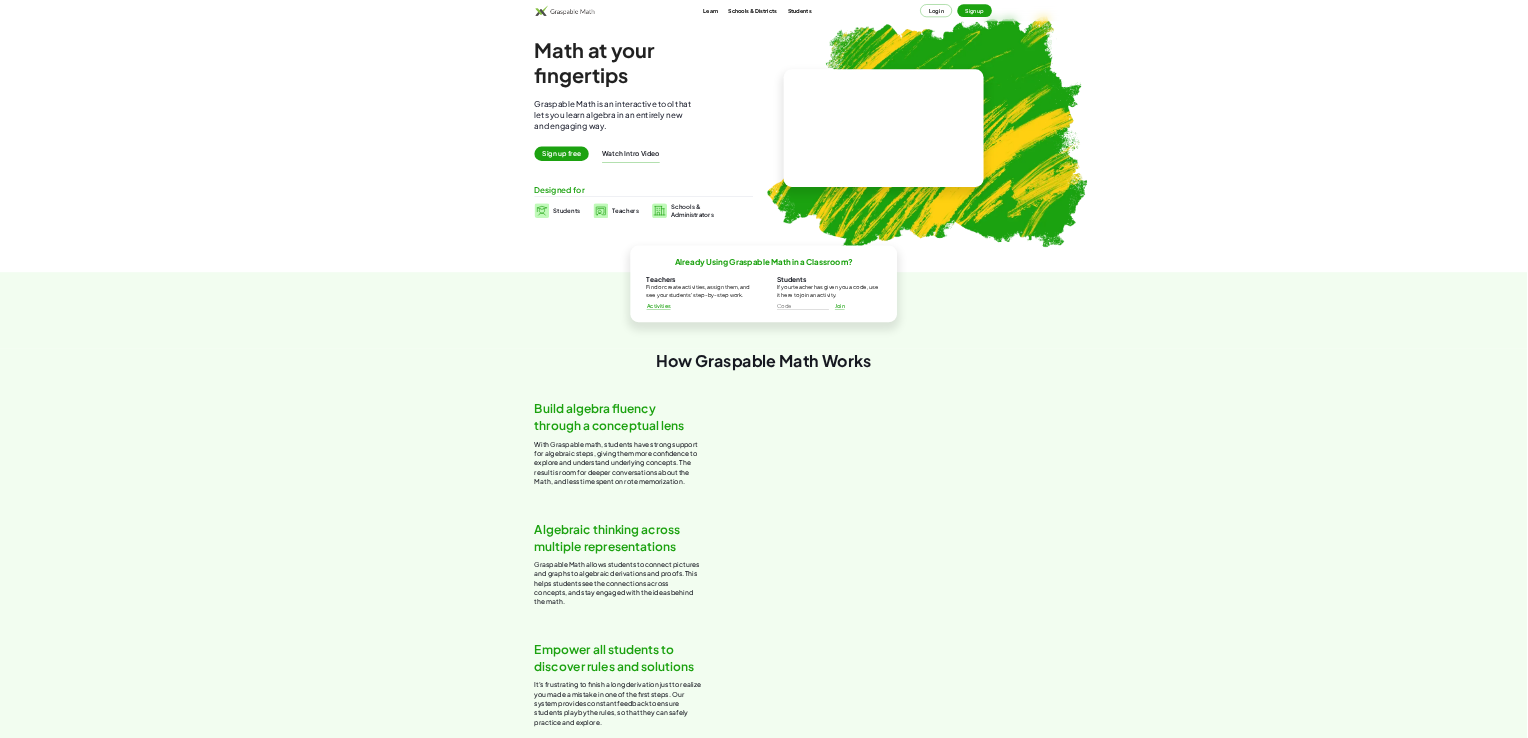 scroll, scrollTop: 0, scrollLeft: 0, axis: both 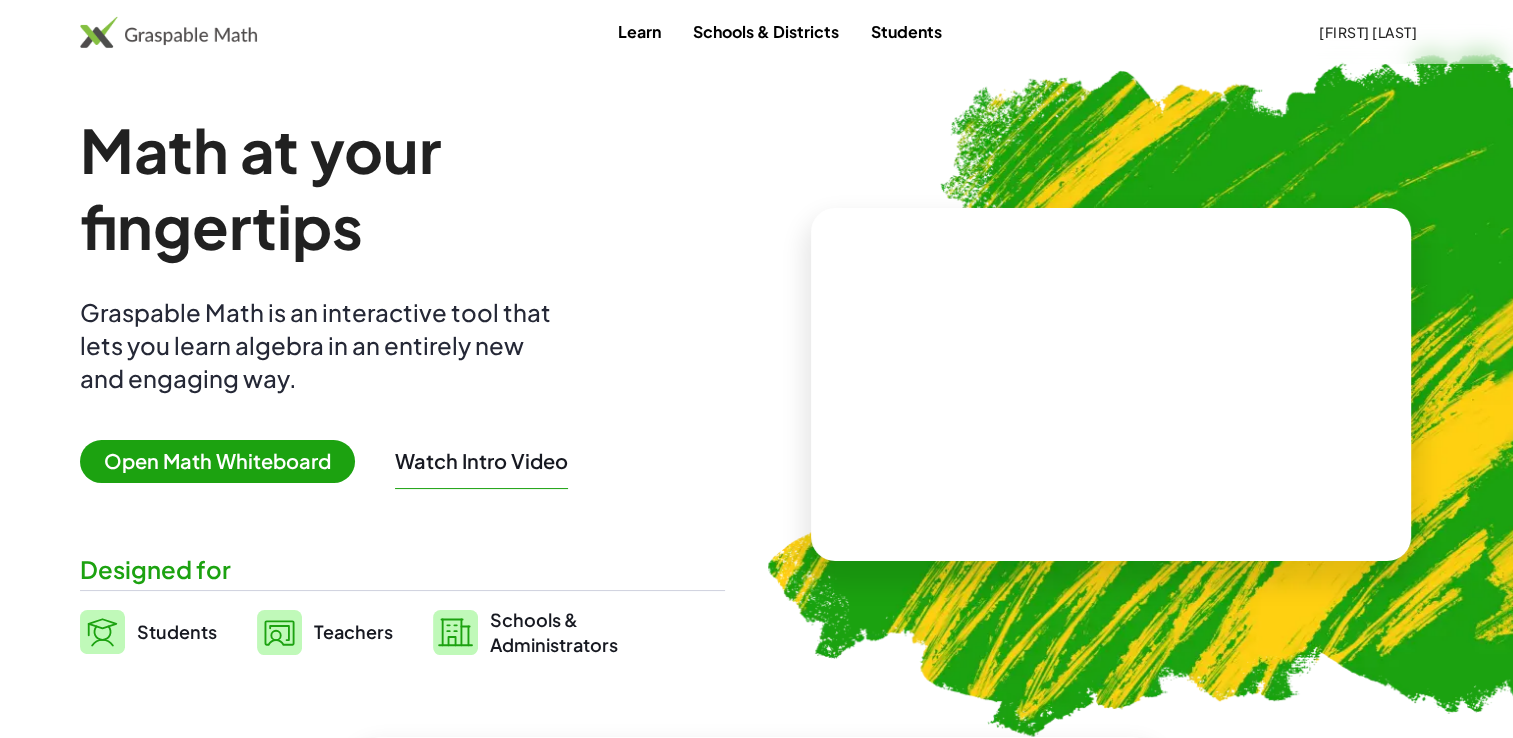 click on "Open Math Whiteboard" at bounding box center [217, 461] 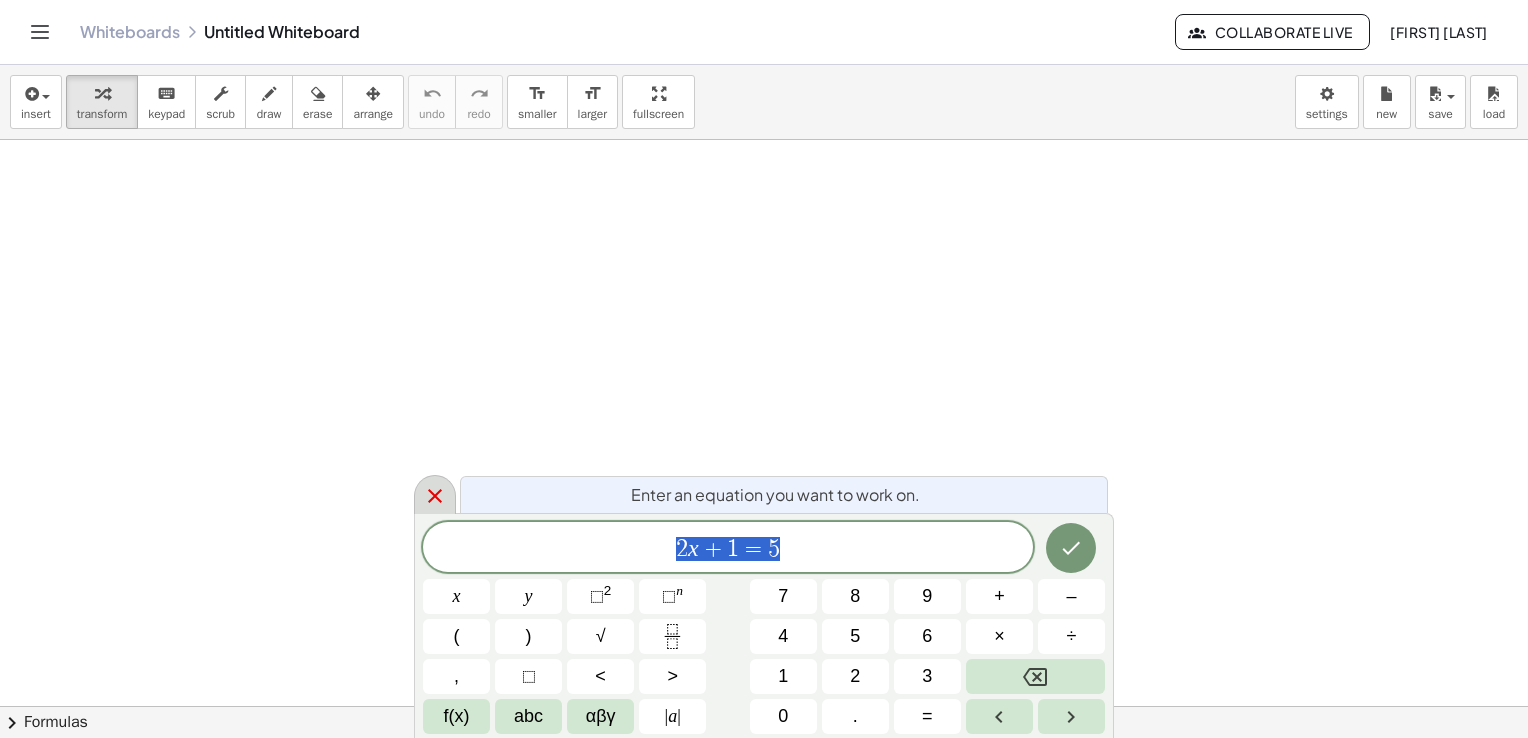 click 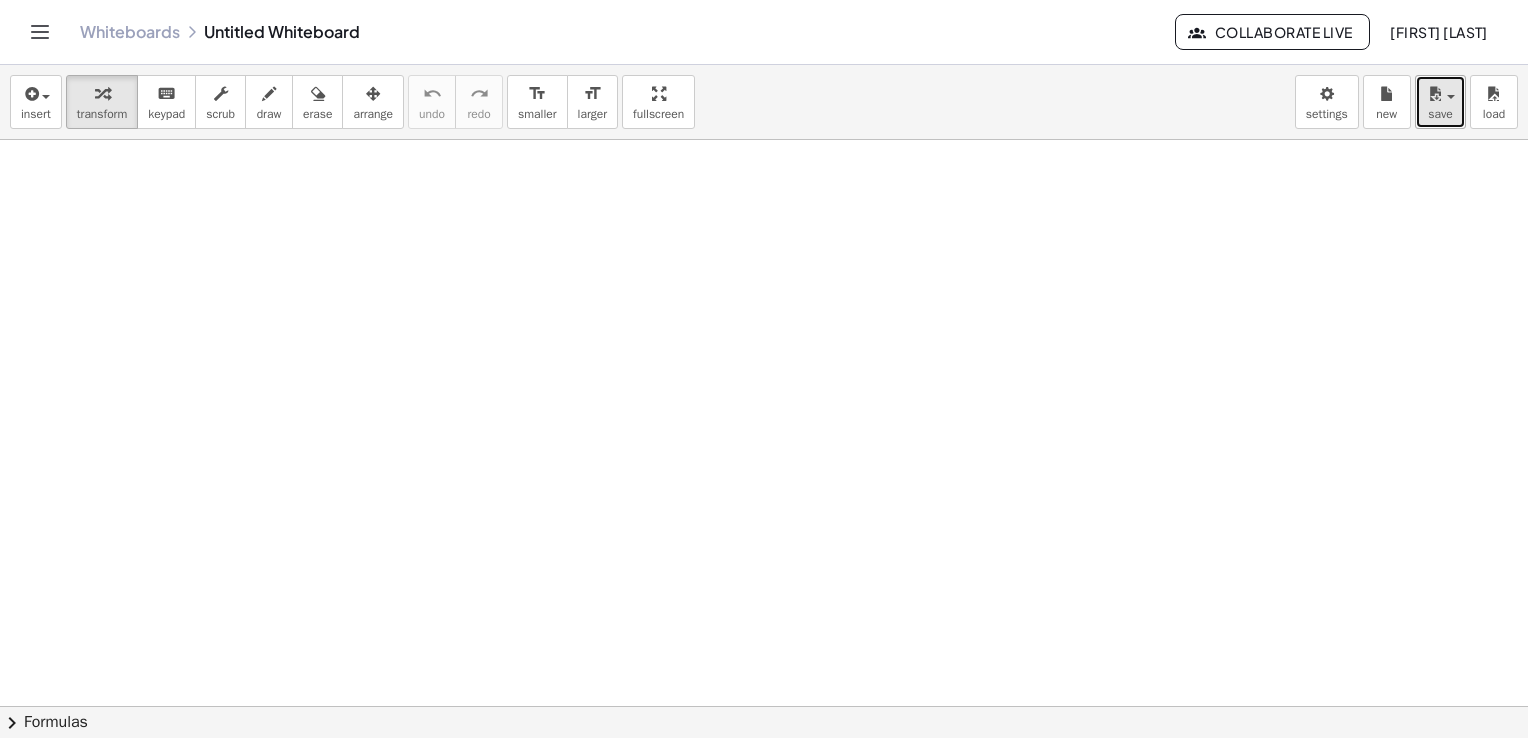 click on "save" at bounding box center (1440, 114) 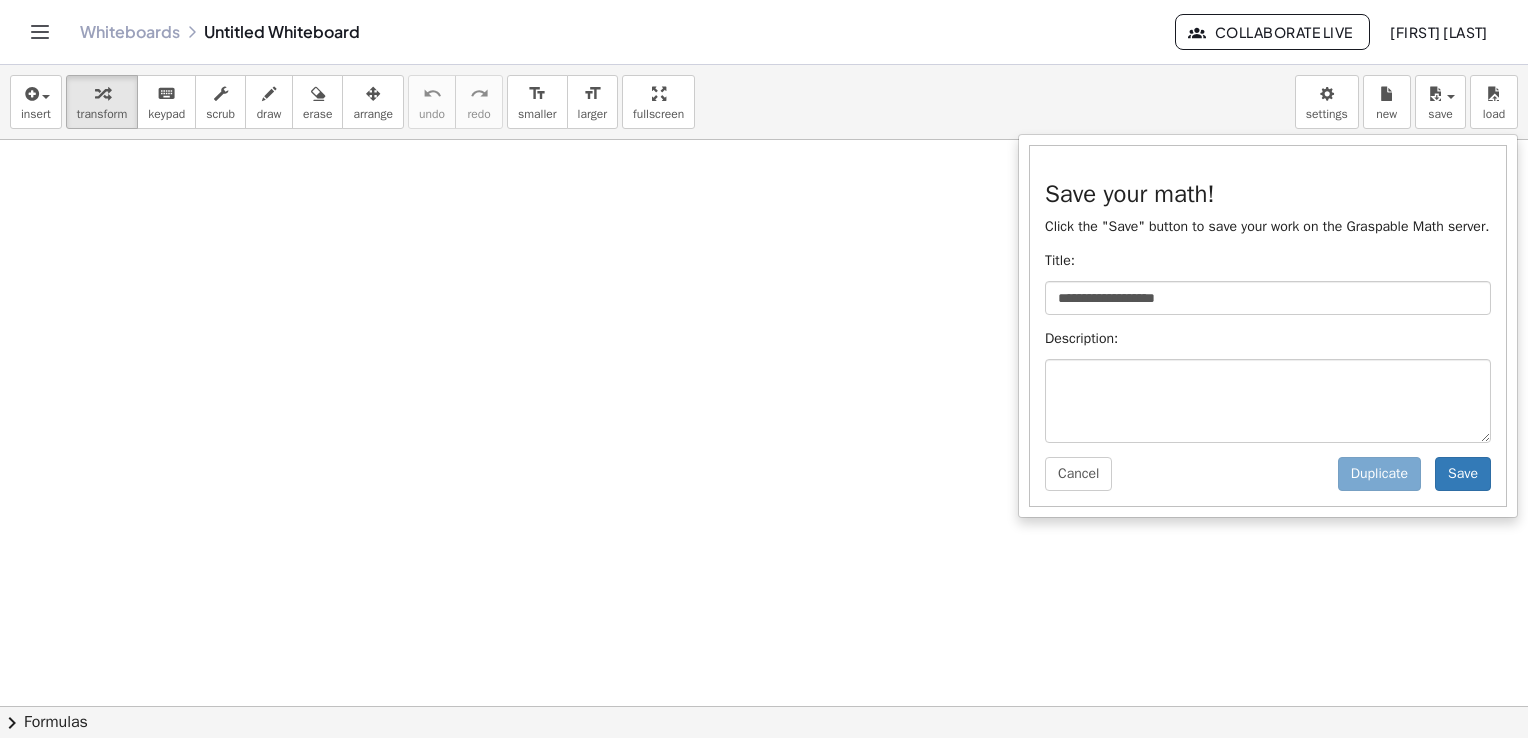 click on "**********" at bounding box center (764, 102) 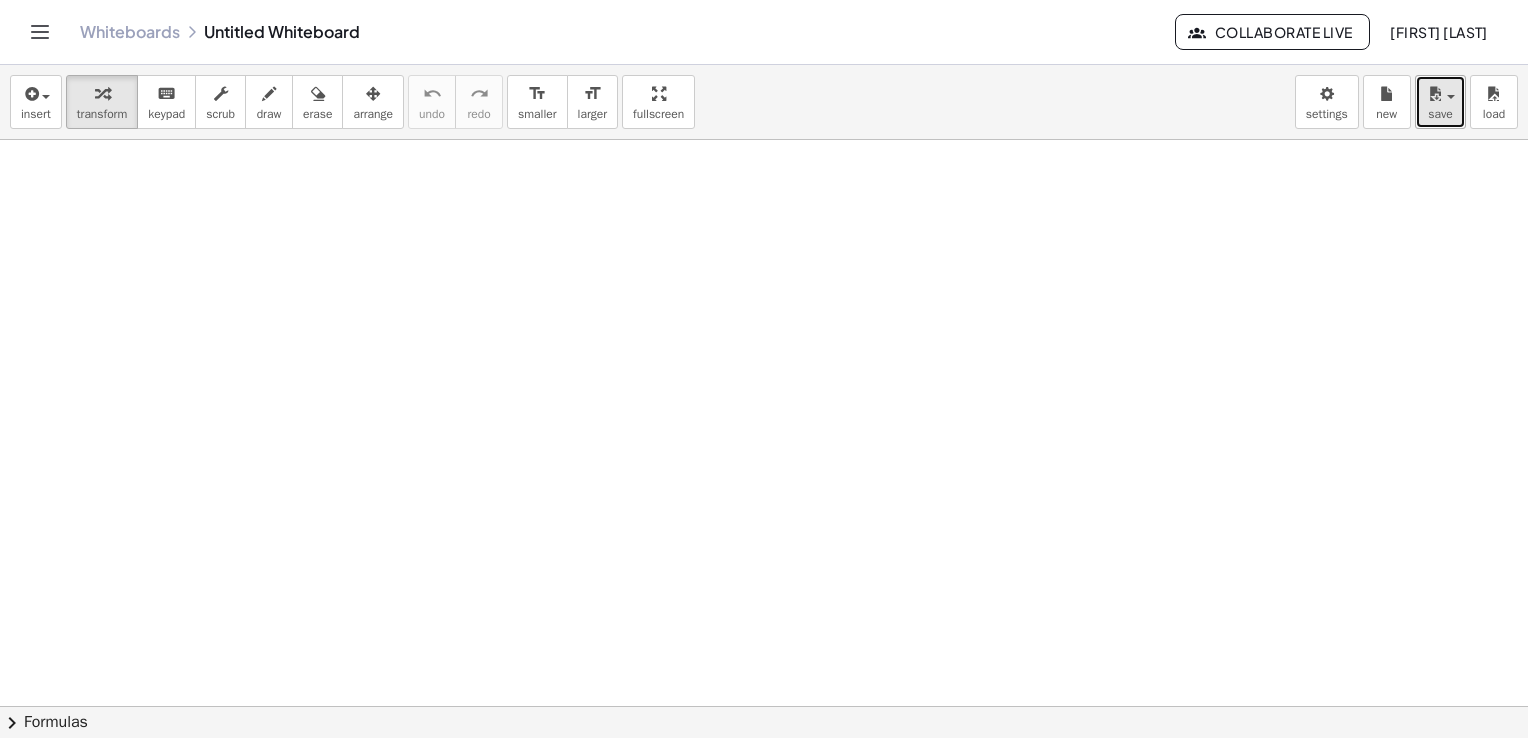 click on "save" at bounding box center [1440, 102] 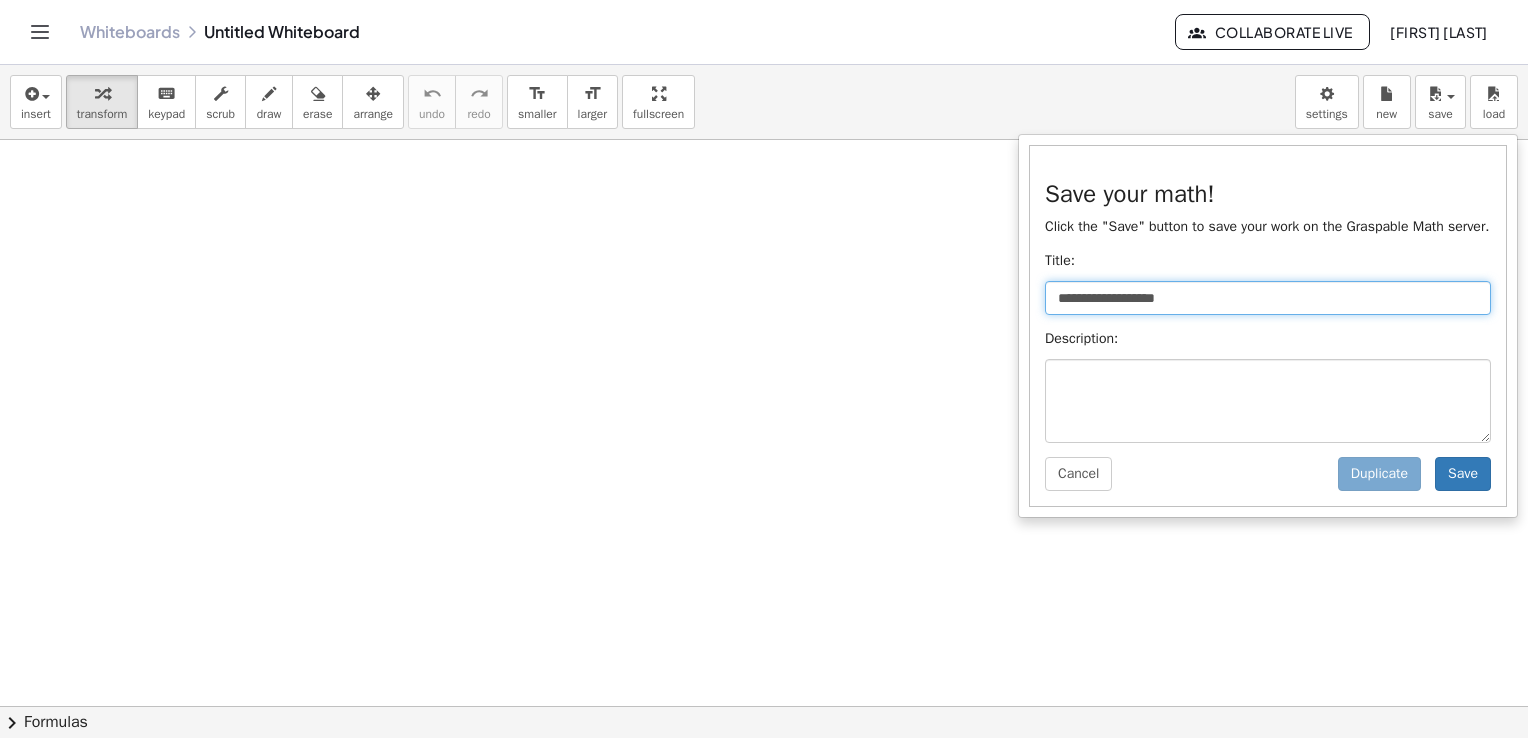 drag, startPoint x: 1185, startPoint y: 300, endPoint x: 919, endPoint y: 298, distance: 266.0075 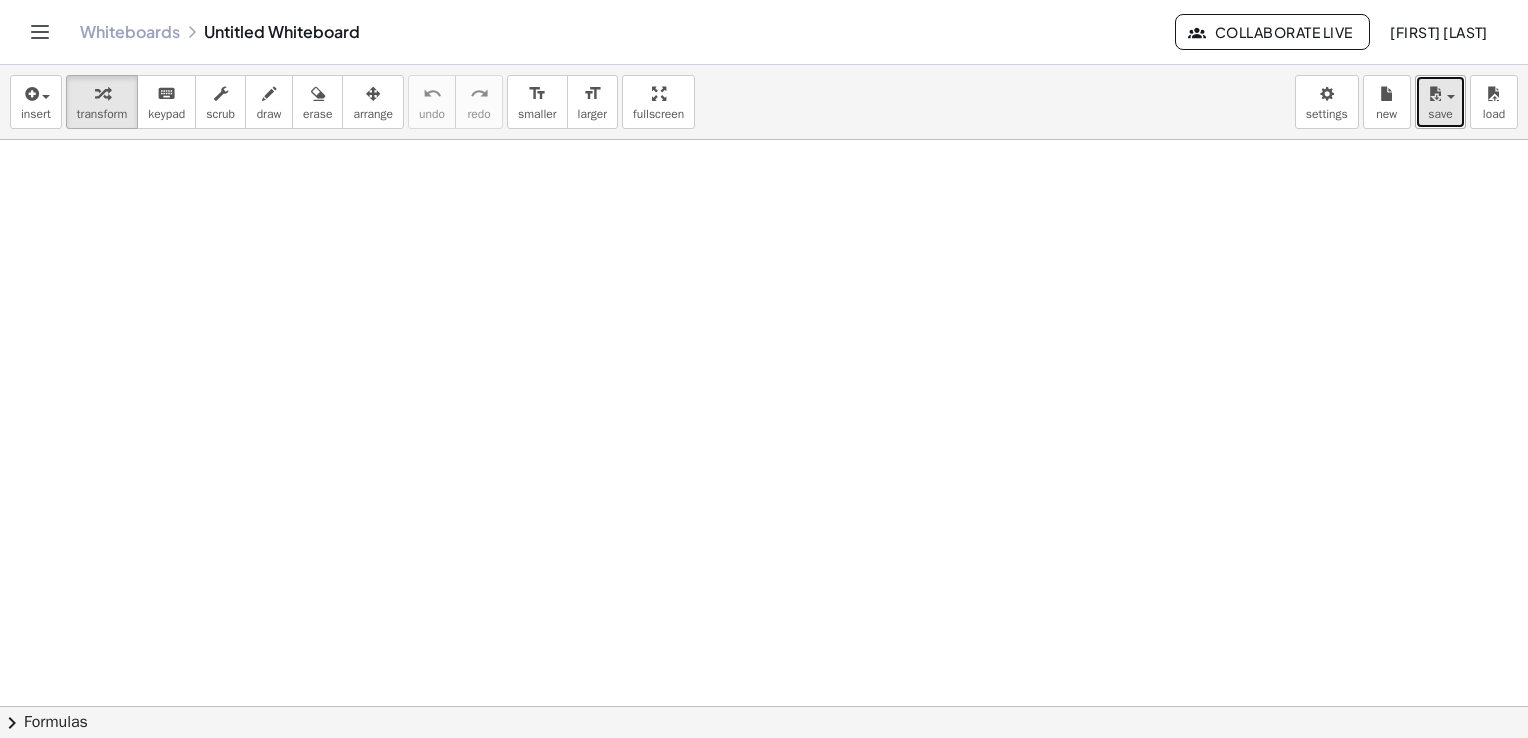 click on "save" at bounding box center (1440, 114) 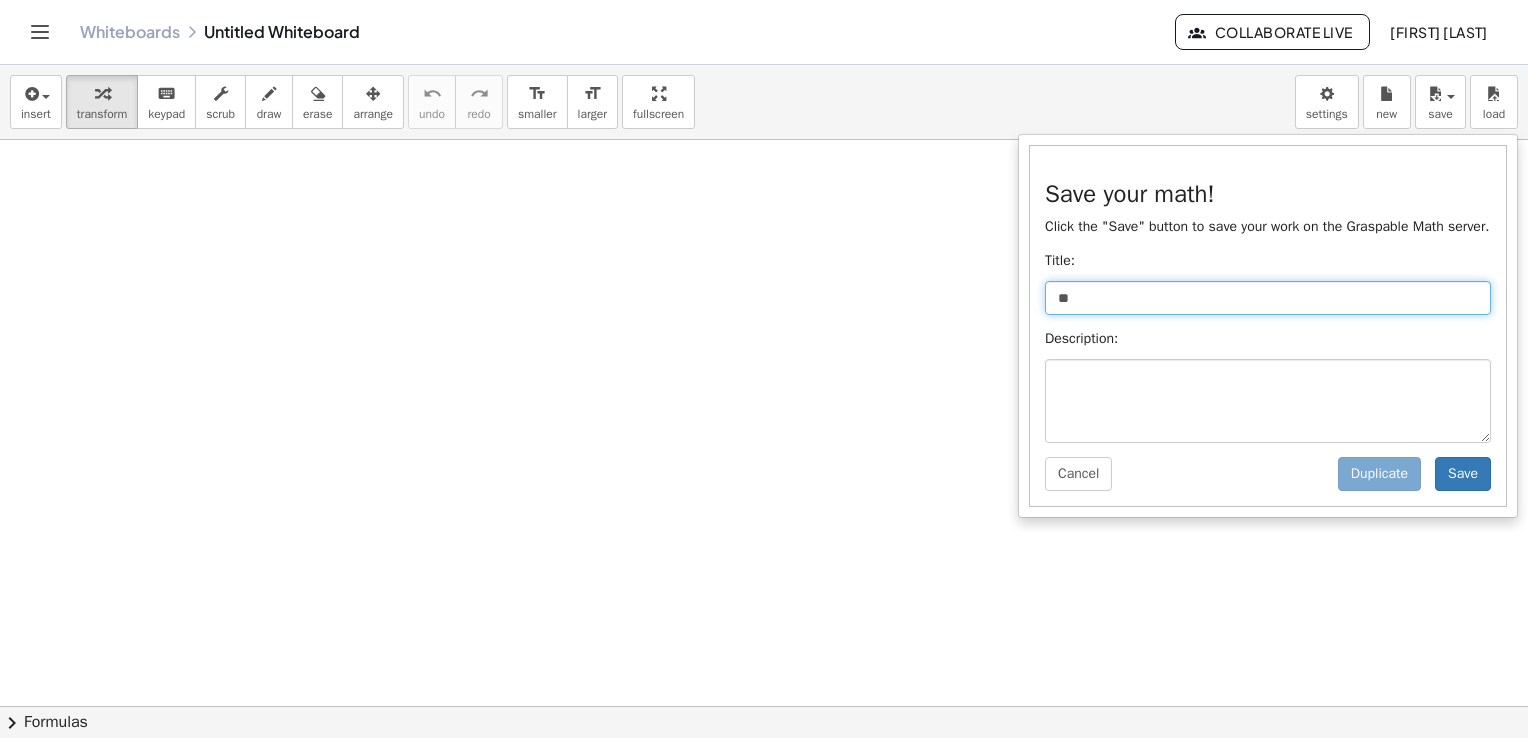 type on "*" 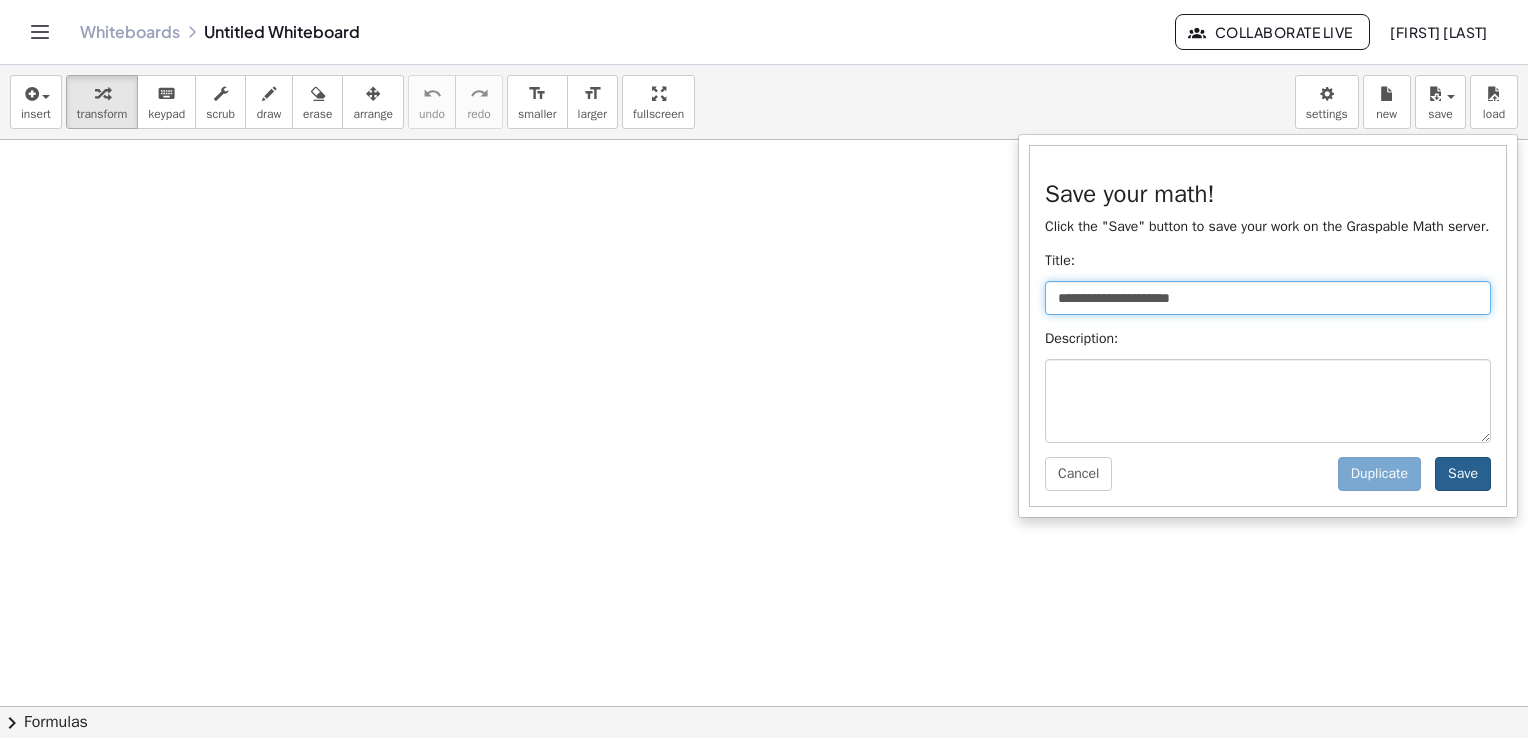 type on "**********" 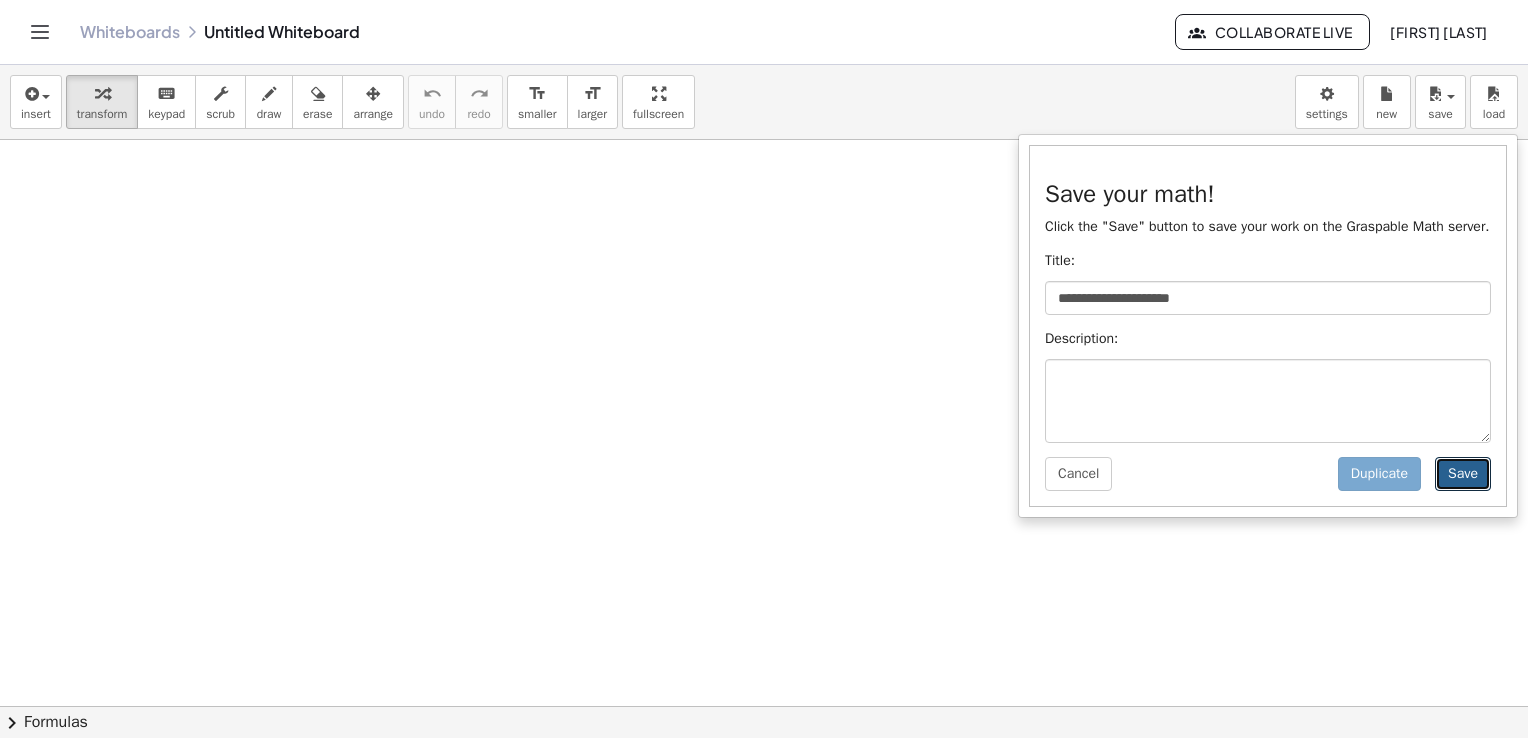 click on "Save" at bounding box center [1463, 474] 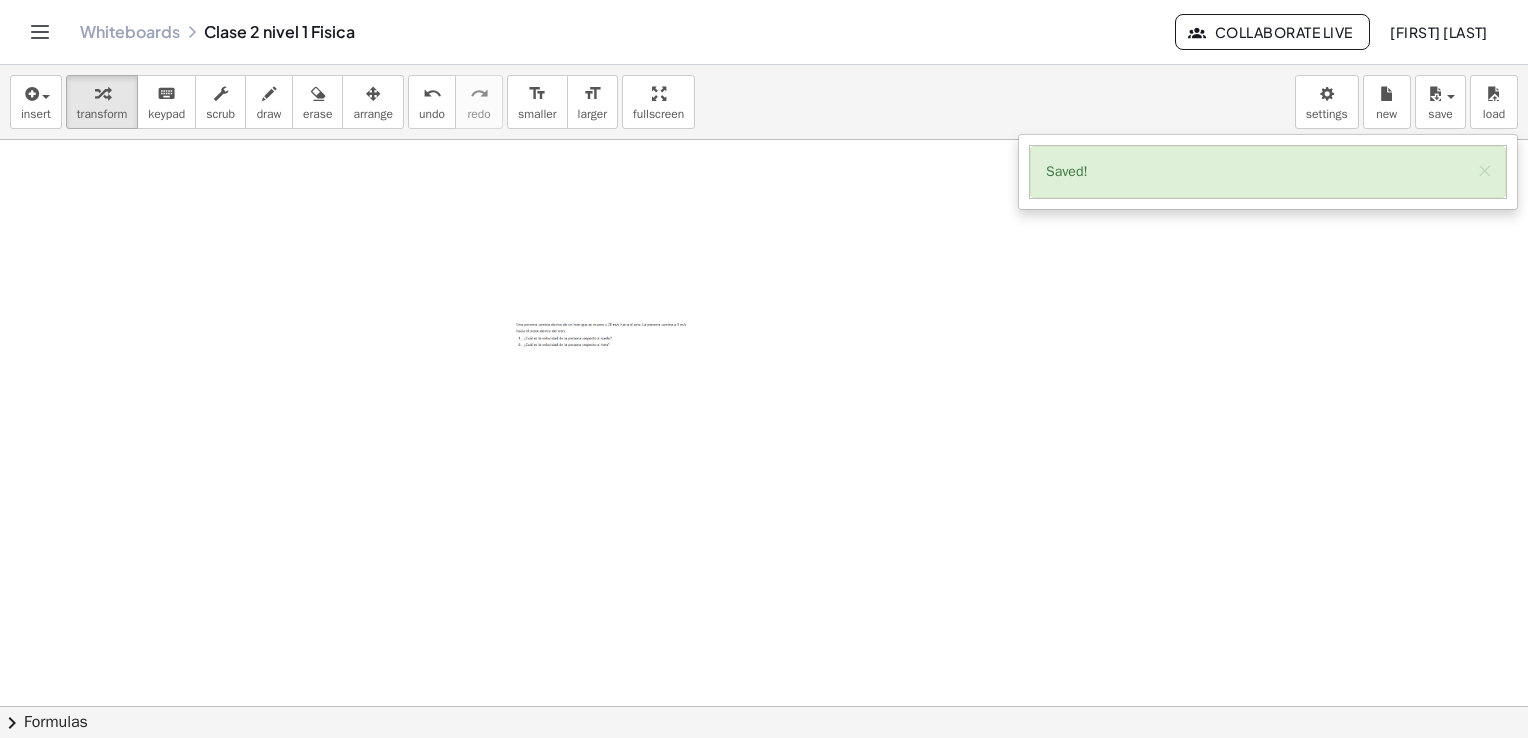 drag, startPoint x: 611, startPoint y: 336, endPoint x: 552, endPoint y: 341, distance: 59.211487 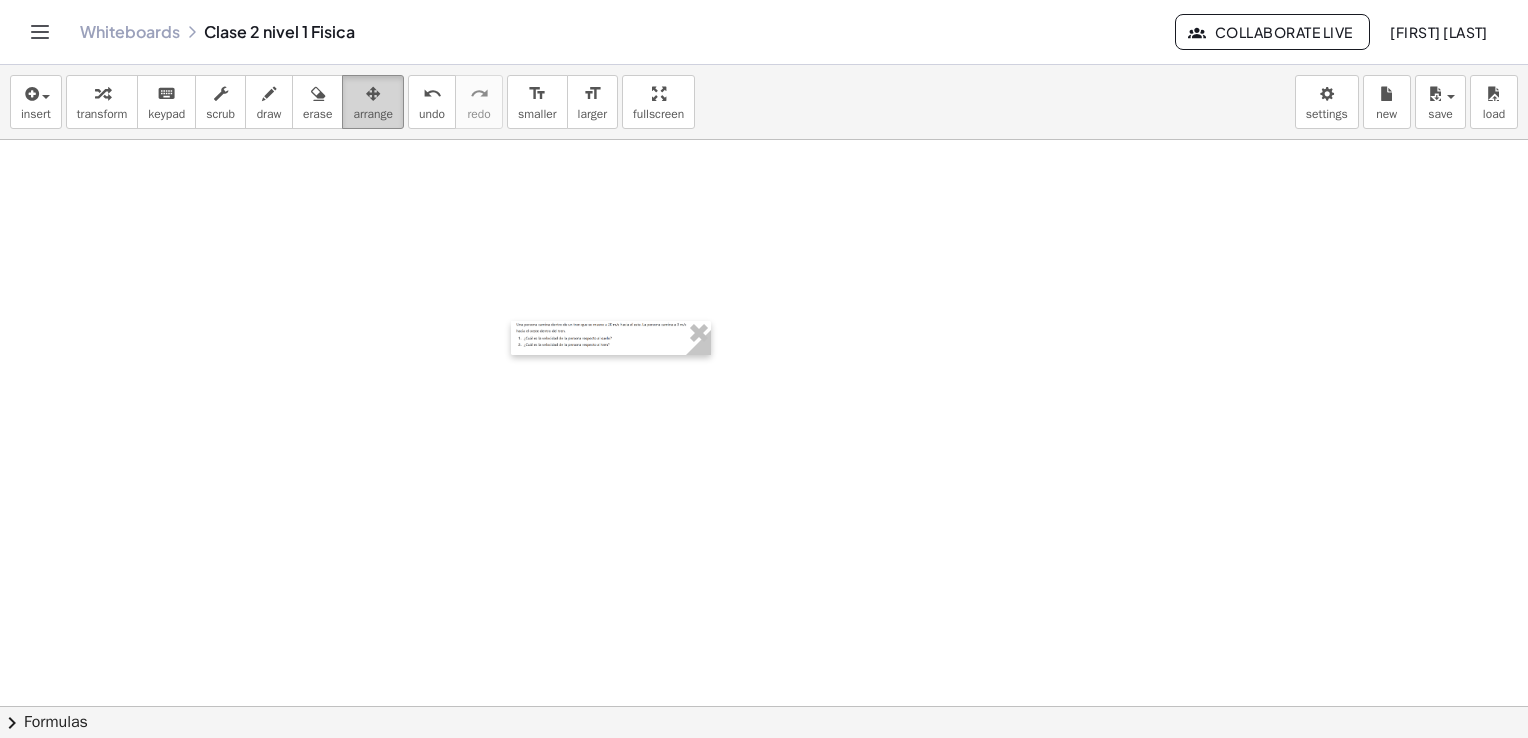 click on "arrange" at bounding box center [373, 114] 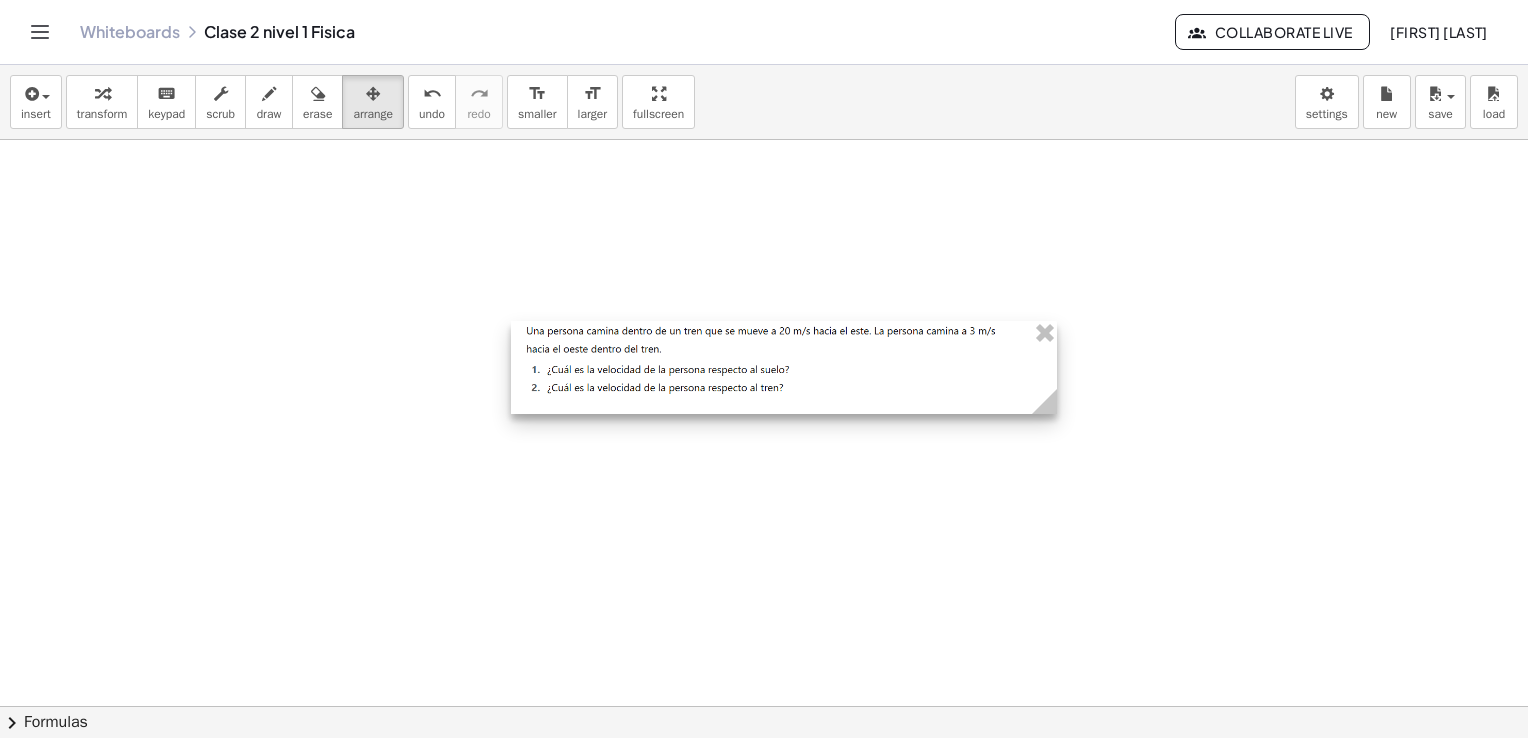 drag, startPoint x: 754, startPoint y: 387, endPoint x: 1189, endPoint y: 614, distance: 490.6669 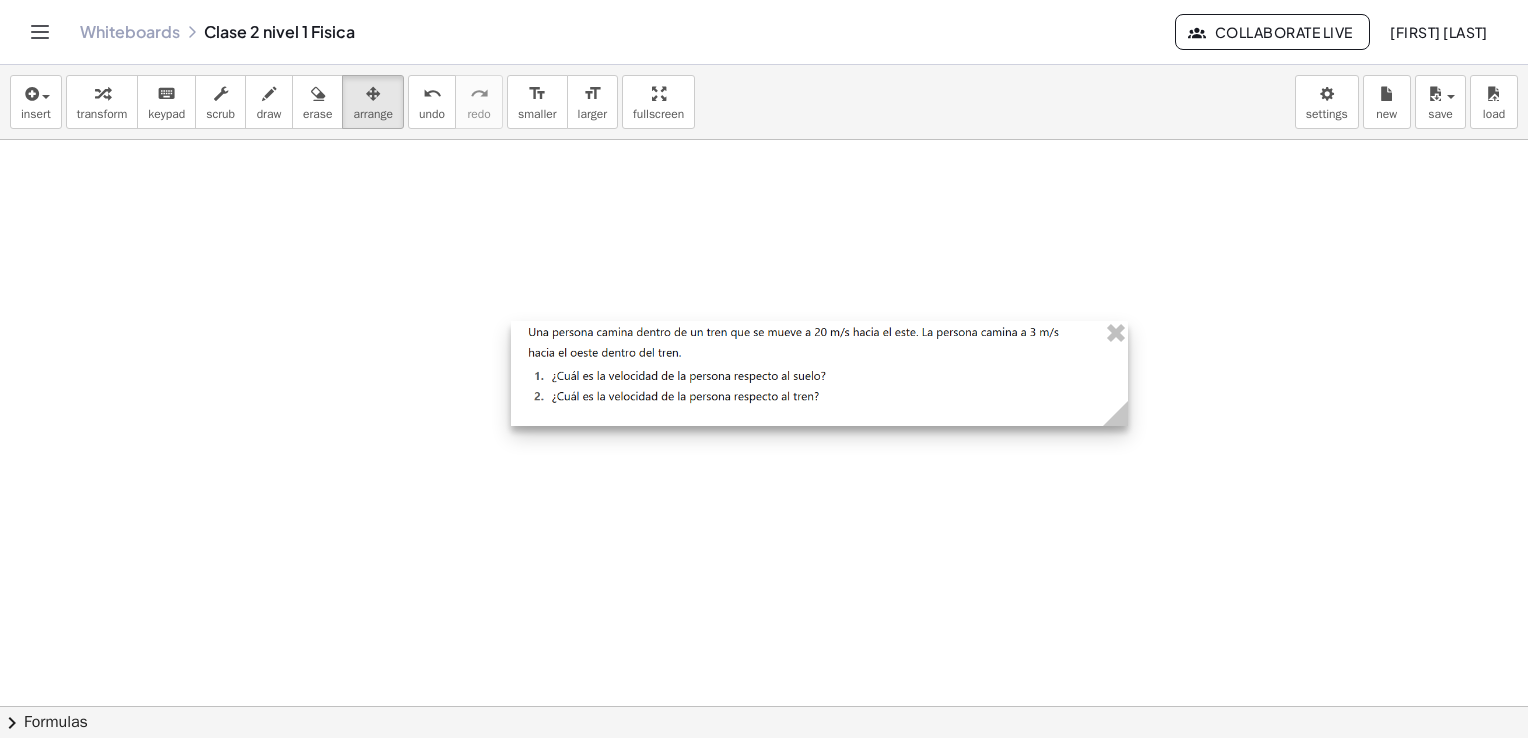 click at bounding box center [764, 772] 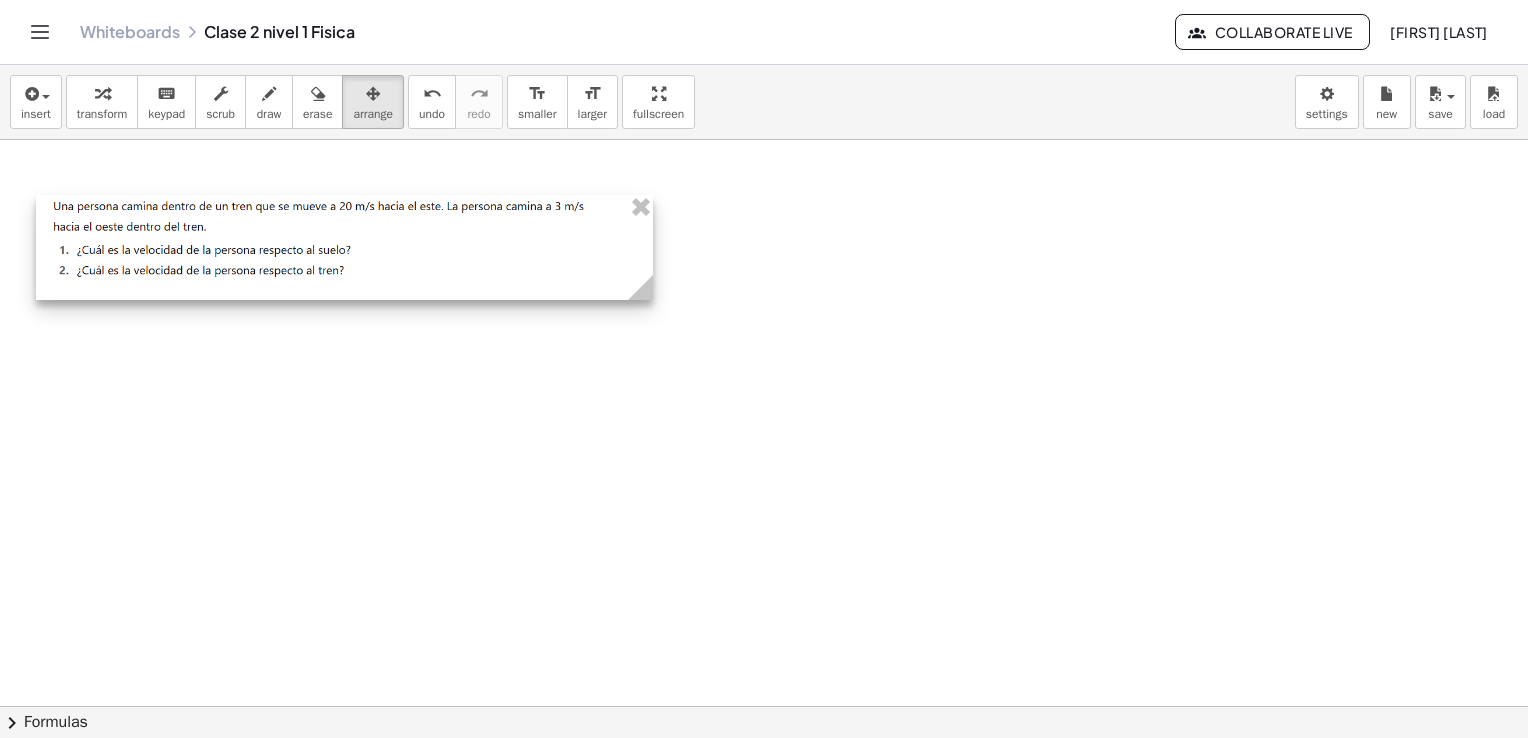 drag, startPoint x: 869, startPoint y: 362, endPoint x: 414, endPoint y: 234, distance: 472.66162 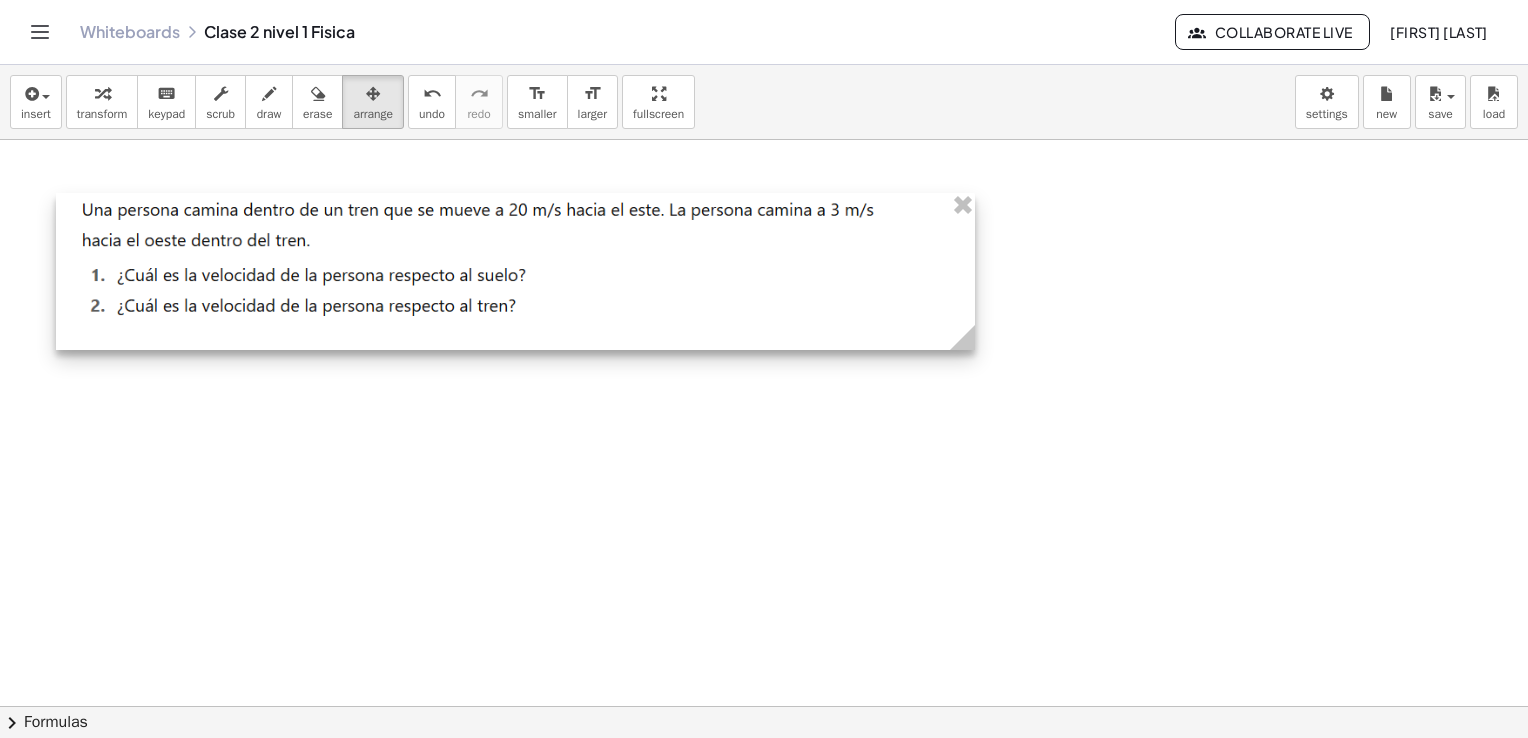 drag, startPoint x: 666, startPoint y: 294, endPoint x: 968, endPoint y: 470, distance: 349.54257 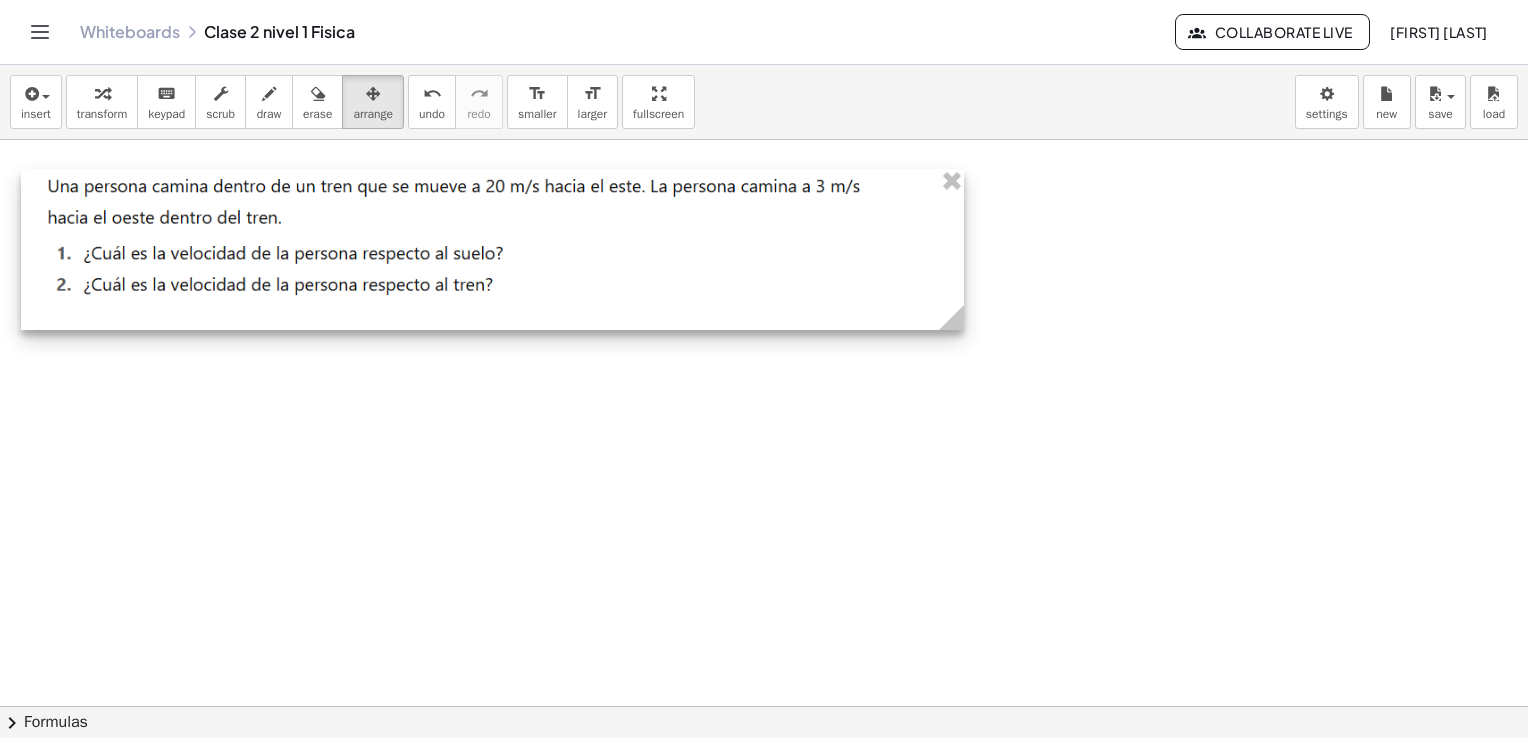 drag, startPoint x: 636, startPoint y: 282, endPoint x: 601, endPoint y: 258, distance: 42.43819 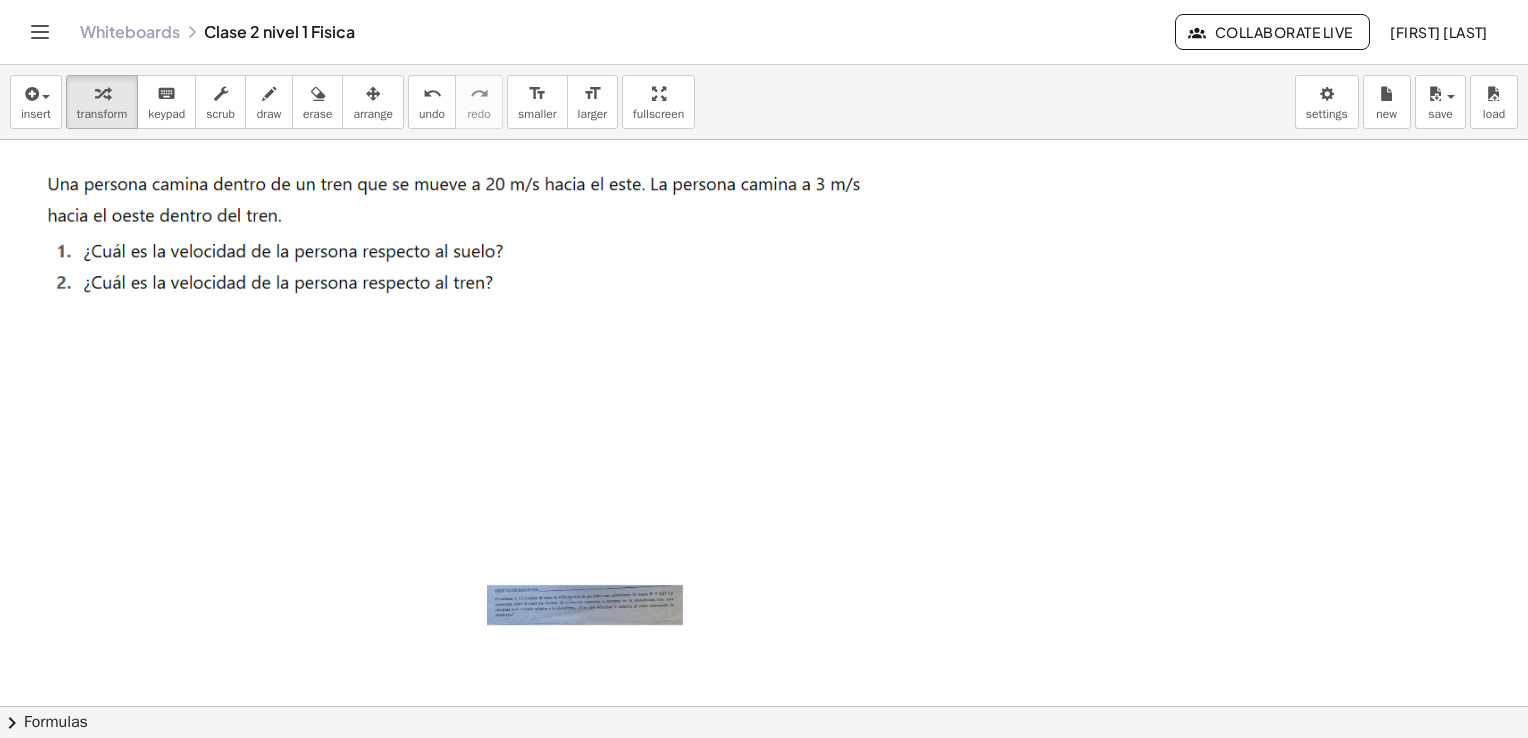 scroll, scrollTop: 0, scrollLeft: 0, axis: both 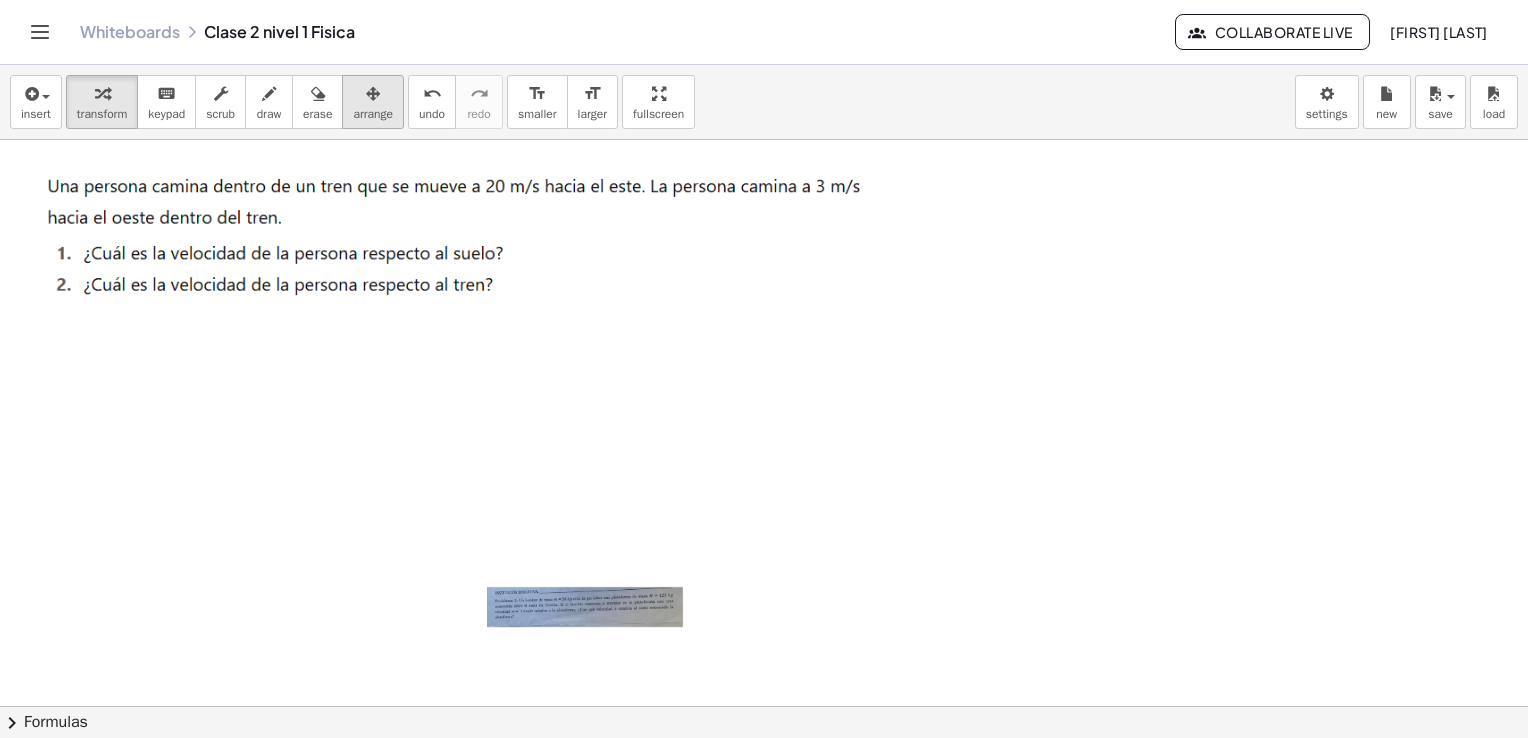 click at bounding box center (373, 93) 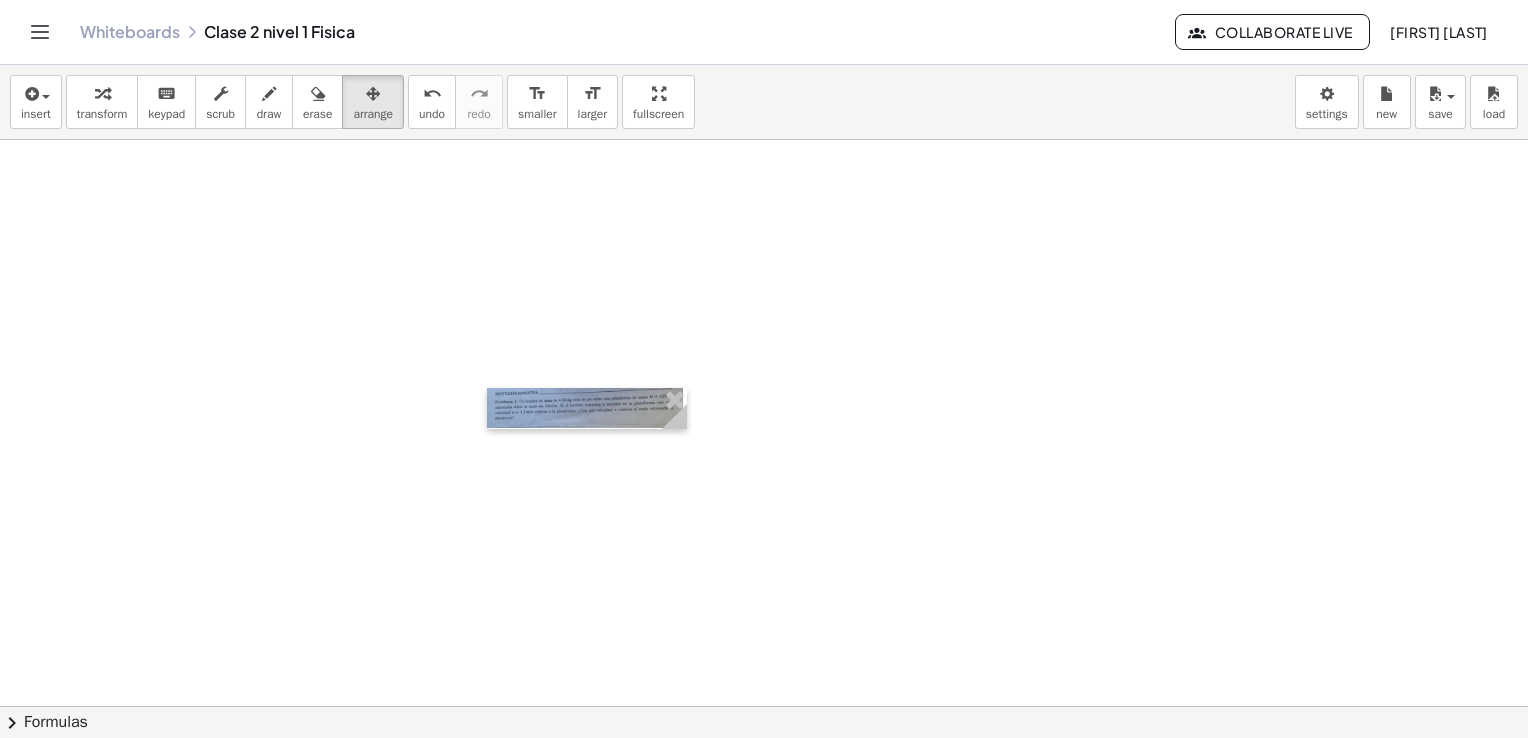 scroll, scrollTop: 200, scrollLeft: 0, axis: vertical 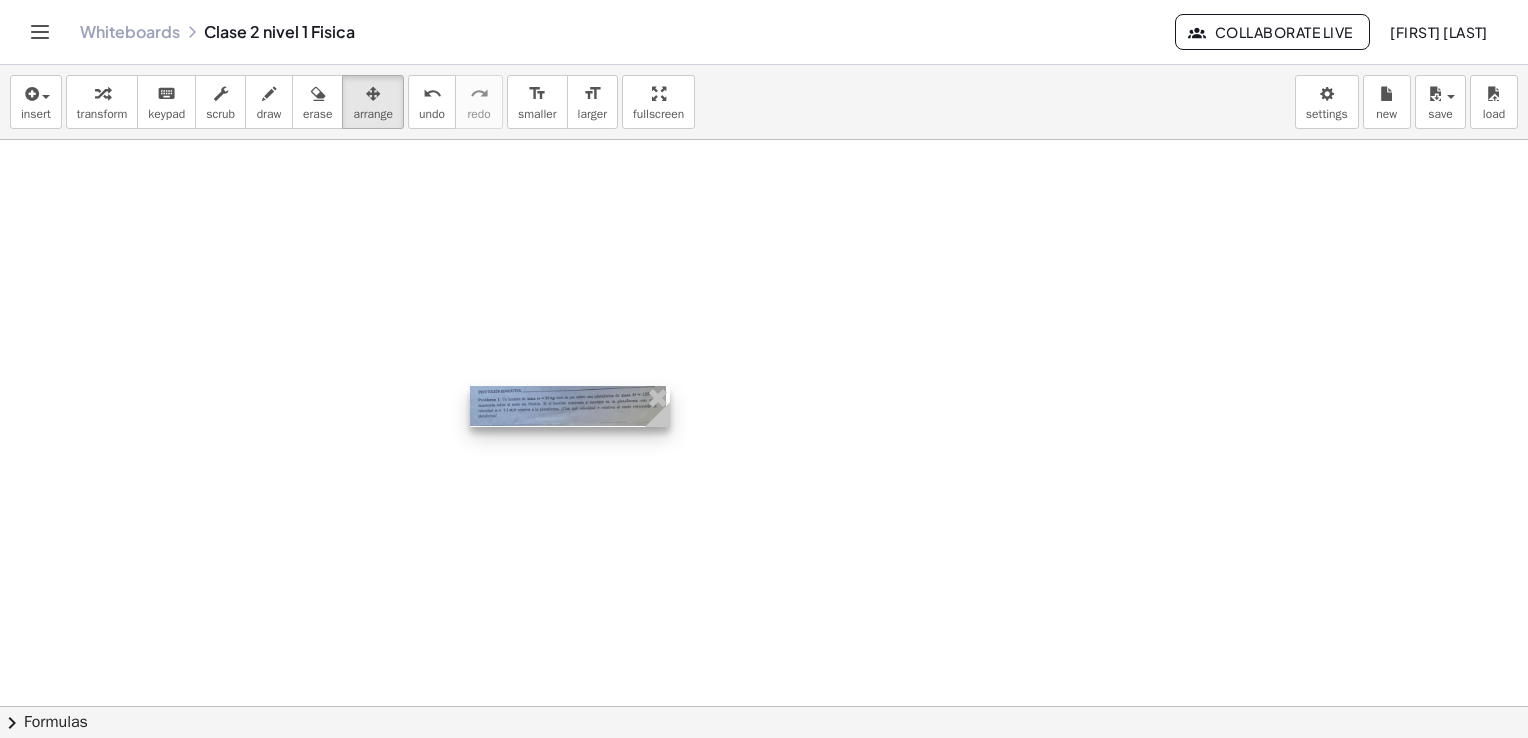 drag, startPoint x: 612, startPoint y: 422, endPoint x: 272, endPoint y: 485, distance: 345.7875 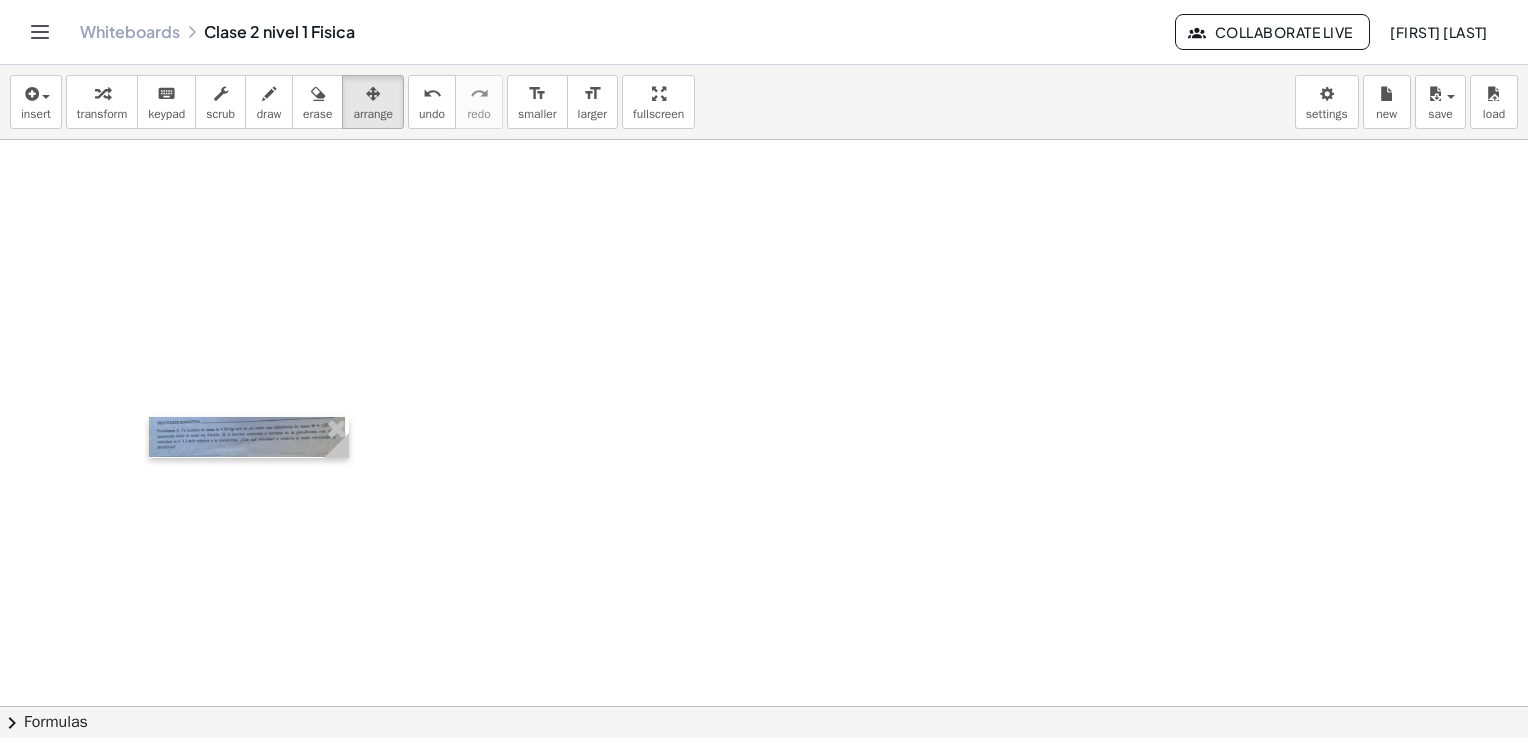scroll, scrollTop: 400, scrollLeft: 0, axis: vertical 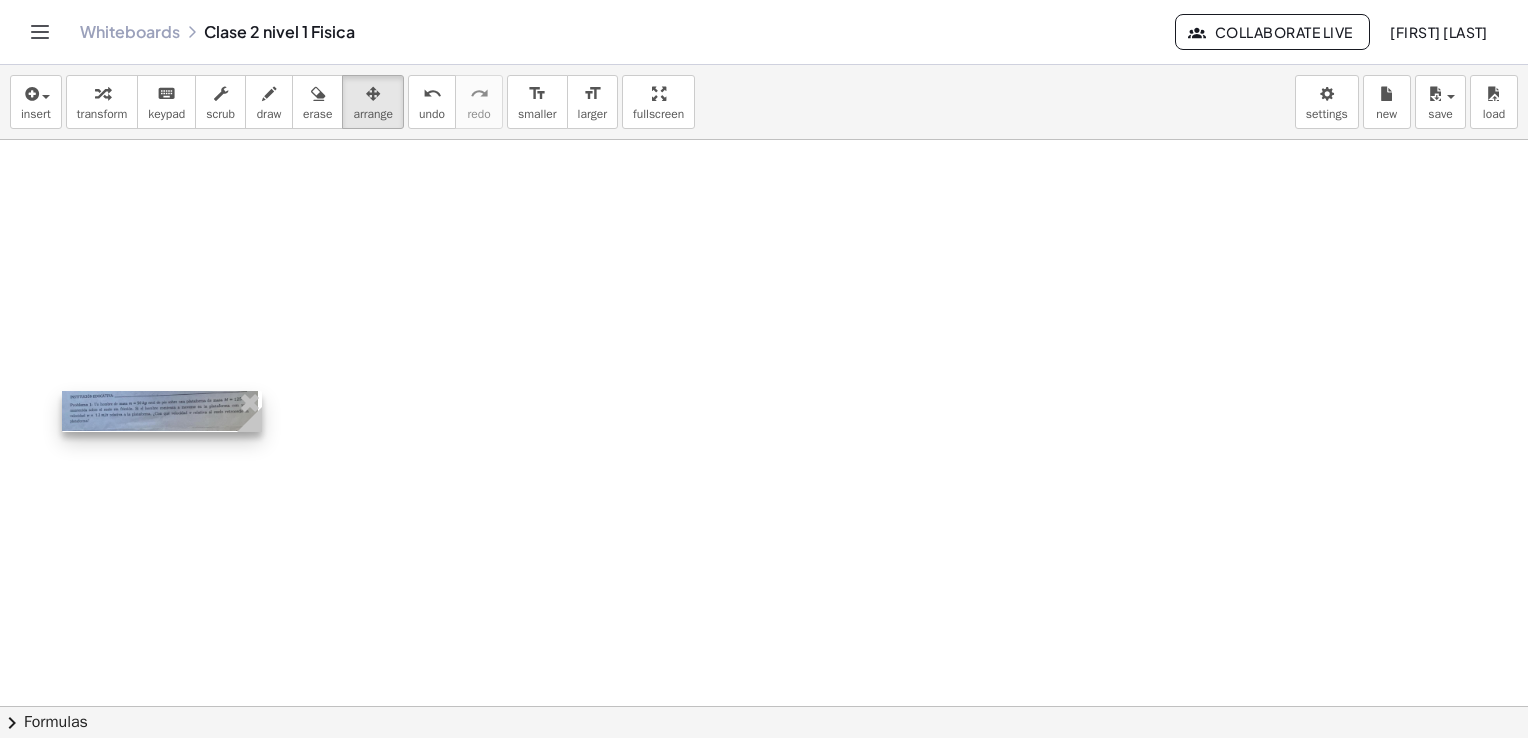 drag, startPoint x: 285, startPoint y: 291, endPoint x: 172, endPoint y: 421, distance: 172.24692 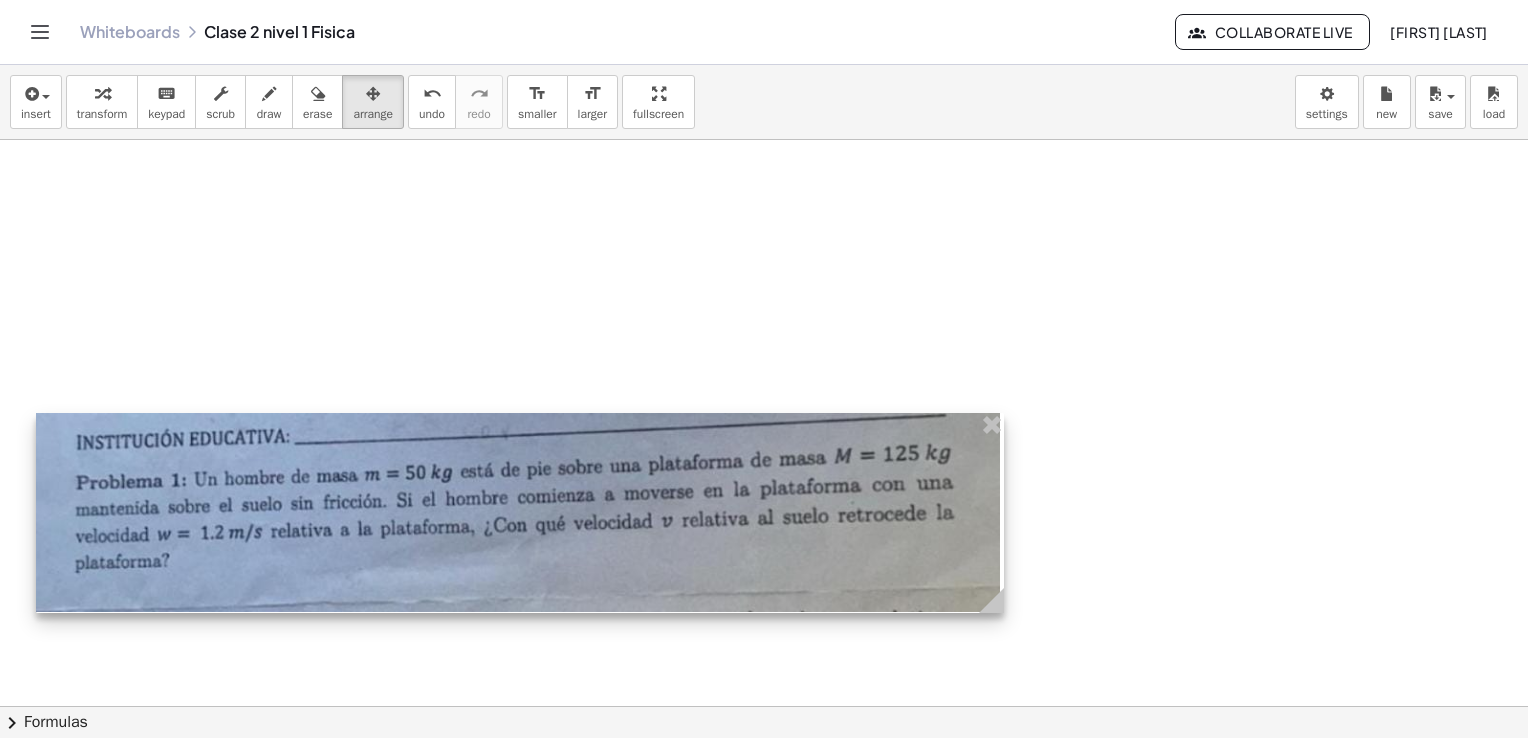 drag, startPoint x: 251, startPoint y: 463, endPoint x: 1006, endPoint y: 646, distance: 776.86163 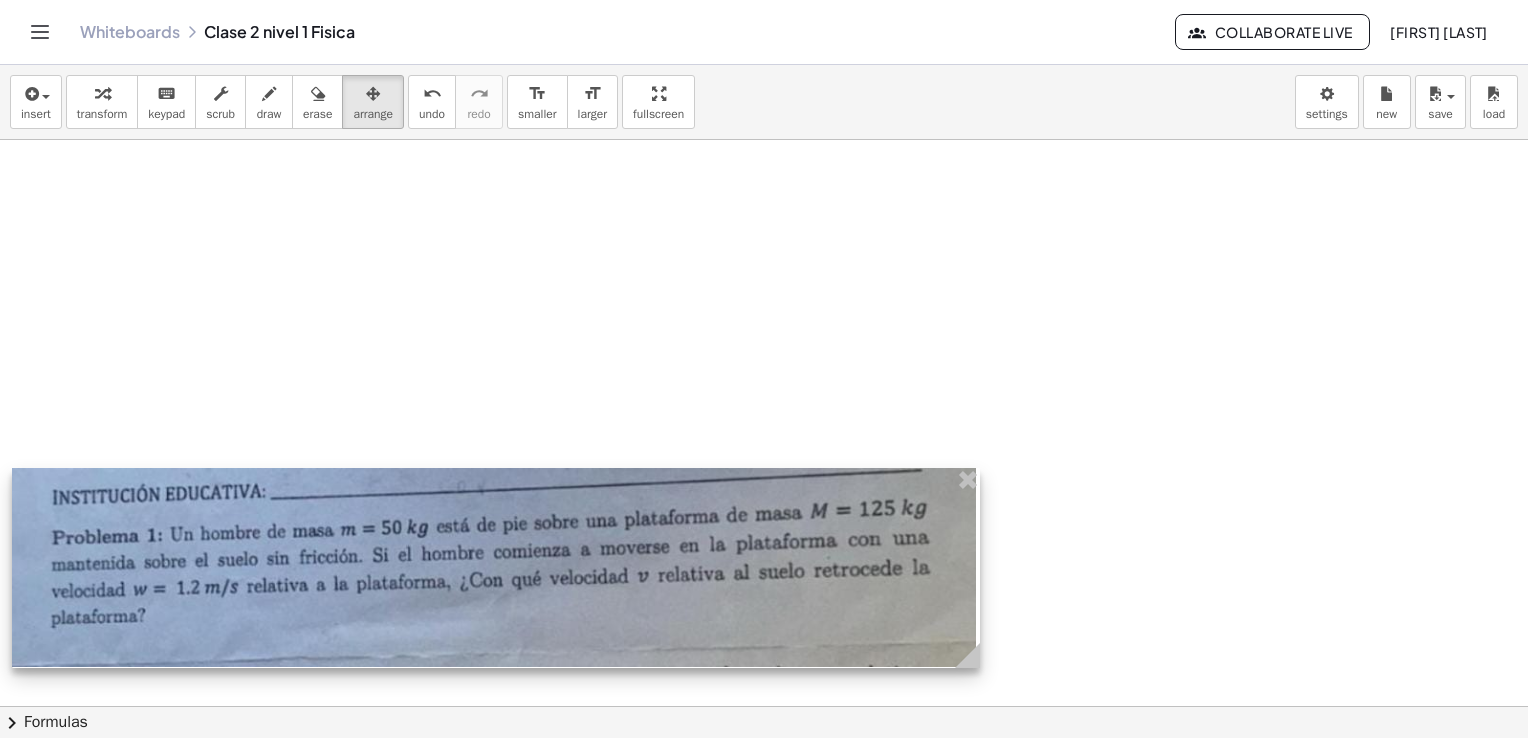 drag, startPoint x: 644, startPoint y: 467, endPoint x: 631, endPoint y: 546, distance: 80.06248 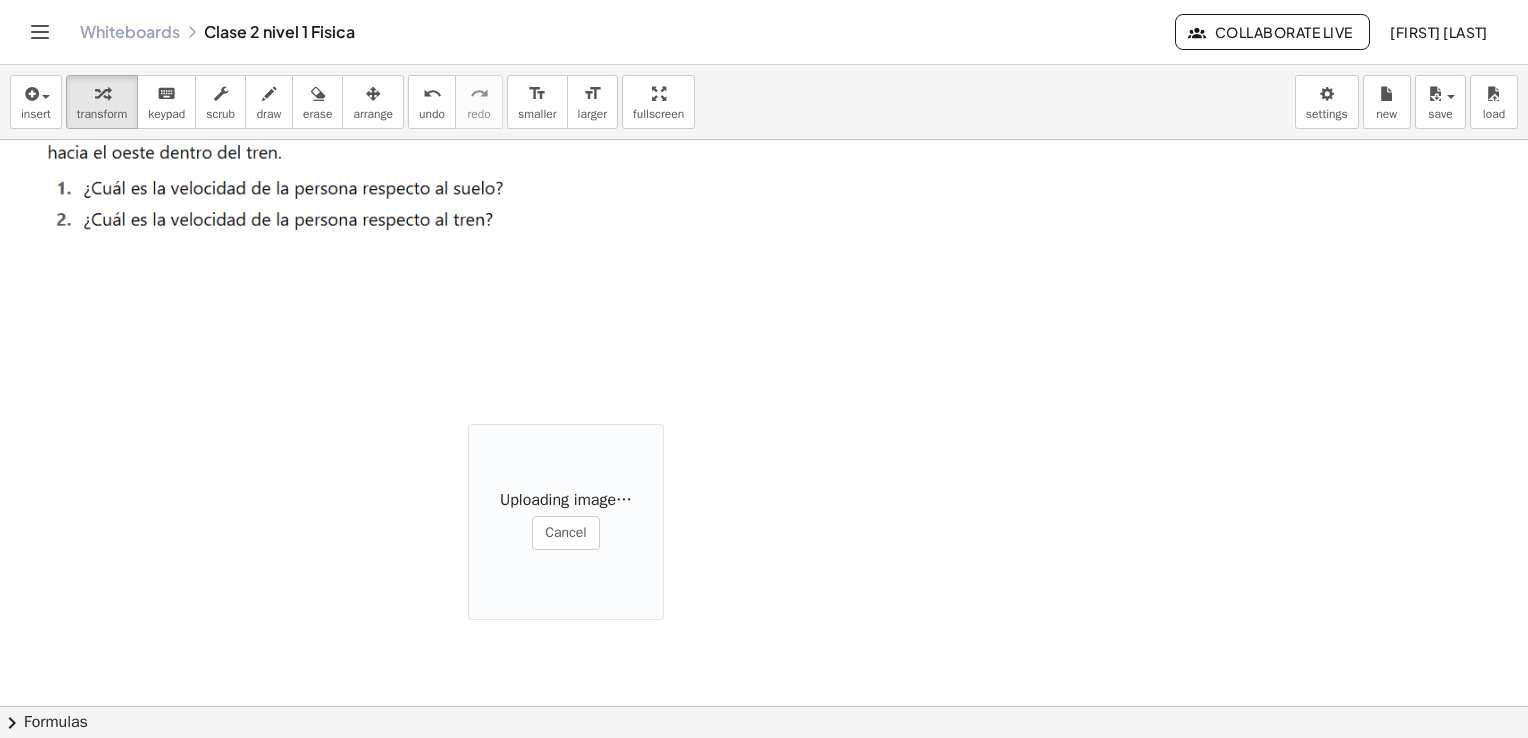 scroll, scrollTop: 100, scrollLeft: 0, axis: vertical 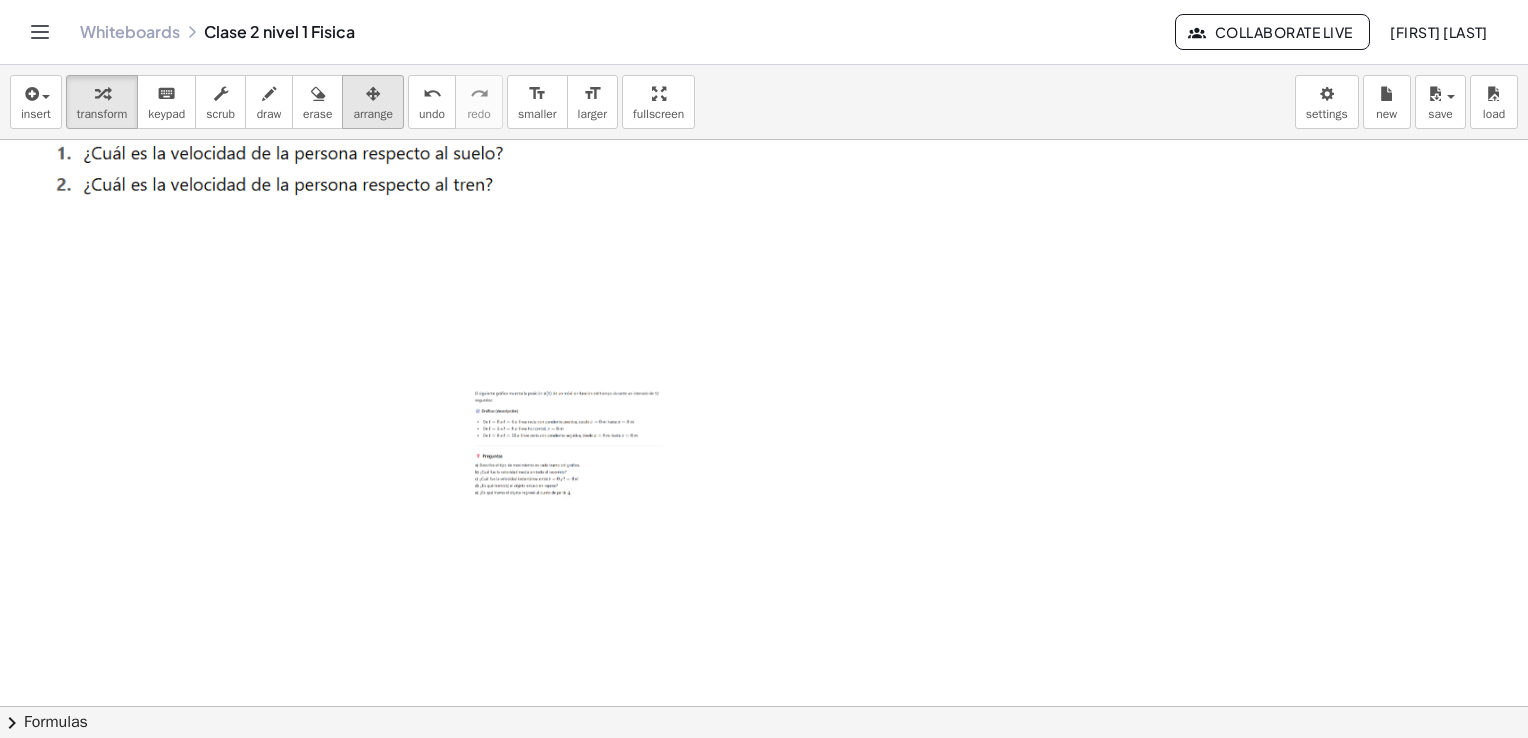 click at bounding box center [373, 93] 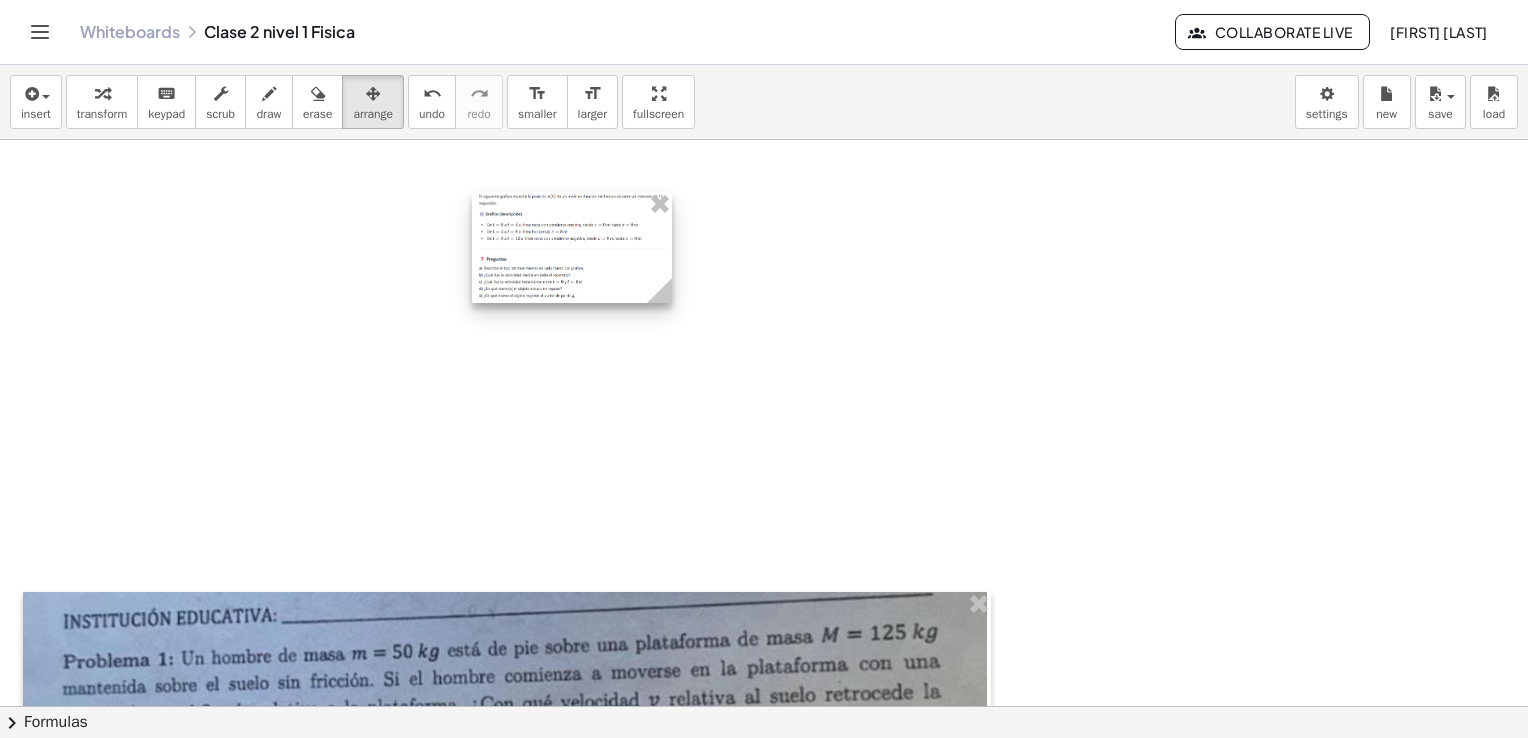 drag, startPoint x: 548, startPoint y: 225, endPoint x: 574, endPoint y: 493, distance: 269.25824 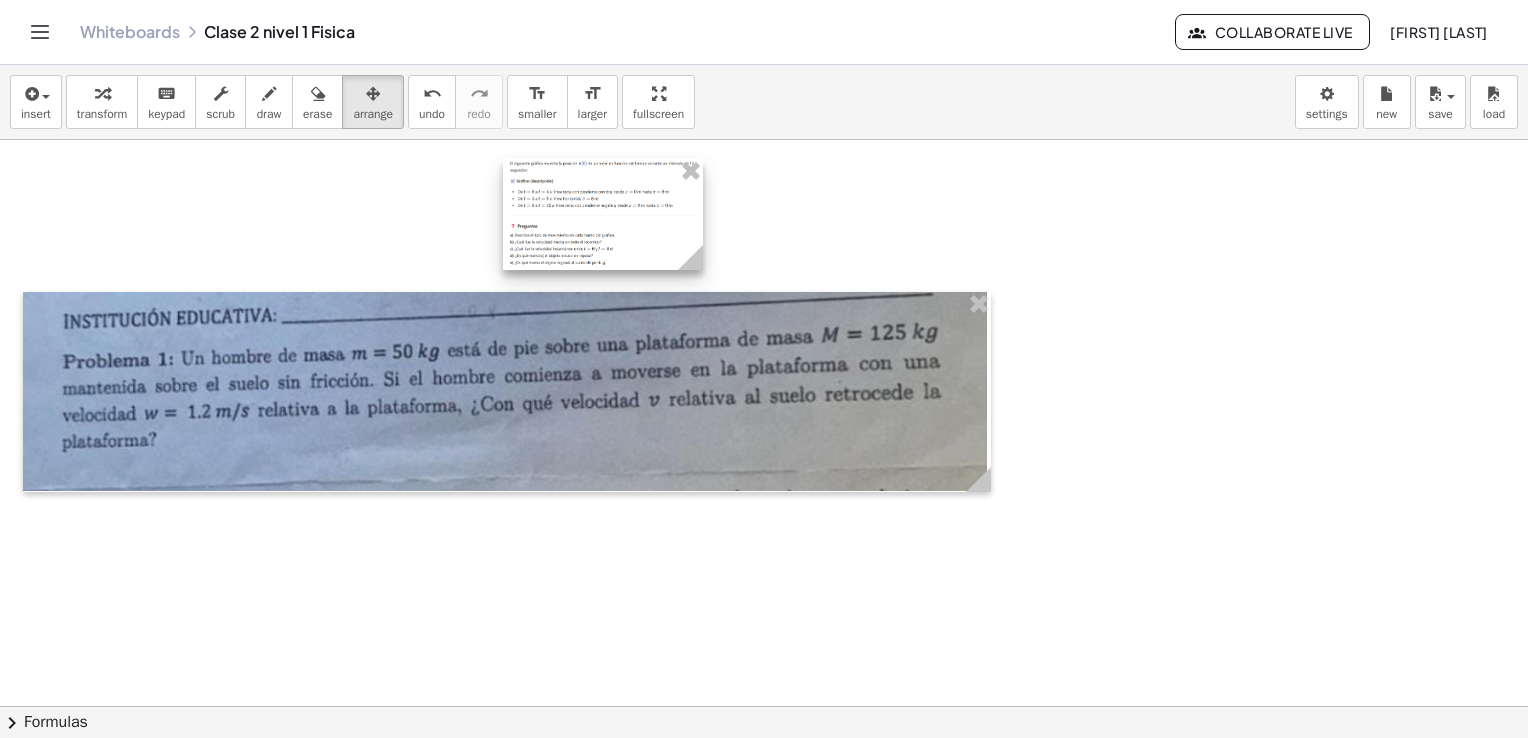 drag, startPoint x: 588, startPoint y: 224, endPoint x: 412, endPoint y: 427, distance: 268.67267 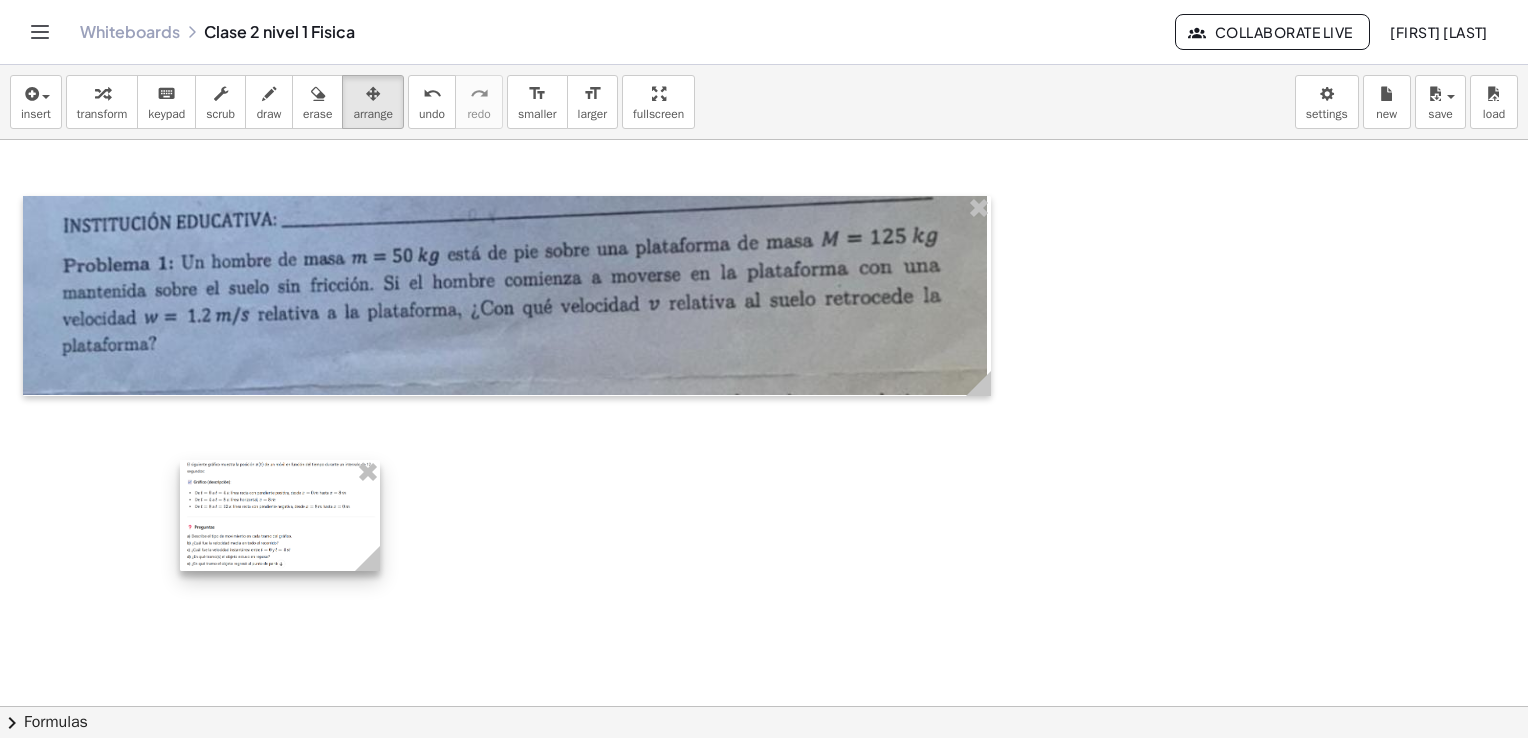 drag, startPoint x: 410, startPoint y: 363, endPoint x: 294, endPoint y: 508, distance: 185.6906 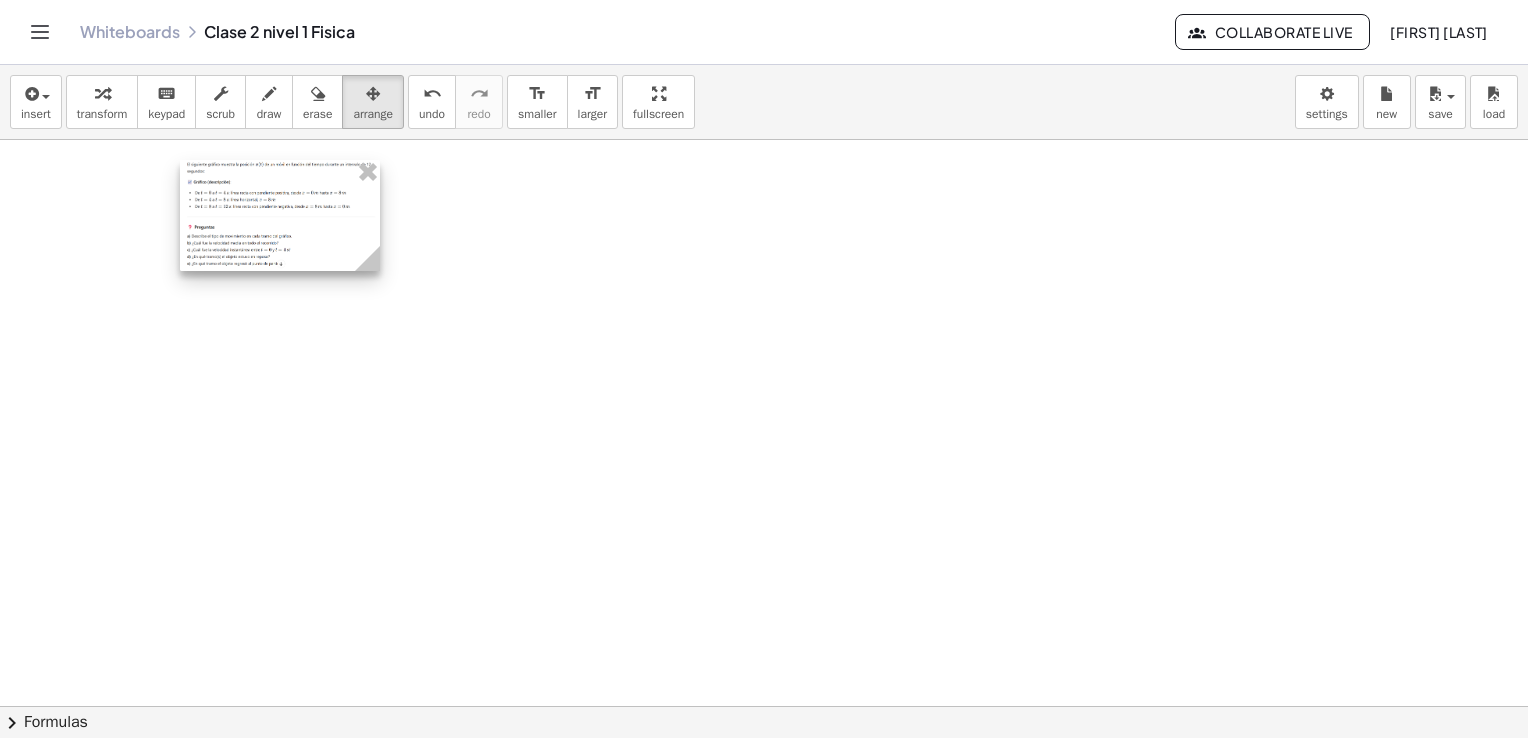 drag, startPoint x: 284, startPoint y: 238, endPoint x: 219, endPoint y: 477, distance: 247.68124 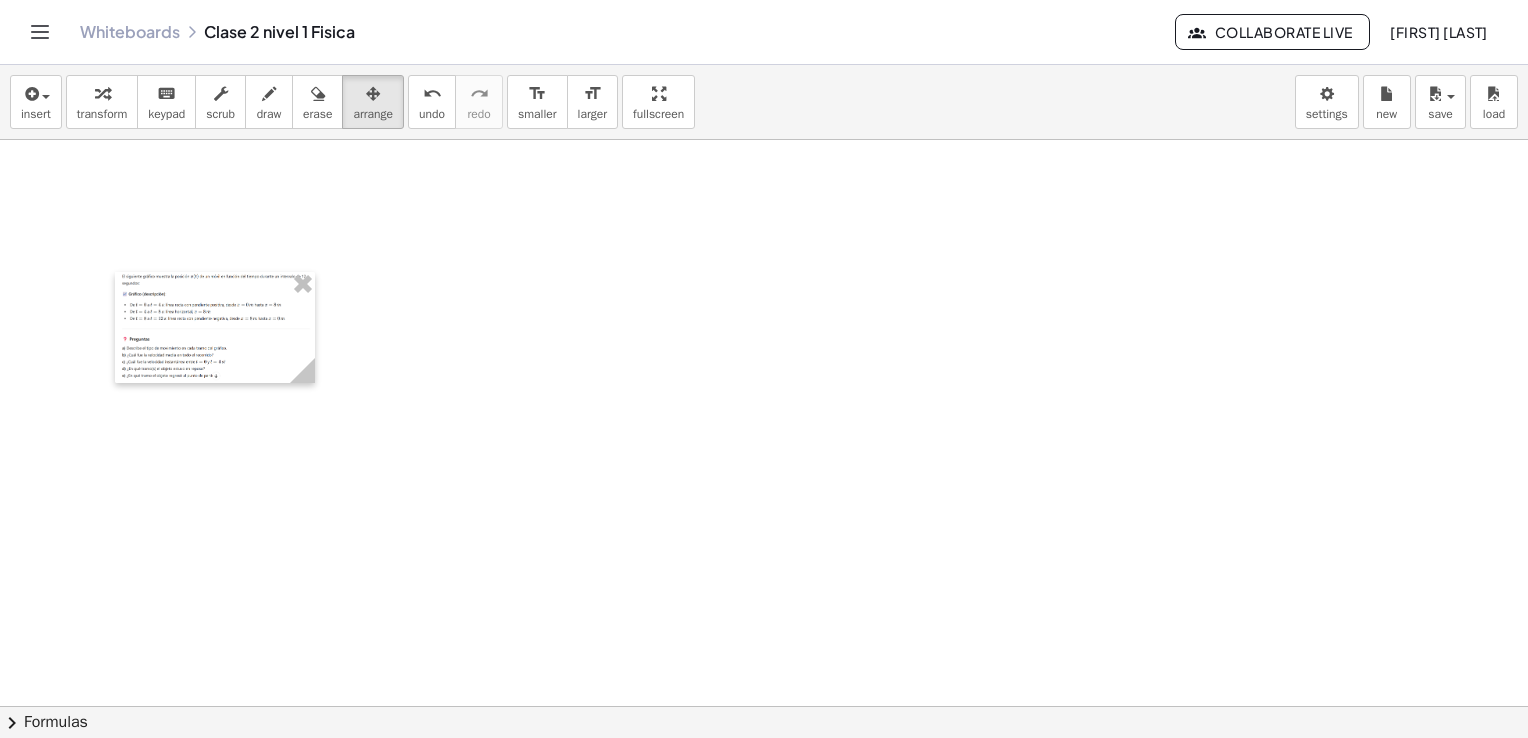 scroll, scrollTop: 1134, scrollLeft: 0, axis: vertical 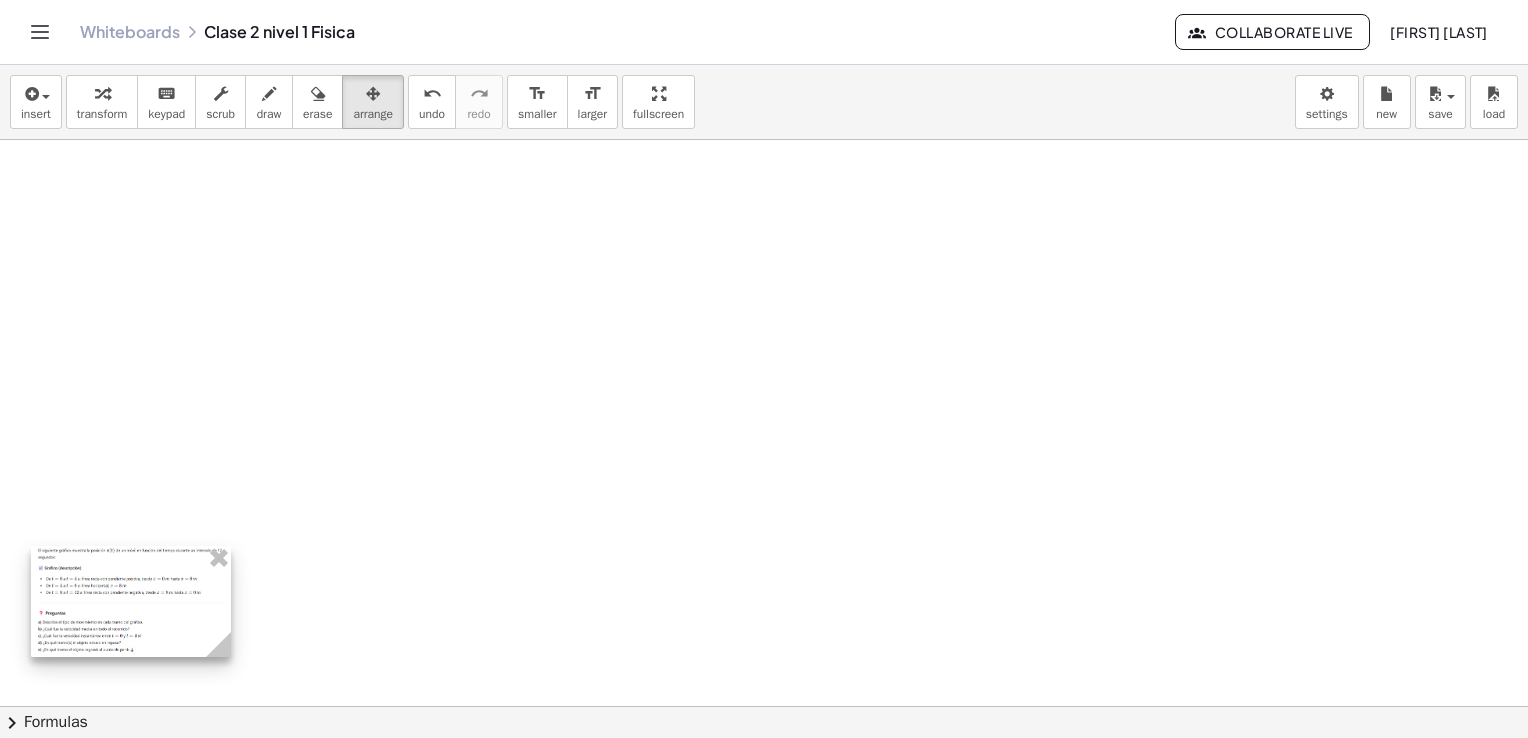 drag, startPoint x: 222, startPoint y: 325, endPoint x: 138, endPoint y: 610, distance: 297.1212 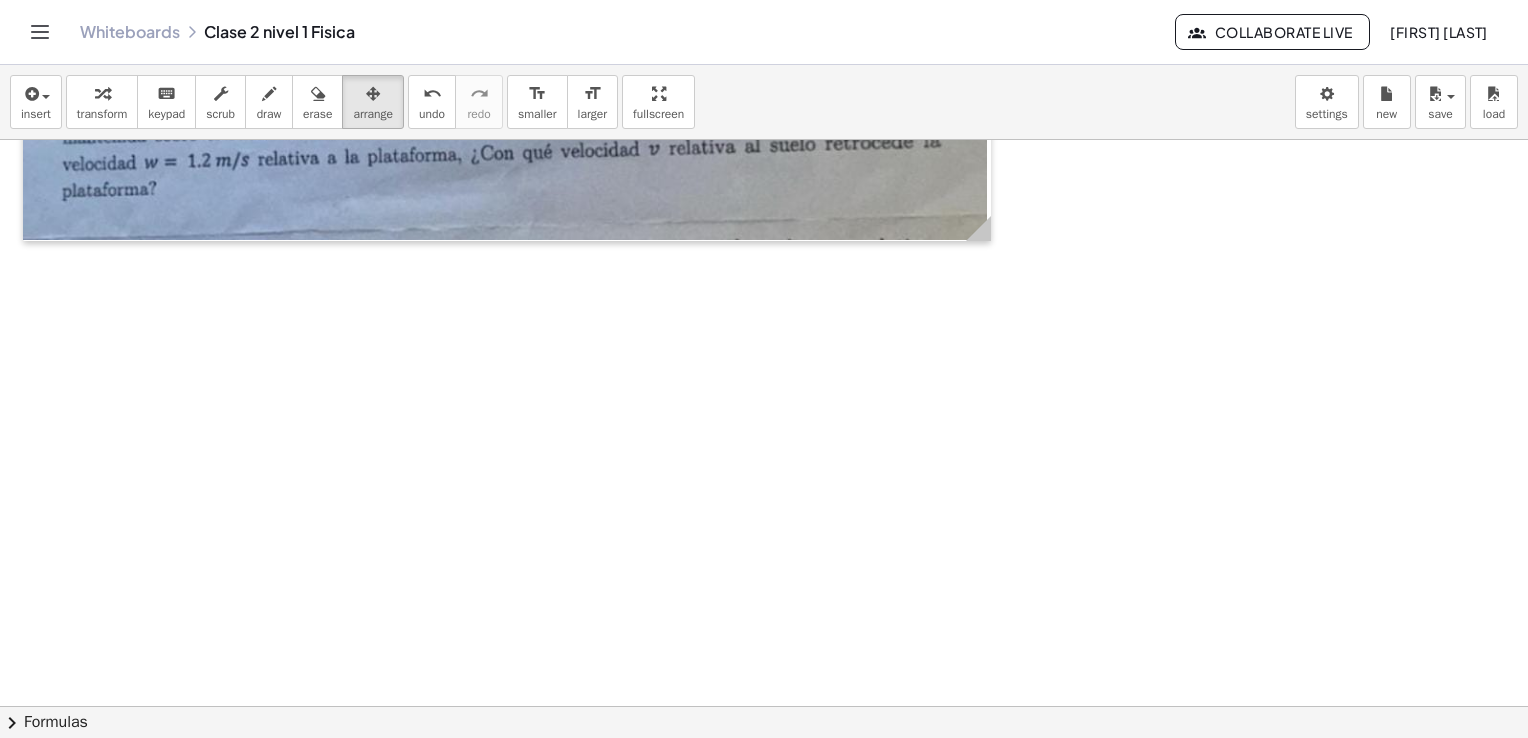 scroll, scrollTop: 834, scrollLeft: 0, axis: vertical 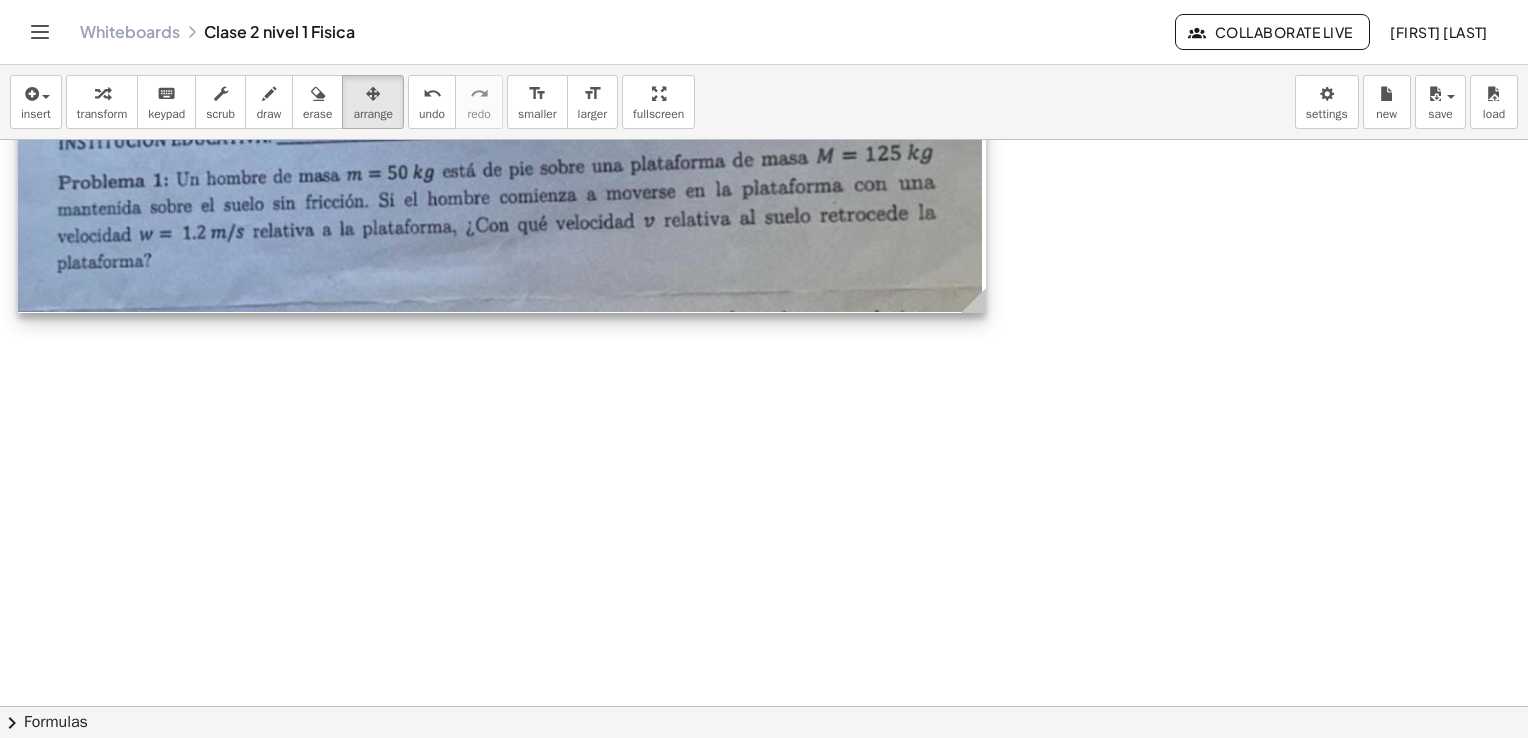 drag, startPoint x: 319, startPoint y: 271, endPoint x: 253, endPoint y: 602, distance: 337.51593 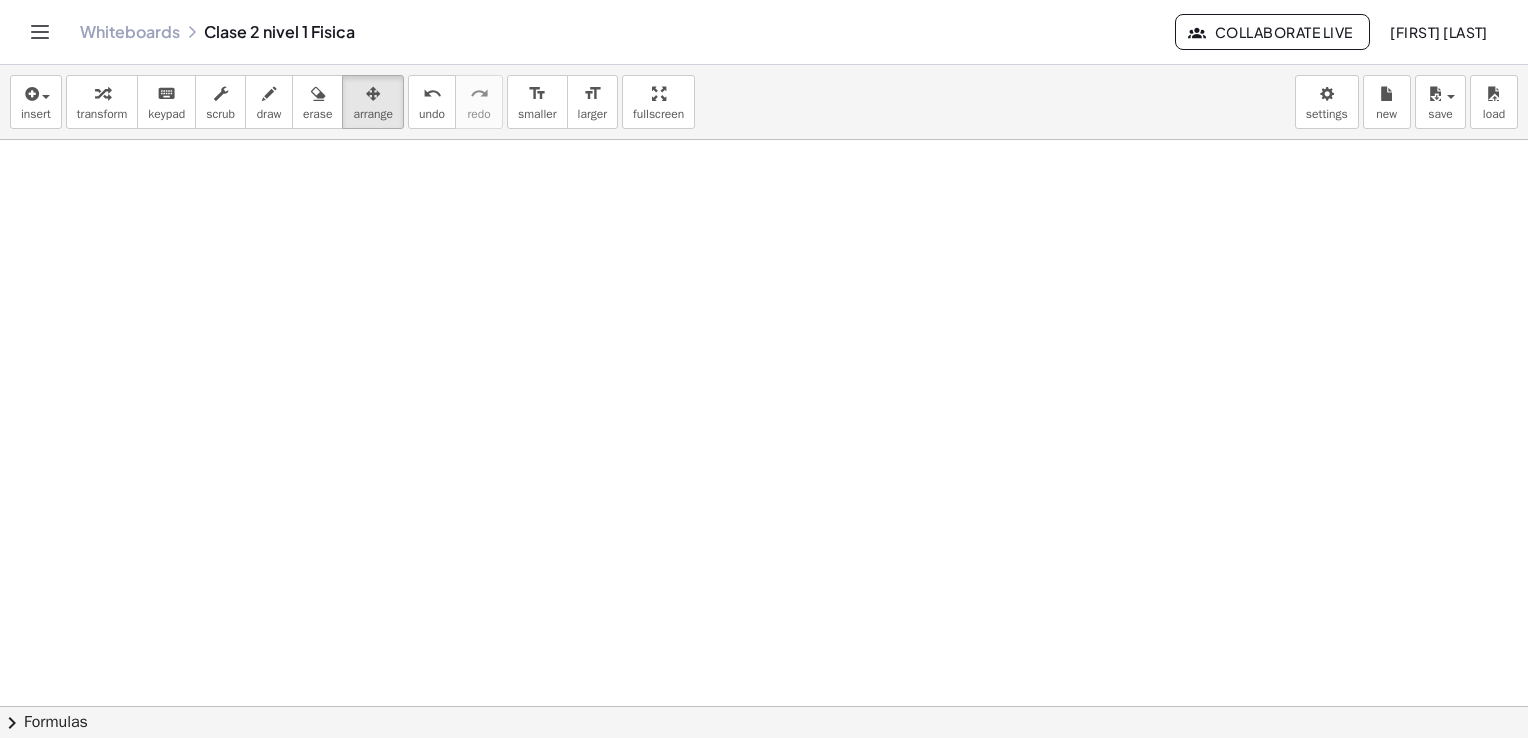 scroll, scrollTop: 0, scrollLeft: 0, axis: both 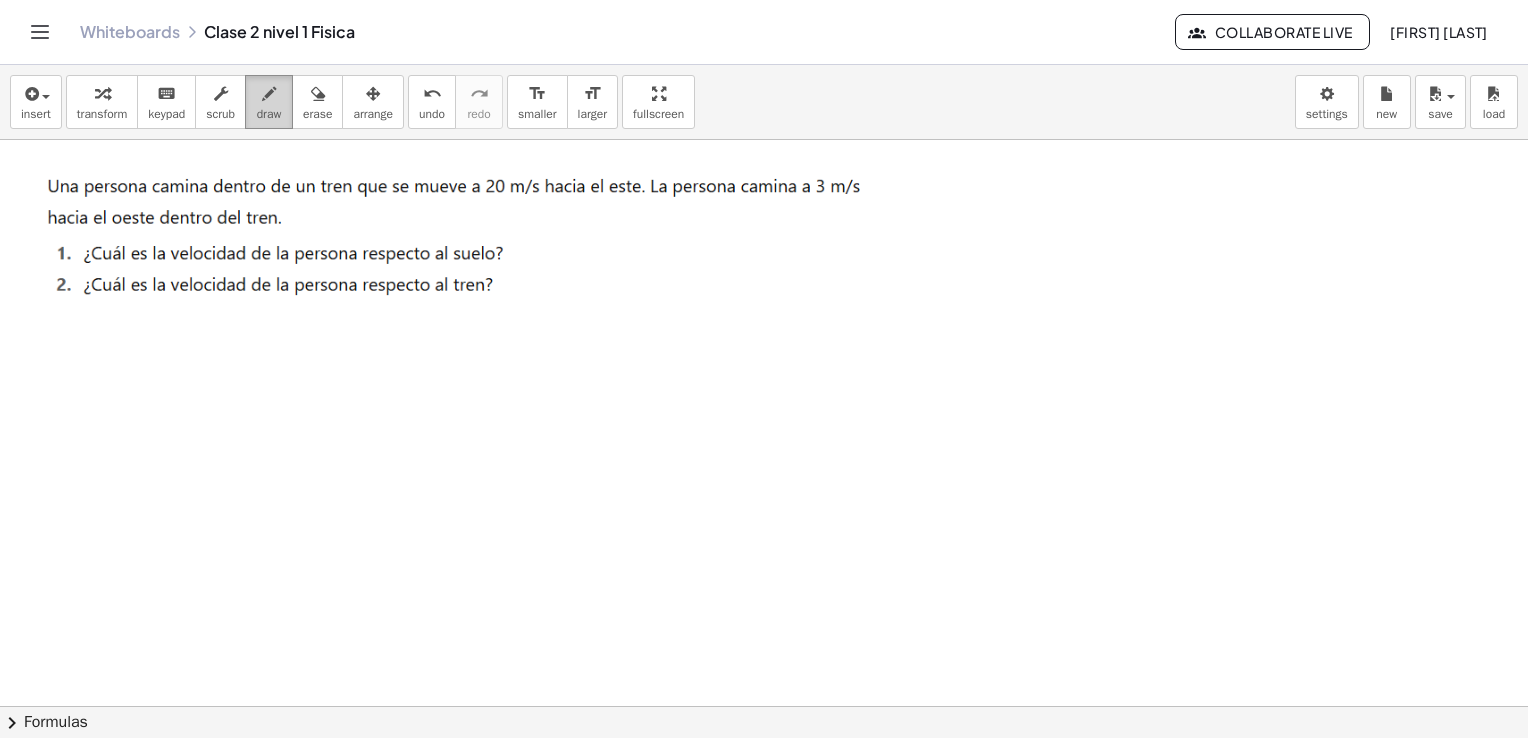 click on "draw" at bounding box center [269, 102] 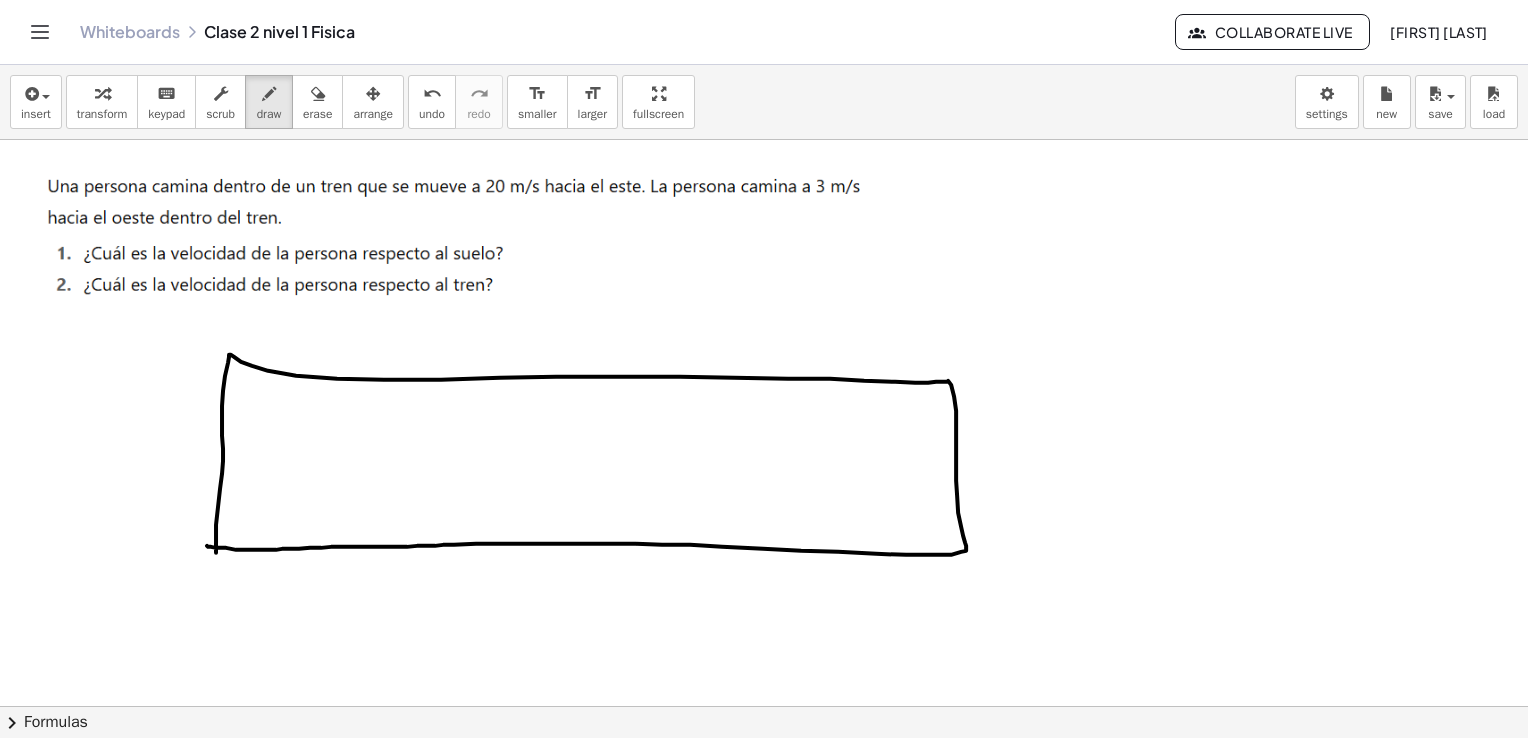 drag, startPoint x: 216, startPoint y: 551, endPoint x: 193, endPoint y: 532, distance: 29.832869 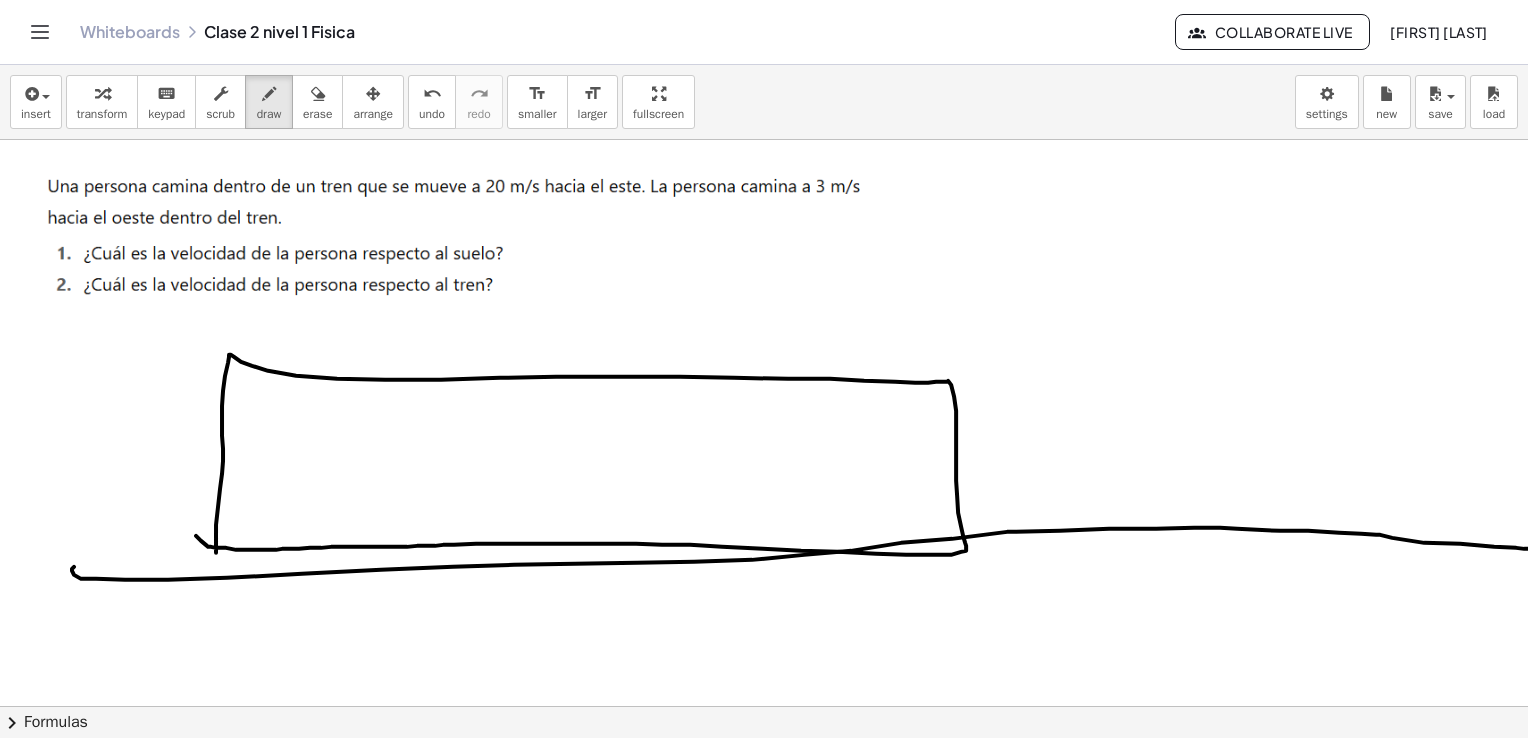 drag, startPoint x: 227, startPoint y: 577, endPoint x: 1531, endPoint y: 553, distance: 1304.2208 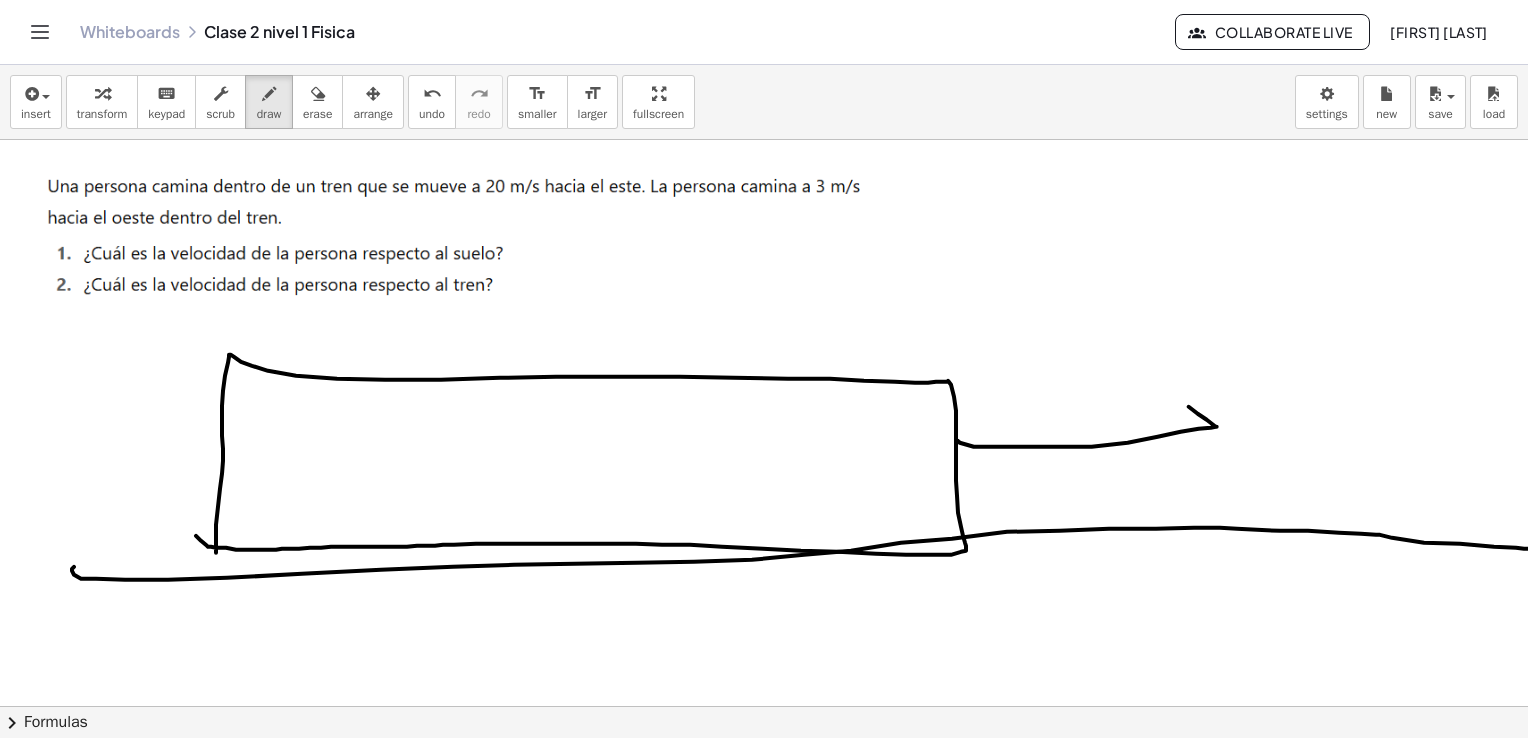 drag, startPoint x: 958, startPoint y: 440, endPoint x: 1153, endPoint y: 370, distance: 207.18349 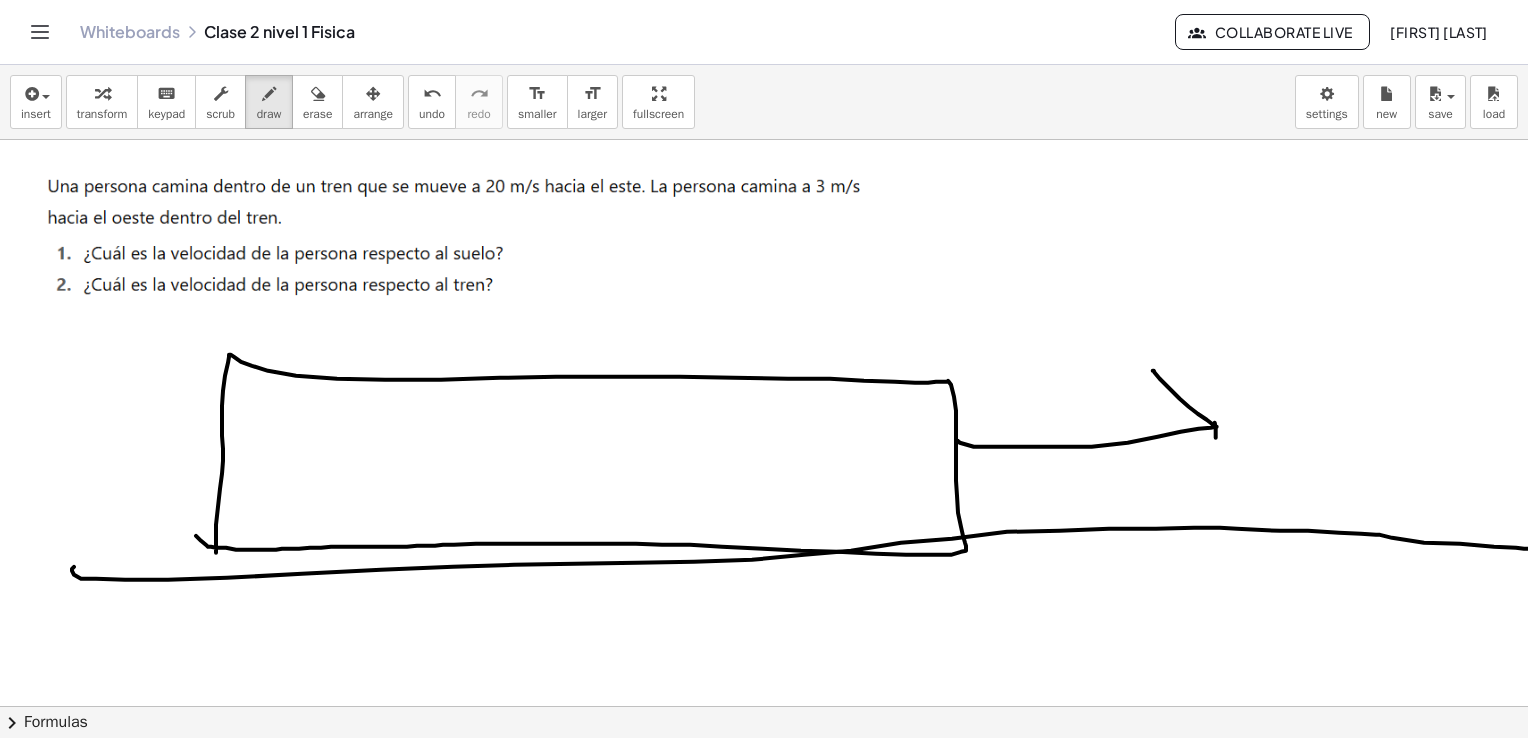 drag, startPoint x: 1215, startPoint y: 422, endPoint x: 1204, endPoint y: 474, distance: 53.15073 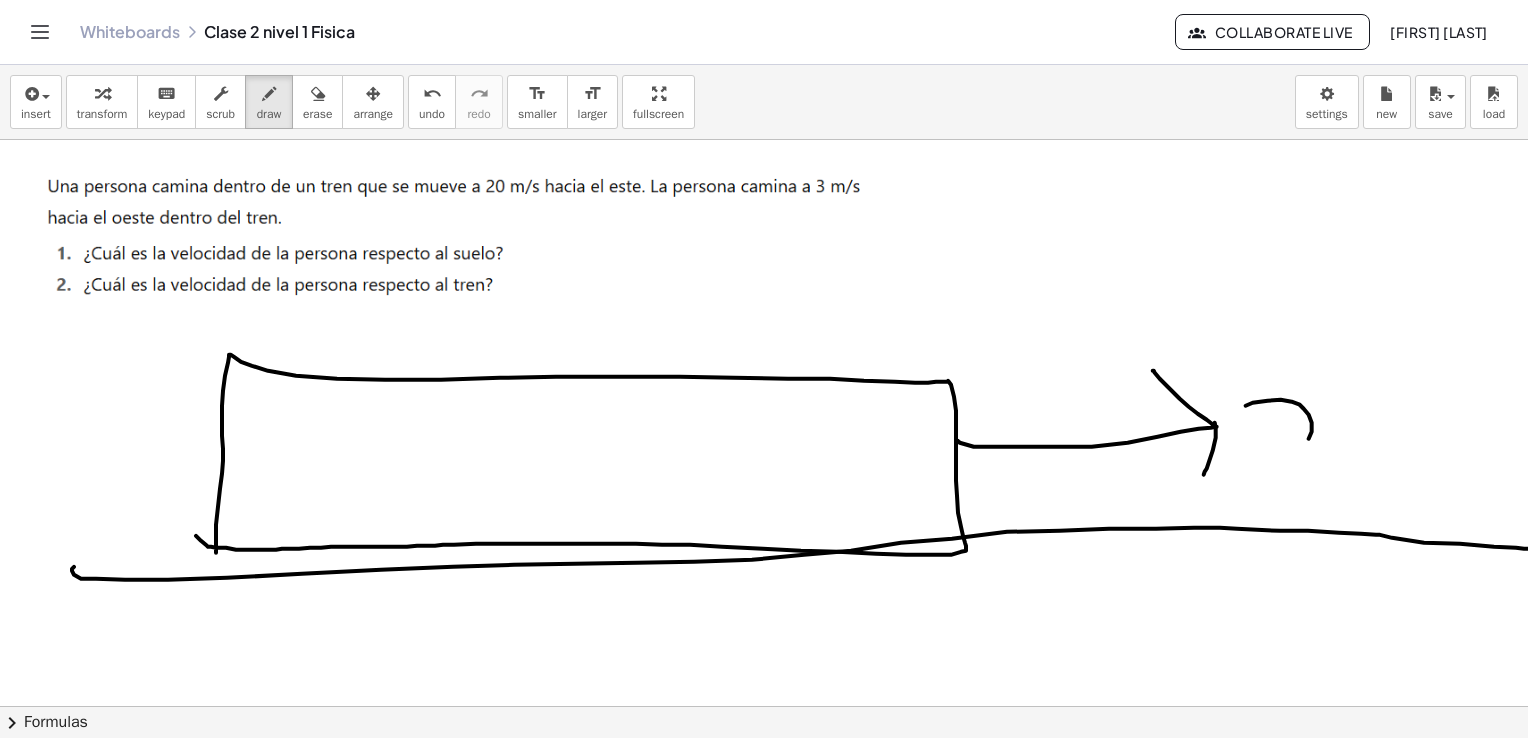 drag, startPoint x: 1300, startPoint y: 404, endPoint x: 1310, endPoint y: 464, distance: 60.827625 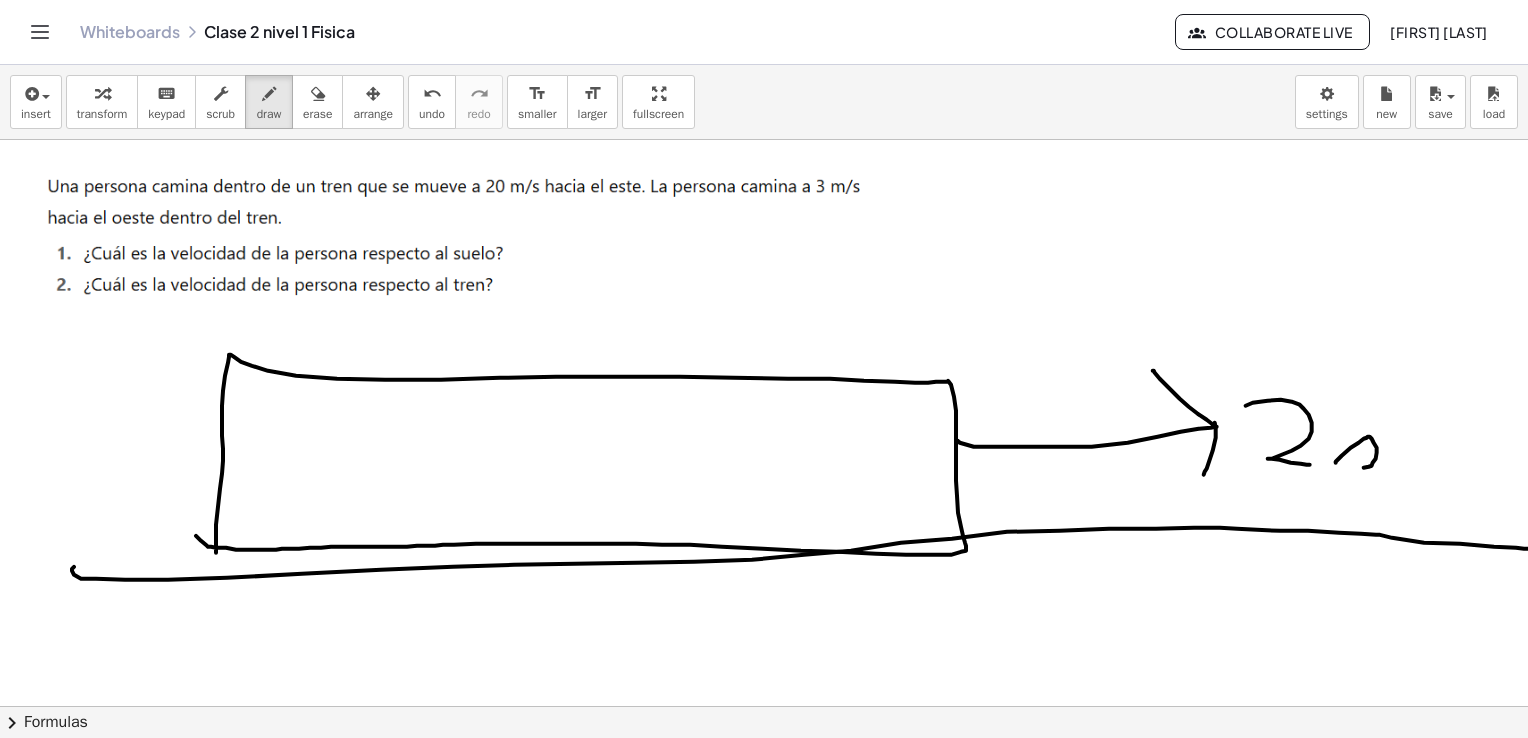 drag, startPoint x: 1342, startPoint y: 455, endPoint x: 1349, endPoint y: 432, distance: 24.04163 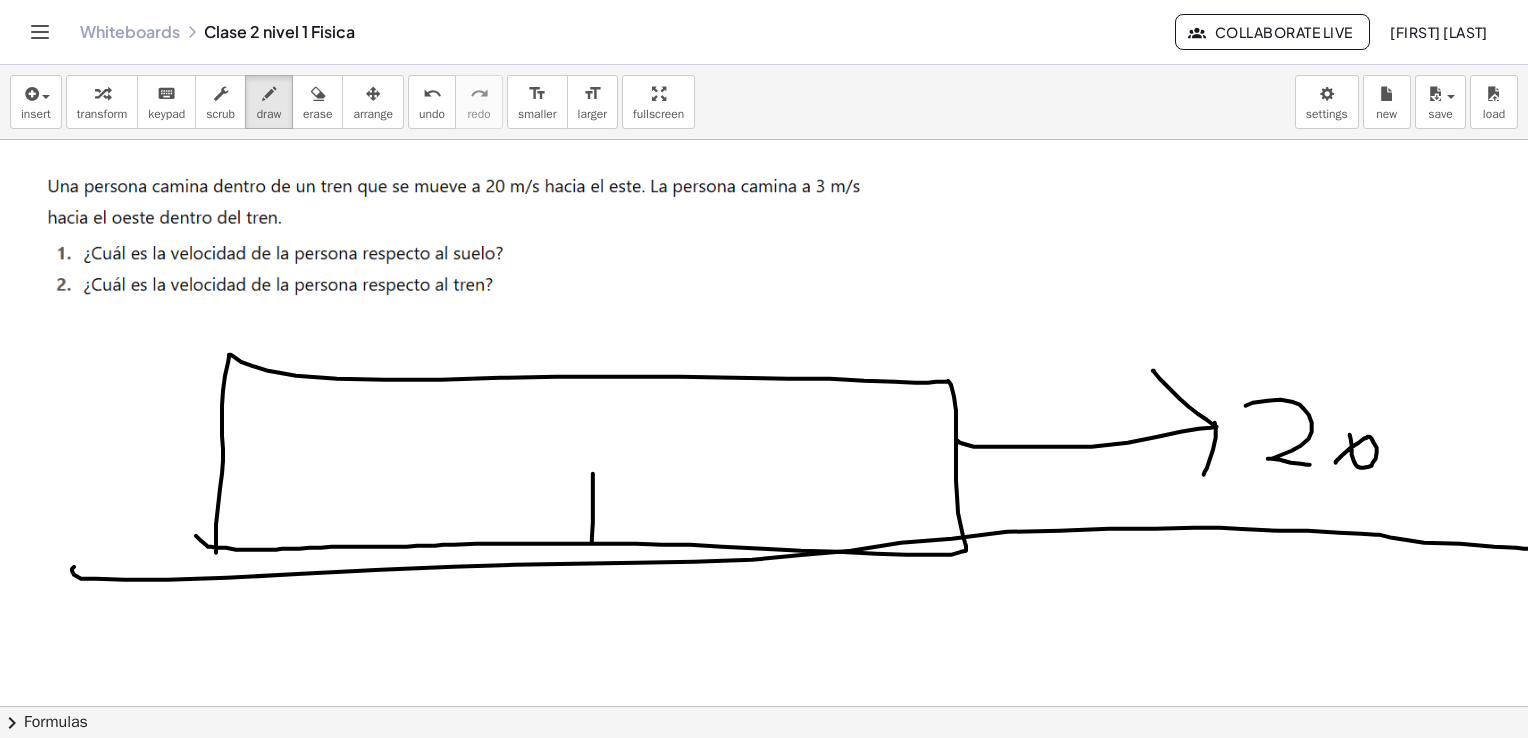 drag, startPoint x: 592, startPoint y: 542, endPoint x: 588, endPoint y: 424, distance: 118.06778 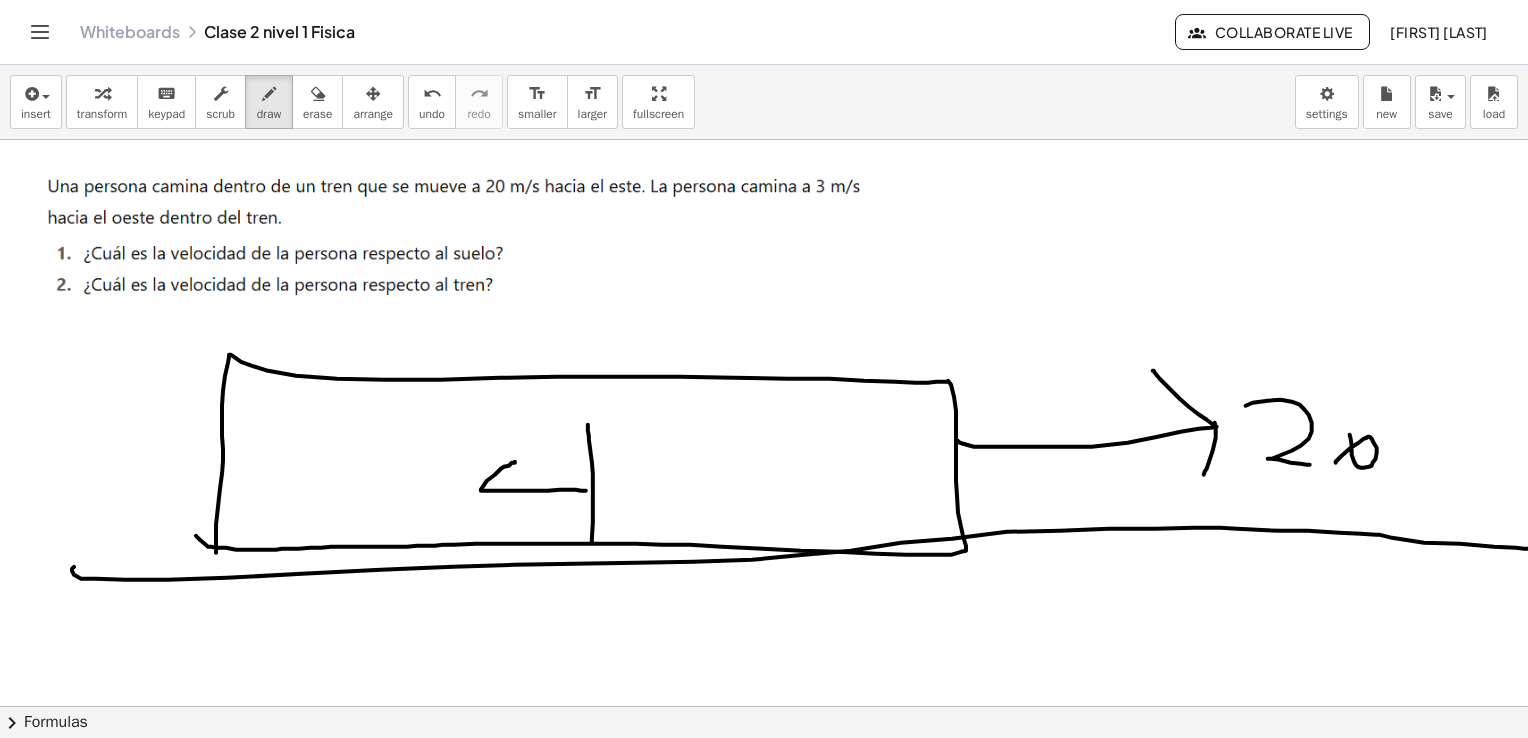 drag, startPoint x: 586, startPoint y: 490, endPoint x: 494, endPoint y: 498, distance: 92.34717 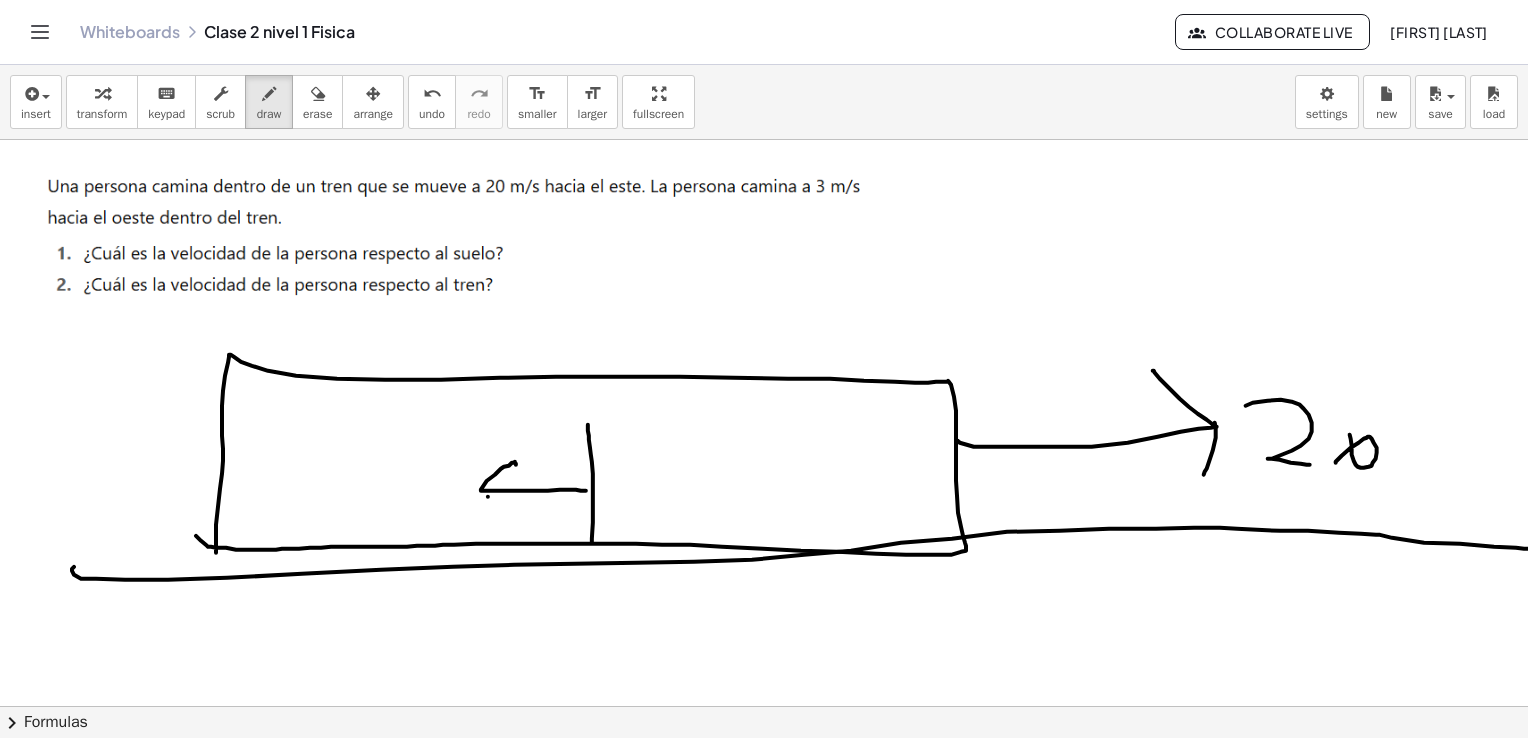 drag, startPoint x: 488, startPoint y: 496, endPoint x: 532, endPoint y: 518, distance: 49.193497 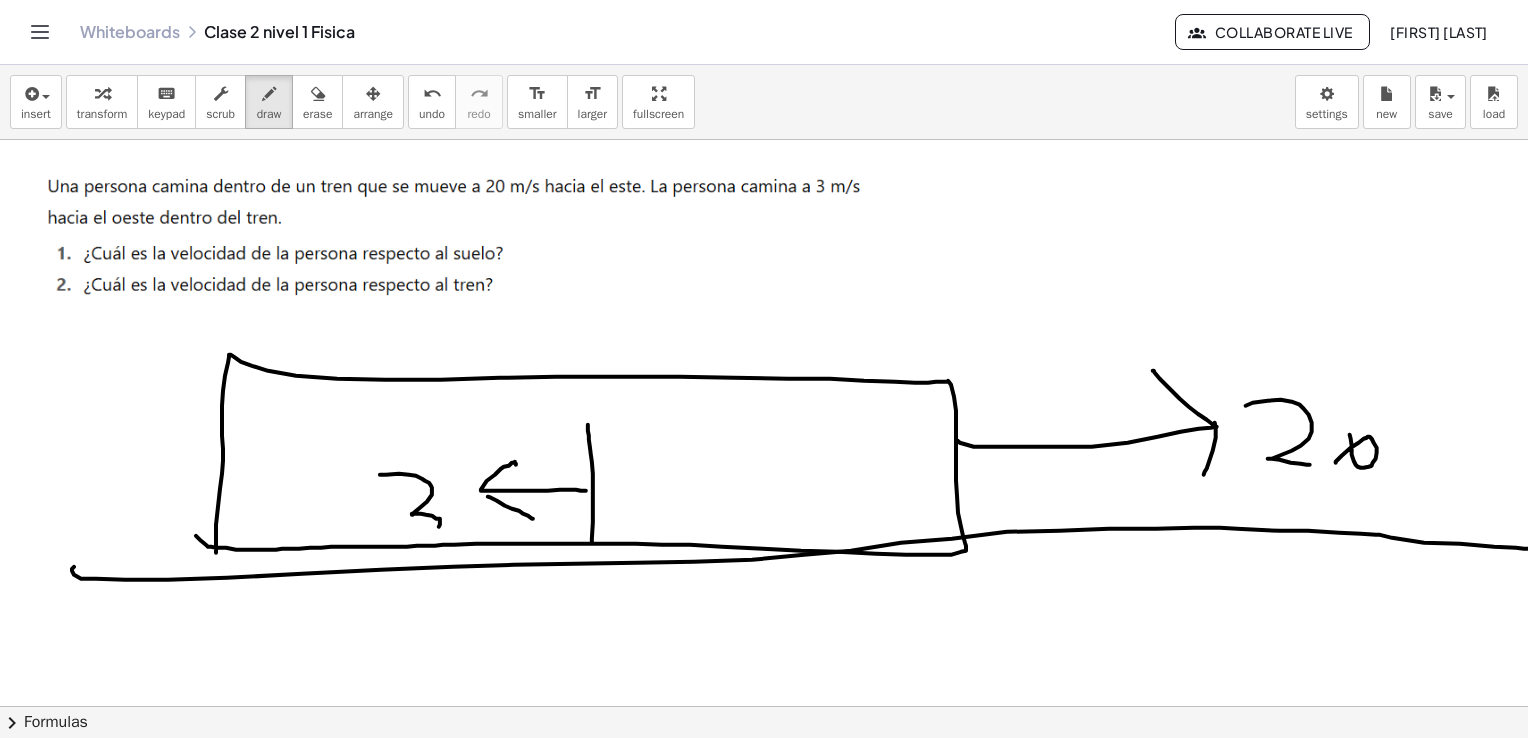 drag, startPoint x: 380, startPoint y: 474, endPoint x: 397, endPoint y: 530, distance: 58.5235 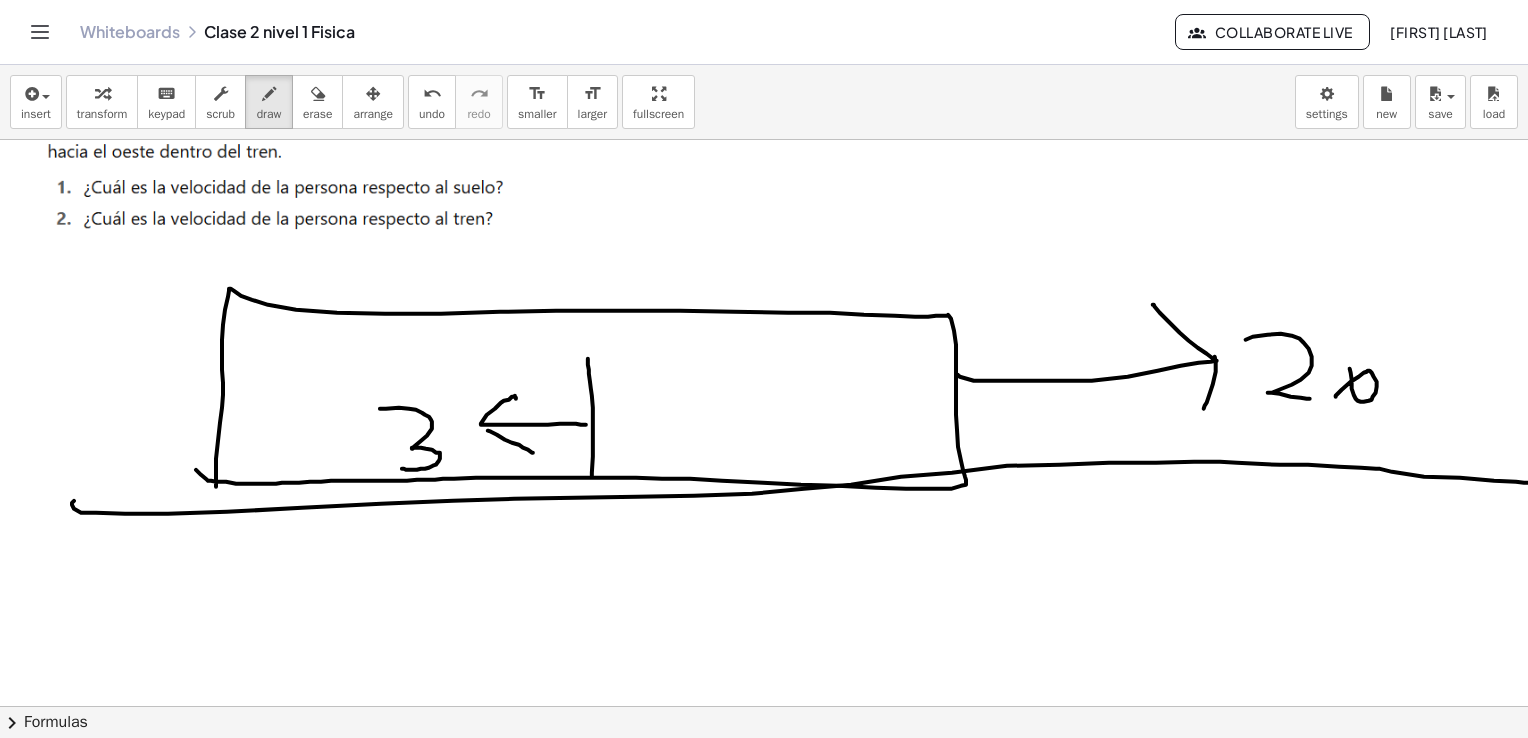 scroll, scrollTop: 100, scrollLeft: 0, axis: vertical 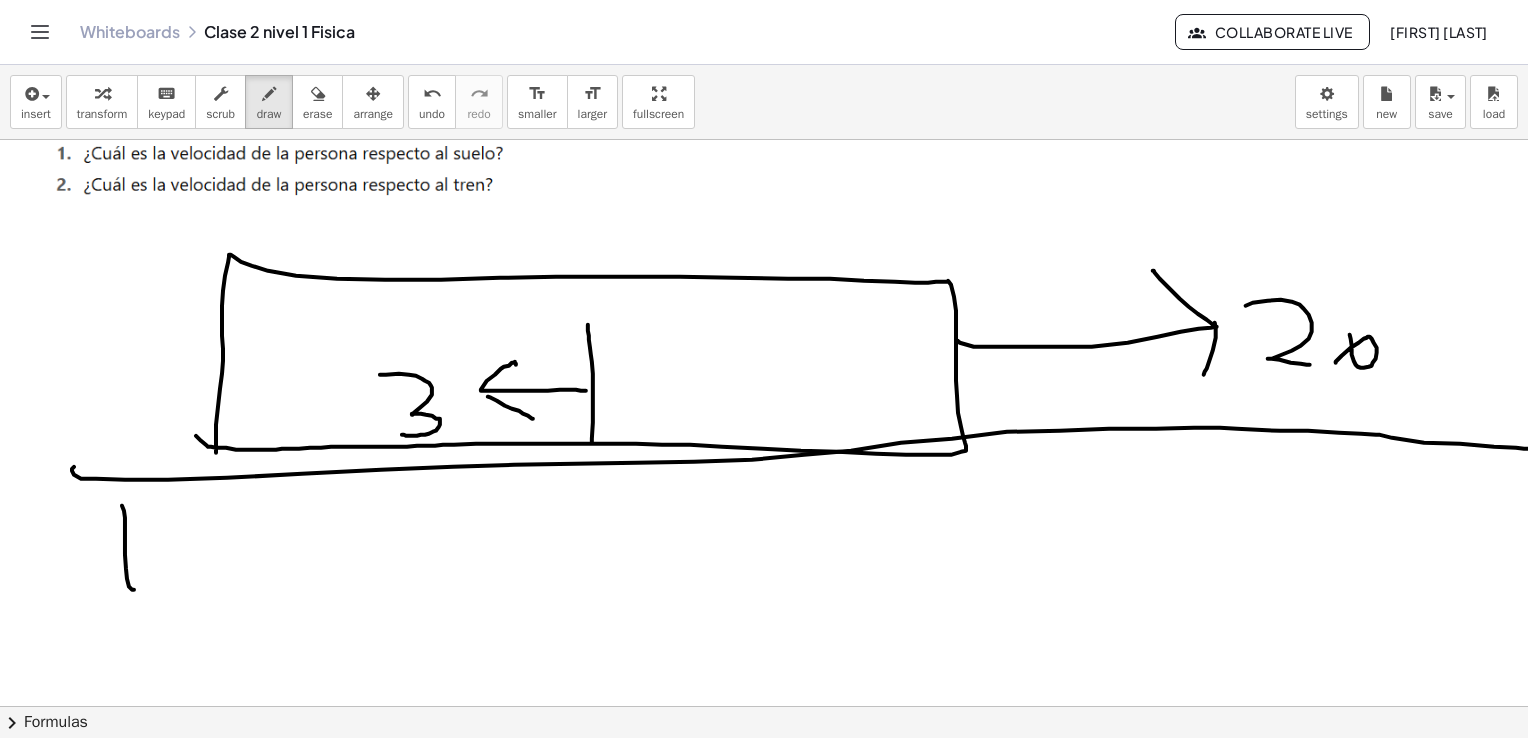 drag, startPoint x: 132, startPoint y: 589, endPoint x: 106, endPoint y: 510, distance: 83.1685 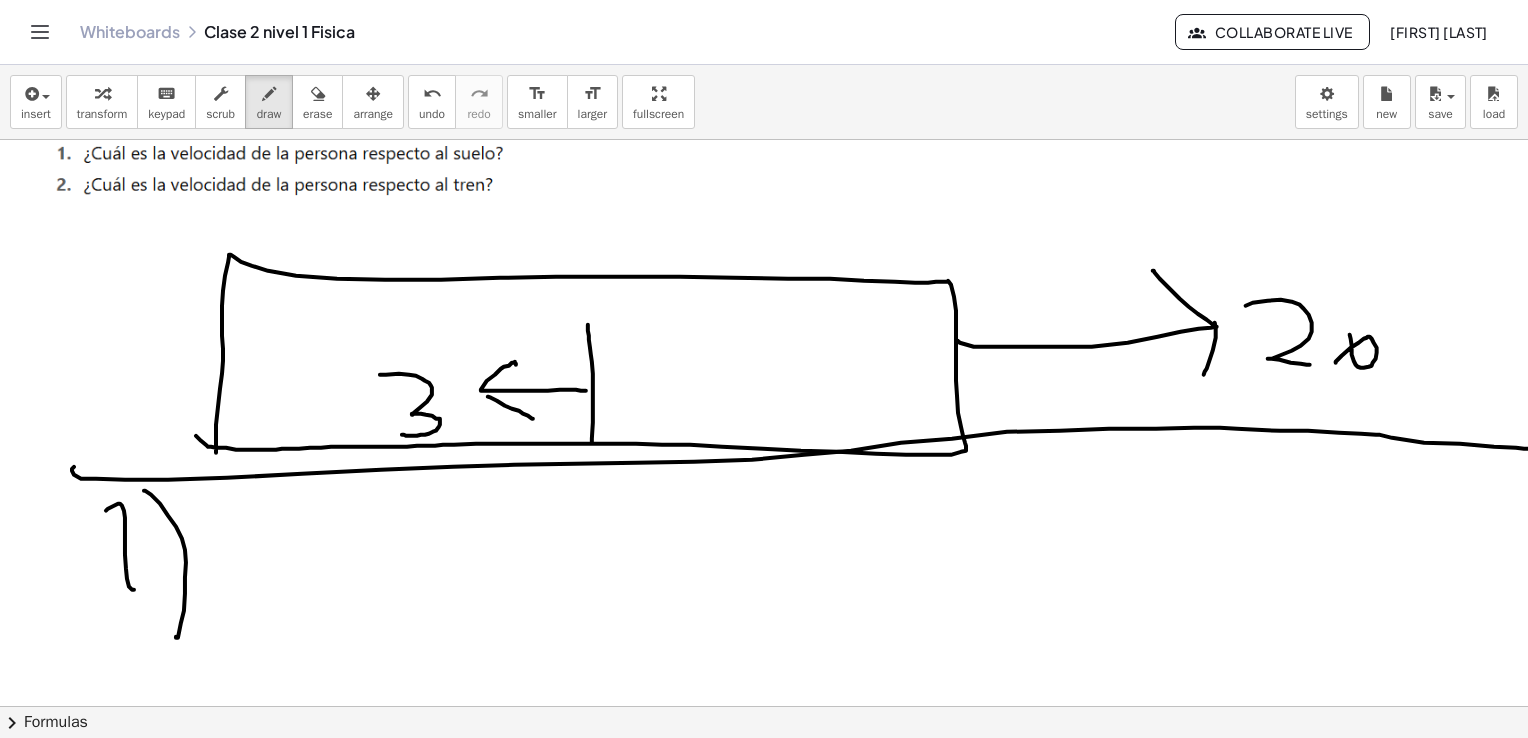 drag, startPoint x: 160, startPoint y: 503, endPoint x: 176, endPoint y: 636, distance: 133.95895 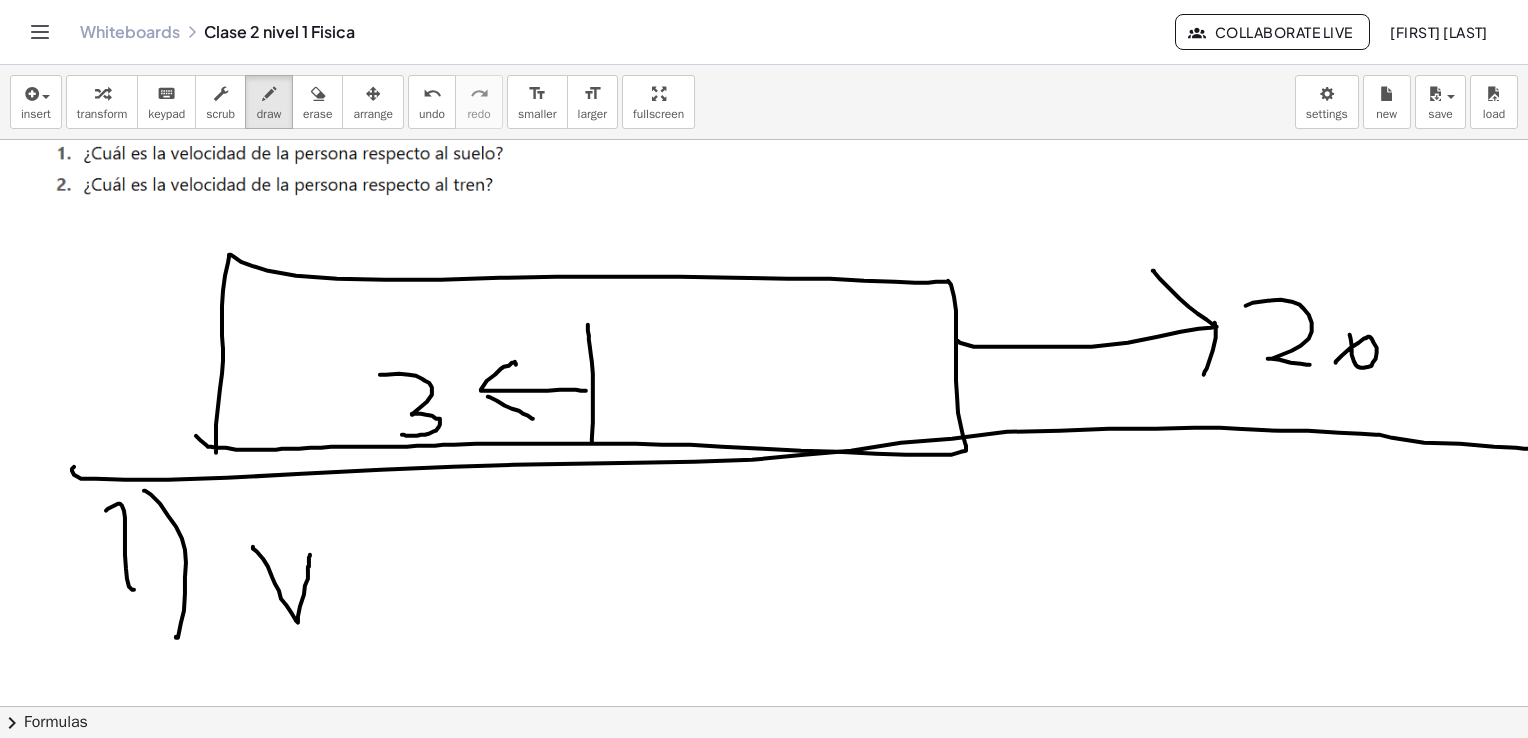 drag, startPoint x: 253, startPoint y: 547, endPoint x: 310, endPoint y: 554, distance: 57.428215 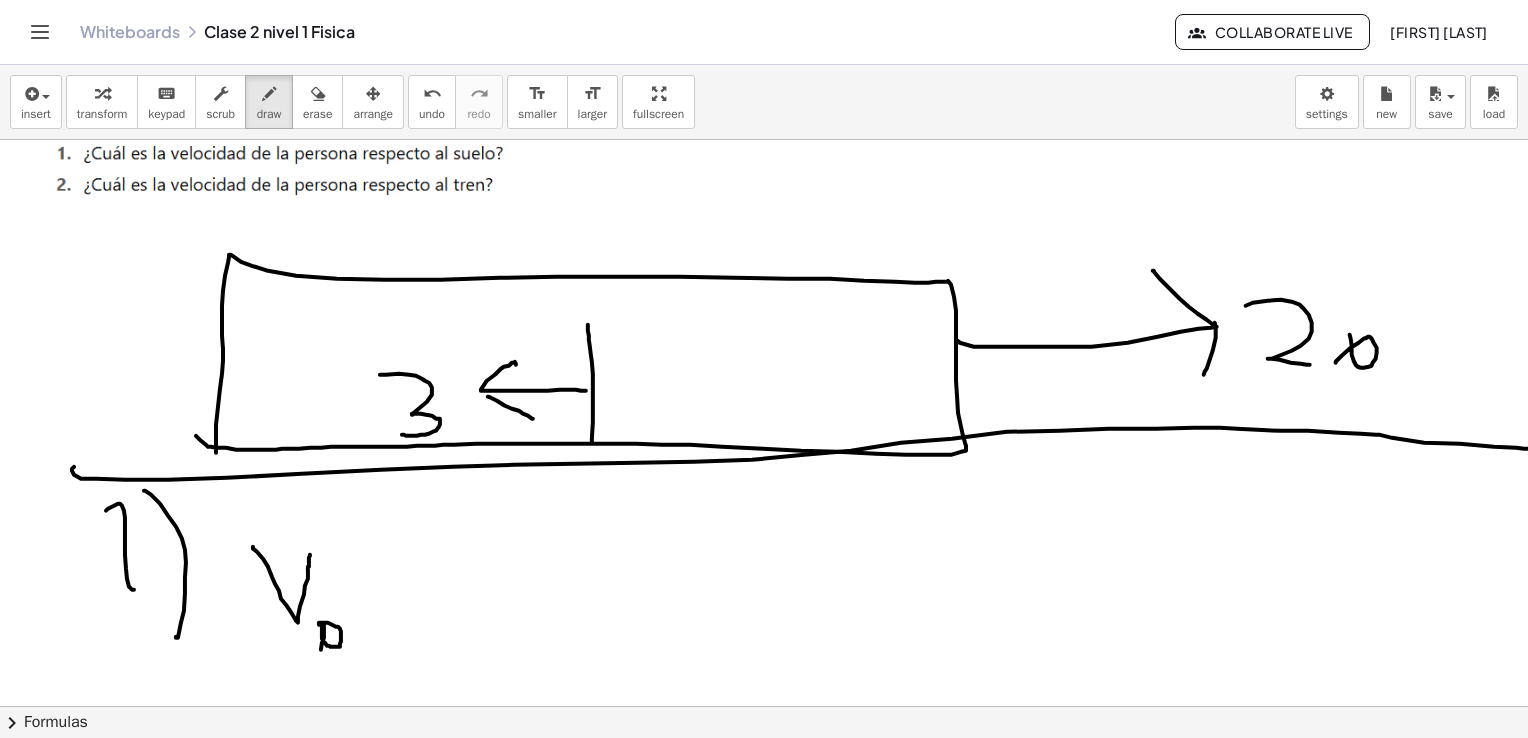 drag, startPoint x: 319, startPoint y: 623, endPoint x: 317, endPoint y: 671, distance: 48.04165 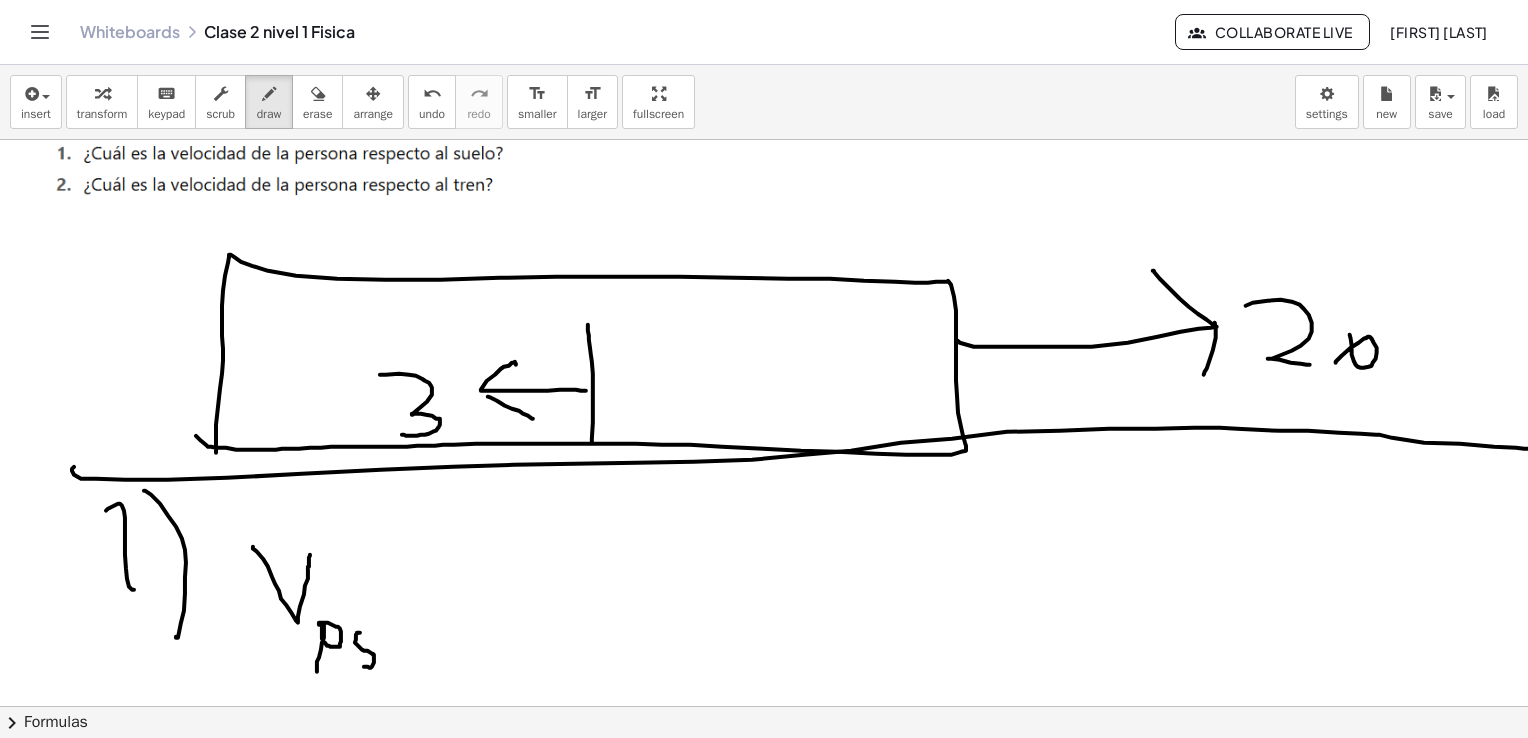 drag, startPoint x: 360, startPoint y: 632, endPoint x: 363, endPoint y: 666, distance: 34.132095 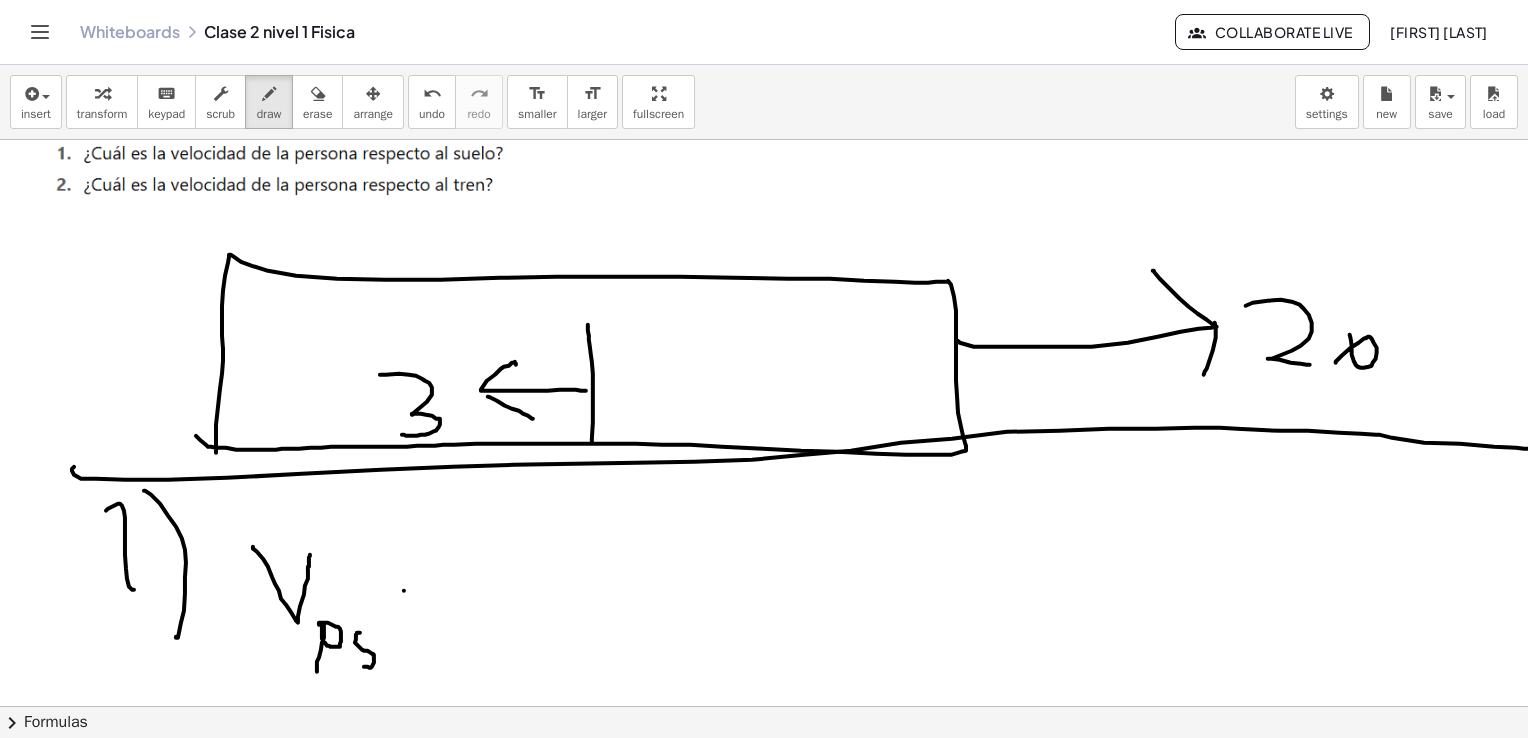 drag, startPoint x: 404, startPoint y: 590, endPoint x: 463, endPoint y: 594, distance: 59.135437 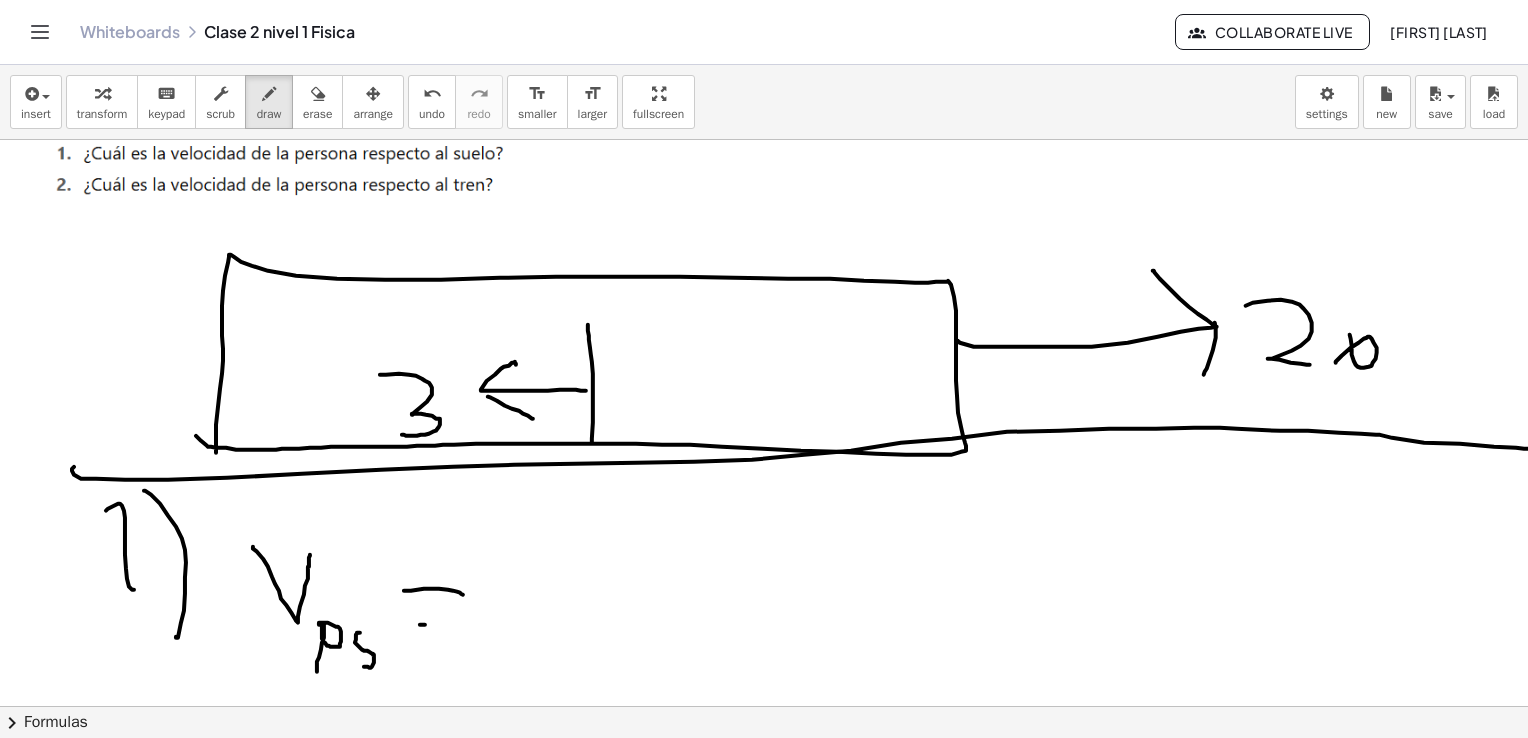 drag, startPoint x: 420, startPoint y: 624, endPoint x: 464, endPoint y: 623, distance: 44.011364 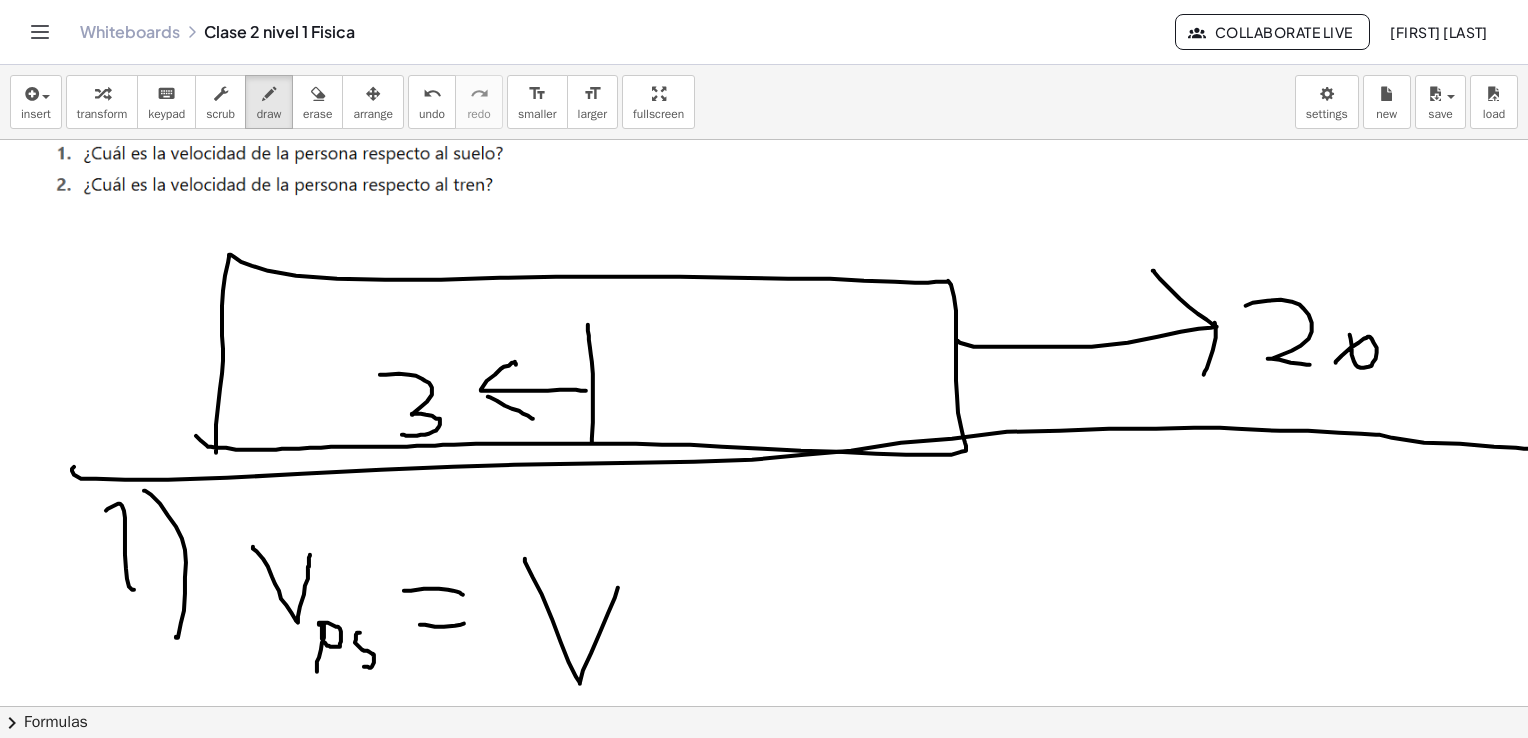 drag, startPoint x: 525, startPoint y: 558, endPoint x: 619, endPoint y: 582, distance: 97.015465 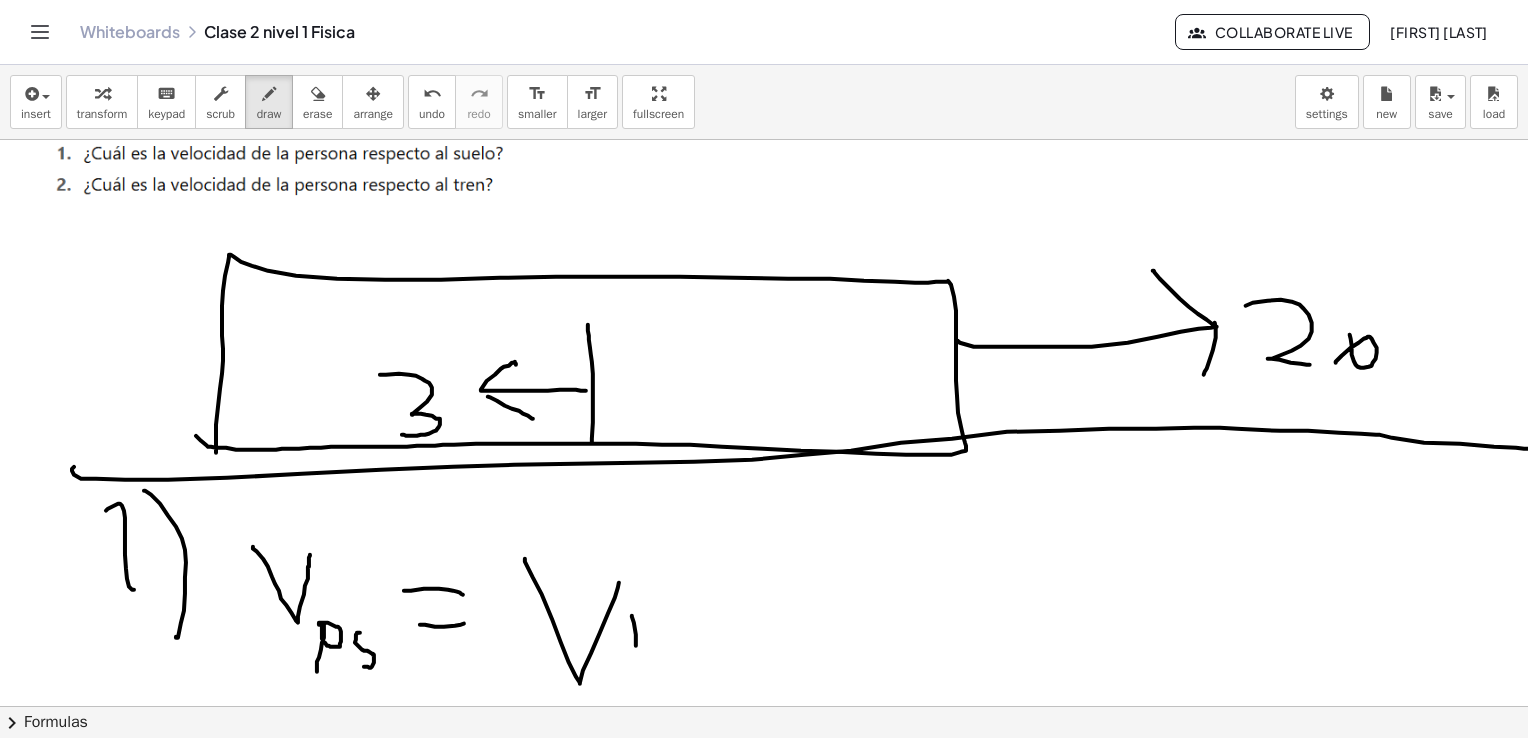 drag, startPoint x: 632, startPoint y: 615, endPoint x: 632, endPoint y: 666, distance: 51 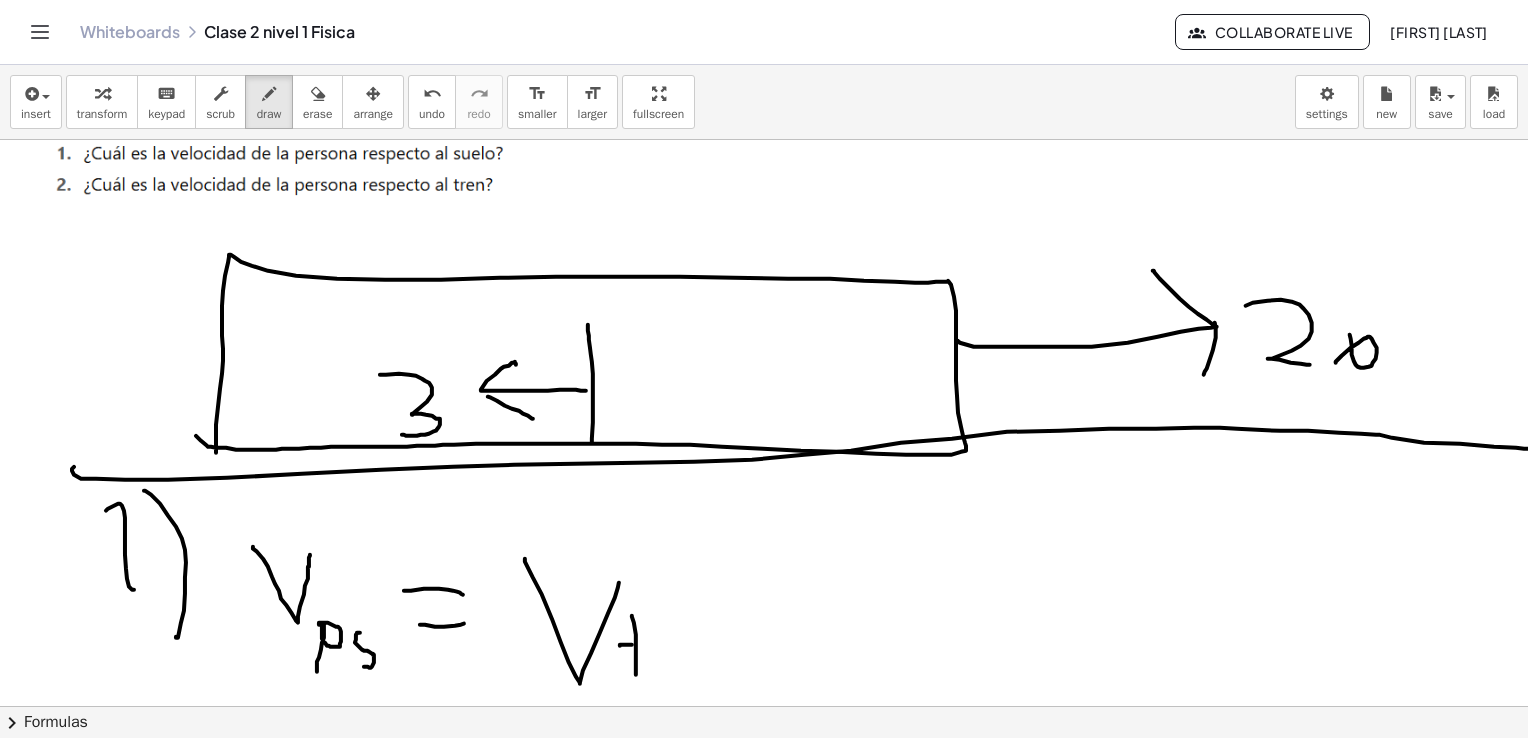 drag, startPoint x: 620, startPoint y: 645, endPoint x: 664, endPoint y: 650, distance: 44.28318 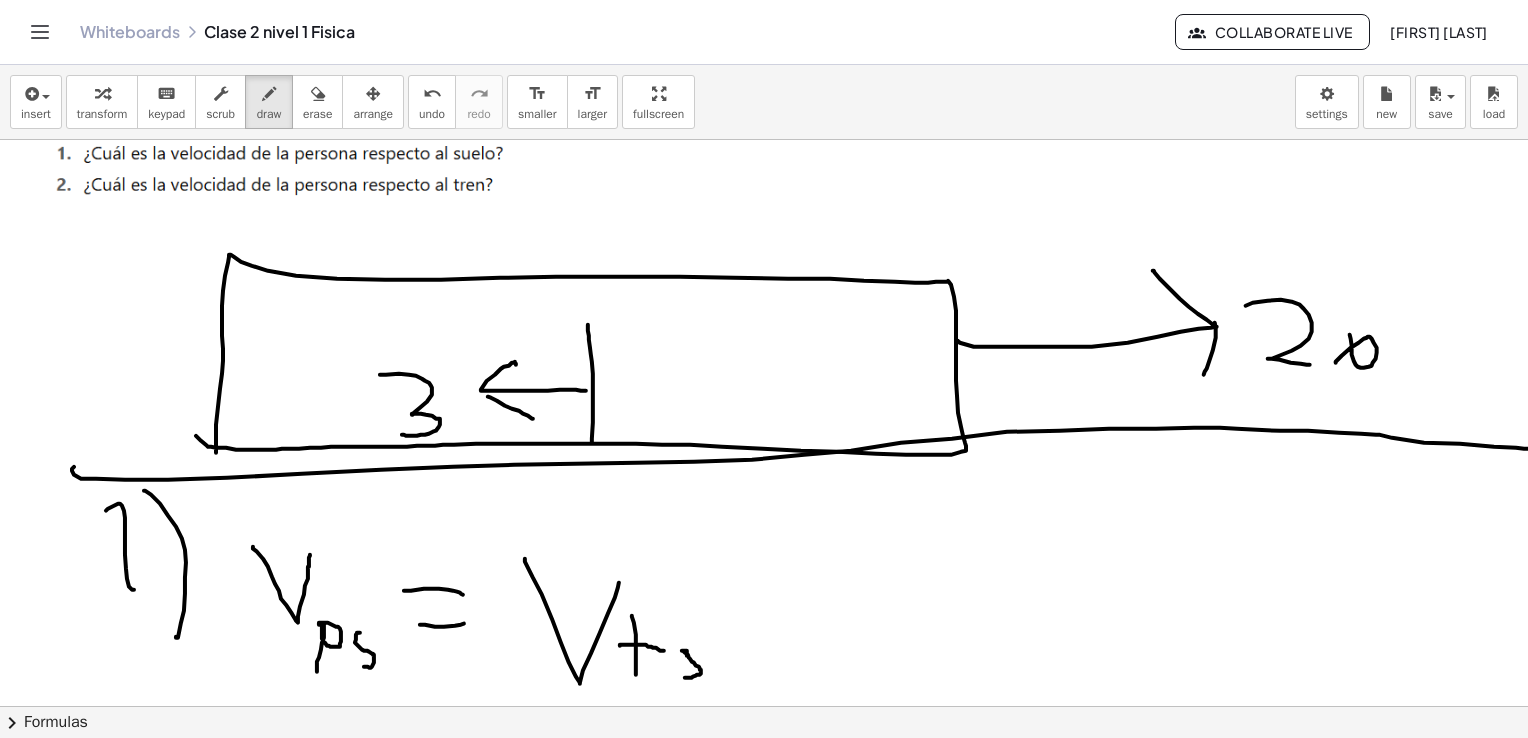 drag, startPoint x: 686, startPoint y: 650, endPoint x: 683, endPoint y: 674, distance: 24.186773 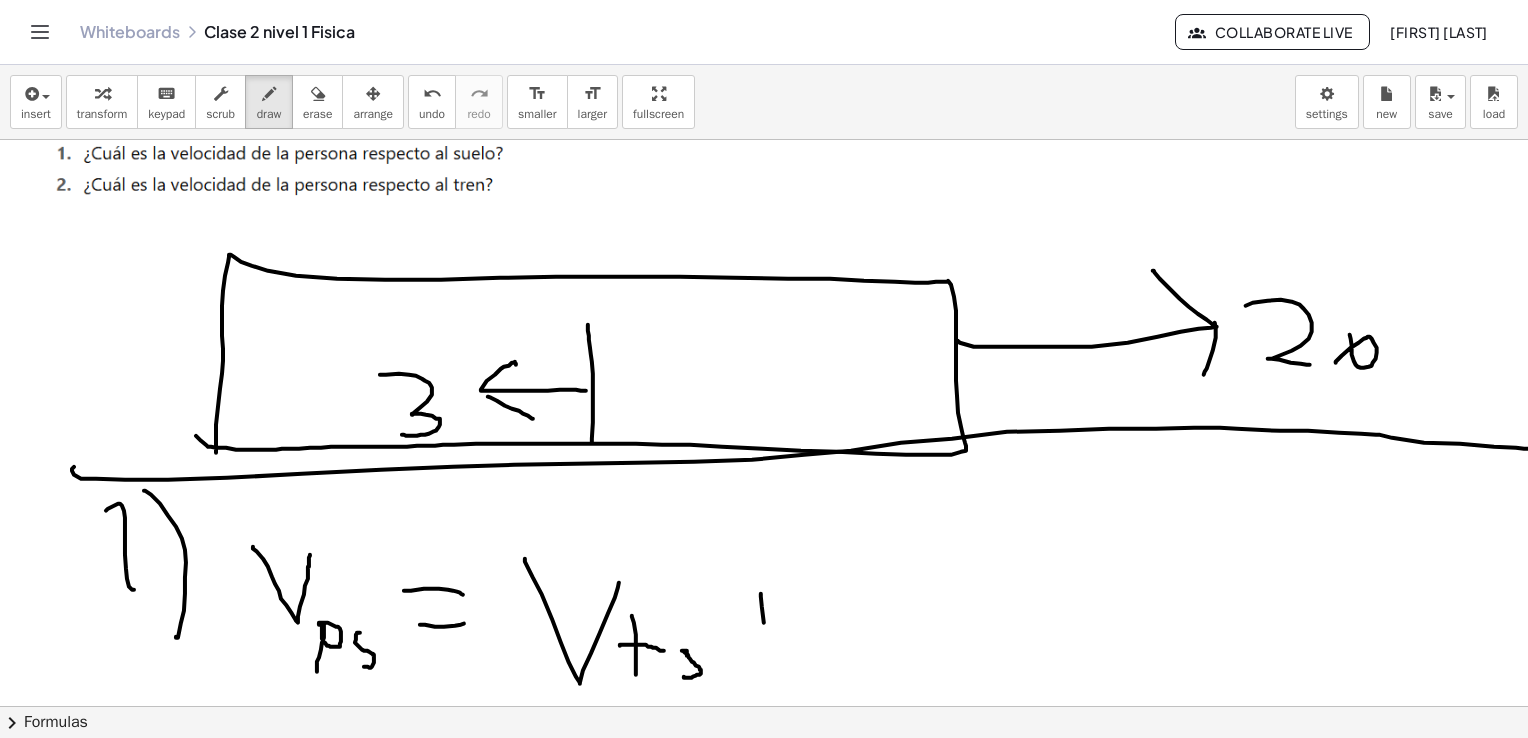 drag 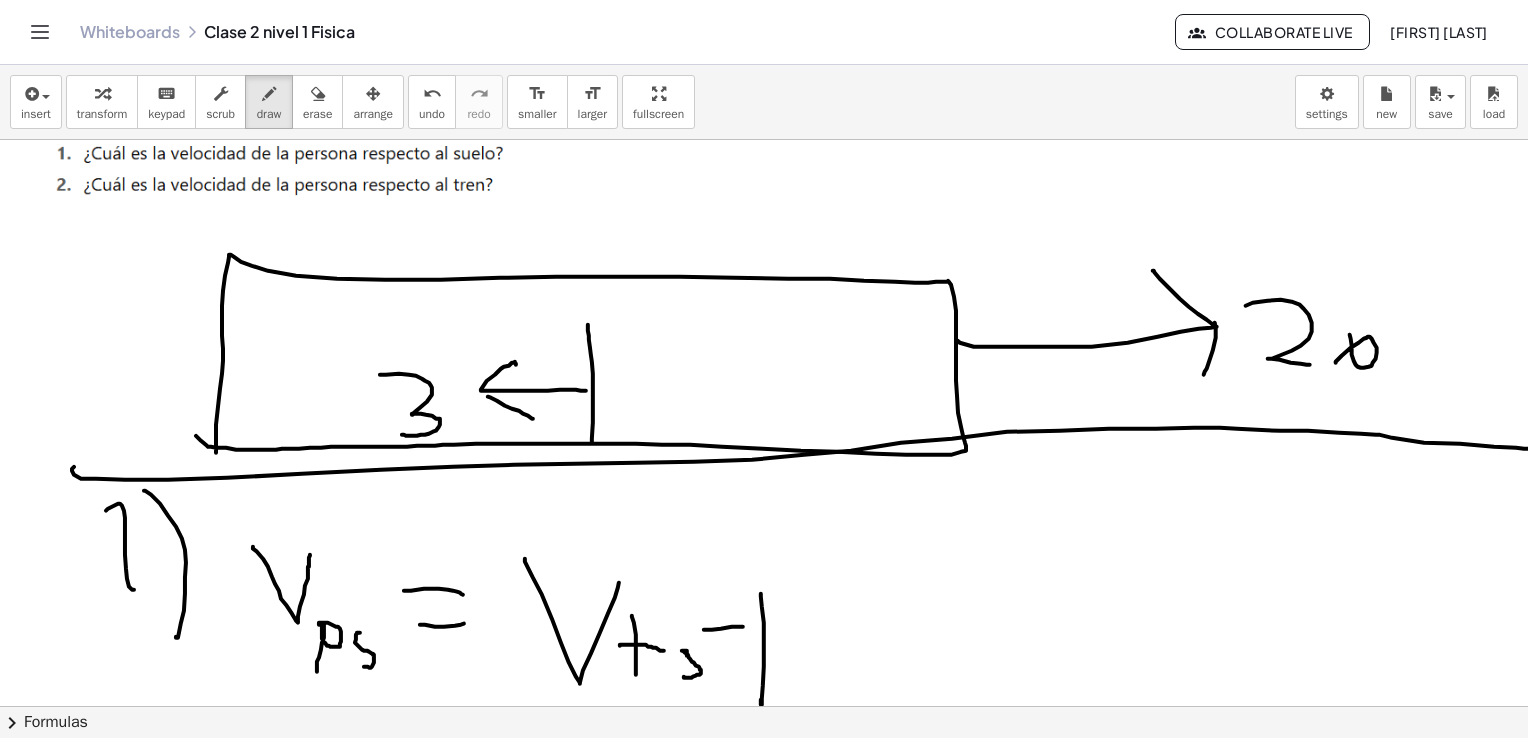 click at bounding box center [769, 1174] 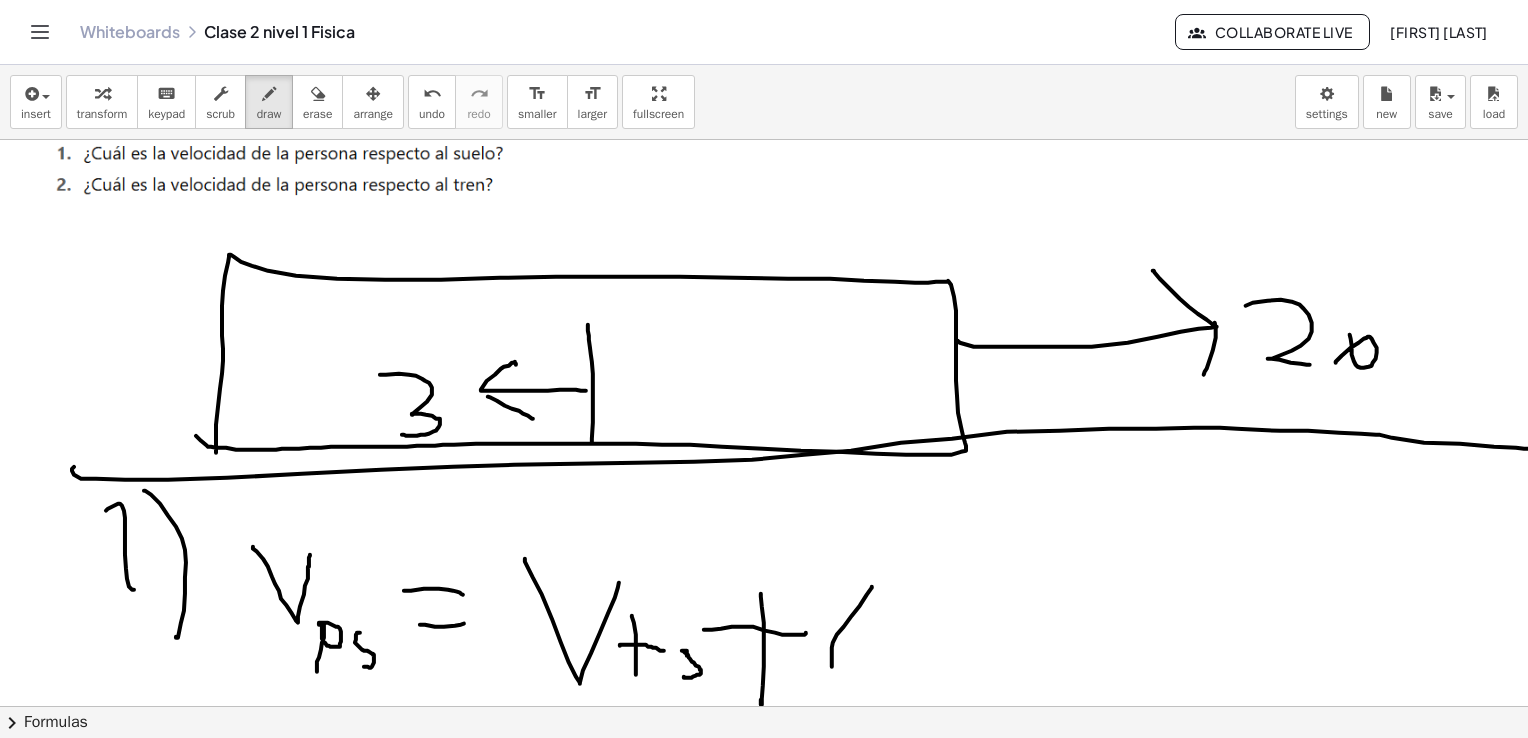click at bounding box center (769, 1174) 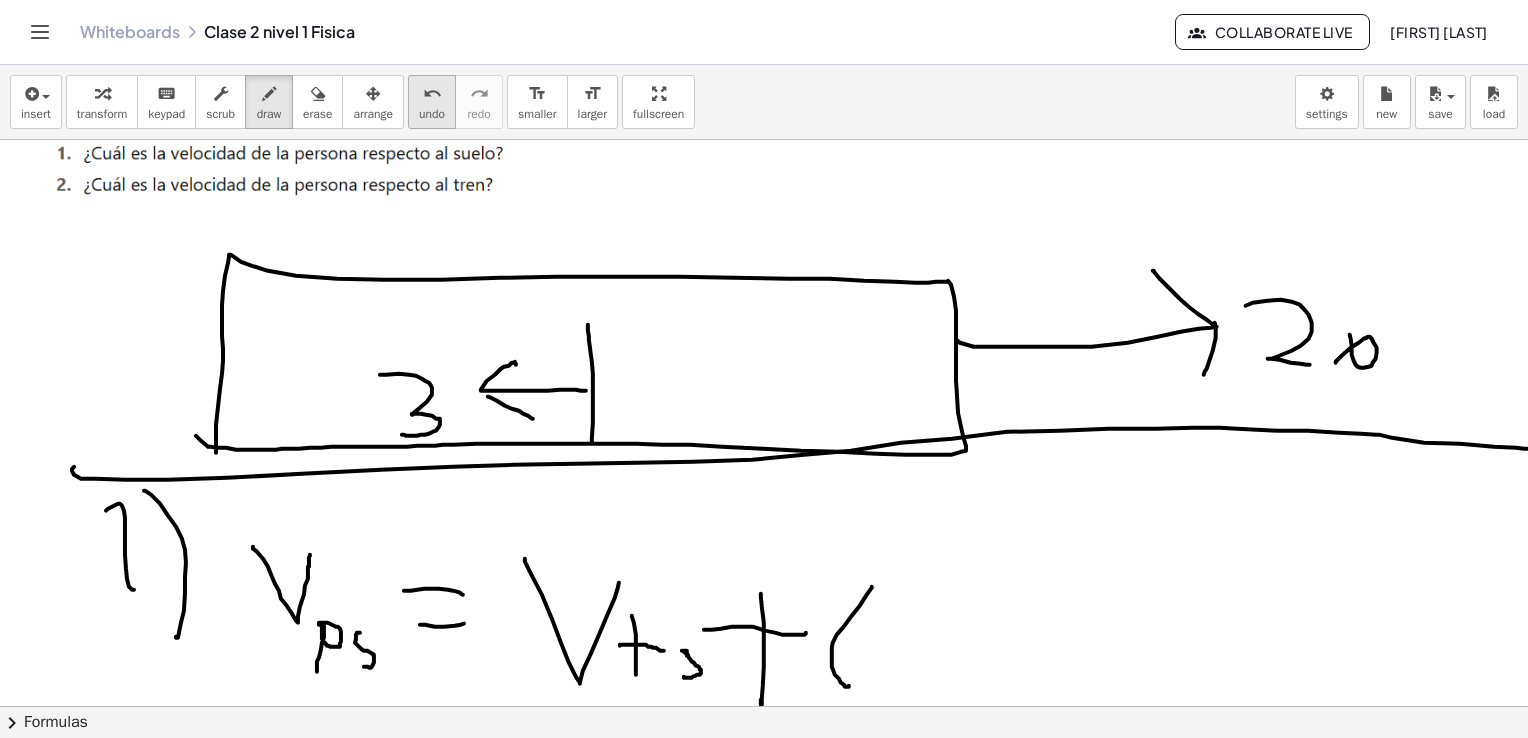 click on "undo" at bounding box center (432, 114) 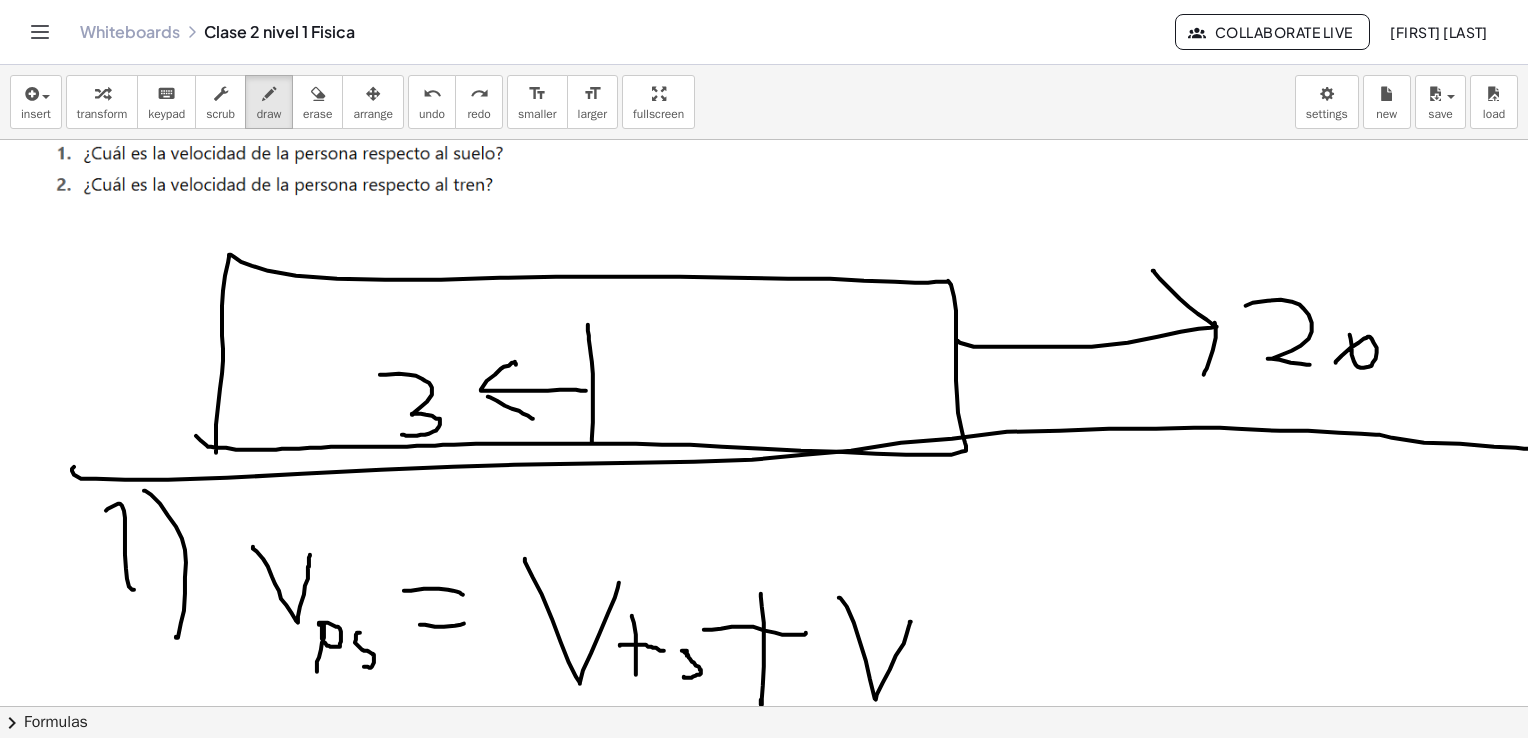 click at bounding box center (769, 1174) 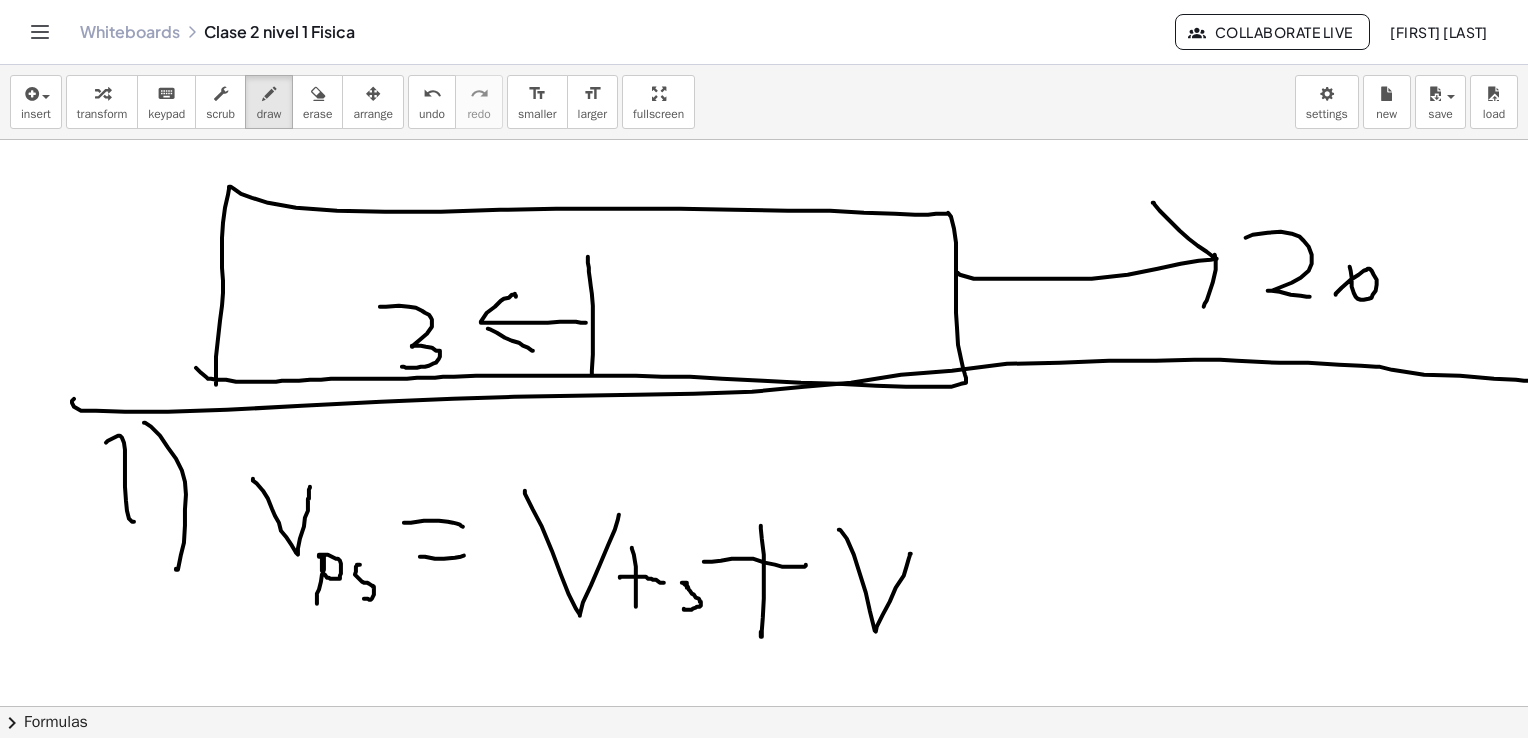 scroll, scrollTop: 200, scrollLeft: 0, axis: vertical 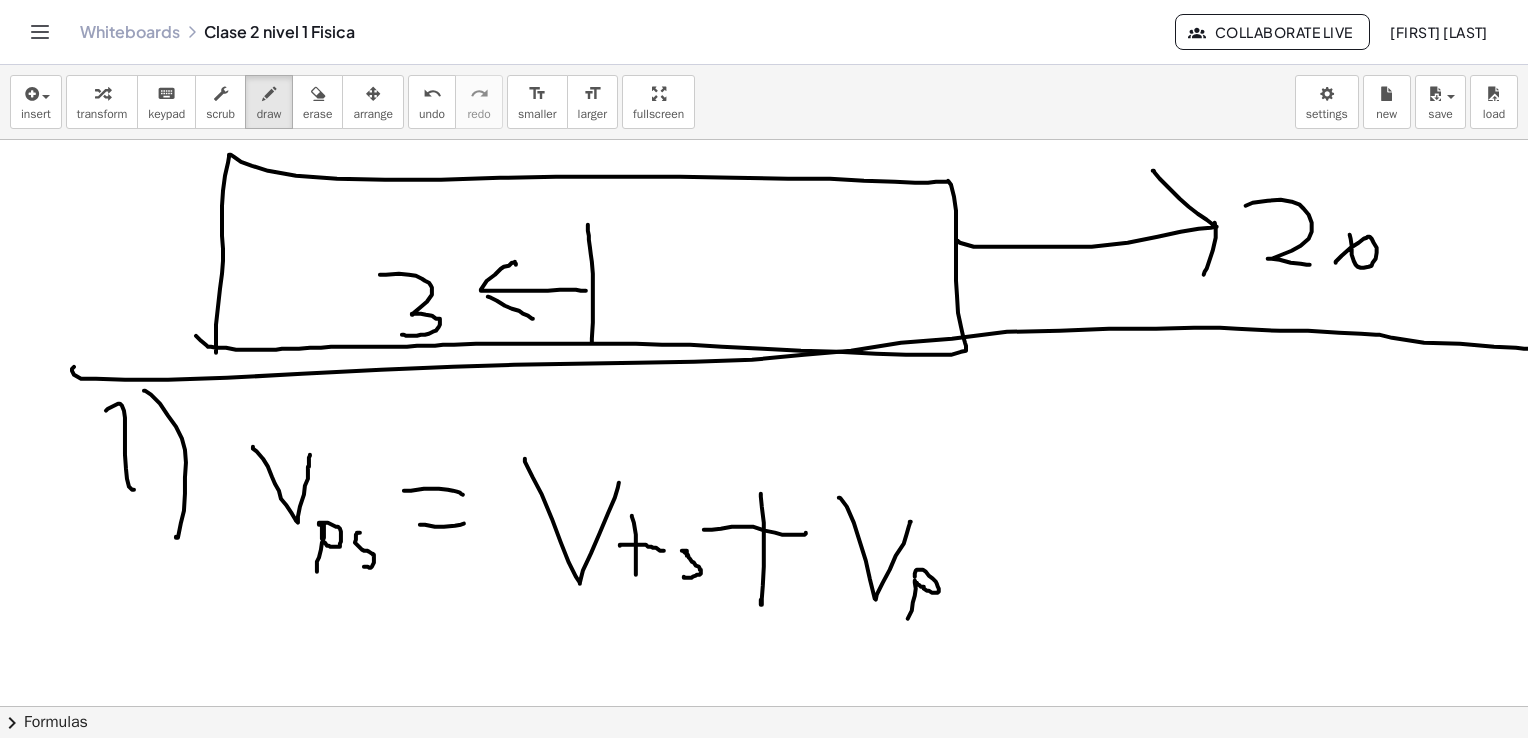 click at bounding box center (769, 1074) 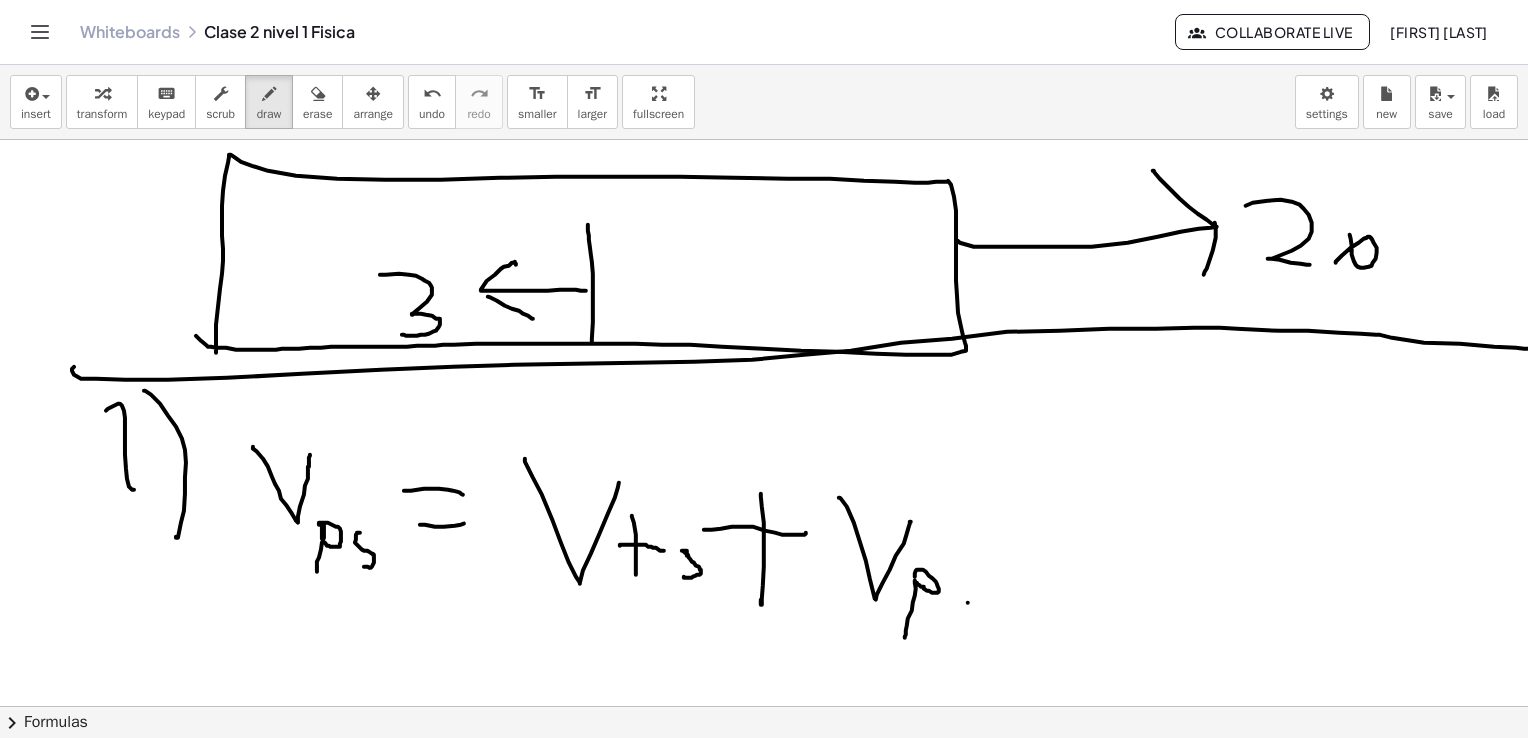 click at bounding box center (769, 1074) 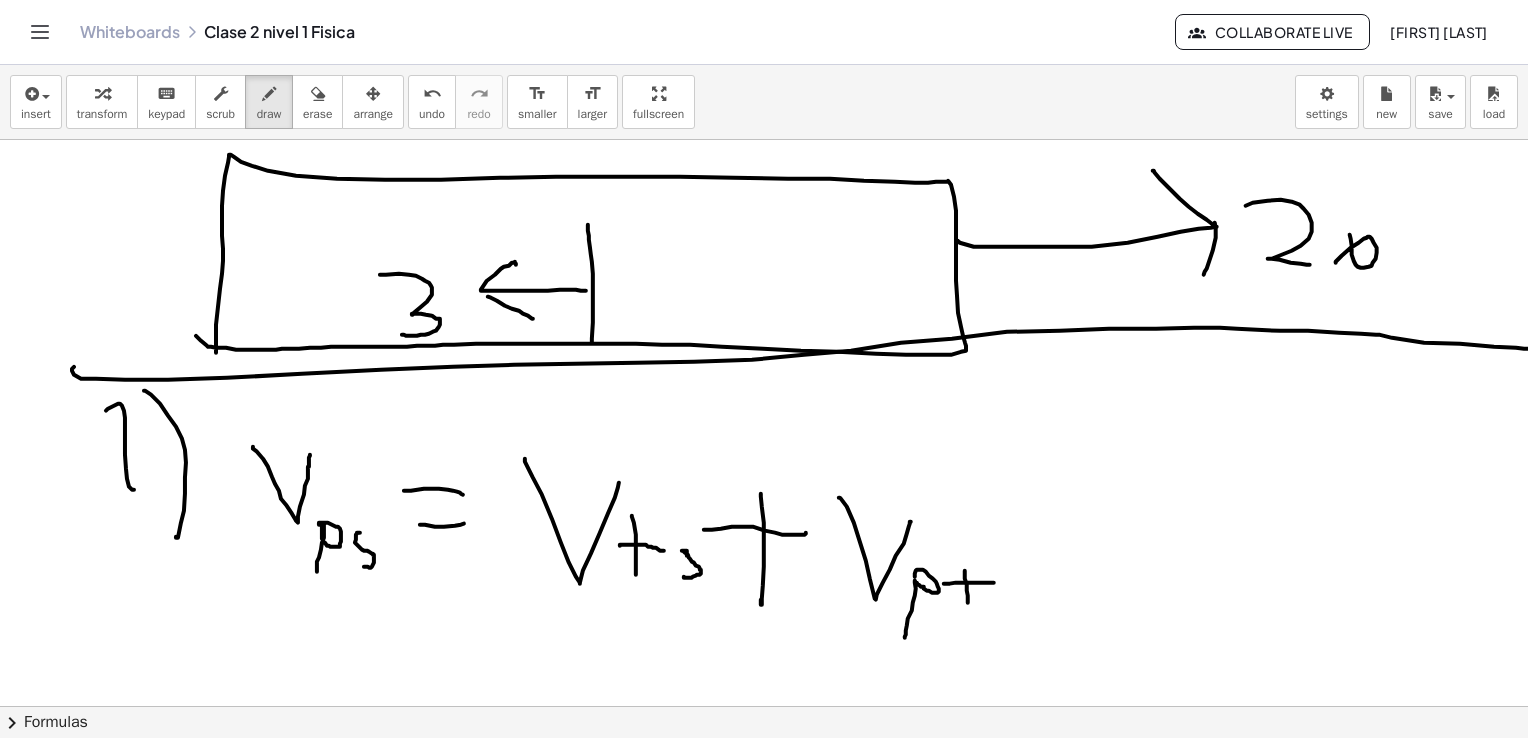 click at bounding box center [769, 1074] 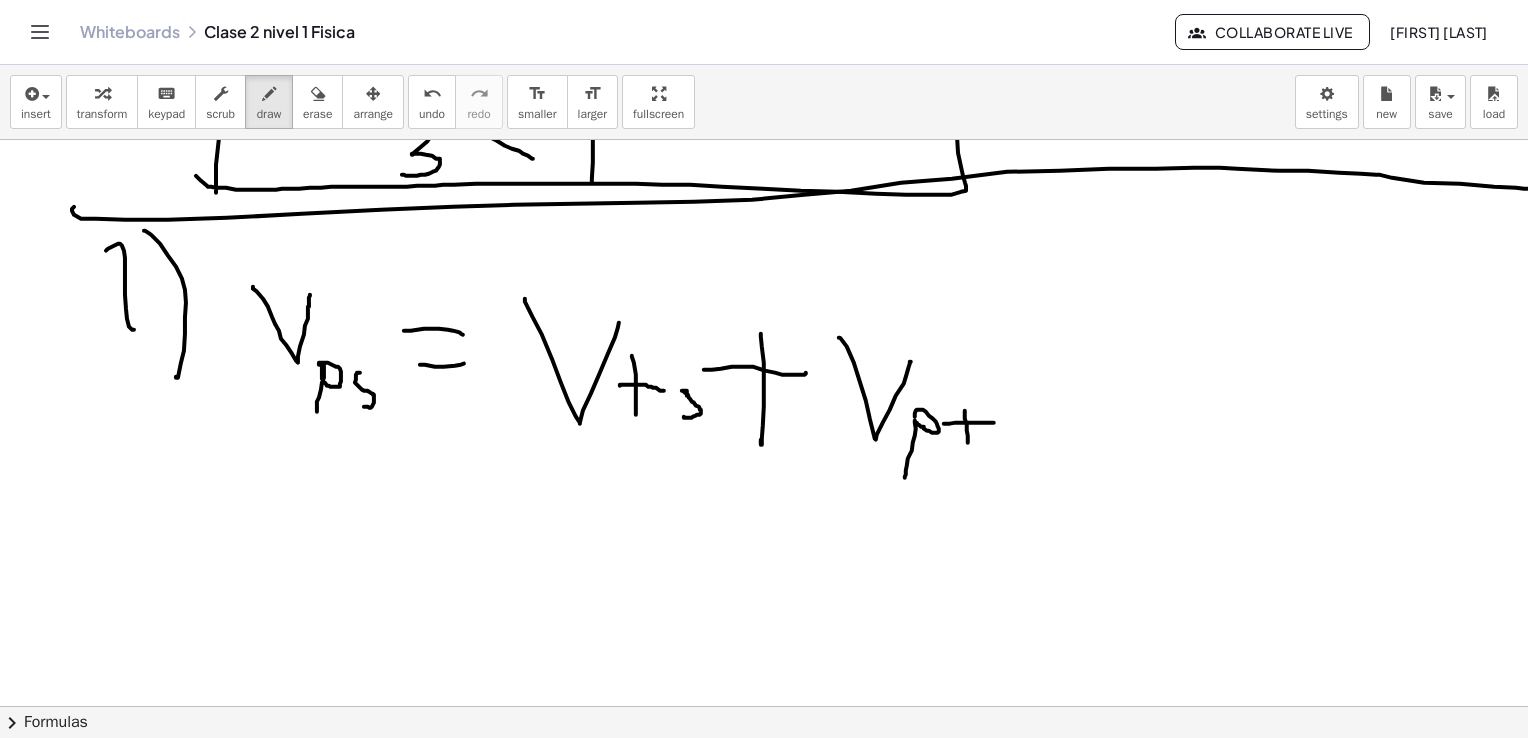 scroll, scrollTop: 500, scrollLeft: 0, axis: vertical 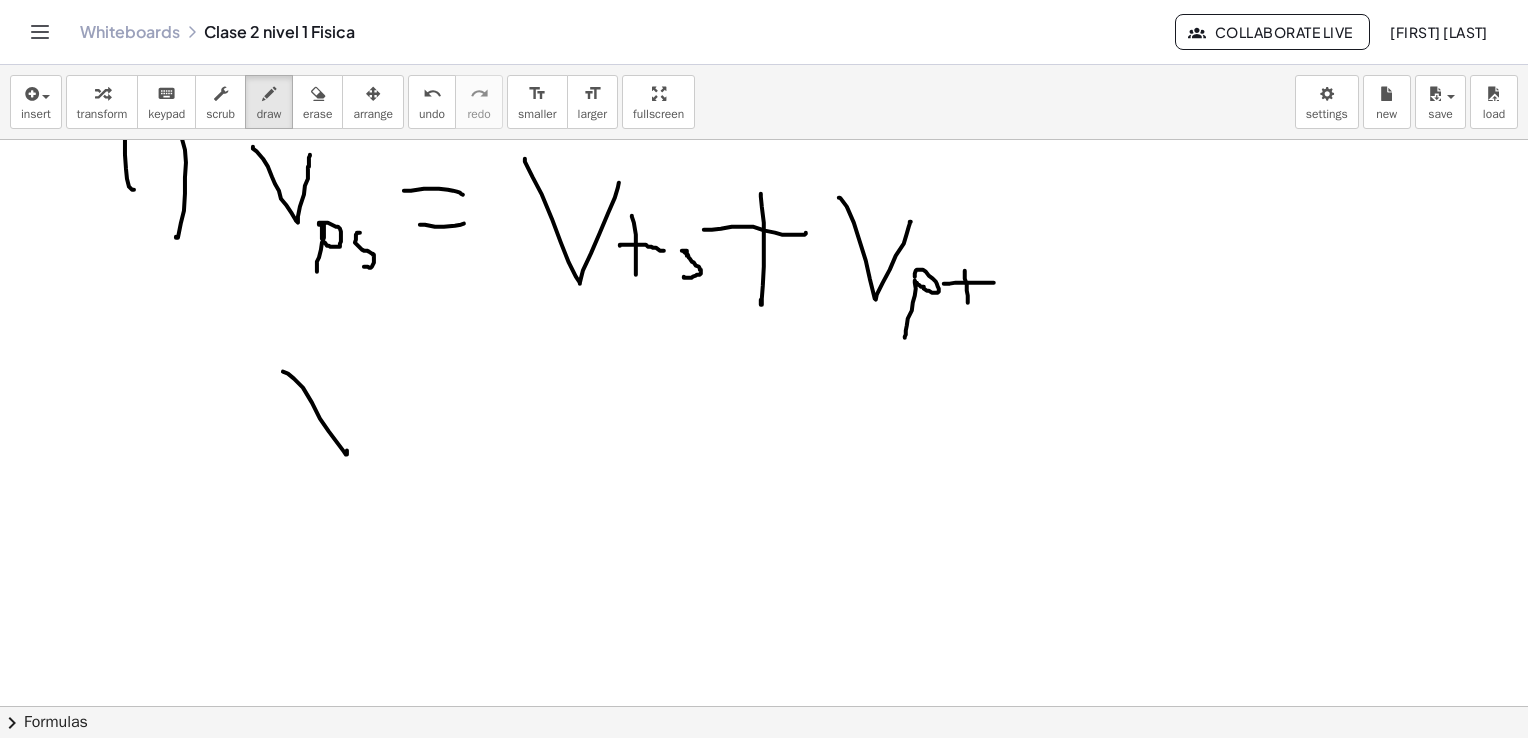 click at bounding box center [769, 774] 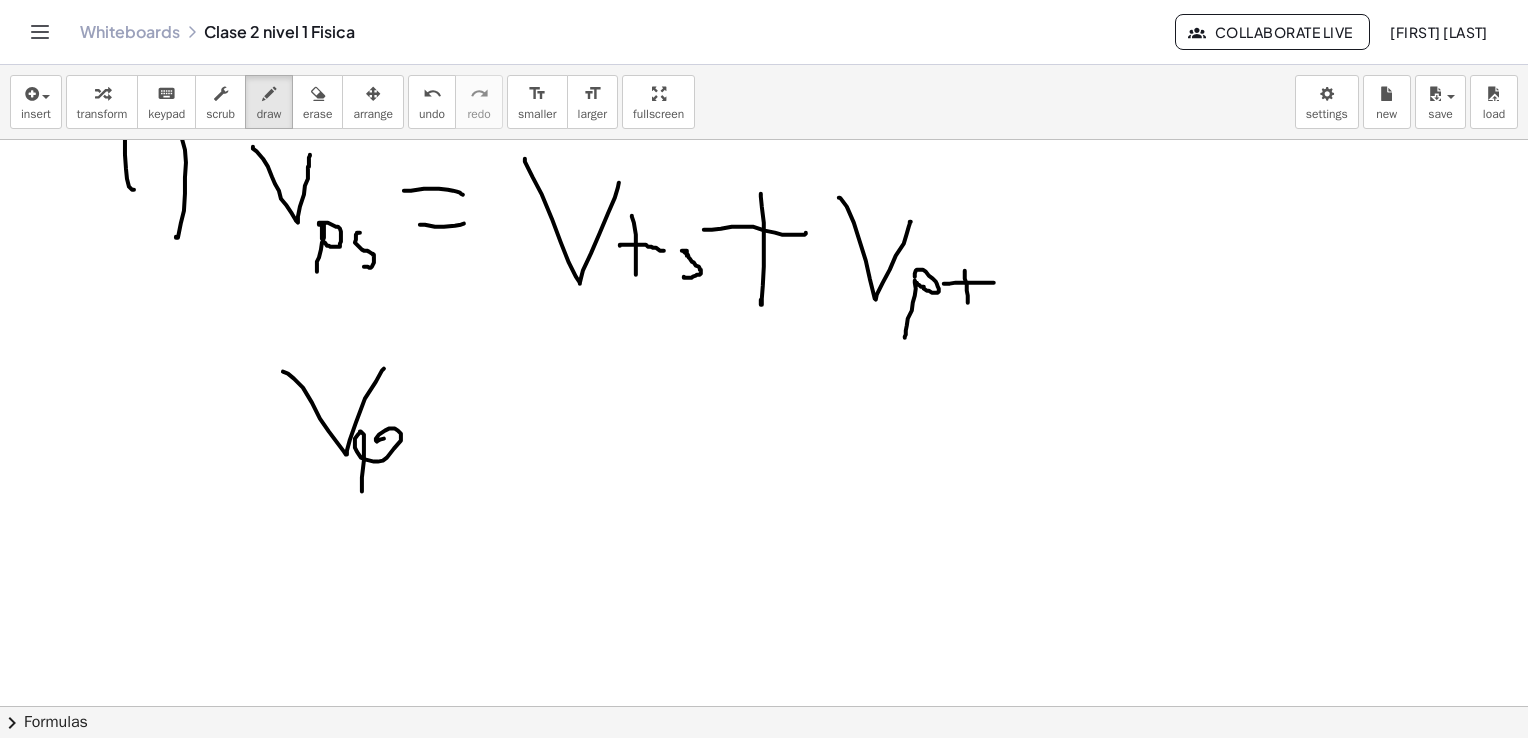 click at bounding box center (769, 774) 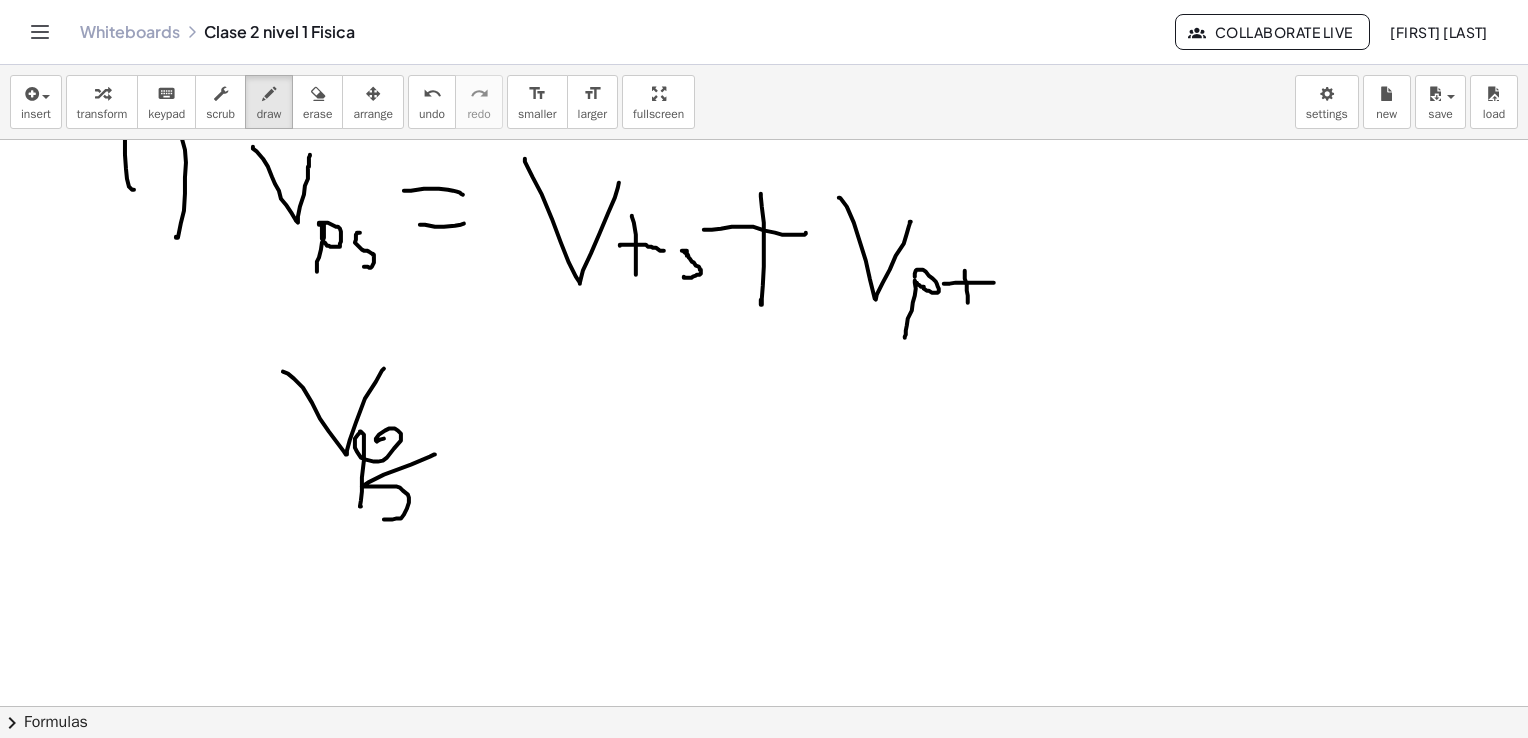 click at bounding box center (769, 774) 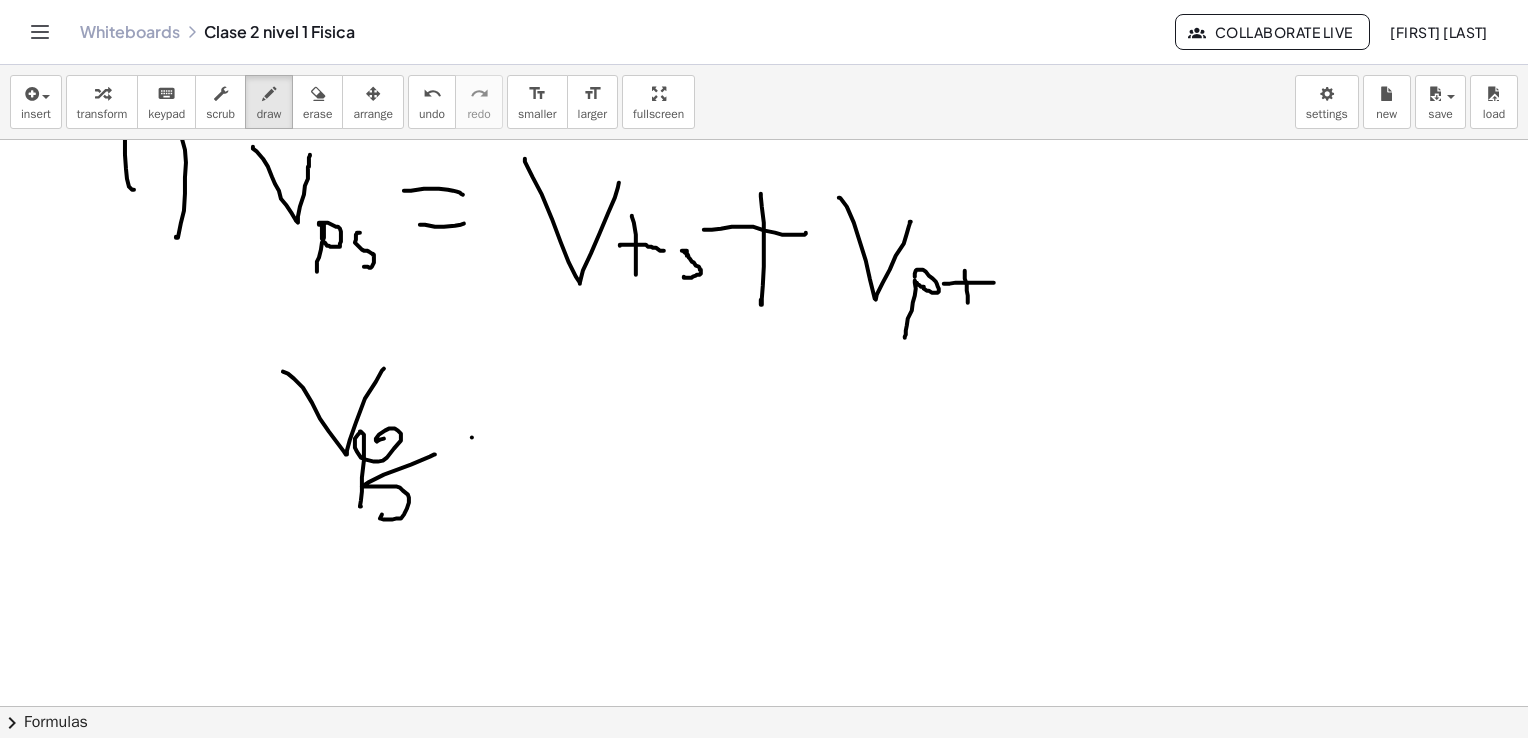 click at bounding box center (769, 774) 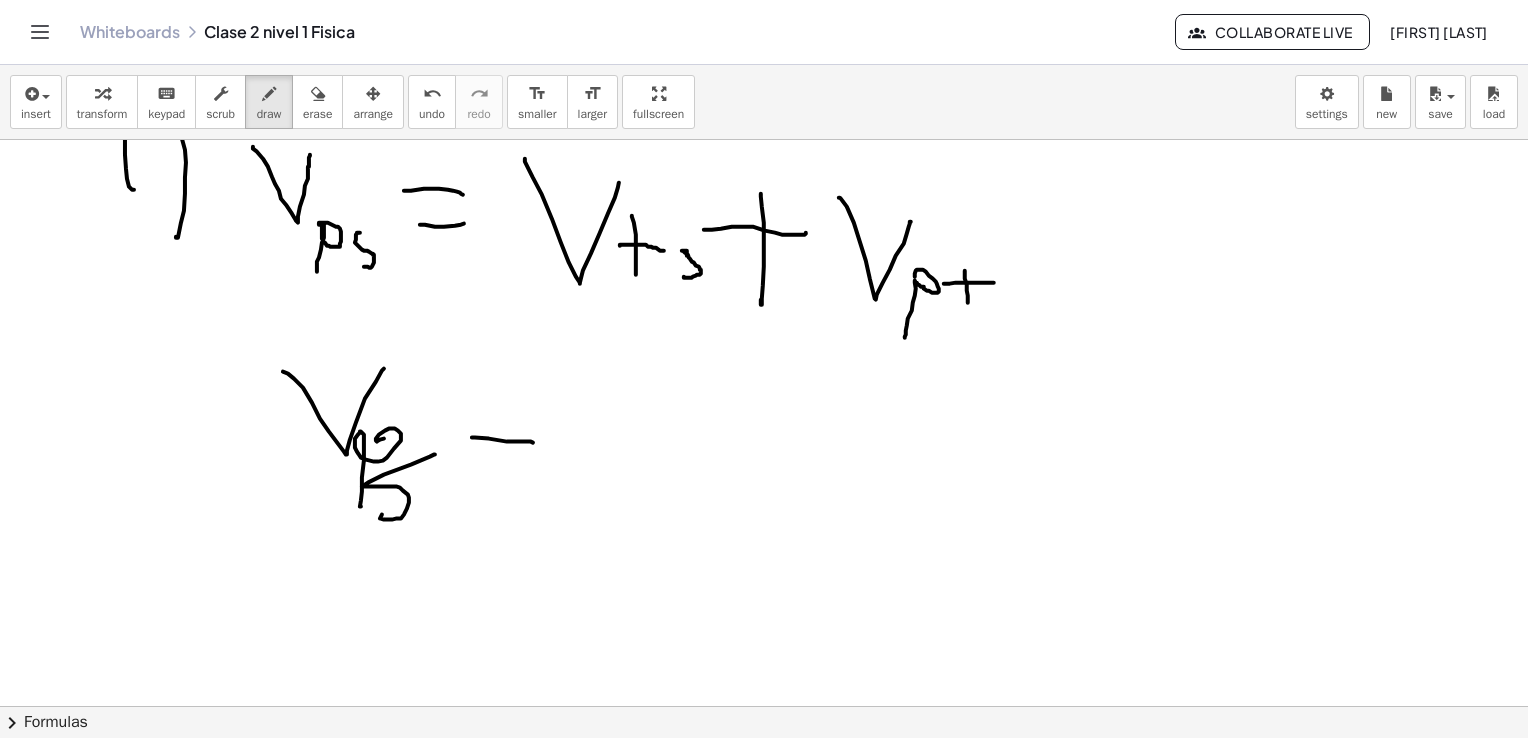 click at bounding box center (769, 774) 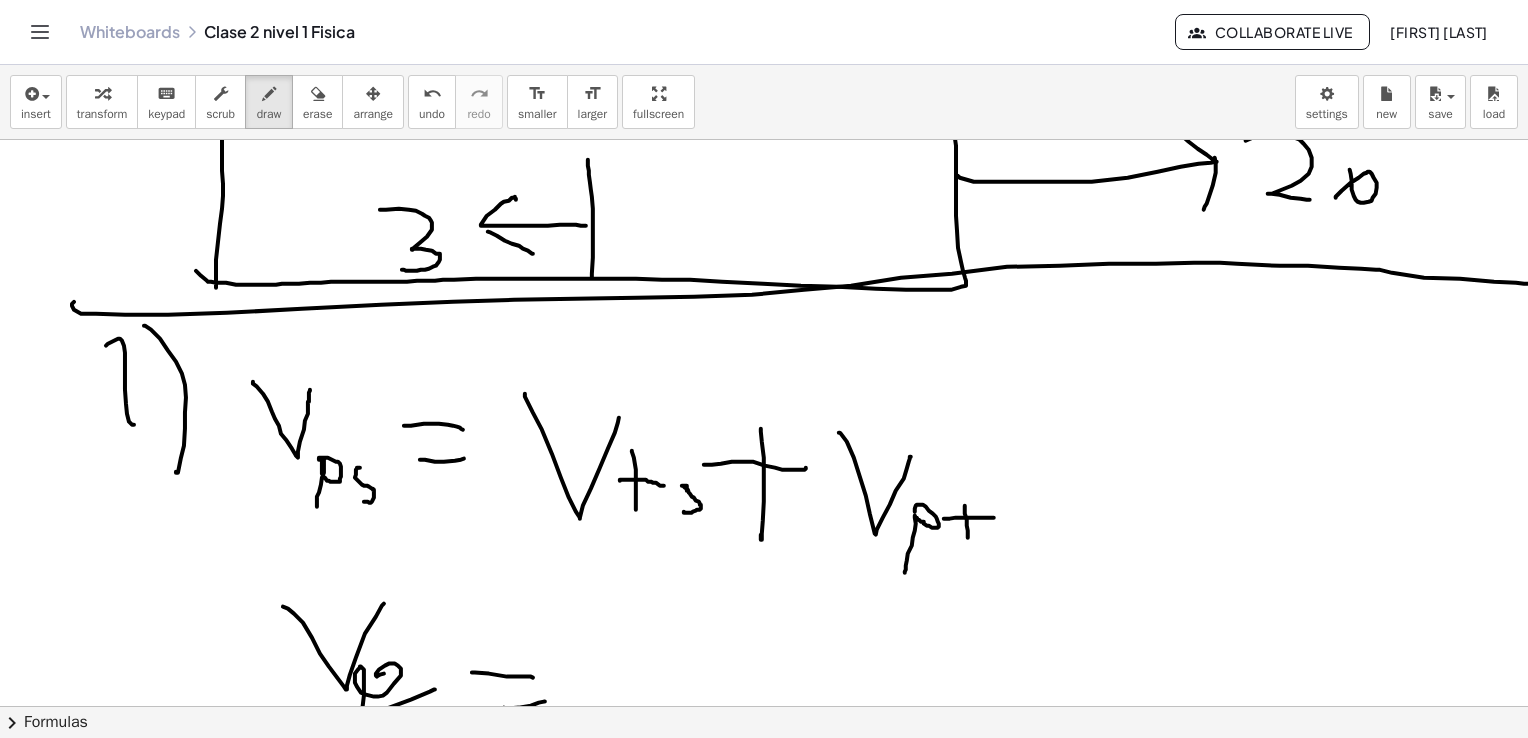 scroll, scrollTop: 300, scrollLeft: 0, axis: vertical 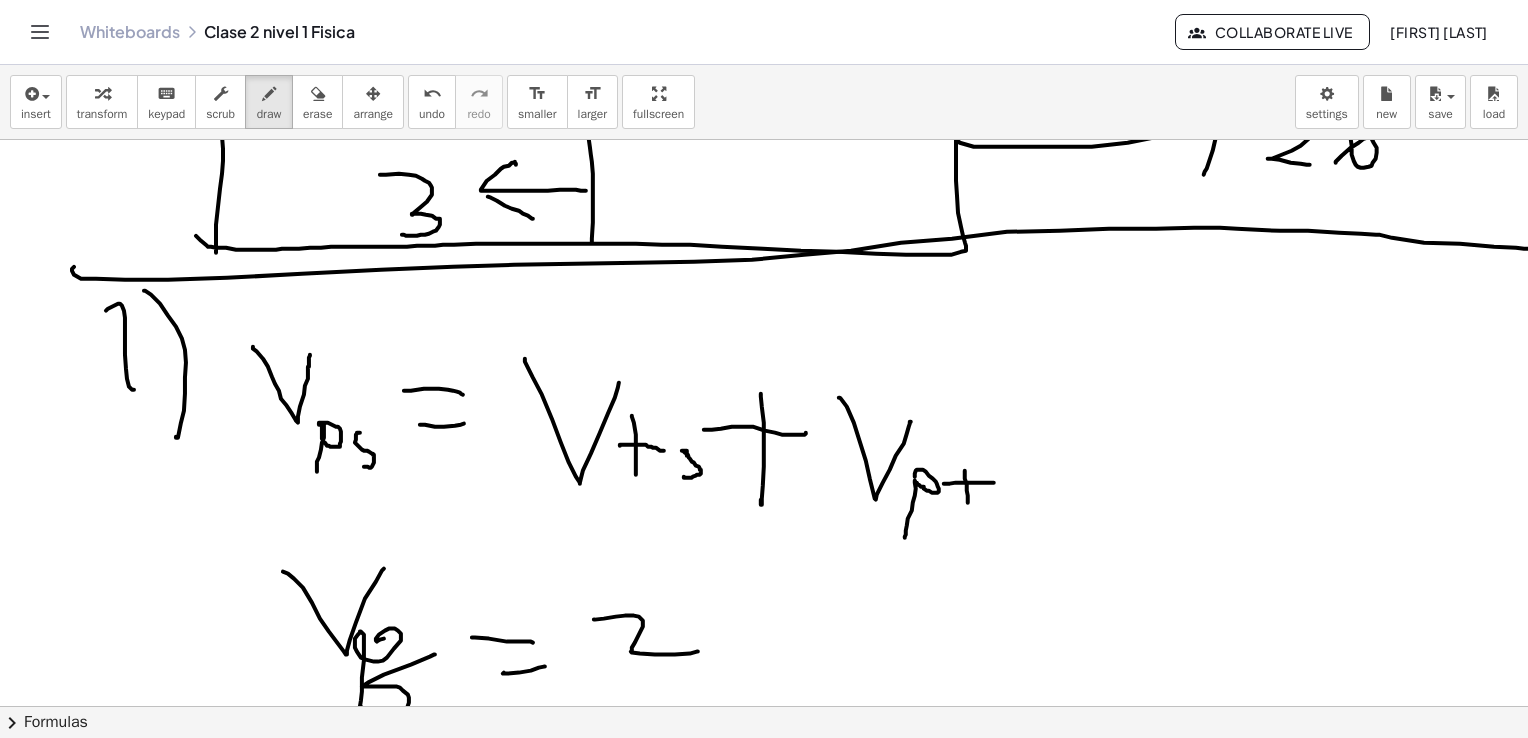 click at bounding box center (769, 974) 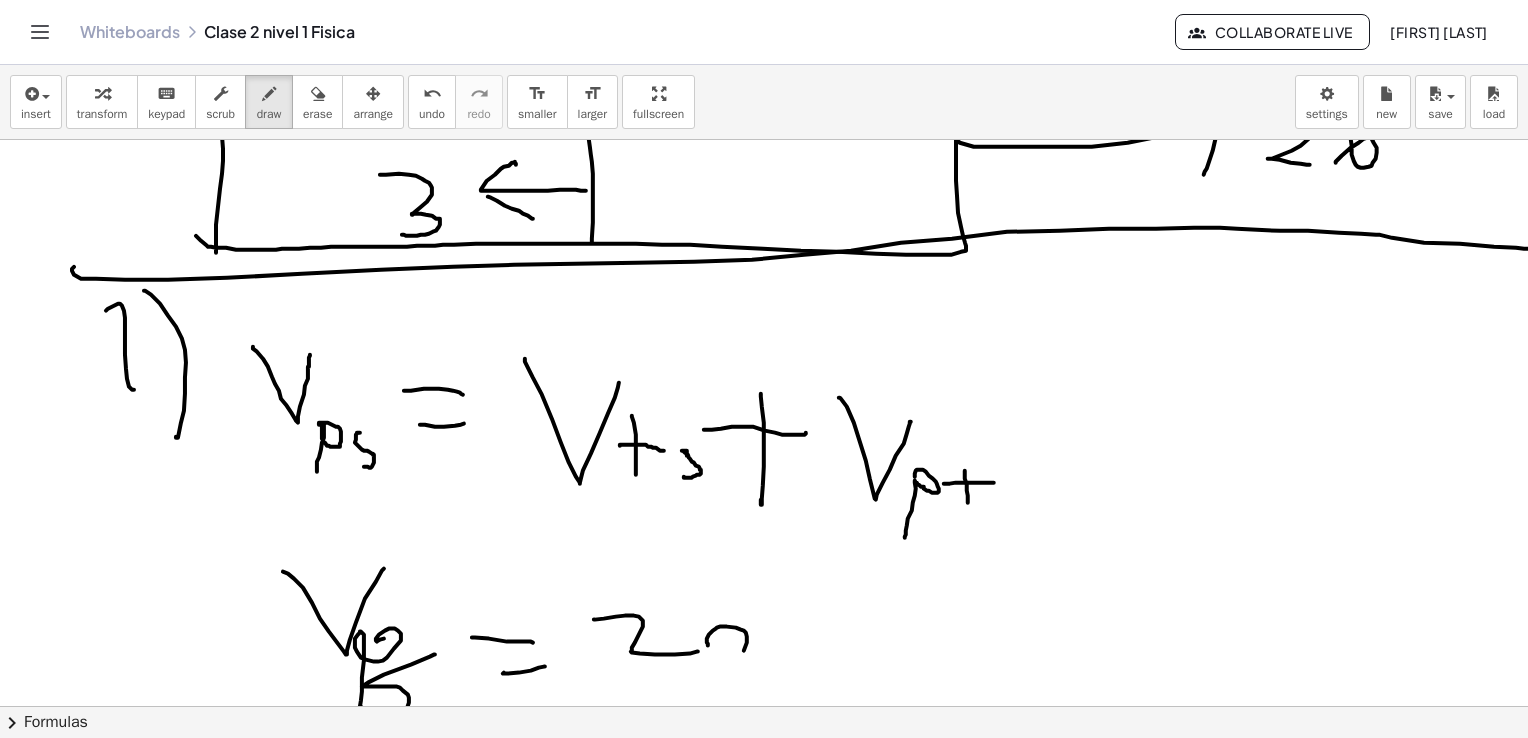 click at bounding box center (769, 974) 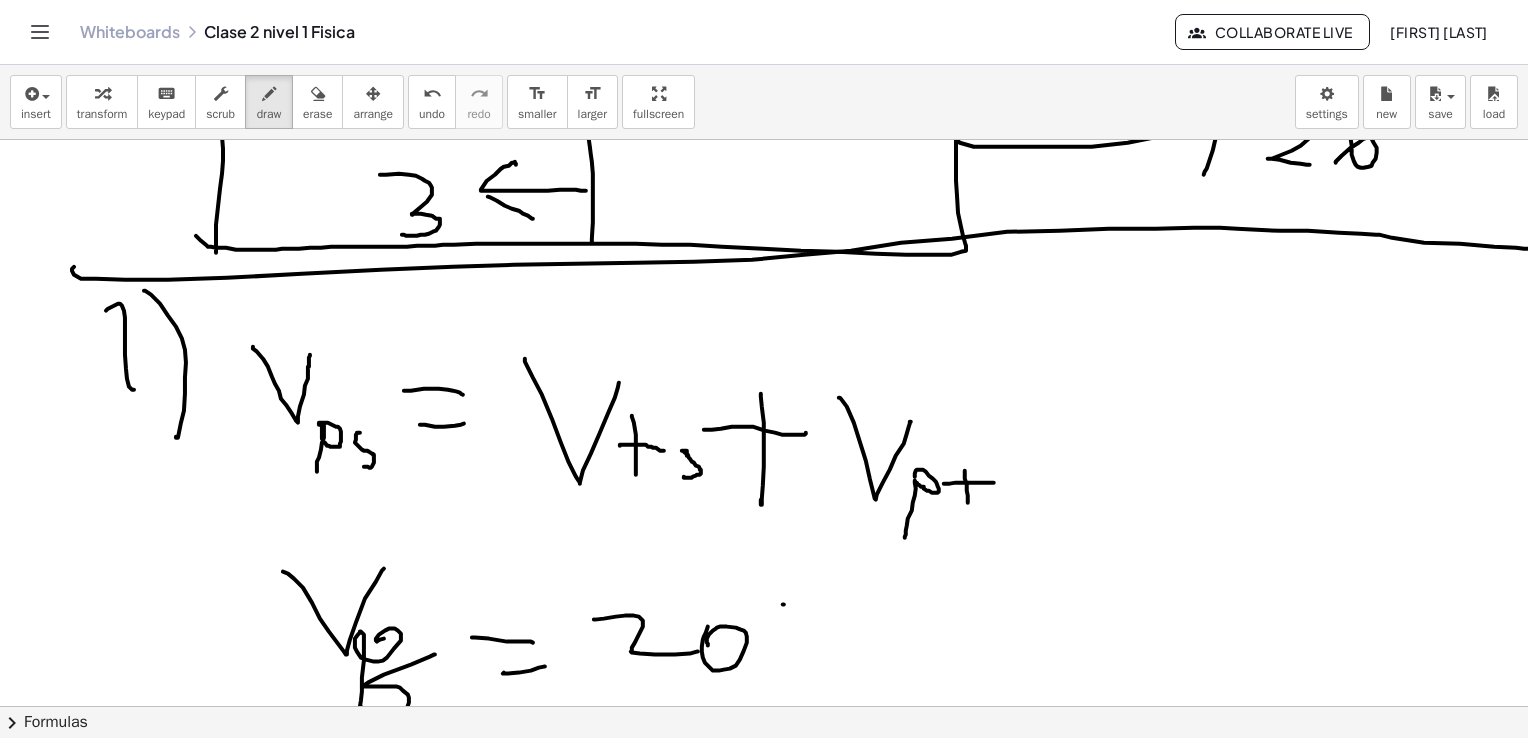 click at bounding box center [769, 974] 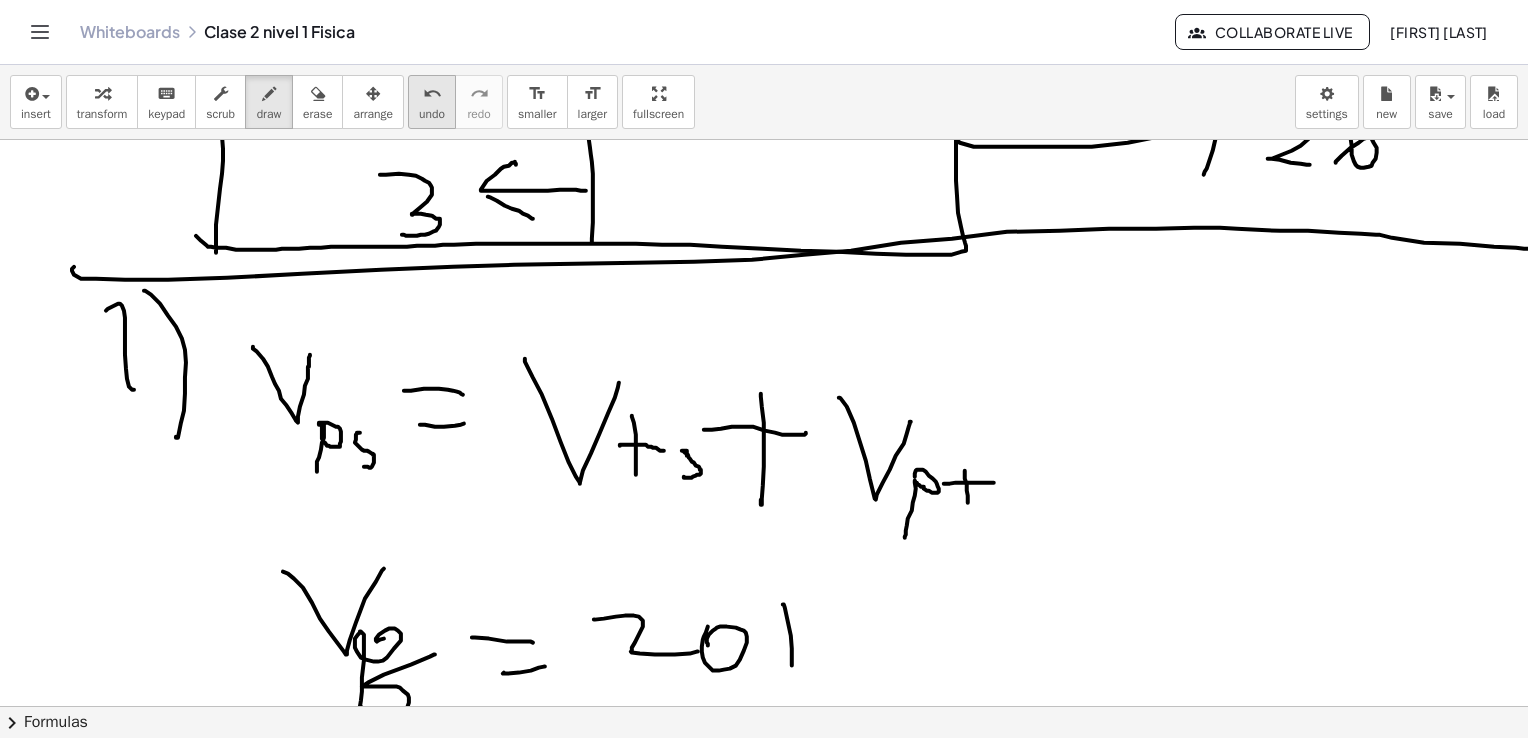 click on "undo undo" at bounding box center [432, 102] 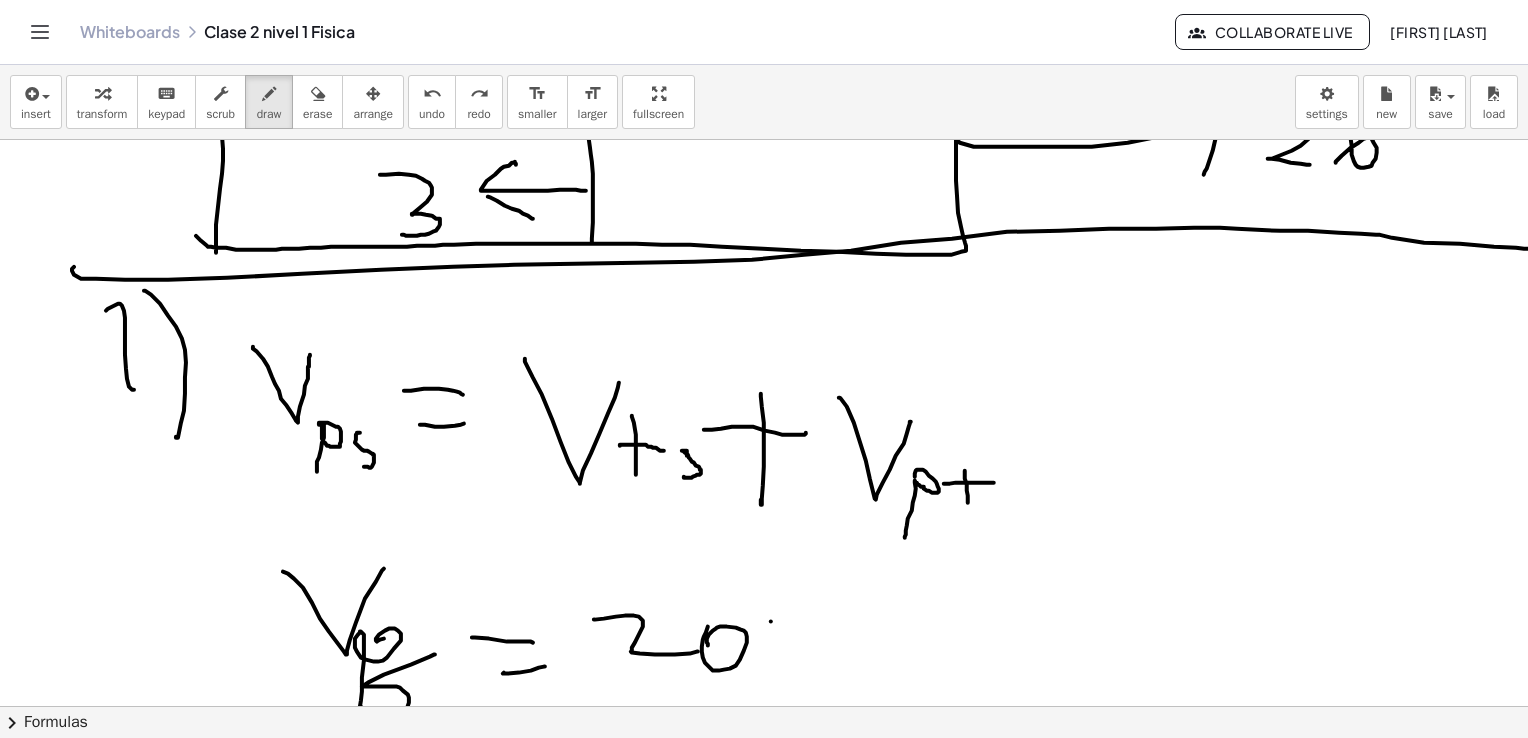 click at bounding box center (769, 974) 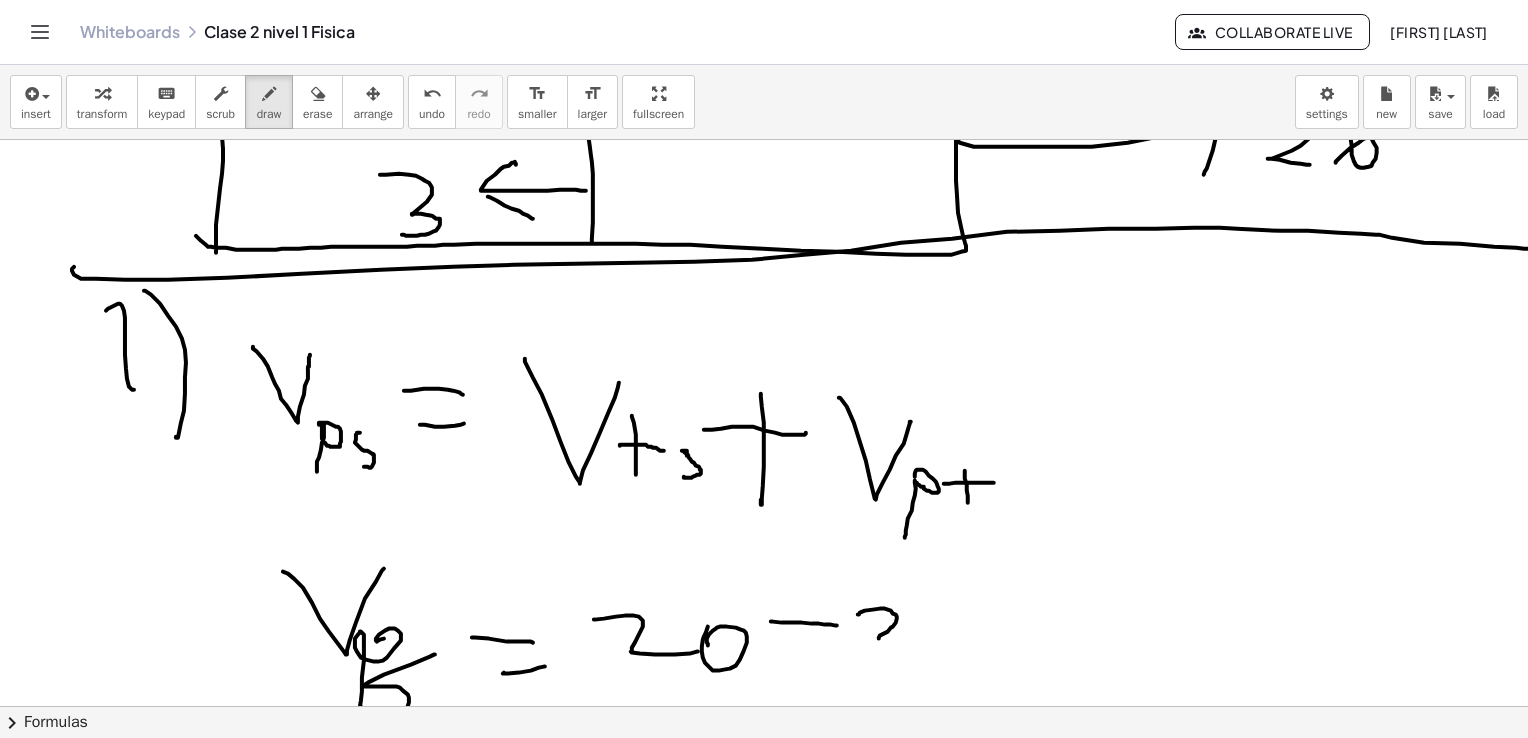 click at bounding box center [769, 974] 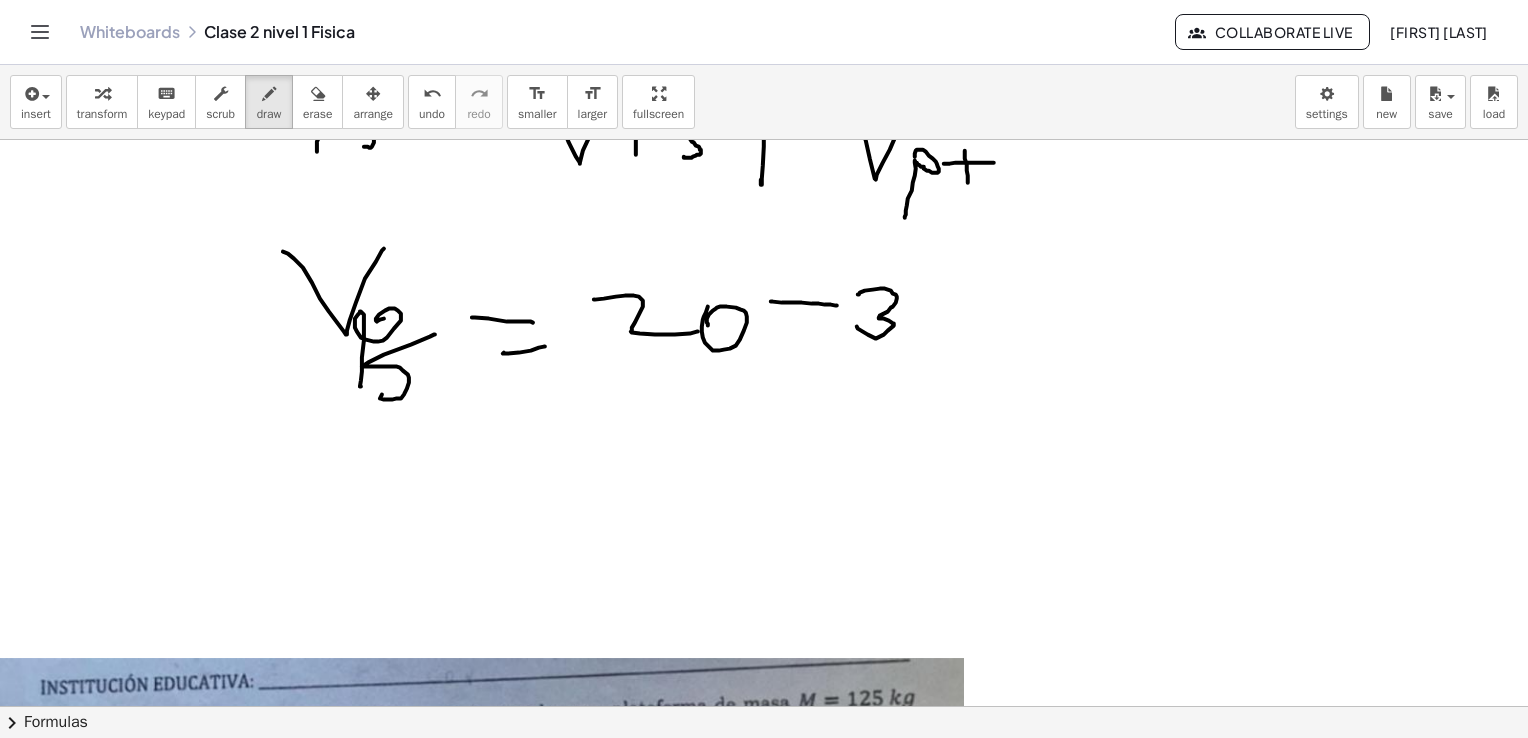 scroll, scrollTop: 700, scrollLeft: 0, axis: vertical 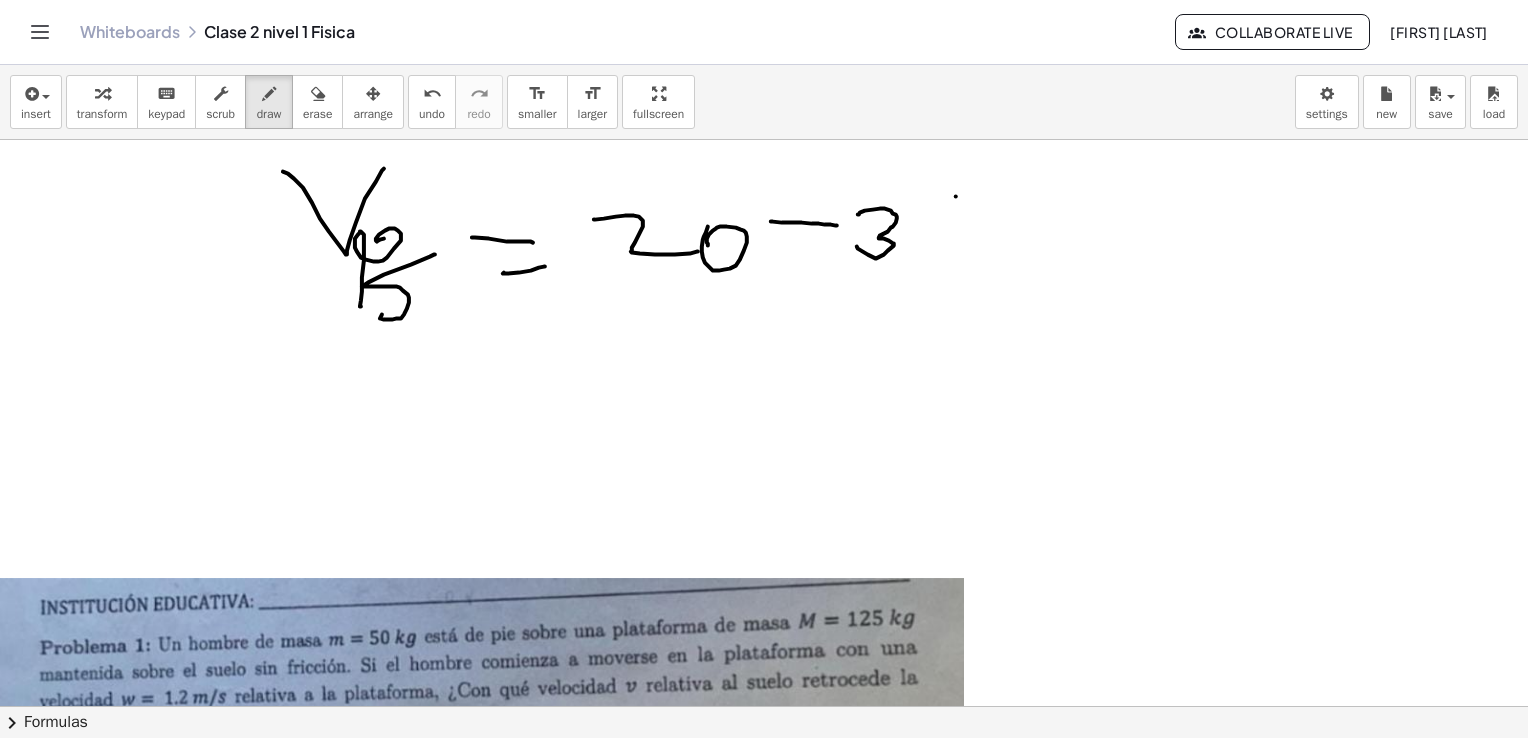 click at bounding box center [769, 574] 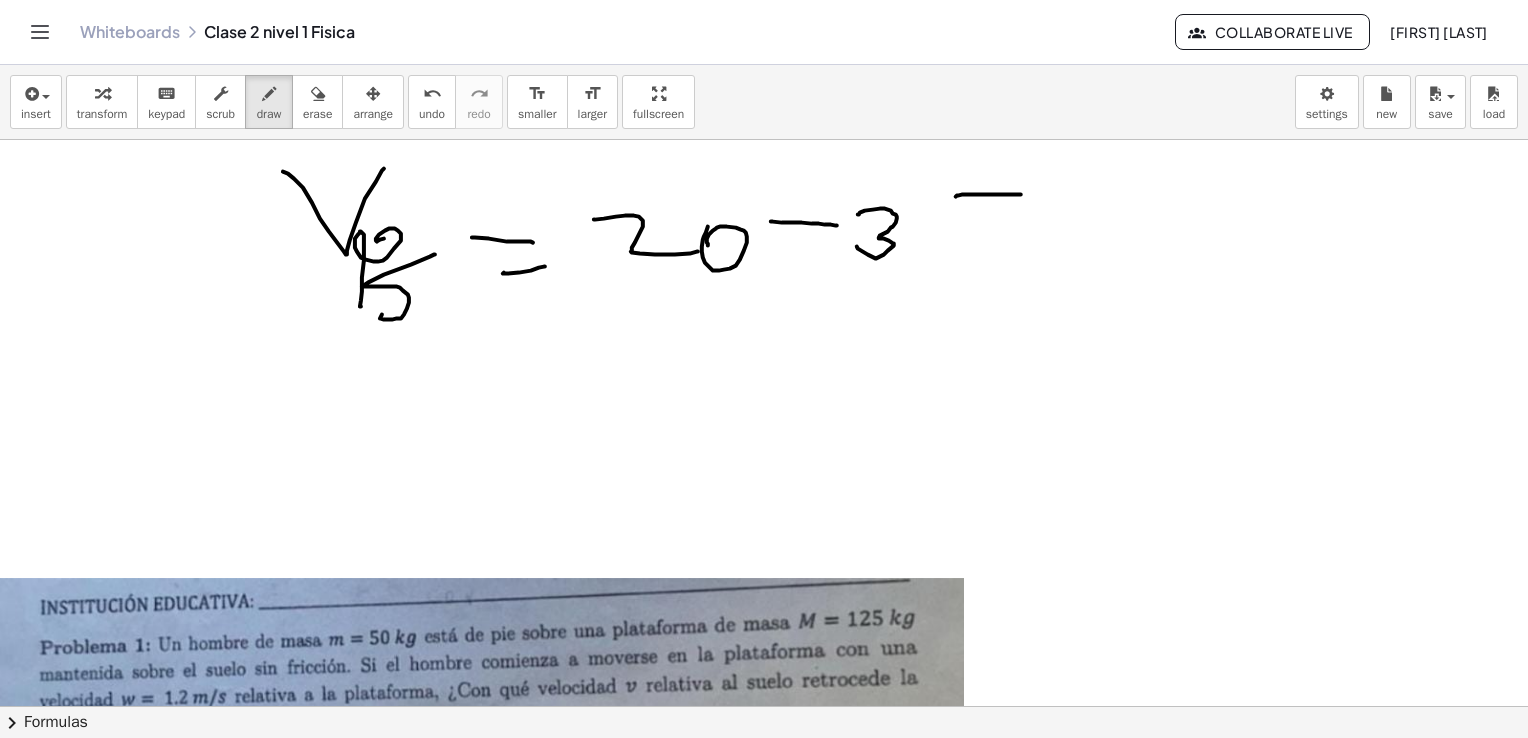 click at bounding box center (769, 574) 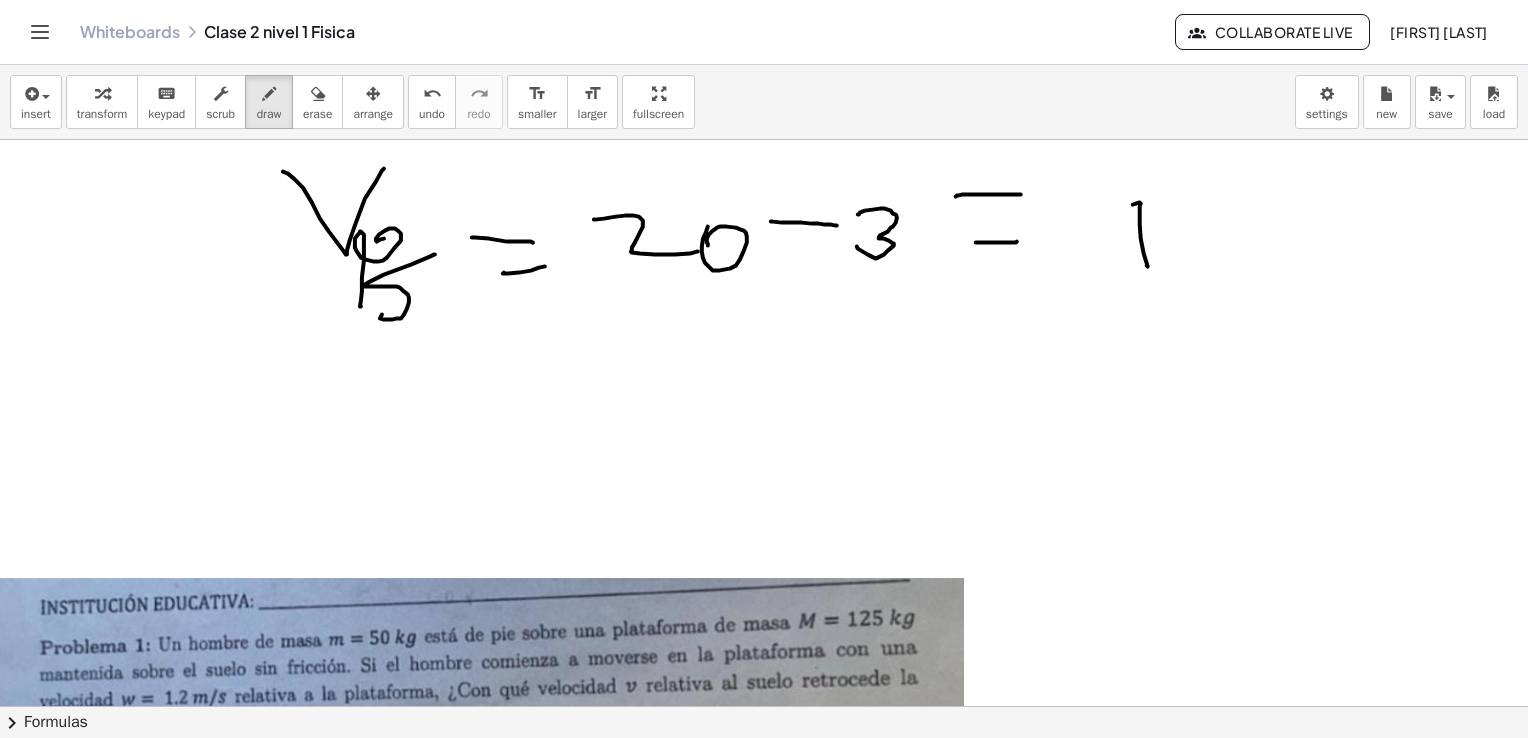 click at bounding box center [769, 574] 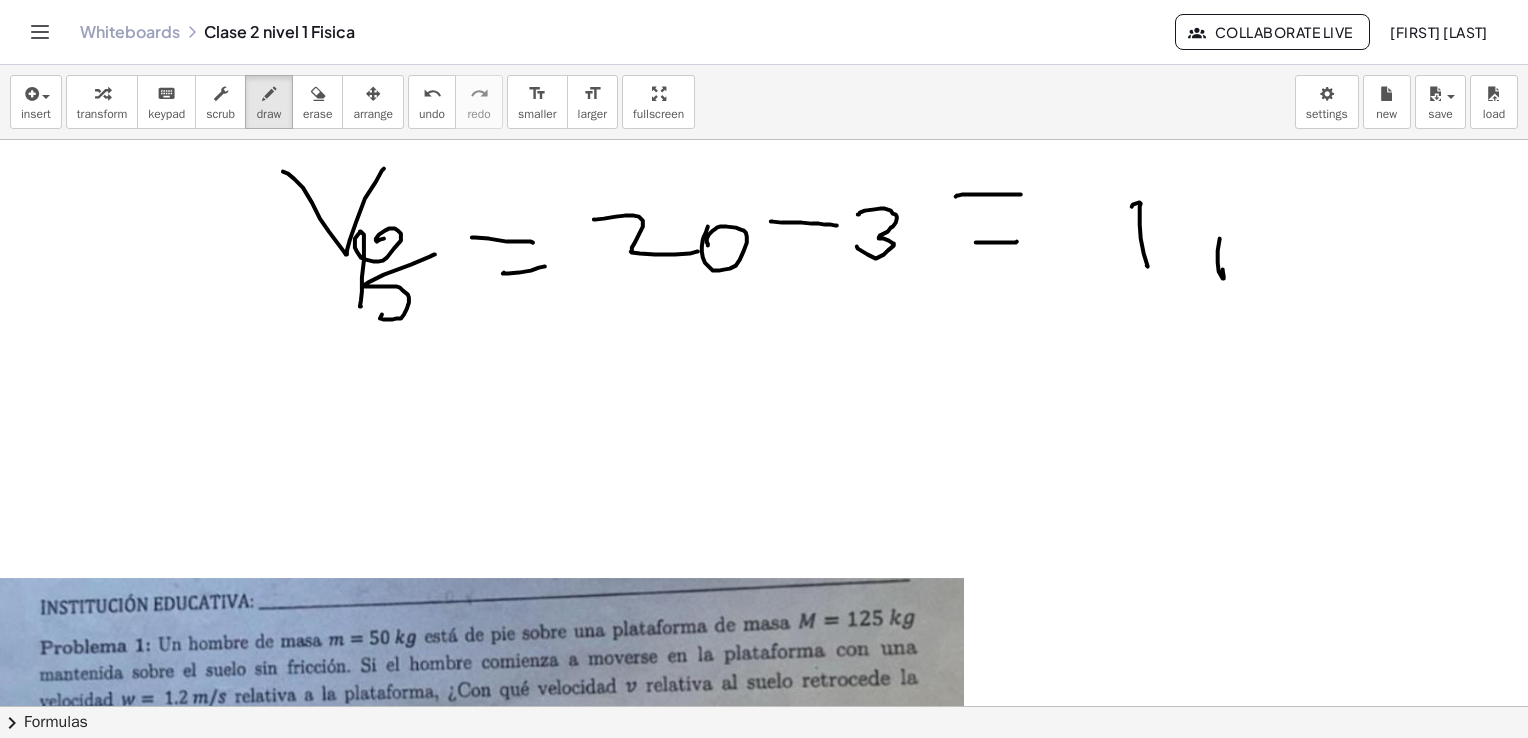click at bounding box center [769, 574] 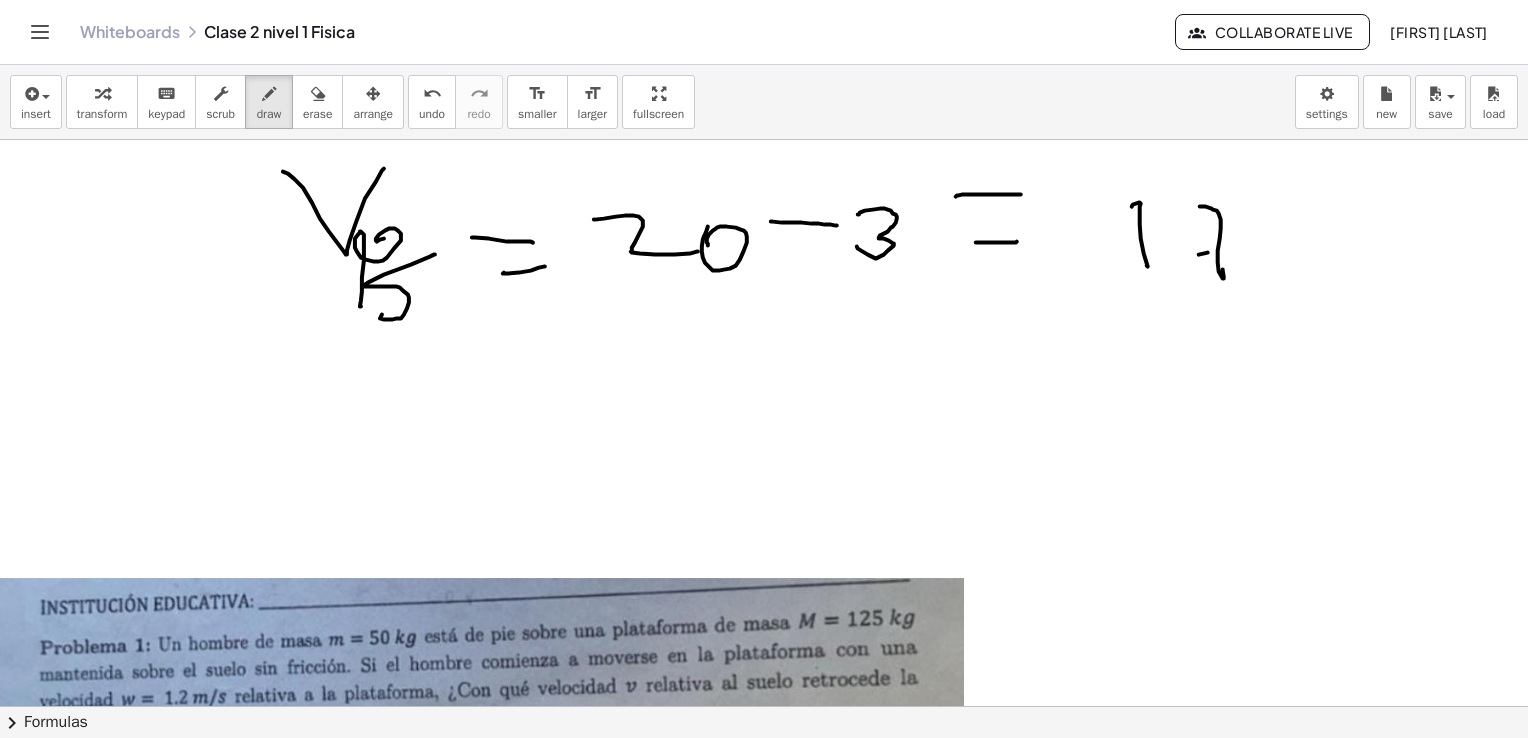 click at bounding box center [769, 574] 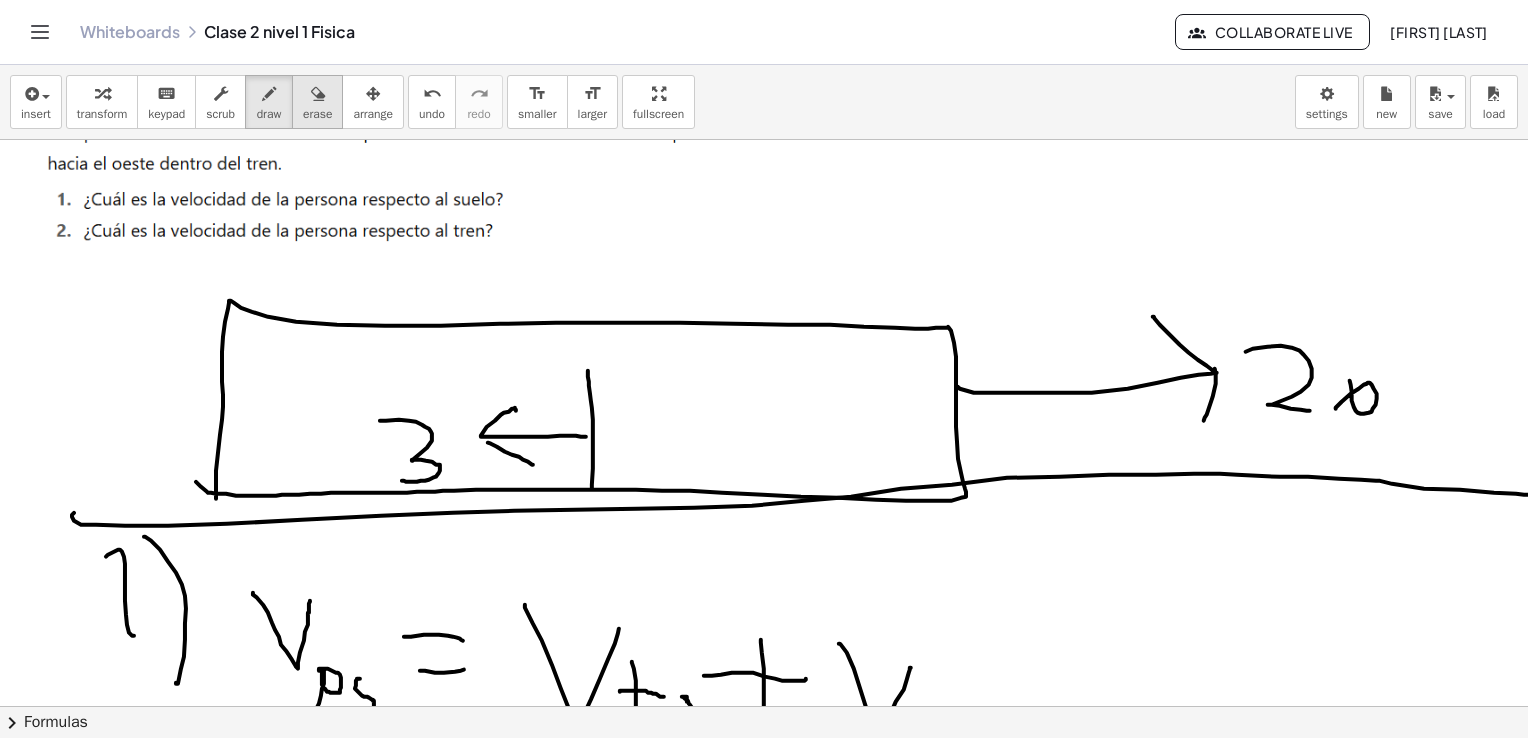 scroll, scrollTop: 100, scrollLeft: 0, axis: vertical 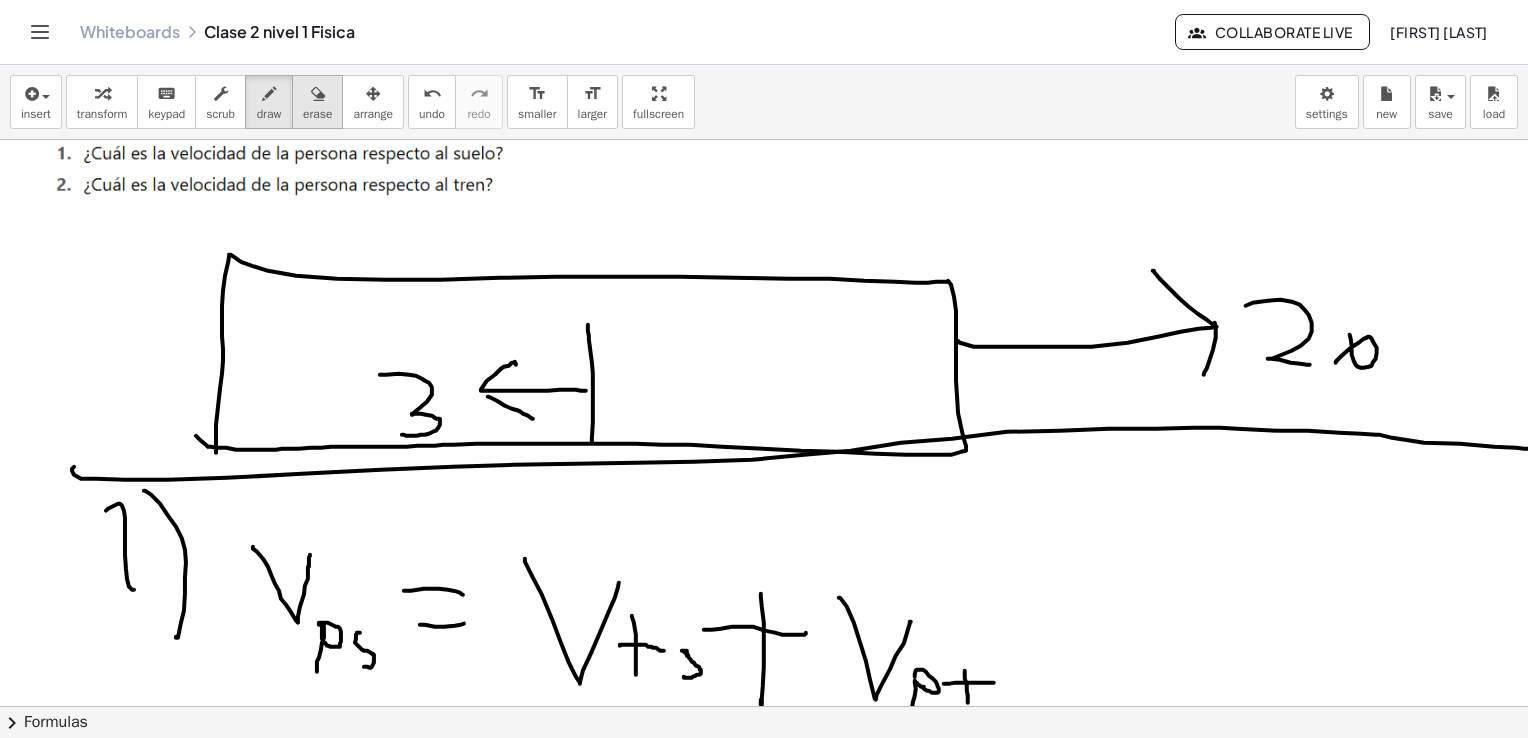 click at bounding box center (318, 94) 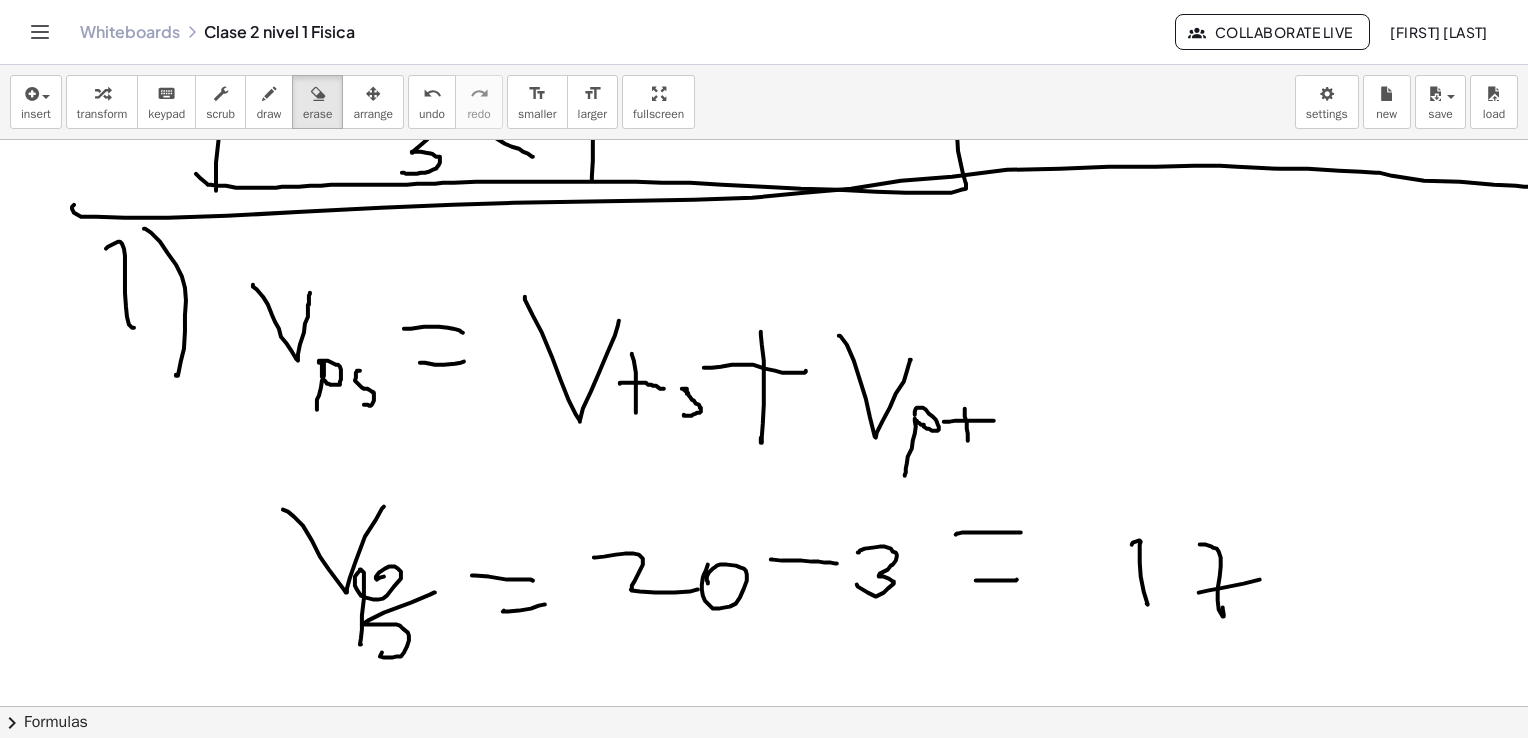 scroll, scrollTop: 400, scrollLeft: 0, axis: vertical 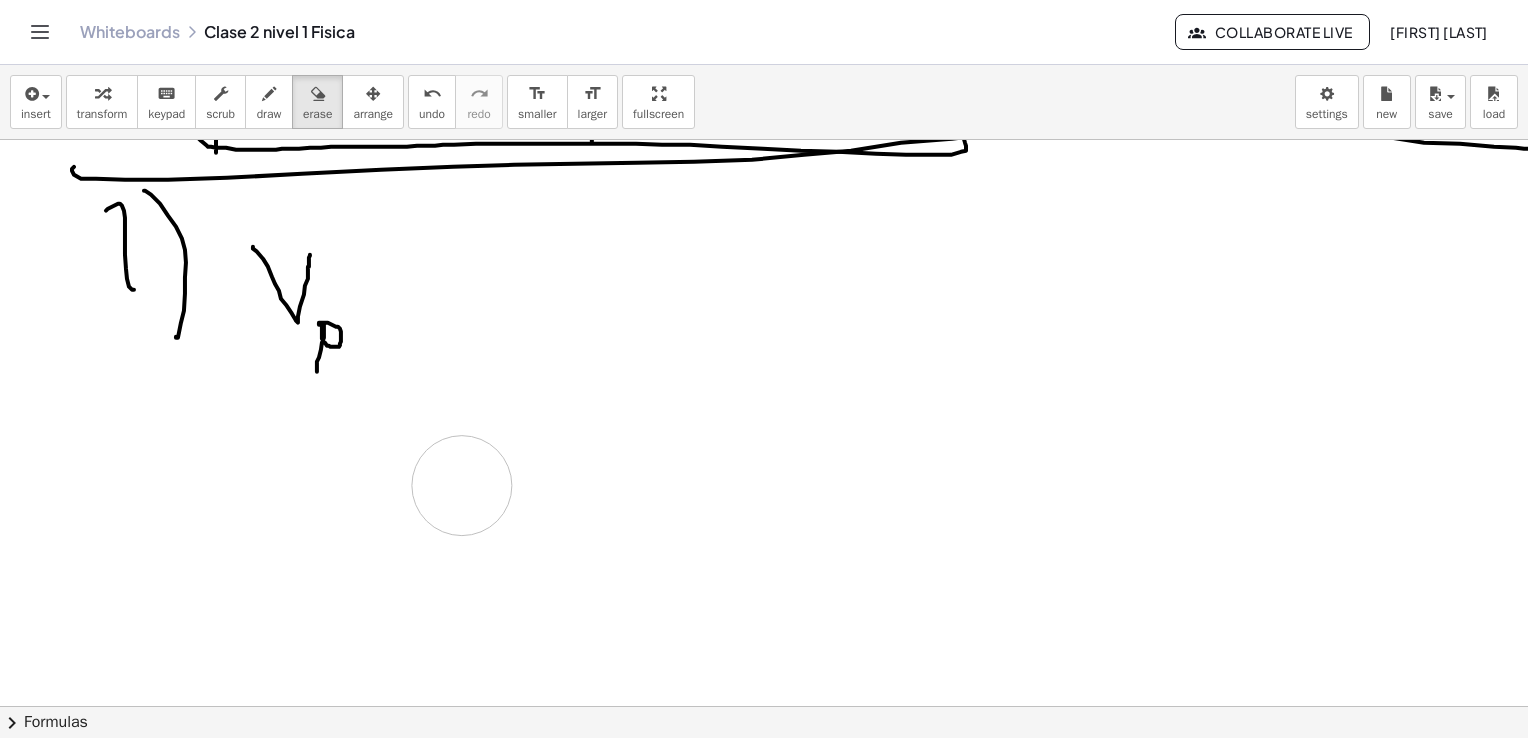 drag, startPoint x: 318, startPoint y: 551, endPoint x: 363, endPoint y: 362, distance: 194.2833 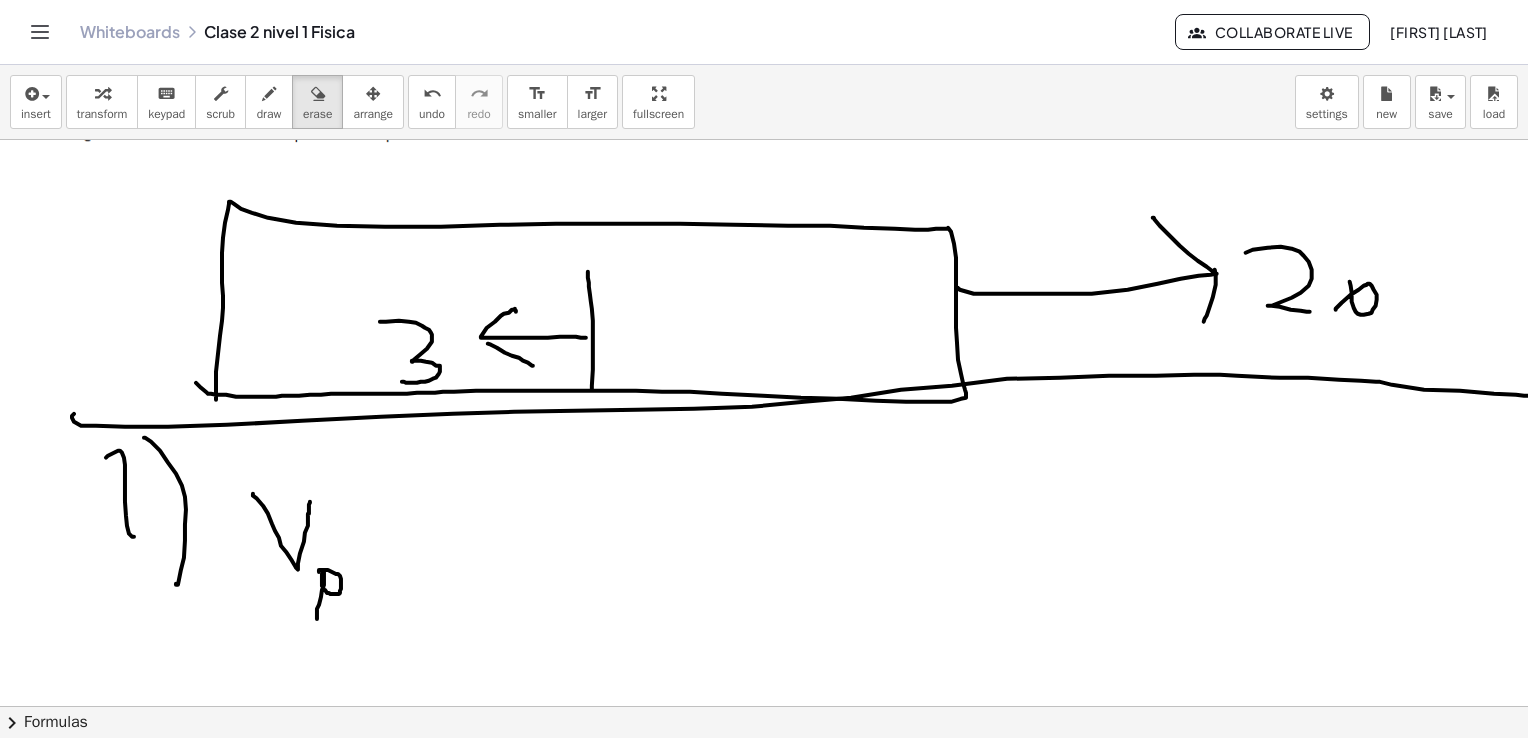 scroll, scrollTop: 100, scrollLeft: 0, axis: vertical 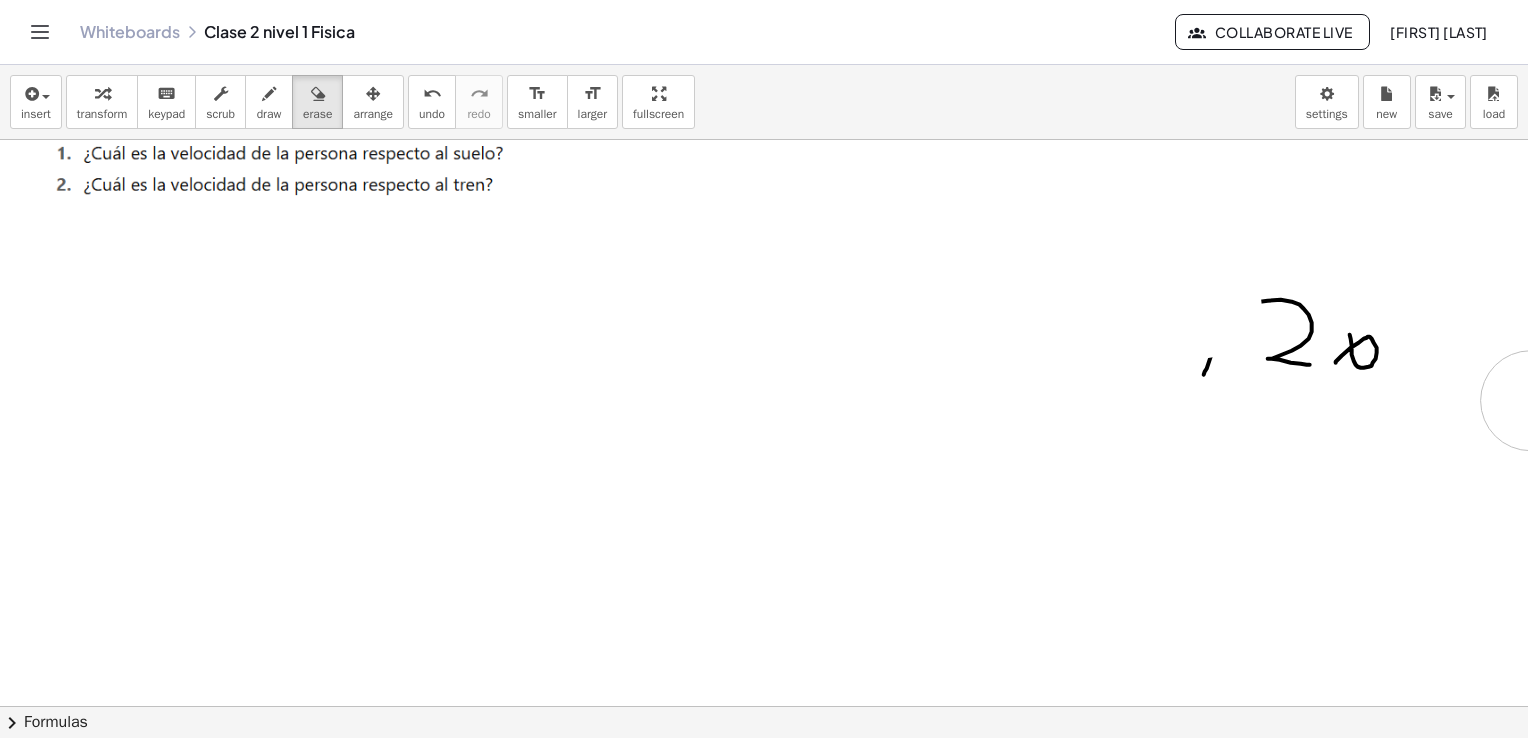 drag, startPoint x: 347, startPoint y: 500, endPoint x: 1247, endPoint y: 674, distance: 916.6657 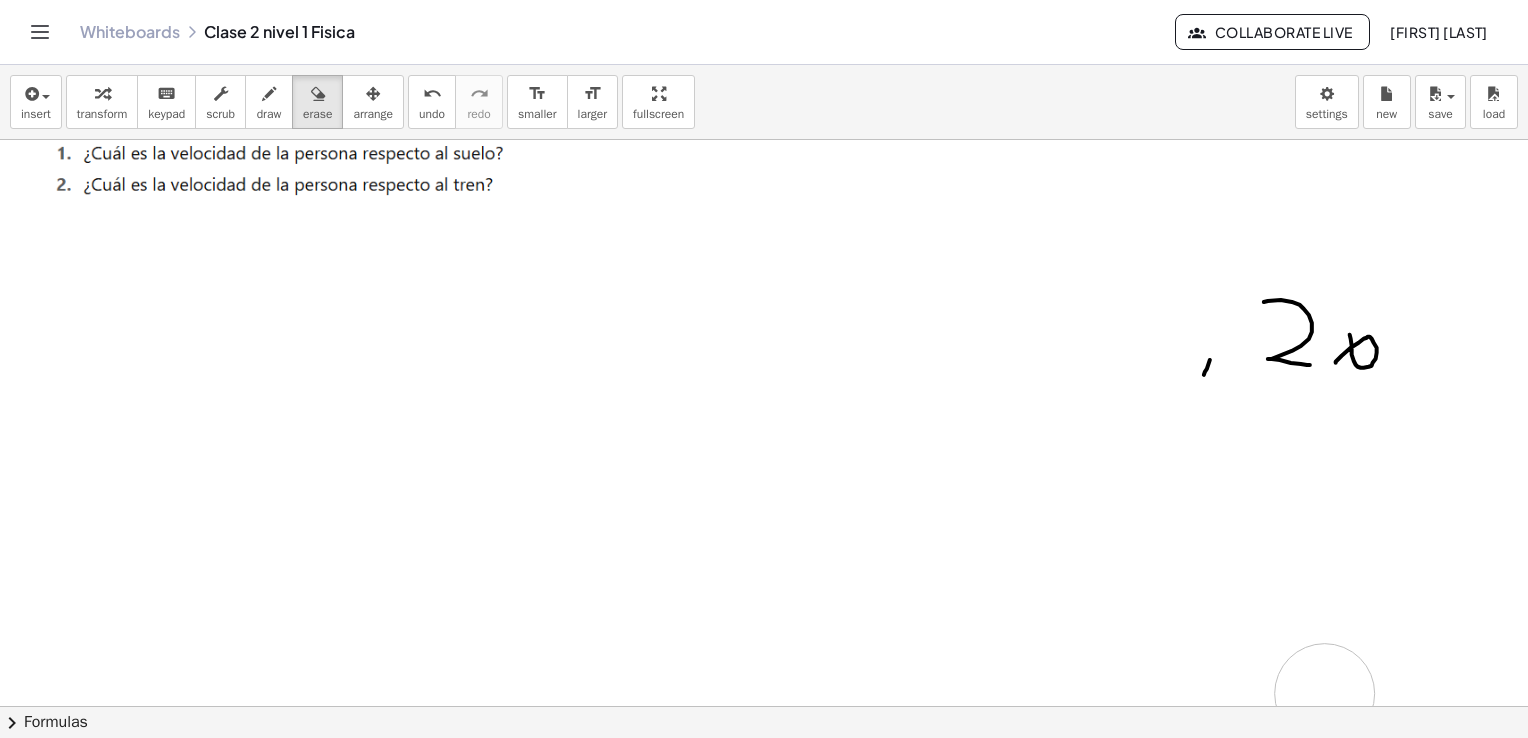 drag, startPoint x: 1280, startPoint y: 689, endPoint x: 1368, endPoint y: 696, distance: 88.27797 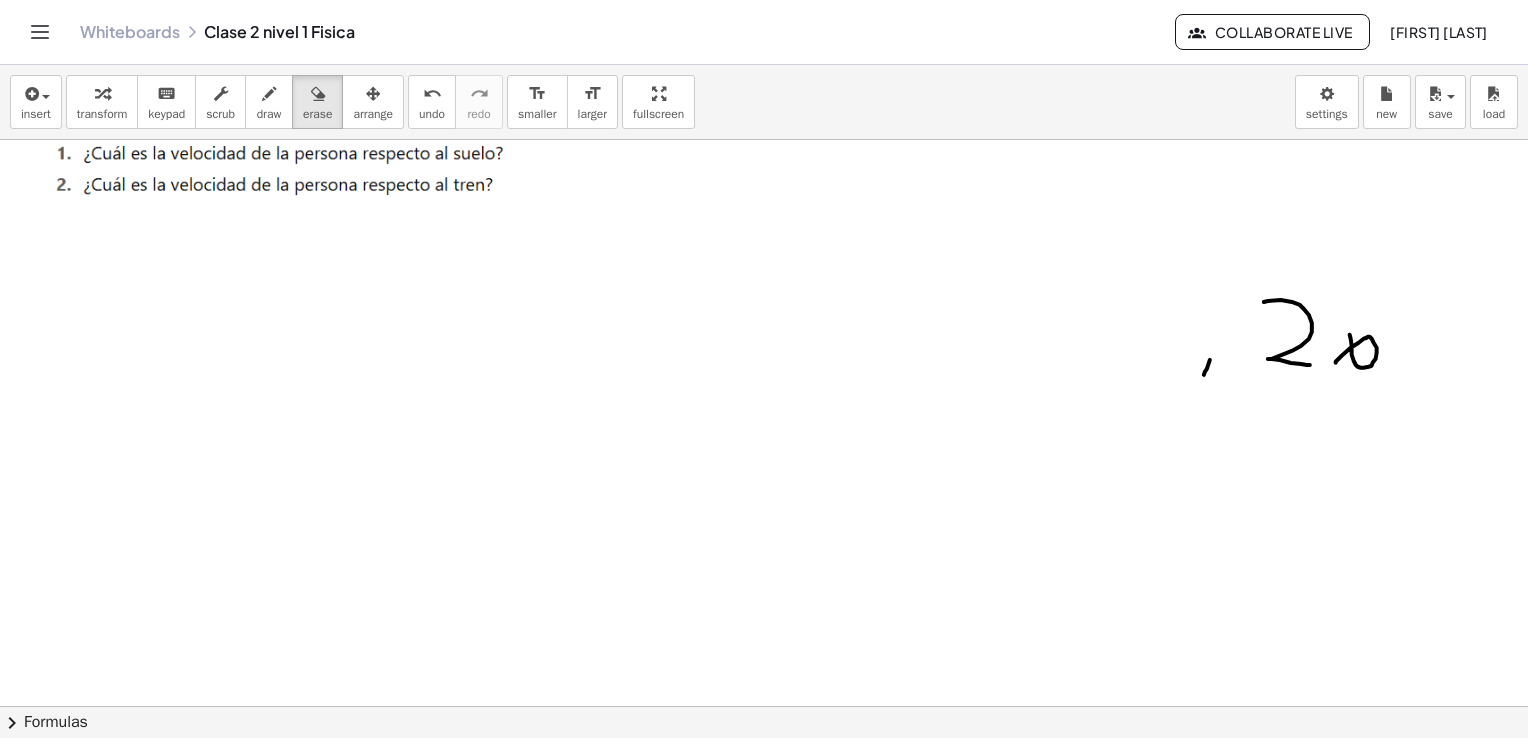 scroll, scrollTop: 100, scrollLeft: 25, axis: both 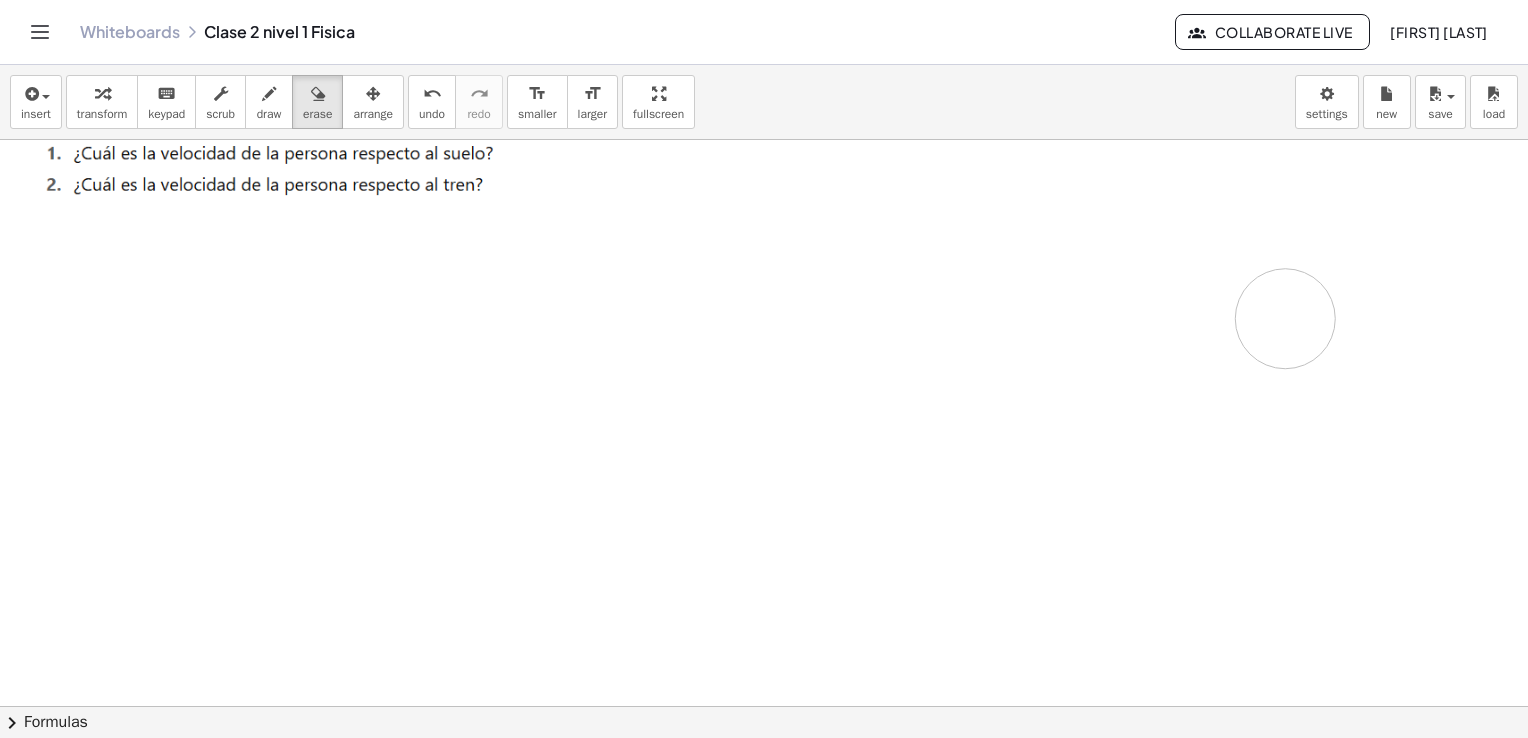 drag, startPoint x: 1152, startPoint y: 386, endPoint x: 1067, endPoint y: 609, distance: 238.65038 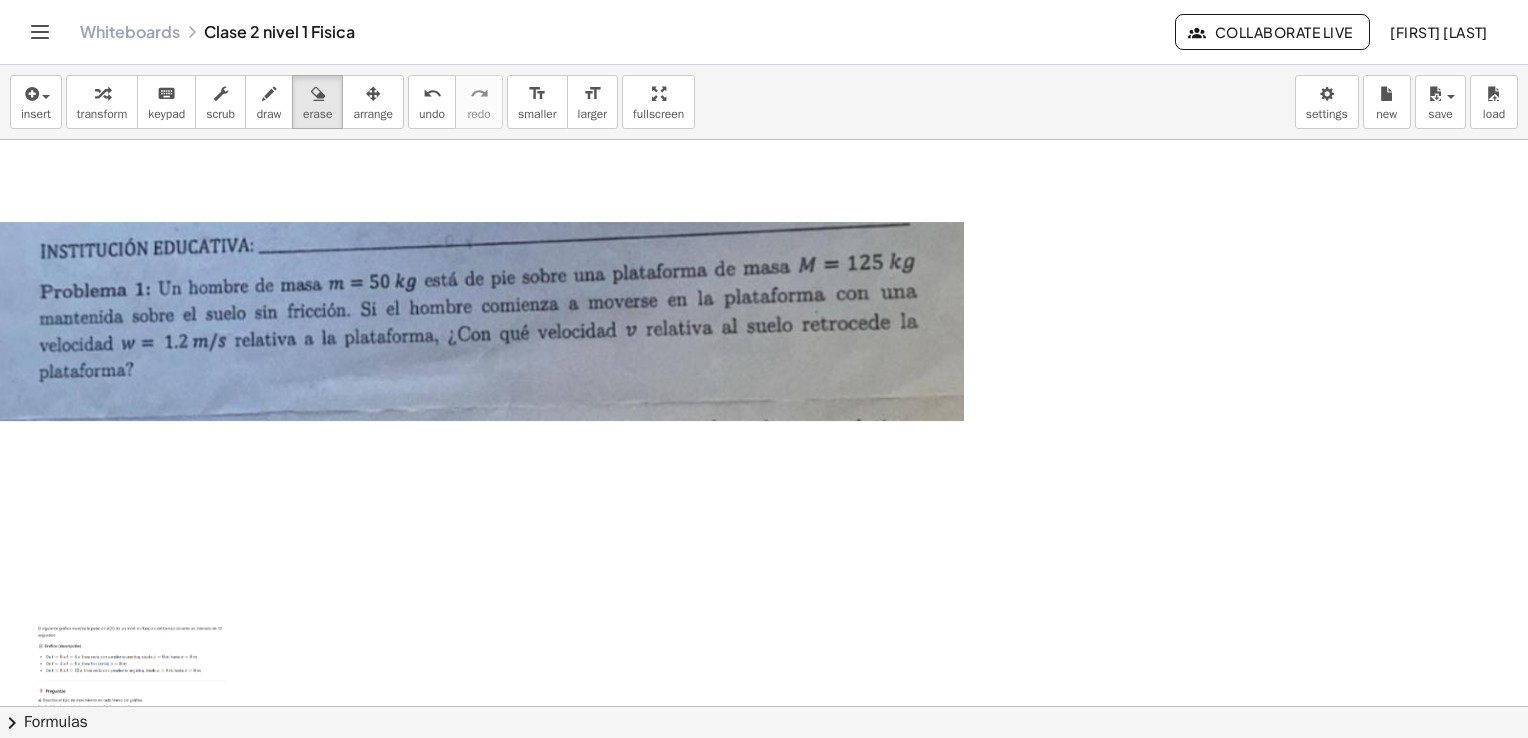scroll, scrollTop: 1100, scrollLeft: 0, axis: vertical 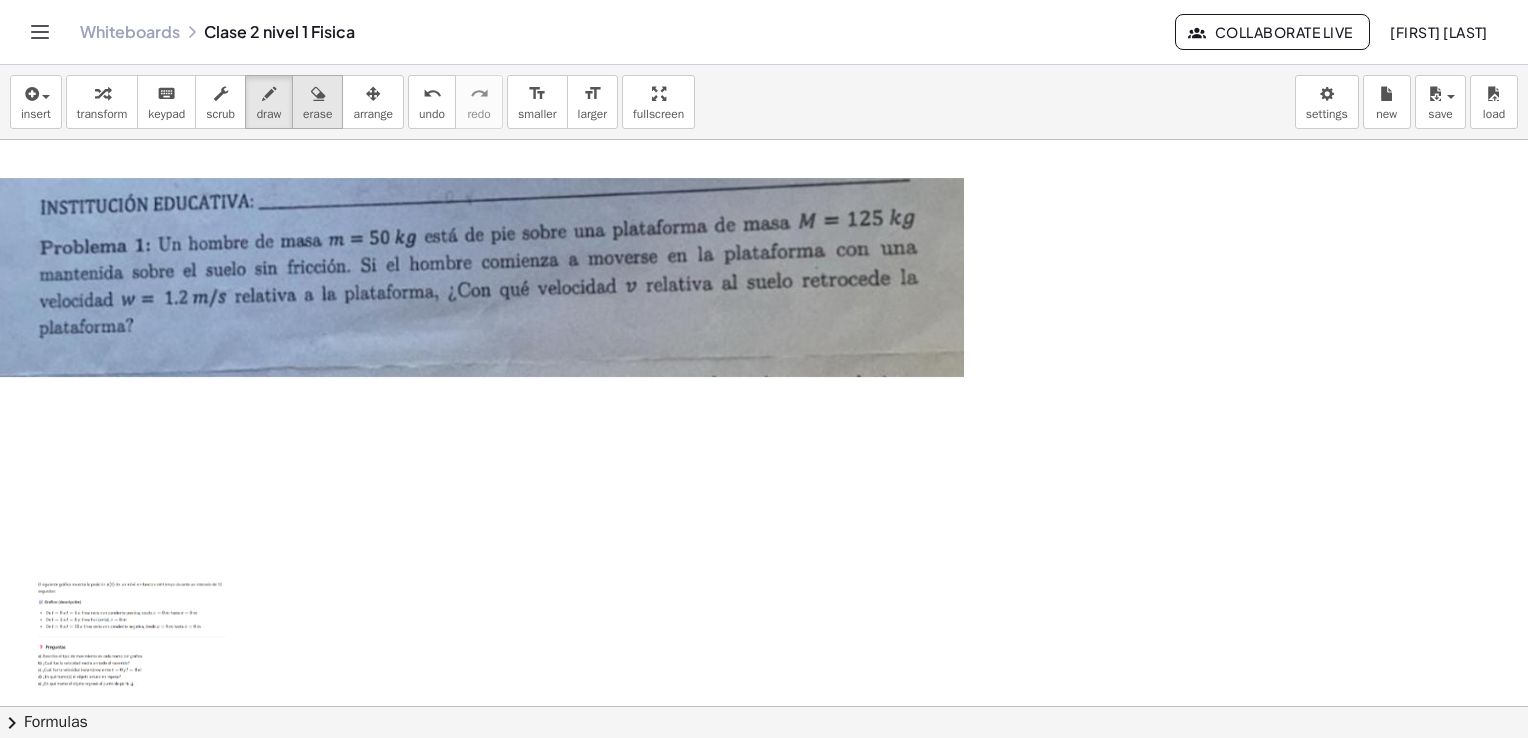 drag, startPoint x: 263, startPoint y: 84, endPoint x: 298, endPoint y: 124, distance: 53.15073 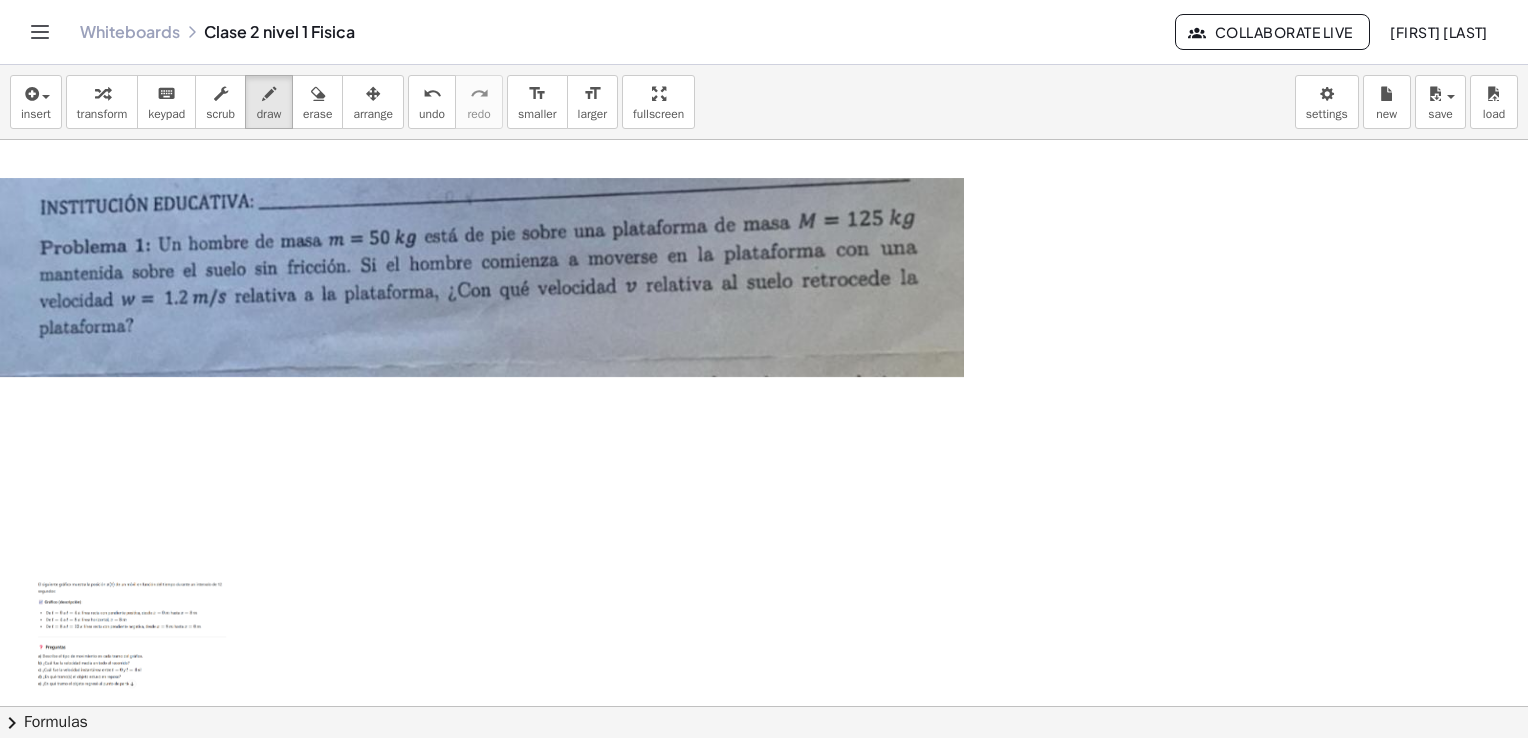 scroll, scrollTop: 1300, scrollLeft: 0, axis: vertical 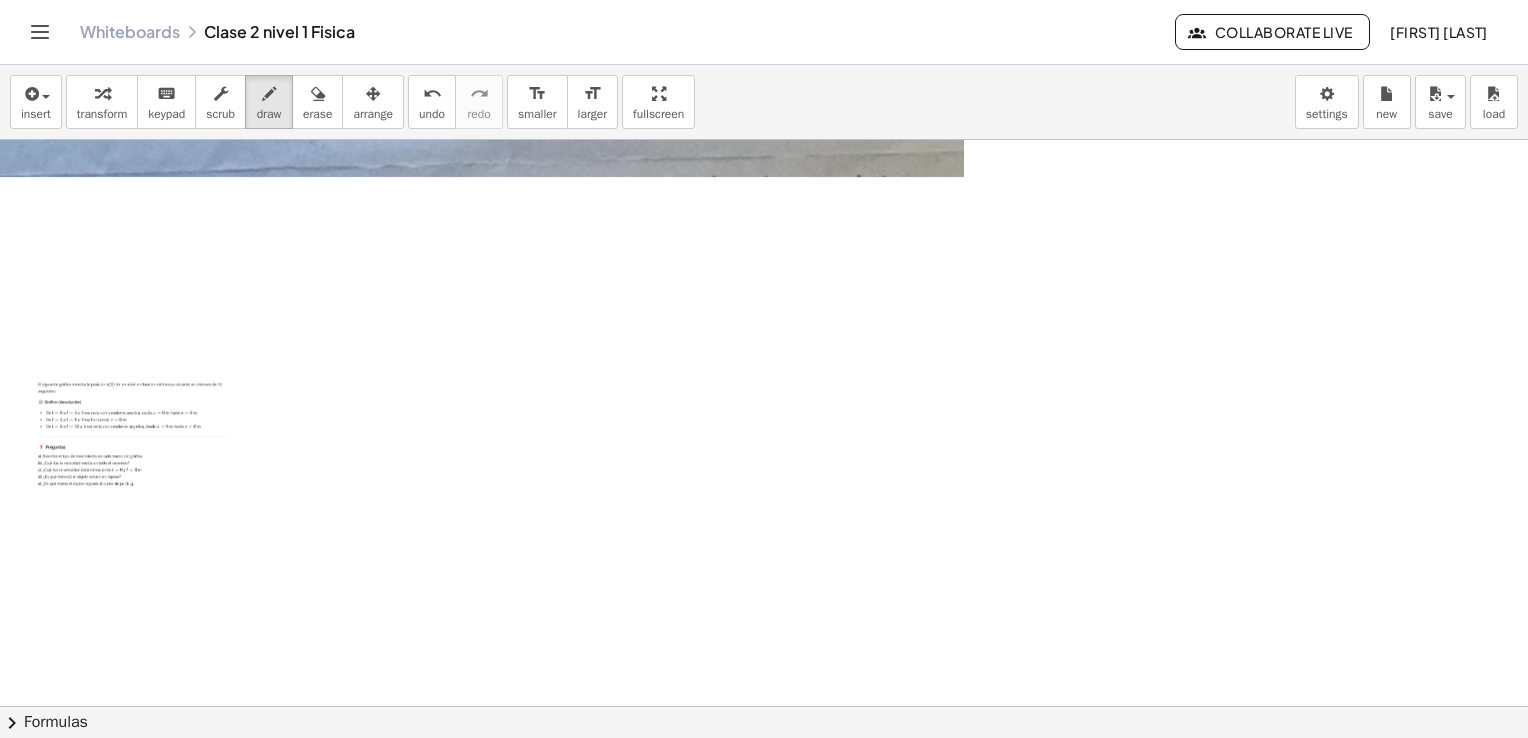 click on "insert select one: Math Expression Function Text Youtube Video Graphing Geometry Geometry 3D transform keyboard keypad scrub draw erase arrange undo undo redo redo format_size smaller format_size larger fullscreen load   save Saved! × new settings" at bounding box center (764, 102) 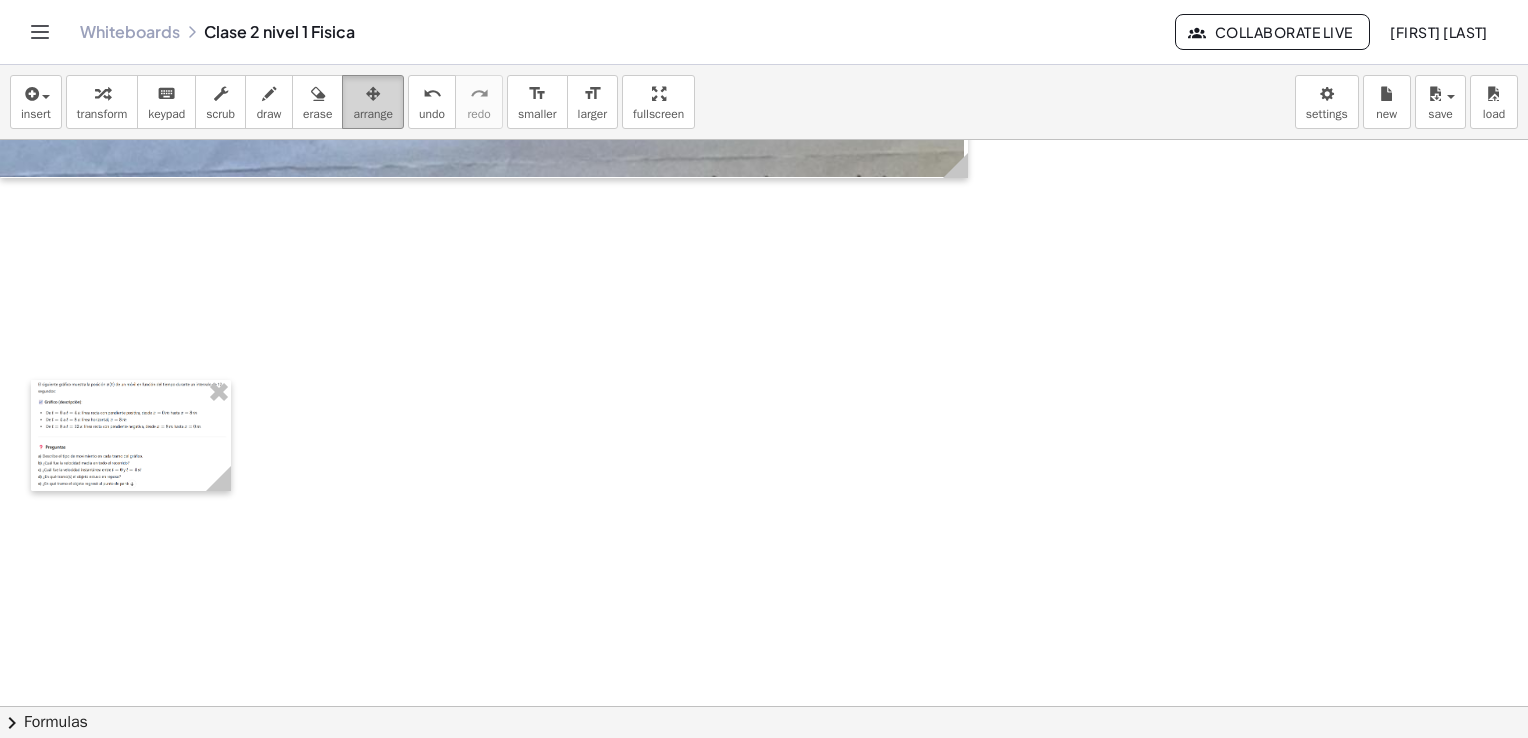 click at bounding box center (373, 93) 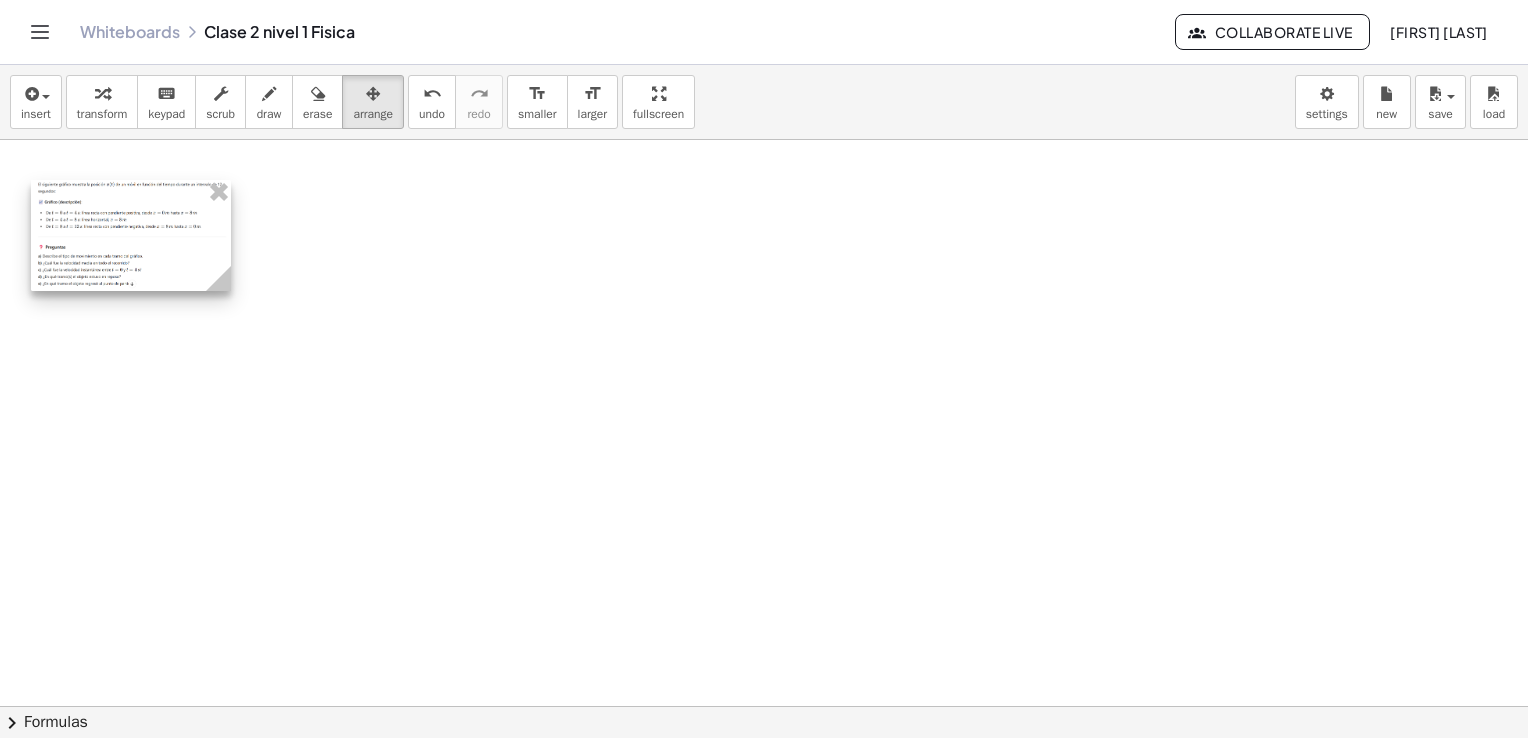 drag, startPoint x: 166, startPoint y: 232, endPoint x: 228, endPoint y: 352, distance: 135.07036 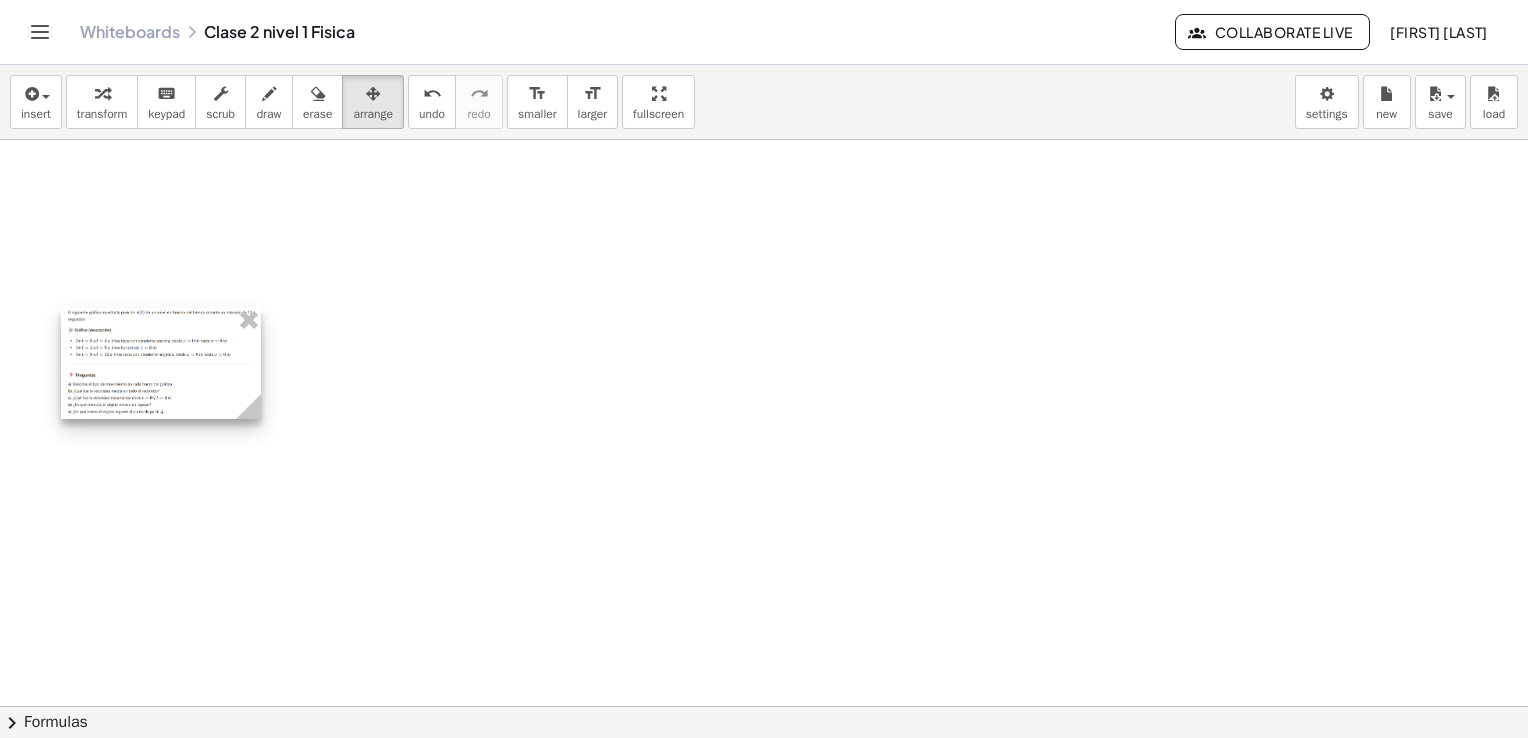drag, startPoint x: 220, startPoint y: 182, endPoint x: 188, endPoint y: 390, distance: 210.44714 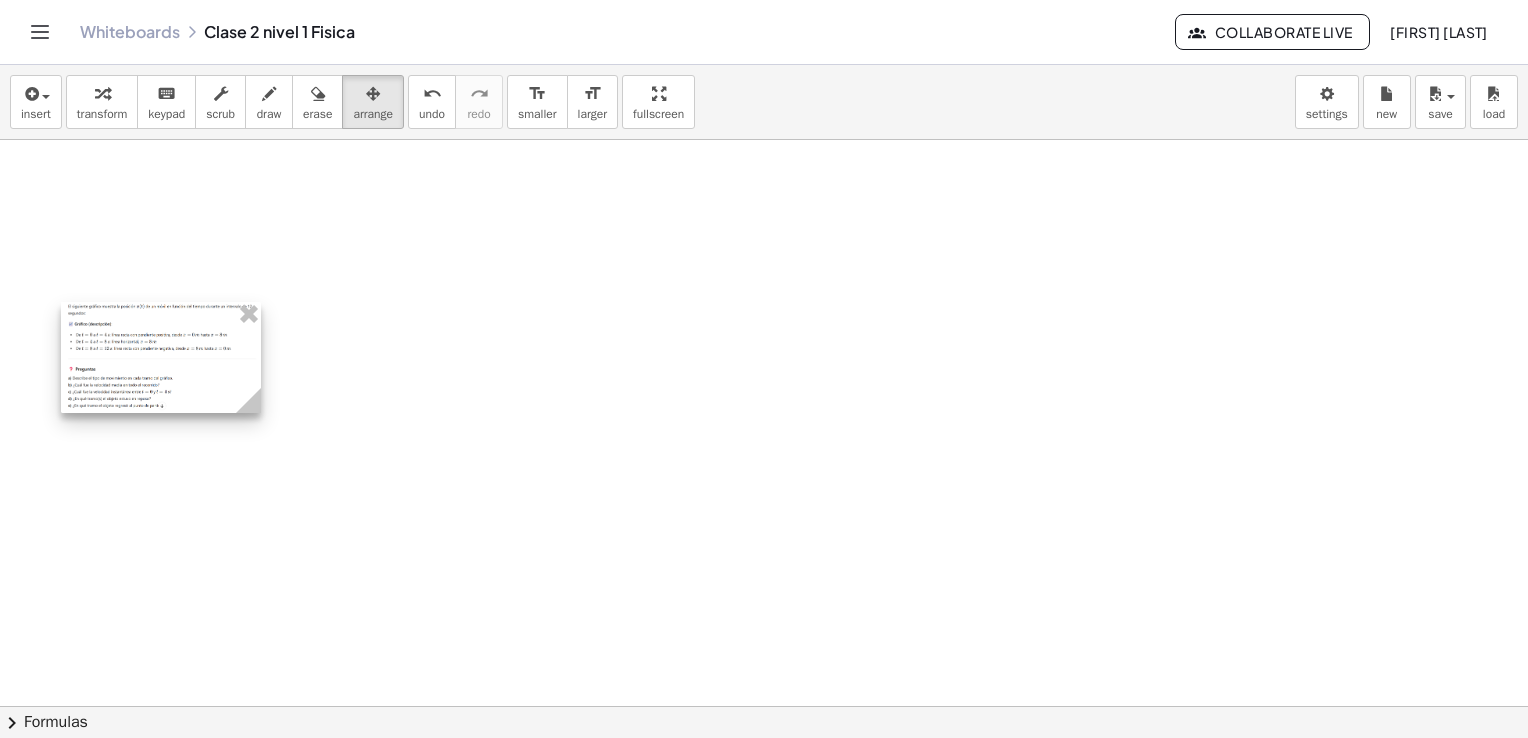 drag, startPoint x: 194, startPoint y: 193, endPoint x: 194, endPoint y: 377, distance: 184 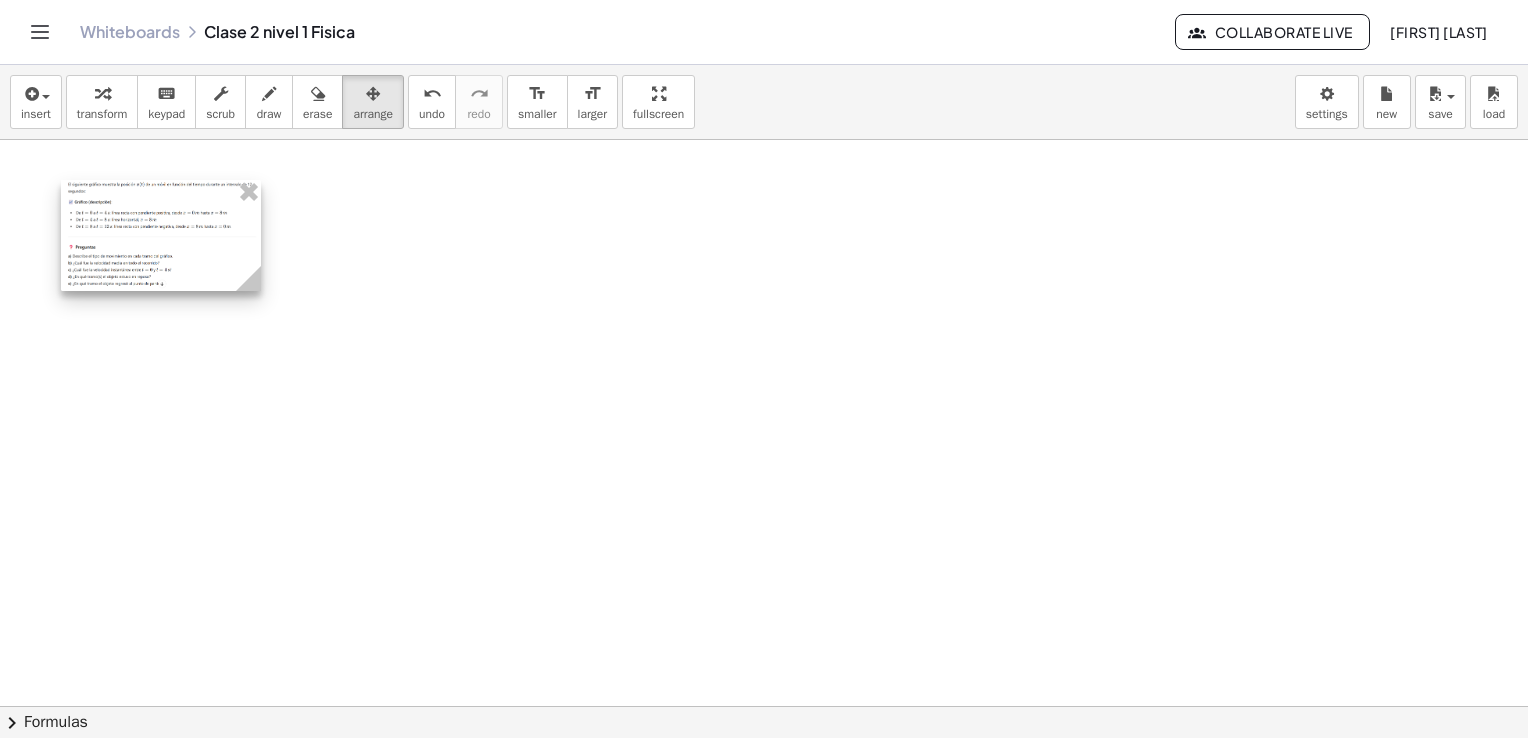 drag, startPoint x: 192, startPoint y: 190, endPoint x: 196, endPoint y: 345, distance: 155.0516 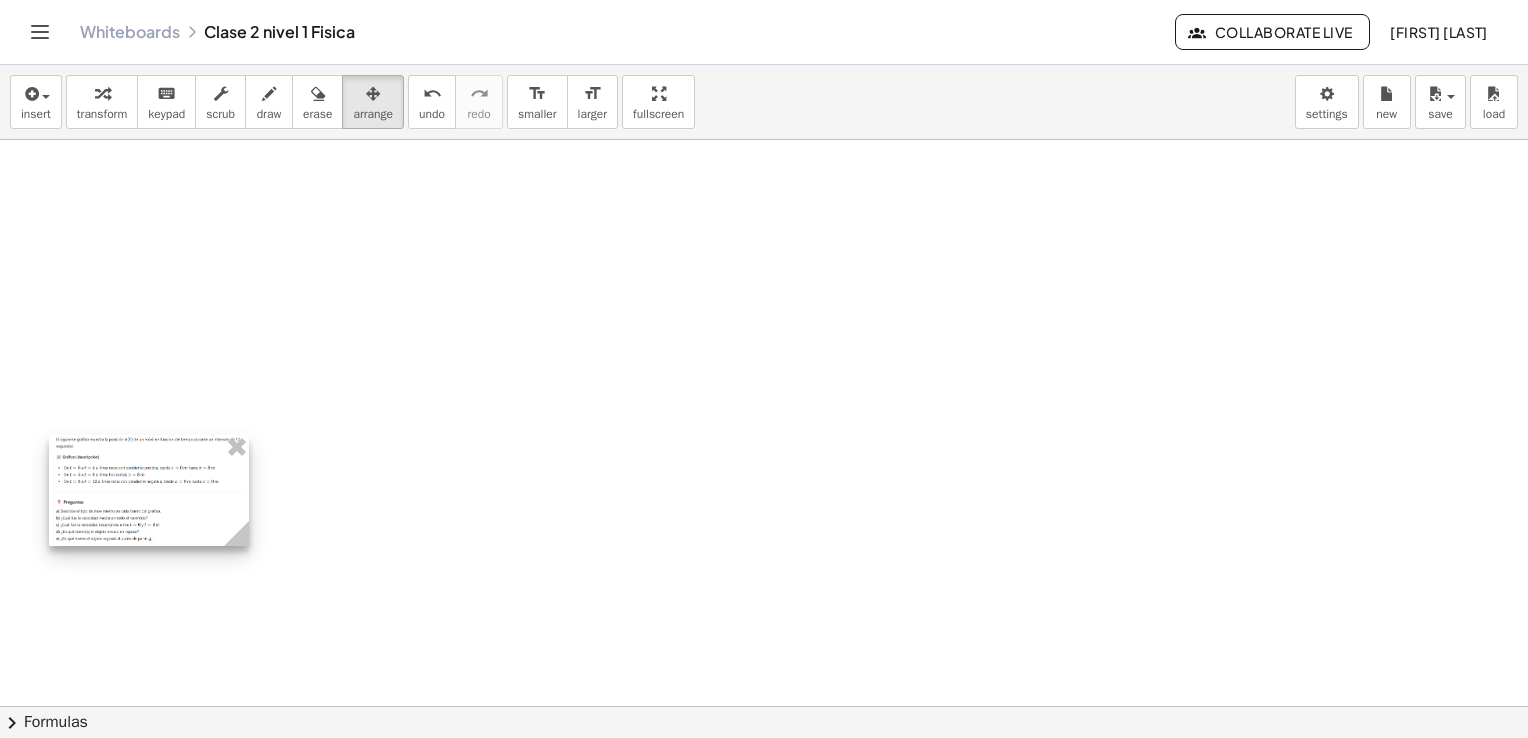 drag, startPoint x: 198, startPoint y: 230, endPoint x: 182, endPoint y: 501, distance: 271.47192 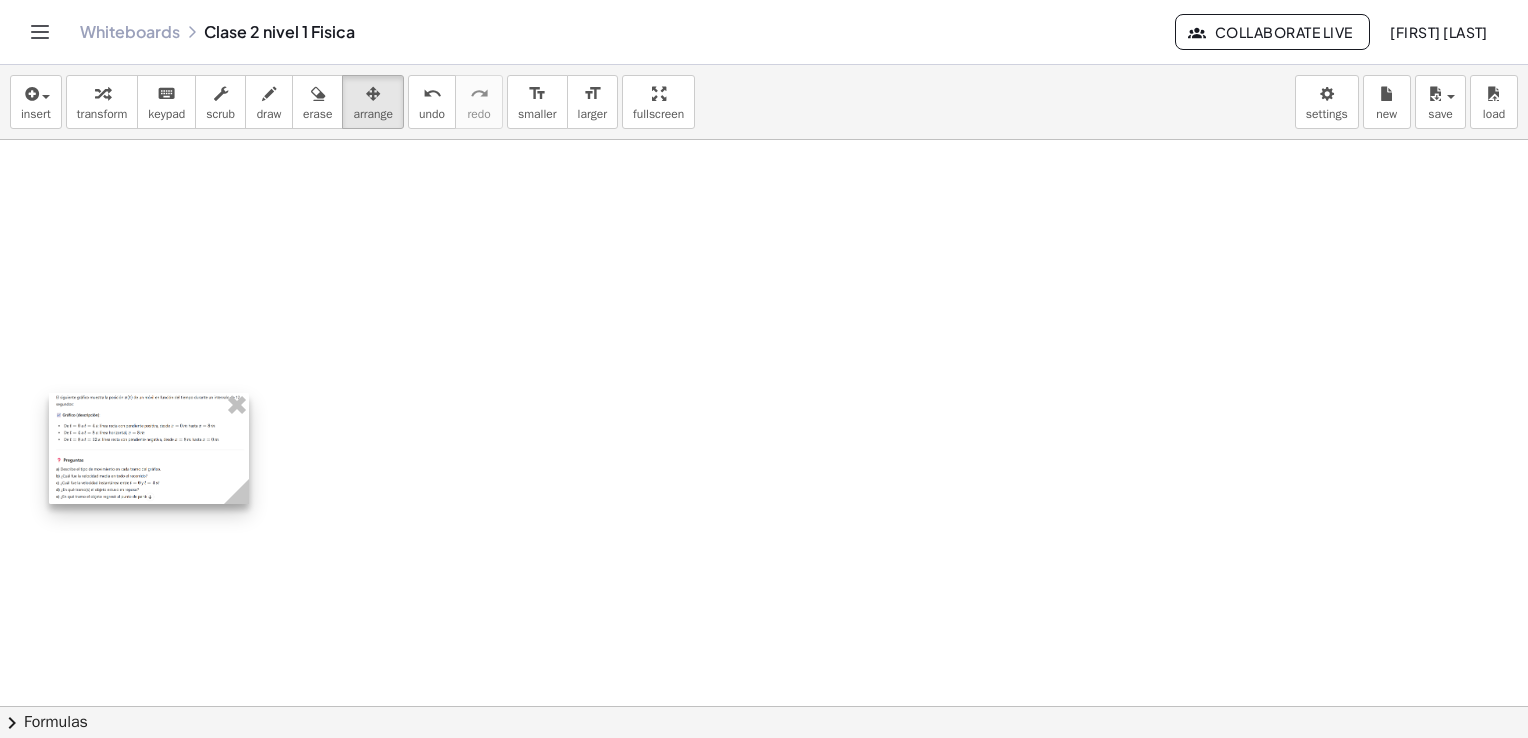 scroll, scrollTop: 2284, scrollLeft: 0, axis: vertical 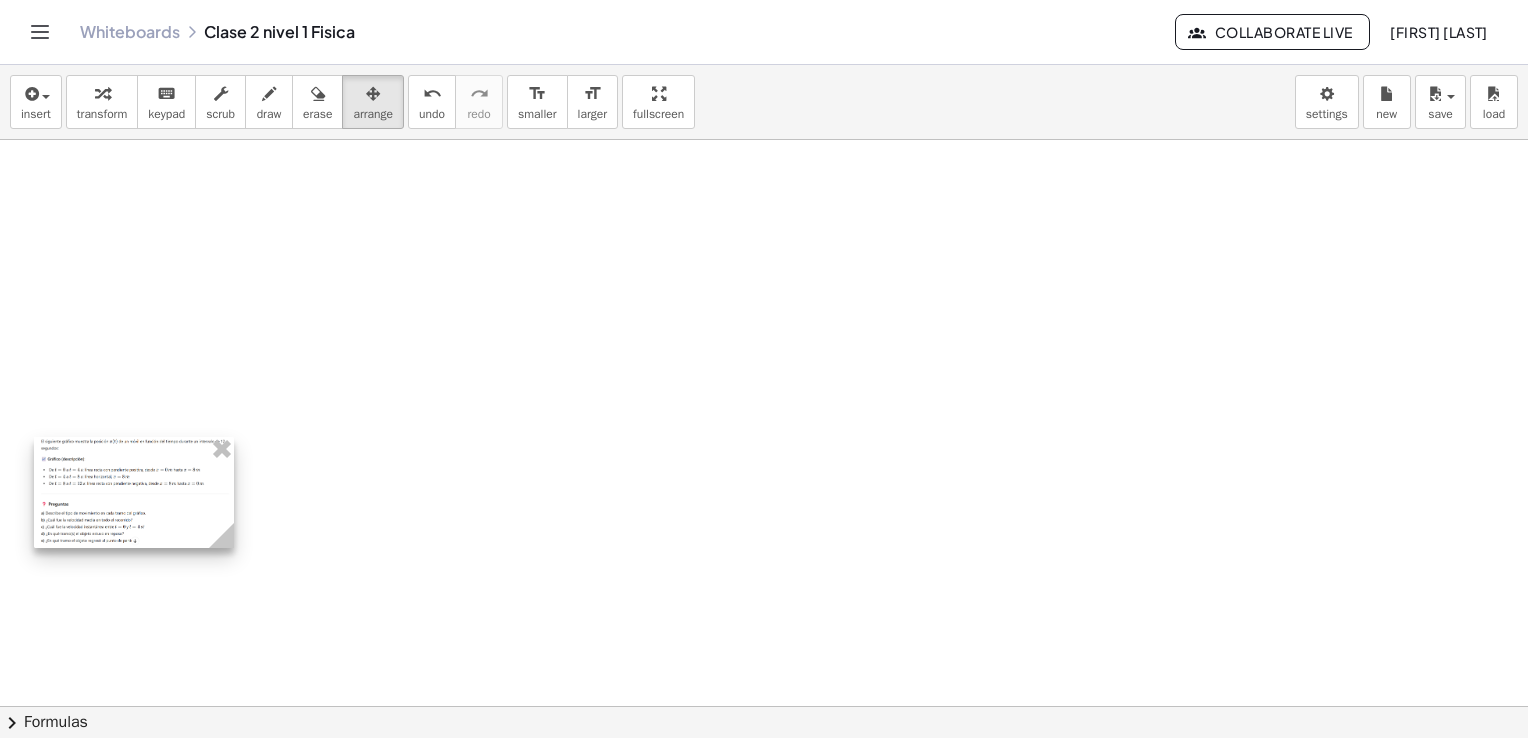 drag, startPoint x: 146, startPoint y: 434, endPoint x: 169, endPoint y: 458, distance: 33.24154 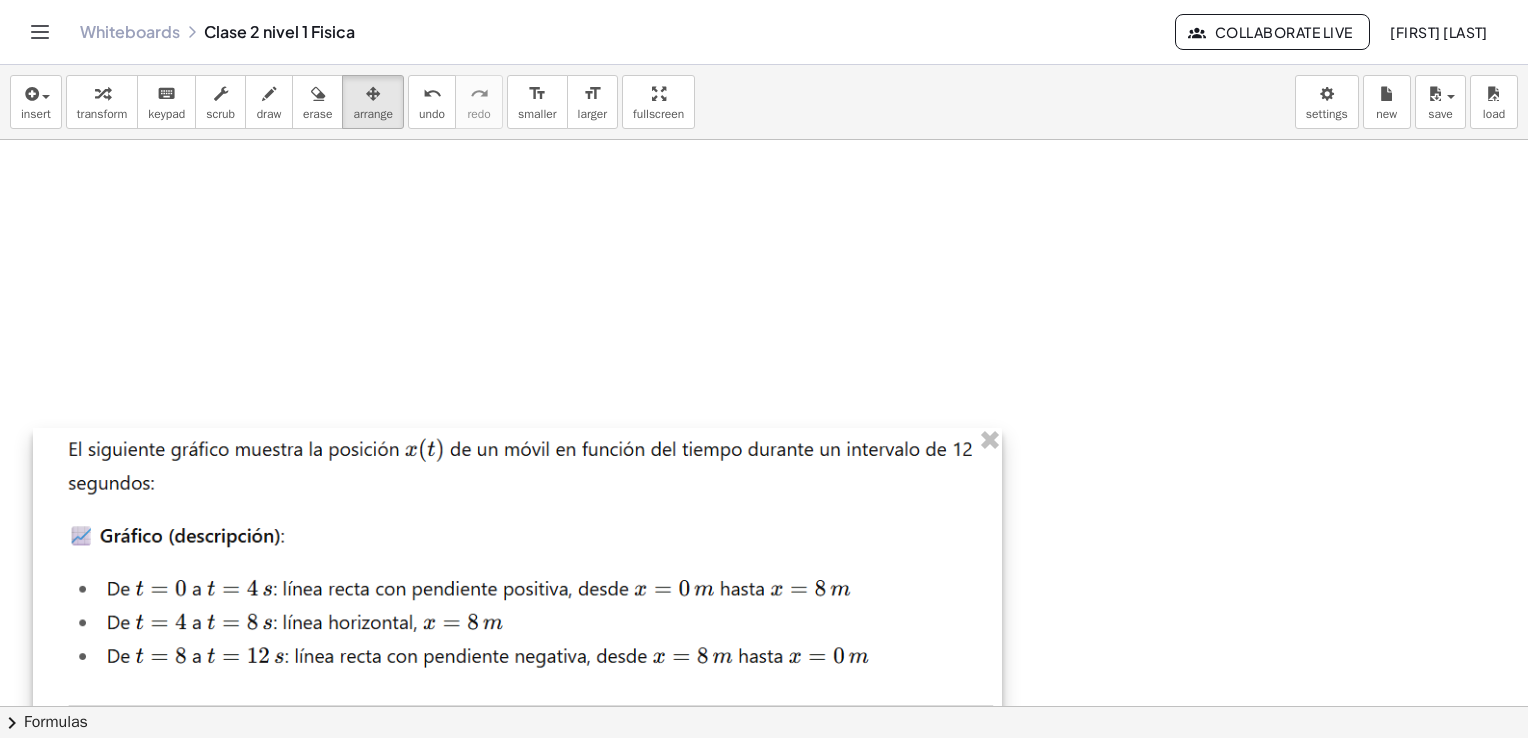 drag, startPoint x: 231, startPoint y: 528, endPoint x: 1034, endPoint y: 789, distance: 844.3518 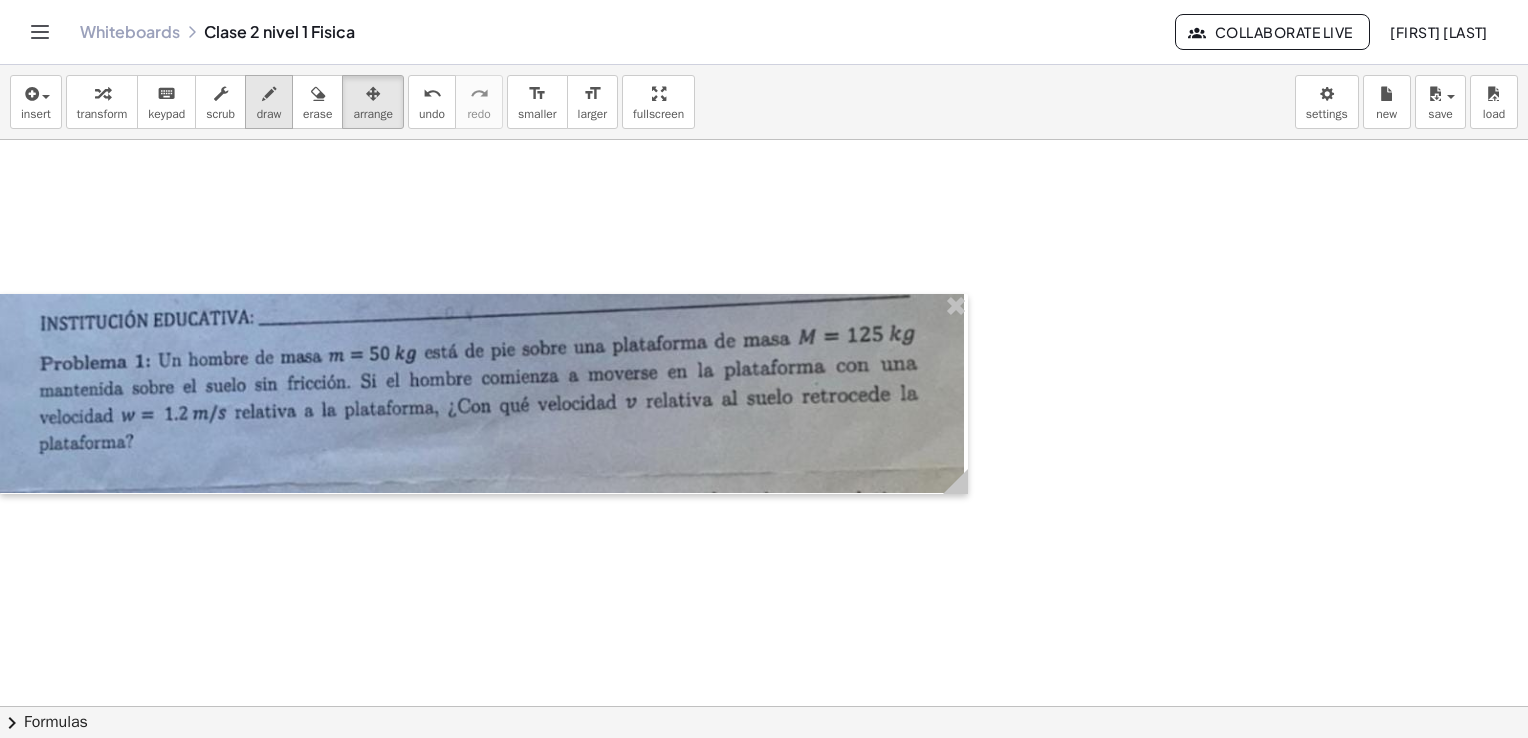 click at bounding box center (269, 94) 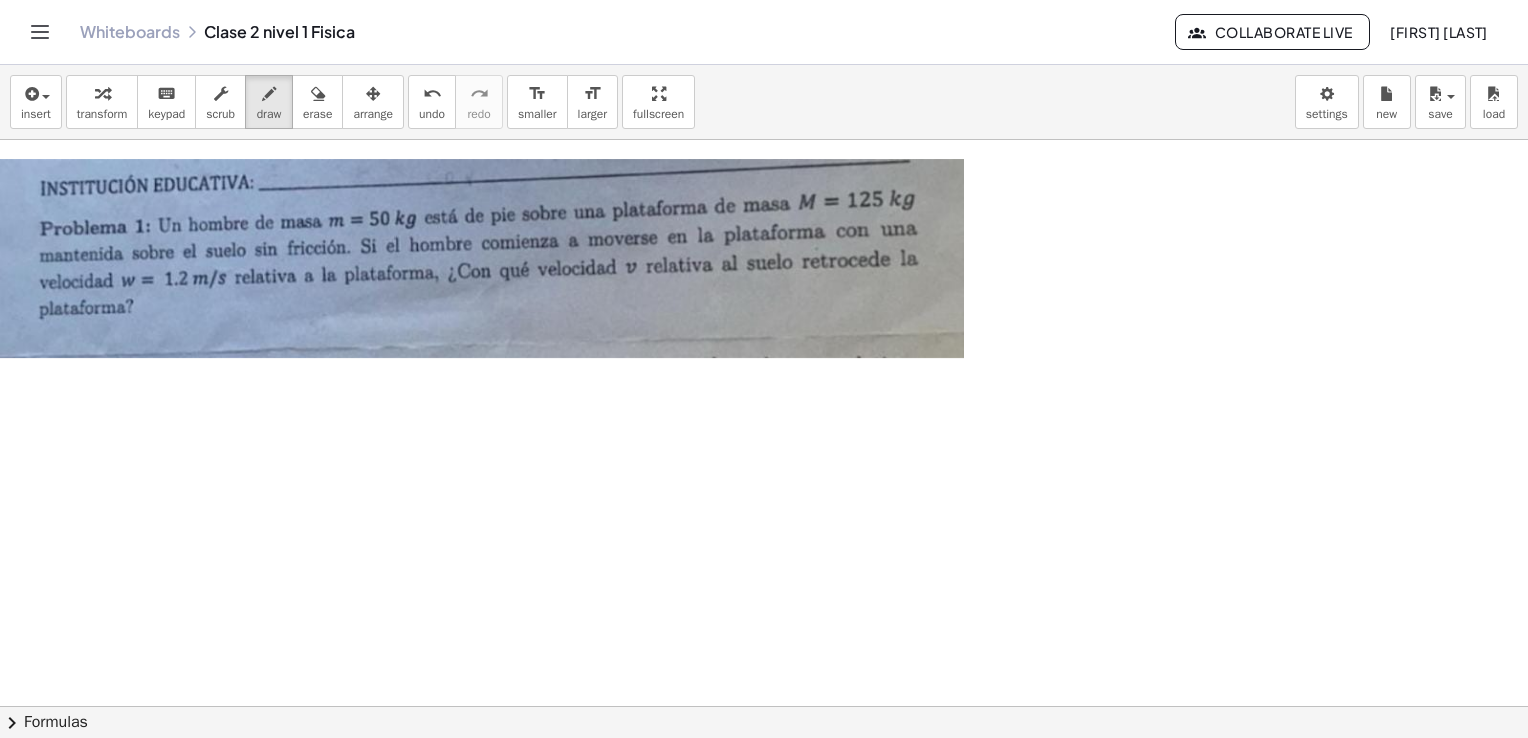 scroll, scrollTop: 1084, scrollLeft: 0, axis: vertical 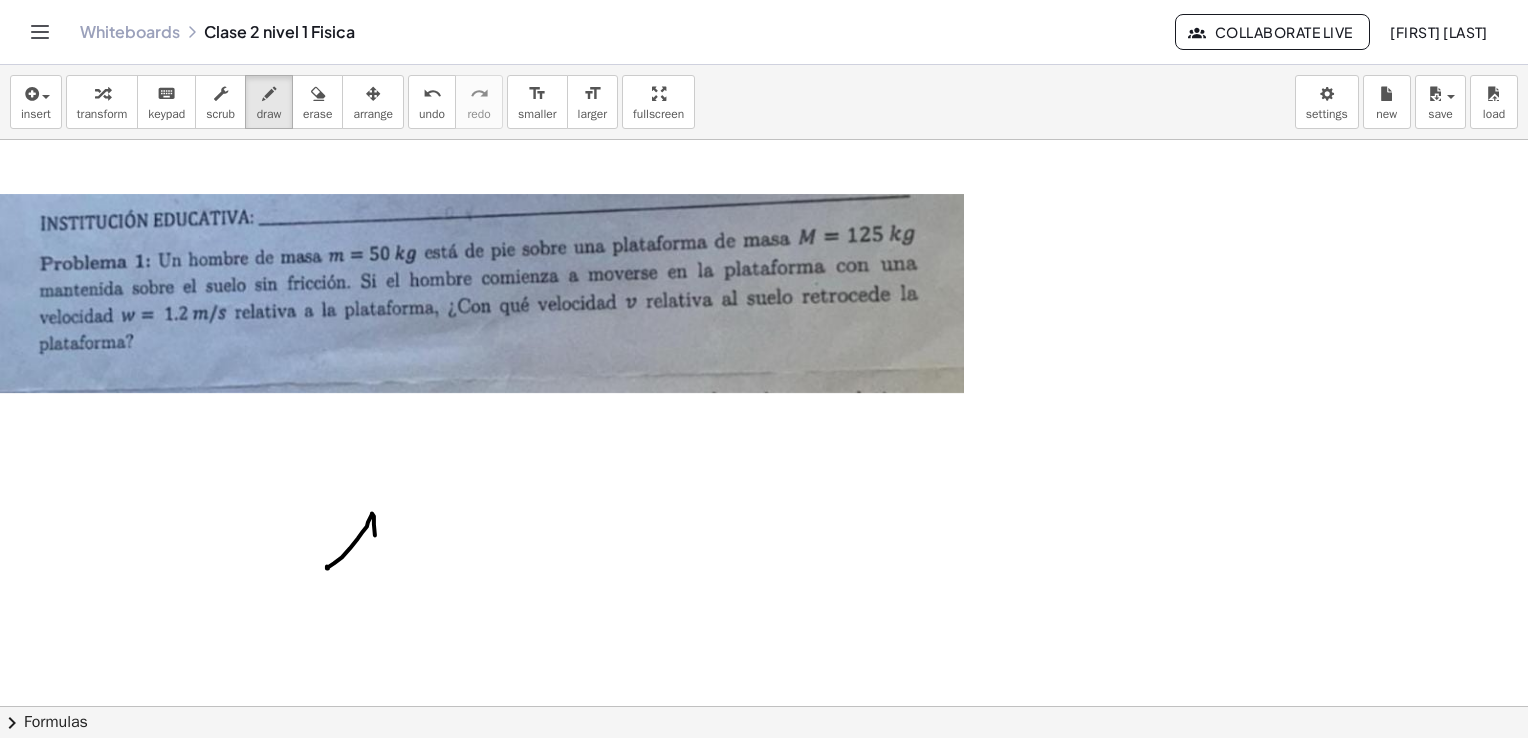 drag, startPoint x: 328, startPoint y: 567, endPoint x: 377, endPoint y: 540, distance: 55.946404 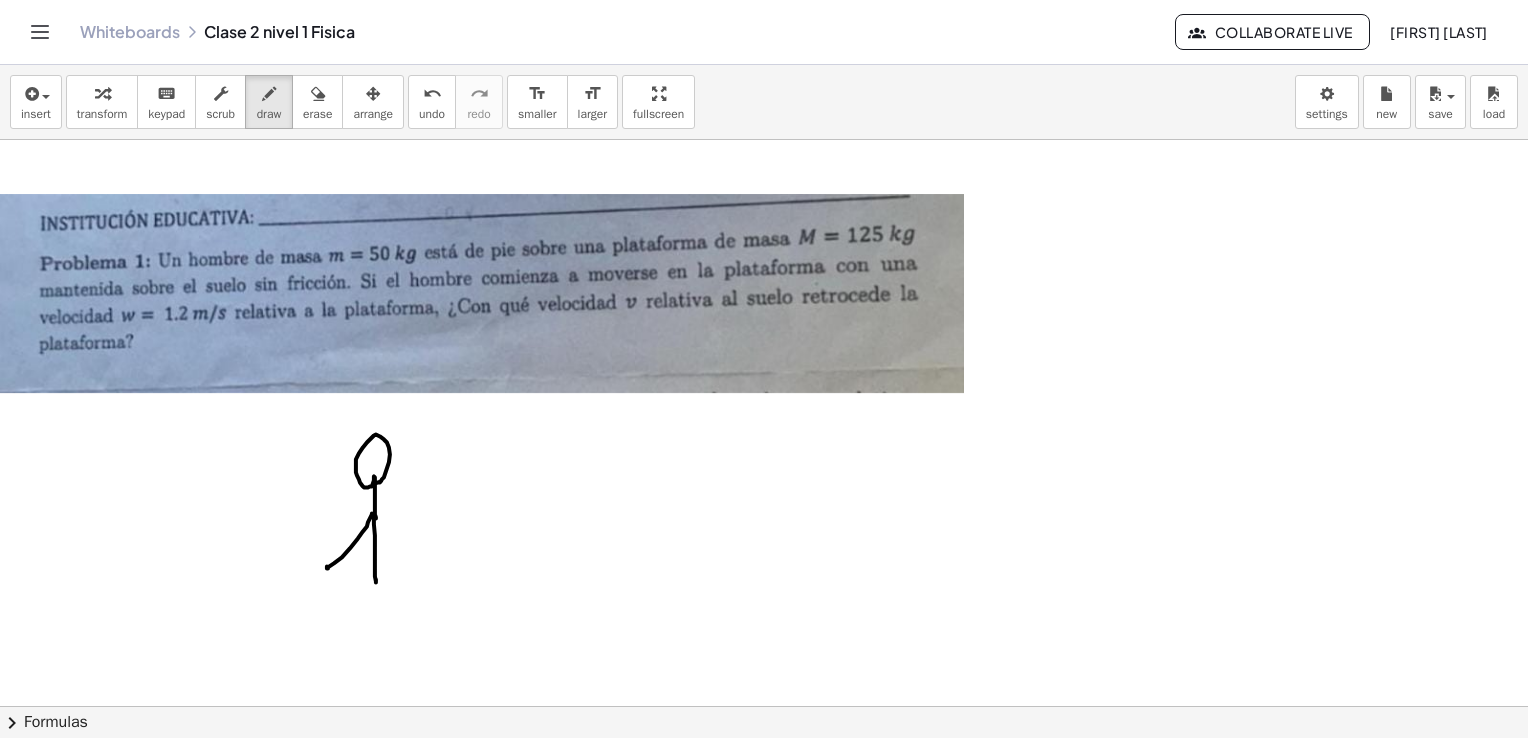 drag, startPoint x: 376, startPoint y: 518, endPoint x: 370, endPoint y: 477, distance: 41.4367 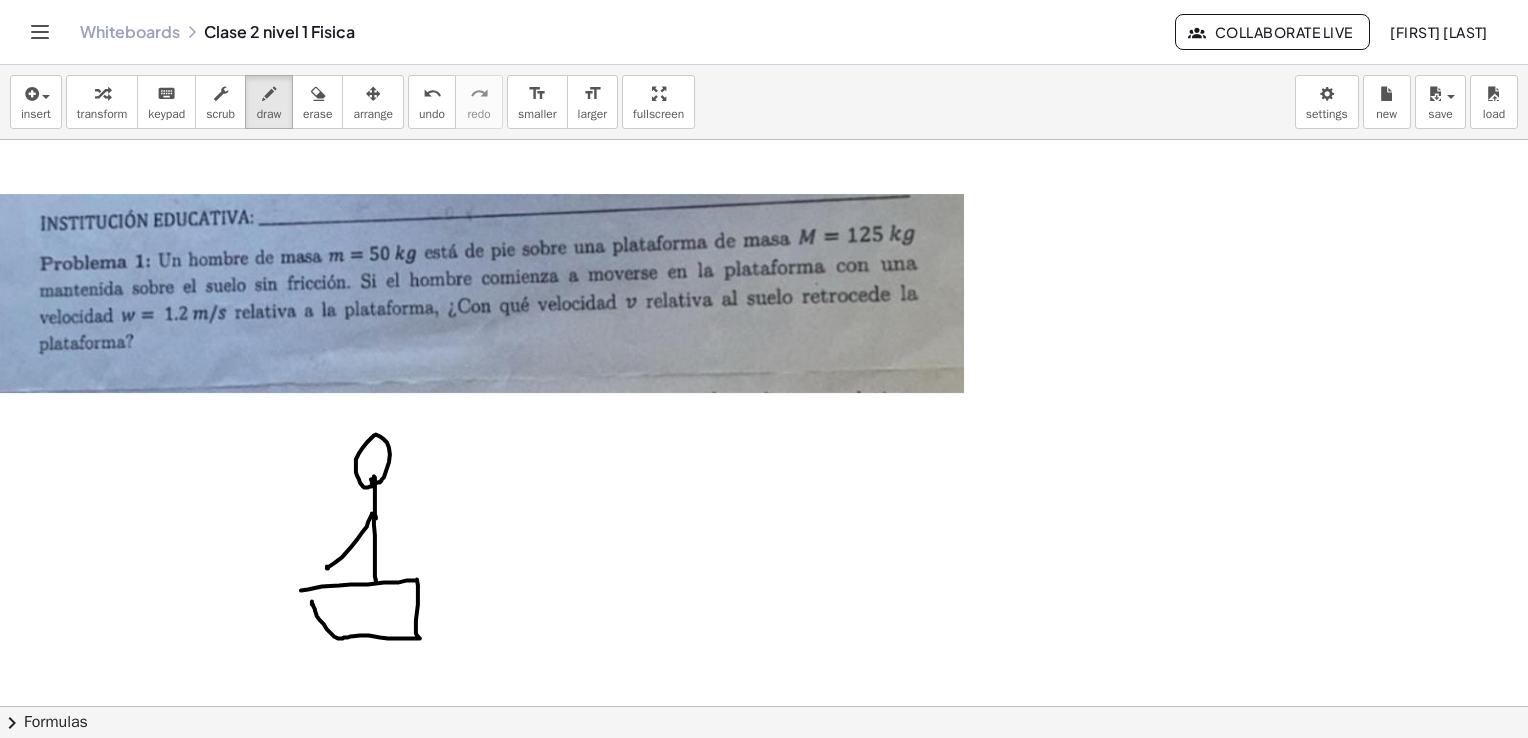 click at bounding box center (769, 757) 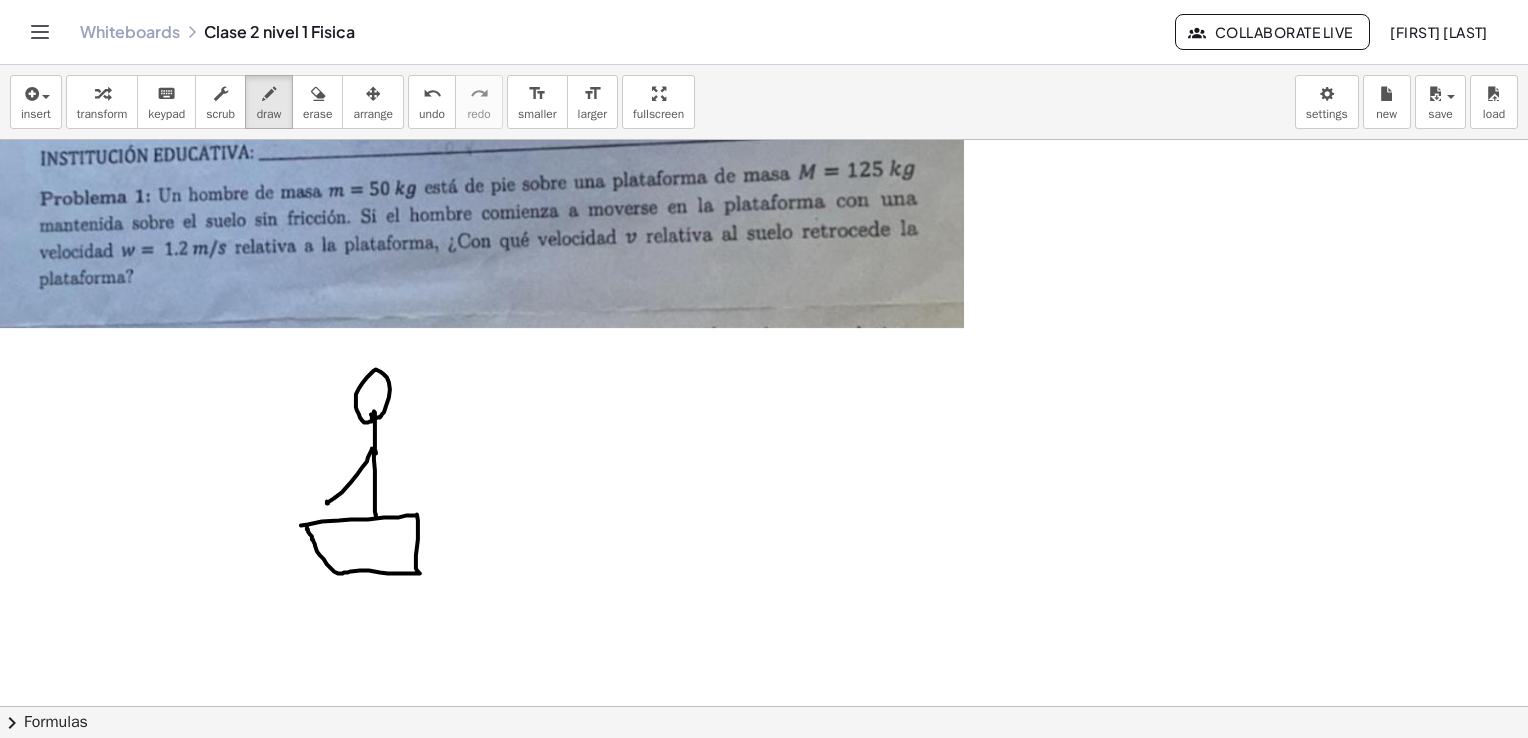 scroll, scrollTop: 1184, scrollLeft: 0, axis: vertical 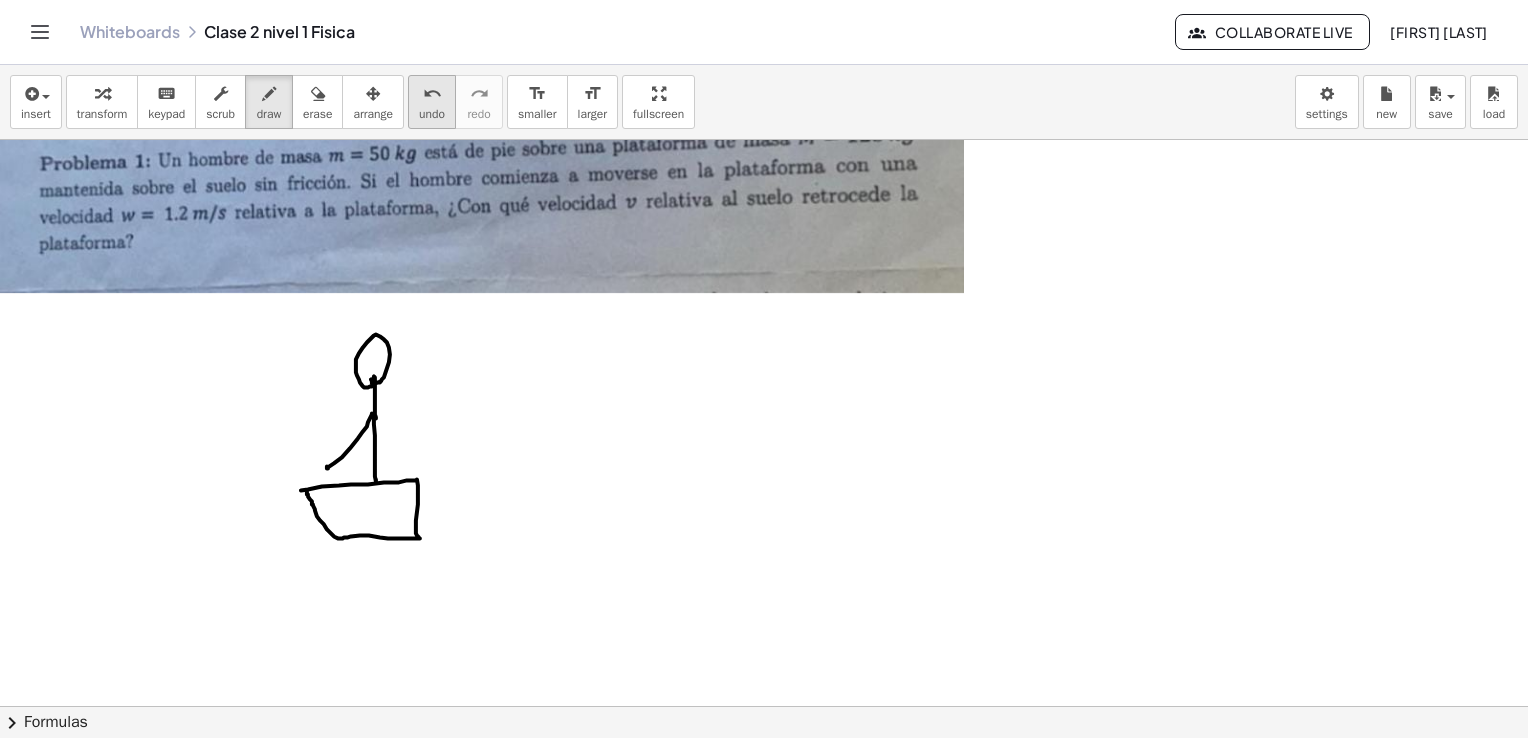 click on "undo" at bounding box center [432, 114] 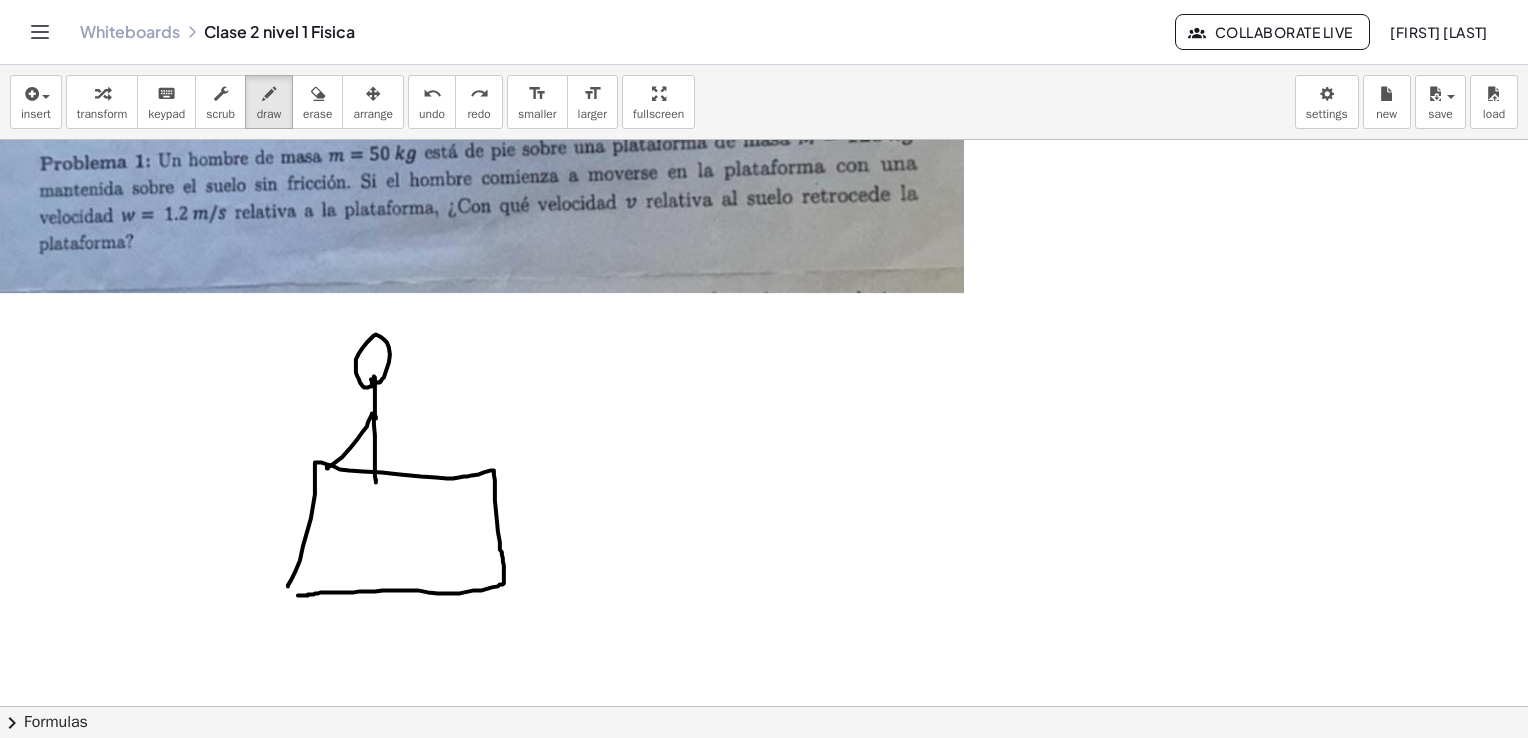 drag, startPoint x: 303, startPoint y: 546, endPoint x: 291, endPoint y: 591, distance: 46.572525 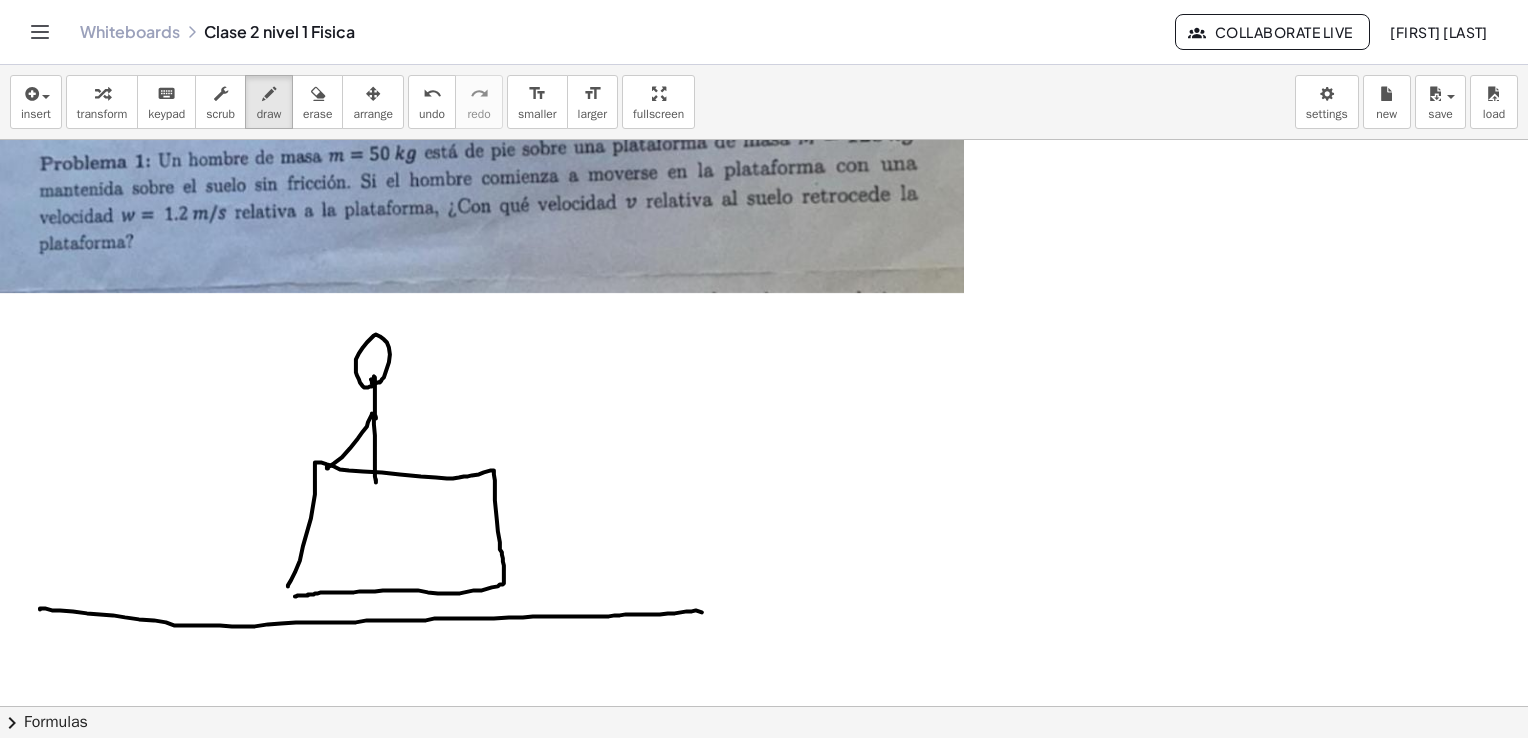 drag, startPoint x: 40, startPoint y: 608, endPoint x: 704, endPoint y: 614, distance: 664.0271 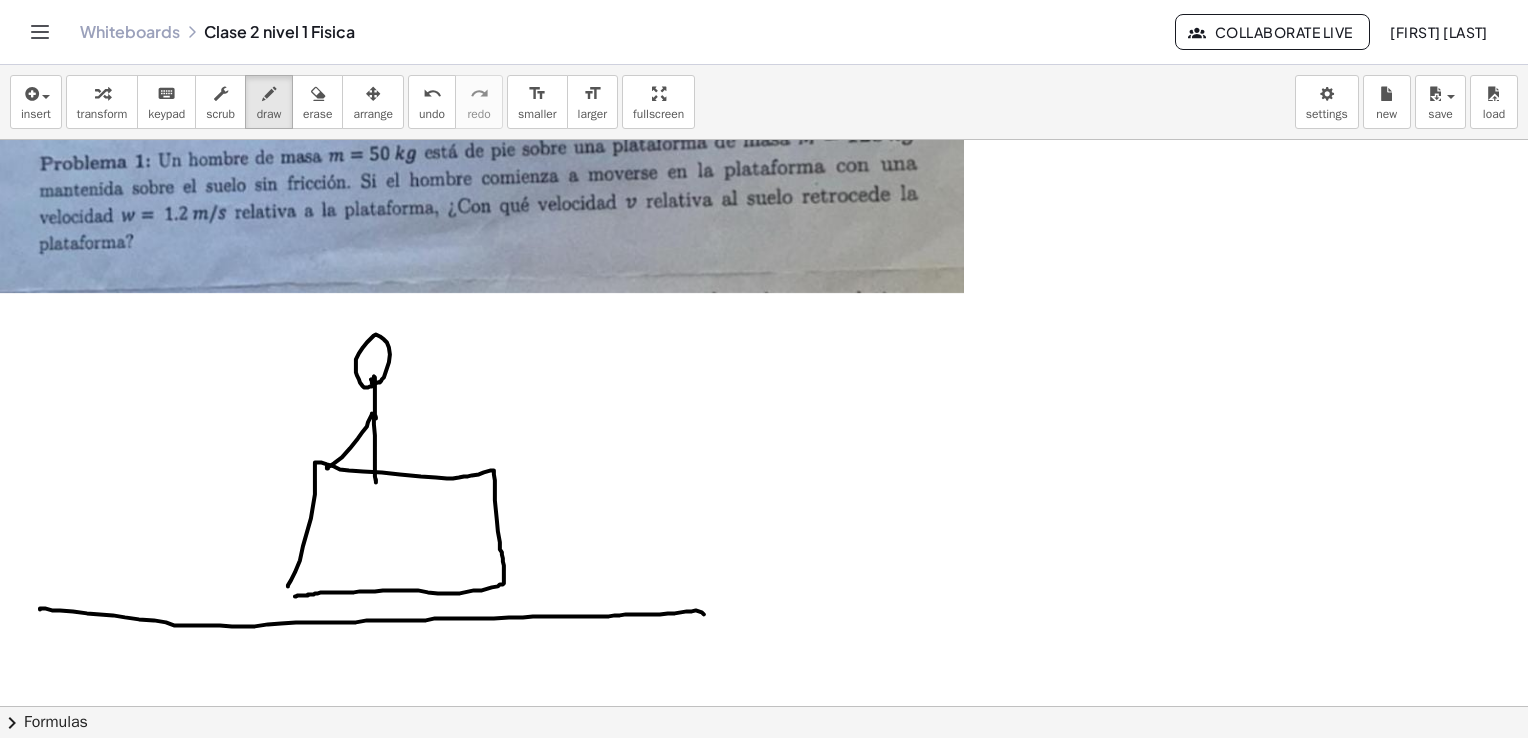 scroll, scrollTop: 1084, scrollLeft: 0, axis: vertical 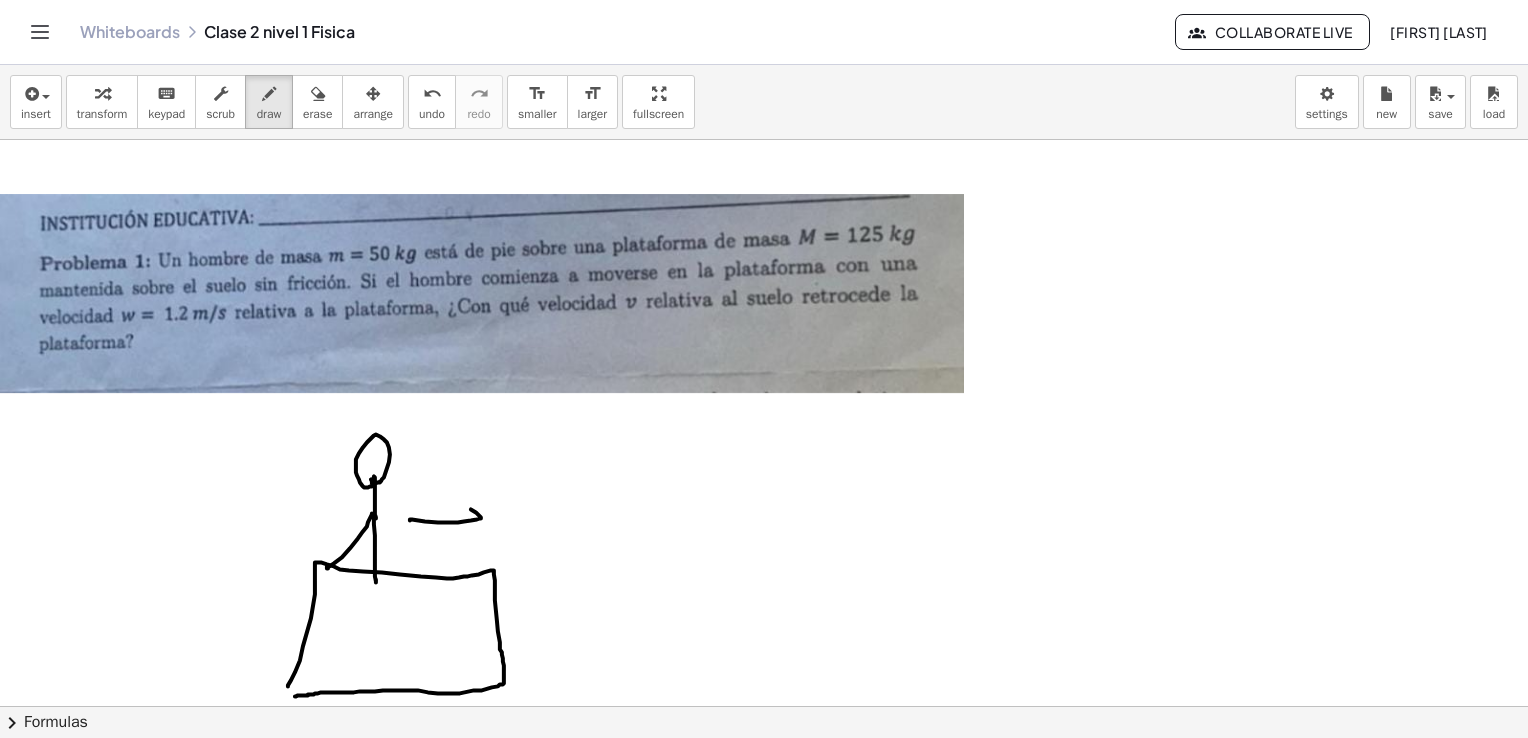 drag, startPoint x: 410, startPoint y: 520, endPoint x: 456, endPoint y: 495, distance: 52.35456 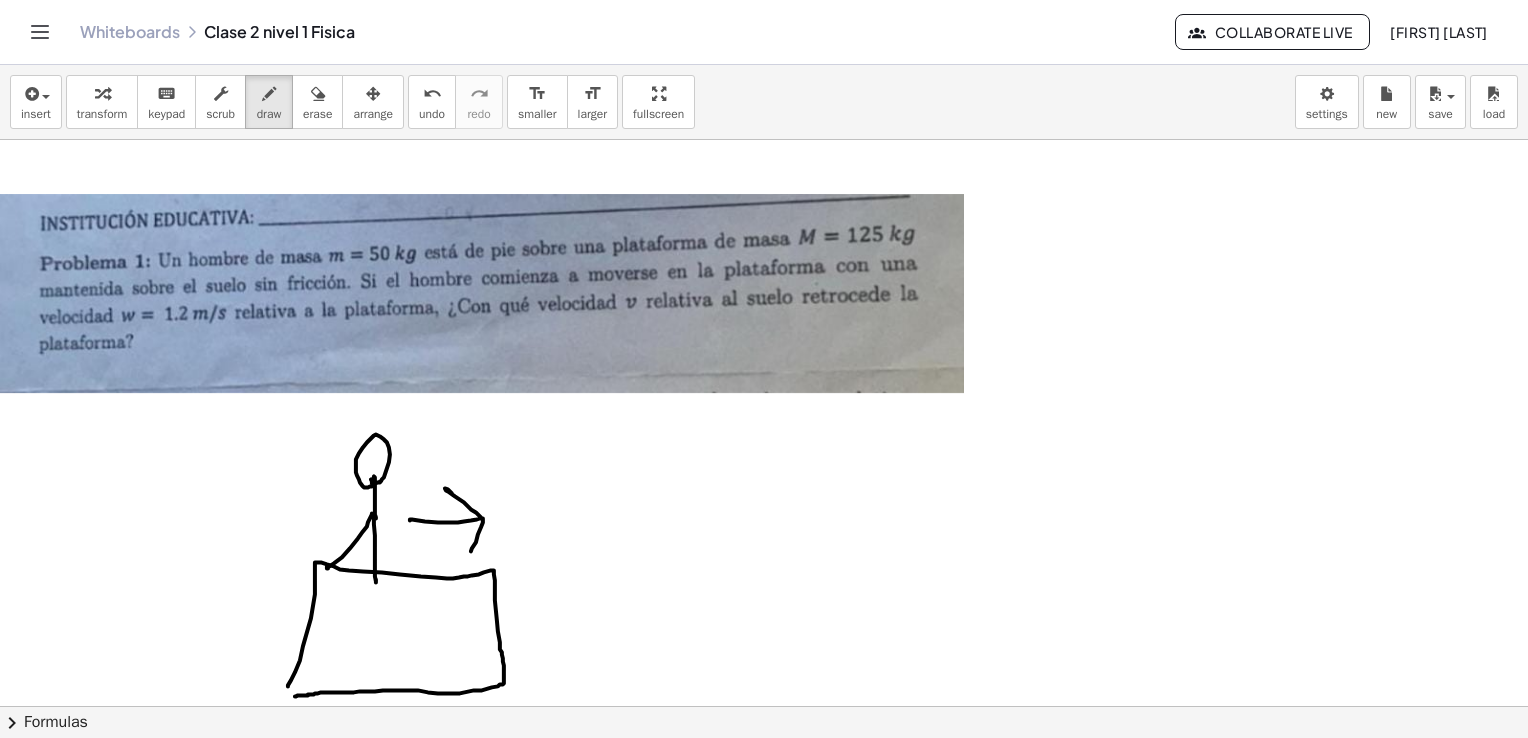 drag, startPoint x: 478, startPoint y: 534, endPoint x: 471, endPoint y: 551, distance: 18.384777 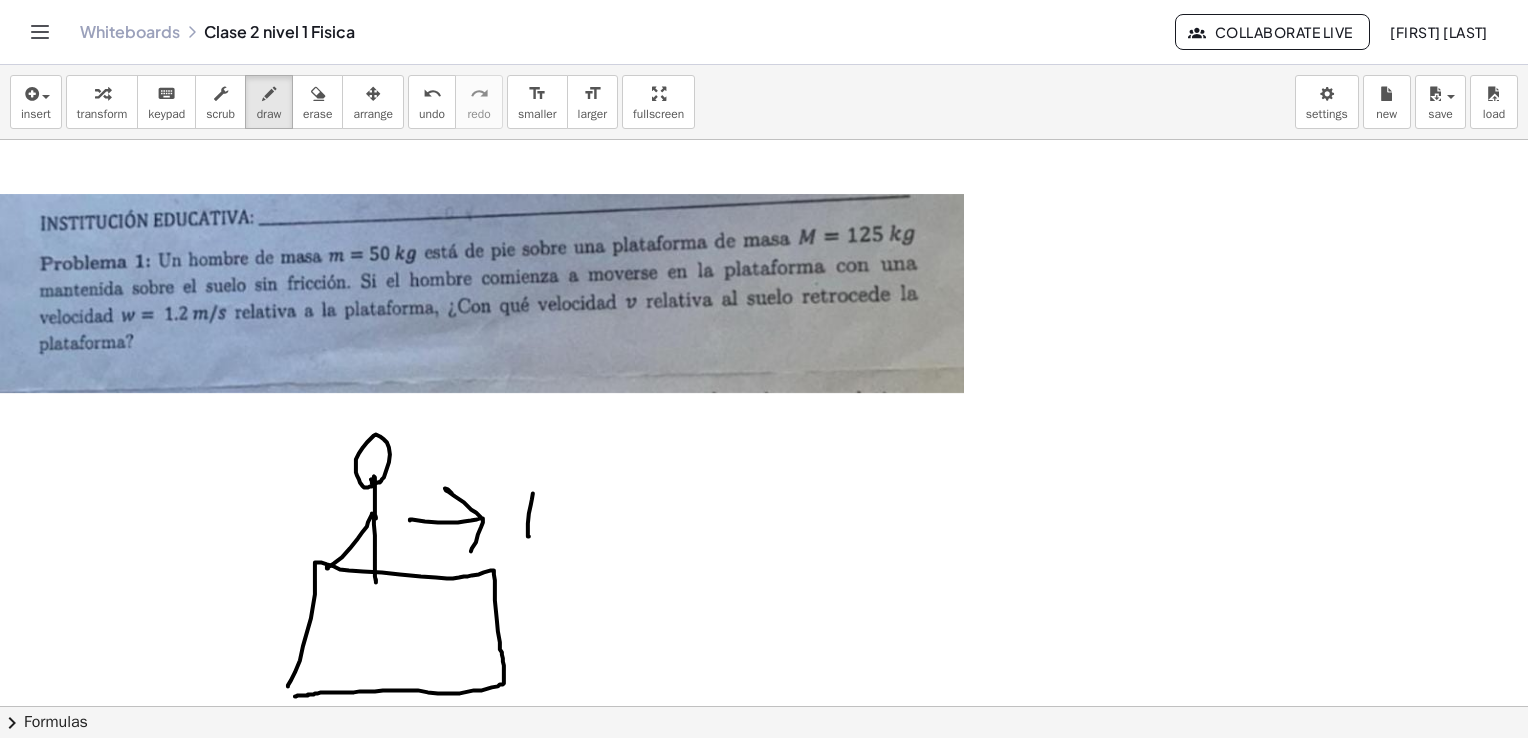 drag, startPoint x: 528, startPoint y: 530, endPoint x: 520, endPoint y: 495, distance: 35.902645 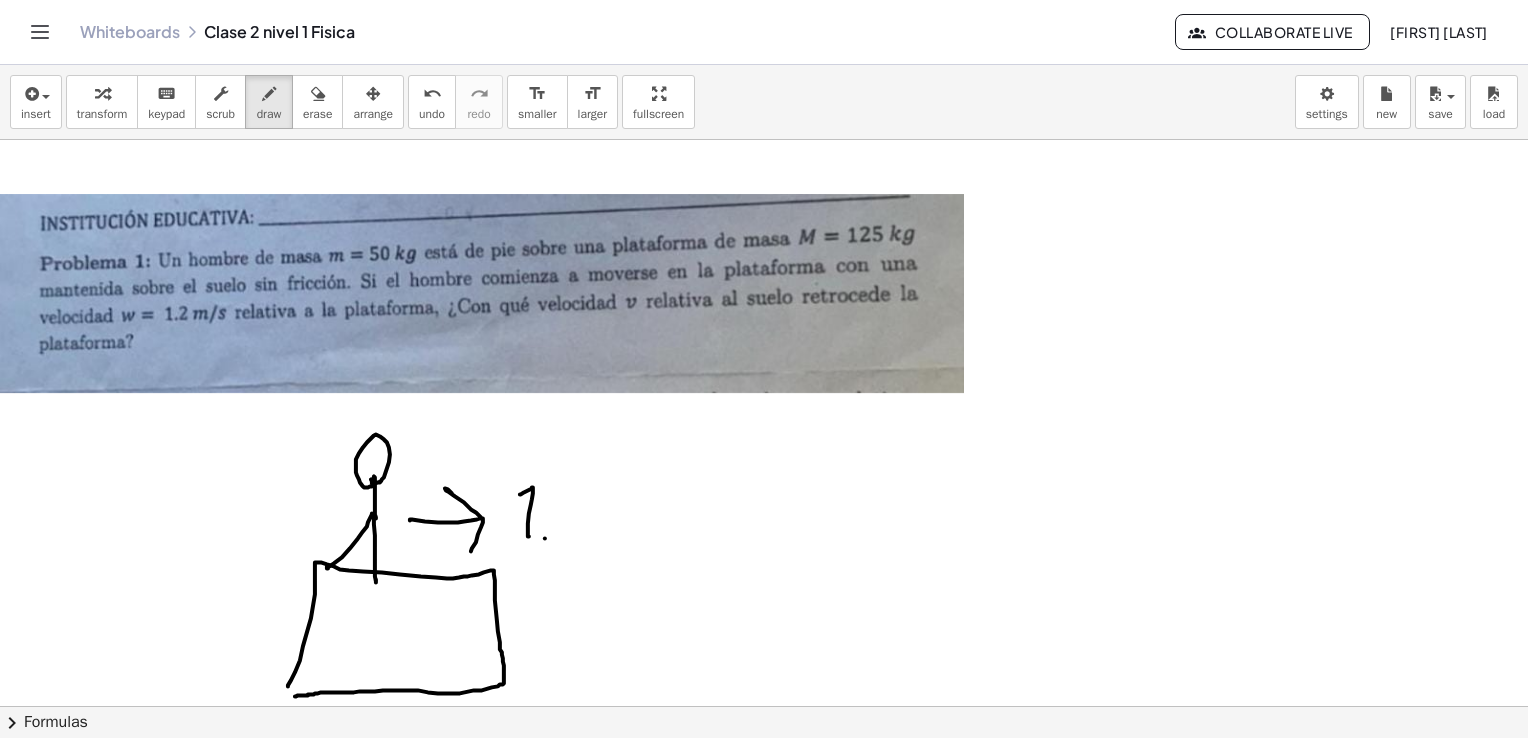 click at bounding box center [769, 757] 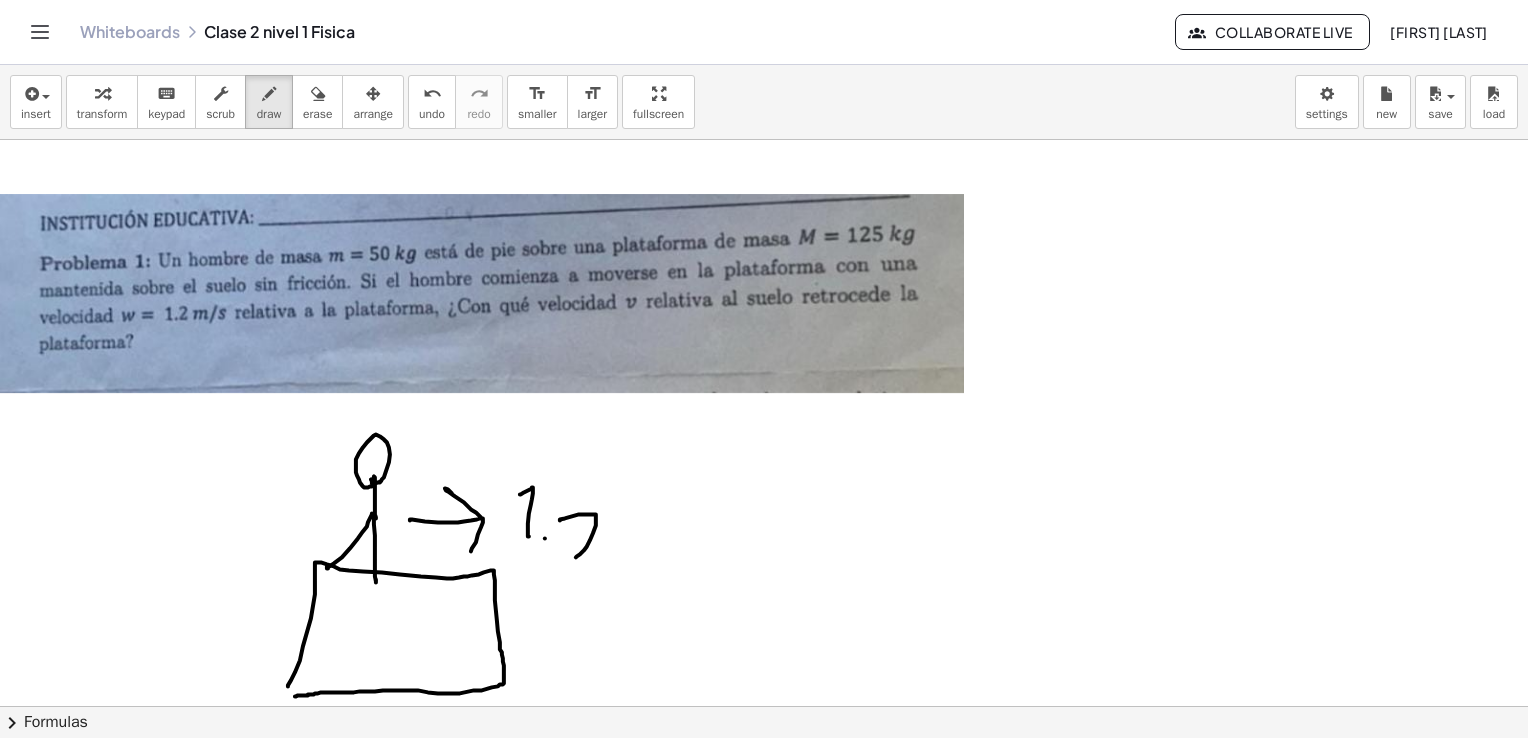 drag, startPoint x: 579, startPoint y: 514, endPoint x: 604, endPoint y: 556, distance: 48.8774 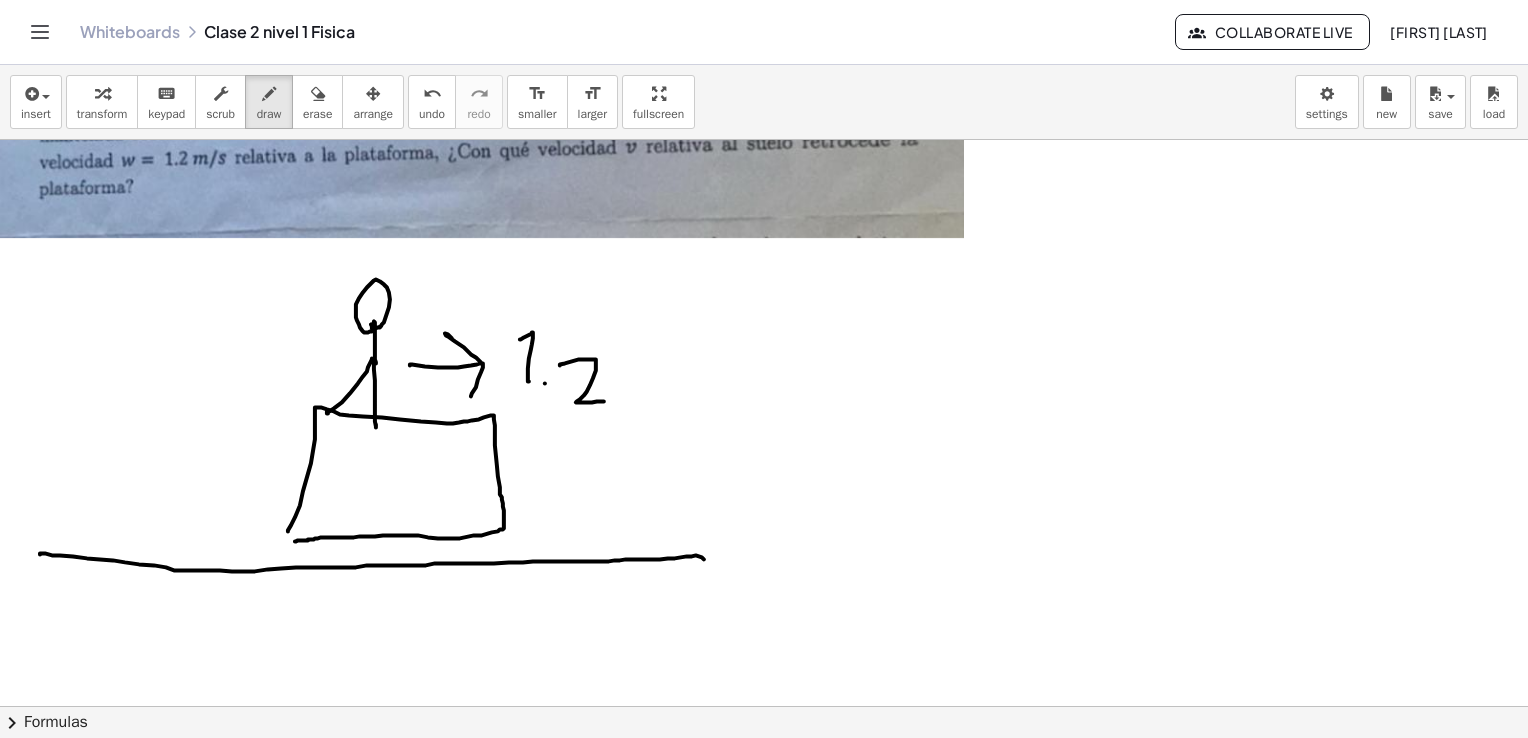 scroll, scrollTop: 1284, scrollLeft: 0, axis: vertical 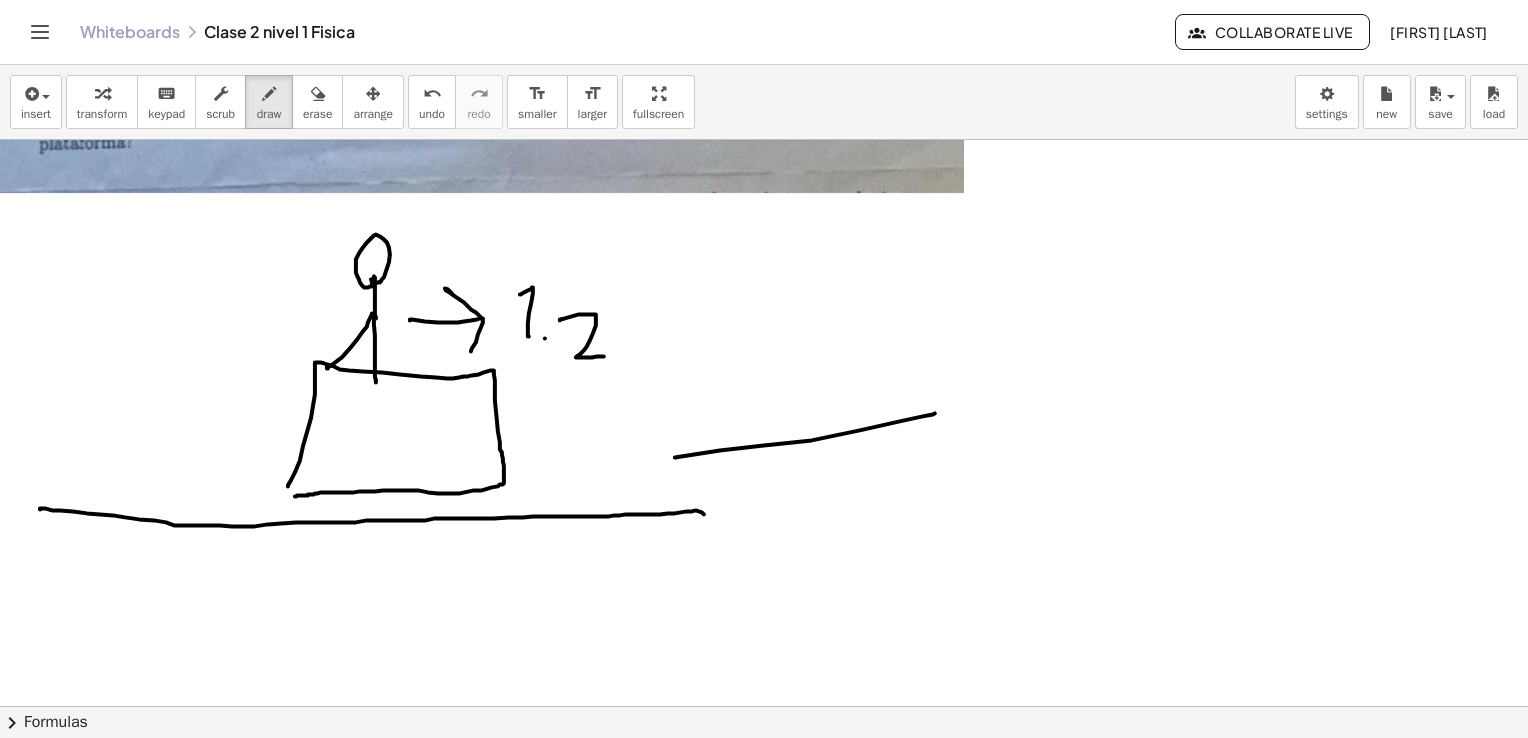 drag, startPoint x: 676, startPoint y: 457, endPoint x: 864, endPoint y: 384, distance: 201.67548 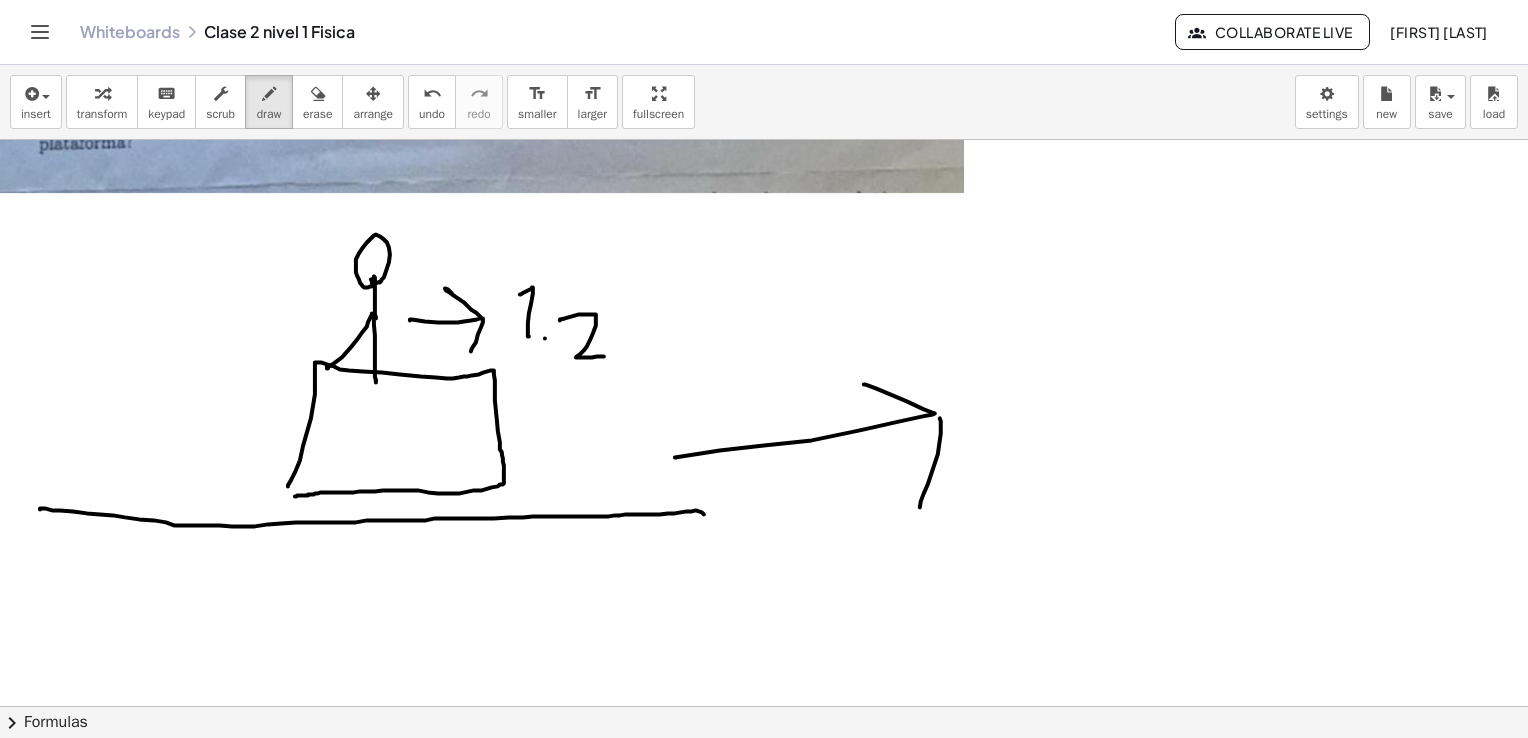 drag, startPoint x: 940, startPoint y: 418, endPoint x: 930, endPoint y: 510, distance: 92.541885 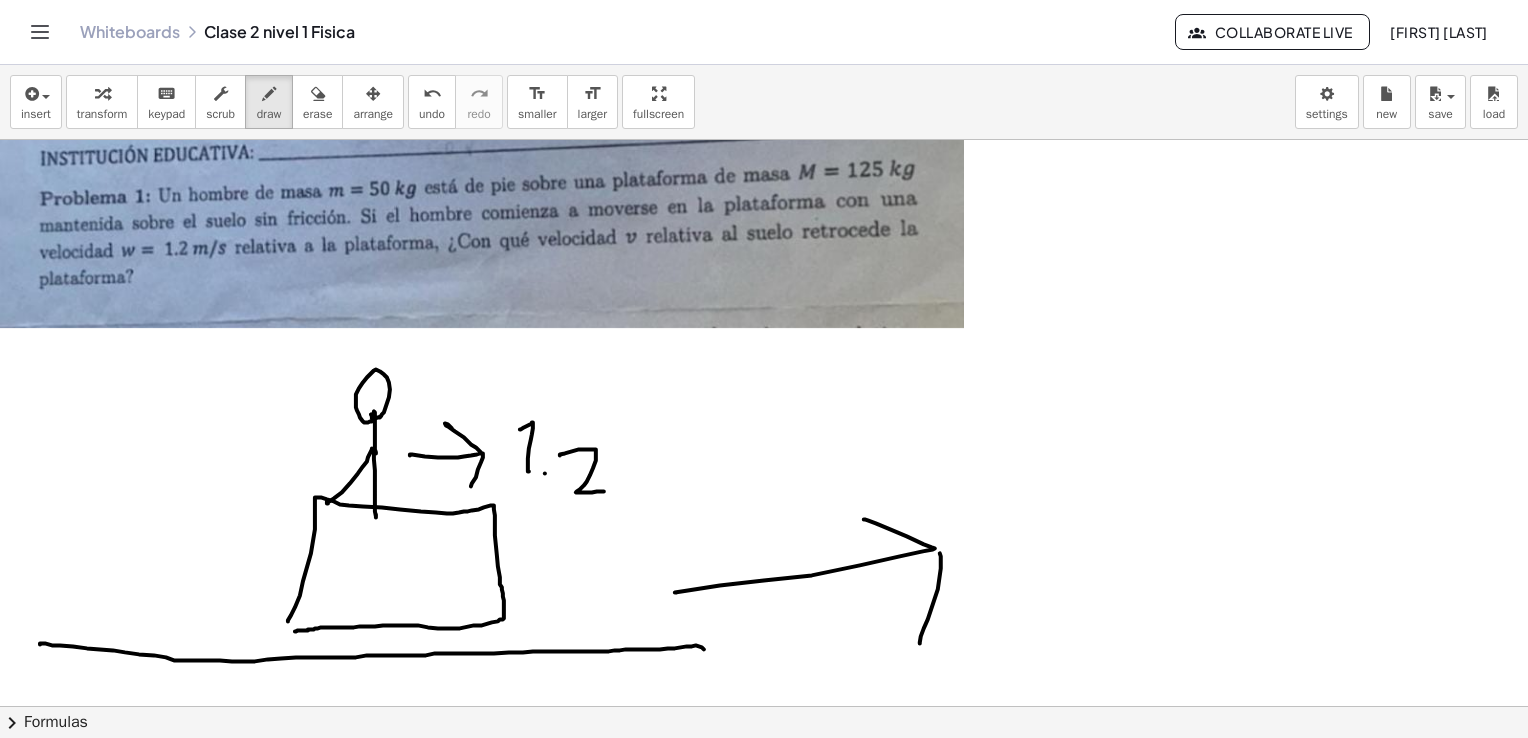 scroll, scrollTop: 1184, scrollLeft: 0, axis: vertical 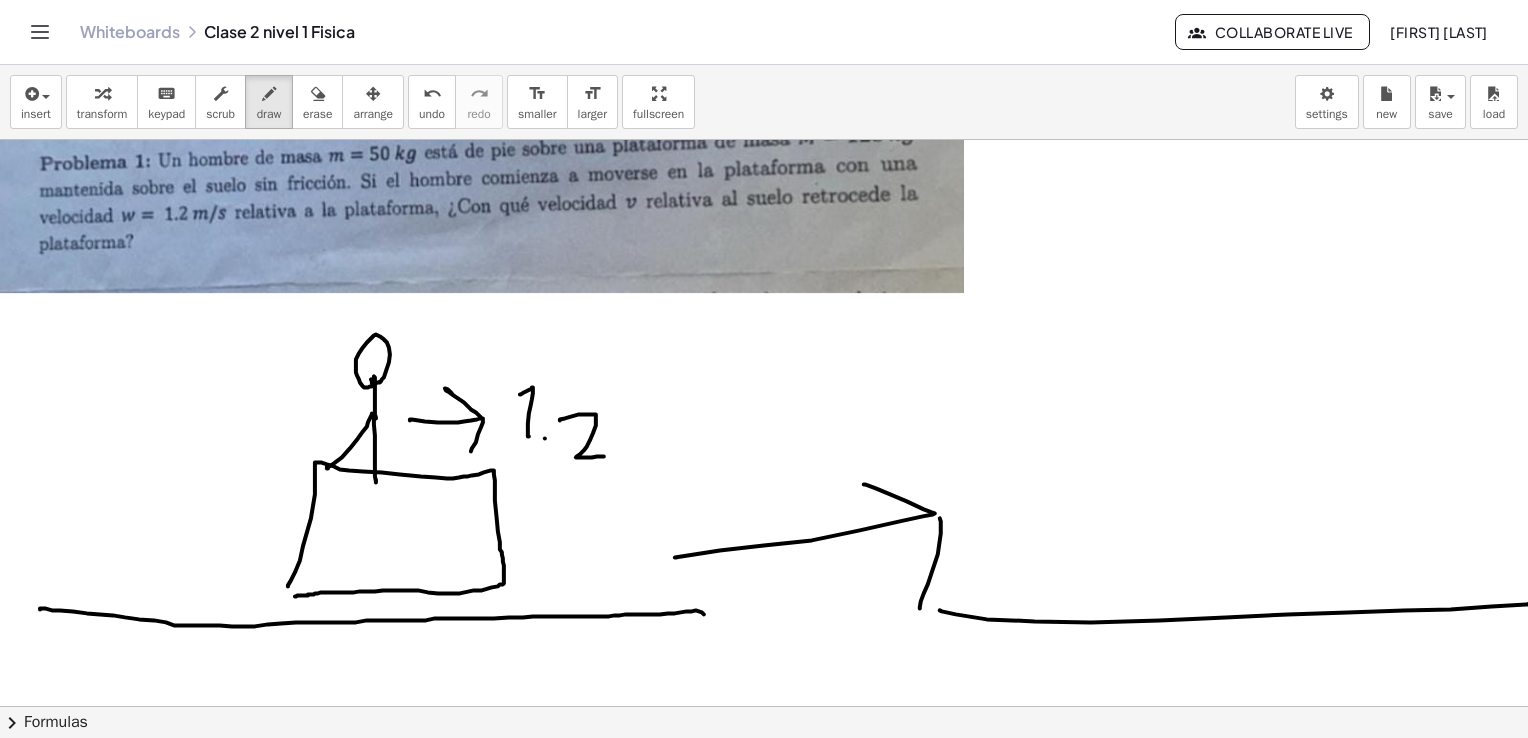 drag, startPoint x: 940, startPoint y: 610, endPoint x: 1531, endPoint y: 599, distance: 591.10236 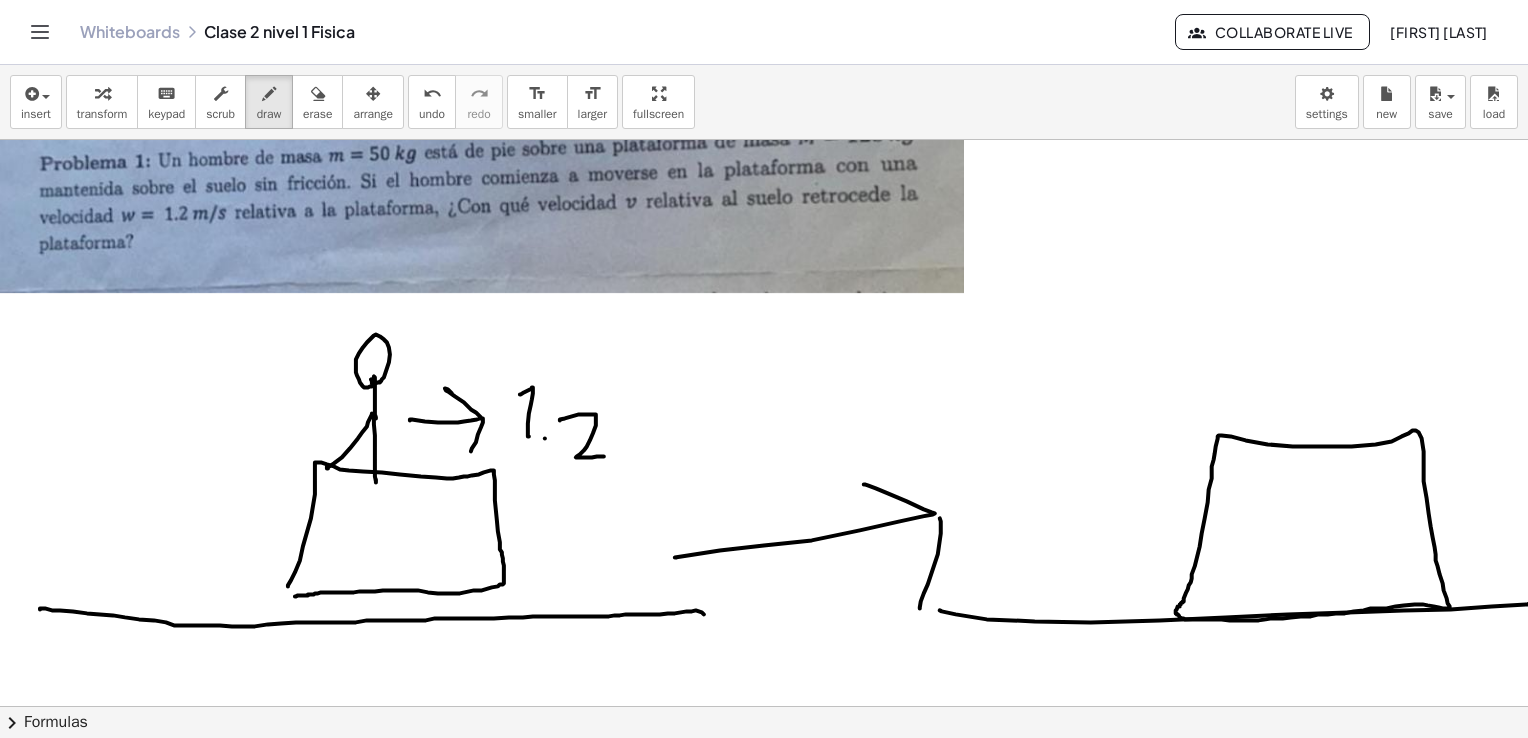 drag, startPoint x: 1192, startPoint y: 574, endPoint x: 1184, endPoint y: 599, distance: 26.24881 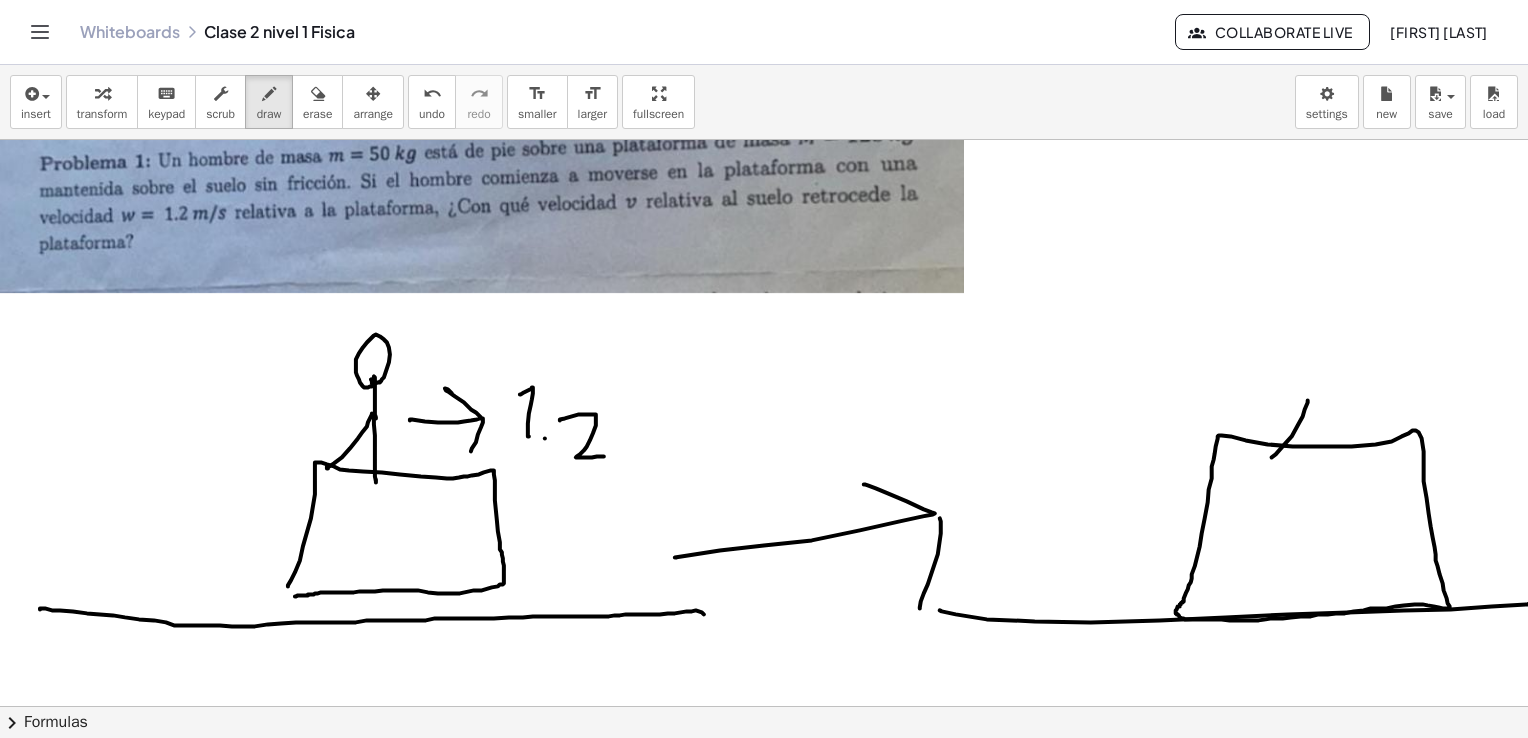 drag, startPoint x: 1272, startPoint y: 457, endPoint x: 1308, endPoint y: 454, distance: 36.124783 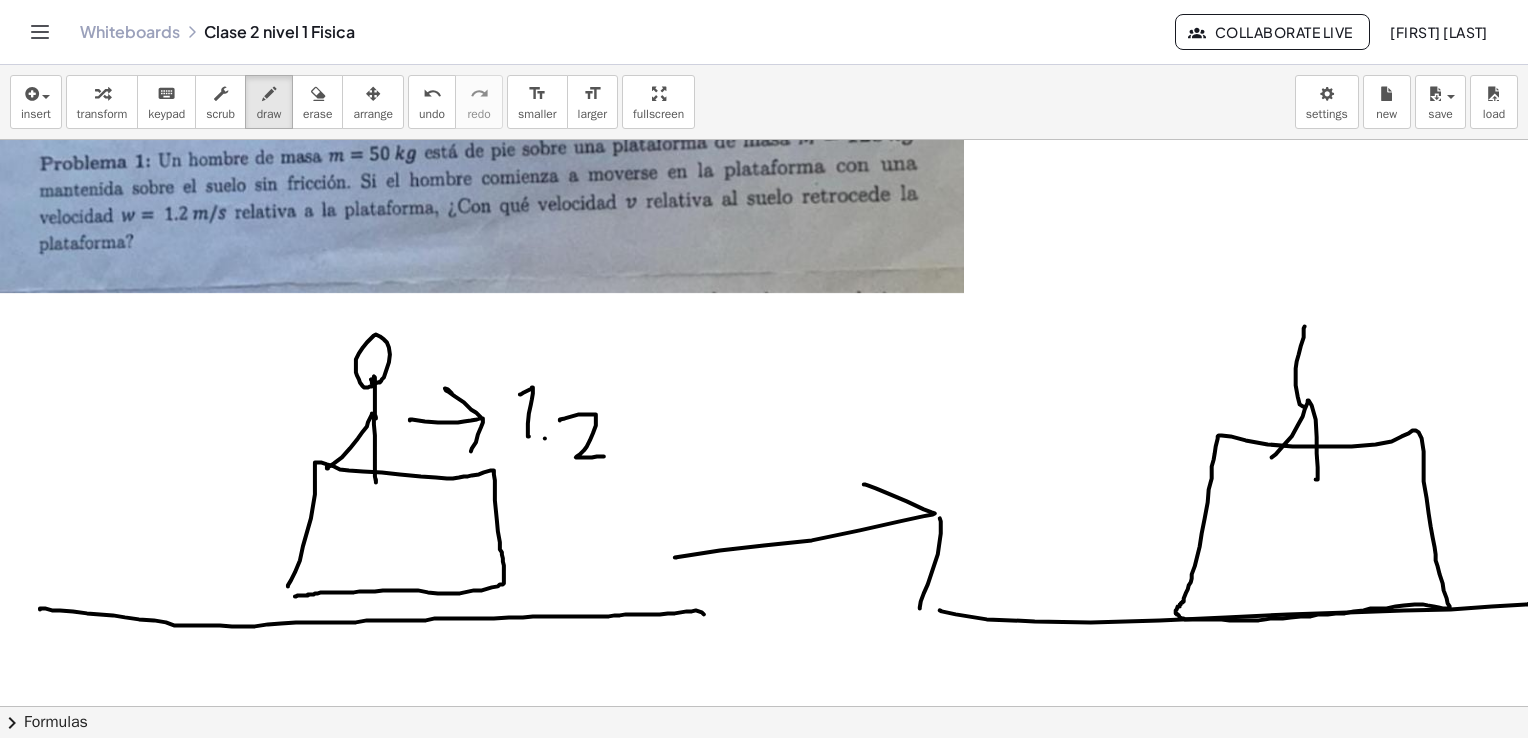 drag, startPoint x: 1299, startPoint y: 354, endPoint x: 1305, endPoint y: 325, distance: 29.614185 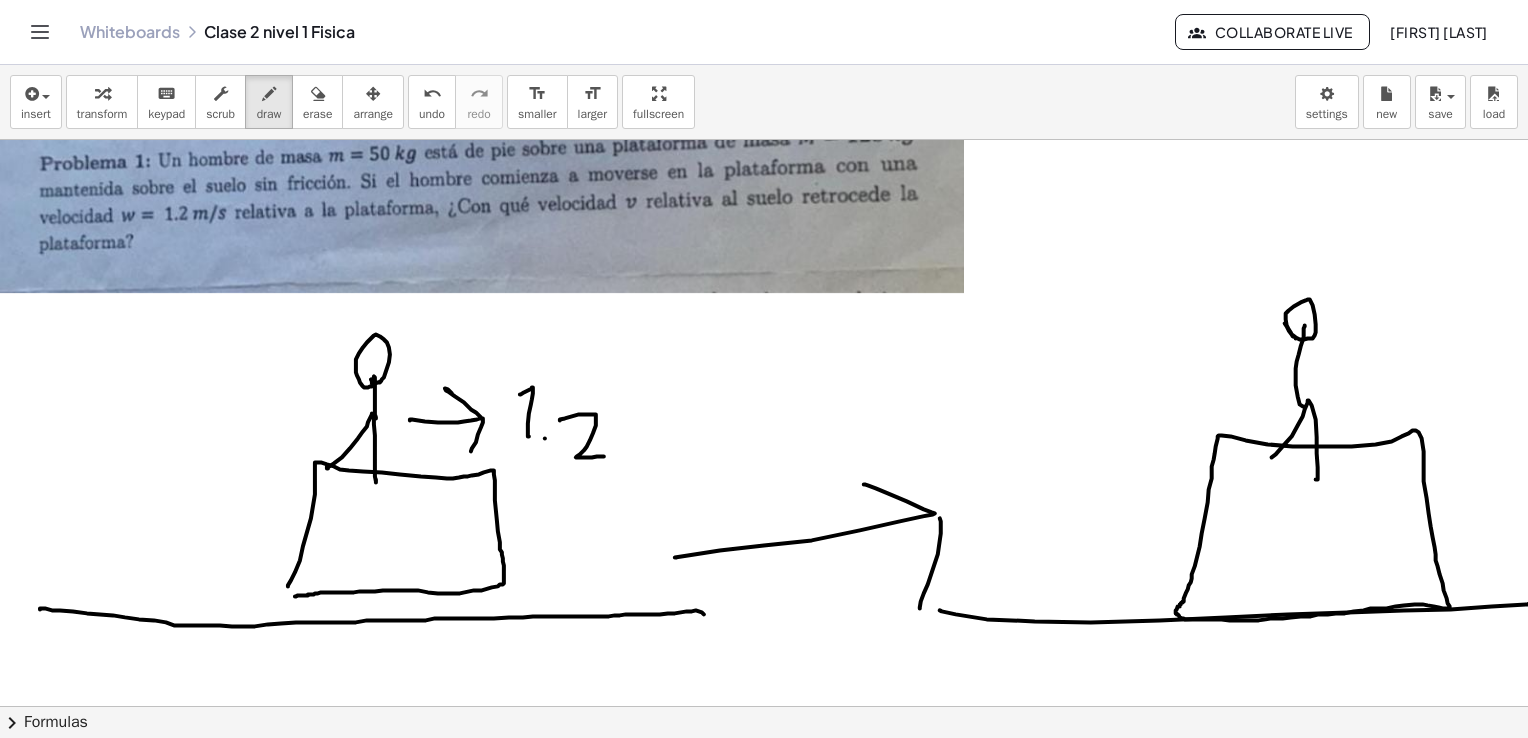 drag, startPoint x: 1296, startPoint y: 337, endPoint x: 1316, endPoint y: 338, distance: 20.024984 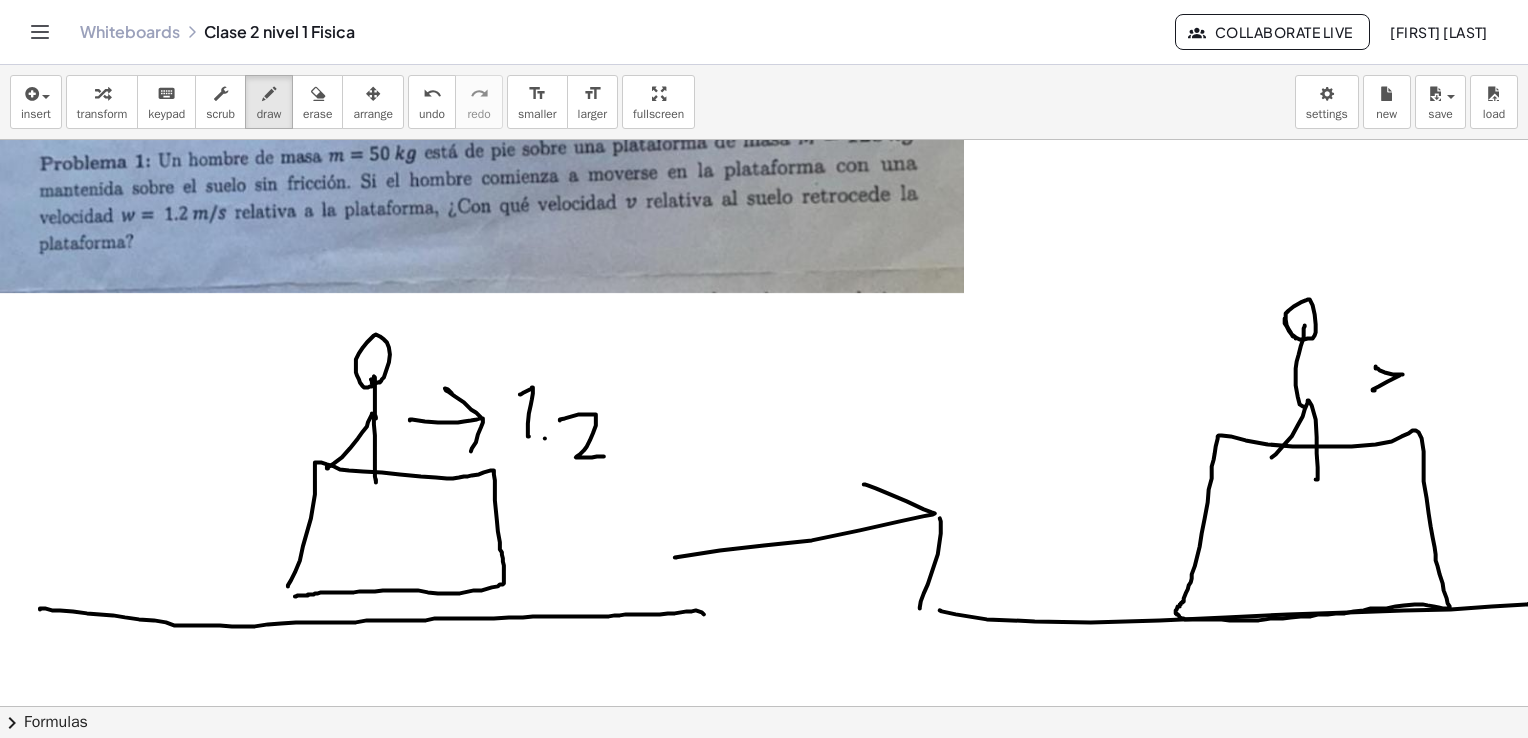 drag, startPoint x: 1375, startPoint y: 390, endPoint x: 1386, endPoint y: 368, distance: 24.596748 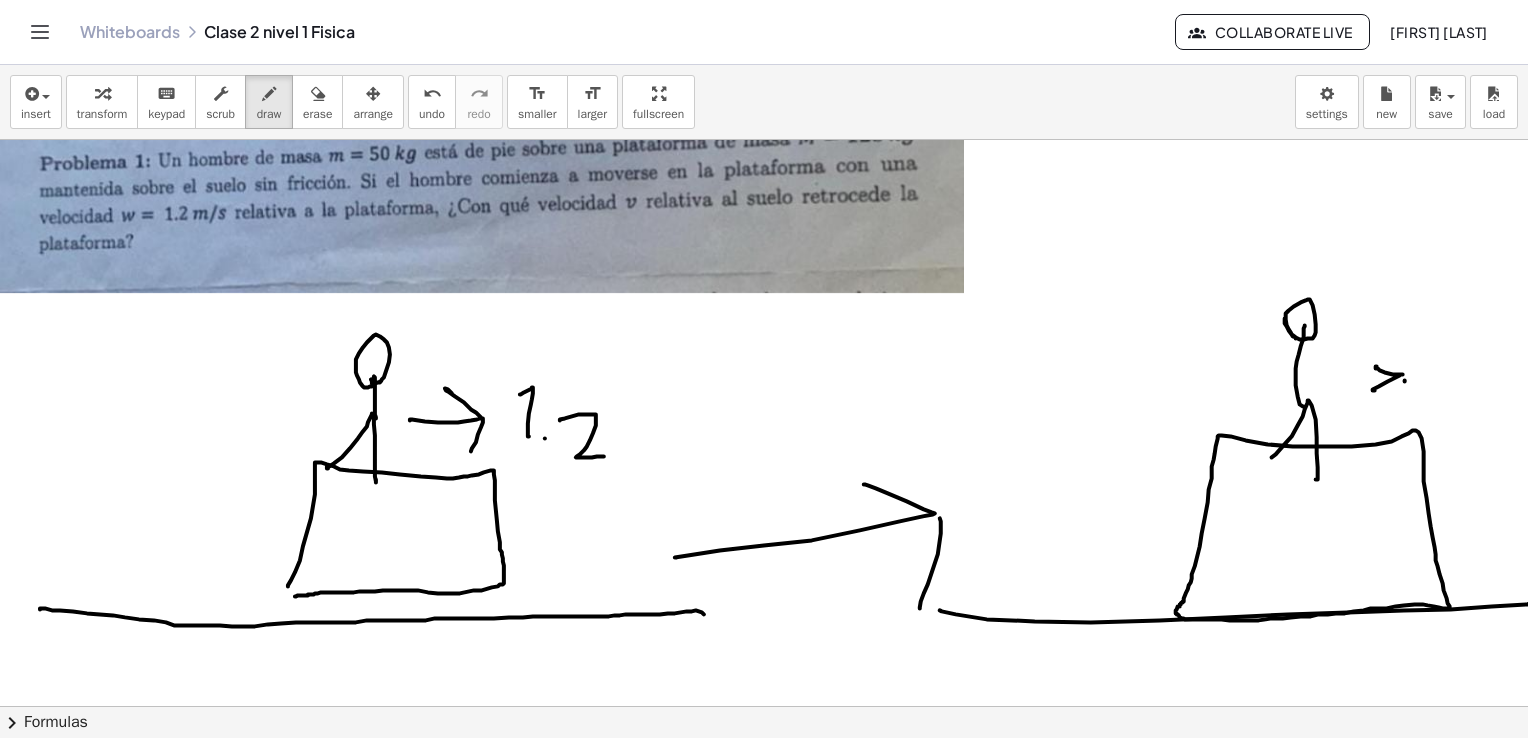 drag, startPoint x: 1405, startPoint y: 381, endPoint x: 1407, endPoint y: 405, distance: 24.083189 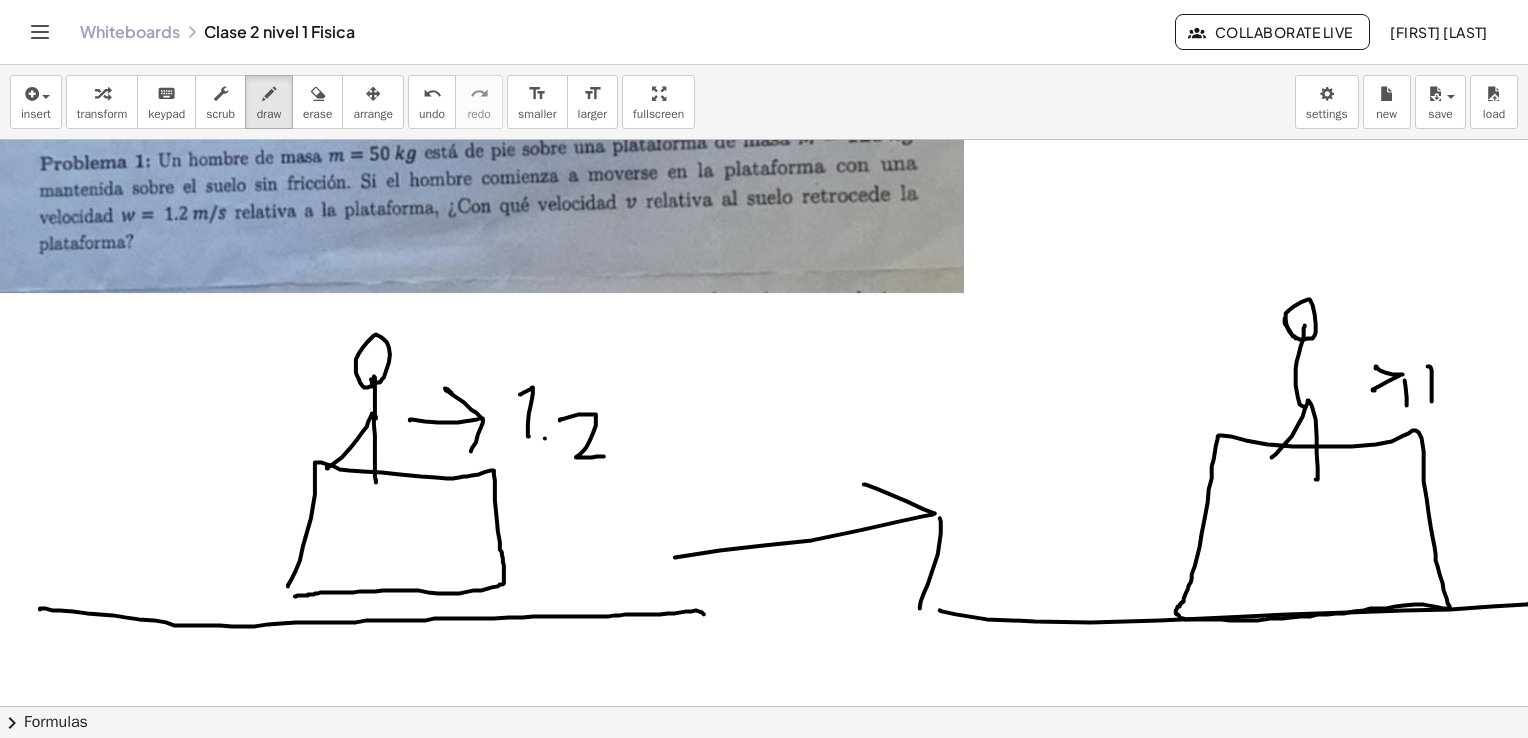 click at bounding box center (769, 657) 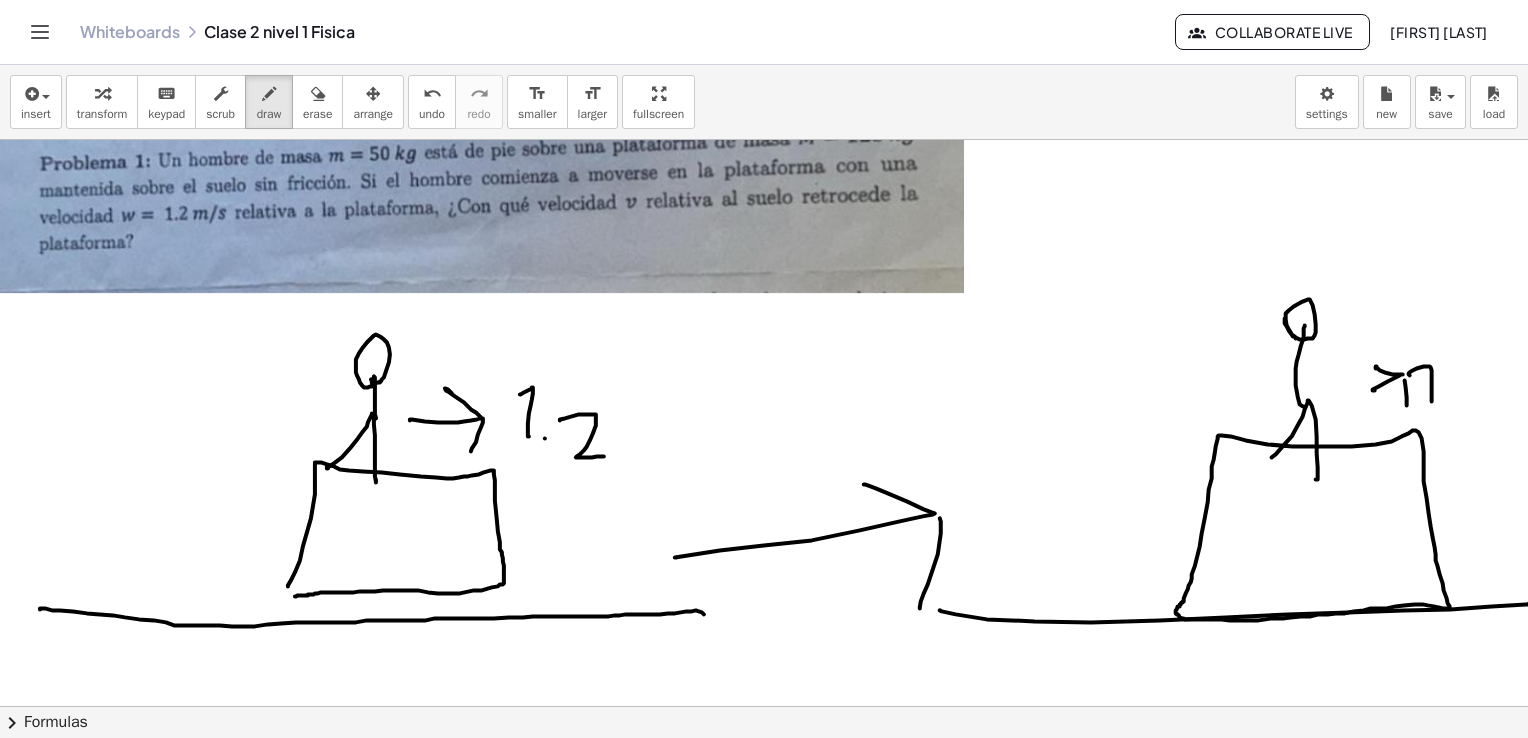 click at bounding box center (769, 657) 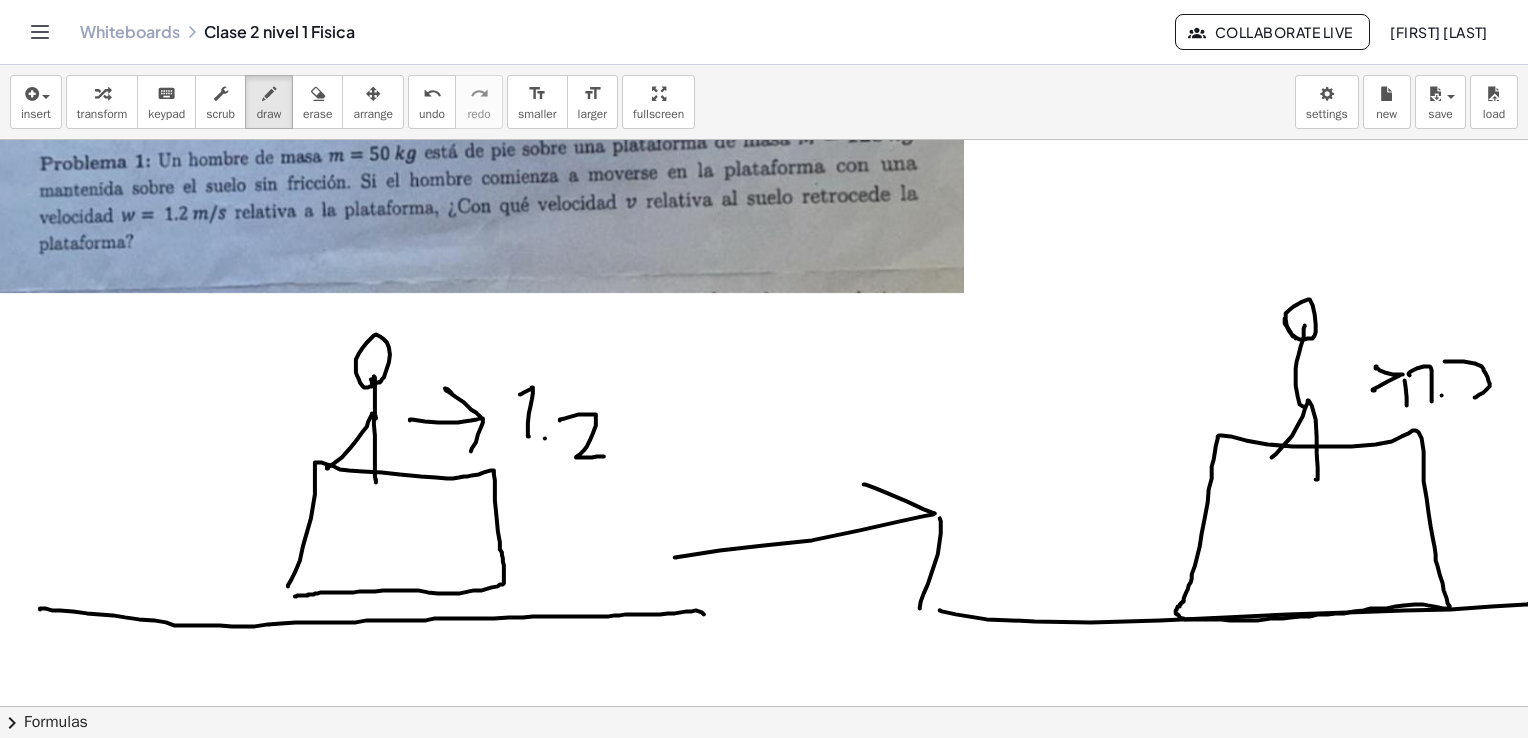 drag, startPoint x: 1445, startPoint y: 361, endPoint x: 1491, endPoint y: 402, distance: 61.6198 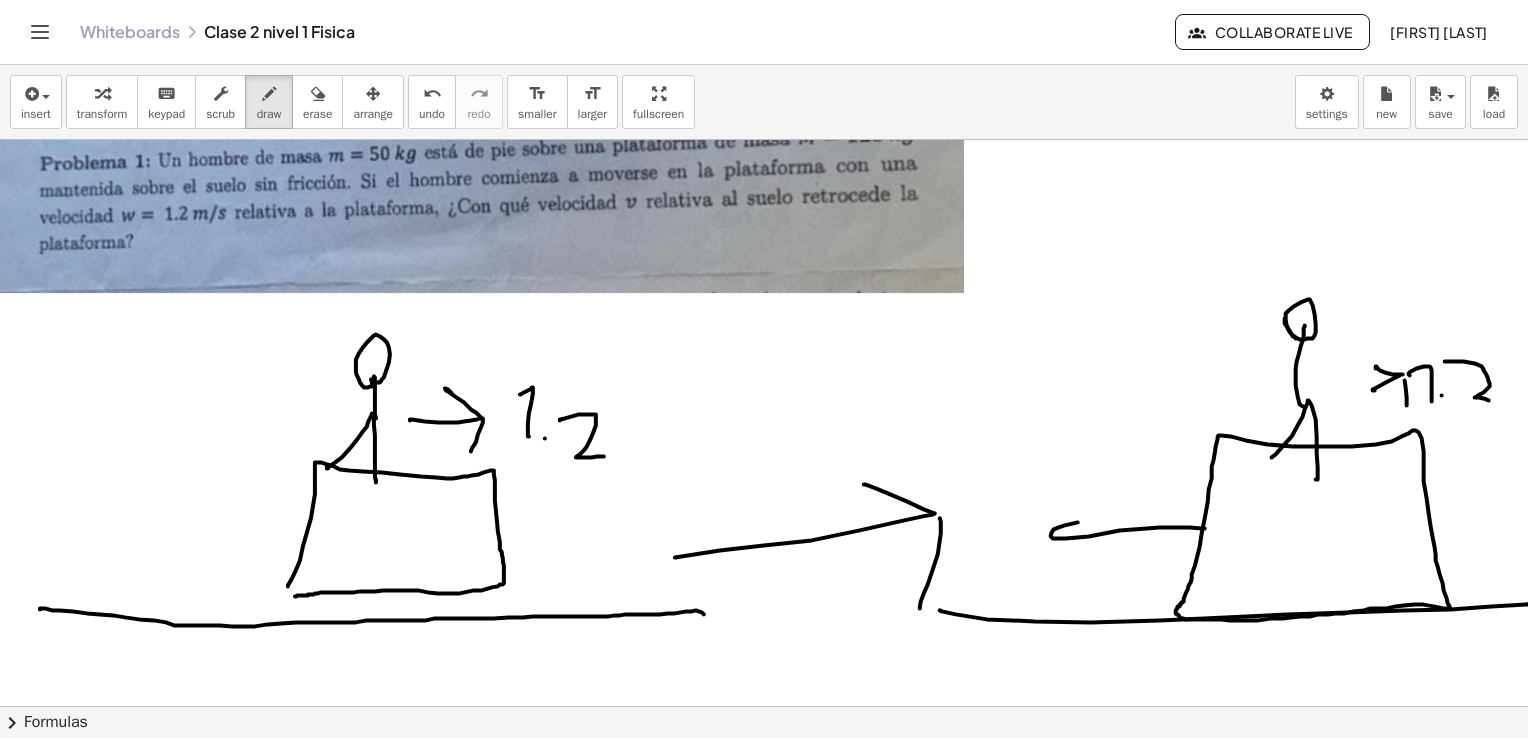 drag, startPoint x: 1205, startPoint y: 528, endPoint x: 1133, endPoint y: 505, distance: 75.58439 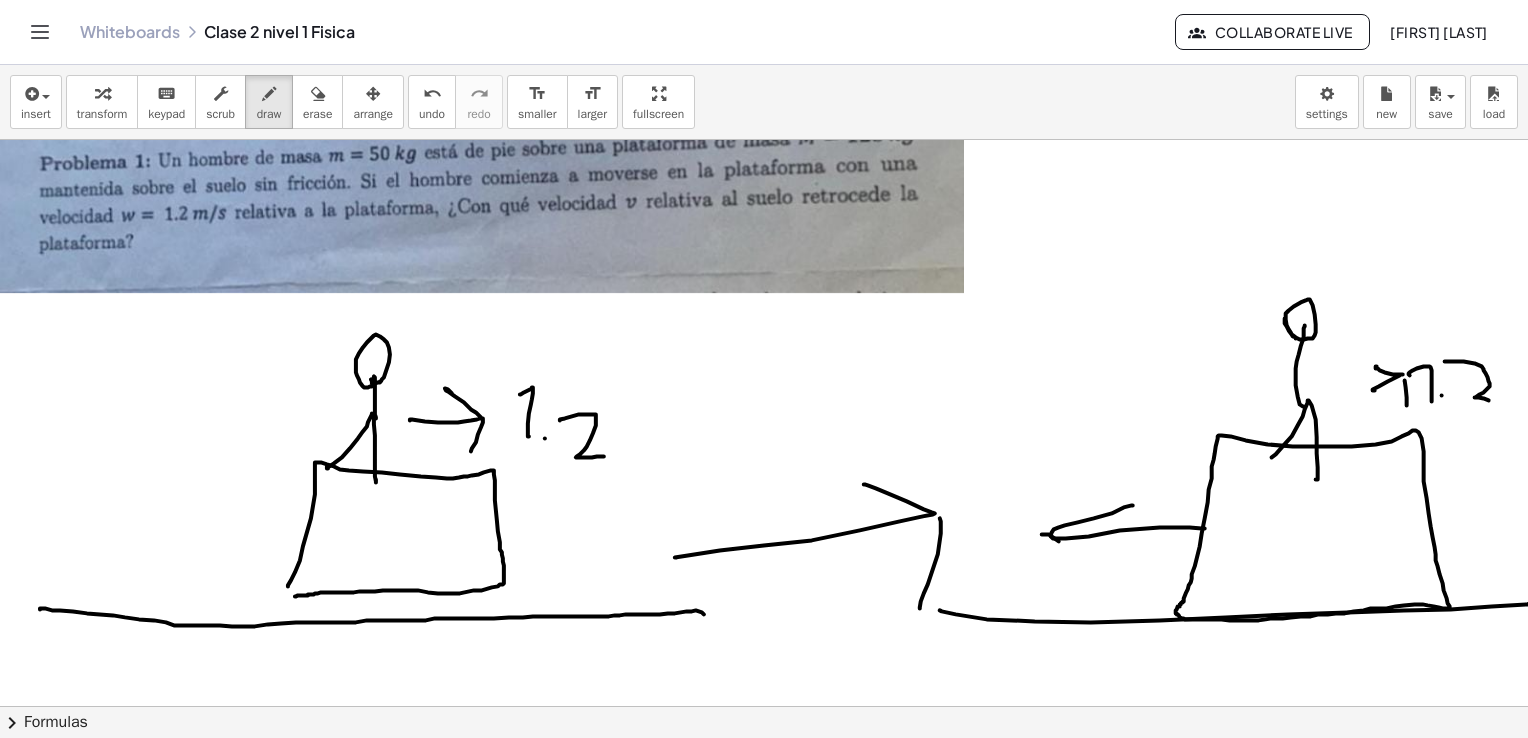 drag, startPoint x: 1042, startPoint y: 534, endPoint x: 1088, endPoint y: 557, distance: 51.42956 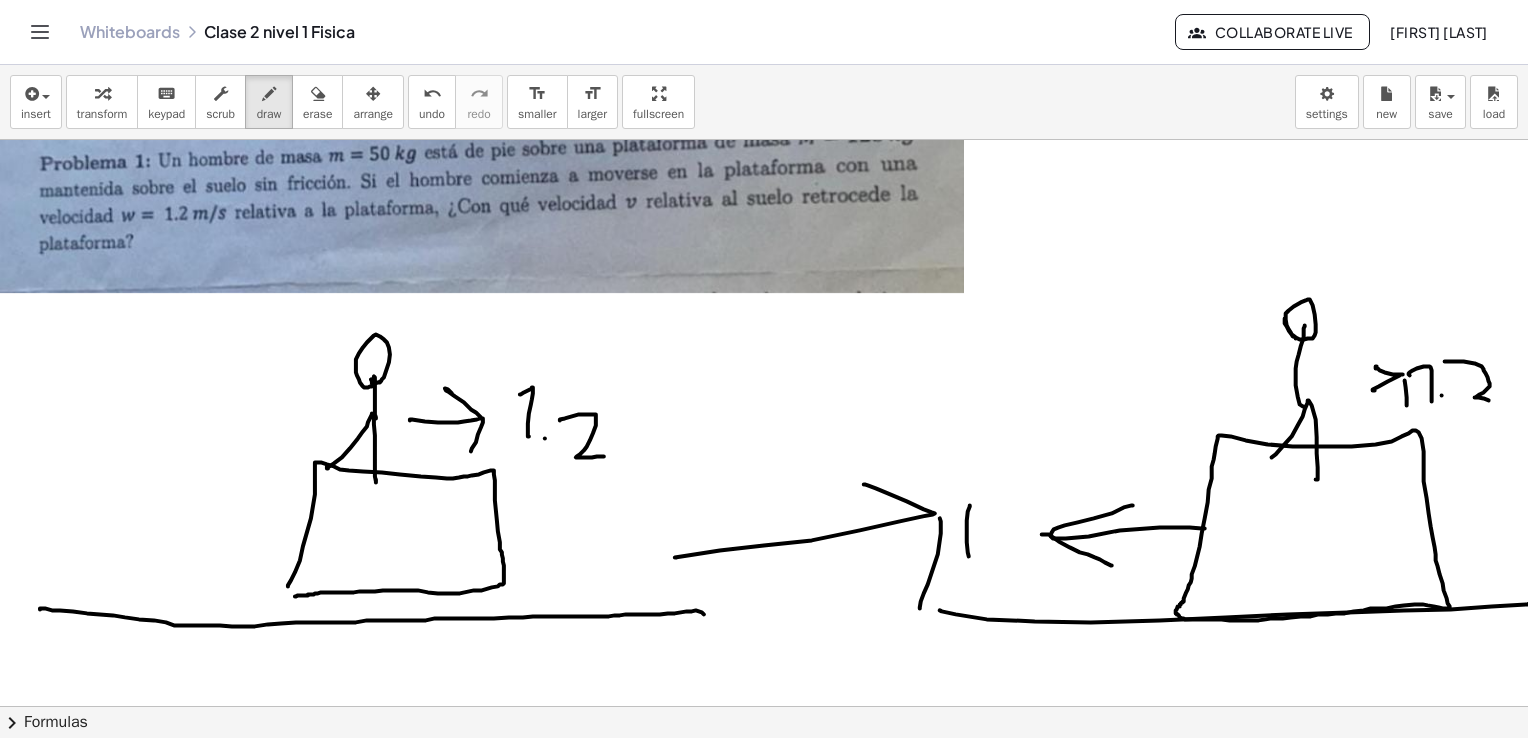 drag, startPoint x: 969, startPoint y: 556, endPoint x: 963, endPoint y: 513, distance: 43.416588 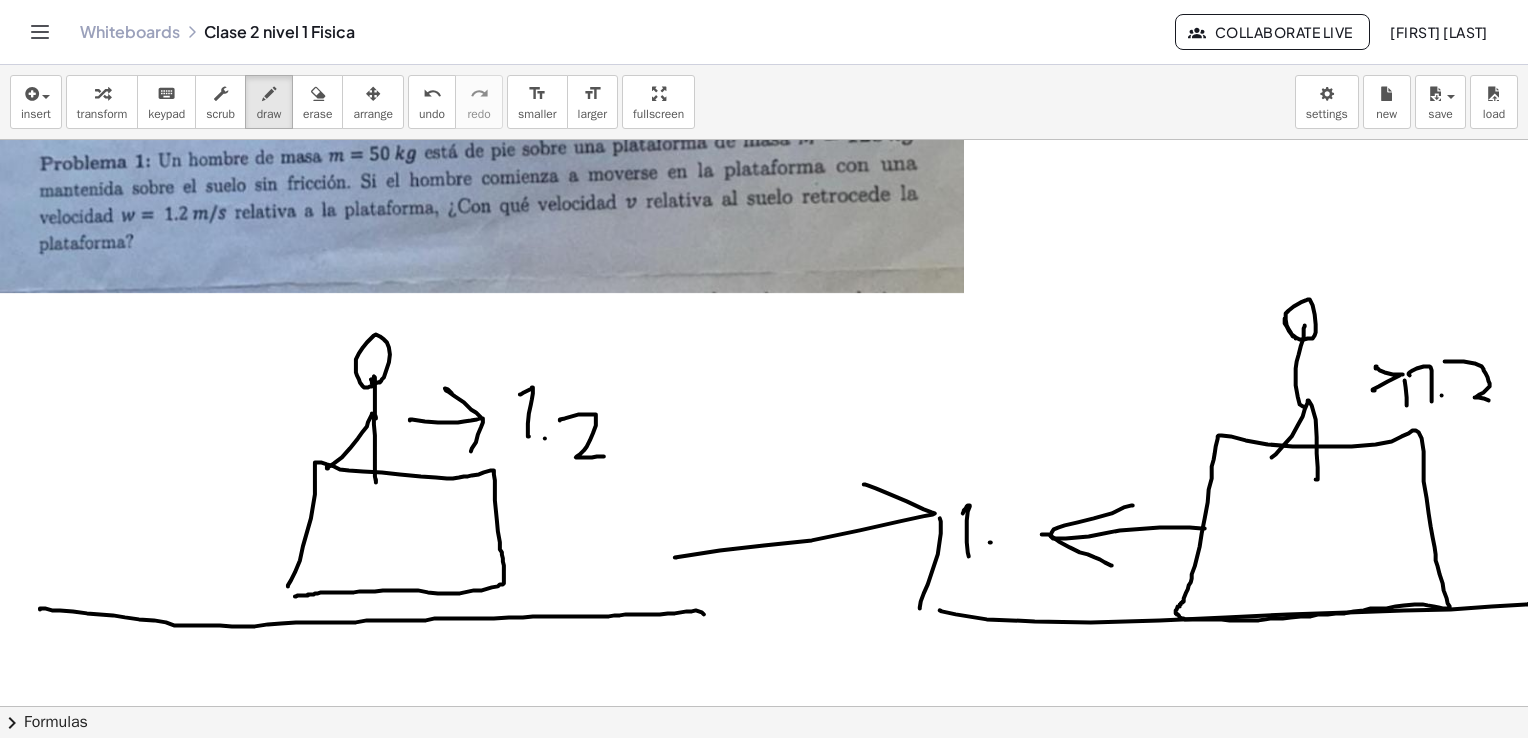 drag, startPoint x: 991, startPoint y: 542, endPoint x: 996, endPoint y: 526, distance: 16.763054 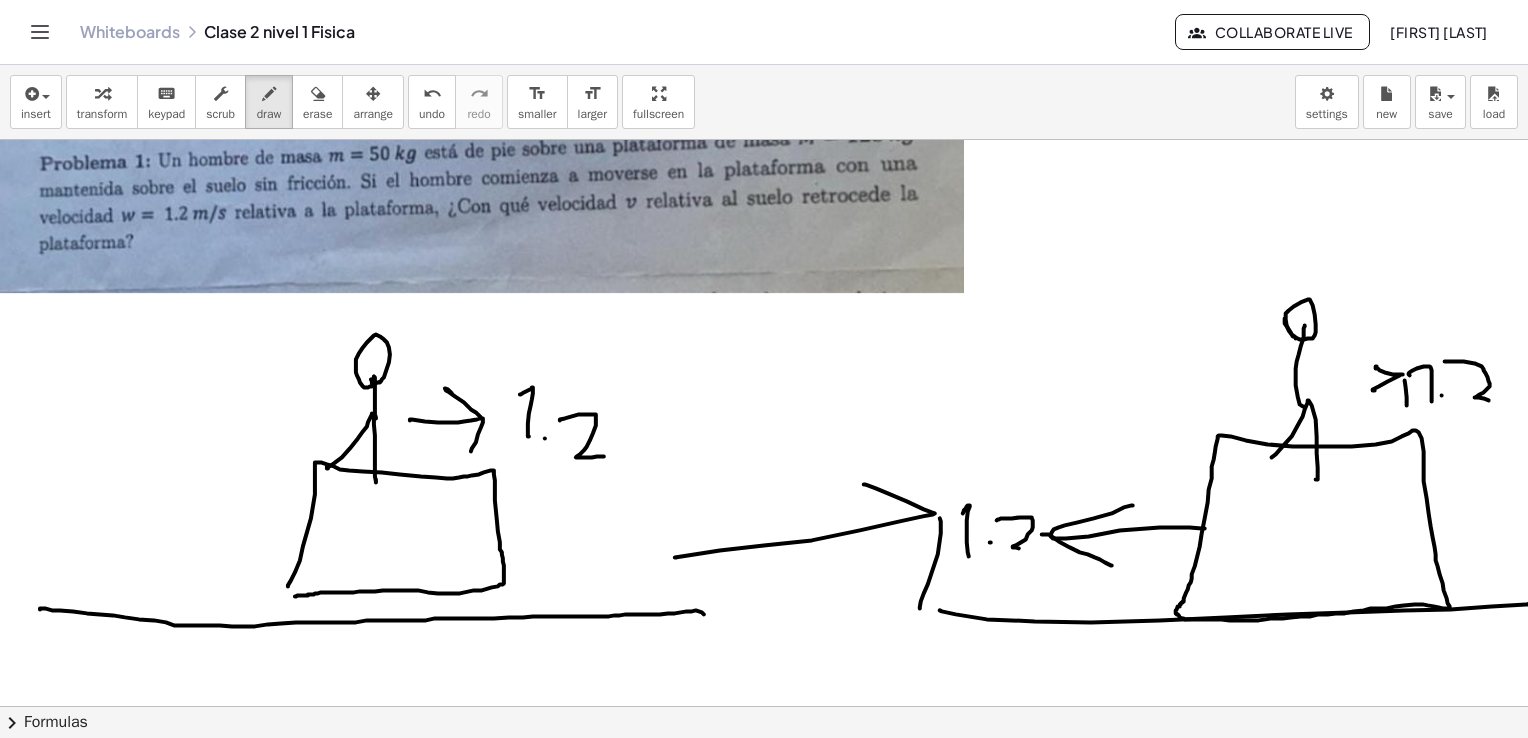 drag, startPoint x: 1004, startPoint y: 518, endPoint x: 1028, endPoint y: 542, distance: 33.941124 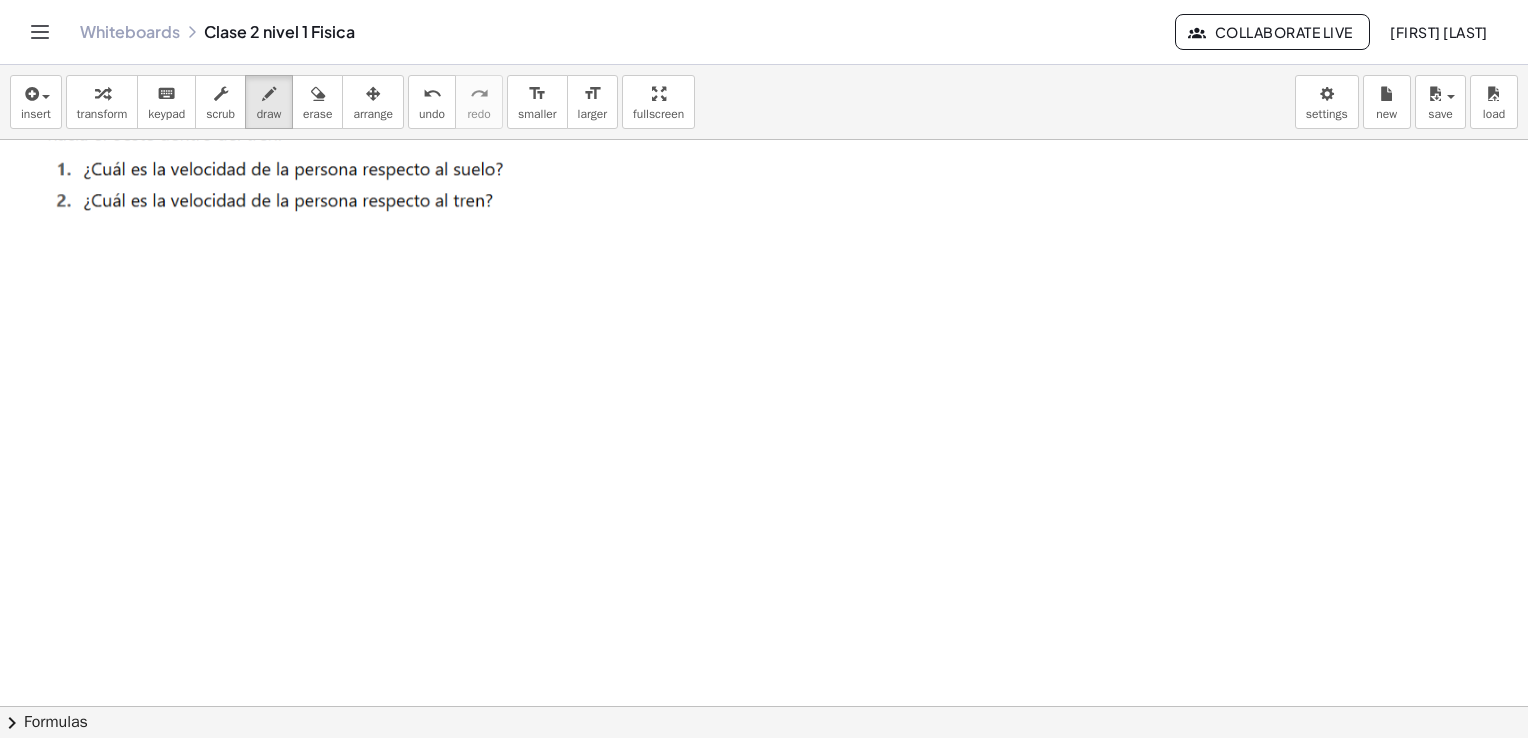 scroll, scrollTop: 0, scrollLeft: 0, axis: both 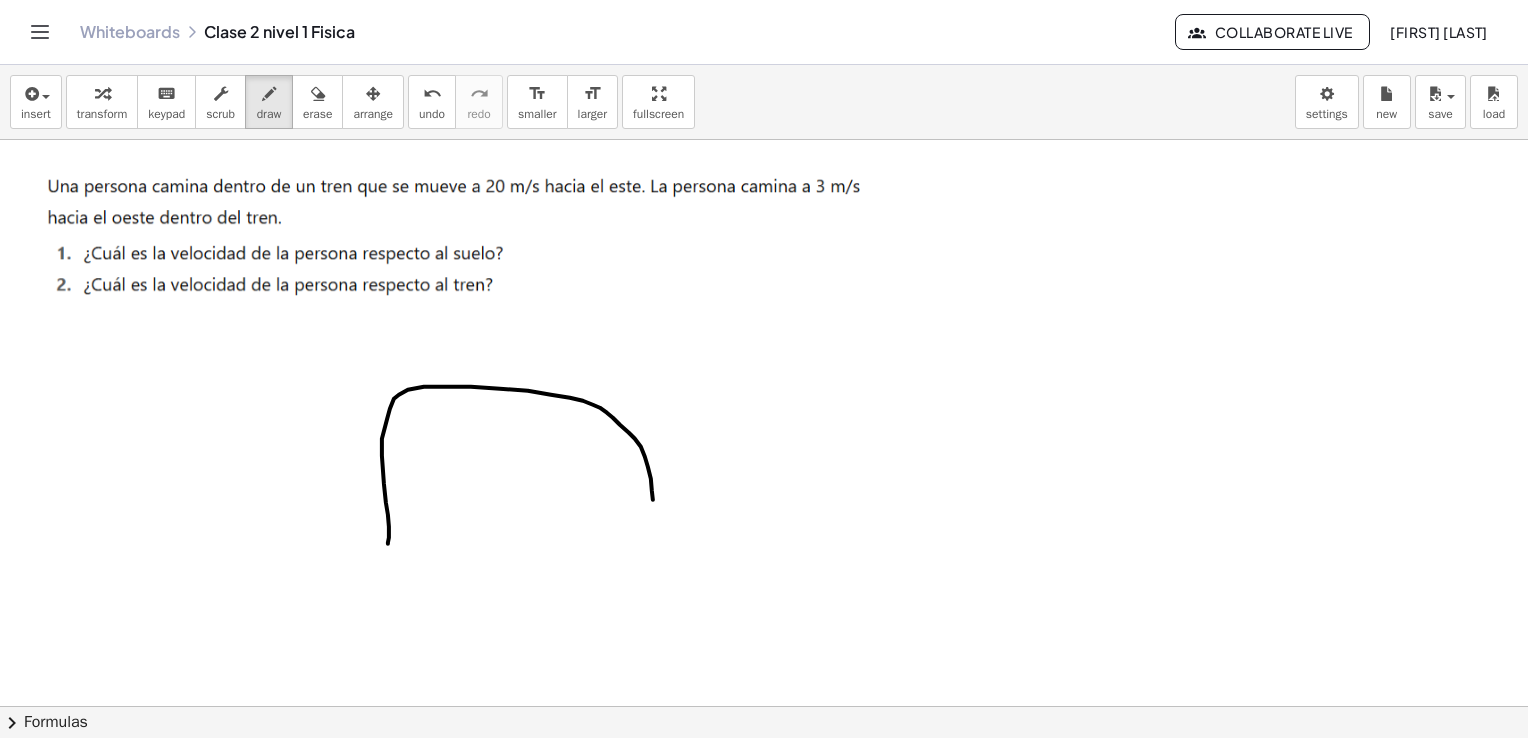 drag, startPoint x: 388, startPoint y: 514, endPoint x: 658, endPoint y: 529, distance: 270.41635 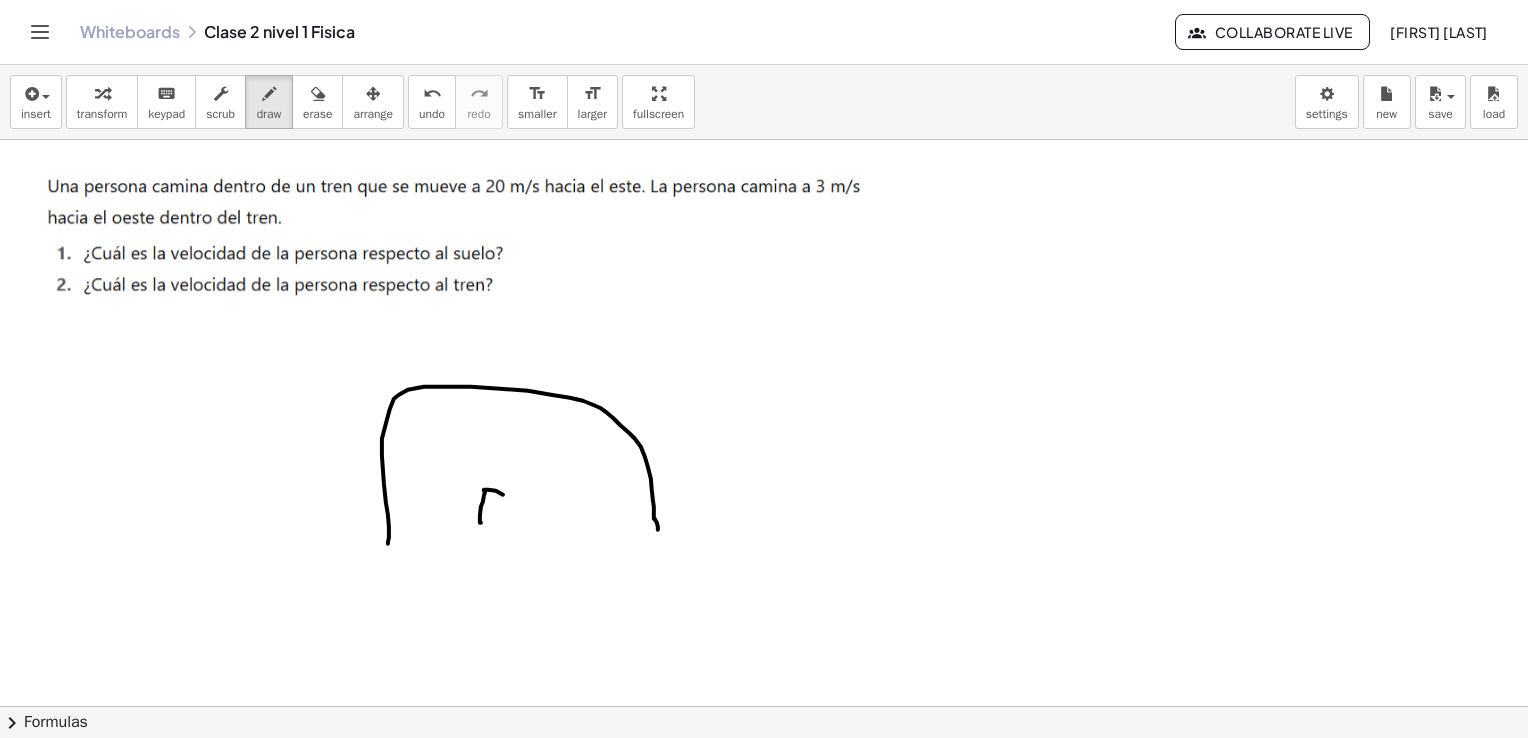 drag, startPoint x: 481, startPoint y: 522, endPoint x: 492, endPoint y: 501, distance: 23.70654 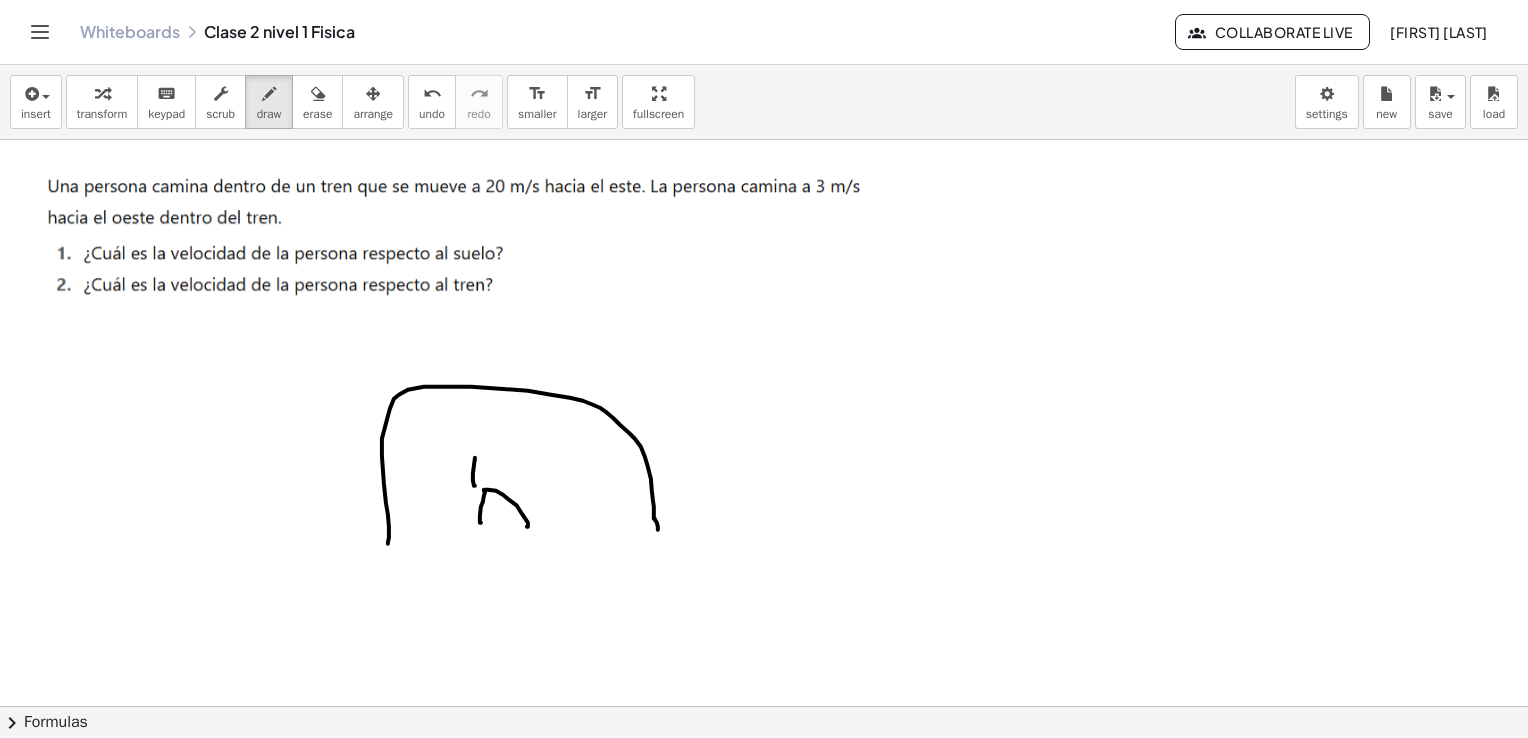 click at bounding box center (769, 1841) 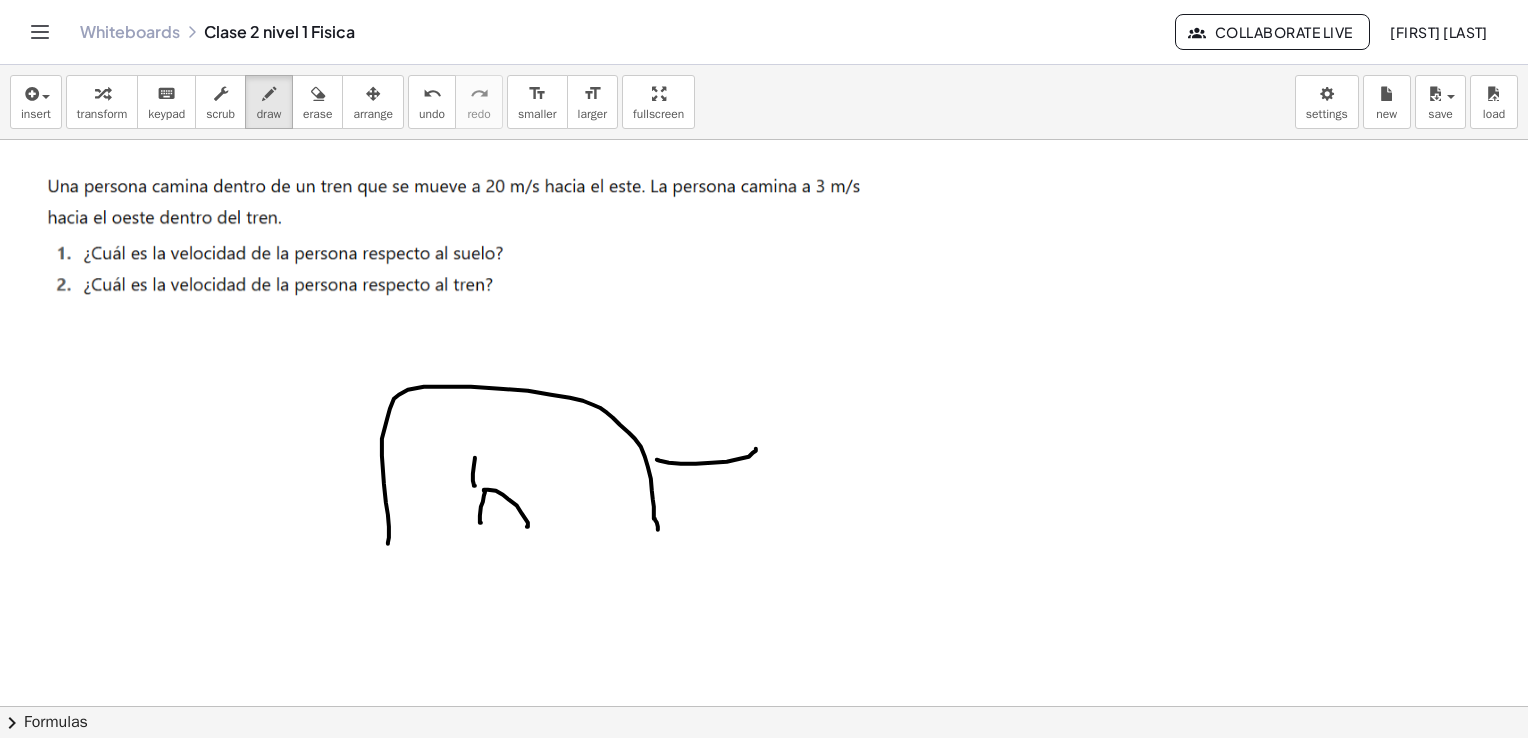 drag, startPoint x: 740, startPoint y: 458, endPoint x: 749, endPoint y: 426, distance: 33.24154 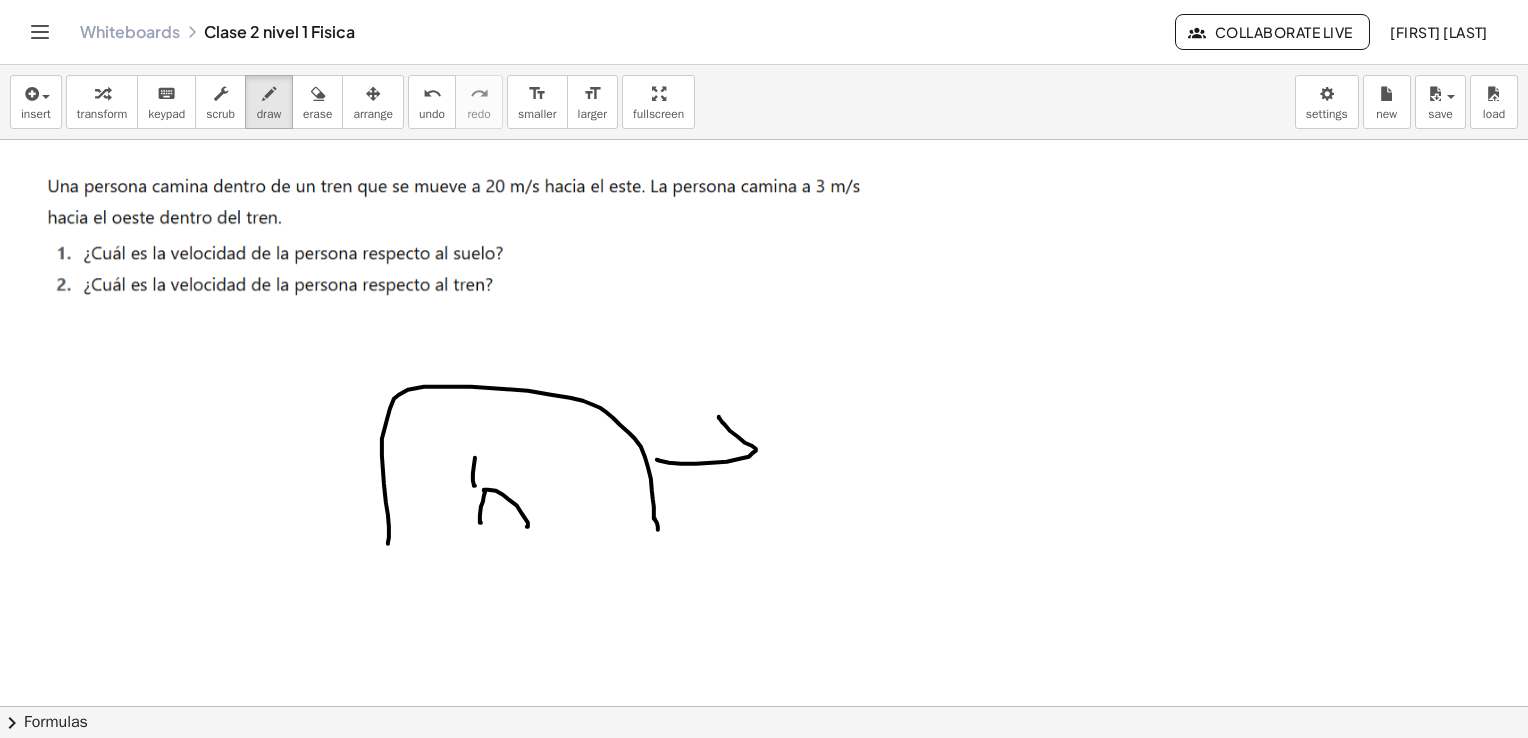 click at bounding box center [769, 1841] 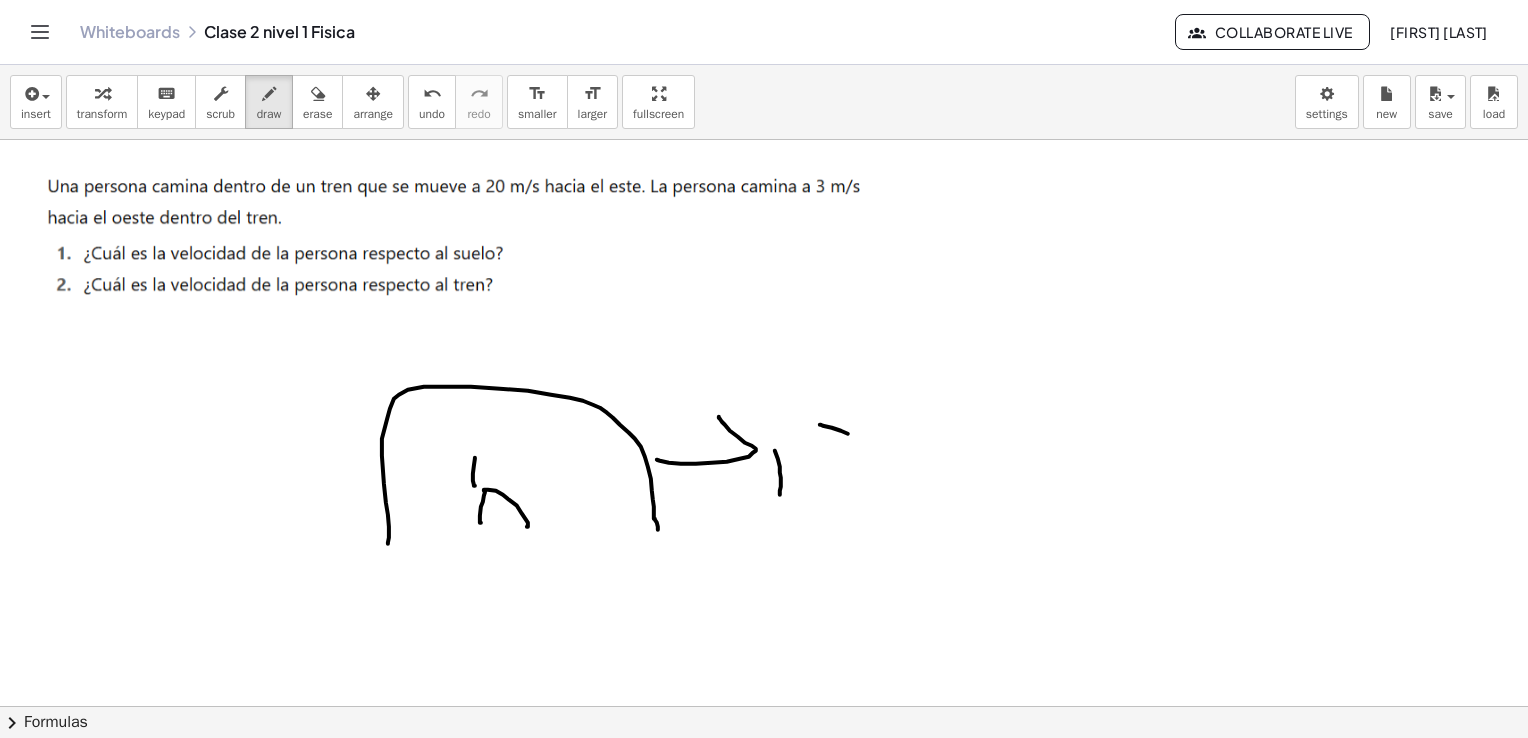 drag, startPoint x: 841, startPoint y: 430, endPoint x: 872, endPoint y: 470, distance: 50.606323 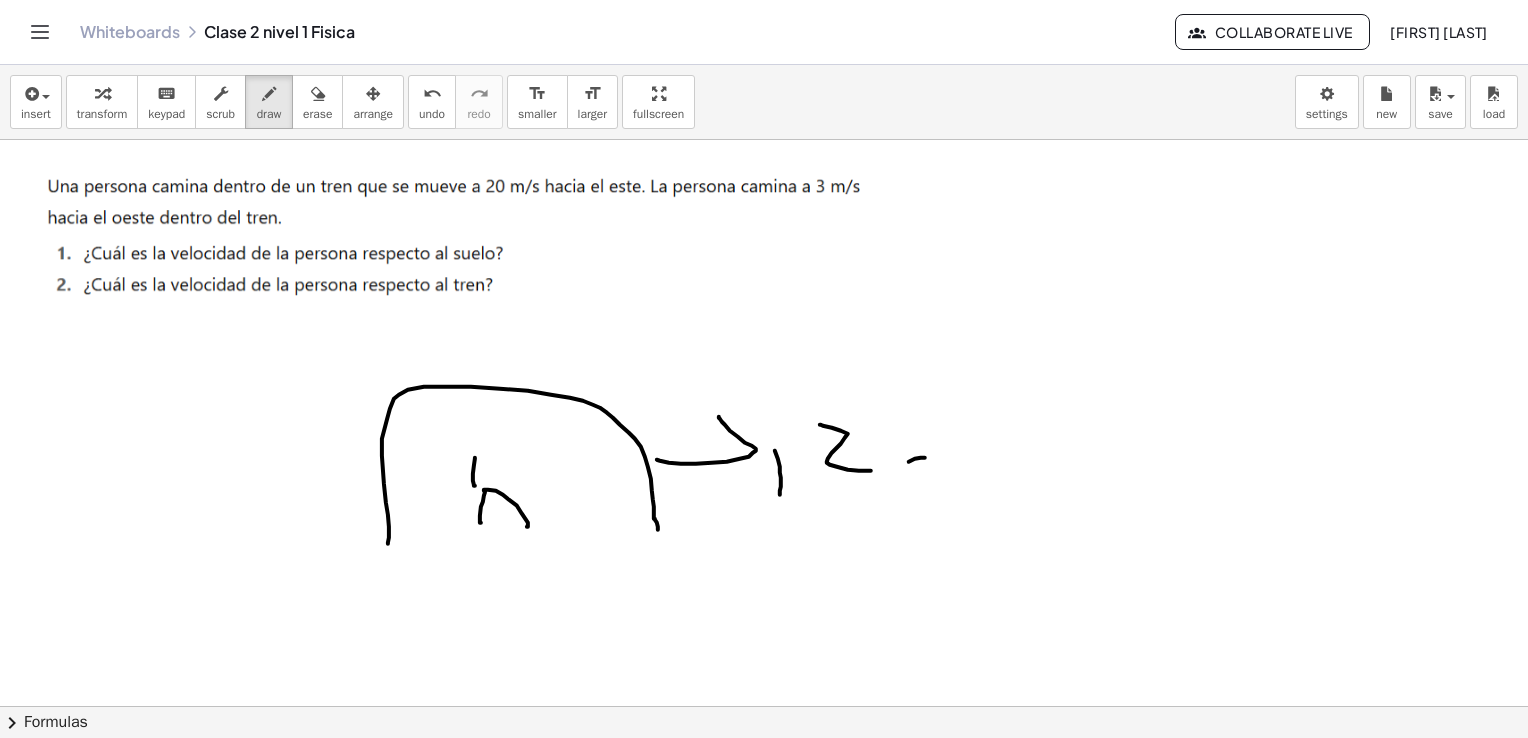 drag, startPoint x: 909, startPoint y: 461, endPoint x: 894, endPoint y: 451, distance: 18.027756 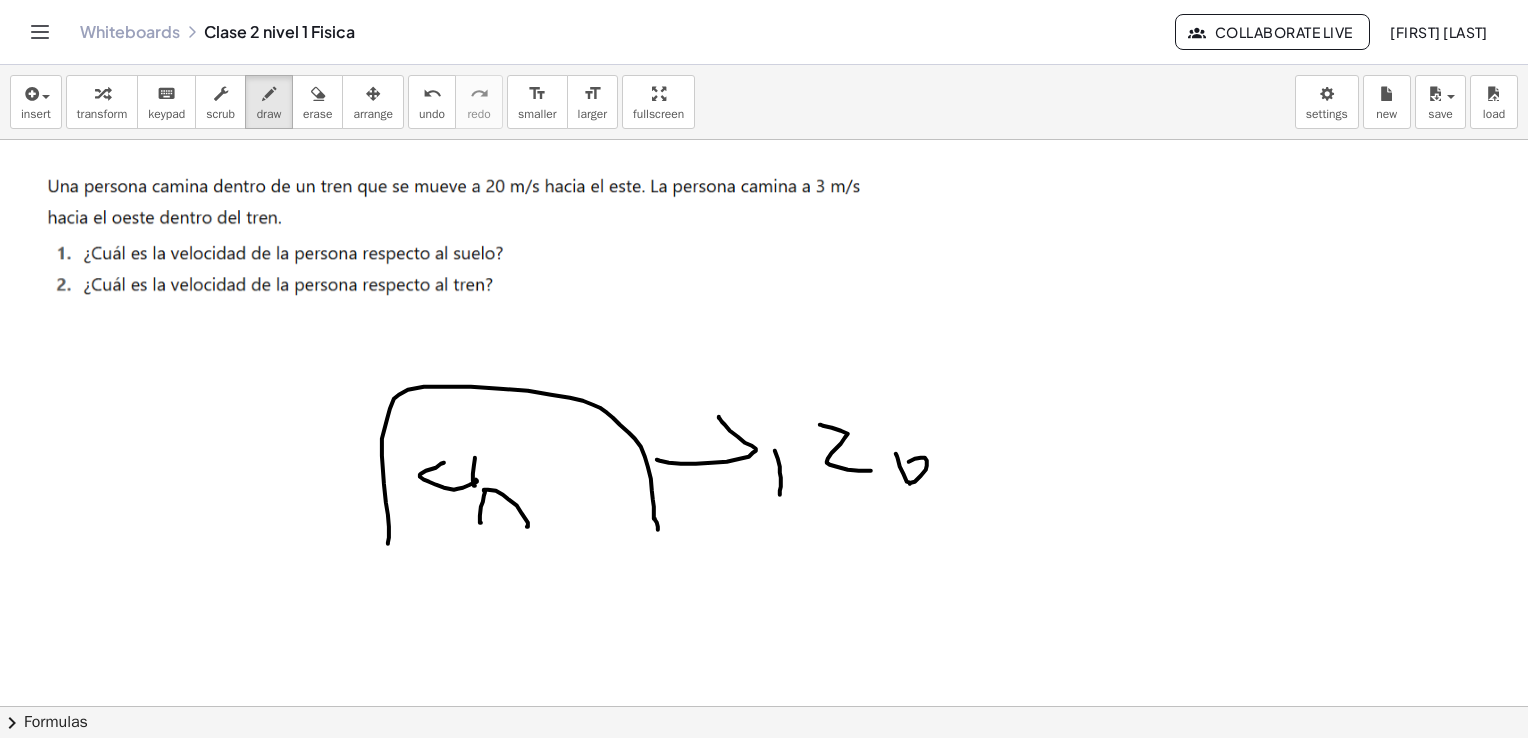 drag, startPoint x: 476, startPoint y: 479, endPoint x: 444, endPoint y: 462, distance: 36.23534 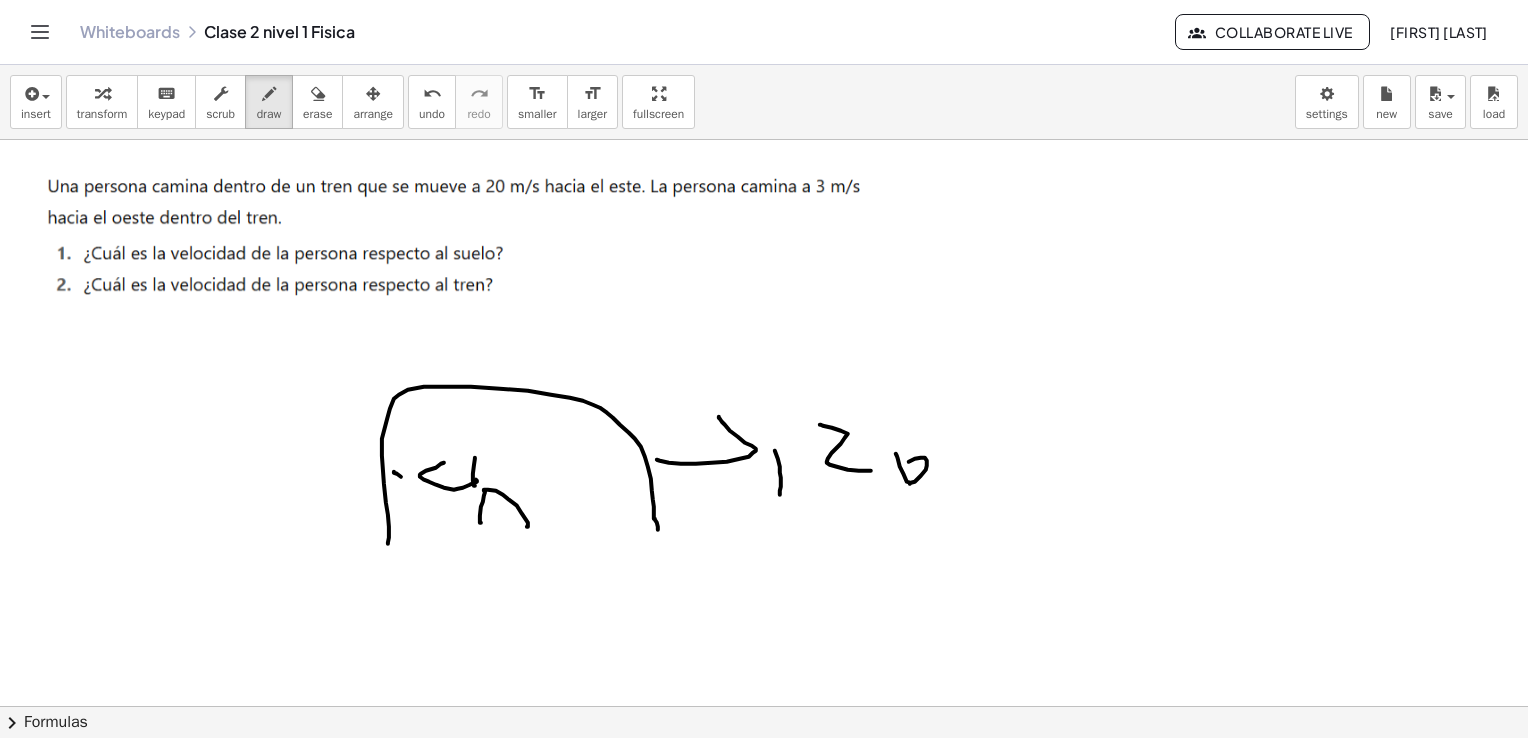 drag, startPoint x: 394, startPoint y: 472, endPoint x: 329, endPoint y: 490, distance: 67.44627 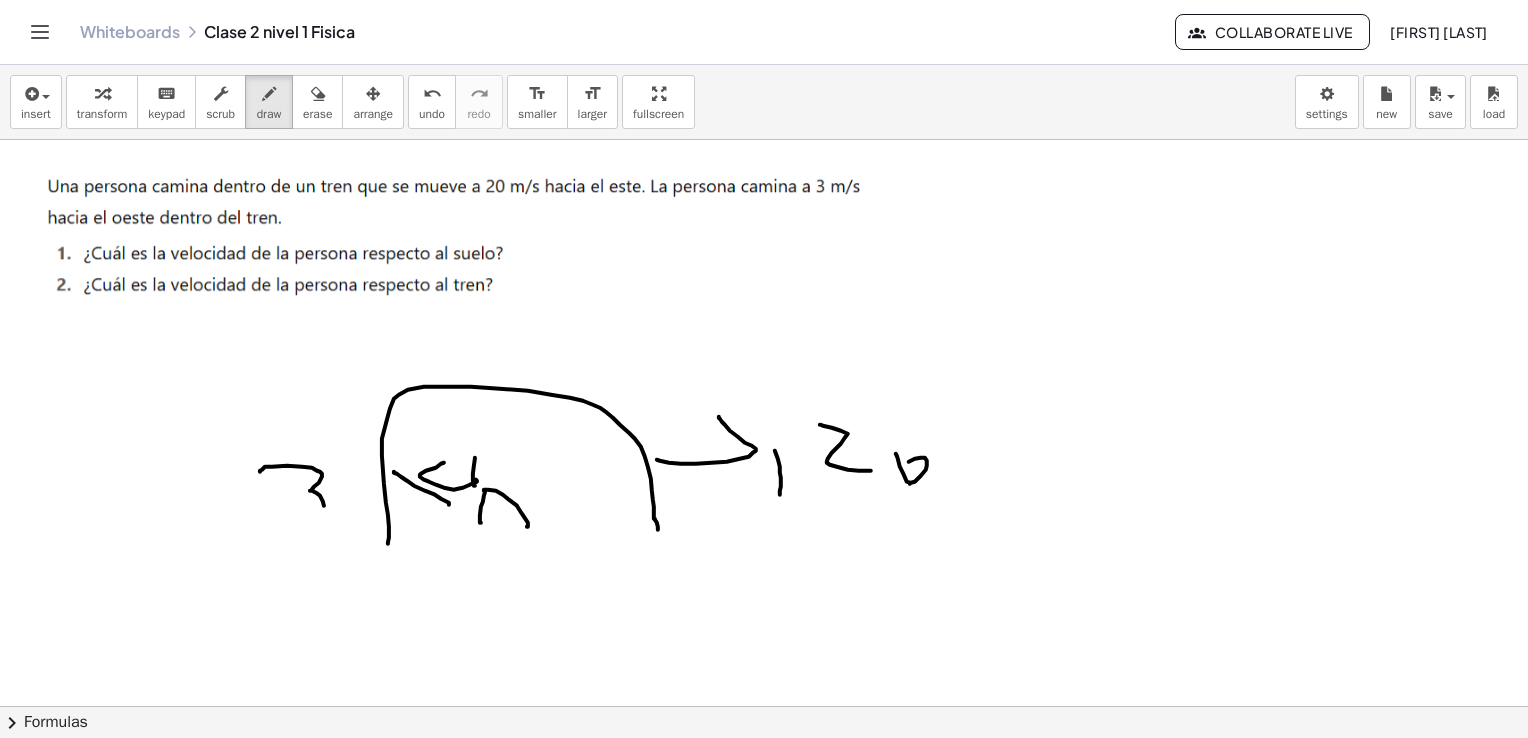 drag, startPoint x: 312, startPoint y: 467, endPoint x: 276, endPoint y: 524, distance: 67.41662 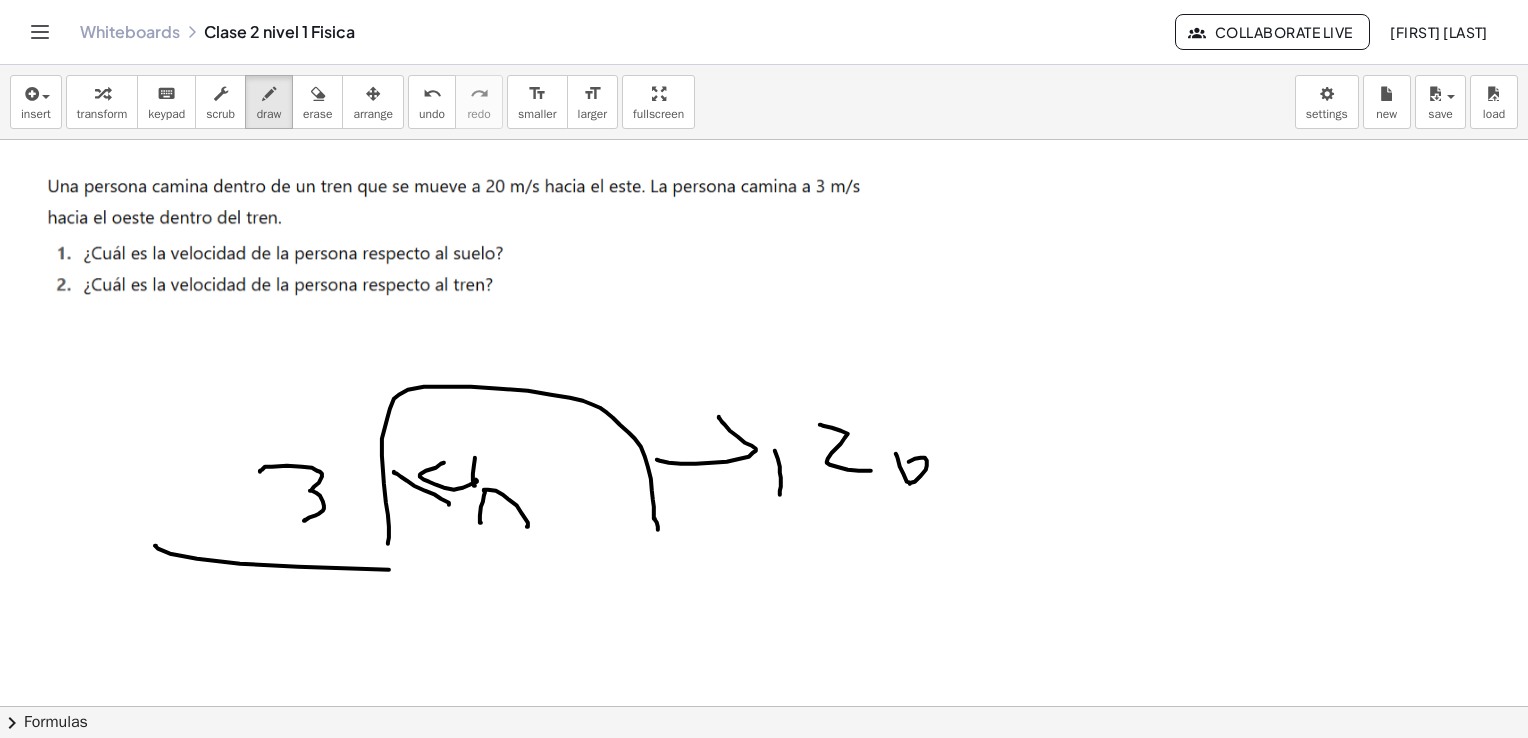 drag, startPoint x: 155, startPoint y: 545, endPoint x: 1244, endPoint y: 585, distance: 1089.7344 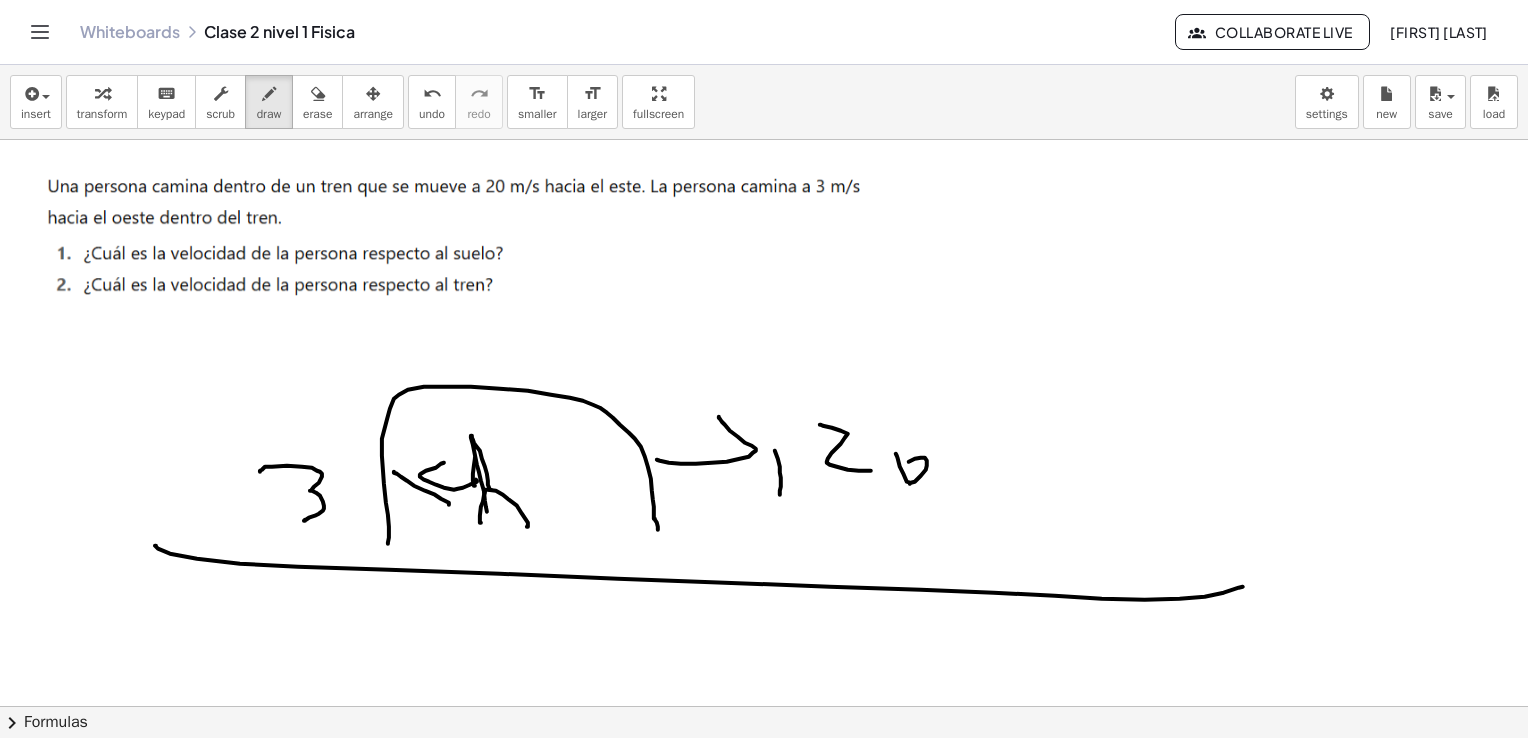 drag, startPoint x: 482, startPoint y: 458, endPoint x: 486, endPoint y: 509, distance: 51.156624 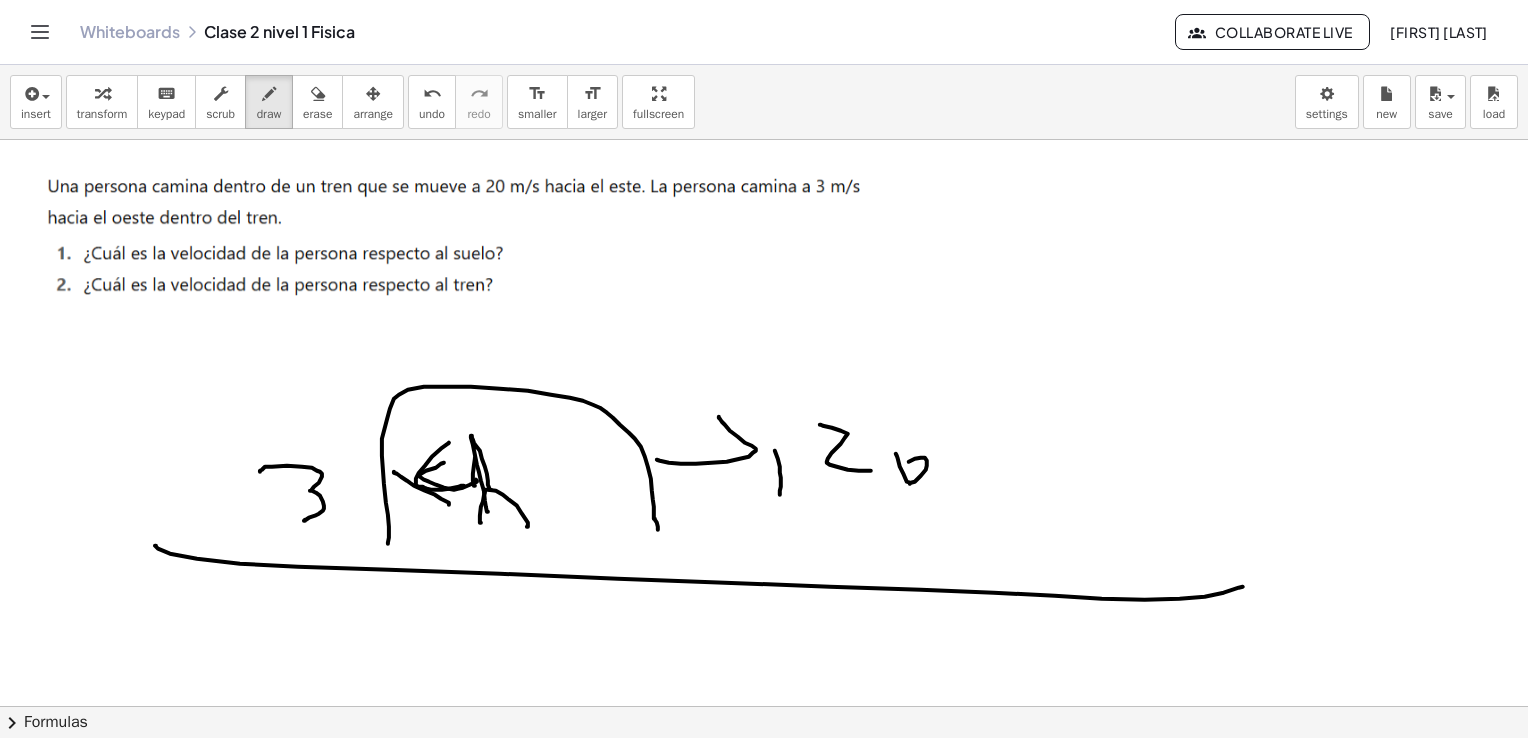 drag, startPoint x: 464, startPoint y: 485, endPoint x: 449, endPoint y: 442, distance: 45.54119 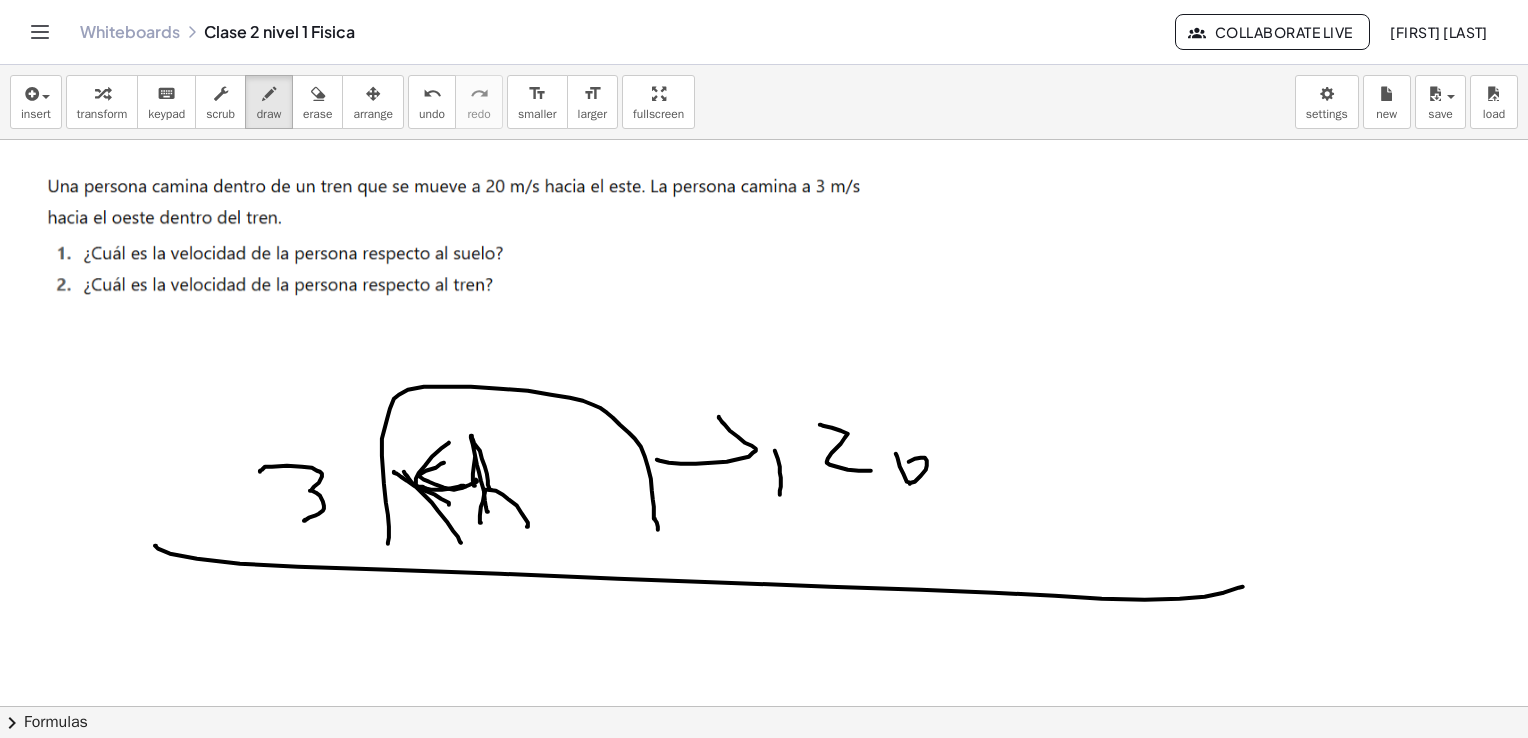 drag, startPoint x: 409, startPoint y: 478, endPoint x: 475, endPoint y: 506, distance: 71.693794 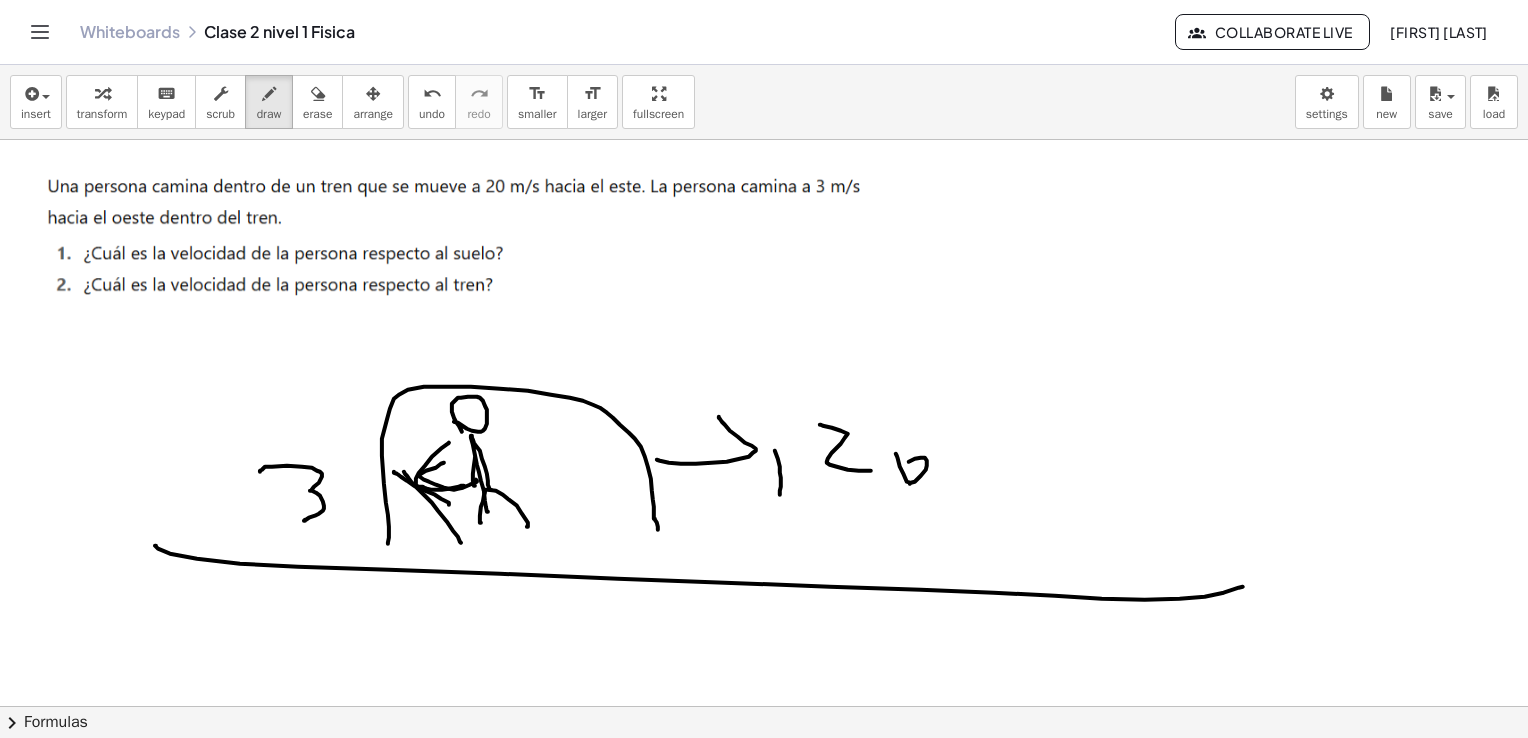 click at bounding box center [769, 1841] 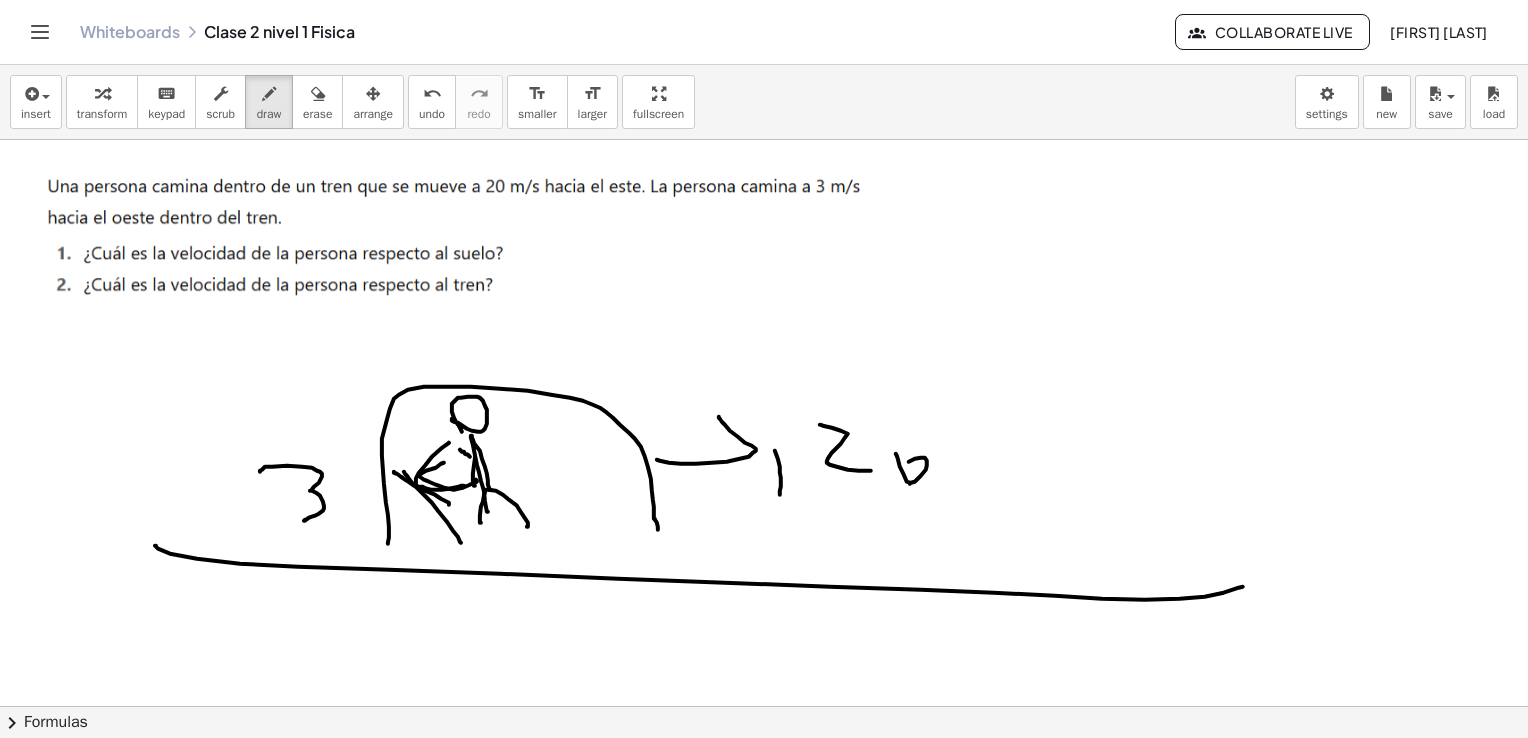 drag, startPoint x: 468, startPoint y: 454, endPoint x: 481, endPoint y: 458, distance: 13.601471 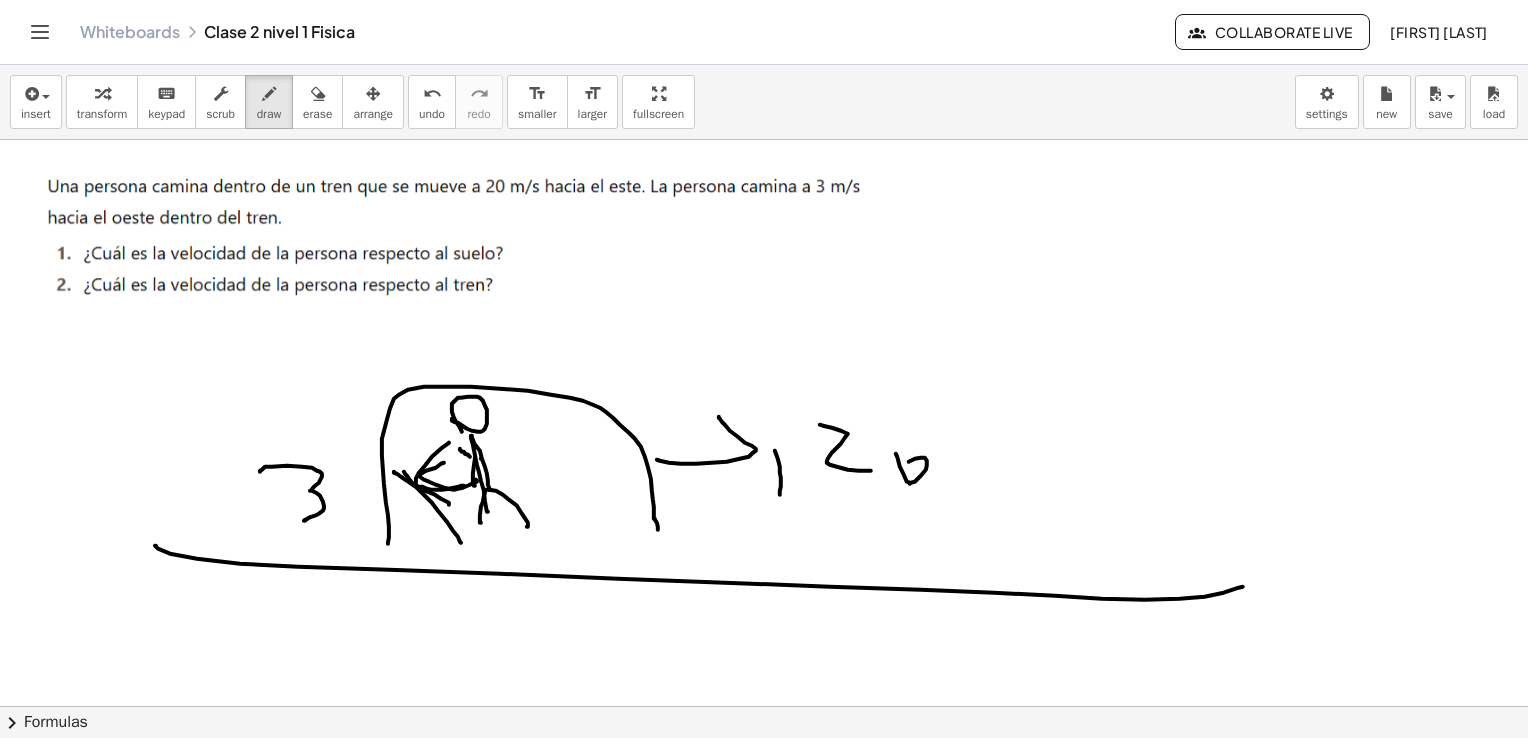 drag, startPoint x: 481, startPoint y: 458, endPoint x: 493, endPoint y: 447, distance: 16.27882 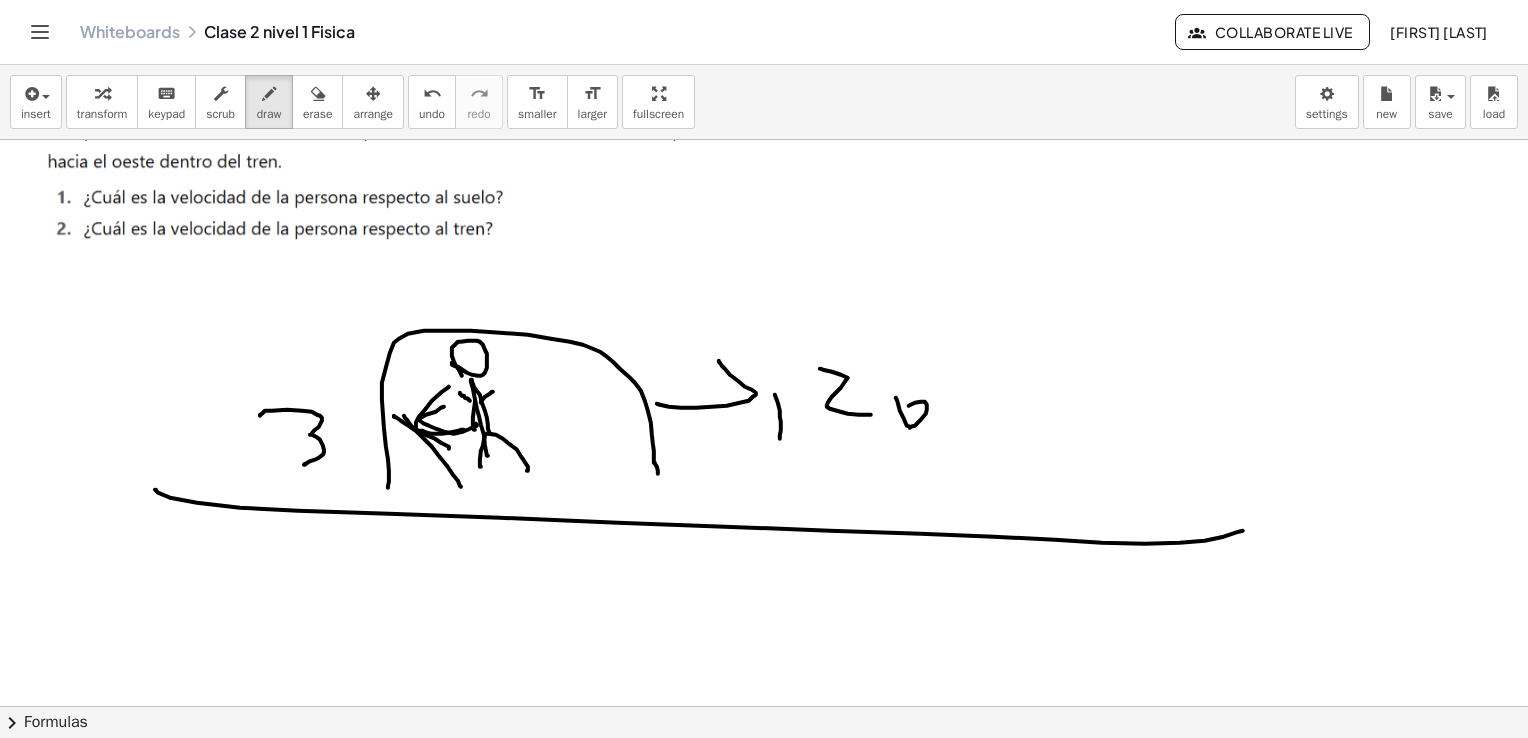 scroll, scrollTop: 100, scrollLeft: 0, axis: vertical 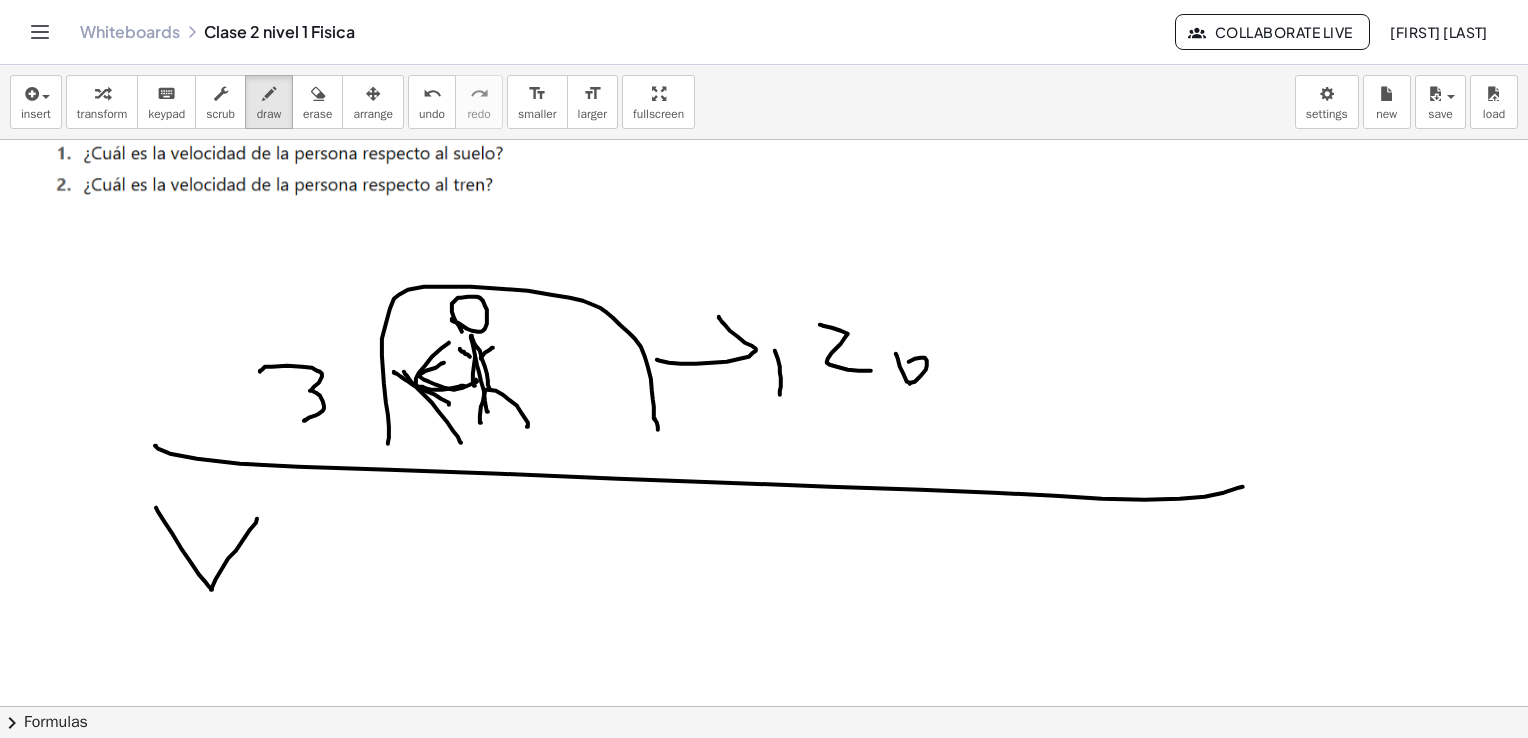 drag, startPoint x: 156, startPoint y: 507, endPoint x: 261, endPoint y: 511, distance: 105.076164 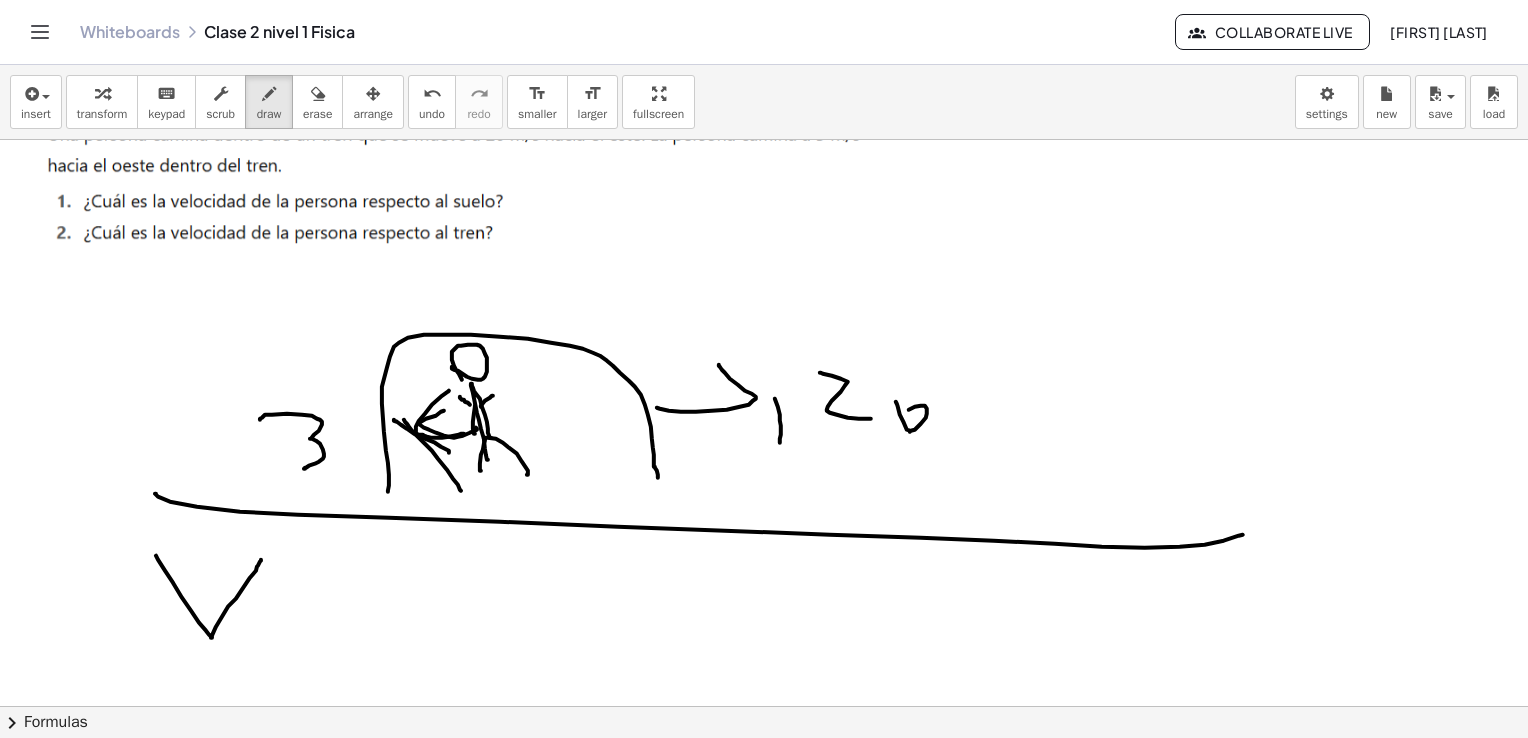 scroll, scrollTop: 100, scrollLeft: 0, axis: vertical 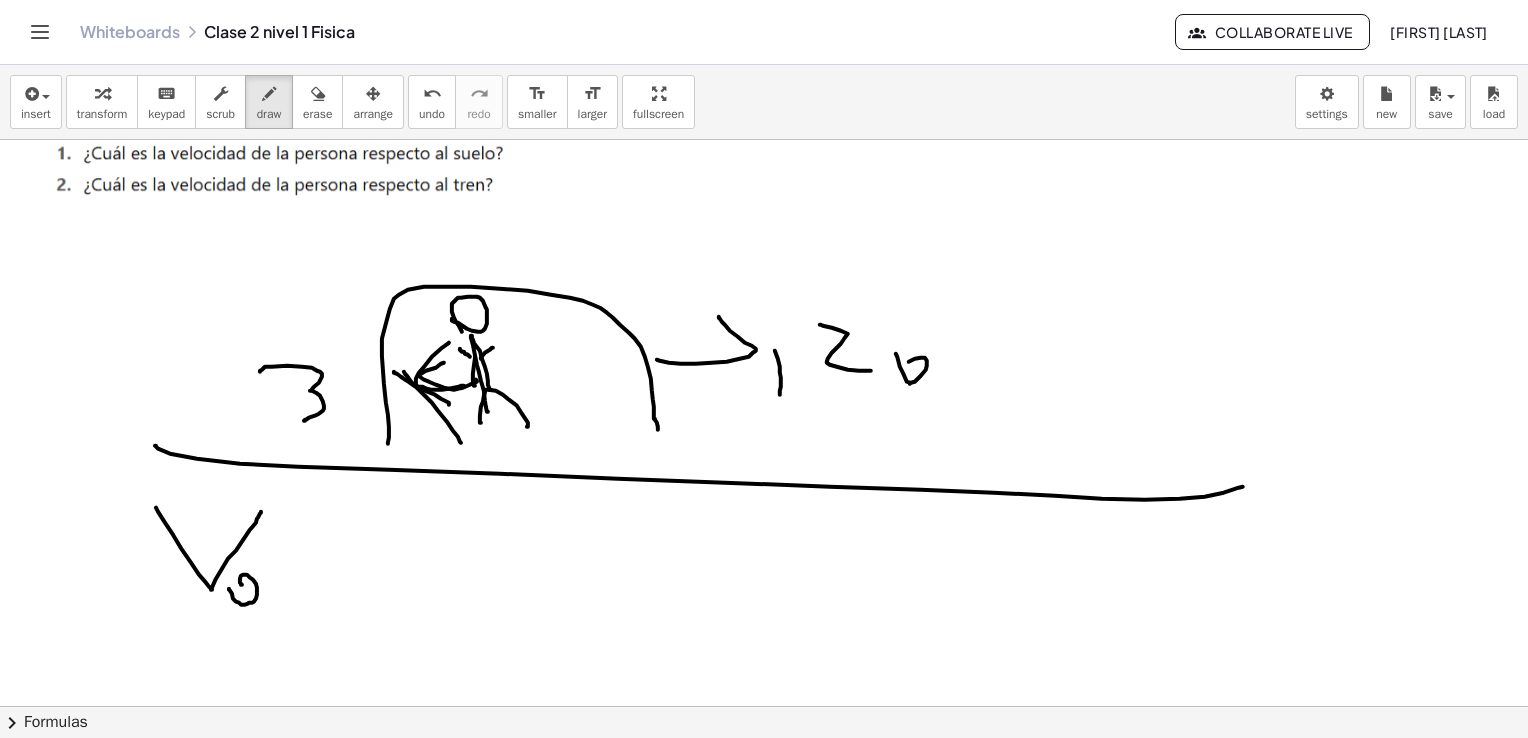 drag, startPoint x: 241, startPoint y: 583, endPoint x: 212, endPoint y: 636, distance: 60.41523 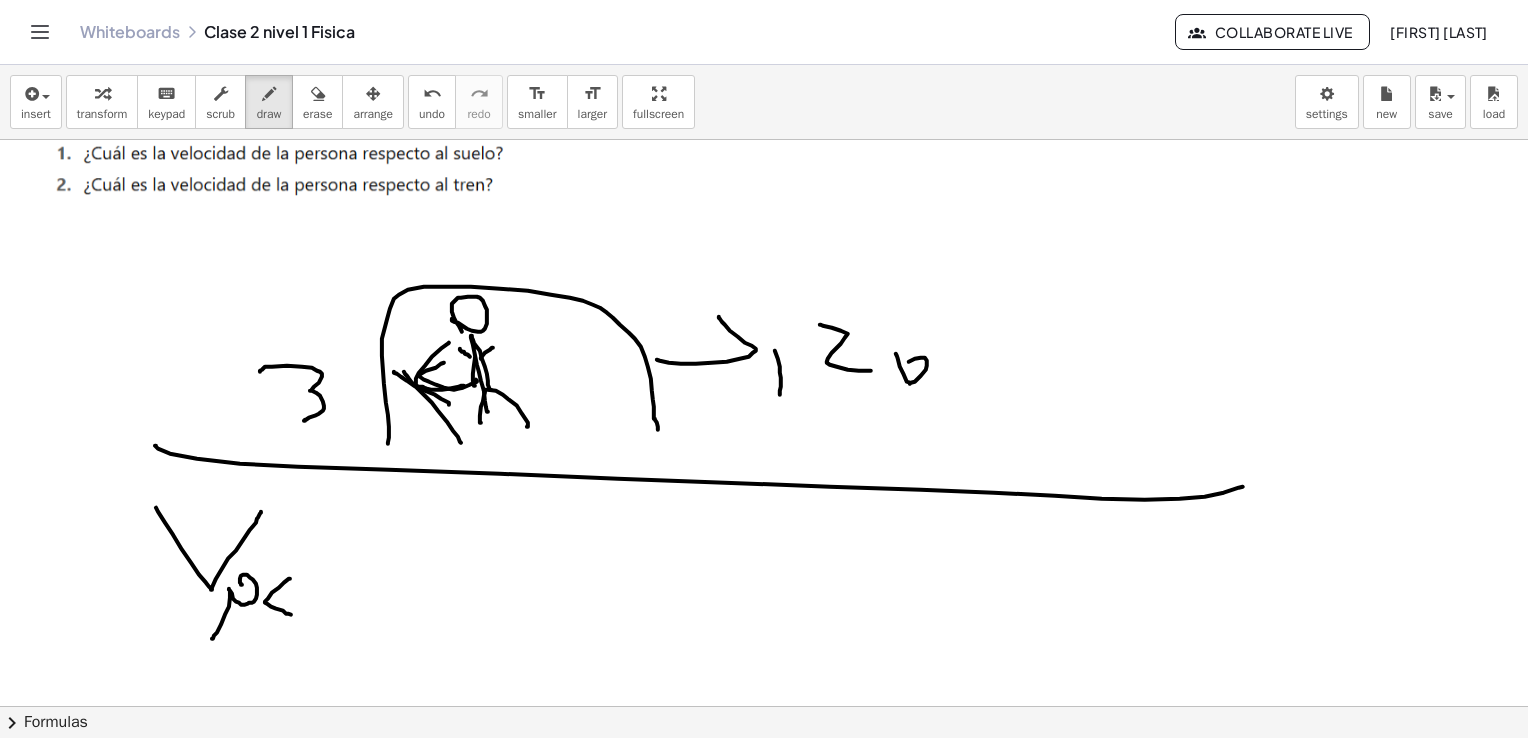 drag, startPoint x: 290, startPoint y: 578, endPoint x: 265, endPoint y: 626, distance: 54.120235 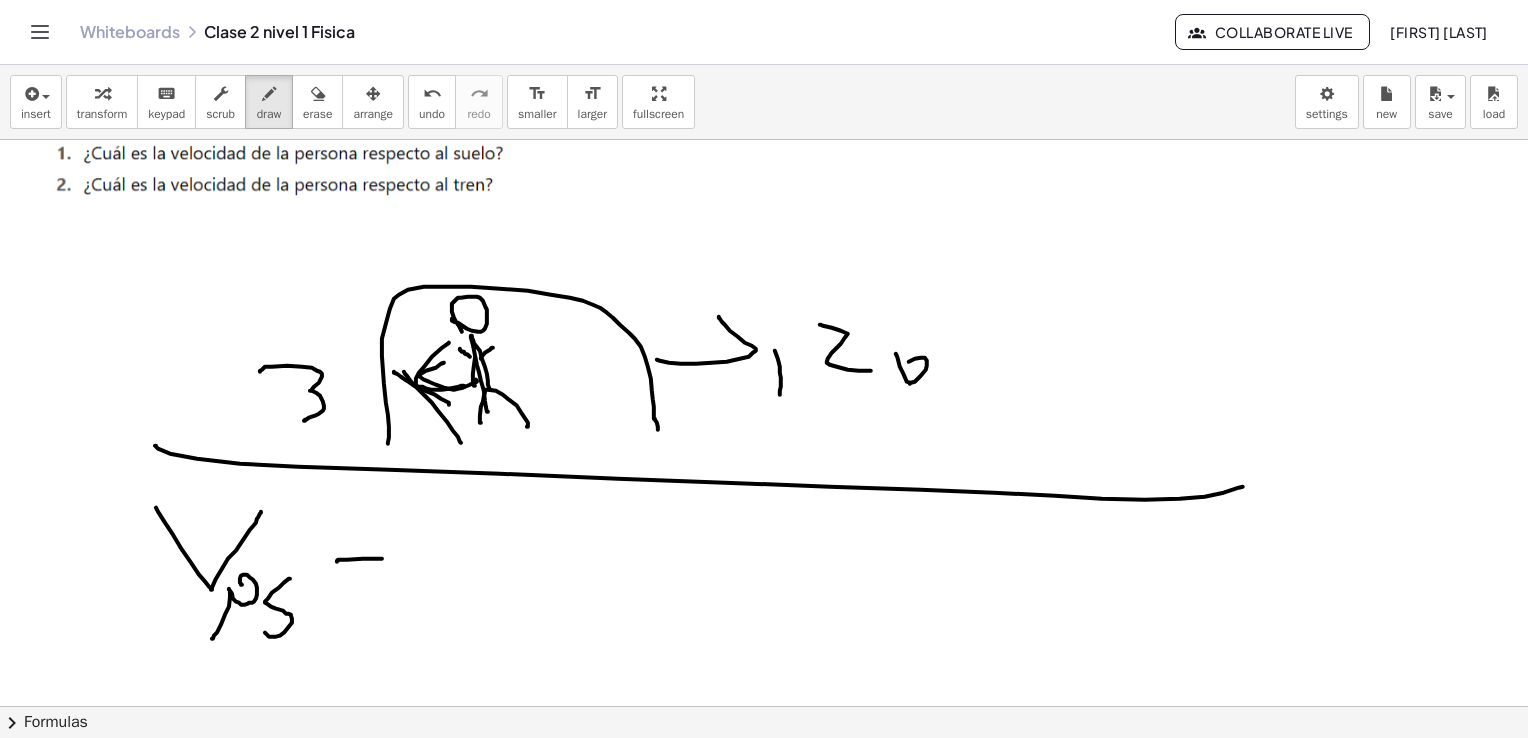 drag, startPoint x: 382, startPoint y: 558, endPoint x: 384, endPoint y: 572, distance: 14.142136 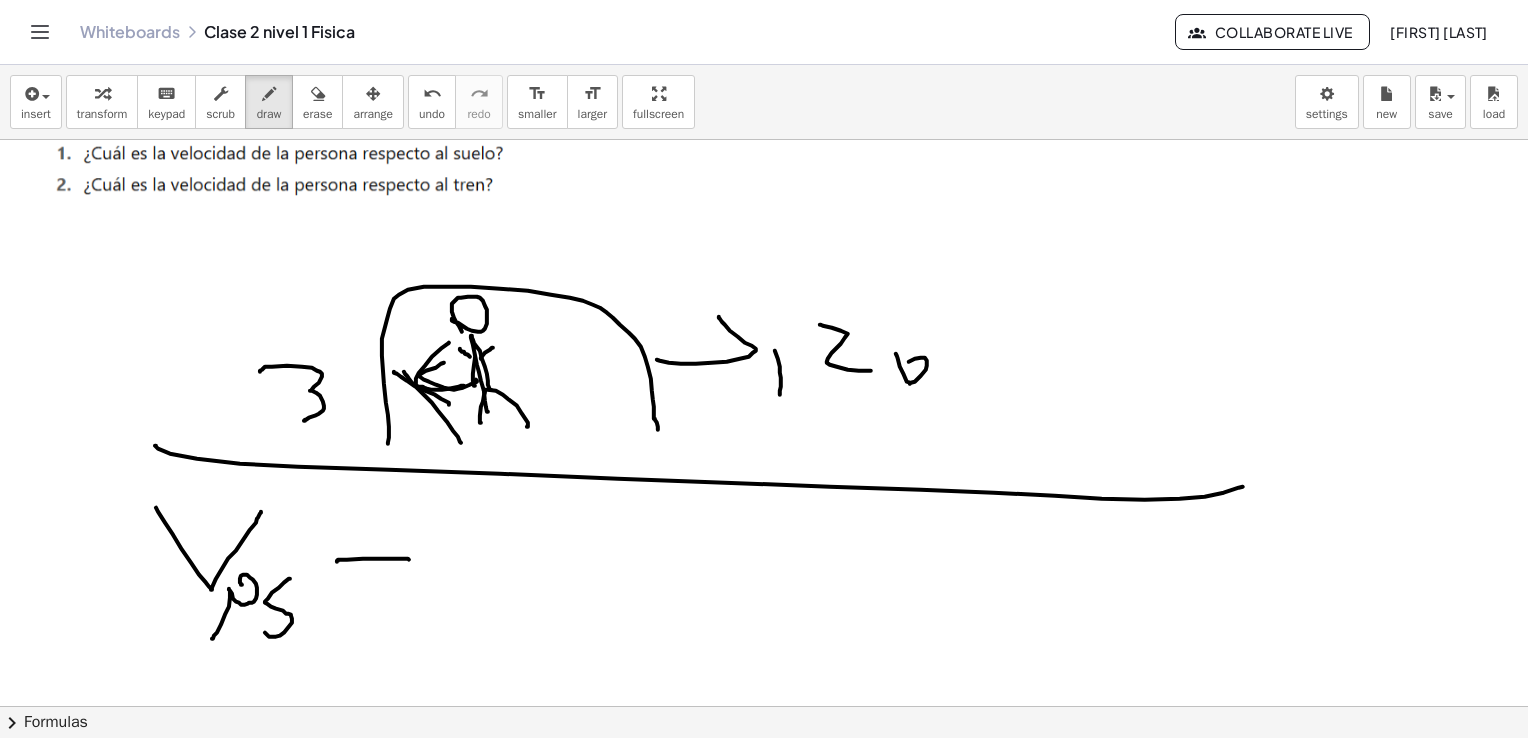 drag, startPoint x: 350, startPoint y: 598, endPoint x: 388, endPoint y: 602, distance: 38.209946 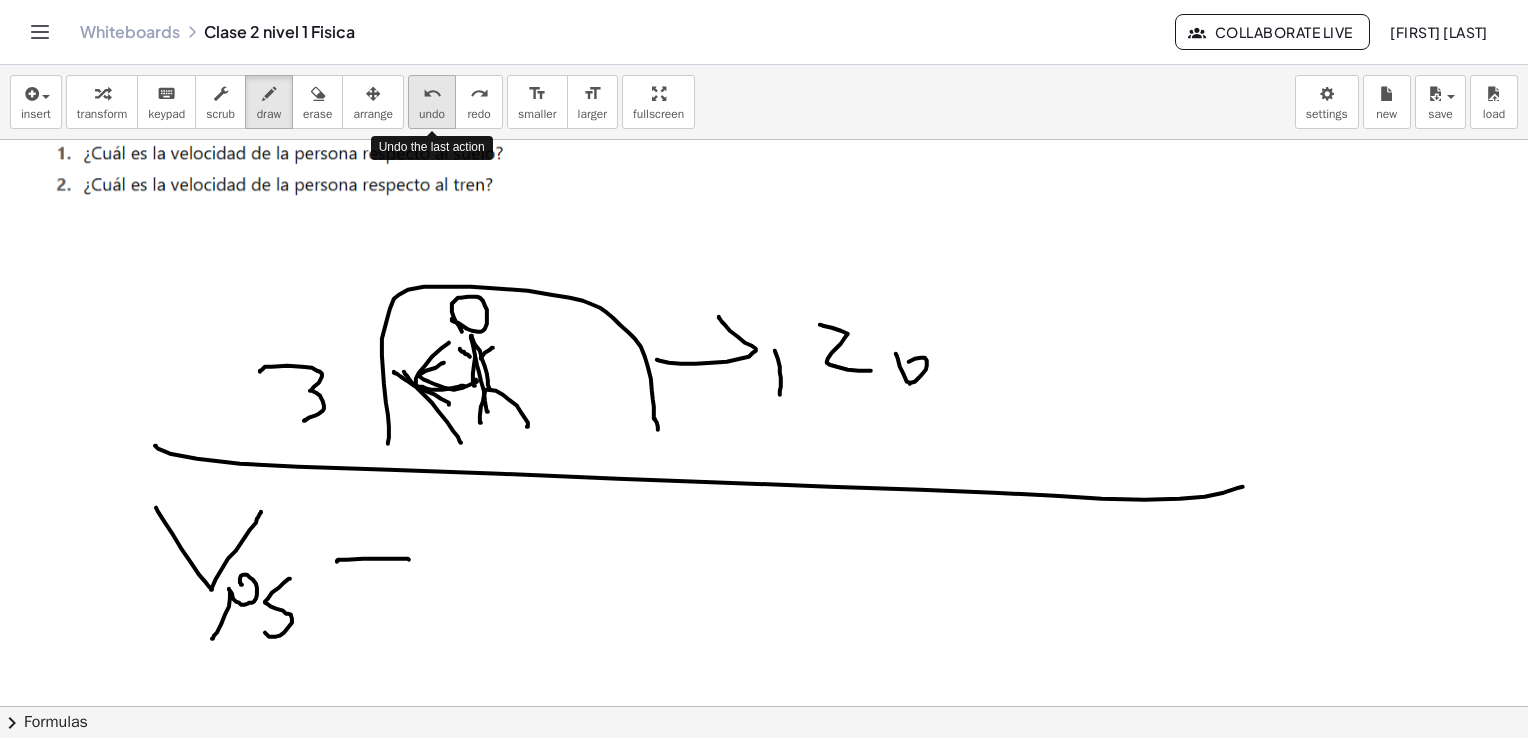 click on "undo" at bounding box center [432, 114] 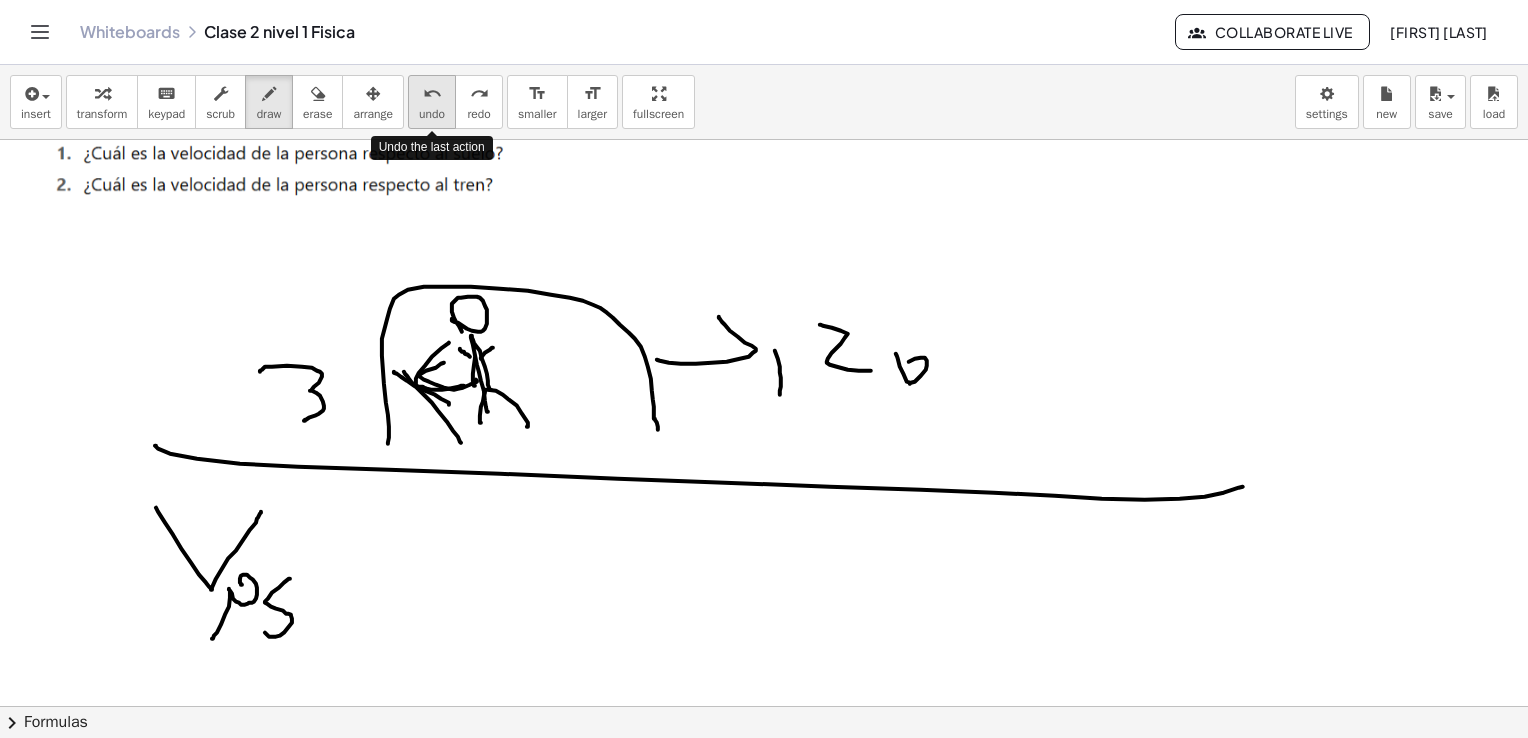 click on "undo" at bounding box center (432, 114) 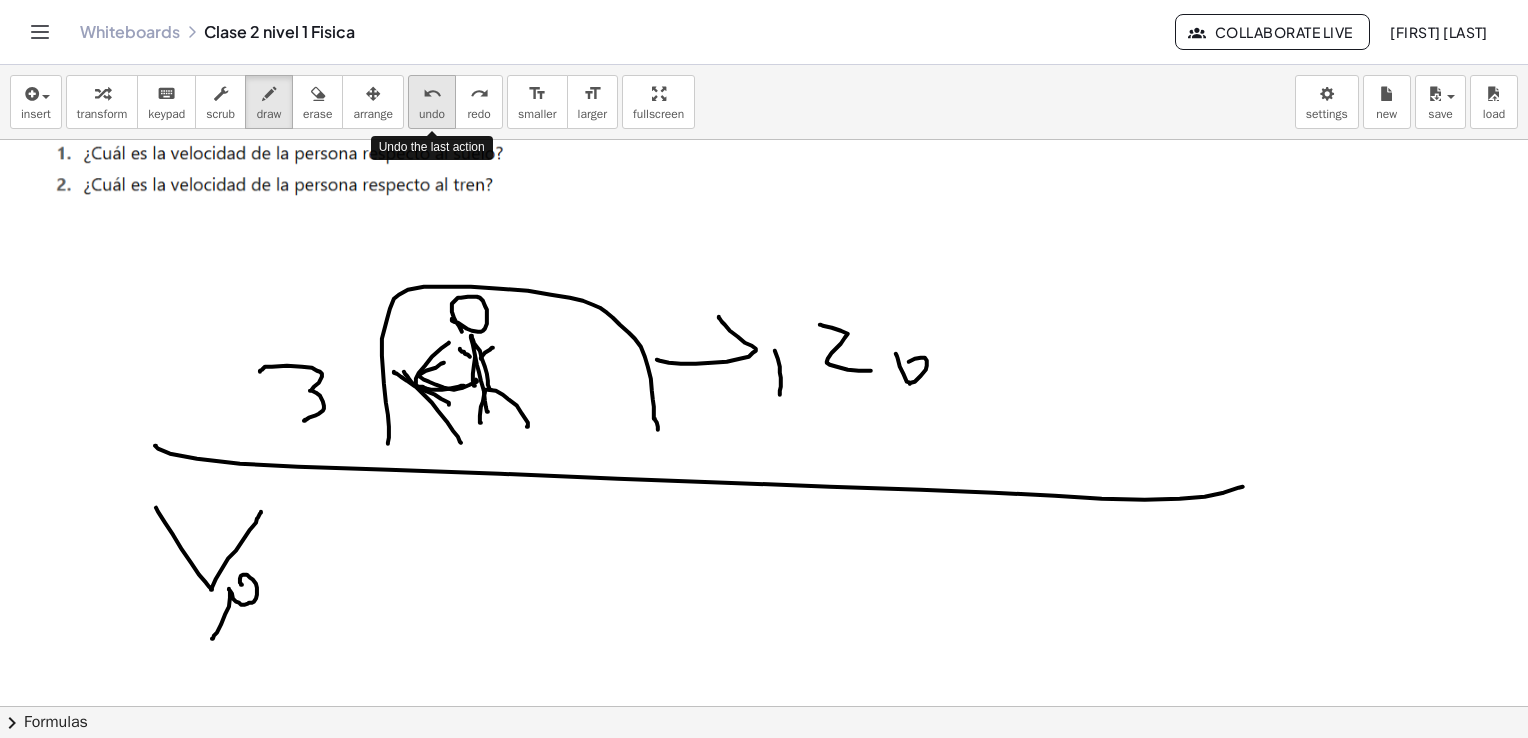 click on "undo" at bounding box center [432, 114] 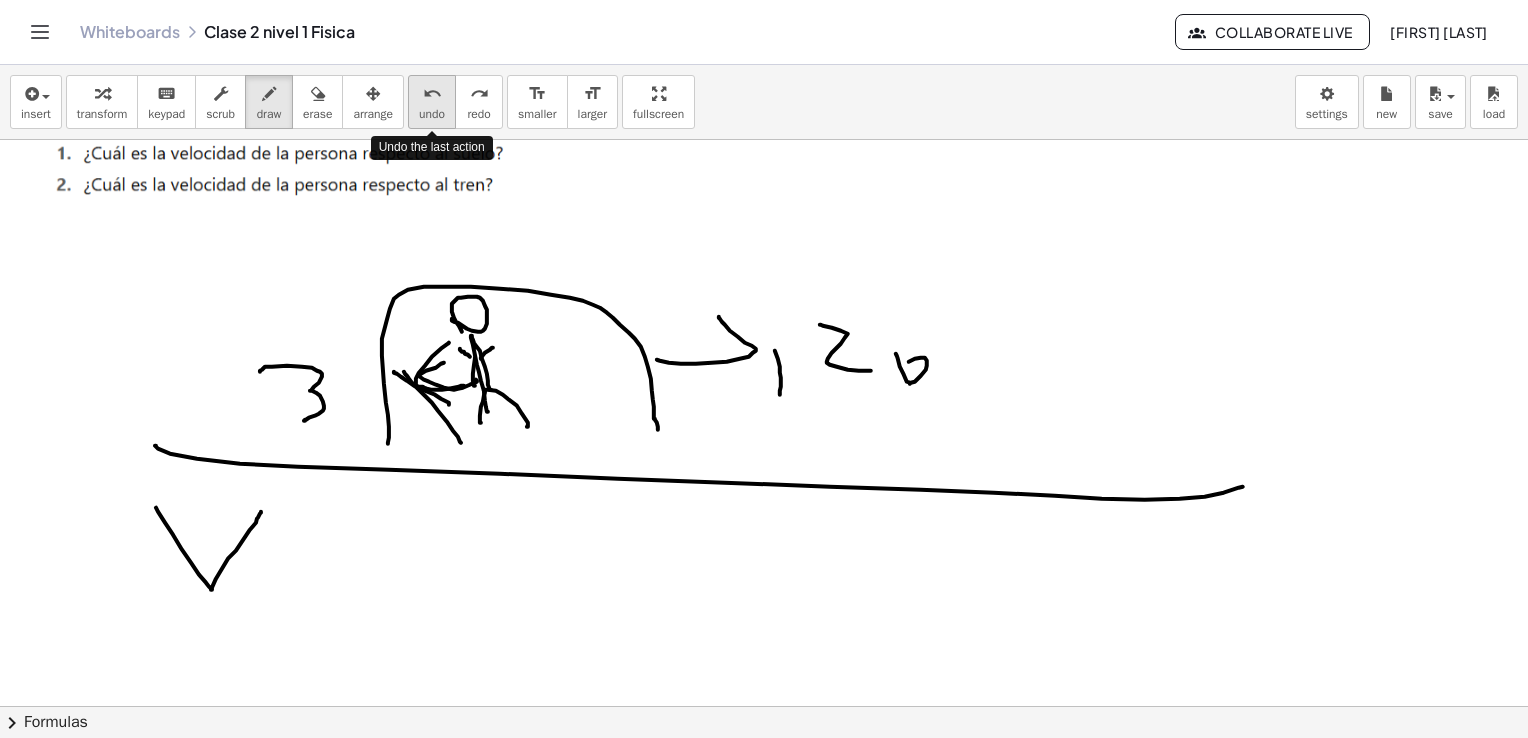 click on "undo" at bounding box center [432, 114] 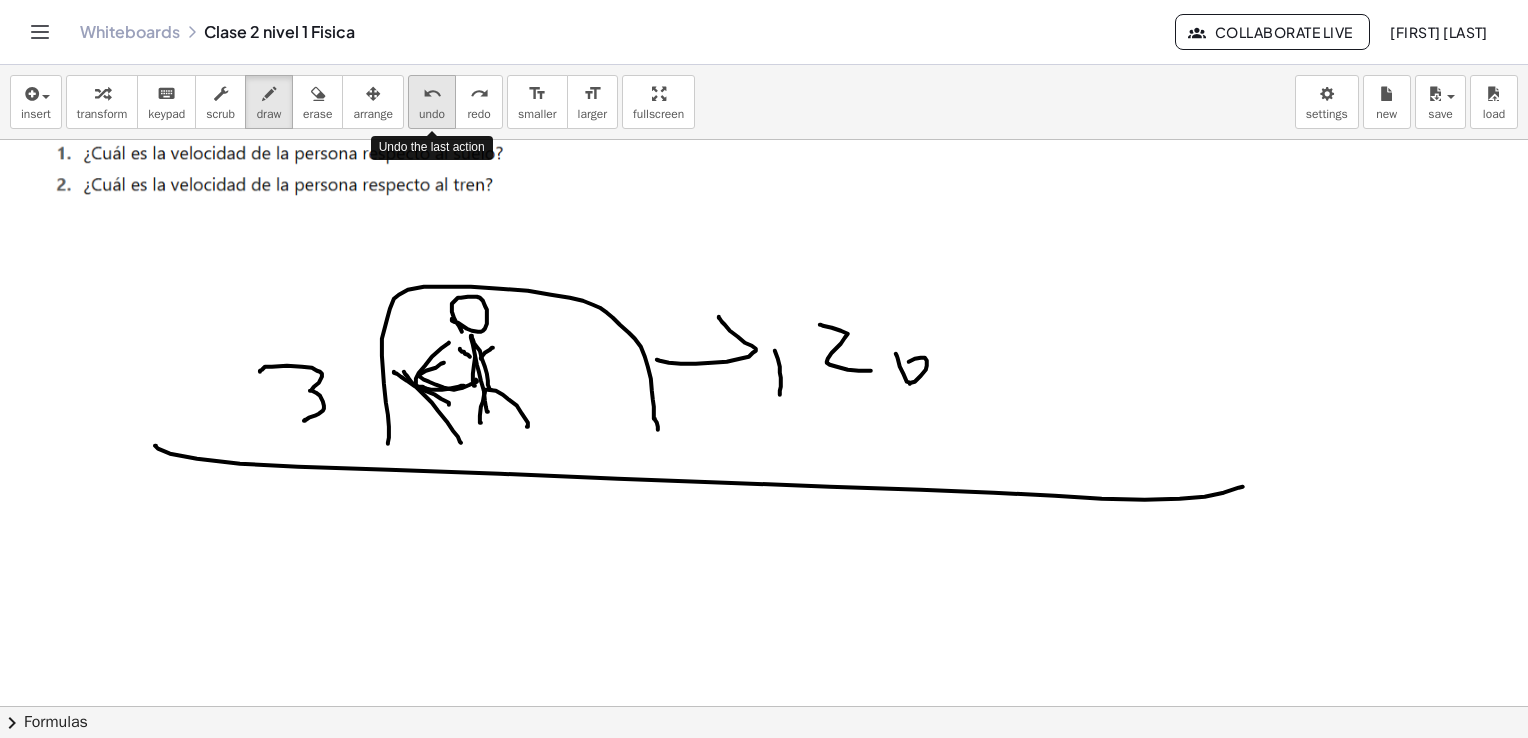 click on "undo" at bounding box center [432, 114] 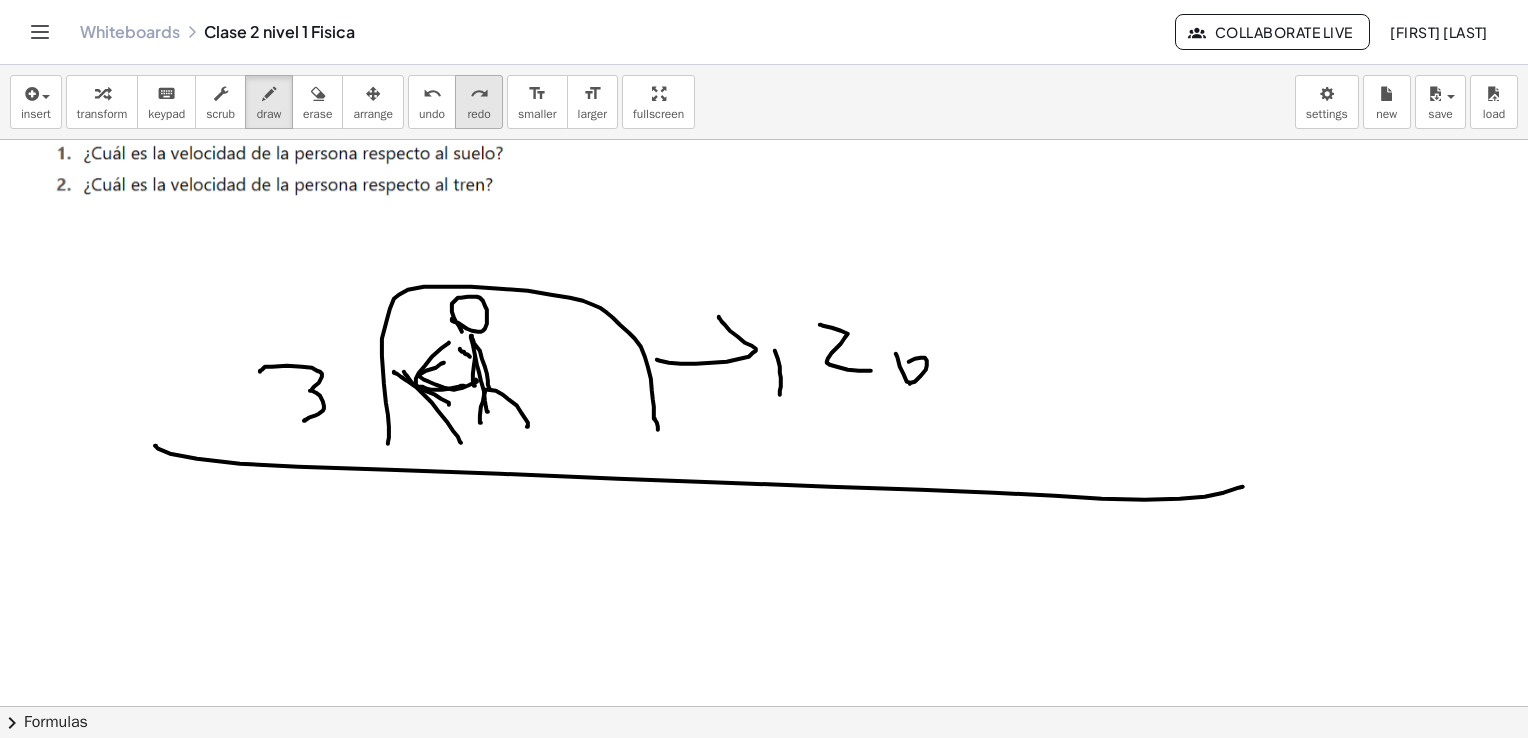 click on "redo redo" at bounding box center [479, 102] 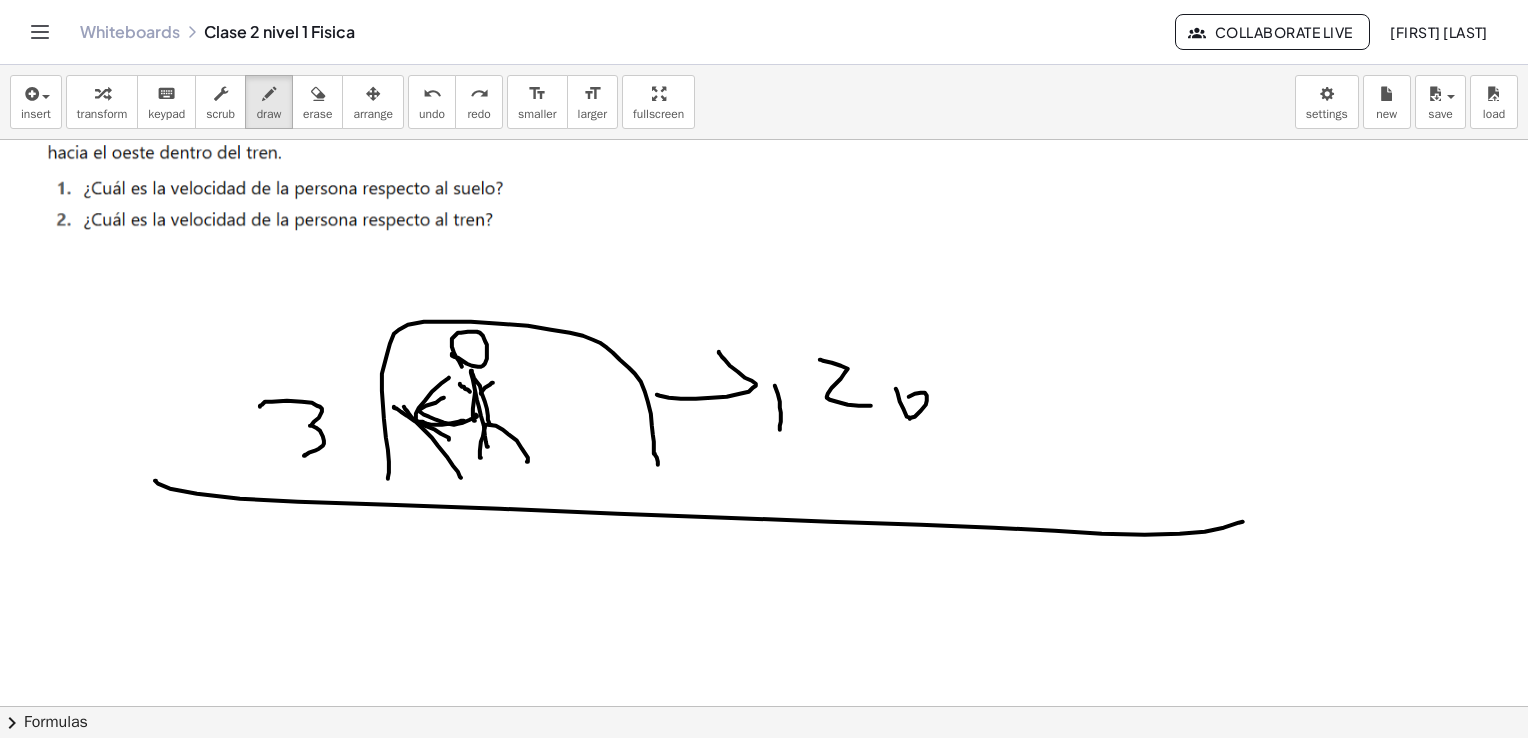 scroll, scrollTop: 100, scrollLeft: 0, axis: vertical 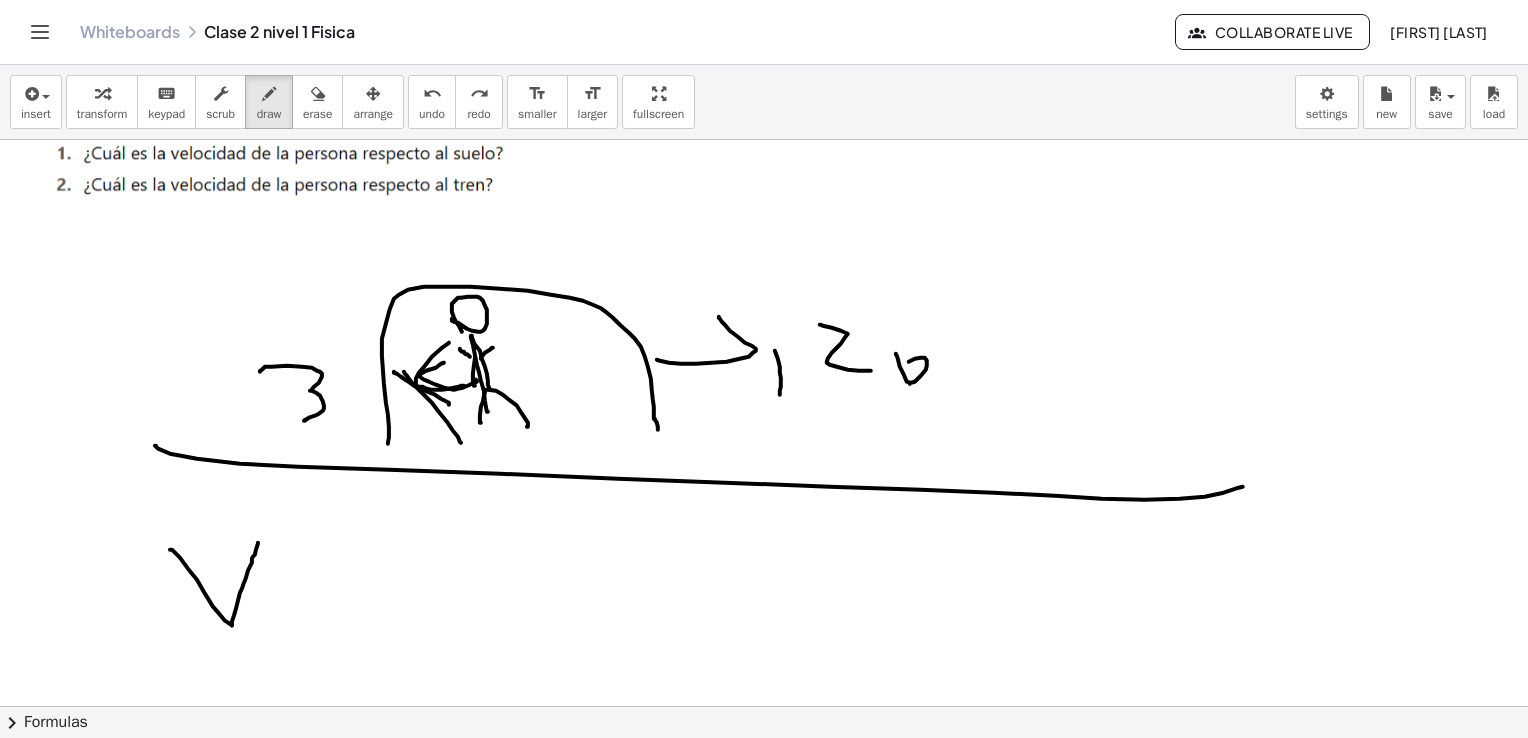 drag, startPoint x: 170, startPoint y: 549, endPoint x: 260, endPoint y: 538, distance: 90.66973 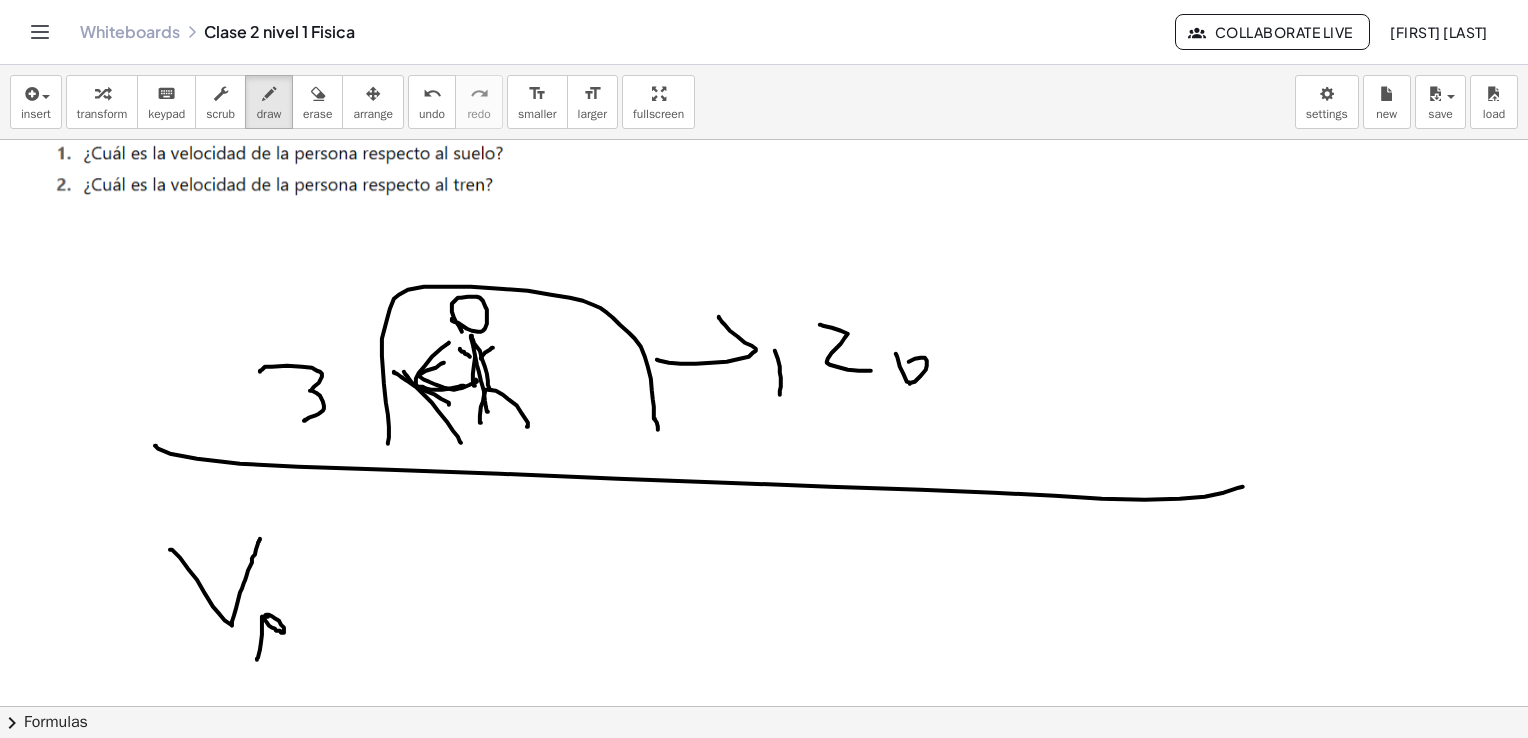 drag, startPoint x: 268, startPoint y: 616, endPoint x: 257, endPoint y: 659, distance: 44.38468 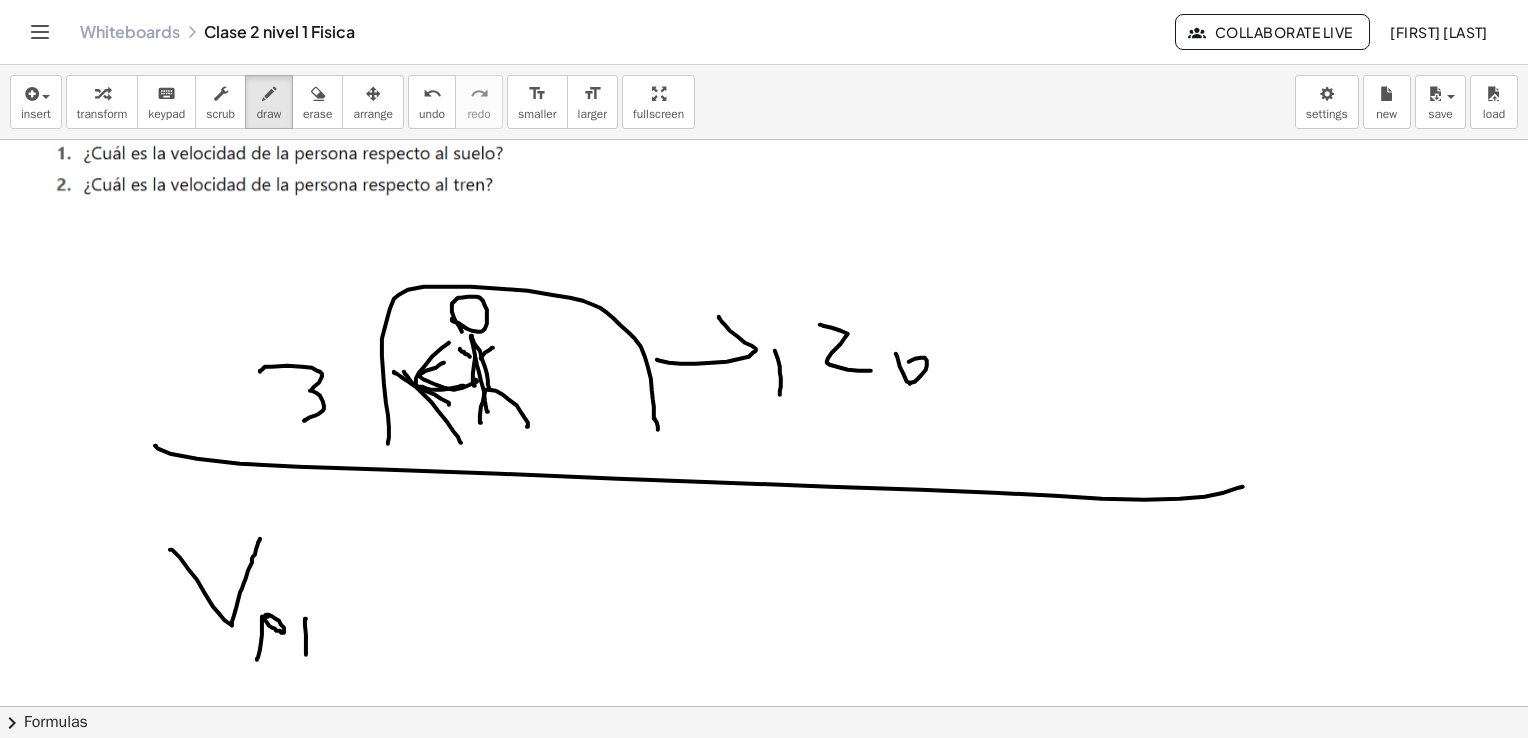 drag, startPoint x: 306, startPoint y: 618, endPoint x: 306, endPoint y: 654, distance: 36 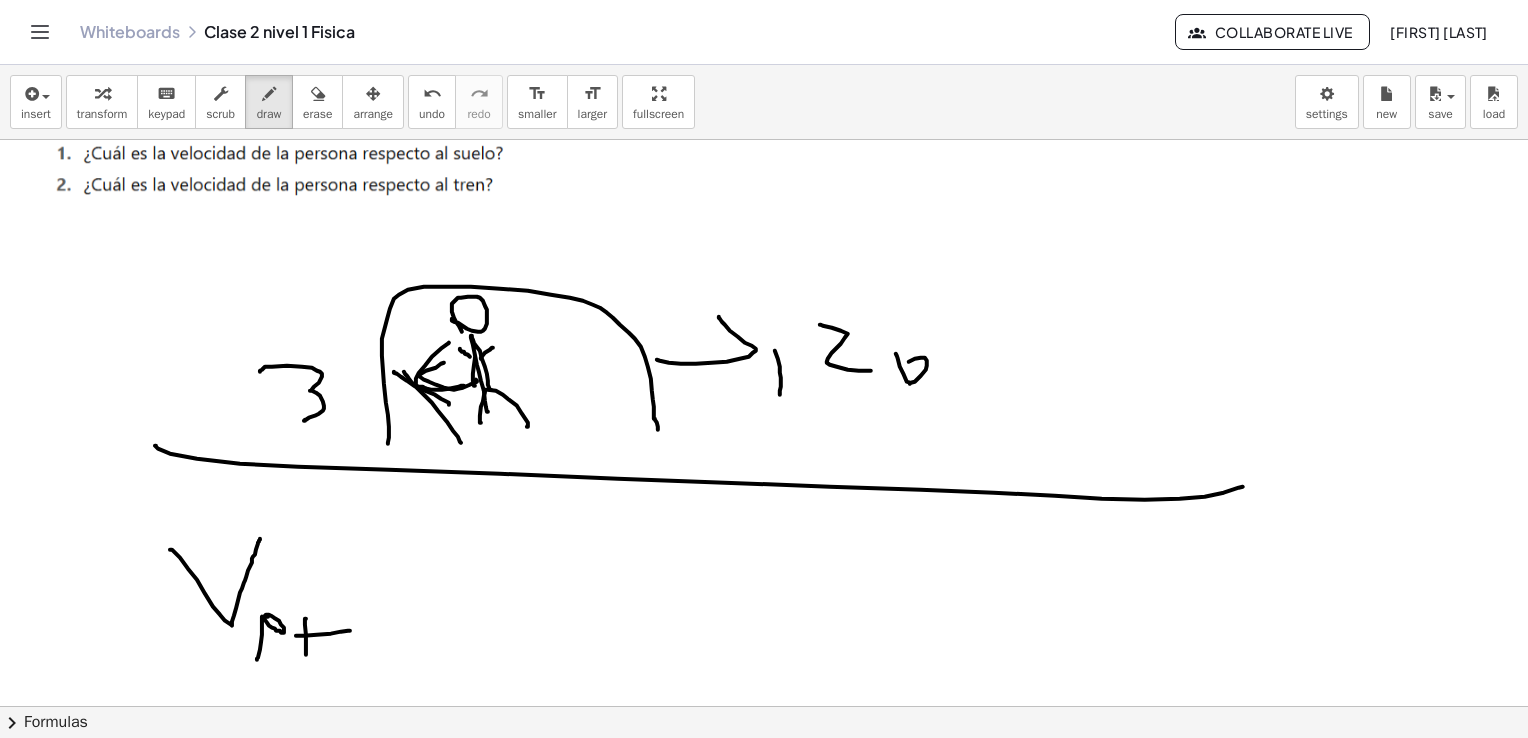 drag, startPoint x: 296, startPoint y: 635, endPoint x: 350, endPoint y: 630, distance: 54.230988 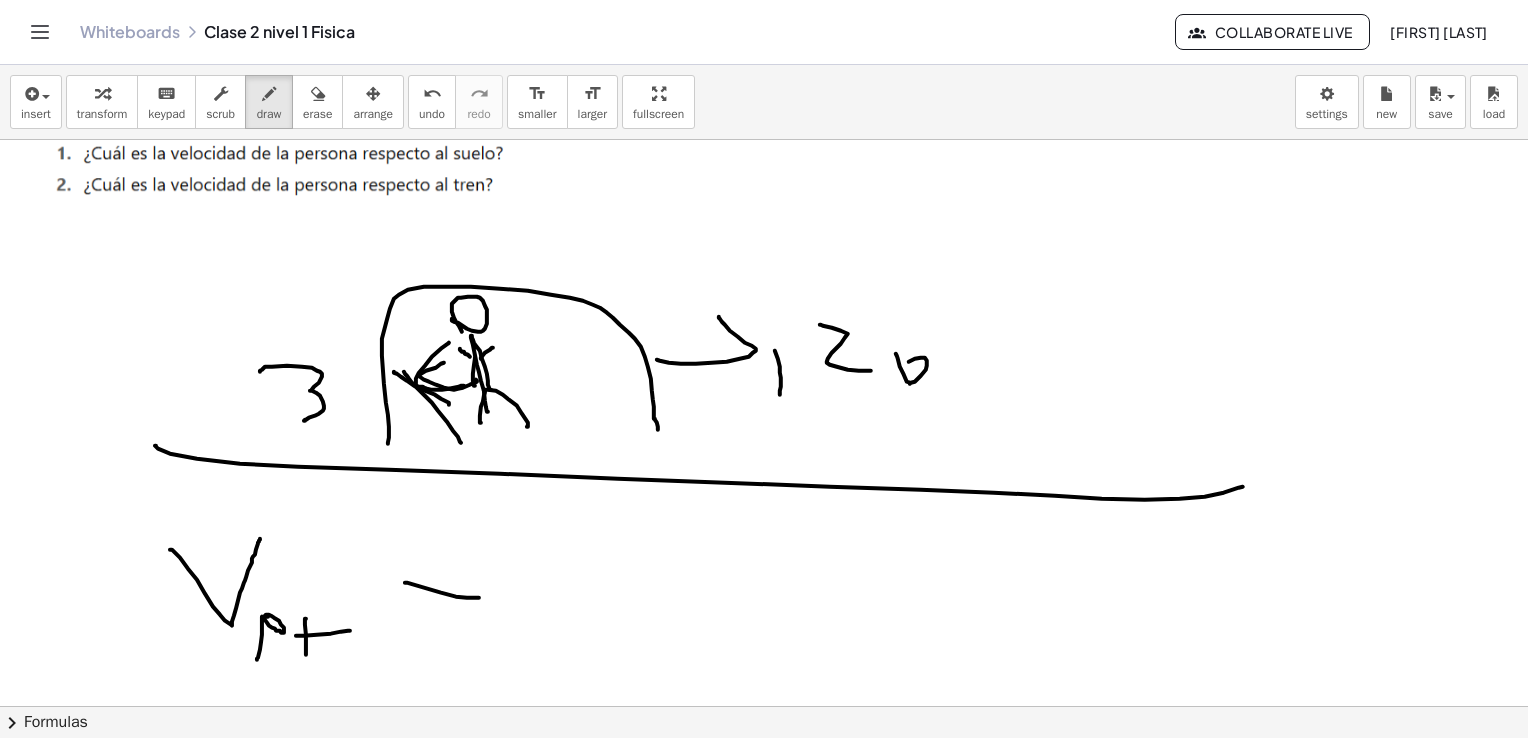 drag, startPoint x: 405, startPoint y: 582, endPoint x: 463, endPoint y: 598, distance: 60.166435 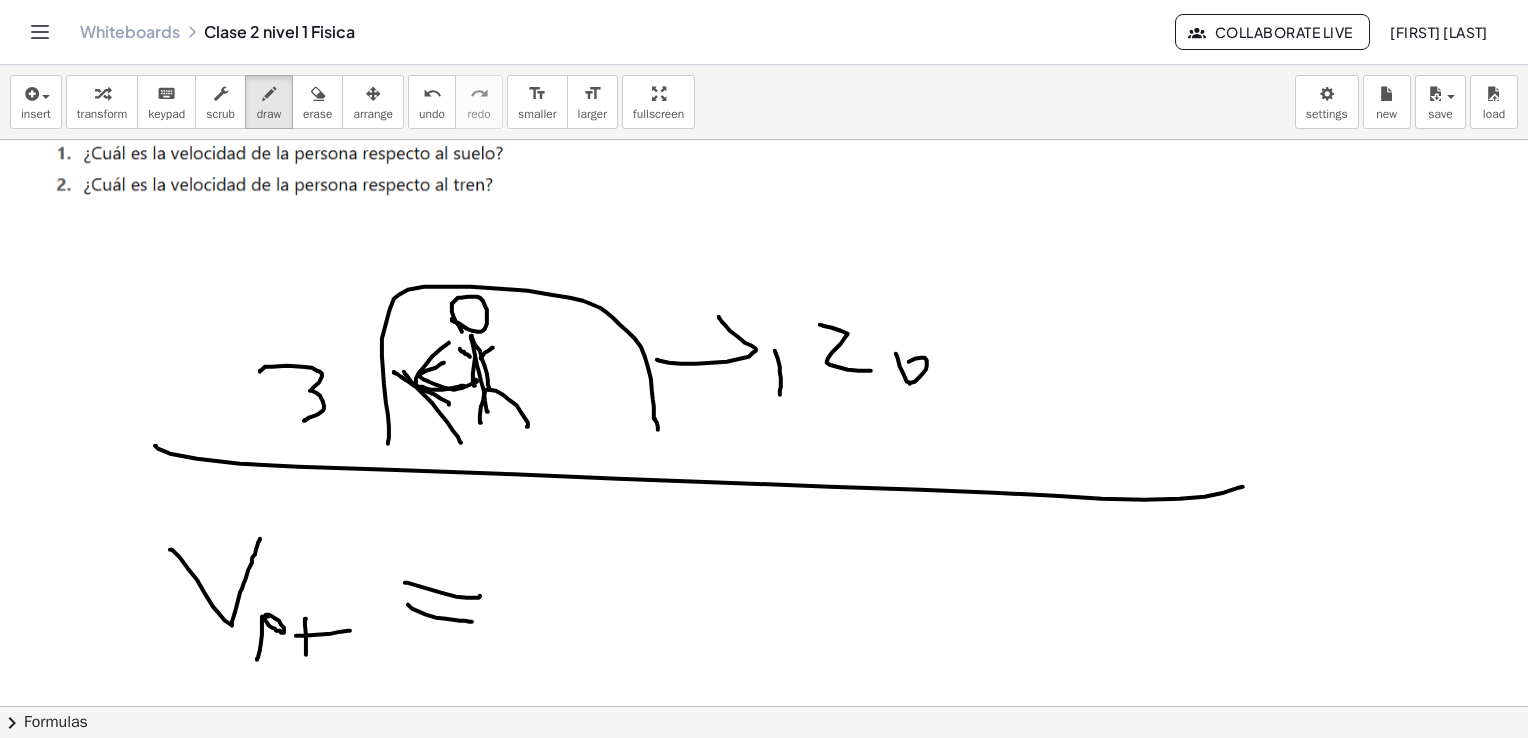 drag, startPoint x: 436, startPoint y: 617, endPoint x: 484, endPoint y: 620, distance: 48.09366 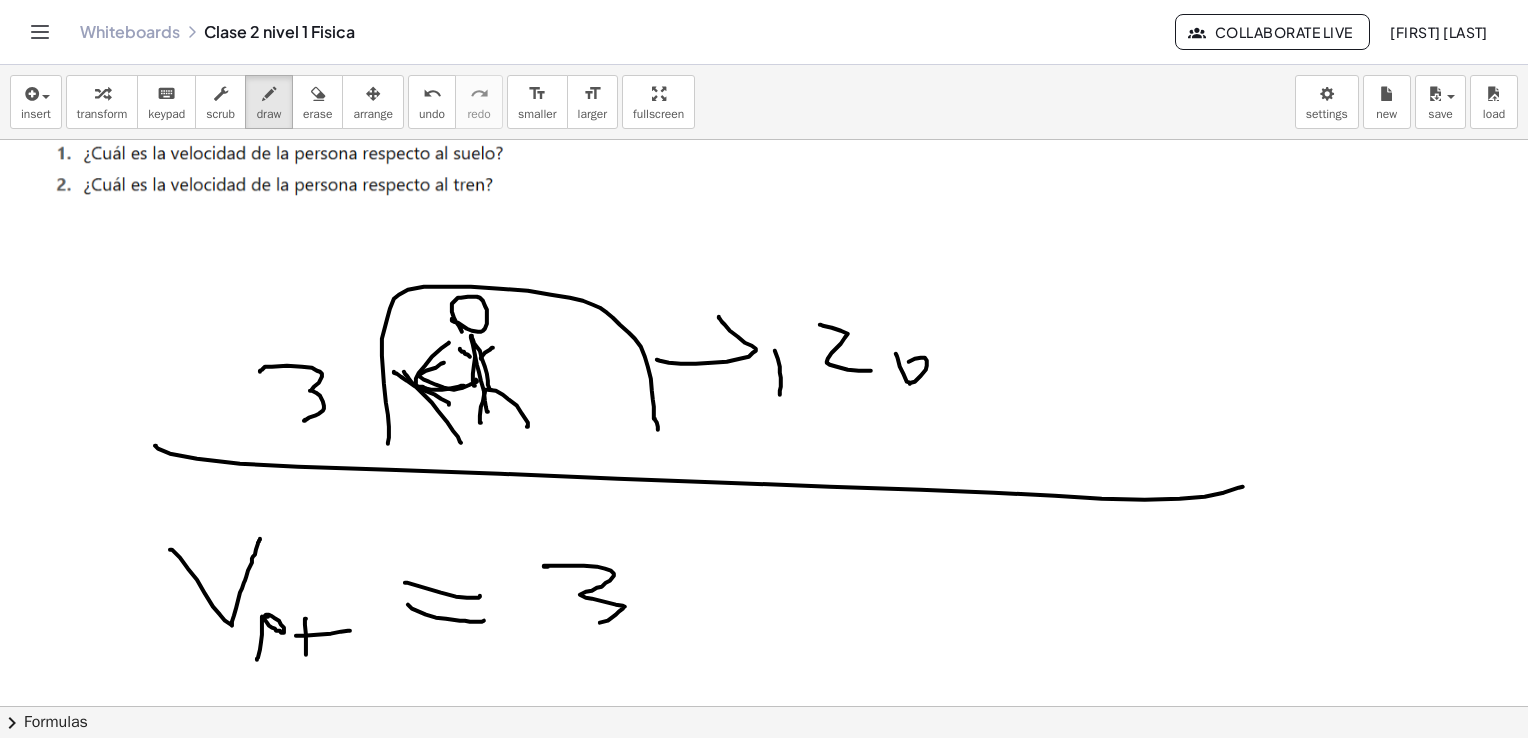 drag, startPoint x: 546, startPoint y: 566, endPoint x: 590, endPoint y: 622, distance: 71.21797 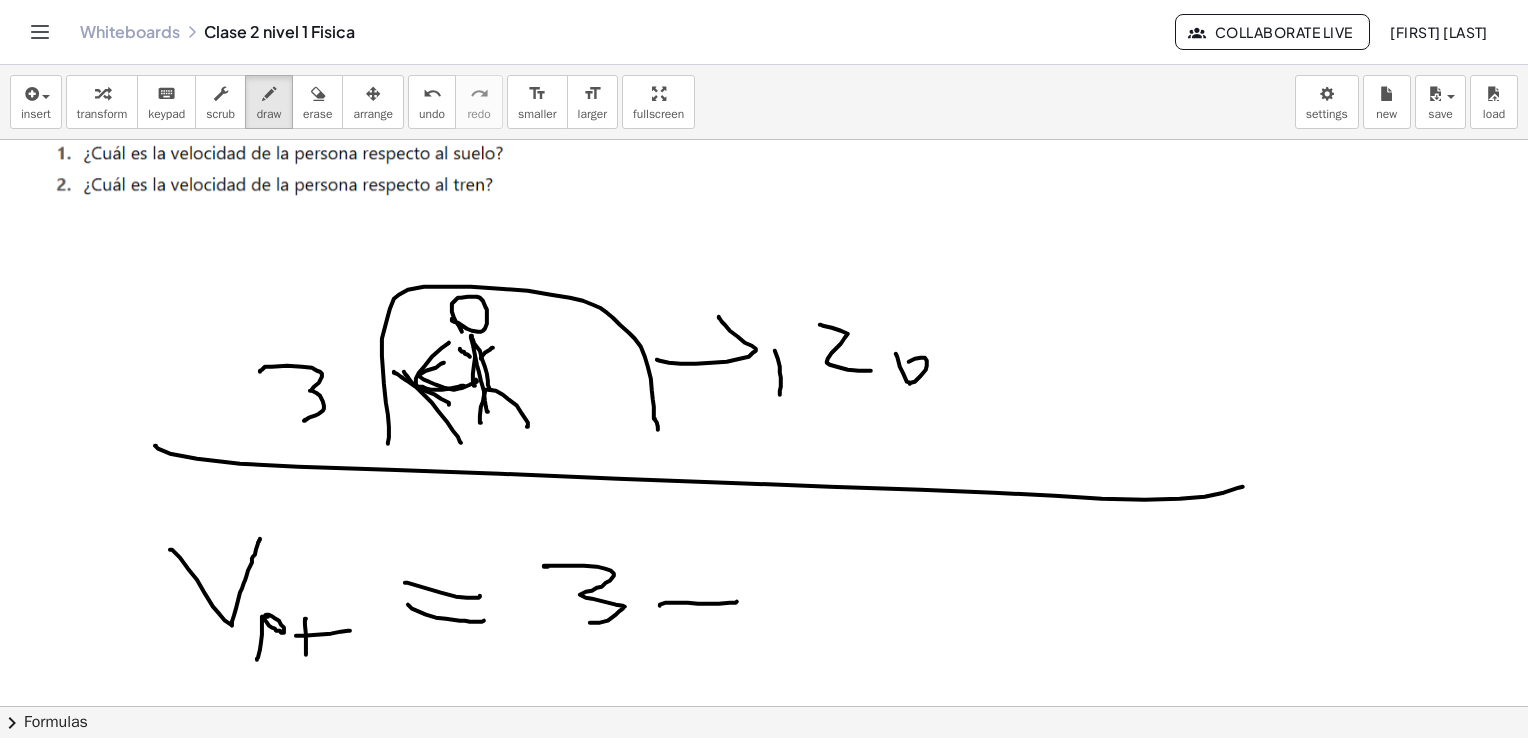 drag, startPoint x: 660, startPoint y: 605, endPoint x: 737, endPoint y: 601, distance: 77.10383 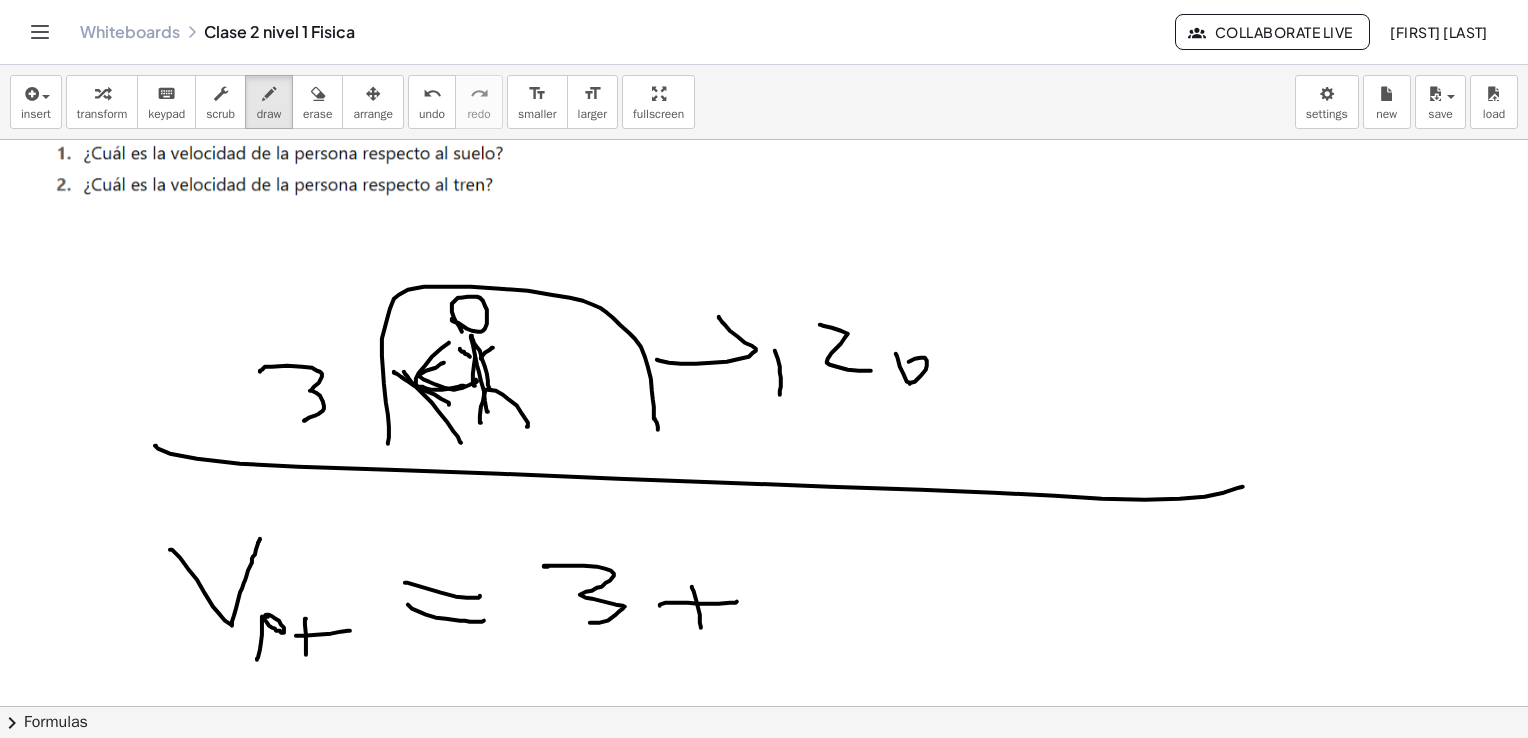 drag, startPoint x: 692, startPoint y: 586, endPoint x: 701, endPoint y: 629, distance: 43.931767 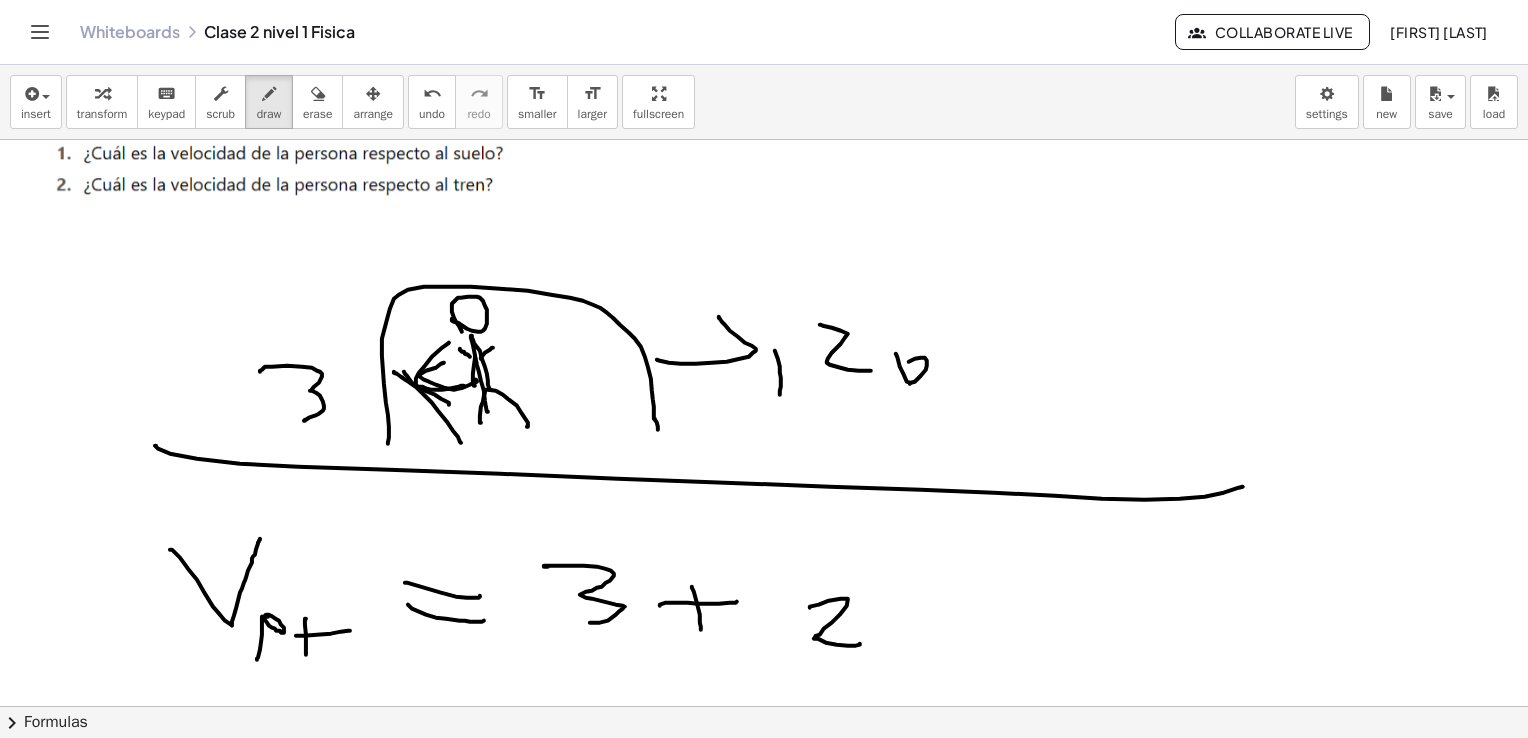 drag, startPoint x: 810, startPoint y: 607, endPoint x: 860, endPoint y: 643, distance: 61.611687 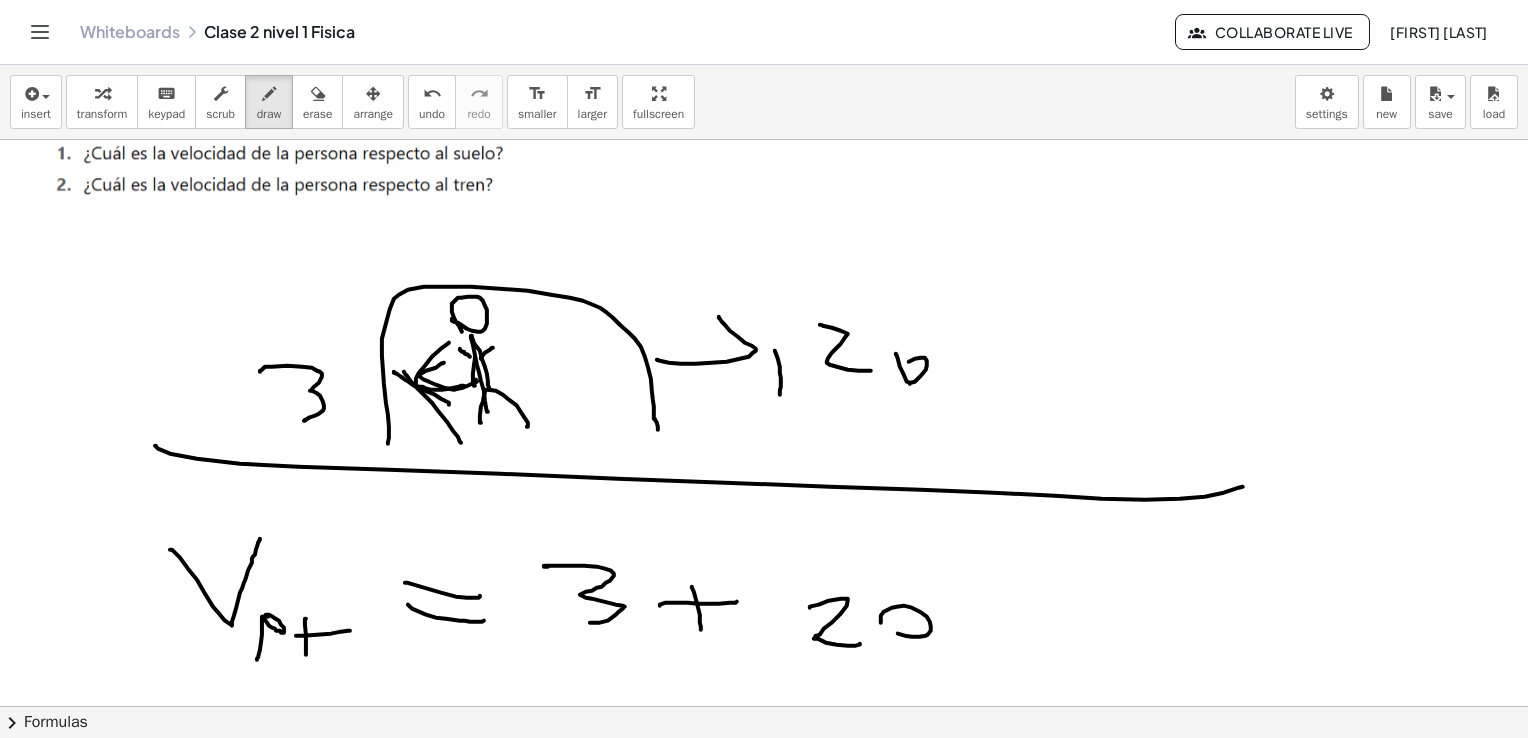 drag, startPoint x: 881, startPoint y: 620, endPoint x: 898, endPoint y: 598, distance: 27.802877 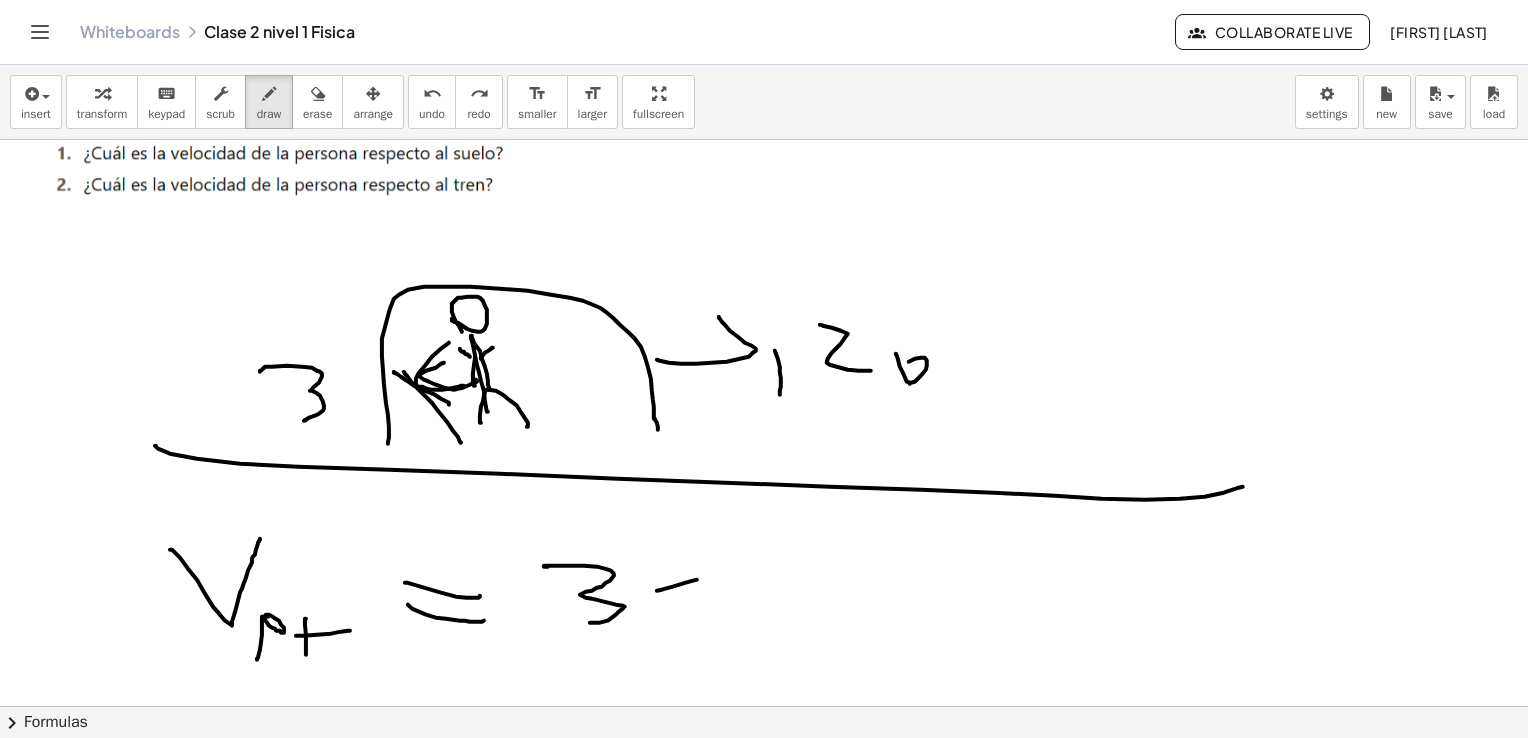 drag, startPoint x: 673, startPoint y: 586, endPoint x: 746, endPoint y: 563, distance: 76.537575 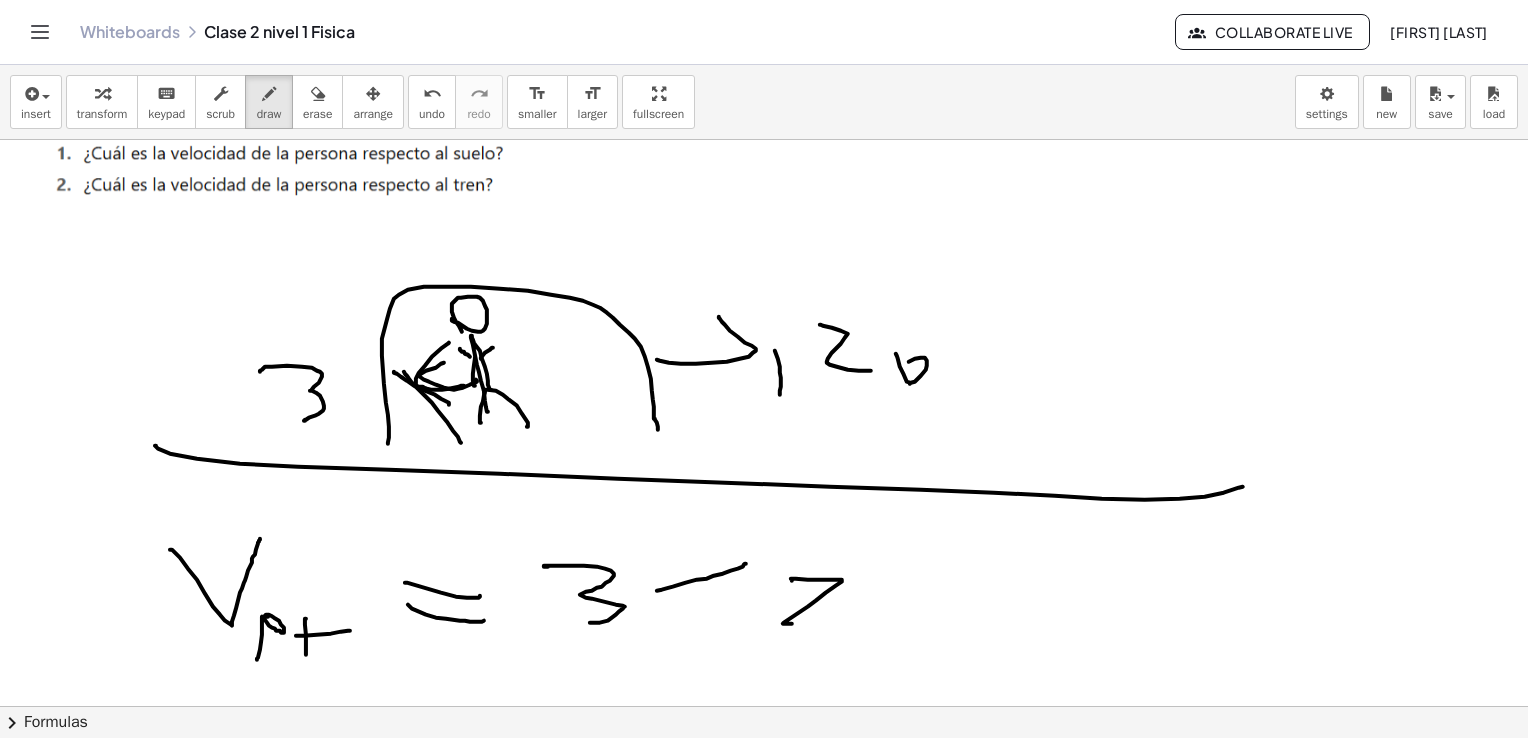 drag, startPoint x: 792, startPoint y: 578, endPoint x: 845, endPoint y: 619, distance: 67.00746 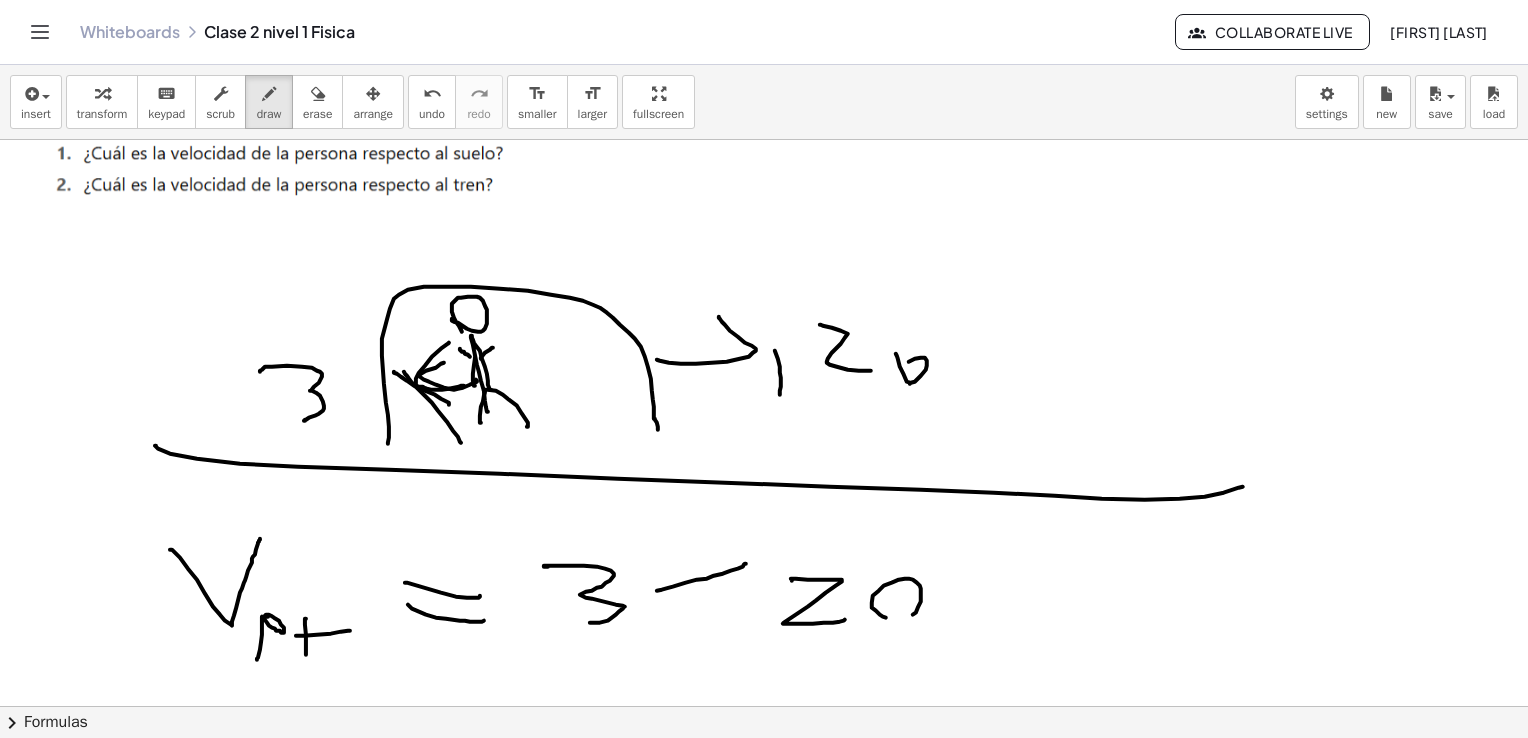 drag, startPoint x: 886, startPoint y: 617, endPoint x: 880, endPoint y: 590, distance: 27.658634 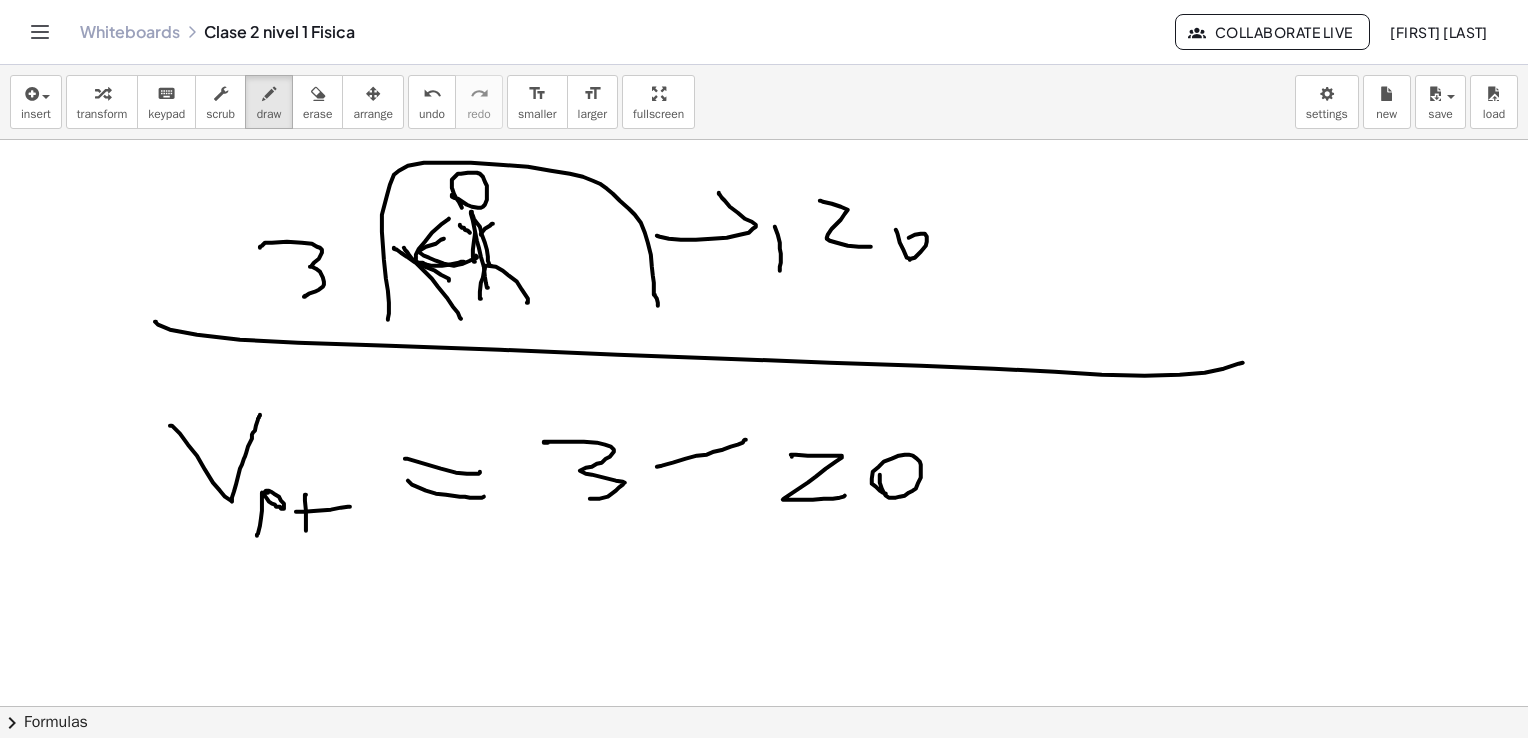 scroll, scrollTop: 300, scrollLeft: 0, axis: vertical 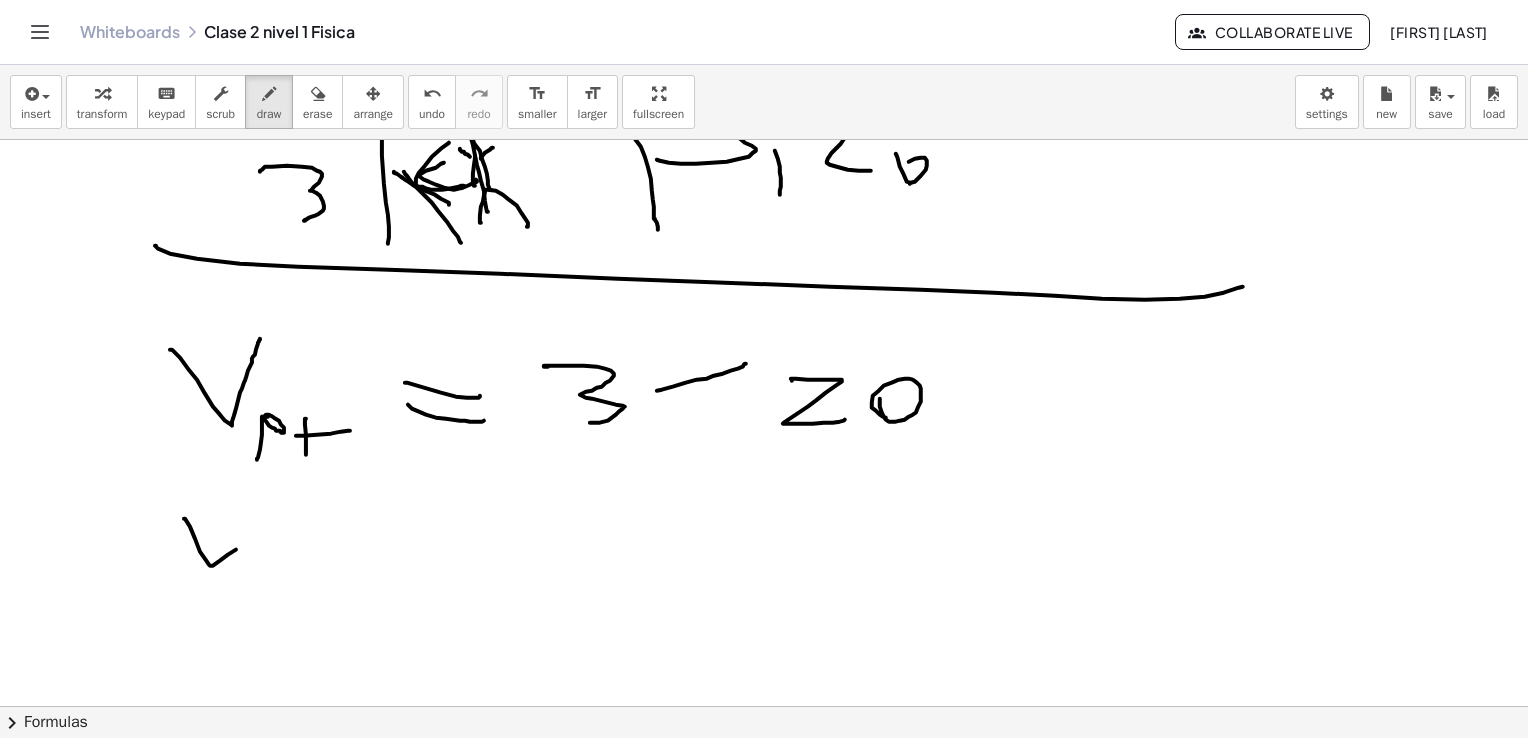 drag, startPoint x: 184, startPoint y: 518, endPoint x: 284, endPoint y: 553, distance: 105.9481 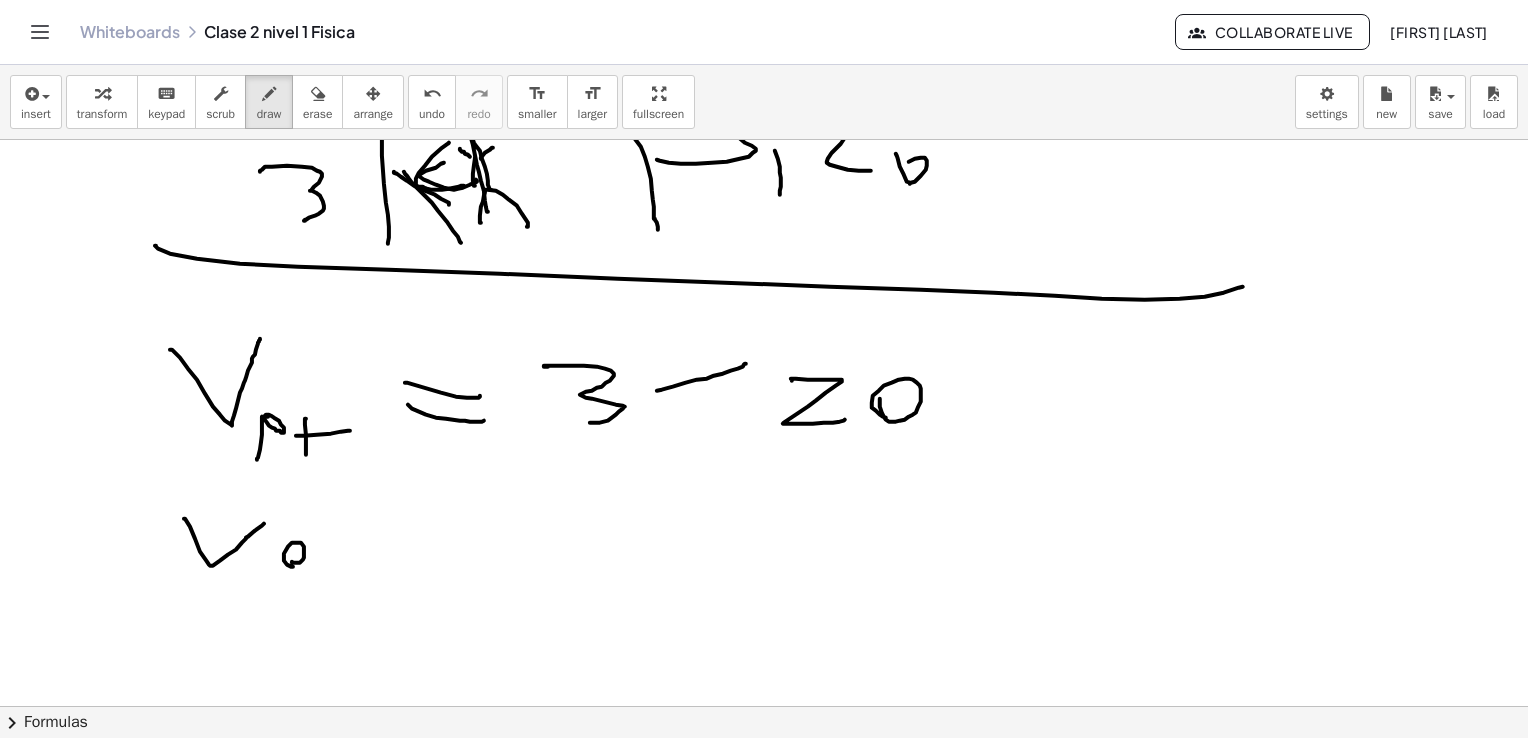 drag, startPoint x: 284, startPoint y: 560, endPoint x: 285, endPoint y: 626, distance: 66.007576 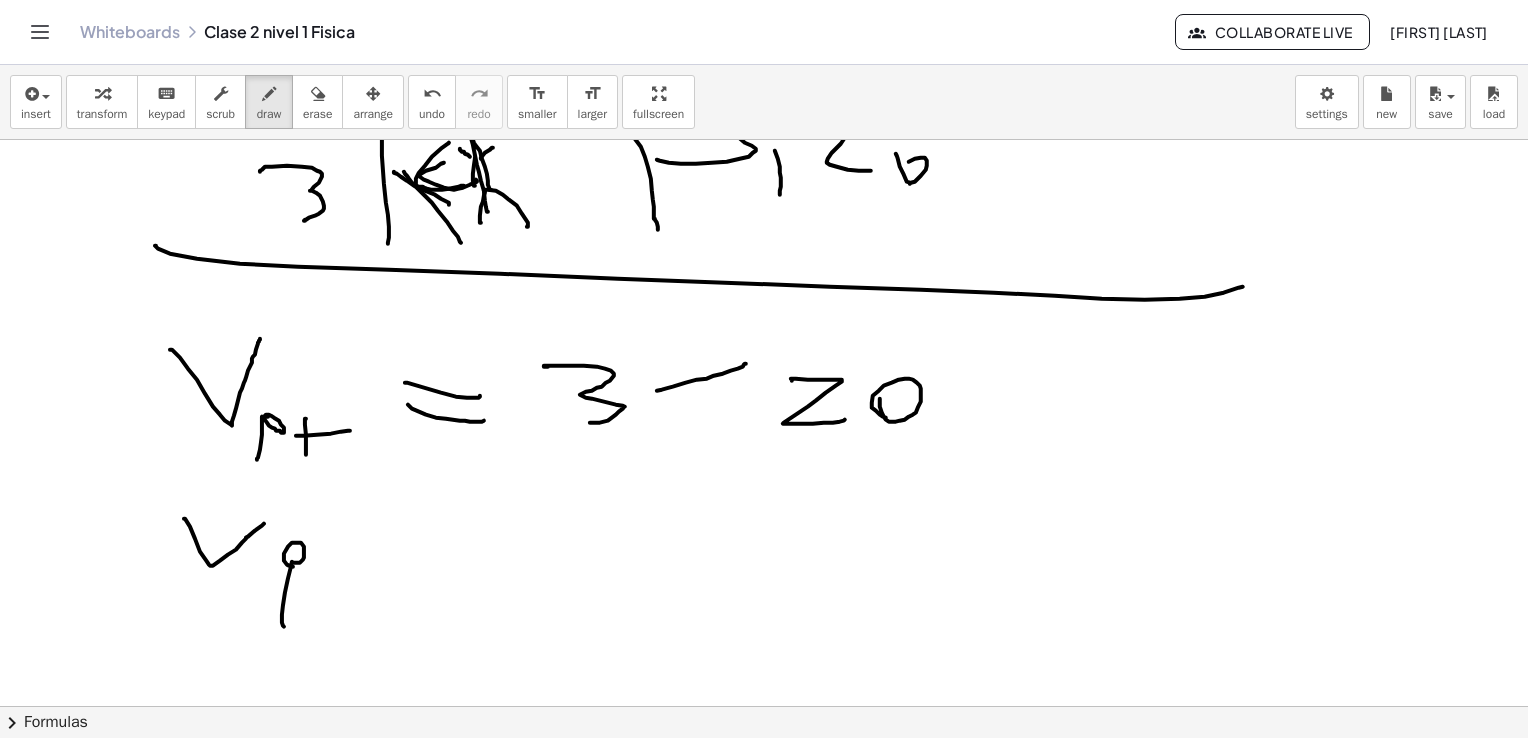 drag, startPoint x: 338, startPoint y: 506, endPoint x: 352, endPoint y: 551, distance: 47.127487 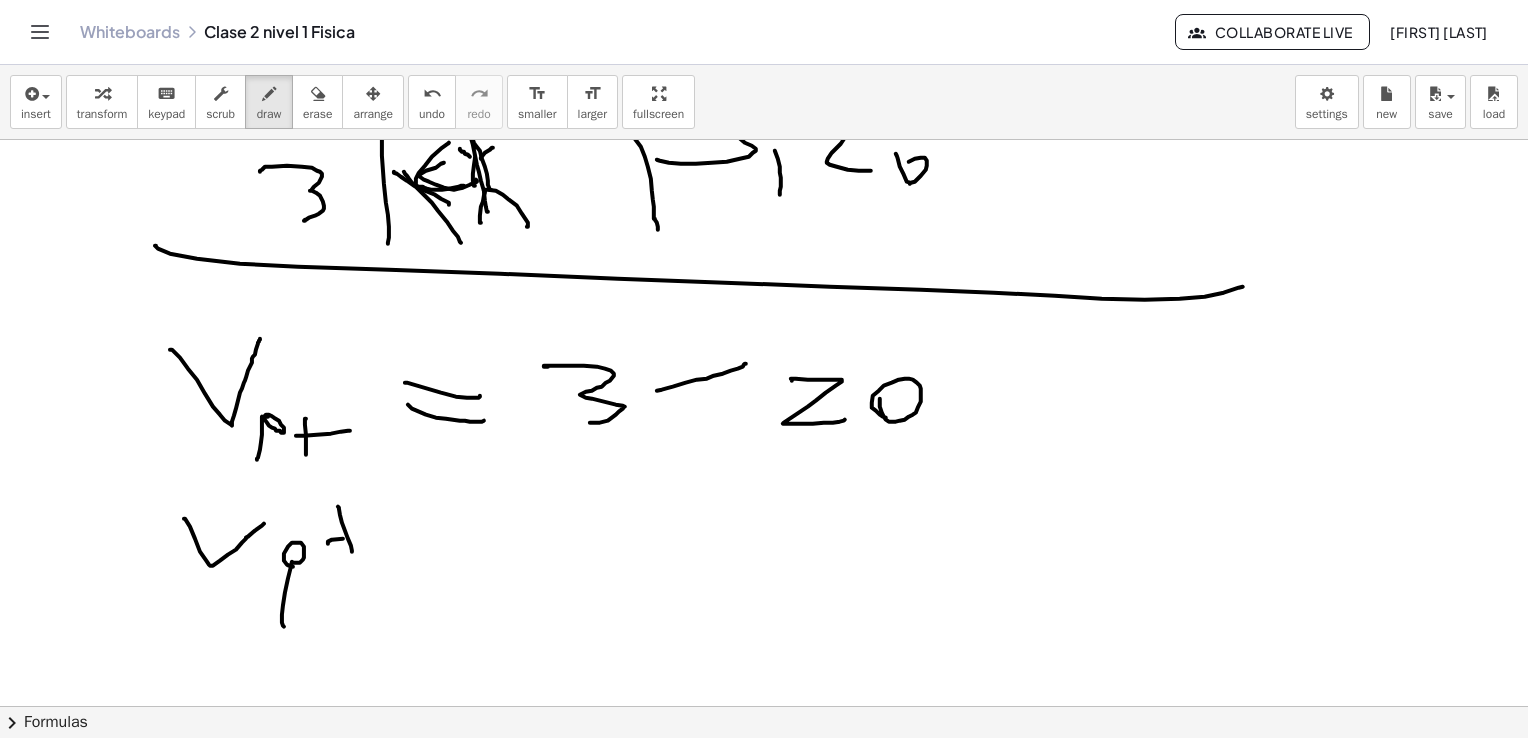 drag, startPoint x: 328, startPoint y: 543, endPoint x: 392, endPoint y: 528, distance: 65.734314 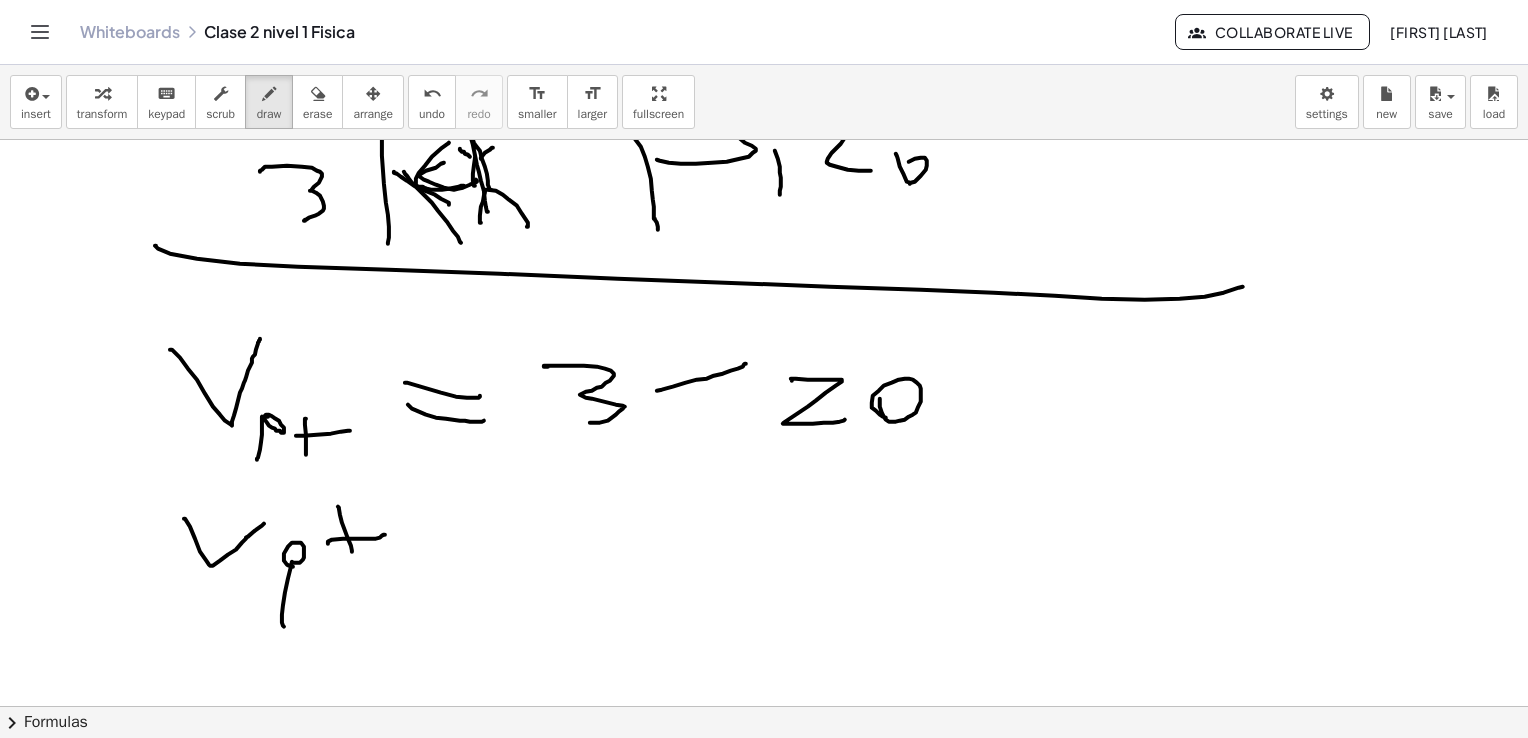 drag, startPoint x: 392, startPoint y: 528, endPoint x: 460, endPoint y: 530, distance: 68.0294 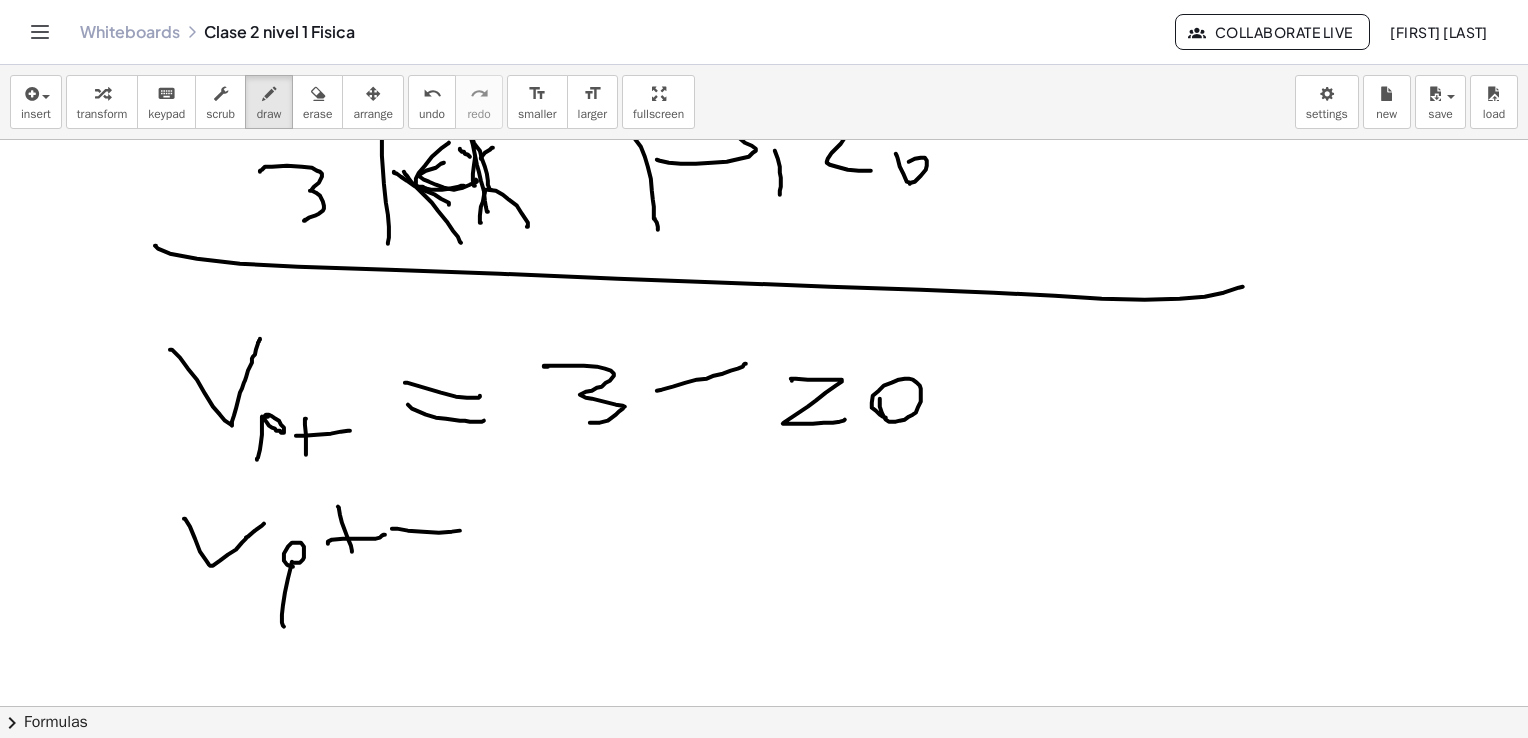 drag, startPoint x: 432, startPoint y: 554, endPoint x: 452, endPoint y: 554, distance: 20 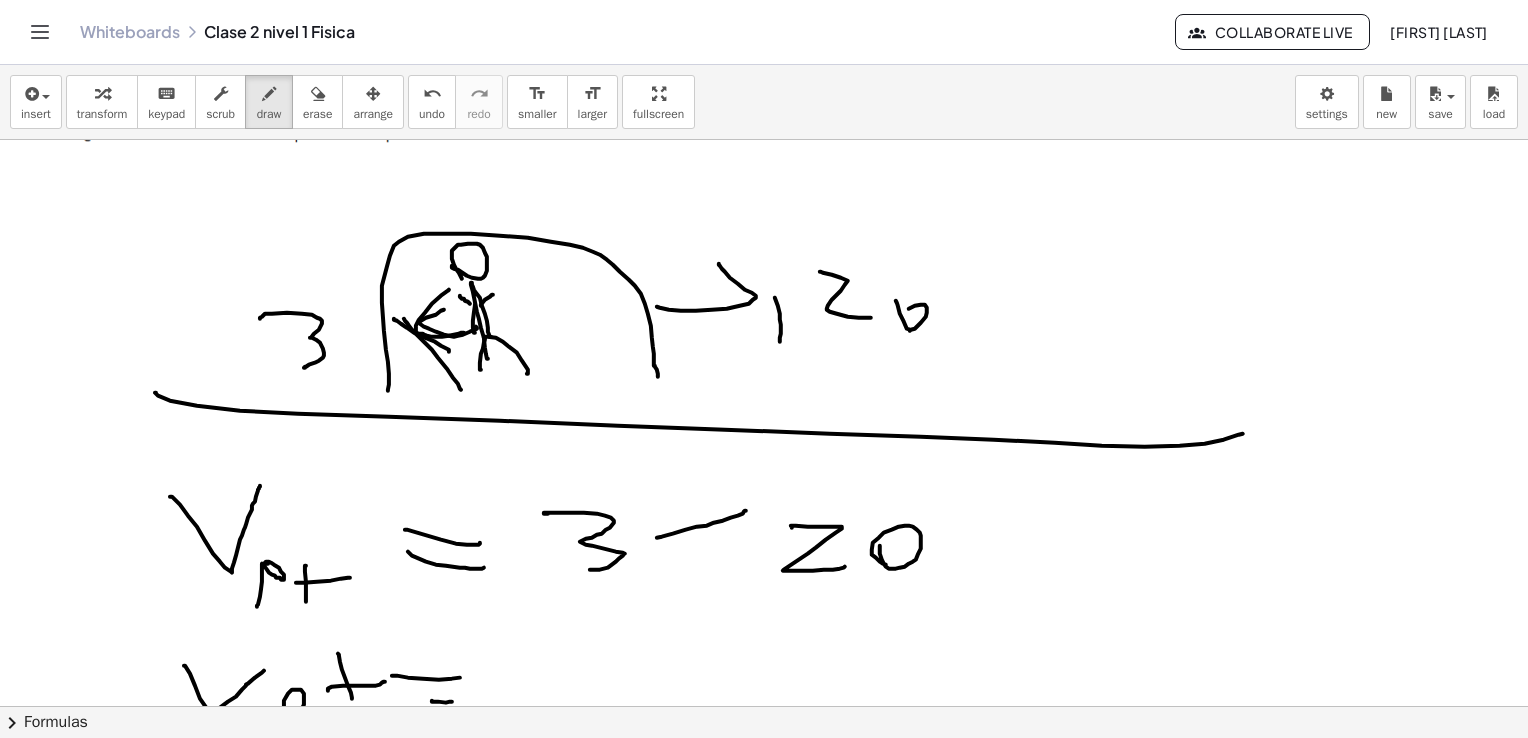 scroll, scrollTop: 200, scrollLeft: 0, axis: vertical 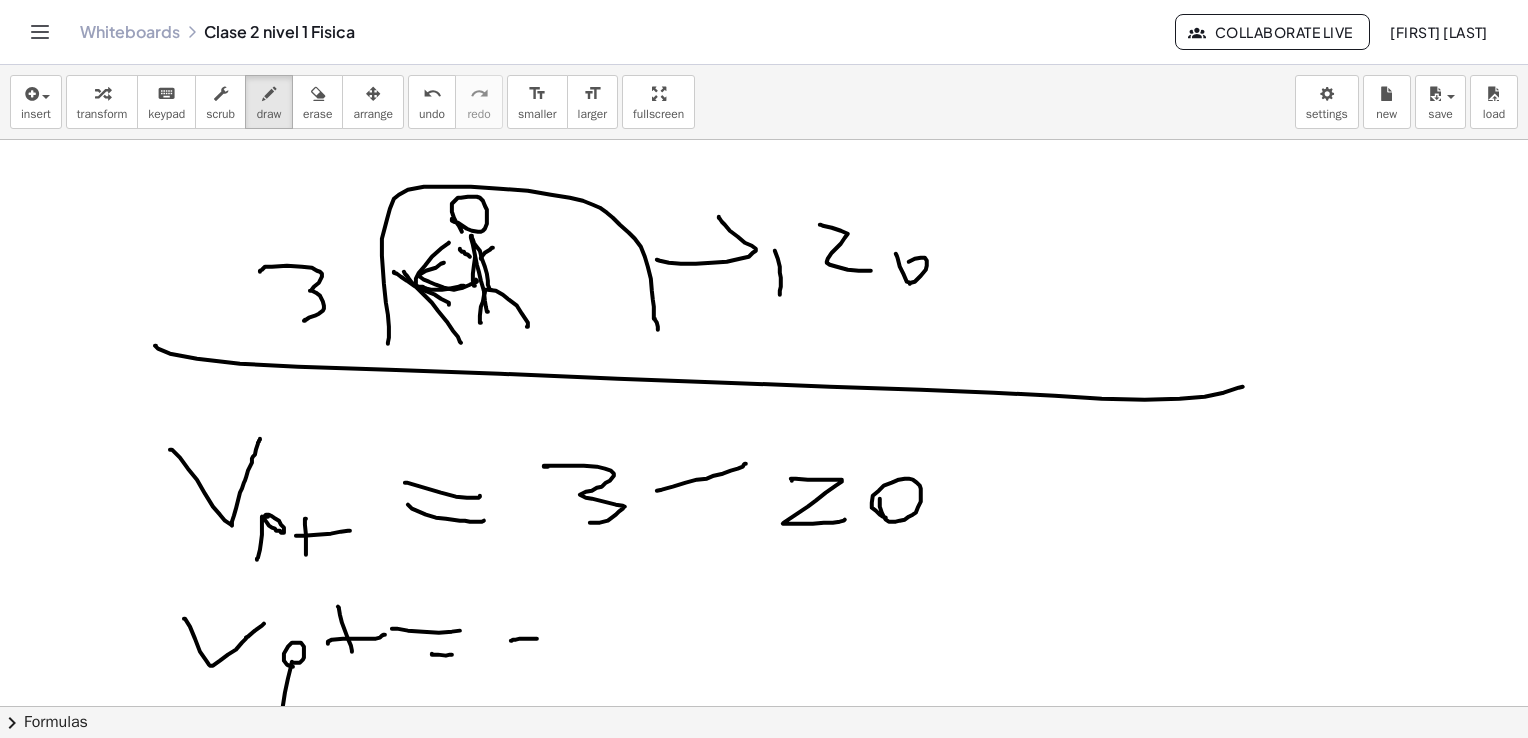 drag, startPoint x: 520, startPoint y: 638, endPoint x: 546, endPoint y: 638, distance: 26 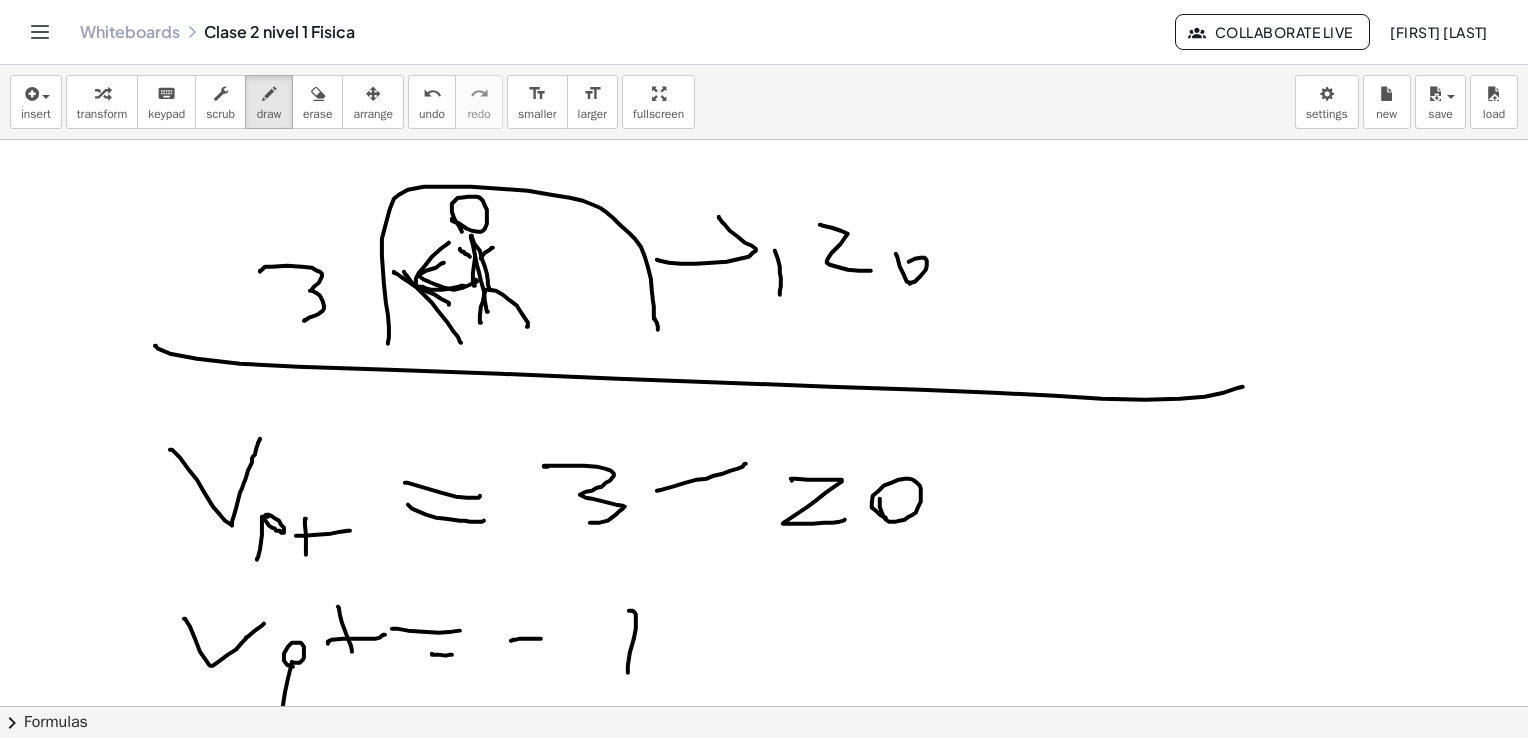 drag, startPoint x: 628, startPoint y: 672, endPoint x: 622, endPoint y: 614, distance: 58.30952 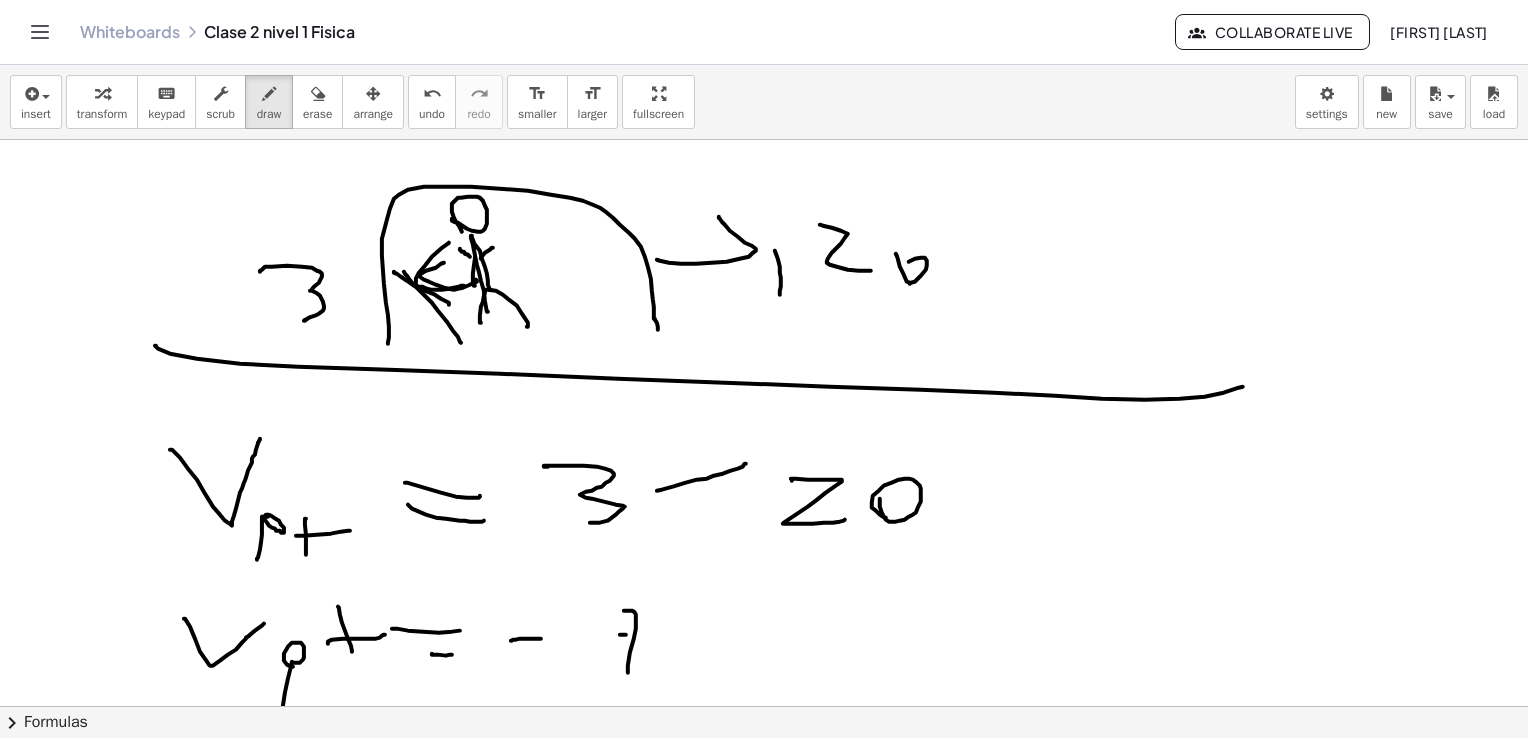 drag, startPoint x: 620, startPoint y: 634, endPoint x: 644, endPoint y: 637, distance: 24.186773 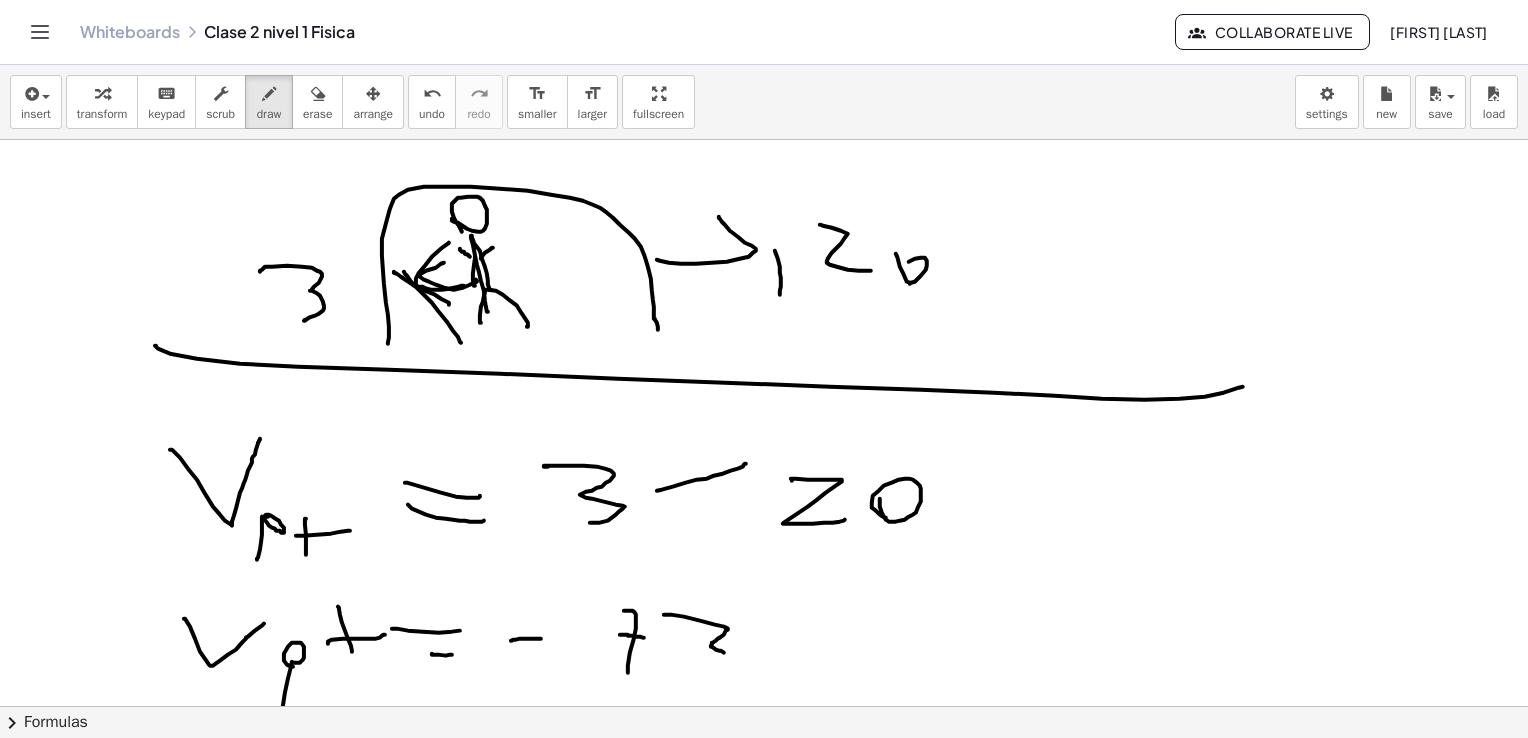 drag, startPoint x: 671, startPoint y: 614, endPoint x: 712, endPoint y: 661, distance: 62.369865 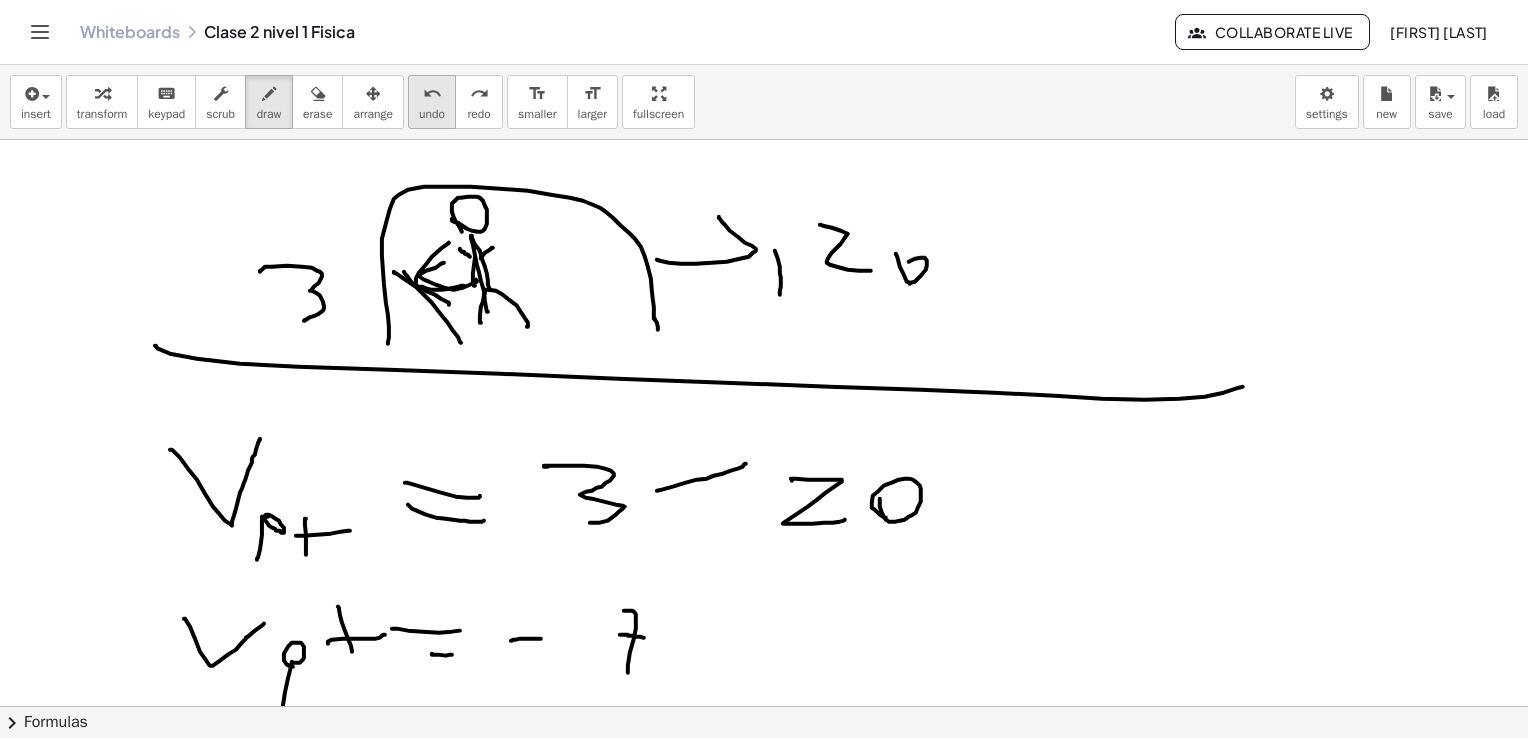 click on "undo" at bounding box center (432, 94) 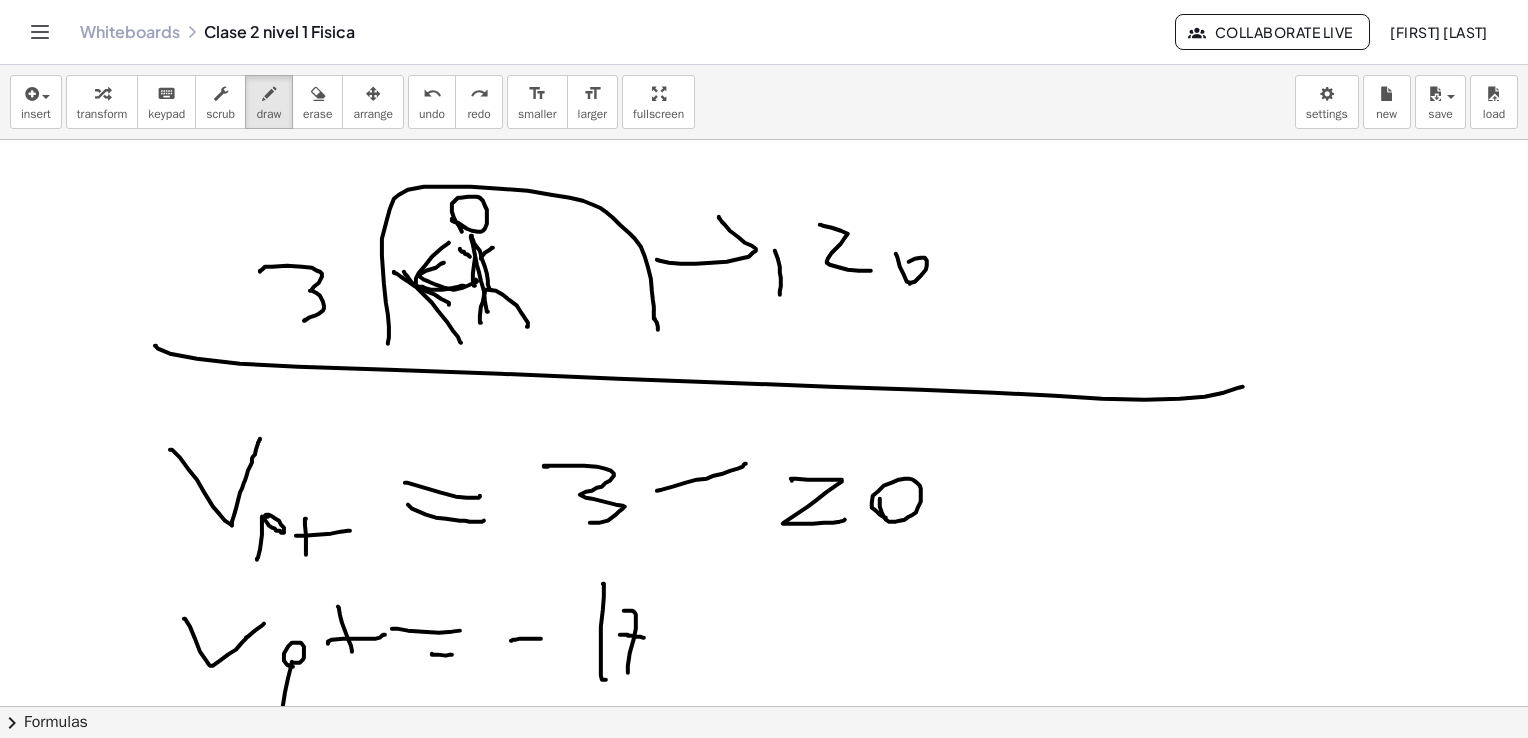 drag, startPoint x: 602, startPoint y: 679, endPoint x: 586, endPoint y: 590, distance: 90.426765 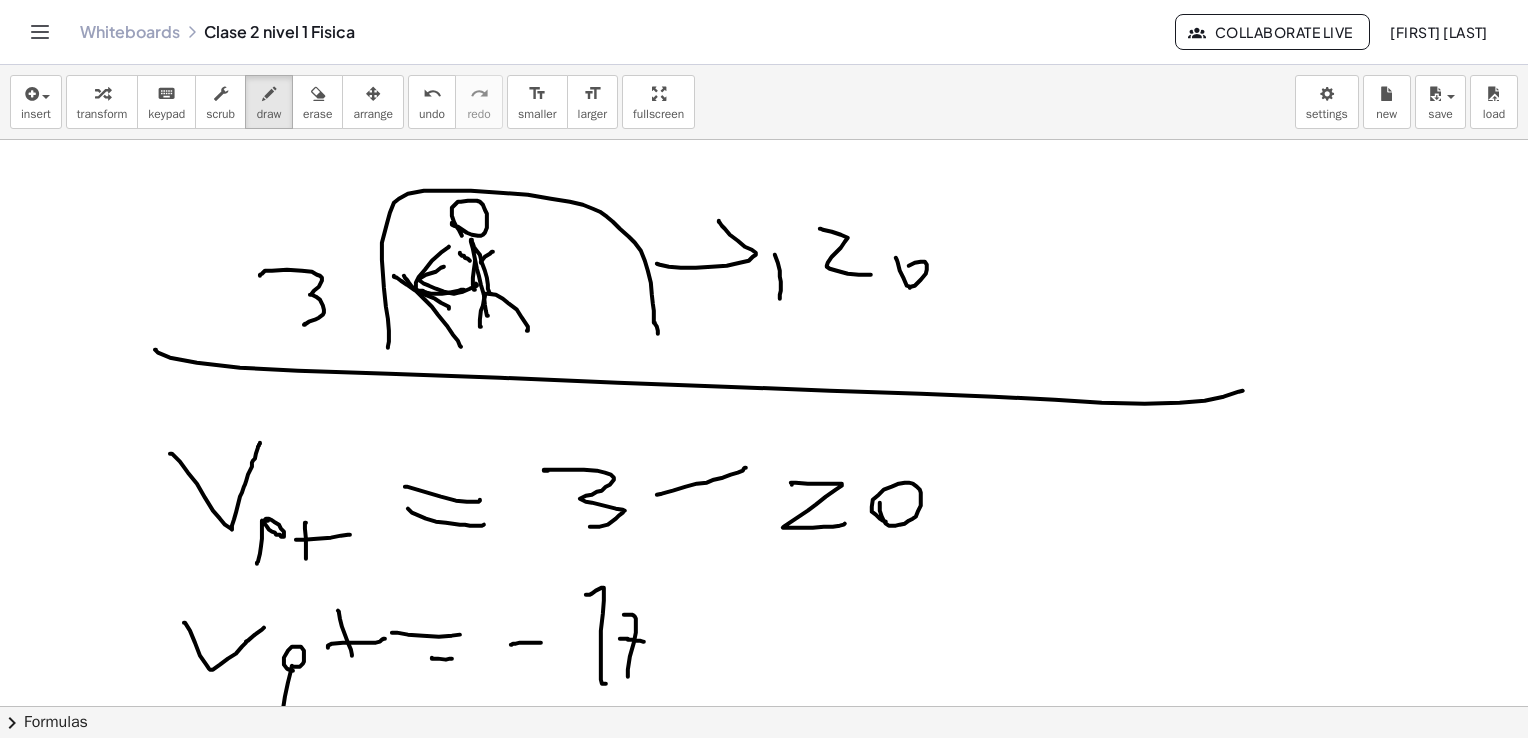 scroll, scrollTop: 300, scrollLeft: 0, axis: vertical 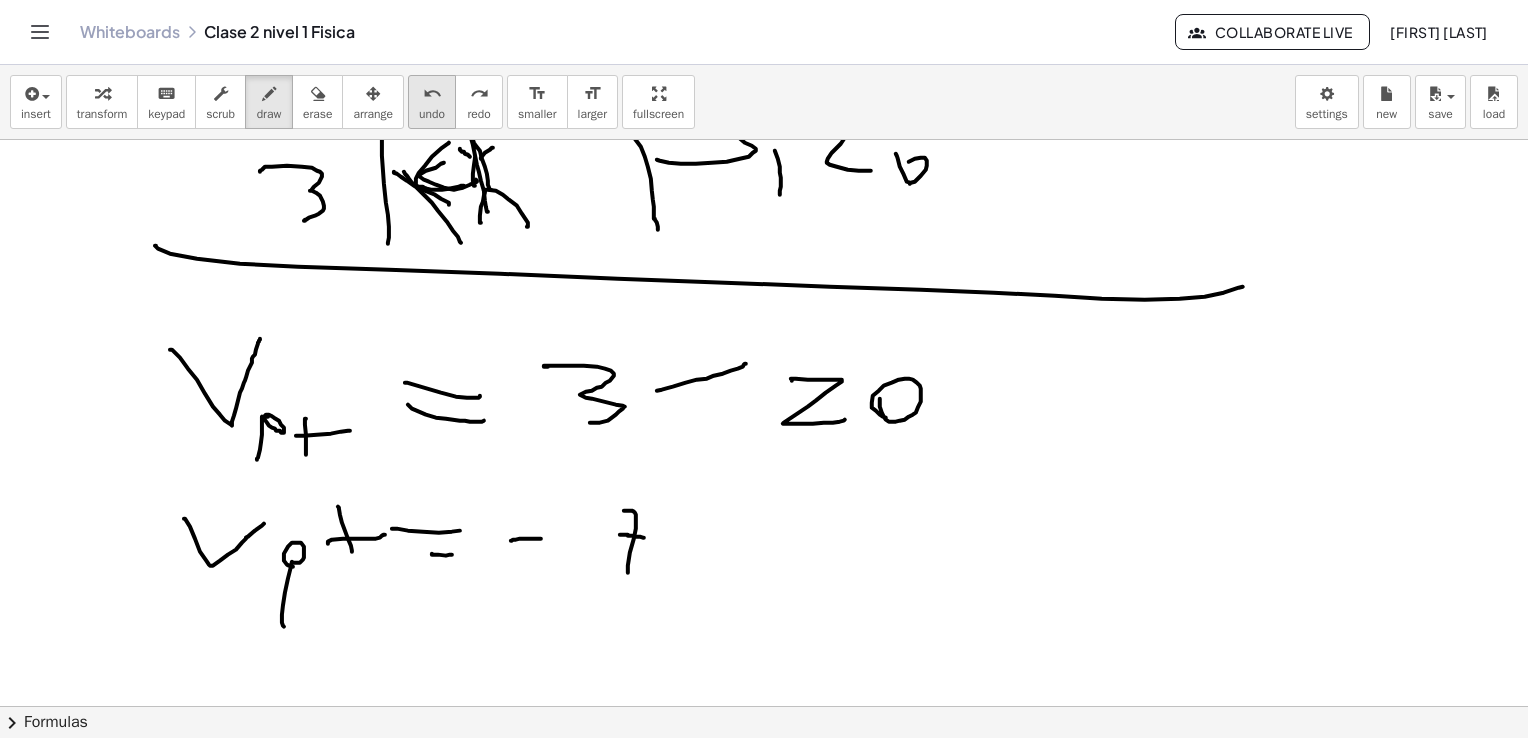 click on "undo" at bounding box center (432, 94) 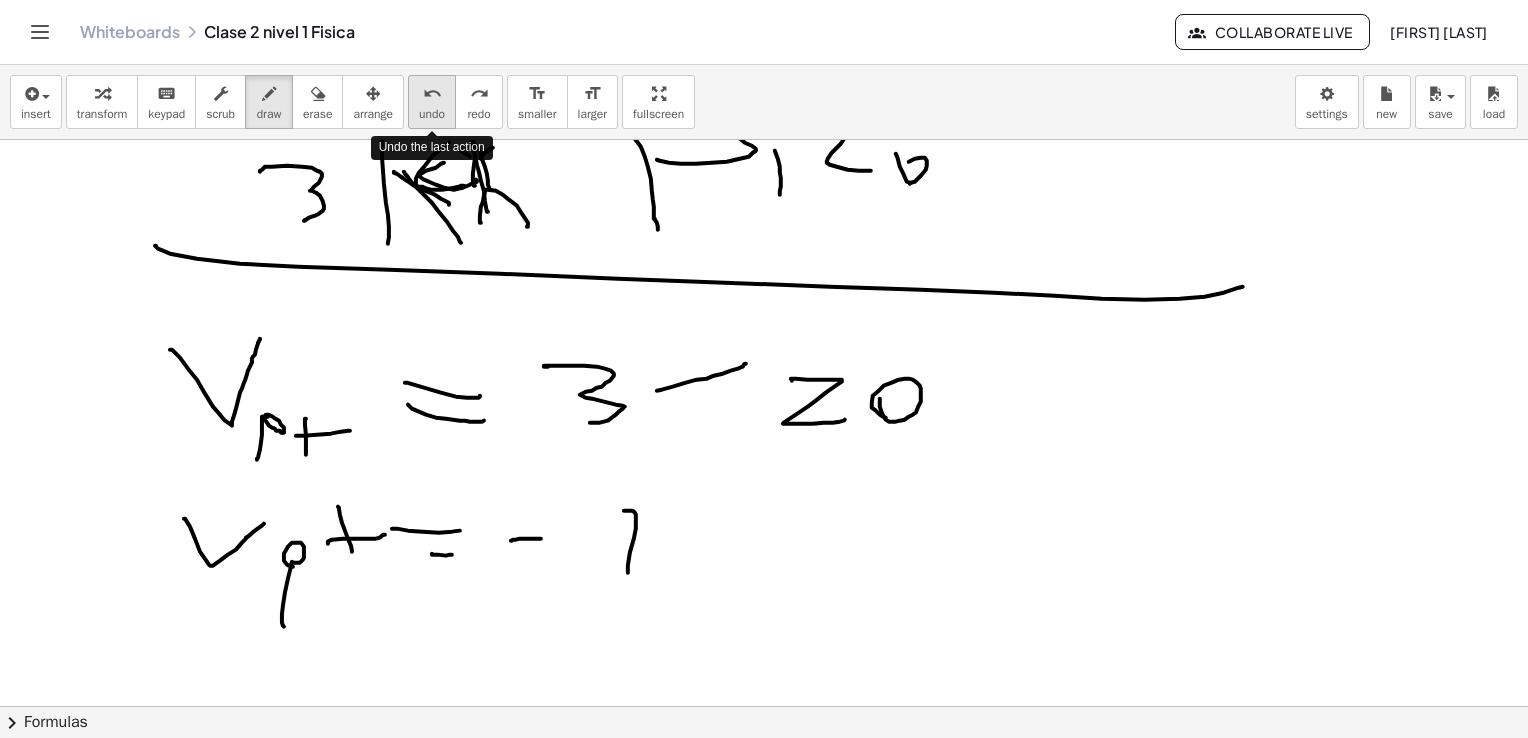 click on "undo" at bounding box center [432, 94] 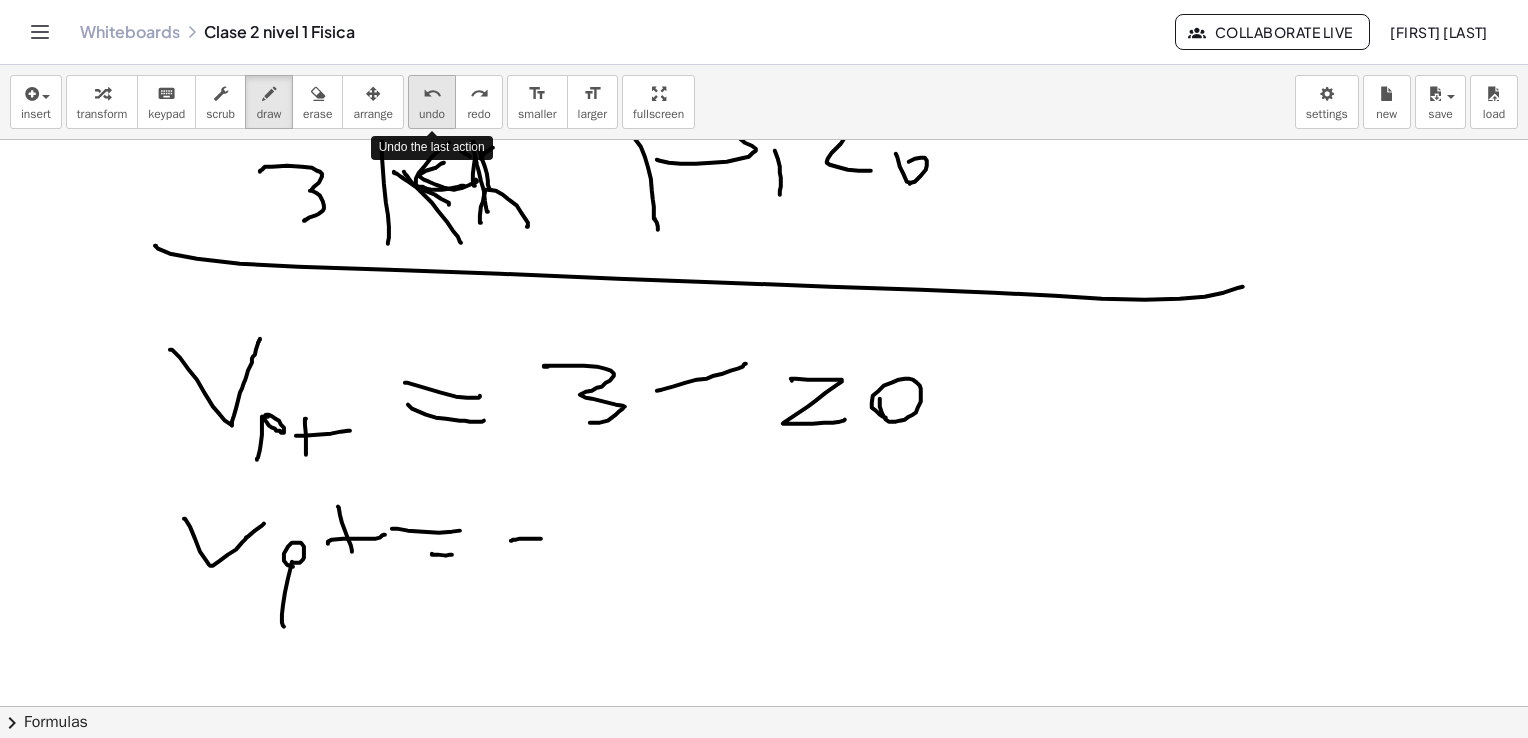 click on "undo" at bounding box center [432, 94] 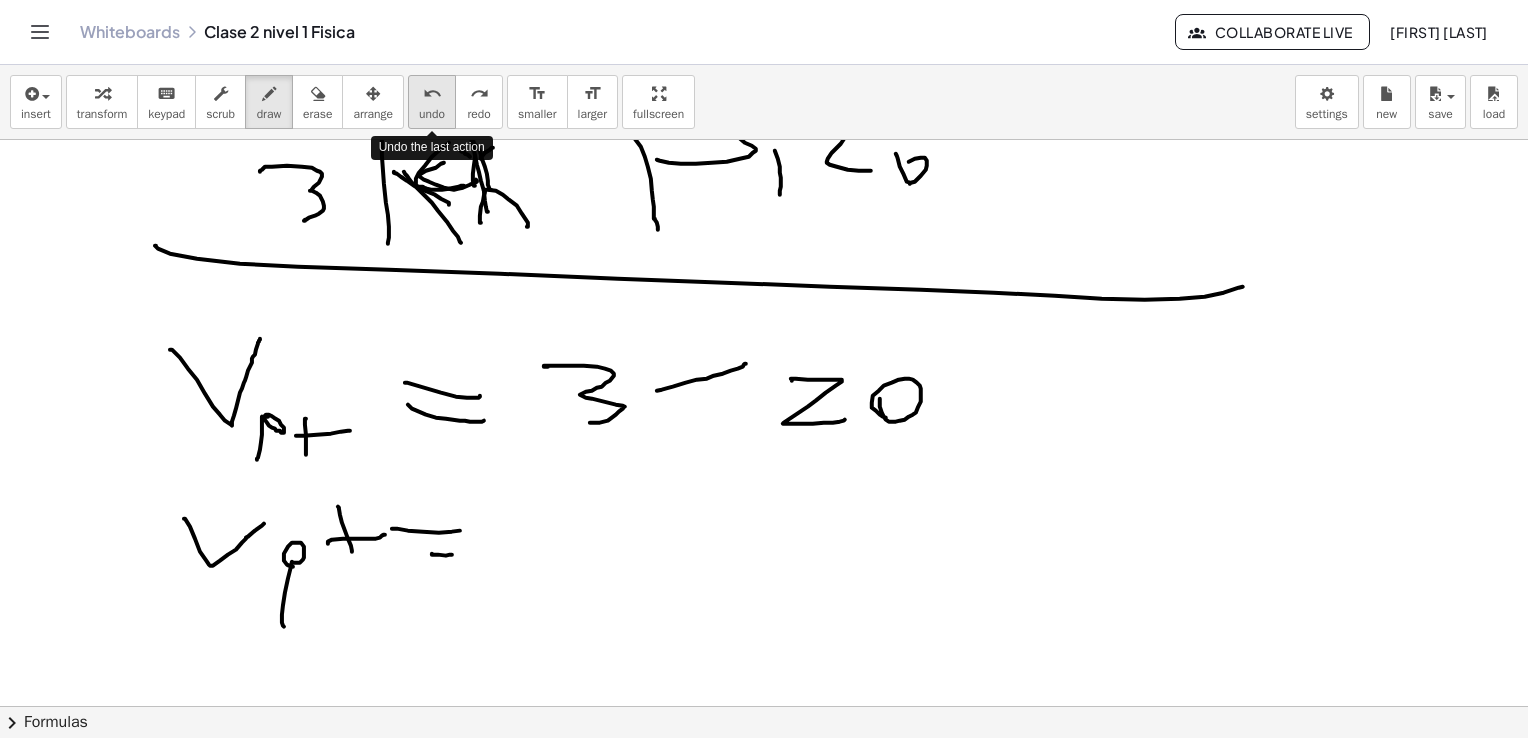 click on "undo" at bounding box center (432, 94) 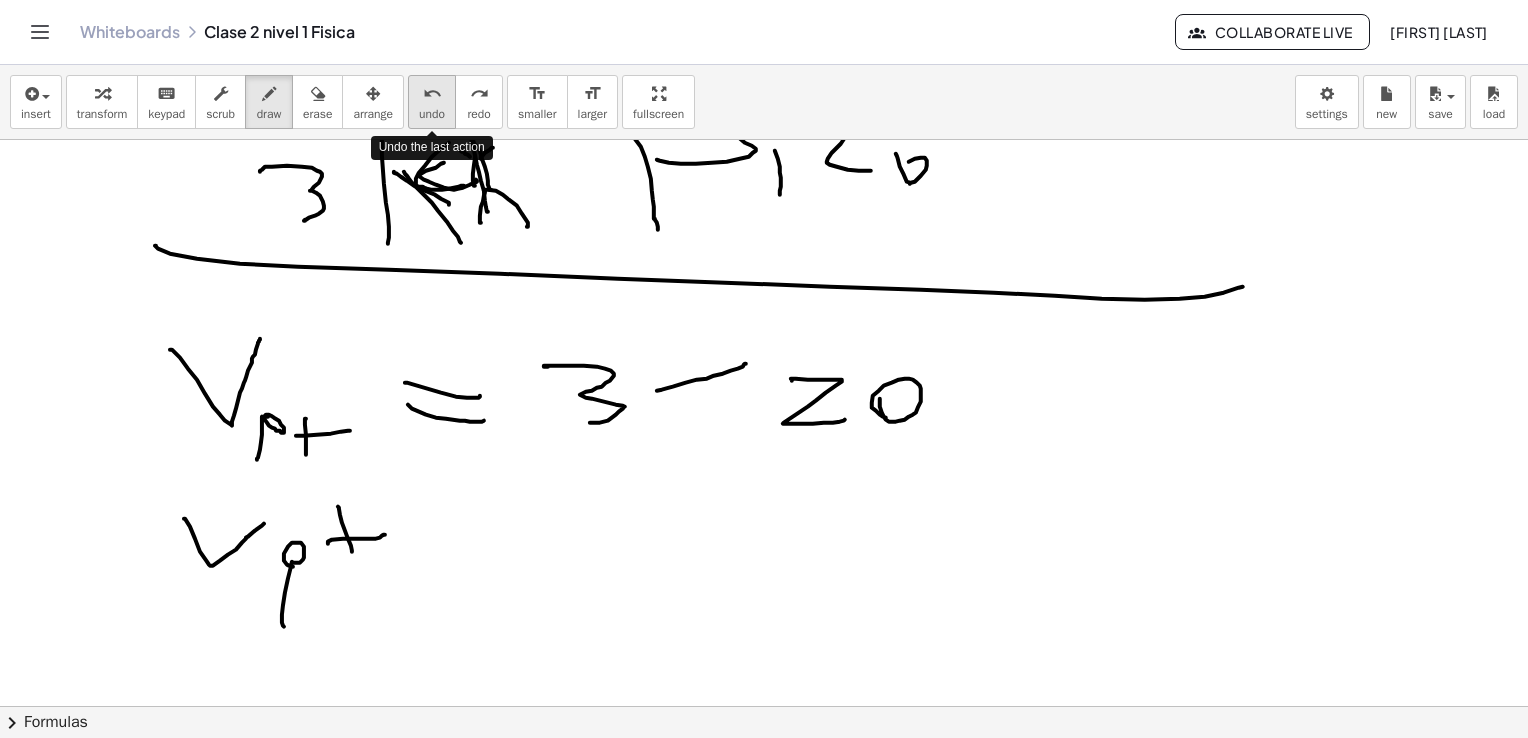 click on "undo" at bounding box center [432, 94] 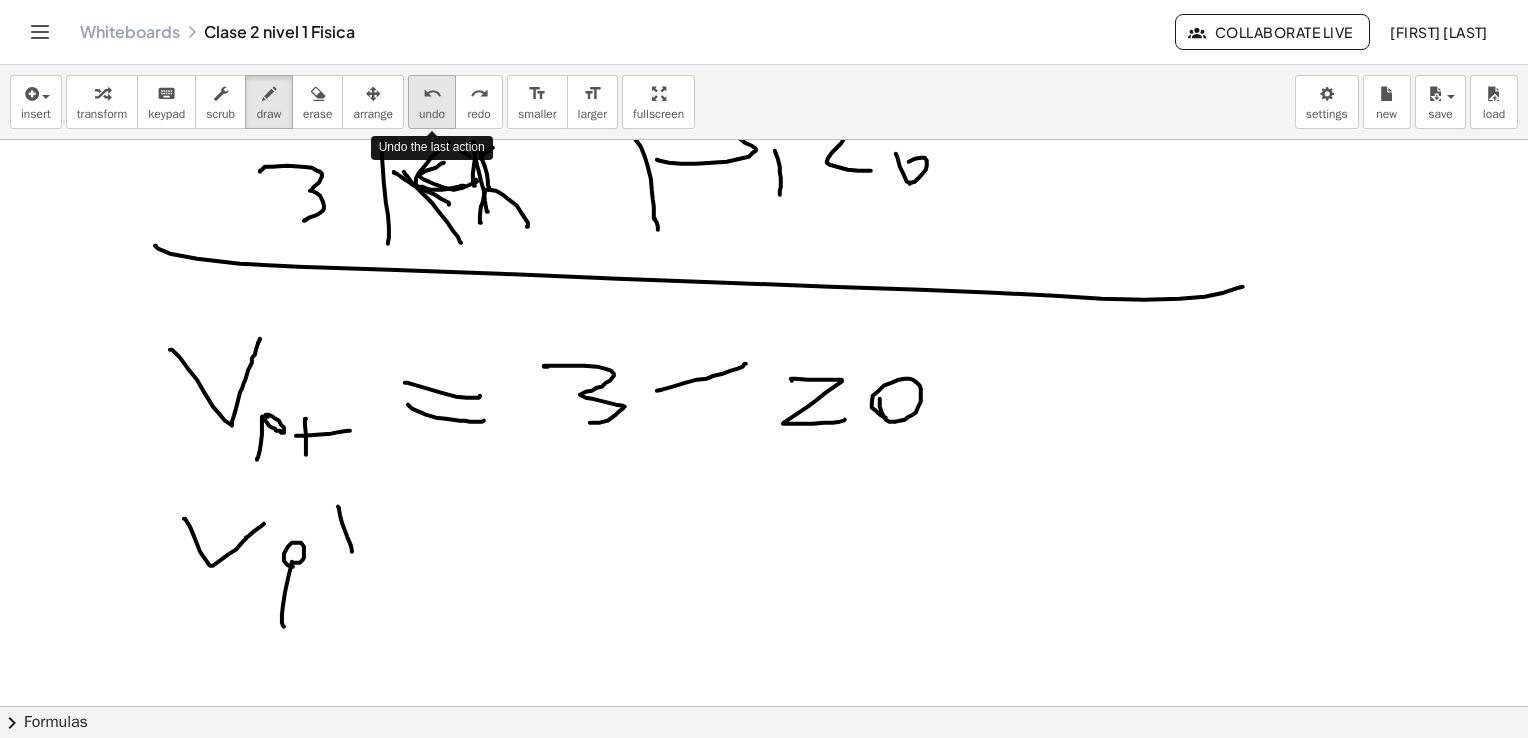 click on "undo" at bounding box center (432, 94) 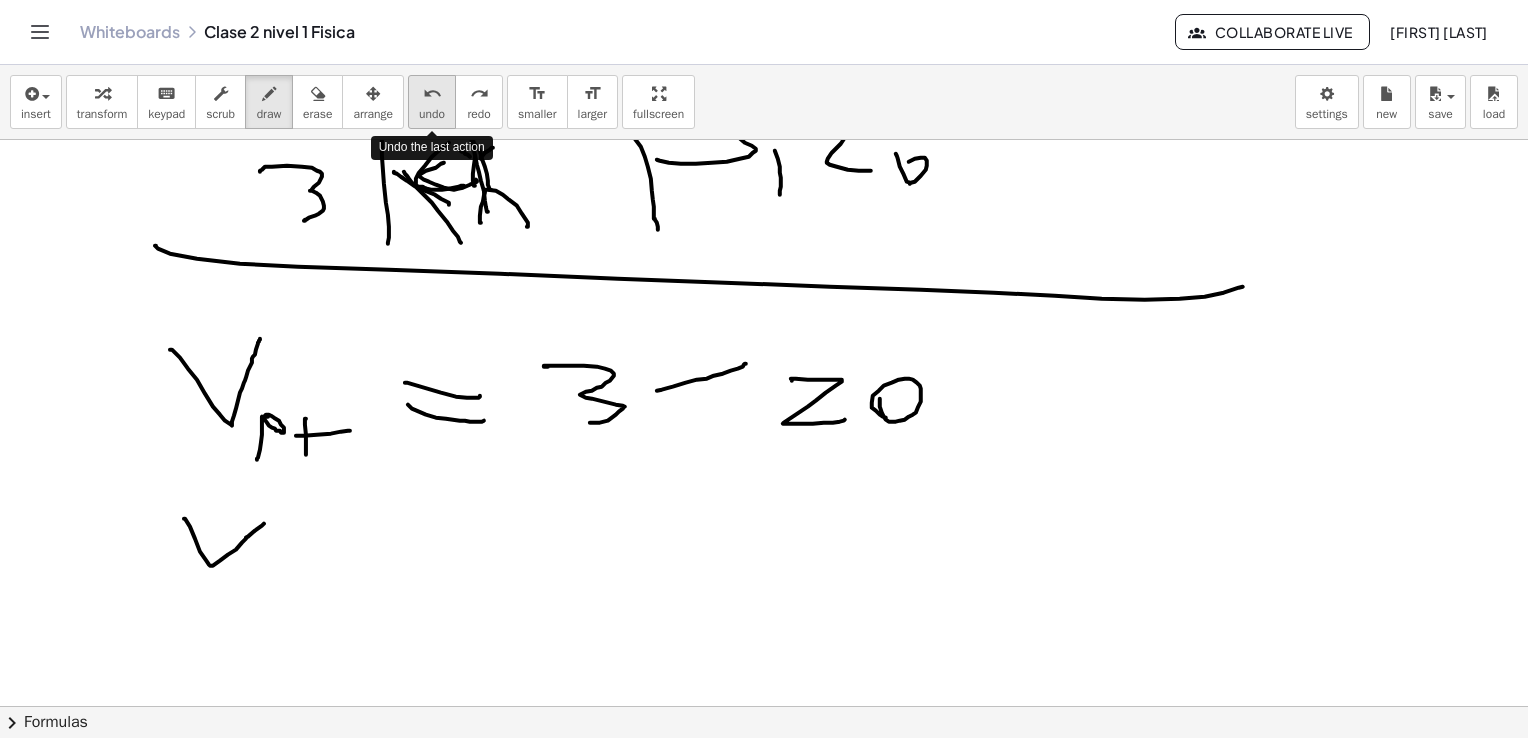 click on "undo" at bounding box center [432, 94] 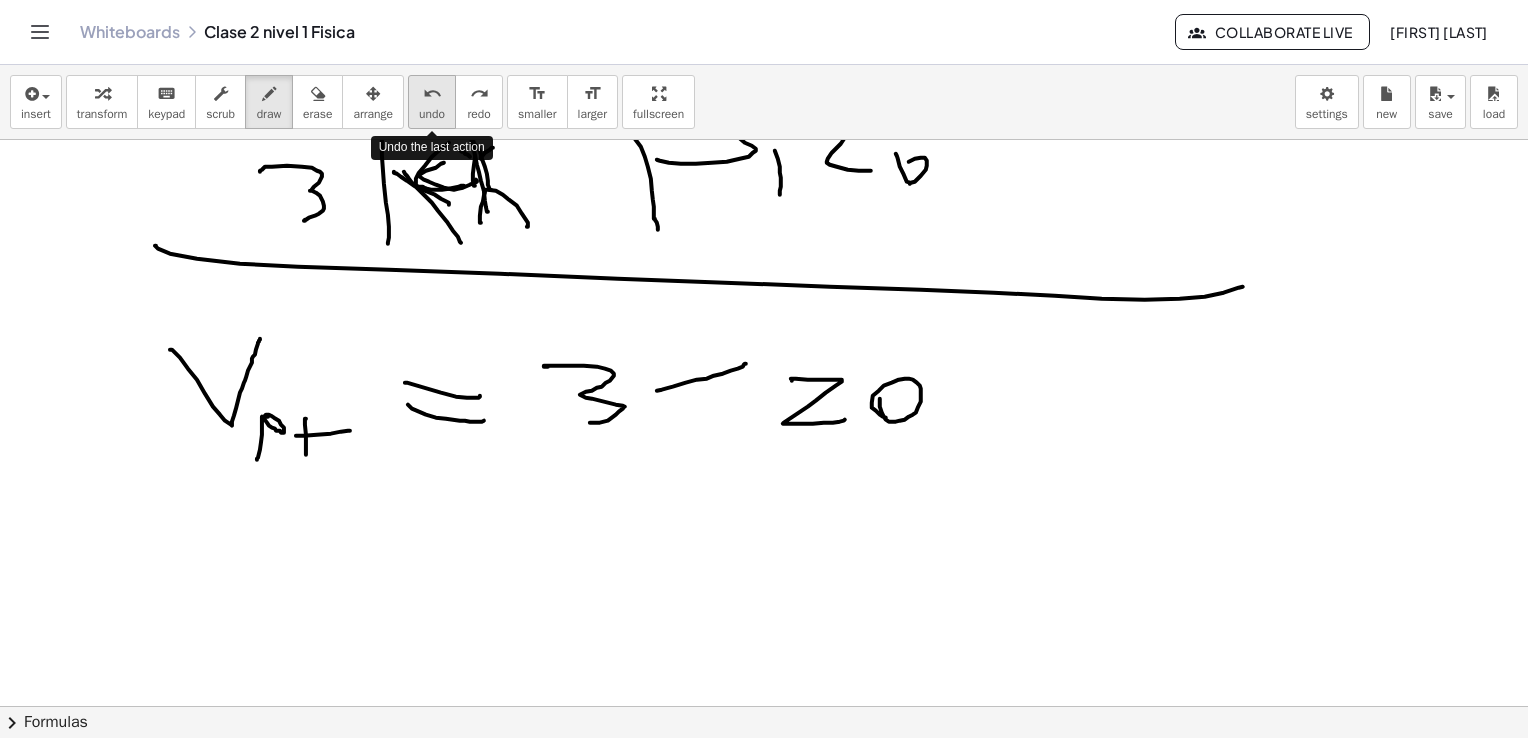click on "undo" at bounding box center [432, 94] 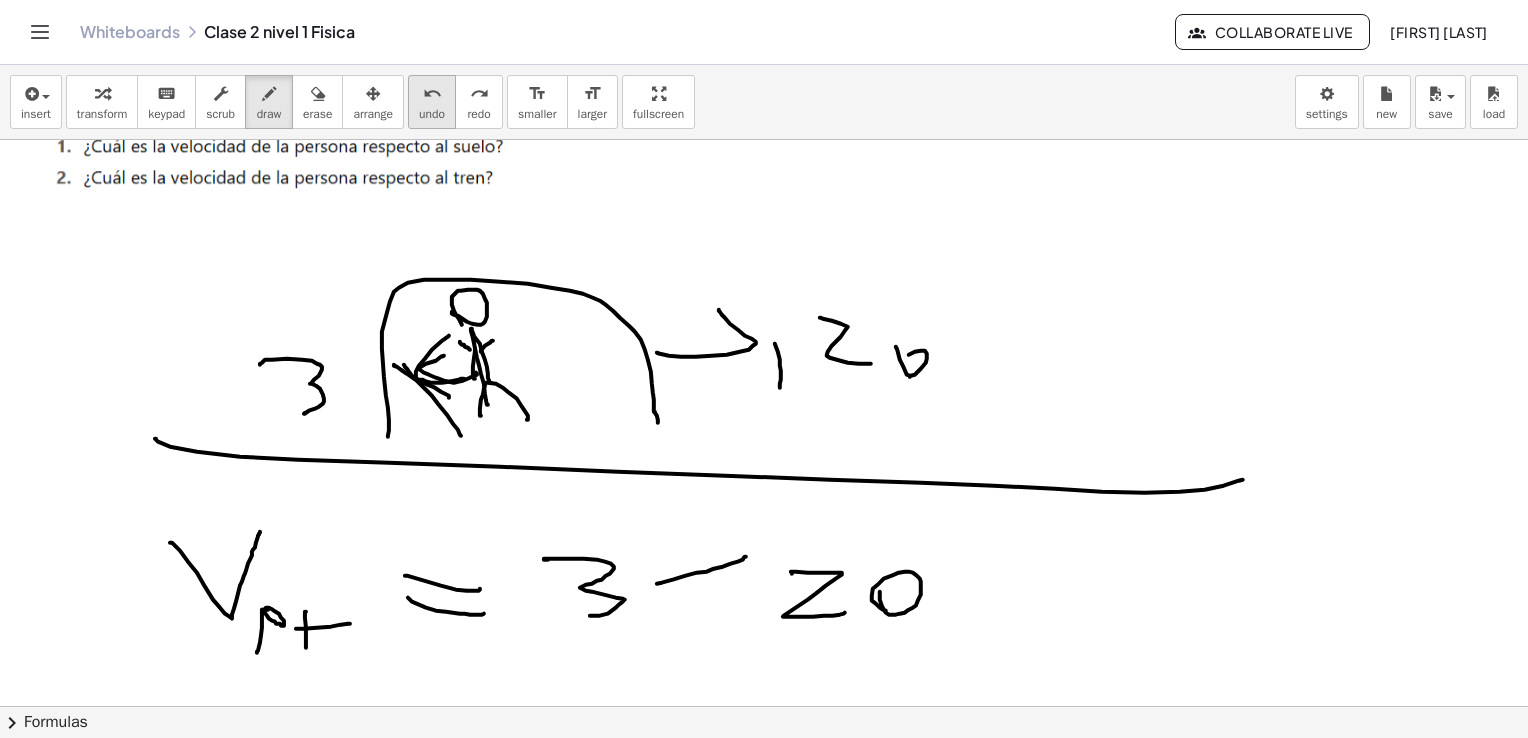 scroll, scrollTop: 100, scrollLeft: 0, axis: vertical 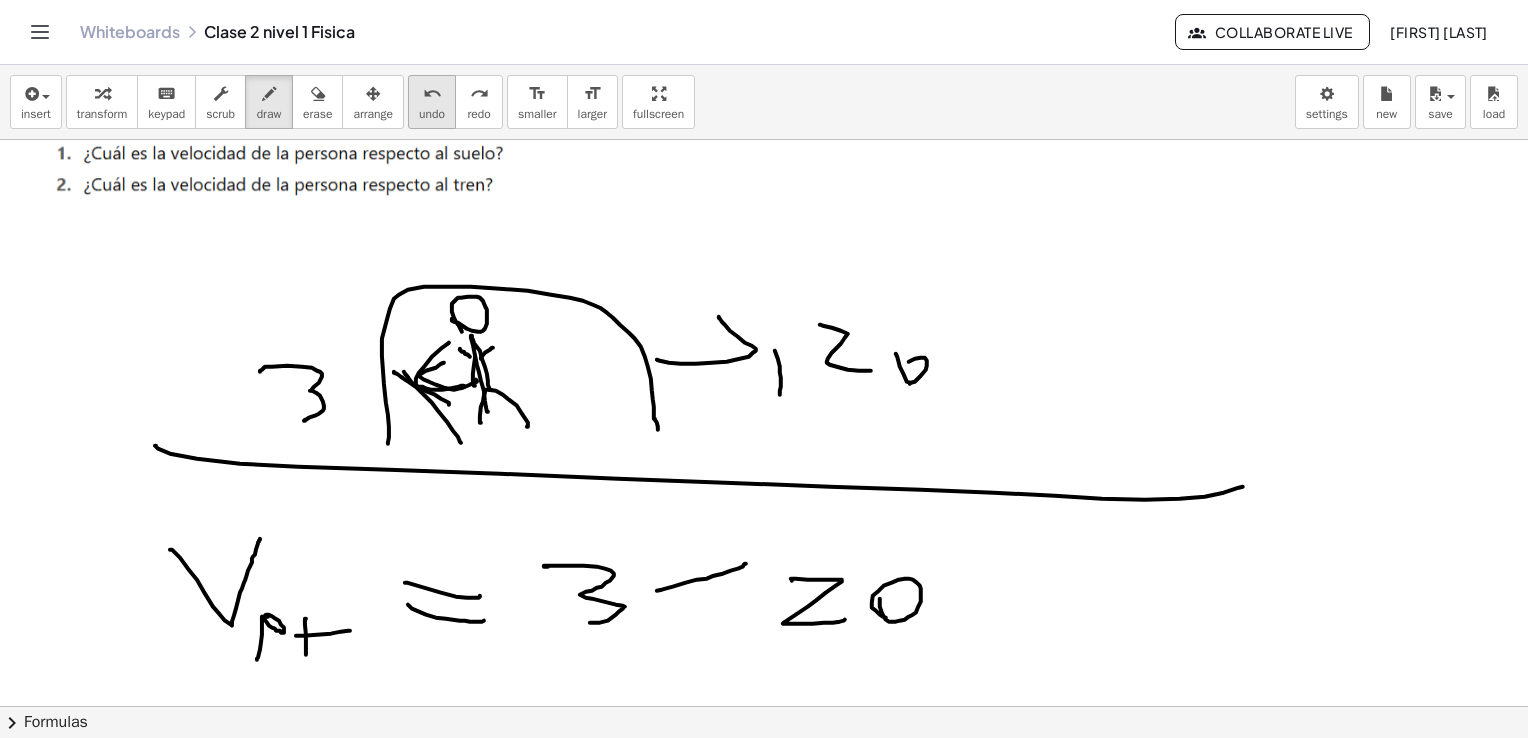 click on "undo undo" at bounding box center (432, 102) 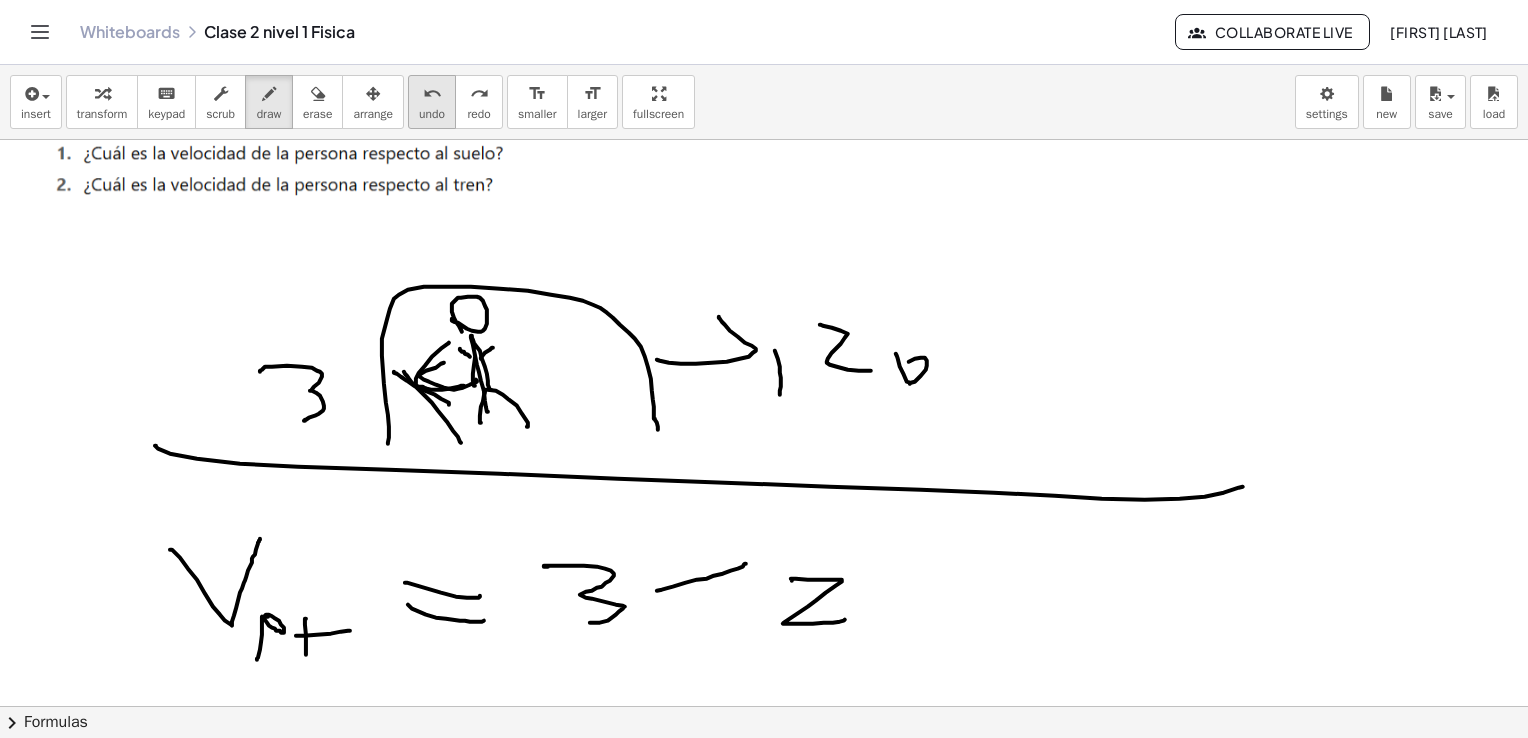 click on "undo undo" at bounding box center (432, 102) 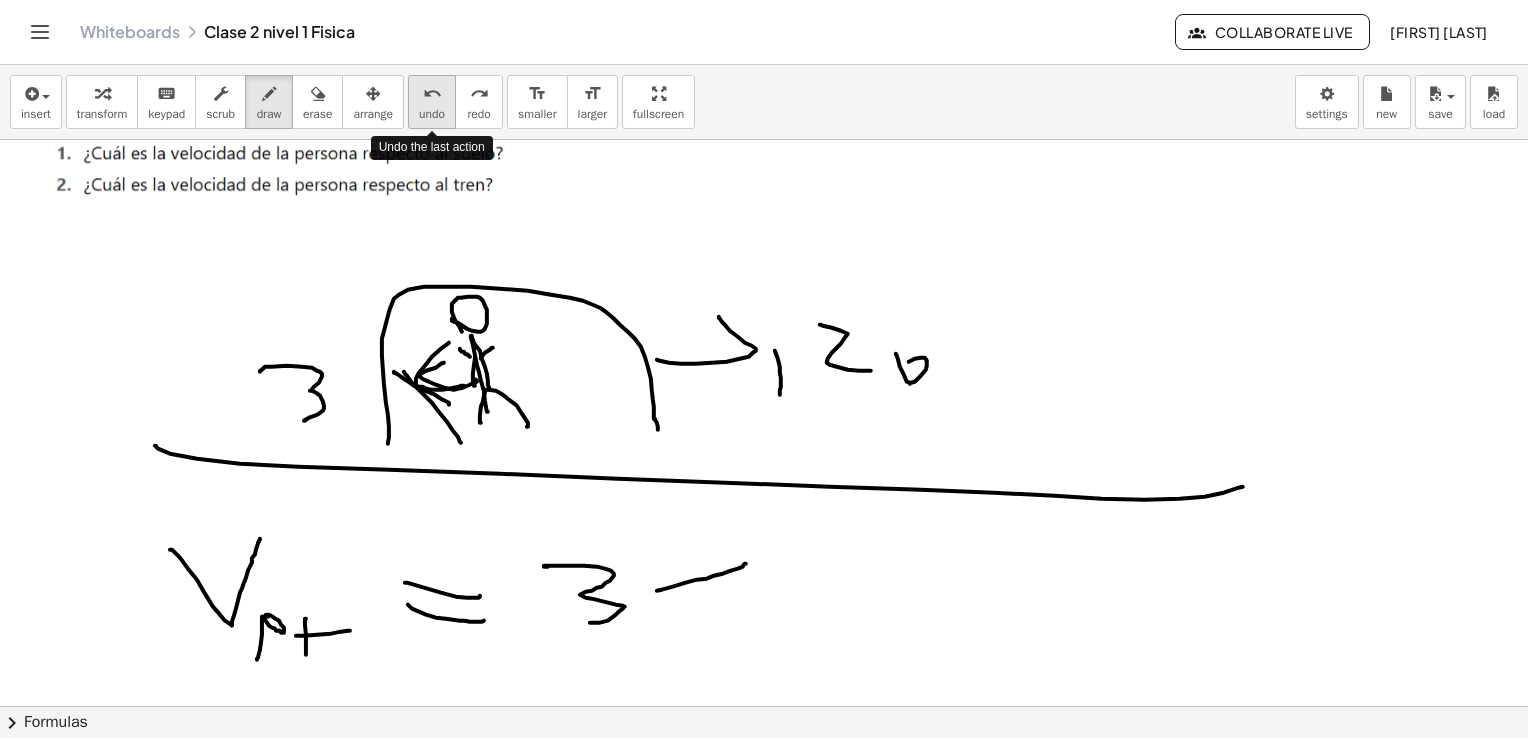 click on "undo undo" at bounding box center [432, 102] 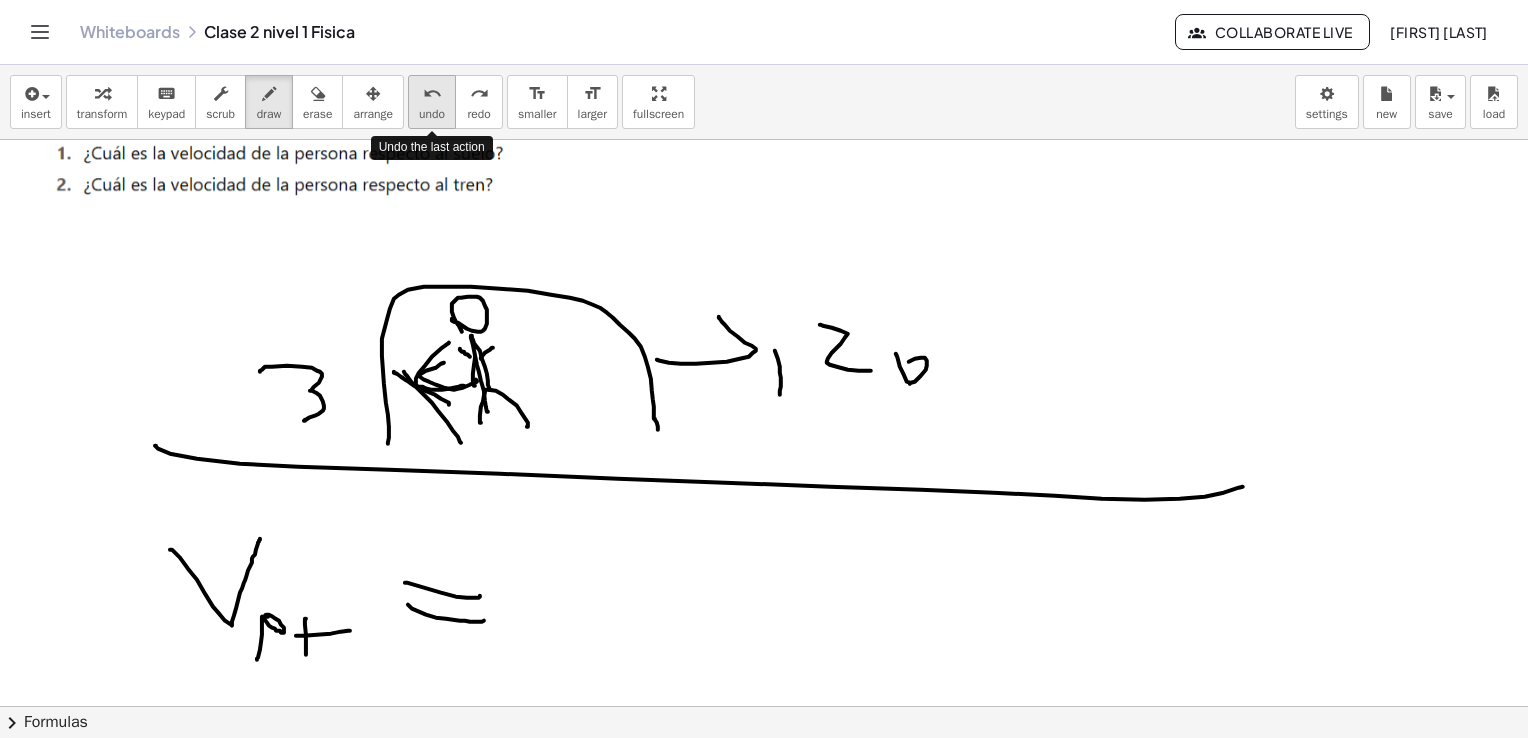 click on "undo undo" at bounding box center [432, 102] 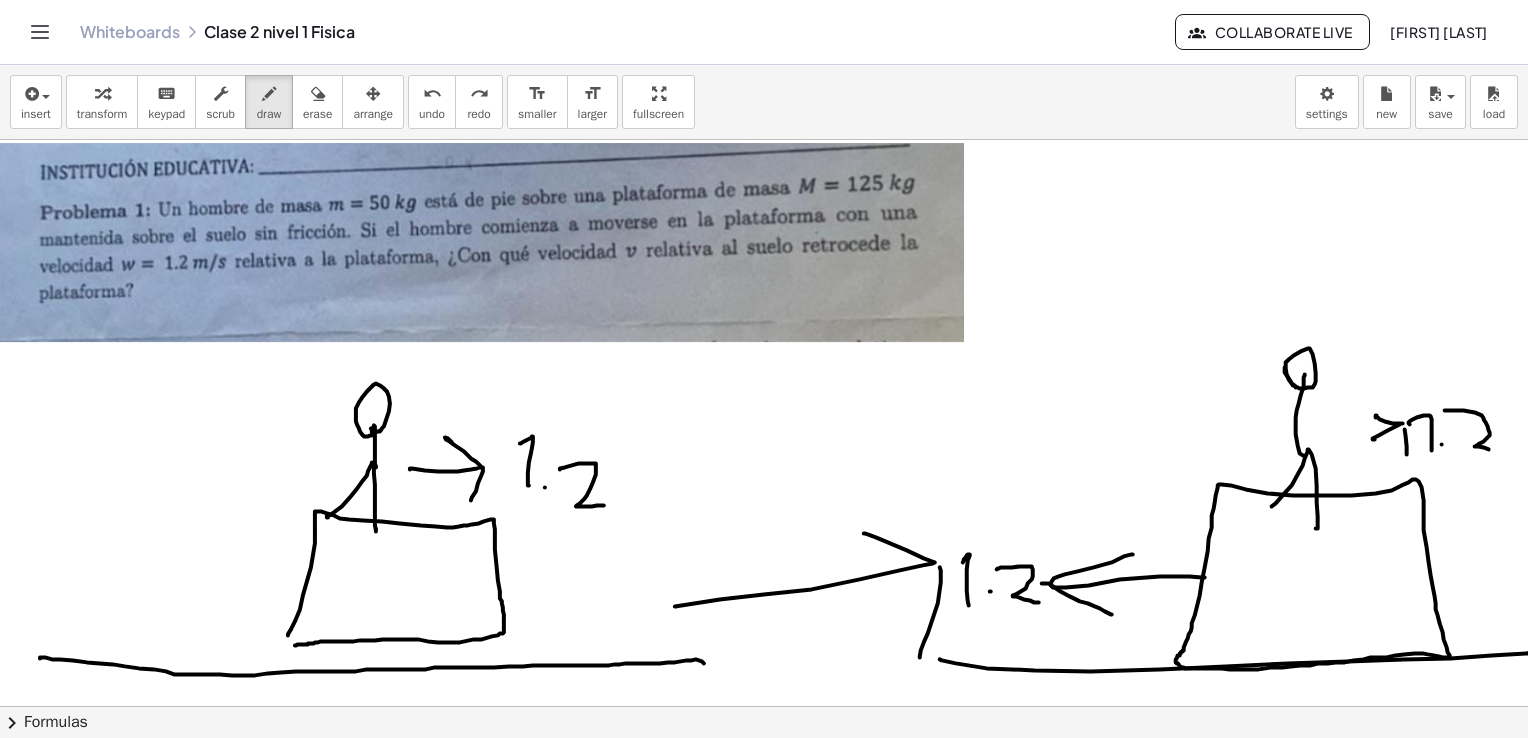 scroll, scrollTop: 1100, scrollLeft: 0, axis: vertical 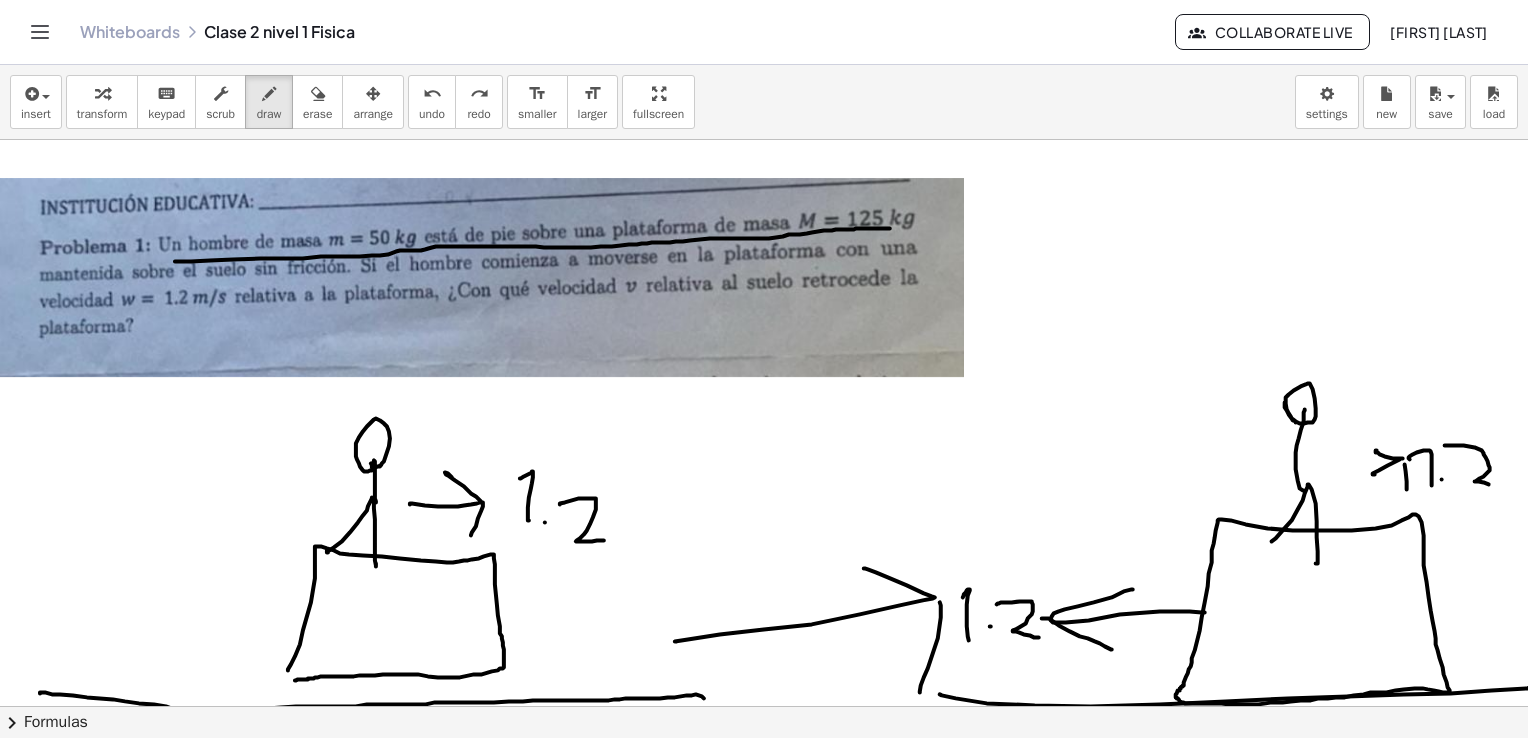 drag, startPoint x: 175, startPoint y: 261, endPoint x: 907, endPoint y: 228, distance: 732.74347 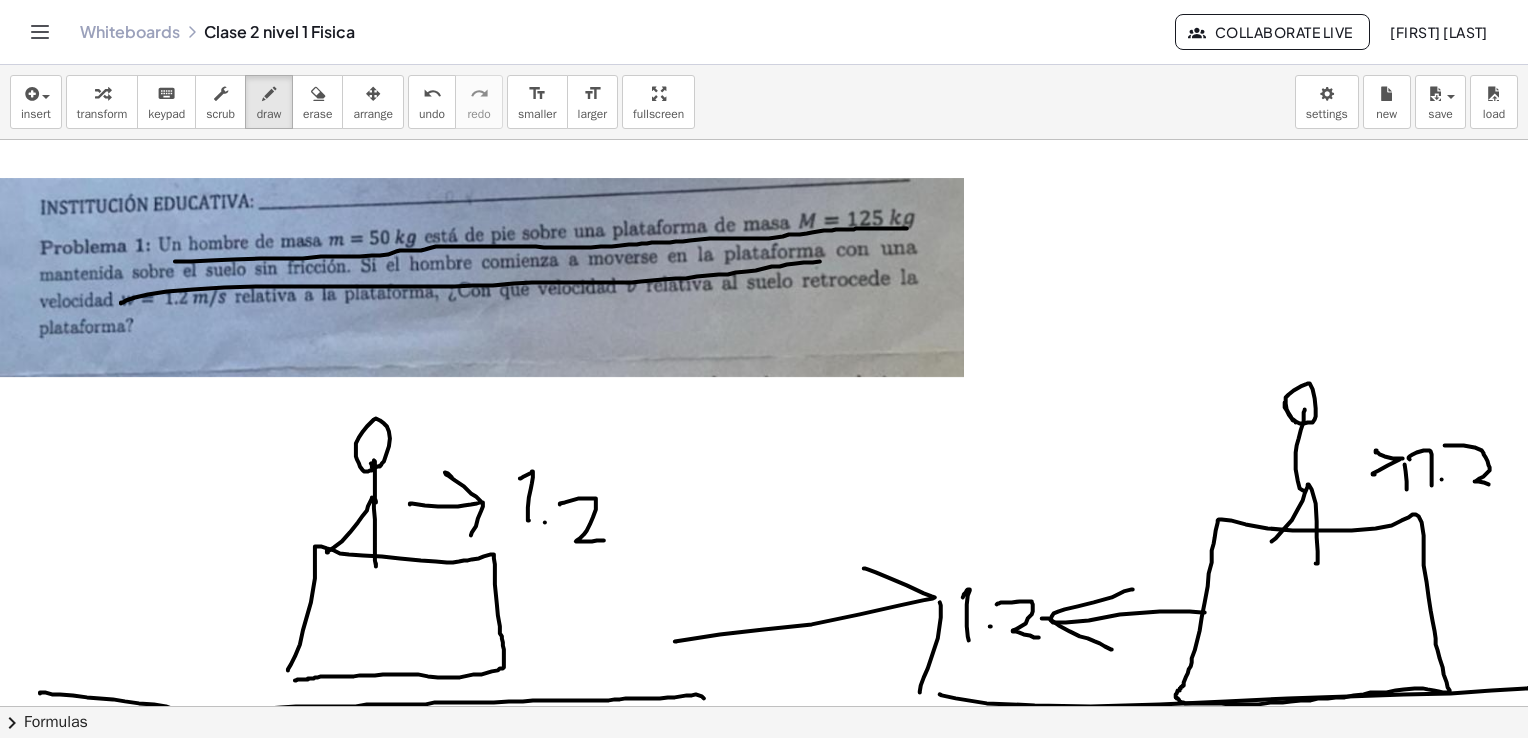 drag, startPoint x: 123, startPoint y: 302, endPoint x: 880, endPoint y: 258, distance: 758.27765 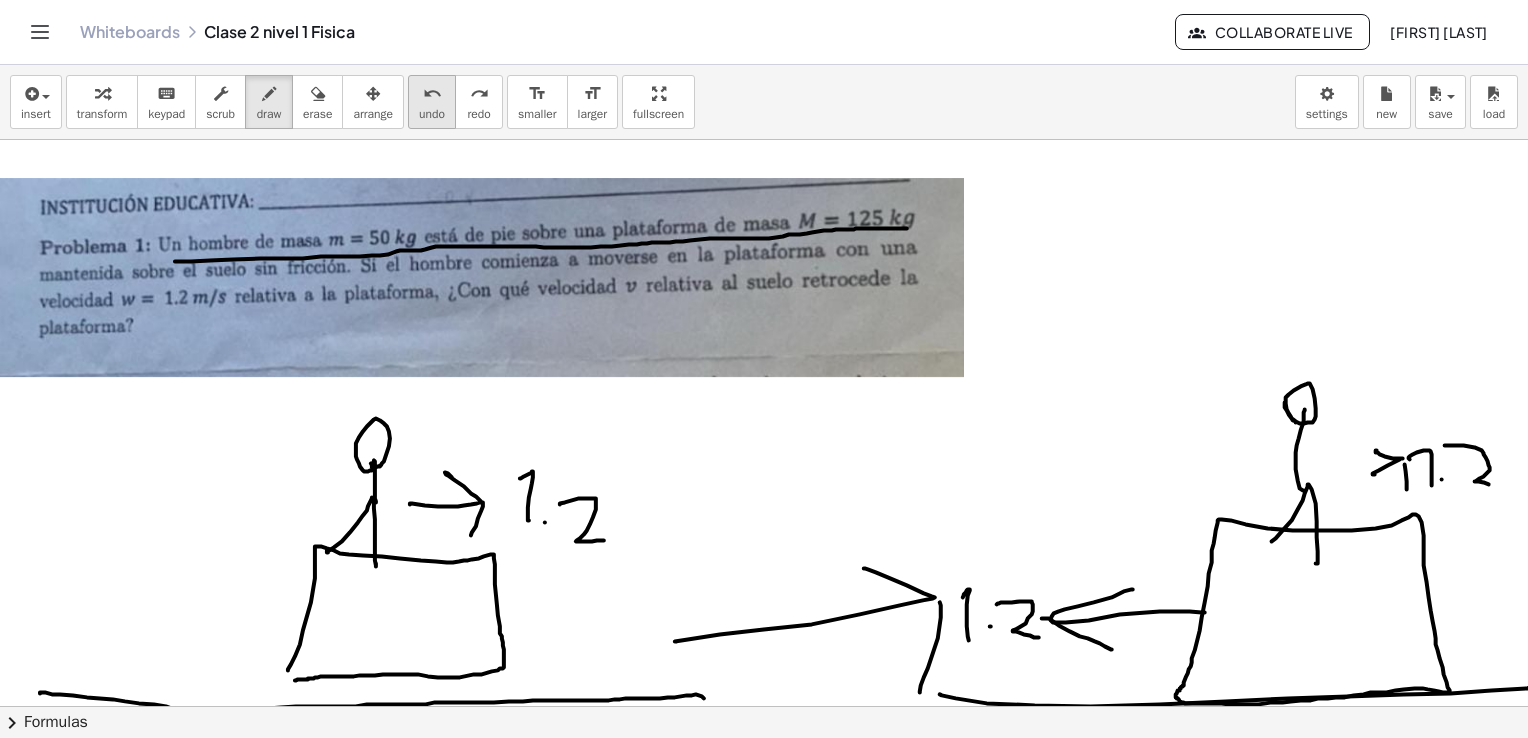 click on "undo" at bounding box center [432, 94] 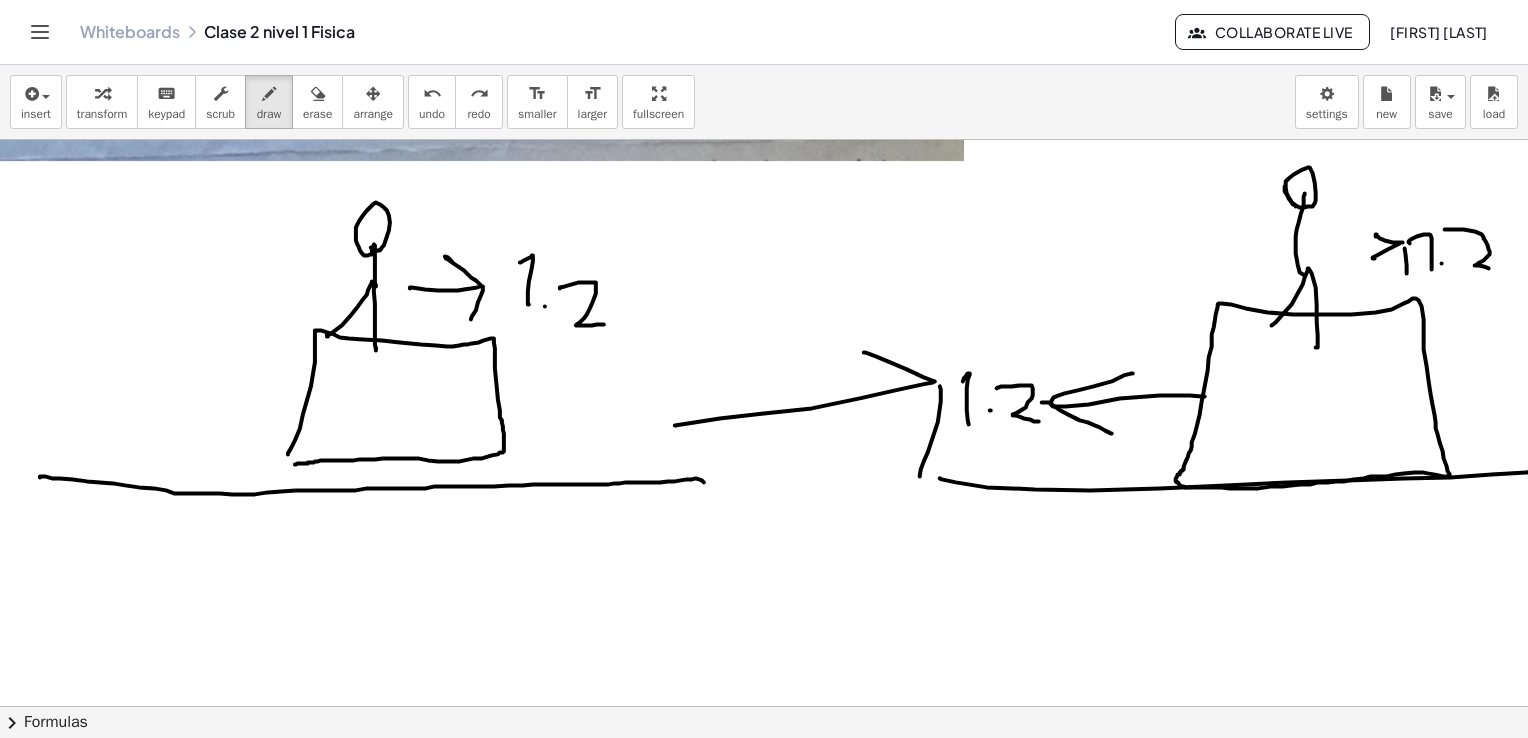 scroll, scrollTop: 1300, scrollLeft: 0, axis: vertical 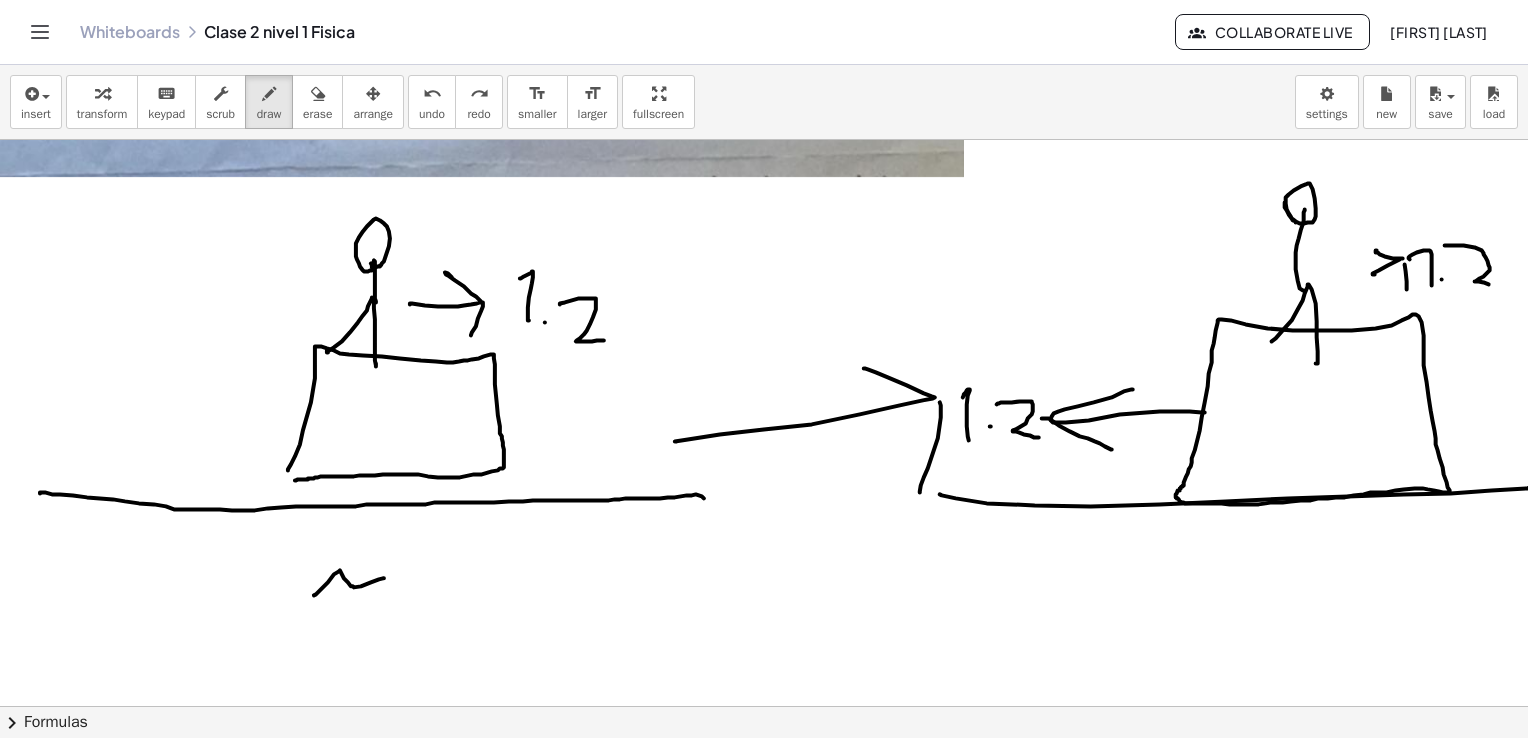 drag, startPoint x: 314, startPoint y: 595, endPoint x: 414, endPoint y: 586, distance: 100.40418 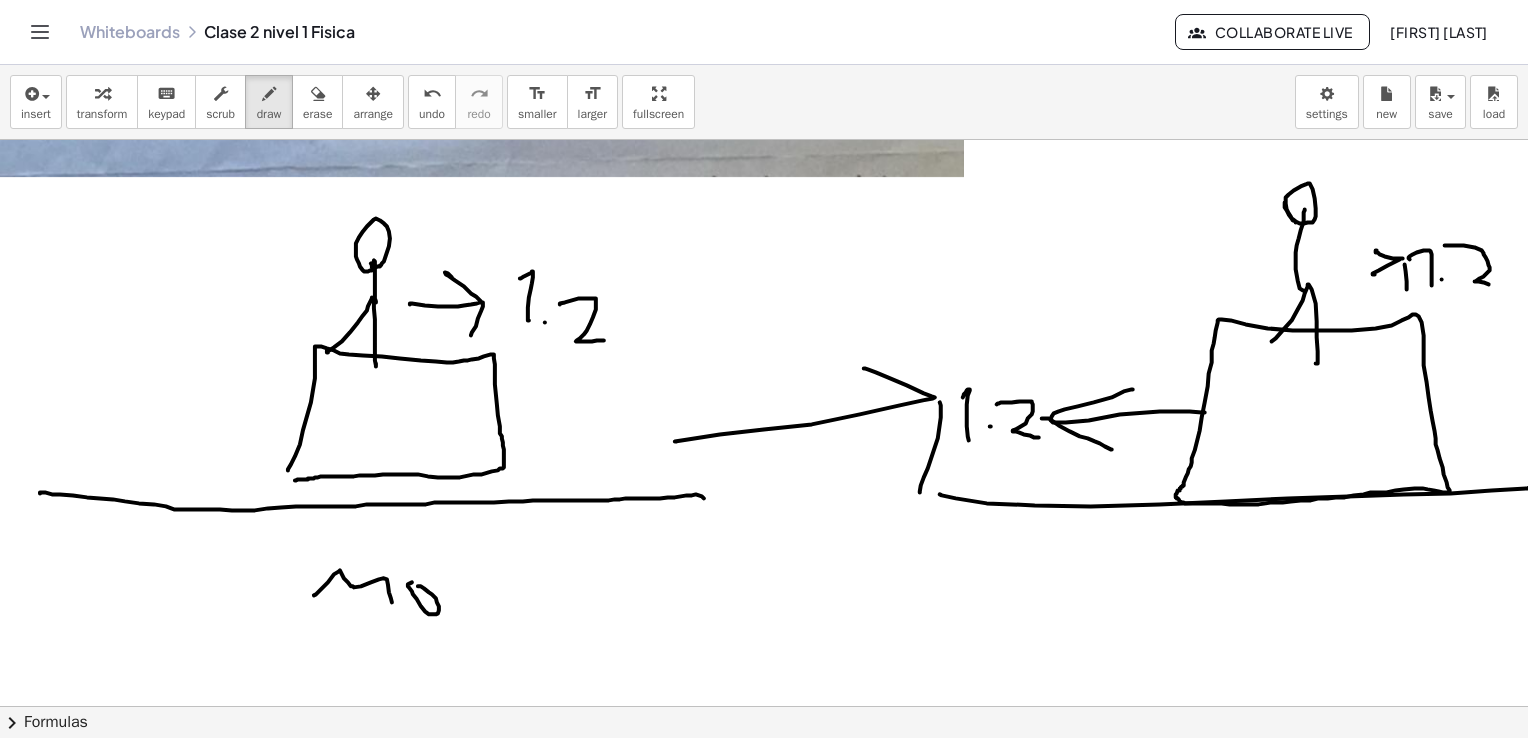 drag, startPoint x: 418, startPoint y: 586, endPoint x: 452, endPoint y: 595, distance: 35.17101 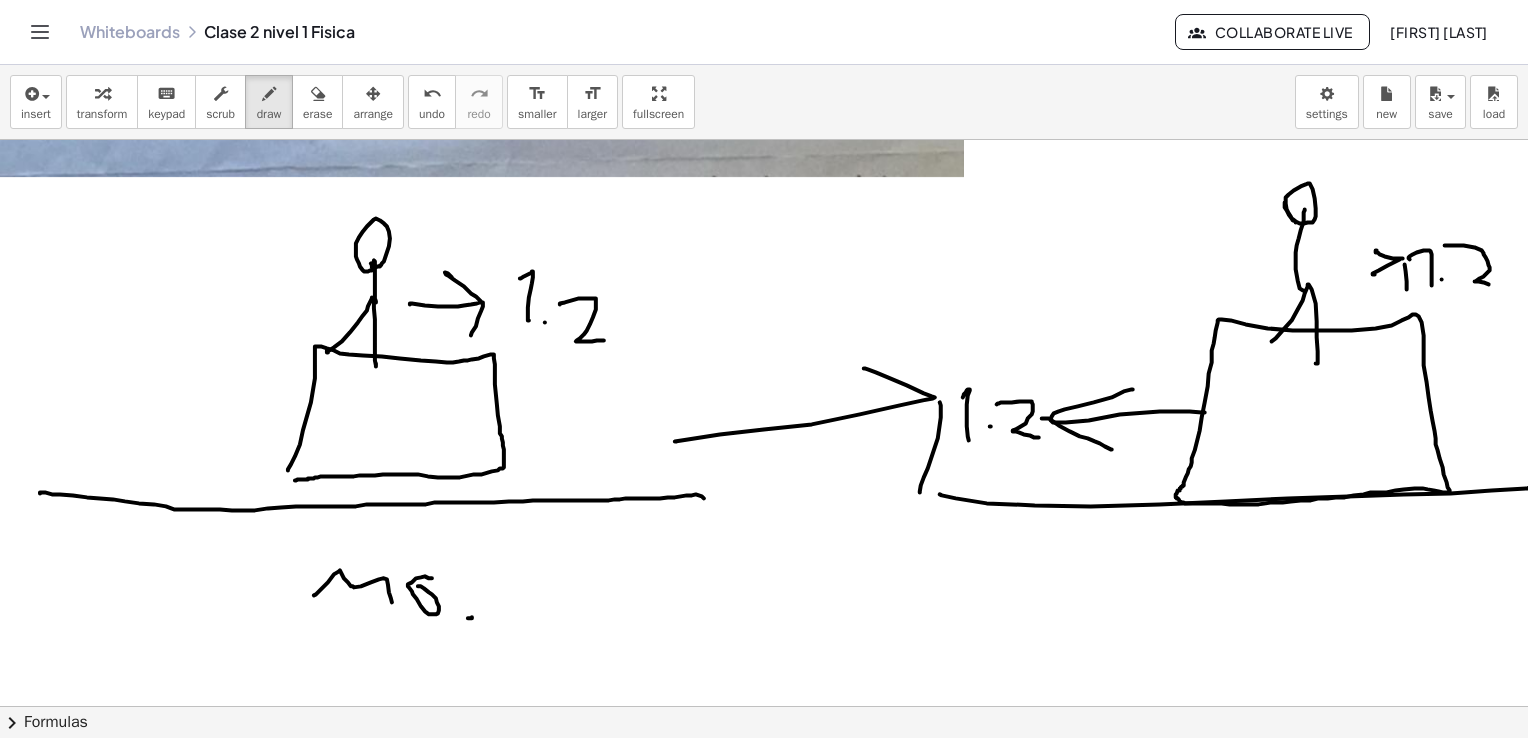 drag, startPoint x: 468, startPoint y: 618, endPoint x: 476, endPoint y: 564, distance: 54.589375 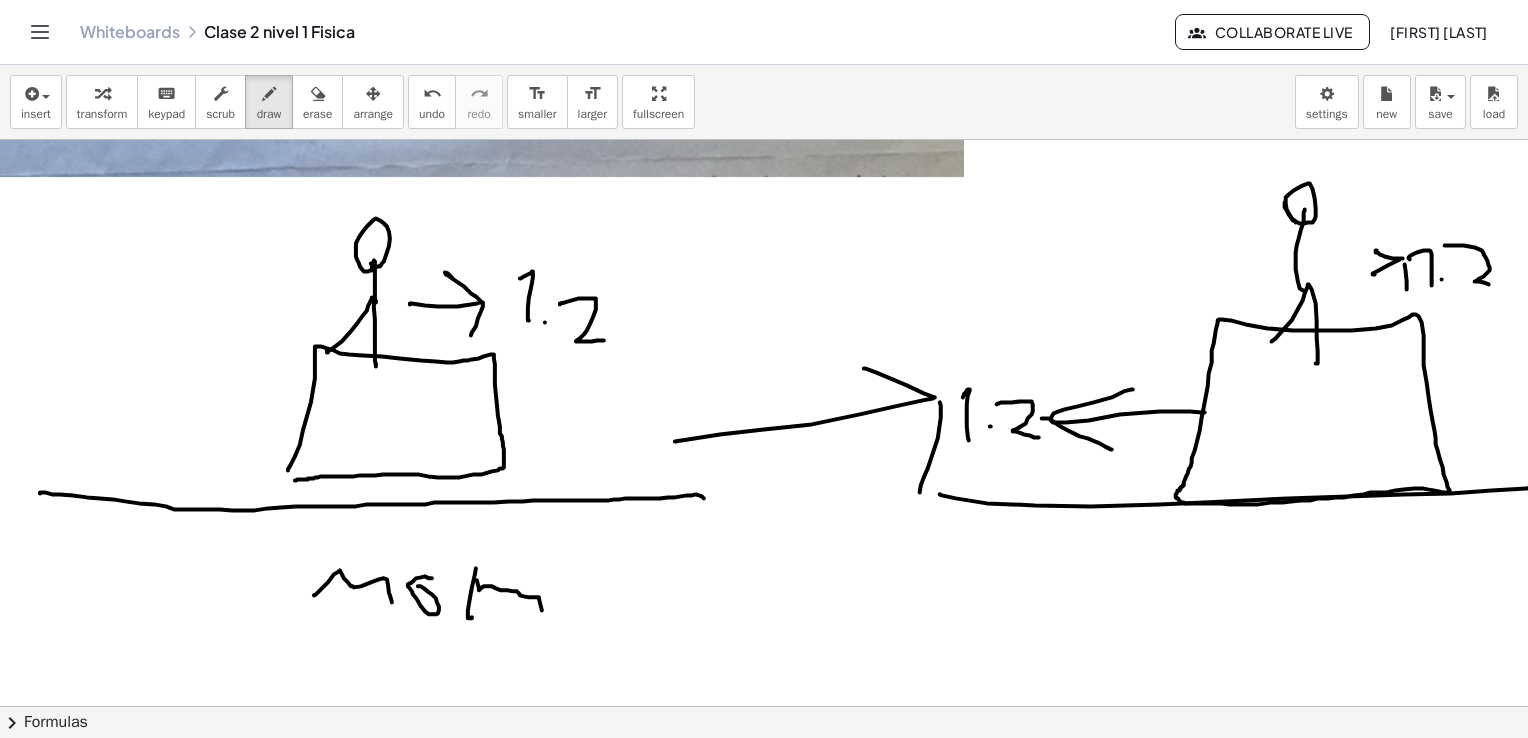 drag, startPoint x: 479, startPoint y: 590, endPoint x: 561, endPoint y: 611, distance: 84.646324 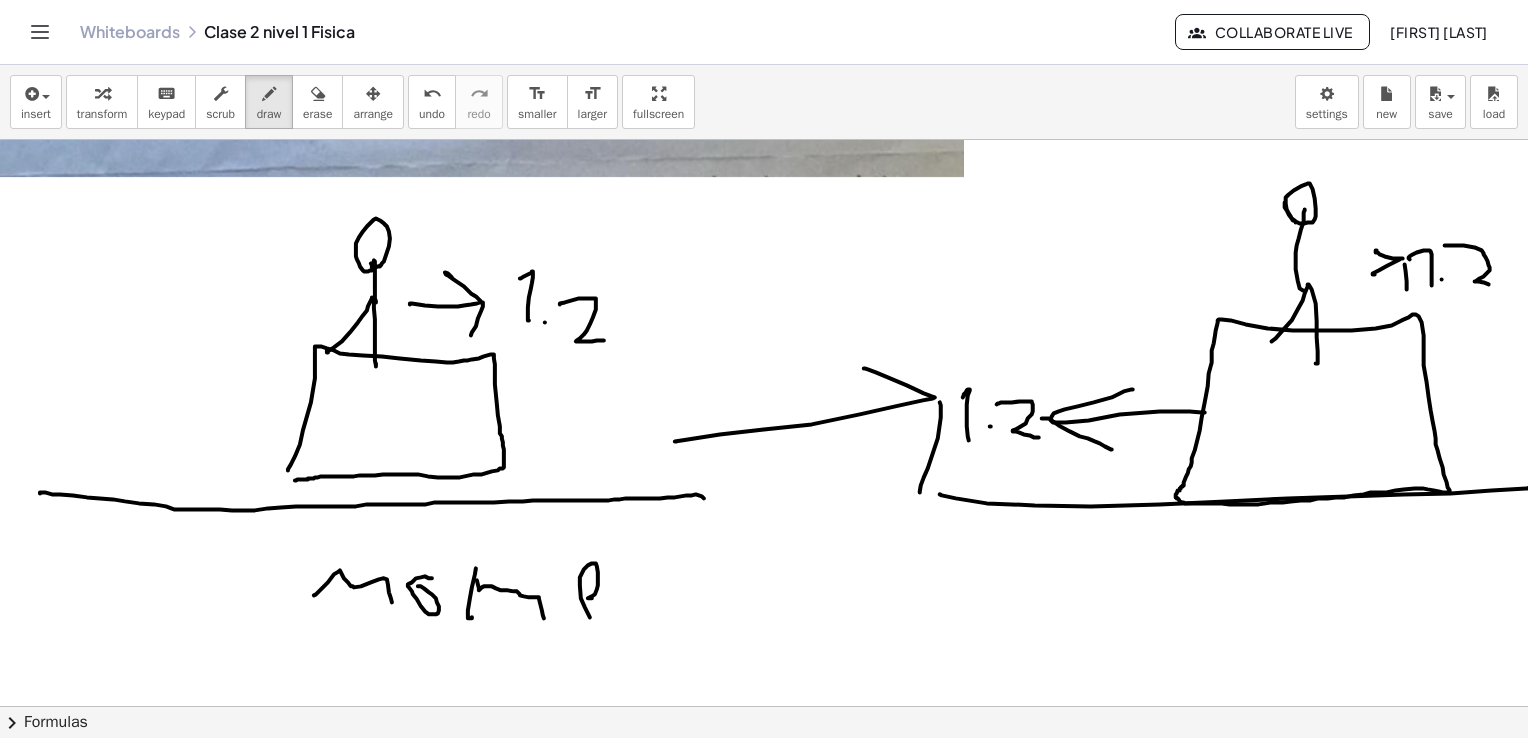 drag, startPoint x: 588, startPoint y: 598, endPoint x: 636, endPoint y: 621, distance: 53.225933 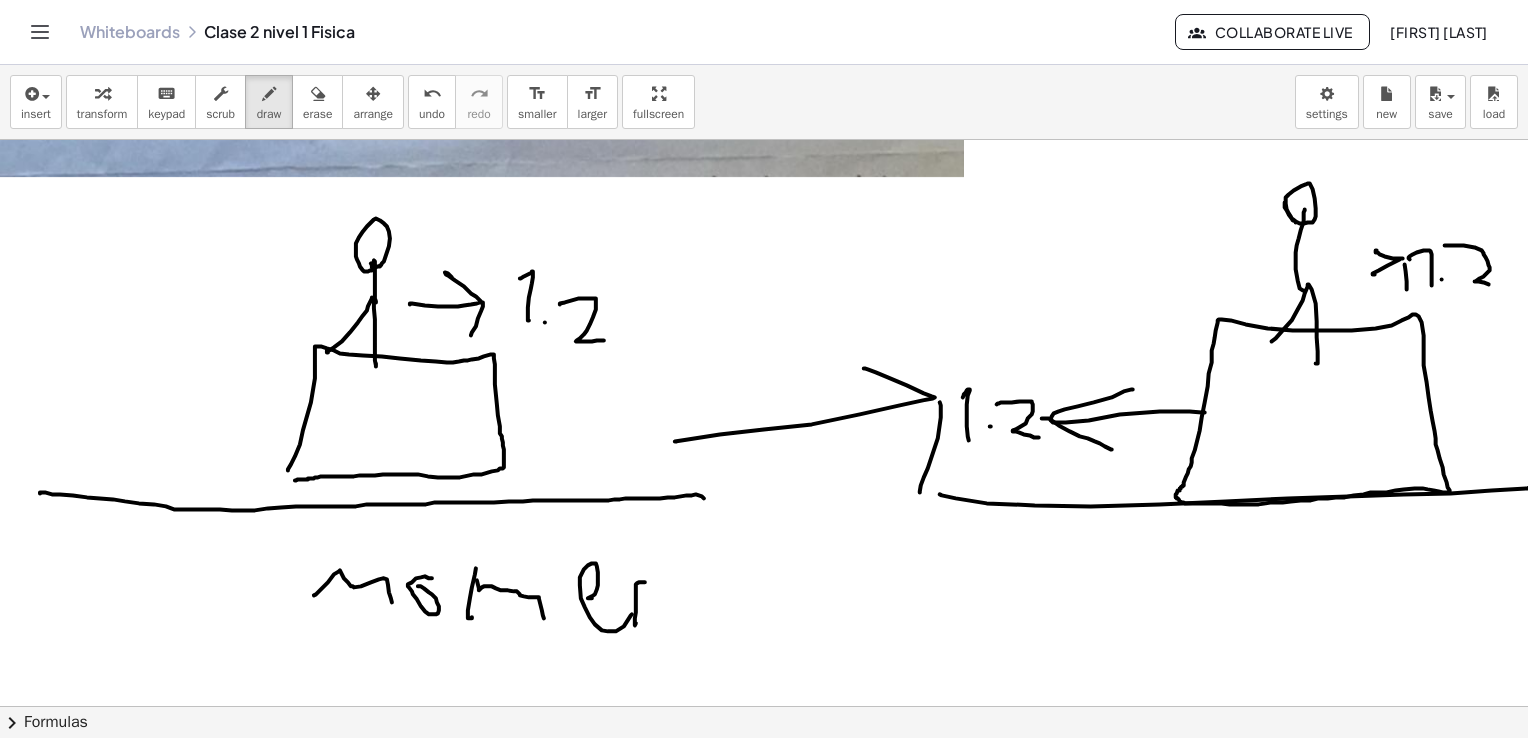 drag, startPoint x: 635, startPoint y: 625, endPoint x: 668, endPoint y: 597, distance: 43.27817 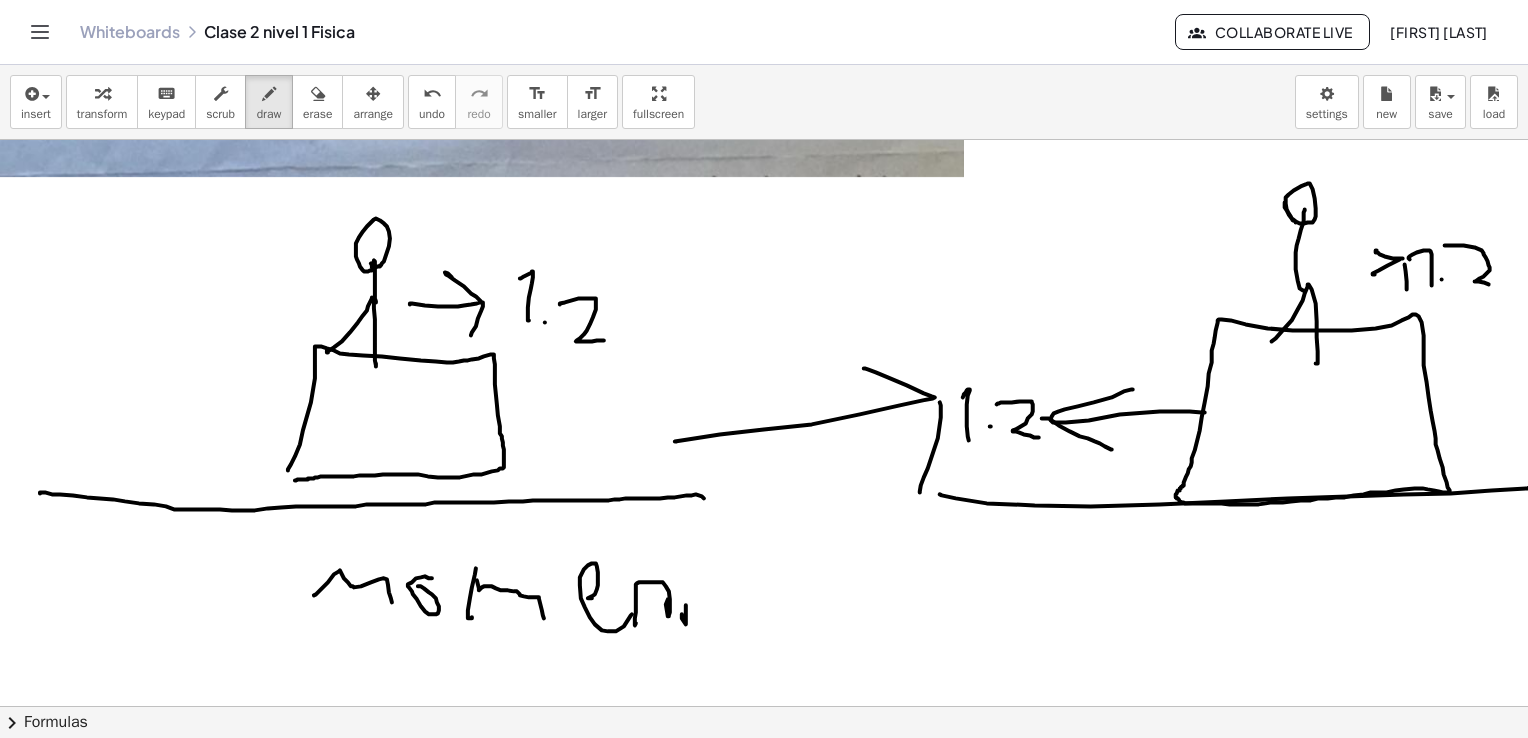 drag, startPoint x: 686, startPoint y: 605, endPoint x: 667, endPoint y: 560, distance: 48.8467 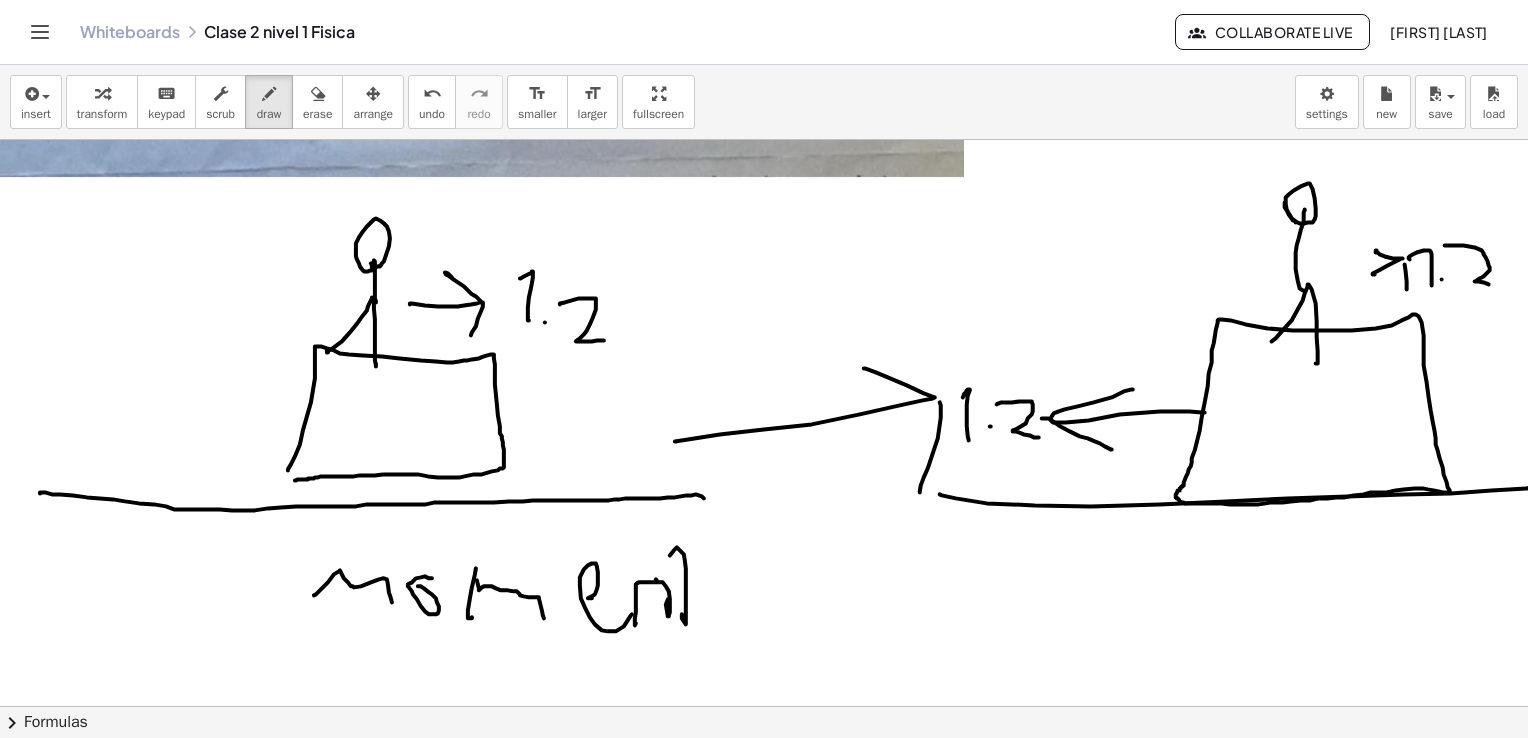 drag, startPoint x: 657, startPoint y: 580, endPoint x: 707, endPoint y: 584, distance: 50.159744 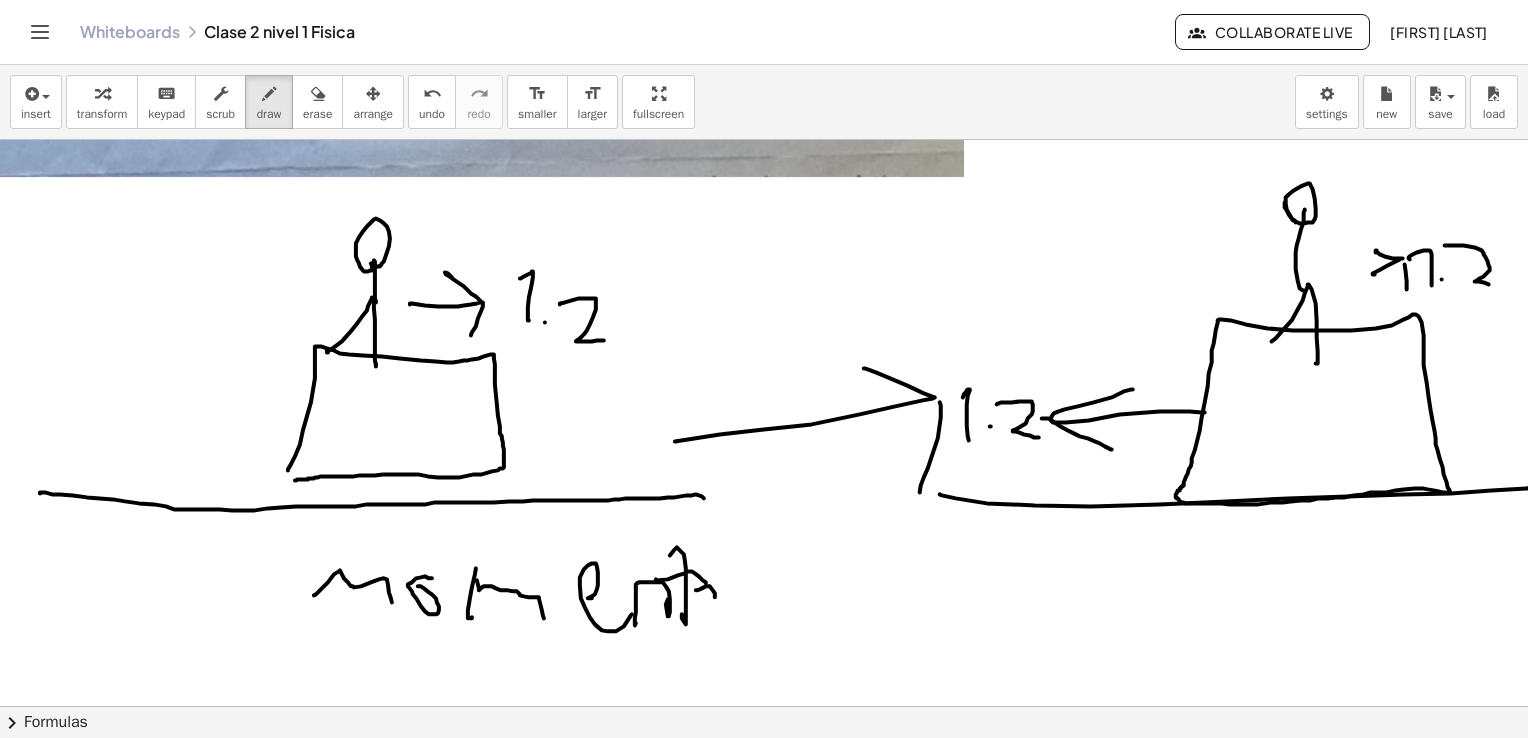 drag, startPoint x: 700, startPoint y: 589, endPoint x: 686, endPoint y: 578, distance: 17.804493 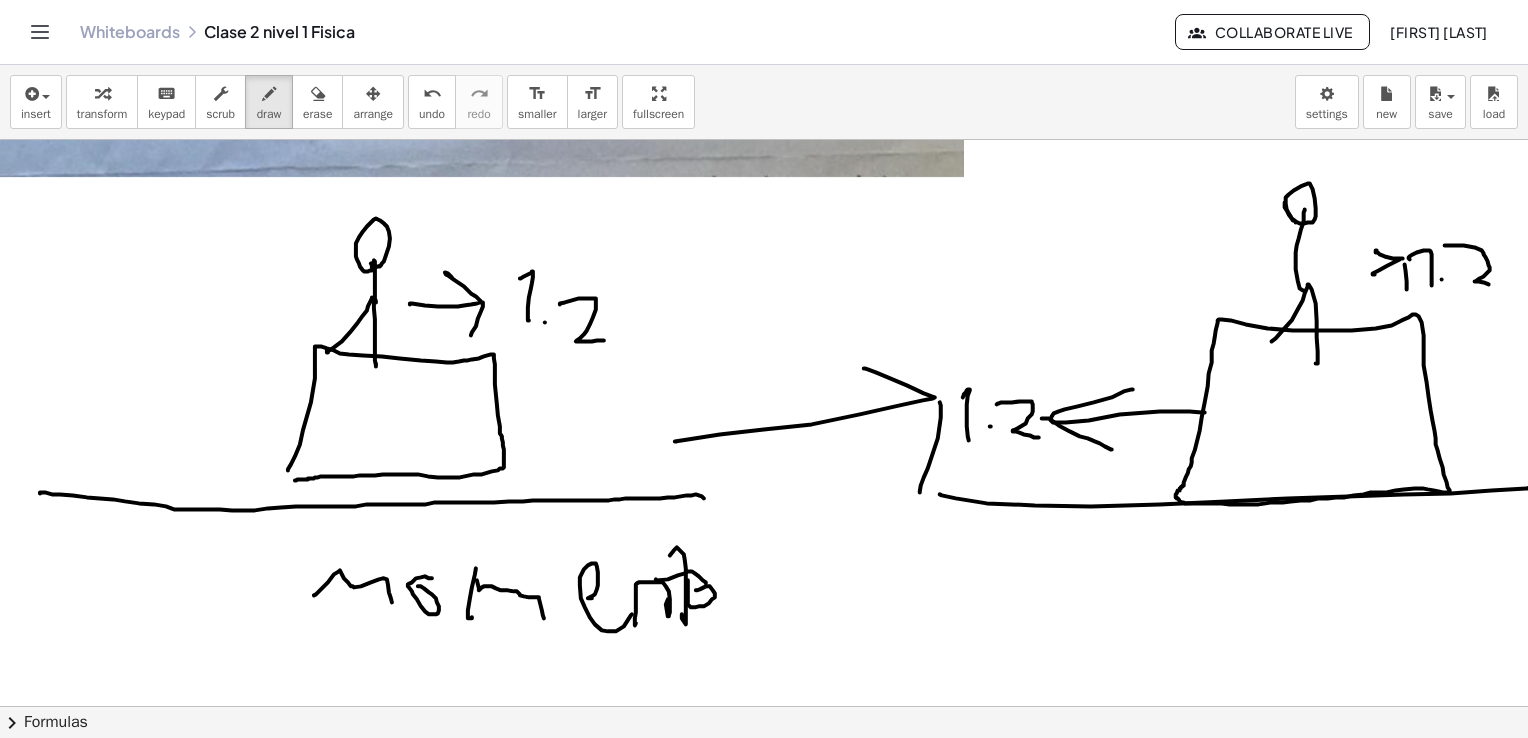 drag, startPoint x: 801, startPoint y: 630, endPoint x: 820, endPoint y: 598, distance: 37.215588 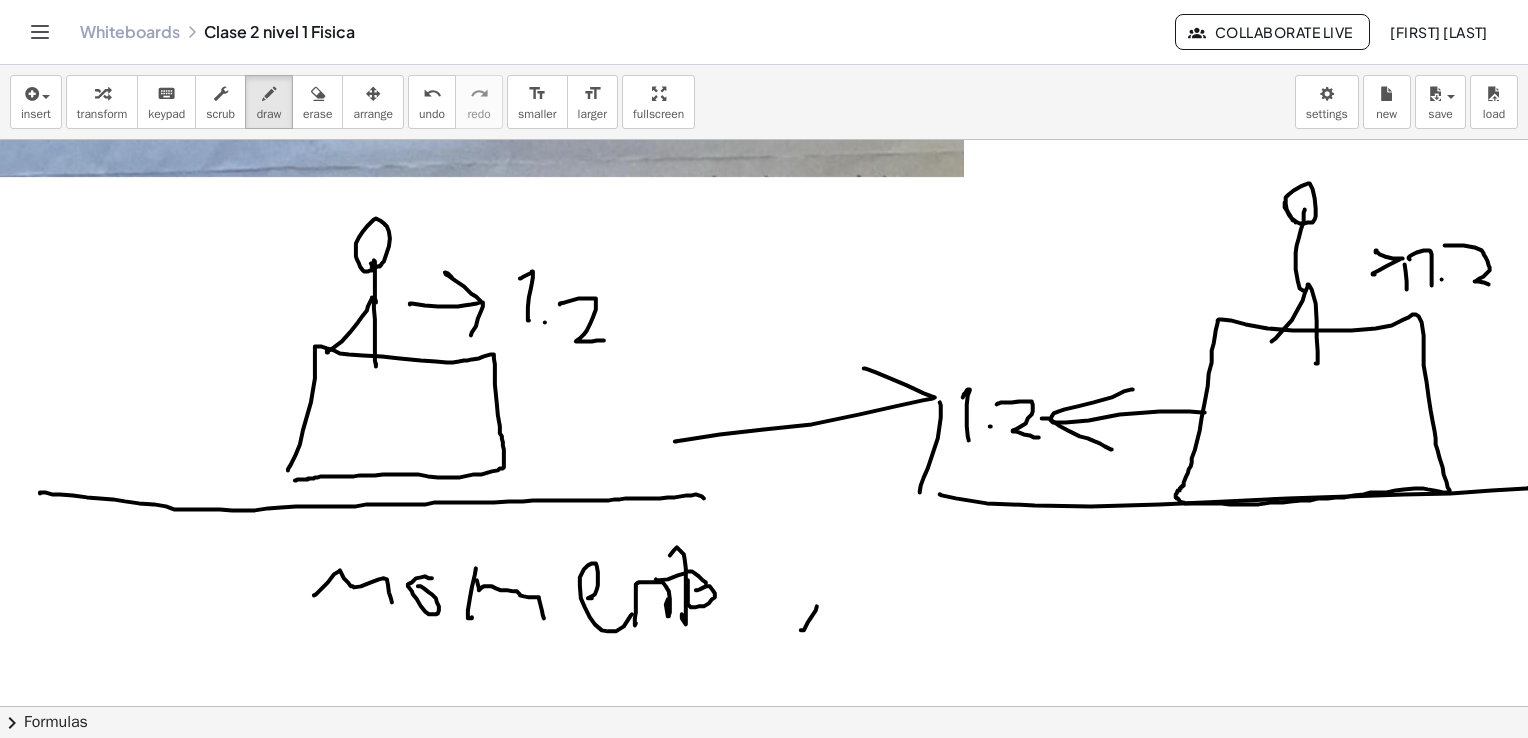 click at bounding box center (769, 541) 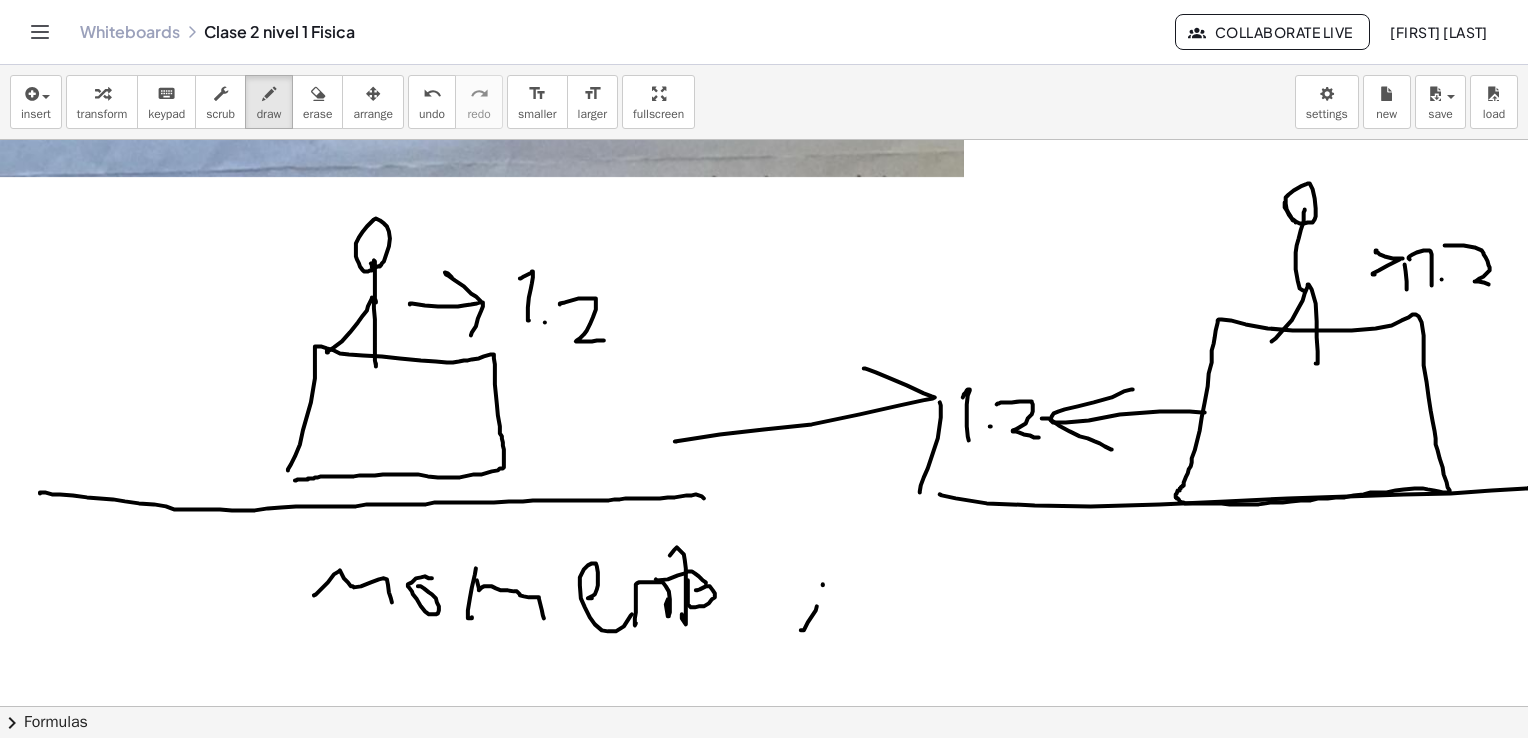 click at bounding box center [769, 541] 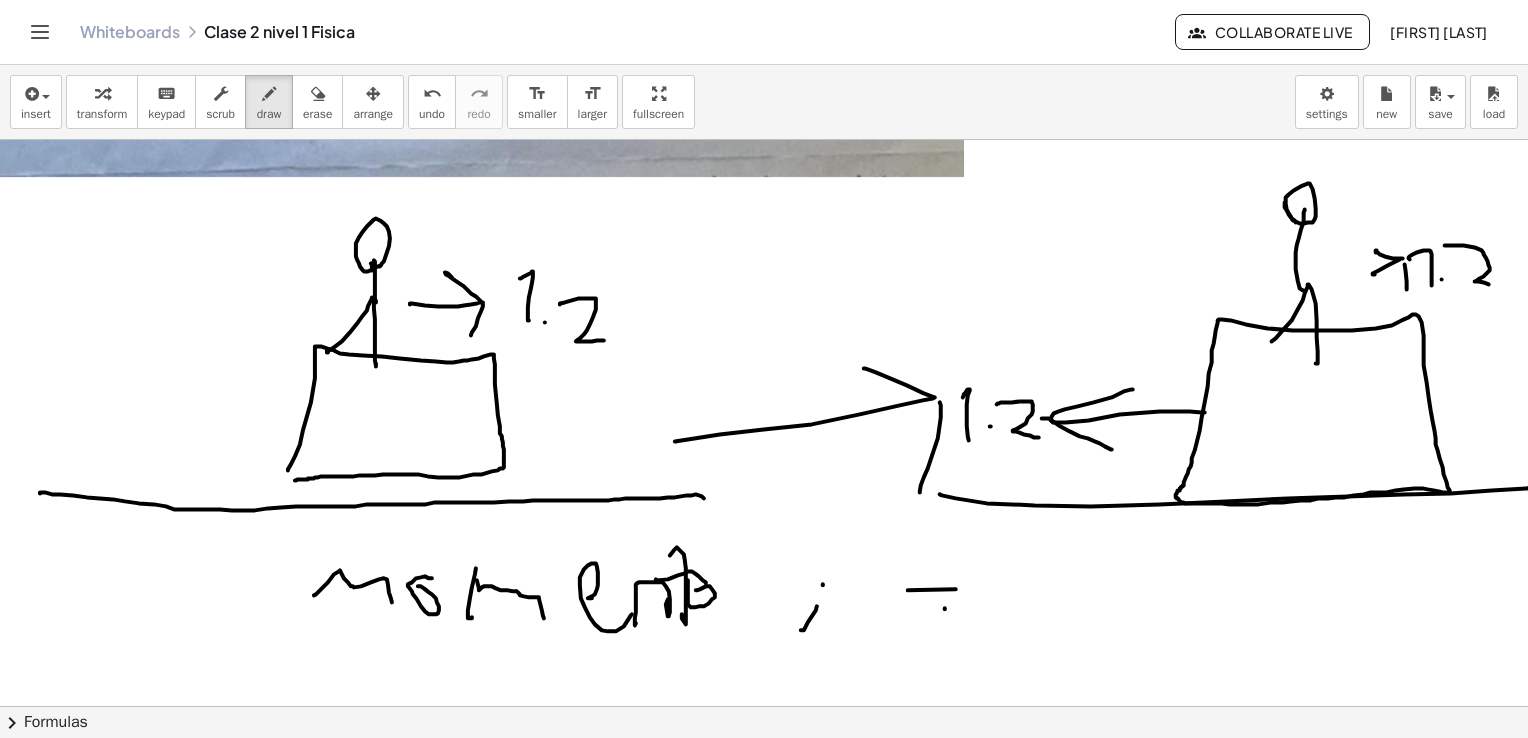 drag, startPoint x: 945, startPoint y: 609, endPoint x: 977, endPoint y: 611, distance: 32.06244 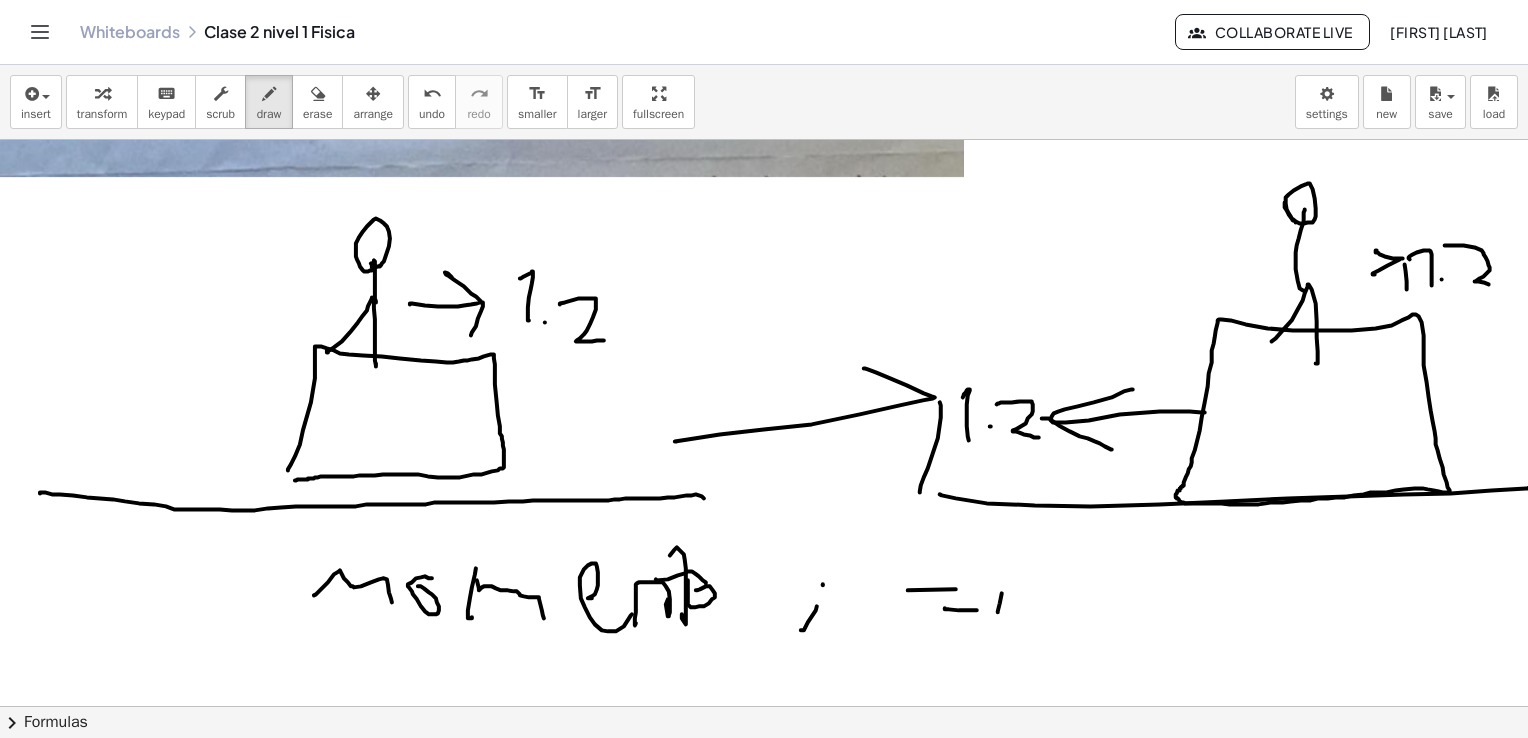 drag, startPoint x: 998, startPoint y: 612, endPoint x: 1007, endPoint y: 571, distance: 41.976185 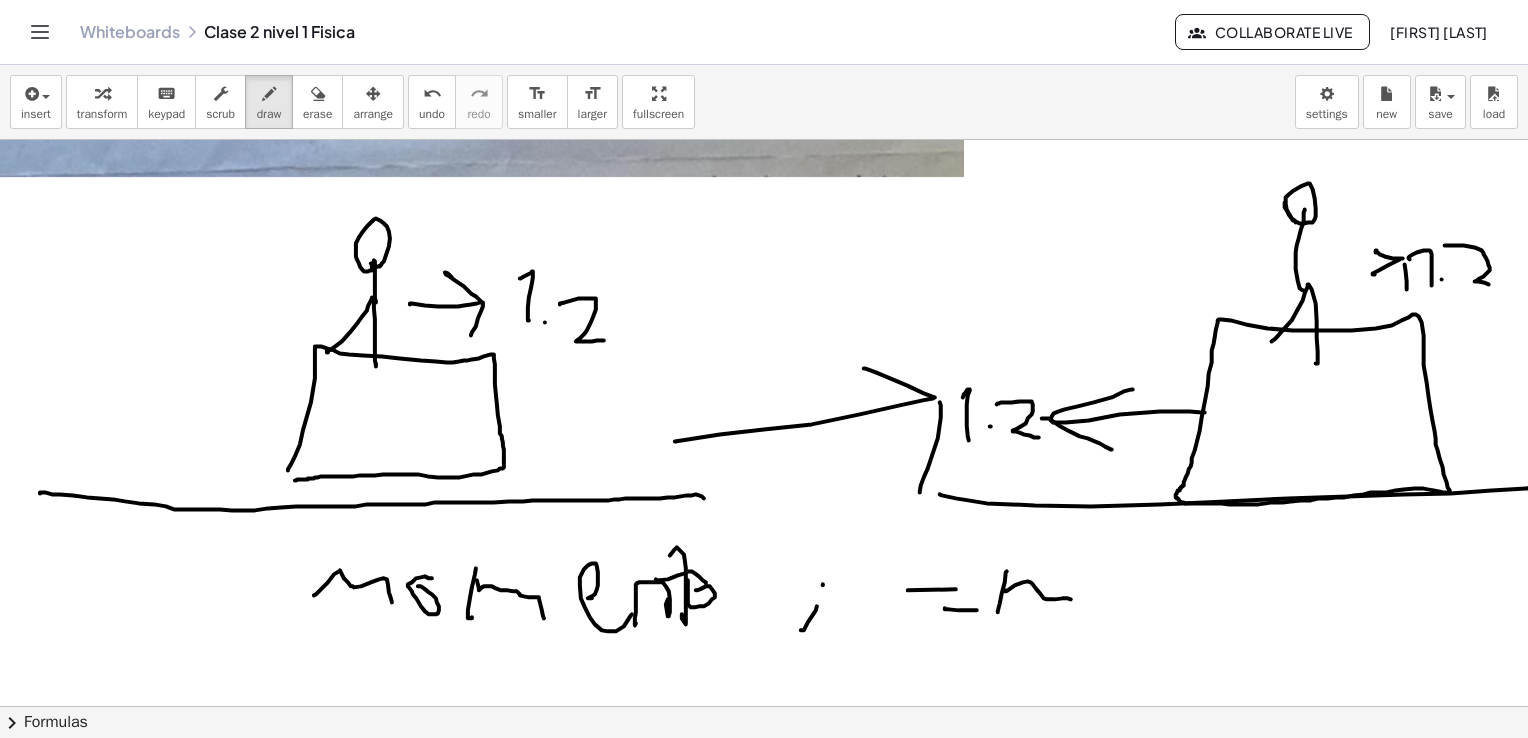 drag, startPoint x: 1008, startPoint y: 590, endPoint x: 1078, endPoint y: 605, distance: 71.5891 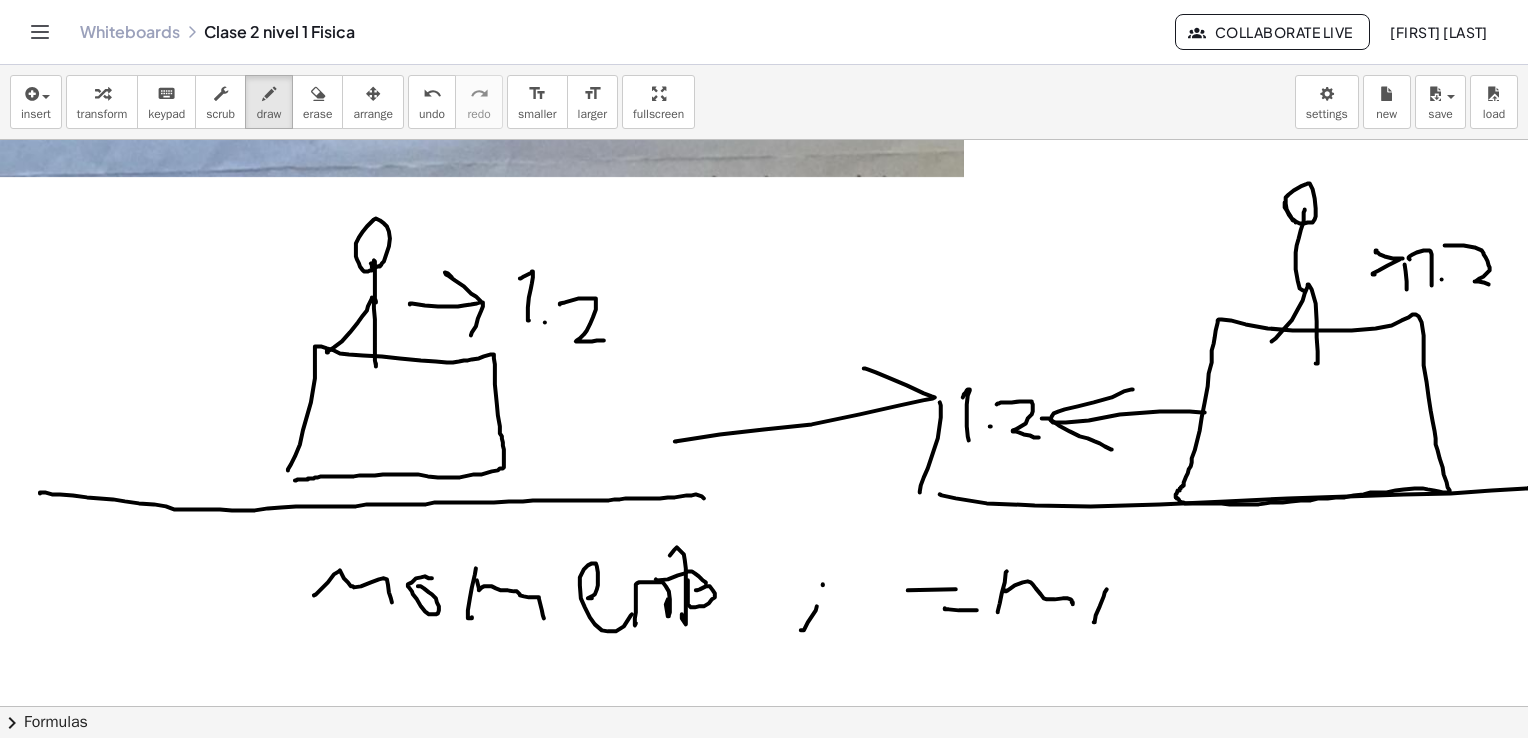 drag, startPoint x: 1100, startPoint y: 606, endPoint x: 1129, endPoint y: 585, distance: 35.805027 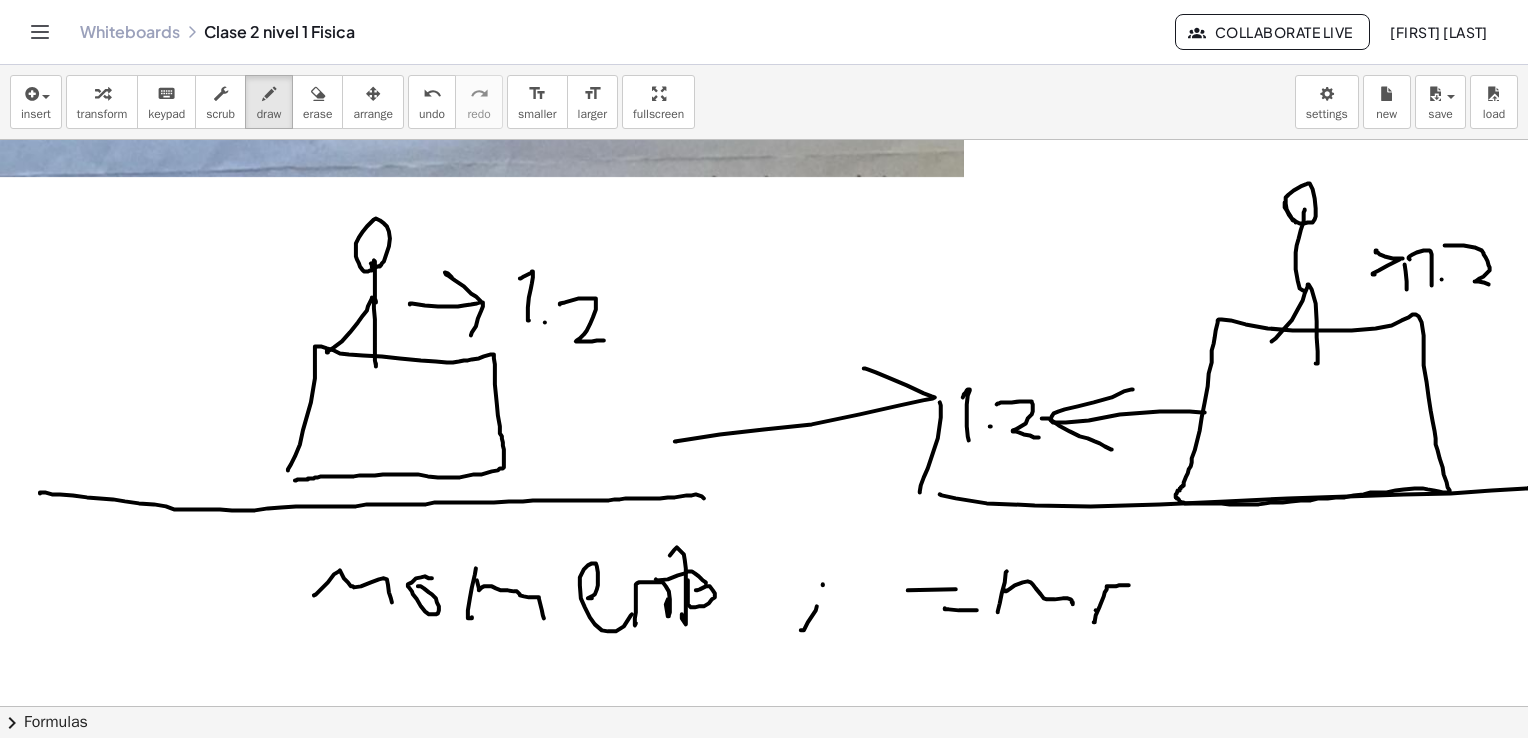 drag, startPoint x: 1096, startPoint y: 610, endPoint x: 1122, endPoint y: 610, distance: 26 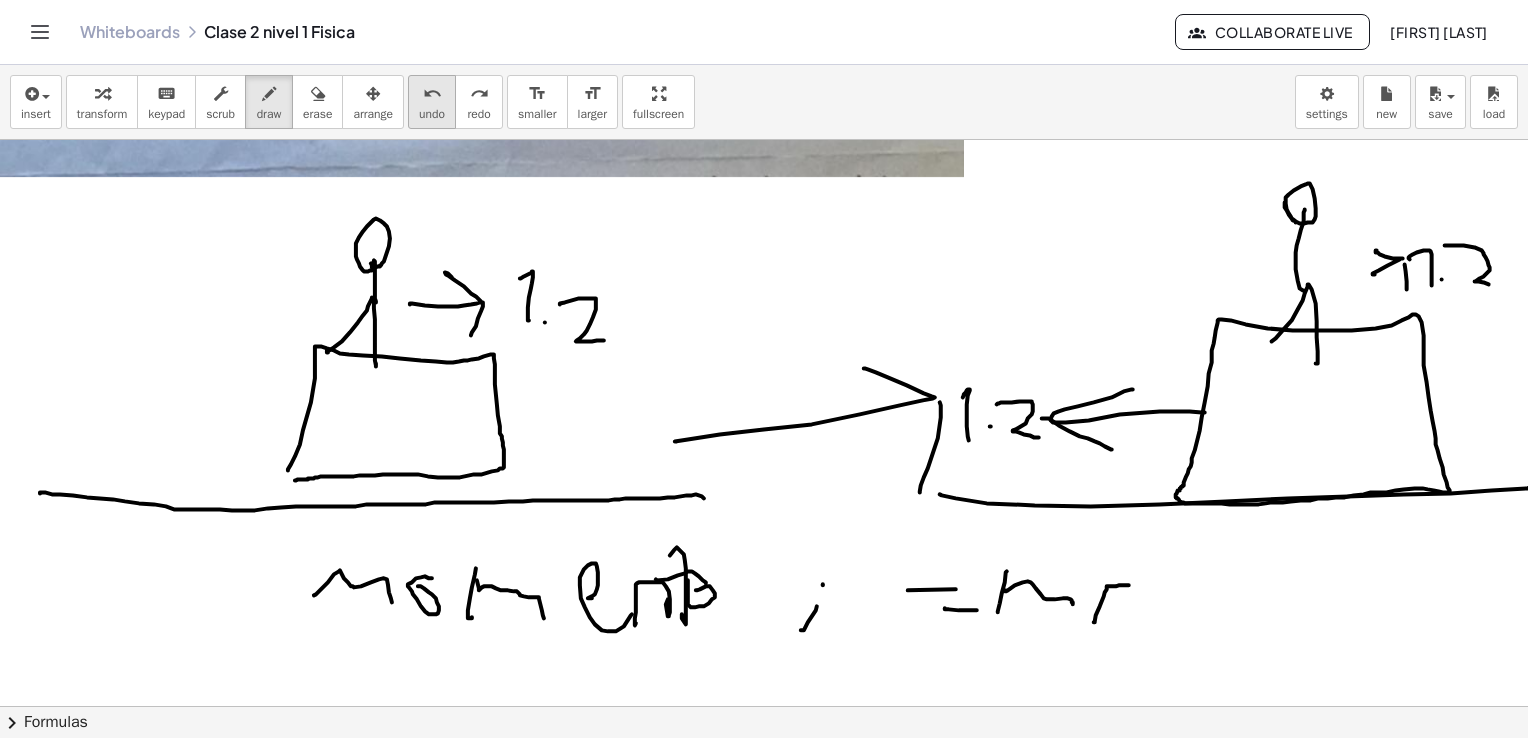 click on "undo" at bounding box center (432, 94) 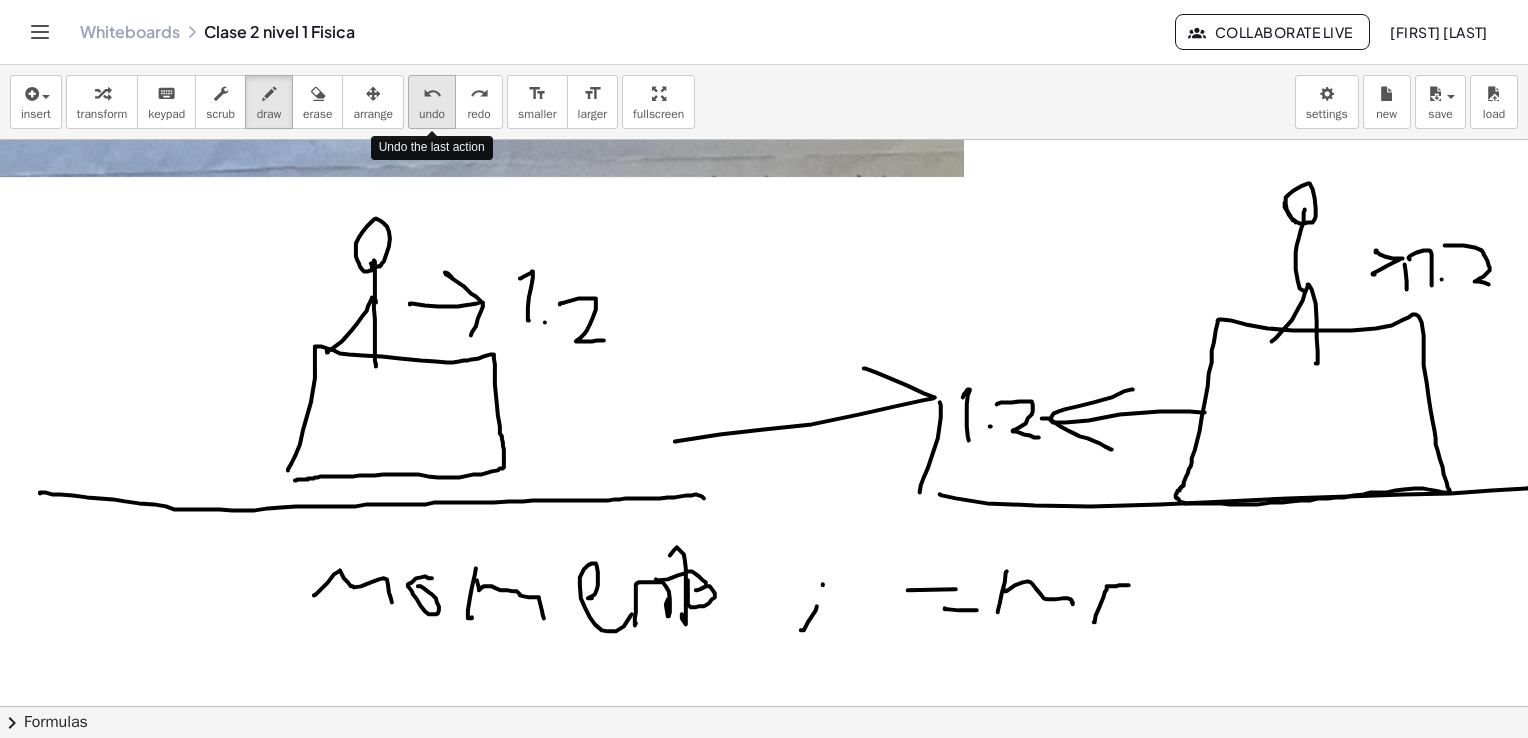 click on "undo" at bounding box center (432, 94) 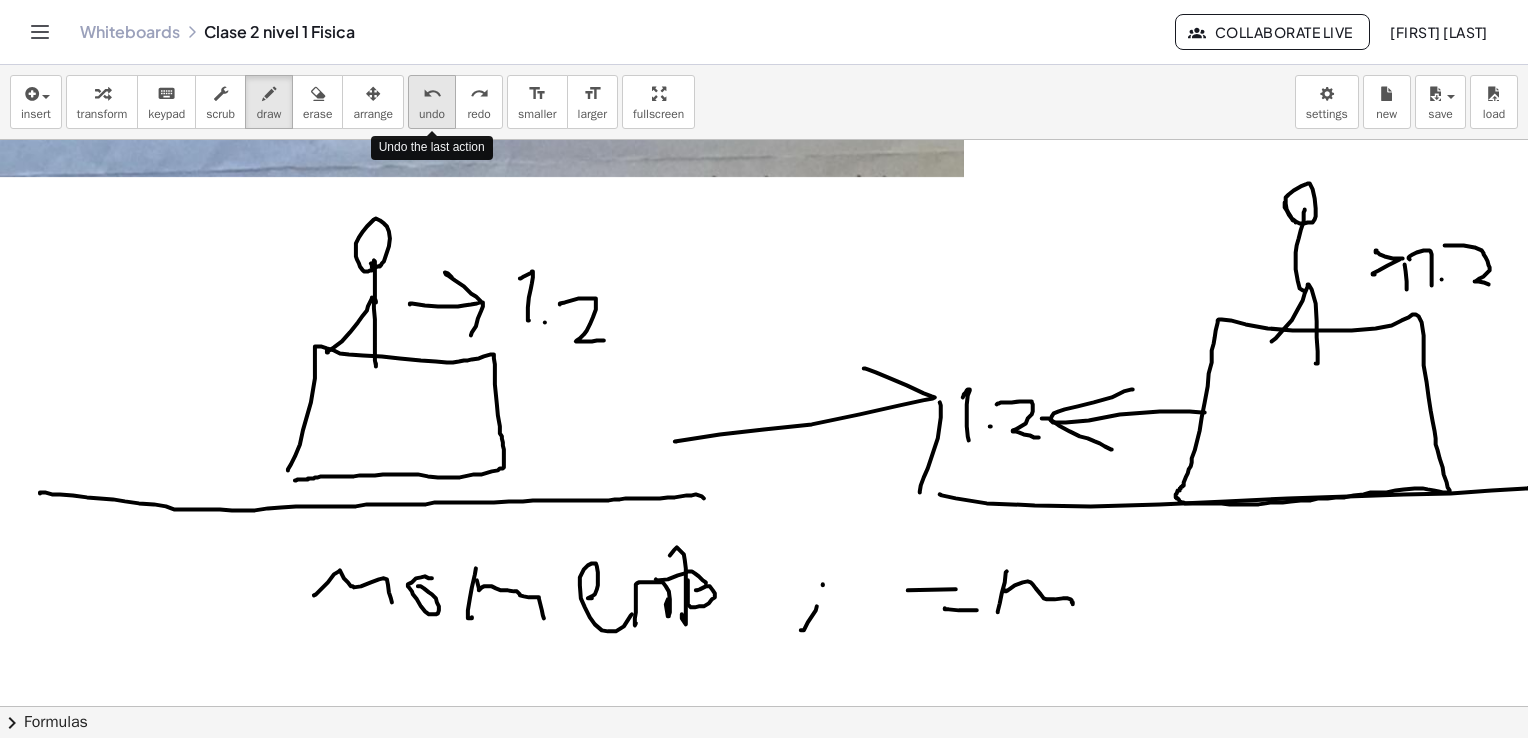 click on "undo" at bounding box center [432, 94] 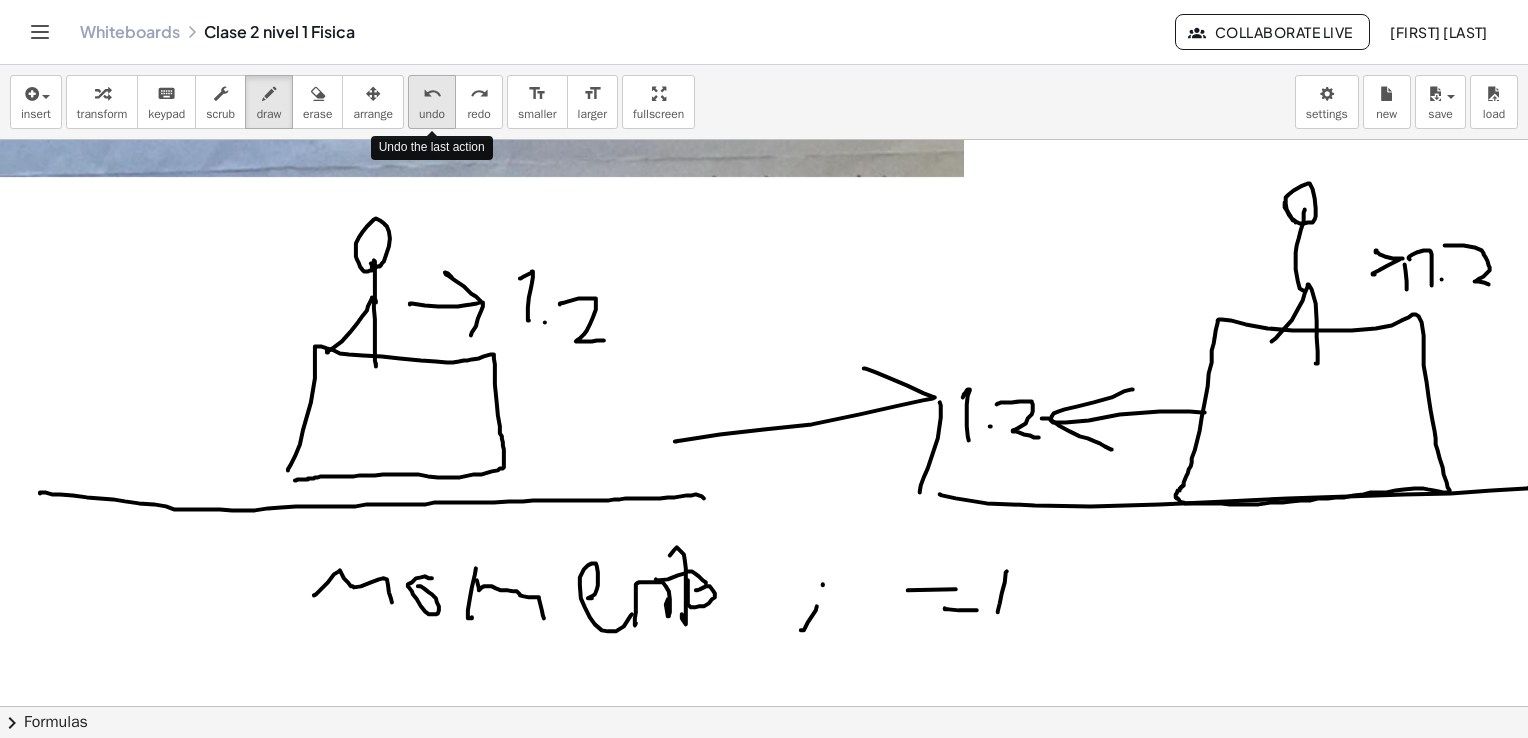 click on "undo" at bounding box center (432, 94) 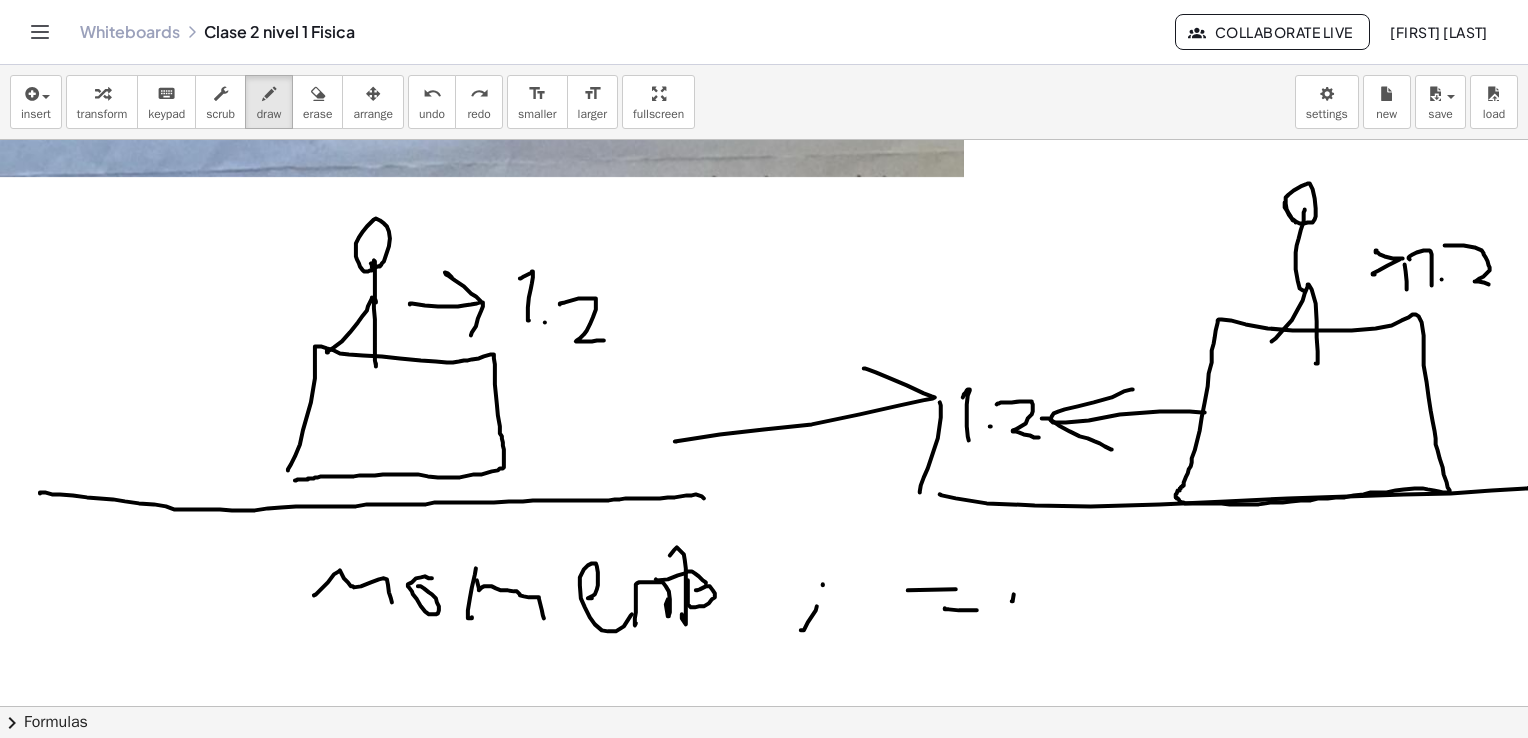 drag, startPoint x: 1012, startPoint y: 601, endPoint x: 1015, endPoint y: 571, distance: 30.149628 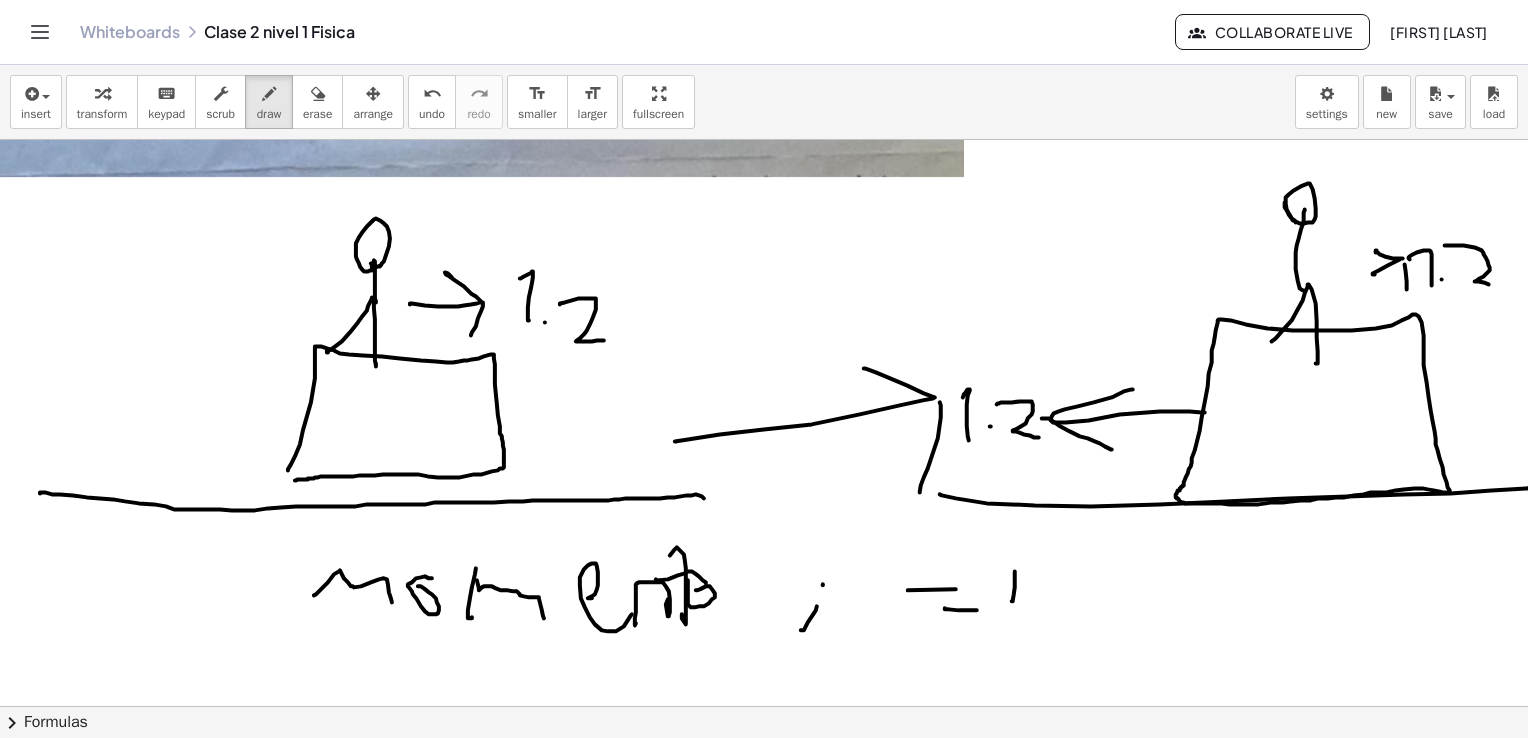 click at bounding box center [769, 541] 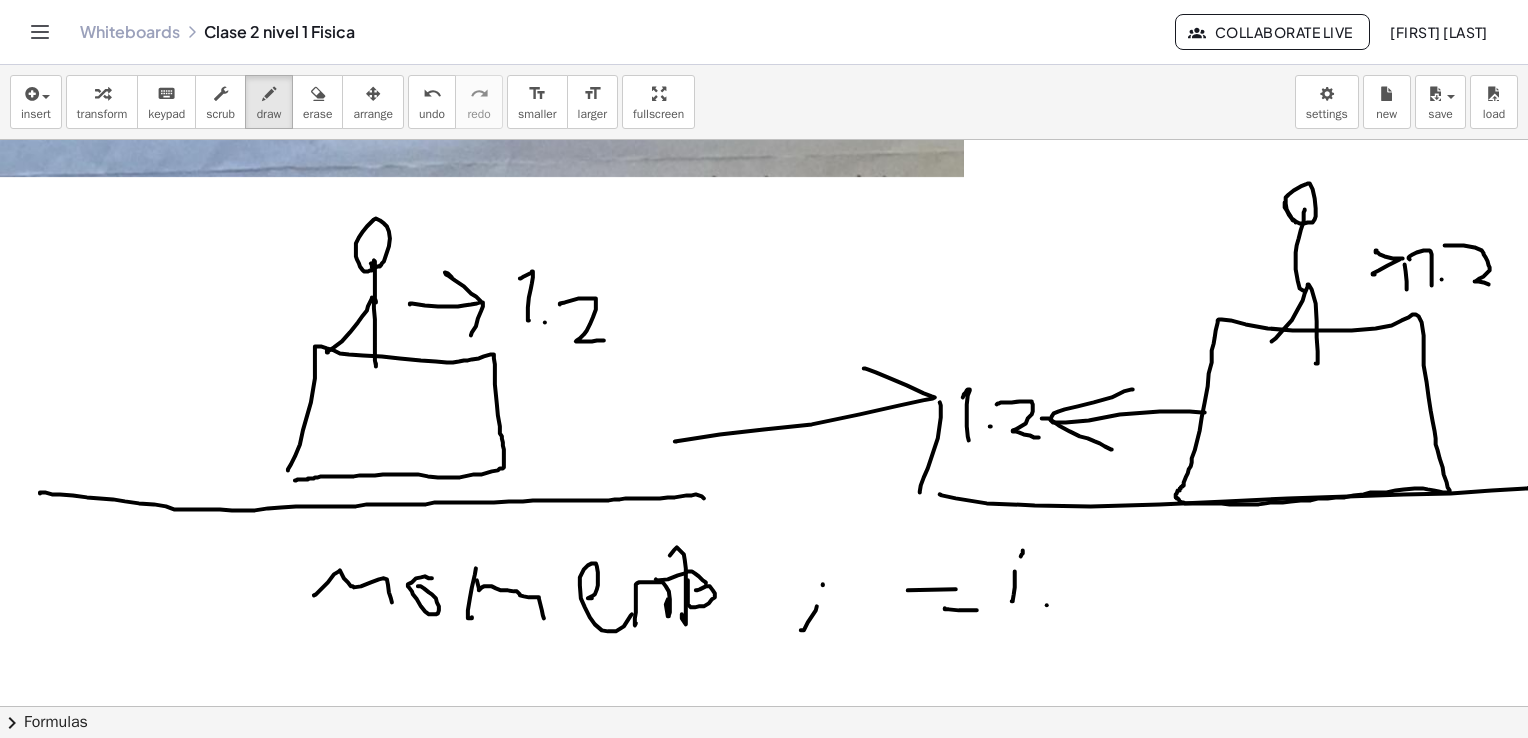 drag, startPoint x: 1047, startPoint y: 605, endPoint x: 1050, endPoint y: 582, distance: 23.194826 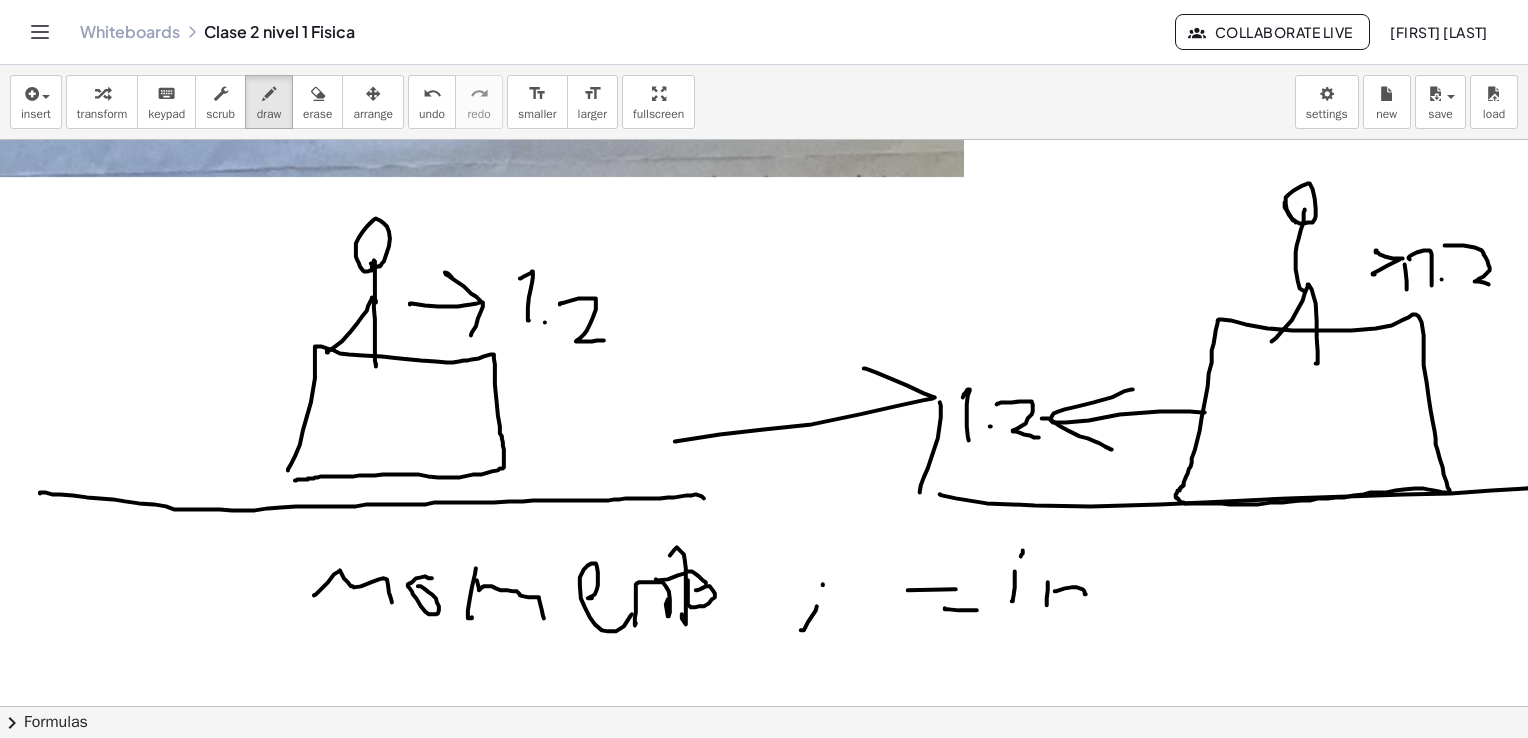 drag, startPoint x: 1055, startPoint y: 591, endPoint x: 1086, endPoint y: 594, distance: 31.144823 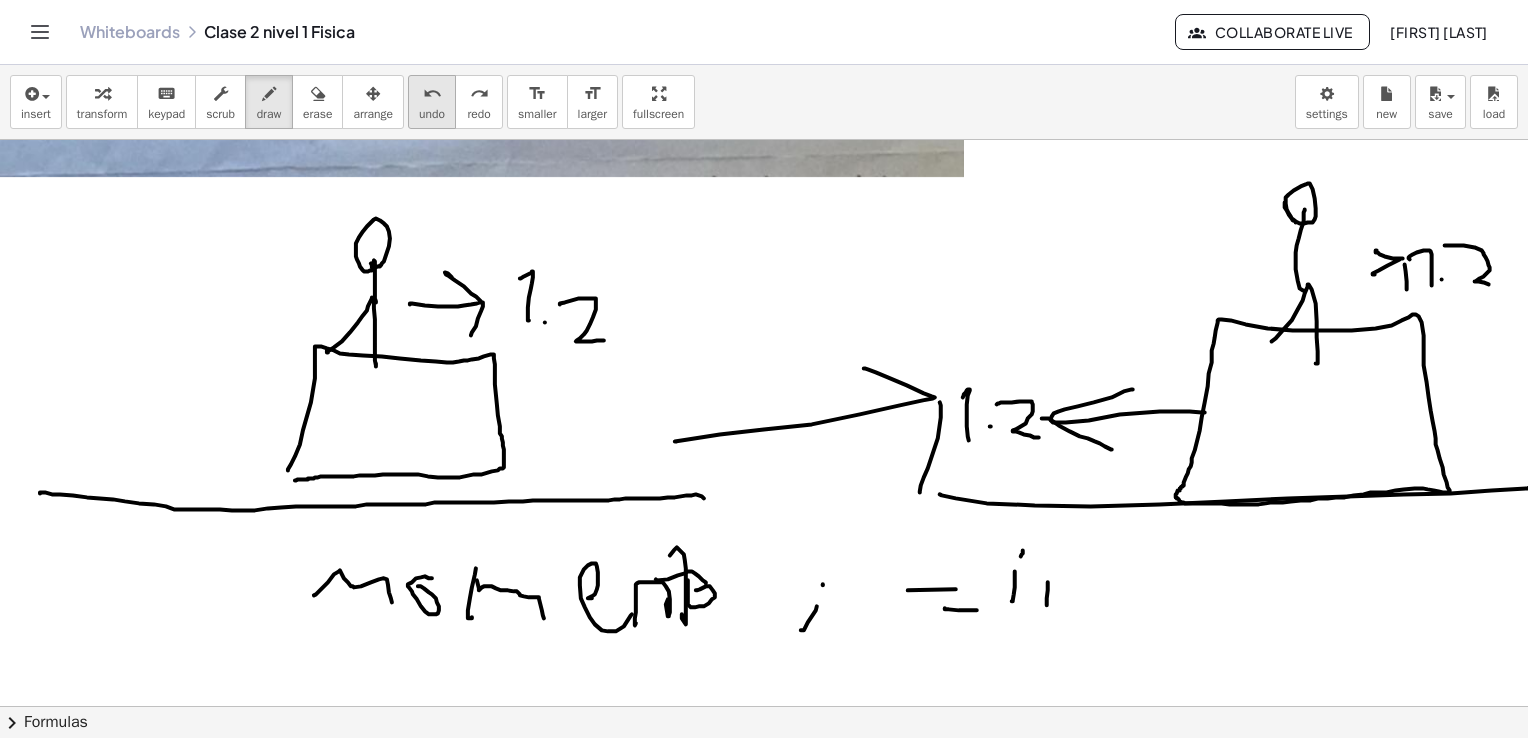 click on "undo undo" at bounding box center [432, 102] 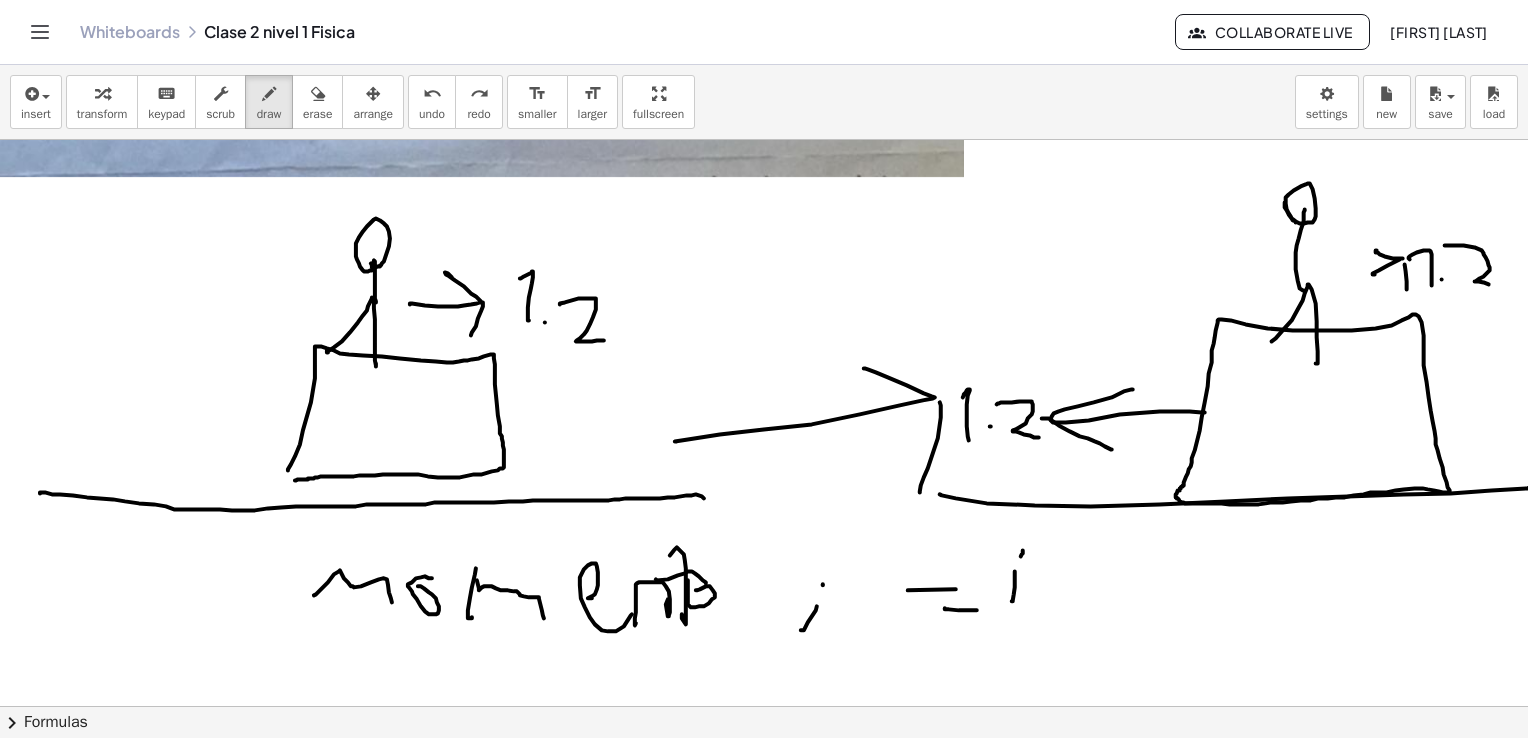 click on "insert select one: Math Expression Function Text Youtube Video Graphing Geometry Geometry 3D transform keyboard keypad scrub draw erase arrange undo undo redo redo format_size smaller format_size larger fullscreen load   save Saved! × new settings Undo the last action" at bounding box center (764, 102) 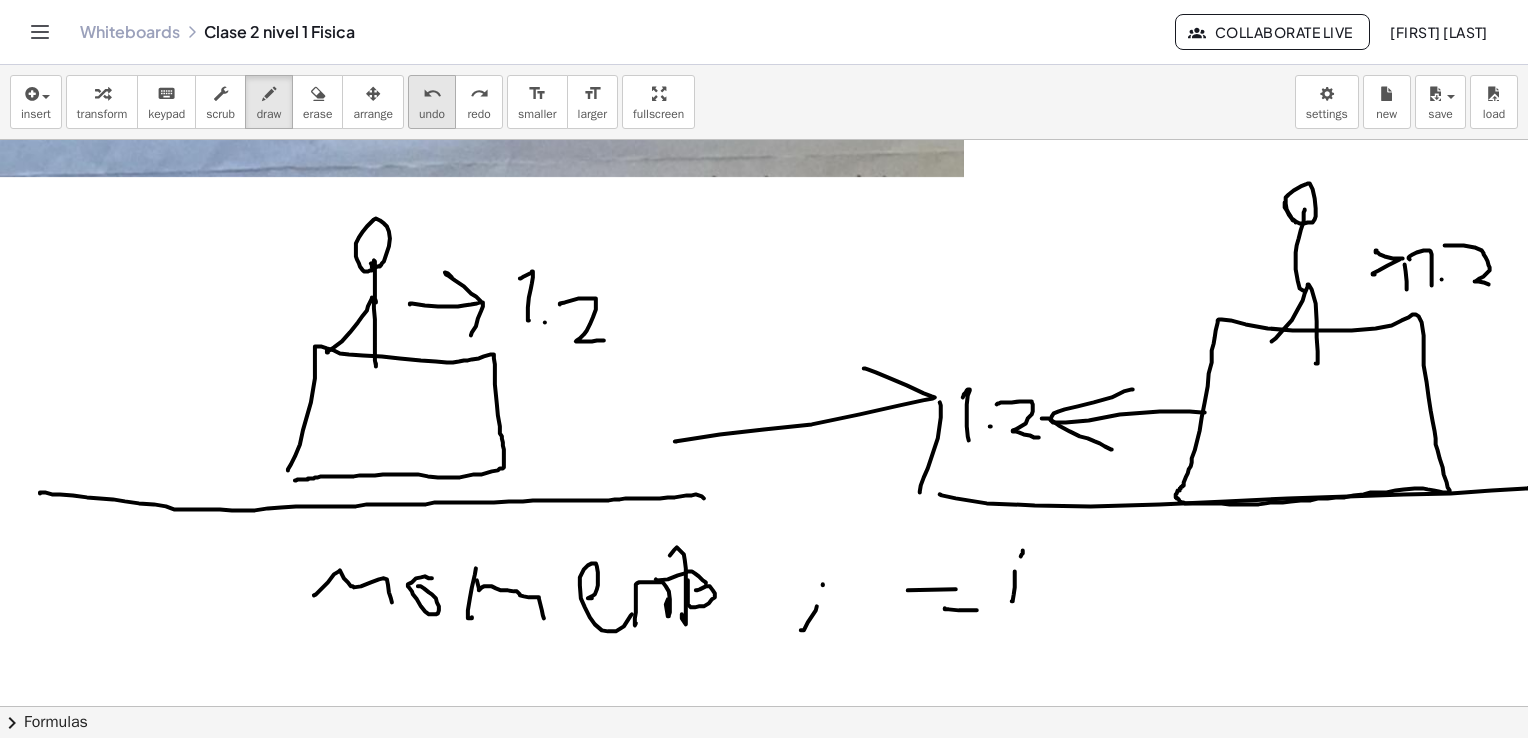 click on "undo" at bounding box center (432, 94) 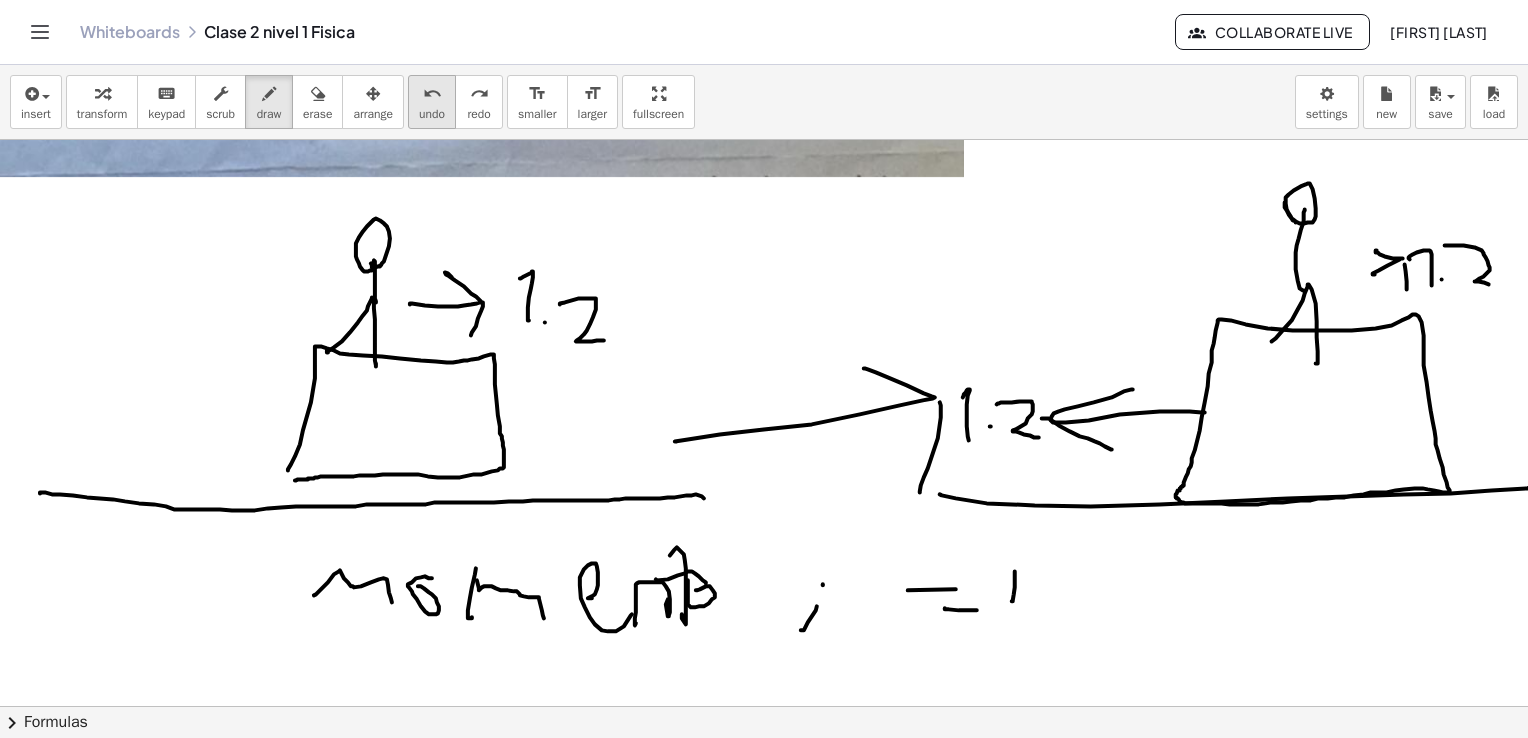 click on "undo" at bounding box center [432, 94] 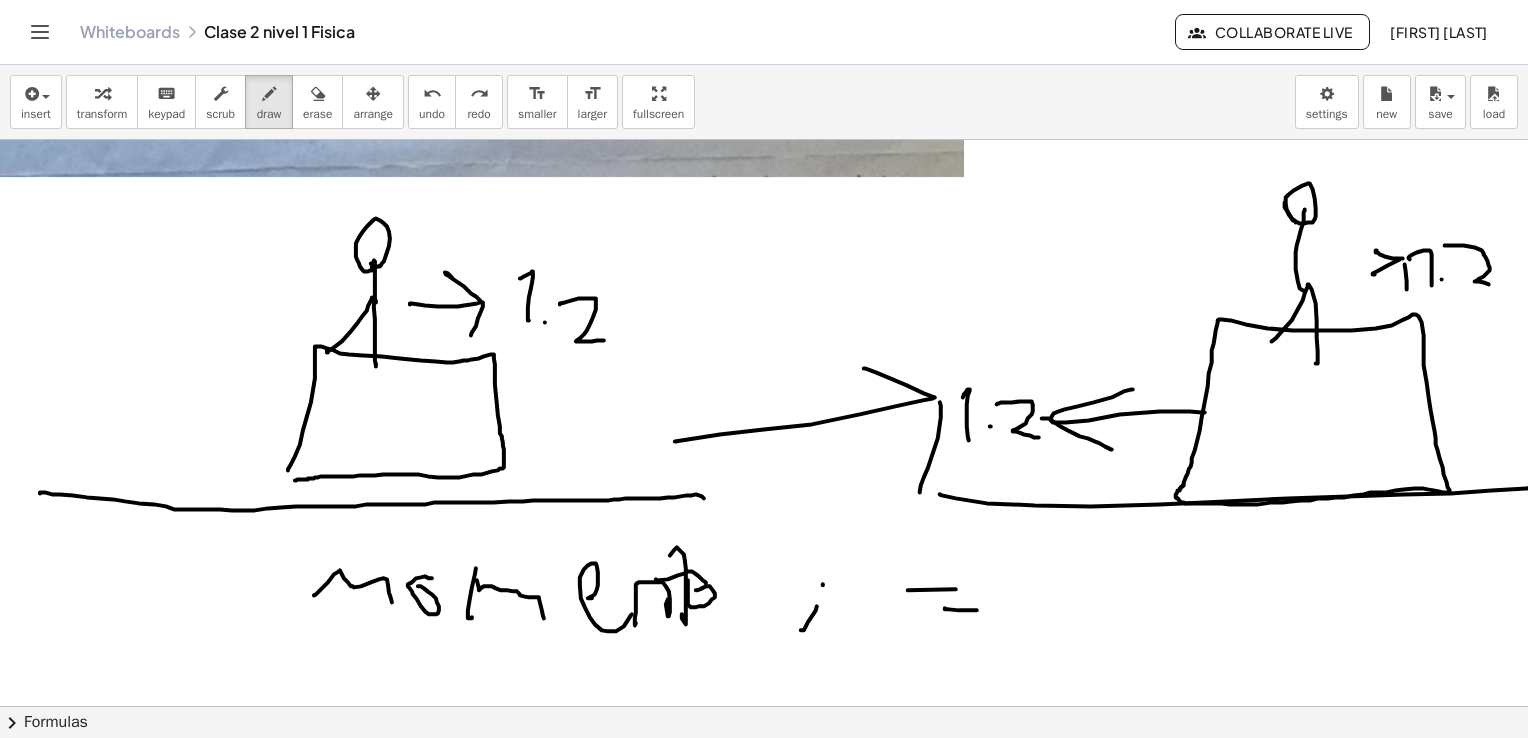 drag, startPoint x: 1002, startPoint y: 612, endPoint x: 1003, endPoint y: 591, distance: 21.023796 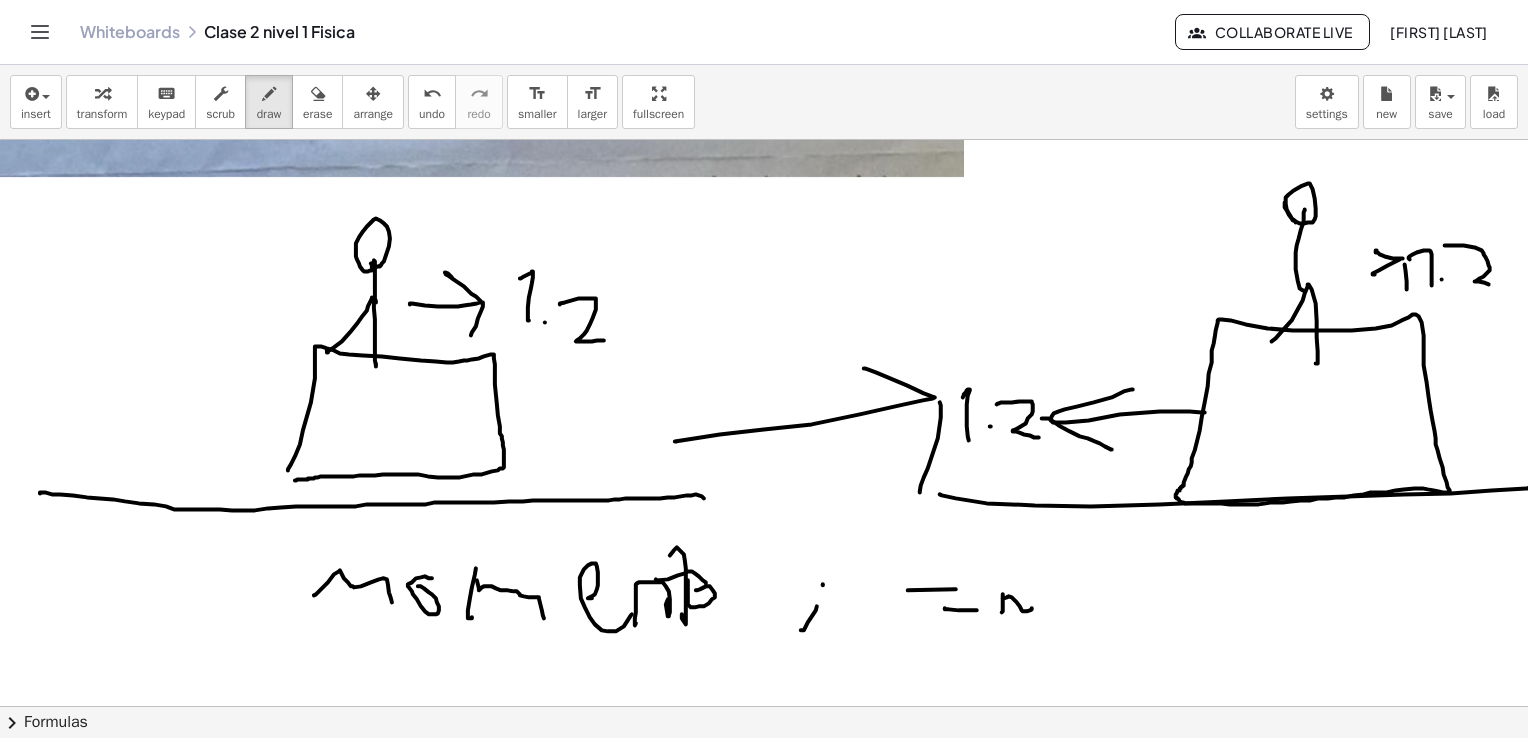 drag, startPoint x: 1003, startPoint y: 598, endPoint x: 1039, endPoint y: 630, distance: 48.166378 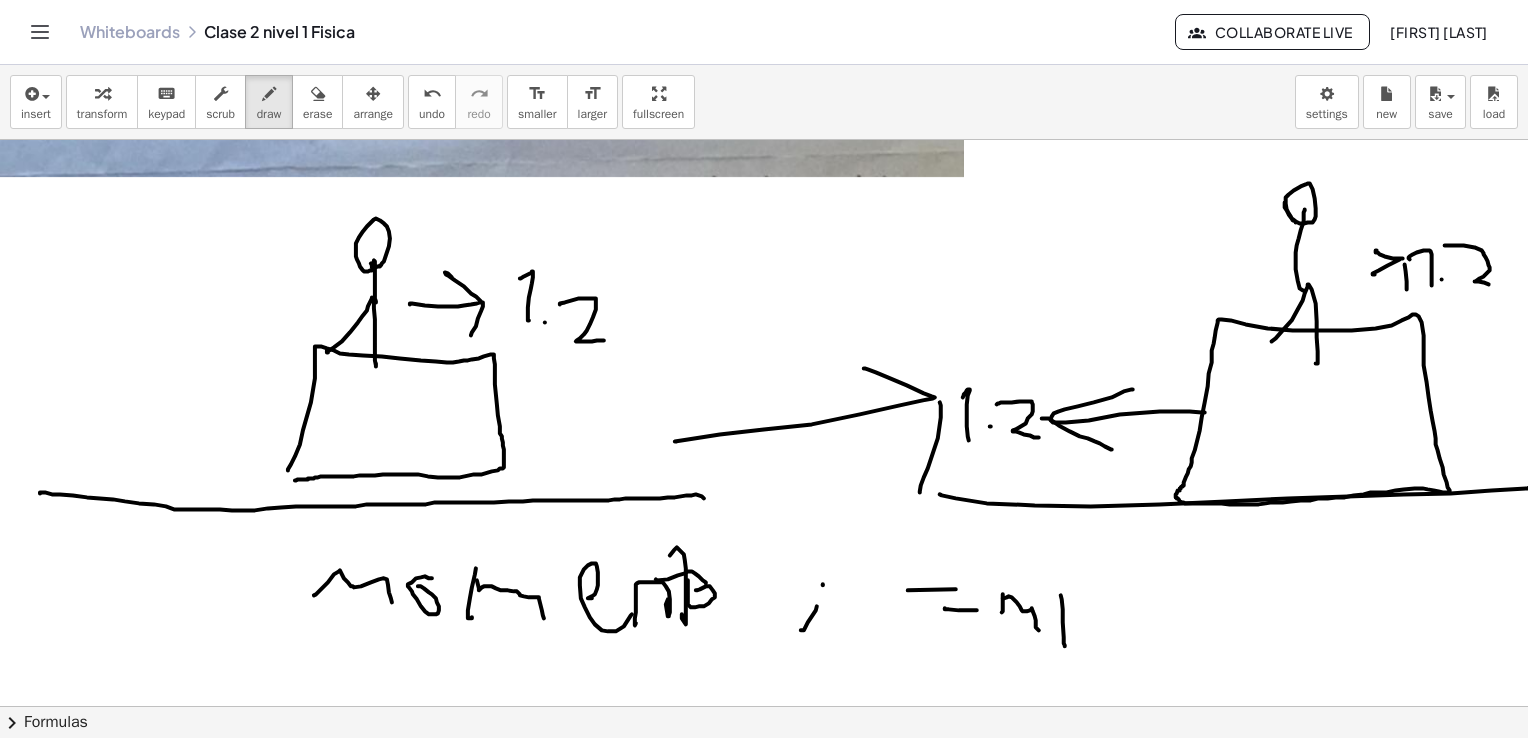 drag, startPoint x: 1065, startPoint y: 646, endPoint x: 1098, endPoint y: 613, distance: 46.66905 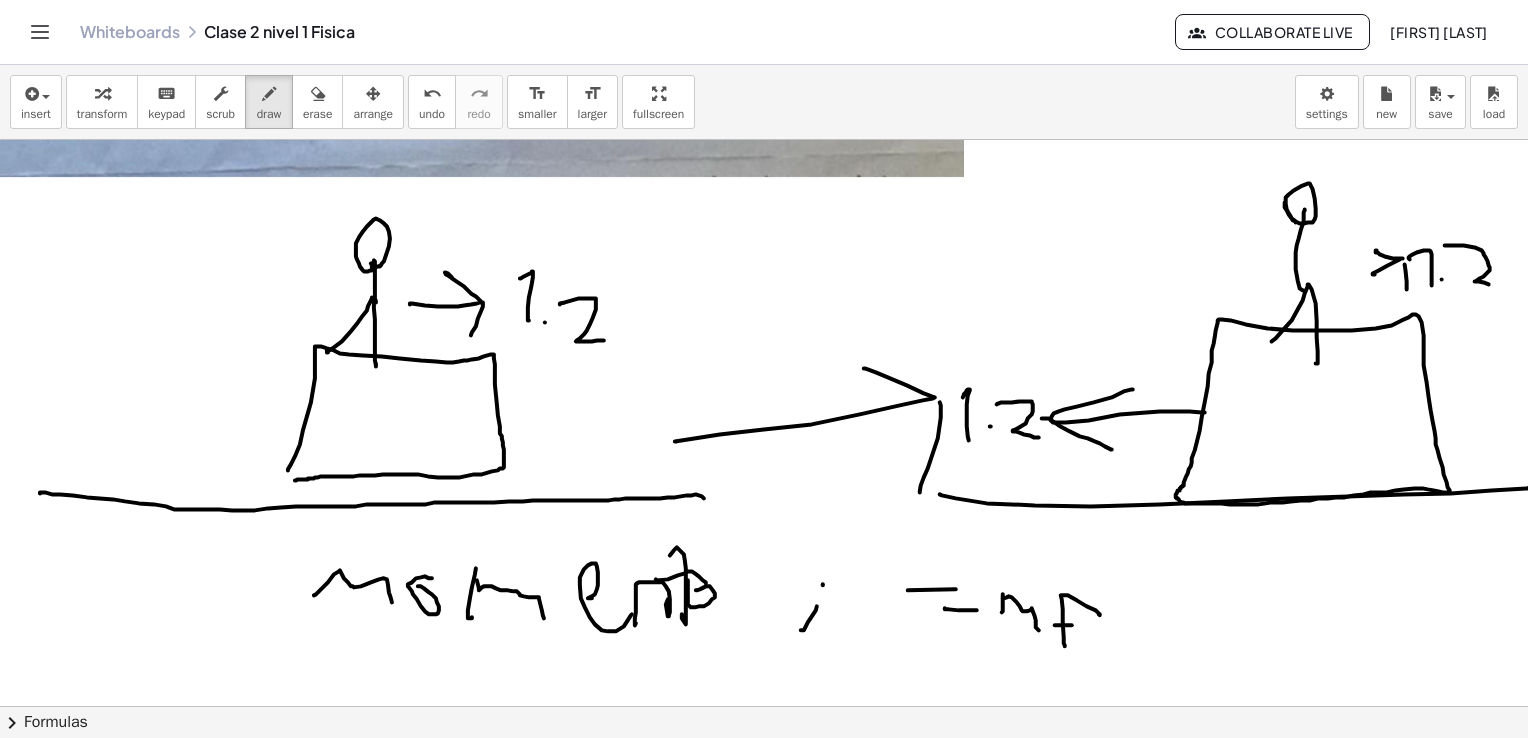drag, startPoint x: 1072, startPoint y: 625, endPoint x: 1095, endPoint y: 630, distance: 23.537205 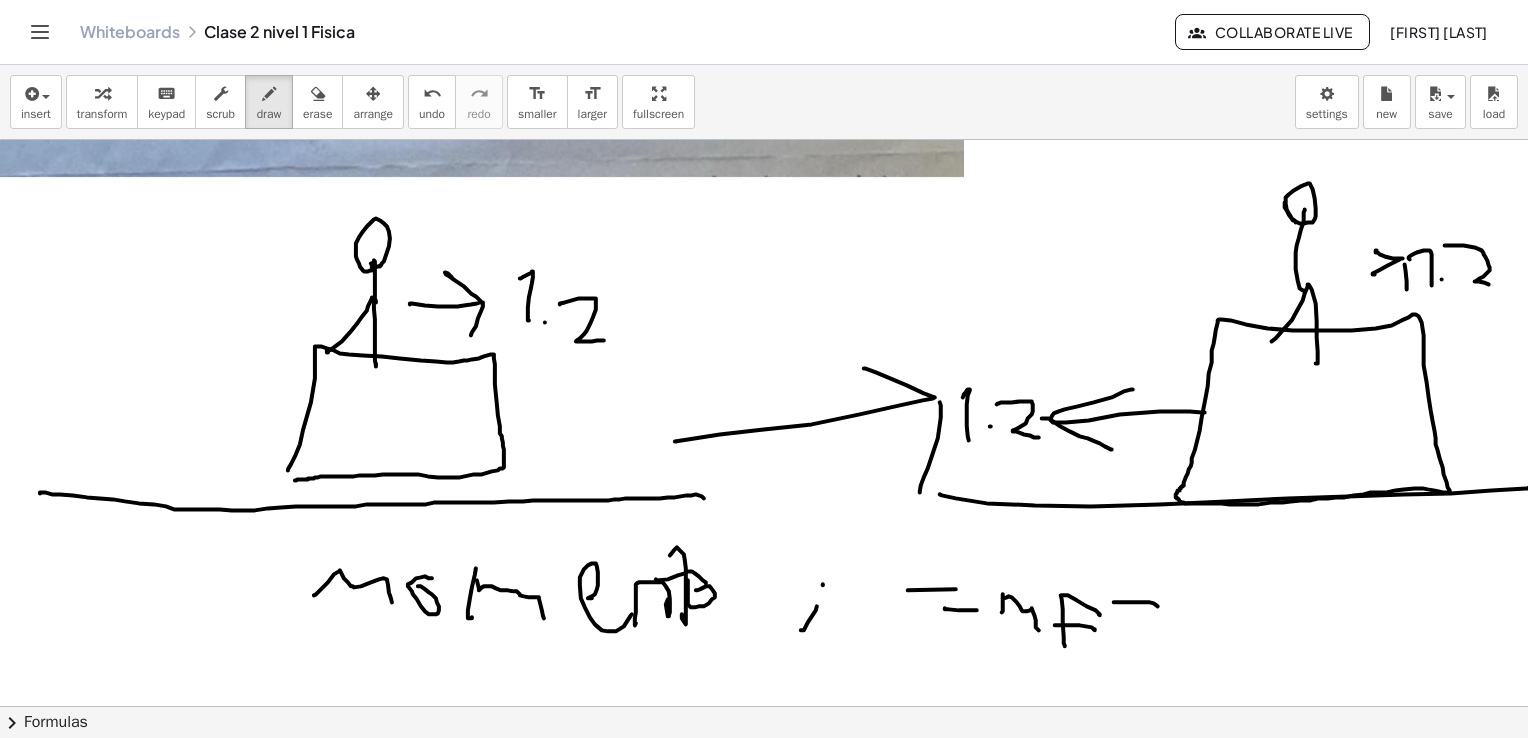 drag, startPoint x: 1115, startPoint y: 602, endPoint x: 1176, endPoint y: 610, distance: 61.522354 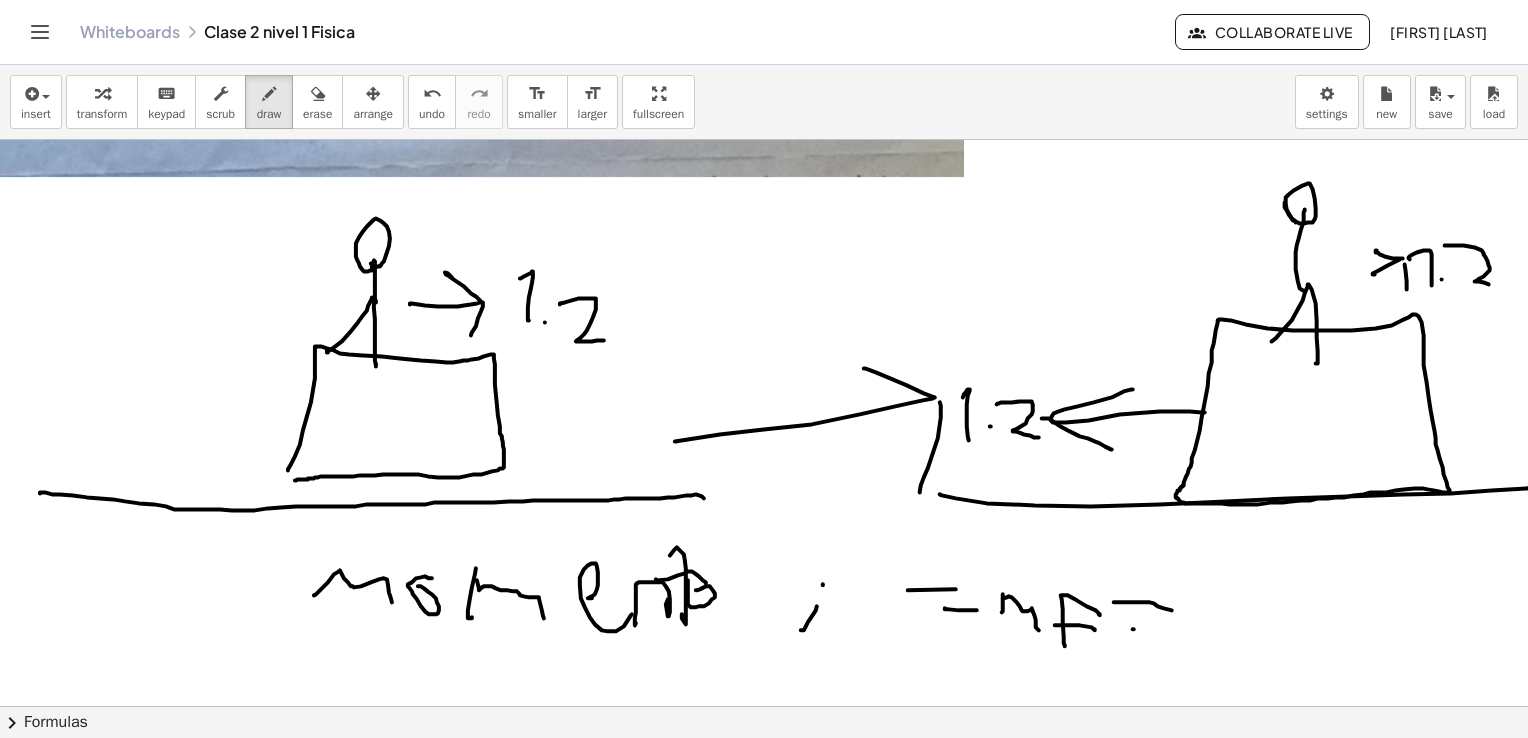 drag, startPoint x: 1133, startPoint y: 629, endPoint x: 1180, endPoint y: 630, distance: 47.010635 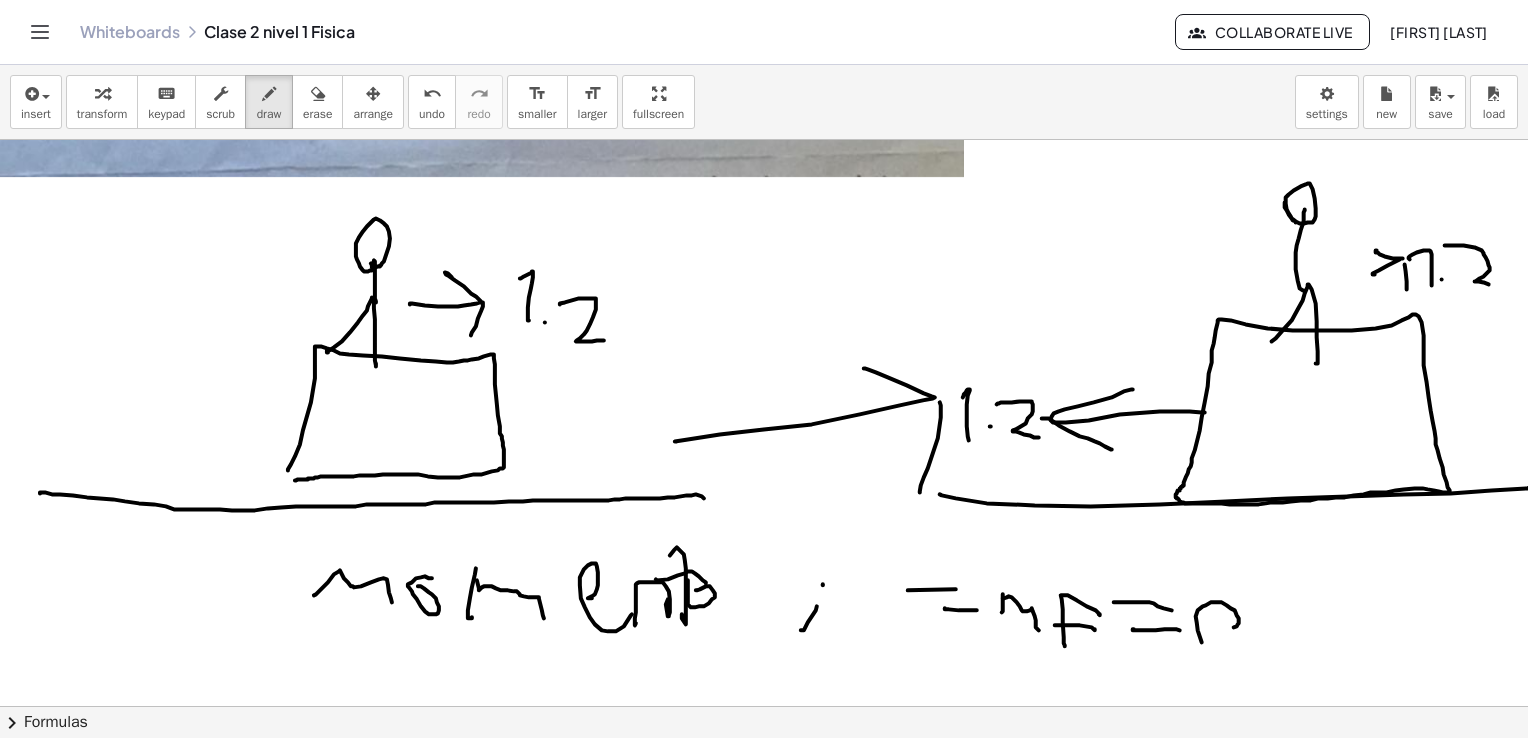 drag, startPoint x: 1202, startPoint y: 642, endPoint x: 1199, endPoint y: 602, distance: 40.112343 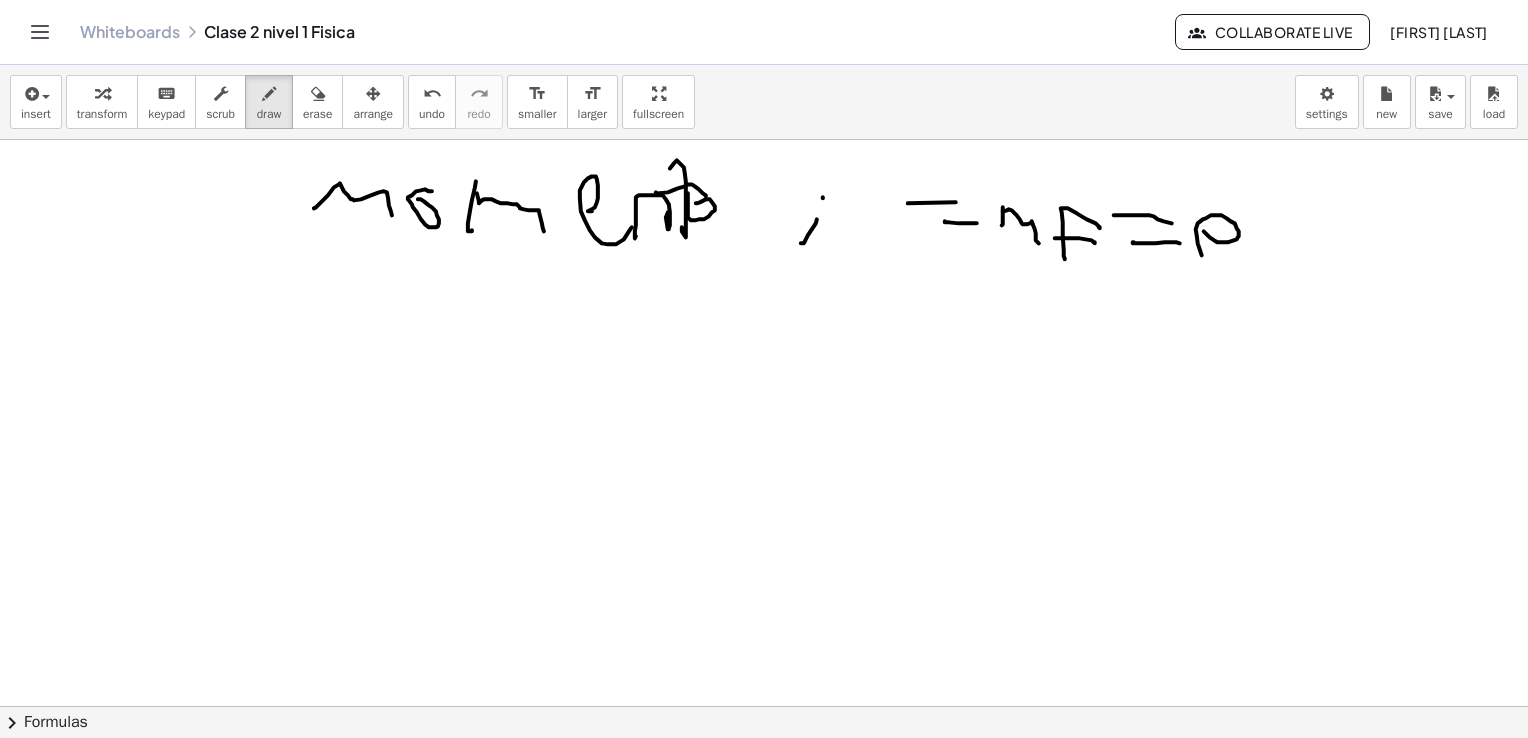 scroll, scrollTop: 1700, scrollLeft: 0, axis: vertical 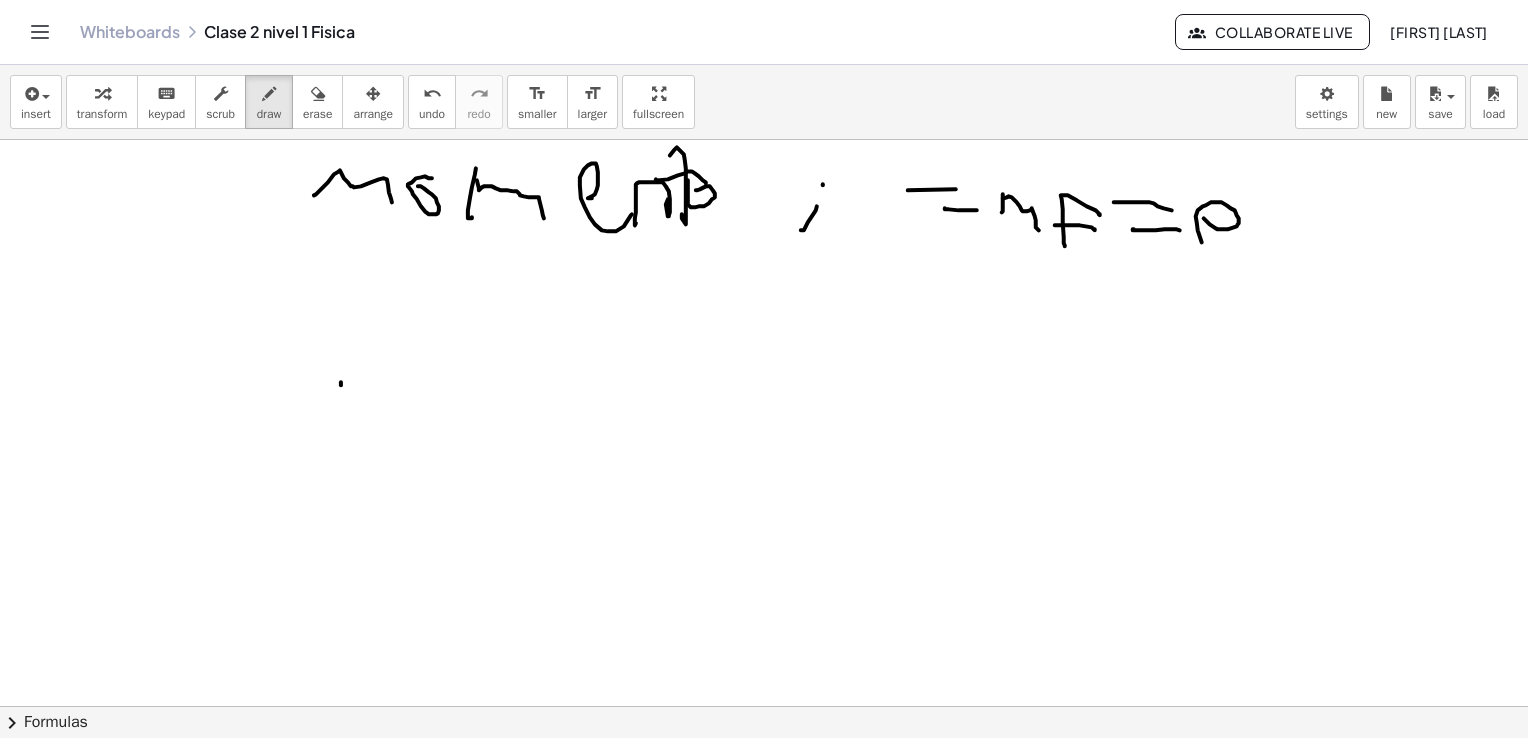 drag, startPoint x: 341, startPoint y: 385, endPoint x: 340, endPoint y: 351, distance: 34.0147 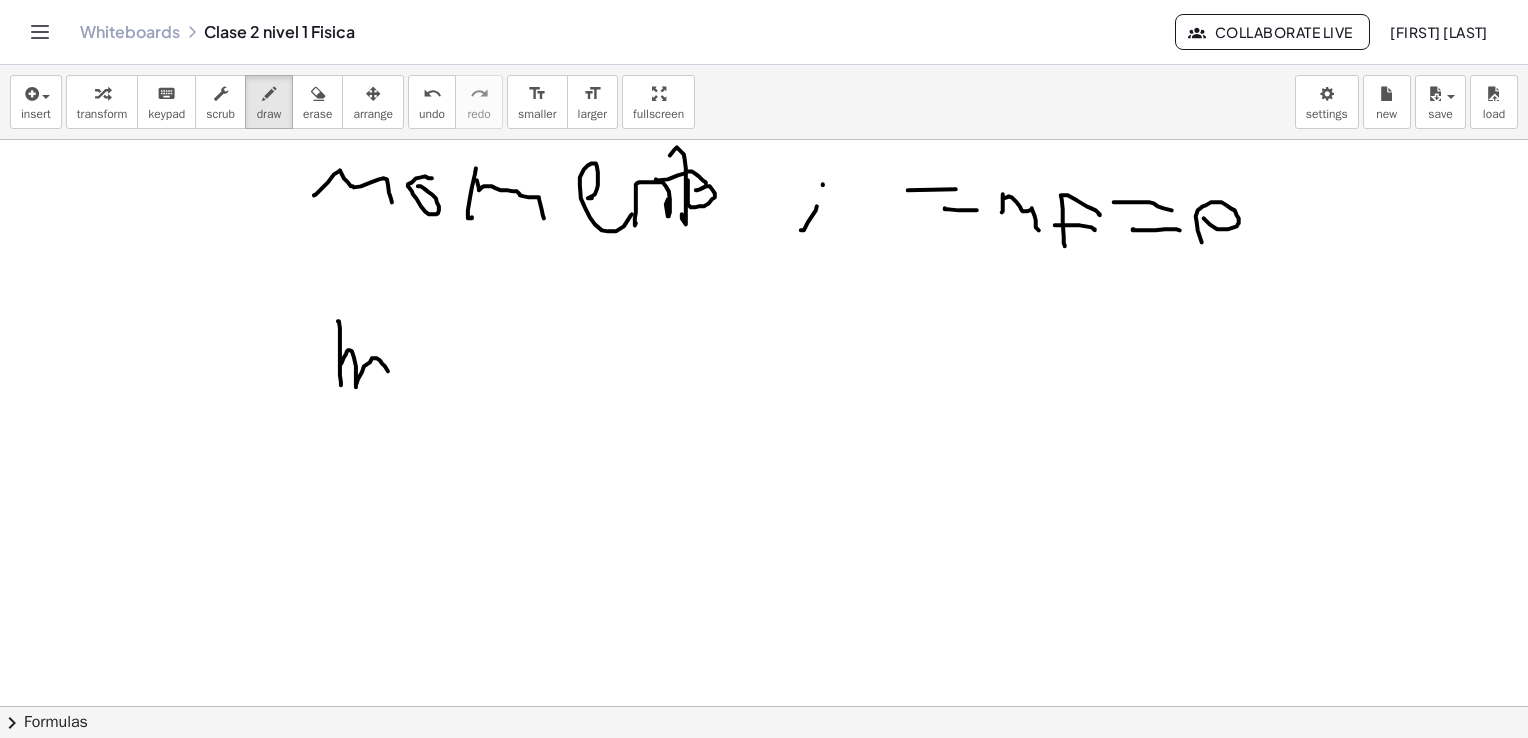 drag, startPoint x: 340, startPoint y: 366, endPoint x: 392, endPoint y: 388, distance: 56.462376 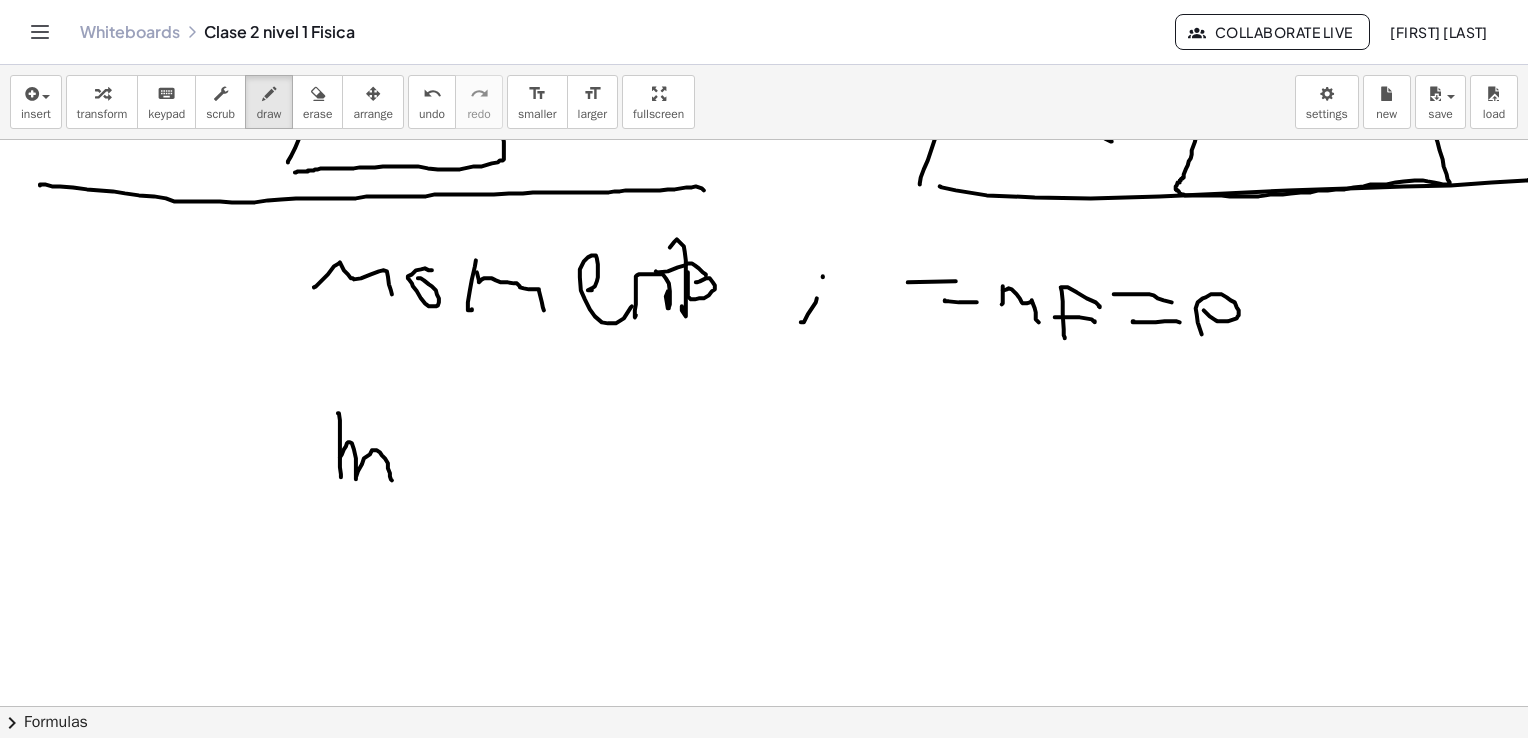 scroll, scrollTop: 1700, scrollLeft: 0, axis: vertical 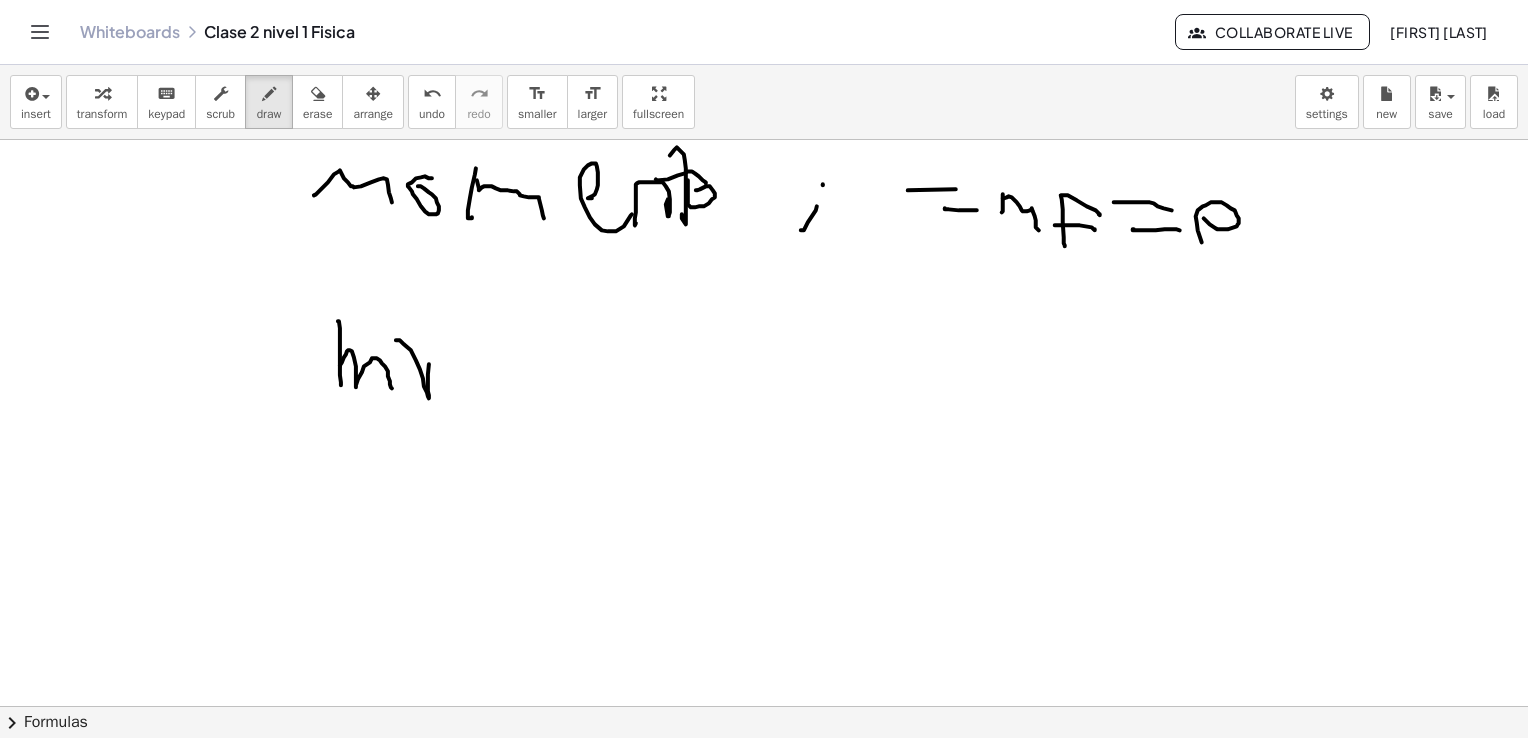 drag, startPoint x: 396, startPoint y: 340, endPoint x: 436, endPoint y: 341, distance: 40.012497 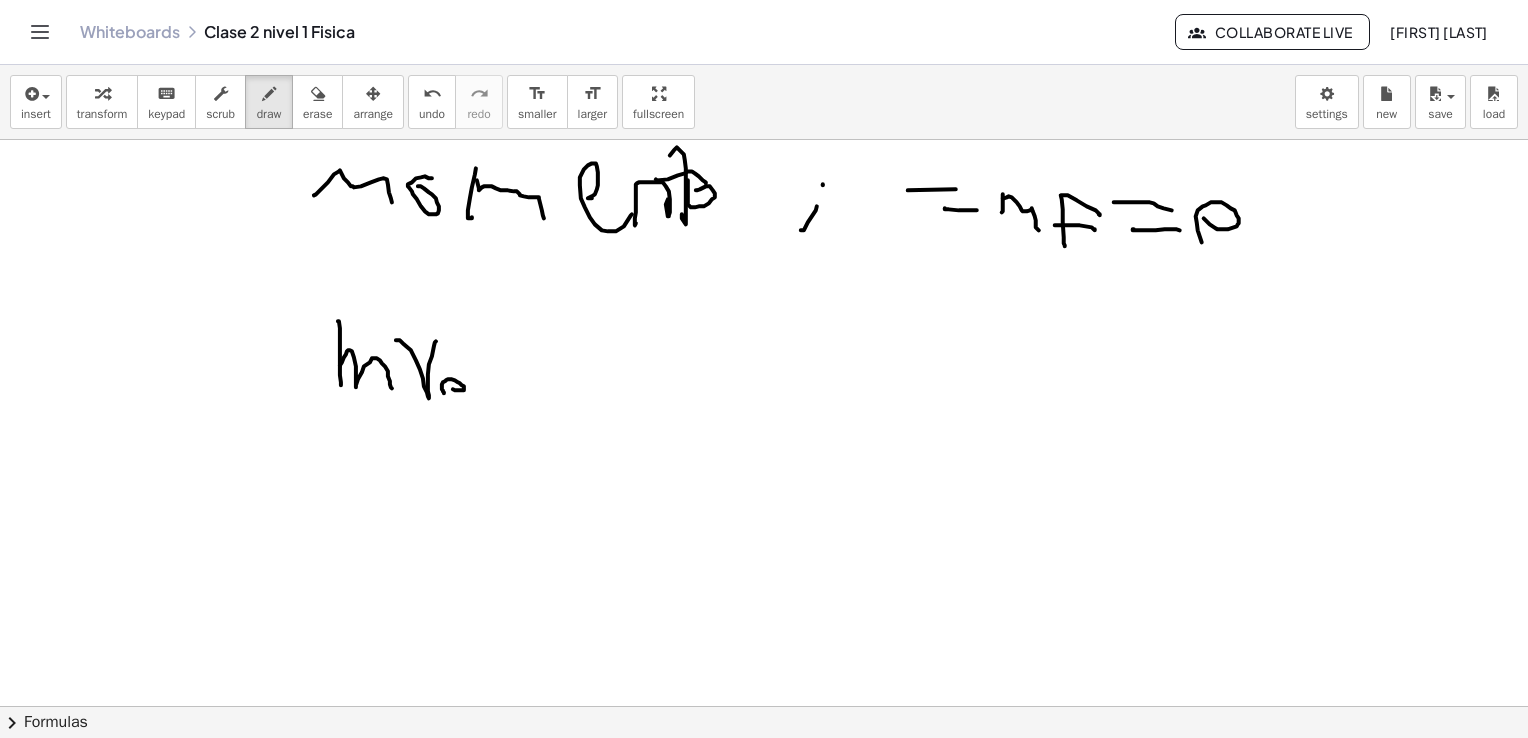 click at bounding box center [769, 141] 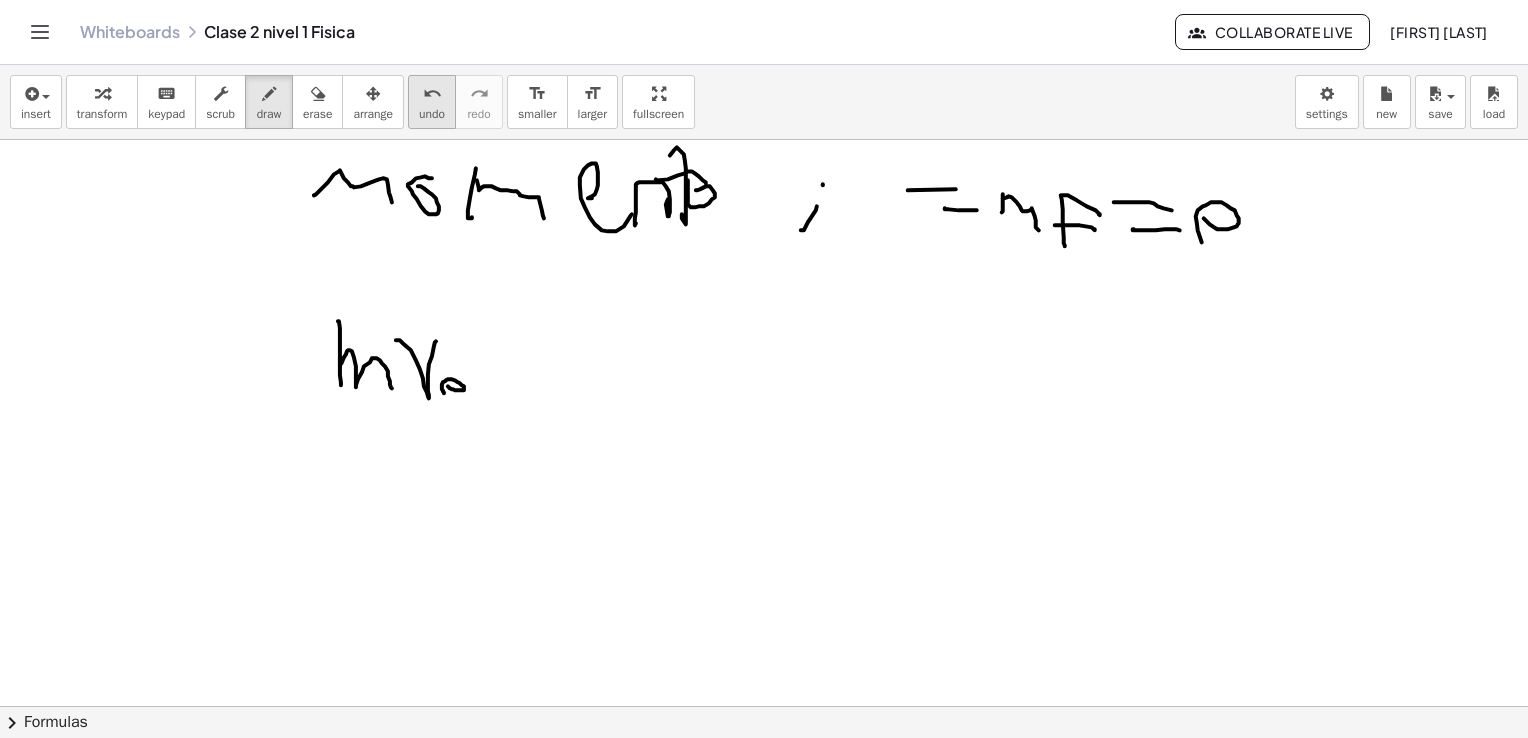 click on "undo" at bounding box center (432, 114) 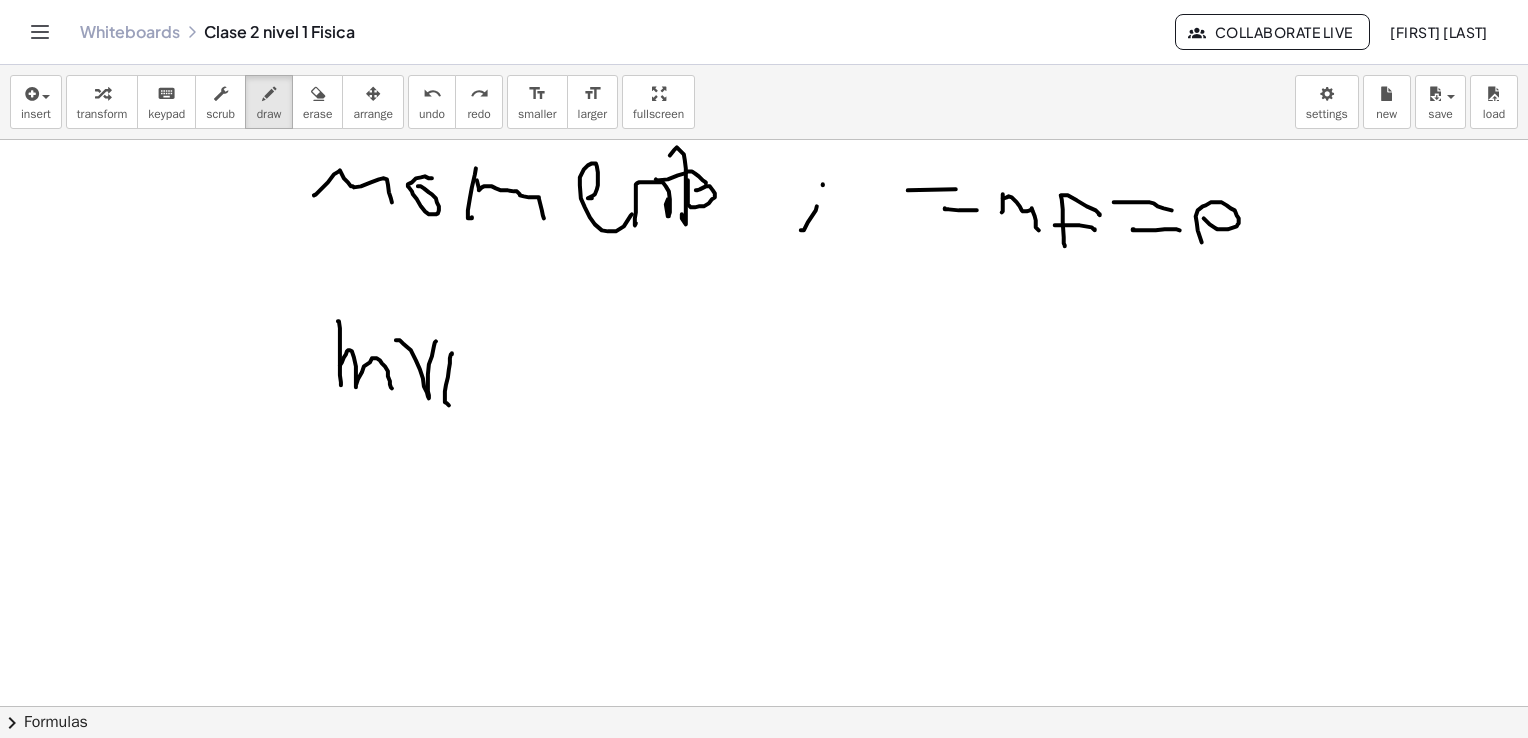 click at bounding box center [769, 141] 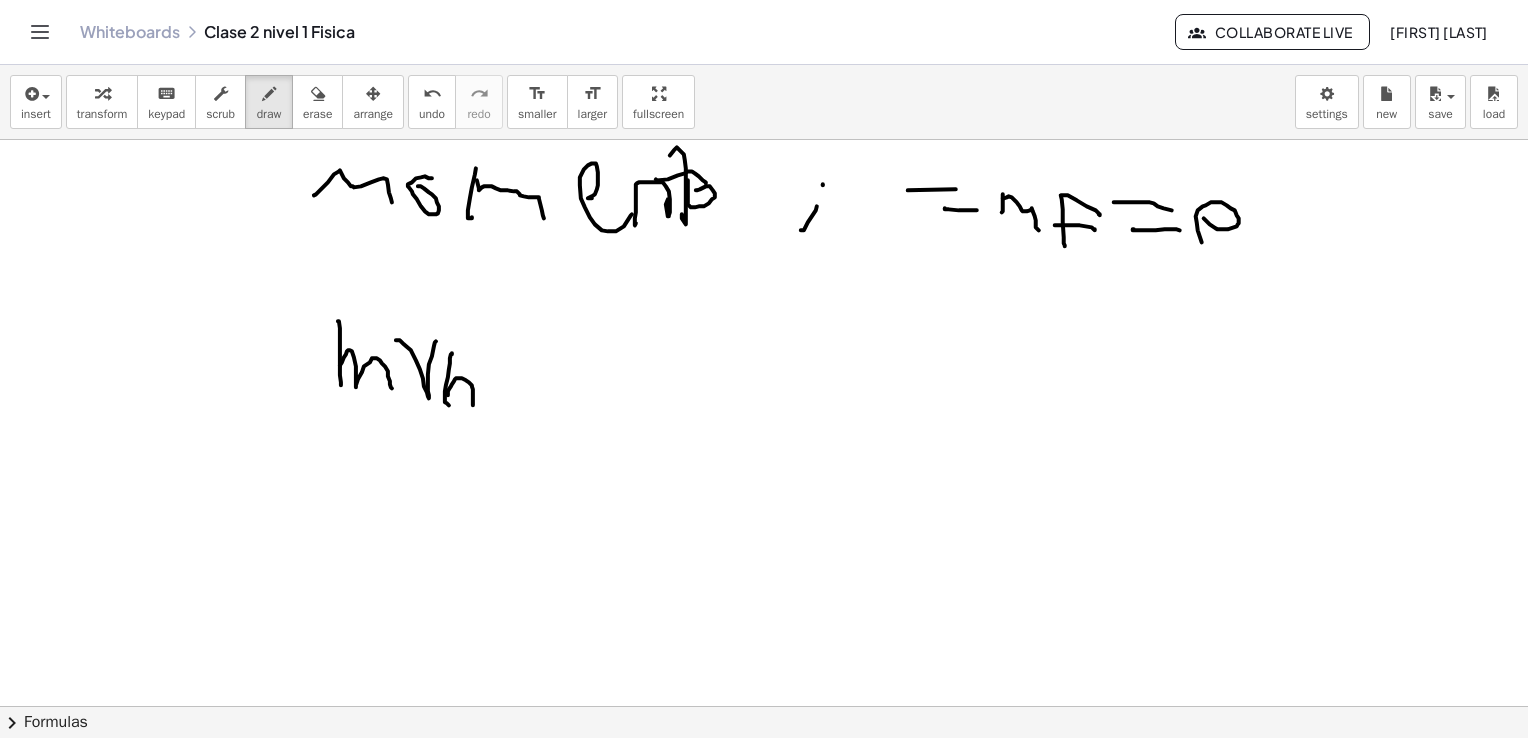 click at bounding box center (769, 141) 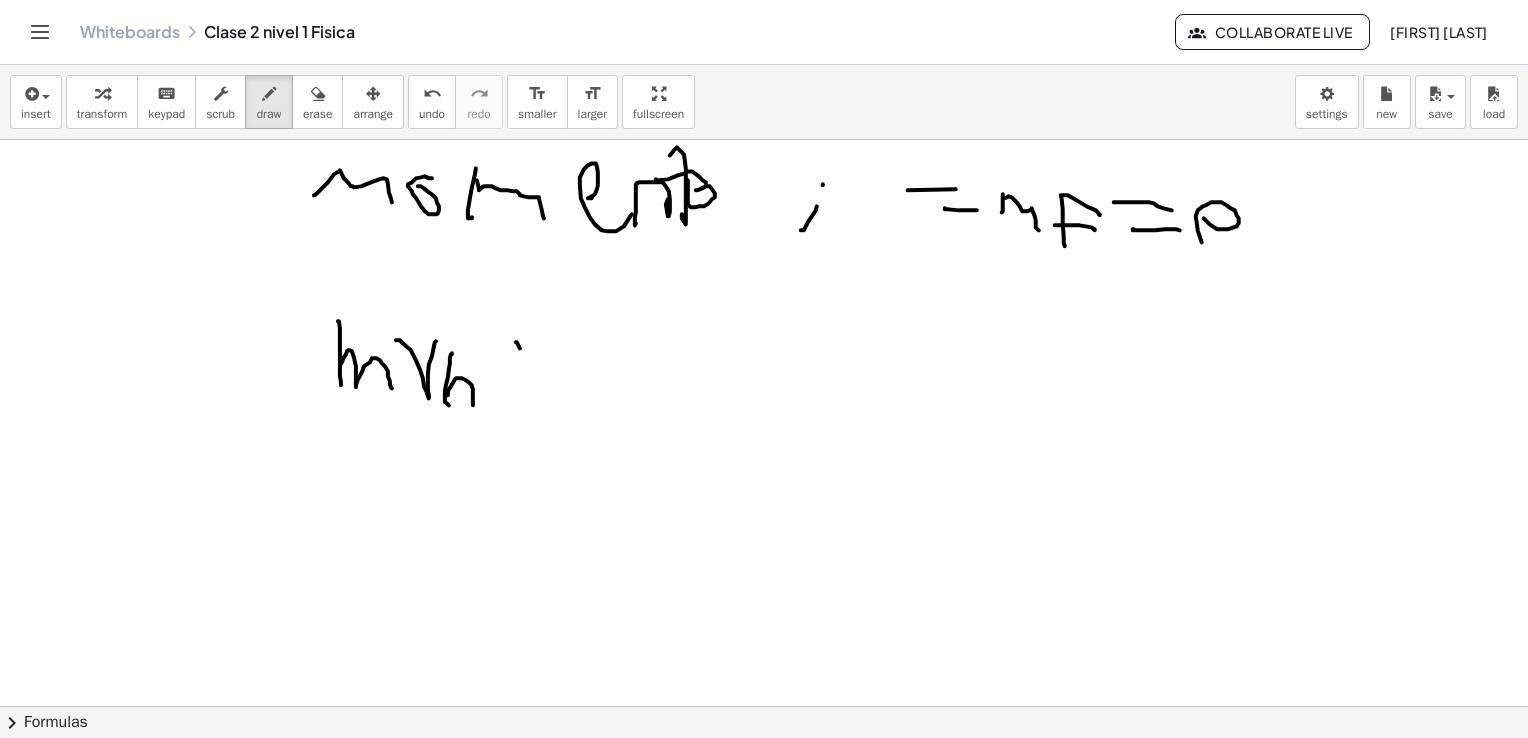 click at bounding box center [769, 141] 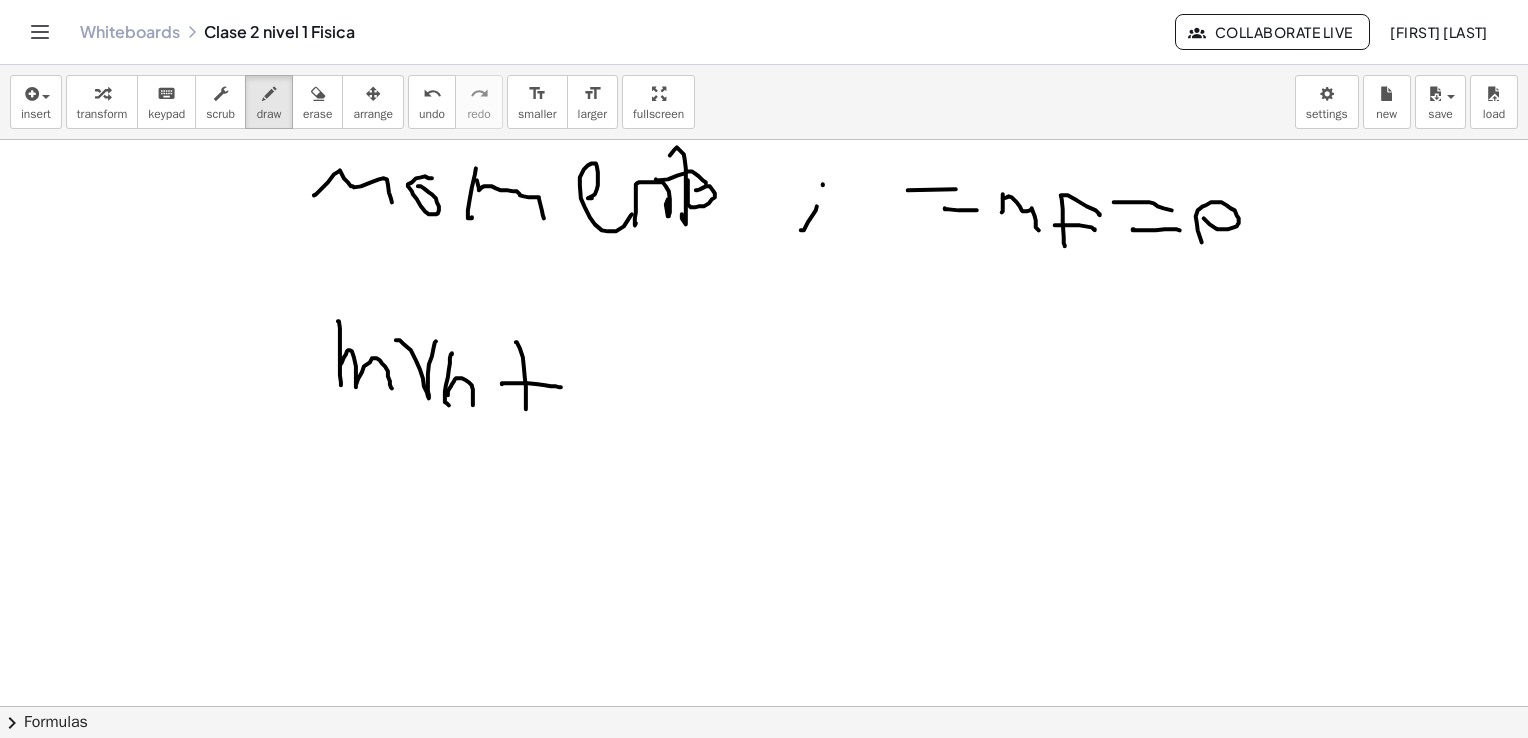 click at bounding box center [769, 141] 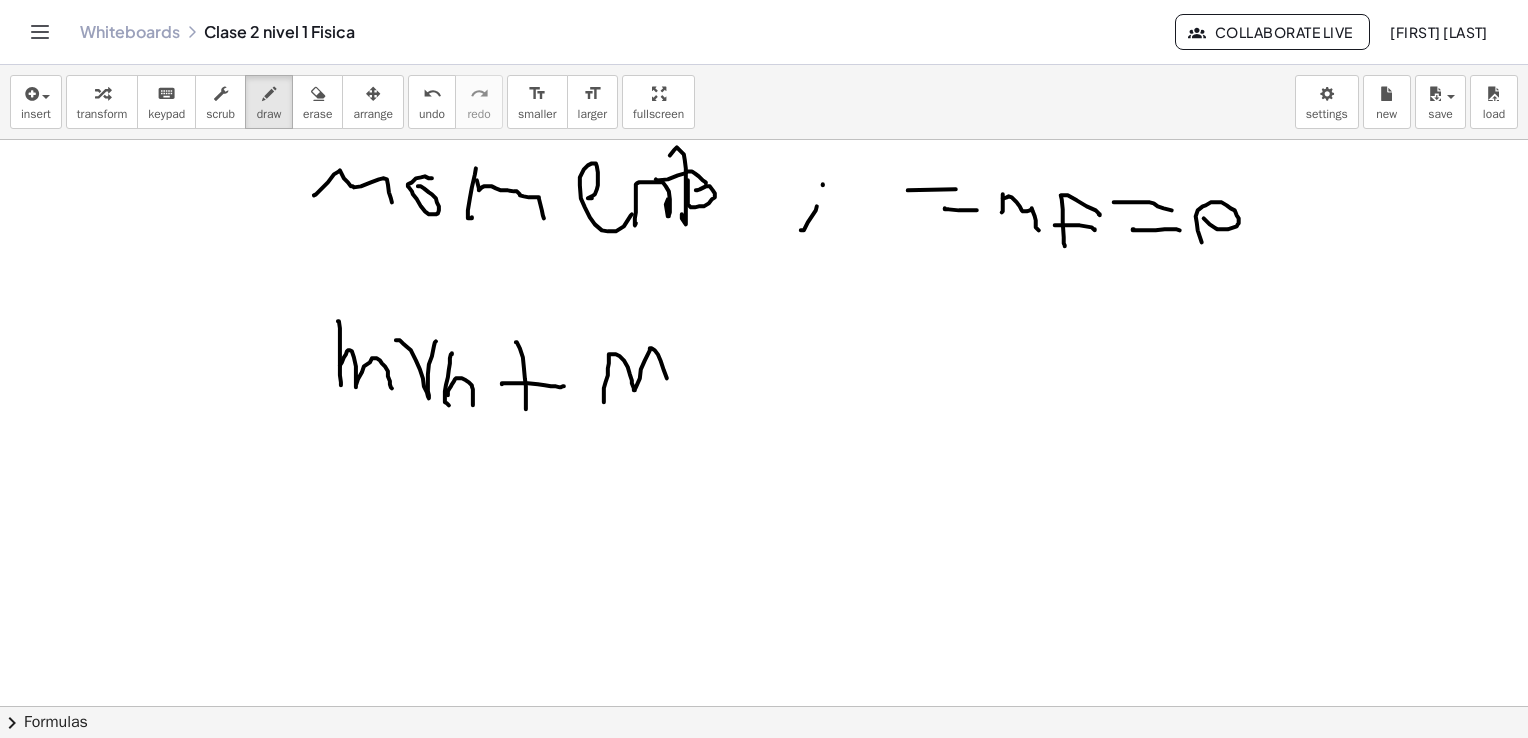 click at bounding box center (769, 141) 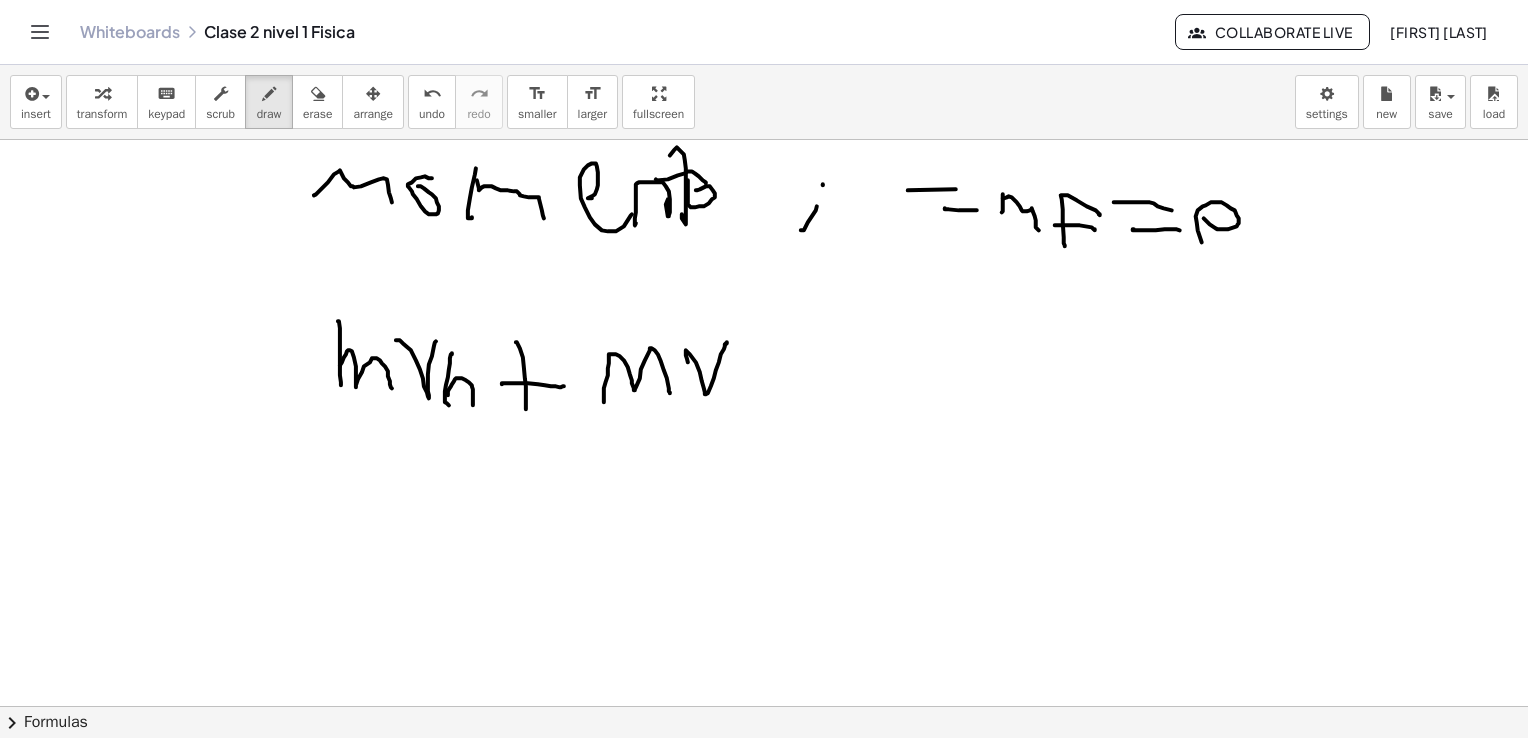 click at bounding box center (769, 141) 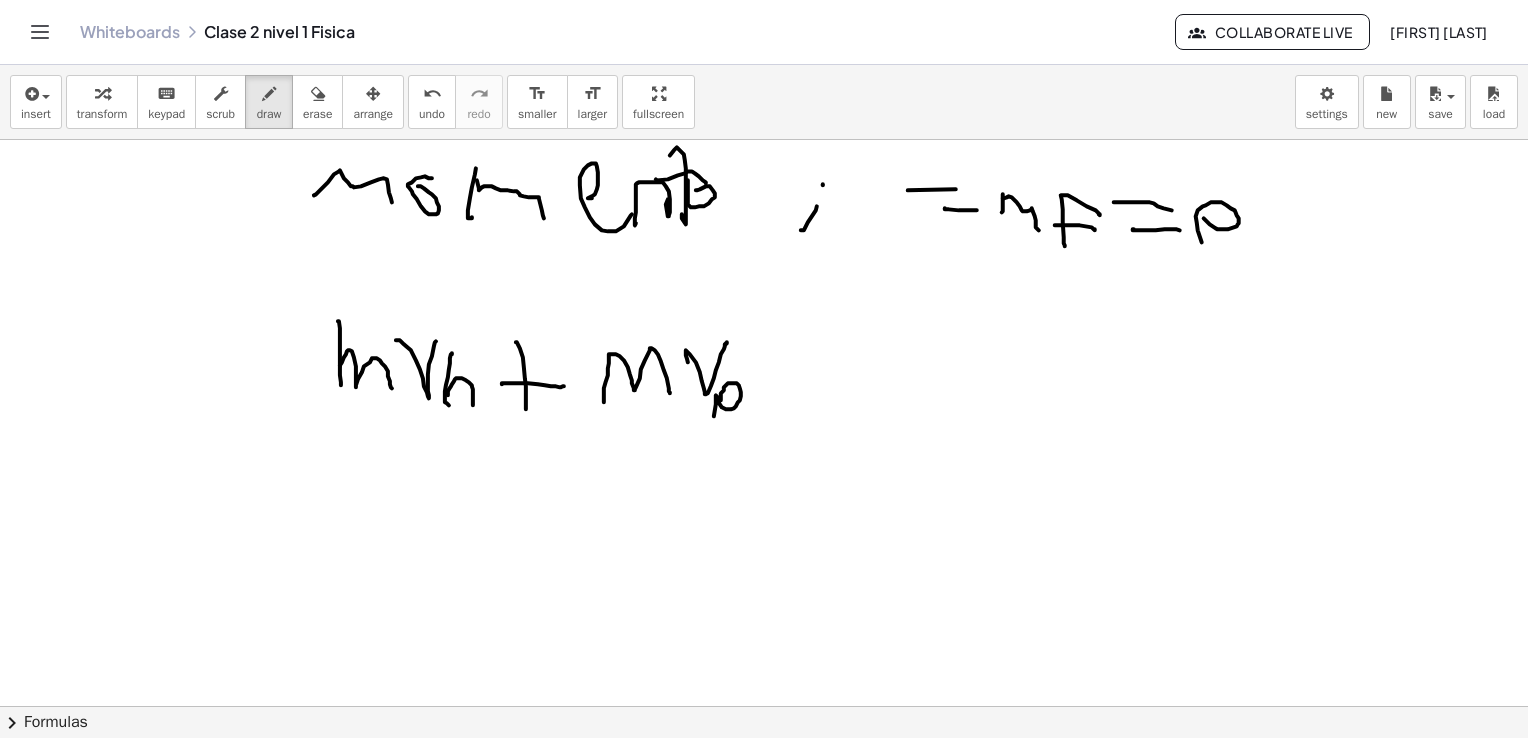 click at bounding box center [769, 141] 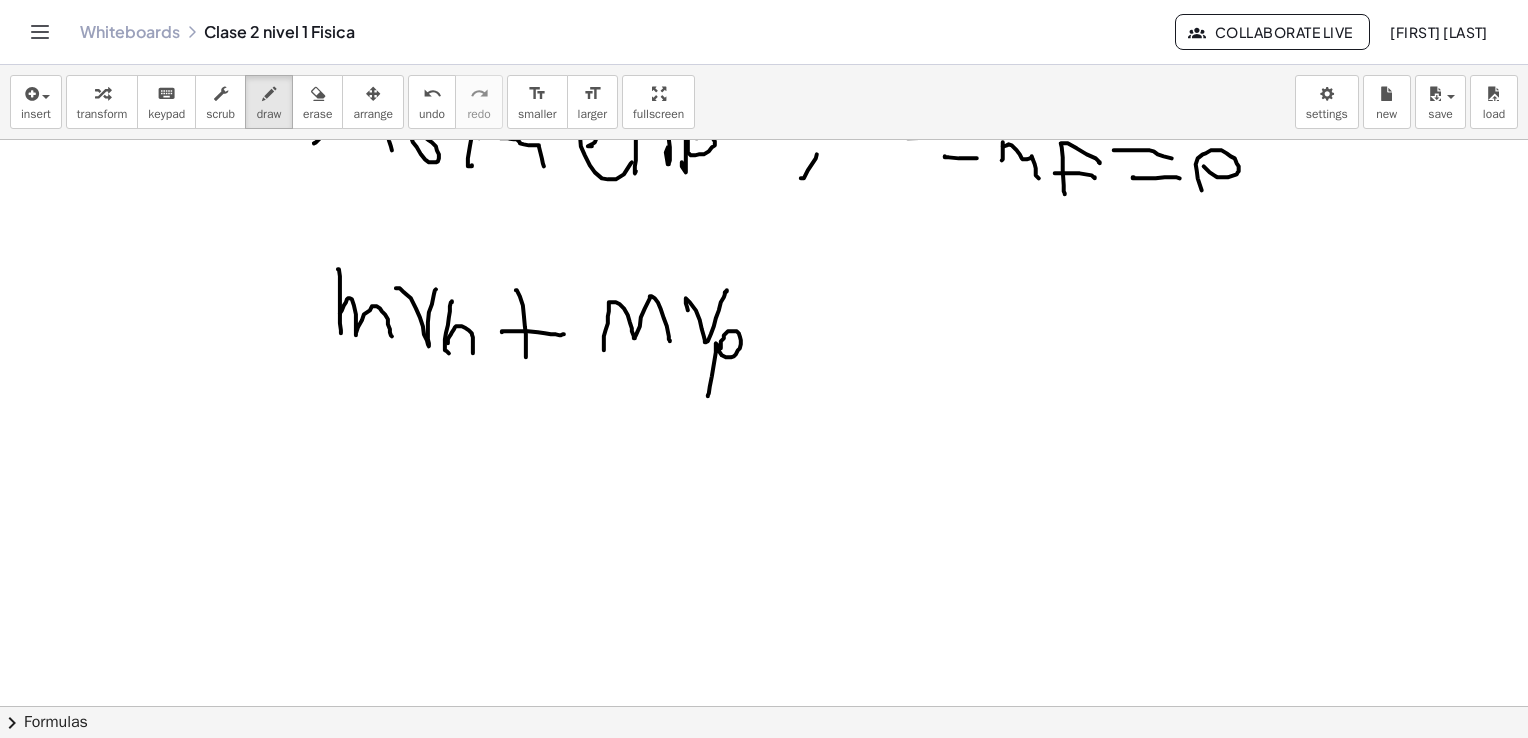 scroll, scrollTop: 1800, scrollLeft: 0, axis: vertical 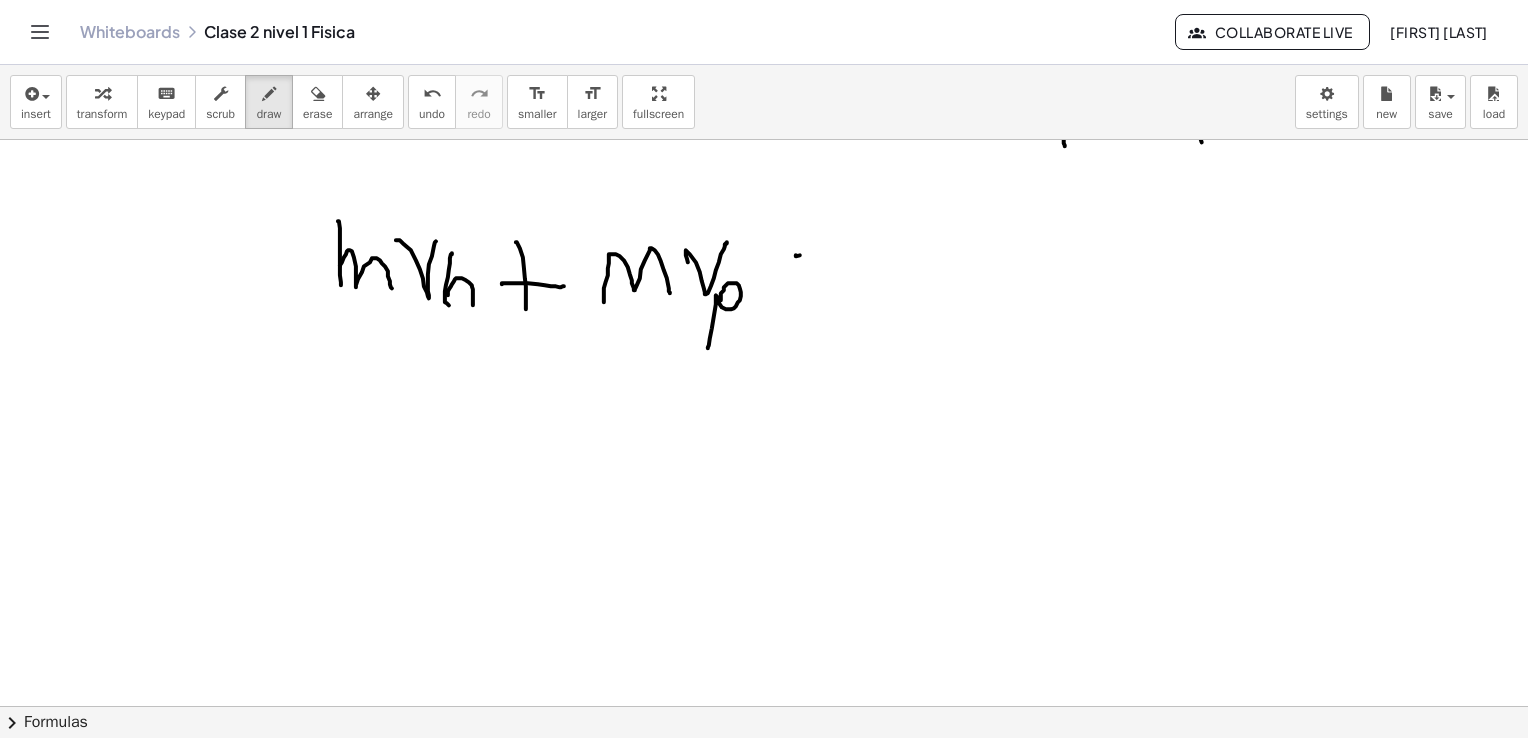click at bounding box center (769, 41) 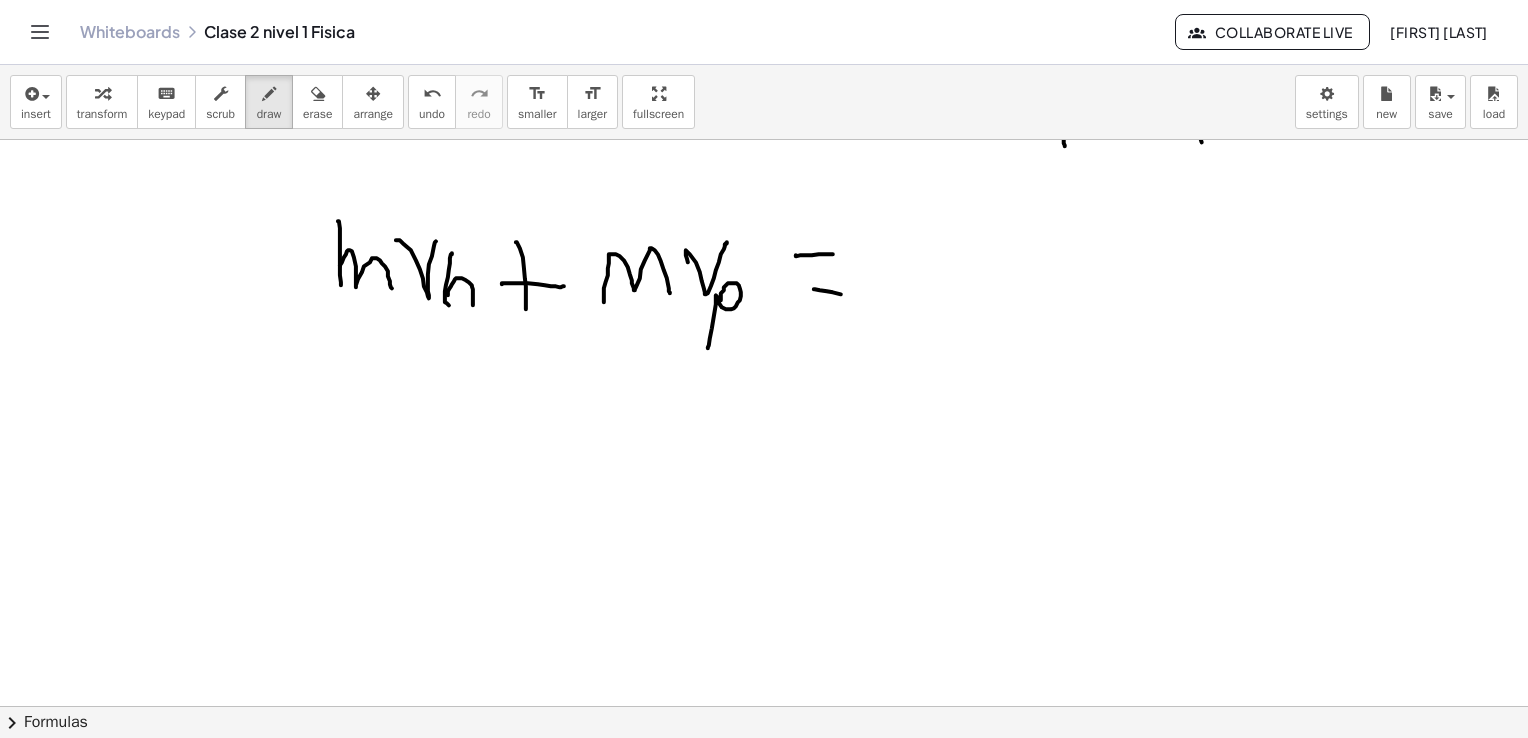 click at bounding box center [769, 41] 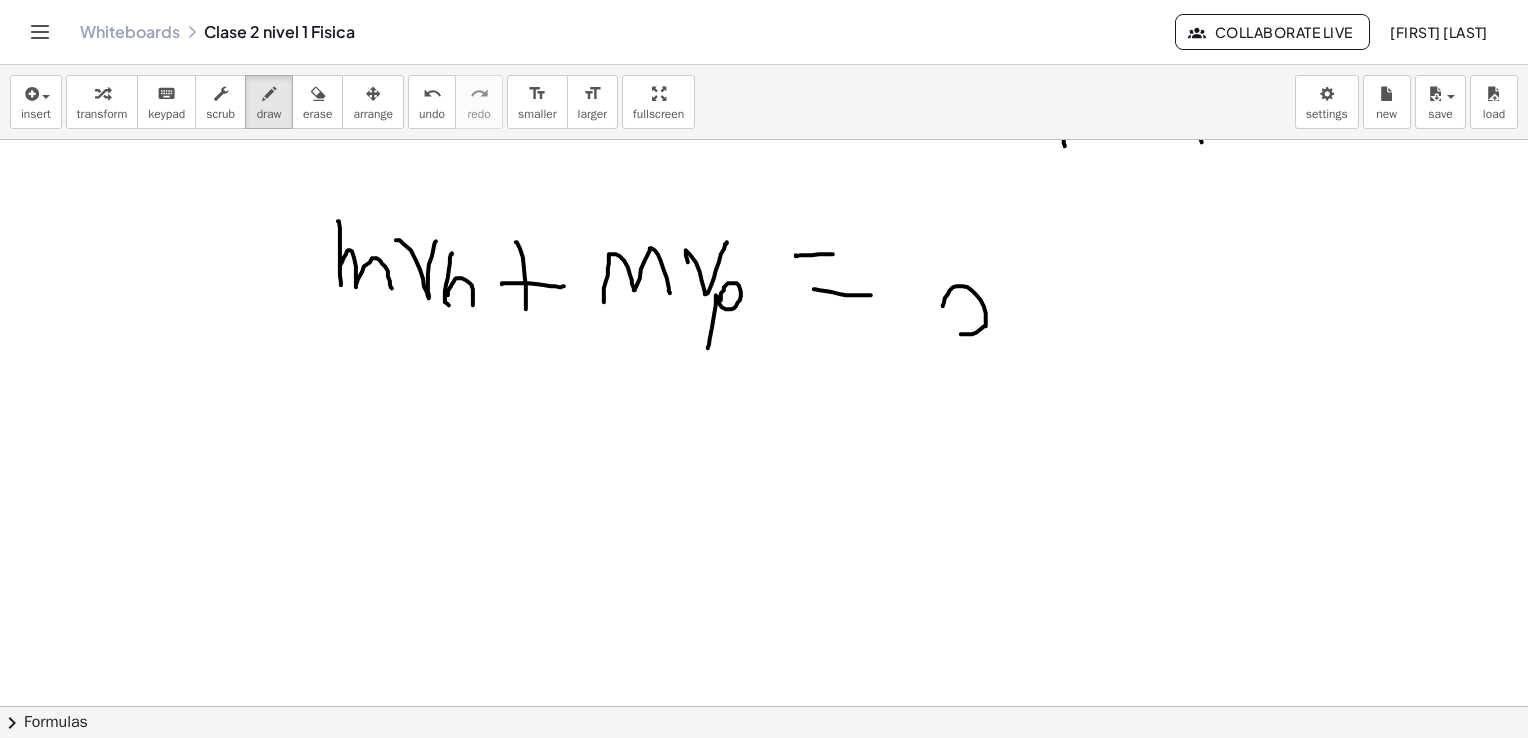 click at bounding box center [769, 41] 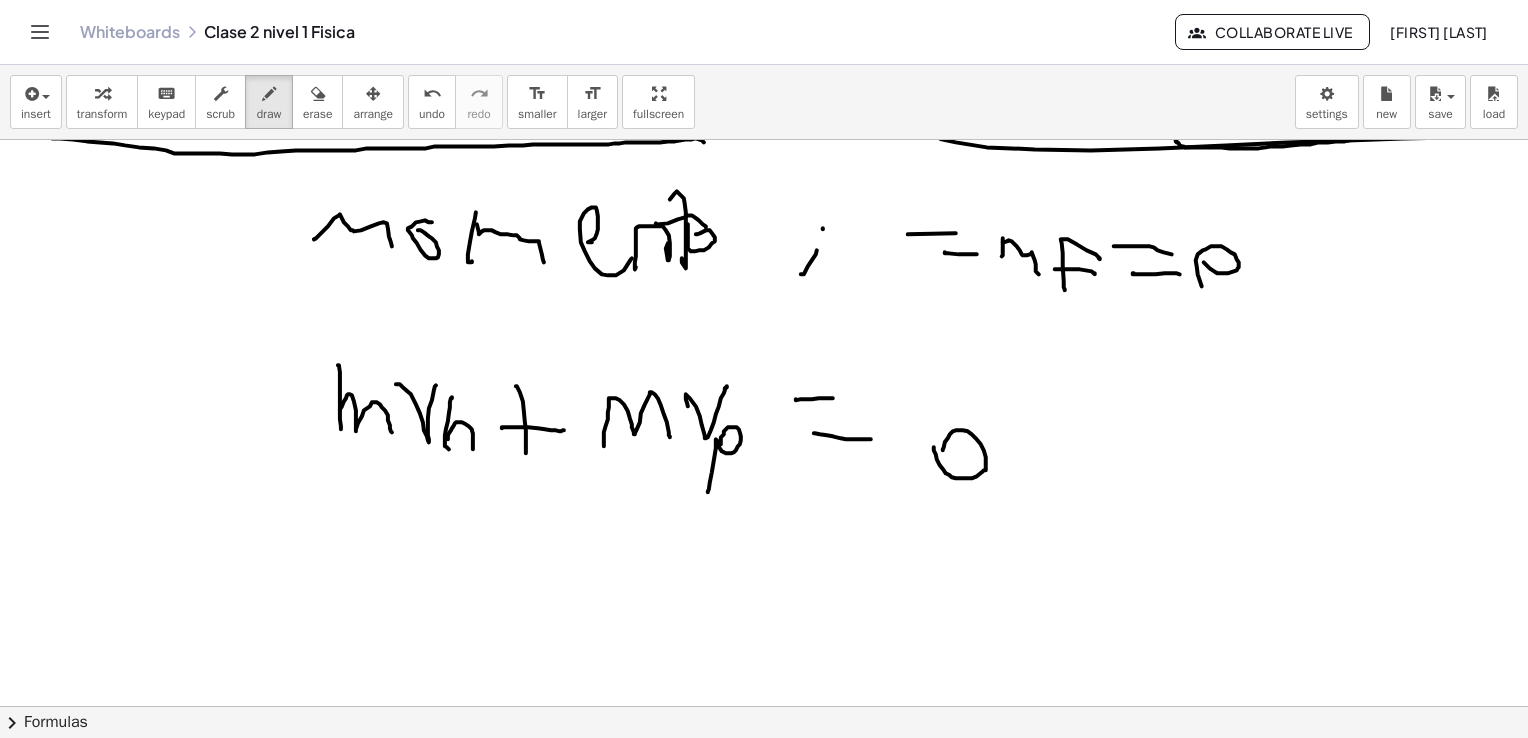 scroll, scrollTop: 1600, scrollLeft: 0, axis: vertical 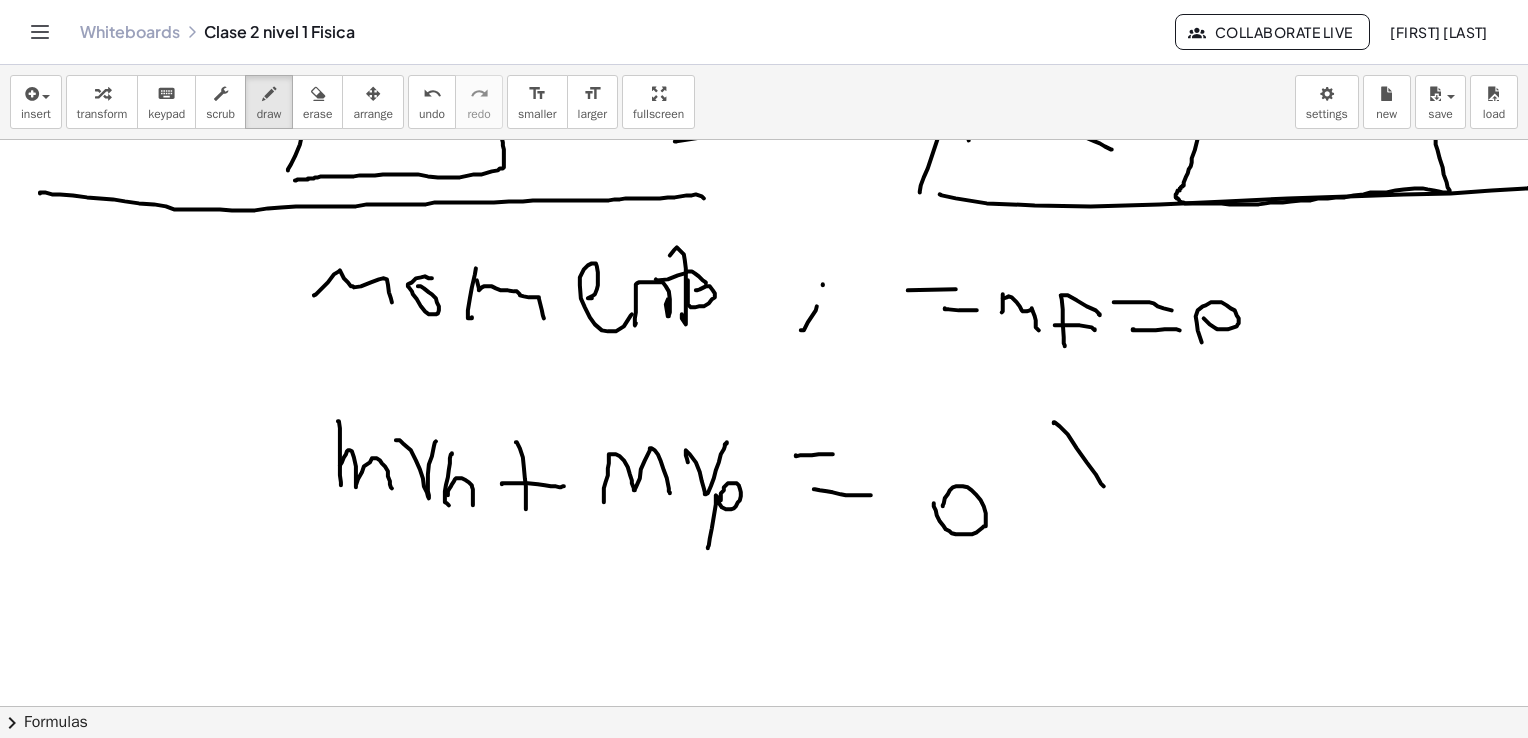 click at bounding box center (769, 241) 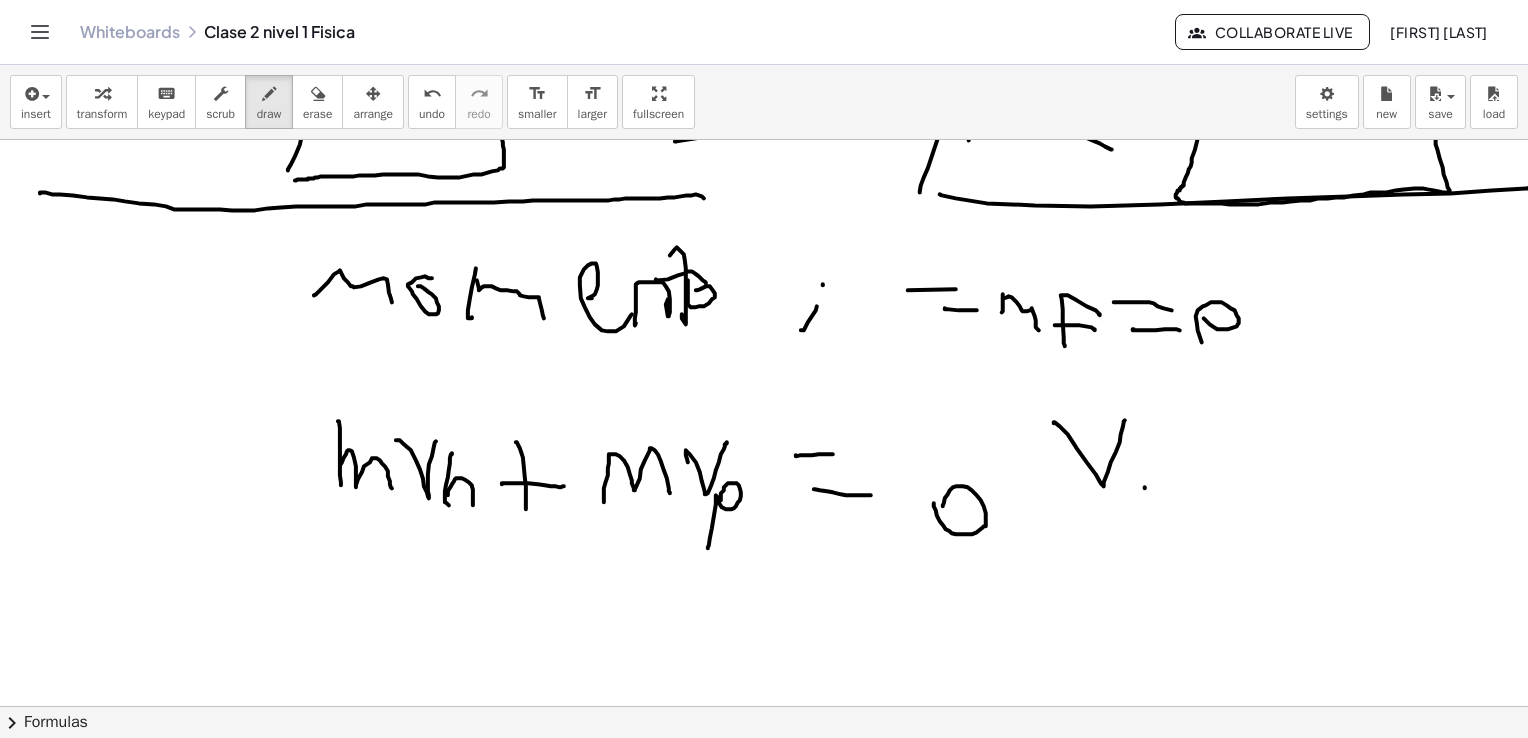 click at bounding box center (769, 241) 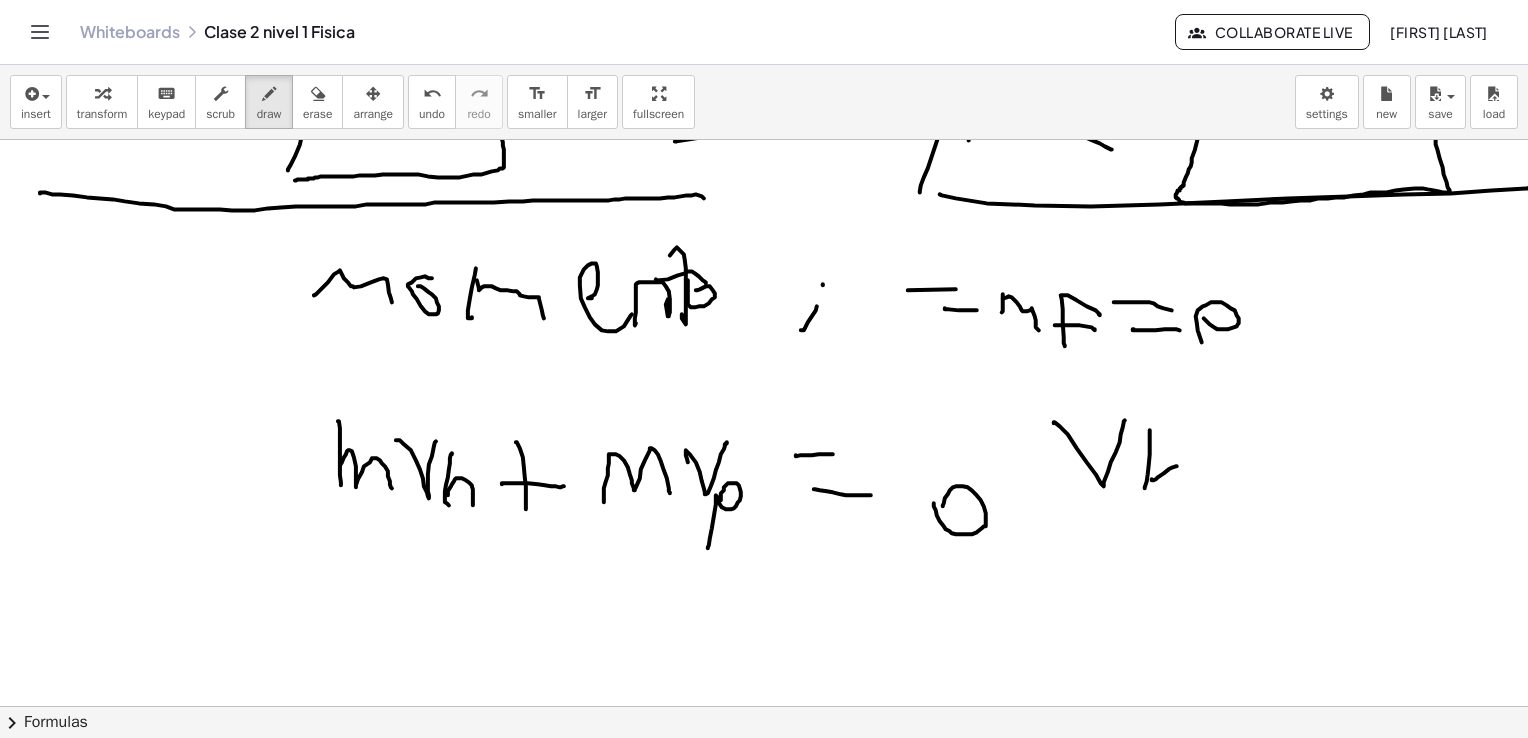 click at bounding box center [769, 241] 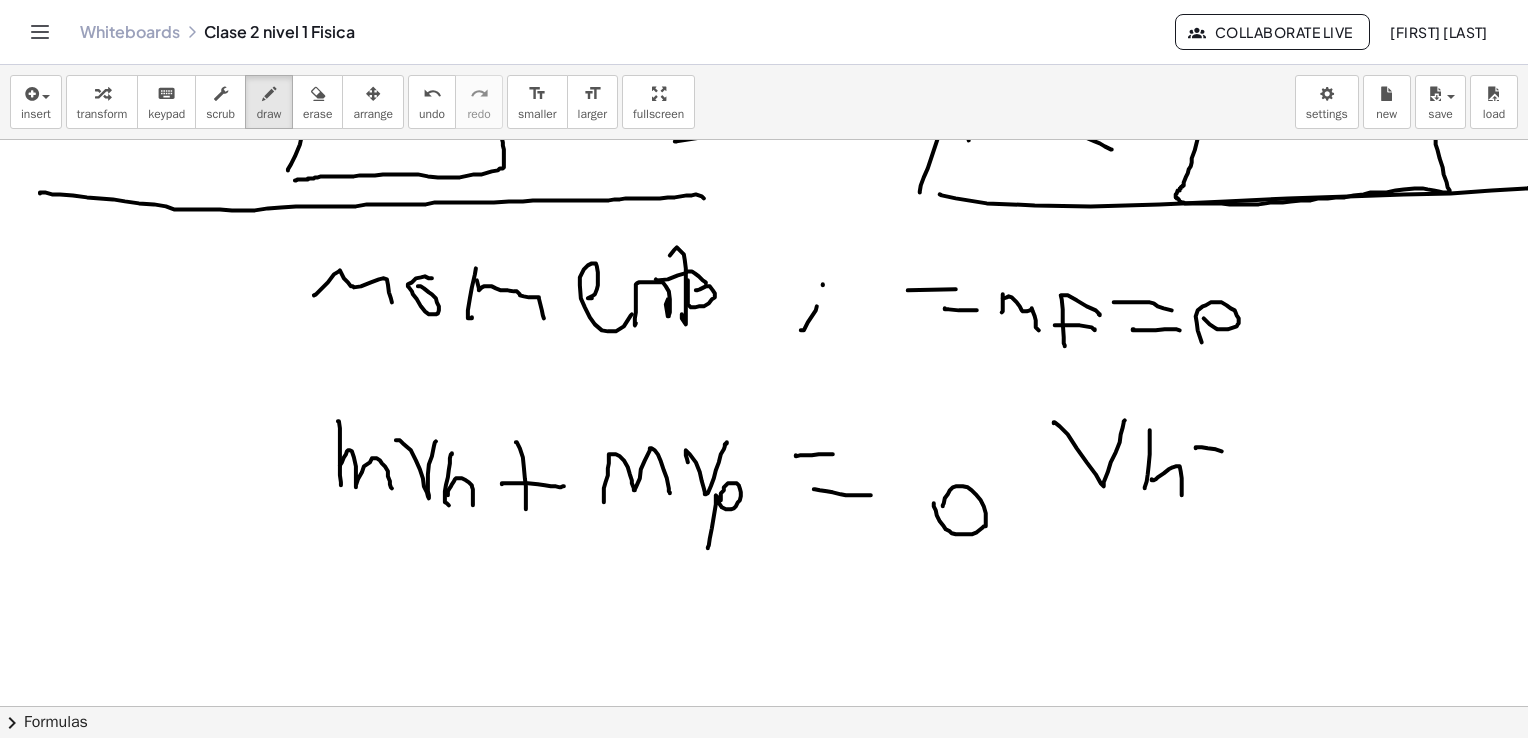 click at bounding box center [769, 241] 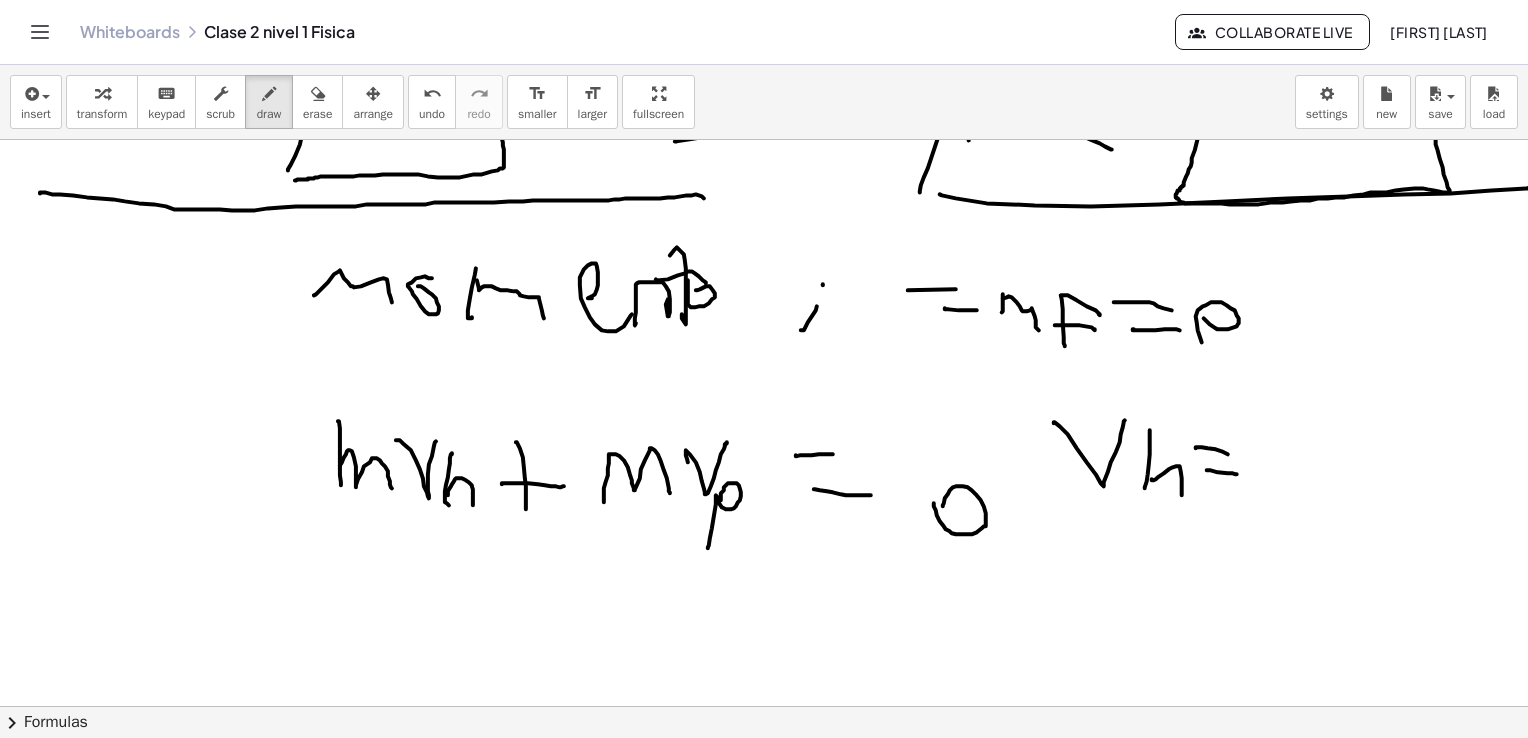 click at bounding box center [769, 241] 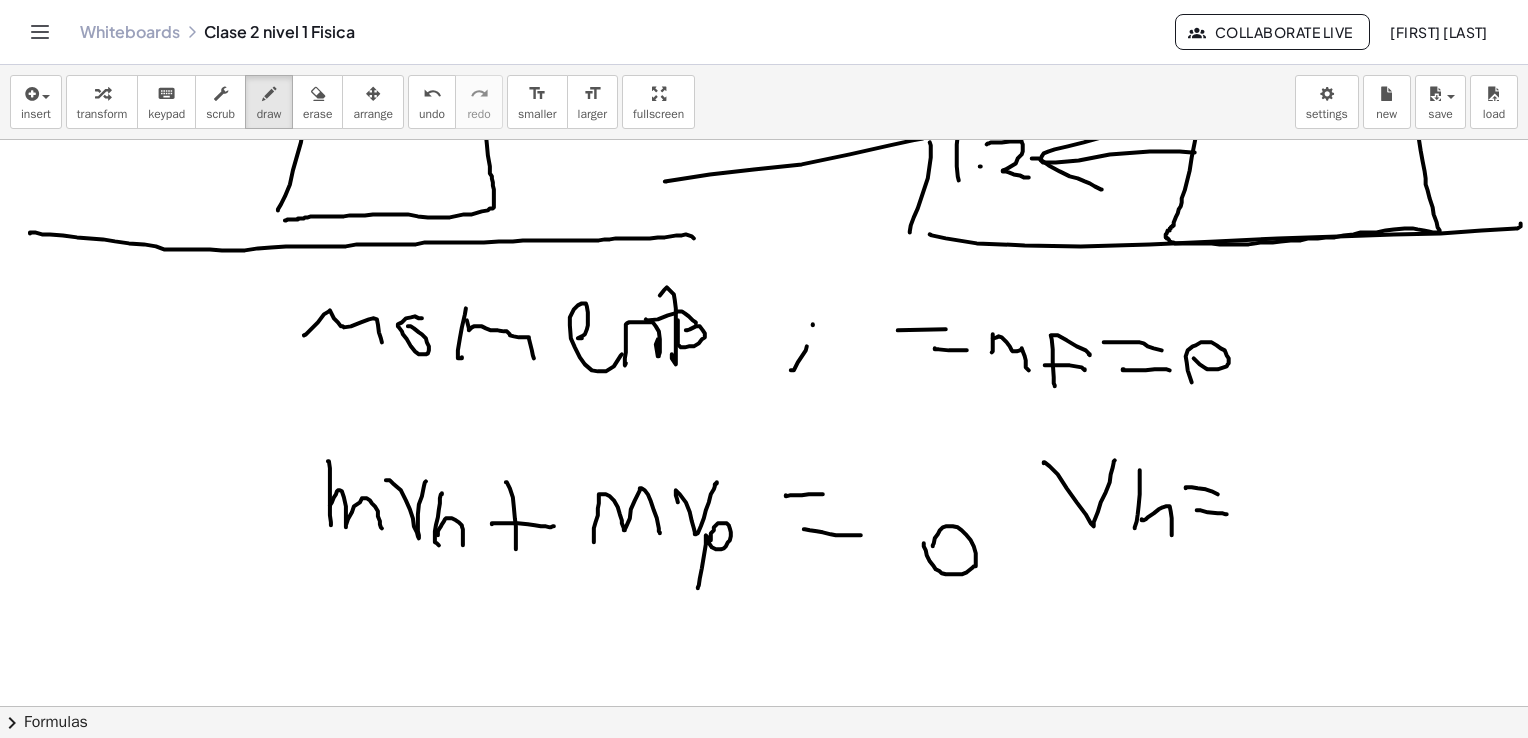 scroll, scrollTop: 1600, scrollLeft: 25, axis: both 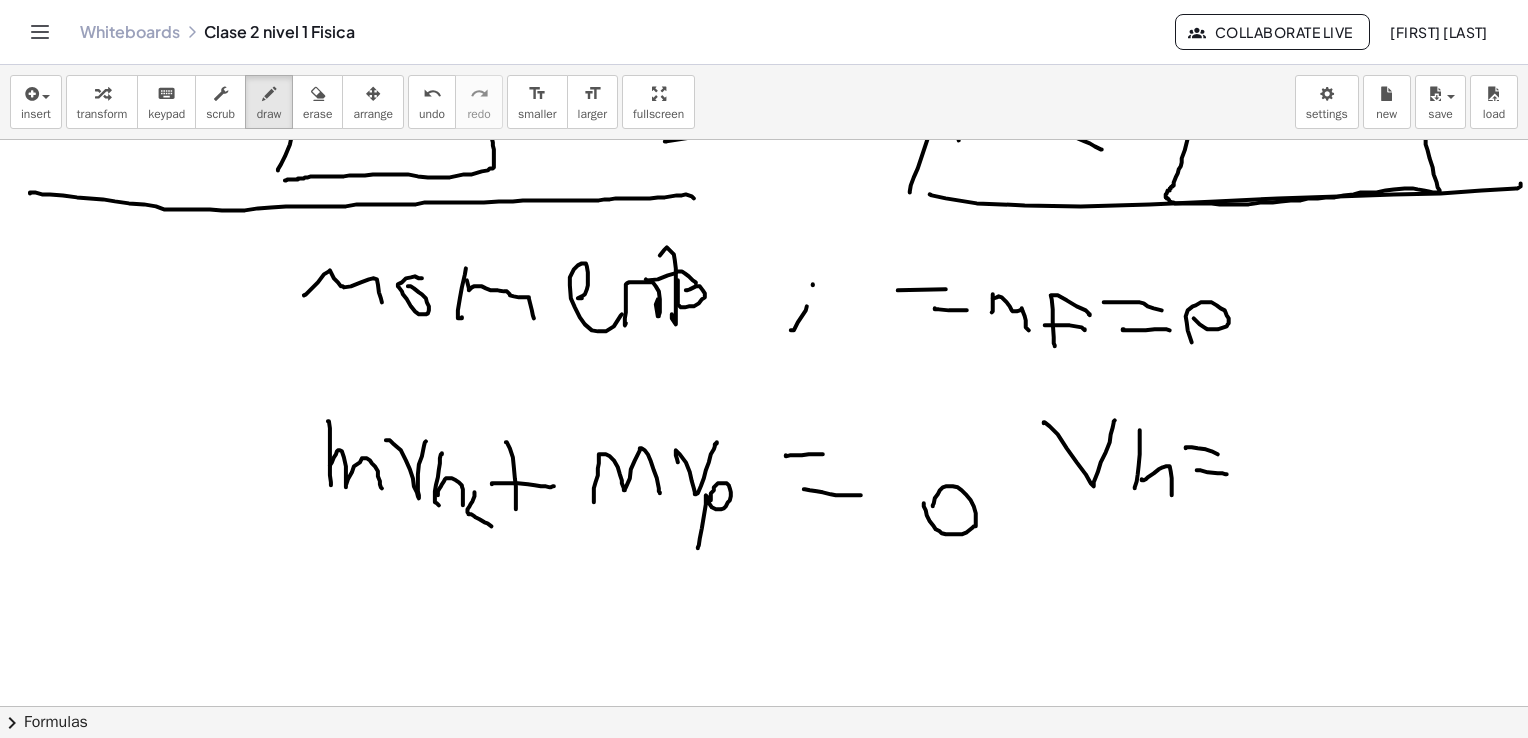 drag, startPoint x: 459, startPoint y: 492, endPoint x: 457, endPoint y: 534, distance: 42.047592 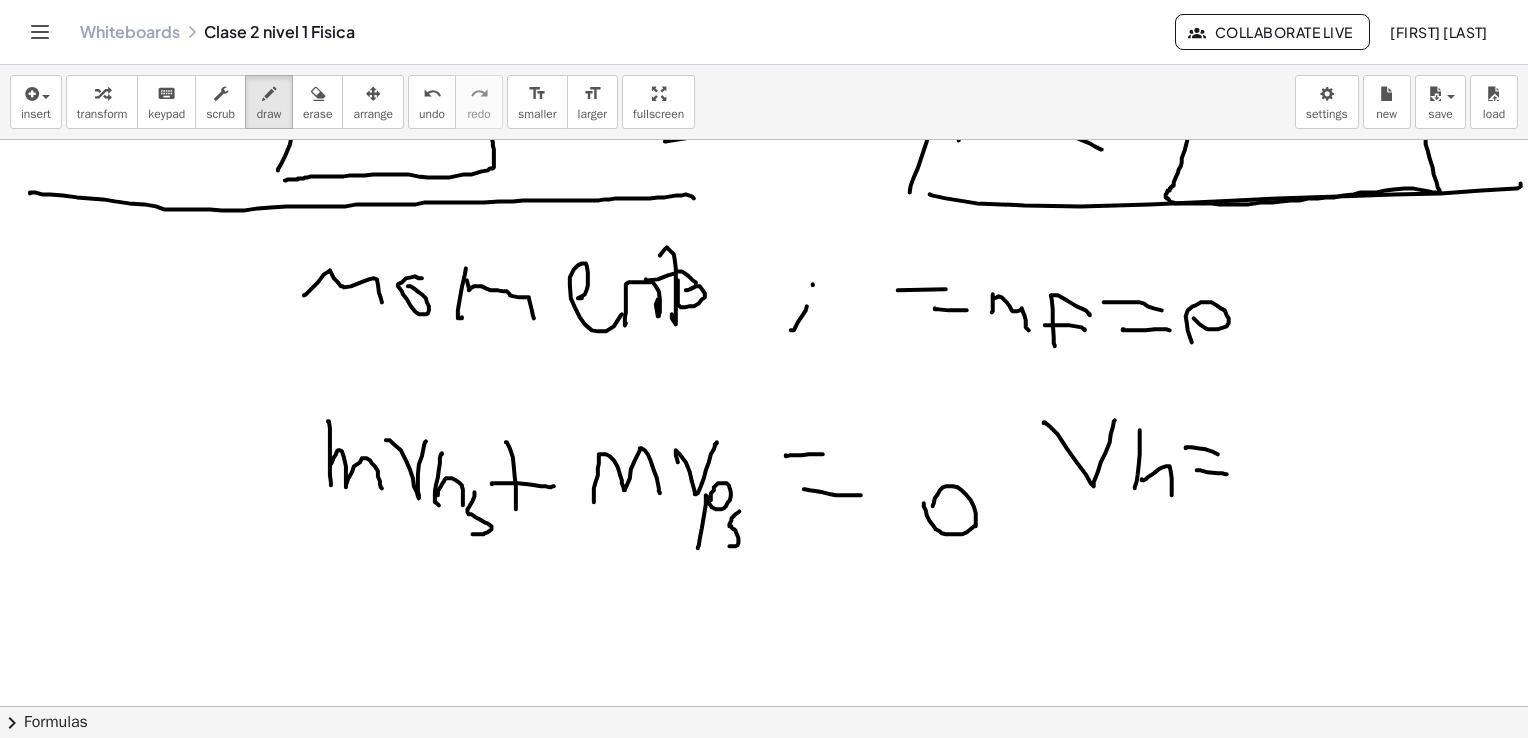 drag, startPoint x: 724, startPoint y: 511, endPoint x: 697, endPoint y: 526, distance: 30.88689 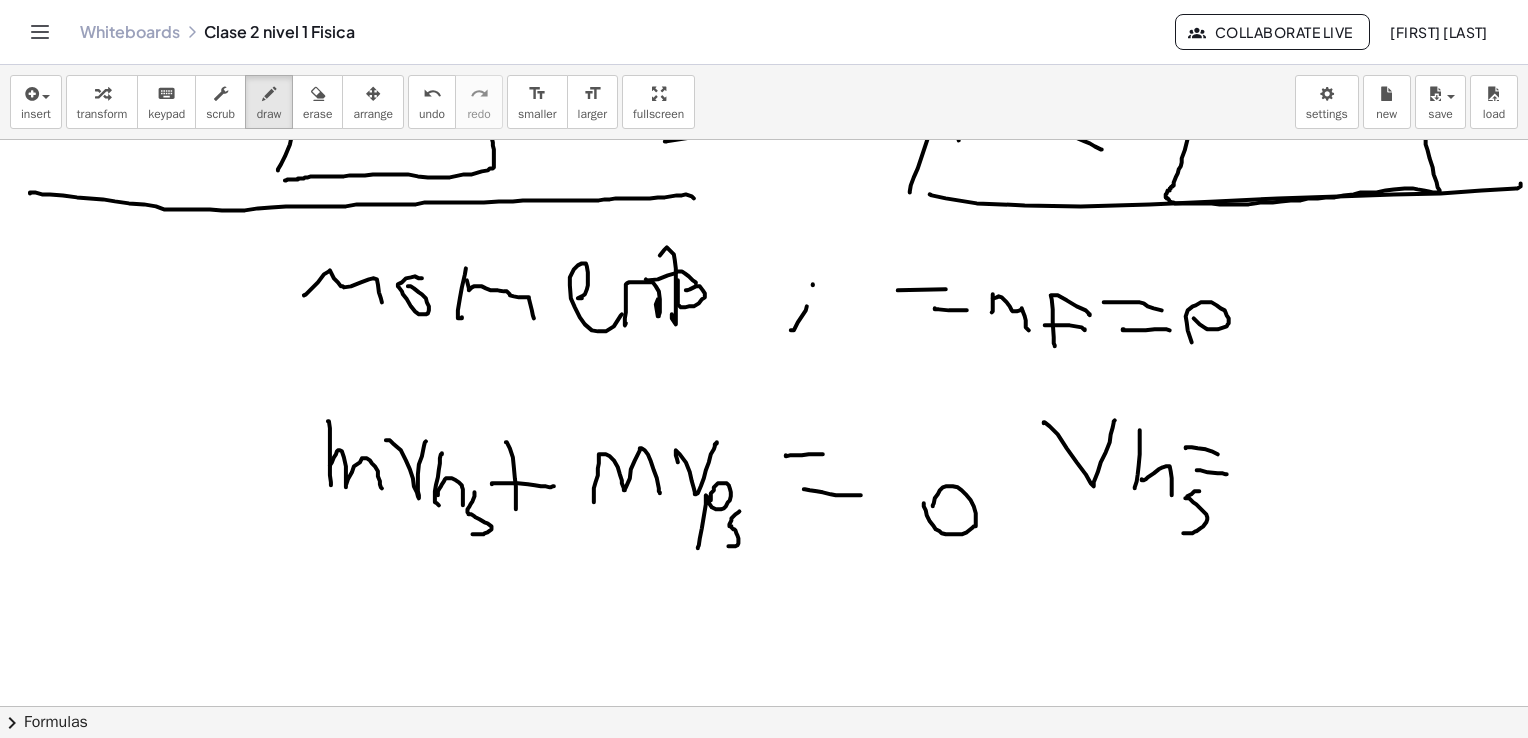 drag, startPoint x: 1184, startPoint y: 491, endPoint x: 1168, endPoint y: 533, distance: 44.94441 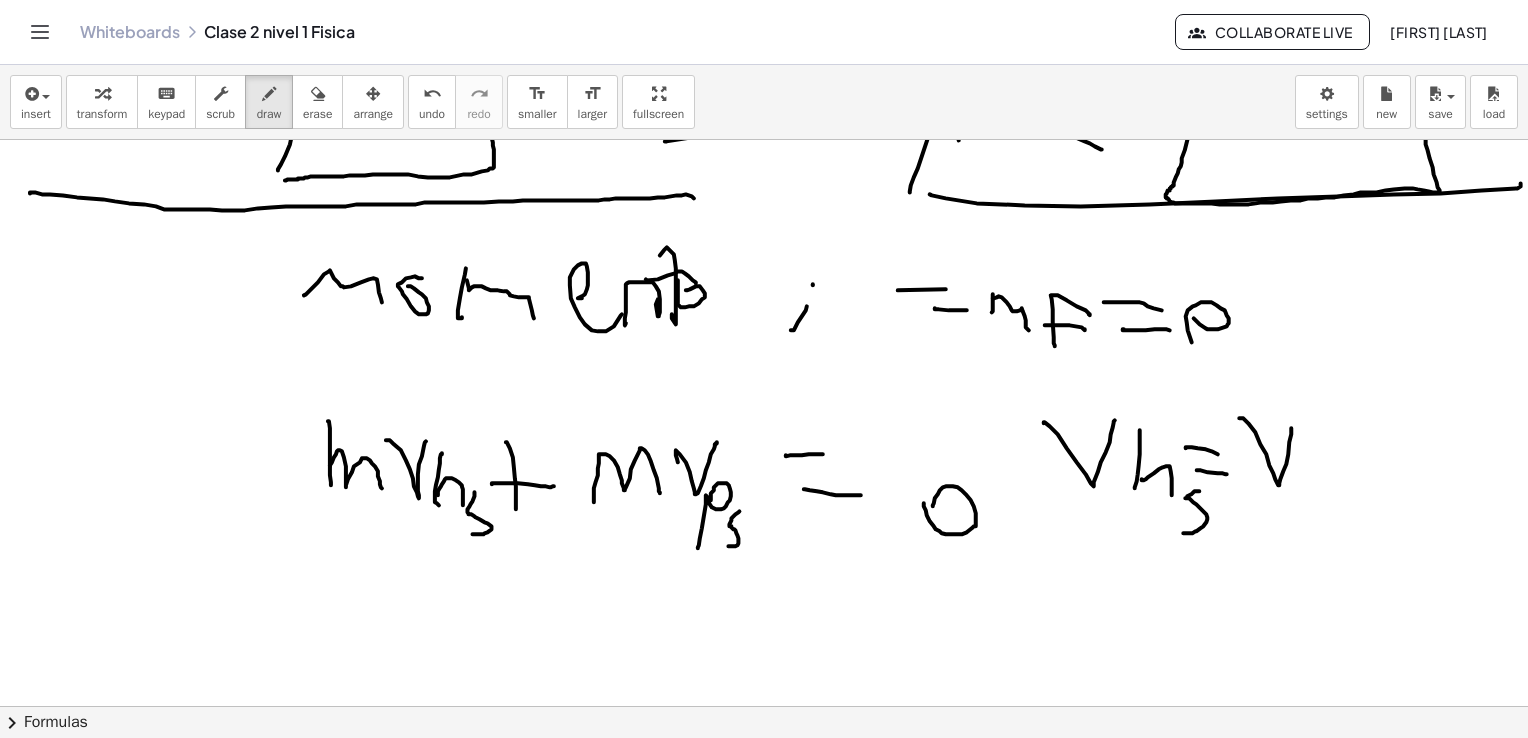 drag, startPoint x: 1240, startPoint y: 432, endPoint x: 1279, endPoint y: 438, distance: 39.45884 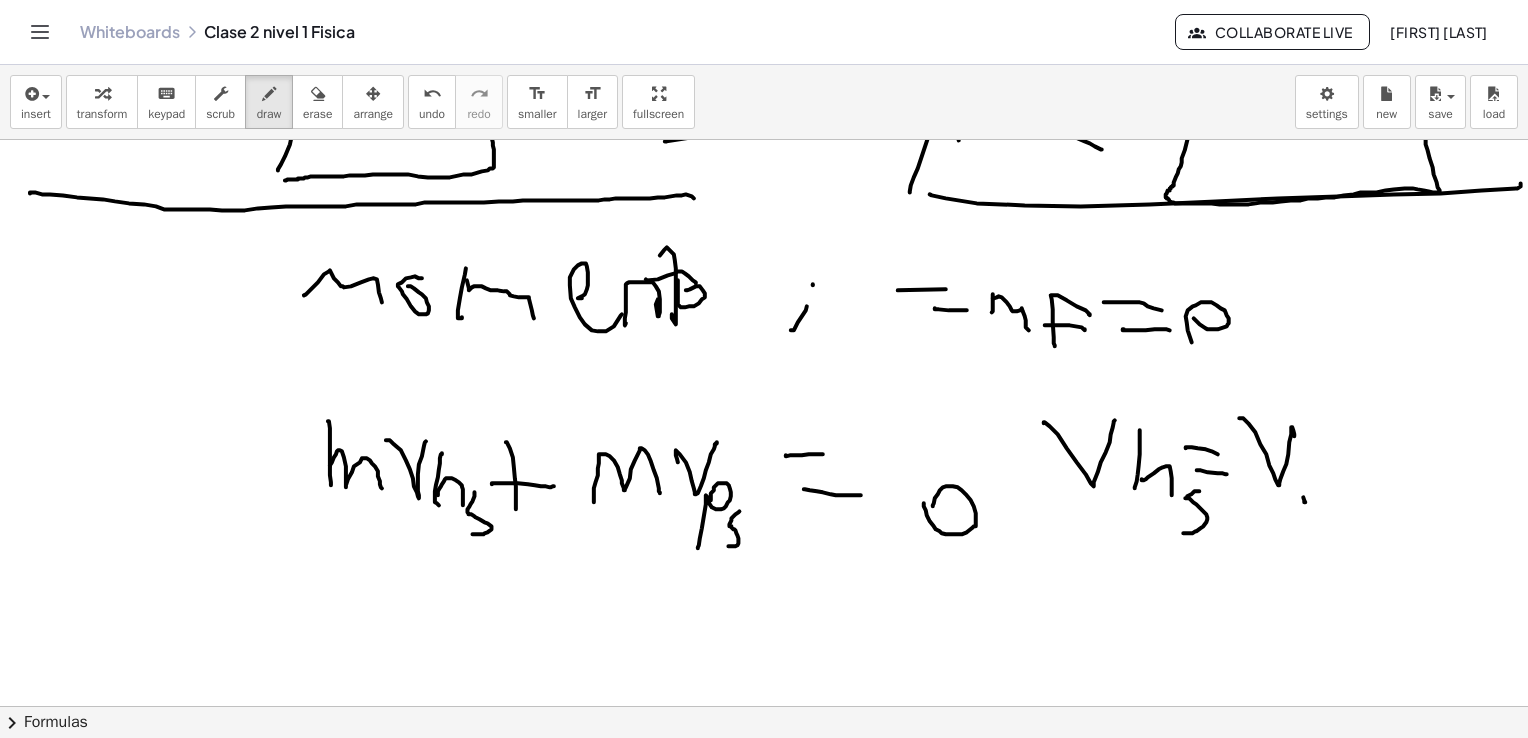 drag, startPoint x: 1290, startPoint y: 502, endPoint x: 1288, endPoint y: 473, distance: 29.068884 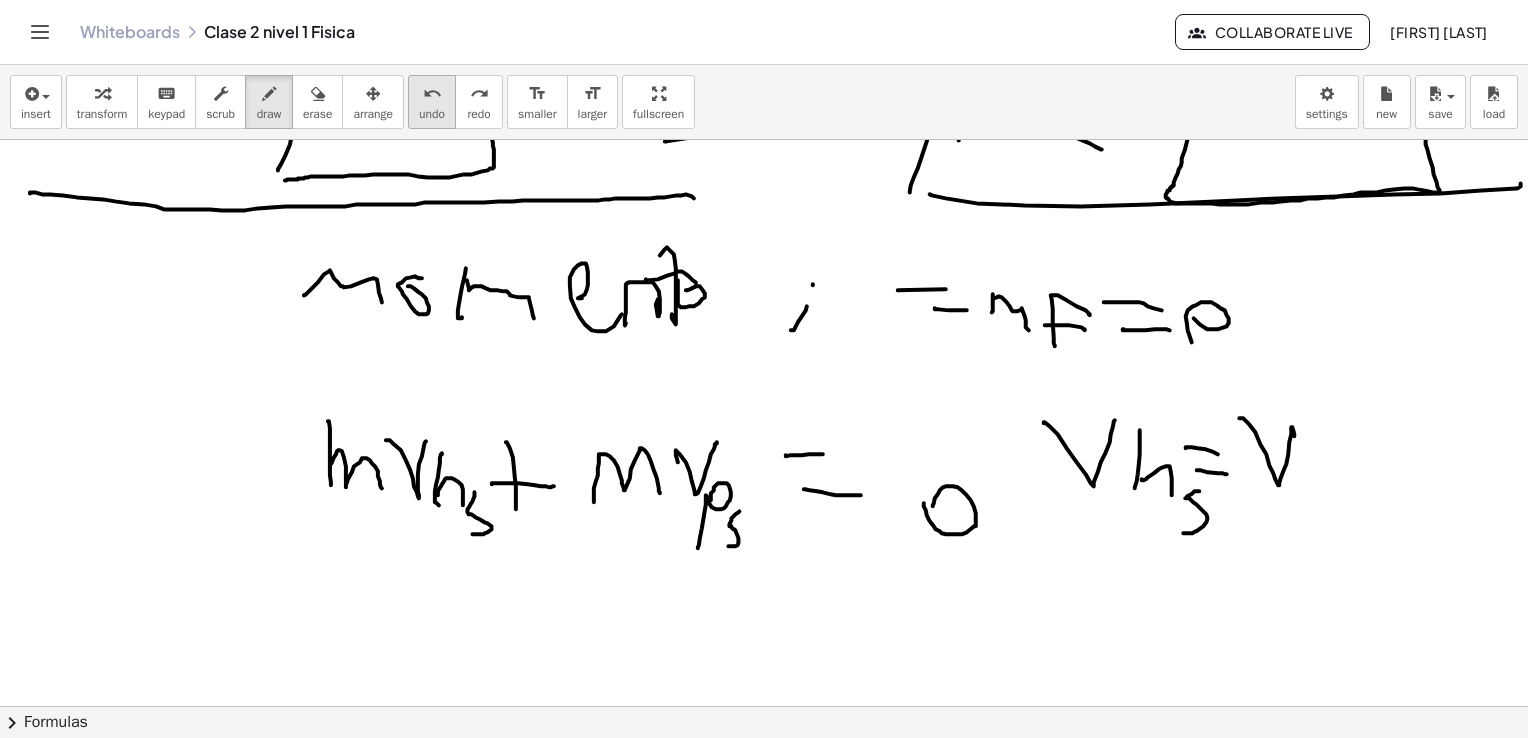 click on "undo" at bounding box center (432, 114) 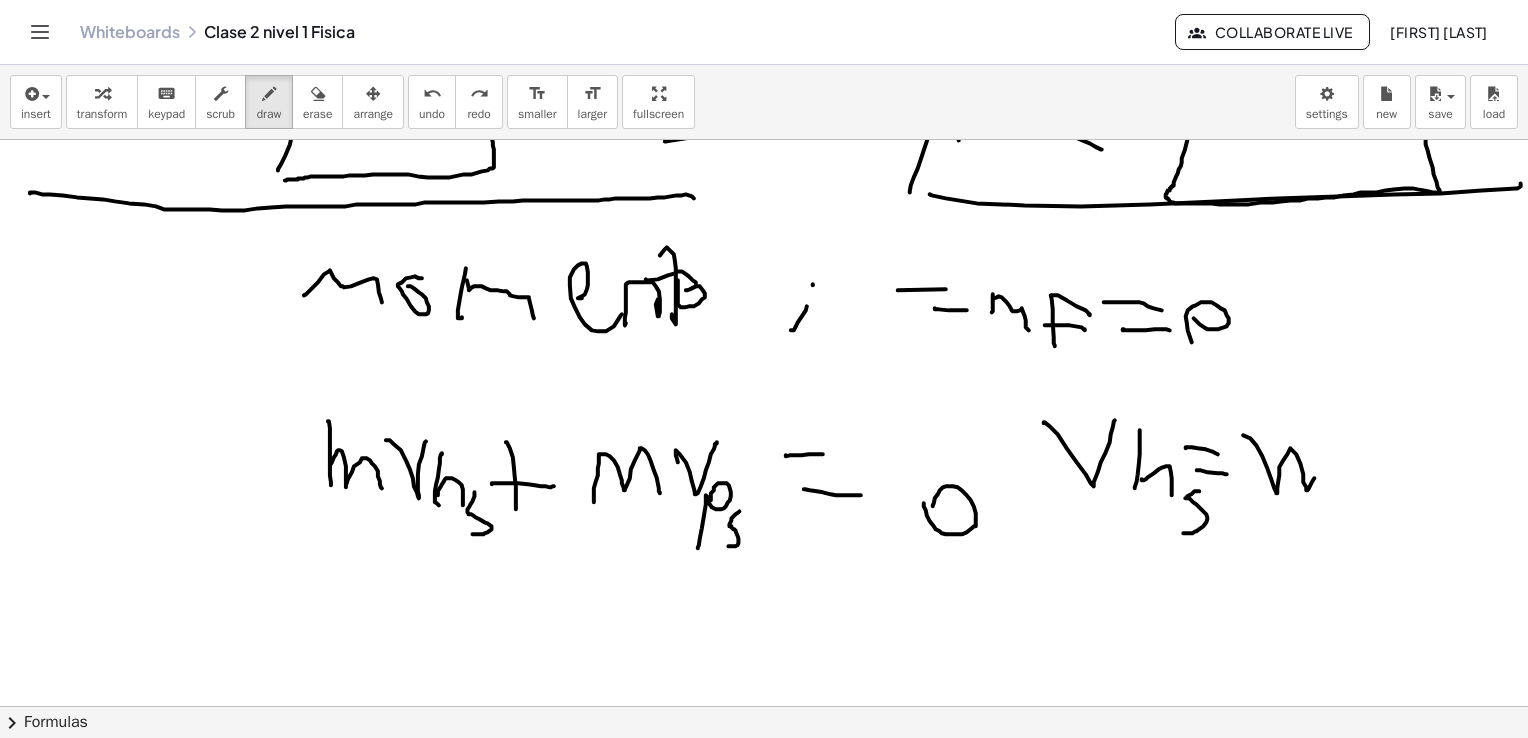 drag, startPoint x: 1241, startPoint y: 445, endPoint x: 1306, endPoint y: 464, distance: 67.72001 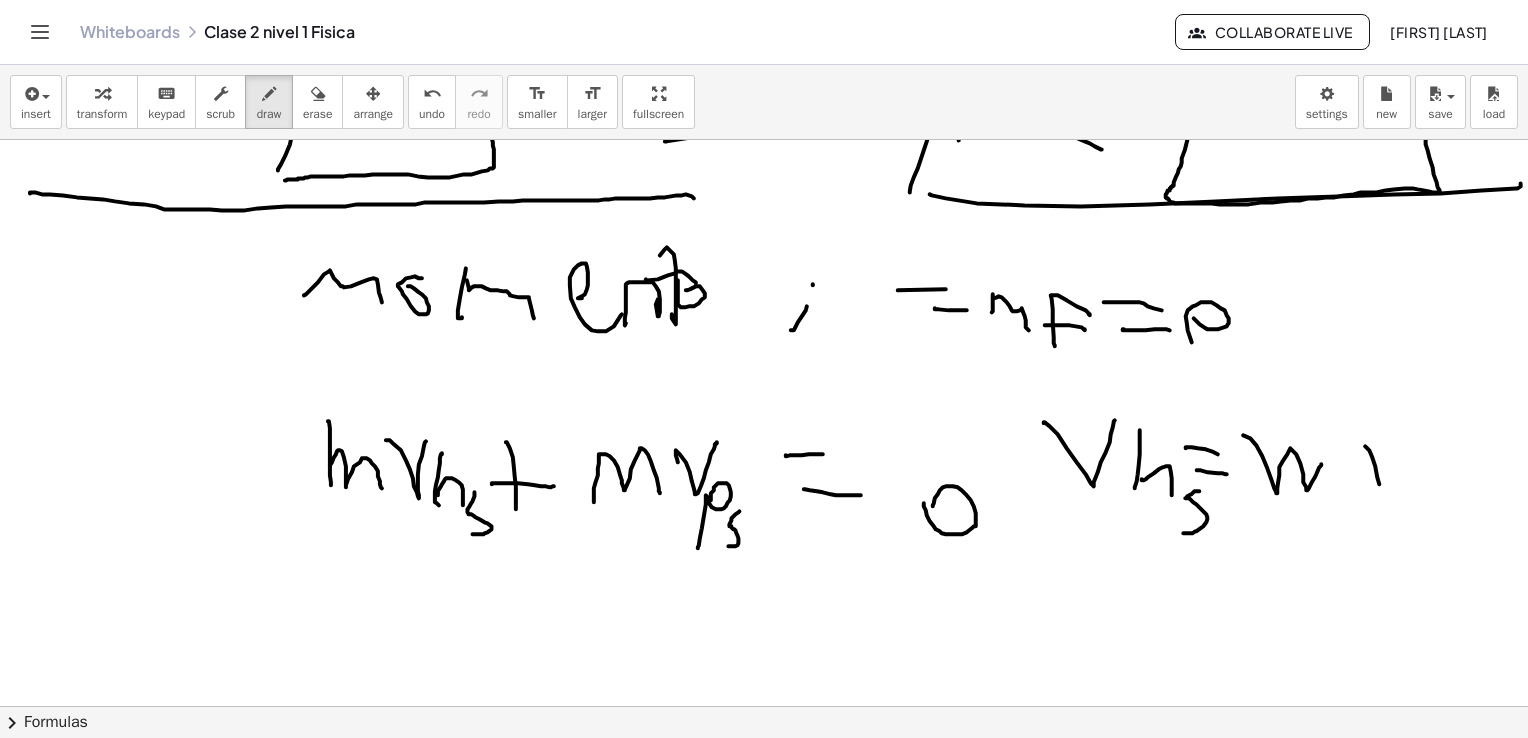 drag, startPoint x: 1350, startPoint y: 446, endPoint x: 1366, endPoint y: 491, distance: 47.759815 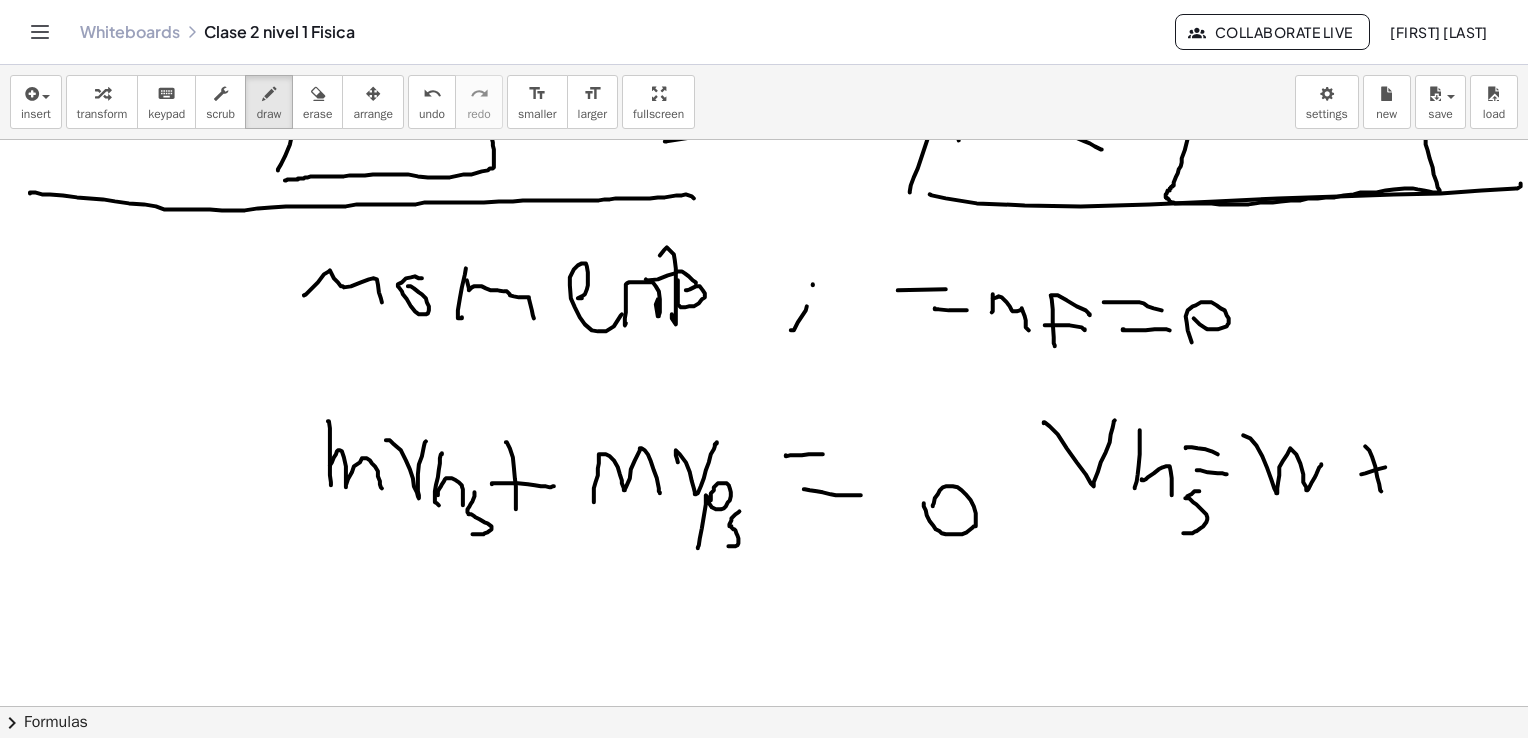 drag, startPoint x: 1350, startPoint y: 473, endPoint x: 1380, endPoint y: 470, distance: 30.149628 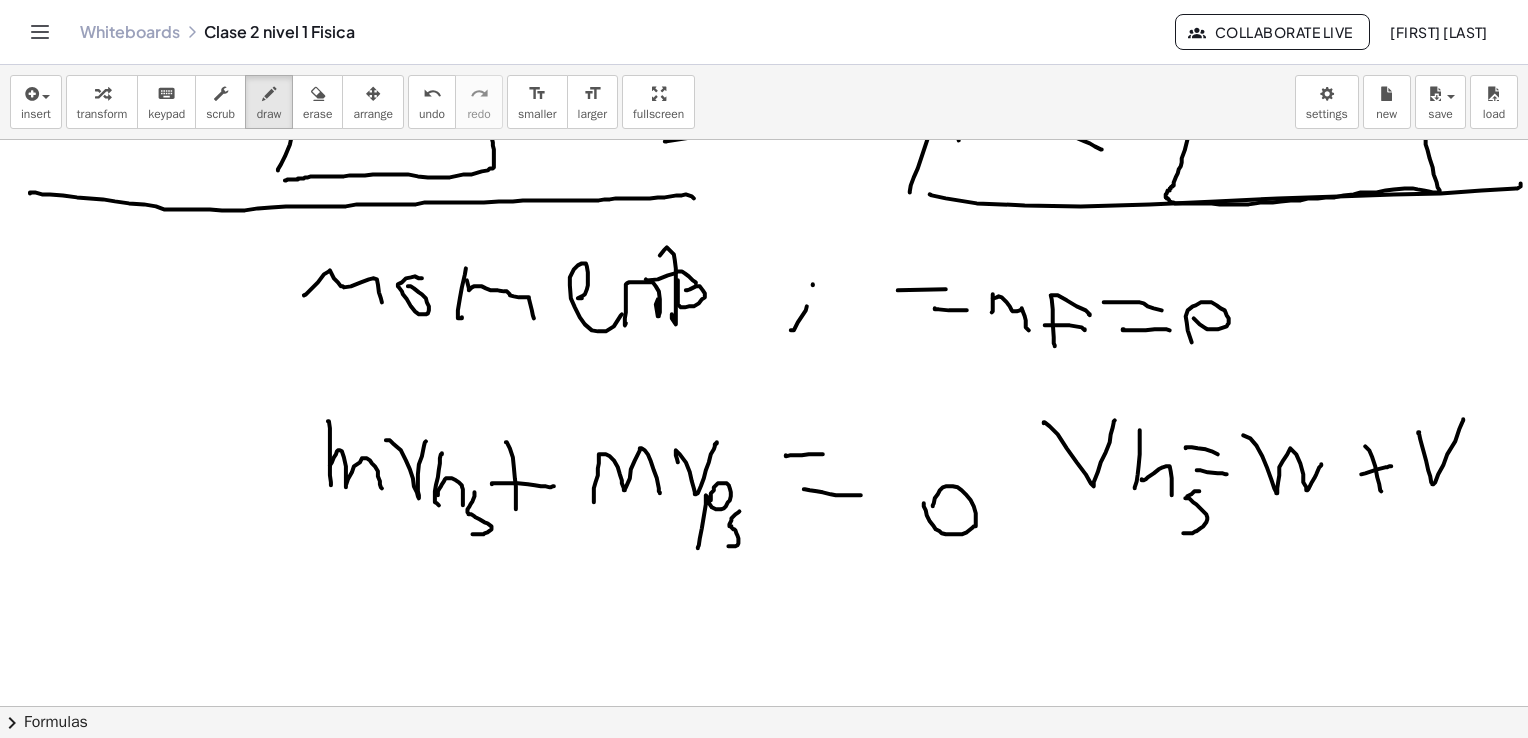 drag, startPoint x: 1404, startPoint y: 434, endPoint x: 1448, endPoint y: 420, distance: 46.173584 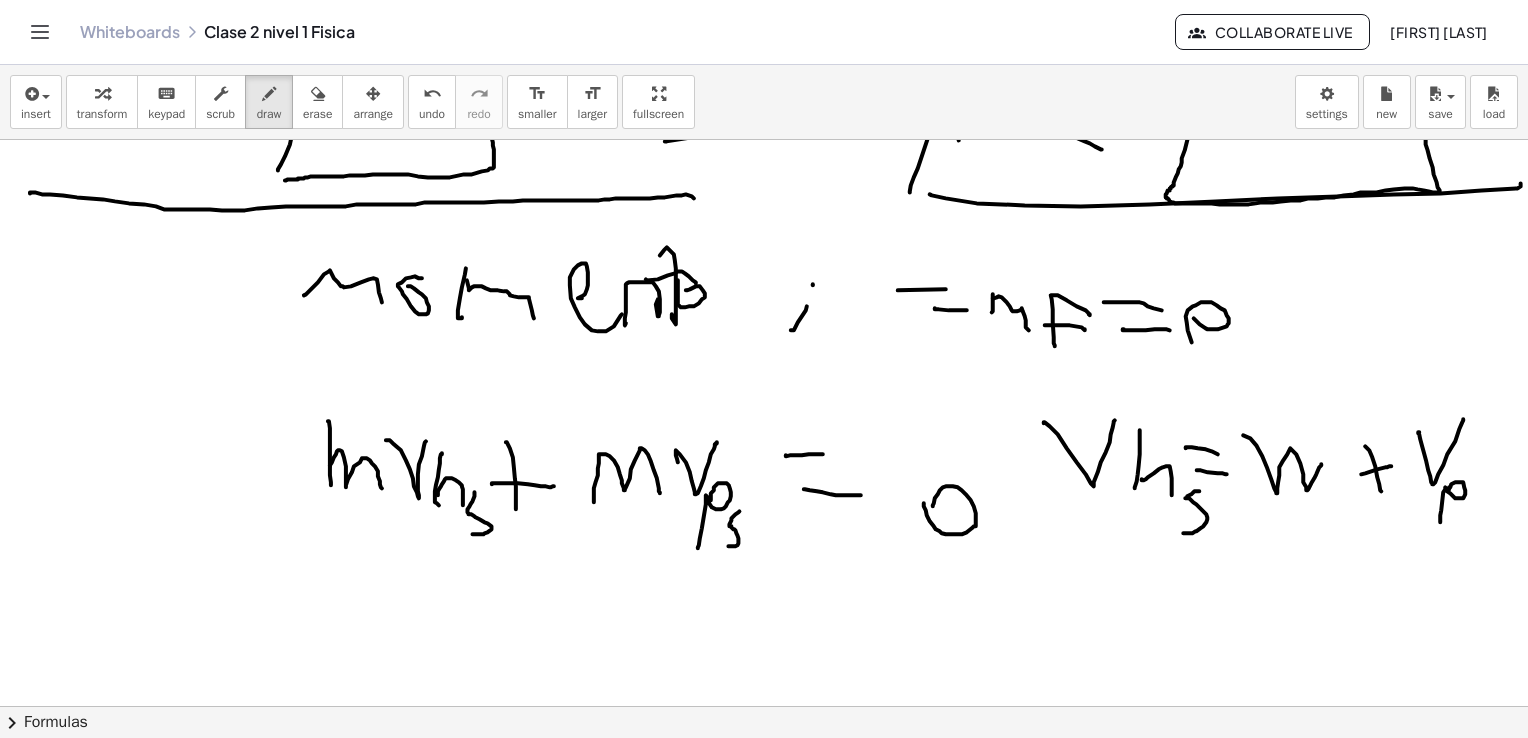 drag, startPoint x: 1434, startPoint y: 489, endPoint x: 1425, endPoint y: 523, distance: 35.17101 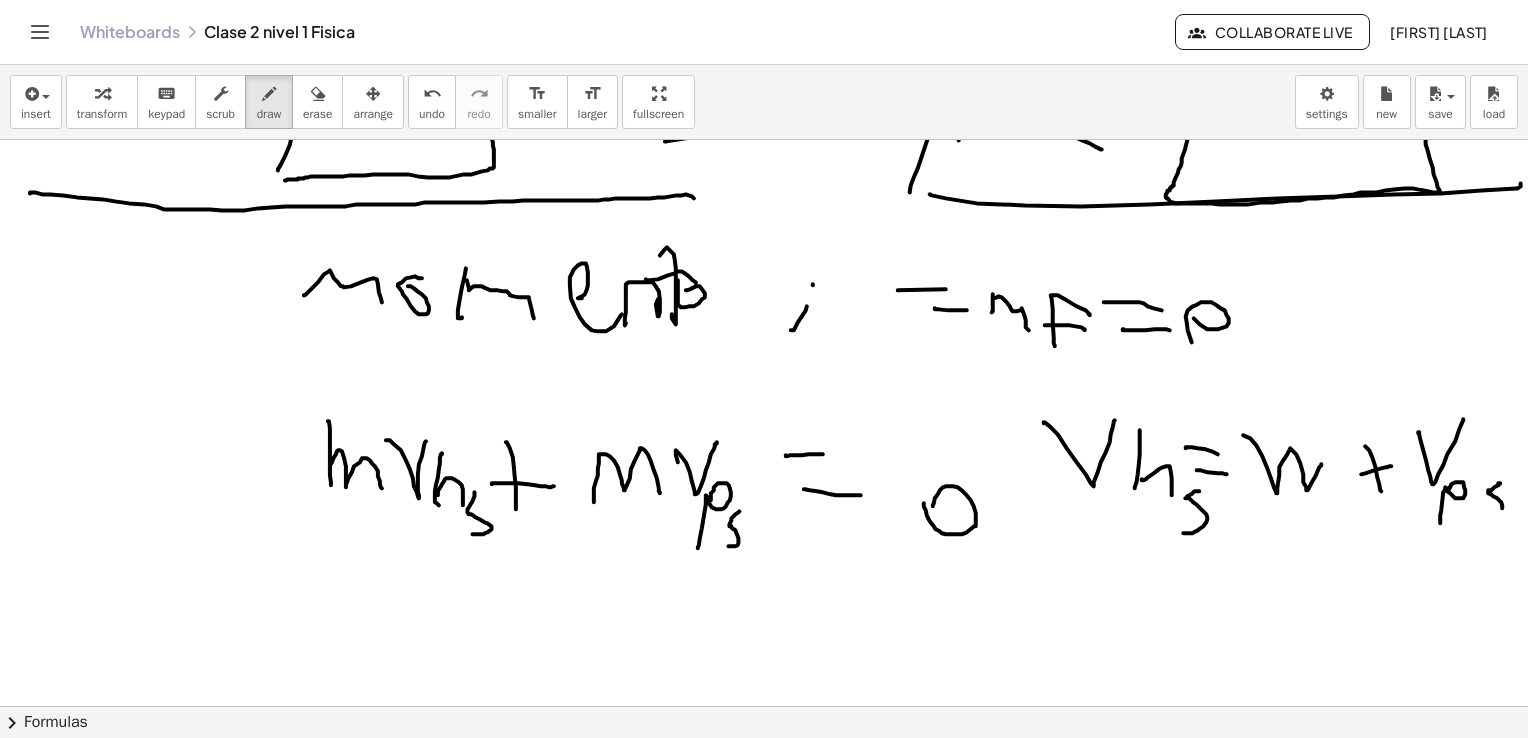 drag, startPoint x: 1485, startPoint y: 483, endPoint x: 1380, endPoint y: 545, distance: 121.93851 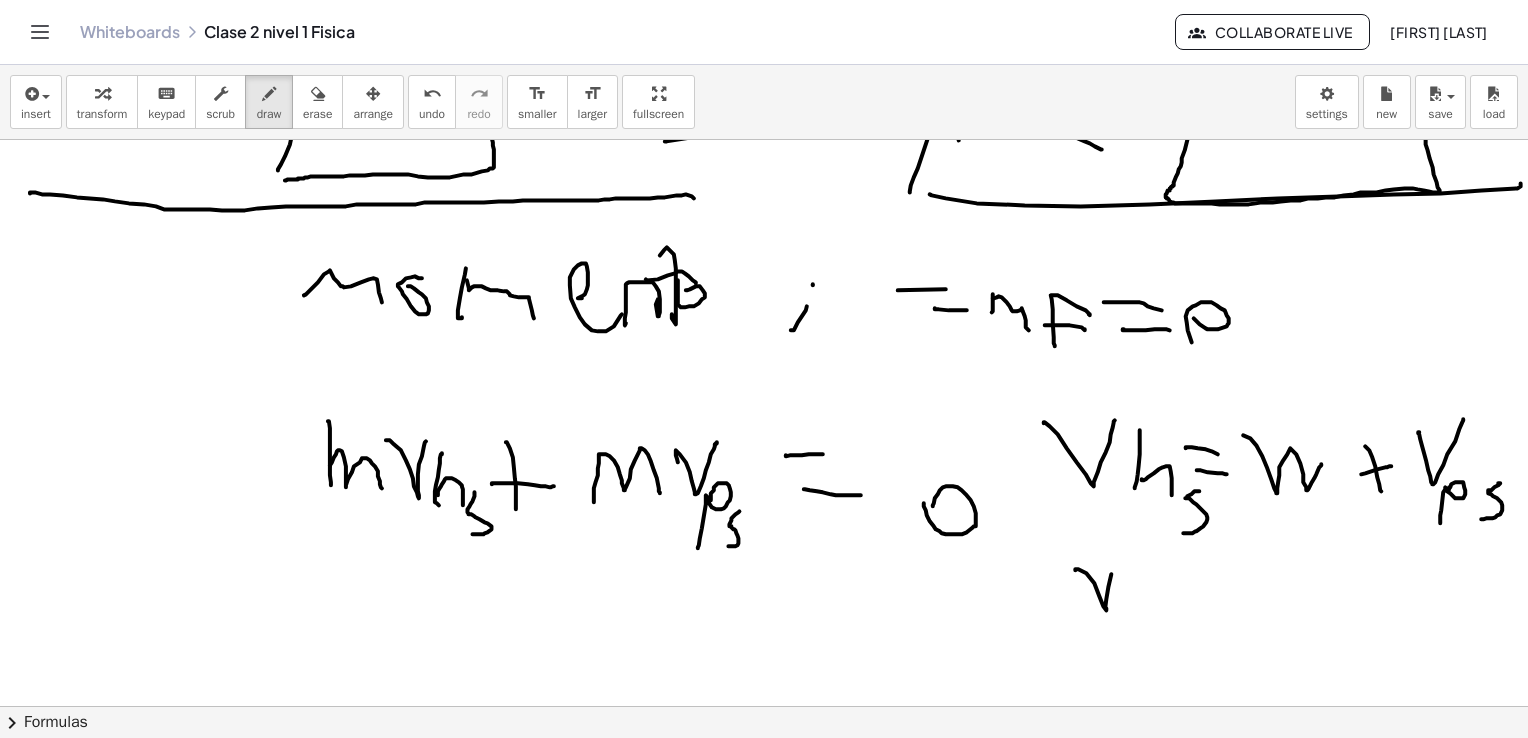 drag, startPoint x: 1060, startPoint y: 570, endPoint x: 1103, endPoint y: 550, distance: 47.423622 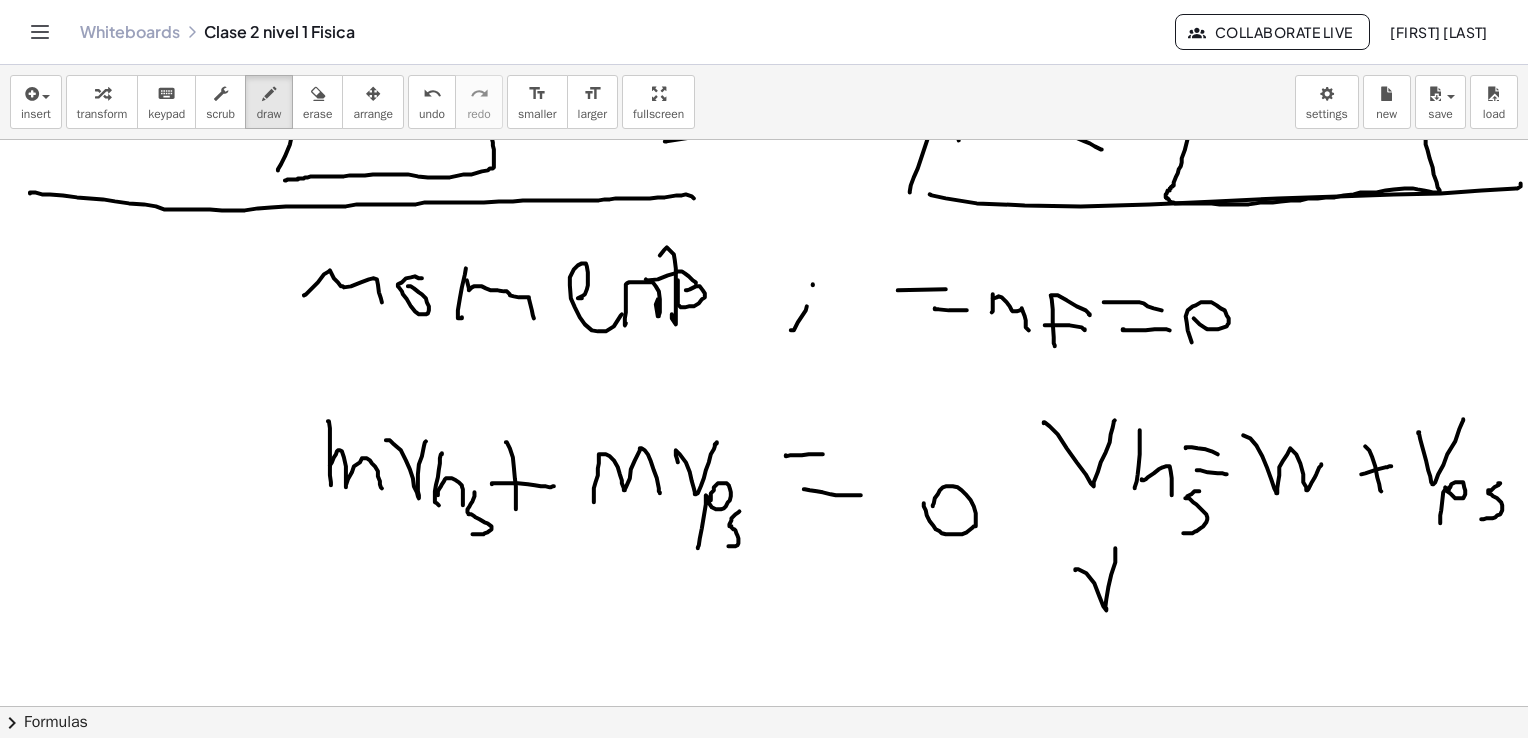 drag, startPoint x: 1120, startPoint y: 610, endPoint x: 1132, endPoint y: 566, distance: 45.607018 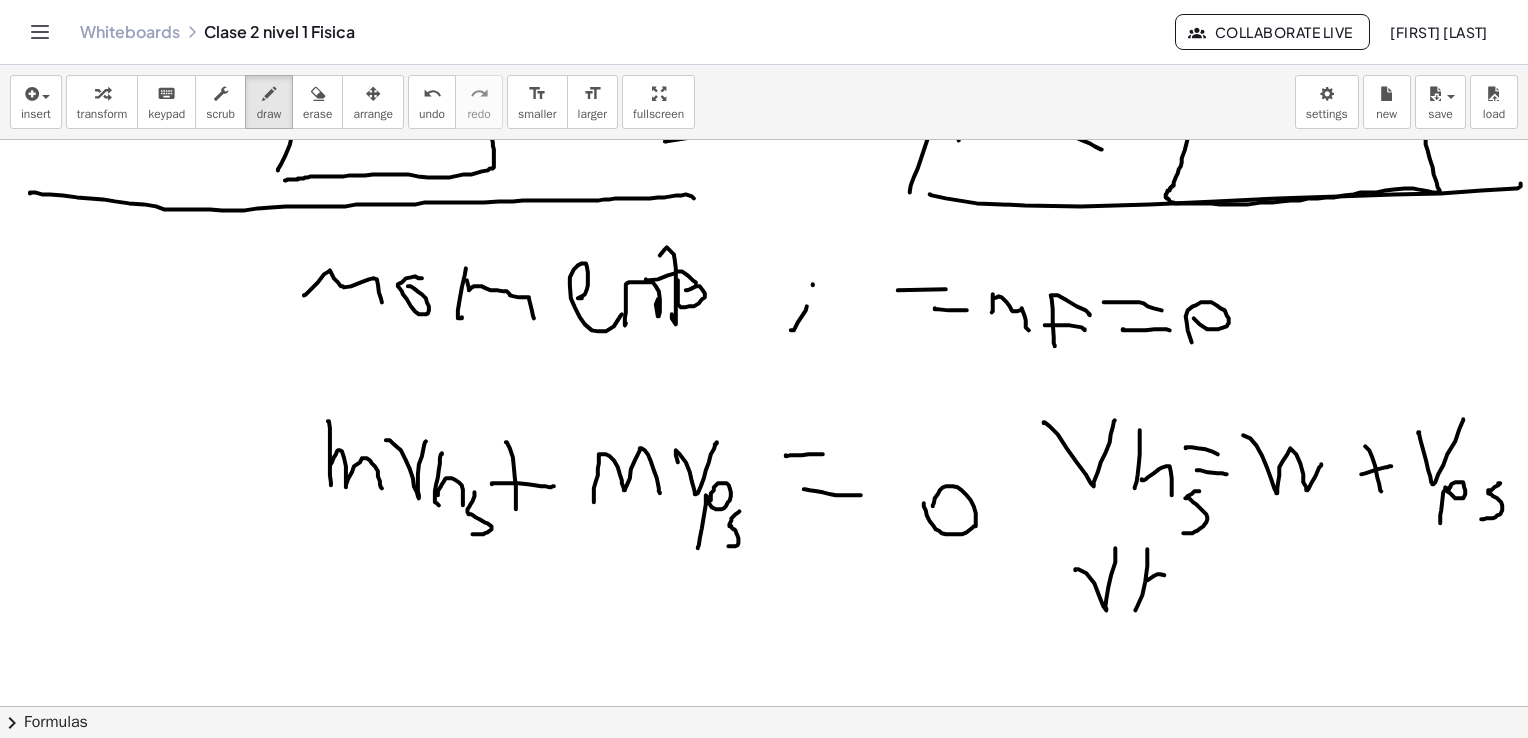 click at bounding box center [759, 241] 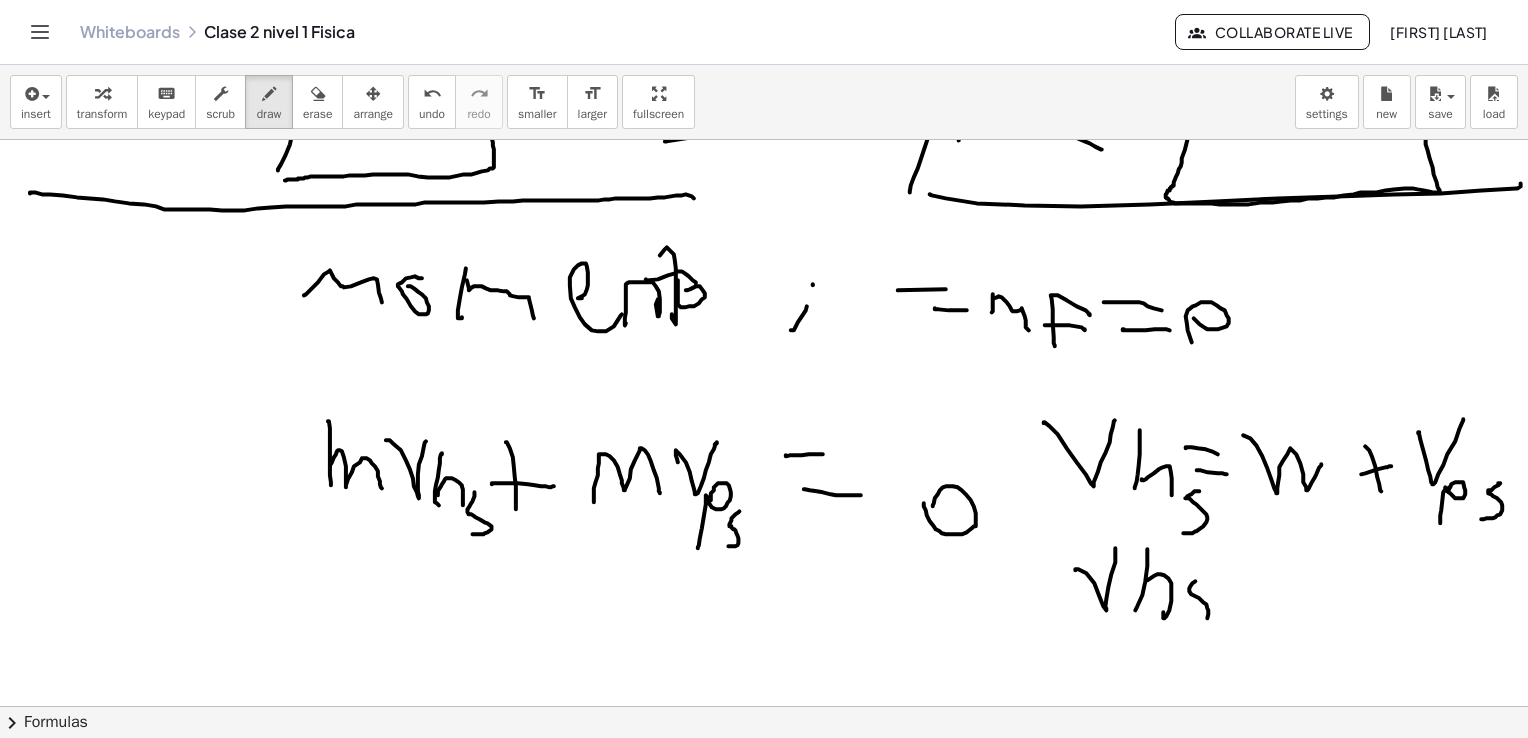 click at bounding box center [759, 241] 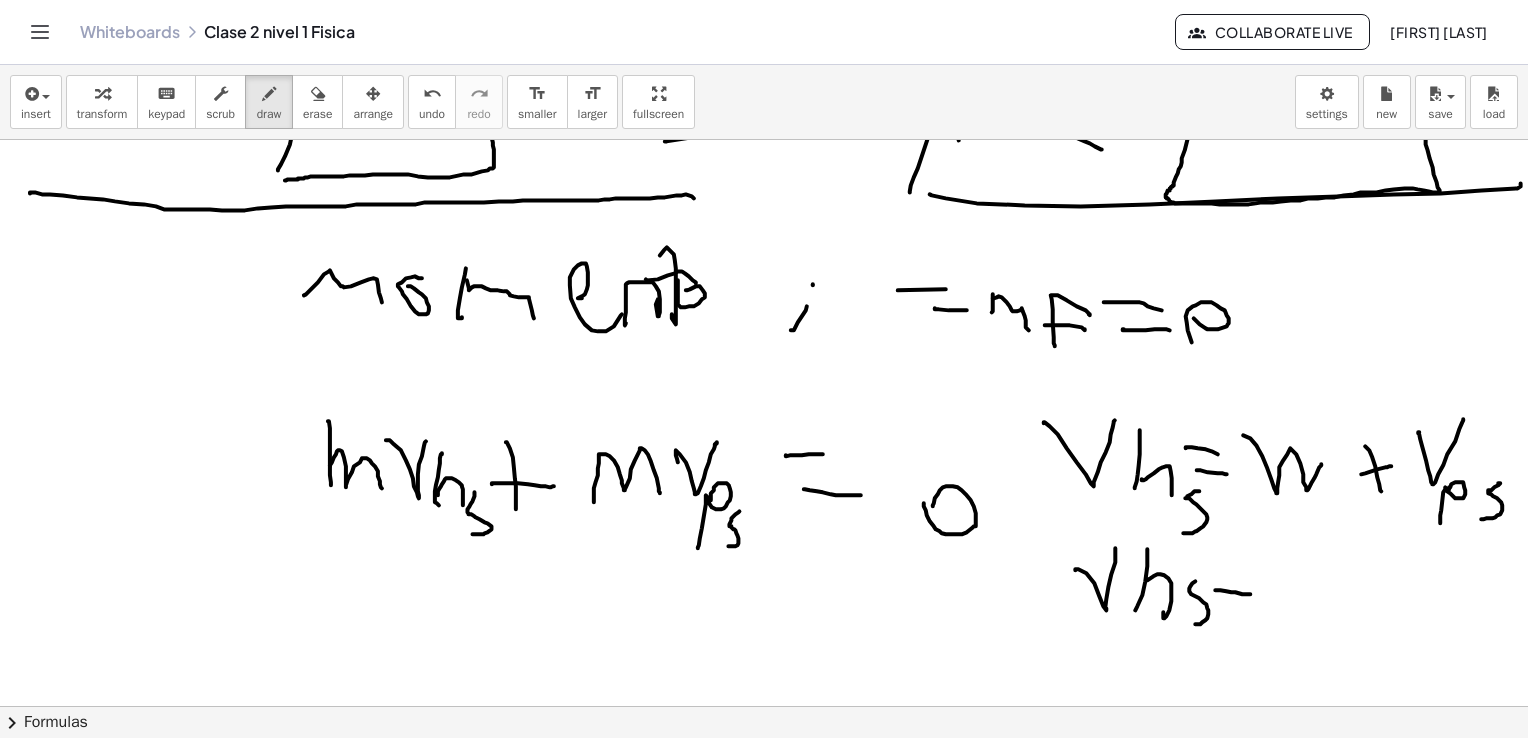 click at bounding box center (759, 241) 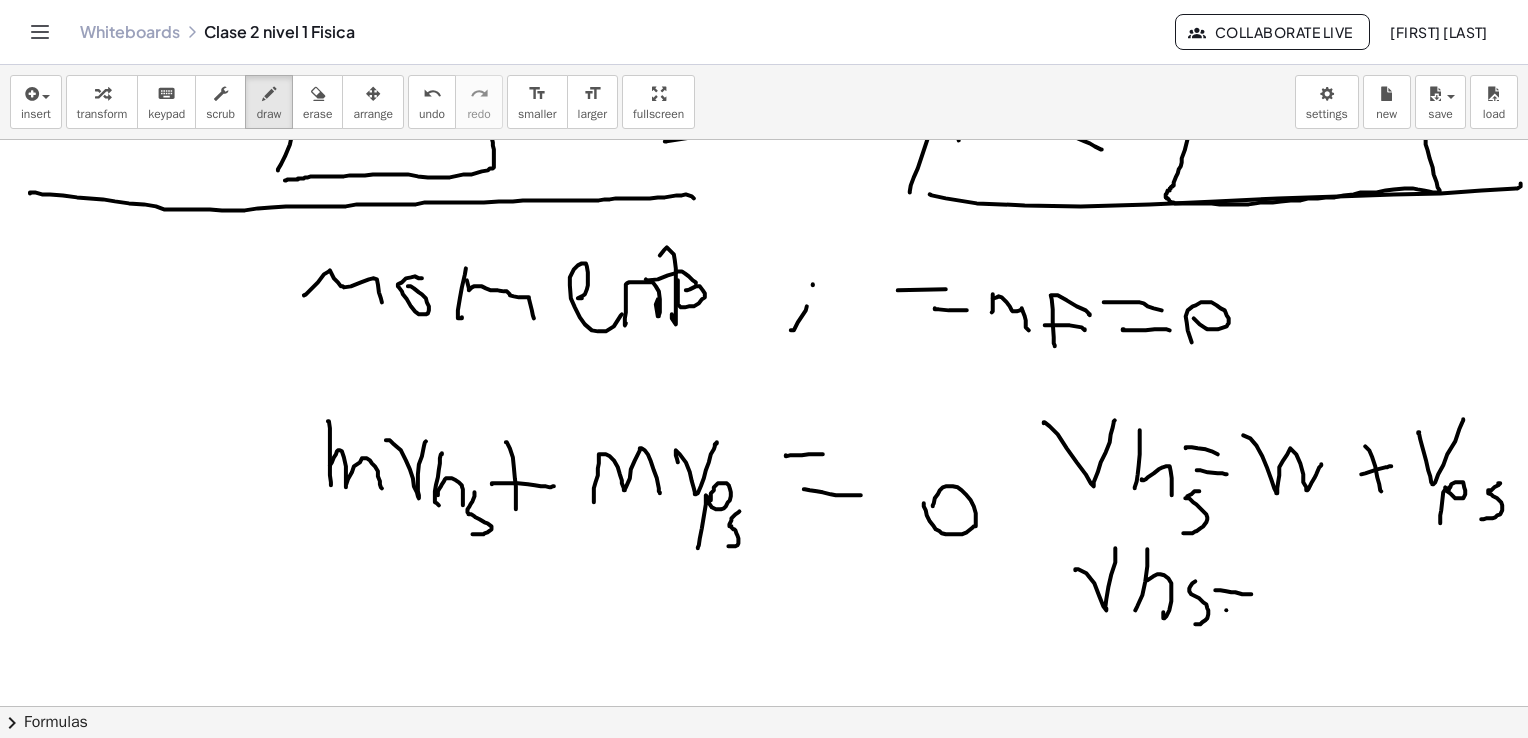click at bounding box center [759, 241] 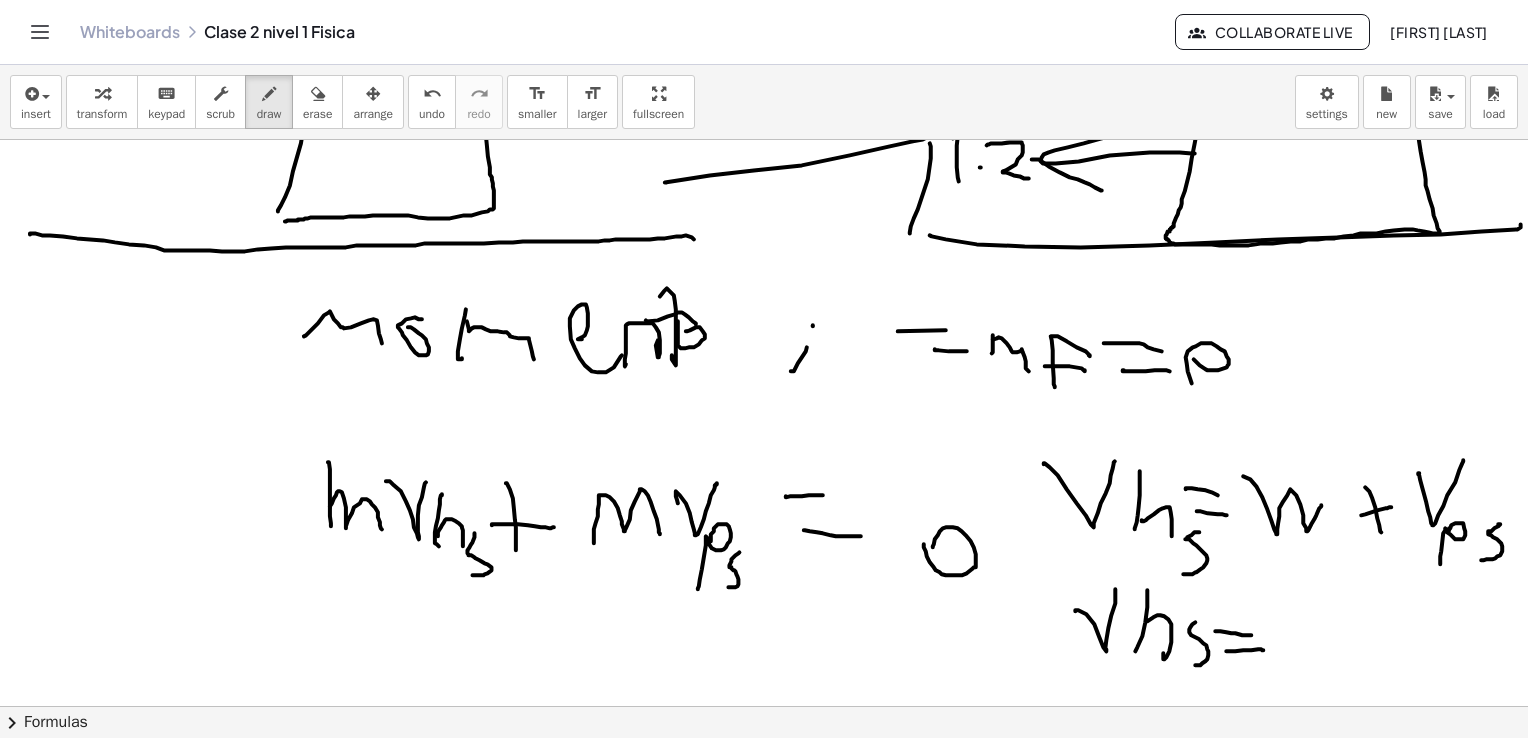 scroll, scrollTop: 1600, scrollLeft: 25, axis: both 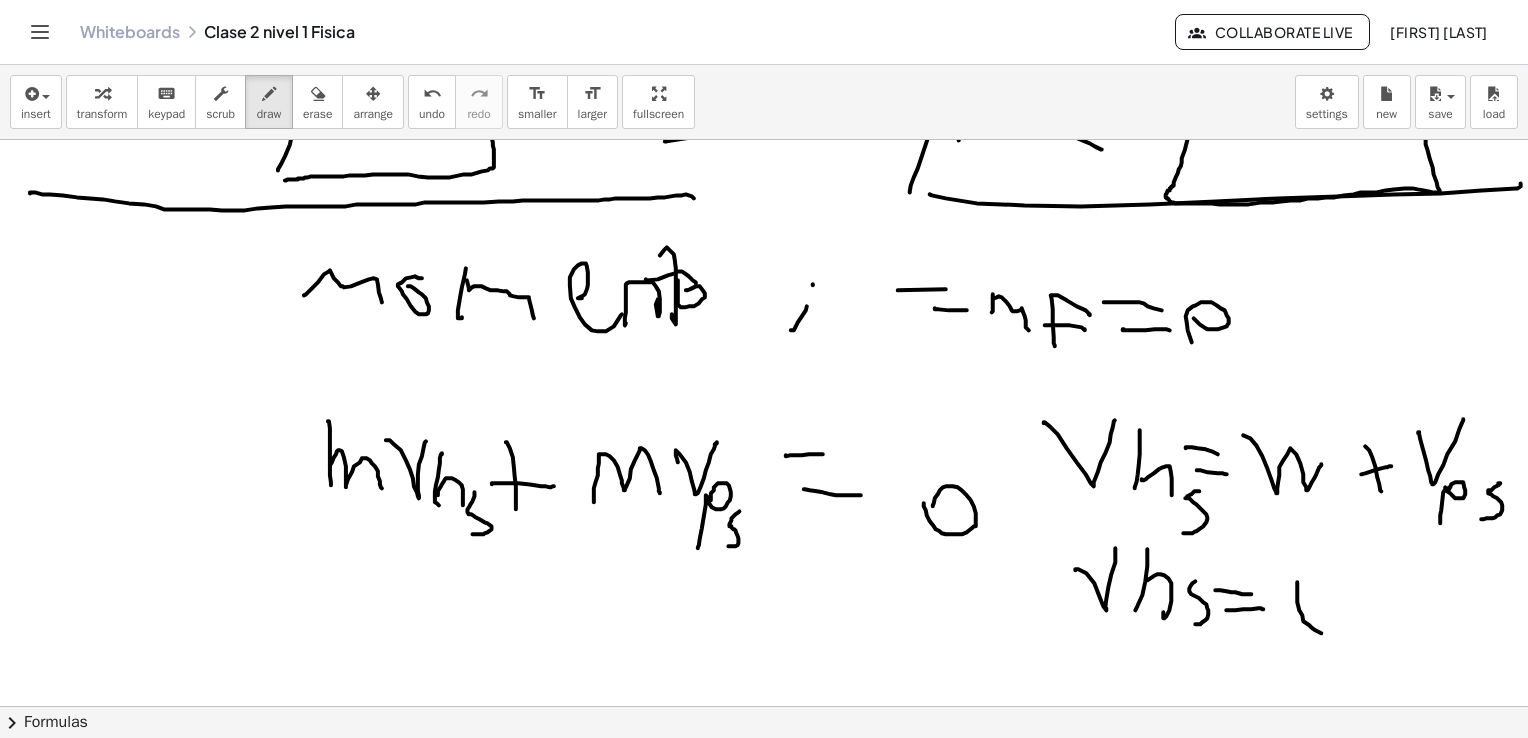 click at bounding box center [759, 241] 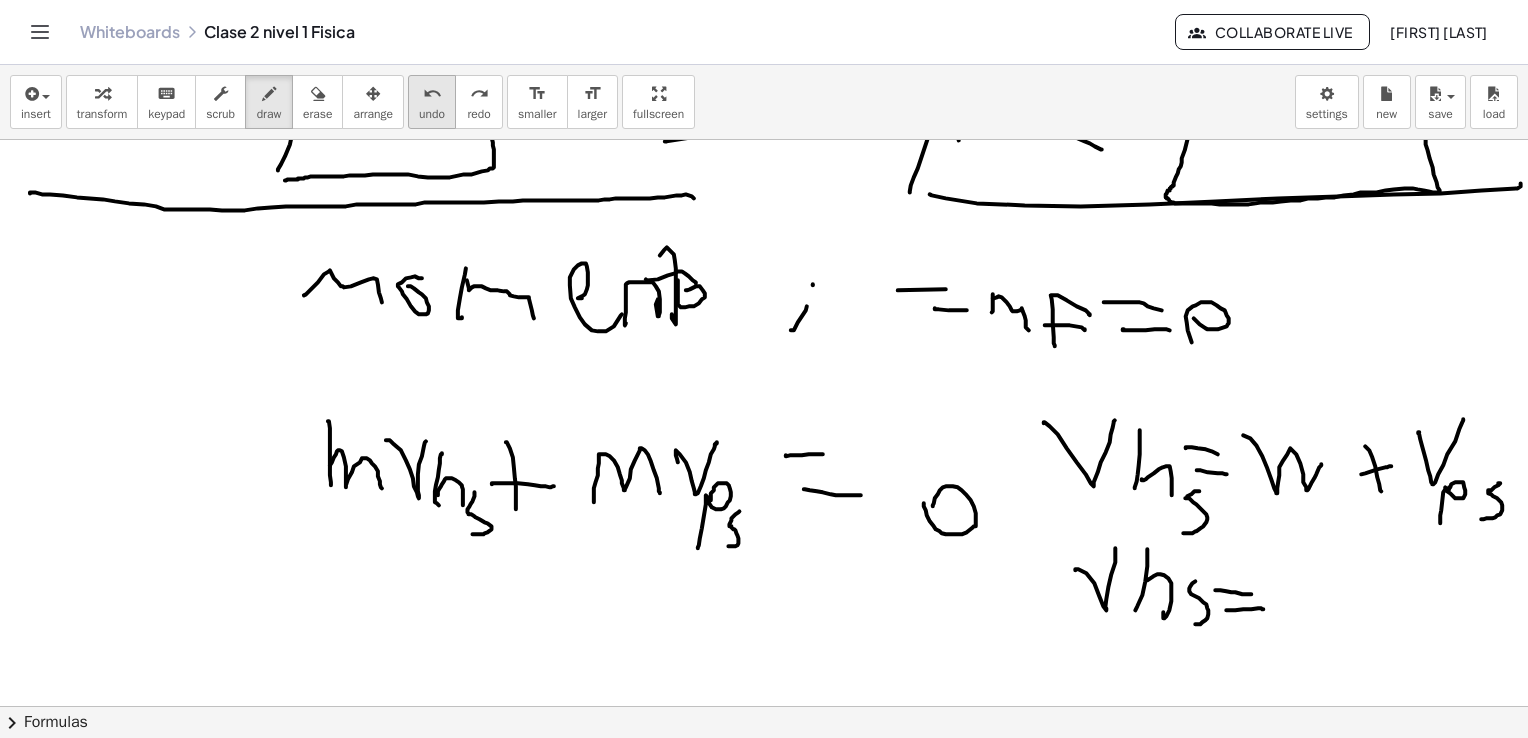 click on "undo" at bounding box center [432, 94] 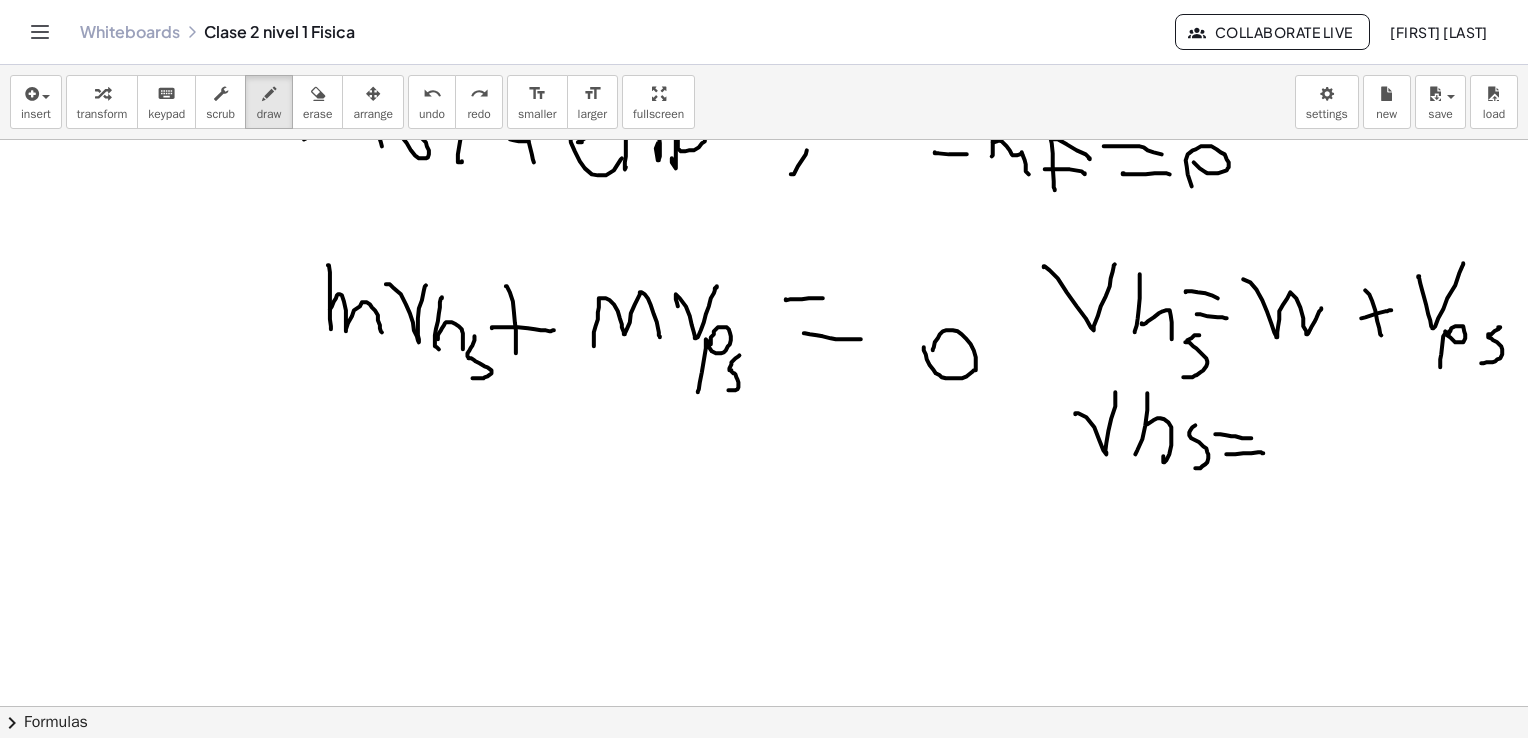 scroll, scrollTop: 1800, scrollLeft: 25, axis: both 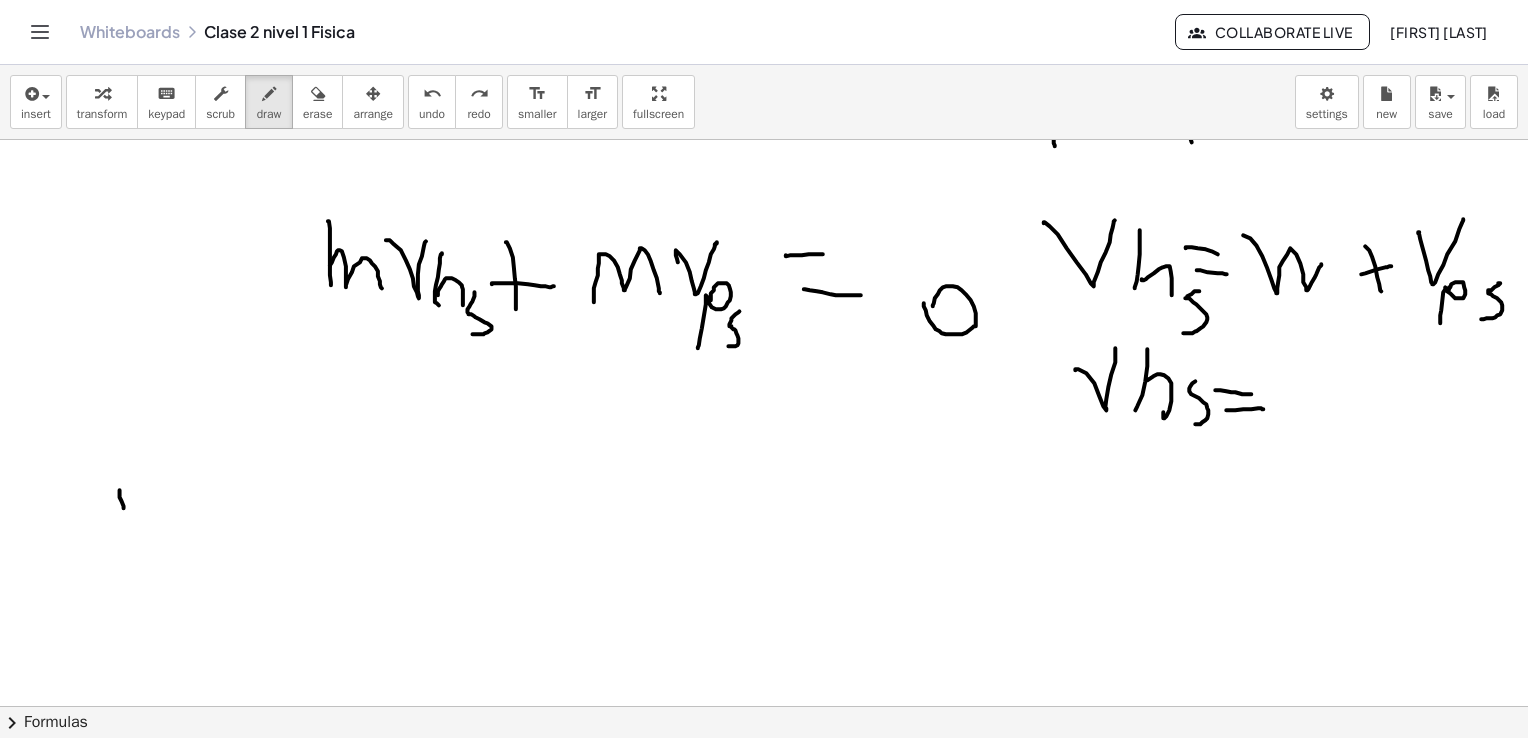 click at bounding box center [759, 41] 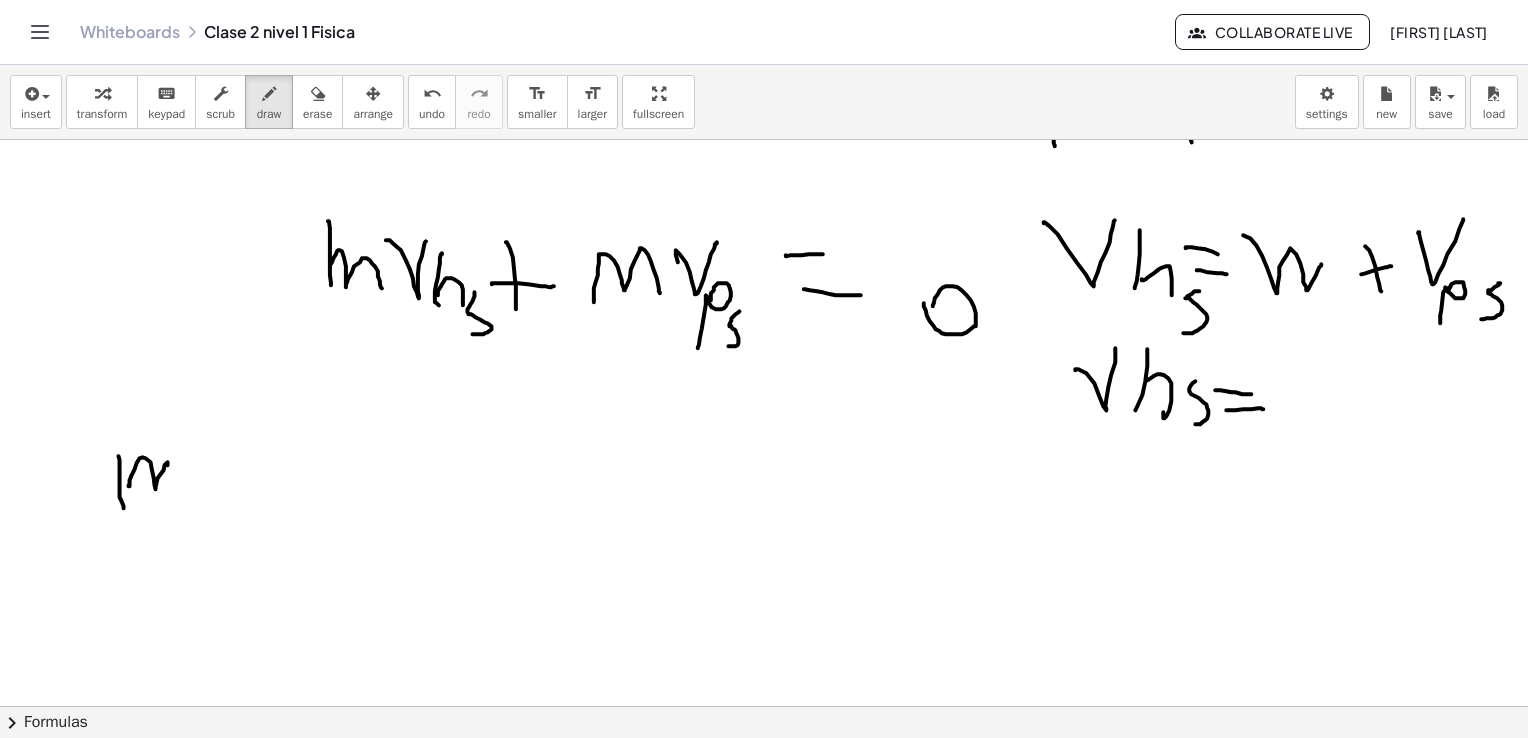 click at bounding box center [759, 41] 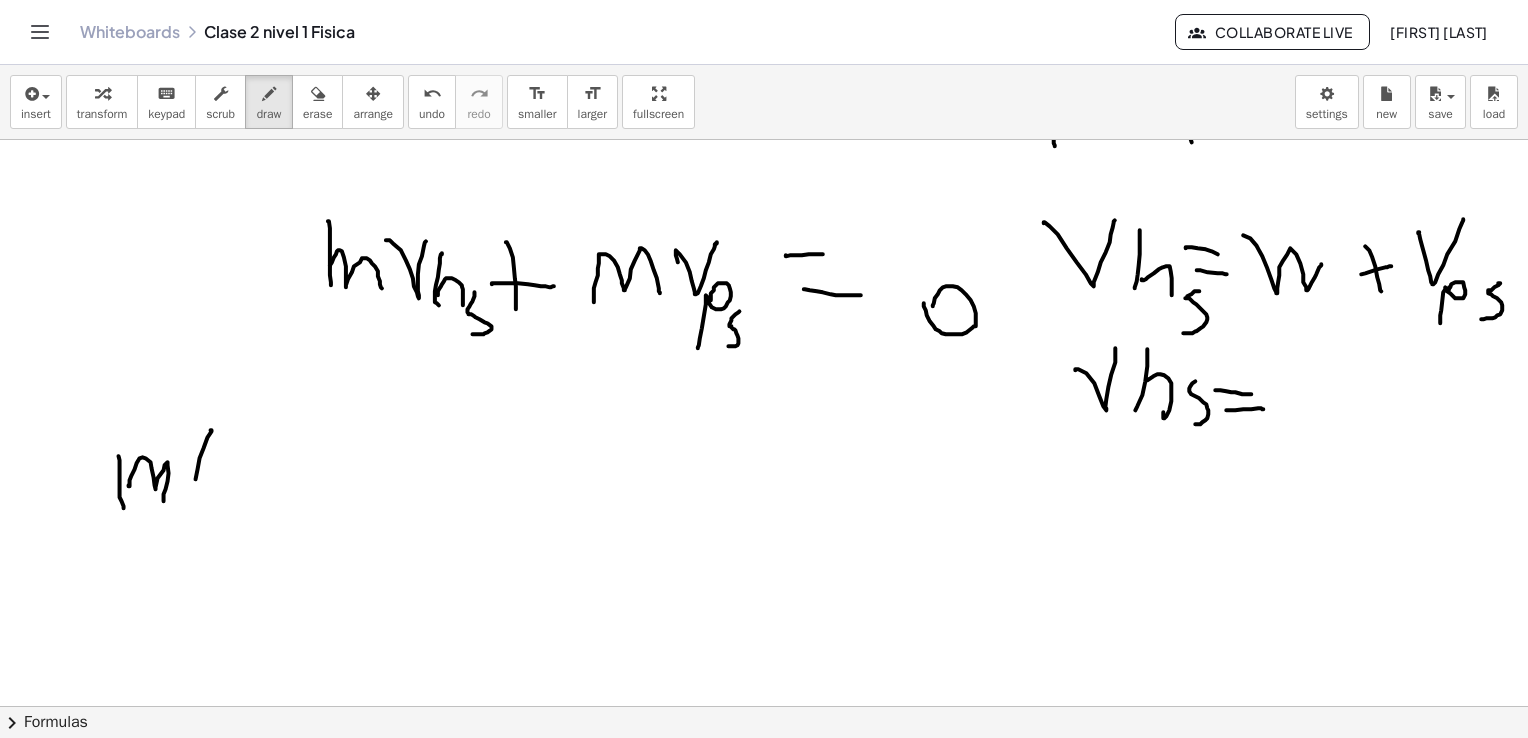 click at bounding box center [759, 41] 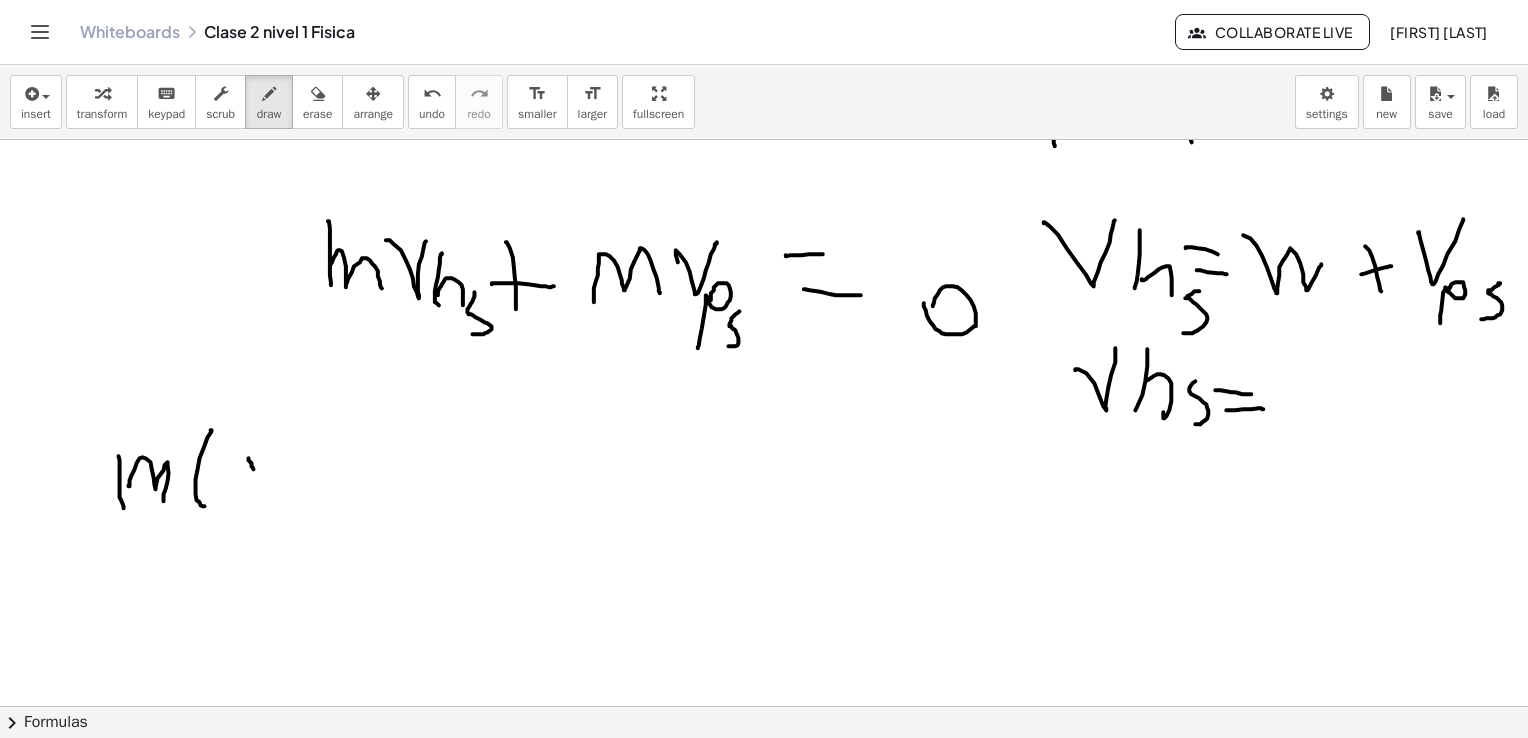 click at bounding box center (759, 41) 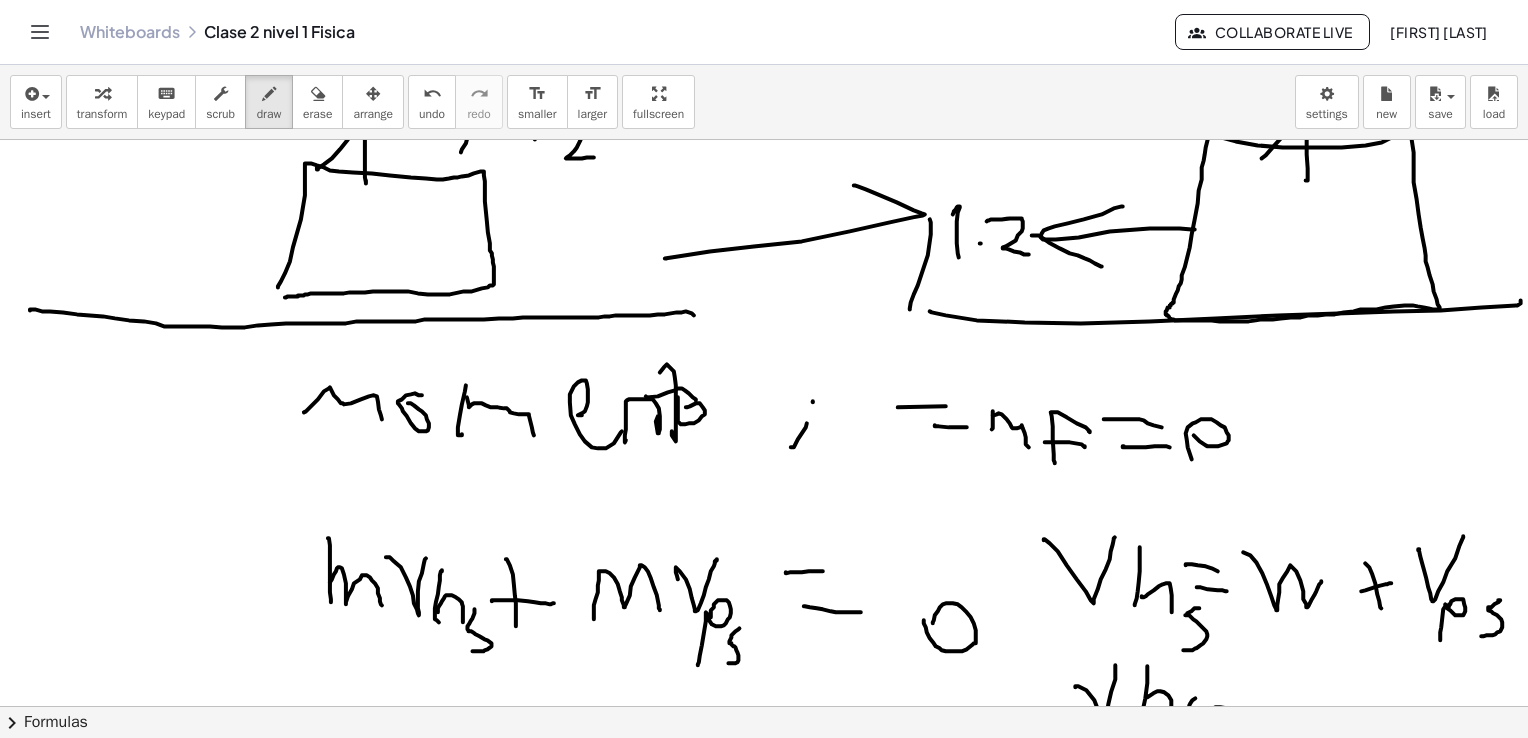 scroll, scrollTop: 1900, scrollLeft: 25, axis: both 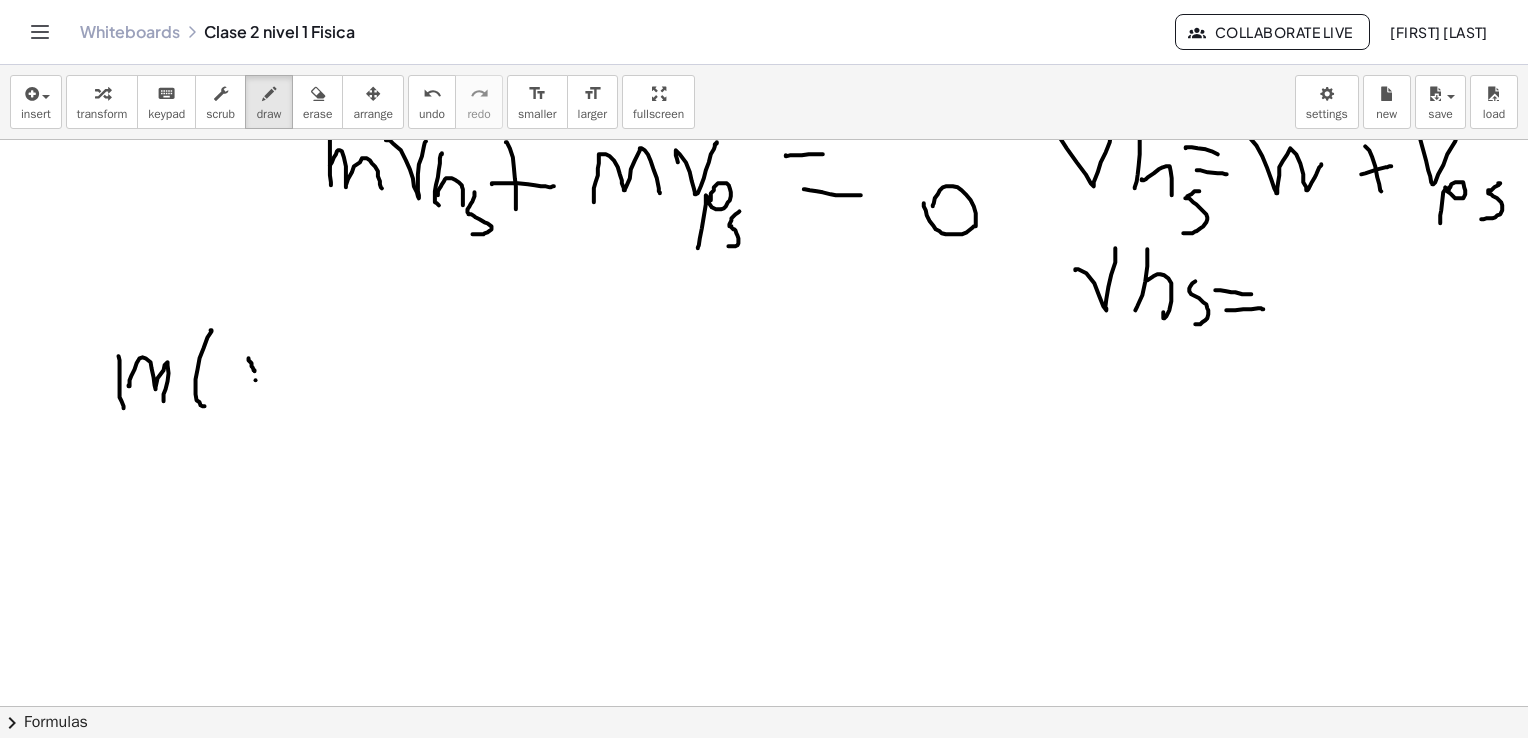 click at bounding box center (759, -59) 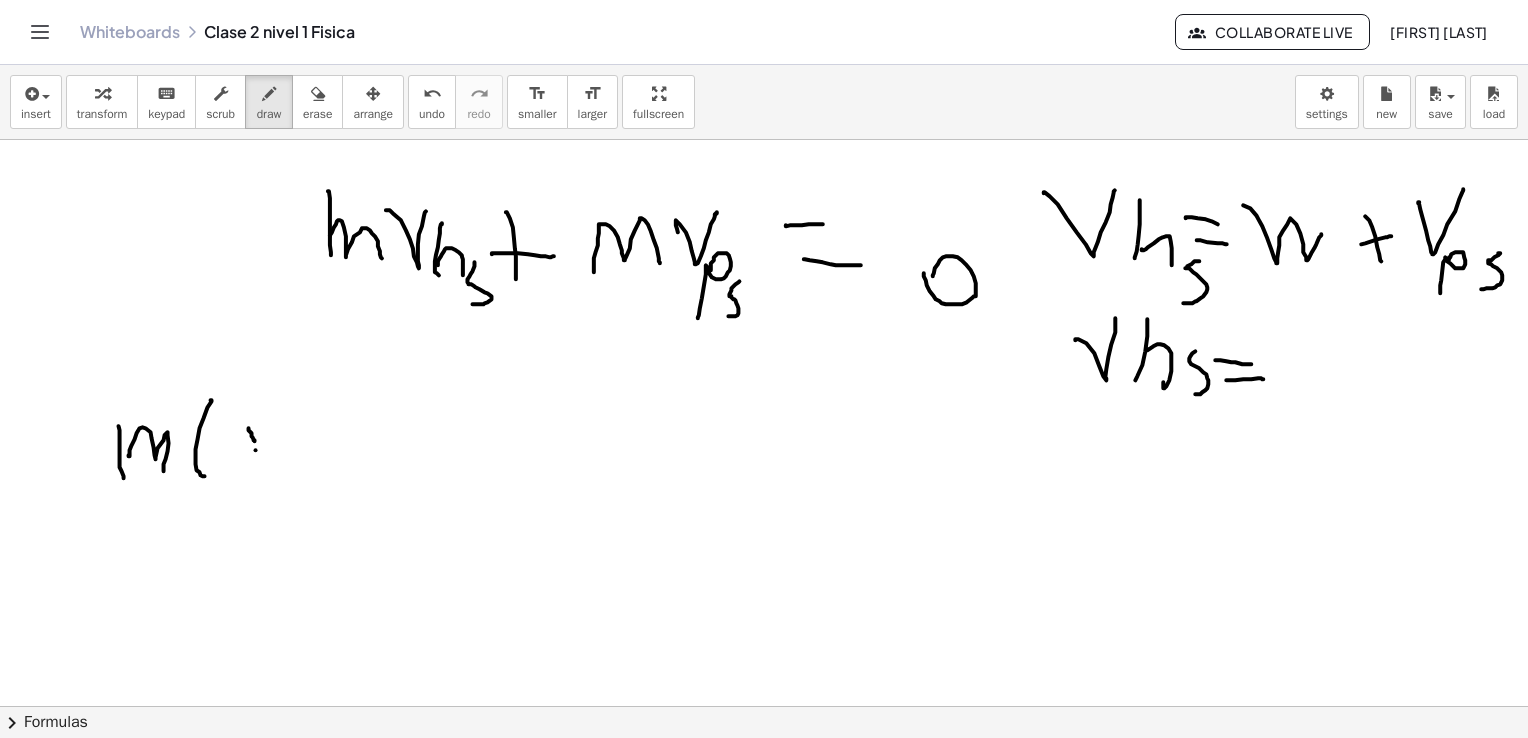 scroll, scrollTop: 1800, scrollLeft: 25, axis: both 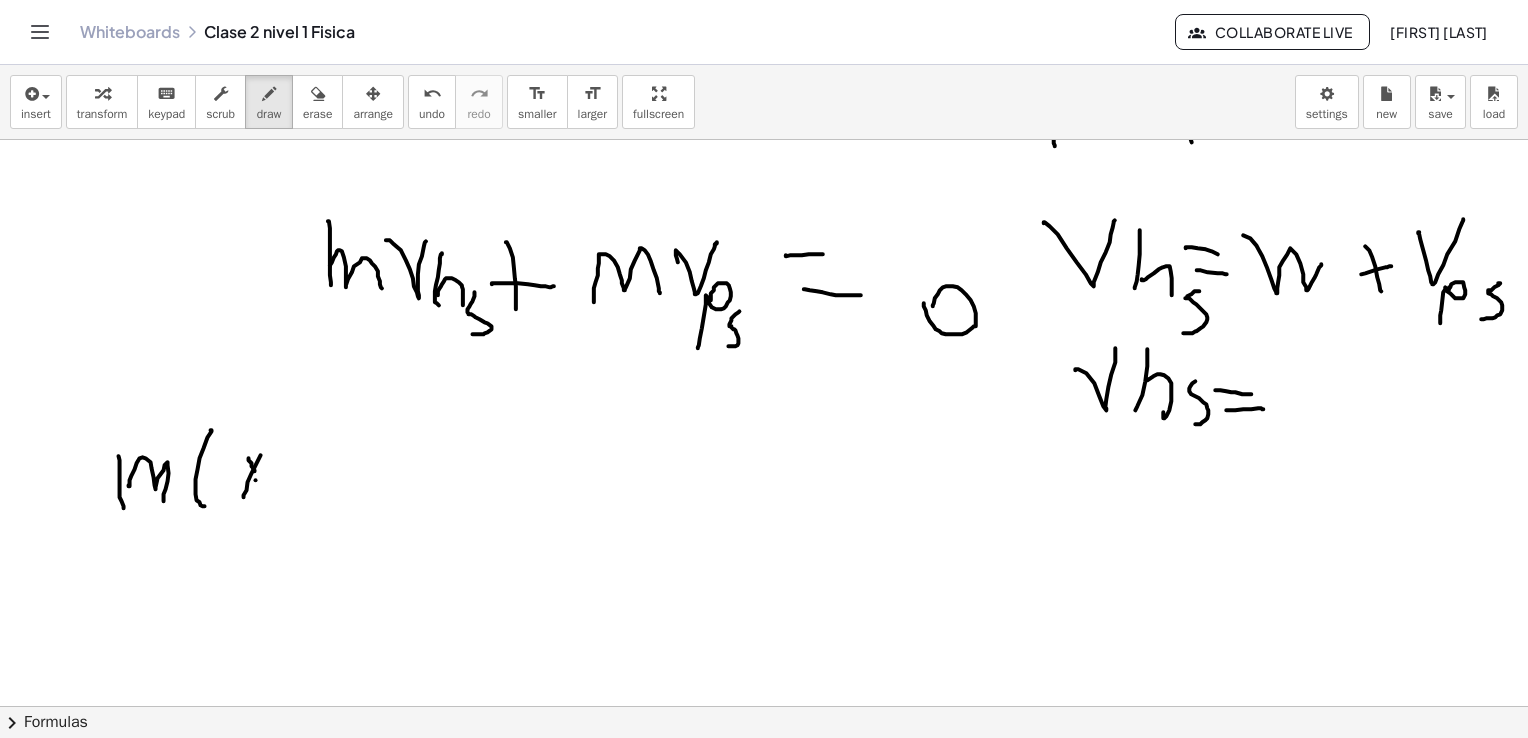 click at bounding box center (759, 41) 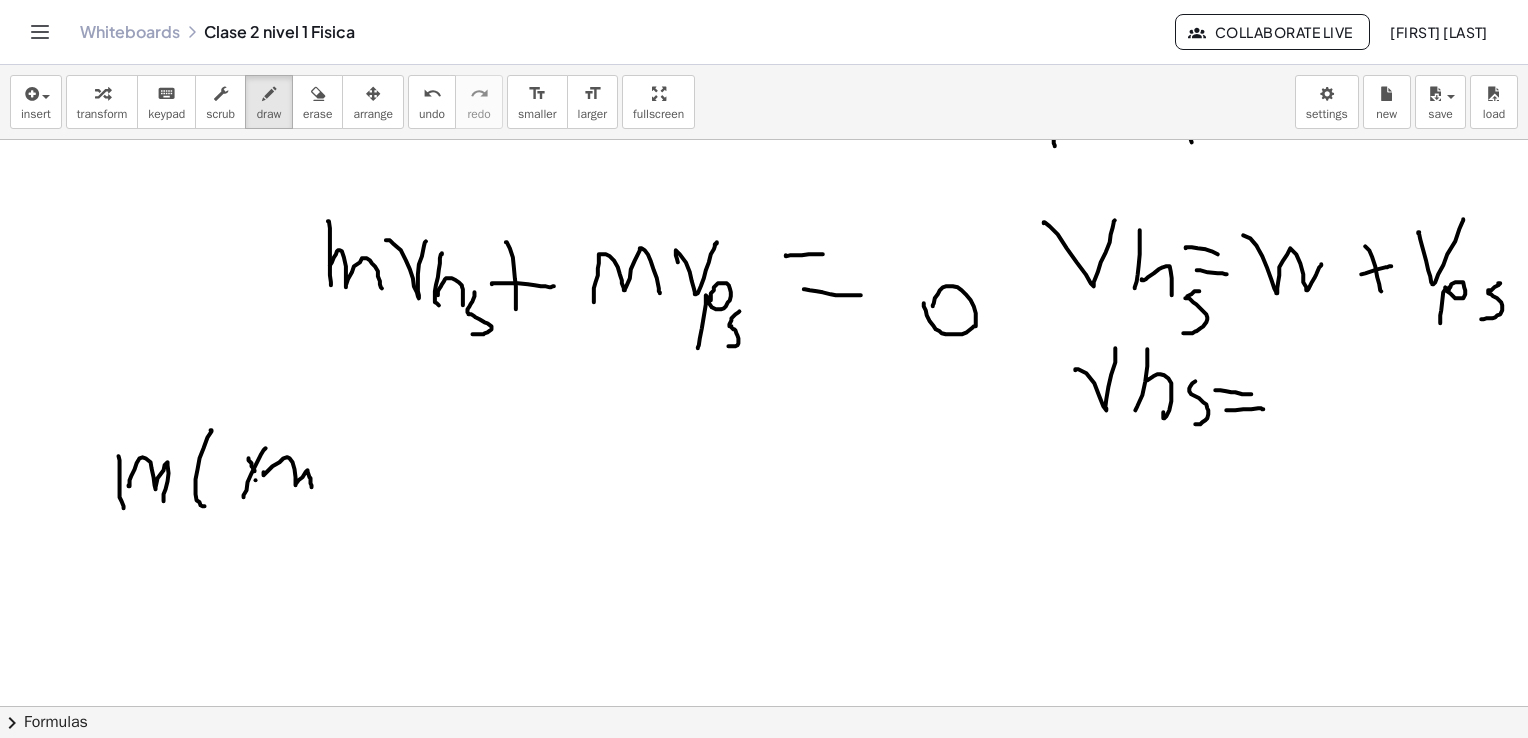 click at bounding box center (759, 41) 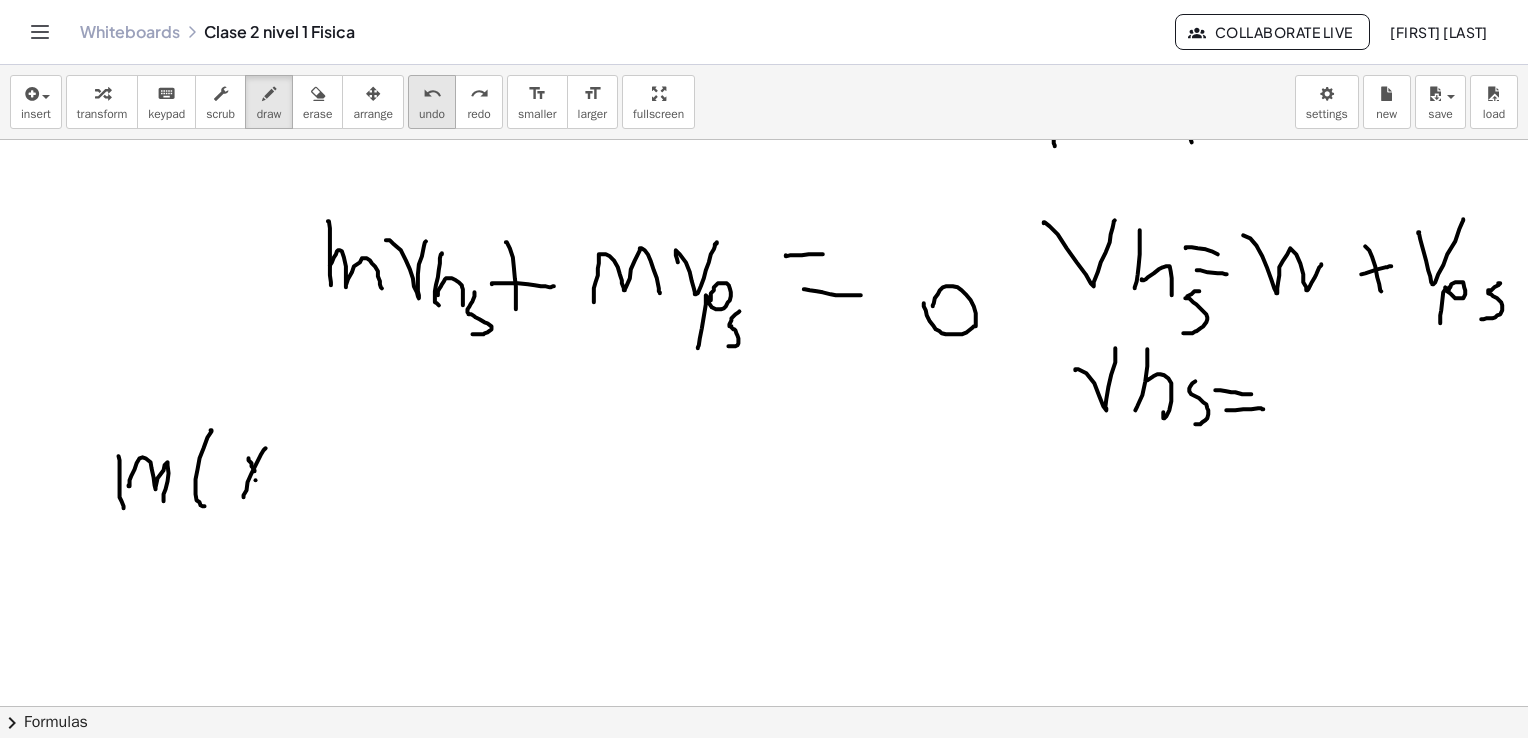 click on "undo undo" at bounding box center (432, 102) 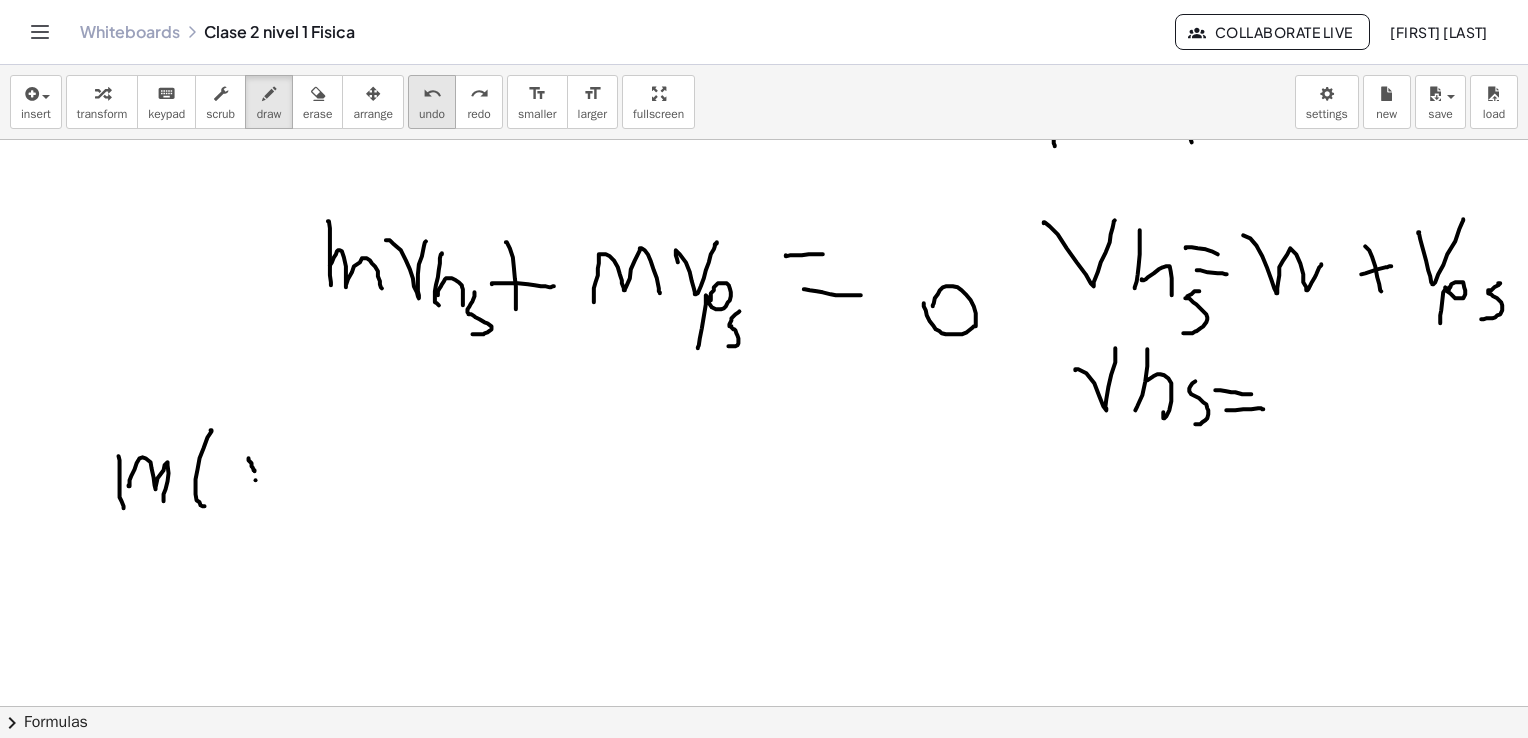 click on "undo undo" at bounding box center [432, 102] 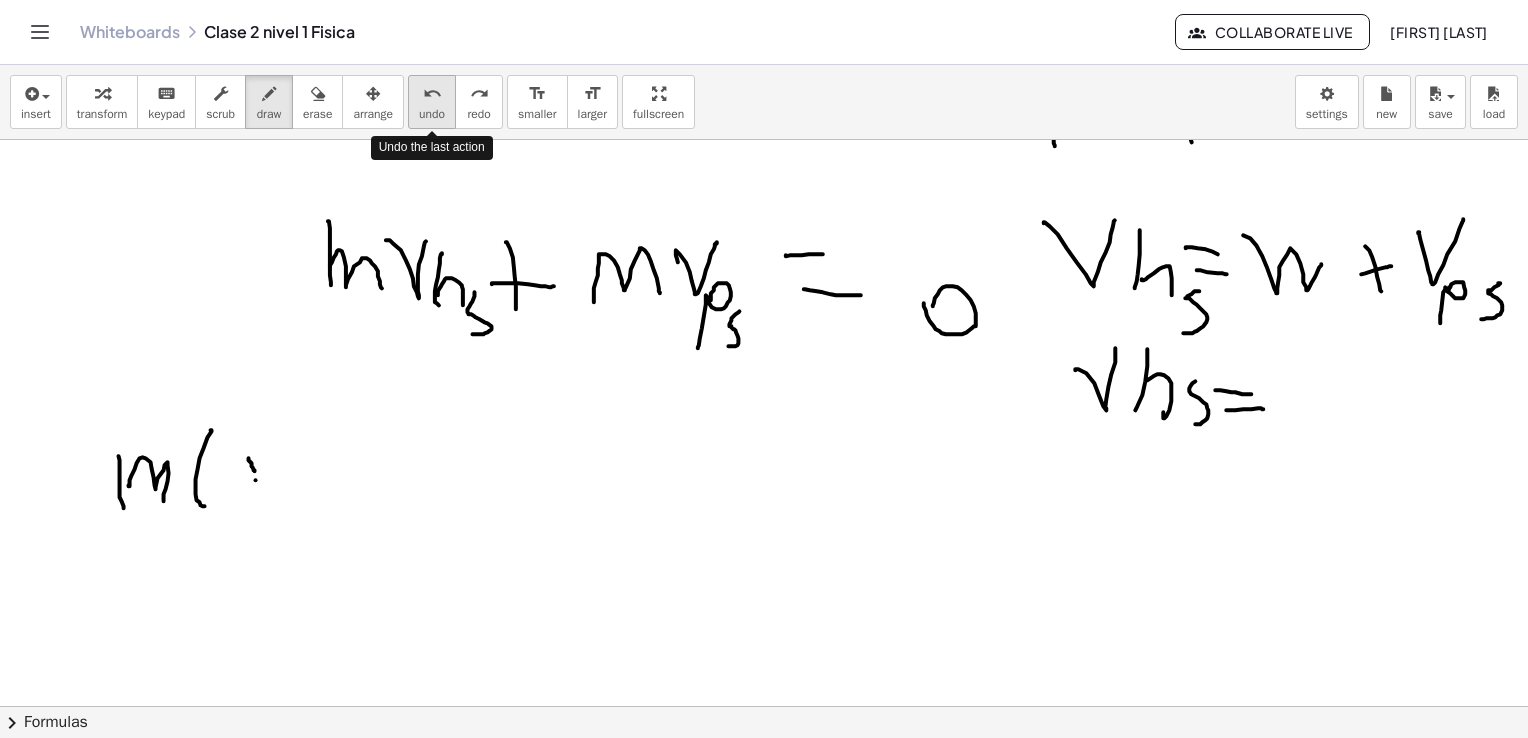 click on "undo undo" at bounding box center (432, 102) 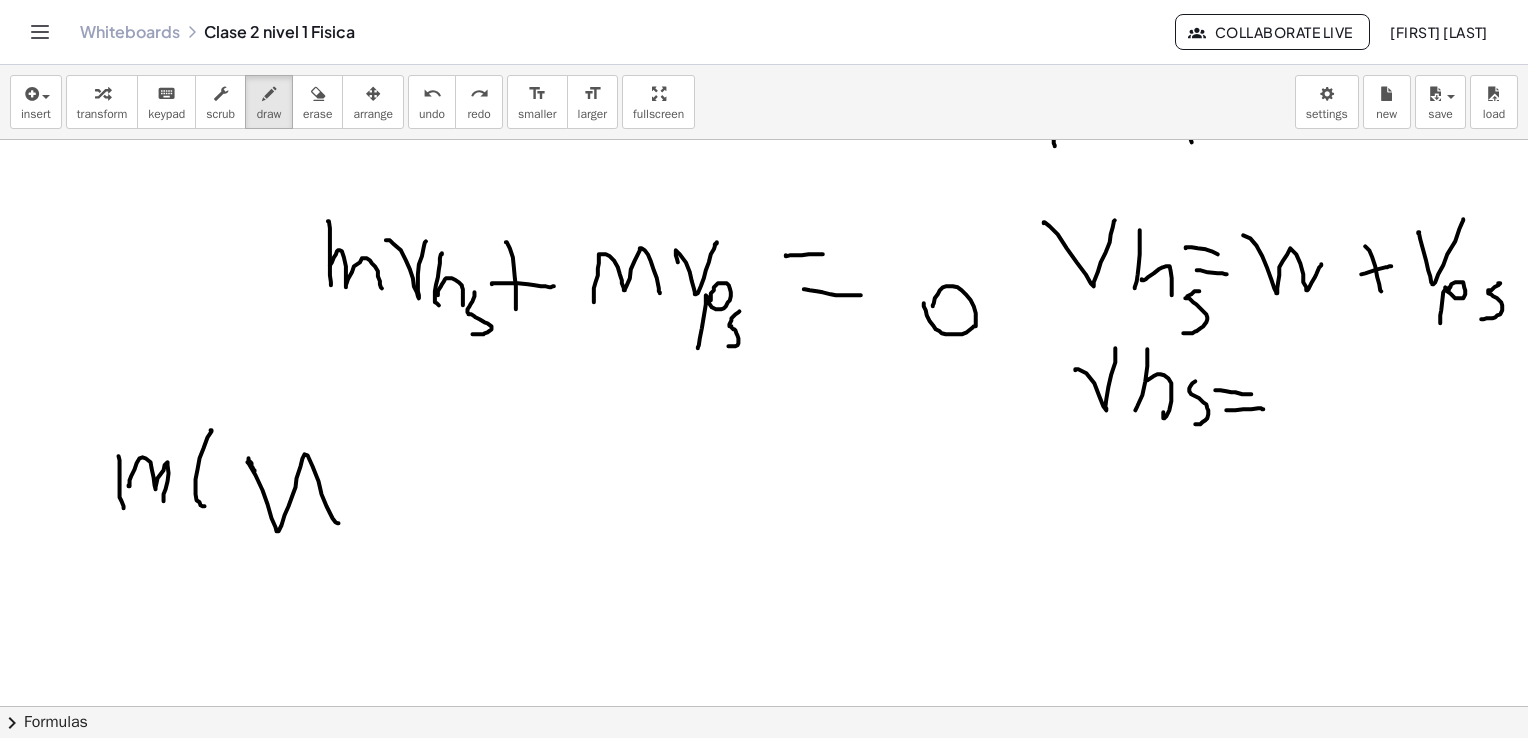 click at bounding box center [759, 41] 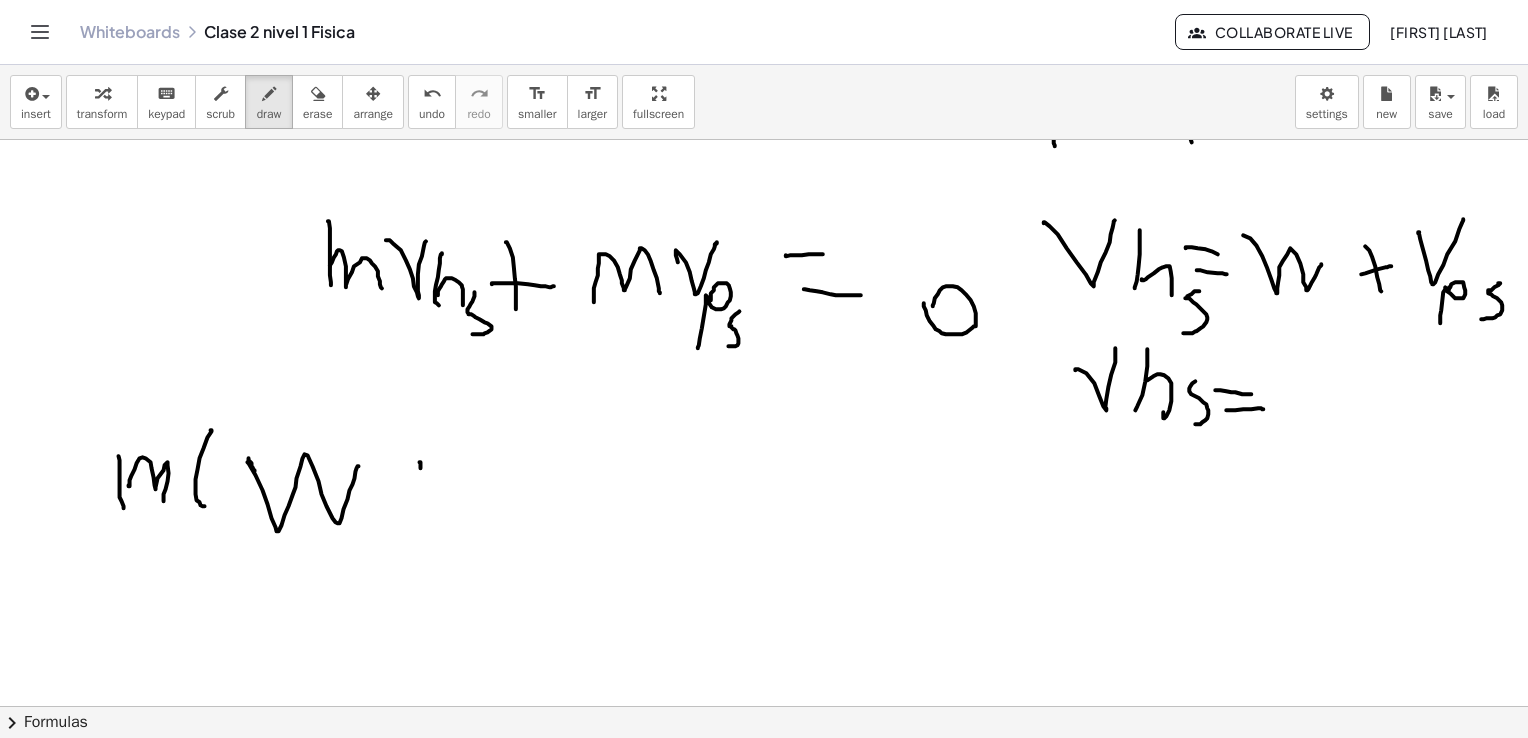 click at bounding box center [759, 41] 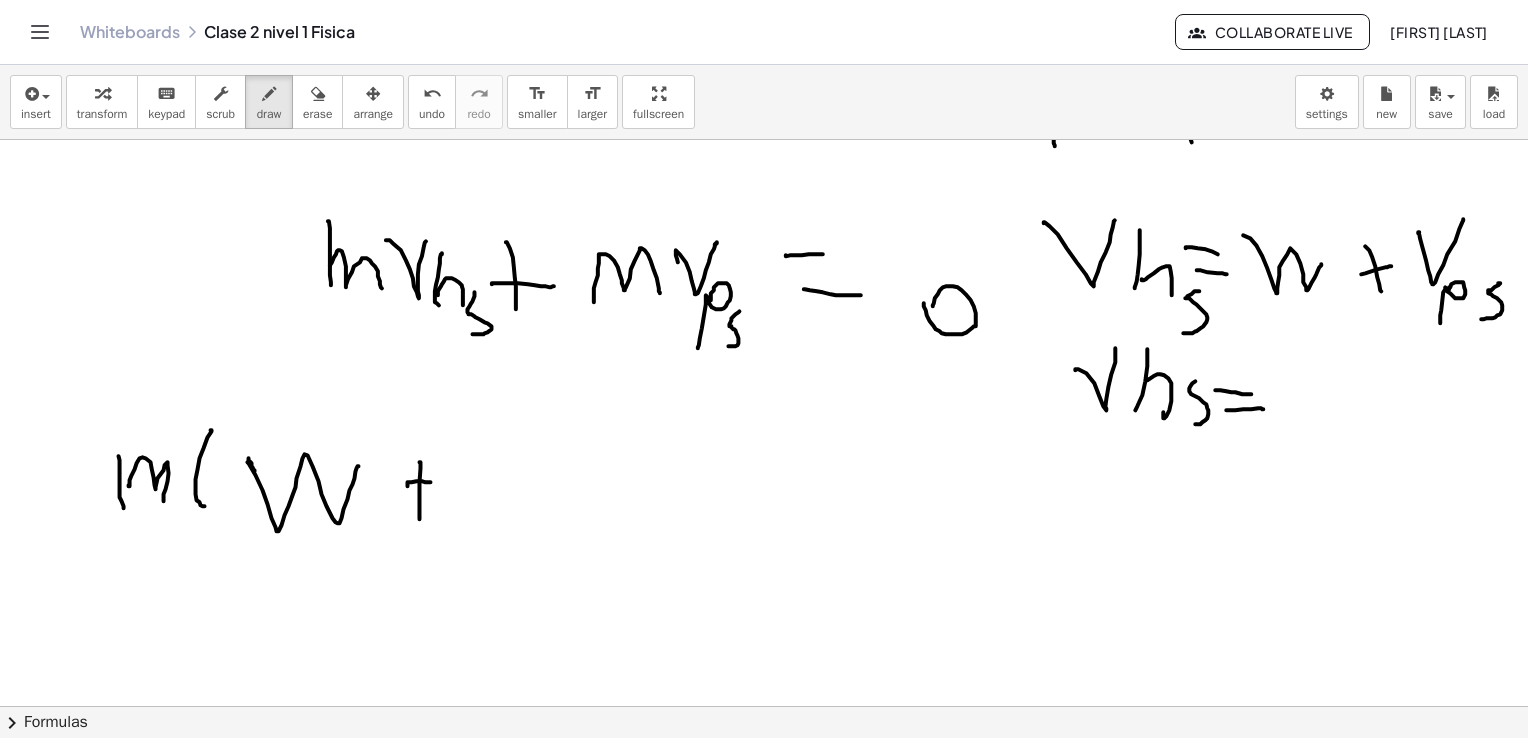 click at bounding box center [759, 41] 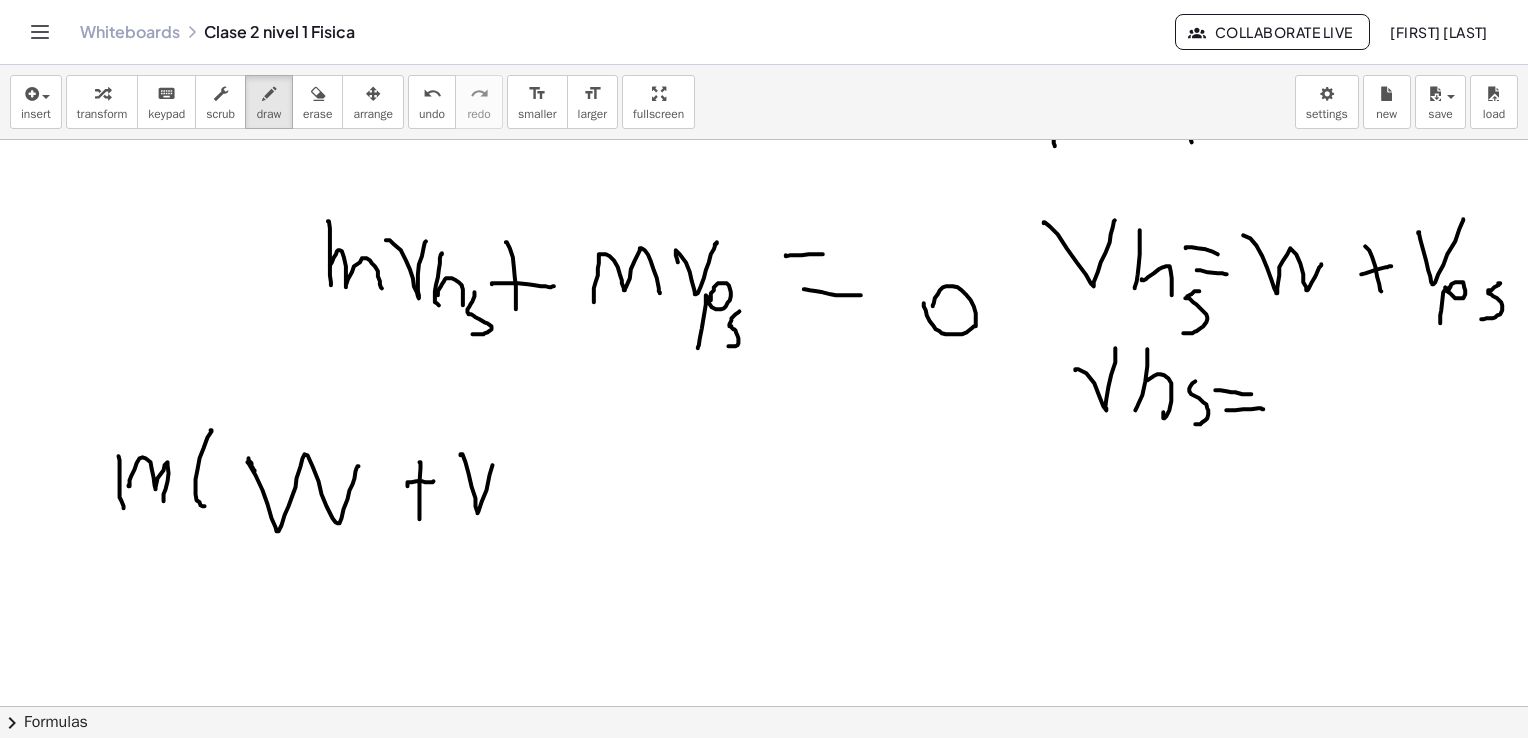 click at bounding box center (759, 41) 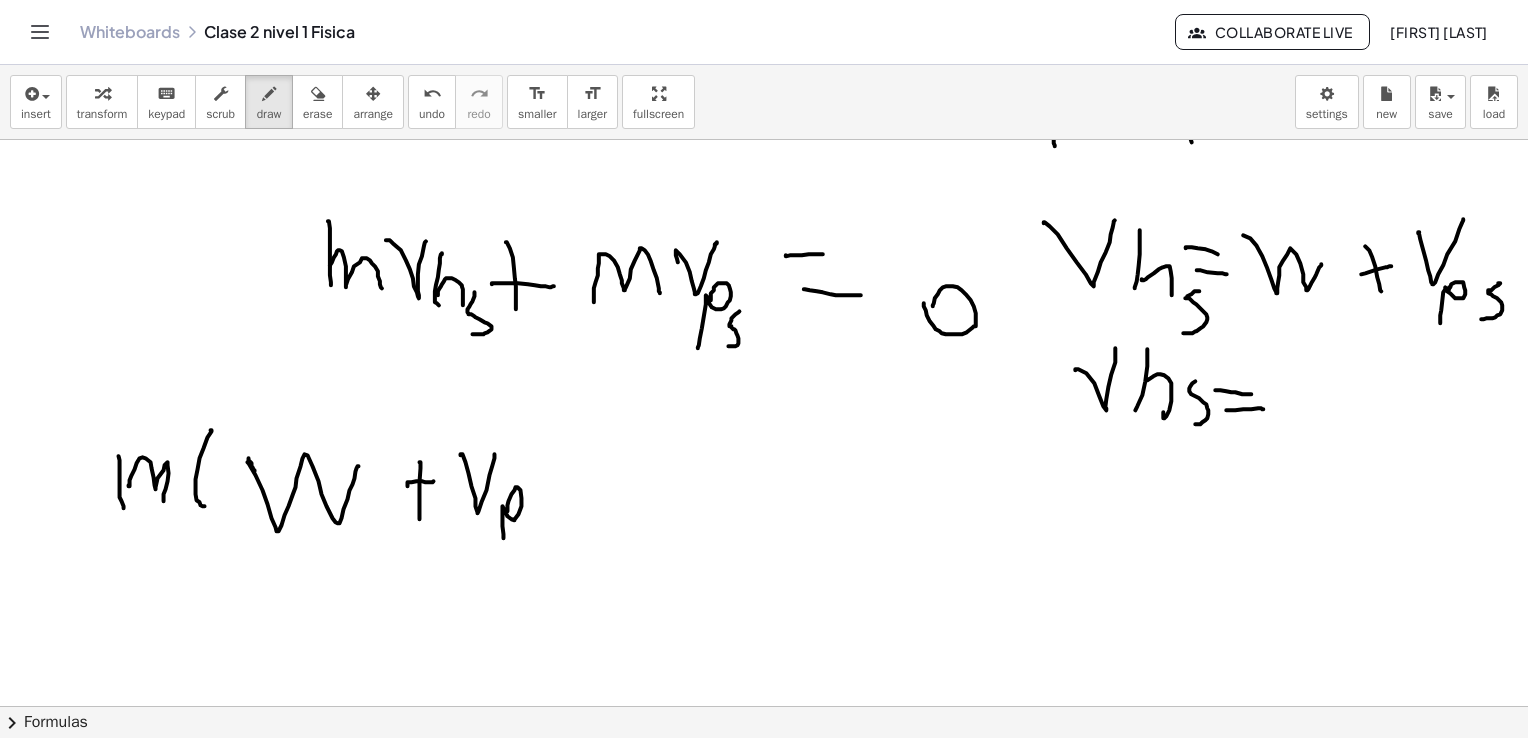 click at bounding box center [759, 41] 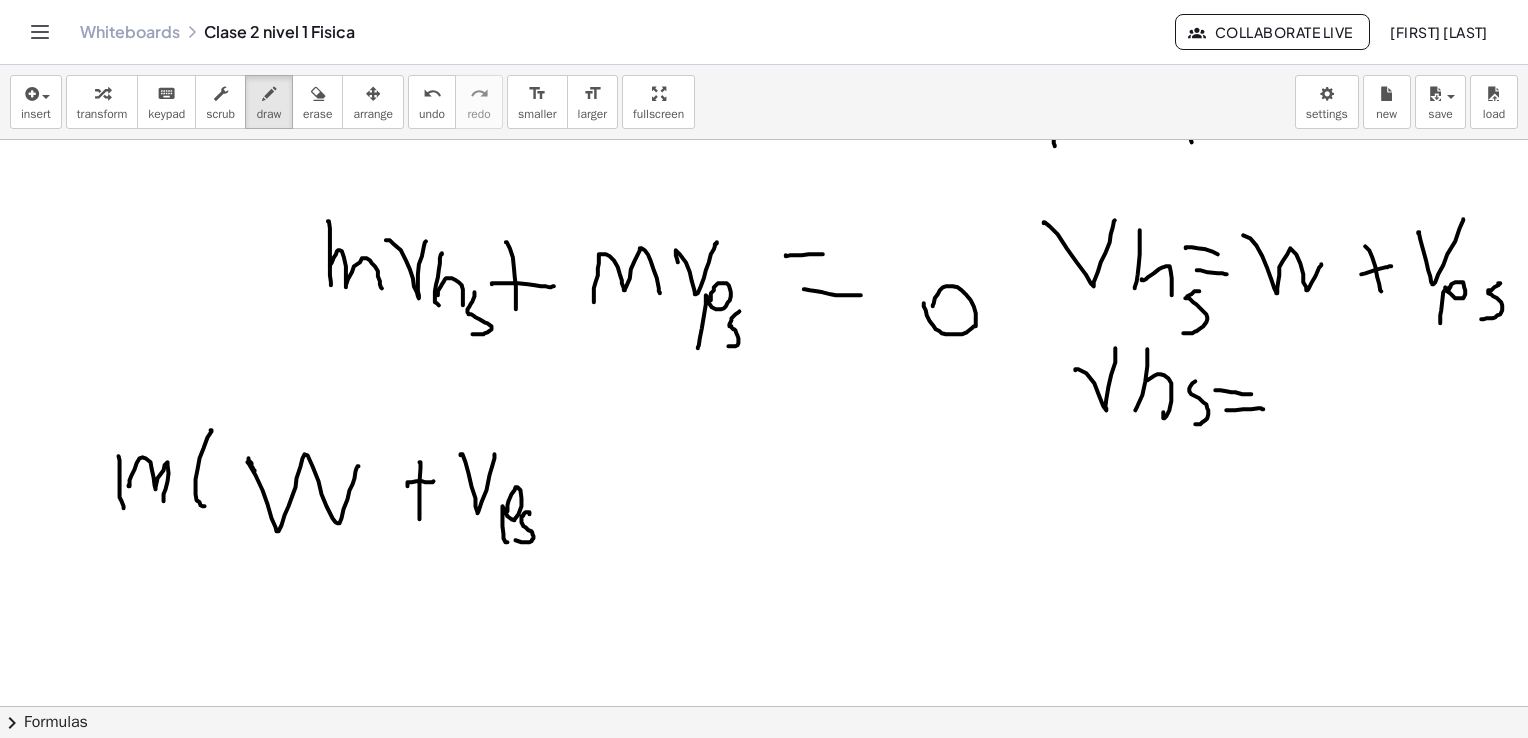 click at bounding box center (759, 41) 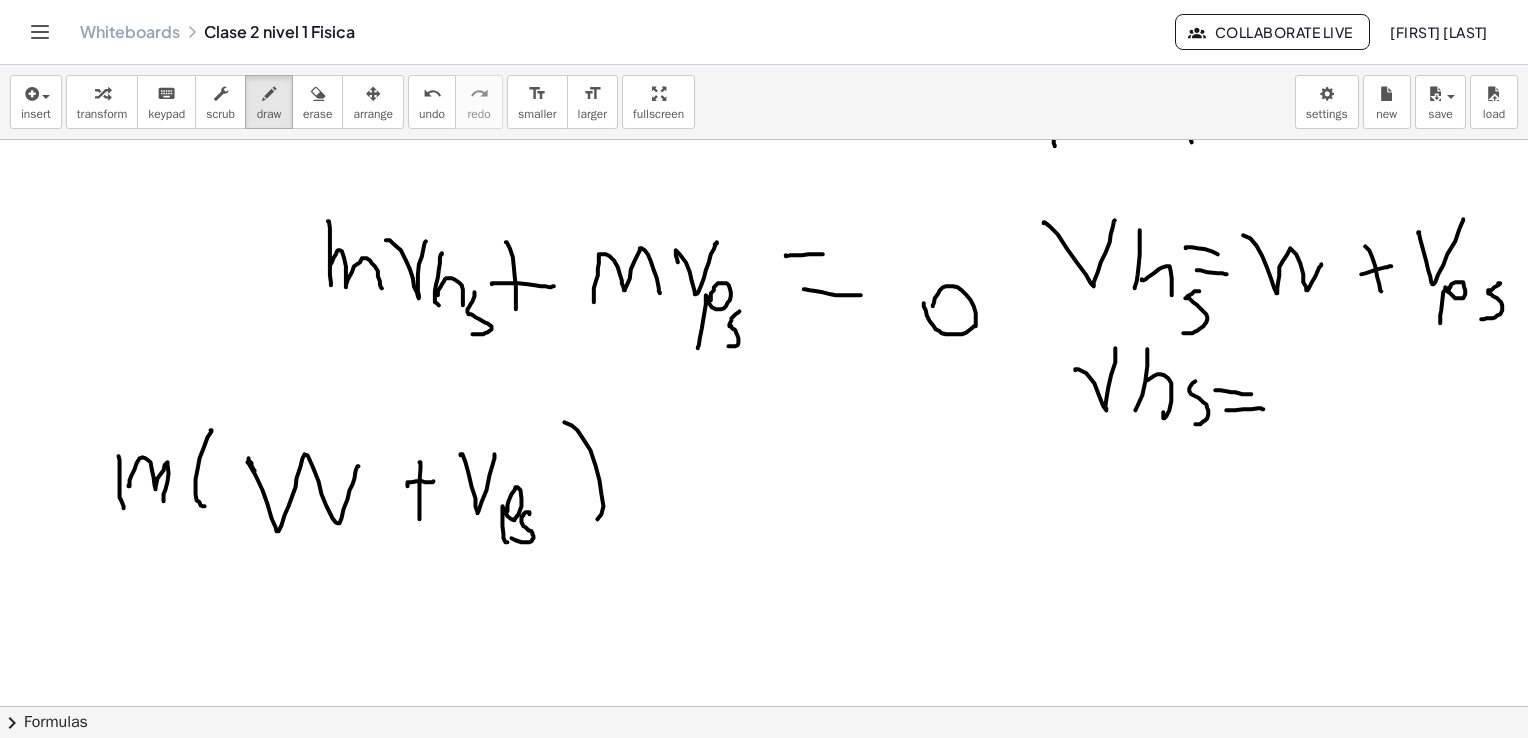 click at bounding box center (759, 41) 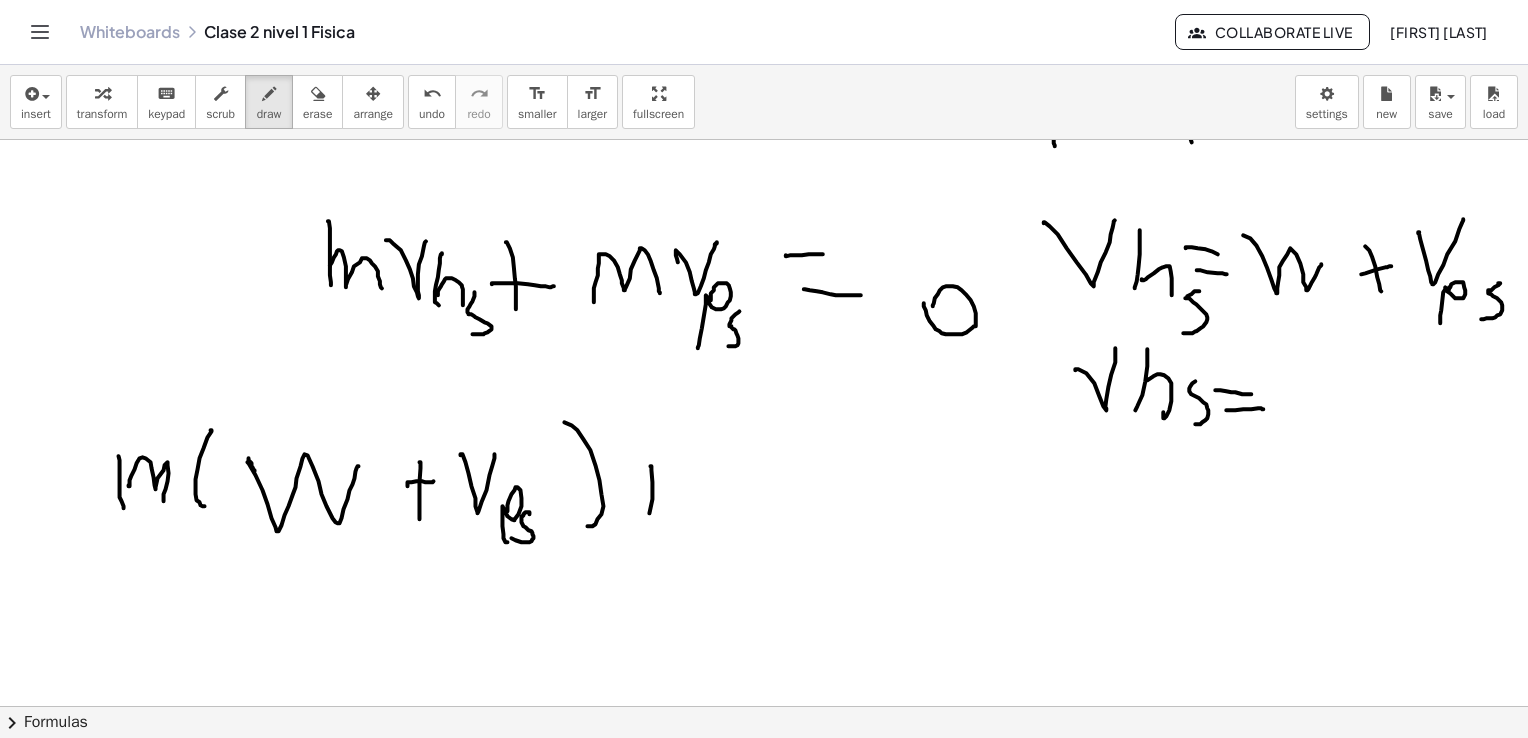 click at bounding box center [759, 41] 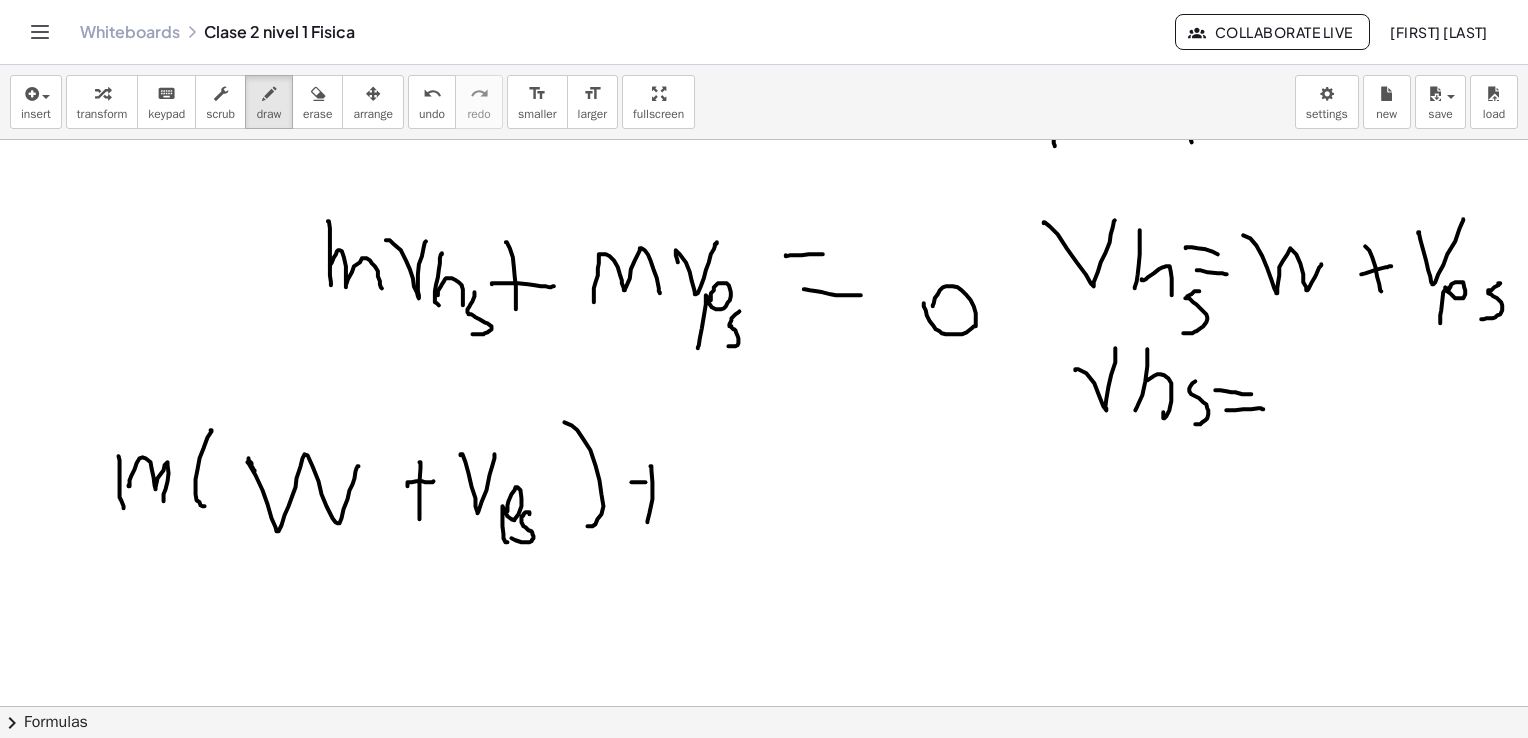 click at bounding box center [759, 41] 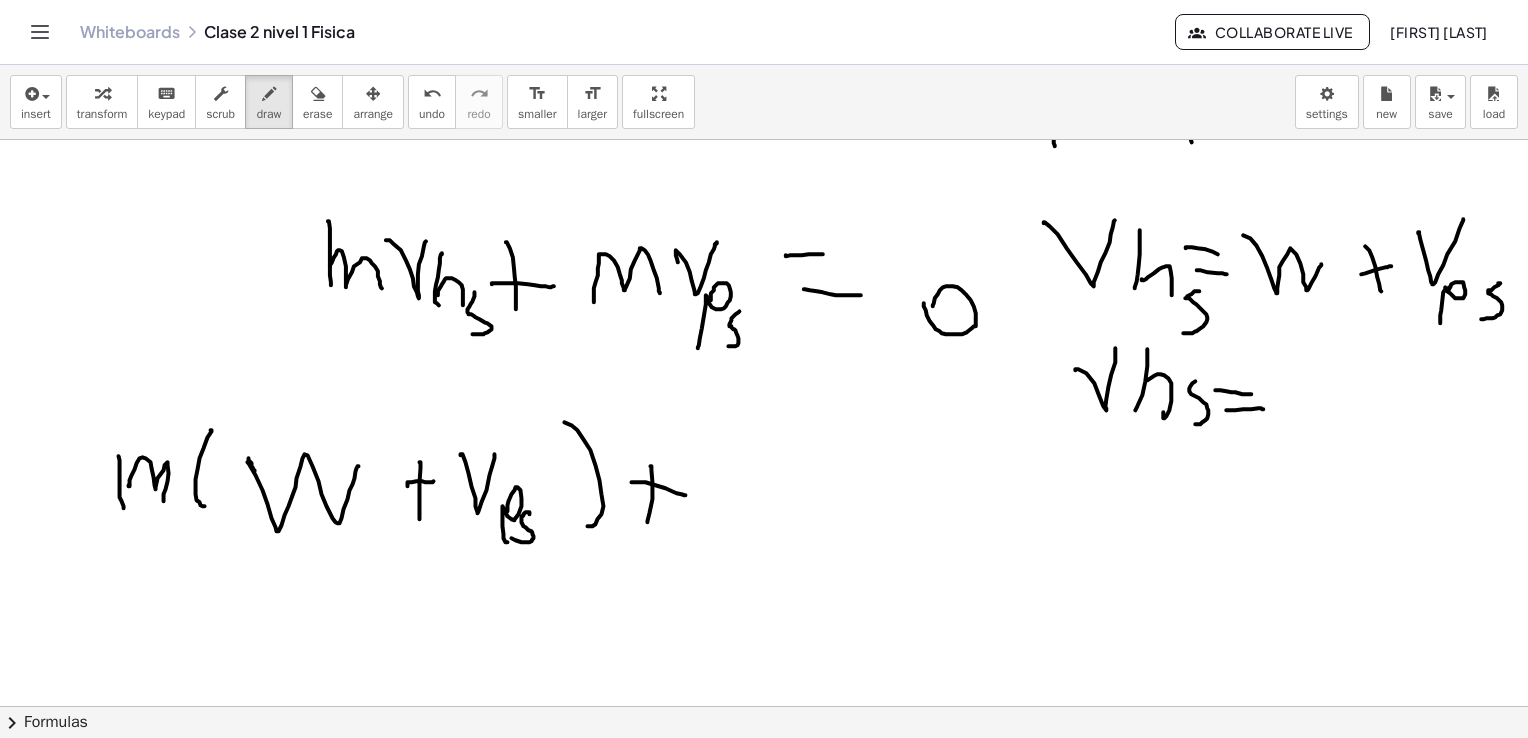 click at bounding box center [759, 41] 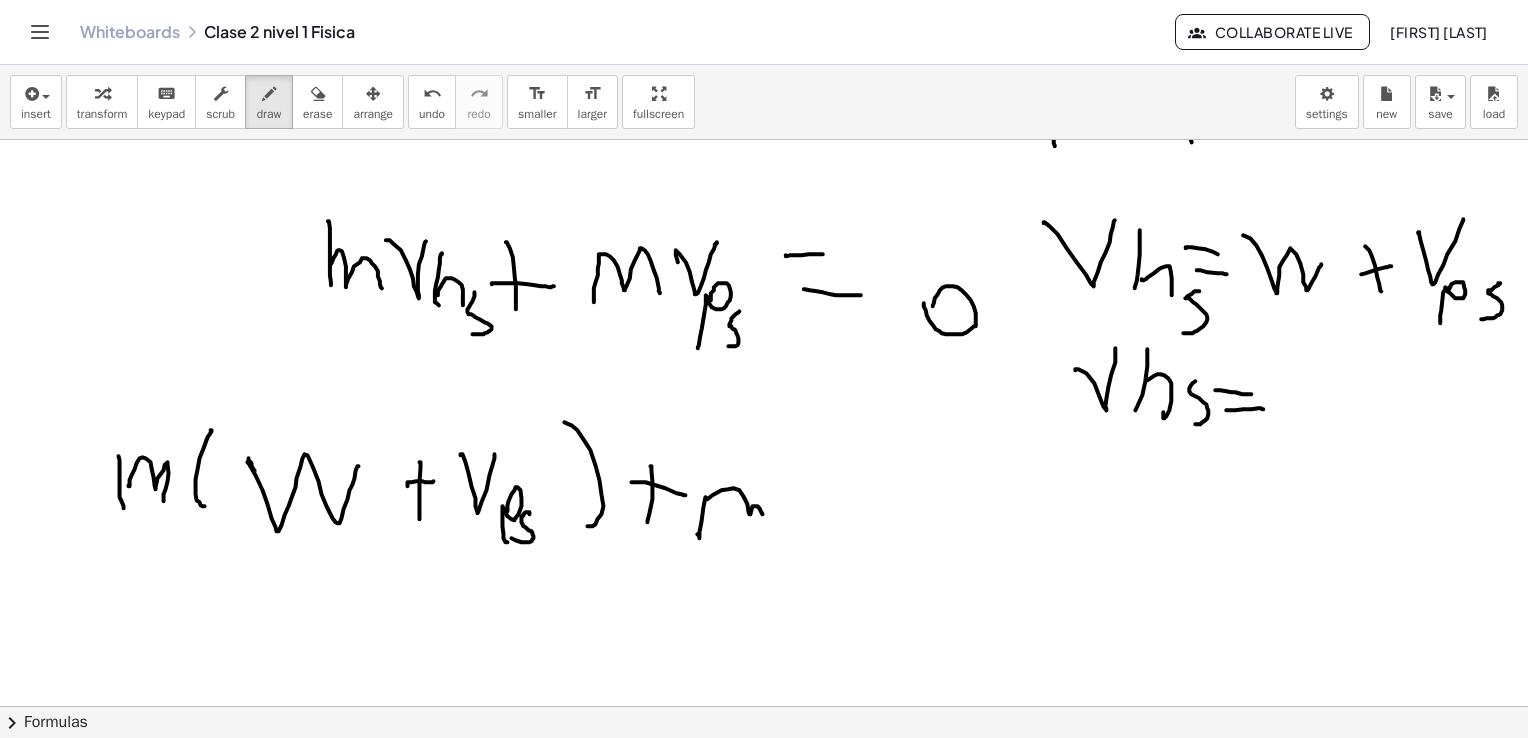 click at bounding box center [759, 41] 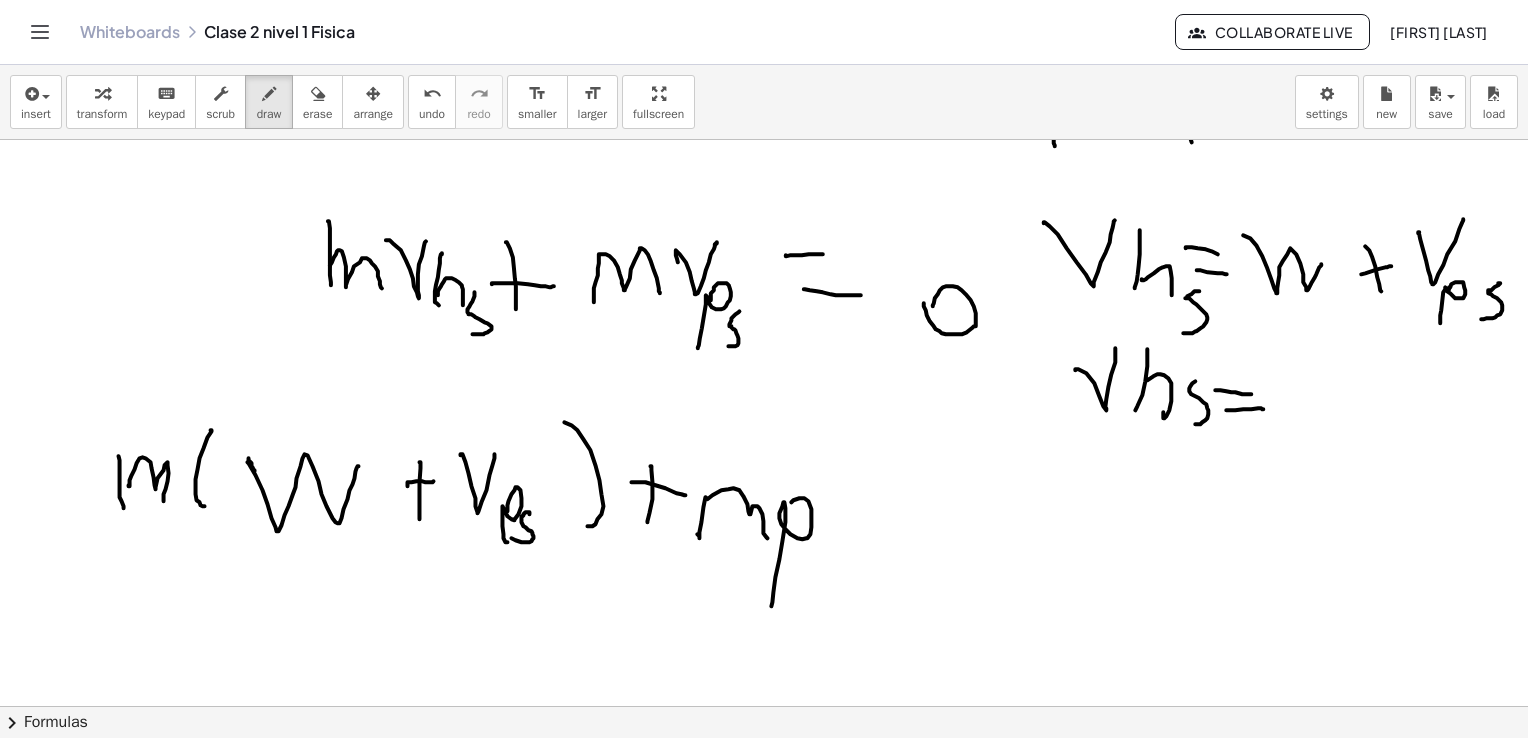 click at bounding box center [759, 41] 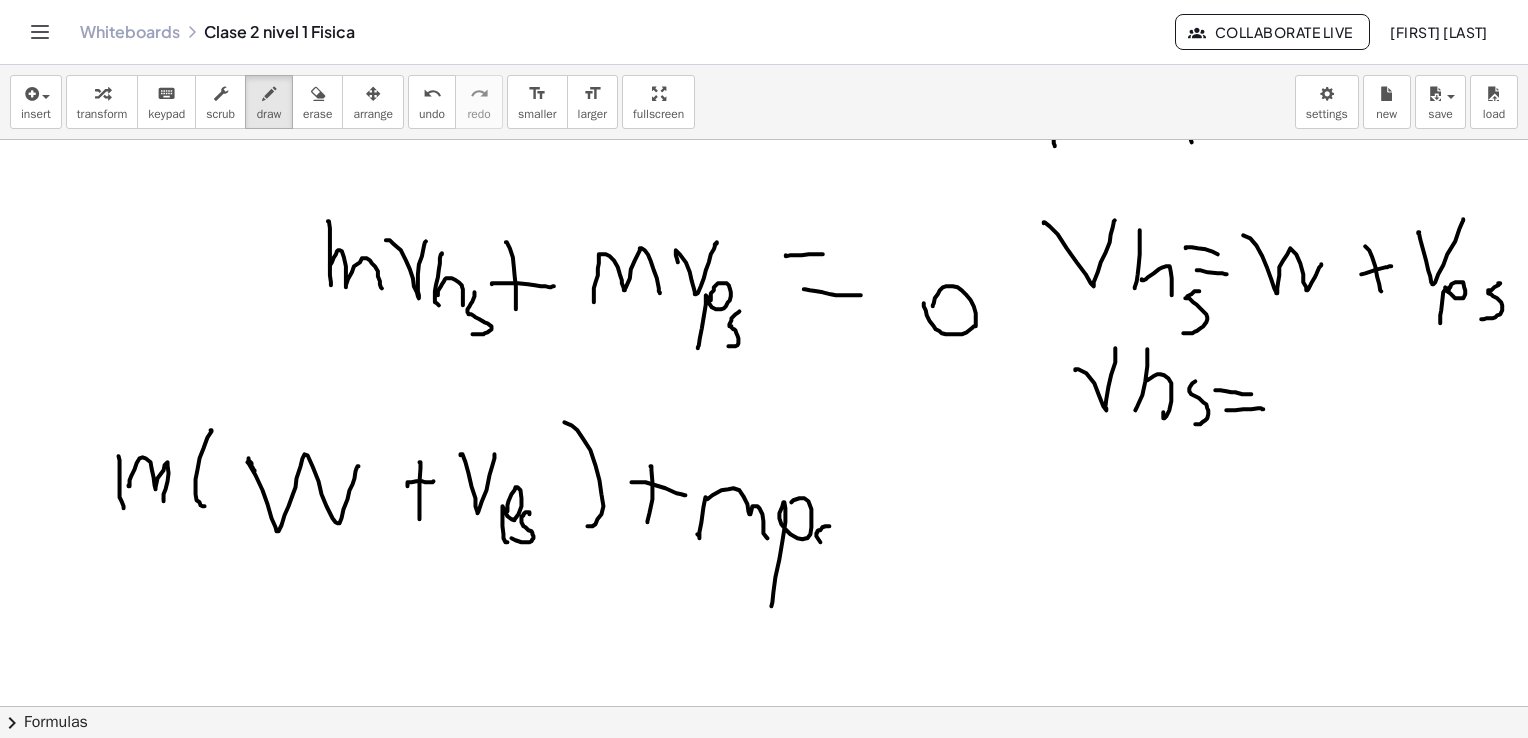 click at bounding box center [759, 41] 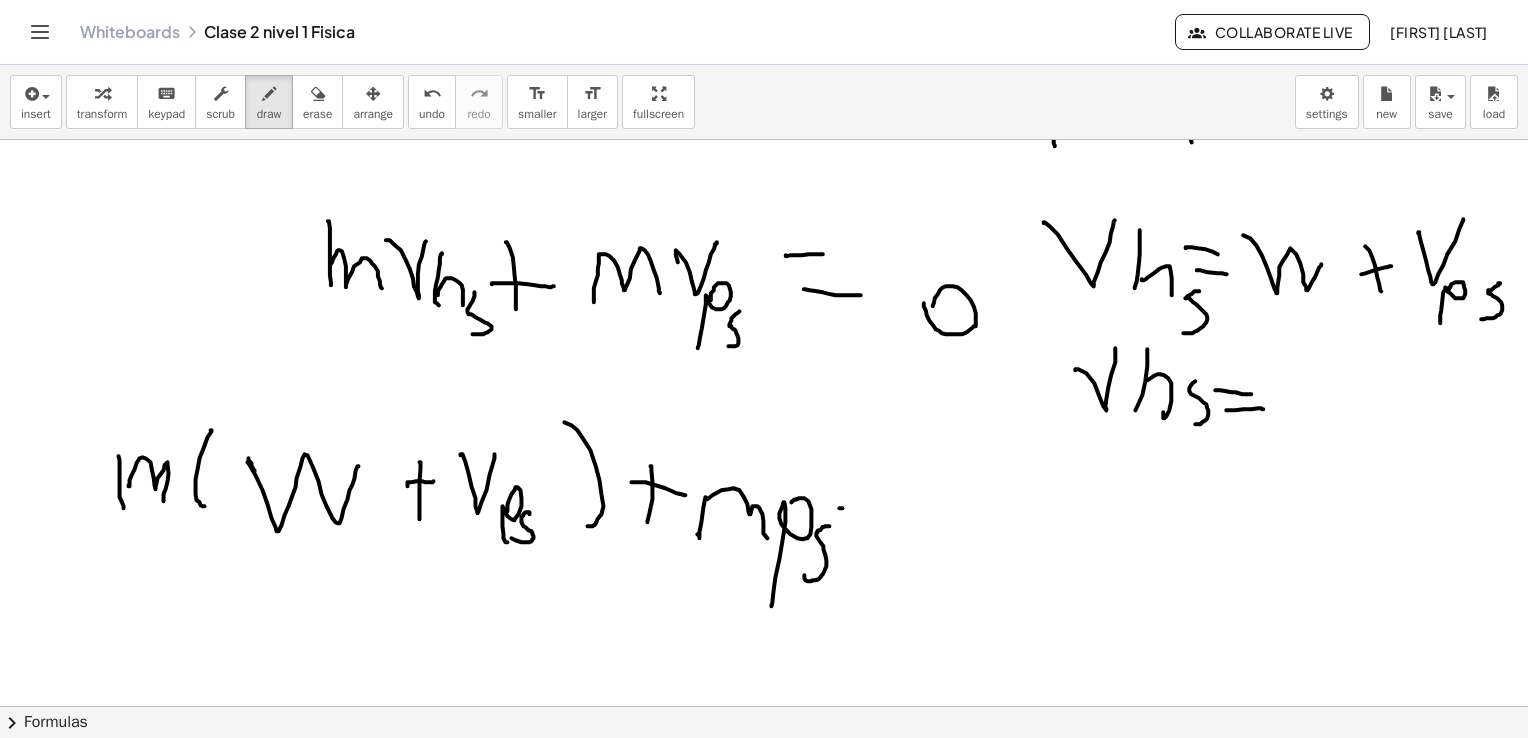 click at bounding box center (759, 41) 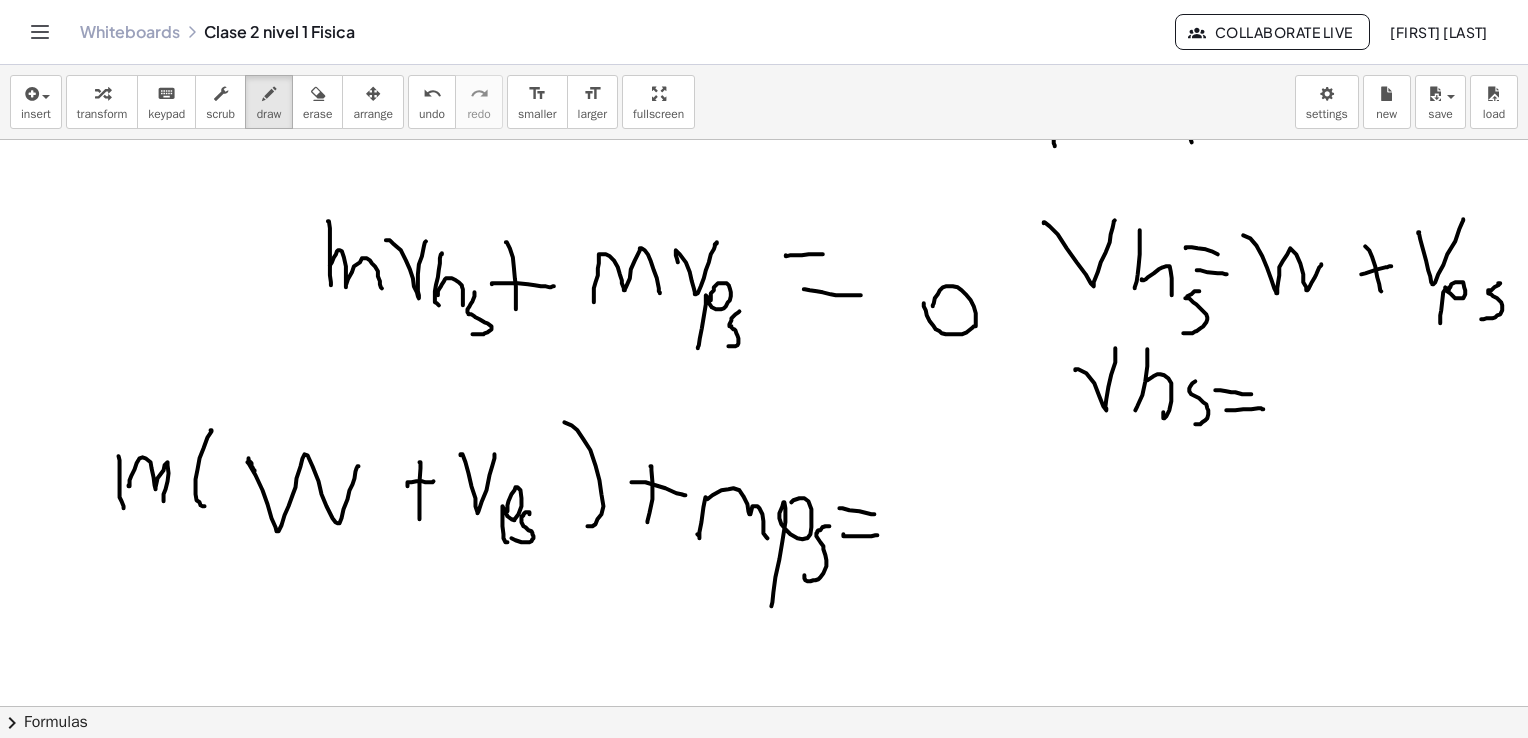 click at bounding box center [759, 41] 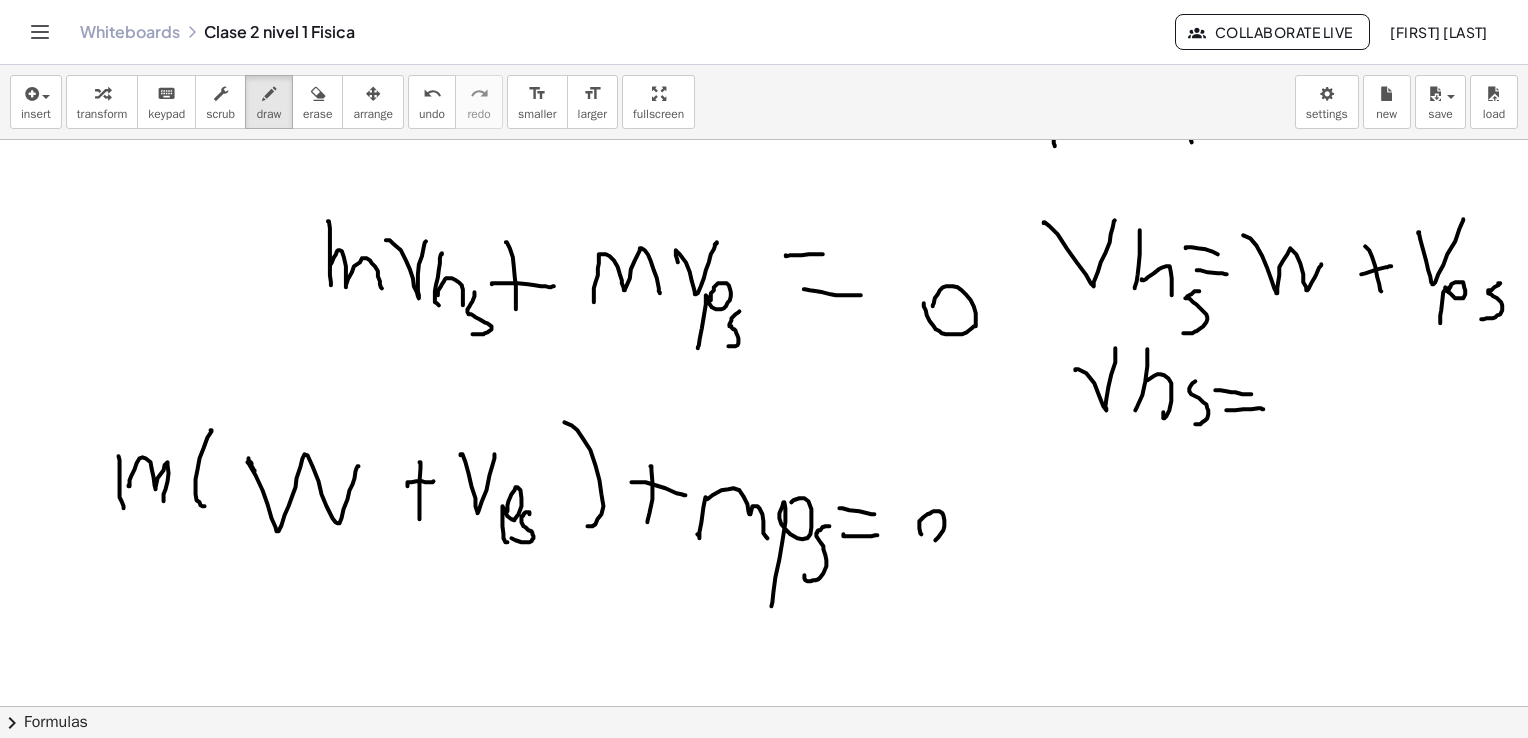 click at bounding box center [759, 41] 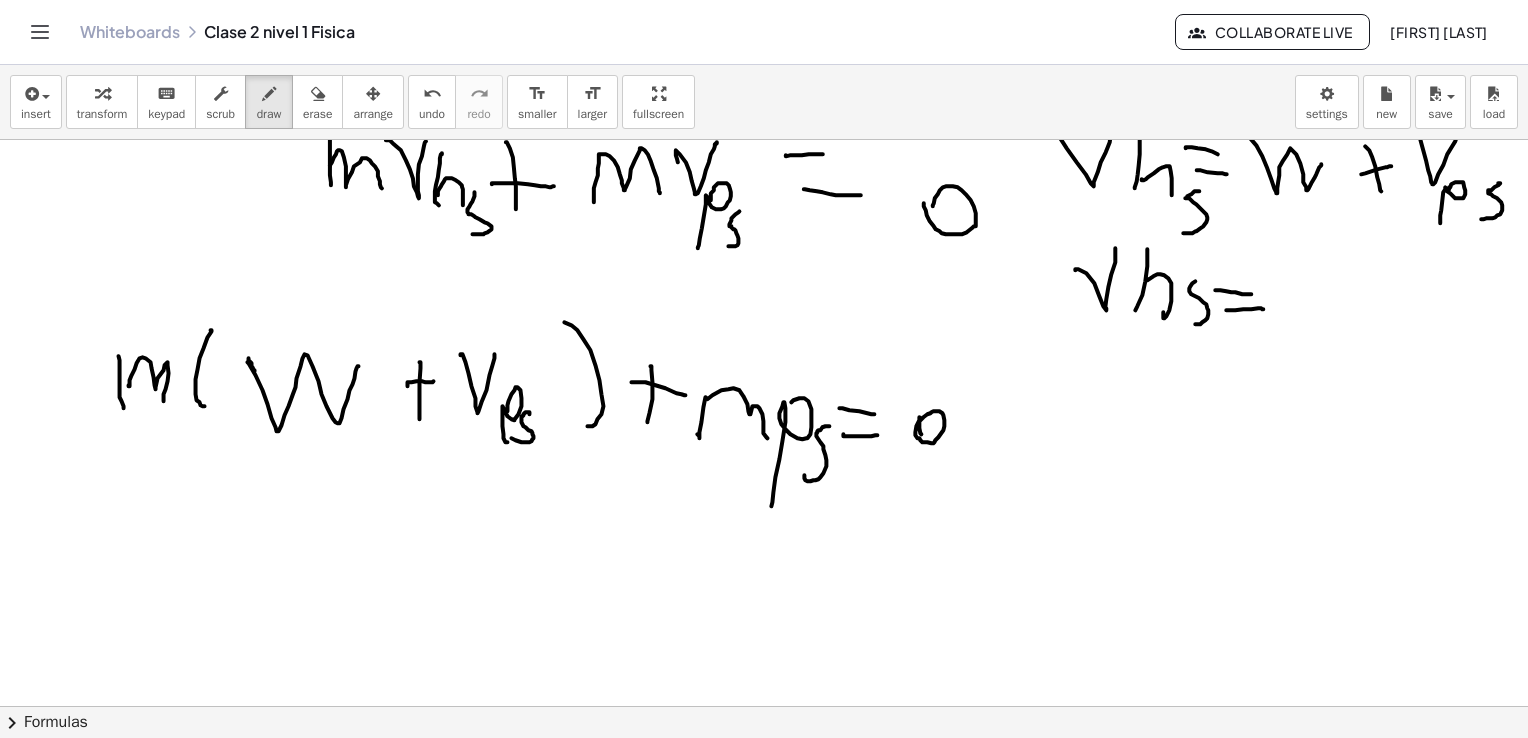 scroll, scrollTop: 2000, scrollLeft: 25, axis: both 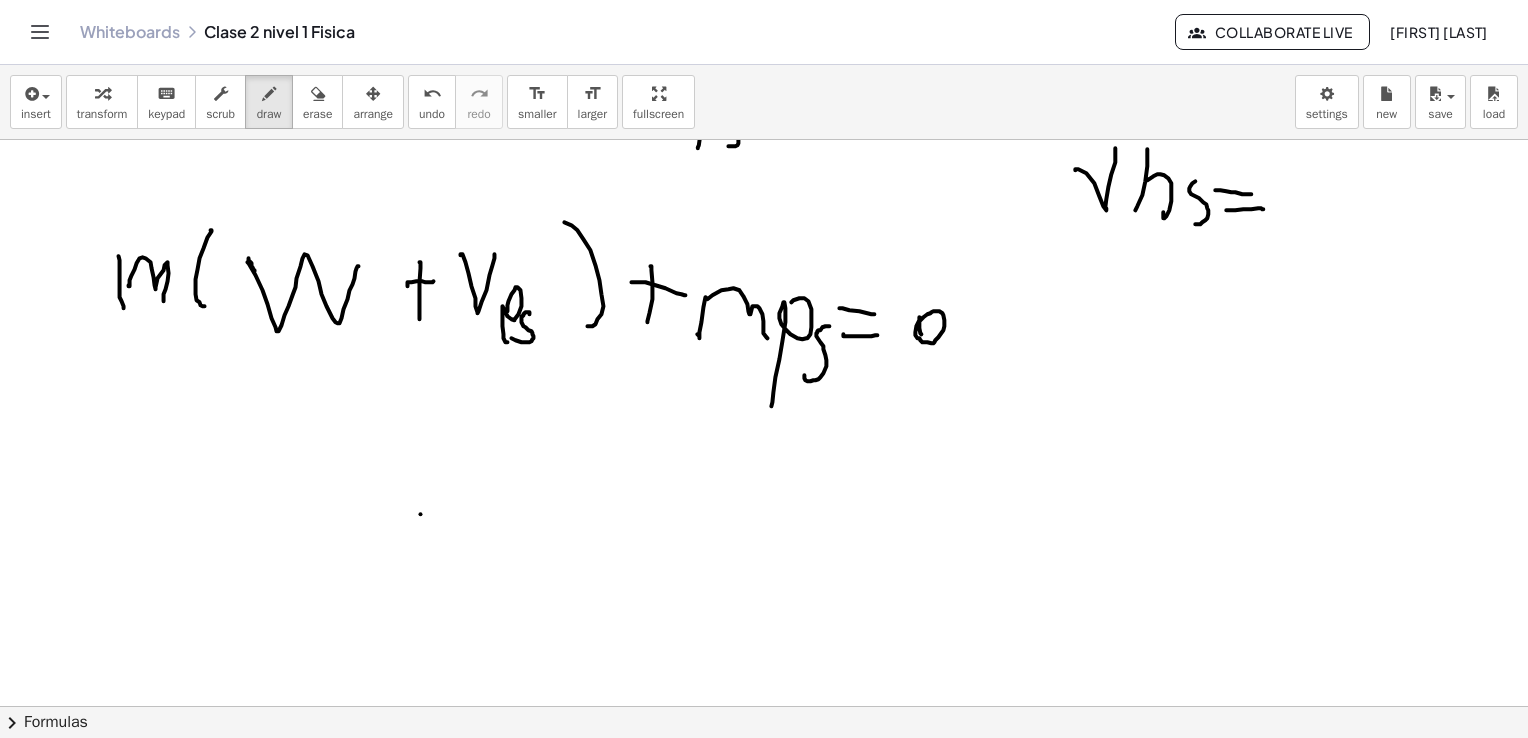 click at bounding box center [759, -159] 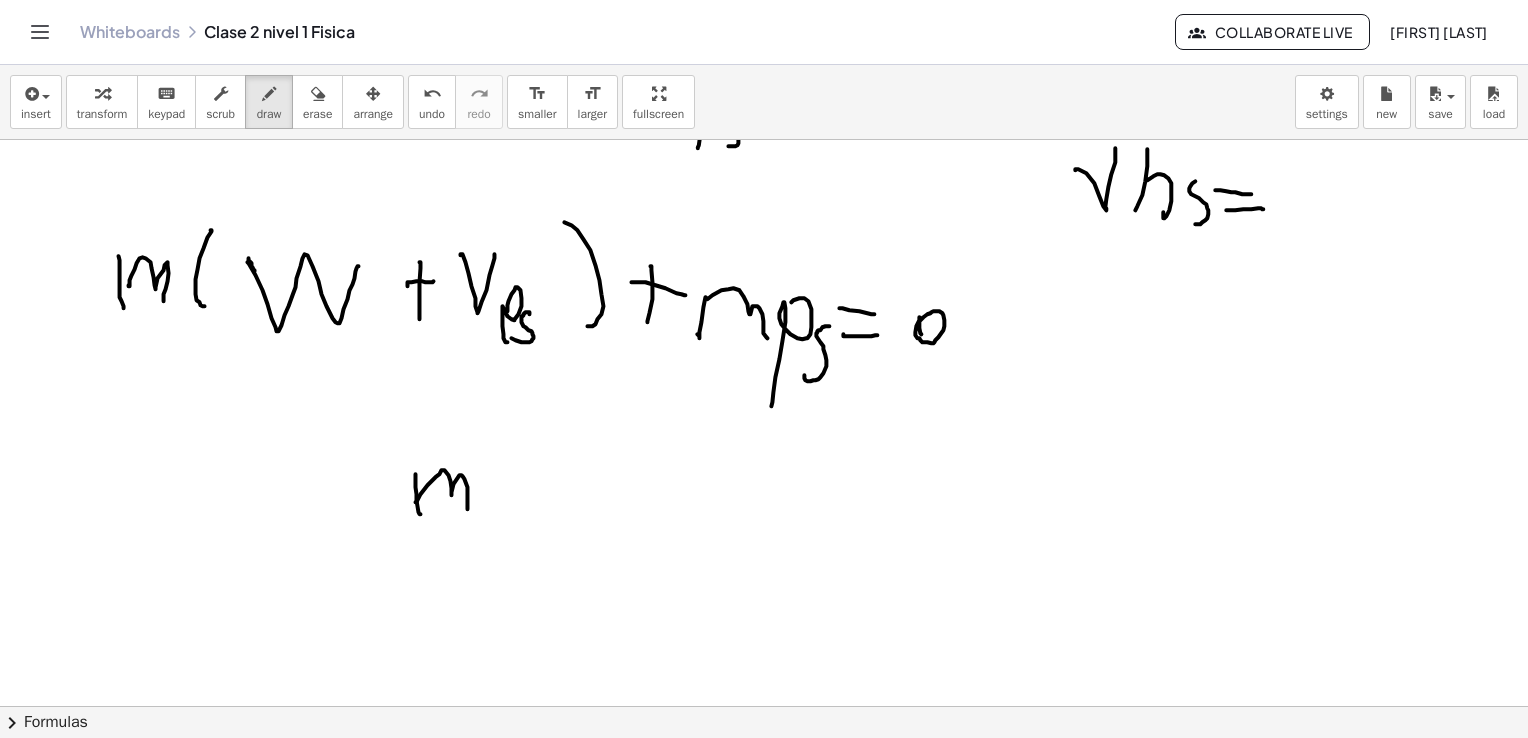 click at bounding box center (759, -159) 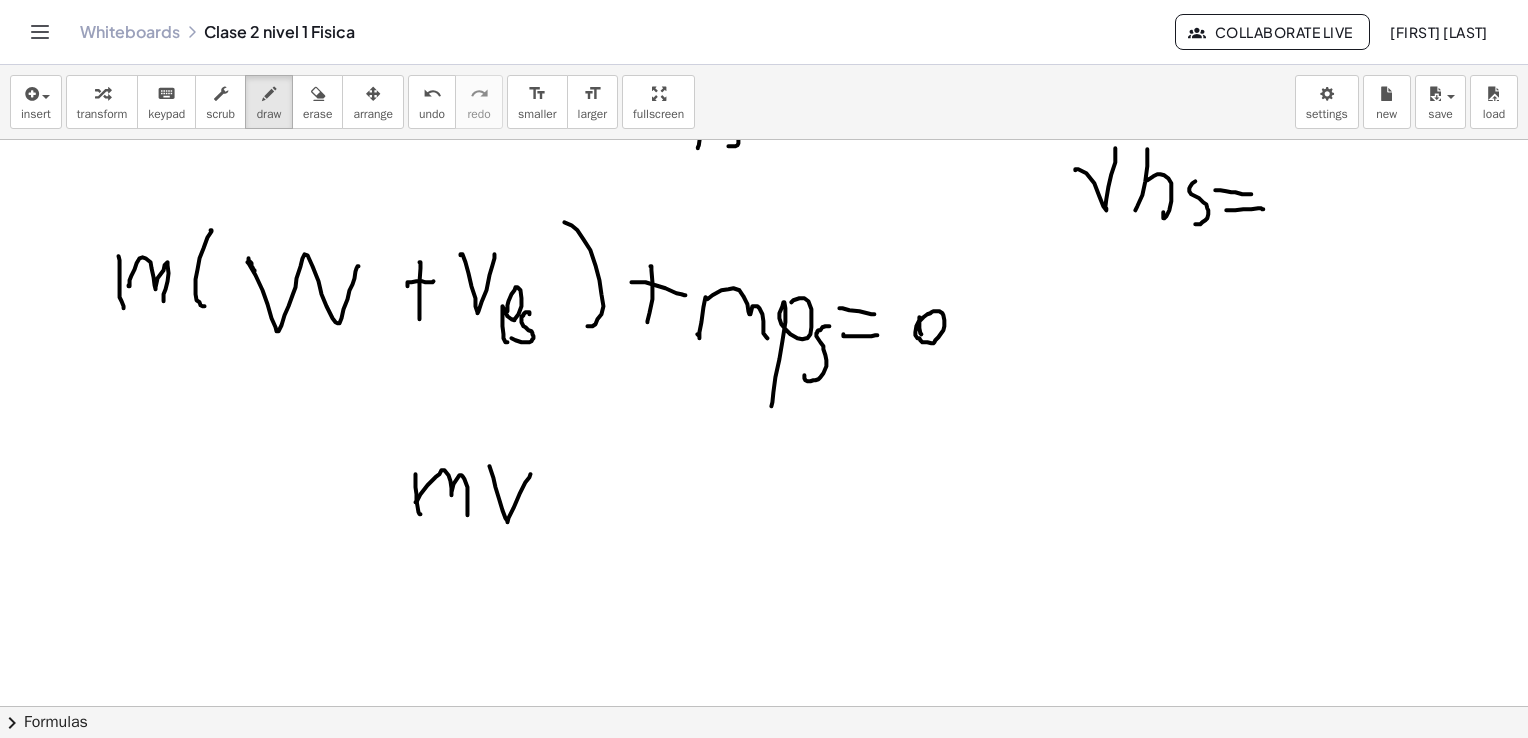 click at bounding box center (759, -159) 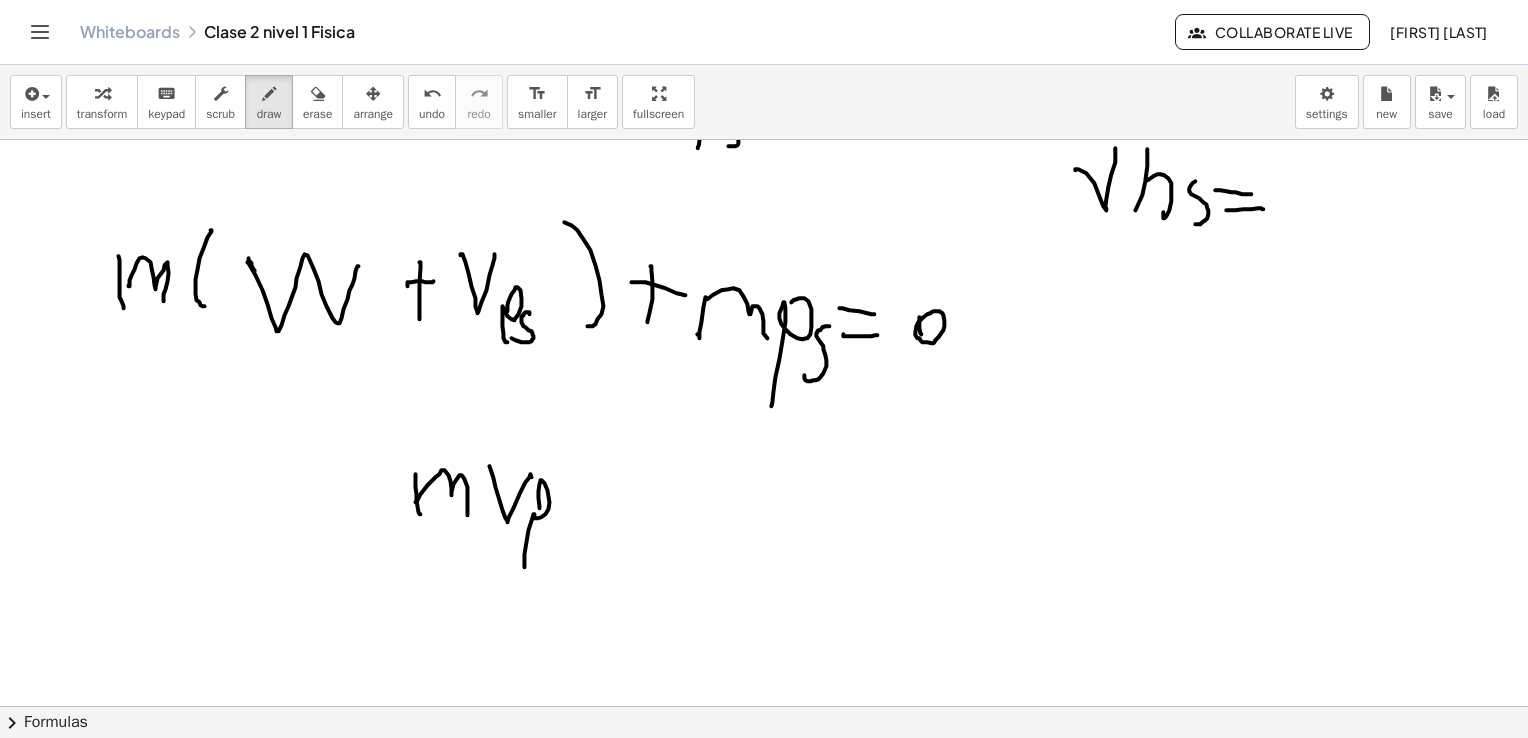 click at bounding box center (759, -159) 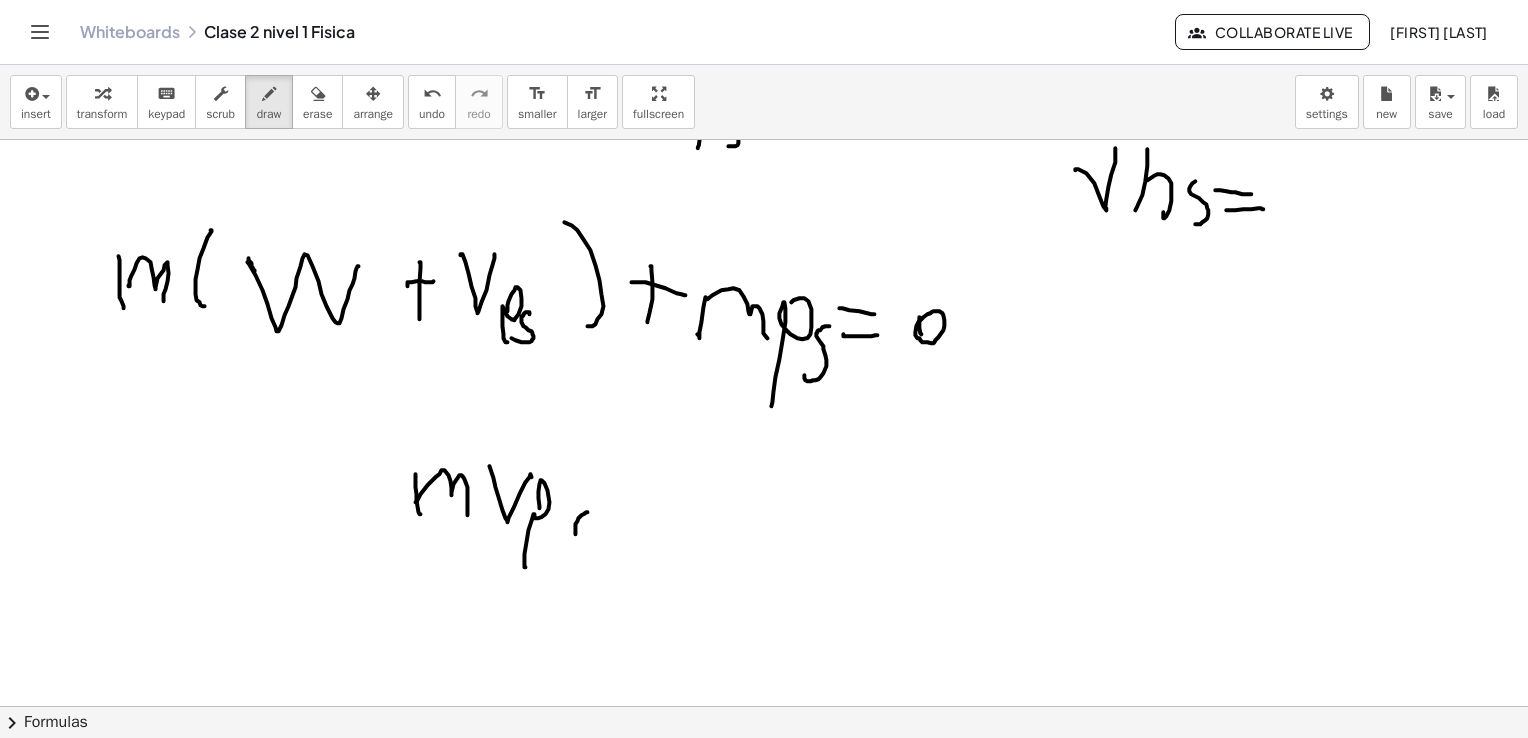 click at bounding box center [759, -159] 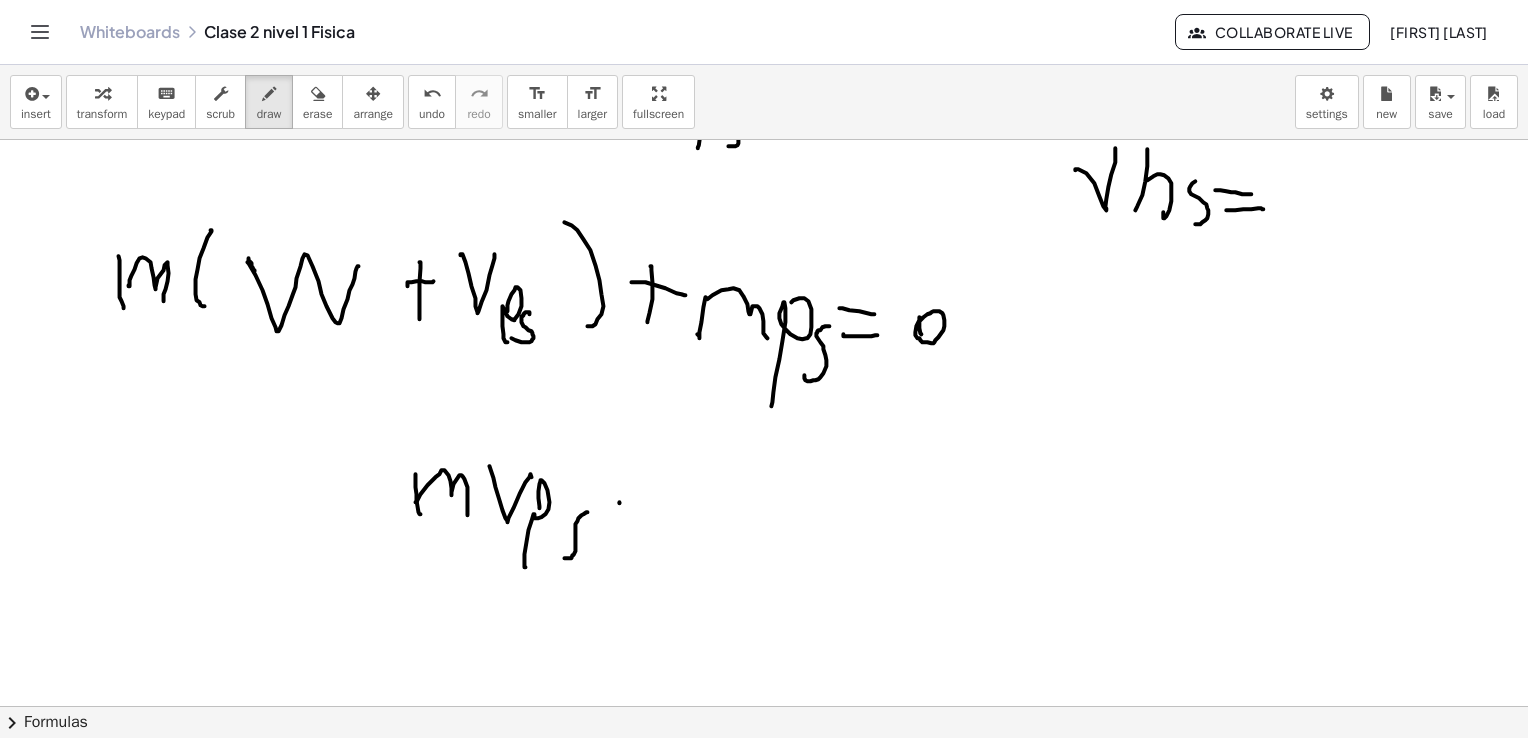 click at bounding box center (759, -159) 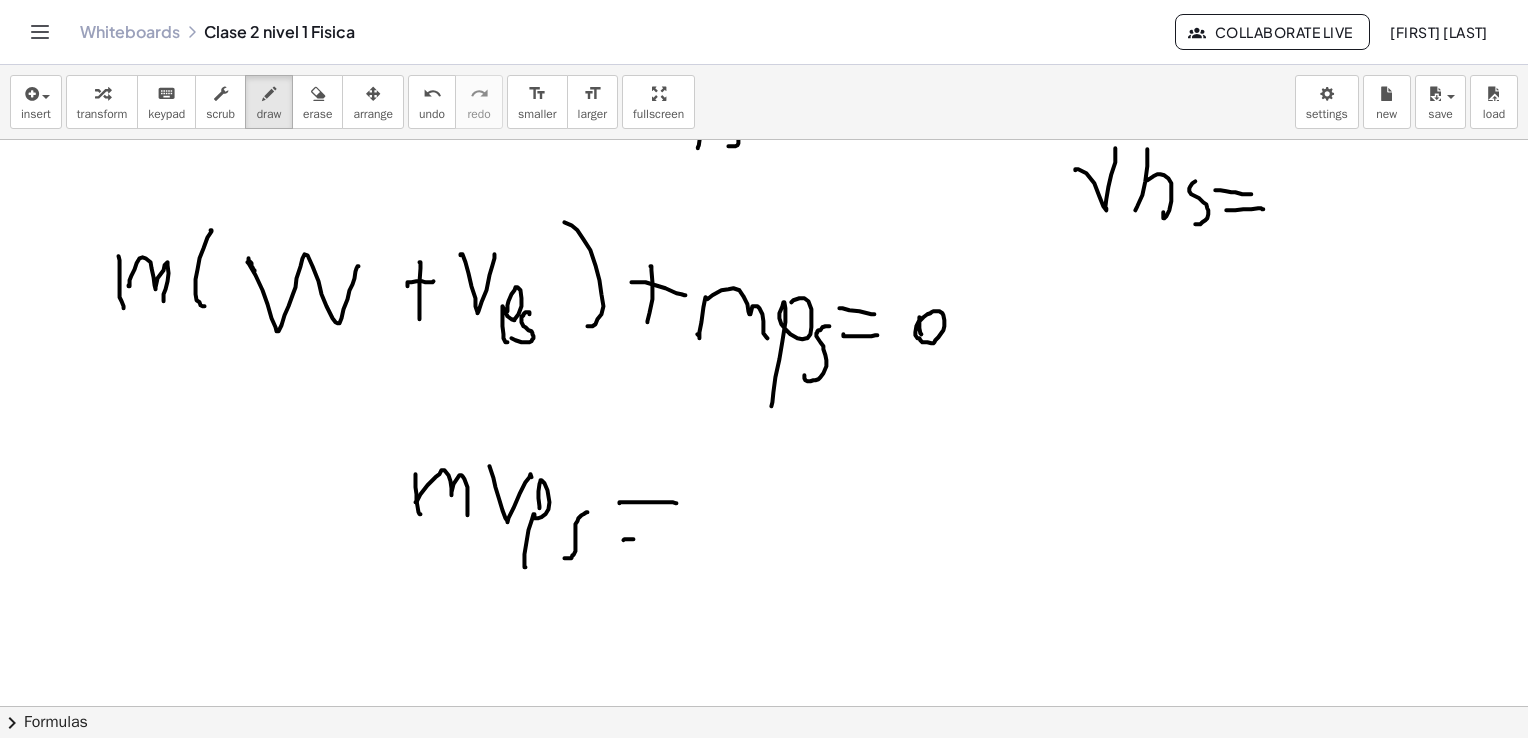 click at bounding box center [759, -159] 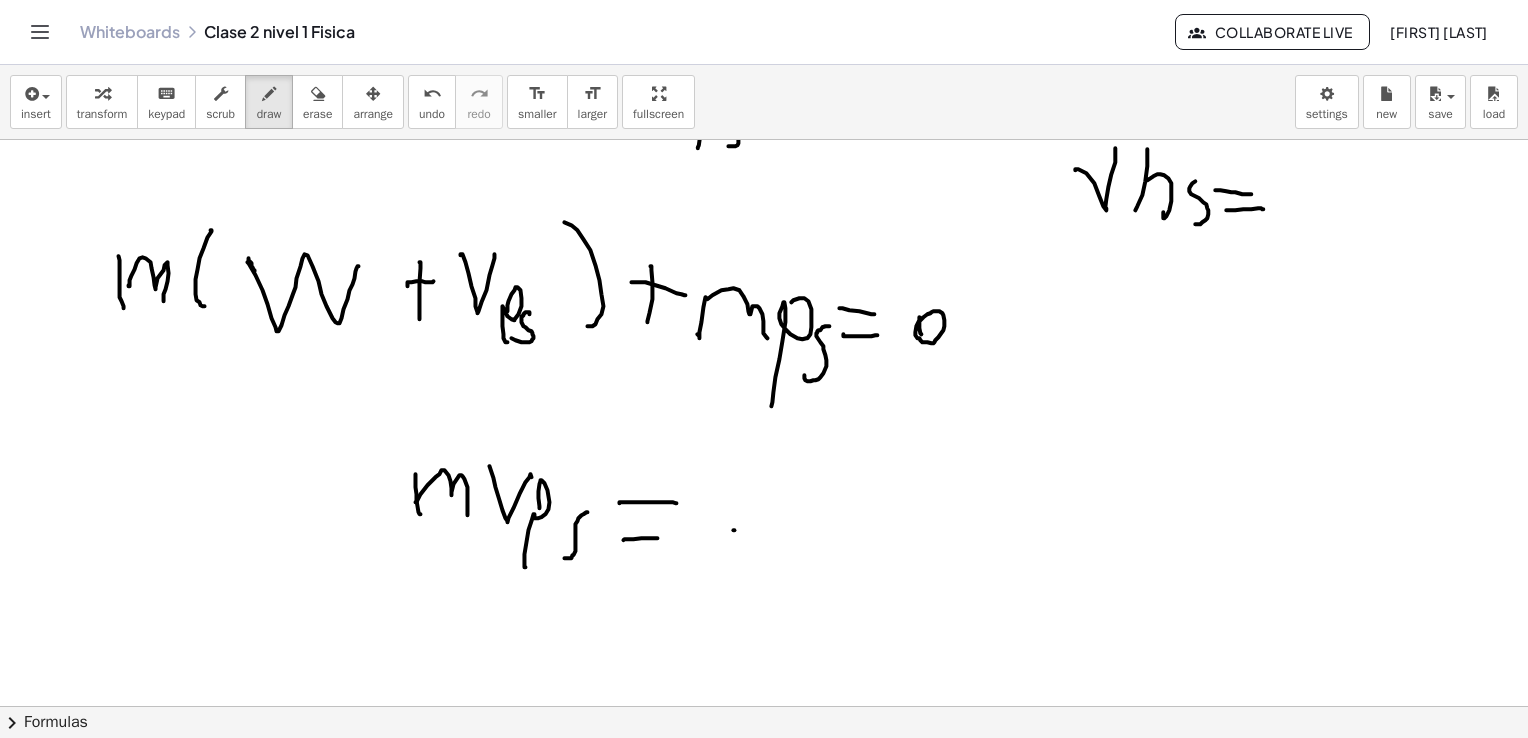 click at bounding box center (759, -159) 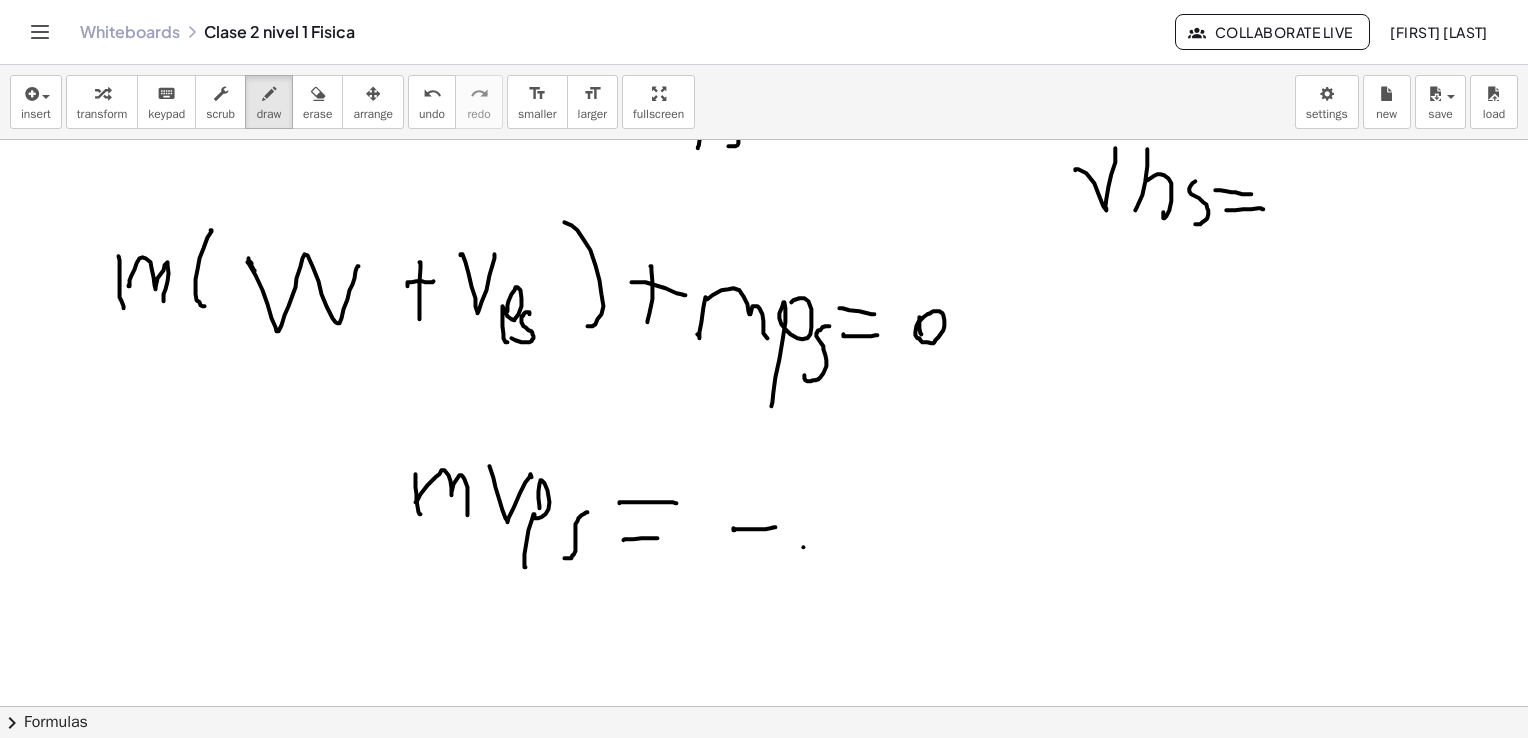 click at bounding box center (759, -159) 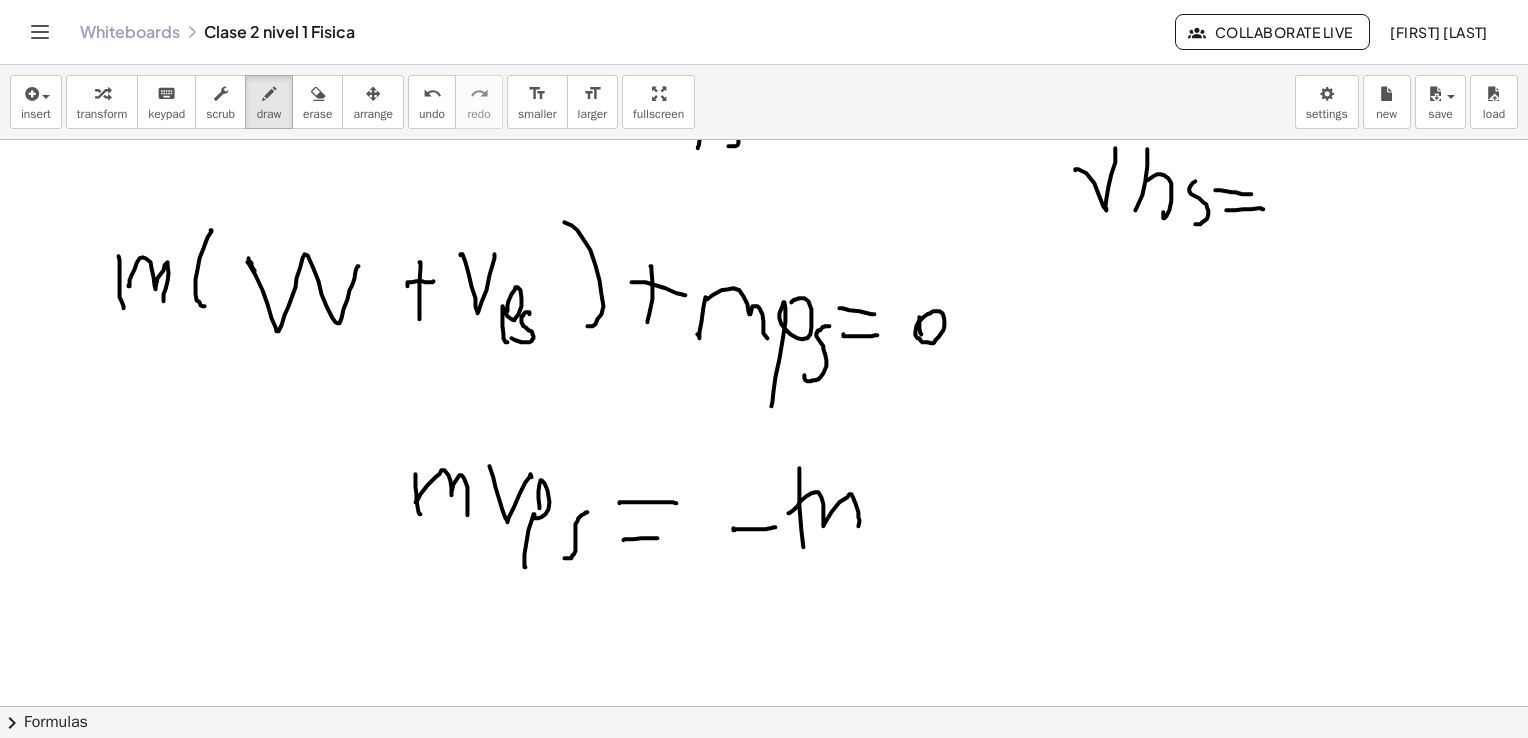click at bounding box center (759, -159) 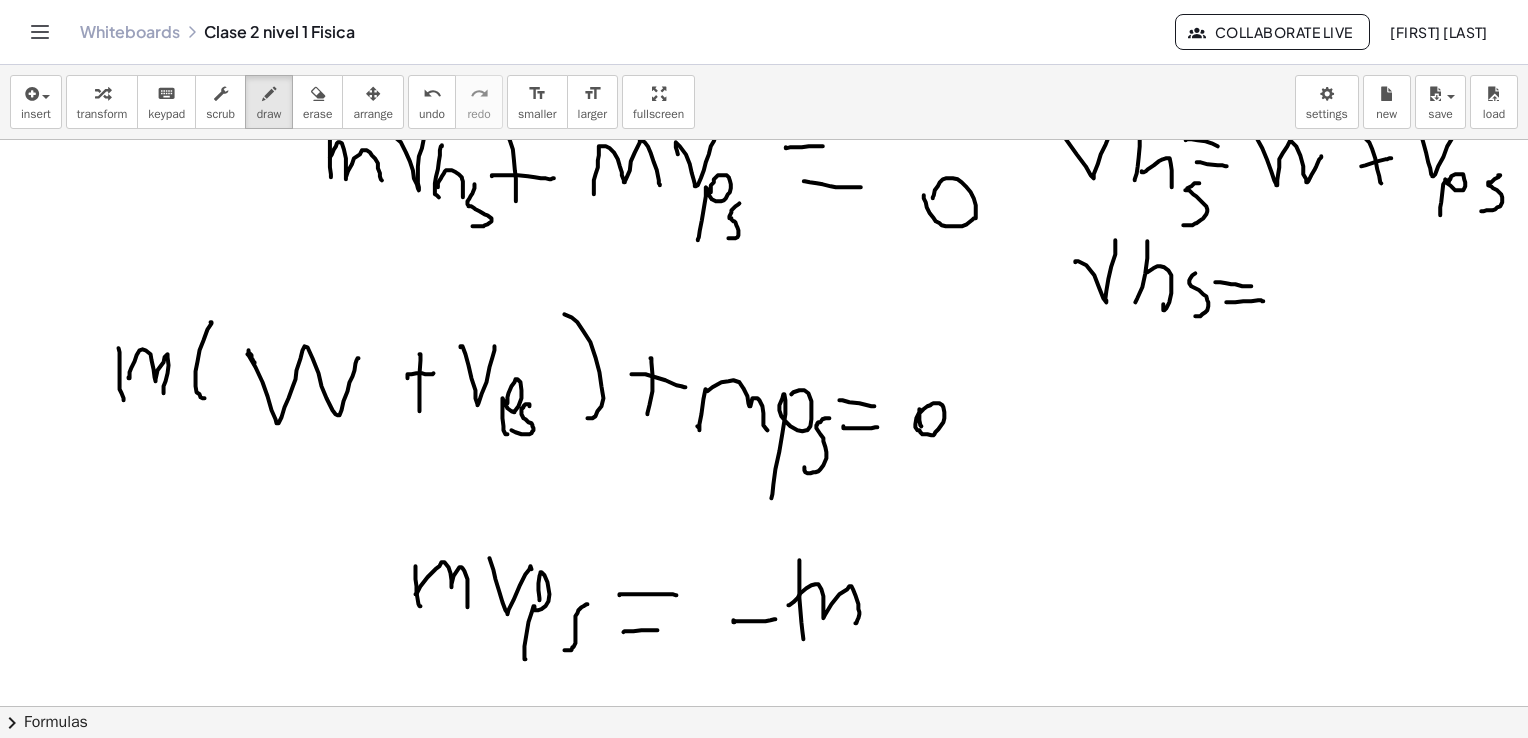 scroll, scrollTop: 1800, scrollLeft: 25, axis: both 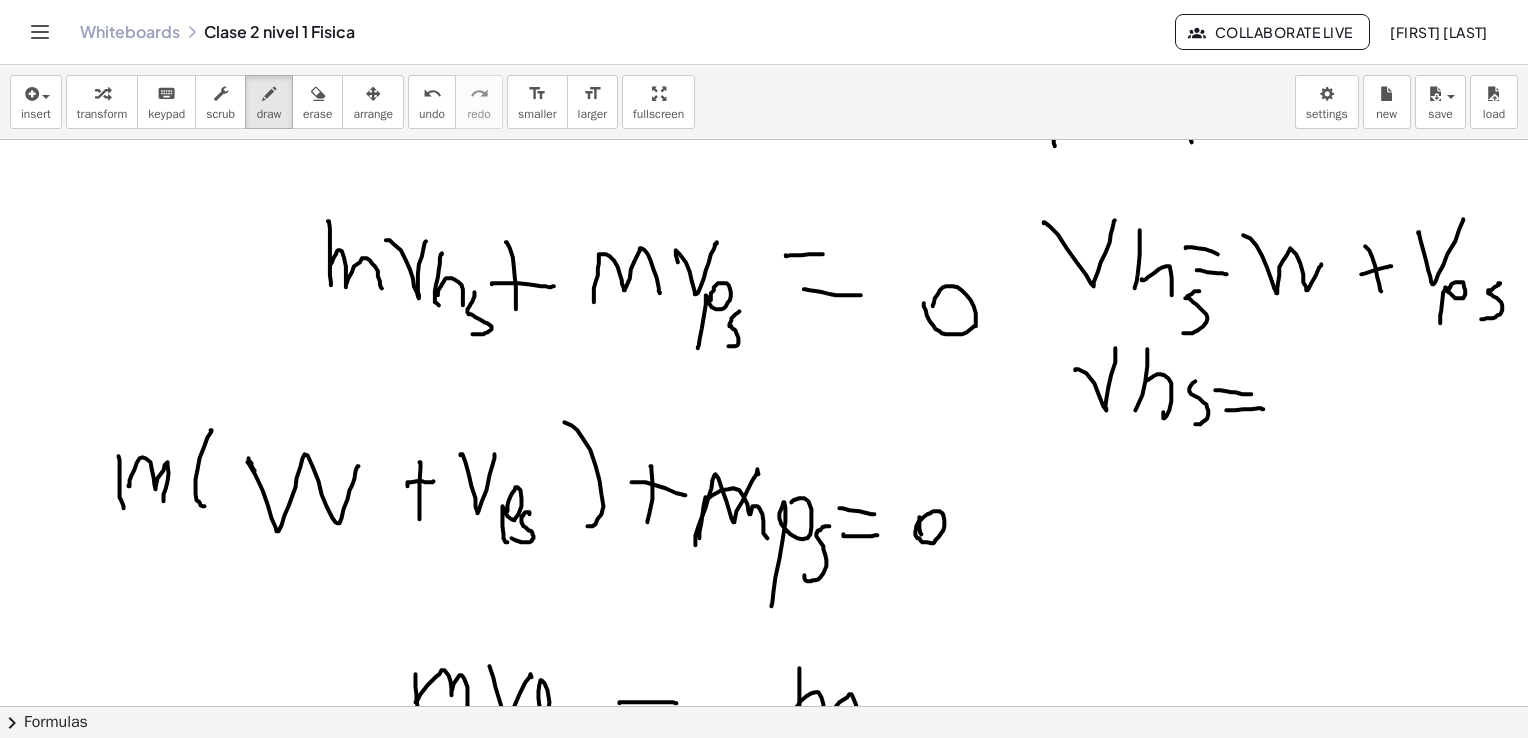 click at bounding box center [759, 41] 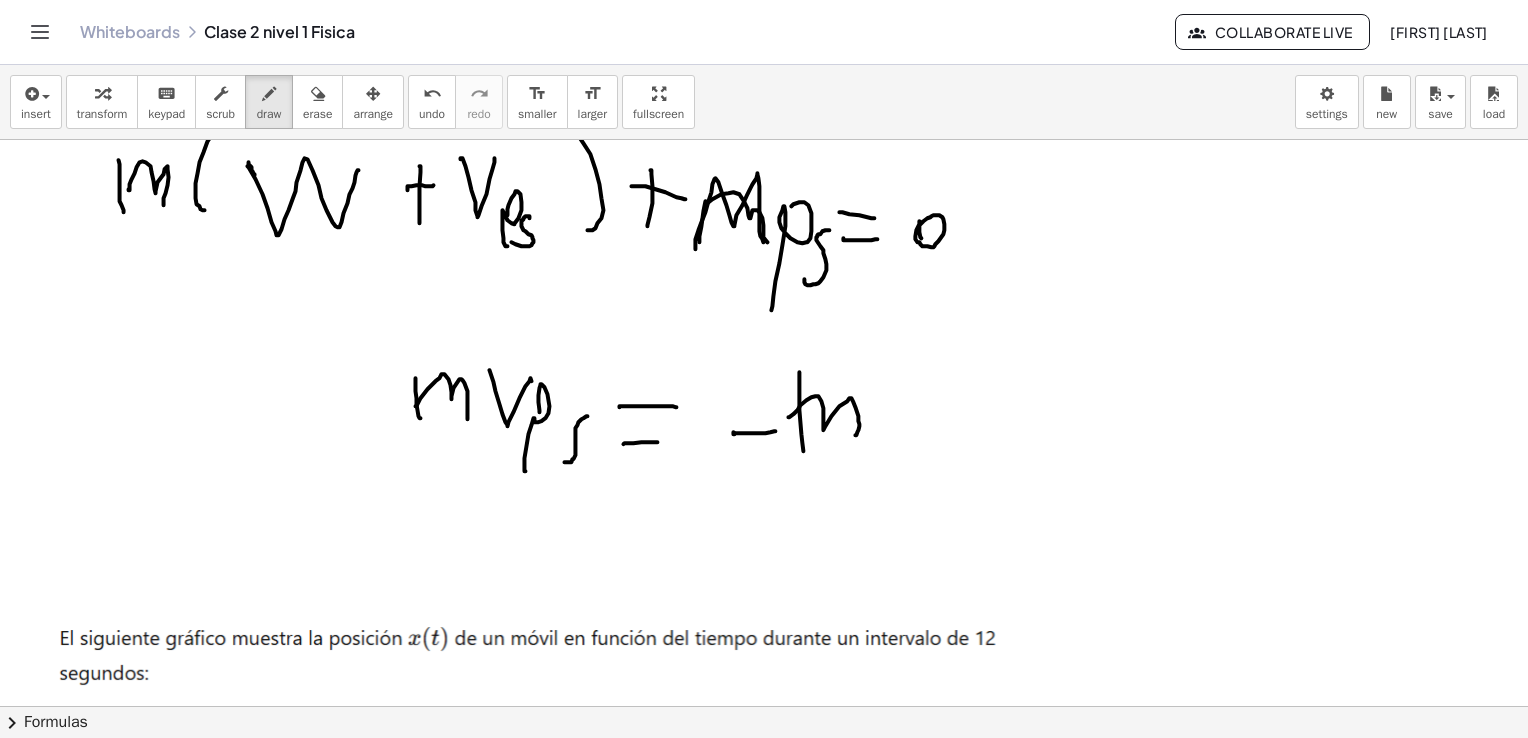 scroll, scrollTop: 2100, scrollLeft: 25, axis: both 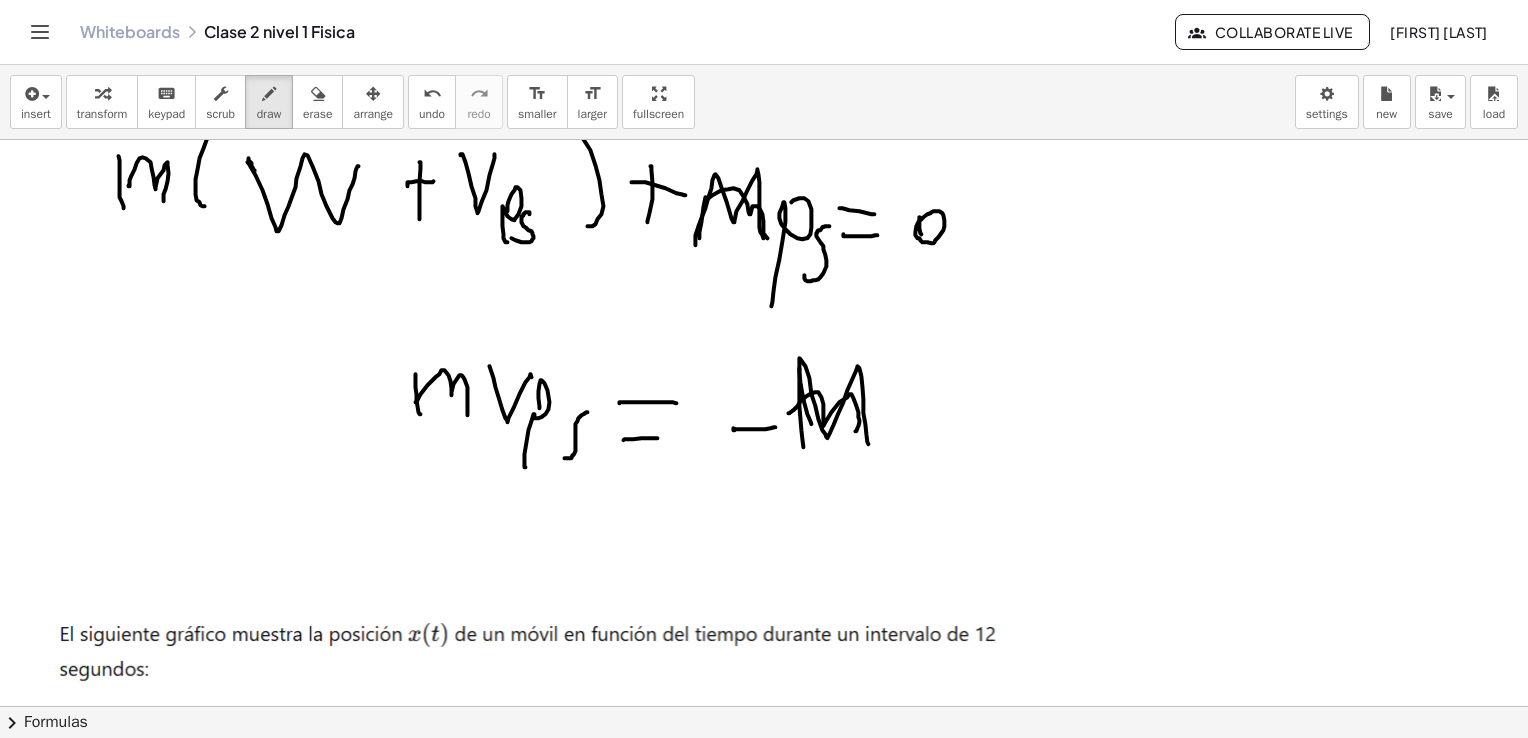 click at bounding box center [759, -259] 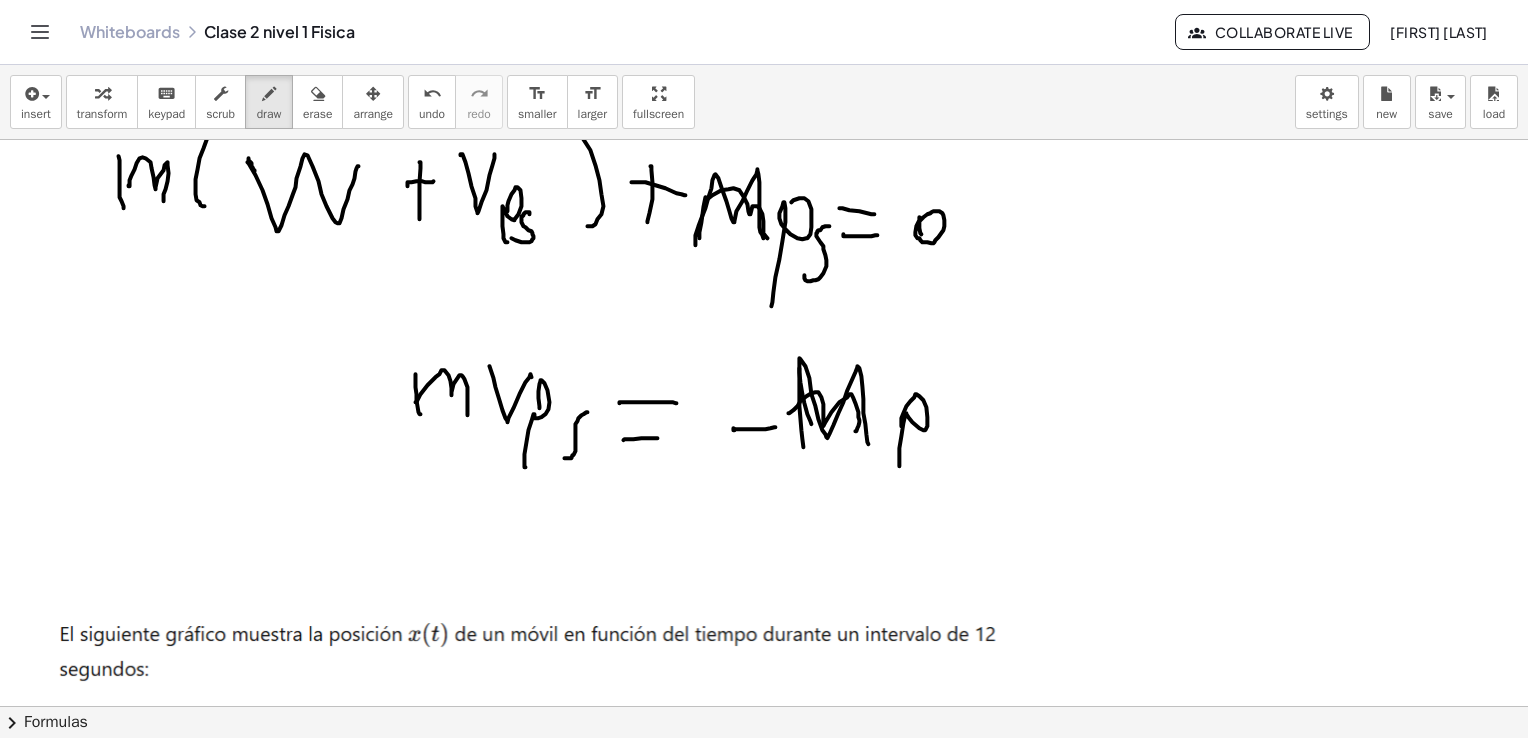 click at bounding box center [759, -259] 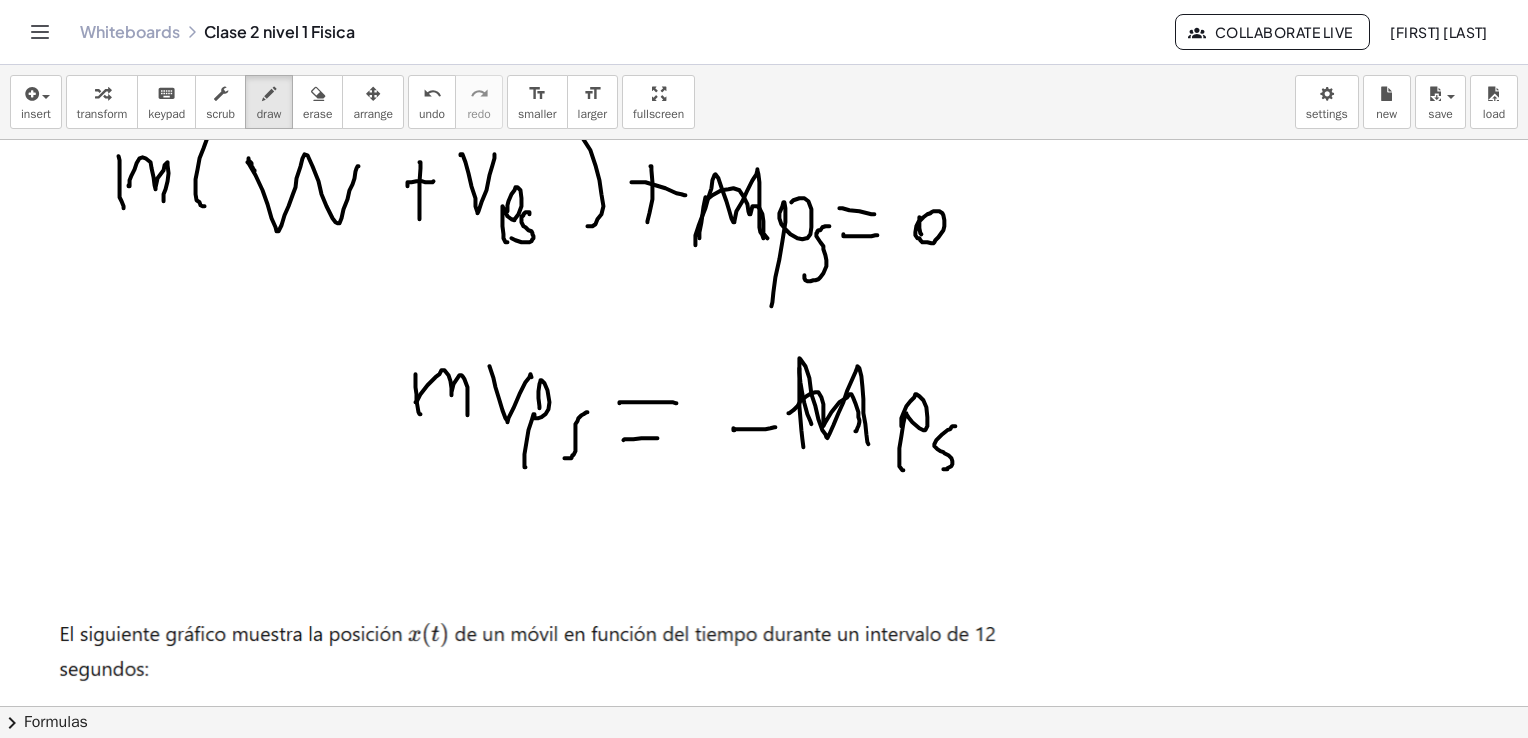 click at bounding box center (759, -259) 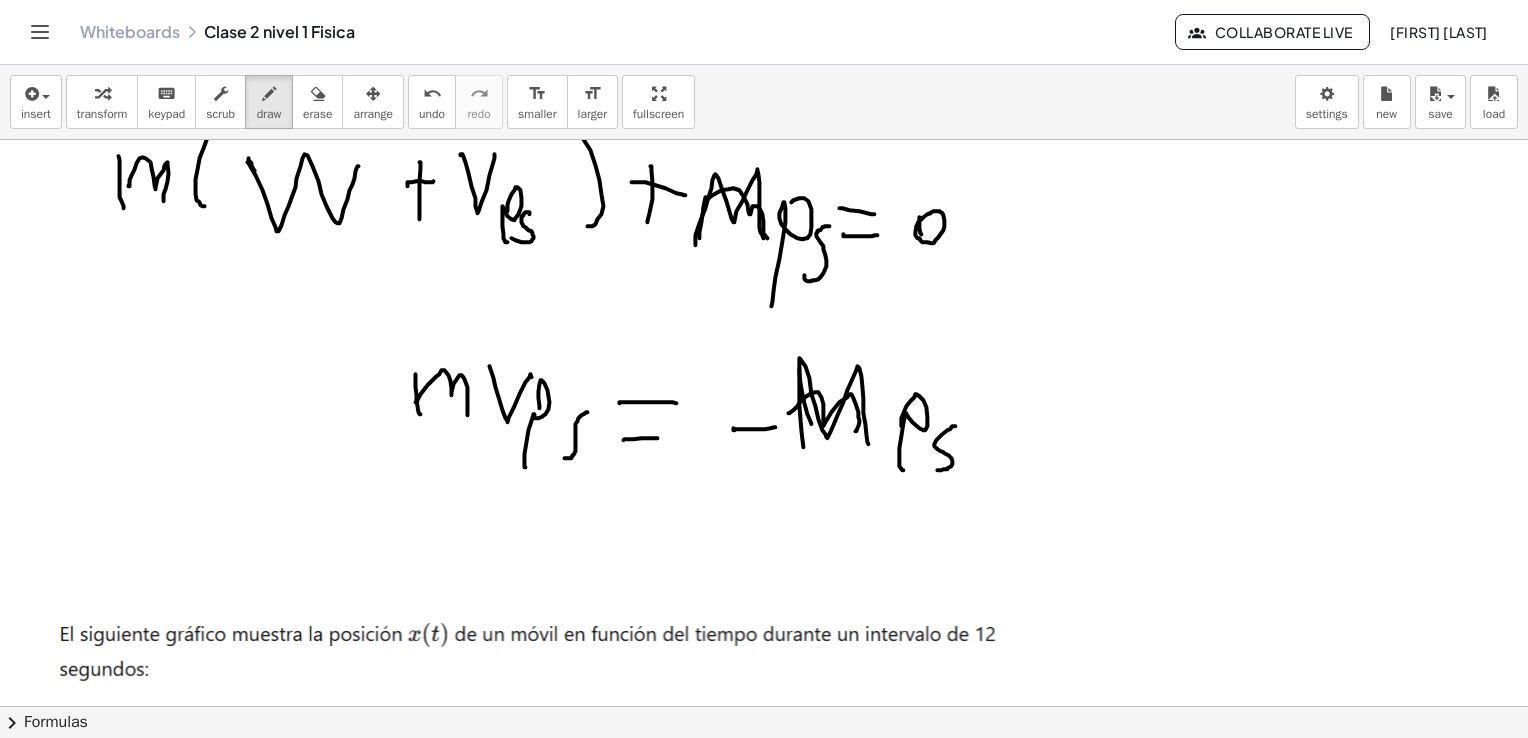click at bounding box center (759, -259) 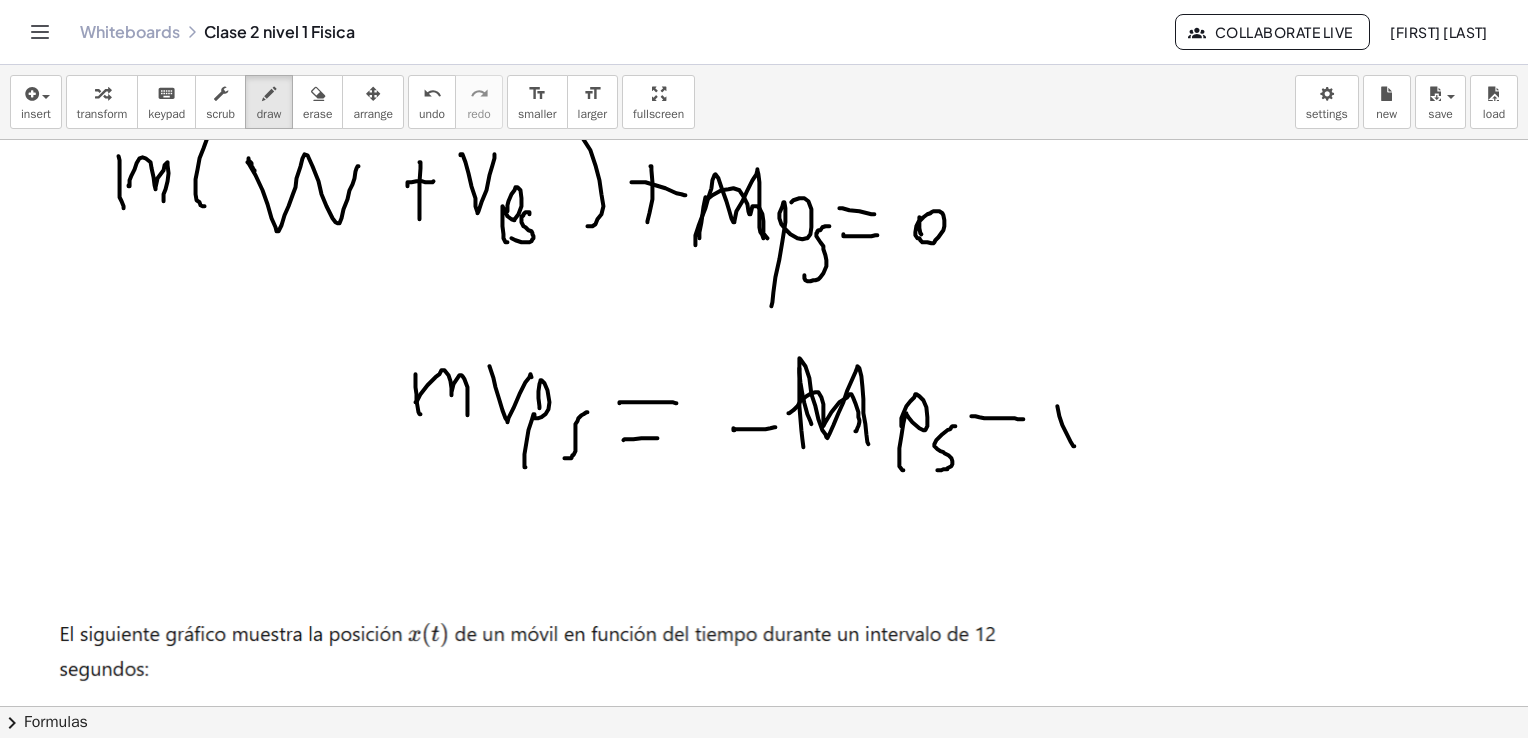 click at bounding box center [759, -259] 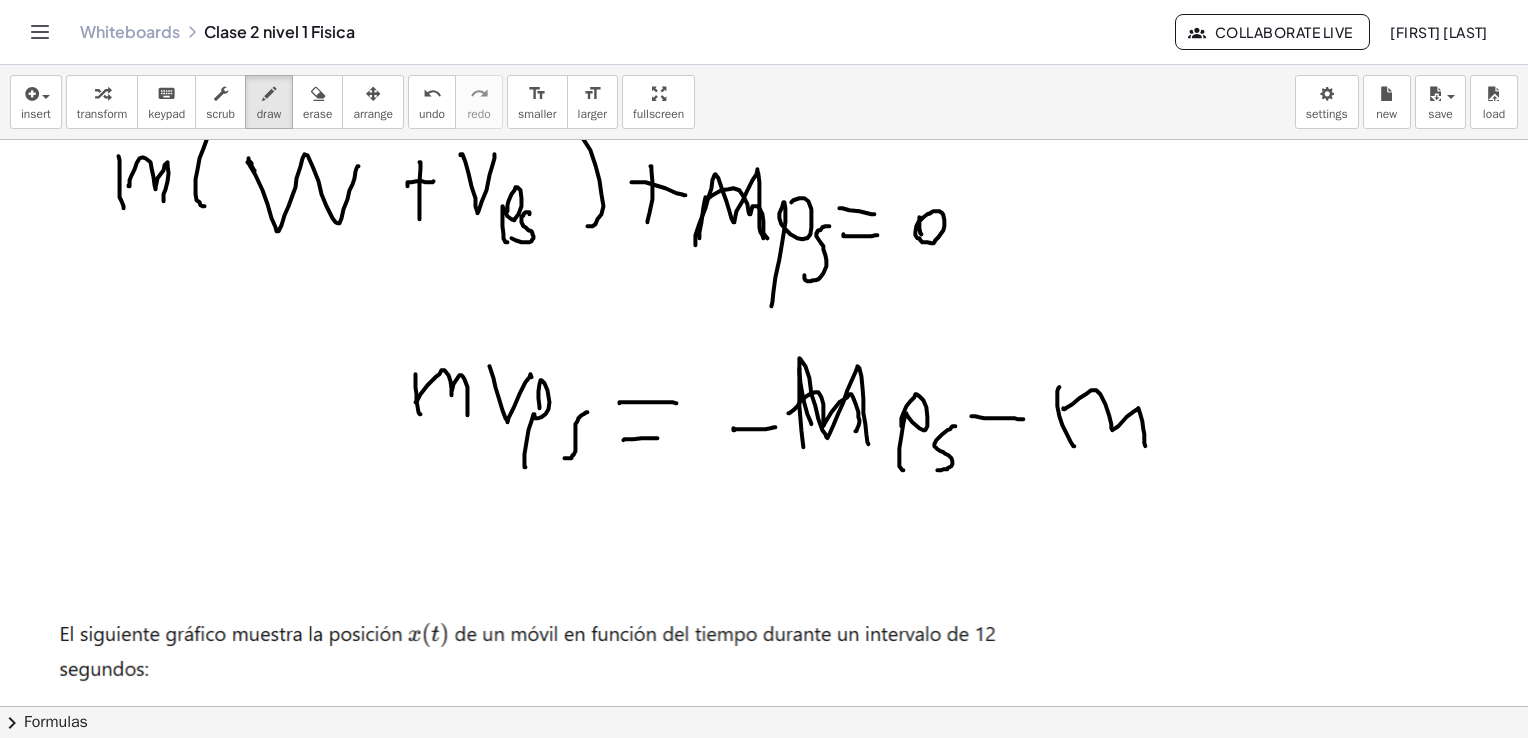 click at bounding box center [759, -259] 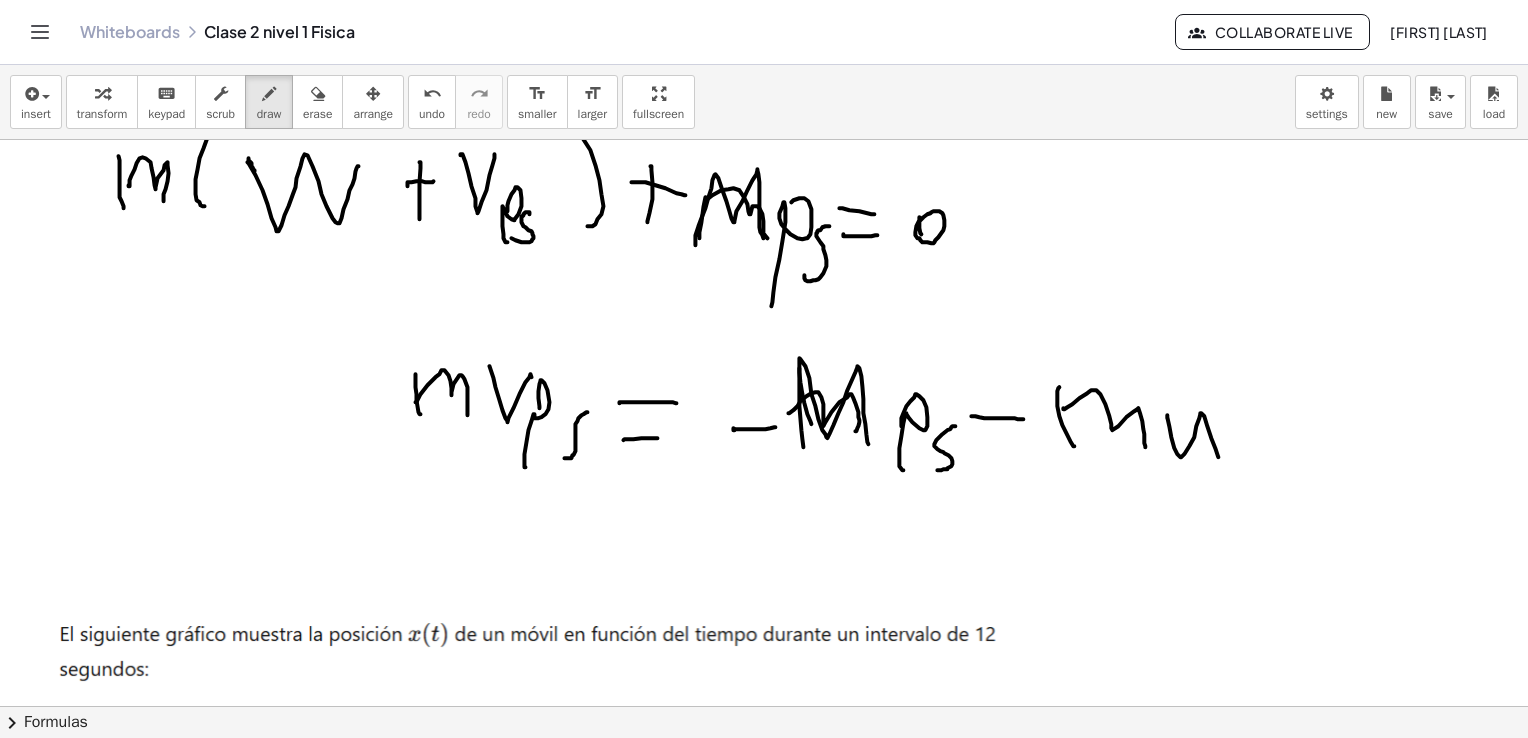 click at bounding box center [759, -259] 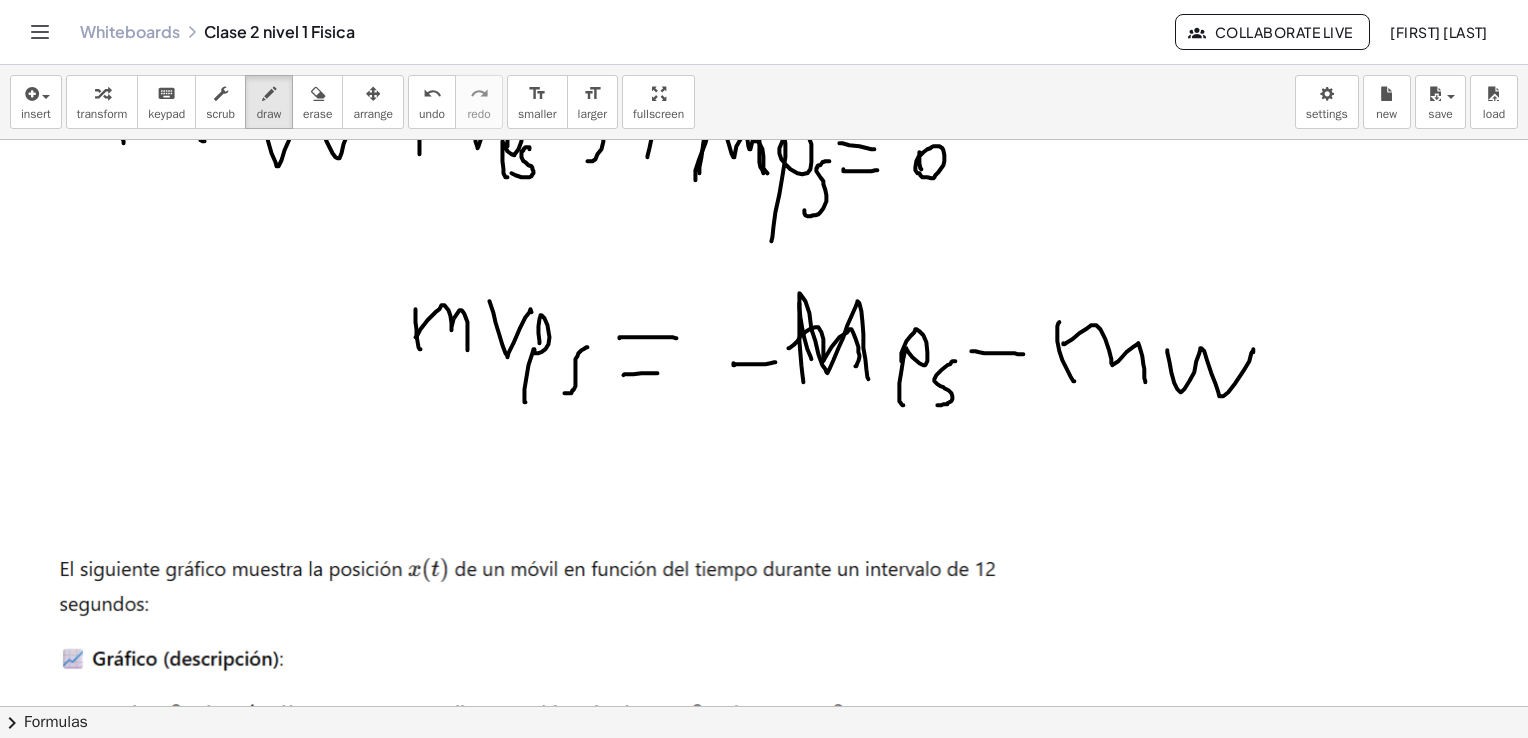 scroll, scrollTop: 2200, scrollLeft: 25, axis: both 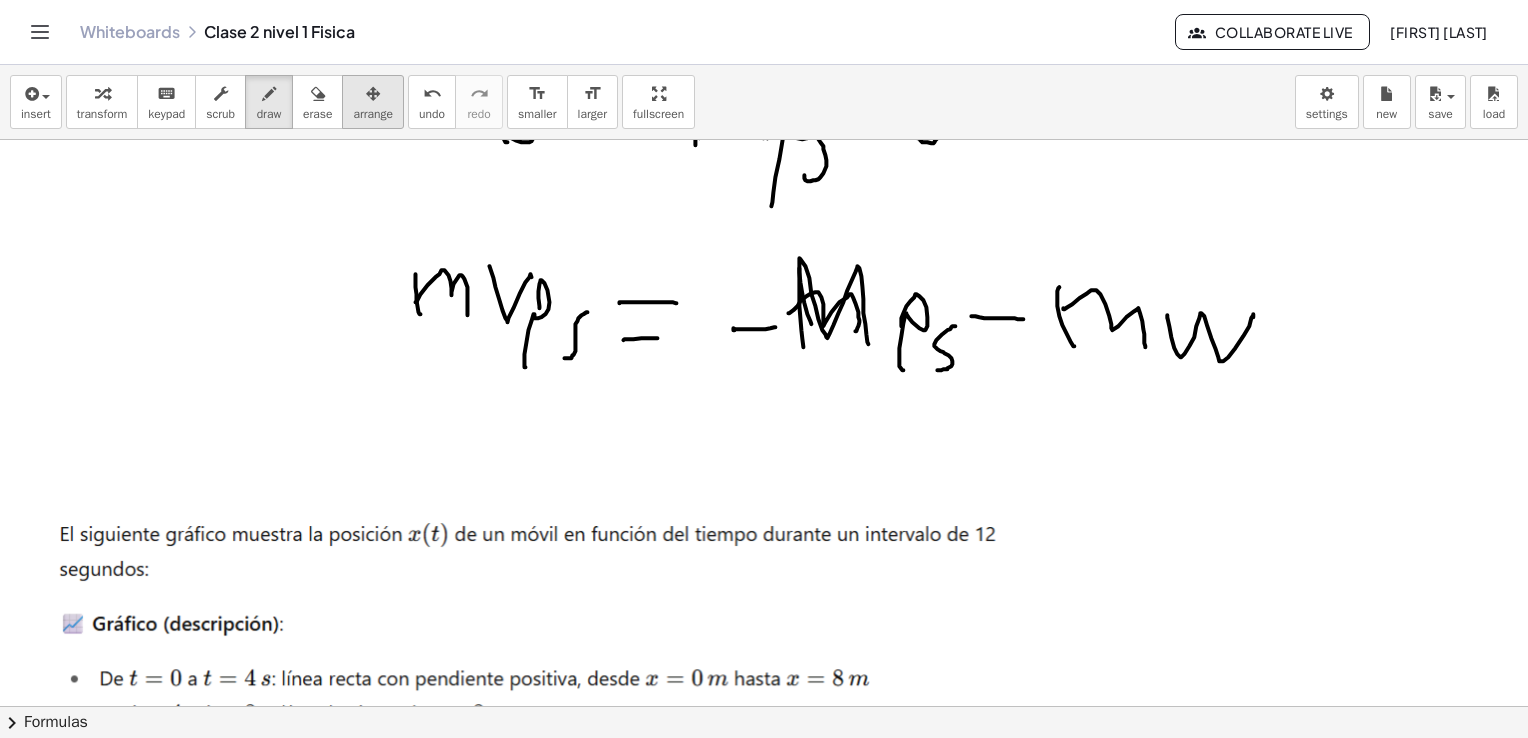 click on "arrange" at bounding box center [373, 114] 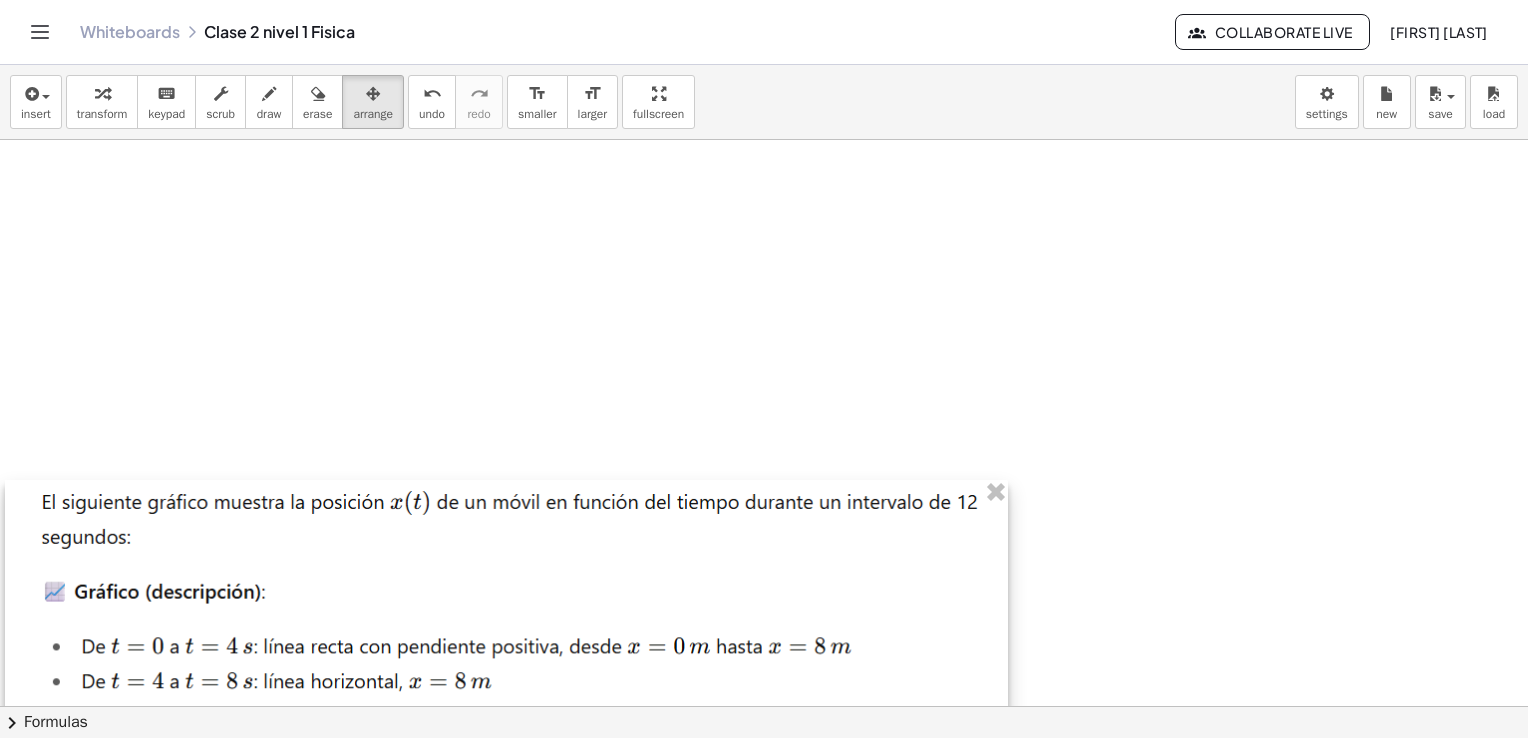 click on "Graspable Math Activities Whiteboards Classes Account v1.28.2 | Privacy policy © 2025 | Graspable, Inc. Whiteboards Clase 2 nivel 1 Fisica Collaborate Live  Mauricio Asfura Padilla   insert select one: Math Expression Function Text Youtube Video Graphing Geometry Geometry 3D transform keyboard keypad scrub draw erase arrange undo undo redo redo format_size smaller format_size larger fullscreen load   save Saved! × new settings × chevron_right  Formulas
Drag one side of a formula onto a highlighted expression on the canvas to apply it.
Quadratic Formula
+ · a · x 2 + · b · x + c = 0
⇔
x = · ( − b ± 2 √ ( + b 2 − · 4 · a · c ) ) · 2 · a
+ x 2 + · p · x + q = 0
⇔
x = − · p · 2 ±" at bounding box center (764, 369) 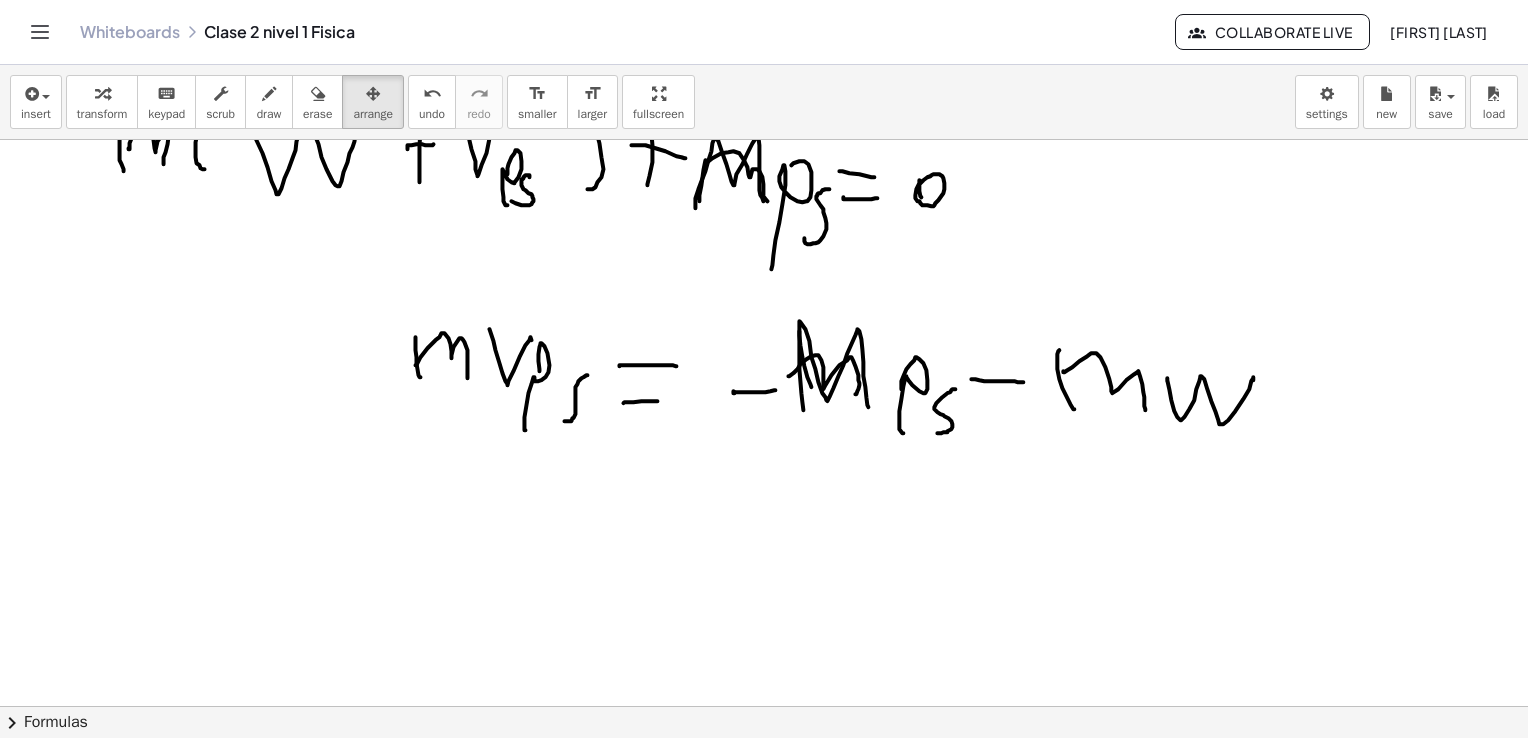 scroll, scrollTop: 2100, scrollLeft: 25, axis: both 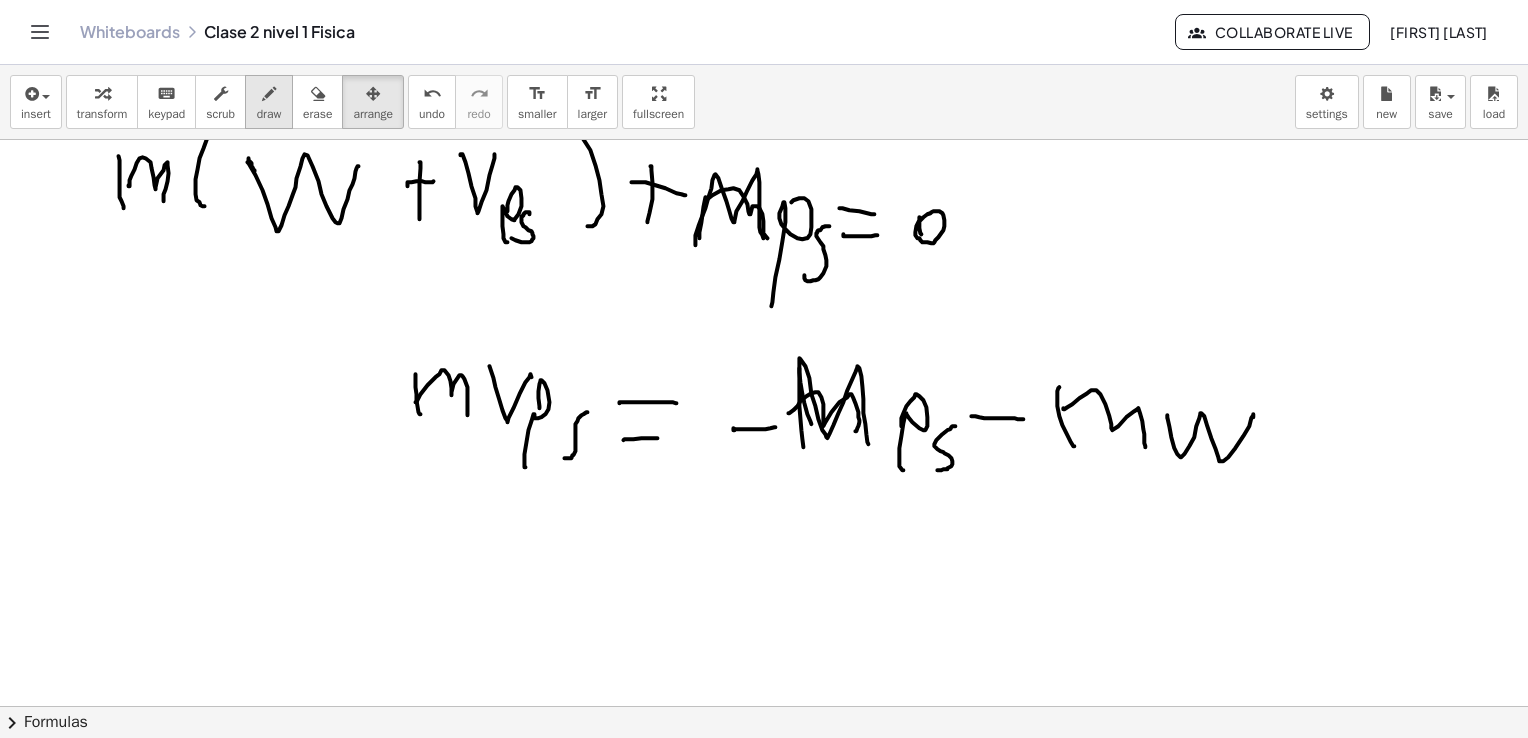 click on "draw" at bounding box center (269, 114) 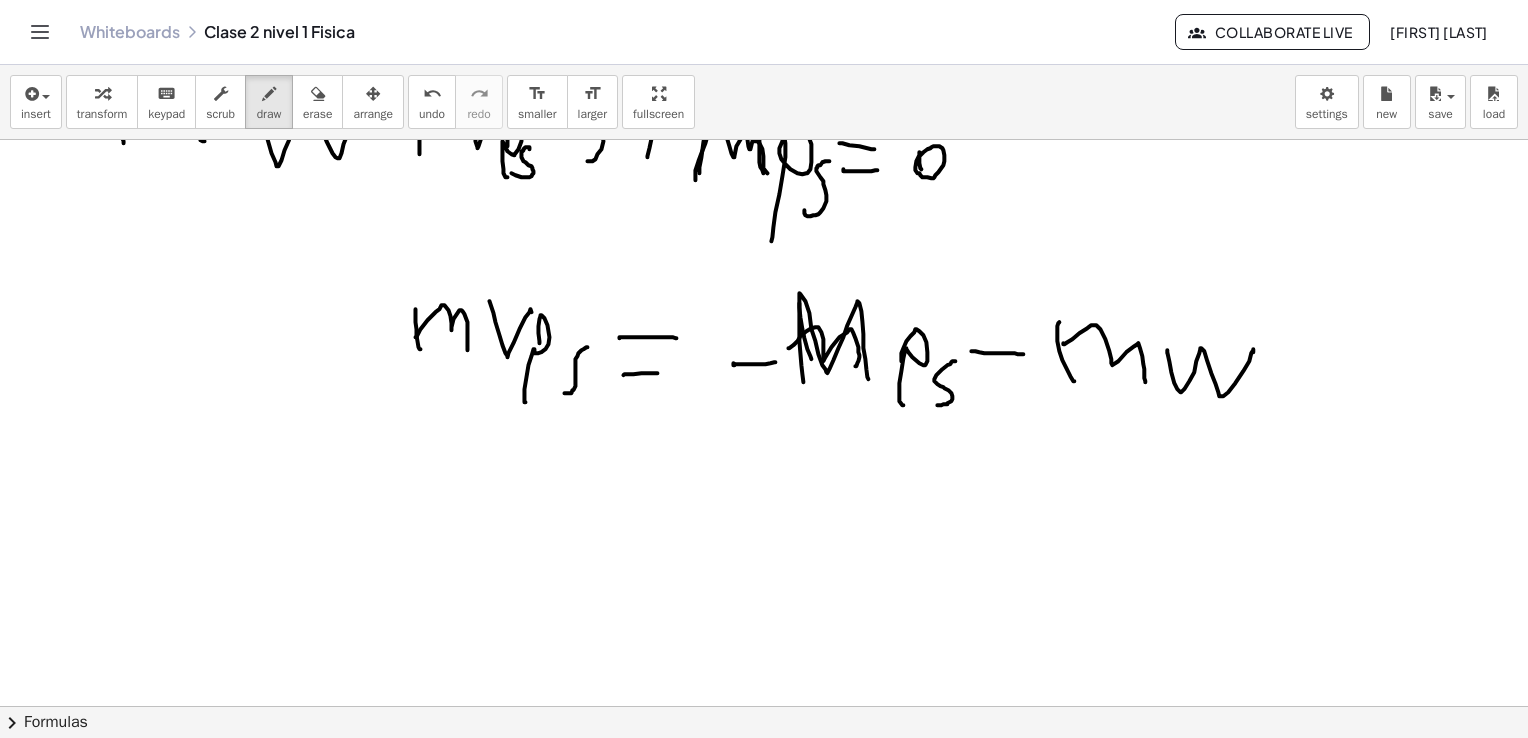 scroll, scrollTop: 2200, scrollLeft: 25, axis: both 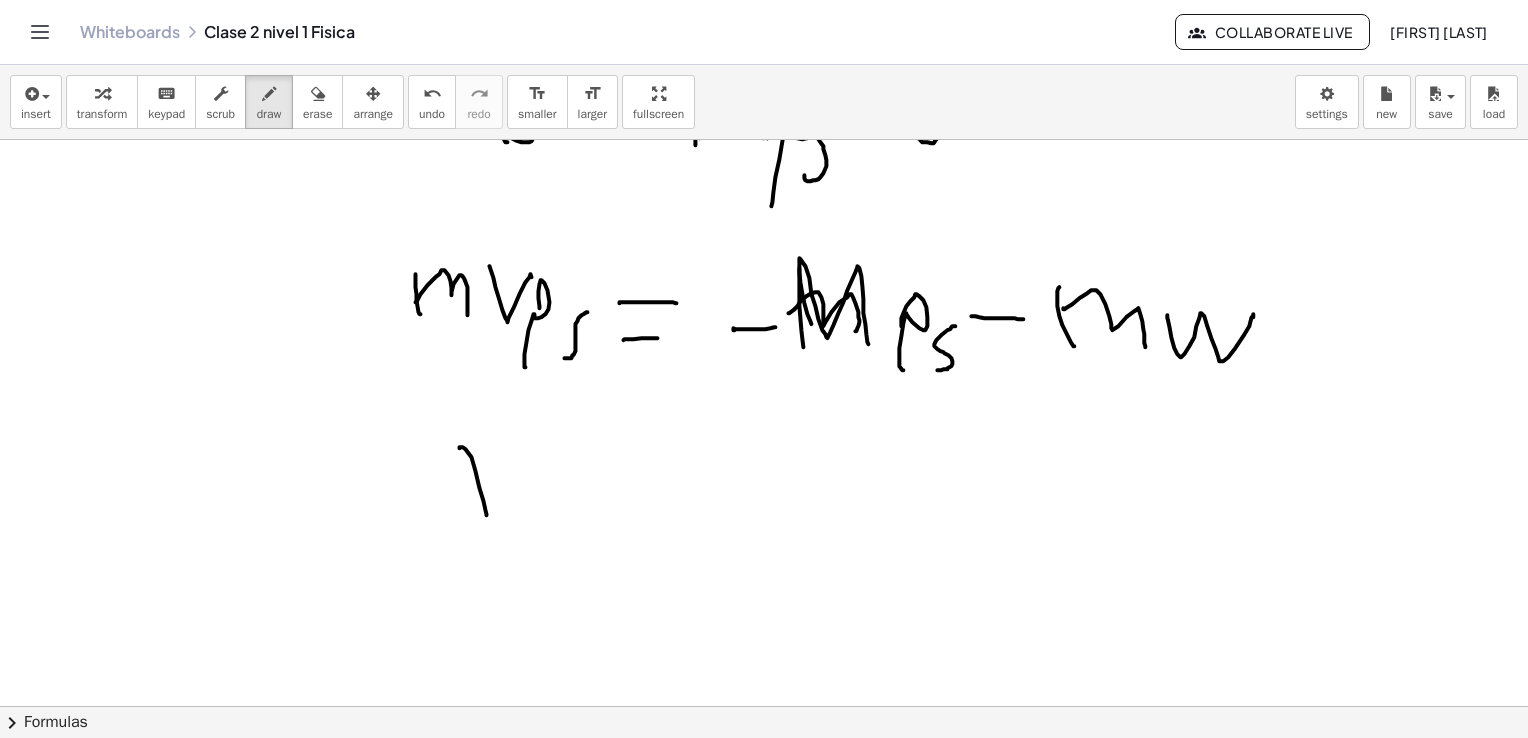 click at bounding box center [759, -282] 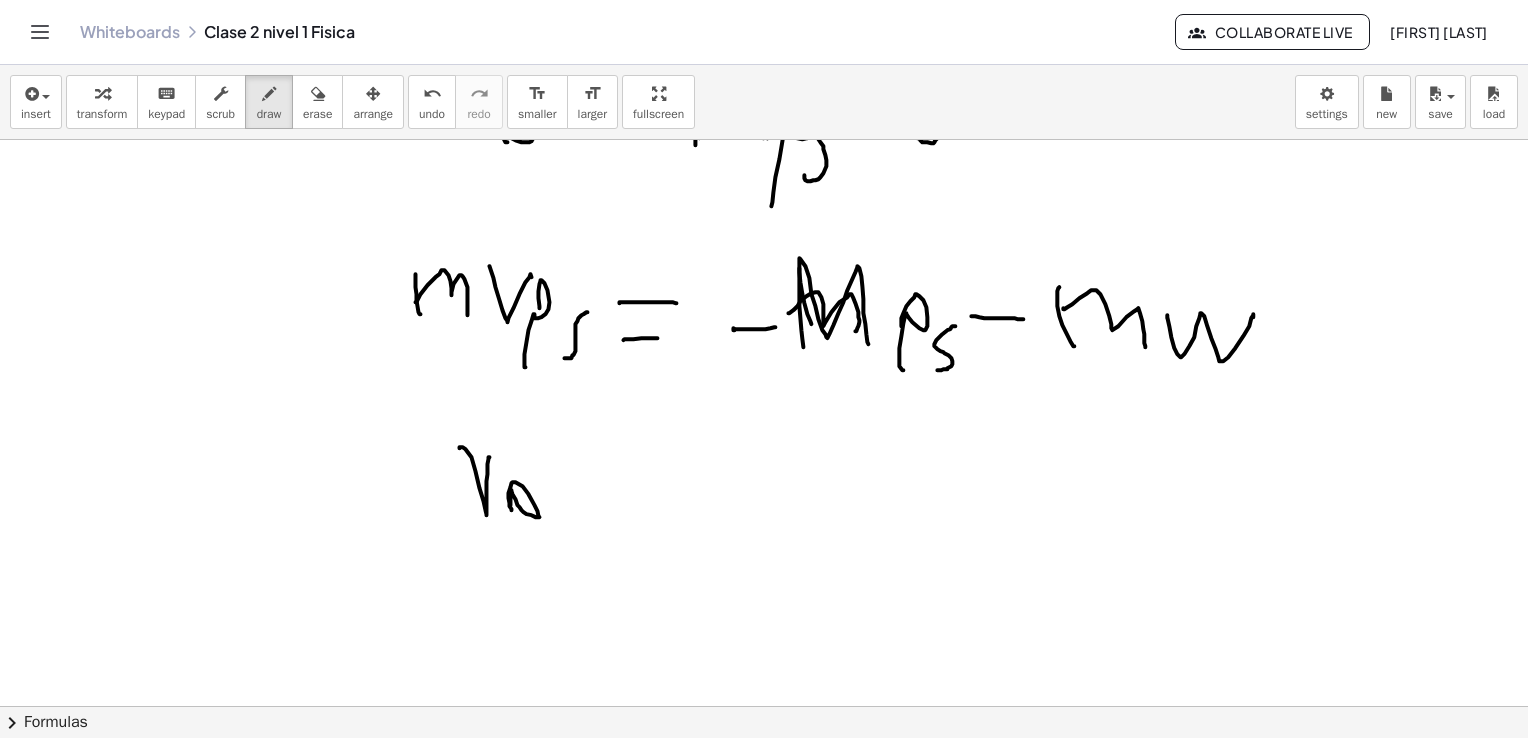 click at bounding box center (759, -282) 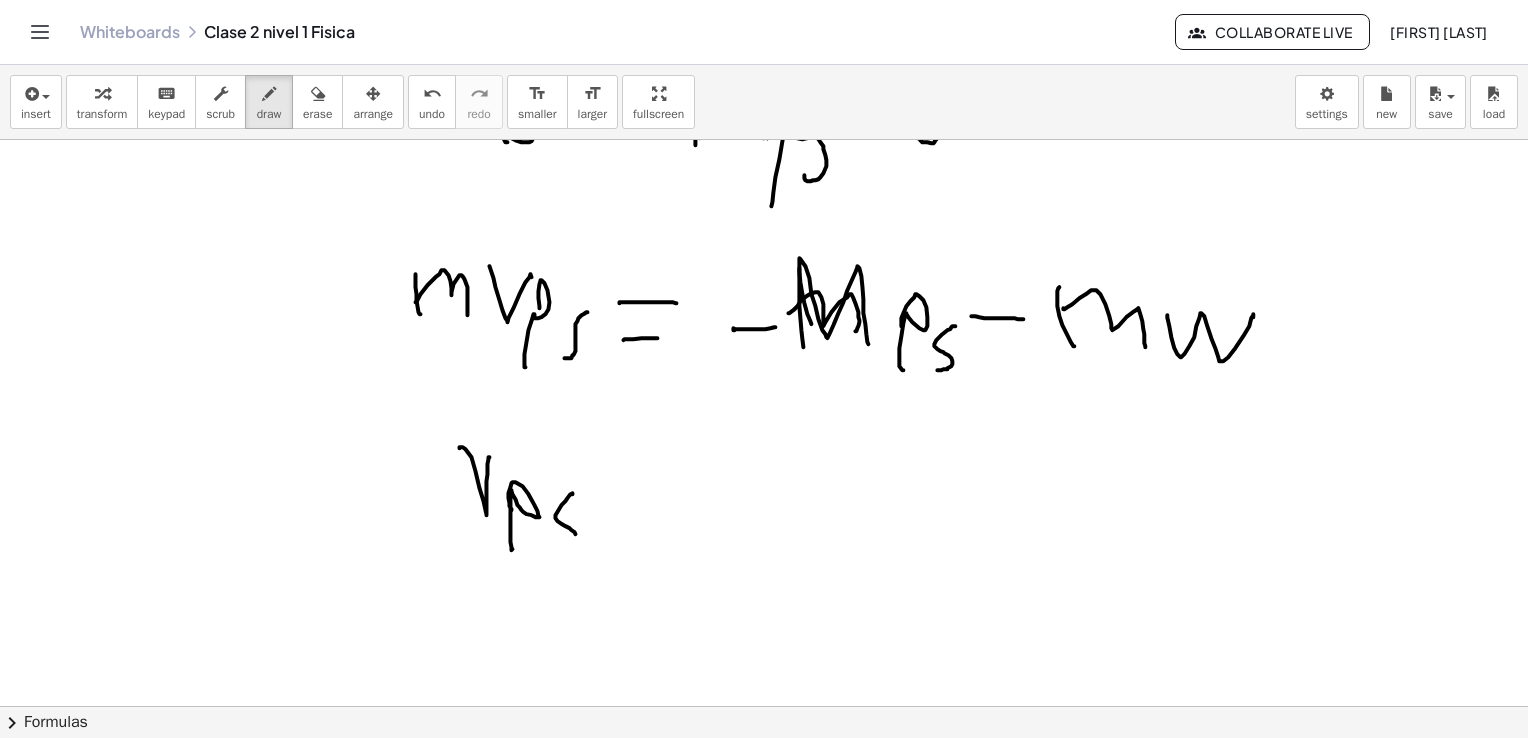 click at bounding box center [759, -282] 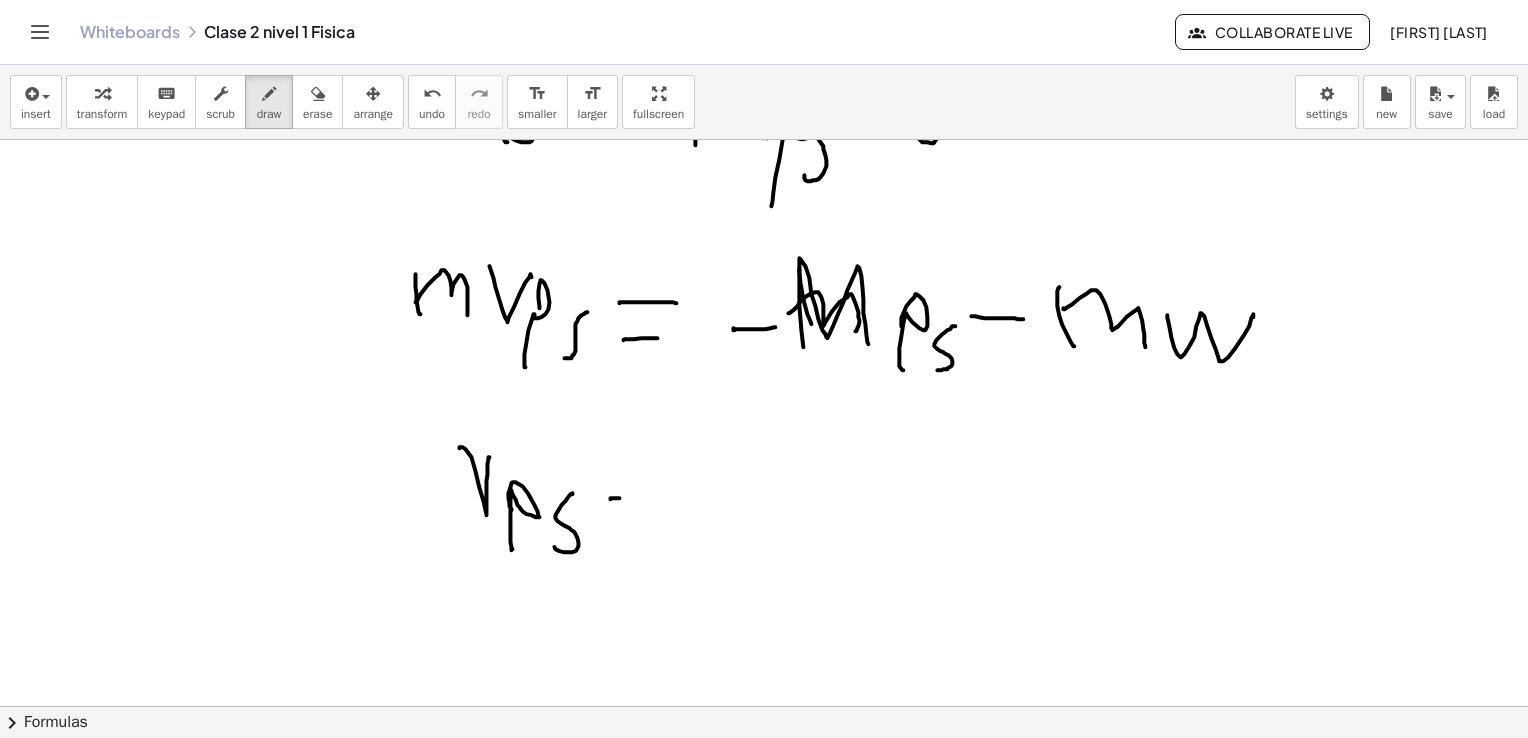 click at bounding box center [759, -282] 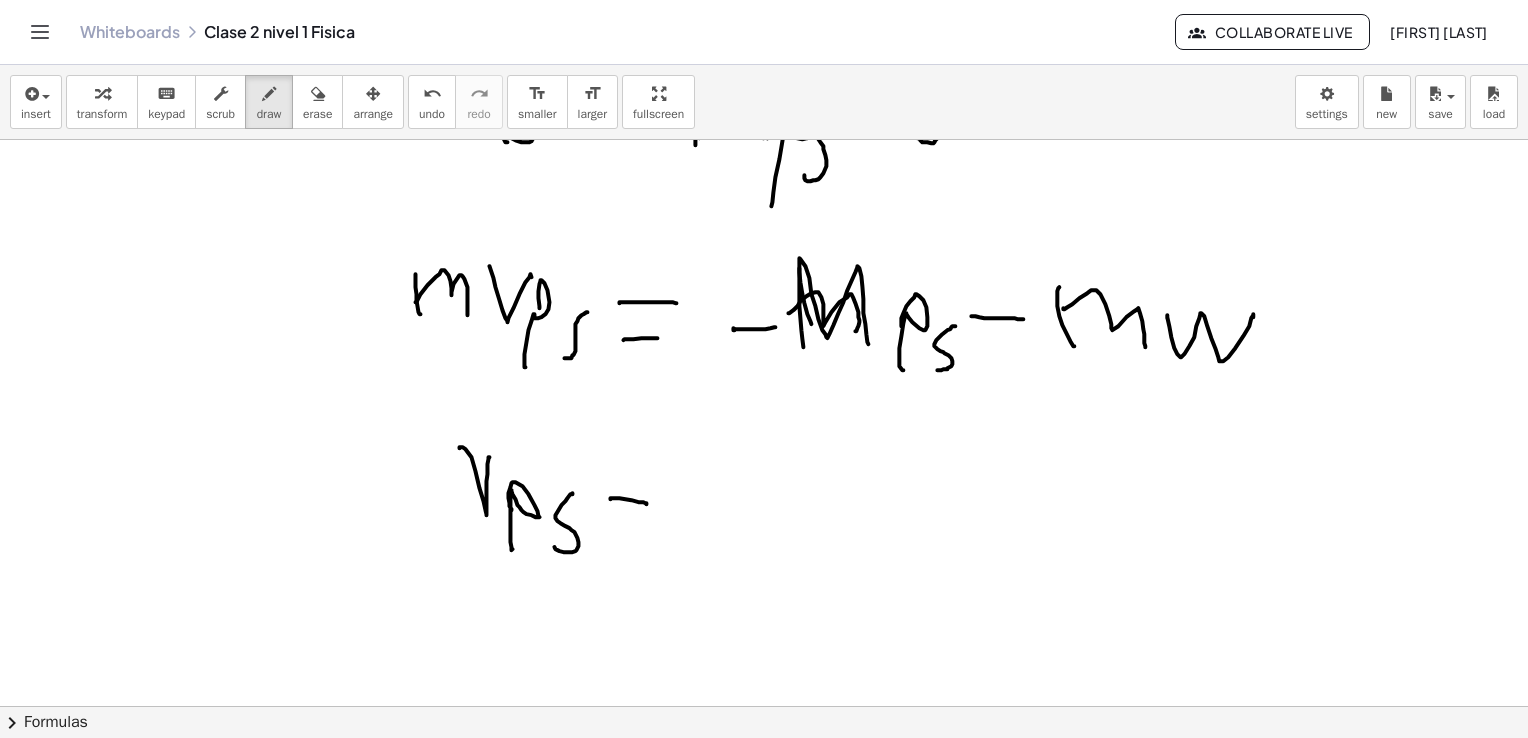 click at bounding box center [759, -282] 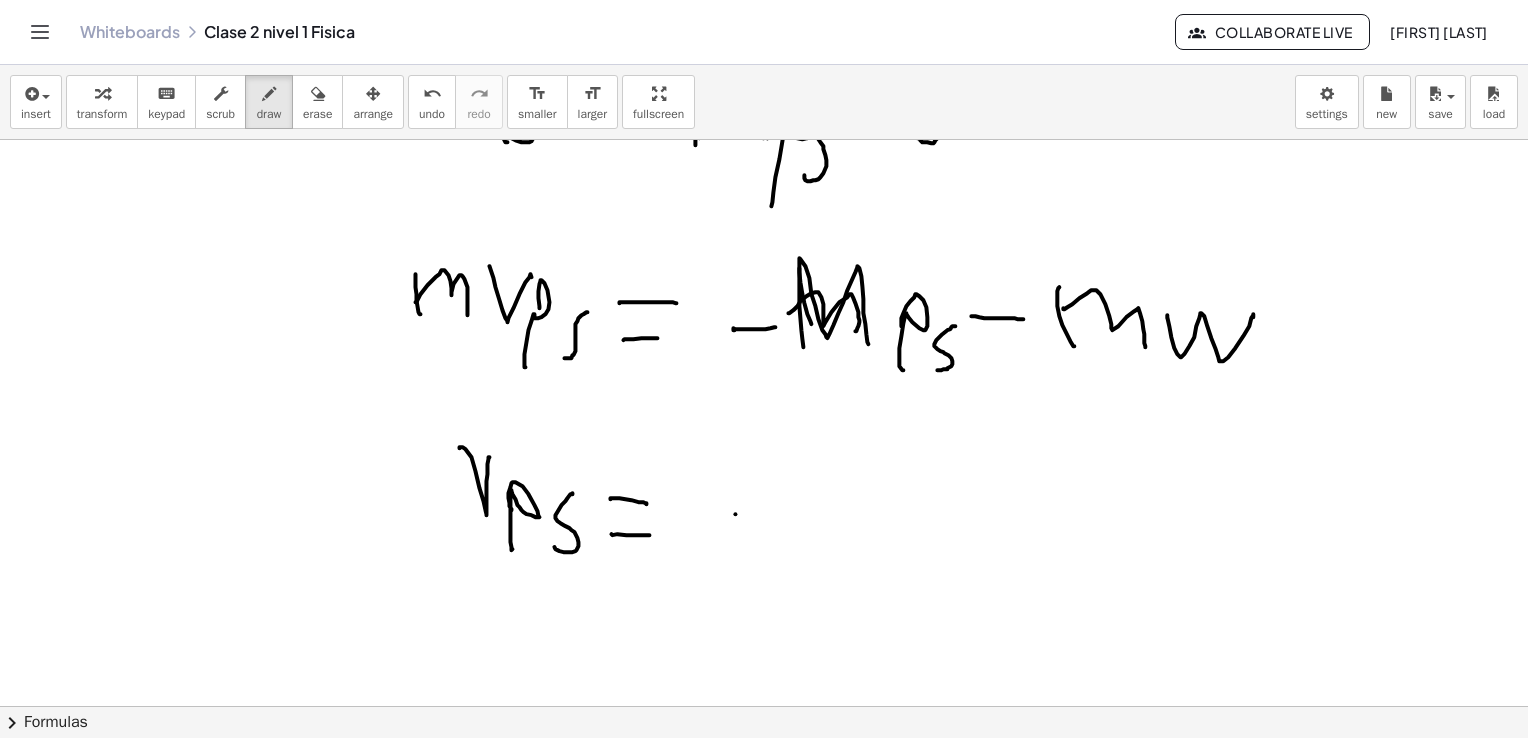 click at bounding box center (759, -282) 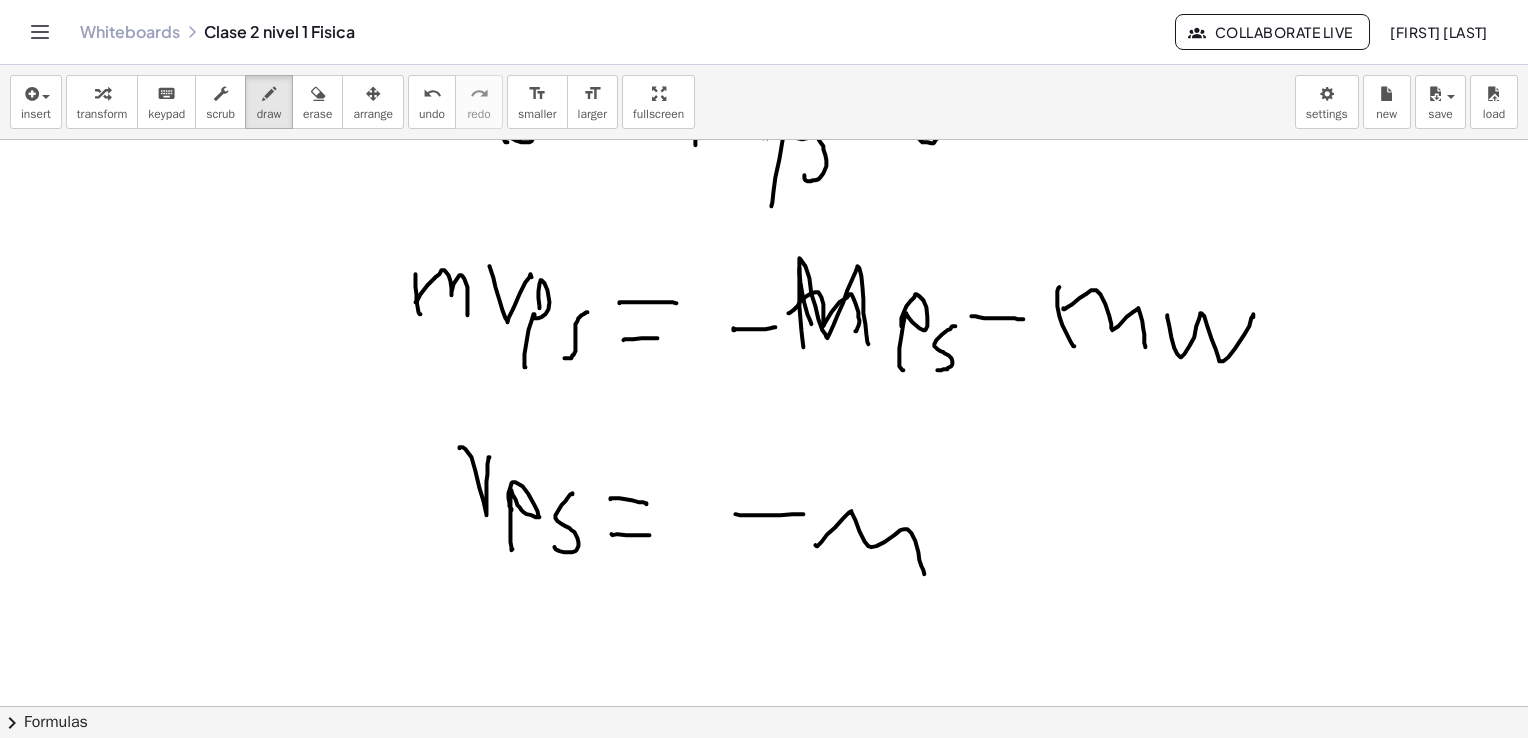 click at bounding box center (759, -282) 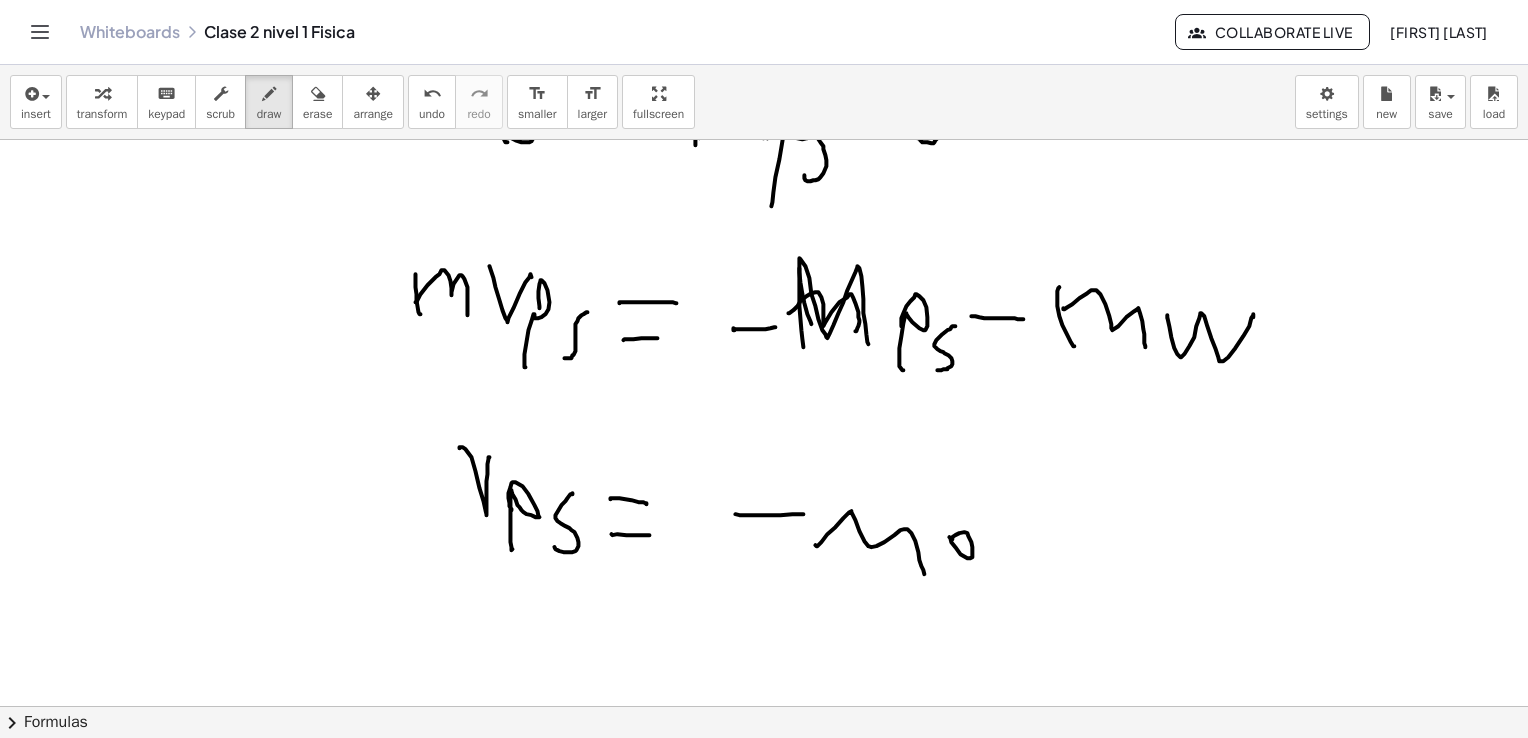 click at bounding box center [759, -282] 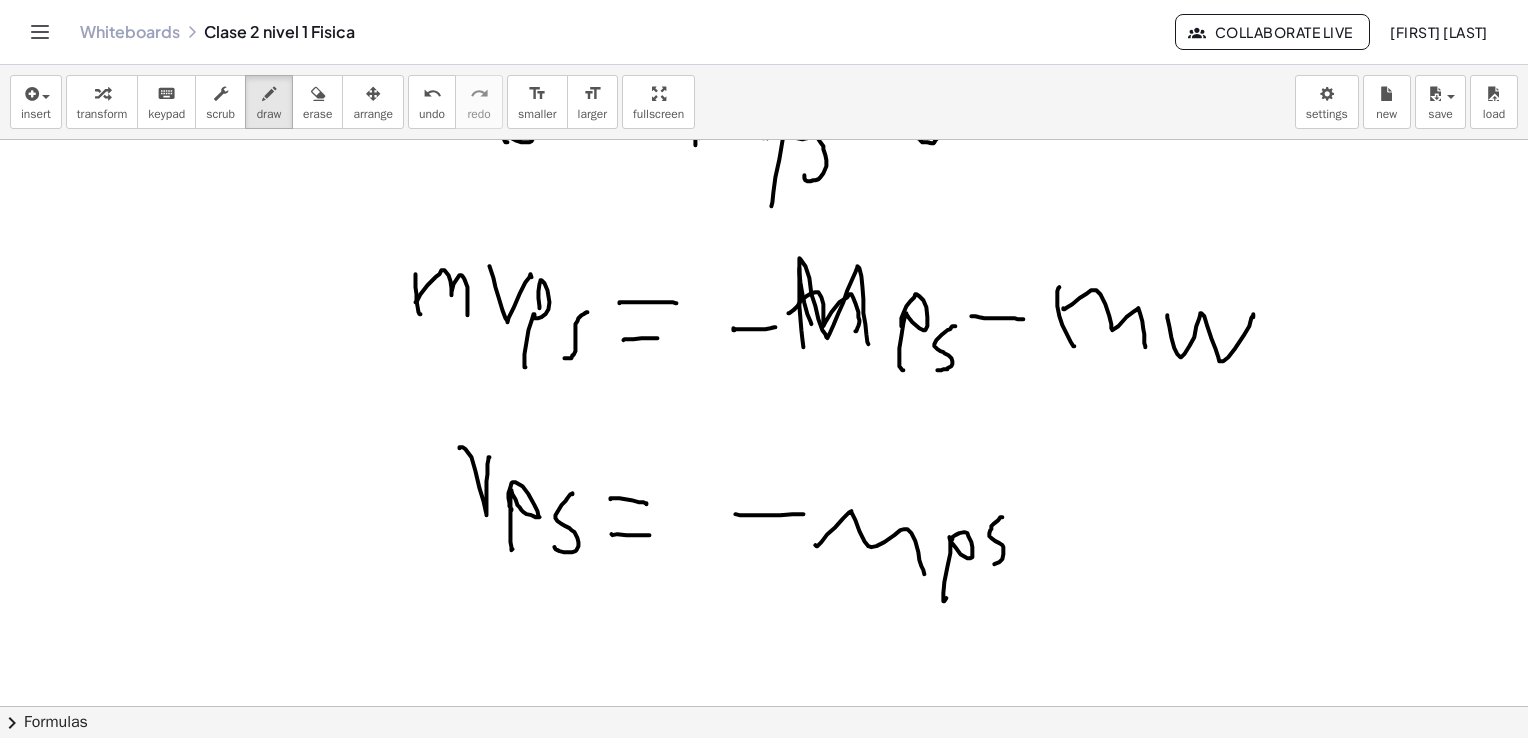 click at bounding box center (759, -282) 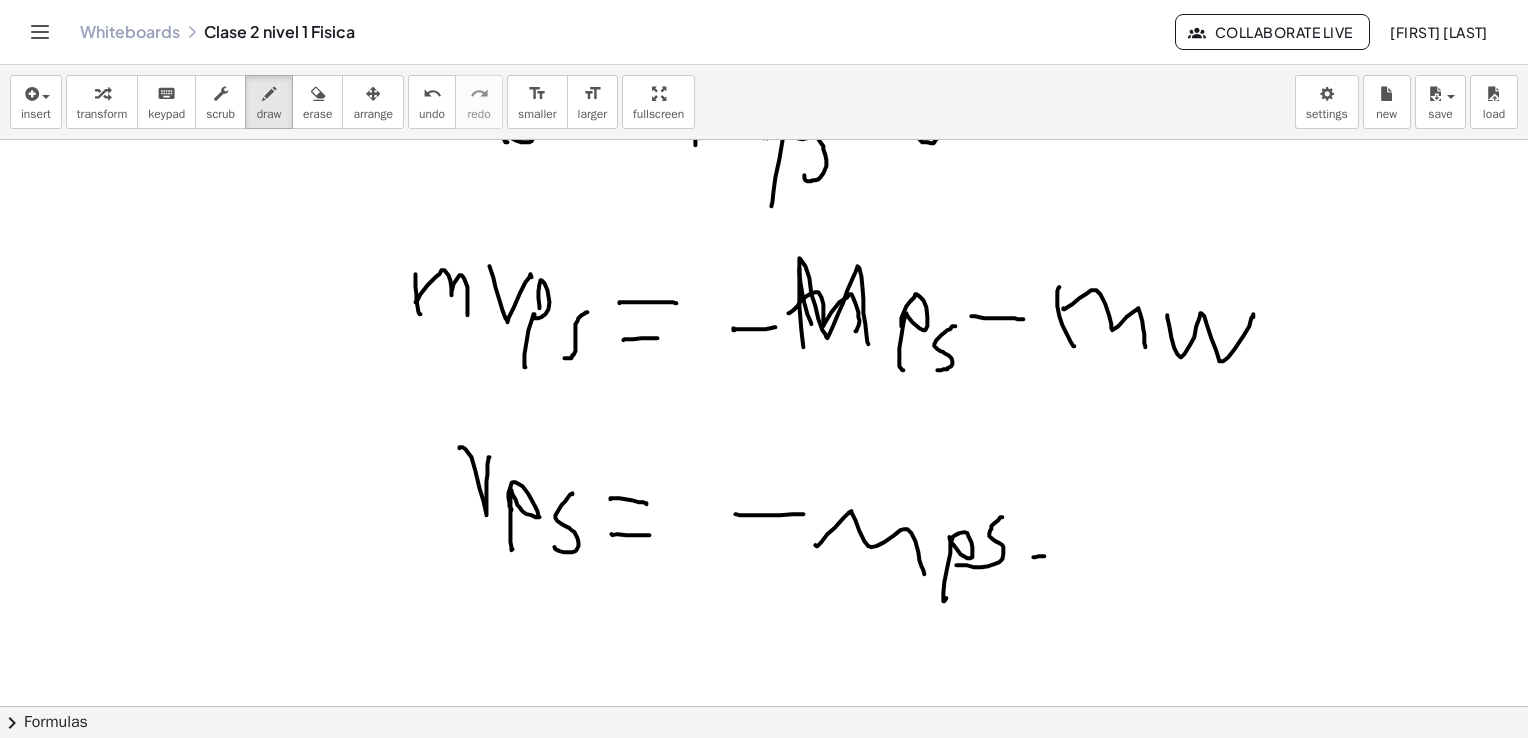 click at bounding box center (759, -282) 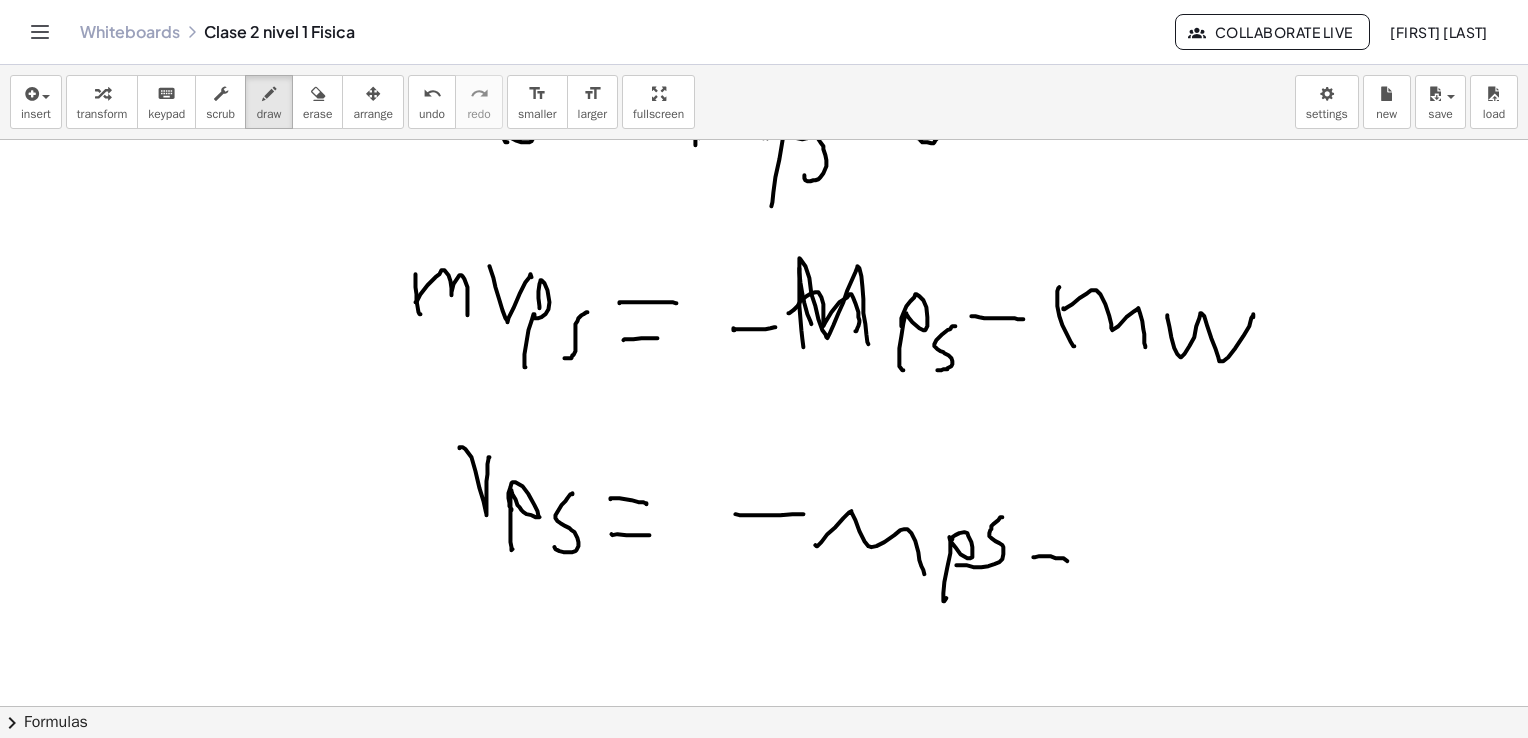 click at bounding box center (759, -282) 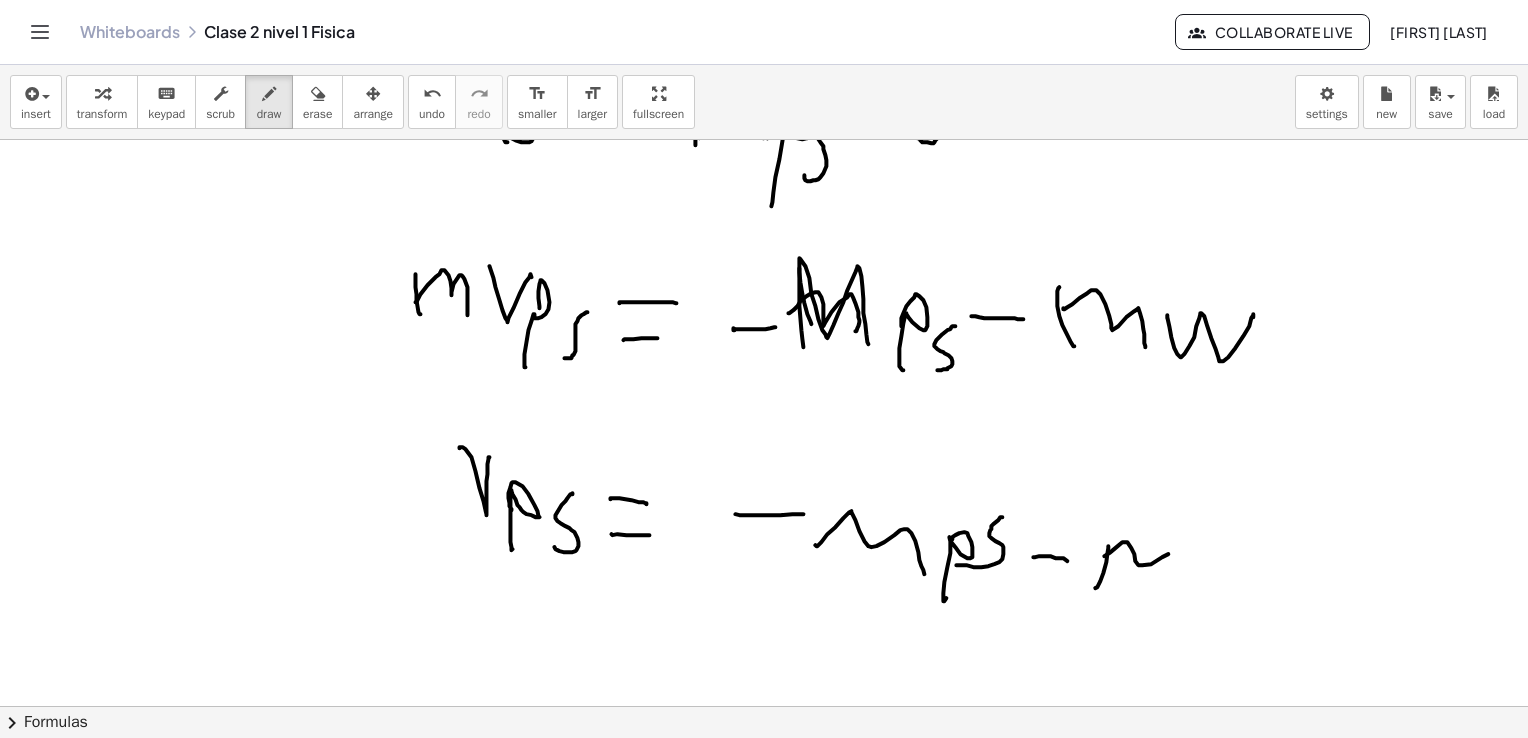 click at bounding box center [759, -282] 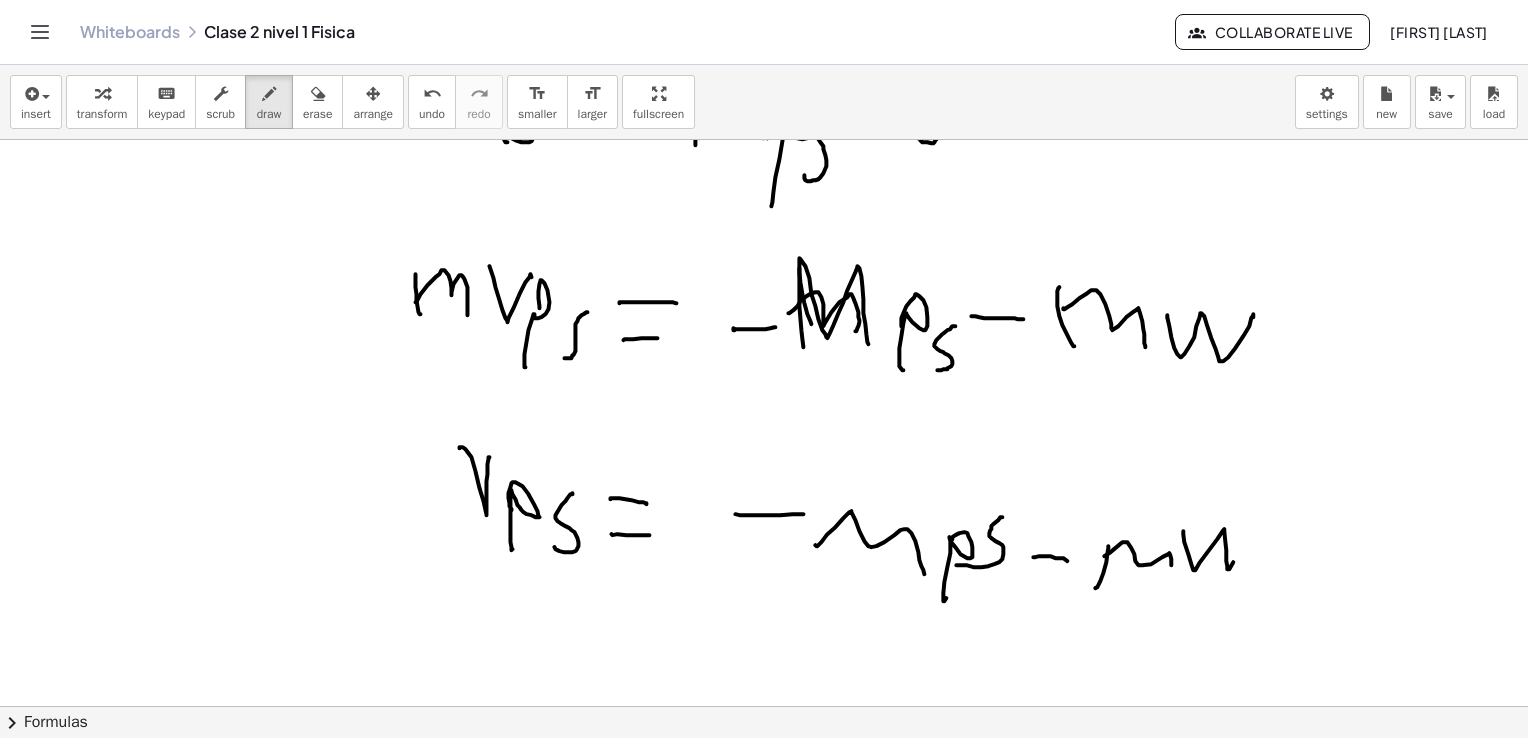 click at bounding box center (759, -282) 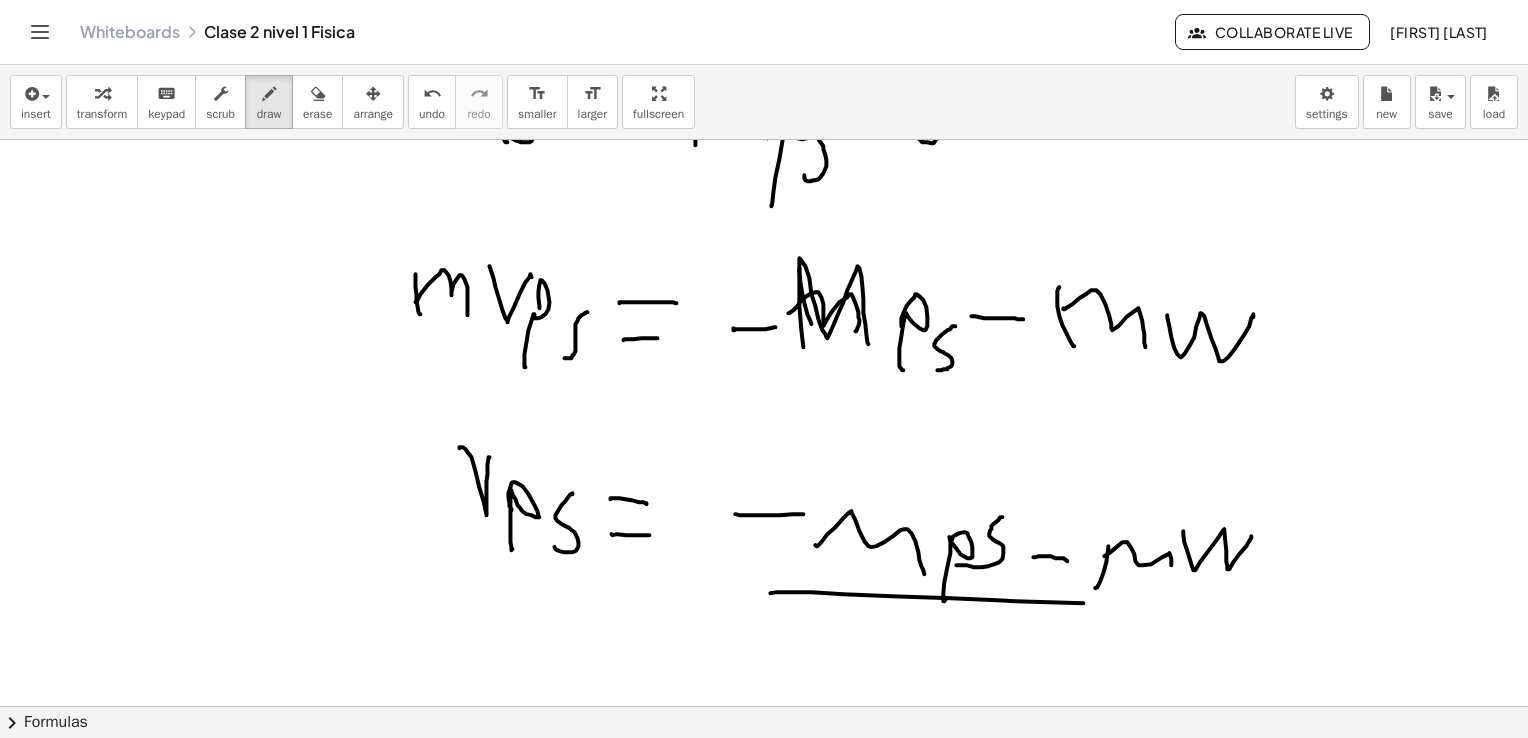click at bounding box center [759, -282] 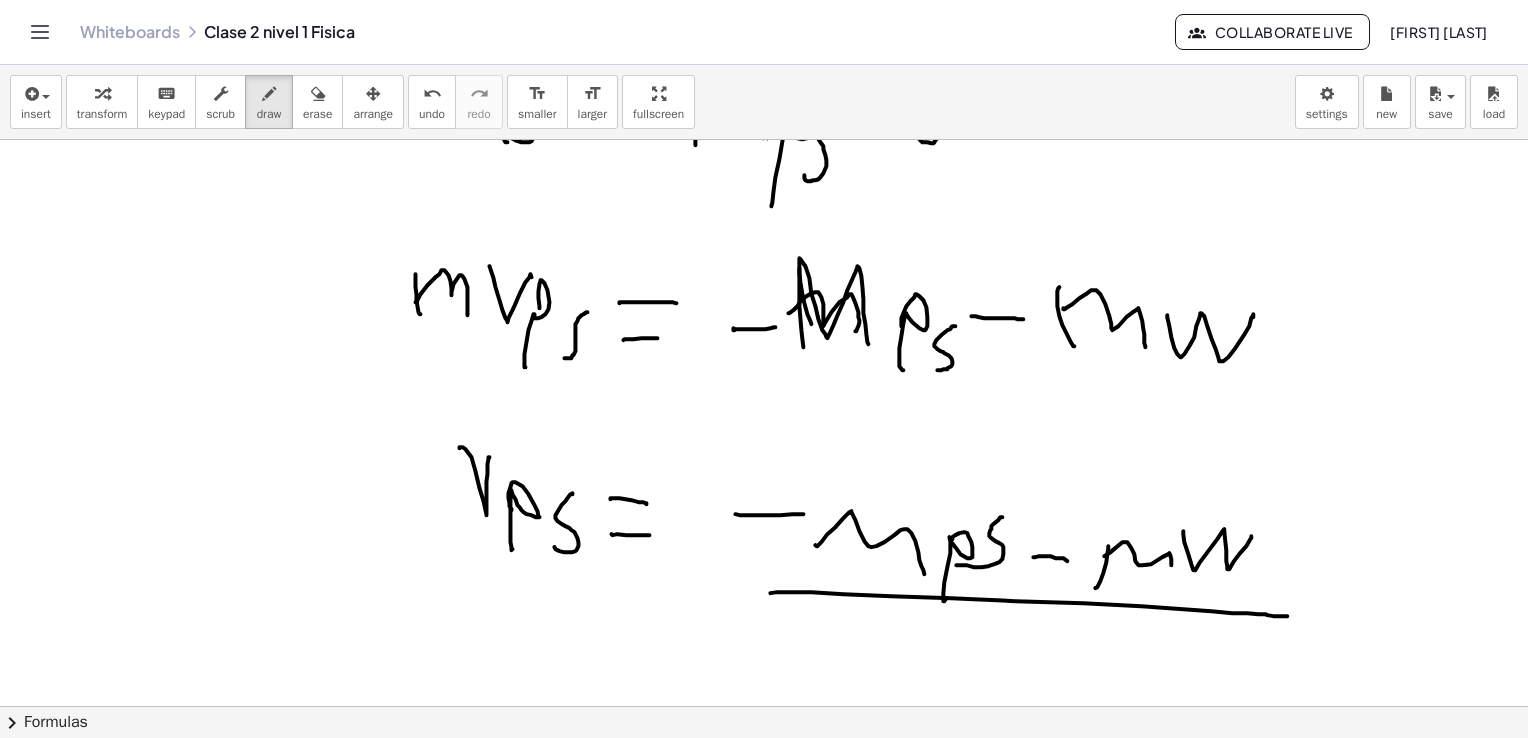 click at bounding box center [759, -282] 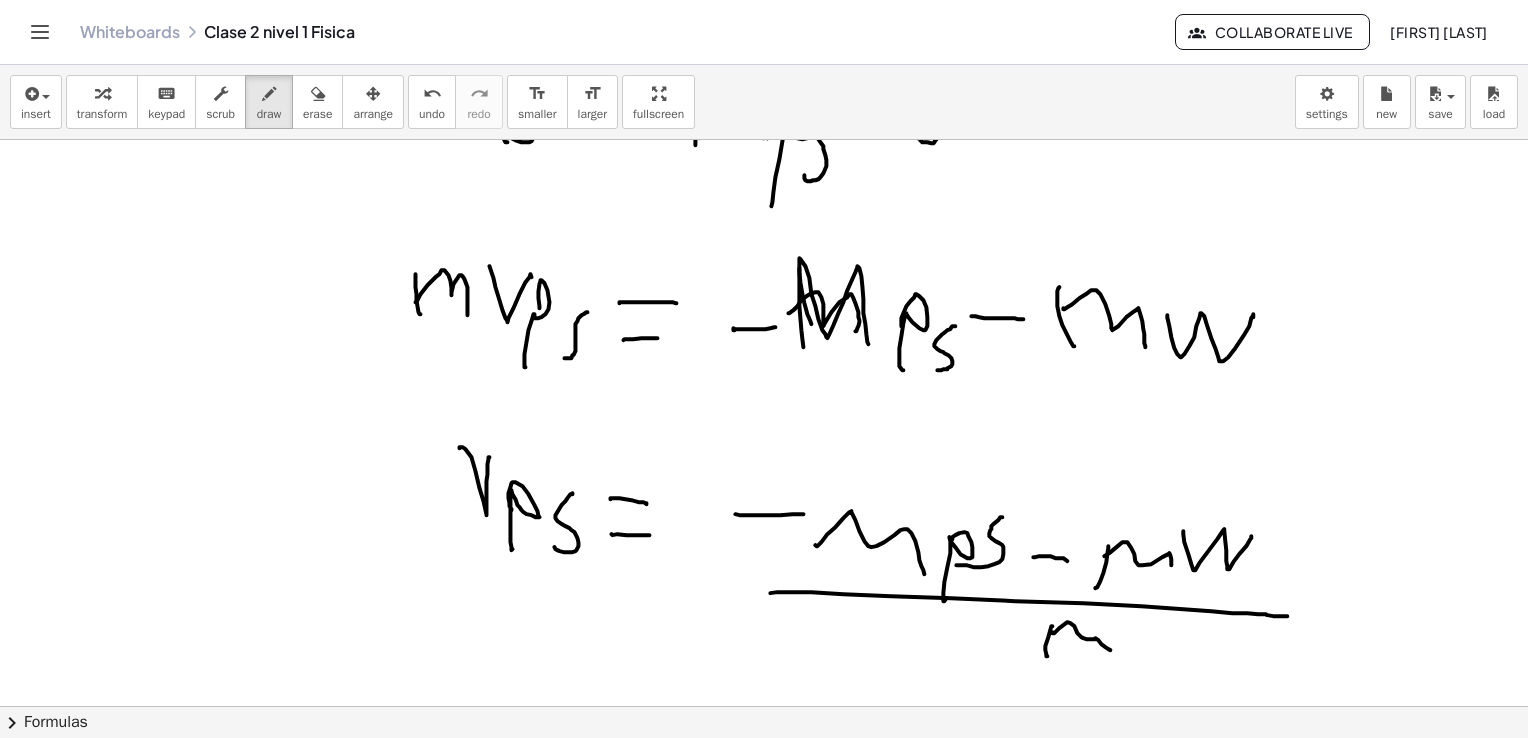 click at bounding box center (759, -282) 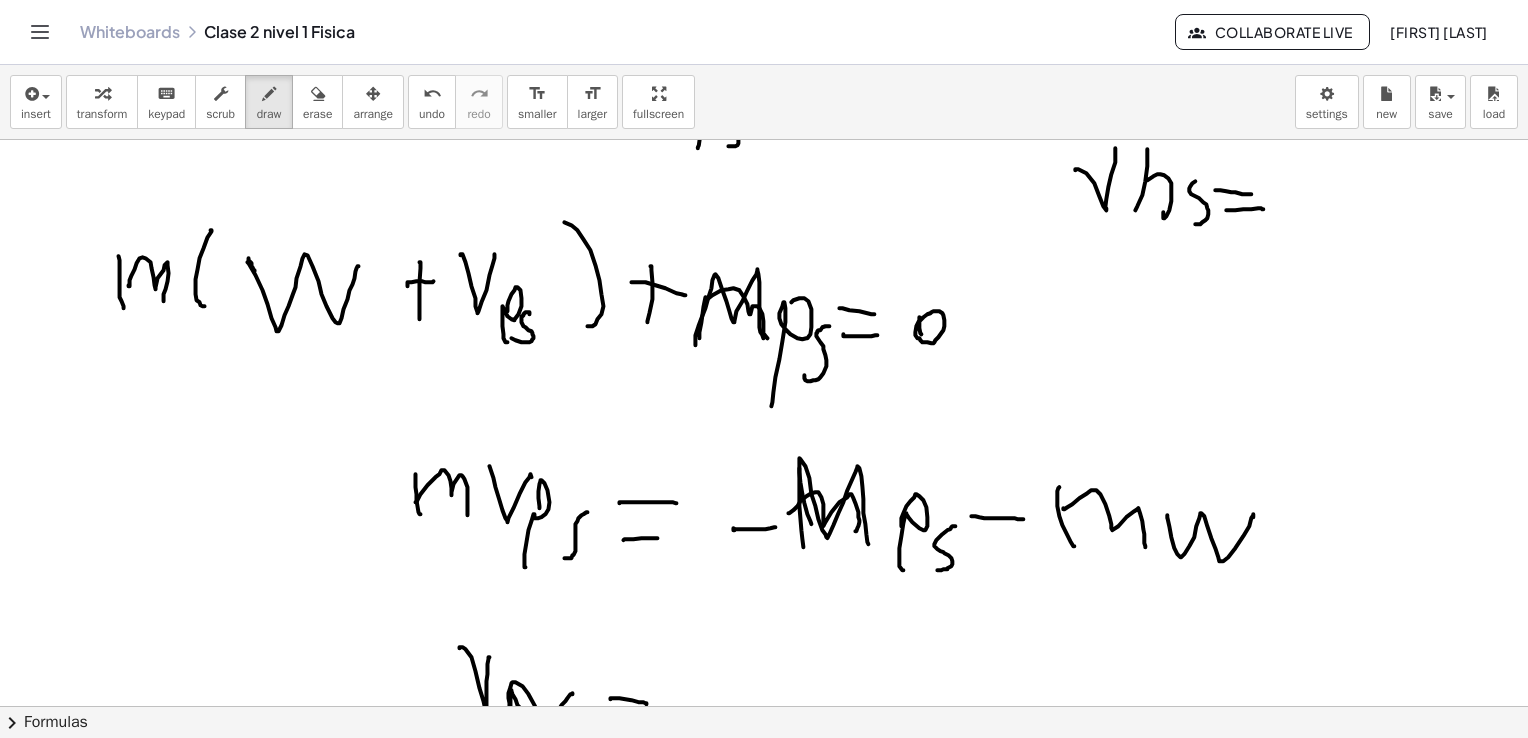scroll, scrollTop: 1900, scrollLeft: 25, axis: both 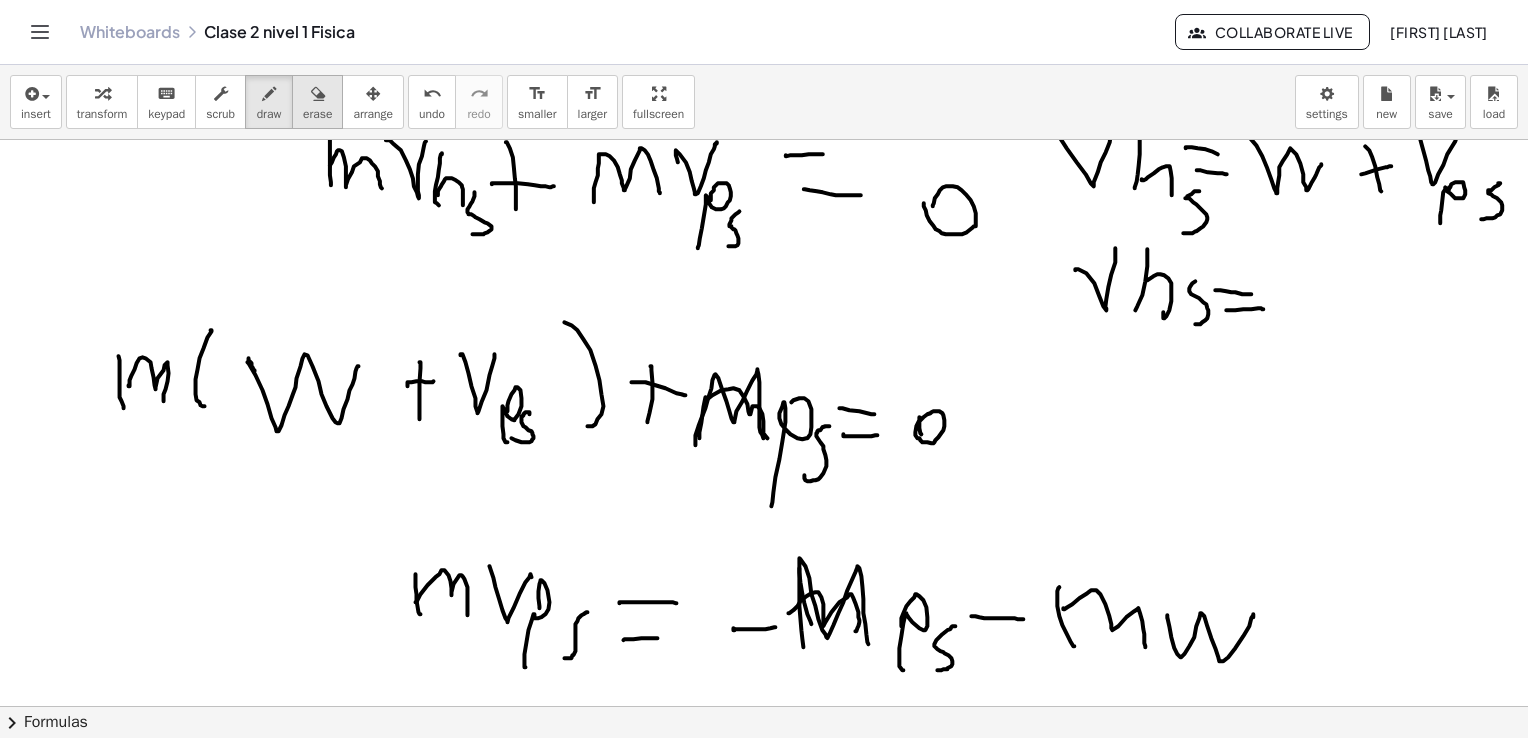 click on "erase" at bounding box center [317, 102] 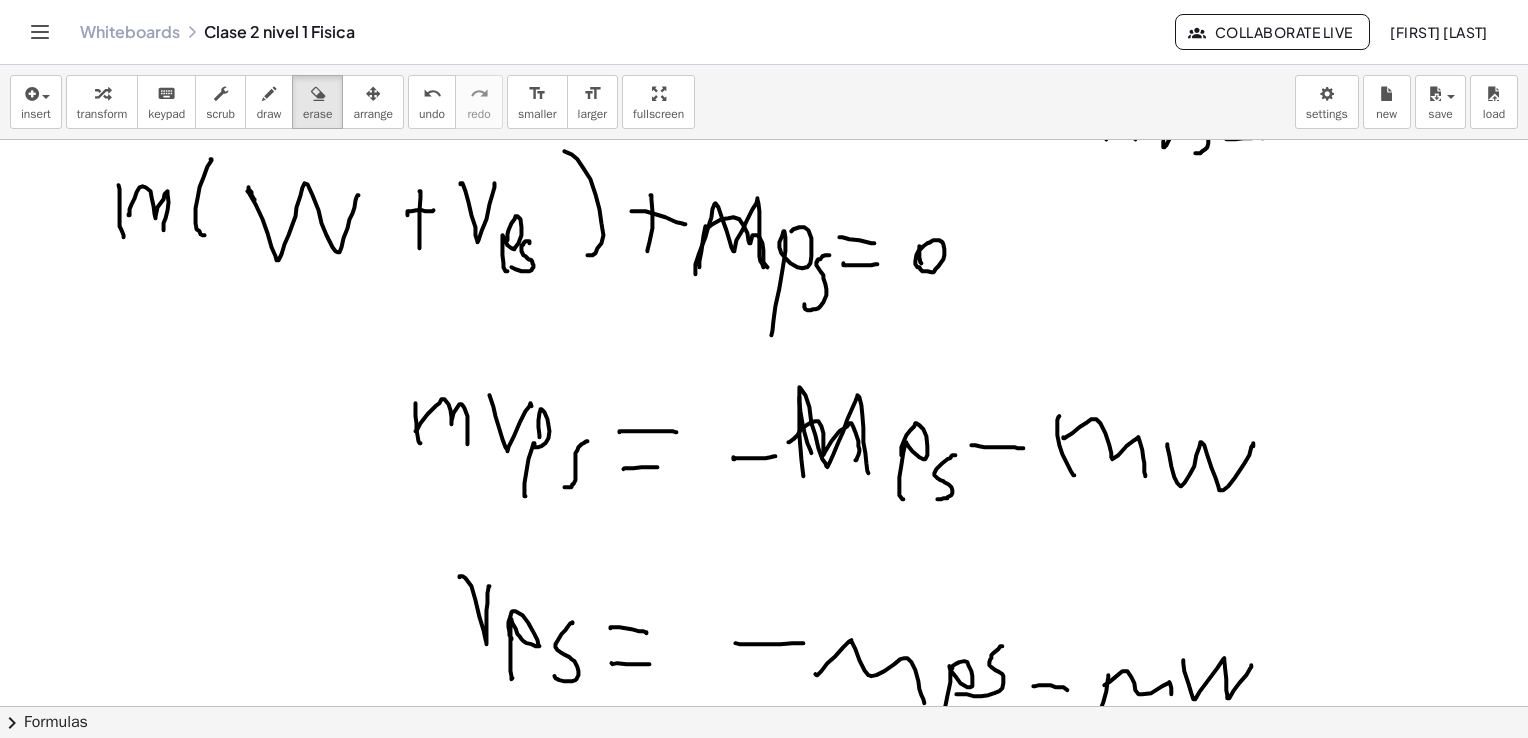 scroll, scrollTop: 2200, scrollLeft: 25, axis: both 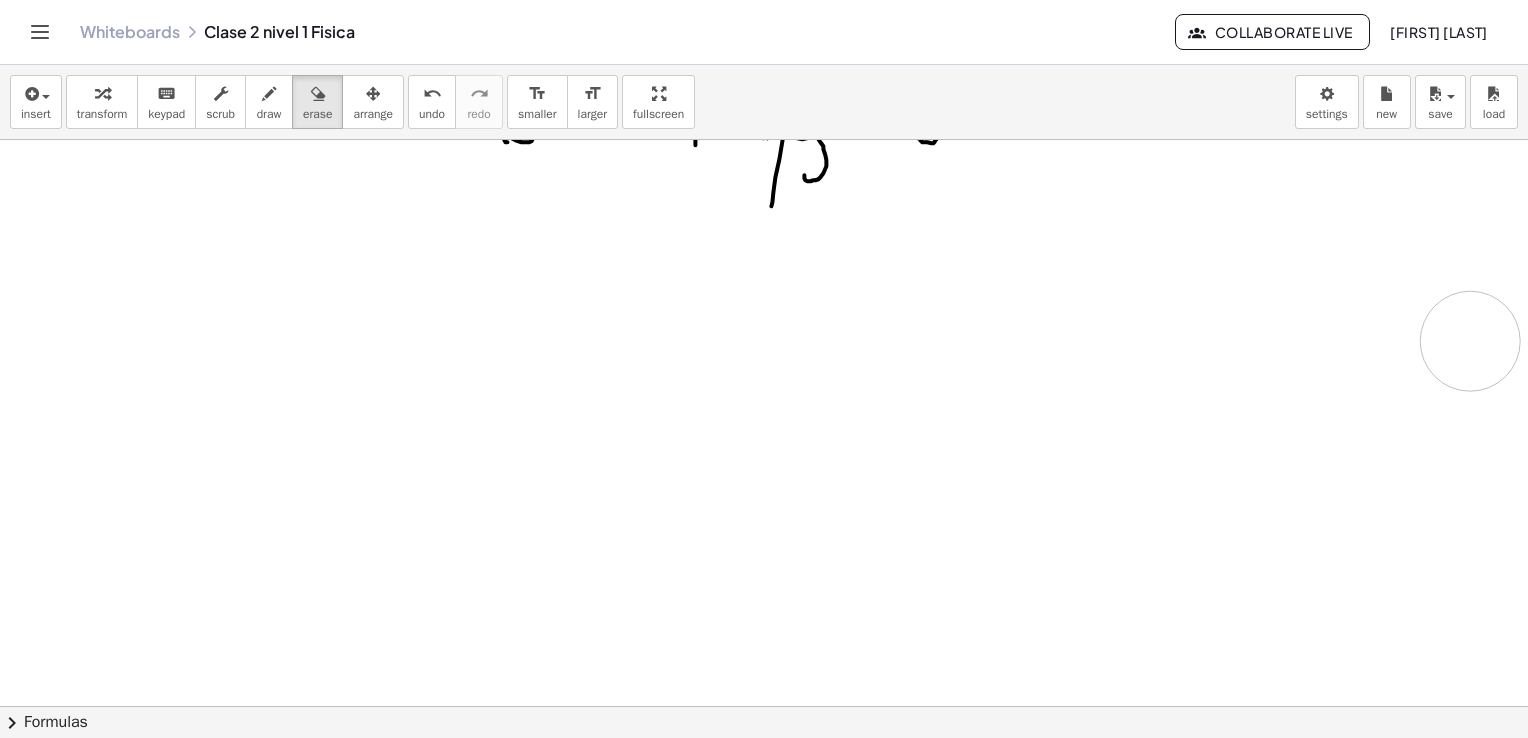 drag, startPoint x: 1114, startPoint y: 558, endPoint x: 973, endPoint y: 546, distance: 141.50972 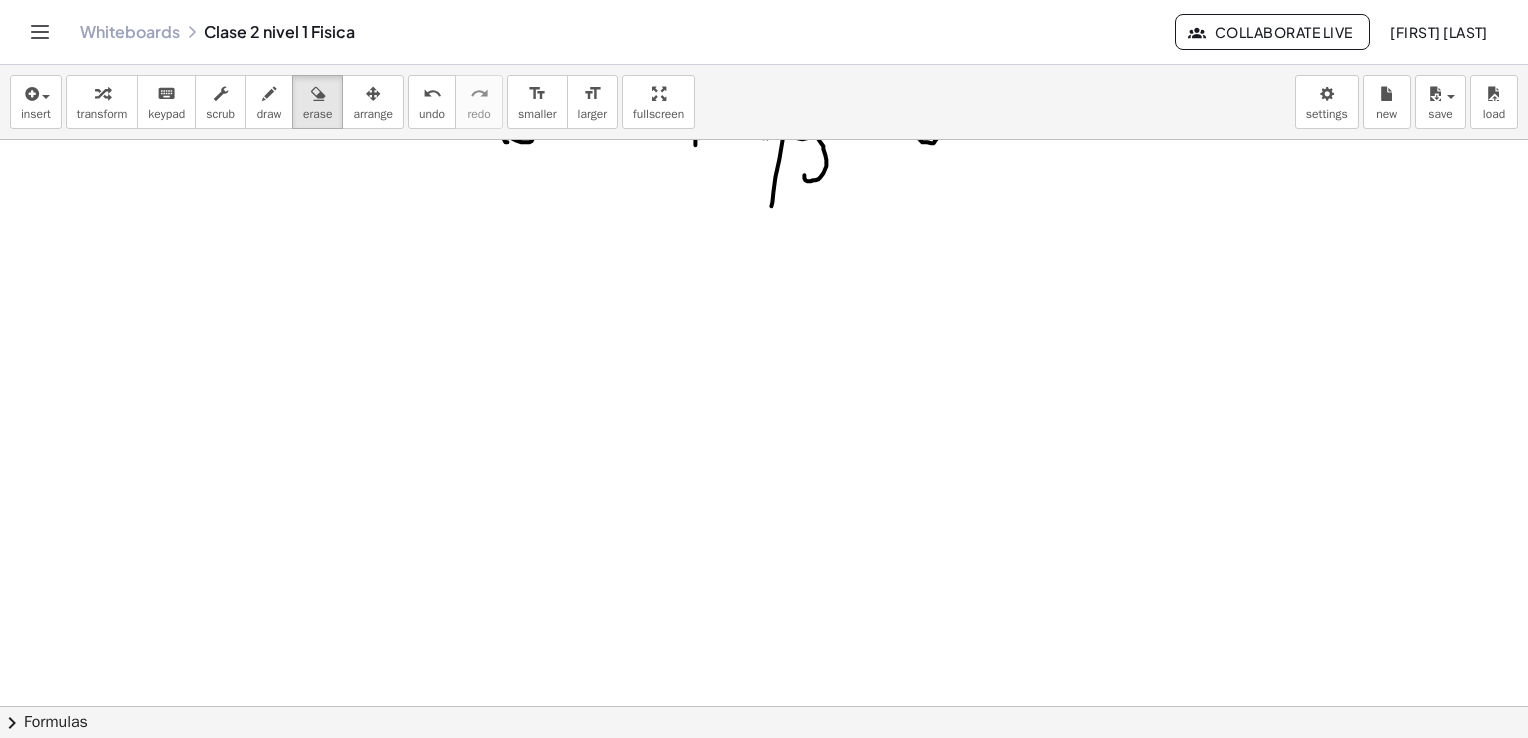 scroll, scrollTop: 1900, scrollLeft: 25, axis: both 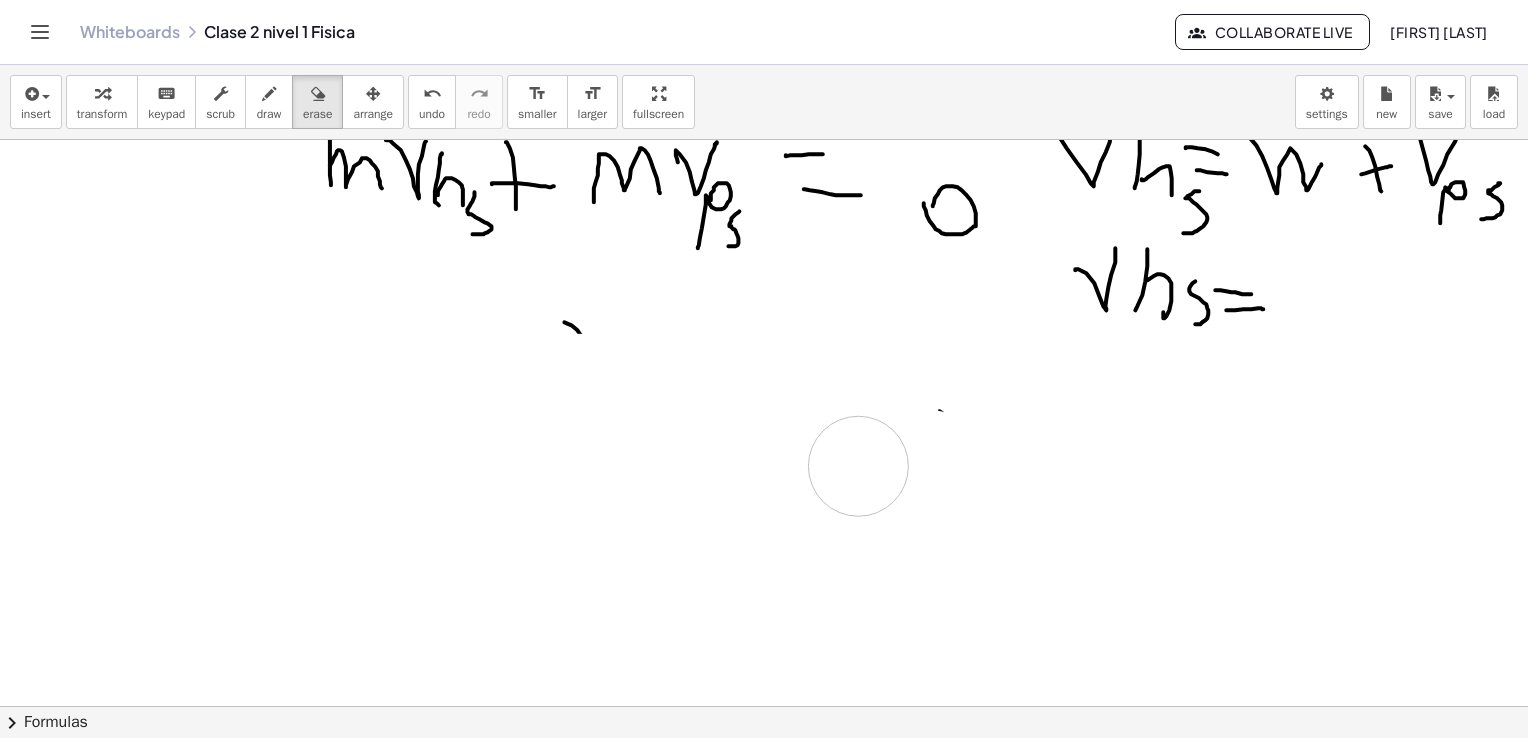 drag, startPoint x: 916, startPoint y: 460, endPoint x: 685, endPoint y: 507, distance: 235.7329 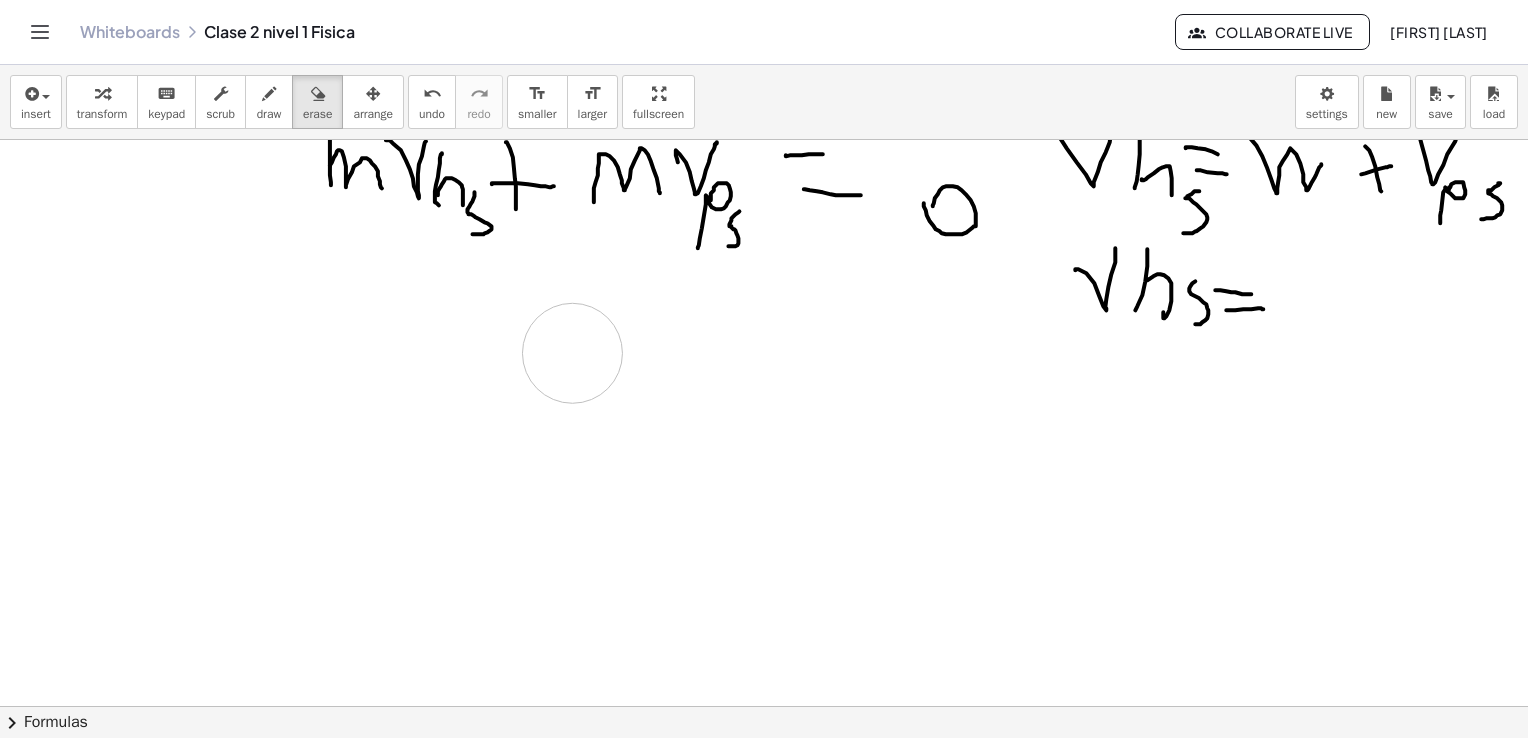 drag, startPoint x: 685, startPoint y: 507, endPoint x: 621, endPoint y: 452, distance: 84.38602 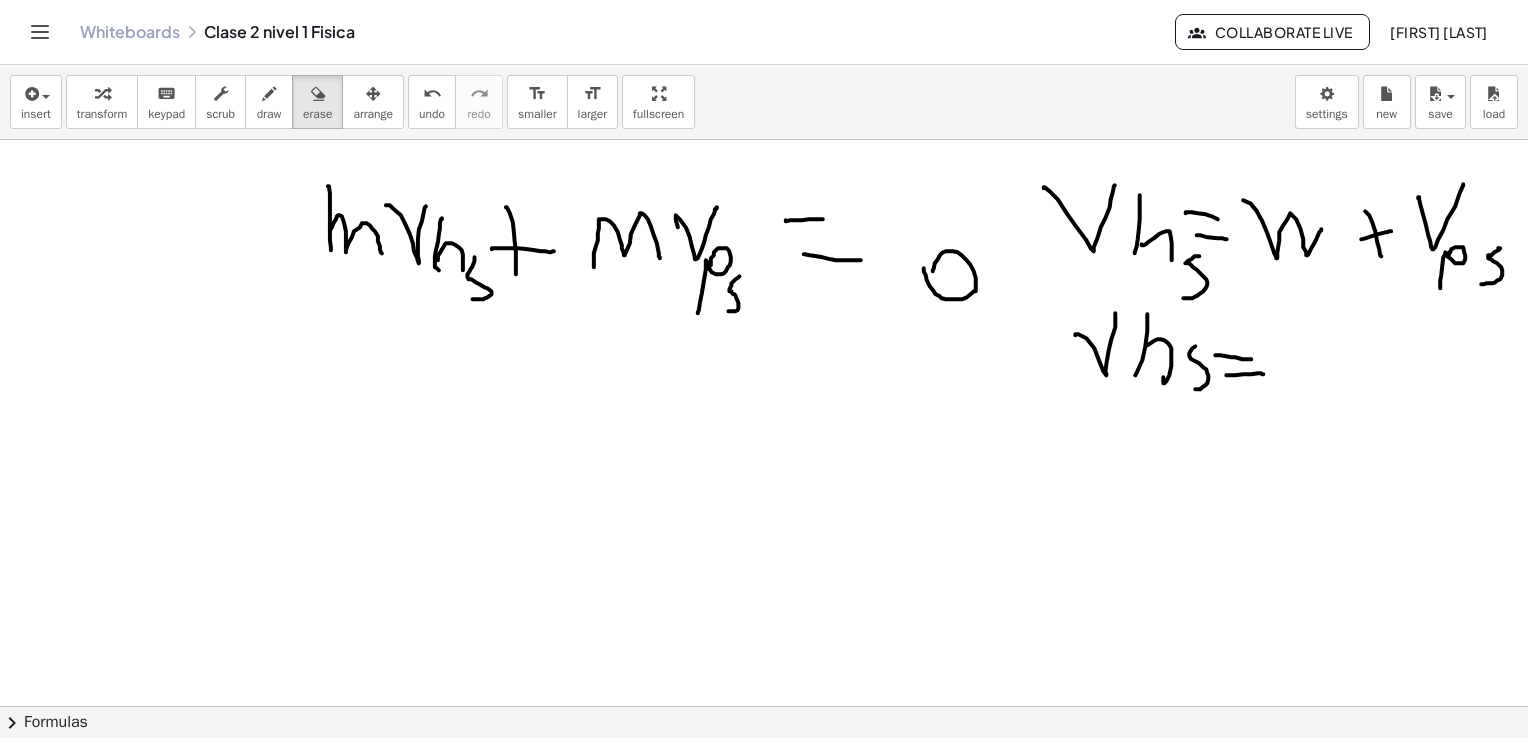 scroll, scrollTop: 1800, scrollLeft: 25, axis: both 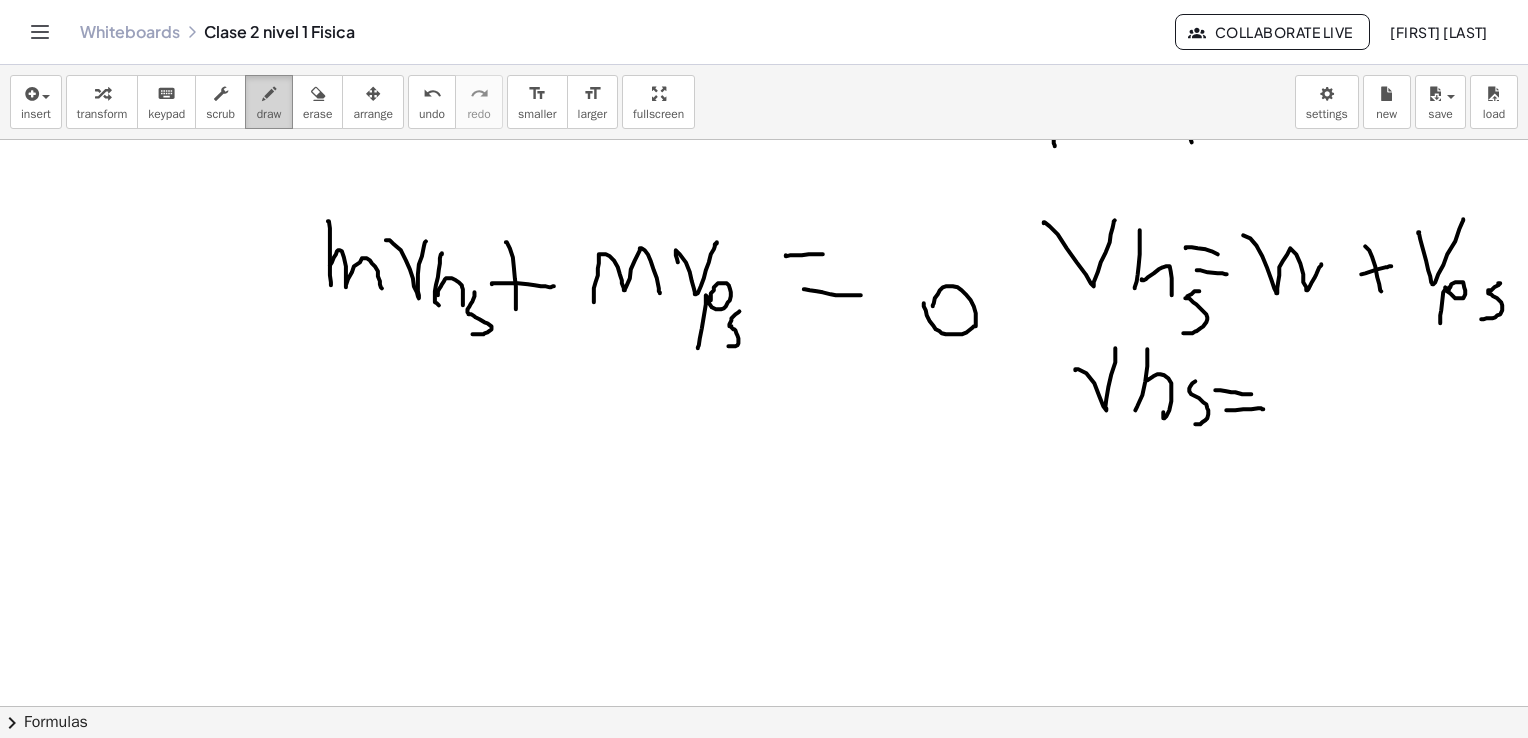 click at bounding box center (269, 94) 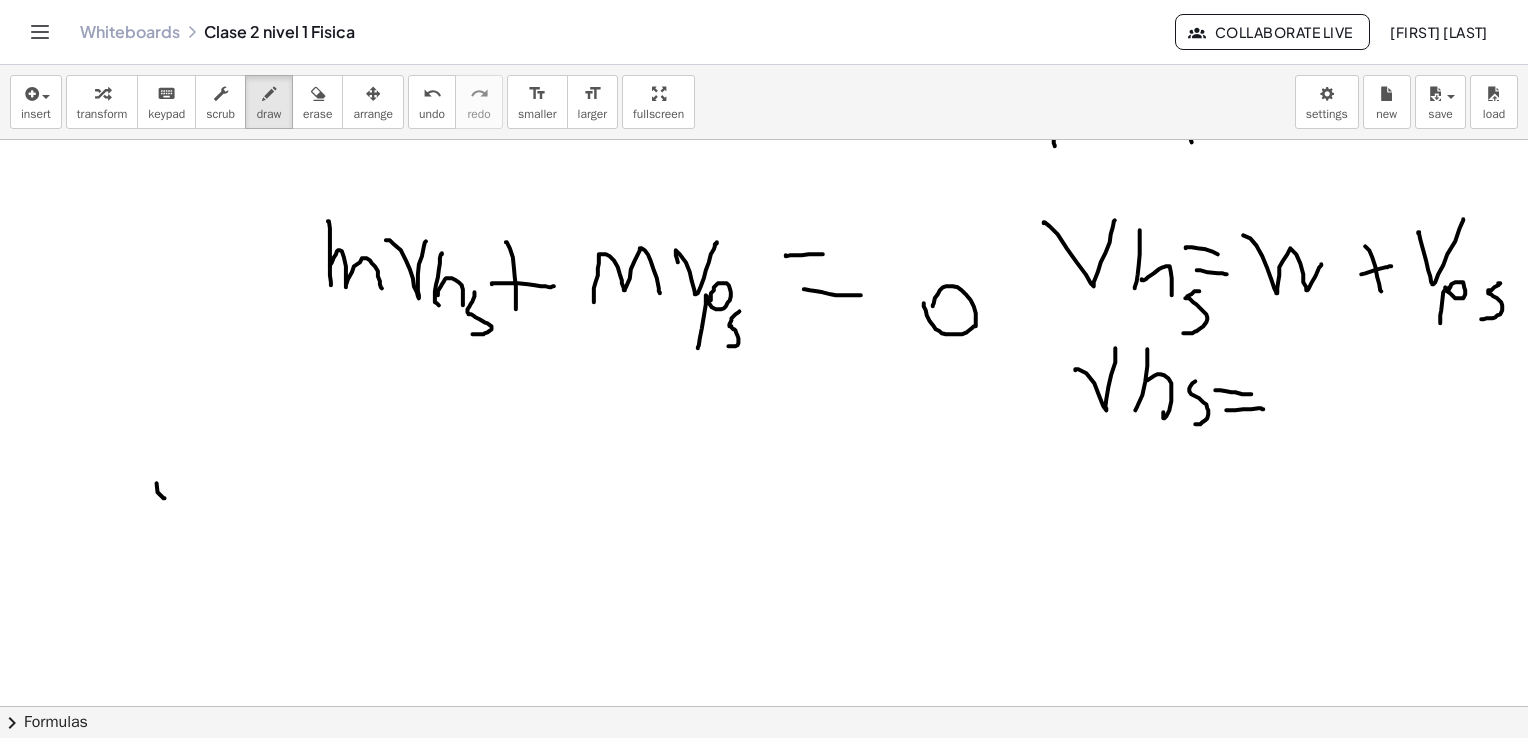 drag, startPoint x: 149, startPoint y: 498, endPoint x: 140, endPoint y: 446, distance: 52.773098 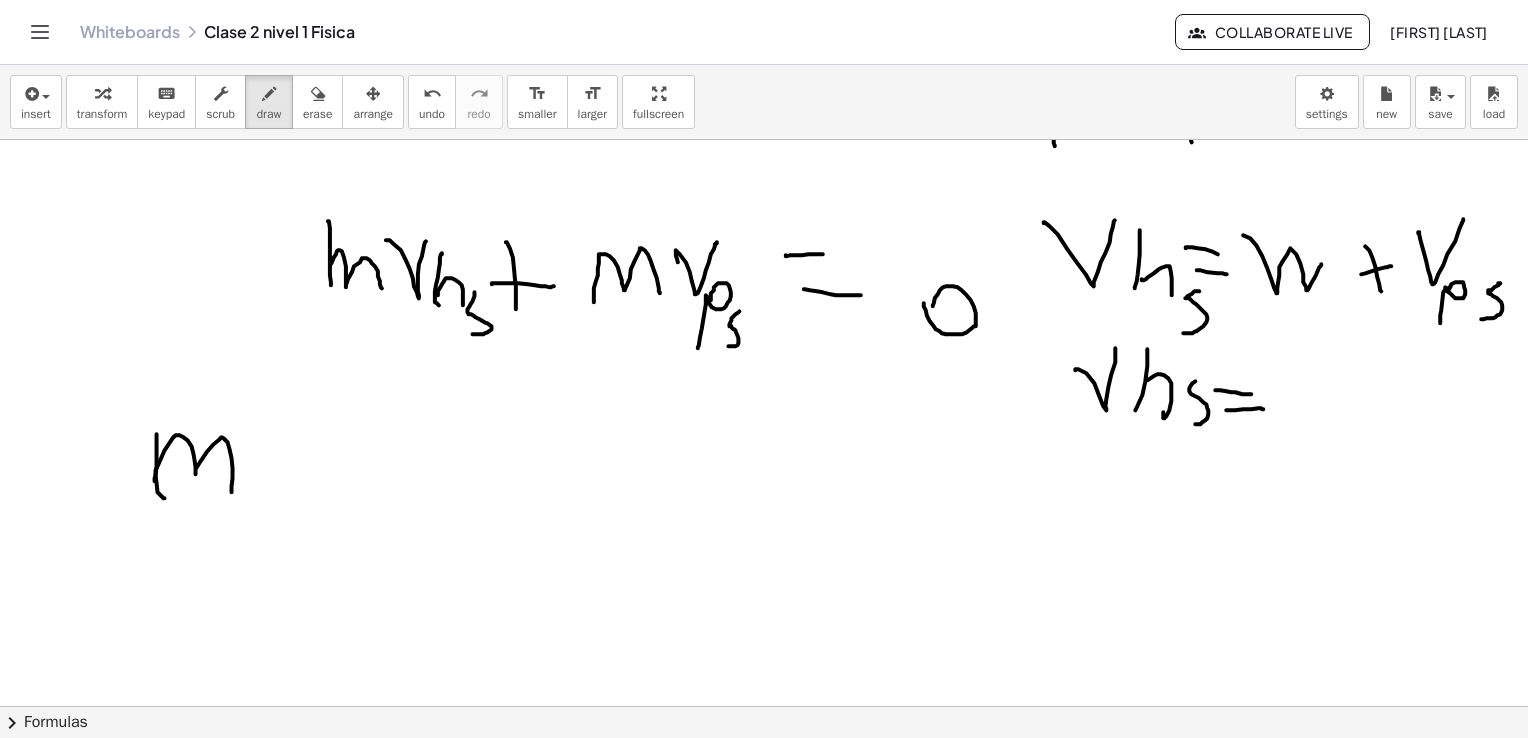 drag, startPoint x: 139, startPoint y: 481, endPoint x: 216, endPoint y: 492, distance: 77.781746 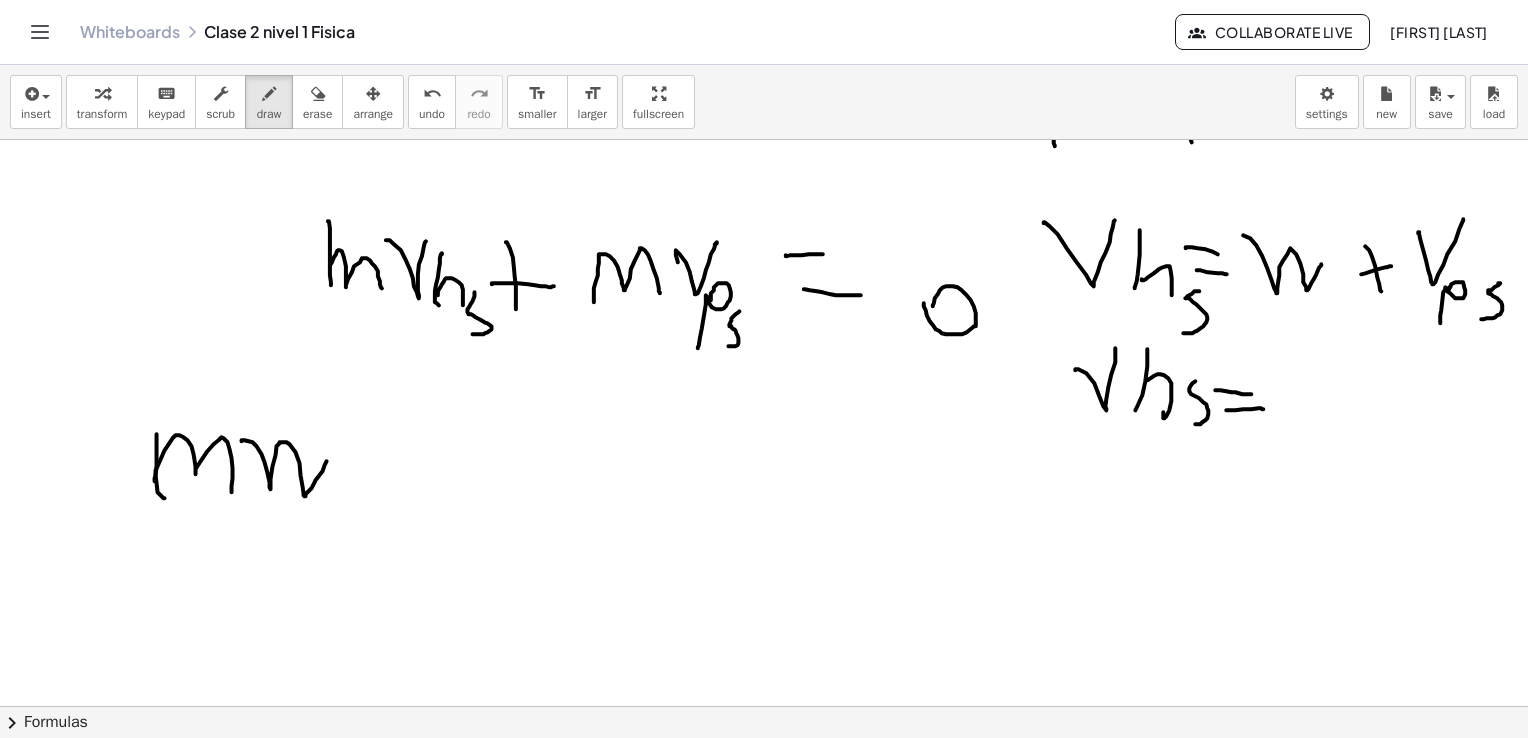 drag, startPoint x: 226, startPoint y: 441, endPoint x: 311, endPoint y: 461, distance: 87.32124 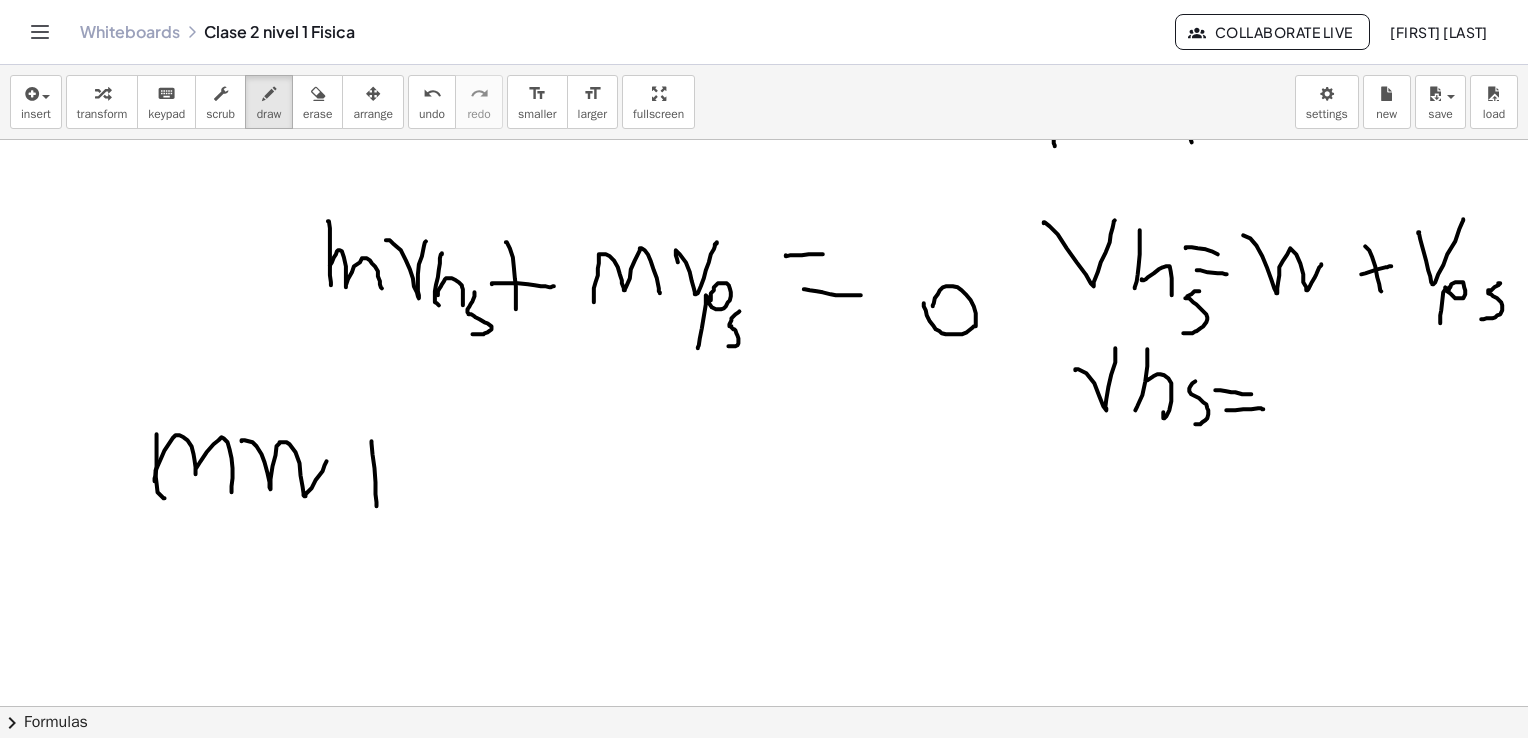 drag, startPoint x: 356, startPoint y: 443, endPoint x: 342, endPoint y: 466, distance: 26.925823 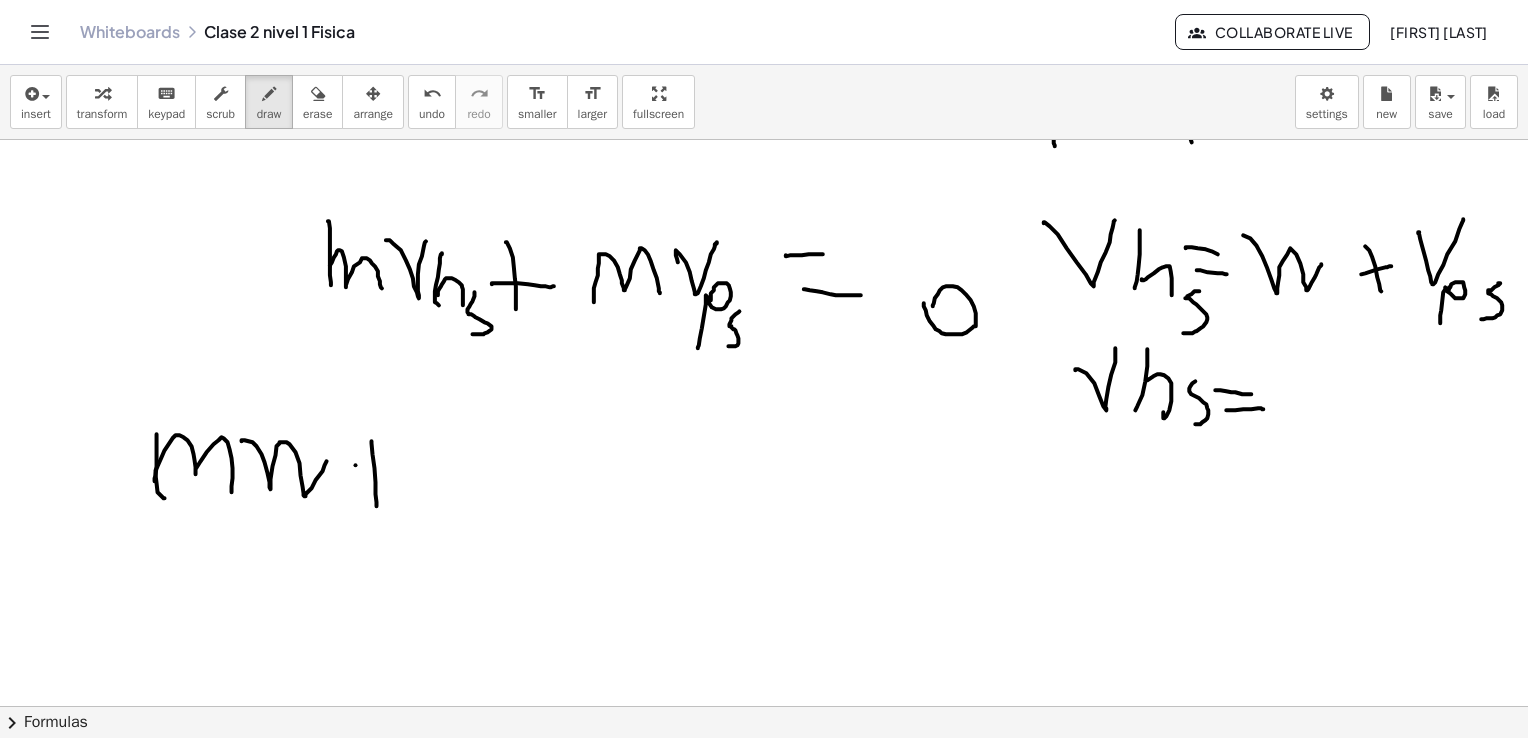 drag, startPoint x: 340, startPoint y: 465, endPoint x: 373, endPoint y: 465, distance: 33 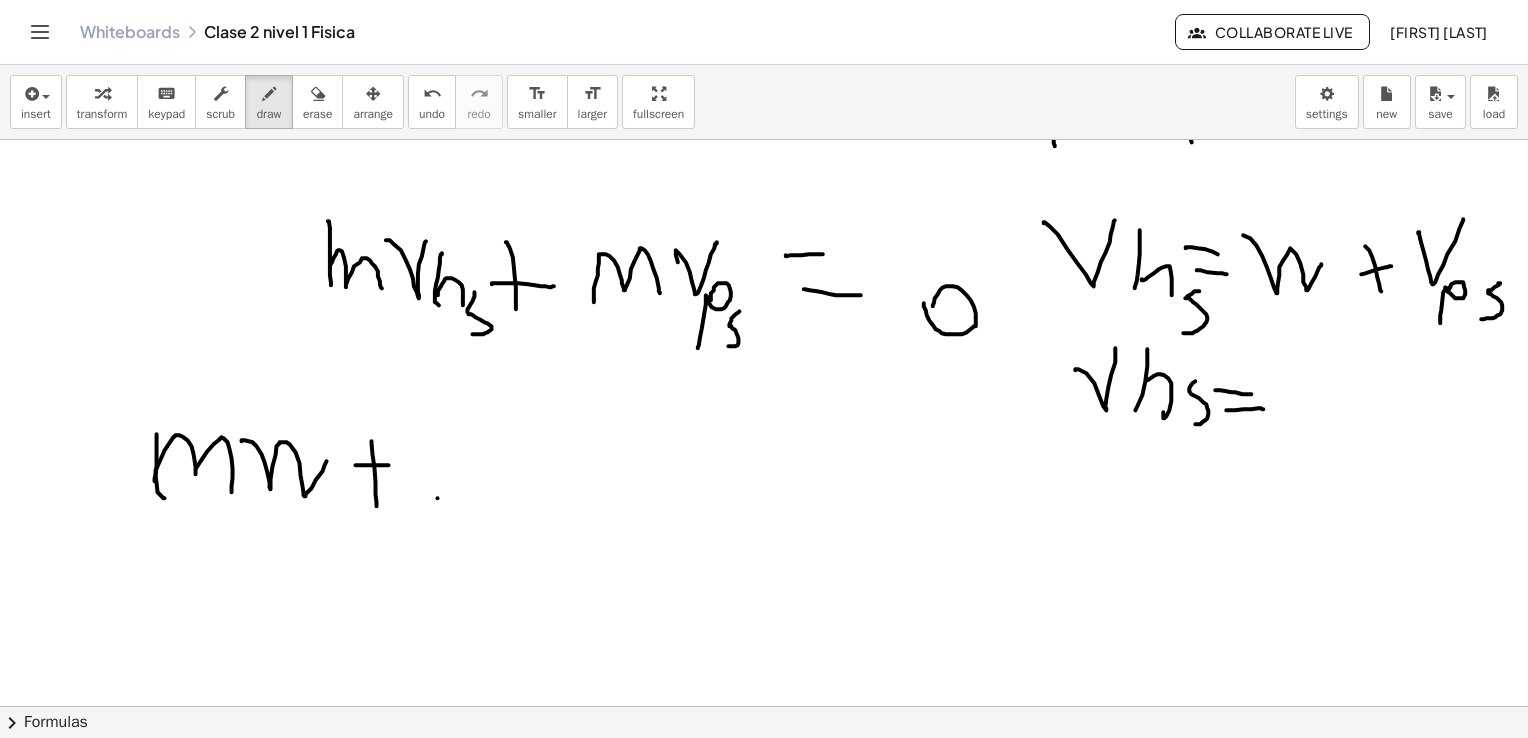 drag, startPoint x: 422, startPoint y: 498, endPoint x: 420, endPoint y: 434, distance: 64.03124 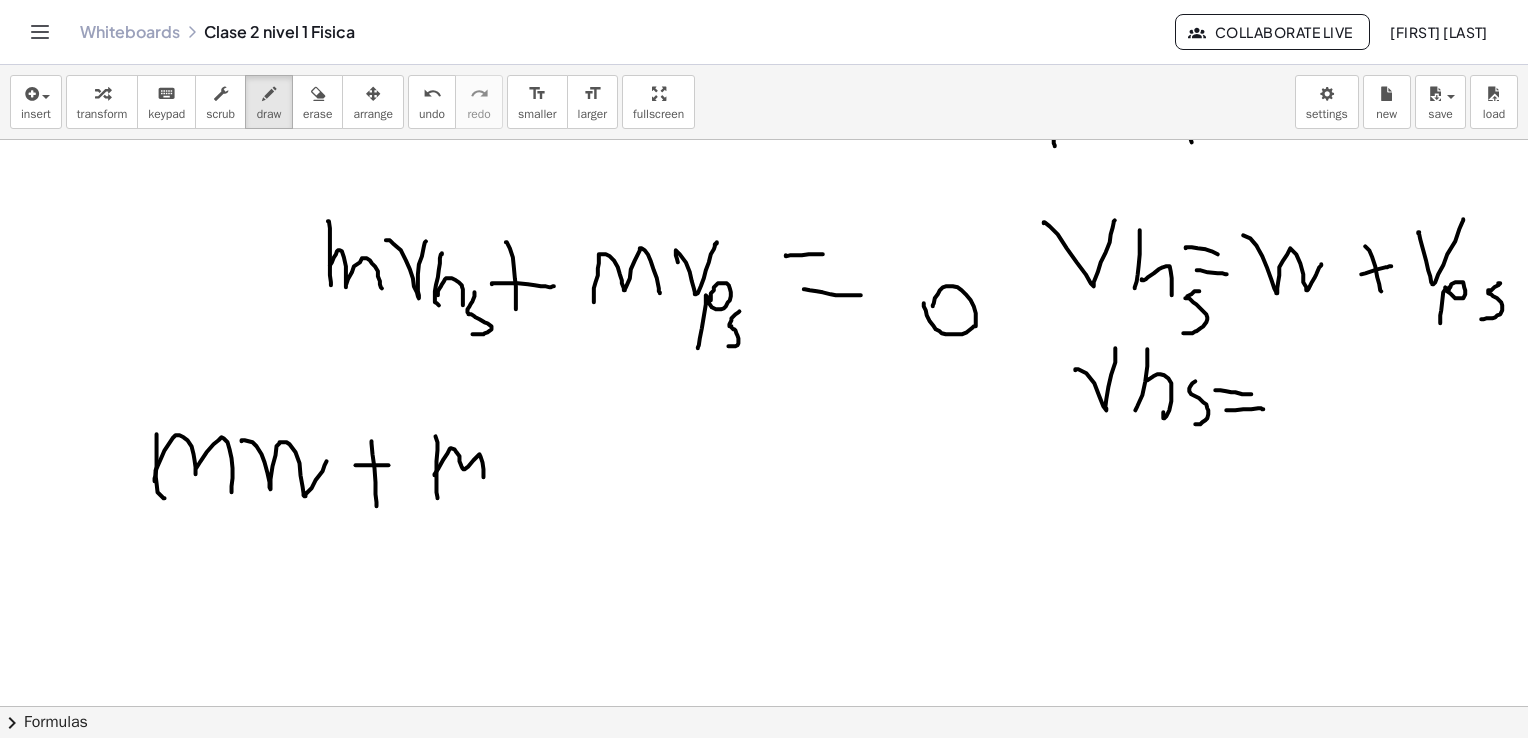 drag, startPoint x: 419, startPoint y: 475, endPoint x: 512, endPoint y: 503, distance: 97.123634 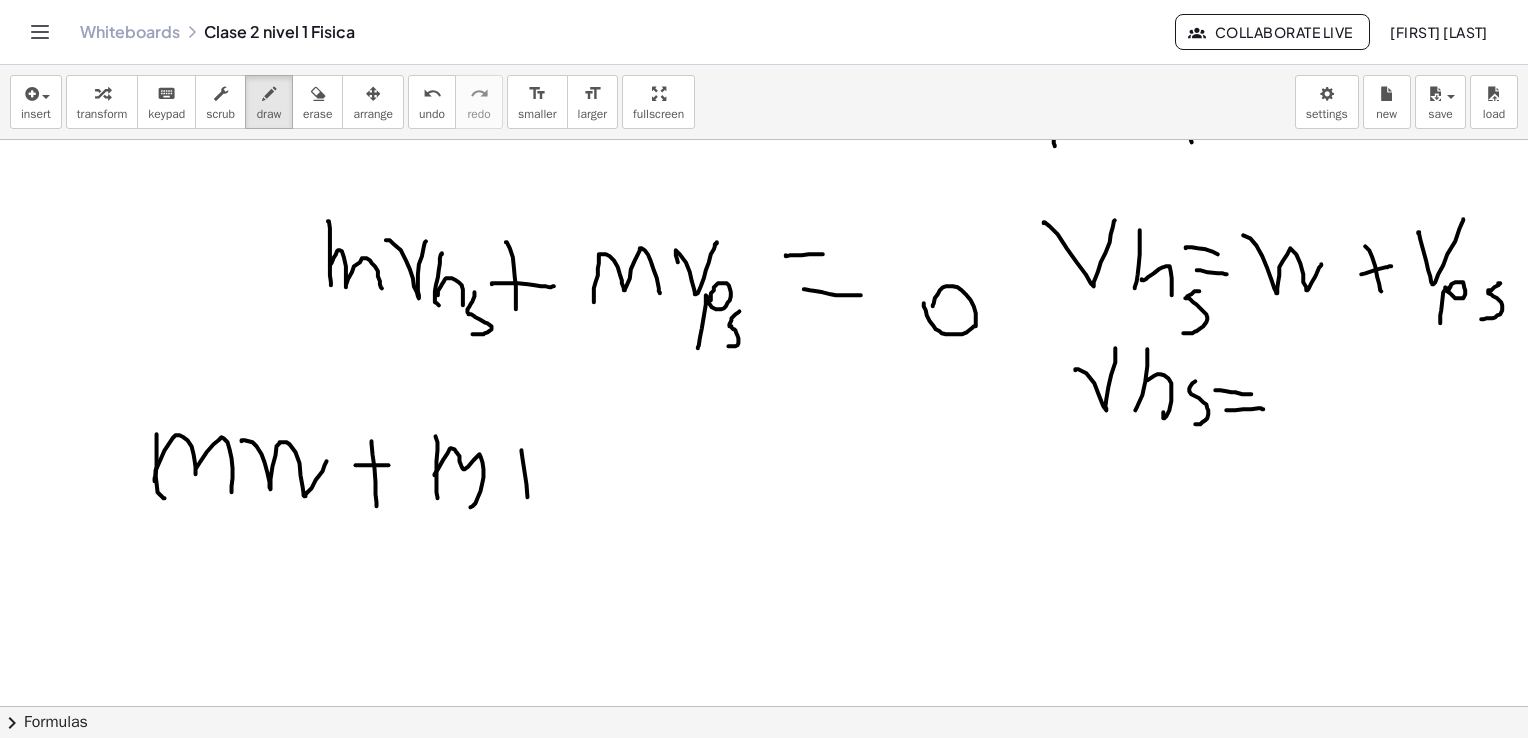 drag, startPoint x: 507, startPoint y: 458, endPoint x: 527, endPoint y: 451, distance: 21.189621 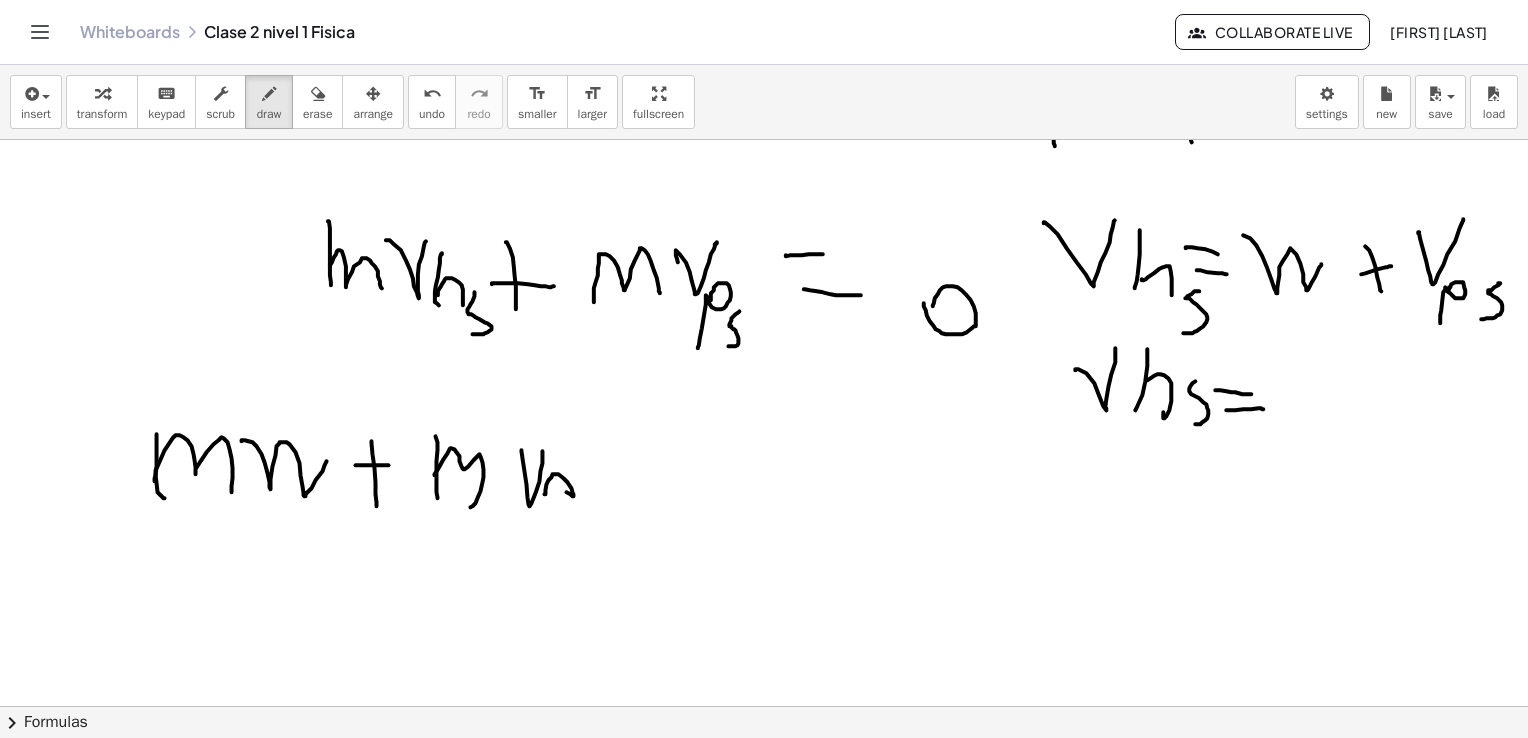 drag, startPoint x: 529, startPoint y: 494, endPoint x: 538, endPoint y: 544, distance: 50.803543 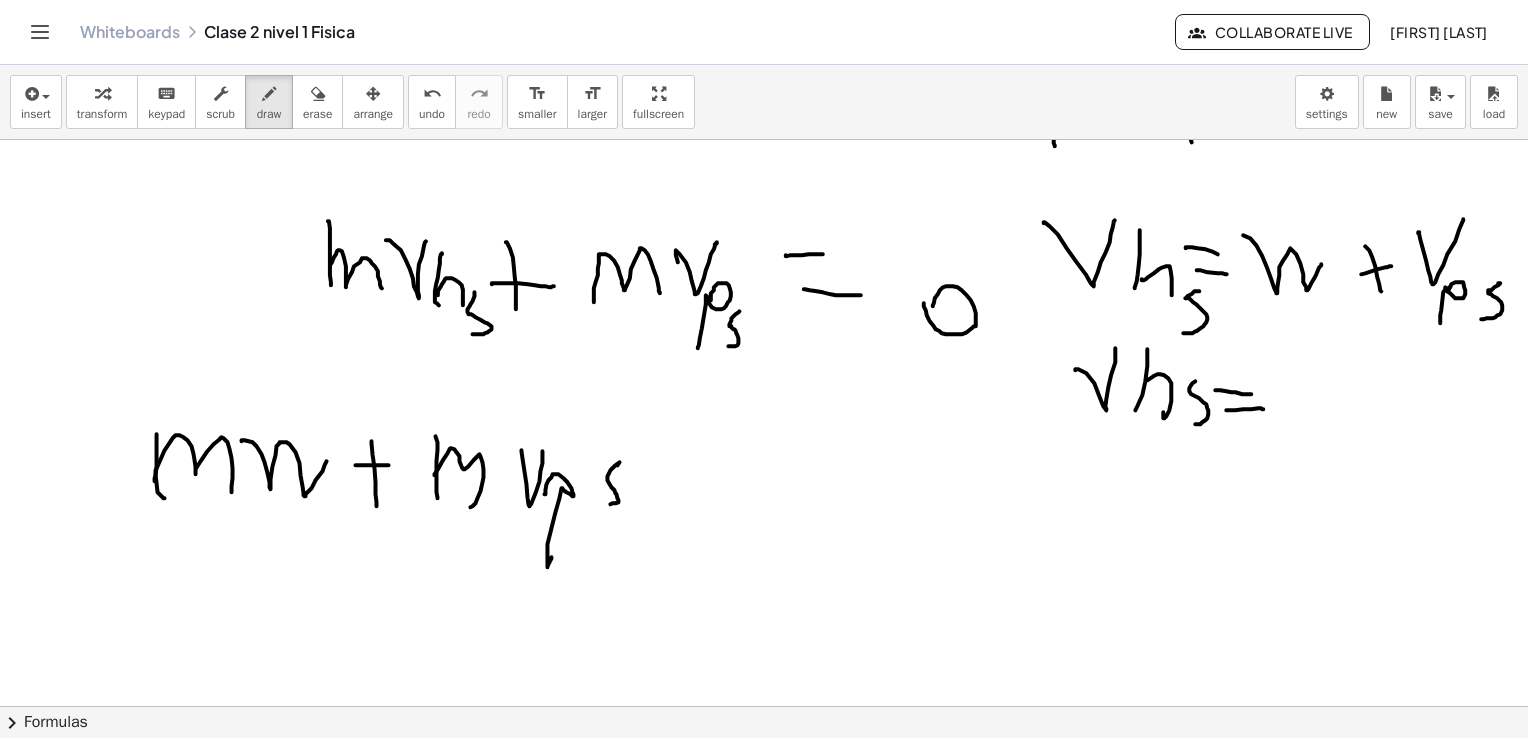 drag, startPoint x: 604, startPoint y: 462, endPoint x: 590, endPoint y: 504, distance: 44.27189 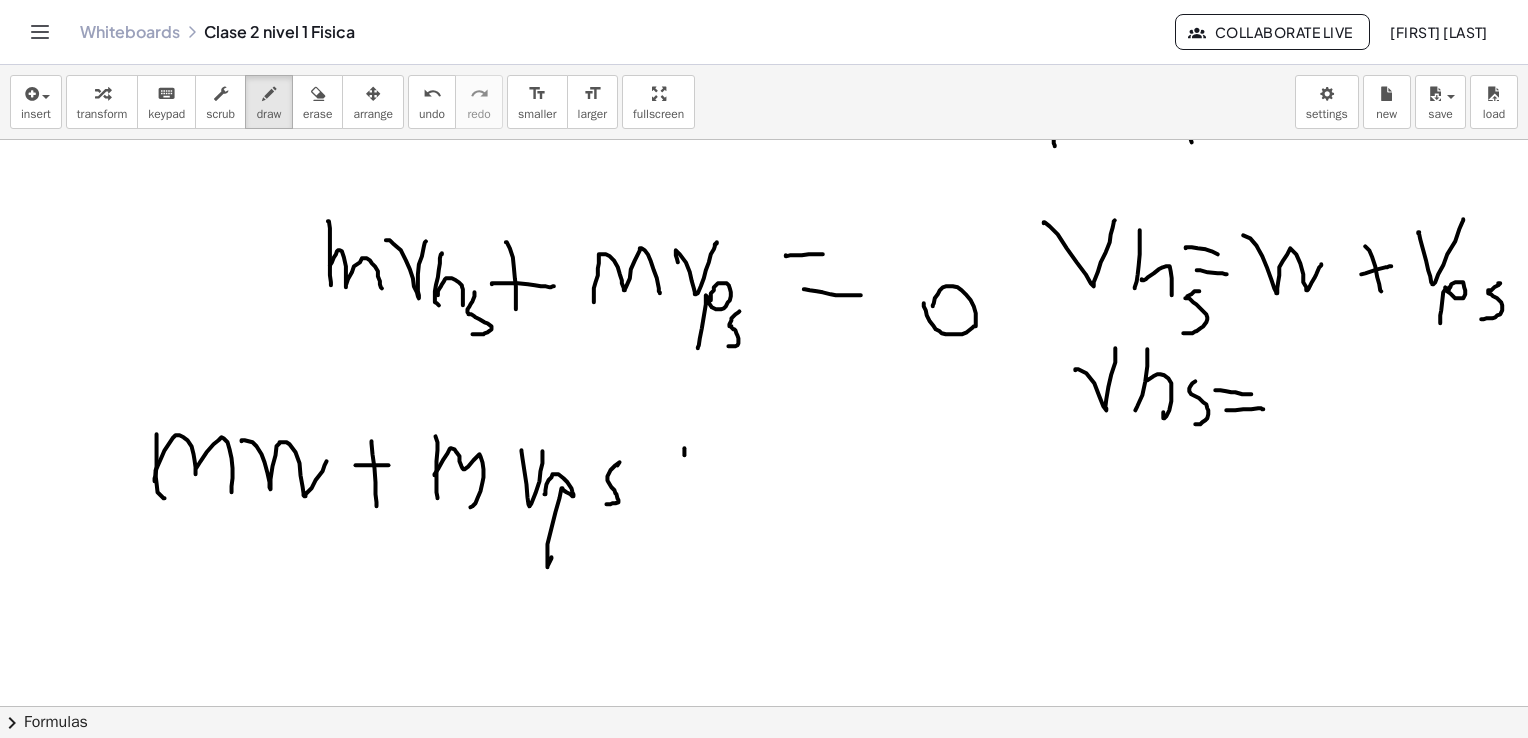 drag, startPoint x: 669, startPoint y: 455, endPoint x: 653, endPoint y: 493, distance: 41.231056 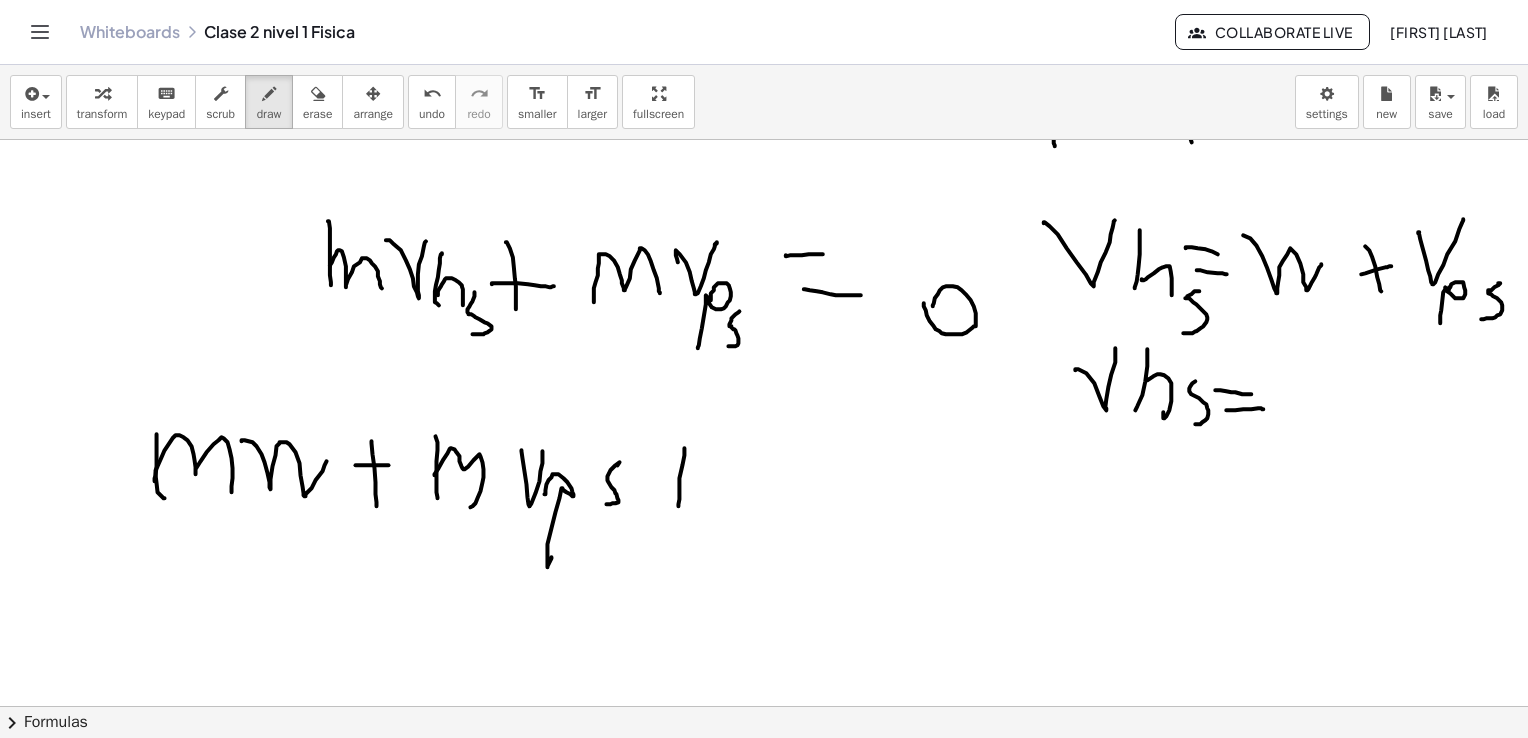 drag, startPoint x: 660, startPoint y: 477, endPoint x: 674, endPoint y: 480, distance: 14.3178215 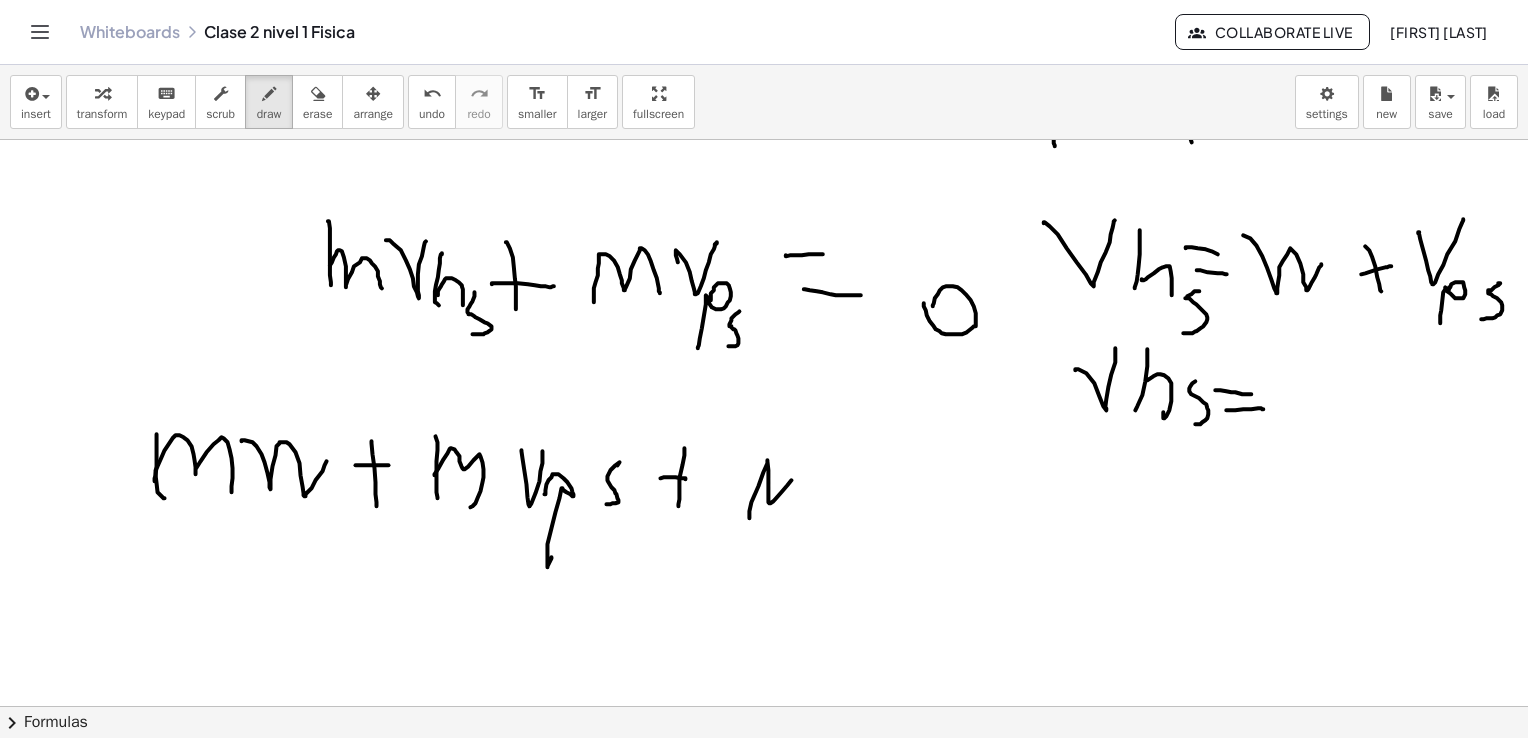 drag, startPoint x: 734, startPoint y: 516, endPoint x: 780, endPoint y: 504, distance: 47.539455 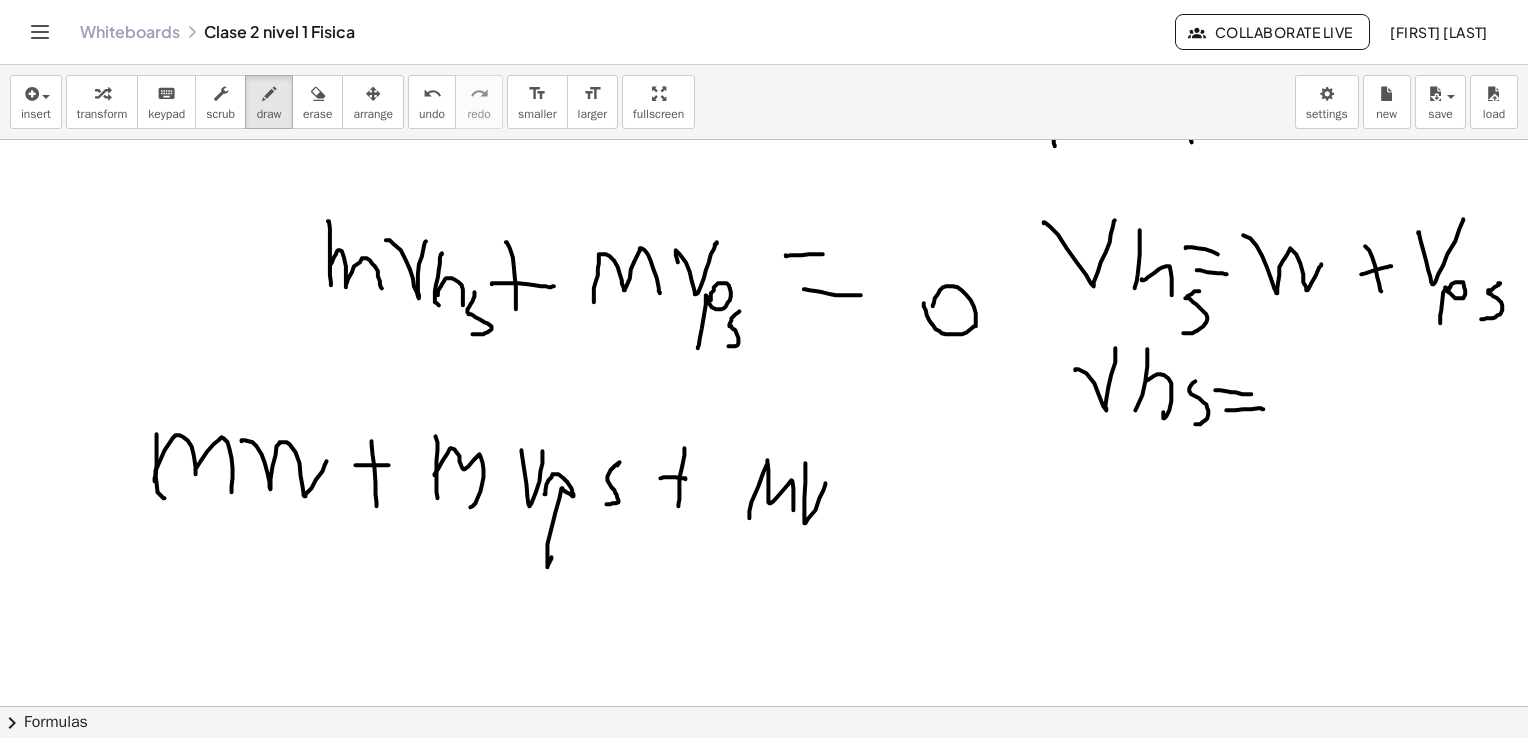 drag, startPoint x: 790, startPoint y: 463, endPoint x: 810, endPoint y: 483, distance: 28.284271 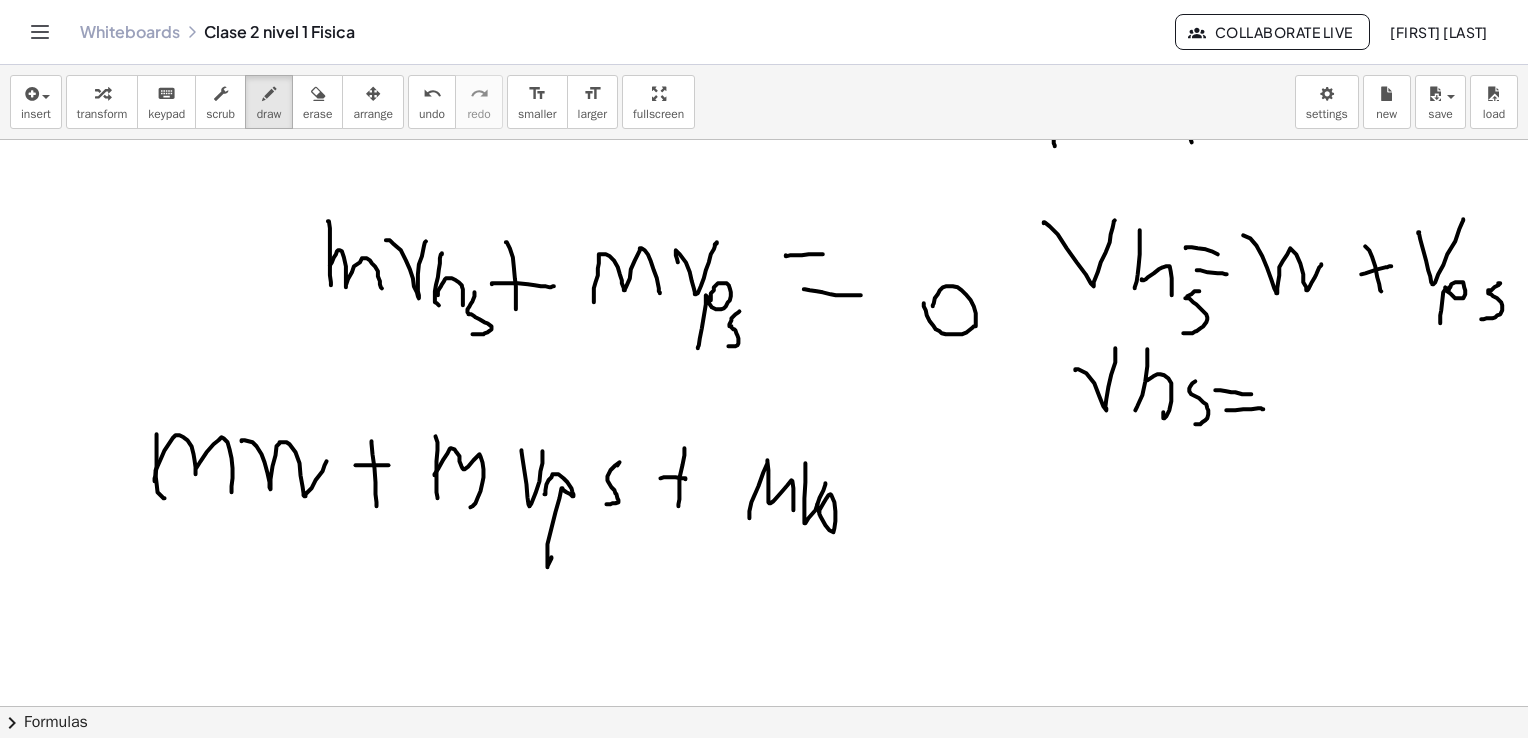 drag, startPoint x: 811, startPoint y: 498, endPoint x: 849, endPoint y: 518, distance: 42.941822 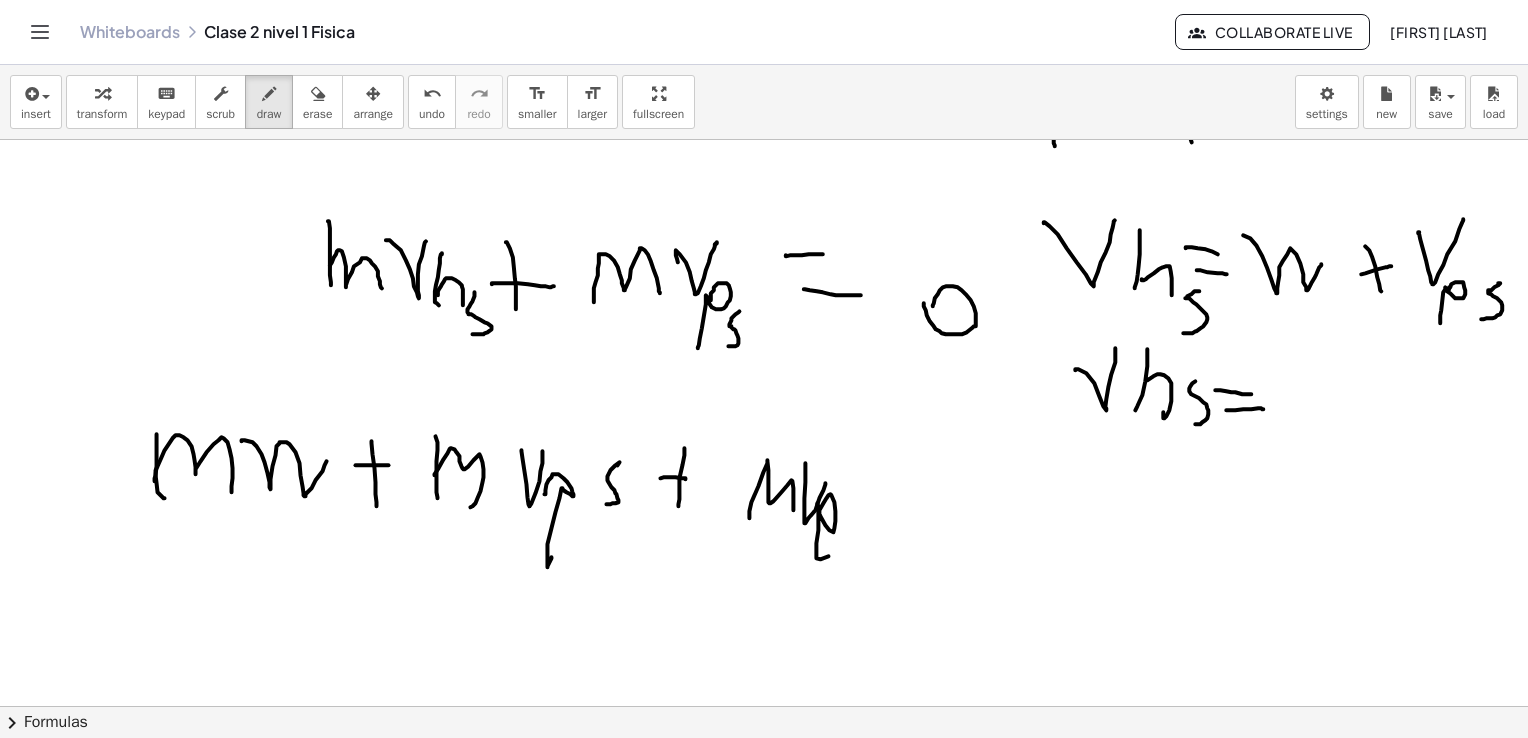 drag, startPoint x: 878, startPoint y: 472, endPoint x: 901, endPoint y: 480, distance: 24.351591 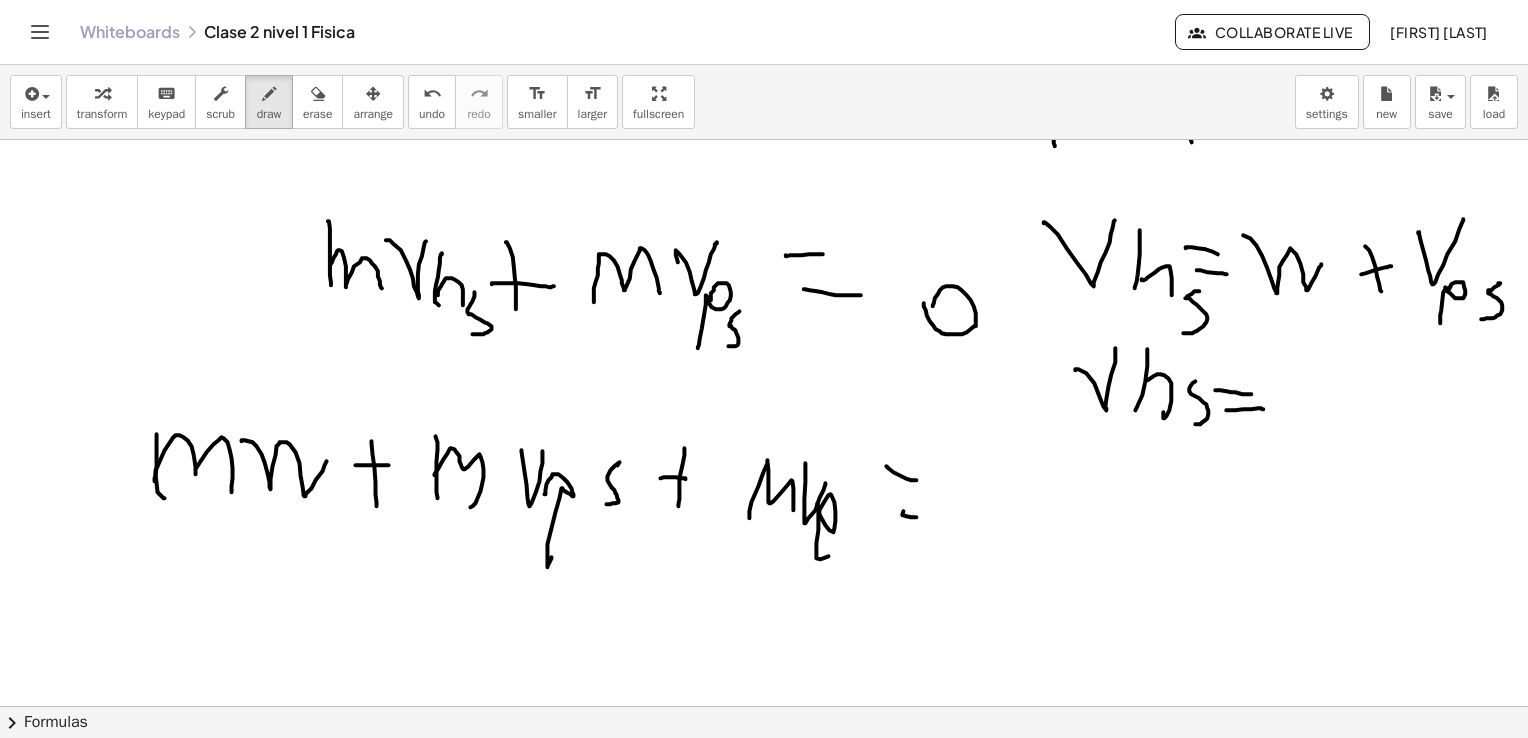 drag, startPoint x: 896, startPoint y: 517, endPoint x: 936, endPoint y: 515, distance: 40.04997 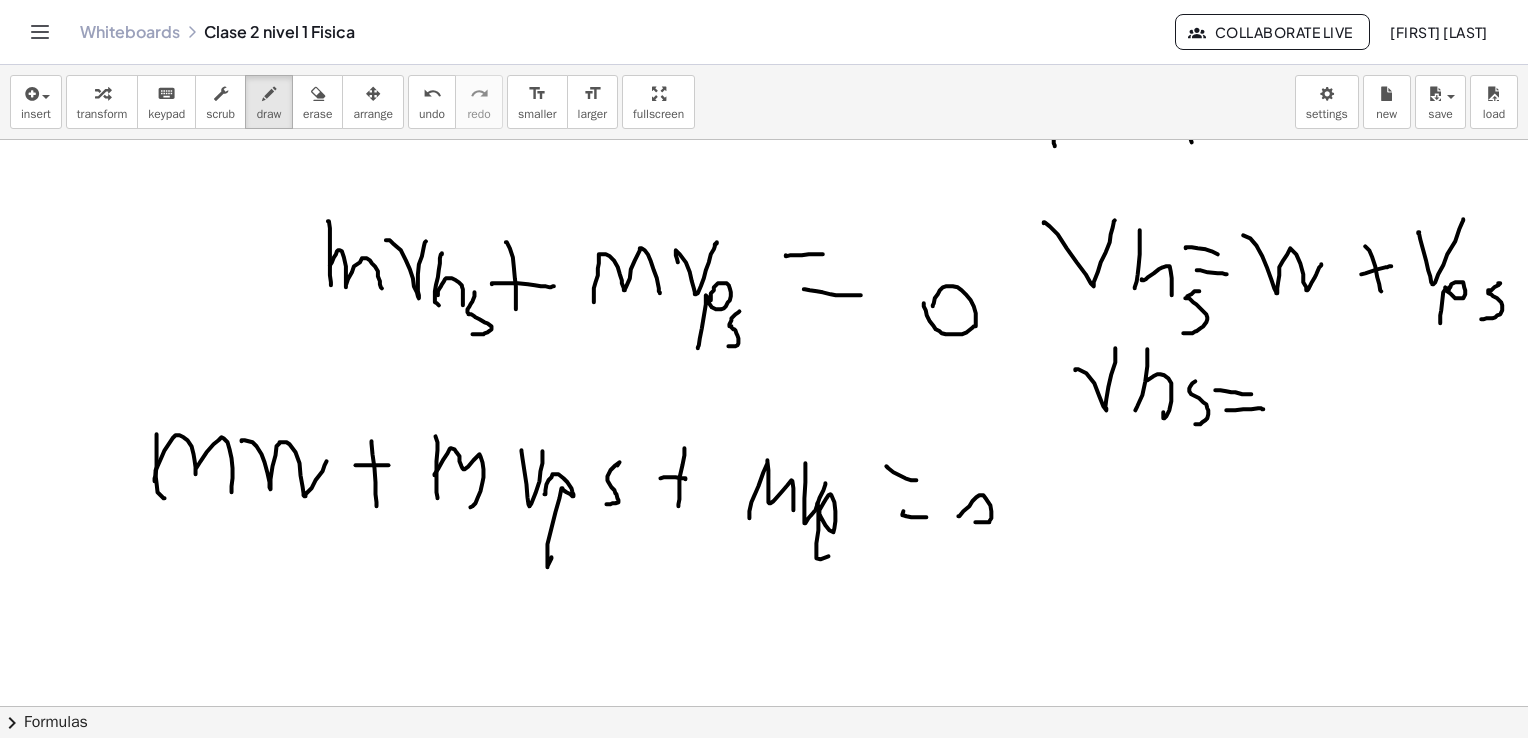 click at bounding box center (759, 118) 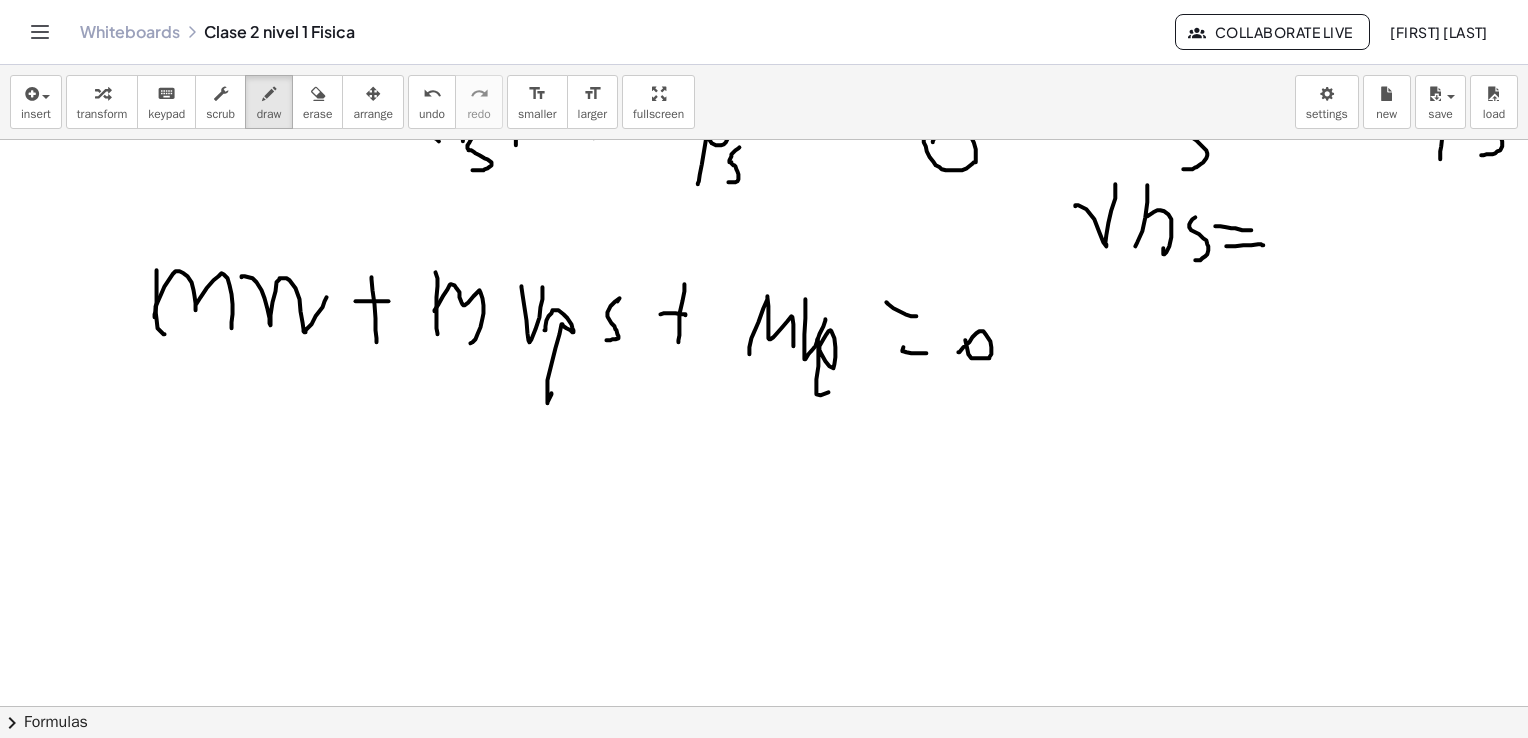scroll, scrollTop: 2000, scrollLeft: 25, axis: both 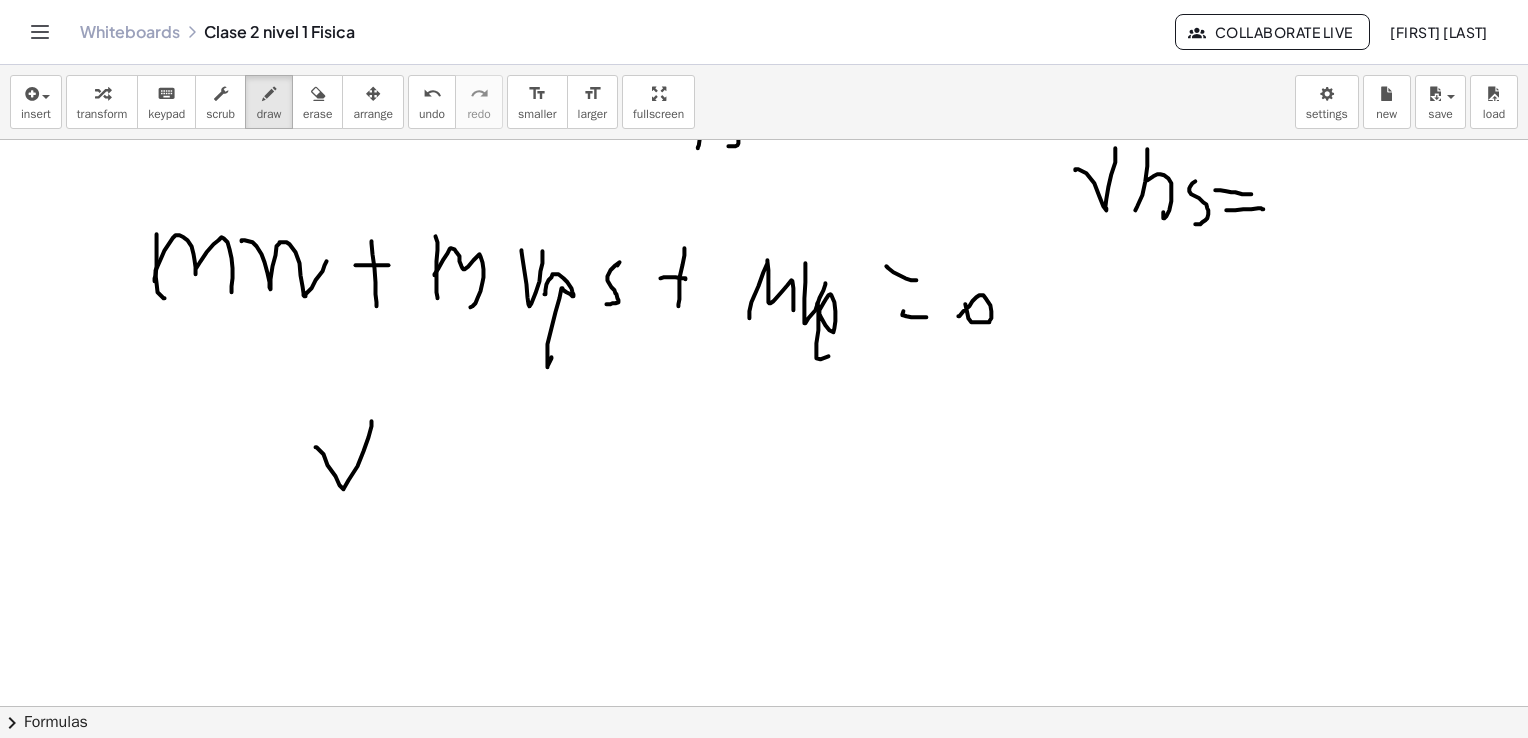 drag, startPoint x: 300, startPoint y: 447, endPoint x: 403, endPoint y: 462, distance: 104.0865 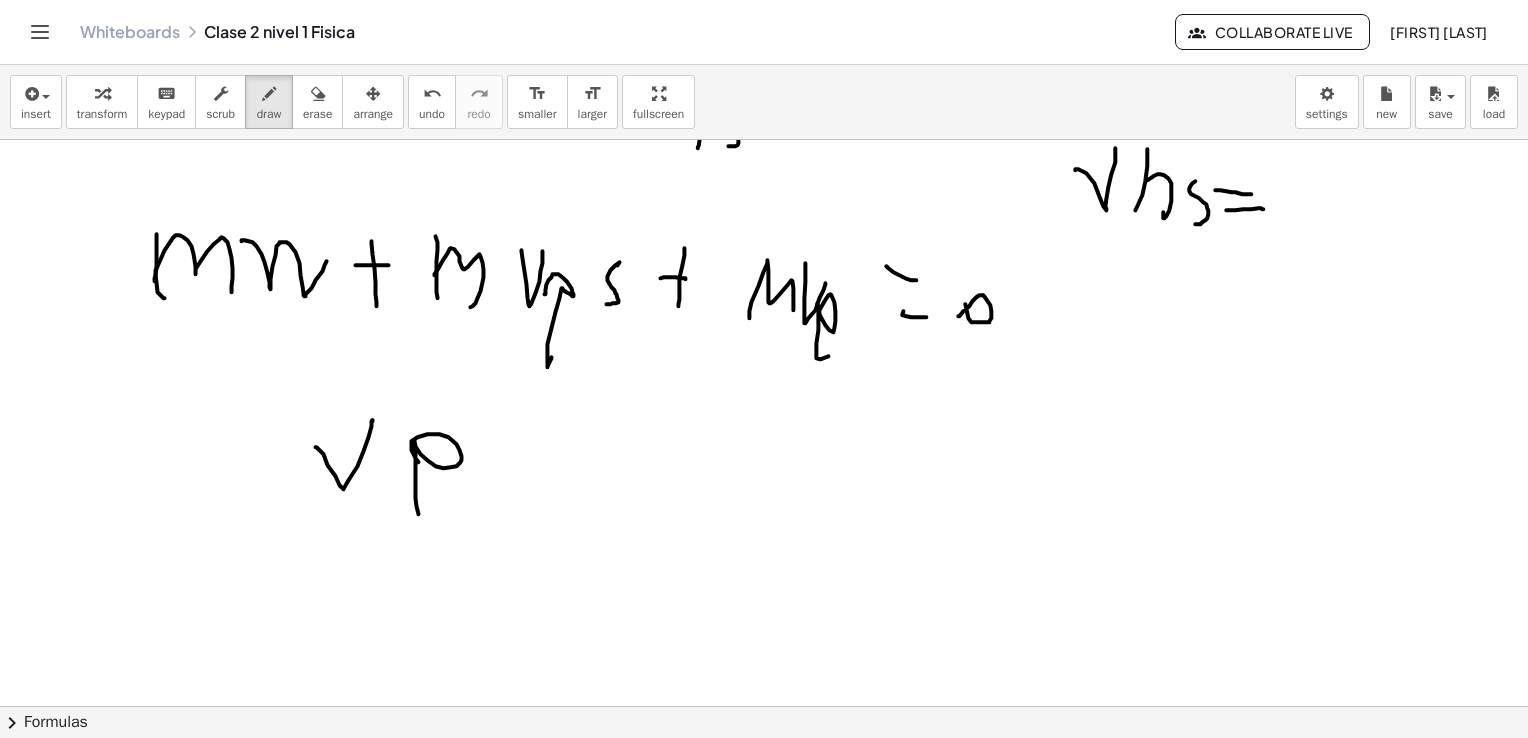 drag, startPoint x: 403, startPoint y: 462, endPoint x: 466, endPoint y: 482, distance: 66.09841 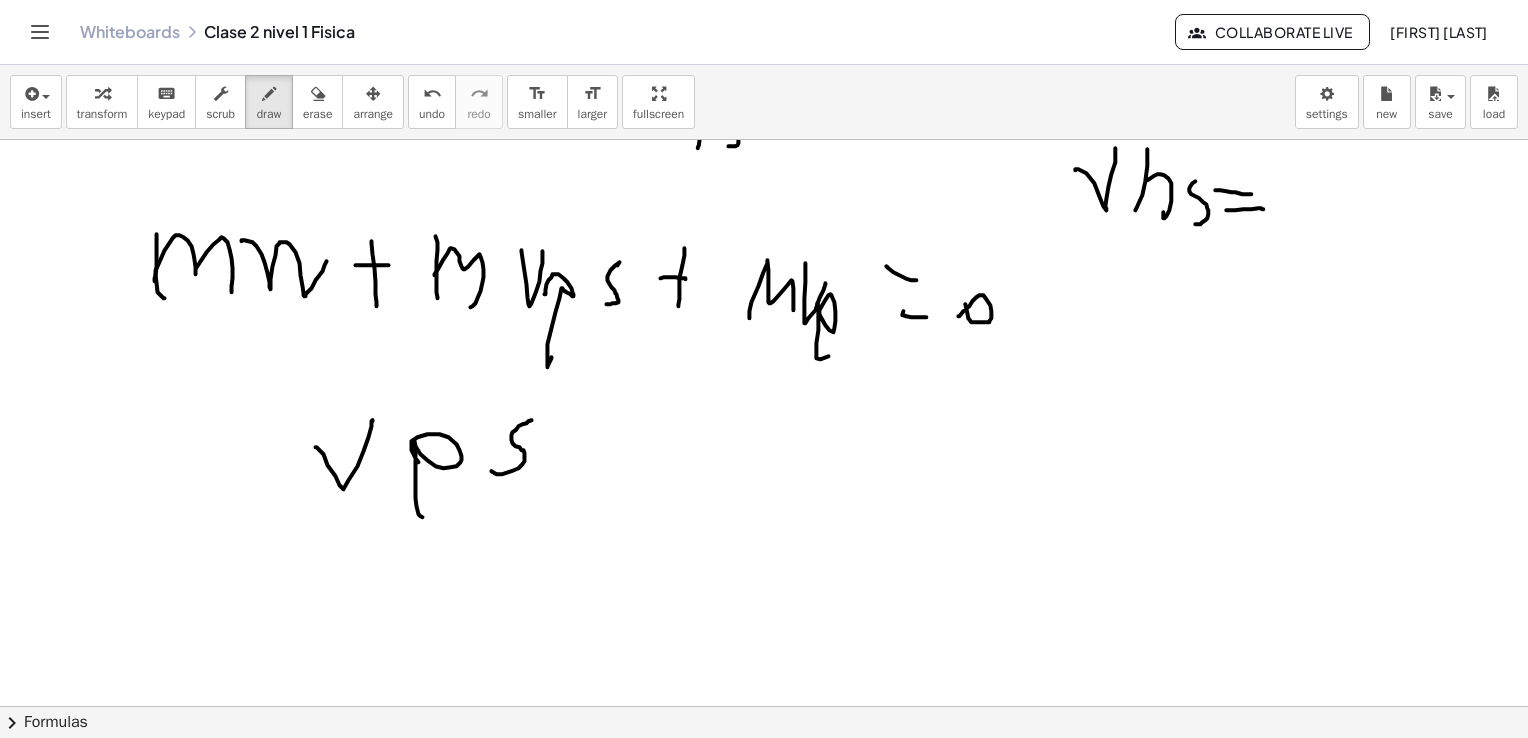 drag, startPoint x: 516, startPoint y: 420, endPoint x: 465, endPoint y: 468, distance: 70.035706 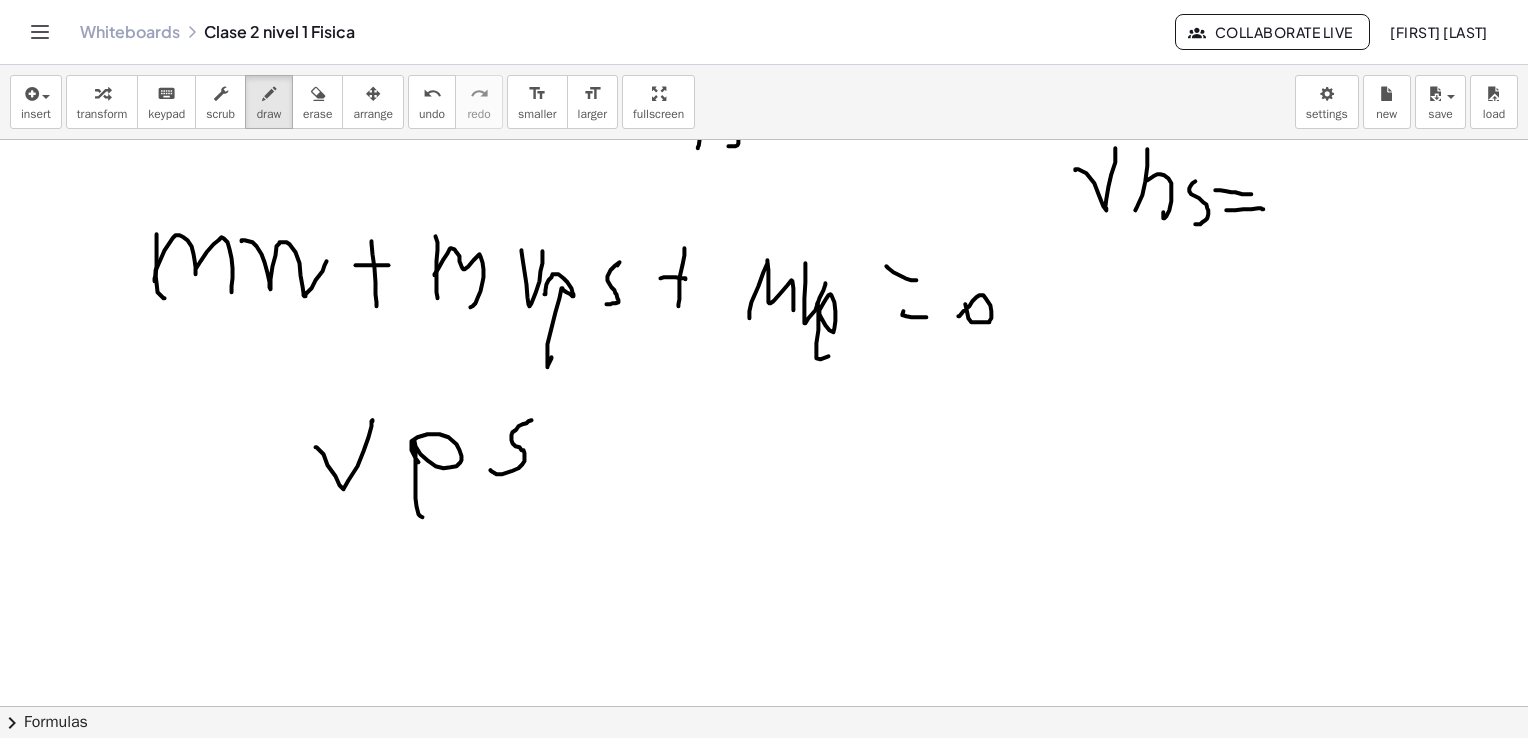 drag, startPoint x: 589, startPoint y: 448, endPoint x: 651, endPoint y: 442, distance: 62.289646 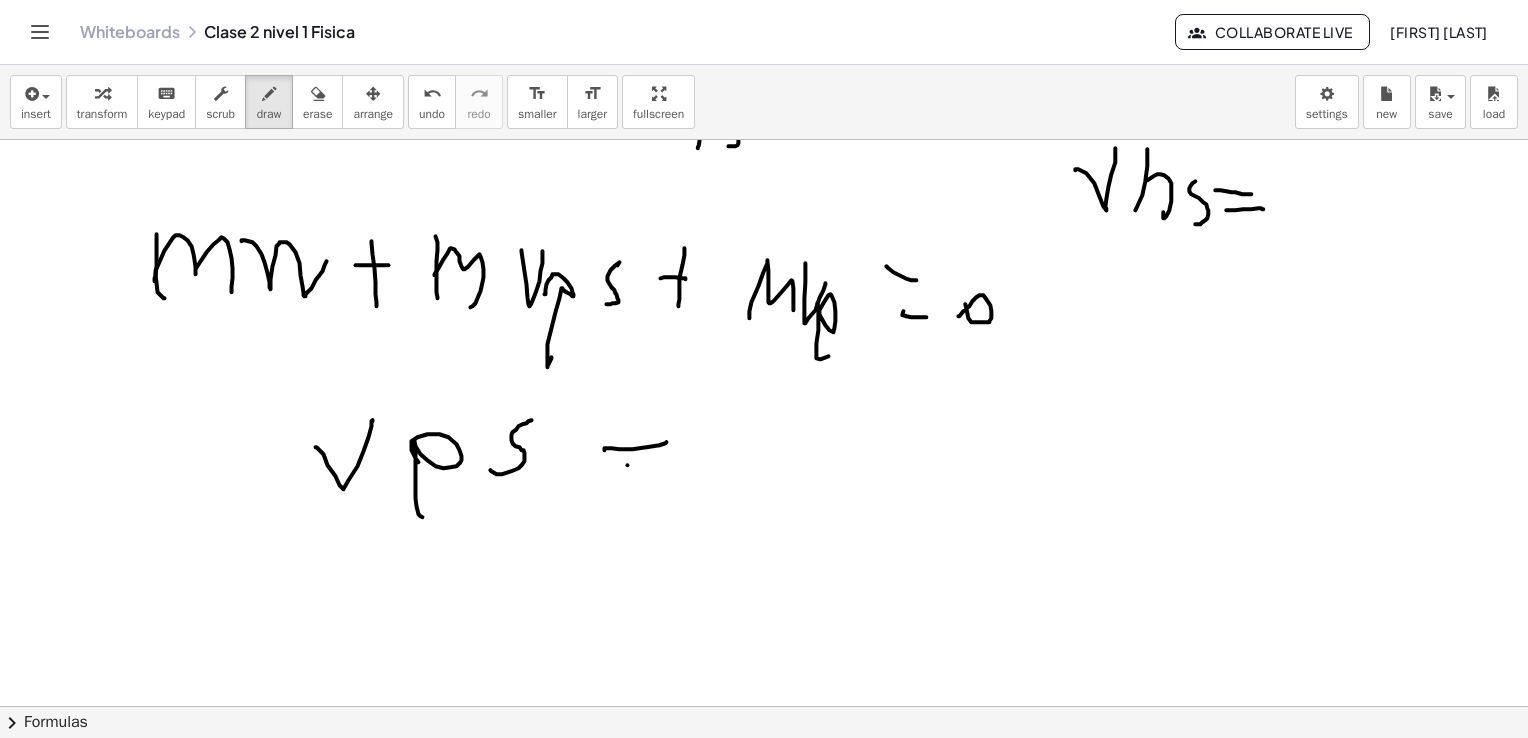 drag, startPoint x: 612, startPoint y: 465, endPoint x: 652, endPoint y: 462, distance: 40.112343 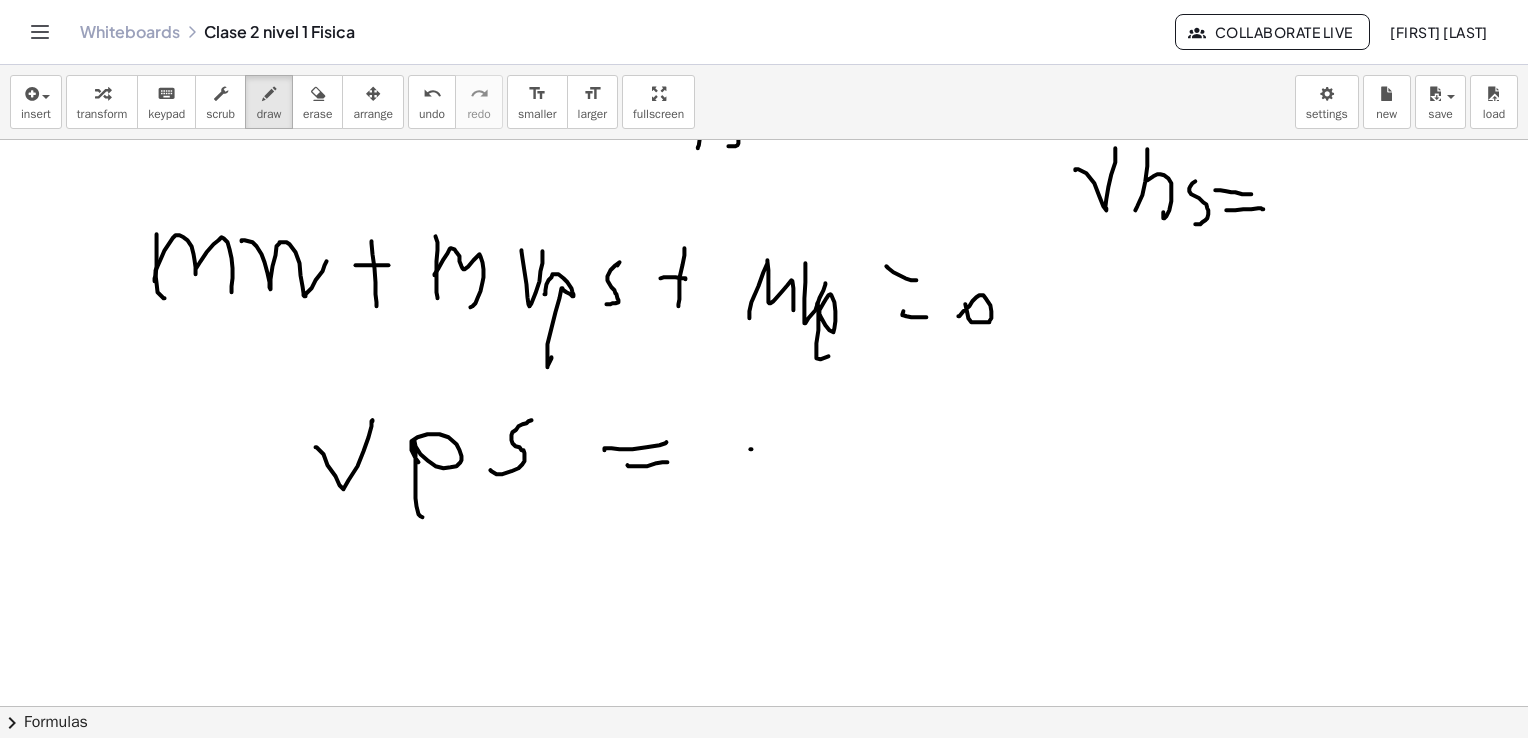 drag, startPoint x: 735, startPoint y: 449, endPoint x: 777, endPoint y: 455, distance: 42.426407 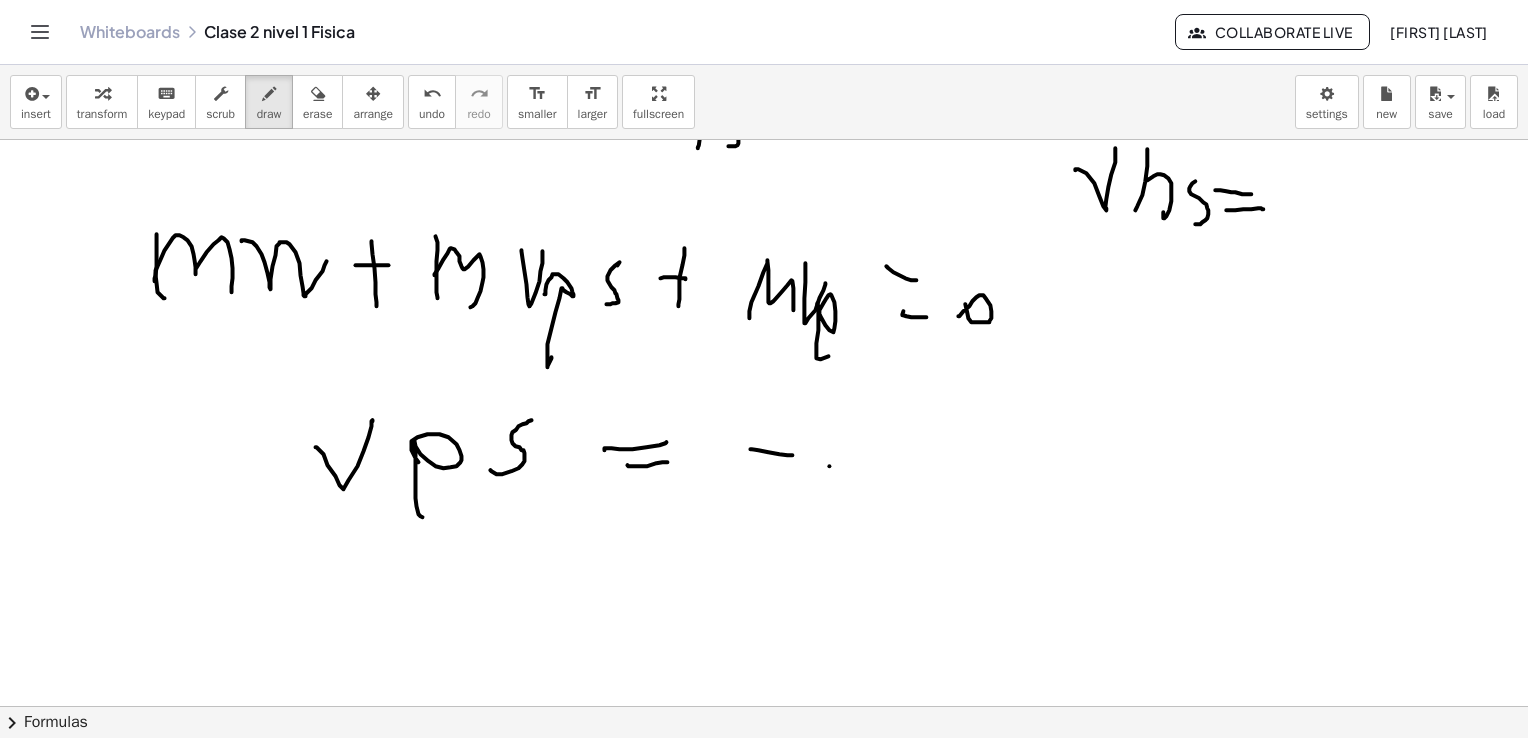 drag, startPoint x: 814, startPoint y: 466, endPoint x: 825, endPoint y: 424, distance: 43.416588 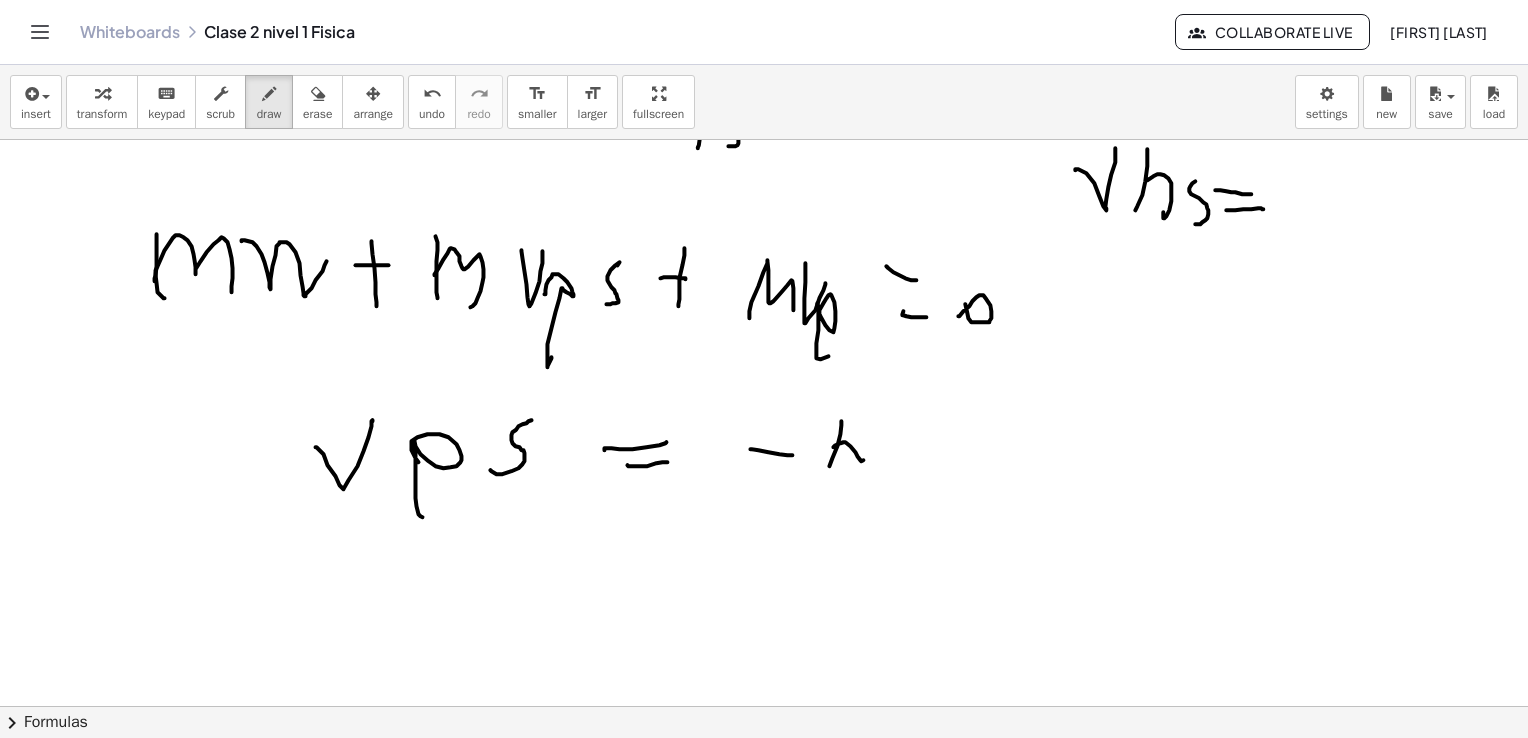 drag, startPoint x: 818, startPoint y: 447, endPoint x: 871, endPoint y: 472, distance: 58.60034 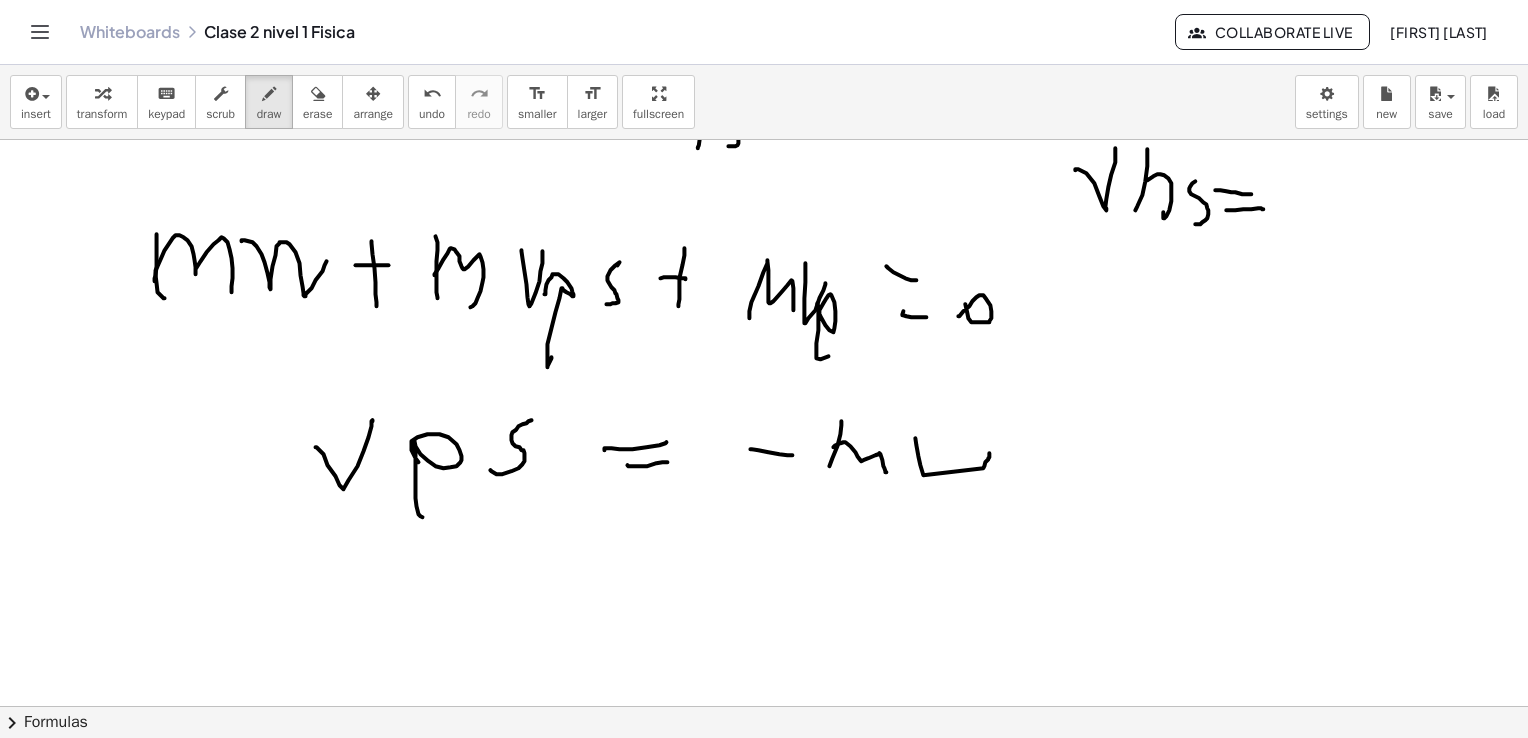drag, startPoint x: 901, startPoint y: 445, endPoint x: 974, endPoint y: 453, distance: 73.43705 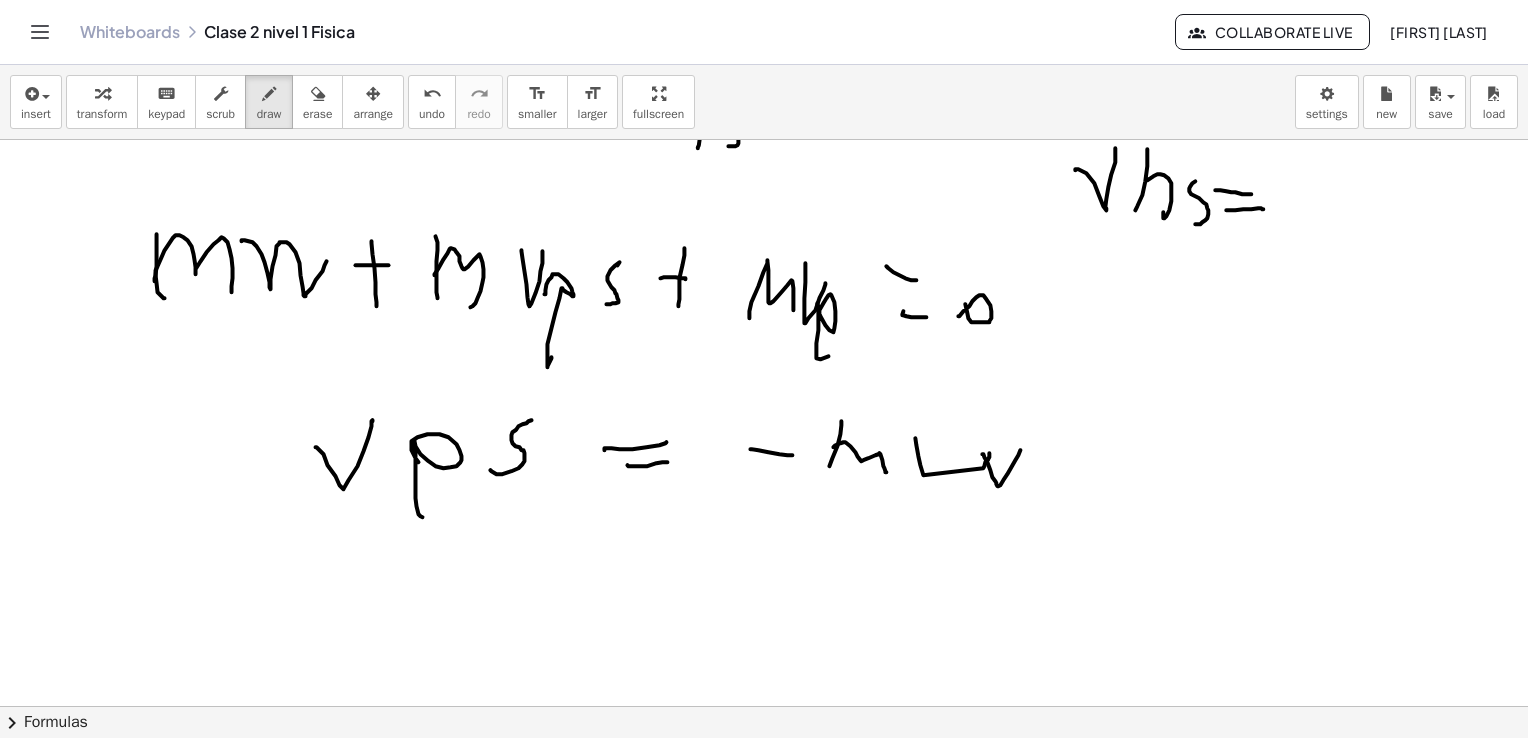 drag, startPoint x: 967, startPoint y: 454, endPoint x: 1007, endPoint y: 445, distance: 41 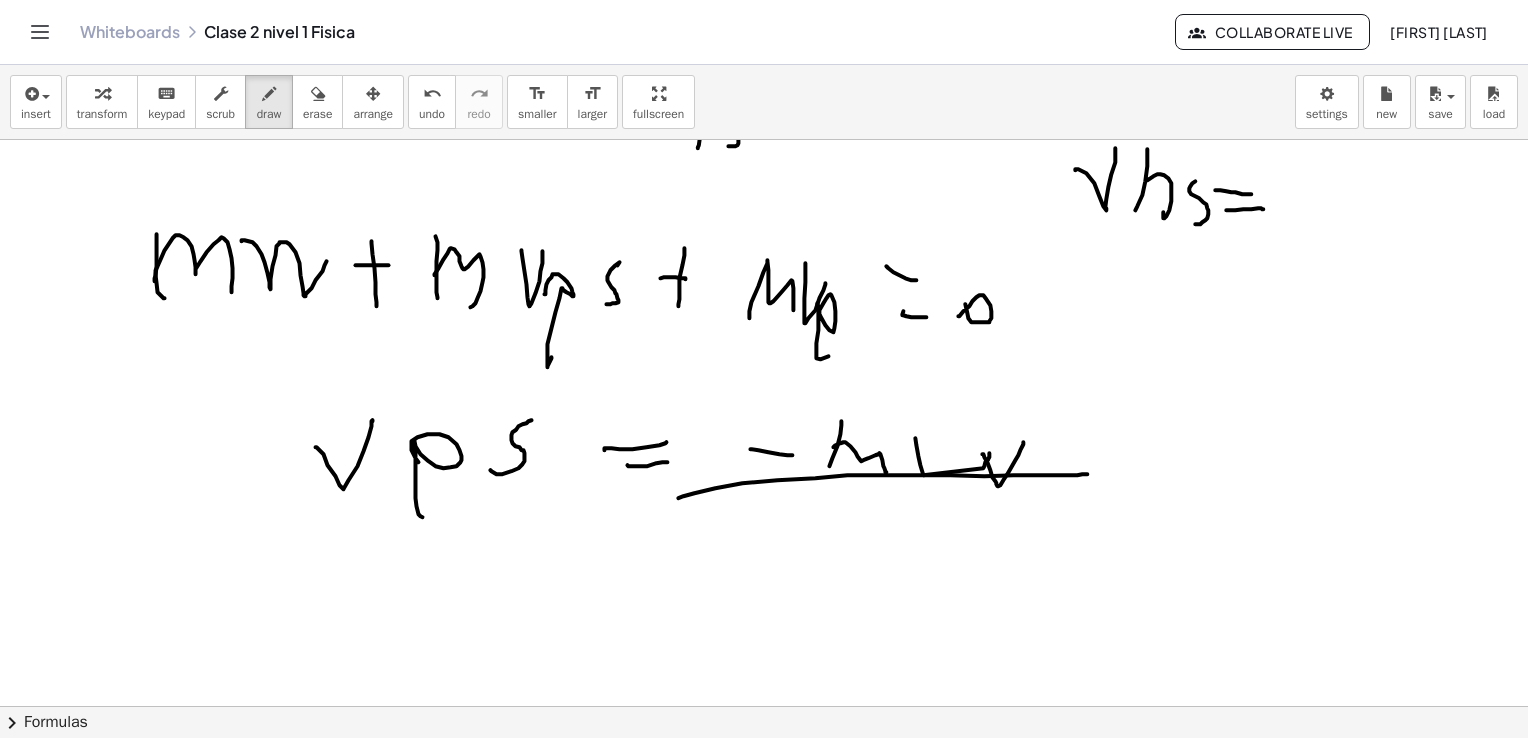 click at bounding box center [759, -82] 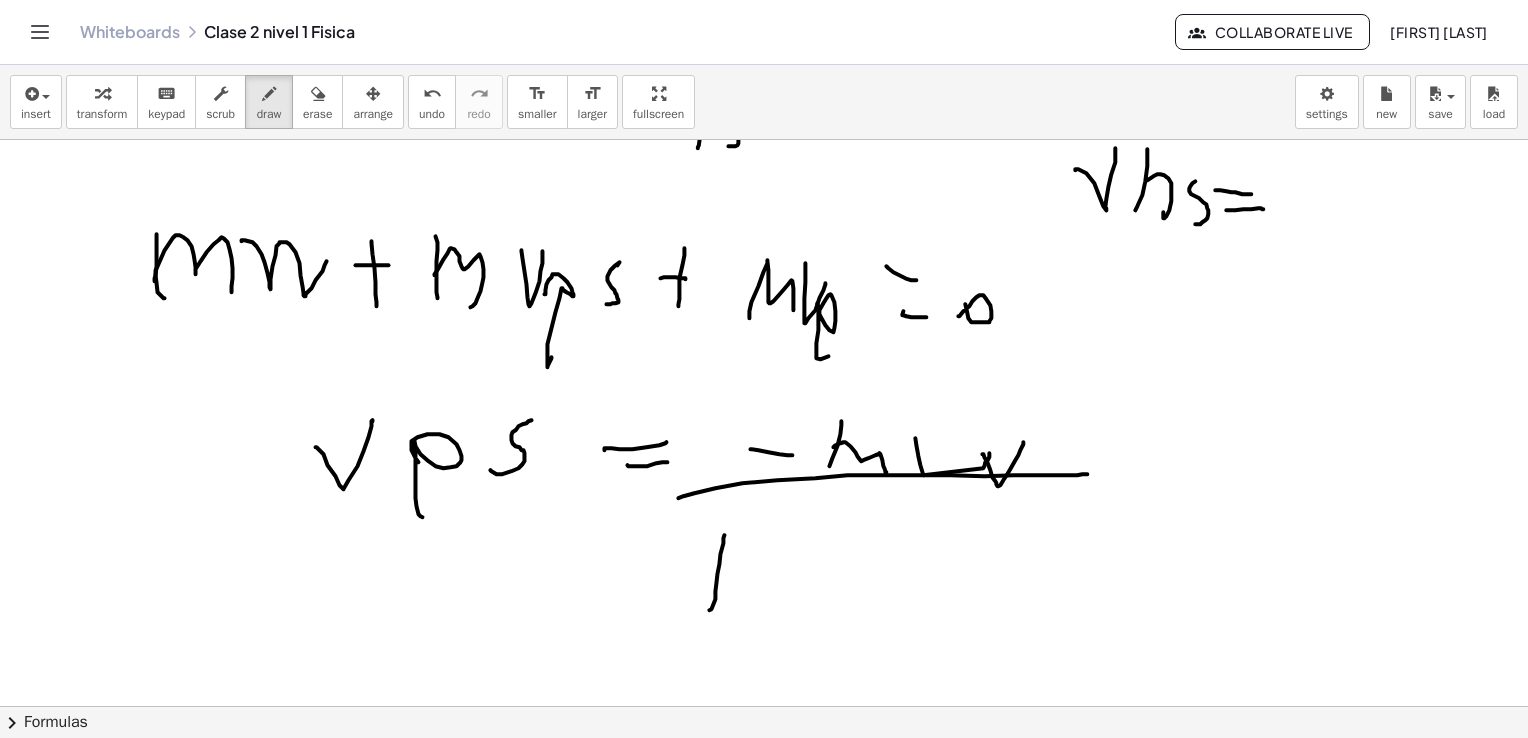 click at bounding box center [759, -82] 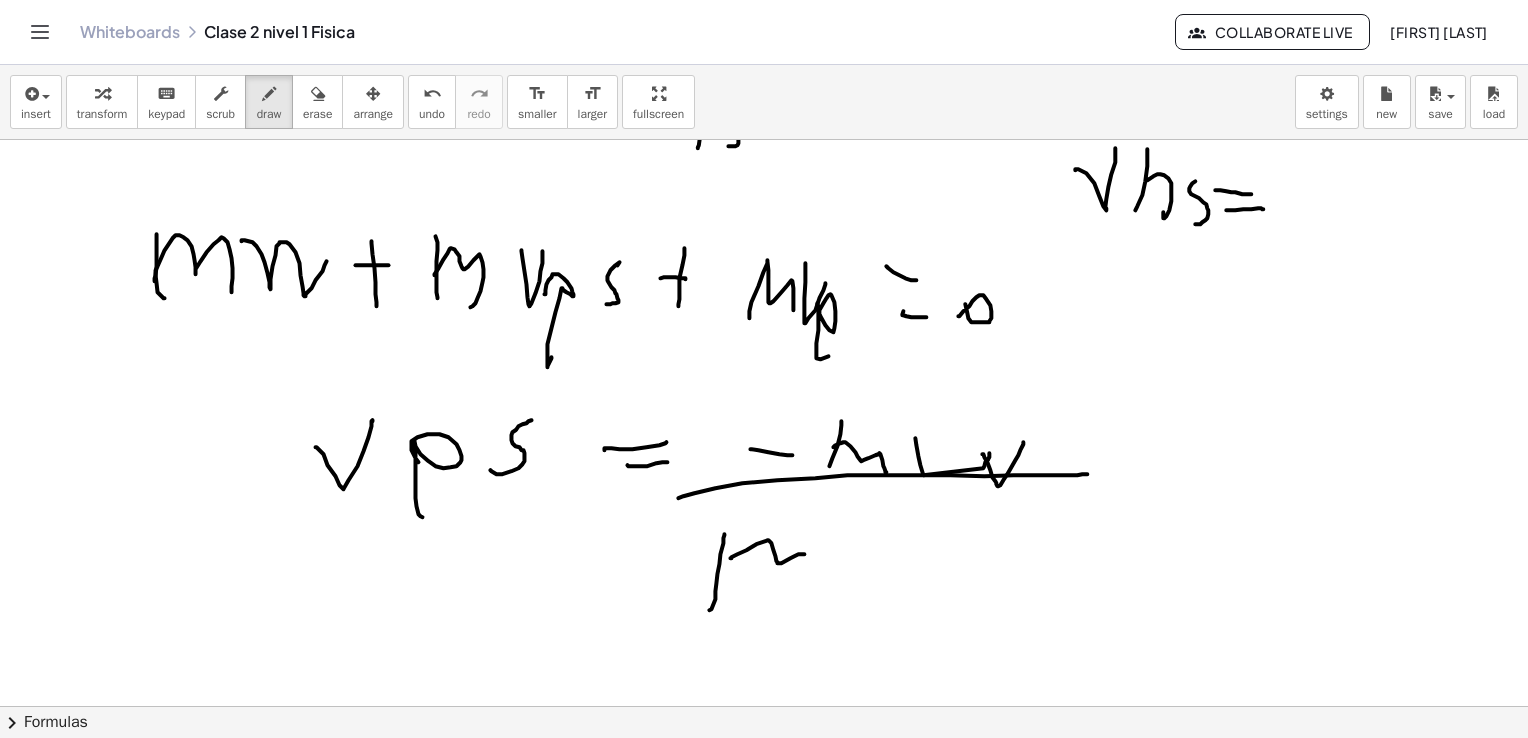 click at bounding box center [759, -82] 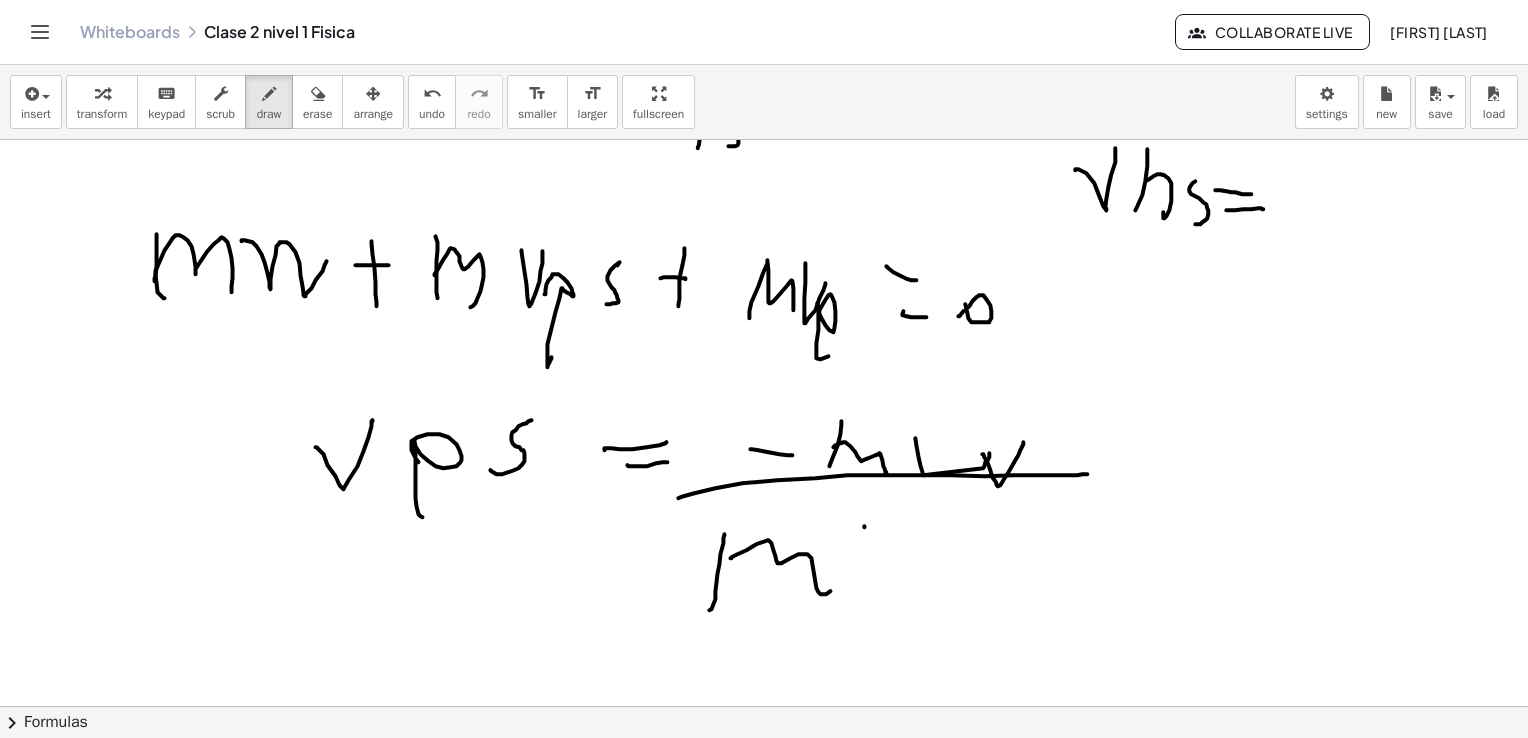click at bounding box center [759, -82] 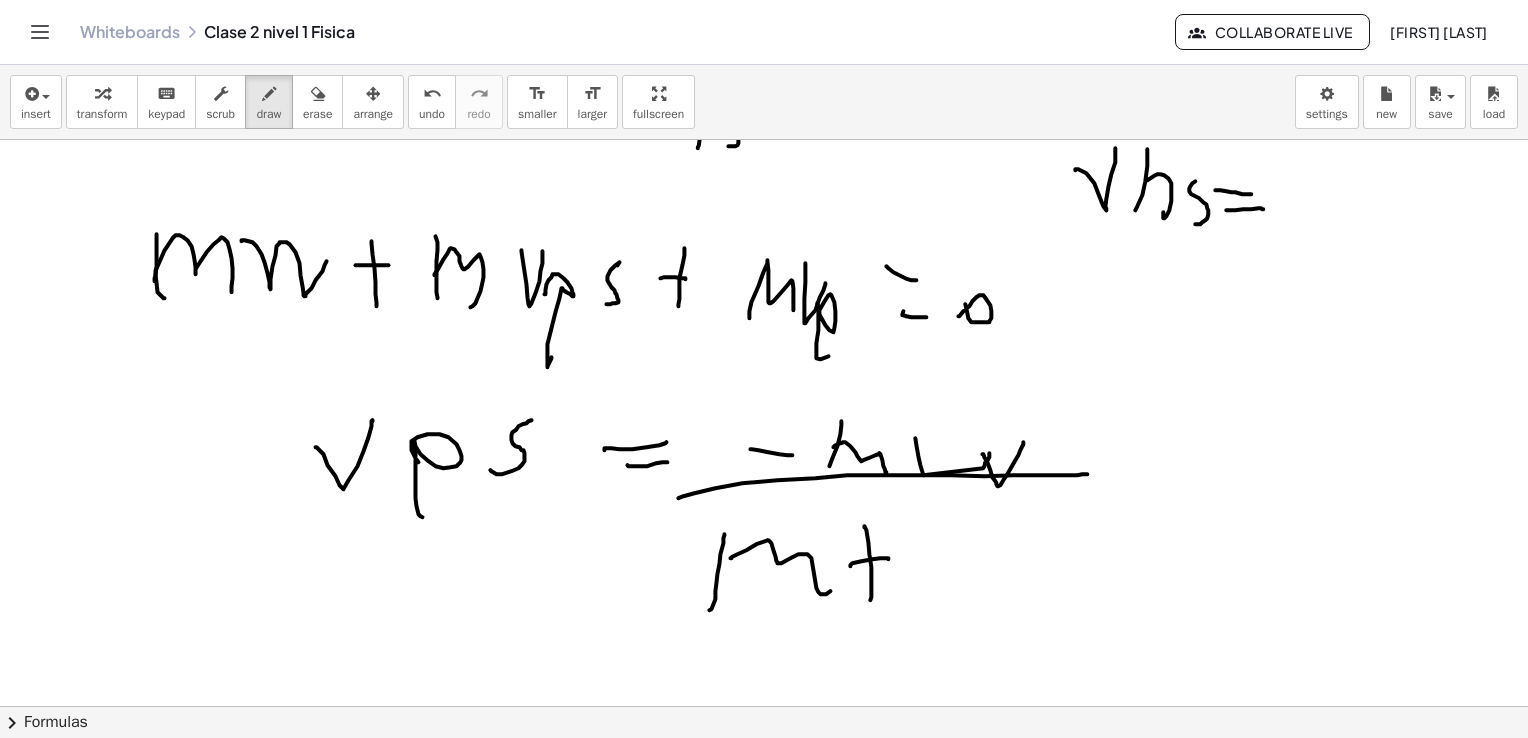 click at bounding box center [759, -82] 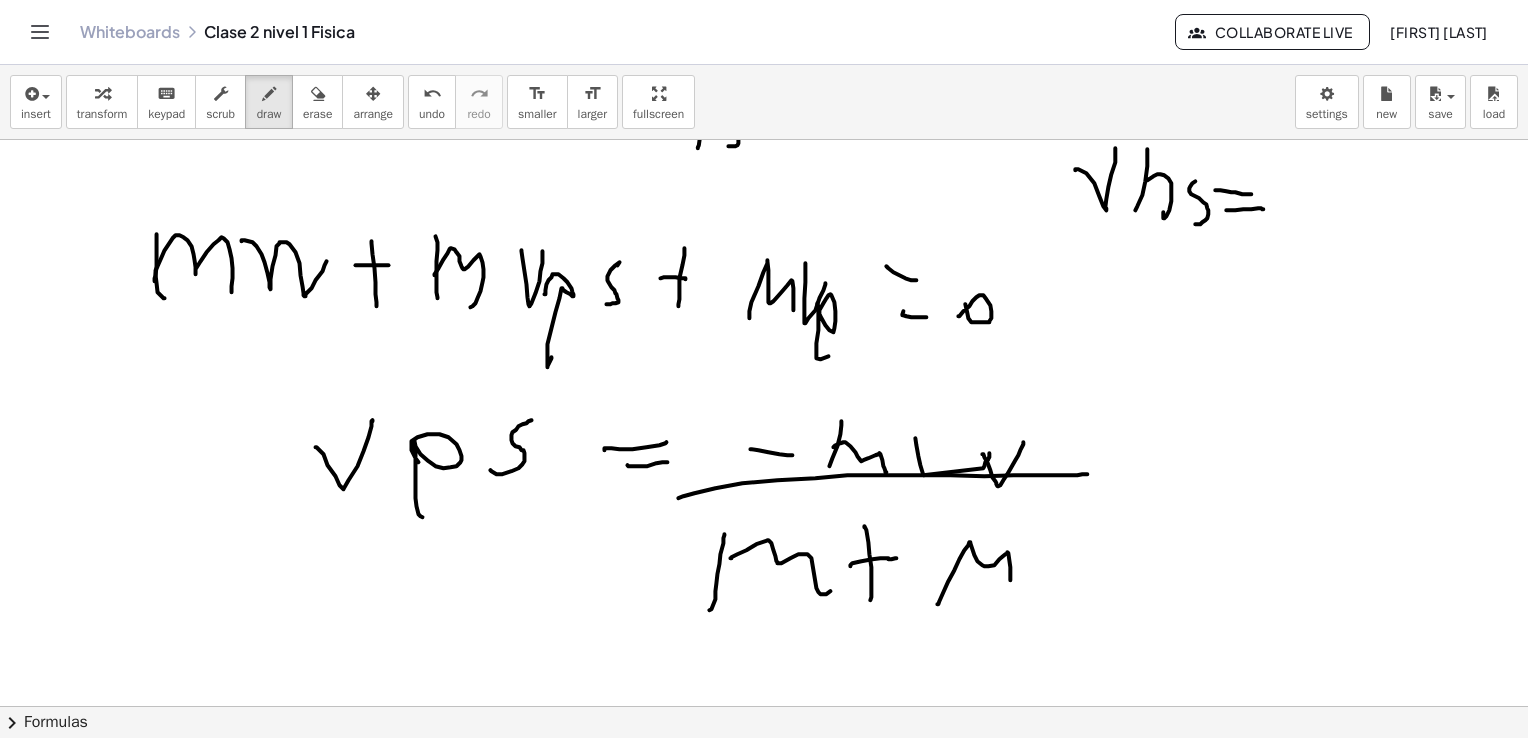 click at bounding box center (759, -82) 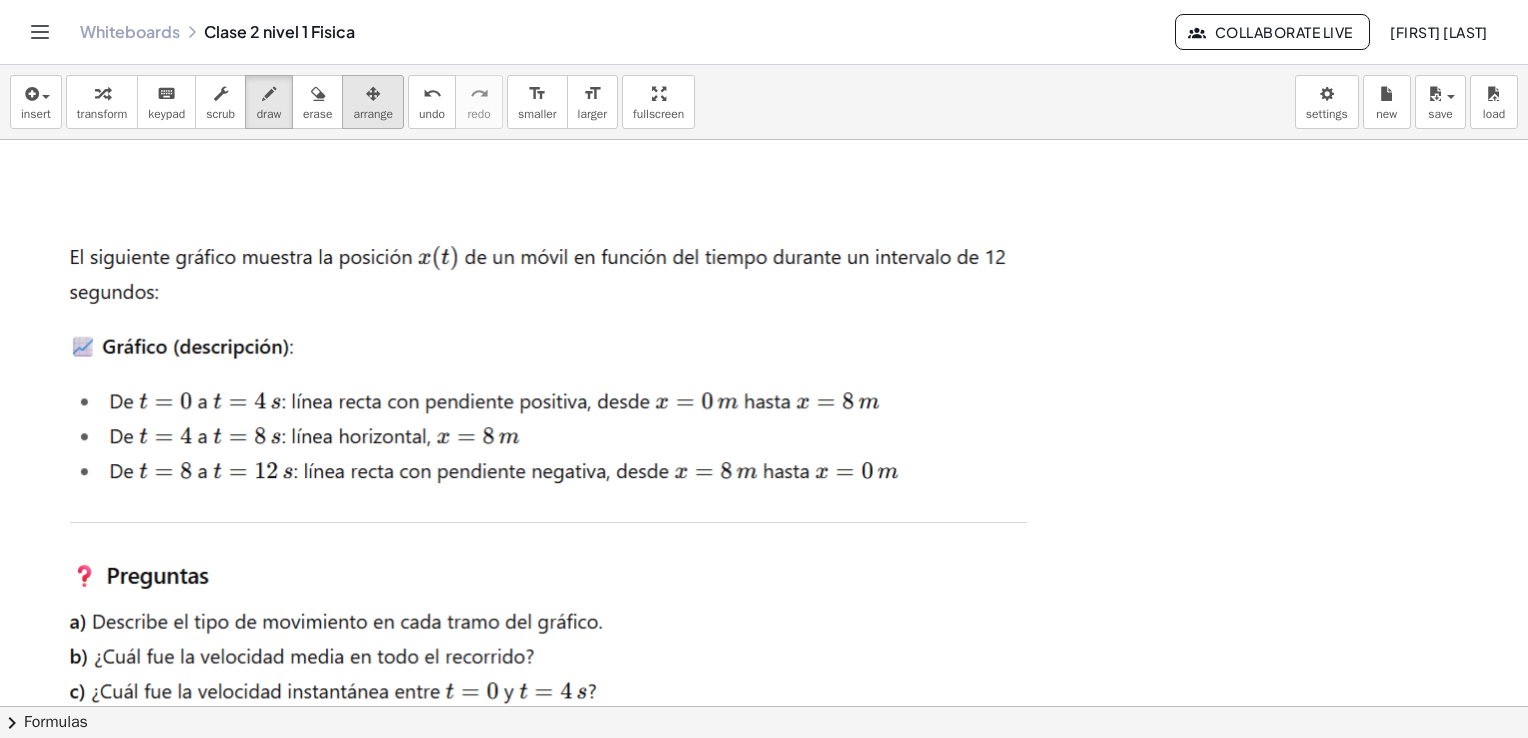 click on "arrange" at bounding box center (373, 114) 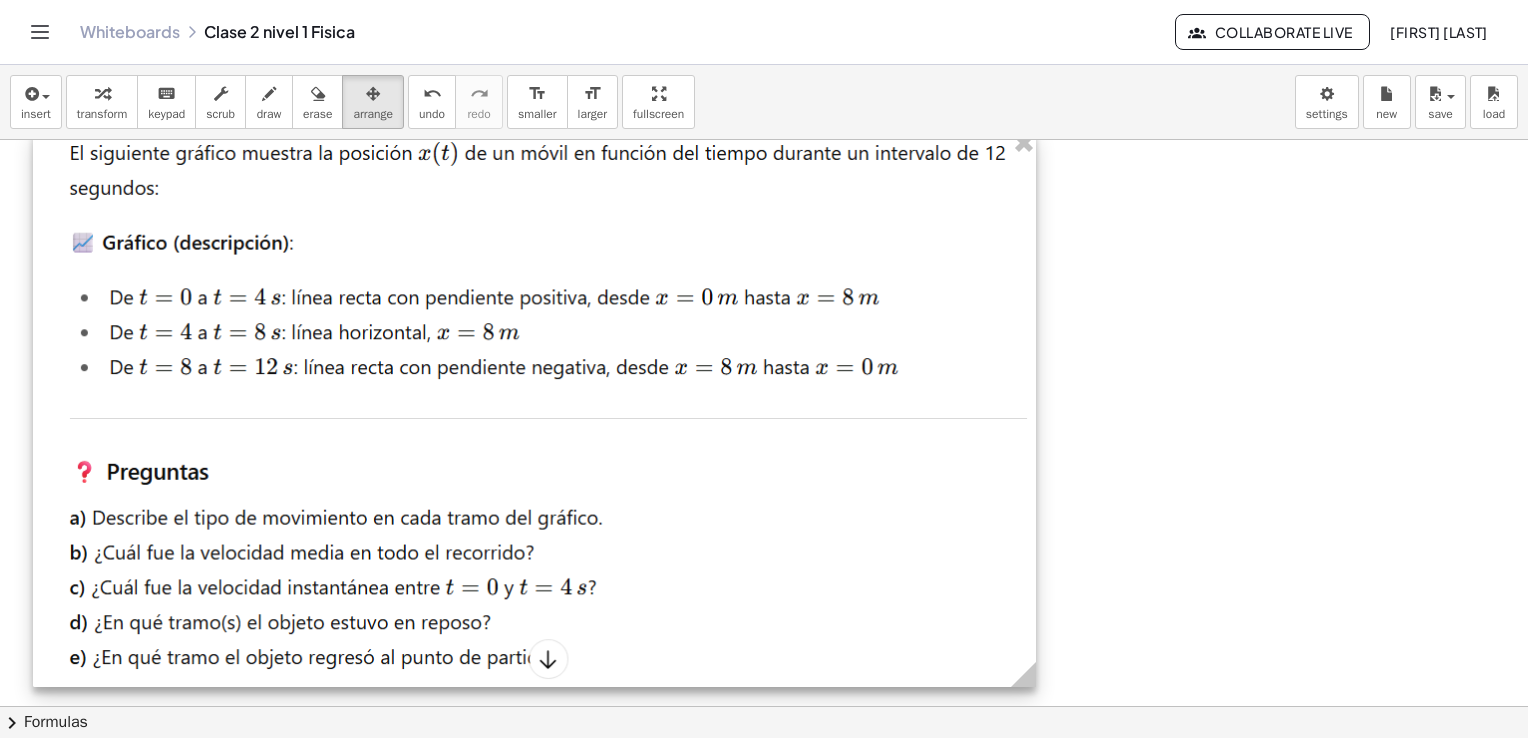 click at bounding box center (534, 409) 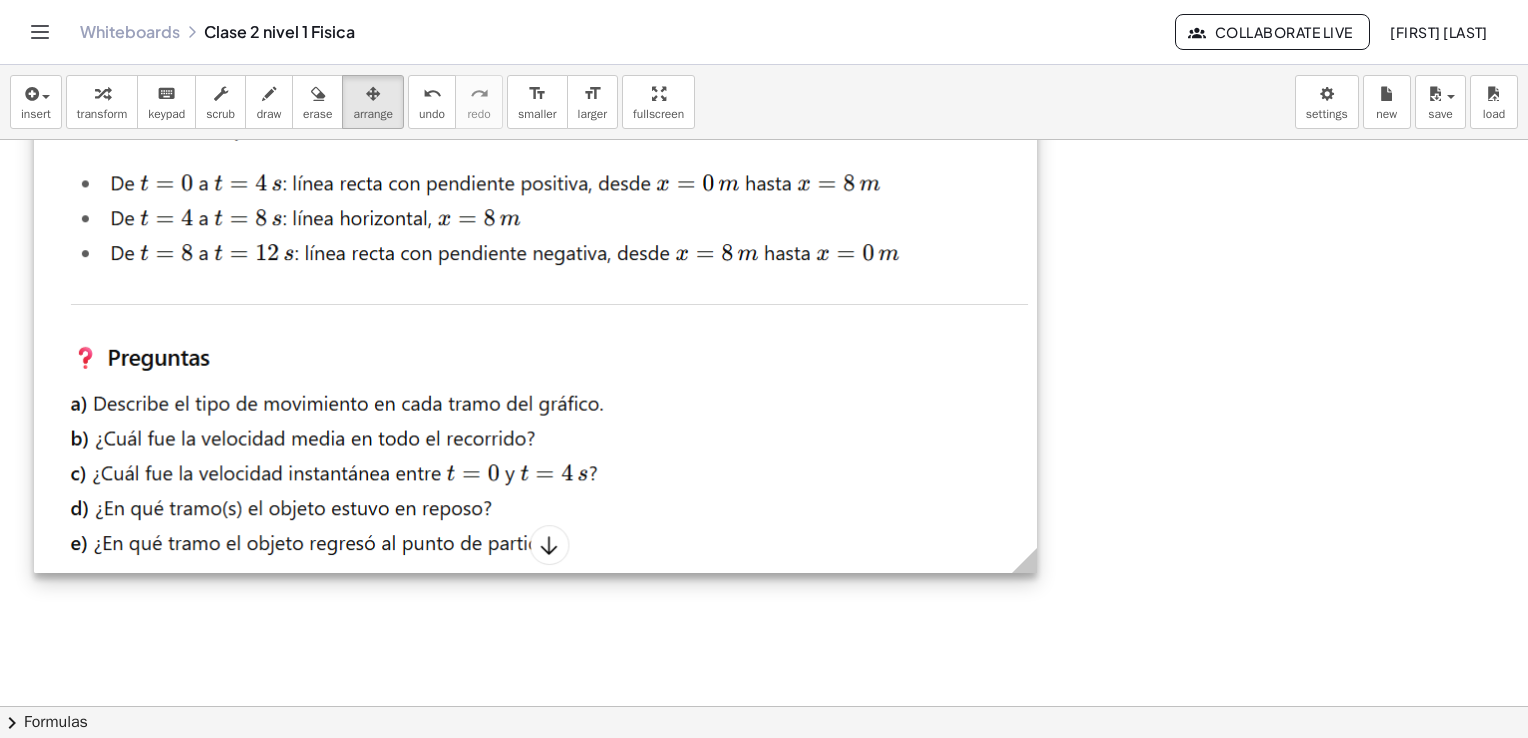 click at bounding box center (535, 295) 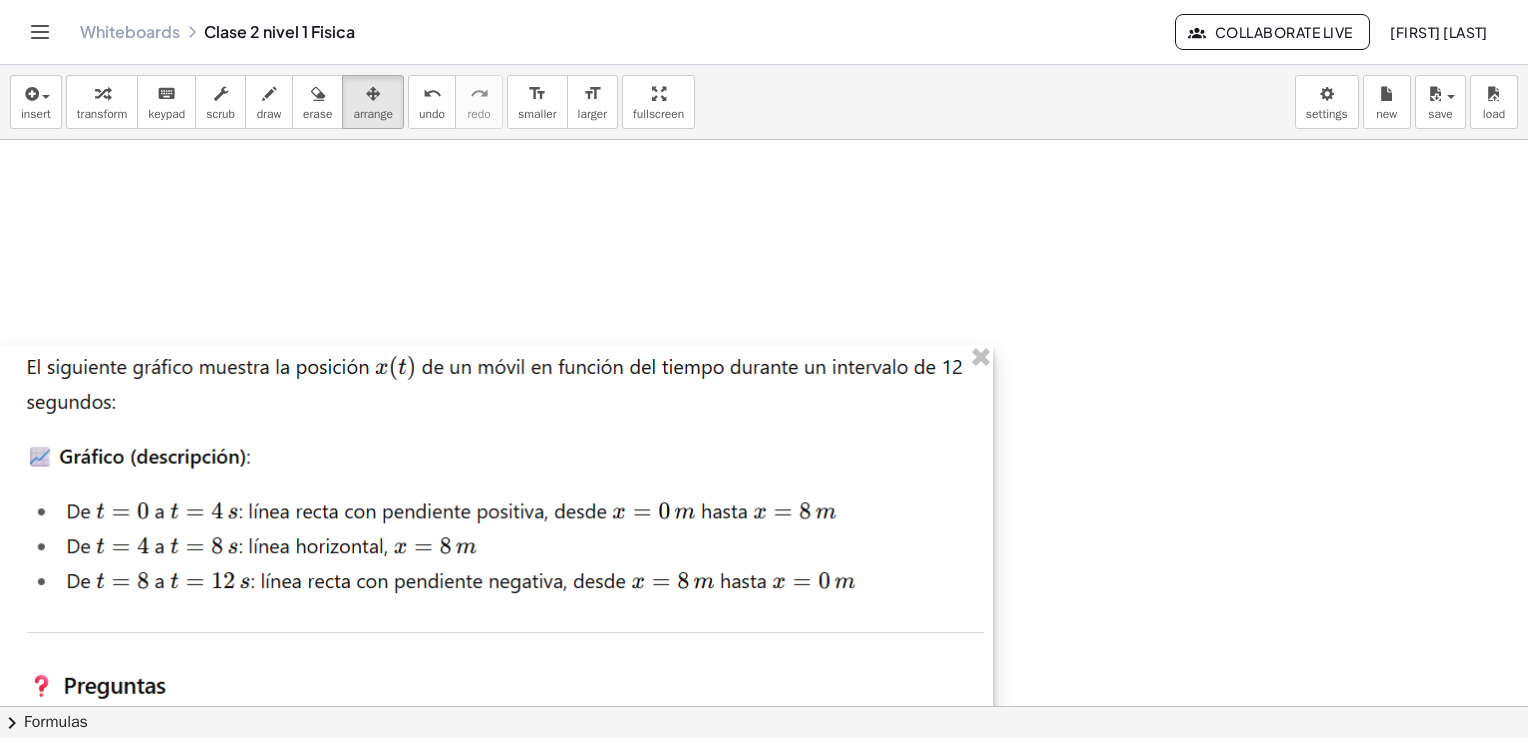 click at bounding box center (491, 623) 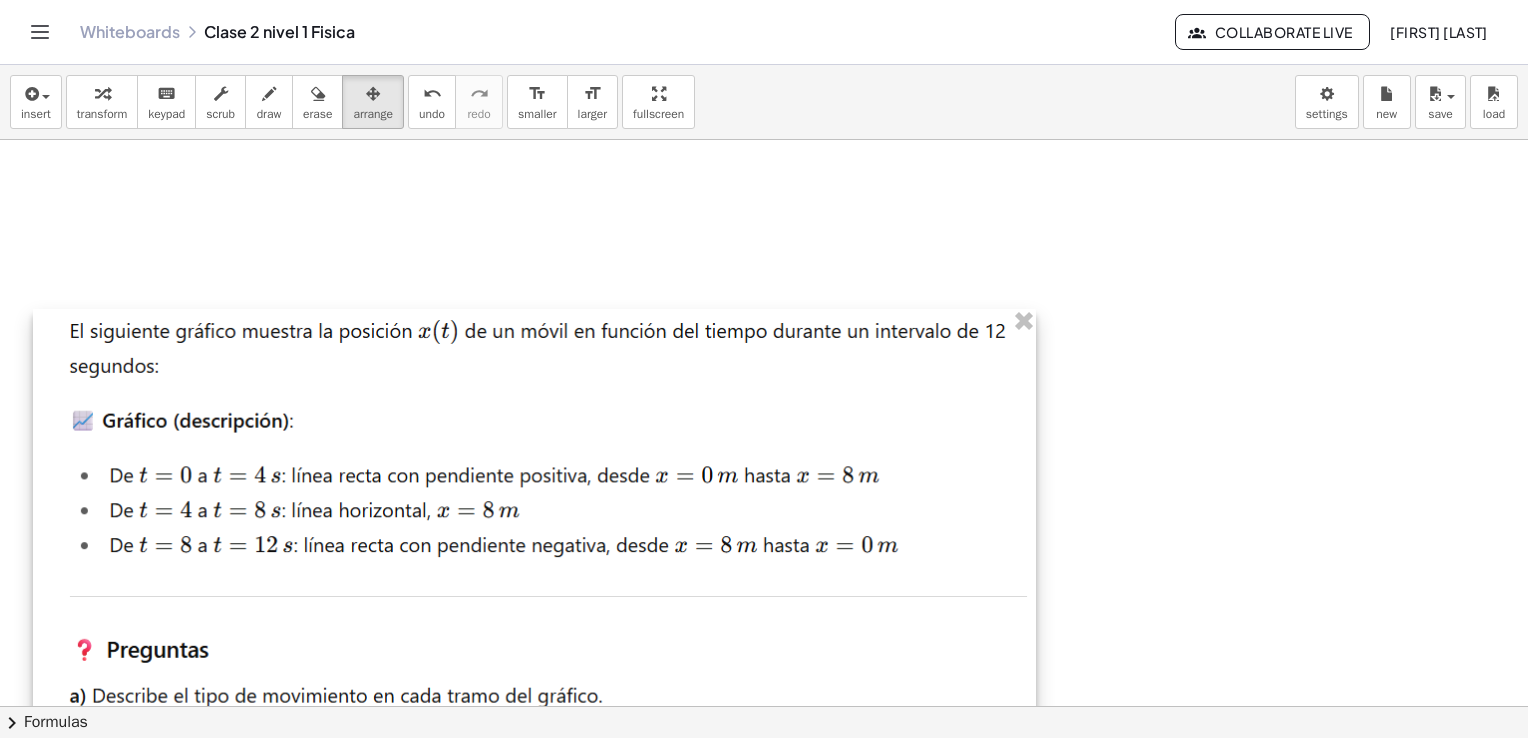 click at bounding box center (534, 587) 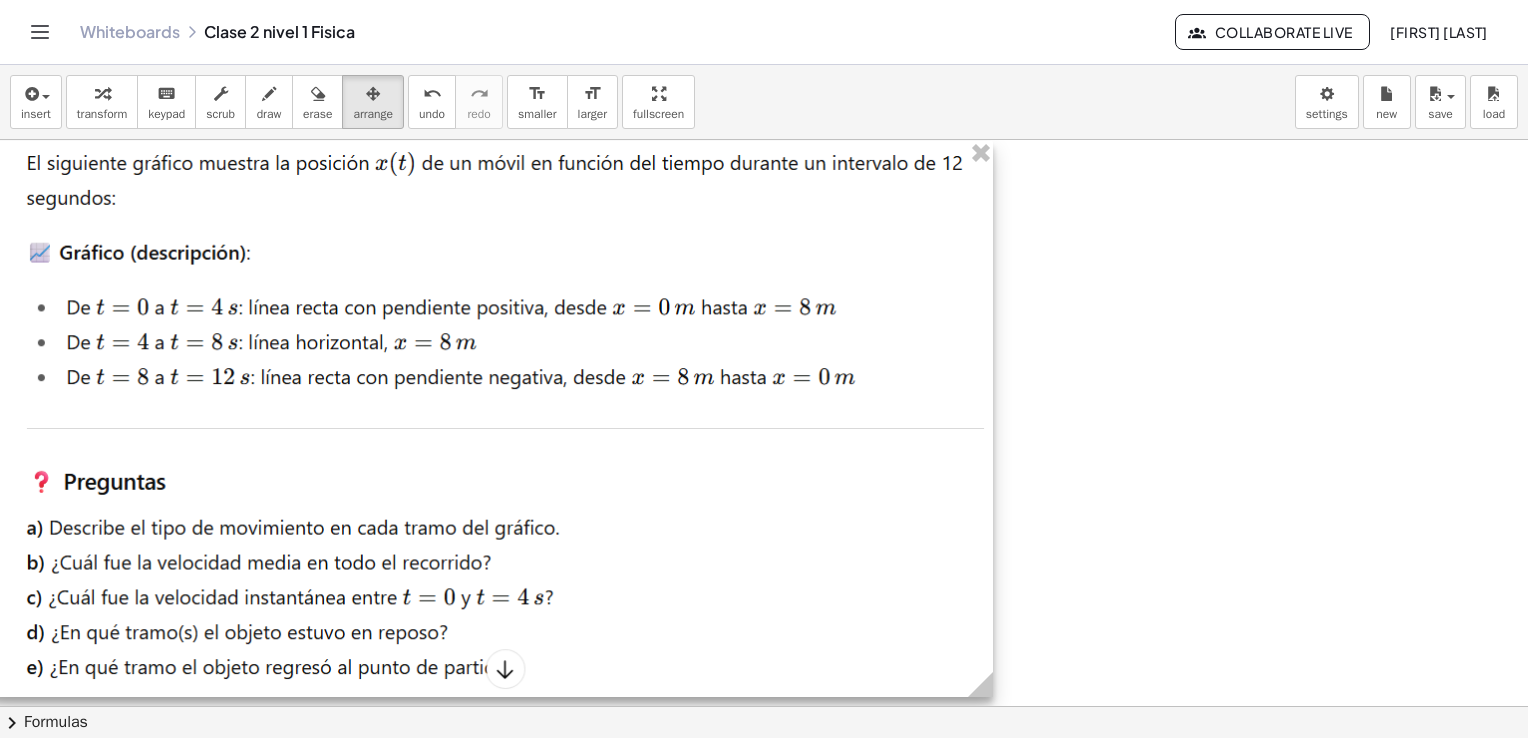 click at bounding box center [491, 419] 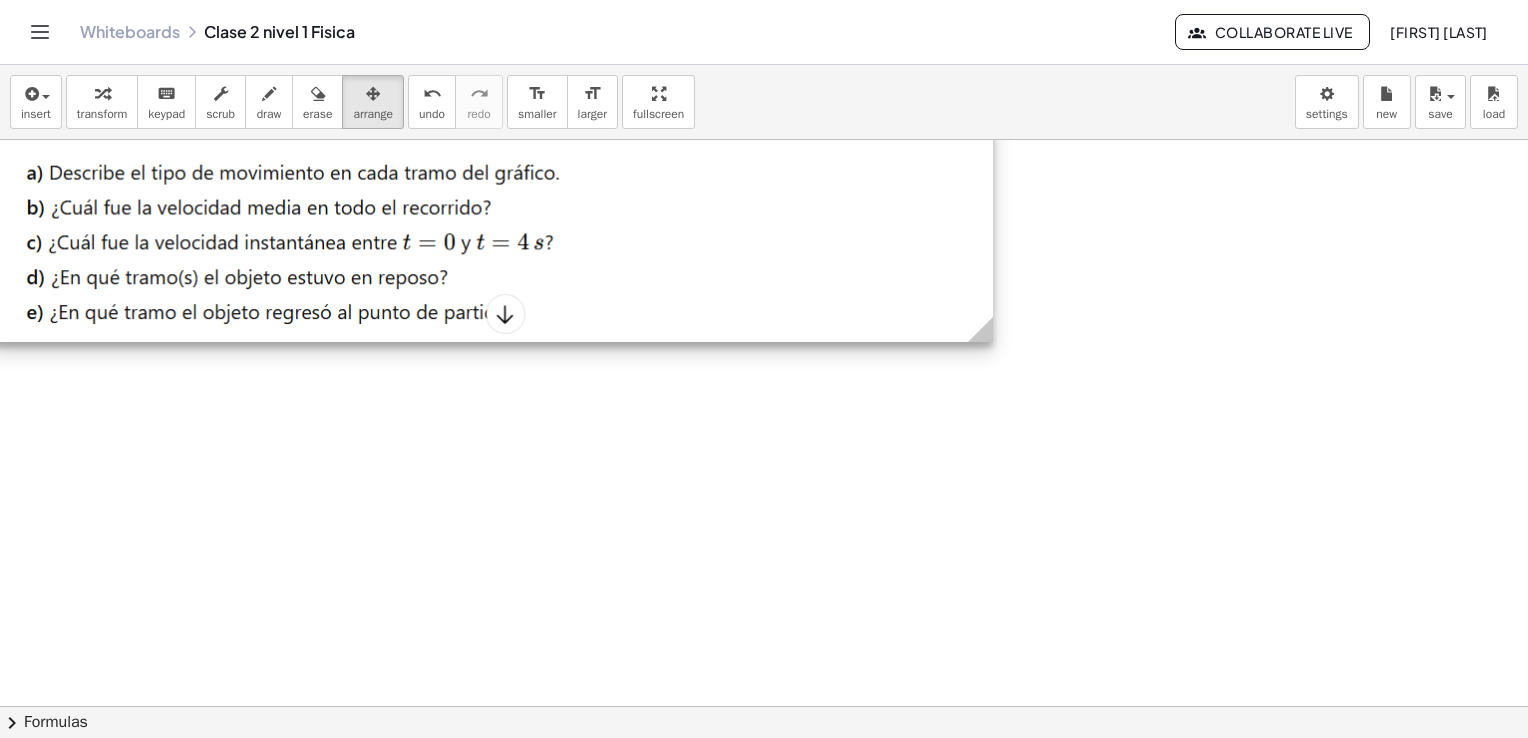 scroll, scrollTop: 4515, scrollLeft: 25, axis: both 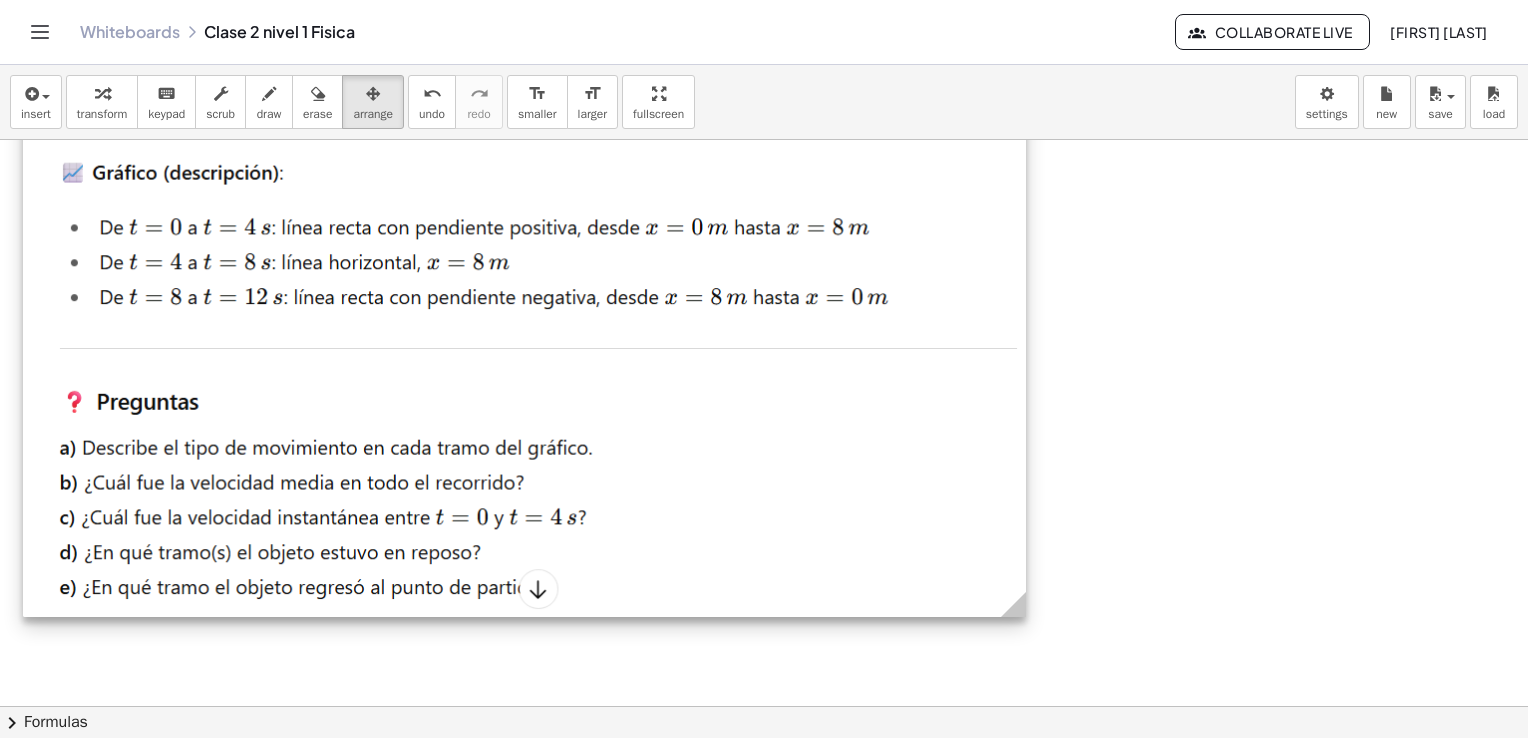 click at bounding box center [524, 339] 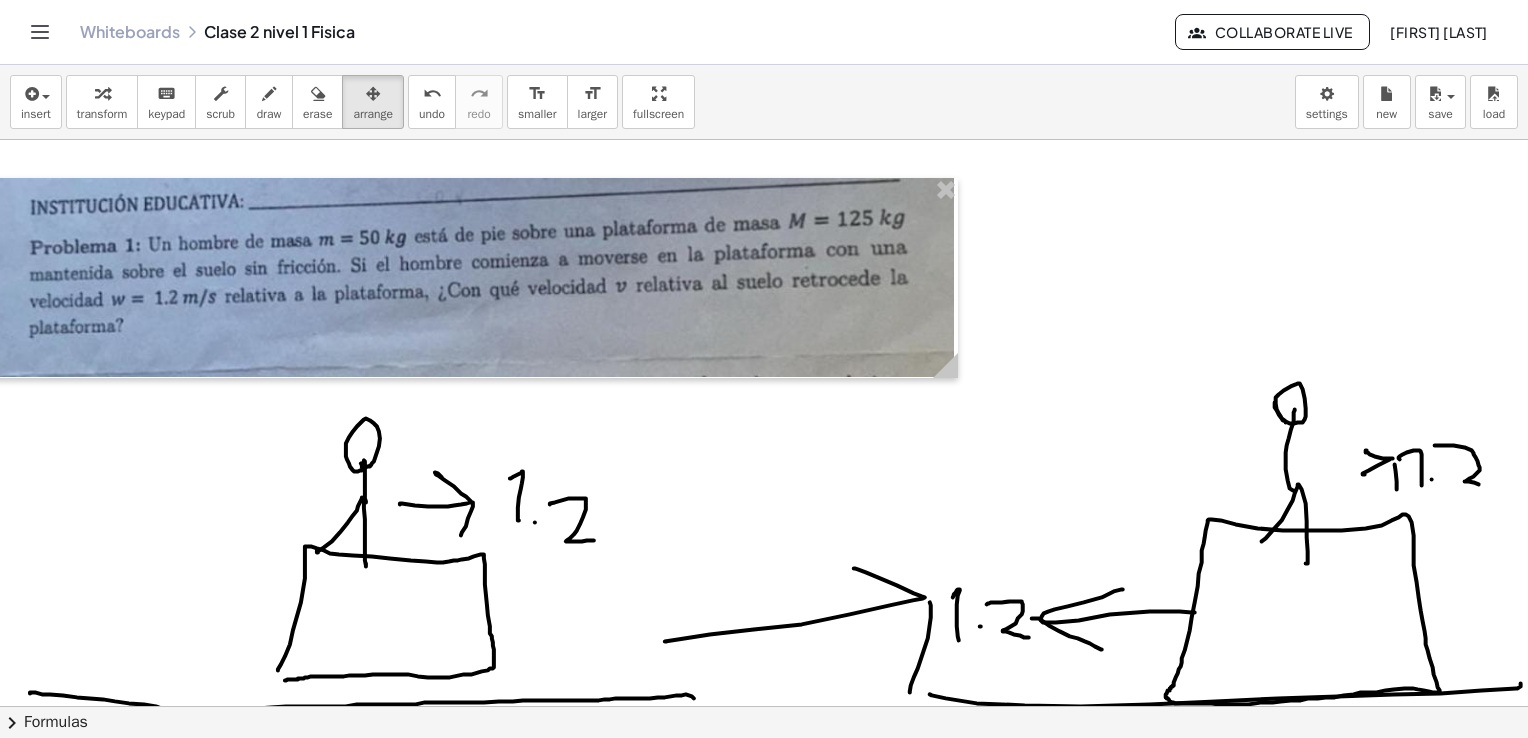 scroll, scrollTop: 1115, scrollLeft: 25, axis: both 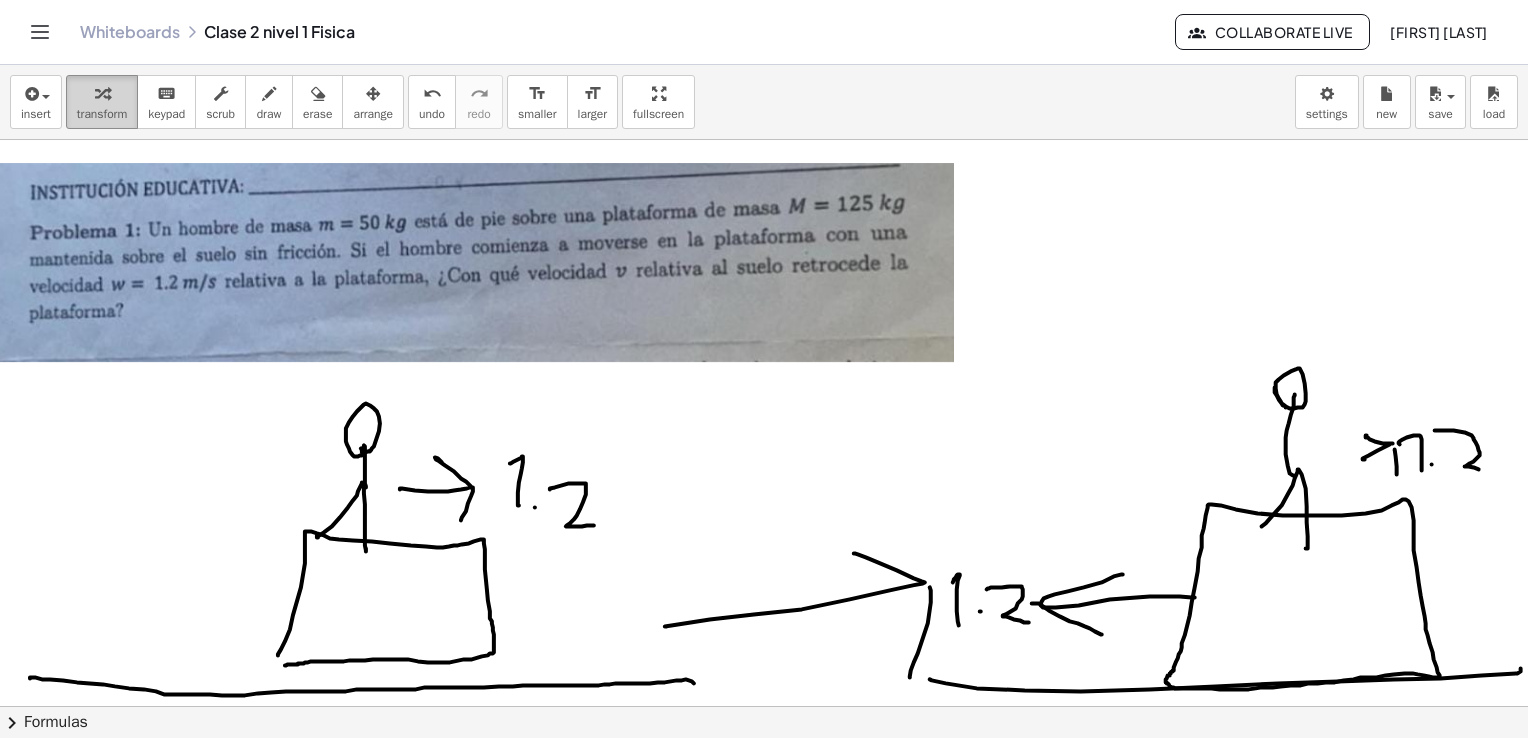 click at bounding box center (102, 93) 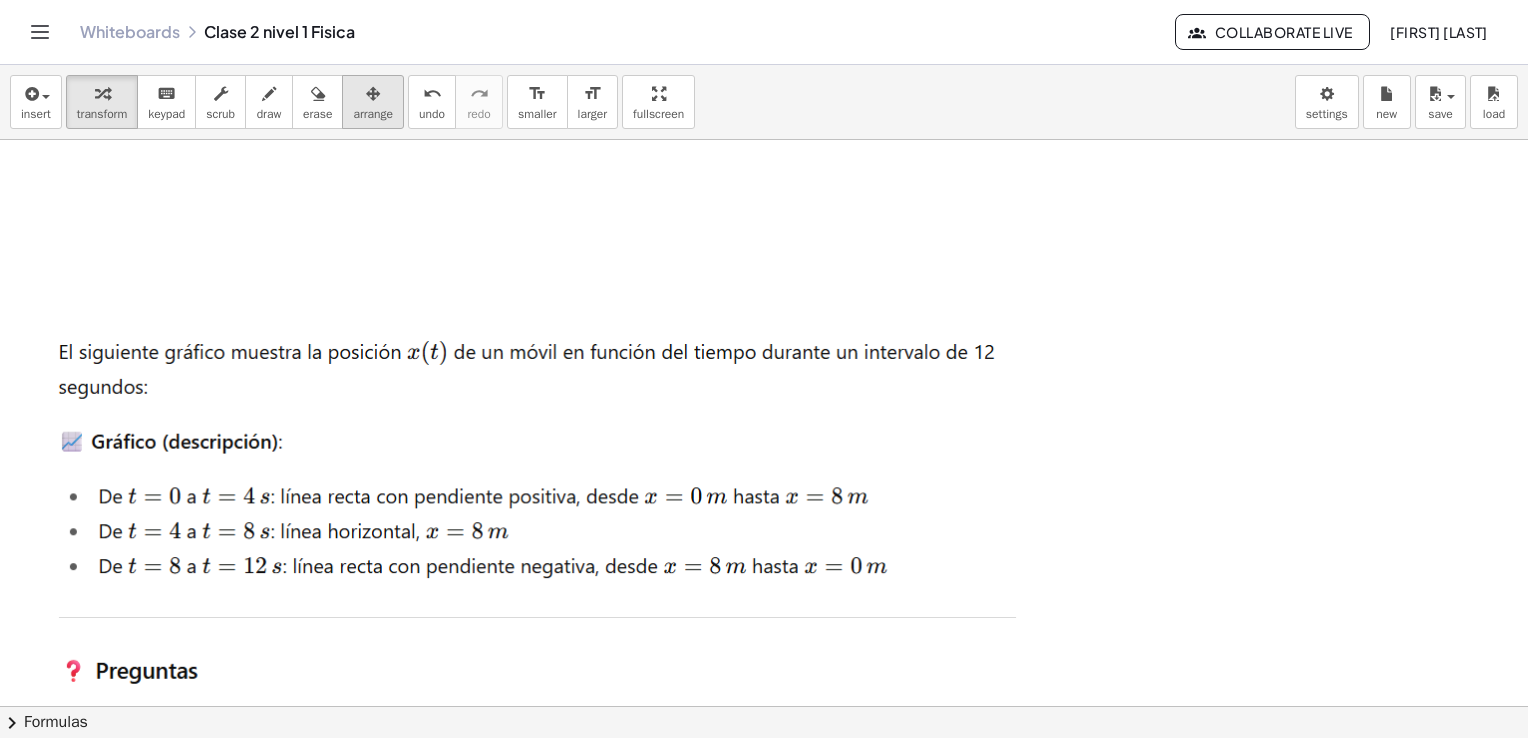 scroll, scrollTop: 4252, scrollLeft: 25, axis: both 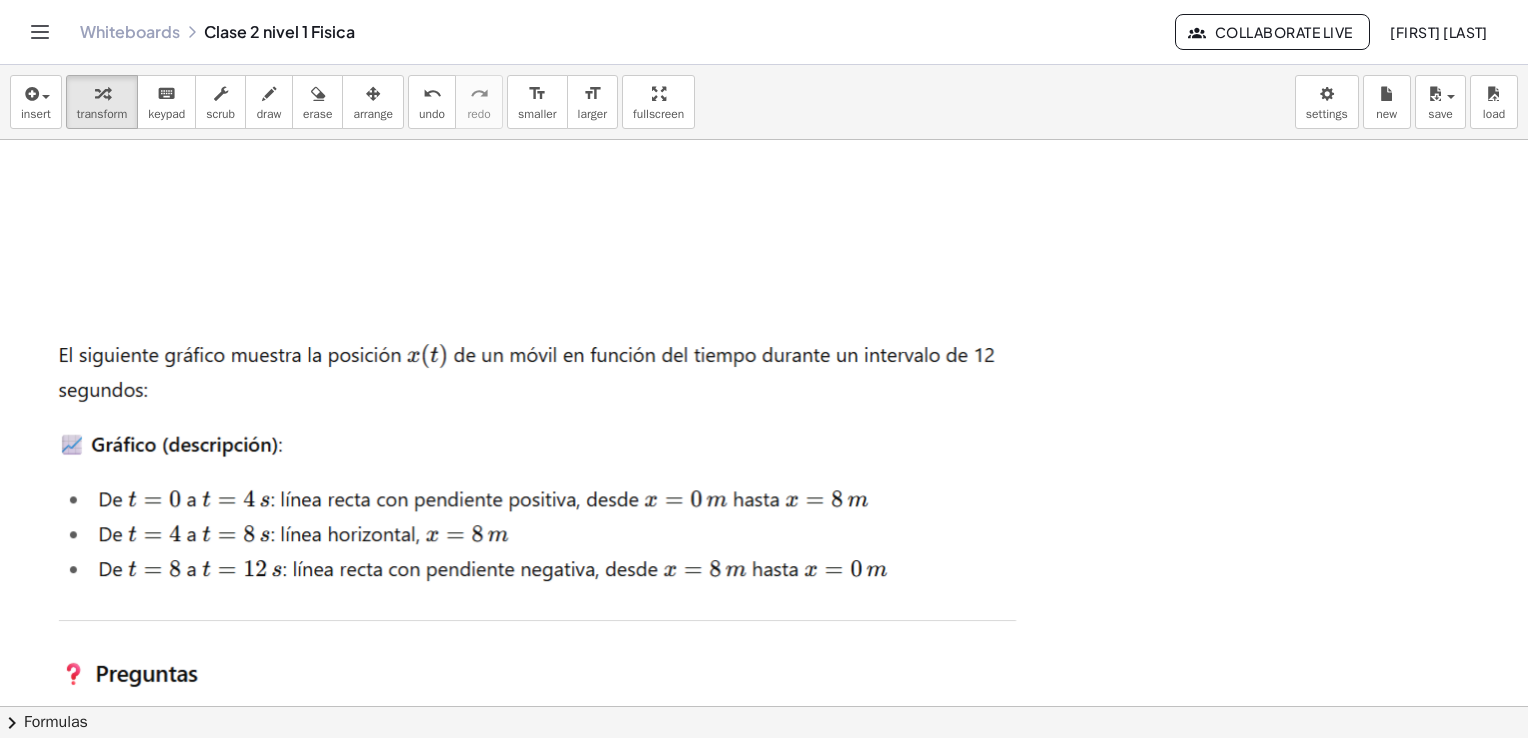 drag, startPoint x: 381, startPoint y: 87, endPoint x: 345, endPoint y: 319, distance: 234.77649 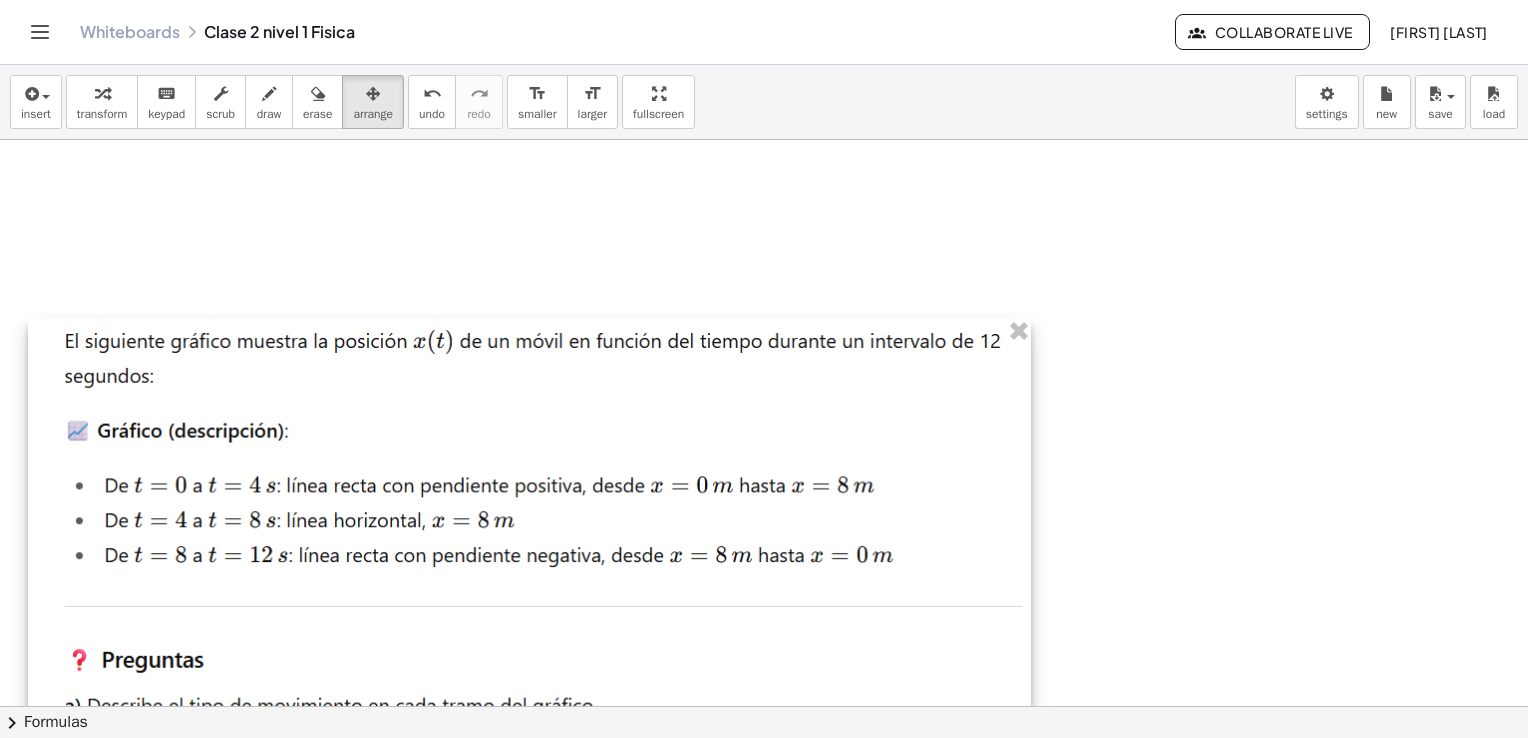 drag, startPoint x: 345, startPoint y: 473, endPoint x: 368, endPoint y: 61, distance: 412.64148 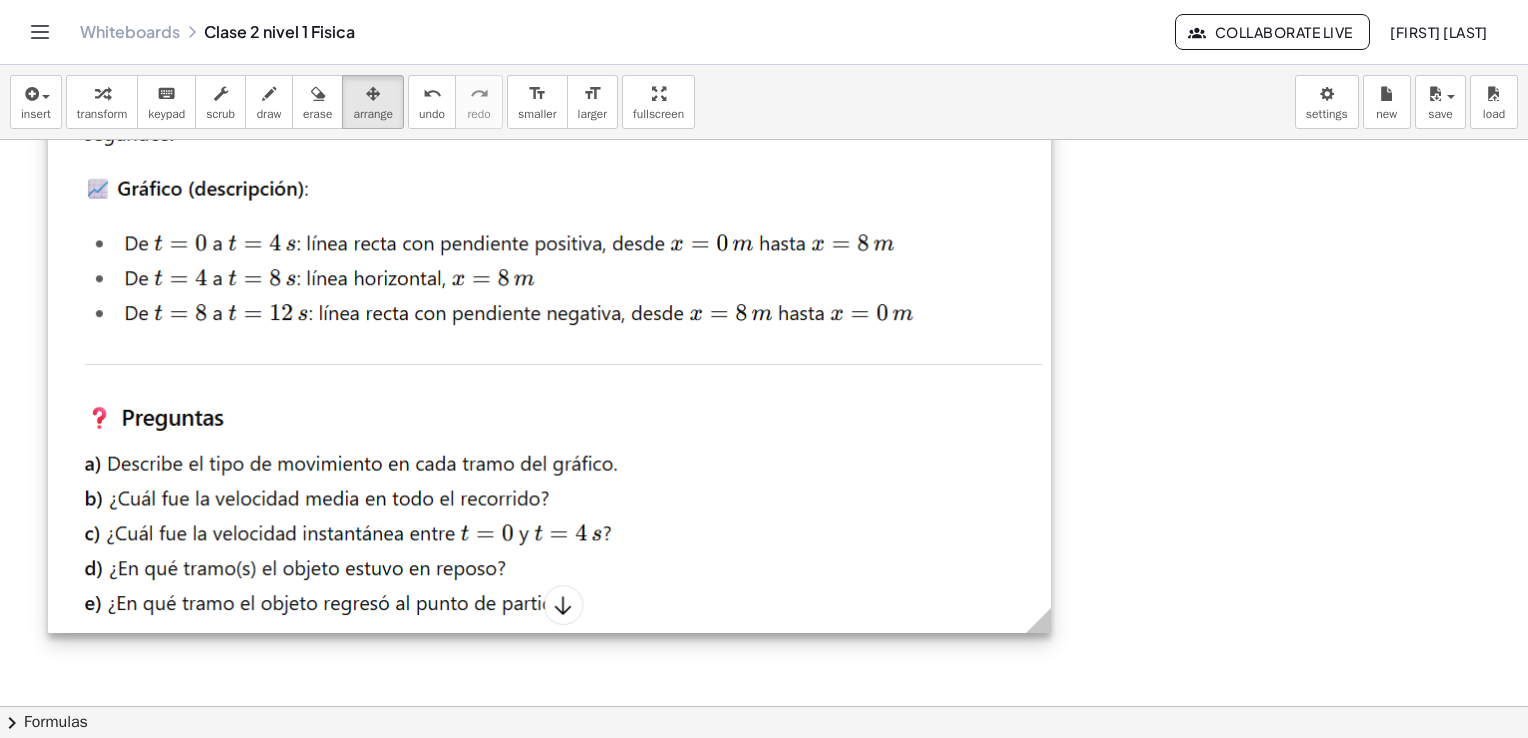 scroll, scrollTop: 3952, scrollLeft: 25, axis: both 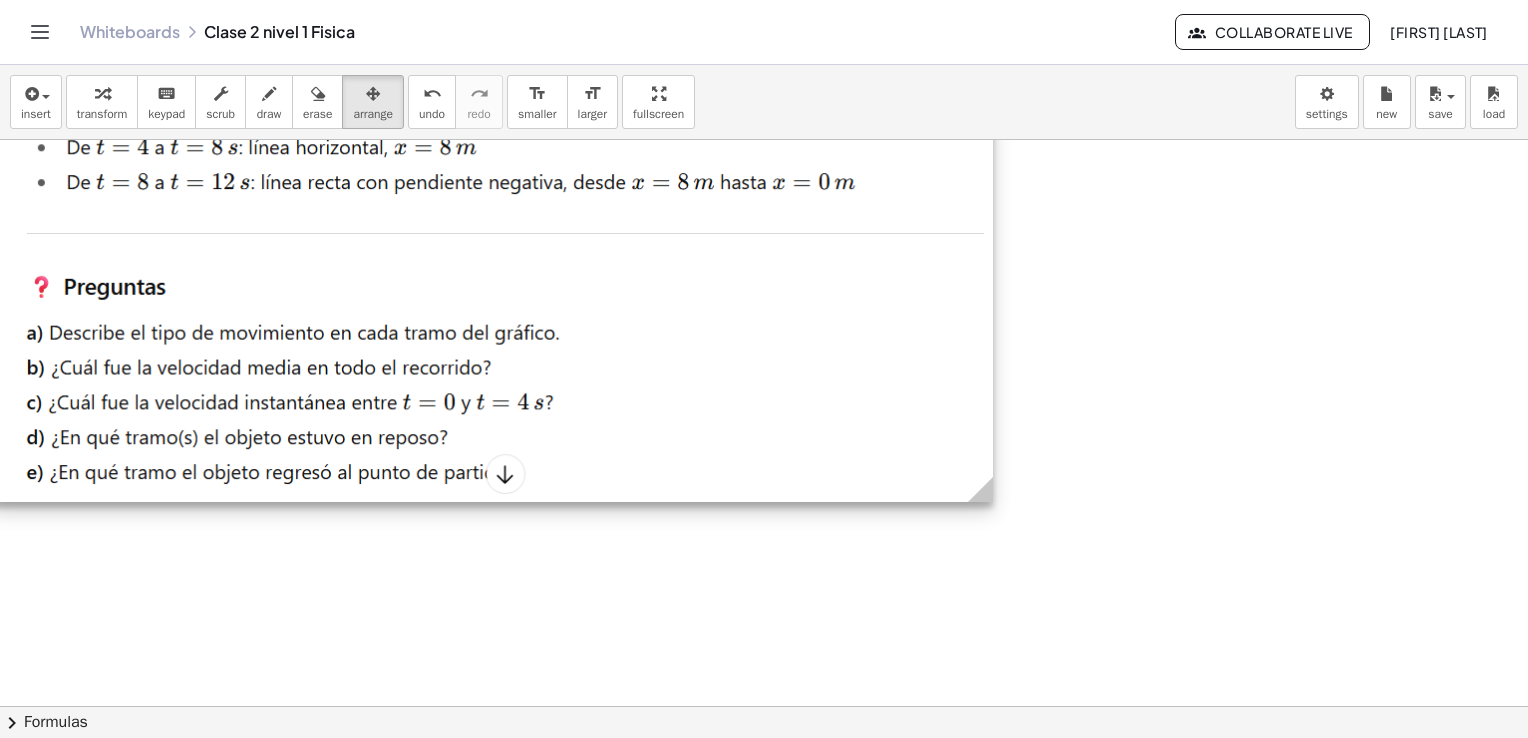 drag, startPoint x: 417, startPoint y: 522, endPoint x: 348, endPoint y: 246, distance: 284.4943 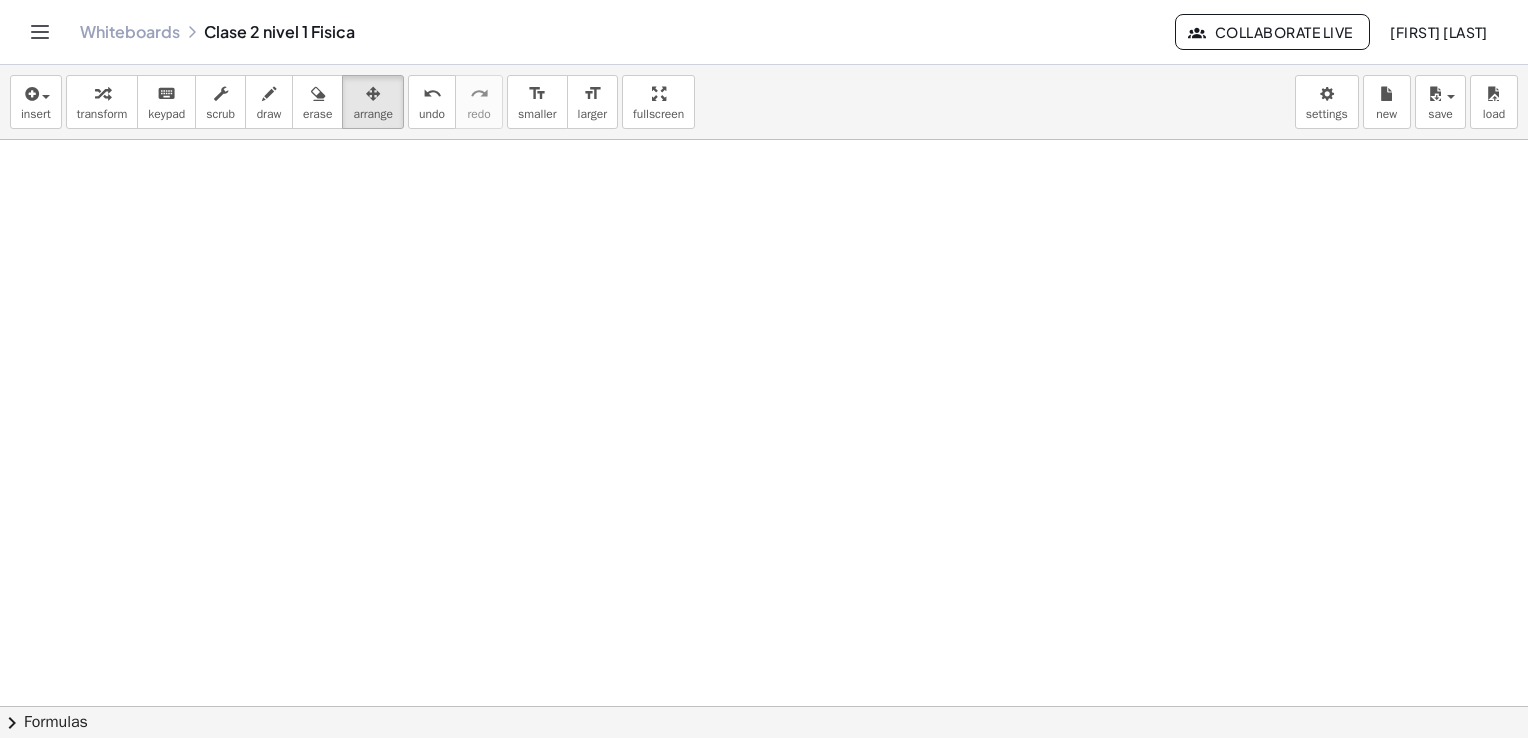 scroll, scrollTop: 4552, scrollLeft: 25, axis: both 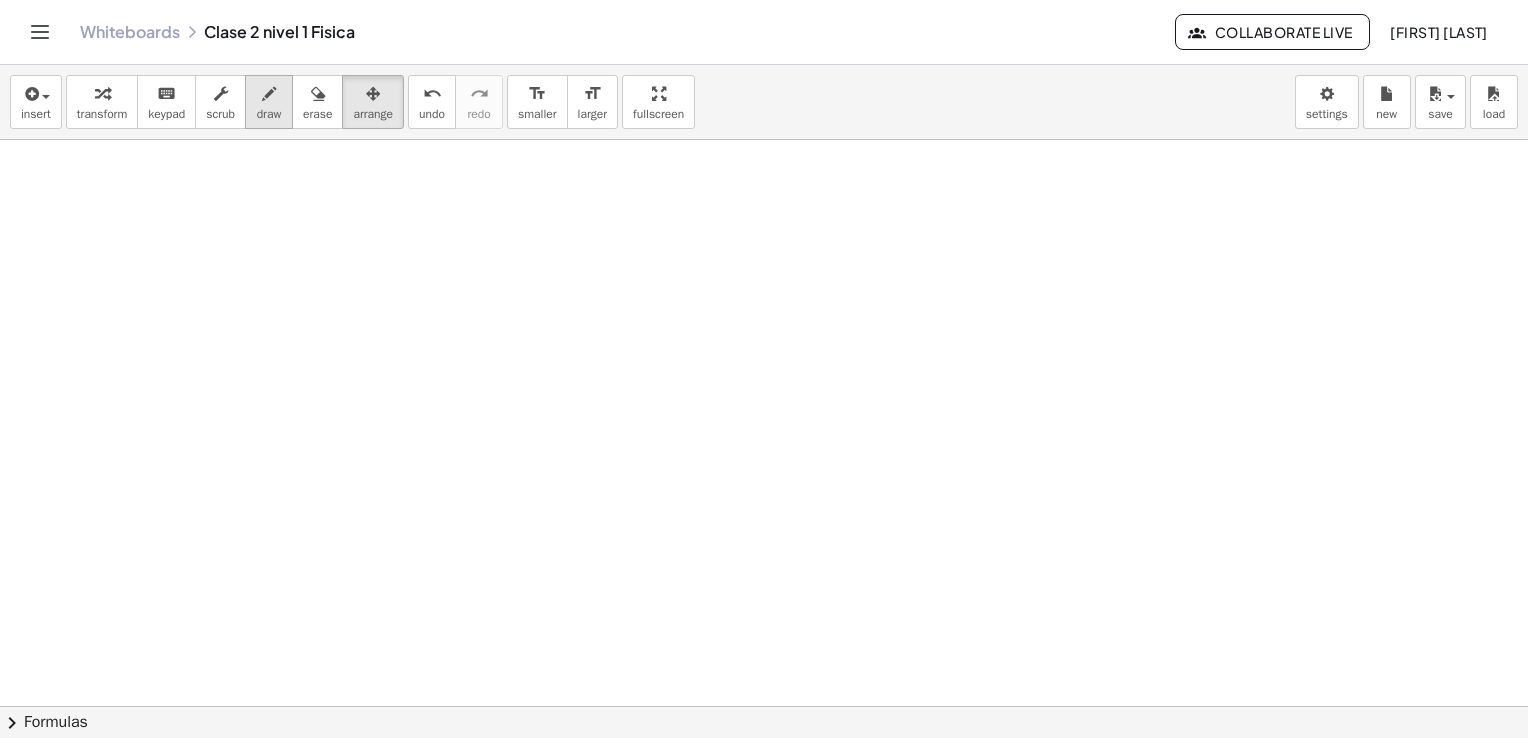 click on "draw" at bounding box center [269, 102] 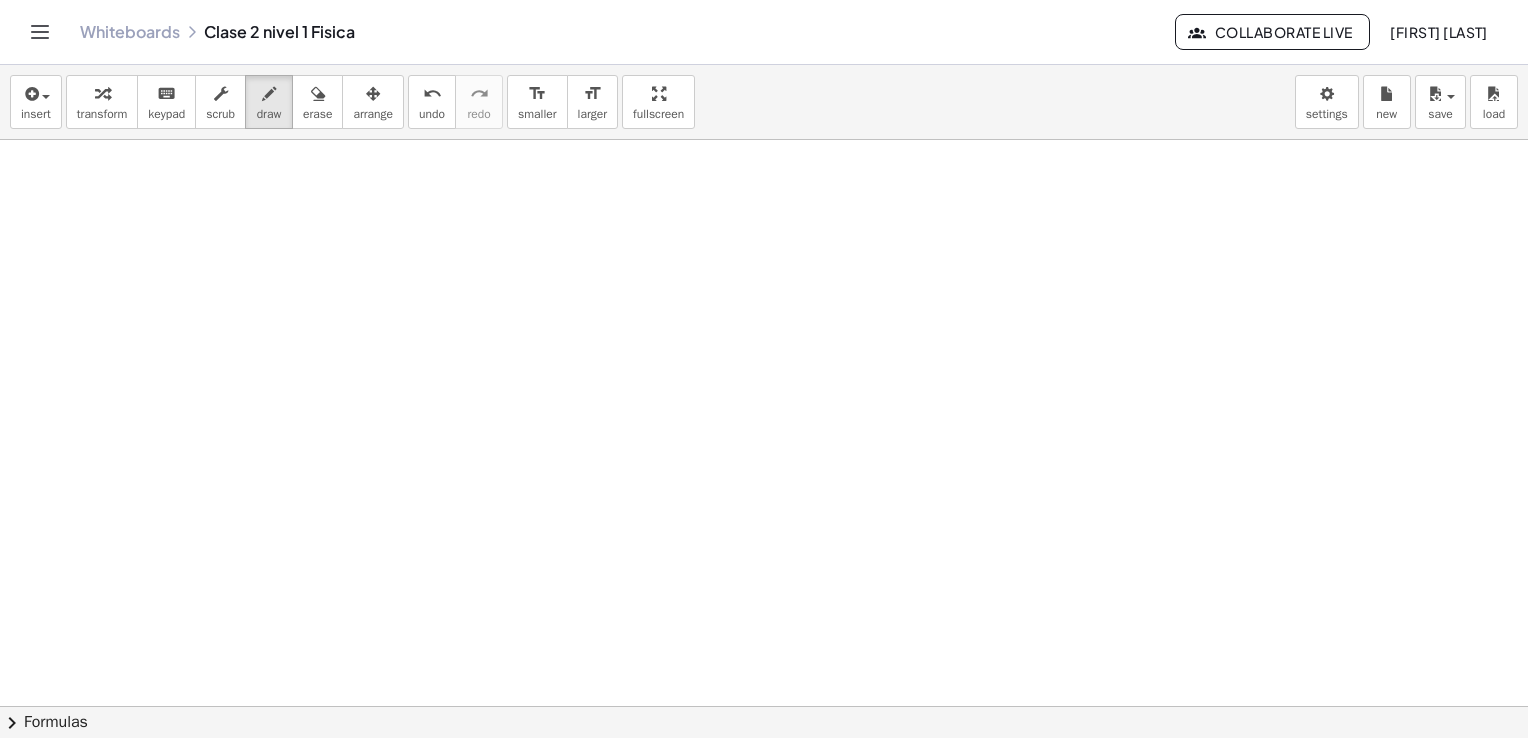 scroll, scrollTop: 4652, scrollLeft: 25, axis: both 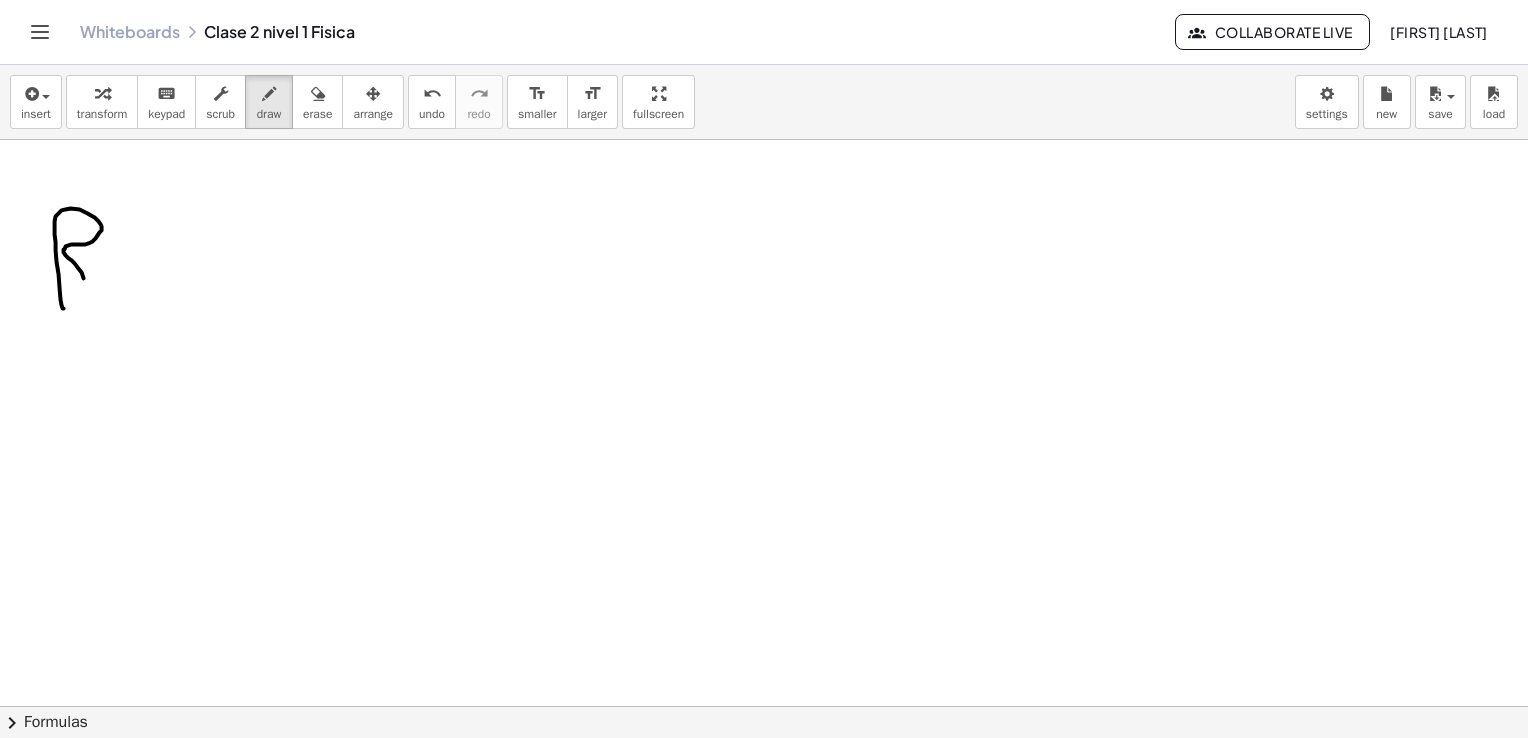 drag, startPoint x: 47, startPoint y: 308, endPoint x: 83, endPoint y: 299, distance: 37.107952 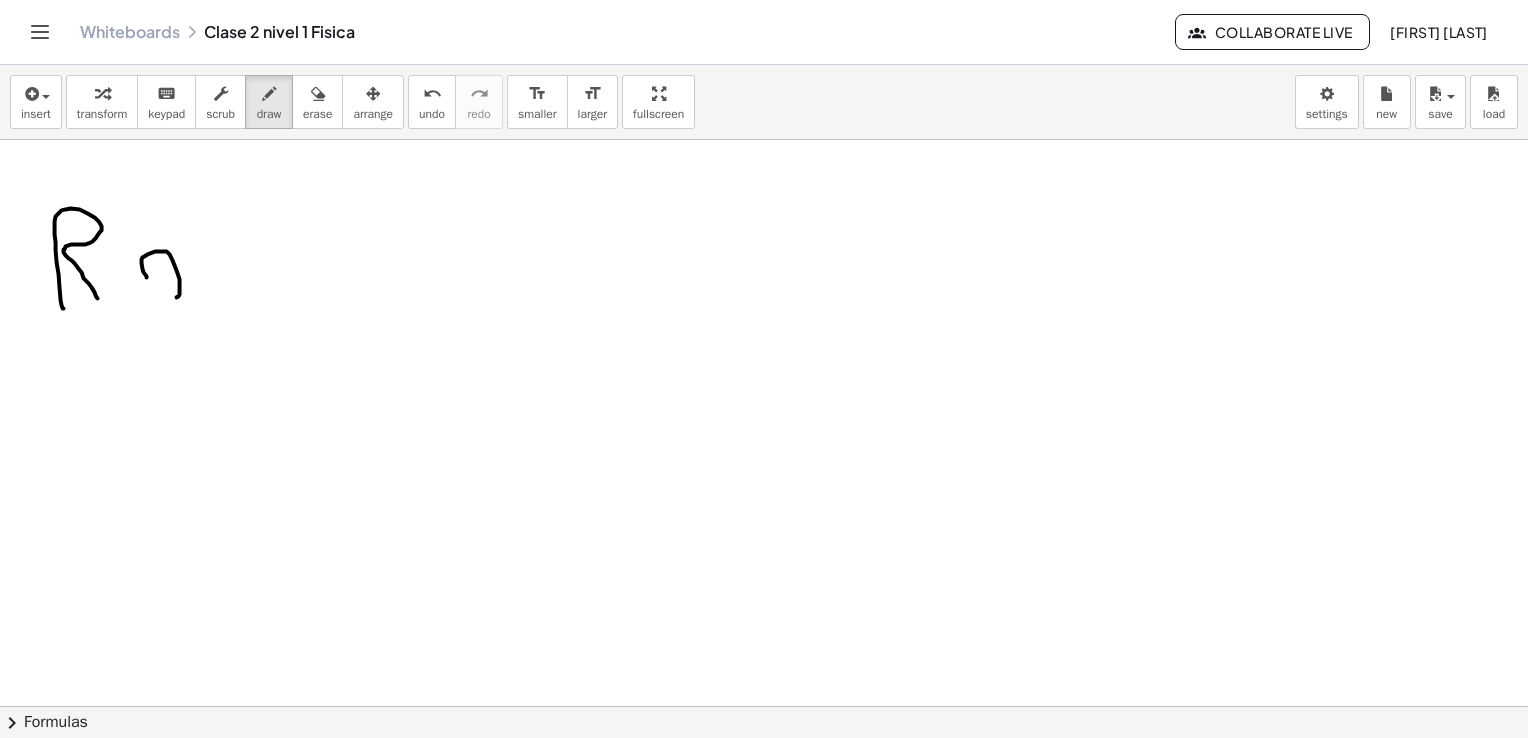 drag, startPoint x: 131, startPoint y: 277, endPoint x: 131, endPoint y: 254, distance: 23 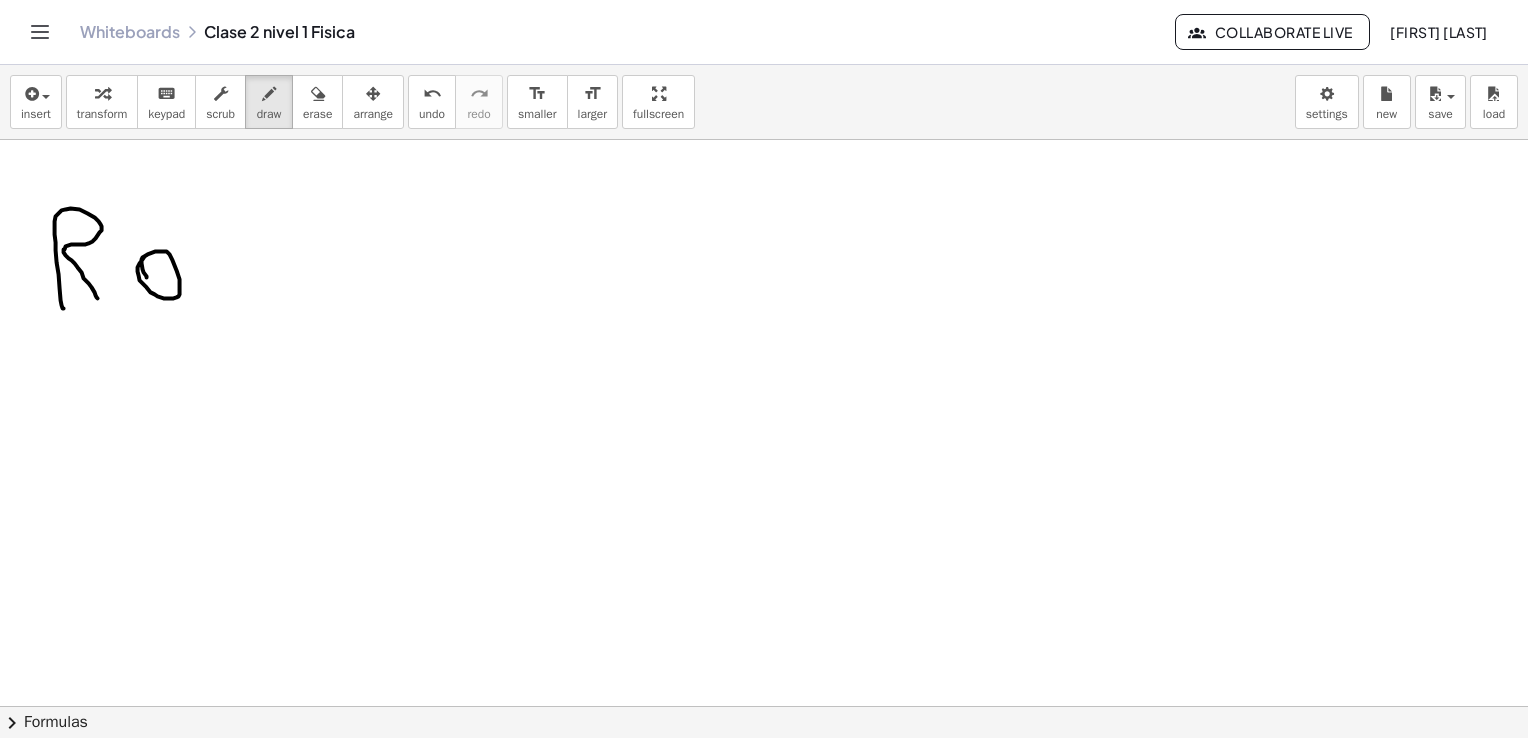 drag, startPoint x: 209, startPoint y: 280, endPoint x: 219, endPoint y: 175, distance: 105.47511 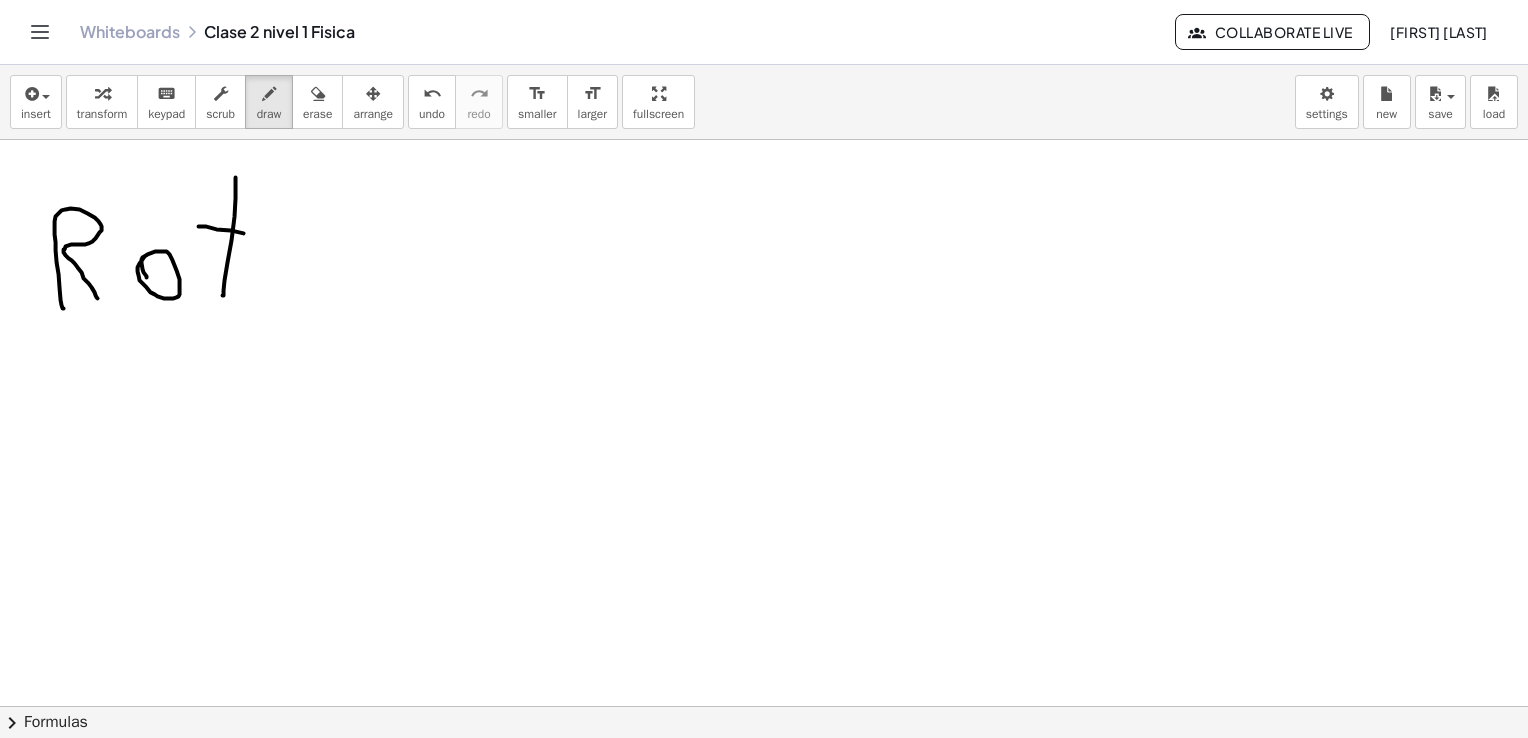 drag, startPoint x: 185, startPoint y: 226, endPoint x: 244, endPoint y: 236, distance: 59.841457 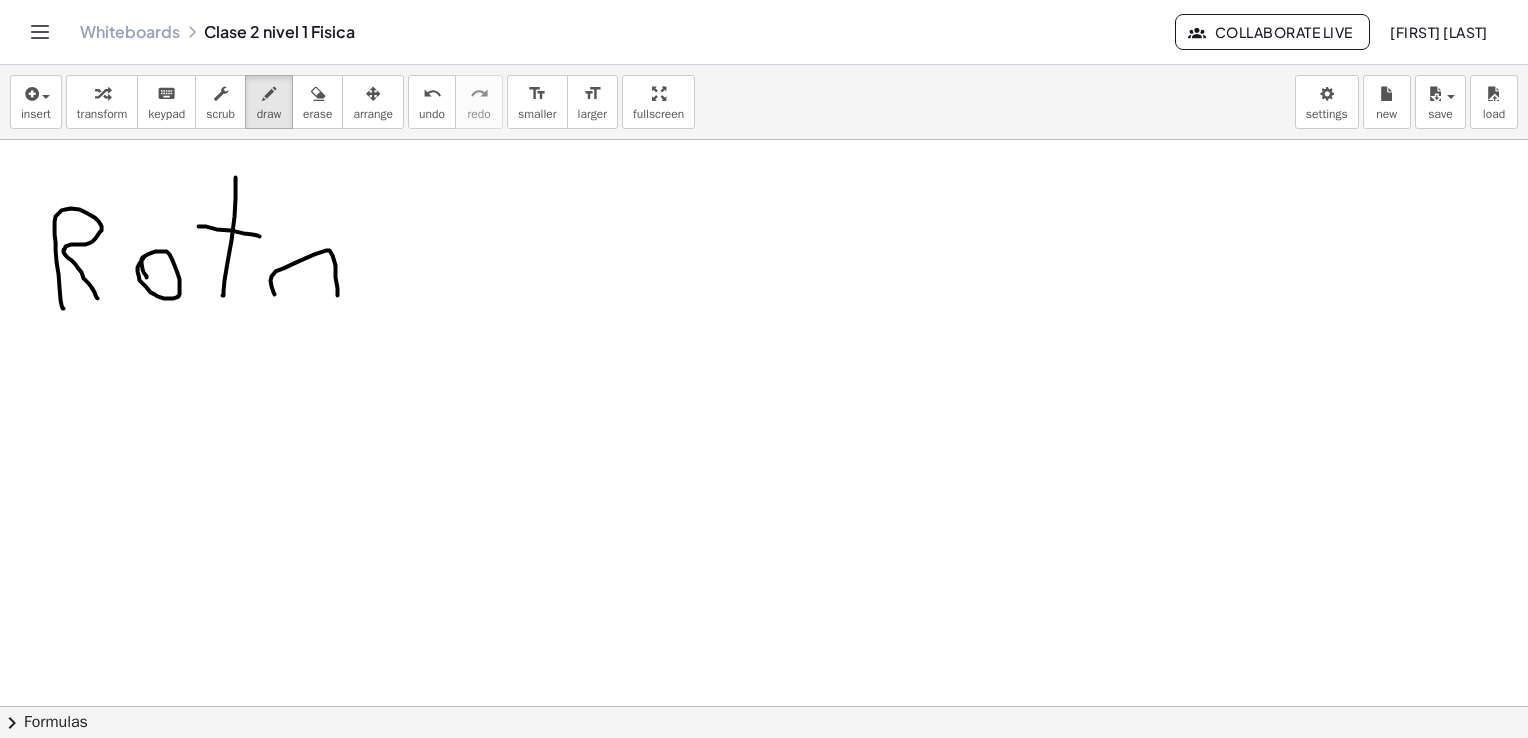 drag, startPoint x: 259, startPoint y: 294, endPoint x: 269, endPoint y: 279, distance: 18.027756 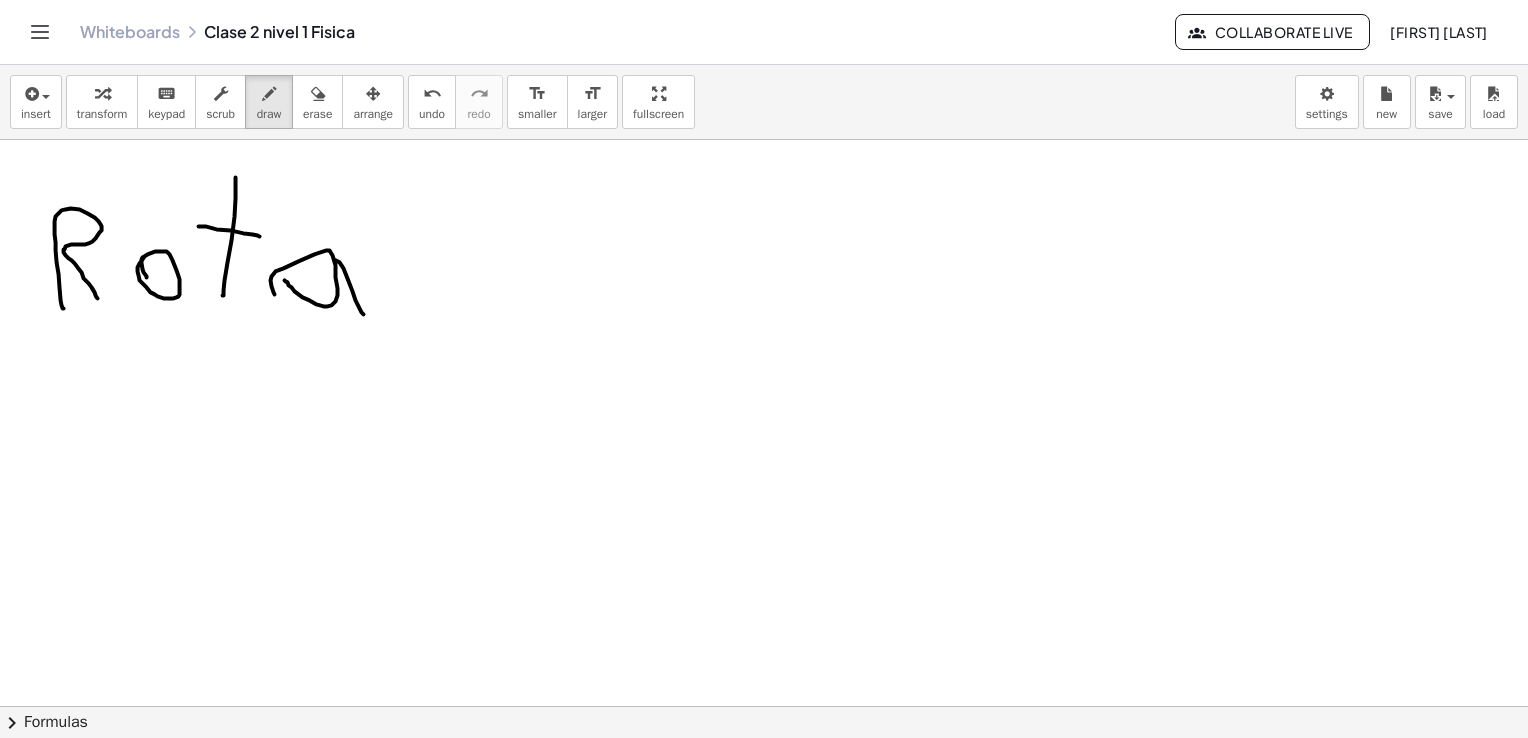 drag, startPoint x: 328, startPoint y: 268, endPoint x: 348, endPoint y: 314, distance: 50.159744 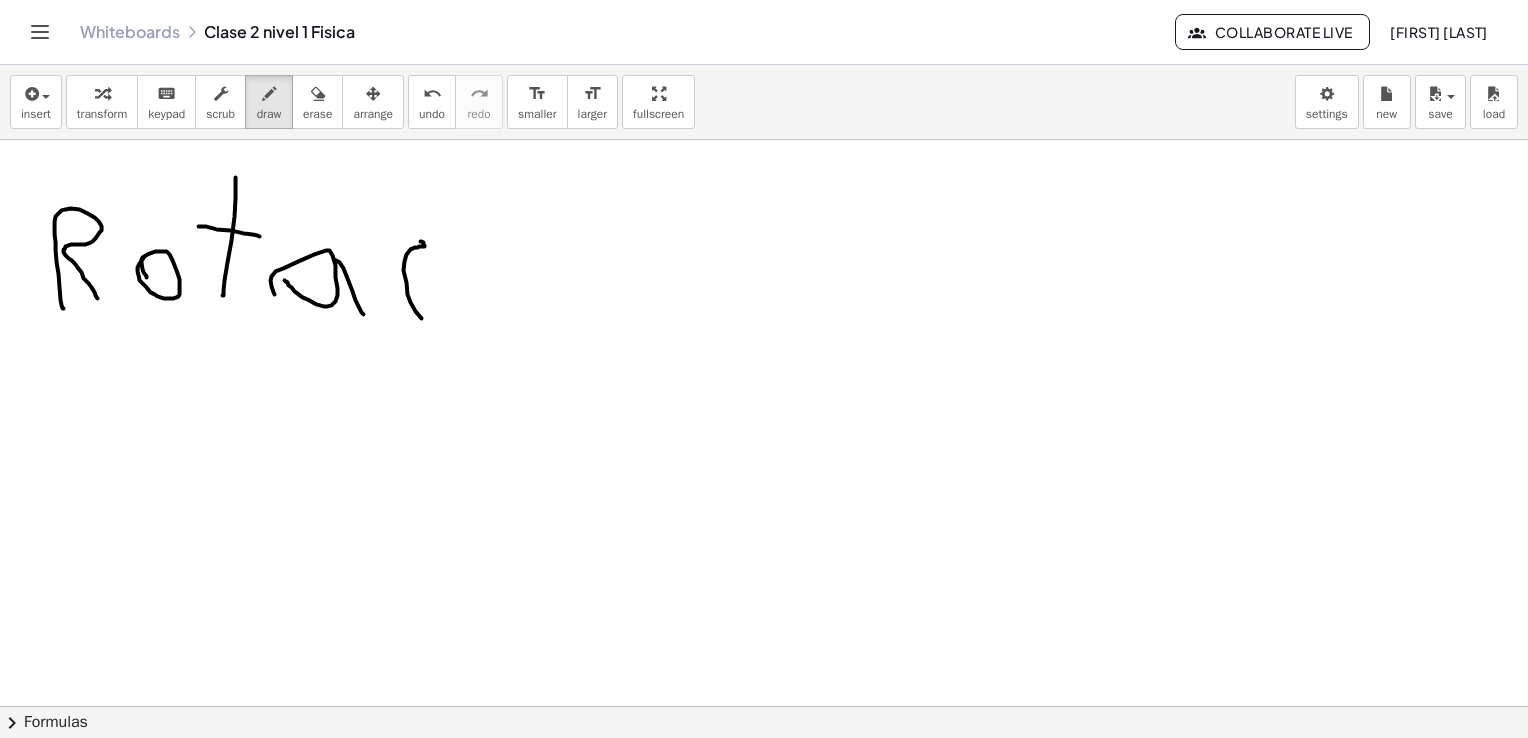drag, startPoint x: 409, startPoint y: 245, endPoint x: 429, endPoint y: 312, distance: 69.92139 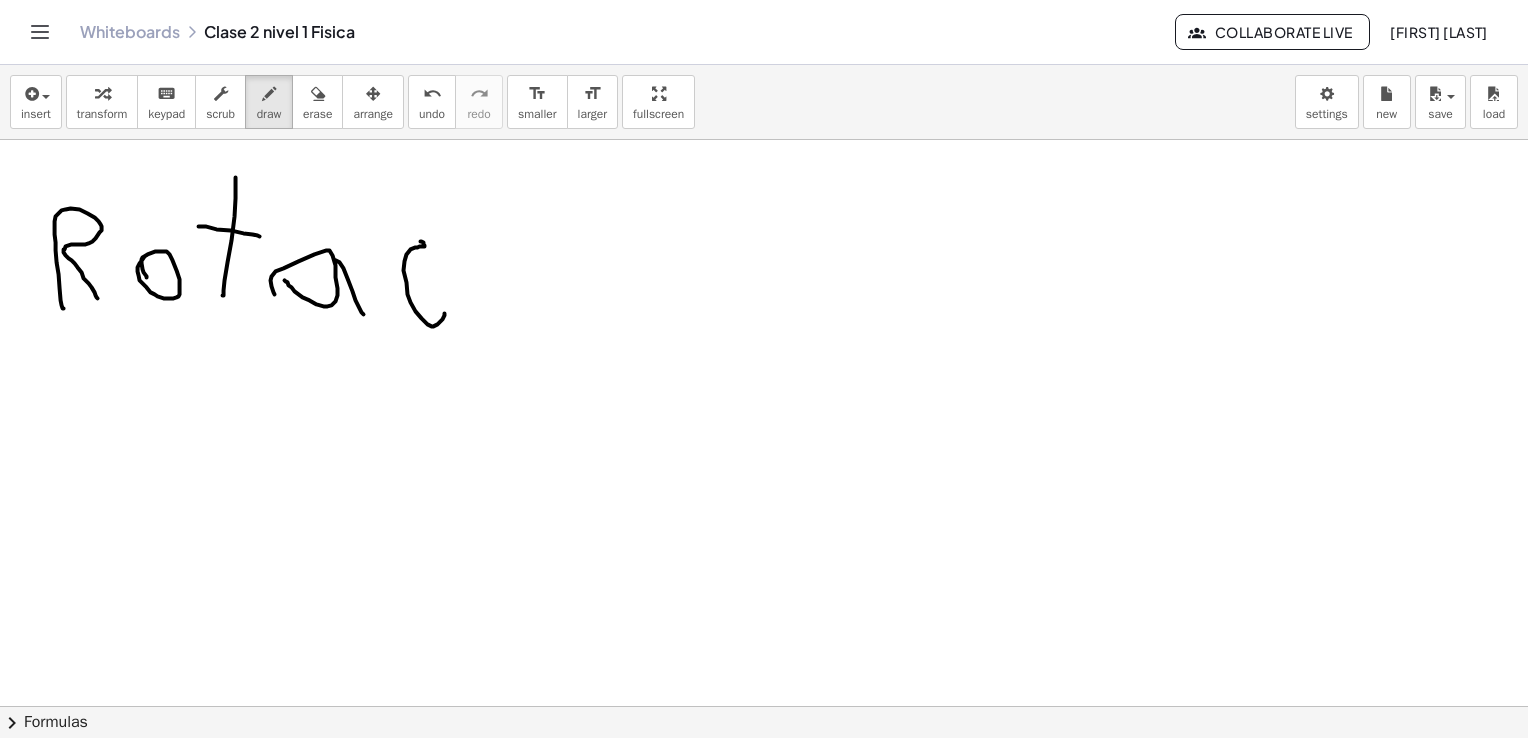 drag, startPoint x: 455, startPoint y: 310, endPoint x: 473, endPoint y: 251, distance: 61.68468 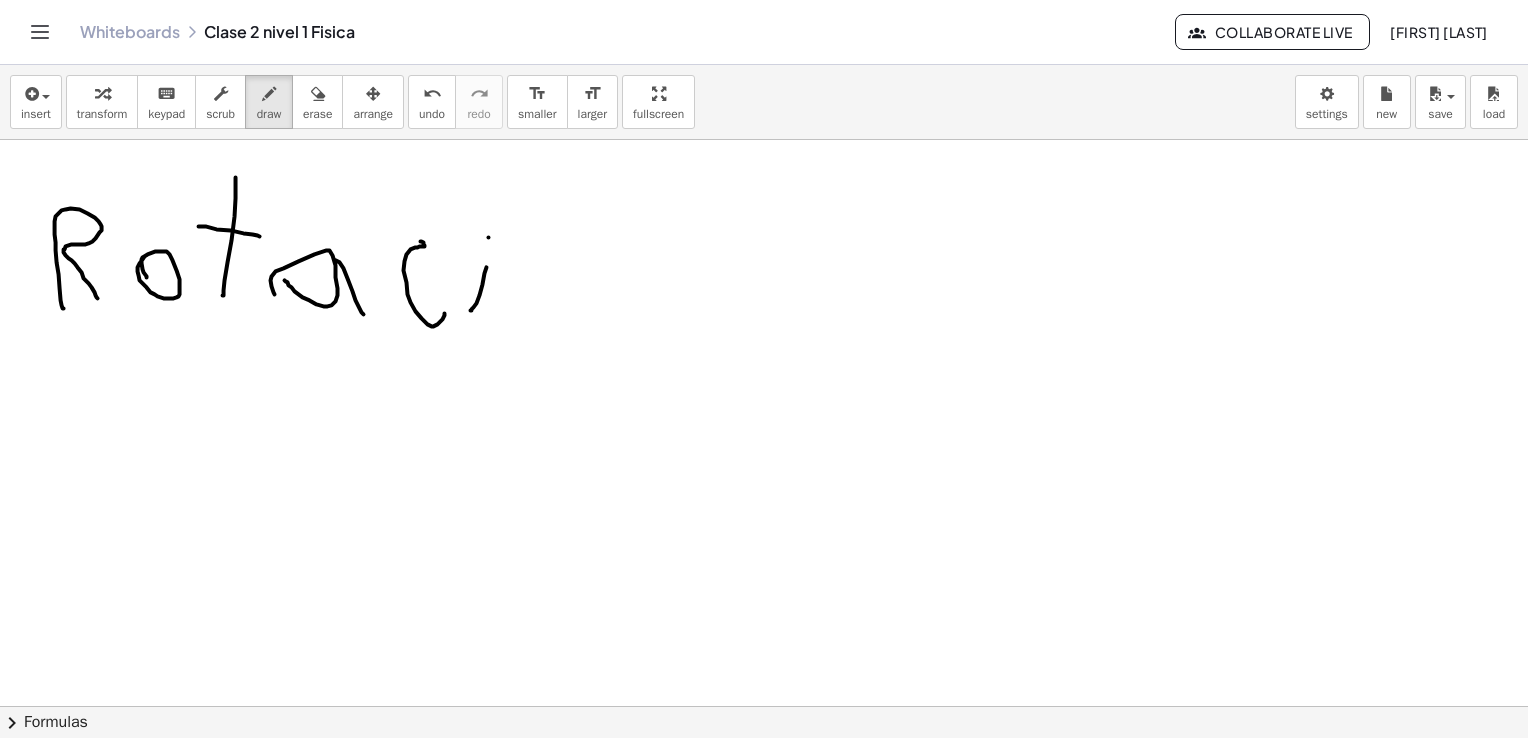 drag, startPoint x: 473, startPoint y: 237, endPoint x: 534, endPoint y: 266, distance: 67.54258 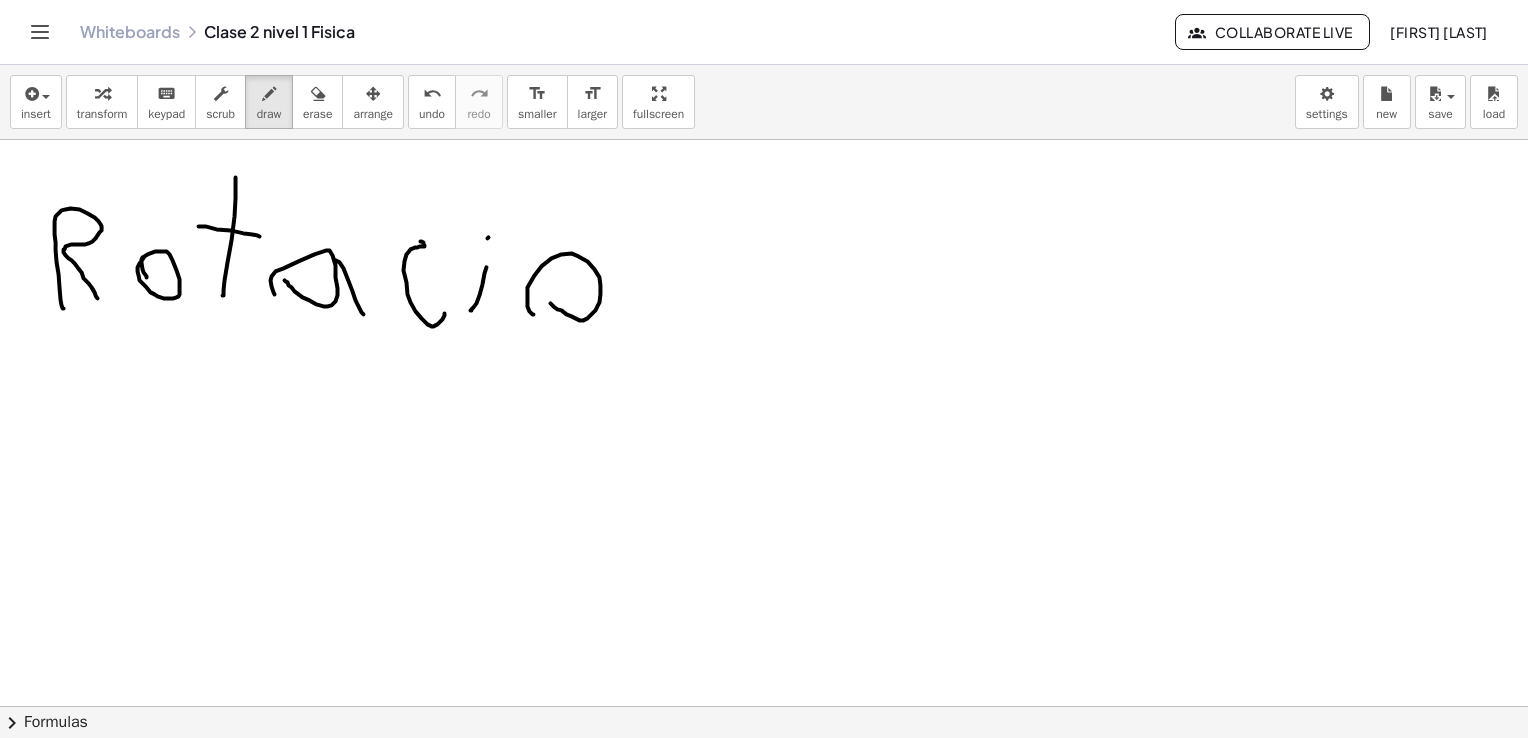 drag, startPoint x: 517, startPoint y: 314, endPoint x: 582, endPoint y: 312, distance: 65.03076 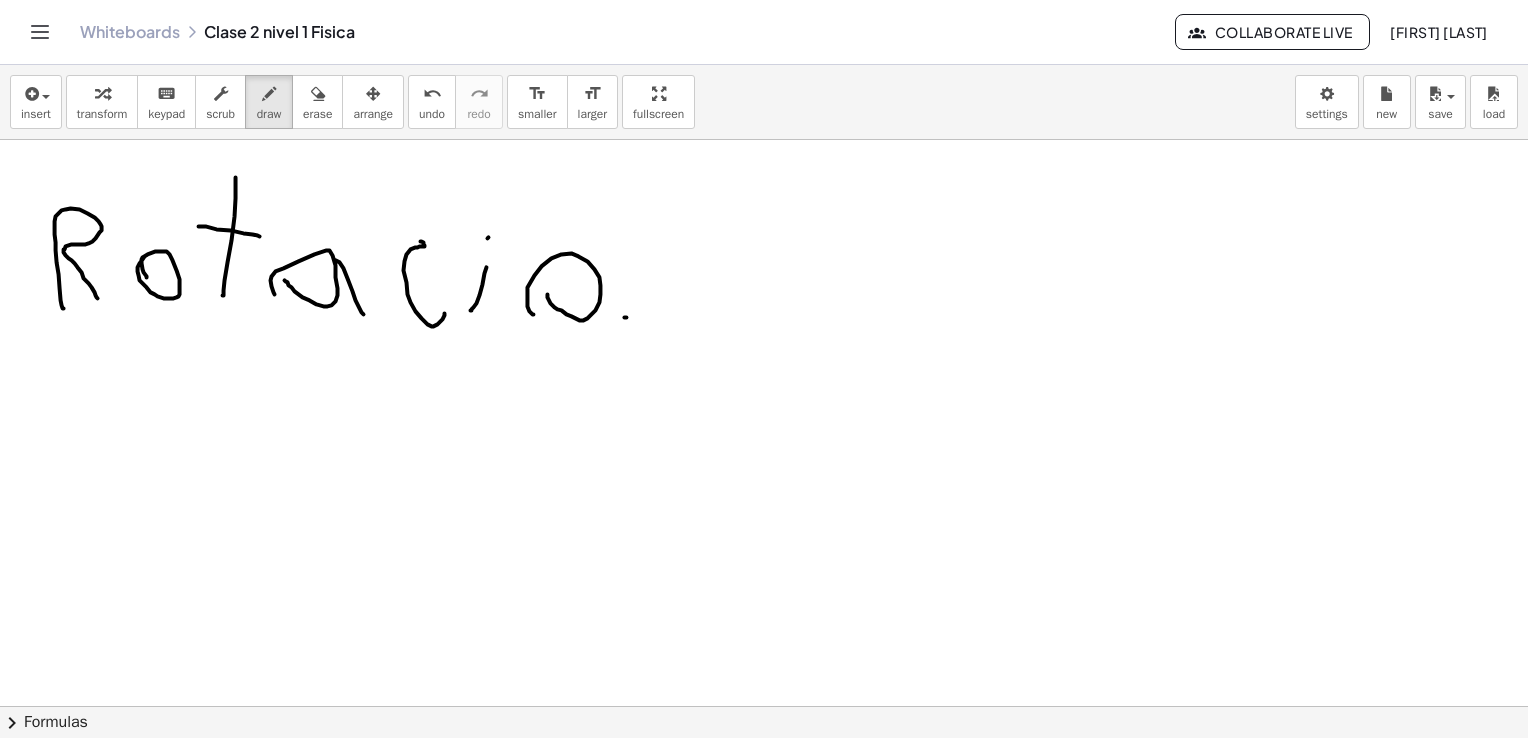 drag, startPoint x: 611, startPoint y: 317, endPoint x: 620, endPoint y: 276, distance: 41.976185 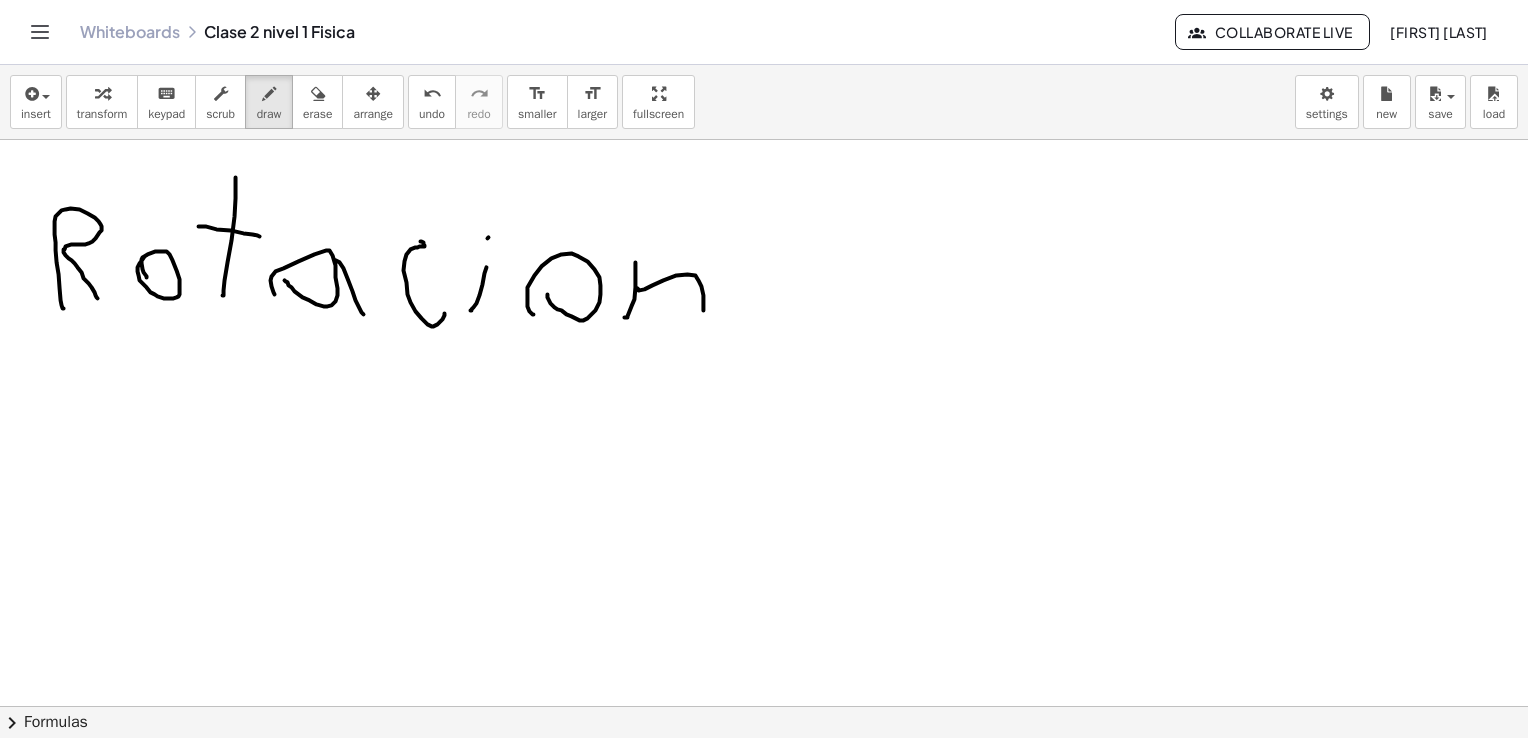 drag, startPoint x: 648, startPoint y: 280, endPoint x: 686, endPoint y: 301, distance: 43.416588 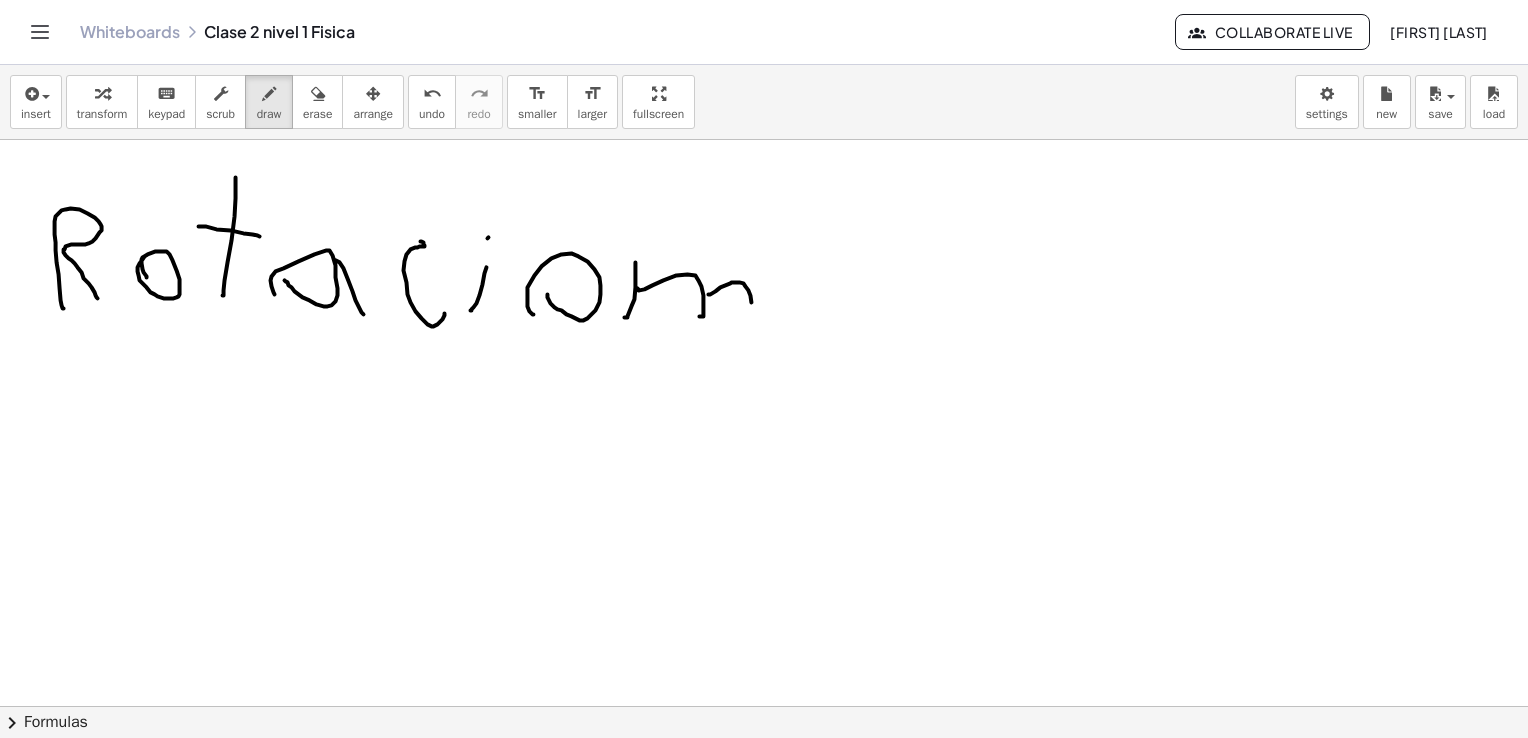 drag, startPoint x: 710, startPoint y: 285, endPoint x: 698, endPoint y: 282, distance: 12.369317 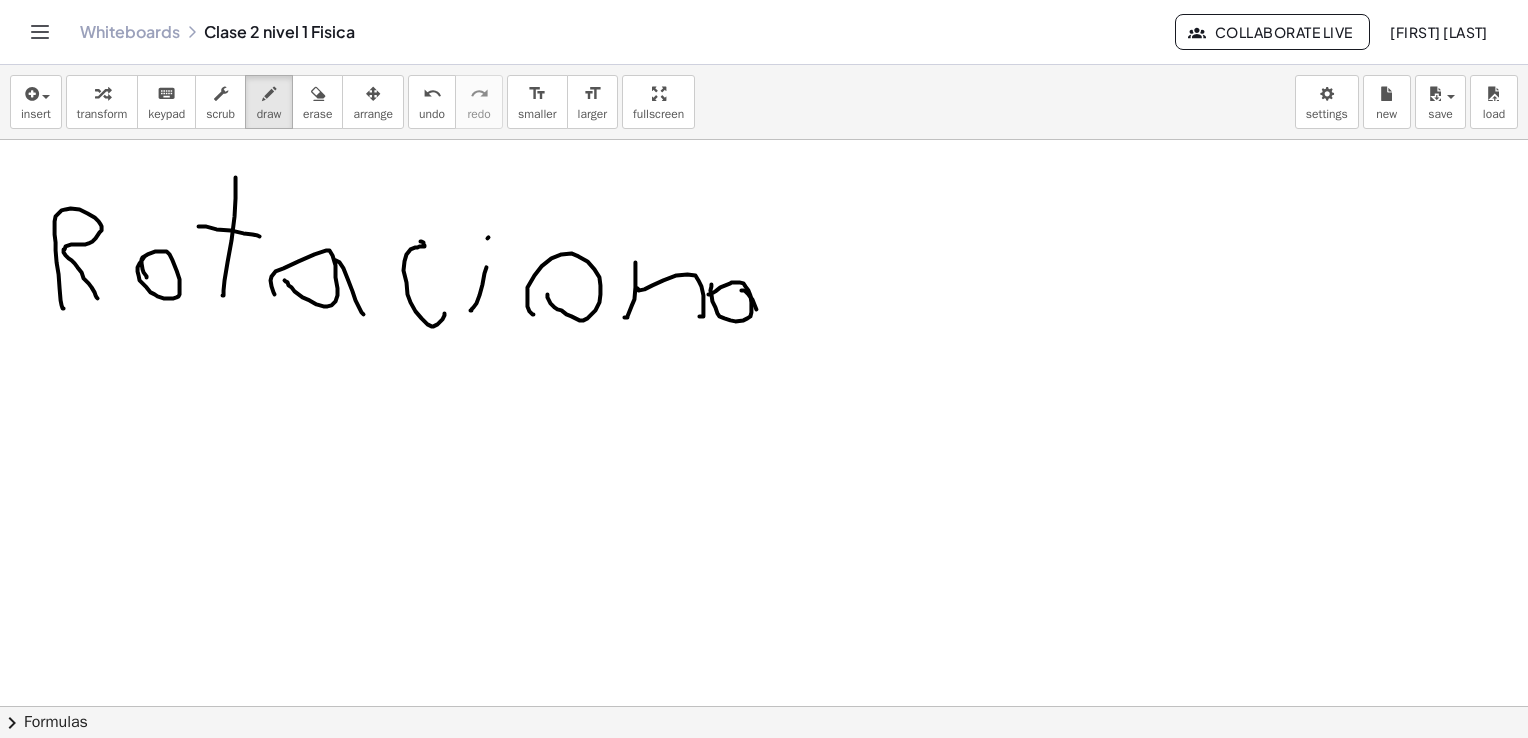 drag, startPoint x: 729, startPoint y: 290, endPoint x: 764, endPoint y: 271, distance: 39.824615 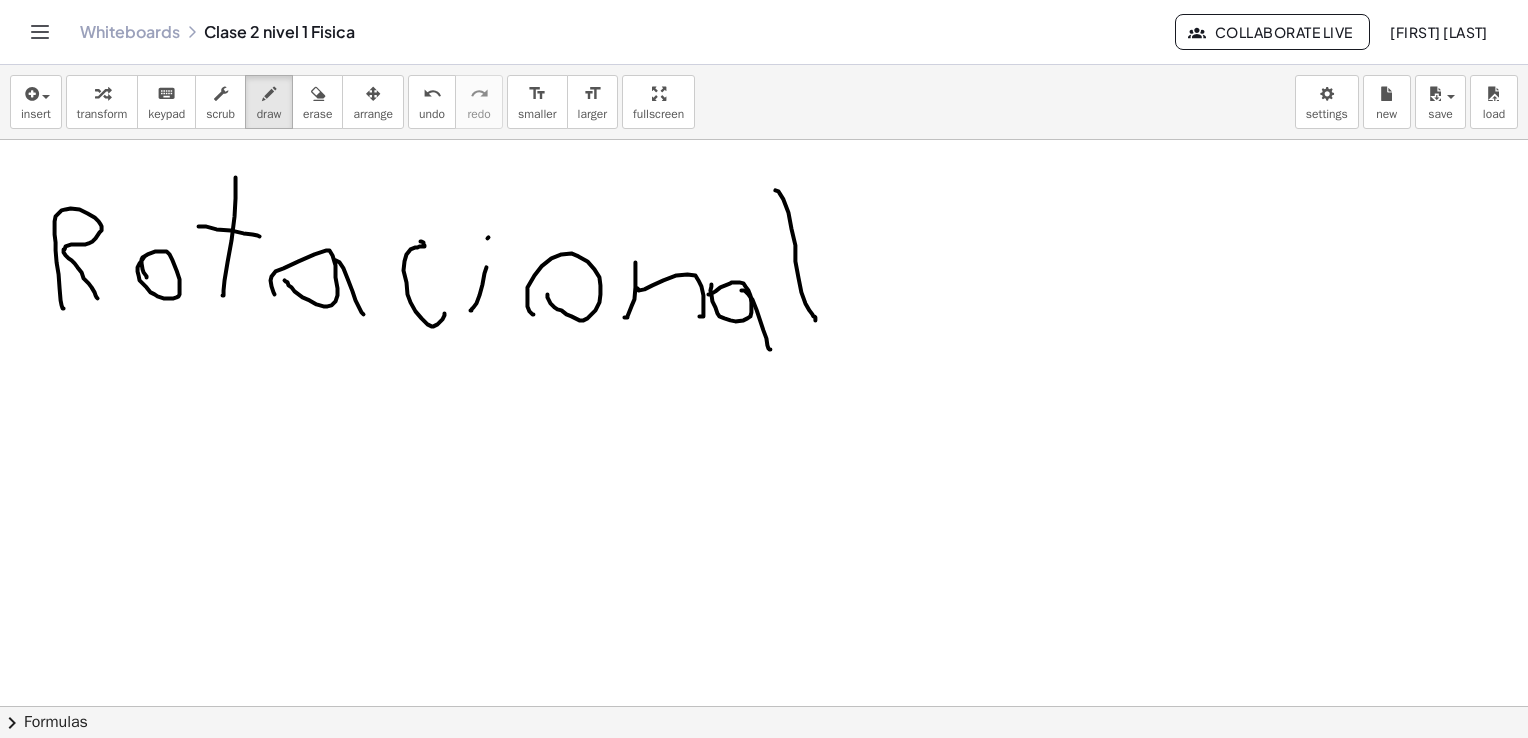 drag, startPoint x: 768, startPoint y: 199, endPoint x: 800, endPoint y: 320, distance: 125.1599 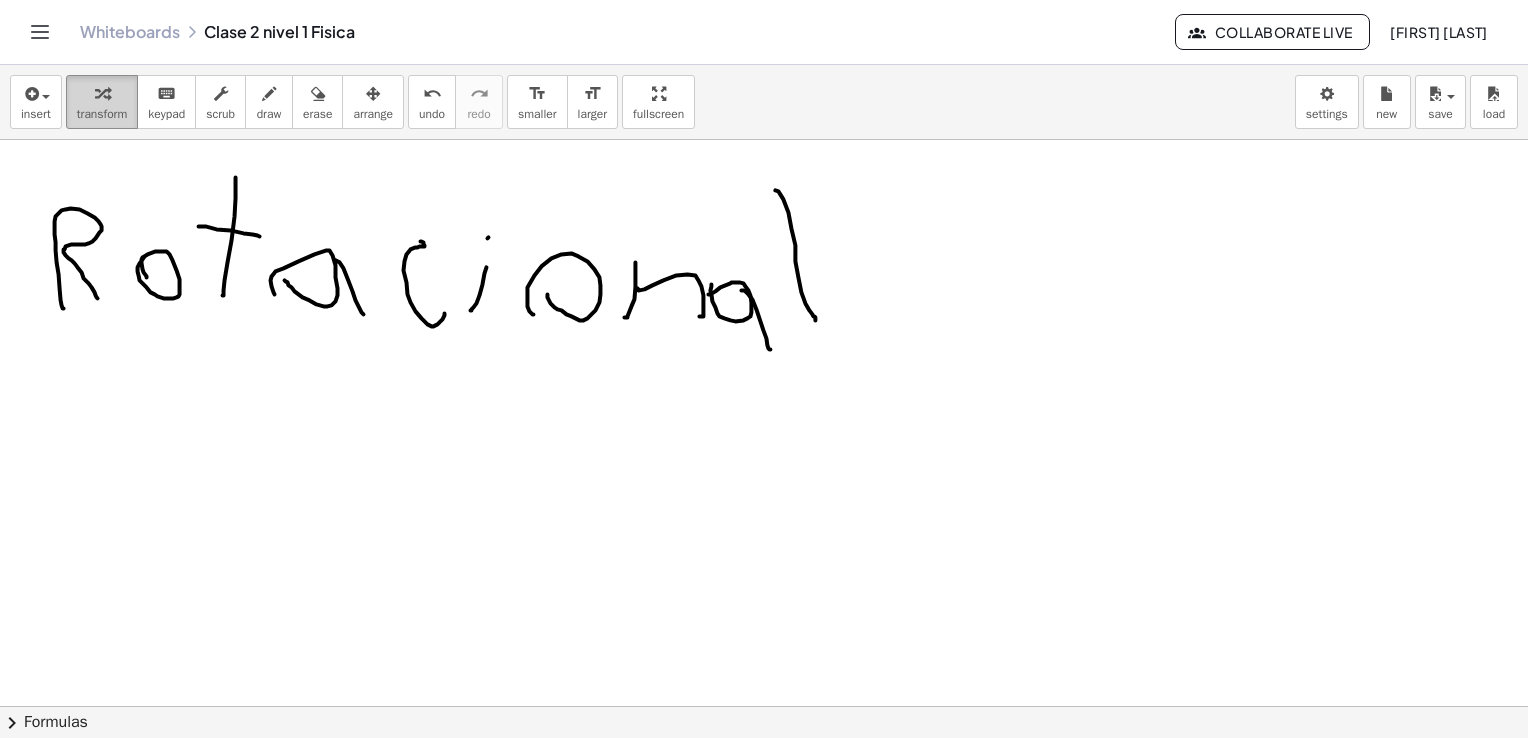click at bounding box center (102, 93) 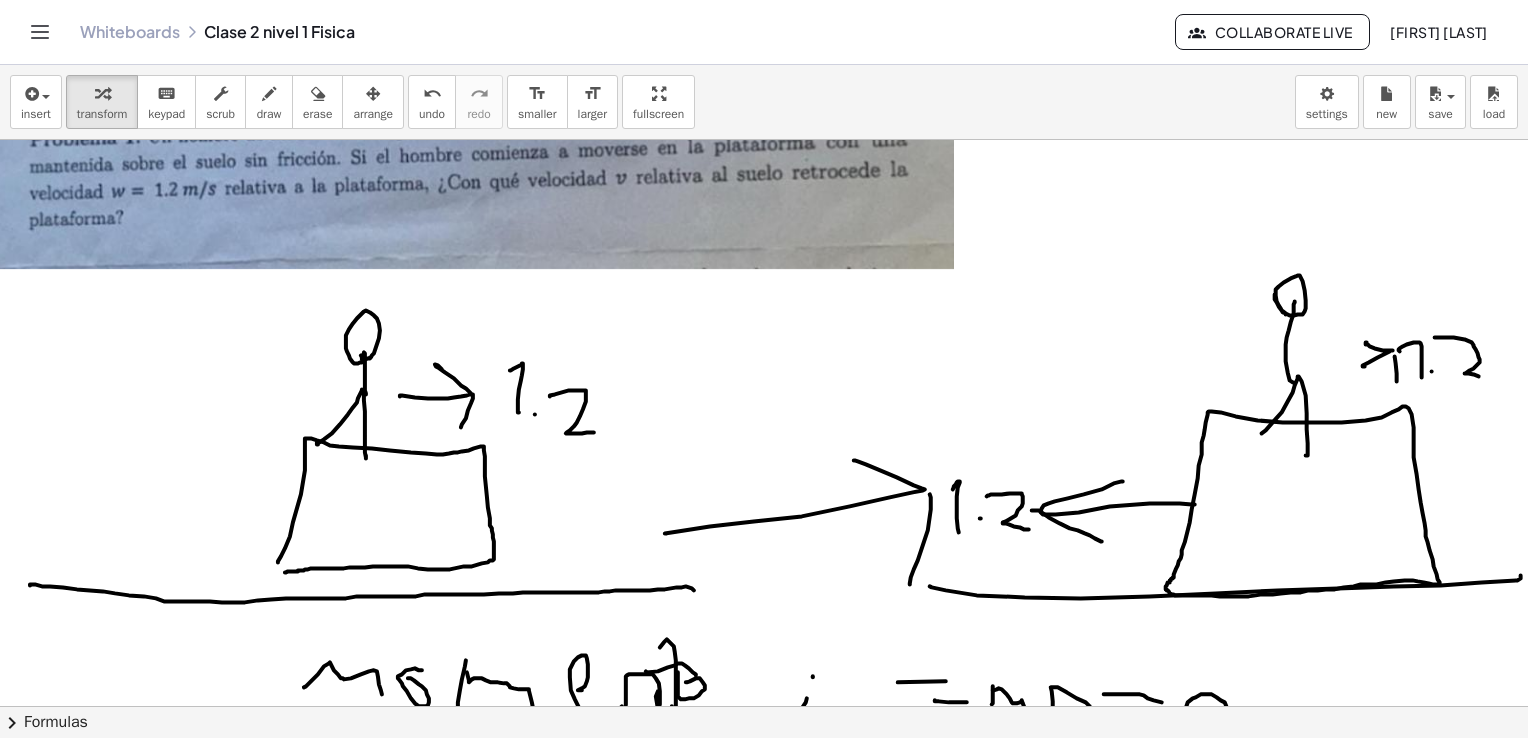 scroll, scrollTop: 800, scrollLeft: 25, axis: both 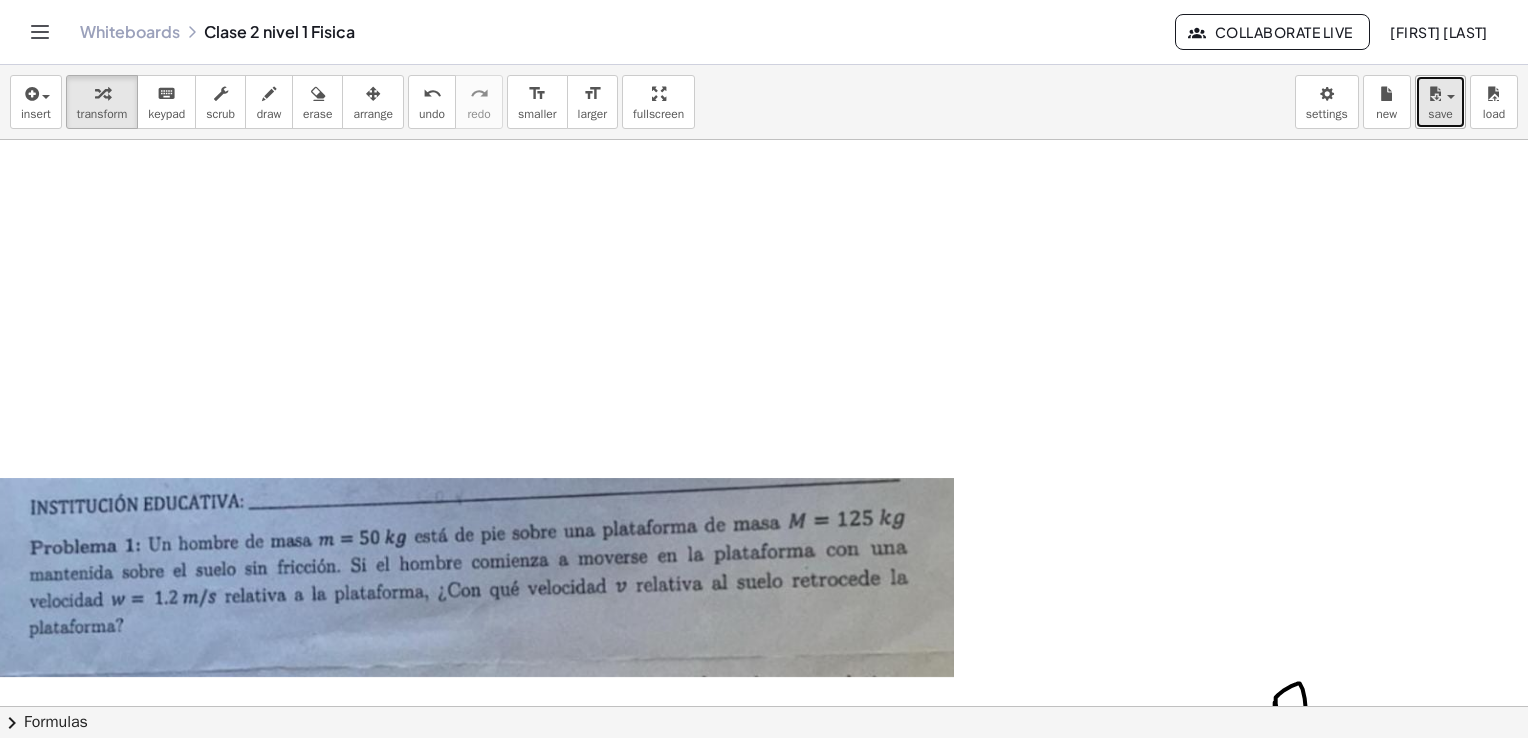 click on "save" at bounding box center (1440, 102) 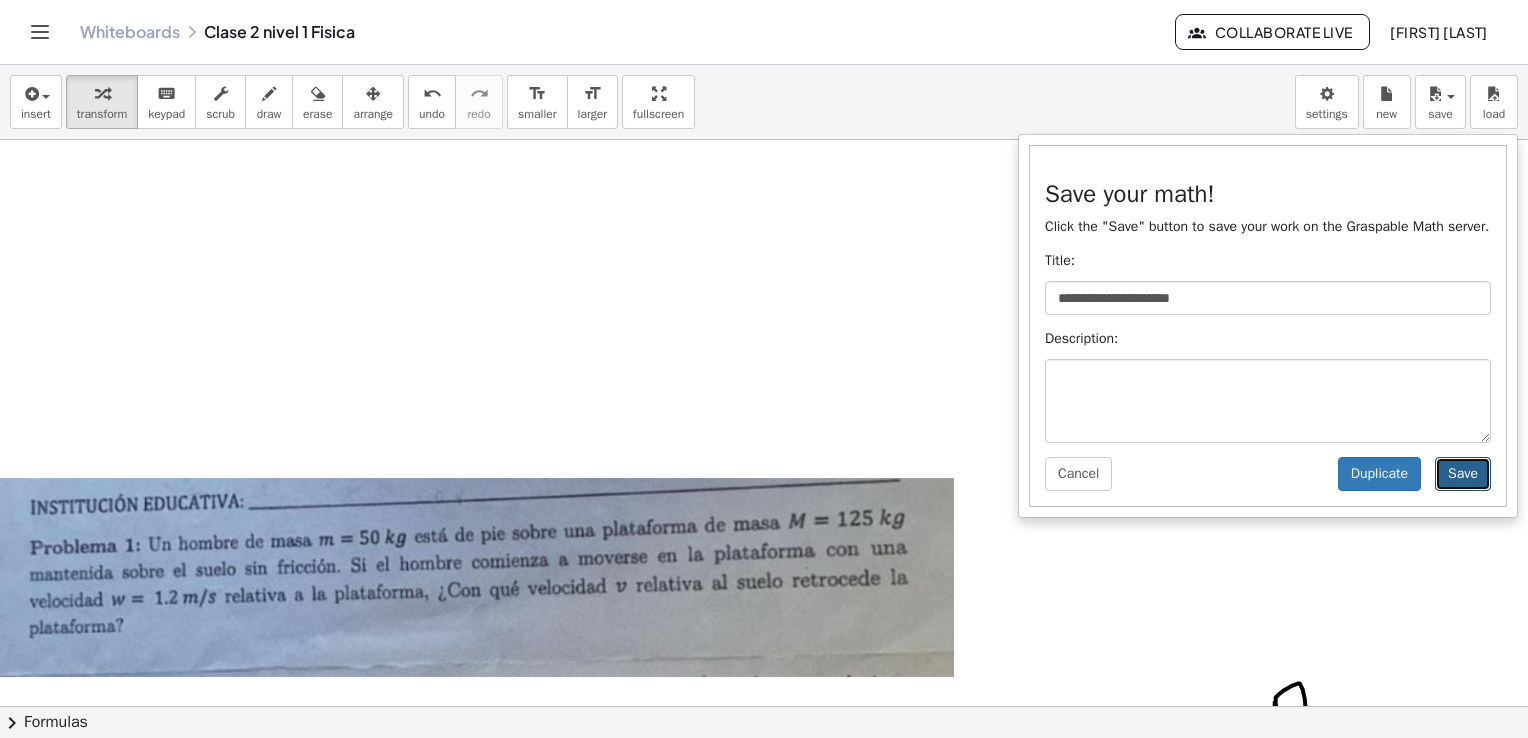 click on "Save" at bounding box center [1463, 474] 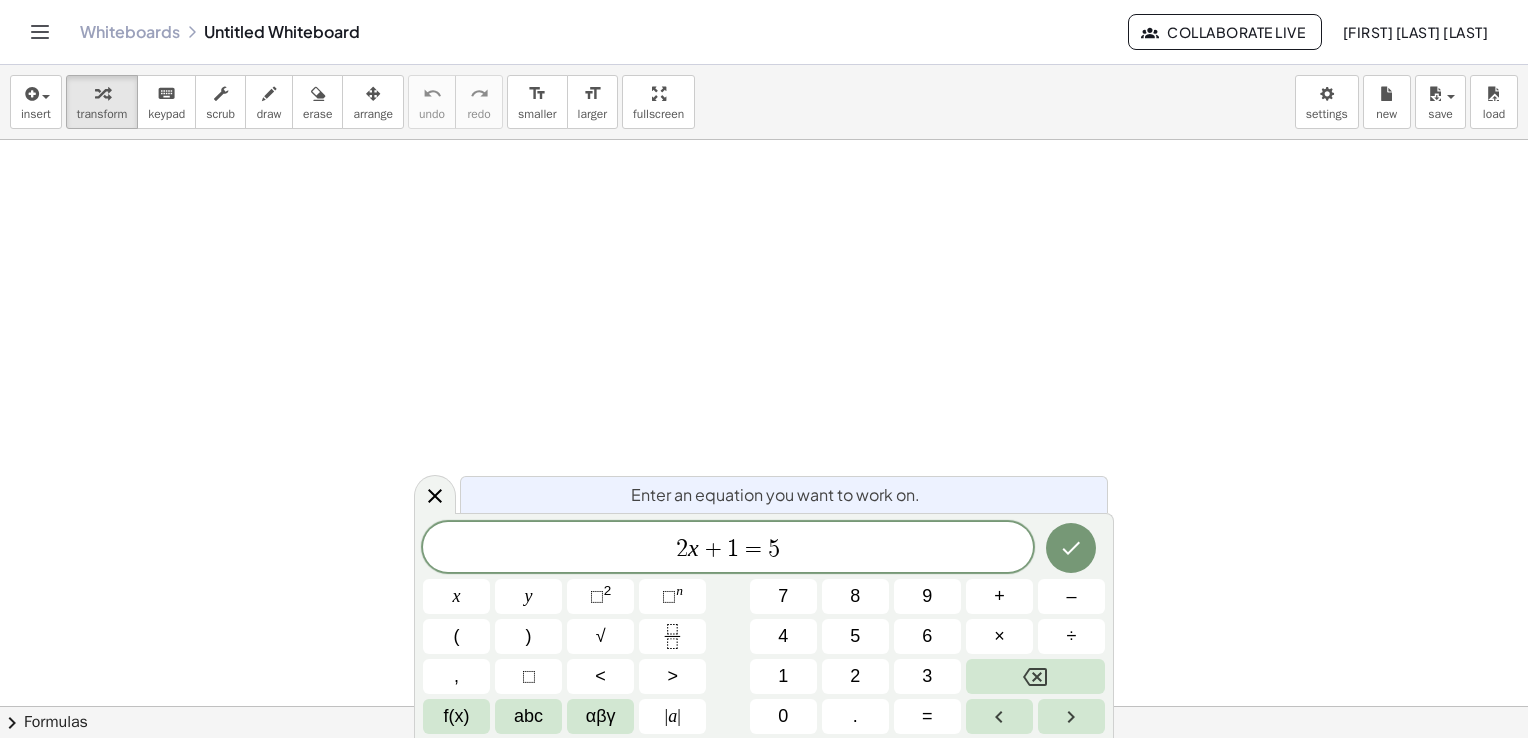 scroll, scrollTop: 0, scrollLeft: 0, axis: both 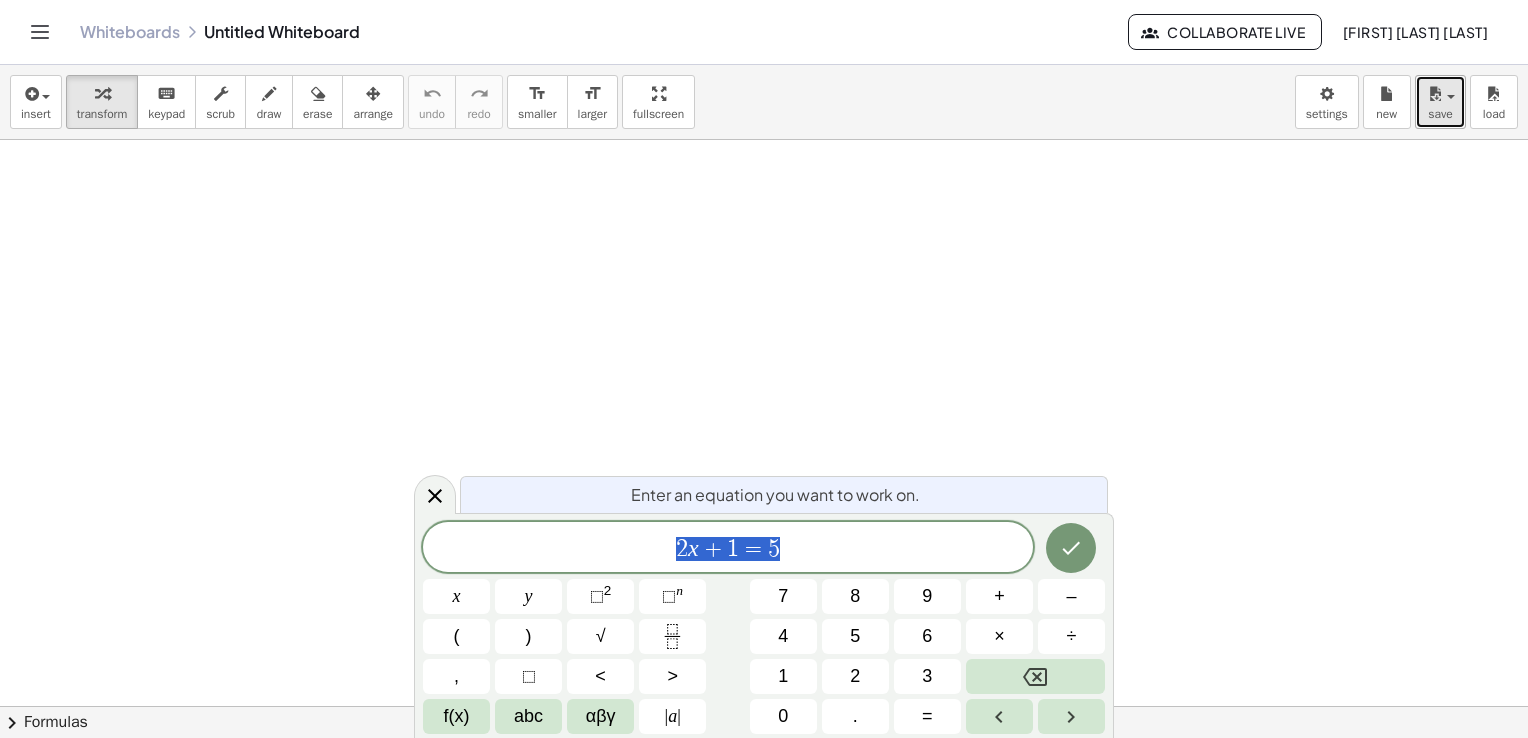 click at bounding box center (1435, 94) 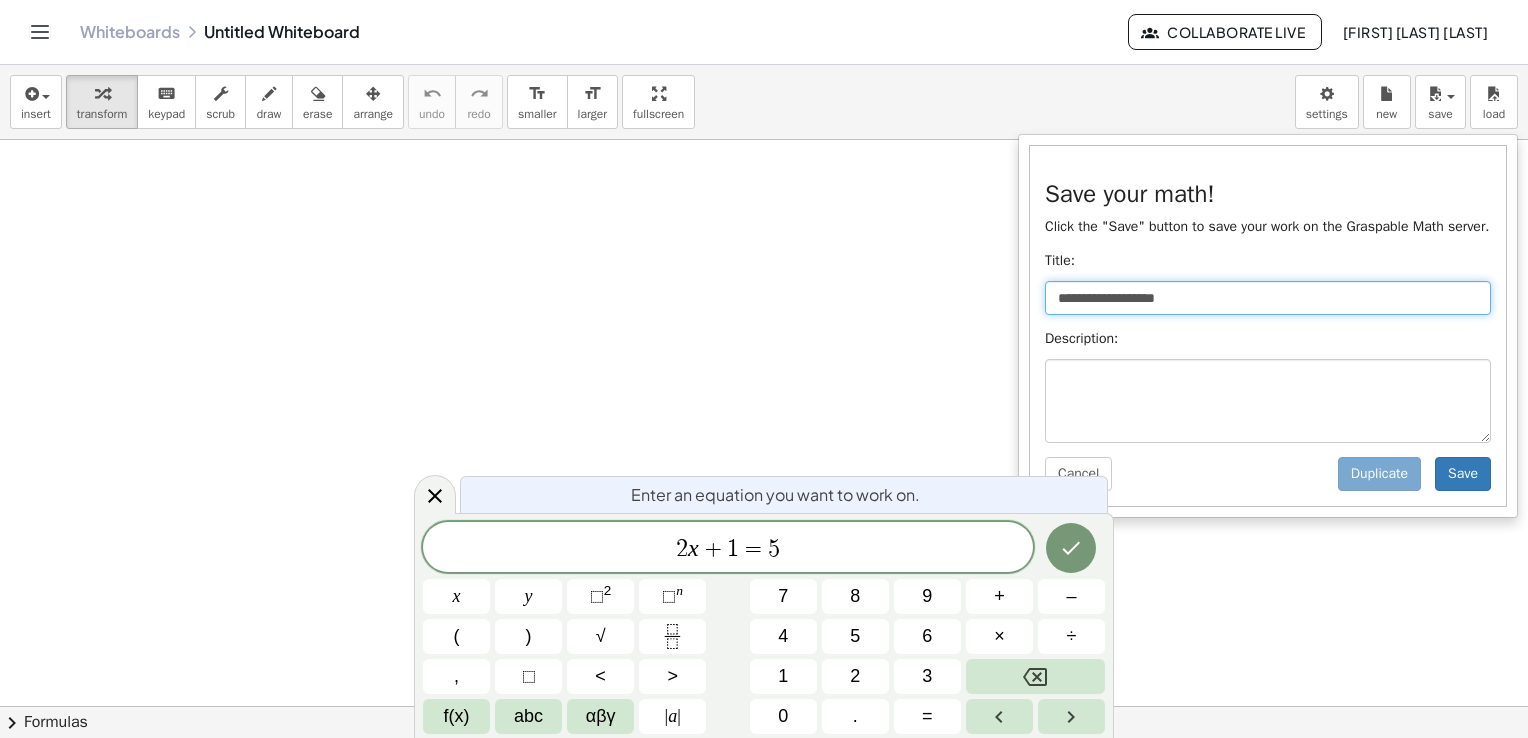 drag, startPoint x: 1191, startPoint y: 295, endPoint x: 1028, endPoint y: 311, distance: 163.78339 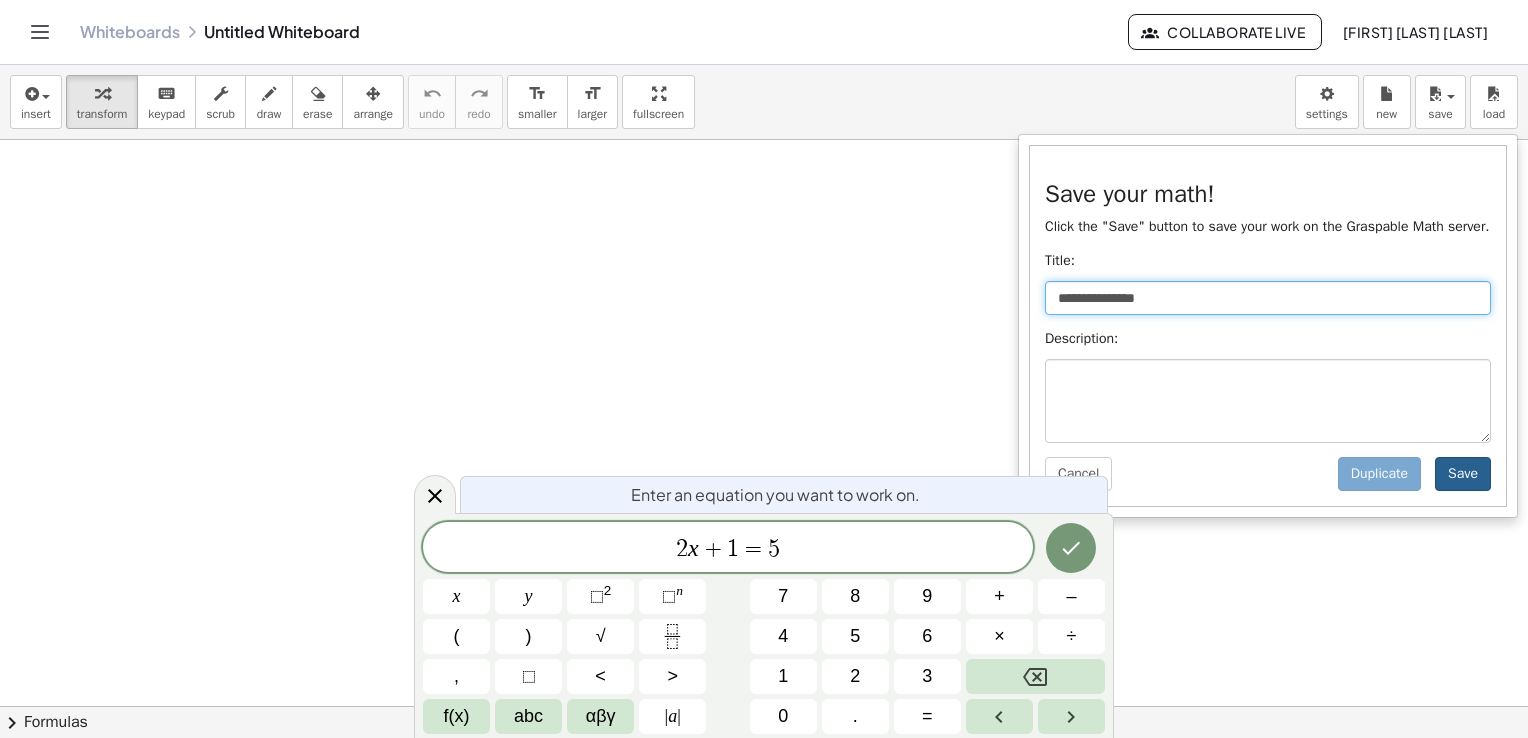 type on "**********" 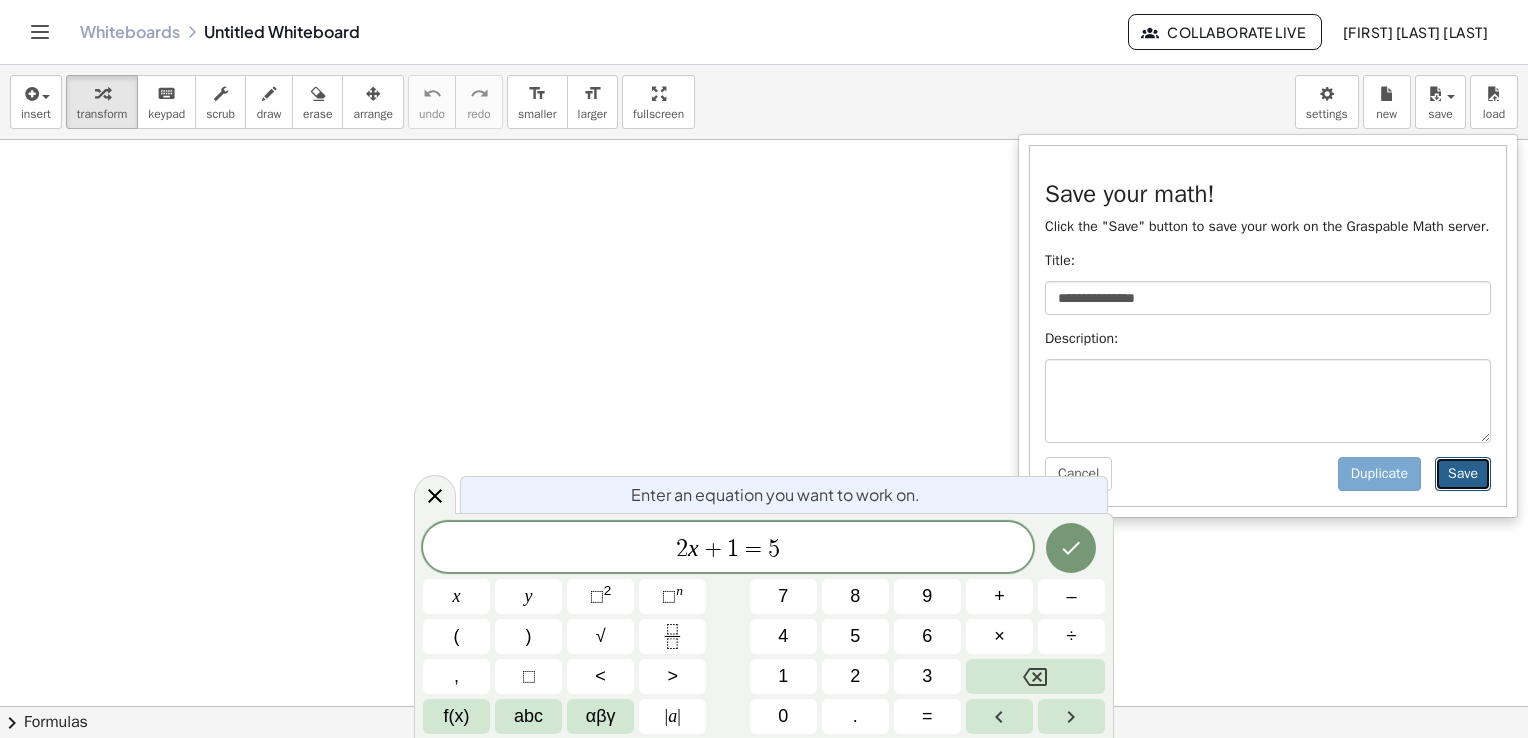 click on "Save" at bounding box center [1463, 474] 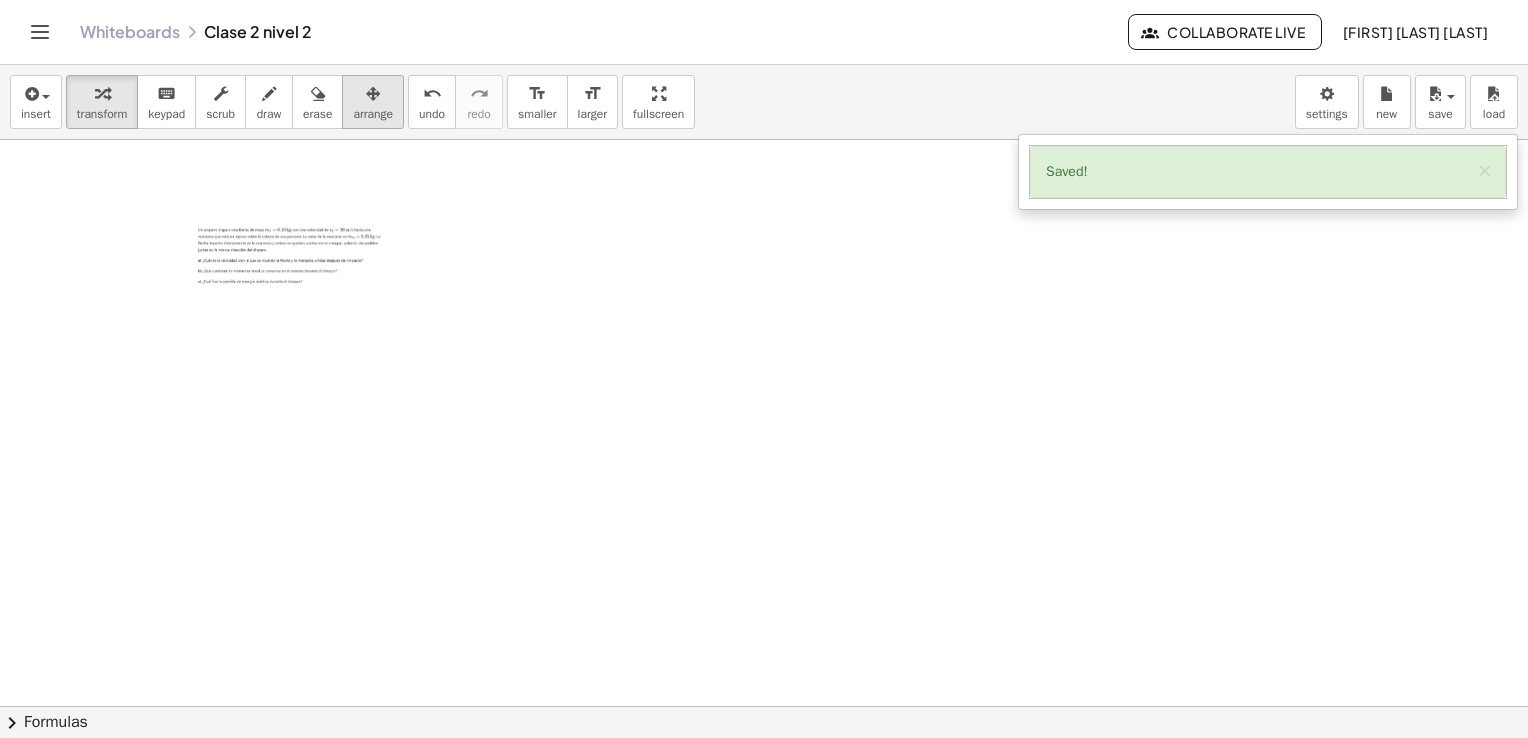 click at bounding box center (373, 94) 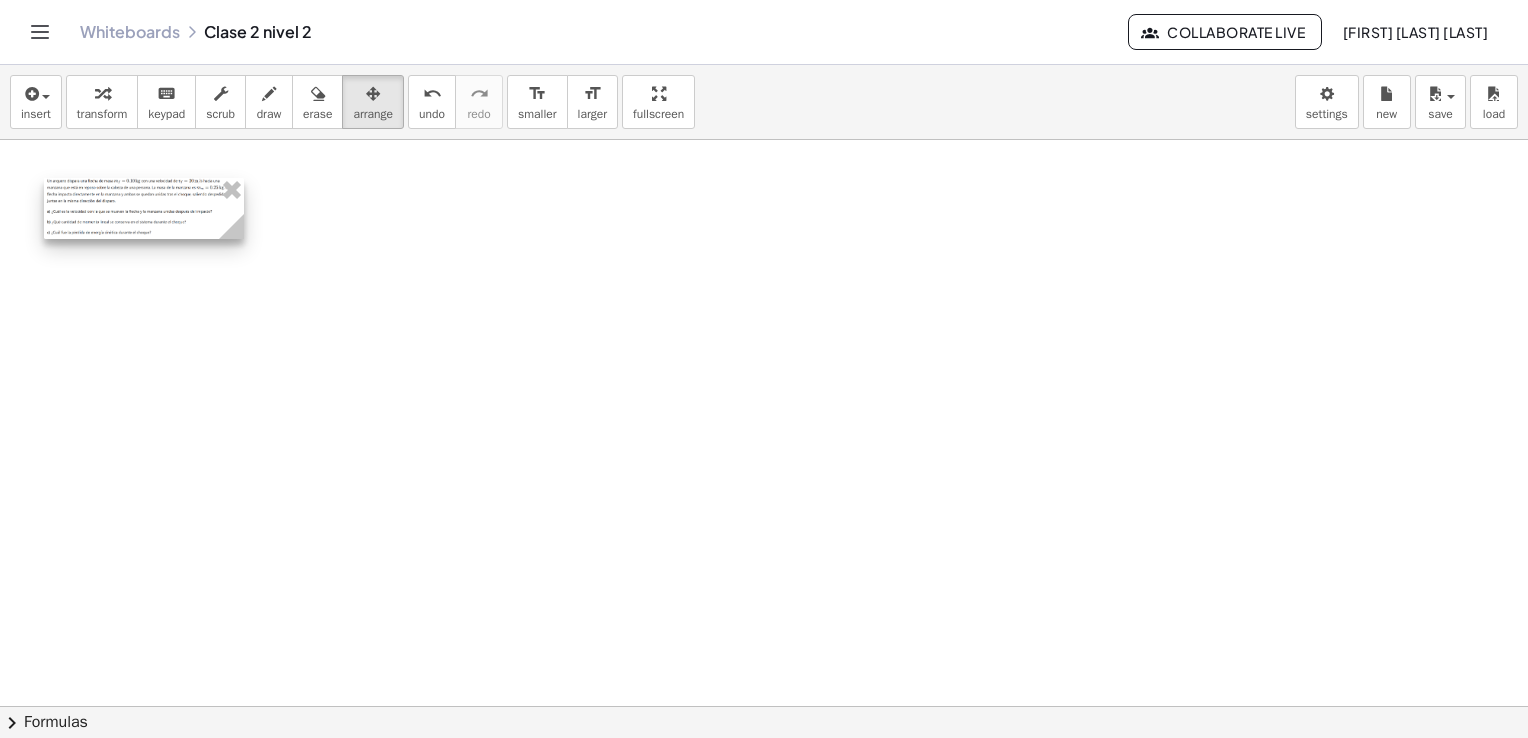 drag, startPoint x: 324, startPoint y: 254, endPoint x: 195, endPoint y: 217, distance: 134.20134 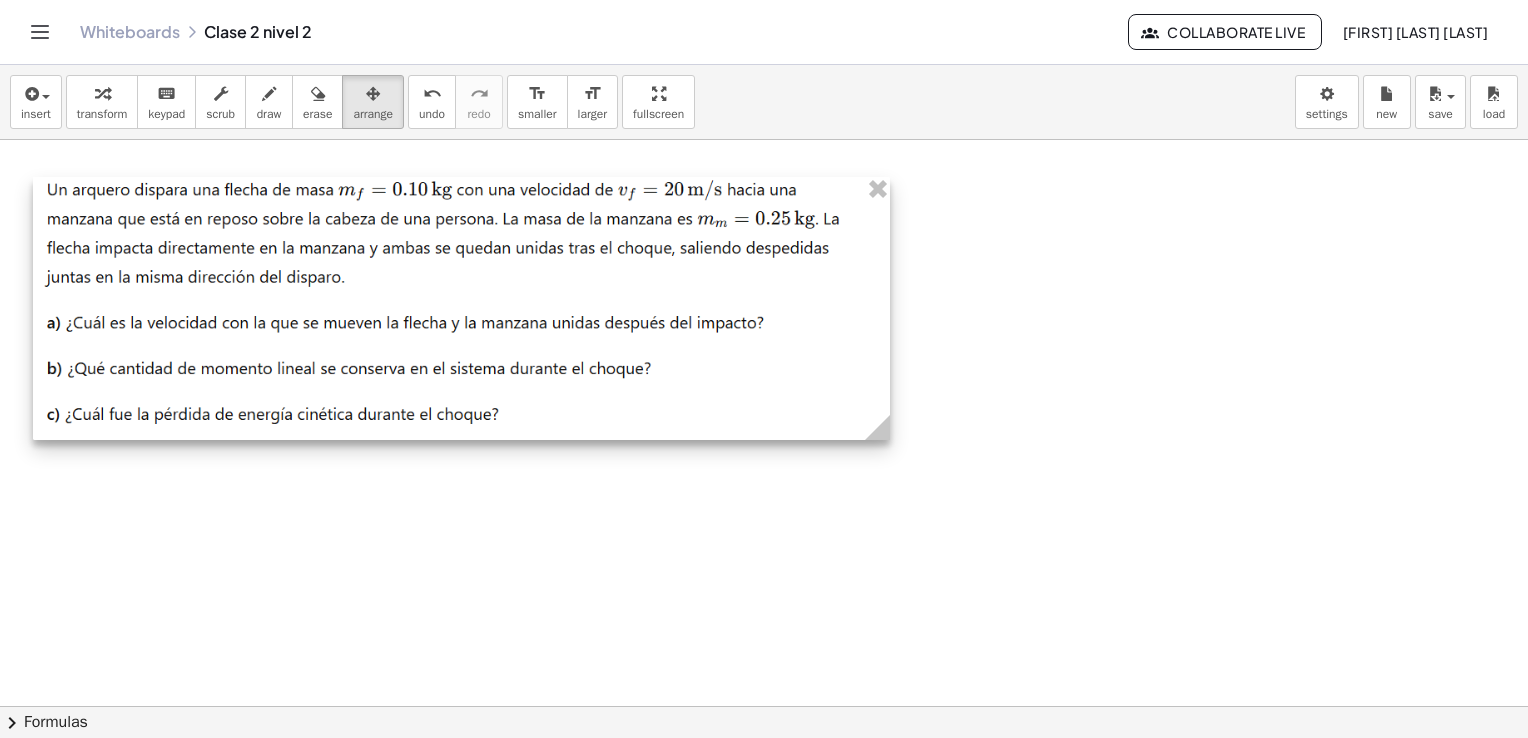 drag, startPoint x: 234, startPoint y: 234, endPoint x: 874, endPoint y: 411, distance: 664.02484 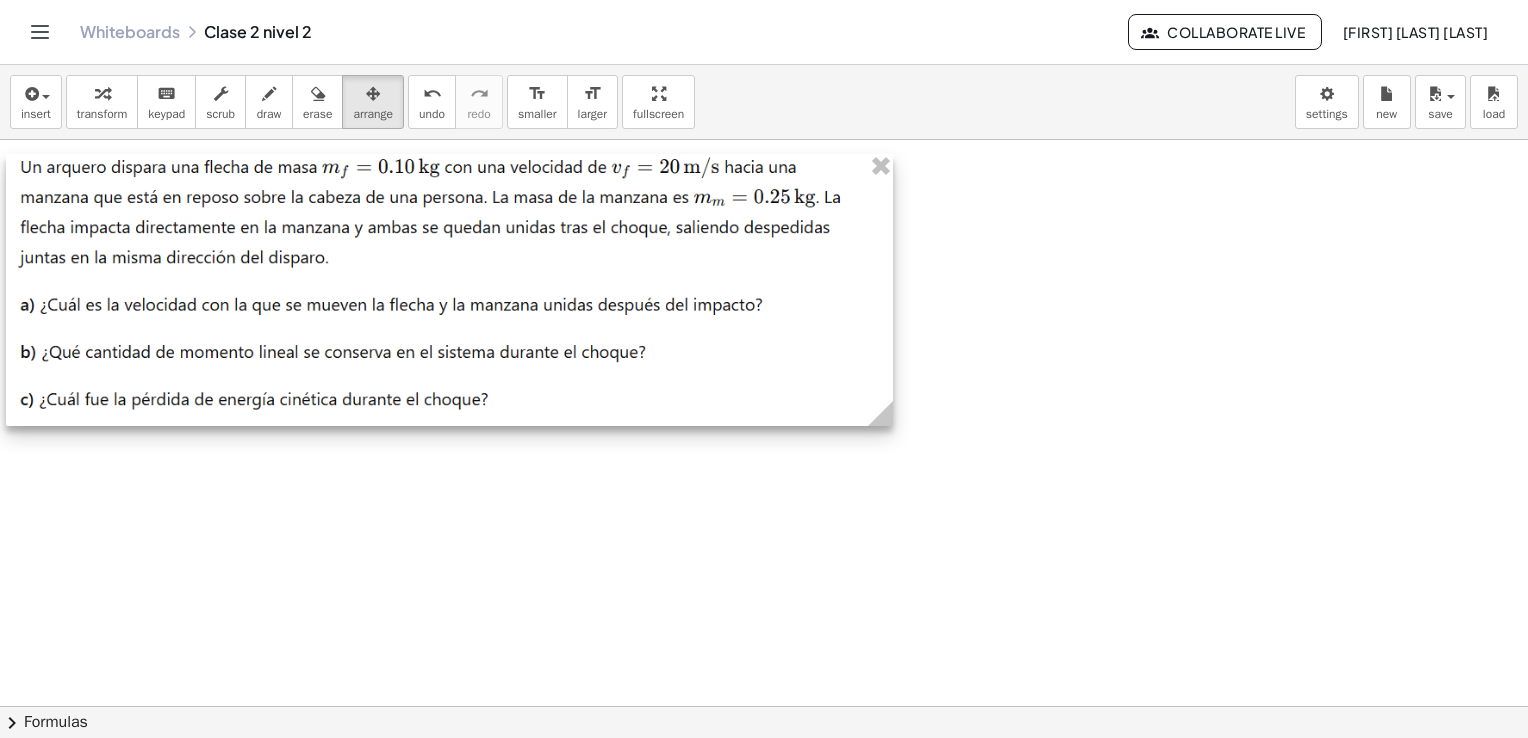 click at bounding box center [449, 290] 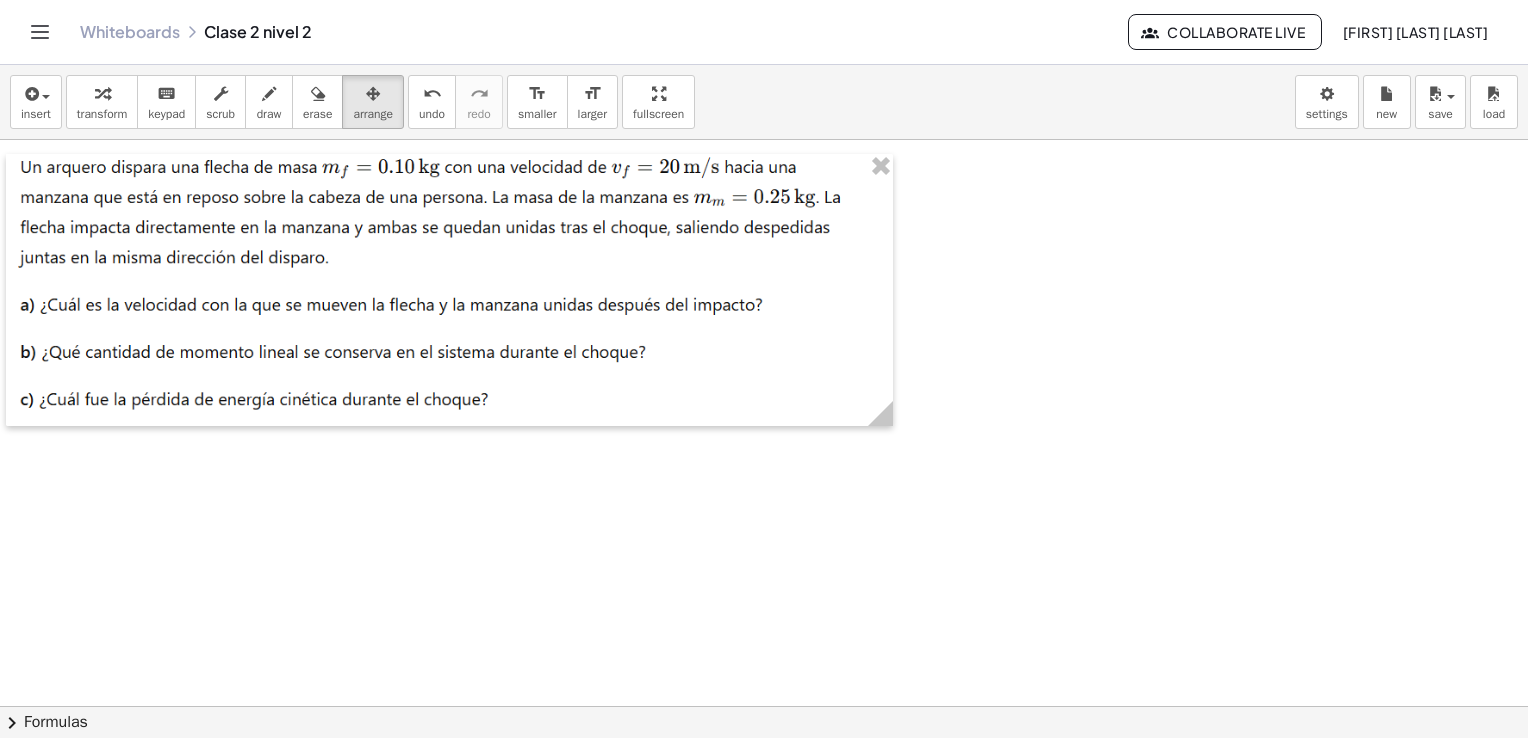click on "insert select one: Math Expression Function Text Youtube Video Graphing Geometry Geometry 3D transform keyboard keypad scrub draw erase arrange undo undo redo redo format_size smaller format_size larger fullscreen load   save Saved! × new settings" at bounding box center (764, 102) 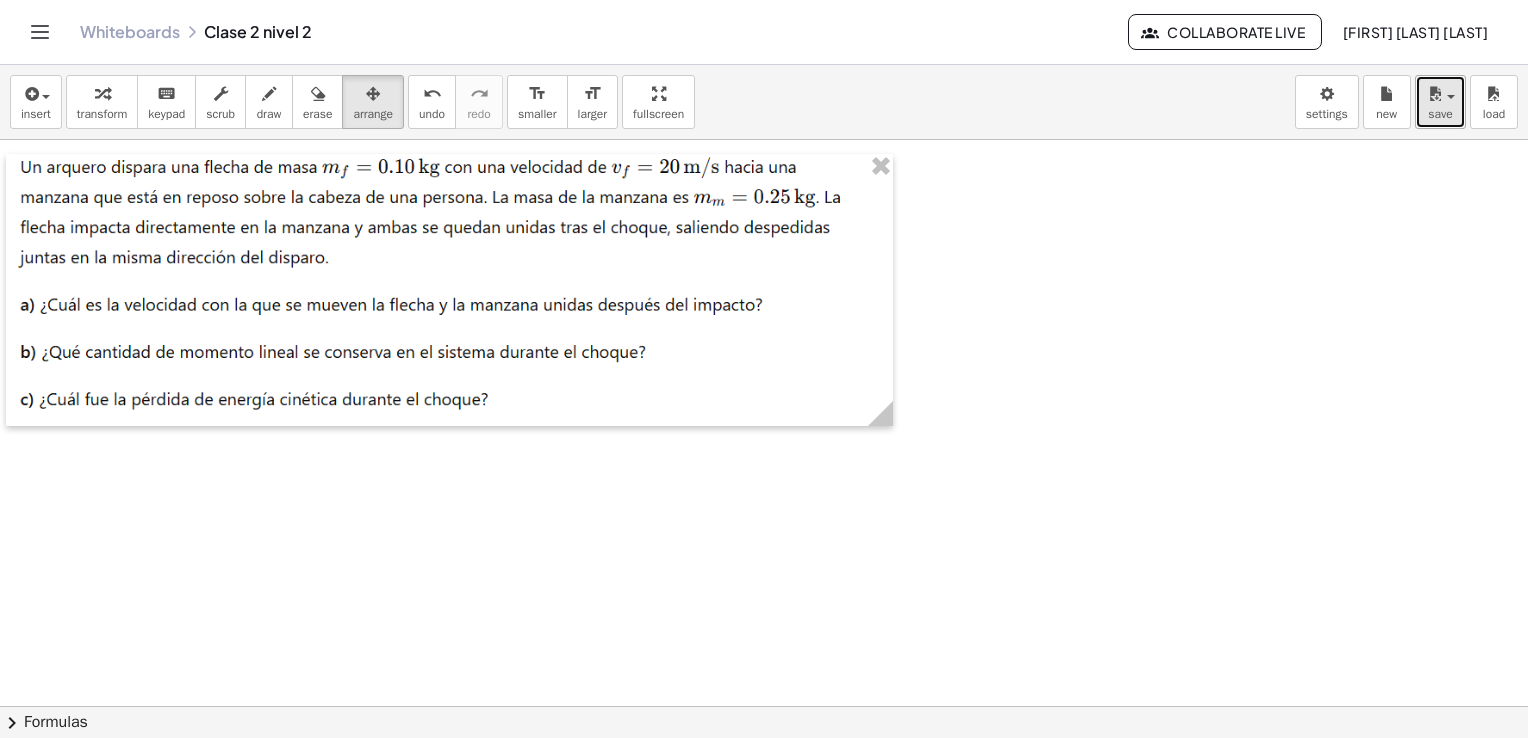 click on "save" at bounding box center [1440, 114] 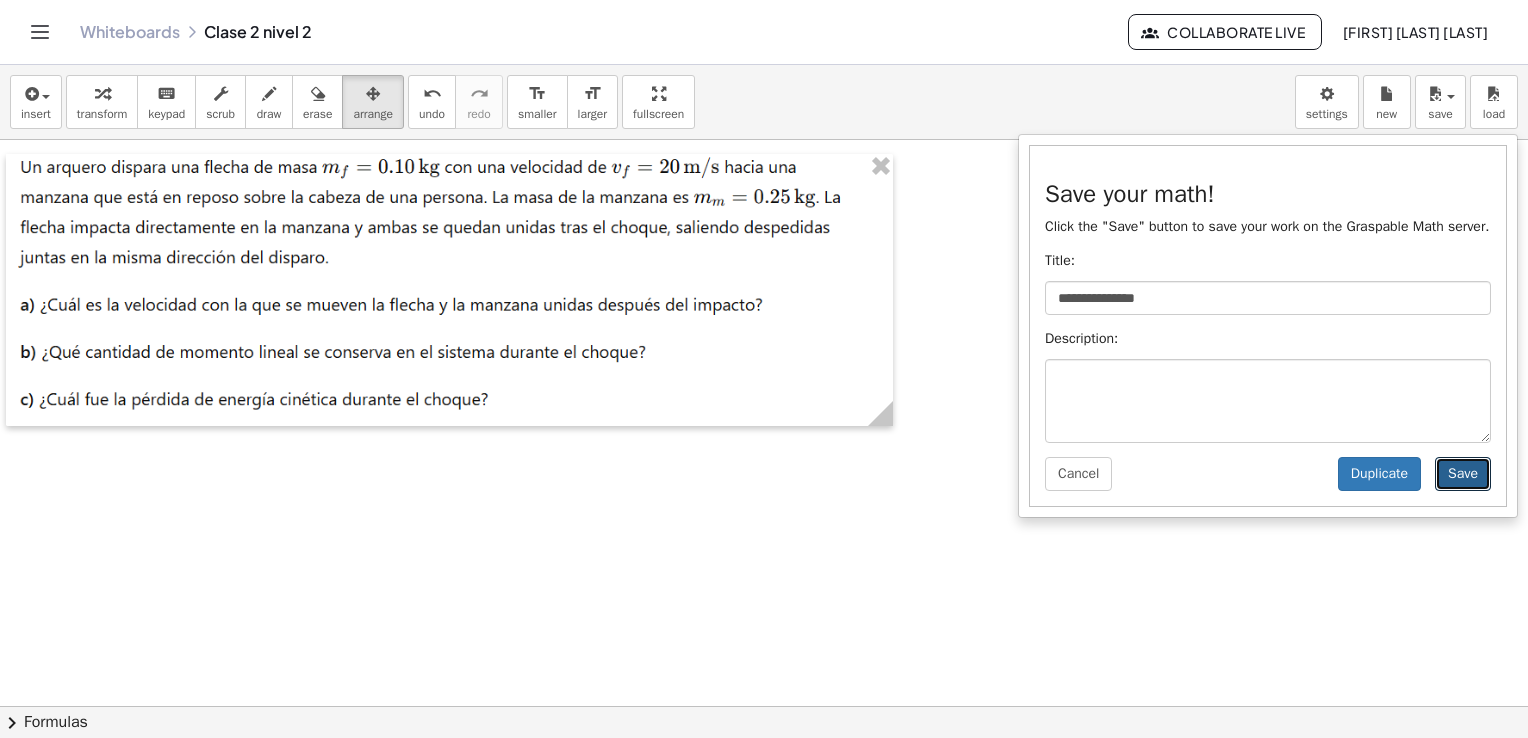drag, startPoint x: 1460, startPoint y: 477, endPoint x: 1426, endPoint y: 470, distance: 34.713108 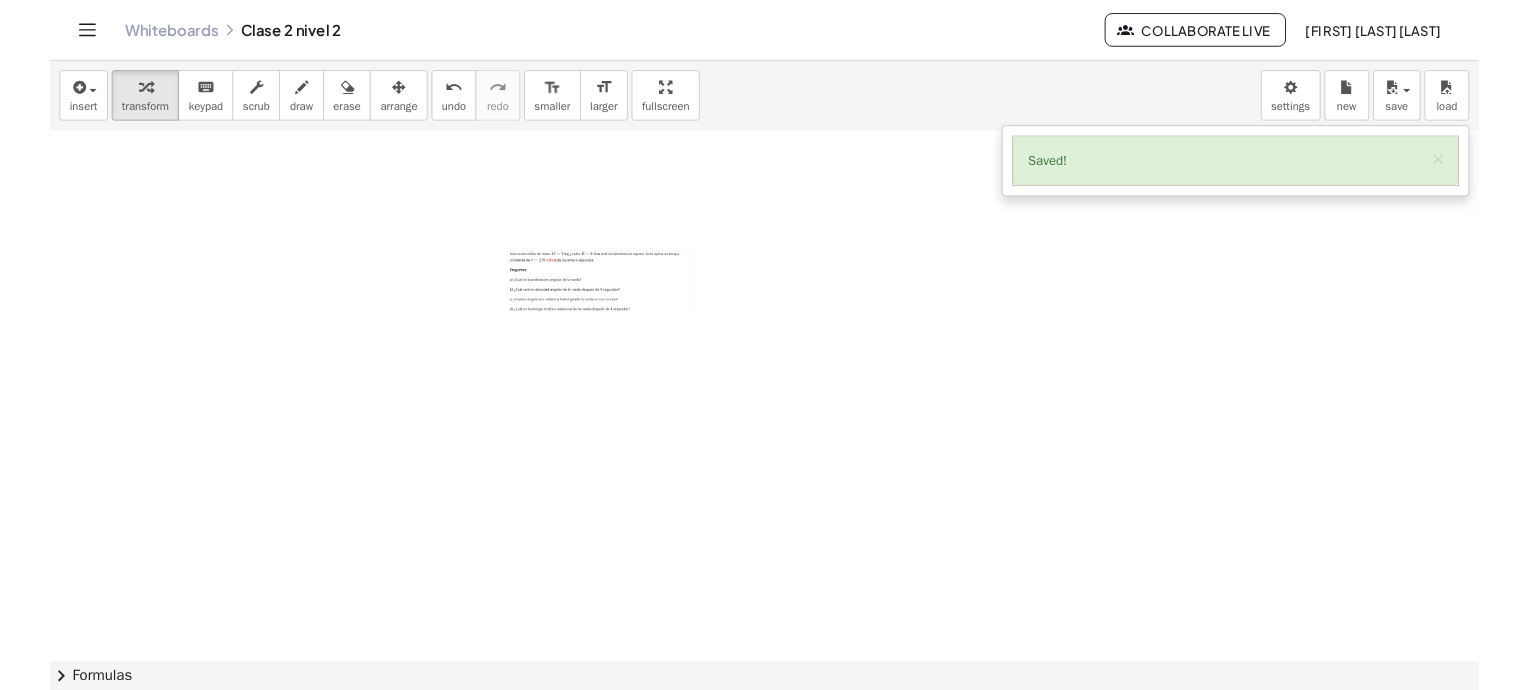 scroll, scrollTop: 300, scrollLeft: 0, axis: vertical 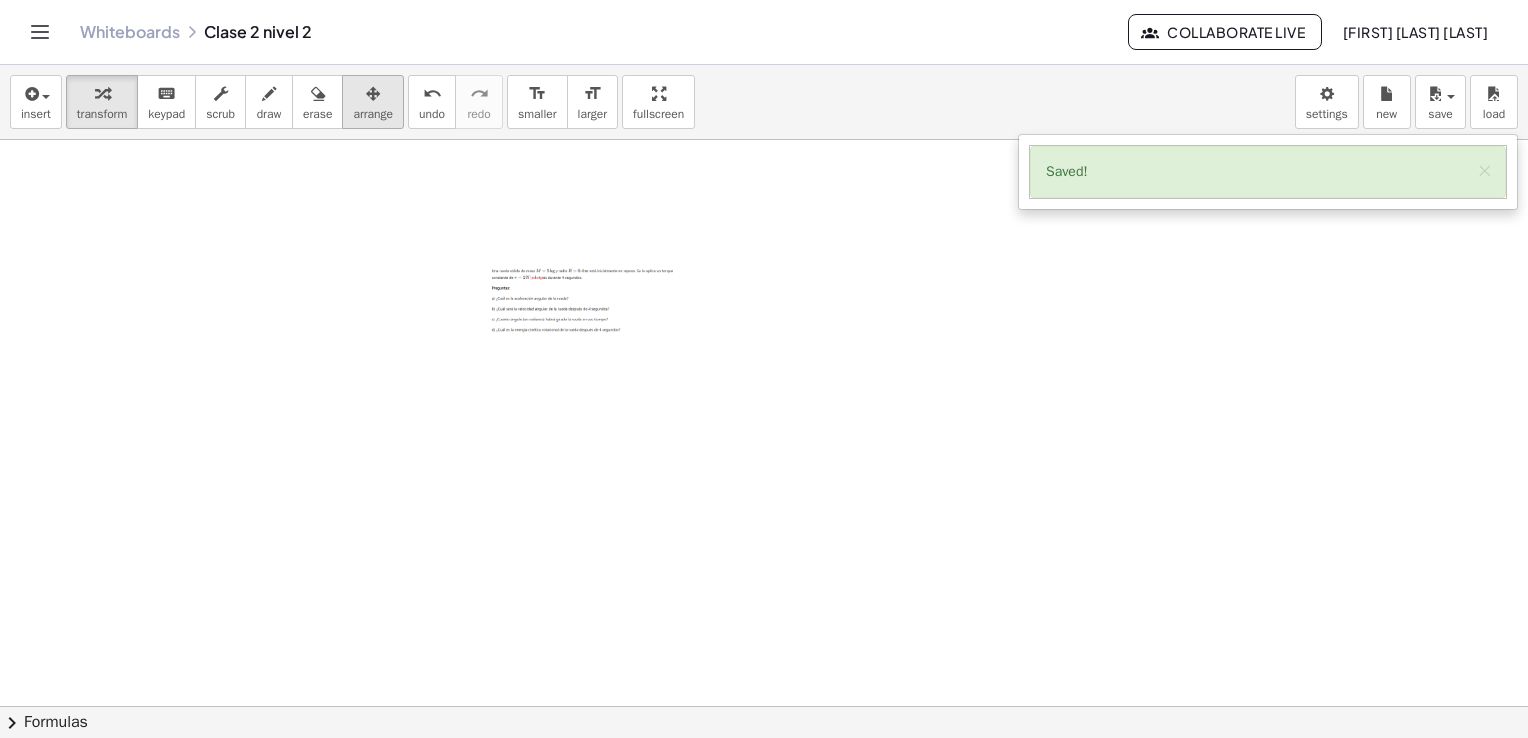 click at bounding box center (373, 94) 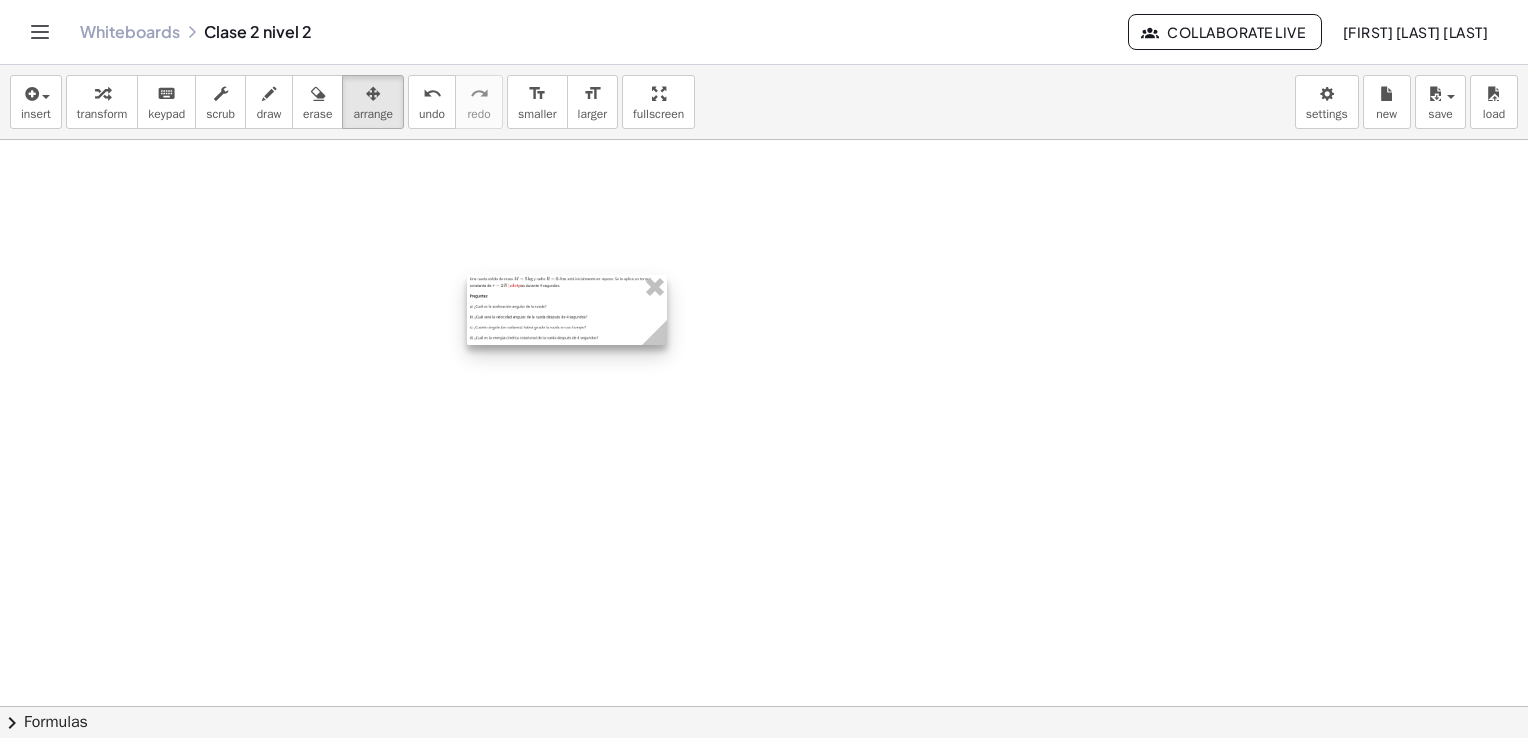 drag, startPoint x: 606, startPoint y: 337, endPoint x: 288, endPoint y: 512, distance: 362.97244 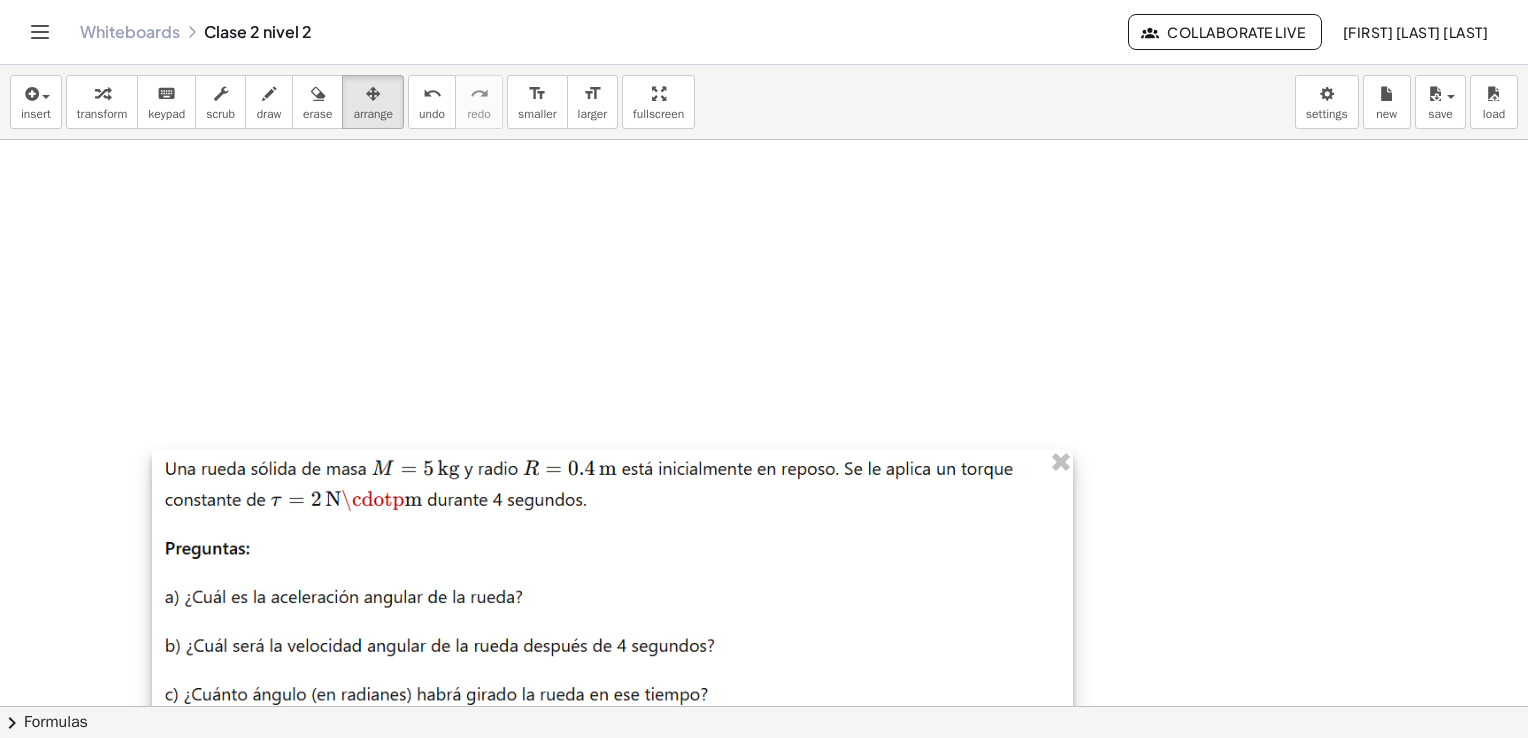drag, startPoint x: 345, startPoint y: 509, endPoint x: 1029, endPoint y: 694, distance: 708.5767 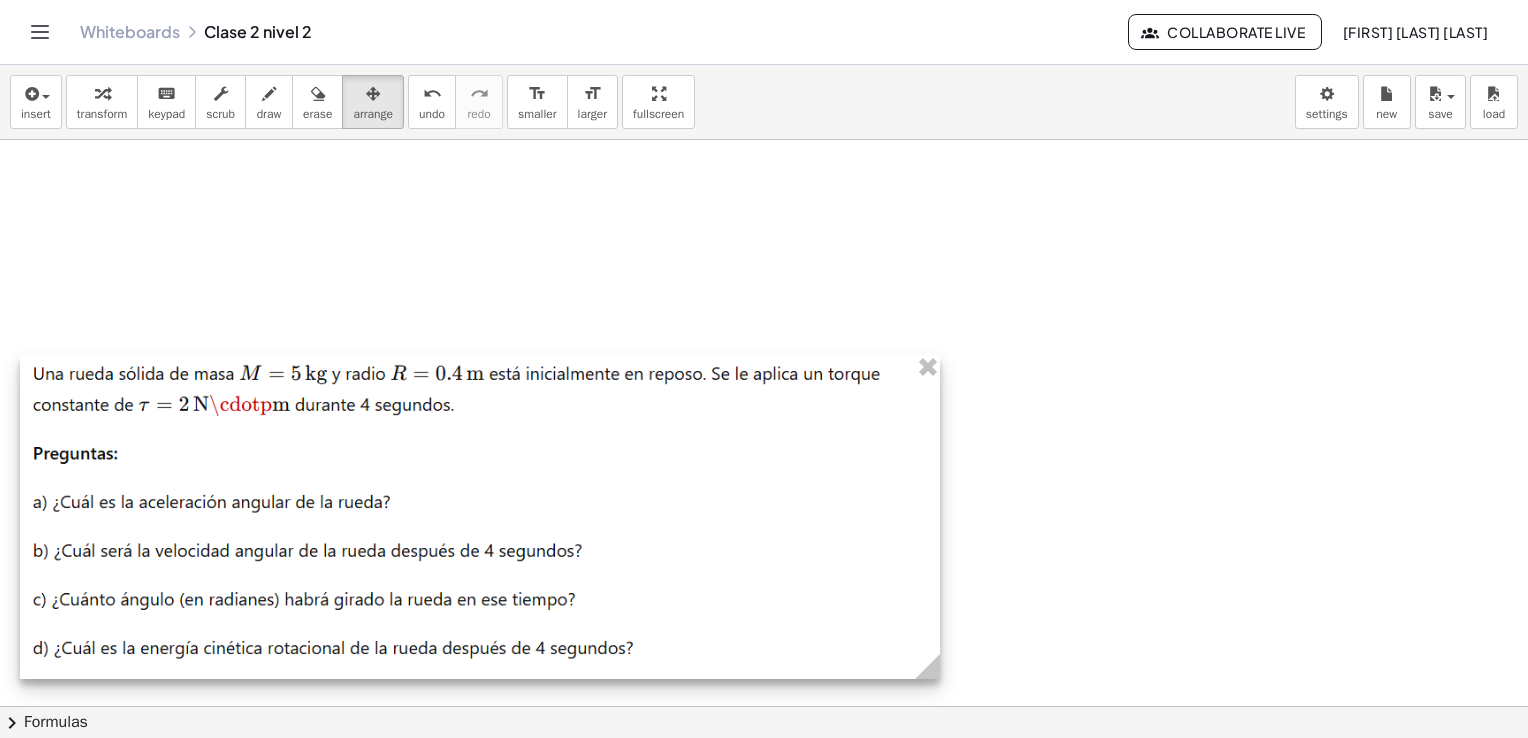 drag, startPoint x: 777, startPoint y: 642, endPoint x: 635, endPoint y: 540, distance: 174.83707 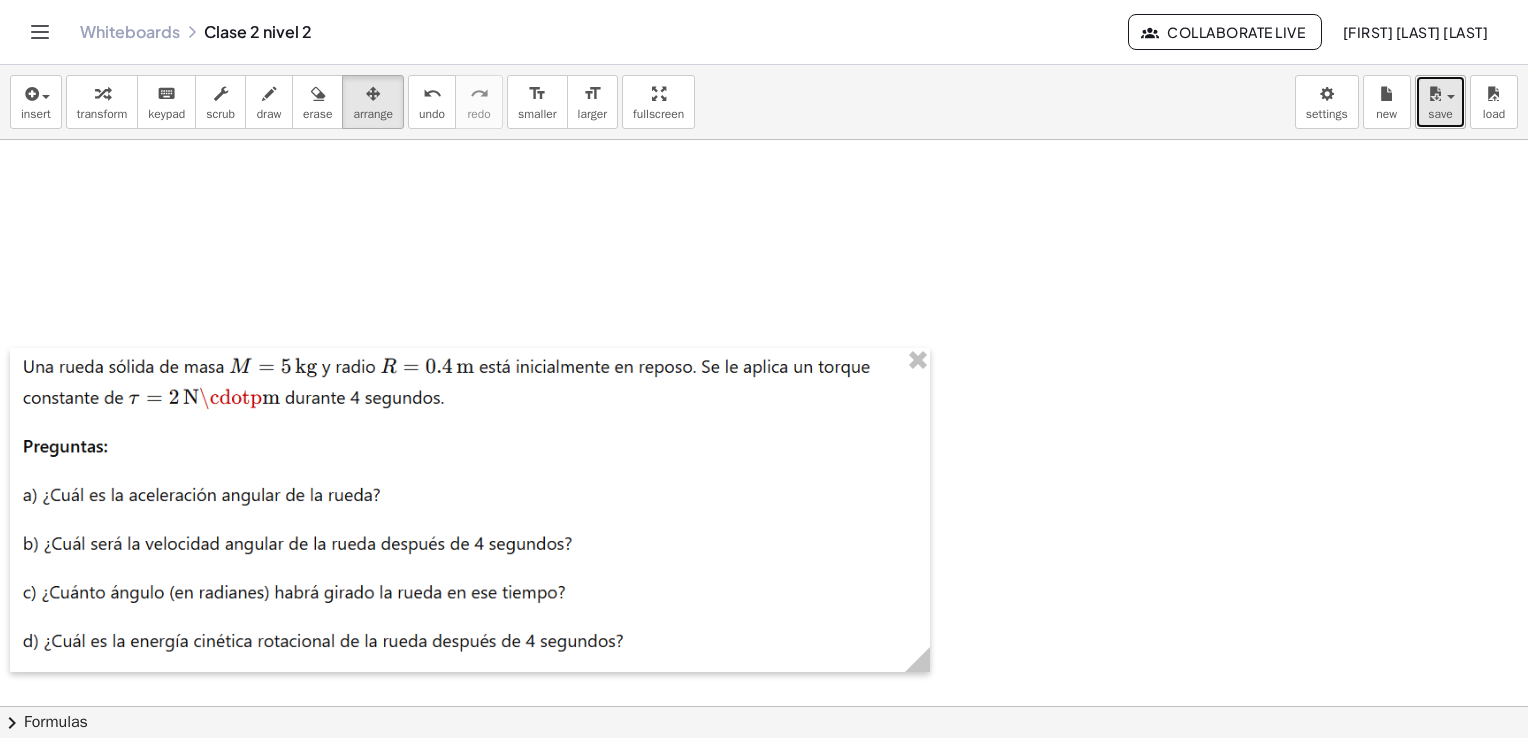 click on "save" at bounding box center [1440, 102] 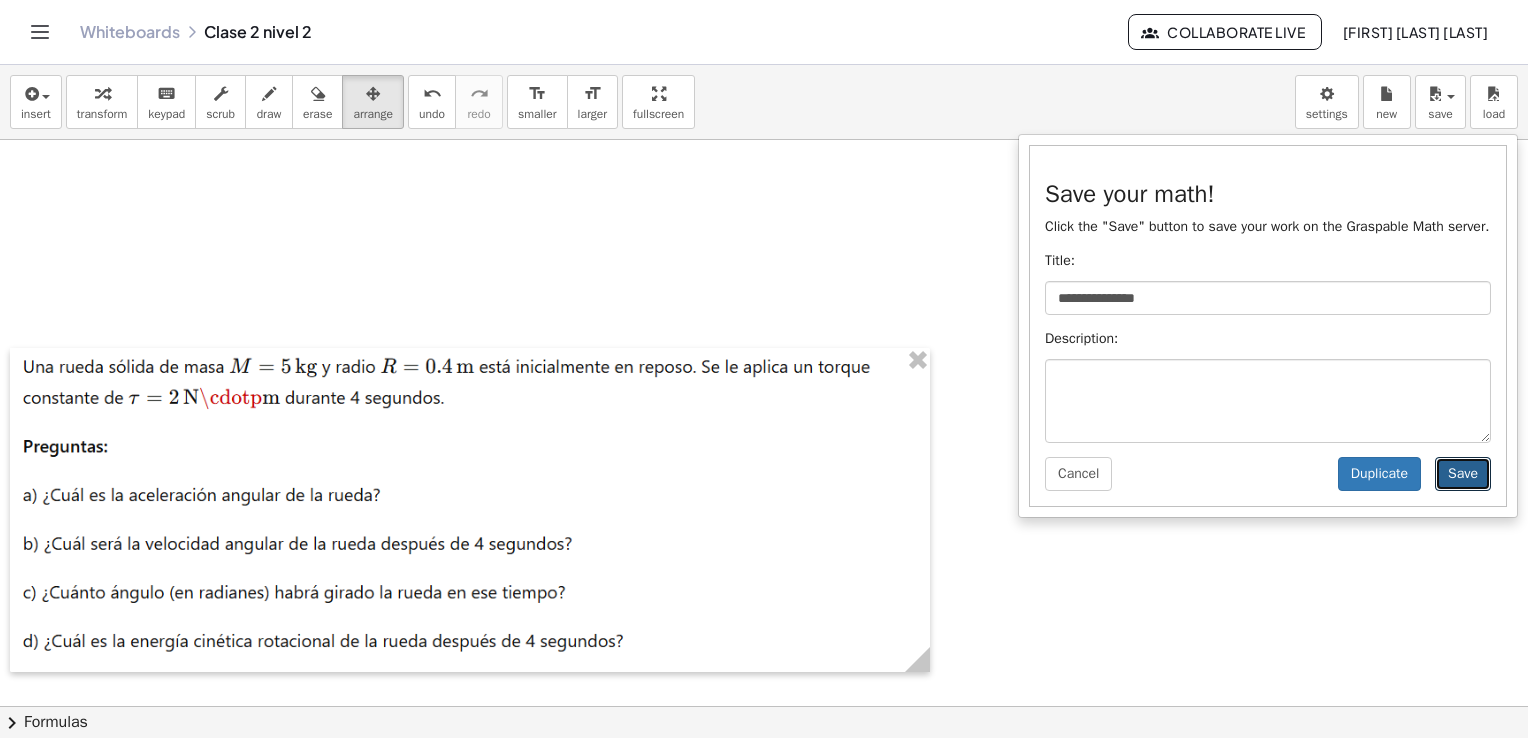 click on "Save" at bounding box center (1463, 474) 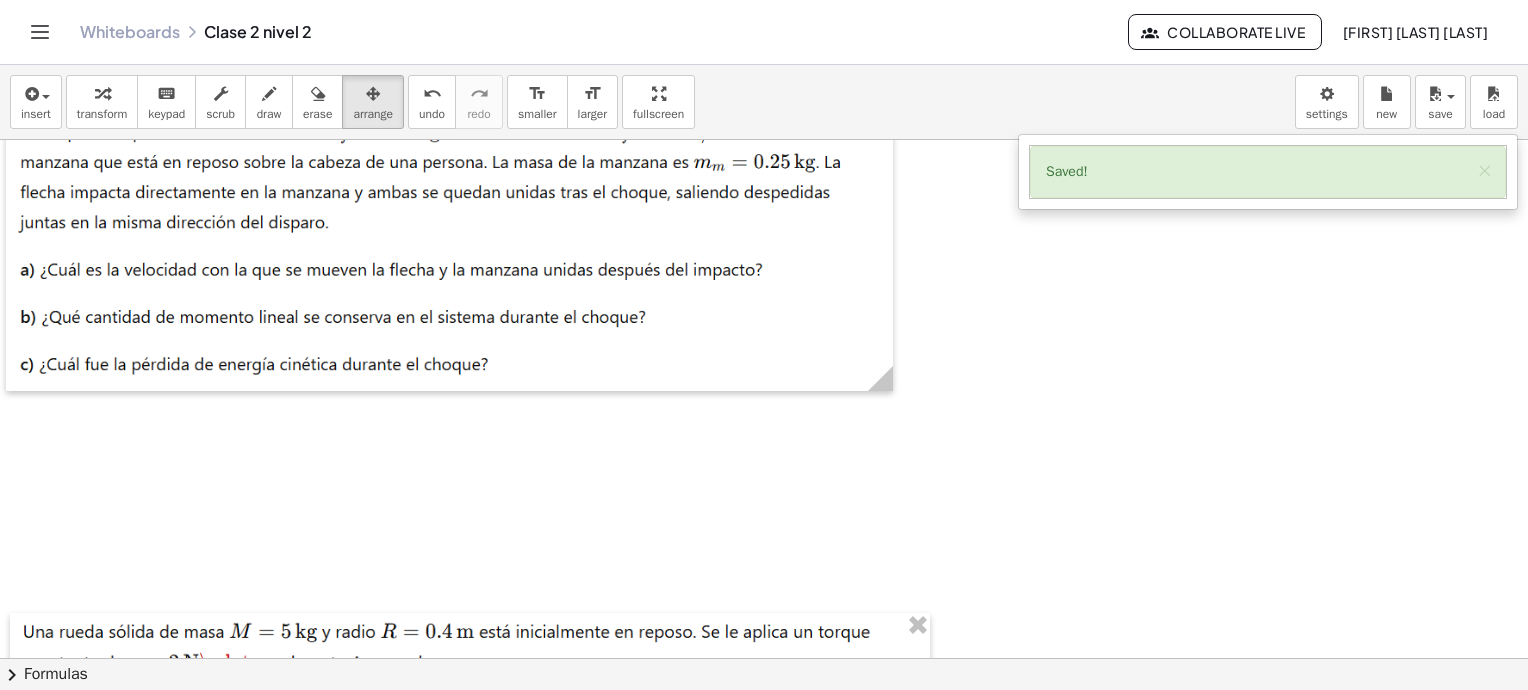 scroll, scrollTop: 0, scrollLeft: 0, axis: both 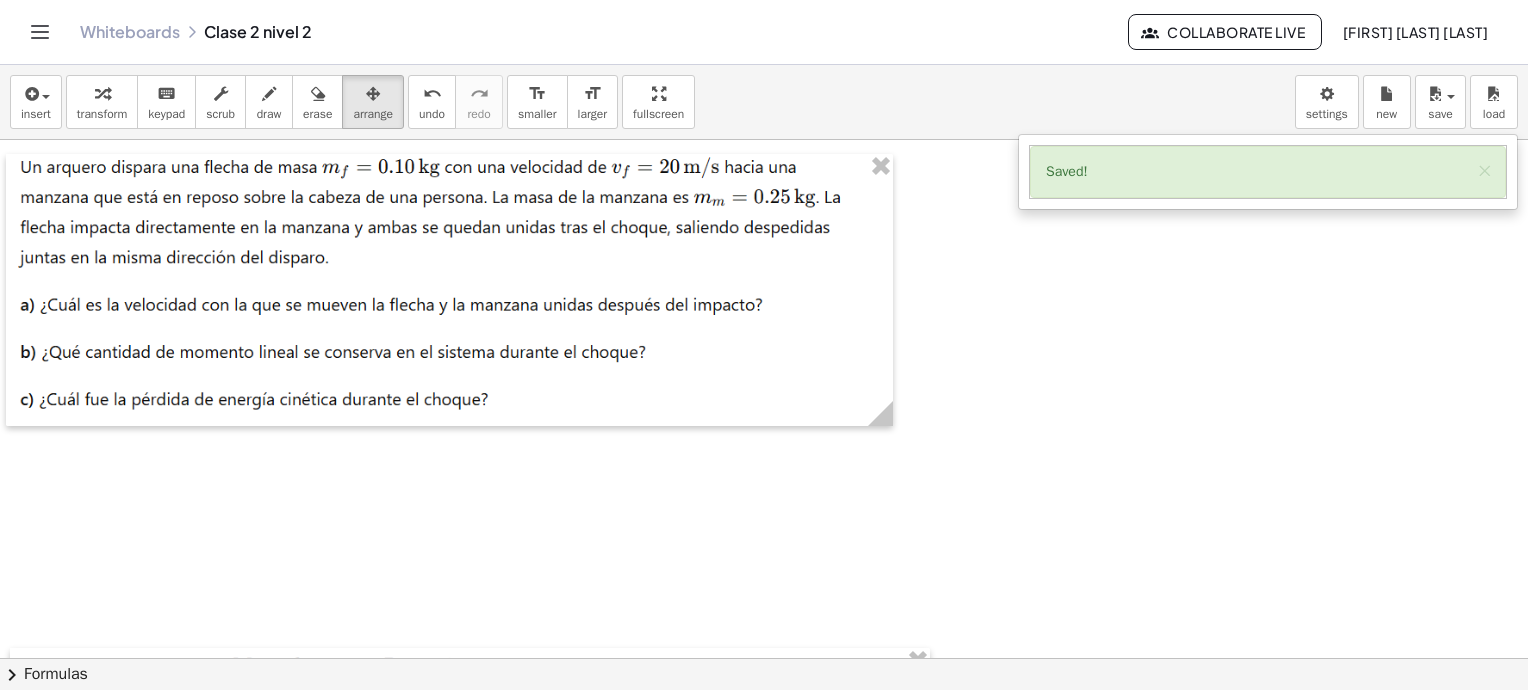 click 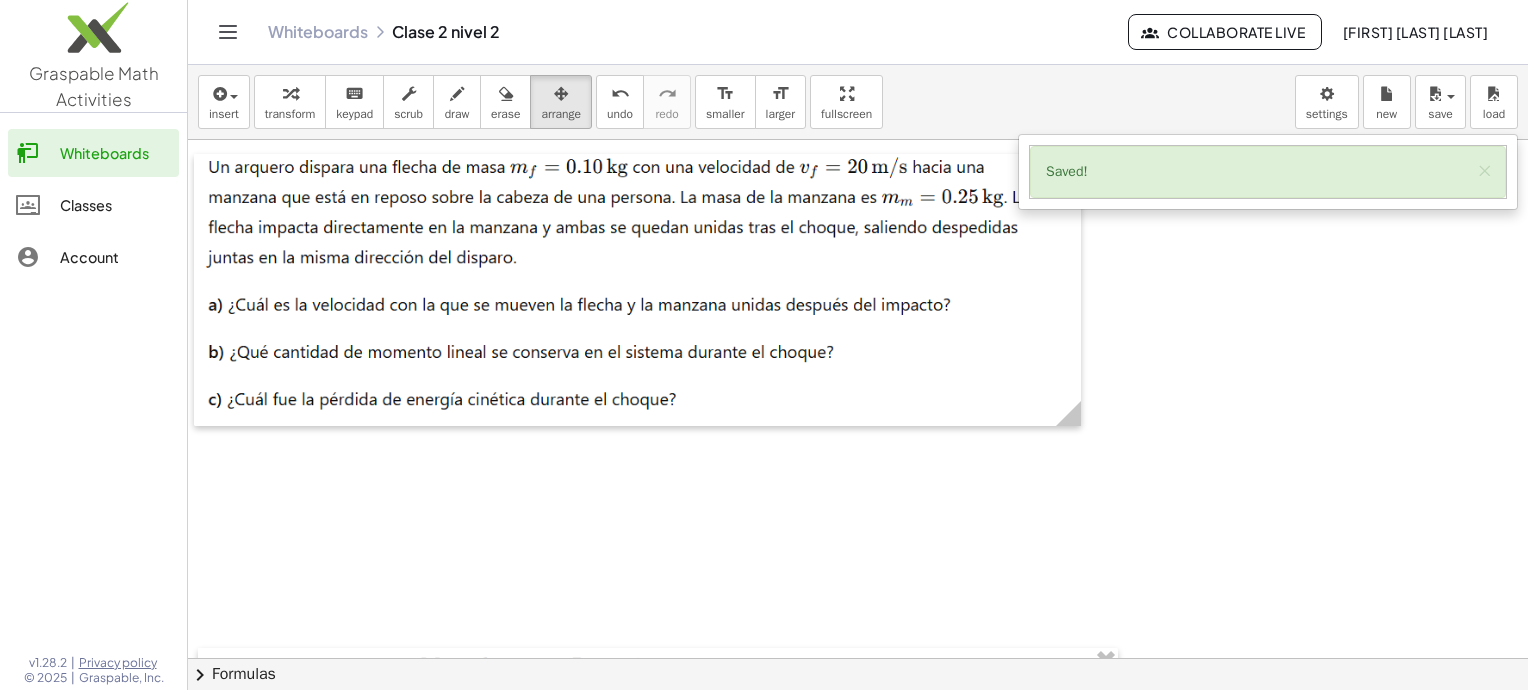 click on "Whiteboards" 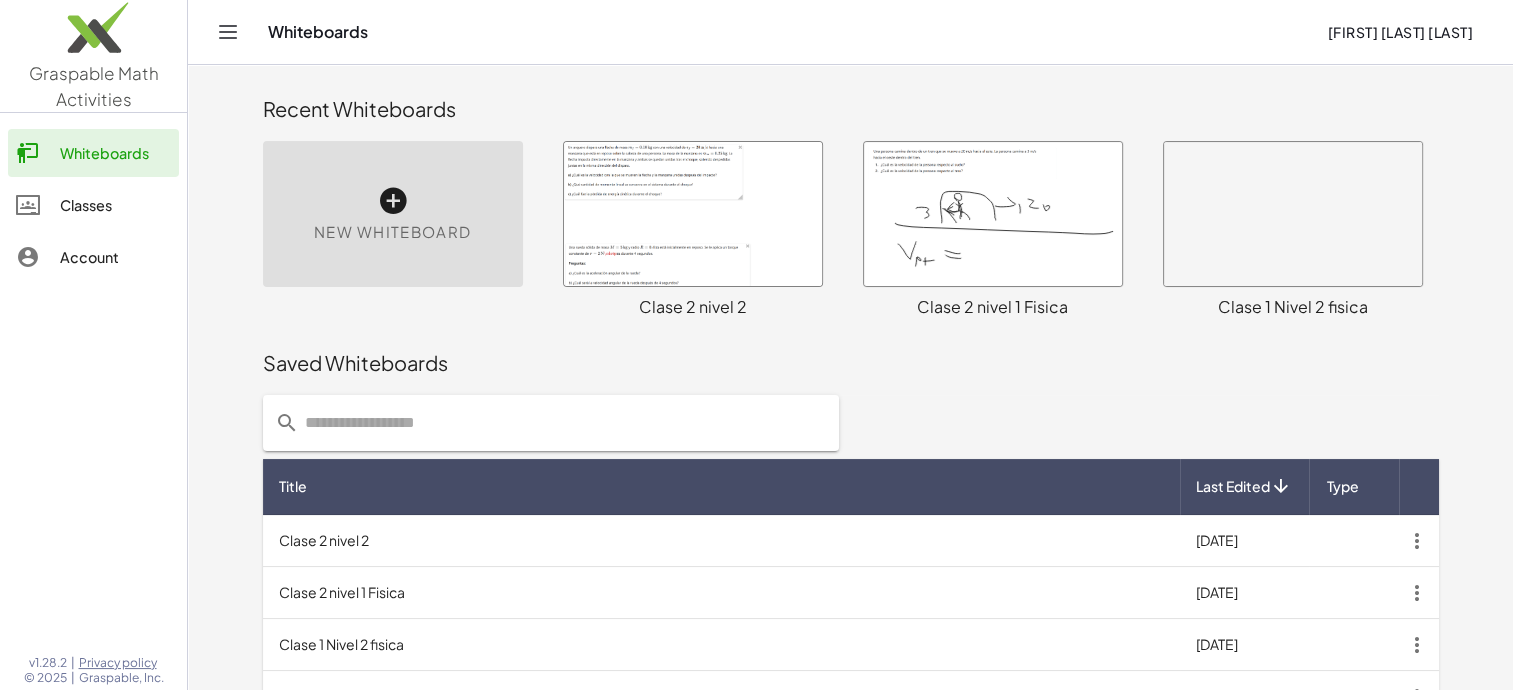 click at bounding box center (993, 214) 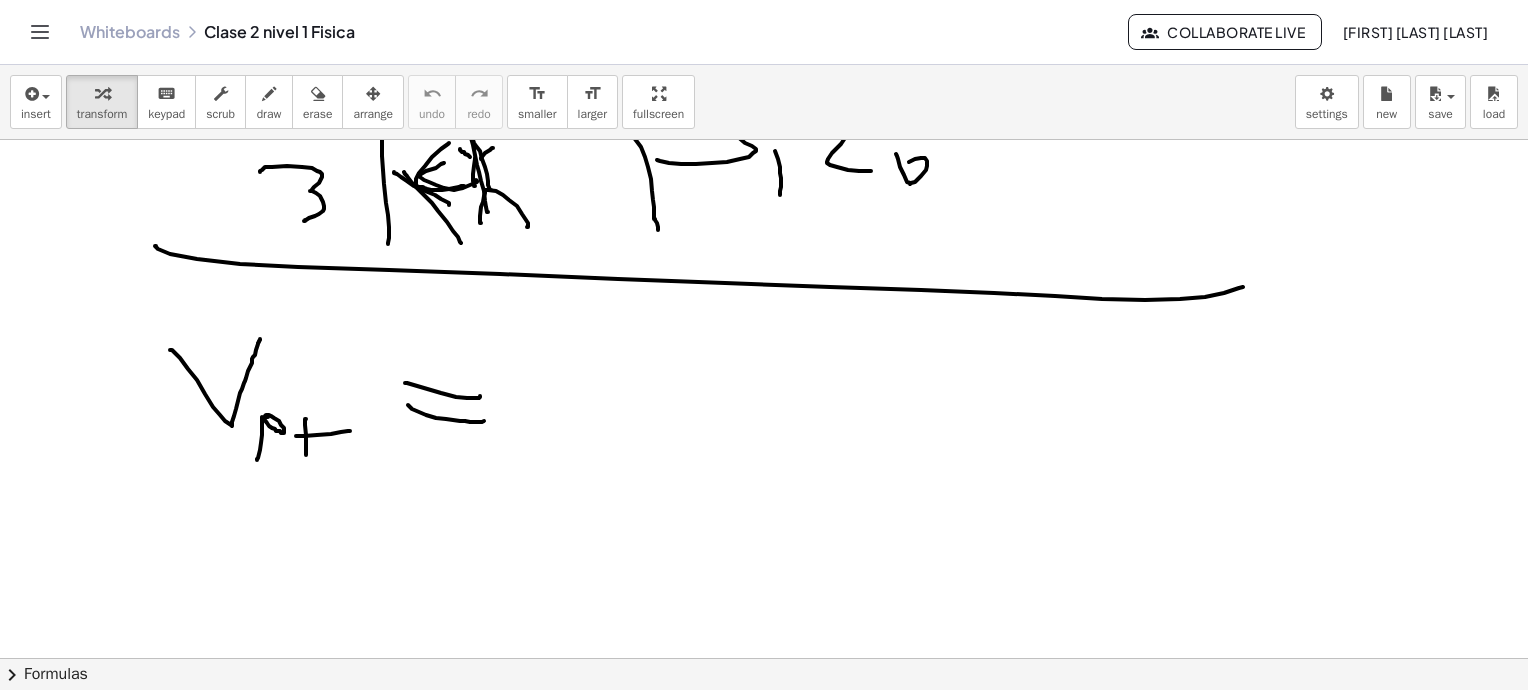 scroll, scrollTop: 0, scrollLeft: 0, axis: both 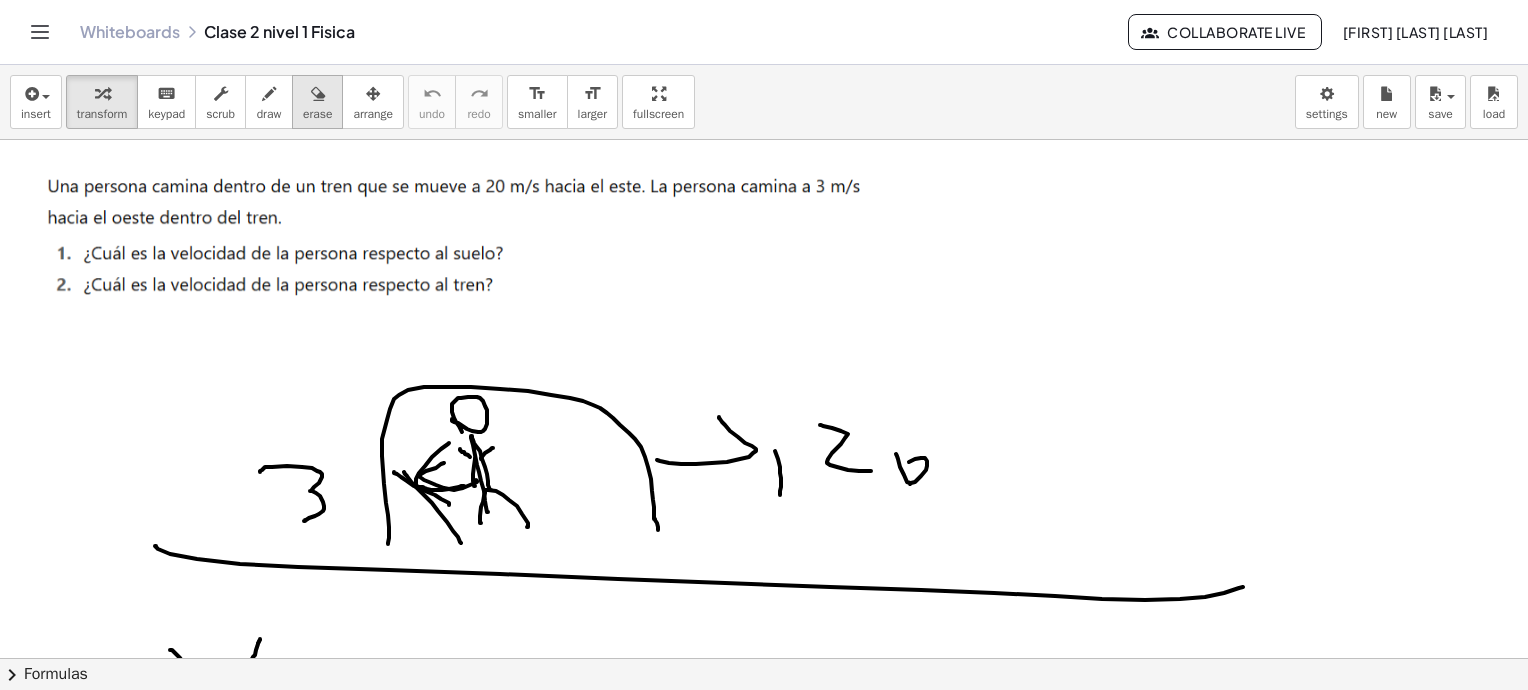 click on "erase" at bounding box center (317, 102) 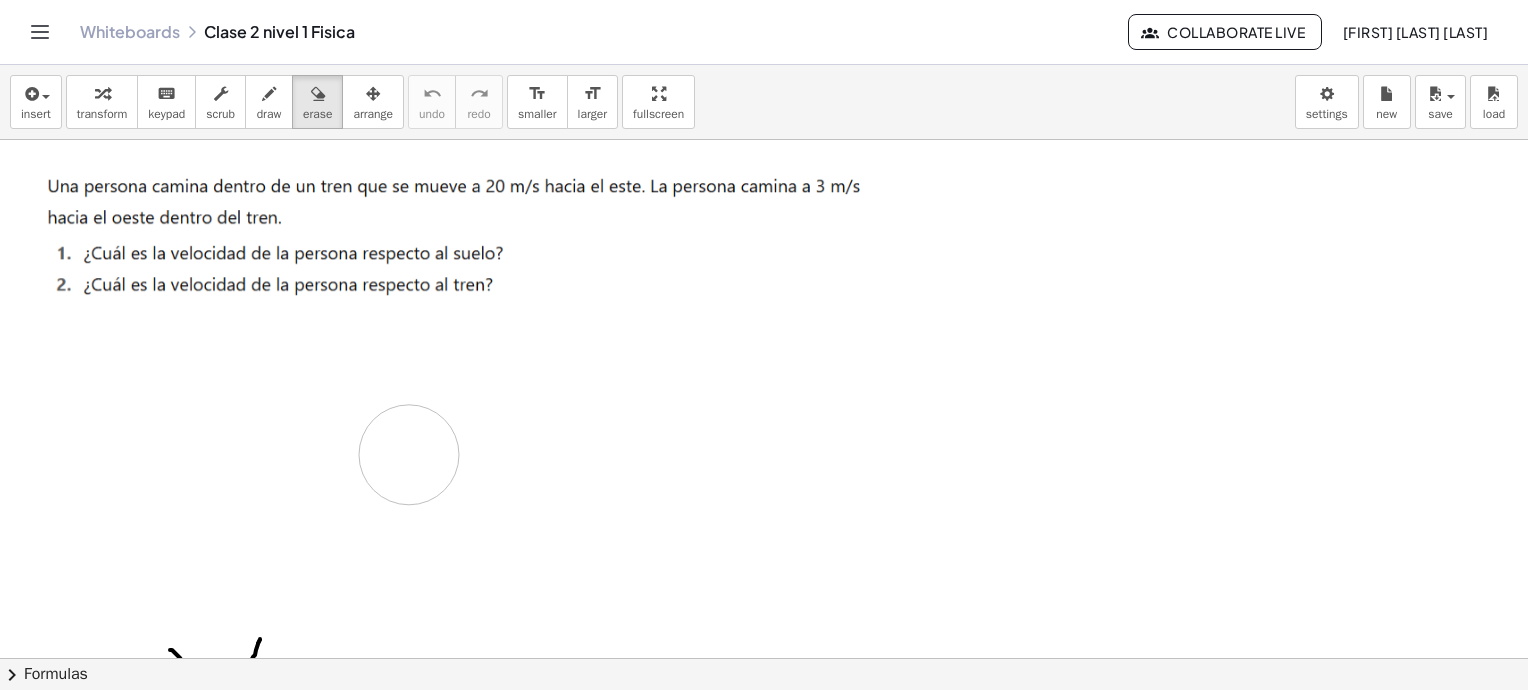 drag, startPoint x: 695, startPoint y: 474, endPoint x: 234, endPoint y: 393, distance: 468.06195 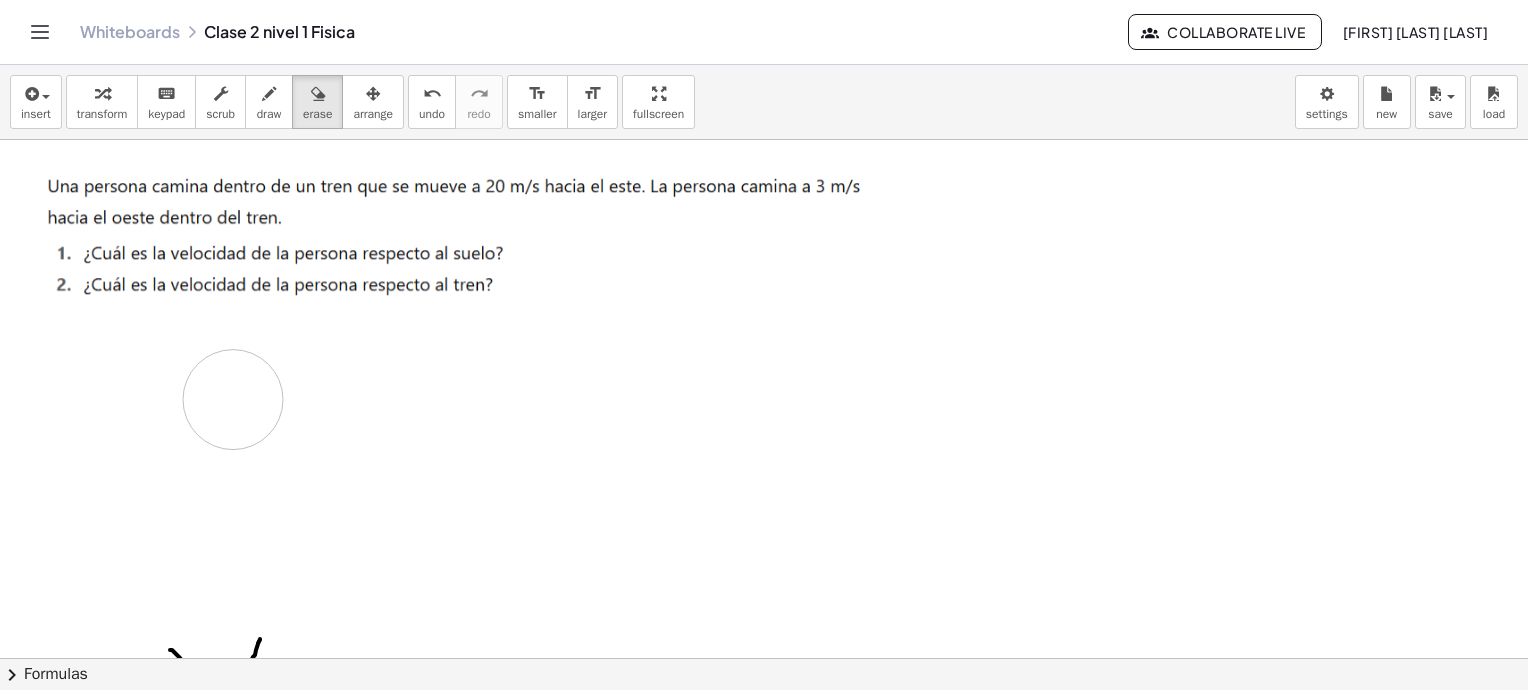 scroll, scrollTop: 300, scrollLeft: 0, axis: vertical 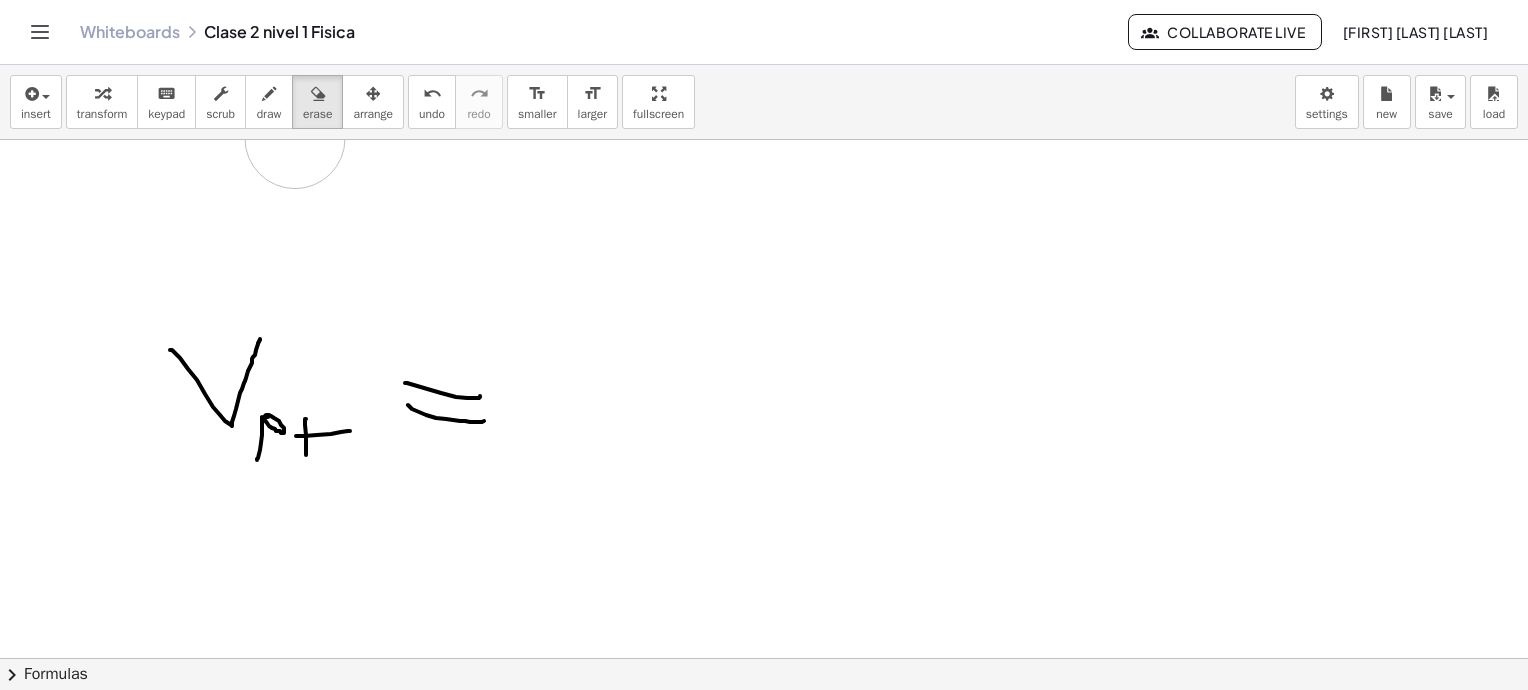drag, startPoint x: 234, startPoint y: 393, endPoint x: 162, endPoint y: 430, distance: 80.9506 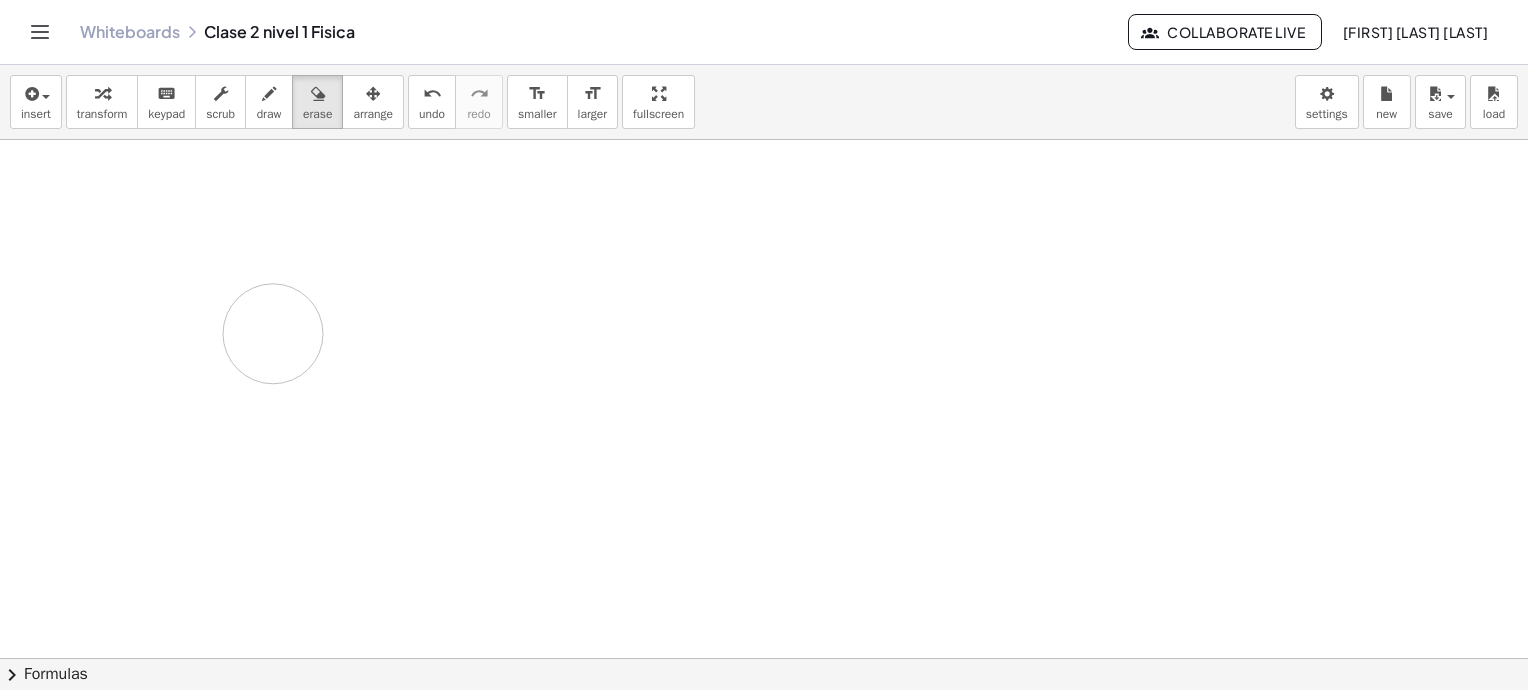 drag, startPoint x: 416, startPoint y: 443, endPoint x: 525, endPoint y: 505, distance: 125.39936 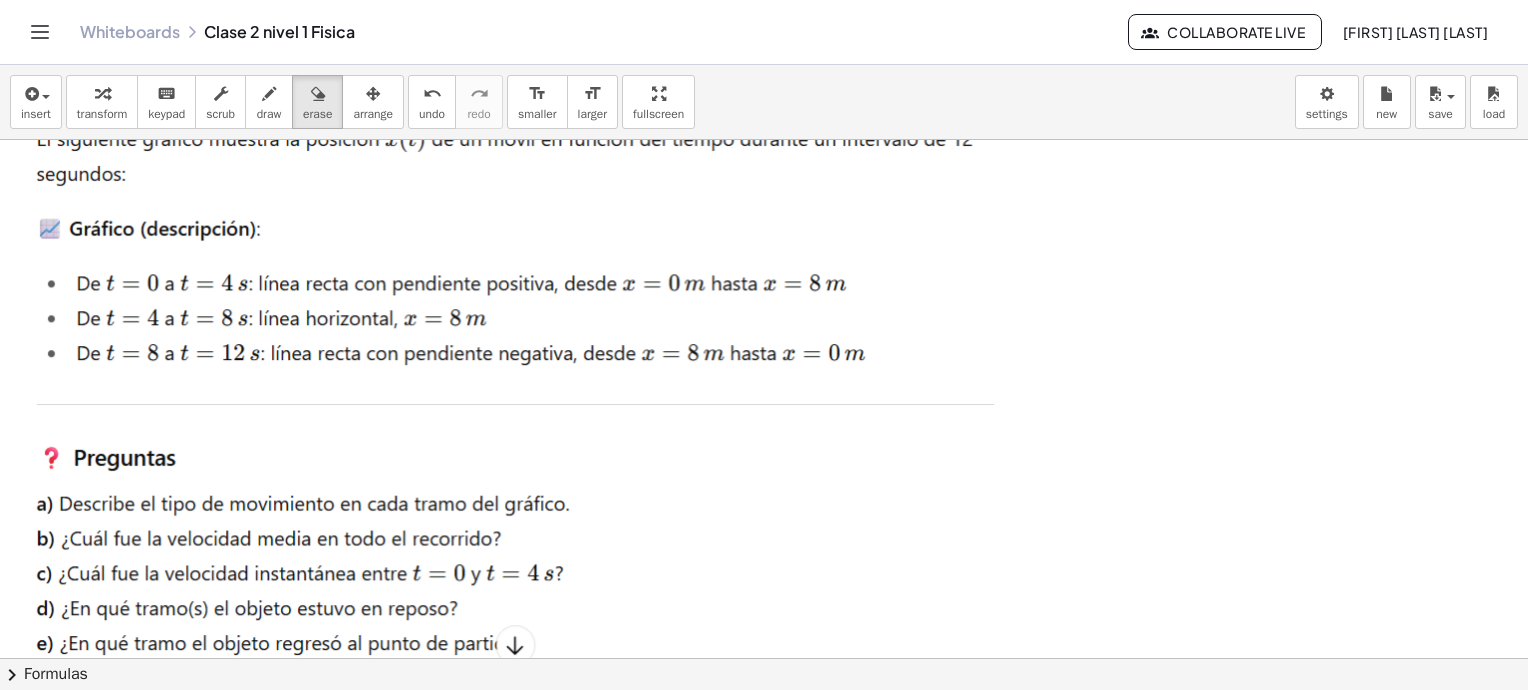 scroll, scrollTop: 3700, scrollLeft: 0, axis: vertical 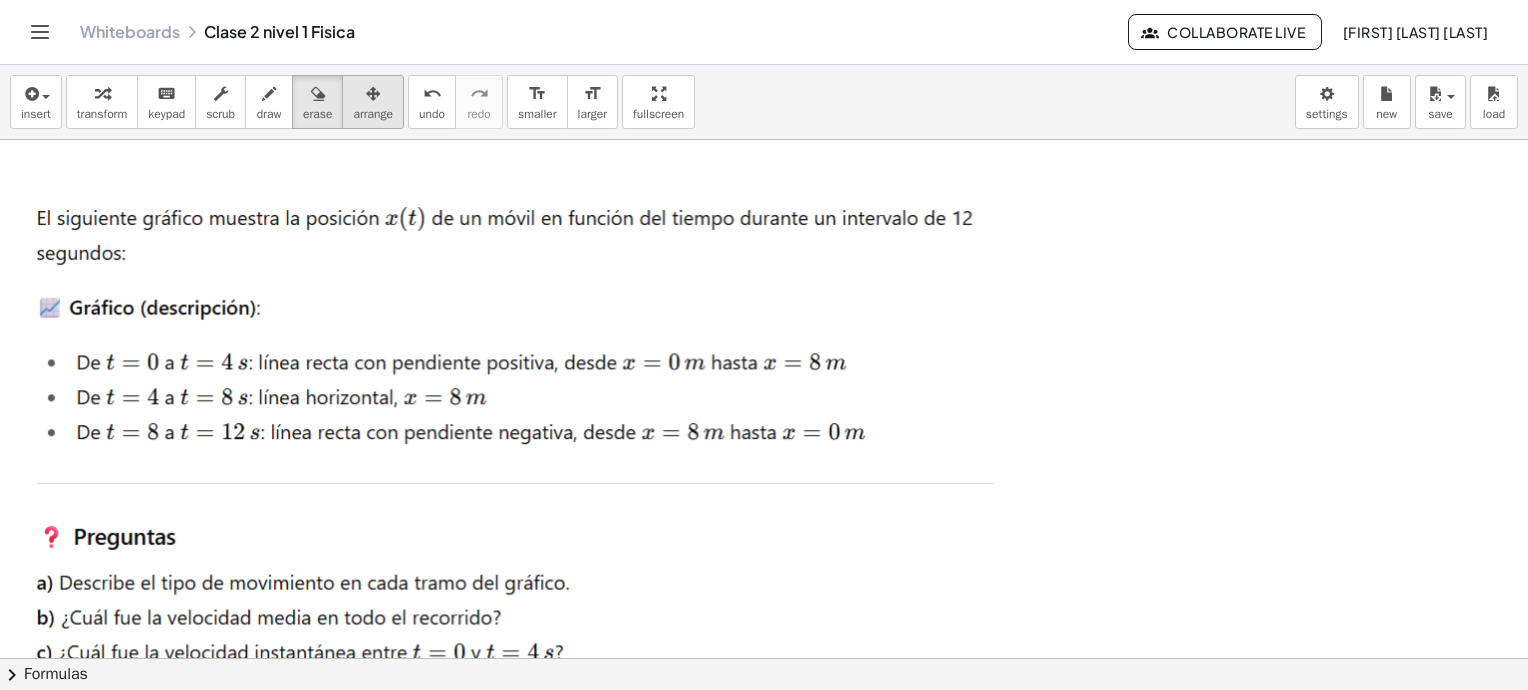 click on "arrange" at bounding box center [373, 114] 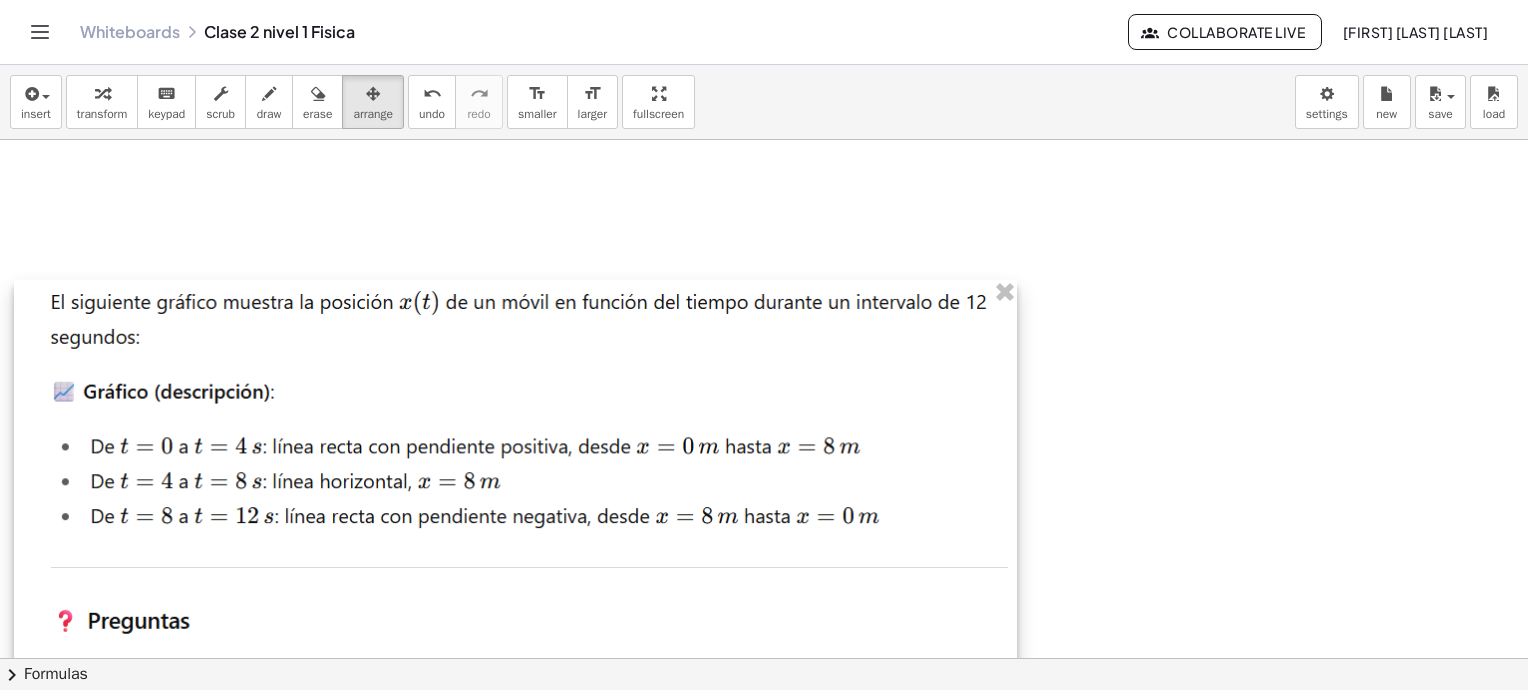 drag, startPoint x: 353, startPoint y: 349, endPoint x: 391, endPoint y: 551, distance: 205.54318 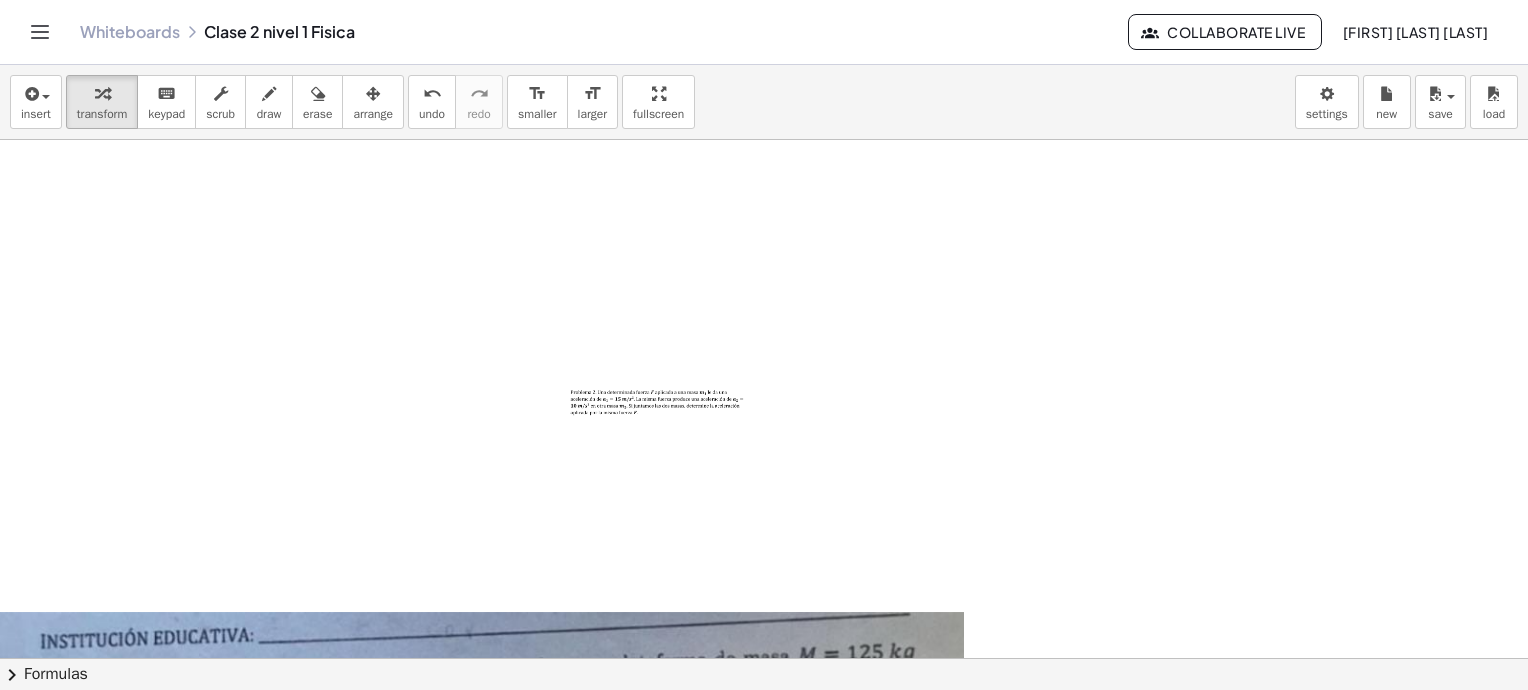 scroll, scrollTop: 700, scrollLeft: 0, axis: vertical 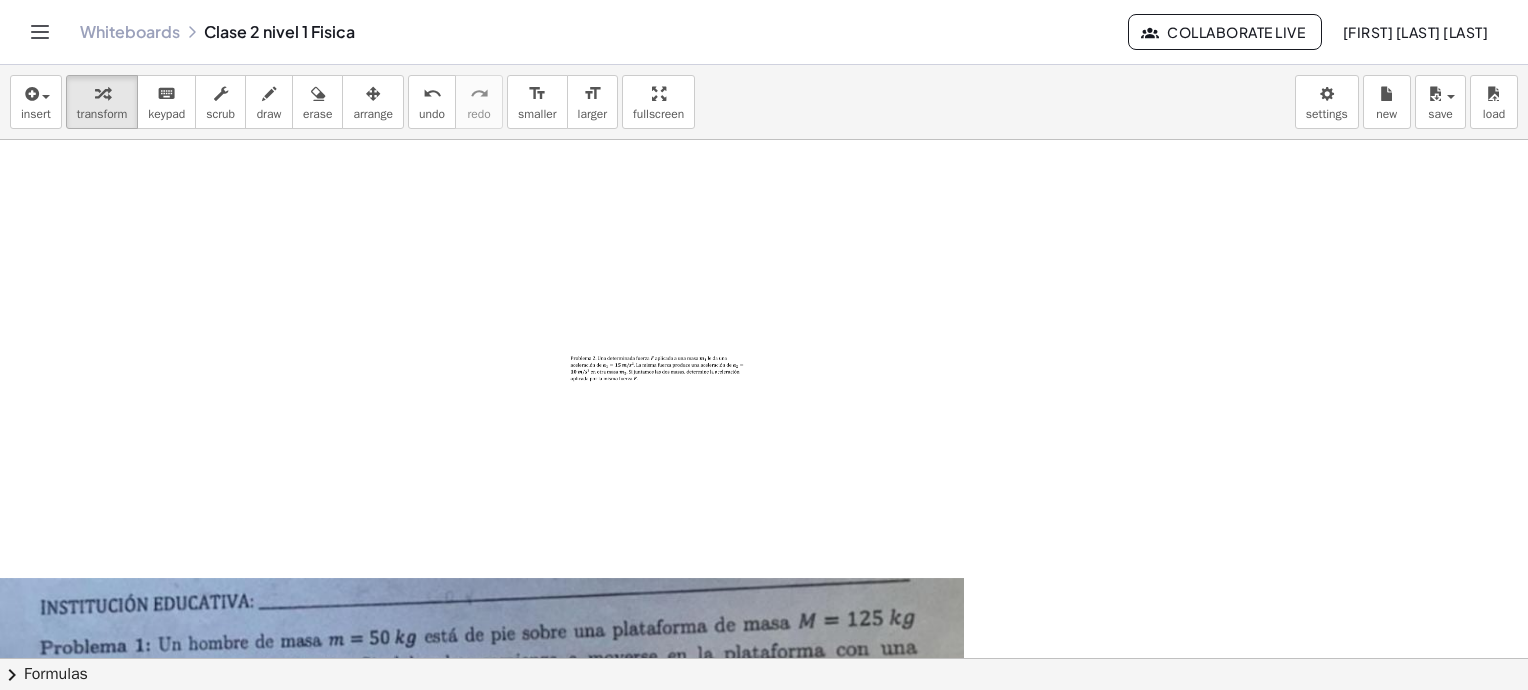 click at bounding box center [769, 1874] 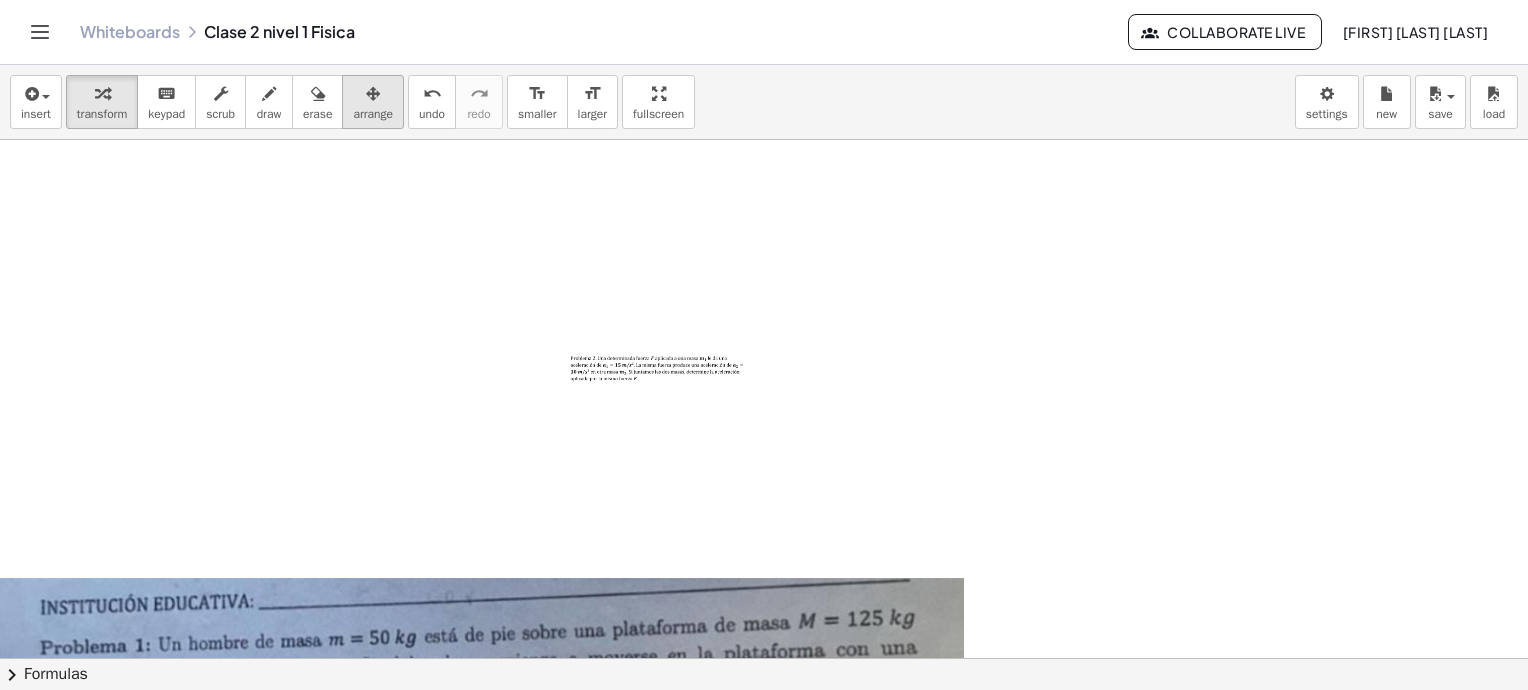 click at bounding box center [373, 94] 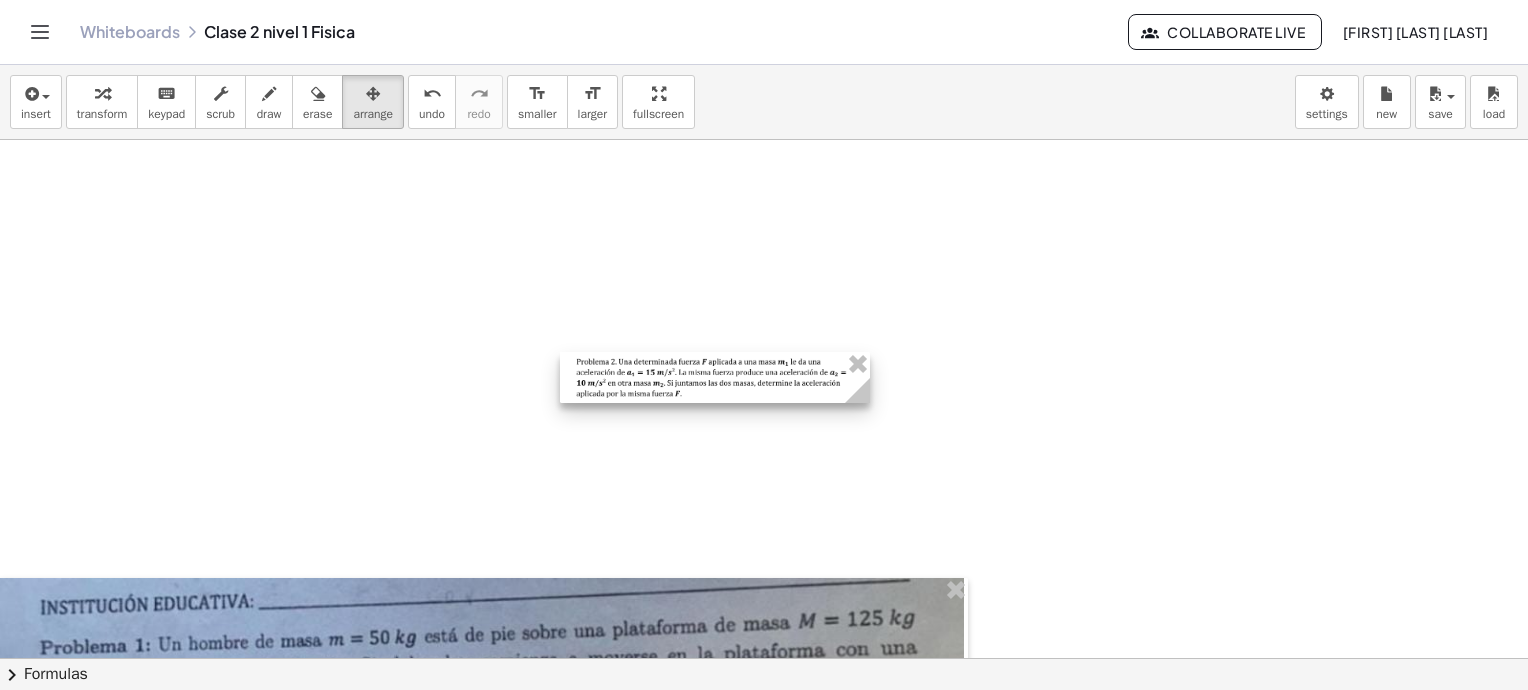 drag, startPoint x: 752, startPoint y: 389, endPoint x: 1057, endPoint y: 495, distance: 322.8947 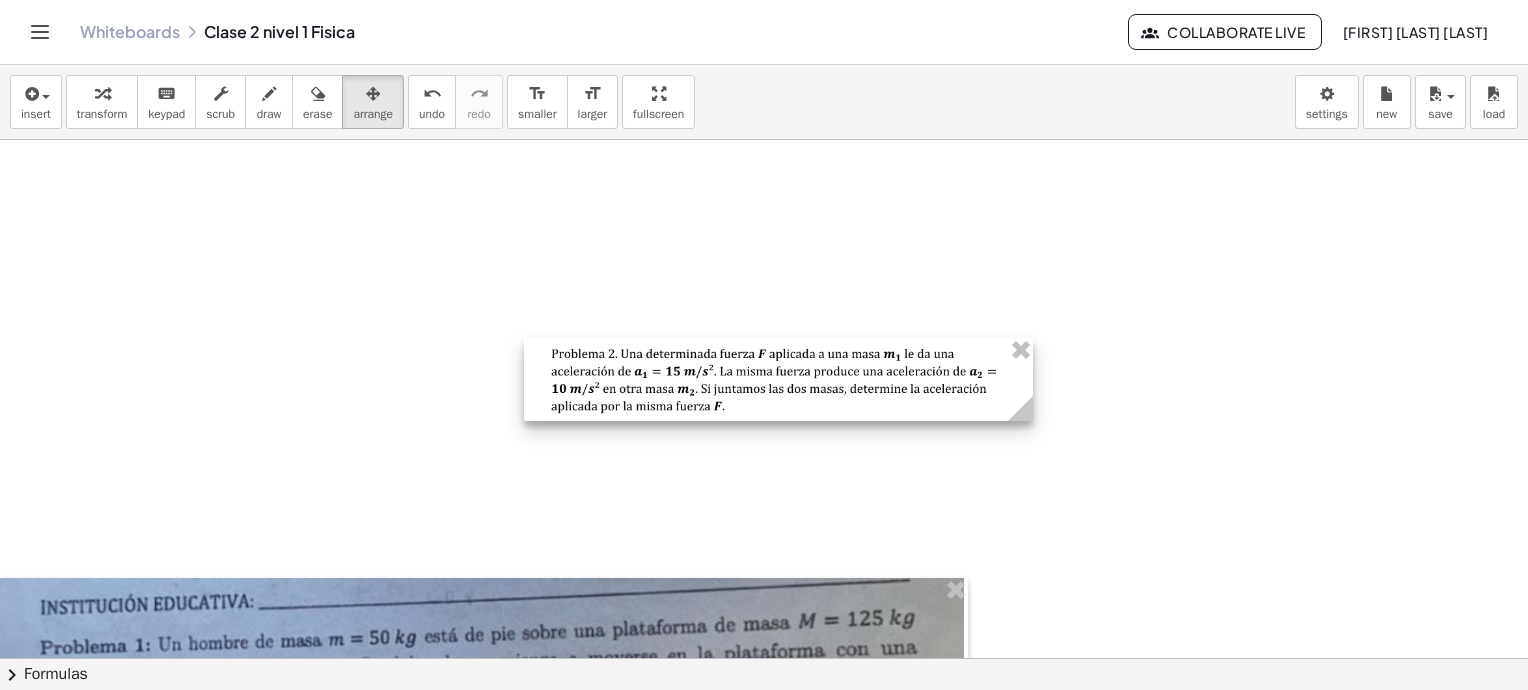 drag, startPoint x: 907, startPoint y: 425, endPoint x: 871, endPoint y: 411, distance: 38.626415 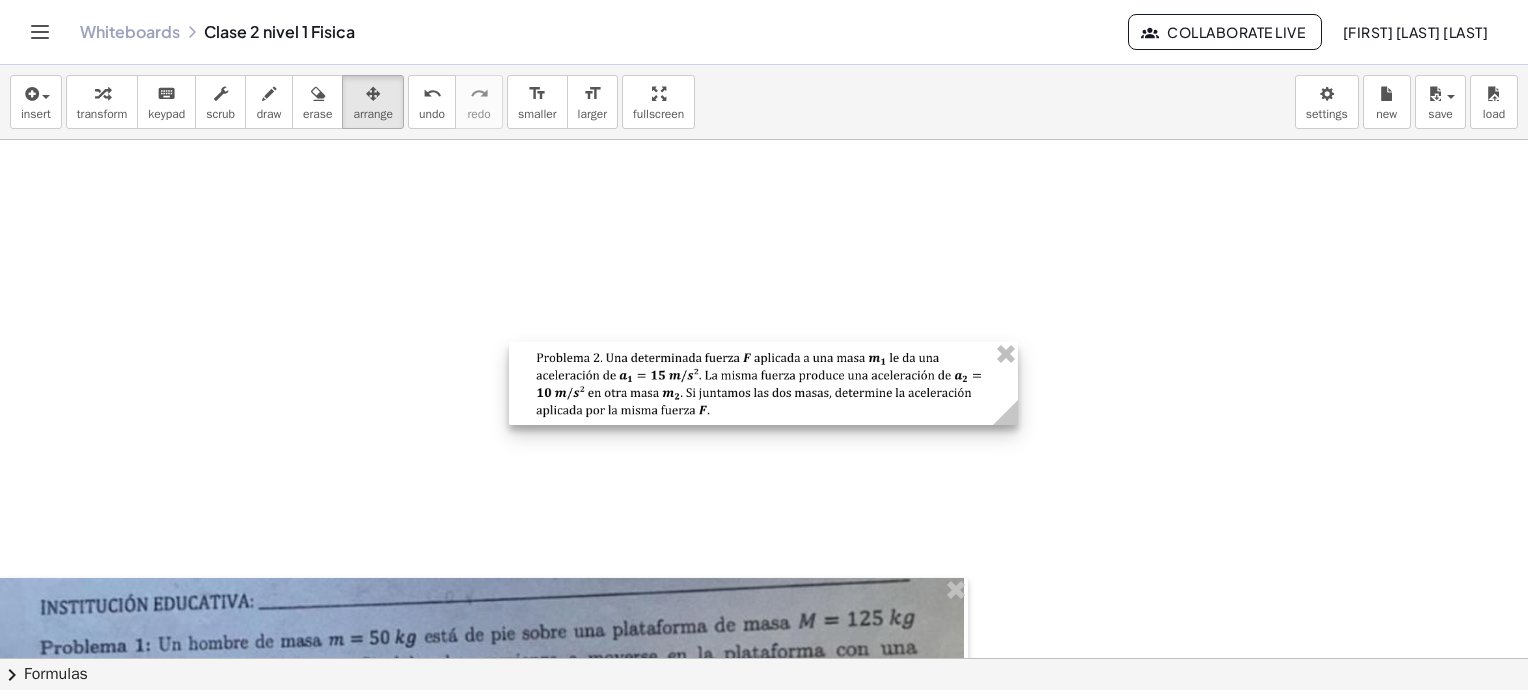 drag, startPoint x: 859, startPoint y: 384, endPoint x: 829, endPoint y: 393, distance: 31.320919 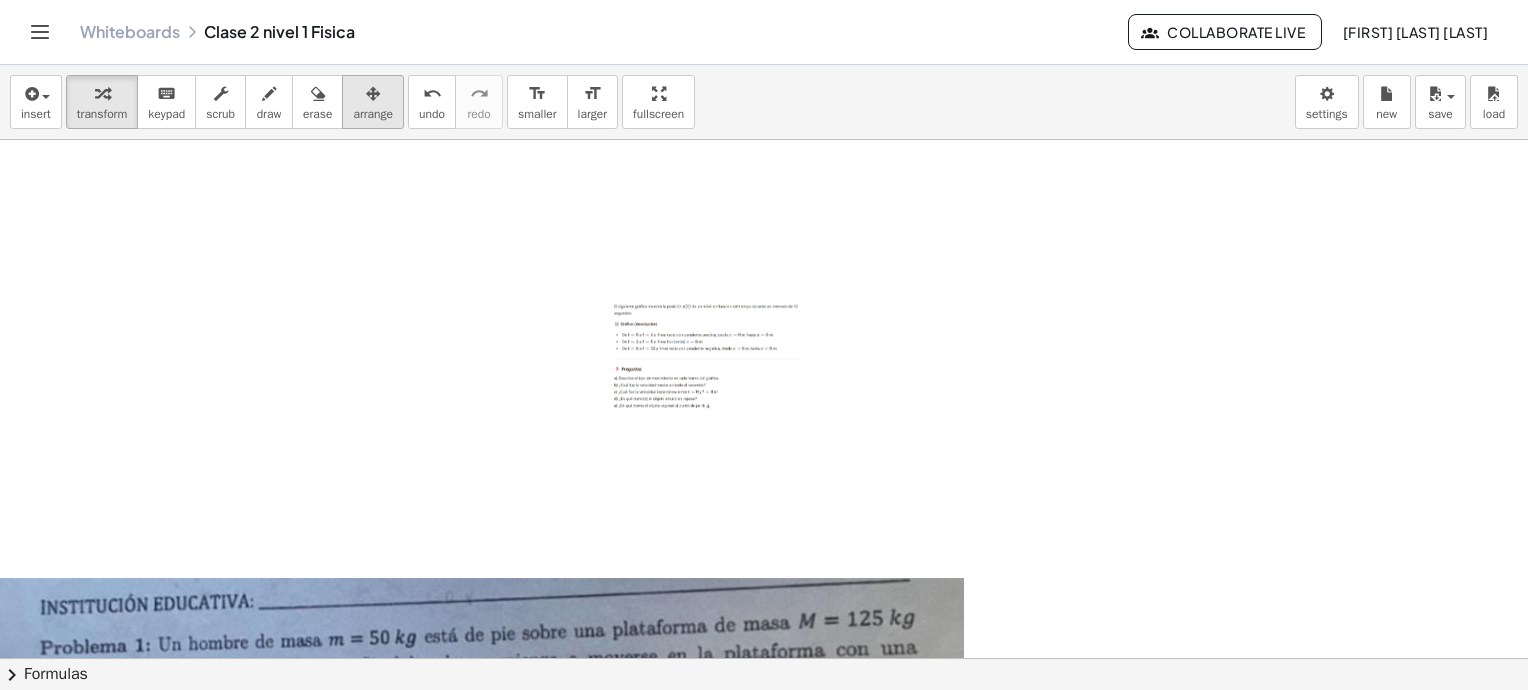 click at bounding box center (373, 94) 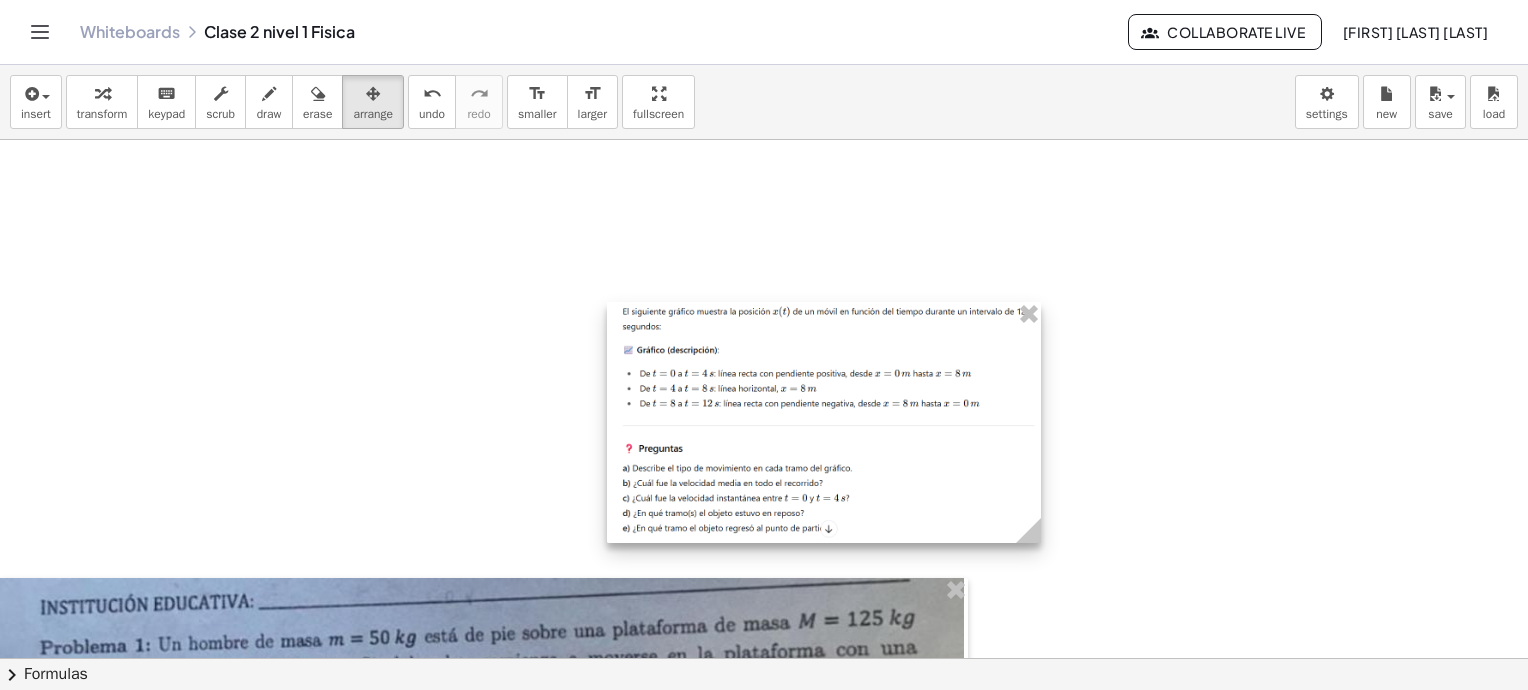 drag, startPoint x: 806, startPoint y: 402, endPoint x: 1269, endPoint y: 593, distance: 500.84927 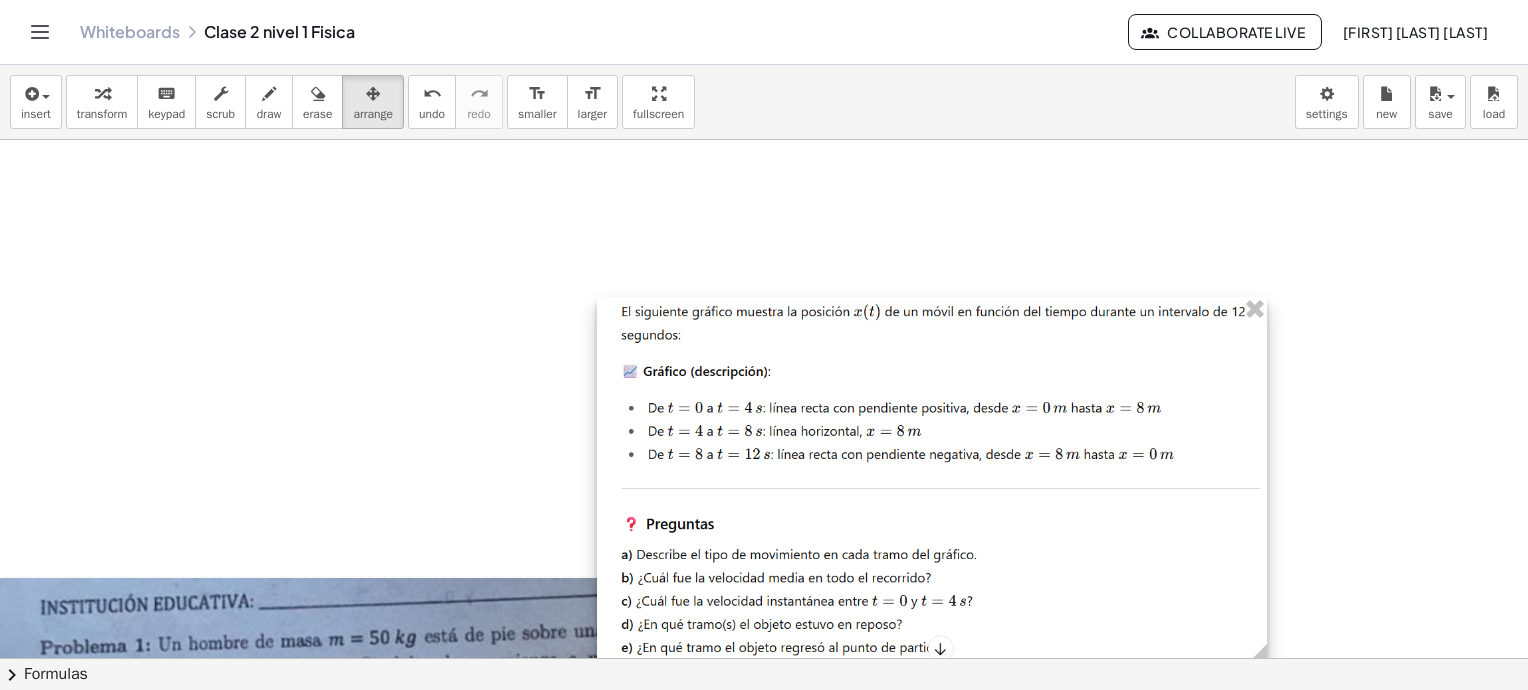 drag, startPoint x: 1018, startPoint y: 489, endPoint x: 932, endPoint y: 417, distance: 112.1606 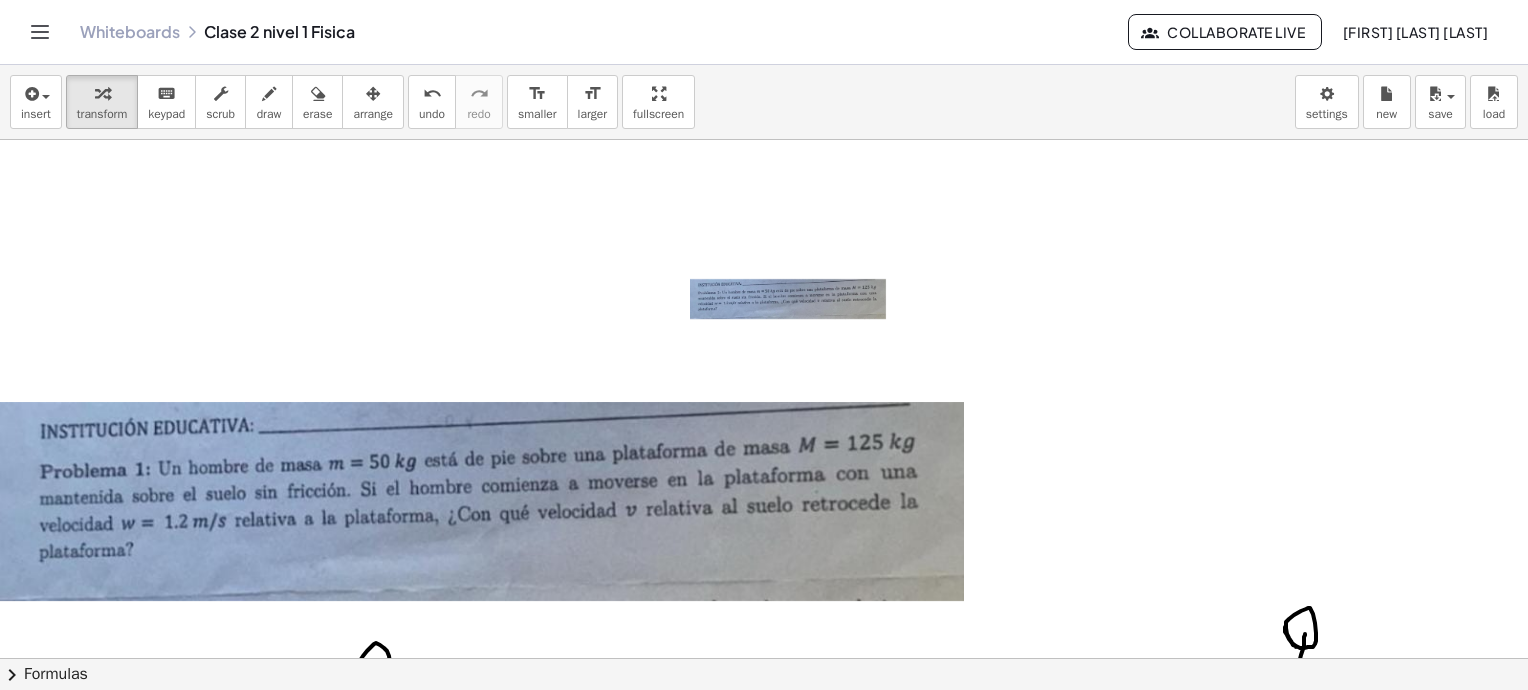 scroll, scrollTop: 900, scrollLeft: 0, axis: vertical 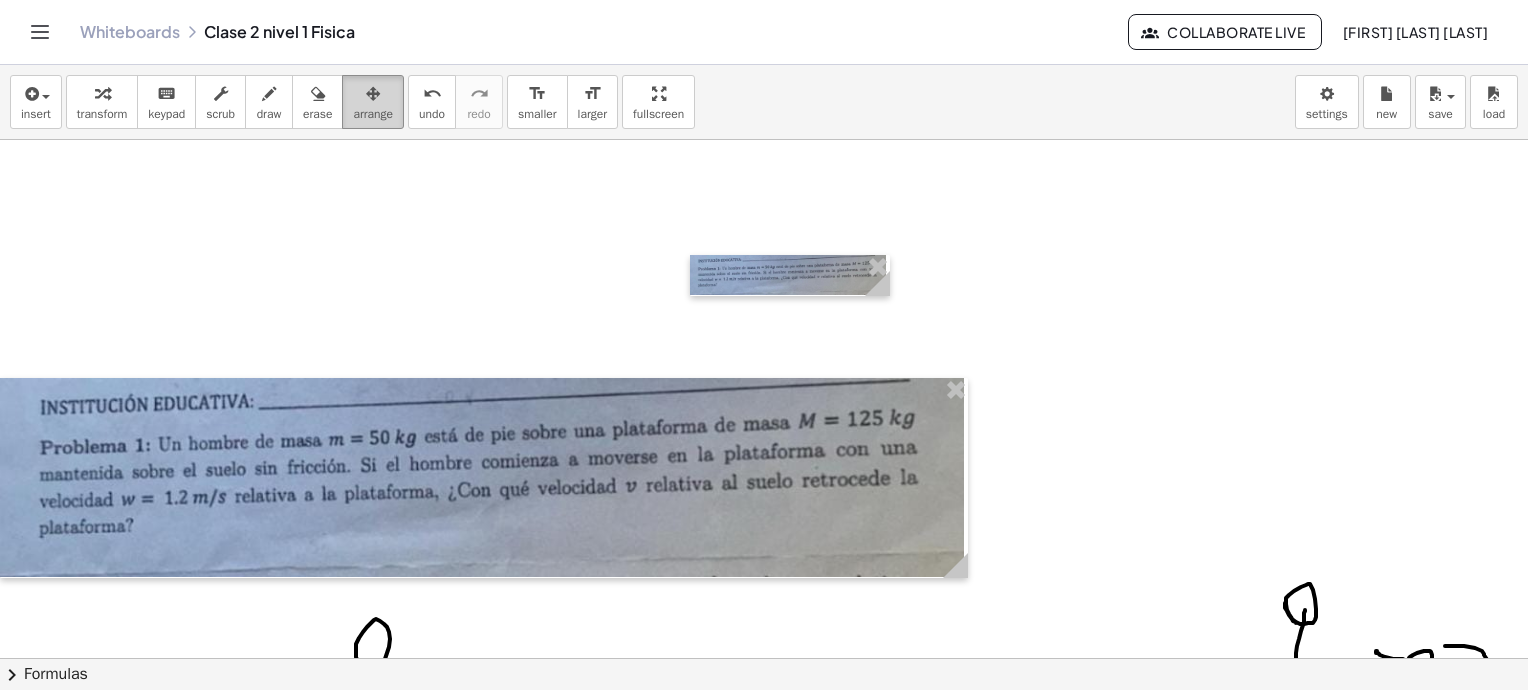 click at bounding box center [373, 94] 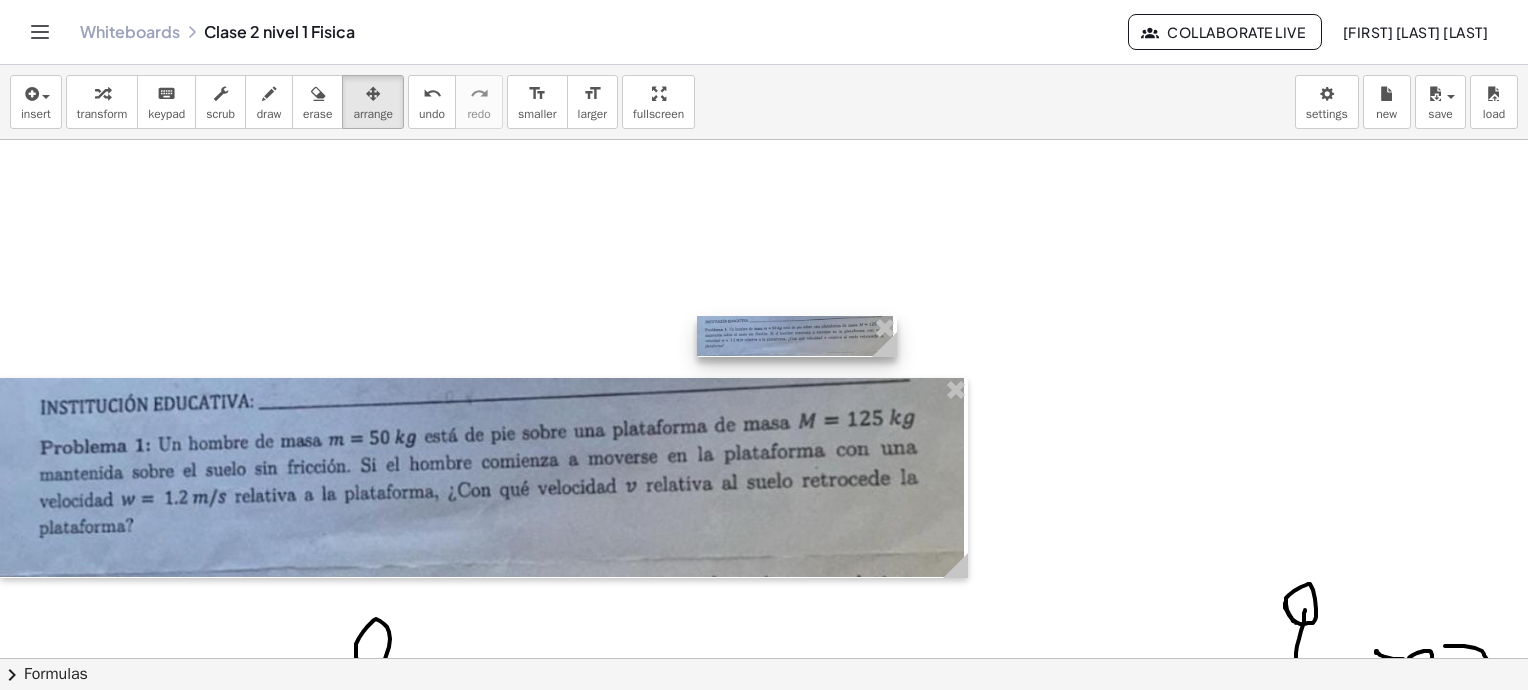 drag, startPoint x: 788, startPoint y: 277, endPoint x: 800, endPoint y: 359, distance: 82.8734 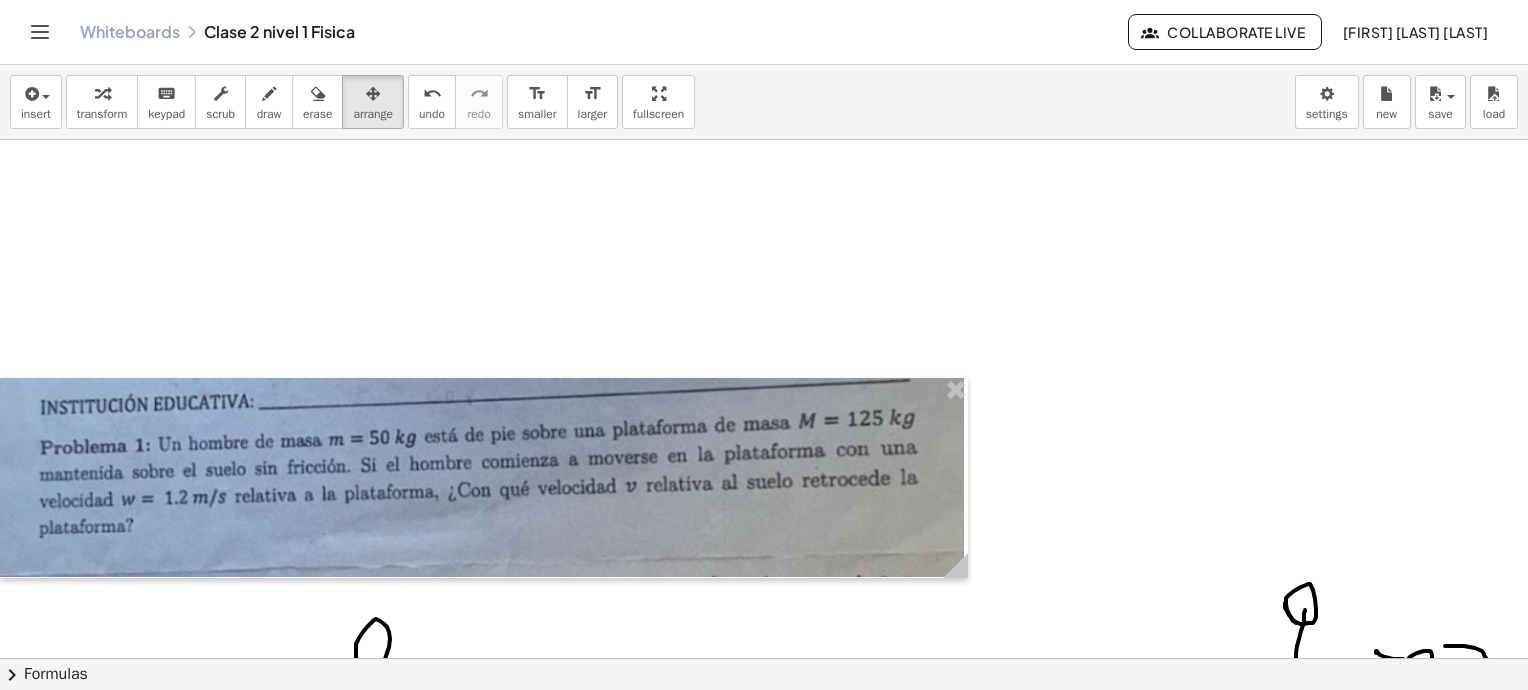 drag, startPoint x: 800, startPoint y: 349, endPoint x: 866, endPoint y: 729, distance: 385.689 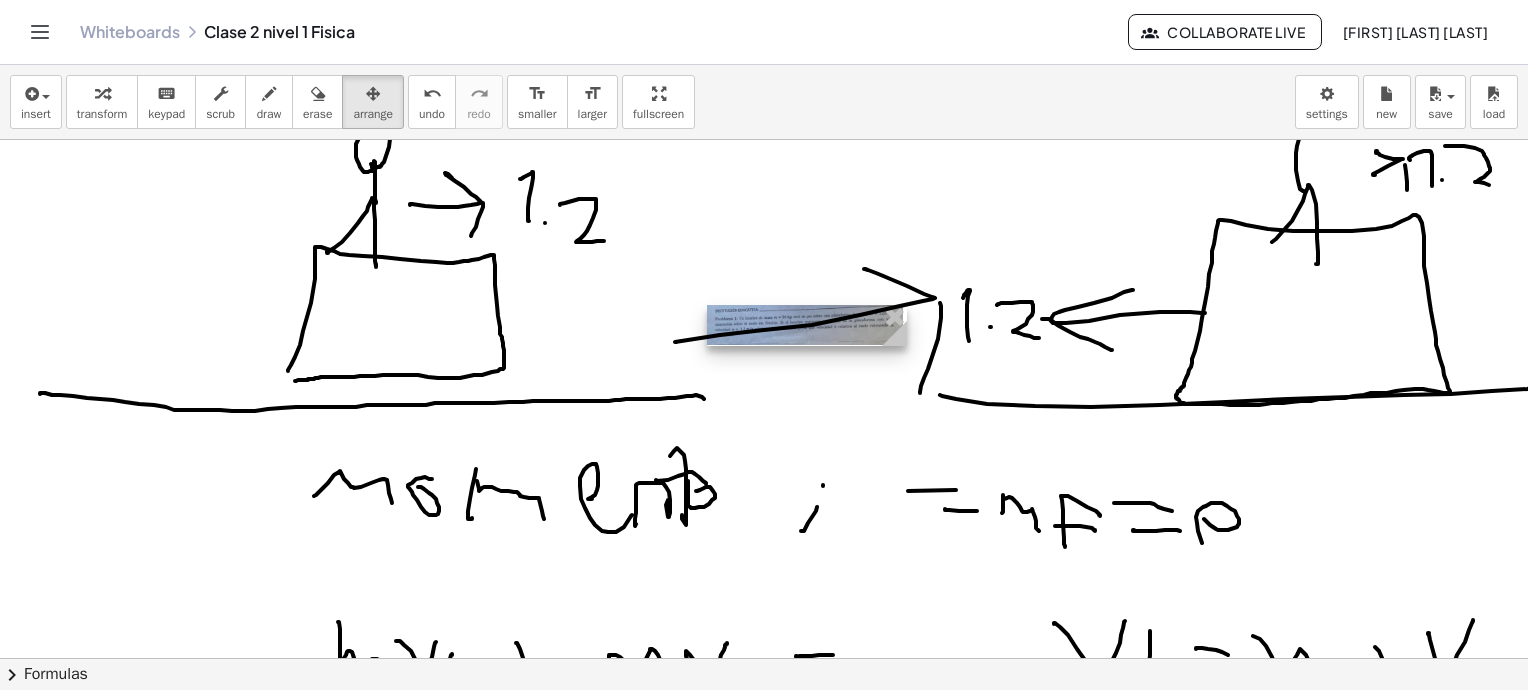 drag, startPoint x: 838, startPoint y: 324, endPoint x: 753, endPoint y: 423, distance: 130.48372 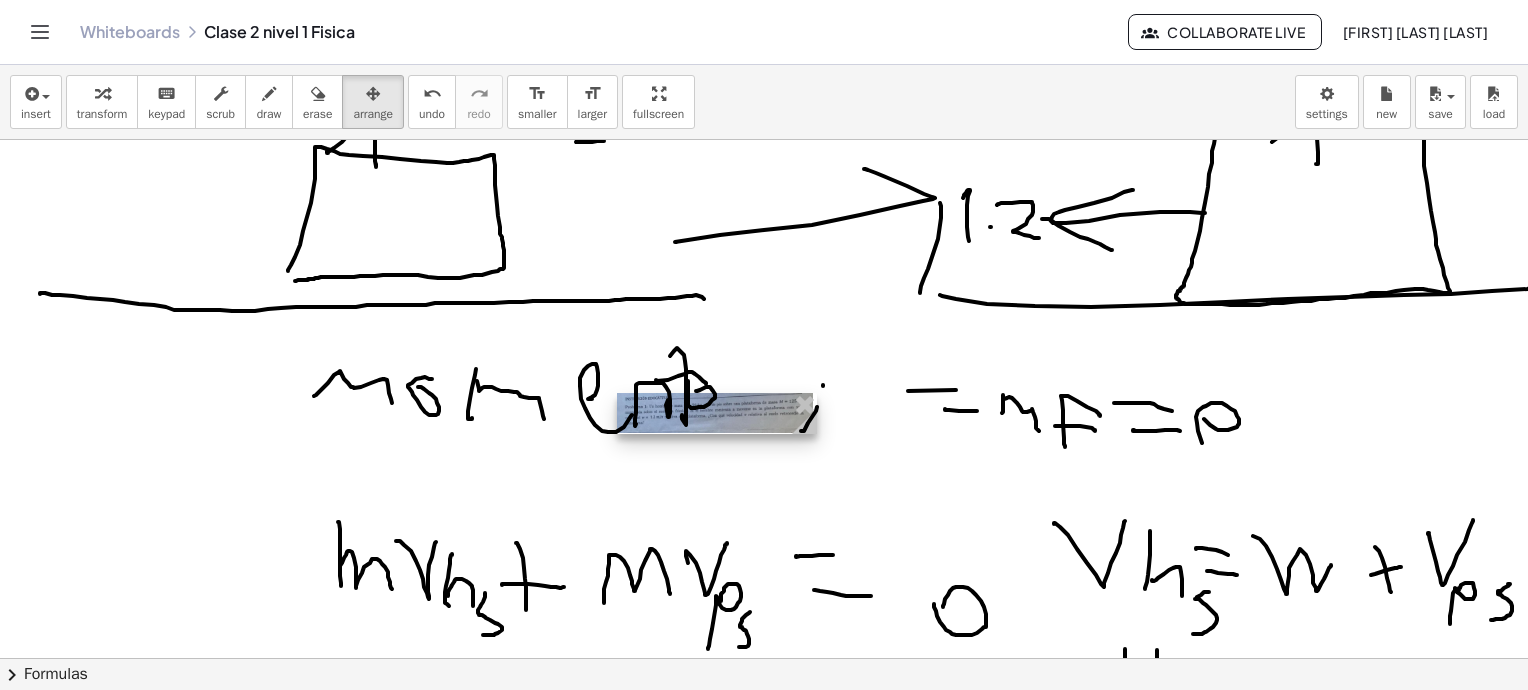 drag, startPoint x: 725, startPoint y: 421, endPoint x: 748, endPoint y: 489, distance: 71.7844 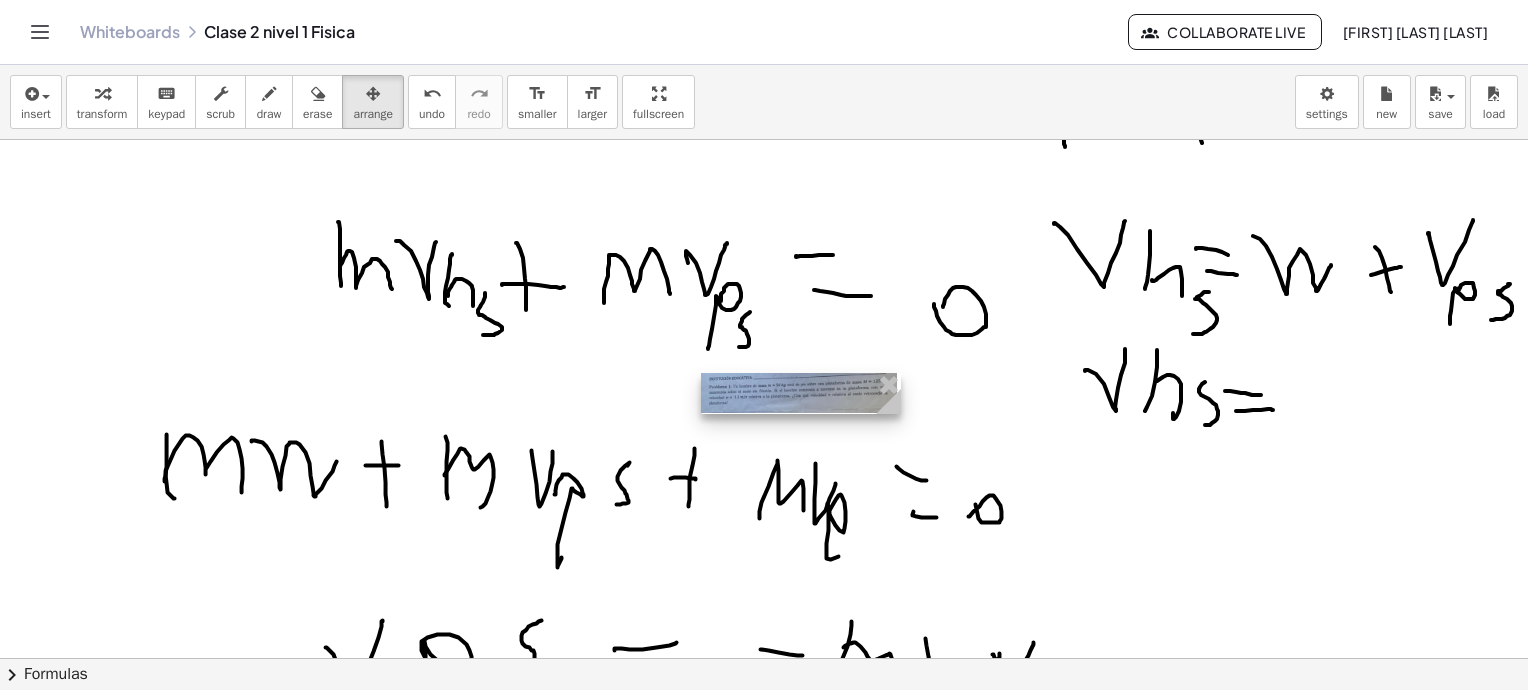 drag, startPoint x: 780, startPoint y: 290, endPoint x: 830, endPoint y: 417, distance: 136.4881 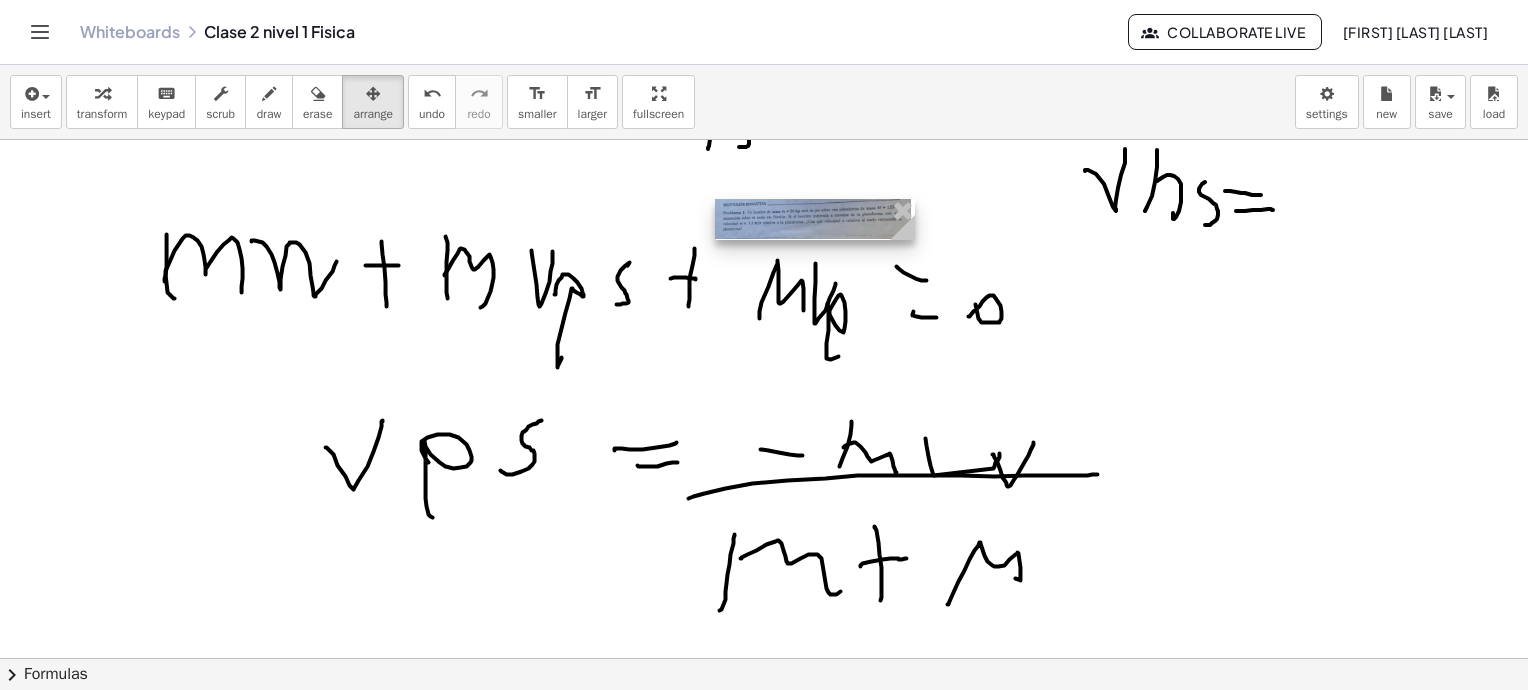 drag, startPoint x: 805, startPoint y: 203, endPoint x: 806, endPoint y: 373, distance: 170.00294 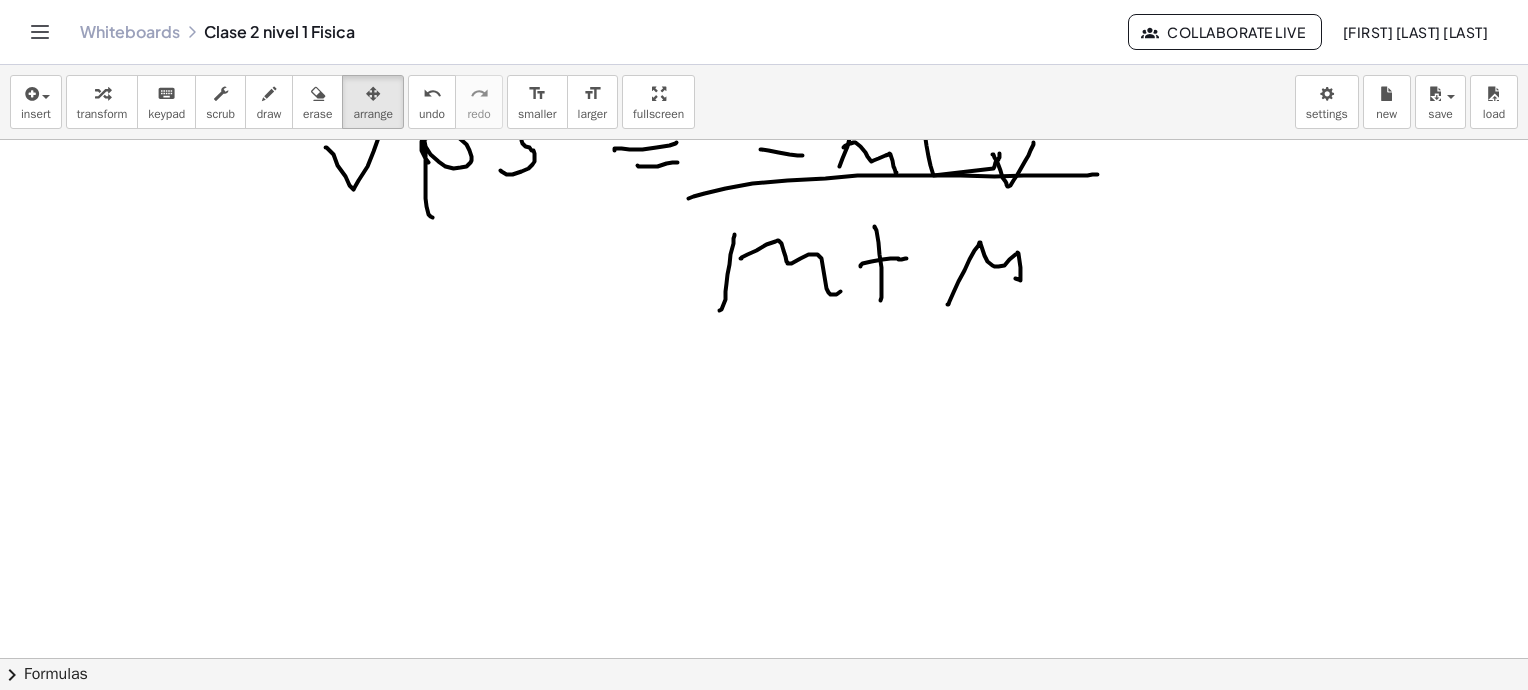 scroll, scrollTop: 2100, scrollLeft: 0, axis: vertical 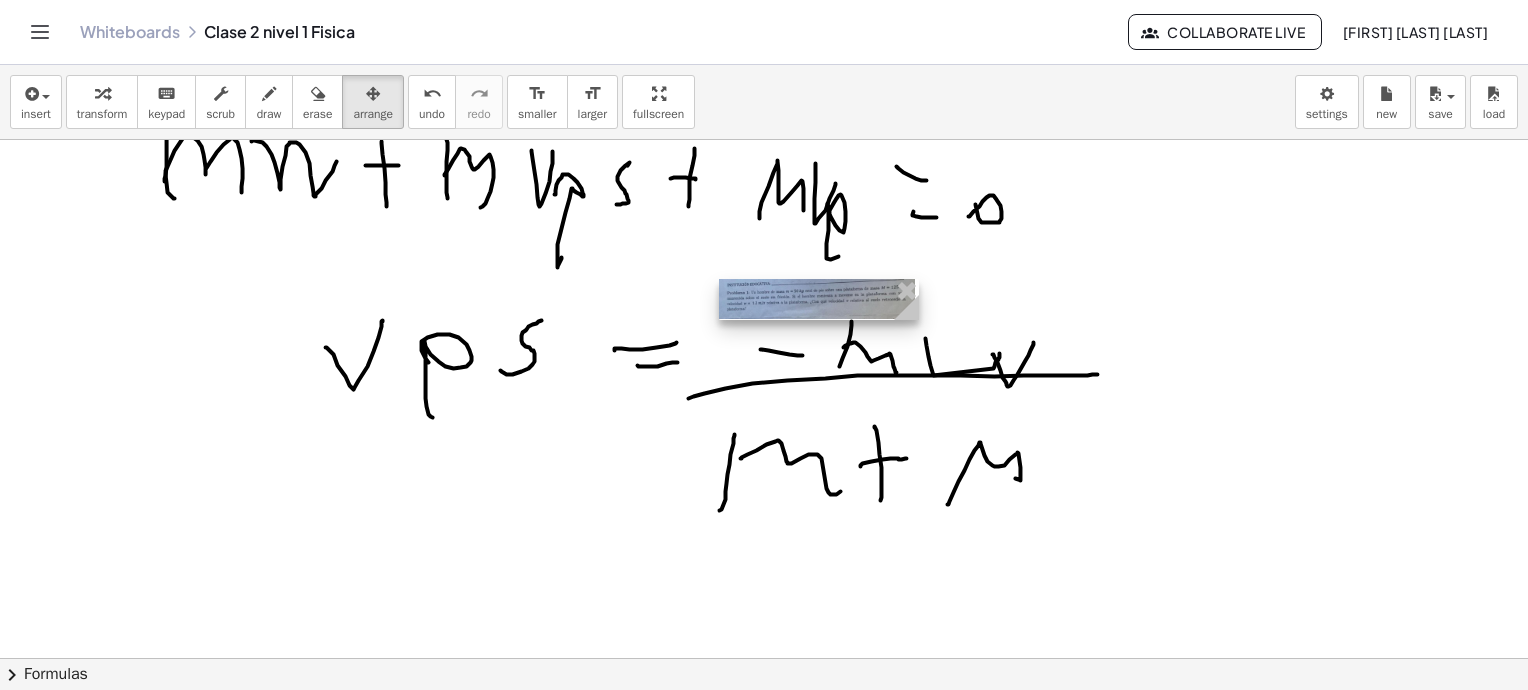 drag, startPoint x: 810, startPoint y: 274, endPoint x: 597, endPoint y: 494, distance: 306.21725 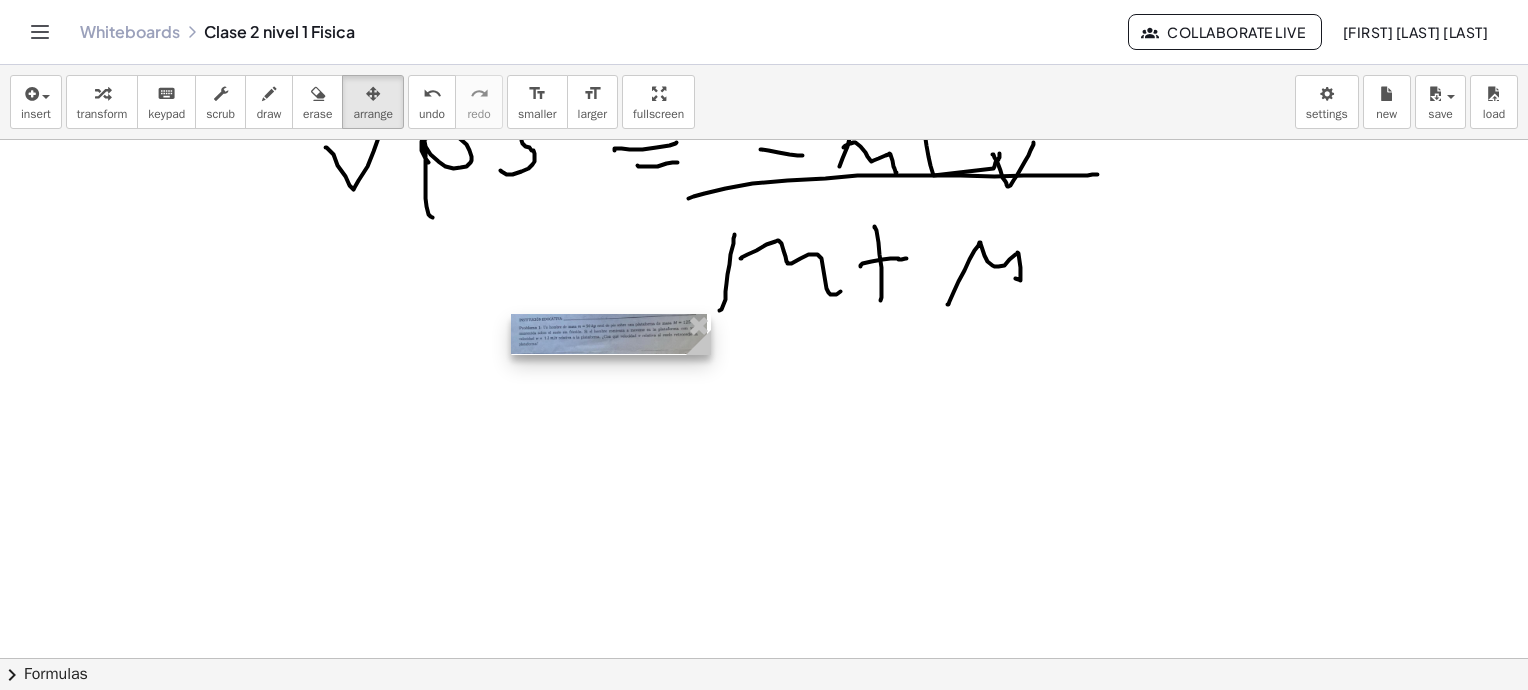 drag, startPoint x: 613, startPoint y: 302, endPoint x: 544, endPoint y: 415, distance: 132.40091 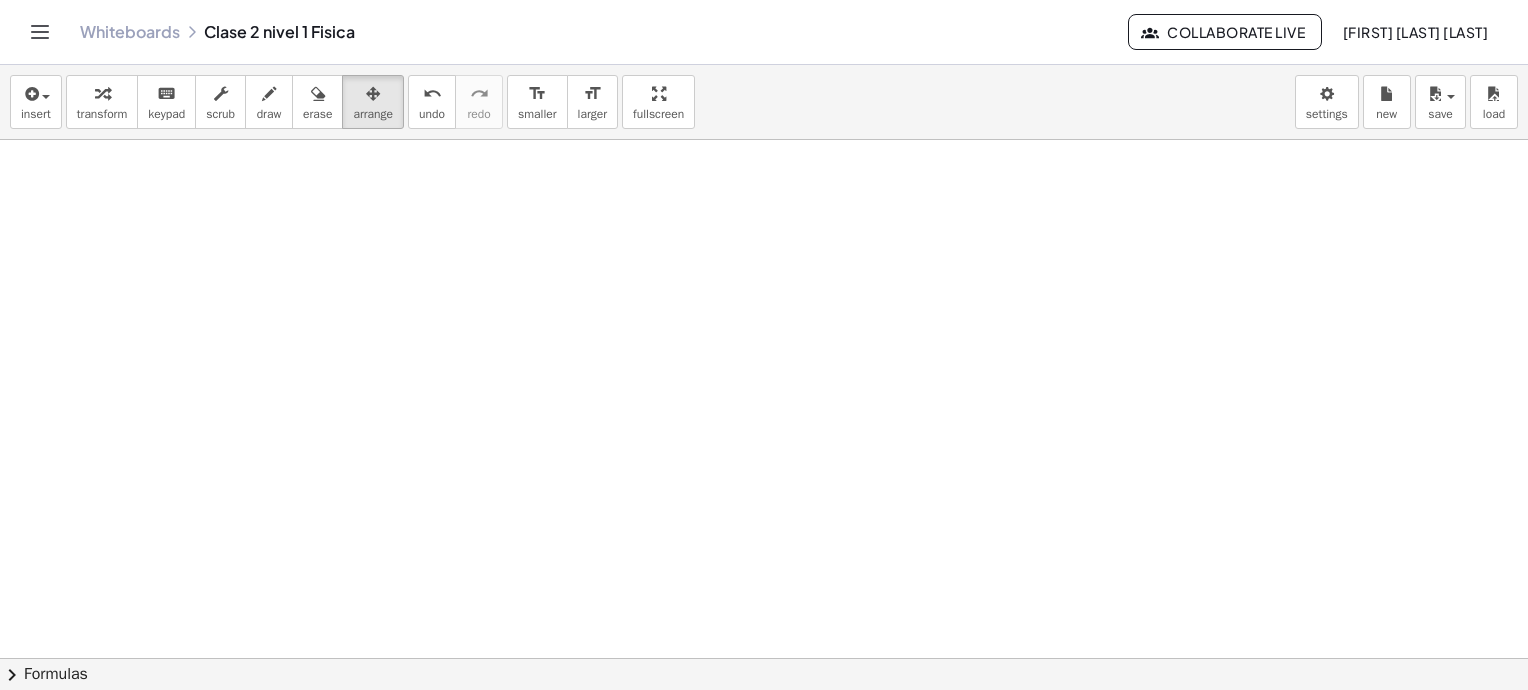 scroll, scrollTop: 2500, scrollLeft: 0, axis: vertical 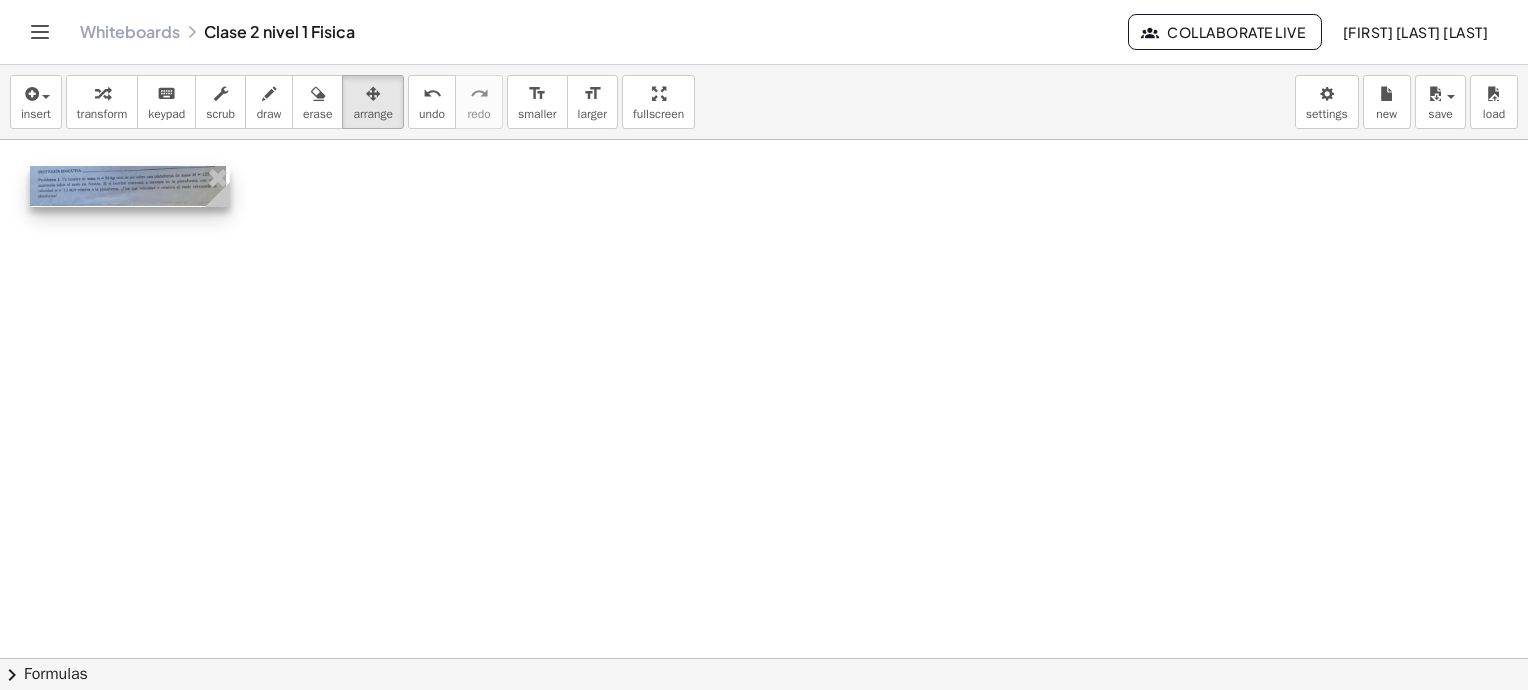 drag, startPoint x: 589, startPoint y: 185, endPoint x: 138, endPoint y: 200, distance: 451.2494 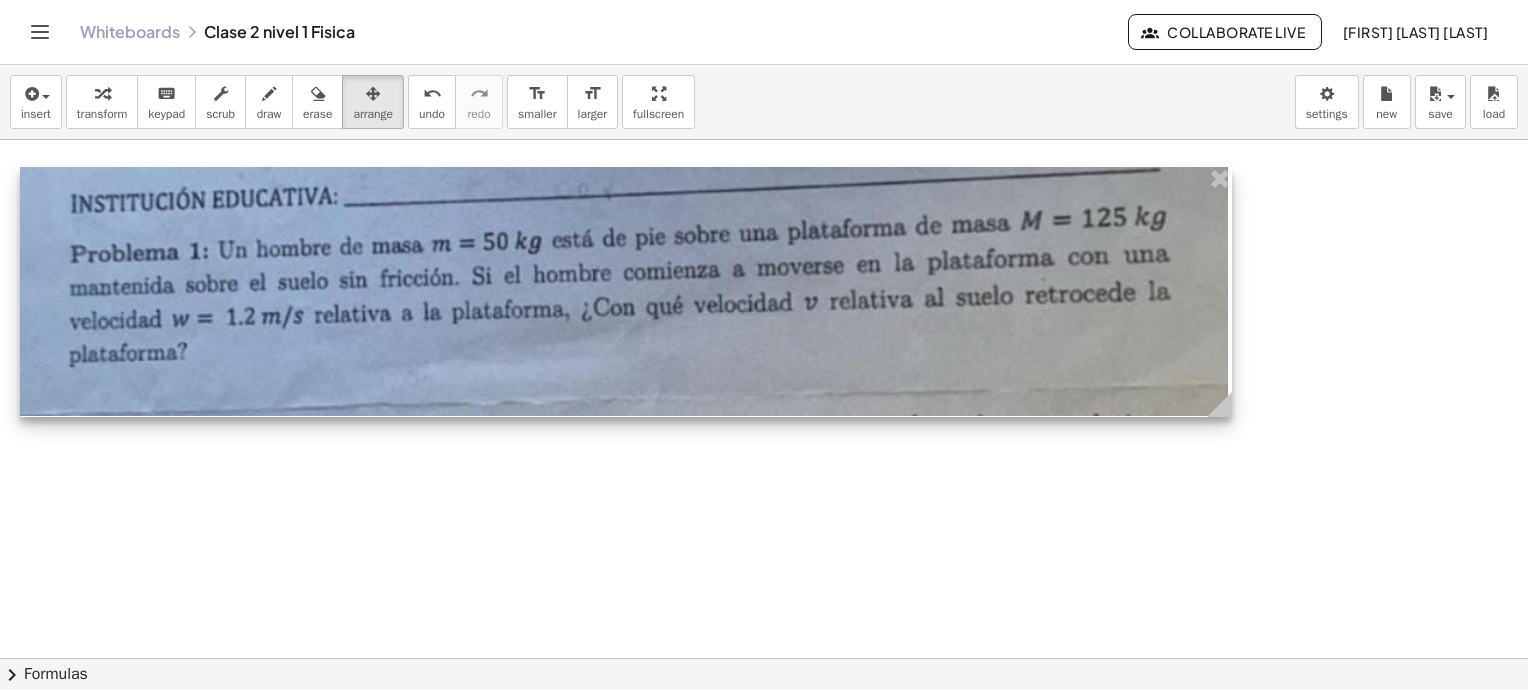 drag, startPoint x: 212, startPoint y: 201, endPoint x: 1228, endPoint y: 358, distance: 1028.0588 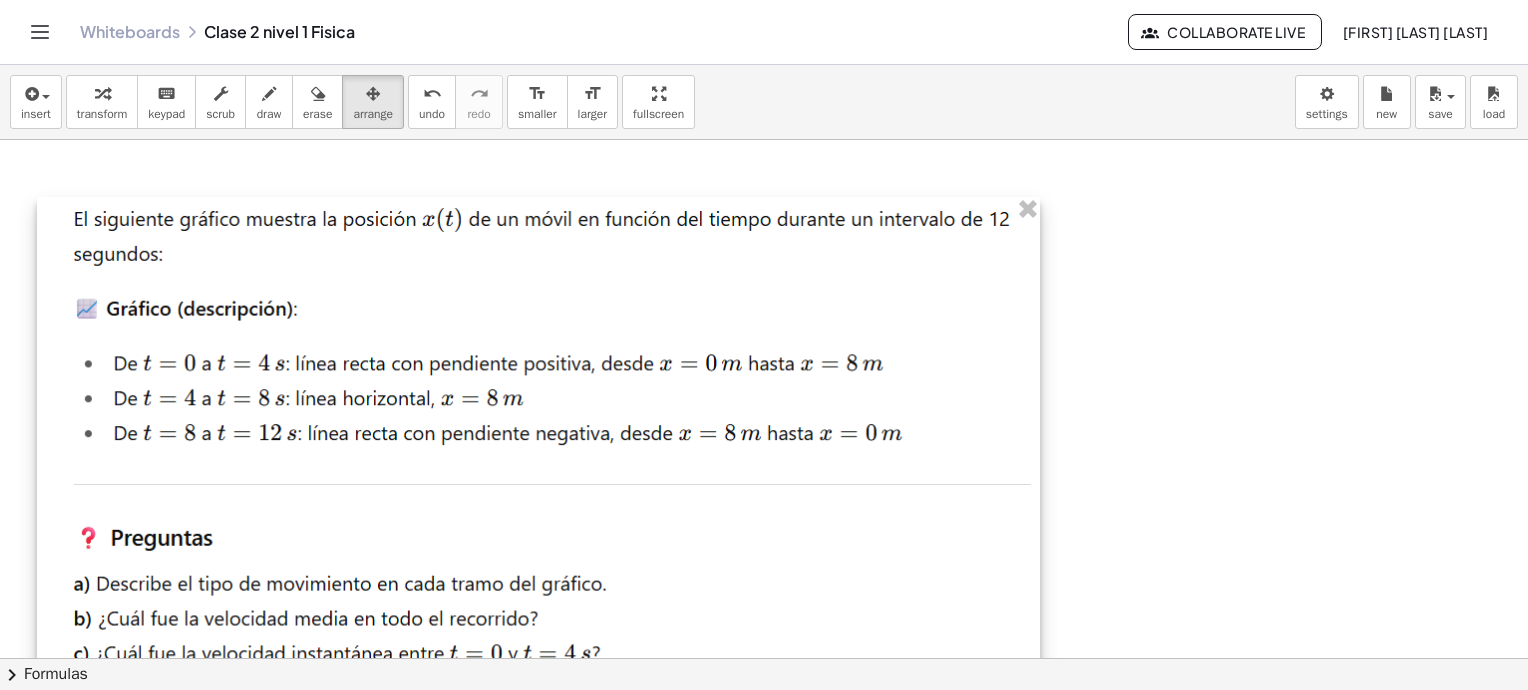 drag, startPoint x: 731, startPoint y: 392, endPoint x: 721, endPoint y: 497, distance: 105.47511 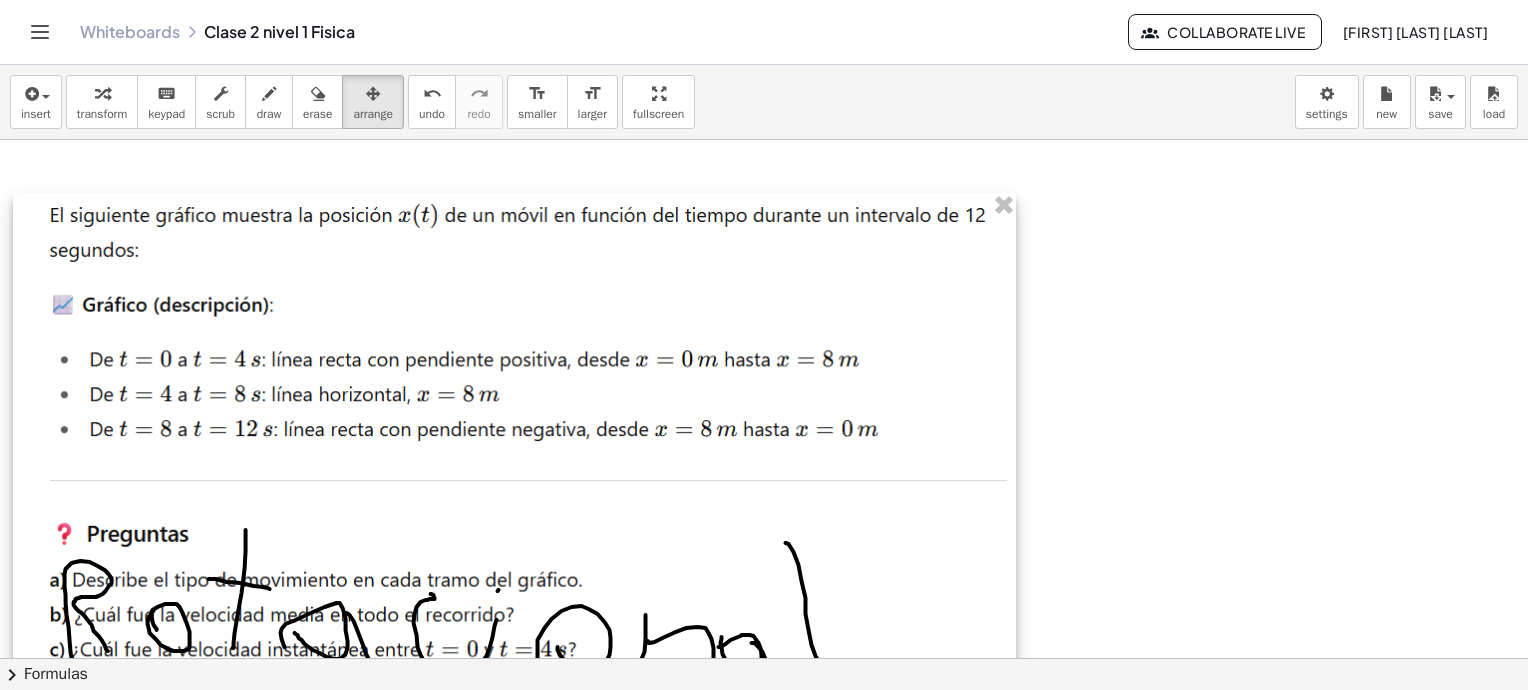 drag, startPoint x: 697, startPoint y: 230, endPoint x: 689, endPoint y: 509, distance: 279.1147 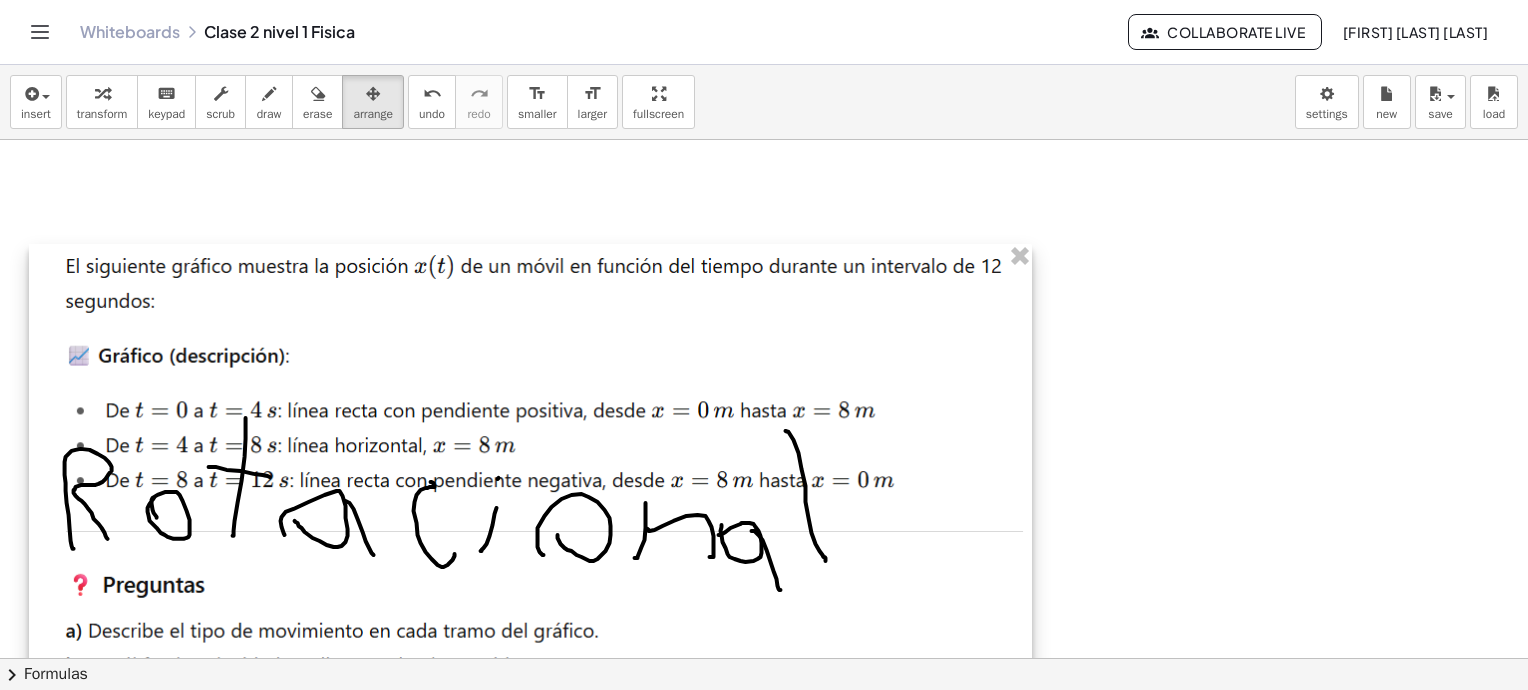 drag, startPoint x: 697, startPoint y: 314, endPoint x: 696, endPoint y: 442, distance: 128.0039 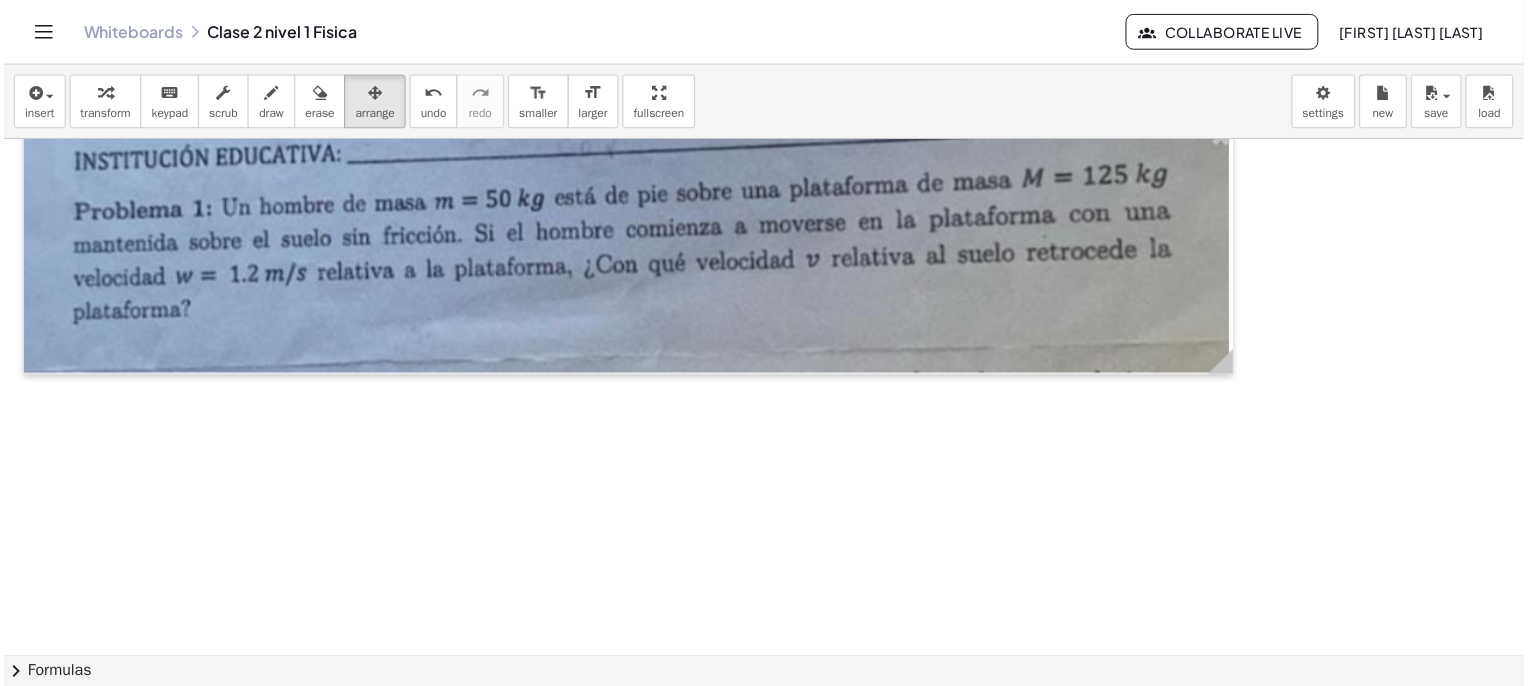 scroll, scrollTop: 2512, scrollLeft: 0, axis: vertical 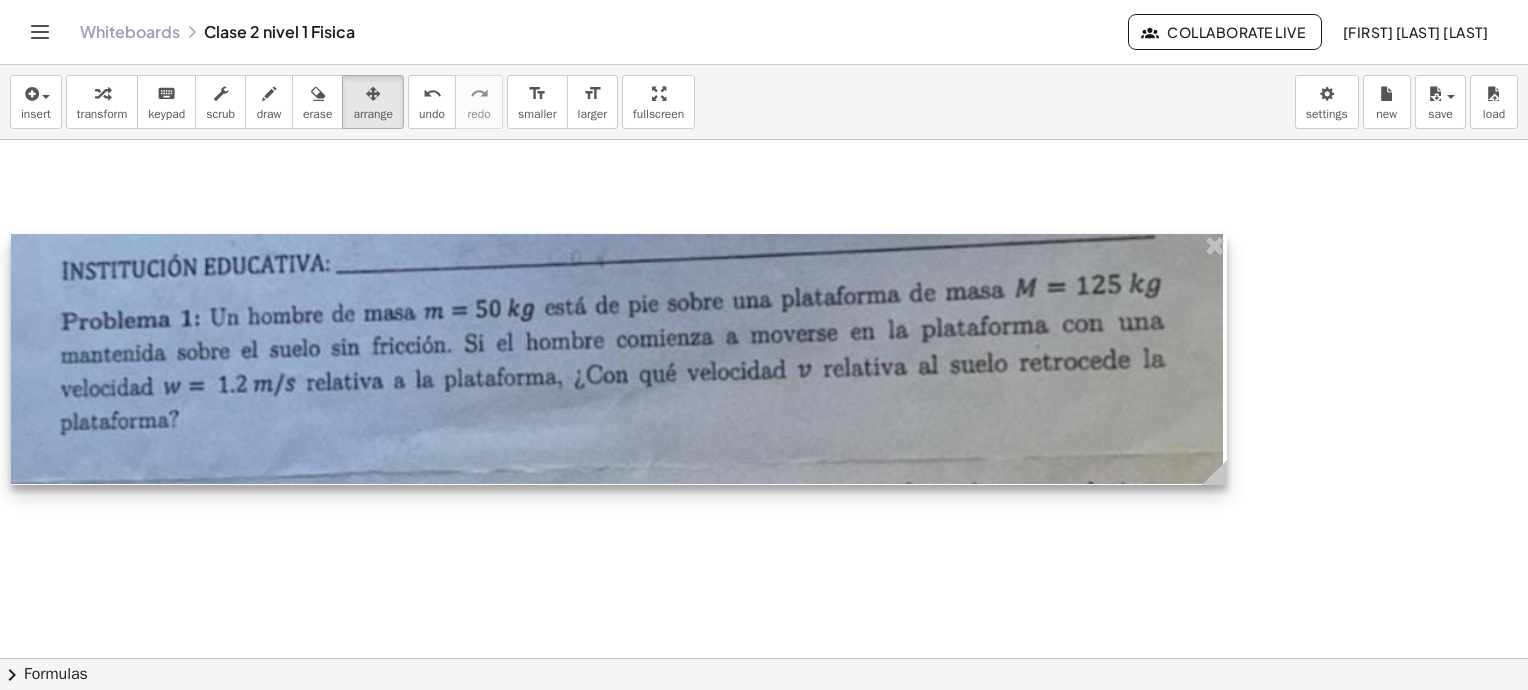 drag, startPoint x: 660, startPoint y: 365, endPoint x: 649, endPoint y: 417, distance: 53.15073 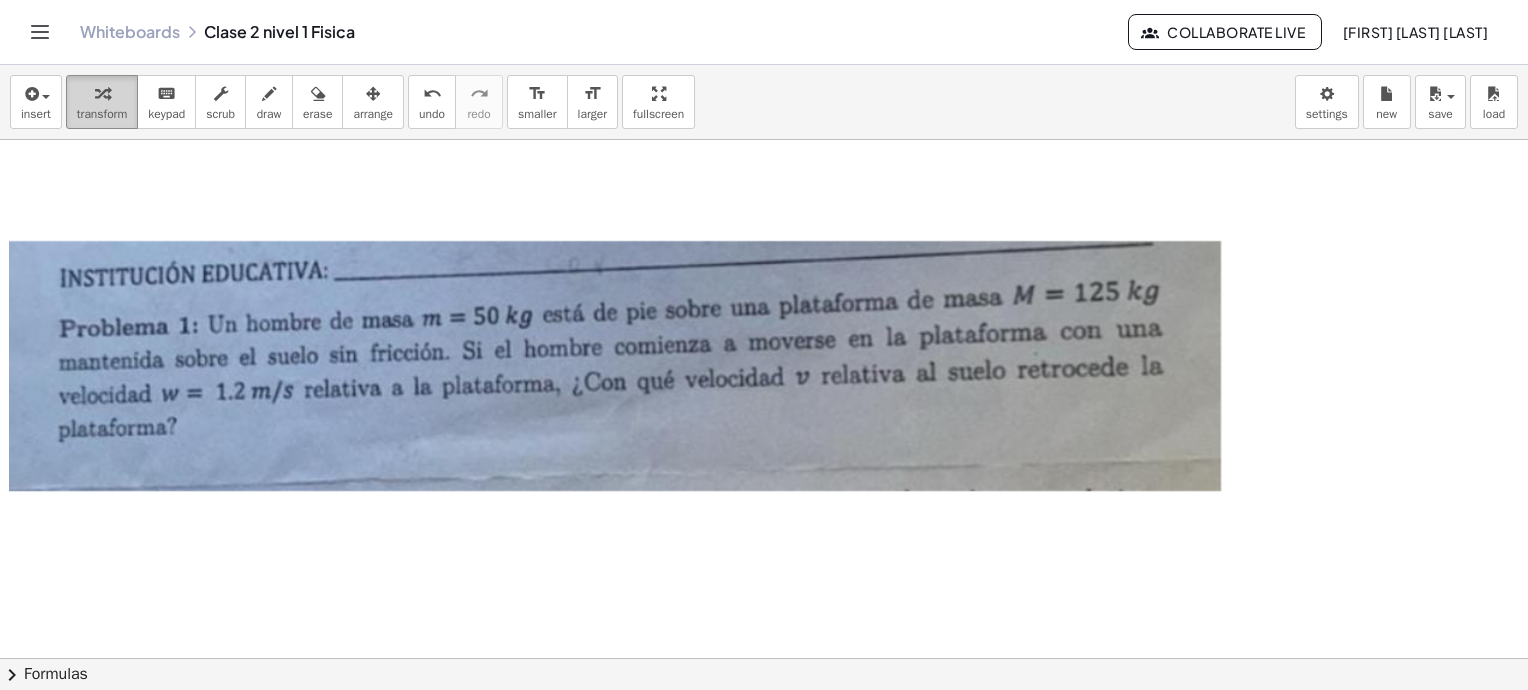 click on "transform" at bounding box center [102, 102] 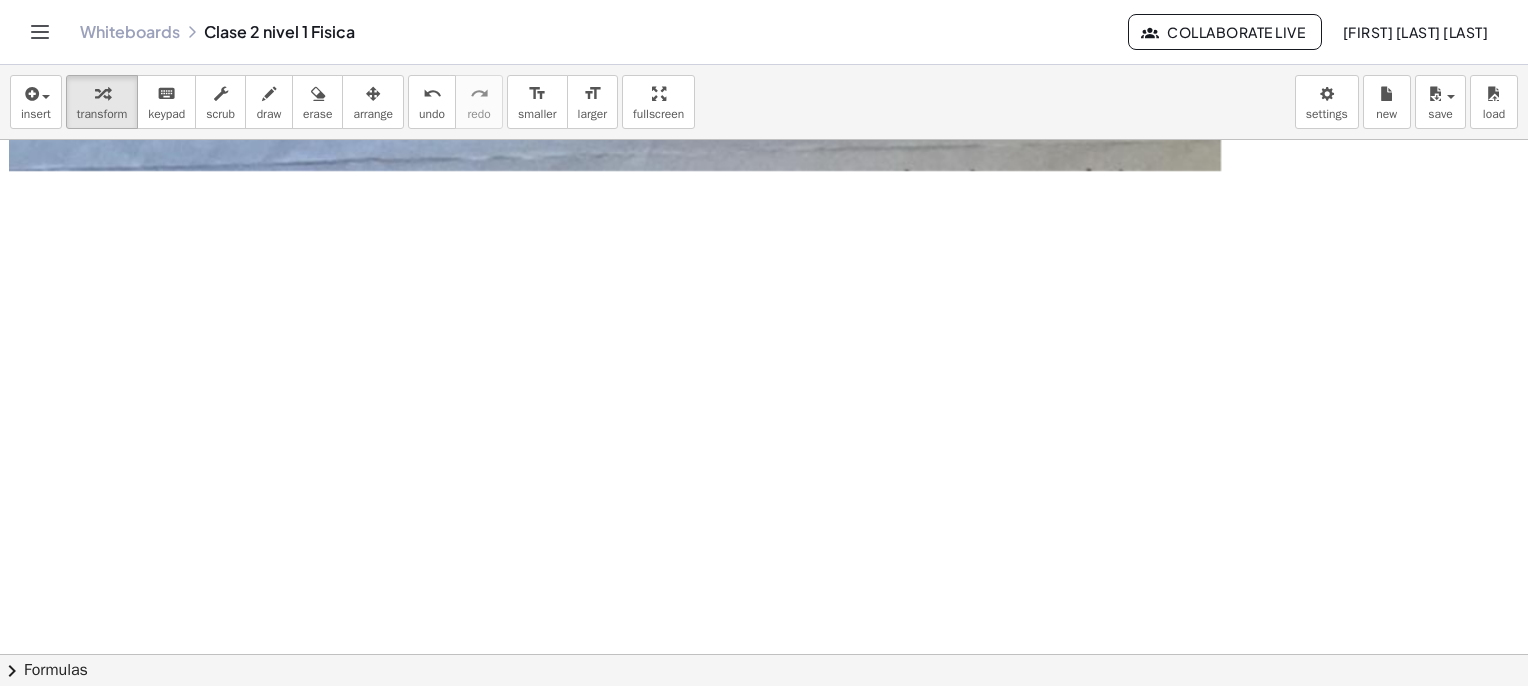 scroll, scrollTop: 3400, scrollLeft: 0, axis: vertical 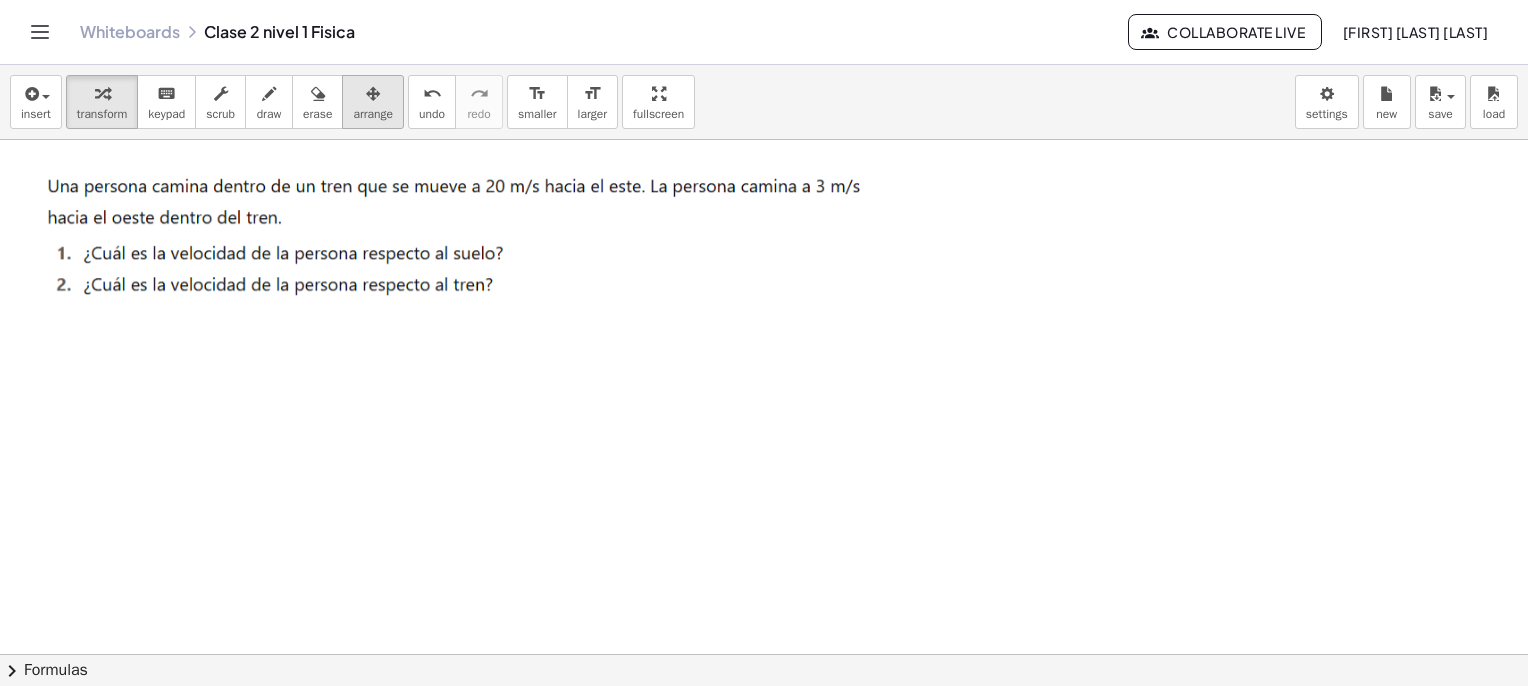 click at bounding box center (373, 93) 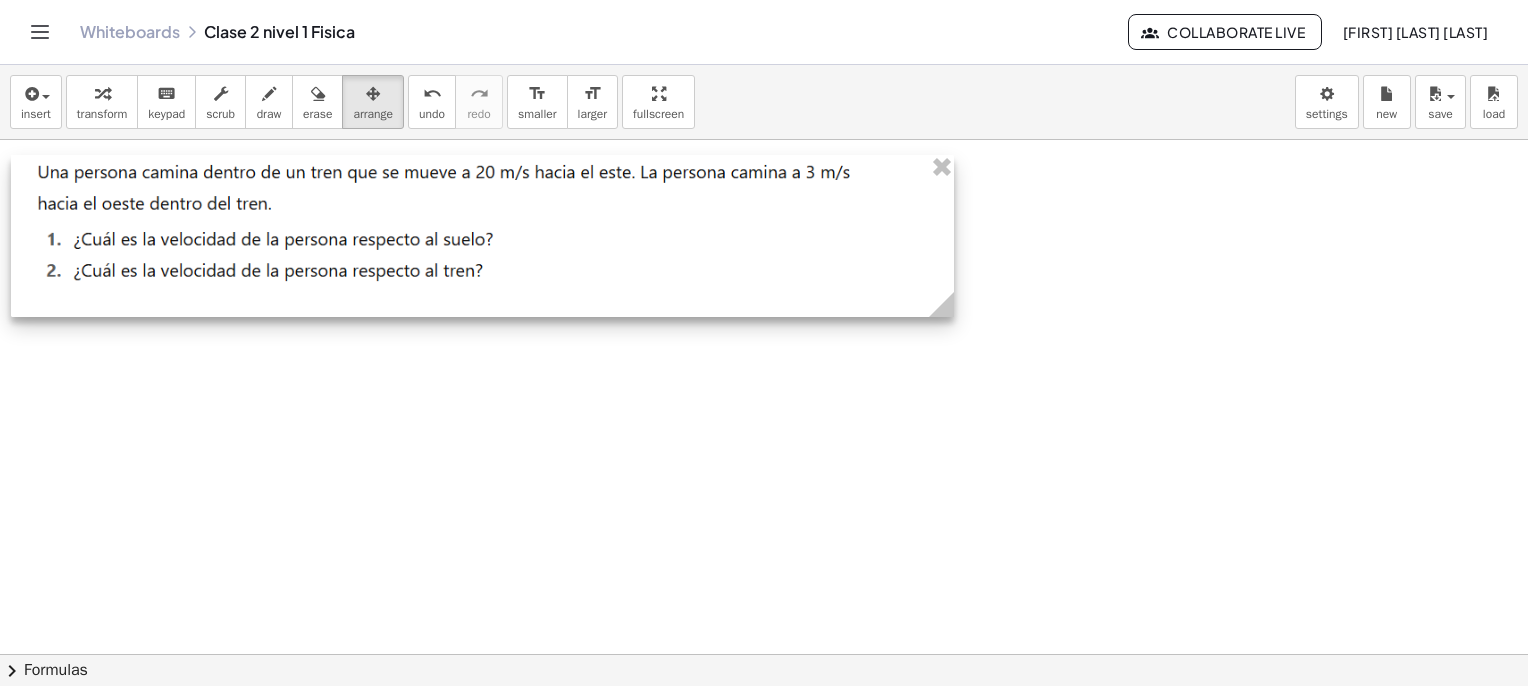 drag, startPoint x: 396, startPoint y: 202, endPoint x: 386, endPoint y: 187, distance: 18.027756 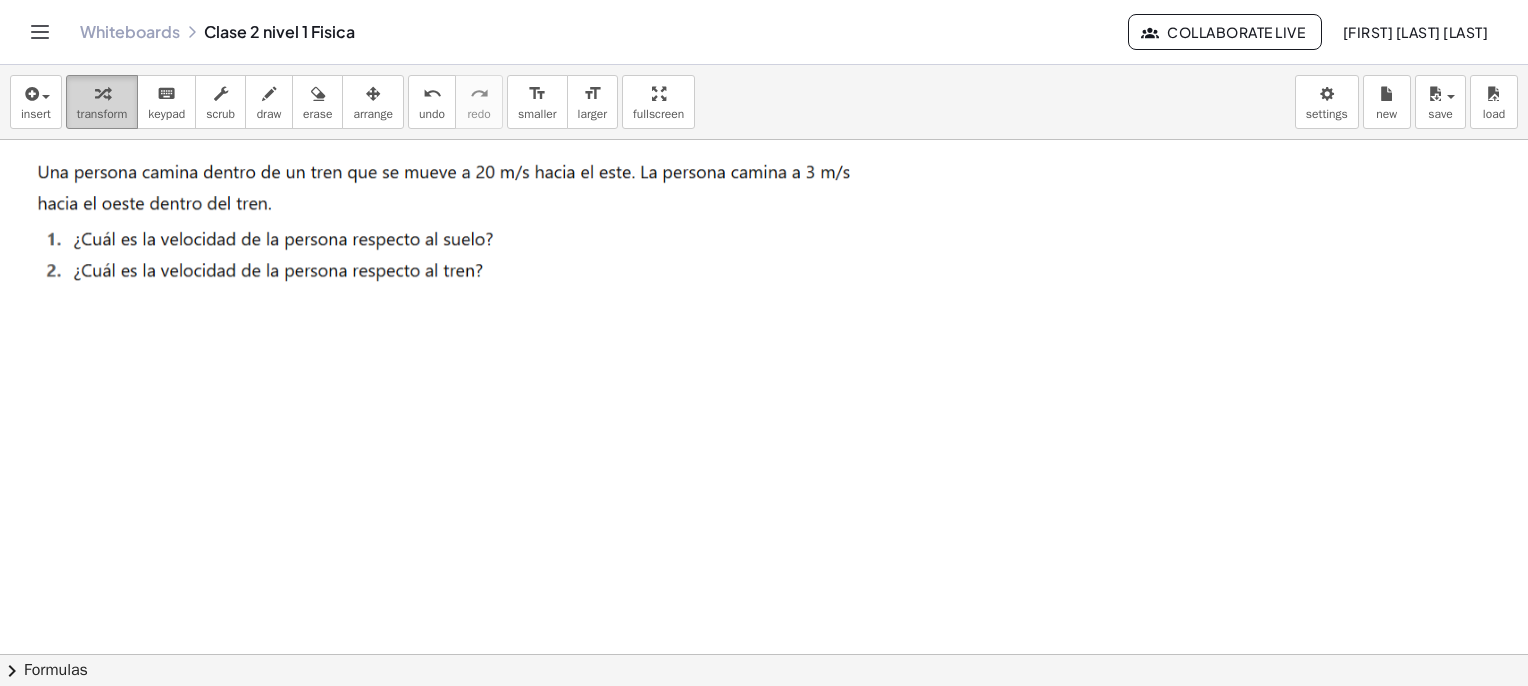 click on "transform" at bounding box center [102, 114] 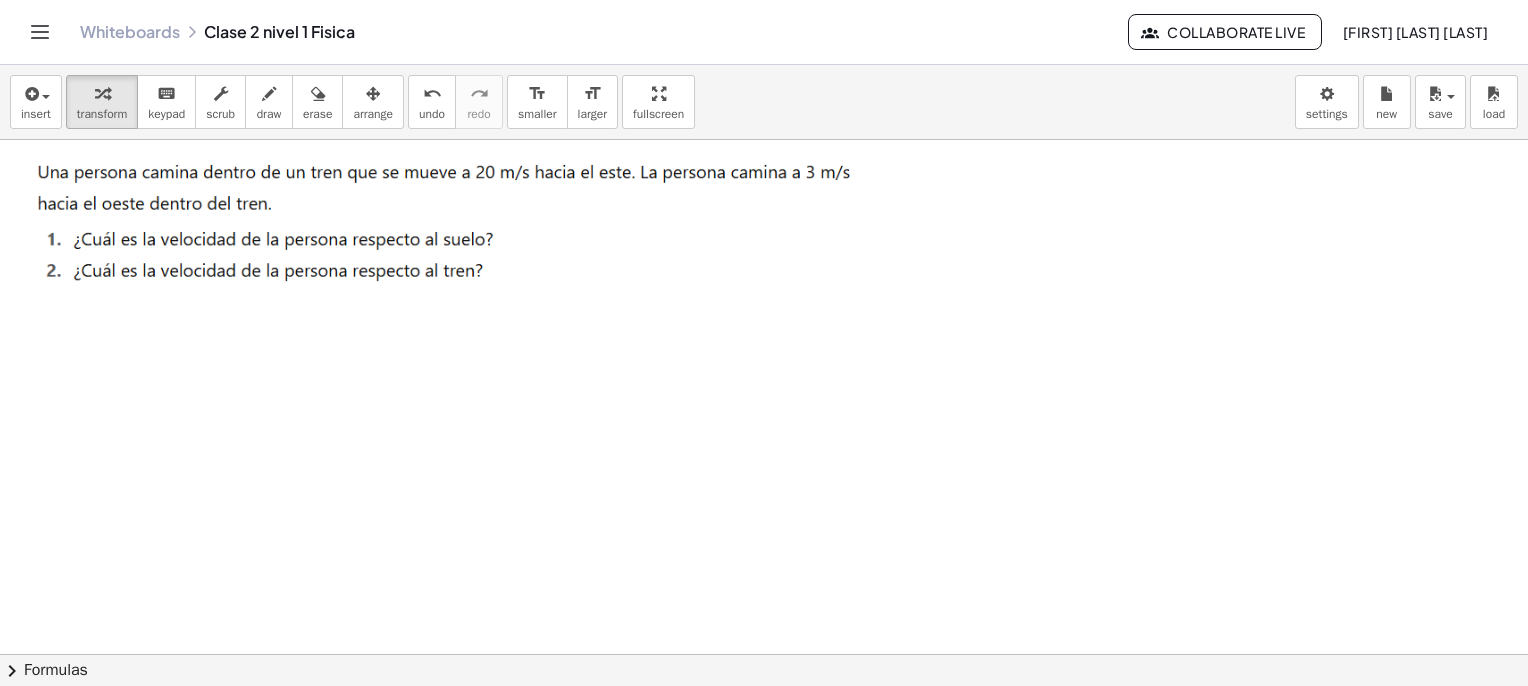 scroll, scrollTop: 200, scrollLeft: 0, axis: vertical 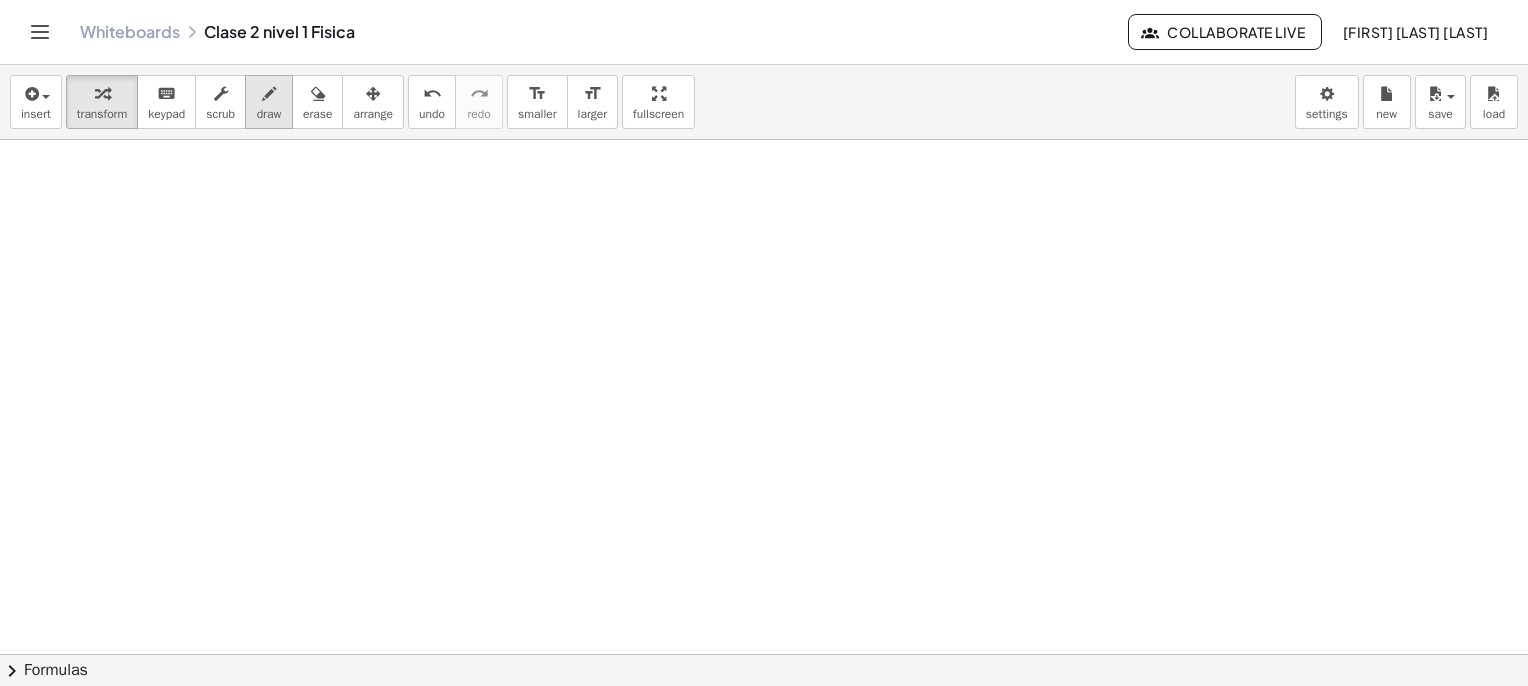 click at bounding box center [269, 94] 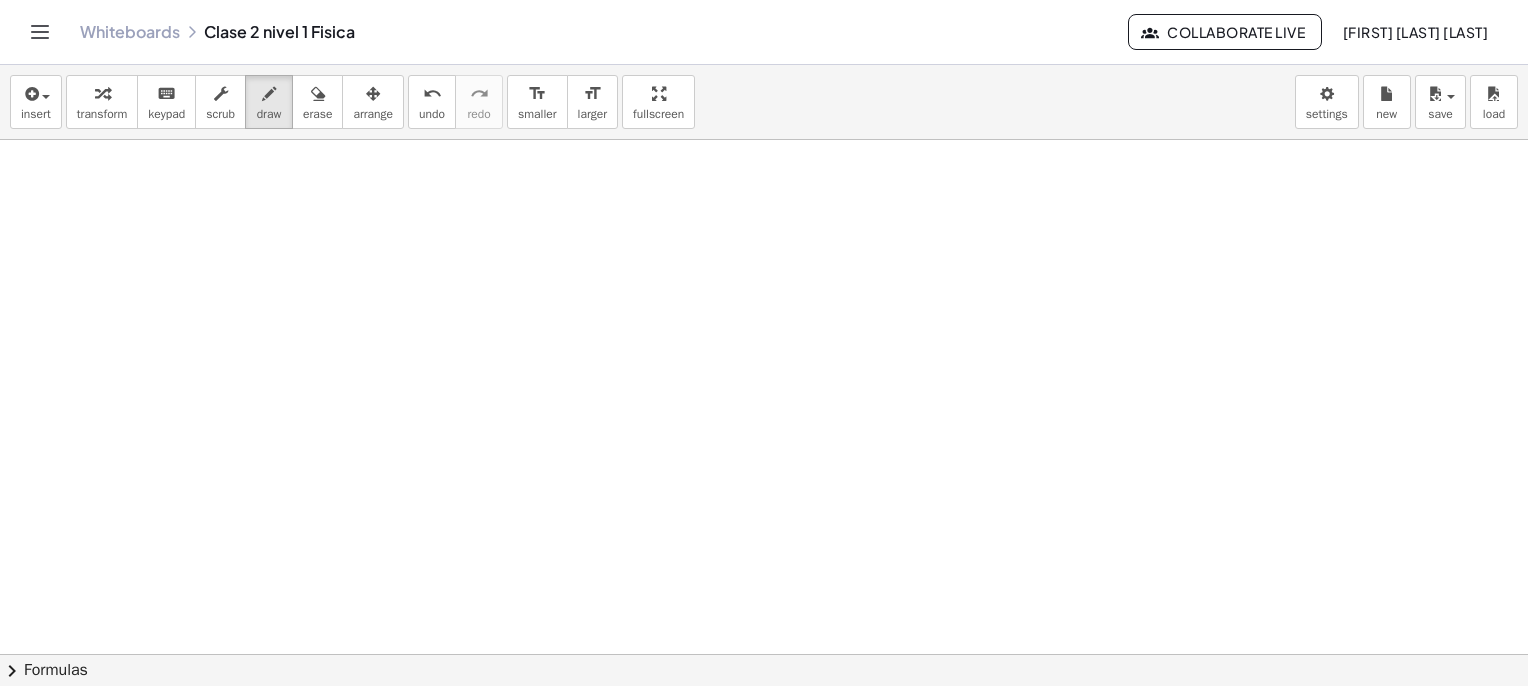 scroll, scrollTop: 100, scrollLeft: 0, axis: vertical 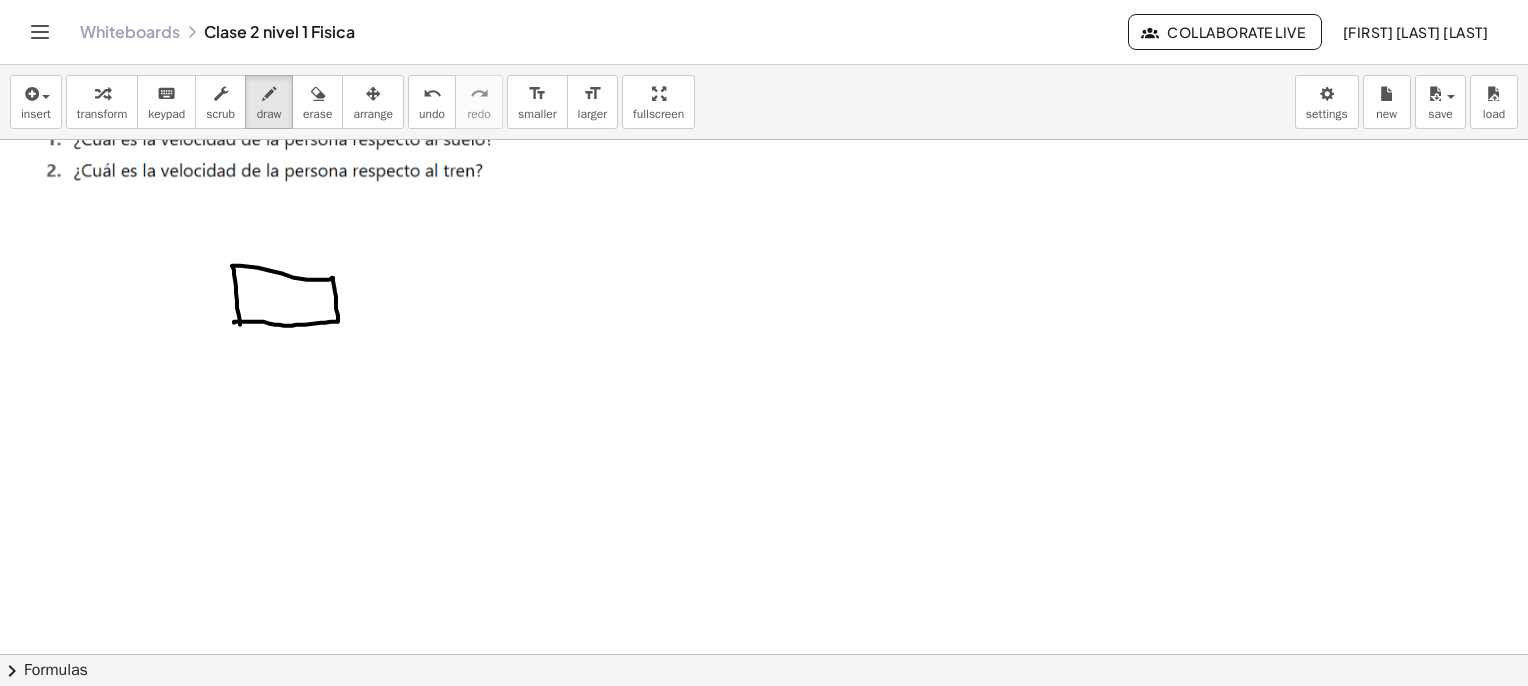 click at bounding box center (769, 2632) 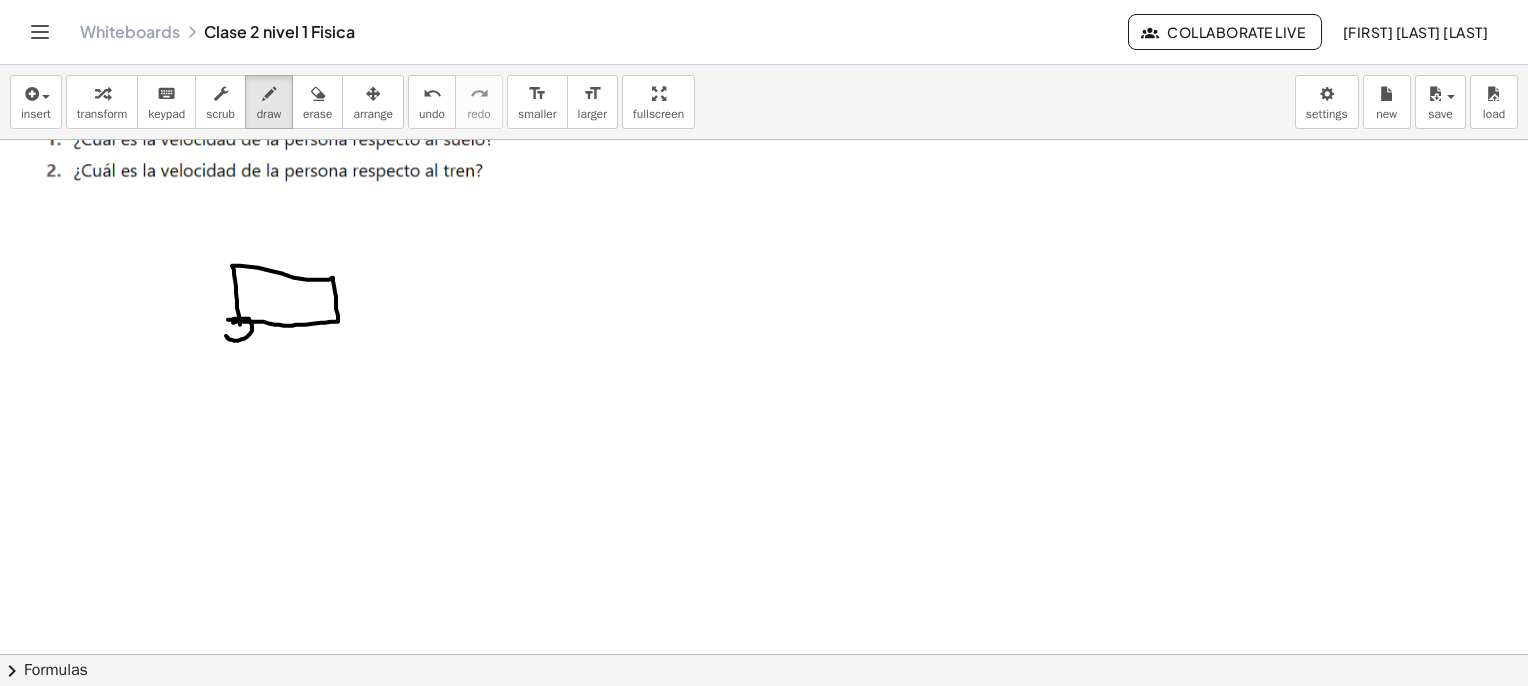 drag, startPoint x: 228, startPoint y: 319, endPoint x: 237, endPoint y: 327, distance: 12.0415945 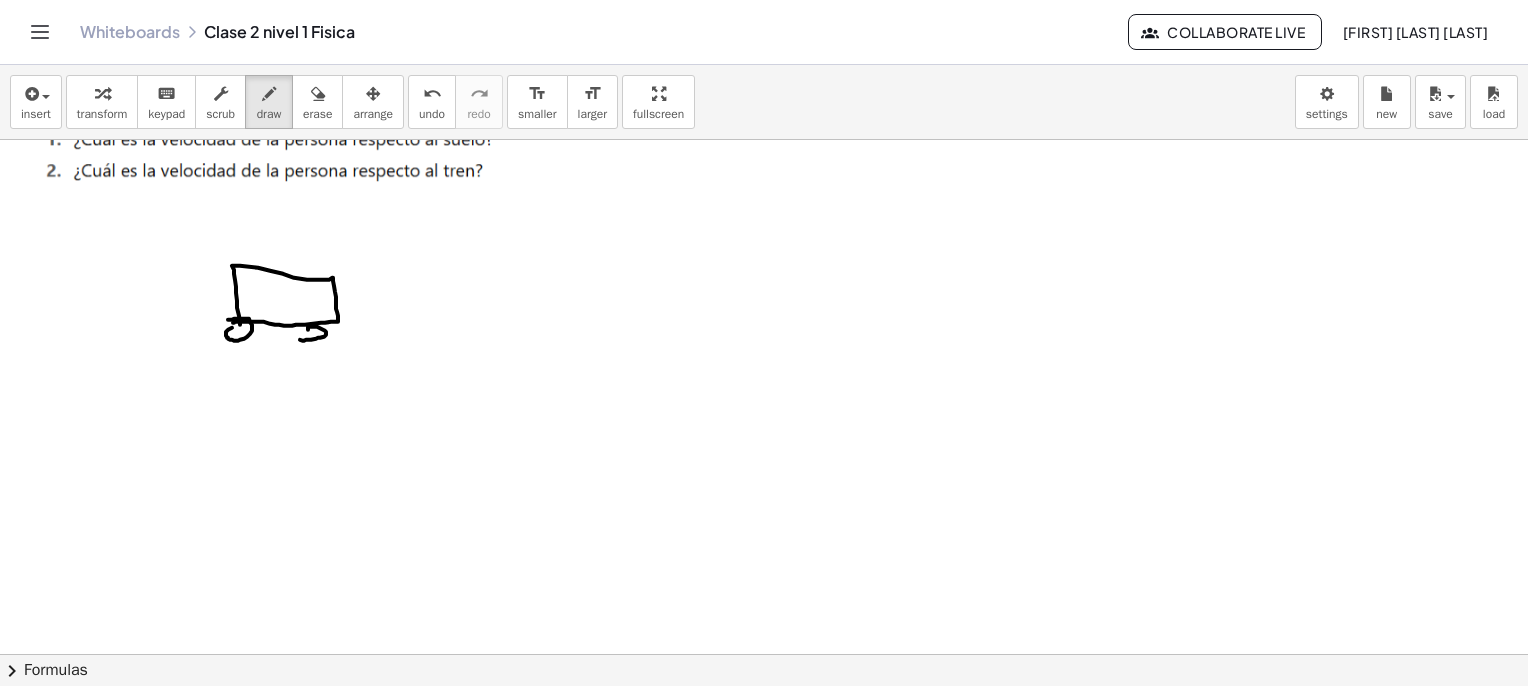 click at bounding box center [769, 2632] 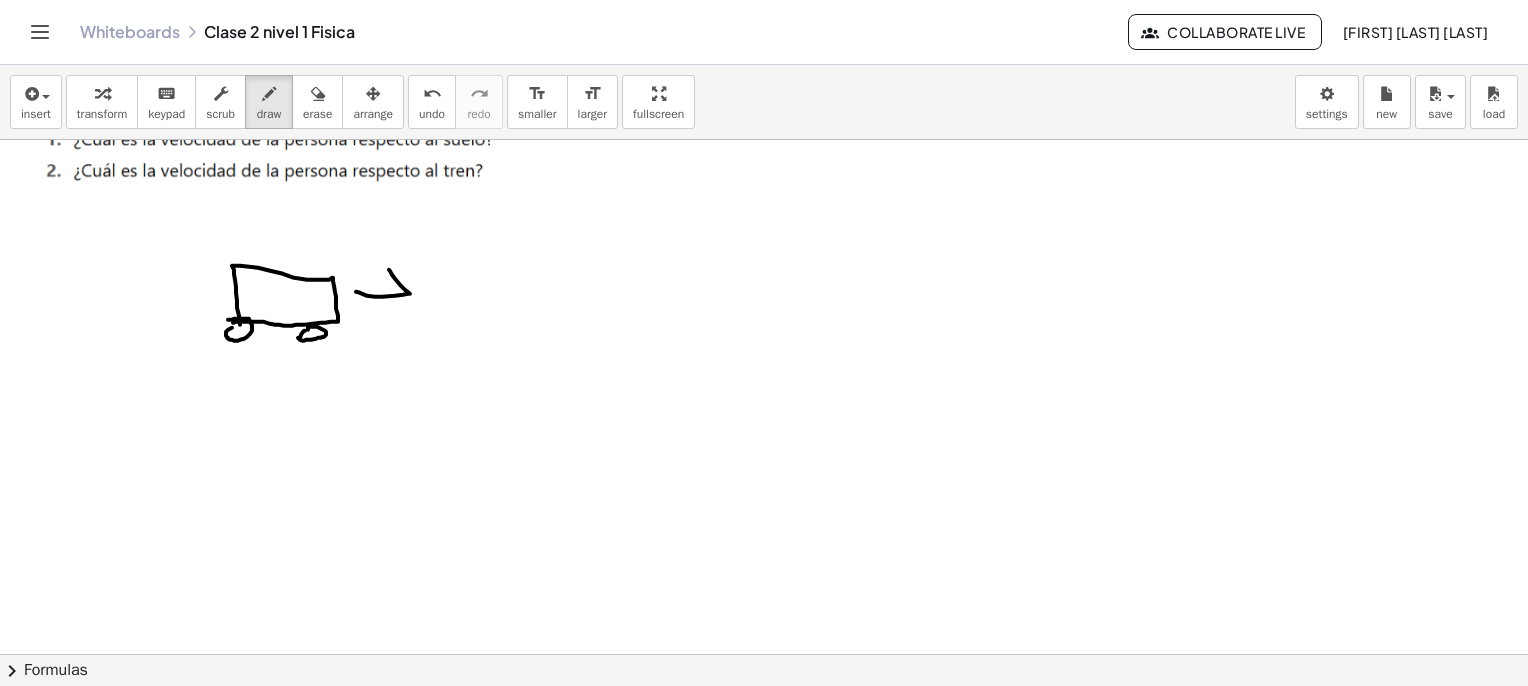 drag, startPoint x: 356, startPoint y: 291, endPoint x: 411, endPoint y: 298, distance: 55.443665 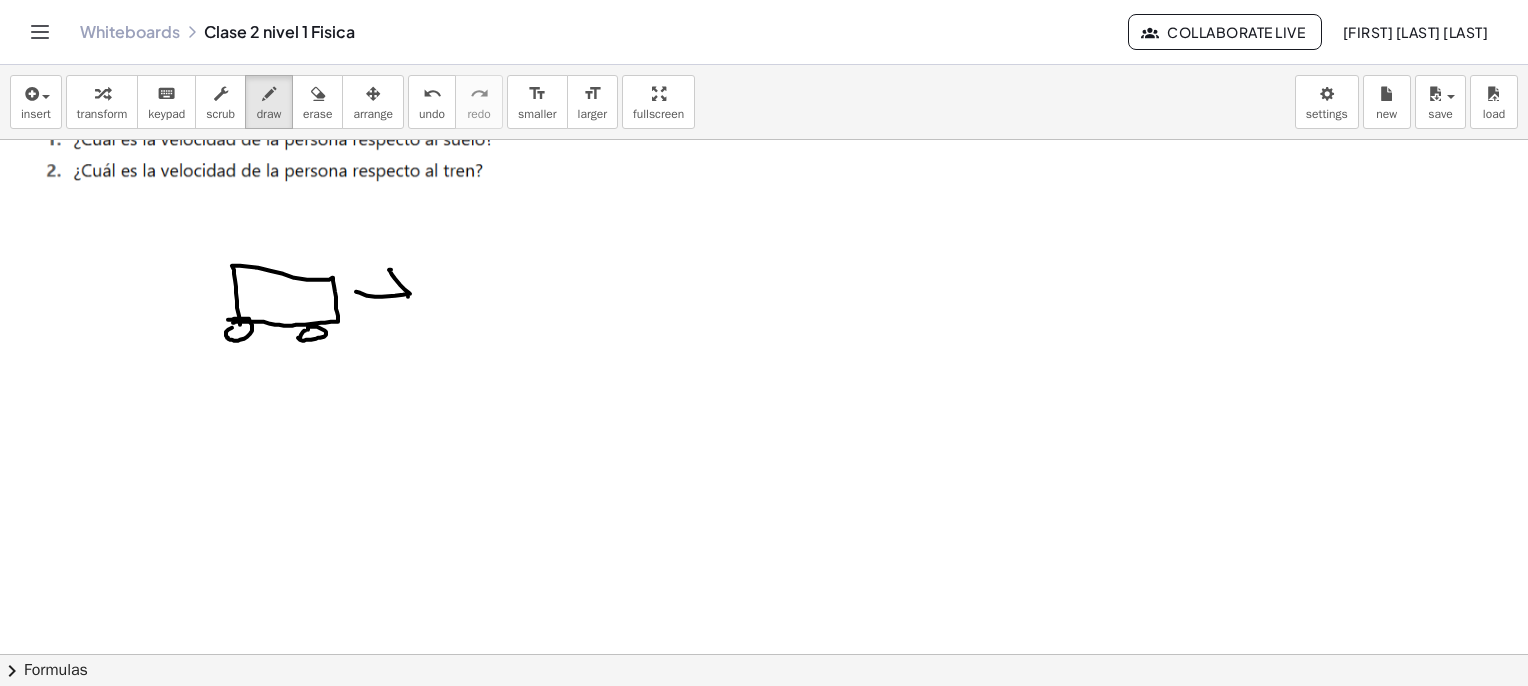 drag, startPoint x: 408, startPoint y: 296, endPoint x: 400, endPoint y: 309, distance: 15.264338 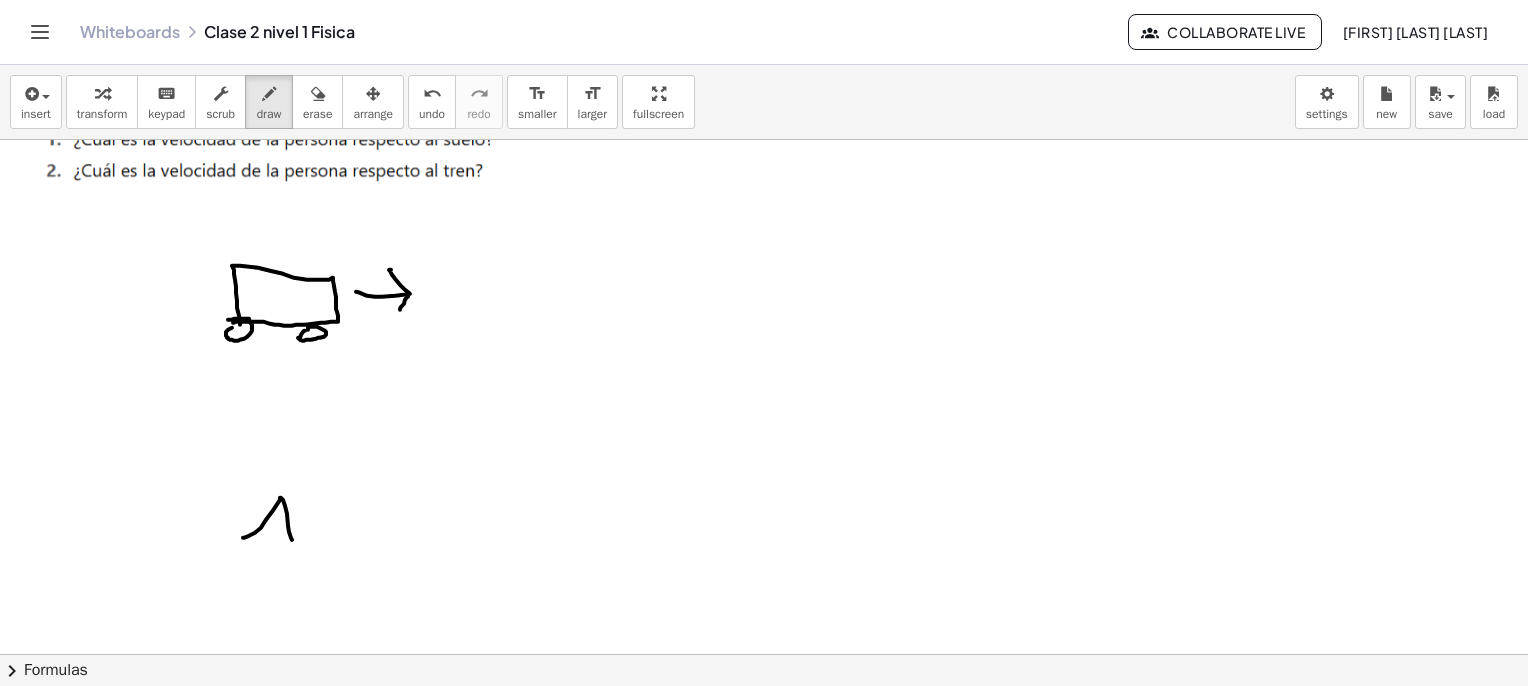 drag, startPoint x: 243, startPoint y: 537, endPoint x: 292, endPoint y: 539, distance: 49.0408 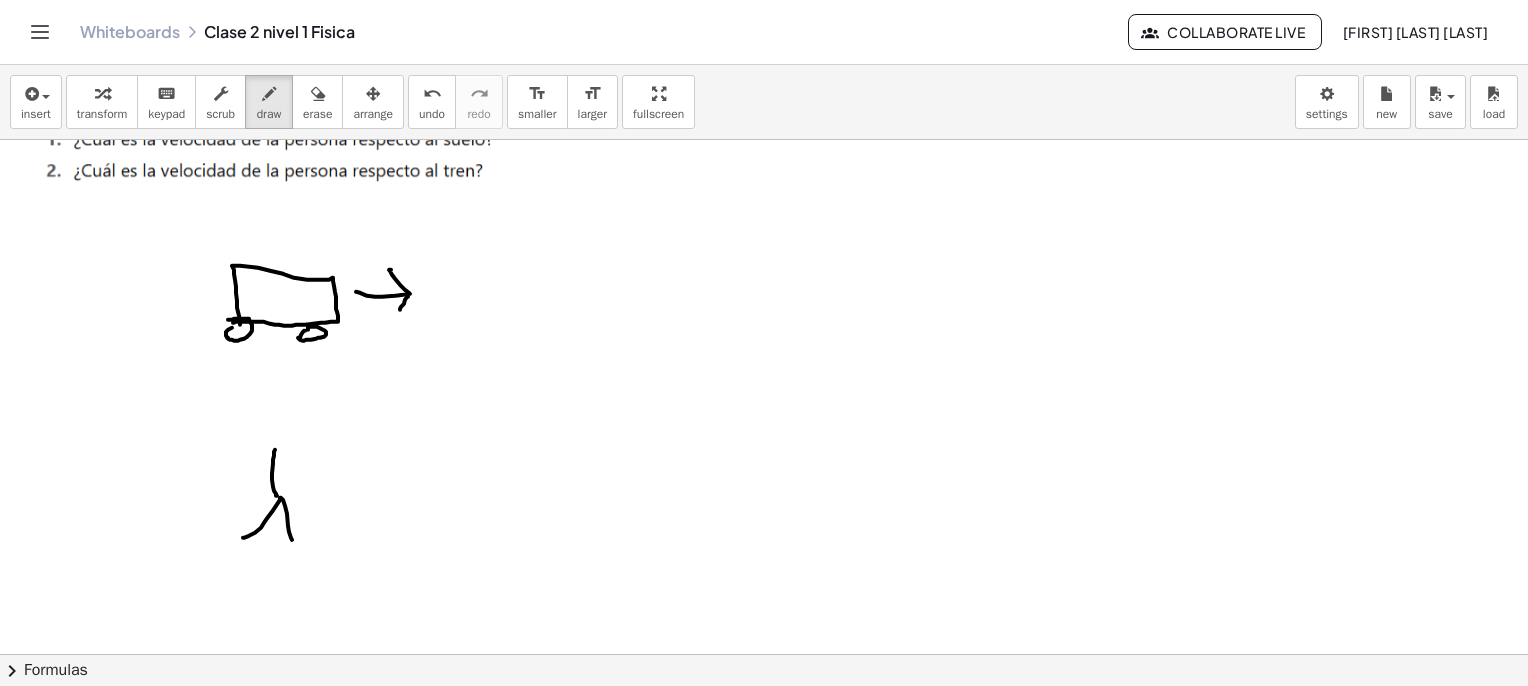 drag, startPoint x: 276, startPoint y: 493, endPoint x: 273, endPoint y: 449, distance: 44.102154 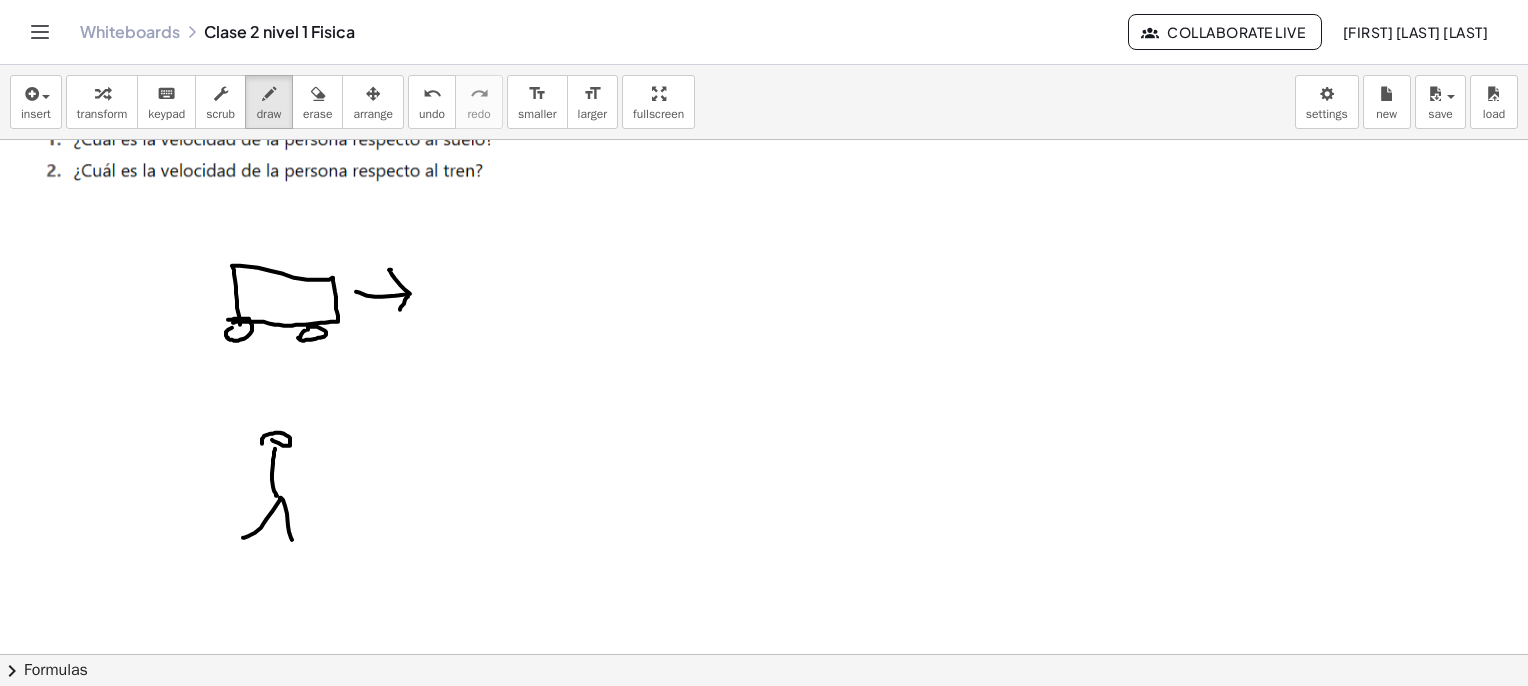 click at bounding box center (769, 2632) 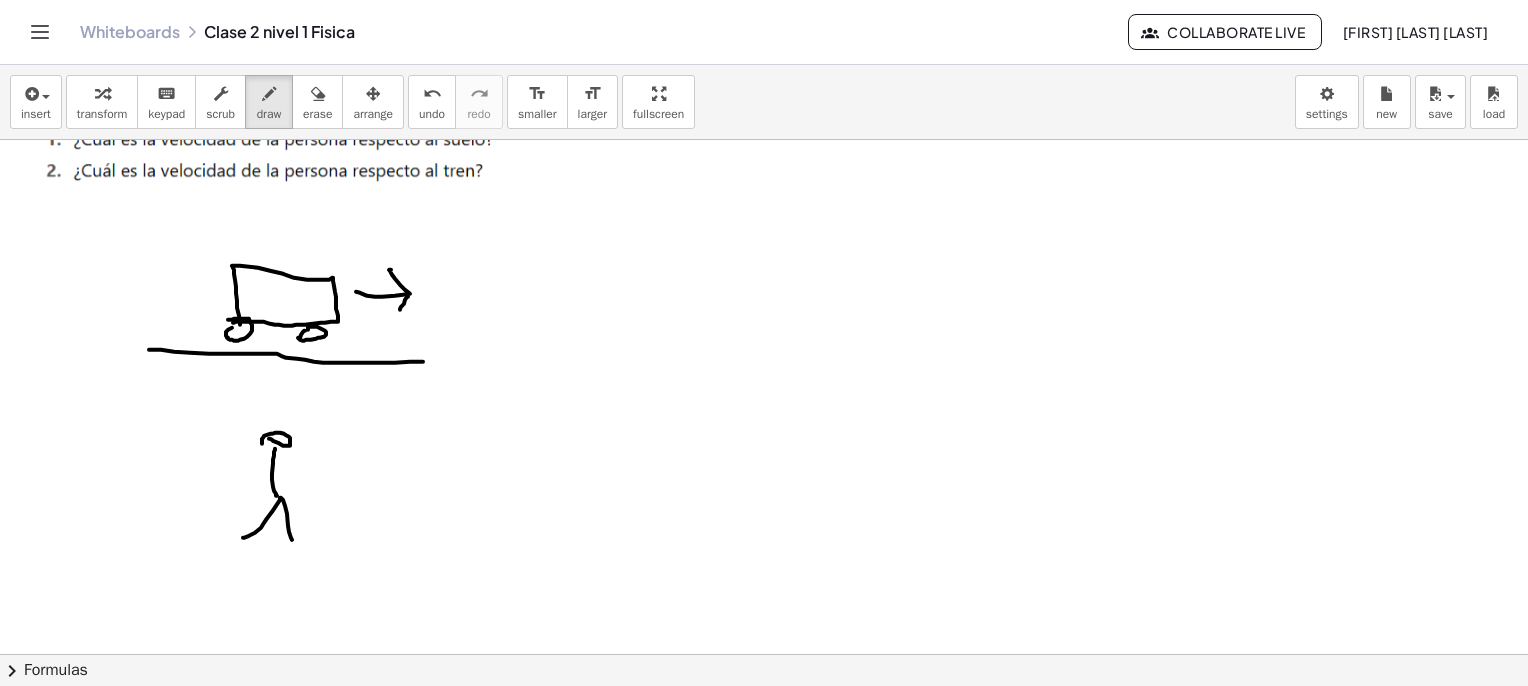 drag, startPoint x: 174, startPoint y: 351, endPoint x: 550, endPoint y: 361, distance: 376.13297 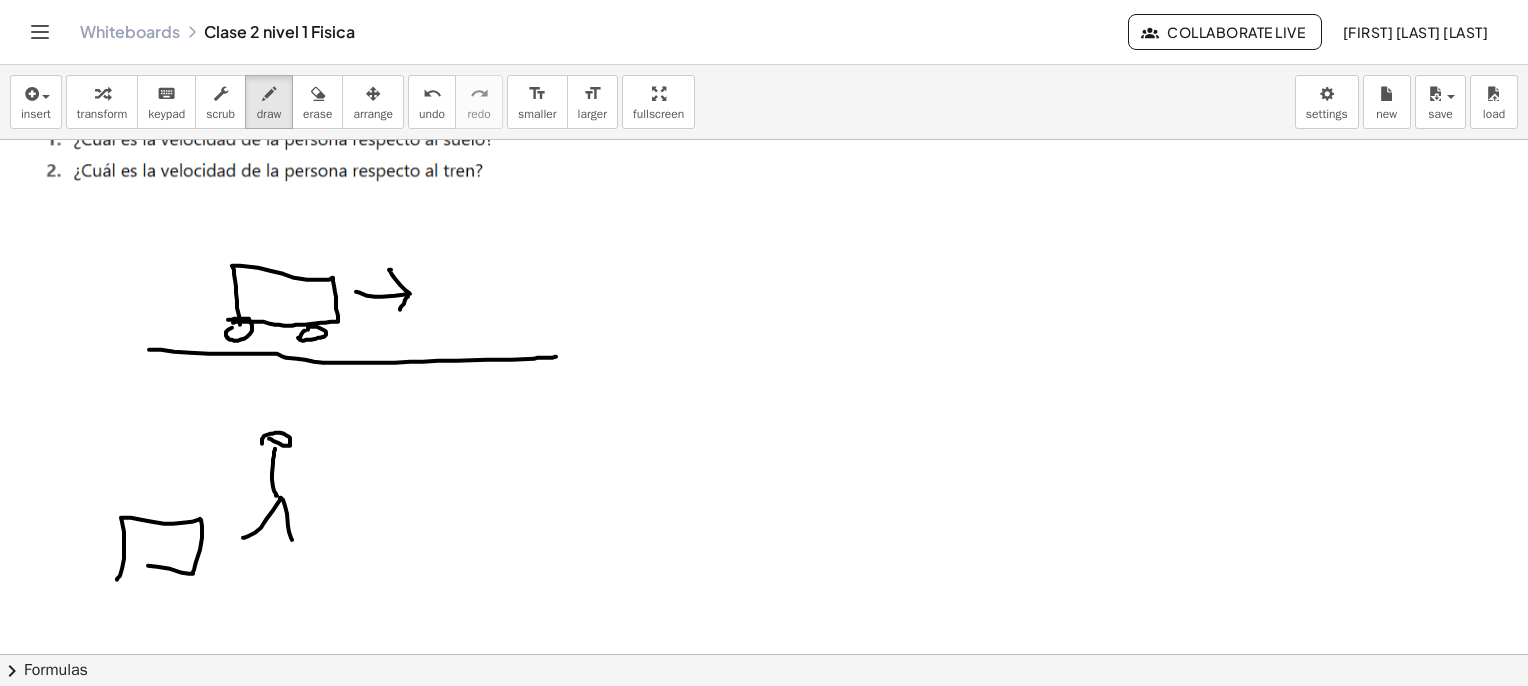 drag, startPoint x: 117, startPoint y: 579, endPoint x: 148, endPoint y: 557, distance: 38.013157 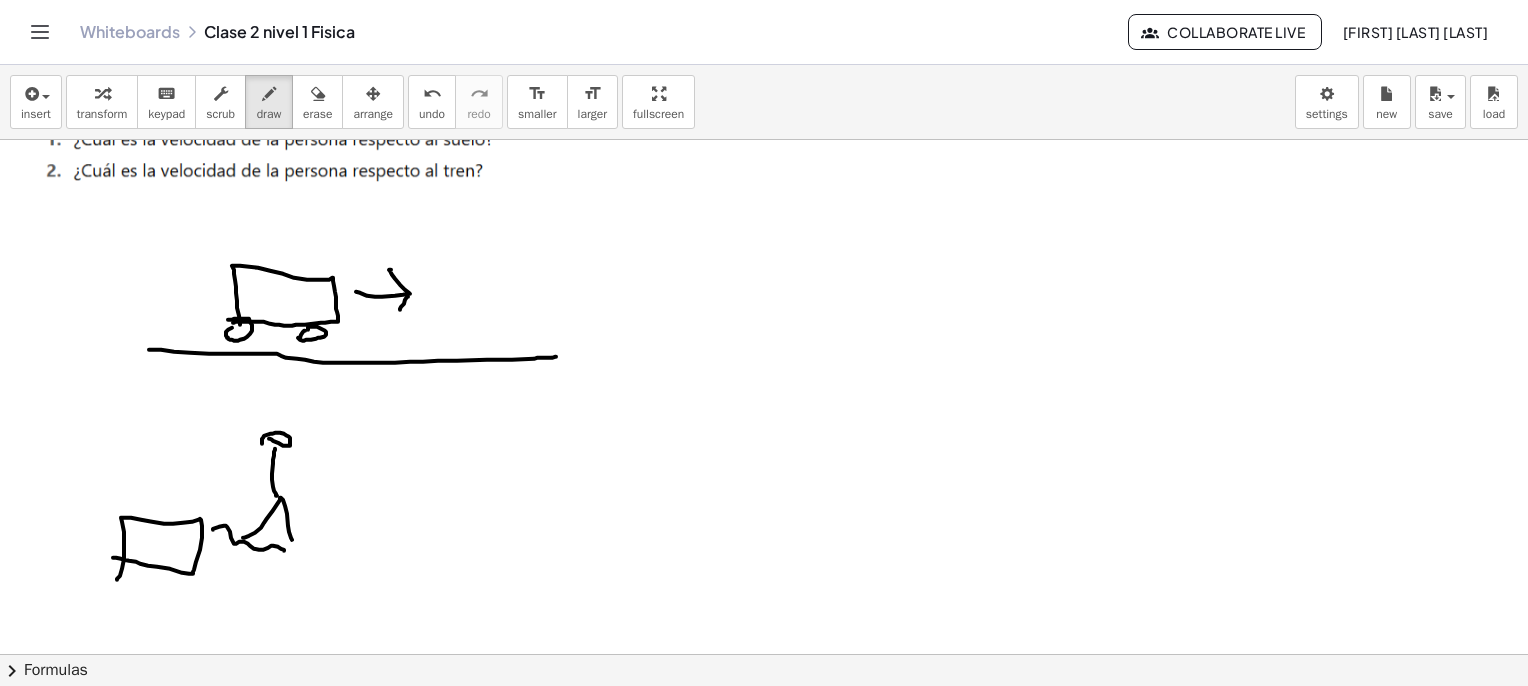 drag, startPoint x: 216, startPoint y: 527, endPoint x: 288, endPoint y: 549, distance: 75.28612 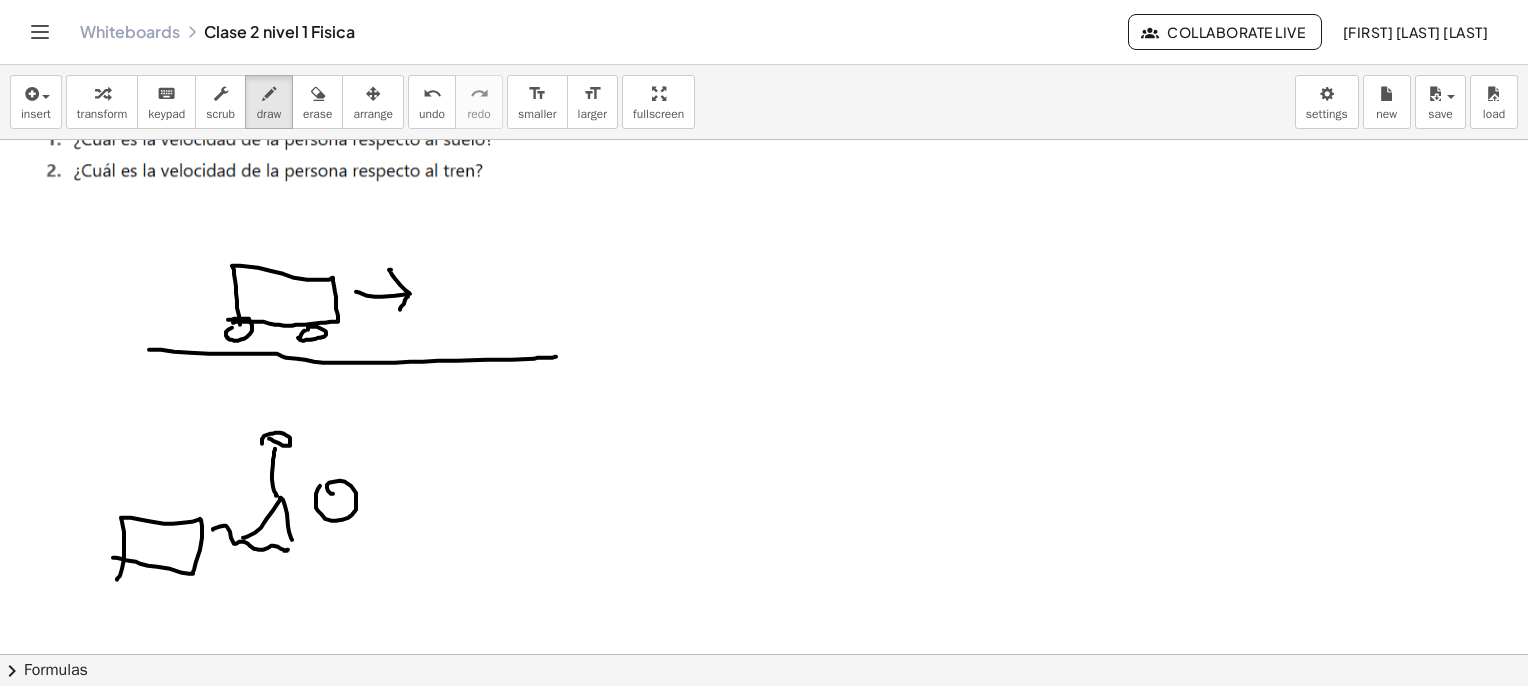 drag, startPoint x: 328, startPoint y: 490, endPoint x: 350, endPoint y: 523, distance: 39.661064 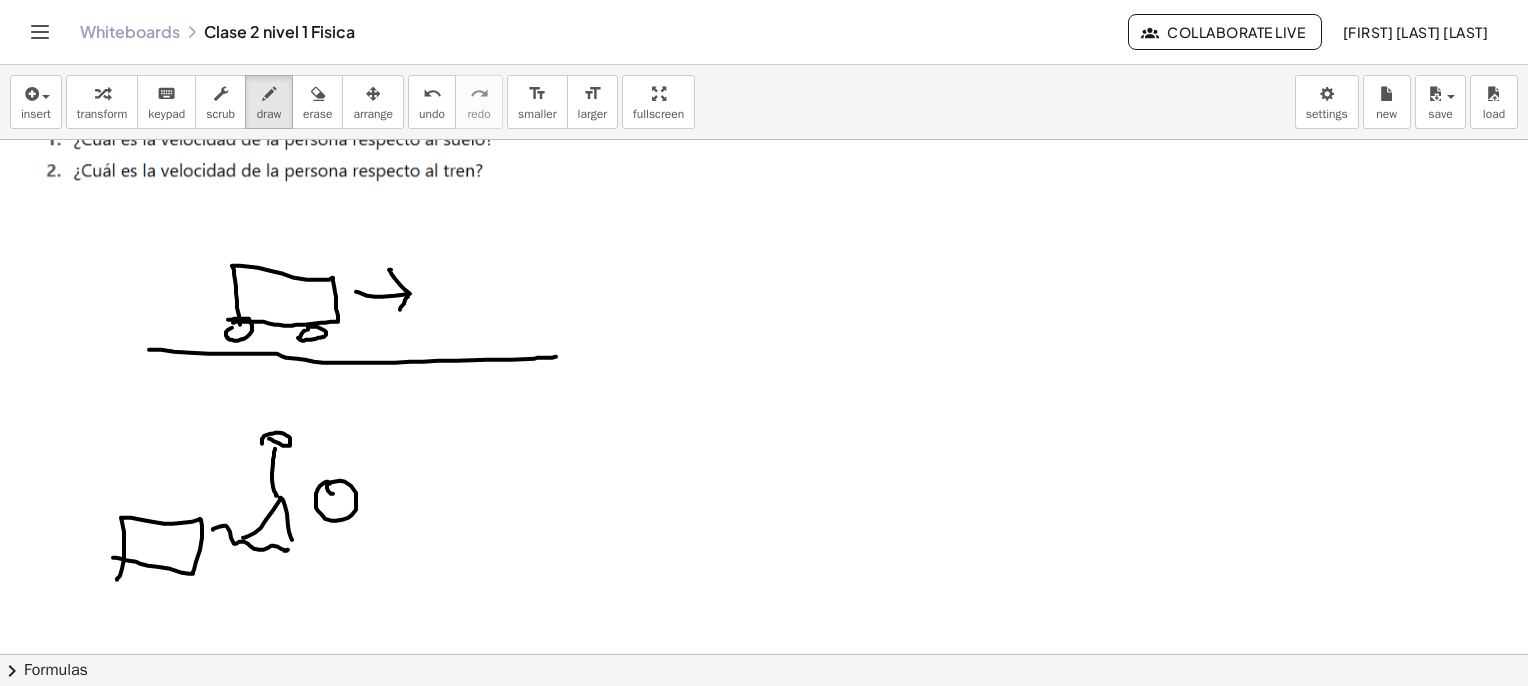 drag, startPoint x: 363, startPoint y: 521, endPoint x: 372, endPoint y: 503, distance: 20.12461 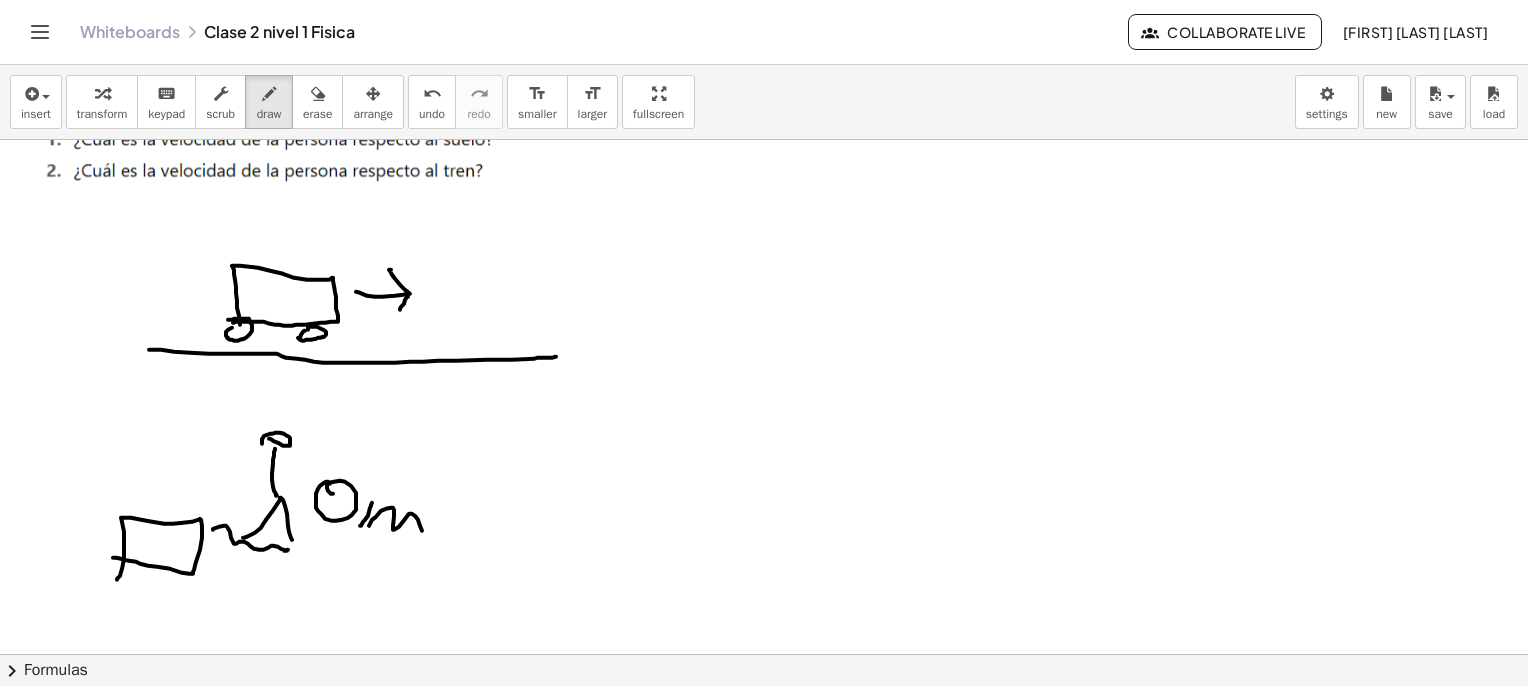 drag, startPoint x: 376, startPoint y: 516, endPoint x: 416, endPoint y: 553, distance: 54.48853 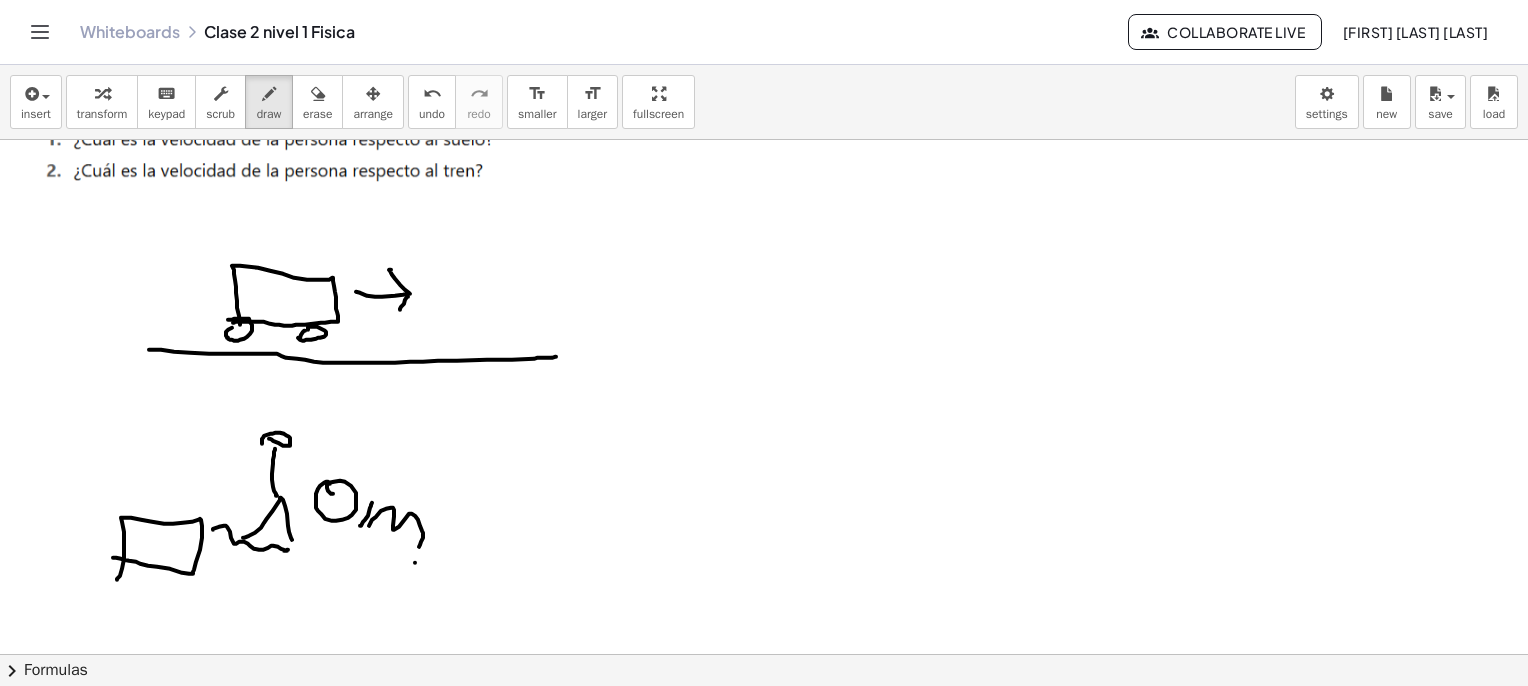 drag, startPoint x: 415, startPoint y: 562, endPoint x: 477, endPoint y: 513, distance: 79.025314 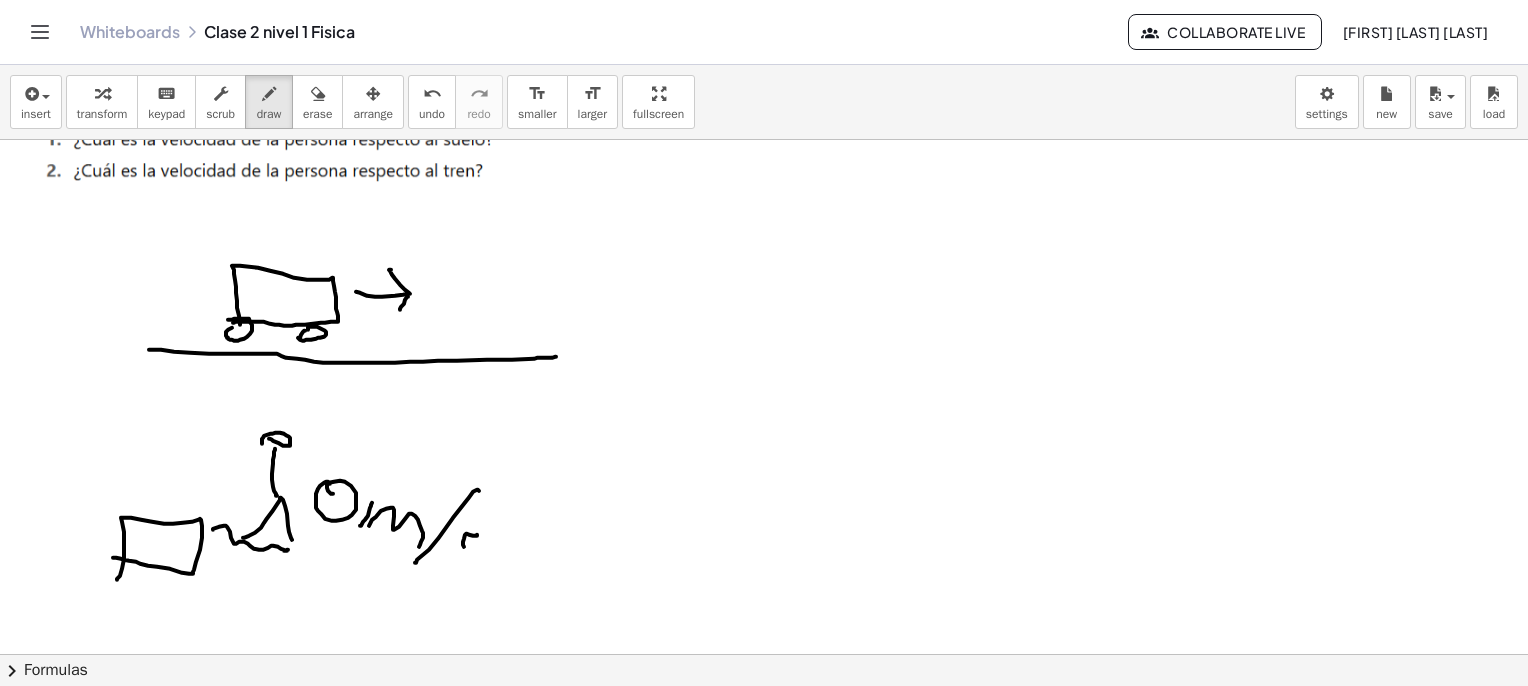 drag, startPoint x: 473, startPoint y: 535, endPoint x: 433, endPoint y: 553, distance: 43.863426 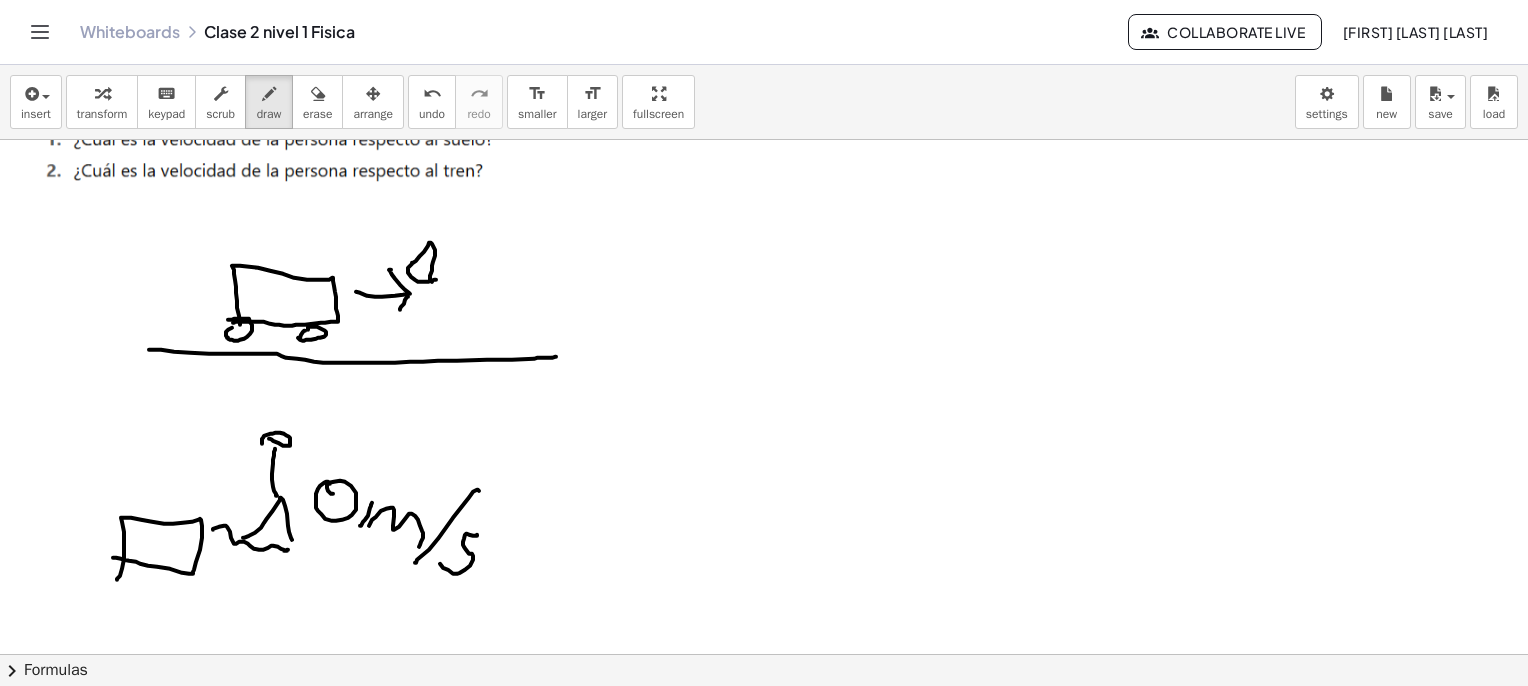click at bounding box center (769, 2632) 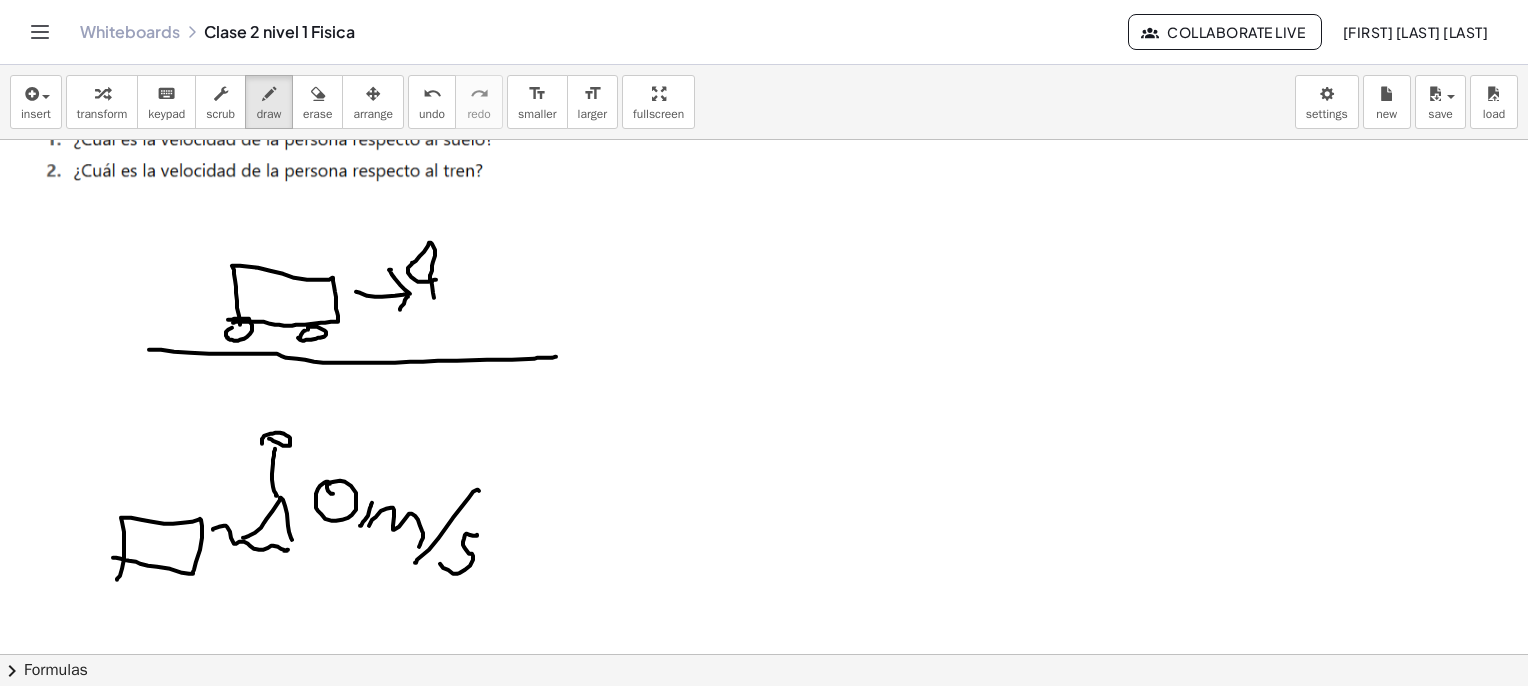 drag, startPoint x: 432, startPoint y: 284, endPoint x: 436, endPoint y: 299, distance: 15.524175 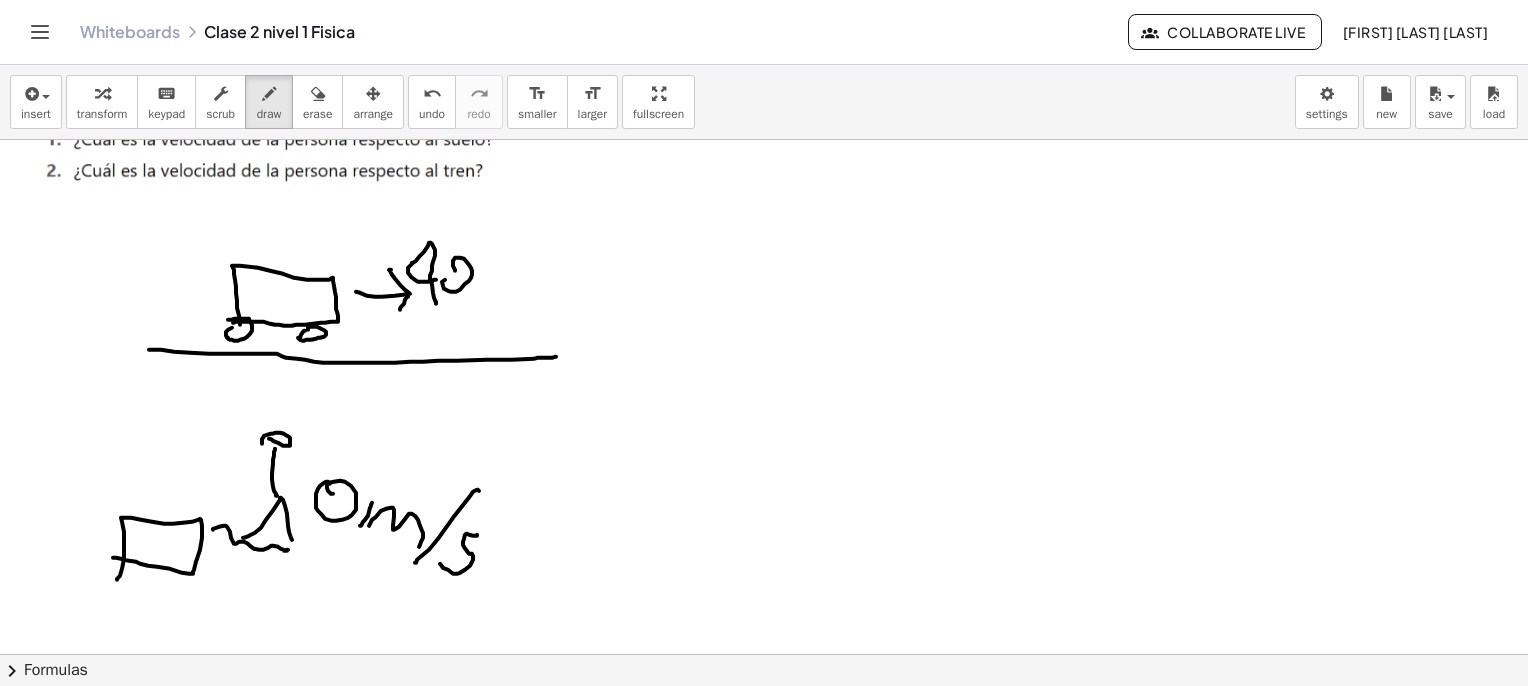 click at bounding box center [769, 2632] 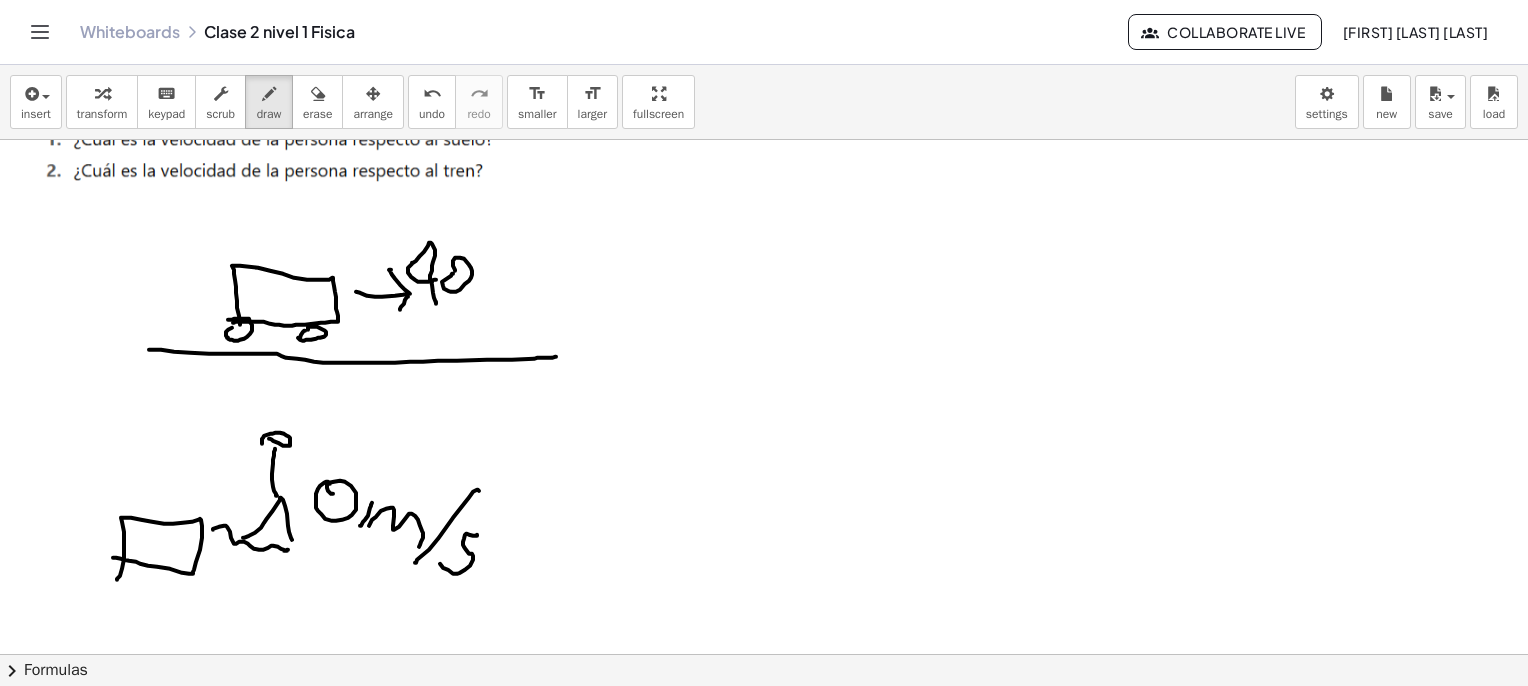 click at bounding box center [769, 2632] 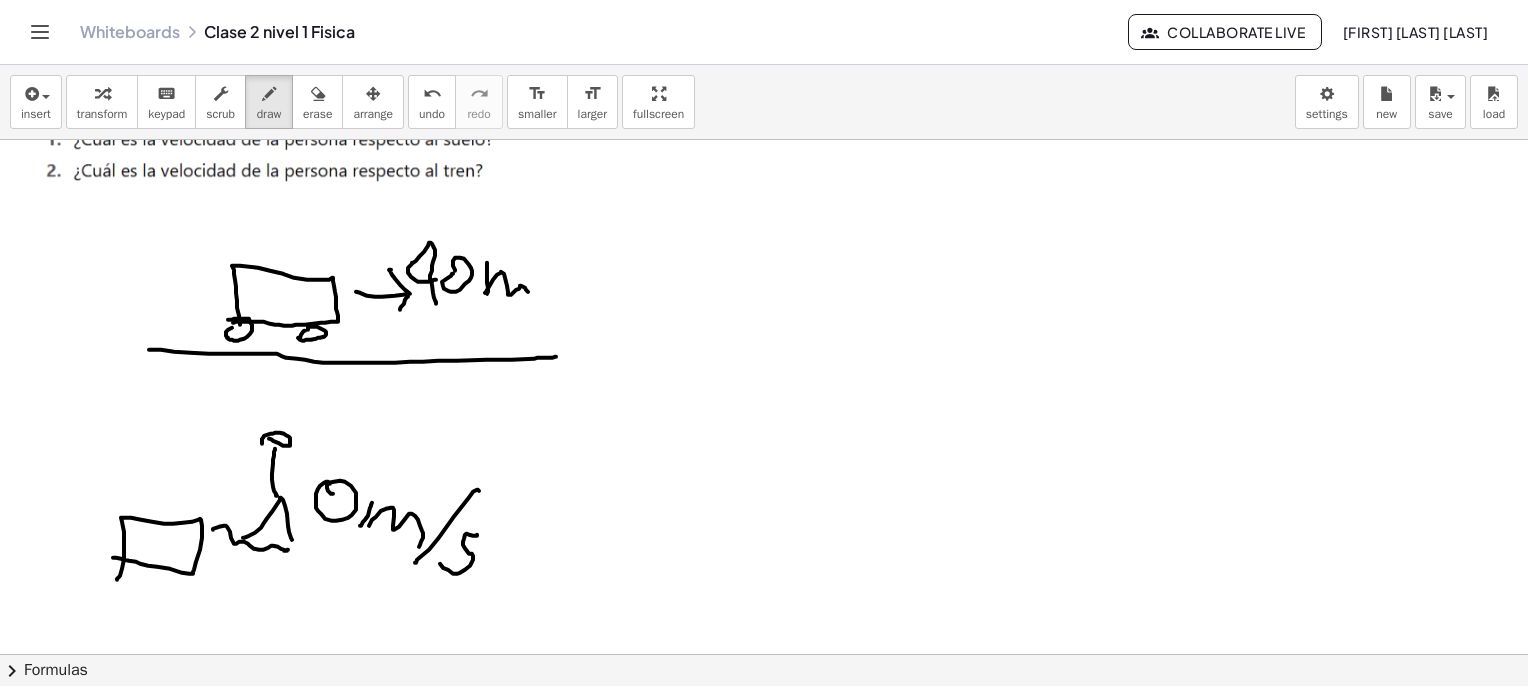drag, startPoint x: 485, startPoint y: 292, endPoint x: 529, endPoint y: 310, distance: 47.539455 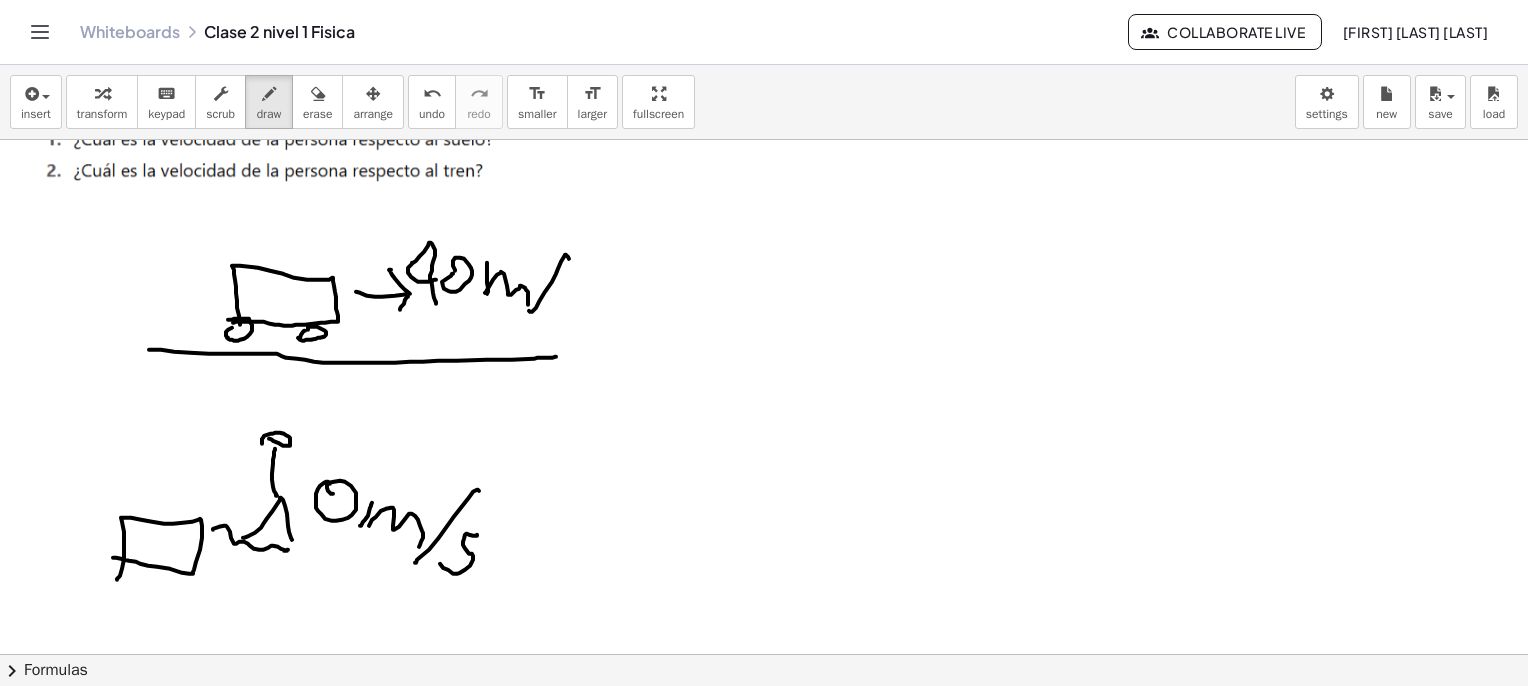 drag, startPoint x: 529, startPoint y: 310, endPoint x: 579, endPoint y: 269, distance: 64.66065 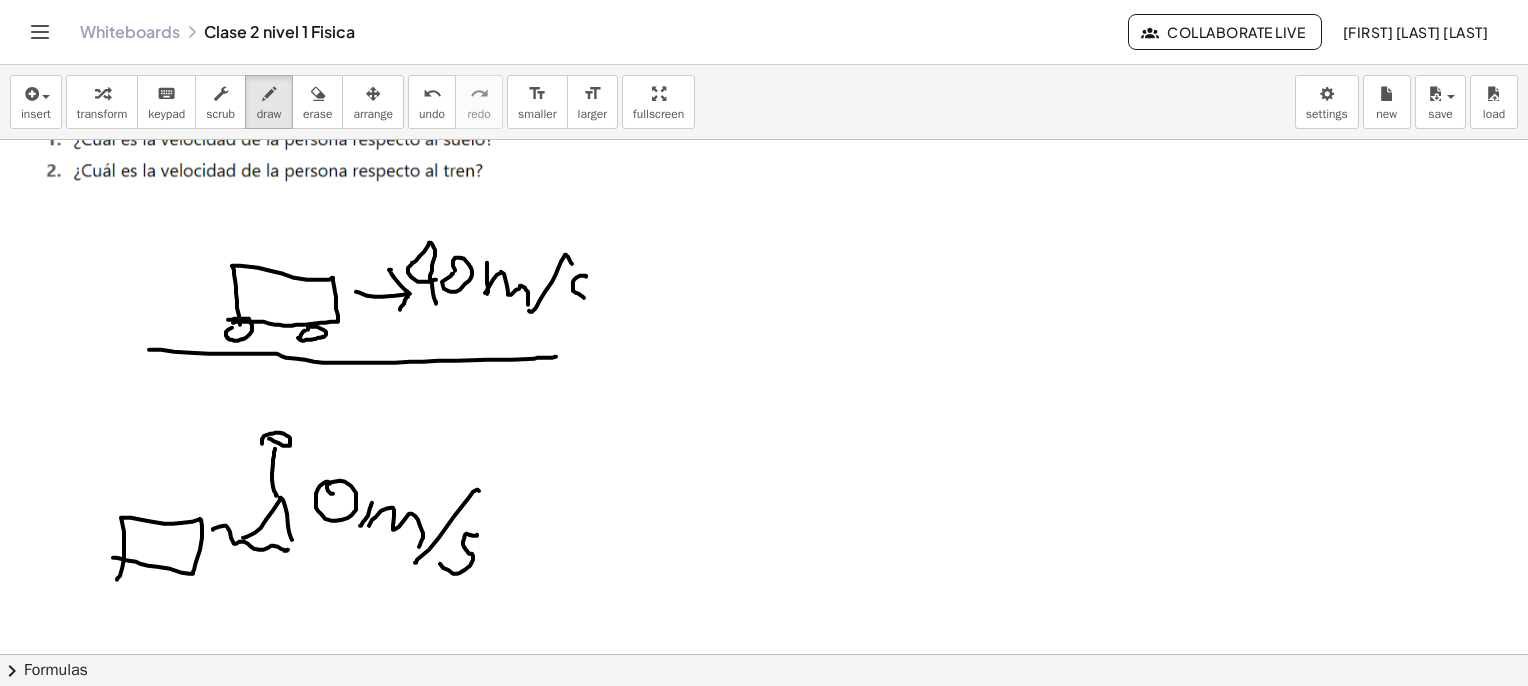 drag, startPoint x: 586, startPoint y: 275, endPoint x: 553, endPoint y: 330, distance: 64.14047 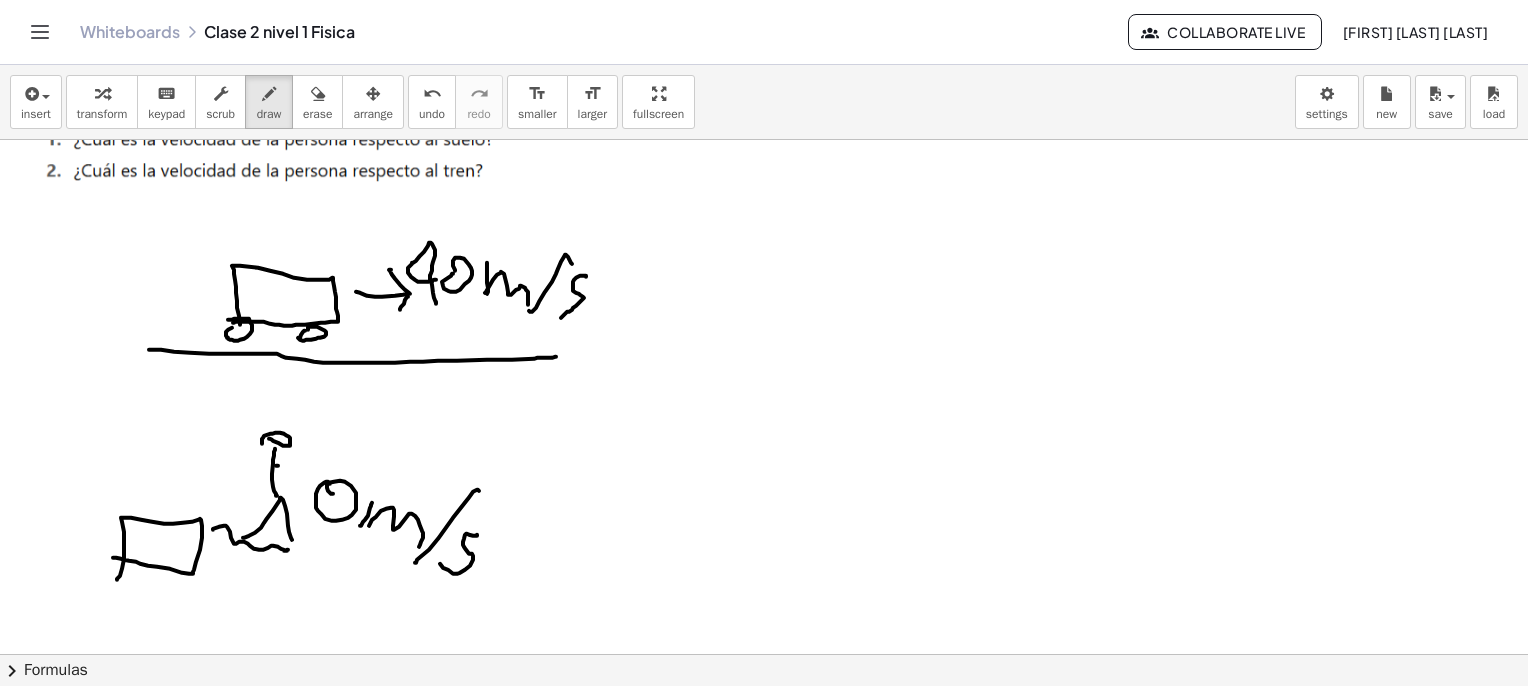 drag, startPoint x: 278, startPoint y: 465, endPoint x: 301, endPoint y: 460, distance: 23.537205 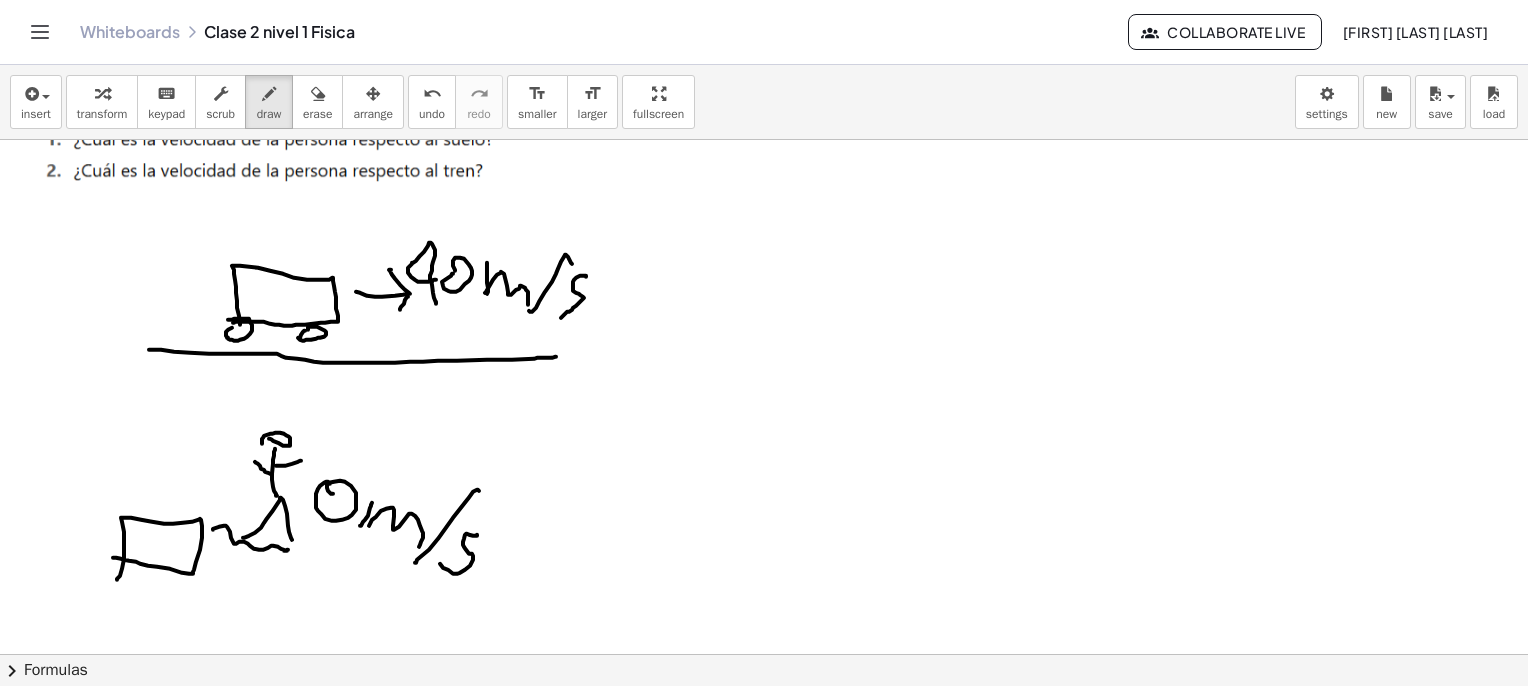 drag, startPoint x: 272, startPoint y: 474, endPoint x: 255, endPoint y: 461, distance: 21.400934 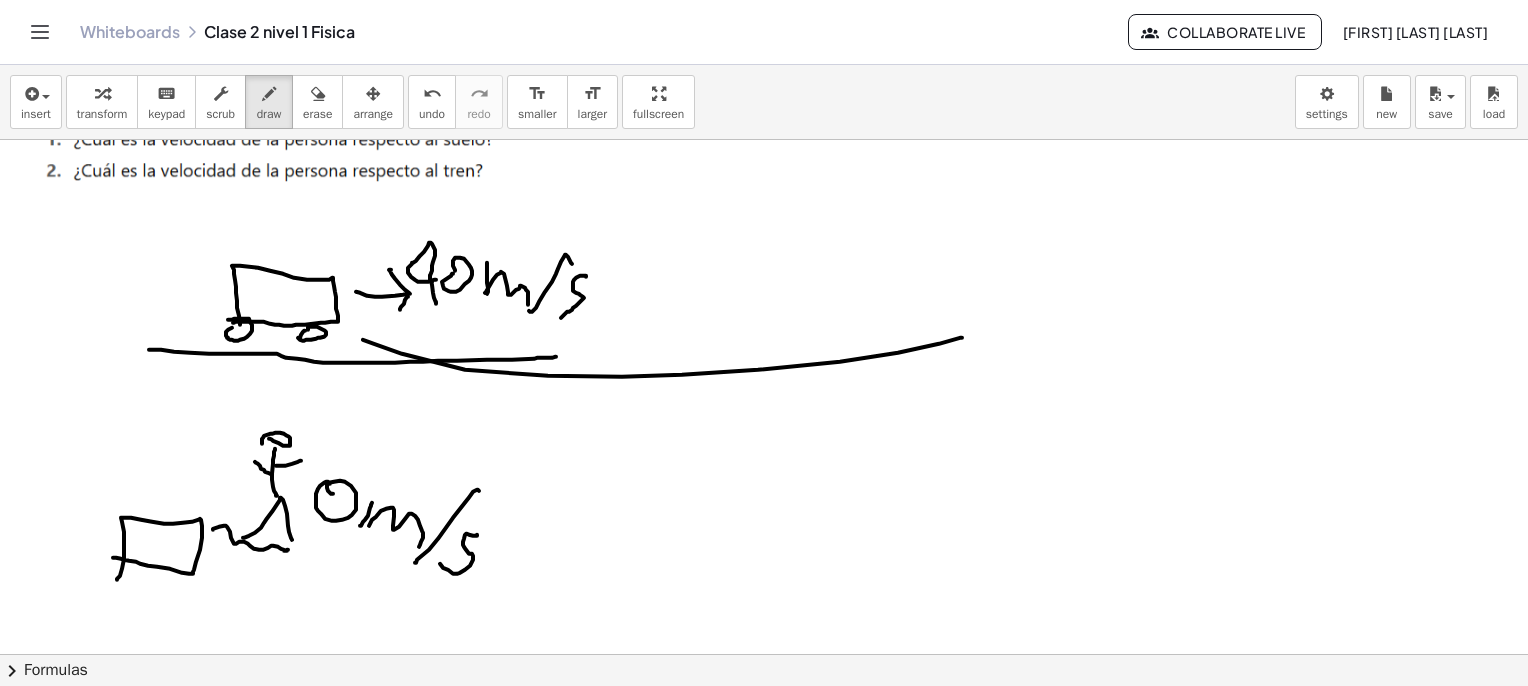 drag, startPoint x: 363, startPoint y: 339, endPoint x: 821, endPoint y: 248, distance: 466.95288 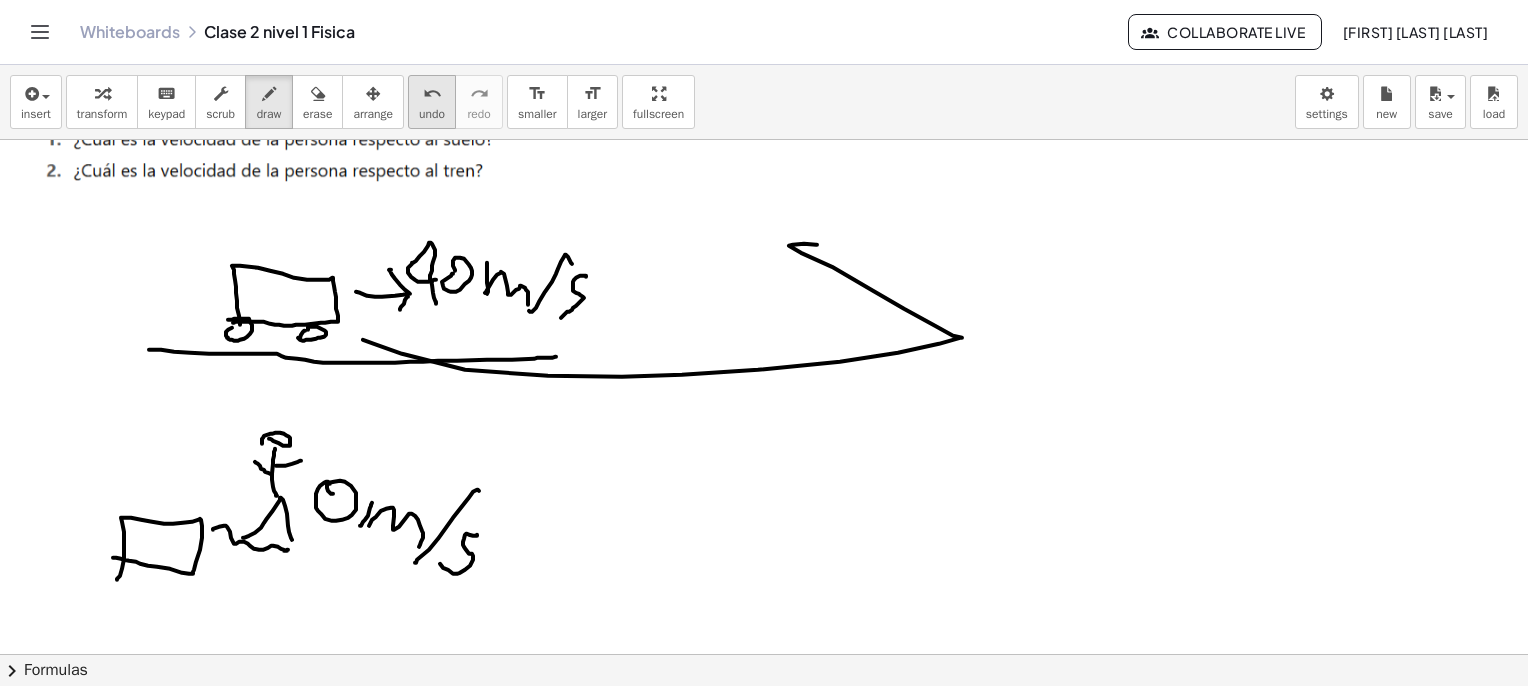 click on "undo" at bounding box center (432, 114) 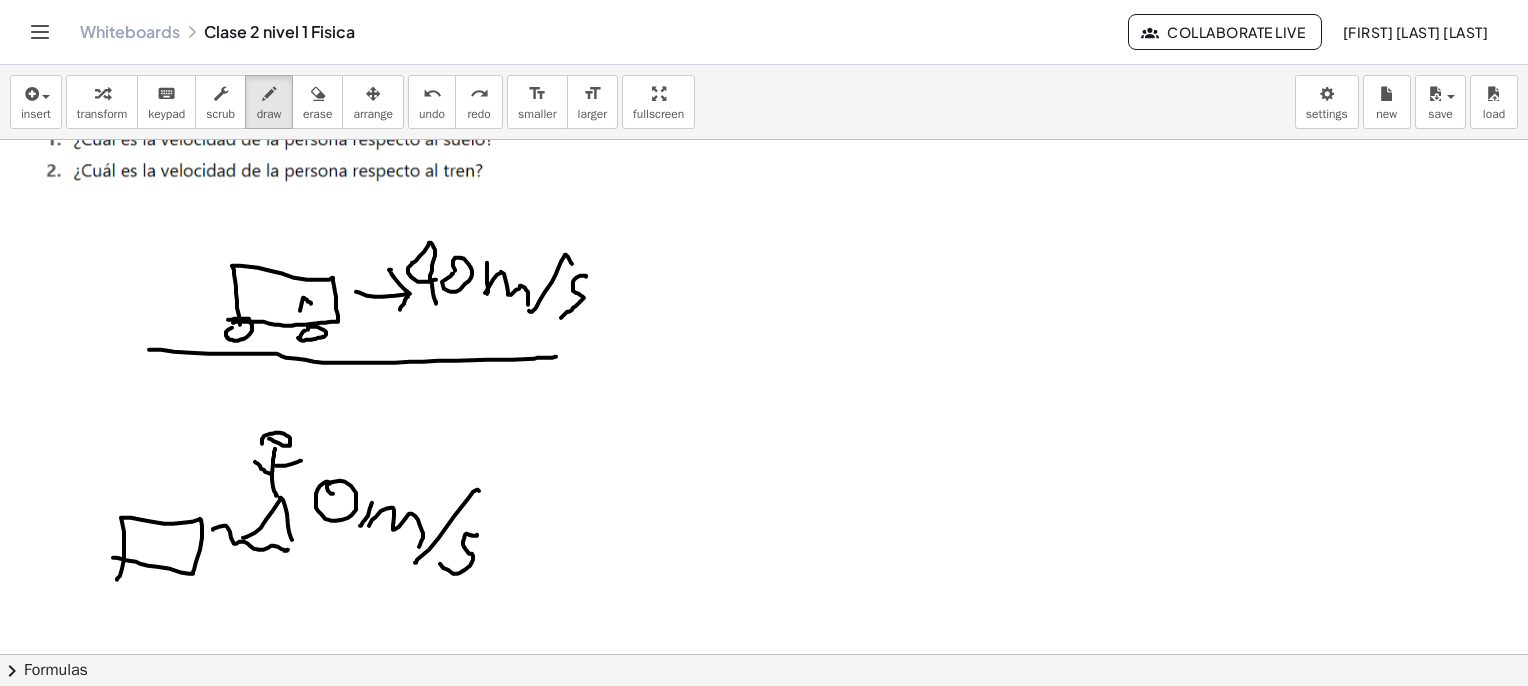 drag, startPoint x: 303, startPoint y: 297, endPoint x: 312, endPoint y: 304, distance: 11.401754 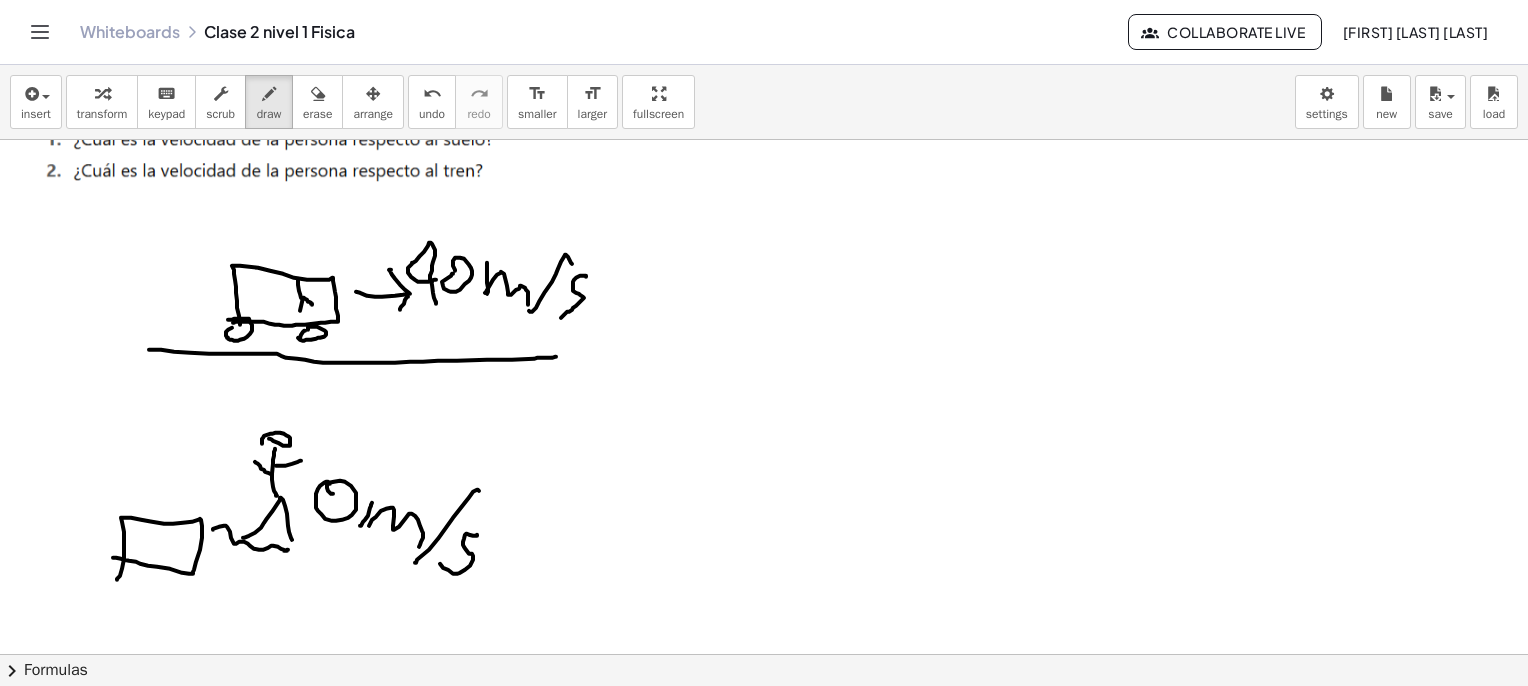 drag, startPoint x: 300, startPoint y: 293, endPoint x: 296, endPoint y: 255, distance: 38.209946 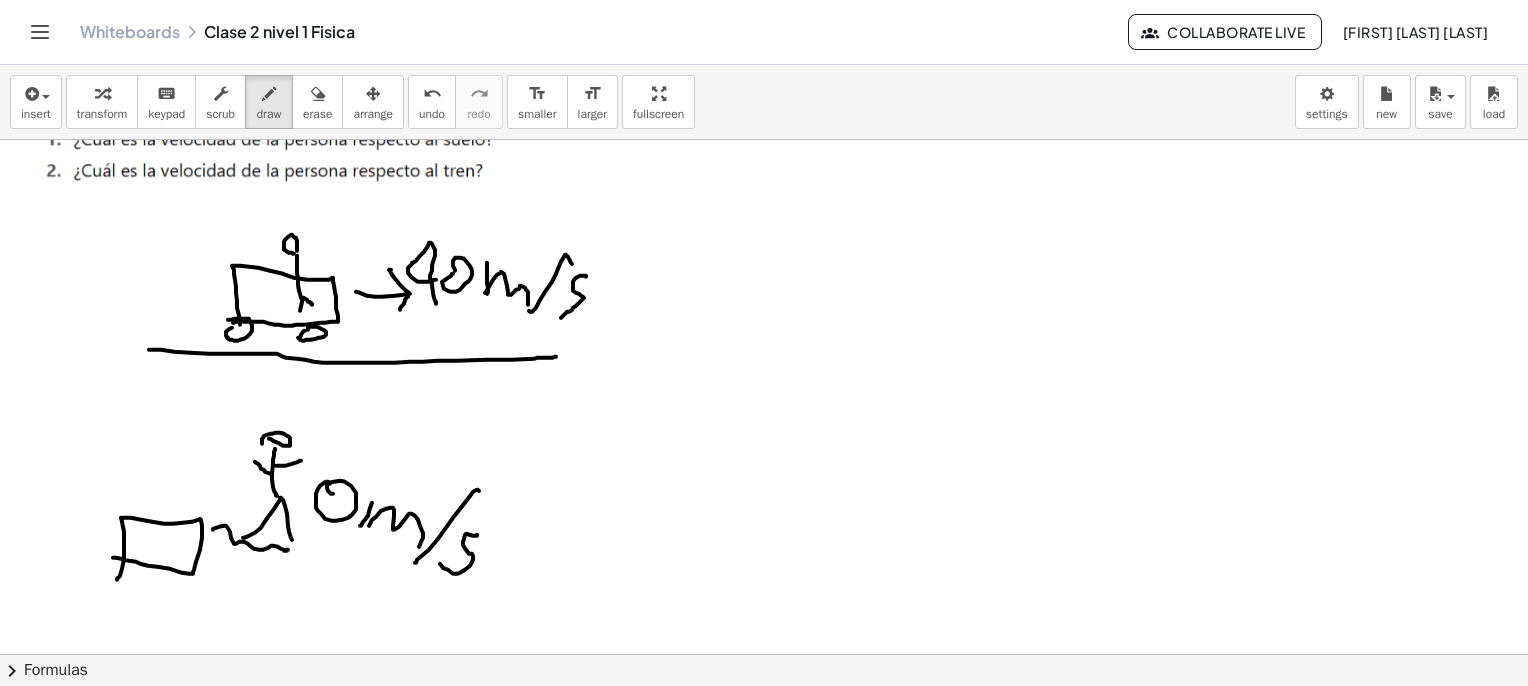 click at bounding box center (769, 2632) 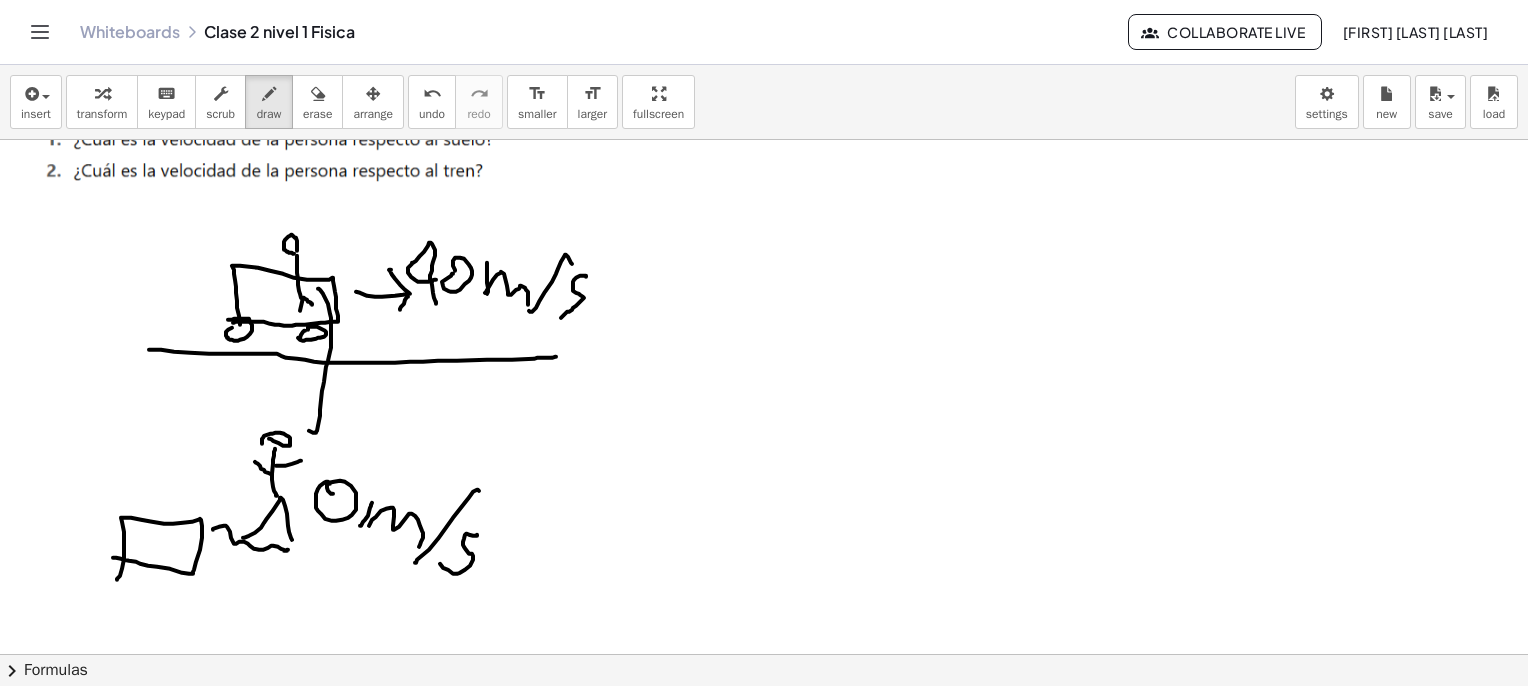drag, startPoint x: 318, startPoint y: 288, endPoint x: 310, endPoint y: 423, distance: 135.23683 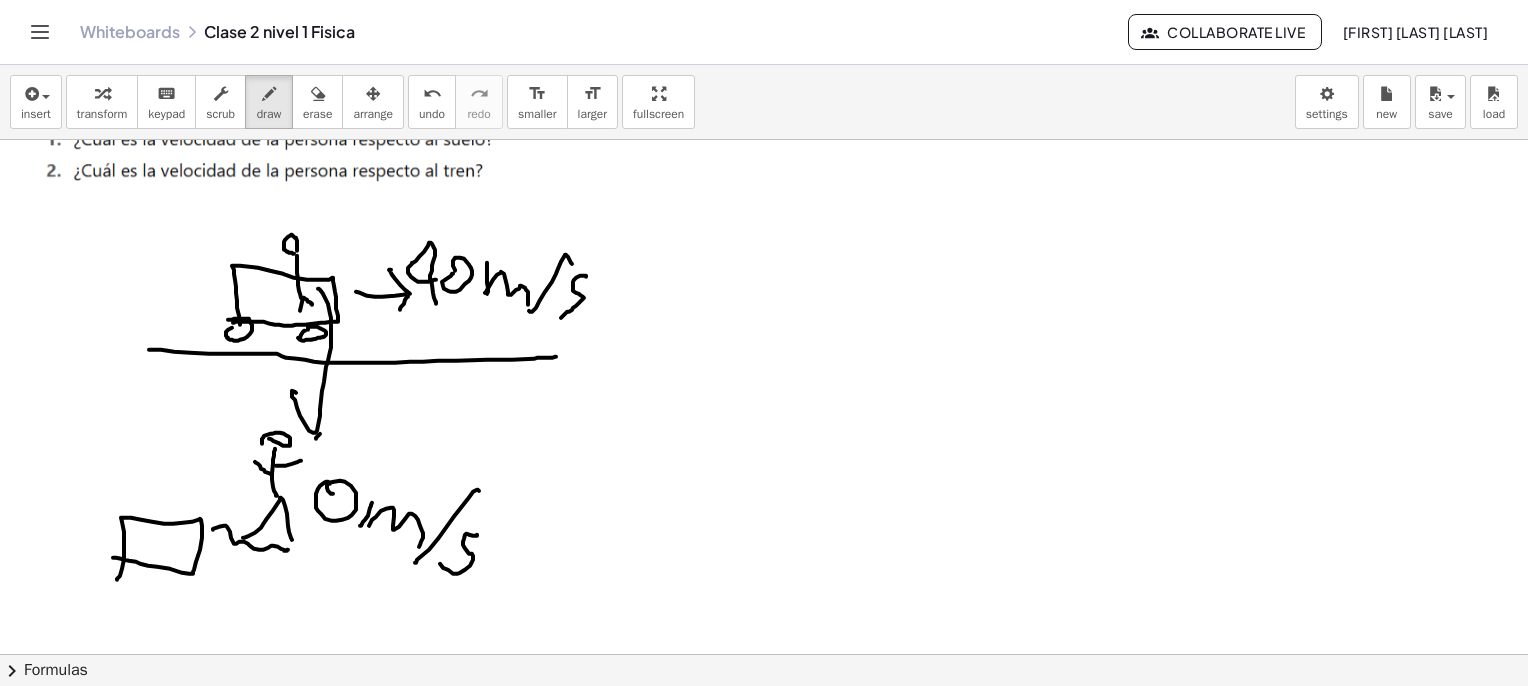 drag, startPoint x: 316, startPoint y: 438, endPoint x: 345, endPoint y: 420, distance: 34.132095 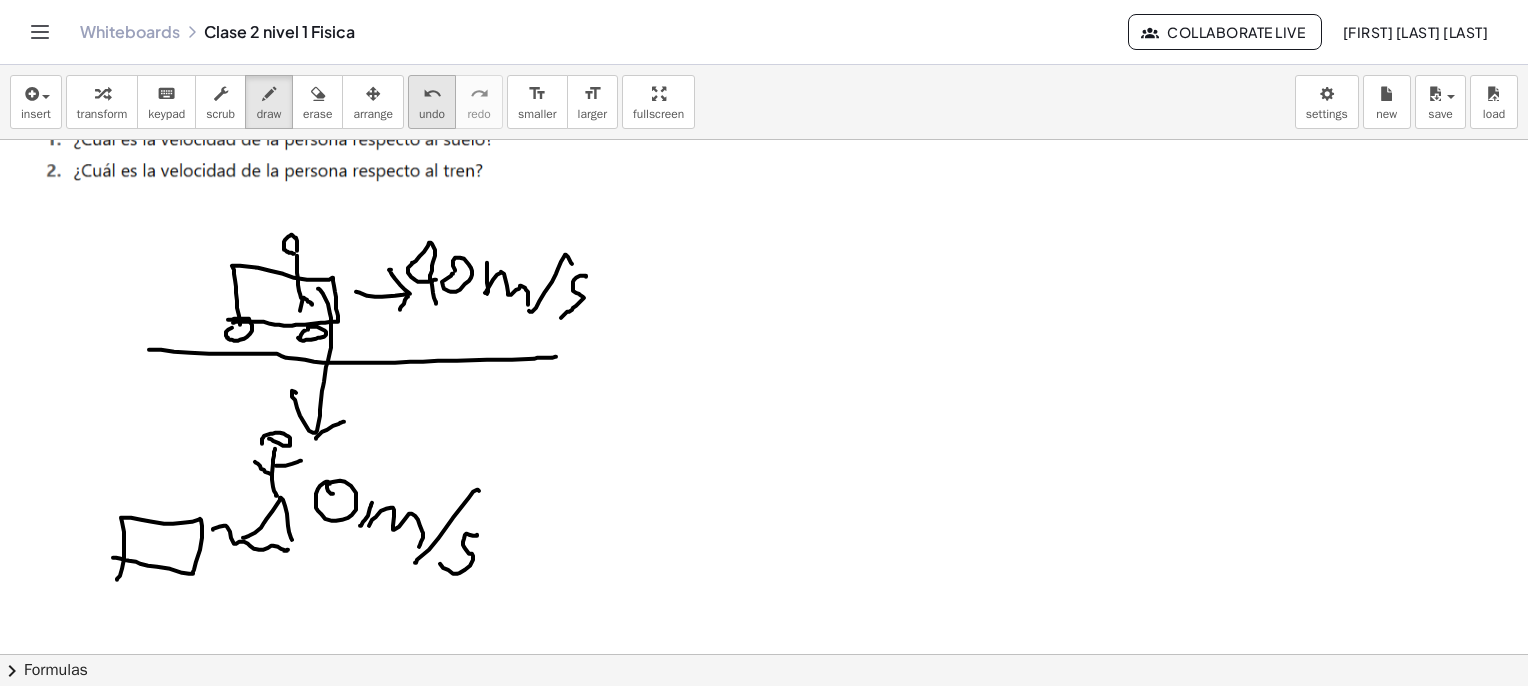 click on "undo" at bounding box center [432, 114] 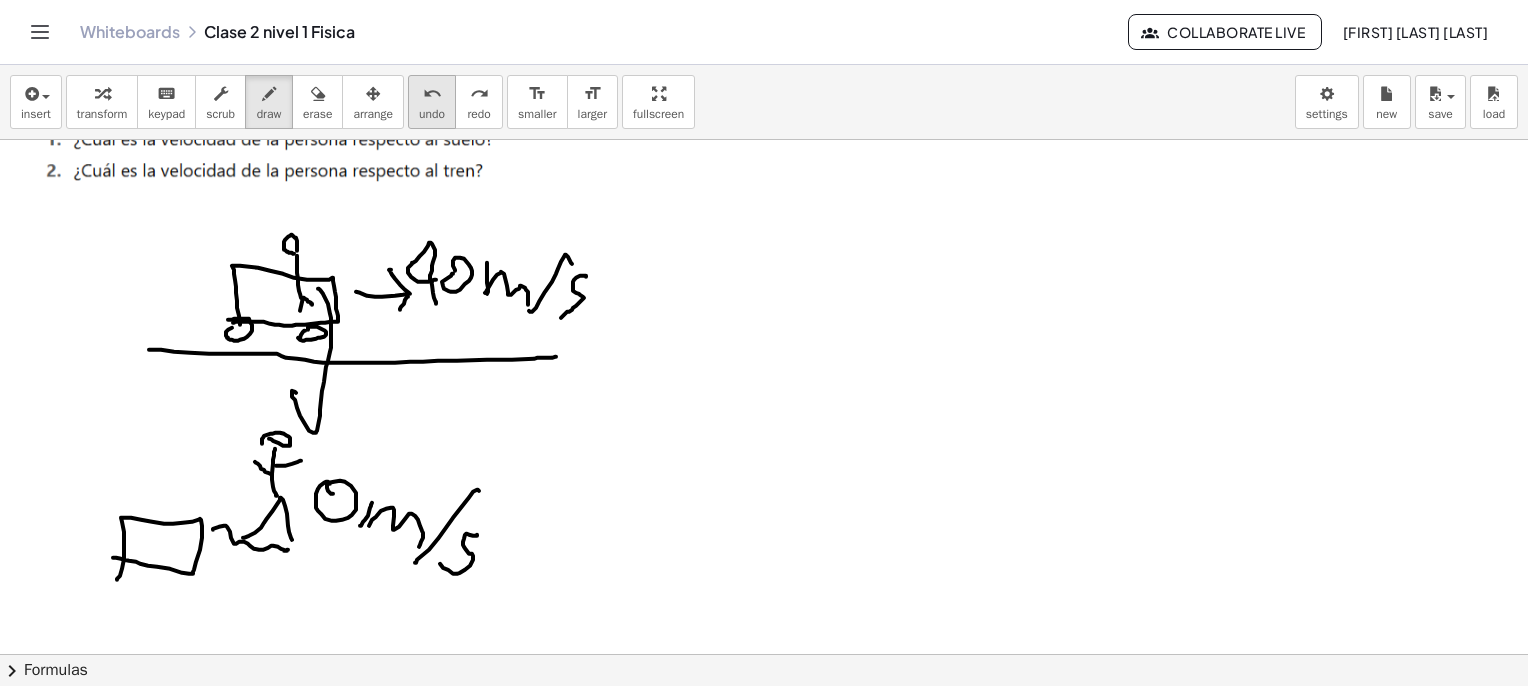click on "undo" at bounding box center [432, 114] 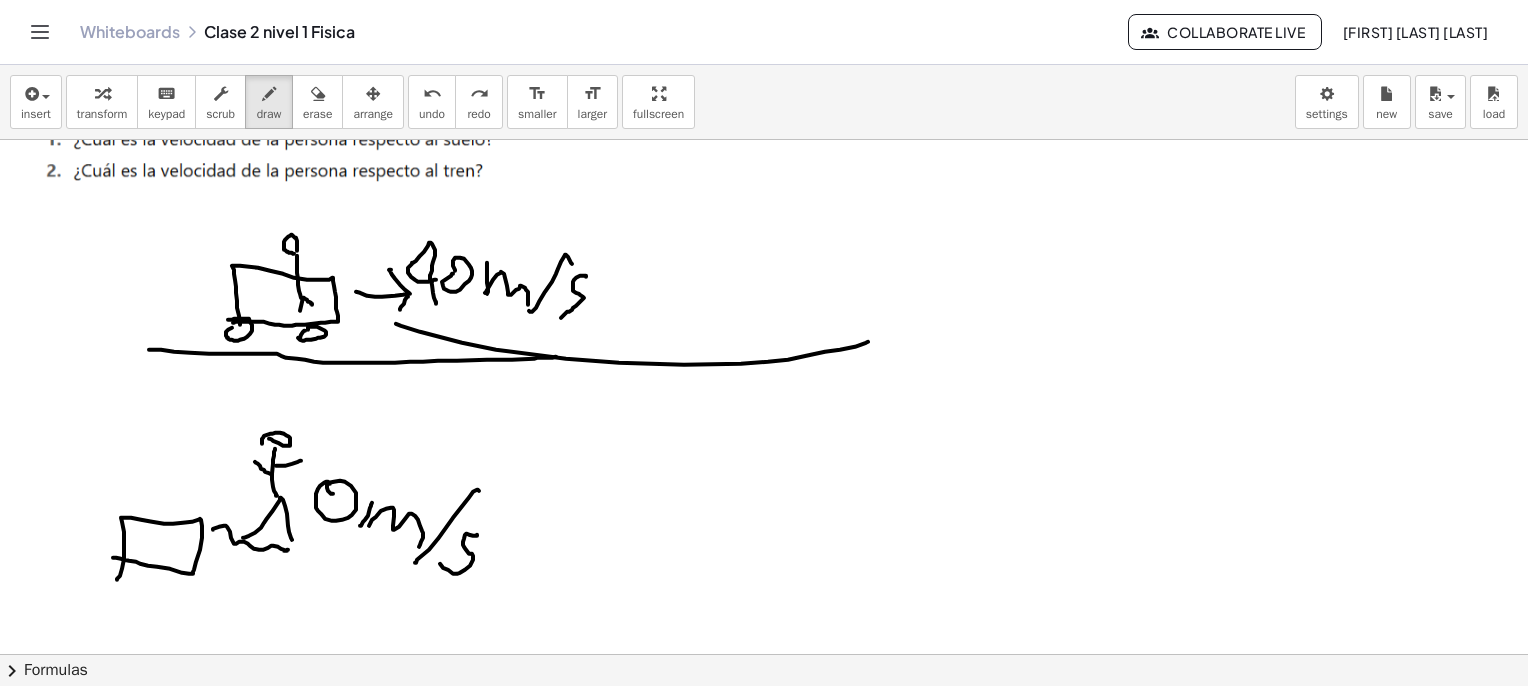 drag, startPoint x: 401, startPoint y: 325, endPoint x: 813, endPoint y: 299, distance: 412.81958 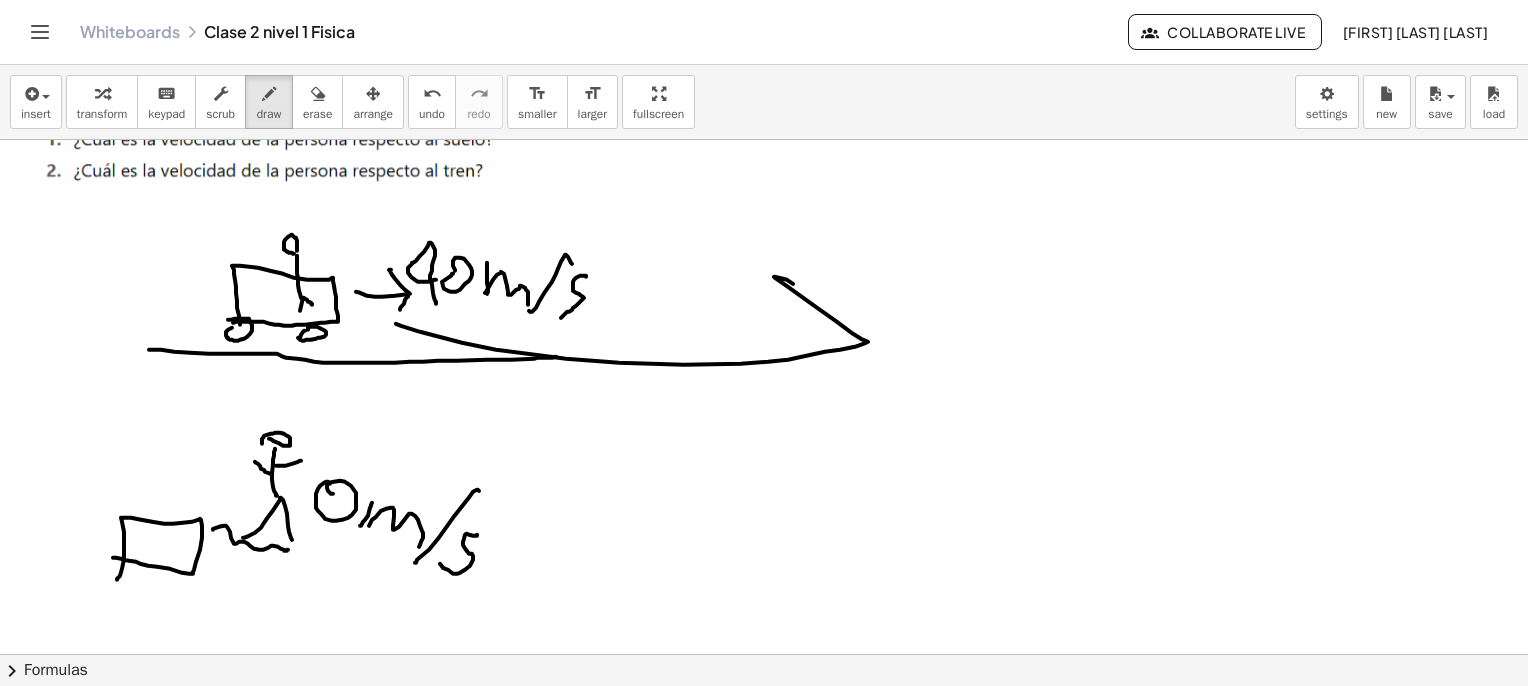 drag, startPoint x: 876, startPoint y: 347, endPoint x: 849, endPoint y: 409, distance: 67.62396 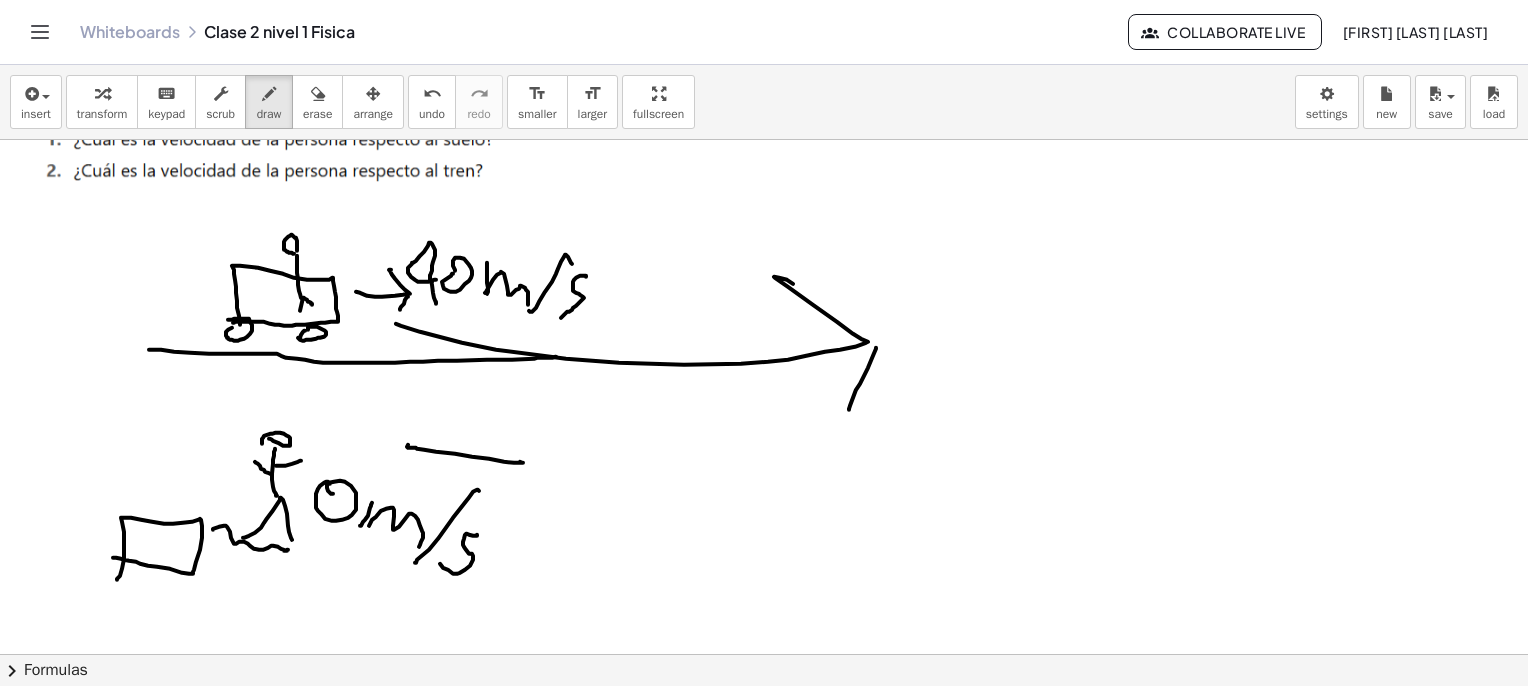 drag, startPoint x: 514, startPoint y: 462, endPoint x: 417, endPoint y: 429, distance: 102.45975 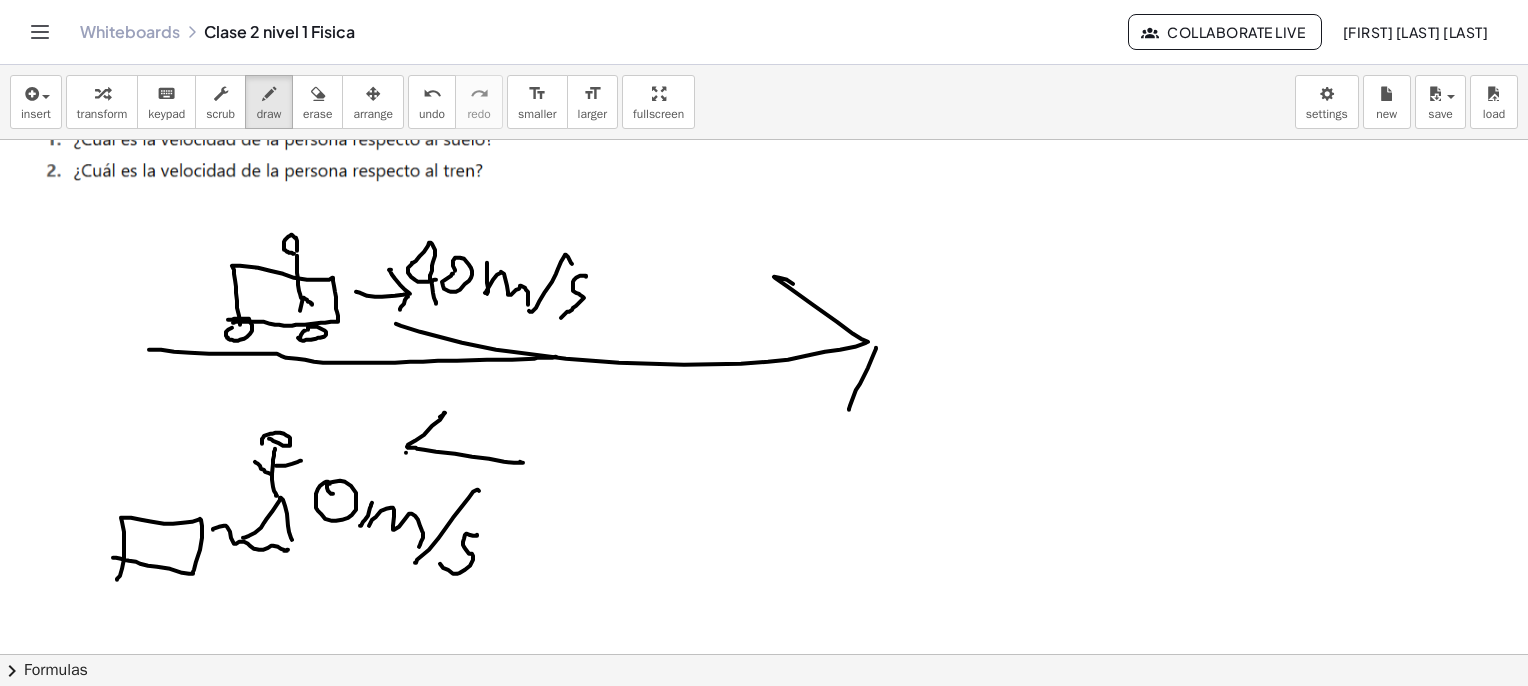 drag, startPoint x: 406, startPoint y: 452, endPoint x: 440, endPoint y: 477, distance: 42.201897 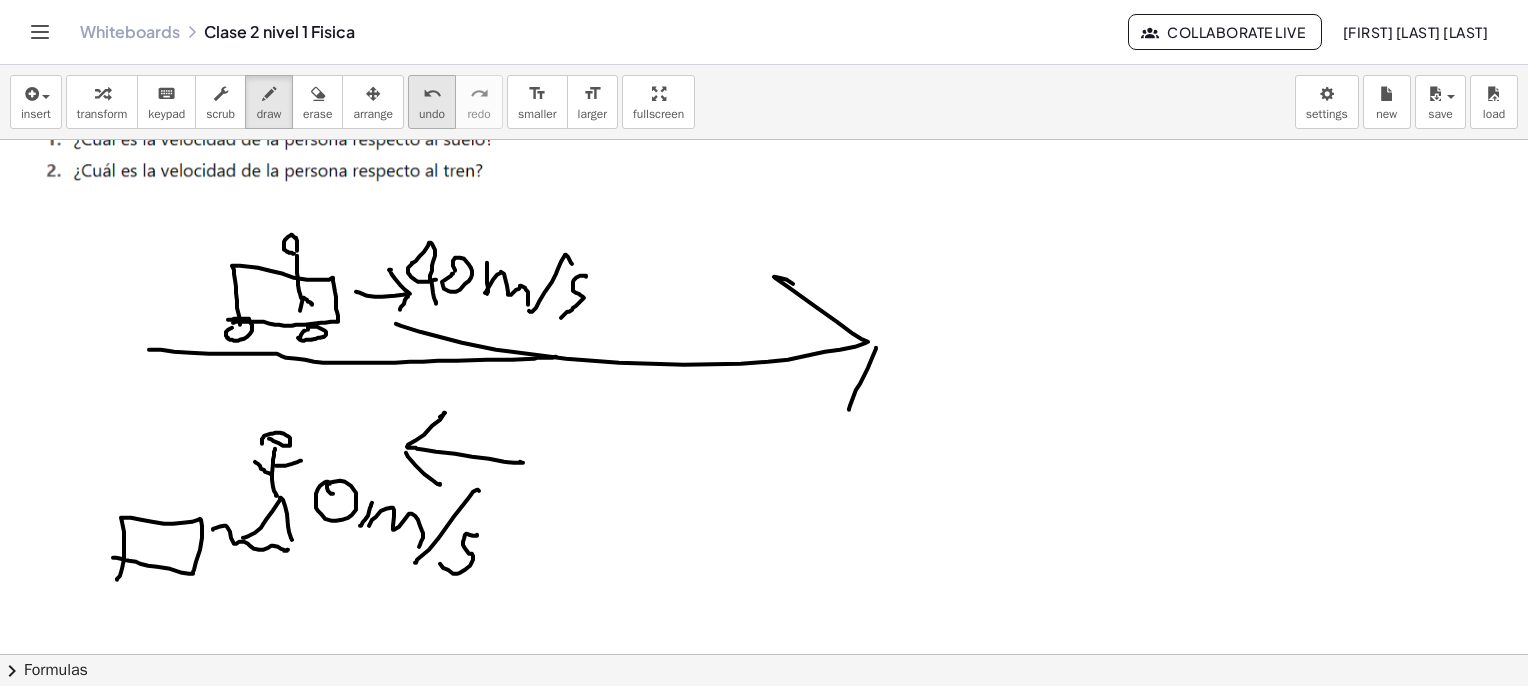 click on "undo undo" at bounding box center [432, 102] 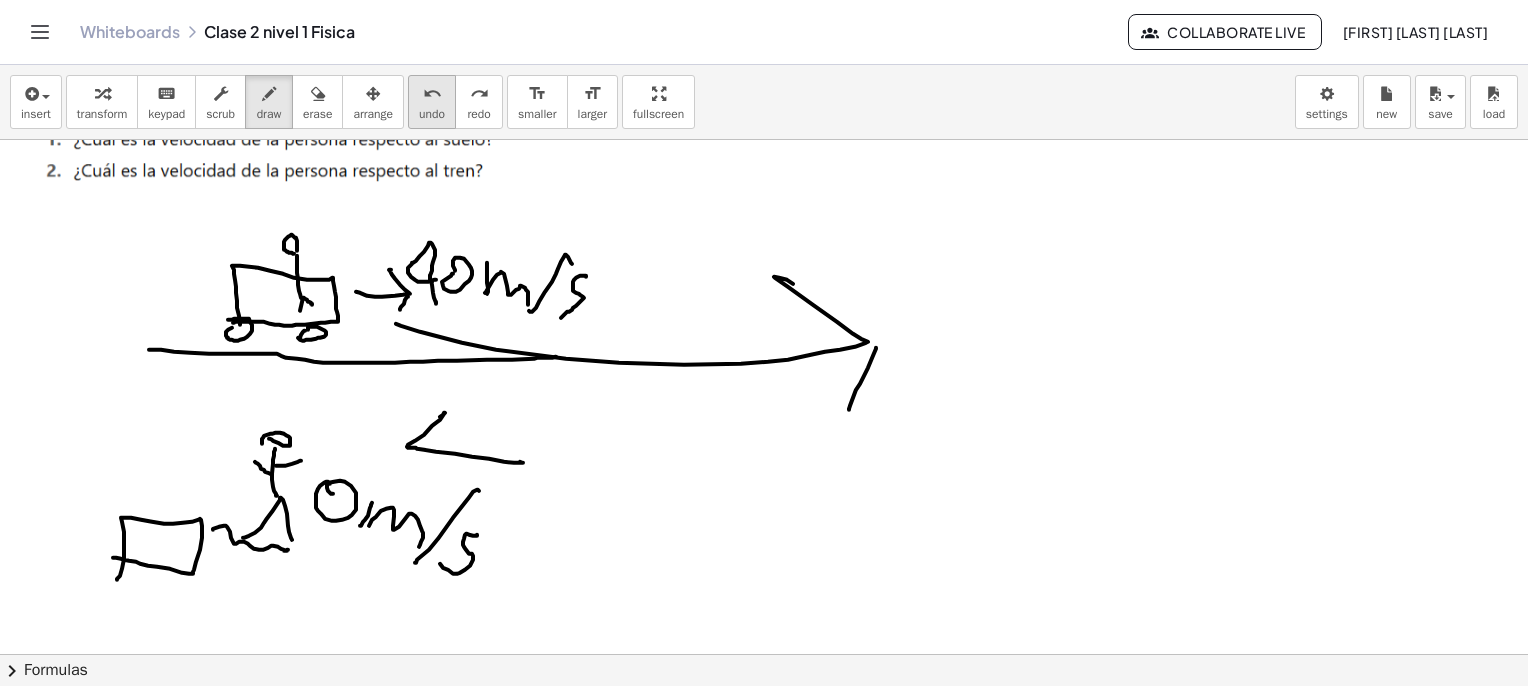 click on "undo undo" at bounding box center (432, 102) 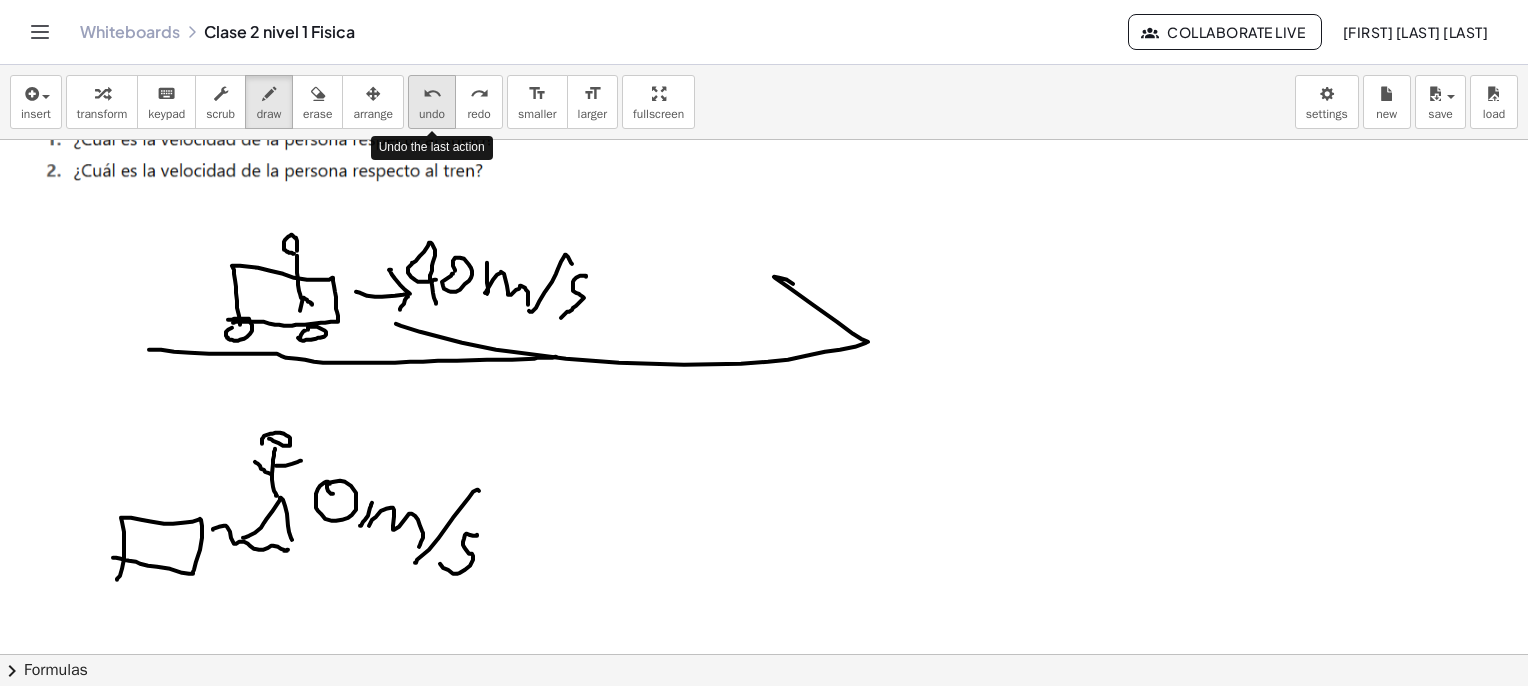 click on "undo undo" at bounding box center [432, 102] 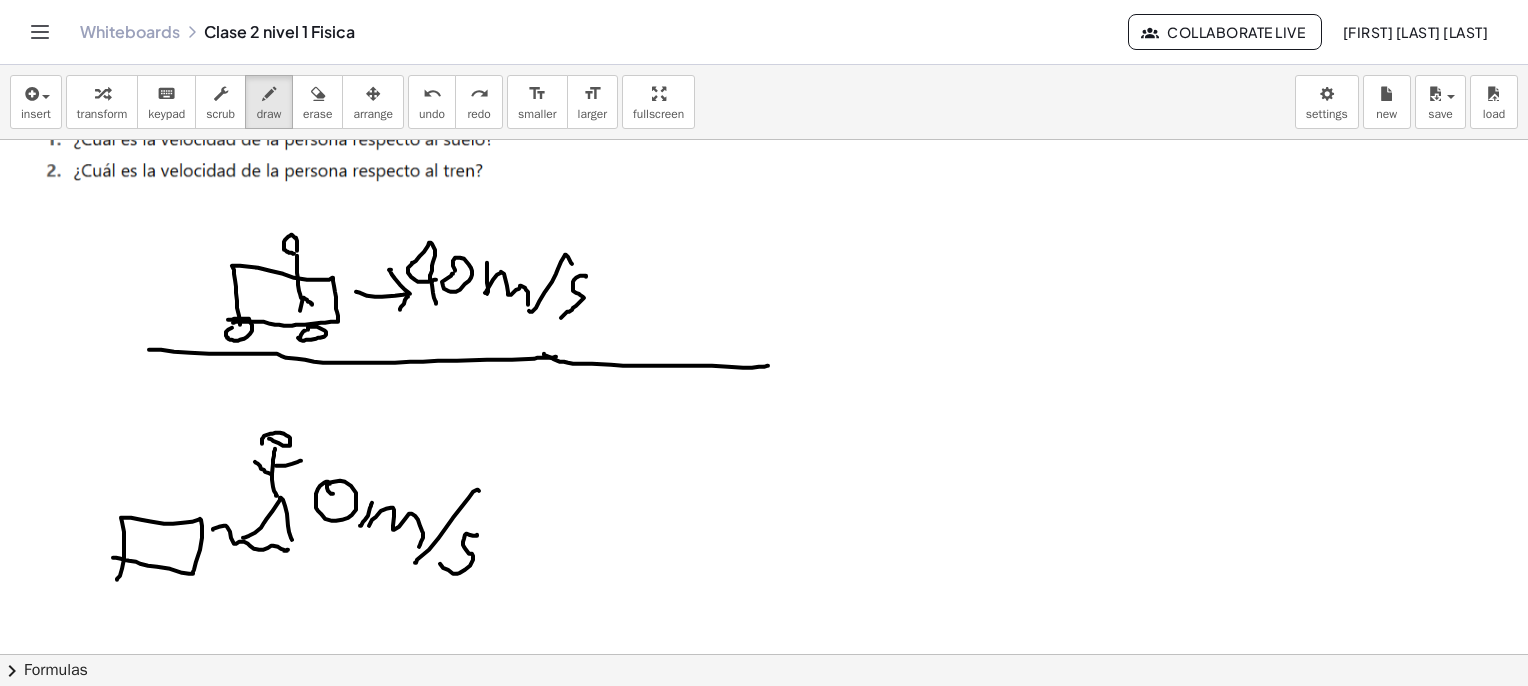 drag, startPoint x: 544, startPoint y: 353, endPoint x: 768, endPoint y: 365, distance: 224.3212 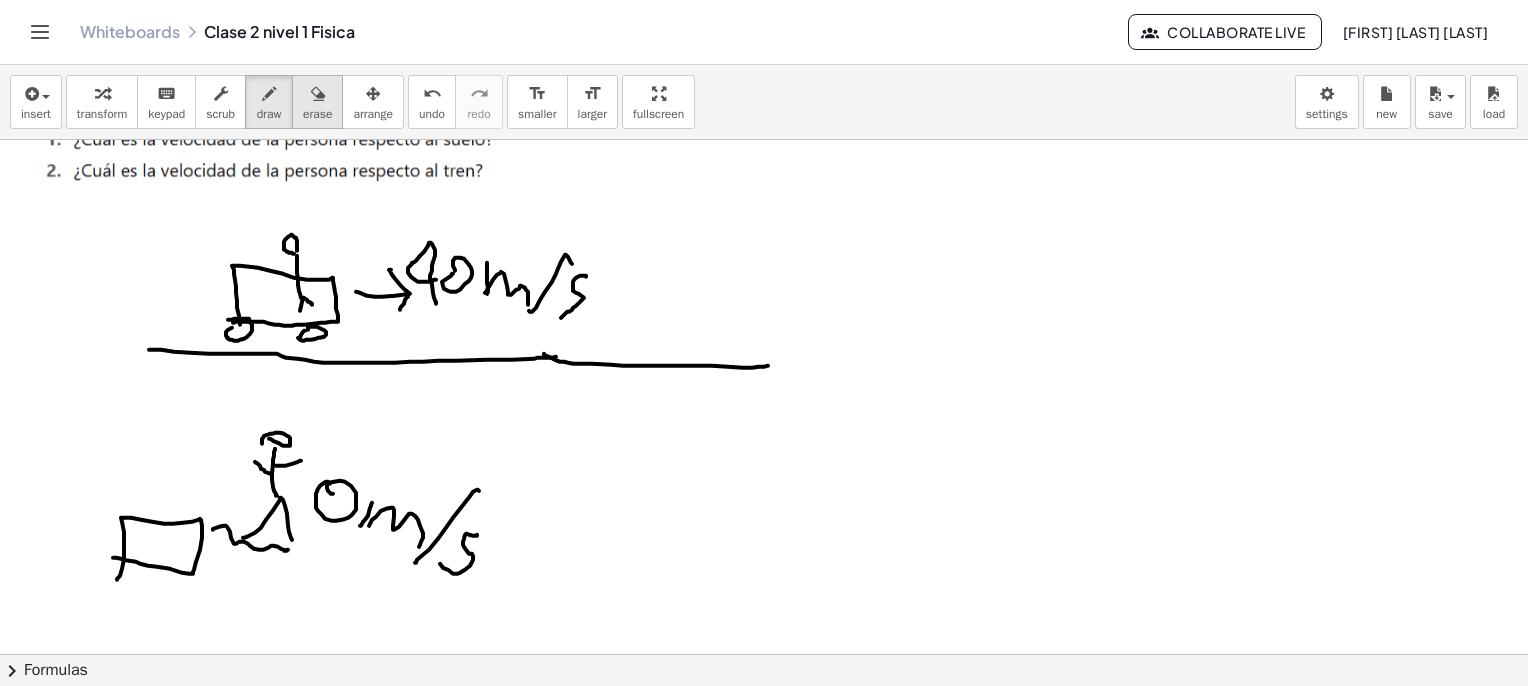 click at bounding box center [317, 93] 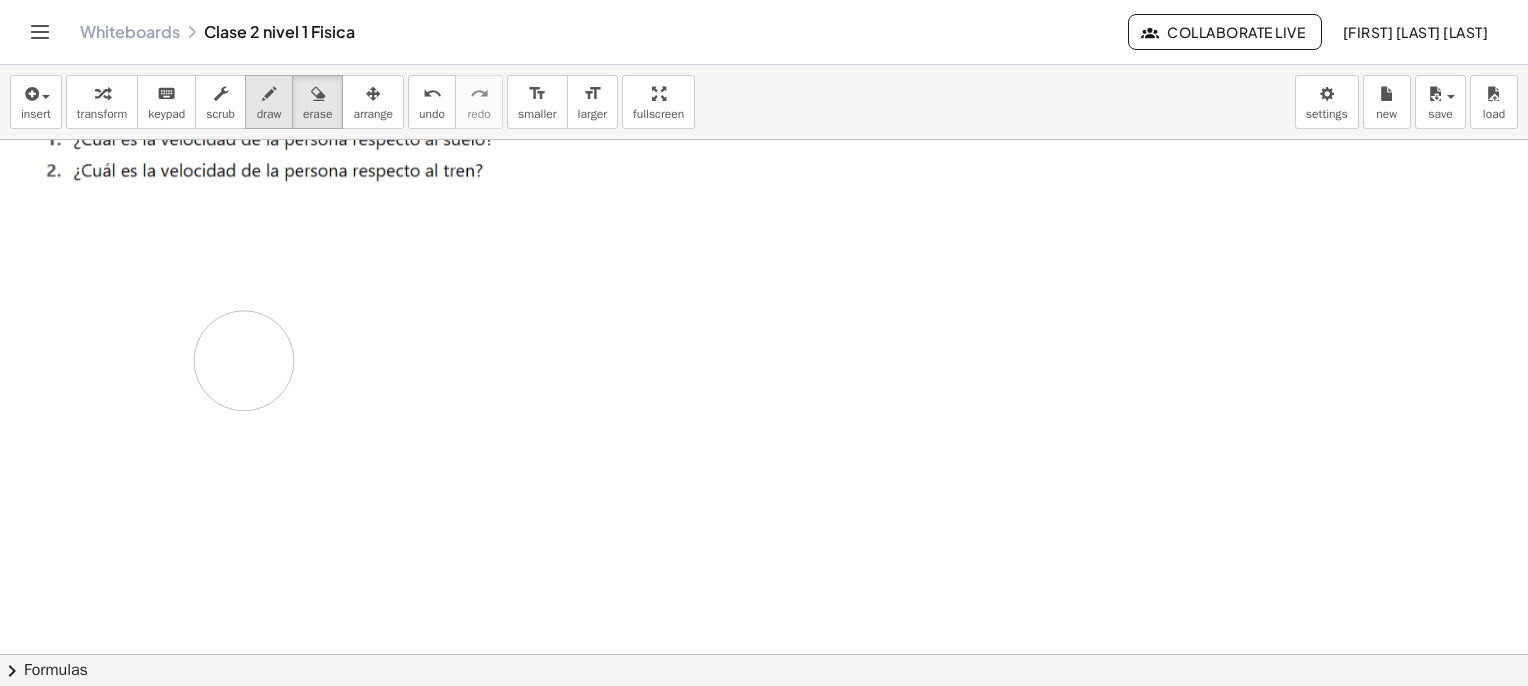 drag, startPoint x: 477, startPoint y: 555, endPoint x: 270, endPoint y: 103, distance: 497.14484 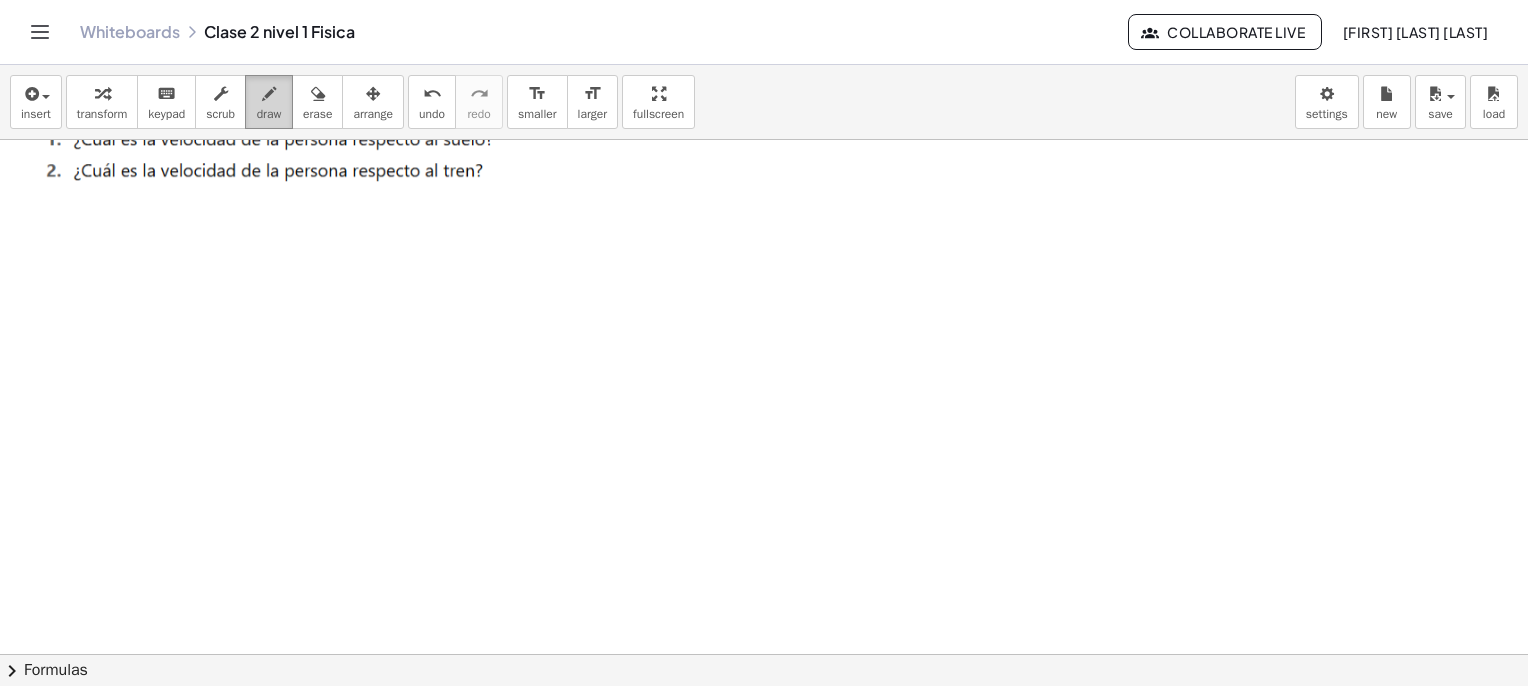 click on "draw" at bounding box center [269, 102] 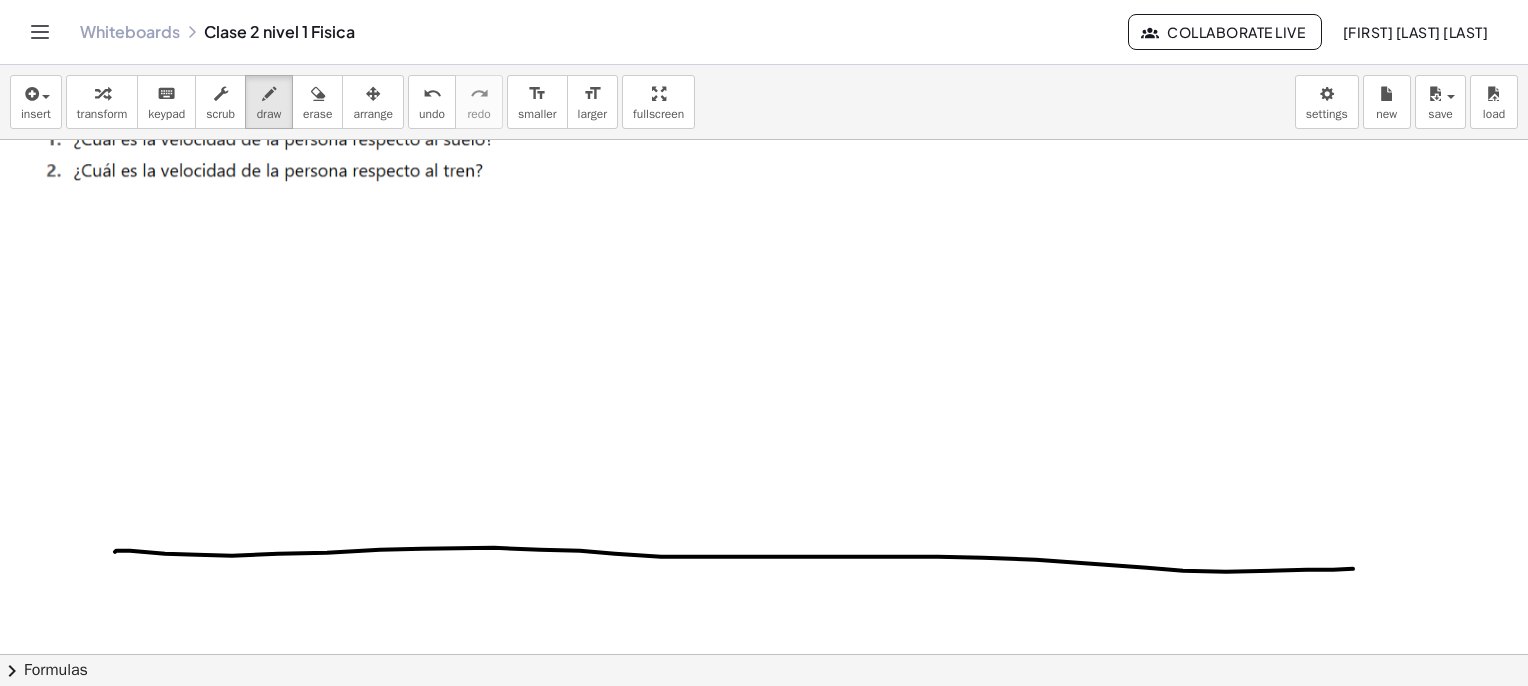 drag, startPoint x: 115, startPoint y: 551, endPoint x: 825, endPoint y: 509, distance: 711.24115 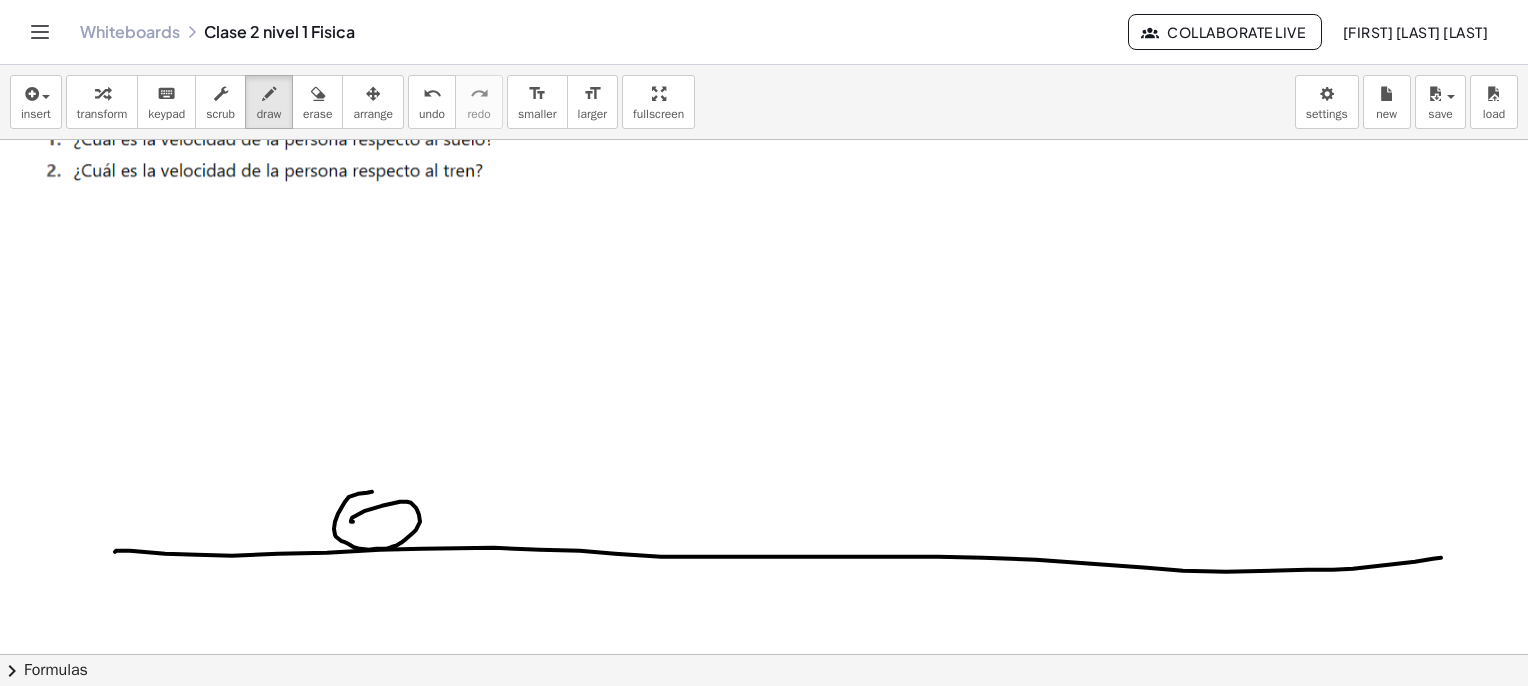 drag, startPoint x: 353, startPoint y: 521, endPoint x: 416, endPoint y: 507, distance: 64.53681 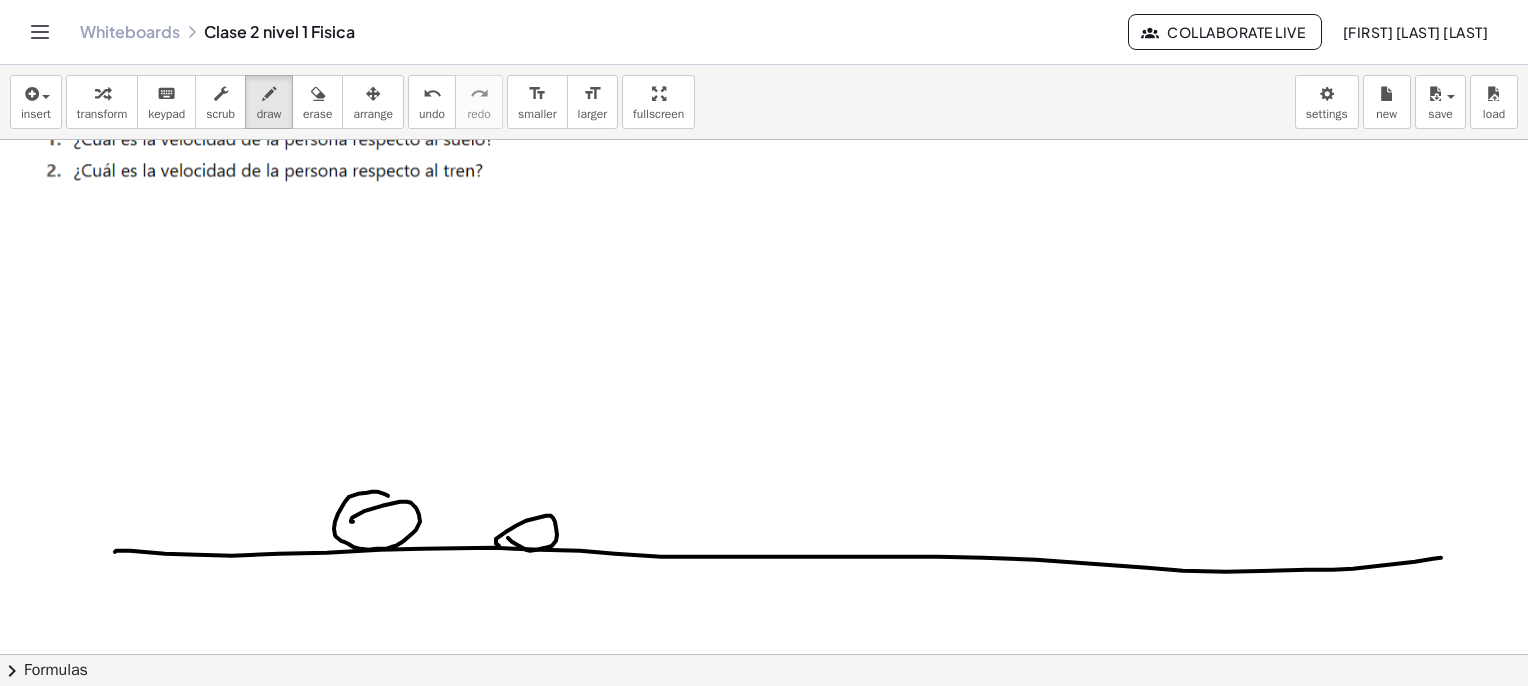 drag, startPoint x: 499, startPoint y: 545, endPoint x: 500, endPoint y: 524, distance: 21.023796 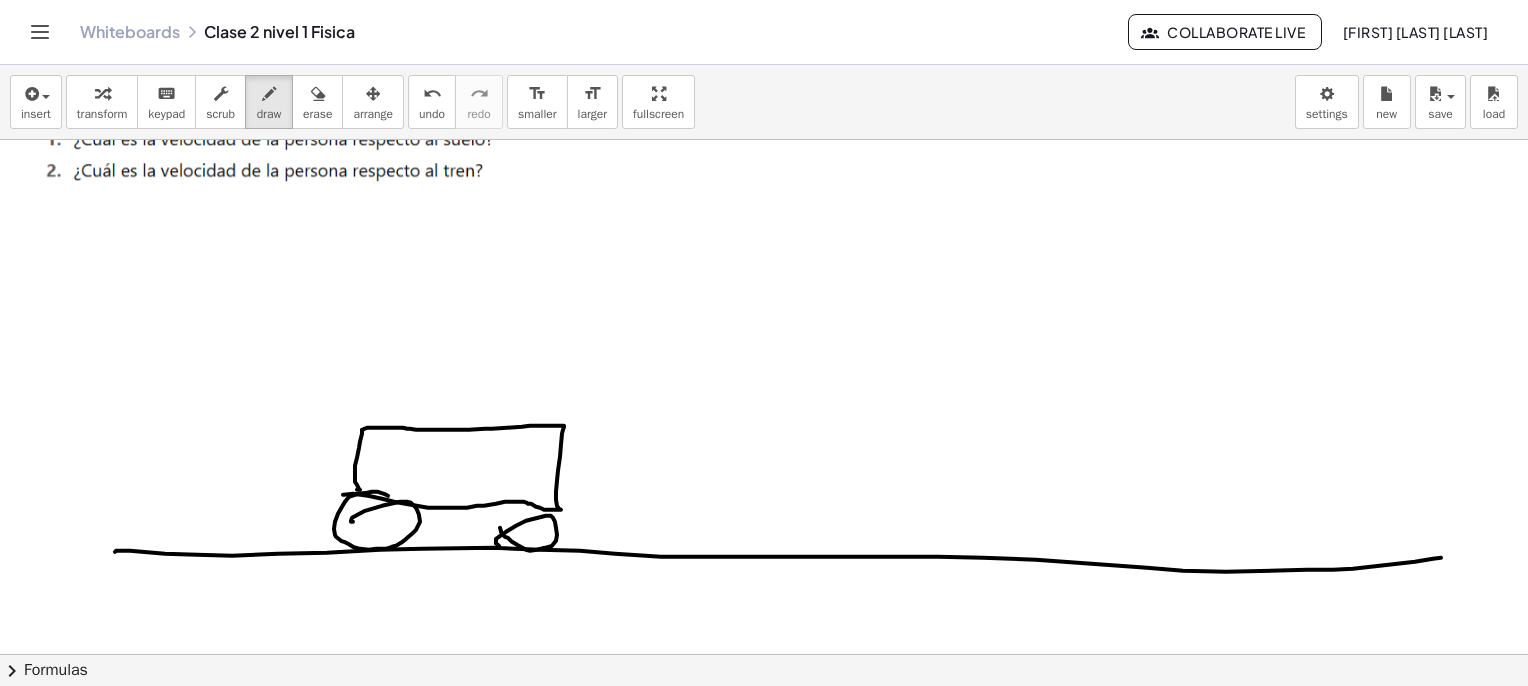 drag, startPoint x: 382, startPoint y: 498, endPoint x: 483, endPoint y: 485, distance: 101.8332 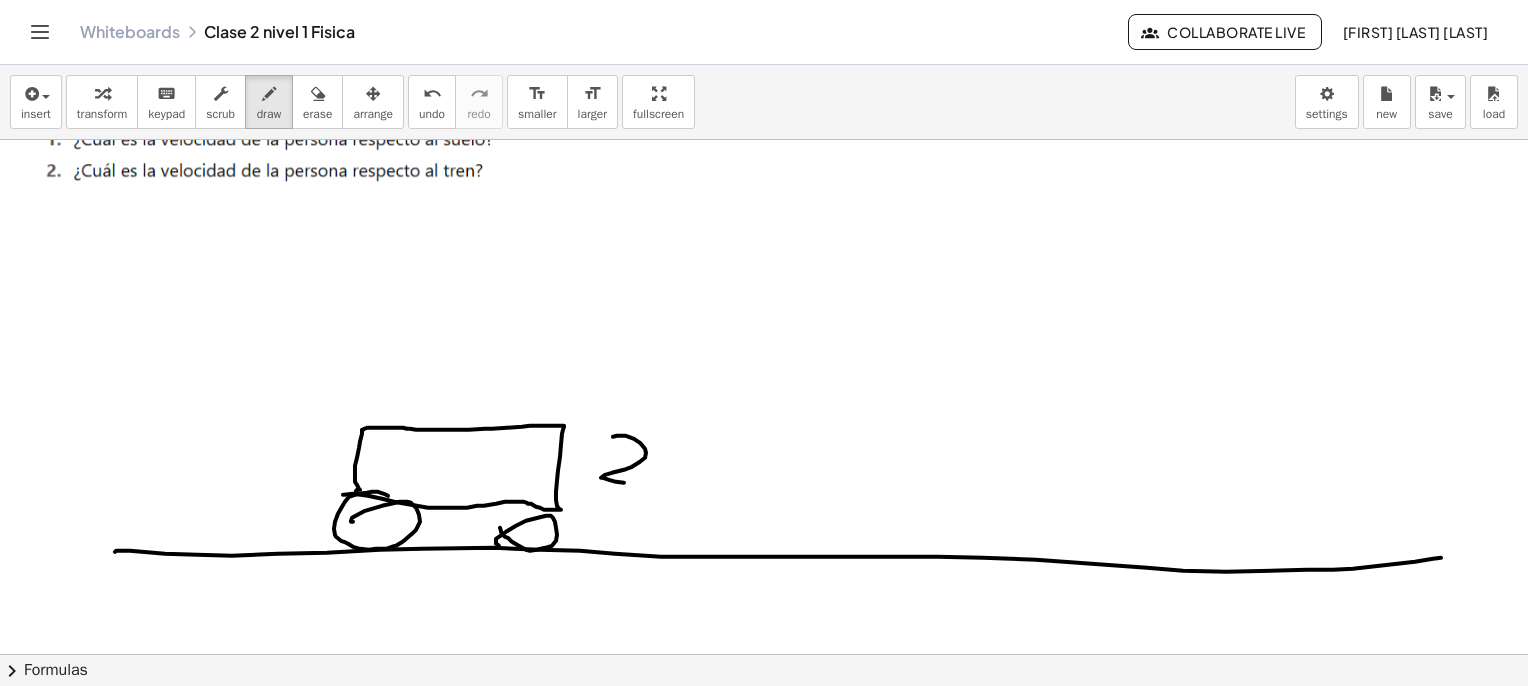 drag, startPoint x: 634, startPoint y: 438, endPoint x: 665, endPoint y: 471, distance: 45.276924 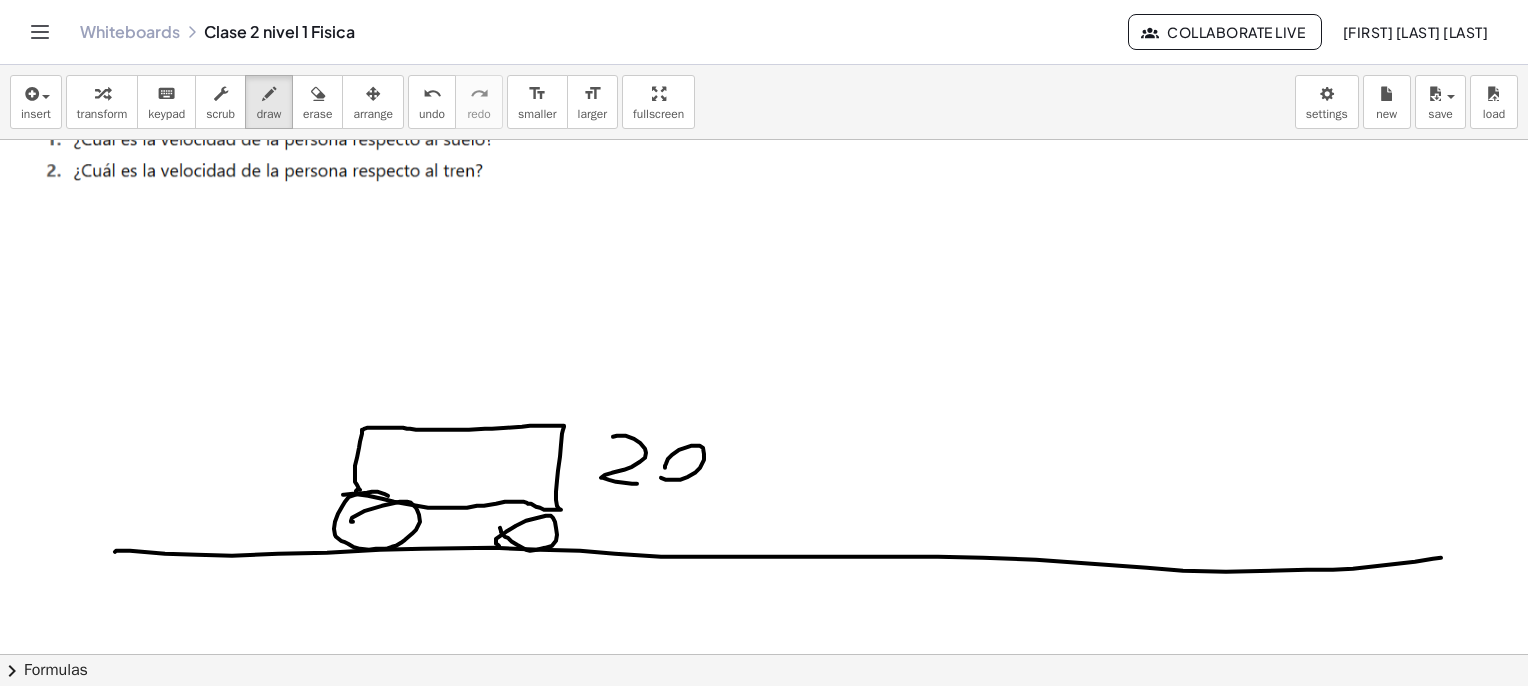 drag, startPoint x: 672, startPoint y: 454, endPoint x: 685, endPoint y: 460, distance: 14.3178215 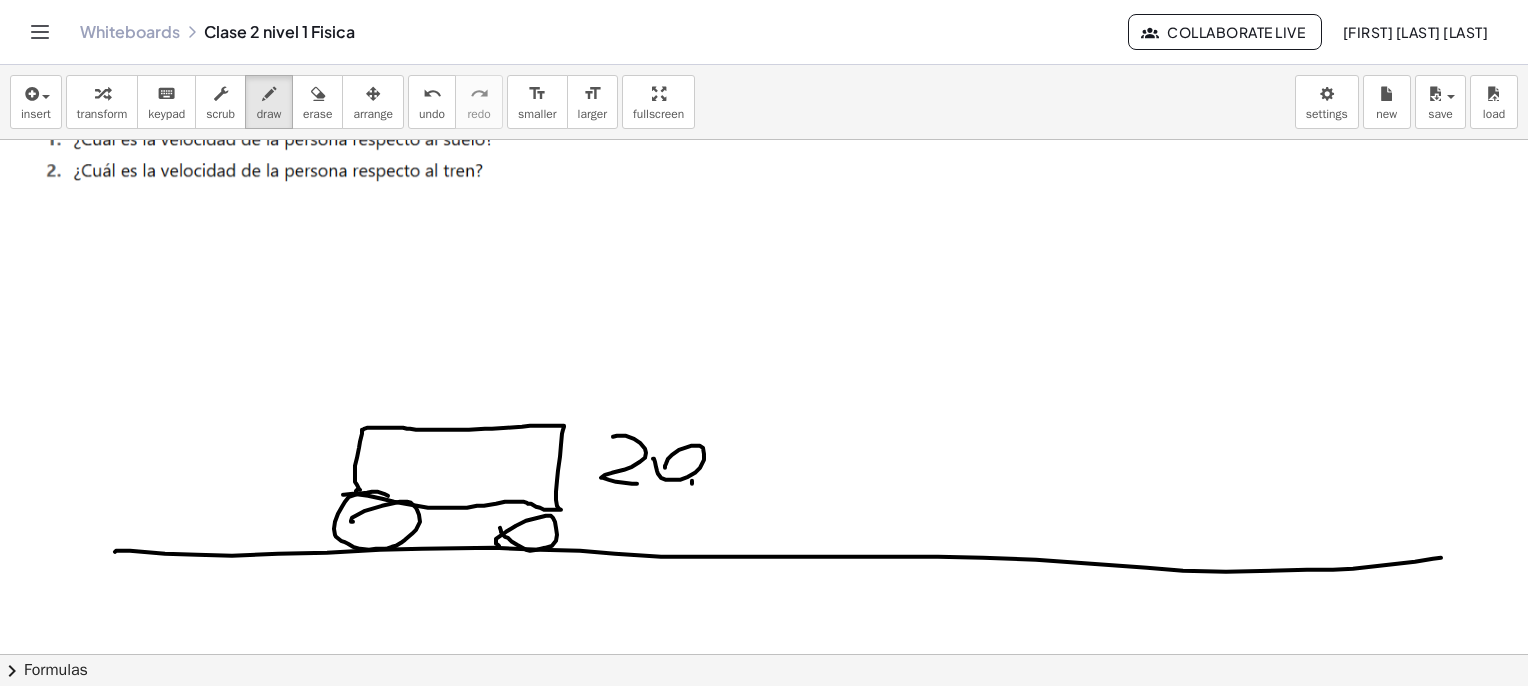 drag, startPoint x: 692, startPoint y: 483, endPoint x: 714, endPoint y: 459, distance: 32.55764 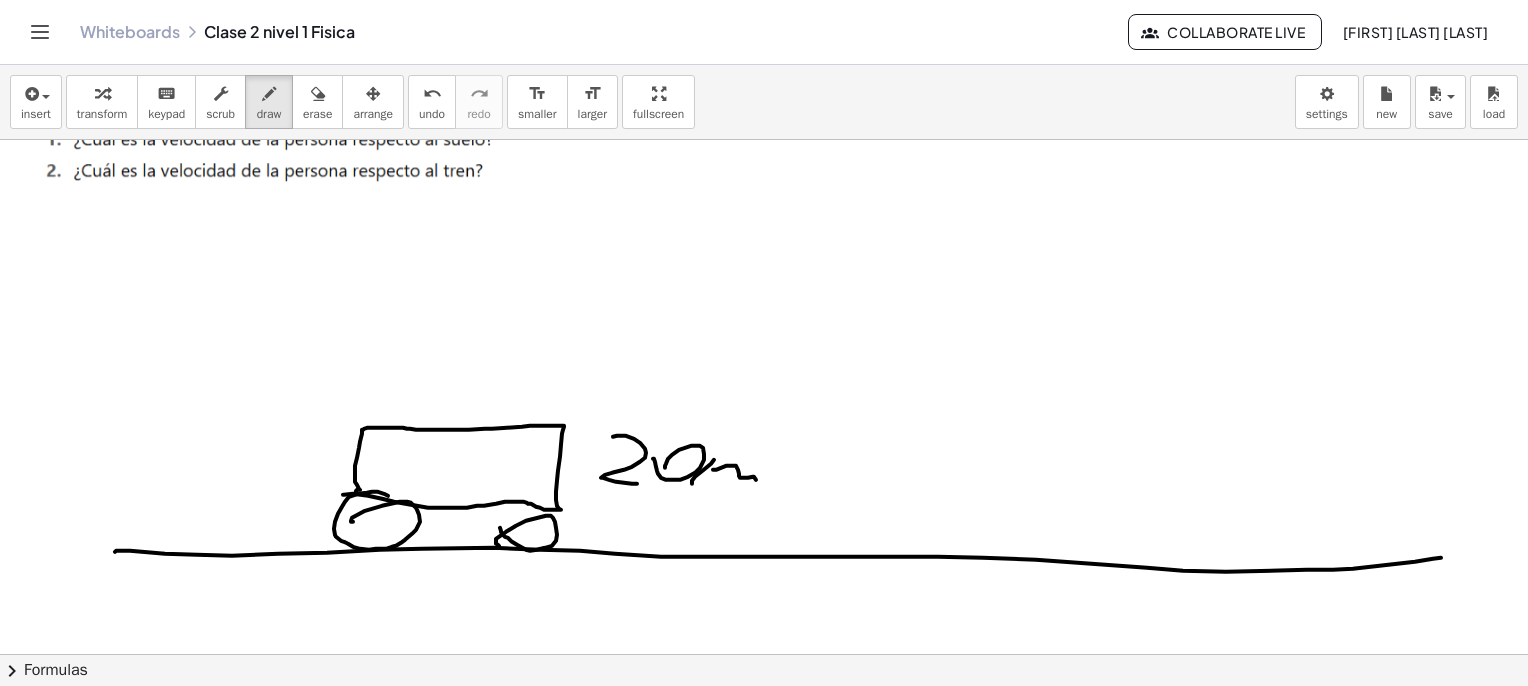 drag, startPoint x: 713, startPoint y: 469, endPoint x: 768, endPoint y: 509, distance: 68.007355 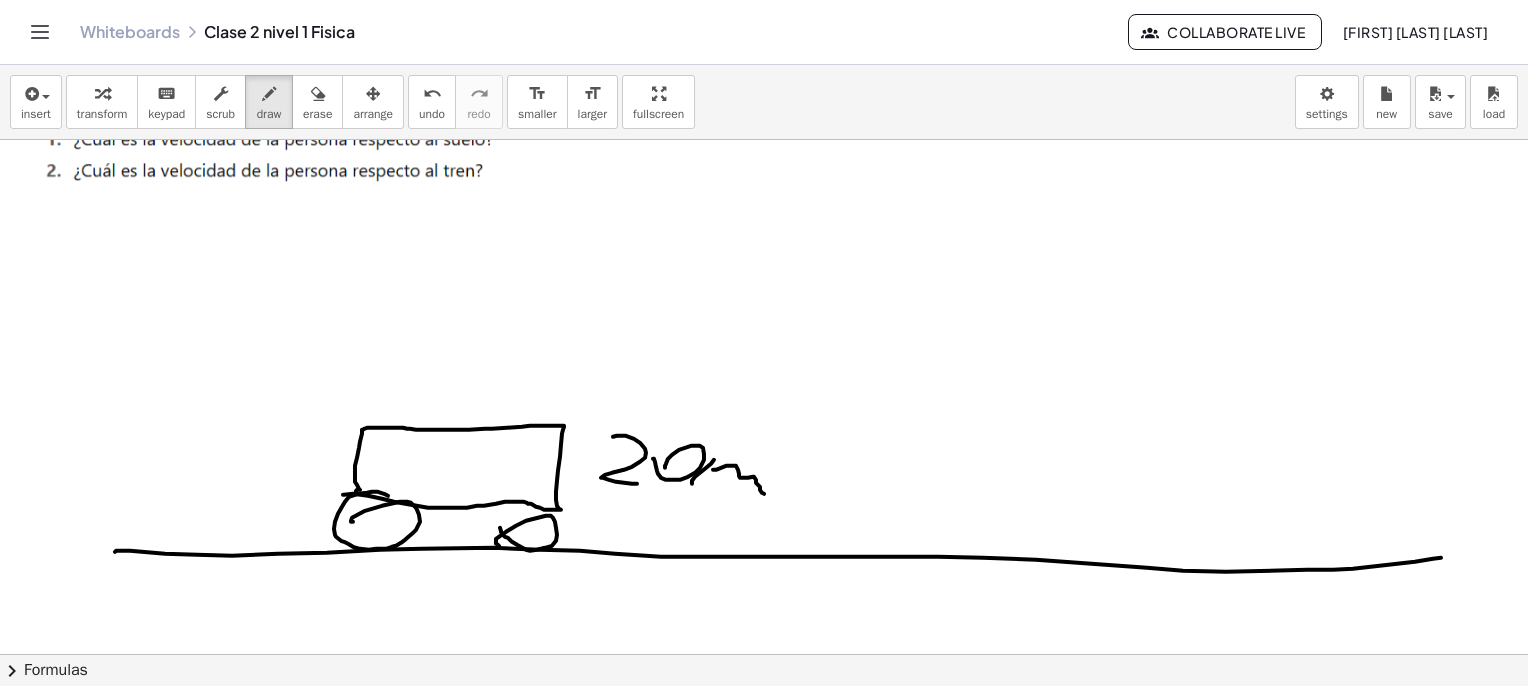 click at bounding box center (769, 2632) 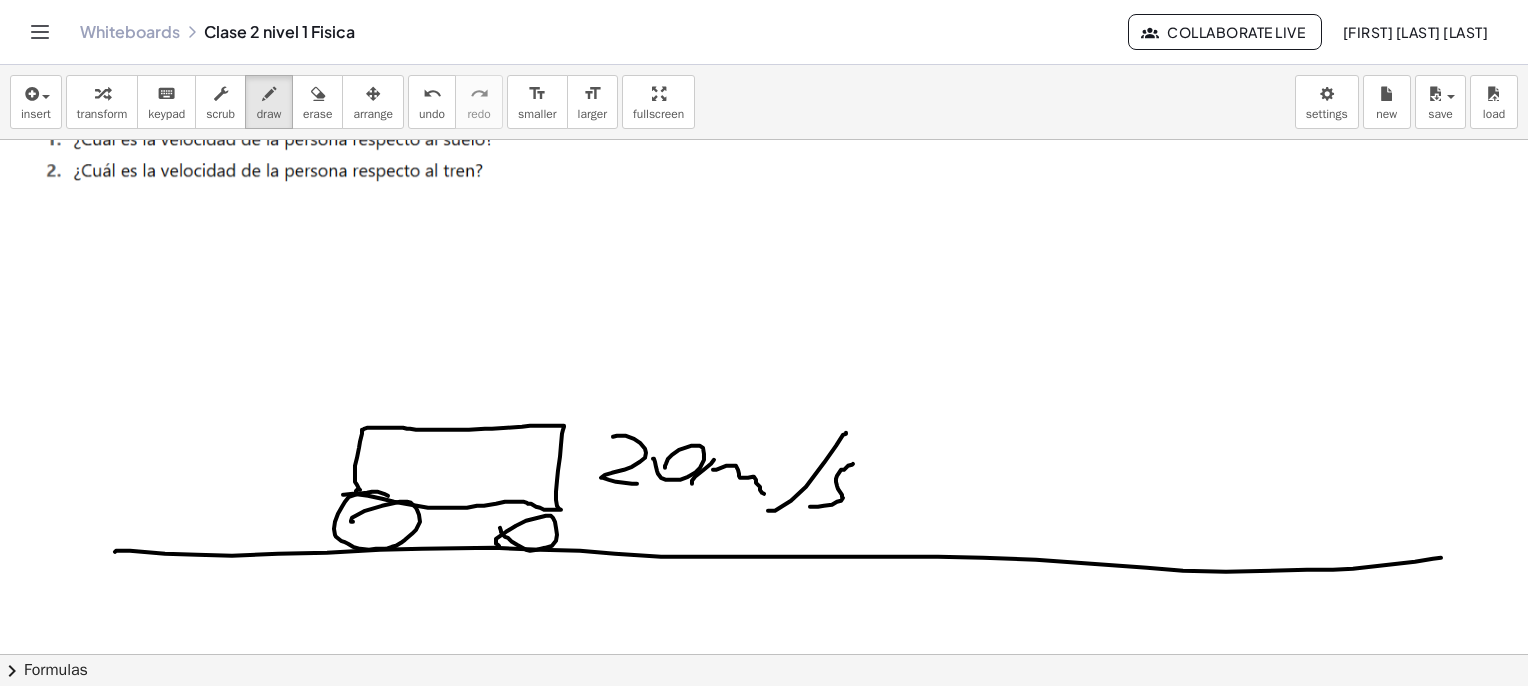 drag, startPoint x: 853, startPoint y: 463, endPoint x: 740, endPoint y: 469, distance: 113.15918 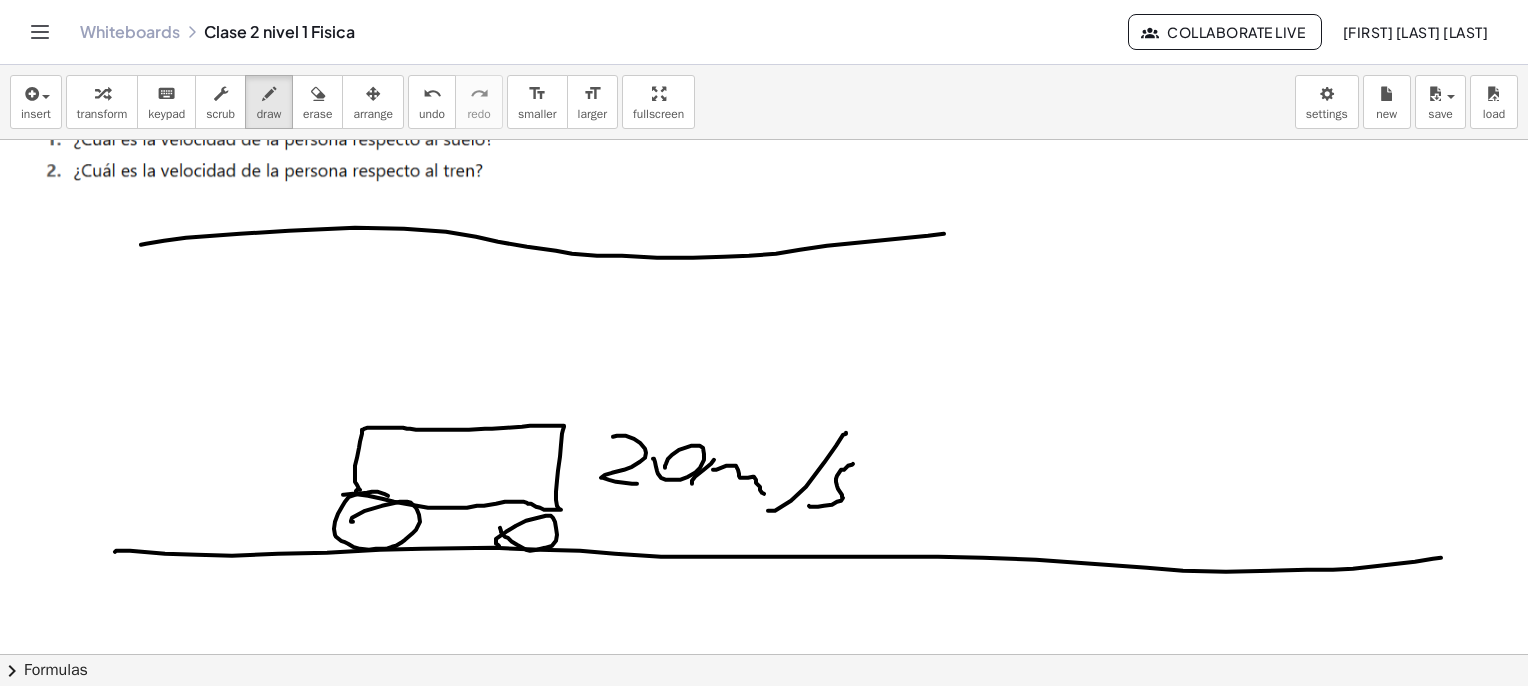 drag, startPoint x: 186, startPoint y: 237, endPoint x: 1336, endPoint y: 201, distance: 1150.5634 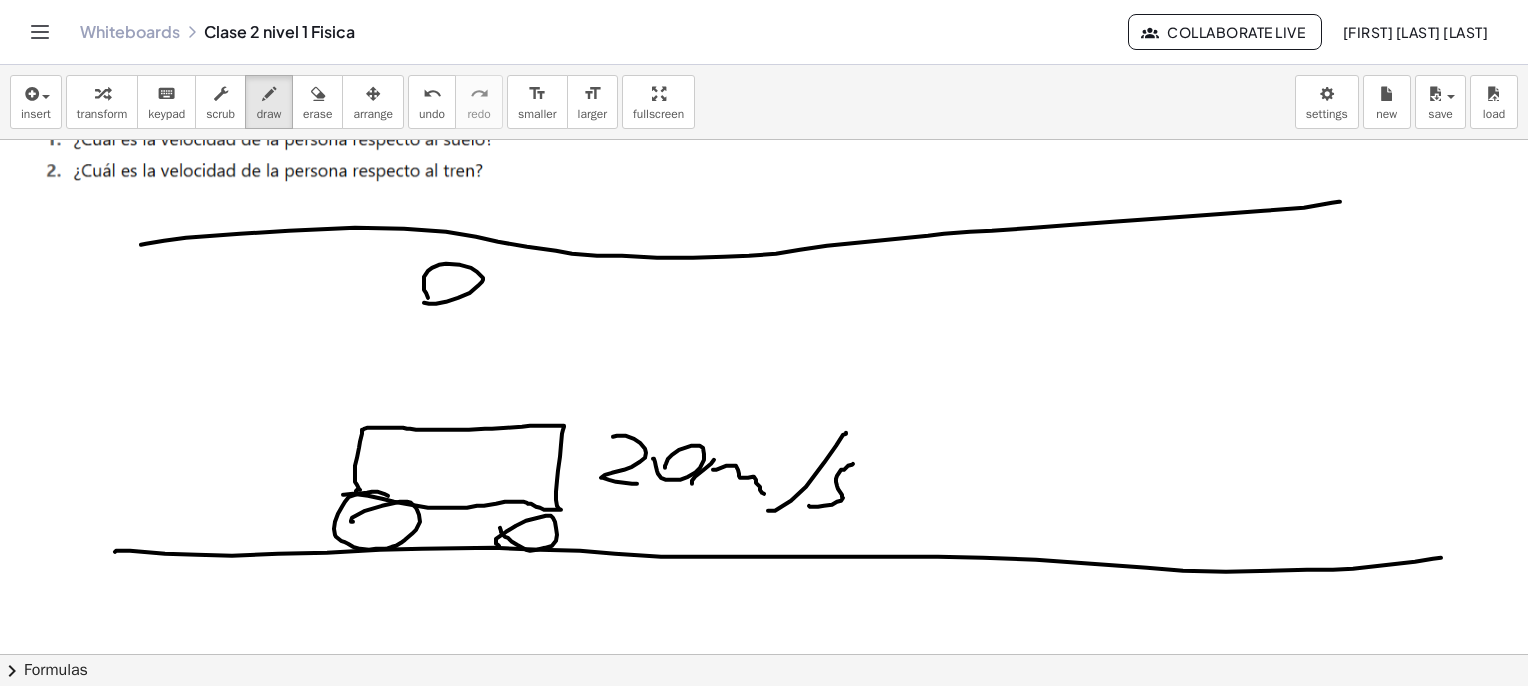 drag, startPoint x: 424, startPoint y: 289, endPoint x: 420, endPoint y: 275, distance: 14.56022 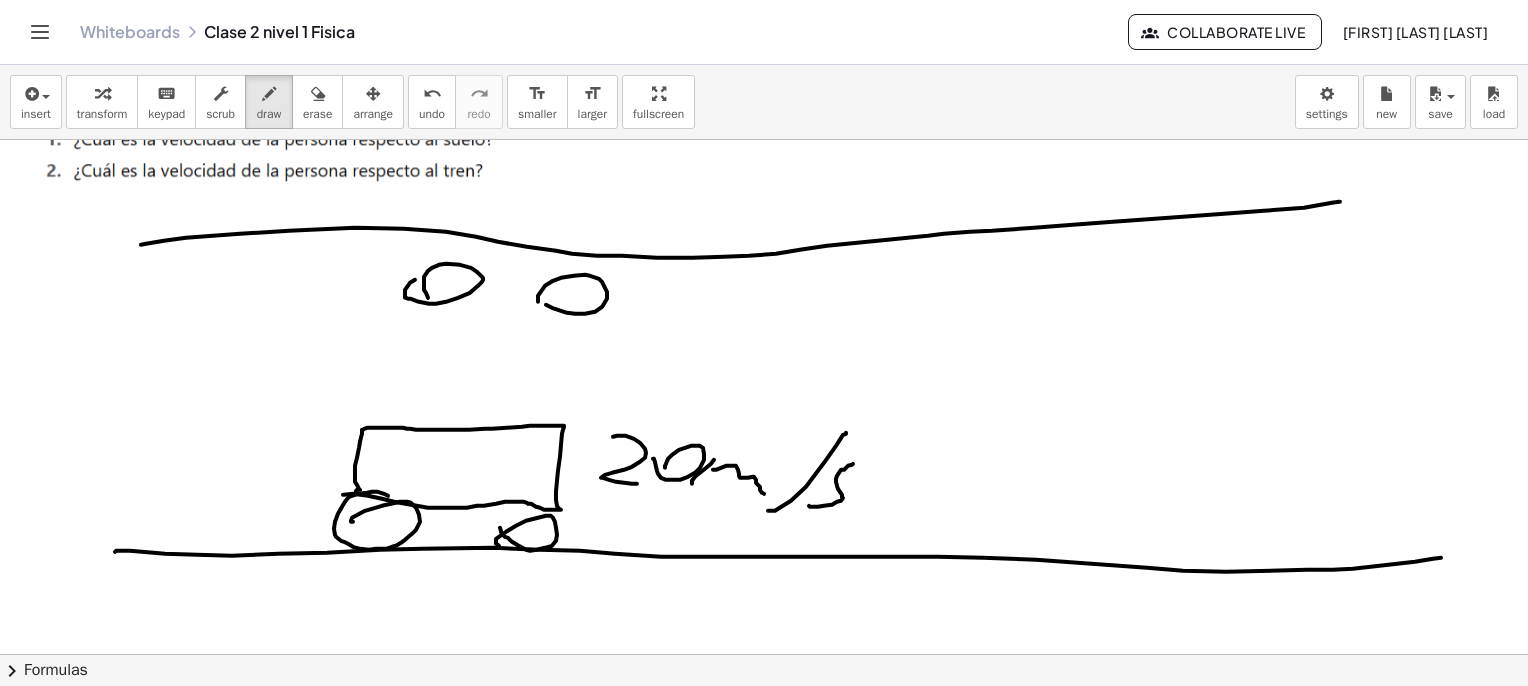 drag, startPoint x: 545, startPoint y: 285, endPoint x: 559, endPoint y: 276, distance: 16.643316 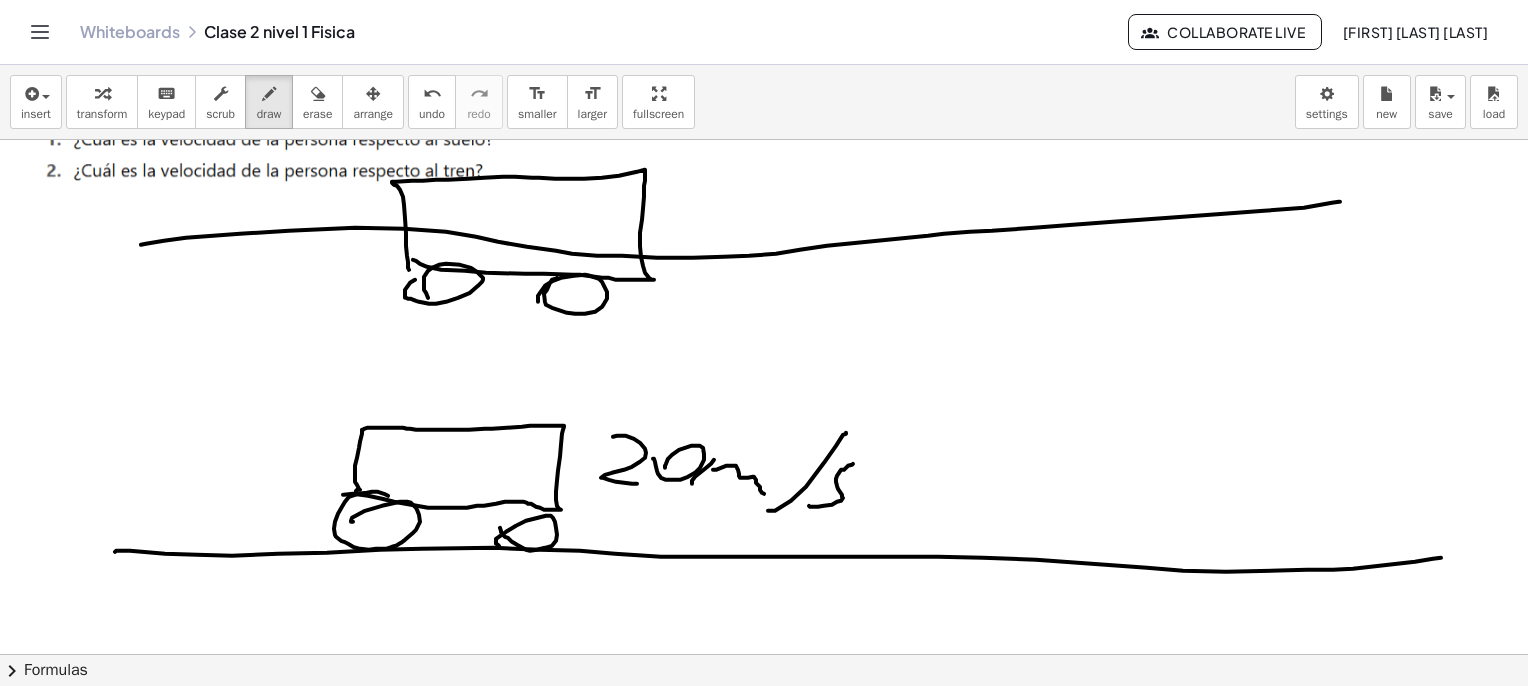 drag, startPoint x: 413, startPoint y: 259, endPoint x: 661, endPoint y: 201, distance: 254.69197 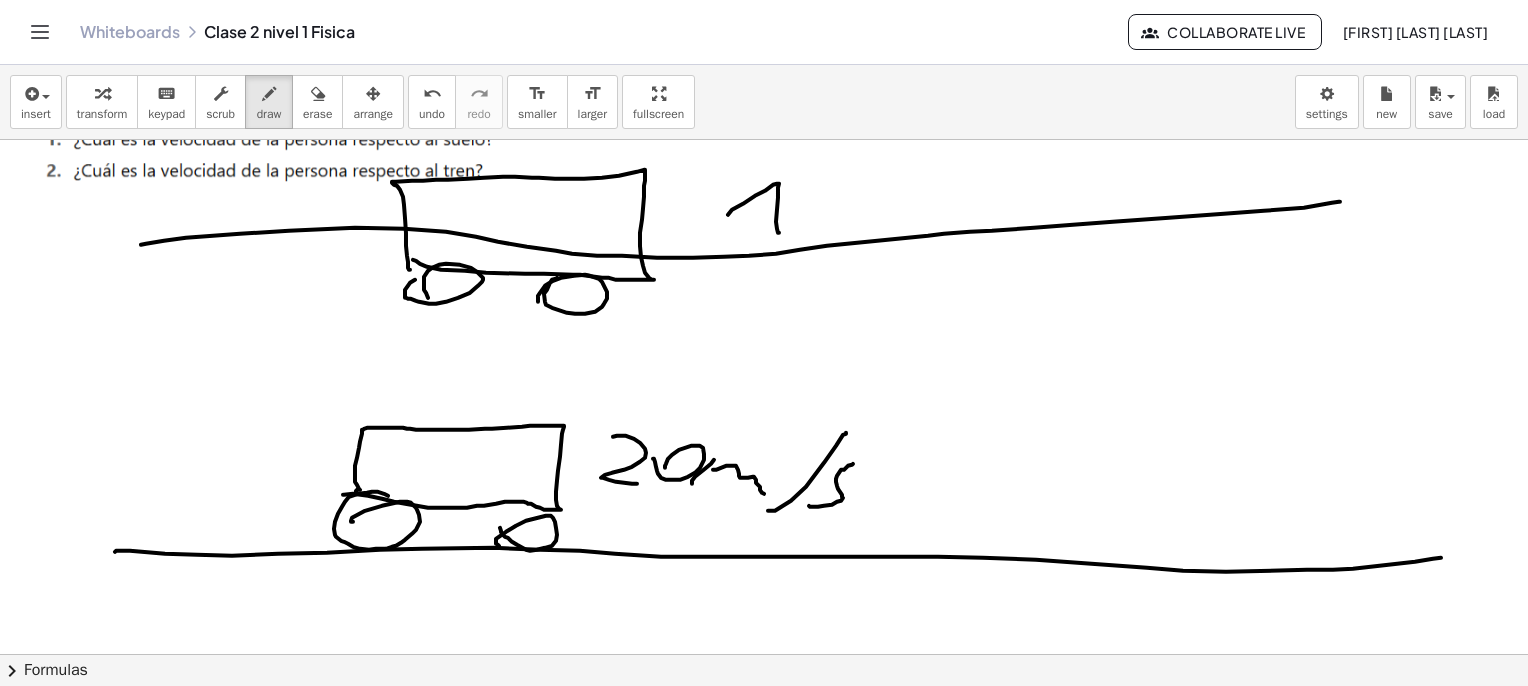 drag, startPoint x: 779, startPoint y: 232, endPoint x: 793, endPoint y: 217, distance: 20.518284 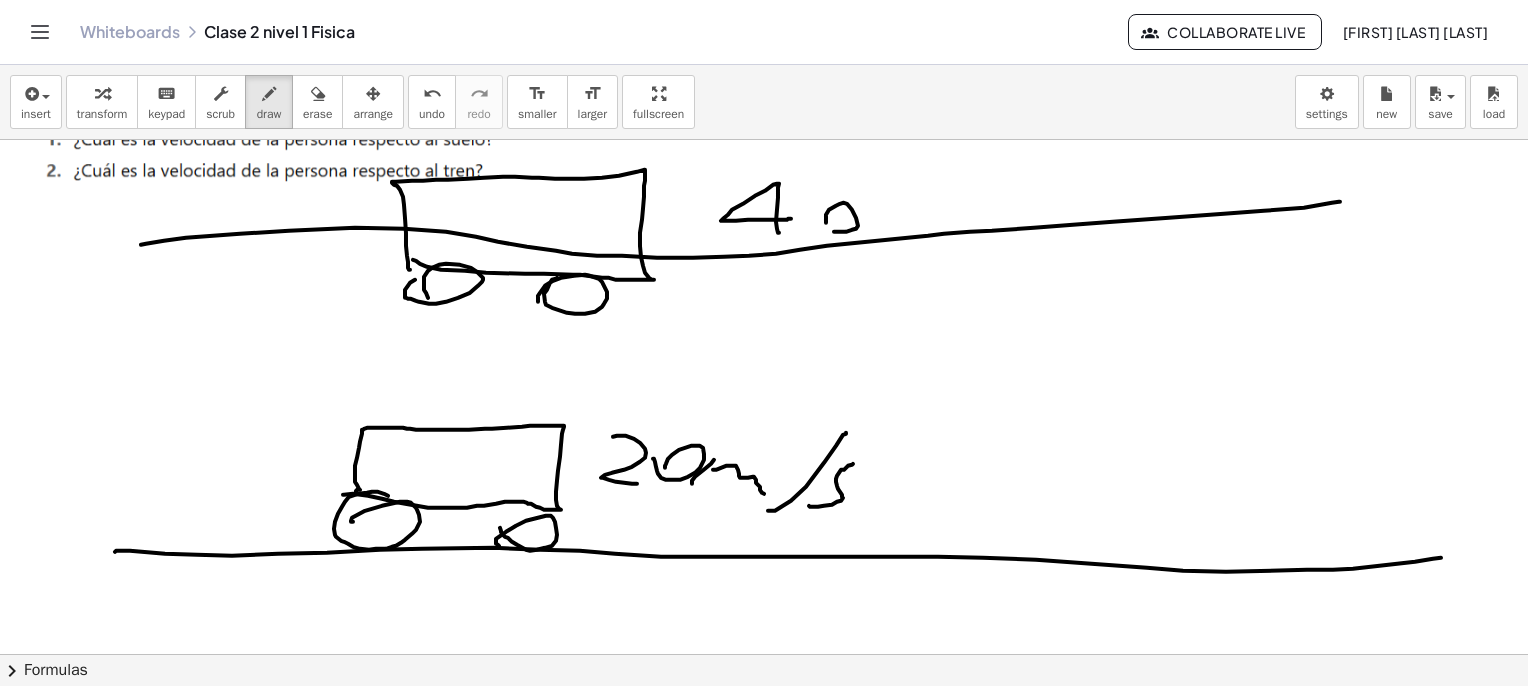 click at bounding box center (769, 2632) 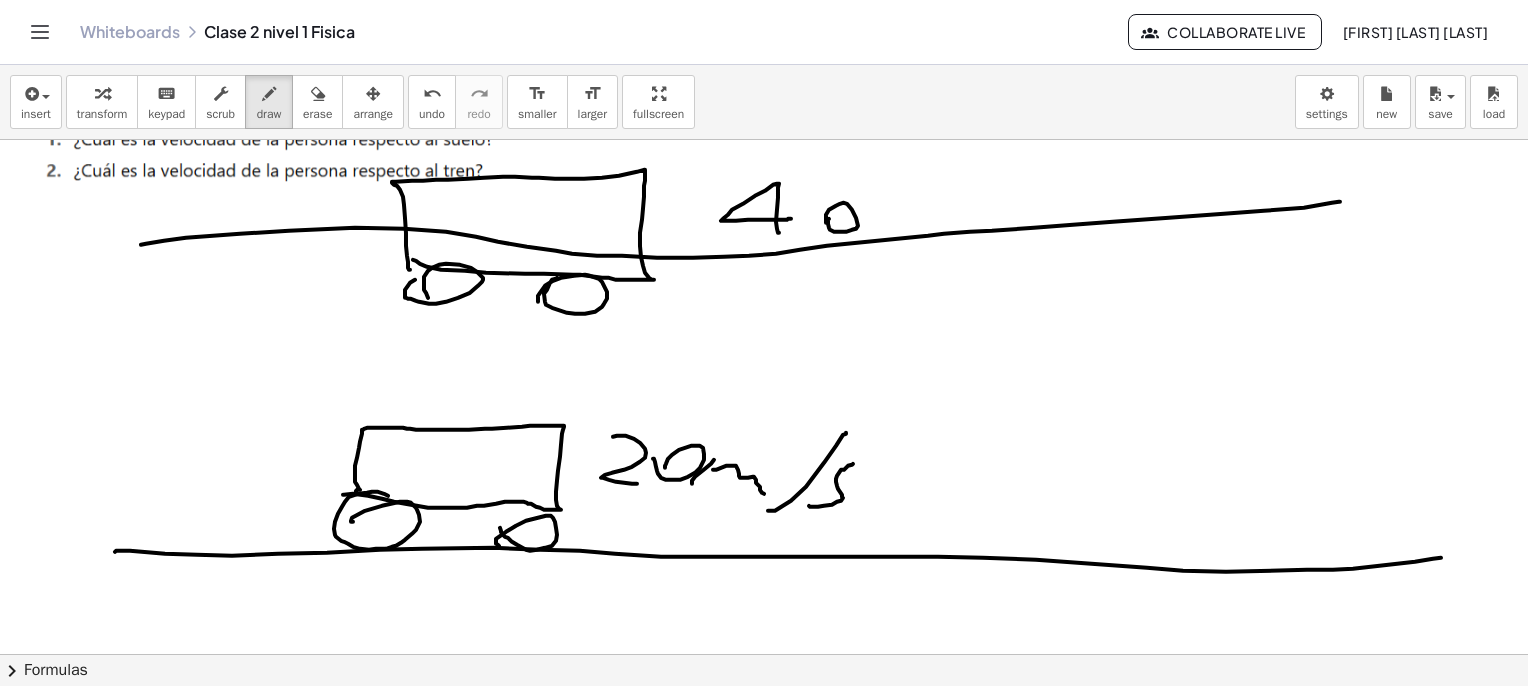 click at bounding box center (769, 2632) 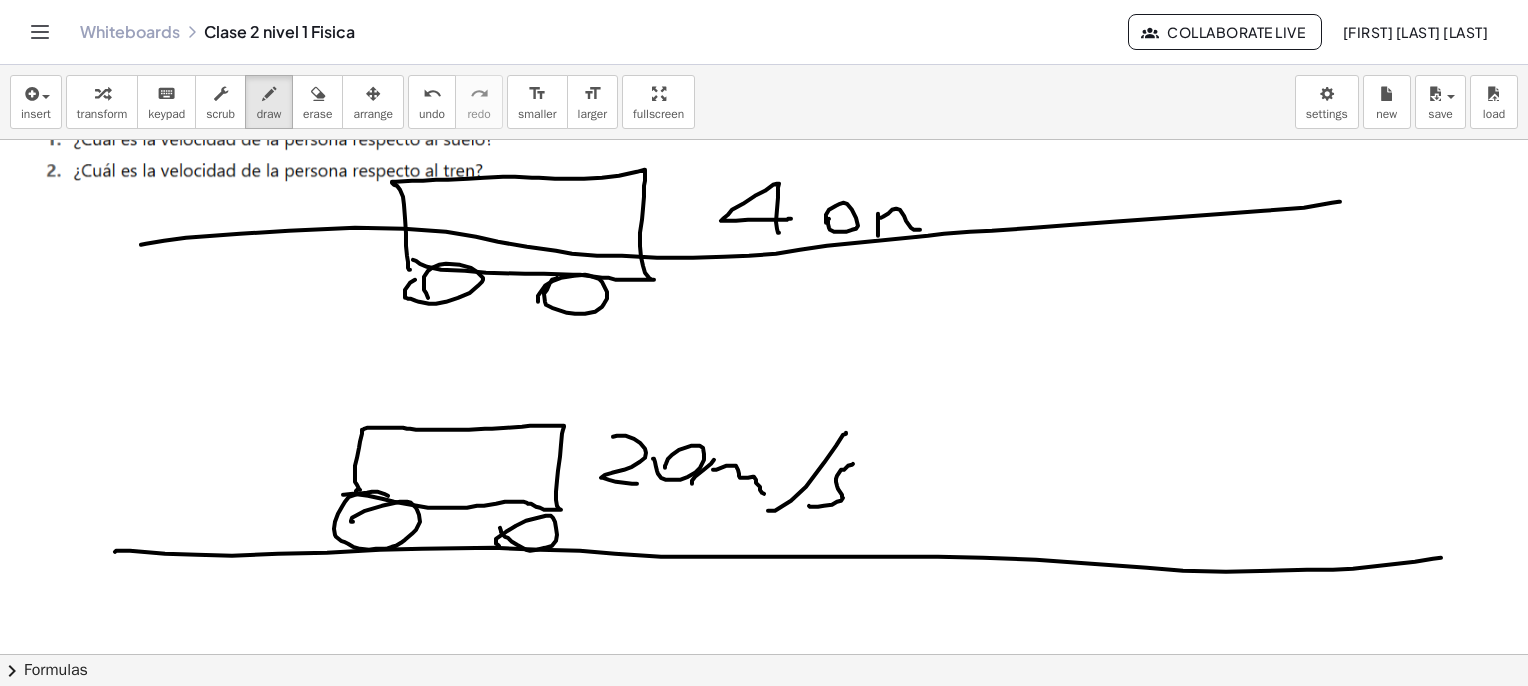 drag, startPoint x: 892, startPoint y: 209, endPoint x: 936, endPoint y: 234, distance: 50.606323 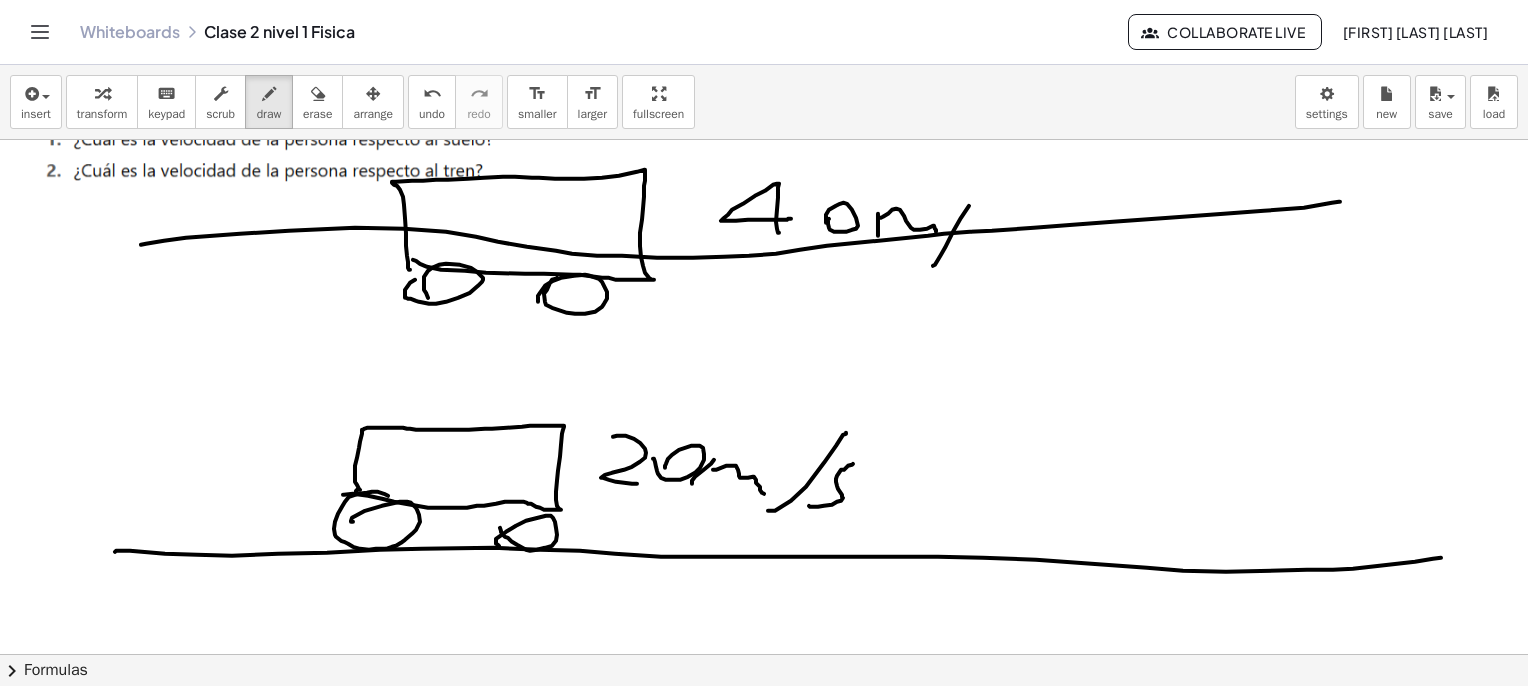 drag, startPoint x: 933, startPoint y: 265, endPoint x: 1015, endPoint y: 207, distance: 100.43903 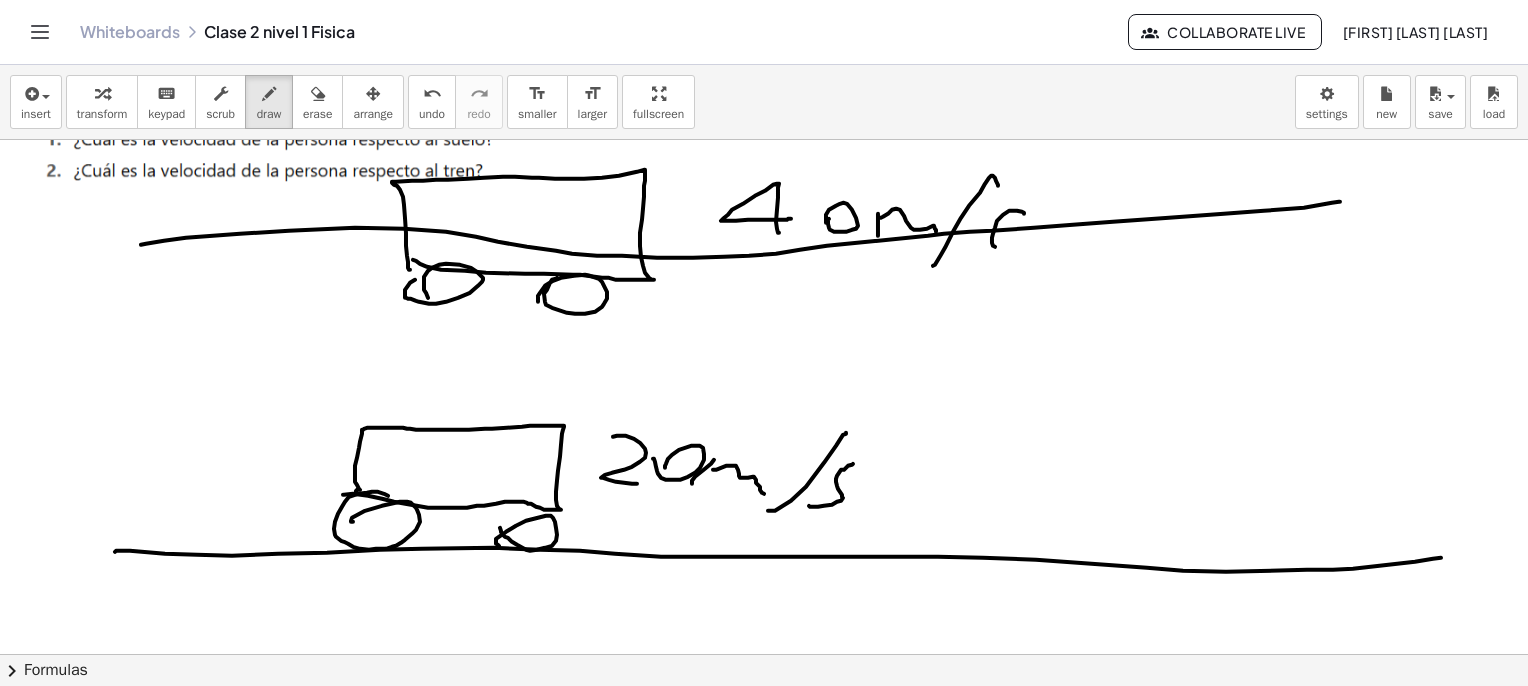 drag, startPoint x: 1009, startPoint y: 210, endPoint x: 983, endPoint y: 263, distance: 59.03389 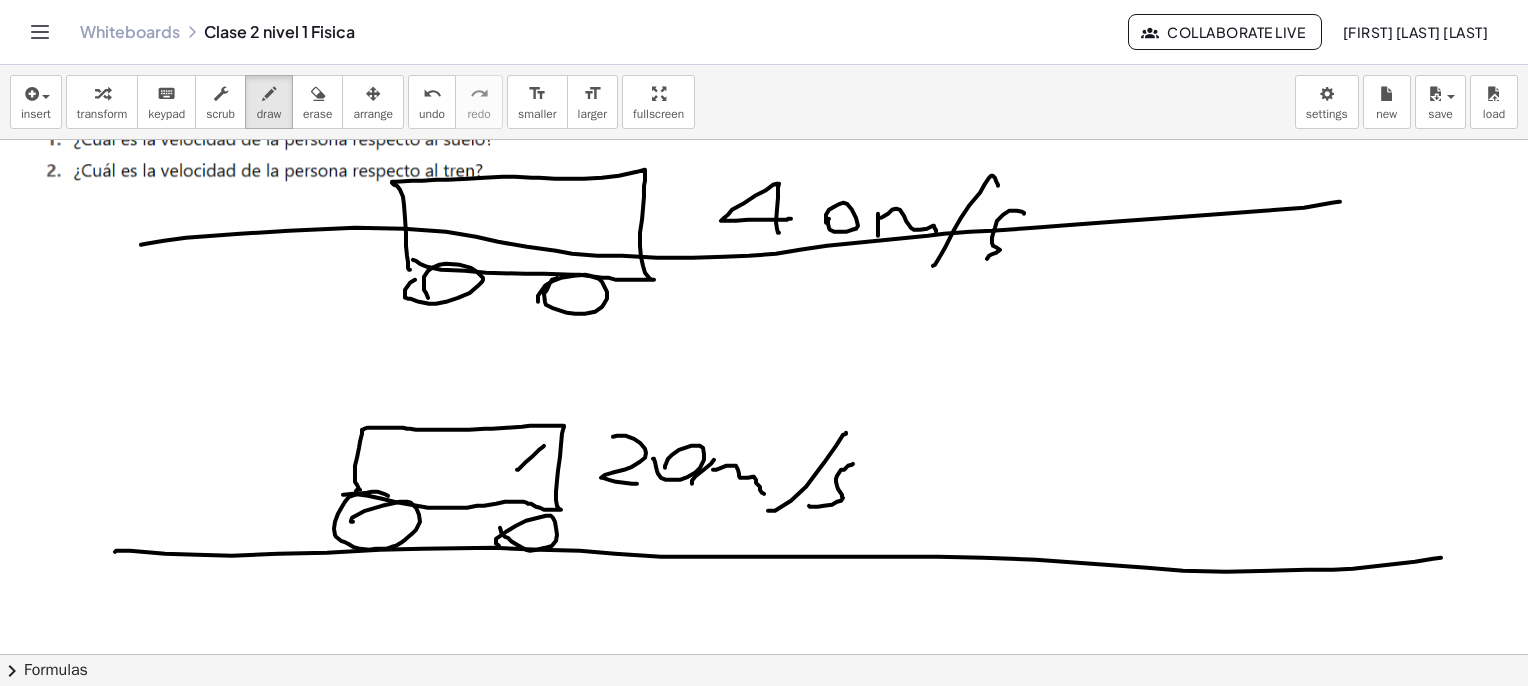 drag, startPoint x: 518, startPoint y: 469, endPoint x: 544, endPoint y: 467, distance: 26.076809 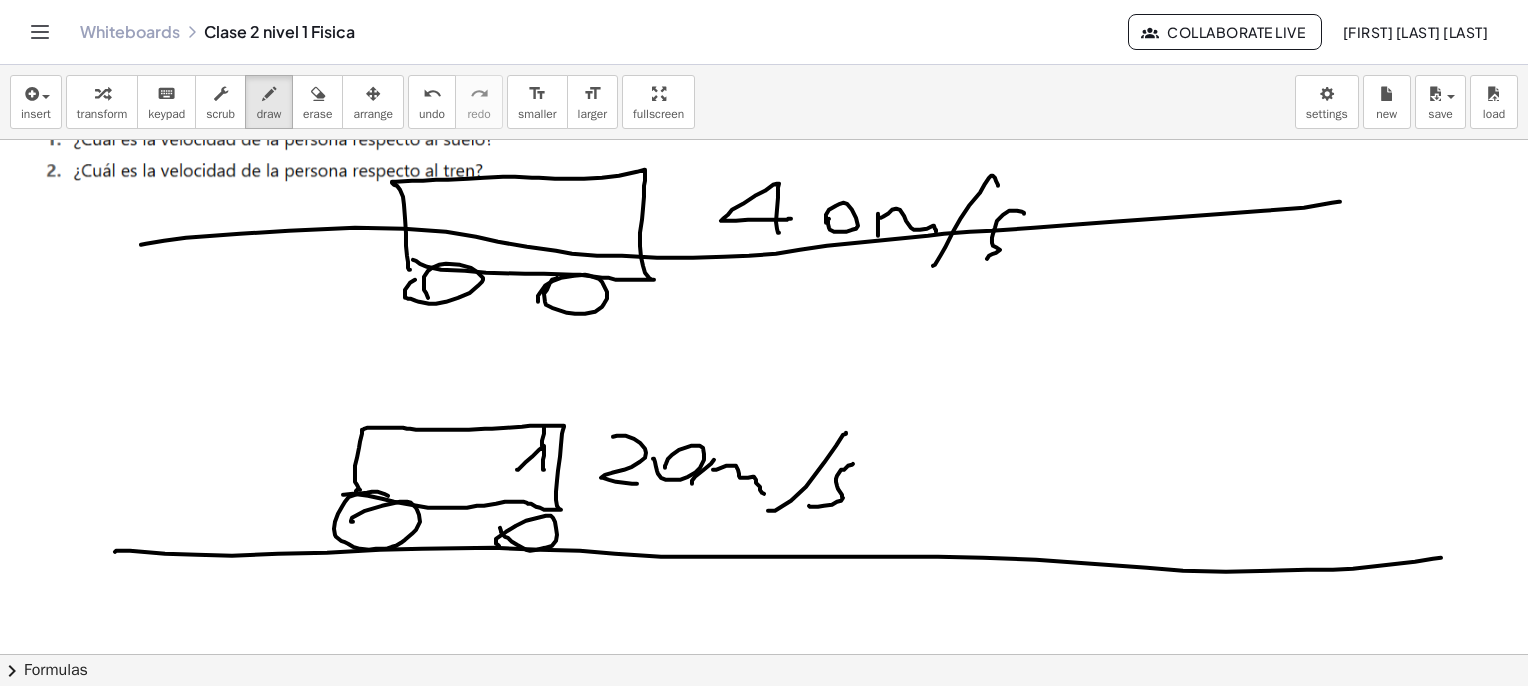 drag, startPoint x: 542, startPoint y: 445, endPoint x: 540, endPoint y: 400, distance: 45.044422 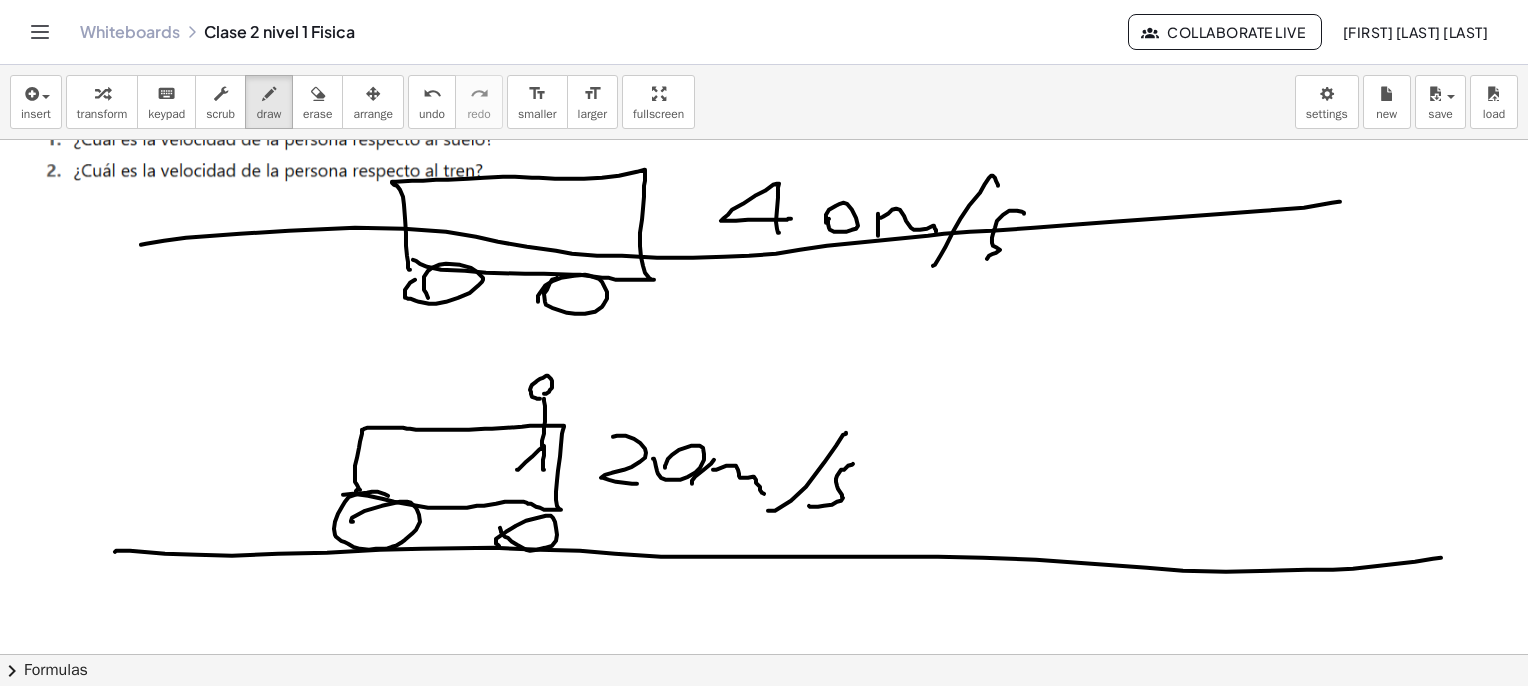 drag 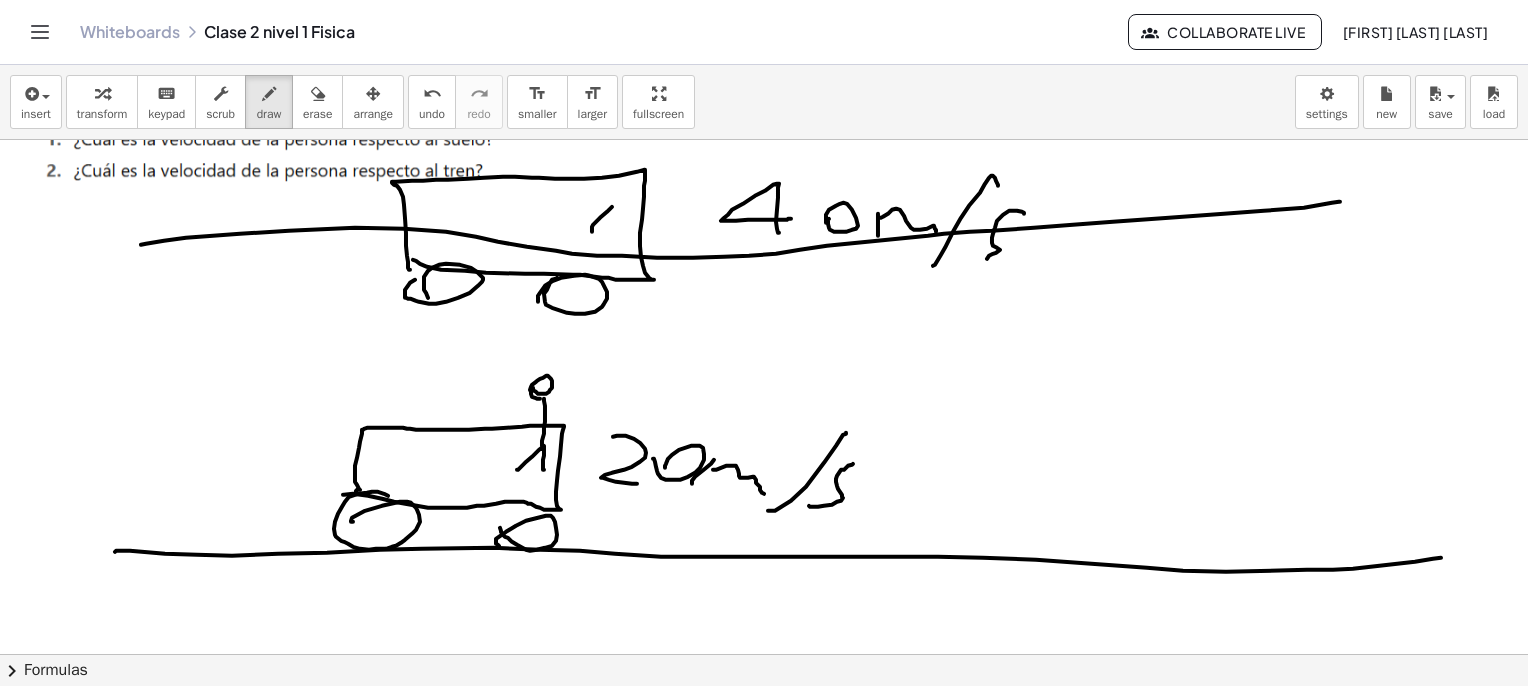 click at bounding box center [769, 2632] 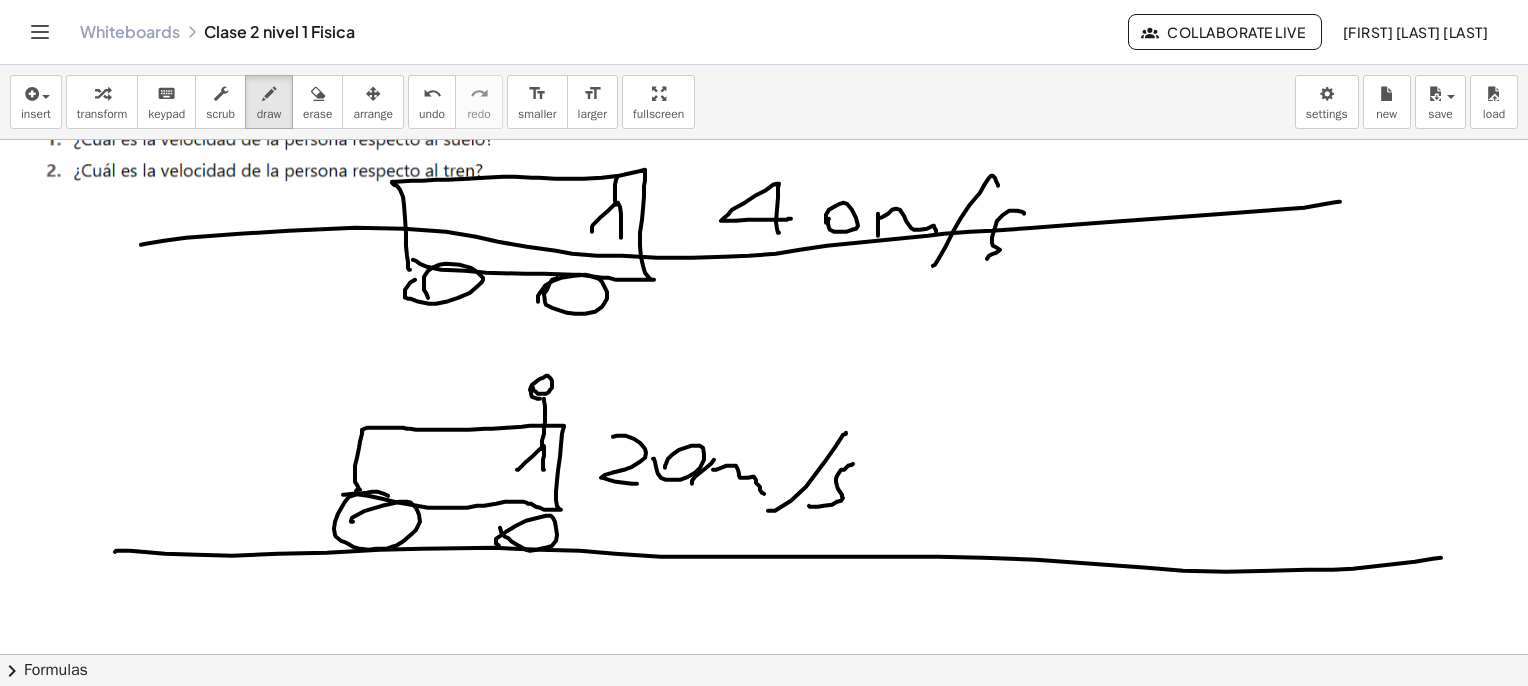 click at bounding box center [769, 2632] 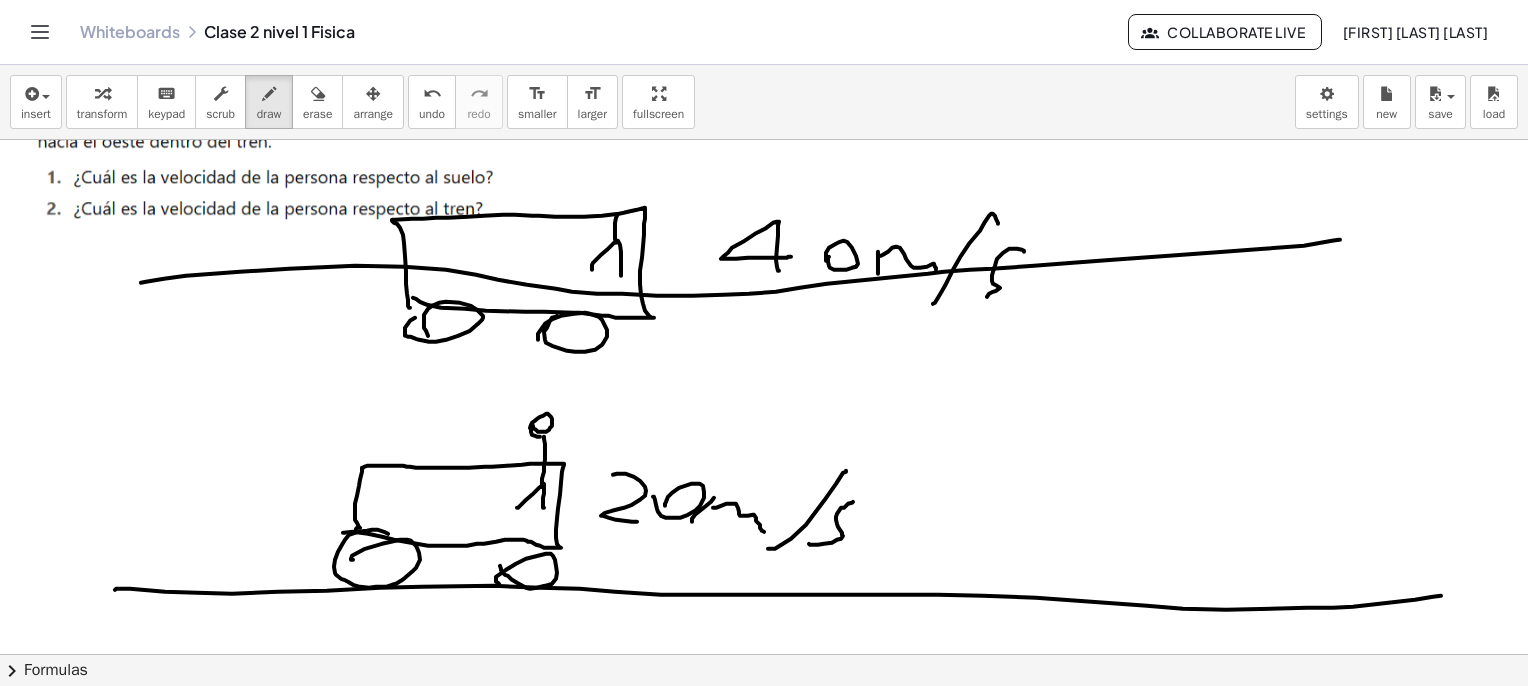 scroll, scrollTop: 0, scrollLeft: 0, axis: both 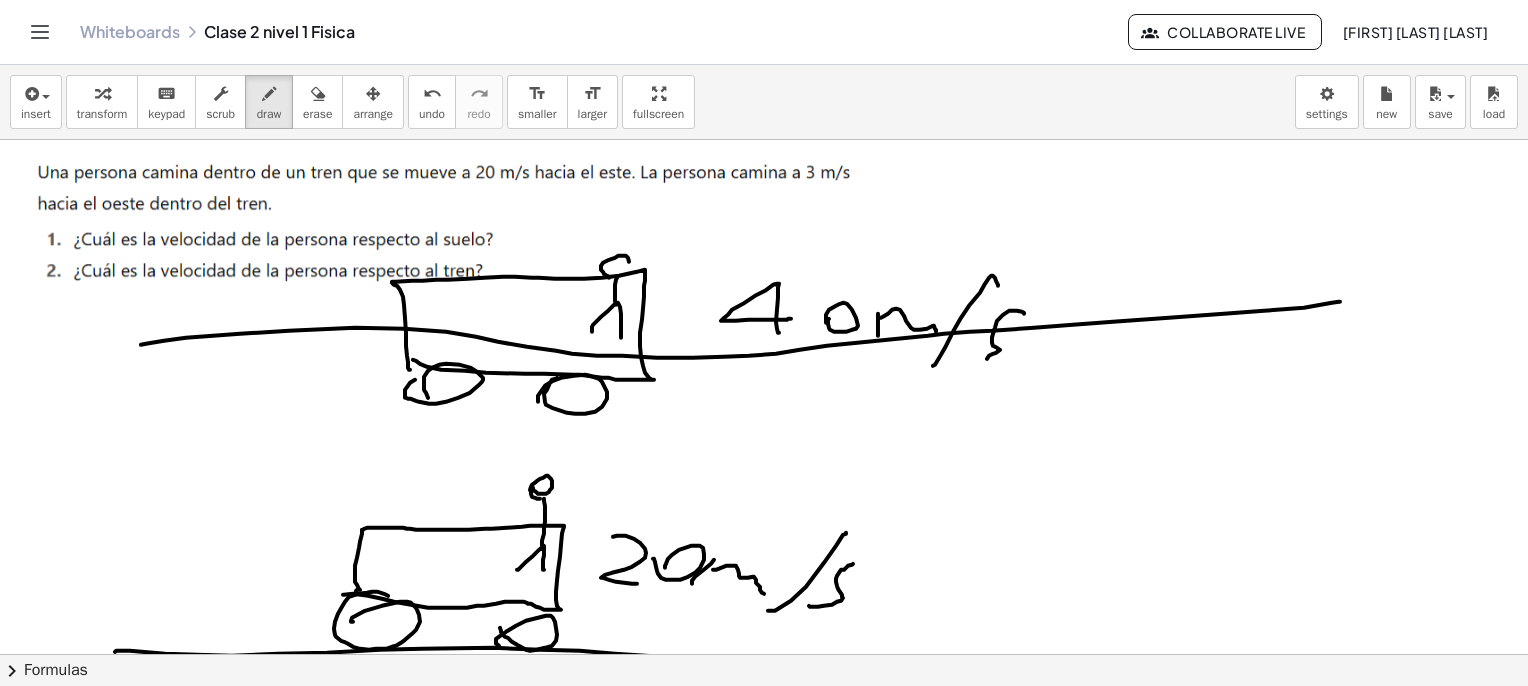 click at bounding box center [769, 2732] 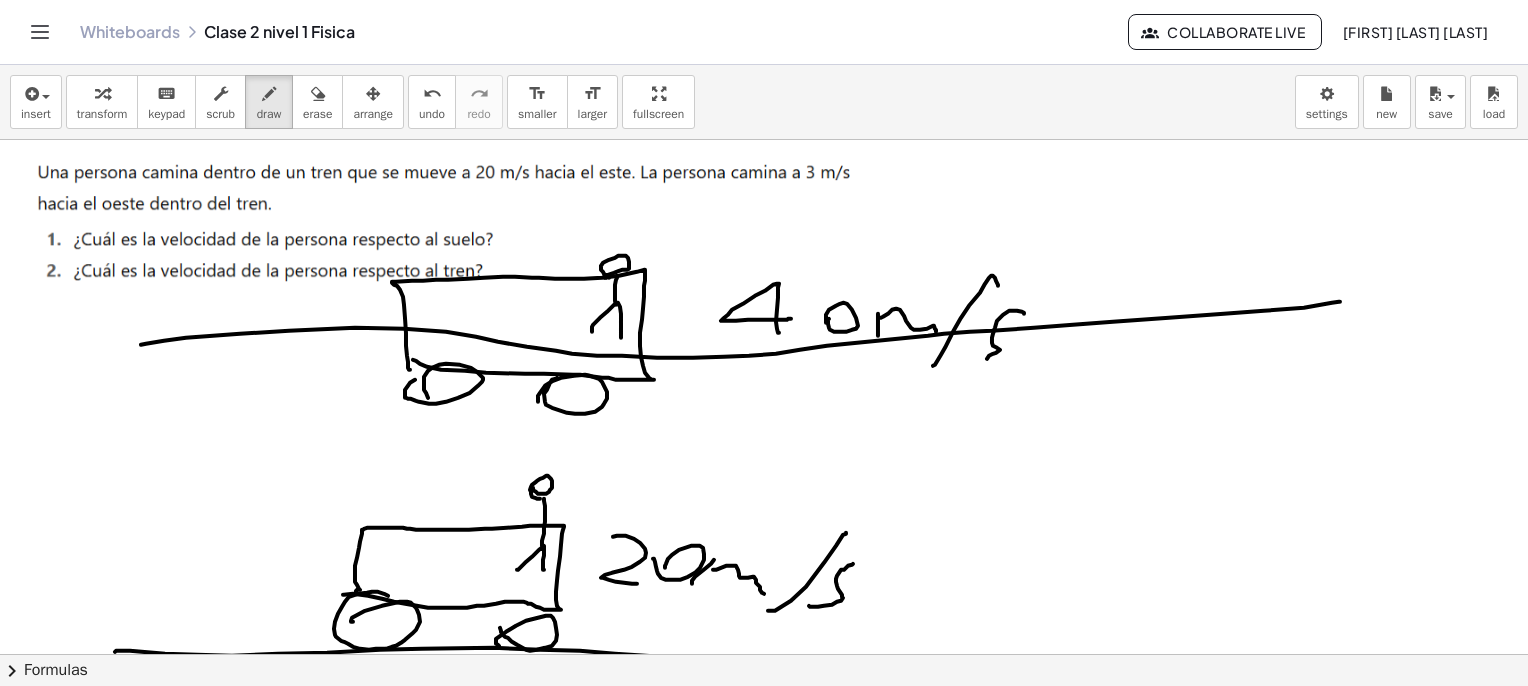 scroll, scrollTop: 100, scrollLeft: 0, axis: vertical 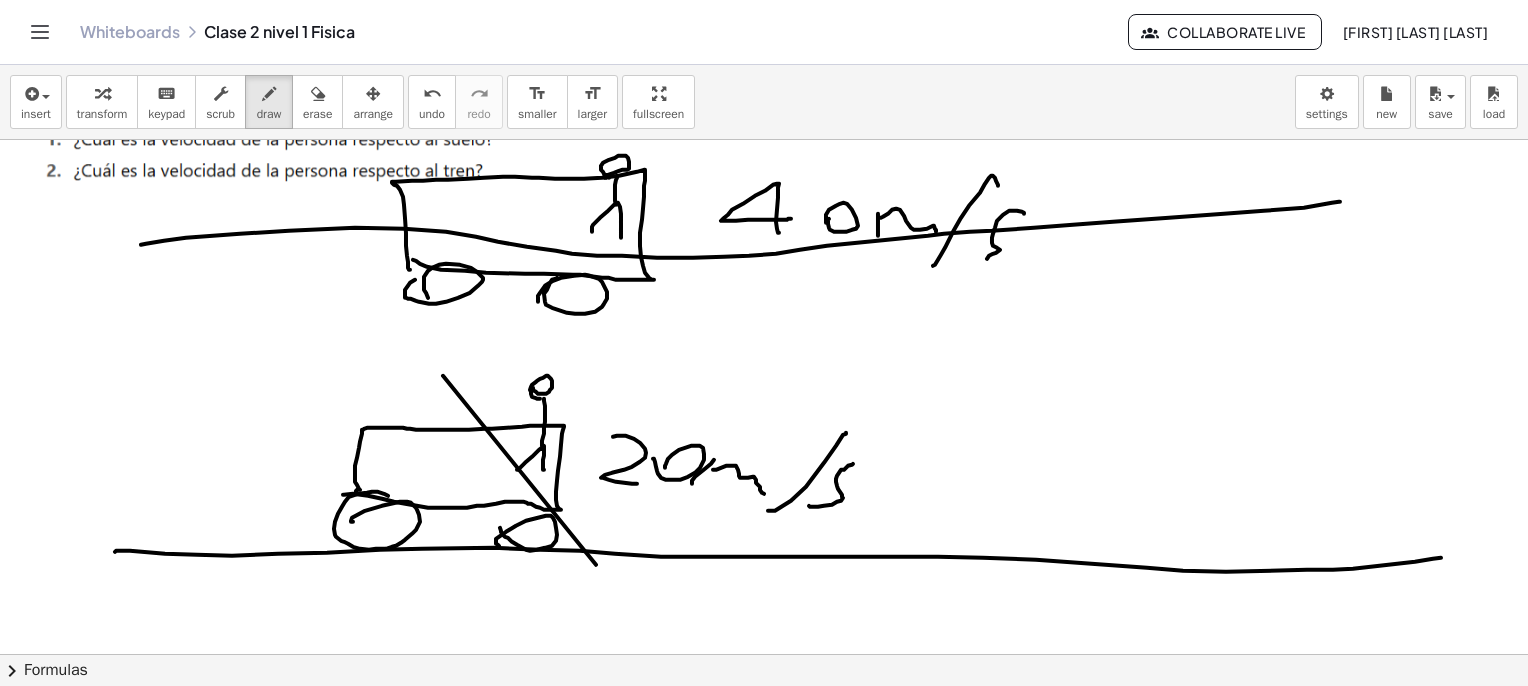 click at bounding box center [769, 2632] 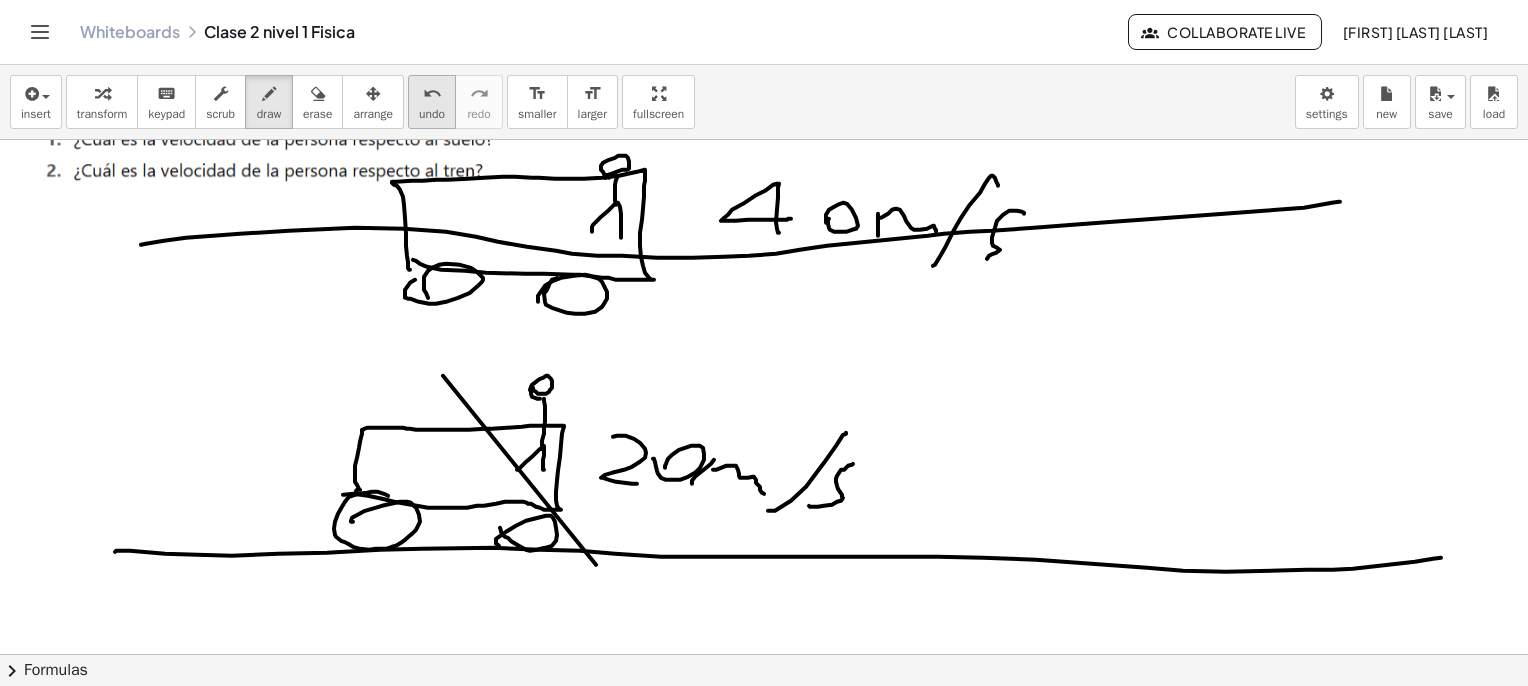 click on "undo" at bounding box center (432, 114) 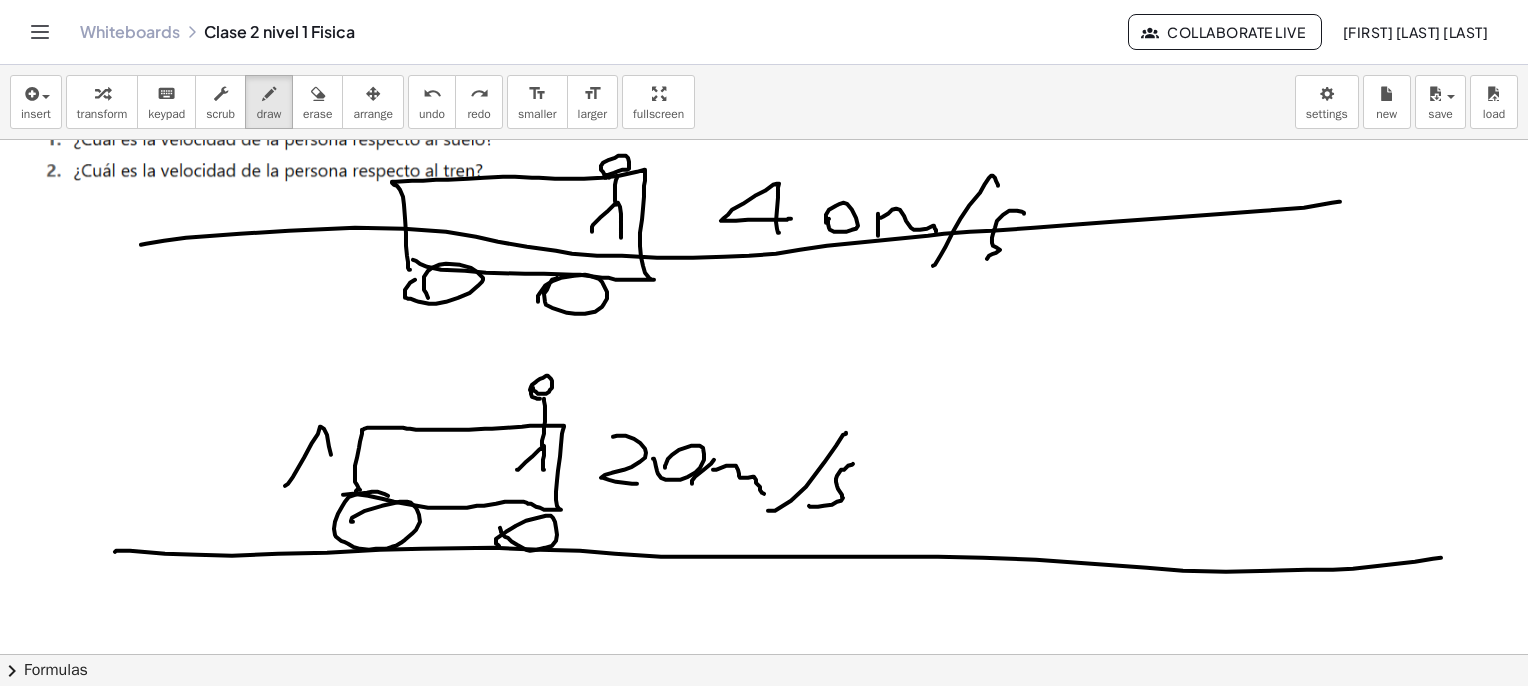 click at bounding box center [769, 2632] 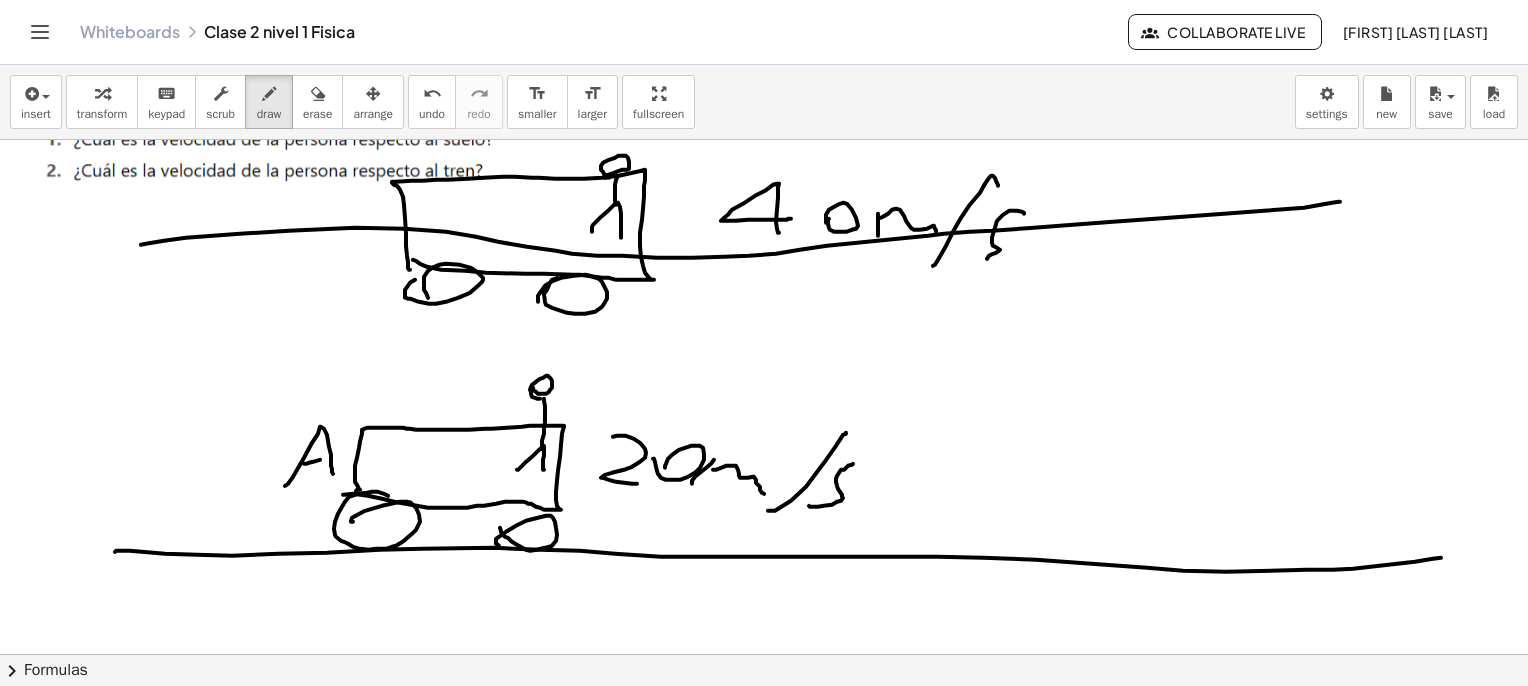 click at bounding box center [769, 2632] 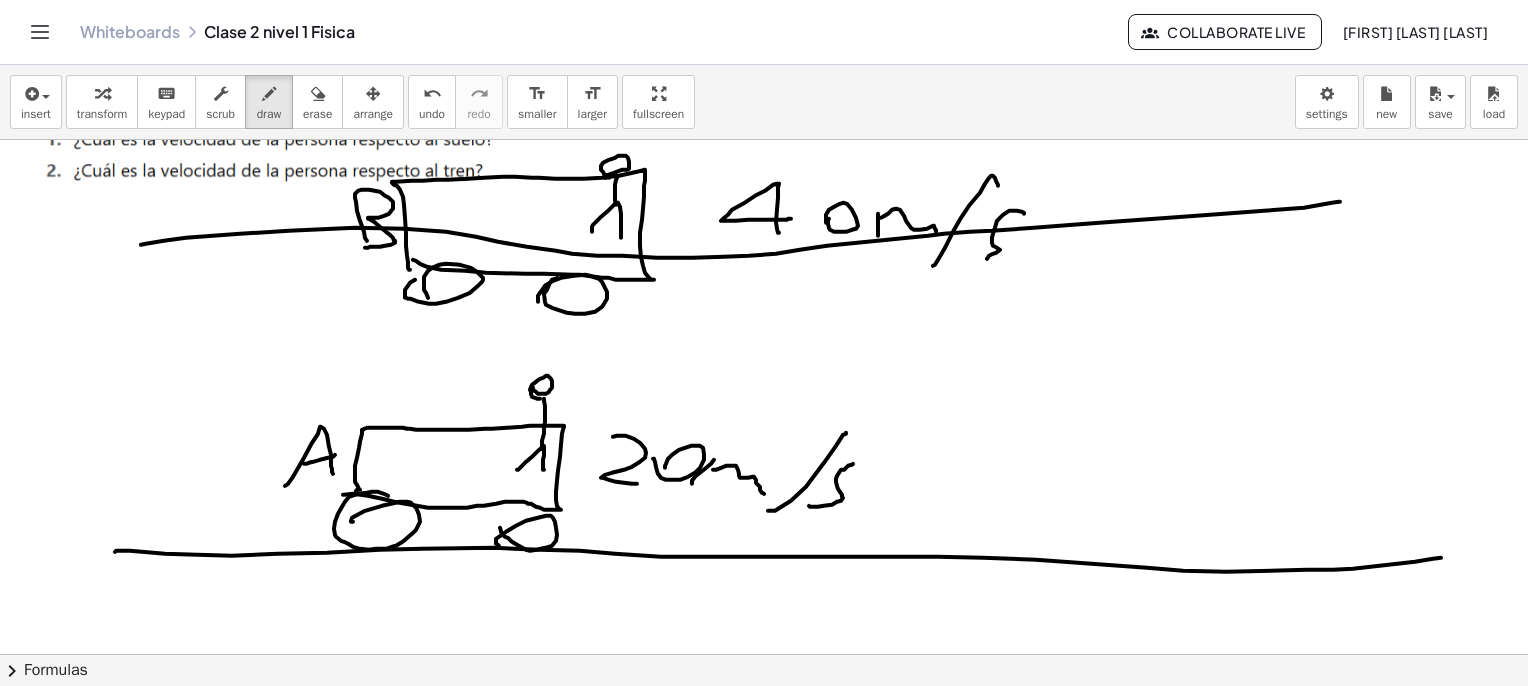 click at bounding box center [769, 2632] 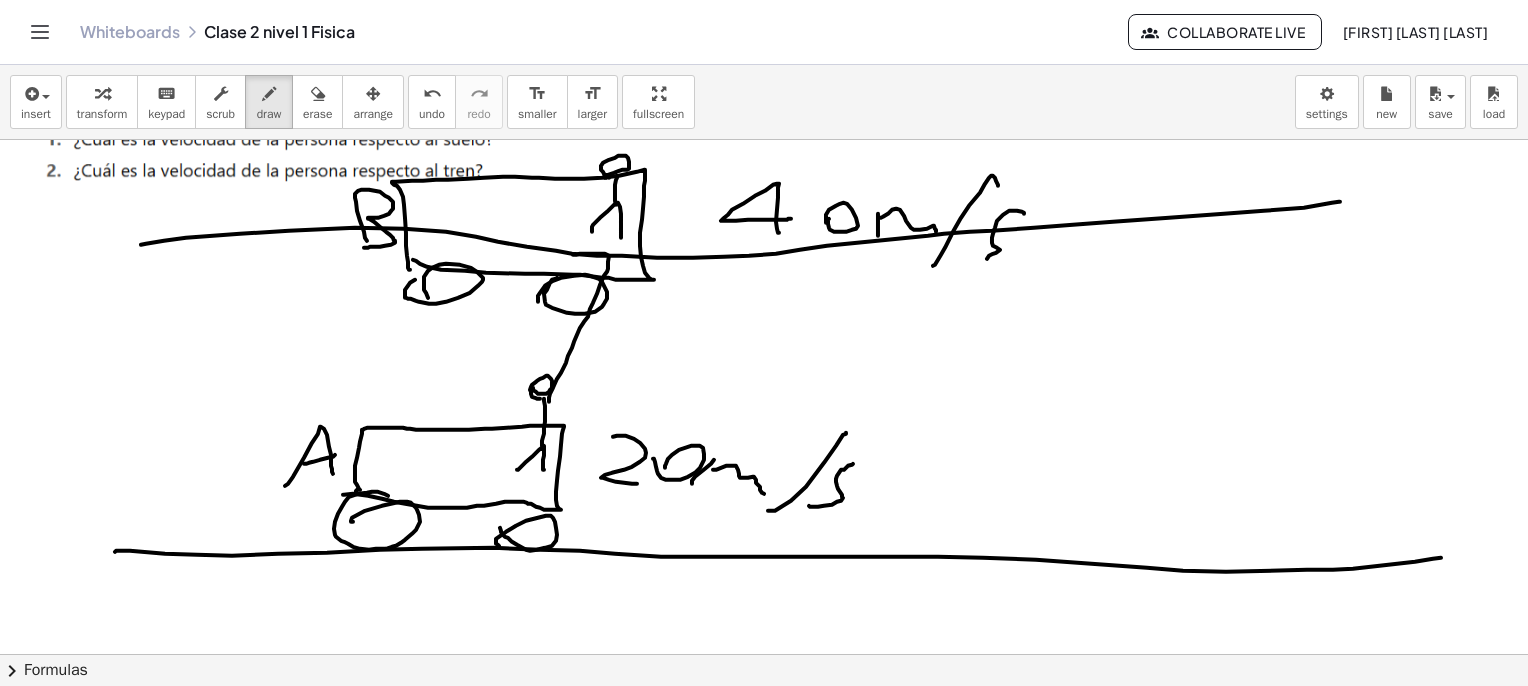 click at bounding box center (769, 2632) 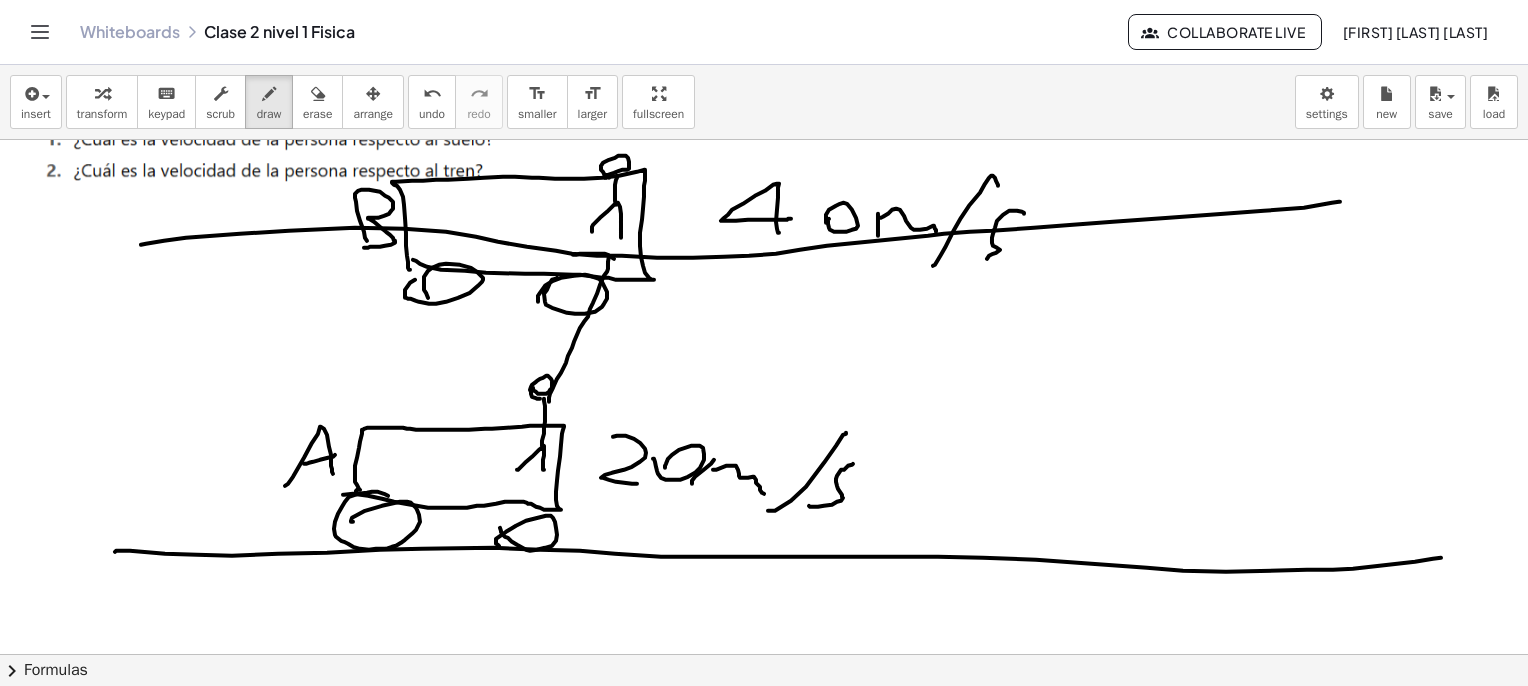 click at bounding box center (769, 2632) 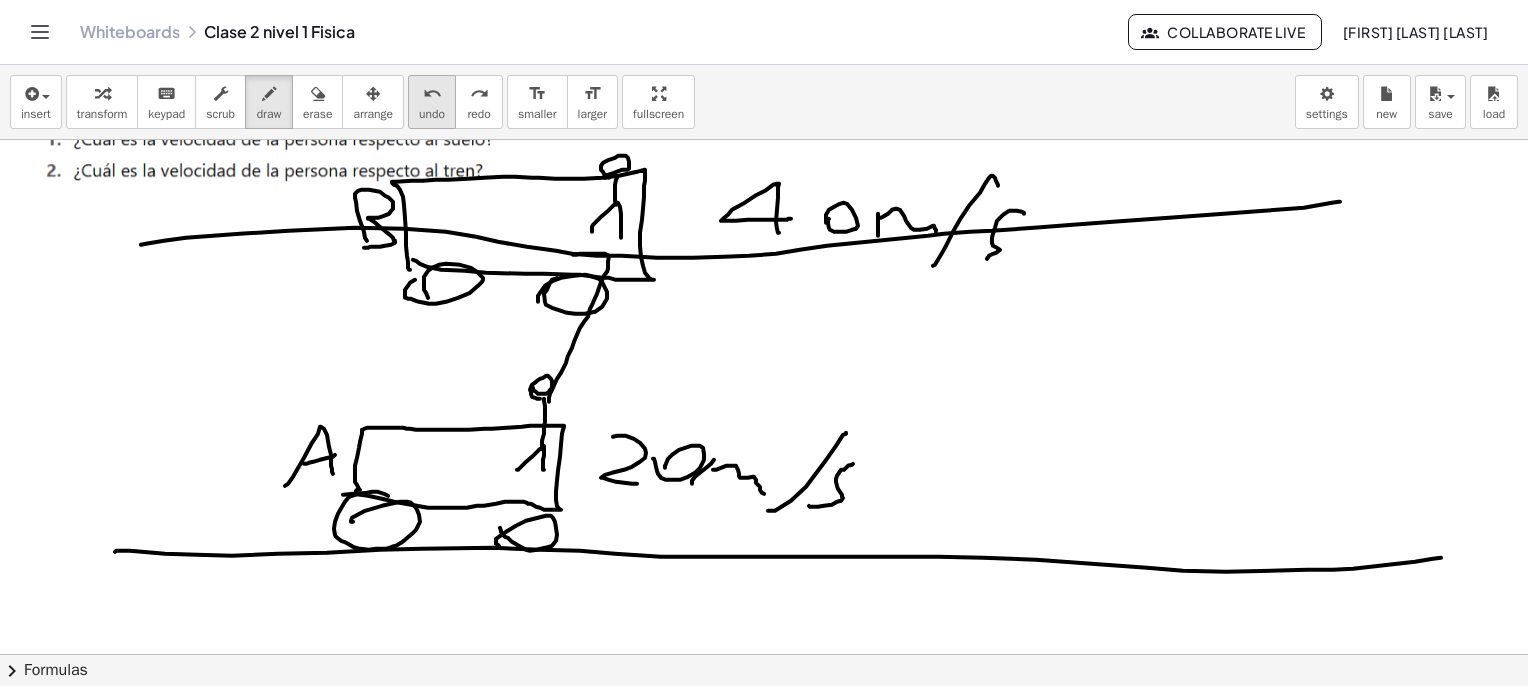 click on "undo" at bounding box center [432, 114] 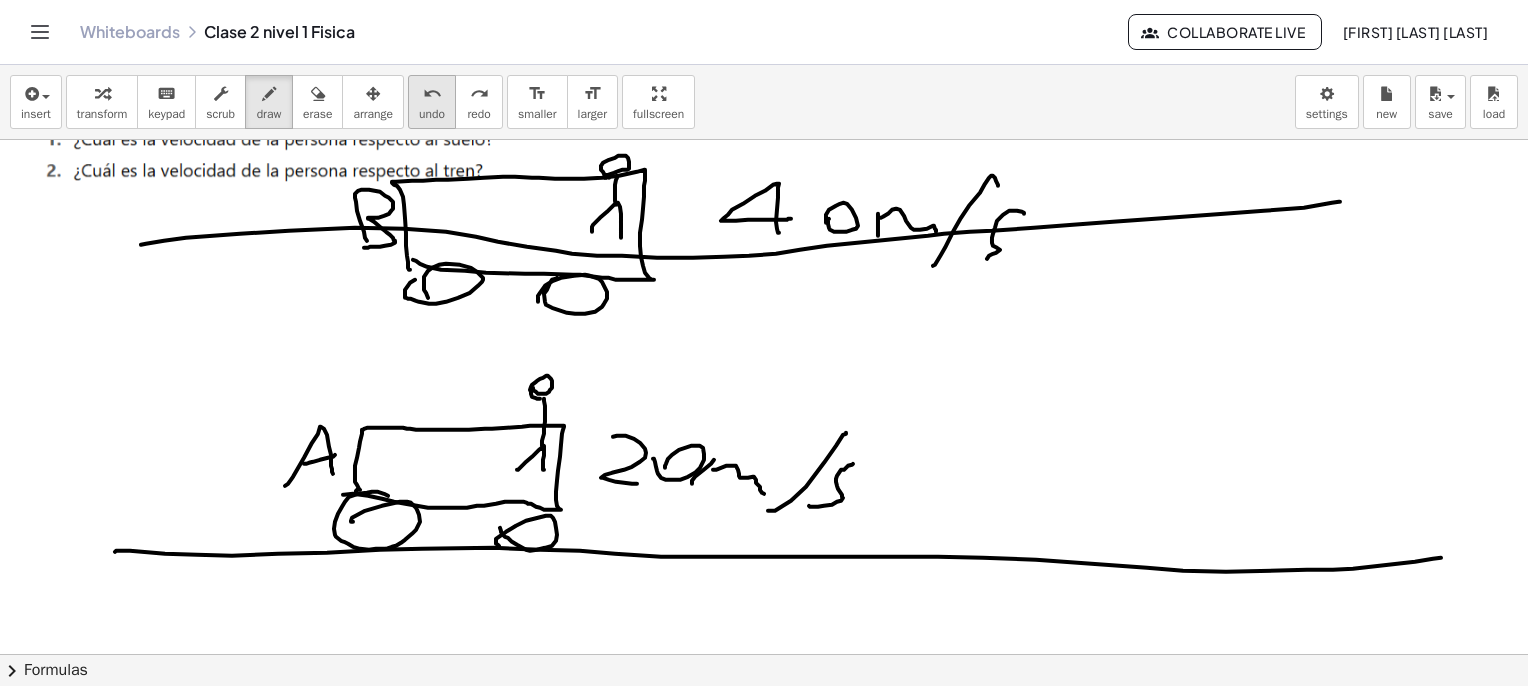click on "undo" at bounding box center (432, 114) 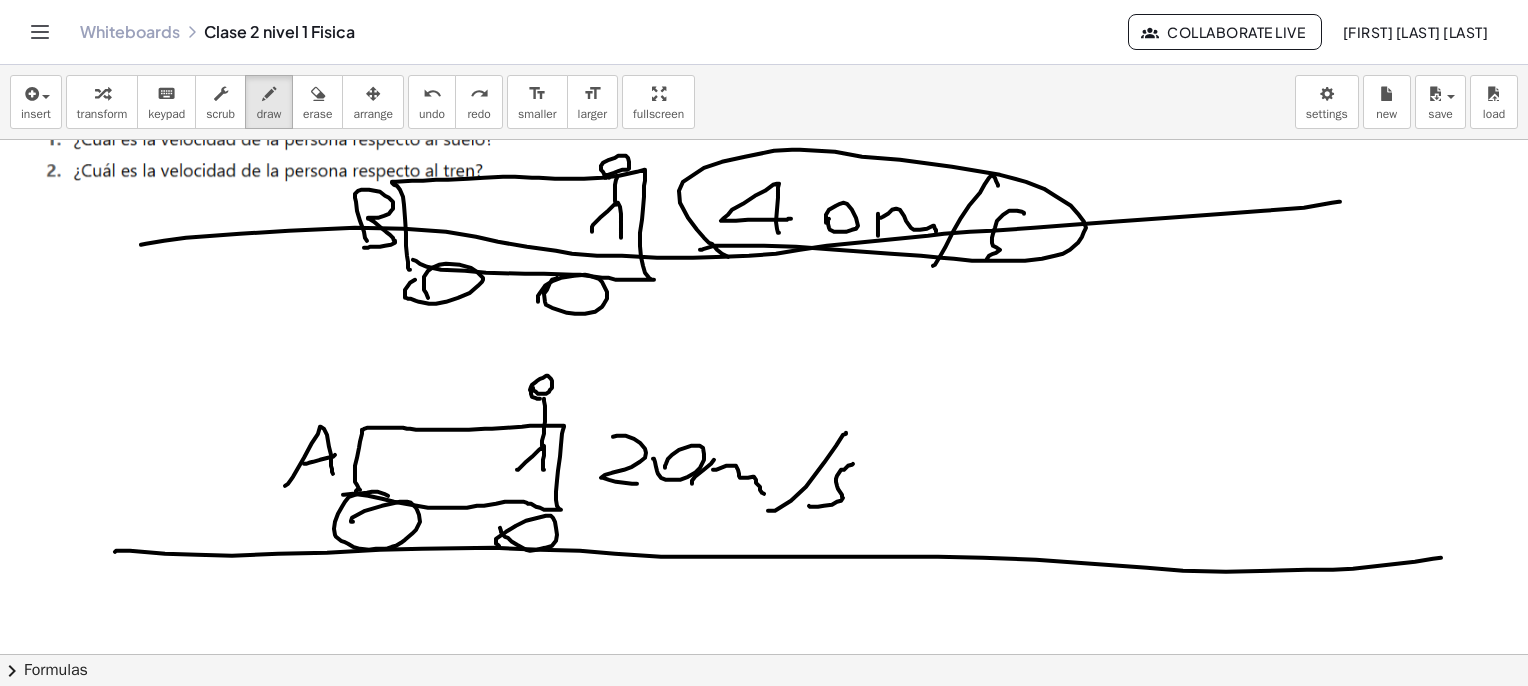 drag, startPoint x: 700, startPoint y: 249, endPoint x: 721, endPoint y: 223, distance: 33.42155 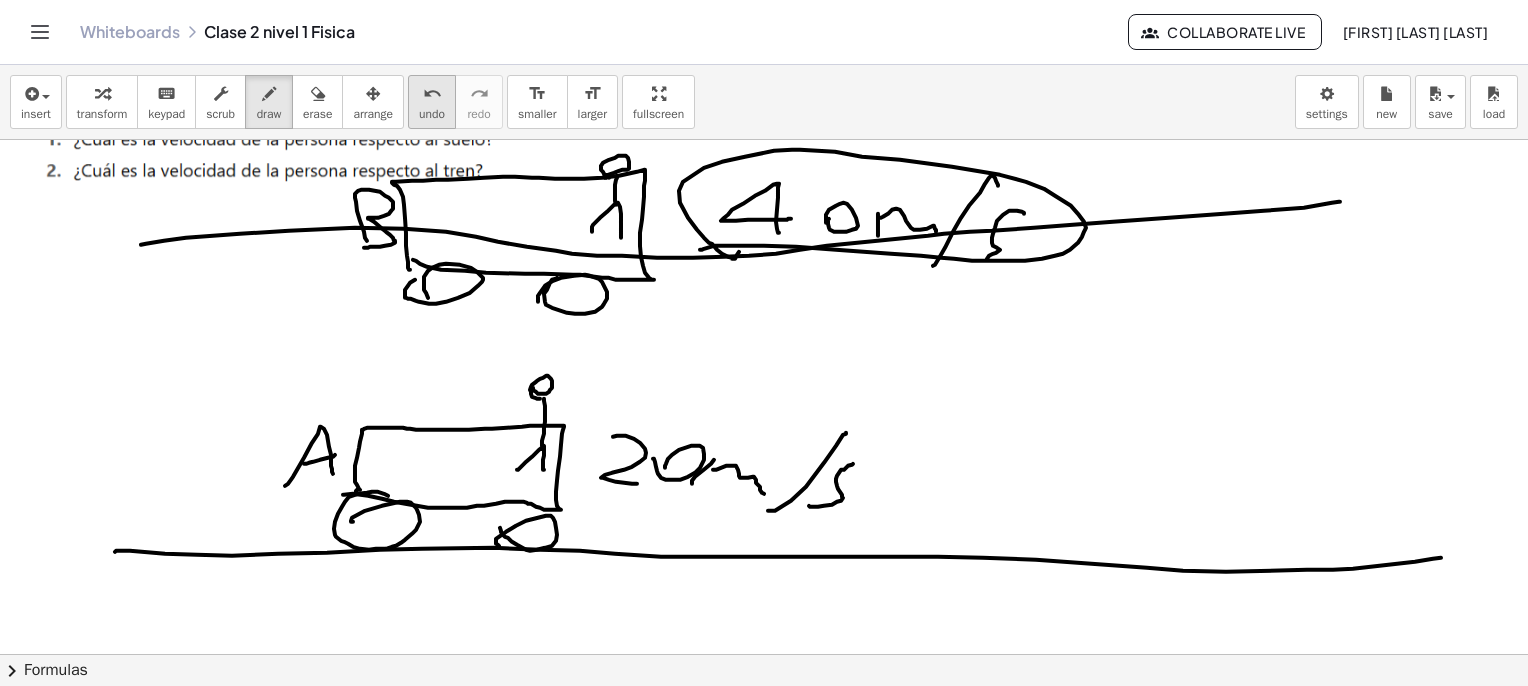 click on "undo undo" at bounding box center (432, 102) 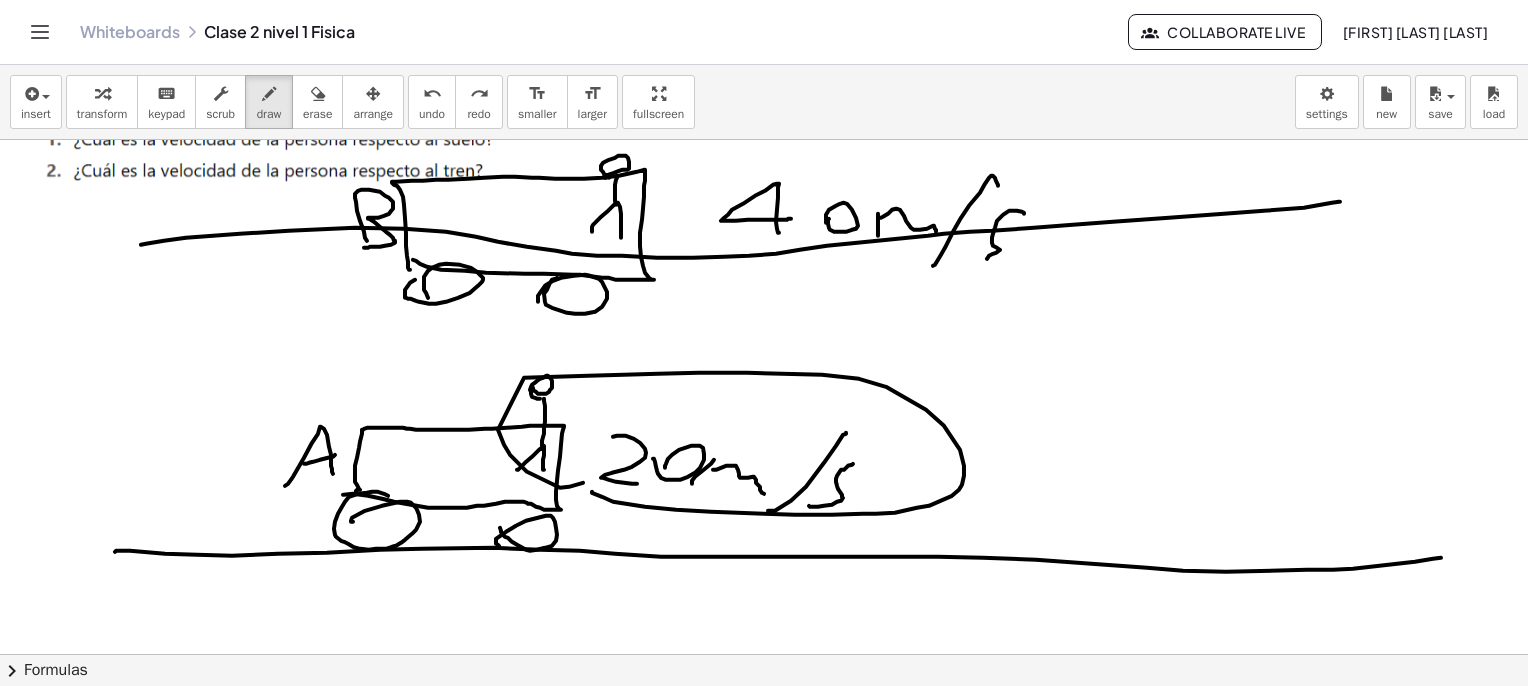 drag, startPoint x: 676, startPoint y: 509, endPoint x: 610, endPoint y: 380, distance: 144.90341 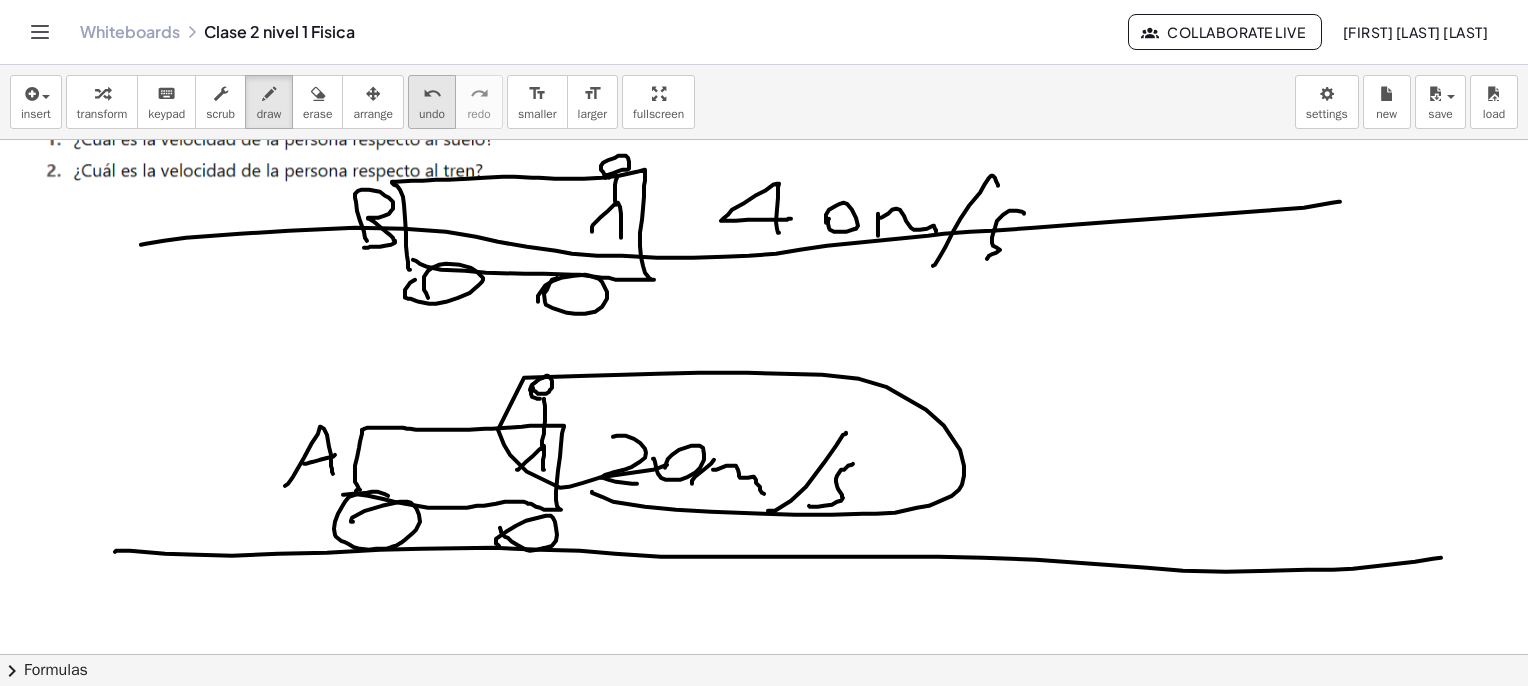 click on "undo" at bounding box center [432, 94] 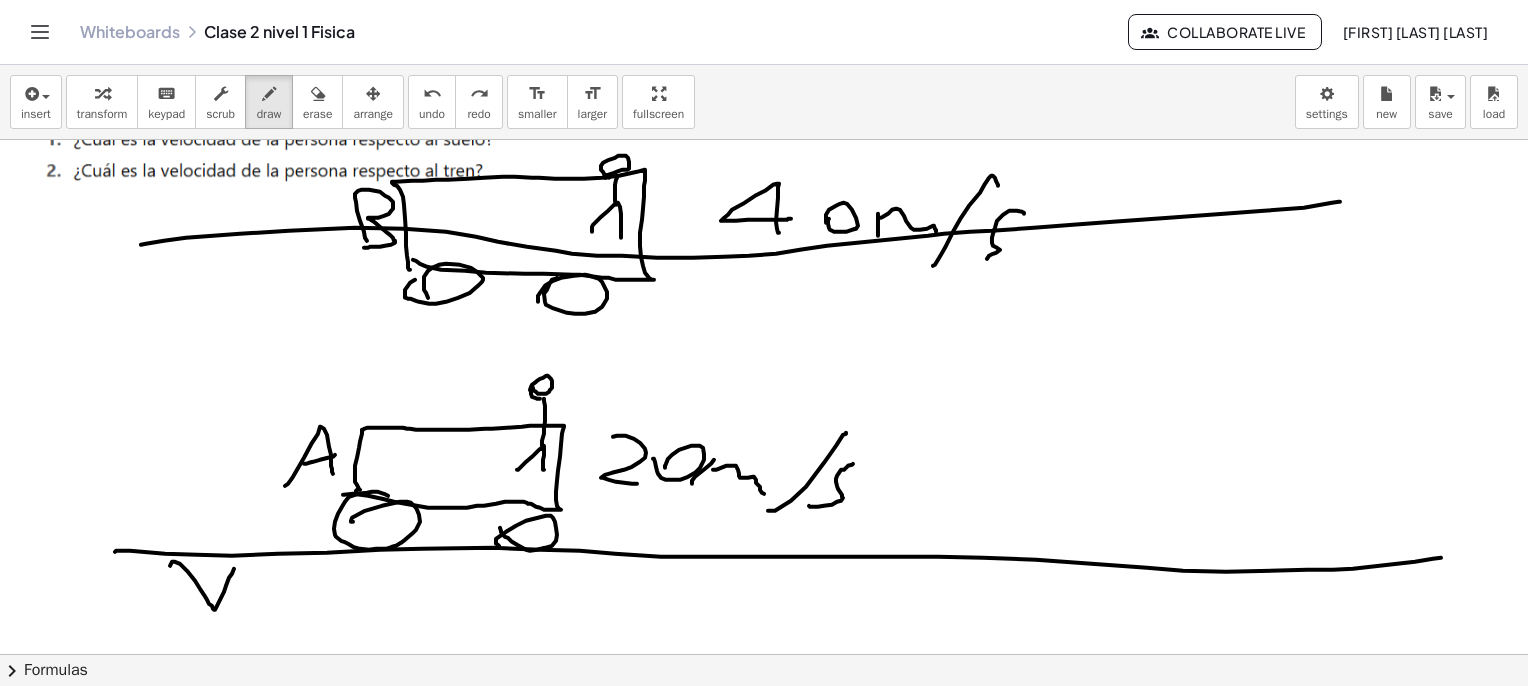 click at bounding box center [769, 2632] 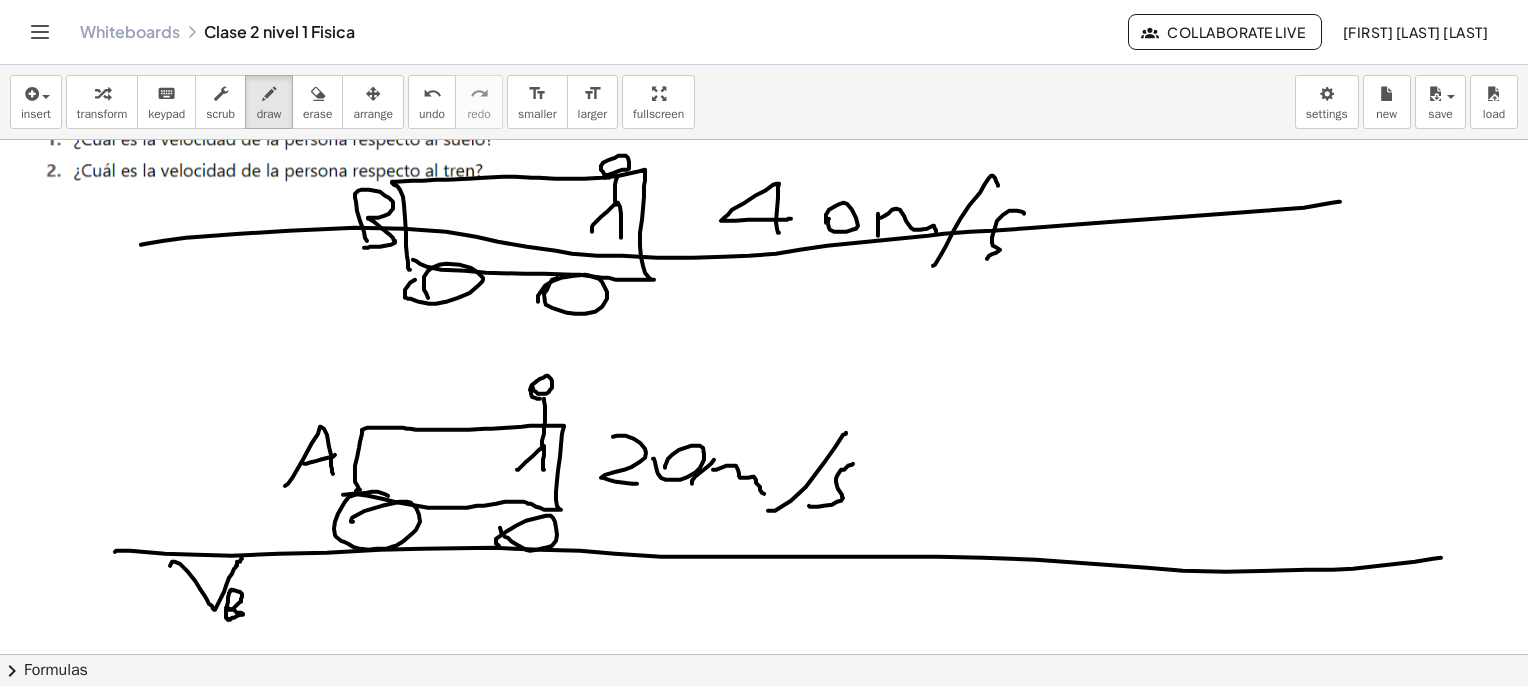 click at bounding box center [769, 2632] 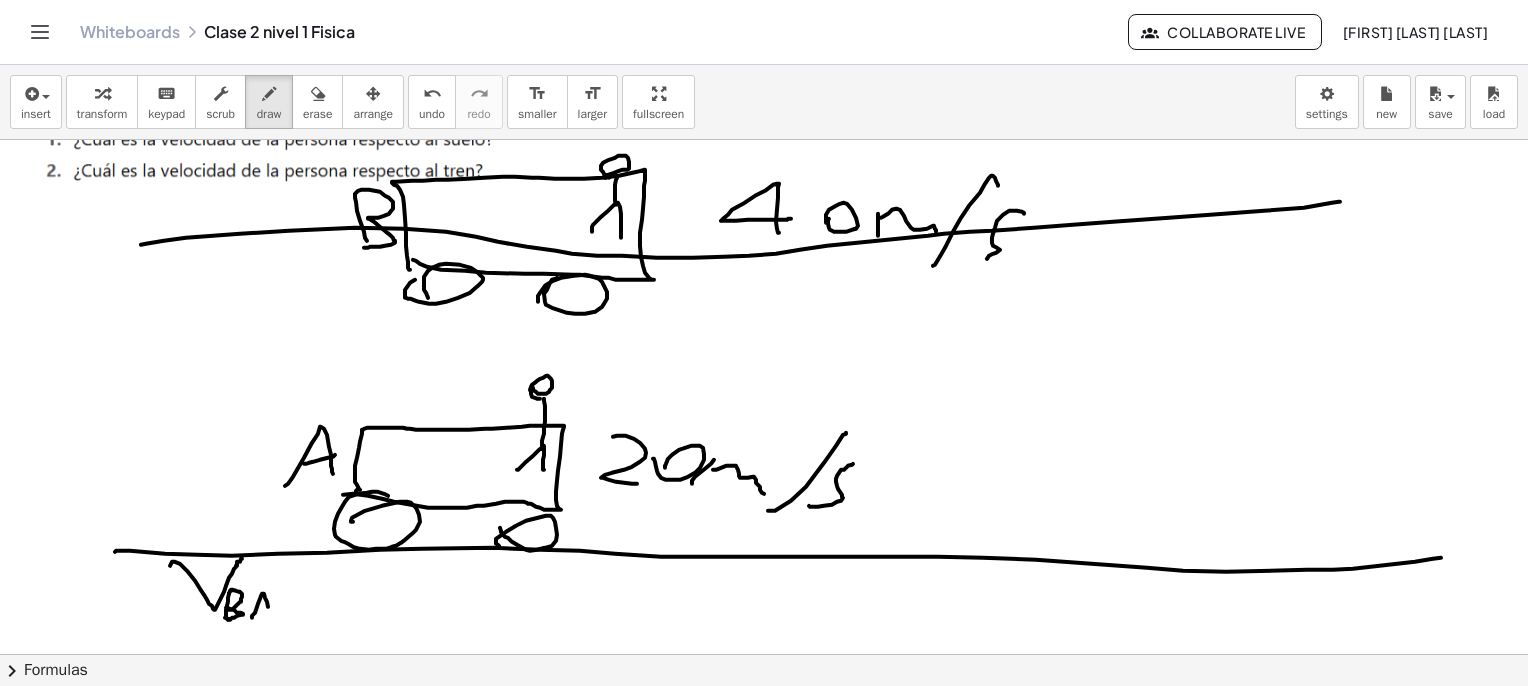 drag, startPoint x: 252, startPoint y: 617, endPoint x: 273, endPoint y: 618, distance: 21.023796 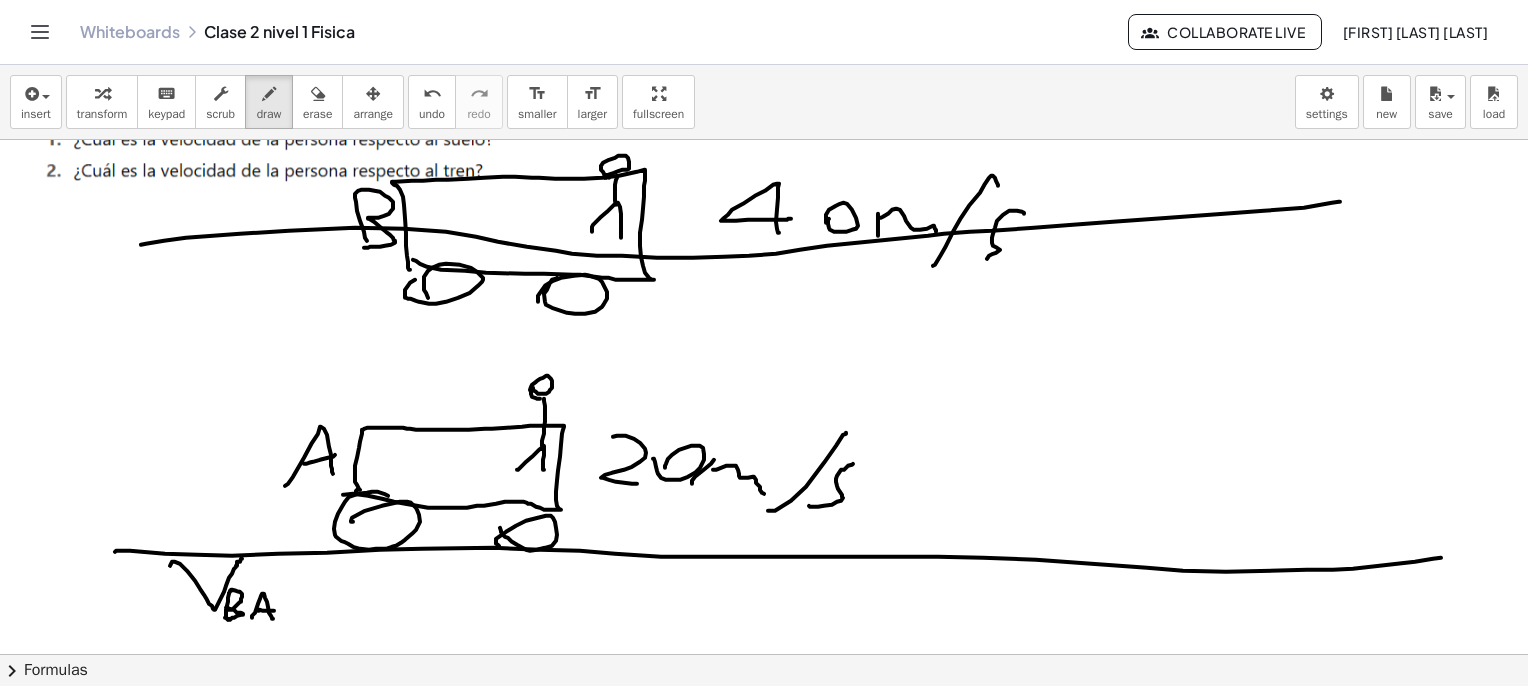 click at bounding box center (769, 2632) 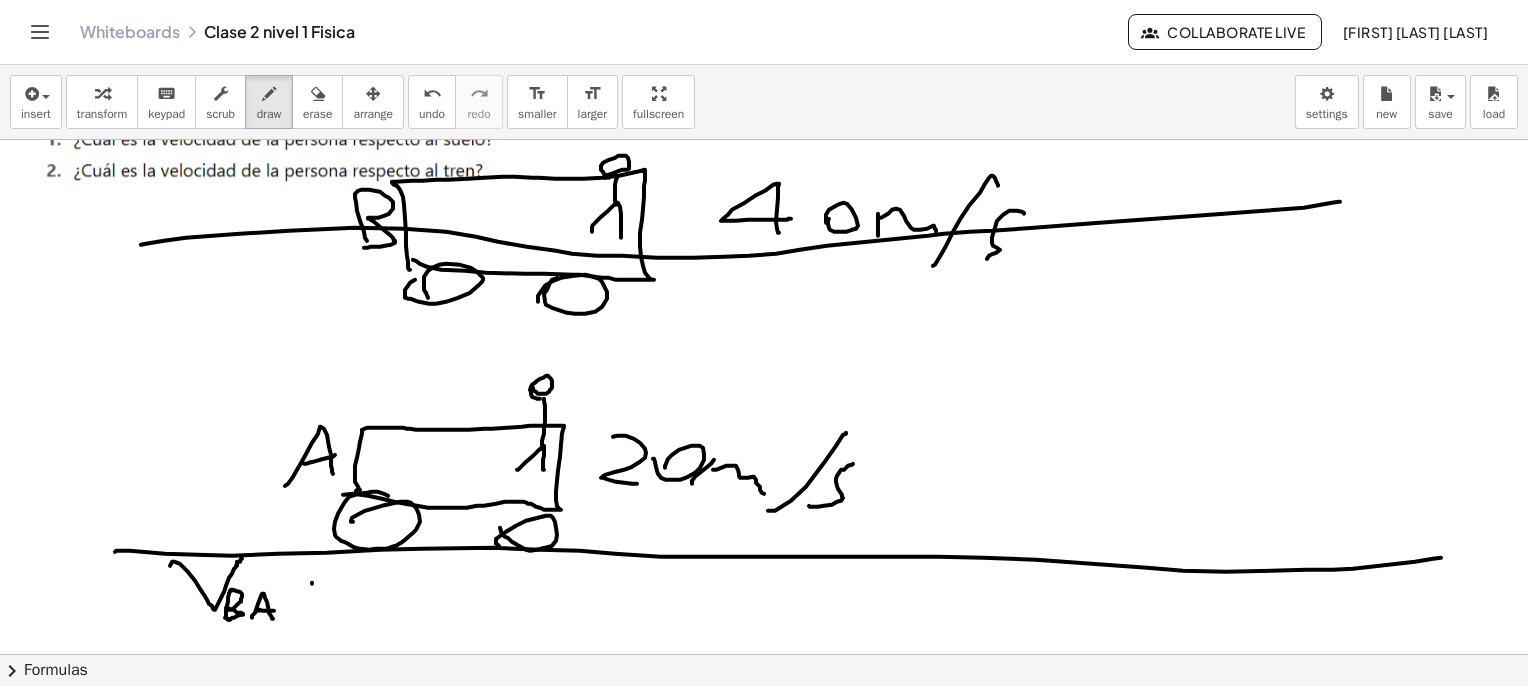 drag, startPoint x: 312, startPoint y: 583, endPoint x: 352, endPoint y: 600, distance: 43.462627 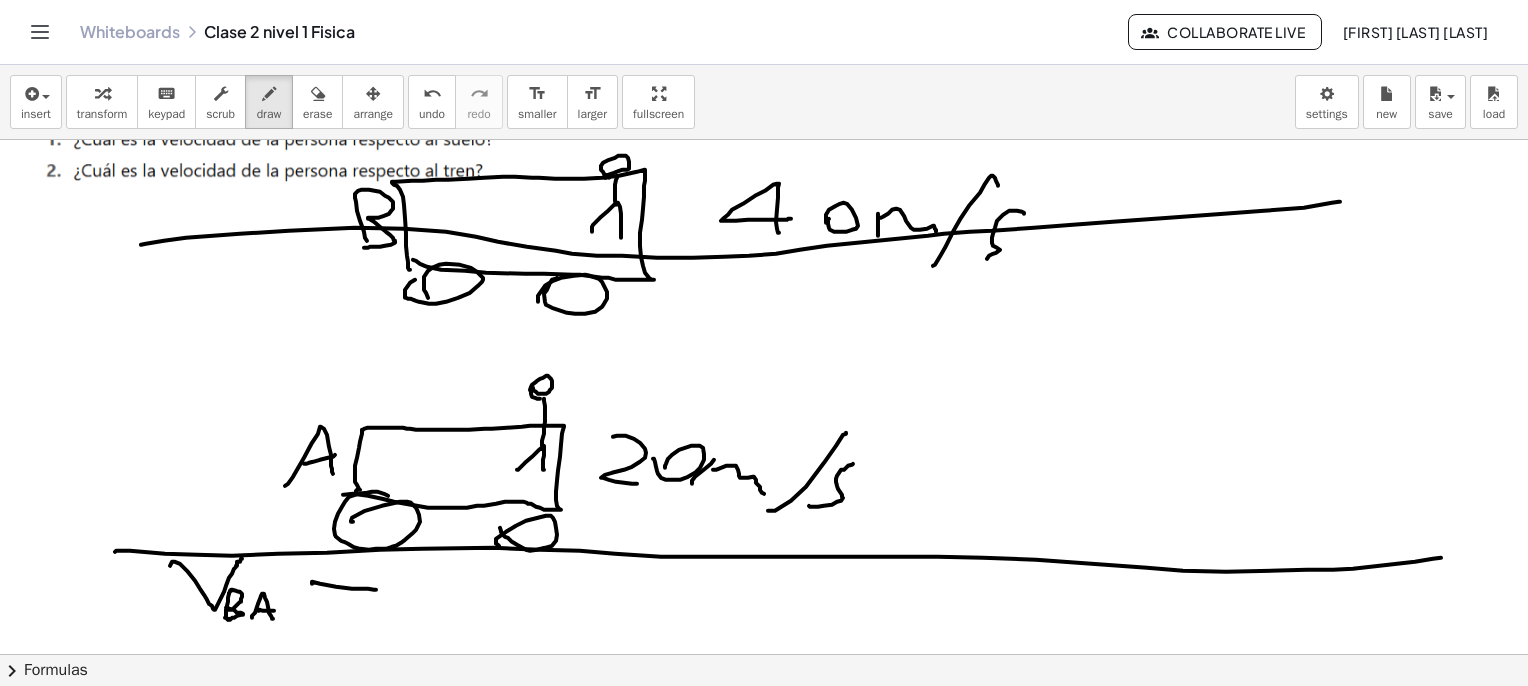click at bounding box center [769, 2632] 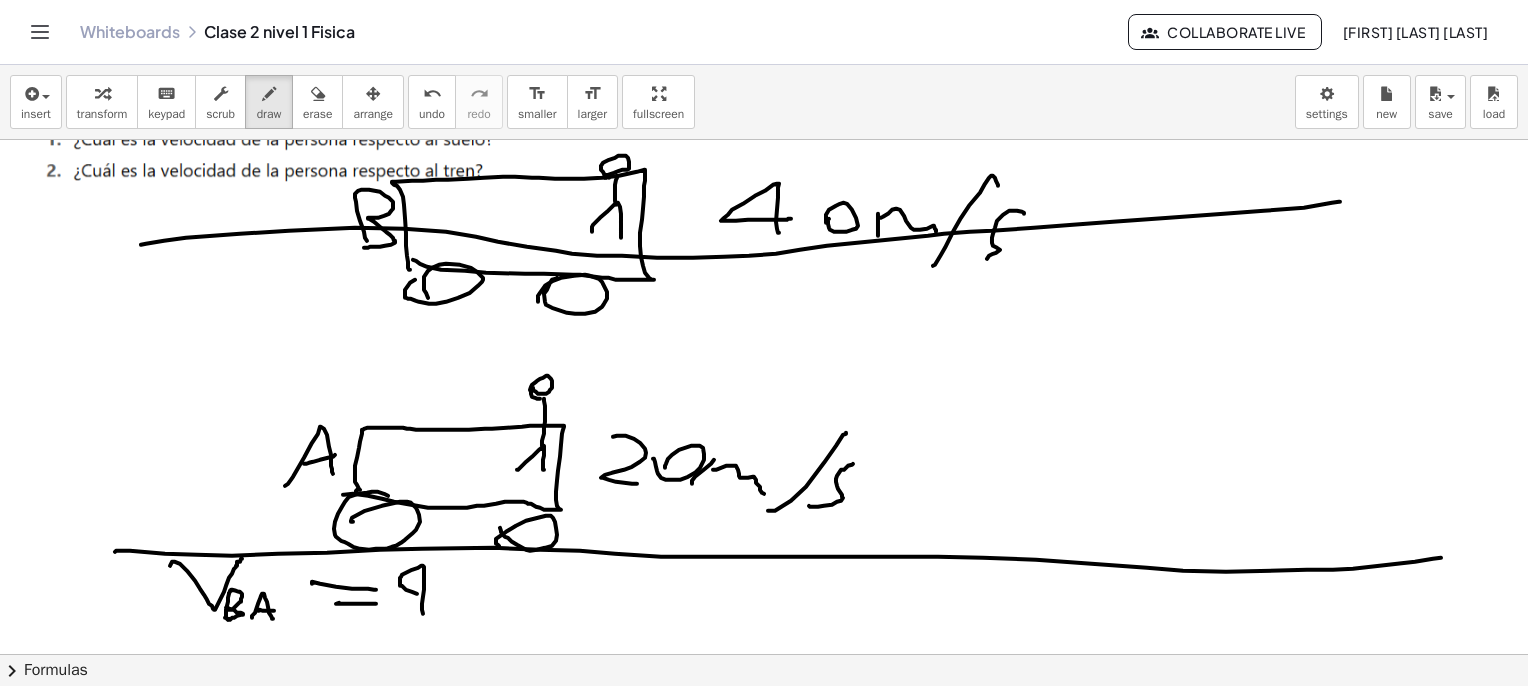 click at bounding box center [769, 2632] 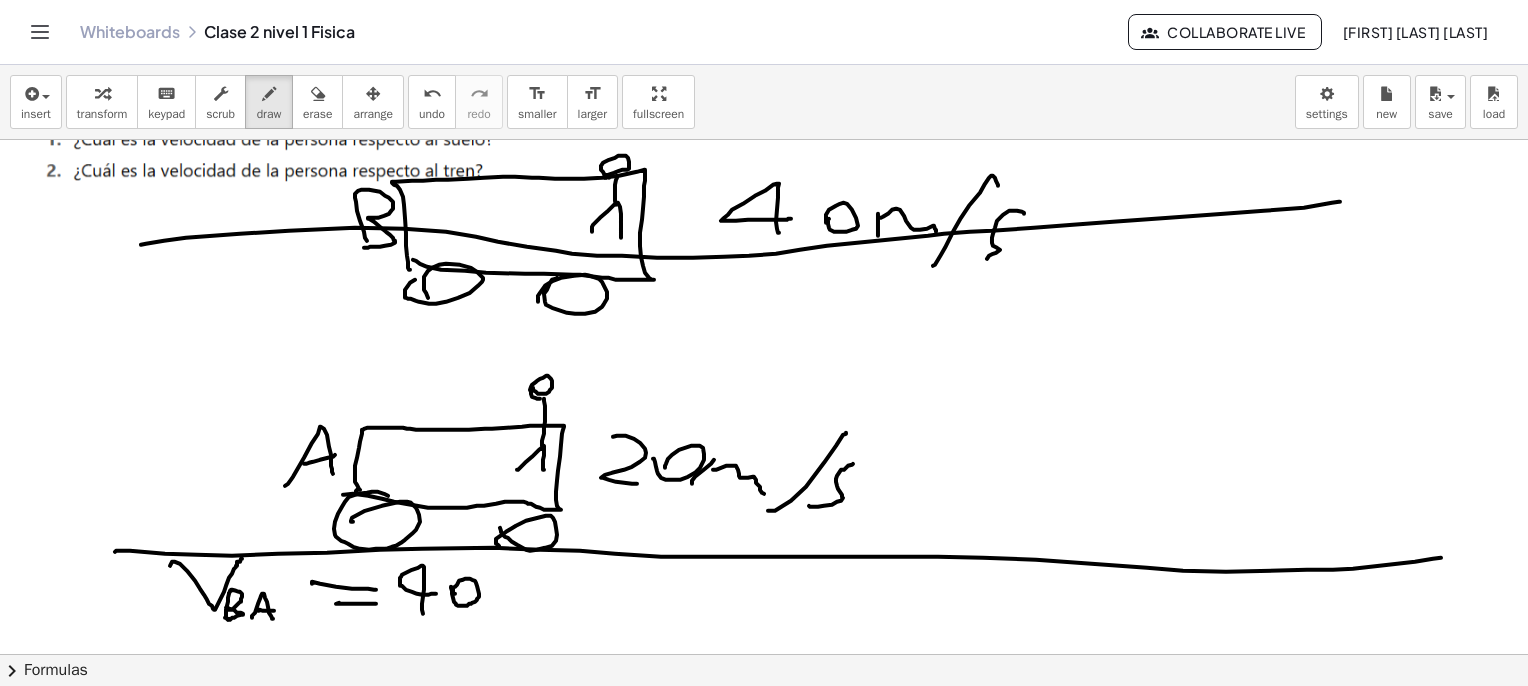 click at bounding box center [769, 2632] 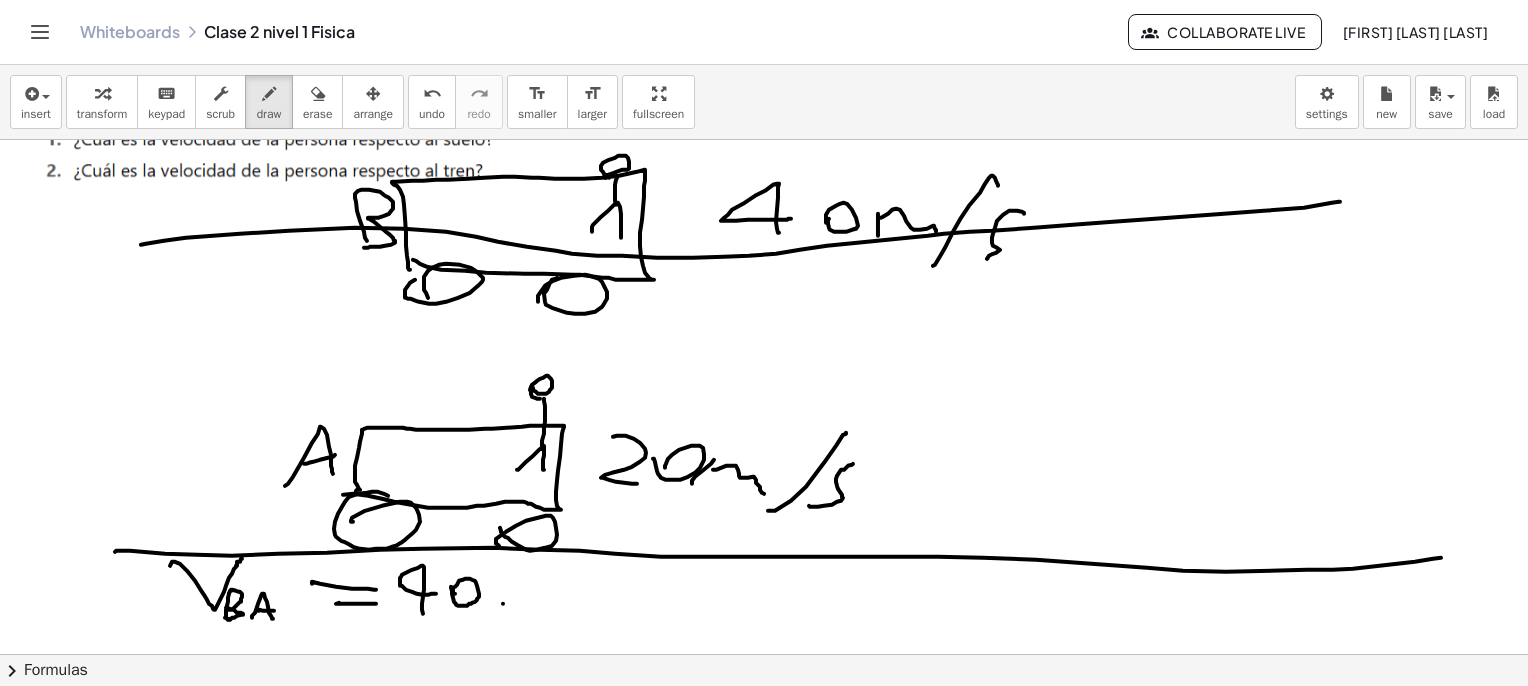 drag, startPoint x: 503, startPoint y: 603, endPoint x: 496, endPoint y: 582, distance: 22.135944 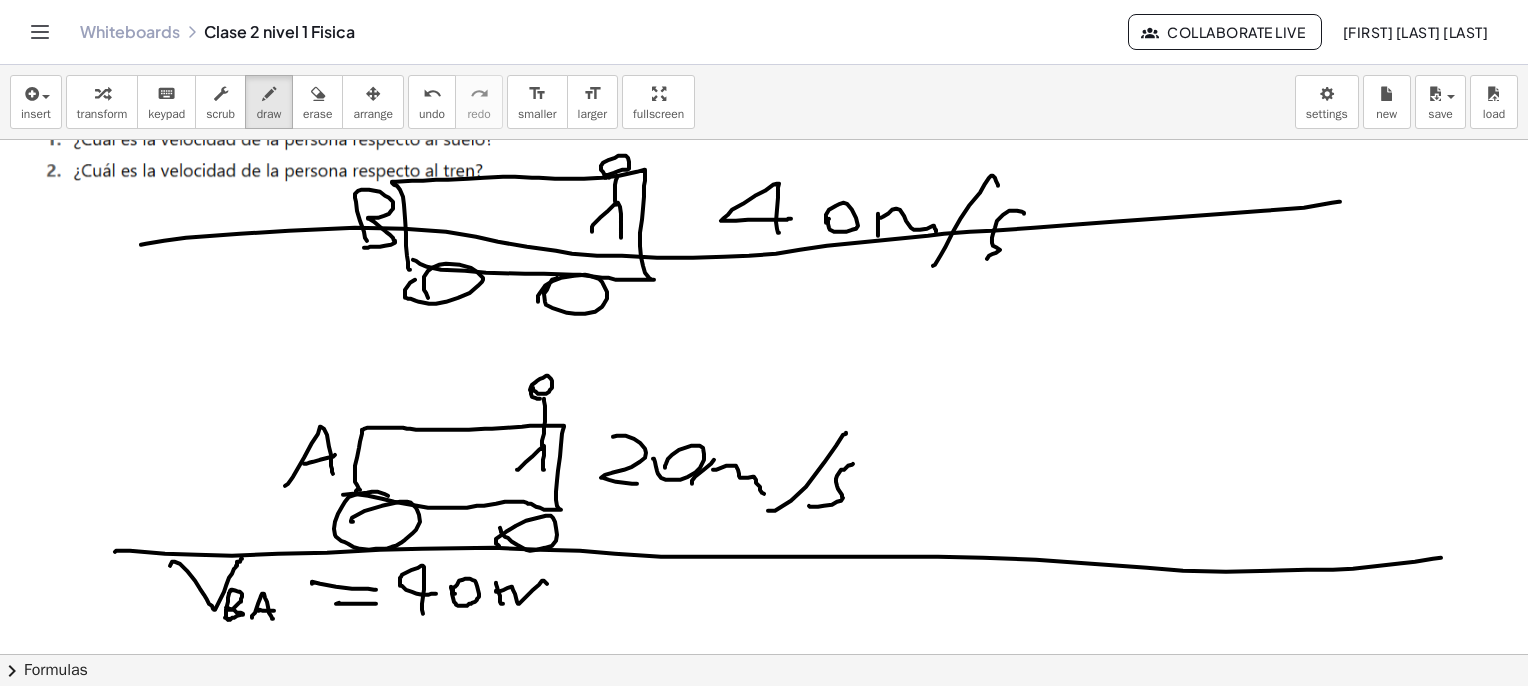 drag, startPoint x: 496, startPoint y: 591, endPoint x: 545, endPoint y: 612, distance: 53.310413 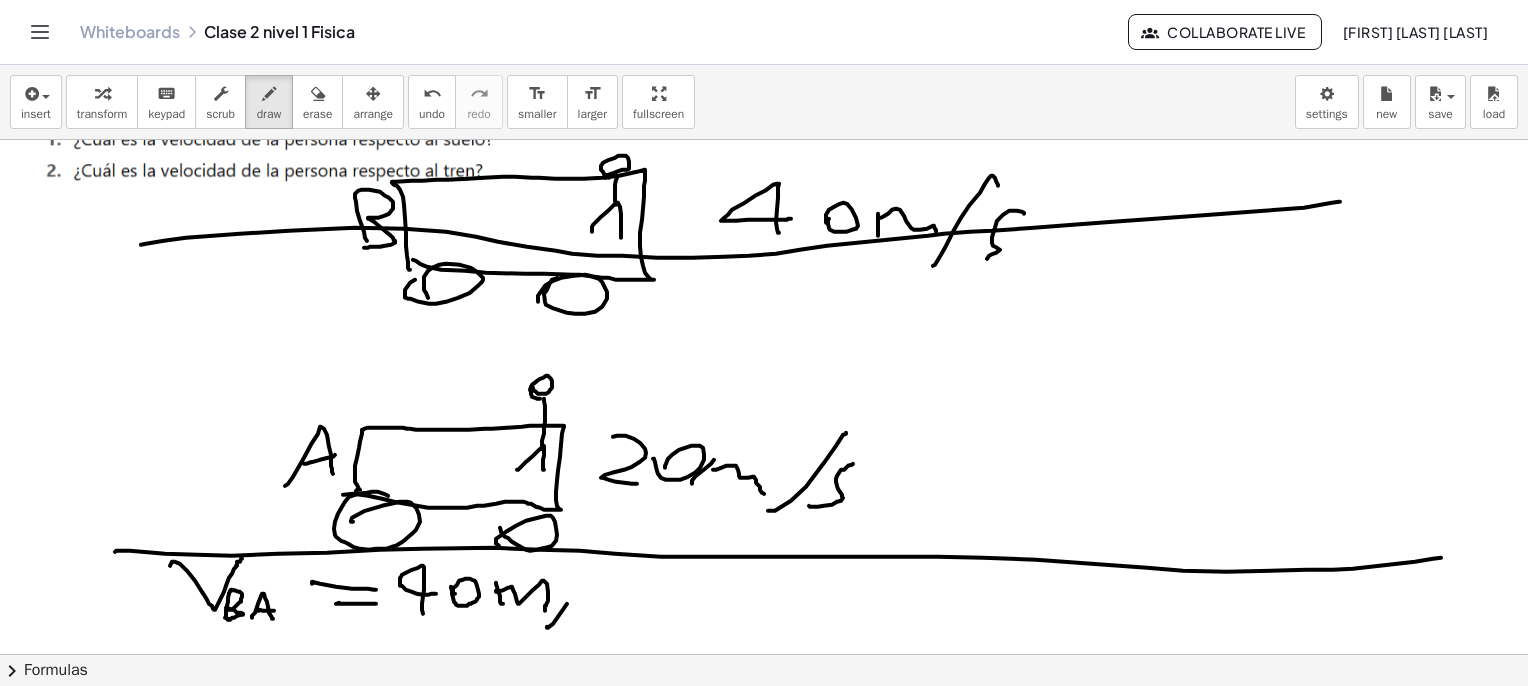 drag, startPoint x: 547, startPoint y: 627, endPoint x: 601, endPoint y: 580, distance: 71.5891 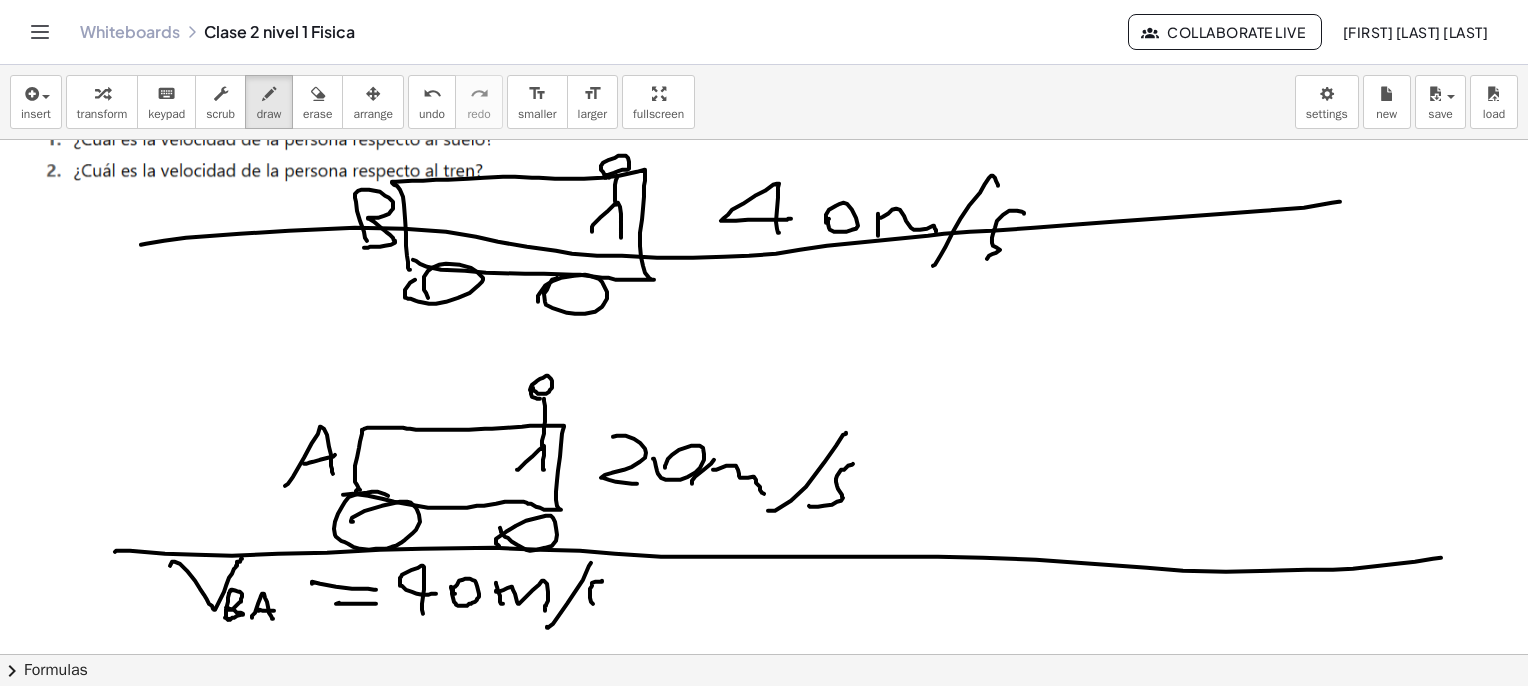 drag, startPoint x: 602, startPoint y: 581, endPoint x: 583, endPoint y: 625, distance: 47.92703 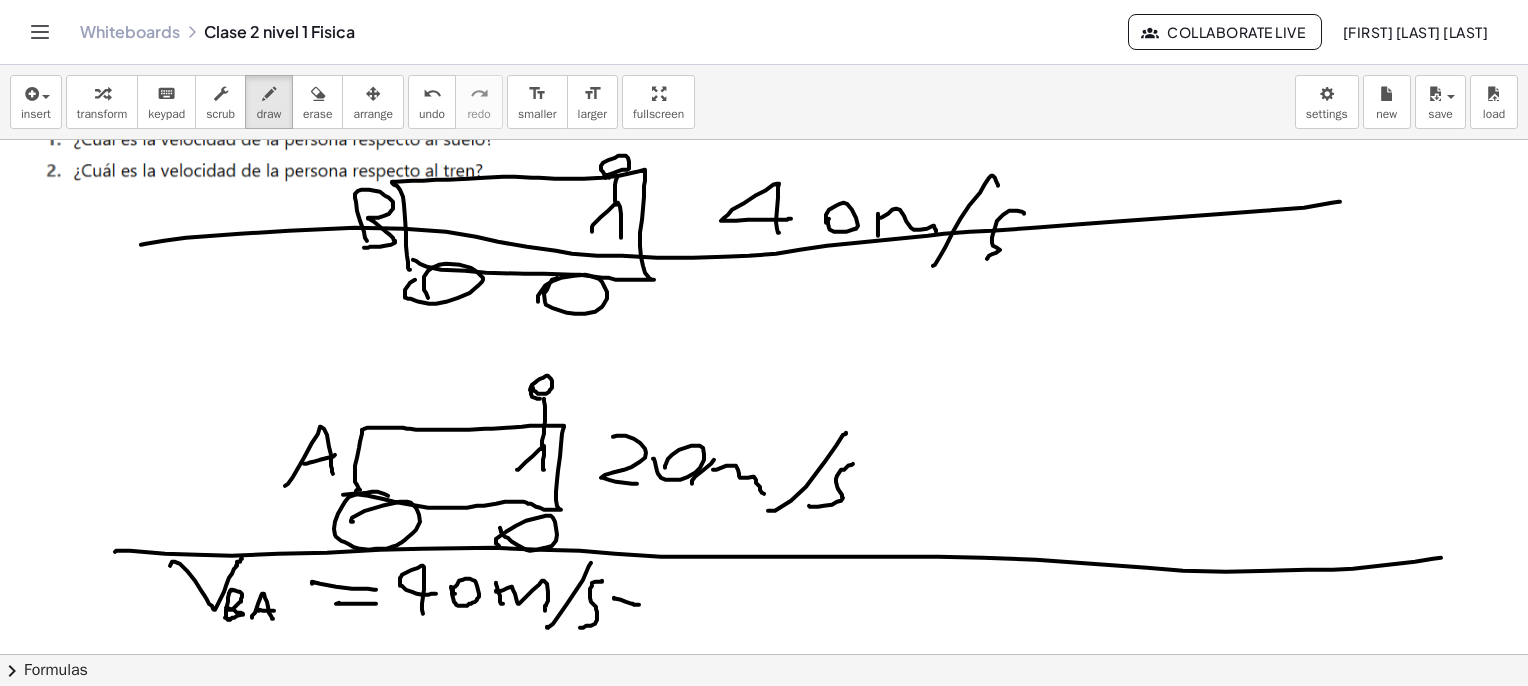 click at bounding box center [769, 2632] 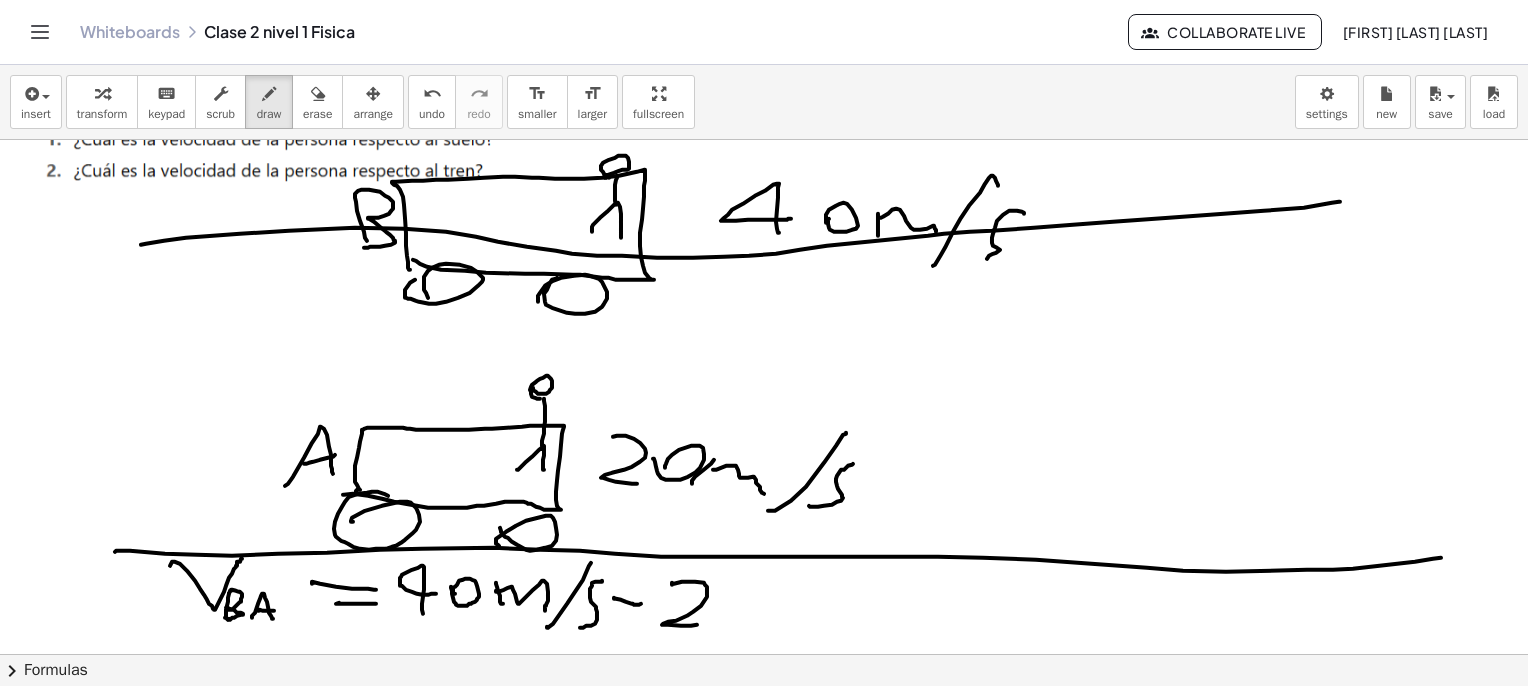 click at bounding box center [769, 2632] 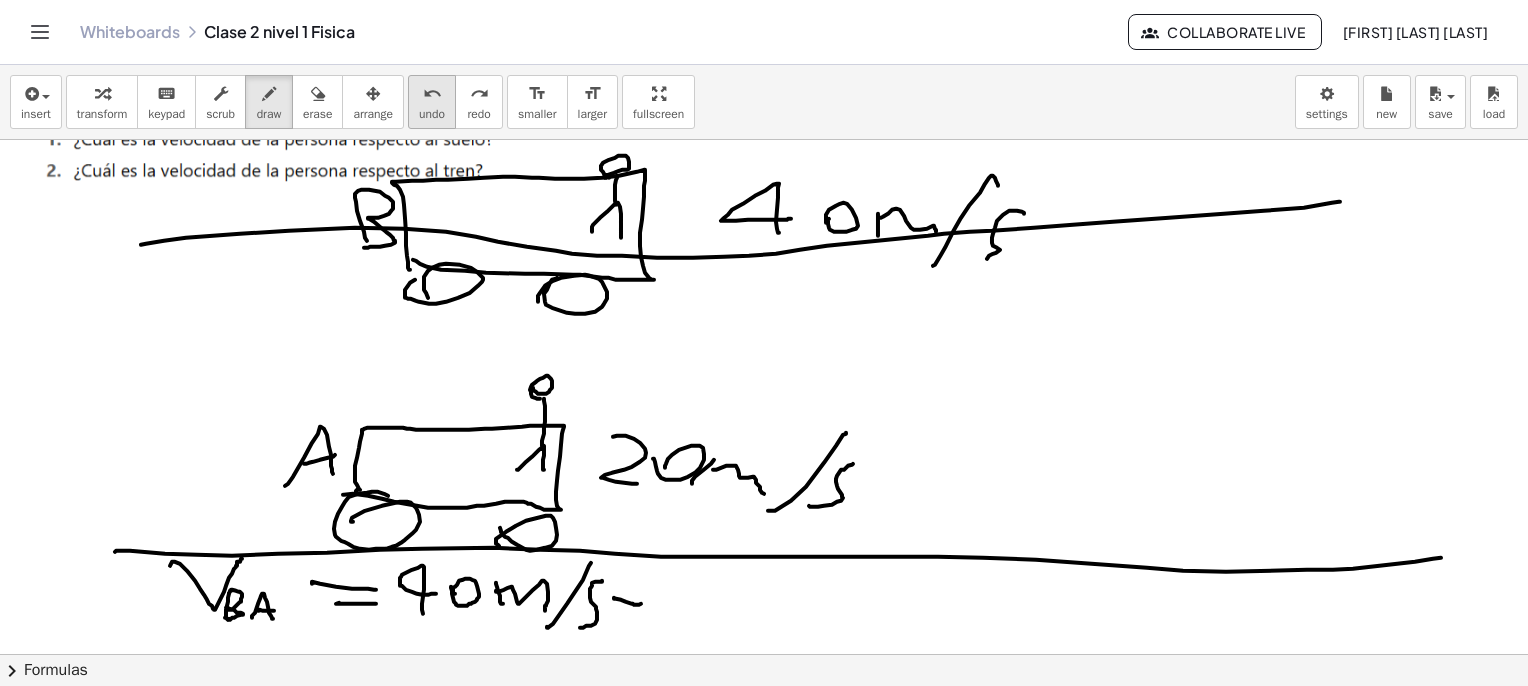 click on "undo undo" at bounding box center (432, 102) 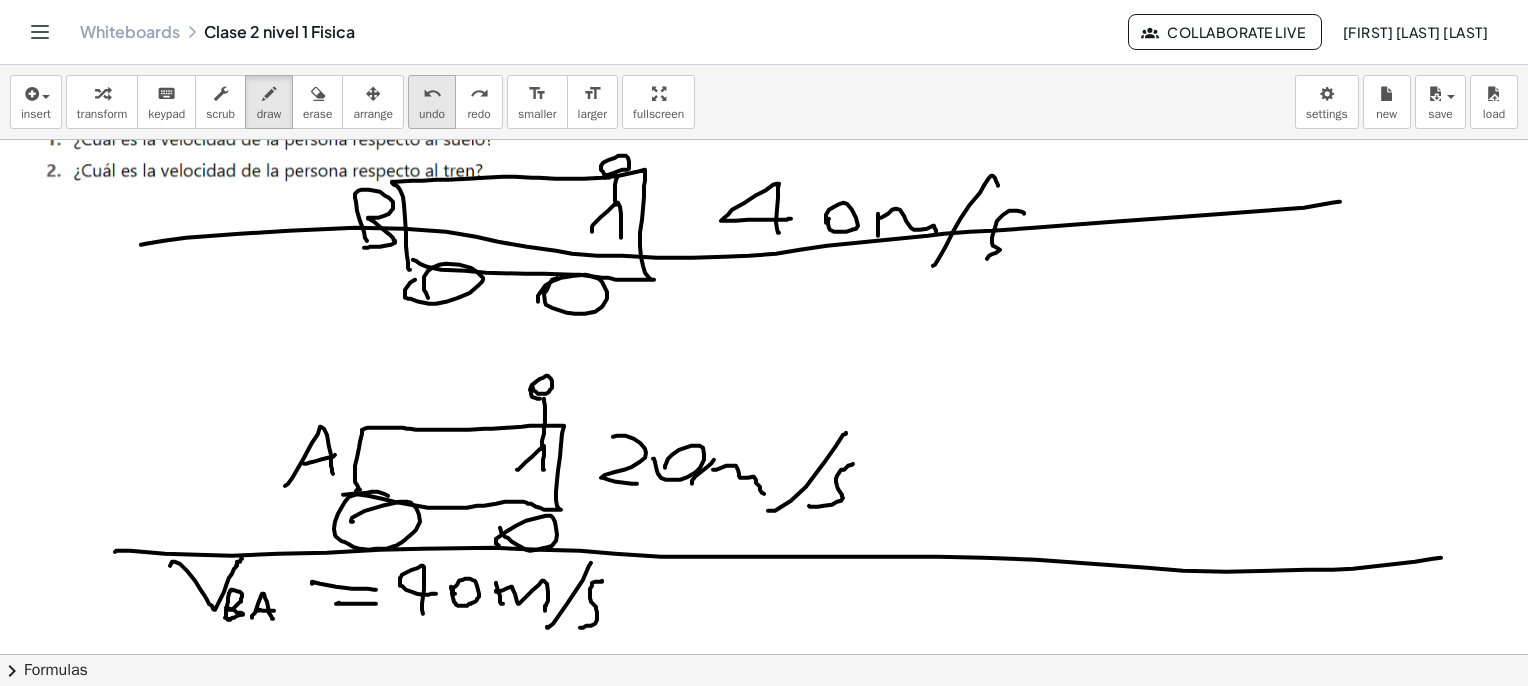 click on "undo undo" at bounding box center (432, 102) 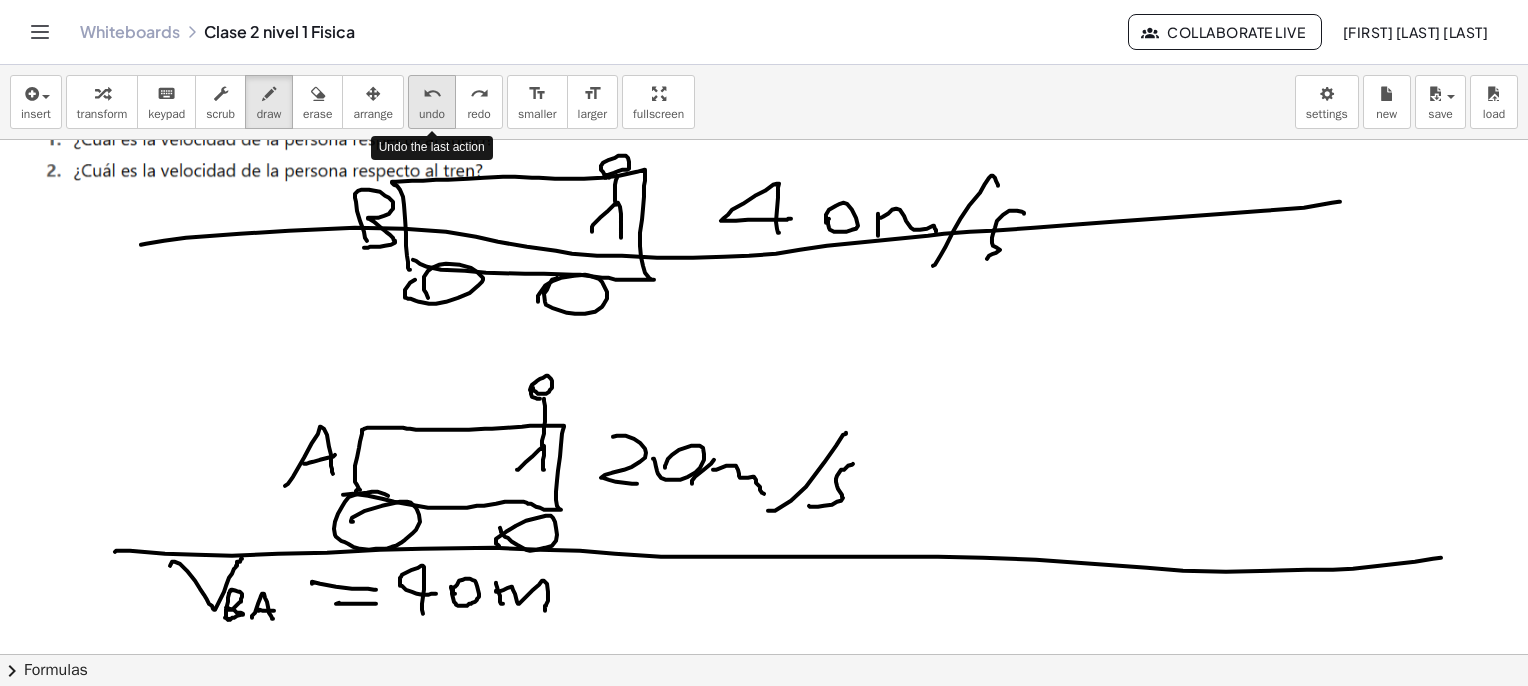 click on "undo undo" at bounding box center (432, 102) 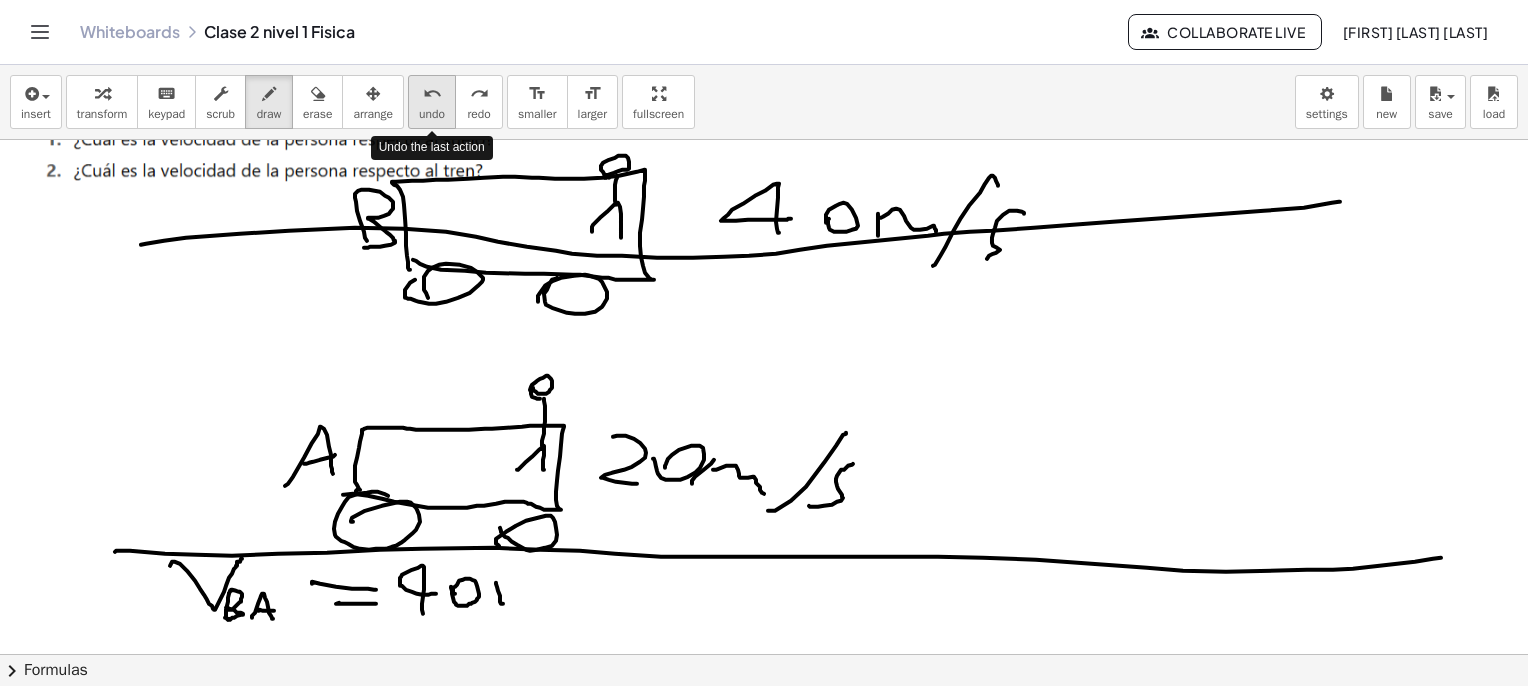 click on "undo undo" at bounding box center (432, 102) 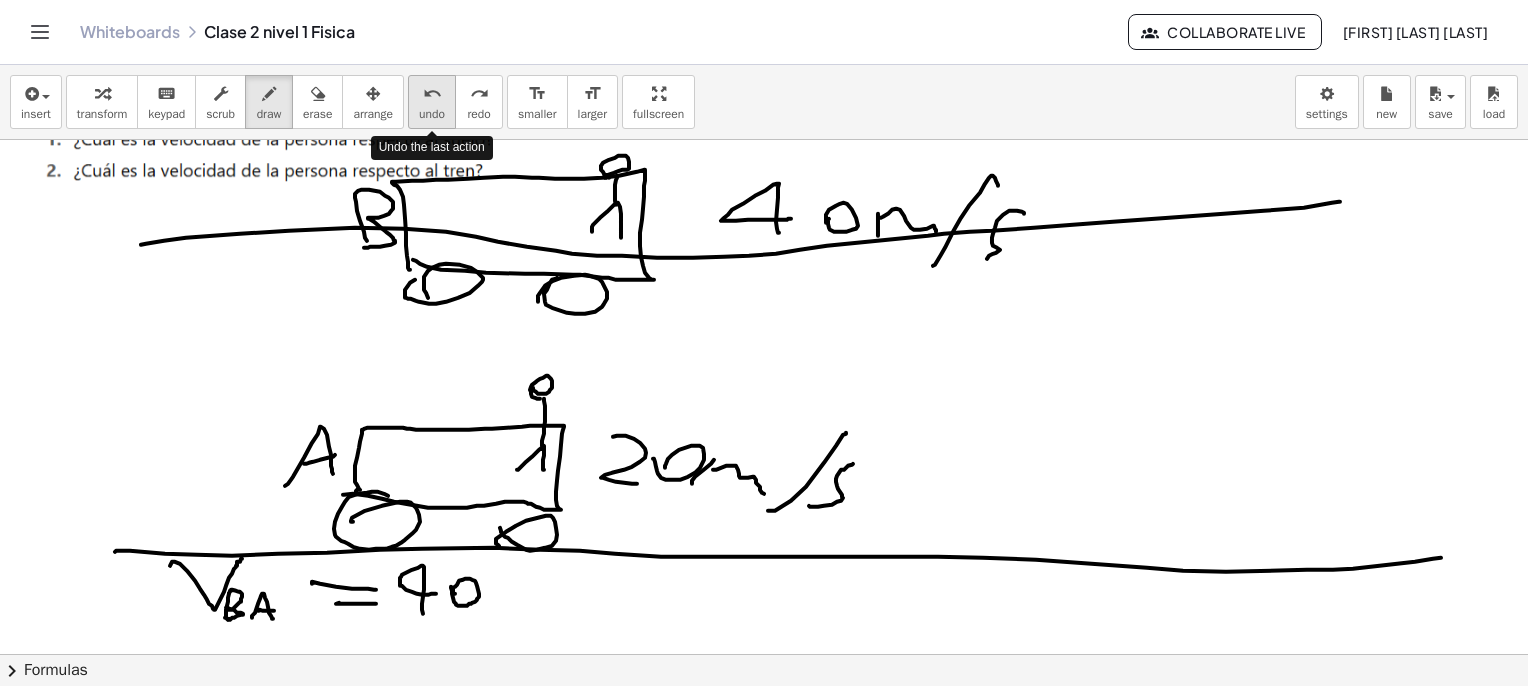 click on "undo undo" at bounding box center (432, 102) 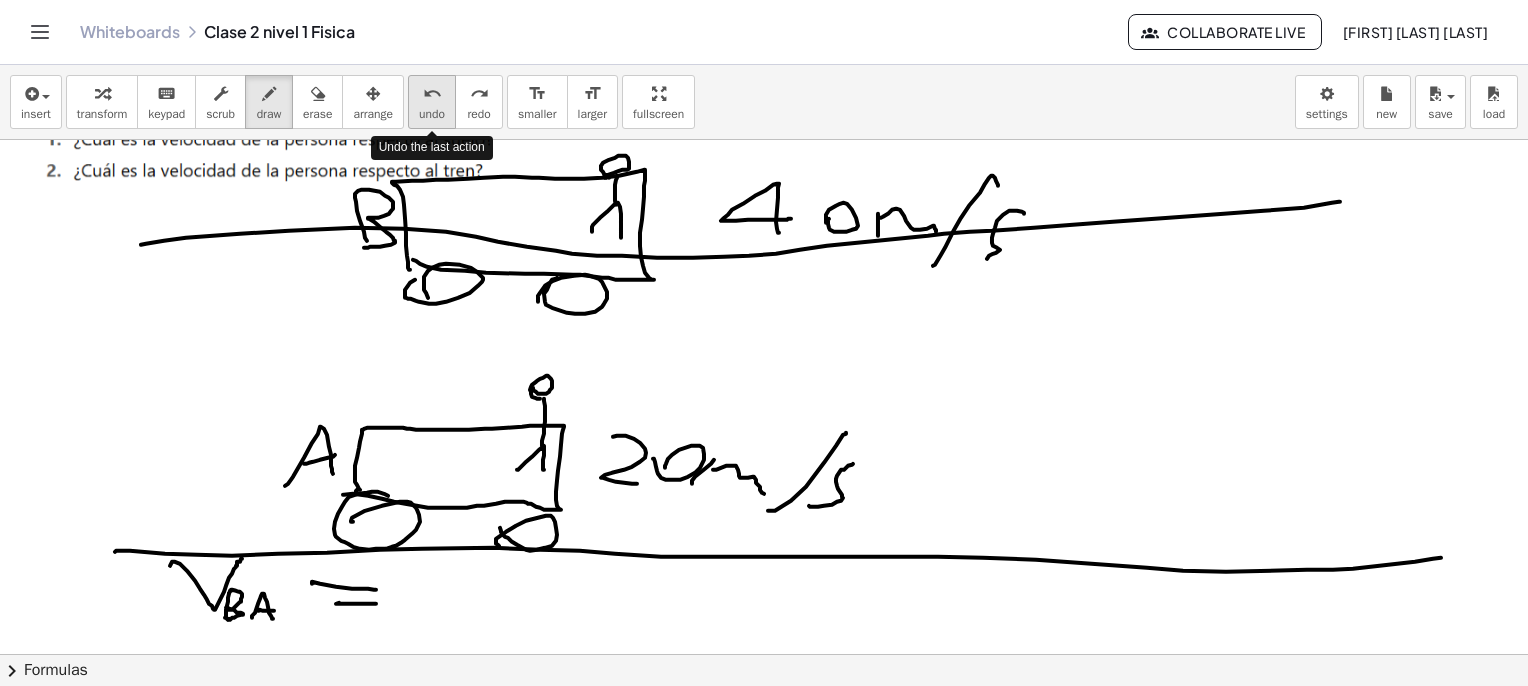 click on "undo undo" at bounding box center (432, 102) 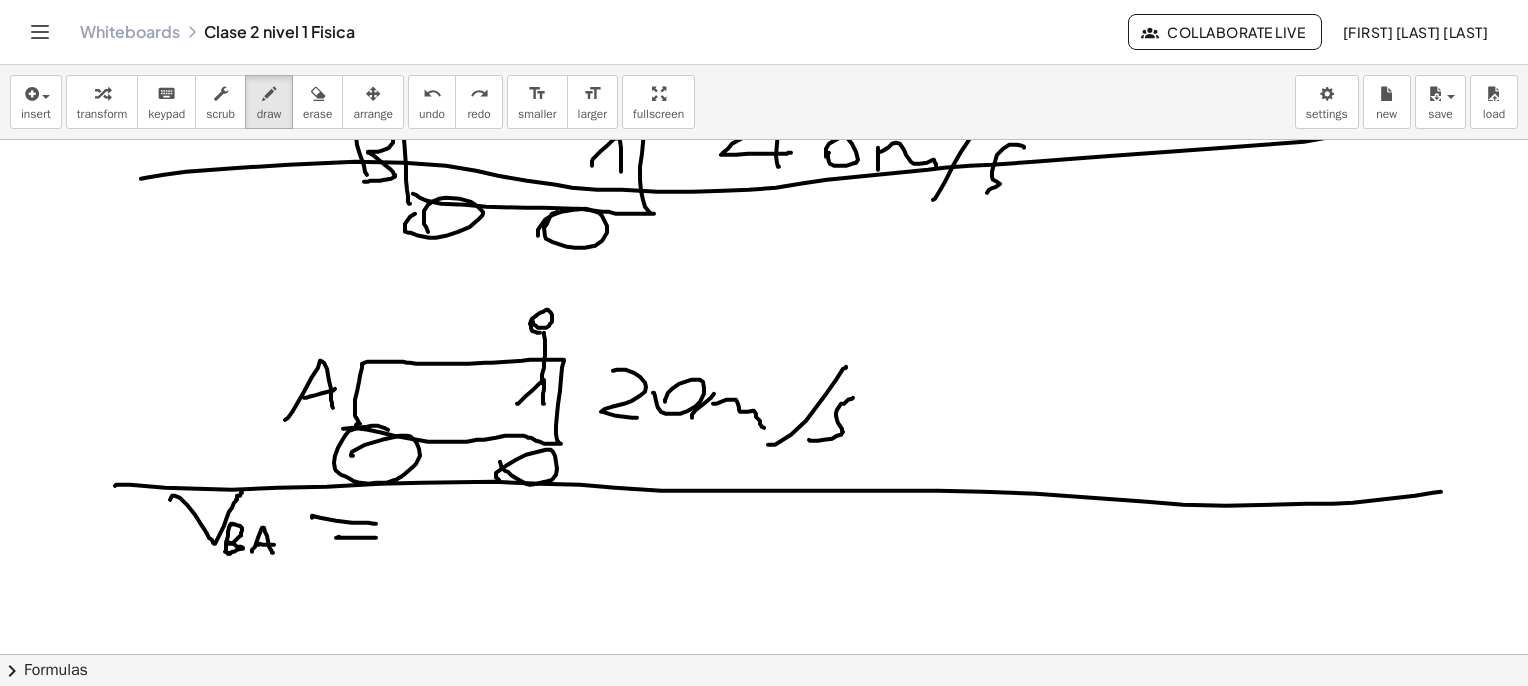 scroll, scrollTop: 200, scrollLeft: 0, axis: vertical 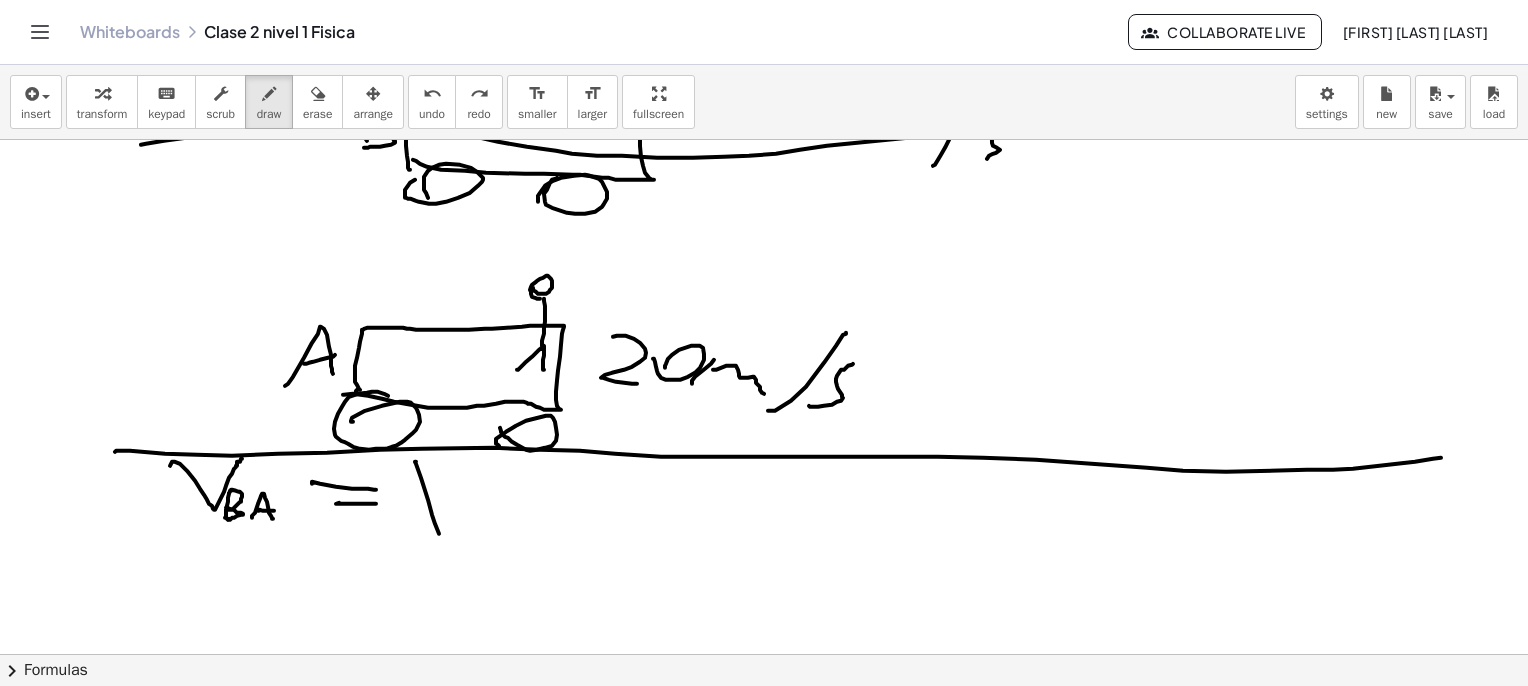 drag, startPoint x: 416, startPoint y: 461, endPoint x: 464, endPoint y: 465, distance: 48.166378 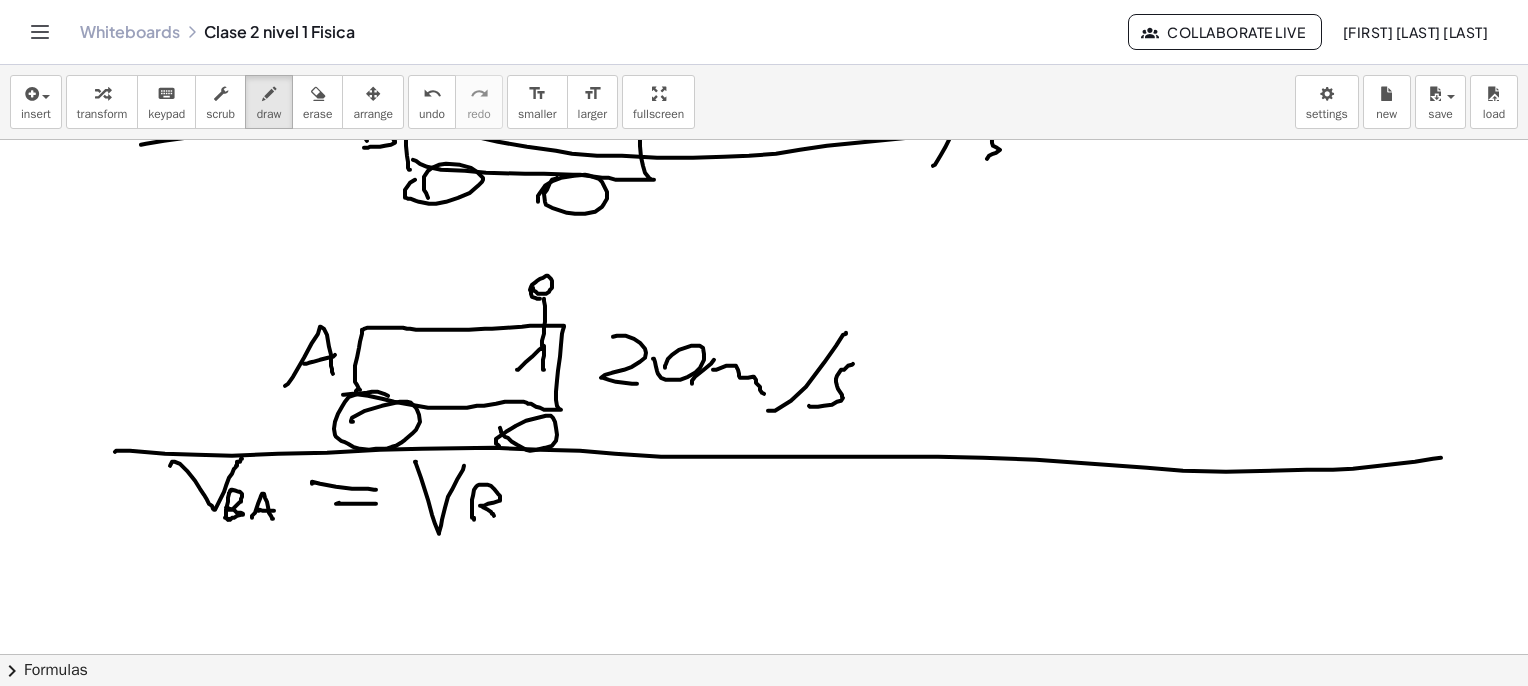 click at bounding box center [769, 2532] 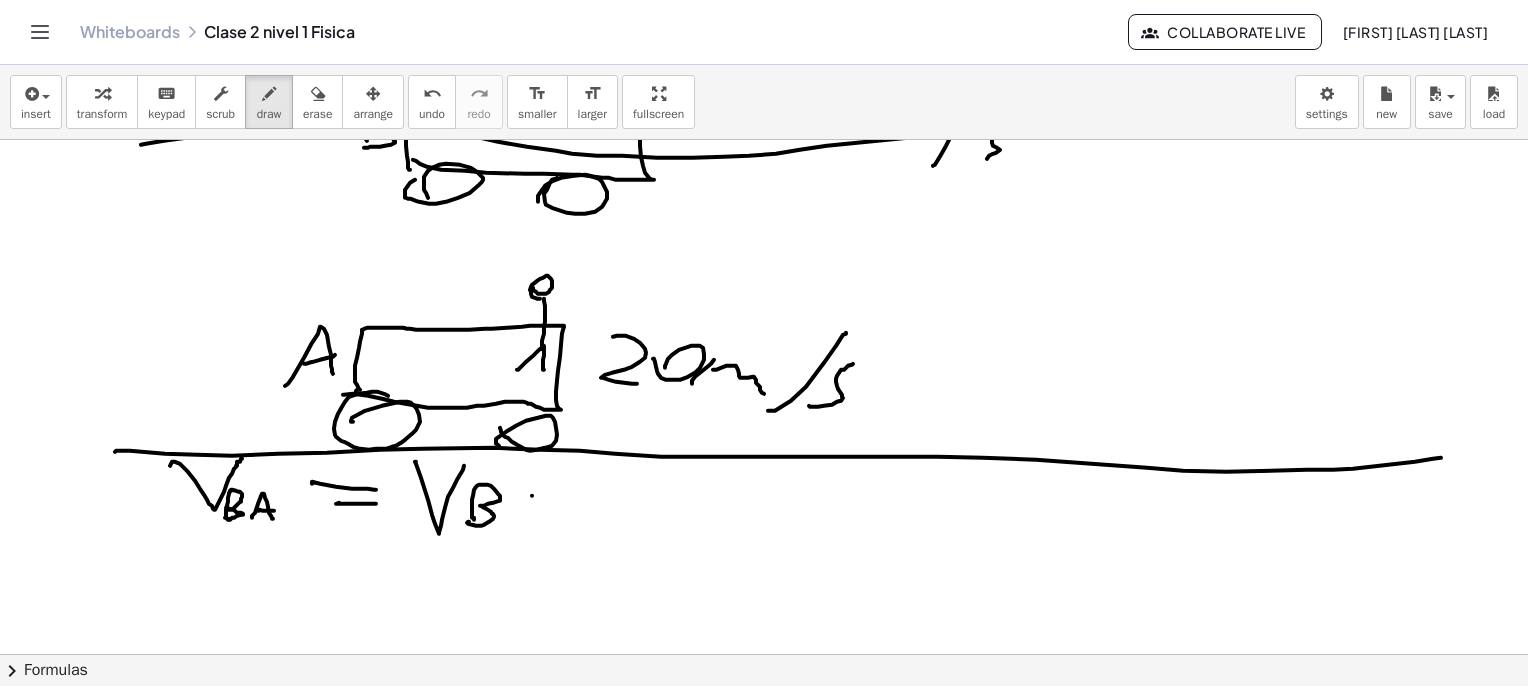 drag, startPoint x: 532, startPoint y: 495, endPoint x: 567, endPoint y: 497, distance: 35.057095 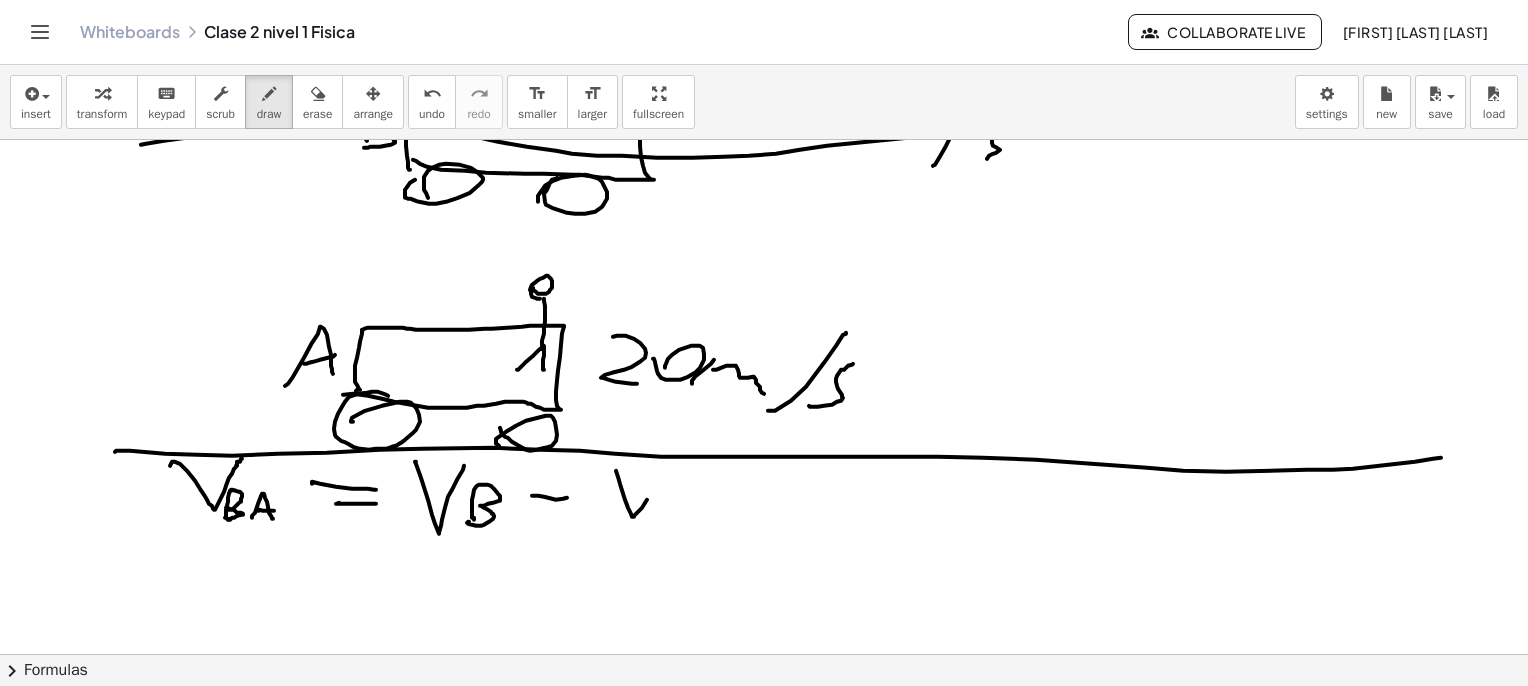 drag, startPoint x: 616, startPoint y: 470, endPoint x: 660, endPoint y: 484, distance: 46.173584 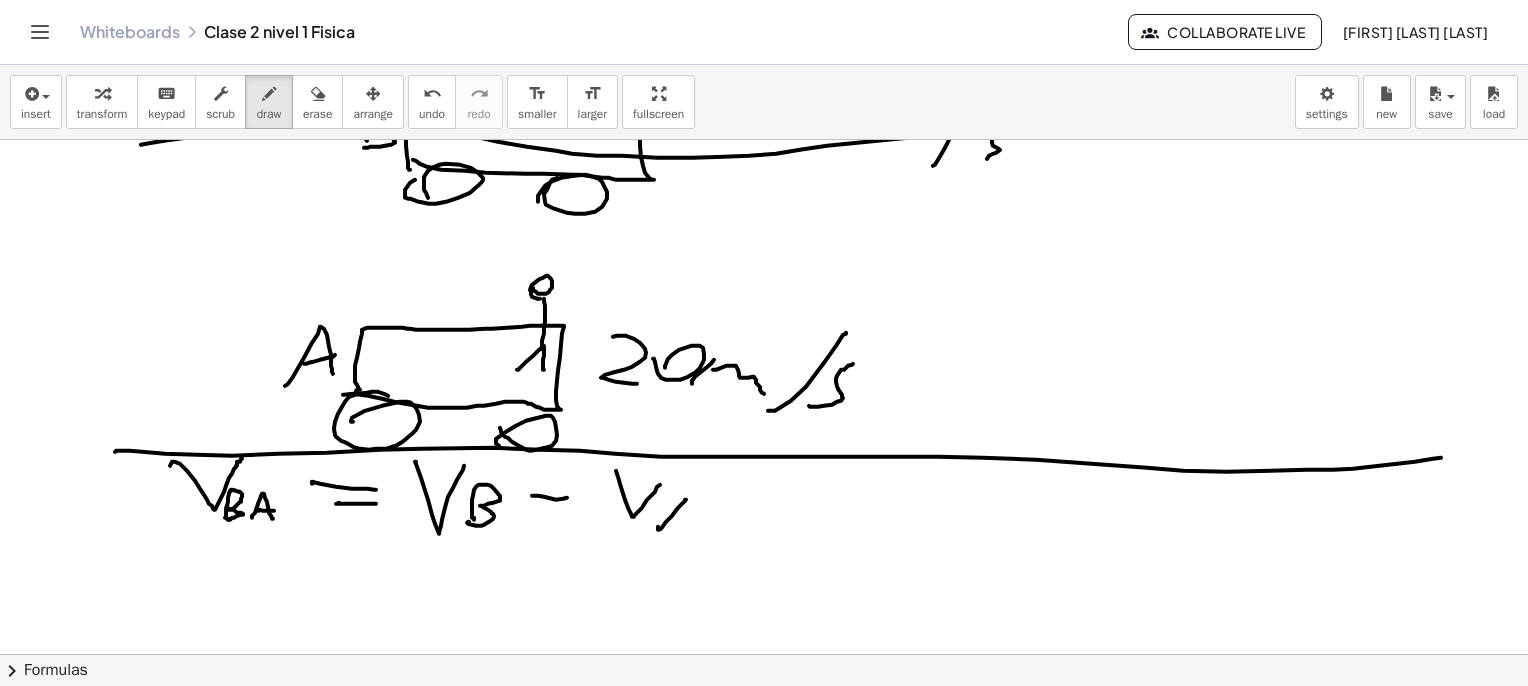 drag, startPoint x: 678, startPoint y: 507, endPoint x: 671, endPoint y: 522, distance: 16.552946 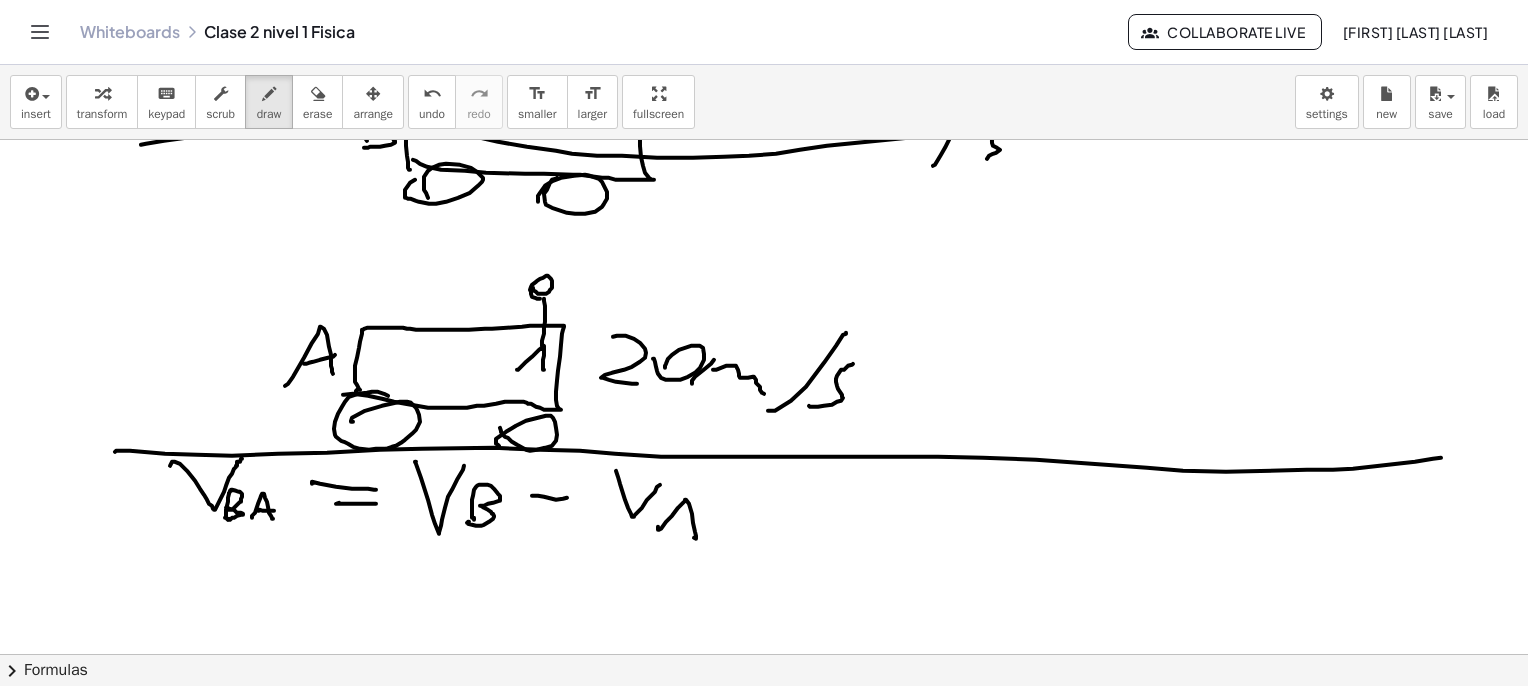 click at bounding box center [769, 2532] 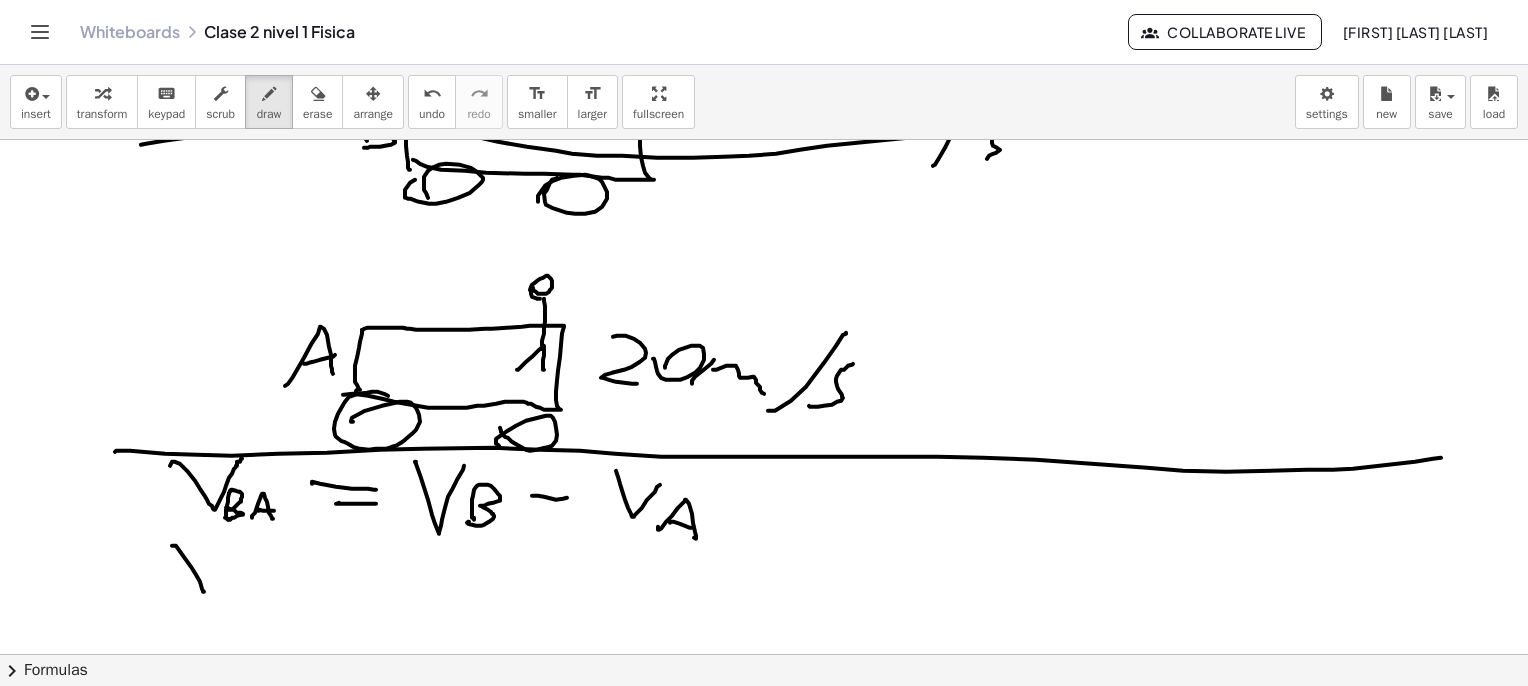 drag, startPoint x: 172, startPoint y: 545, endPoint x: 225, endPoint y: 550, distance: 53.235325 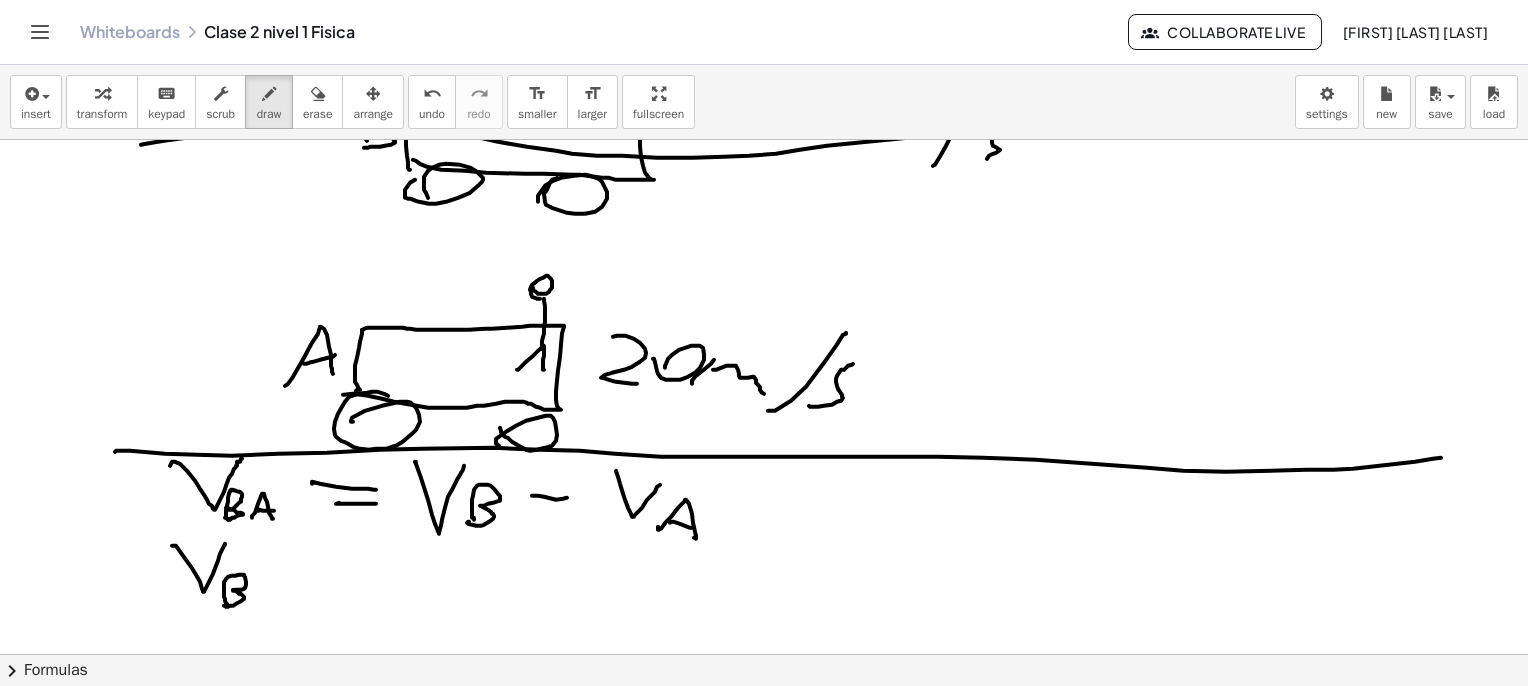 drag, startPoint x: 224, startPoint y: 590, endPoint x: 256, endPoint y: 599, distance: 33.24154 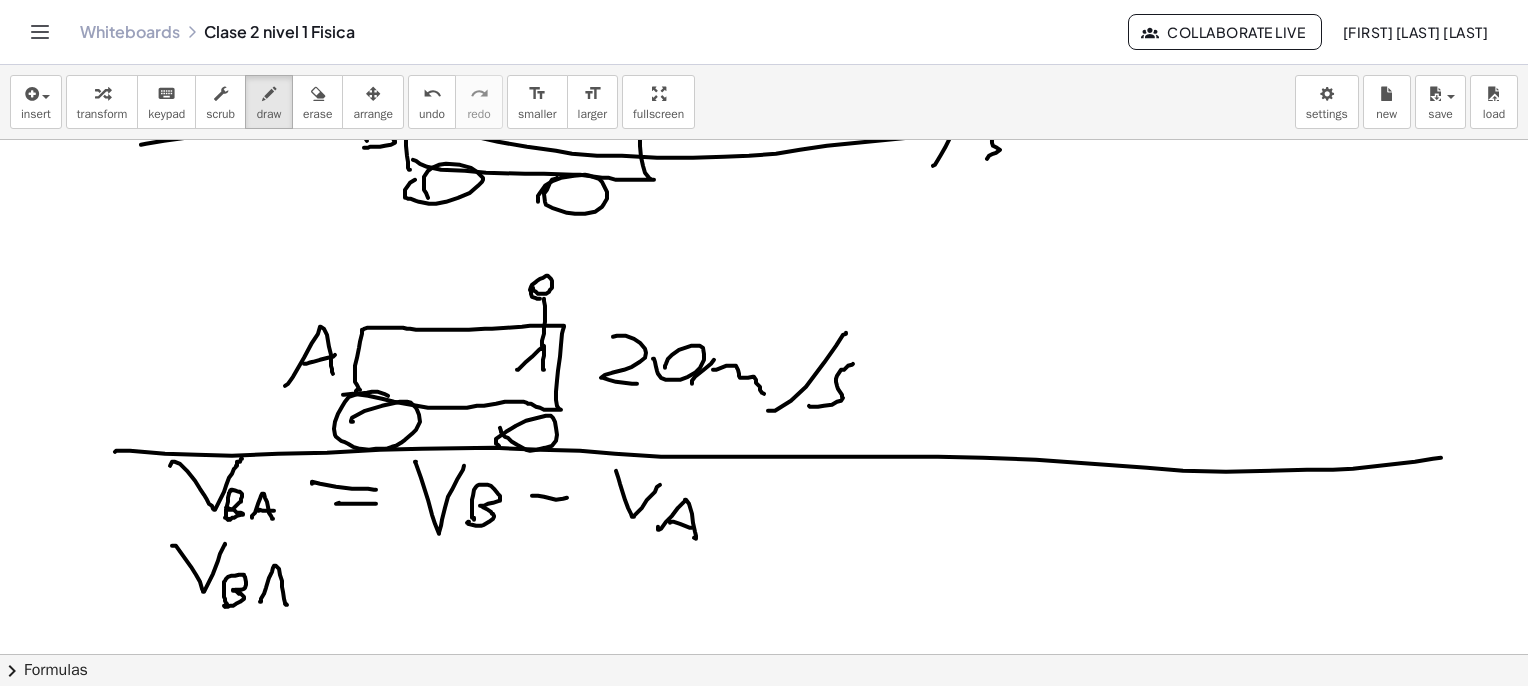 drag, startPoint x: 260, startPoint y: 601, endPoint x: 273, endPoint y: 591, distance: 16.40122 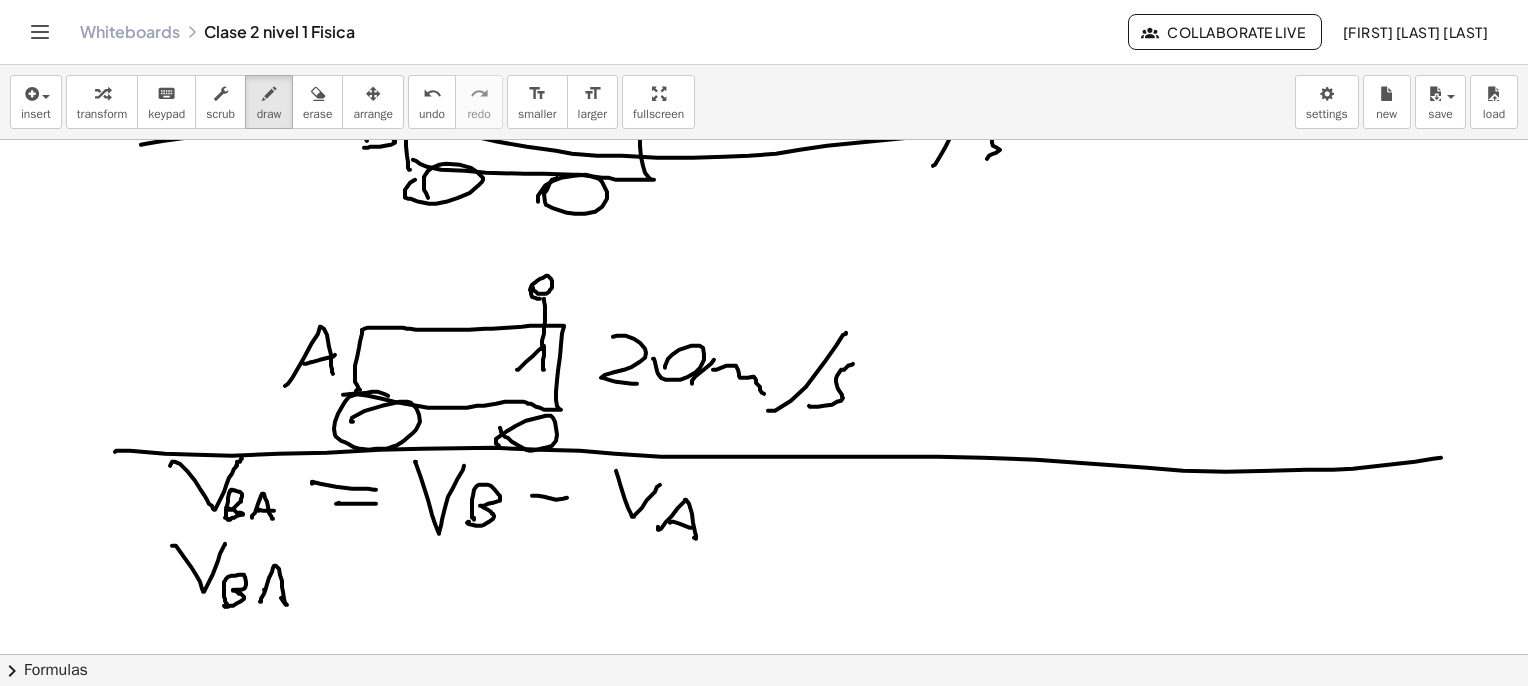 drag, startPoint x: 264, startPoint y: 589, endPoint x: 292, endPoint y: 590, distance: 28.01785 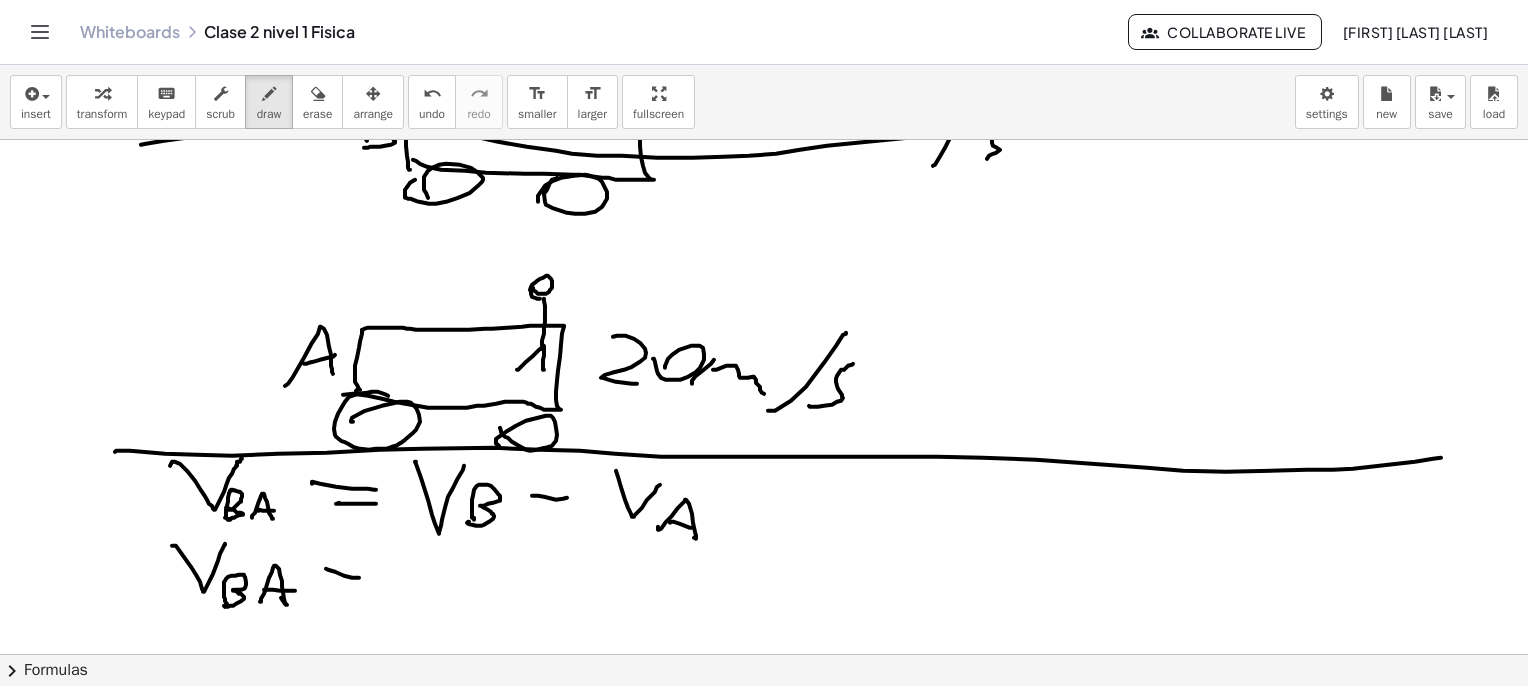 drag, startPoint x: 326, startPoint y: 568, endPoint x: 369, endPoint y: 578, distance: 44.14748 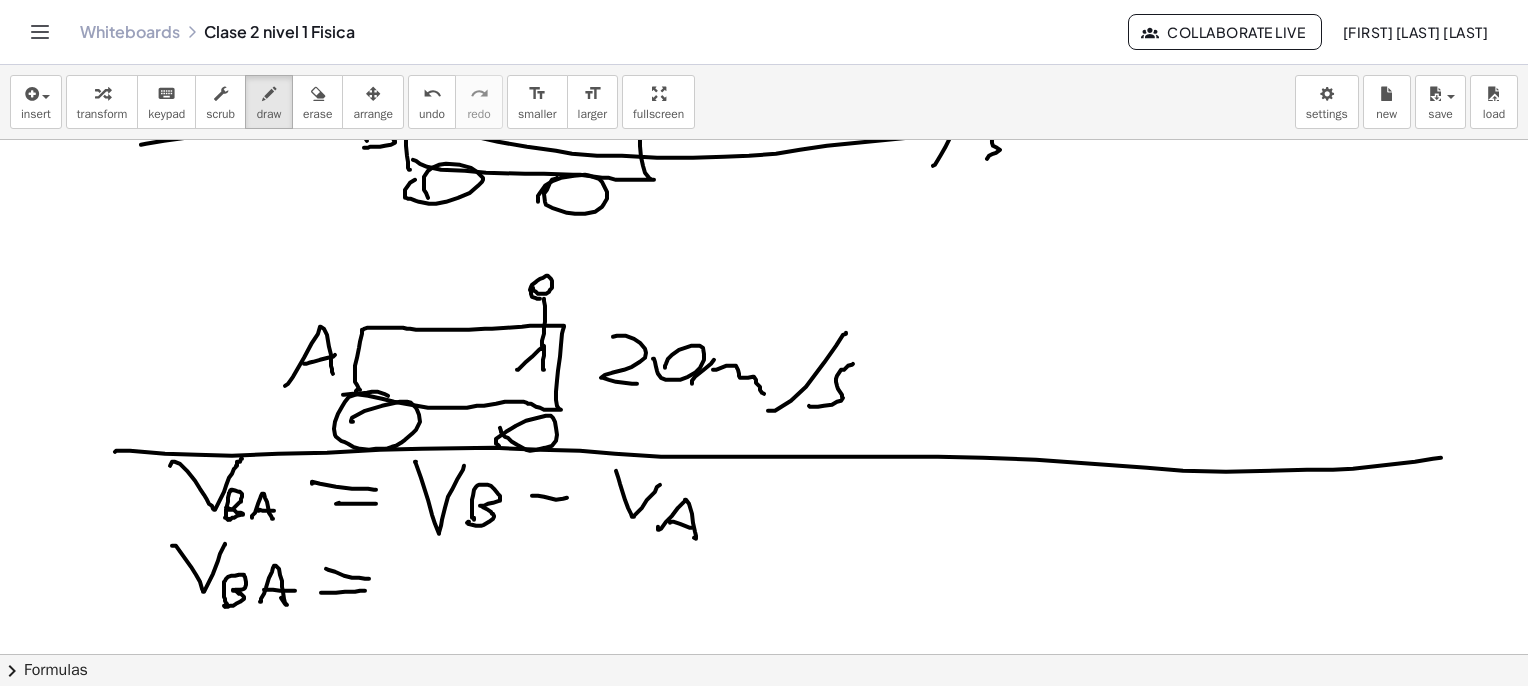 drag, startPoint x: 345, startPoint y: 591, endPoint x: 365, endPoint y: 590, distance: 20.024984 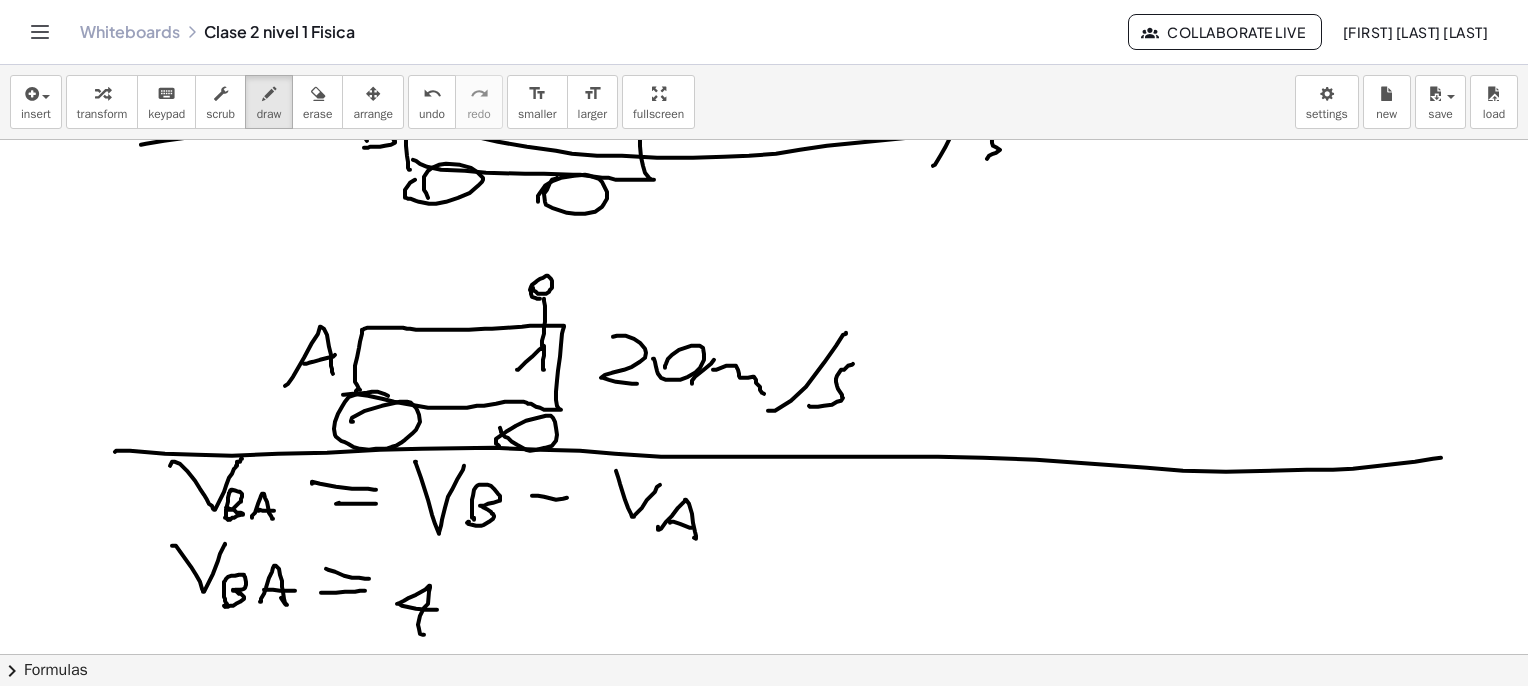 drag, startPoint x: 424, startPoint y: 634, endPoint x: 446, endPoint y: 610, distance: 32.55764 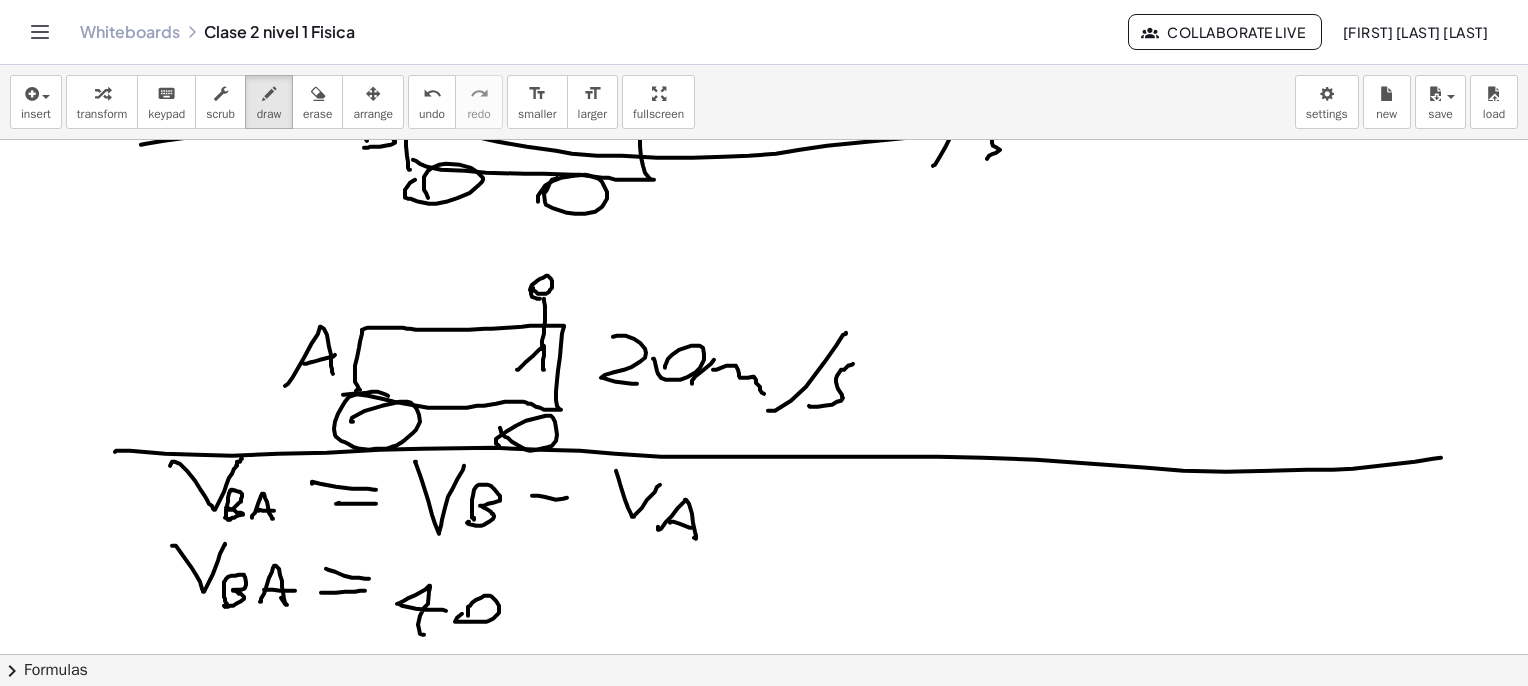 click at bounding box center [769, 2532] 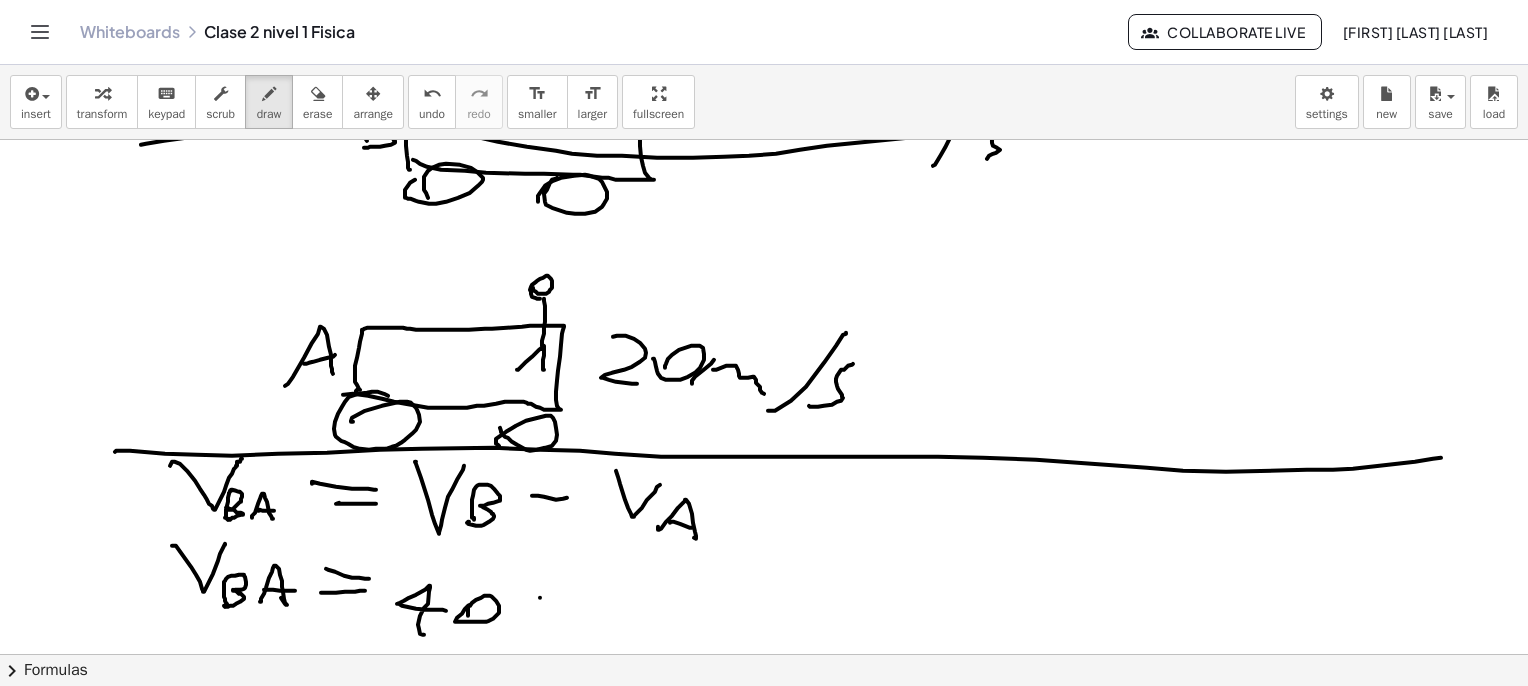 click at bounding box center (769, 2532) 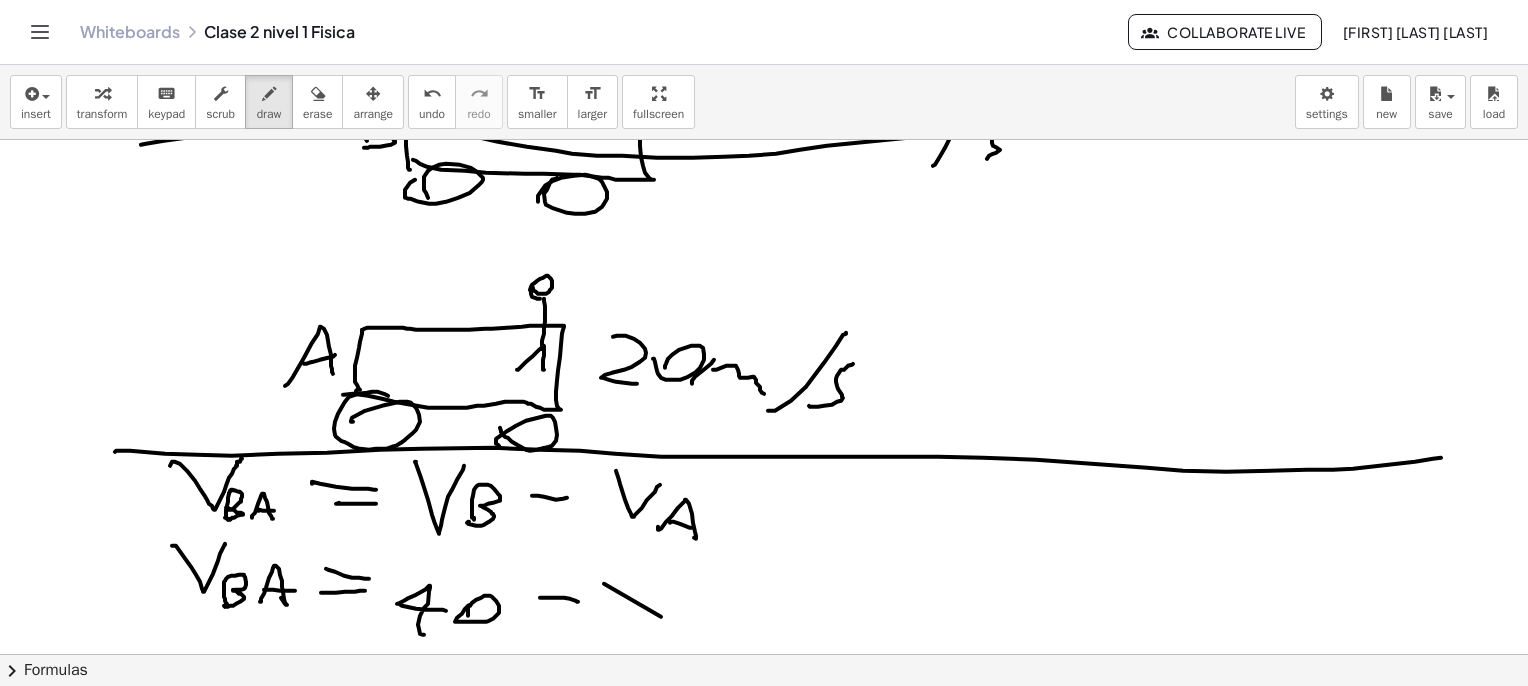 click at bounding box center (769, 2532) 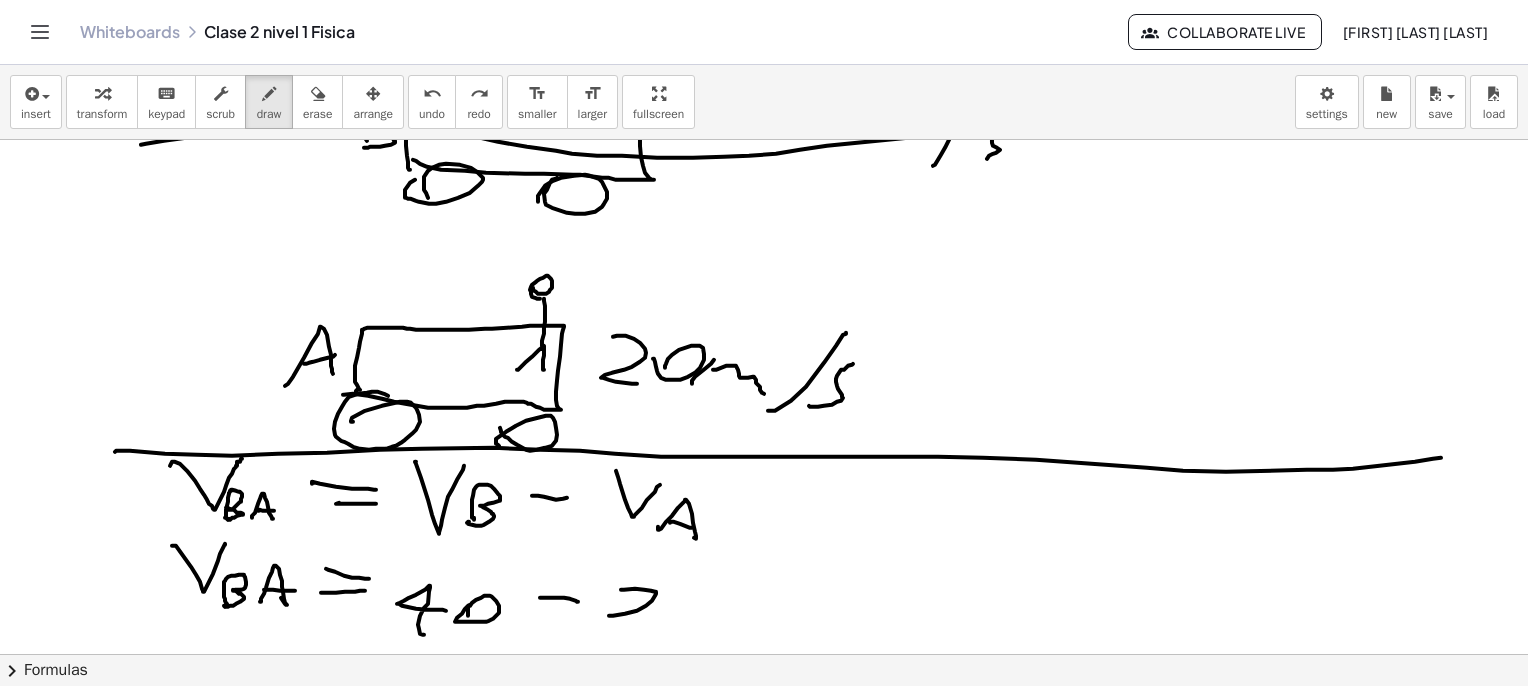 click at bounding box center (769, 2532) 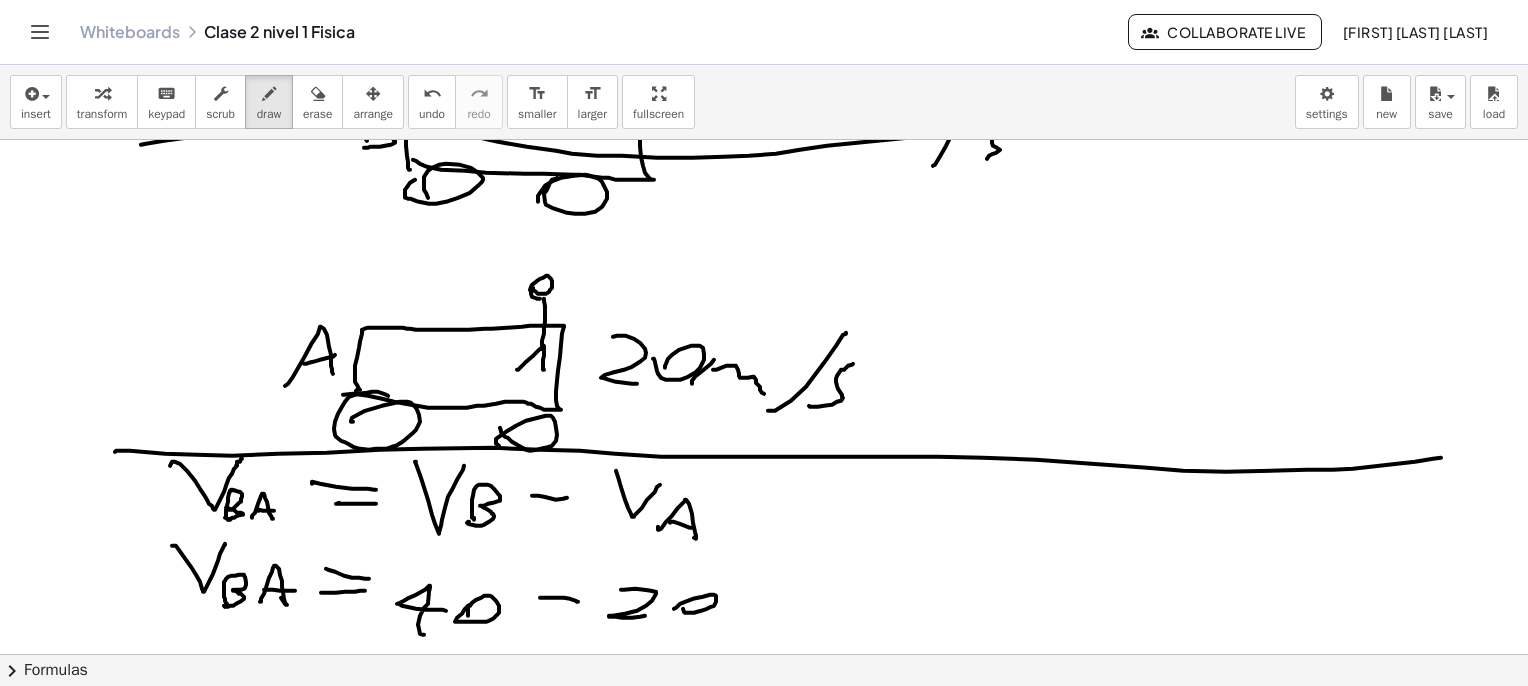 click at bounding box center (769, 2532) 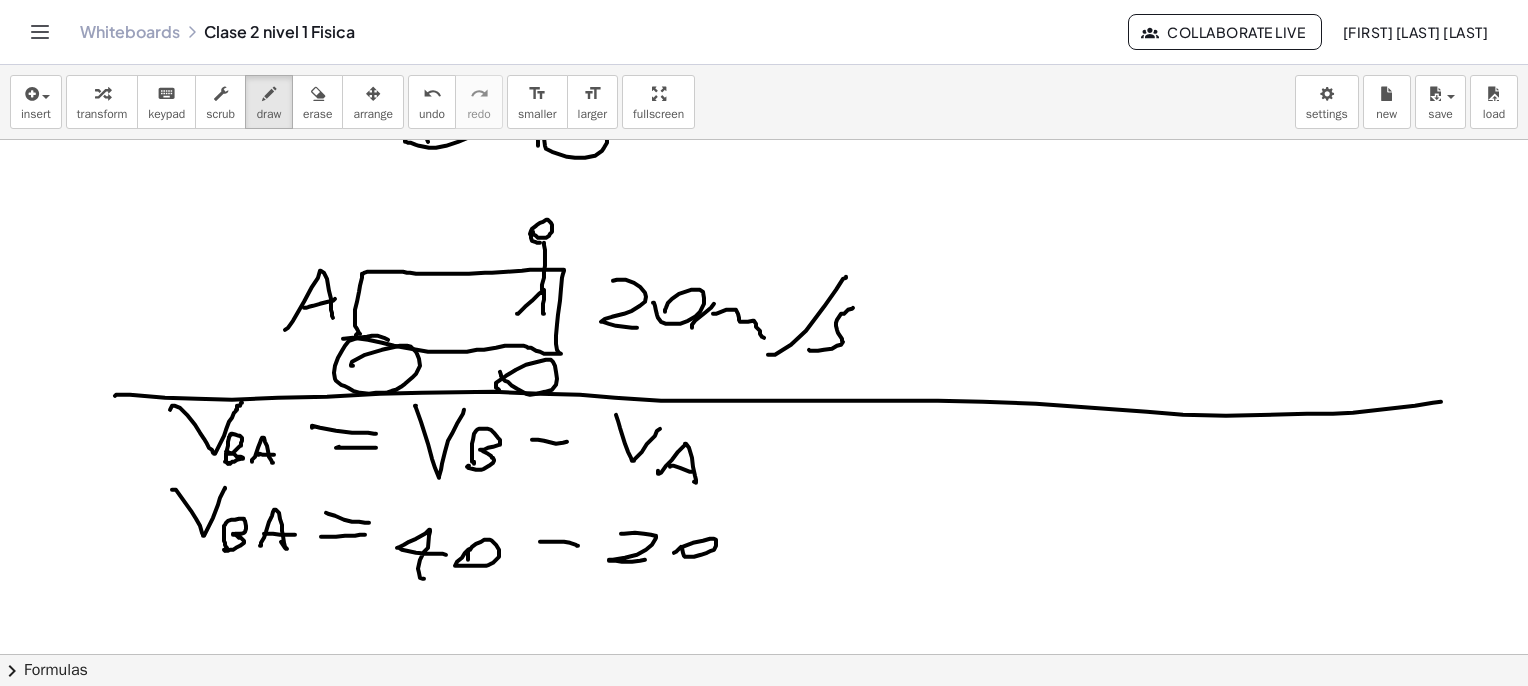 scroll, scrollTop: 300, scrollLeft: 0, axis: vertical 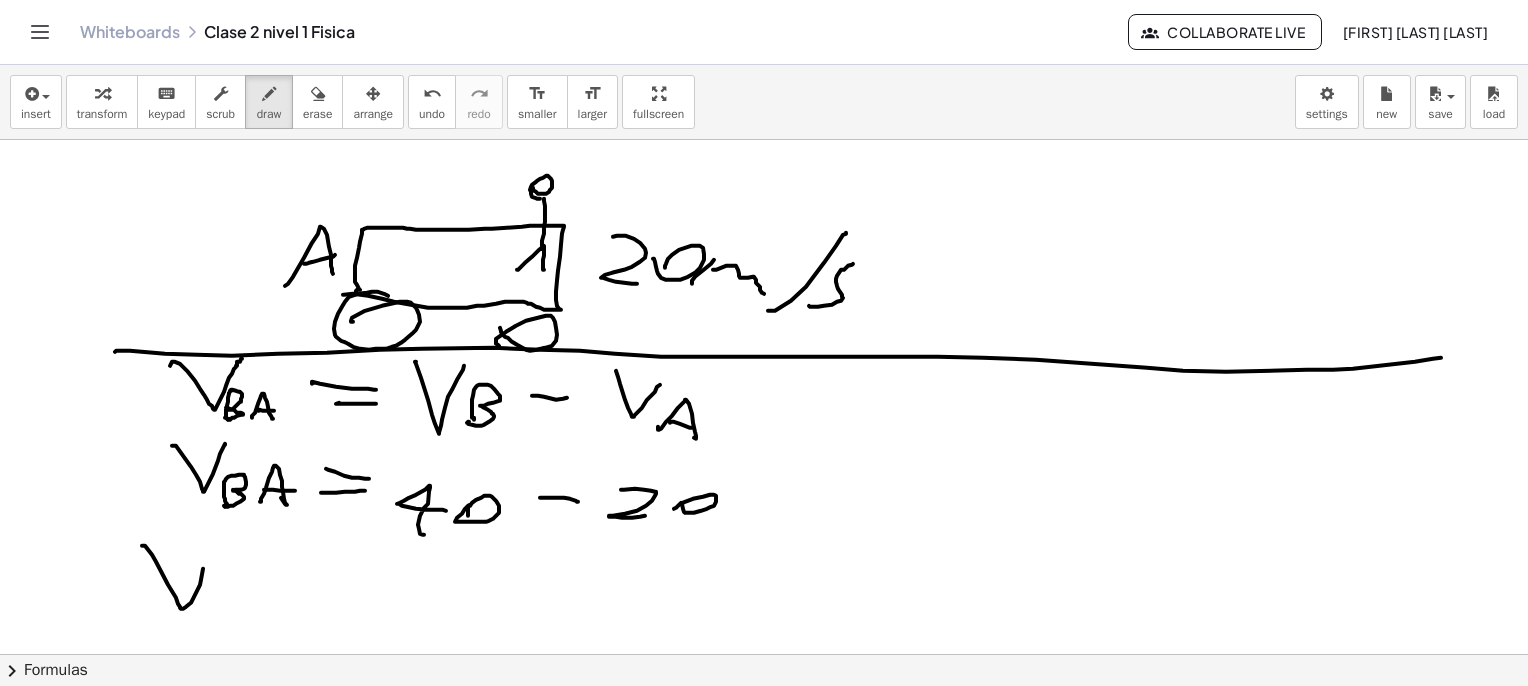 click at bounding box center (769, 2432) 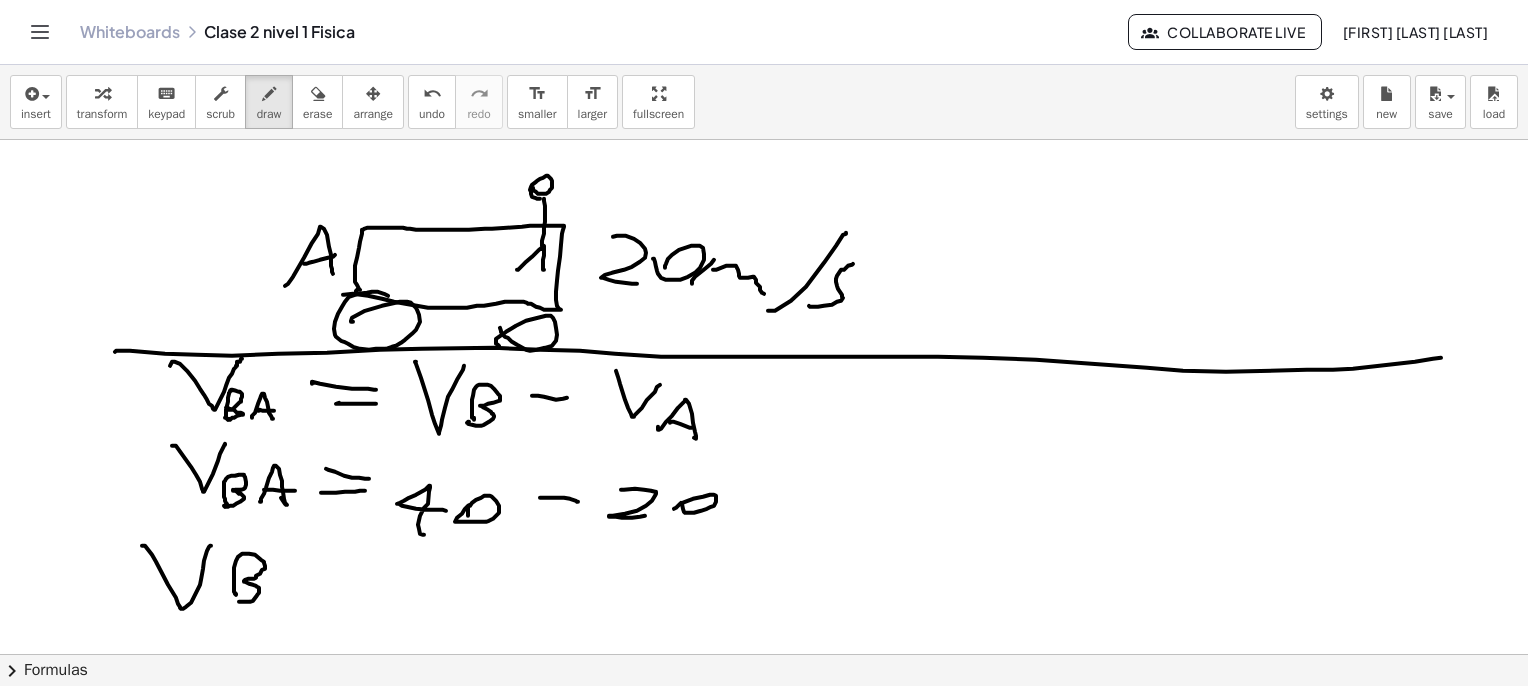 click at bounding box center [769, 2432] 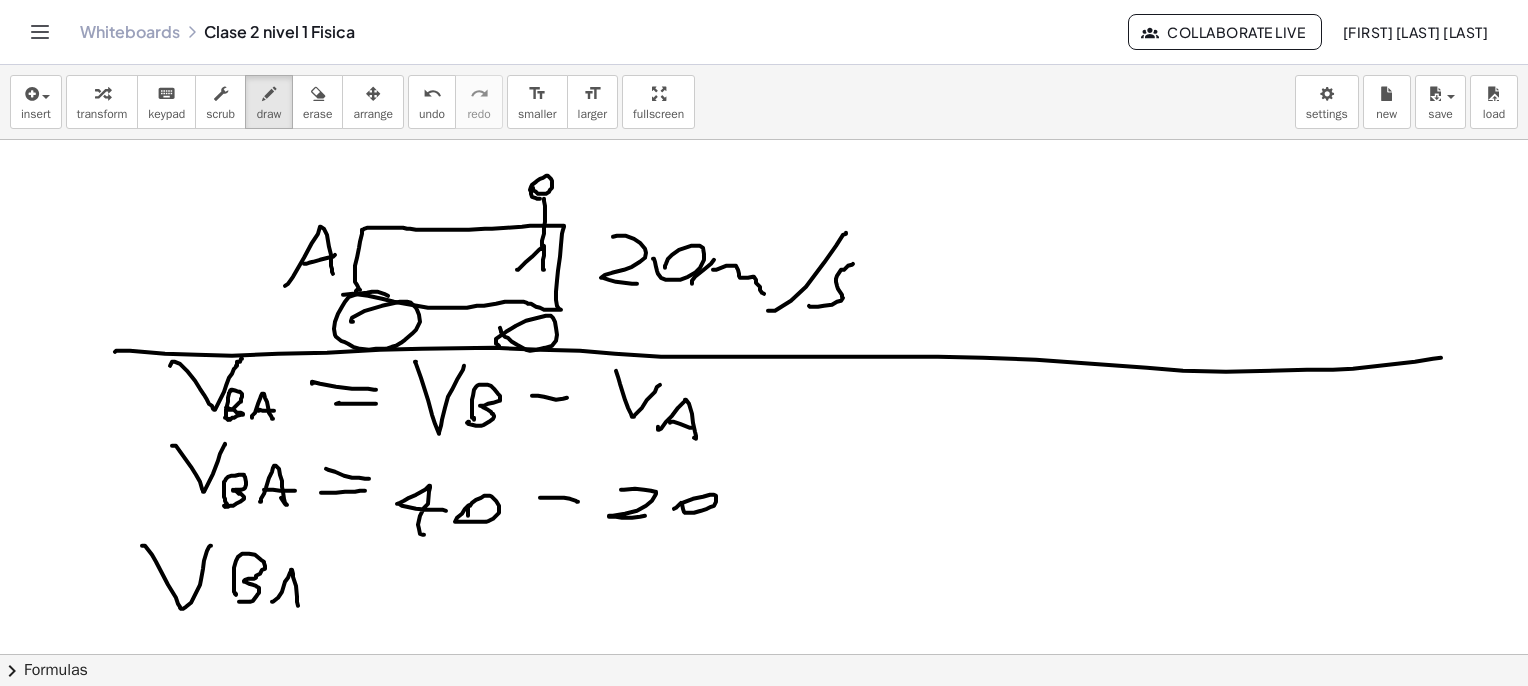 click at bounding box center [769, 2432] 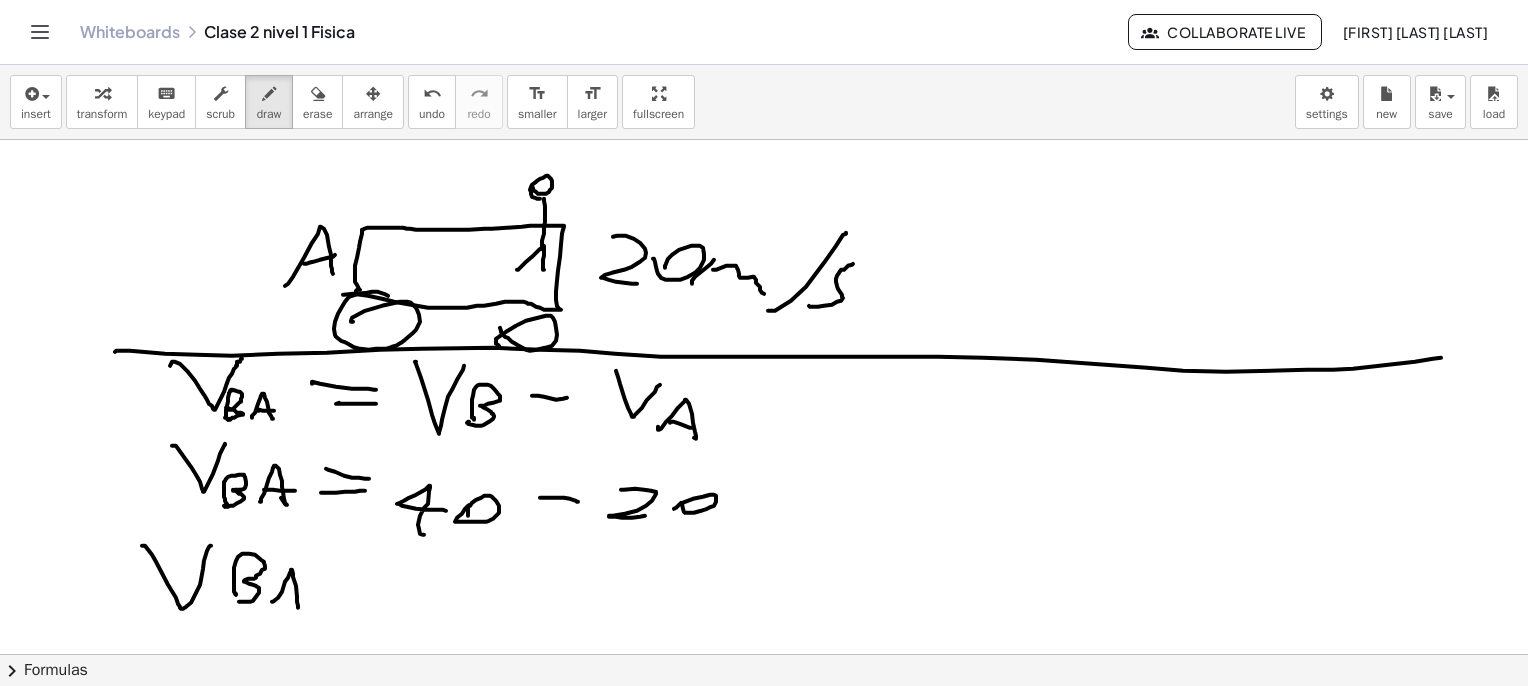 click at bounding box center (769, 2432) 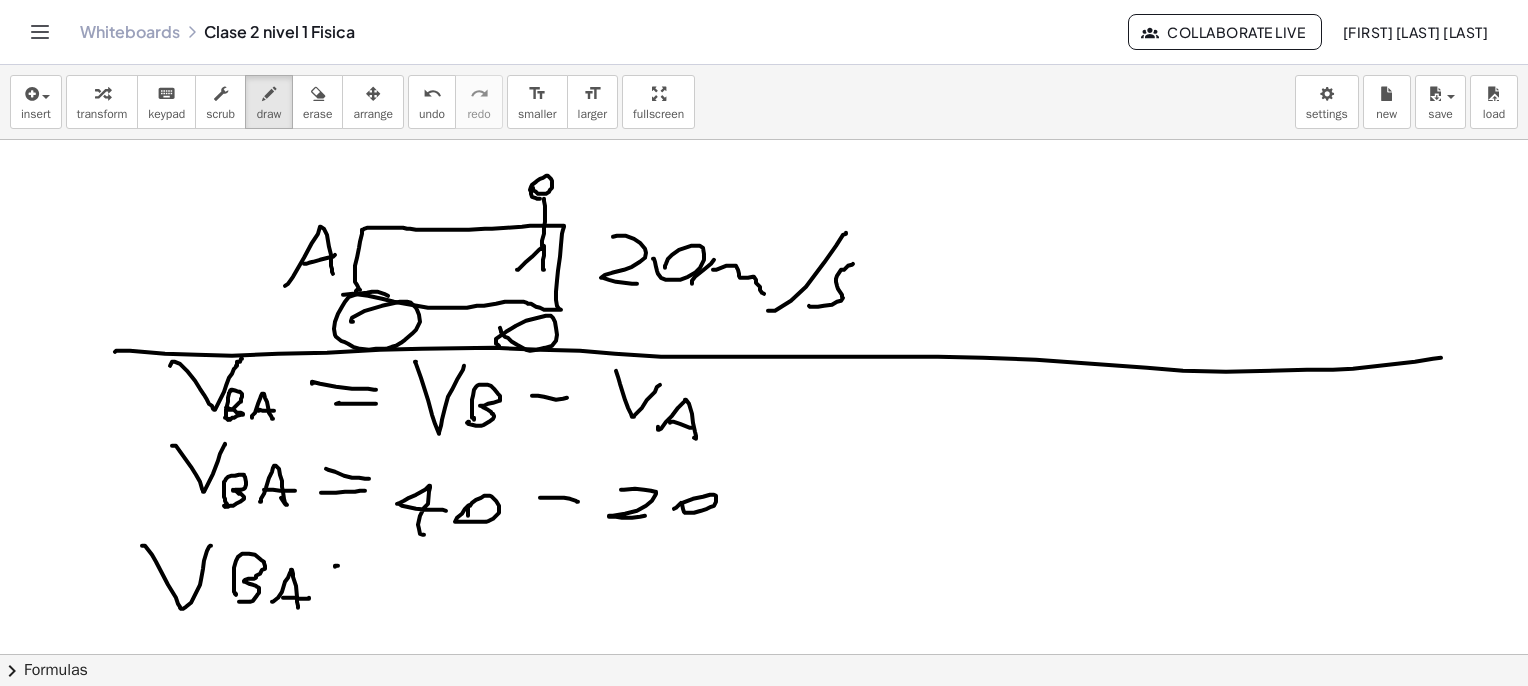 click at bounding box center (769, 2432) 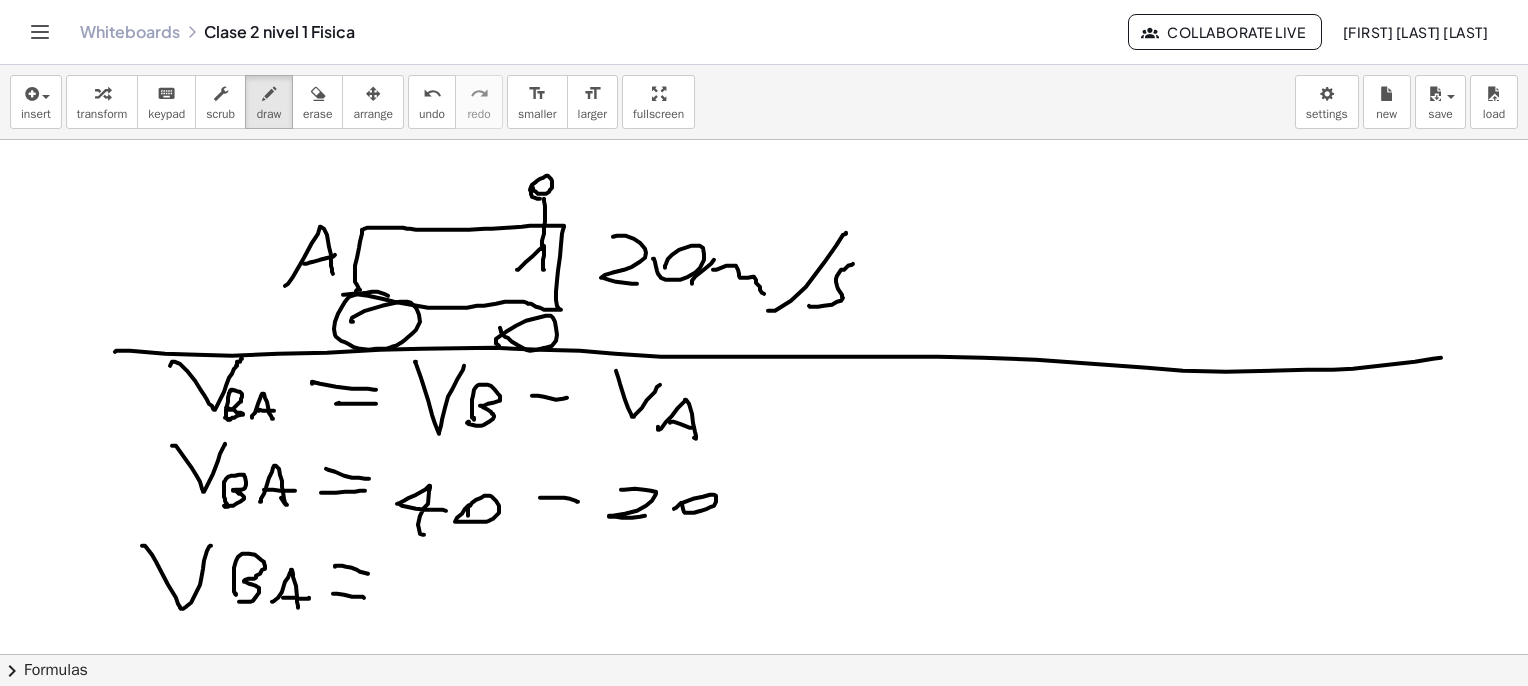 click at bounding box center (769, 2432) 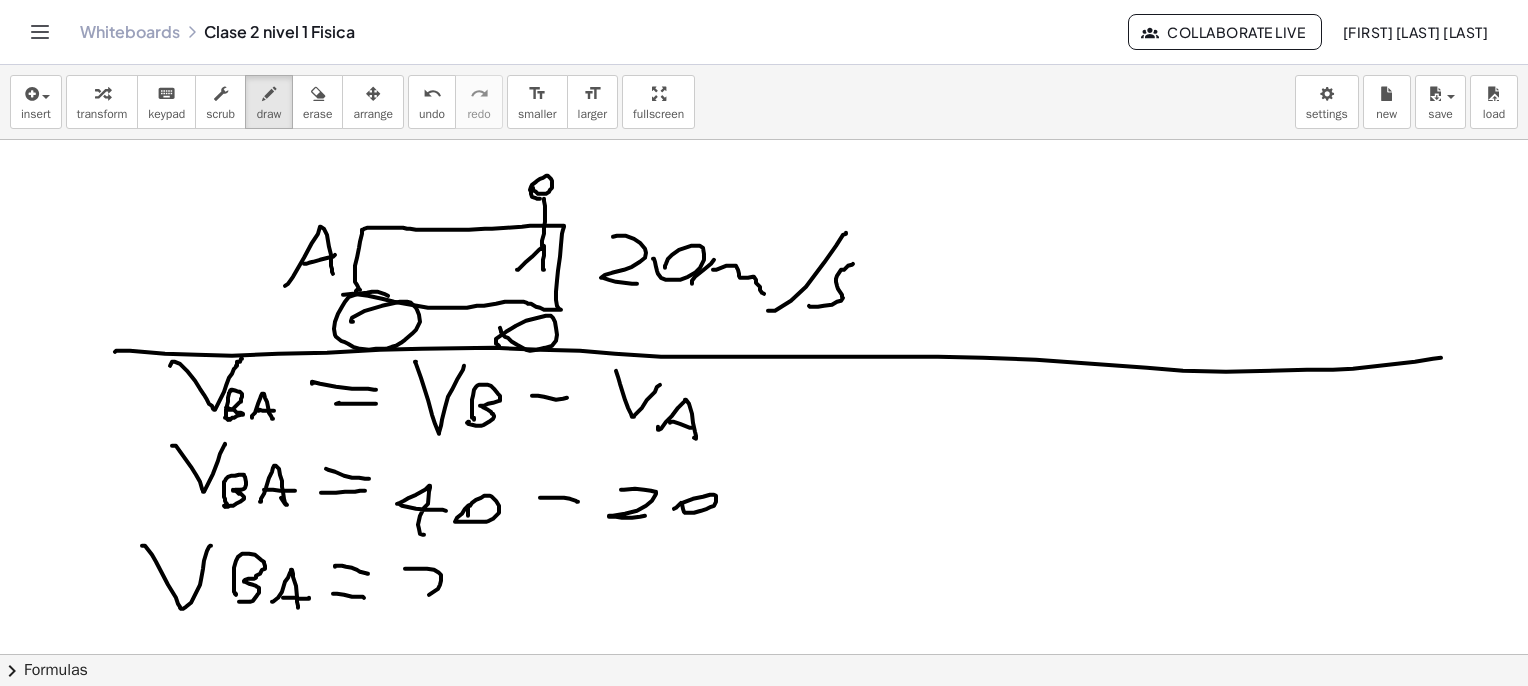 click at bounding box center (769, 2432) 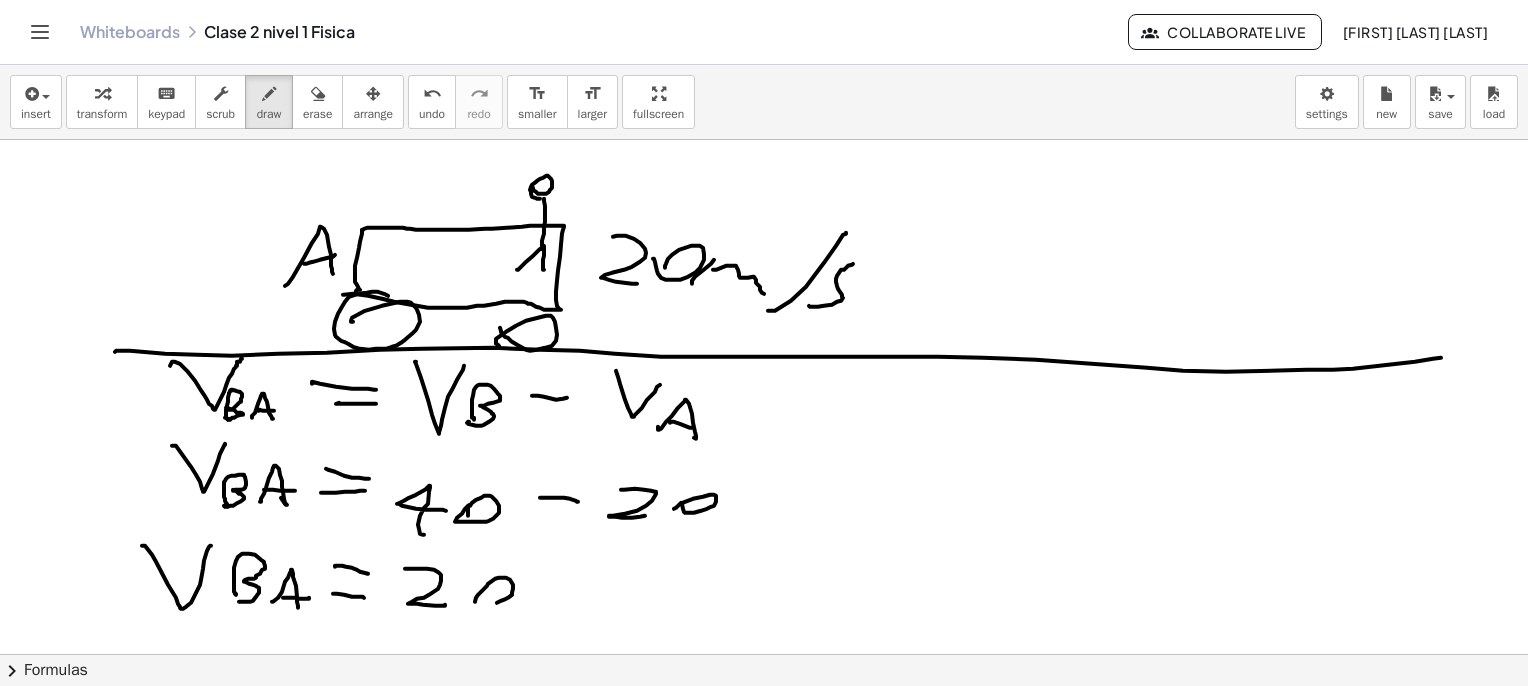 click at bounding box center (769, 2432) 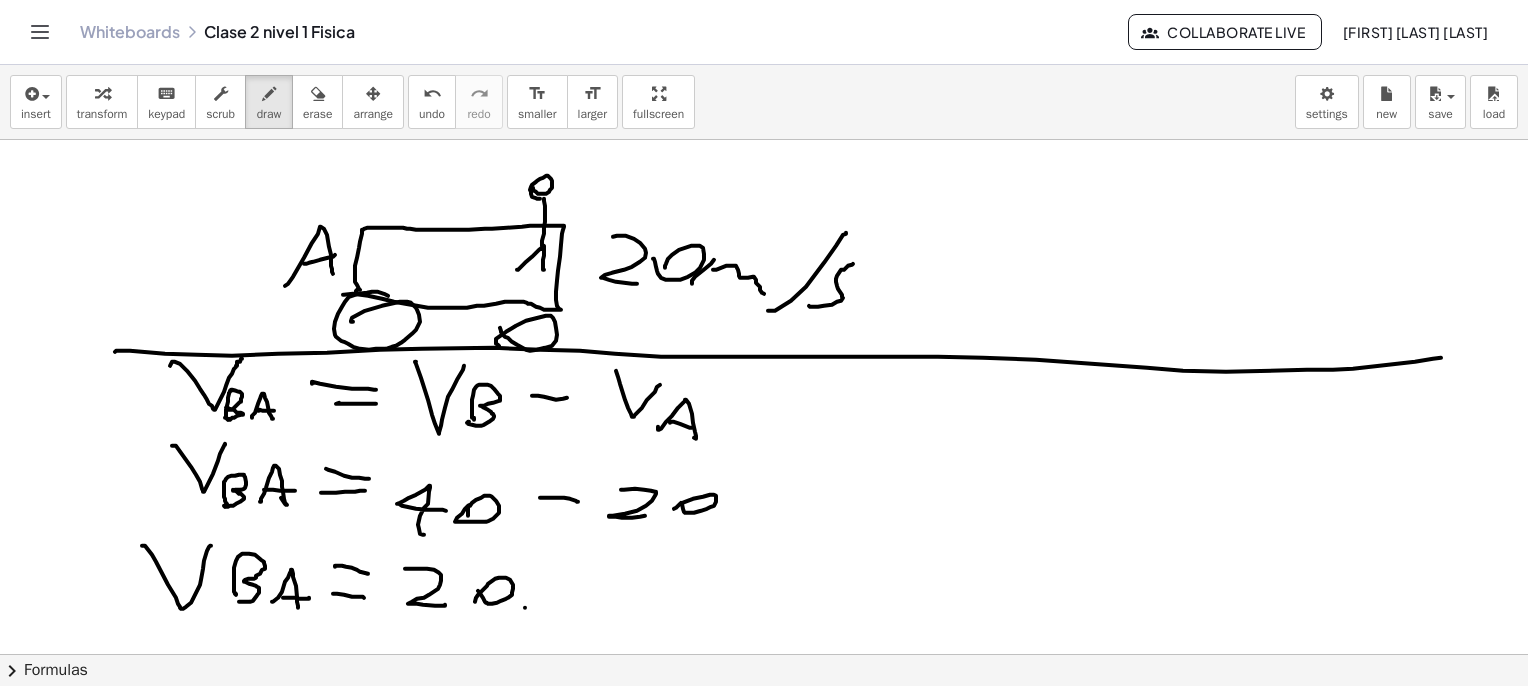 click at bounding box center [769, 2432] 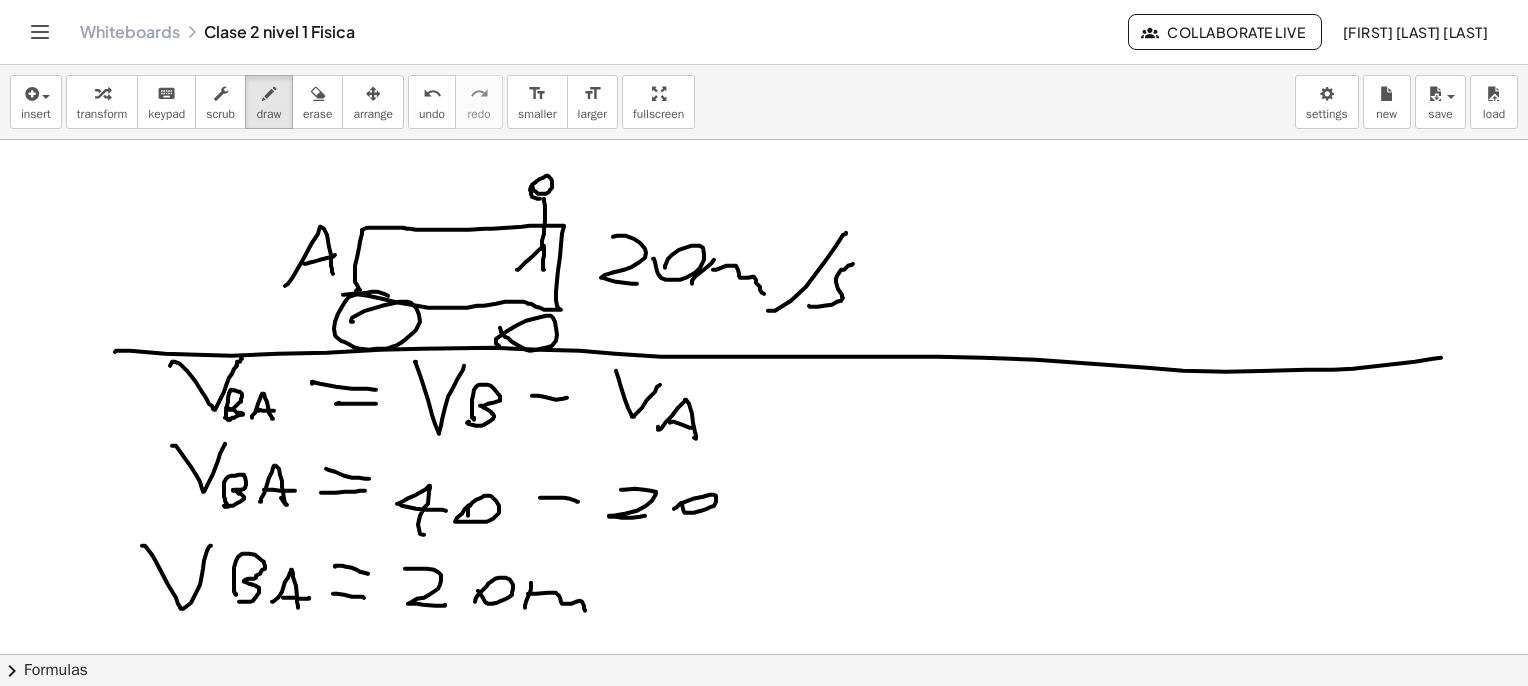 click at bounding box center (769, 2432) 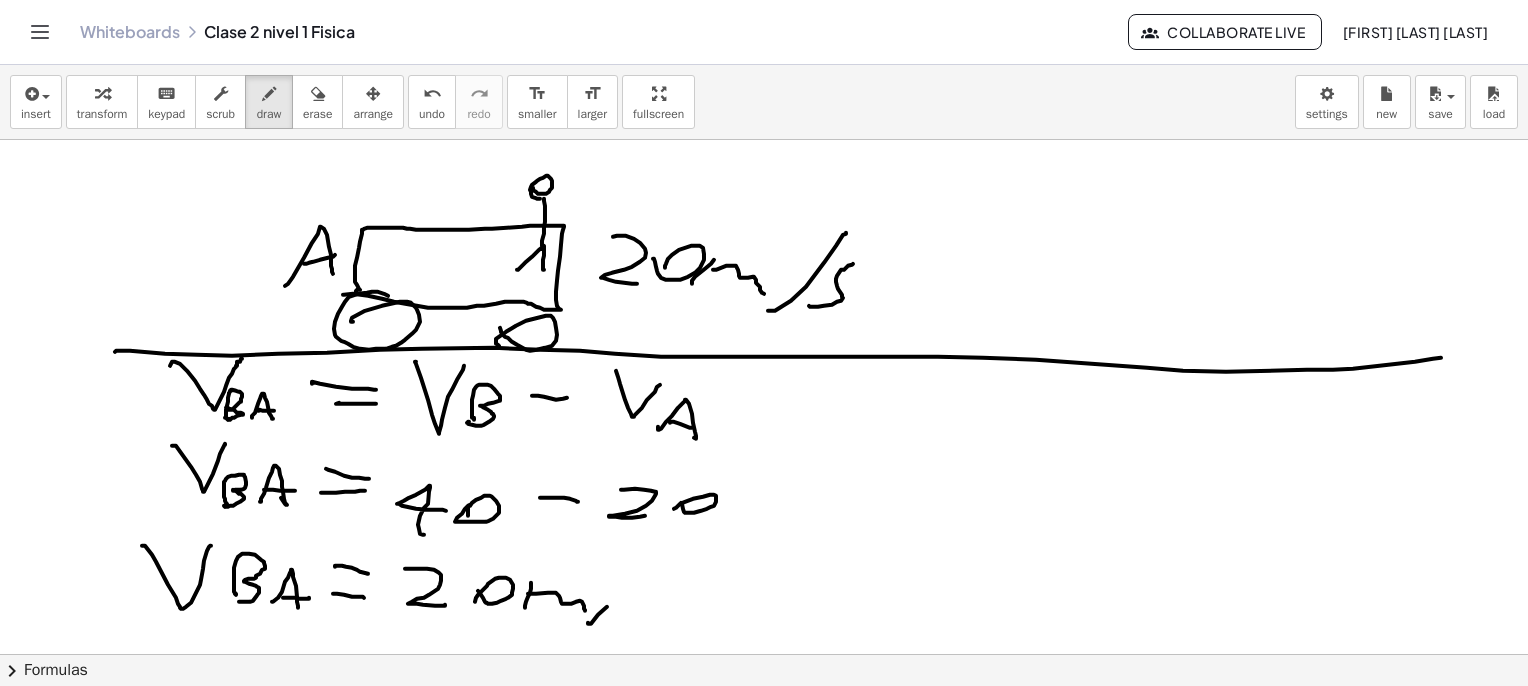 click at bounding box center [769, 2432] 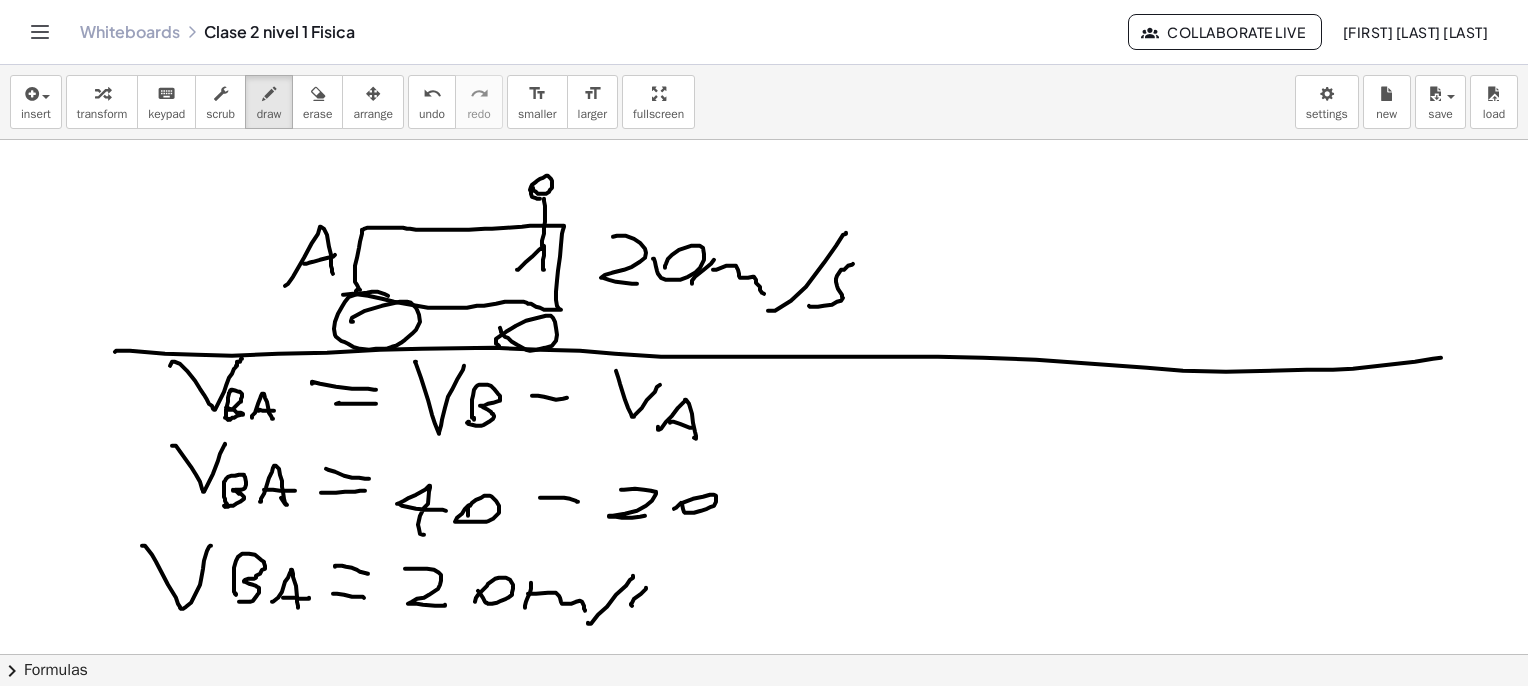click at bounding box center [769, 2432] 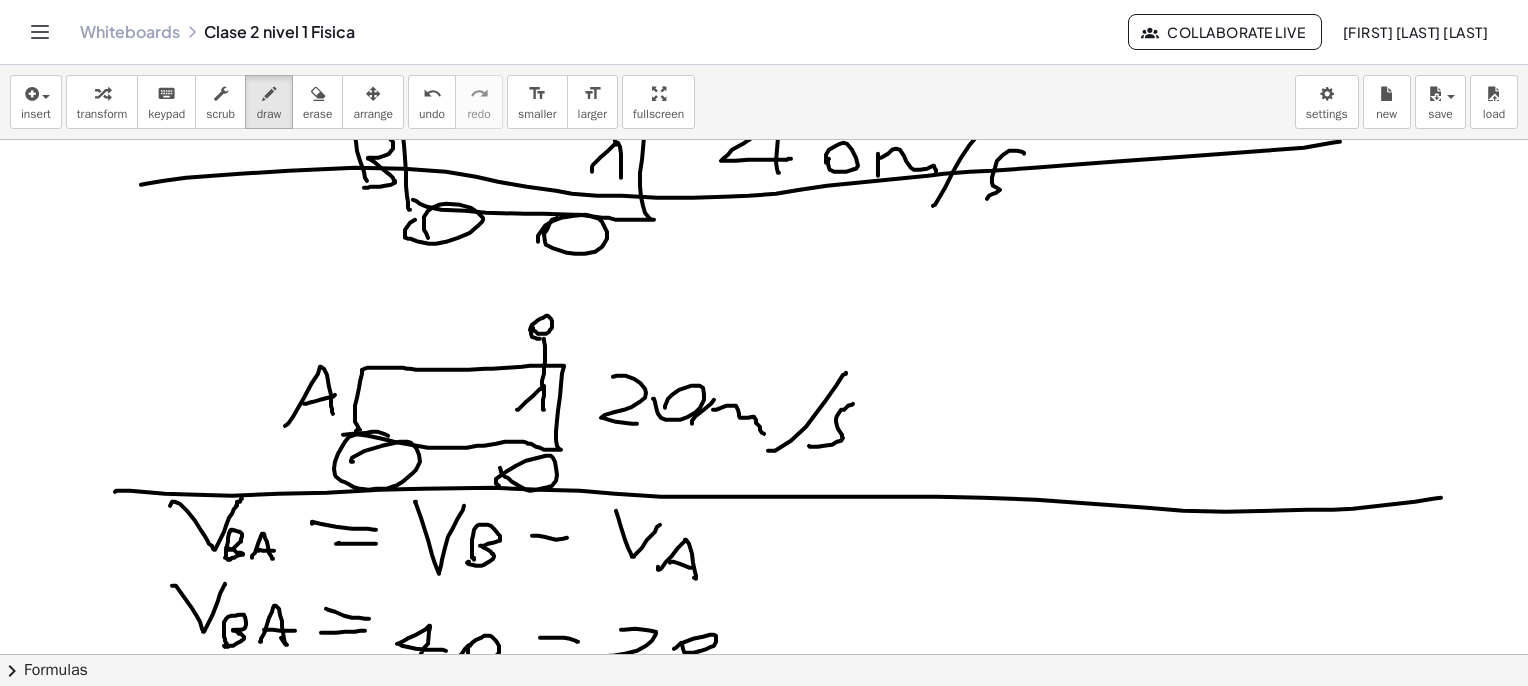 scroll, scrollTop: 100, scrollLeft: 0, axis: vertical 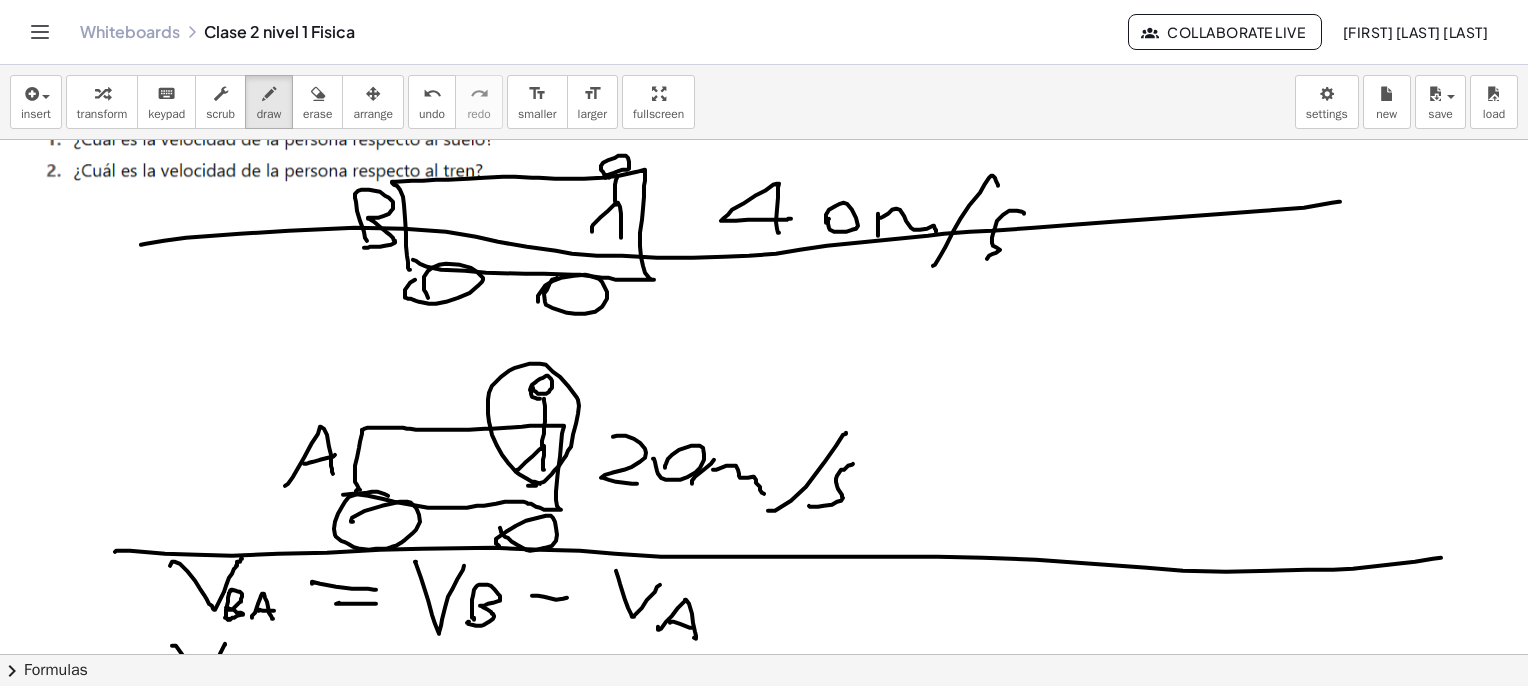 click at bounding box center [769, 2632] 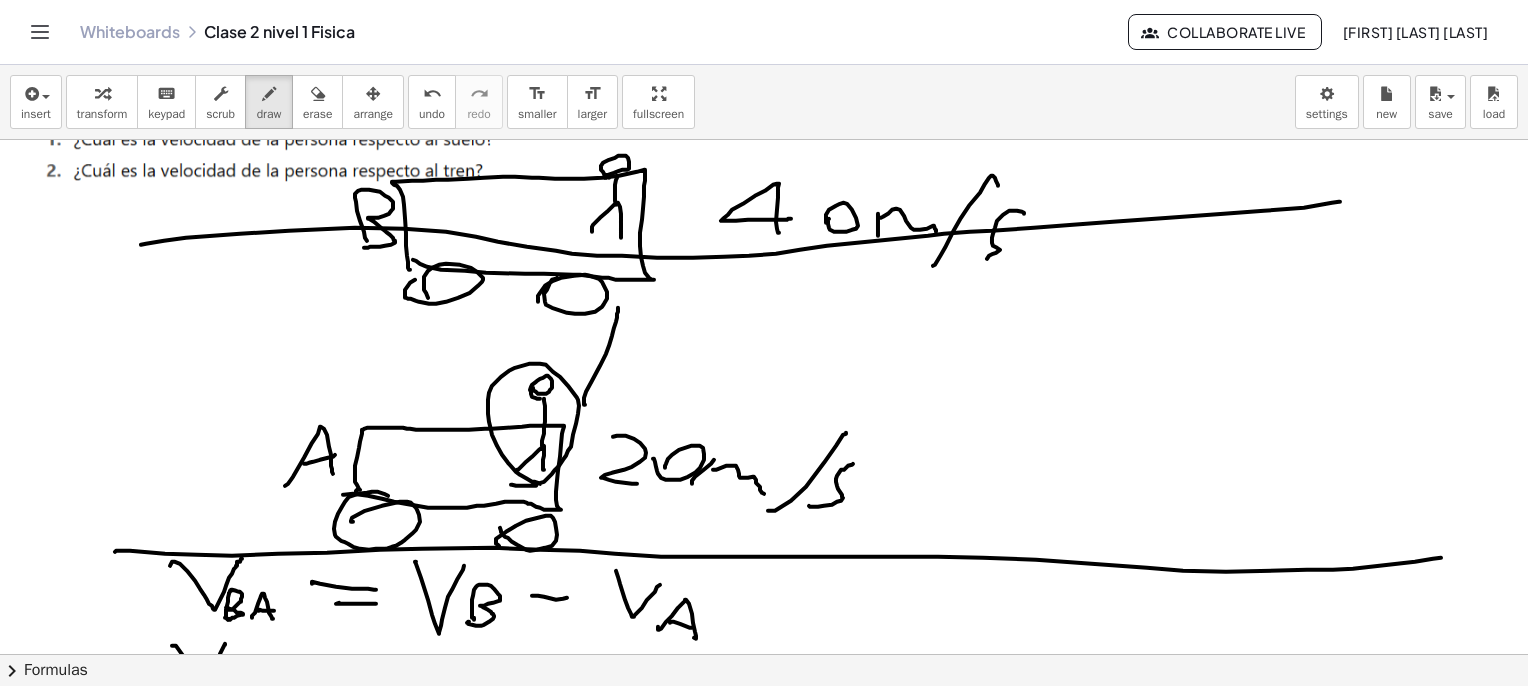 click at bounding box center [769, 2632] 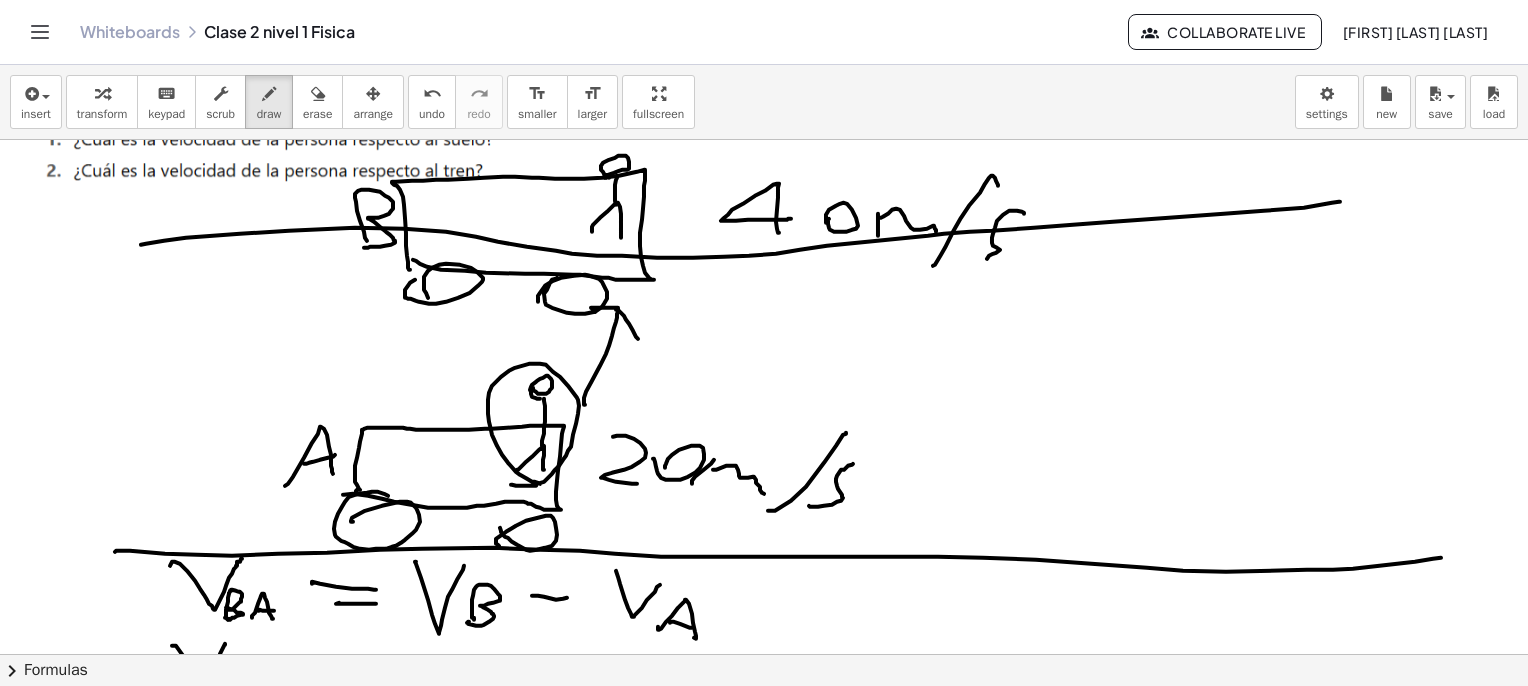 click at bounding box center [769, 2632] 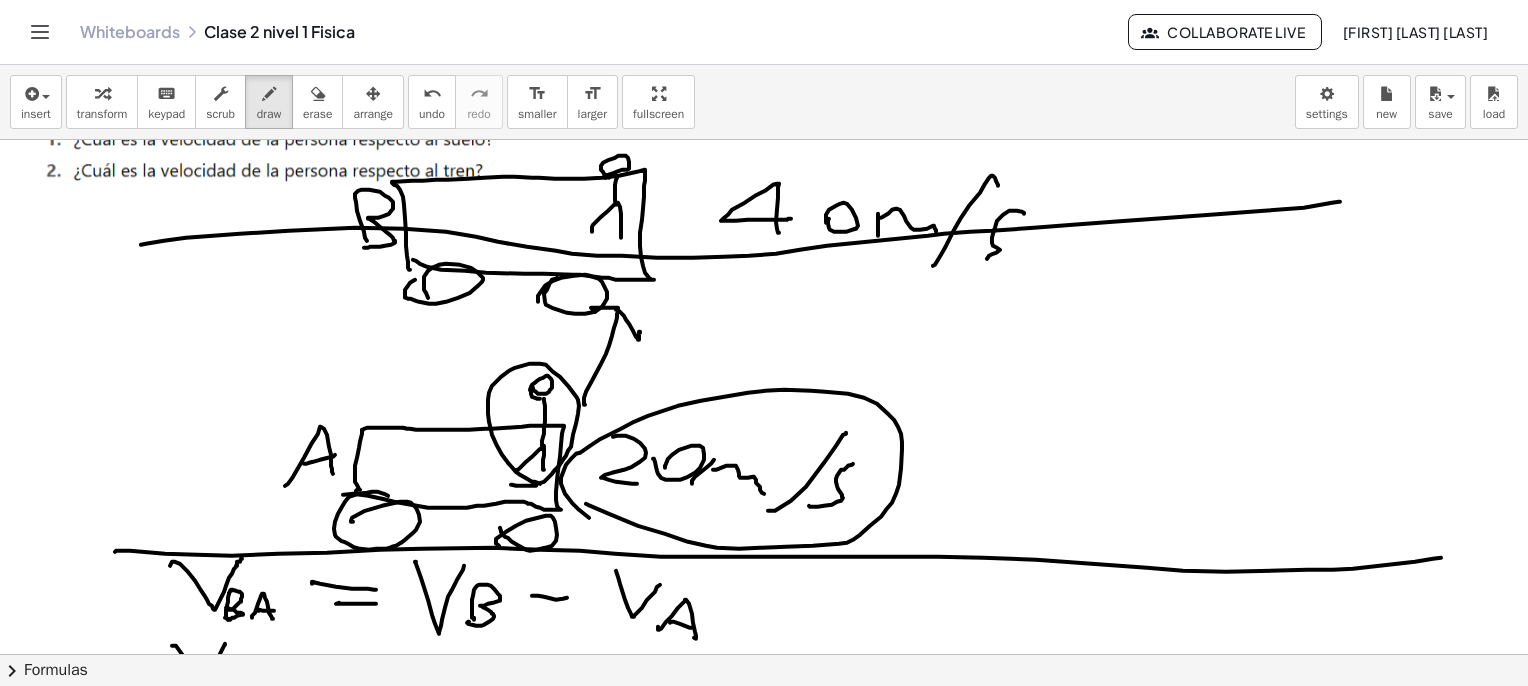 click at bounding box center (769, 2632) 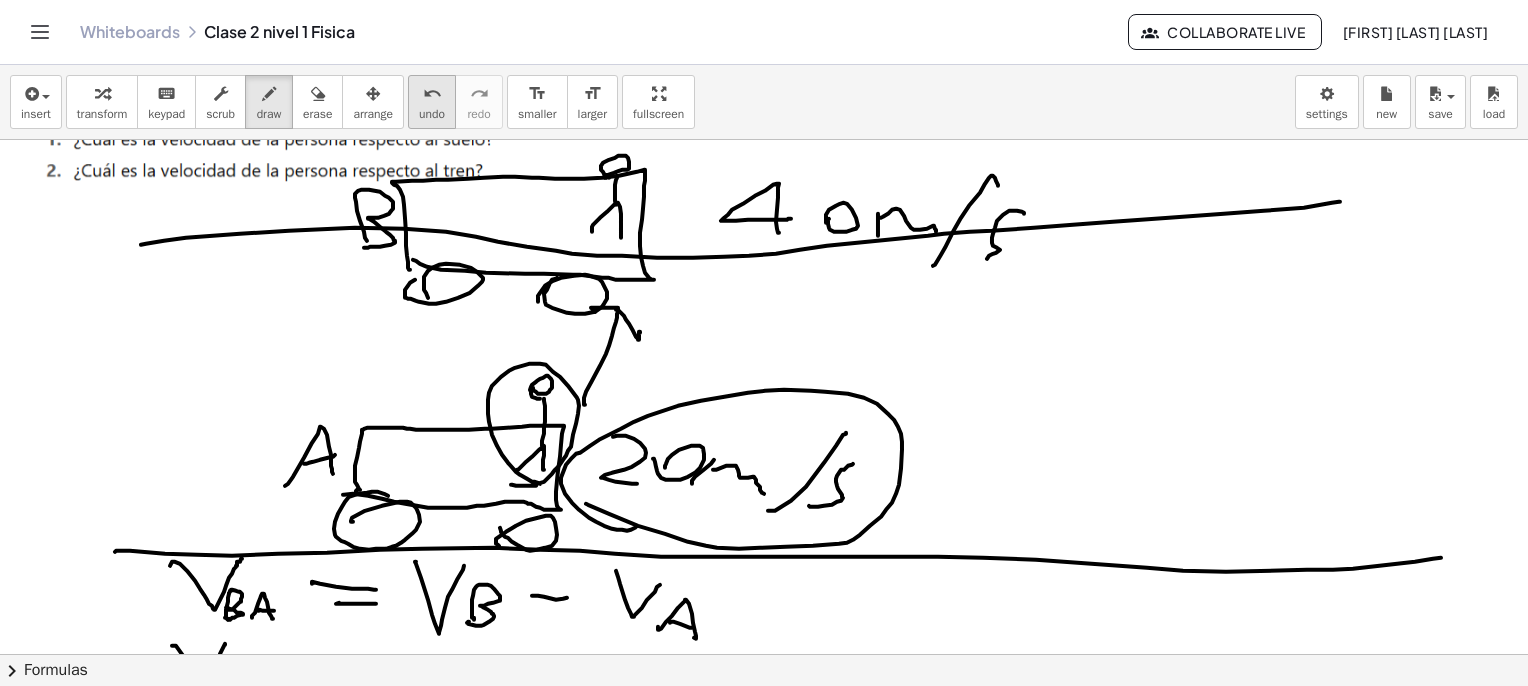 click on "undo" at bounding box center [432, 94] 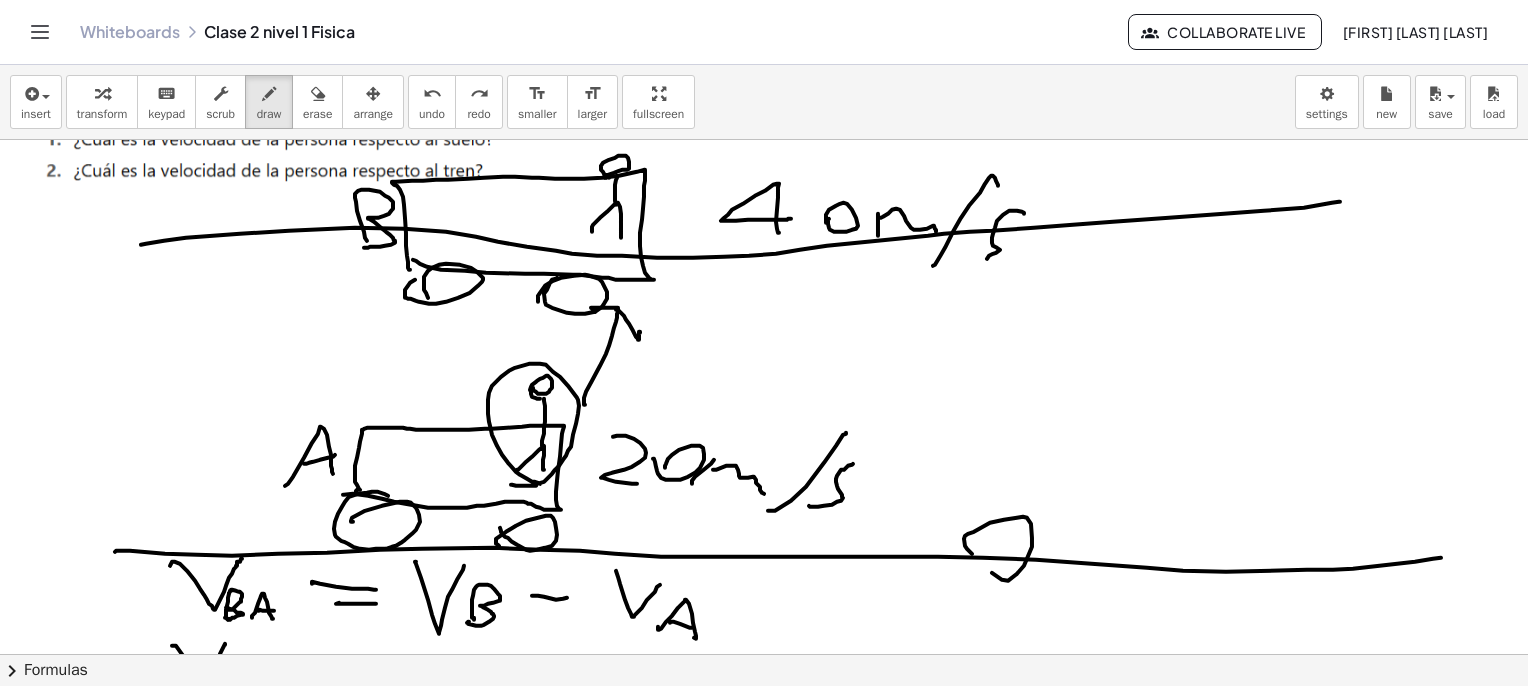 click at bounding box center [769, 2632] 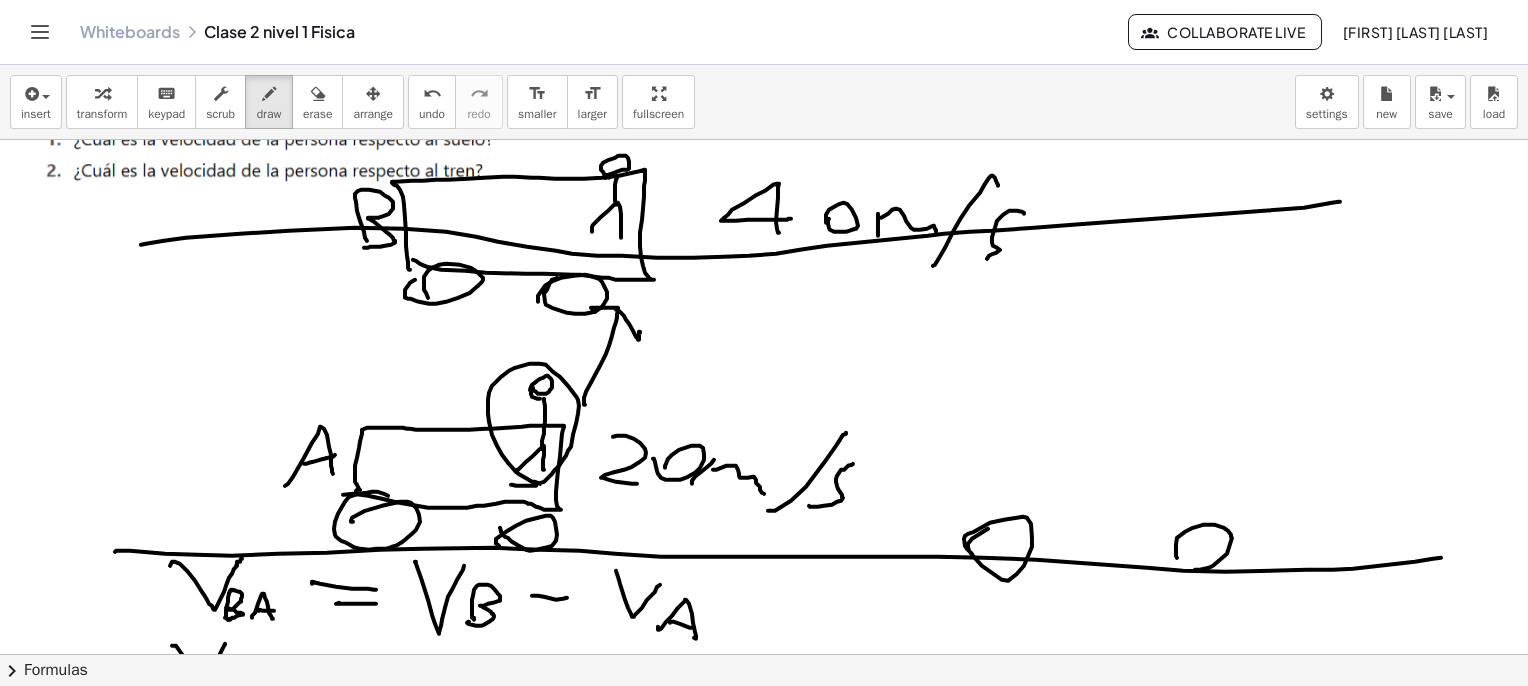 click at bounding box center (769, 2632) 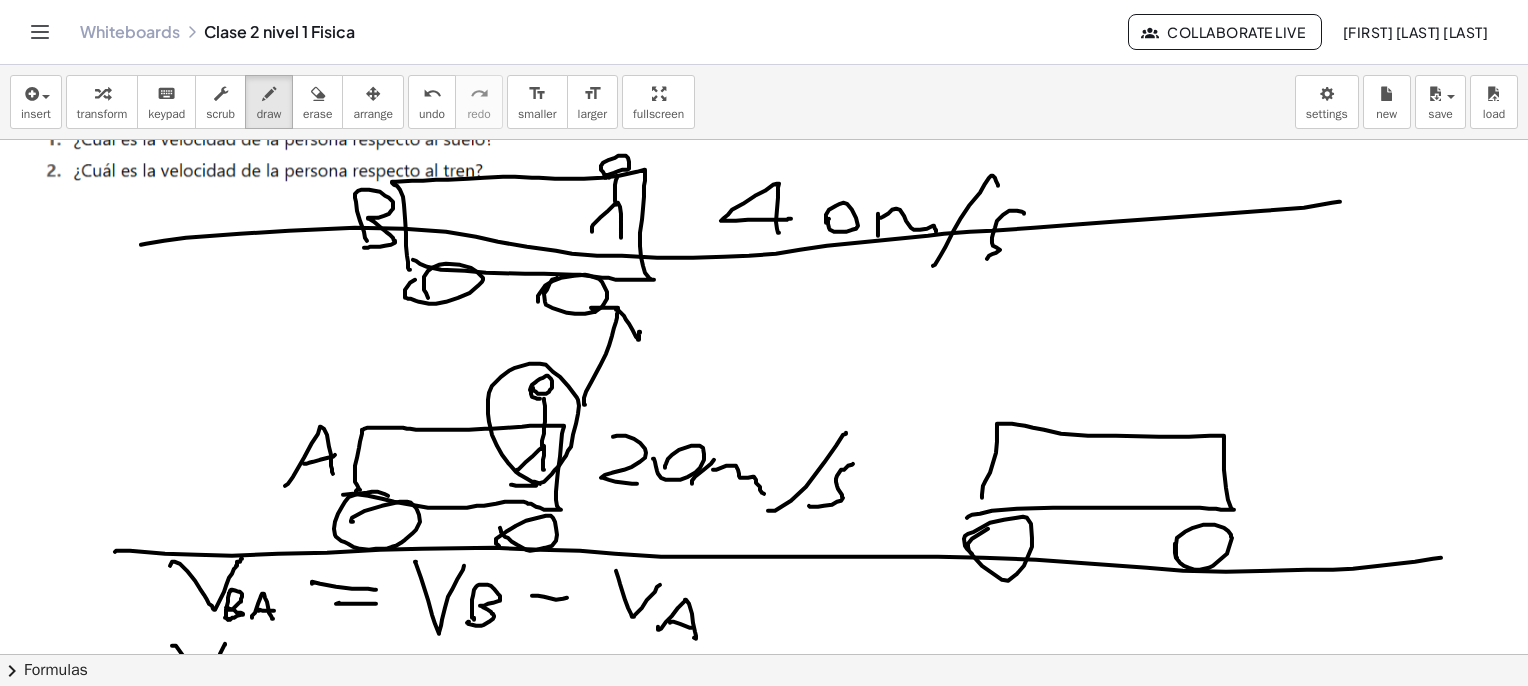 click at bounding box center (769, 2632) 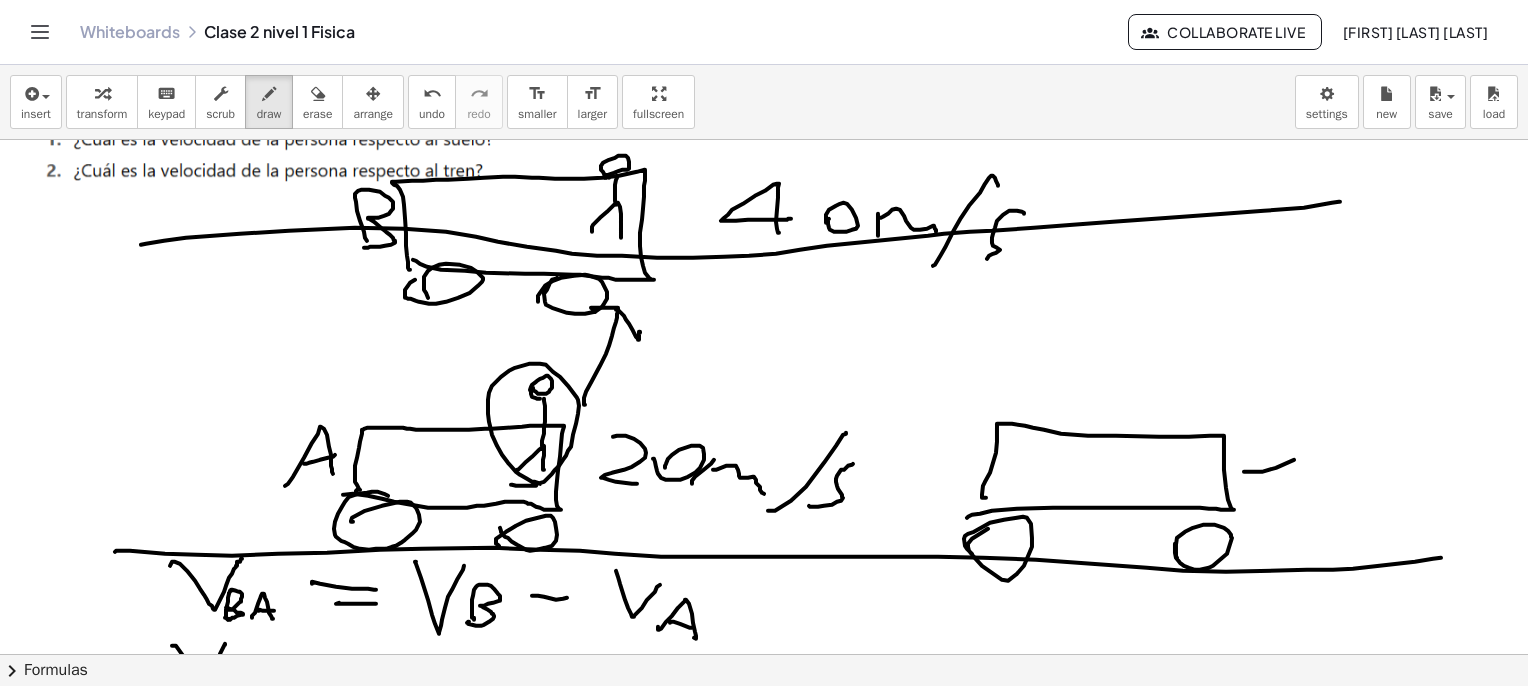 click at bounding box center (769, 2632) 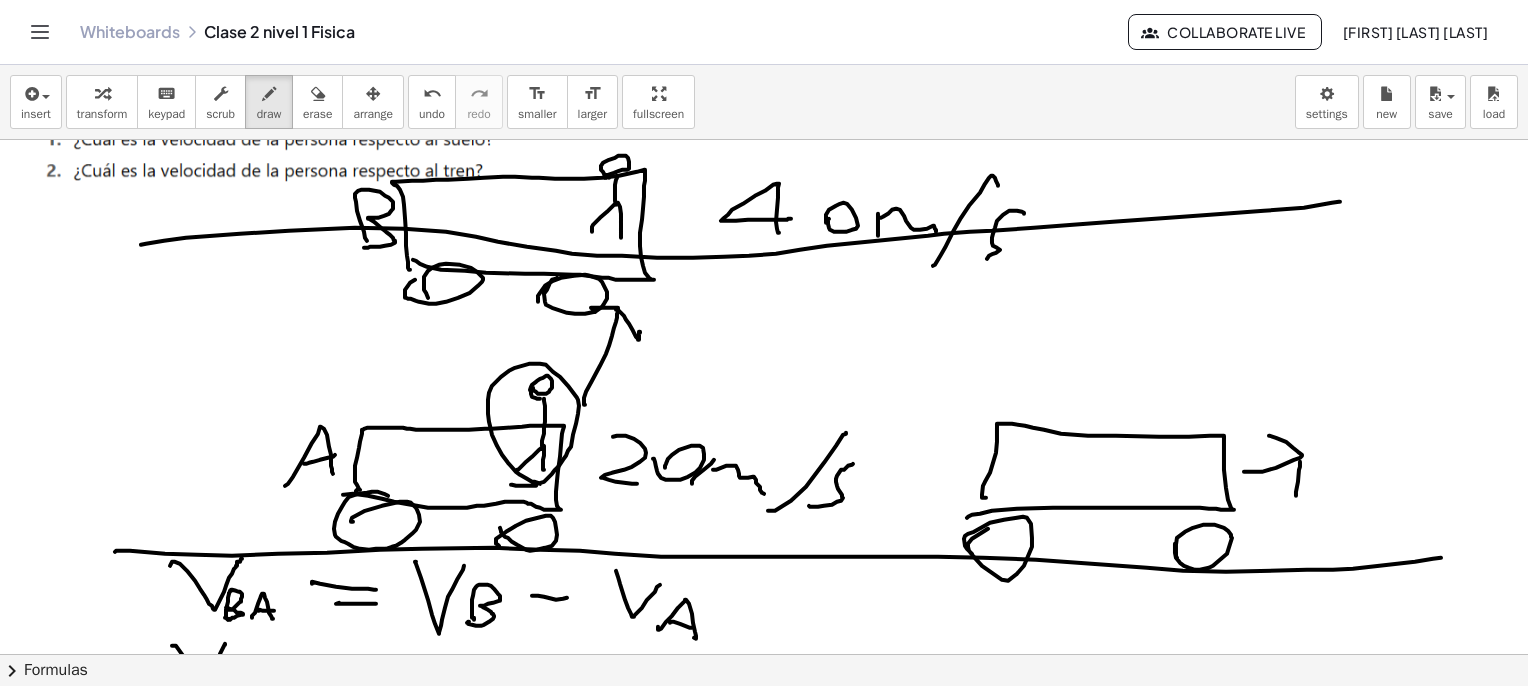 click at bounding box center [769, 2632] 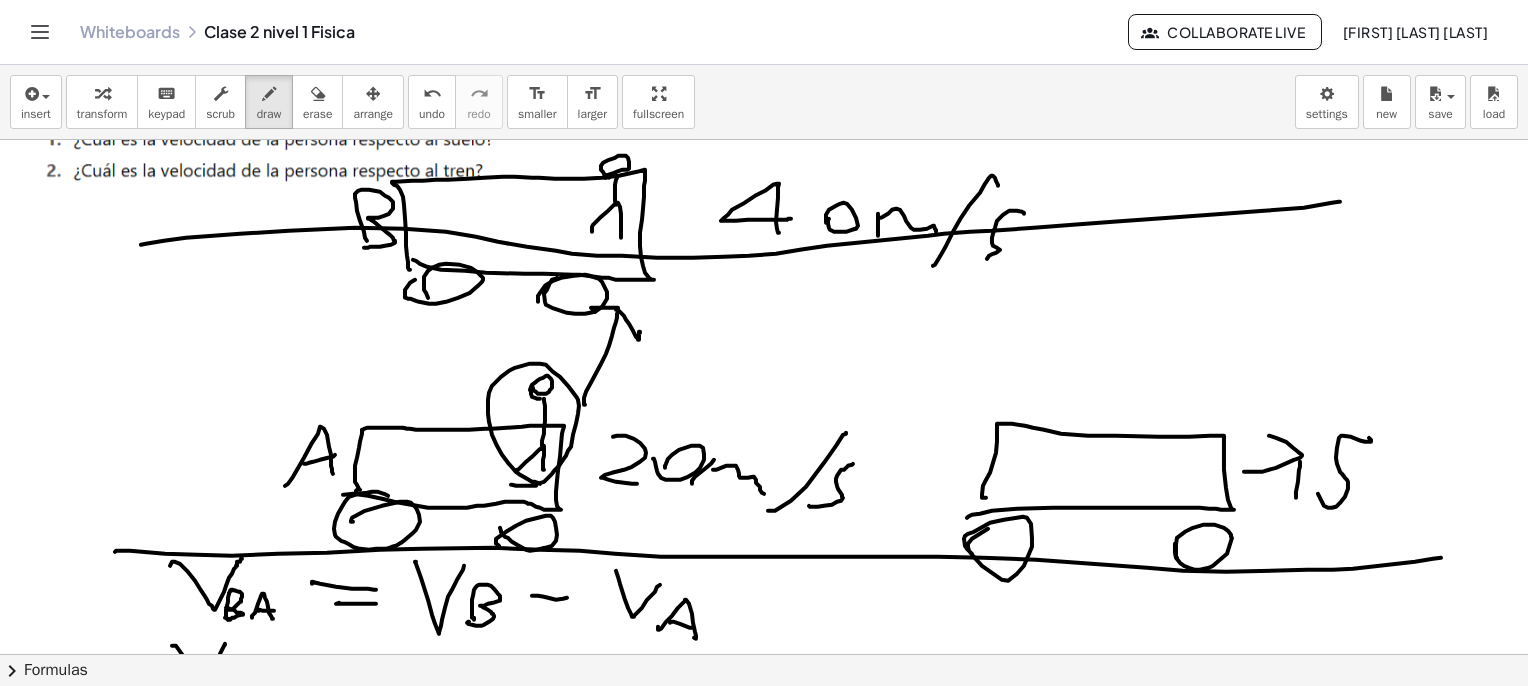 click at bounding box center [769, 2632] 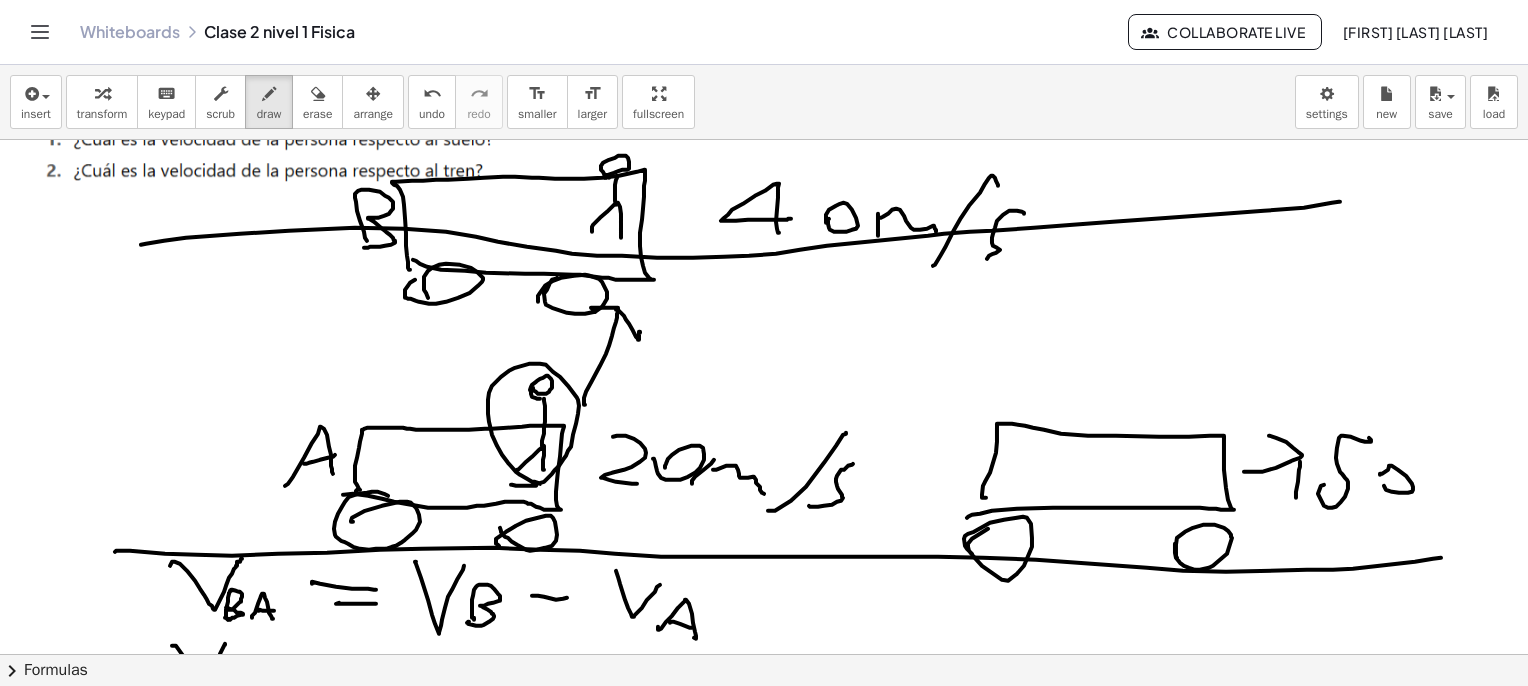 click at bounding box center (769, 2632) 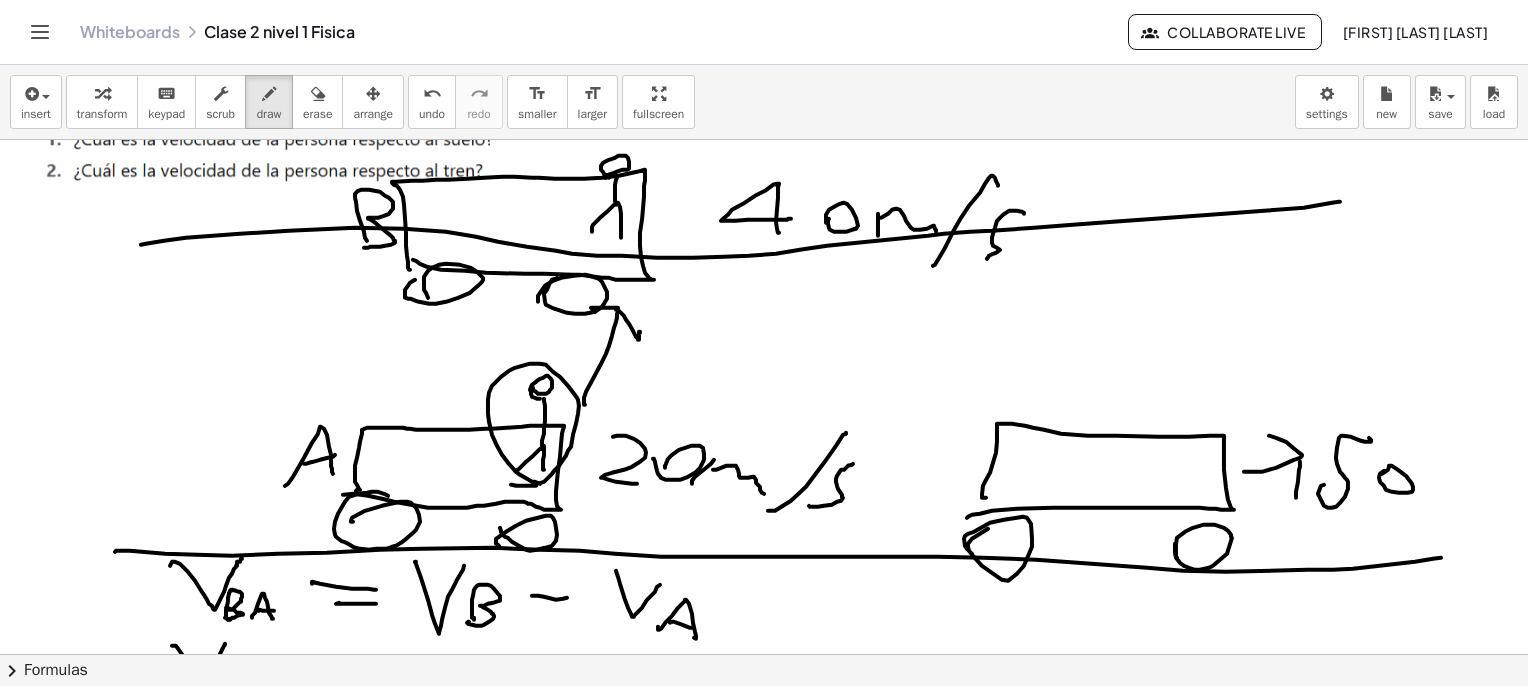 click at bounding box center [769, 2632] 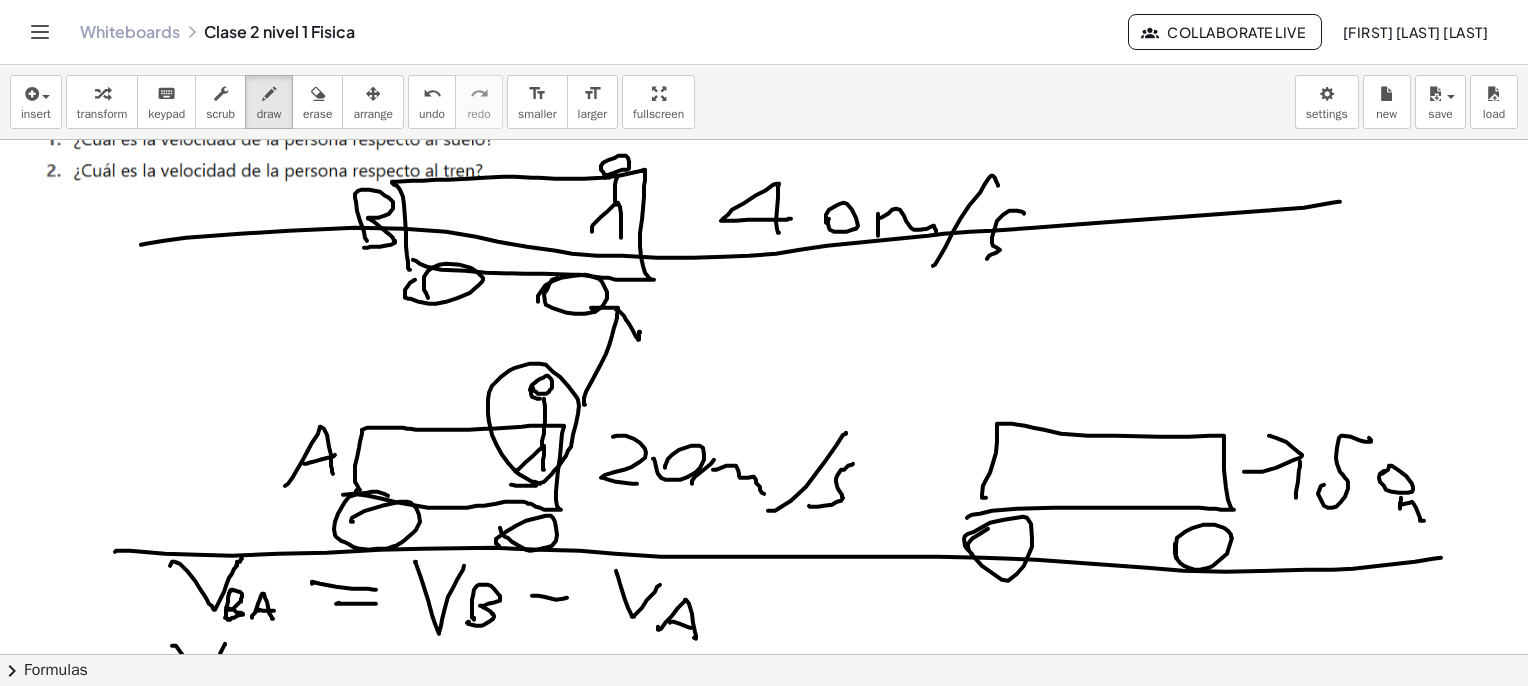 click at bounding box center (769, 2632) 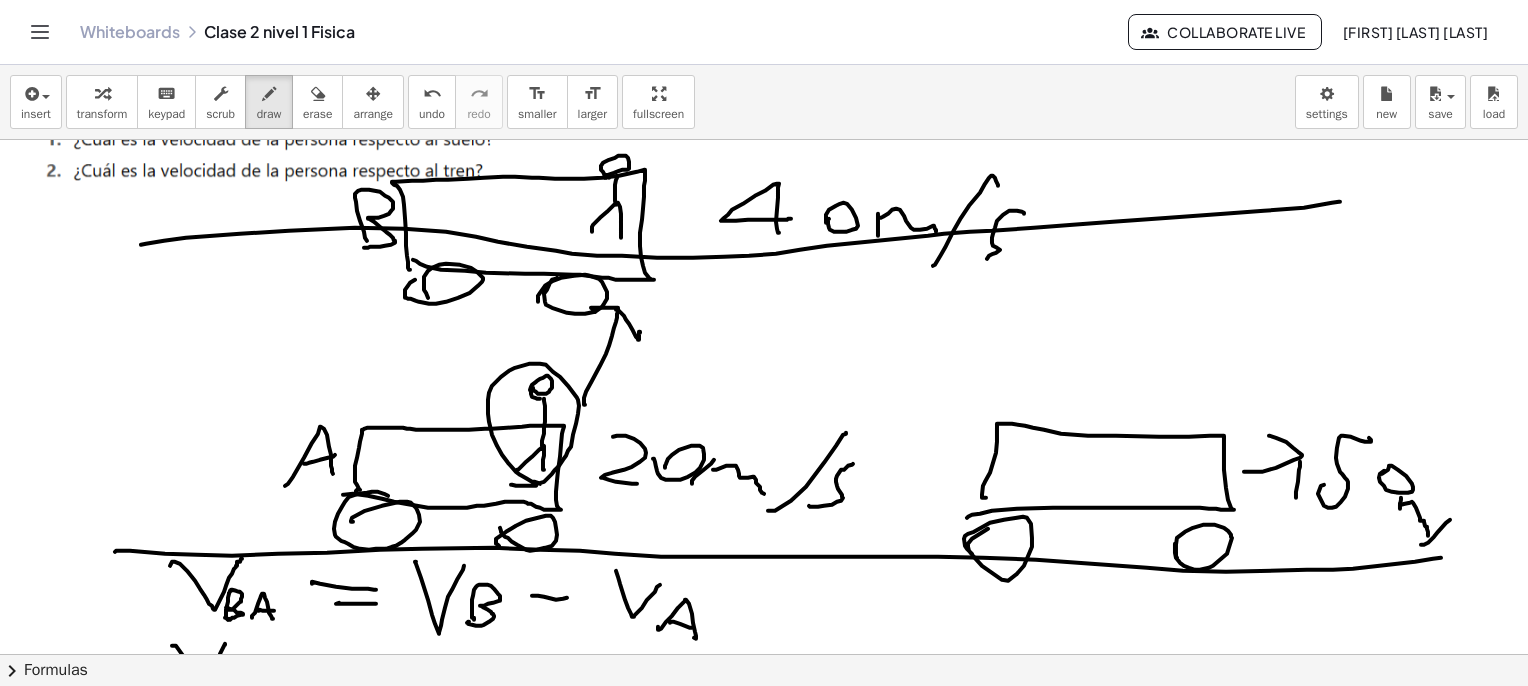 click at bounding box center (769, 2632) 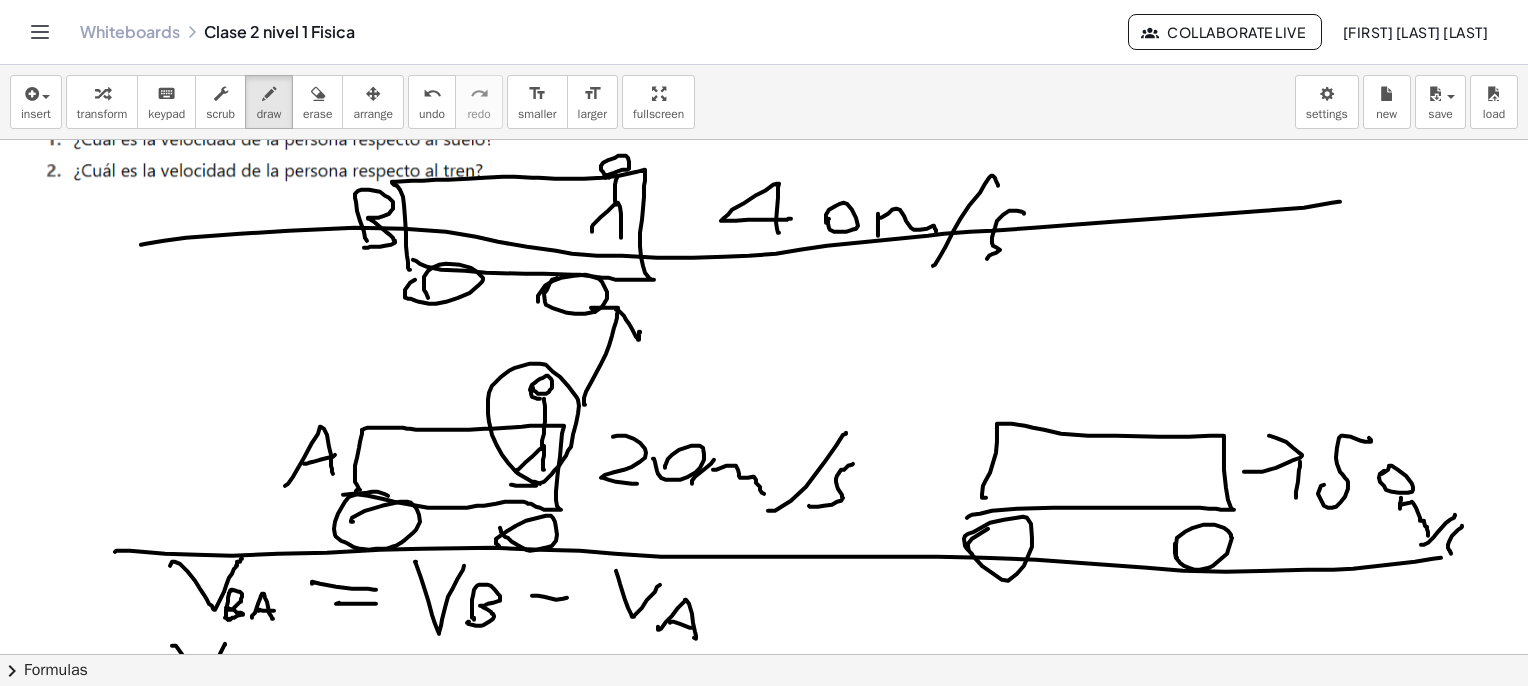 click at bounding box center [769, 2632] 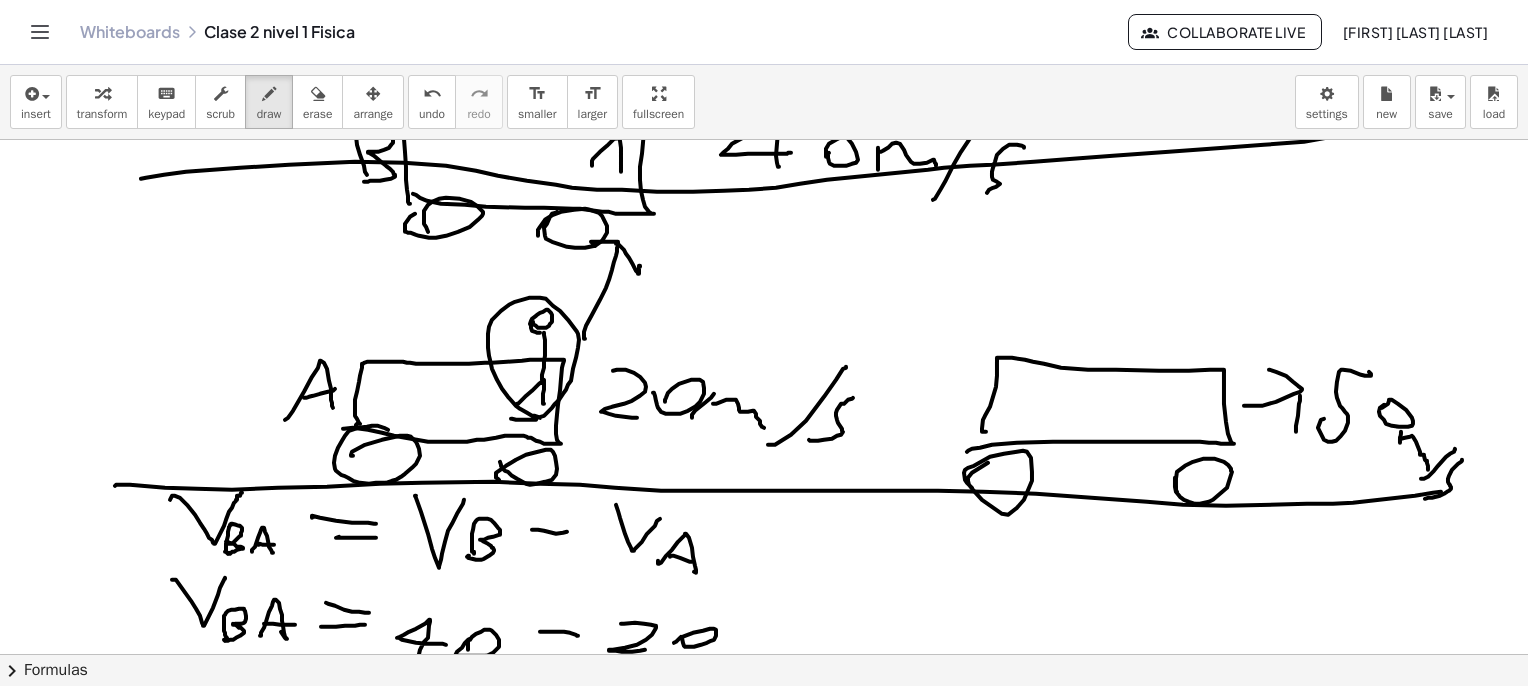 scroll, scrollTop: 200, scrollLeft: 0, axis: vertical 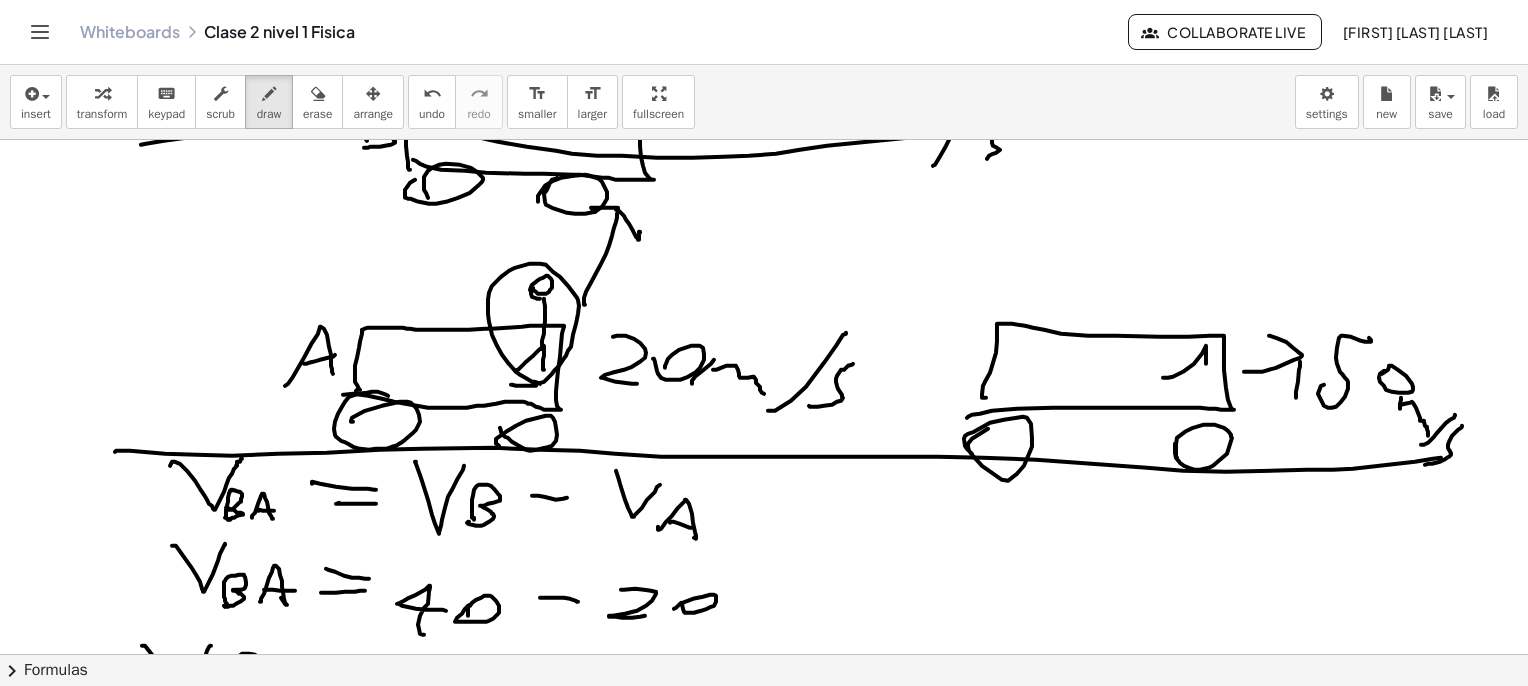 click at bounding box center (769, 2532) 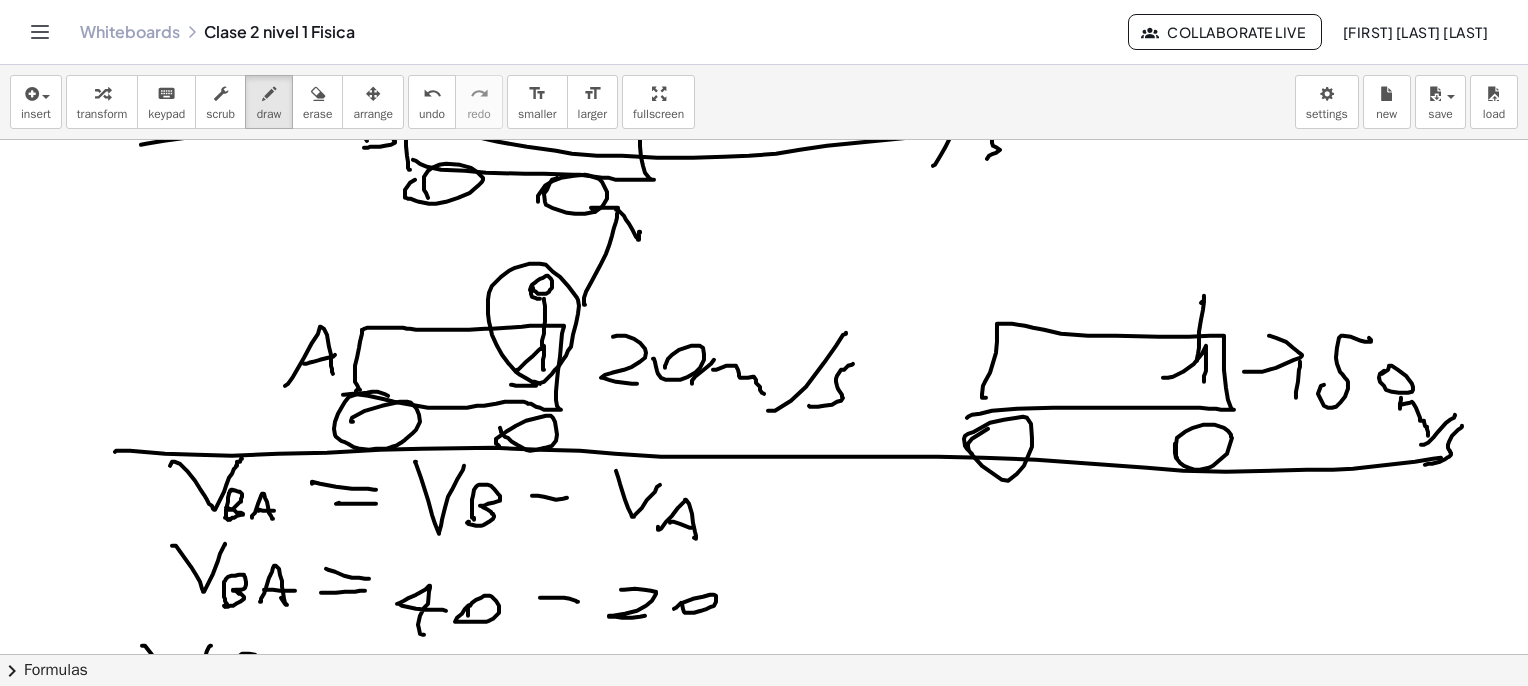 click at bounding box center (769, 2532) 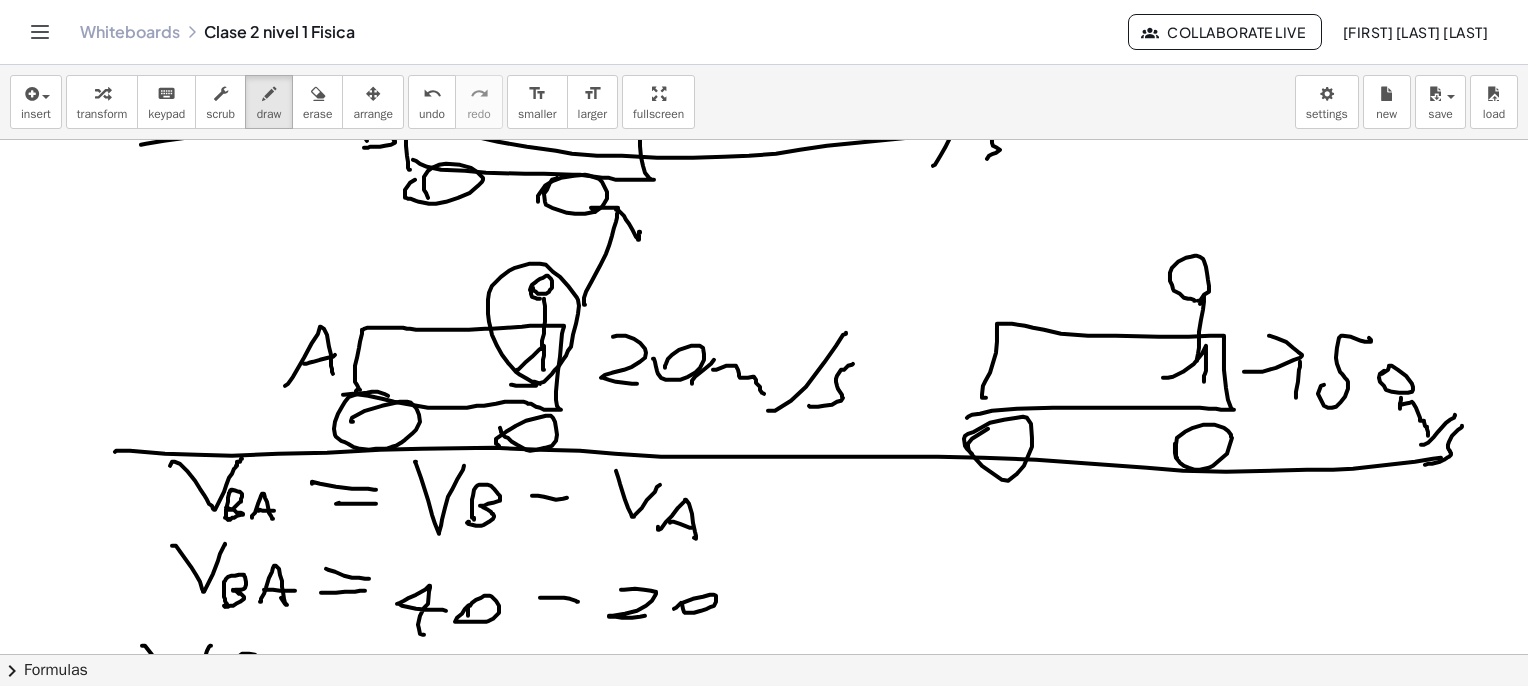 click at bounding box center [769, 2532] 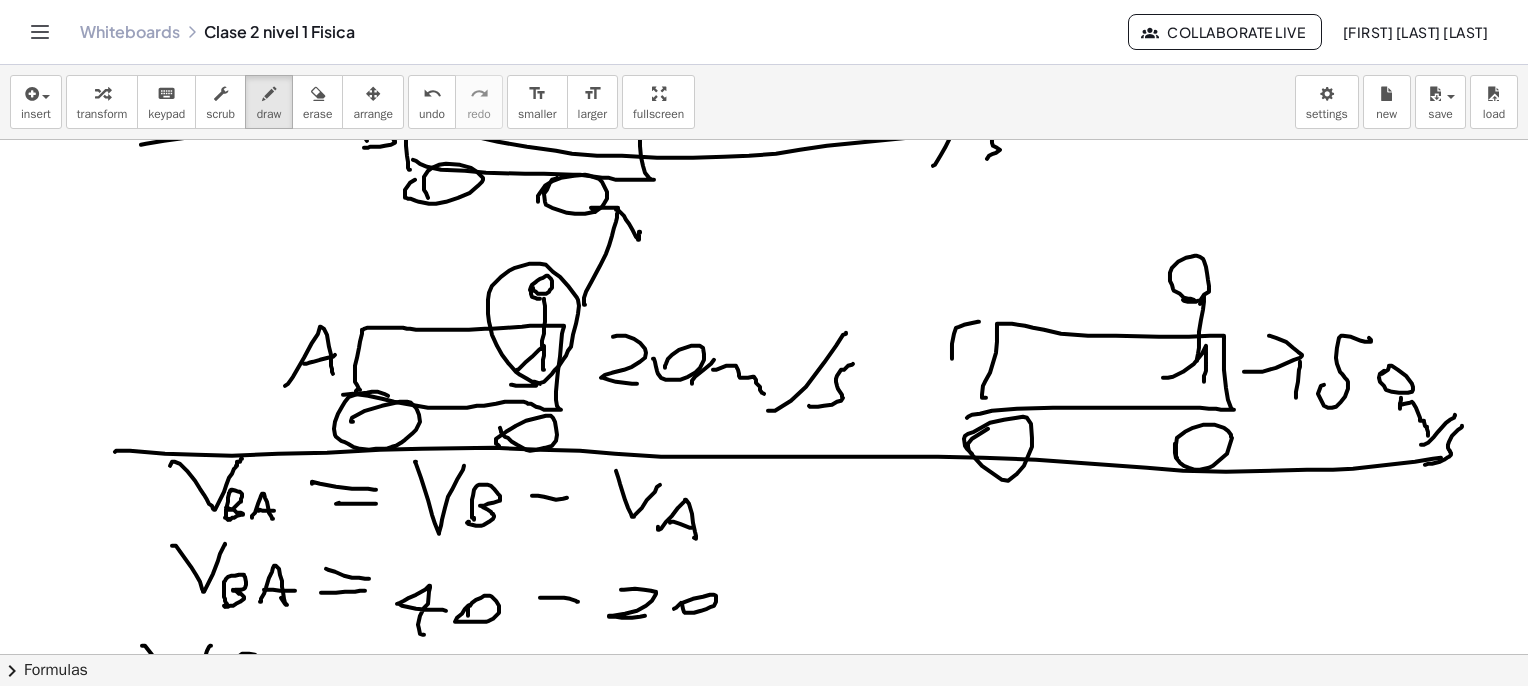 click at bounding box center (769, 2532) 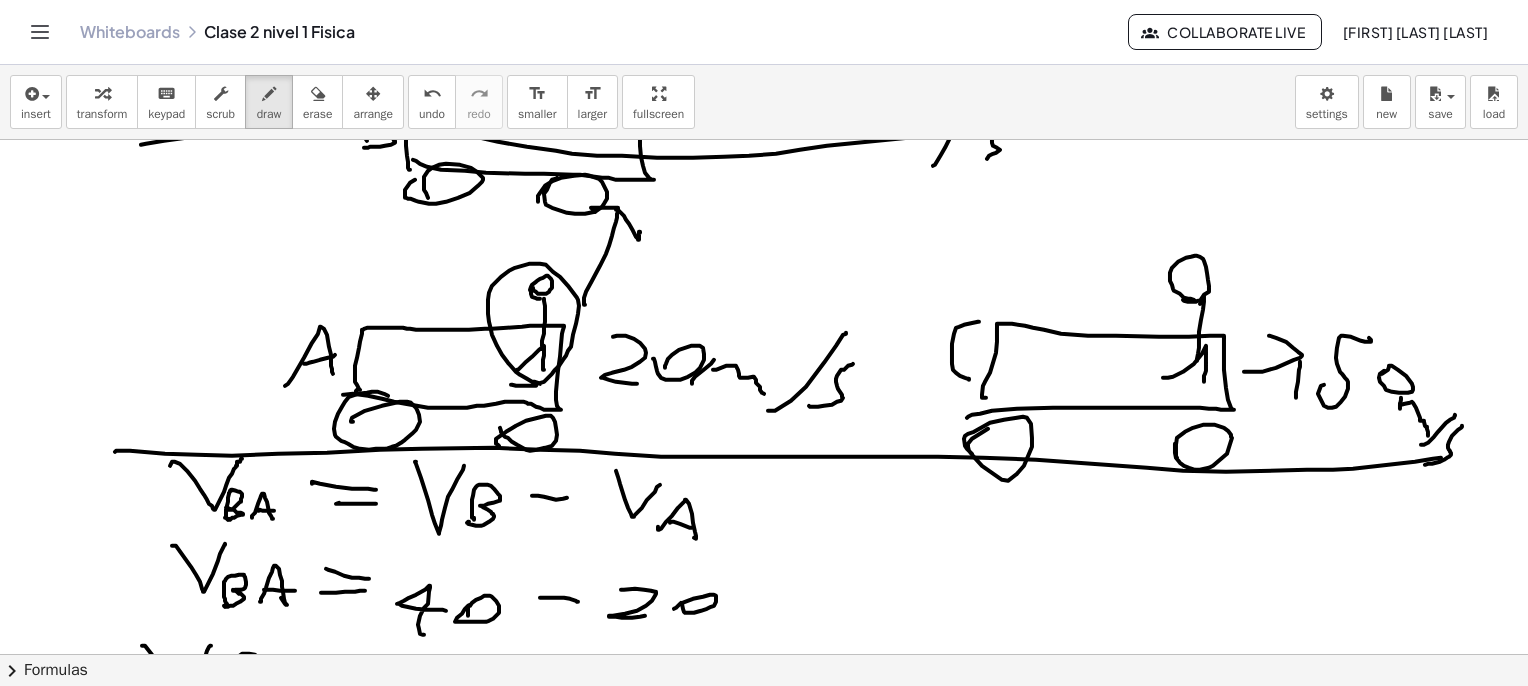 scroll, scrollTop: 300, scrollLeft: 0, axis: vertical 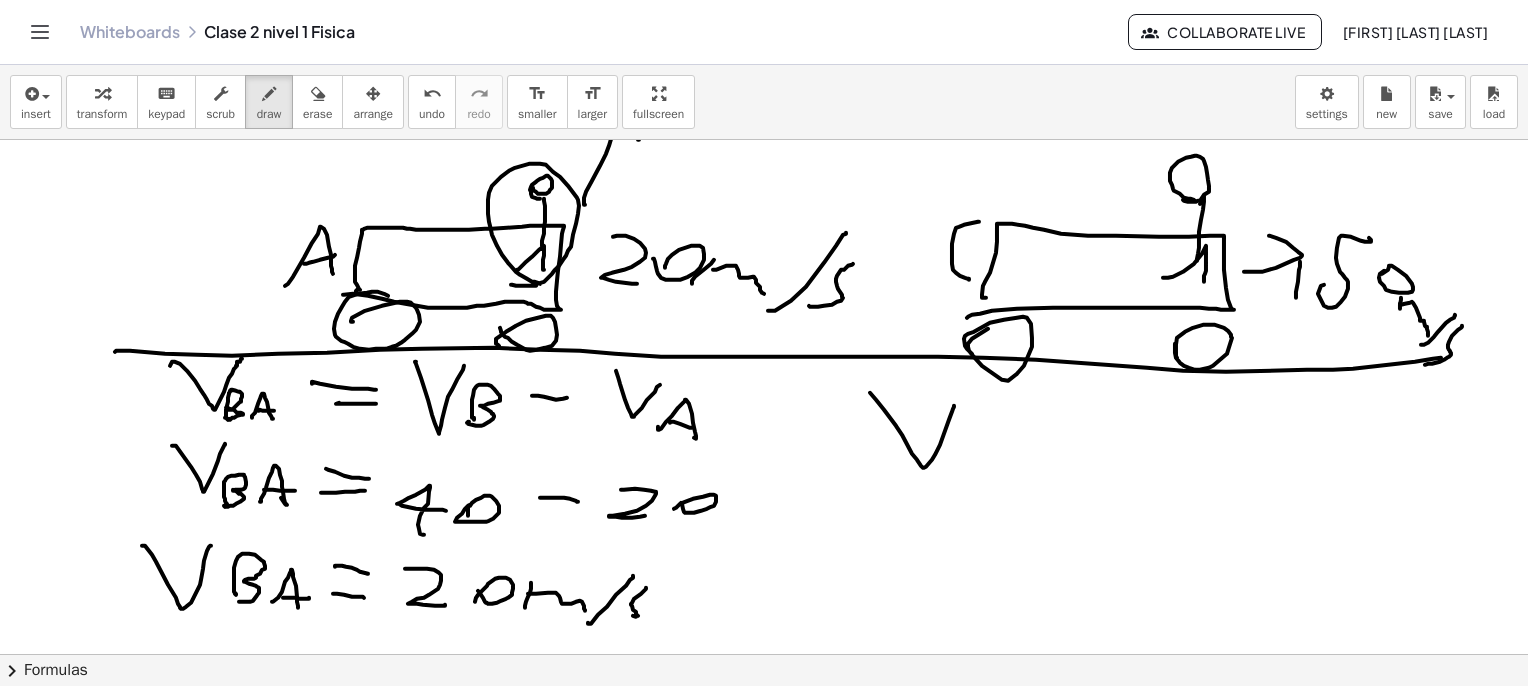 click at bounding box center [769, 2432] 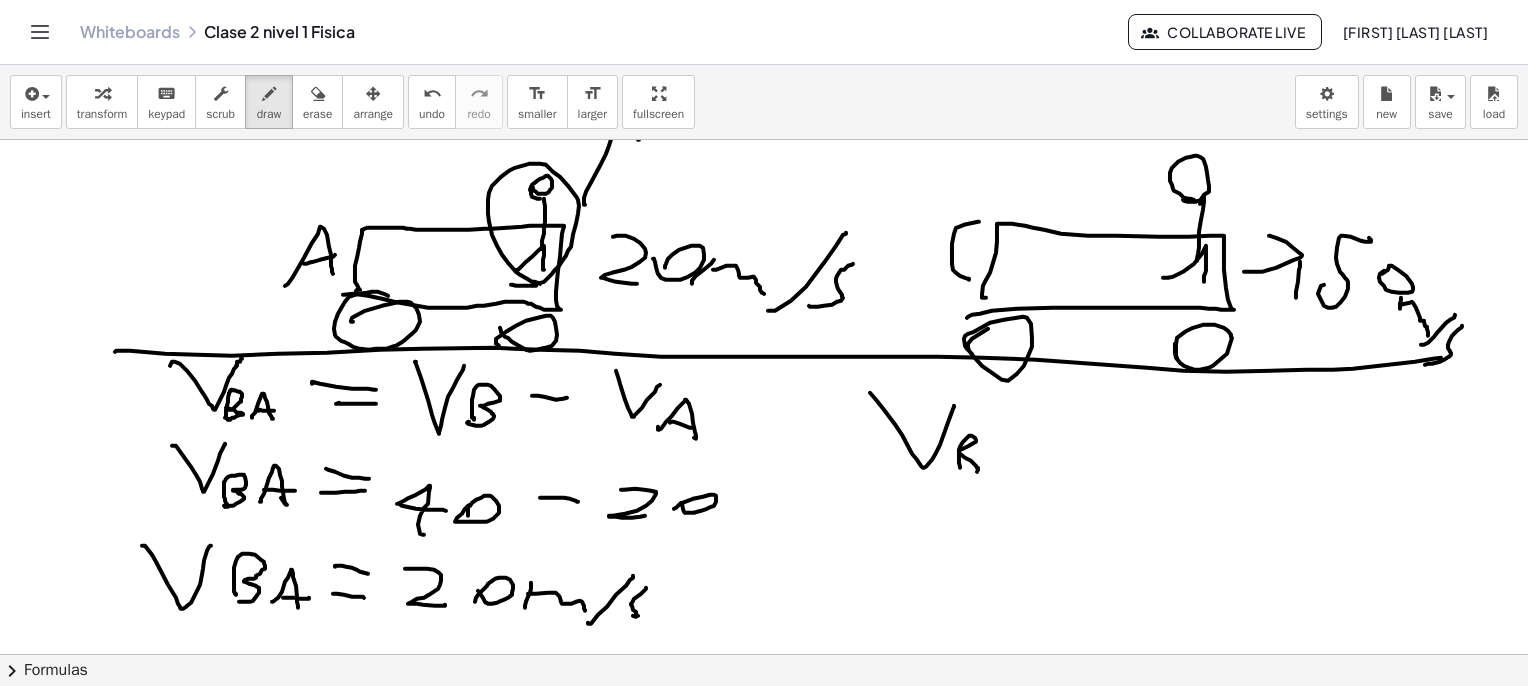 click at bounding box center [769, 2432] 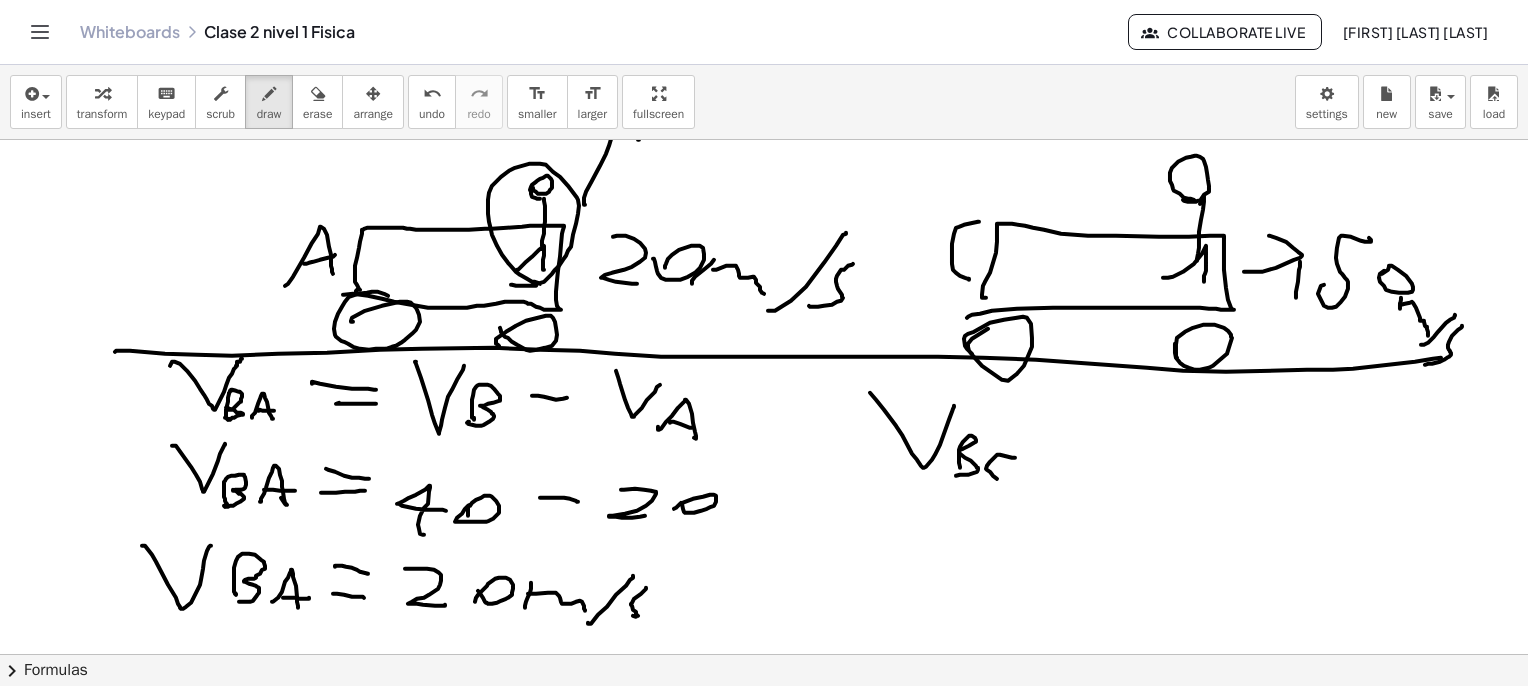 click at bounding box center [769, 2432] 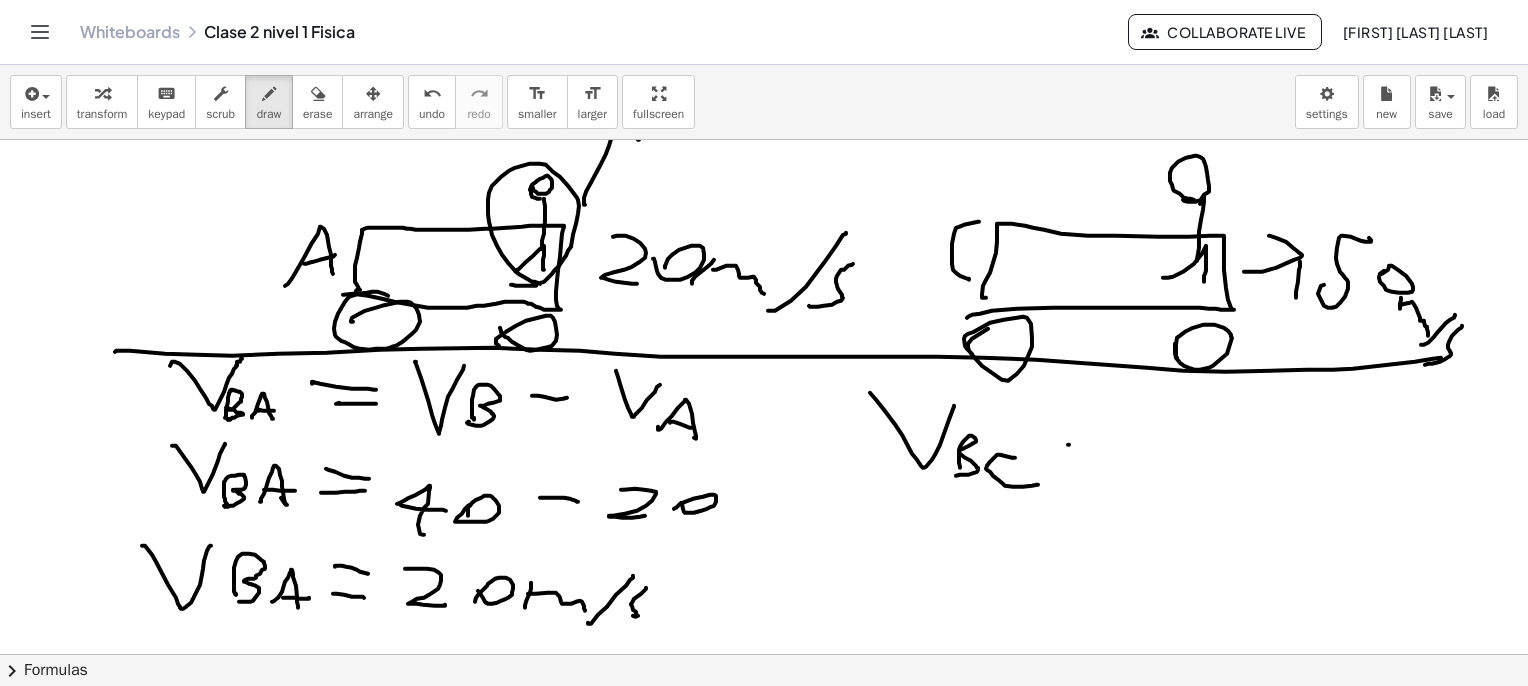 click at bounding box center (769, 2432) 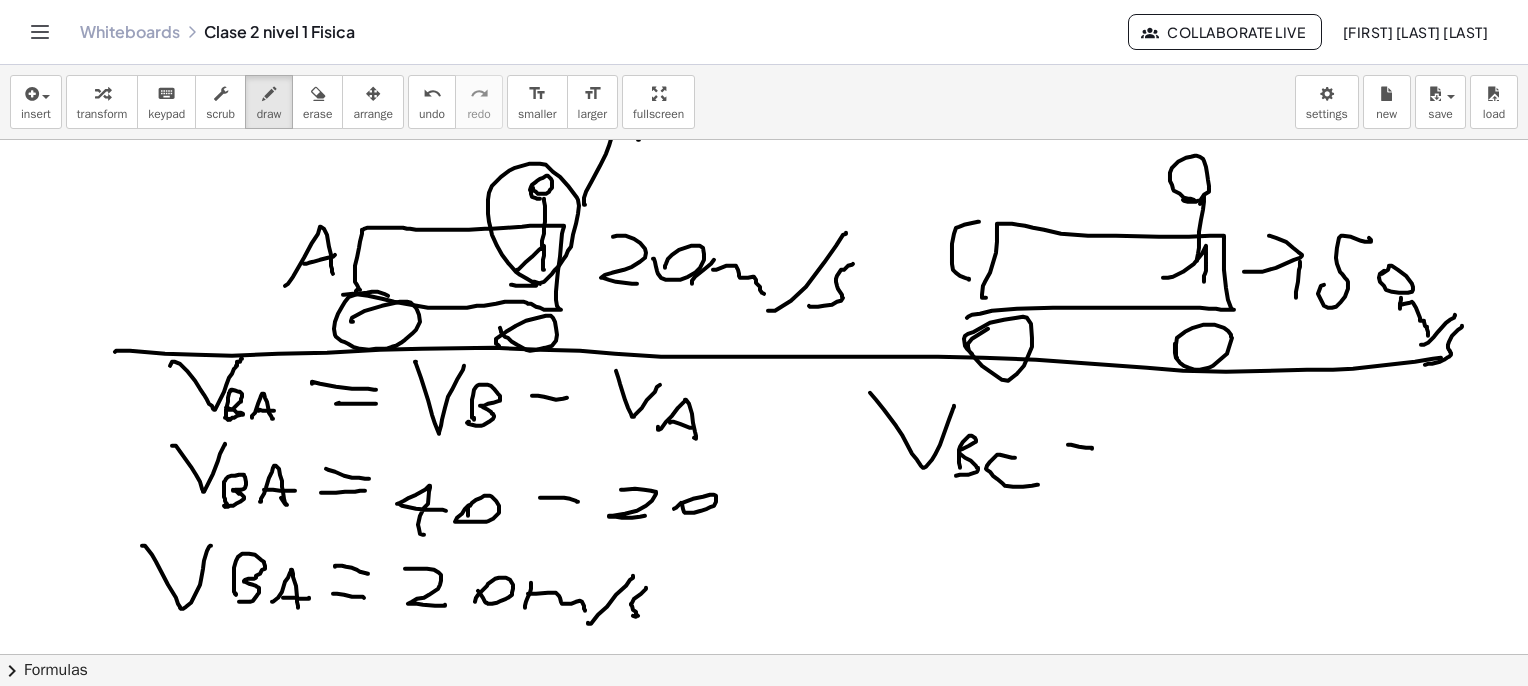 click at bounding box center (769, 2432) 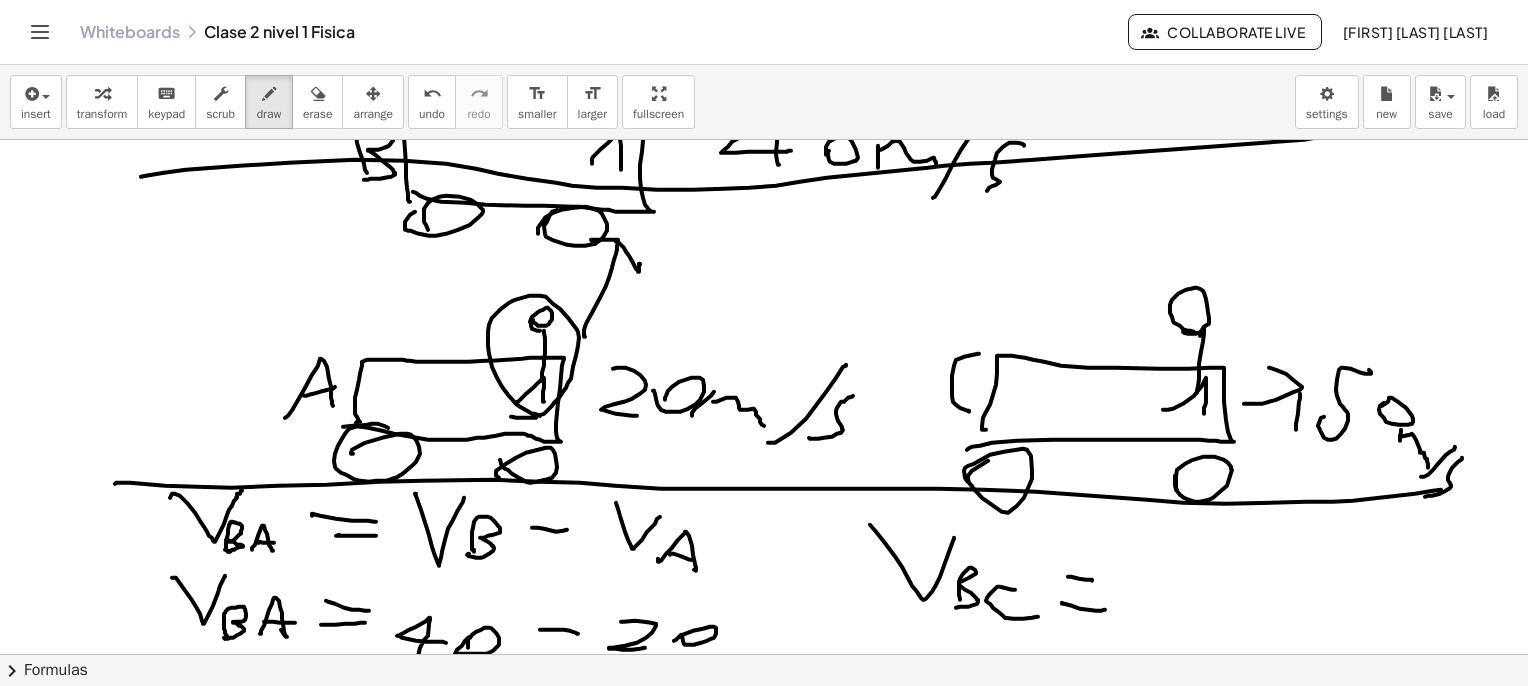 scroll, scrollTop: 200, scrollLeft: 0, axis: vertical 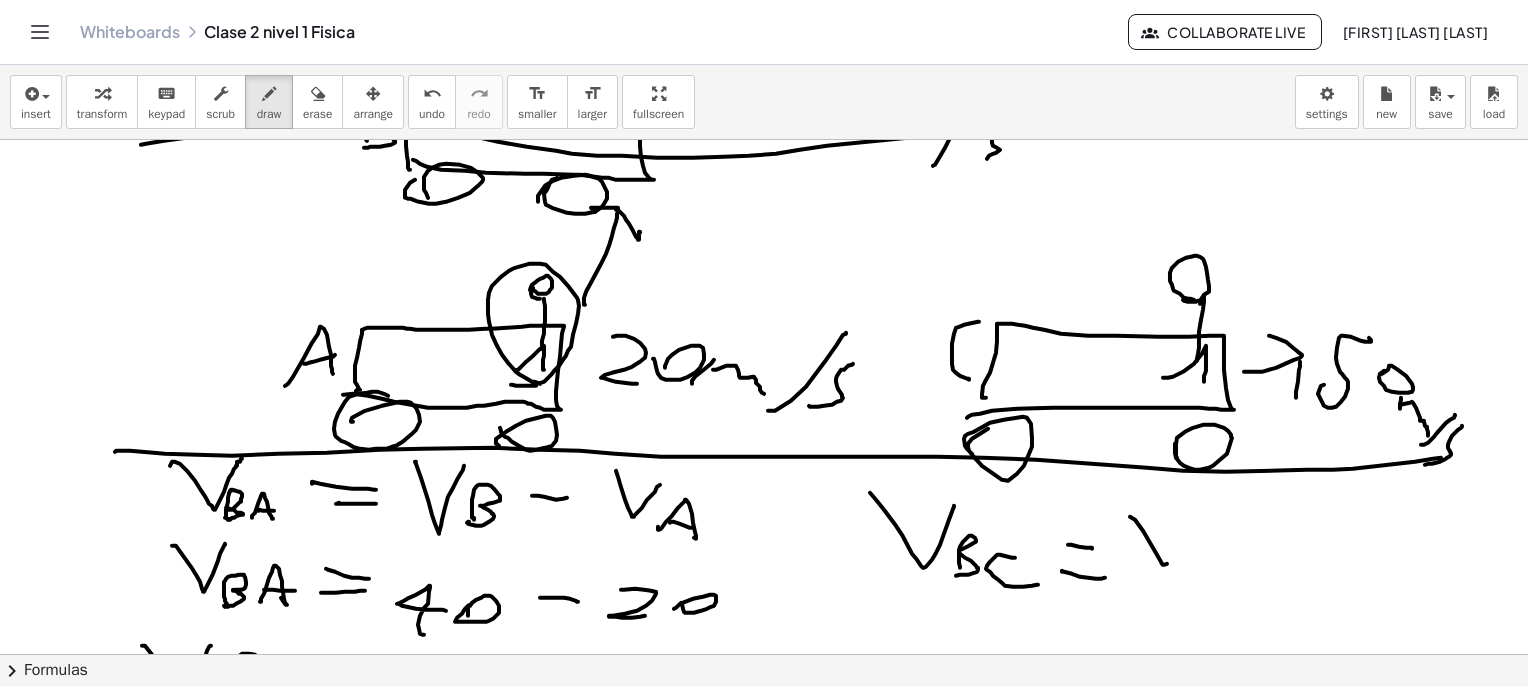 click at bounding box center [769, 2532] 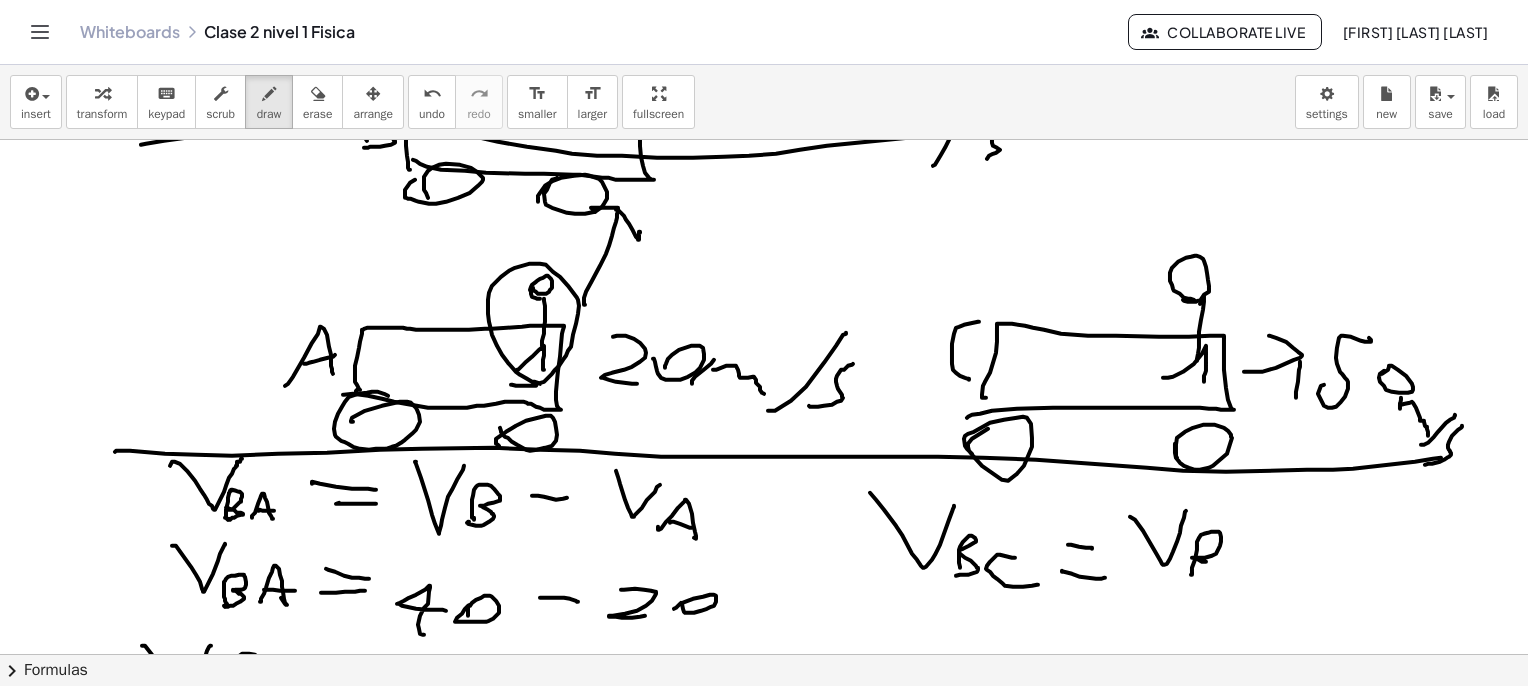 click at bounding box center [769, 2532] 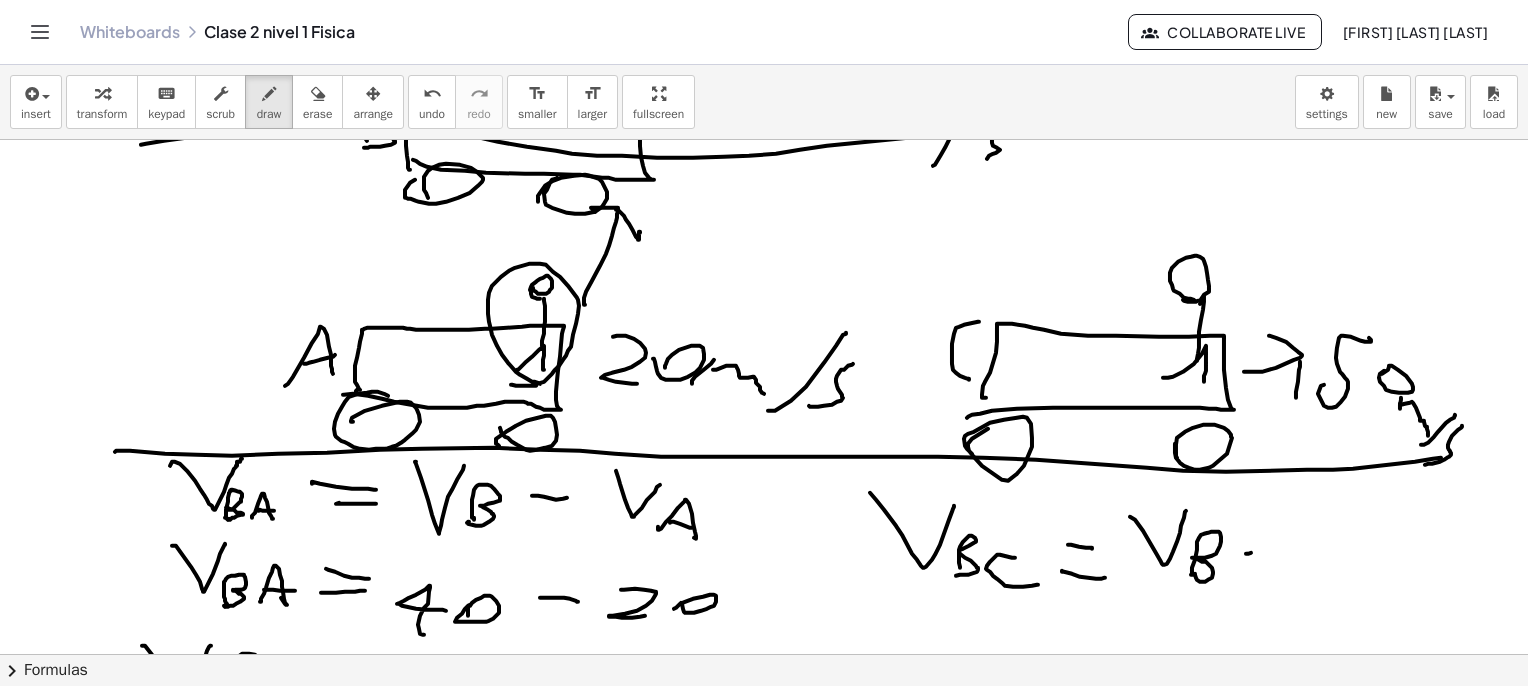 click at bounding box center (769, 2532) 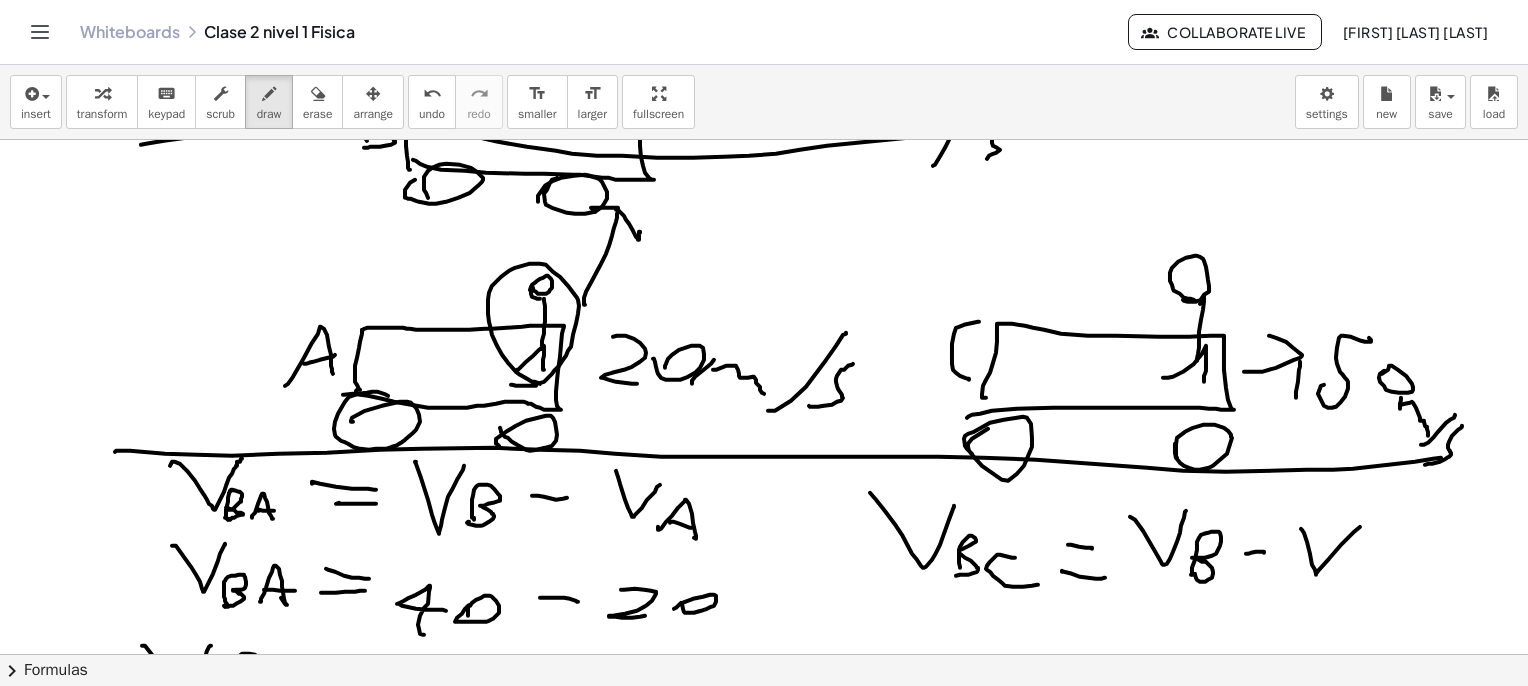 click at bounding box center (769, 2532) 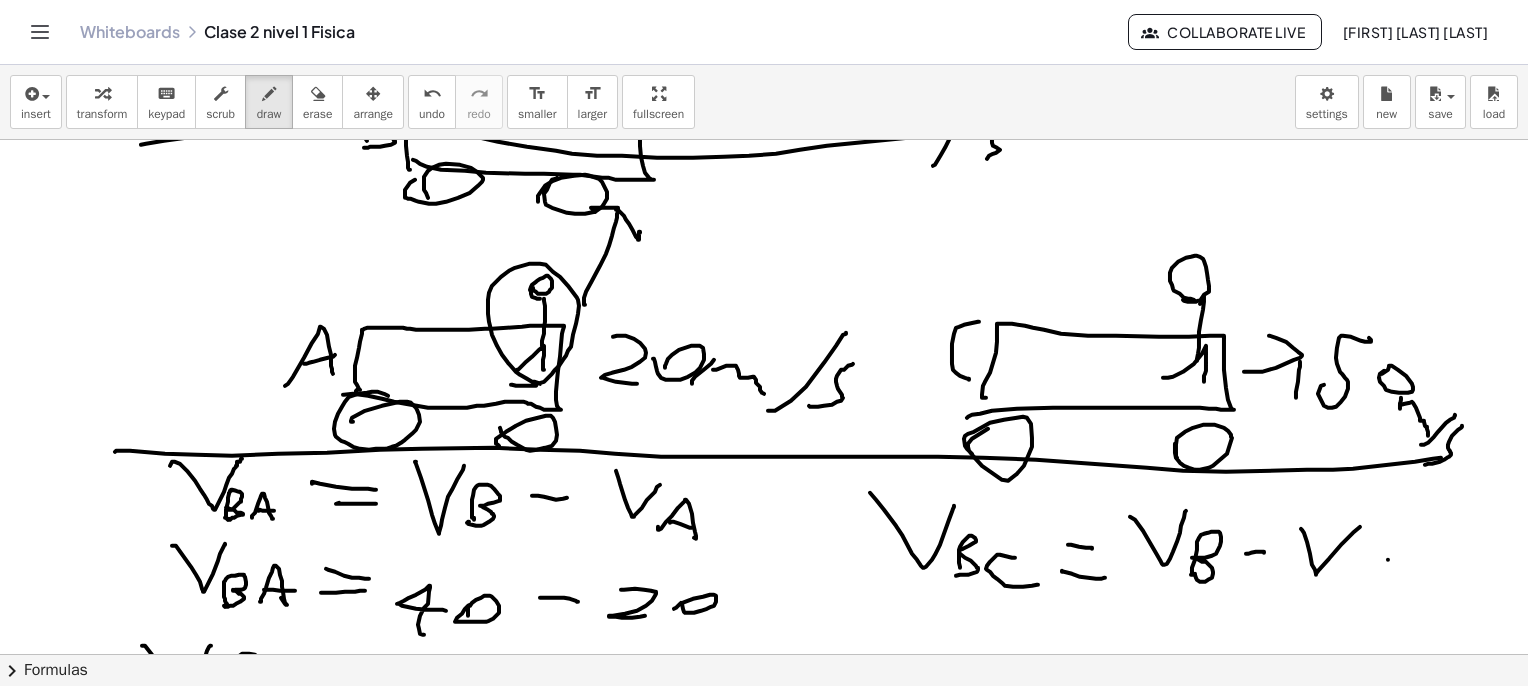 click at bounding box center (769, 2532) 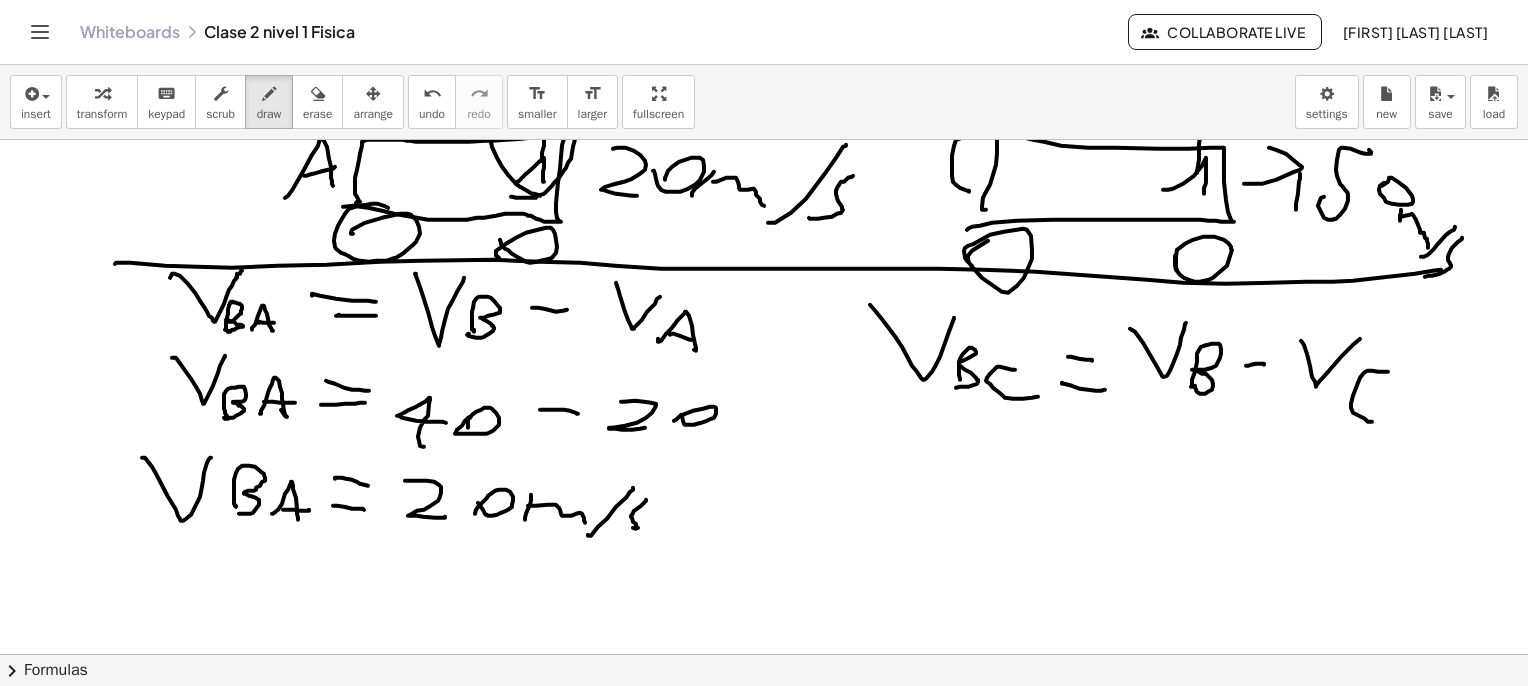 scroll, scrollTop: 400, scrollLeft: 0, axis: vertical 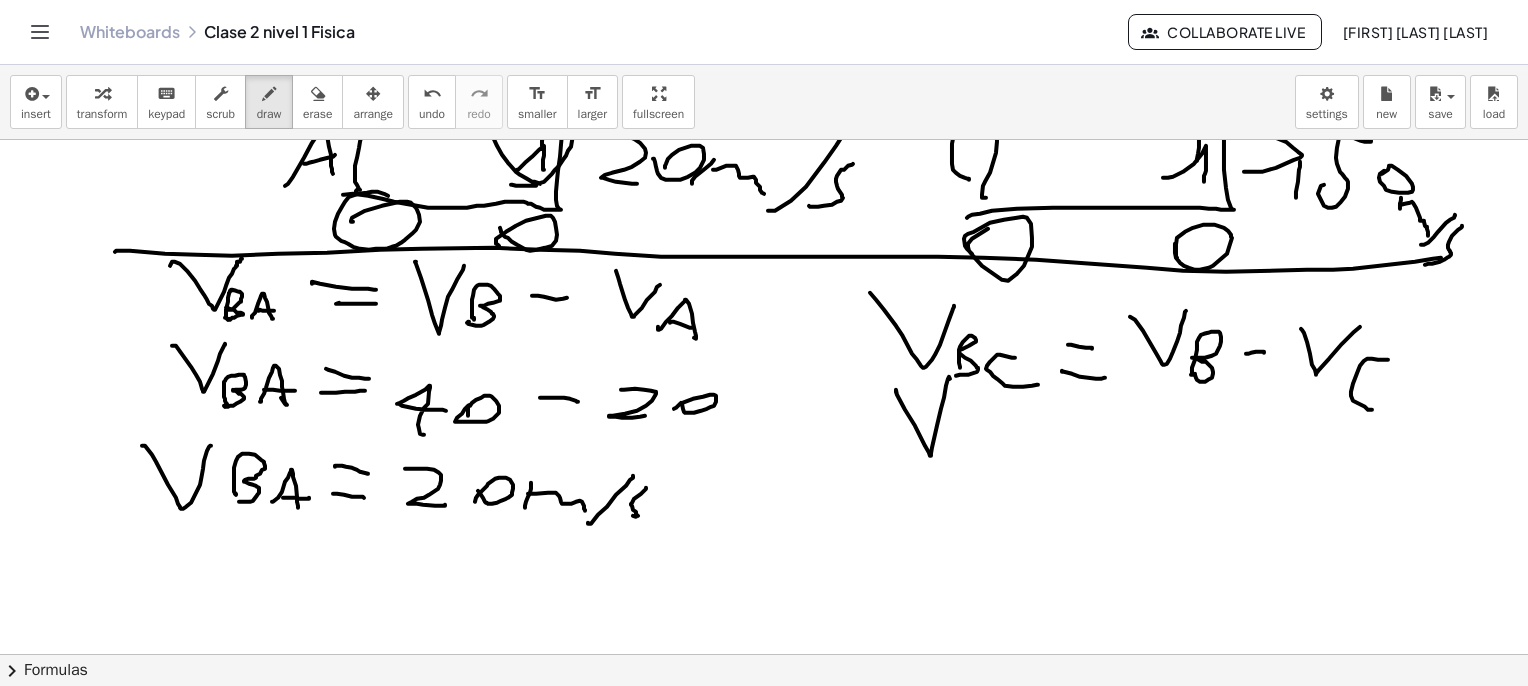 click at bounding box center [769, 2332] 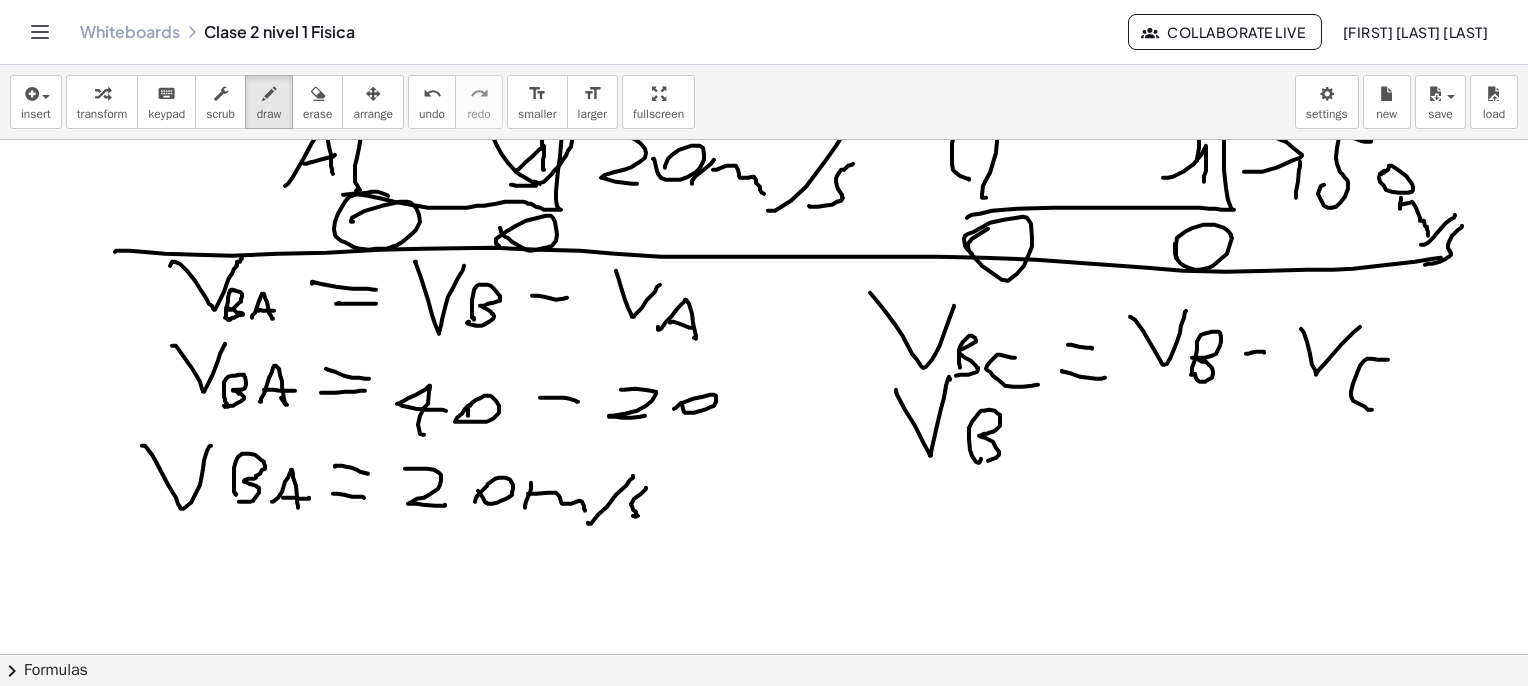 click at bounding box center [769, 2332] 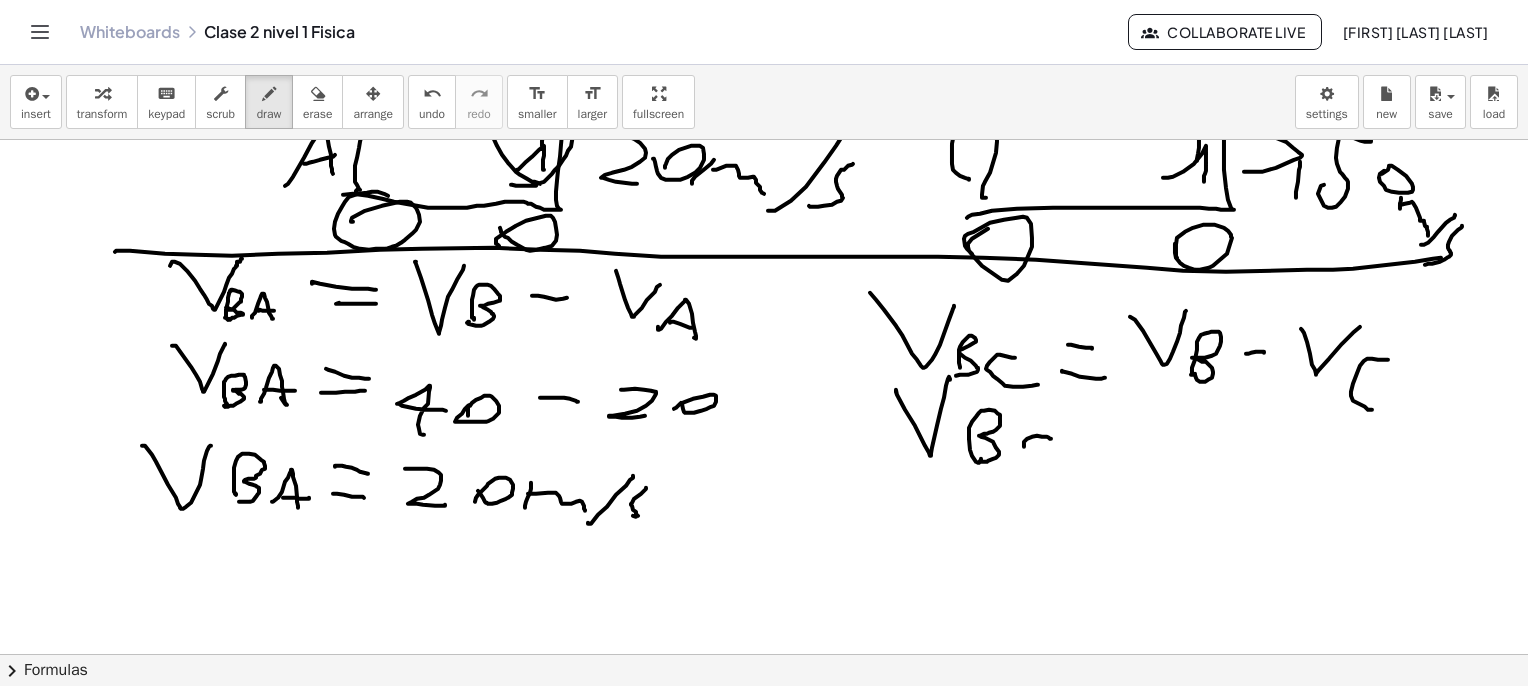 click at bounding box center [769, 2332] 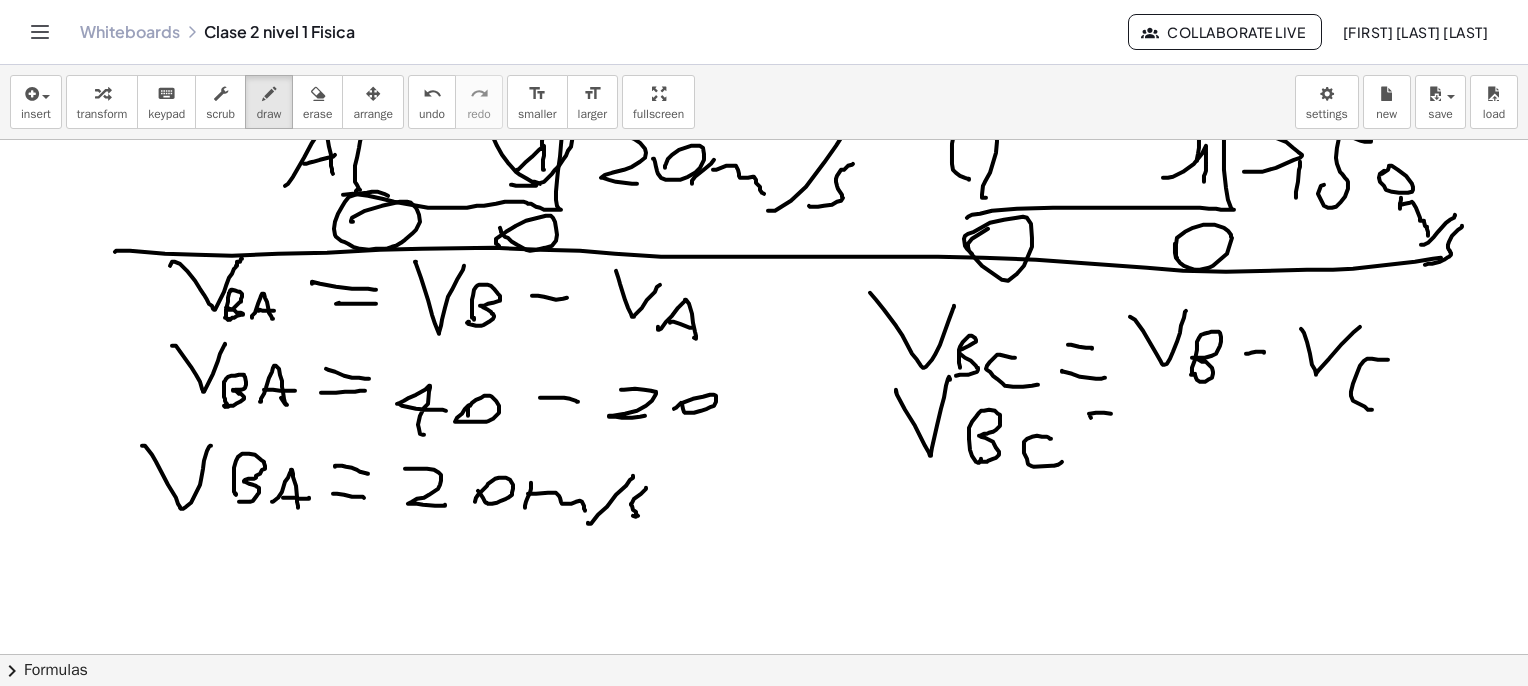 click at bounding box center [769, 2332] 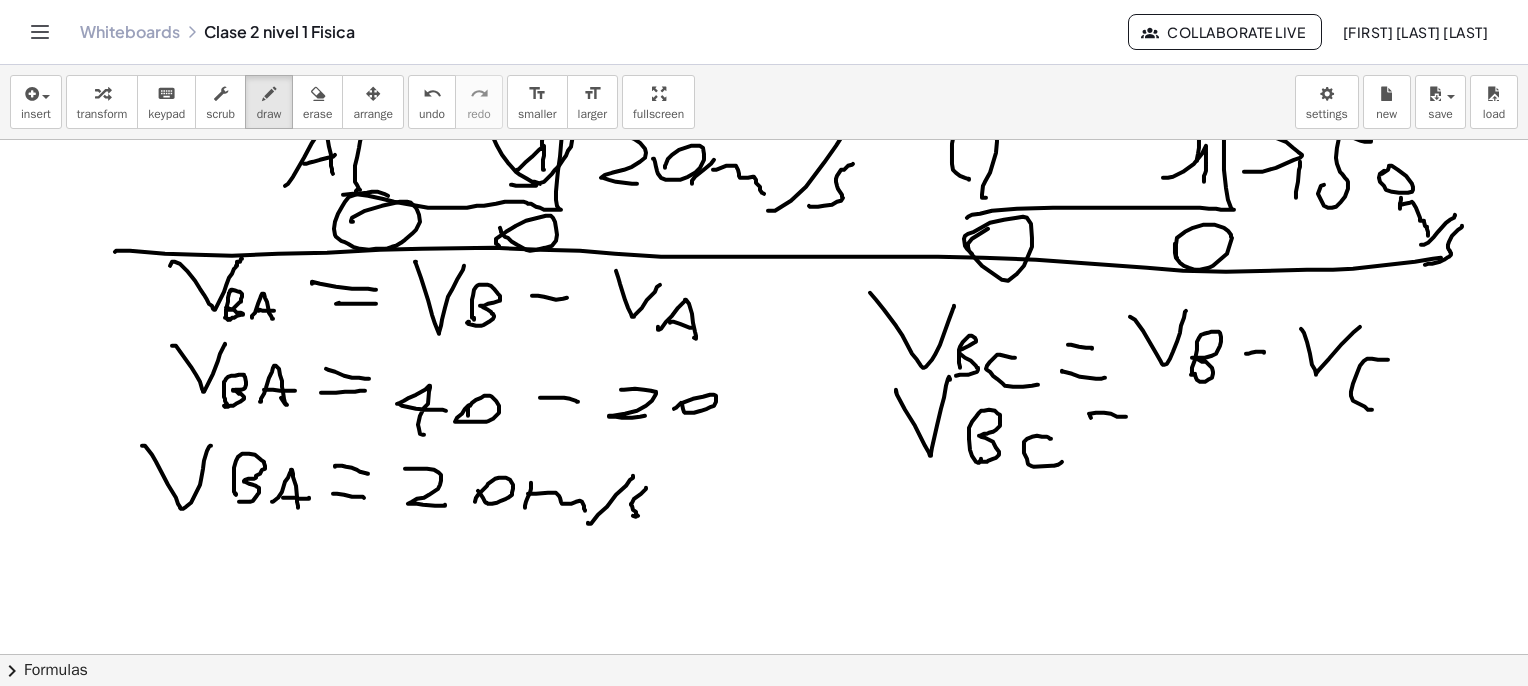 click at bounding box center (769, 2332) 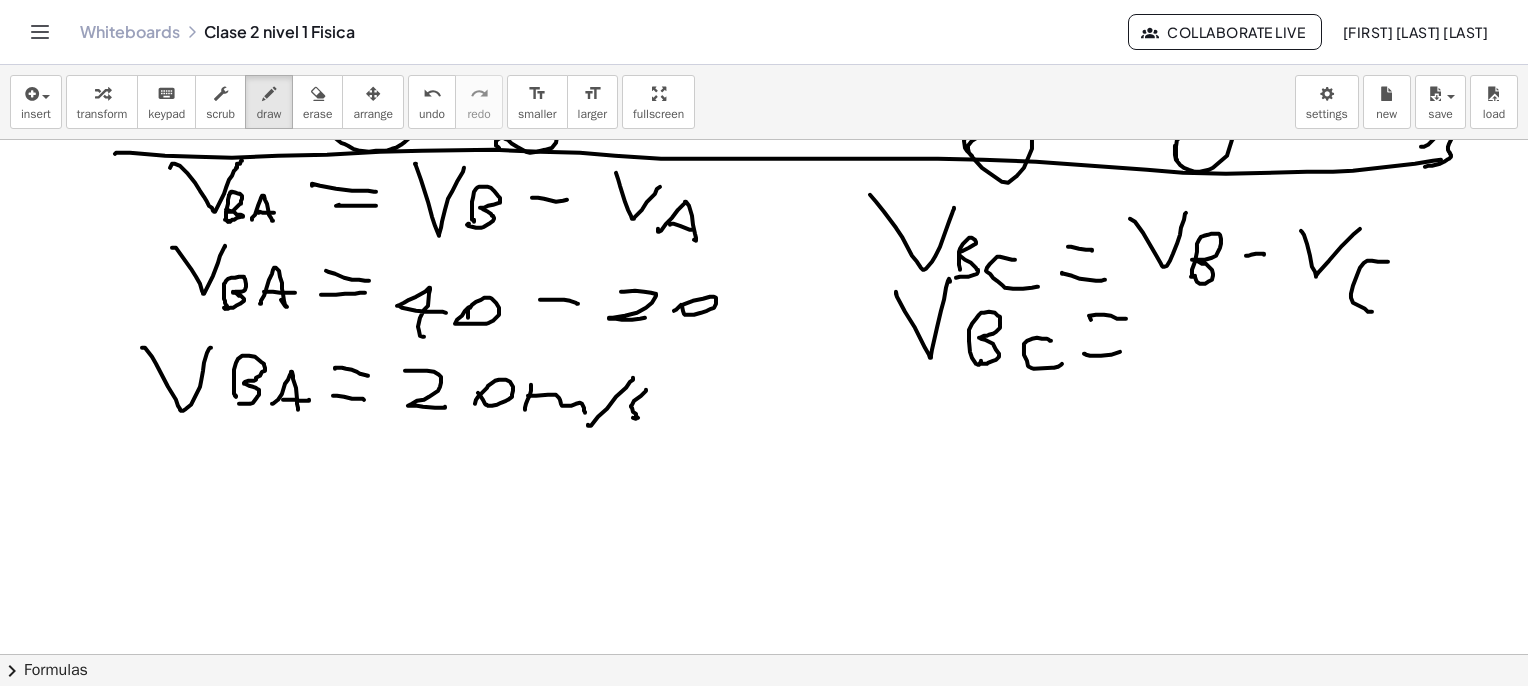 scroll, scrollTop: 500, scrollLeft: 0, axis: vertical 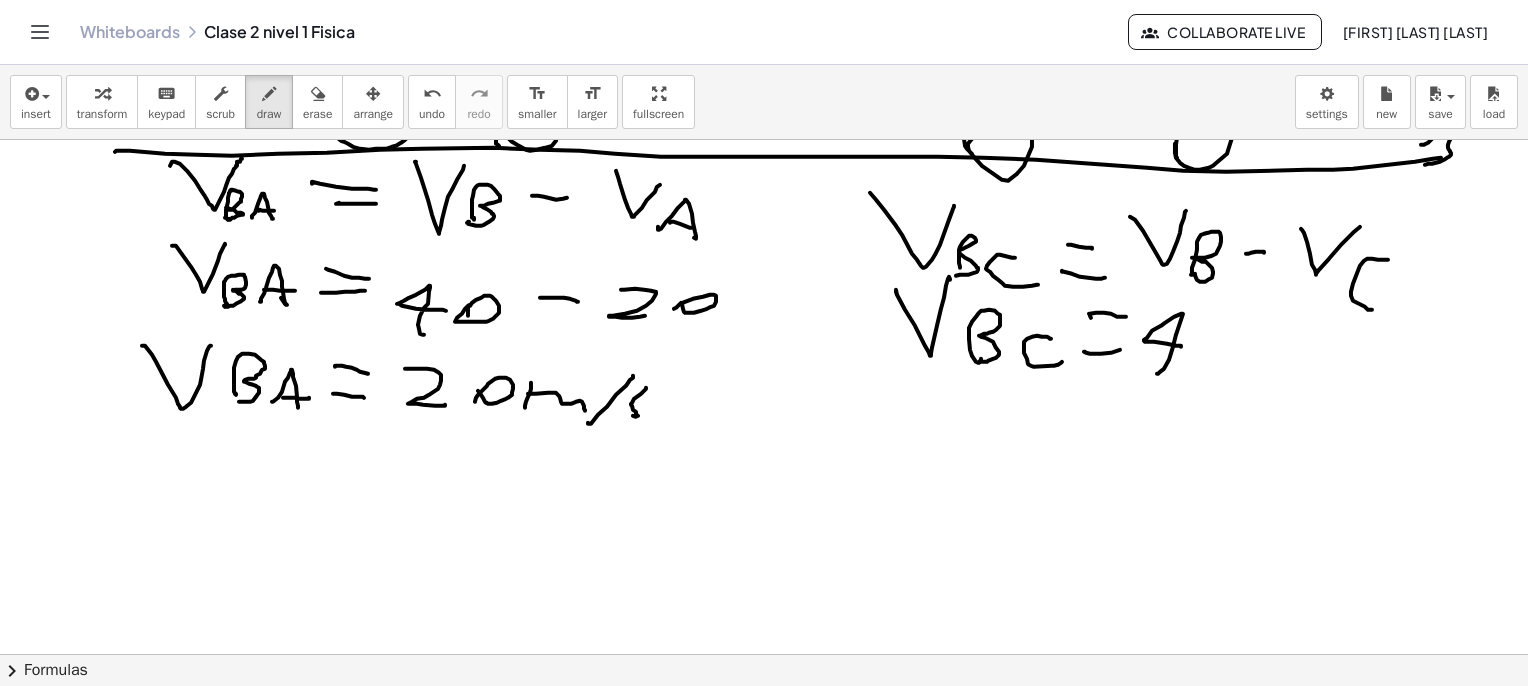 click at bounding box center (769, 2232) 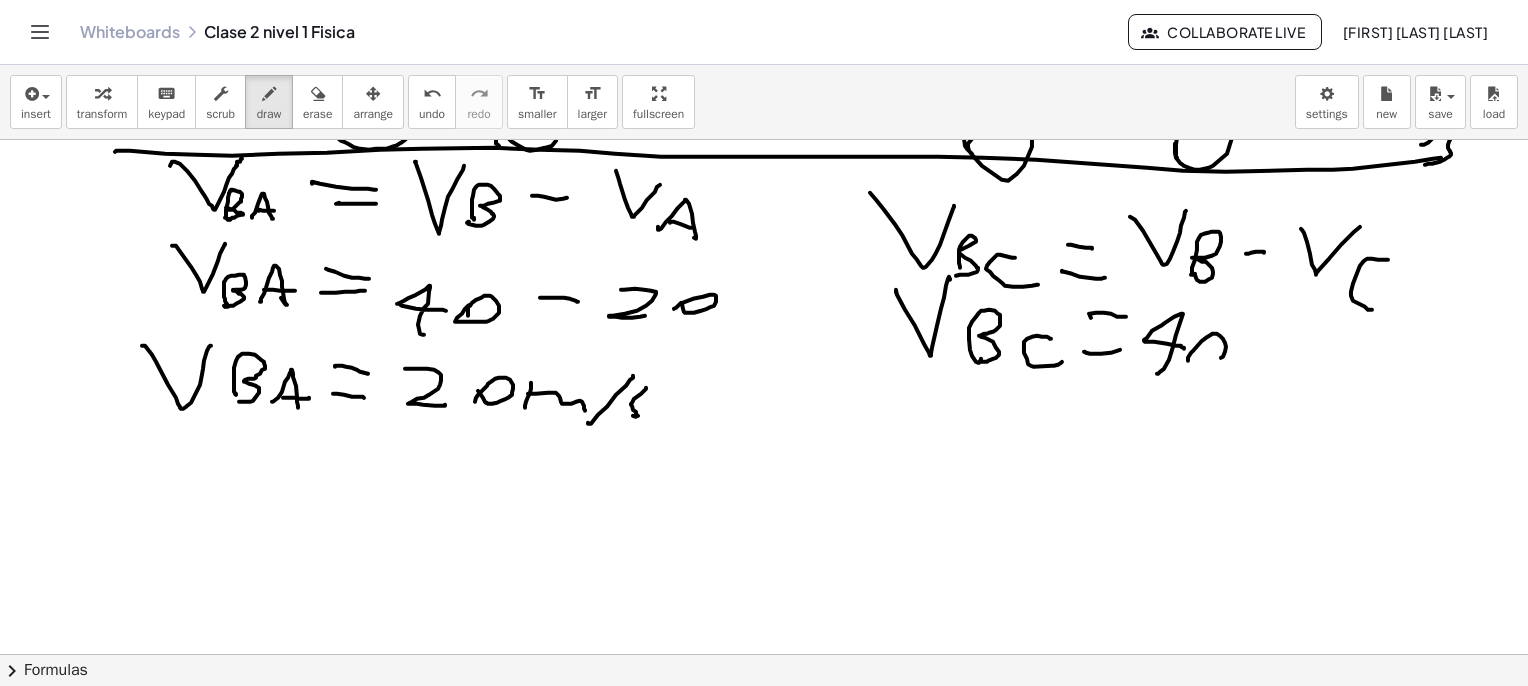 click at bounding box center [769, 2232] 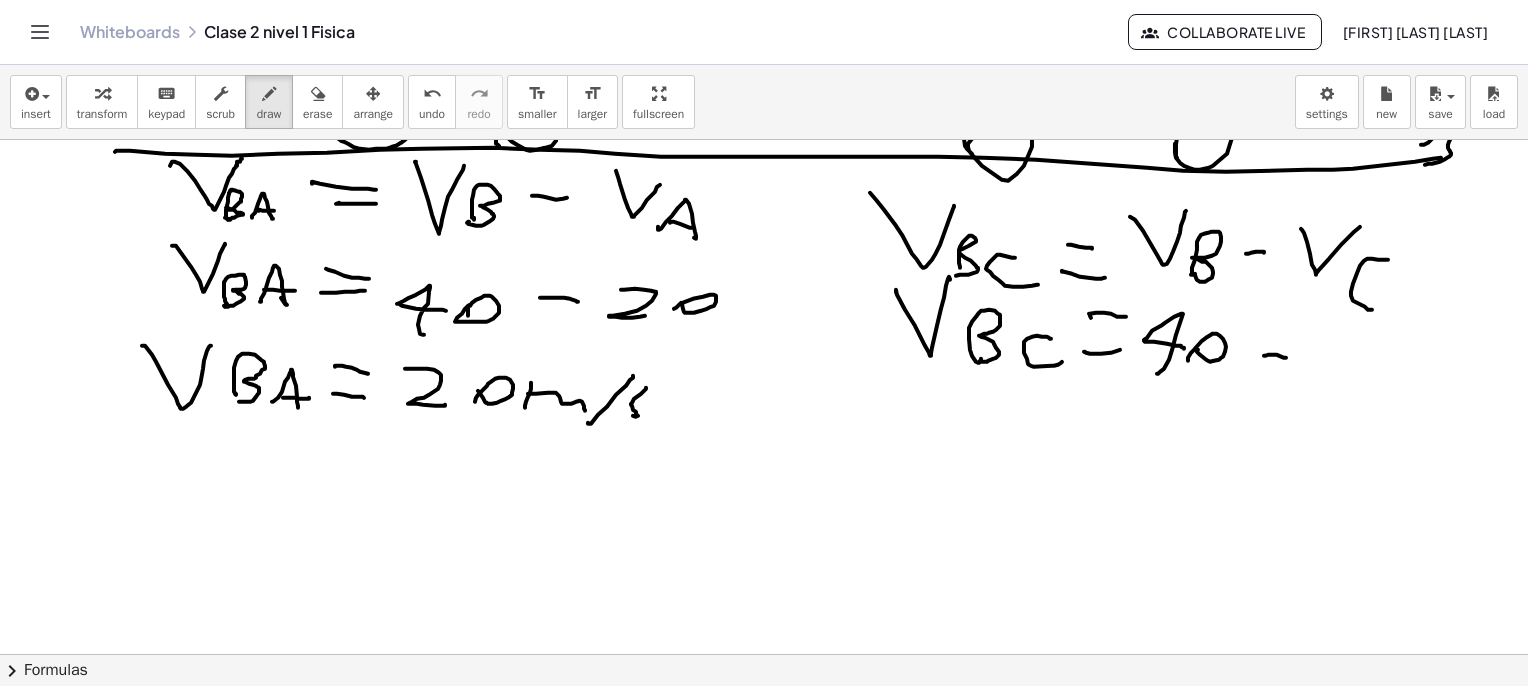 click at bounding box center [769, 2232] 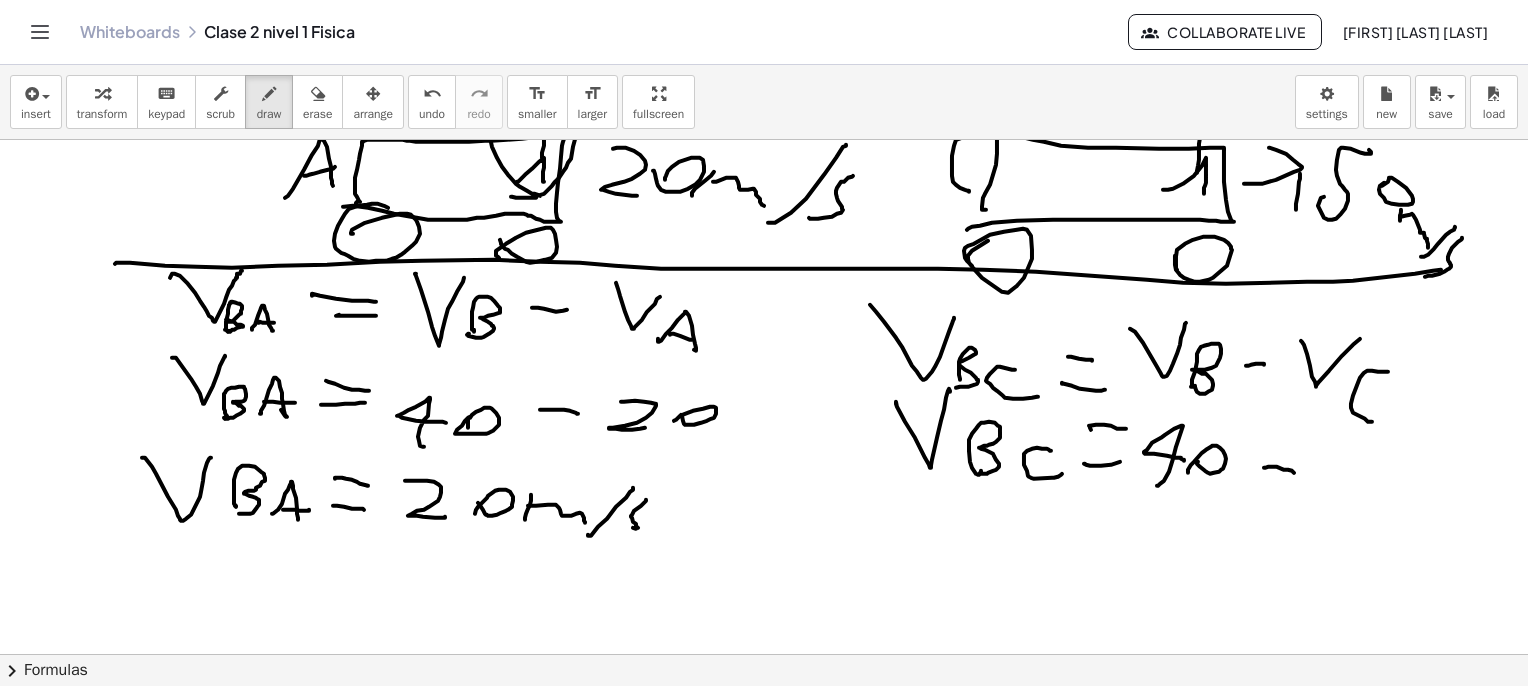 scroll, scrollTop: 300, scrollLeft: 0, axis: vertical 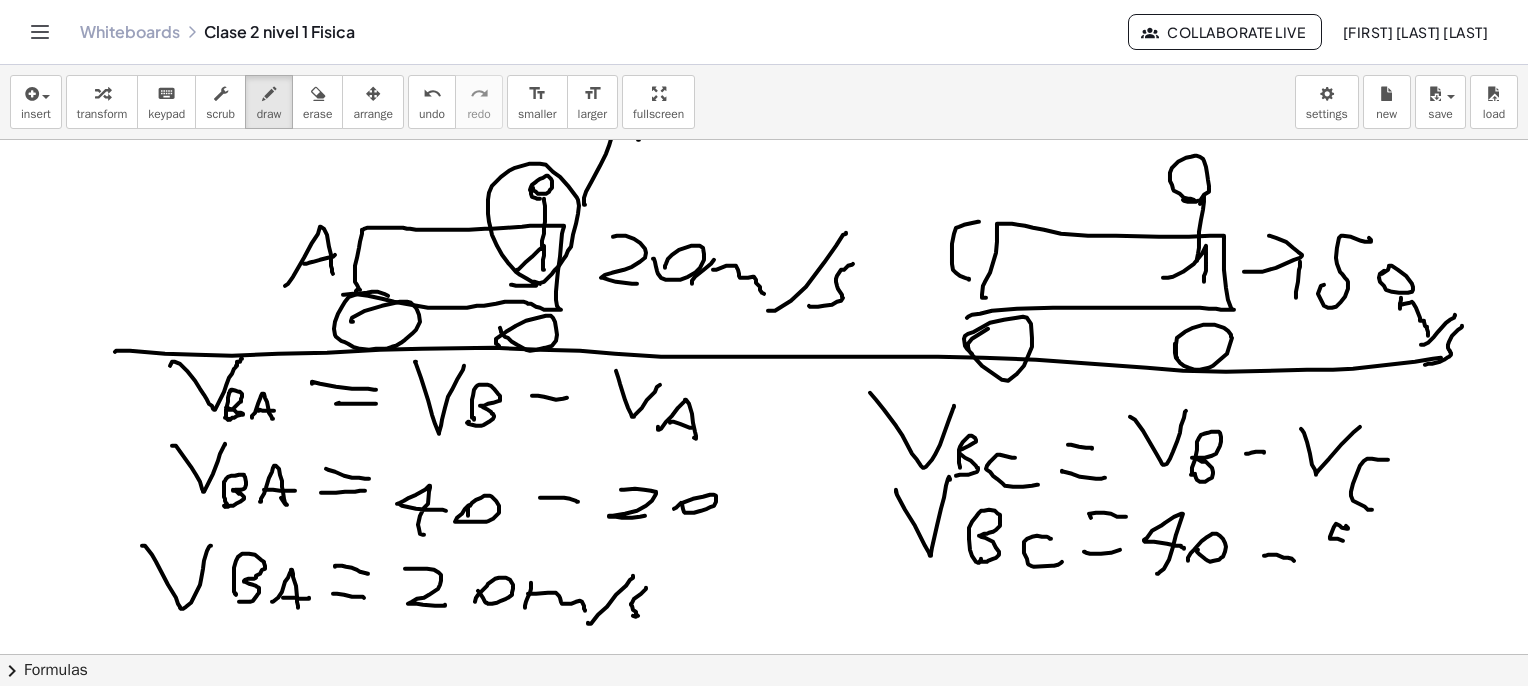 click at bounding box center (769, 2432) 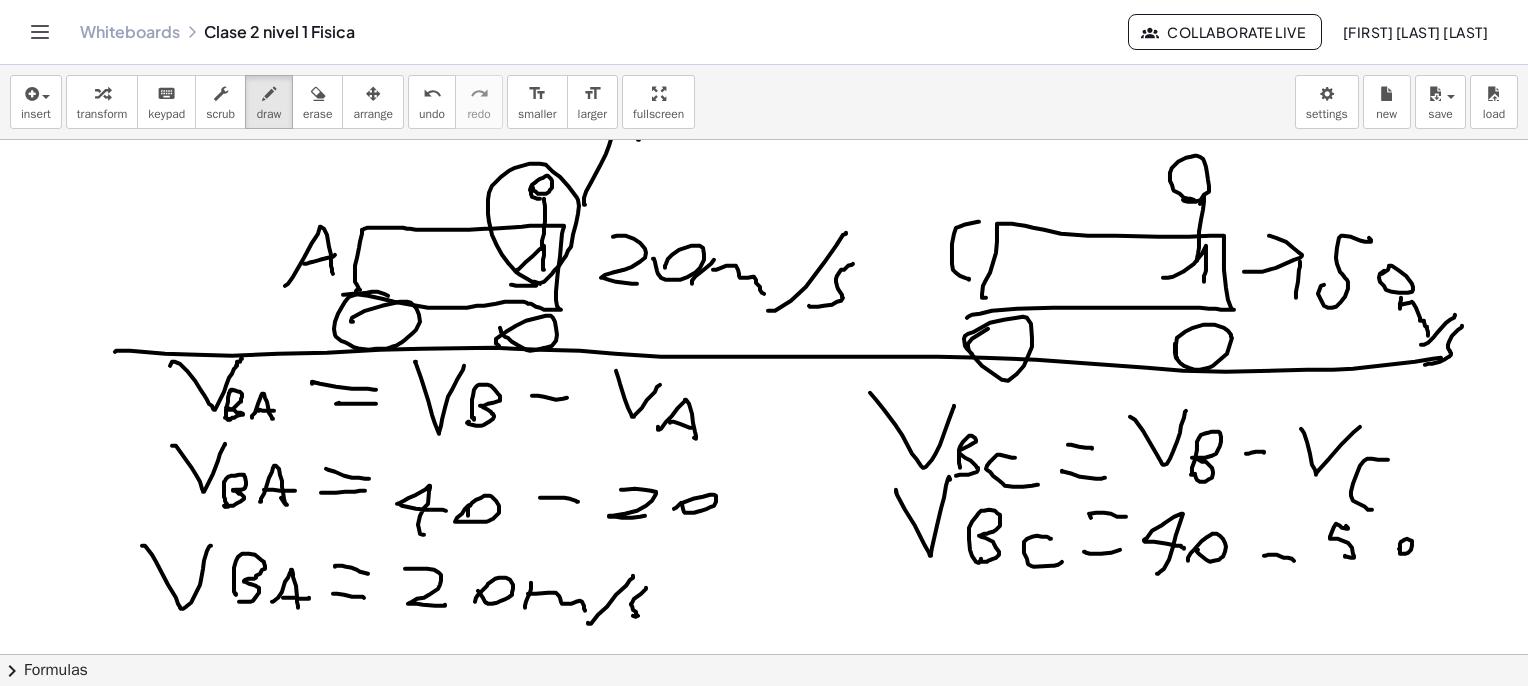 click at bounding box center (769, 2432) 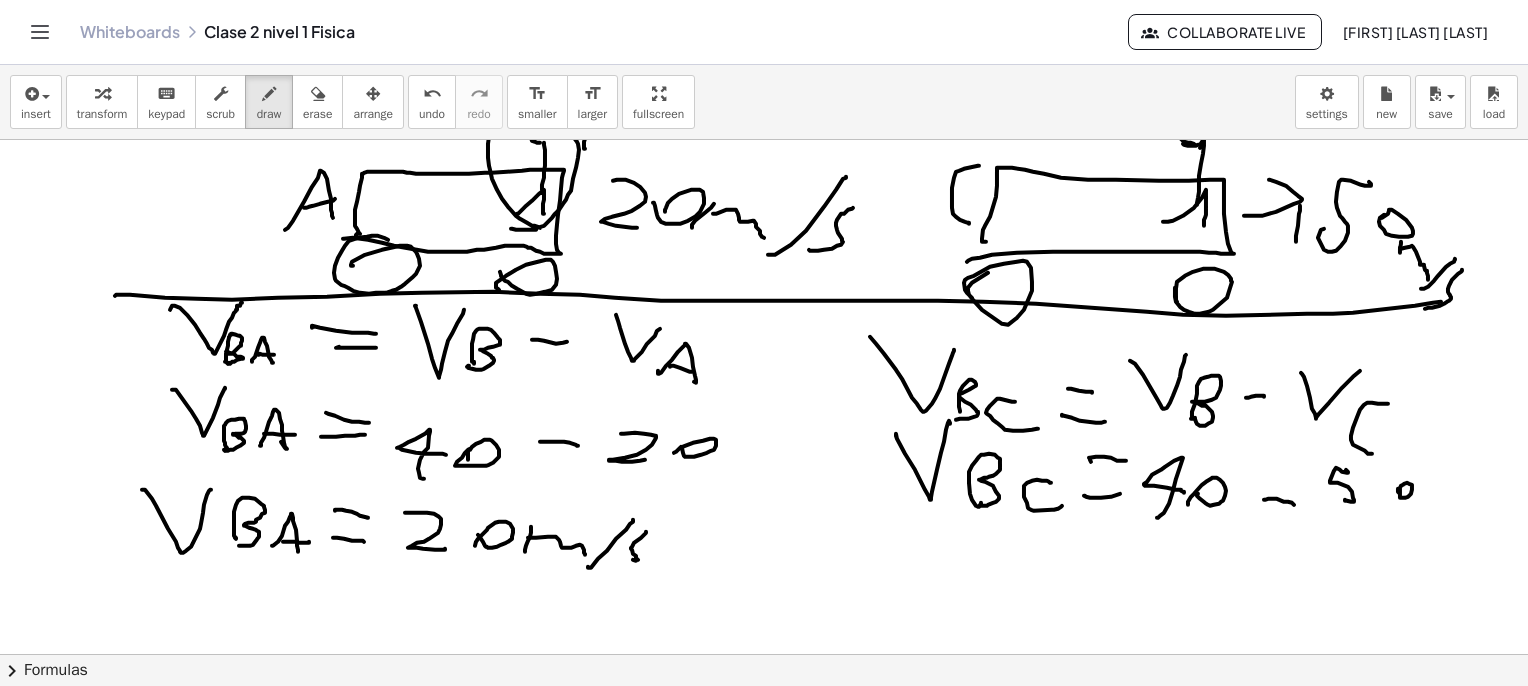 scroll, scrollTop: 400, scrollLeft: 0, axis: vertical 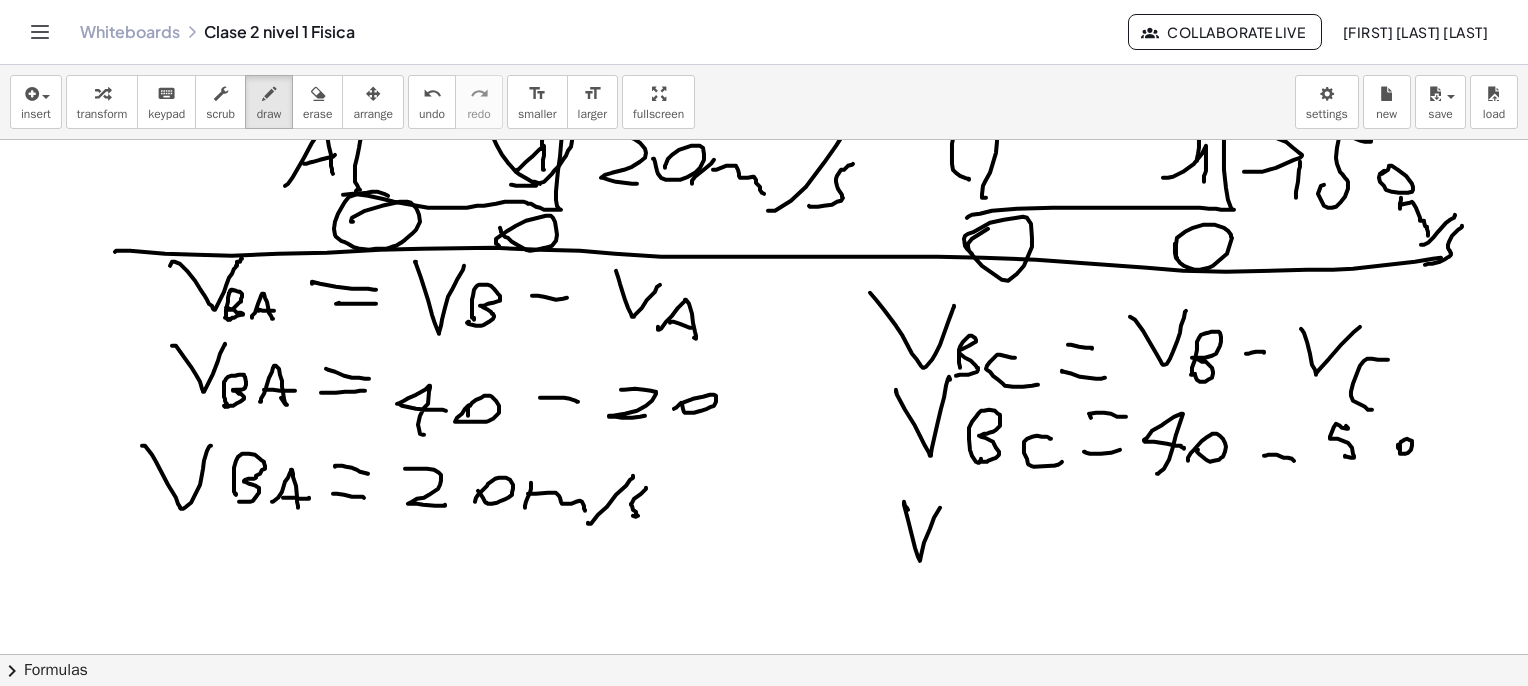 click at bounding box center (769, 2332) 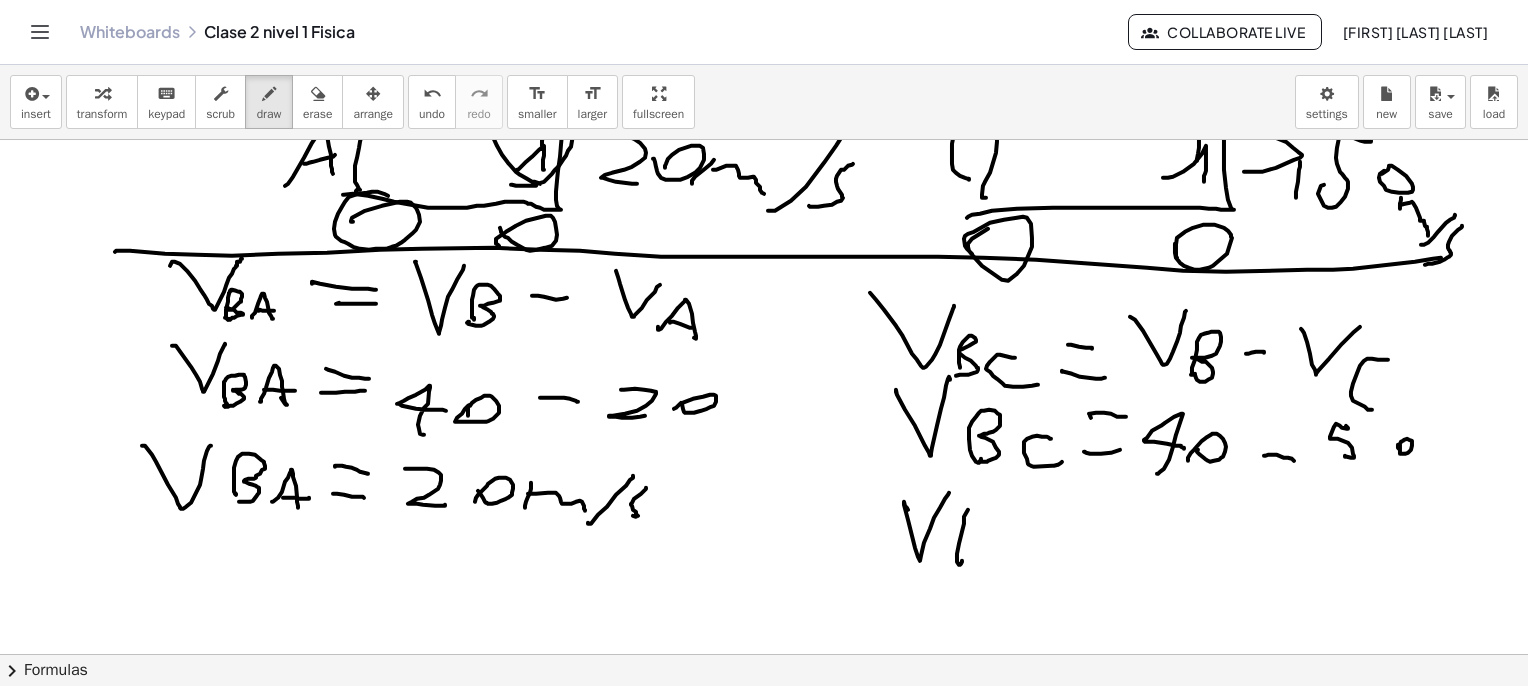 click at bounding box center (769, 2332) 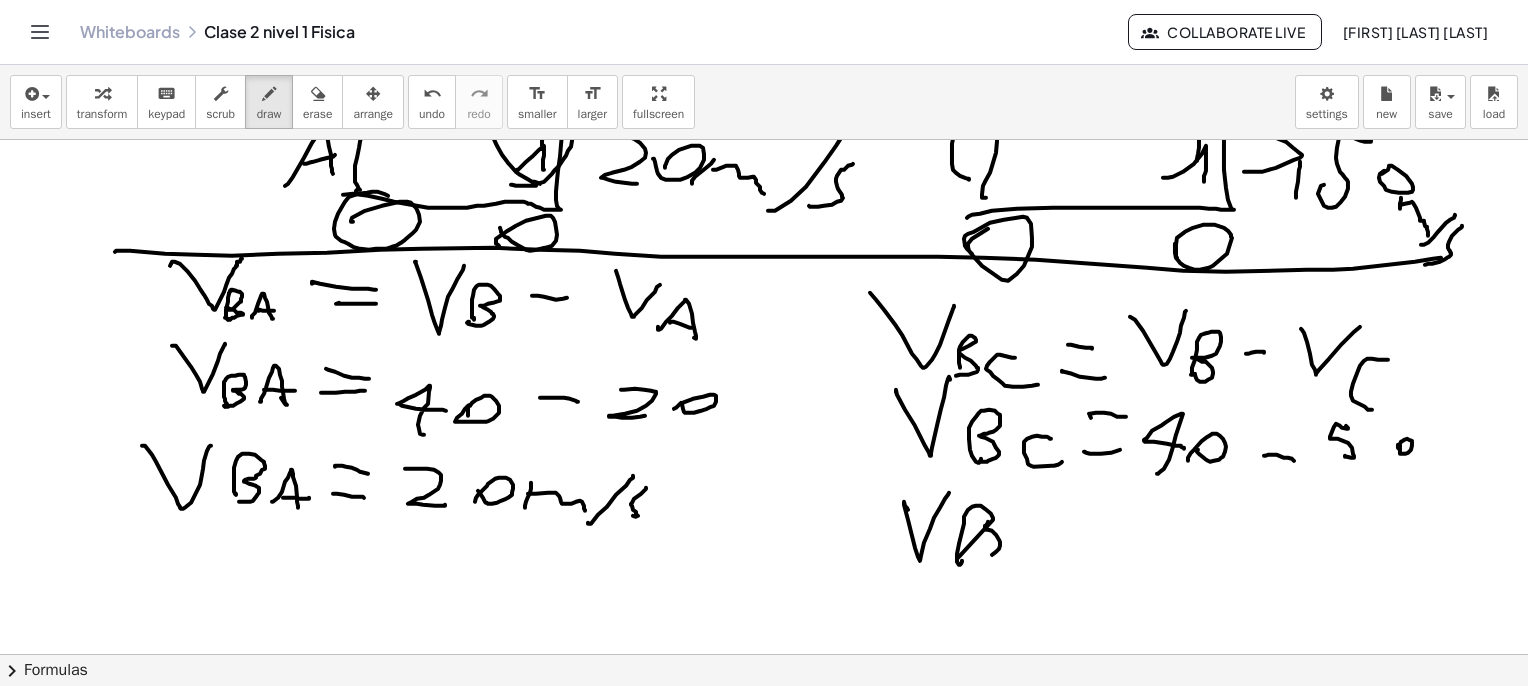 click at bounding box center (769, 2332) 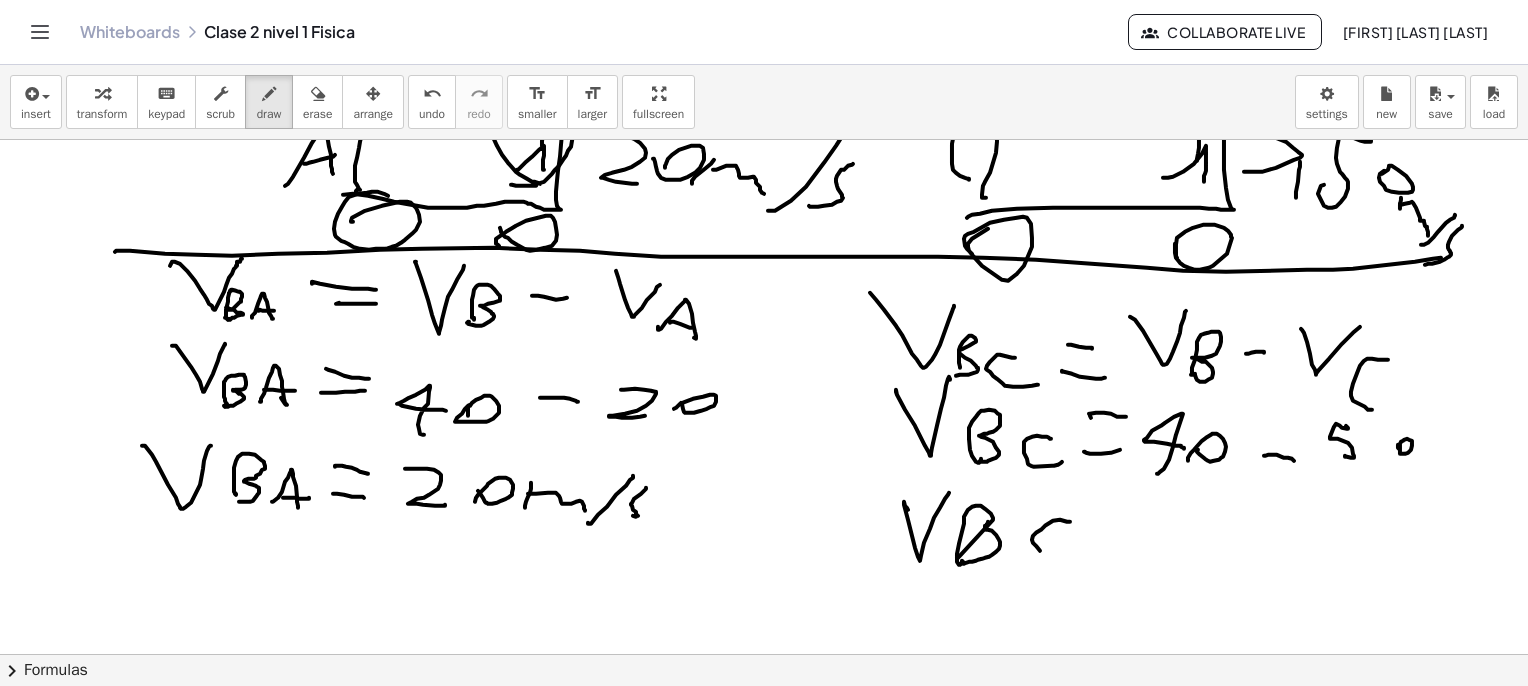 click at bounding box center (769, 2332) 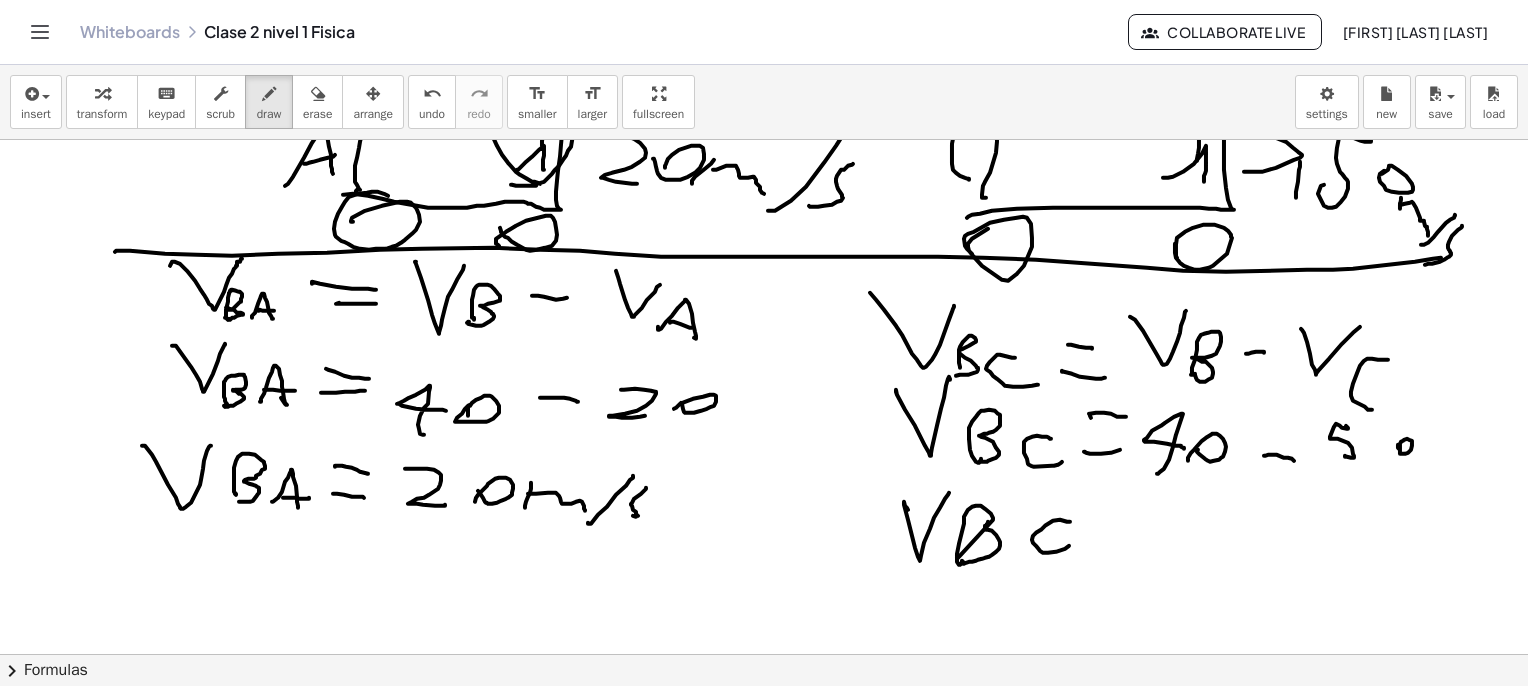 click at bounding box center [769, 2332] 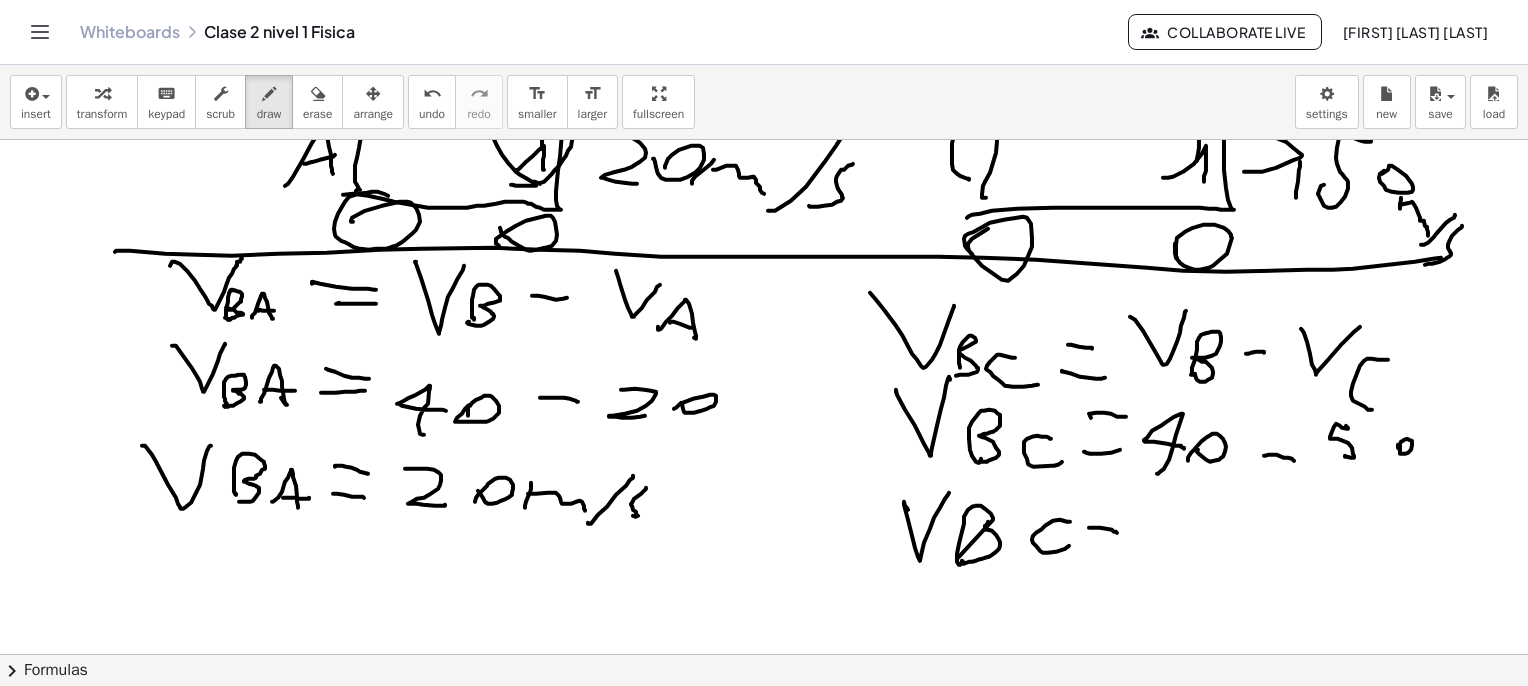 click at bounding box center (769, 2332) 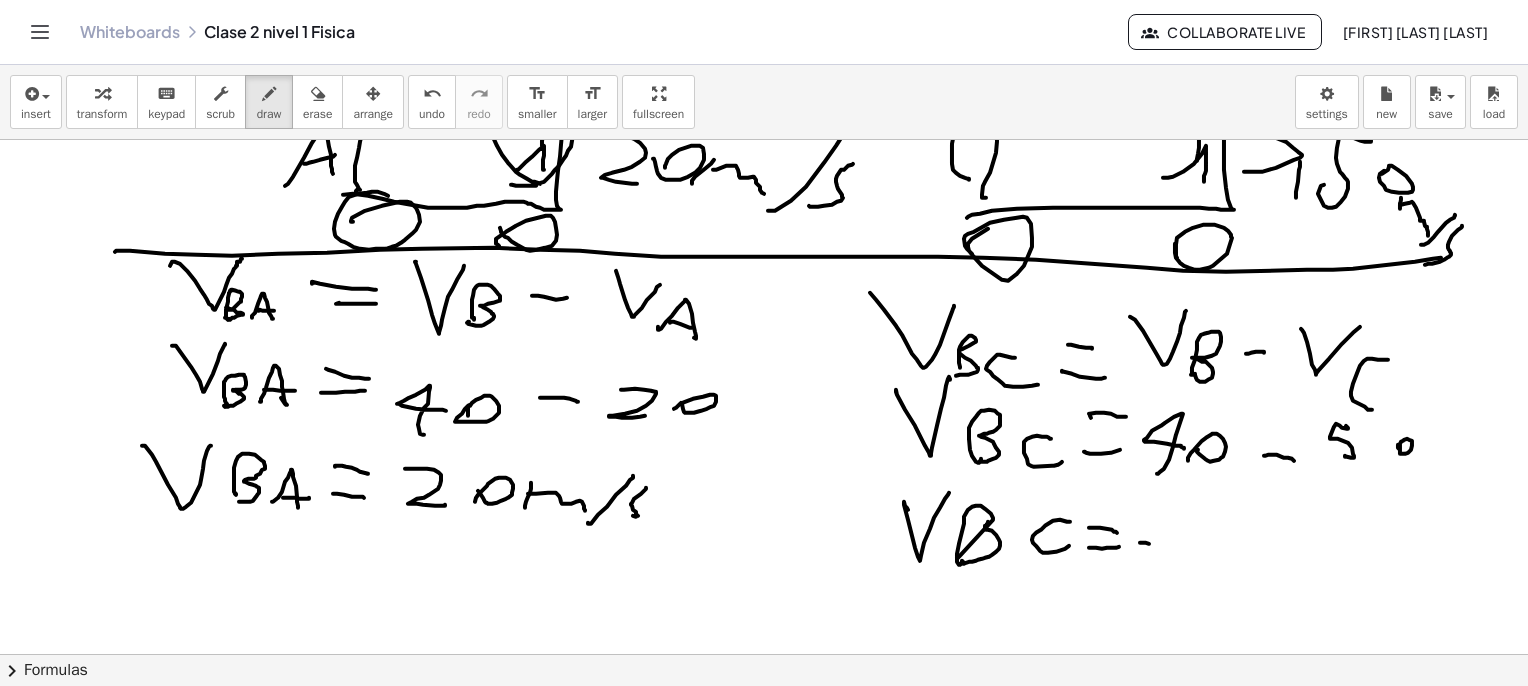 click at bounding box center [769, 2332] 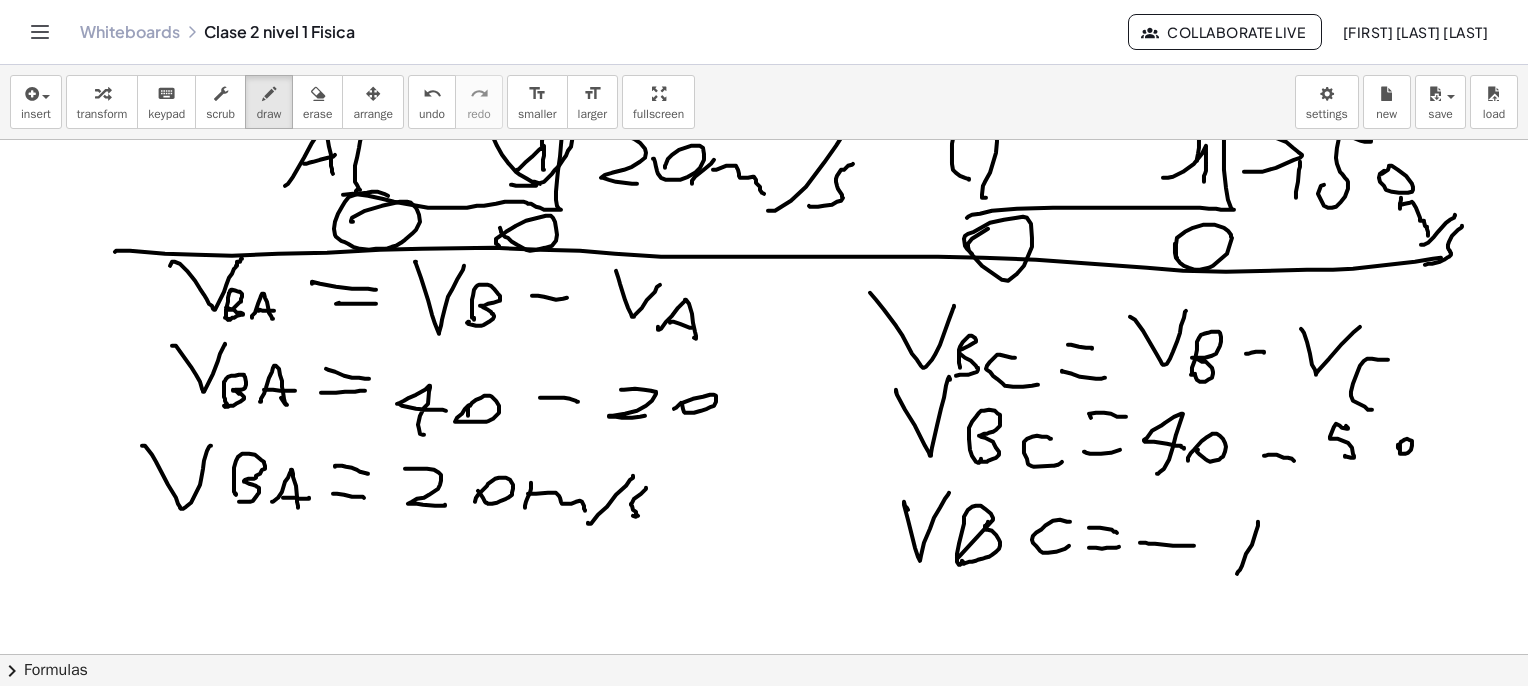 click at bounding box center (769, 2332) 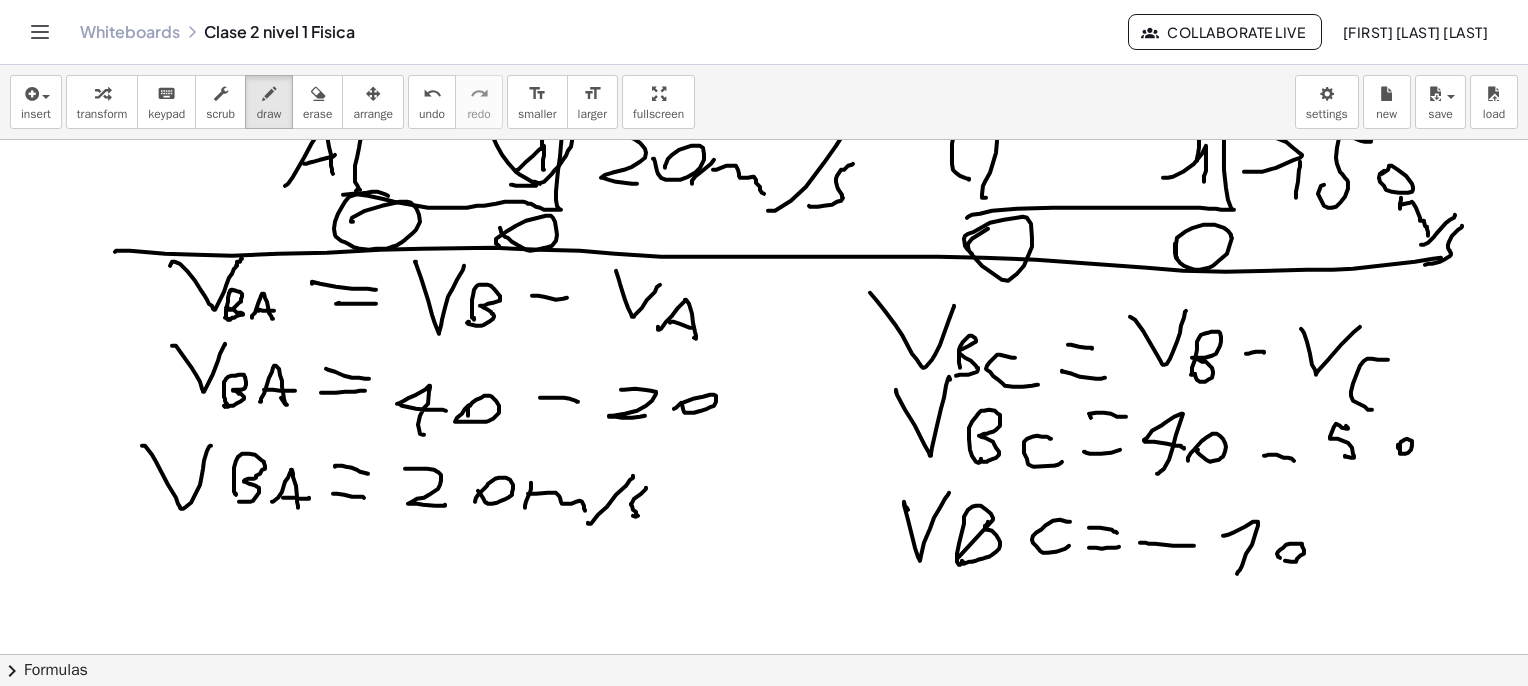 click at bounding box center [769, 2332] 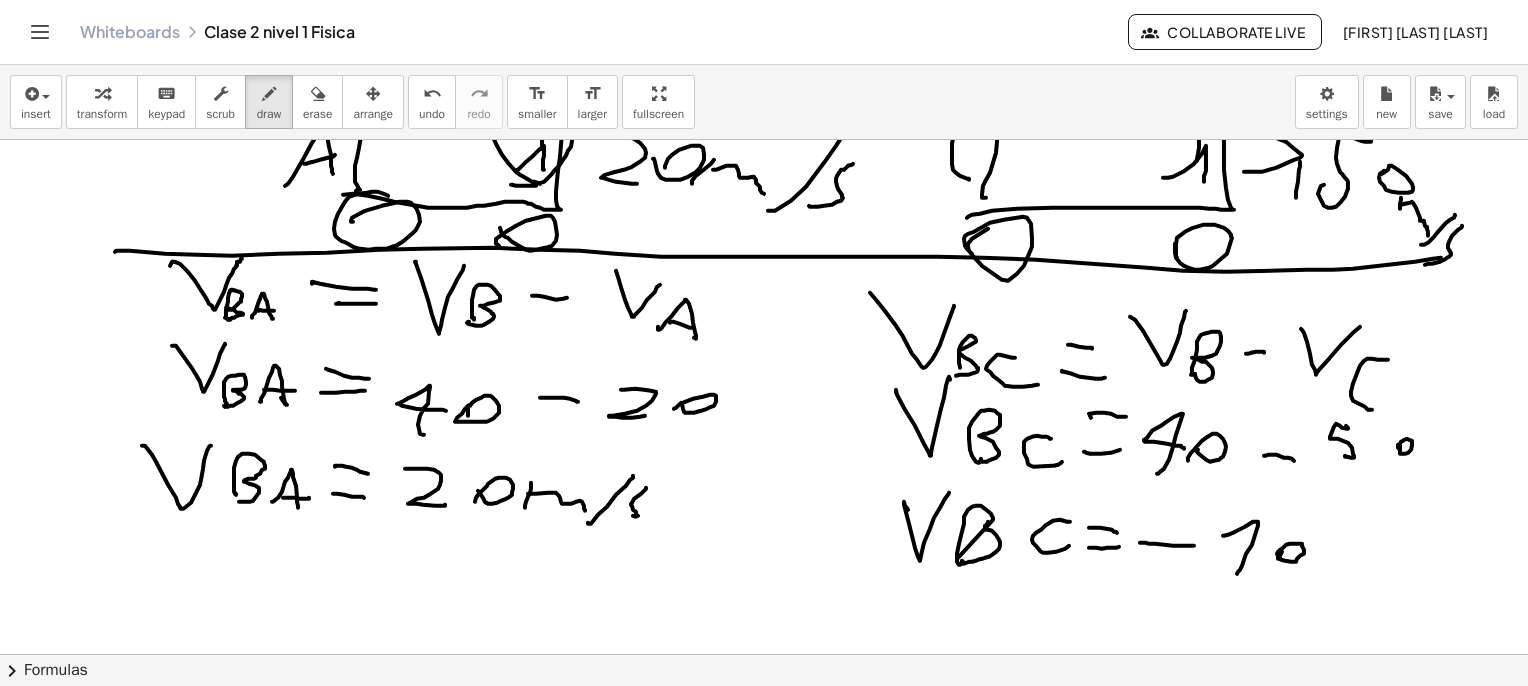 click at bounding box center (769, 2332) 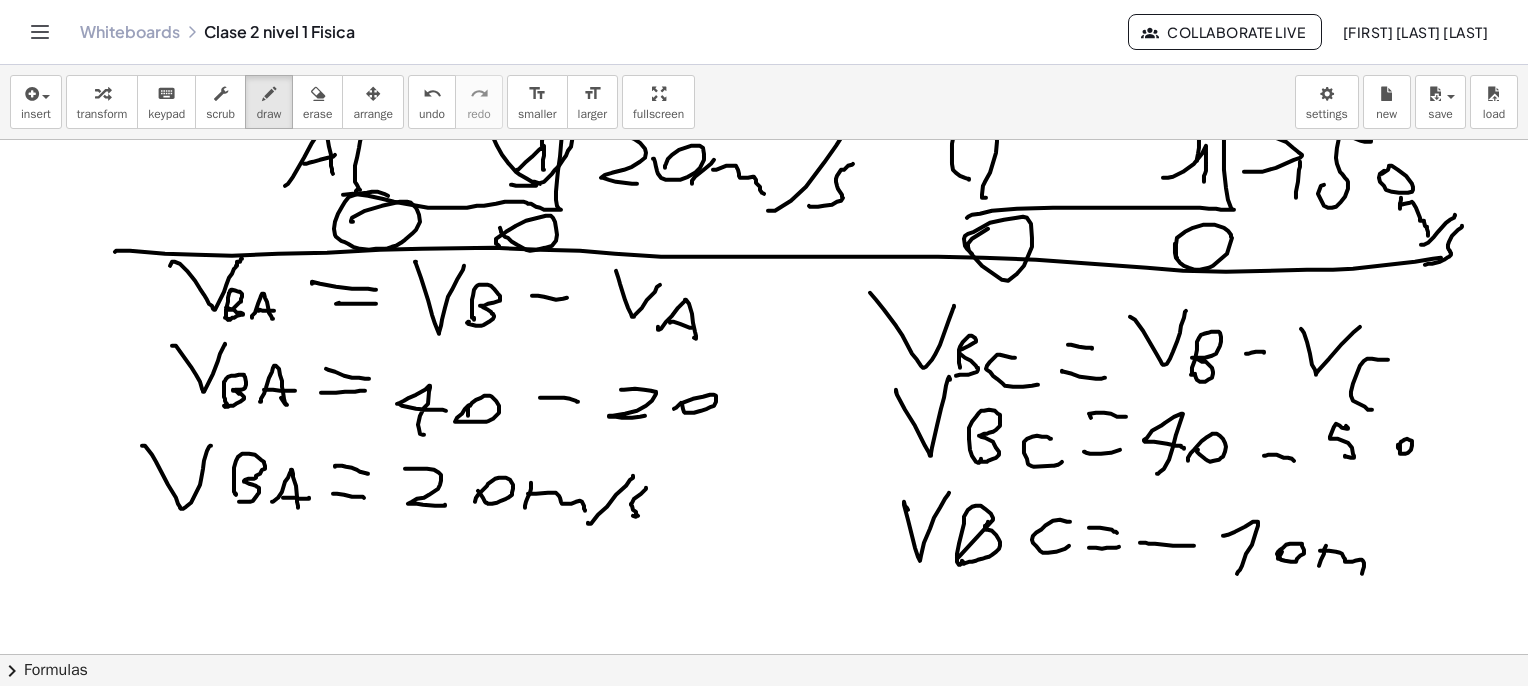 click at bounding box center (769, 2332) 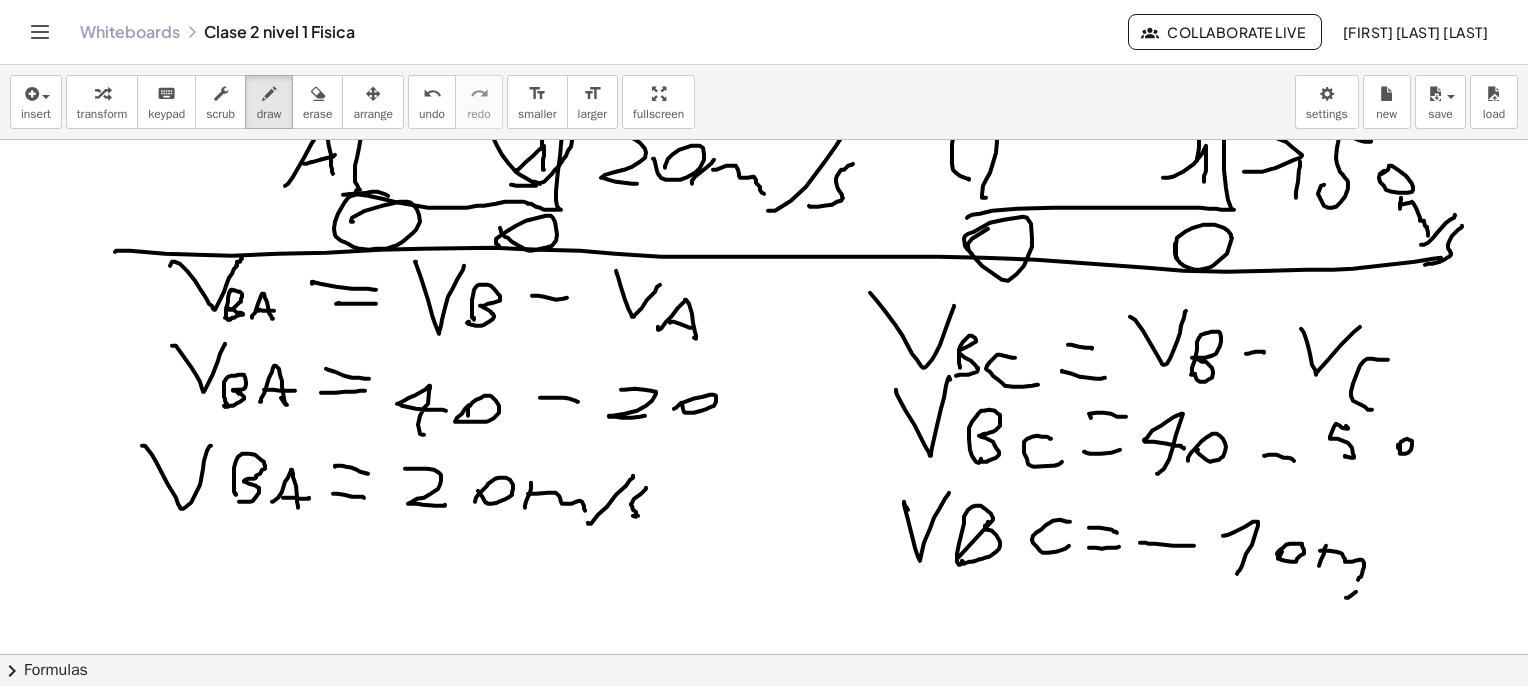 click at bounding box center [769, 2332] 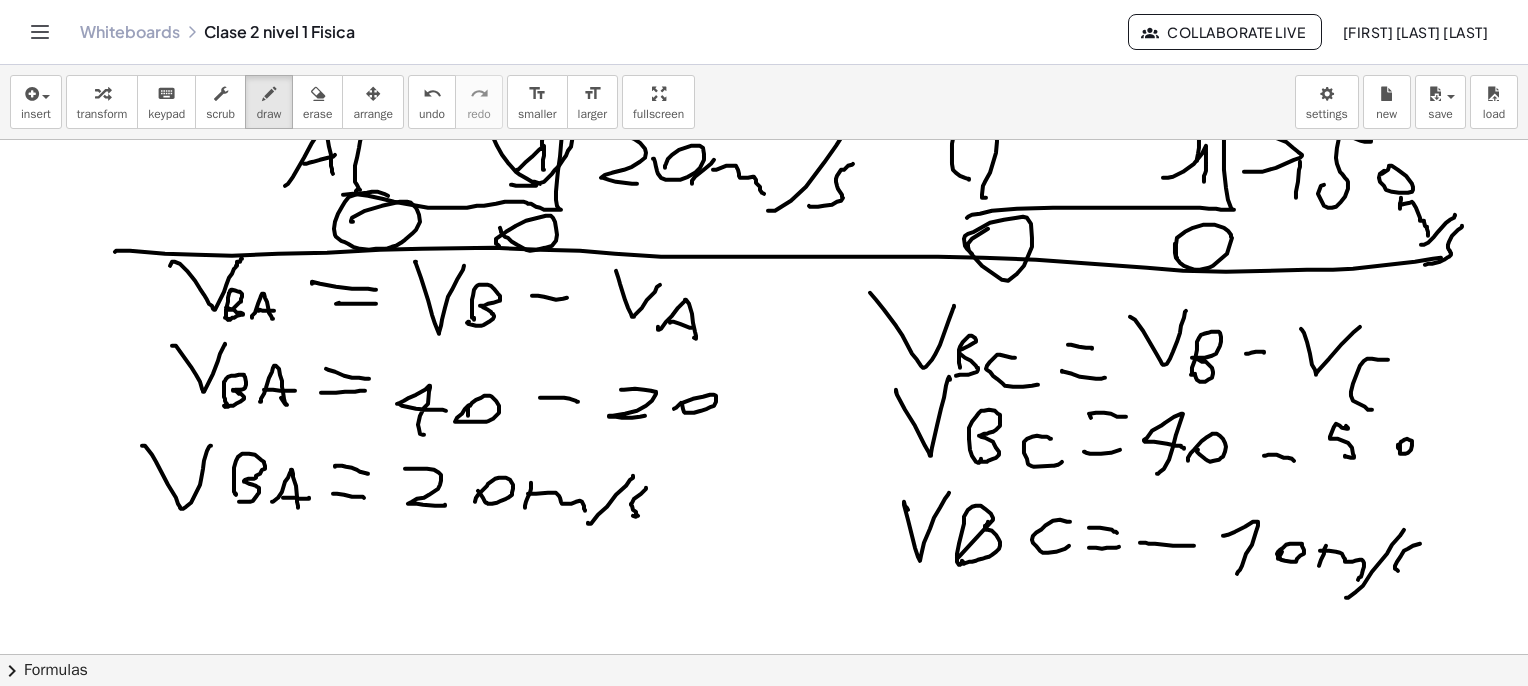 click at bounding box center (769, 2332) 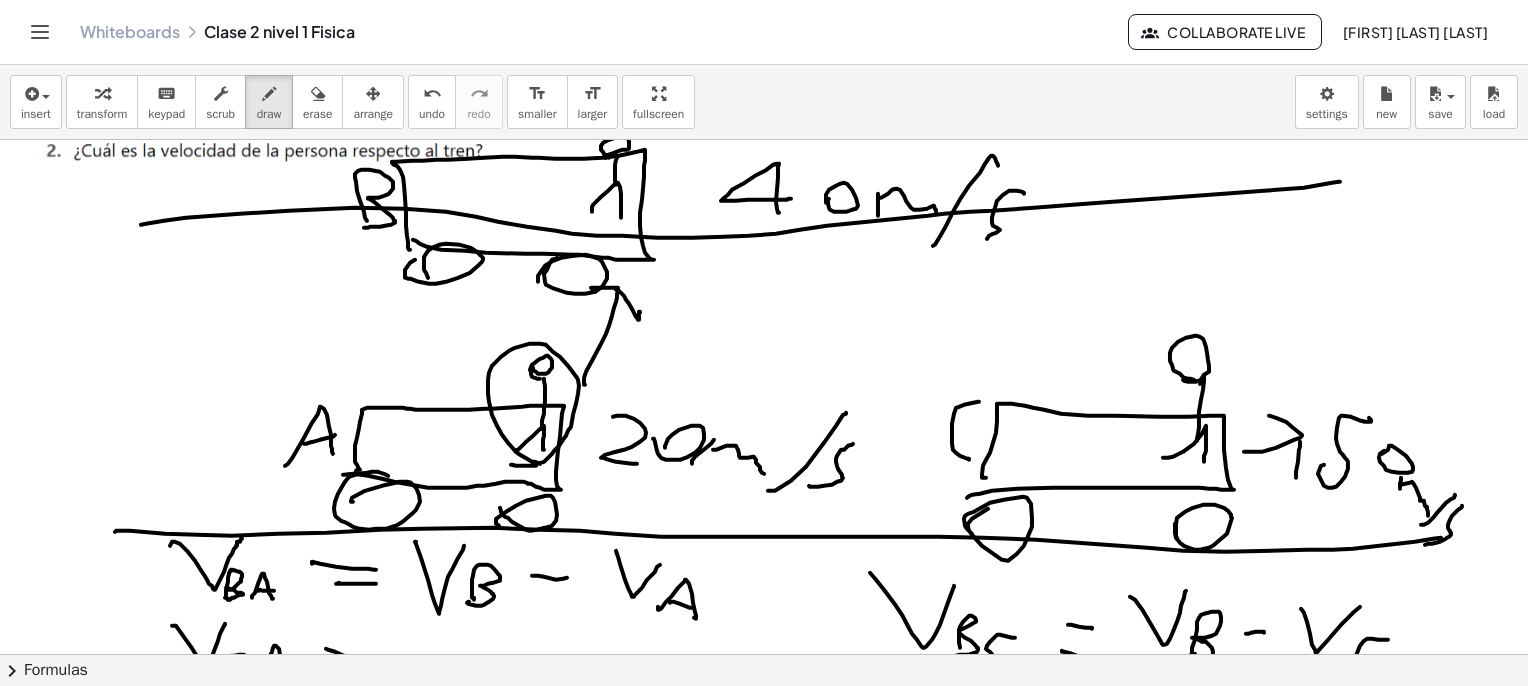 scroll, scrollTop: 100, scrollLeft: 0, axis: vertical 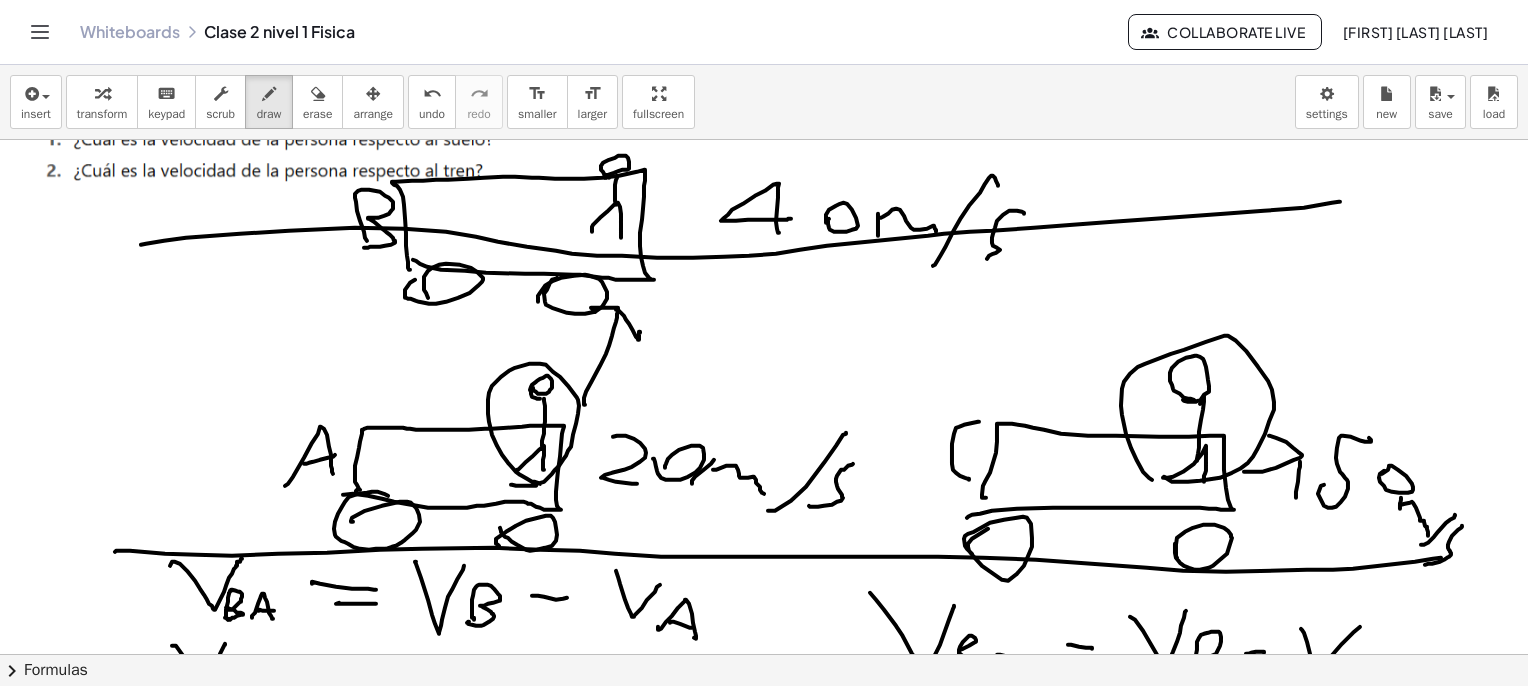 click at bounding box center (769, 2632) 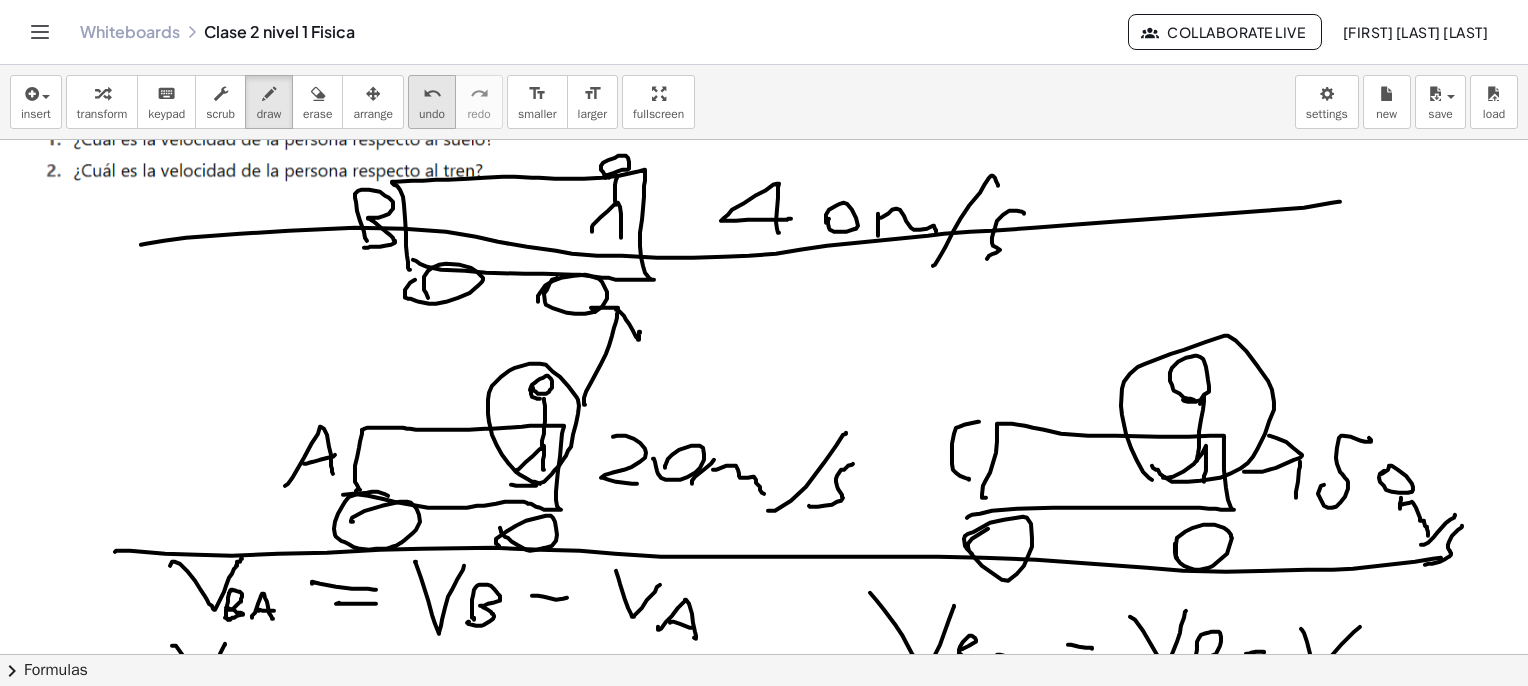 click on "undo" at bounding box center [432, 93] 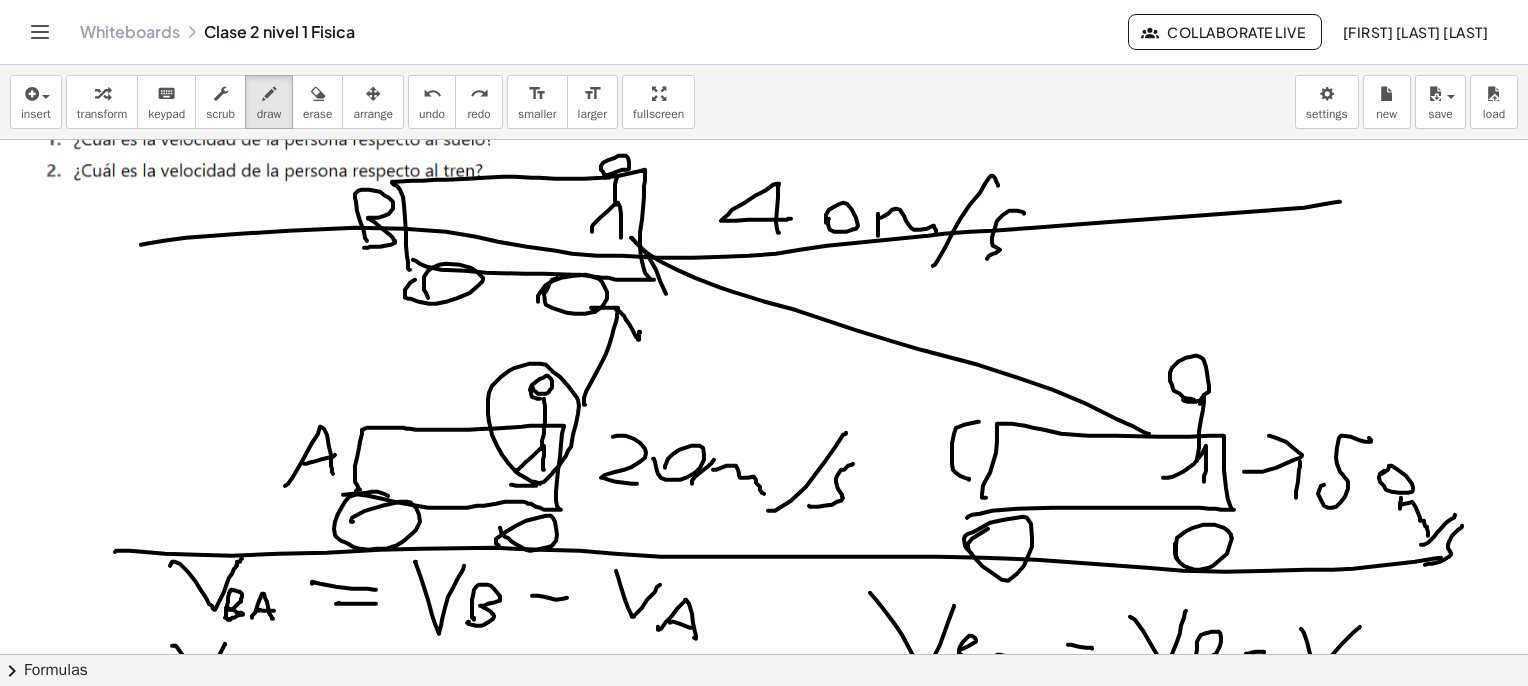 click at bounding box center [769, 2632] 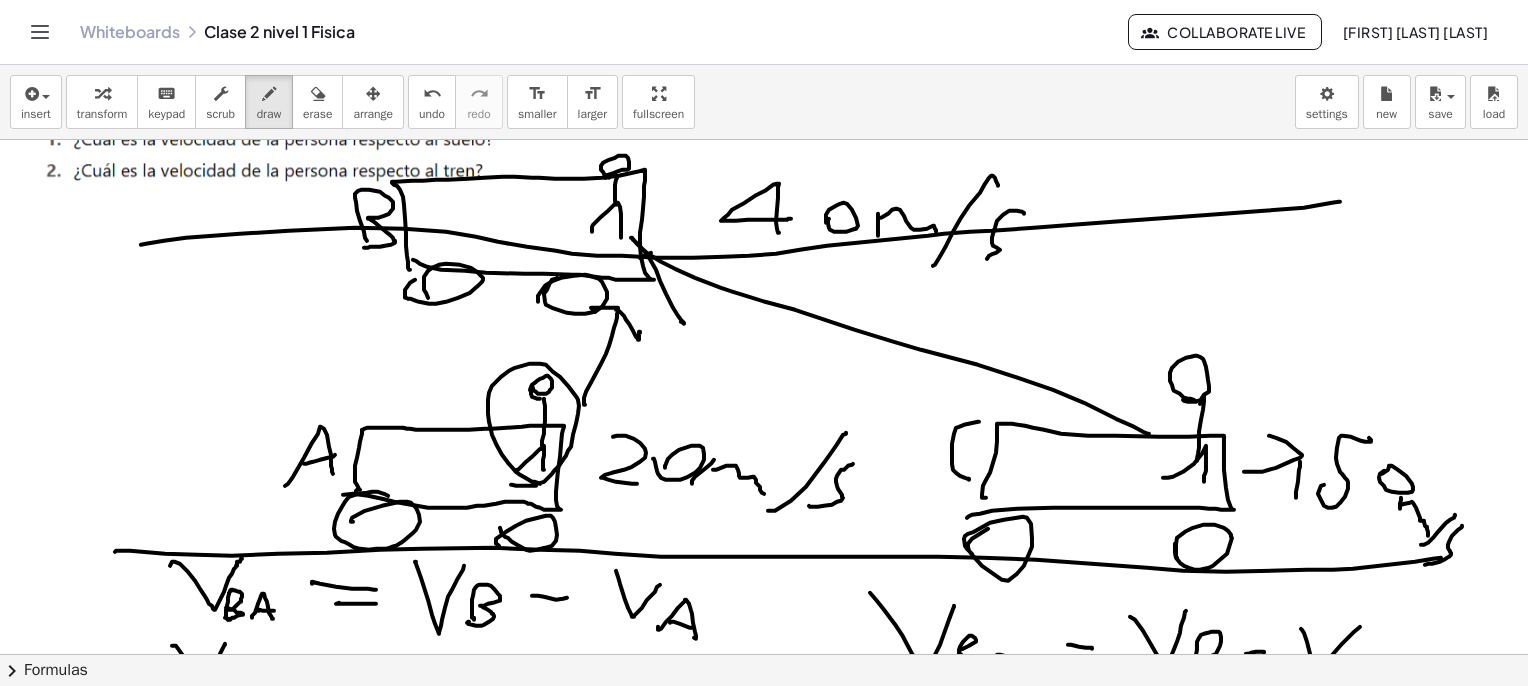 click at bounding box center (769, 2632) 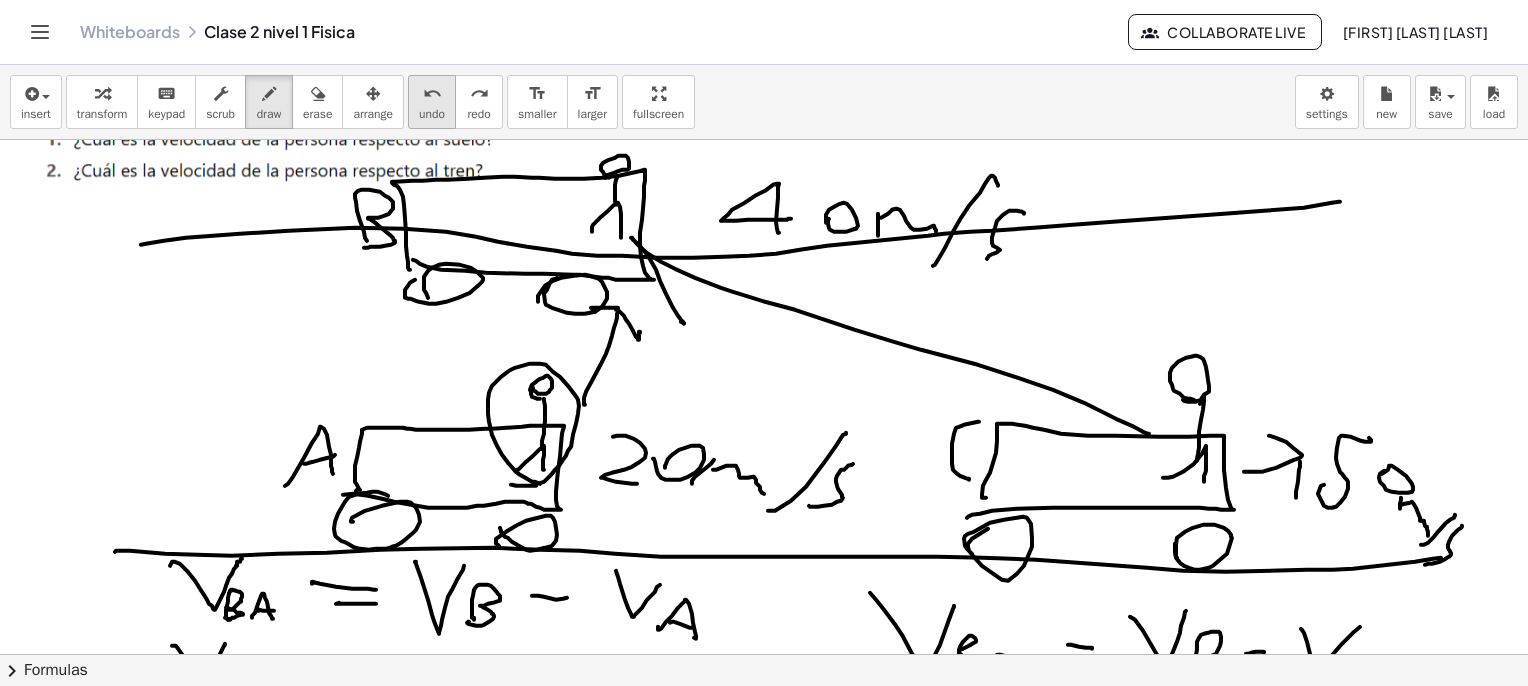 click on "undo" at bounding box center [432, 94] 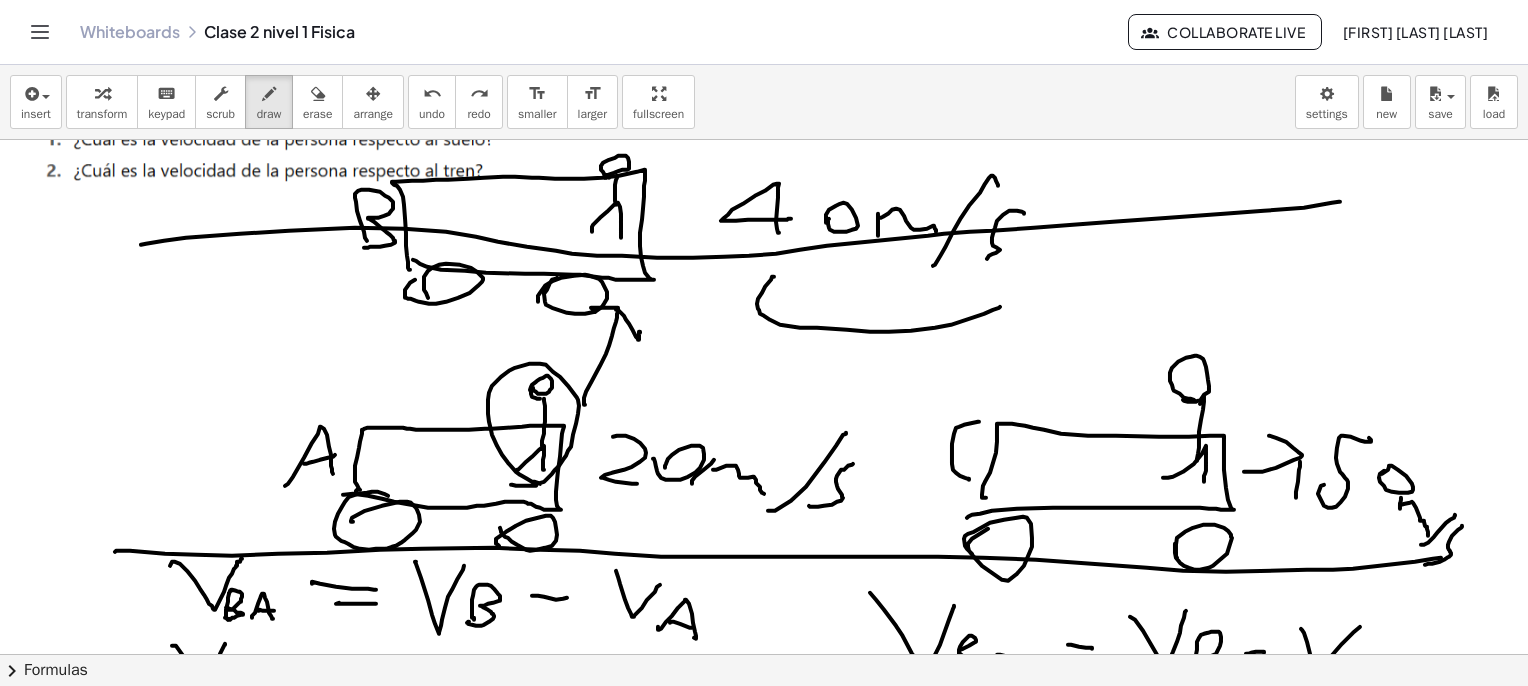 click at bounding box center [769, 2632] 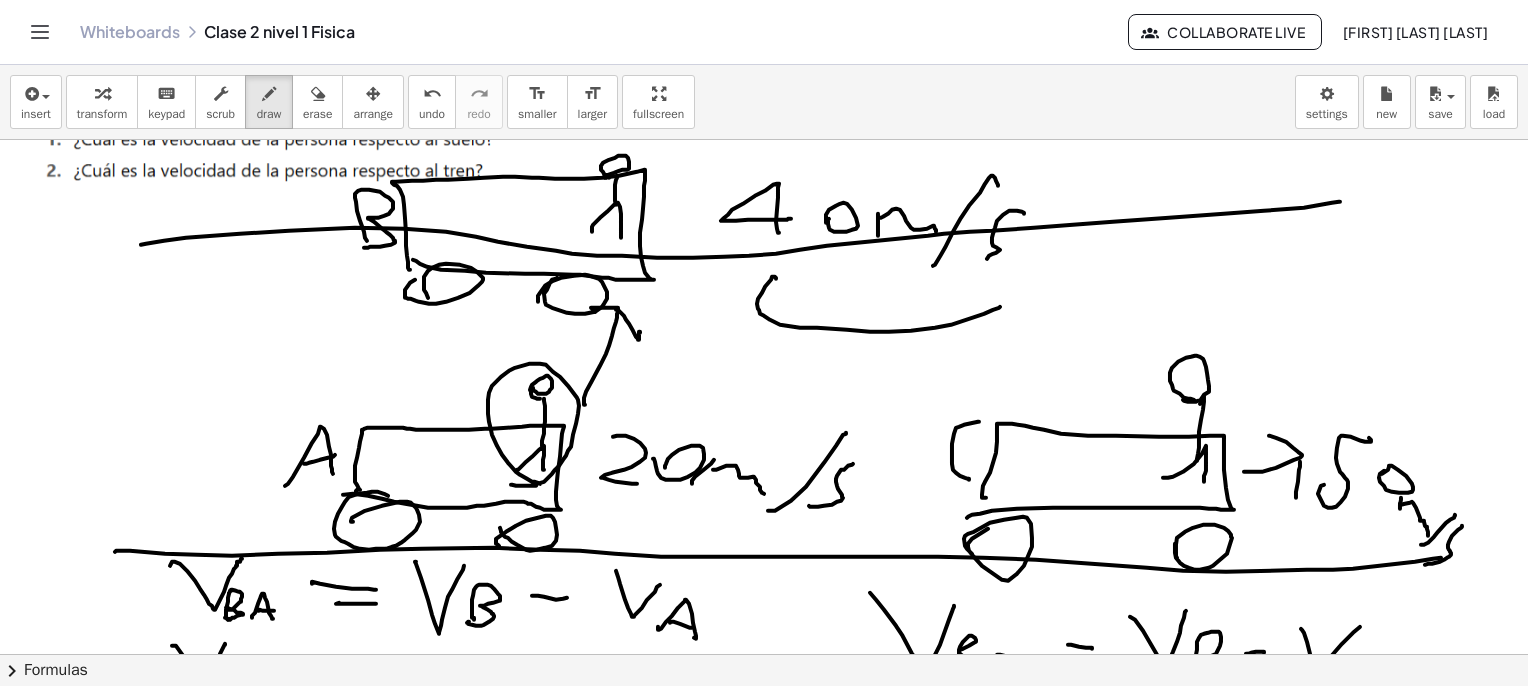 click at bounding box center (769, 2632) 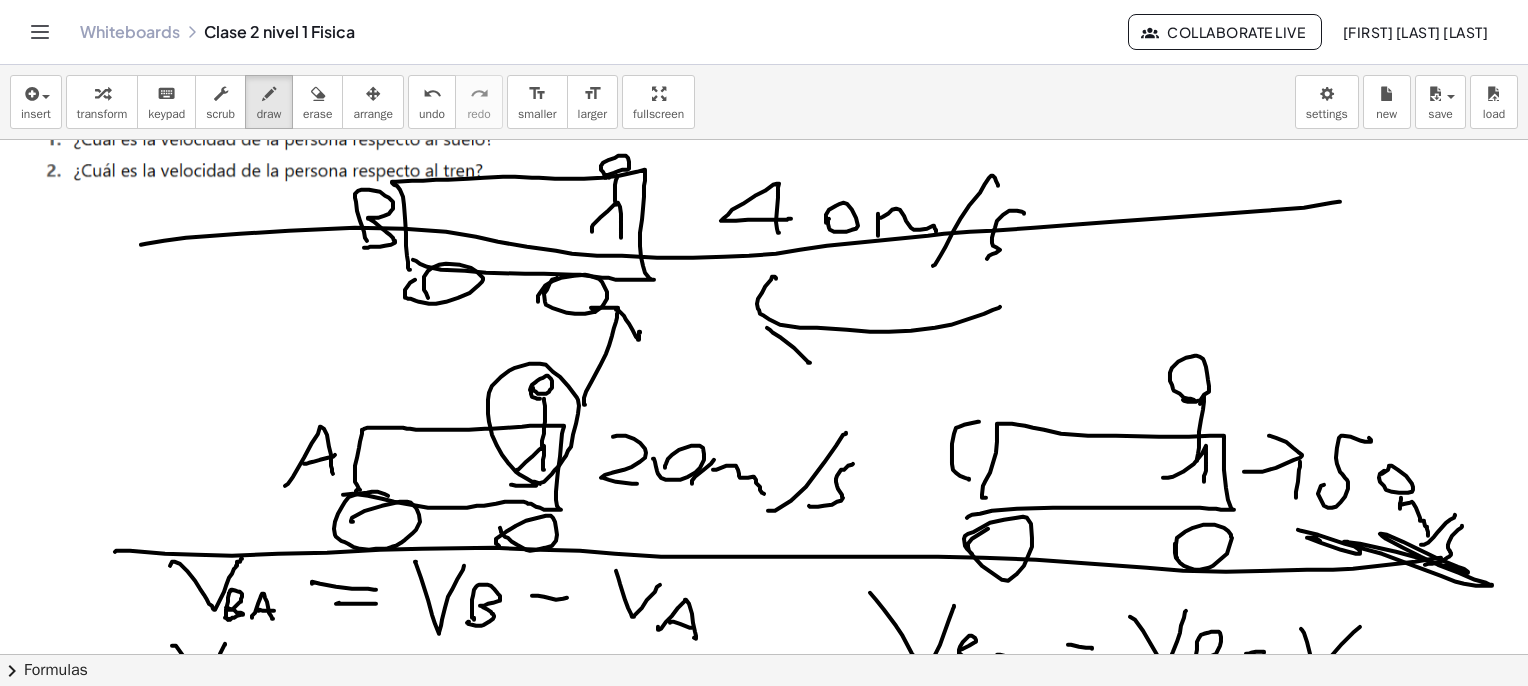 click at bounding box center (769, 2632) 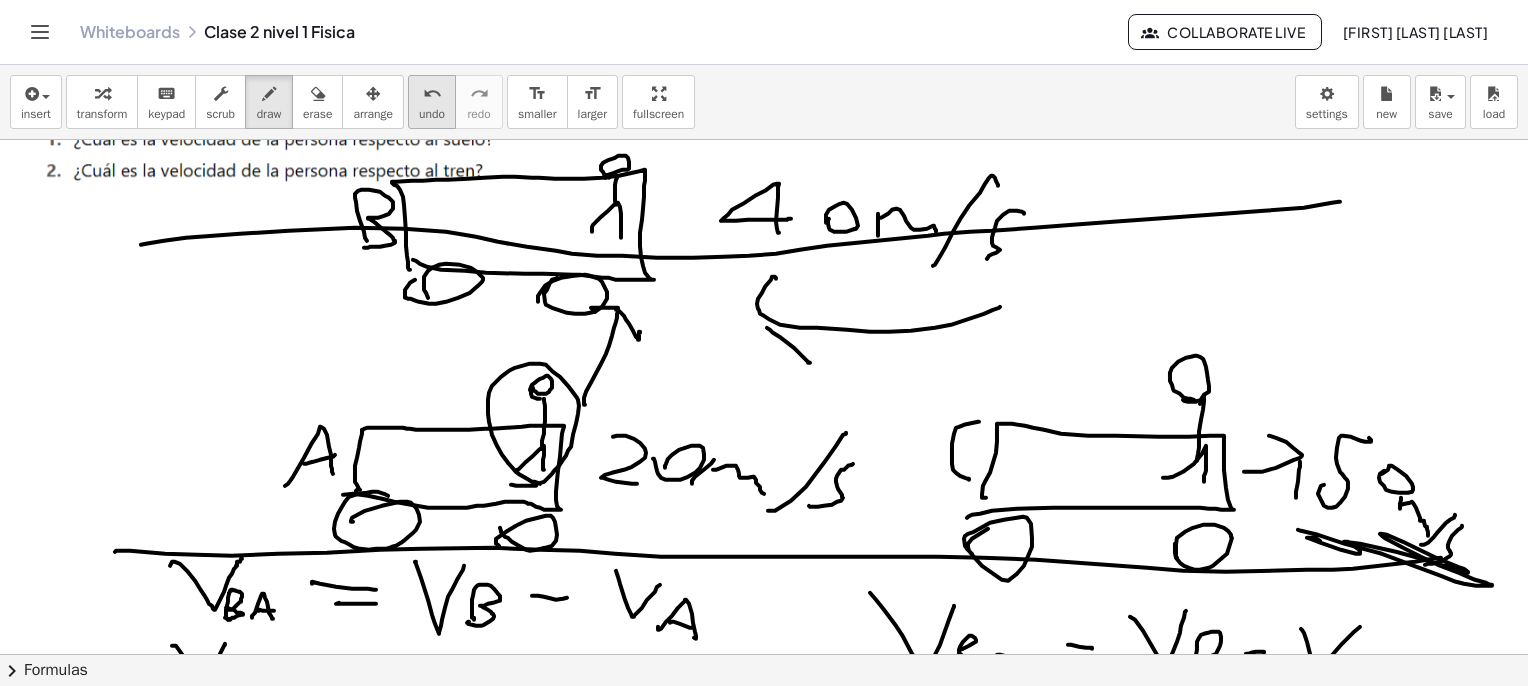 click on "undo" at bounding box center (432, 94) 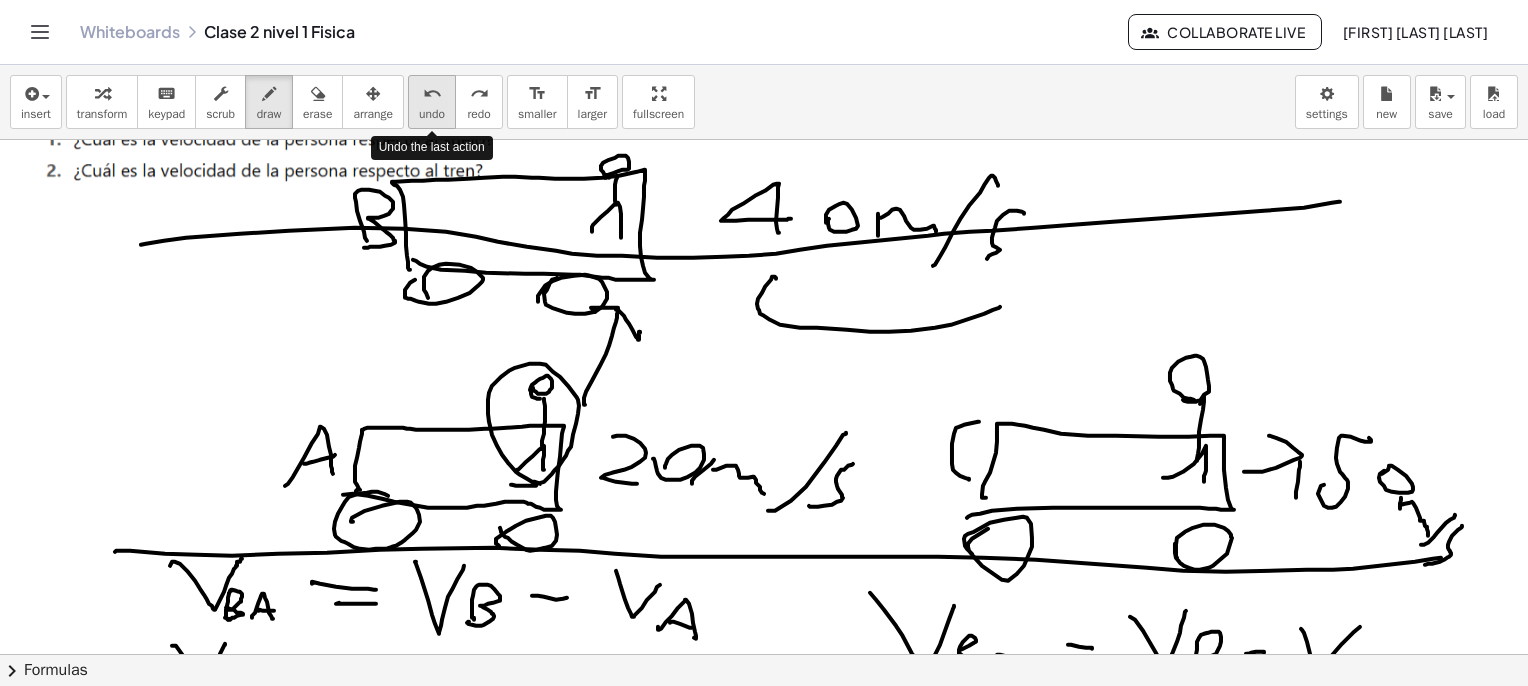 click on "undo" at bounding box center [432, 94] 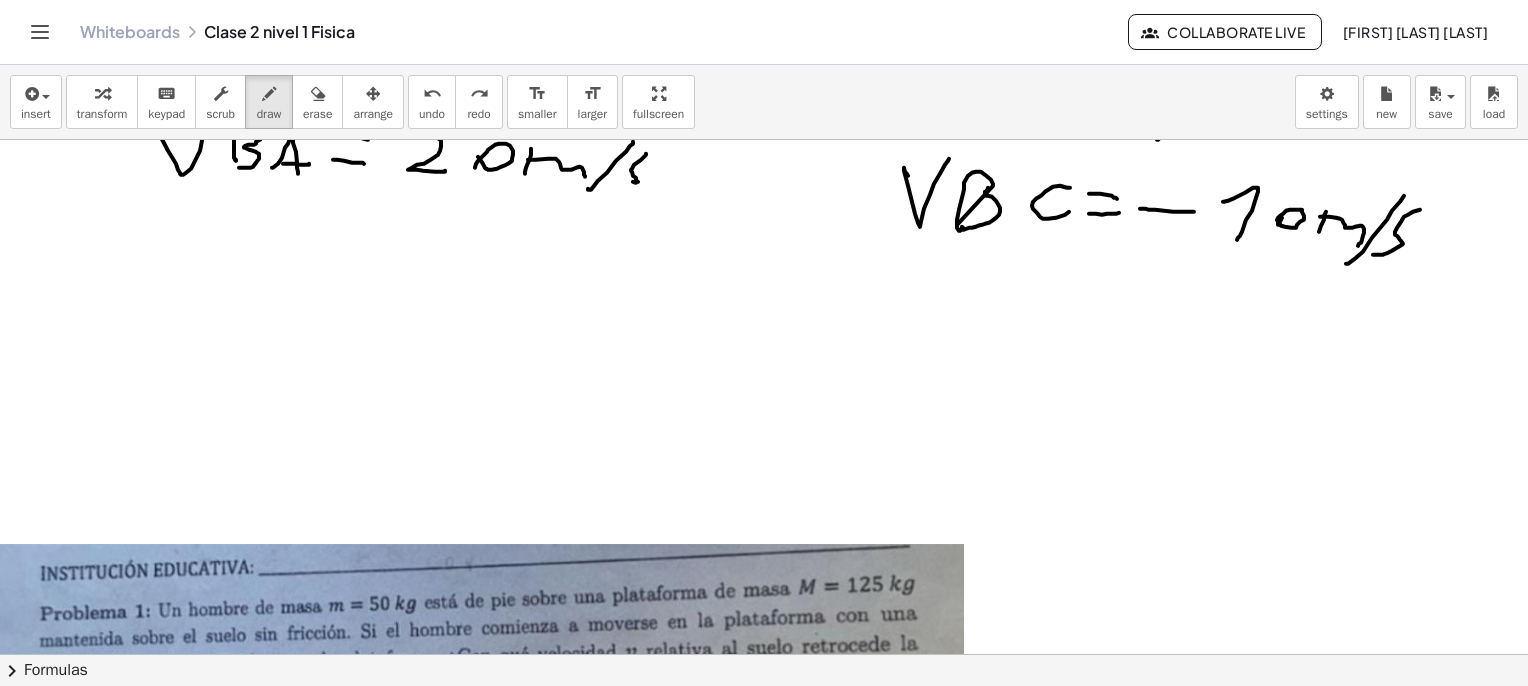 scroll, scrollTop: 700, scrollLeft: 0, axis: vertical 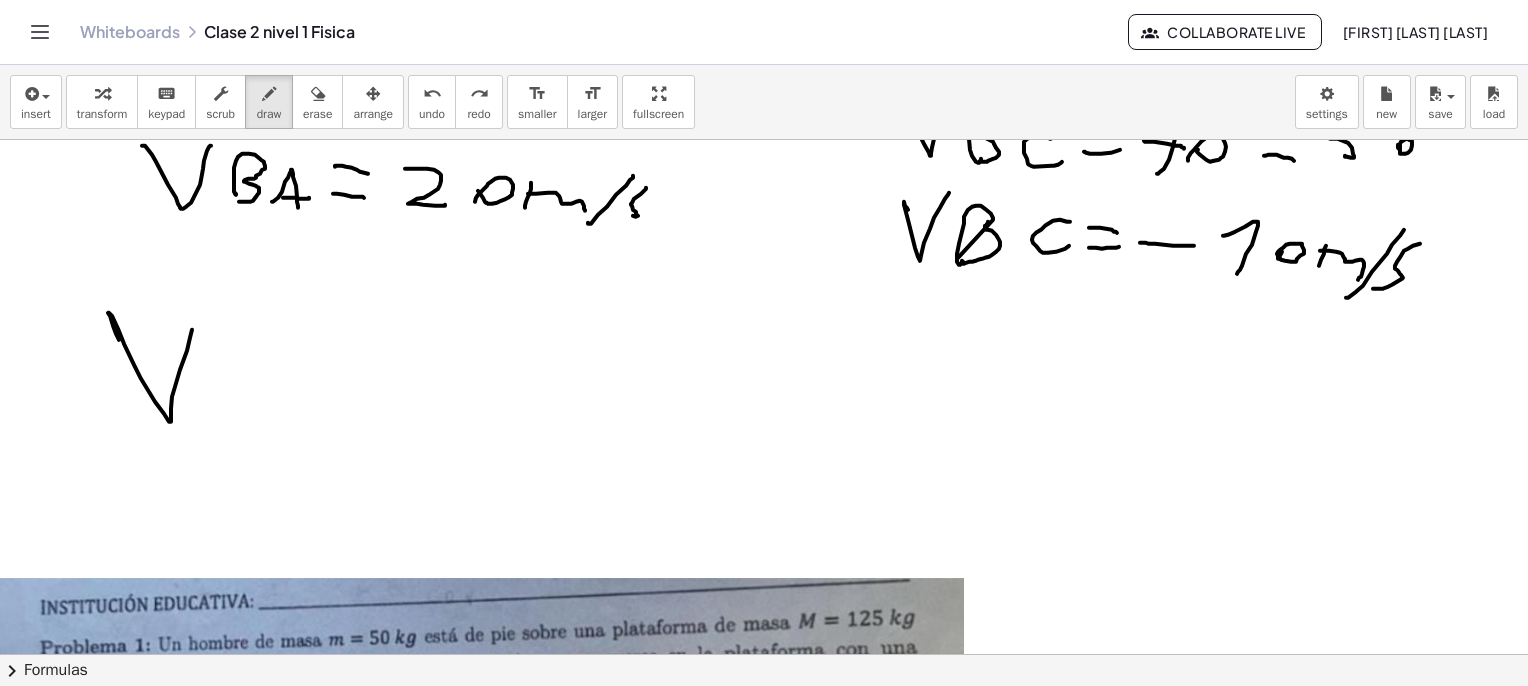 drag, startPoint x: 110, startPoint y: 315, endPoint x: 193, endPoint y: 327, distance: 83.86298 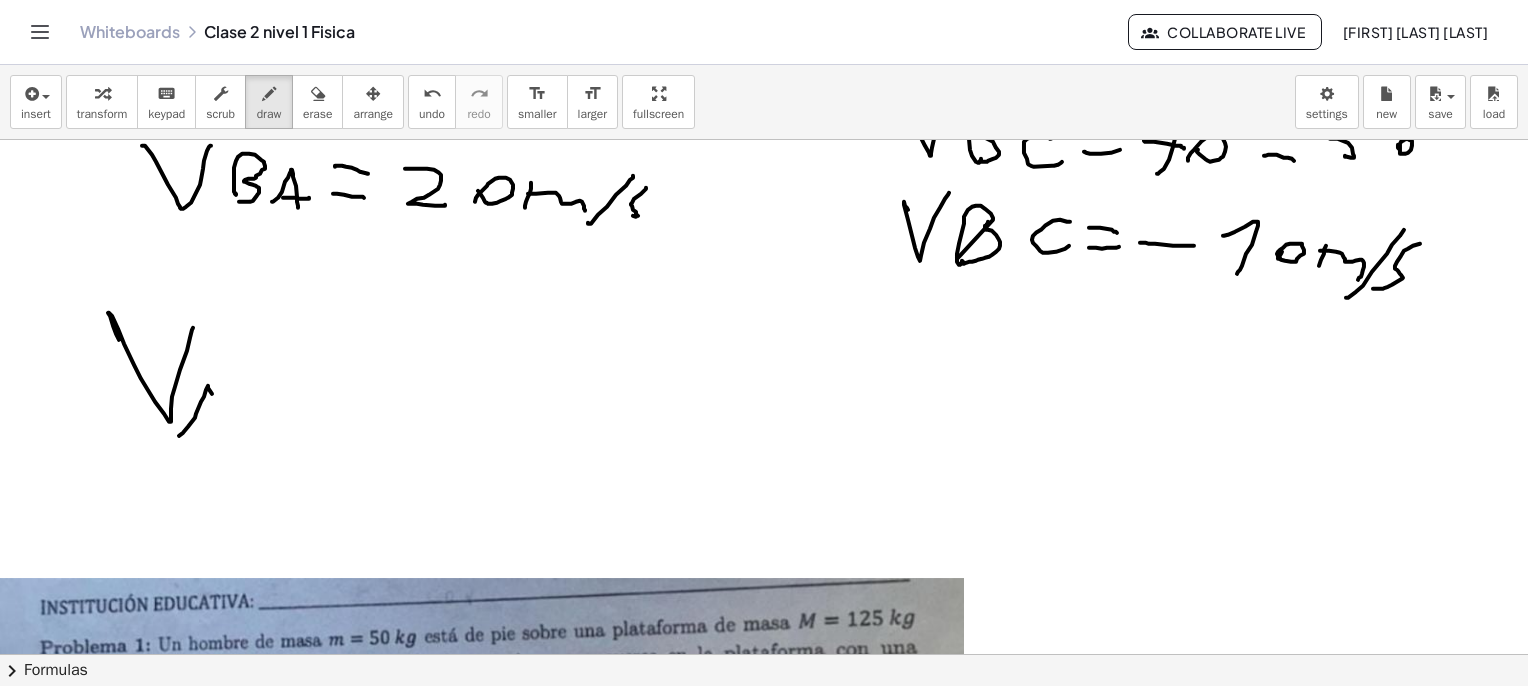 drag, startPoint x: 179, startPoint y: 435, endPoint x: 197, endPoint y: 427, distance: 19.697716 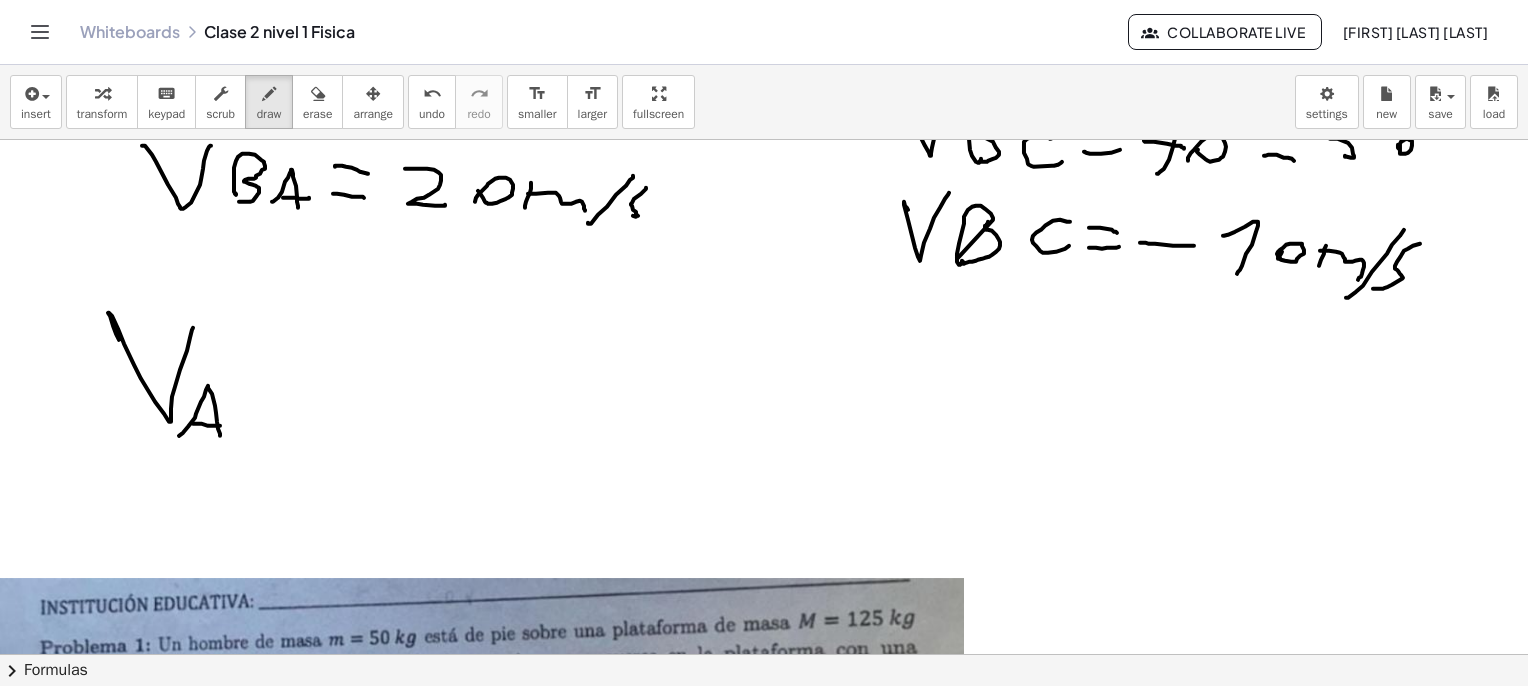 drag, startPoint x: 208, startPoint y: 425, endPoint x: 220, endPoint y: 425, distance: 12 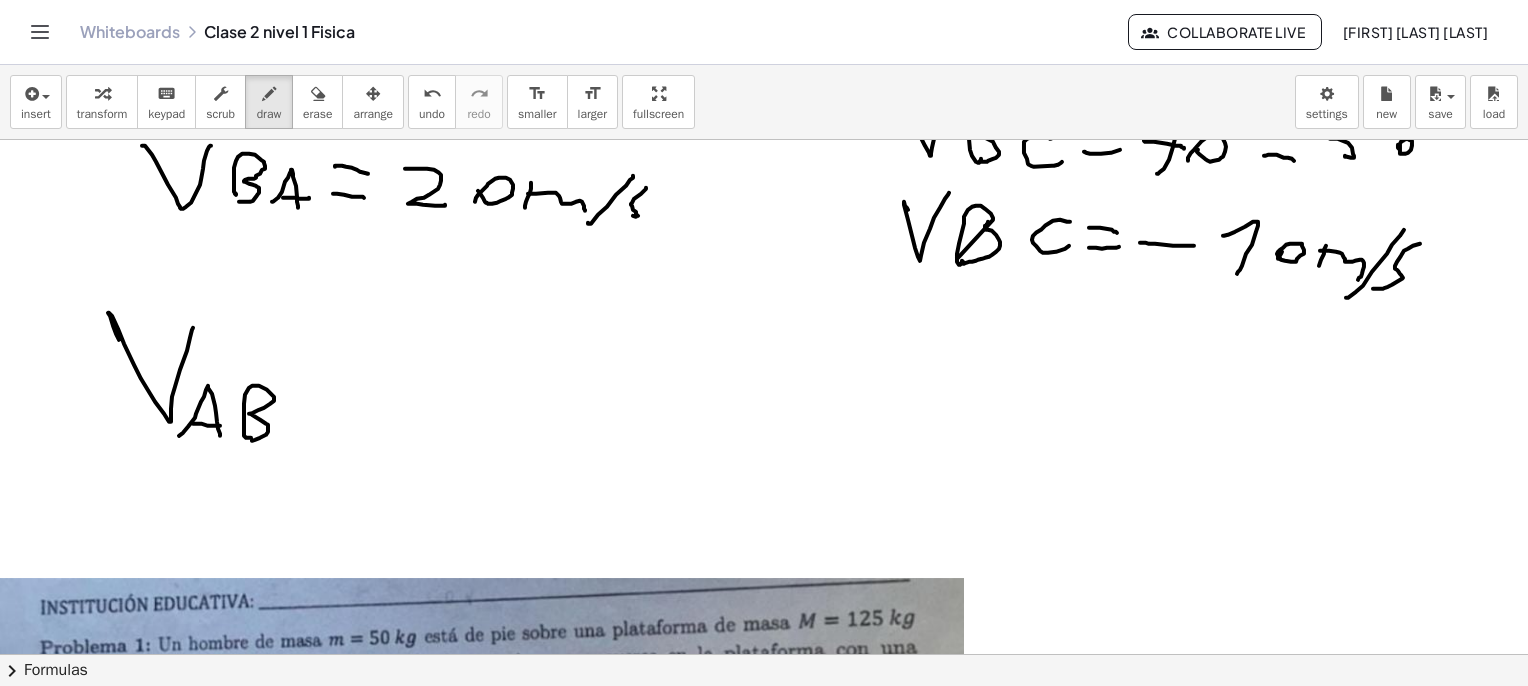 click at bounding box center [769, 2032] 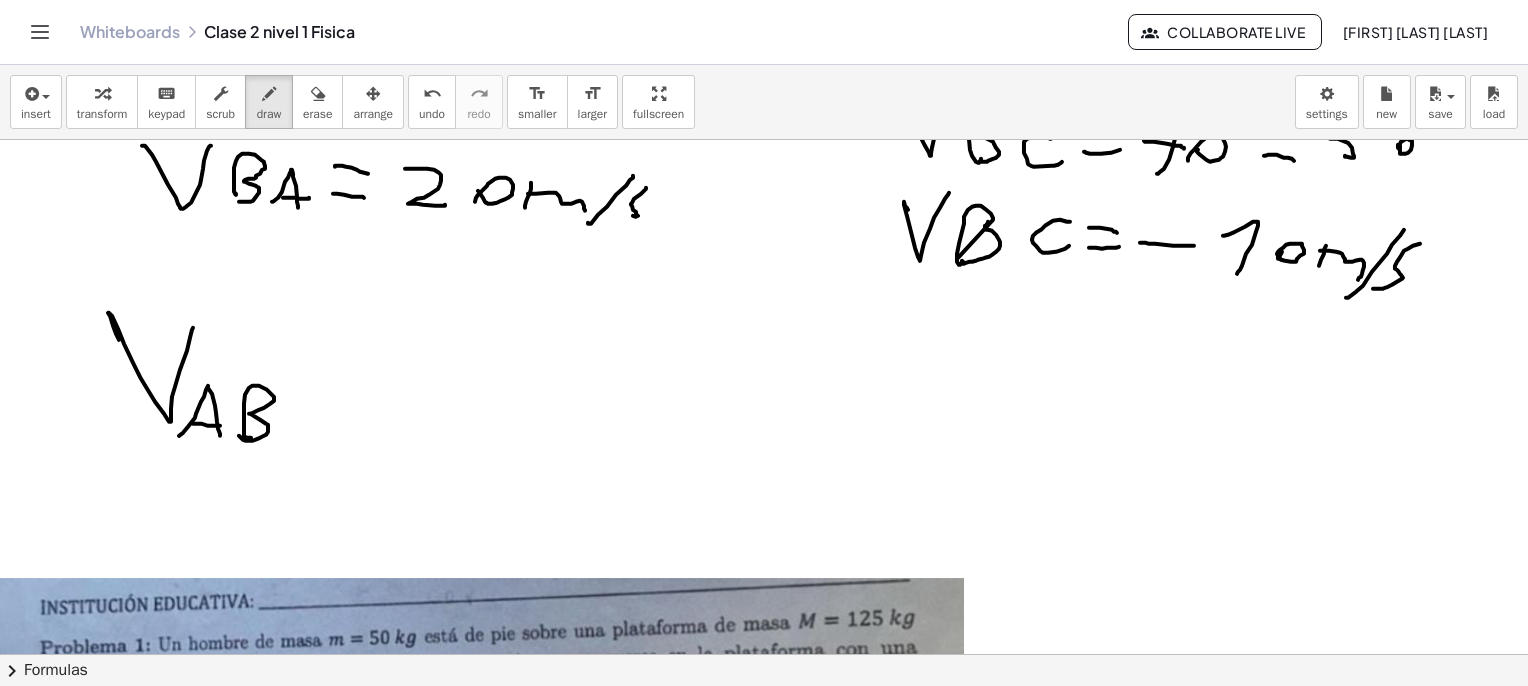 drag, startPoint x: 319, startPoint y: 383, endPoint x: 356, endPoint y: 382, distance: 37.01351 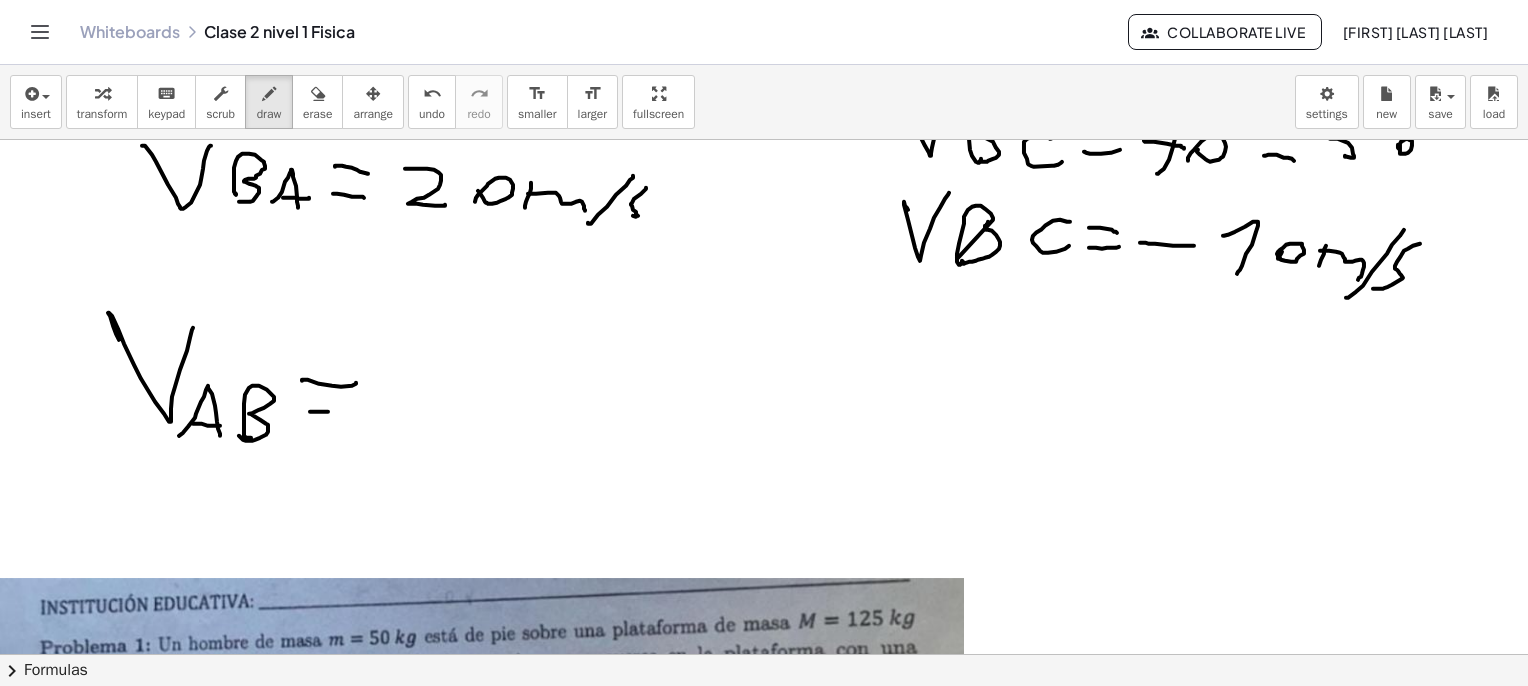 click at bounding box center [769, 2032] 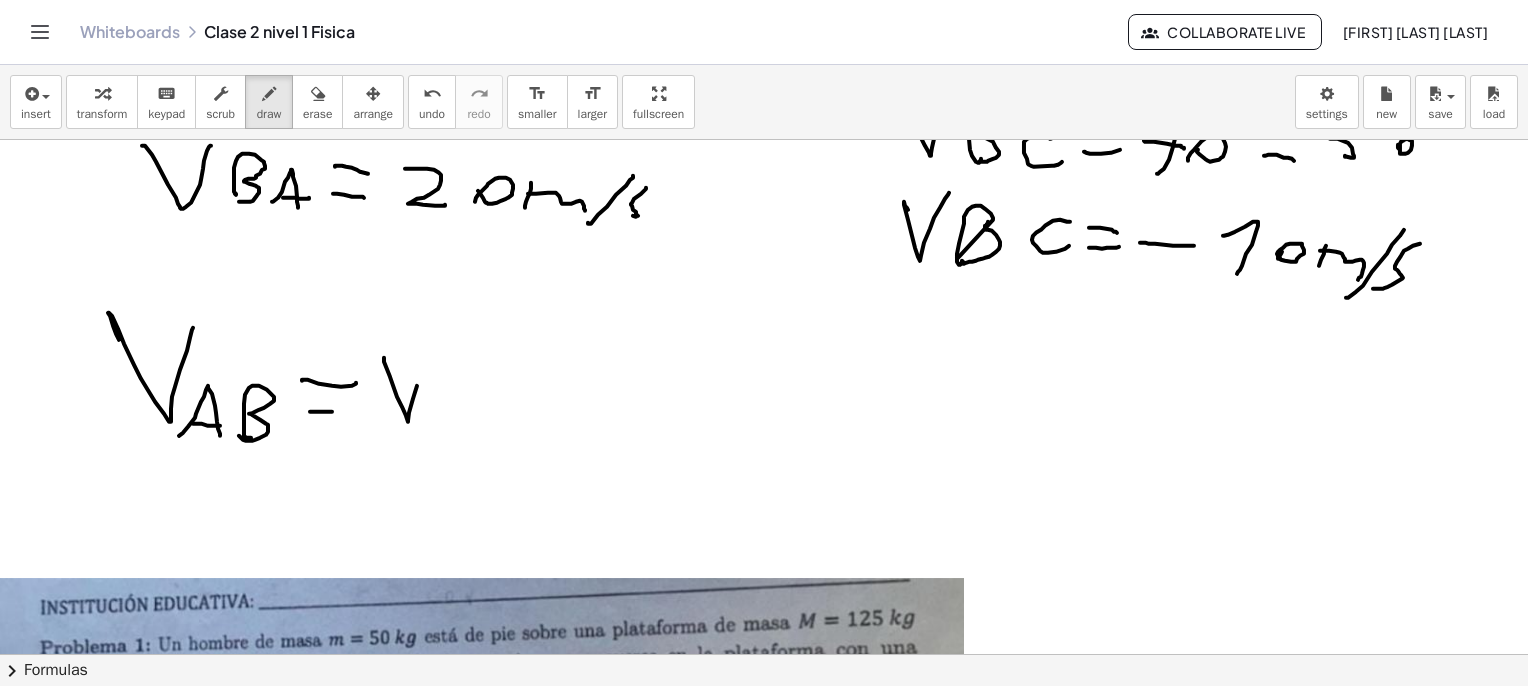 drag, startPoint x: 384, startPoint y: 357, endPoint x: 436, endPoint y: 368, distance: 53.15073 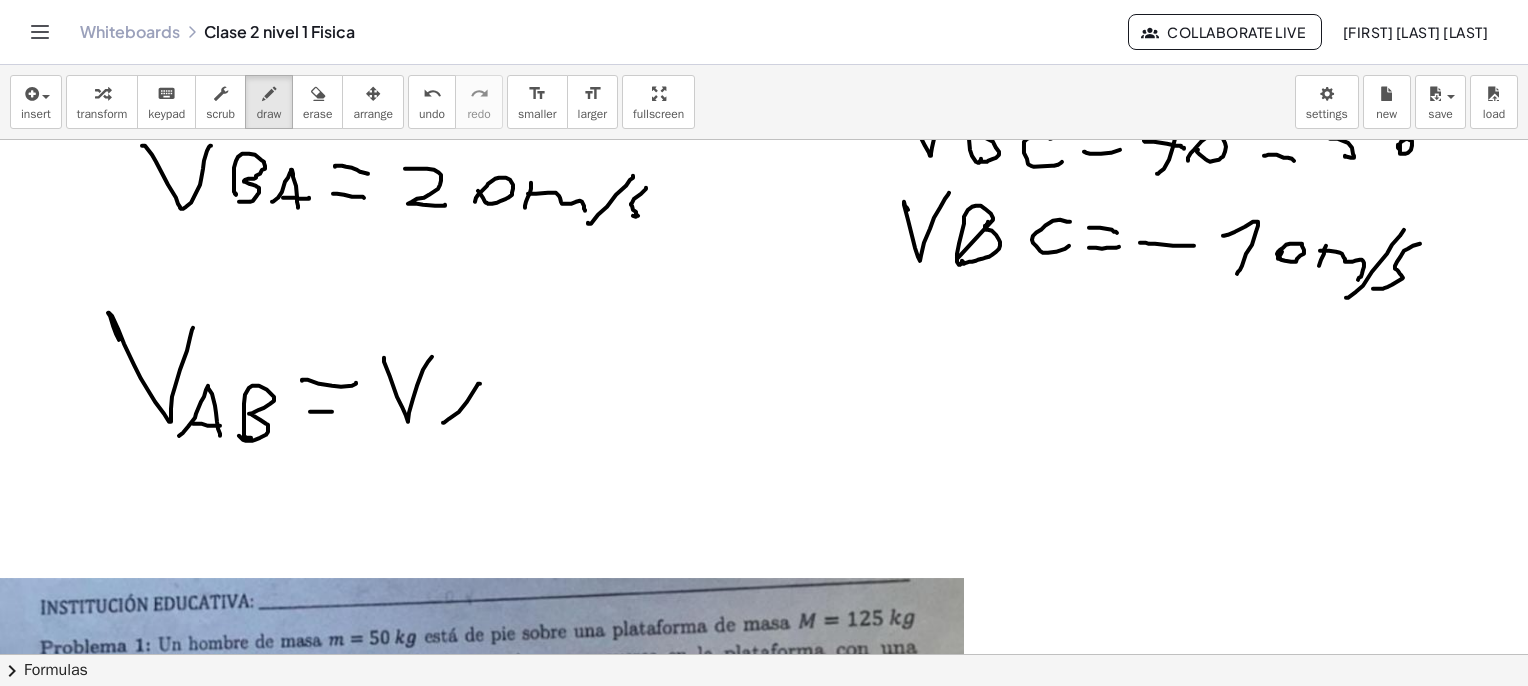 drag, startPoint x: 443, startPoint y: 422, endPoint x: 482, endPoint y: 432, distance: 40.261642 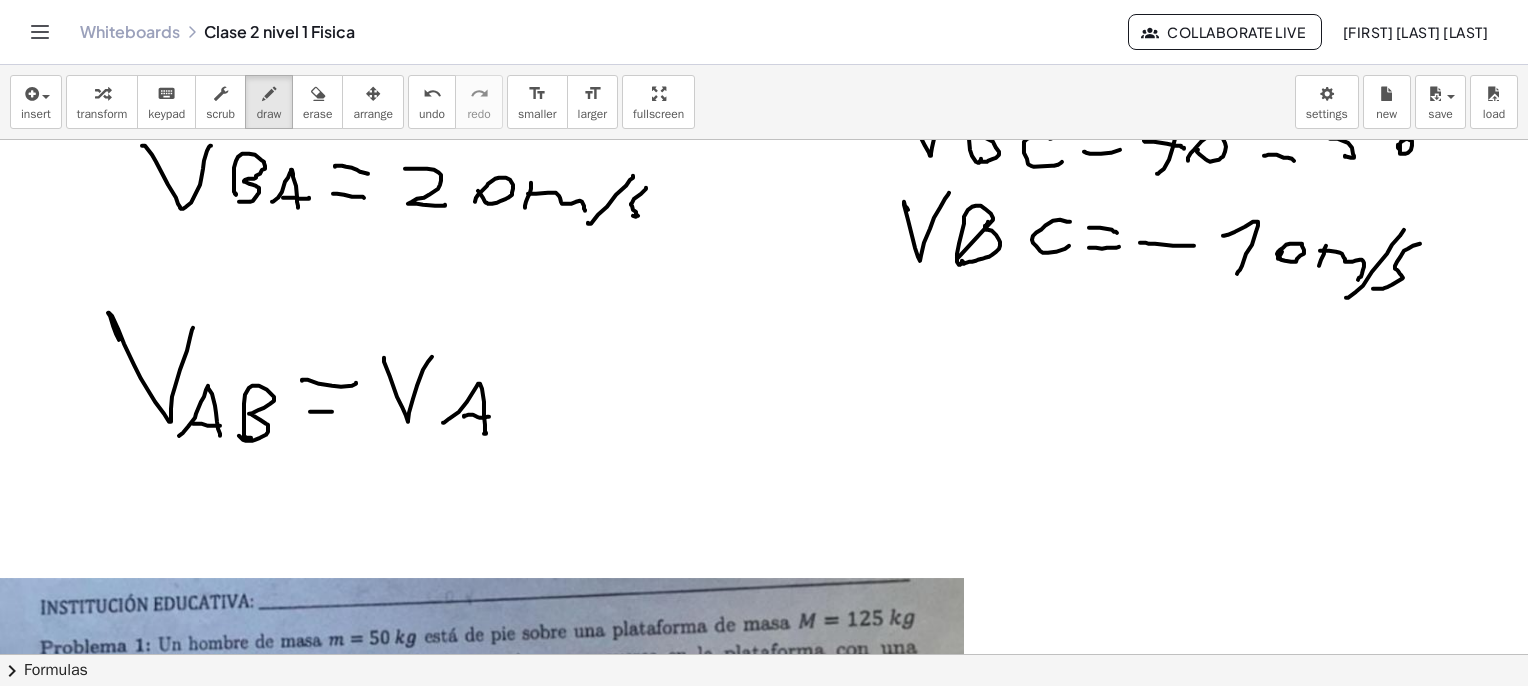 click at bounding box center (769, 2032) 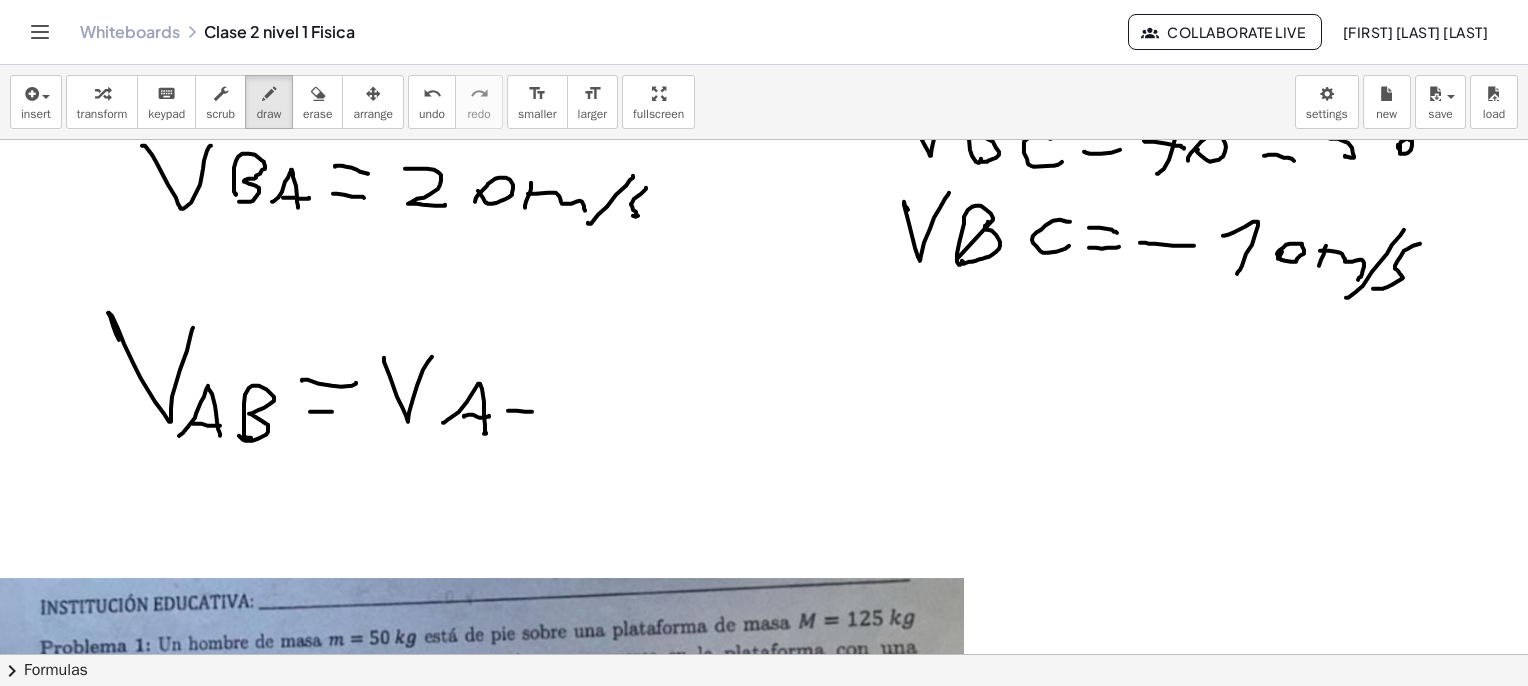 drag, startPoint x: 525, startPoint y: 411, endPoint x: 564, endPoint y: 405, distance: 39.45884 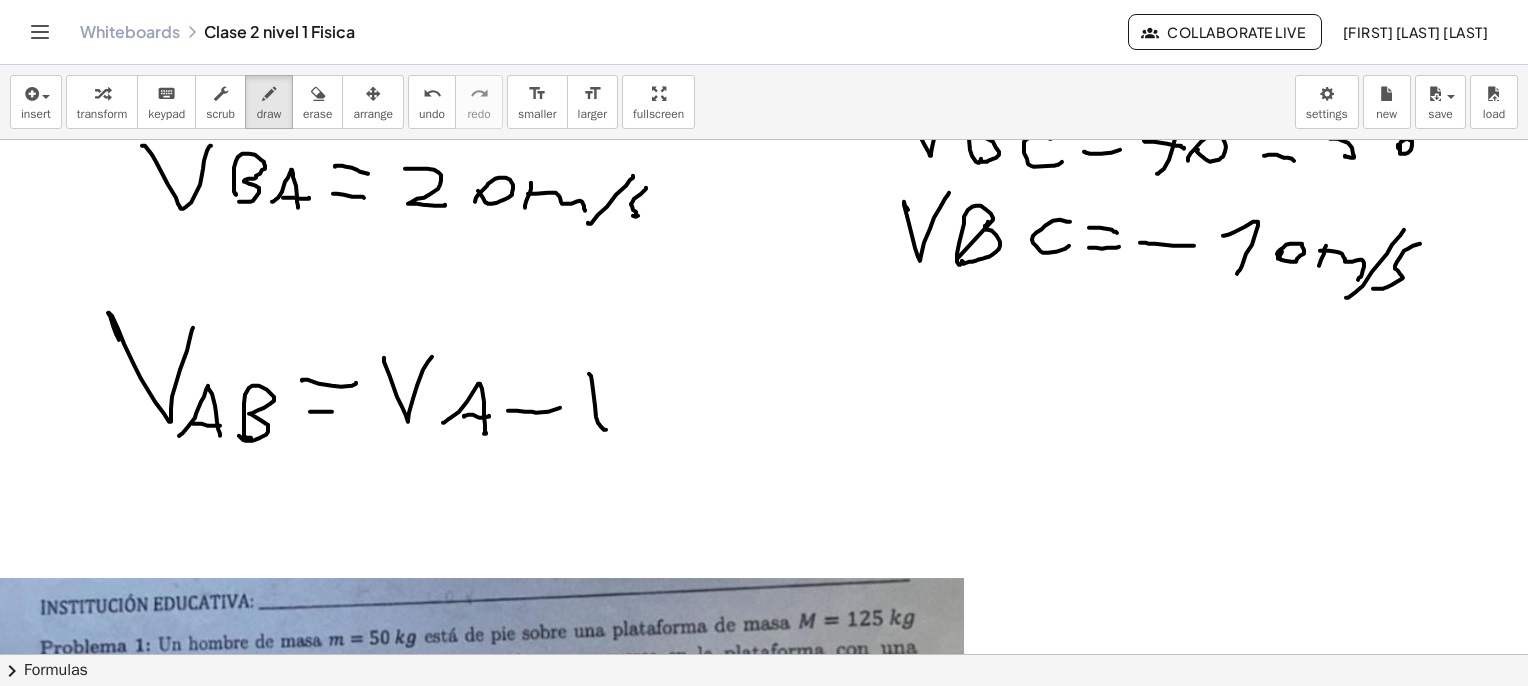 drag, startPoint x: 589, startPoint y: 373, endPoint x: 626, endPoint y: 381, distance: 37.85499 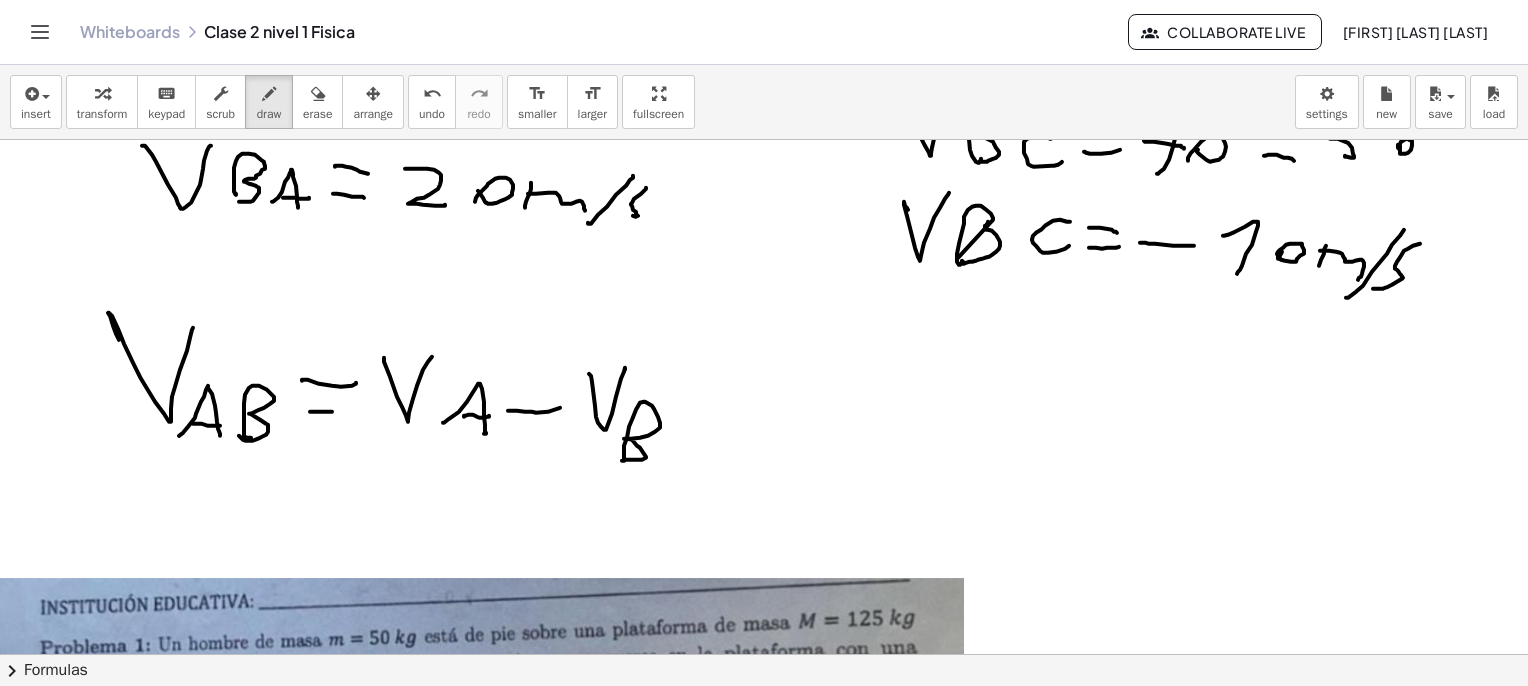 click at bounding box center [769, 2032] 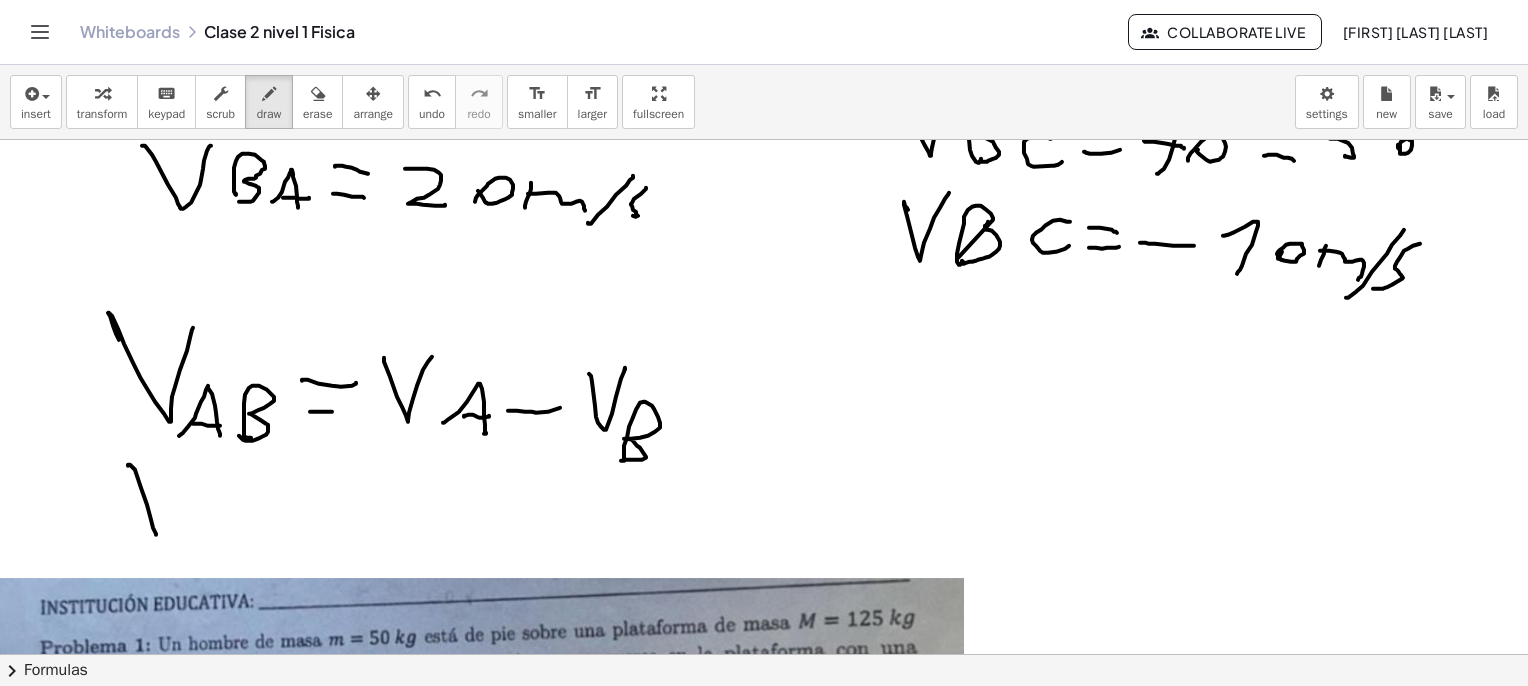 drag, startPoint x: 128, startPoint y: 464, endPoint x: 184, endPoint y: 522, distance: 80.622574 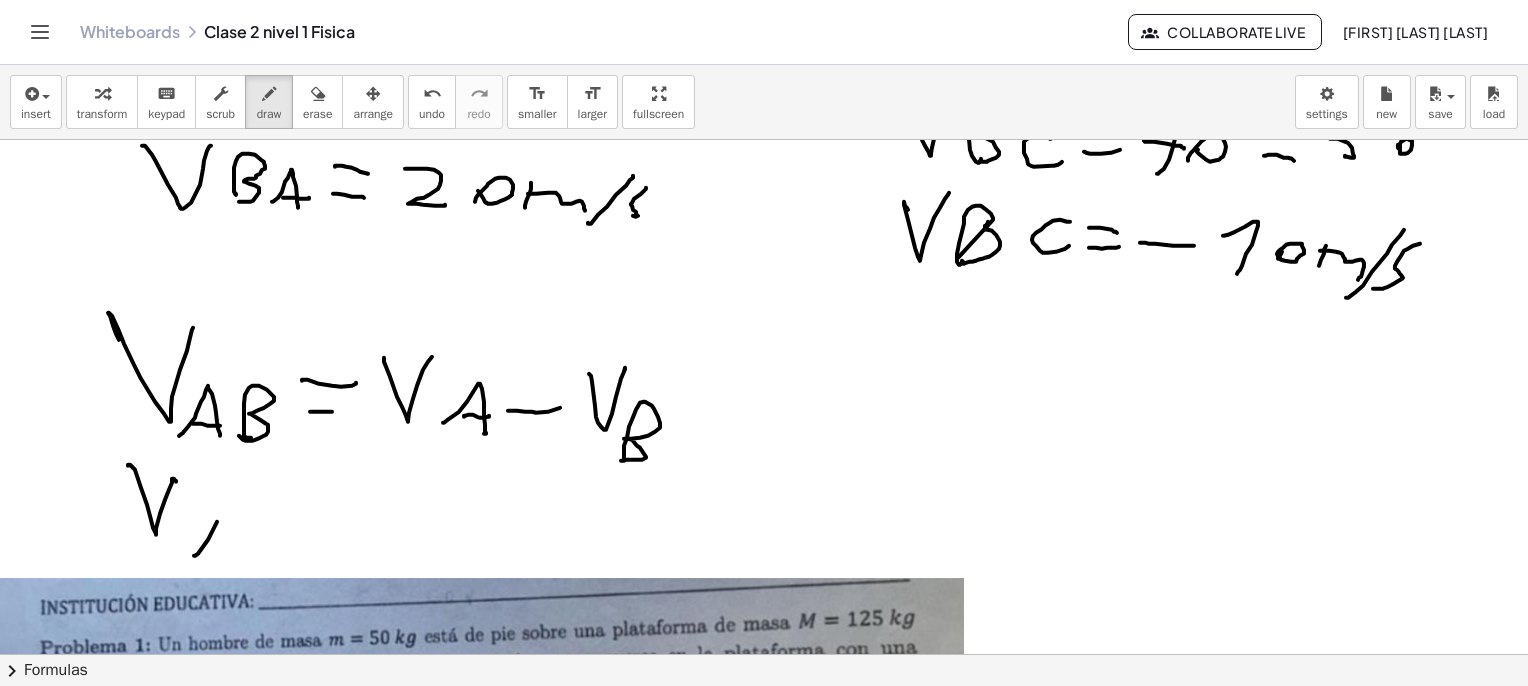 drag, startPoint x: 194, startPoint y: 555, endPoint x: 240, endPoint y: 546, distance: 46.872166 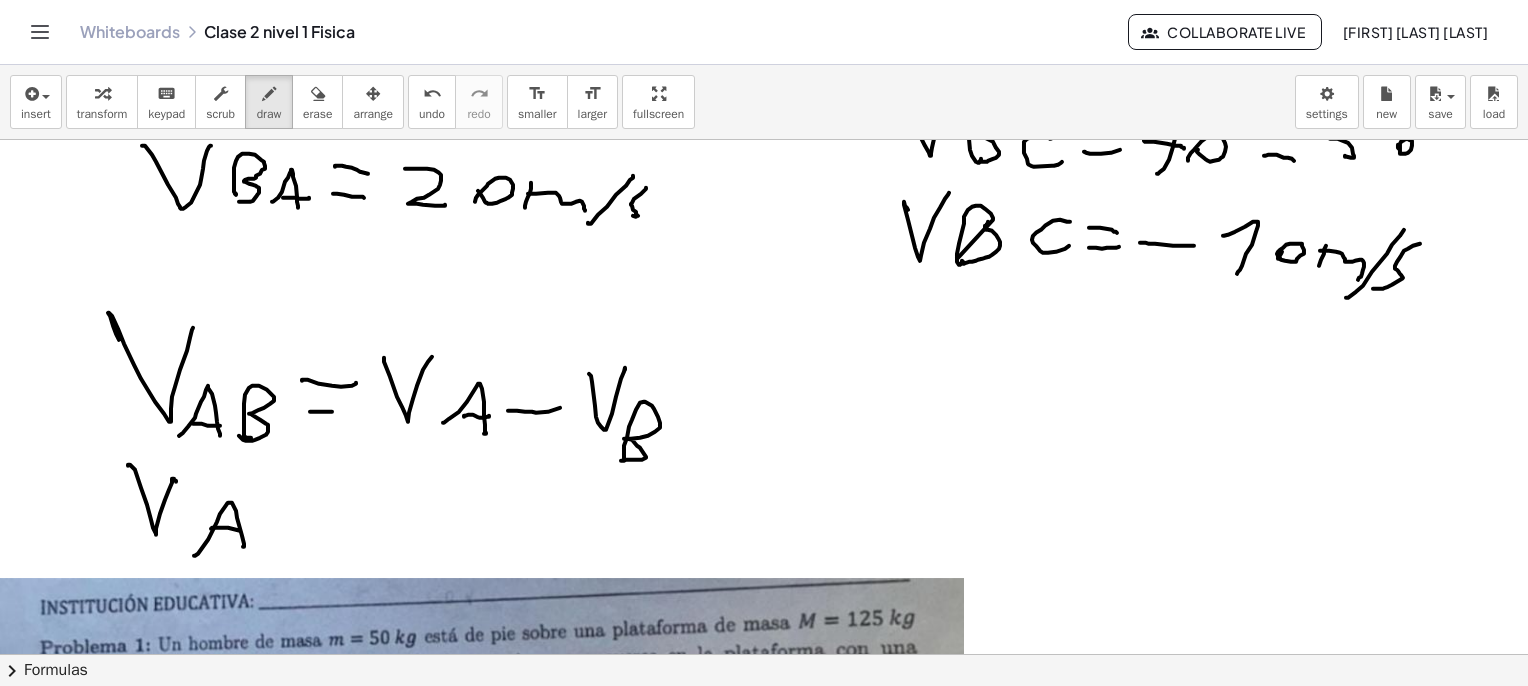click at bounding box center [769, 2032] 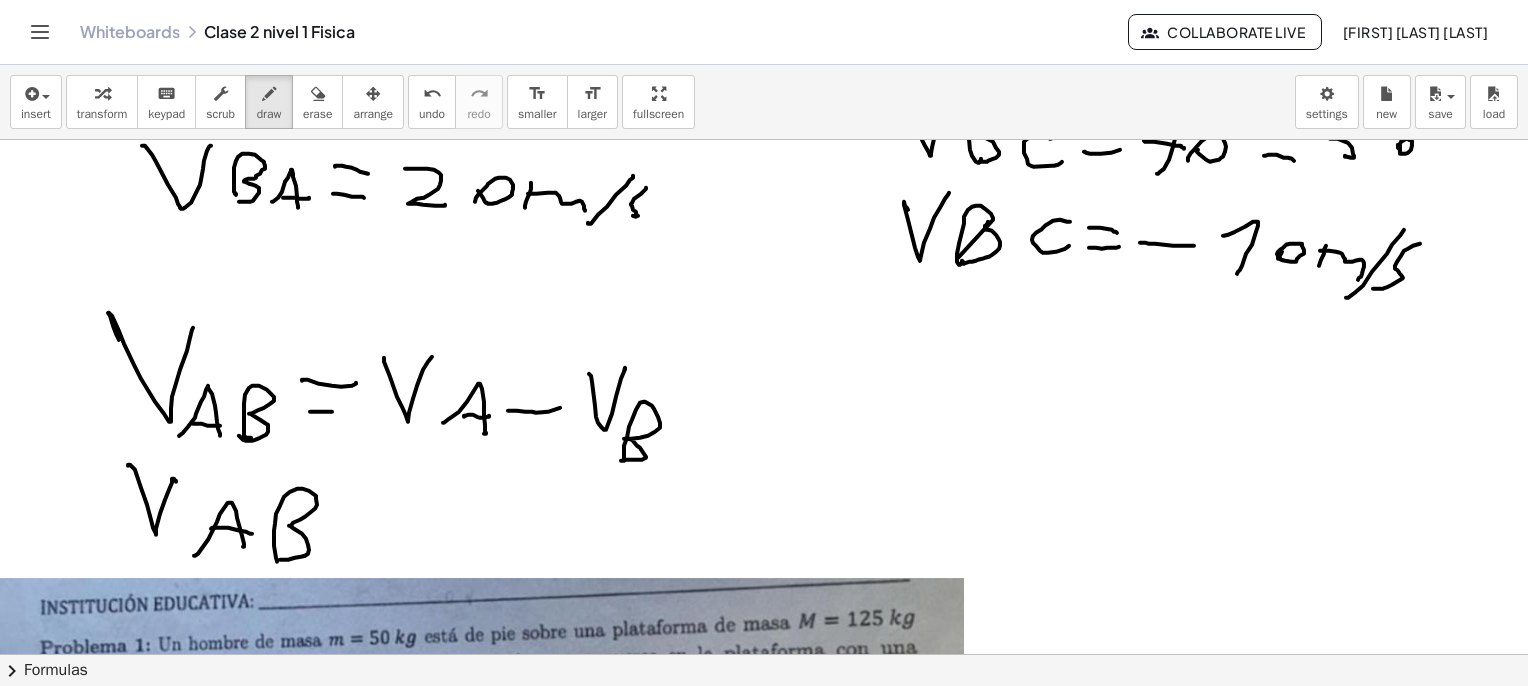 click at bounding box center (769, 2032) 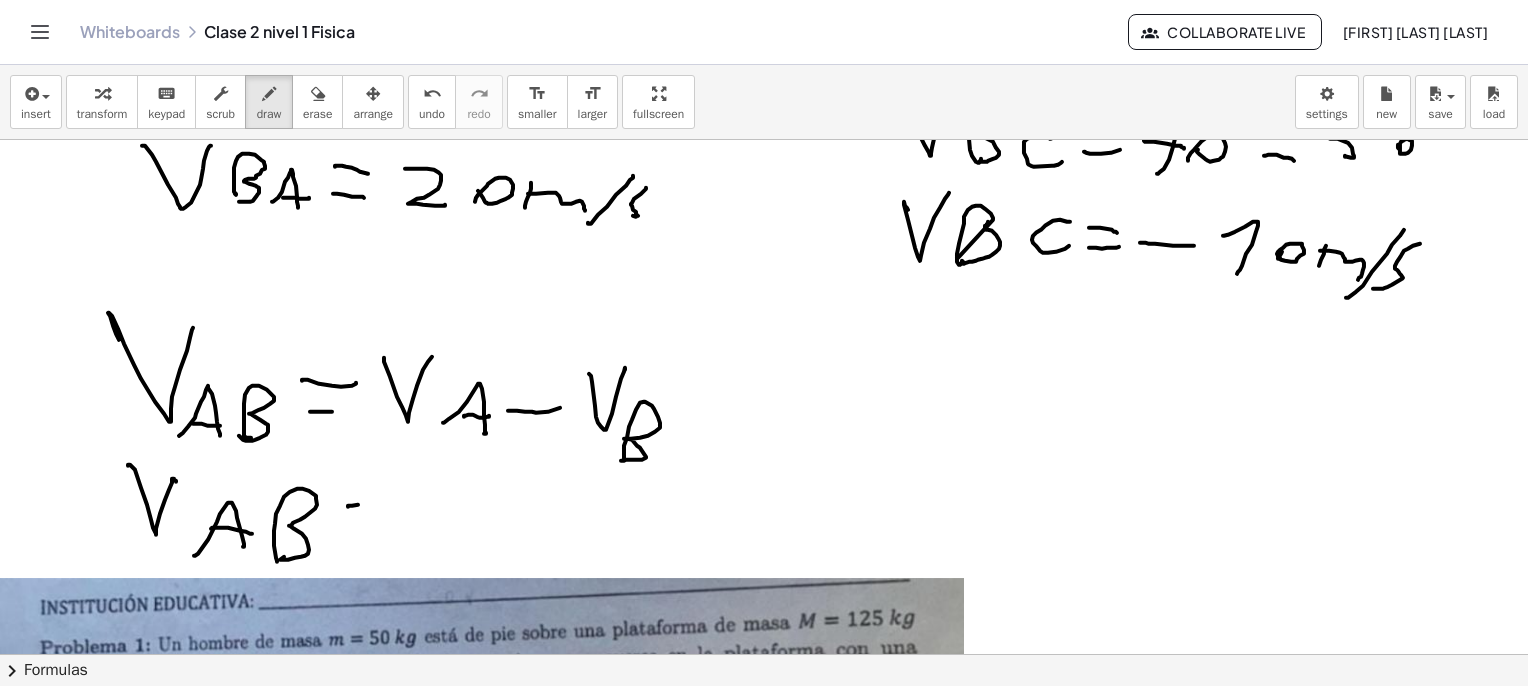 click at bounding box center [769, 2032] 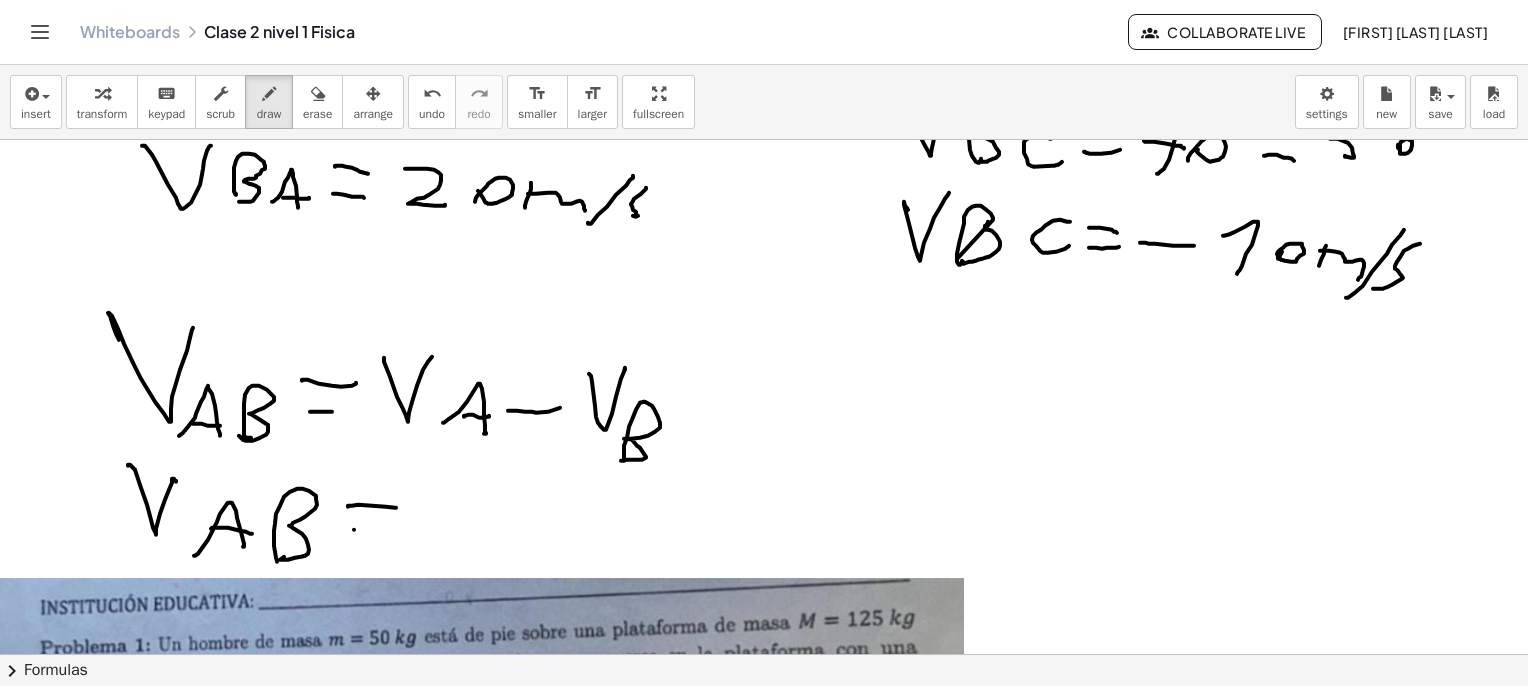 click at bounding box center [769, 2032] 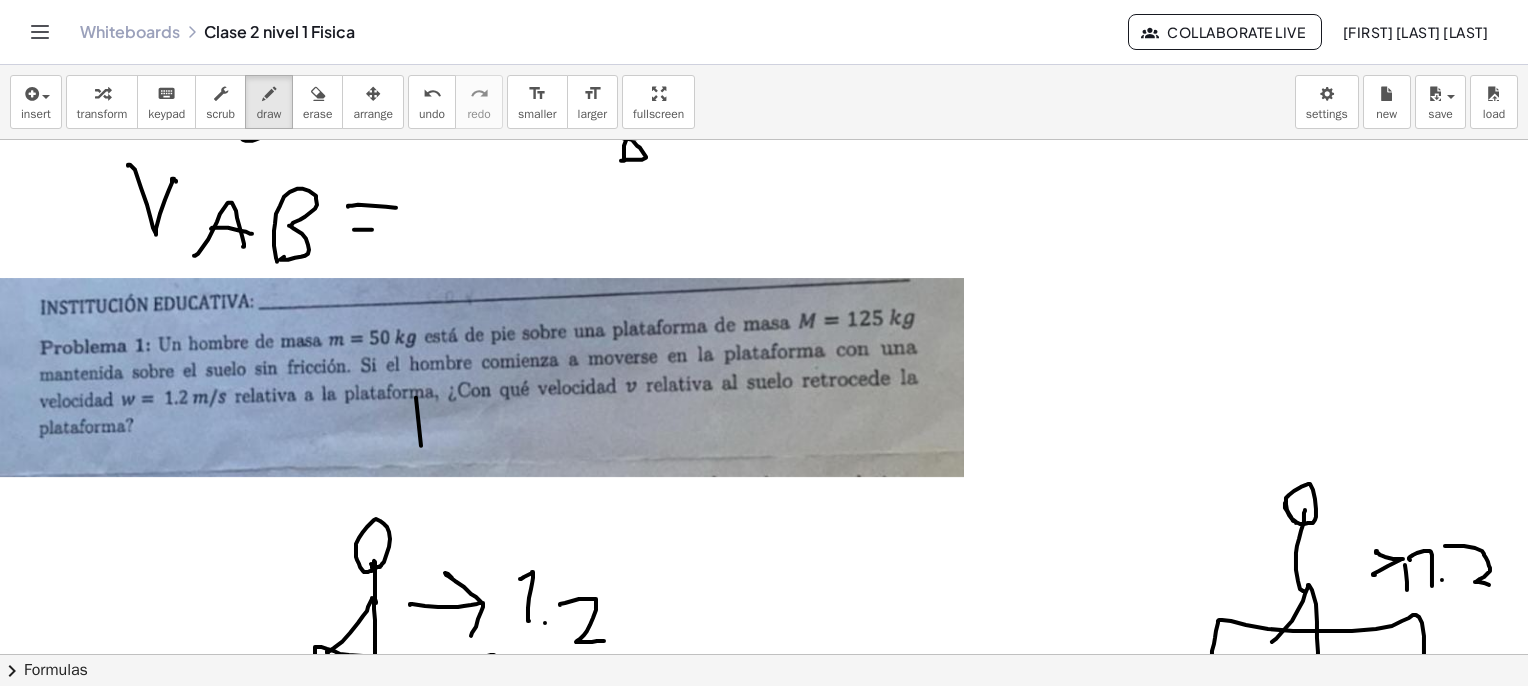scroll, scrollTop: 800, scrollLeft: 0, axis: vertical 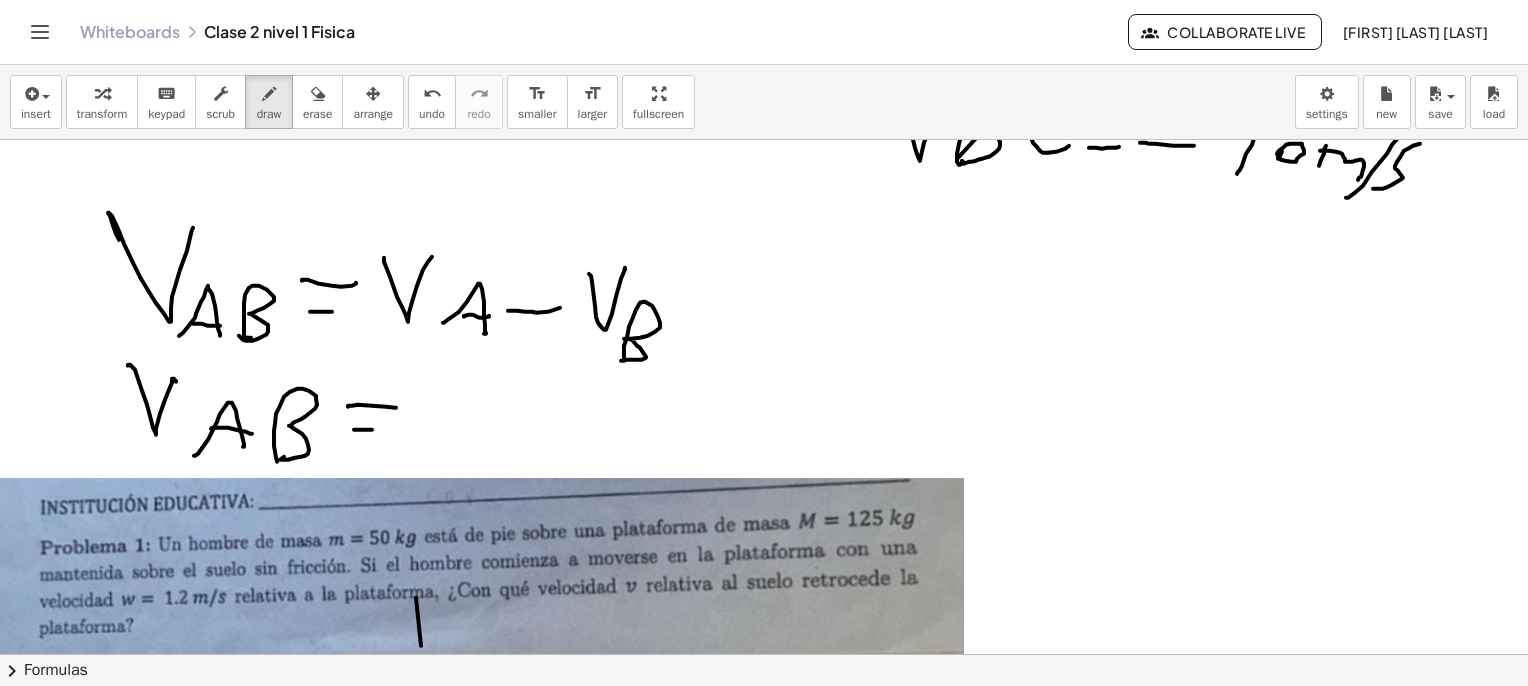 click at bounding box center (769, 1932) 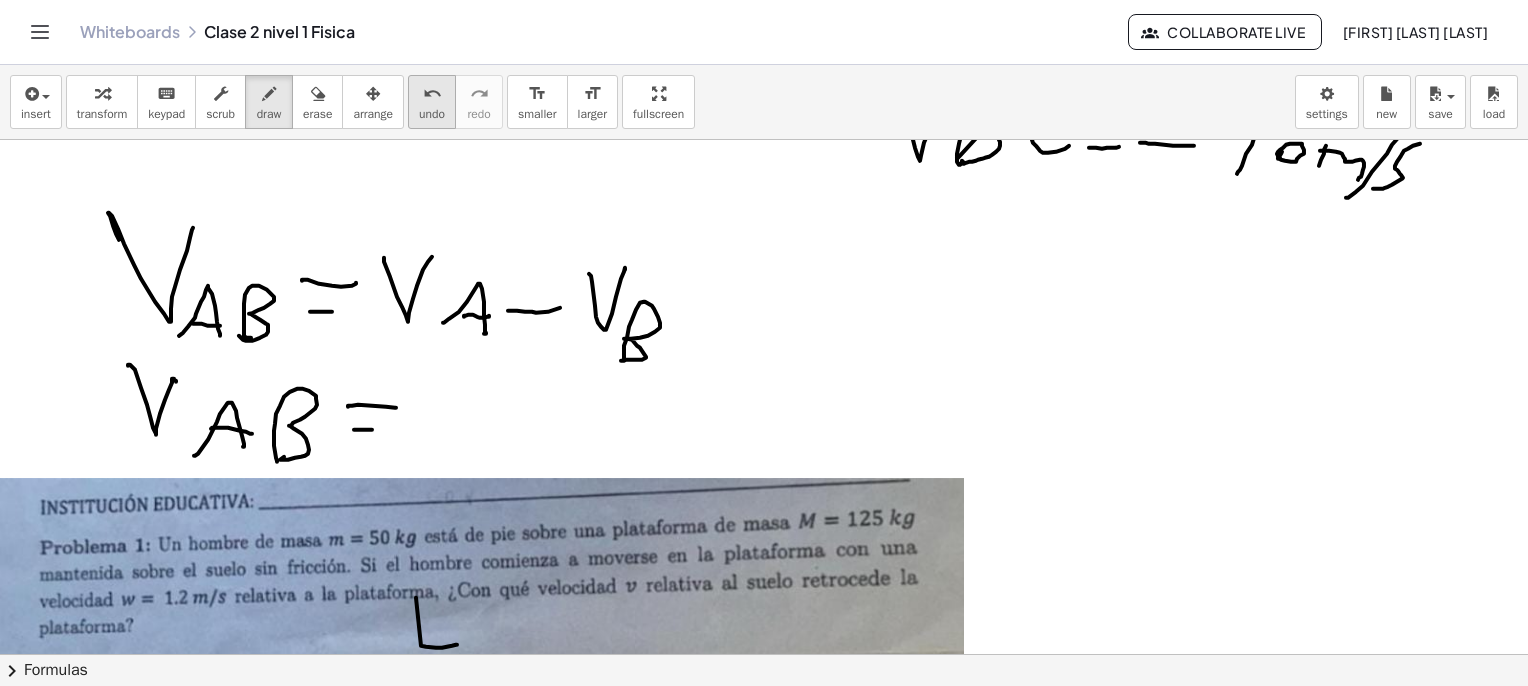 click on "undo" at bounding box center (432, 93) 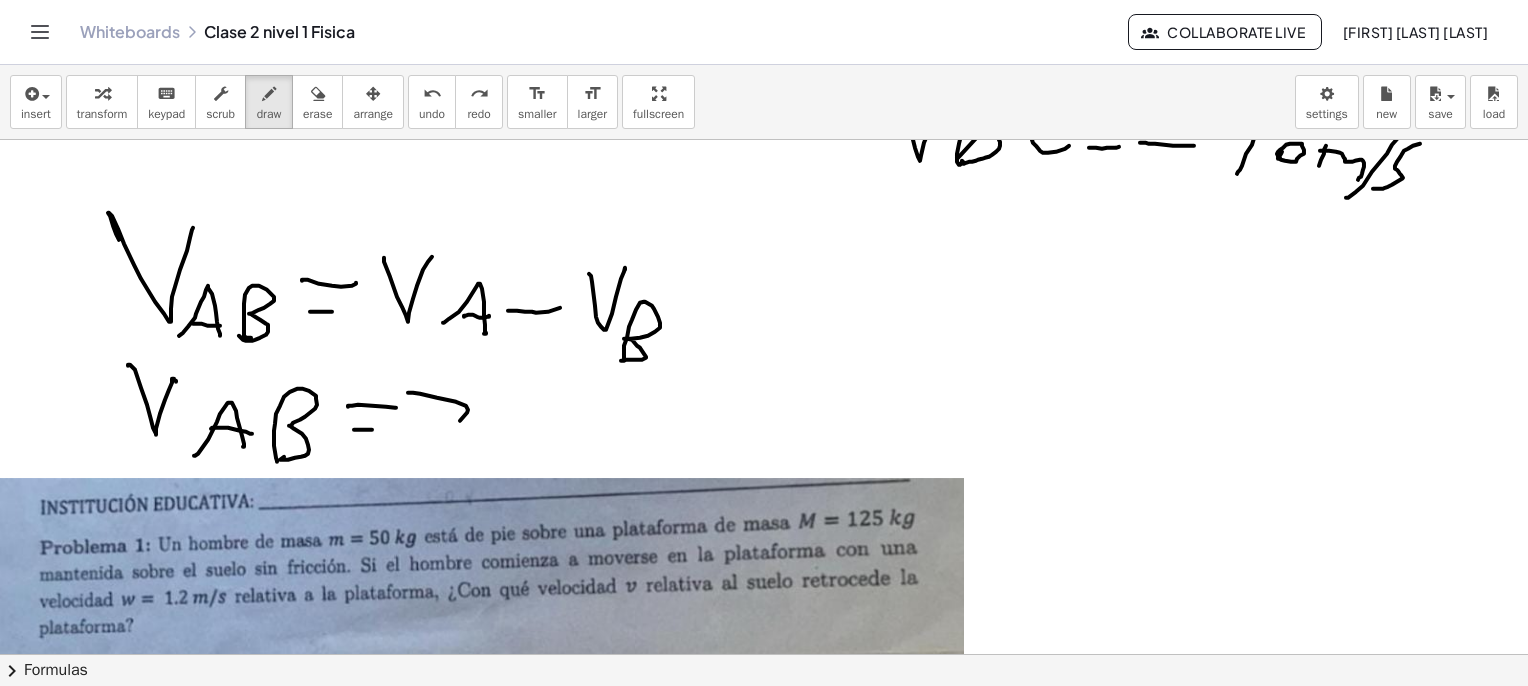 drag, startPoint x: 467, startPoint y: 412, endPoint x: 468, endPoint y: 437, distance: 25.019993 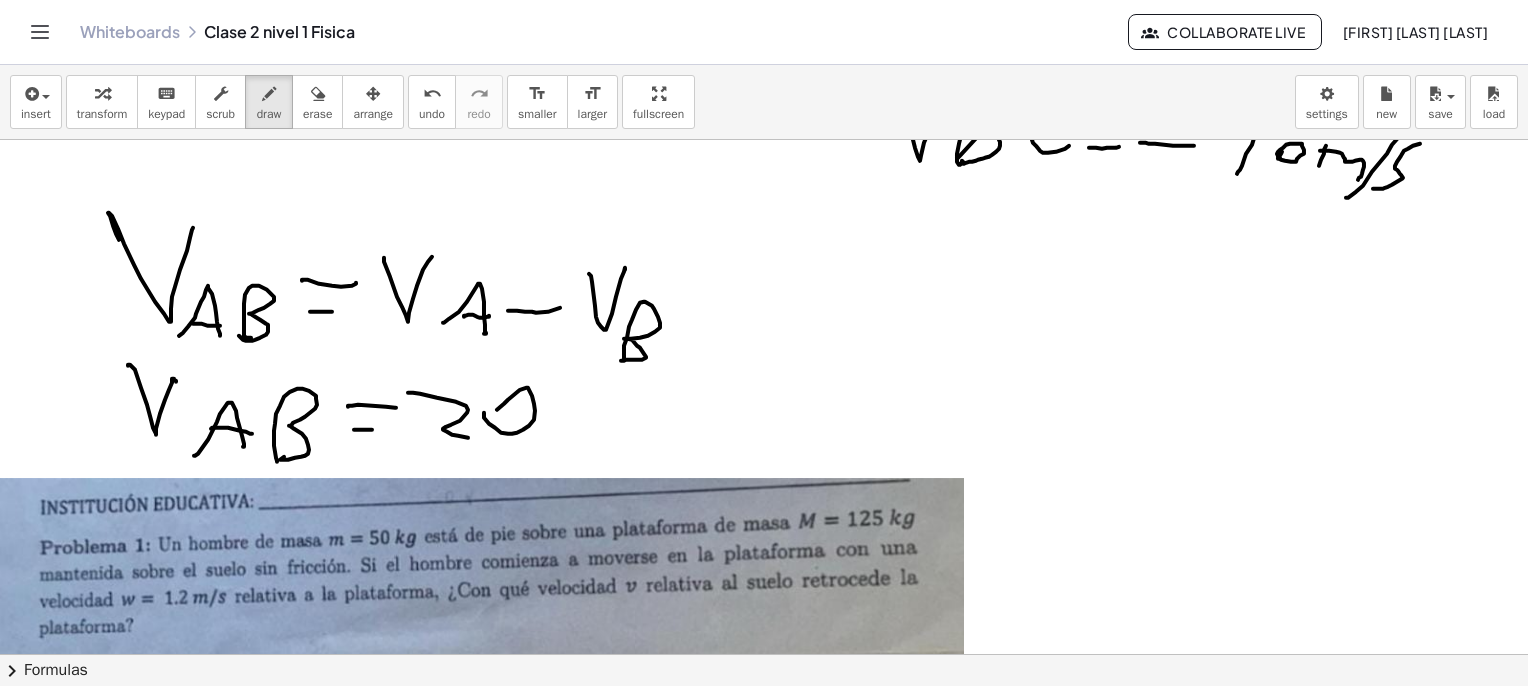 drag, startPoint x: 504, startPoint y: 403, endPoint x: 534, endPoint y: 413, distance: 31.622776 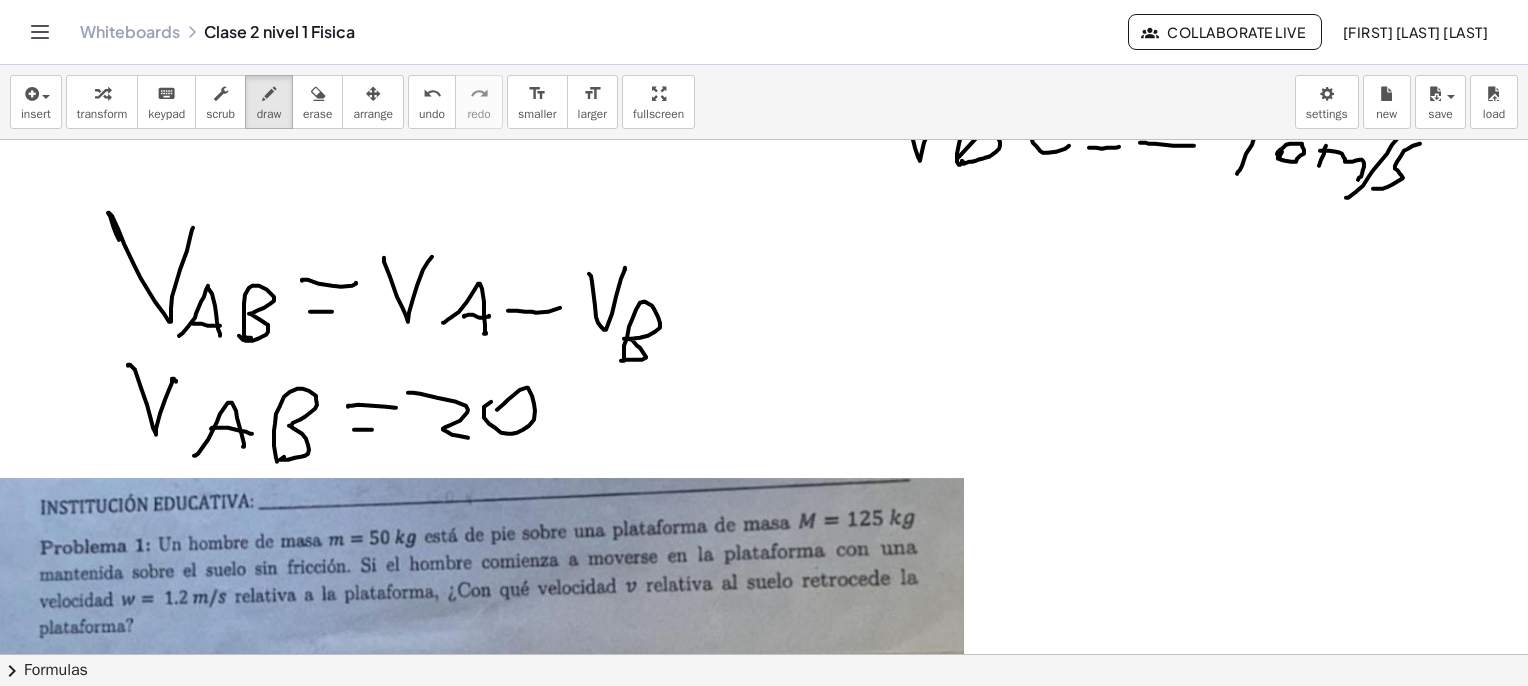 drag, startPoint x: 563, startPoint y: 412, endPoint x: 588, endPoint y: 415, distance: 25.179358 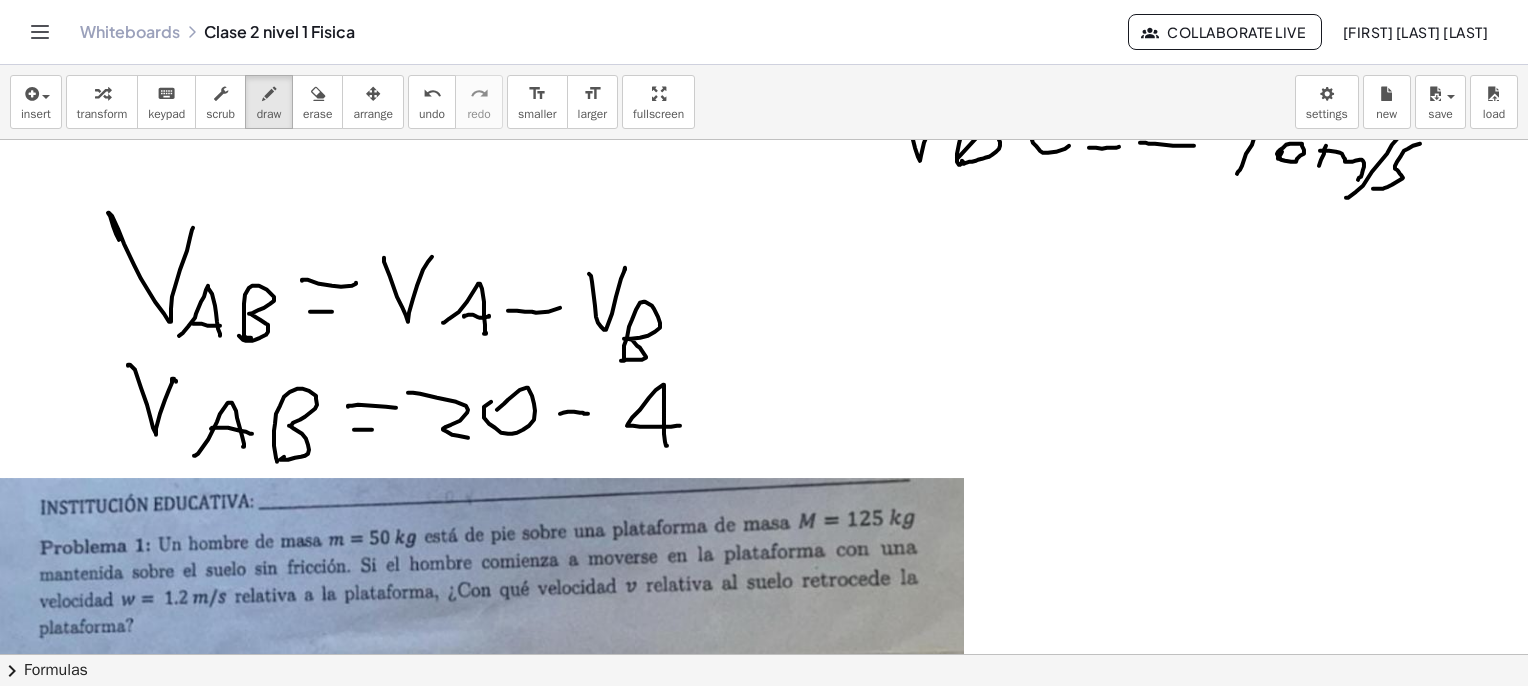 drag, startPoint x: 667, startPoint y: 445, endPoint x: 704, endPoint y: 433, distance: 38.8973 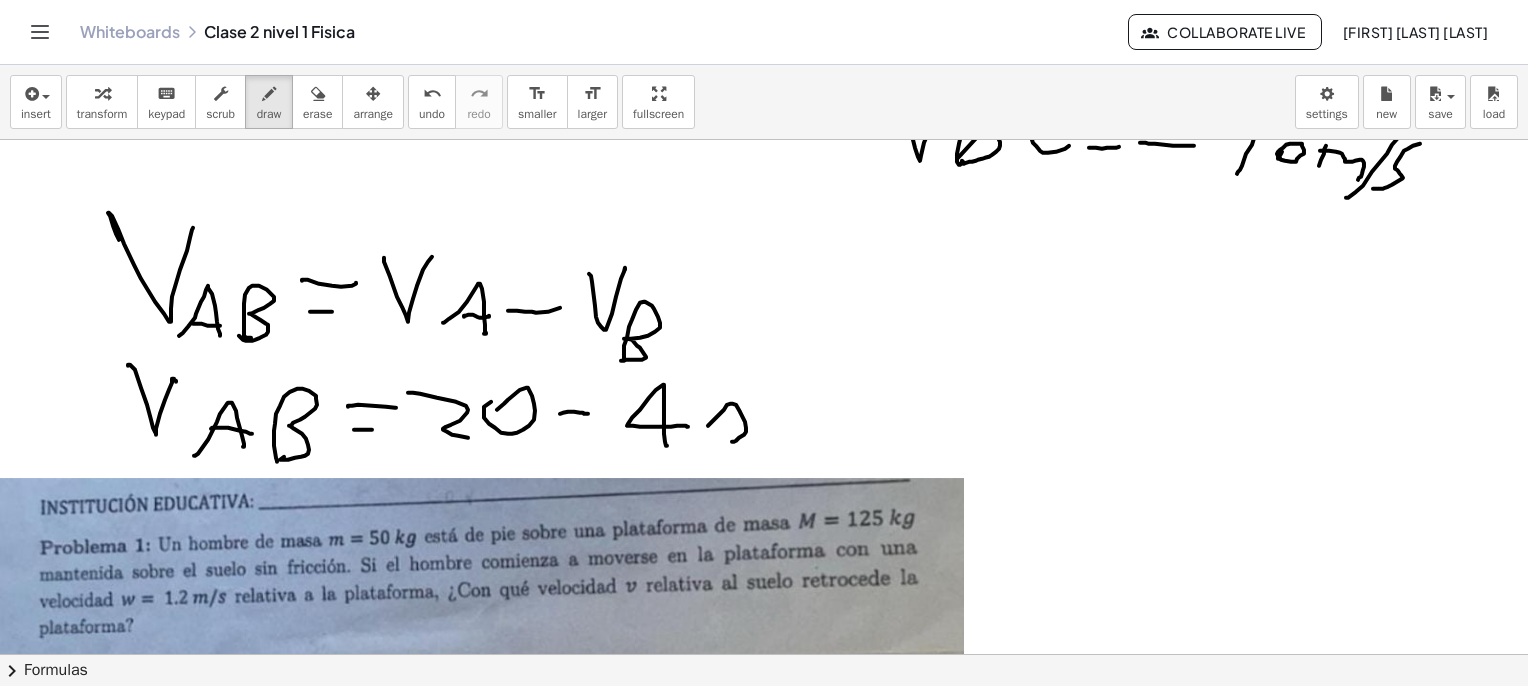 click at bounding box center (769, 1932) 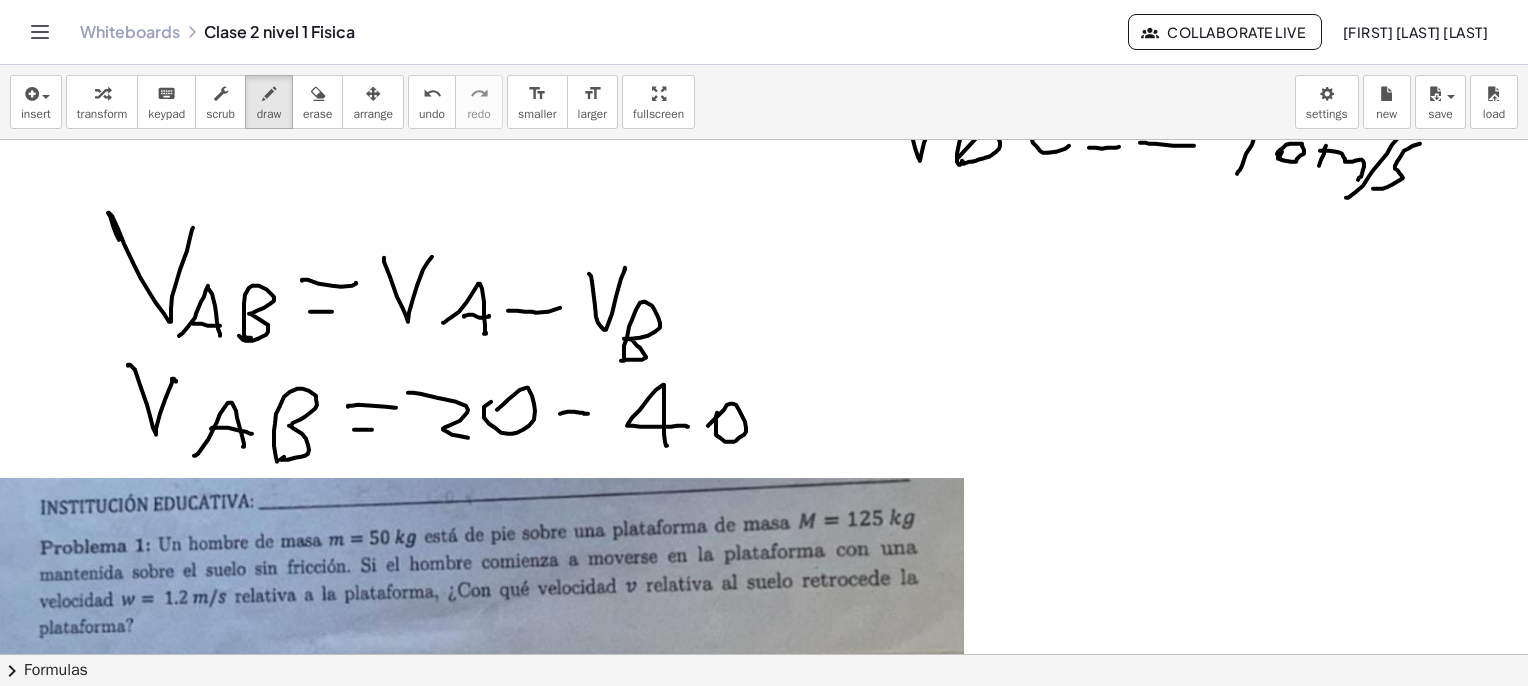 drag, startPoint x: 772, startPoint y: 410, endPoint x: 841, endPoint y: 409, distance: 69.00725 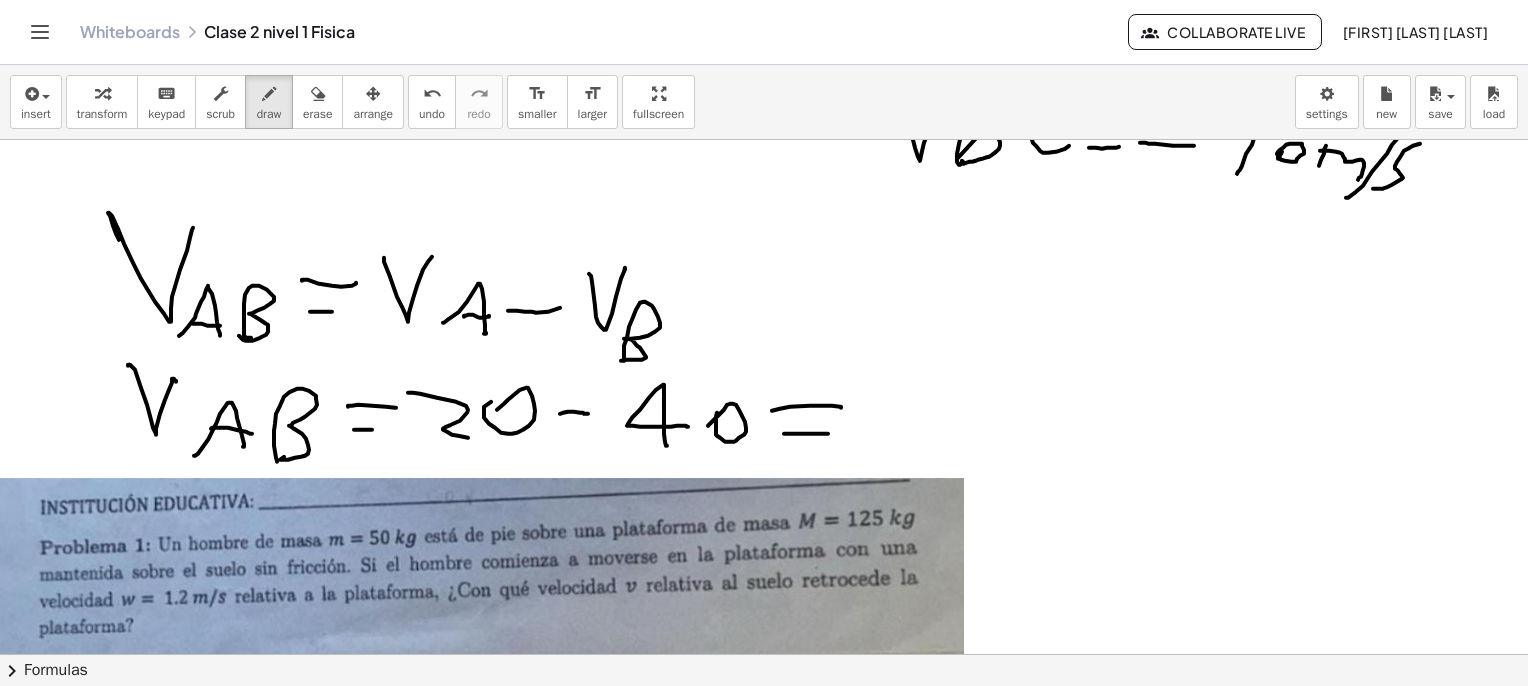 drag, startPoint x: 784, startPoint y: 433, endPoint x: 828, endPoint y: 433, distance: 44 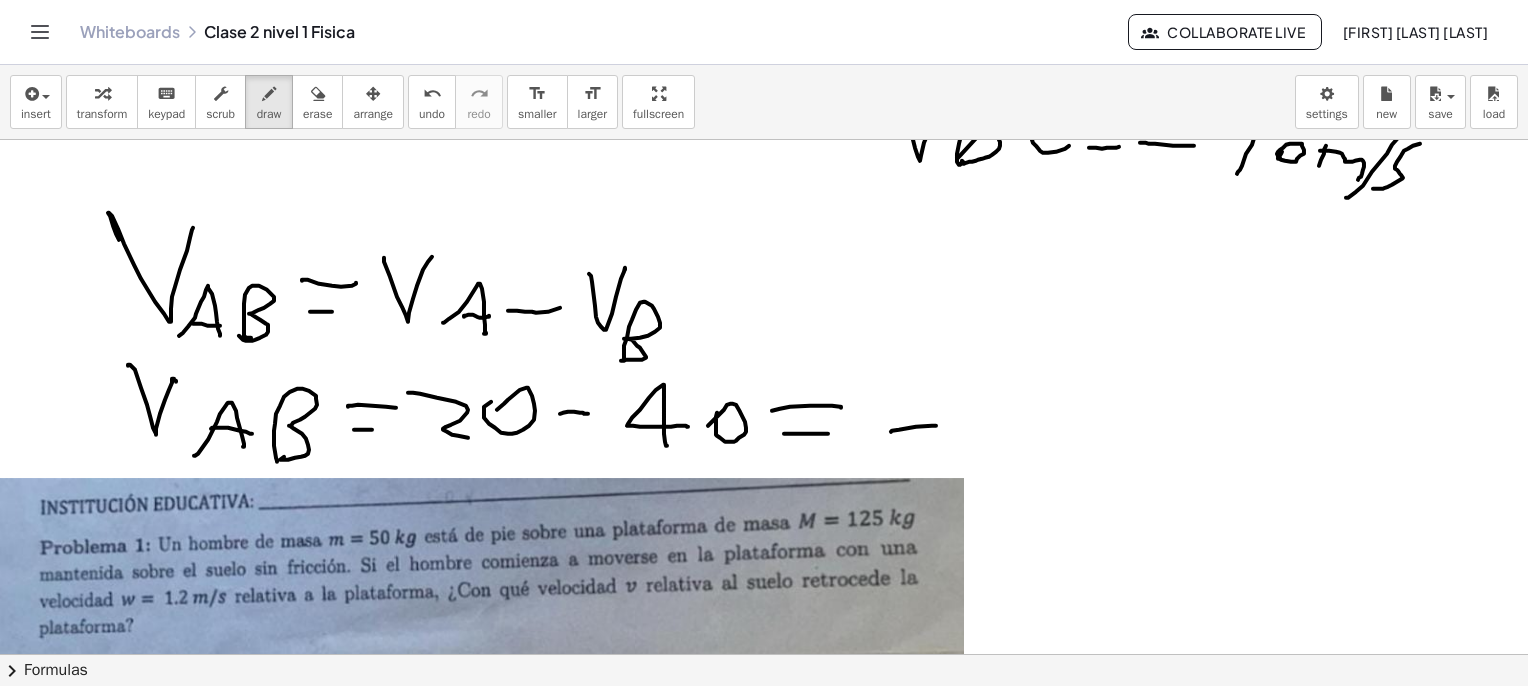 drag, startPoint x: 891, startPoint y: 431, endPoint x: 936, endPoint y: 425, distance: 45.39824 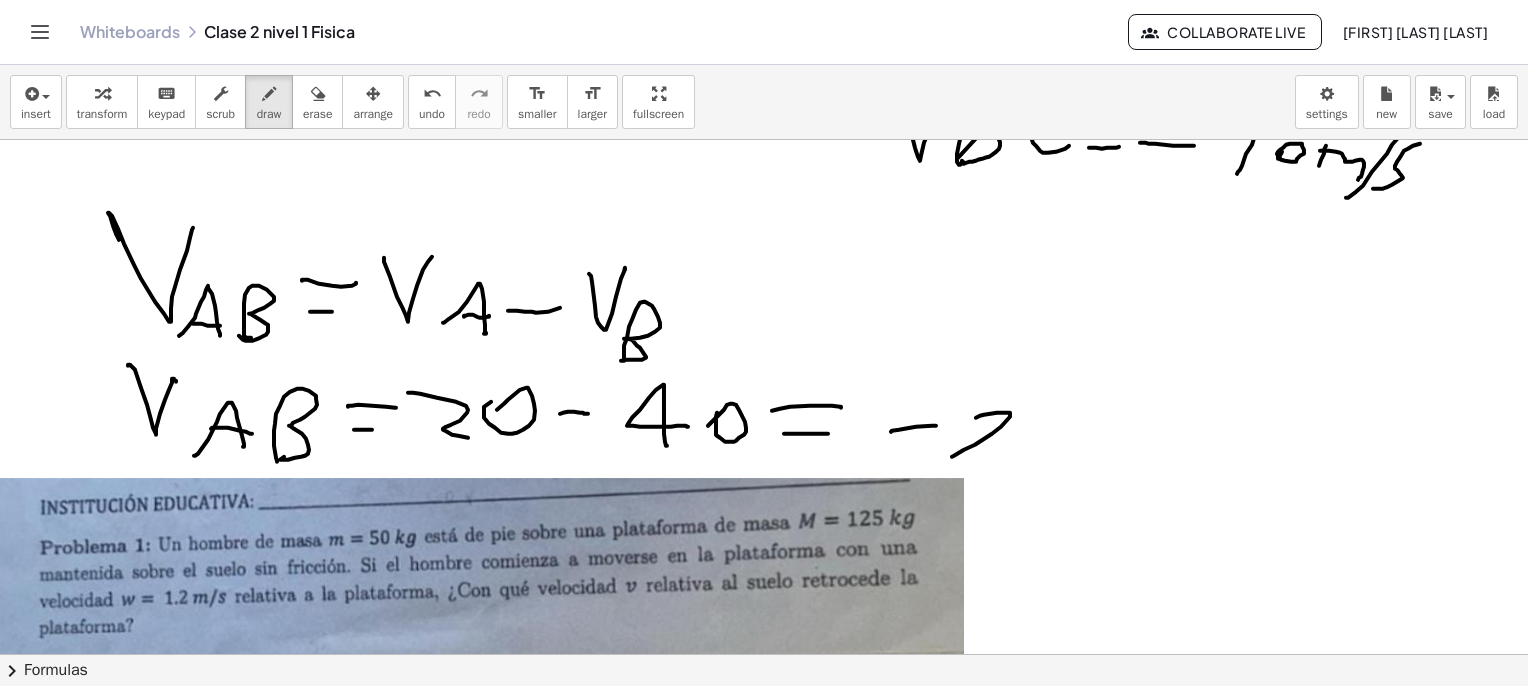 drag, startPoint x: 976, startPoint y: 417, endPoint x: 1012, endPoint y: 459, distance: 55.31727 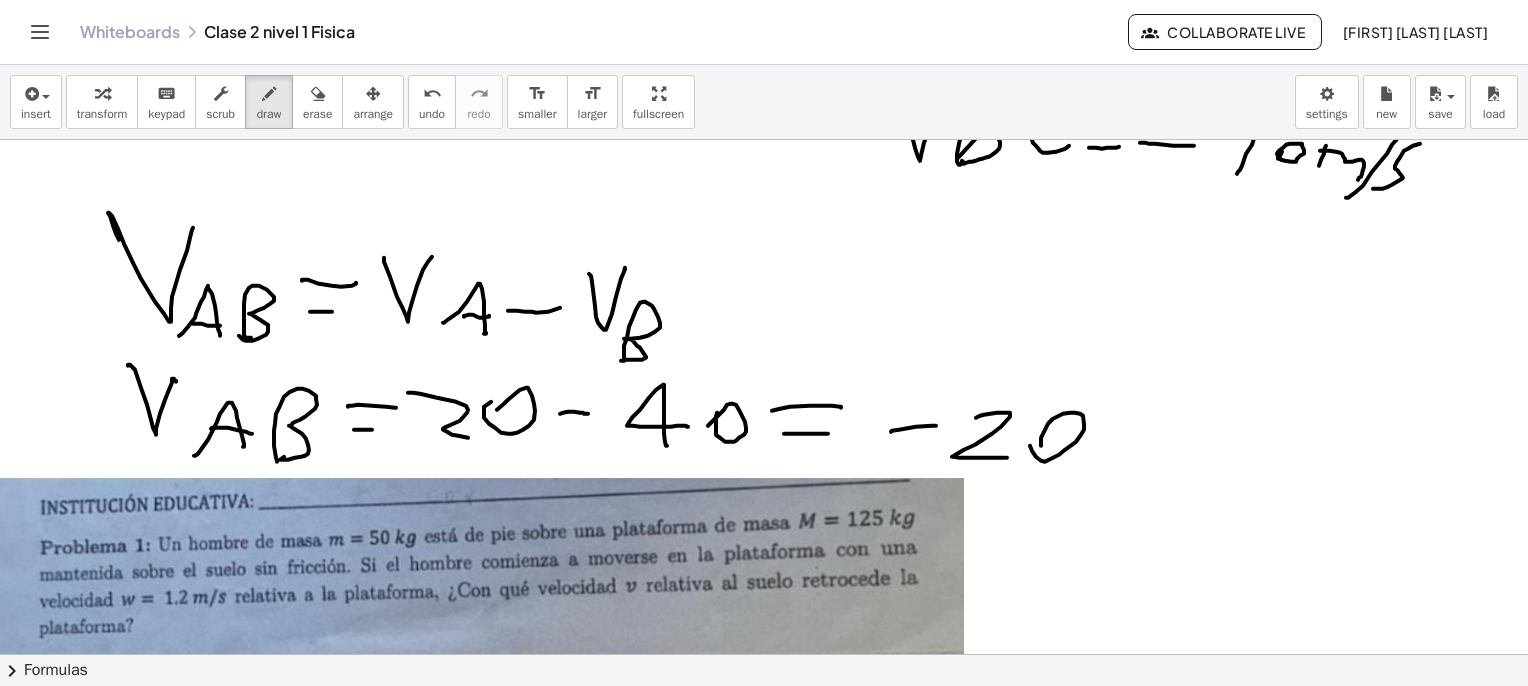 click at bounding box center [769, 1932] 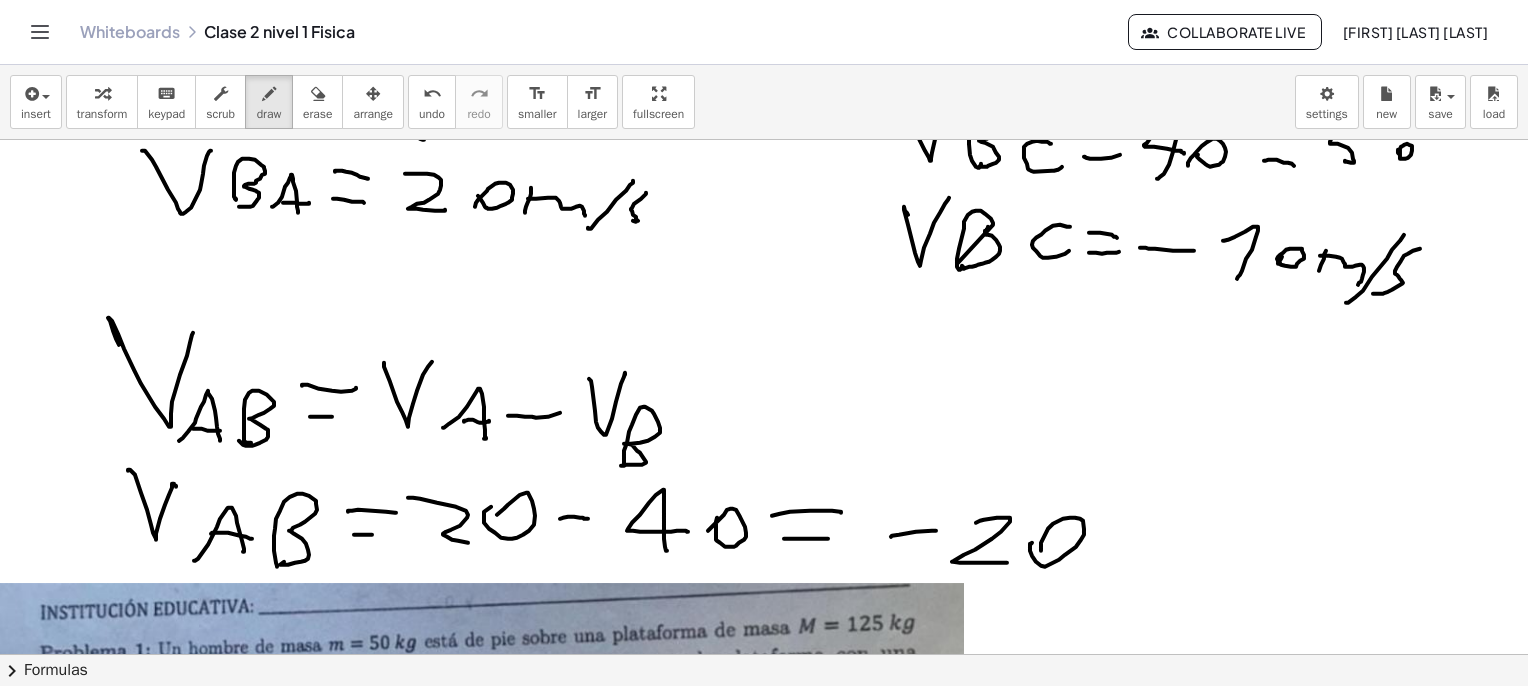 scroll, scrollTop: 1000, scrollLeft: 0, axis: vertical 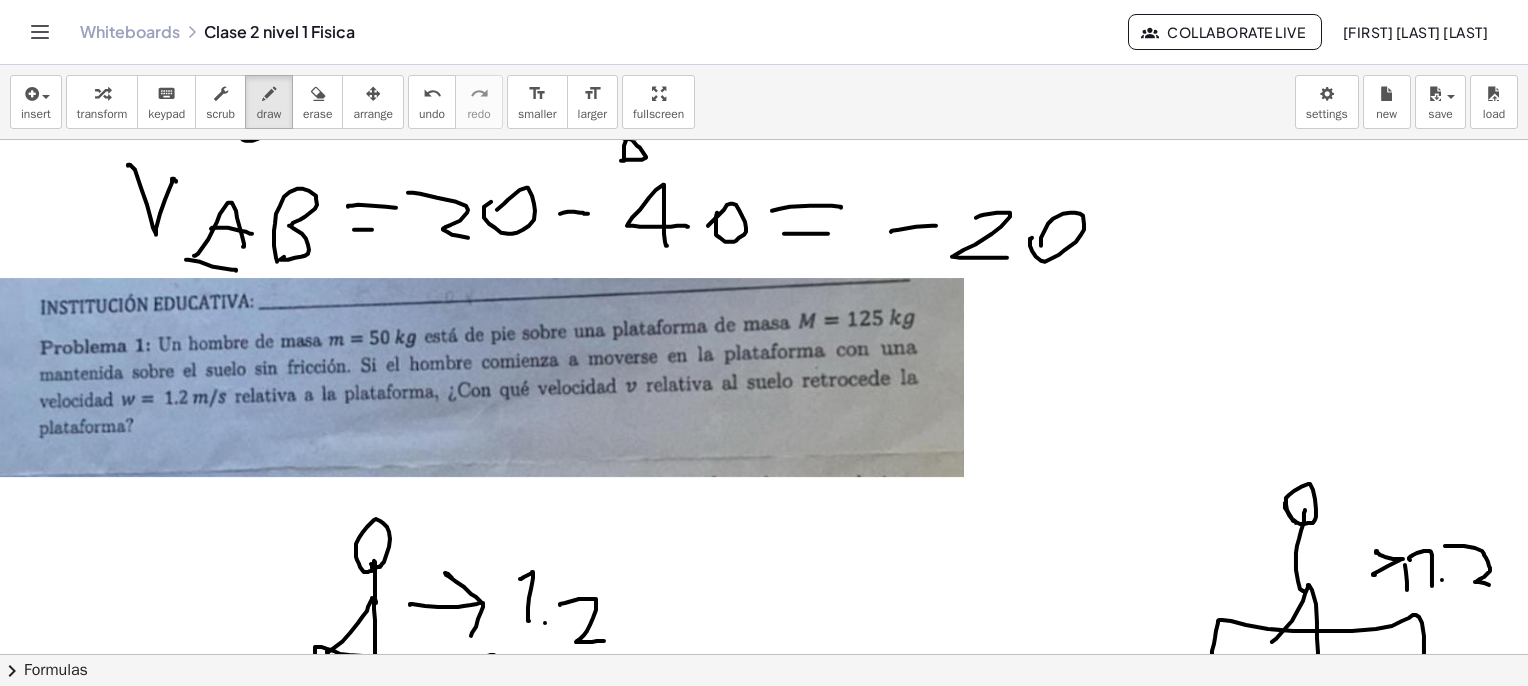 click at bounding box center (769, 1732) 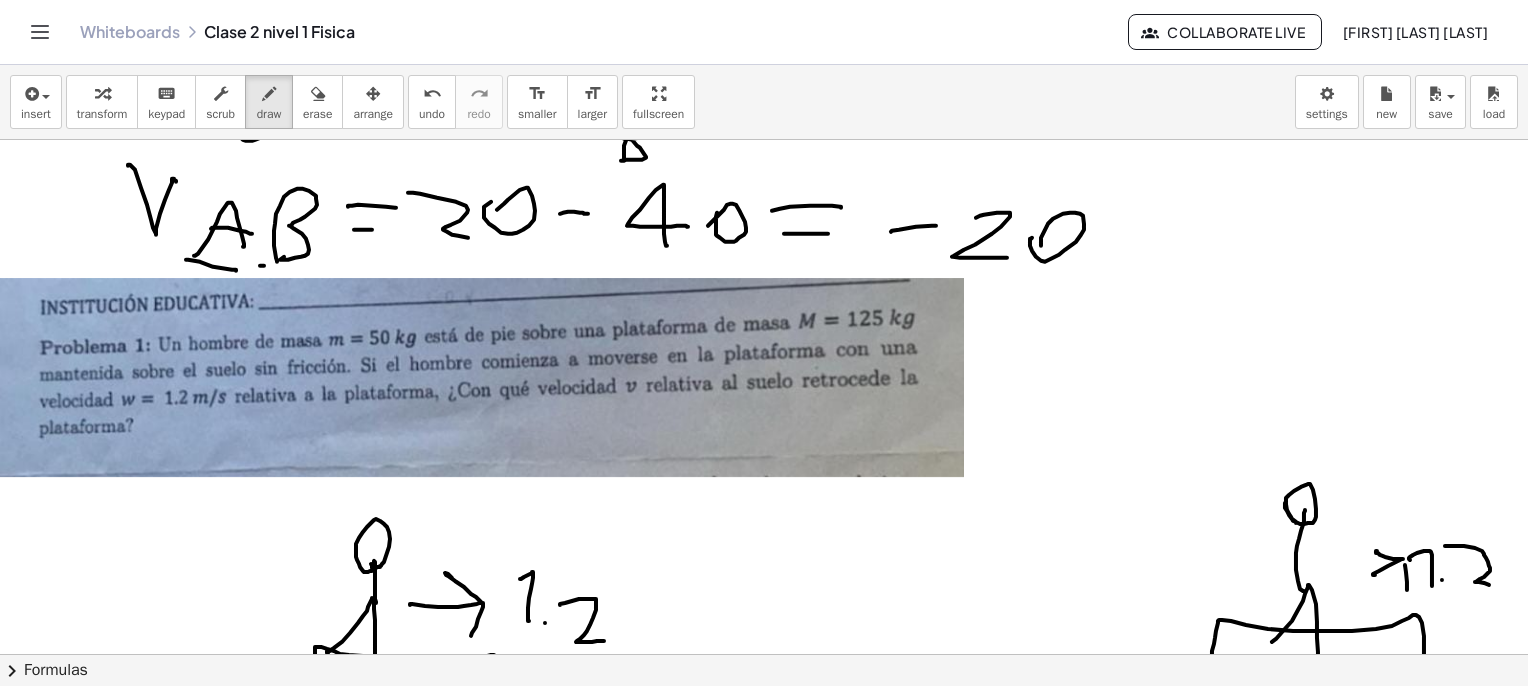 drag, startPoint x: 264, startPoint y: 265, endPoint x: 312, endPoint y: 263, distance: 48.04165 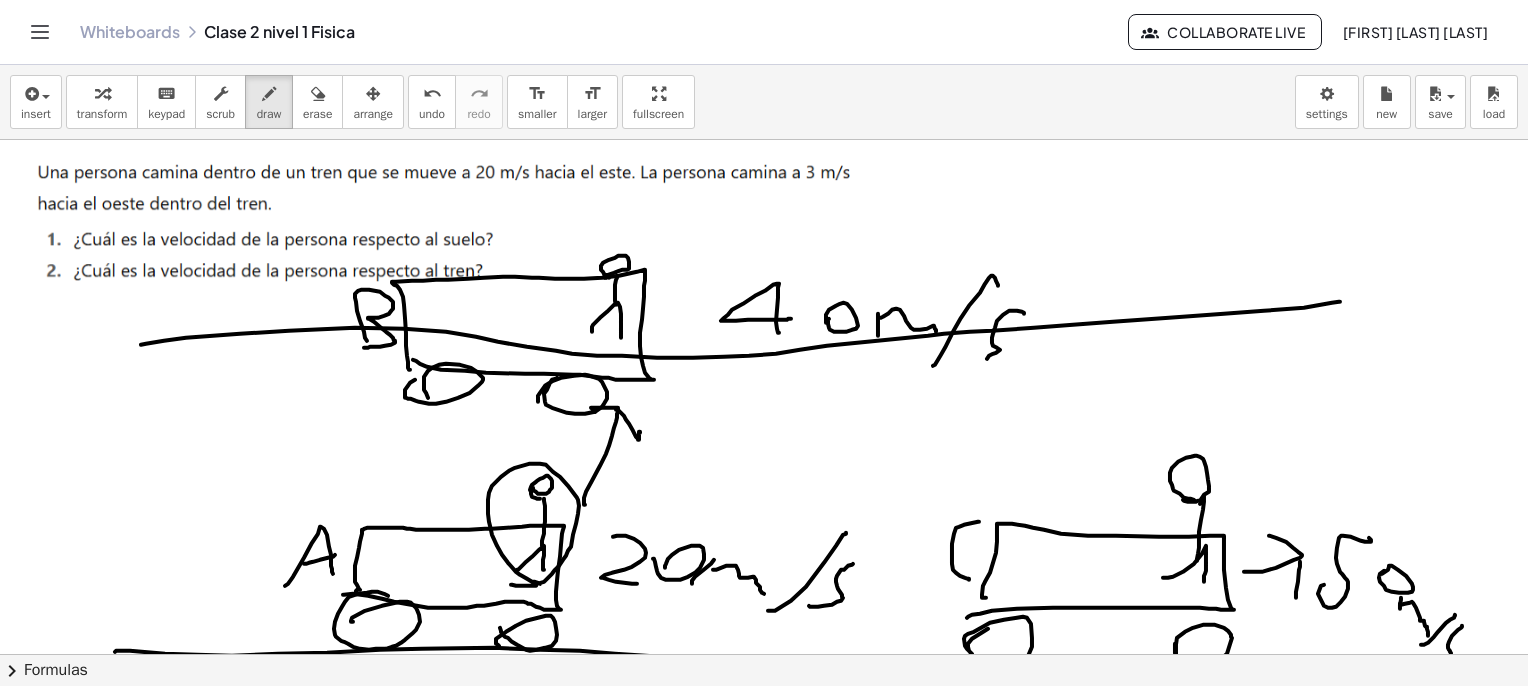 scroll, scrollTop: 100, scrollLeft: 0, axis: vertical 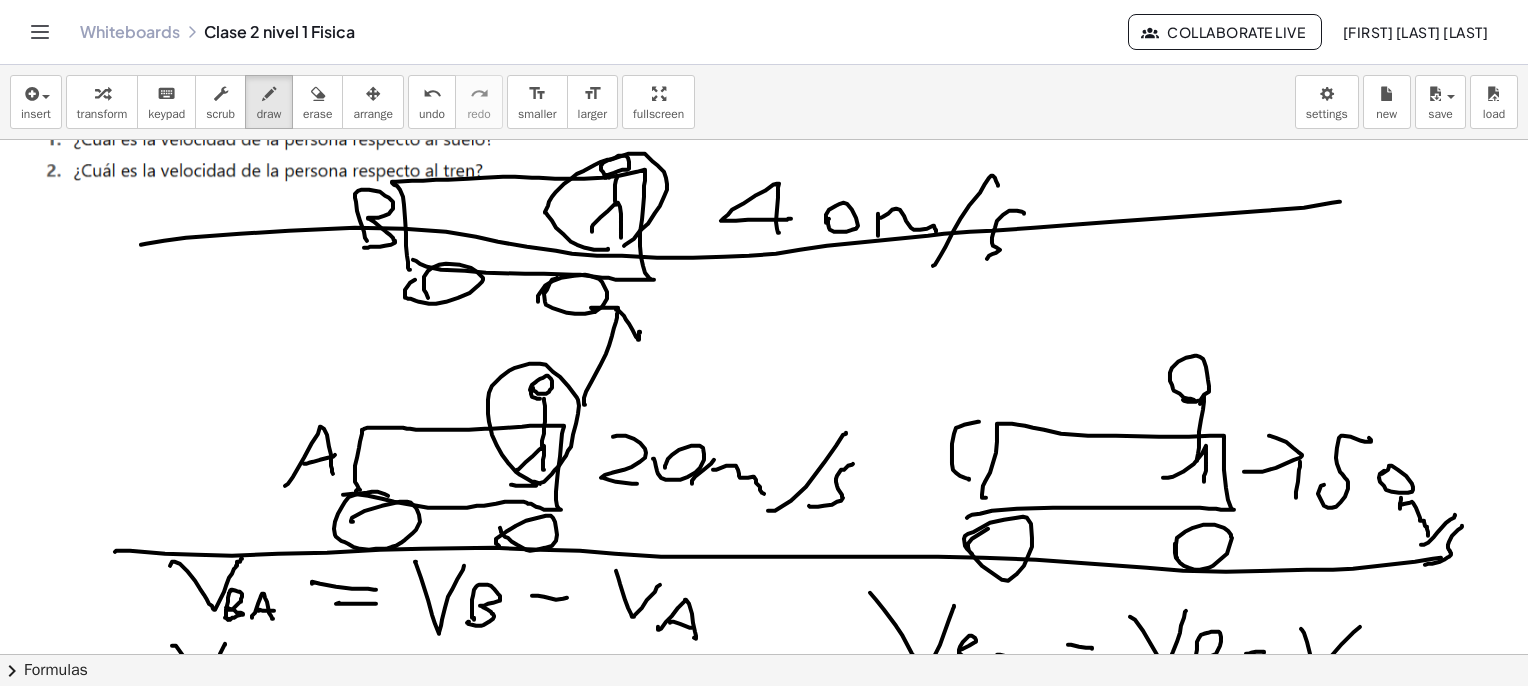 click at bounding box center [769, 2632] 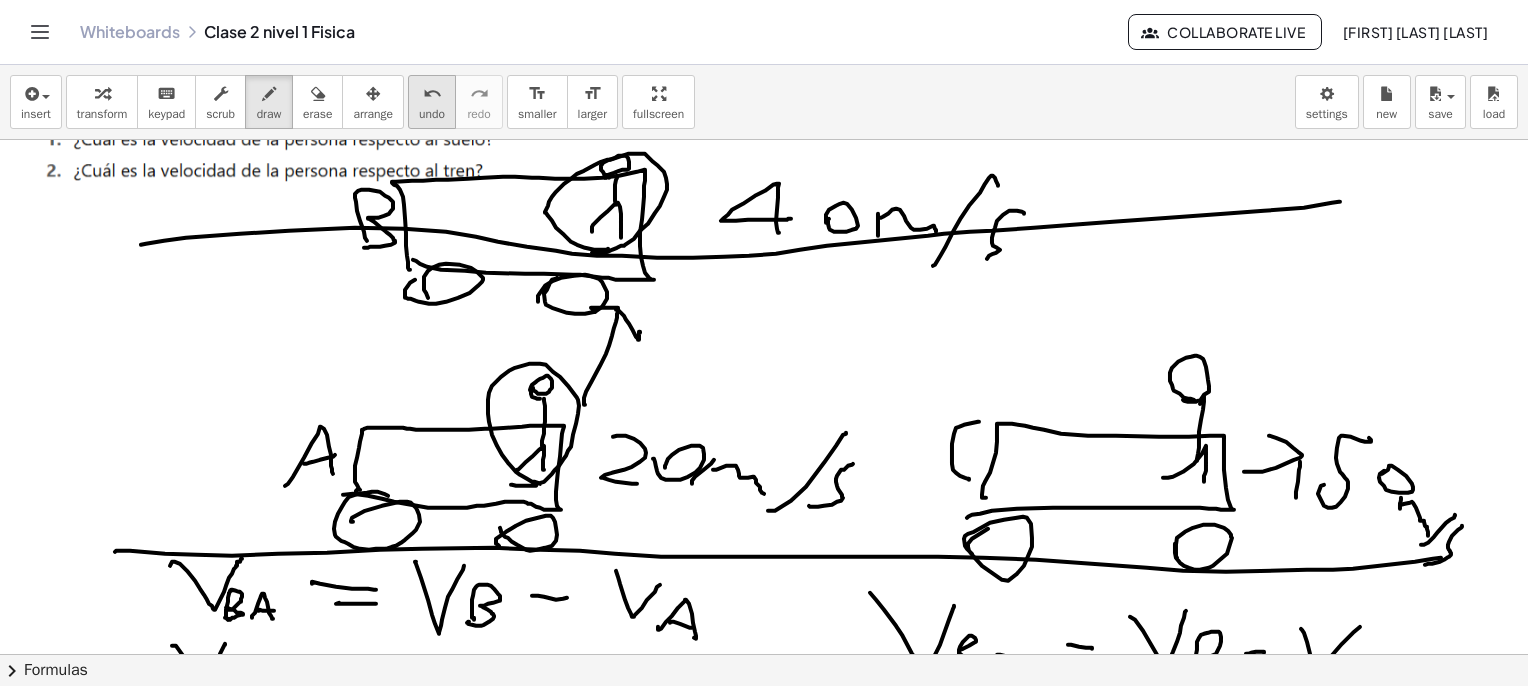 click on "undo" at bounding box center [432, 114] 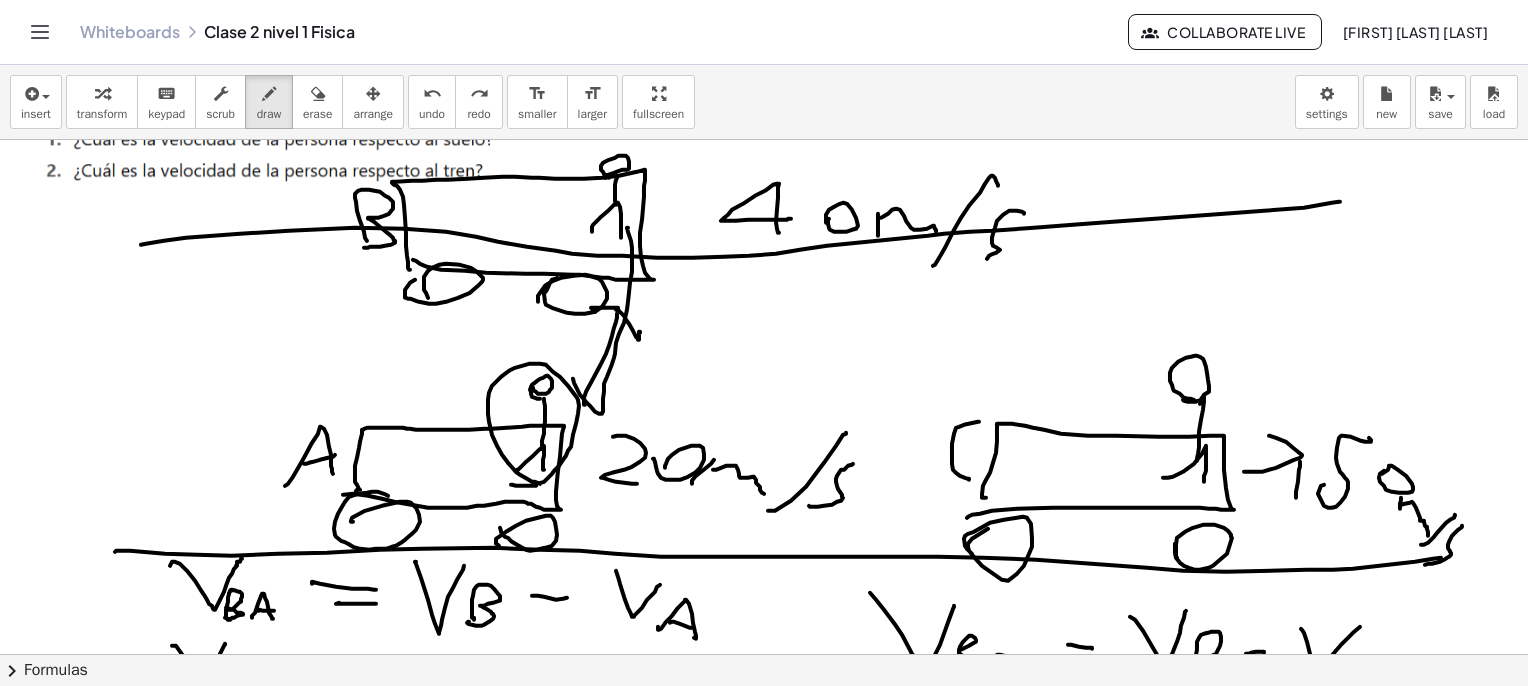 drag, startPoint x: 628, startPoint y: 227, endPoint x: 584, endPoint y: 391, distance: 169.79988 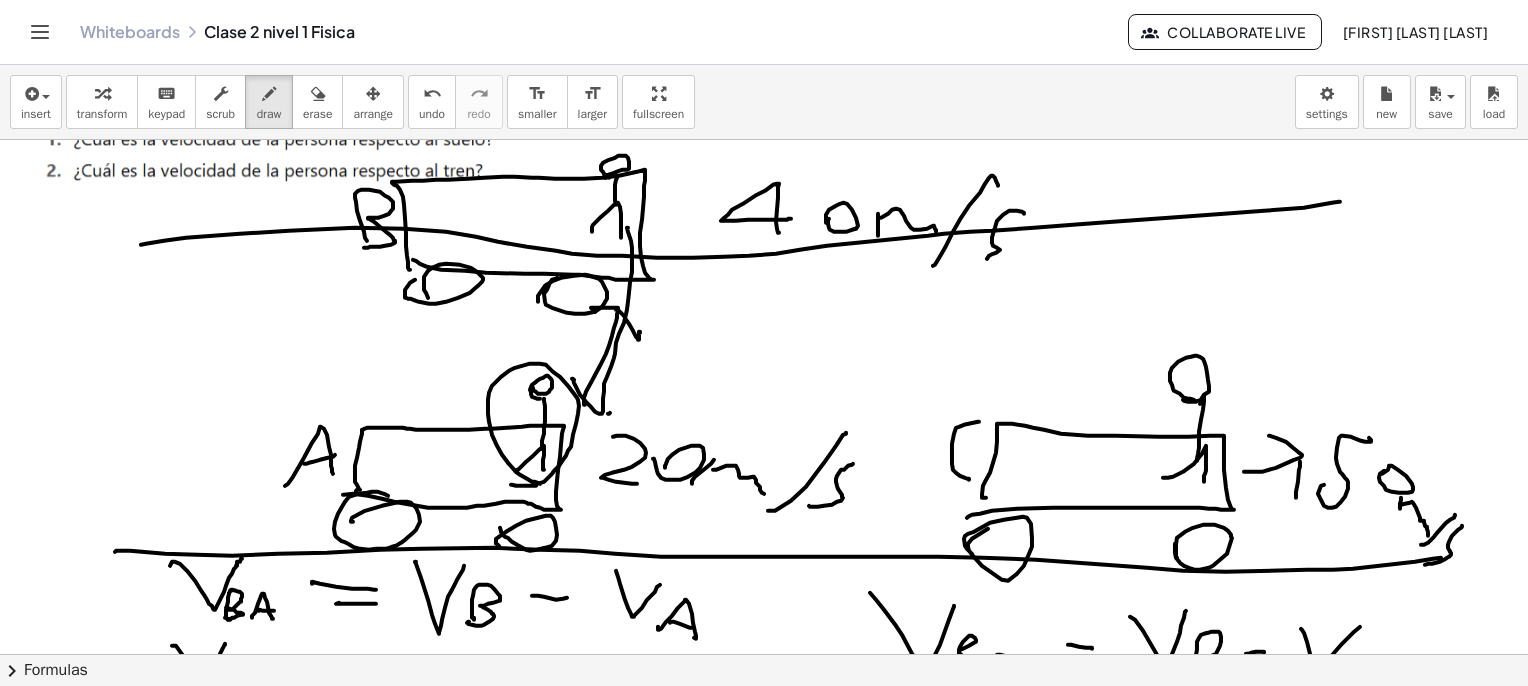 drag, startPoint x: 609, startPoint y: 413, endPoint x: 624, endPoint y: 405, distance: 17 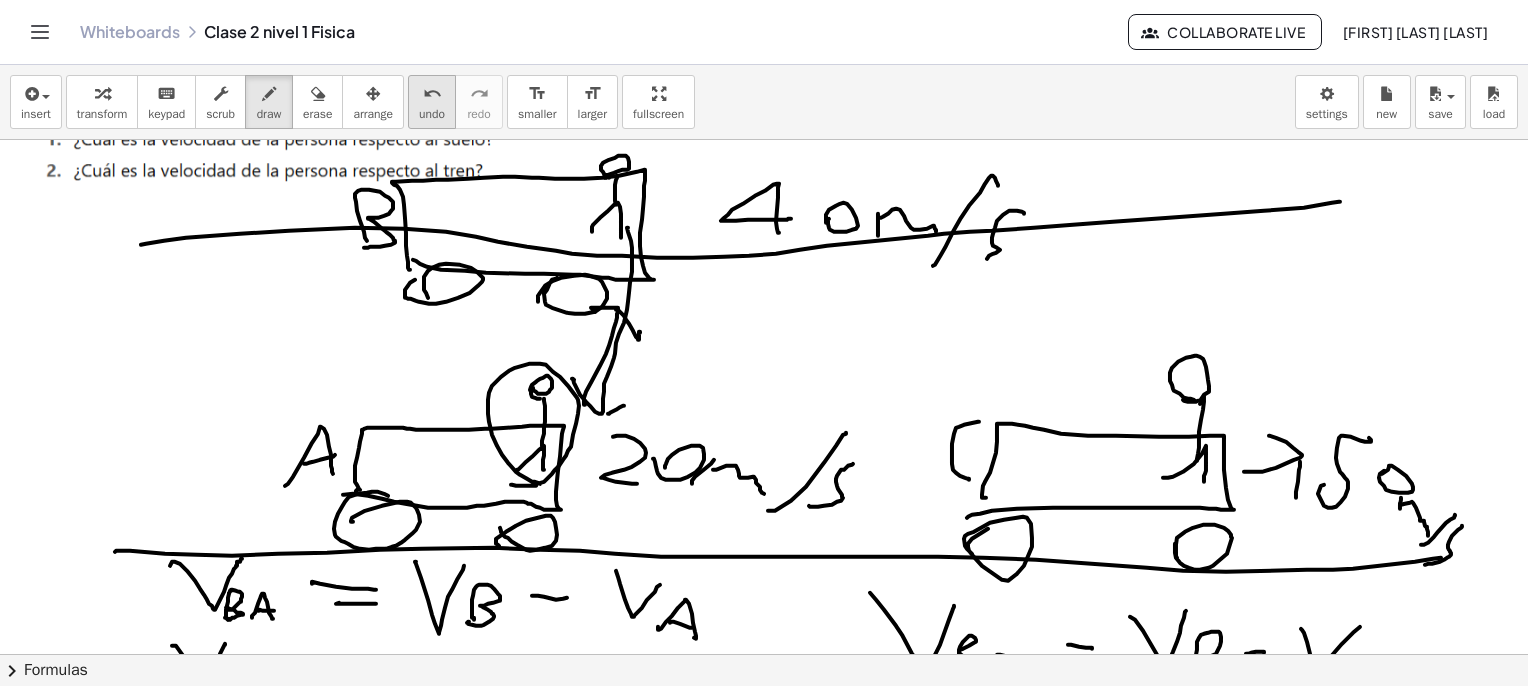 click on "undo" at bounding box center (432, 114) 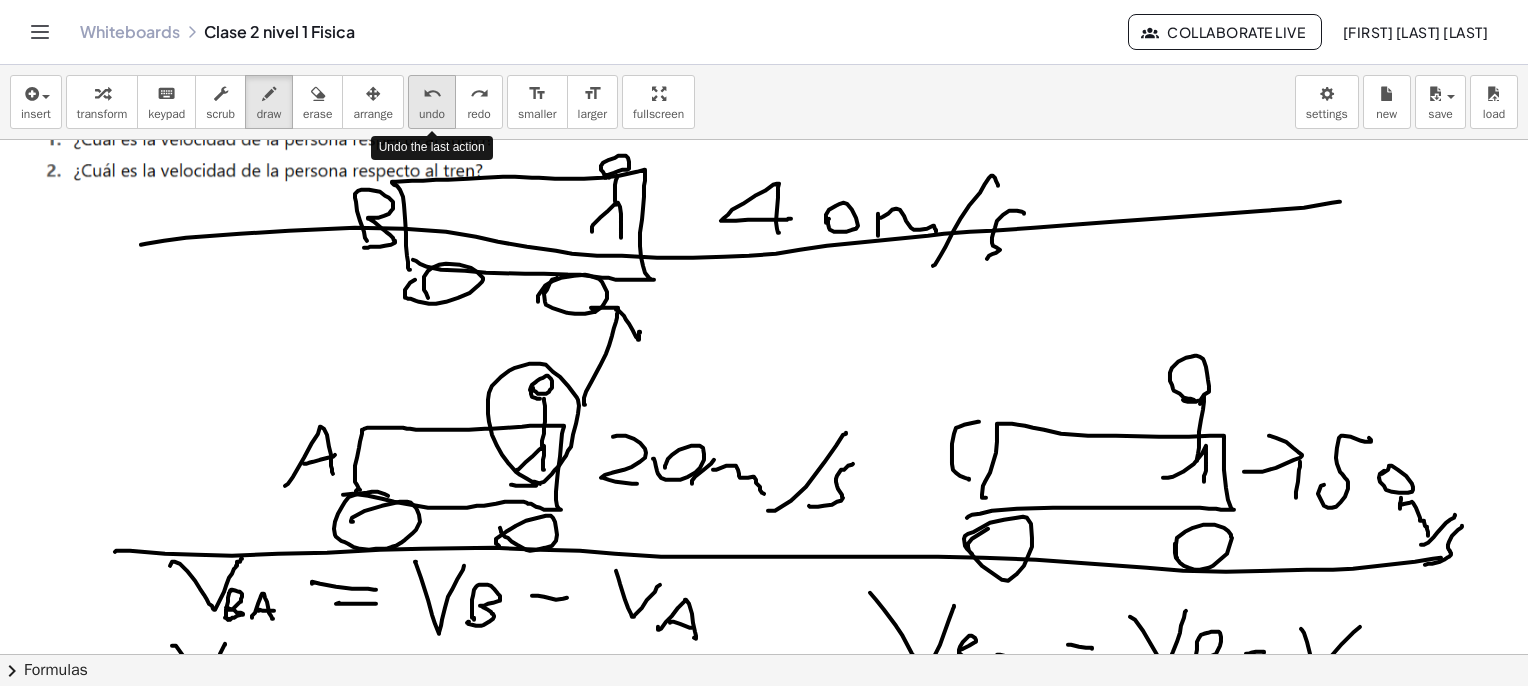 click on "undo" at bounding box center (432, 114) 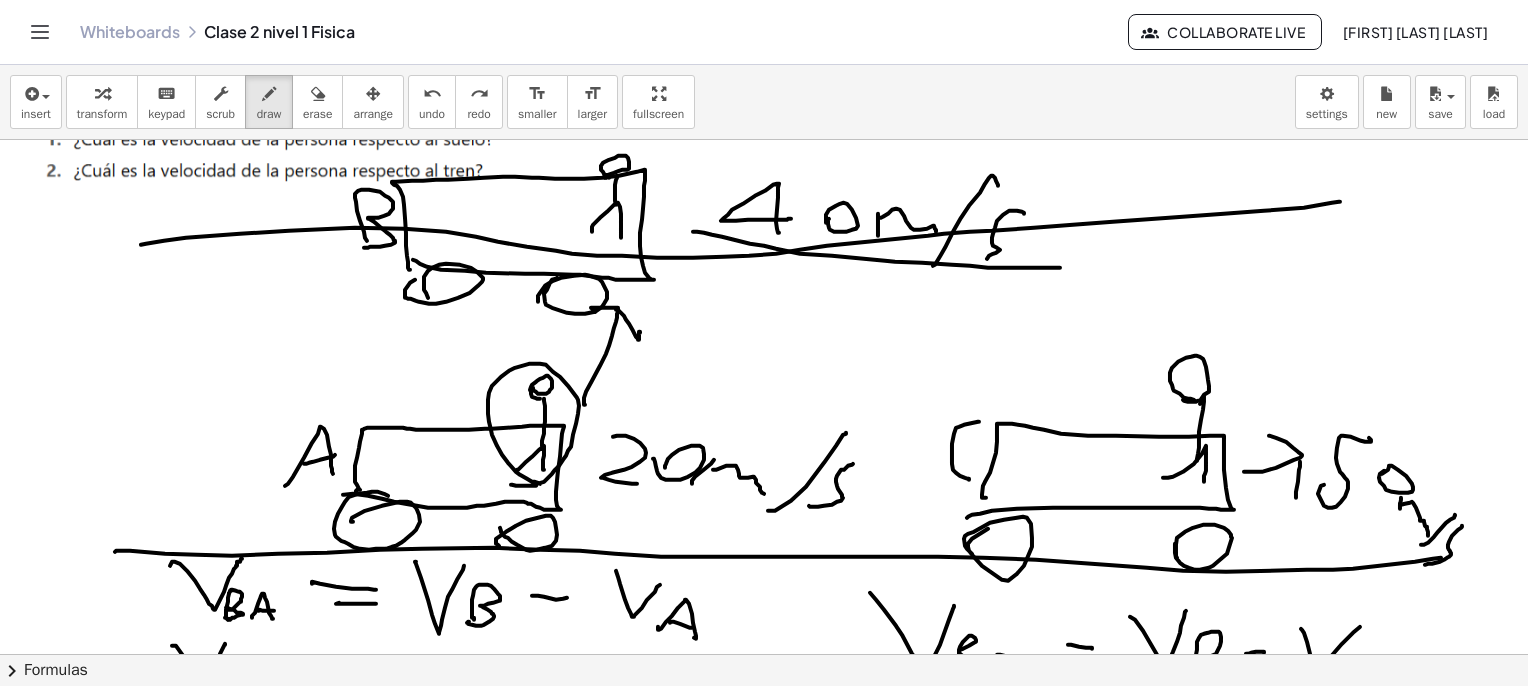 drag, startPoint x: 693, startPoint y: 231, endPoint x: 1052, endPoint y: 267, distance: 360.8005 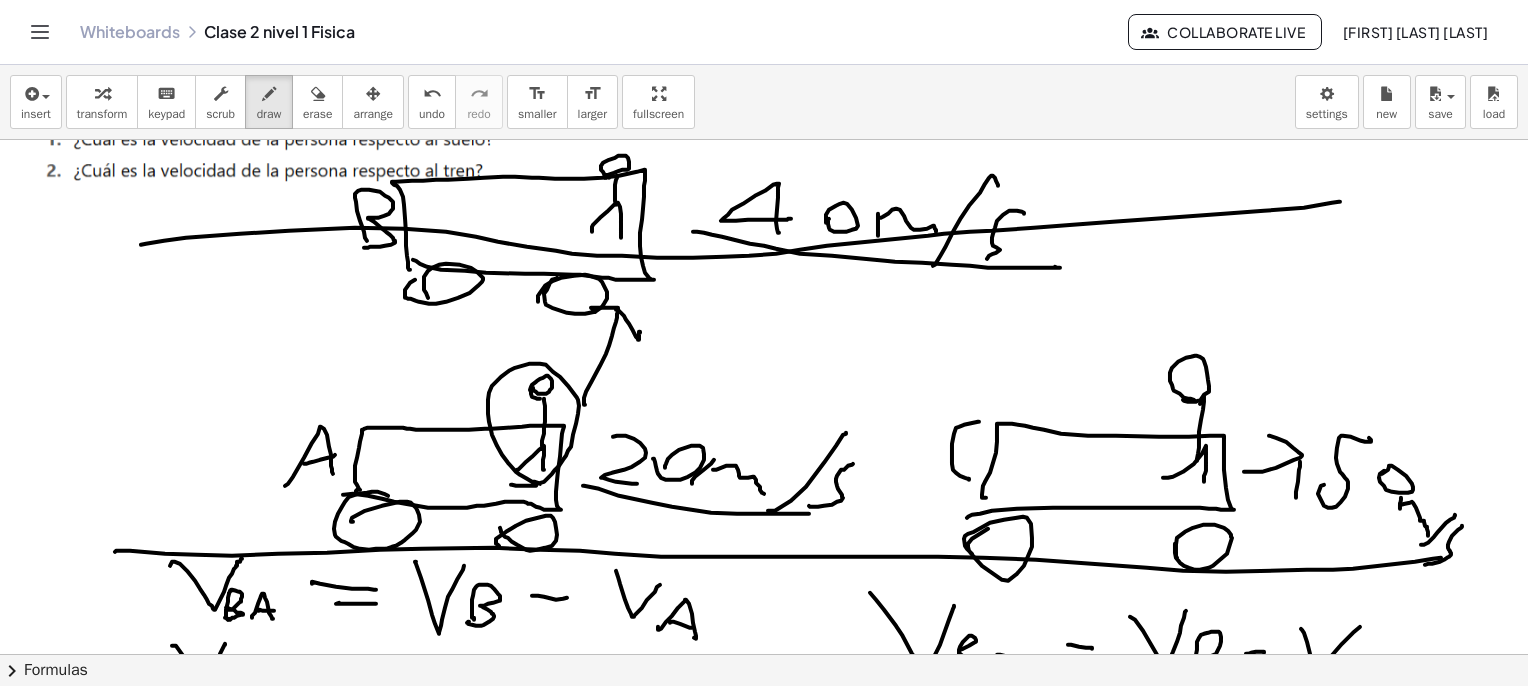 drag, startPoint x: 583, startPoint y: 485, endPoint x: 810, endPoint y: 513, distance: 228.72035 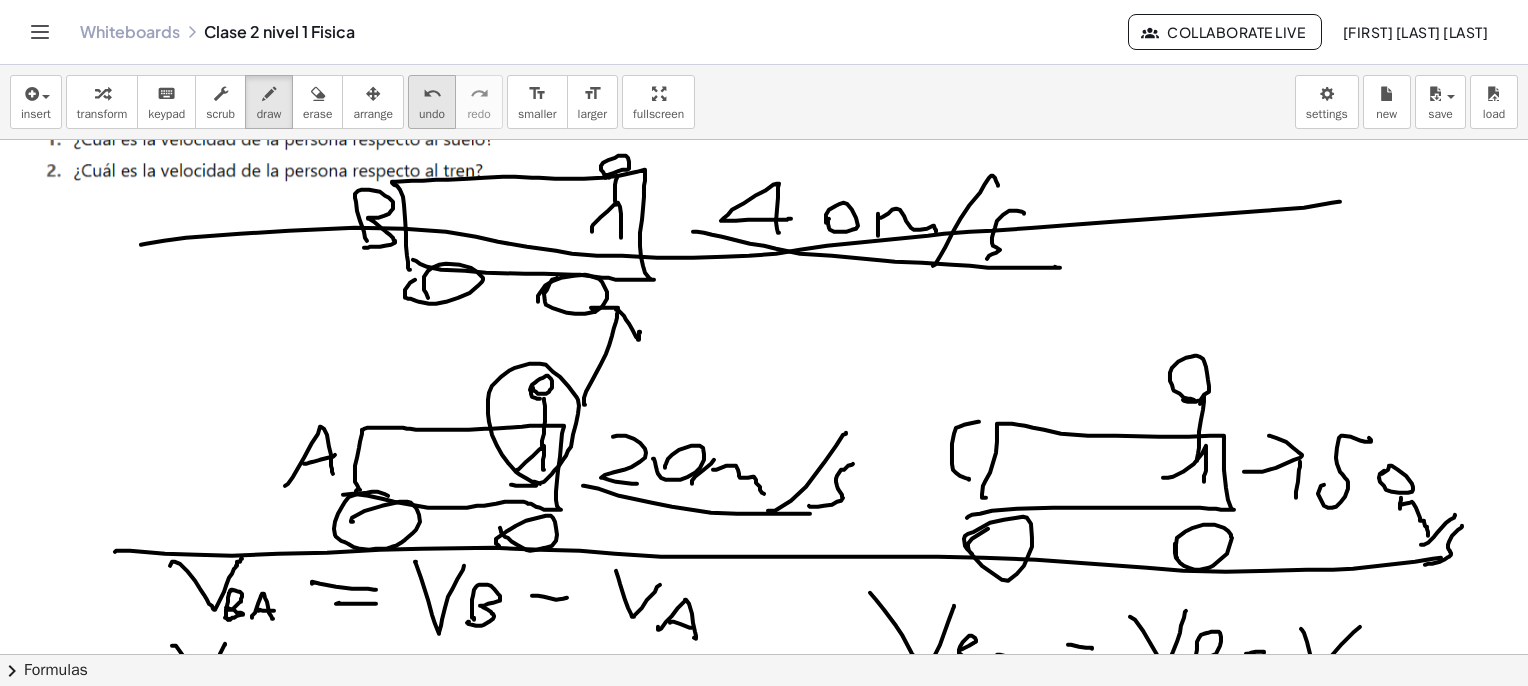 click on "undo" at bounding box center [432, 114] 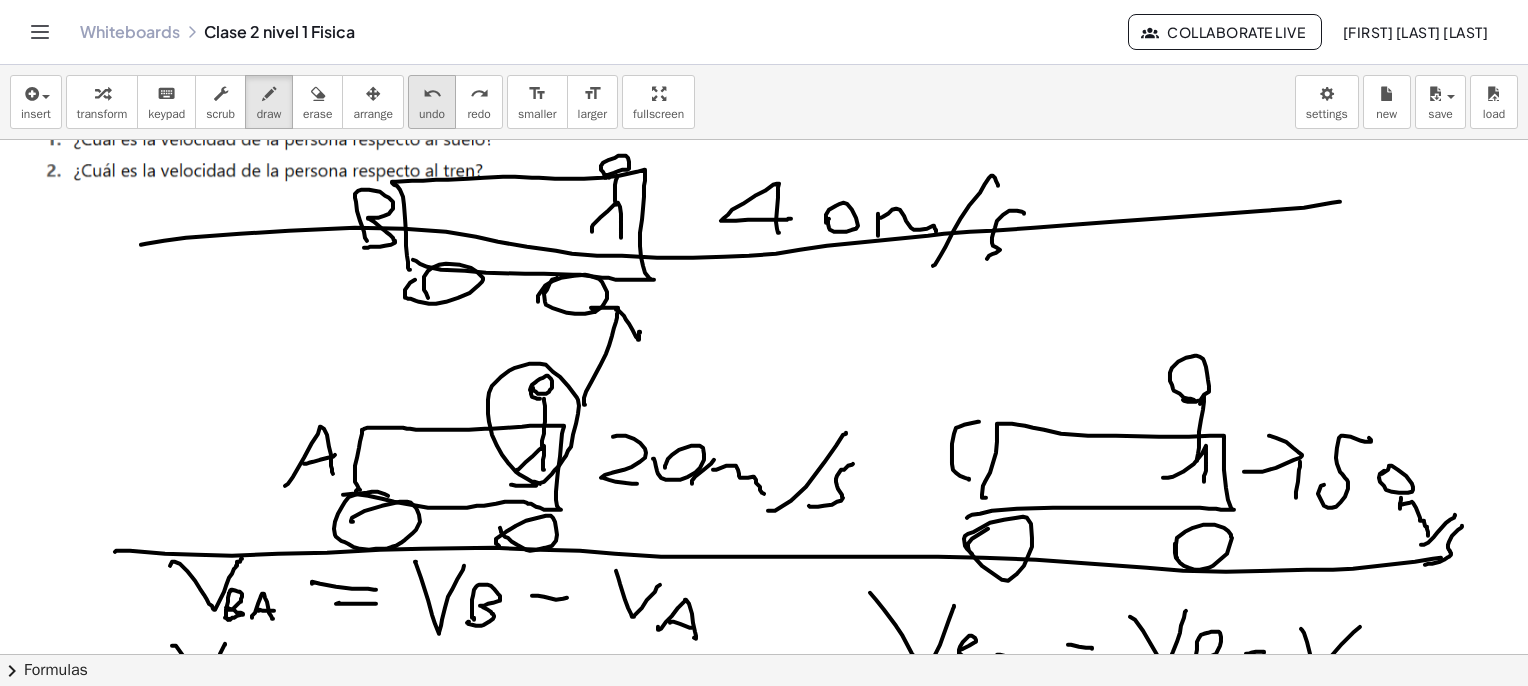 click on "undo" at bounding box center [432, 114] 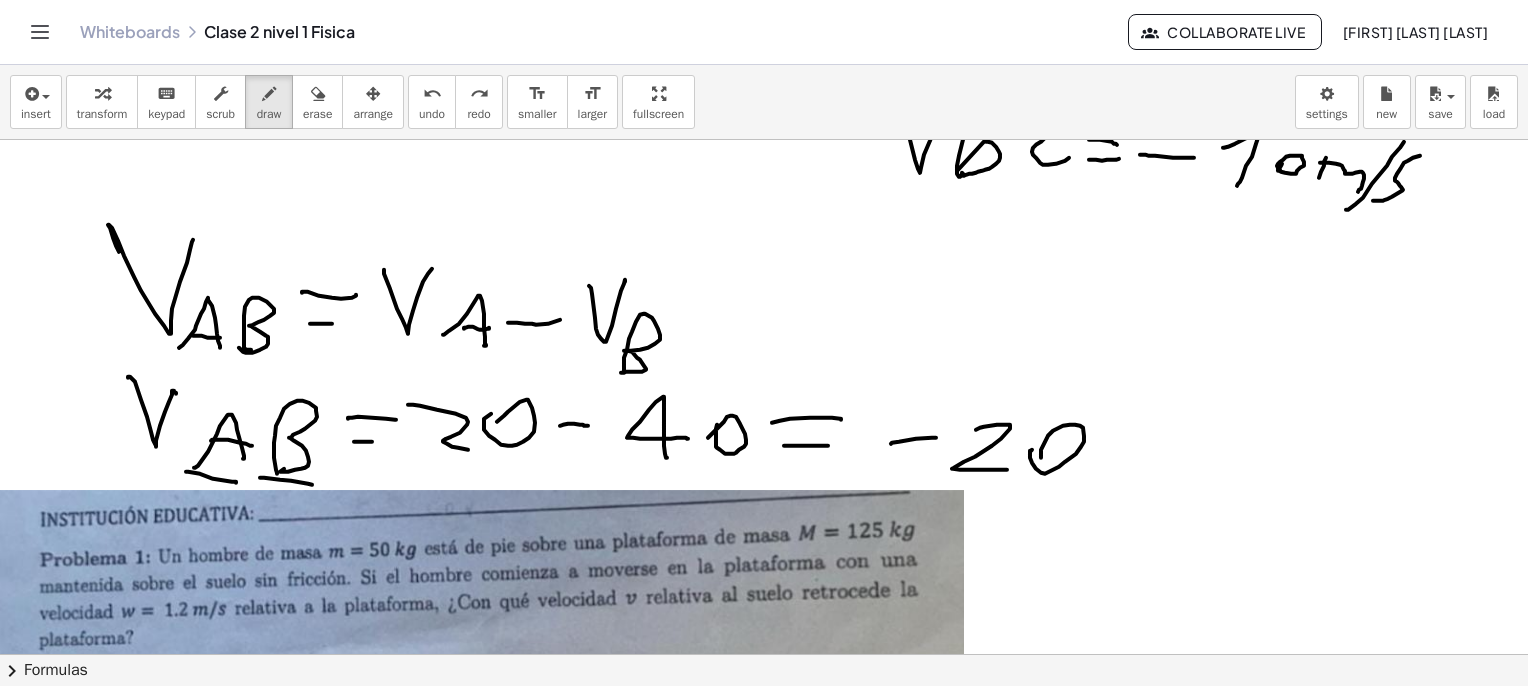 scroll, scrollTop: 800, scrollLeft: 0, axis: vertical 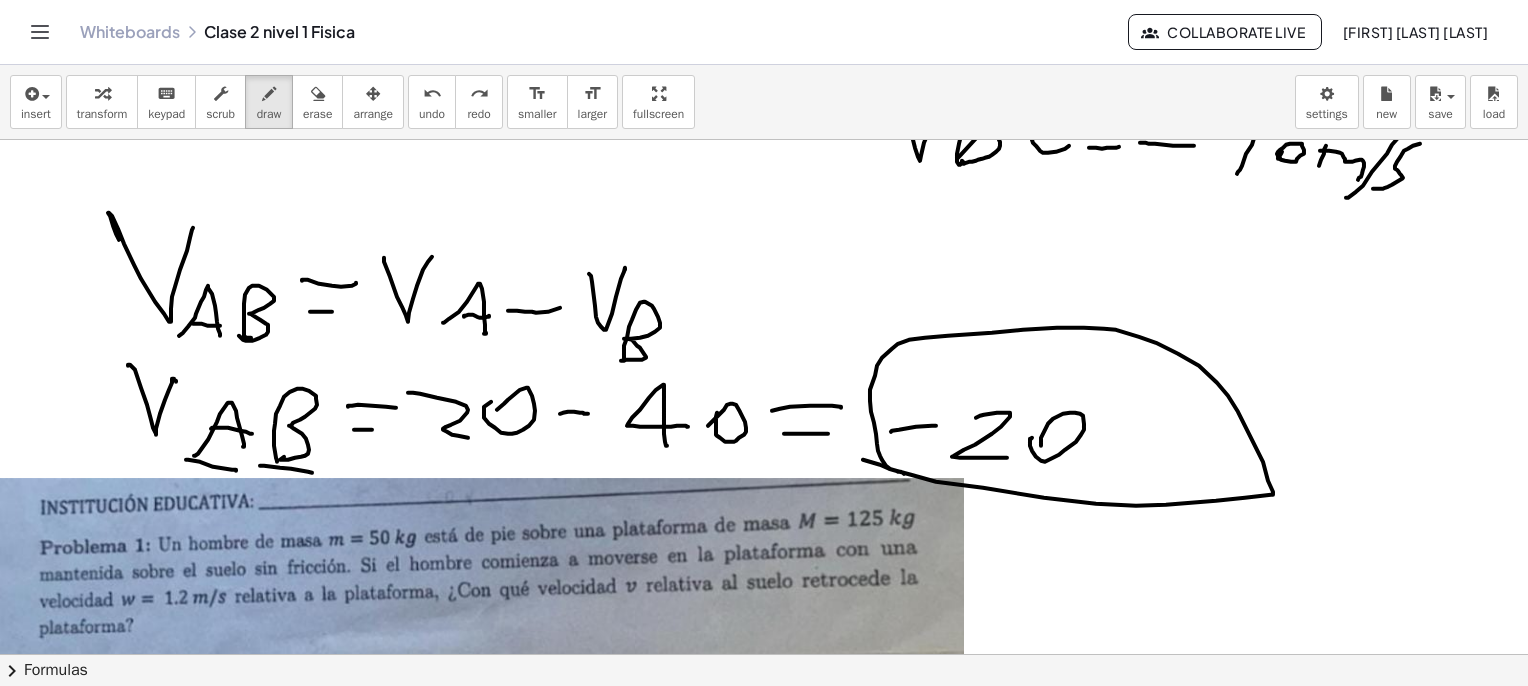 click at bounding box center [769, 1932] 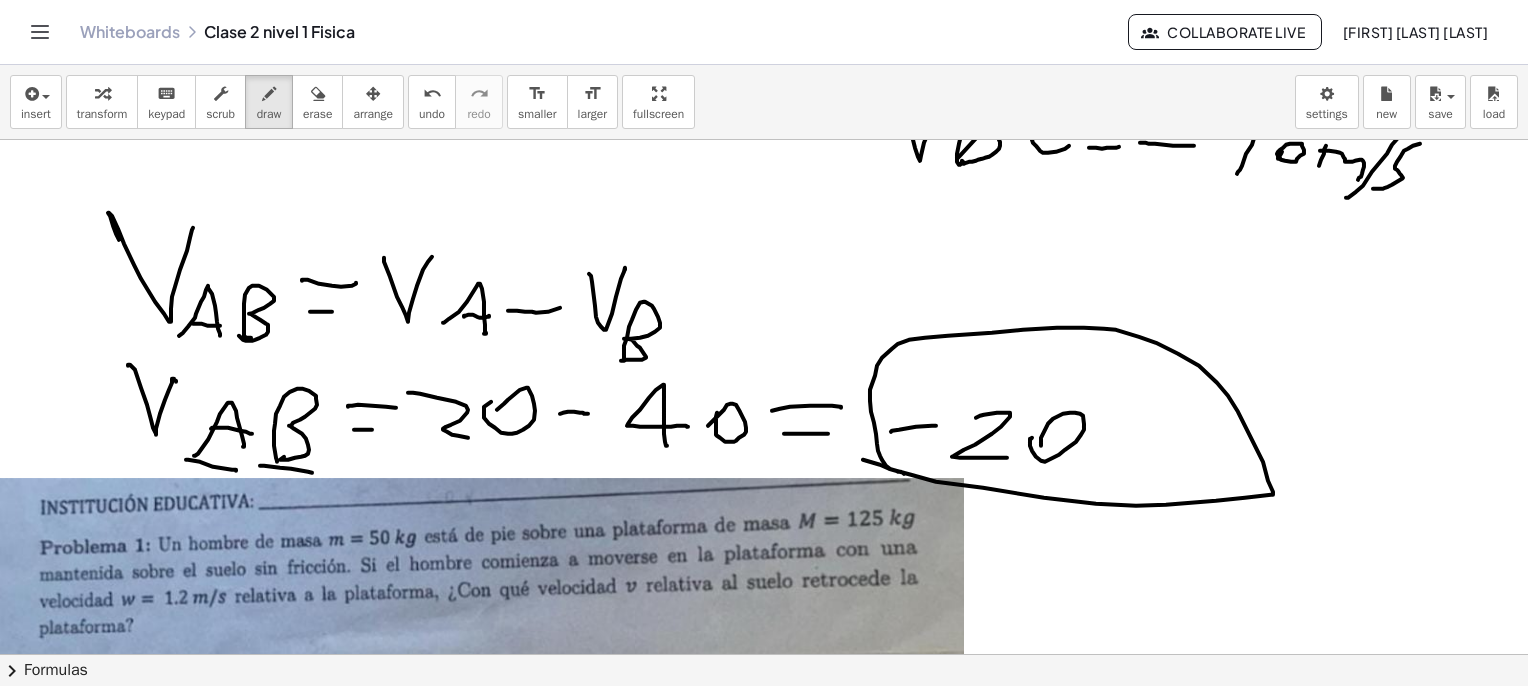 click on "undo" at bounding box center (432, 114) 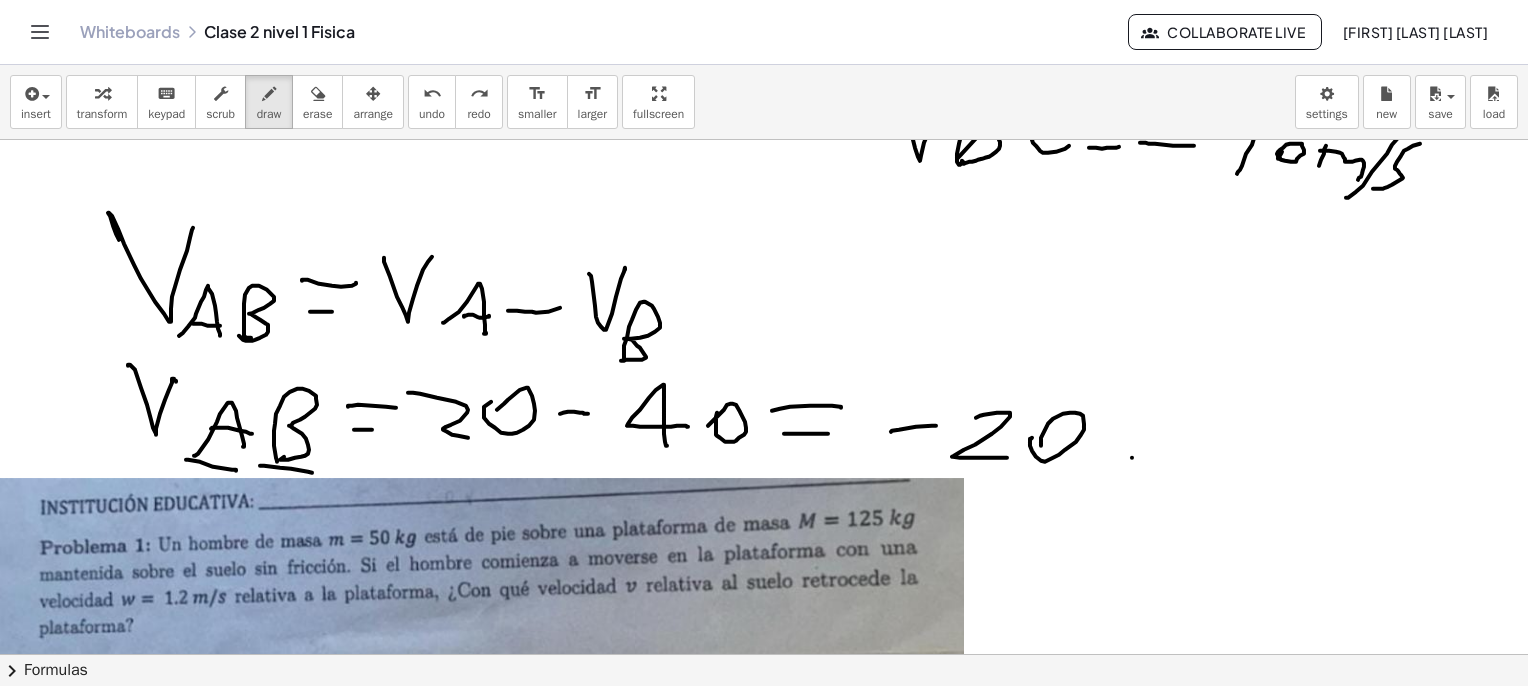 click at bounding box center (769, 1932) 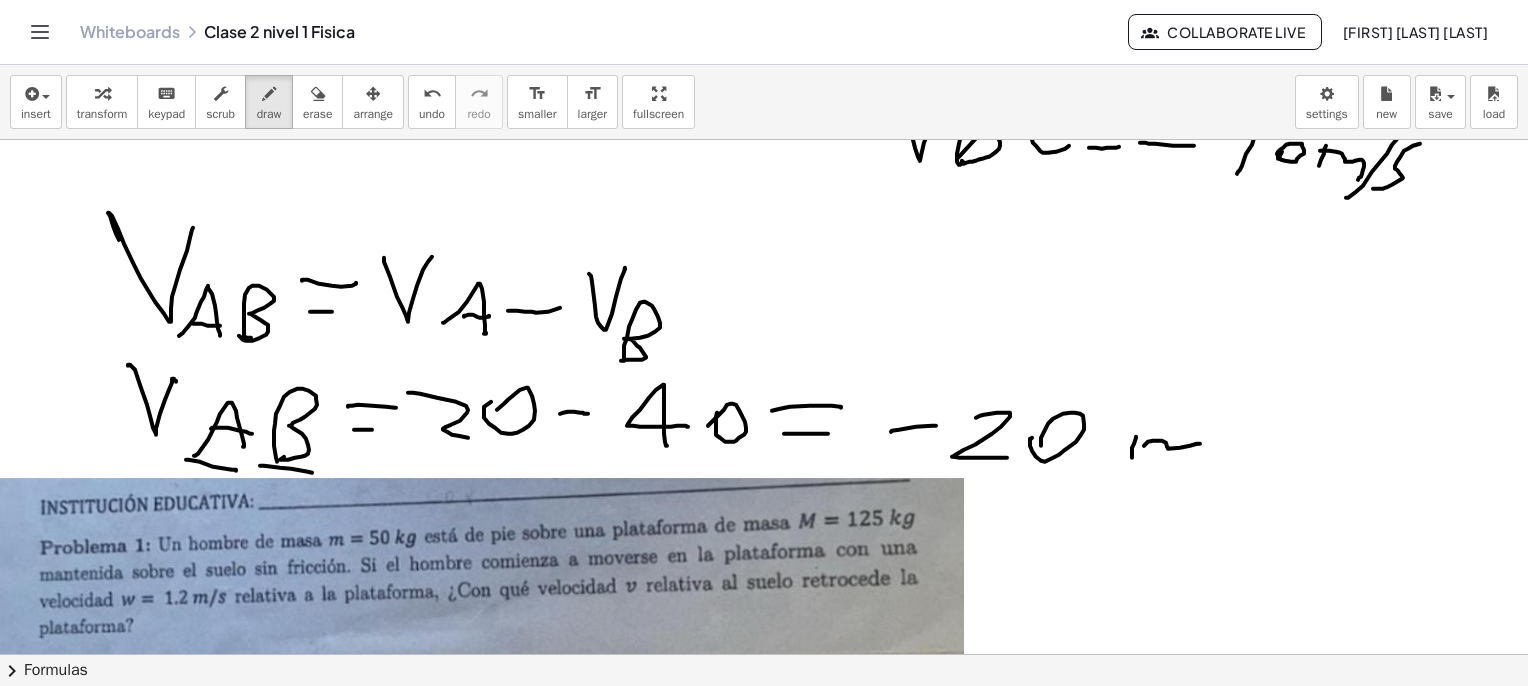 click at bounding box center [769, 1932] 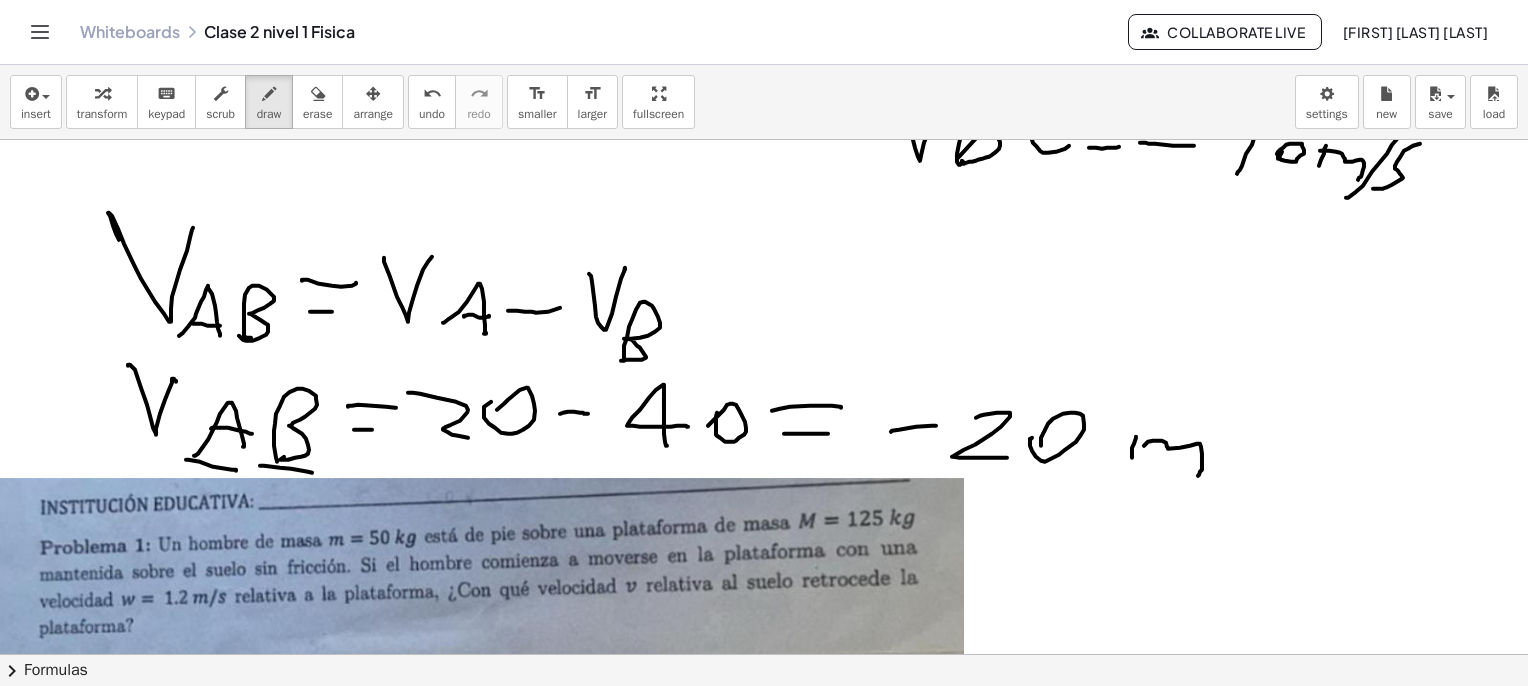 click at bounding box center [769, 1932] 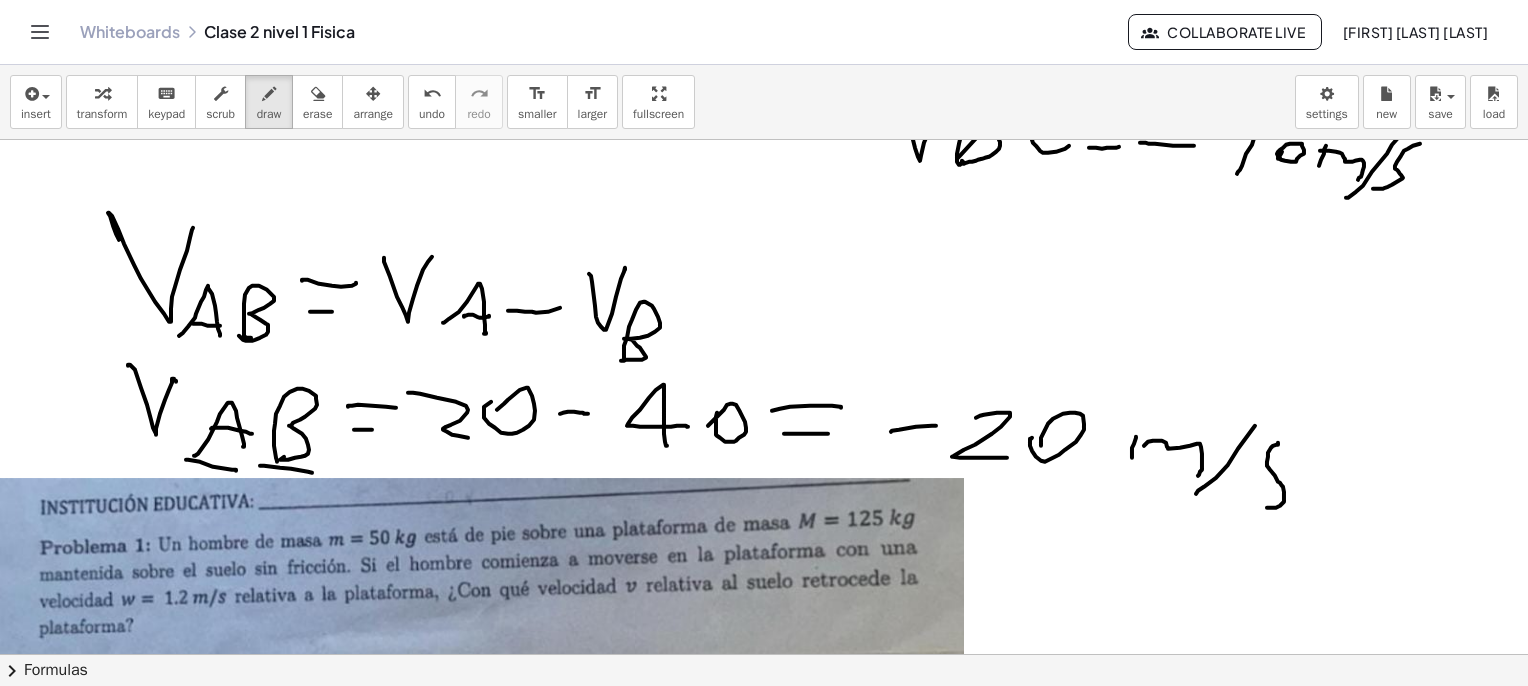 click at bounding box center (769, 1932) 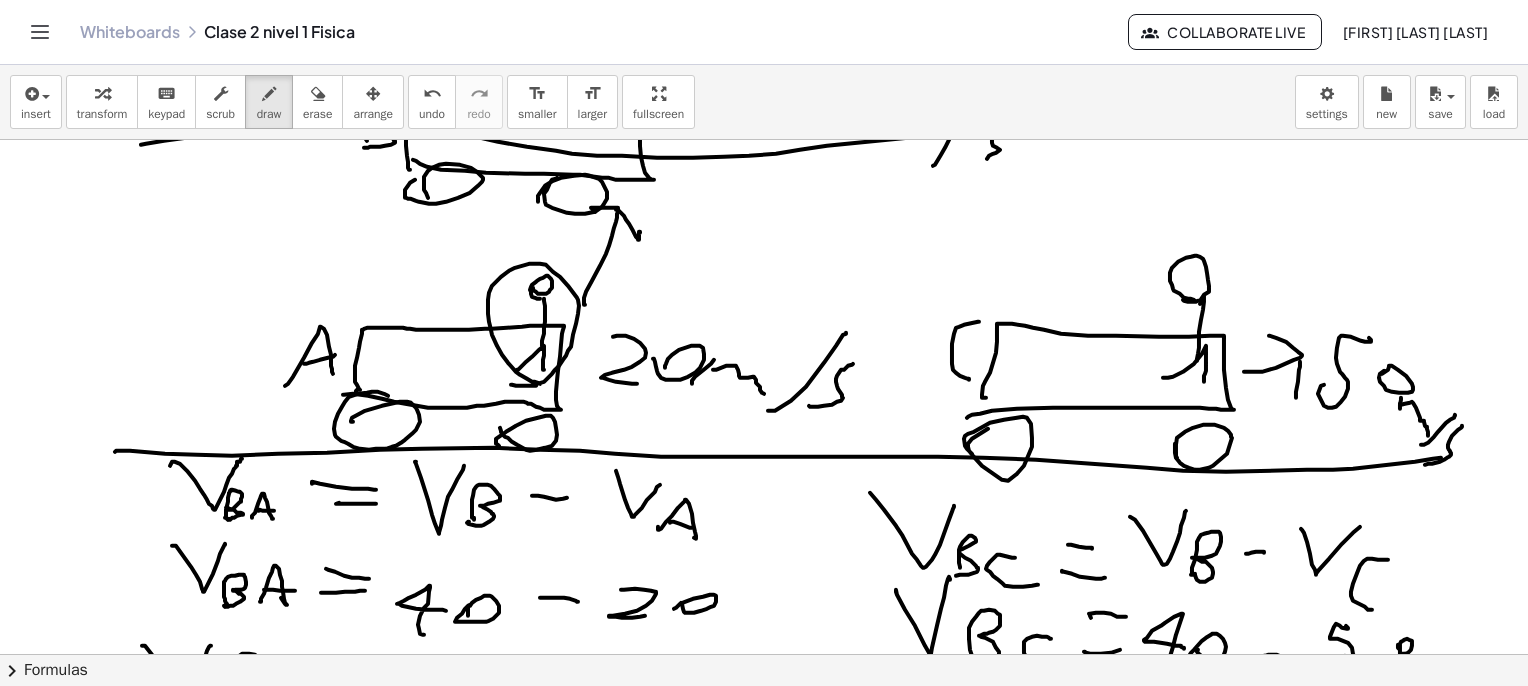 scroll, scrollTop: 100, scrollLeft: 0, axis: vertical 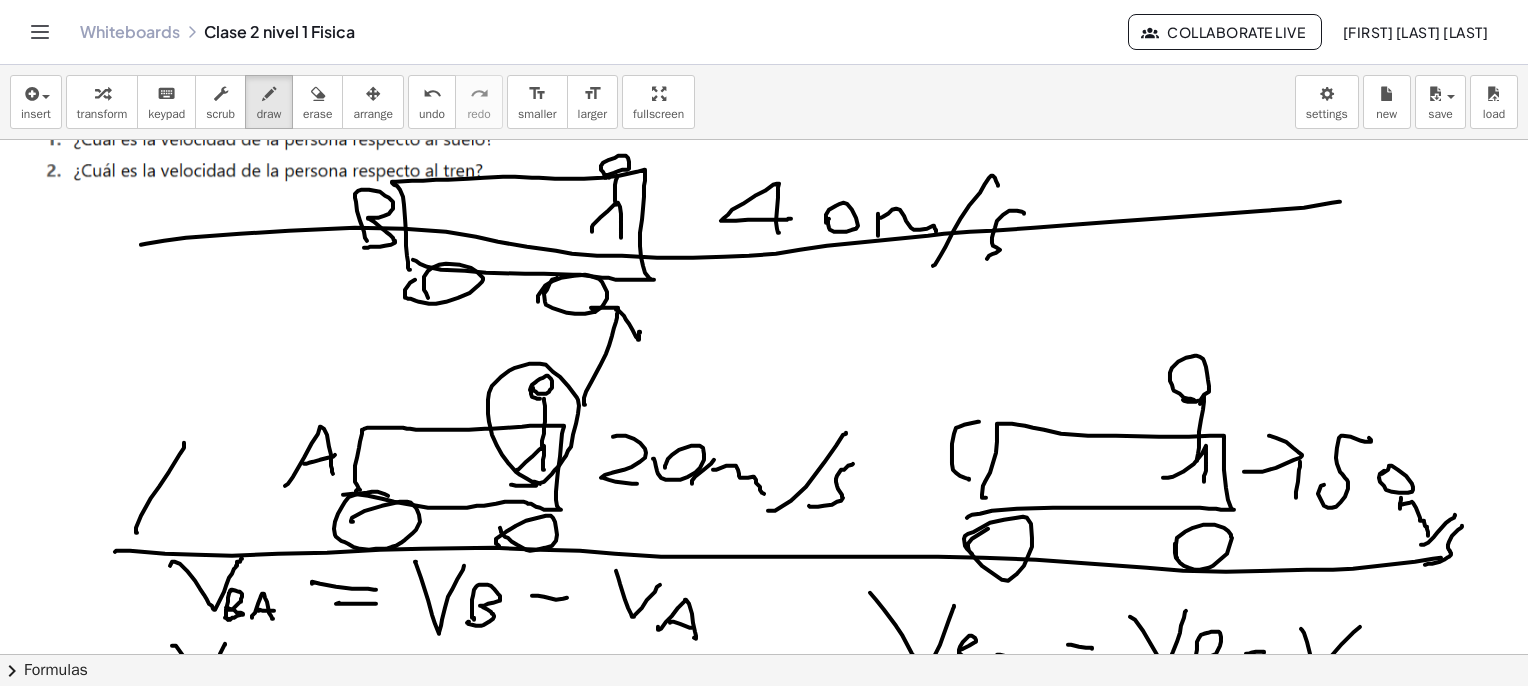 click at bounding box center (769, 2632) 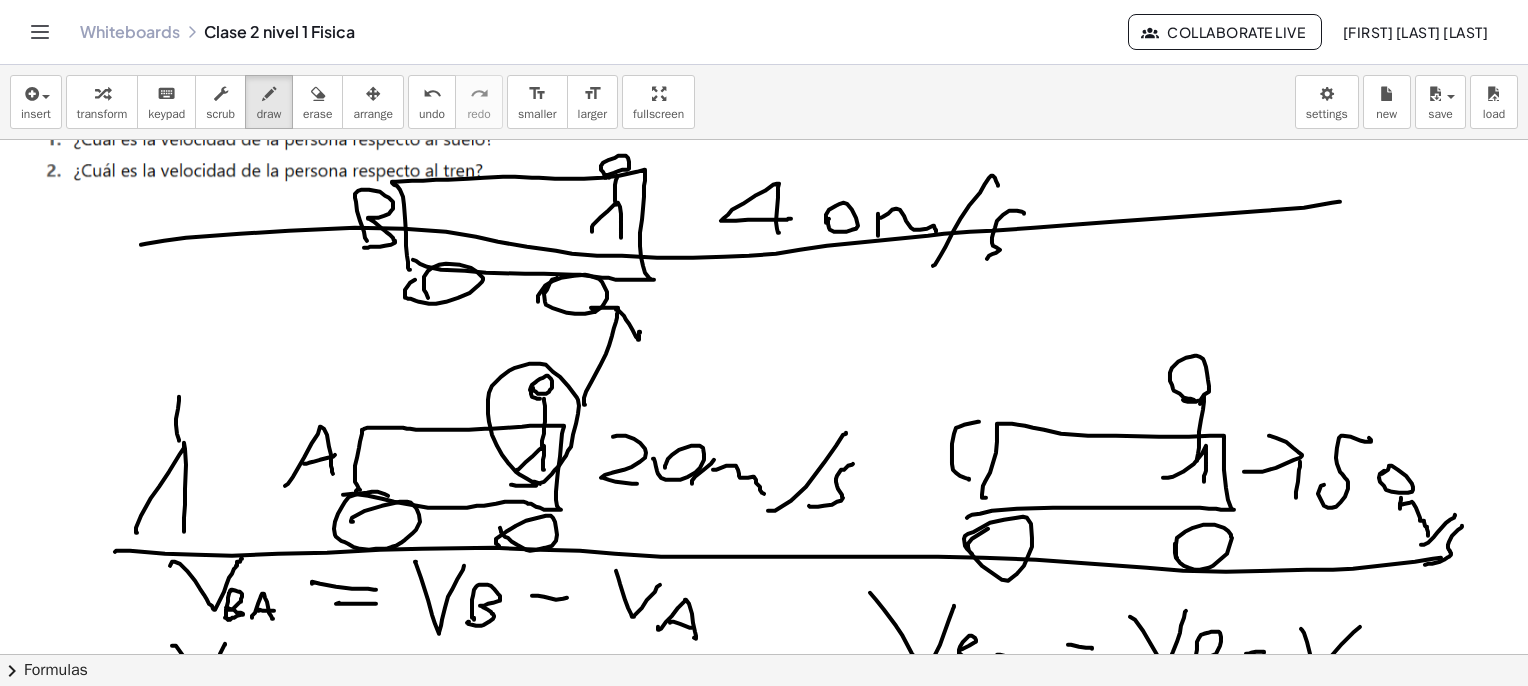 click at bounding box center [769, 2632] 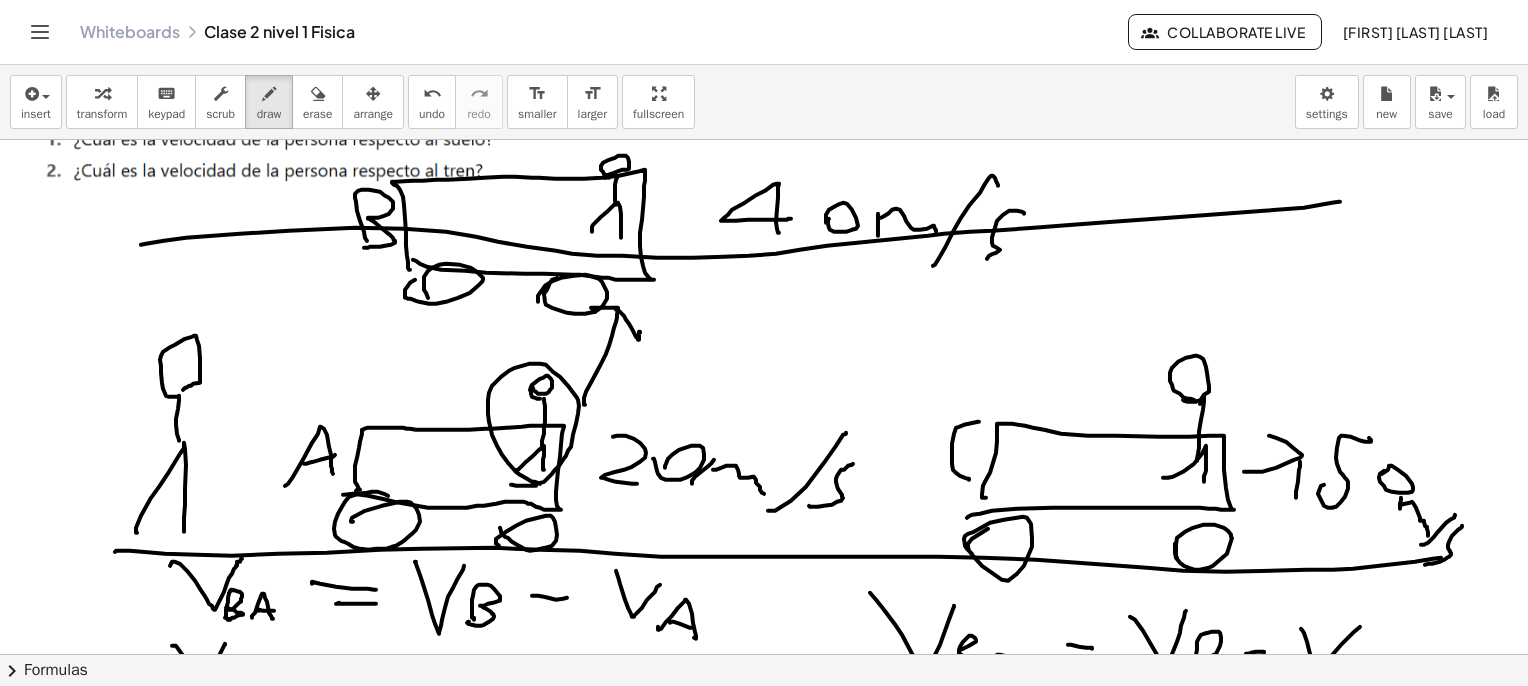 click at bounding box center (769, 2632) 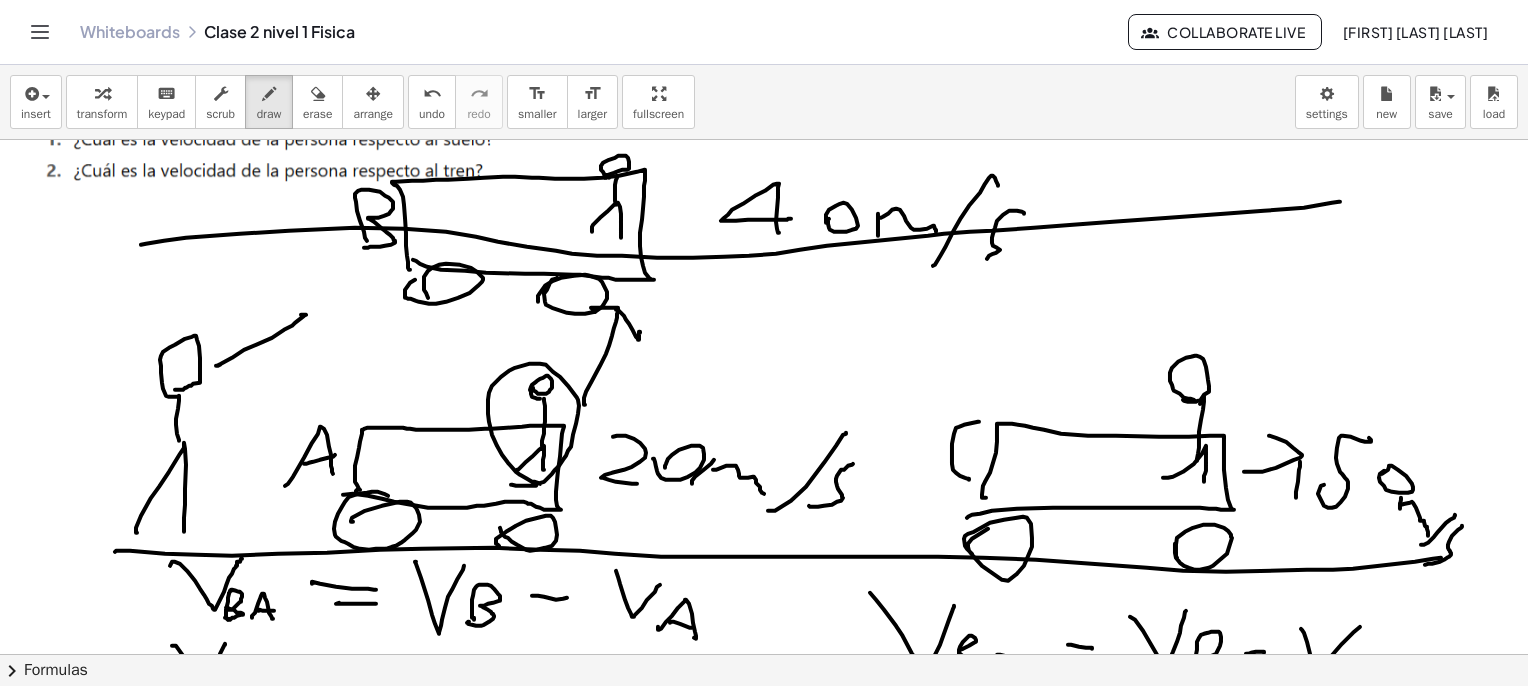 click at bounding box center (769, 2632) 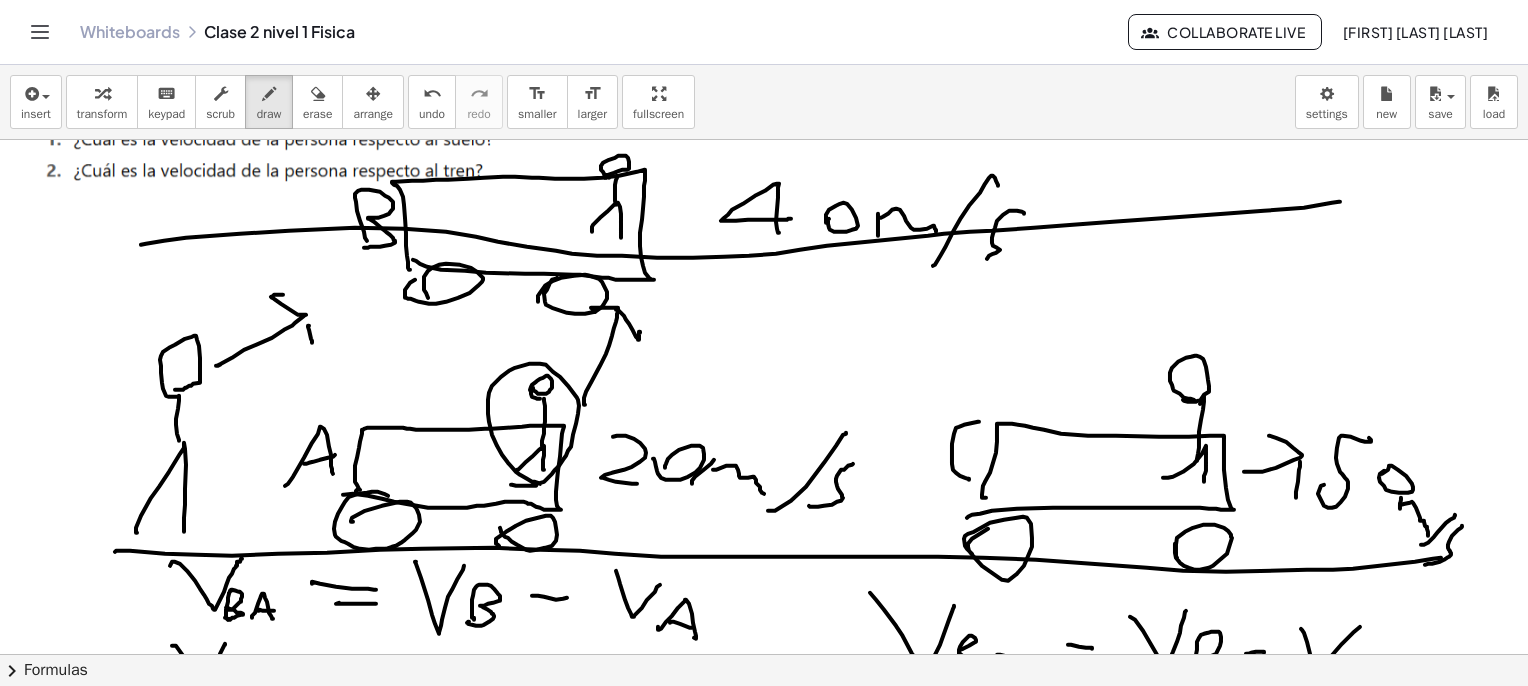 click at bounding box center (769, 2632) 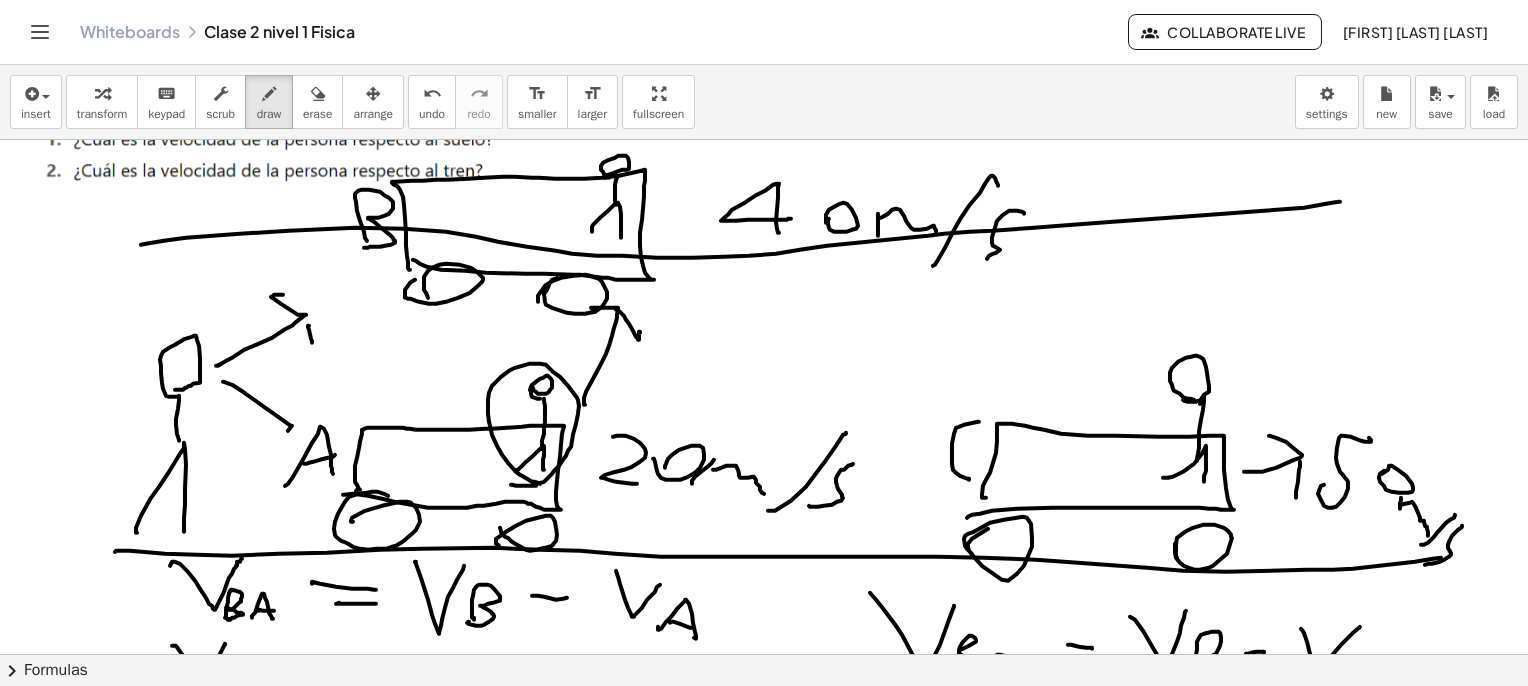 click at bounding box center (769, 2632) 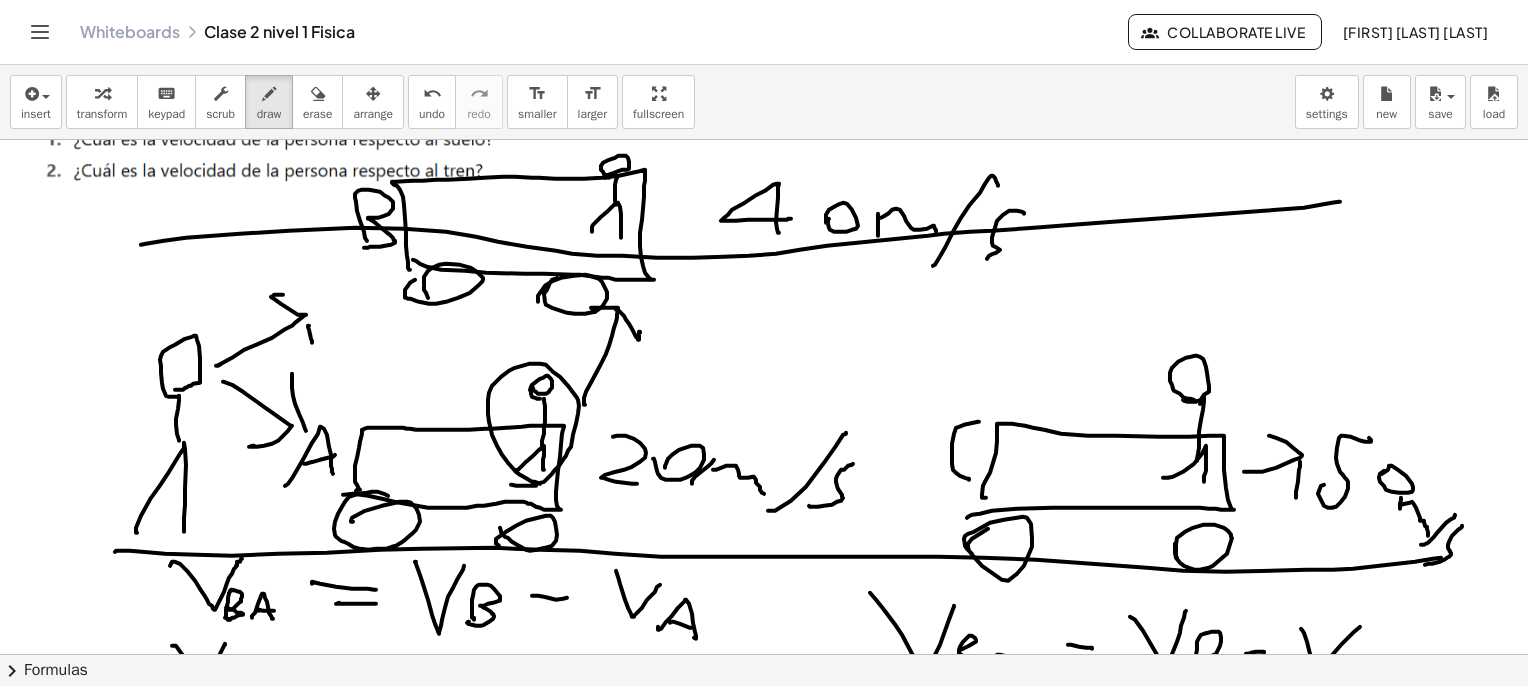 click at bounding box center [769, 2632] 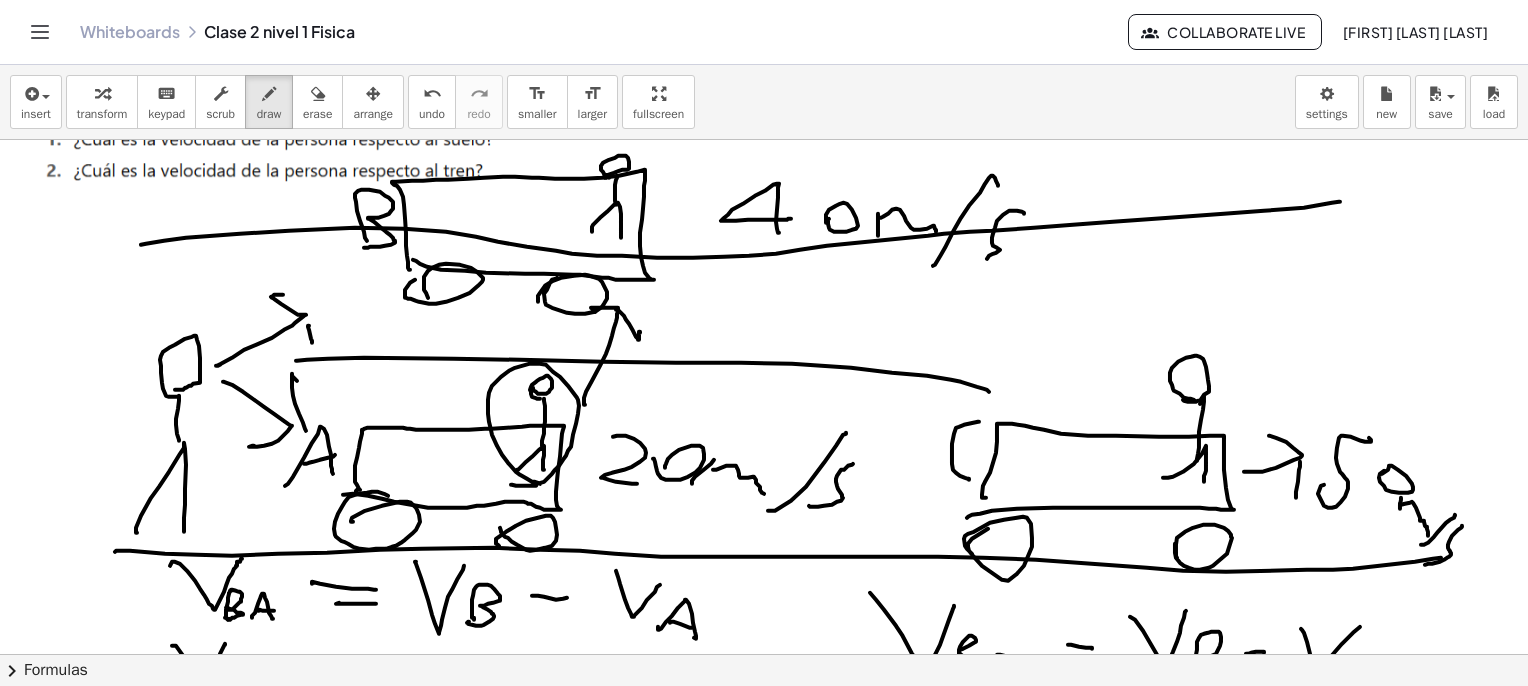 click at bounding box center (769, 2632) 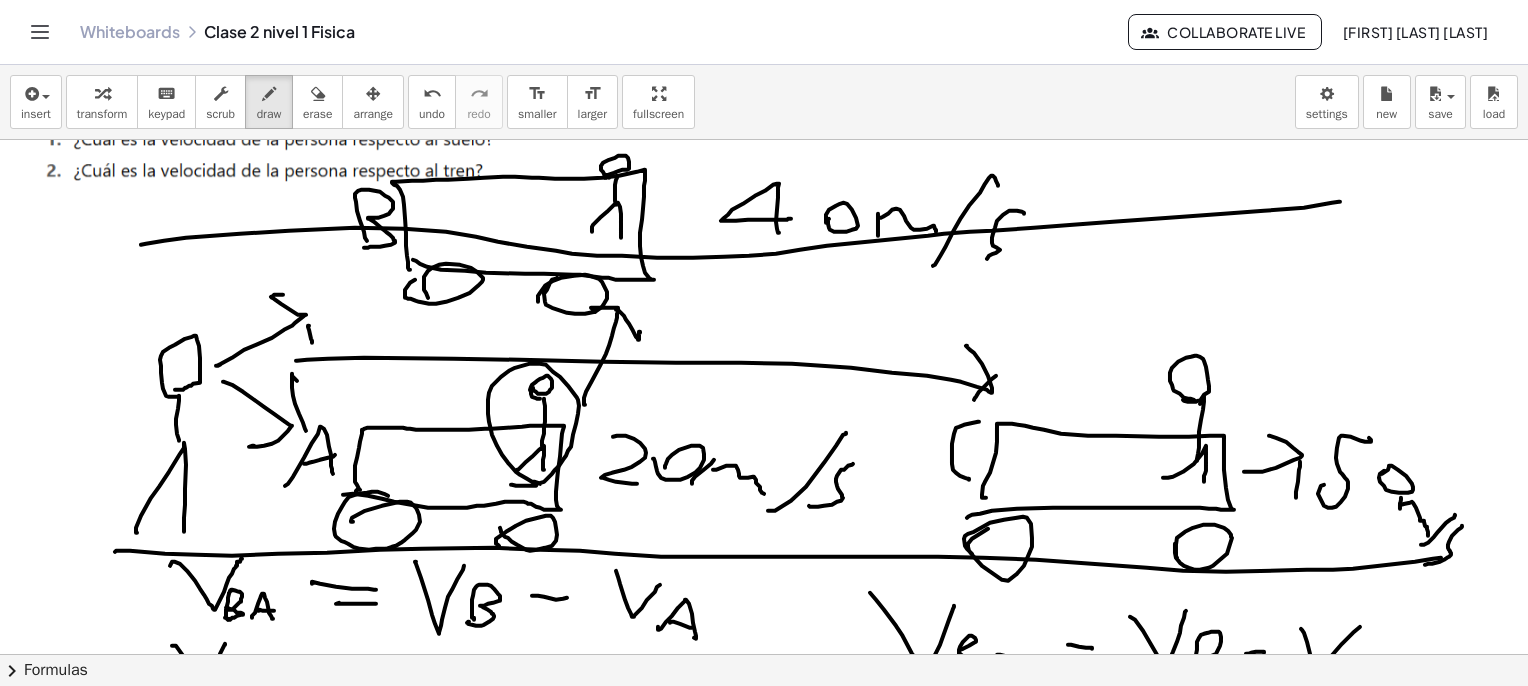 click at bounding box center [769, 2632] 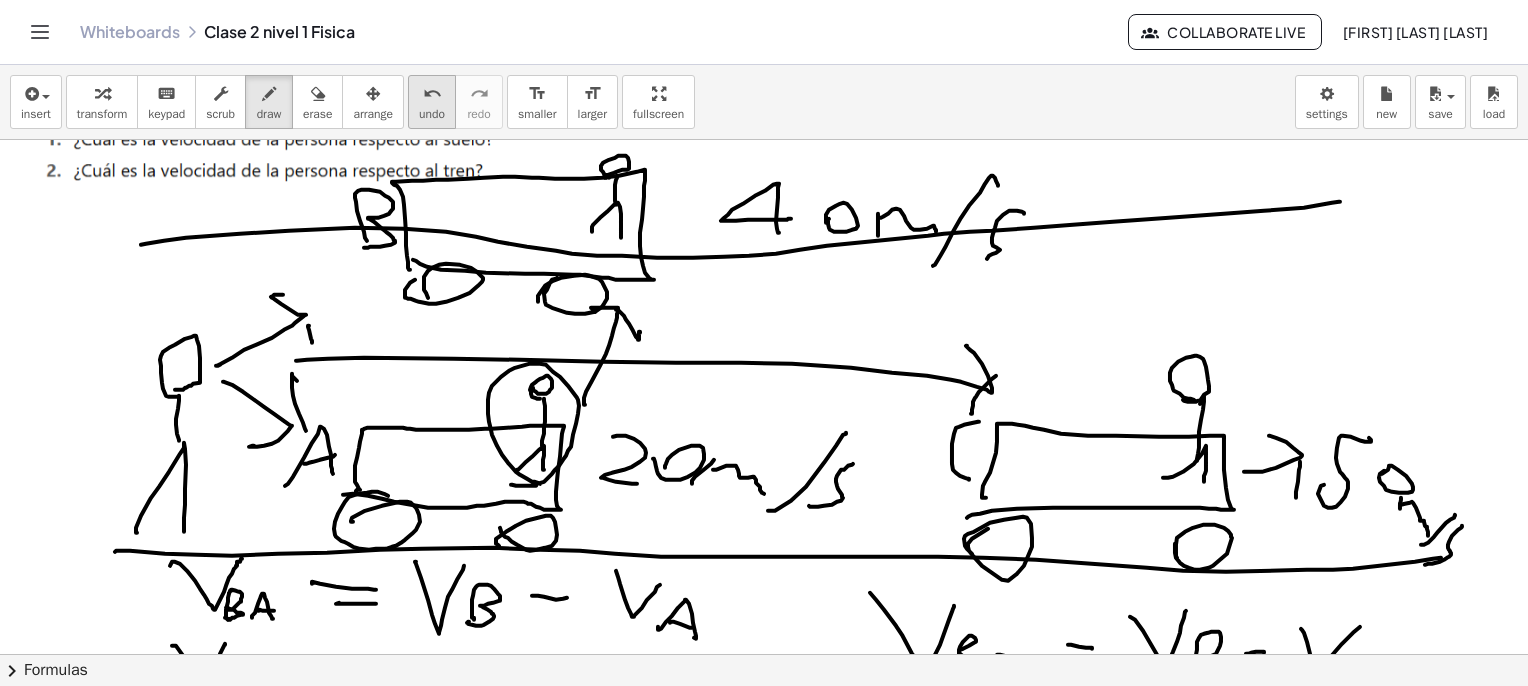 click on "undo" at bounding box center (432, 114) 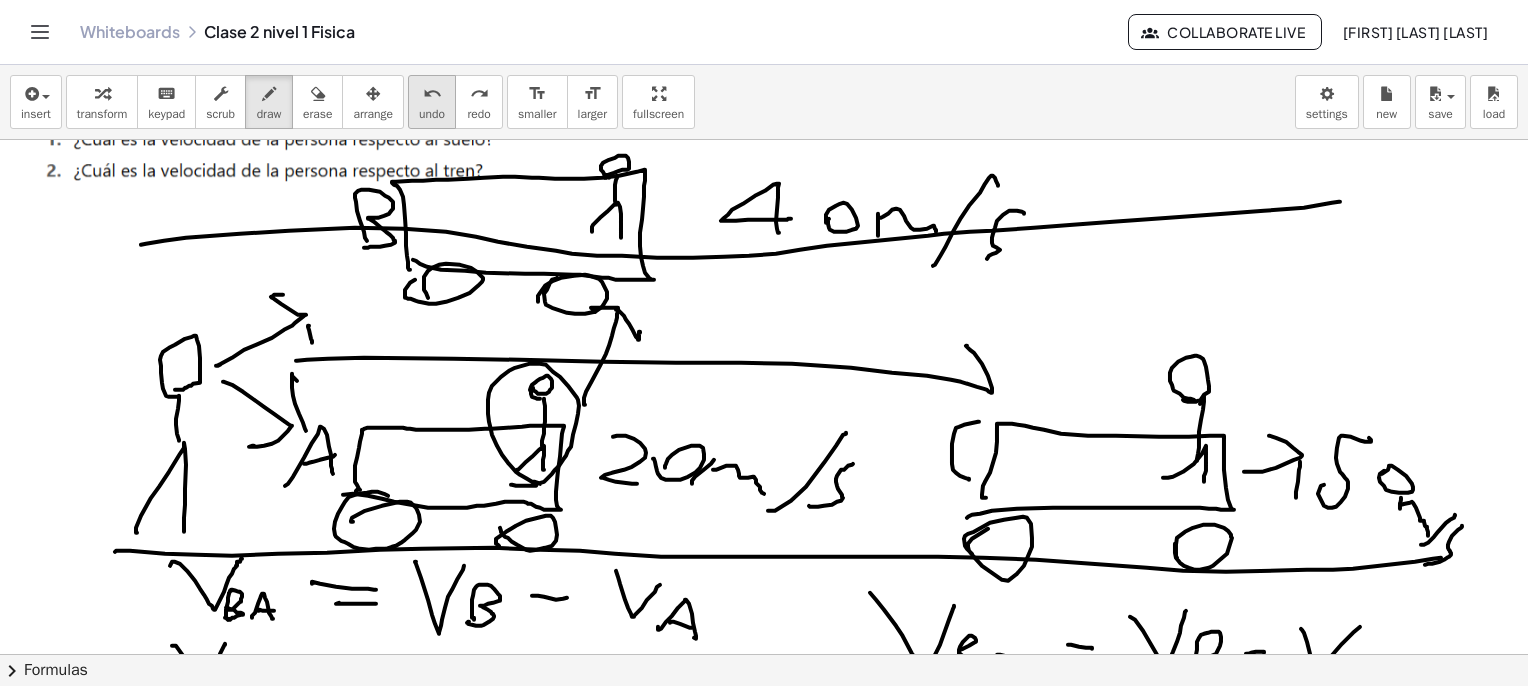 click on "undo" at bounding box center (432, 114) 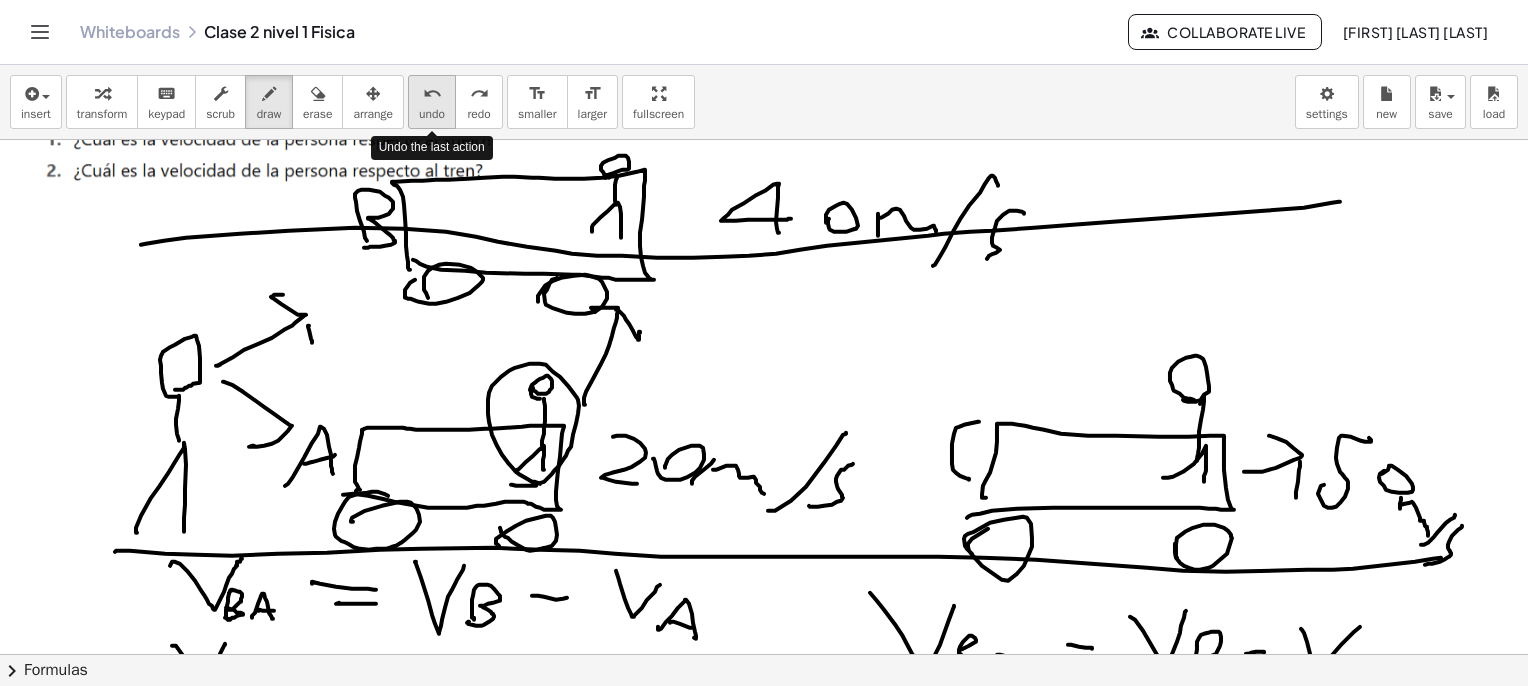 click on "undo" at bounding box center (432, 114) 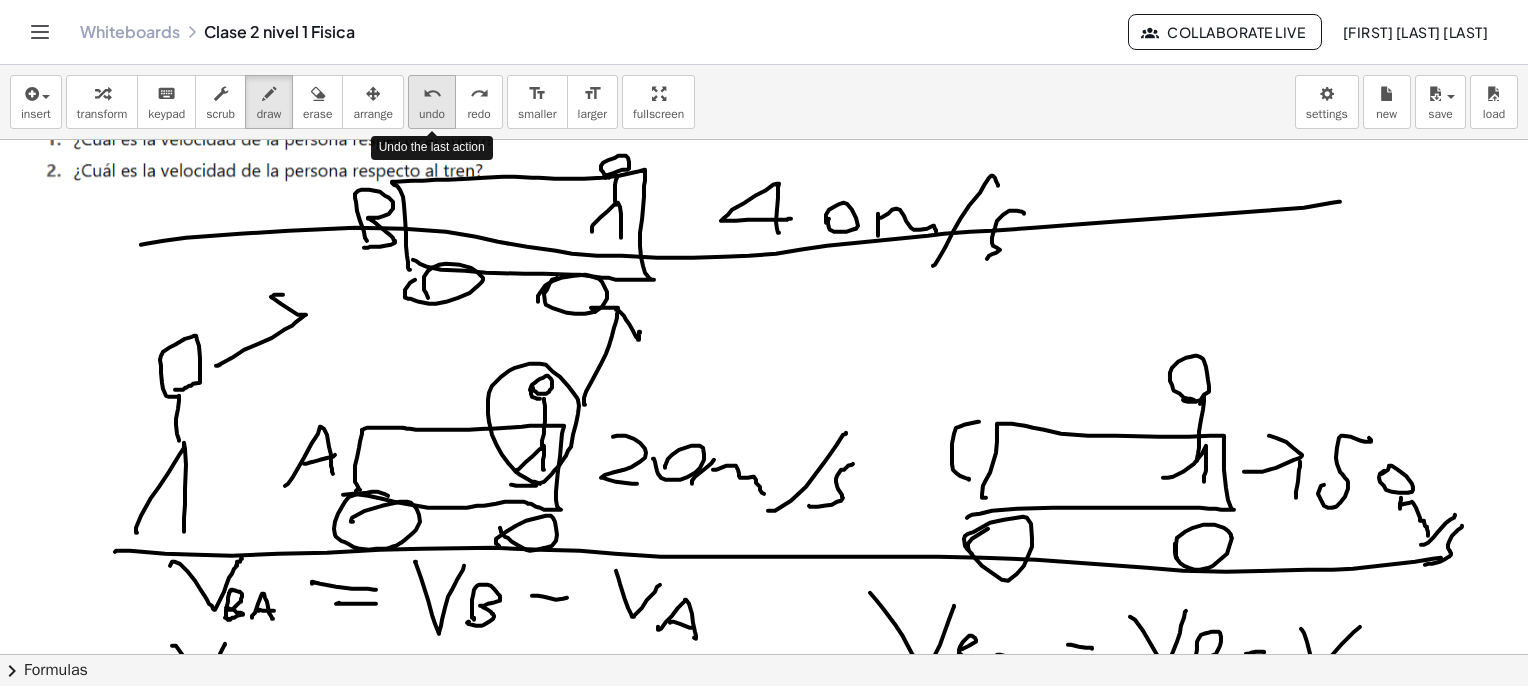 click on "undo" at bounding box center (432, 114) 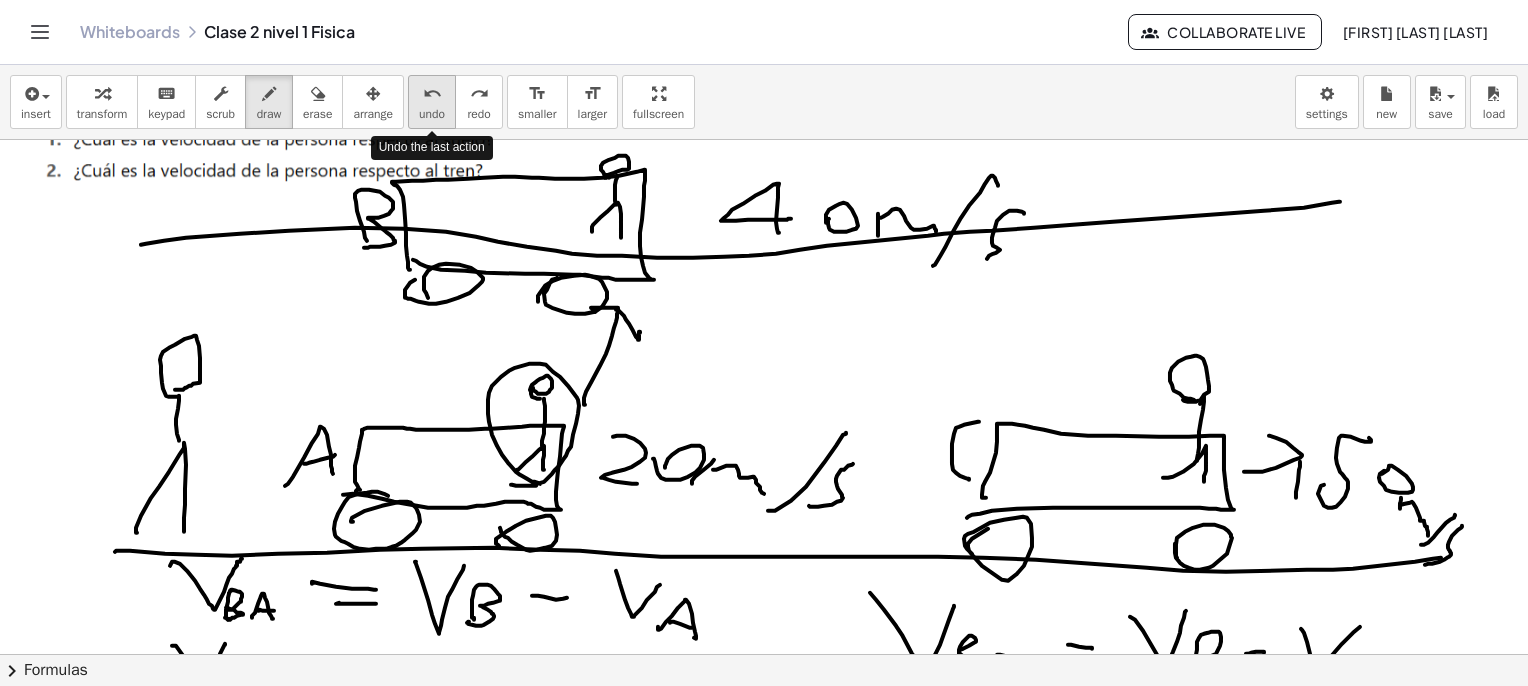 click on "undo" at bounding box center (432, 114) 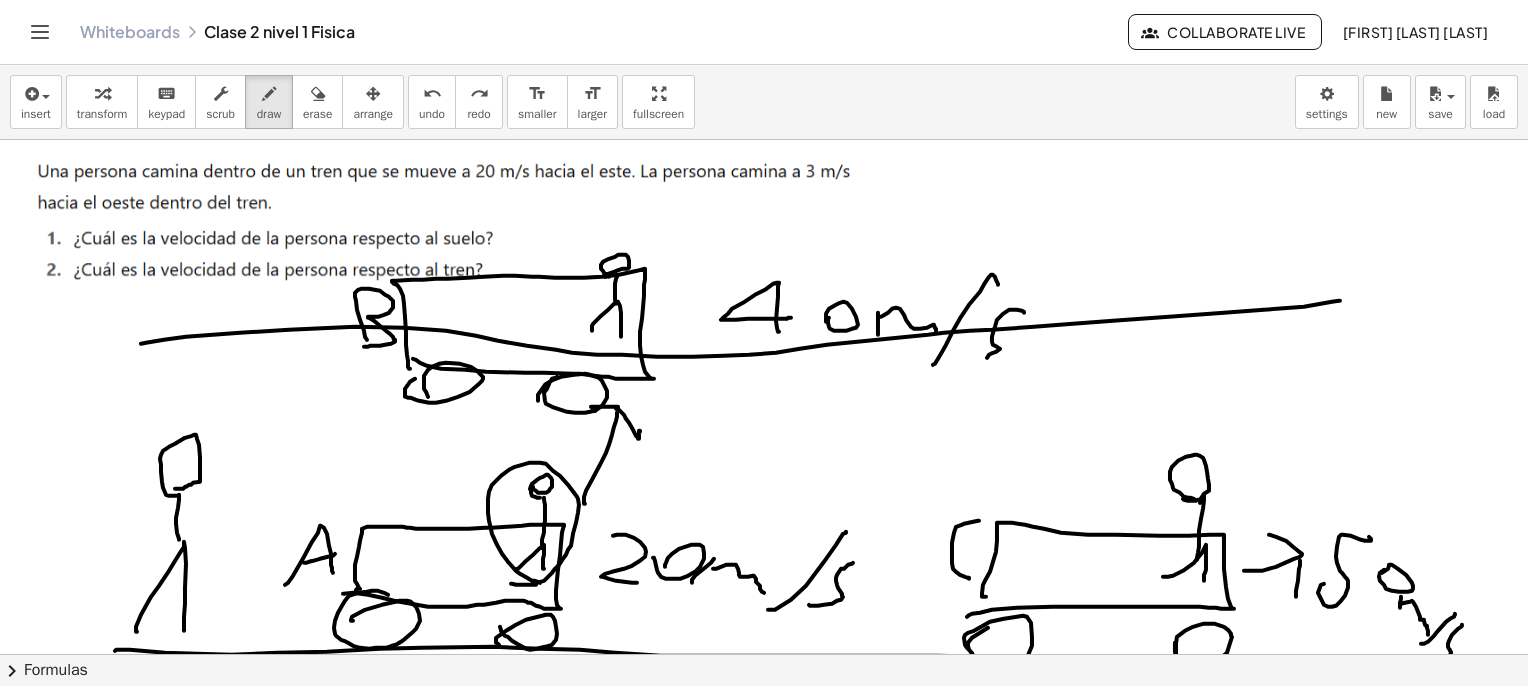 scroll, scrollTop: 0, scrollLeft: 0, axis: both 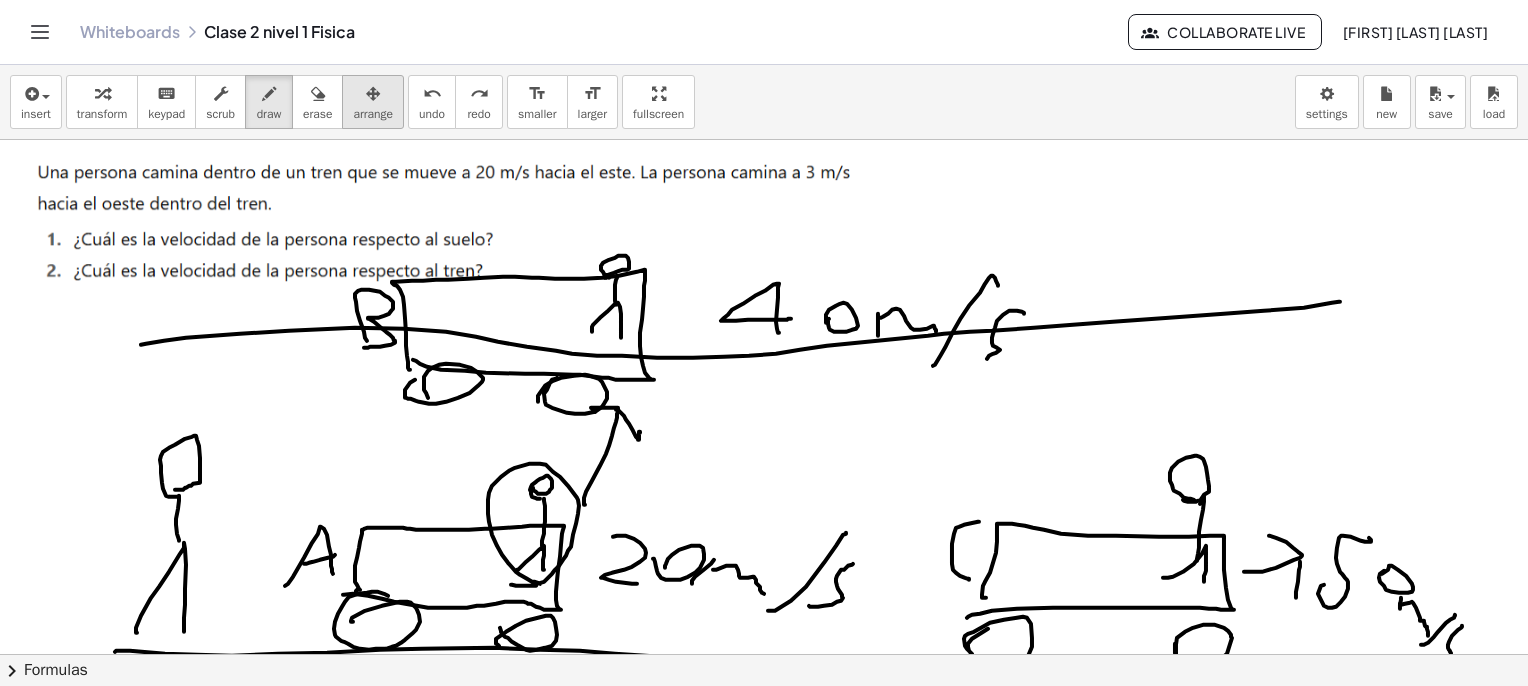 click on "arrange" at bounding box center [373, 114] 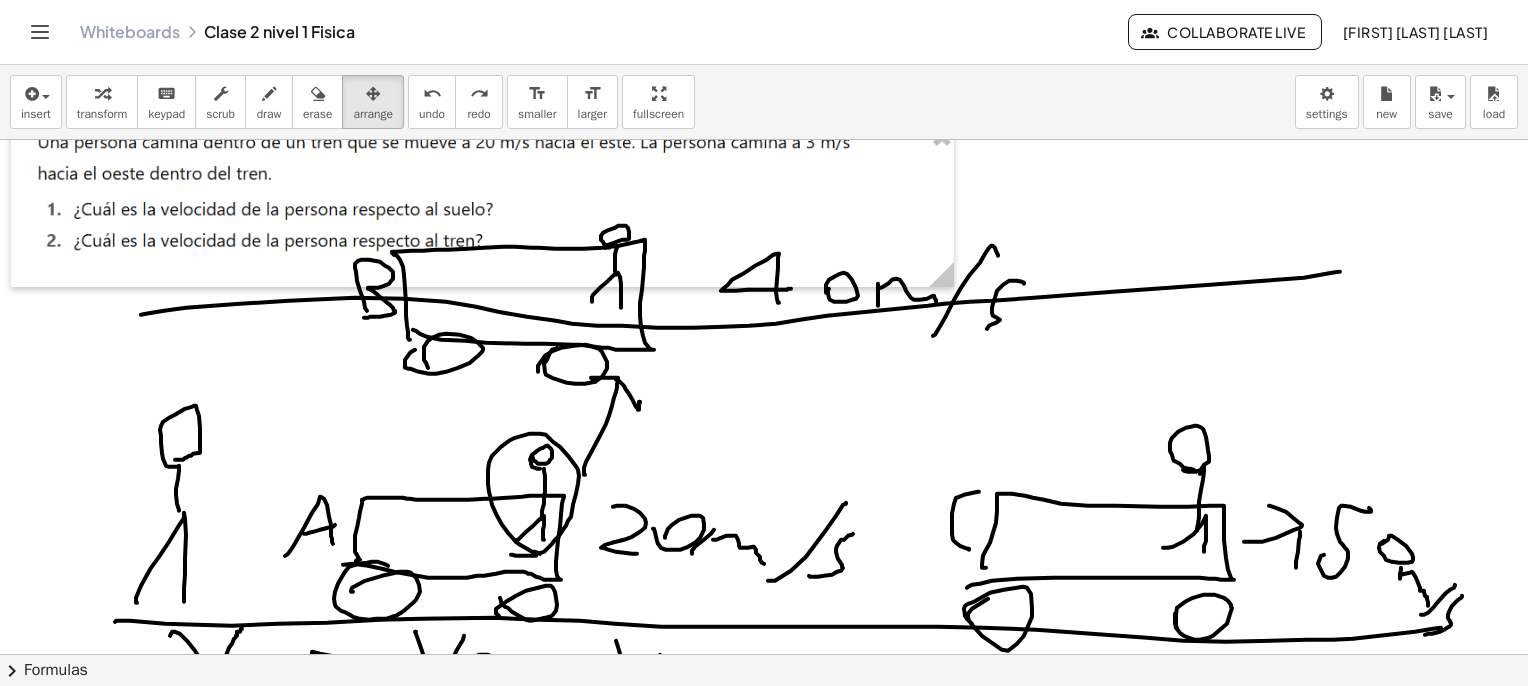 scroll, scrollTop: 0, scrollLeft: 0, axis: both 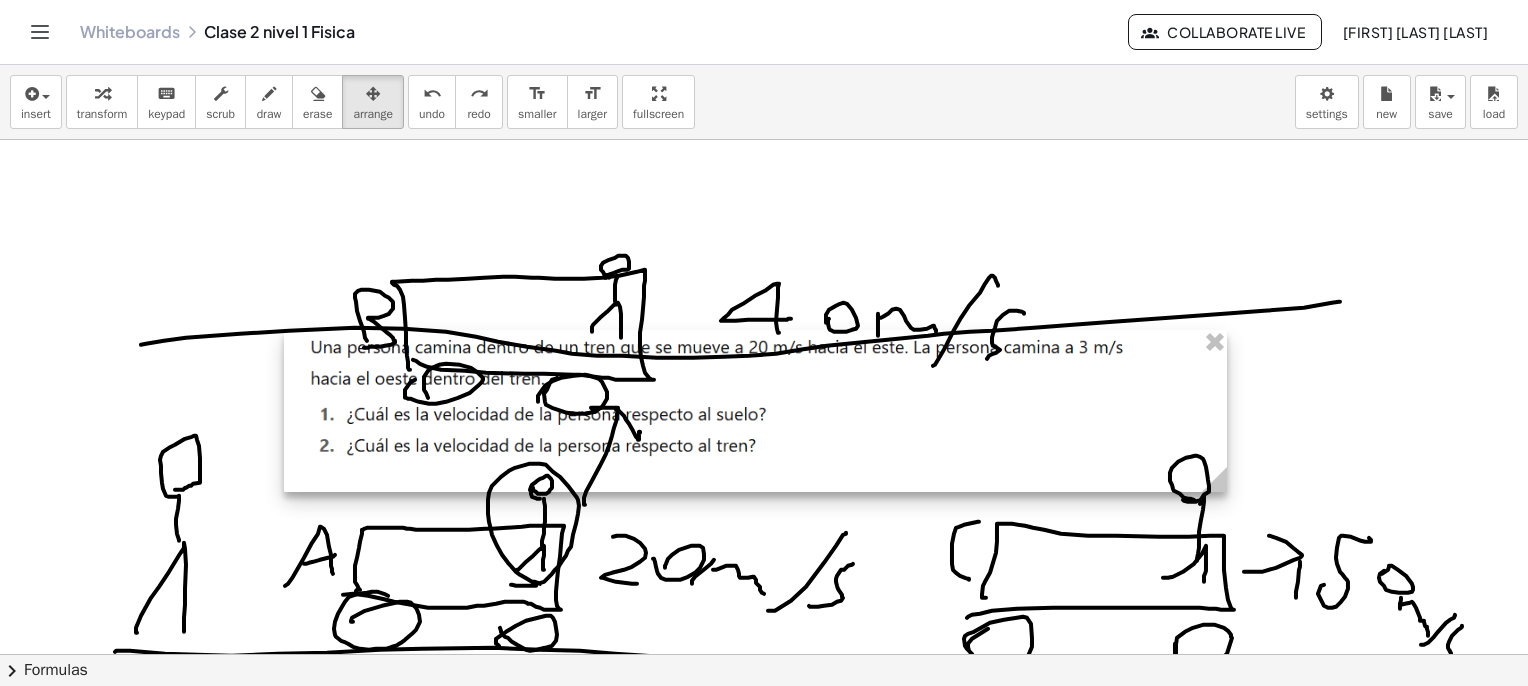 drag, startPoint x: 415, startPoint y: 171, endPoint x: 712, endPoint y: 303, distance: 325.0123 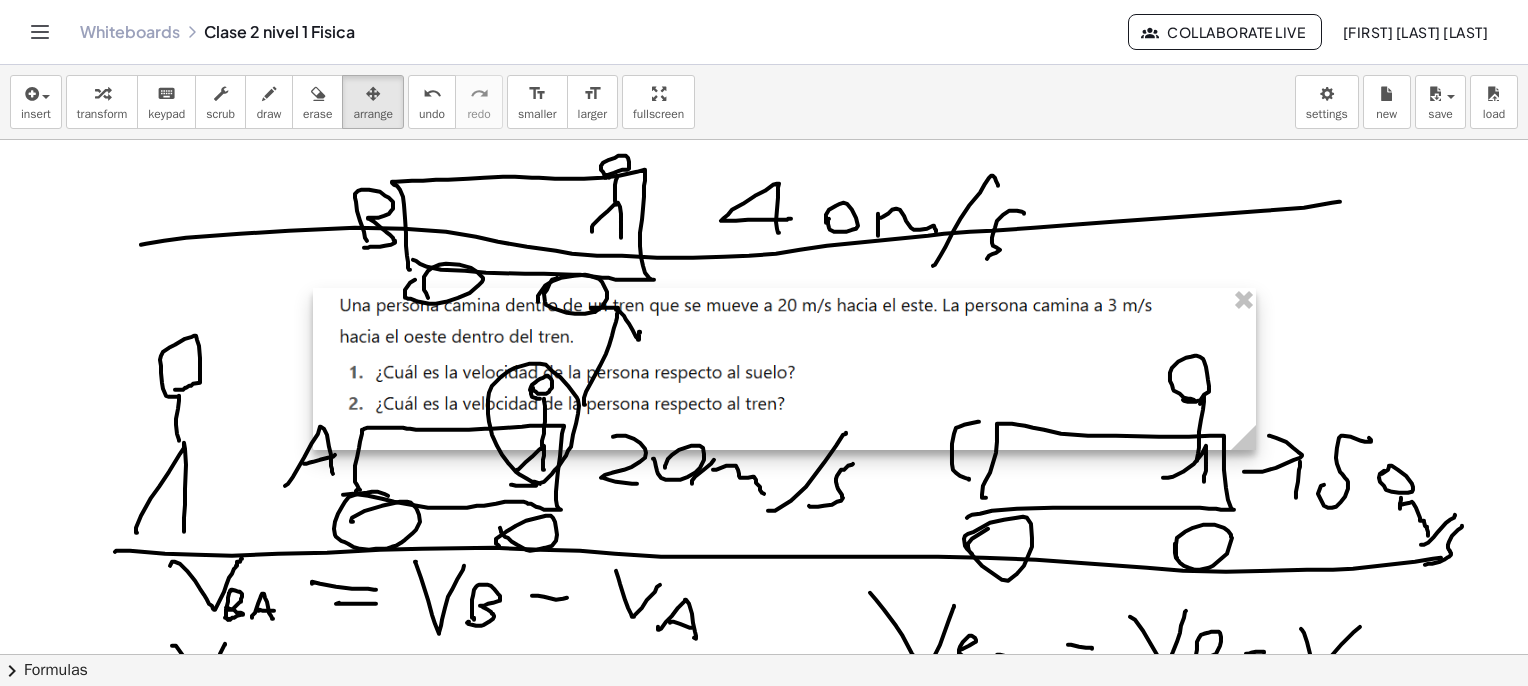 drag, startPoint x: 843, startPoint y: 277, endPoint x: 872, endPoint y: 391, distance: 117.630775 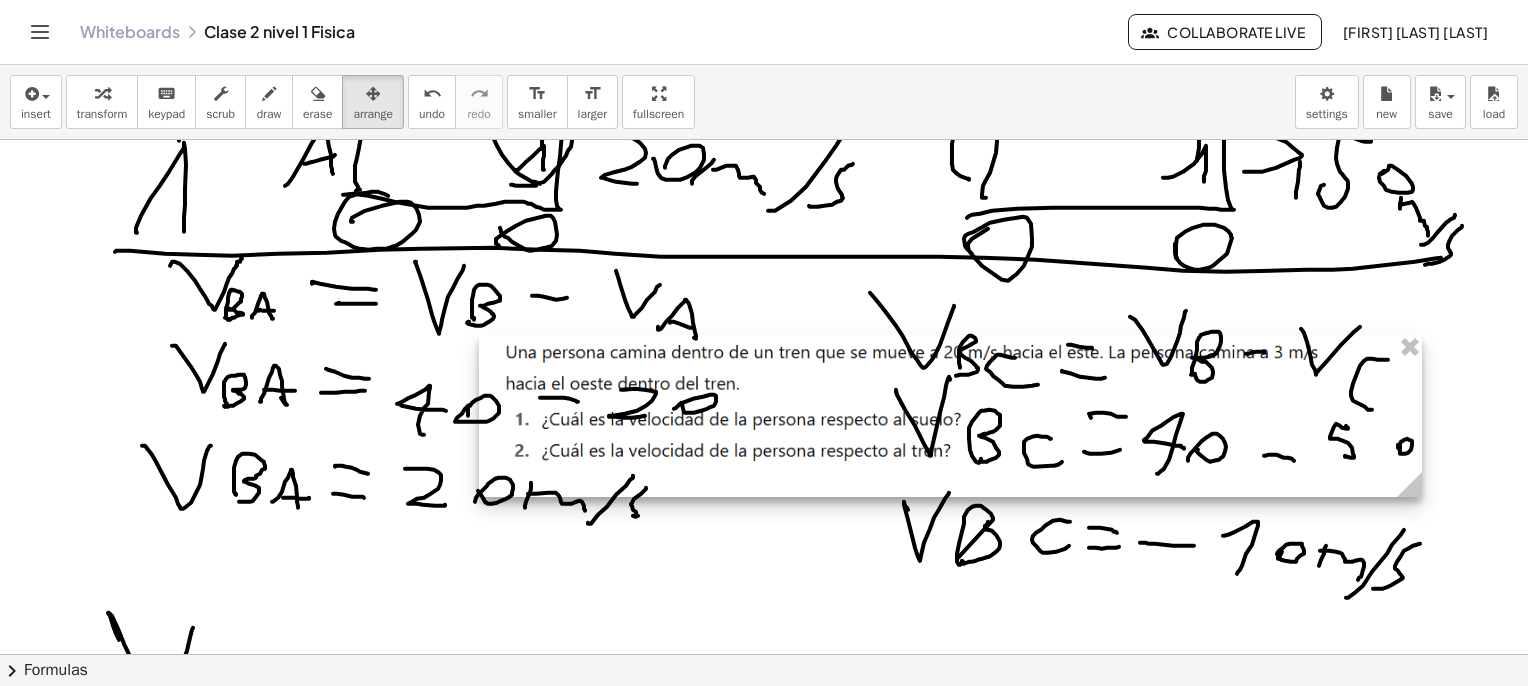 drag, startPoint x: 952, startPoint y: 229, endPoint x: 1093, endPoint y: 450, distance: 262.1488 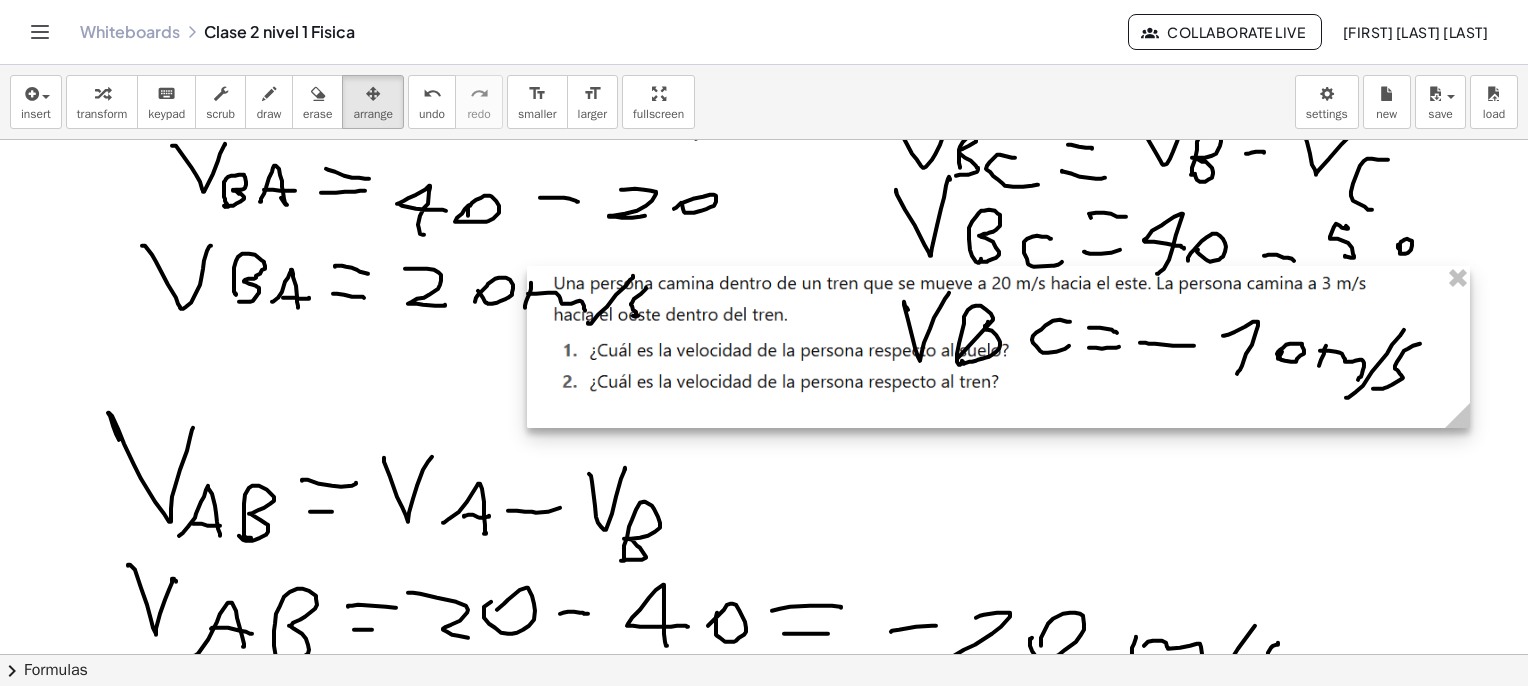 drag, startPoint x: 1101, startPoint y: 289, endPoint x: 1036, endPoint y: 410, distance: 137.35356 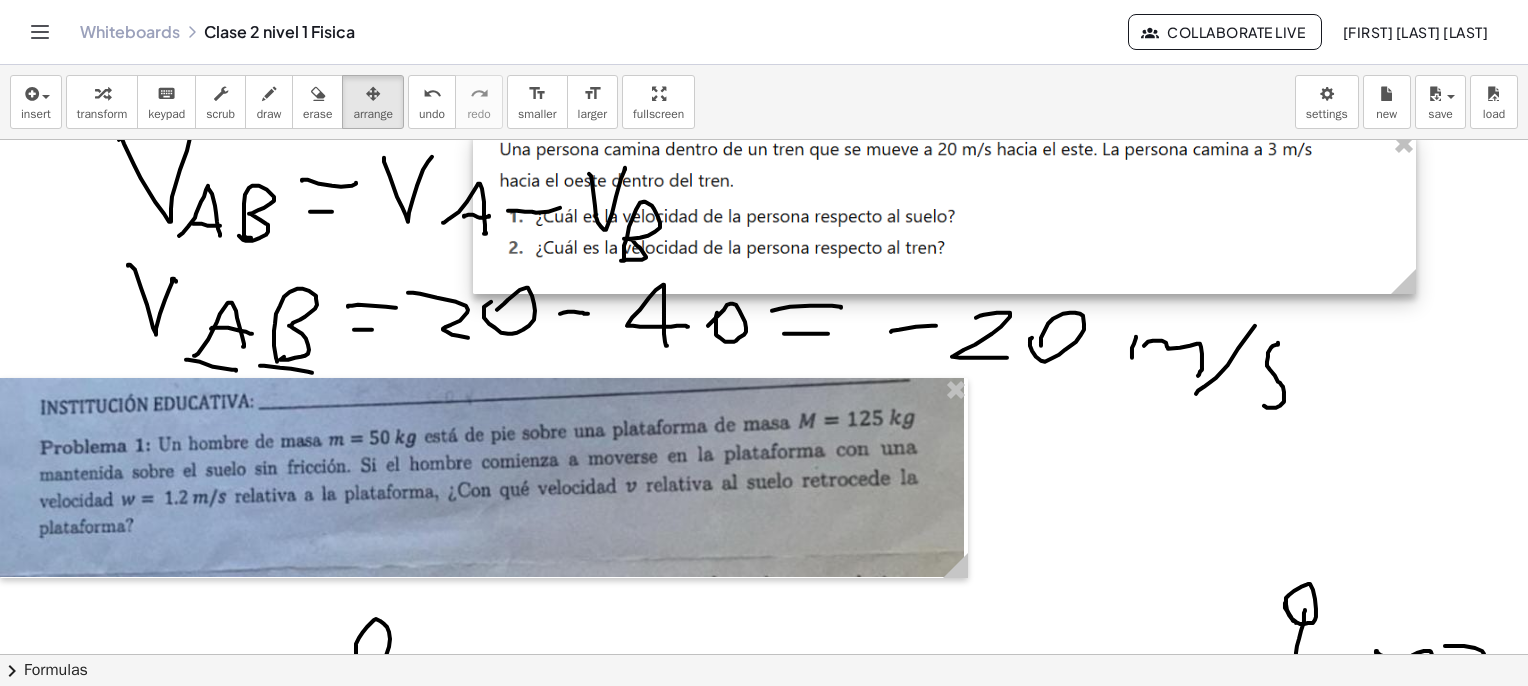 drag, startPoint x: 970, startPoint y: 197, endPoint x: 989, endPoint y: 345, distance: 149.21461 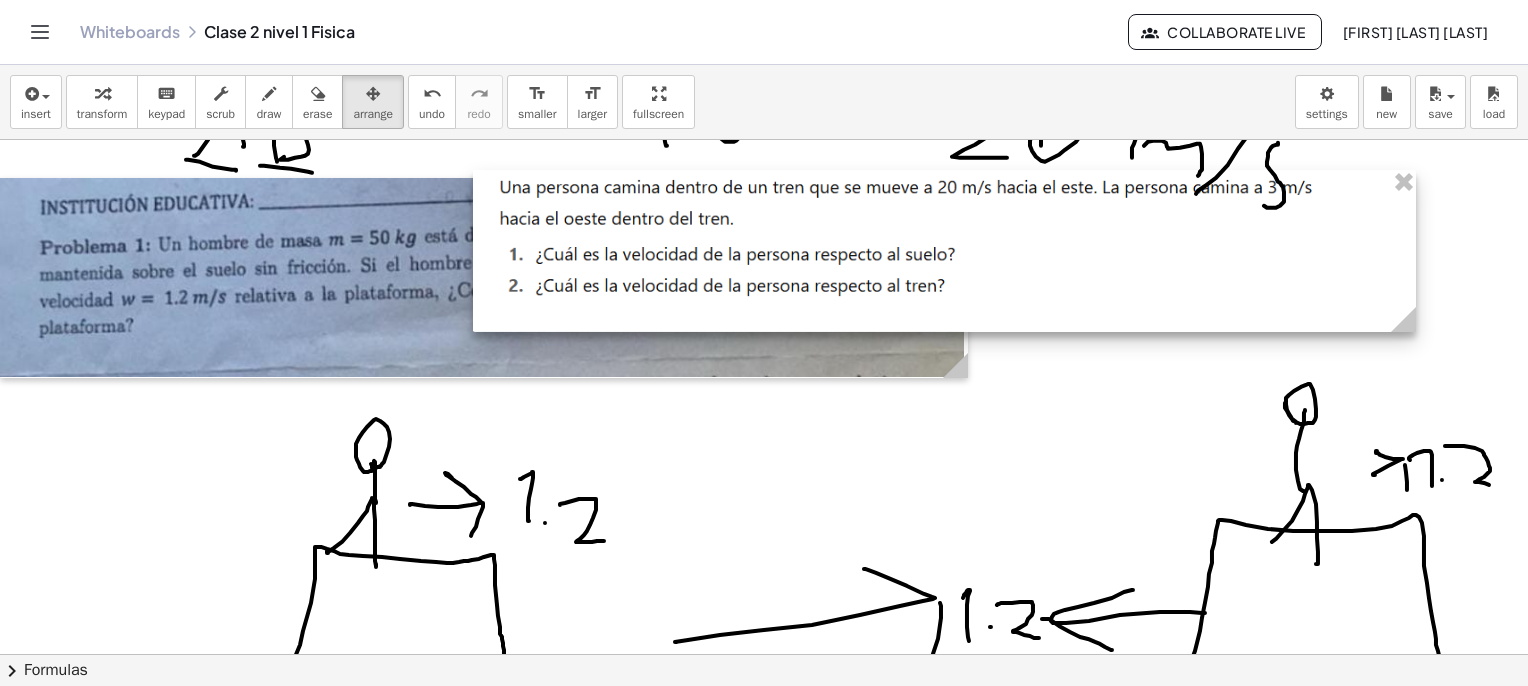 drag, startPoint x: 987, startPoint y: 225, endPoint x: 940, endPoint y: 457, distance: 236.7129 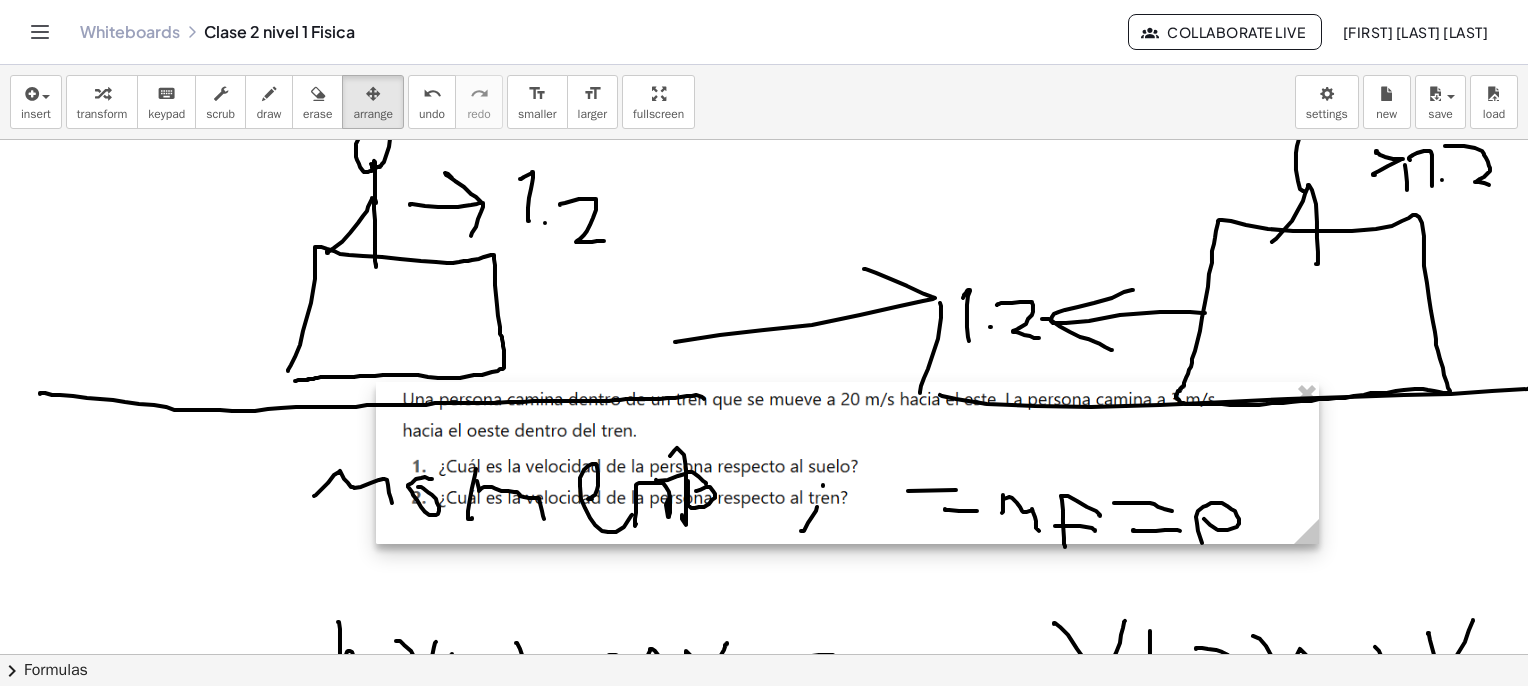 drag, startPoint x: 933, startPoint y: 260, endPoint x: 871, endPoint y: 545, distance: 291.6659 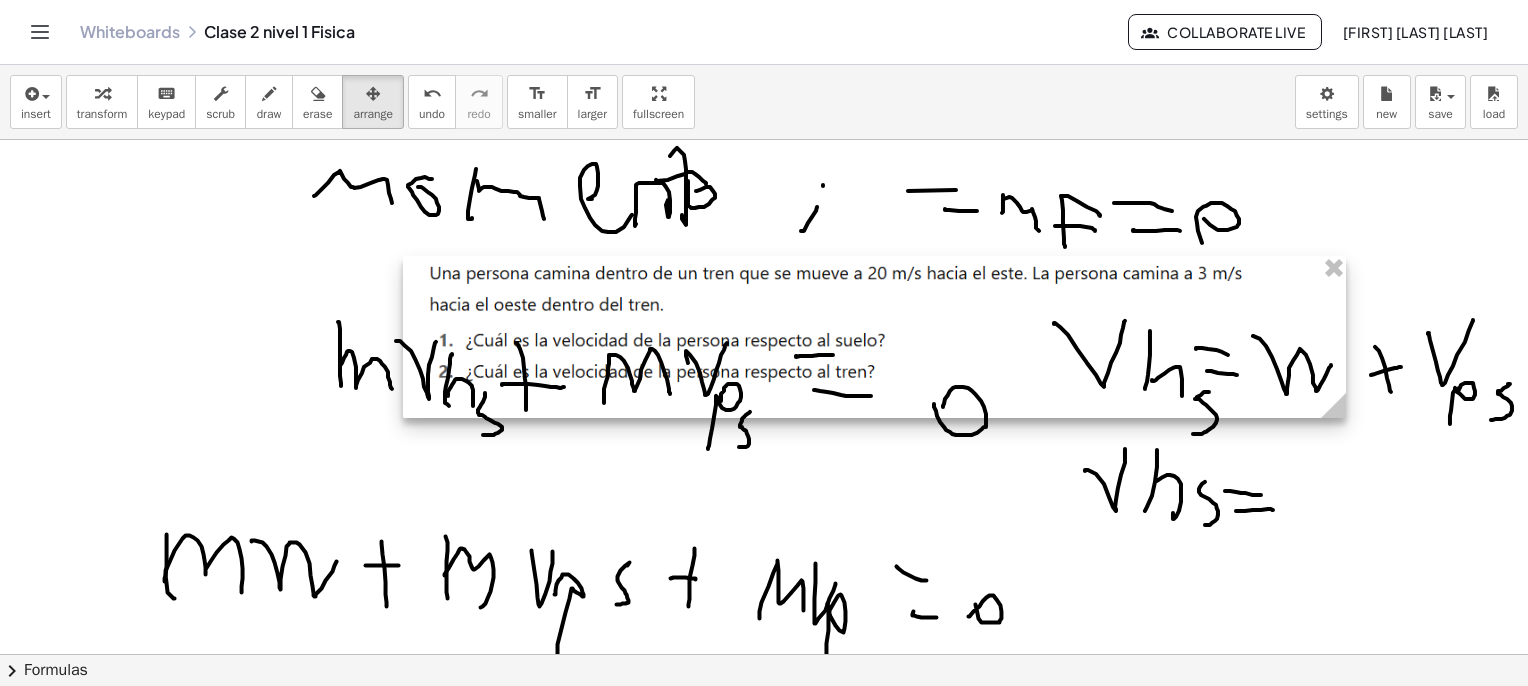 drag, startPoint x: 883, startPoint y: 294, endPoint x: 912, endPoint y: 415, distance: 124.42668 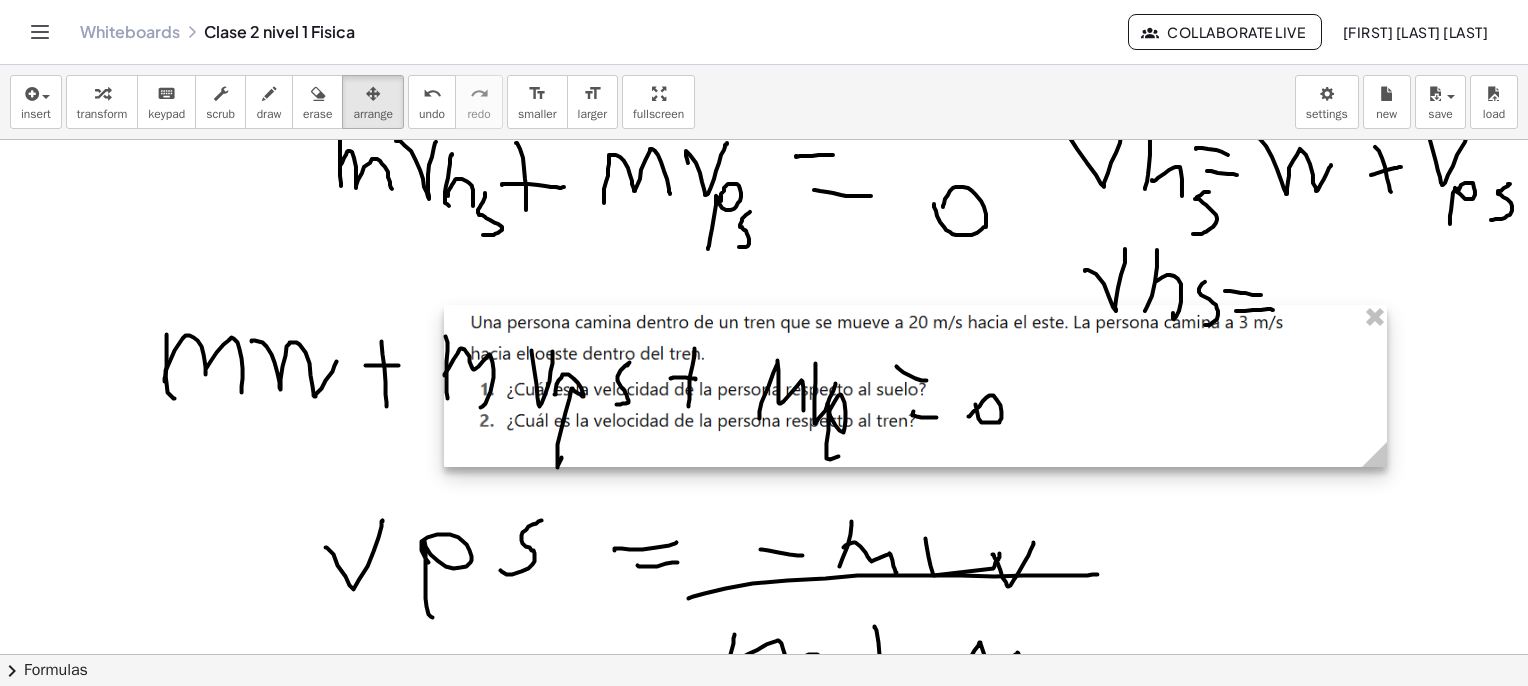 drag, startPoint x: 927, startPoint y: 191, endPoint x: 963, endPoint y: 373, distance: 185.52628 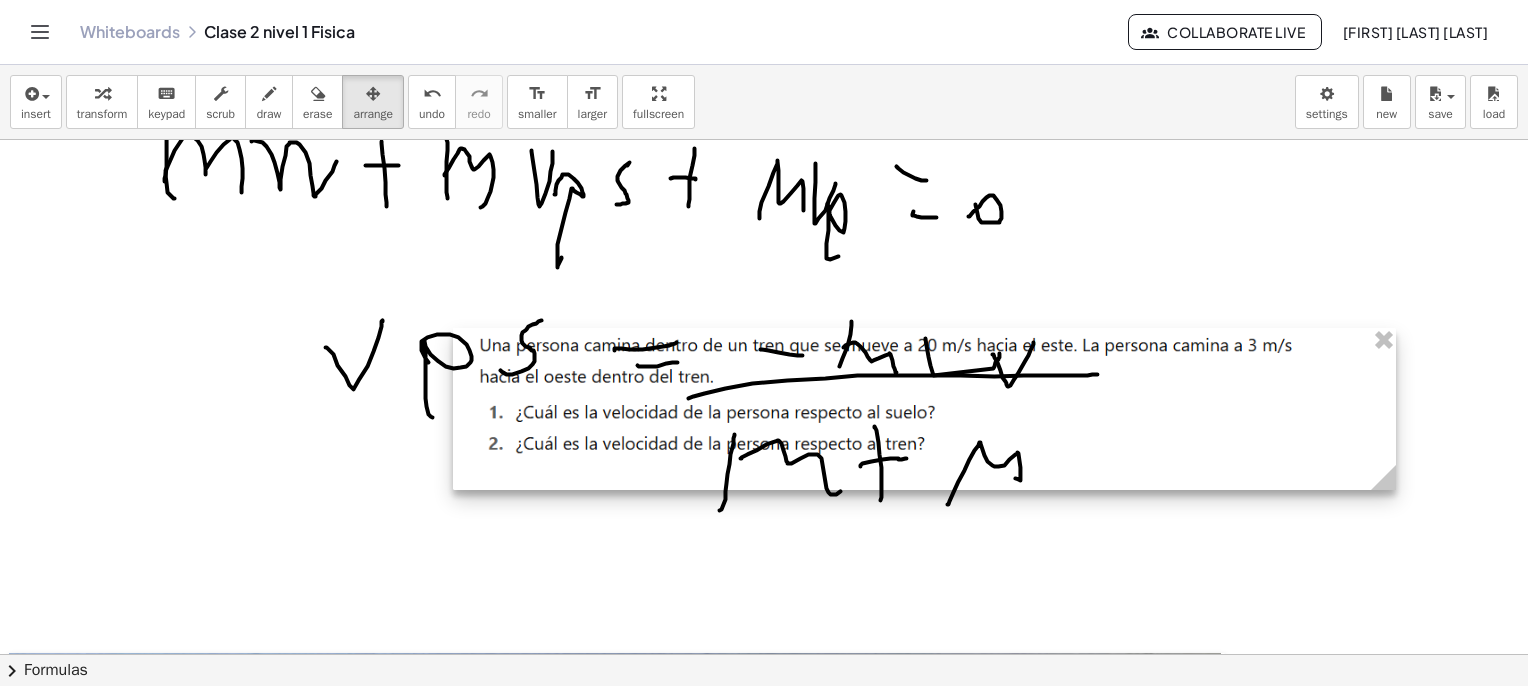 drag, startPoint x: 972, startPoint y: 189, endPoint x: 980, endPoint y: 412, distance: 223.14345 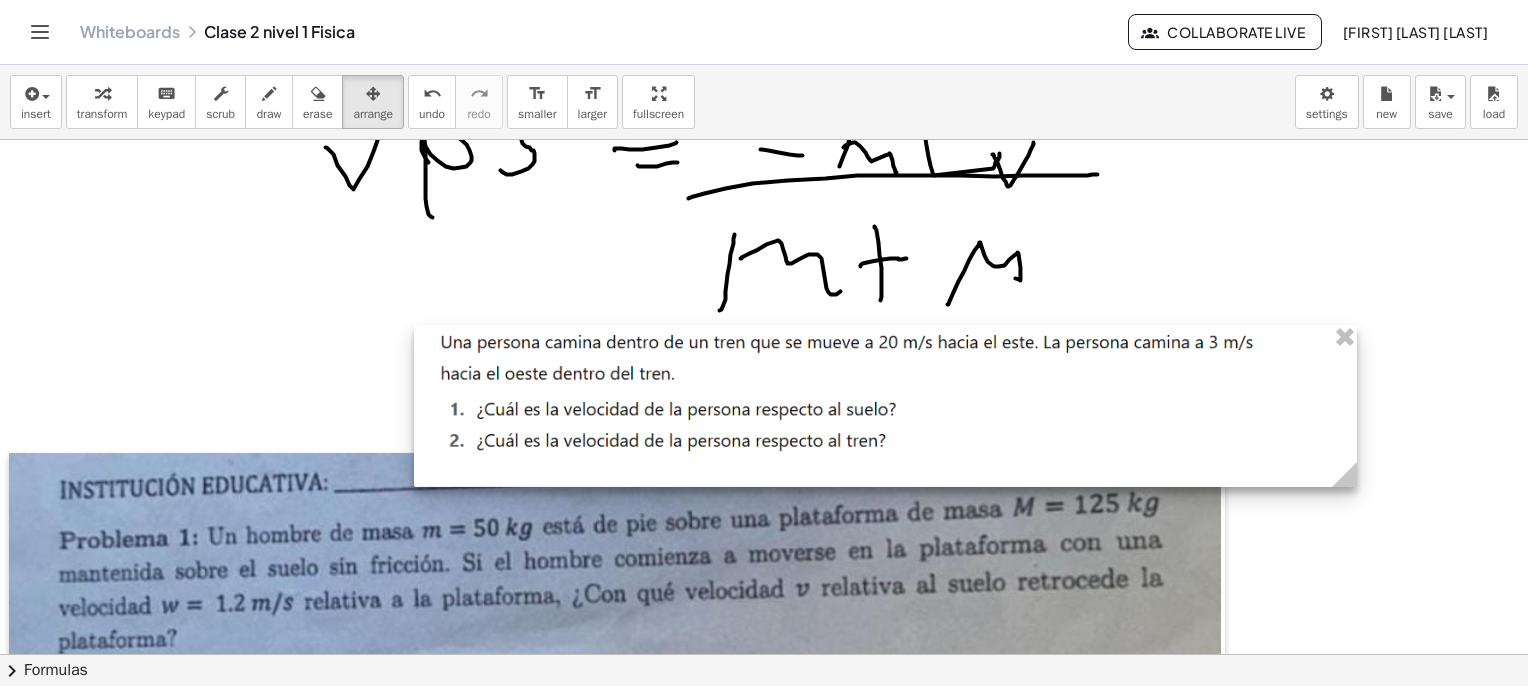 drag, startPoint x: 956, startPoint y: 325, endPoint x: 930, endPoint y: 441, distance: 118.87809 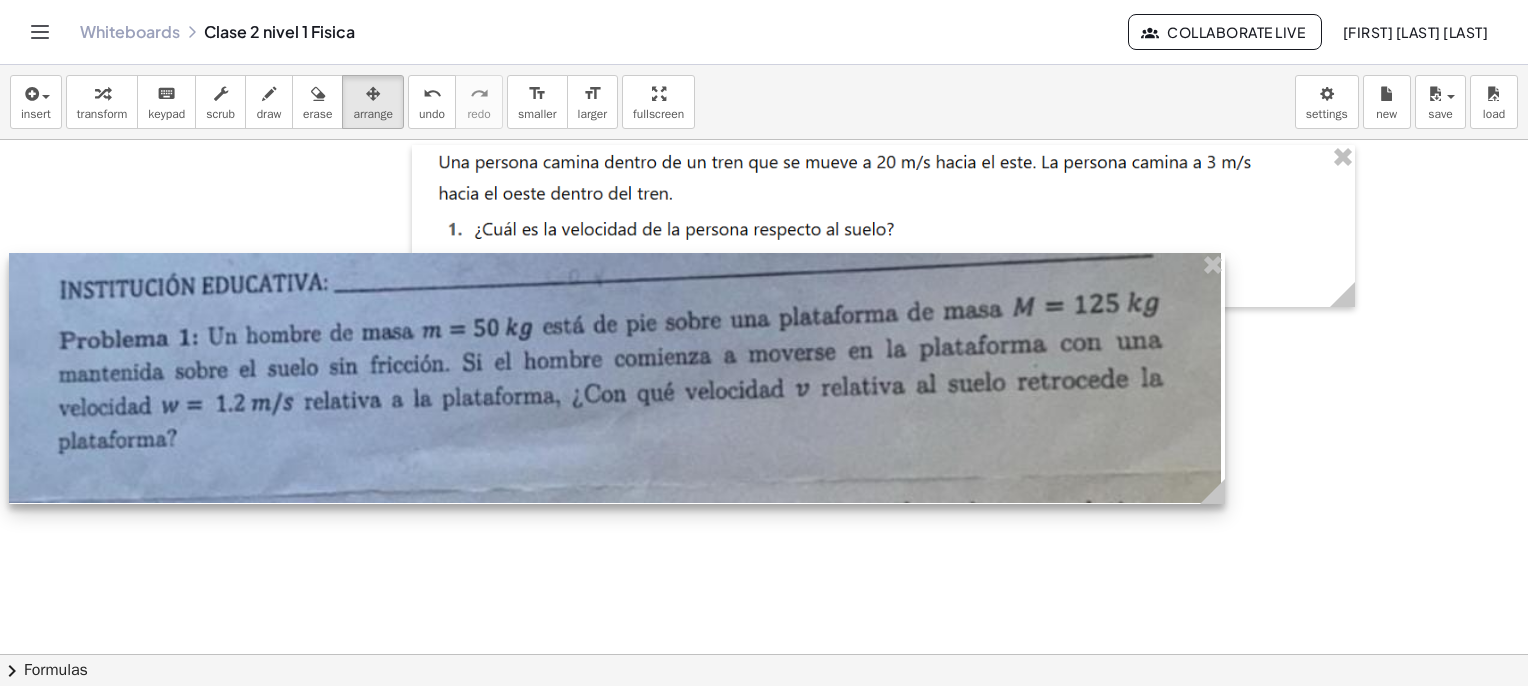 drag, startPoint x: 817, startPoint y: 395, endPoint x: 837, endPoint y: 499, distance: 105.90562 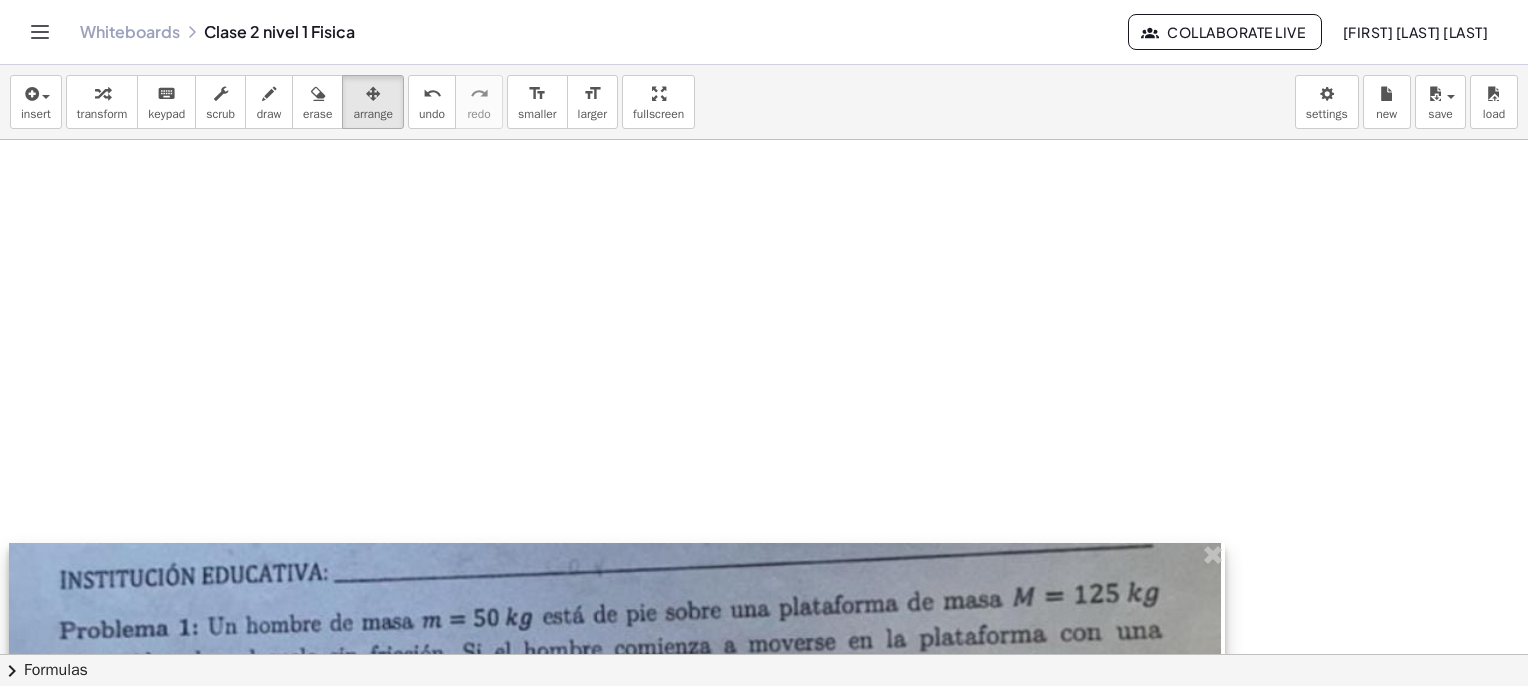 drag, startPoint x: 796, startPoint y: 342, endPoint x: 781, endPoint y: 557, distance: 215.52261 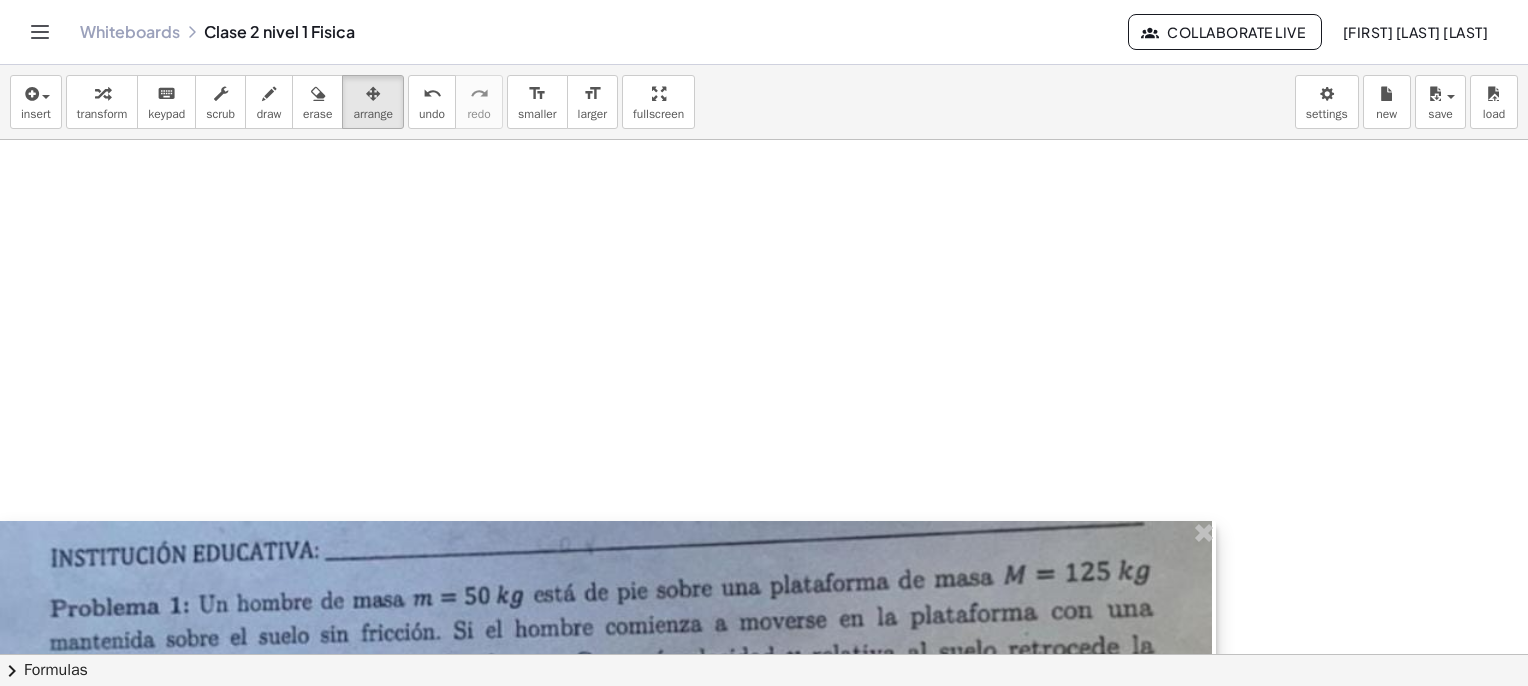 drag, startPoint x: 785, startPoint y: 273, endPoint x: 808, endPoint y: 395, distance: 124.1491 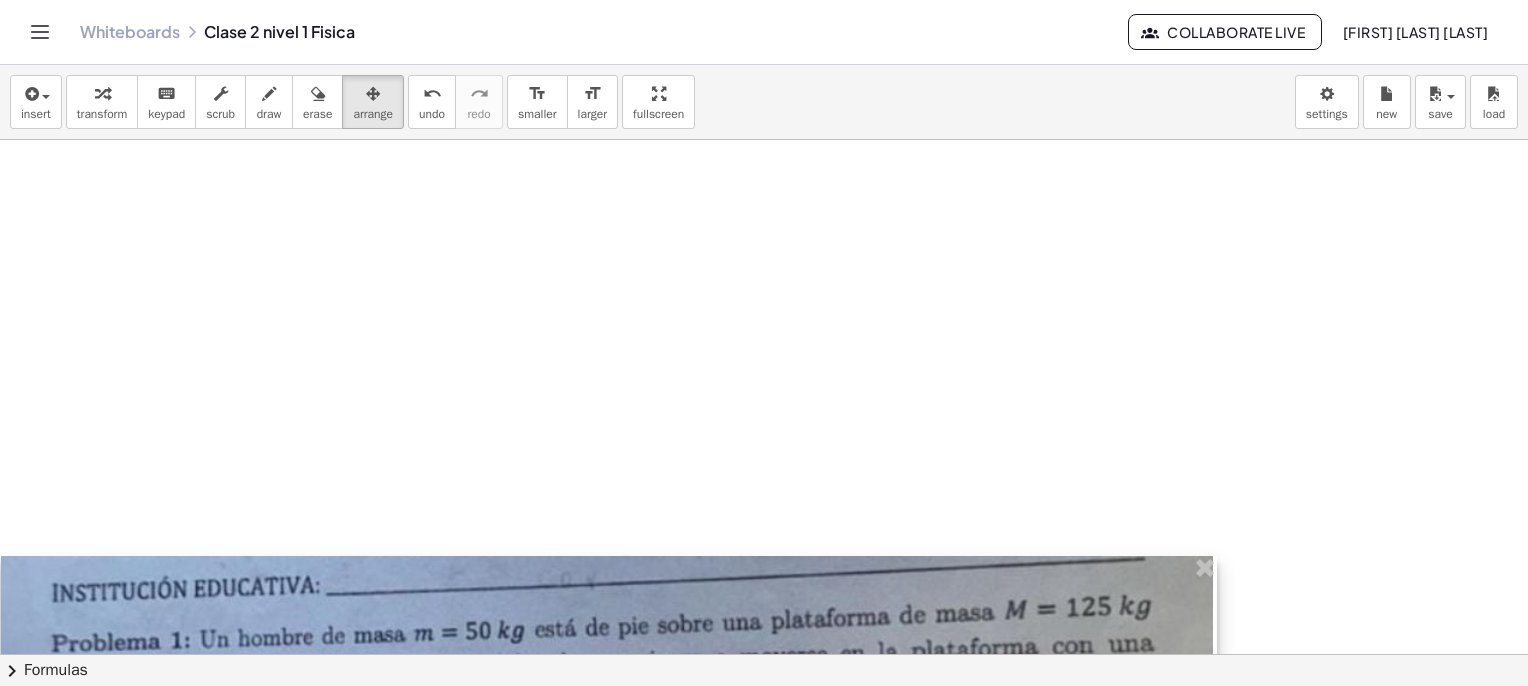 drag, startPoint x: 761, startPoint y: 277, endPoint x: 757, endPoint y: 645, distance: 368.02173 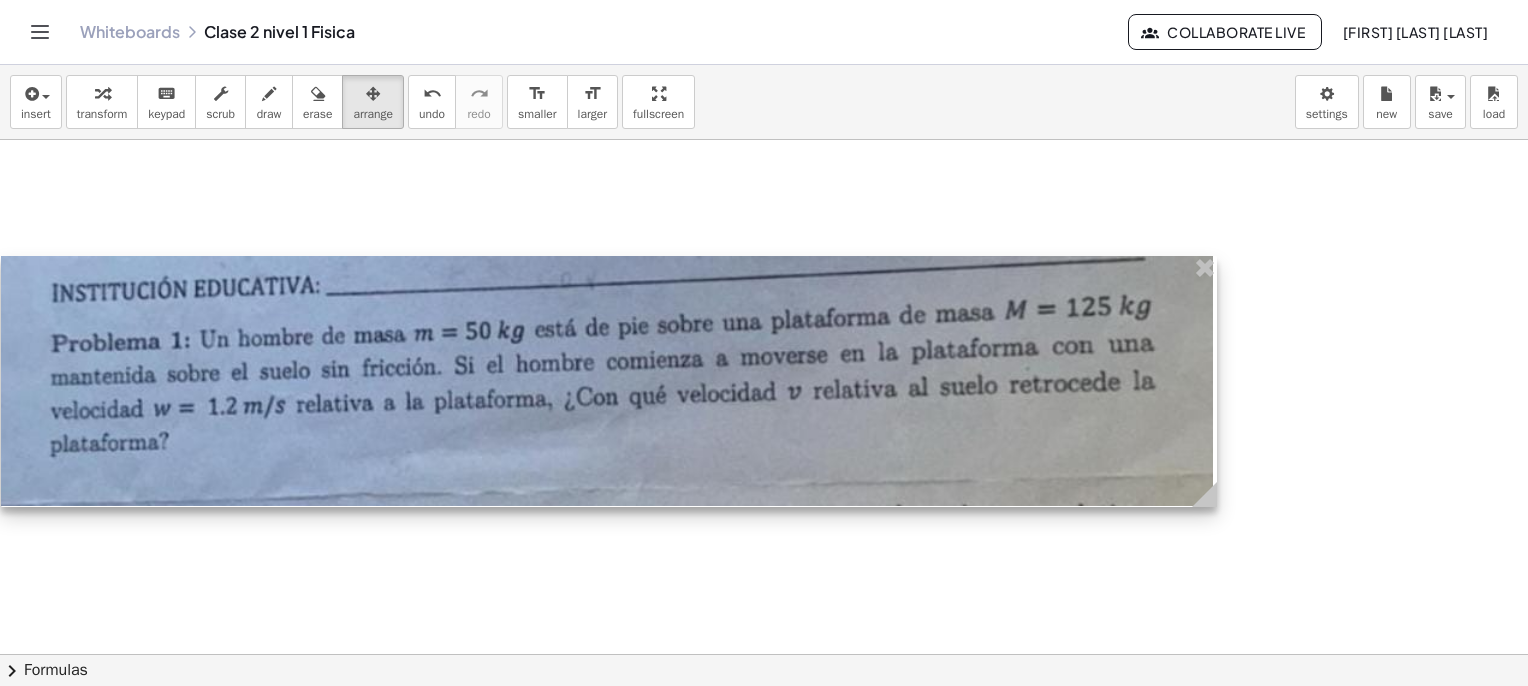 drag, startPoint x: 765, startPoint y: 339, endPoint x: 752, endPoint y: 633, distance: 294.28726 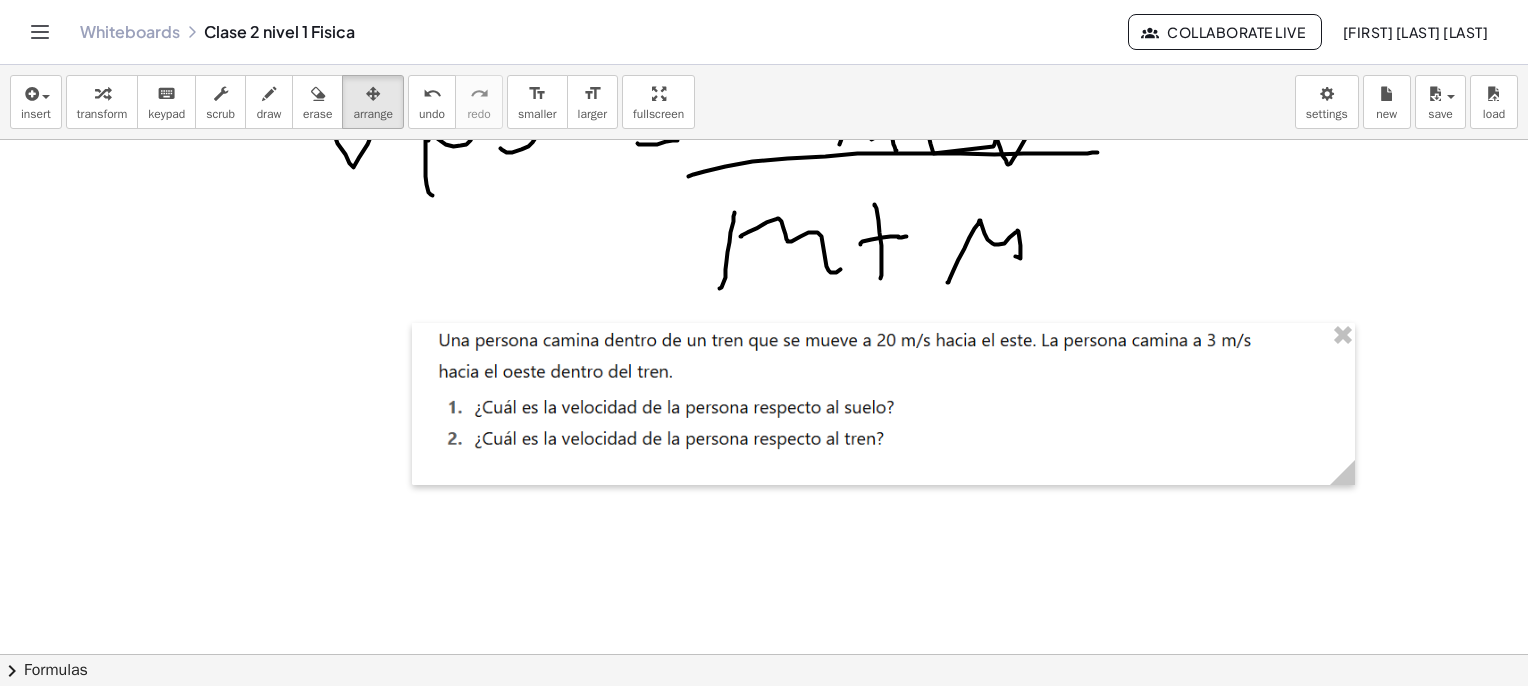 scroll, scrollTop: 2300, scrollLeft: 0, axis: vertical 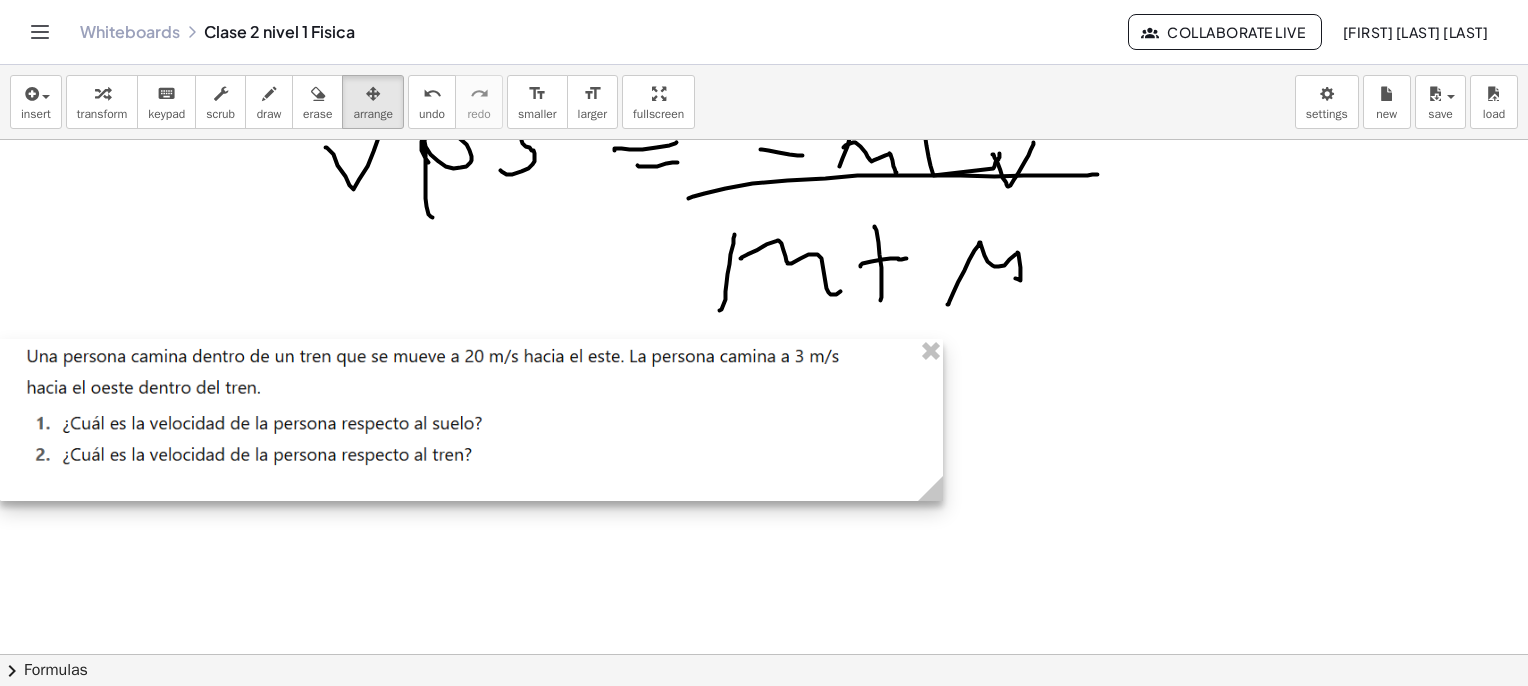 drag, startPoint x: 815, startPoint y: 409, endPoint x: 401, endPoint y: 397, distance: 414.1739 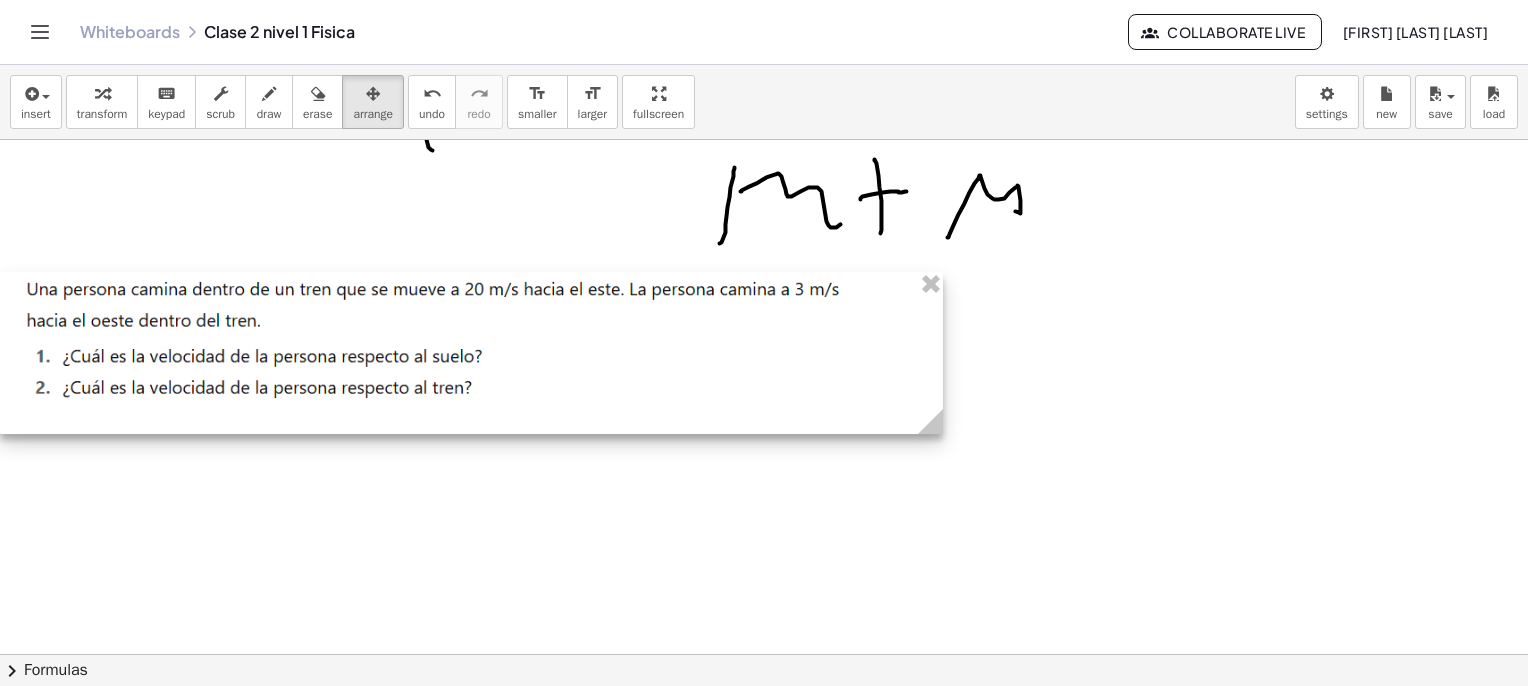 scroll, scrollTop: 2400, scrollLeft: 0, axis: vertical 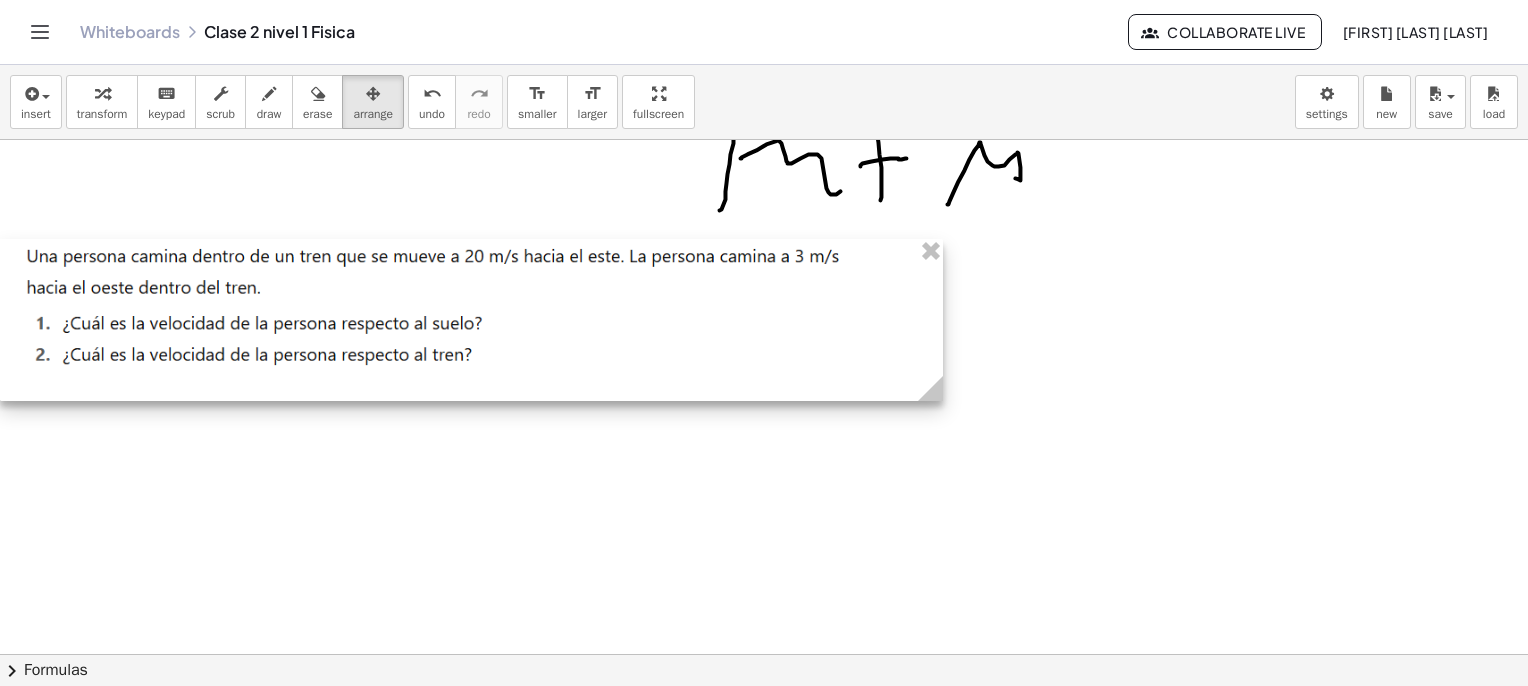 click at bounding box center [471, 320] 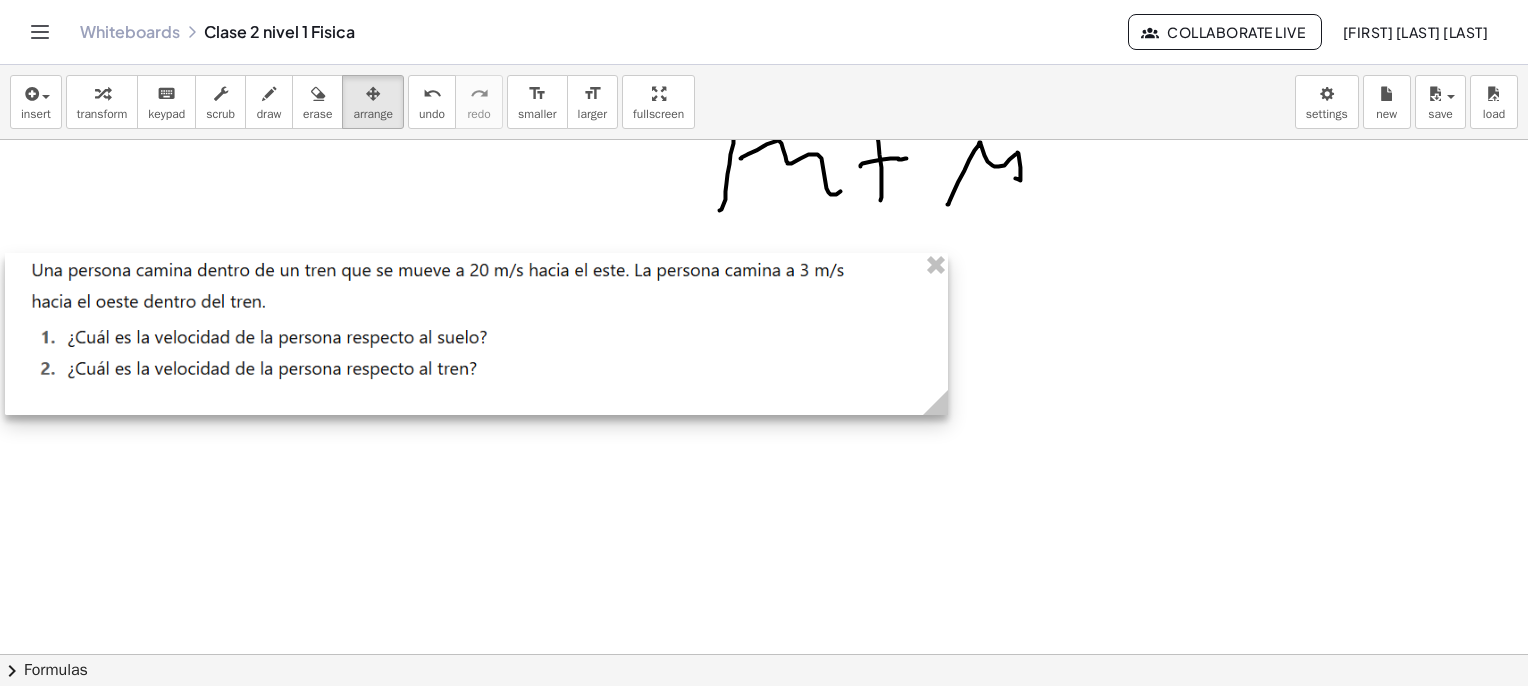 click at bounding box center [476, 334] 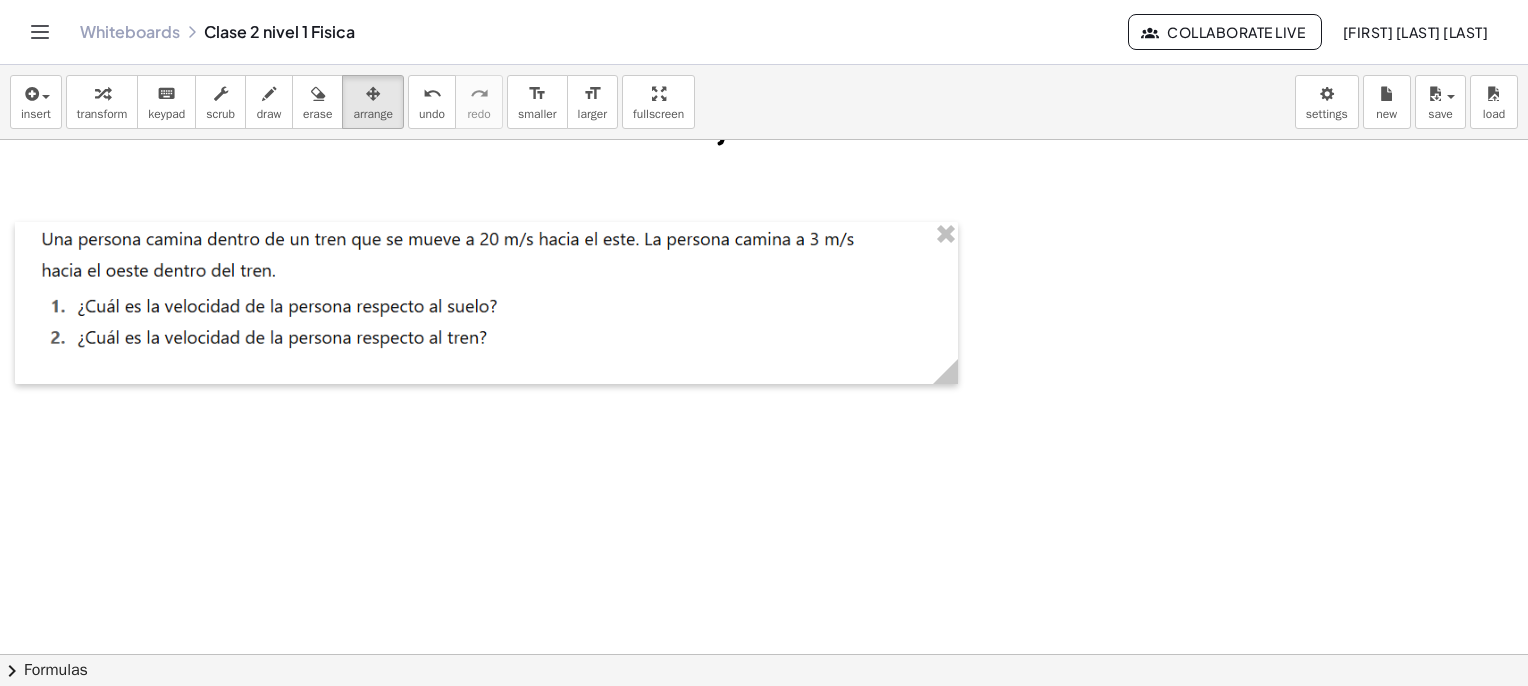 scroll, scrollTop: 2500, scrollLeft: 0, axis: vertical 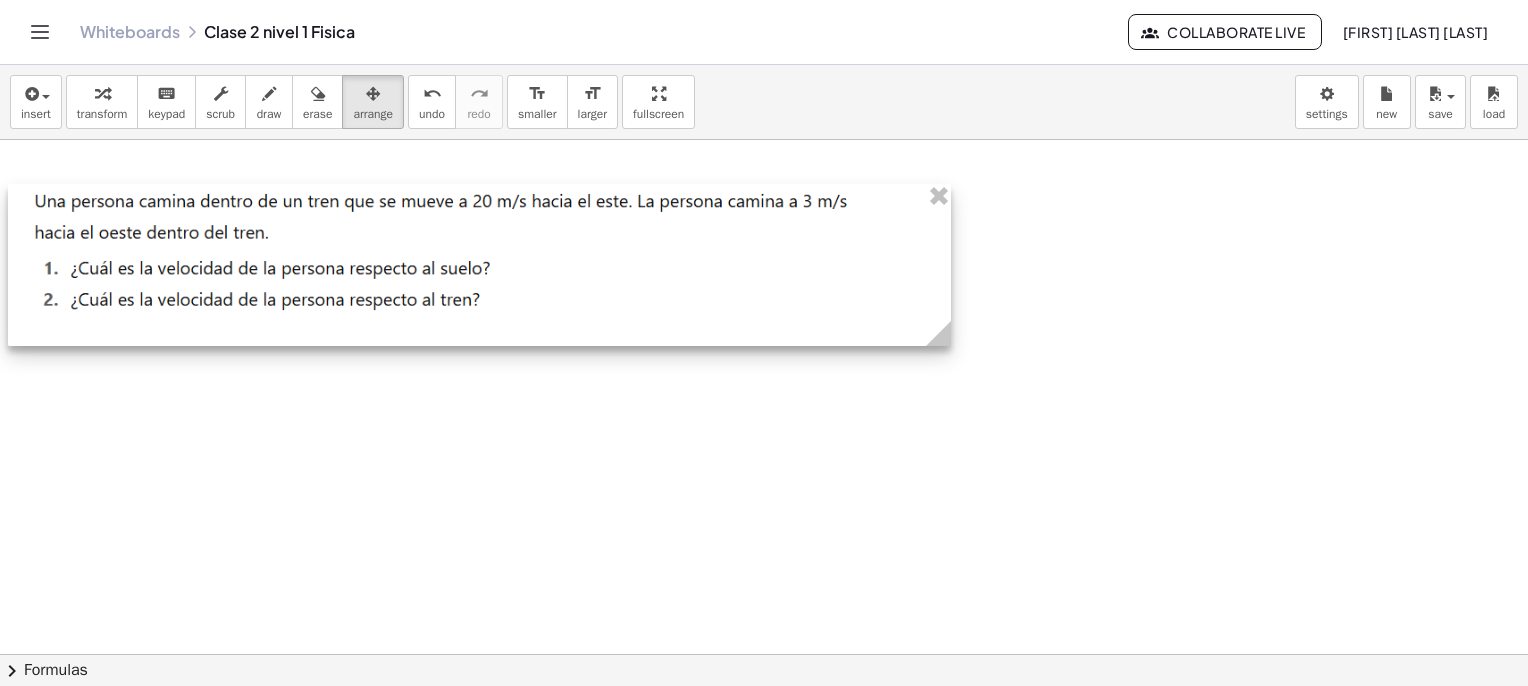 click at bounding box center [479, 265] 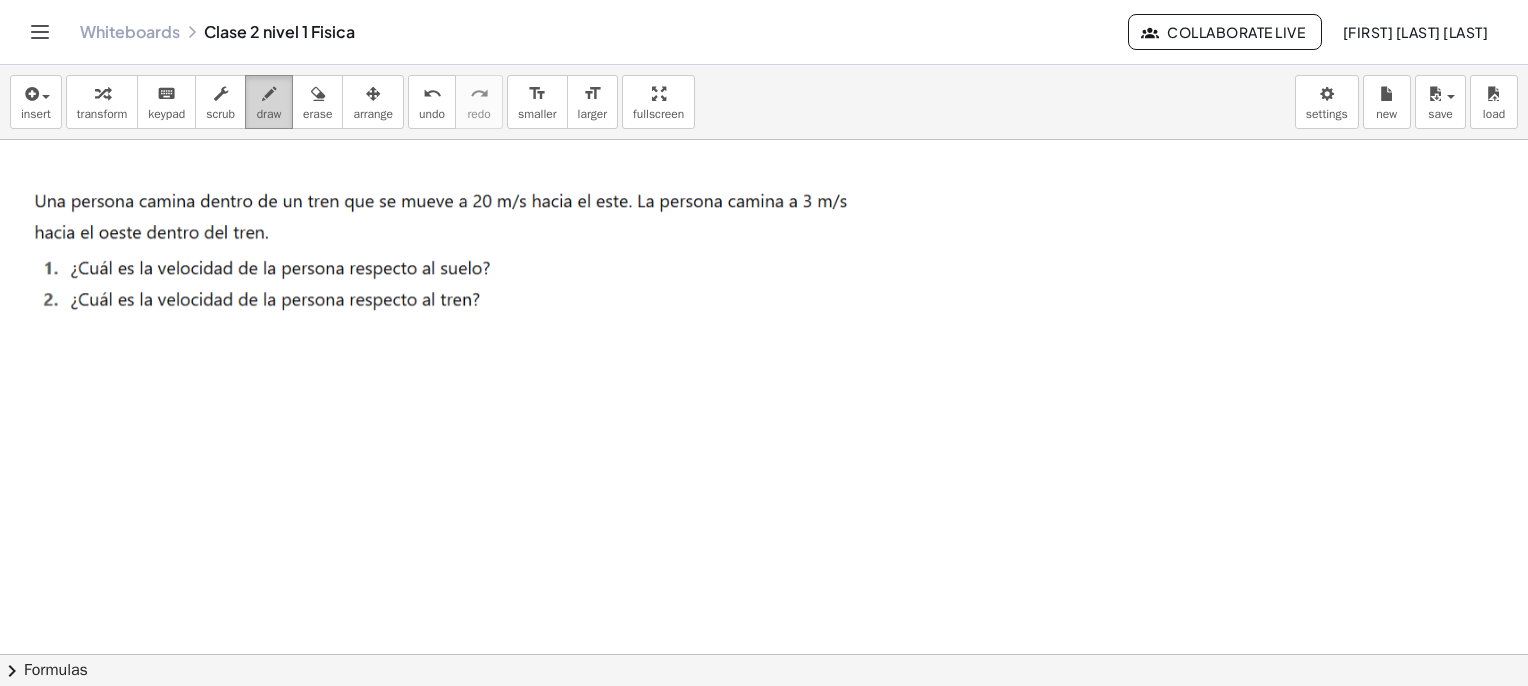 click at bounding box center [269, 94] 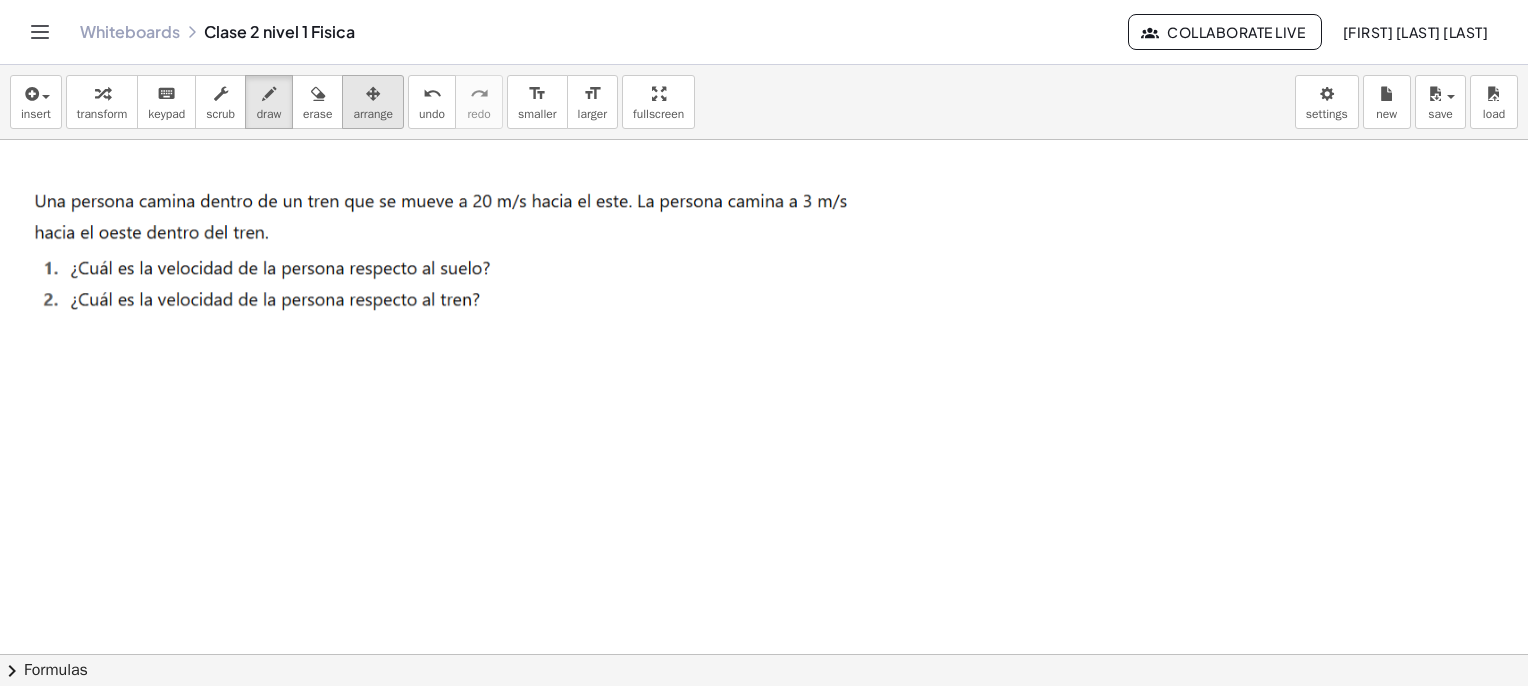 click at bounding box center [373, 94] 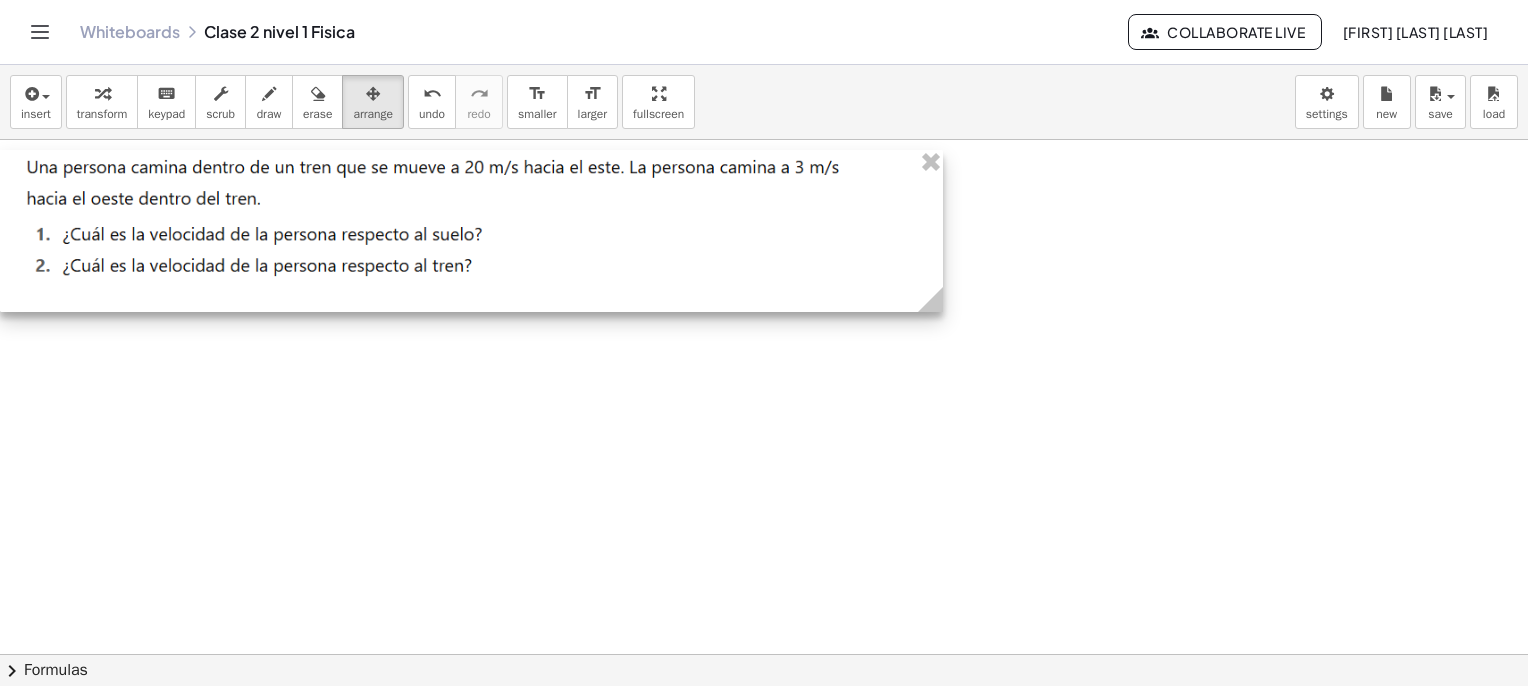 drag, startPoint x: 424, startPoint y: 257, endPoint x: 420, endPoint y: 224, distance: 33.24154 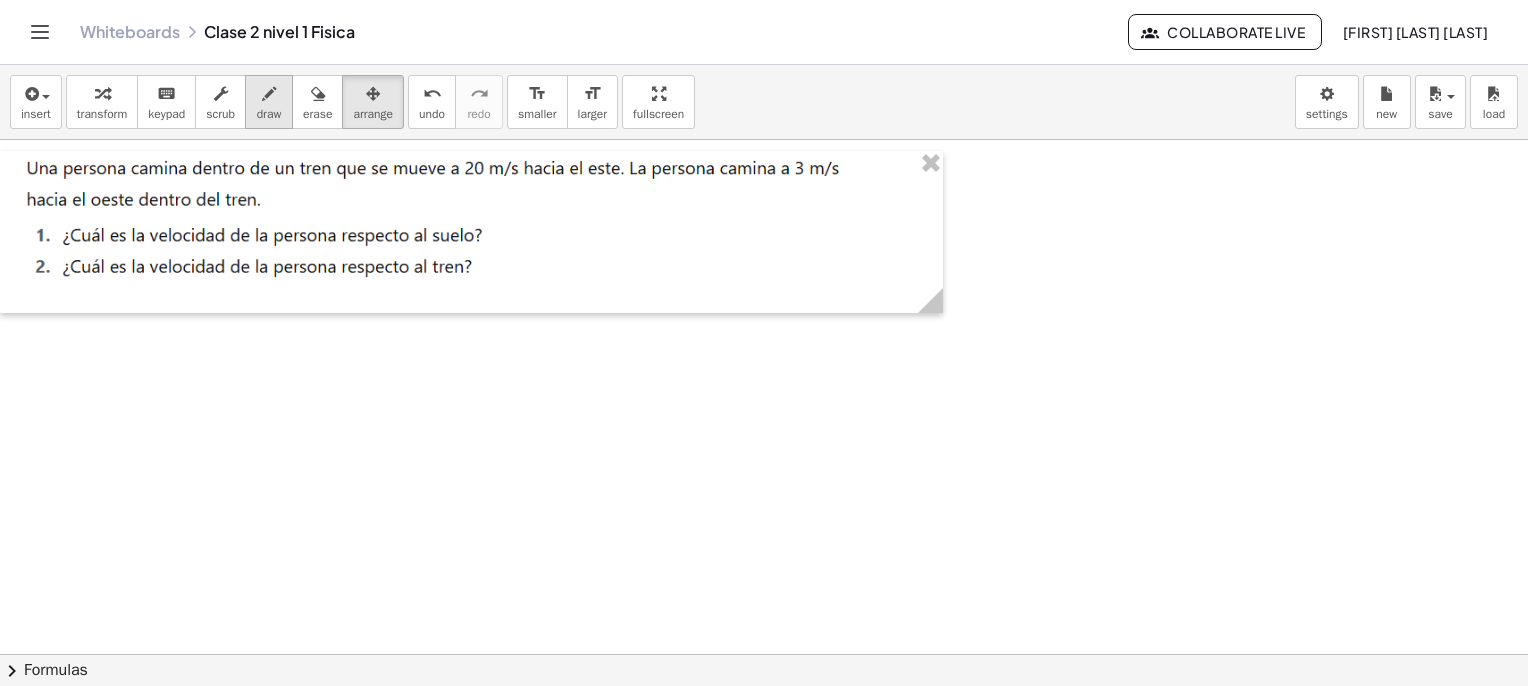 click at bounding box center (269, 93) 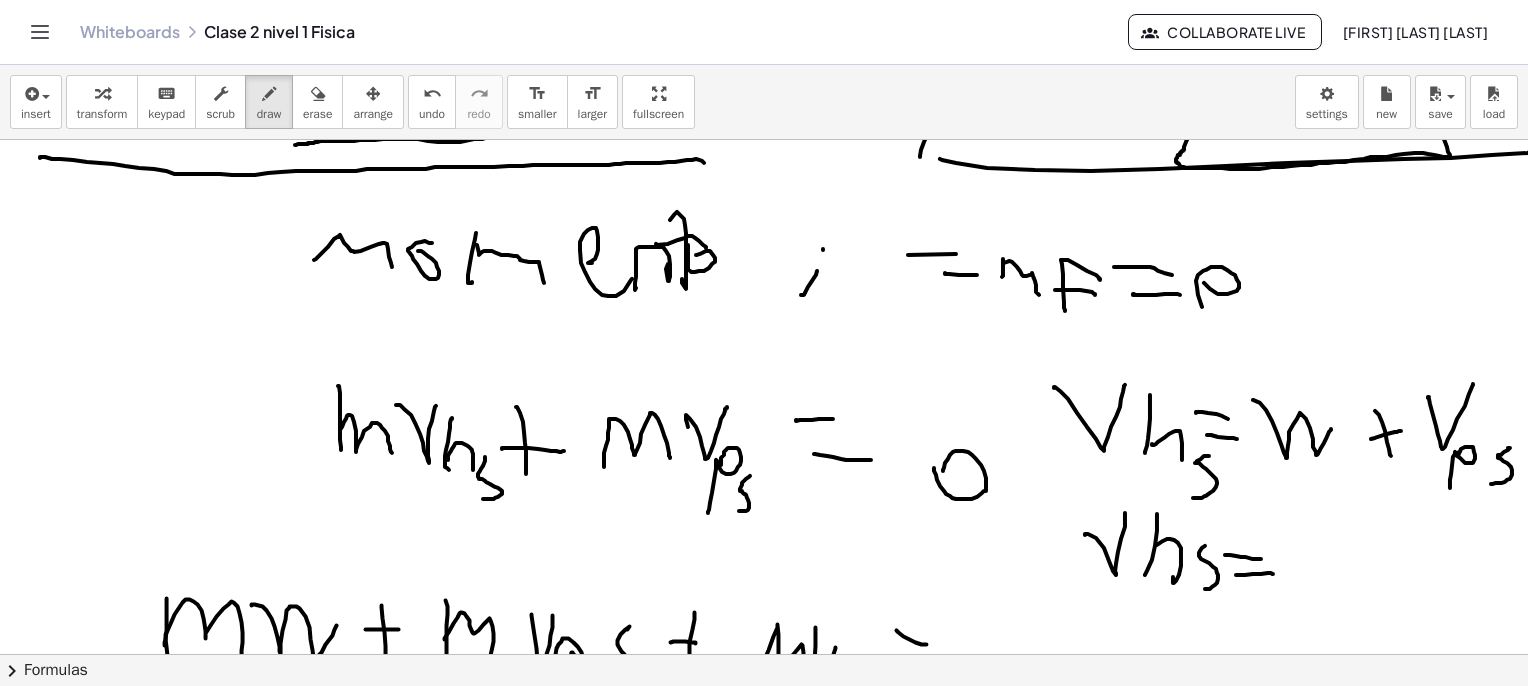 scroll, scrollTop: 0, scrollLeft: 0, axis: both 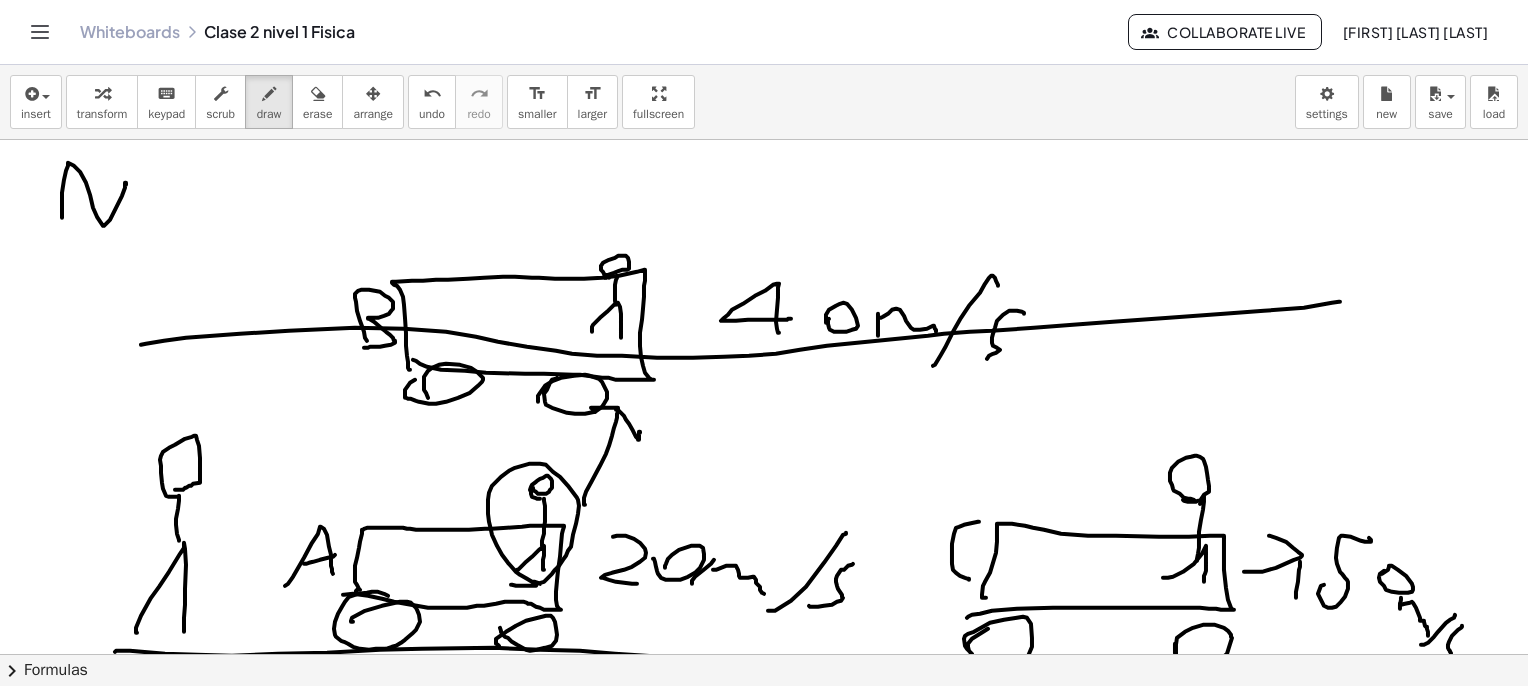 drag, startPoint x: 62, startPoint y: 215, endPoint x: 143, endPoint y: 243, distance: 85.70297 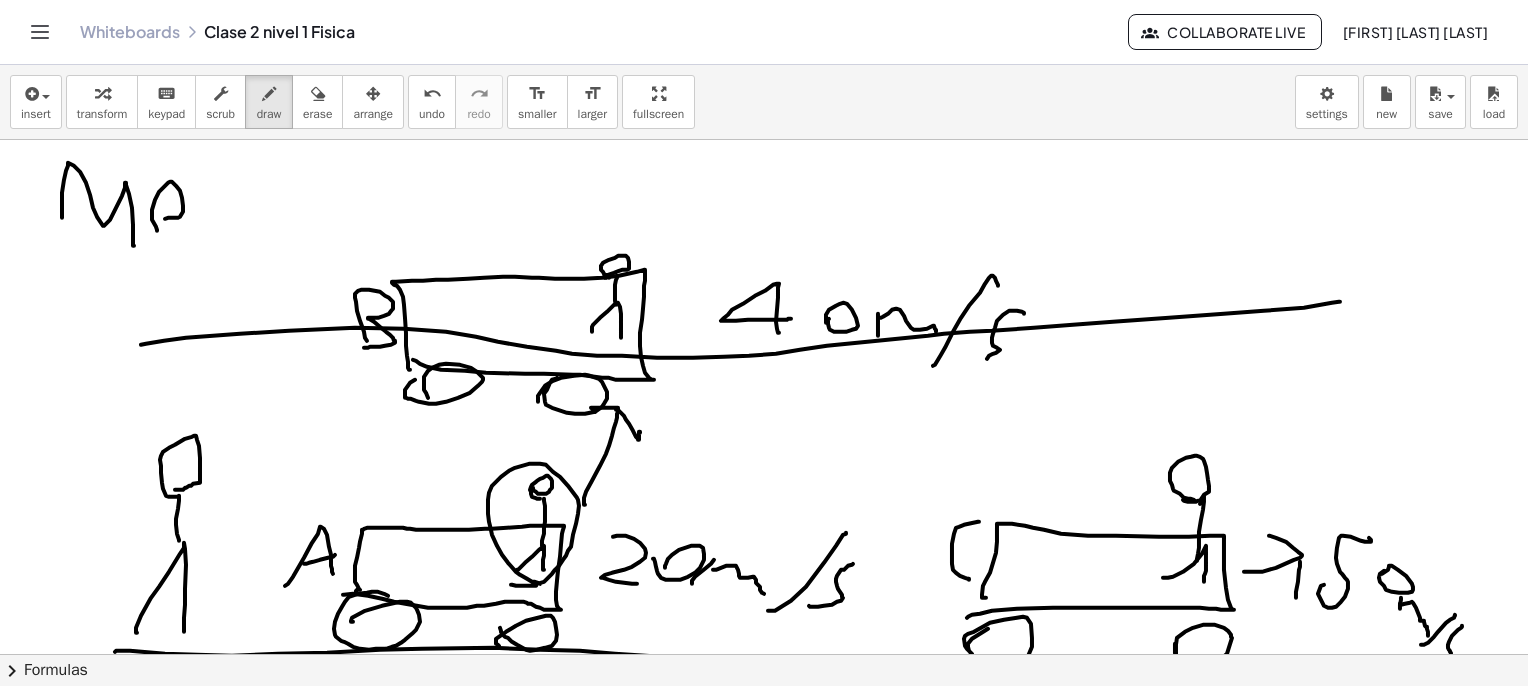 drag, startPoint x: 157, startPoint y: 229, endPoint x: 193, endPoint y: 205, distance: 43.266617 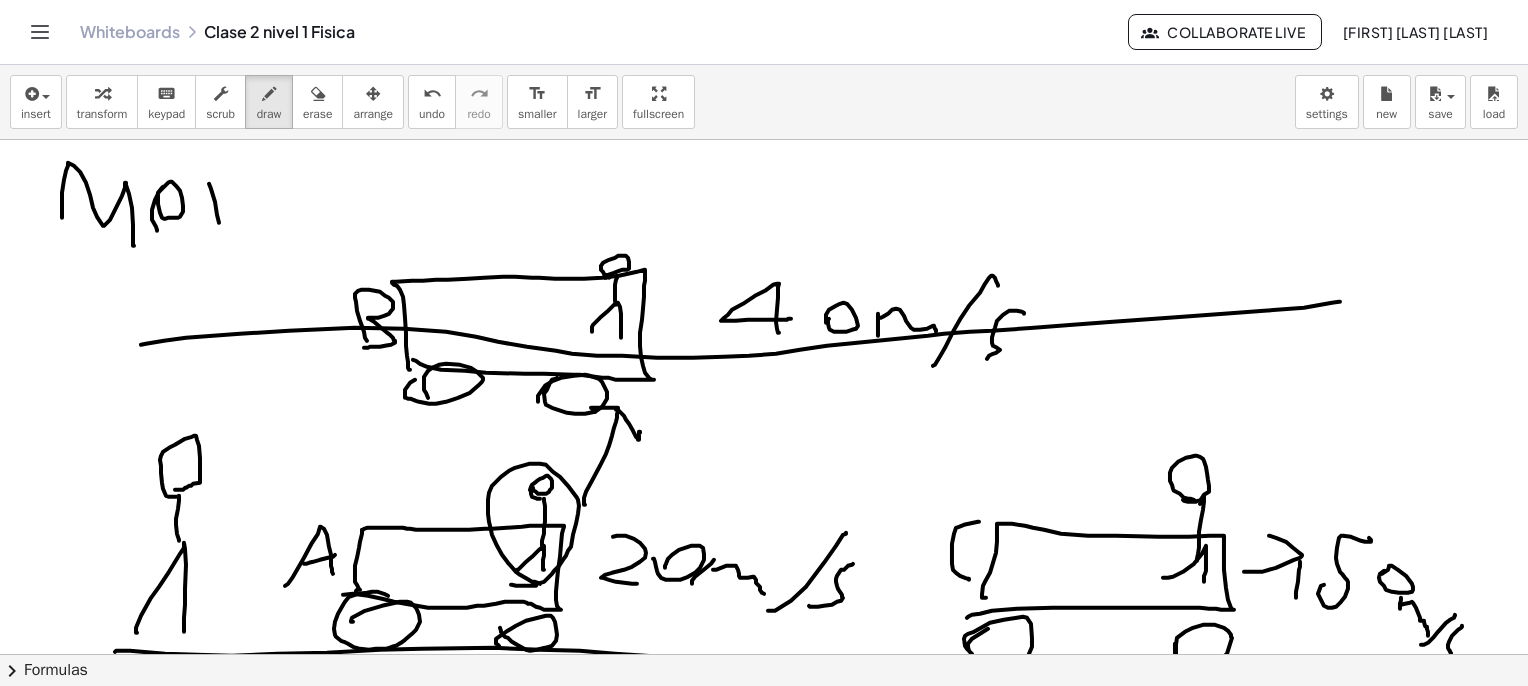 drag, startPoint x: 209, startPoint y: 183, endPoint x: 241, endPoint y: 185, distance: 32.06244 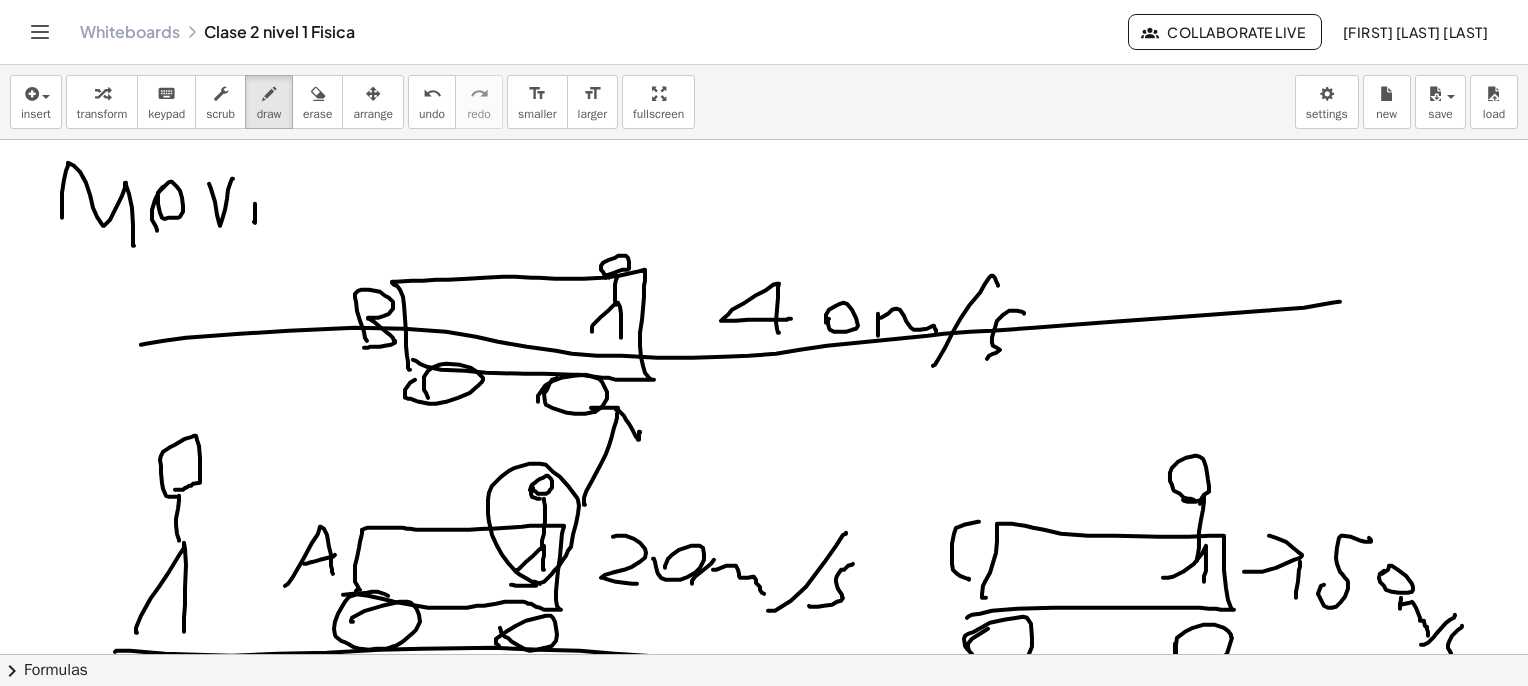 drag, startPoint x: 255, startPoint y: 222, endPoint x: 262, endPoint y: 166, distance: 56.435802 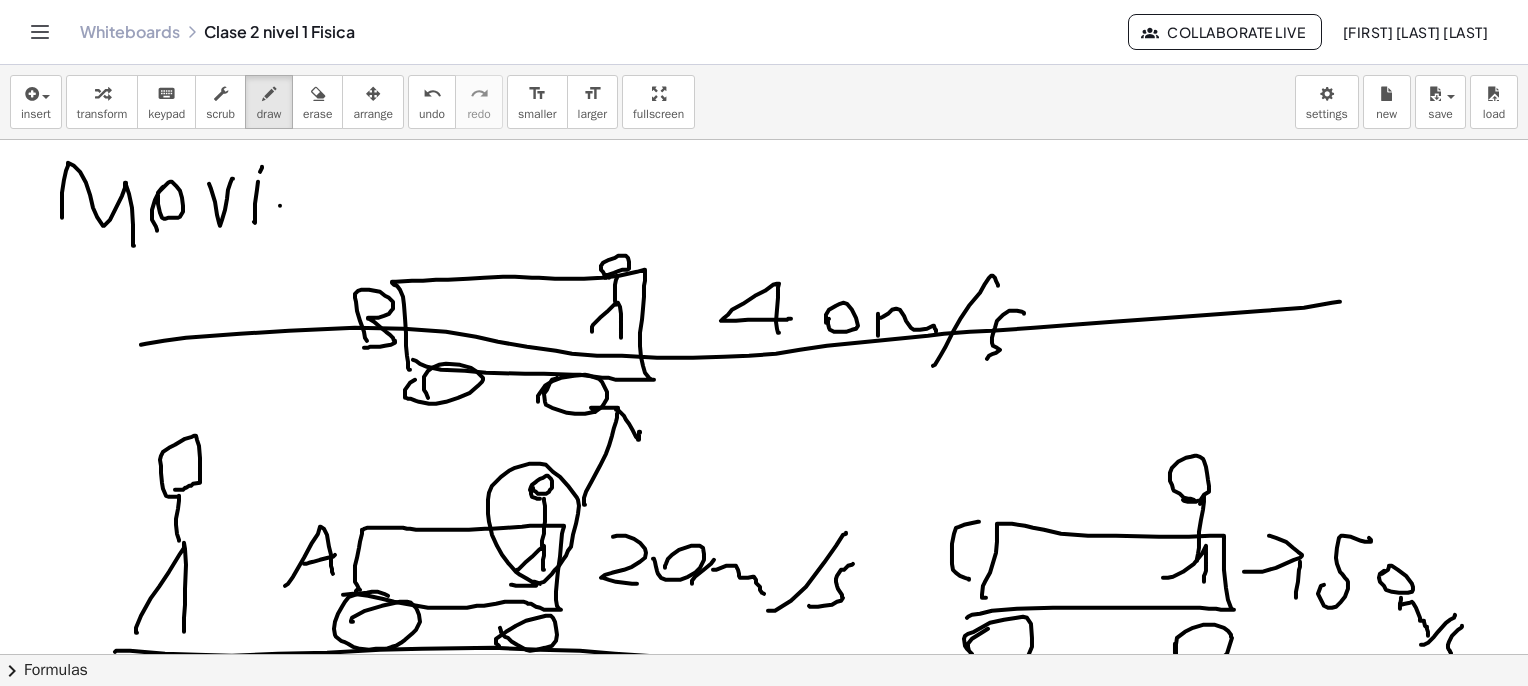 drag, startPoint x: 280, startPoint y: 205, endPoint x: 282, endPoint y: 189, distance: 16.124516 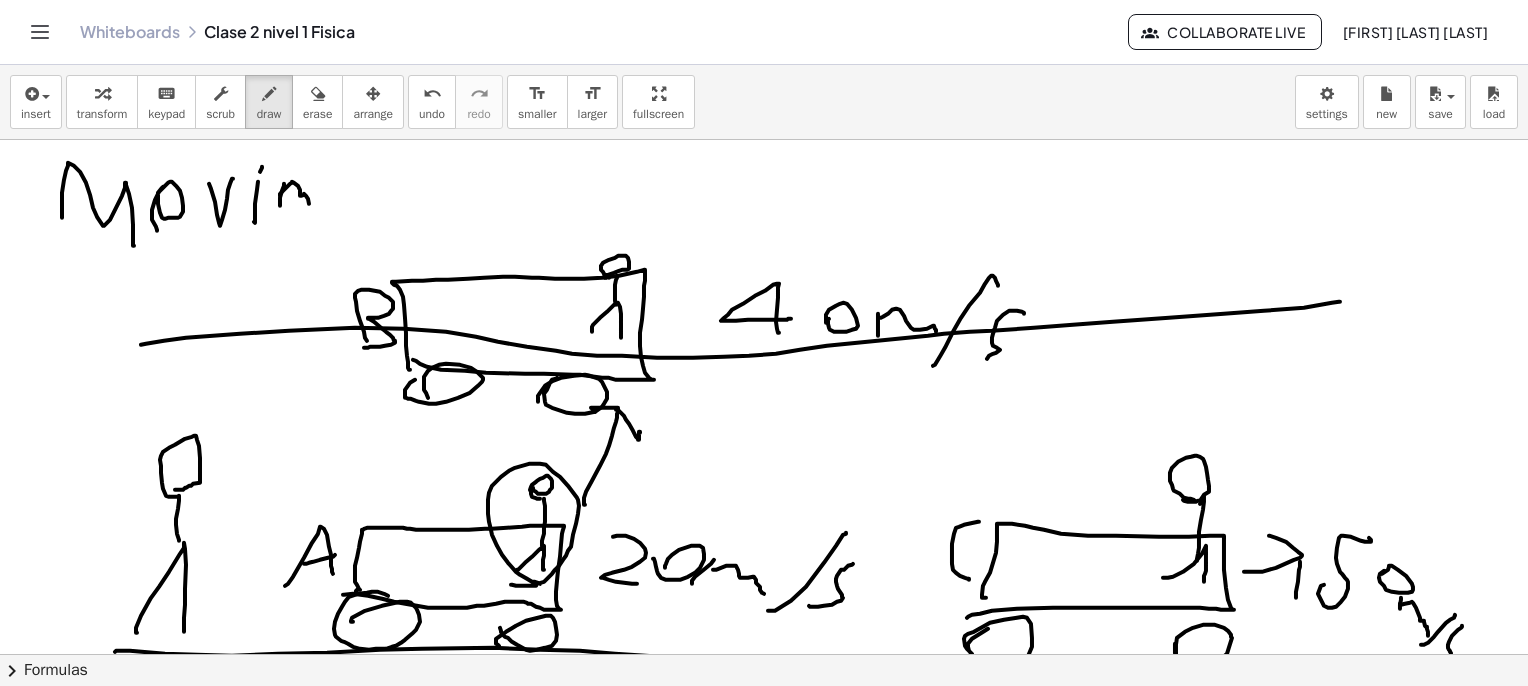 drag, startPoint x: 280, startPoint y: 194, endPoint x: 324, endPoint y: 208, distance: 46.173584 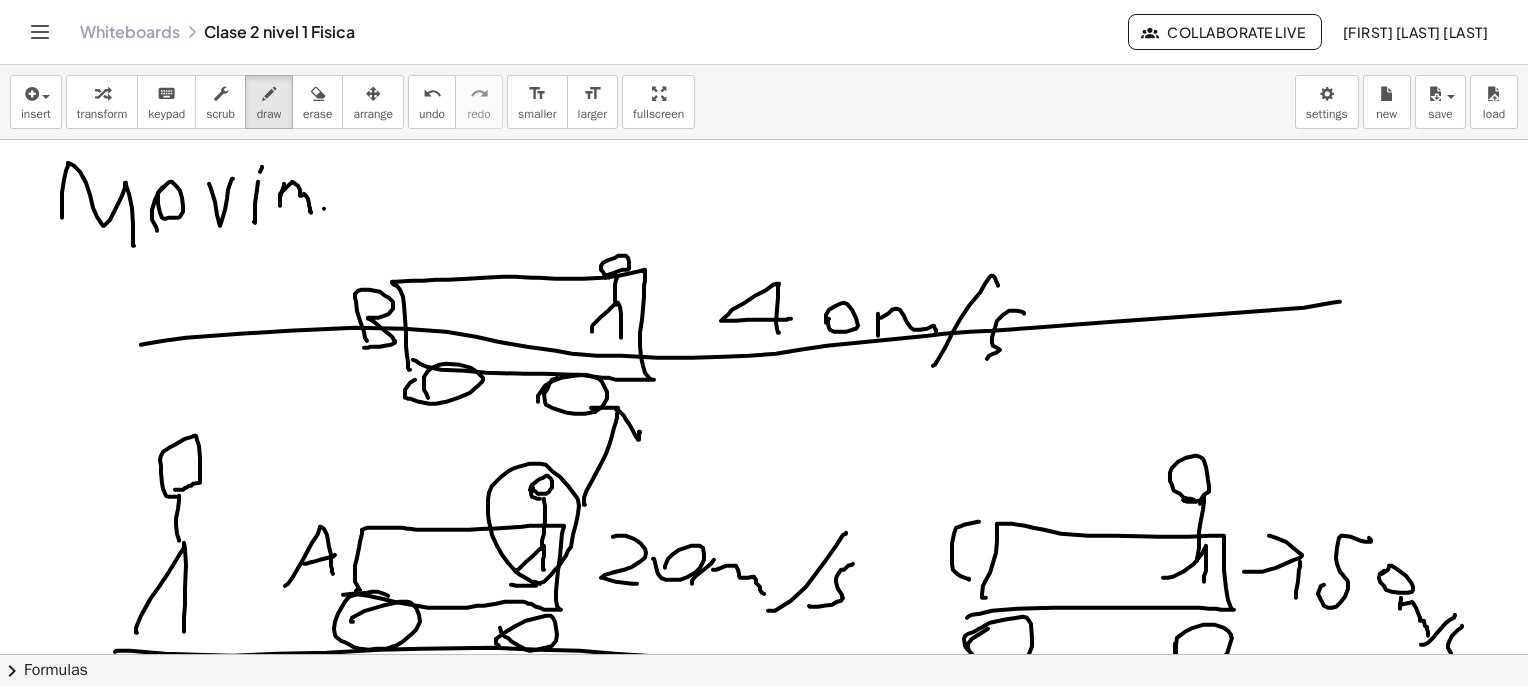 drag, startPoint x: 324, startPoint y: 208, endPoint x: 327, endPoint y: 175, distance: 33.13608 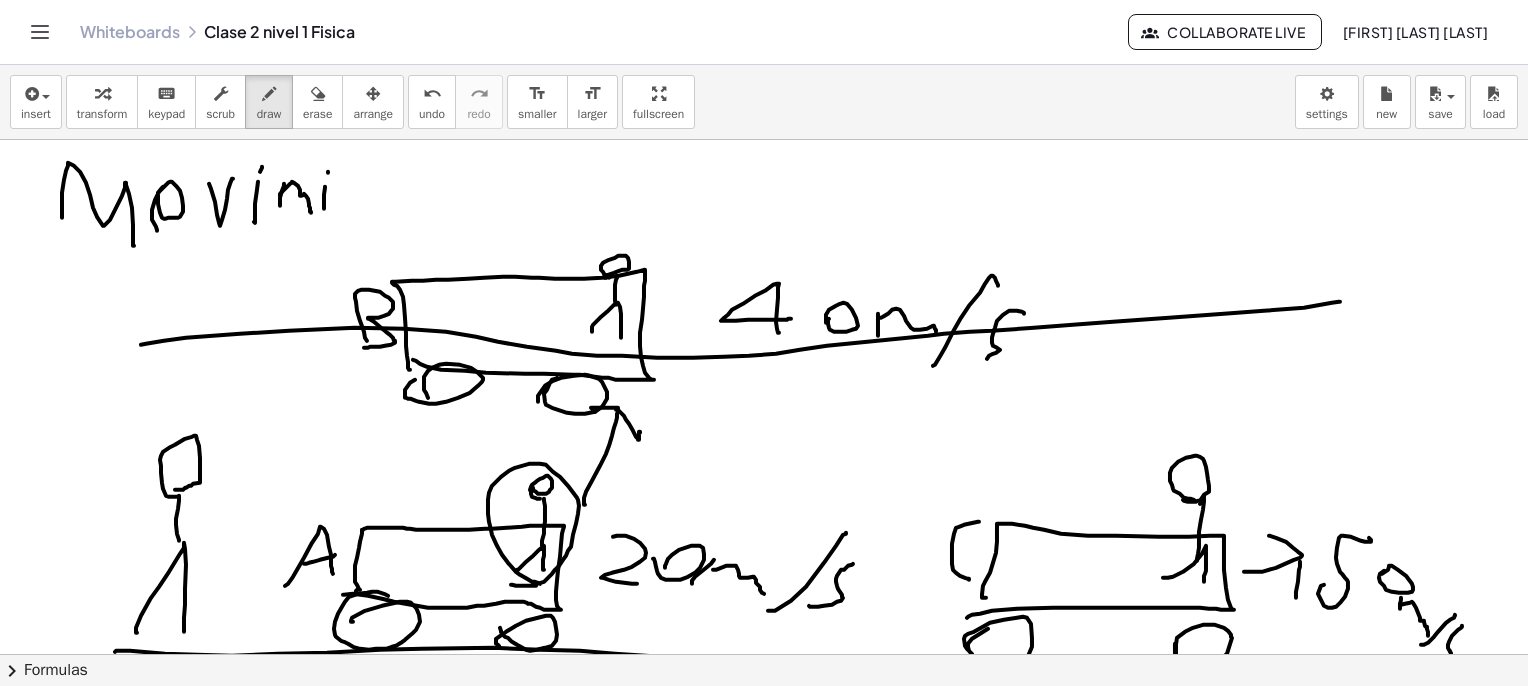 drag, startPoint x: 328, startPoint y: 171, endPoint x: 326, endPoint y: 211, distance: 40.04997 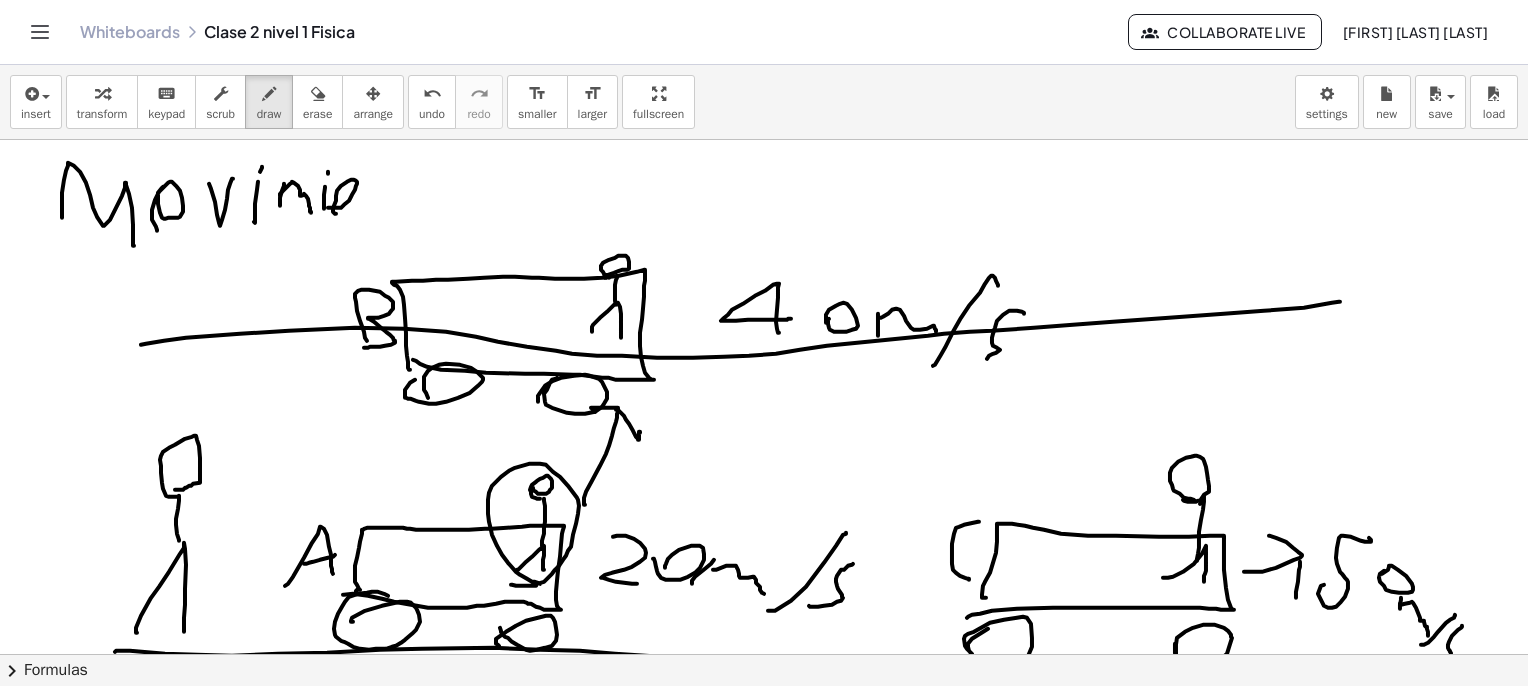 click at bounding box center [769, 2732] 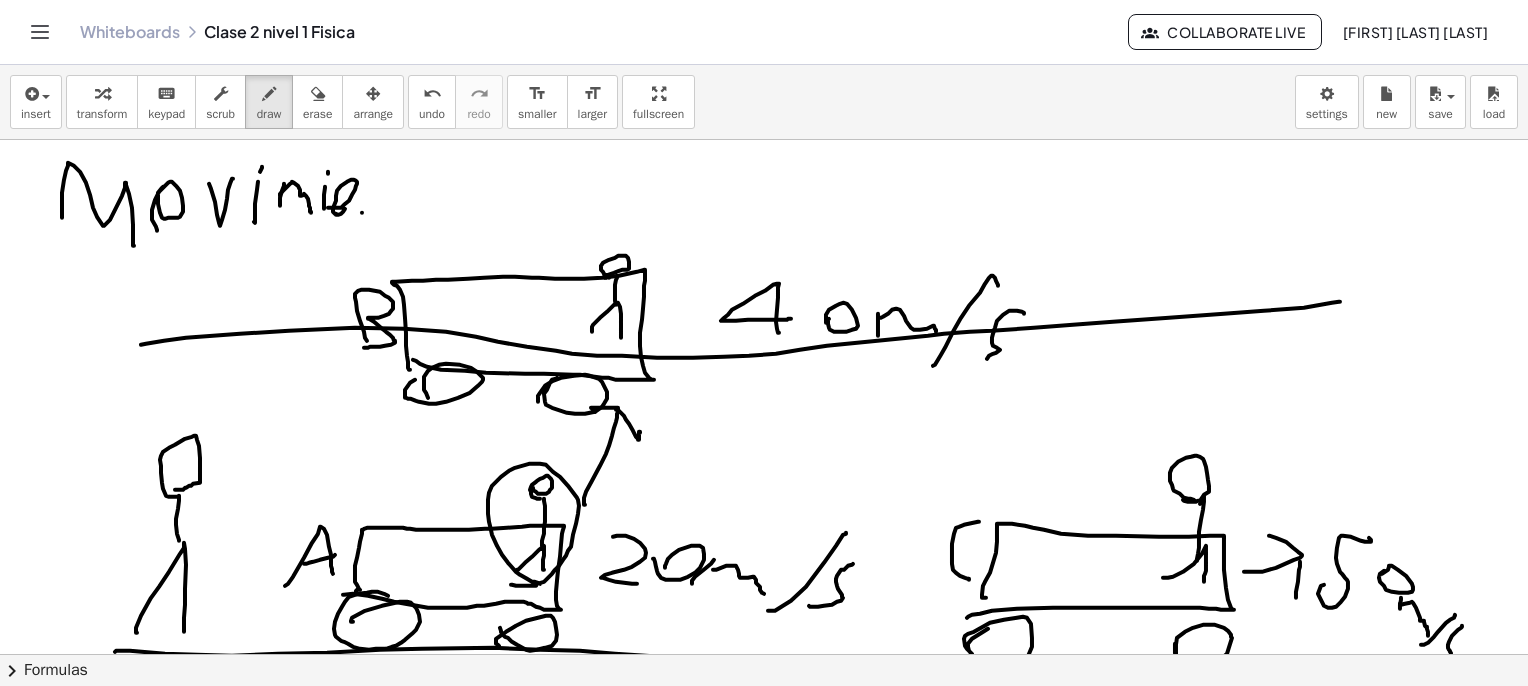 drag, startPoint x: 362, startPoint y: 212, endPoint x: 368, endPoint y: 189, distance: 23.769728 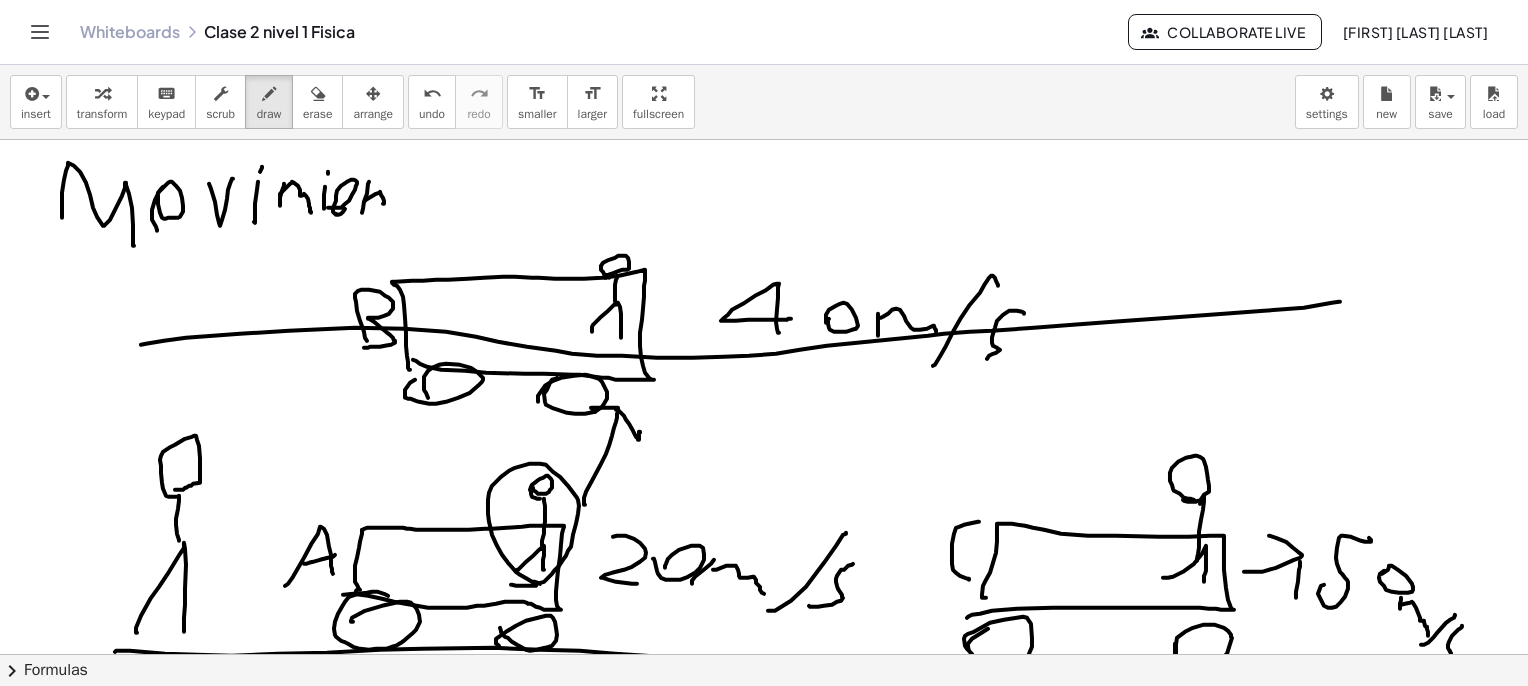 drag, startPoint x: 365, startPoint y: 200, endPoint x: 386, endPoint y: 217, distance: 27.018513 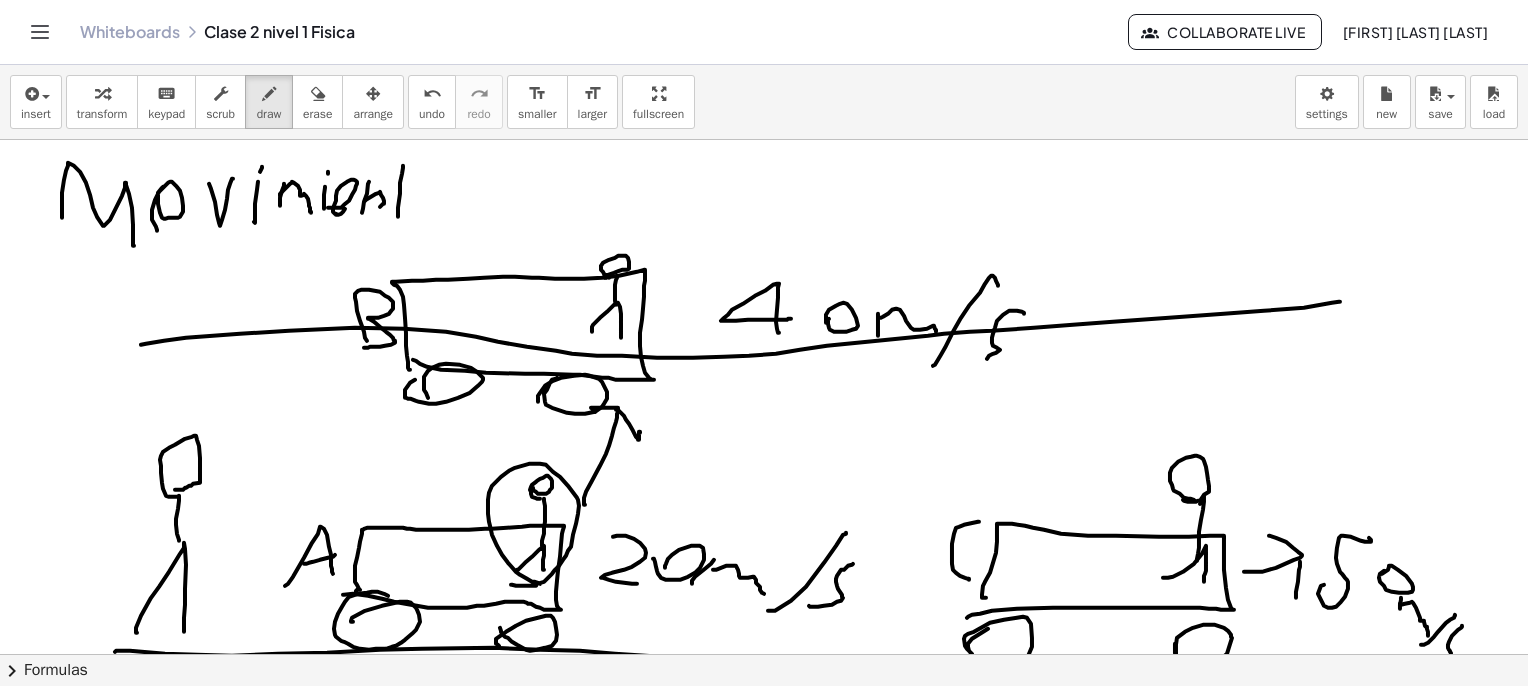 click at bounding box center [769, 2732] 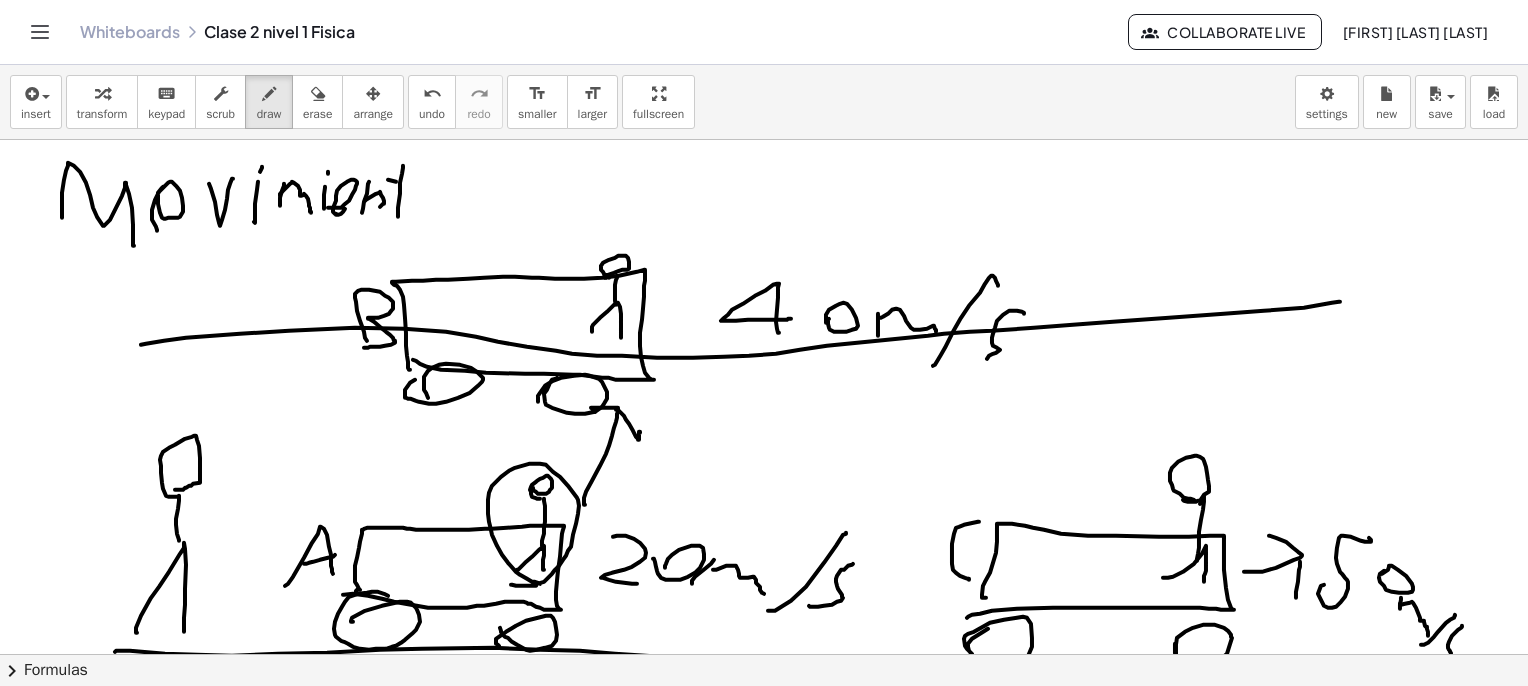 click at bounding box center (769, 2732) 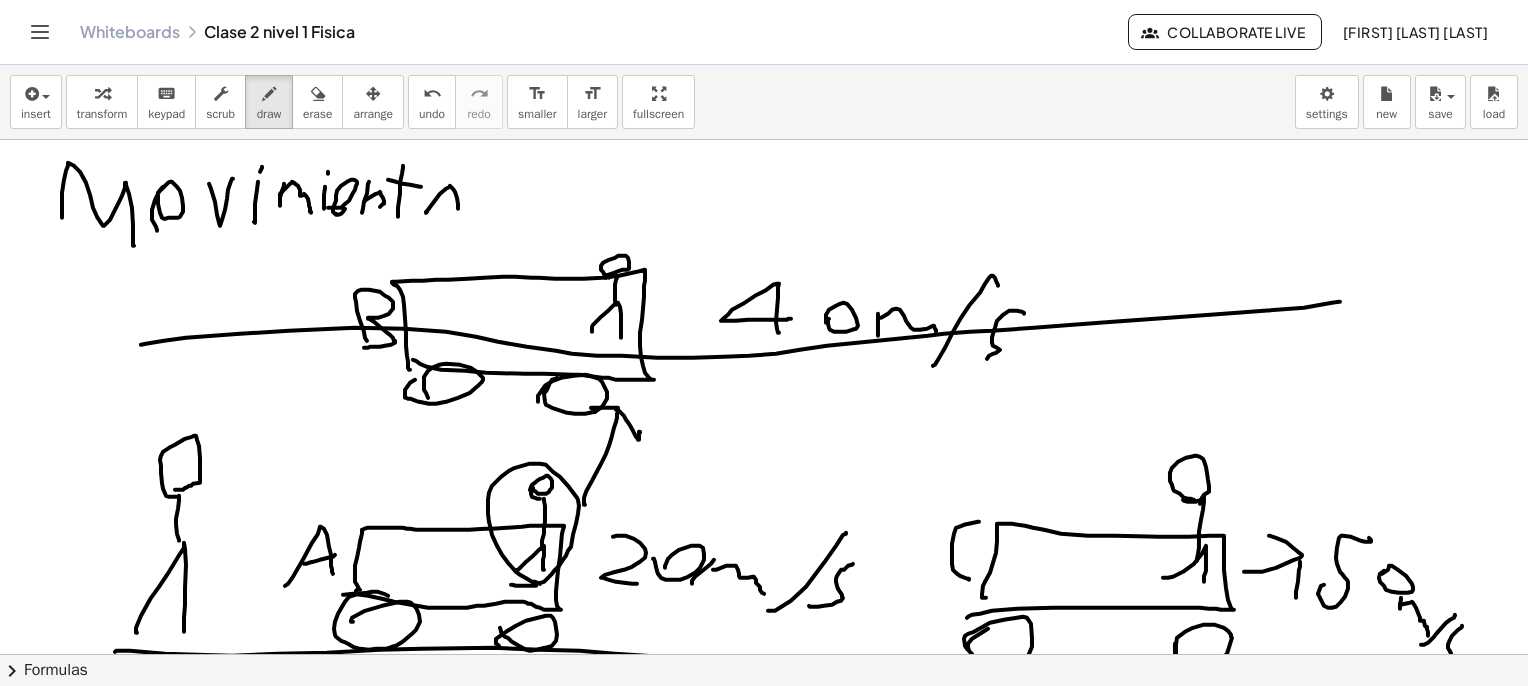 click at bounding box center (769, 2732) 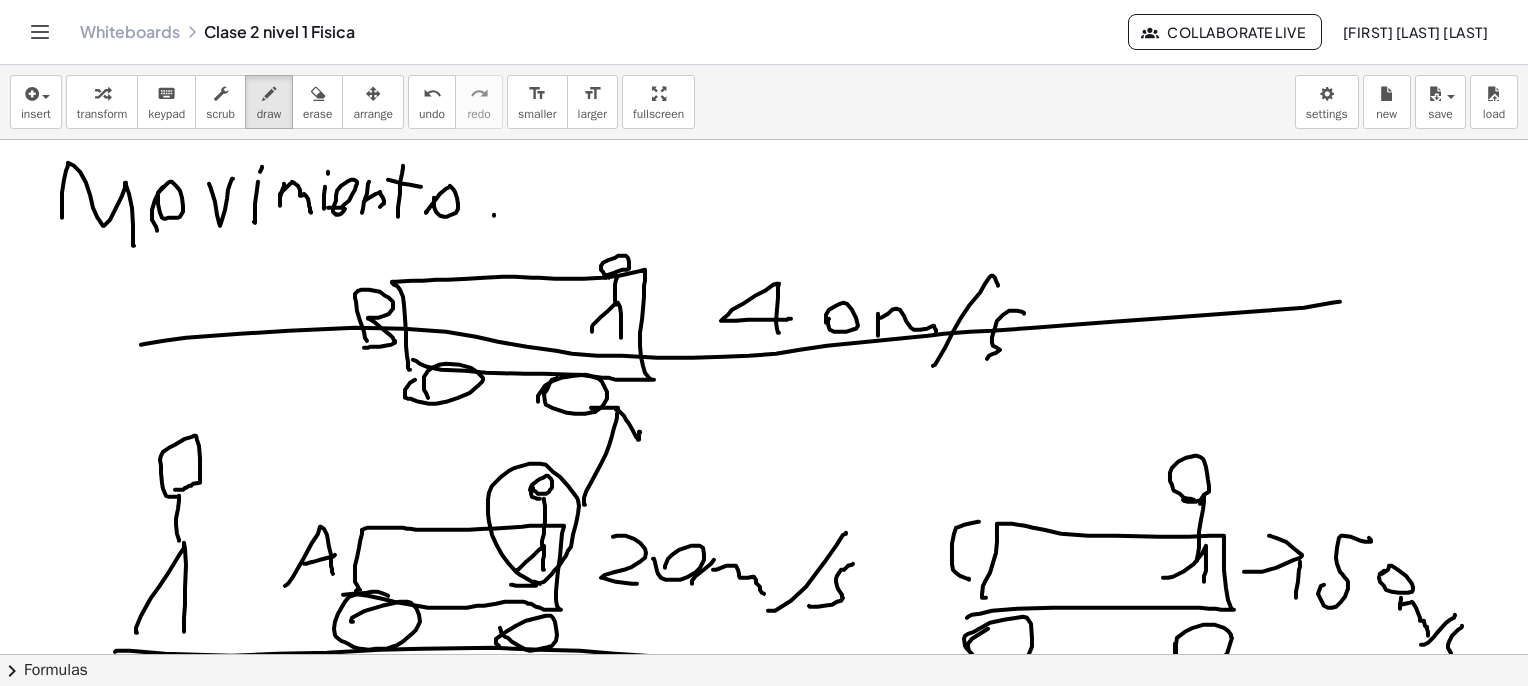 click at bounding box center [769, 2732] 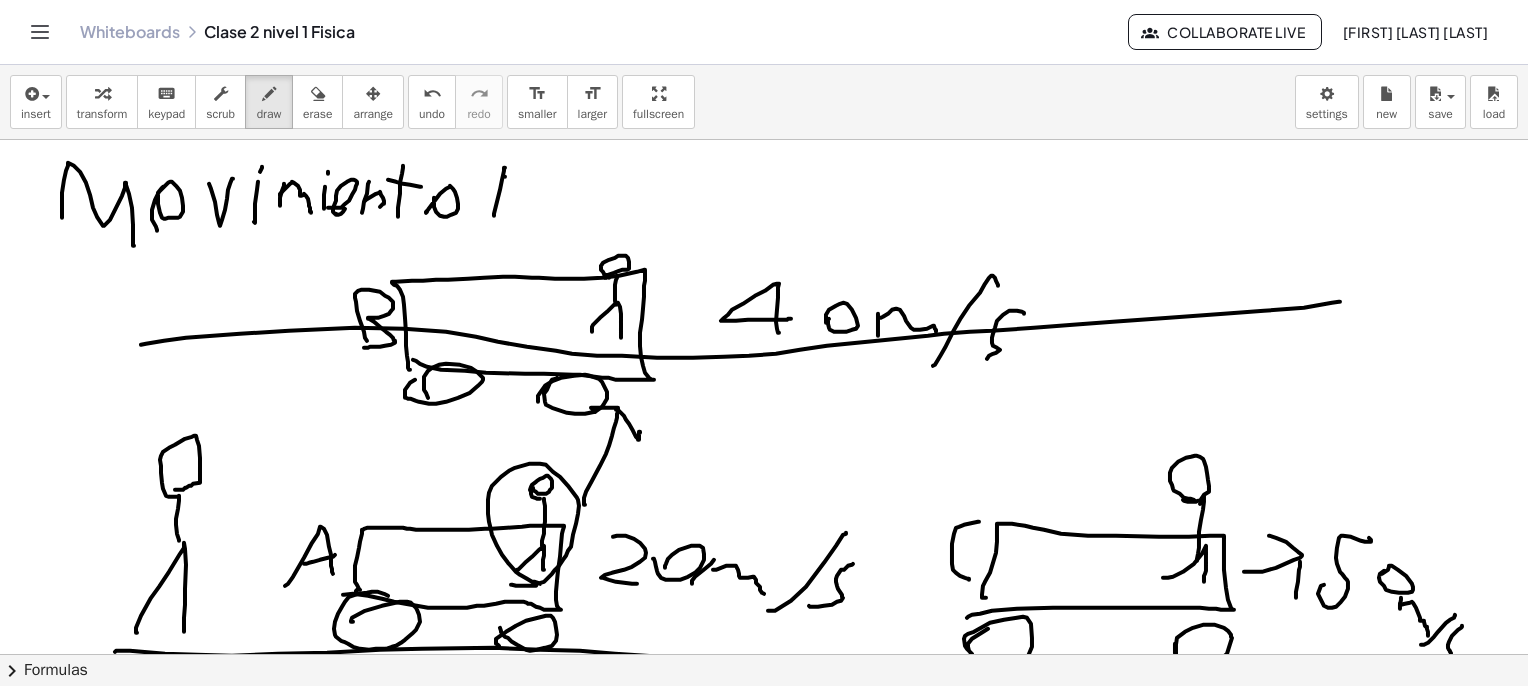click at bounding box center (769, 2732) 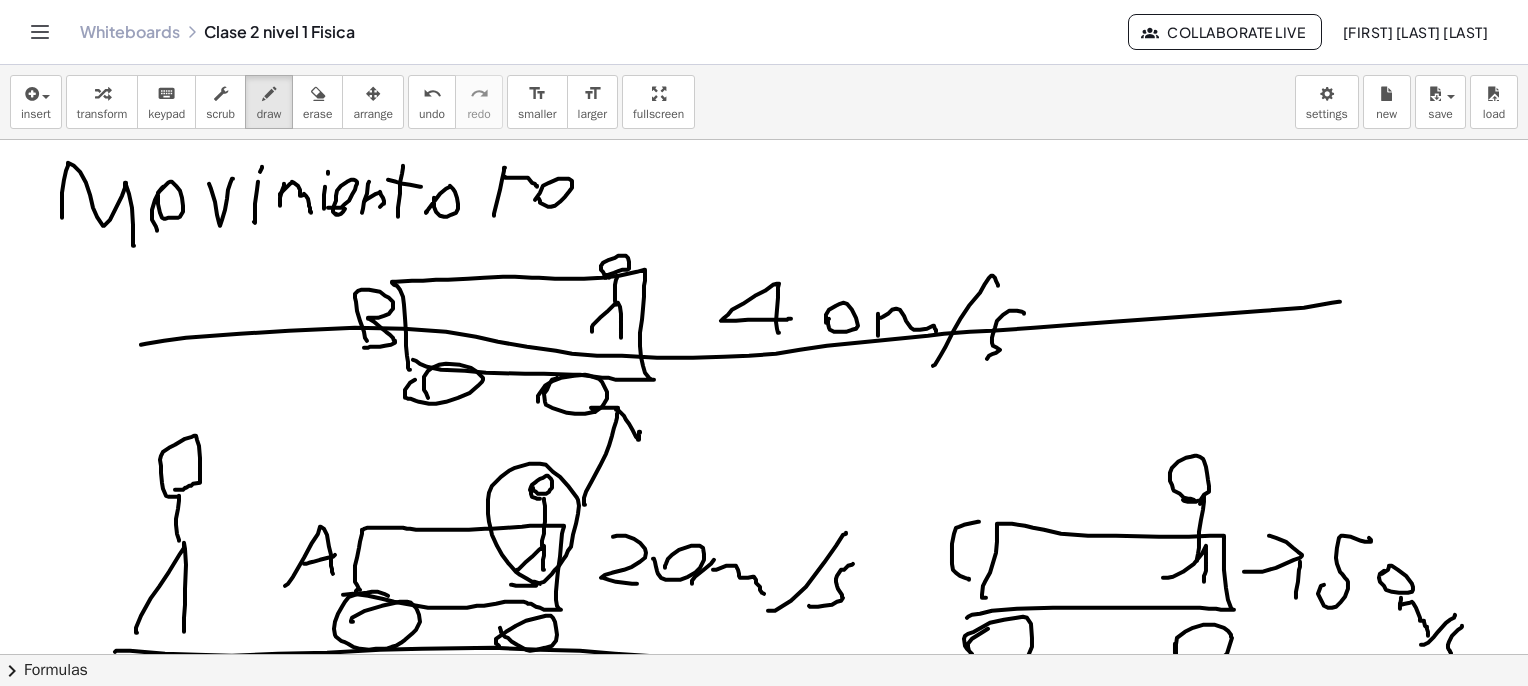 click at bounding box center (769, 2732) 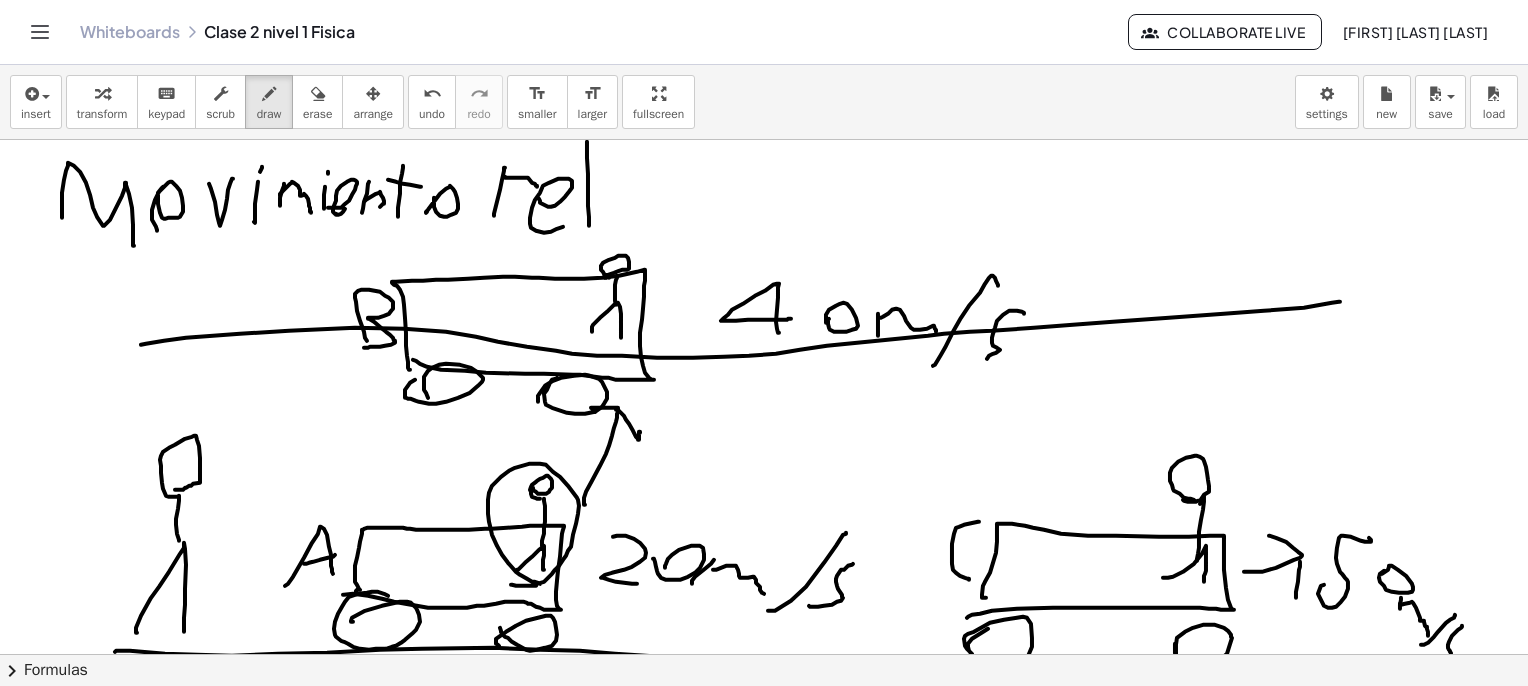 click at bounding box center (769, 2732) 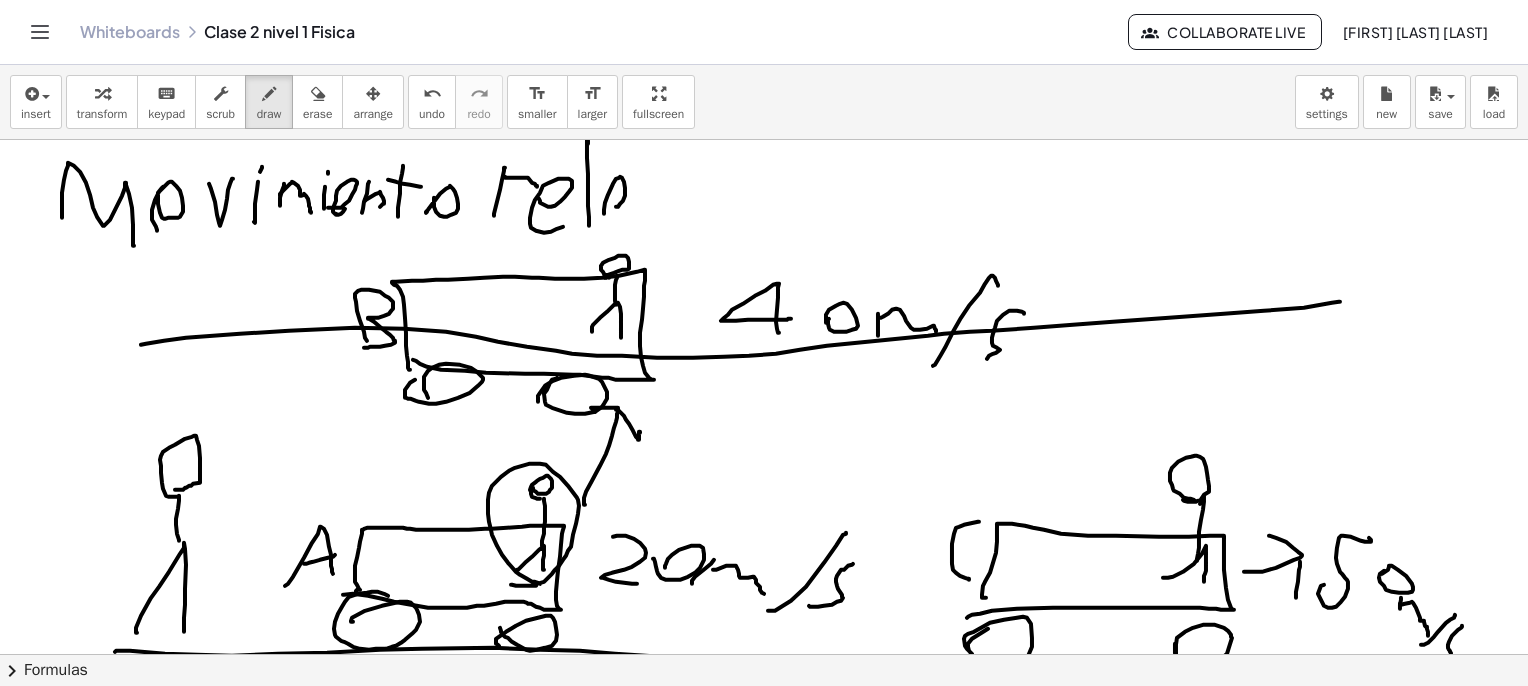 click at bounding box center (769, 2732) 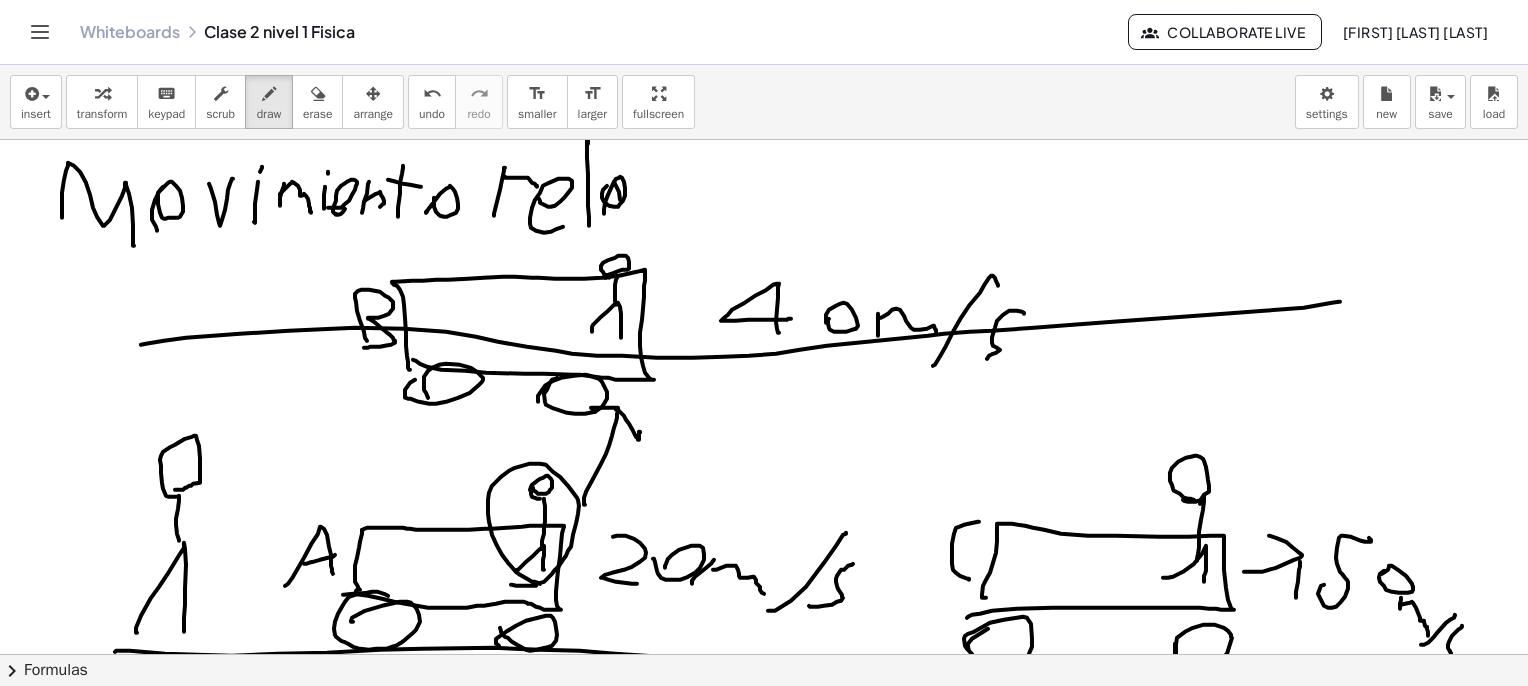 click at bounding box center (769, 2732) 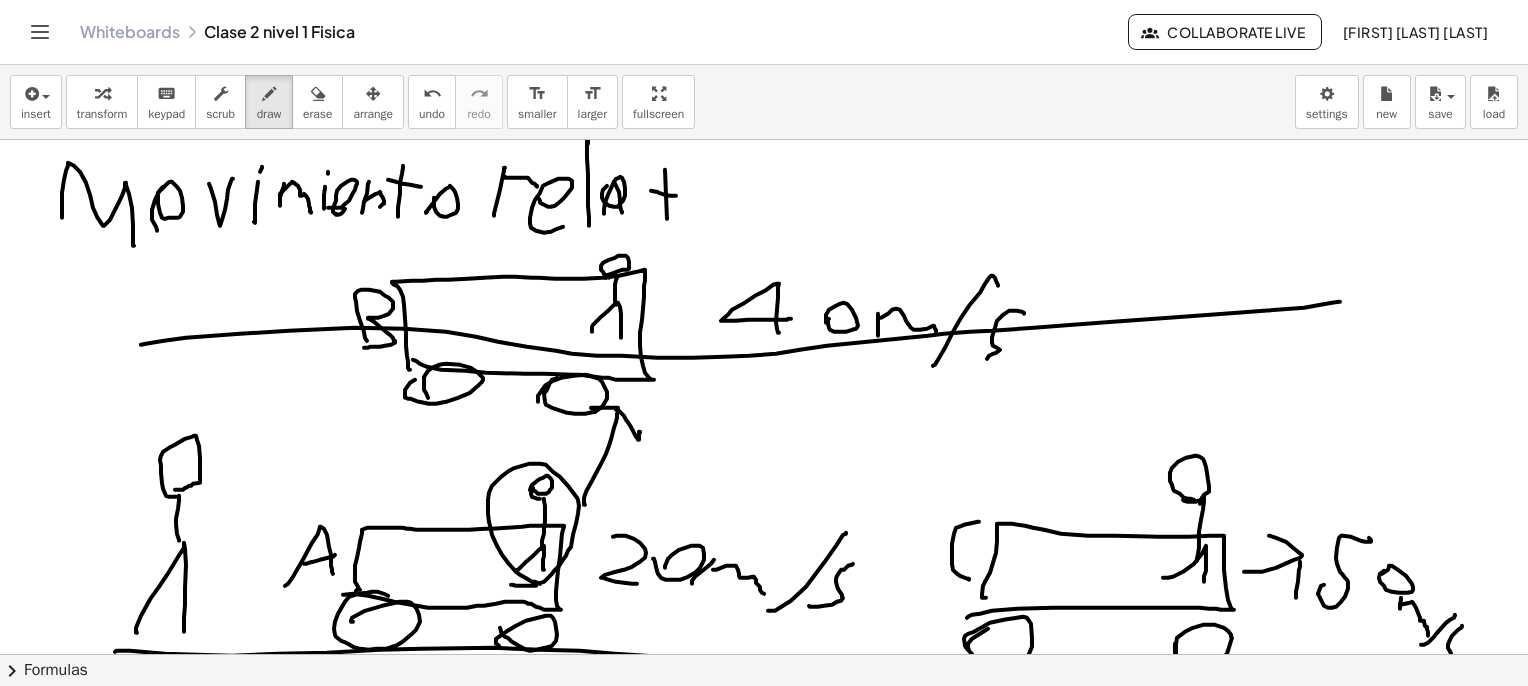 click at bounding box center [769, 2732] 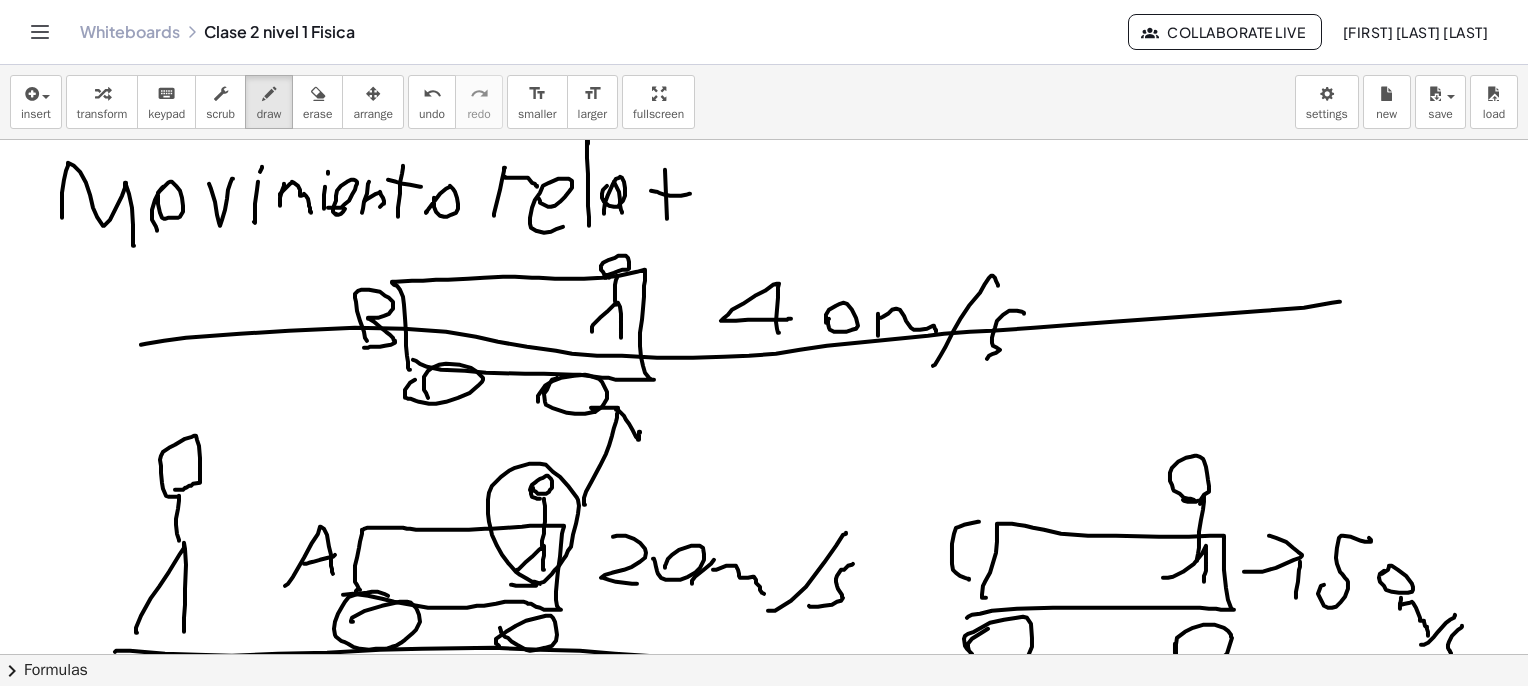click at bounding box center (769, 2732) 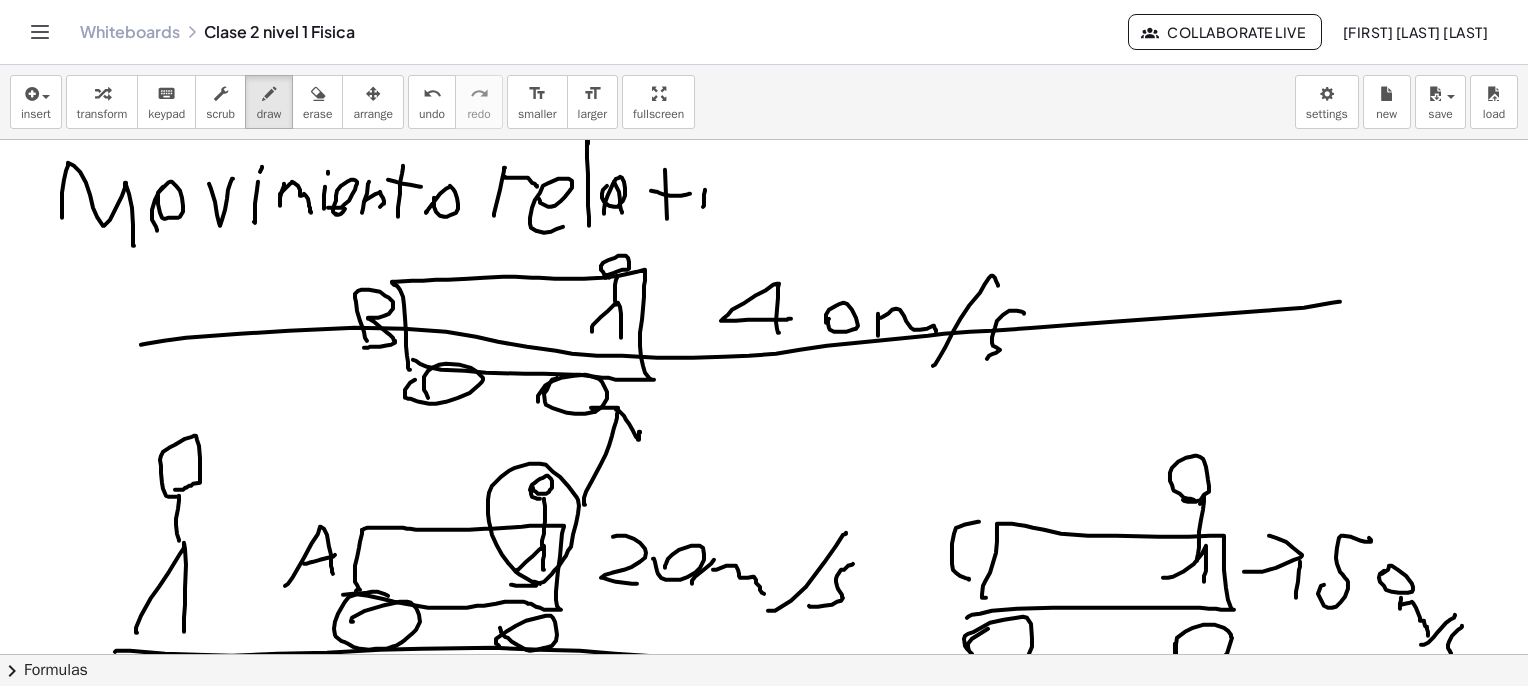 click at bounding box center [769, 2732] 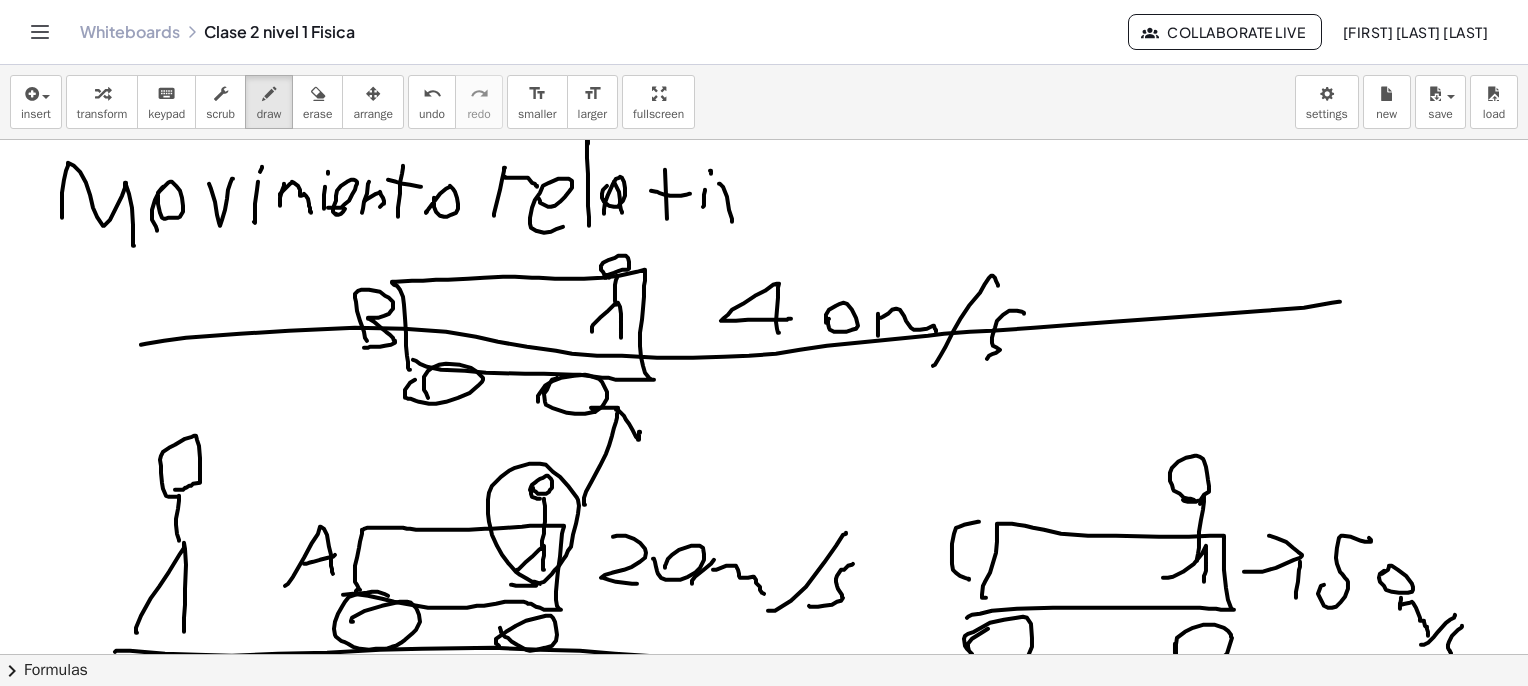 click at bounding box center (769, 2732) 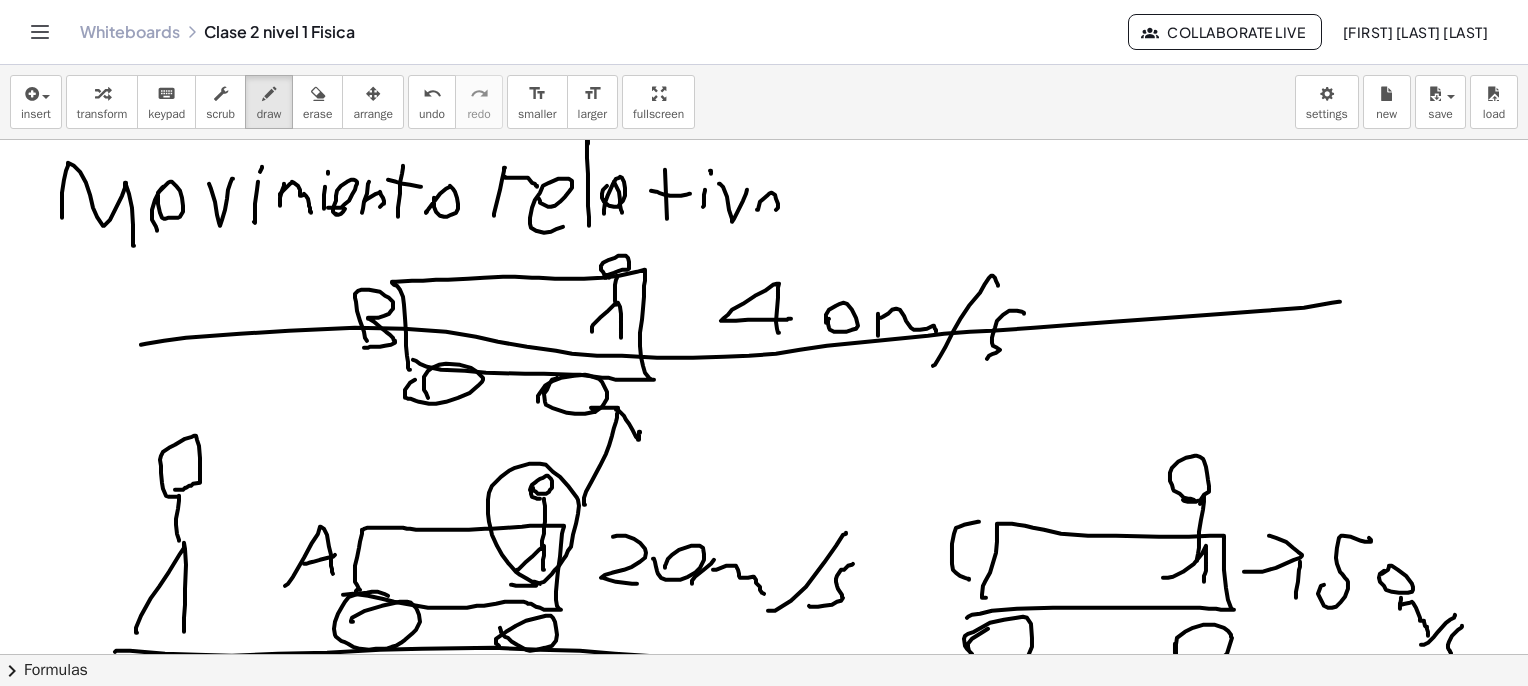 click at bounding box center (769, 2732) 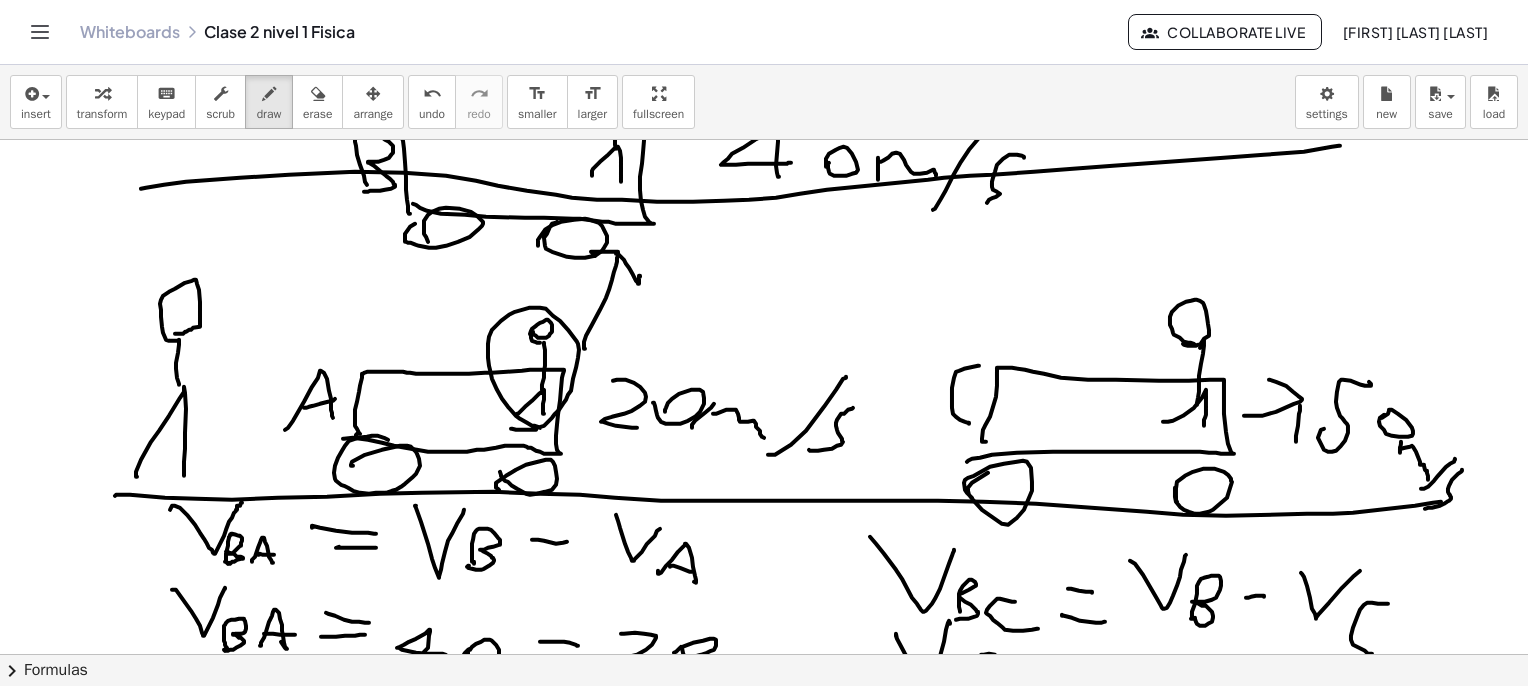 scroll, scrollTop: 200, scrollLeft: 0, axis: vertical 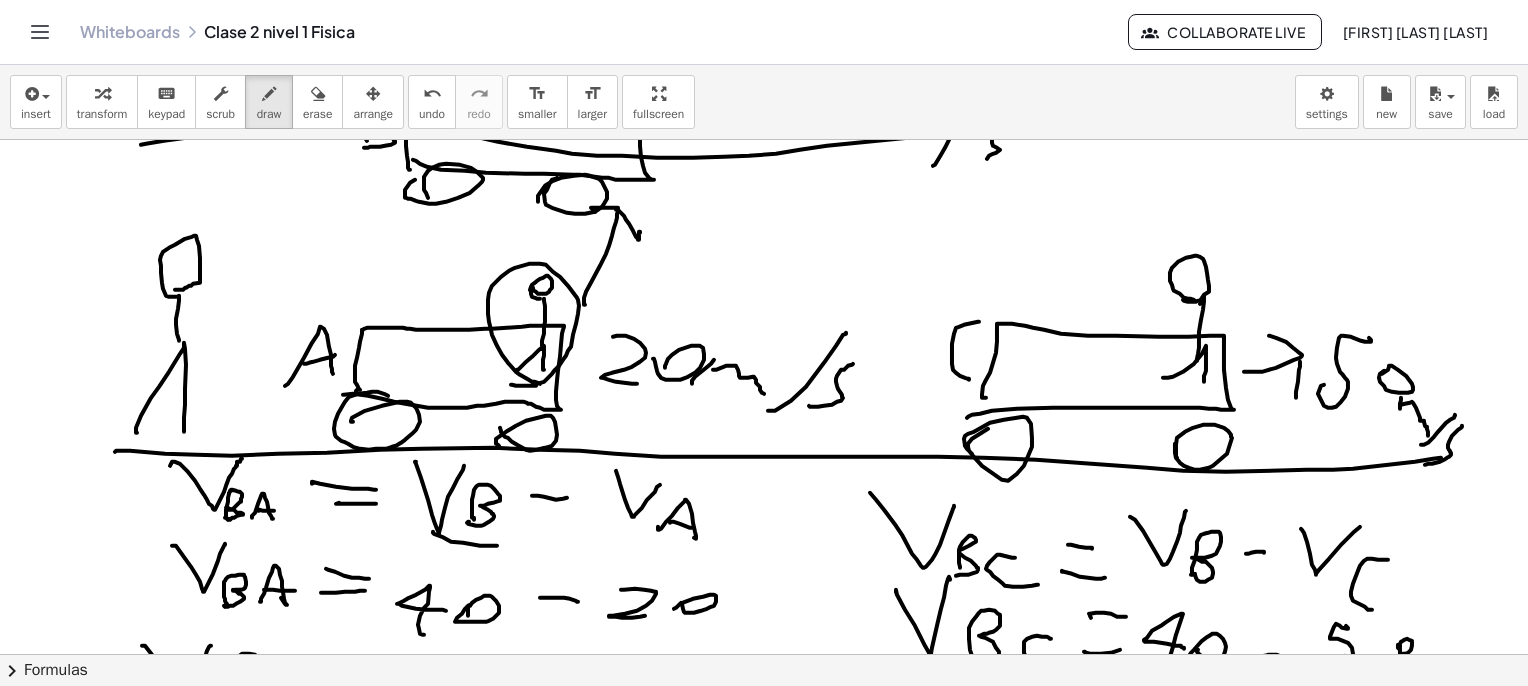click at bounding box center (769, 2532) 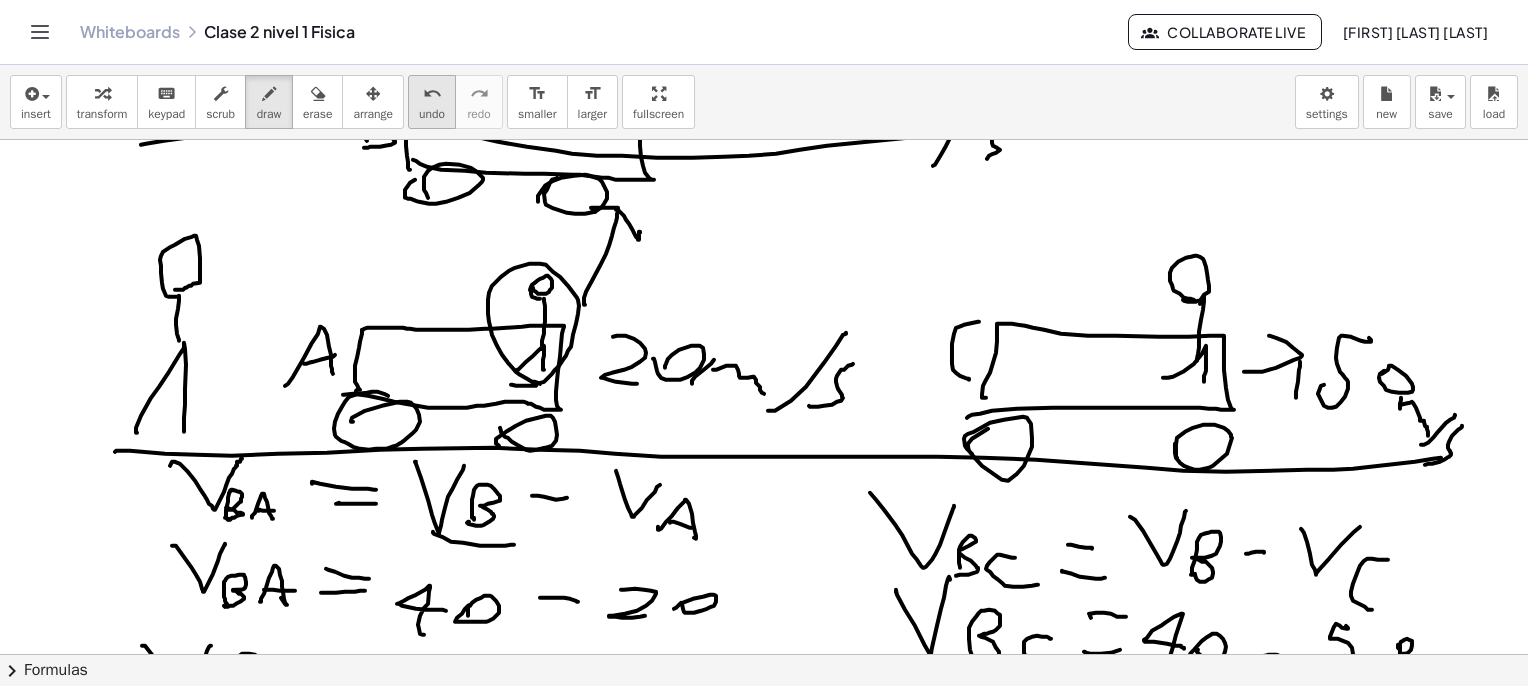 click on "undo" at bounding box center [432, 94] 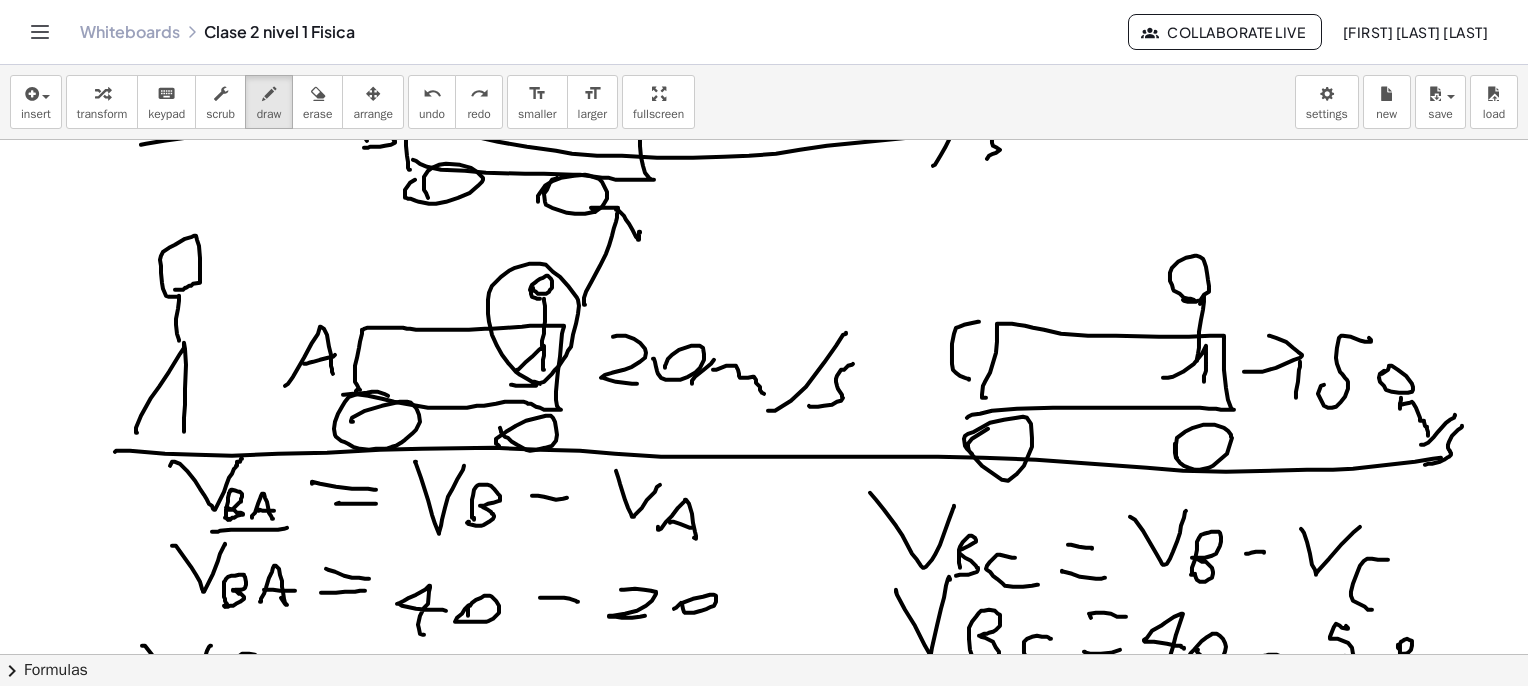 click at bounding box center (769, 2532) 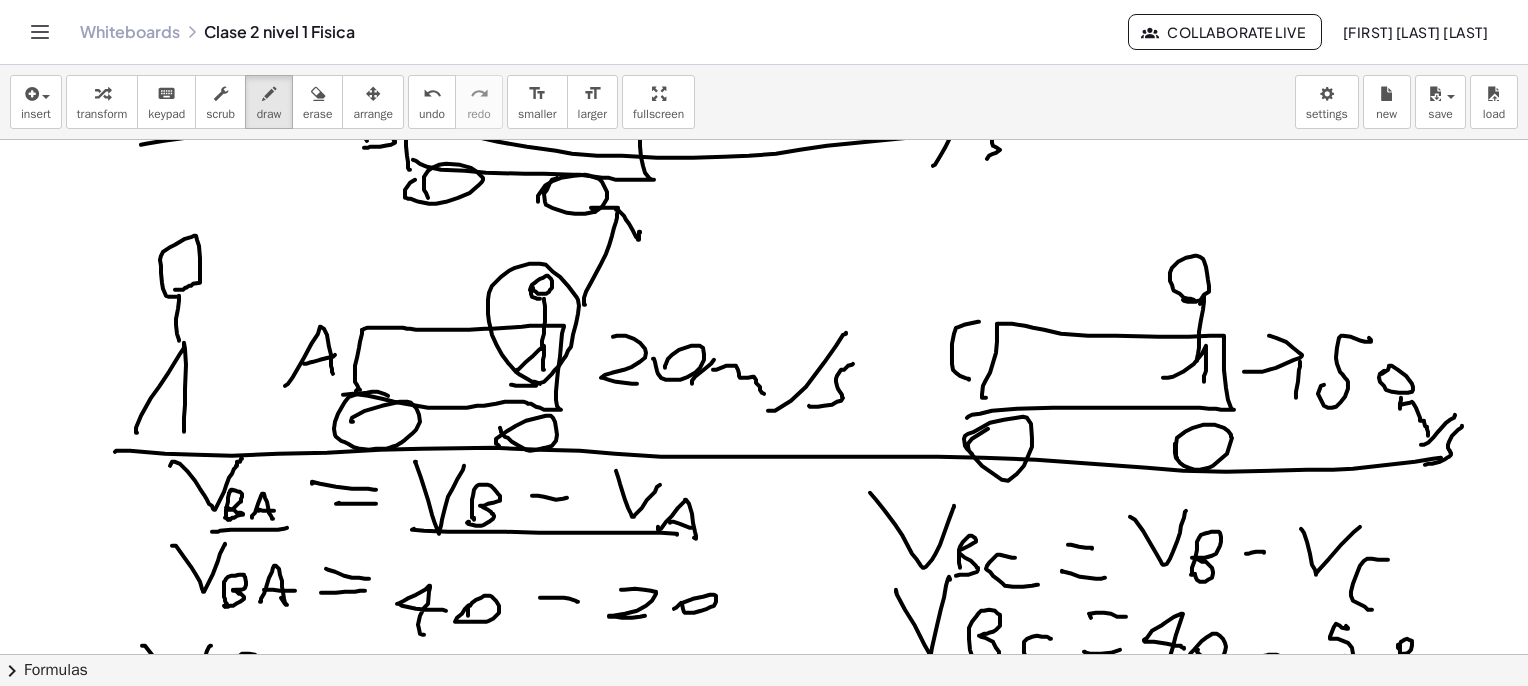 click at bounding box center [769, 2532] 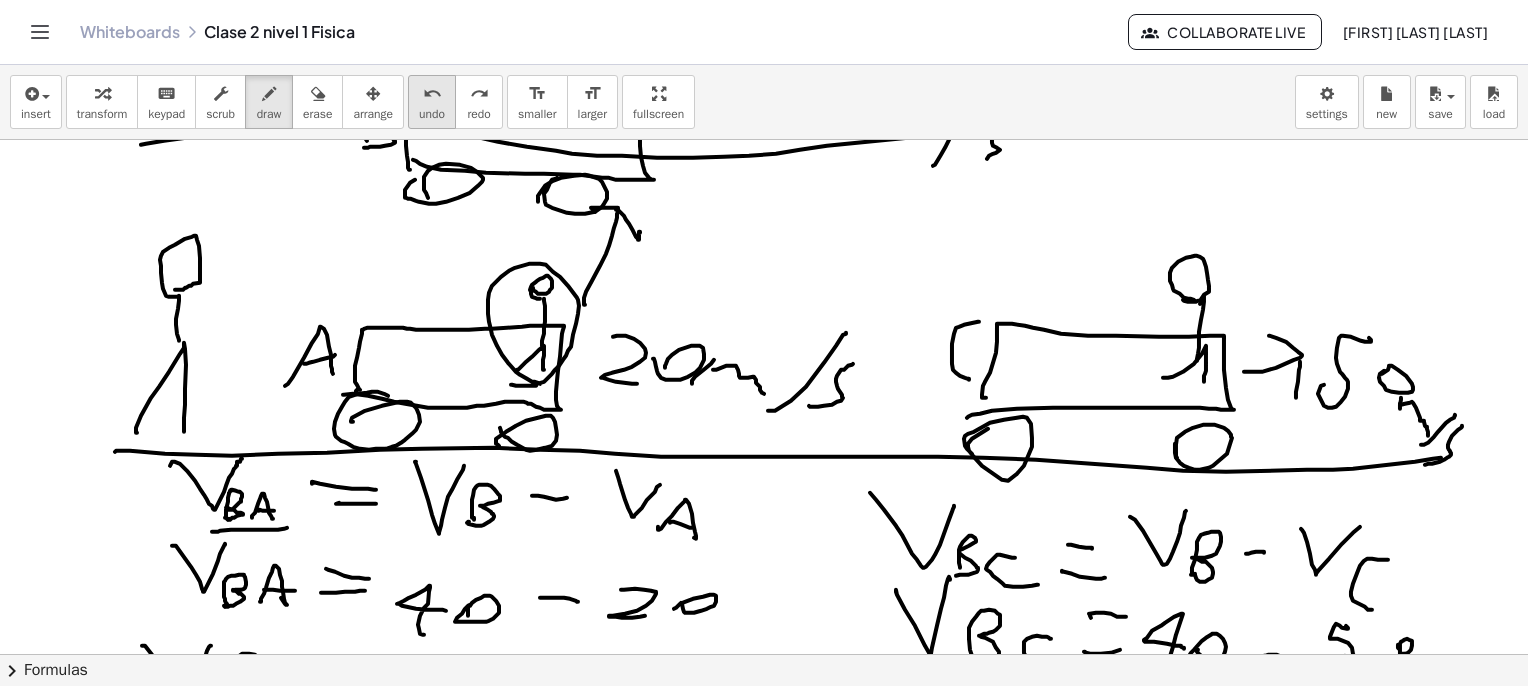 click on "undo undo" at bounding box center (432, 102) 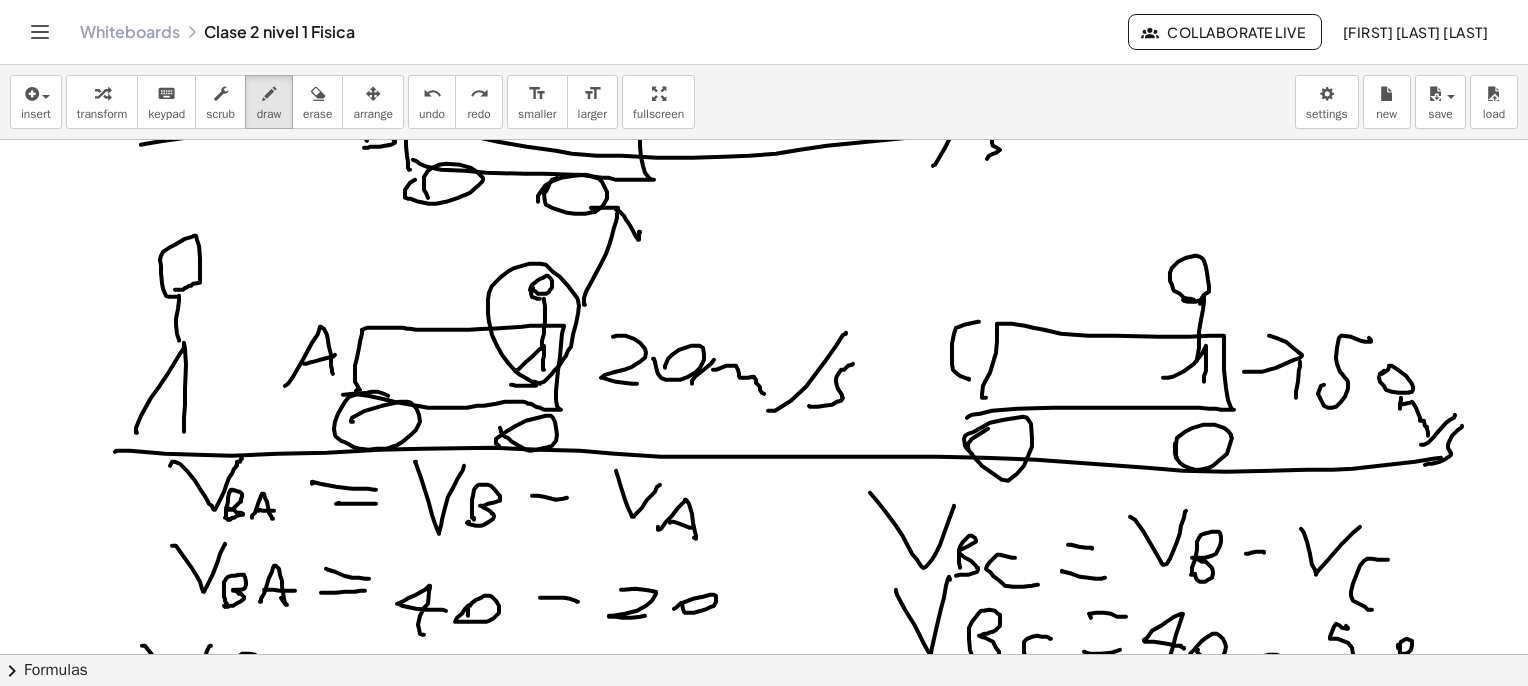 click on "undo undo" at bounding box center [432, 102] 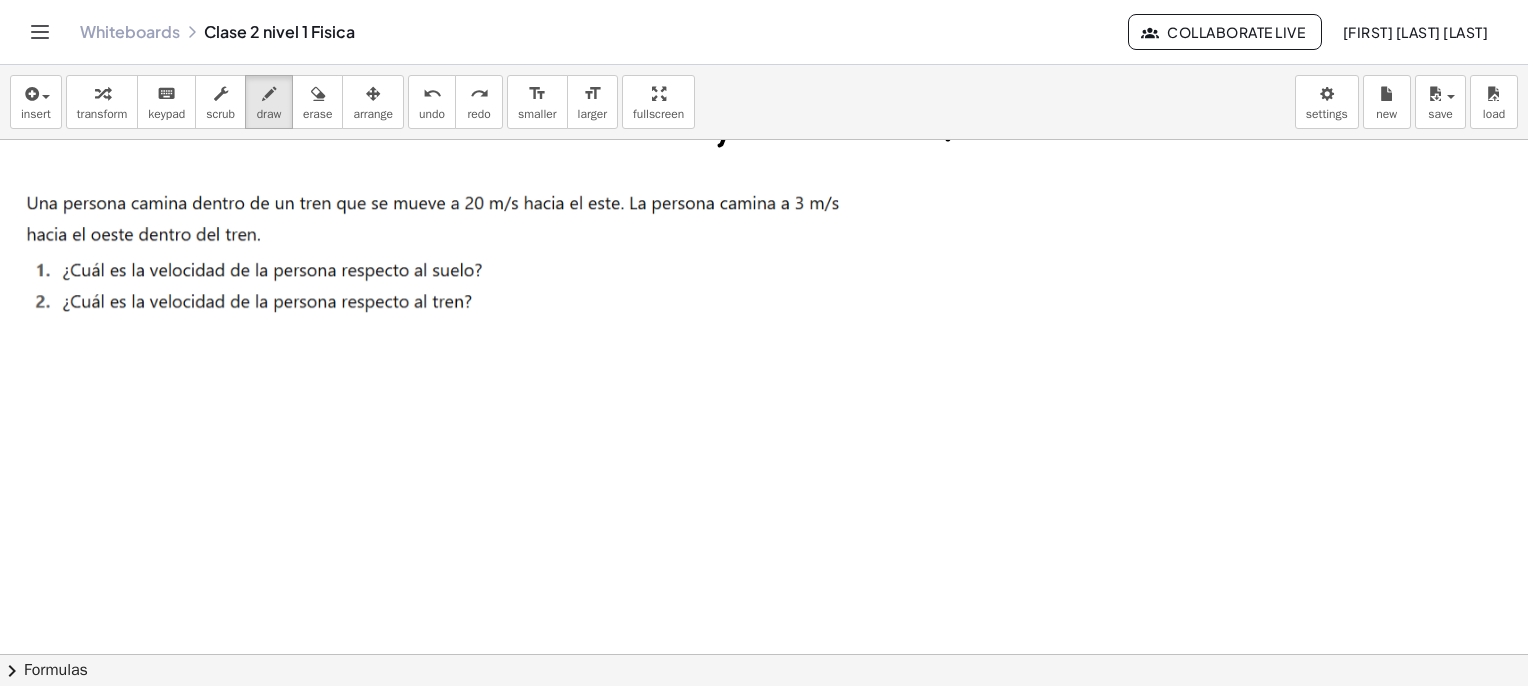 scroll, scrollTop: 2500, scrollLeft: 0, axis: vertical 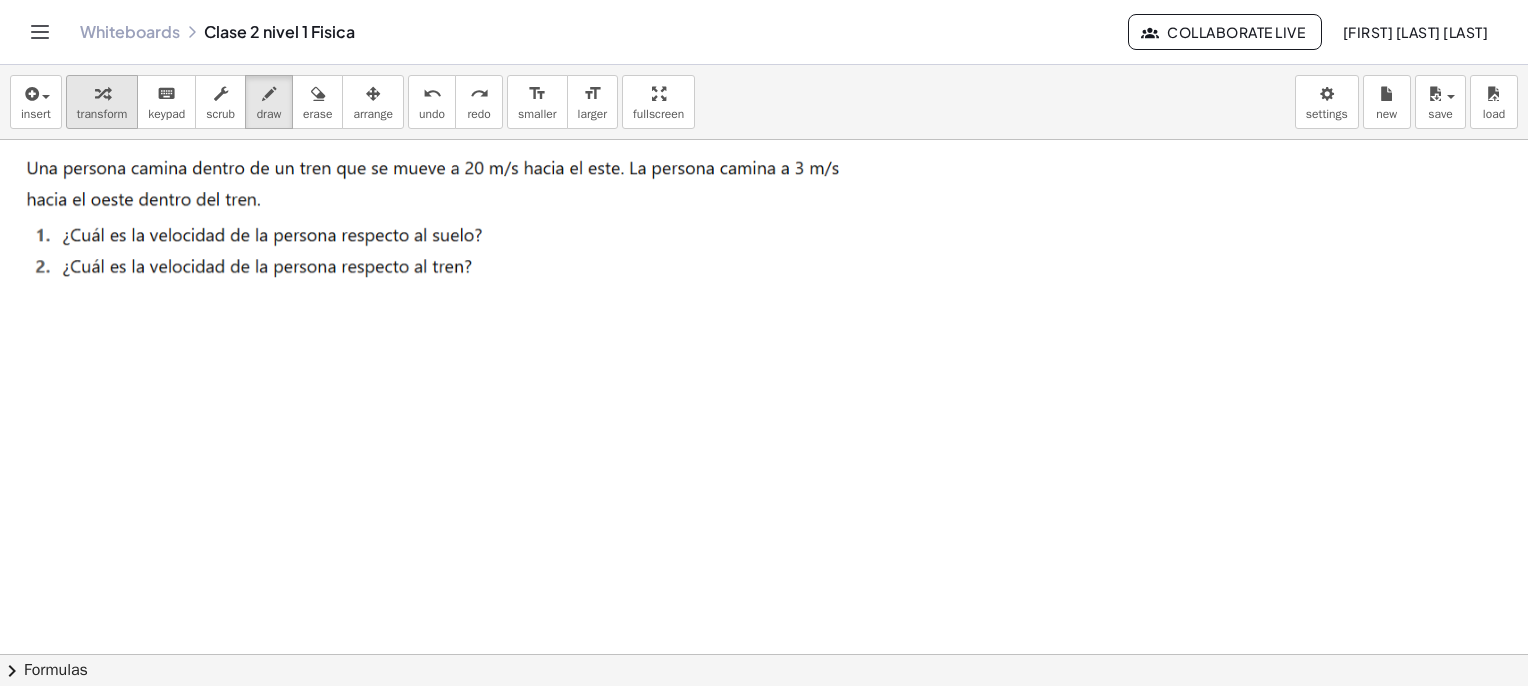 click at bounding box center [102, 93] 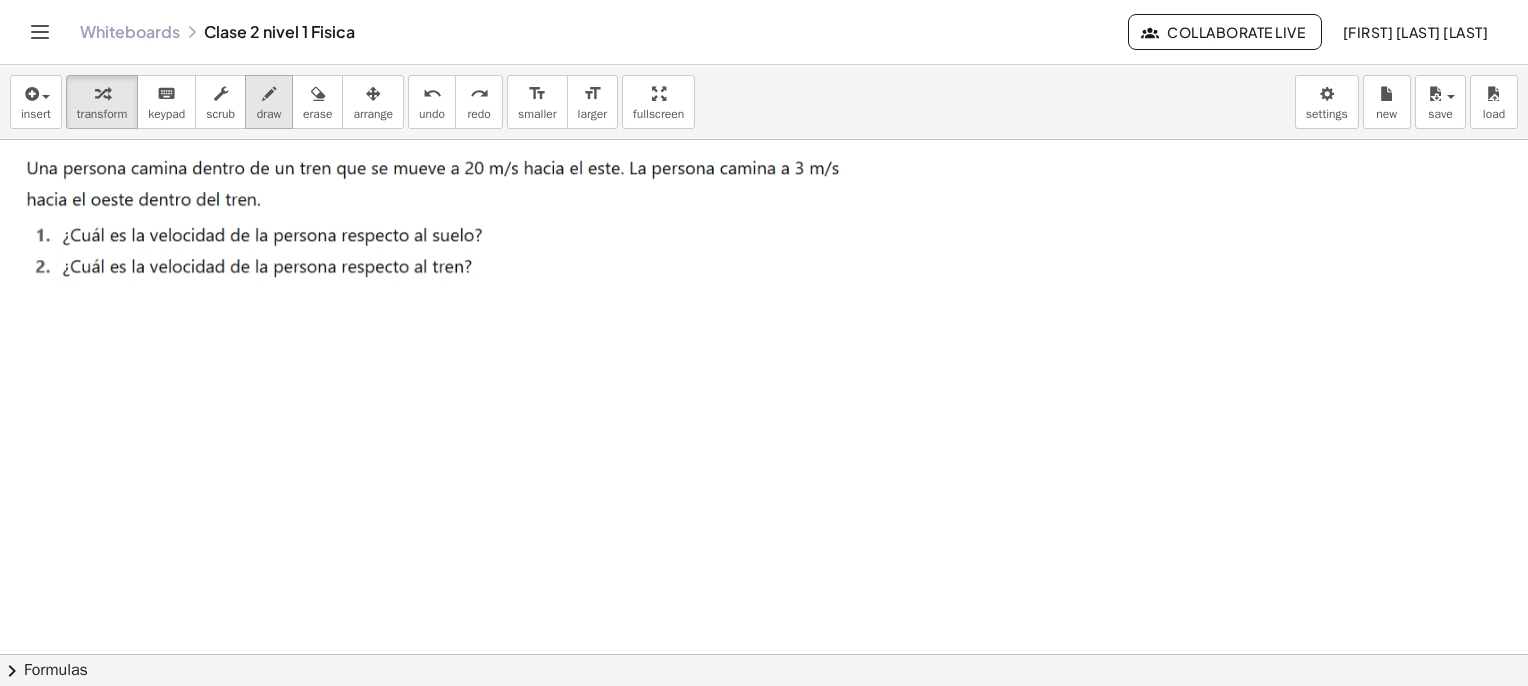 click on "draw" at bounding box center (269, 102) 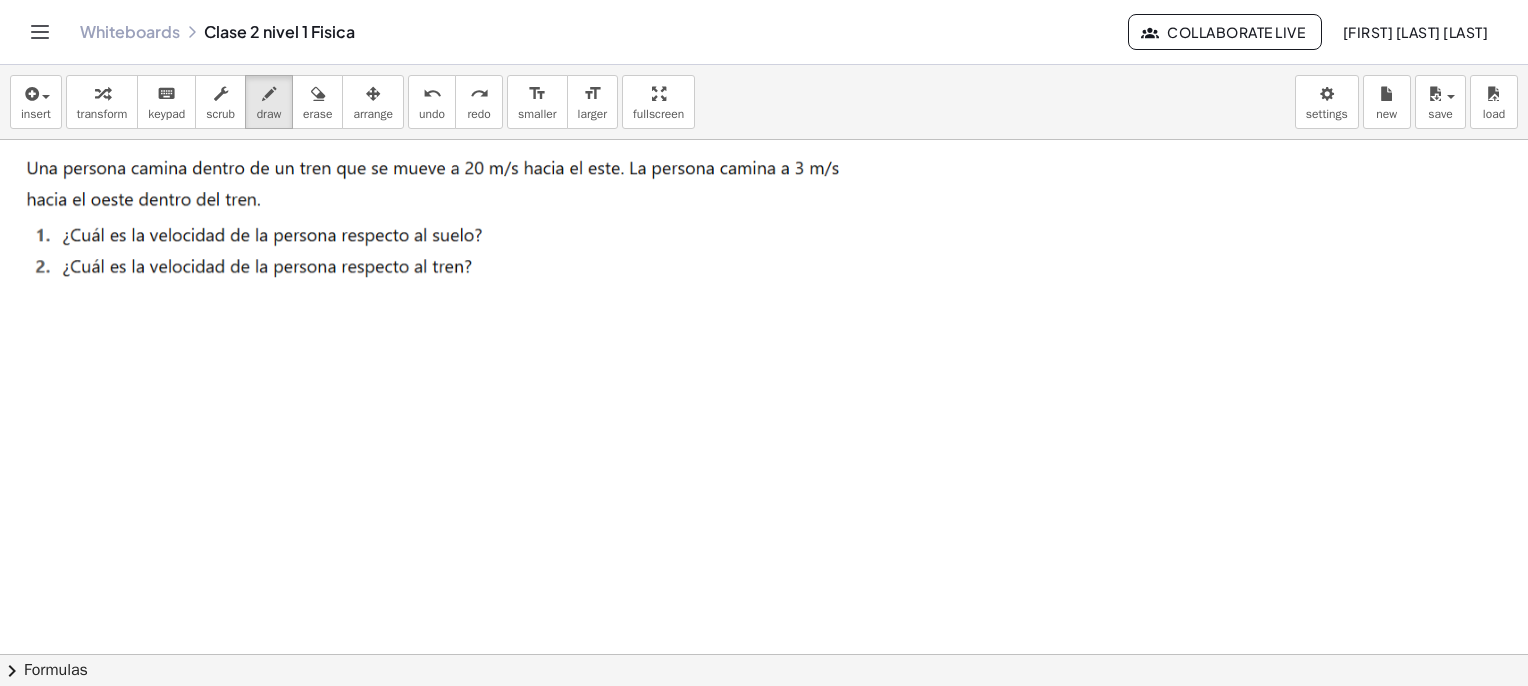 drag, startPoint x: 276, startPoint y: 101, endPoint x: 440, endPoint y: 356, distance: 303.18475 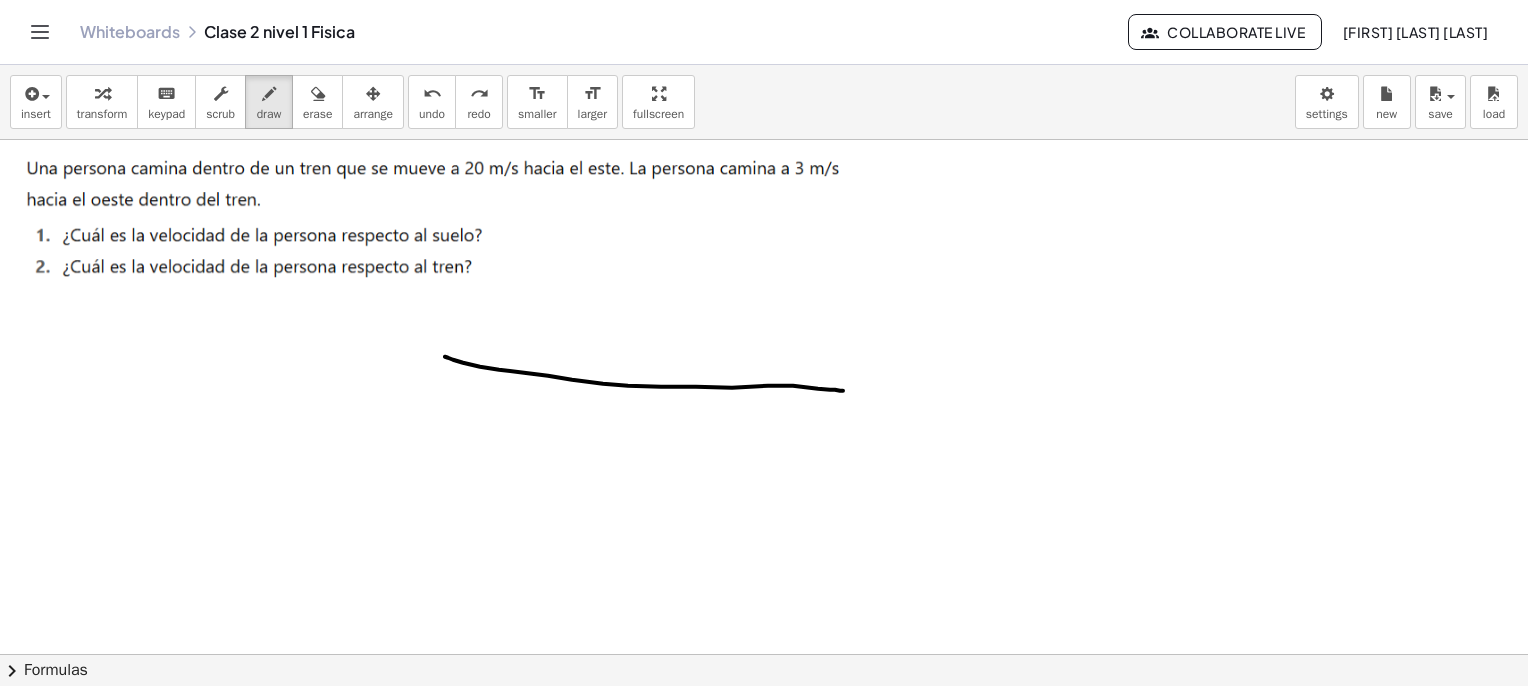 drag, startPoint x: 524, startPoint y: 372, endPoint x: 843, endPoint y: 390, distance: 319.50745 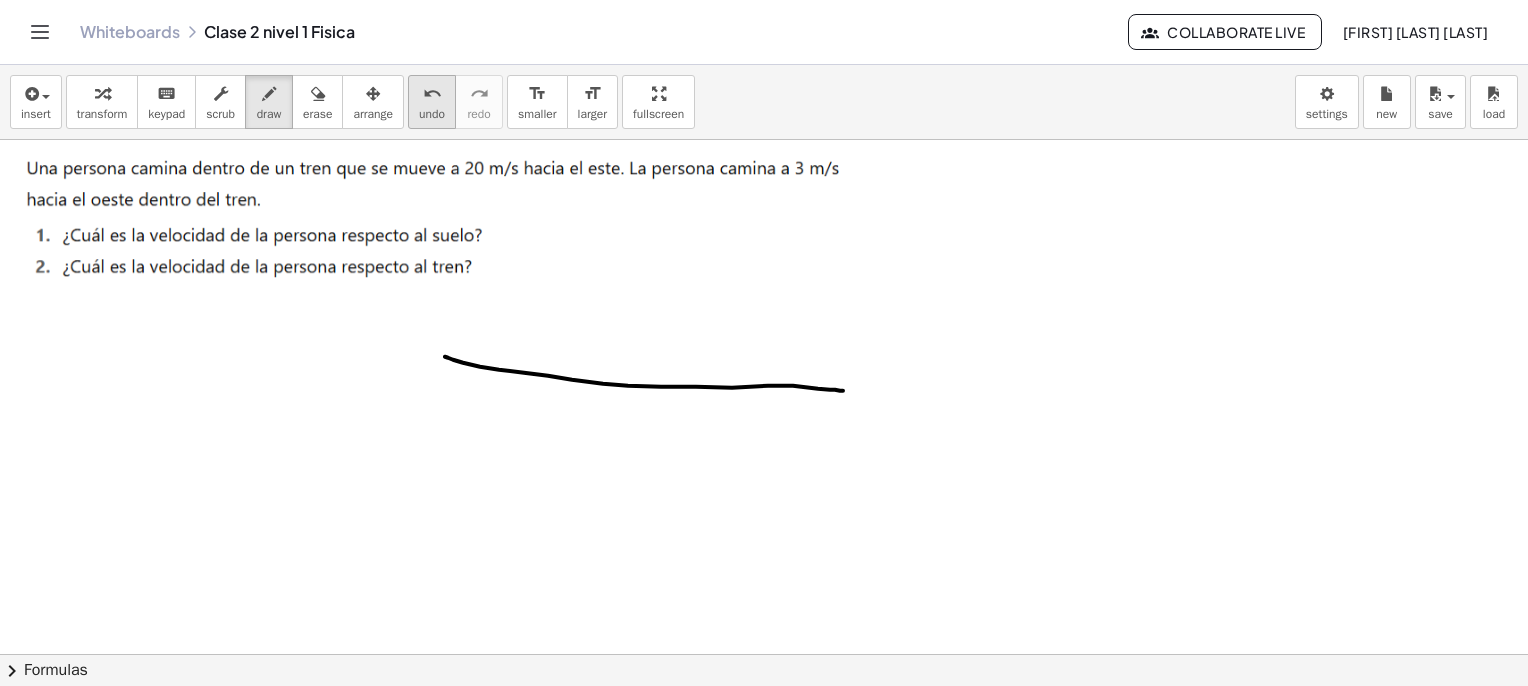 click on "undo" at bounding box center (432, 93) 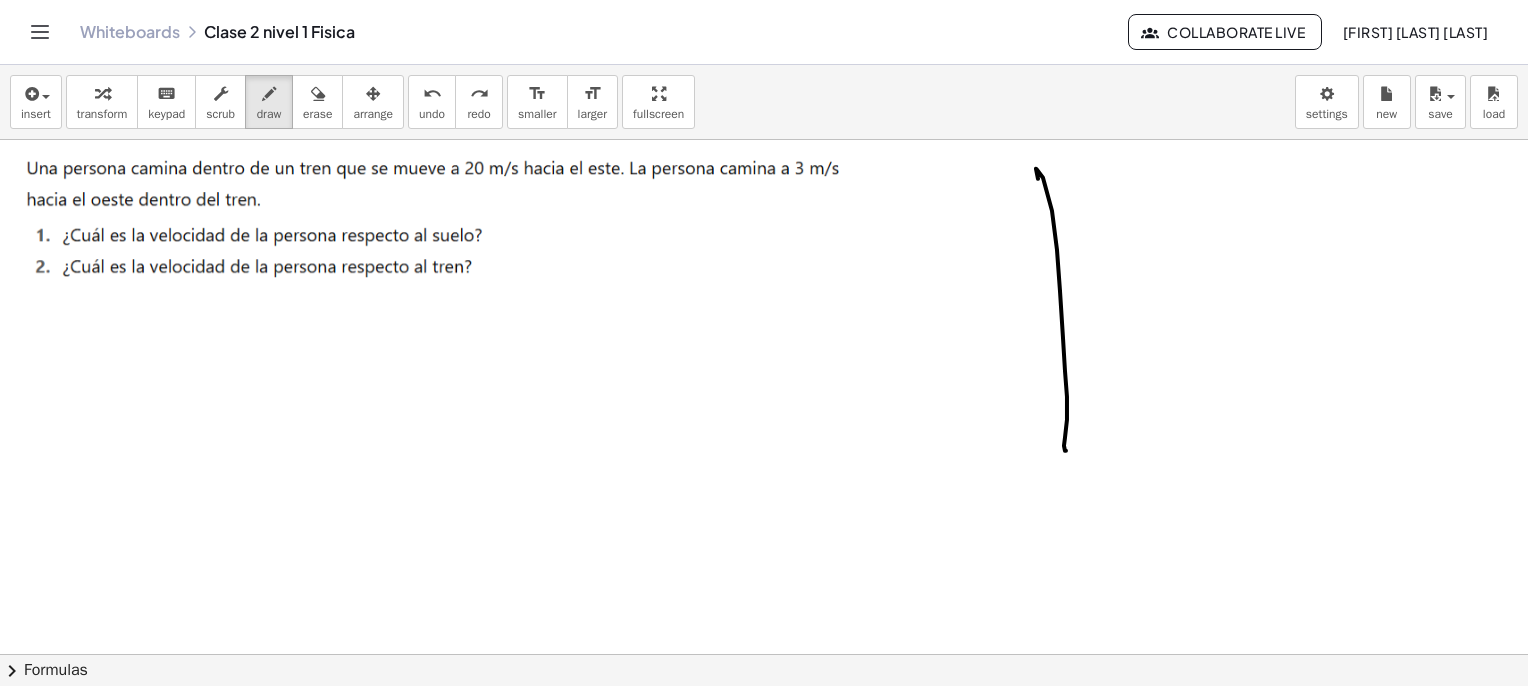 drag, startPoint x: 1036, startPoint y: 168, endPoint x: 980, endPoint y: 347, distance: 187.55533 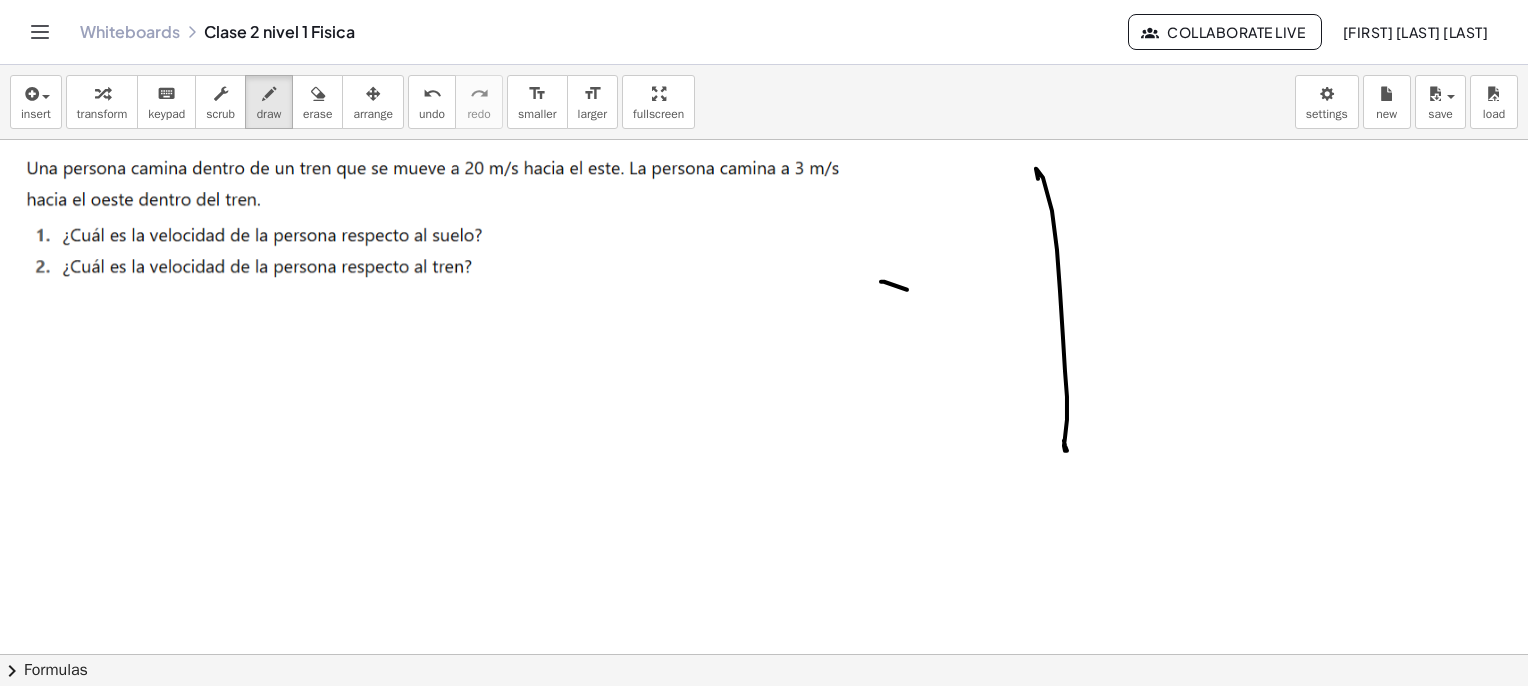drag, startPoint x: 907, startPoint y: 289, endPoint x: 1251, endPoint y: 311, distance: 344.70276 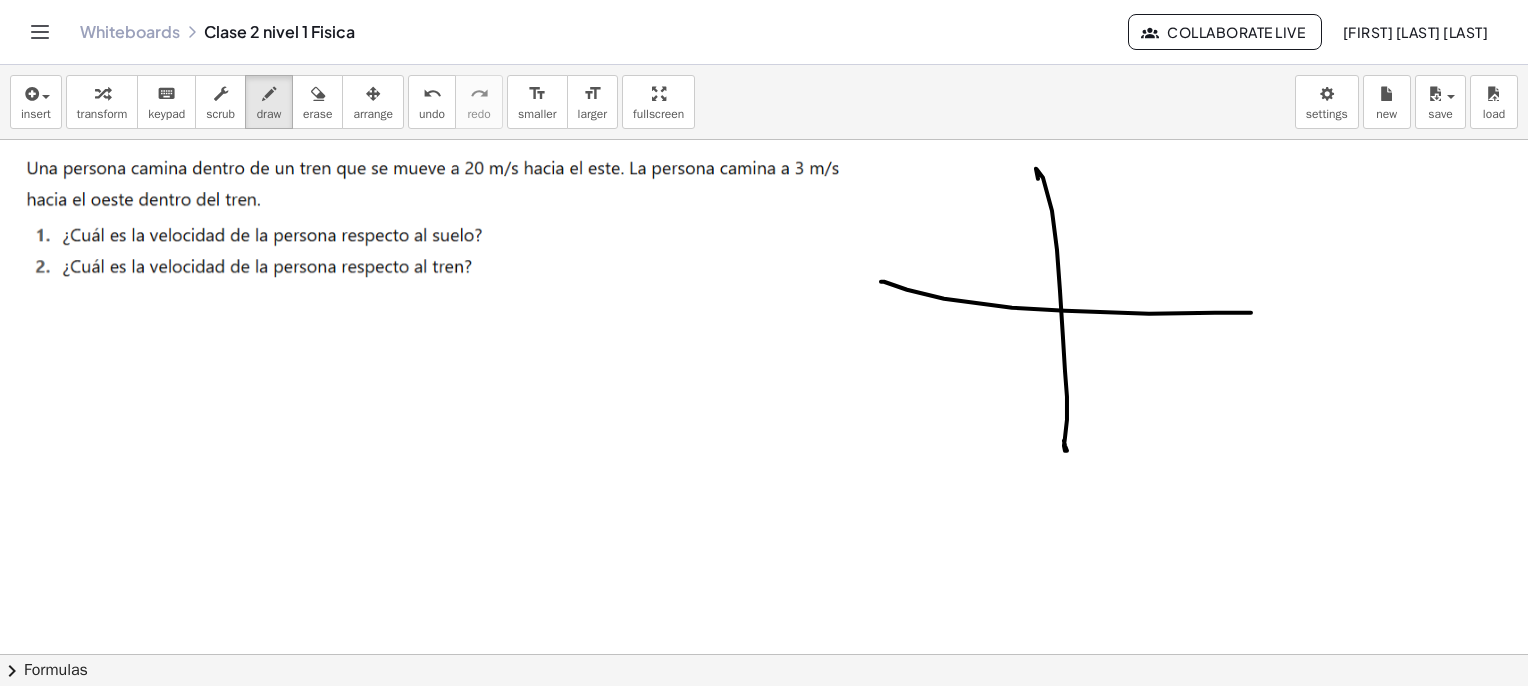 scroll, scrollTop: 2400, scrollLeft: 0, axis: vertical 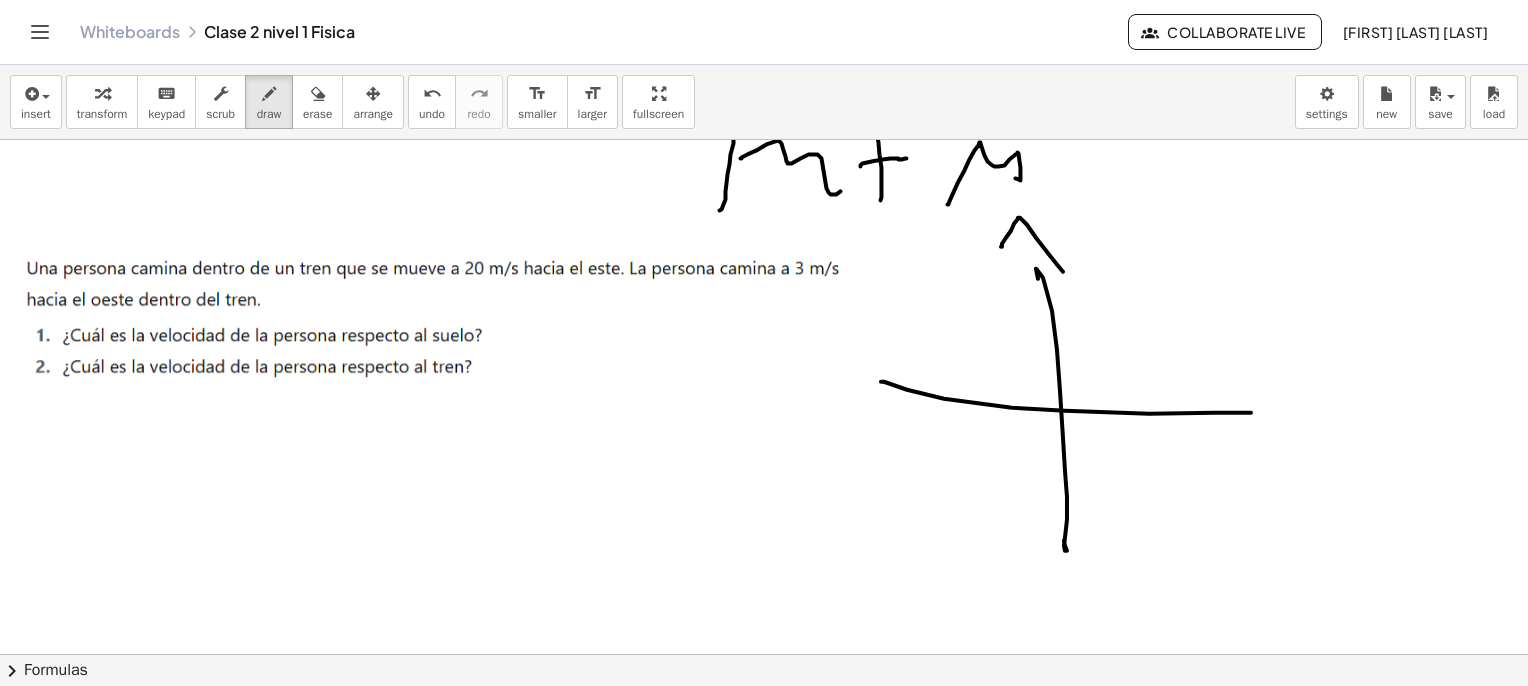 drag, startPoint x: 1001, startPoint y: 246, endPoint x: 1093, endPoint y: 242, distance: 92.086914 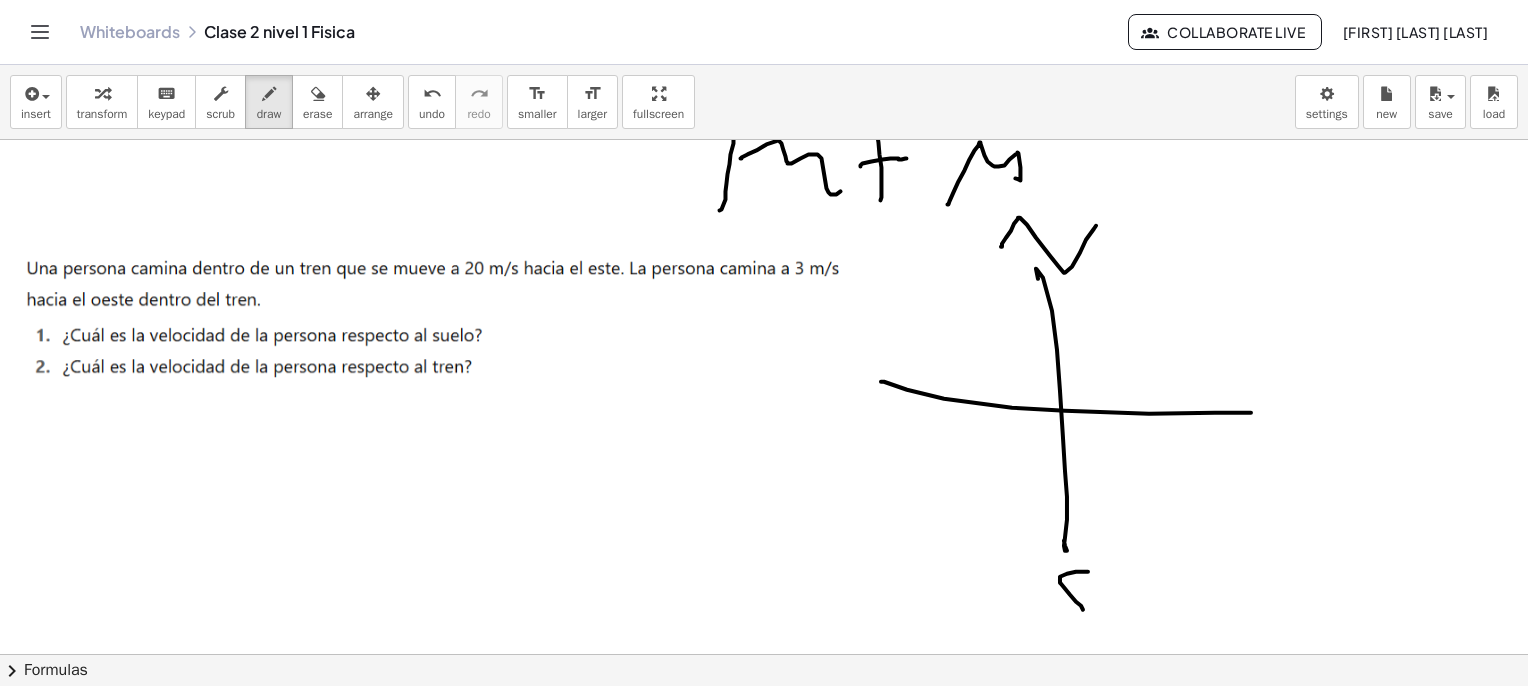 drag, startPoint x: 1076, startPoint y: 571, endPoint x: 1090, endPoint y: 567, distance: 14.56022 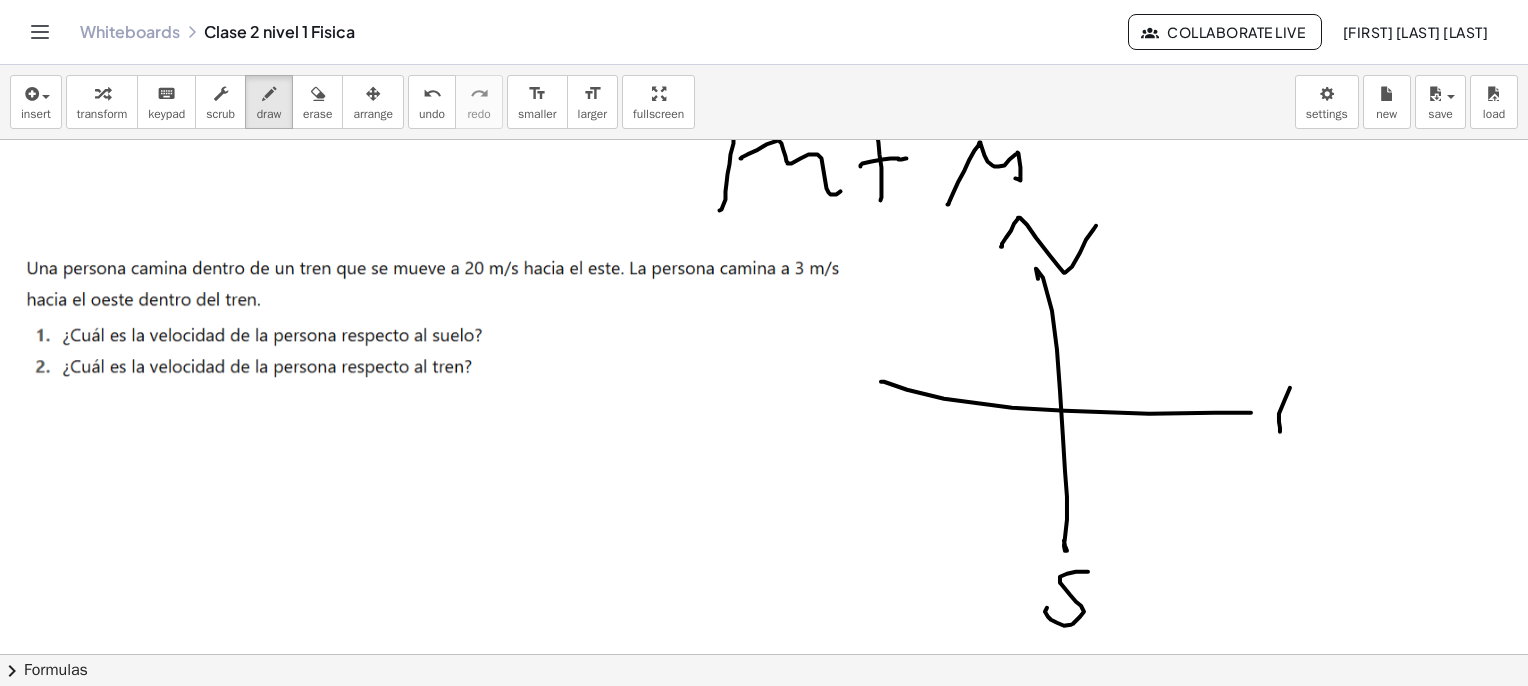 drag, startPoint x: 1284, startPoint y: 401, endPoint x: 1332, endPoint y: 385, distance: 50.596443 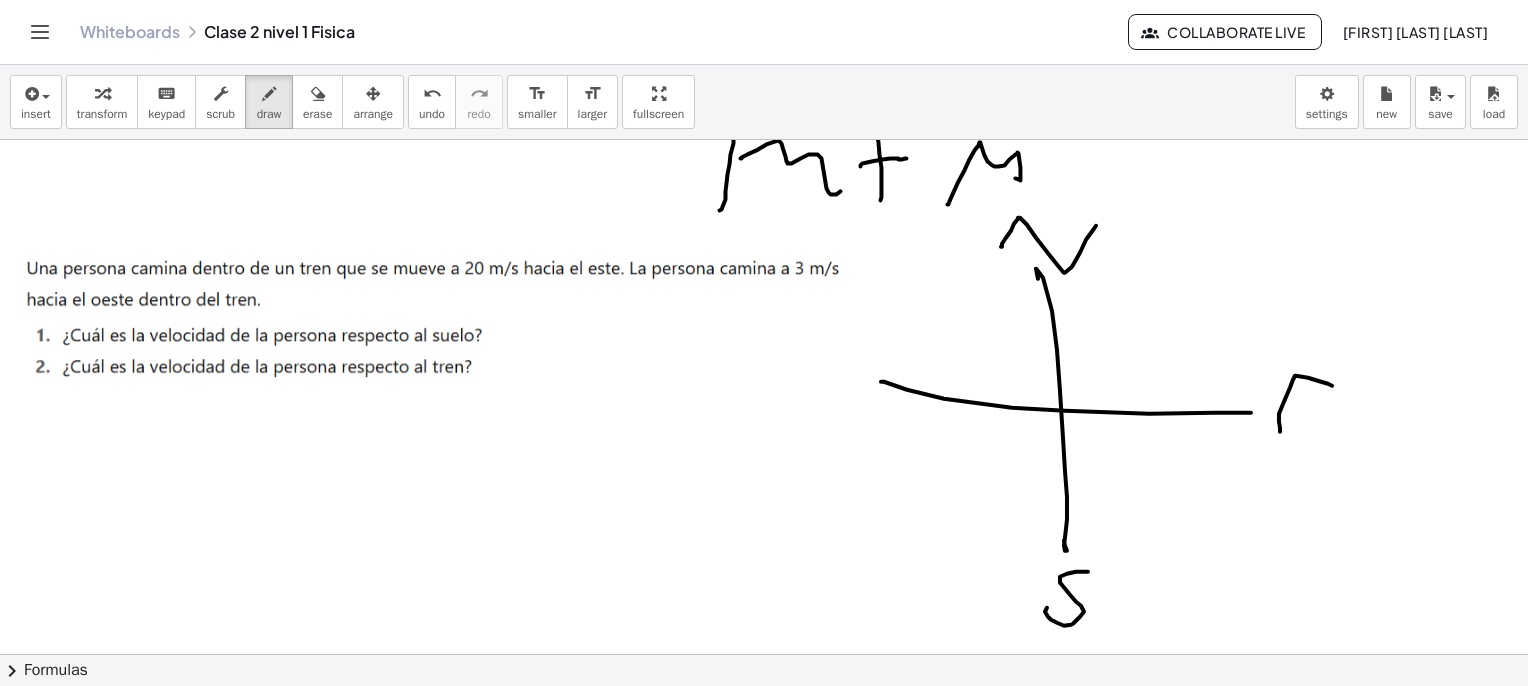 click at bounding box center (769, 332) 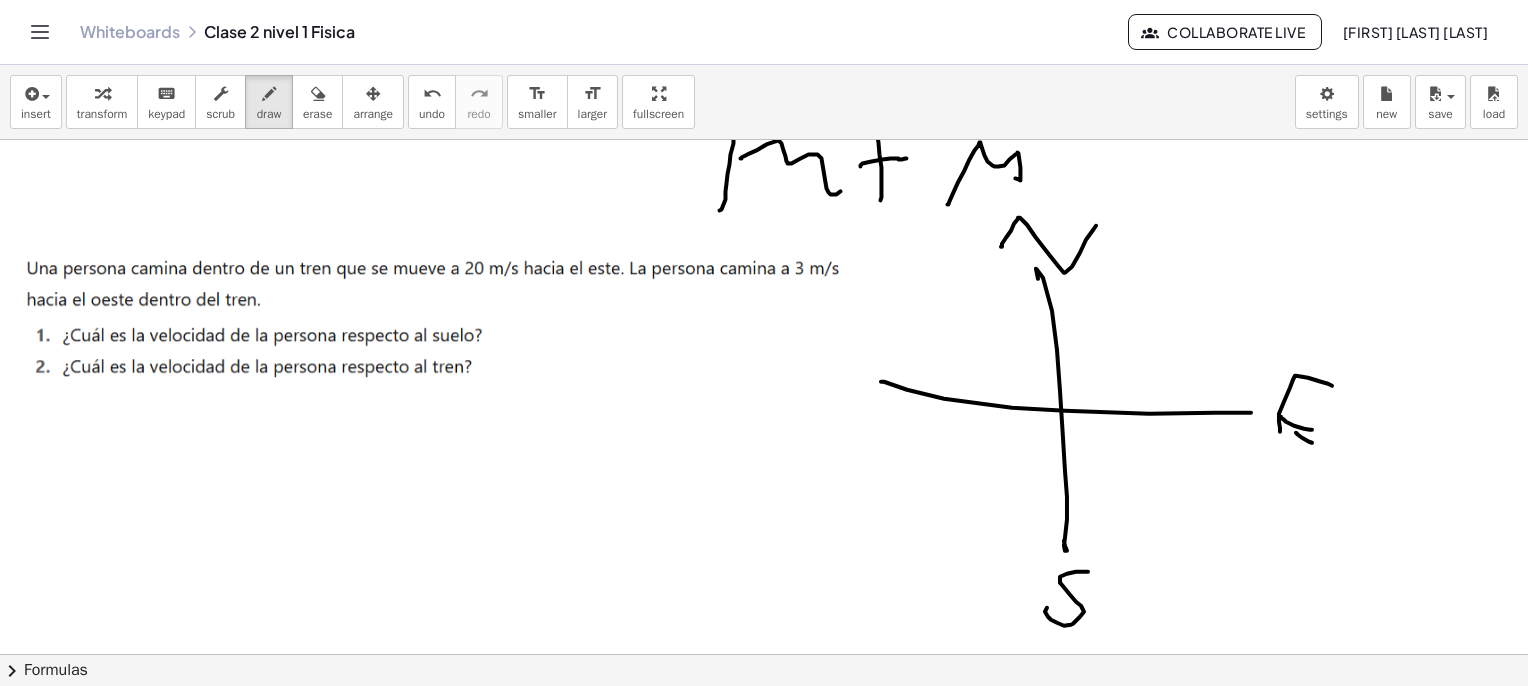 drag, startPoint x: 1296, startPoint y: 432, endPoint x: 1313, endPoint y: 443, distance: 20.248457 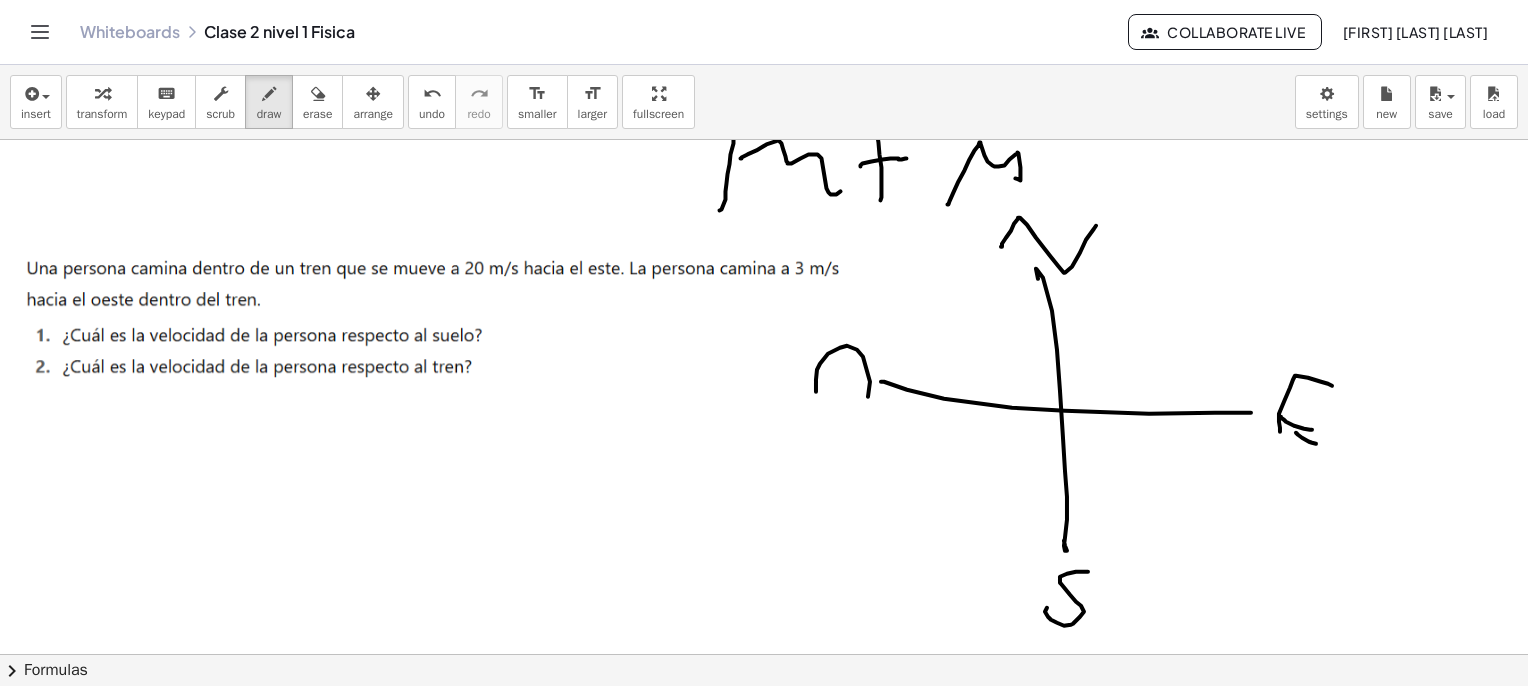 drag, startPoint x: 847, startPoint y: 345, endPoint x: 814, endPoint y: 367, distance: 39.661064 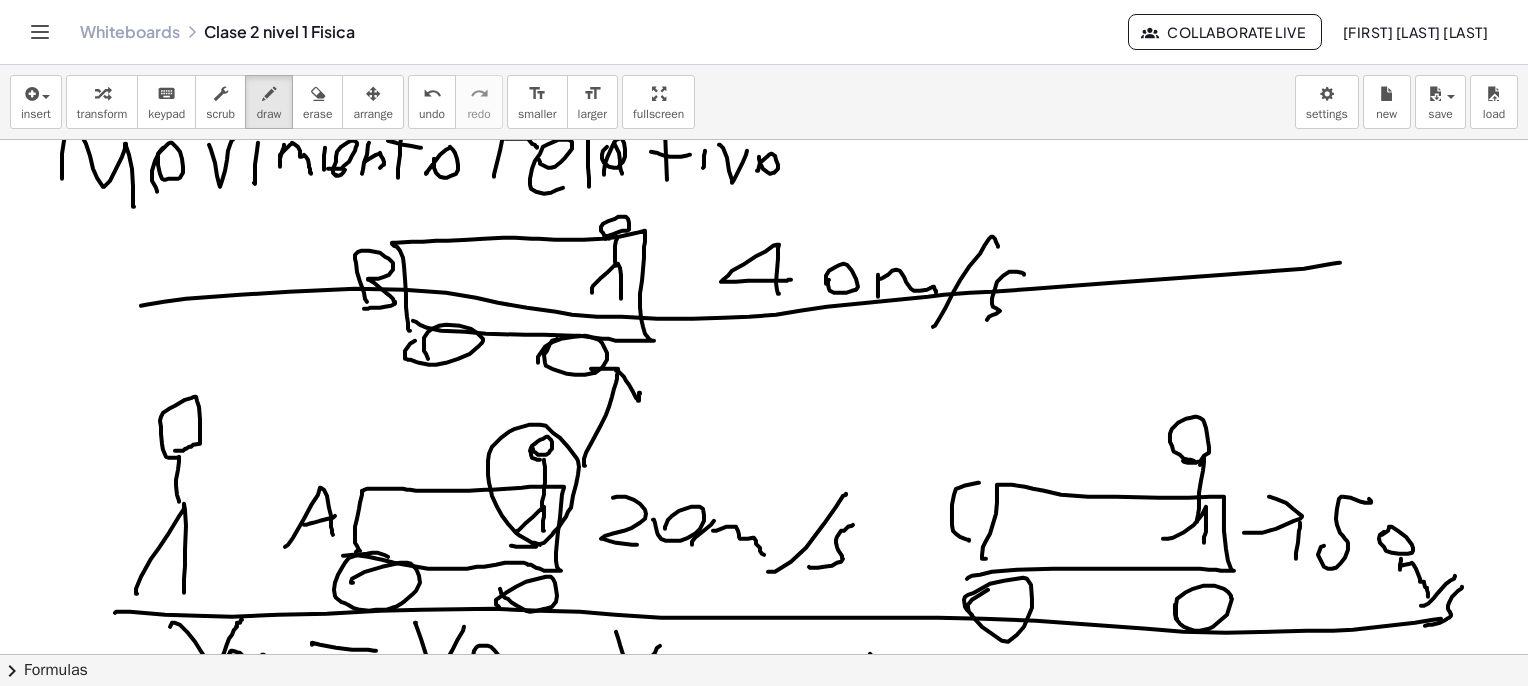 scroll, scrollTop: 100, scrollLeft: 0, axis: vertical 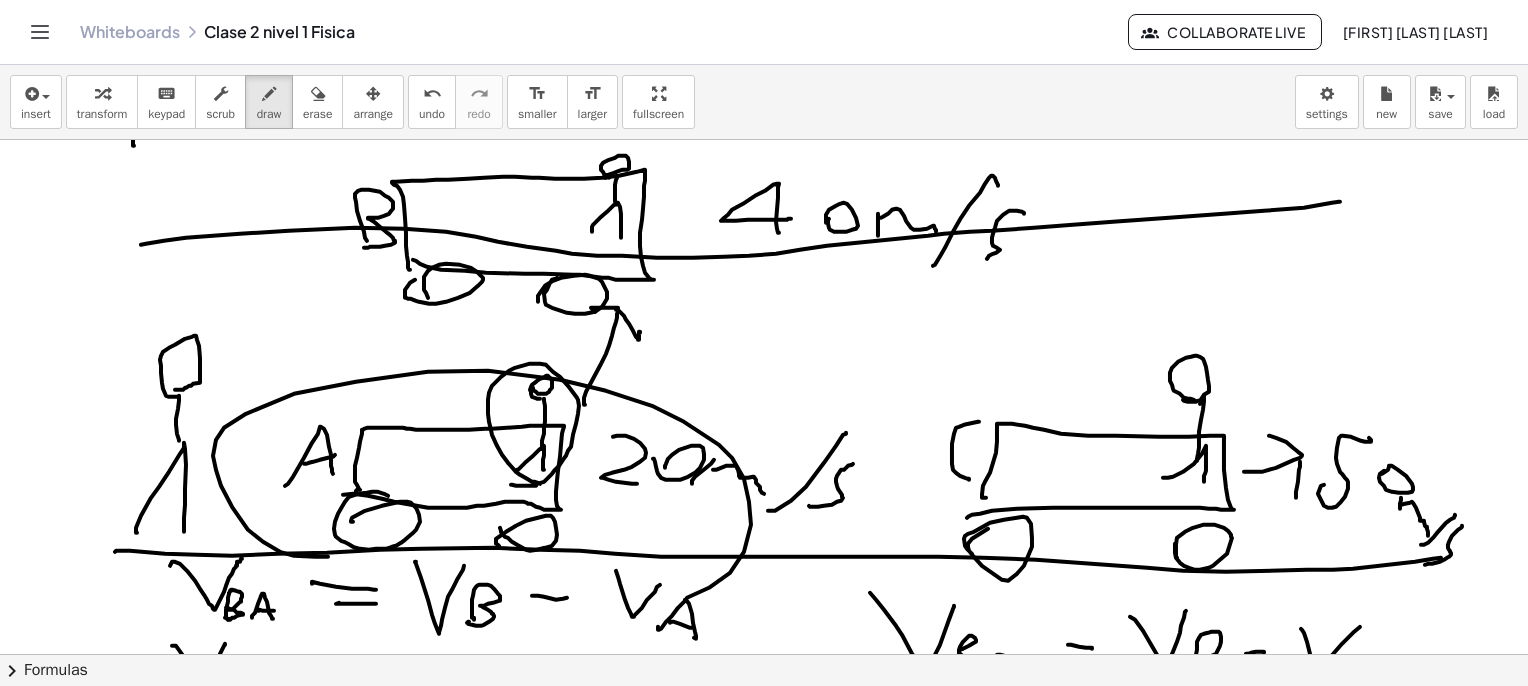 drag, startPoint x: 263, startPoint y: 541, endPoint x: 328, endPoint y: 537, distance: 65.12296 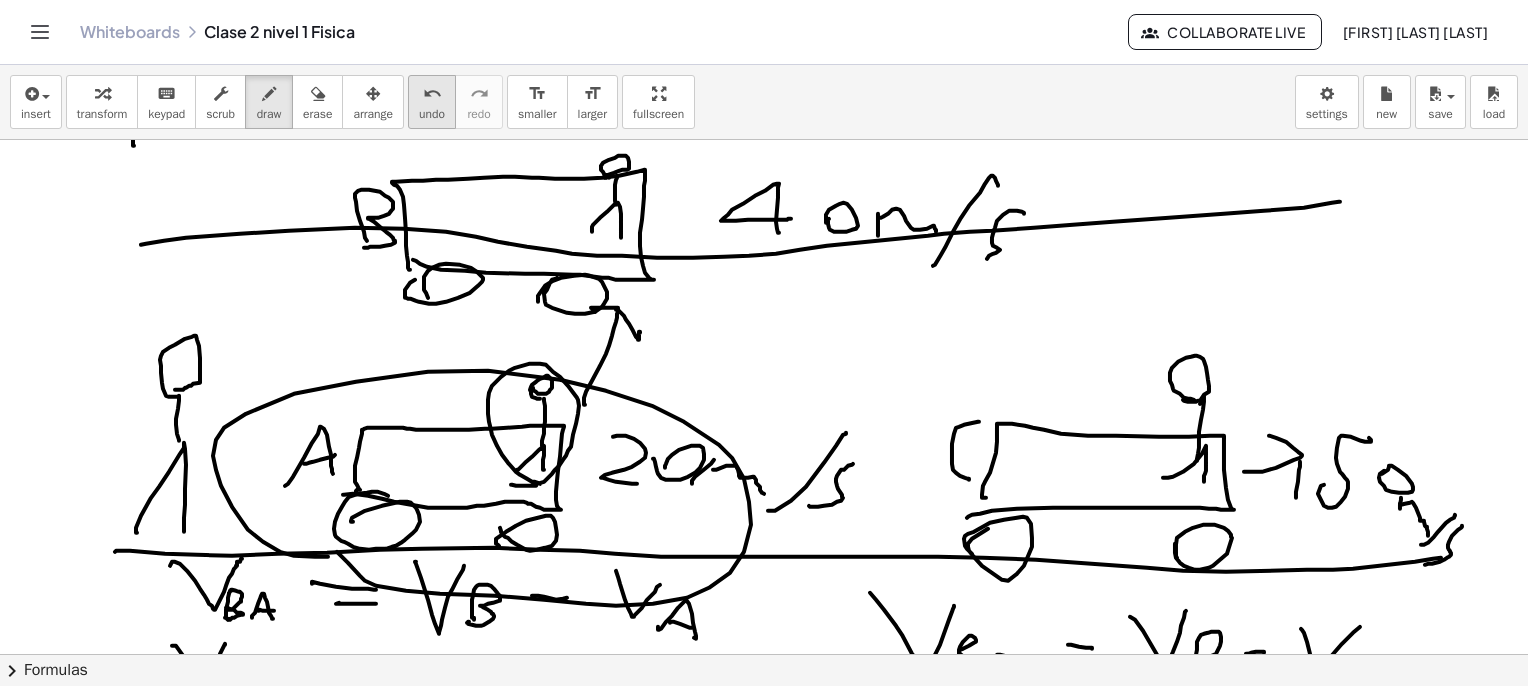 drag, startPoint x: 433, startPoint y: 107, endPoint x: 439, endPoint y: 116, distance: 10.816654 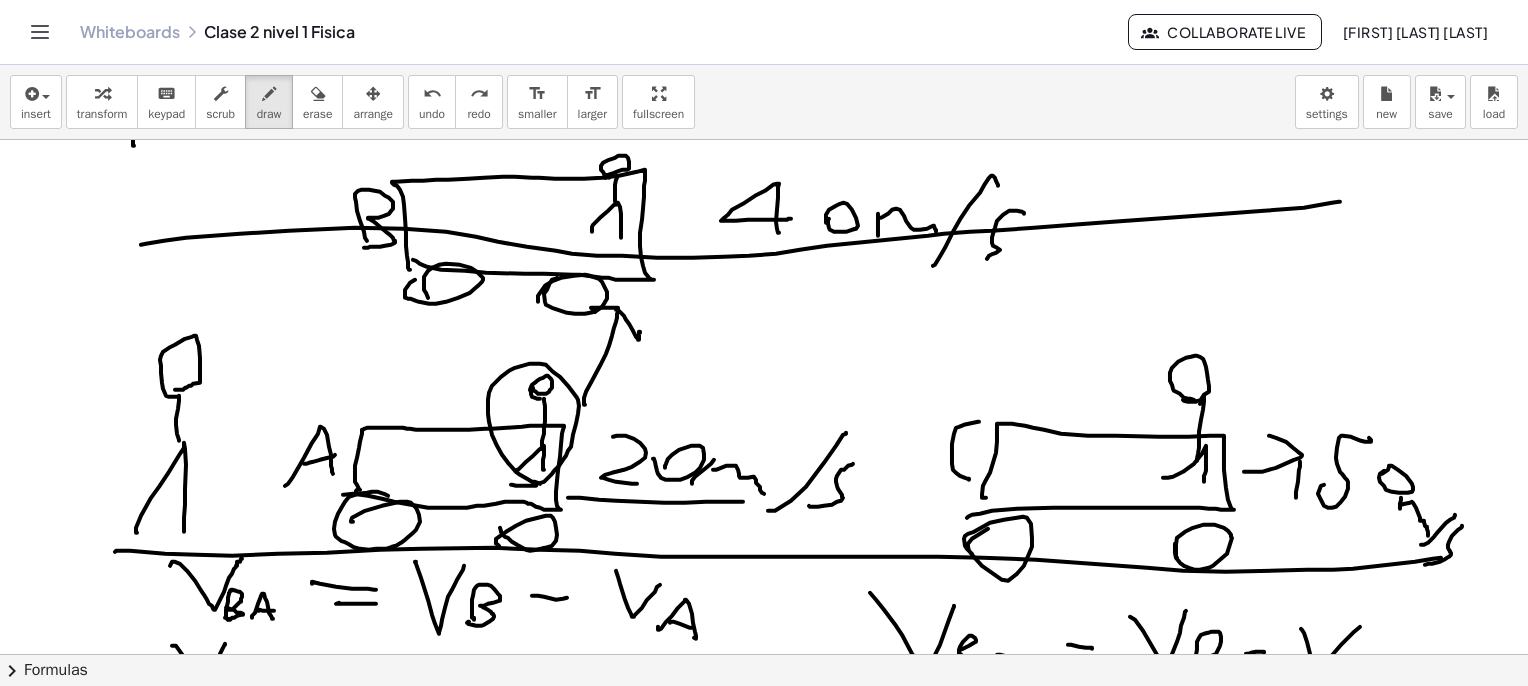 drag, startPoint x: 568, startPoint y: 497, endPoint x: 750, endPoint y: 501, distance: 182.04395 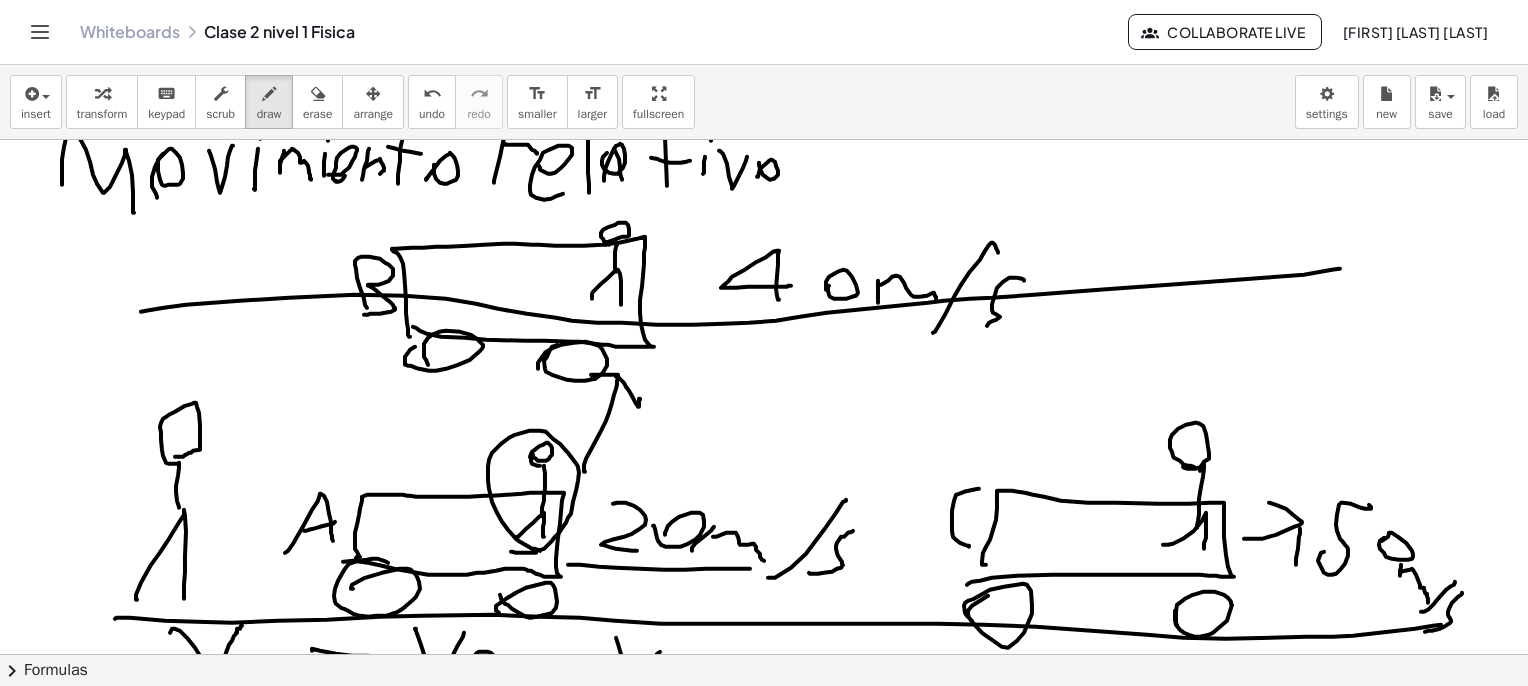 scroll, scrollTop: 0, scrollLeft: 0, axis: both 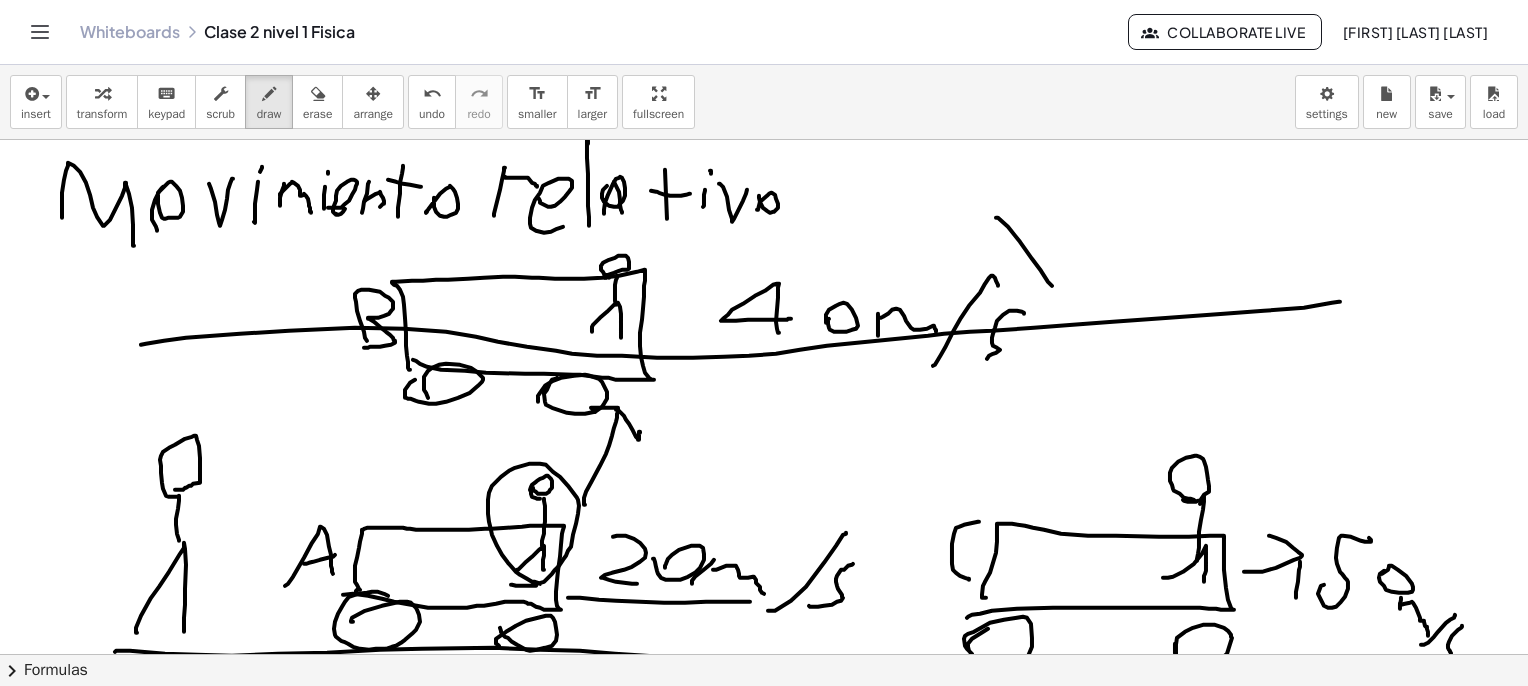 drag, startPoint x: 996, startPoint y: 217, endPoint x: 1076, endPoint y: 225, distance: 80.399 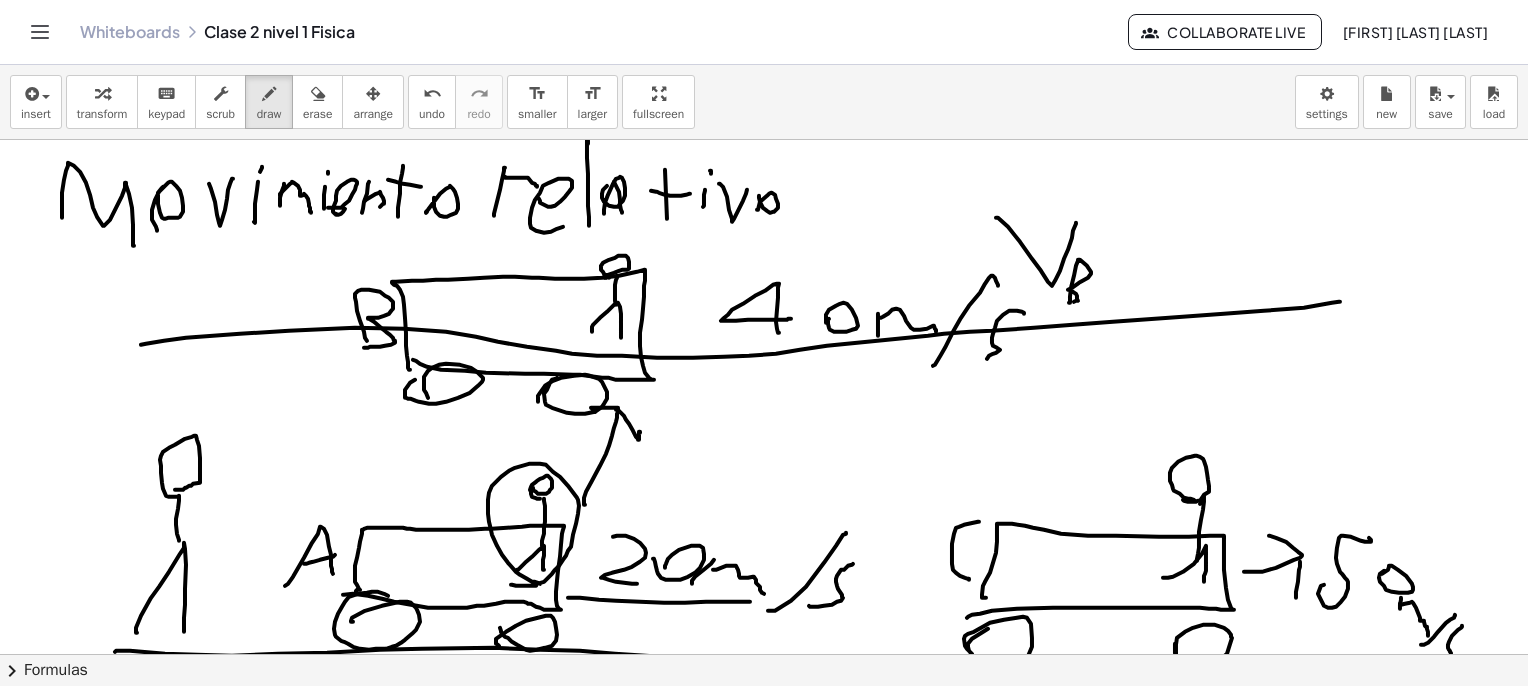 click at bounding box center (769, 2732) 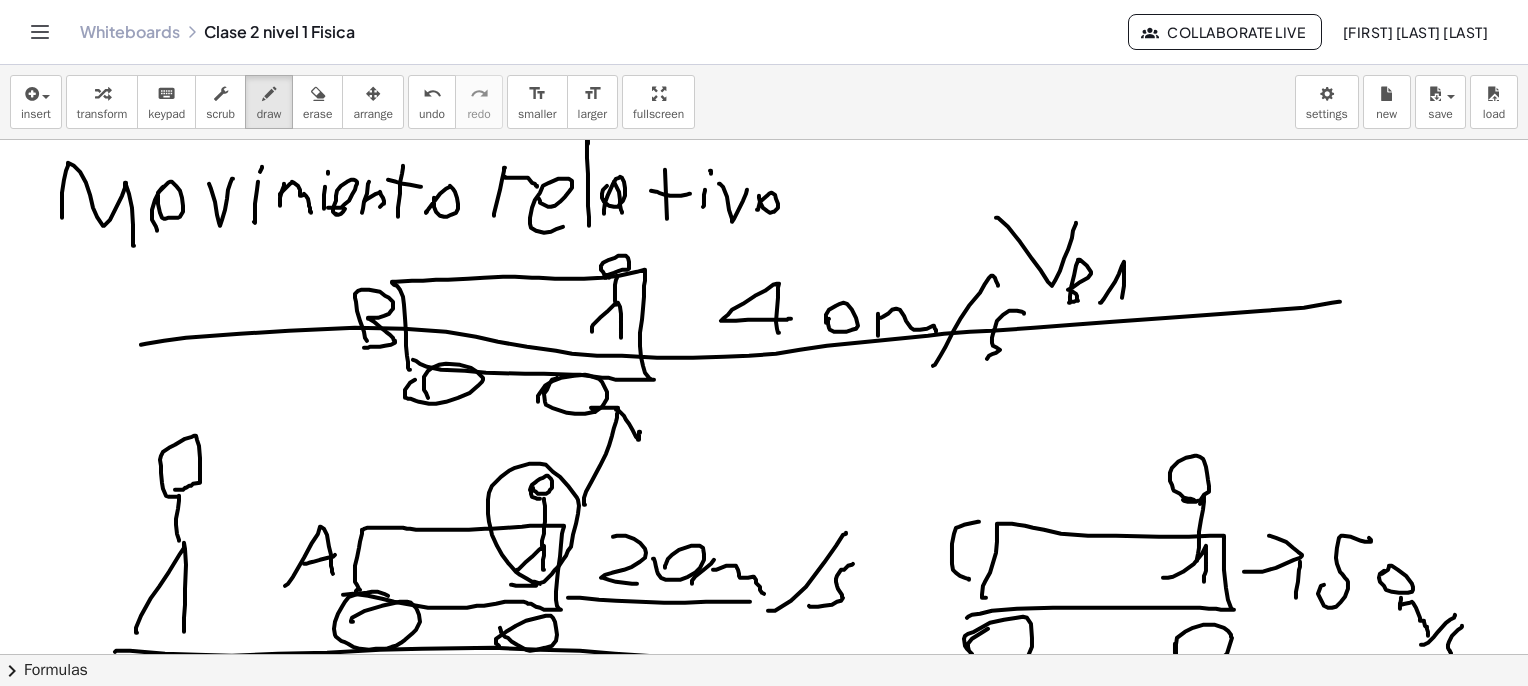 drag, startPoint x: 1100, startPoint y: 302, endPoint x: 1114, endPoint y: 303, distance: 14.035668 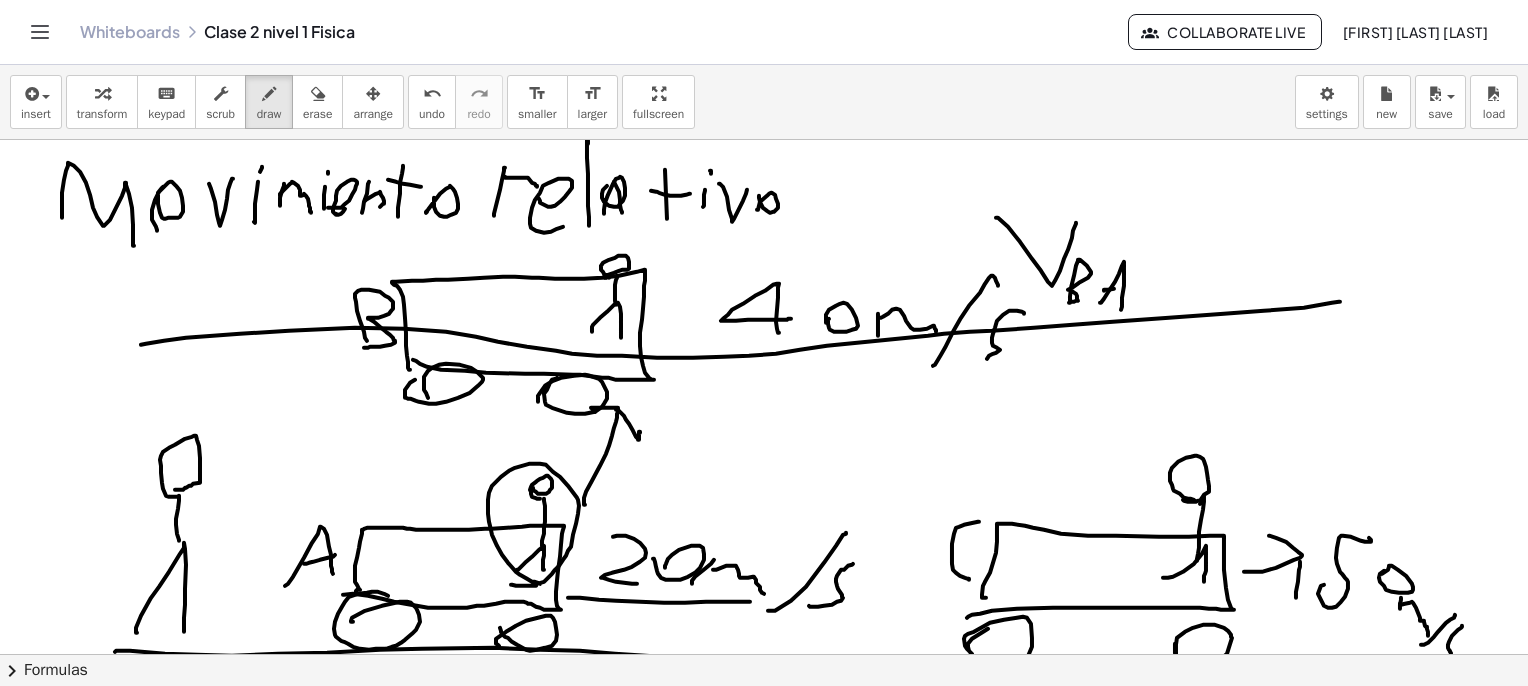drag, startPoint x: 1114, startPoint y: 288, endPoint x: 1161, endPoint y: 245, distance: 63.702435 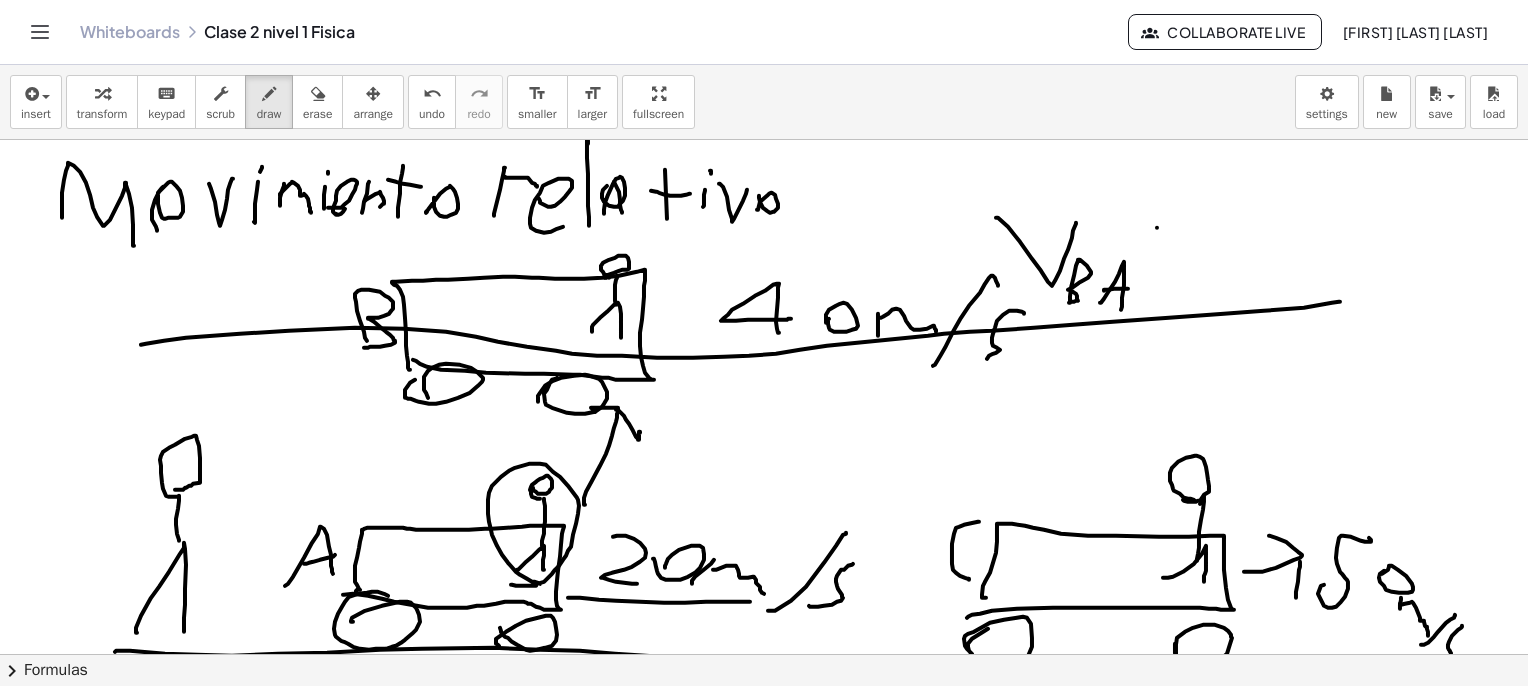 drag, startPoint x: 1157, startPoint y: 227, endPoint x: 1182, endPoint y: 233, distance: 25.70992 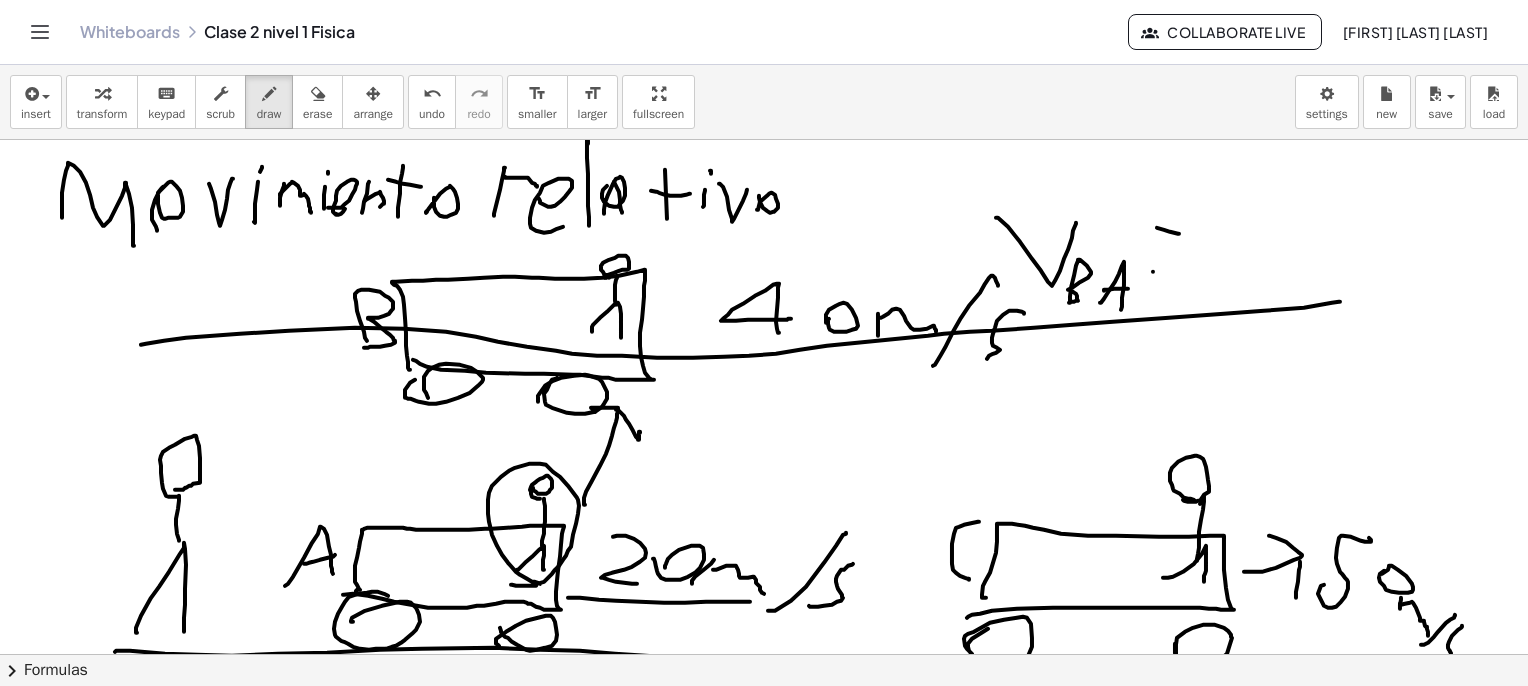 drag, startPoint x: 1153, startPoint y: 271, endPoint x: 1171, endPoint y: 283, distance: 21.633308 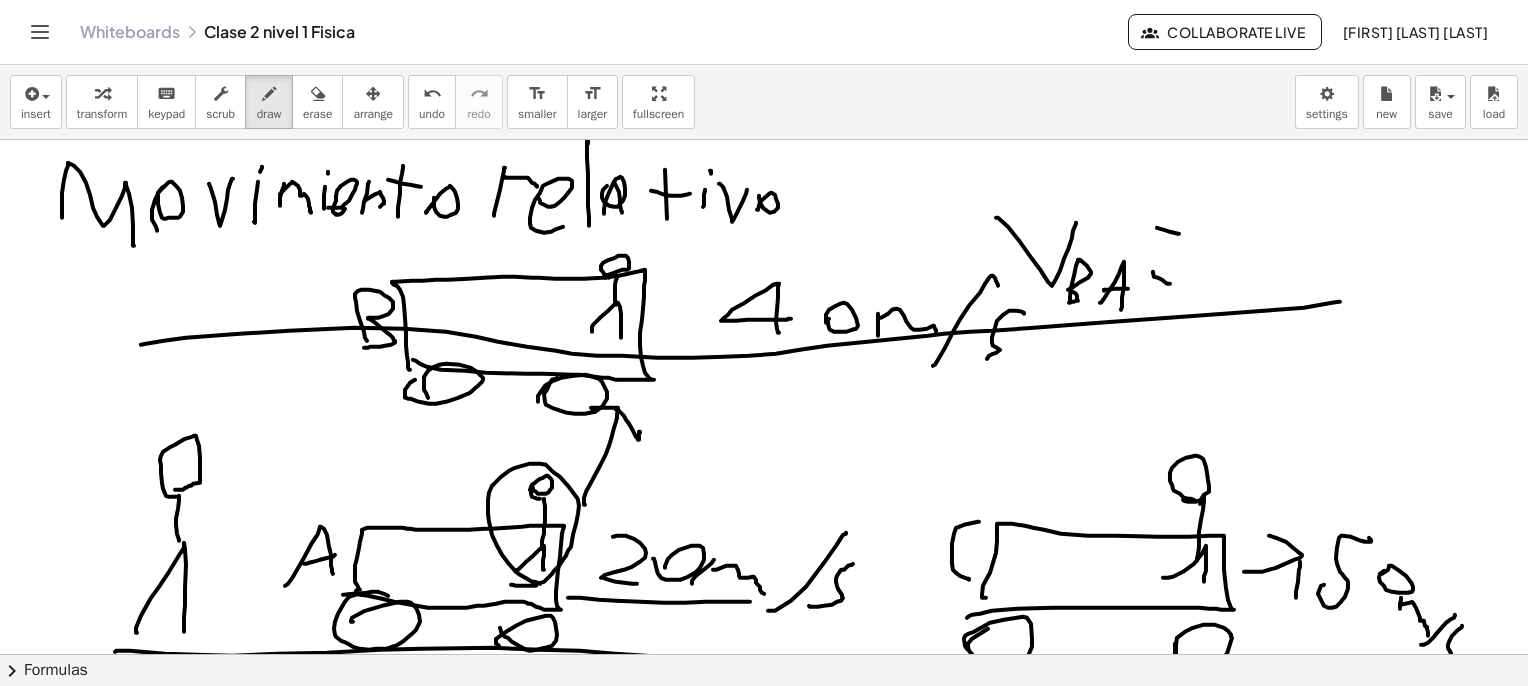 click at bounding box center (769, 2732) 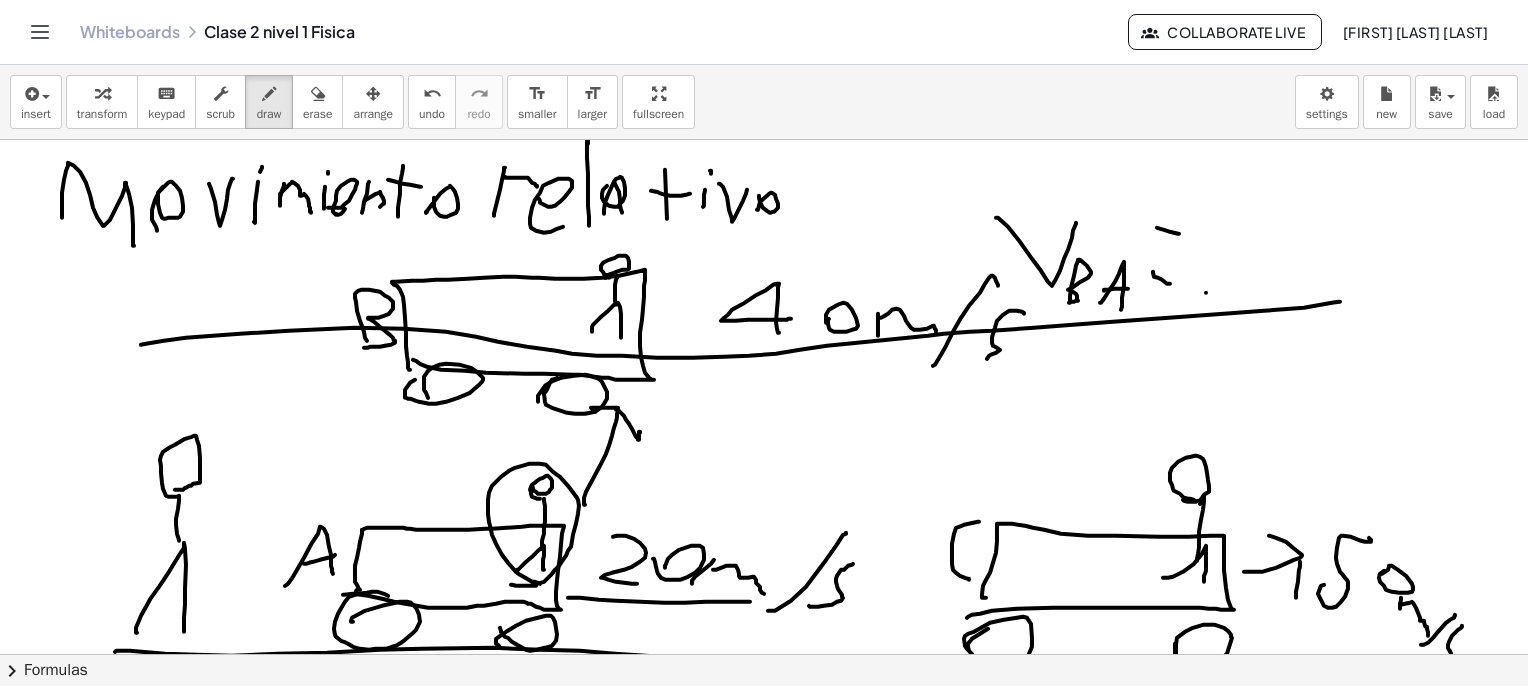 click at bounding box center [769, 2732] 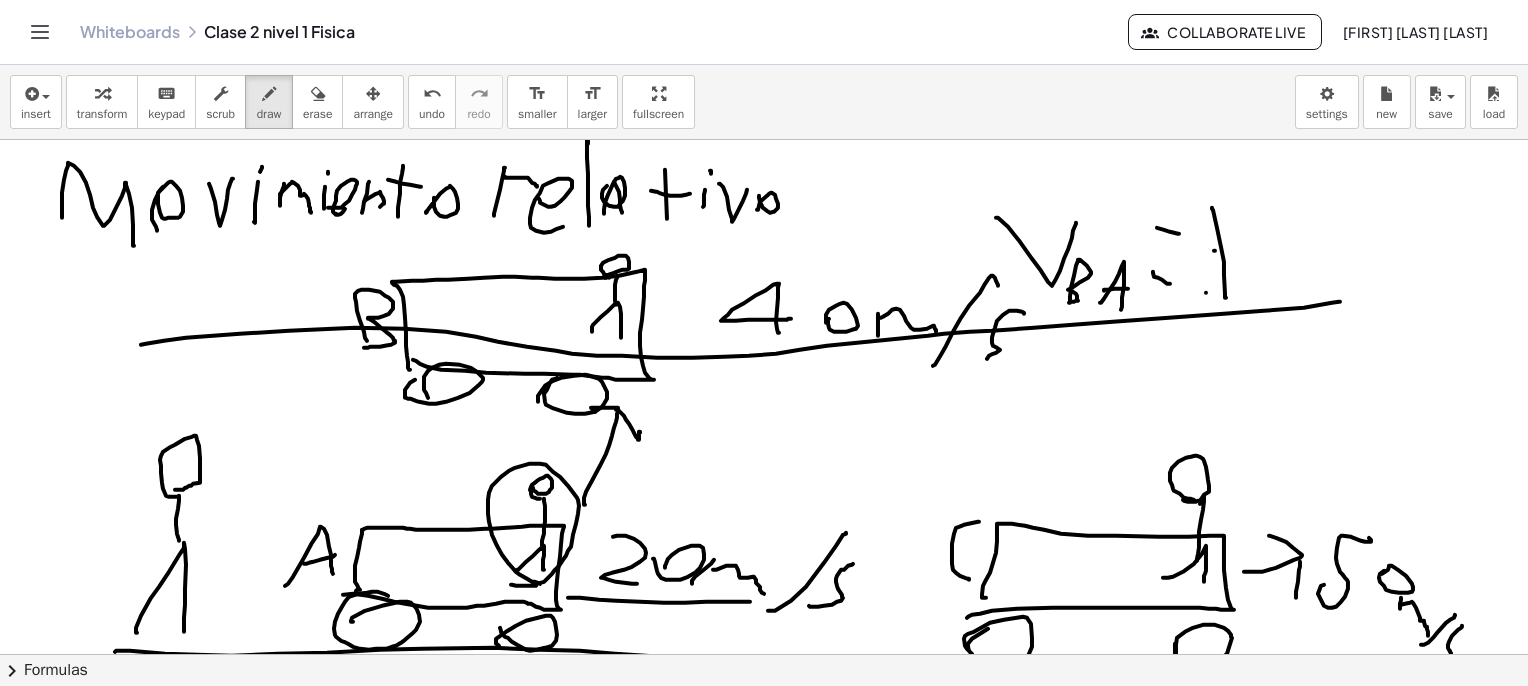 drag, startPoint x: 1224, startPoint y: 274, endPoint x: 1267, endPoint y: 218, distance: 70.60453 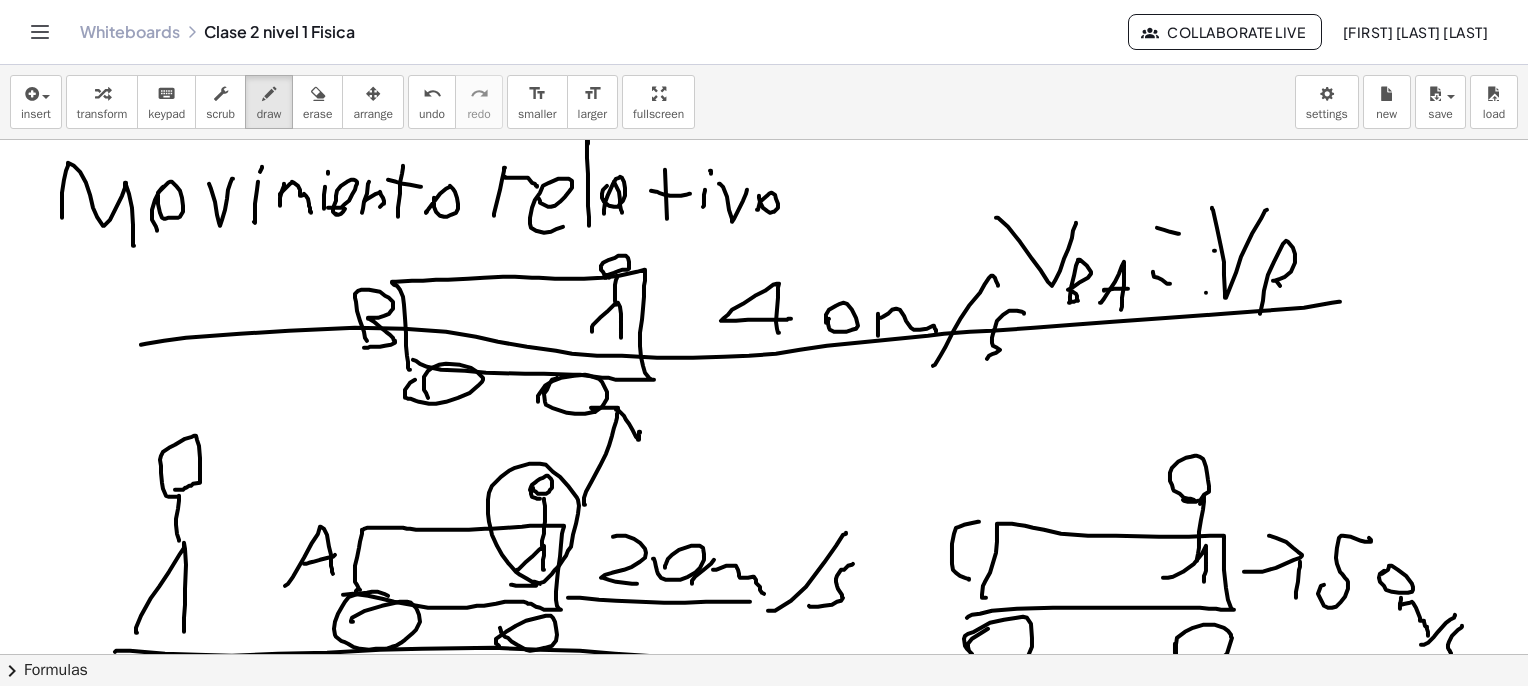 drag, startPoint x: 1279, startPoint y: 251, endPoint x: 1264, endPoint y: 301, distance: 52.201534 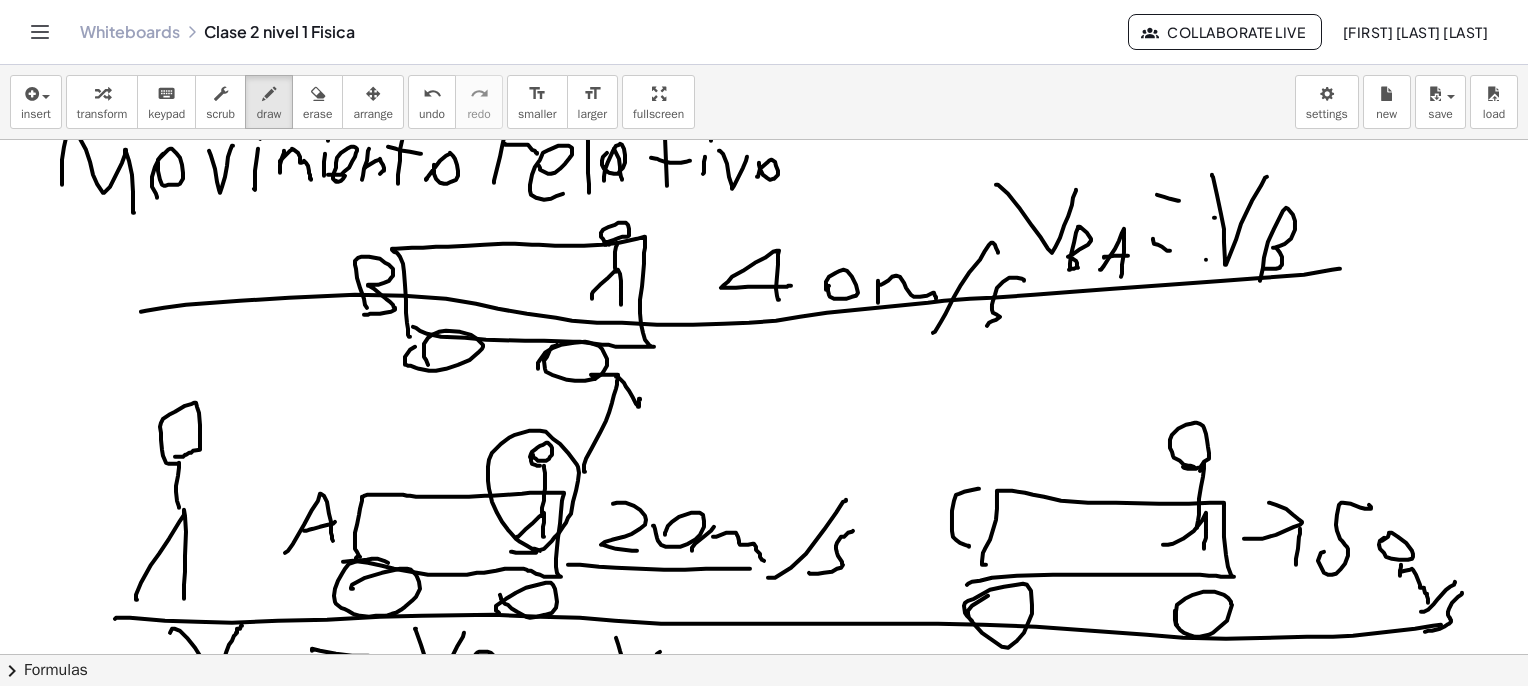scroll, scrollTop: 0, scrollLeft: 0, axis: both 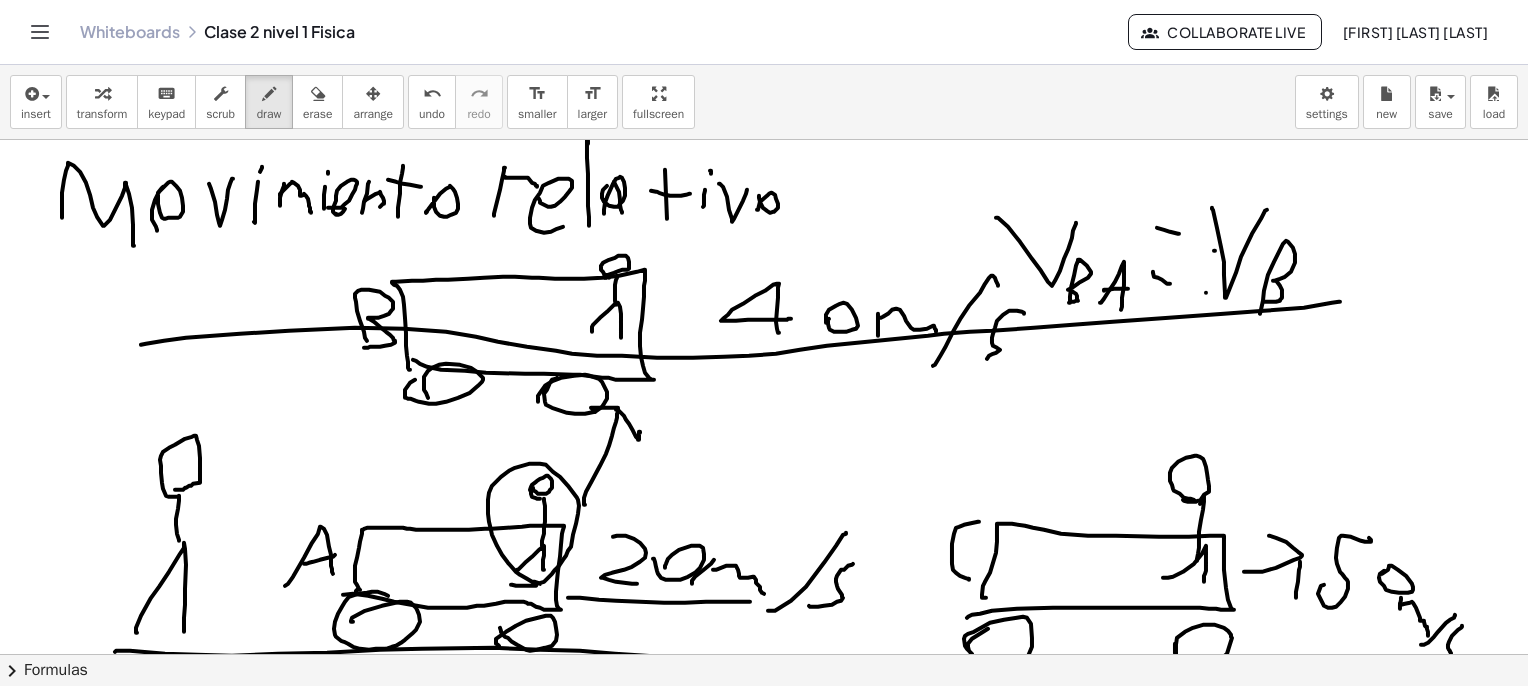 click at bounding box center (769, 2732) 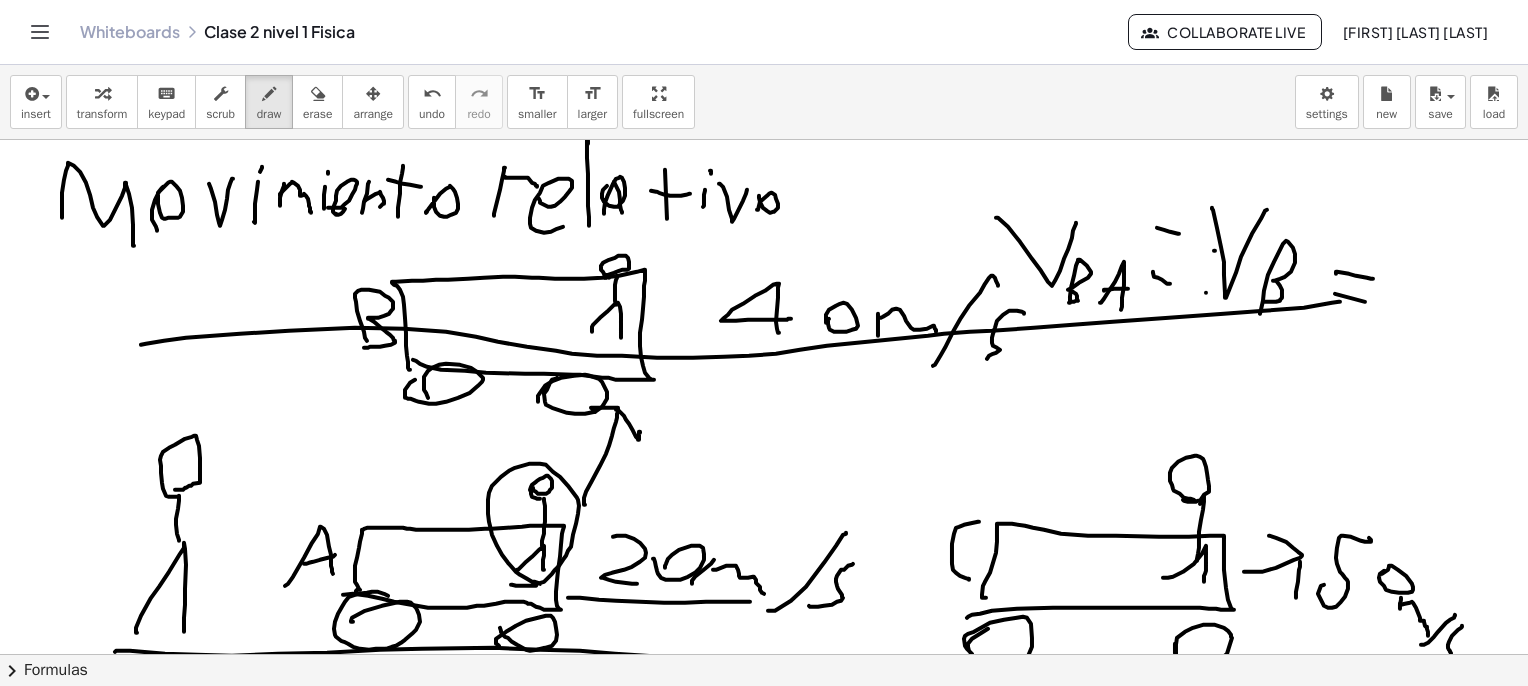drag, startPoint x: 1336, startPoint y: 273, endPoint x: 1377, endPoint y: 281, distance: 41.773197 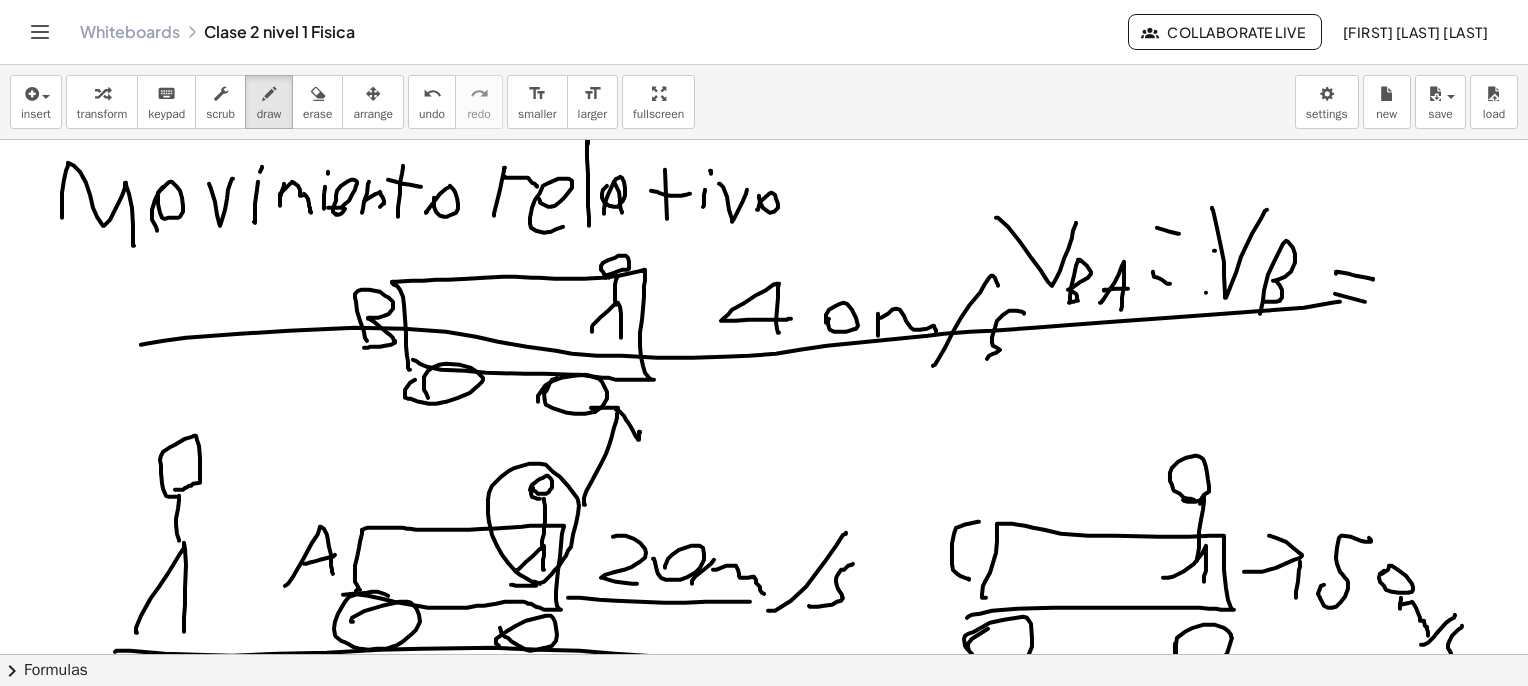 drag, startPoint x: 435, startPoint y: 97, endPoint x: 832, endPoint y: 202, distance: 410.6507 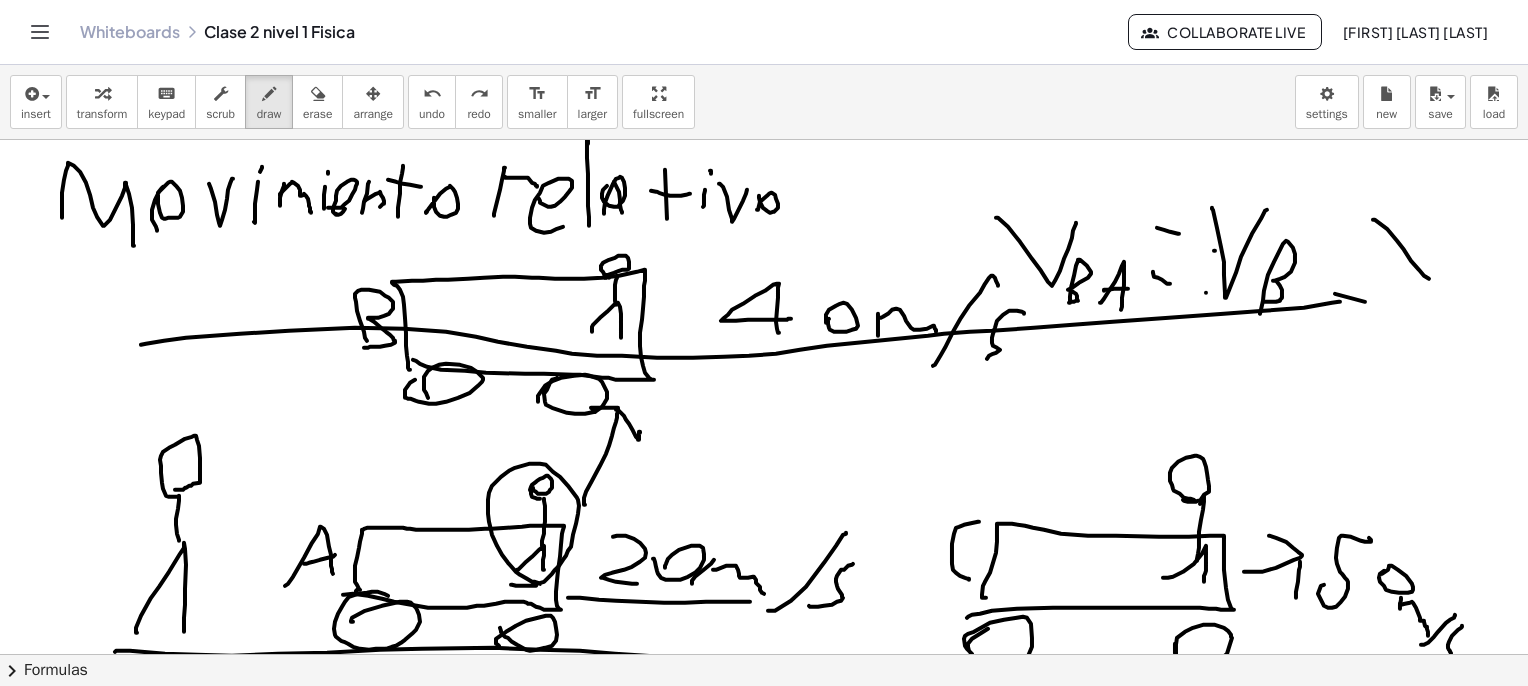 click at bounding box center (769, 2732) 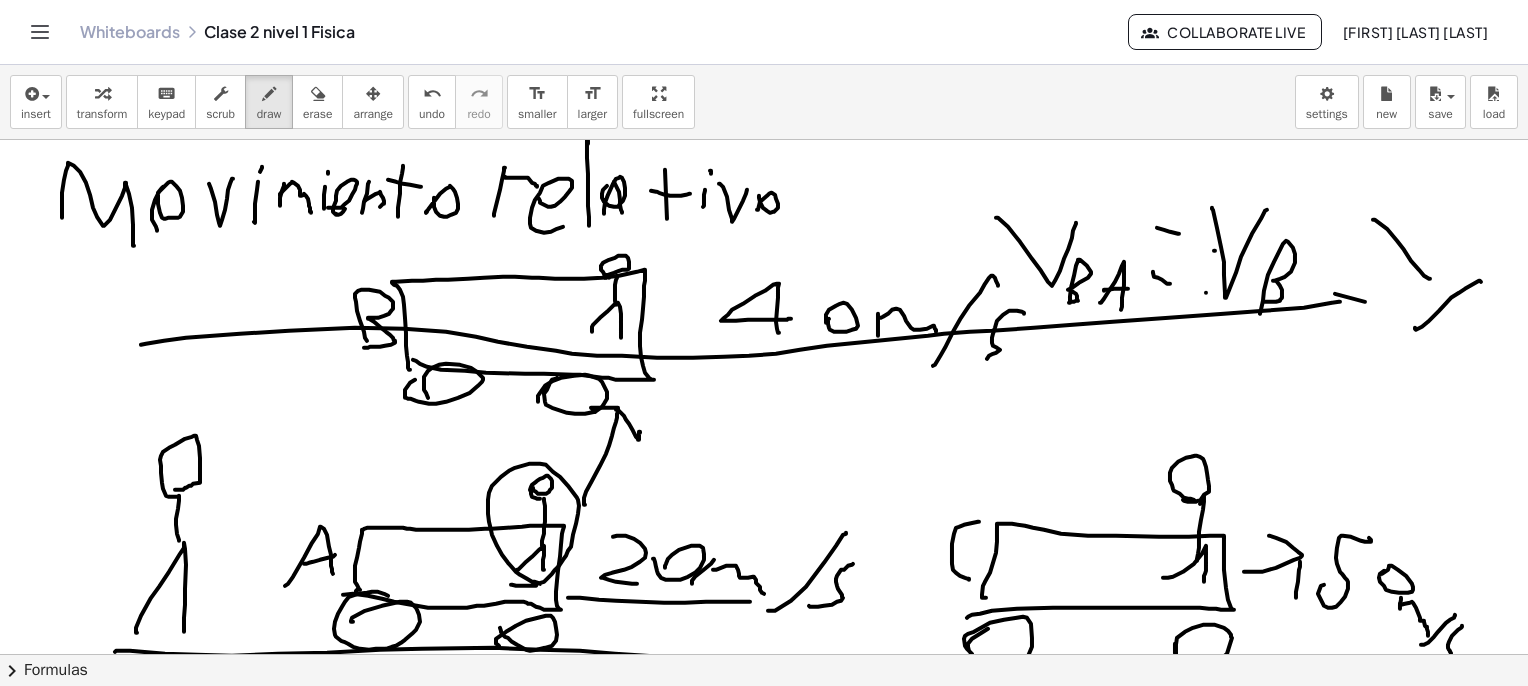 drag, startPoint x: 1416, startPoint y: 329, endPoint x: 1467, endPoint y: 331, distance: 51.0392 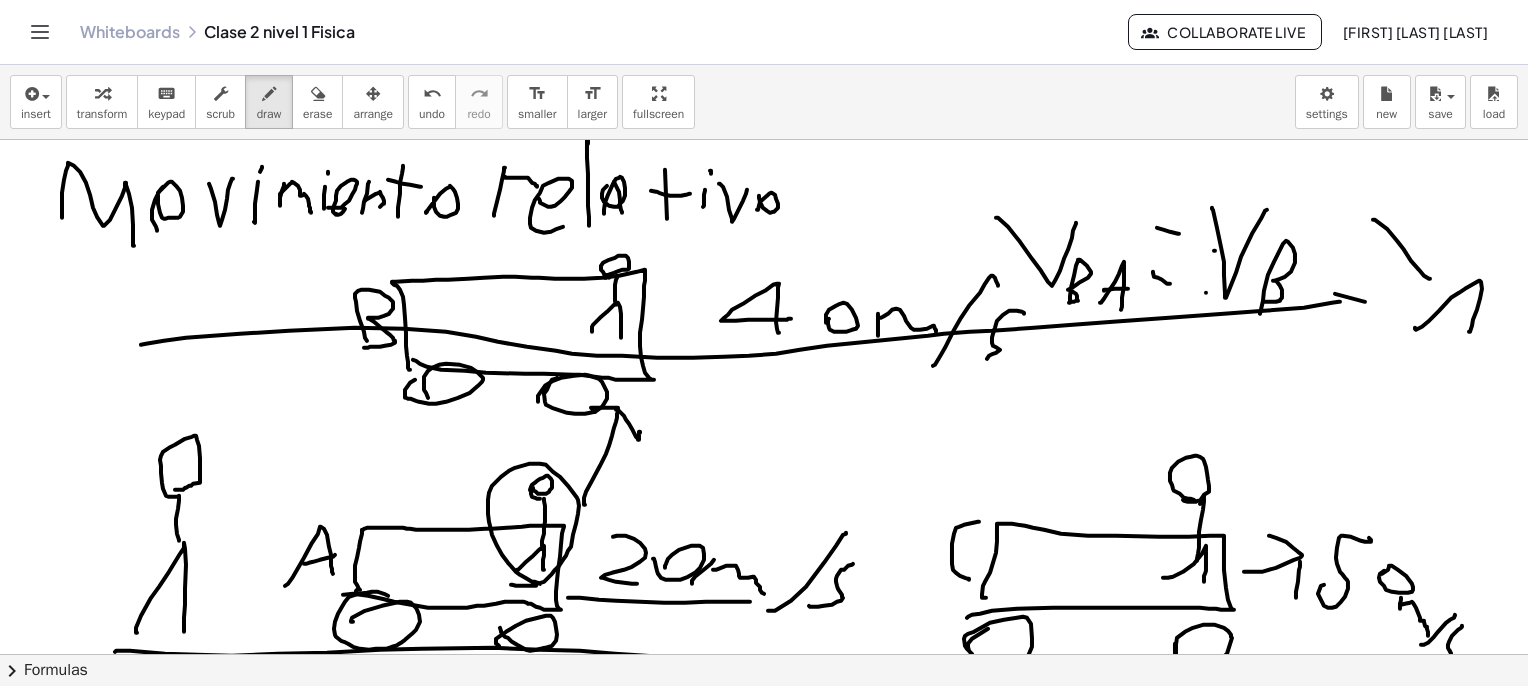 drag, startPoint x: 1440, startPoint y: 309, endPoint x: 1479, endPoint y: 315, distance: 39.45884 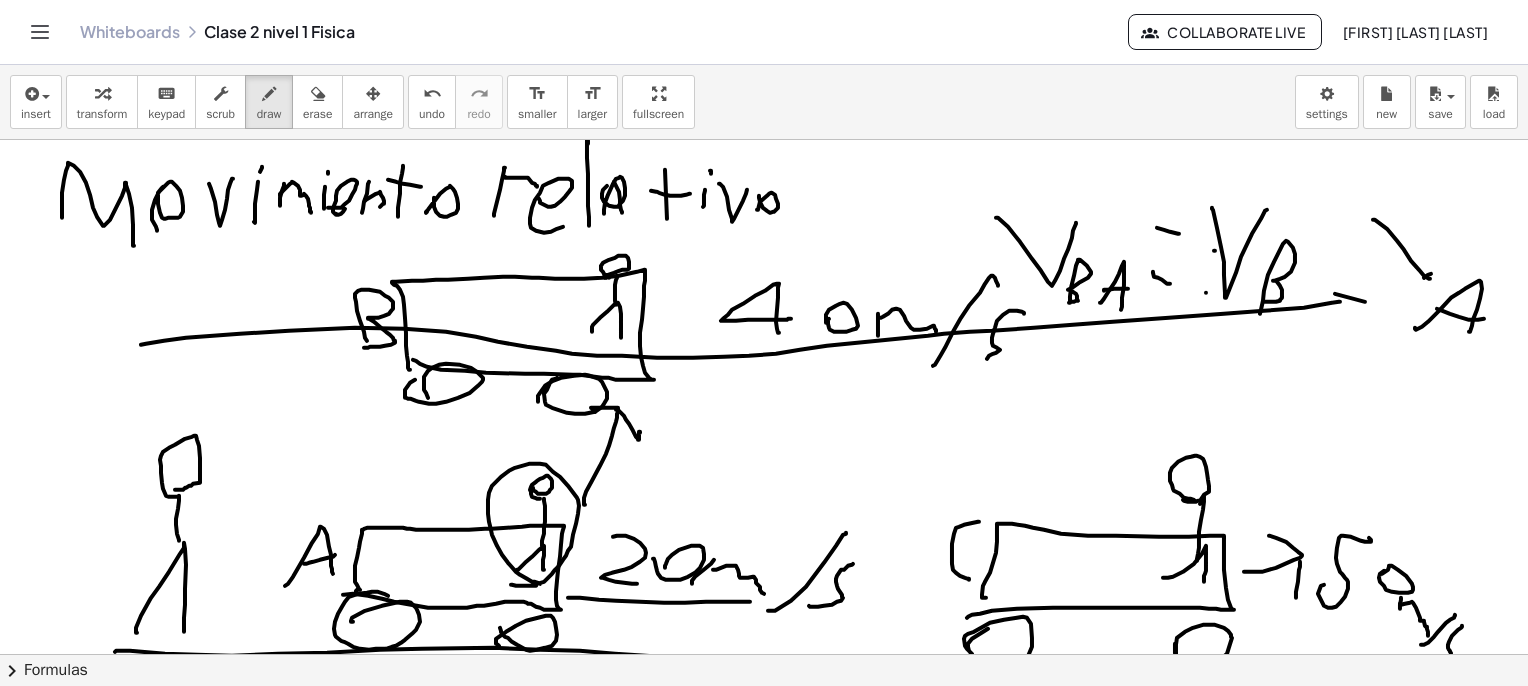 drag, startPoint x: 1431, startPoint y: 273, endPoint x: 1455, endPoint y: 225, distance: 53.66563 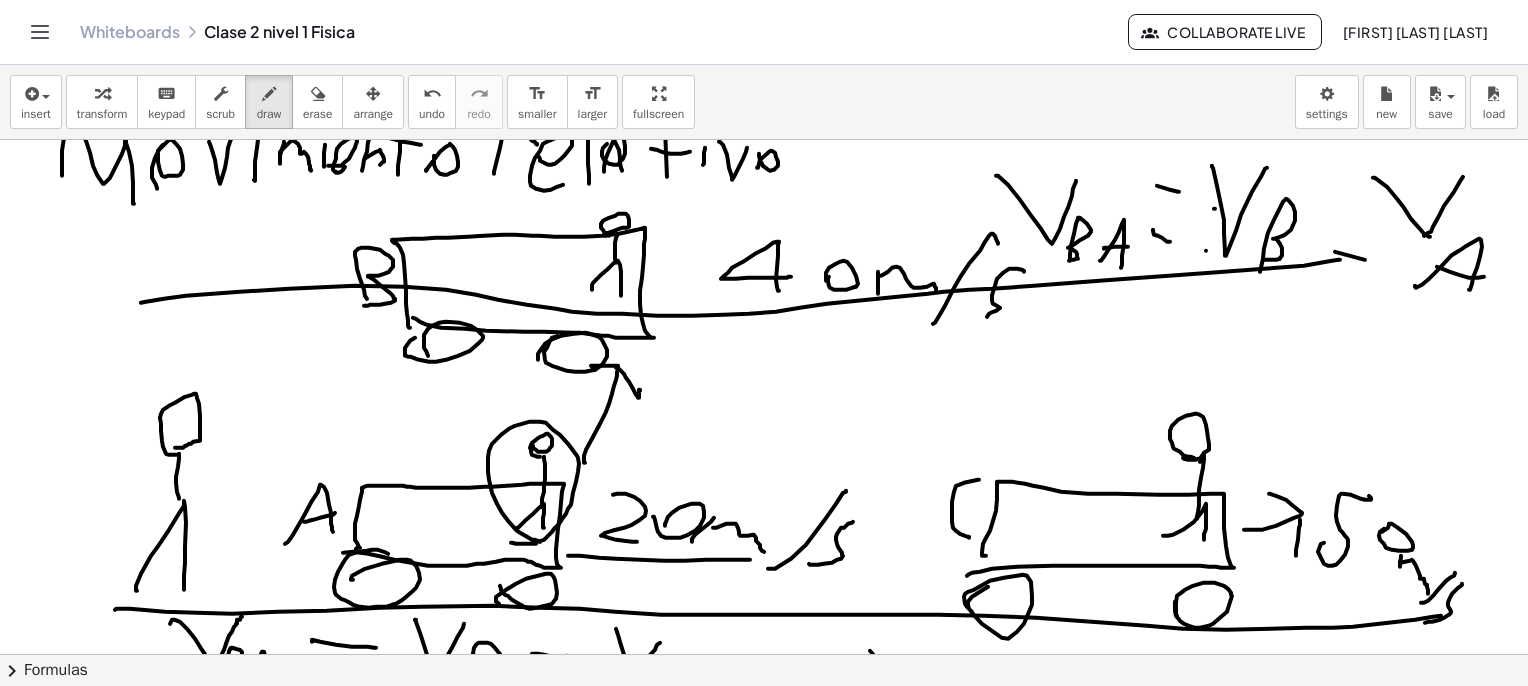scroll, scrollTop: 0, scrollLeft: 0, axis: both 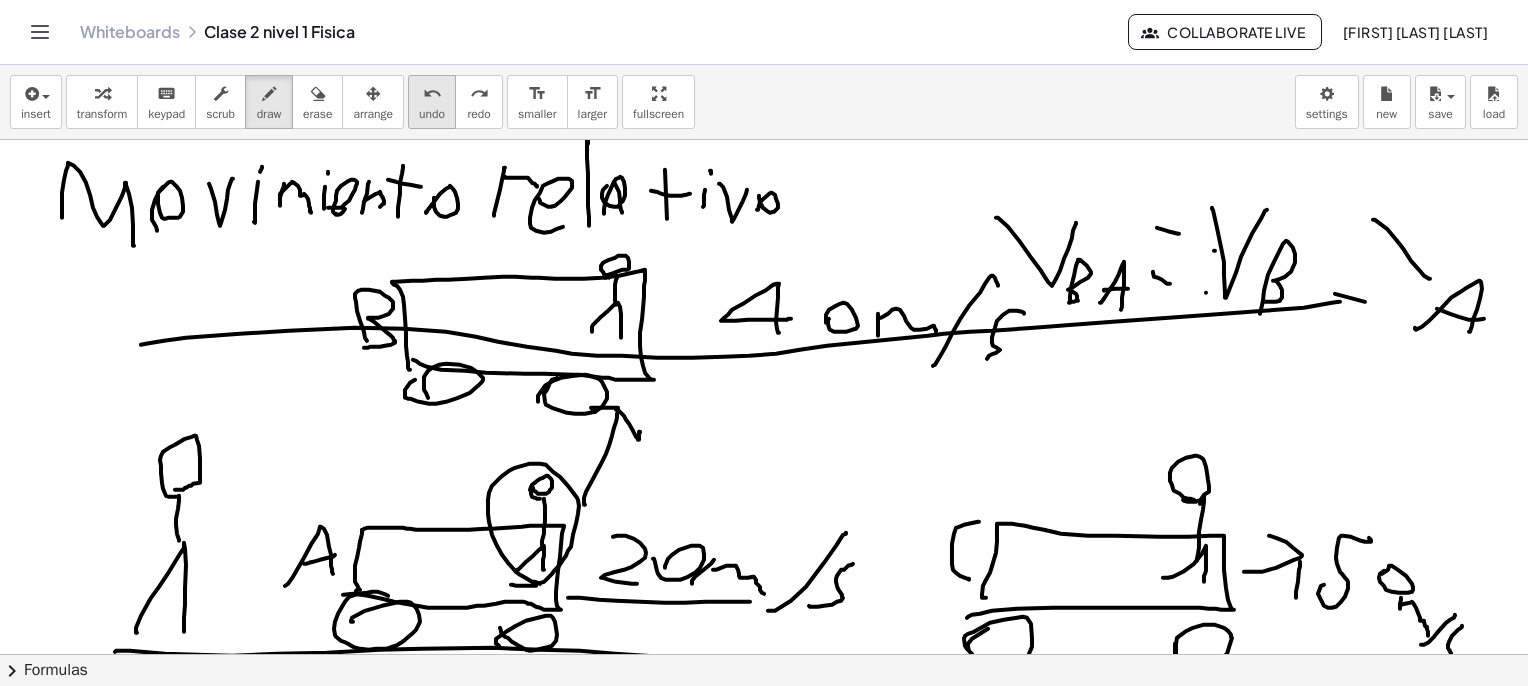 click on "undo" at bounding box center (432, 114) 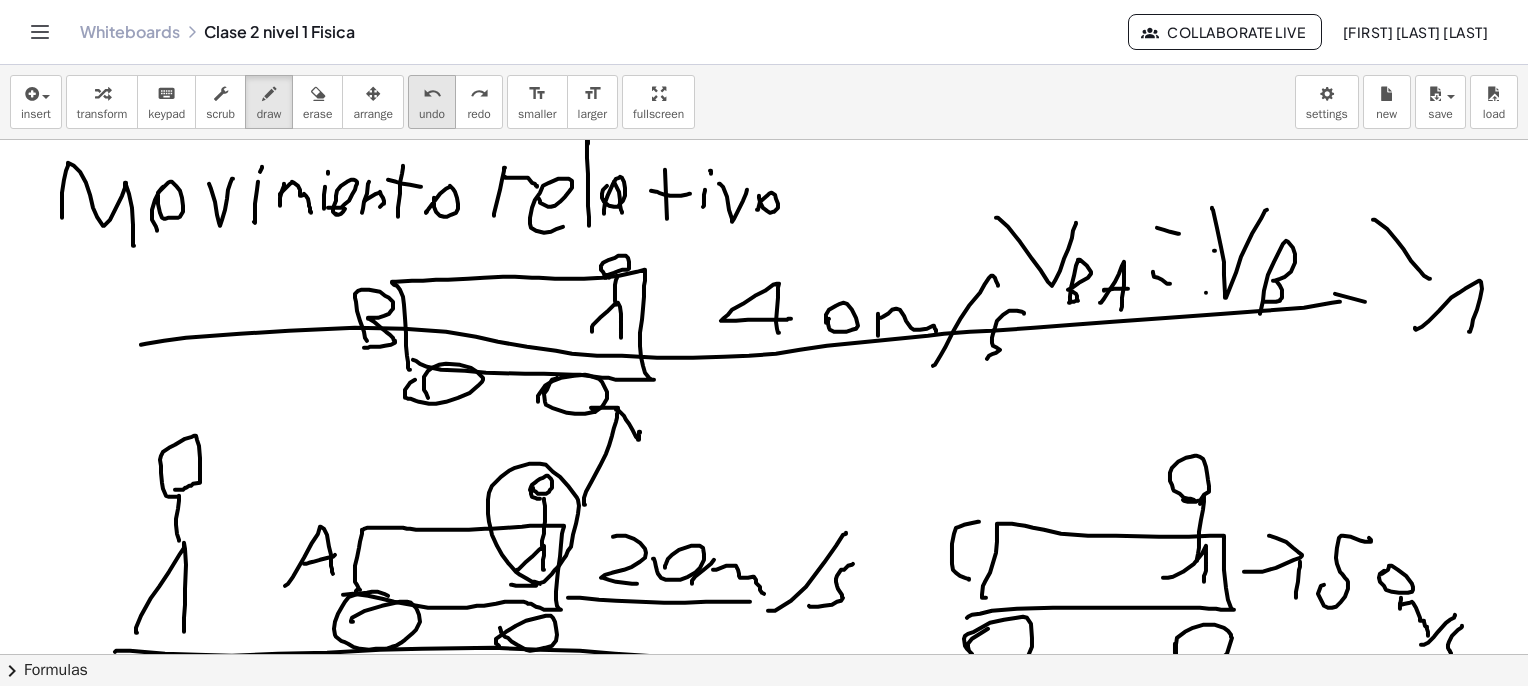 click on "undo" at bounding box center (432, 114) 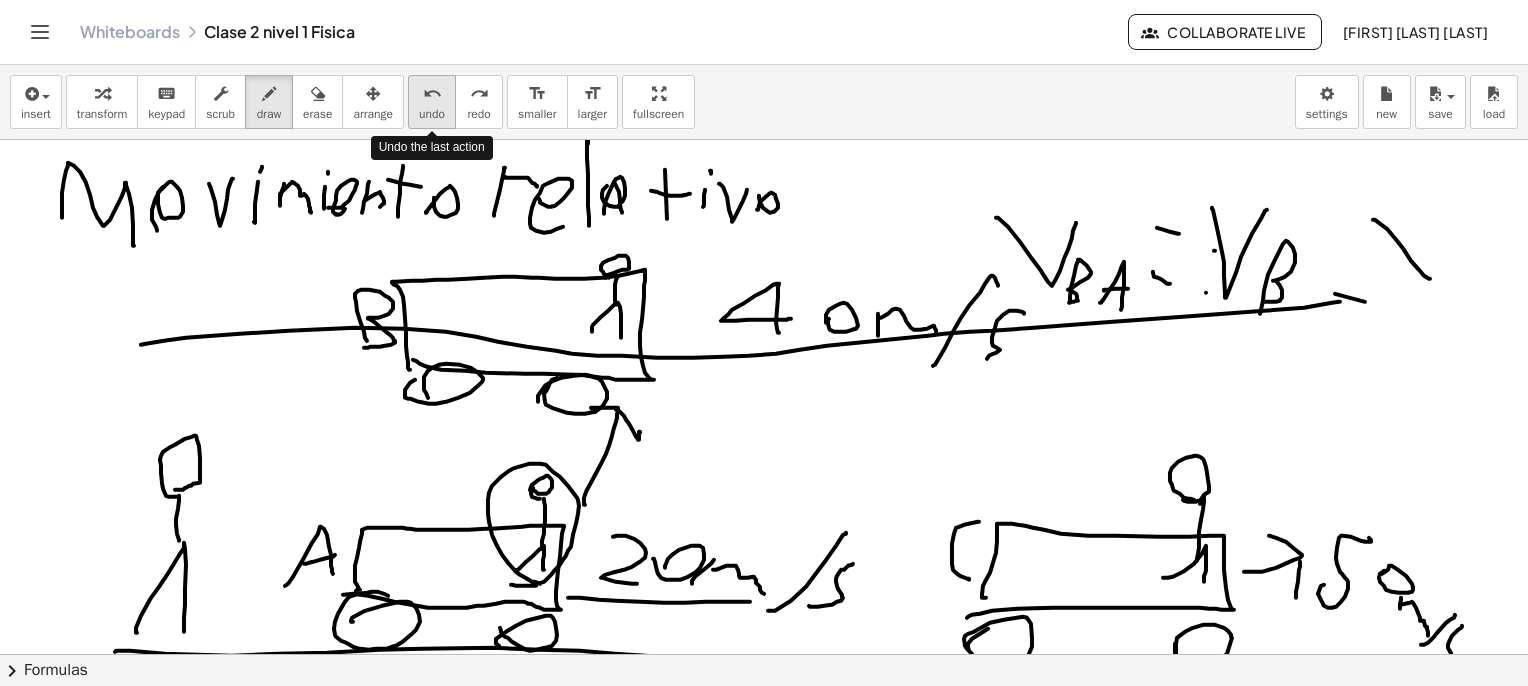 click on "undo" at bounding box center [432, 114] 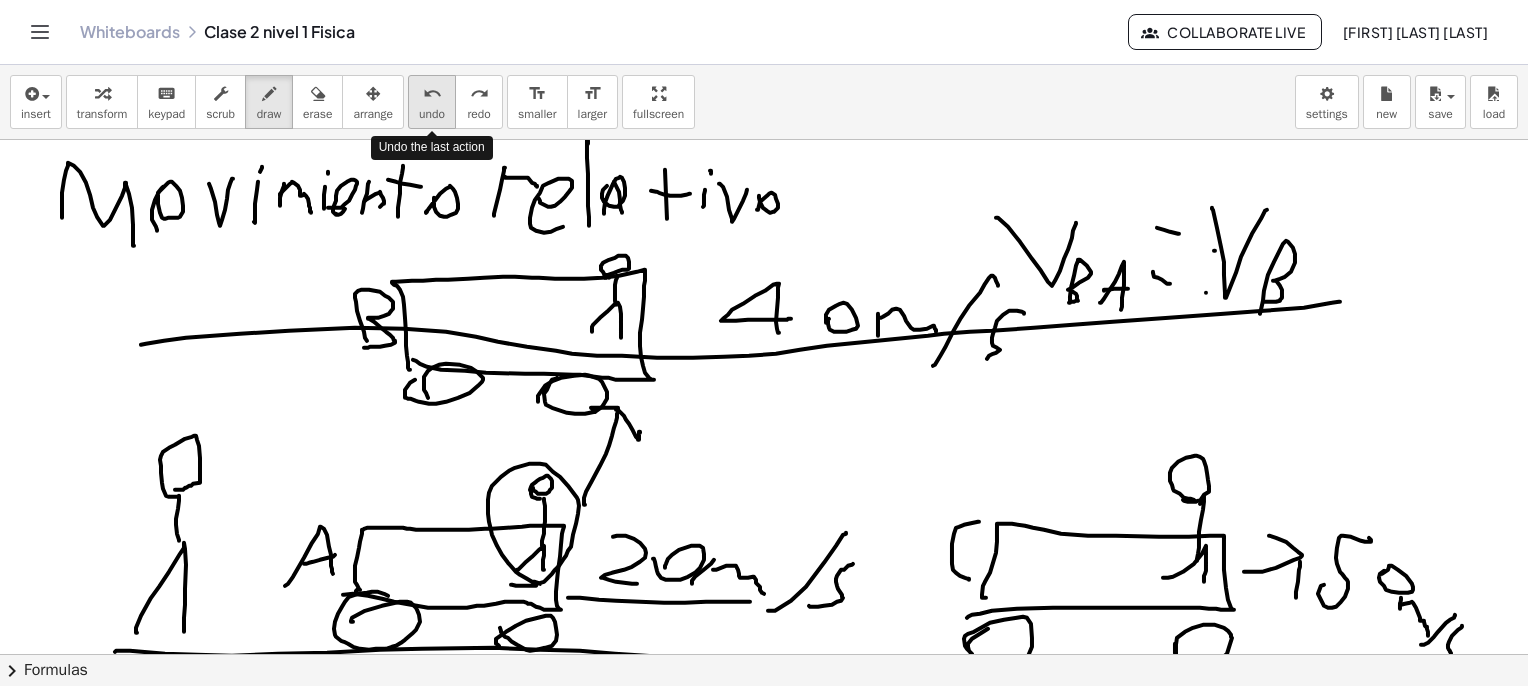 click on "undo" at bounding box center [432, 114] 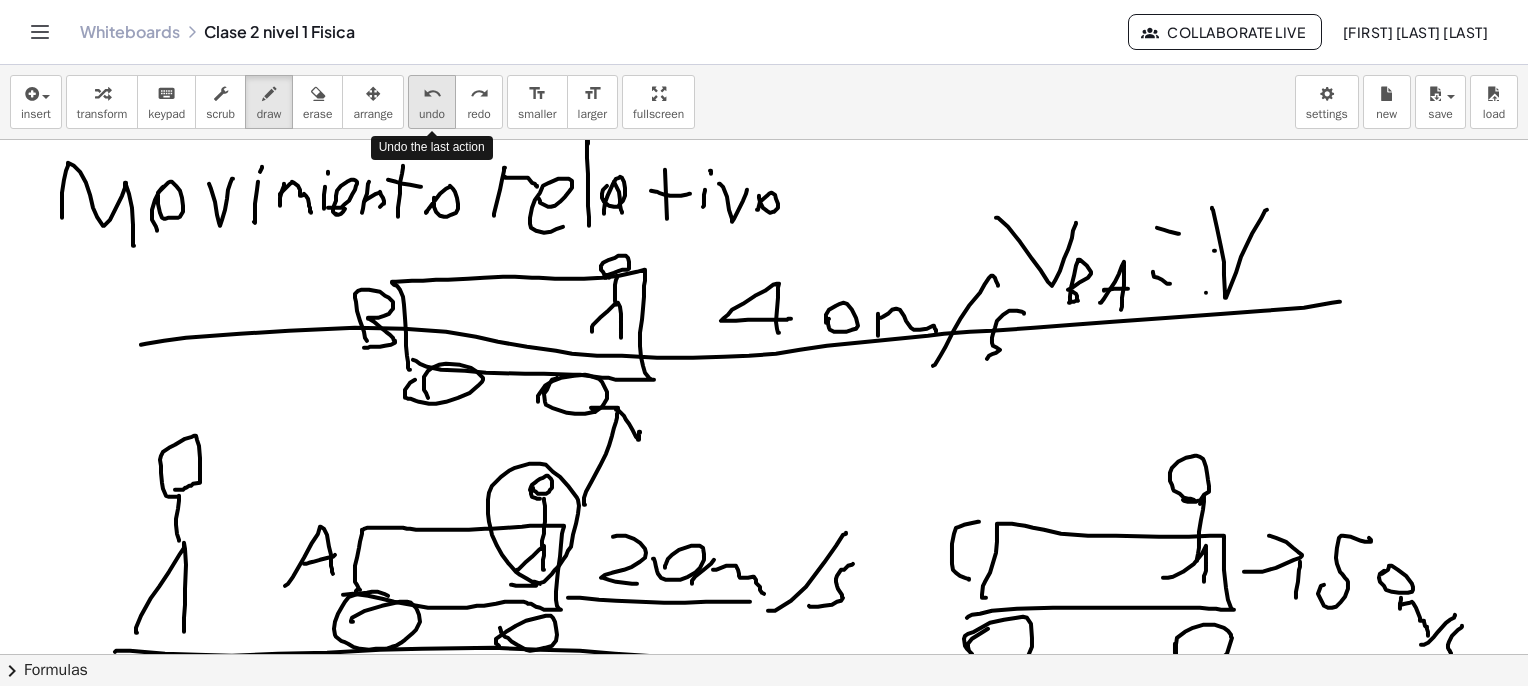 click on "undo undo" at bounding box center [432, 102] 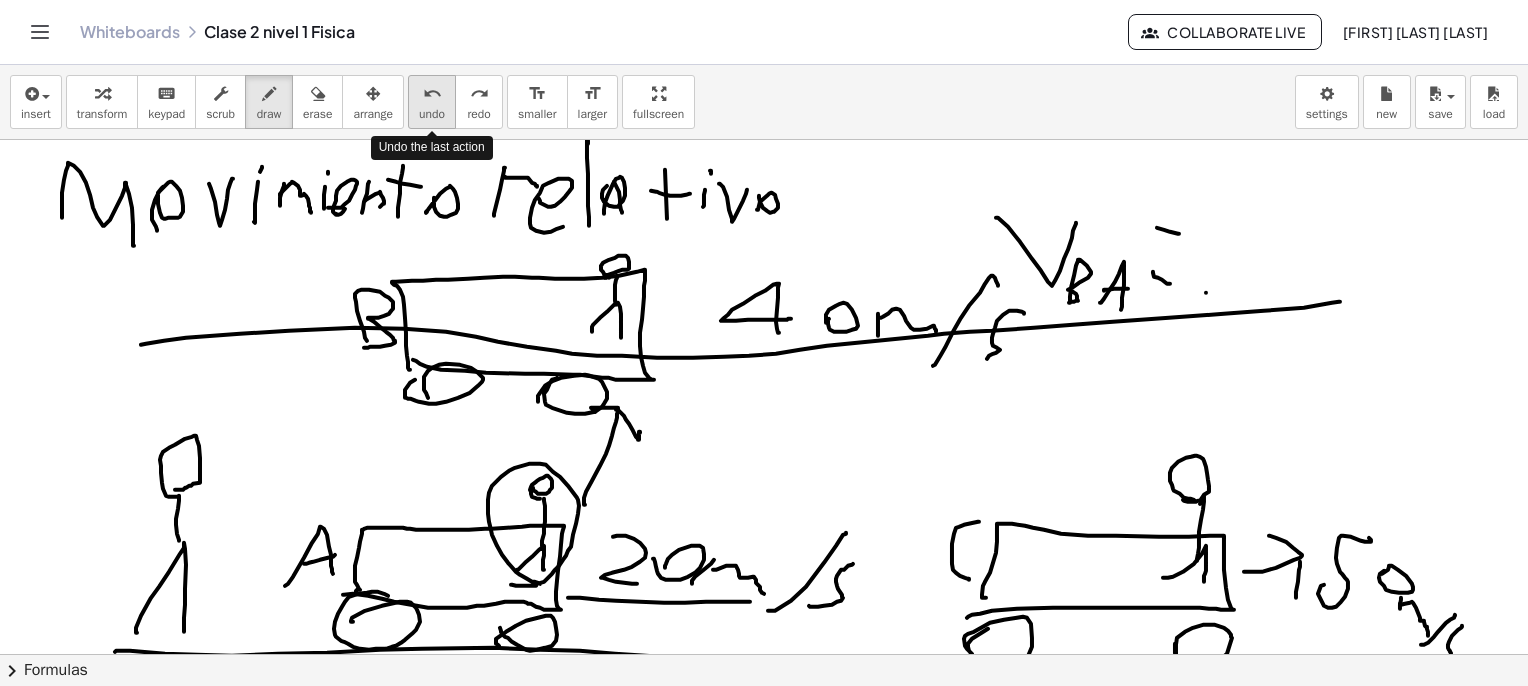 click on "undo undo" at bounding box center [432, 102] 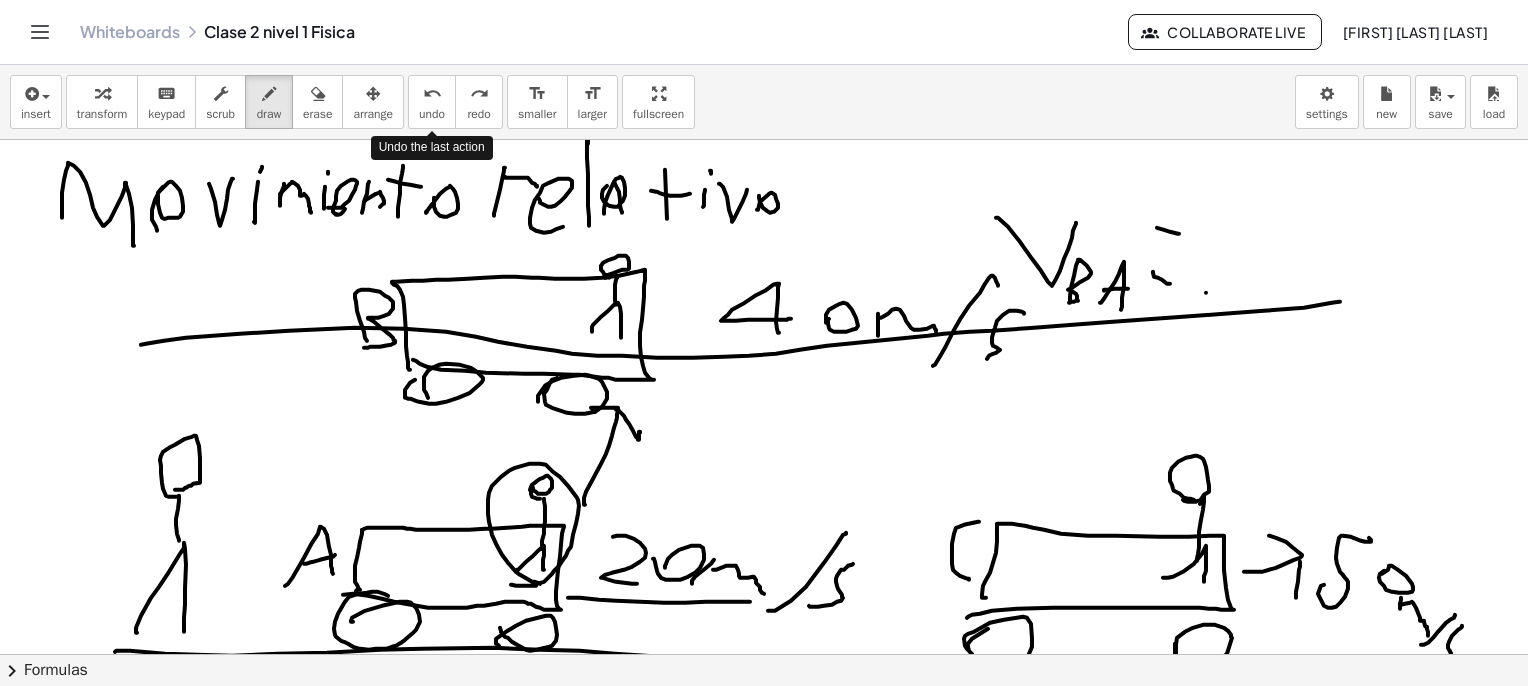click on "insert select one: Math Expression Function Text Youtube Video Graphing Geometry Geometry 3D transform keyboard keypad scrub draw erase arrange undo undo redo redo format_size smaller format_size larger fullscreen load   save new settings Undo the last action" at bounding box center (764, 102) 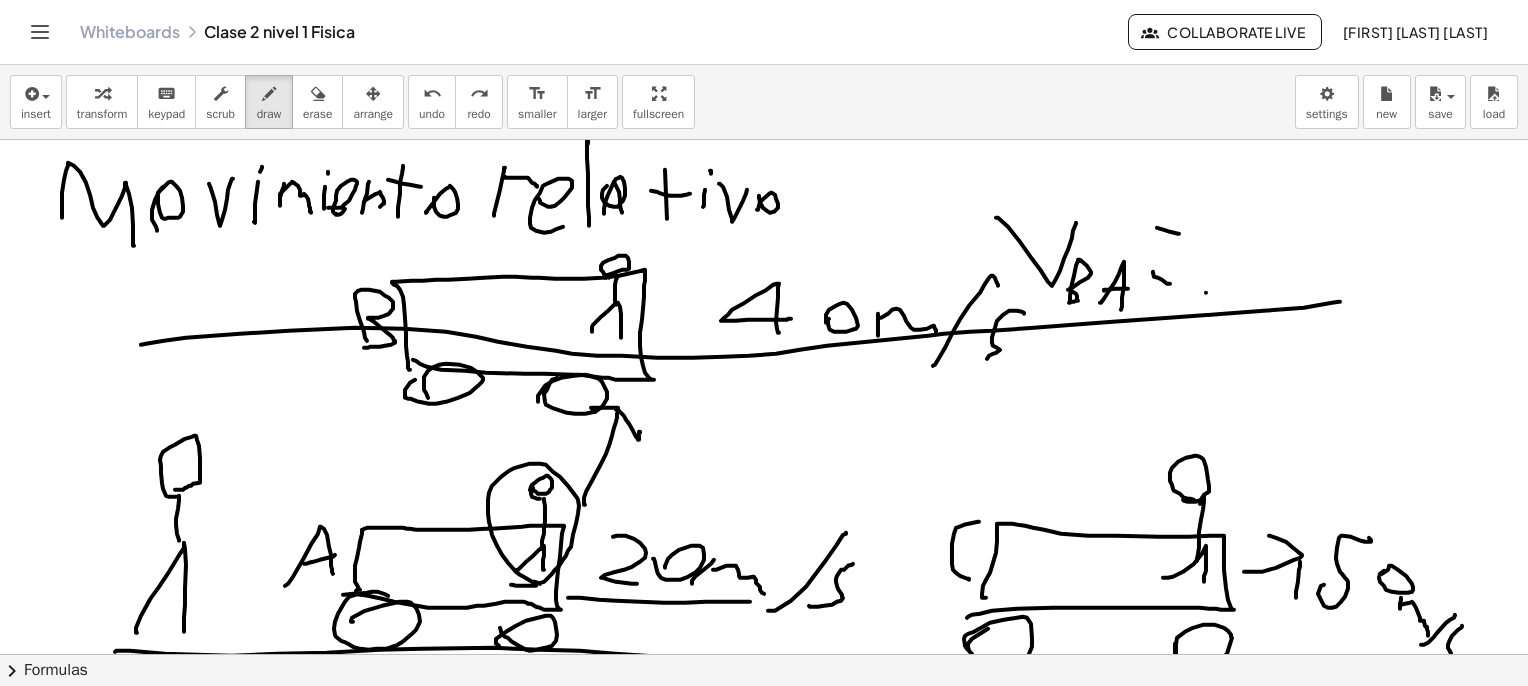 click on "insert select one: Math Expression Function Text Youtube Video Graphing Geometry Geometry 3D transform keyboard keypad scrub draw erase arrange undo undo redo redo format_size smaller format_size larger fullscreen load   save new settings Undo the last action" at bounding box center (764, 102) 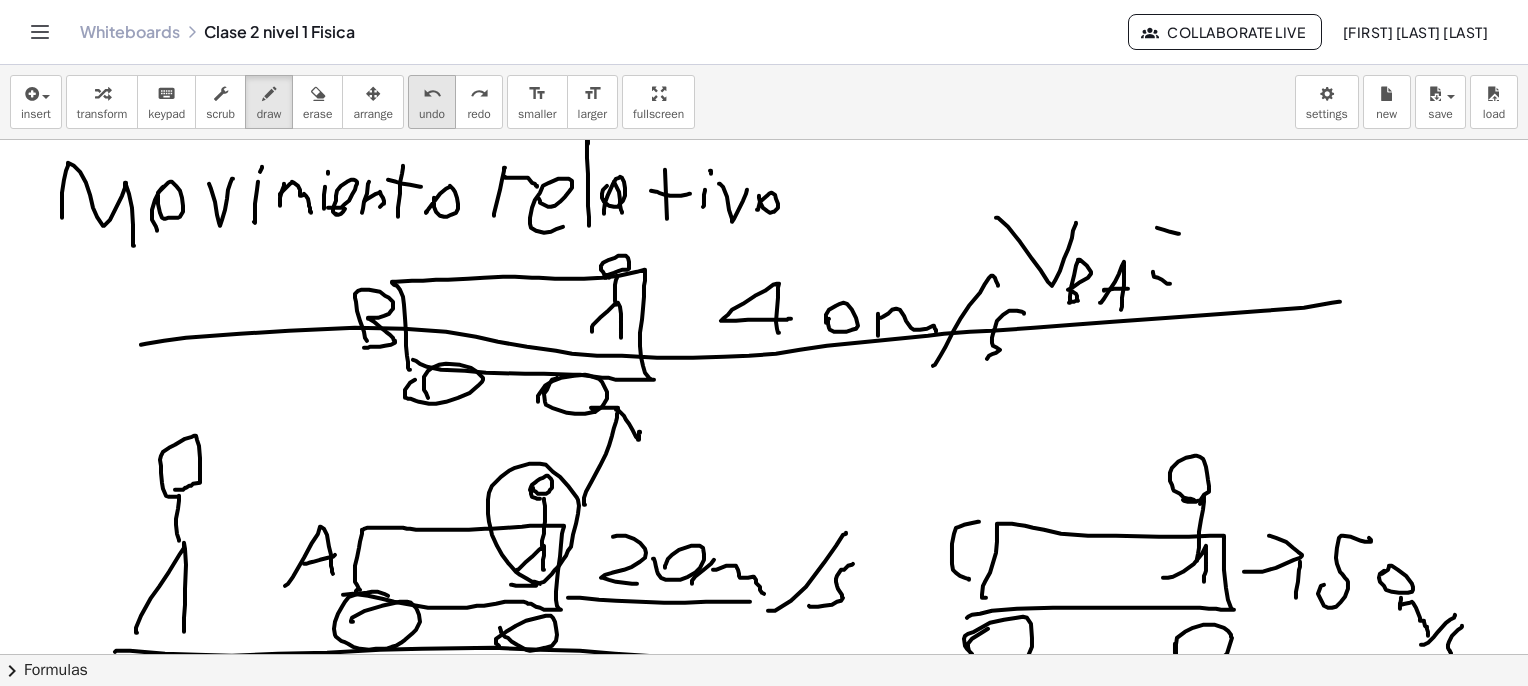 click on "undo" at bounding box center [432, 94] 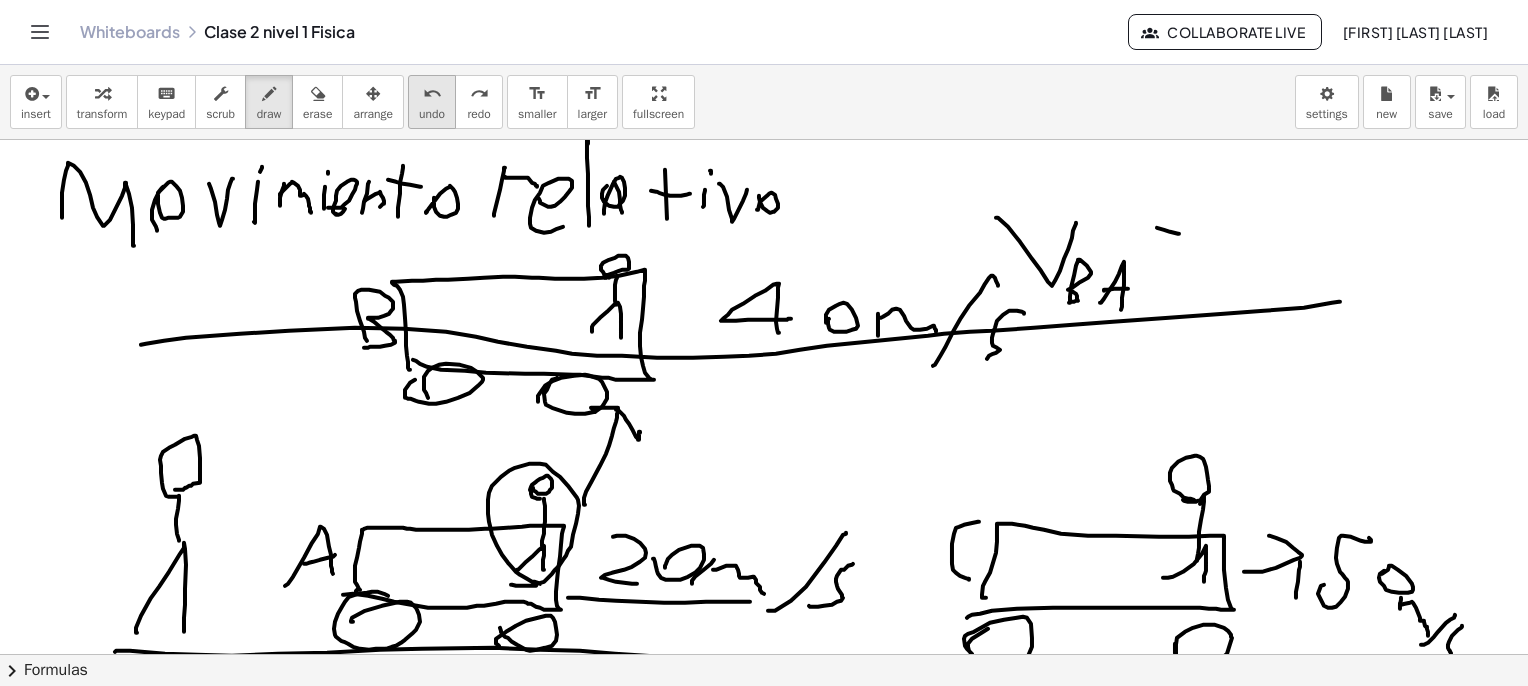click on "undo" at bounding box center (432, 94) 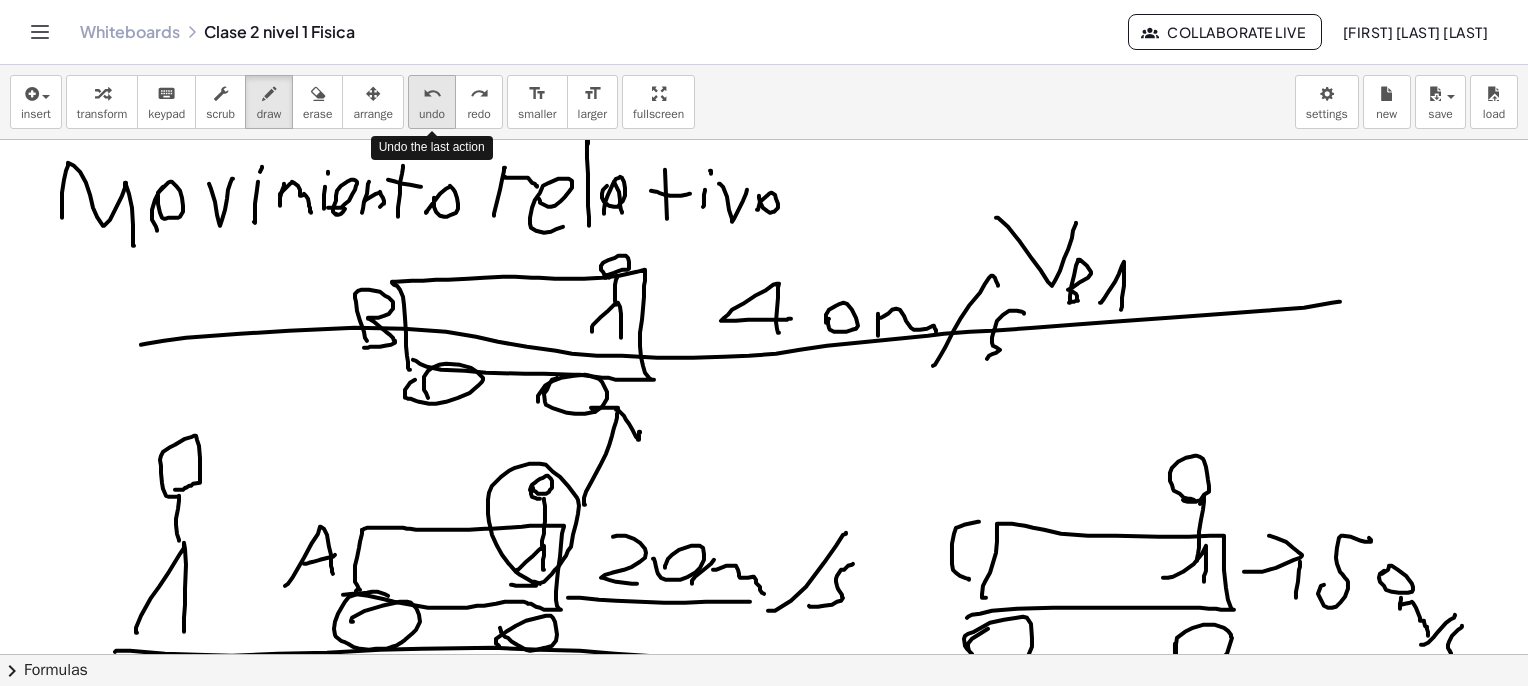 click on "undo" at bounding box center [432, 94] 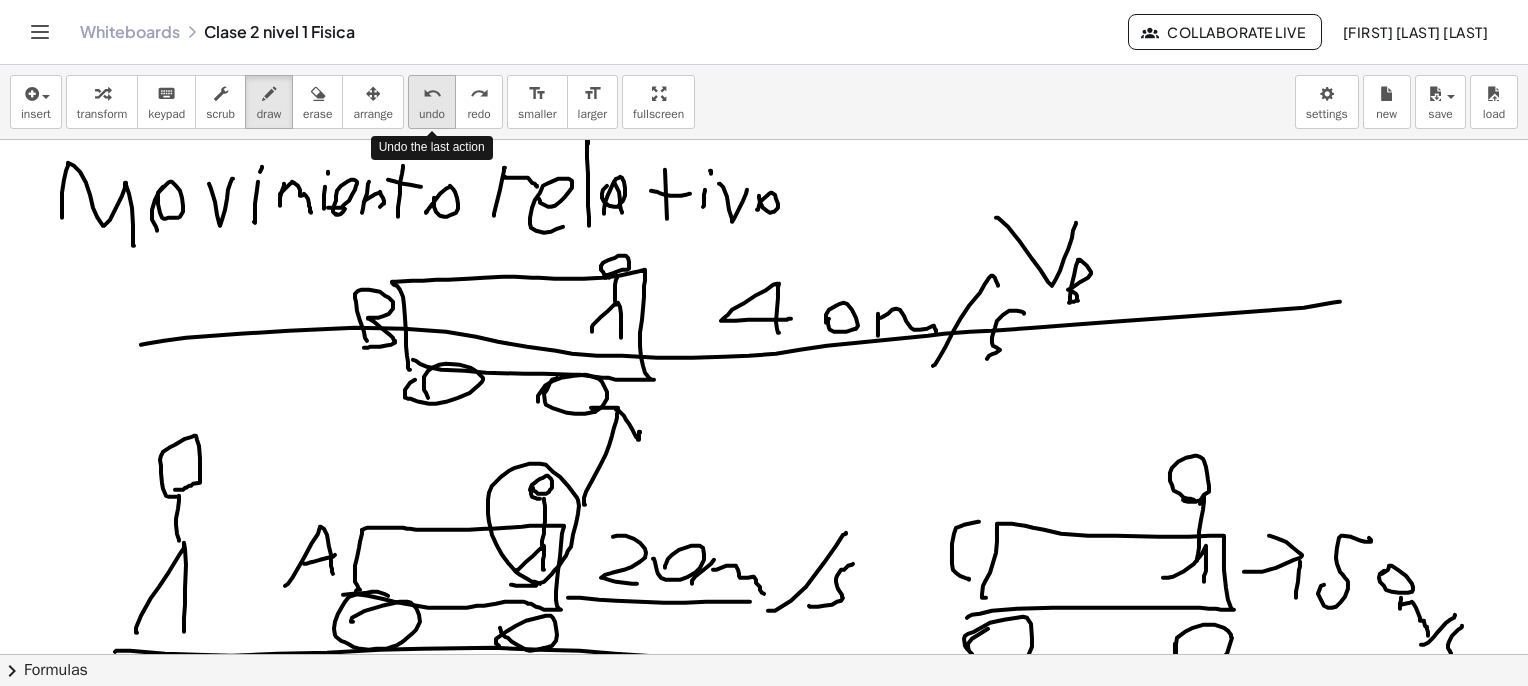click on "undo" at bounding box center [432, 94] 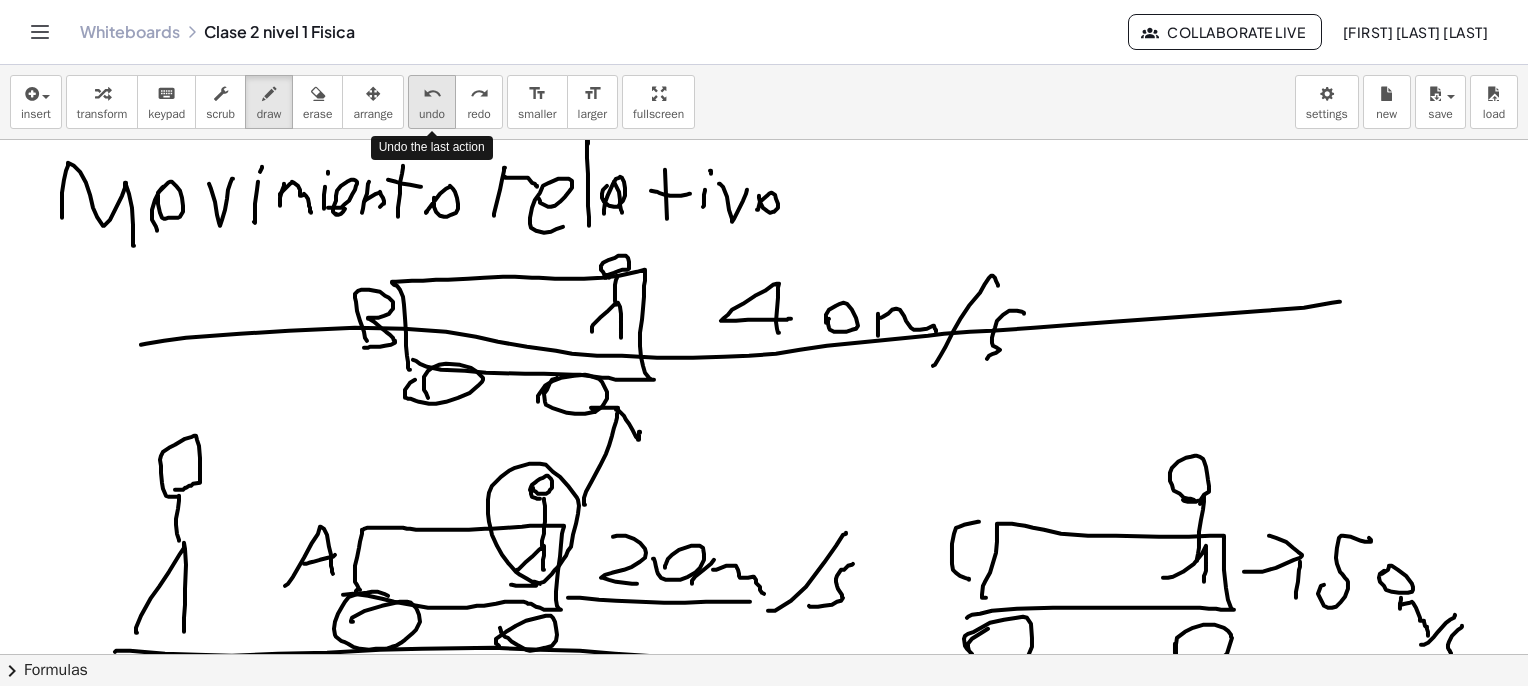 click on "undo" at bounding box center [432, 94] 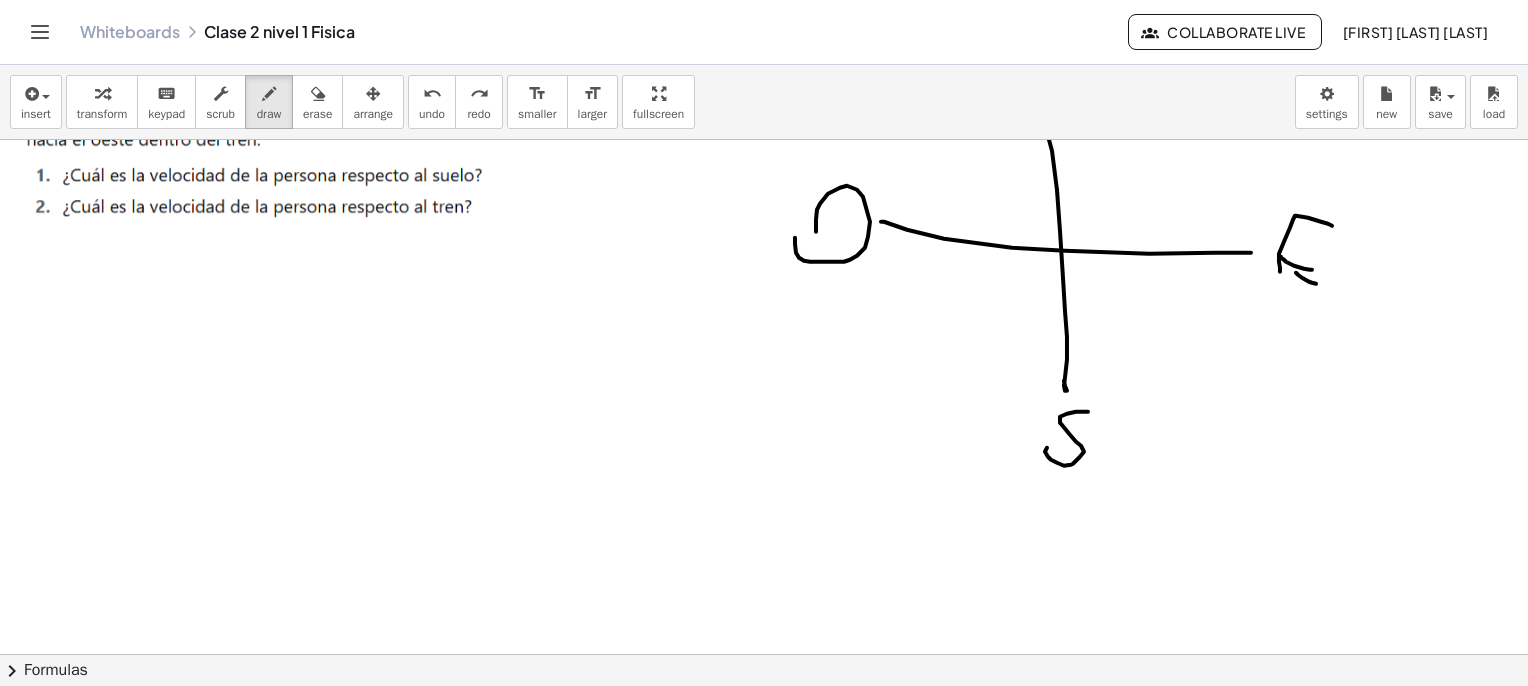 scroll, scrollTop: 2500, scrollLeft: 0, axis: vertical 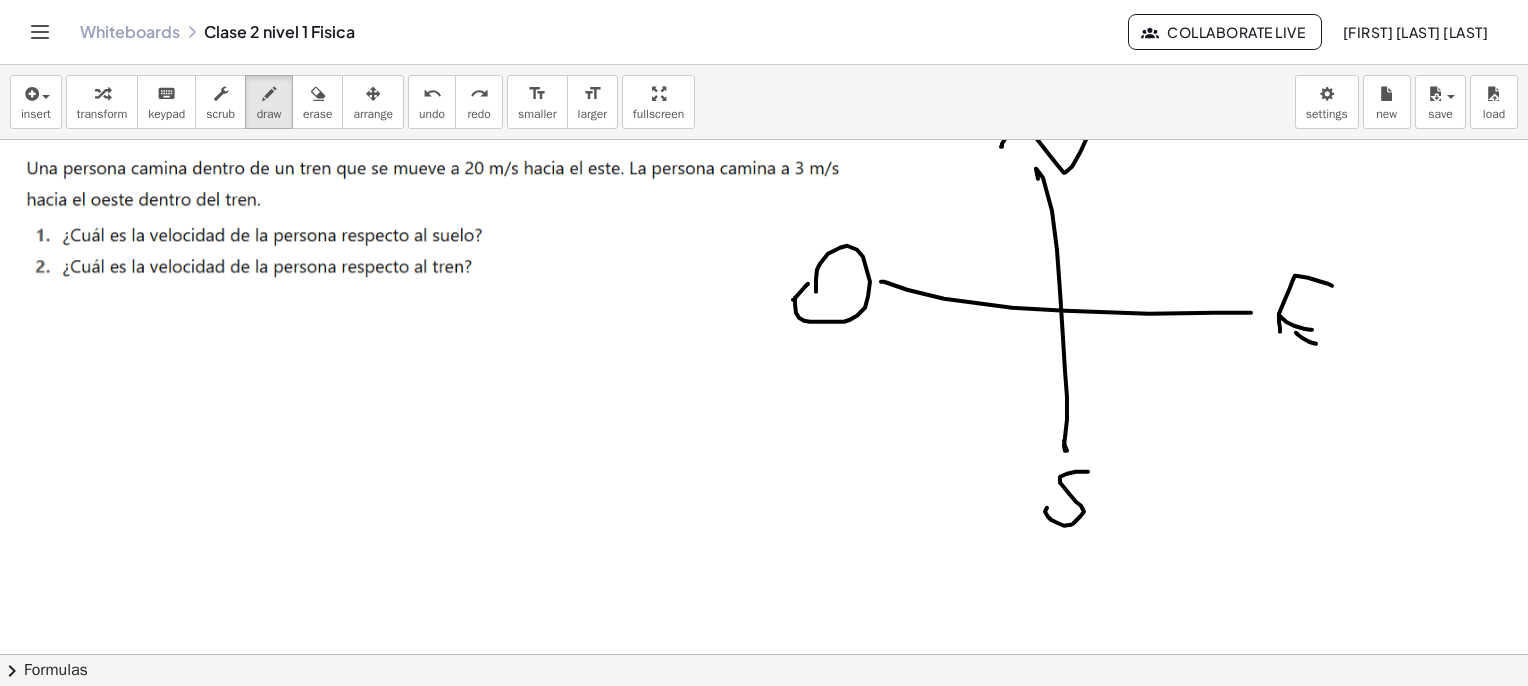 drag, startPoint x: 793, startPoint y: 299, endPoint x: 822, endPoint y: 267, distance: 43.185646 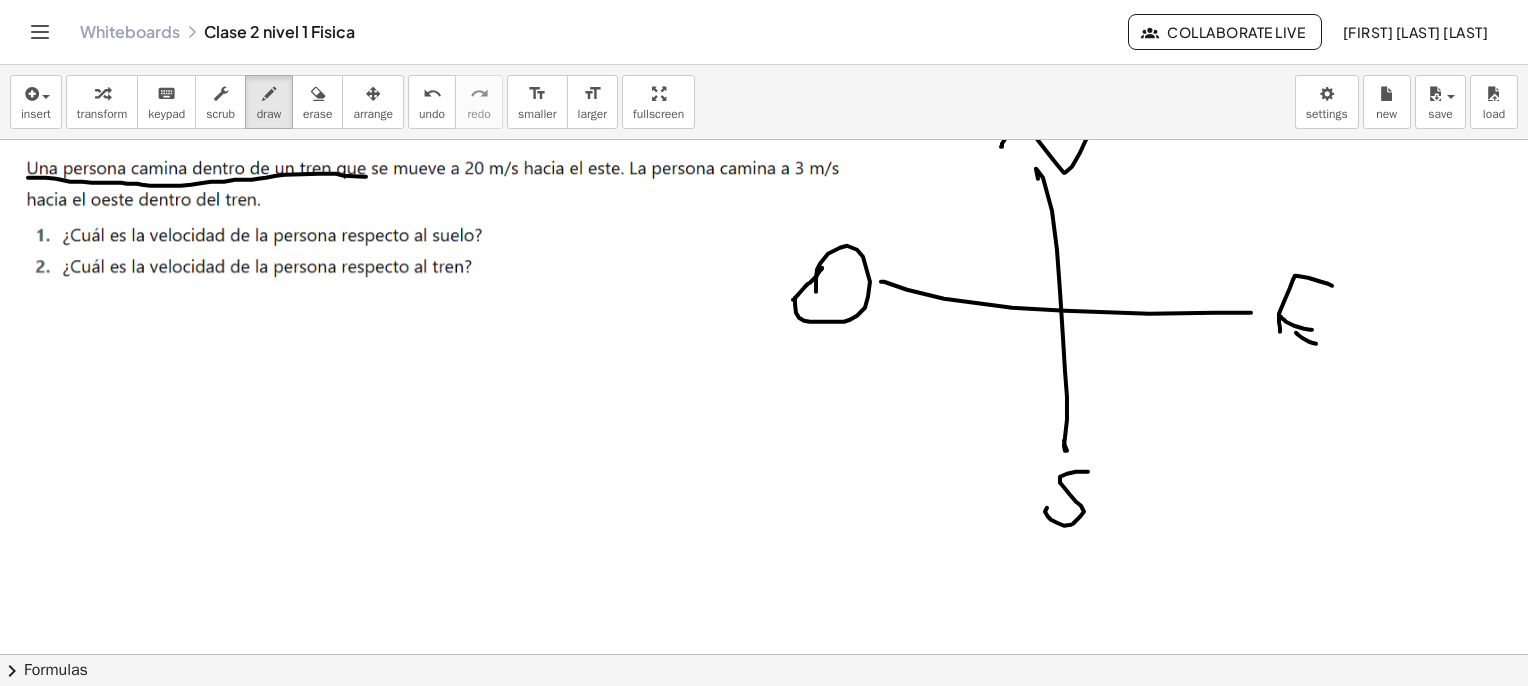 drag, startPoint x: 28, startPoint y: 177, endPoint x: 366, endPoint y: 176, distance: 338.00146 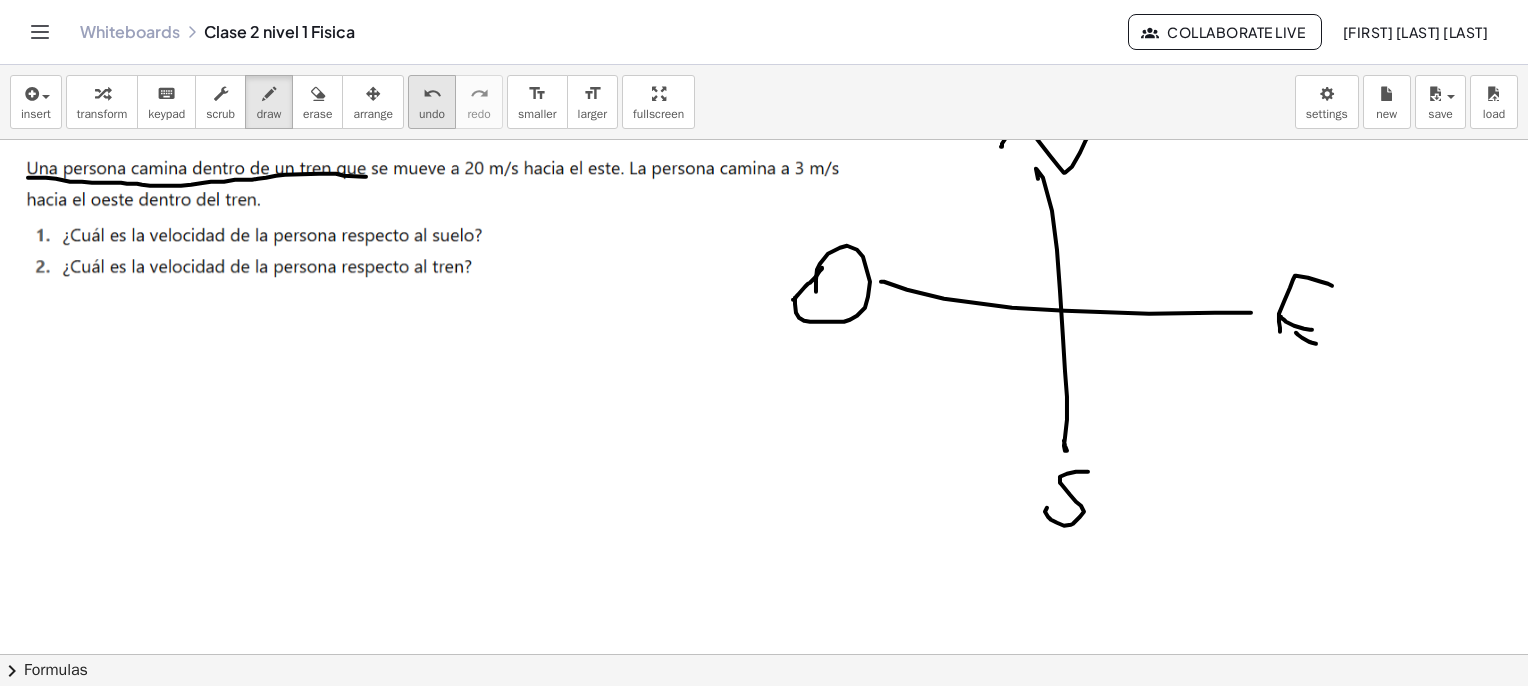 click on "undo" at bounding box center [432, 114] 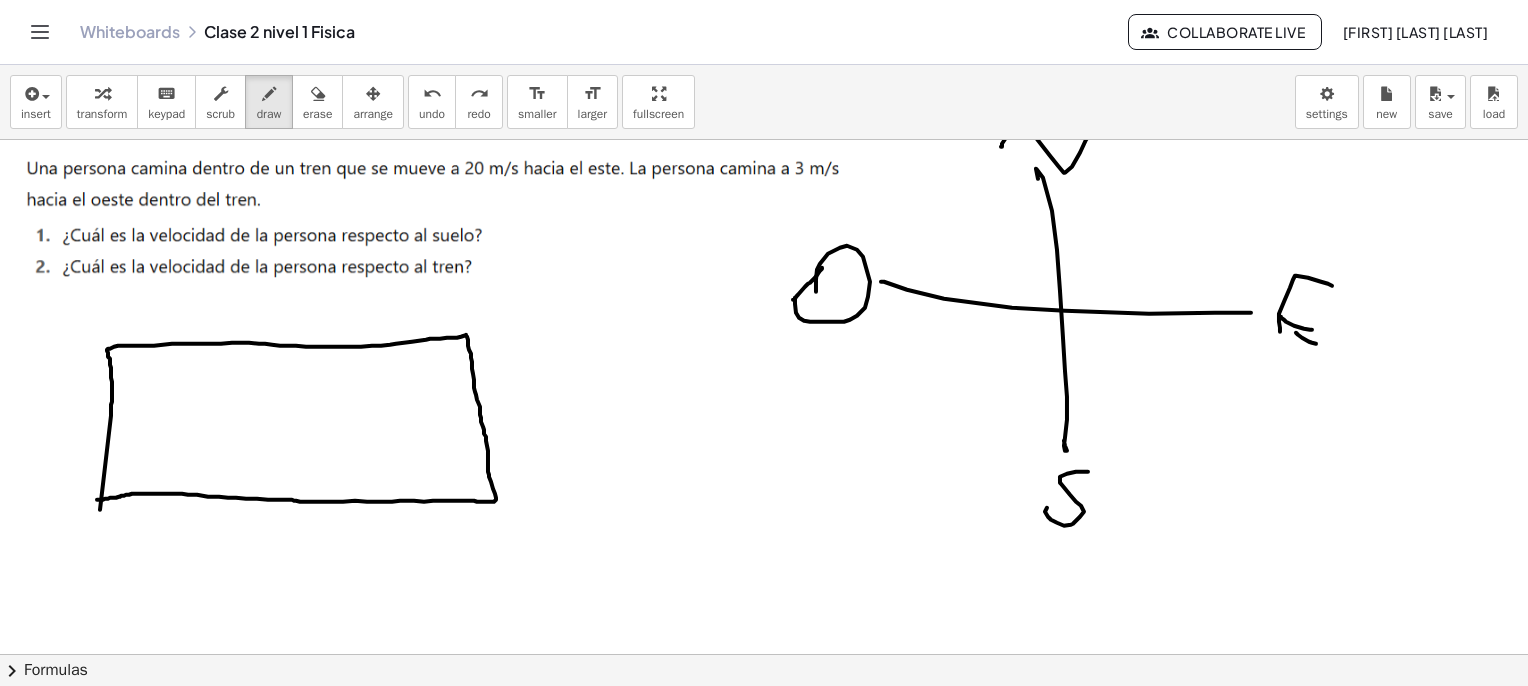 drag, startPoint x: 111, startPoint y: 415, endPoint x: 100, endPoint y: 497, distance: 82.73451 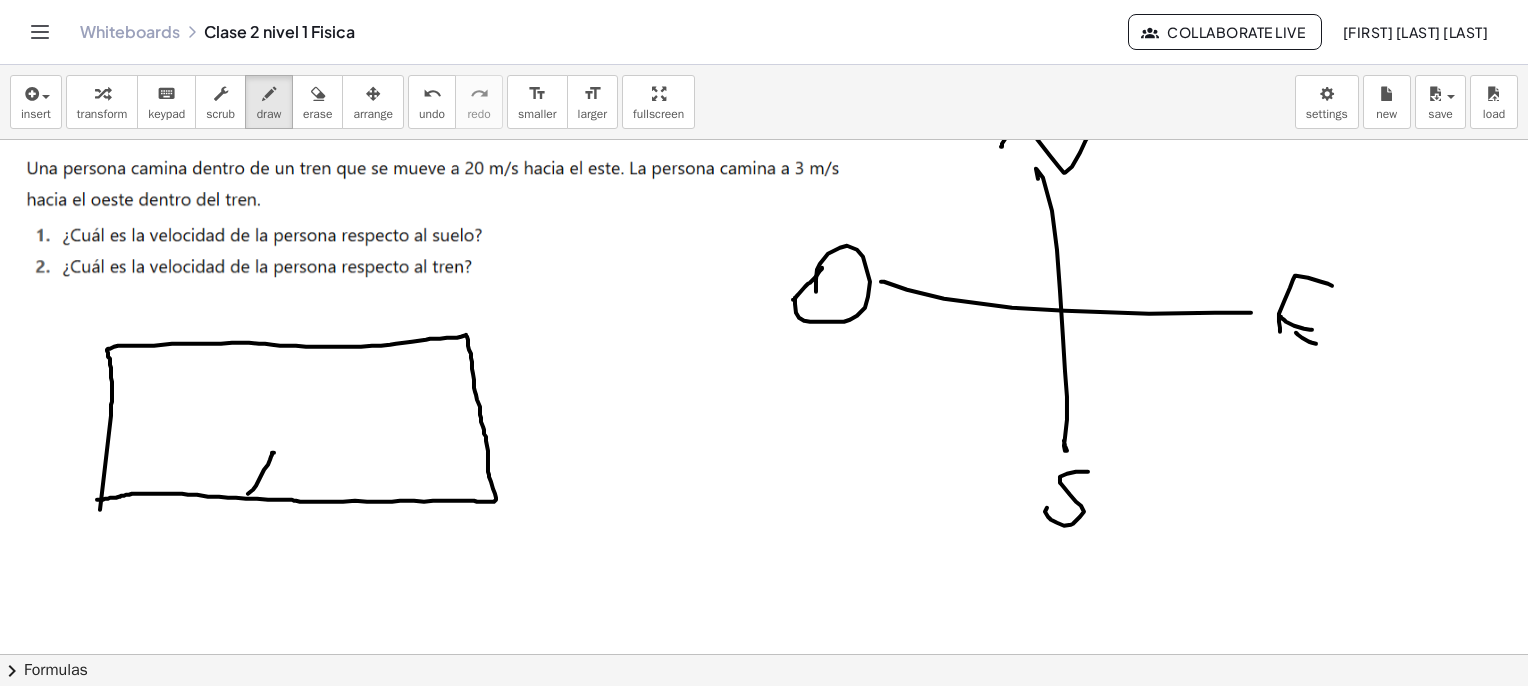 drag, startPoint x: 248, startPoint y: 493, endPoint x: 290, endPoint y: 496, distance: 42.107006 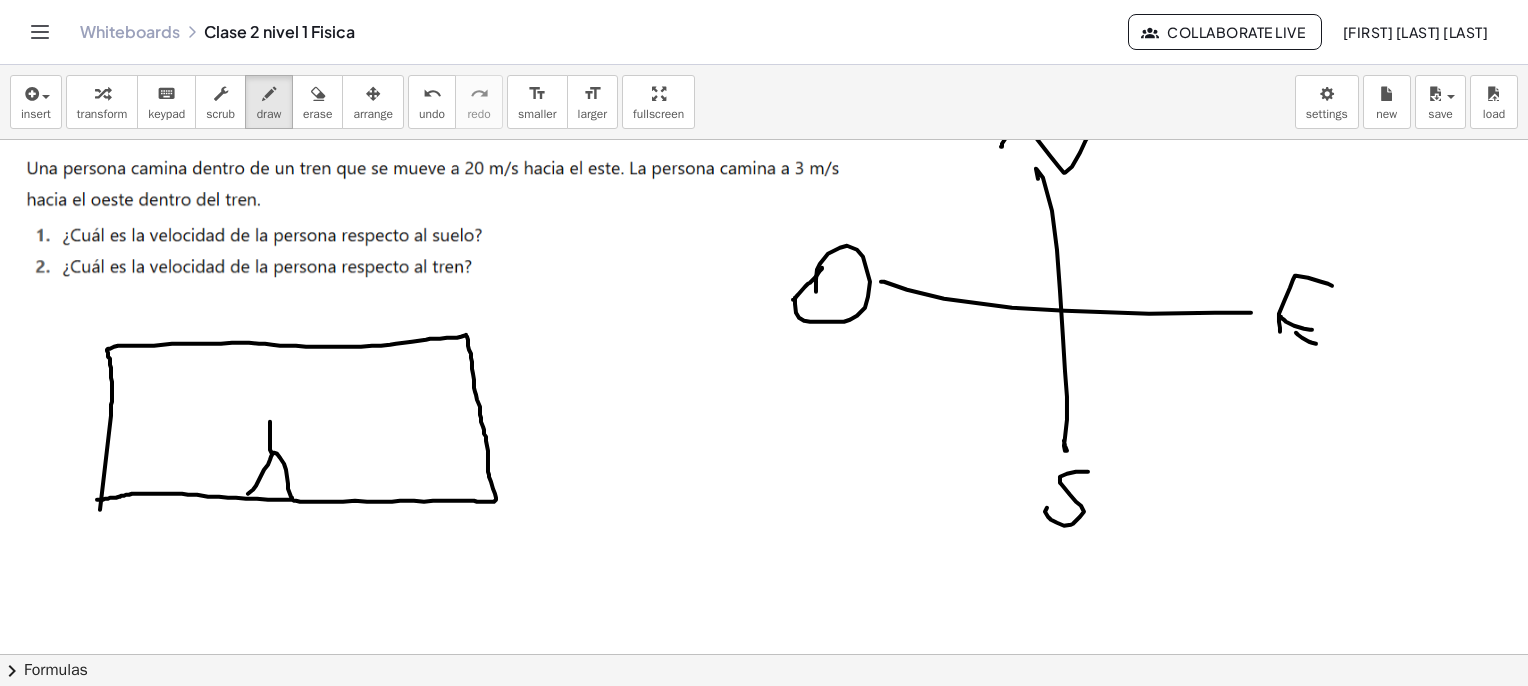 drag, startPoint x: 272, startPoint y: 453, endPoint x: 270, endPoint y: 415, distance: 38.052597 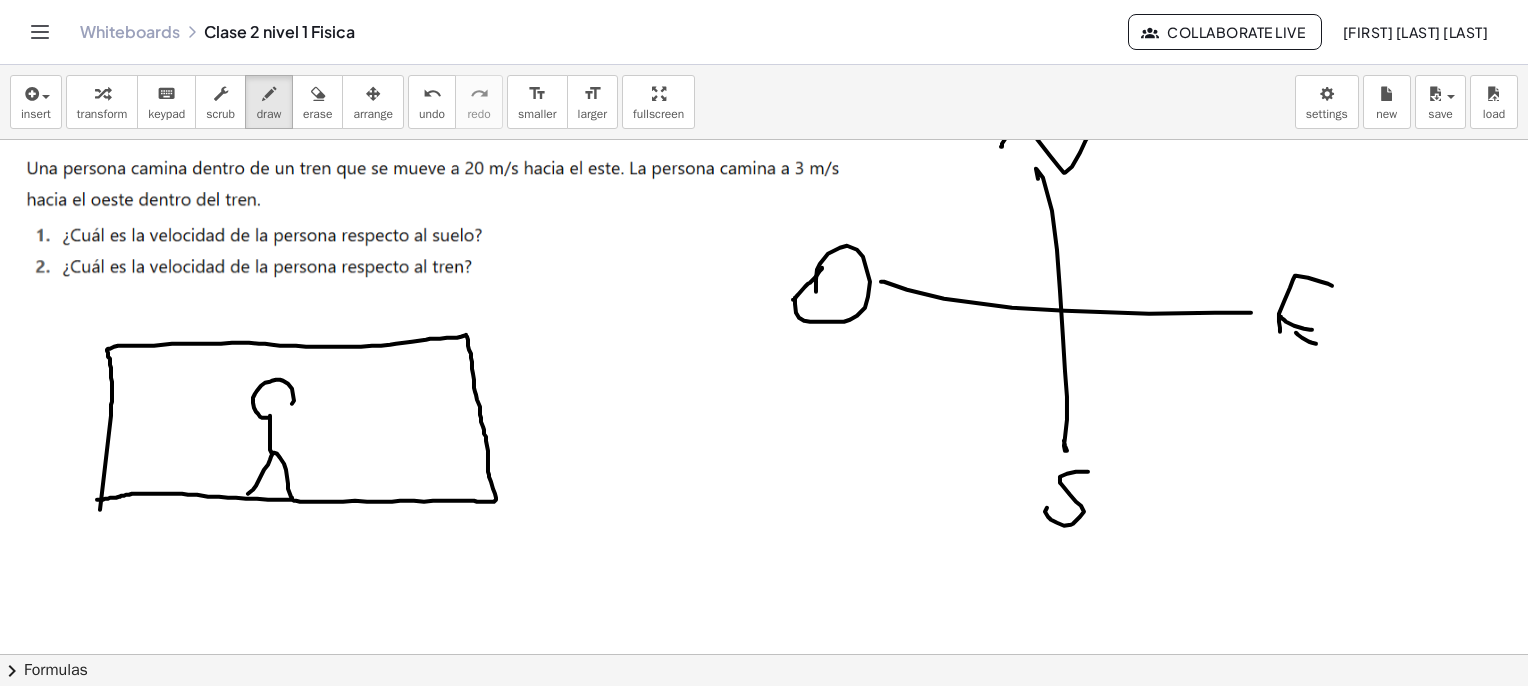 drag, startPoint x: 269, startPoint y: 417, endPoint x: 269, endPoint y: 406, distance: 11 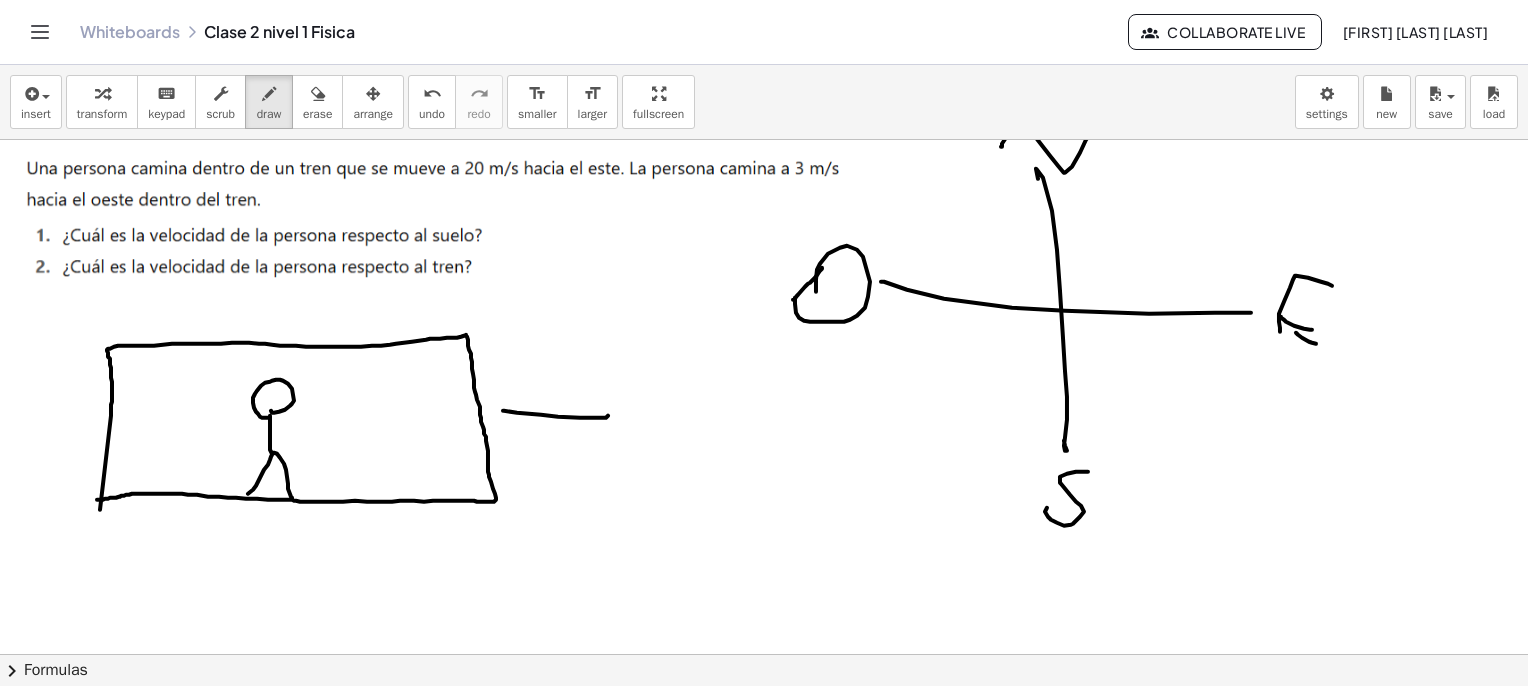drag, startPoint x: 503, startPoint y: 410, endPoint x: 588, endPoint y: 377, distance: 91.18114 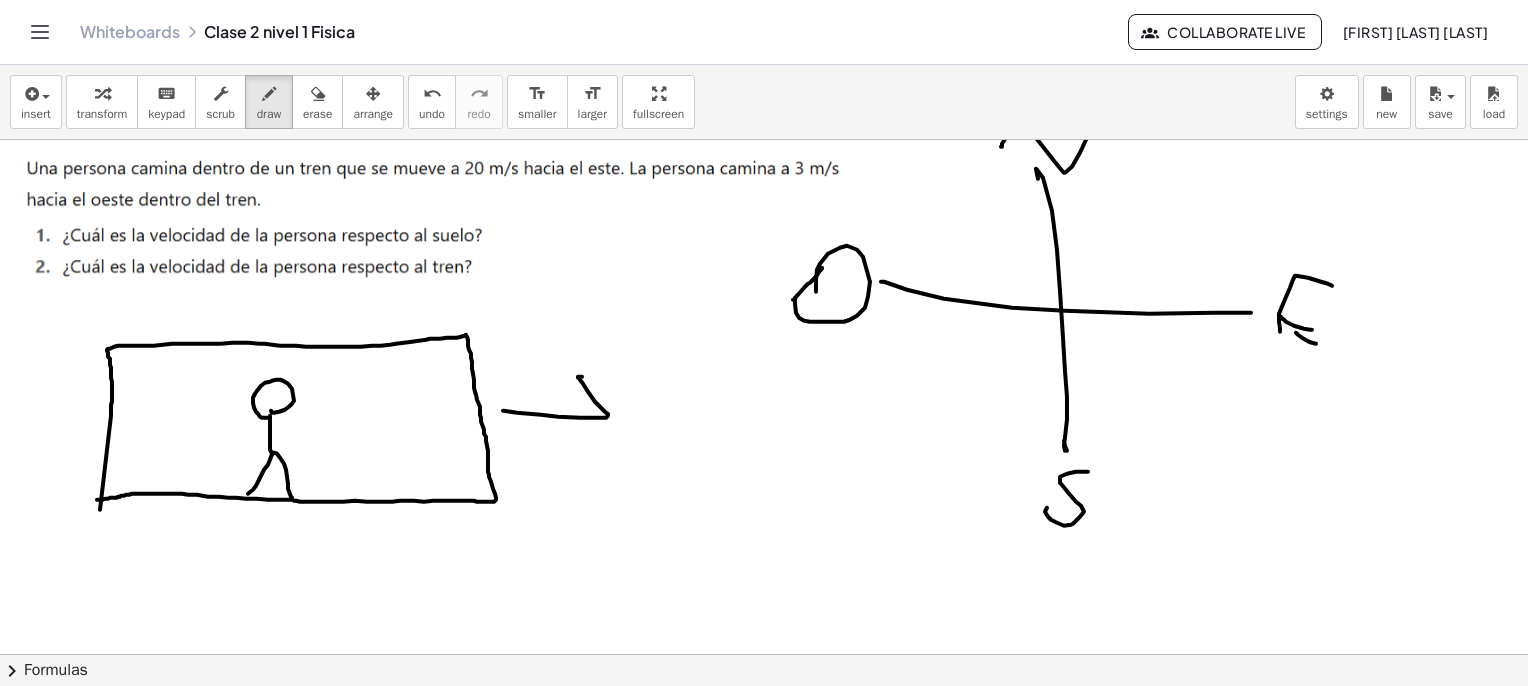 drag, startPoint x: 604, startPoint y: 413, endPoint x: 594, endPoint y: 460, distance: 48.052055 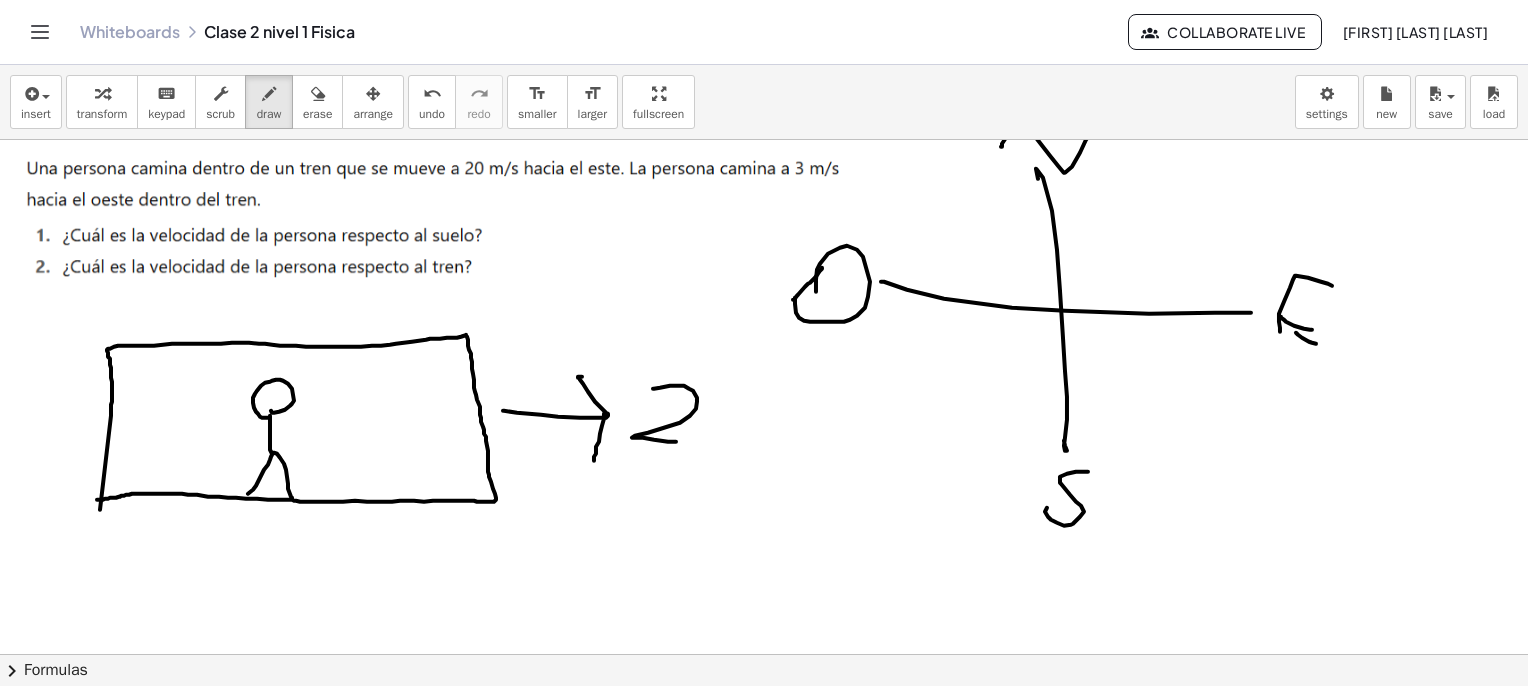 drag, startPoint x: 653, startPoint y: 388, endPoint x: 690, endPoint y: 439, distance: 63.007935 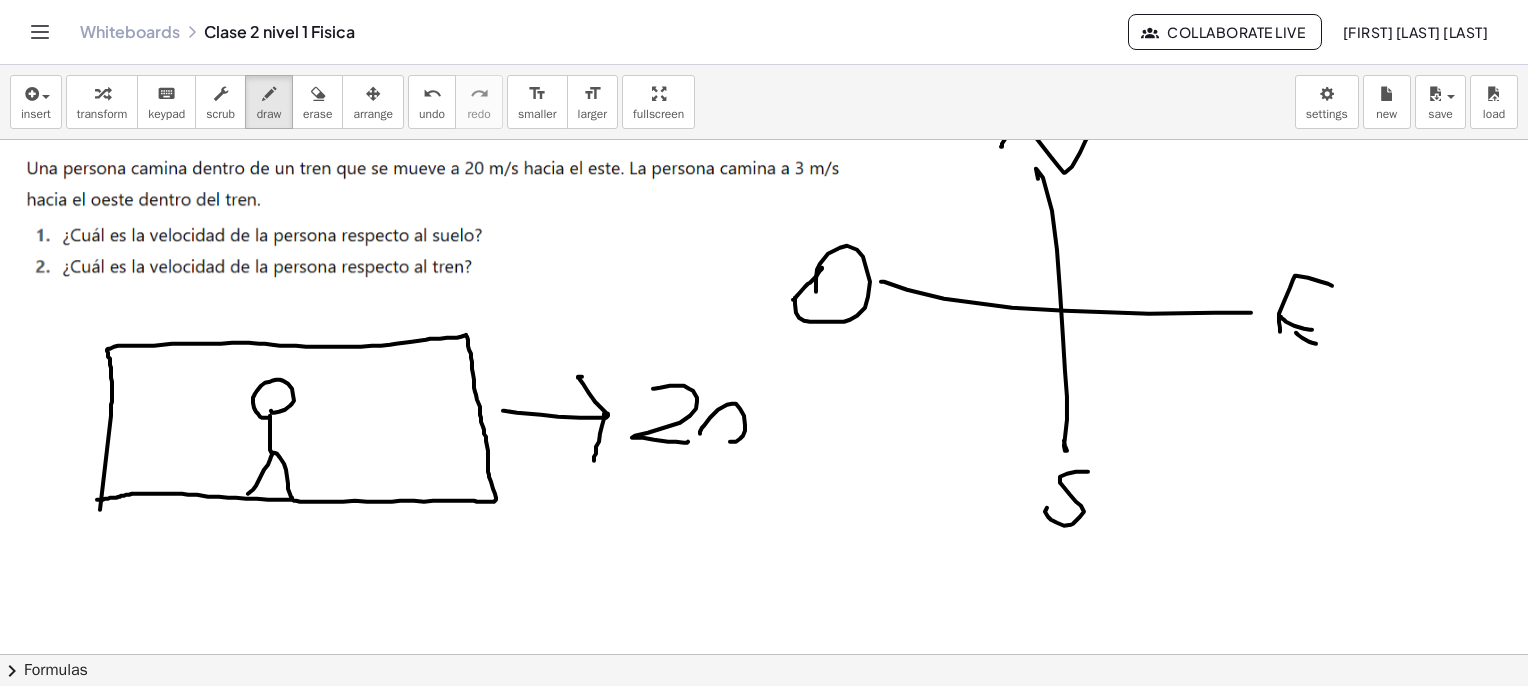 drag, startPoint x: 702, startPoint y: 427, endPoint x: 714, endPoint y: 415, distance: 16.970562 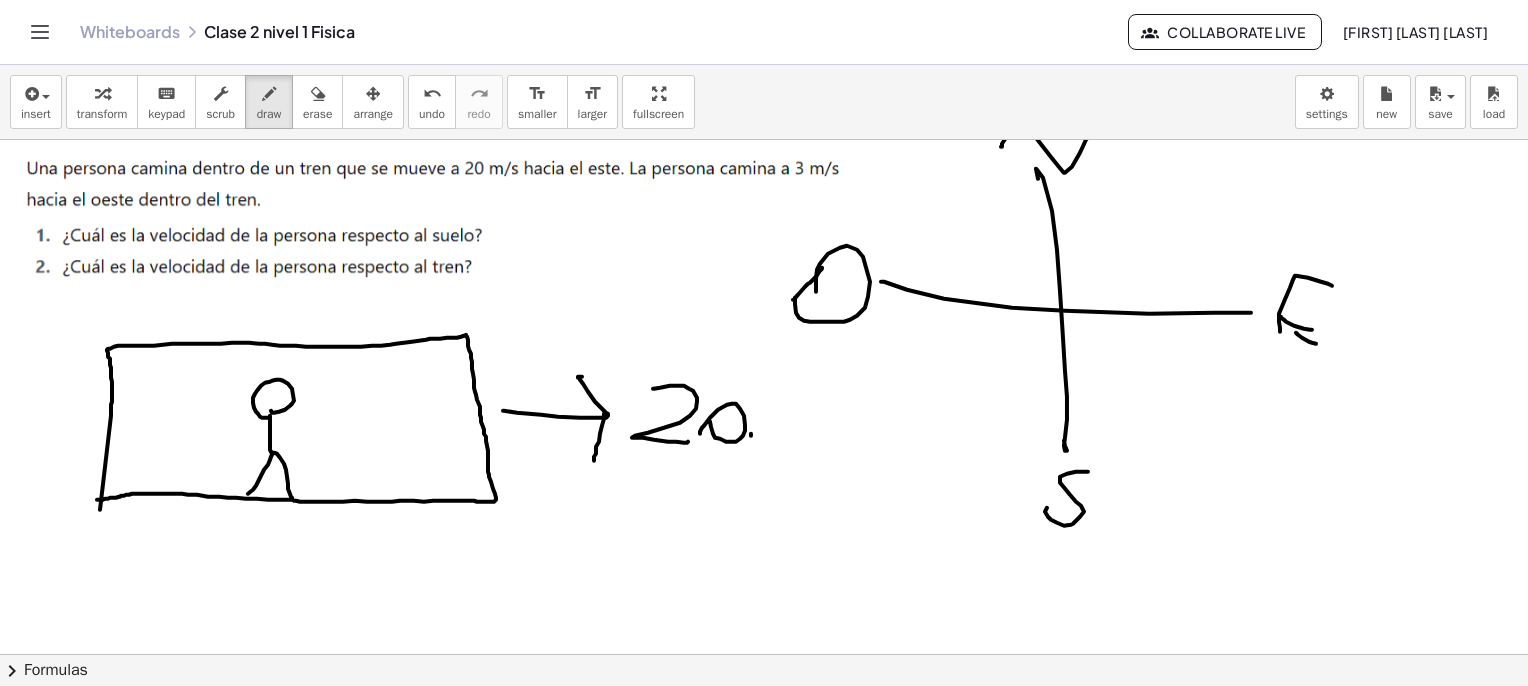 drag, startPoint x: 751, startPoint y: 433, endPoint x: 759, endPoint y: 403, distance: 31.04835 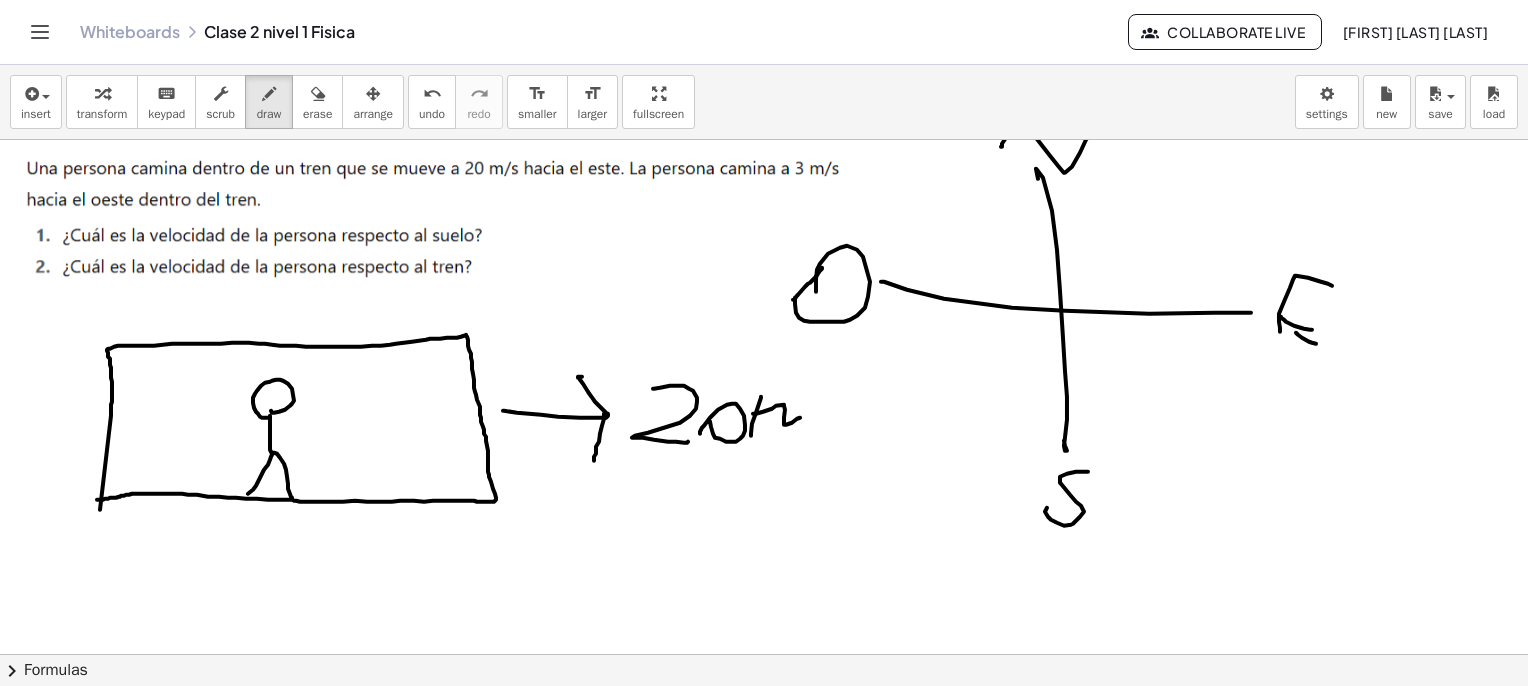 drag, startPoint x: 756, startPoint y: 413, endPoint x: 789, endPoint y: 449, distance: 48.83646 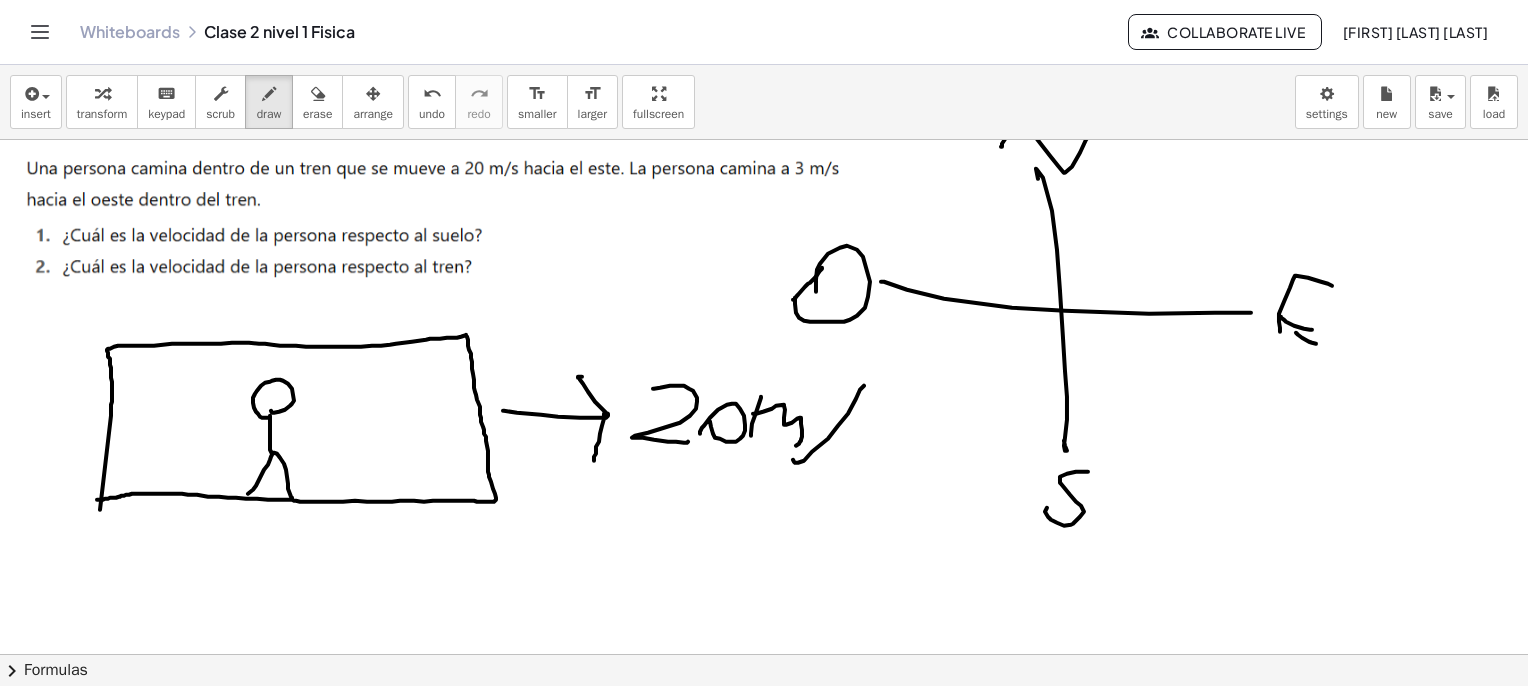 drag, startPoint x: 828, startPoint y: 438, endPoint x: 864, endPoint y: 396, distance: 55.31727 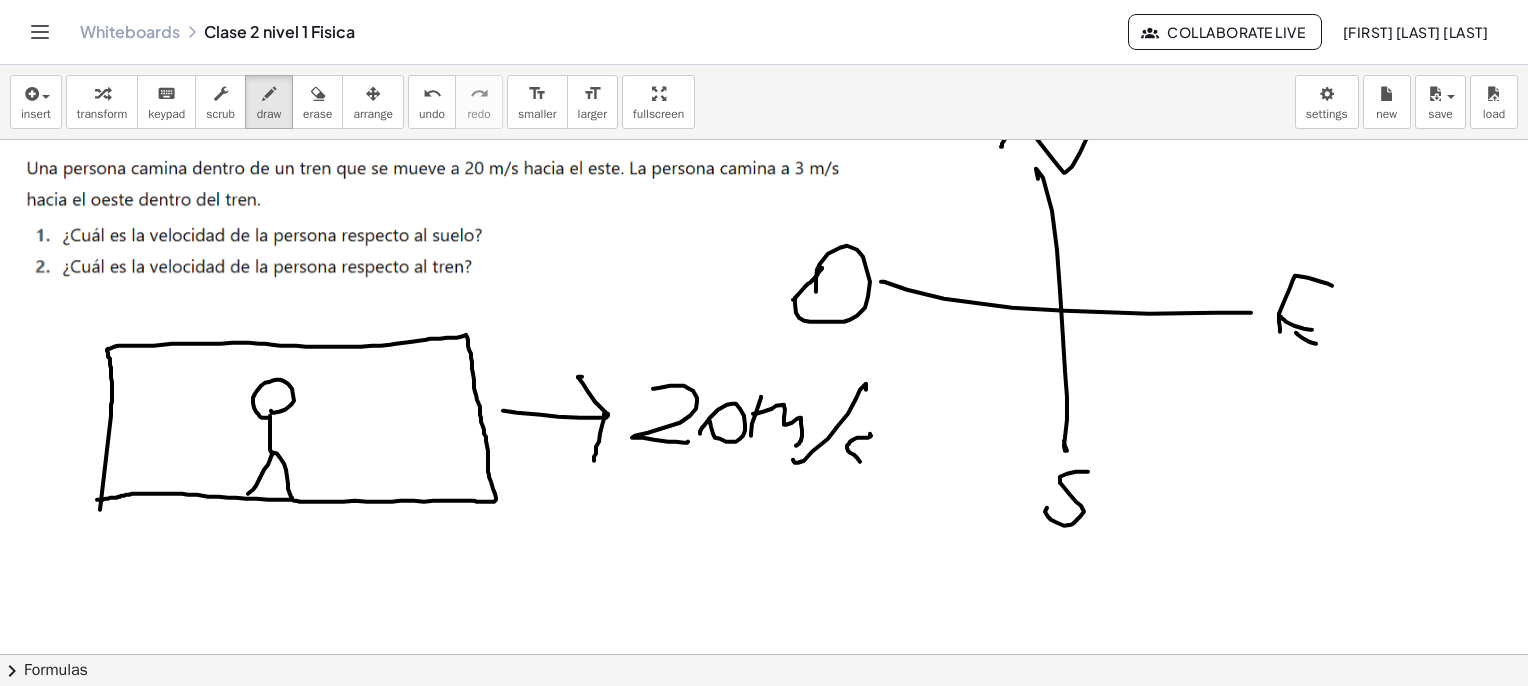 drag, startPoint x: 871, startPoint y: 435, endPoint x: 809, endPoint y: 489, distance: 82.219215 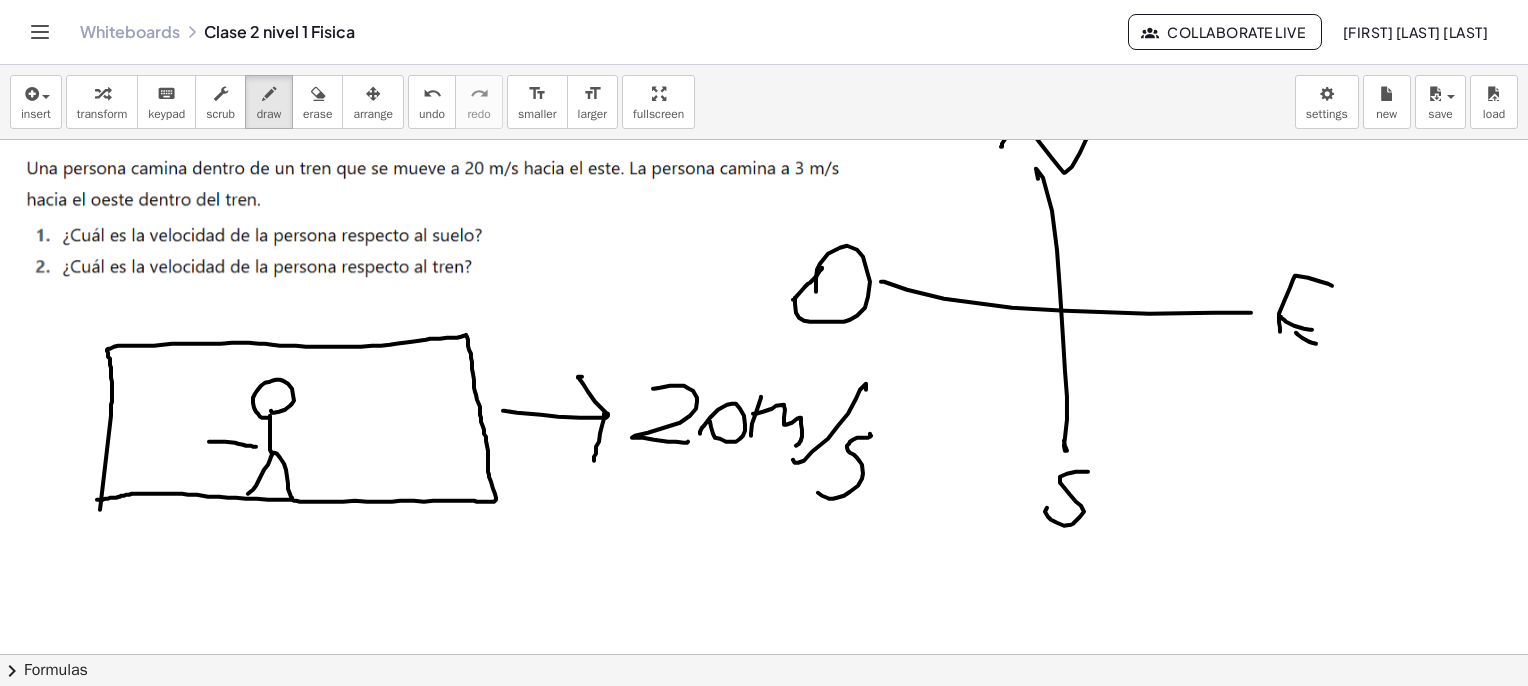 drag, startPoint x: 253, startPoint y: 446, endPoint x: 224, endPoint y: 426, distance: 35.22783 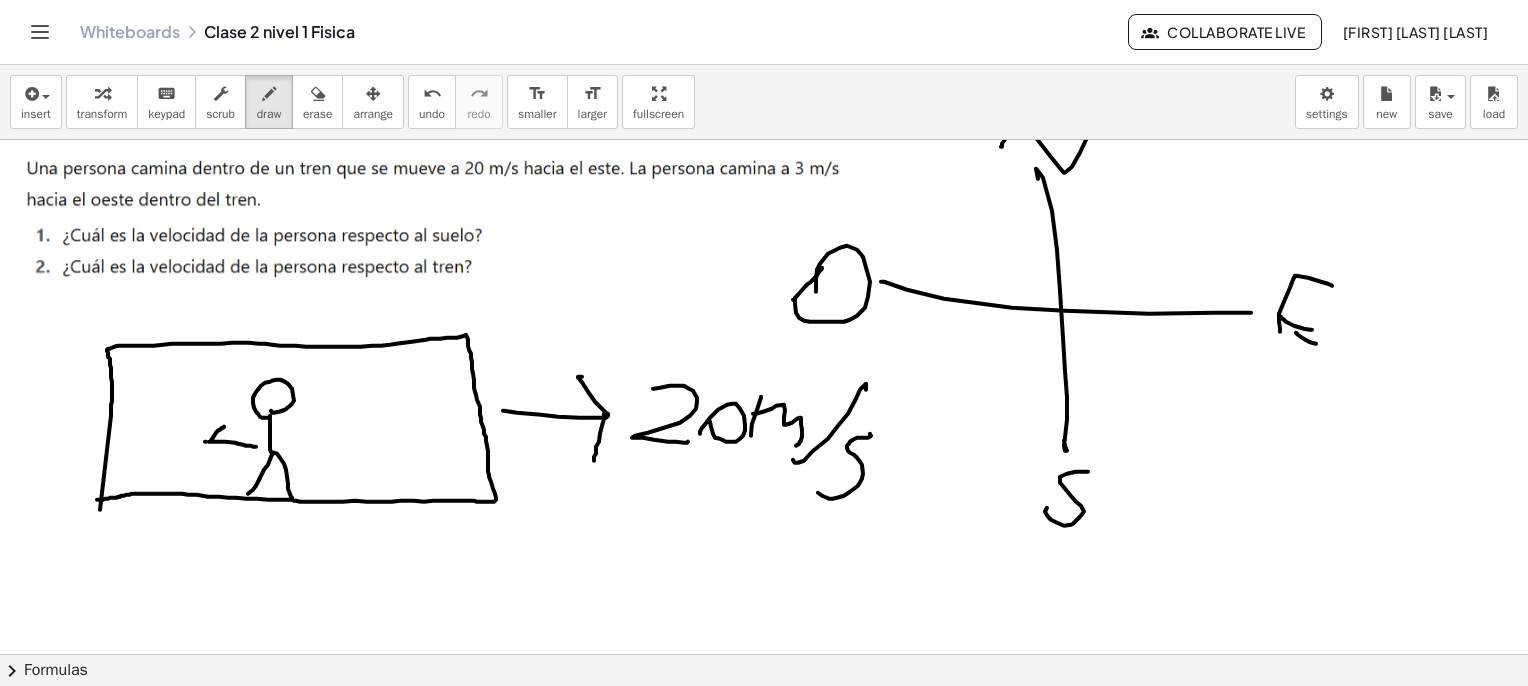 drag, startPoint x: 205, startPoint y: 441, endPoint x: 227, endPoint y: 459, distance: 28.42534 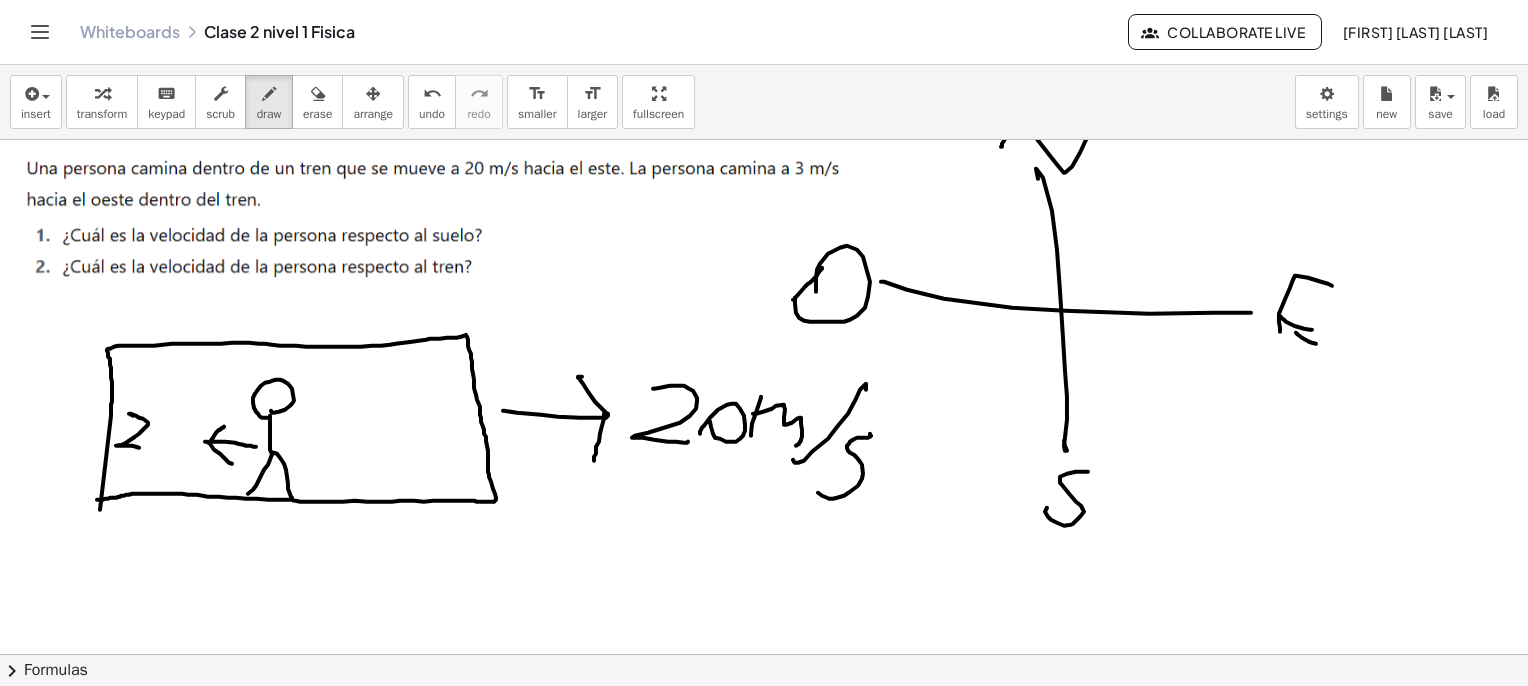 drag, startPoint x: 132, startPoint y: 414, endPoint x: 115, endPoint y: 463, distance: 51.86521 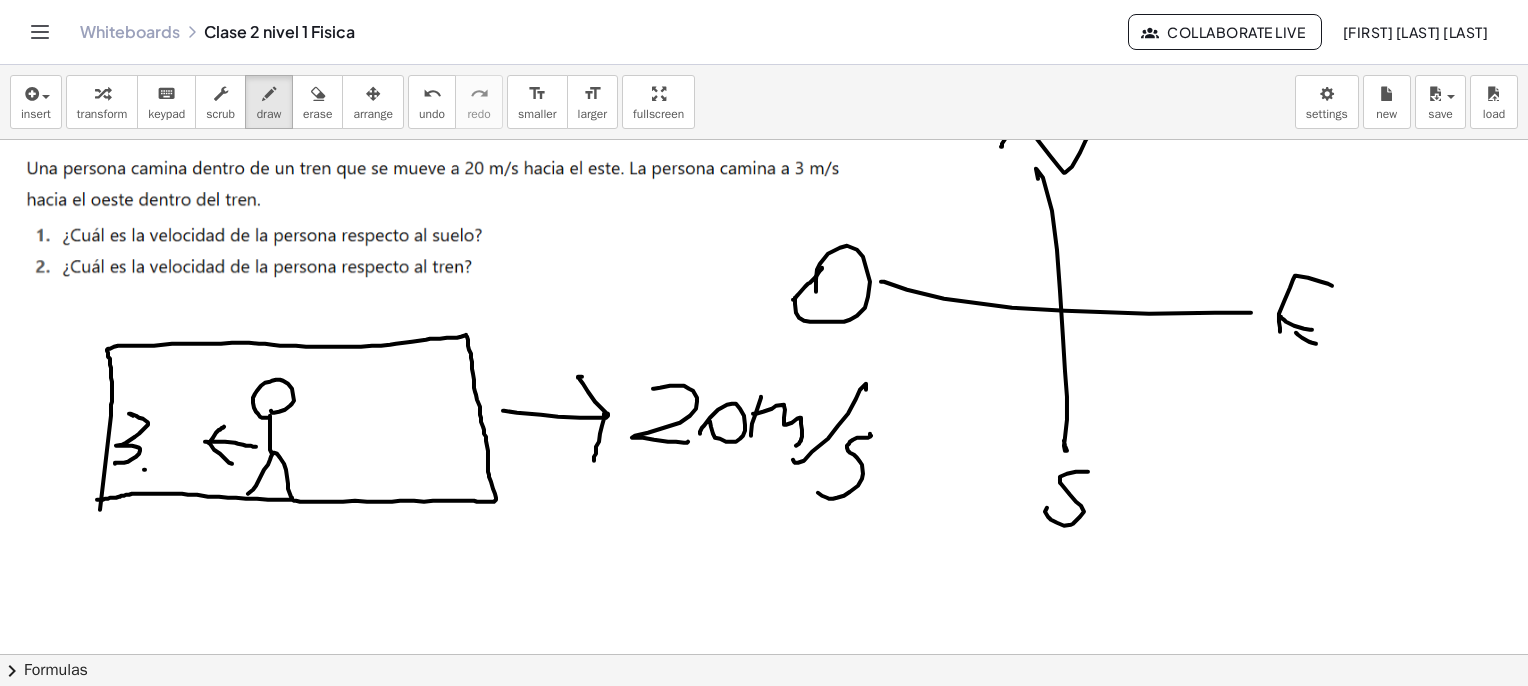 drag, startPoint x: 144, startPoint y: 469, endPoint x: 155, endPoint y: 437, distance: 33.83785 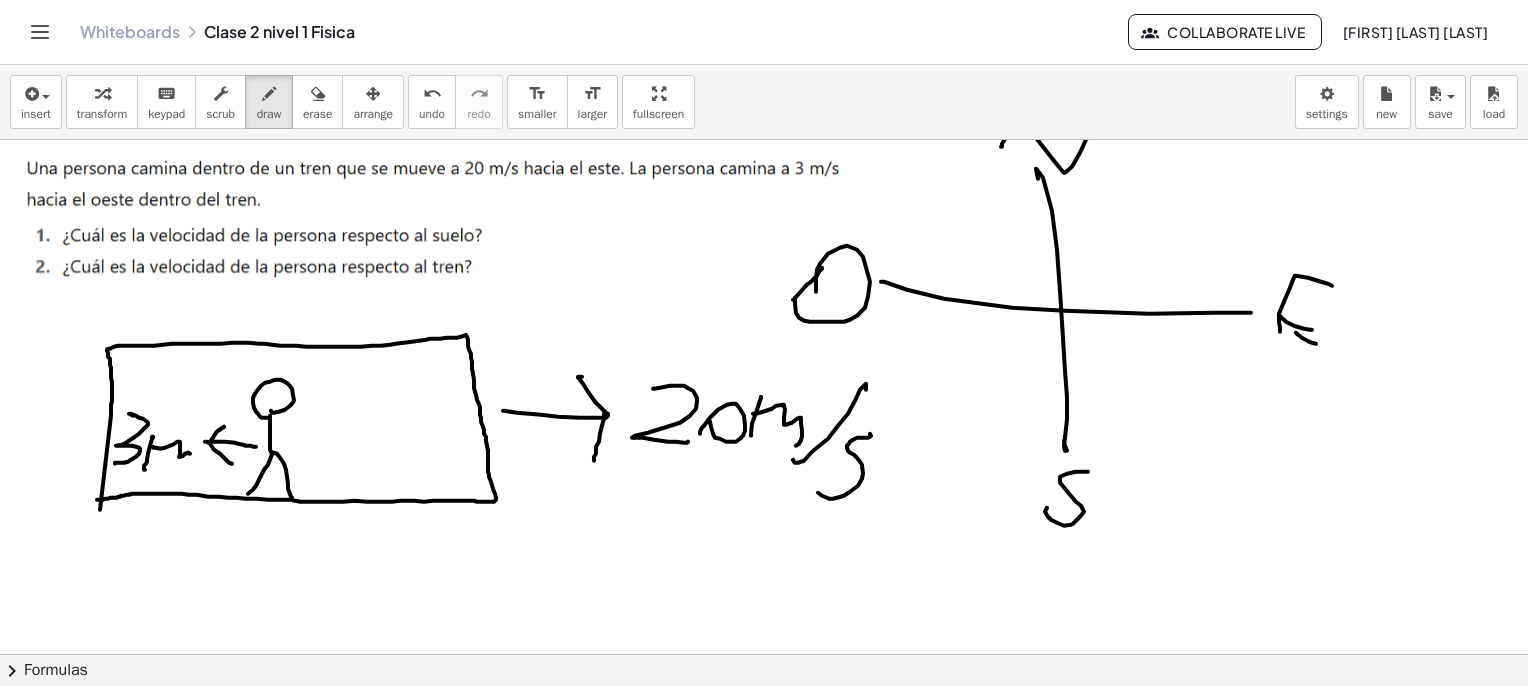 drag, startPoint x: 173, startPoint y: 444, endPoint x: 176, endPoint y: 479, distance: 35.128338 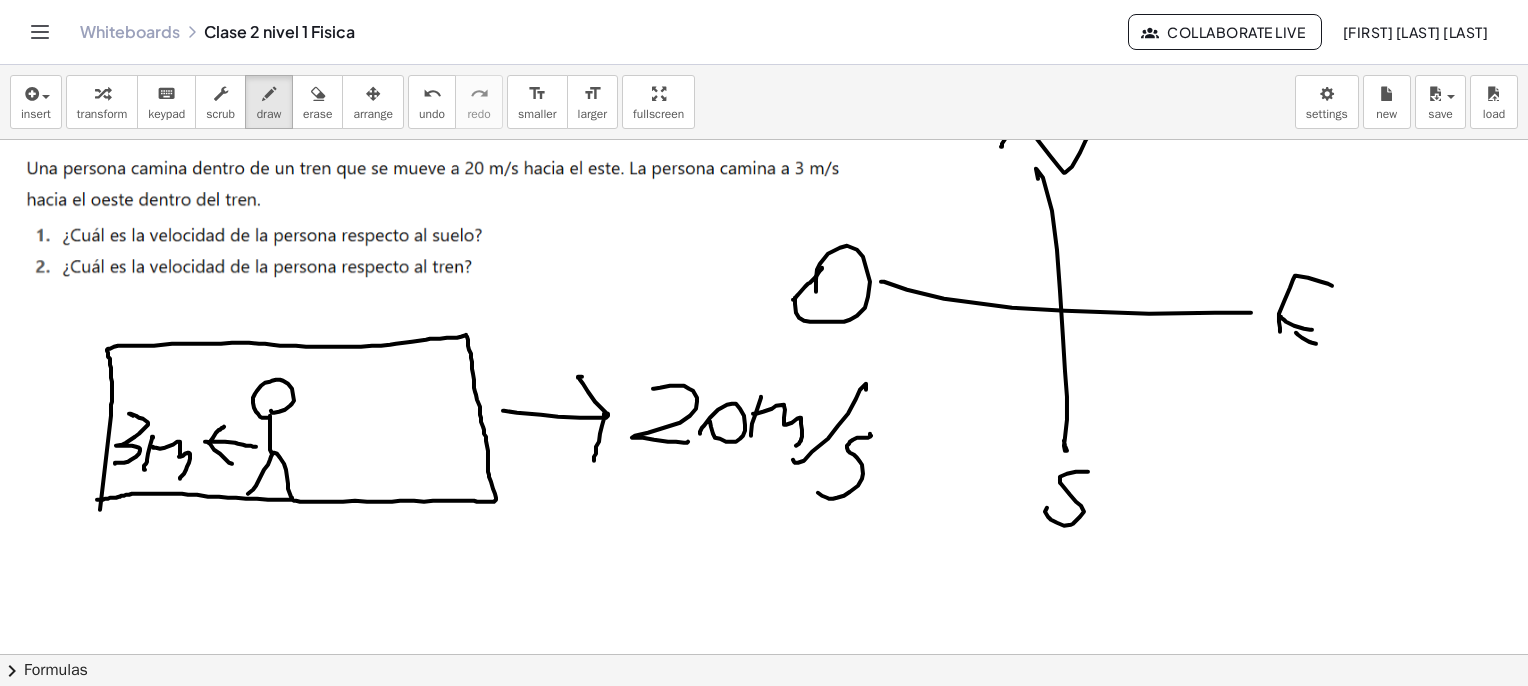 click at bounding box center [769, 232] 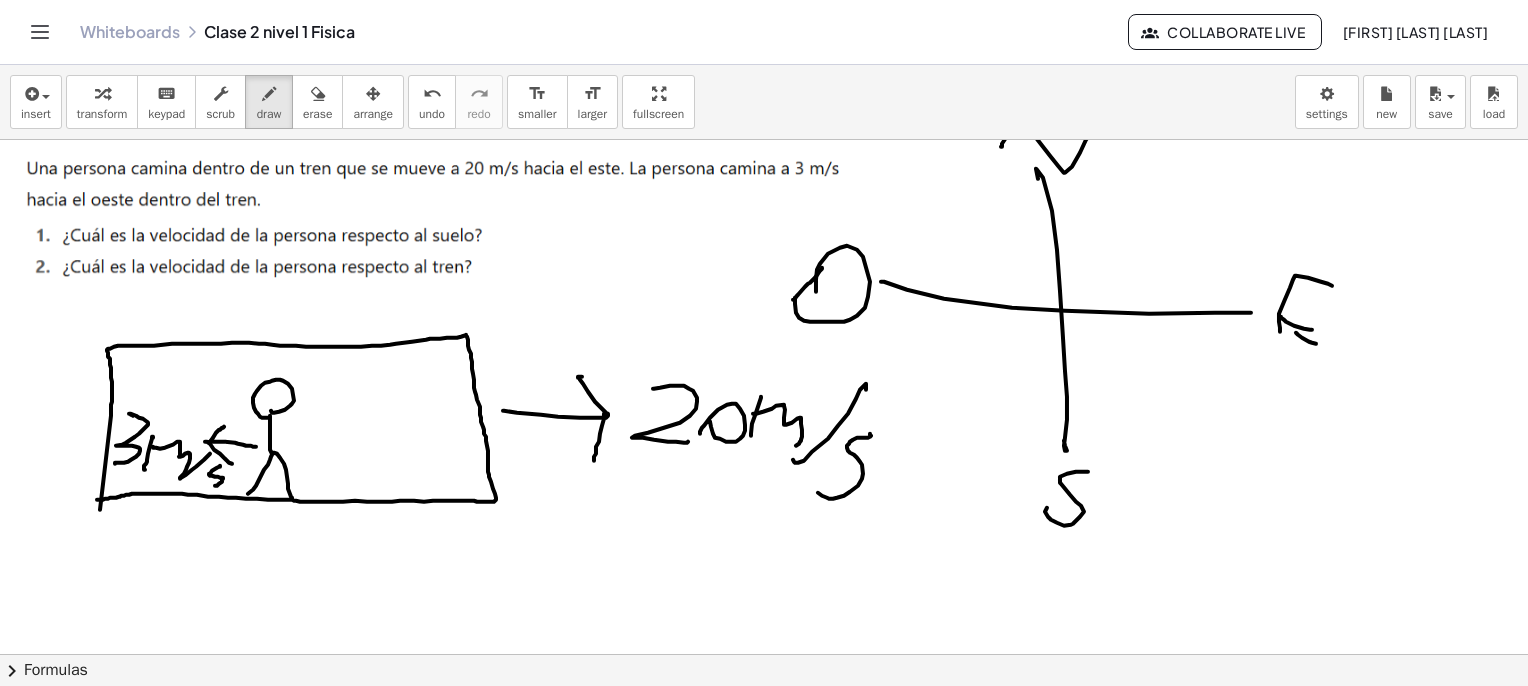 drag, startPoint x: 220, startPoint y: 466, endPoint x: 208, endPoint y: 489, distance: 25.942244 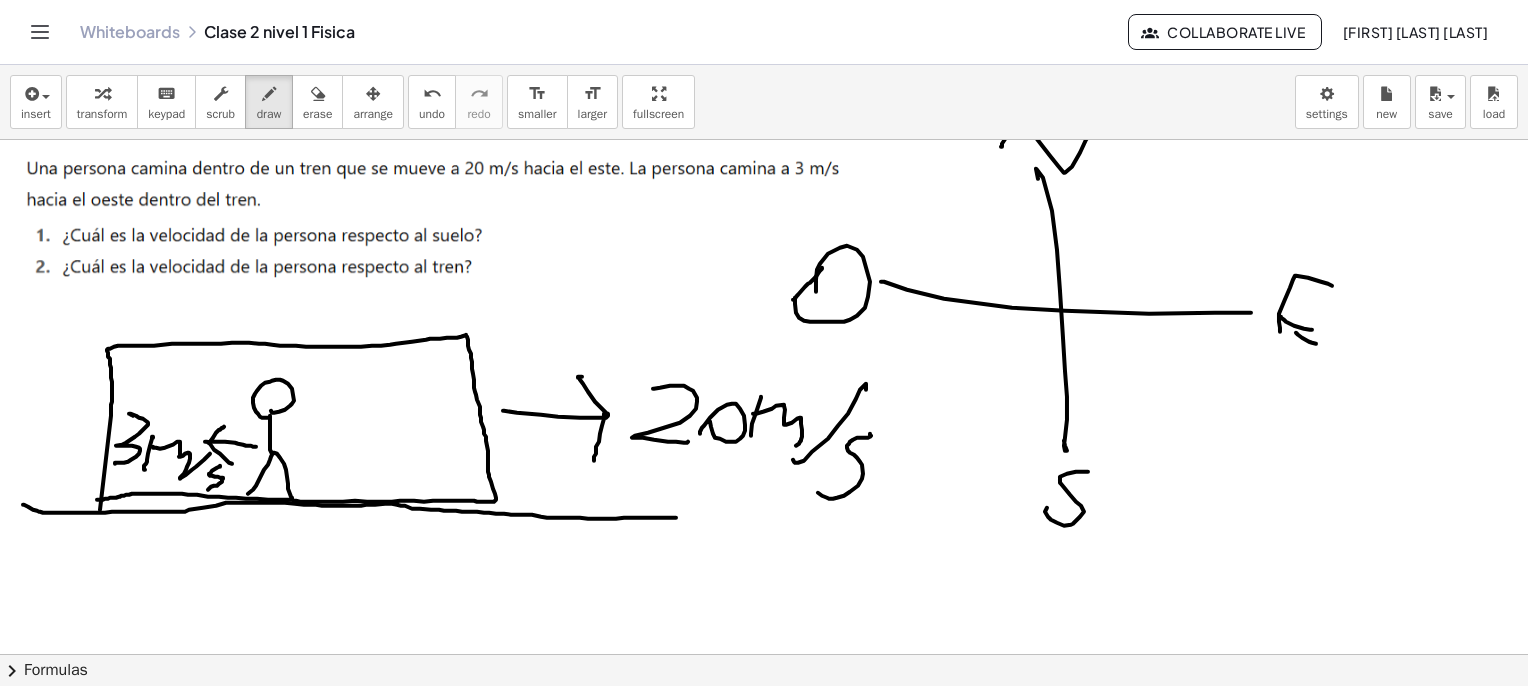 drag, startPoint x: 23, startPoint y: 504, endPoint x: 684, endPoint y: 517, distance: 661.1278 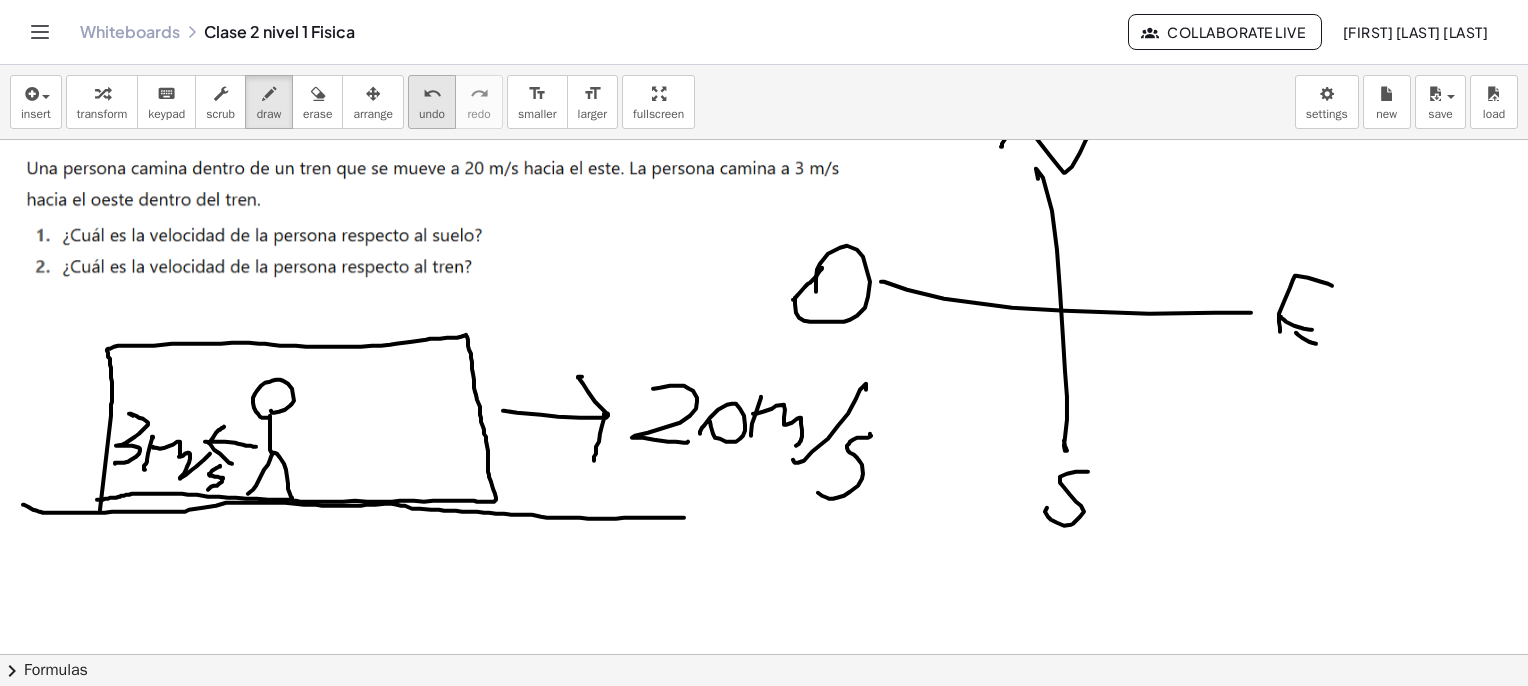 click on "undo" at bounding box center [432, 94] 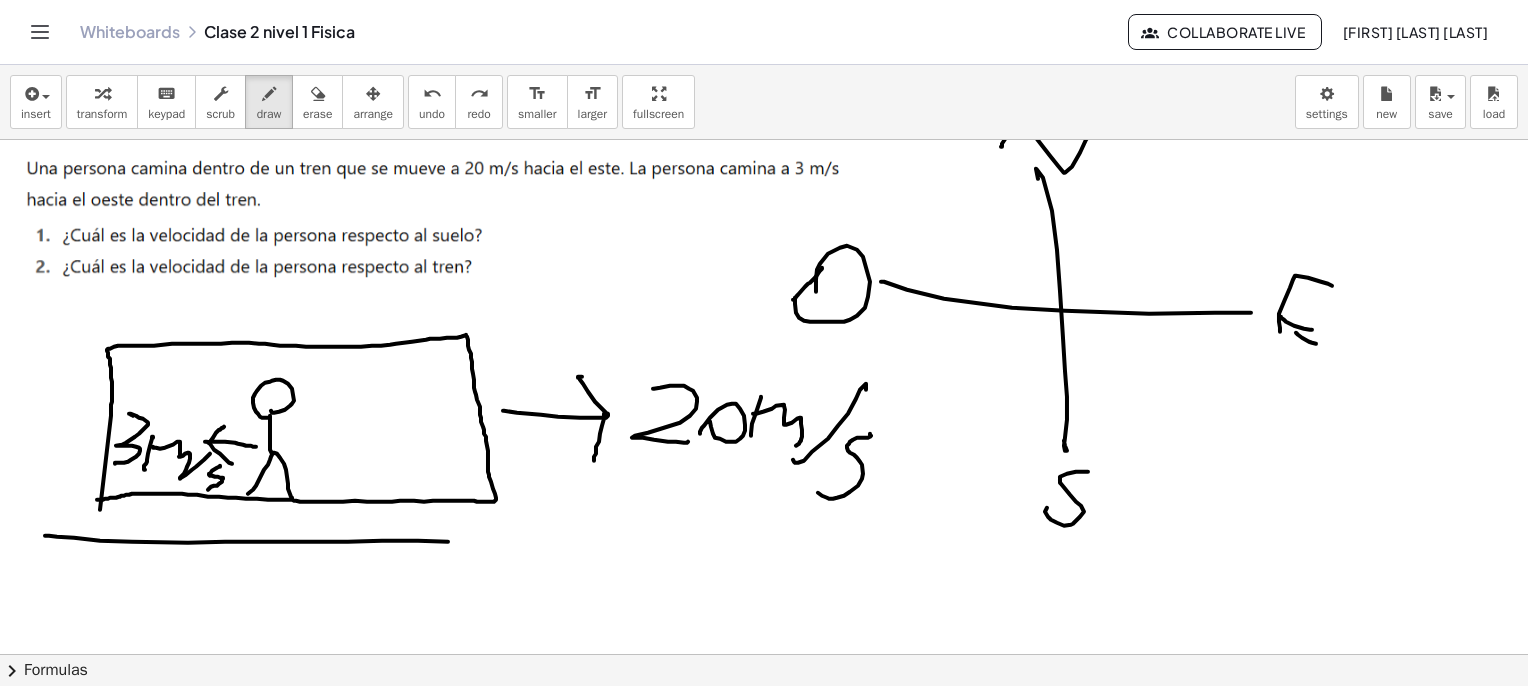 drag, startPoint x: 45, startPoint y: 535, endPoint x: 644, endPoint y: 550, distance: 599.1878 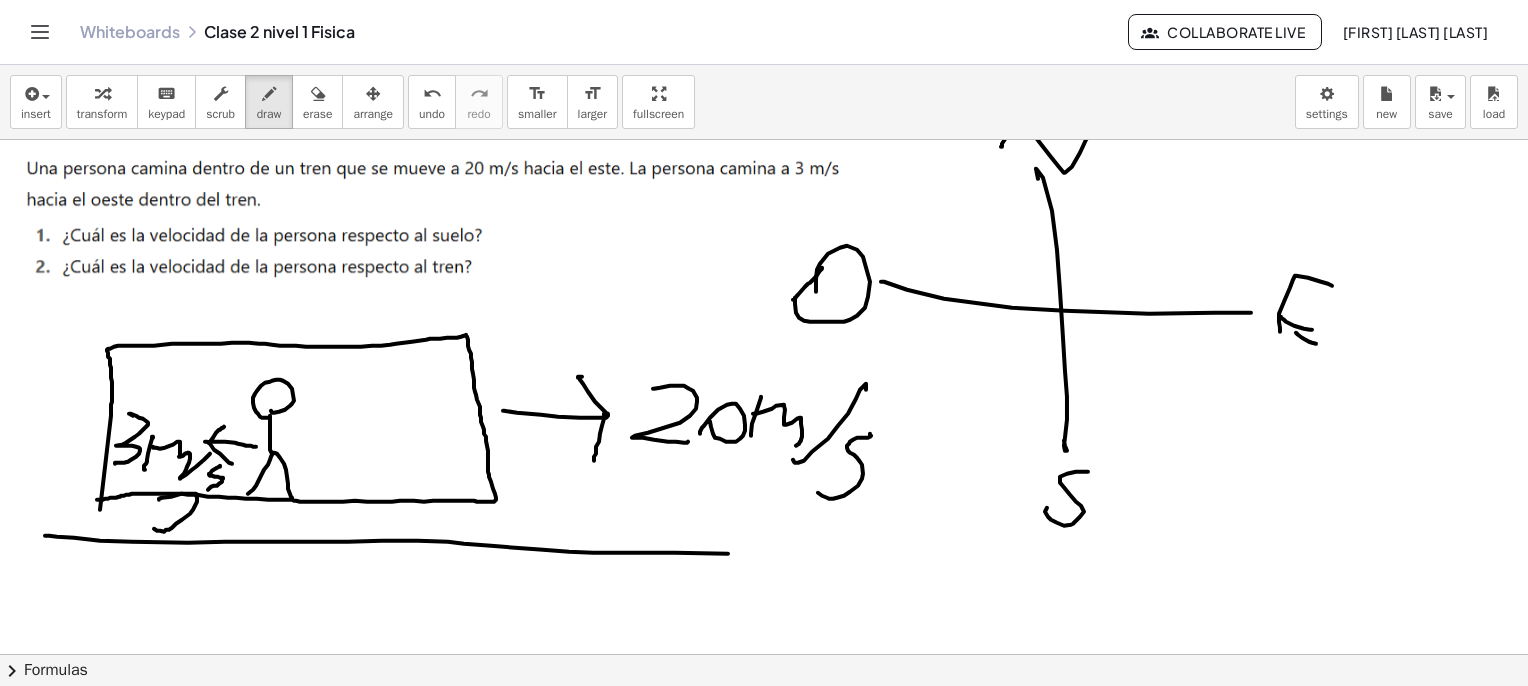drag, startPoint x: 181, startPoint y: 493, endPoint x: 207, endPoint y: 497, distance: 26.305893 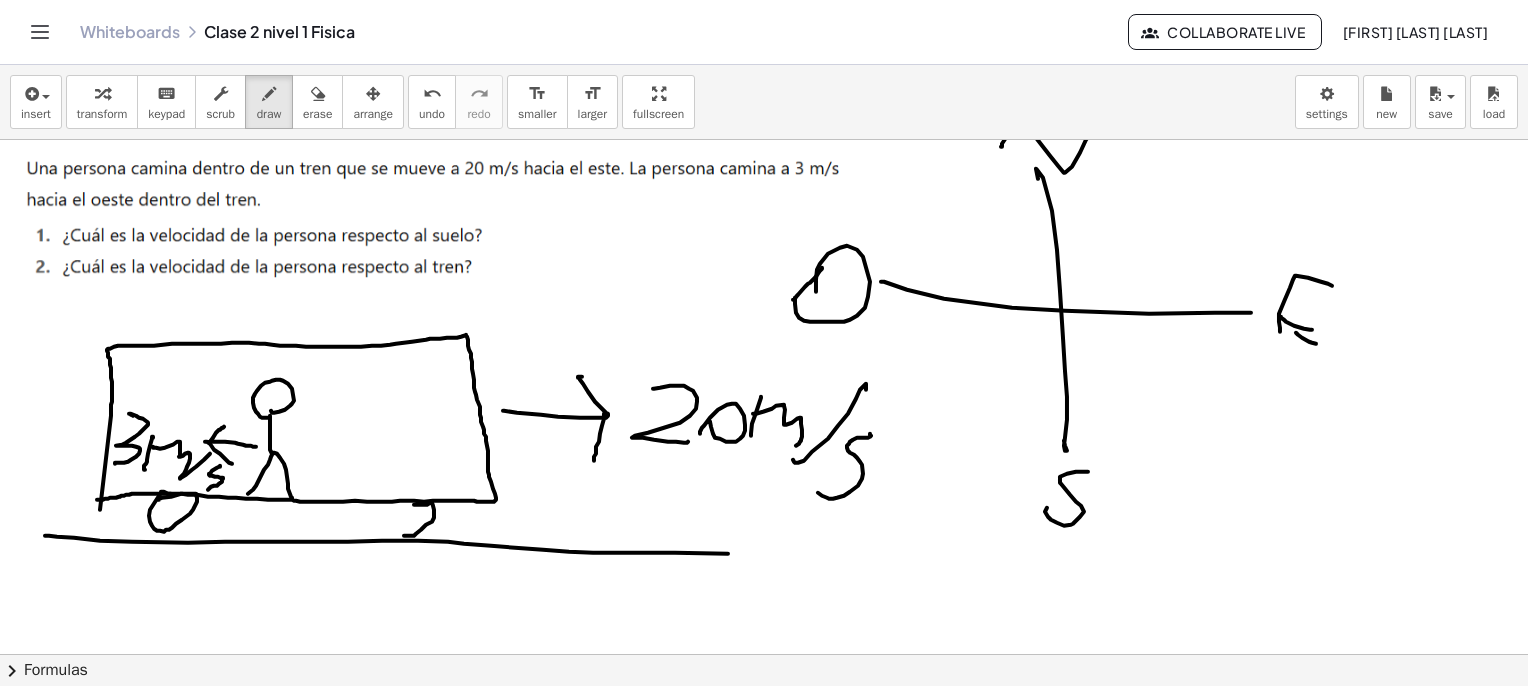 drag, startPoint x: 432, startPoint y: 502, endPoint x: 434, endPoint y: 512, distance: 10.198039 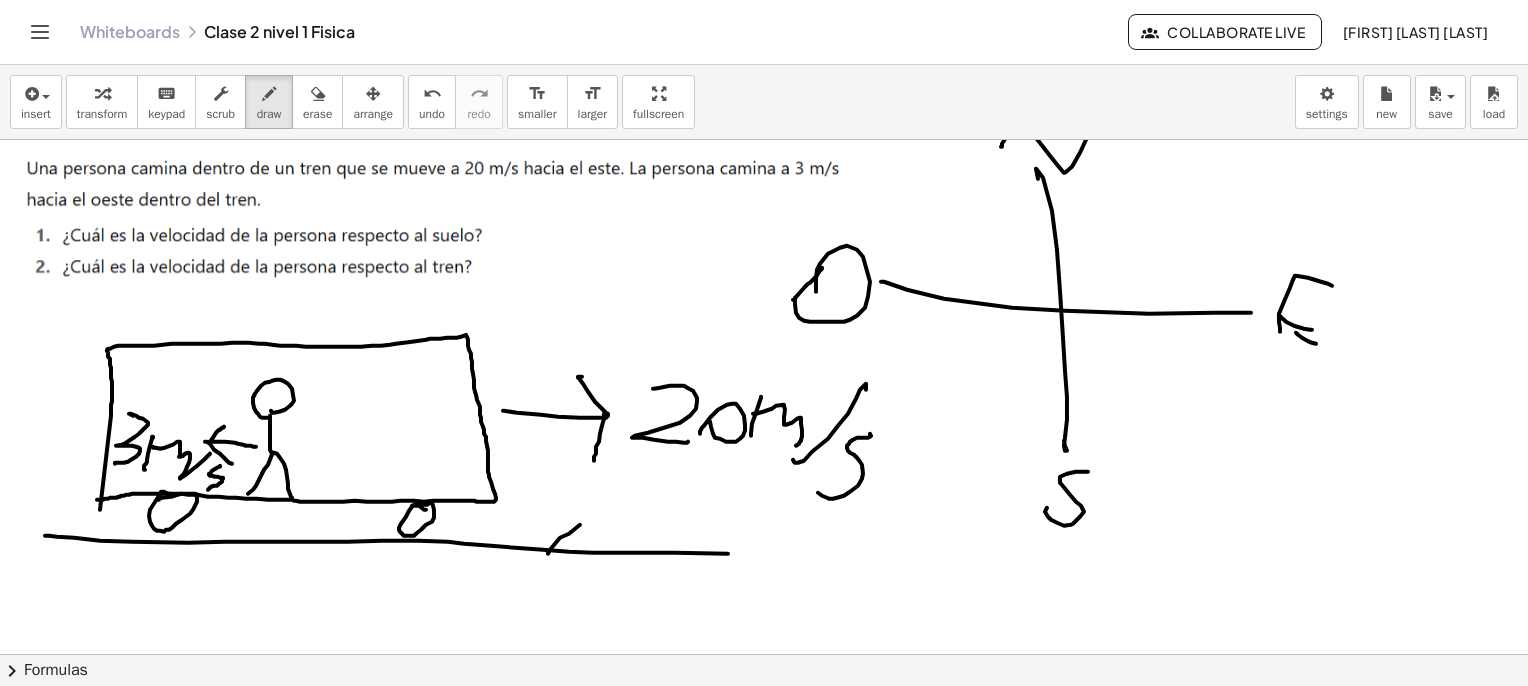 drag, startPoint x: 560, startPoint y: 537, endPoint x: 614, endPoint y: 556, distance: 57.245087 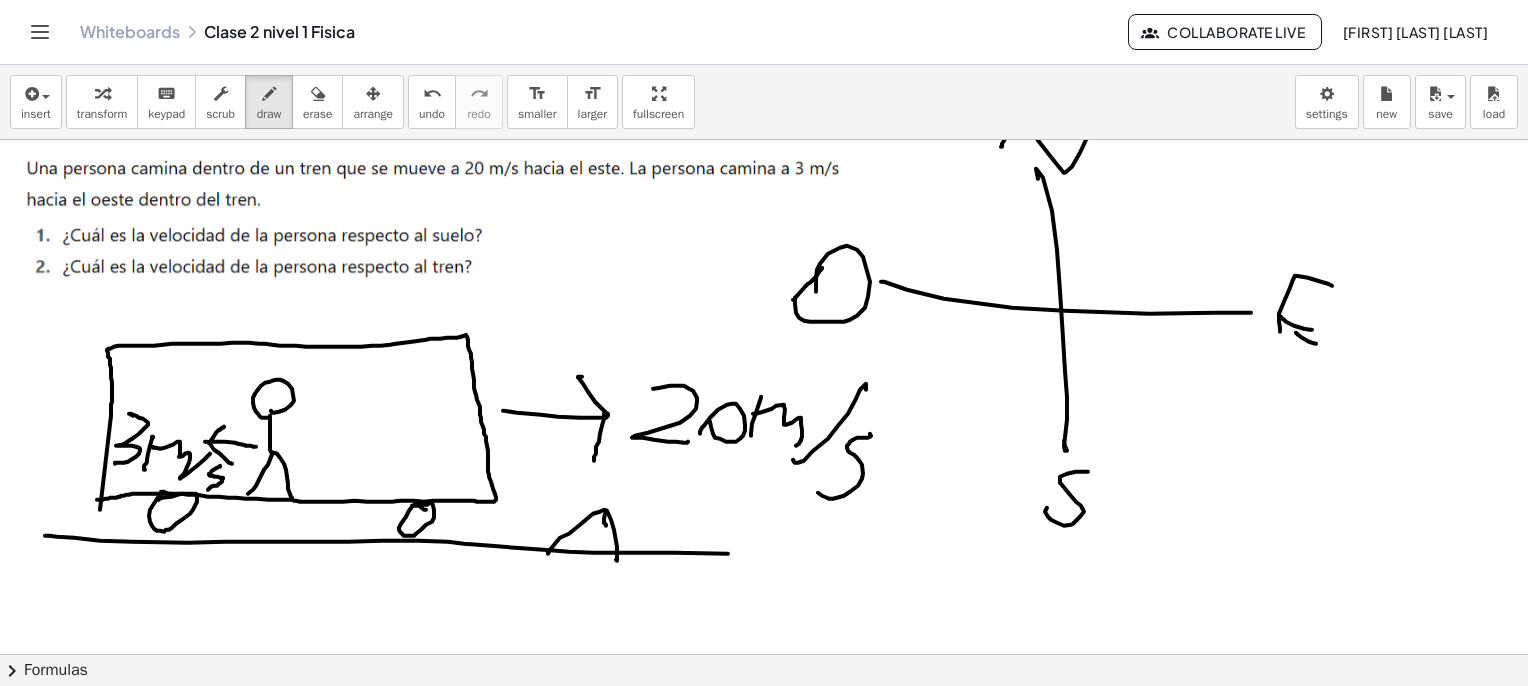 drag, startPoint x: 606, startPoint y: 524, endPoint x: 613, endPoint y: 484, distance: 40.60788 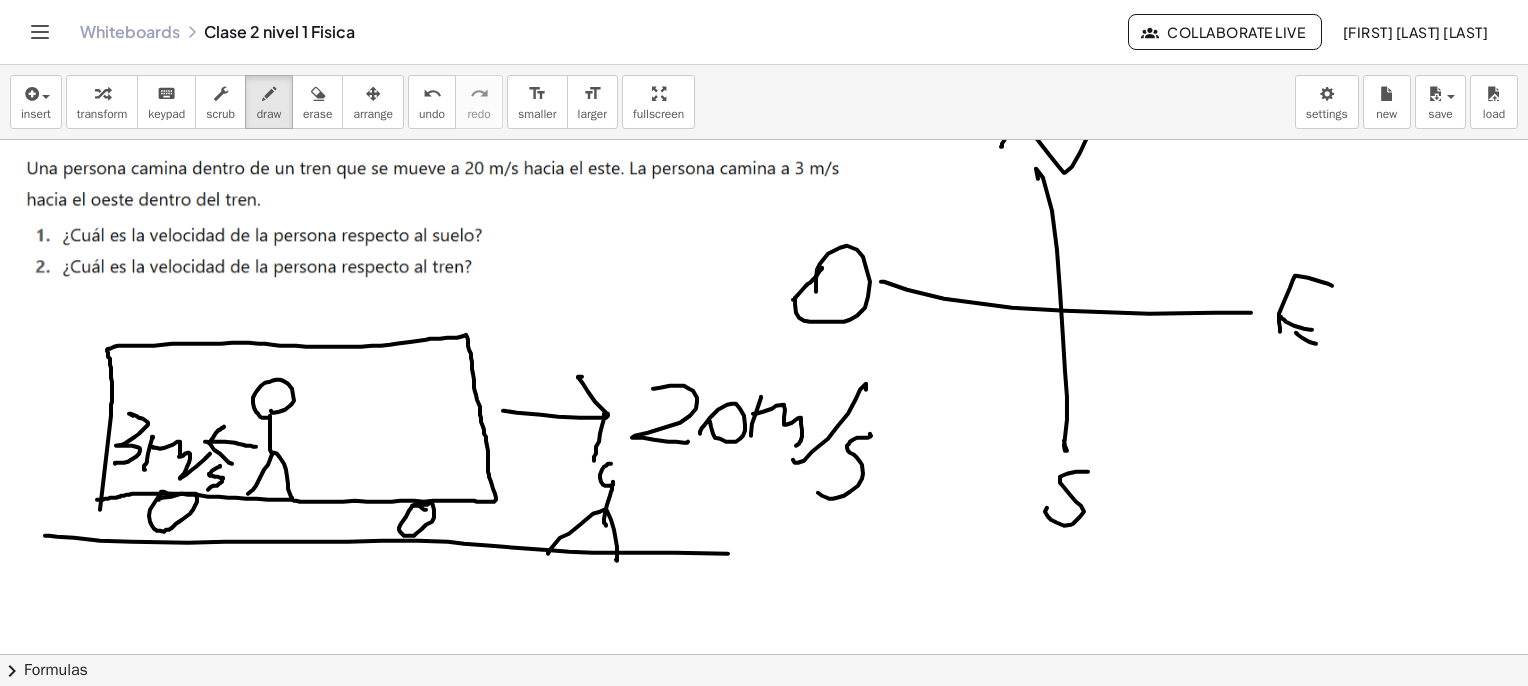 drag, startPoint x: 613, startPoint y: 484, endPoint x: 600, endPoint y: 478, distance: 14.3178215 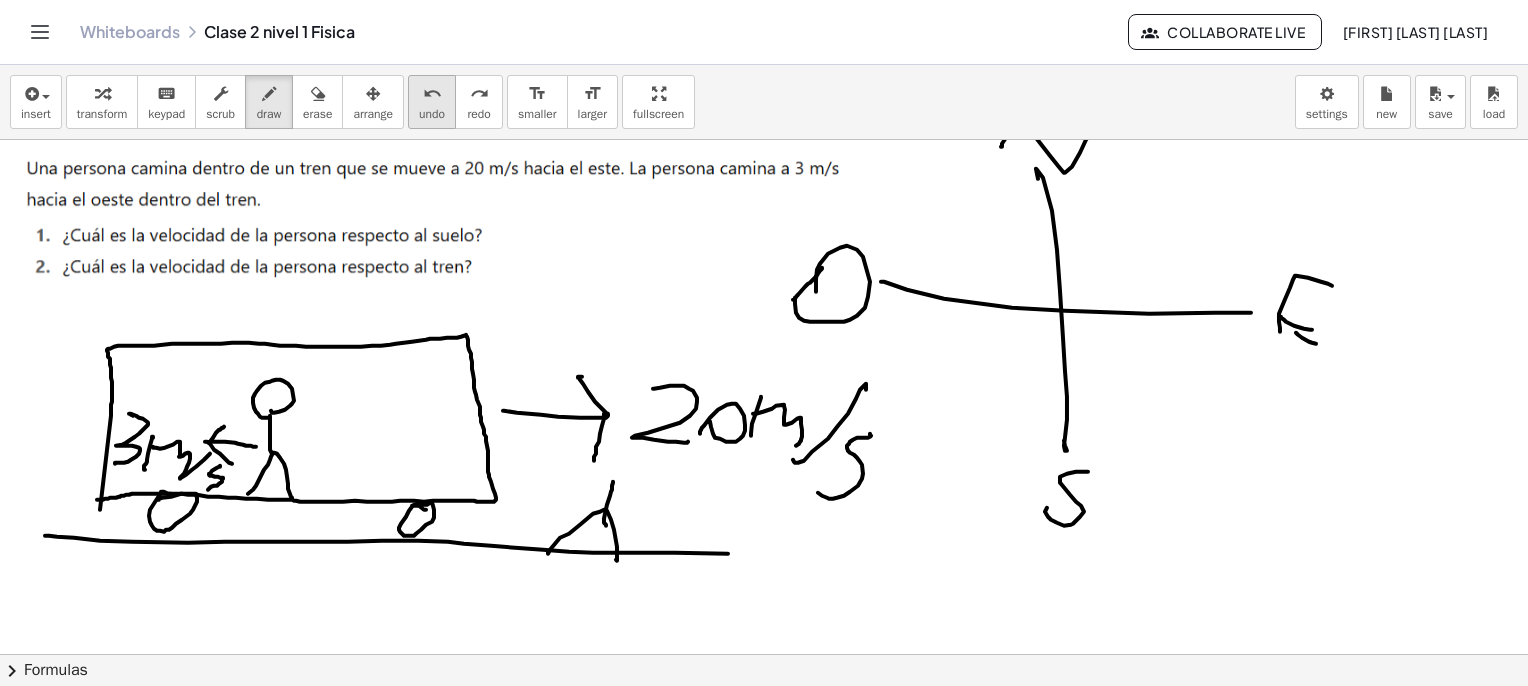 click on "undo undo" at bounding box center [432, 102] 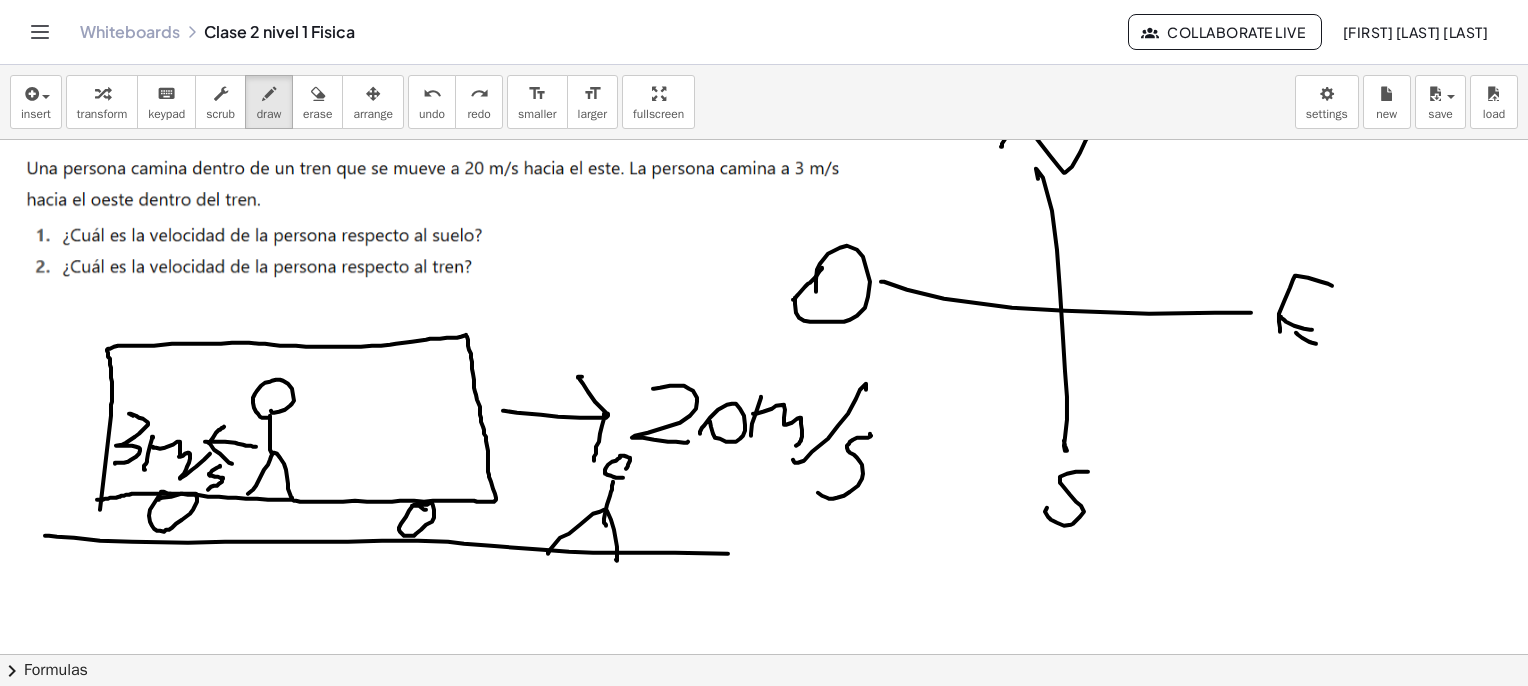 drag, startPoint x: 623, startPoint y: 477, endPoint x: 611, endPoint y: 477, distance: 12 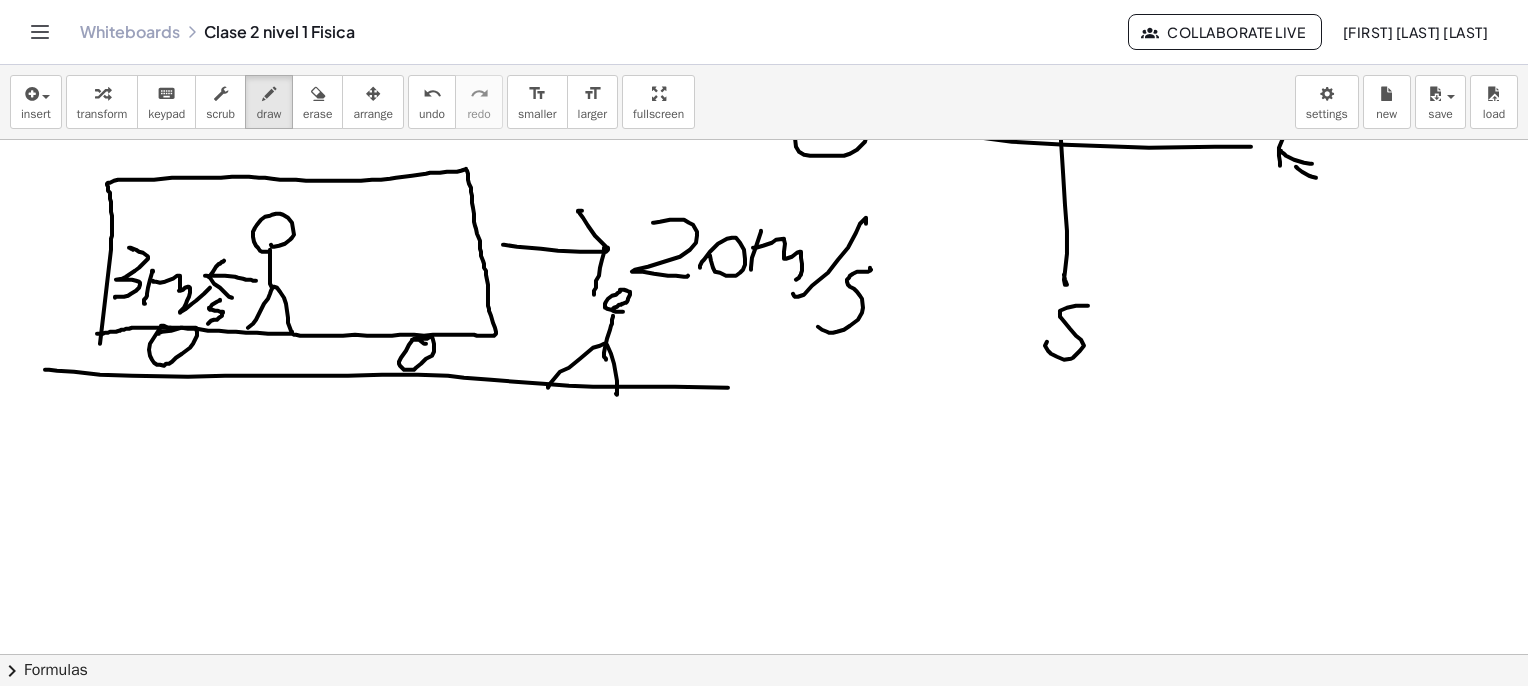 scroll, scrollTop: 2700, scrollLeft: 0, axis: vertical 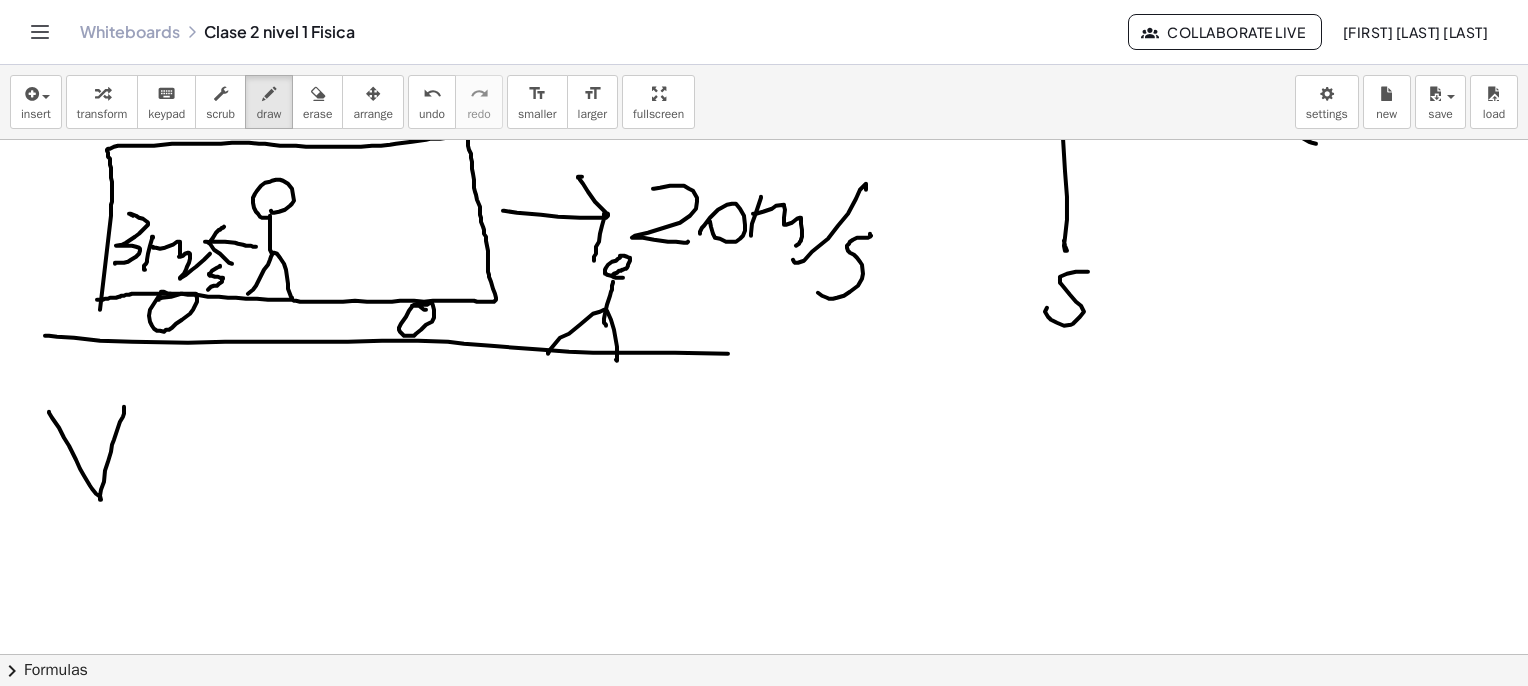 drag, startPoint x: 49, startPoint y: 411, endPoint x: 132, endPoint y: 422, distance: 83.725746 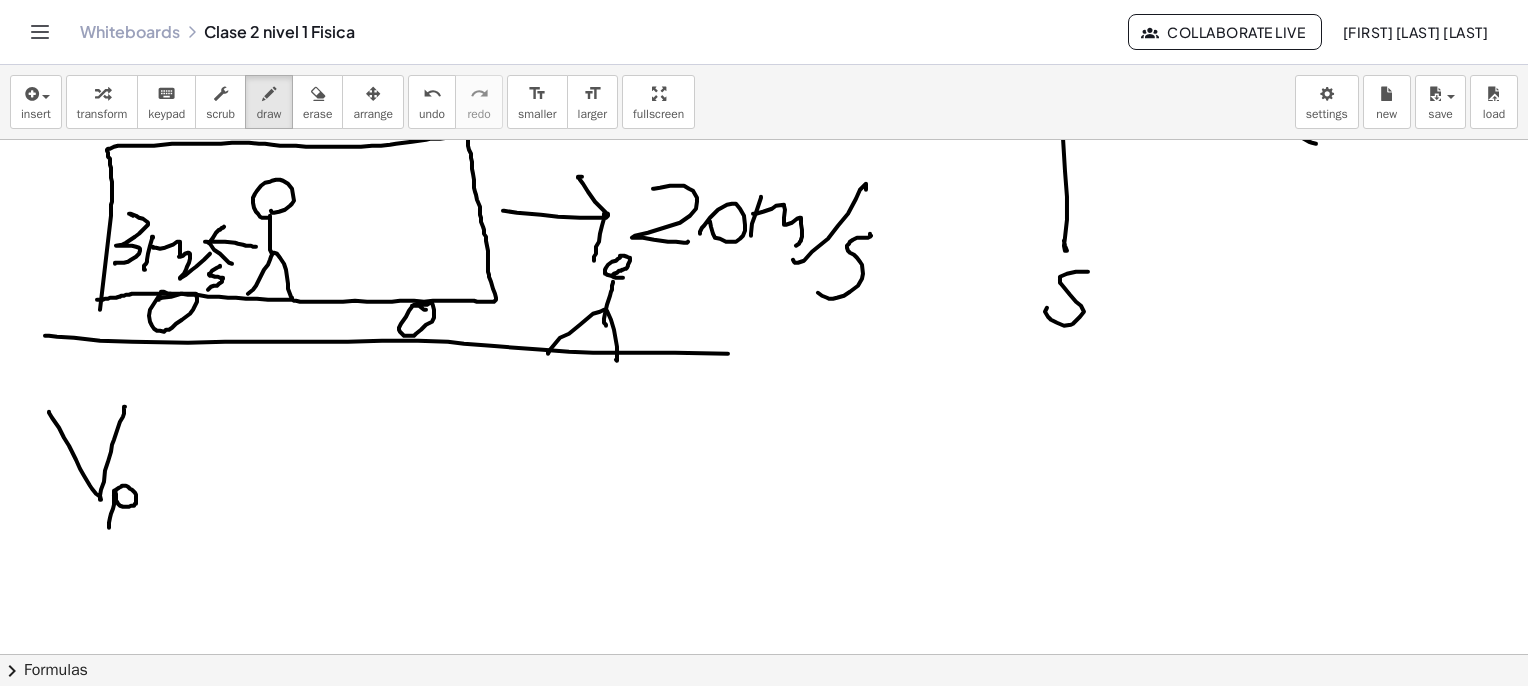 drag, startPoint x: 114, startPoint y: 495, endPoint x: 126, endPoint y: 503, distance: 14.422205 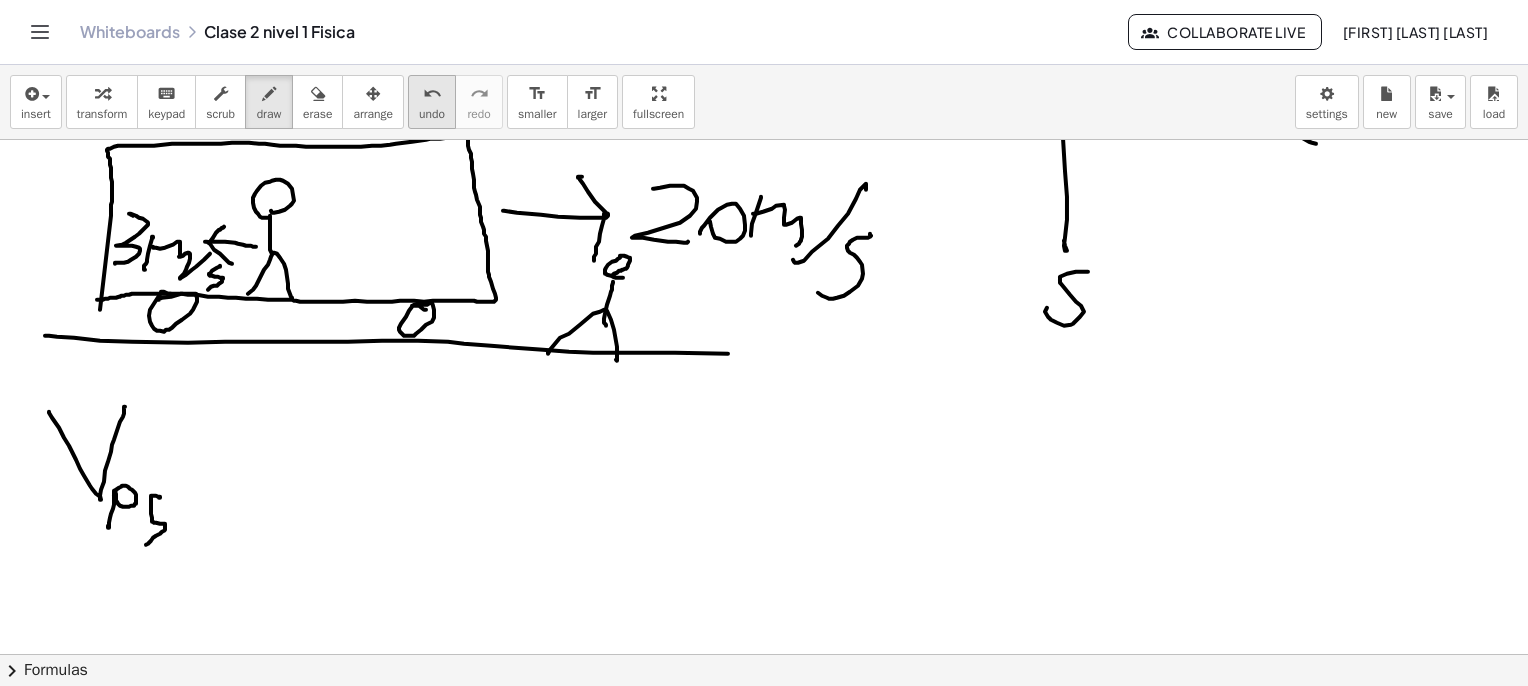 drag, startPoint x: 159, startPoint y: 497, endPoint x: 420, endPoint y: 91, distance: 482.6562 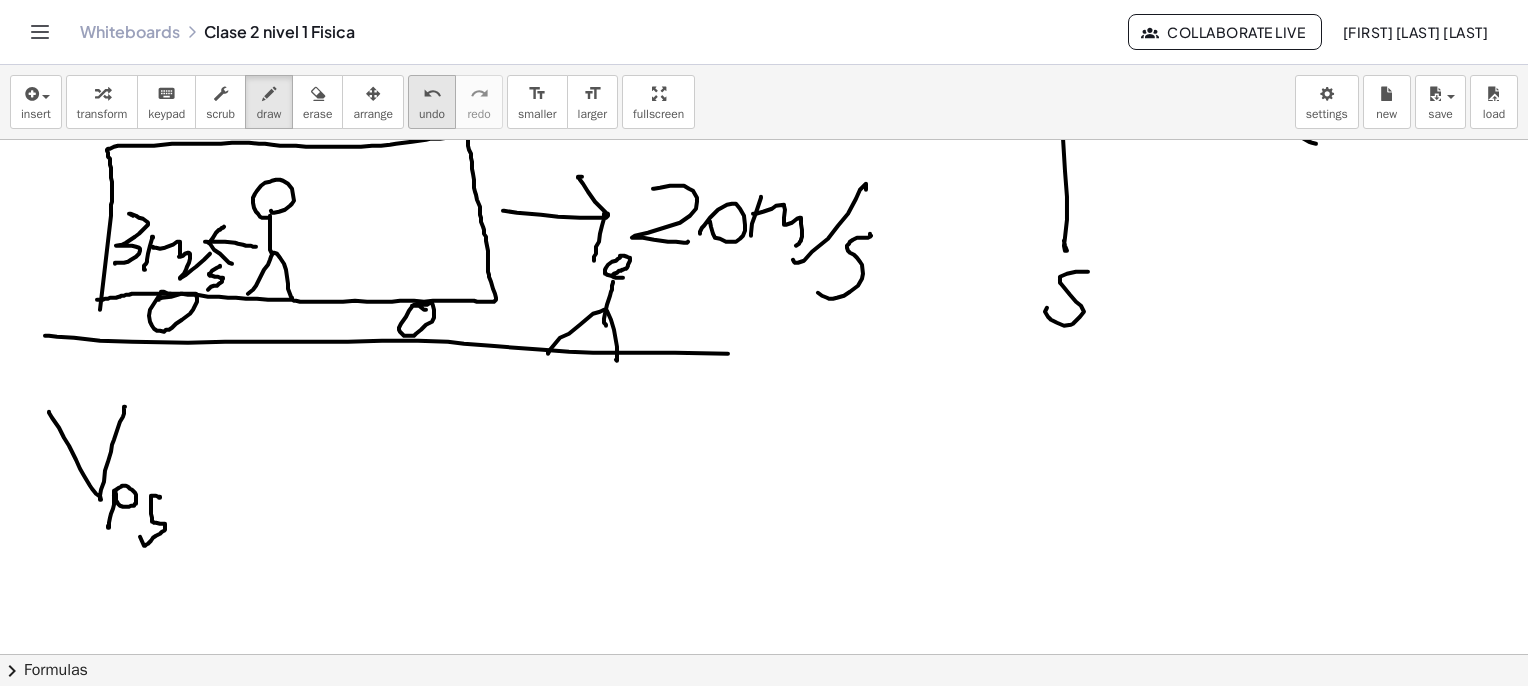 click on "undo" at bounding box center (432, 94) 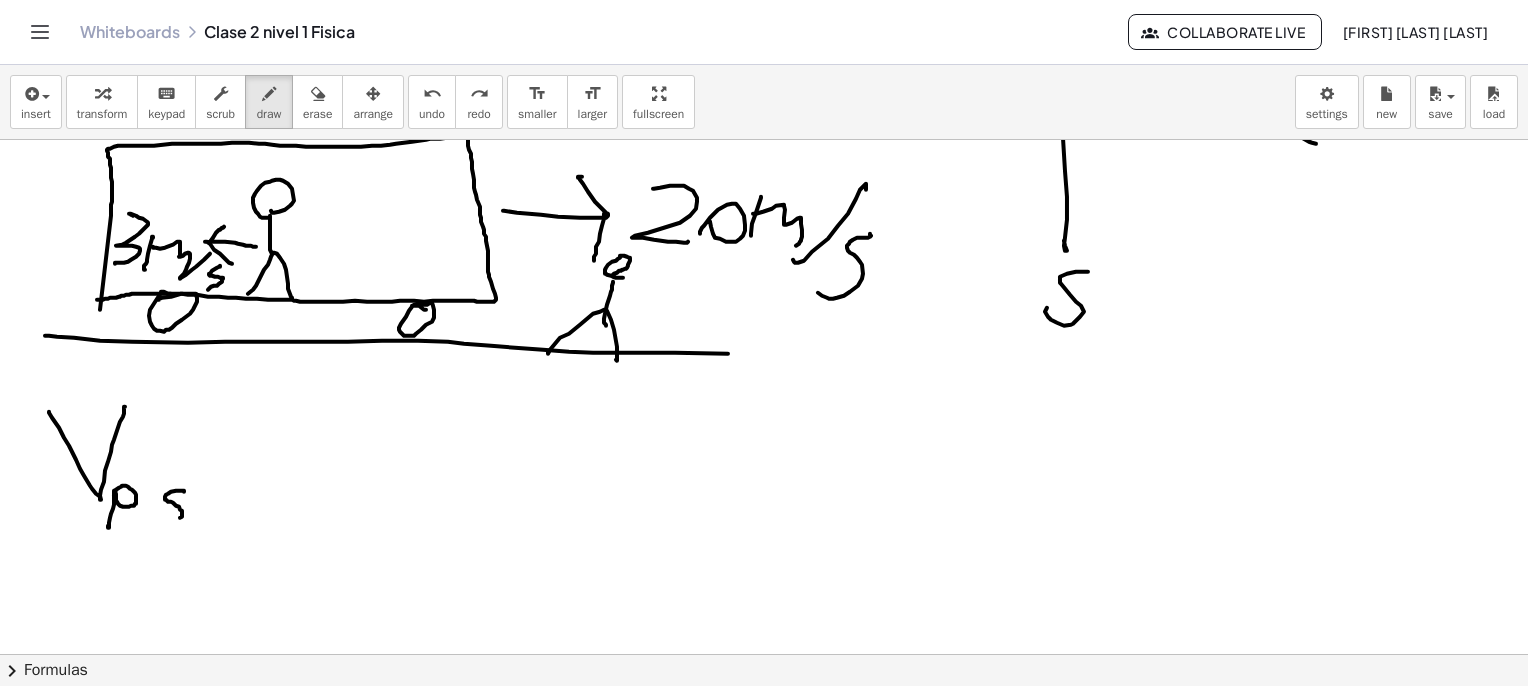 drag, startPoint x: 184, startPoint y: 490, endPoint x: 169, endPoint y: 513, distance: 27.45906 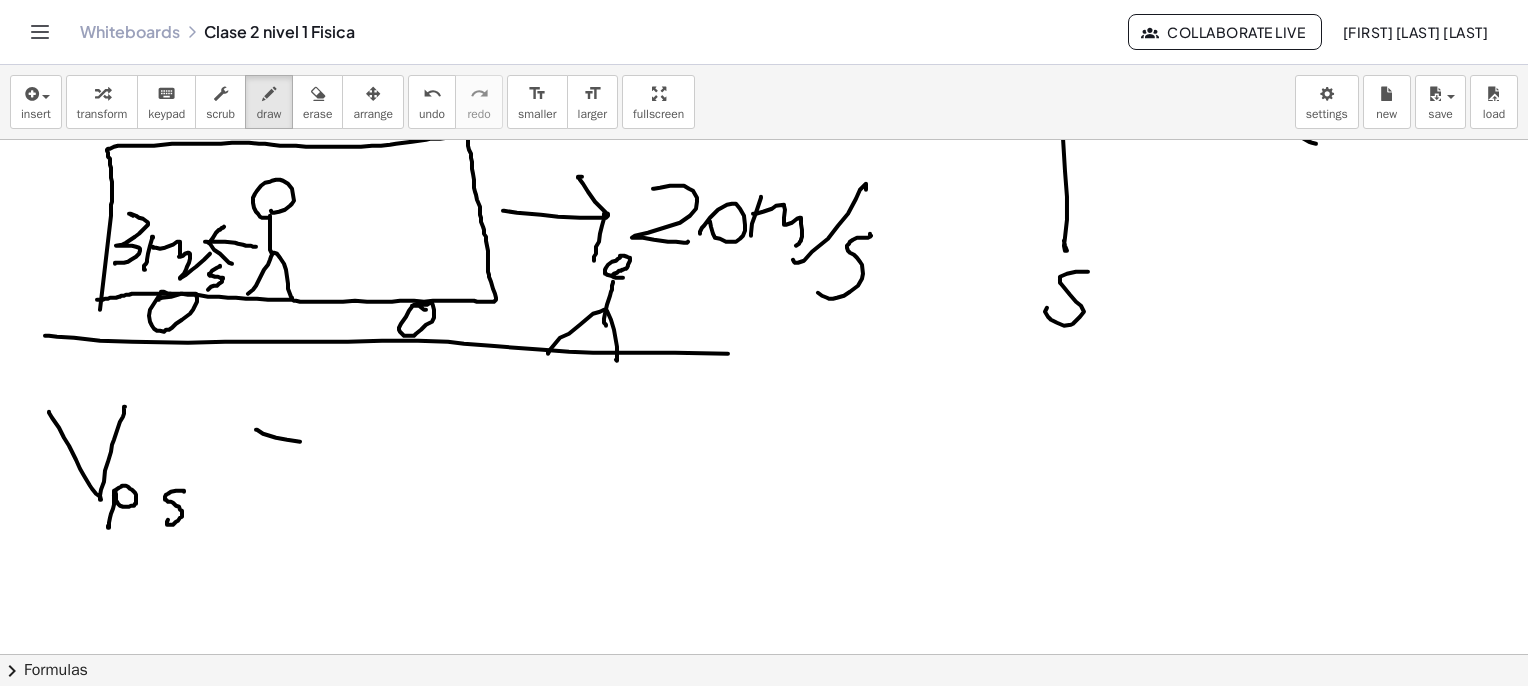 click at bounding box center [769, 32] 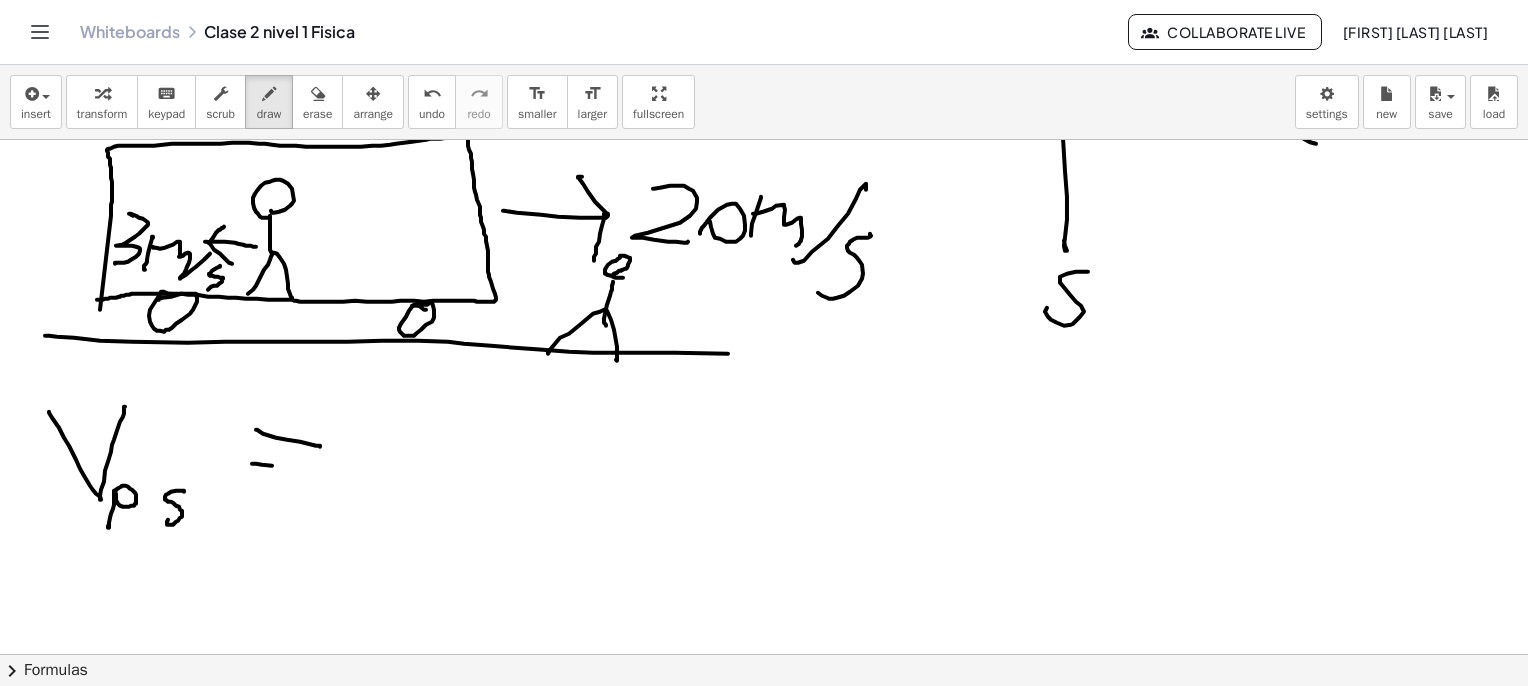 click at bounding box center [769, 32] 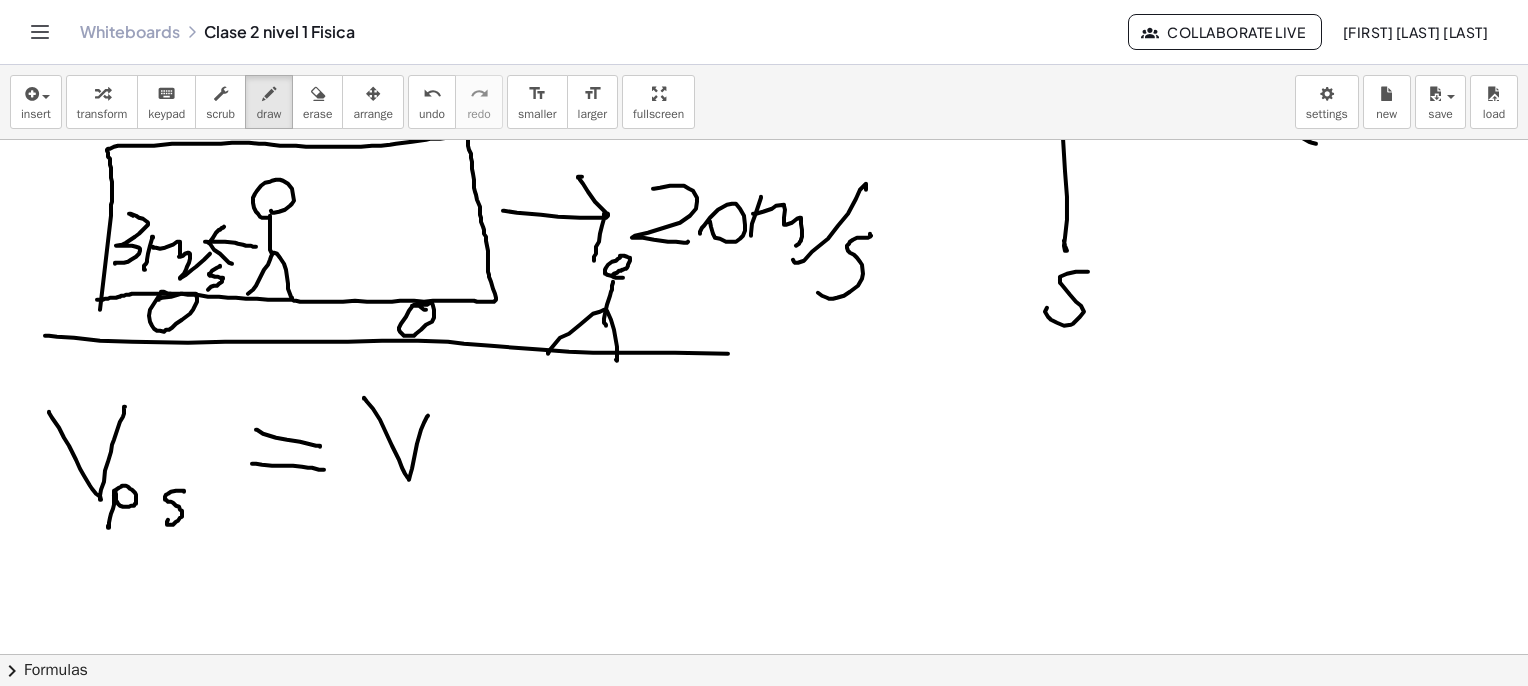 drag, startPoint x: 364, startPoint y: 398, endPoint x: 428, endPoint y: 415, distance: 66.21933 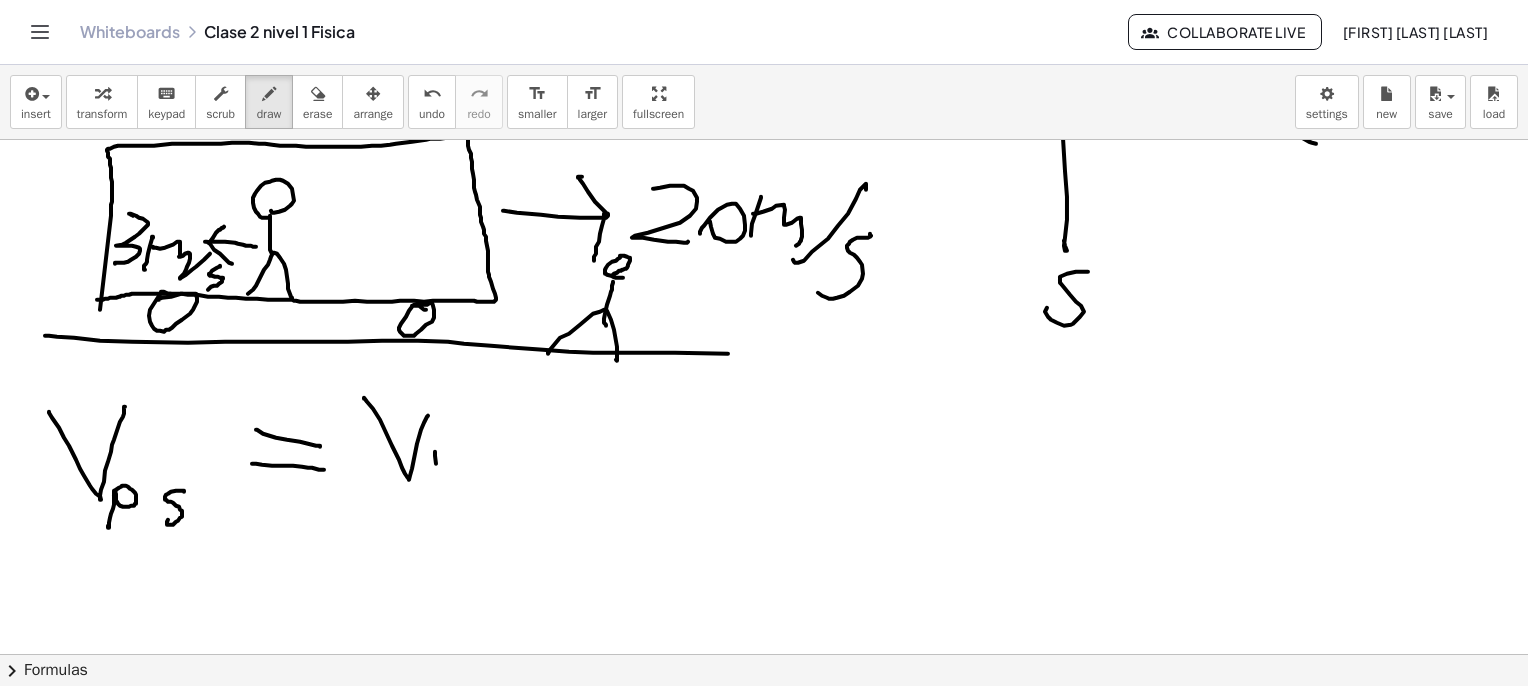 drag, startPoint x: 435, startPoint y: 451, endPoint x: 426, endPoint y: 477, distance: 27.513634 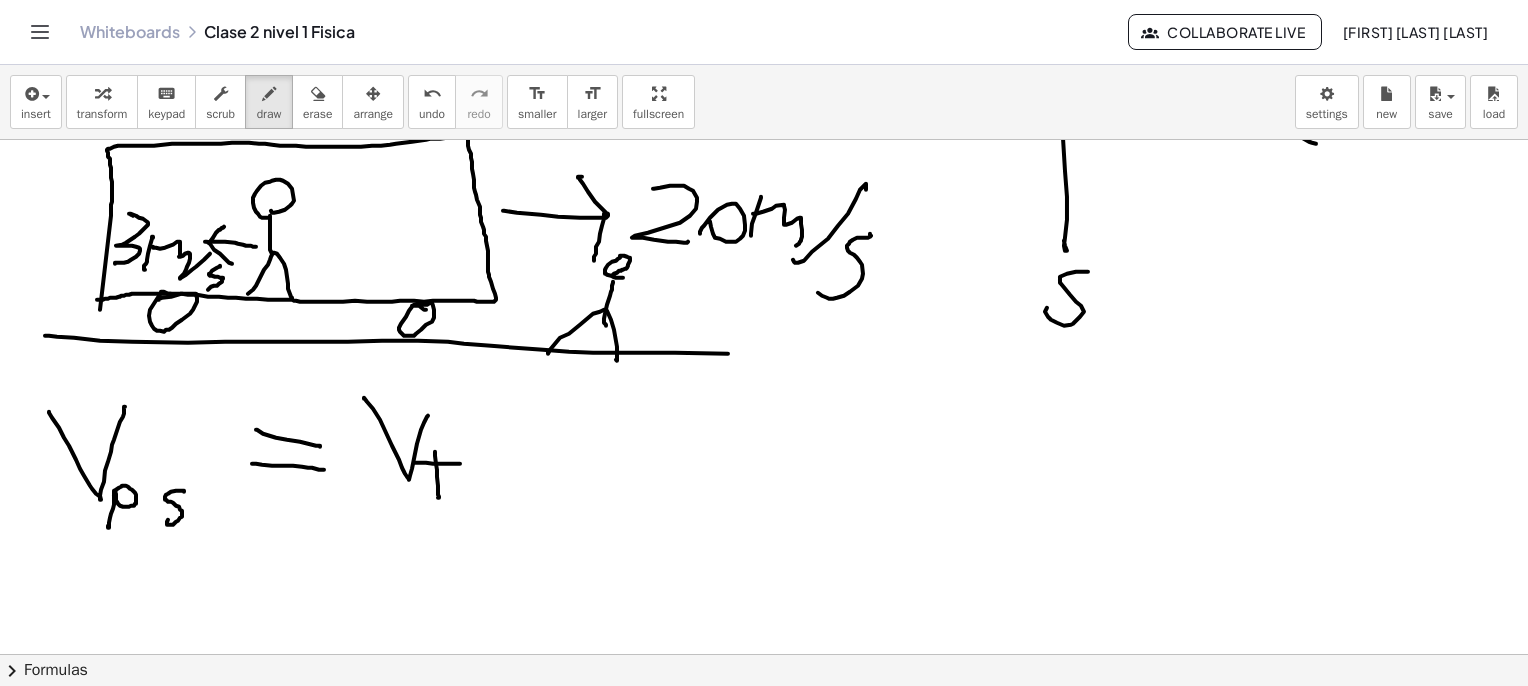 drag, startPoint x: 426, startPoint y: 462, endPoint x: 471, endPoint y: 463, distance: 45.01111 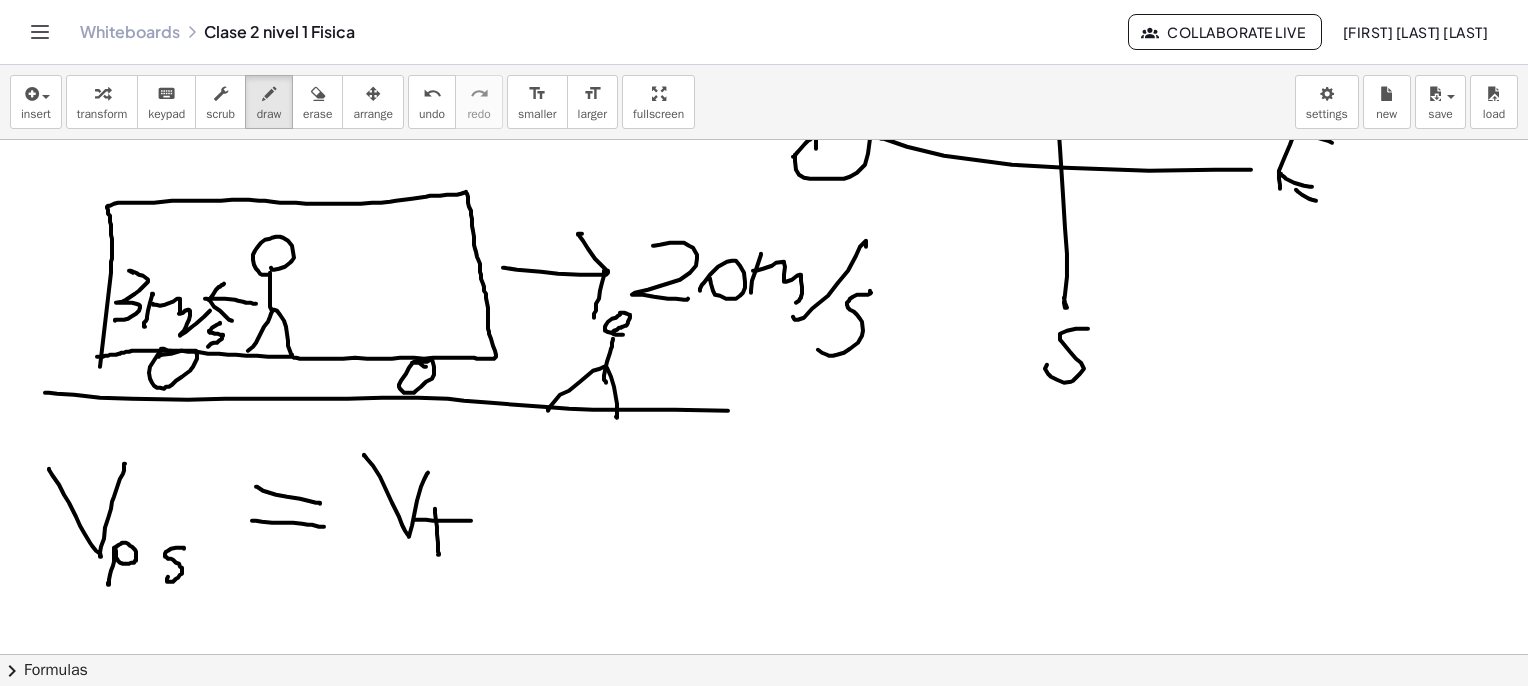 scroll, scrollTop: 2600, scrollLeft: 0, axis: vertical 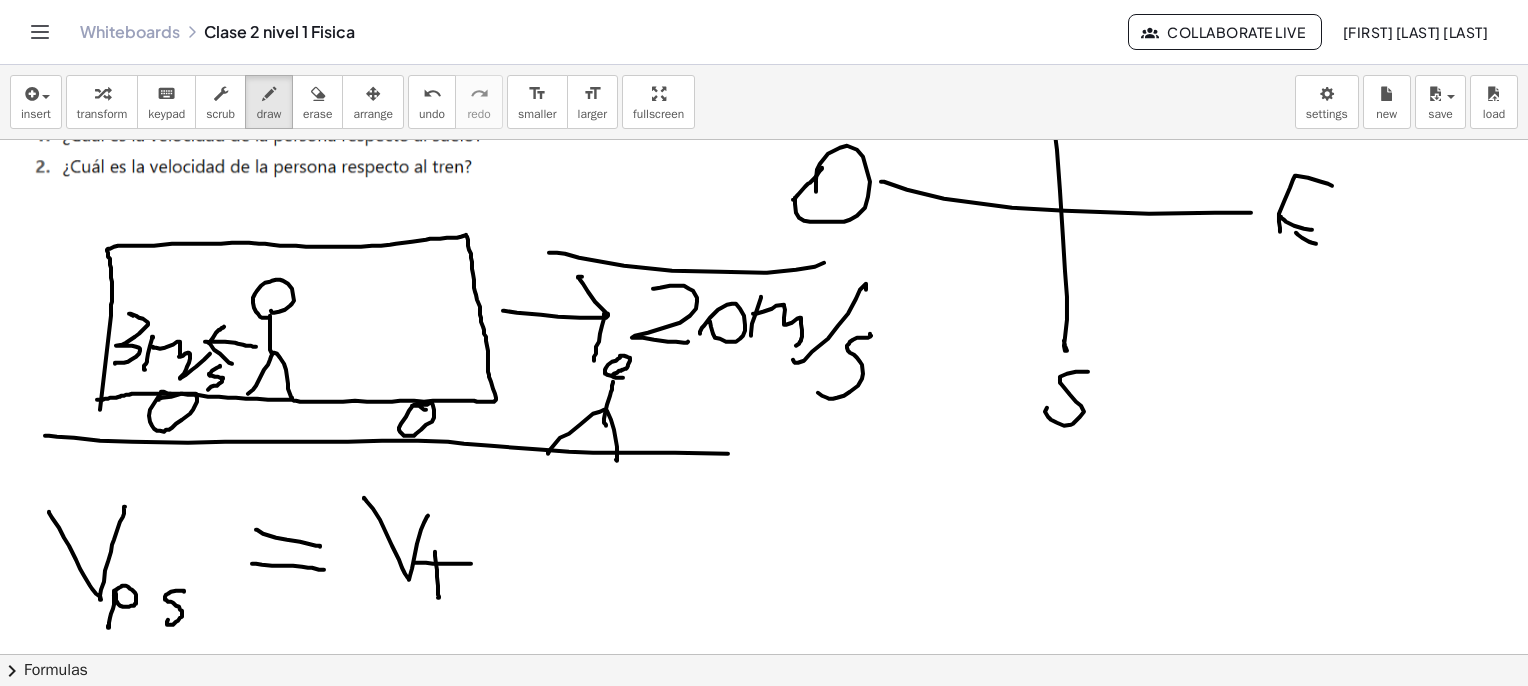 drag, startPoint x: 549, startPoint y: 252, endPoint x: 760, endPoint y: 207, distance: 215.74522 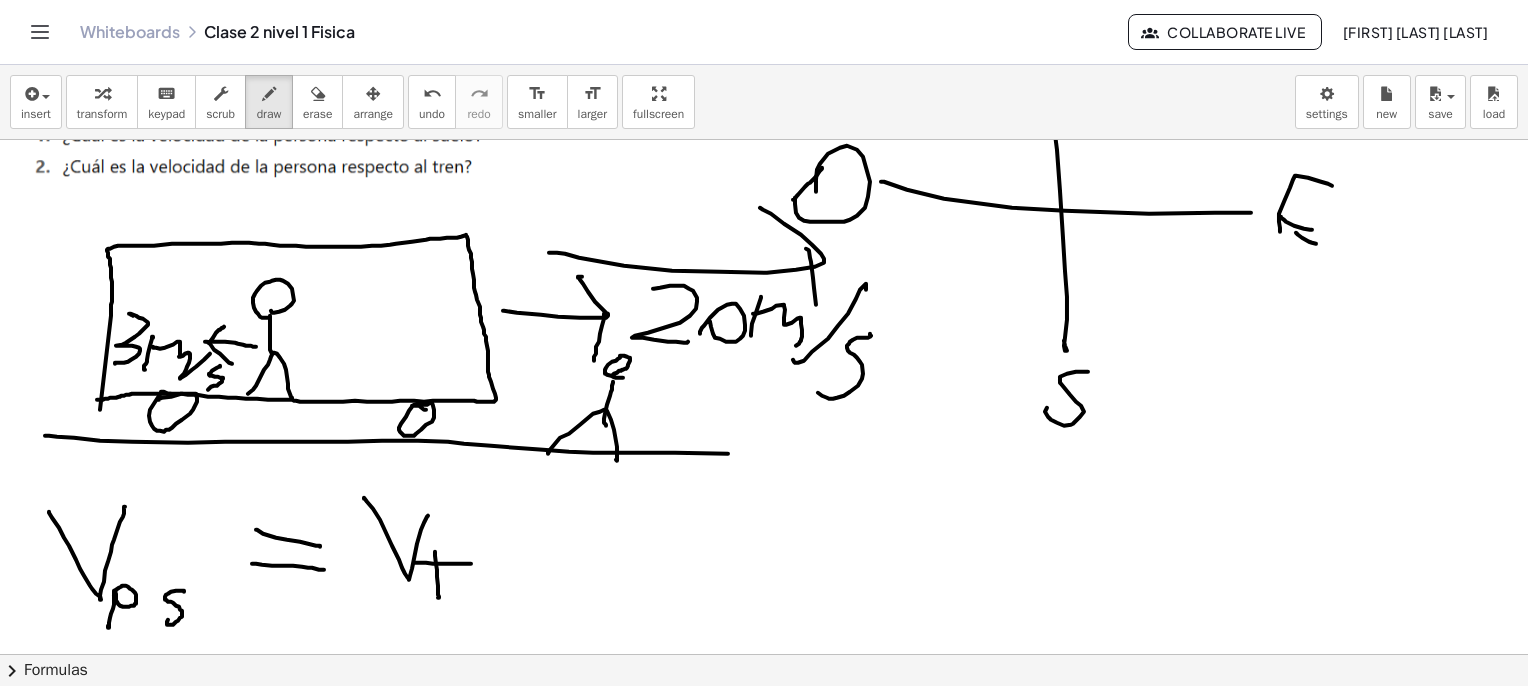 drag, startPoint x: 816, startPoint y: 304, endPoint x: 820, endPoint y: 321, distance: 17.464249 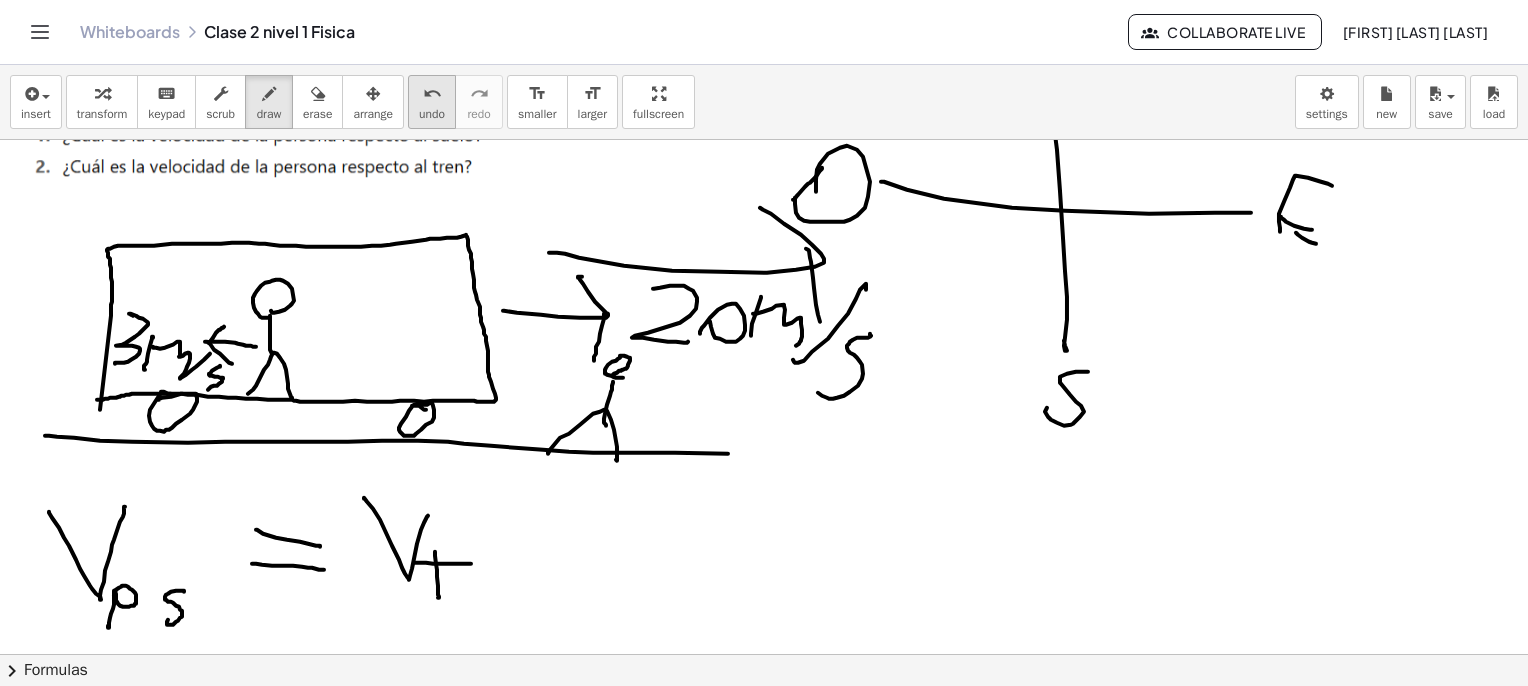 click on "undo" at bounding box center [432, 114] 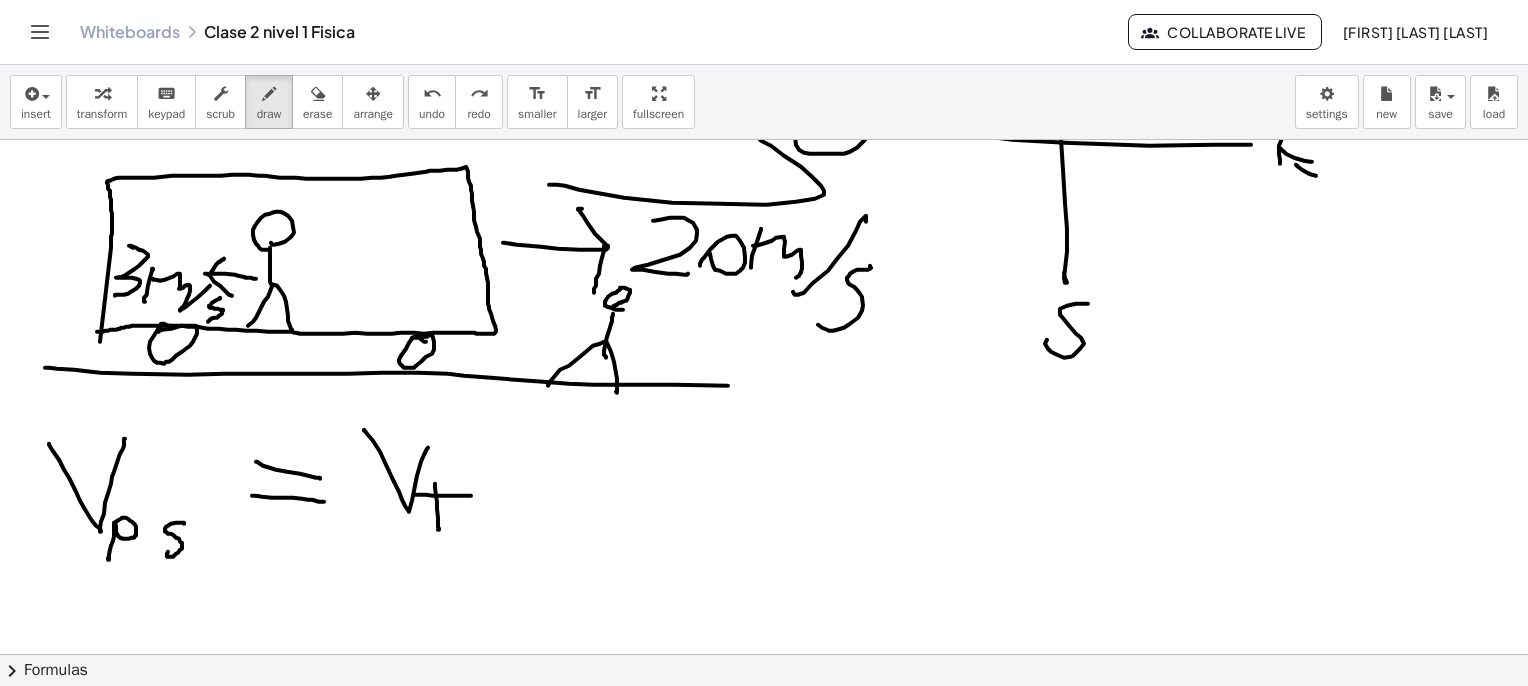 scroll, scrollTop: 2800, scrollLeft: 0, axis: vertical 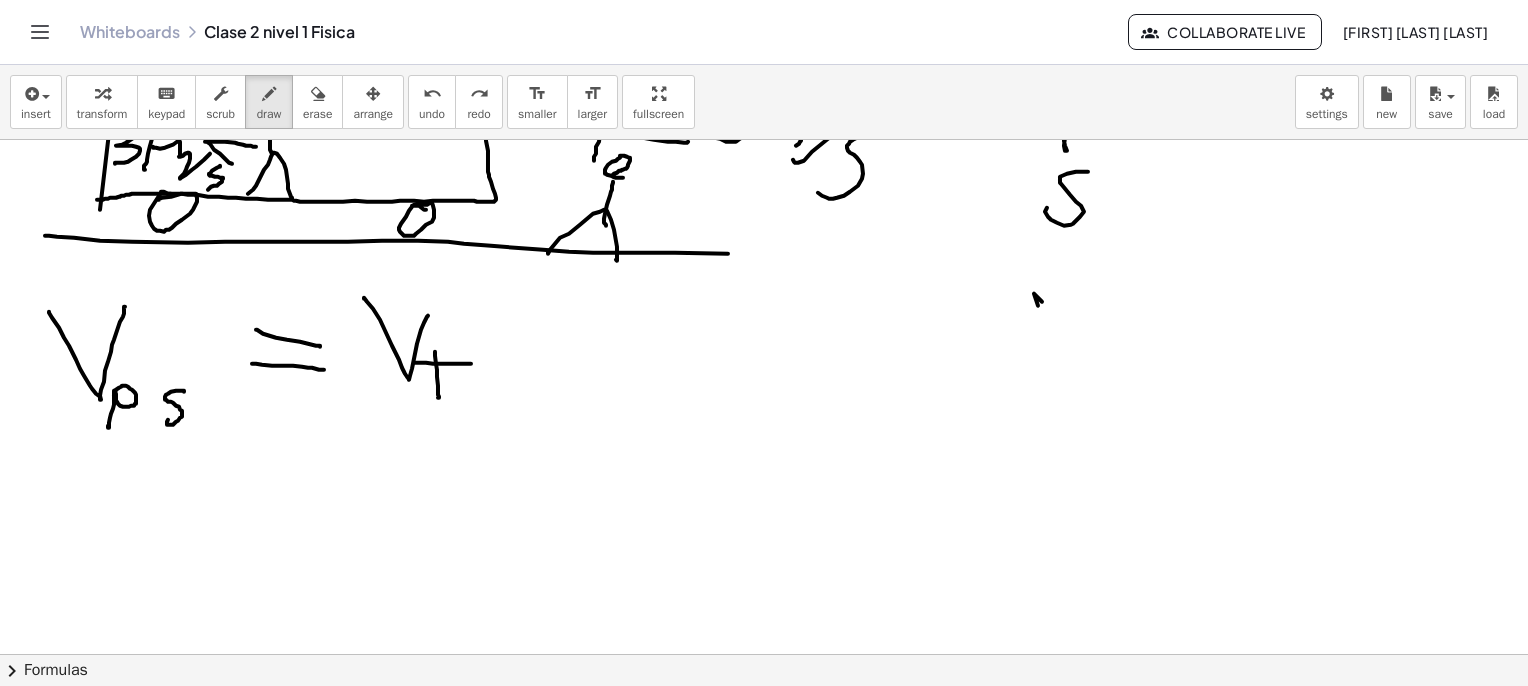 drag, startPoint x: 1038, startPoint y: 305, endPoint x: 1067, endPoint y: 469, distance: 166.54428 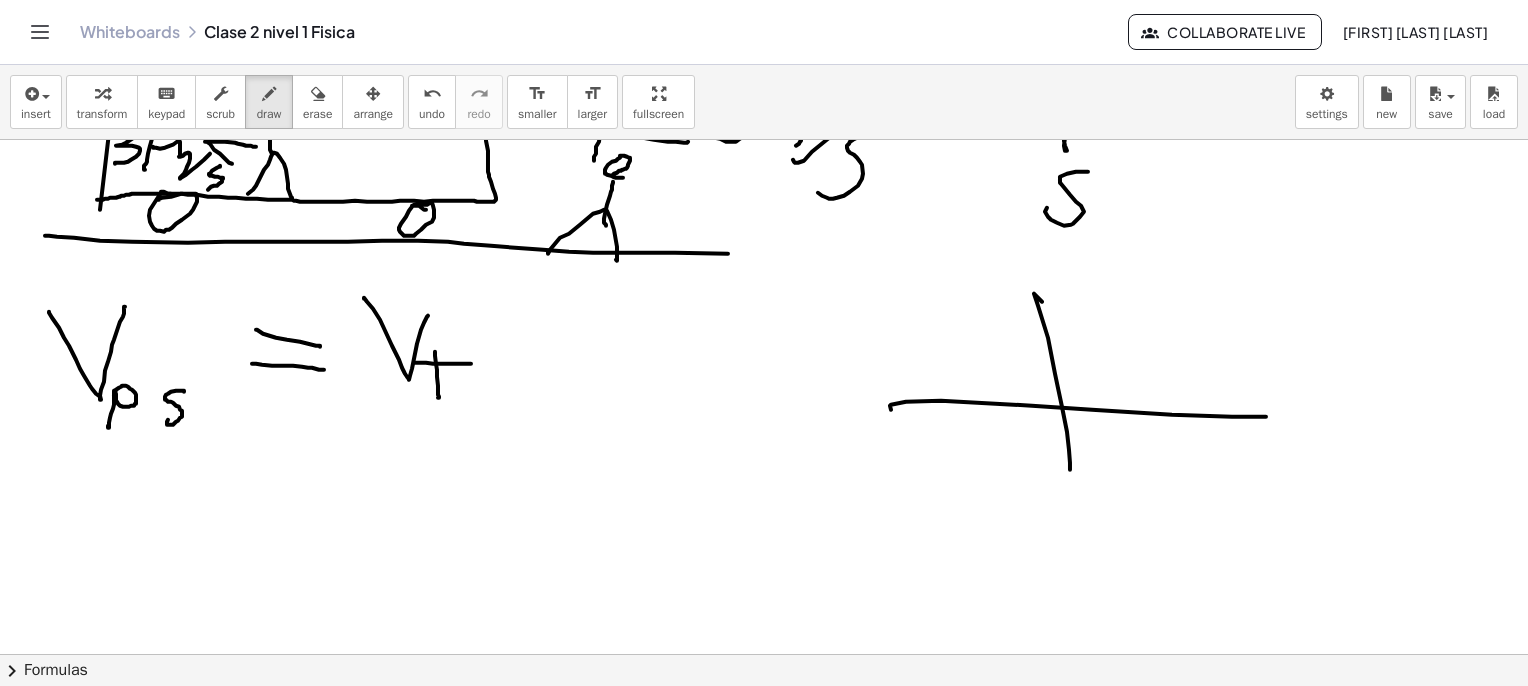 drag, startPoint x: 890, startPoint y: 405, endPoint x: 1266, endPoint y: 416, distance: 376.16086 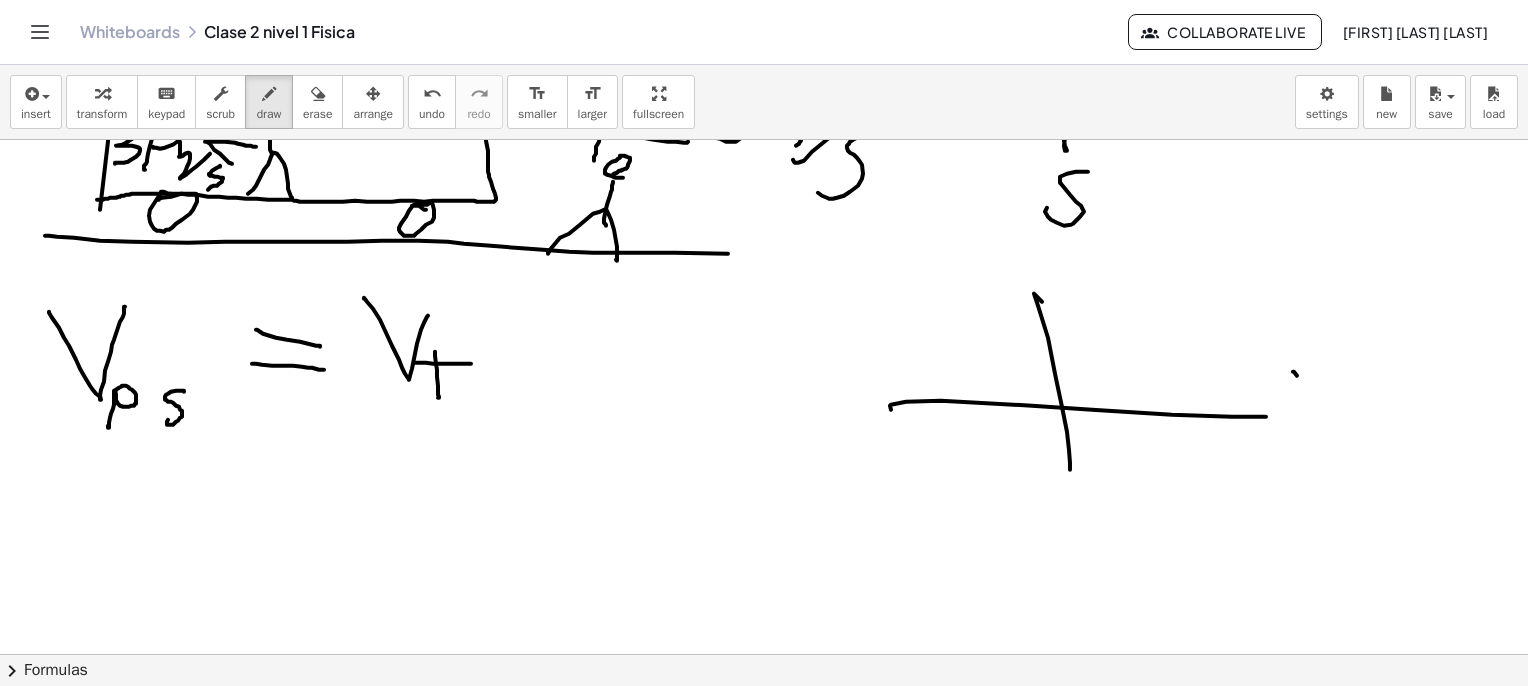 drag, startPoint x: 1294, startPoint y: 371, endPoint x: 1327, endPoint y: 437, distance: 73.790245 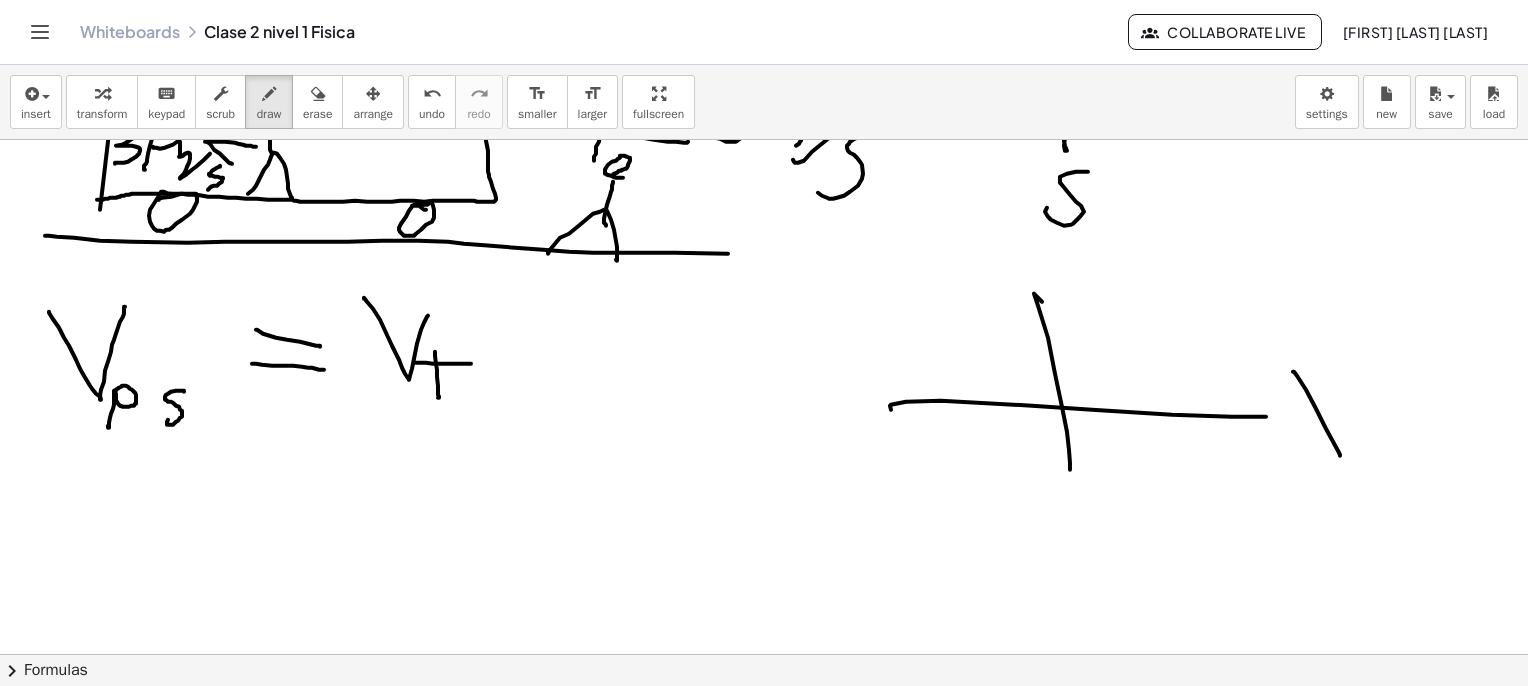 drag, startPoint x: 1280, startPoint y: 403, endPoint x: 1366, endPoint y: 393, distance: 86.579445 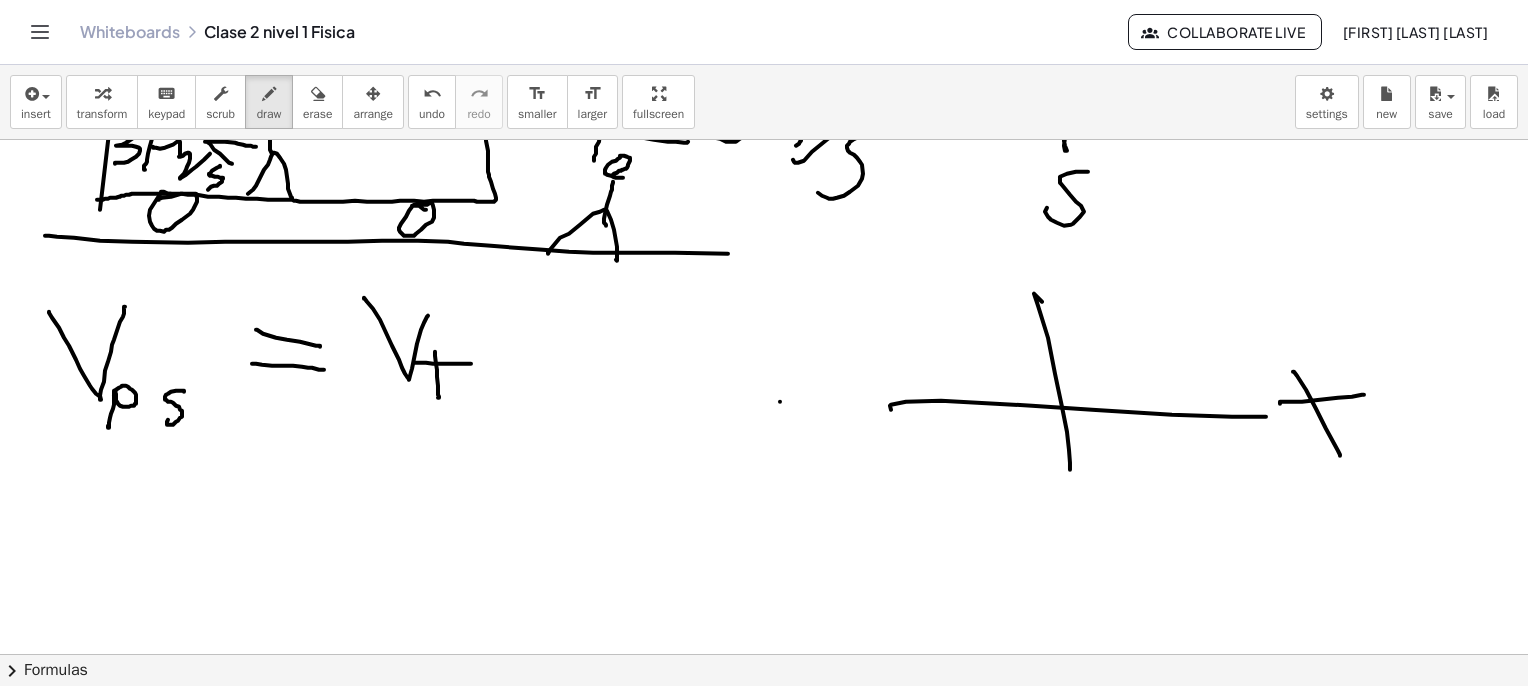 drag, startPoint x: 780, startPoint y: 401, endPoint x: 860, endPoint y: 393, distance: 80.399 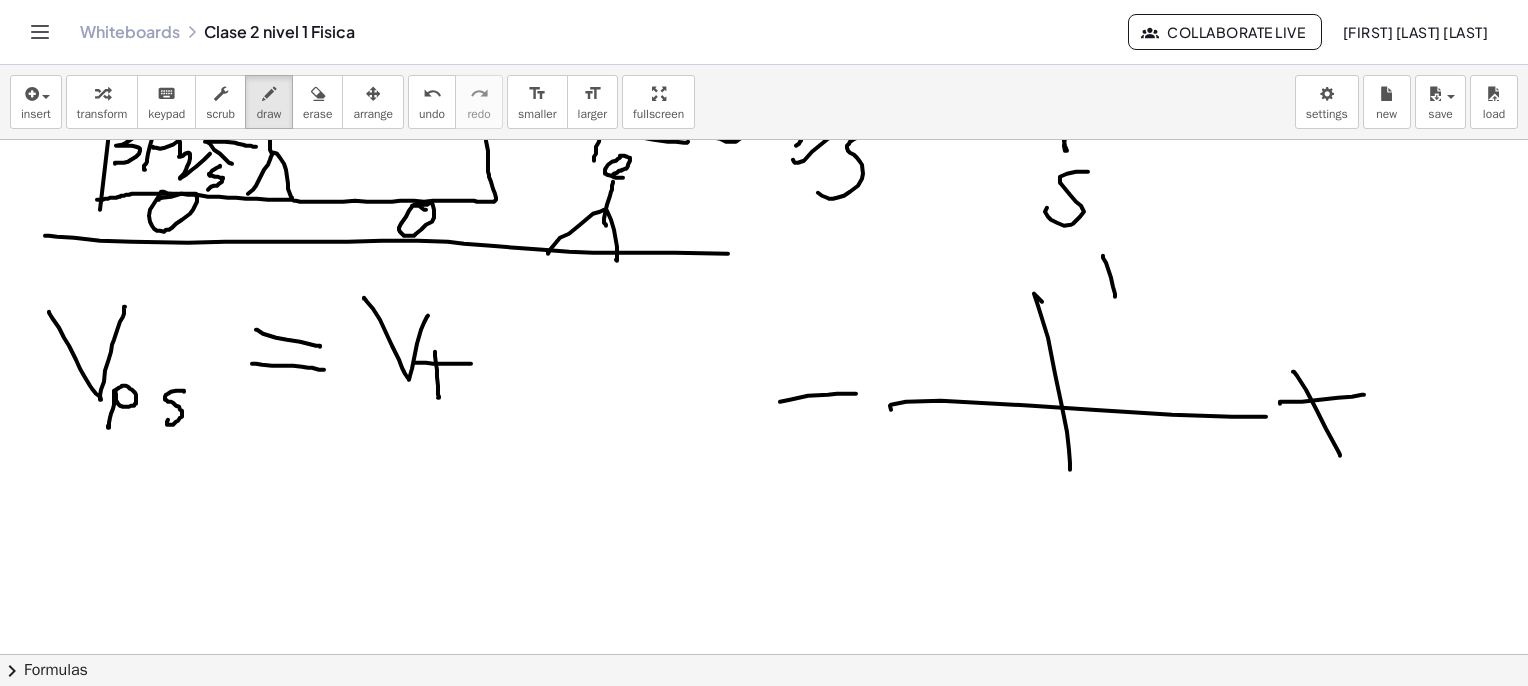 drag, startPoint x: 1103, startPoint y: 255, endPoint x: 1115, endPoint y: 297, distance: 43.68066 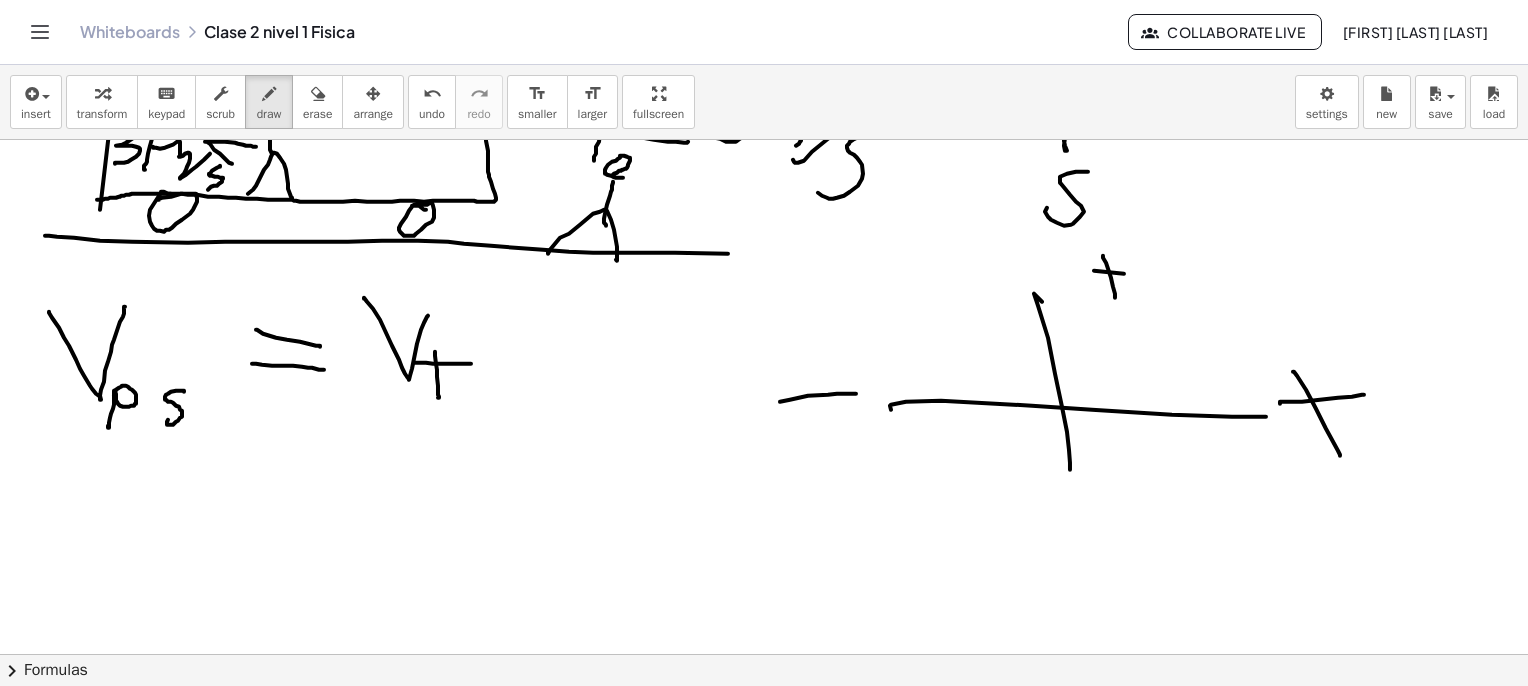 drag, startPoint x: 1094, startPoint y: 270, endPoint x: 1158, endPoint y: 288, distance: 66.48308 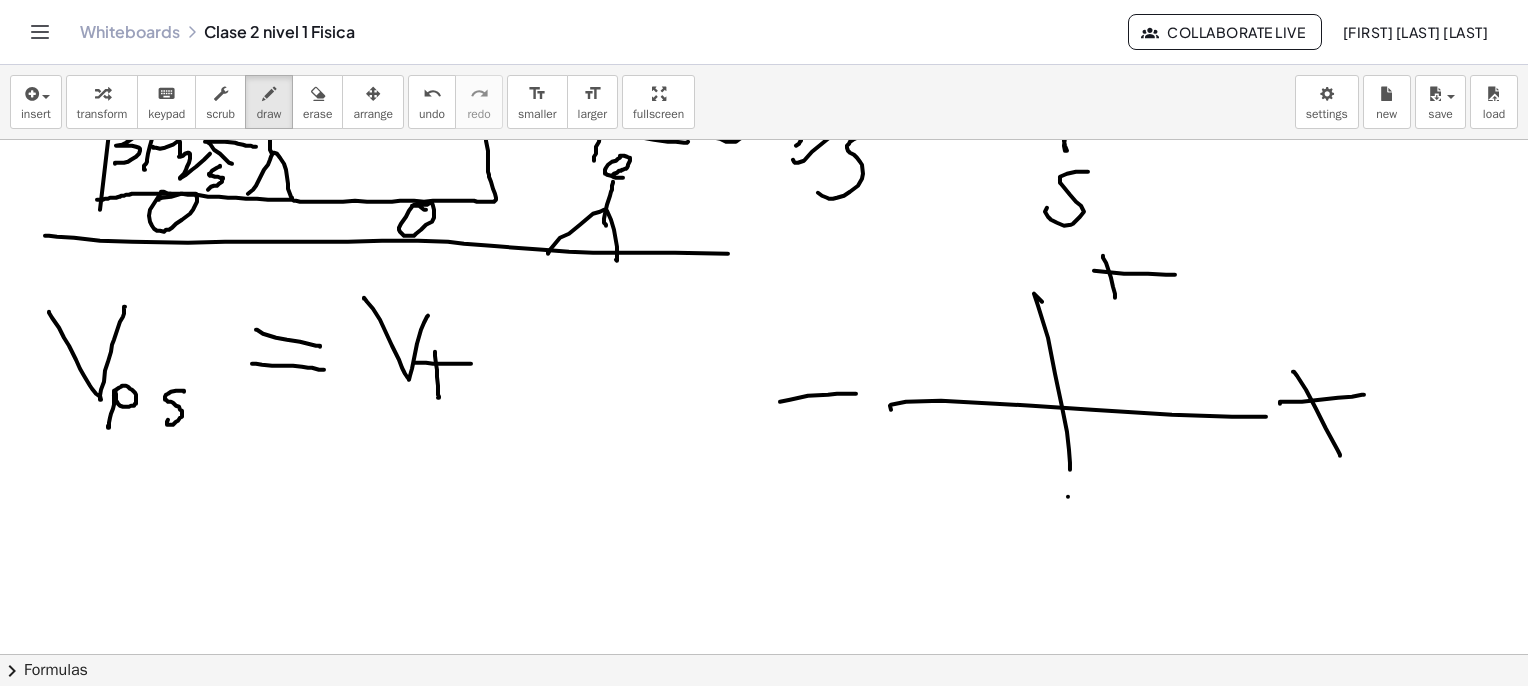 drag, startPoint x: 1068, startPoint y: 496, endPoint x: 1148, endPoint y: 487, distance: 80.50466 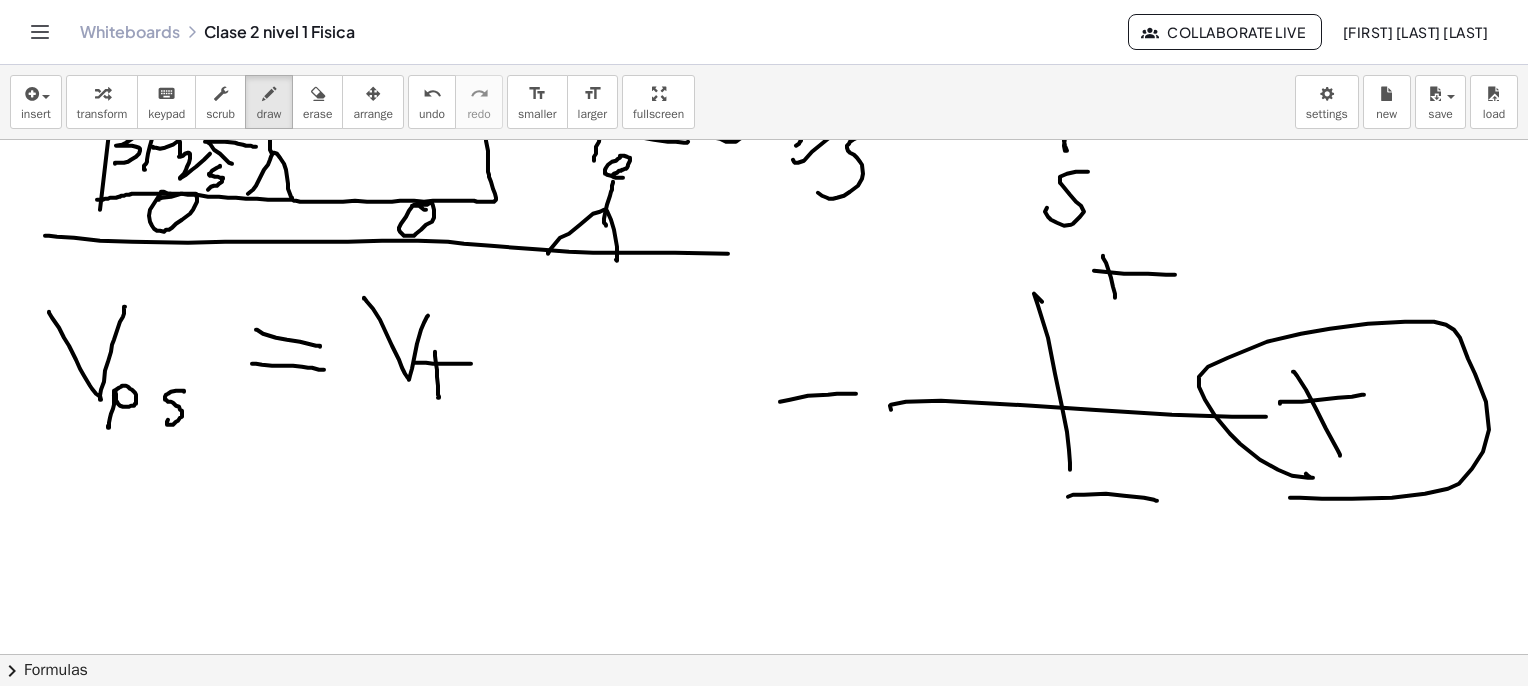 drag, startPoint x: 1308, startPoint y: 477, endPoint x: 1290, endPoint y: 490, distance: 22.203604 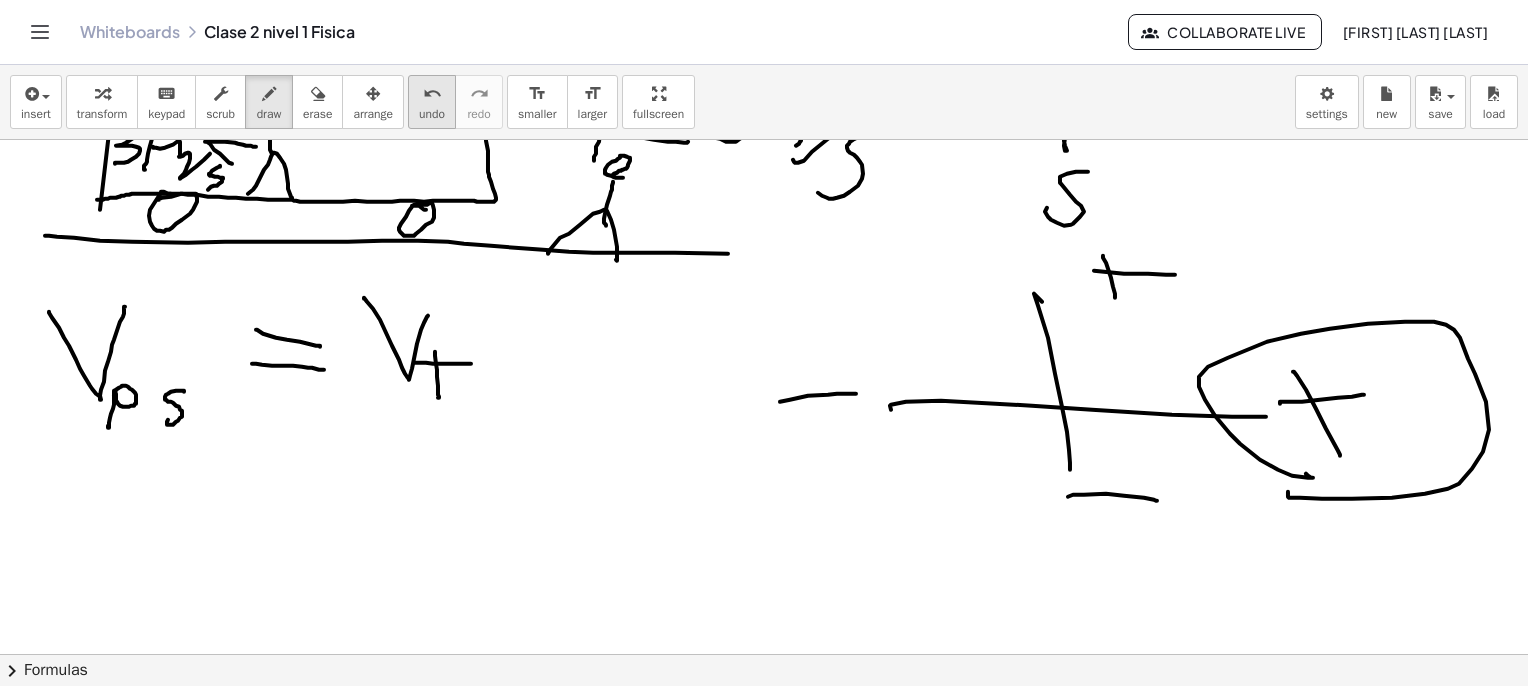 click on "undo undo" at bounding box center [432, 102] 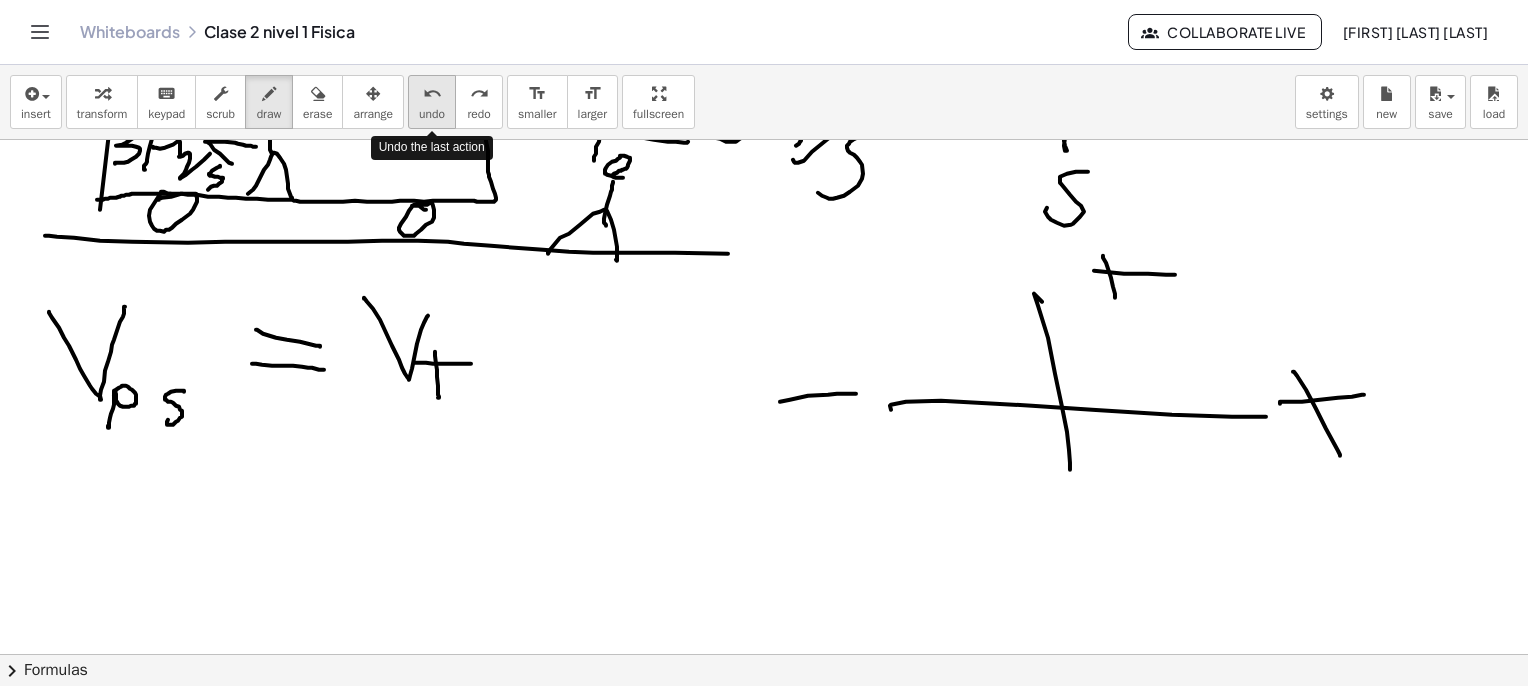 click on "undo undo" at bounding box center [432, 102] 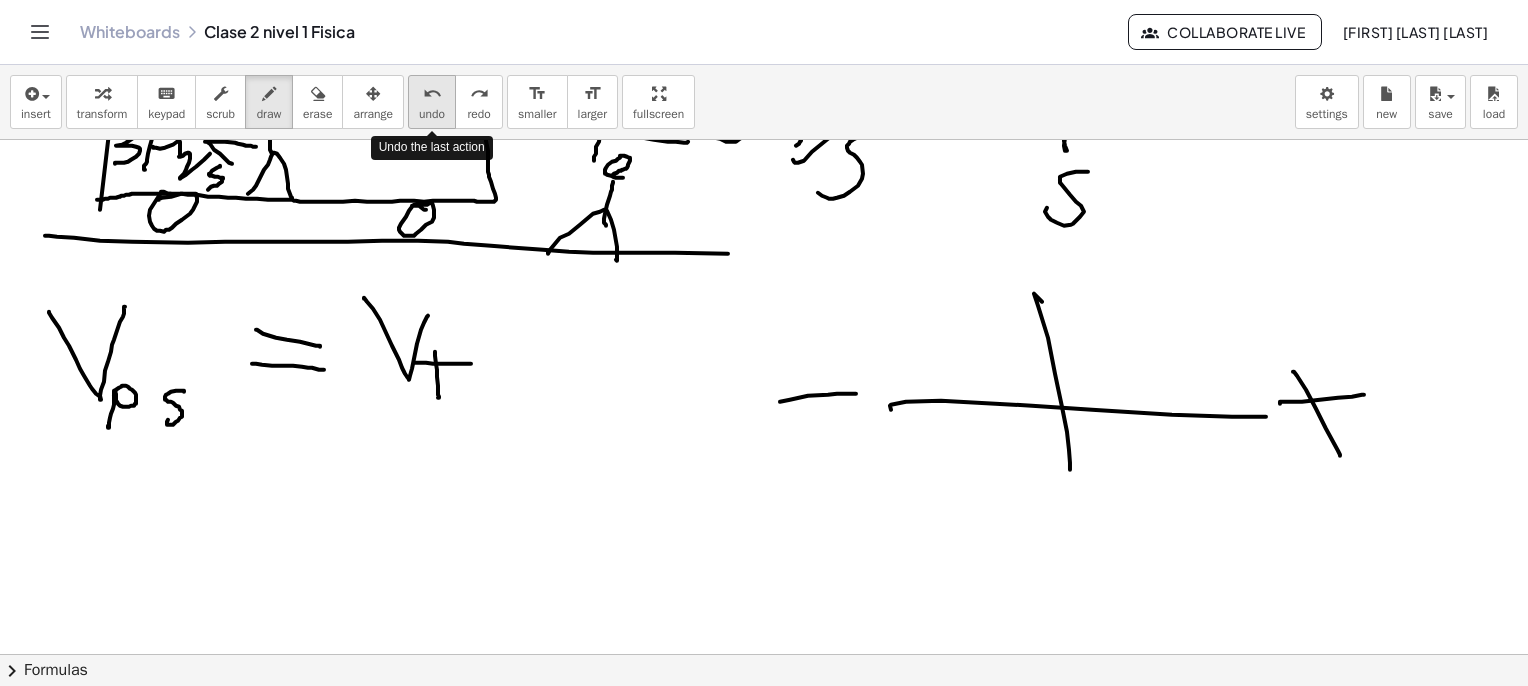 click on "undo undo" at bounding box center (432, 102) 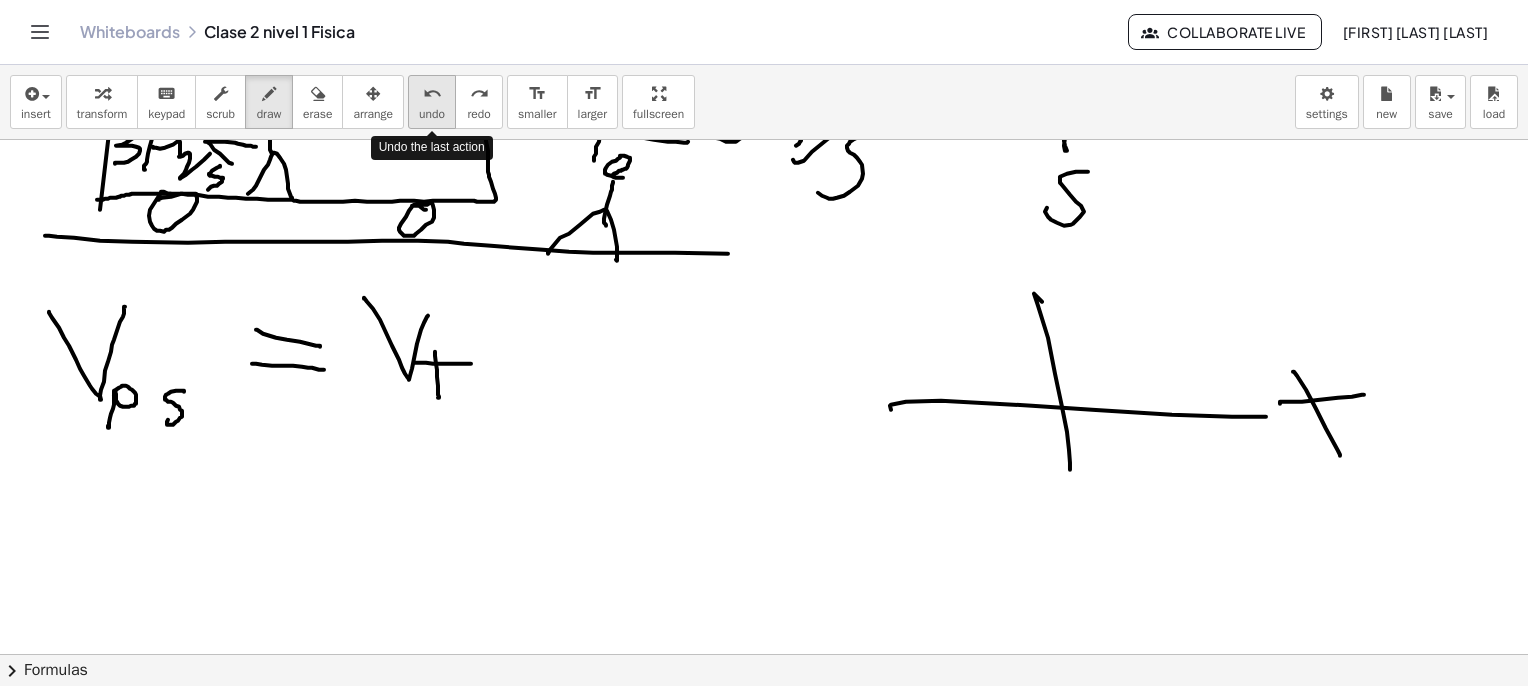 click on "undo undo" at bounding box center [432, 102] 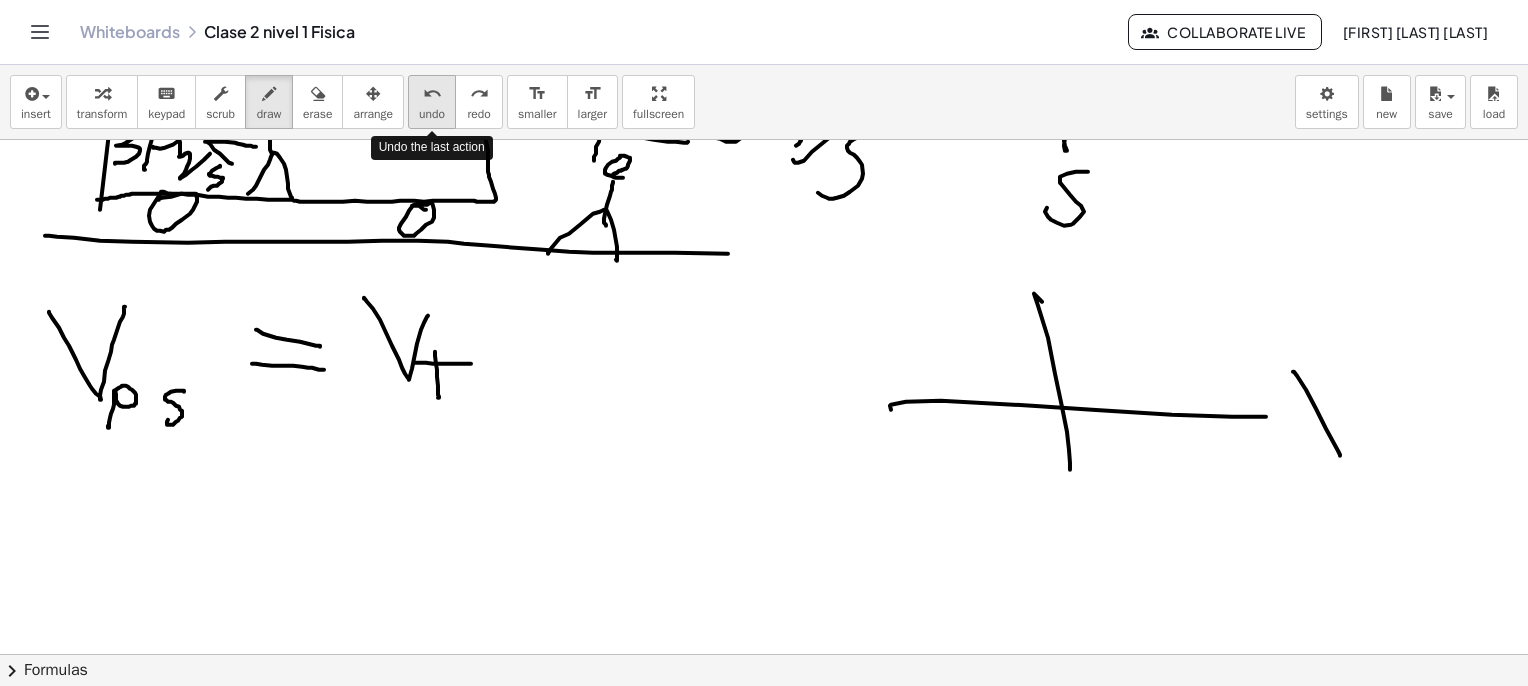 click on "undo undo" at bounding box center (432, 102) 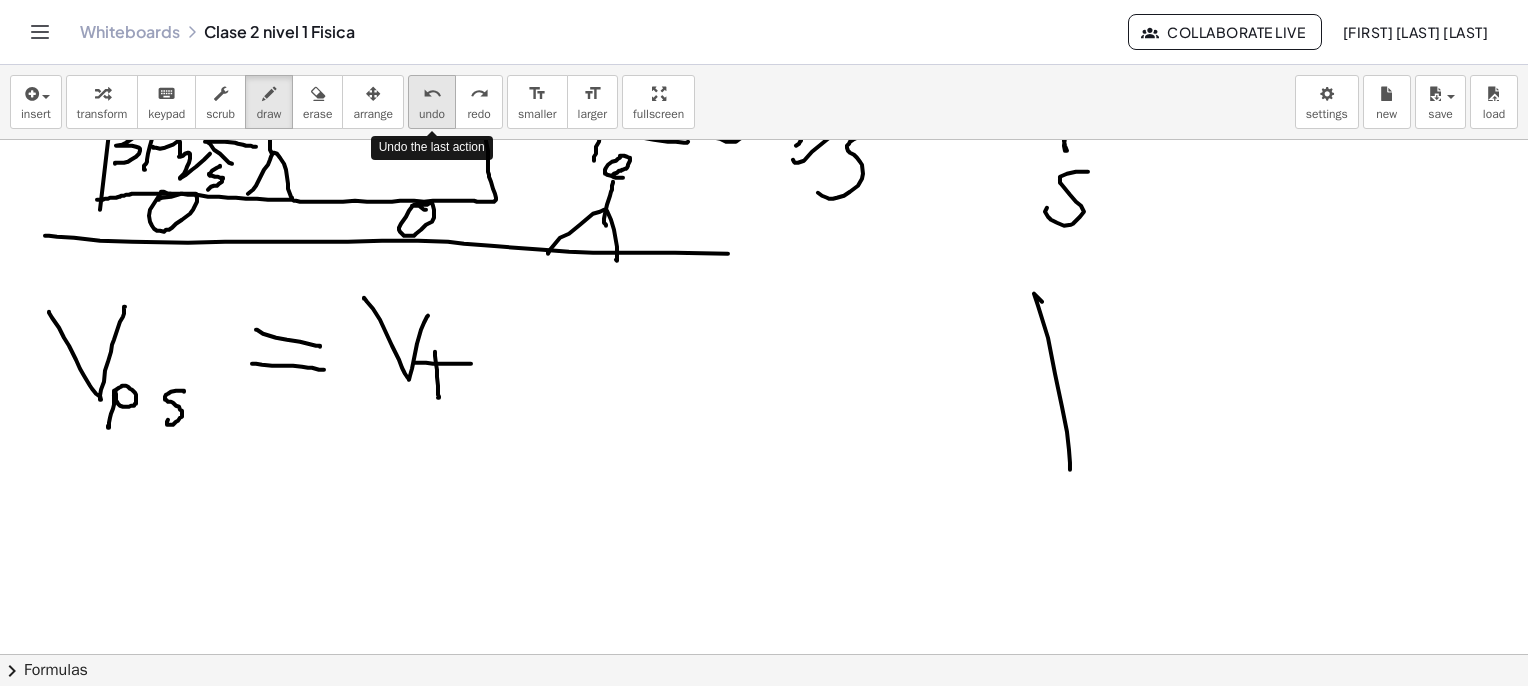 click on "undo undo" at bounding box center [432, 102] 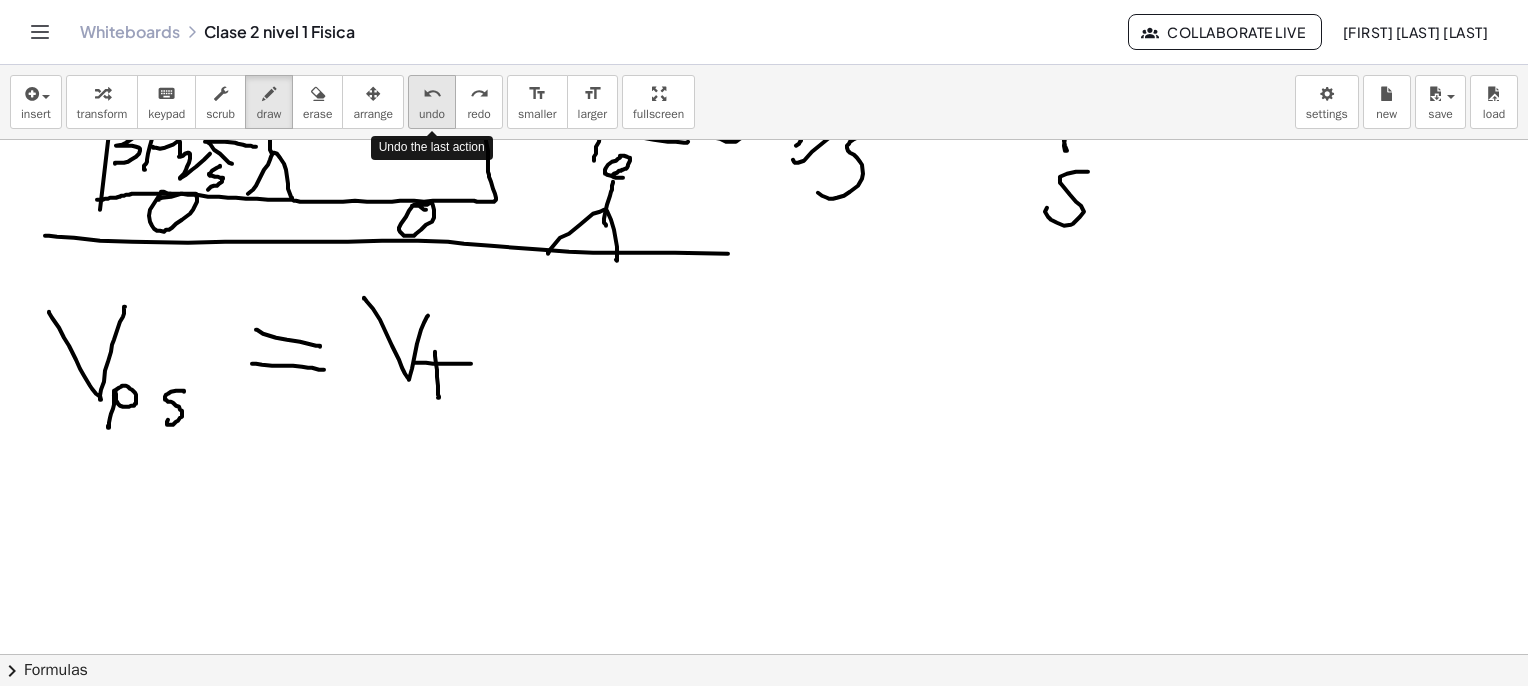 click on "undo undo" at bounding box center (432, 102) 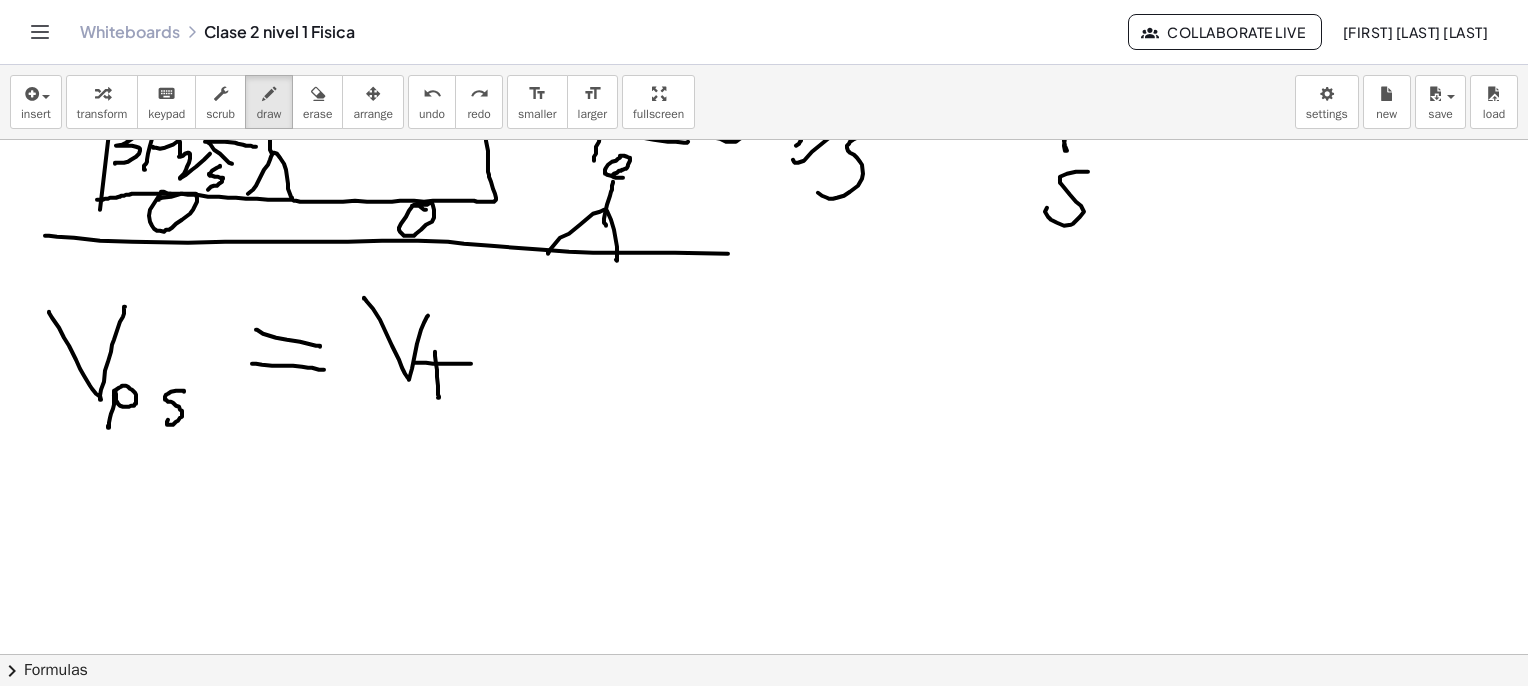 scroll, scrollTop: 2600, scrollLeft: 0, axis: vertical 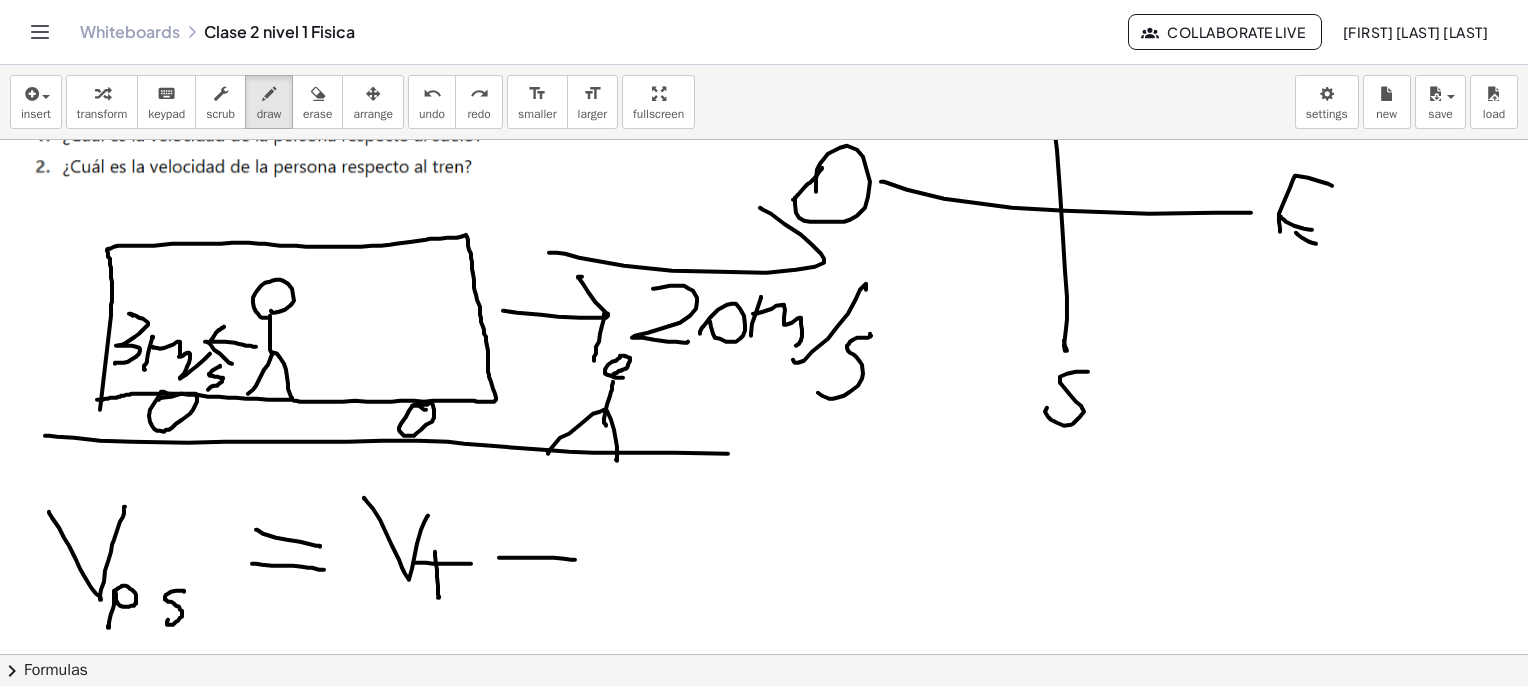 drag, startPoint x: 503, startPoint y: 557, endPoint x: 575, endPoint y: 559, distance: 72.02777 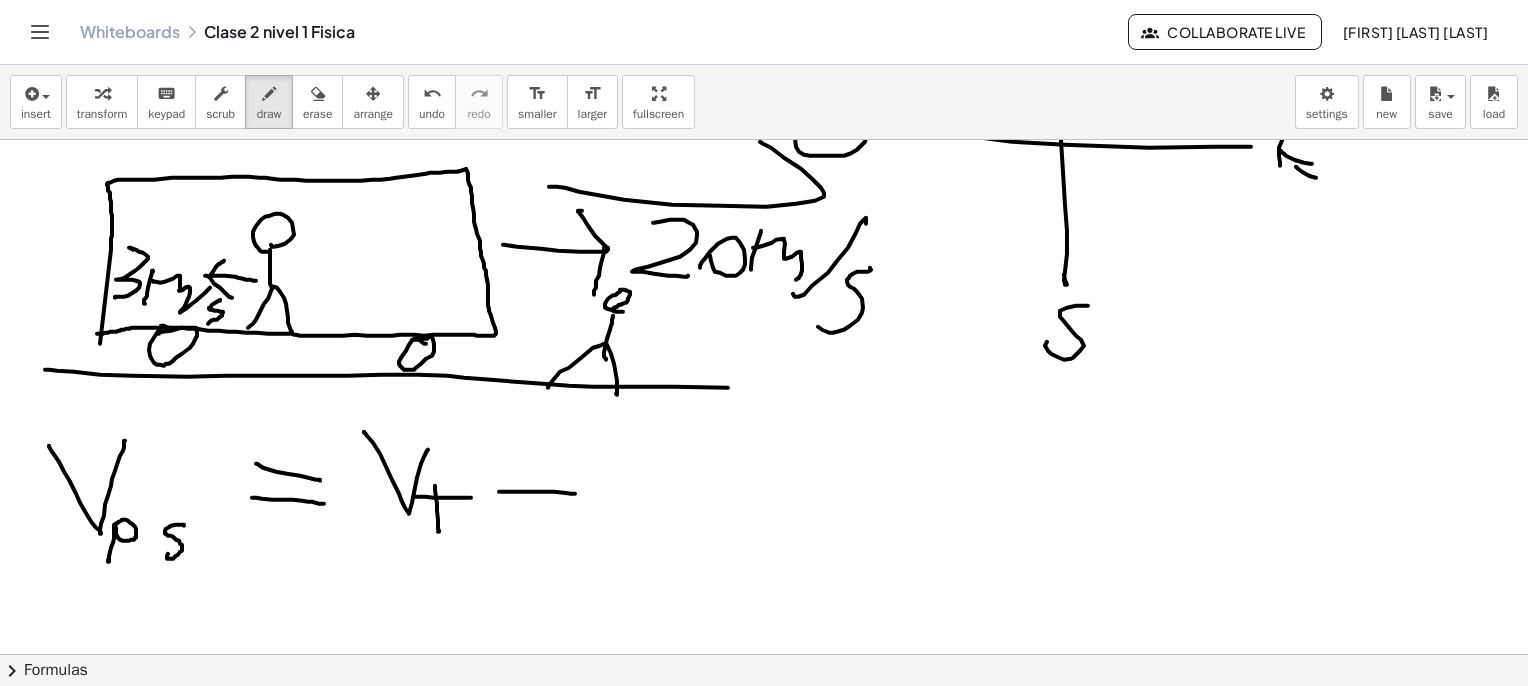scroll, scrollTop: 2700, scrollLeft: 0, axis: vertical 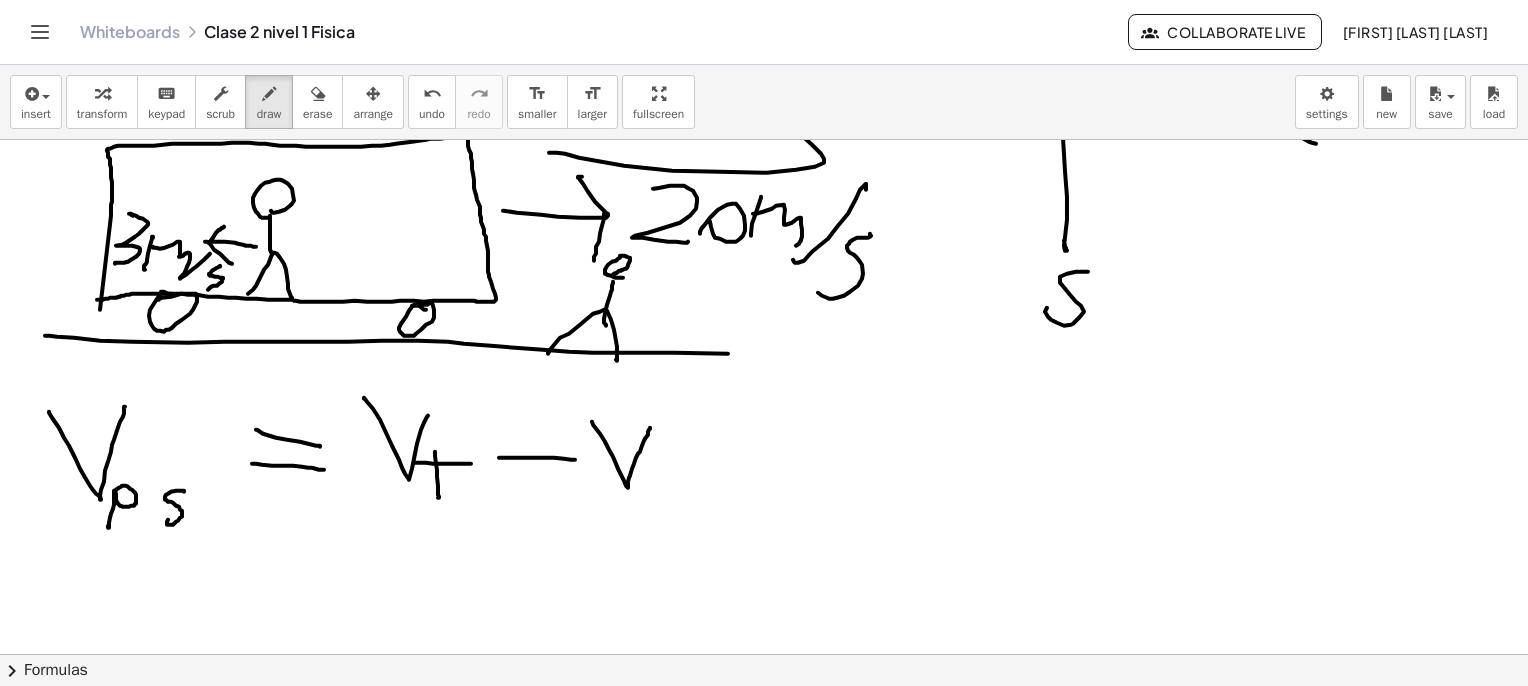 drag, startPoint x: 592, startPoint y: 421, endPoint x: 650, endPoint y: 427, distance: 58.30952 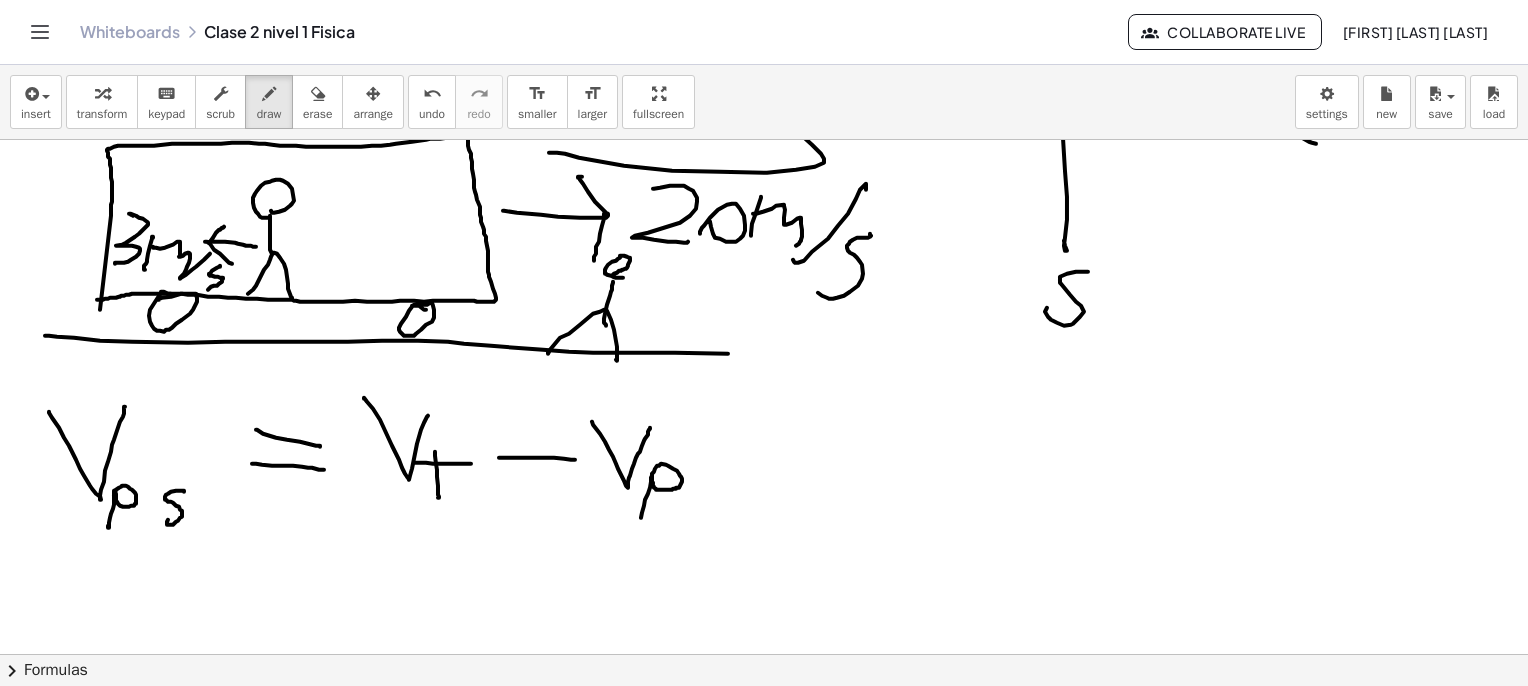 drag, startPoint x: 652, startPoint y: 475, endPoint x: 640, endPoint y: 523, distance: 49.47727 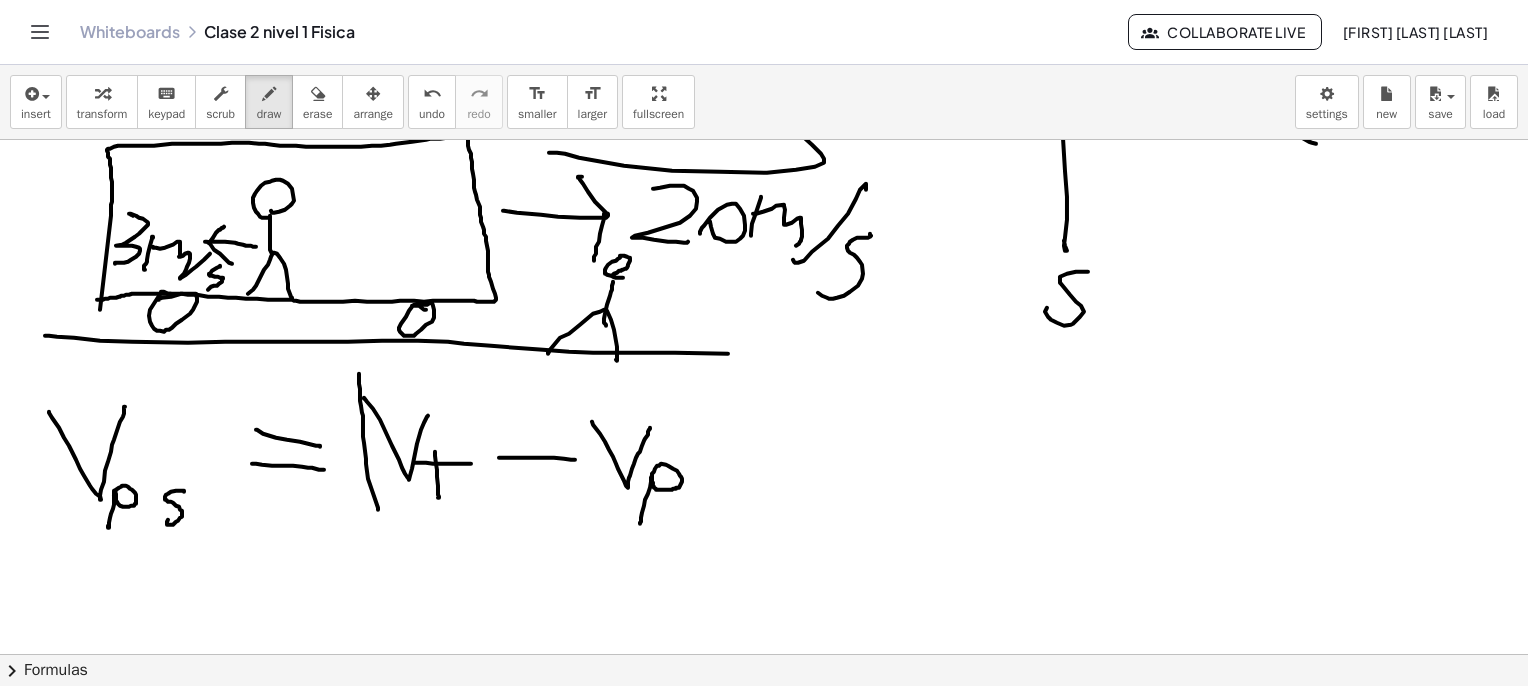 drag, startPoint x: 359, startPoint y: 373, endPoint x: 378, endPoint y: 498, distance: 126.43575 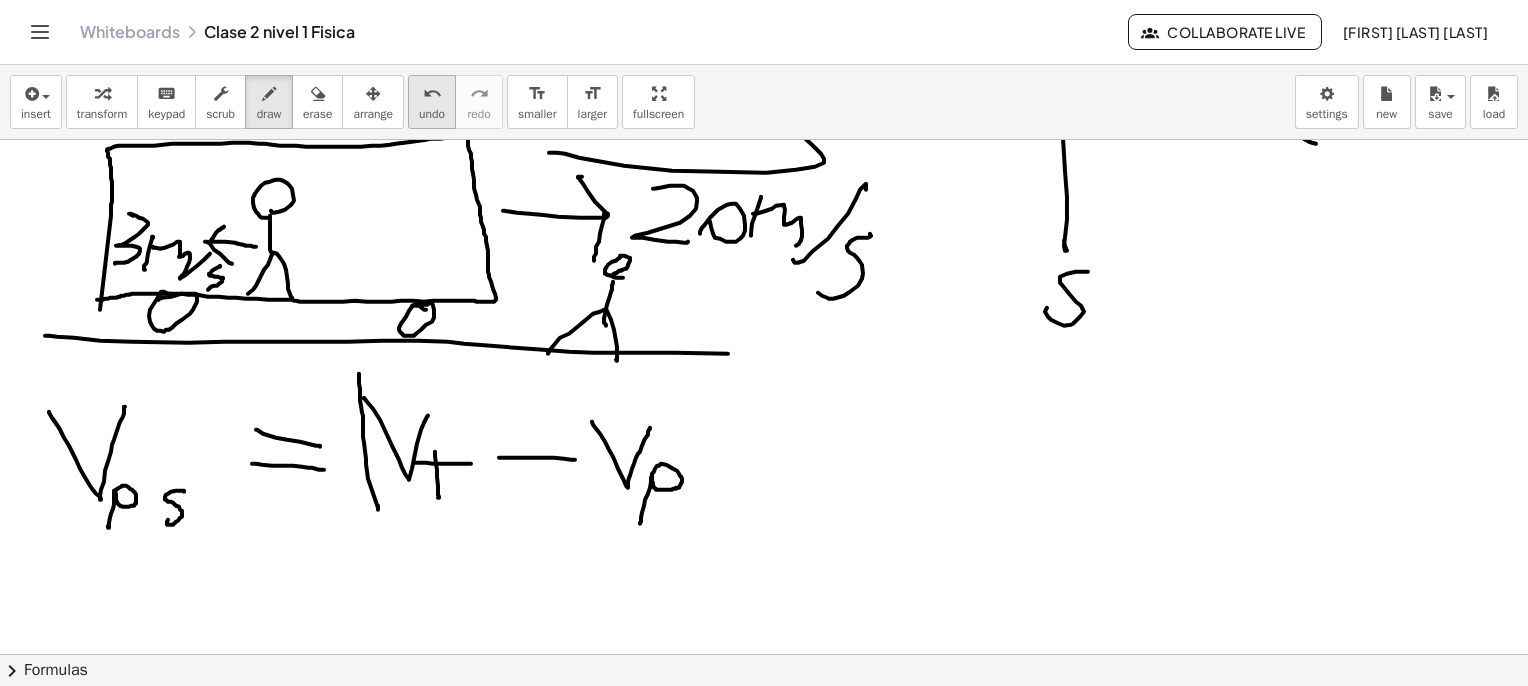 click on "undo" at bounding box center [432, 114] 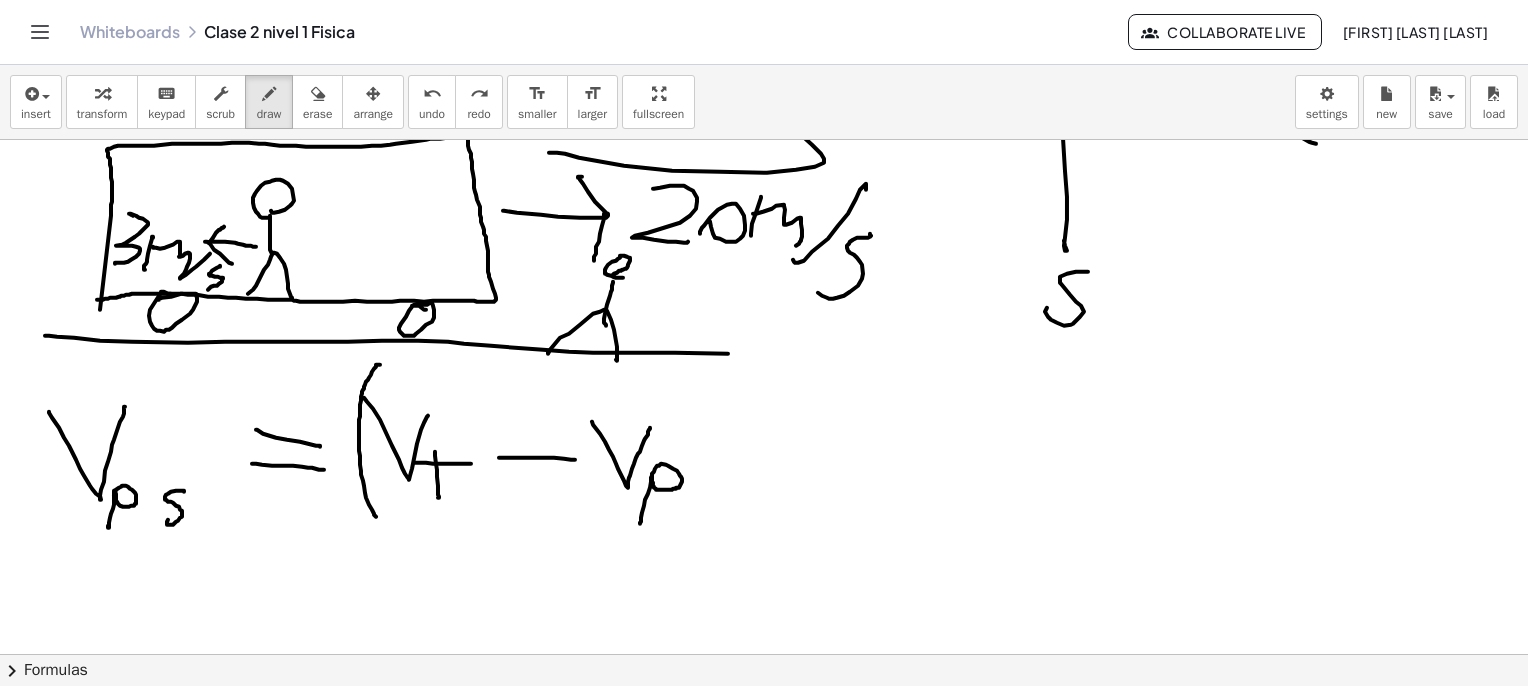 drag, startPoint x: 380, startPoint y: 364, endPoint x: 595, endPoint y: 455, distance: 233.4652 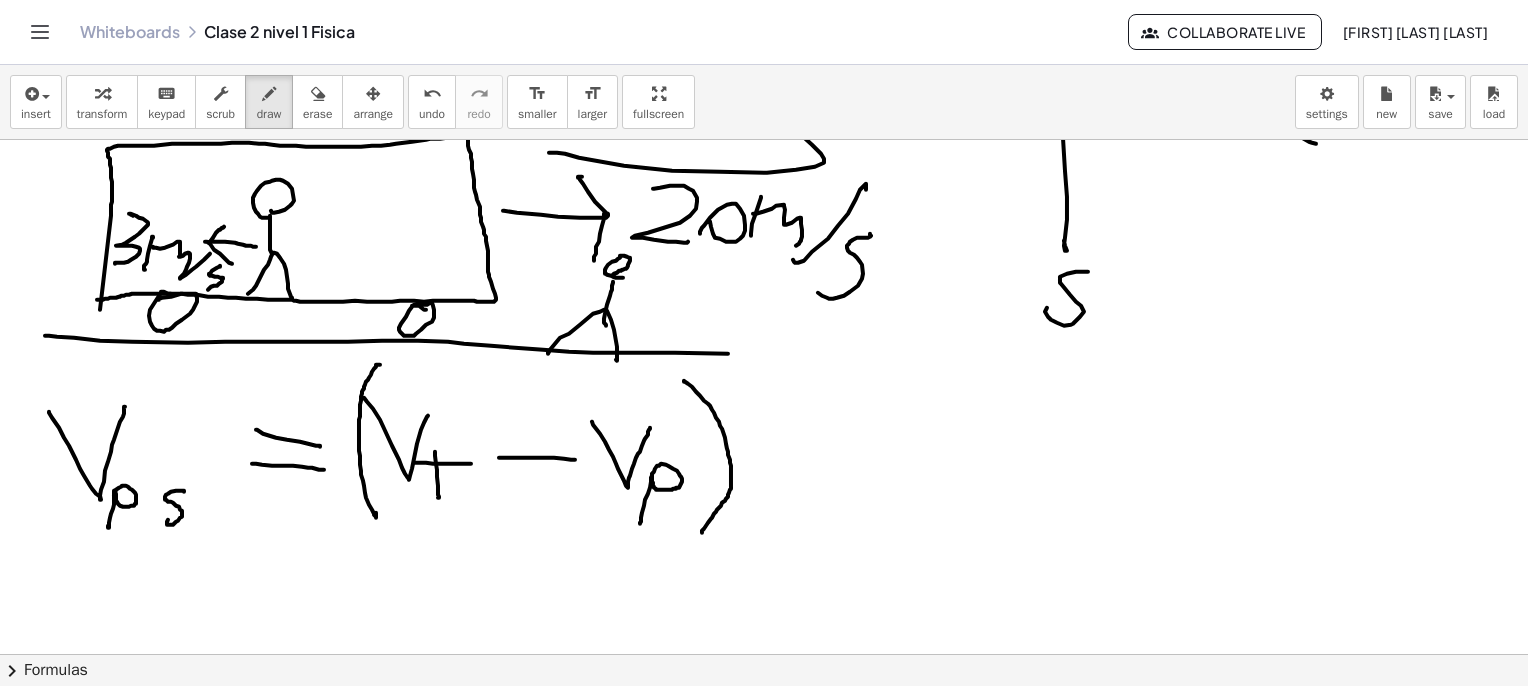 drag, startPoint x: 684, startPoint y: 380, endPoint x: 702, endPoint y: 532, distance: 153.06207 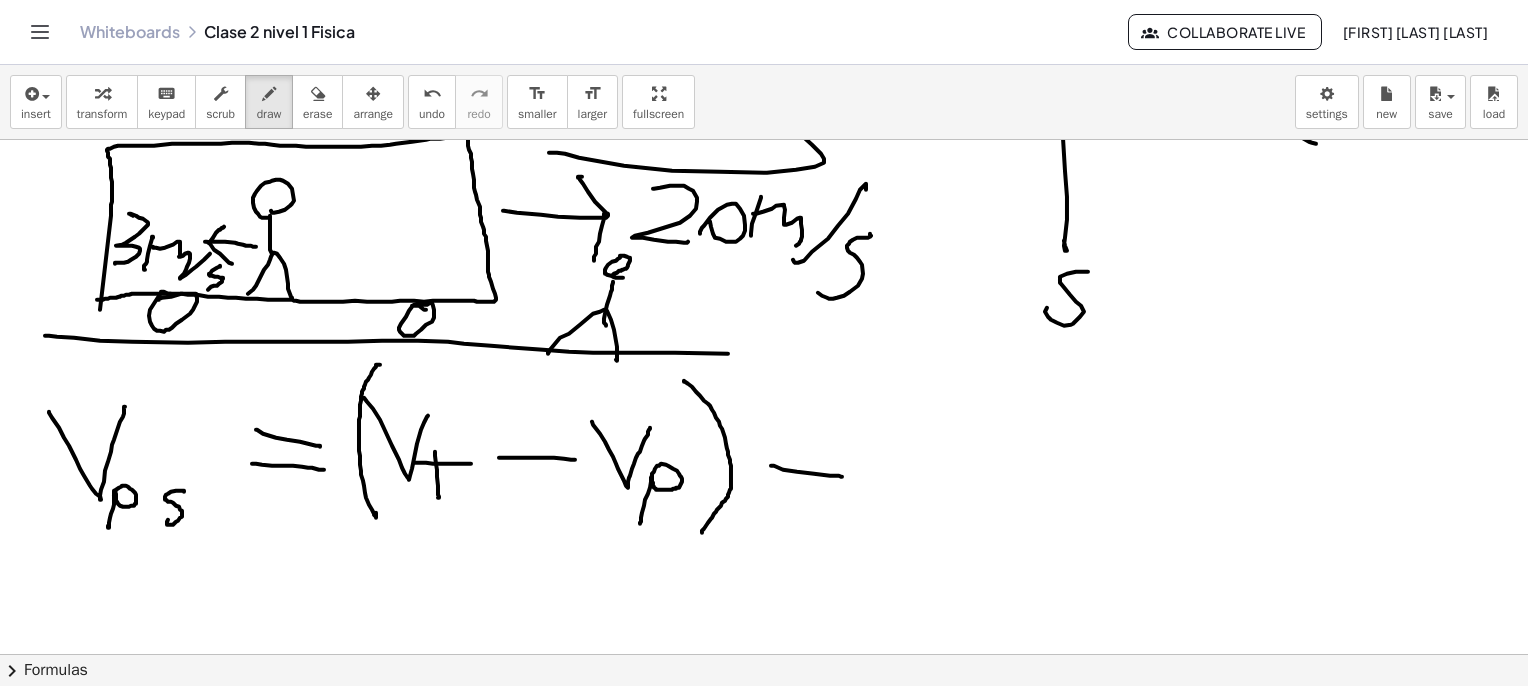 drag, startPoint x: 771, startPoint y: 465, endPoint x: 842, endPoint y: 476, distance: 71.84706 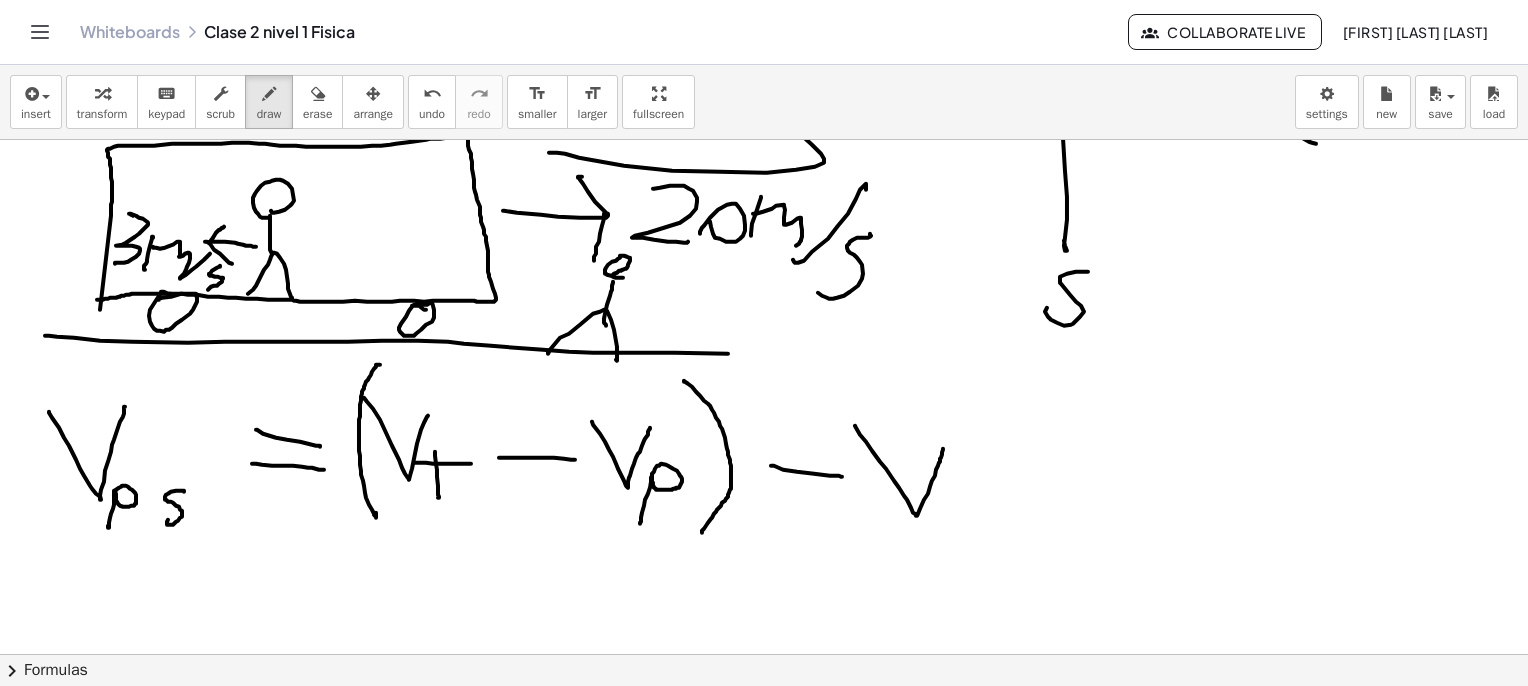 drag, startPoint x: 855, startPoint y: 425, endPoint x: 947, endPoint y: 441, distance: 93.38094 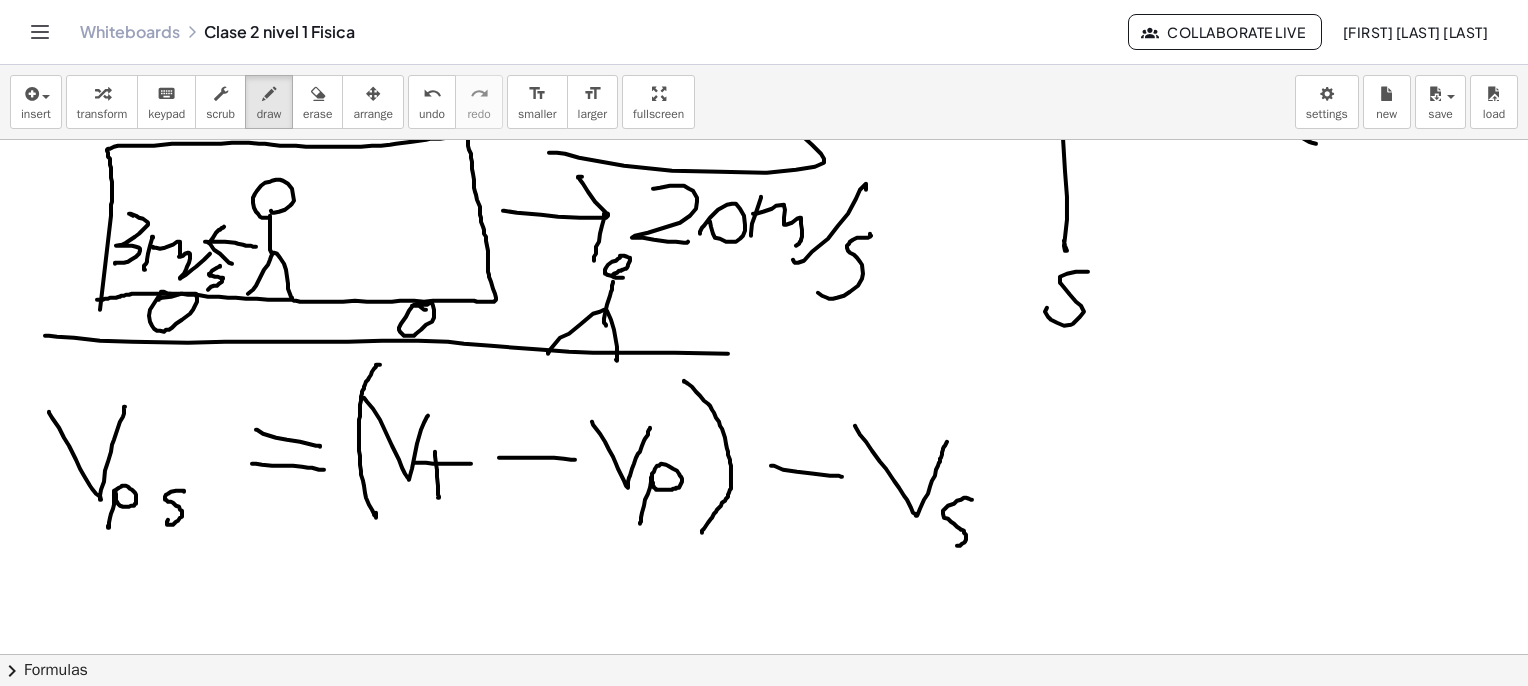 drag, startPoint x: 972, startPoint y: 499, endPoint x: 927, endPoint y: 537, distance: 58.898216 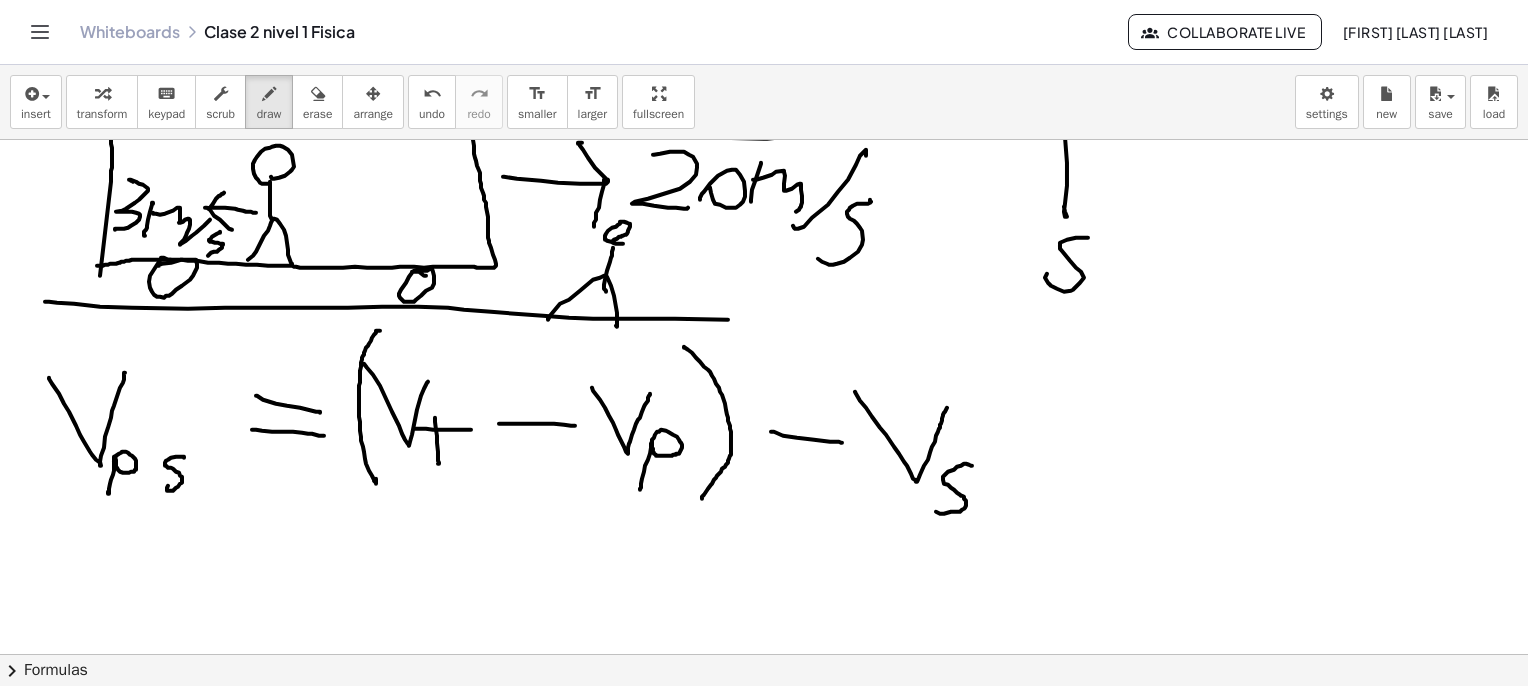 scroll, scrollTop: 2700, scrollLeft: 0, axis: vertical 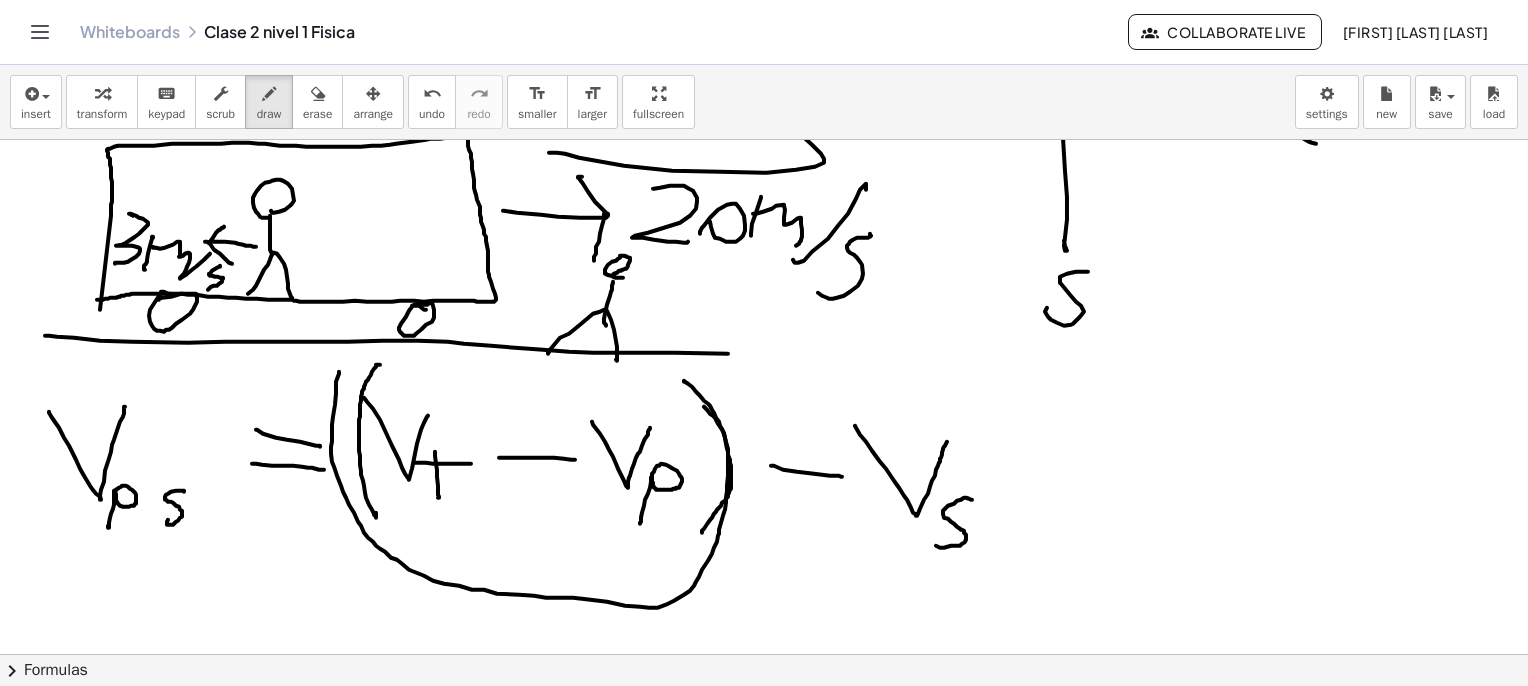 drag, startPoint x: 339, startPoint y: 371, endPoint x: 615, endPoint y: 333, distance: 278.60367 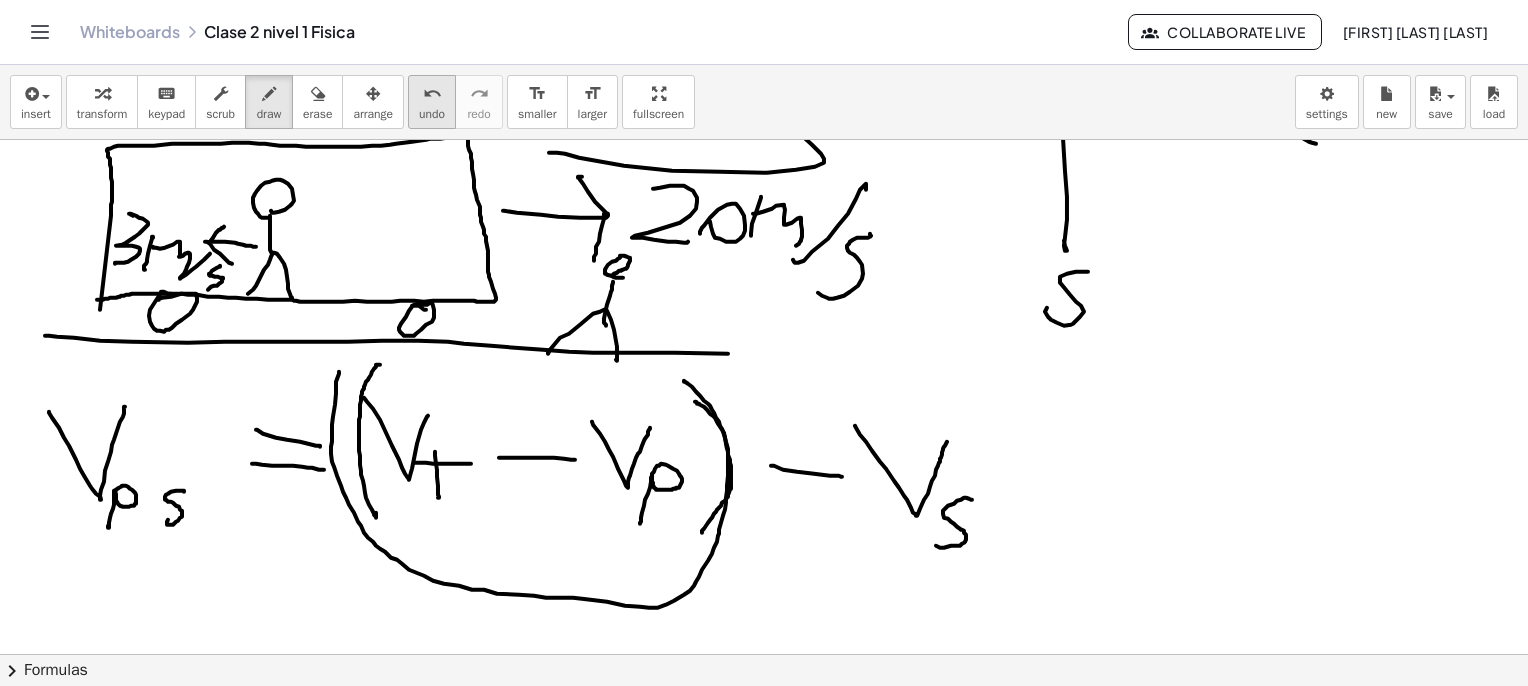 click on "undo" at bounding box center (432, 114) 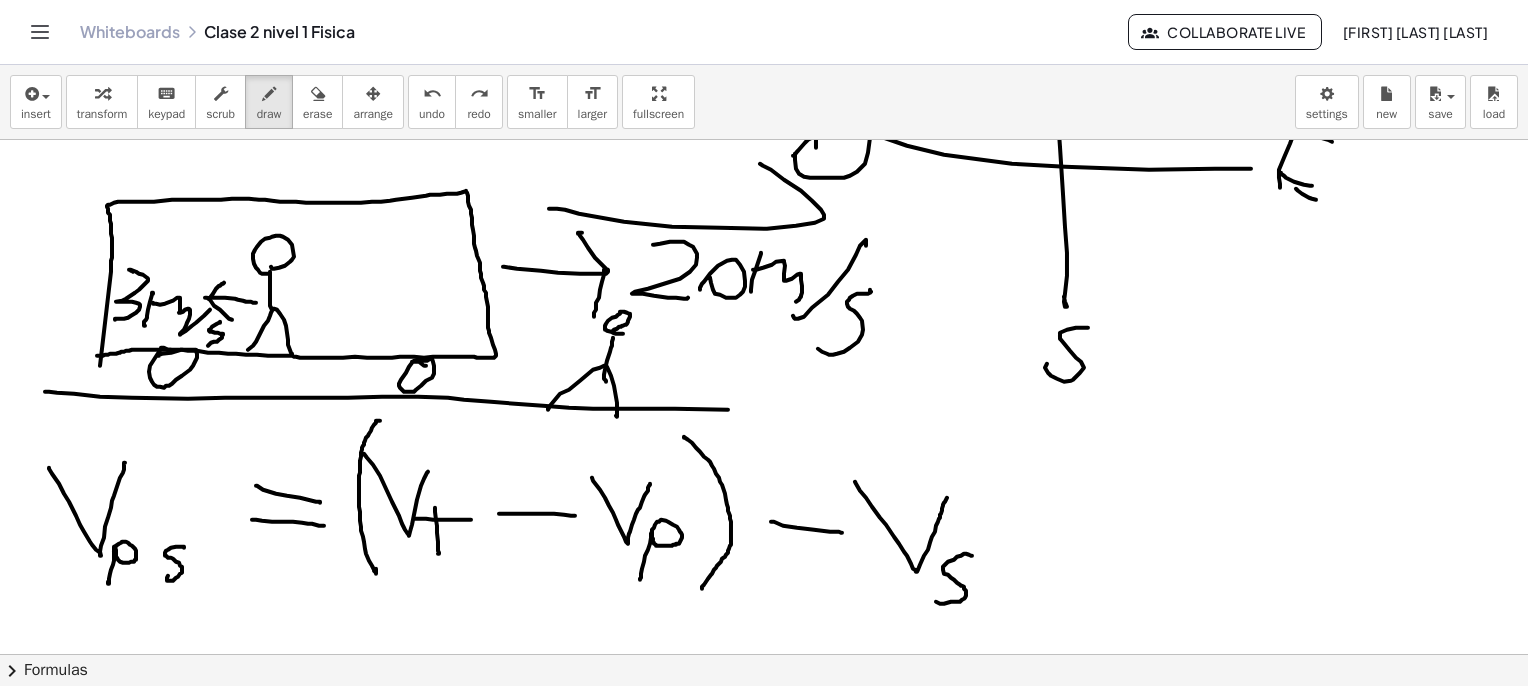 scroll, scrollTop: 2600, scrollLeft: 0, axis: vertical 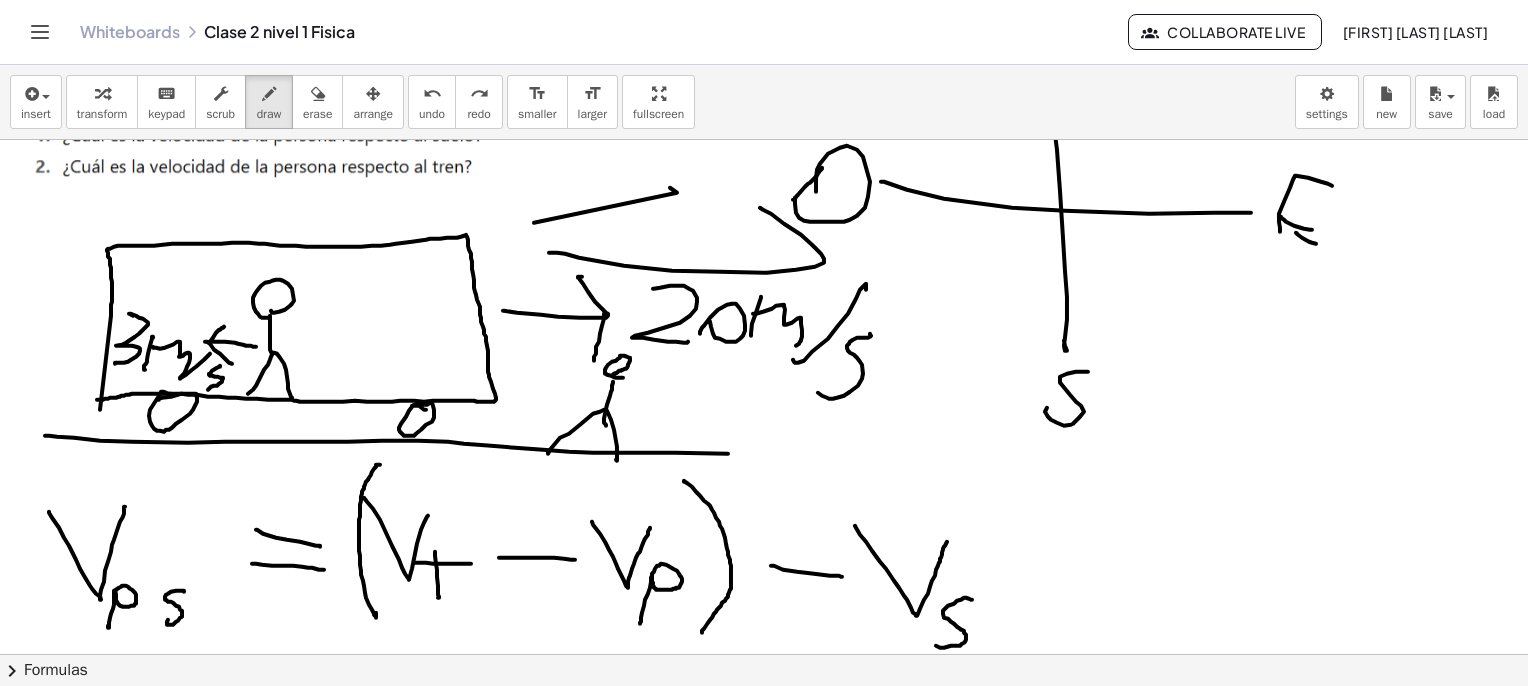 drag, startPoint x: 677, startPoint y: 192, endPoint x: 668, endPoint y: 183, distance: 12.727922 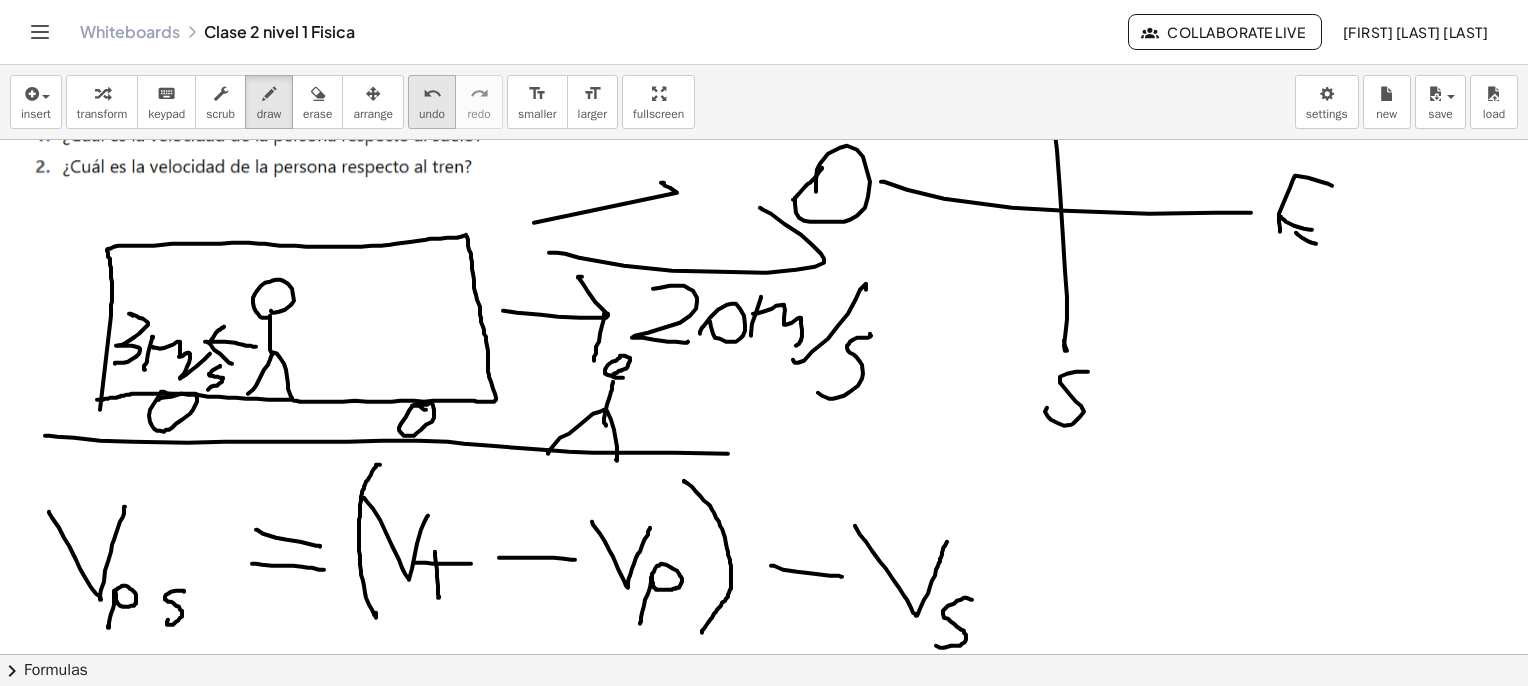 click on "undo" at bounding box center (432, 114) 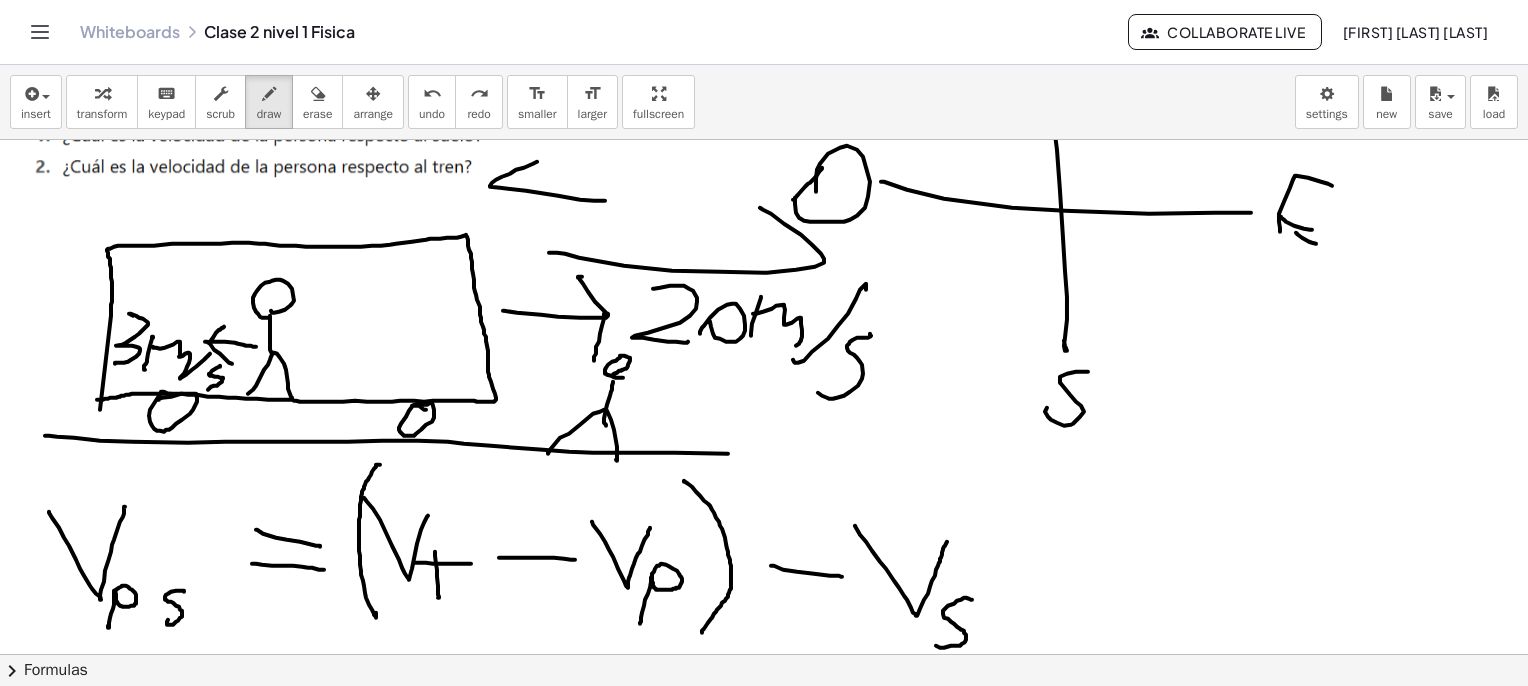 drag, startPoint x: 600, startPoint y: 200, endPoint x: 528, endPoint y: 168, distance: 78.79086 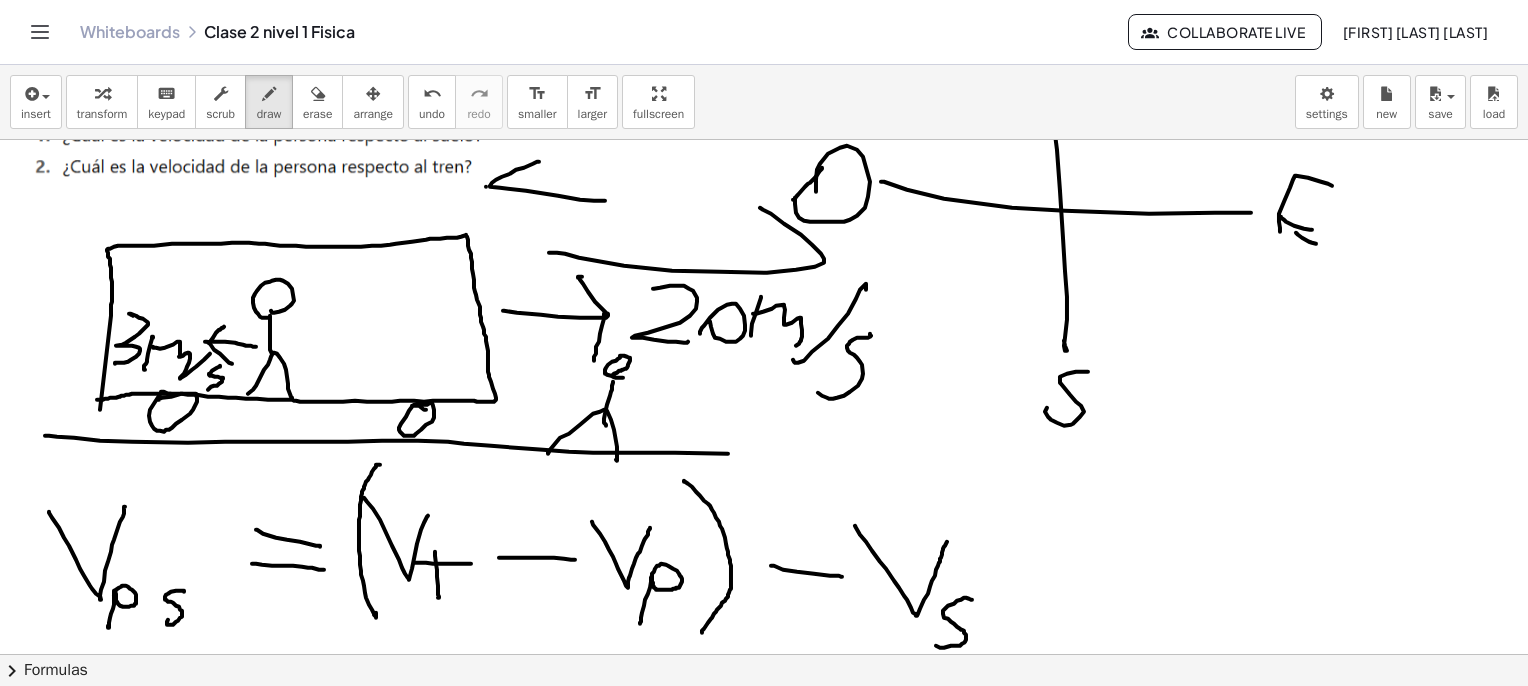 drag, startPoint x: 486, startPoint y: 186, endPoint x: 520, endPoint y: 211, distance: 42.201897 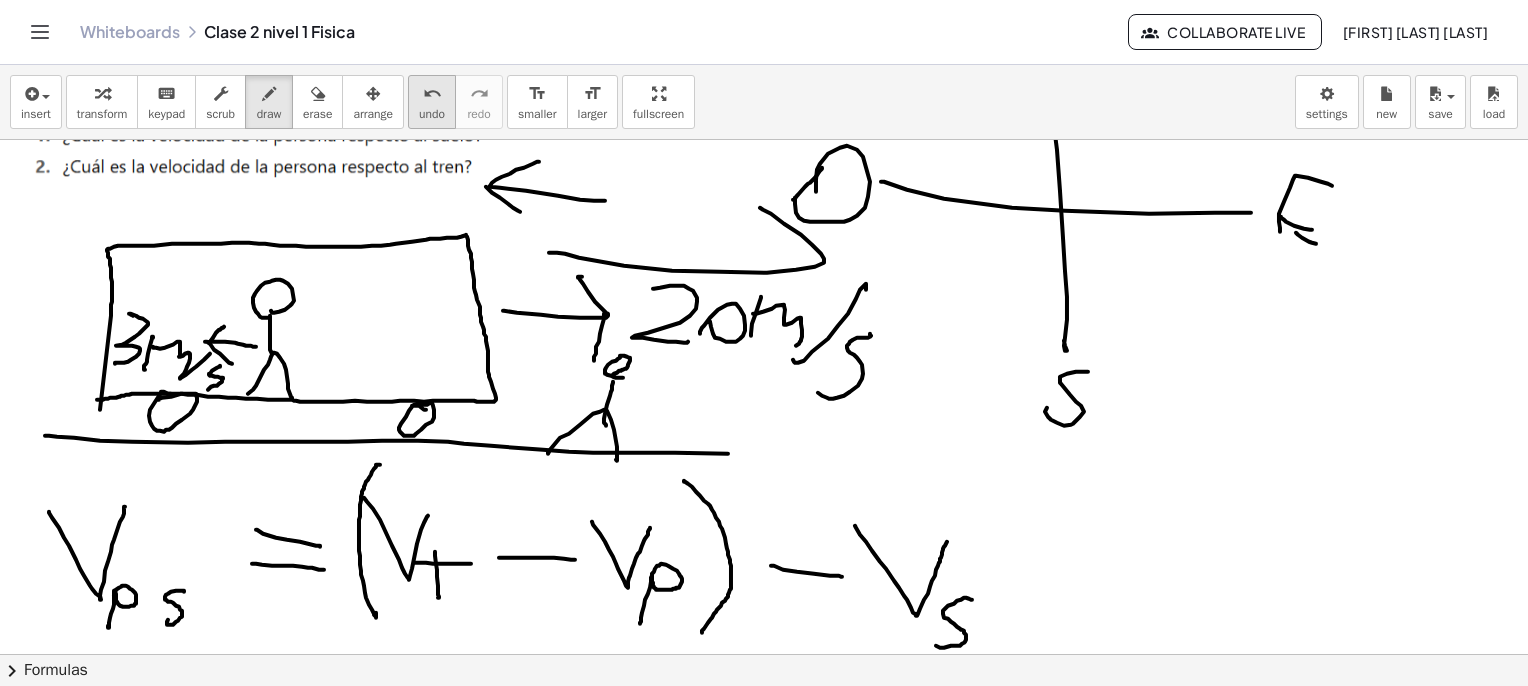 click on "undo undo" at bounding box center (432, 102) 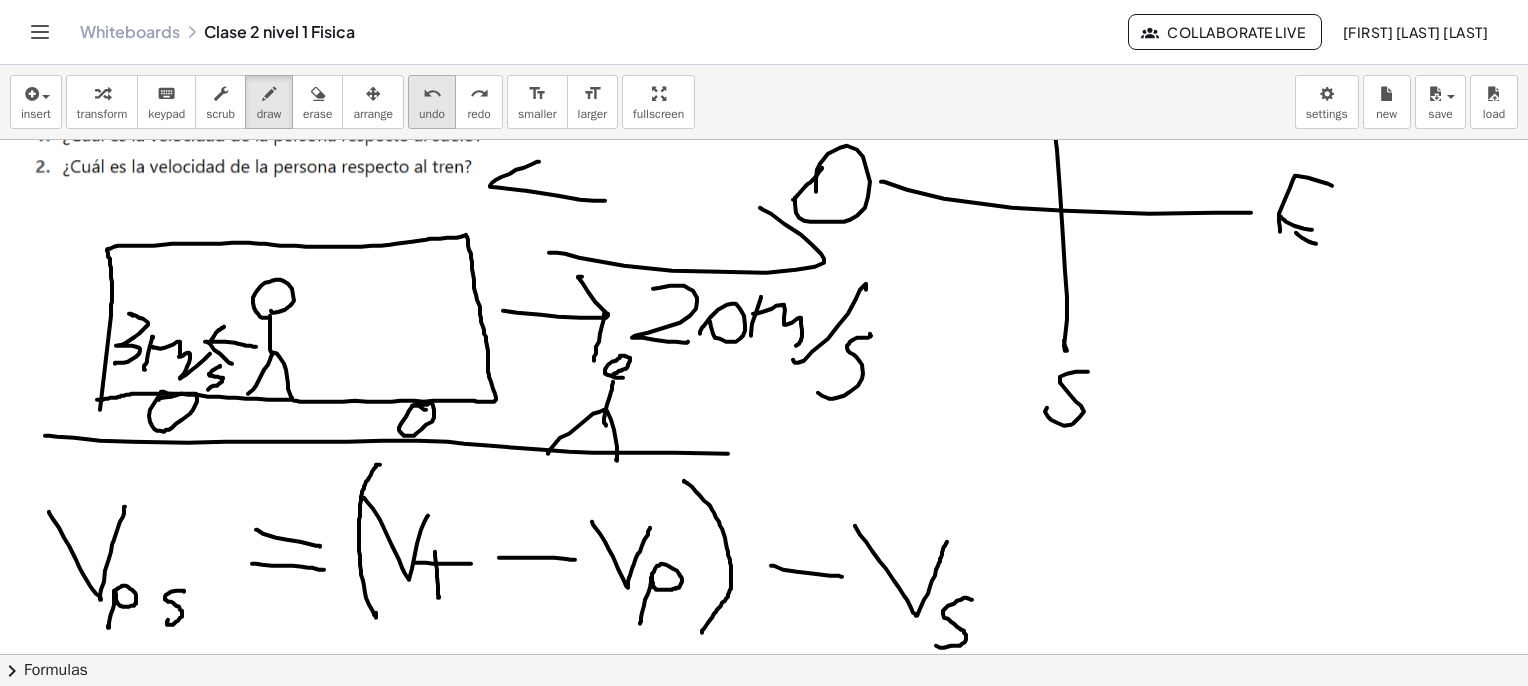 click on "undo undo" at bounding box center [432, 102] 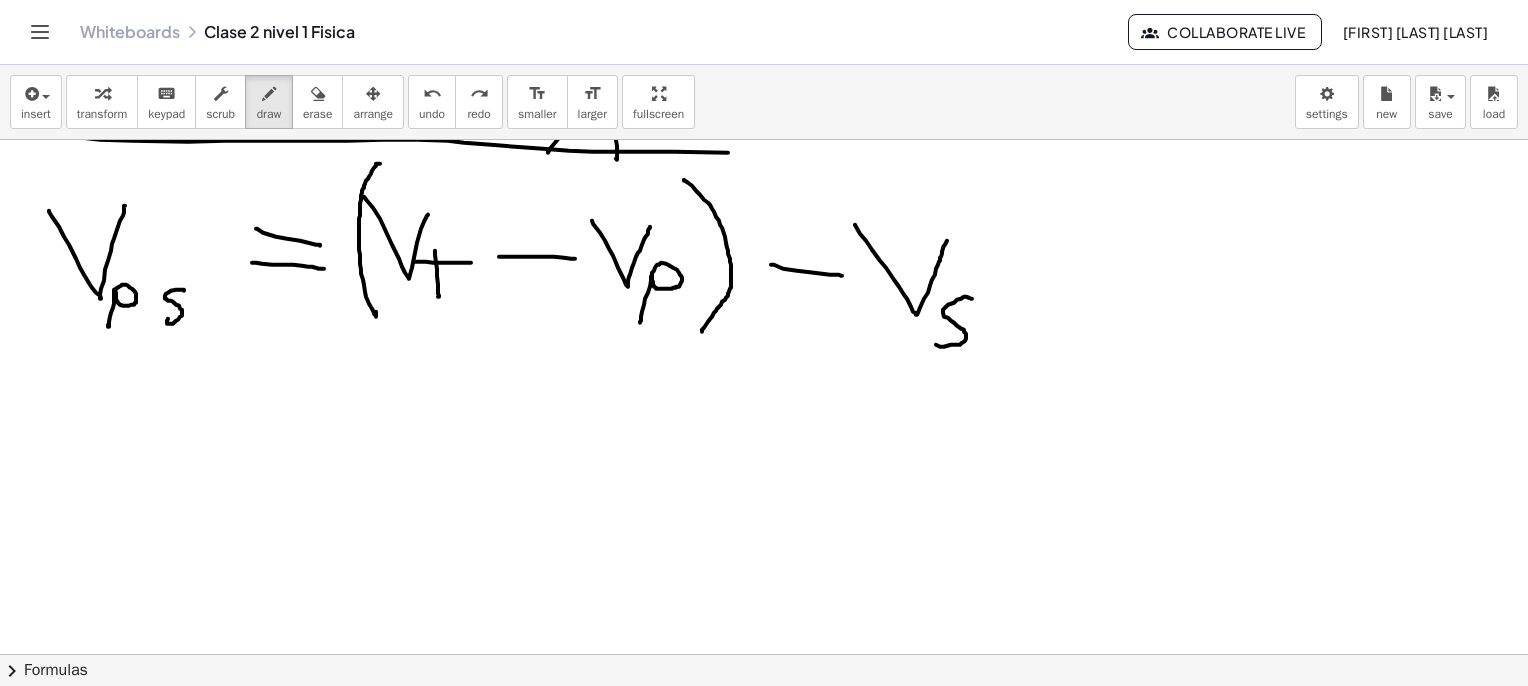 scroll, scrollTop: 3100, scrollLeft: 0, axis: vertical 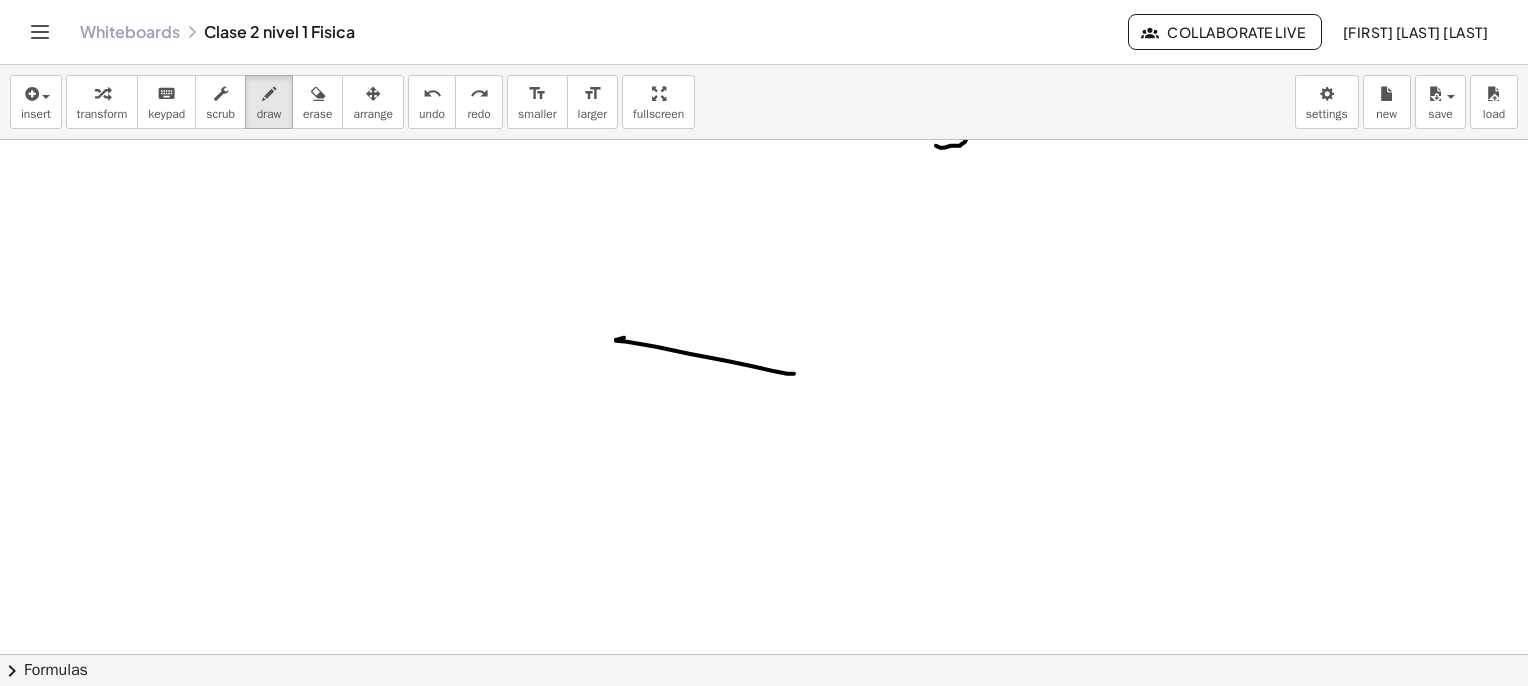 drag, startPoint x: 794, startPoint y: 373, endPoint x: 620, endPoint y: 346, distance: 176.08237 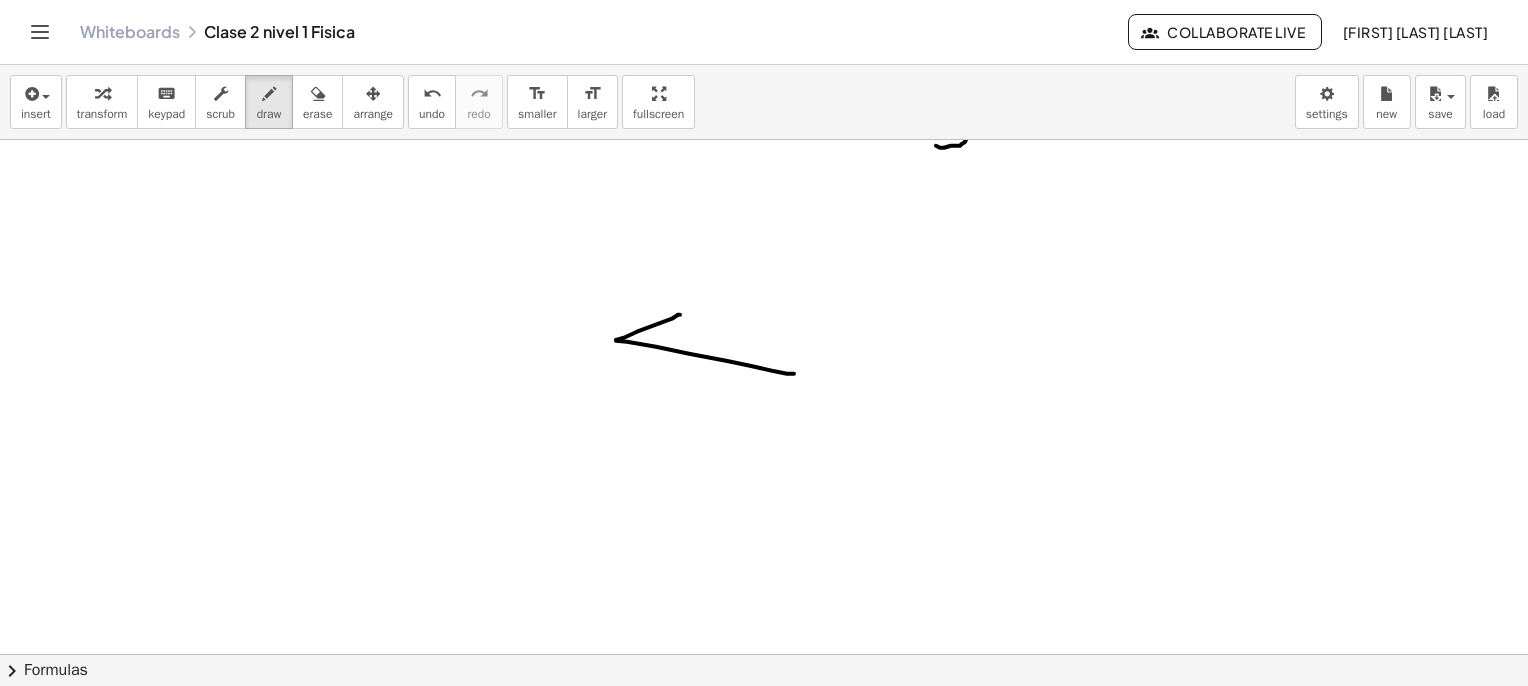 drag, startPoint x: 609, startPoint y: 355, endPoint x: 643, endPoint y: 378, distance: 41.04875 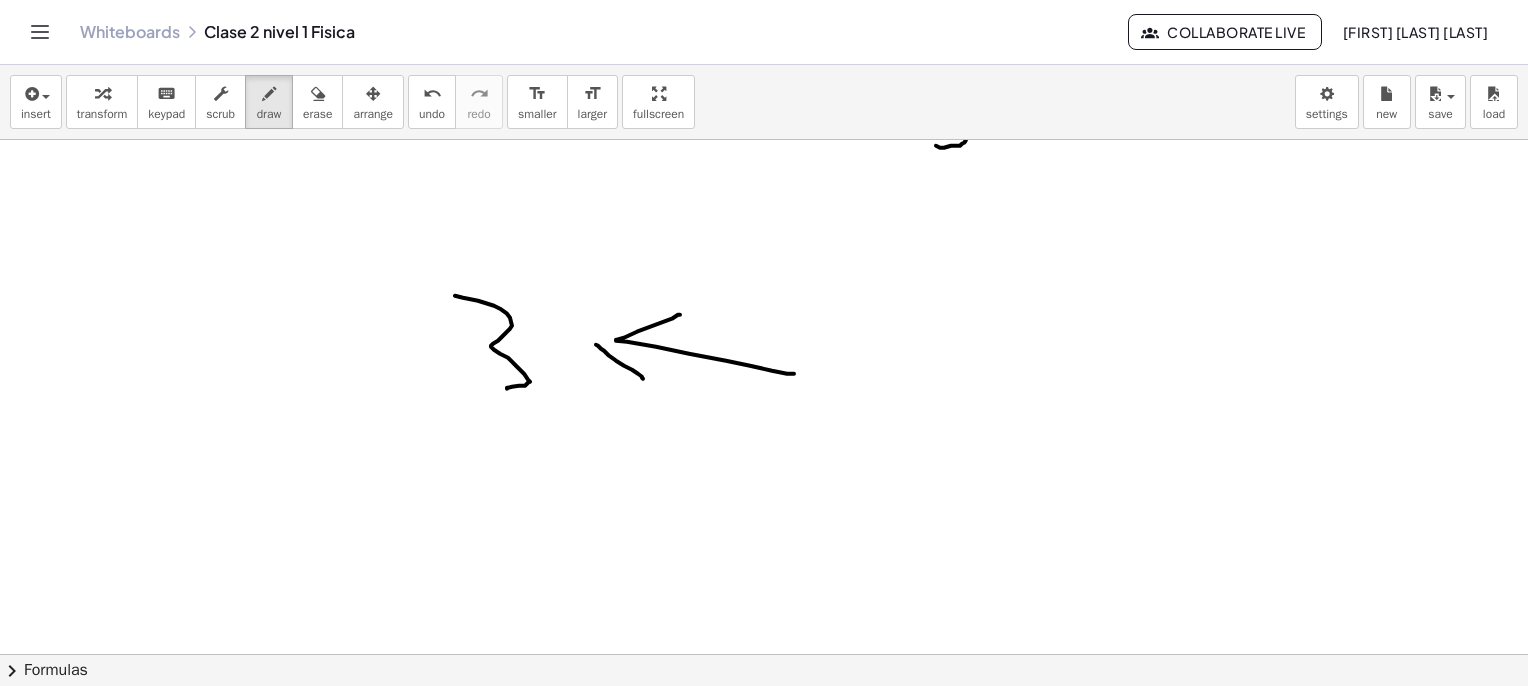 drag, startPoint x: 455, startPoint y: 295, endPoint x: 507, endPoint y: 388, distance: 106.55046 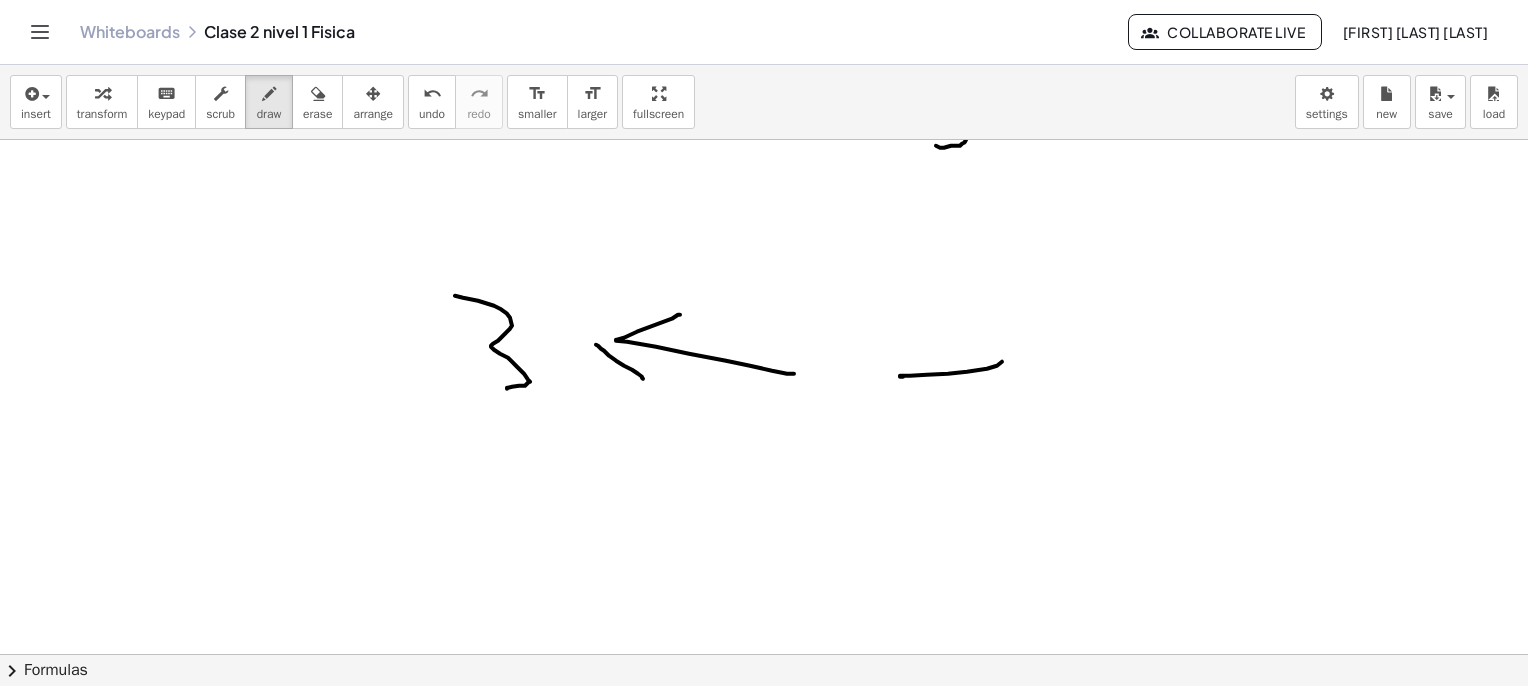 drag, startPoint x: 967, startPoint y: 371, endPoint x: 1002, endPoint y: 352, distance: 39.824615 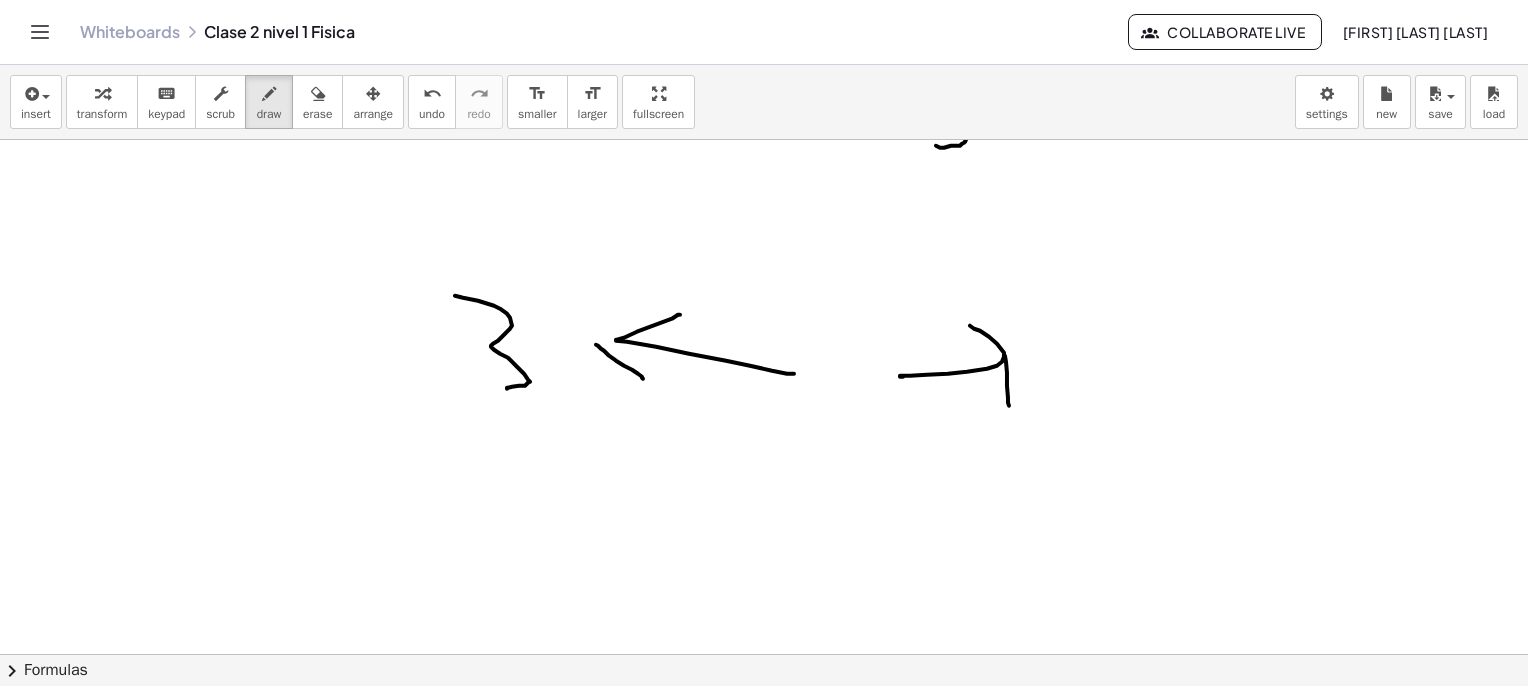 drag, startPoint x: 1006, startPoint y: 361, endPoint x: 1009, endPoint y: 405, distance: 44.102154 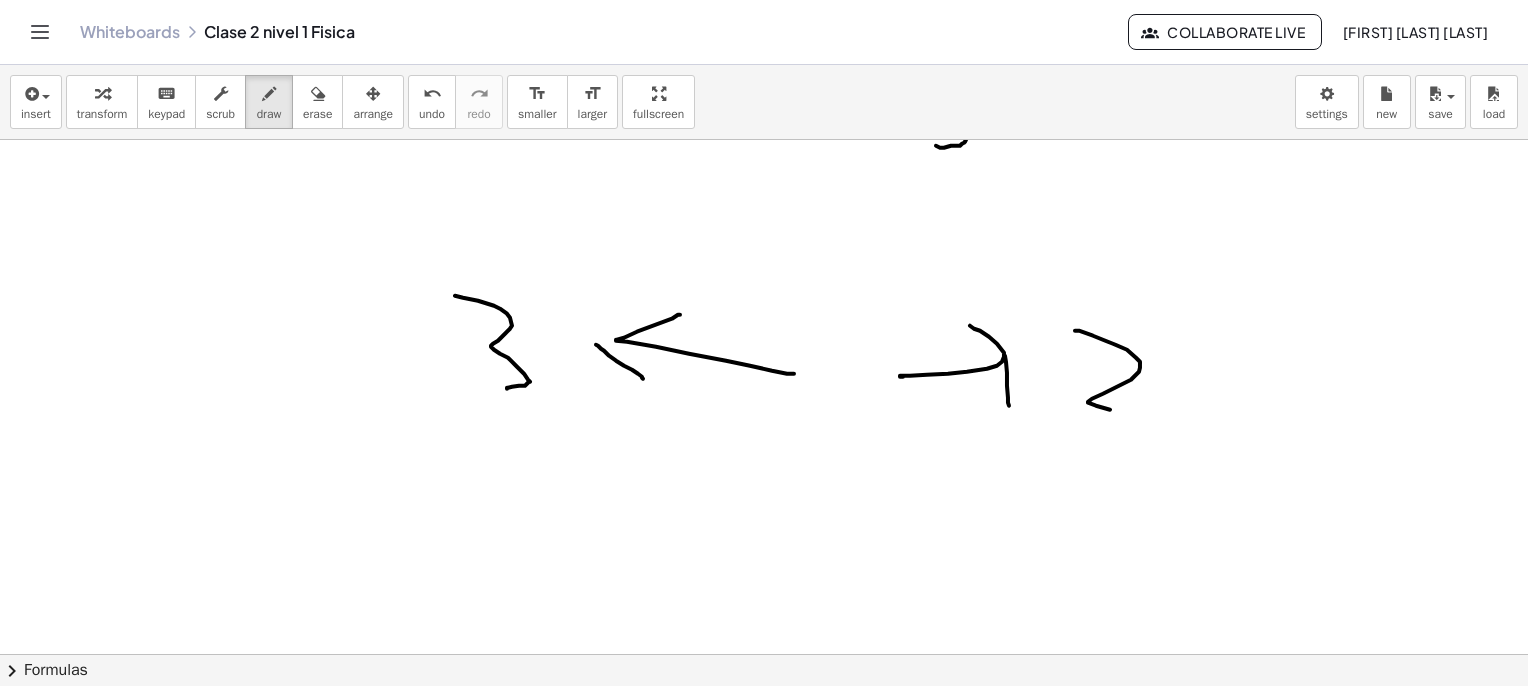 drag, startPoint x: 1113, startPoint y: 343, endPoint x: 1195, endPoint y: 401, distance: 100.43903 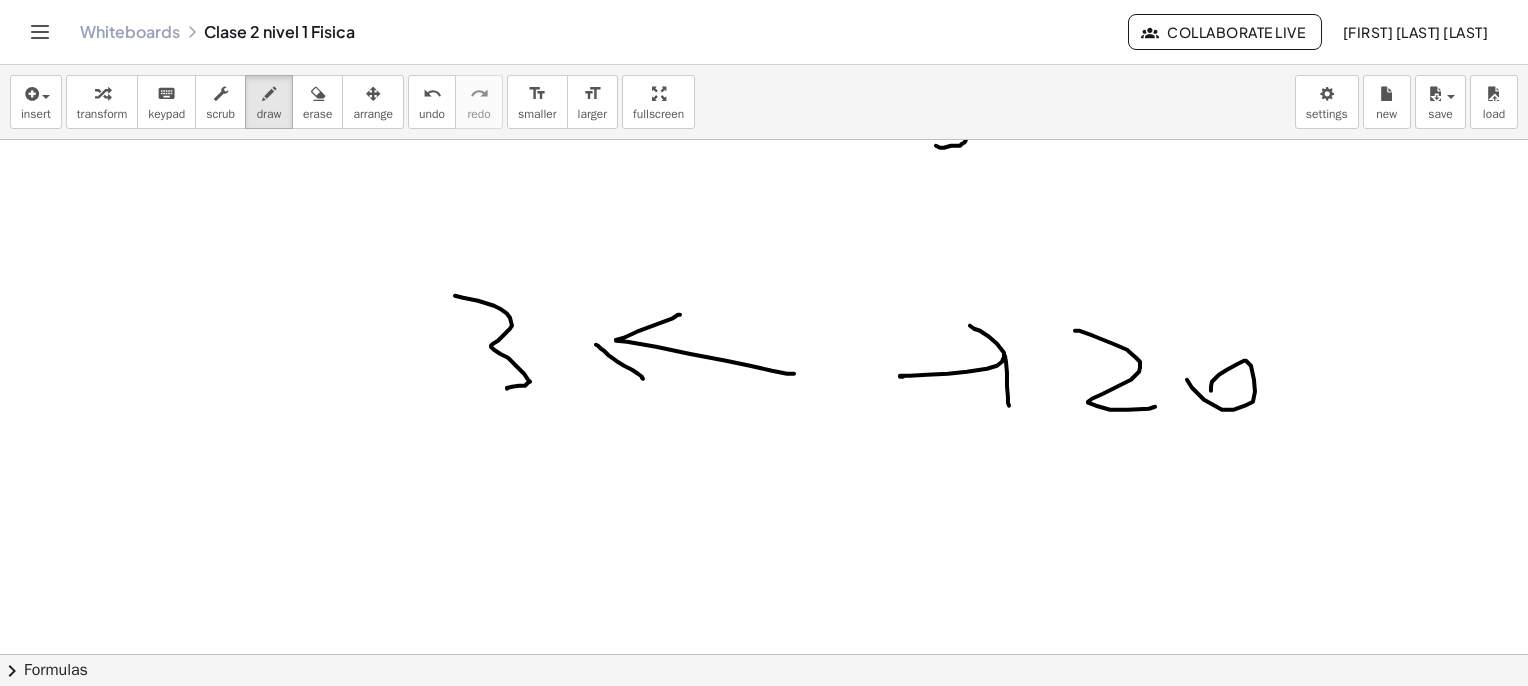 drag, startPoint x: 1212, startPoint y: 381, endPoint x: 1210, endPoint y: 347, distance: 34.058773 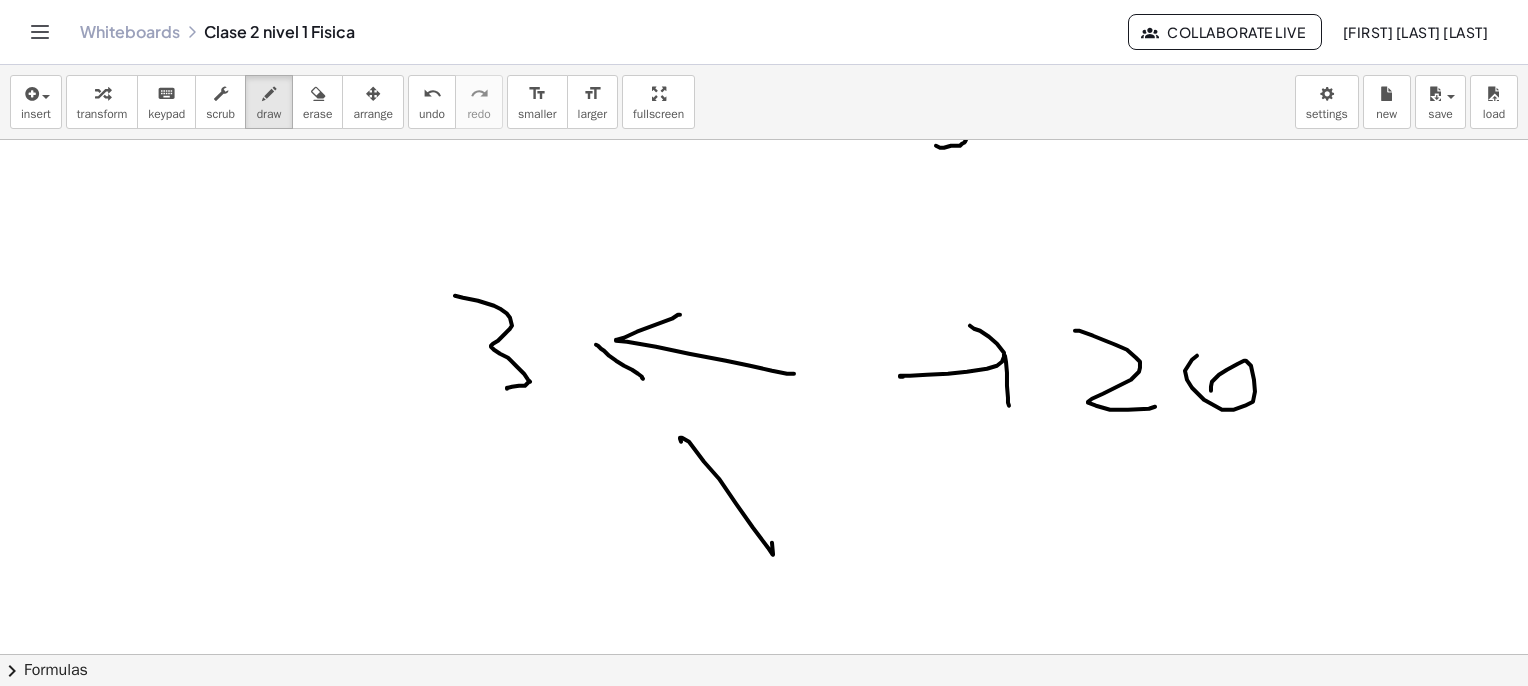drag, startPoint x: 680, startPoint y: 437, endPoint x: 811, endPoint y: 482, distance: 138.51353 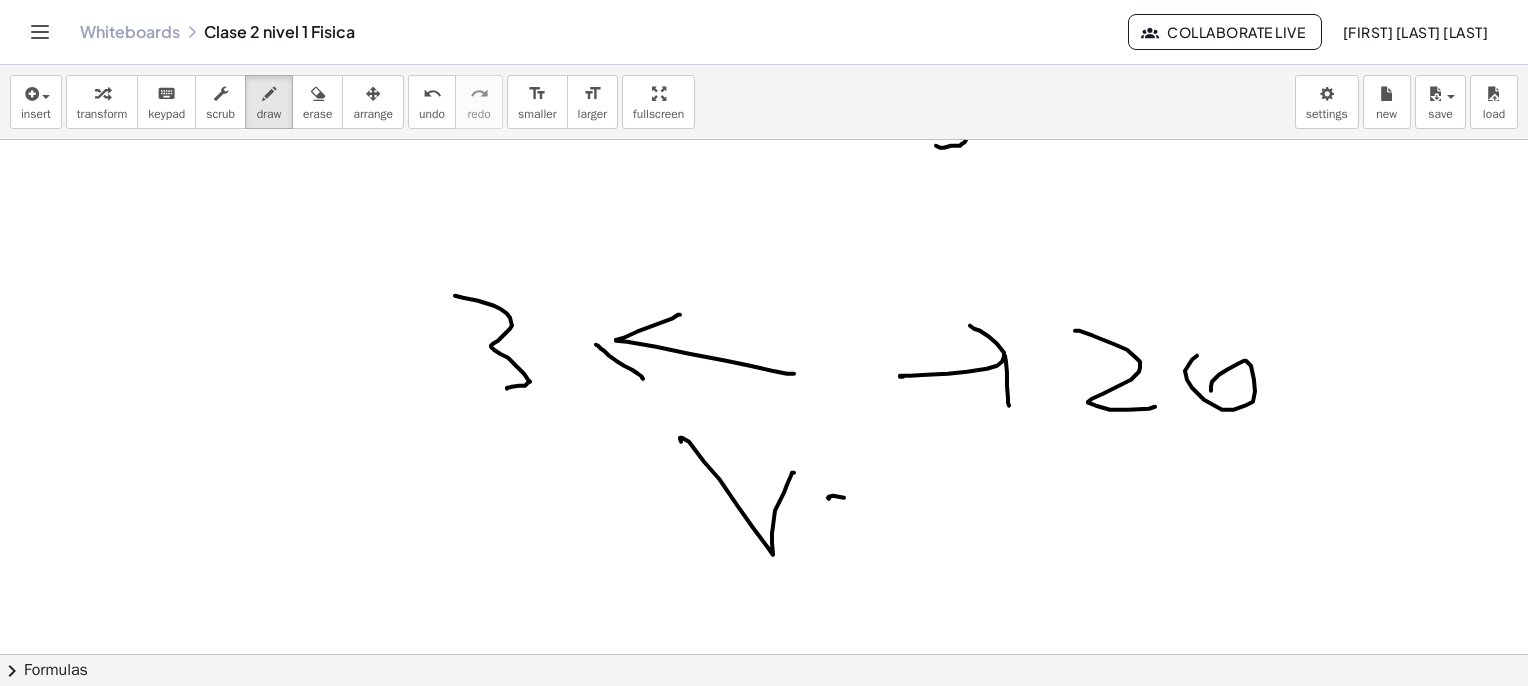 drag, startPoint x: 828, startPoint y: 497, endPoint x: 796, endPoint y: 534, distance: 48.9183 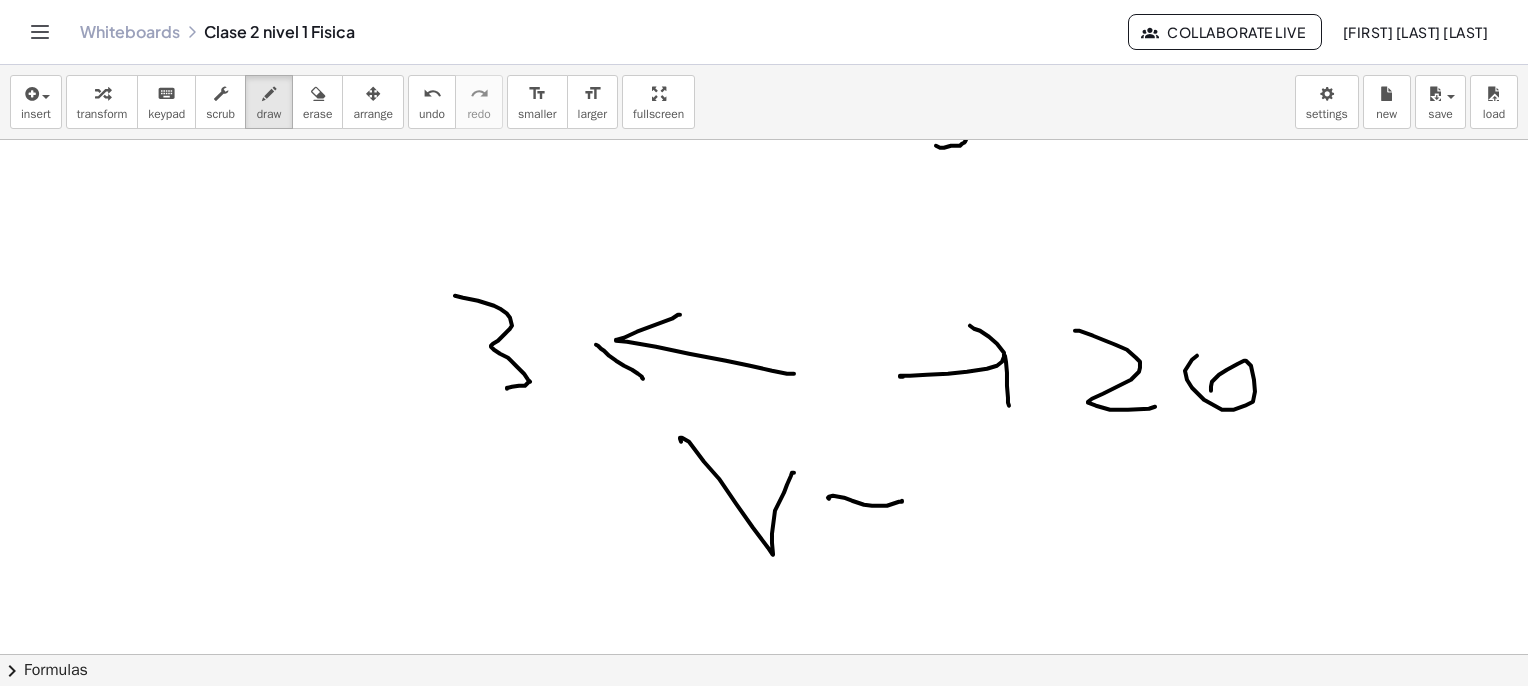 drag, startPoint x: 854, startPoint y: 537, endPoint x: 874, endPoint y: 532, distance: 20.615528 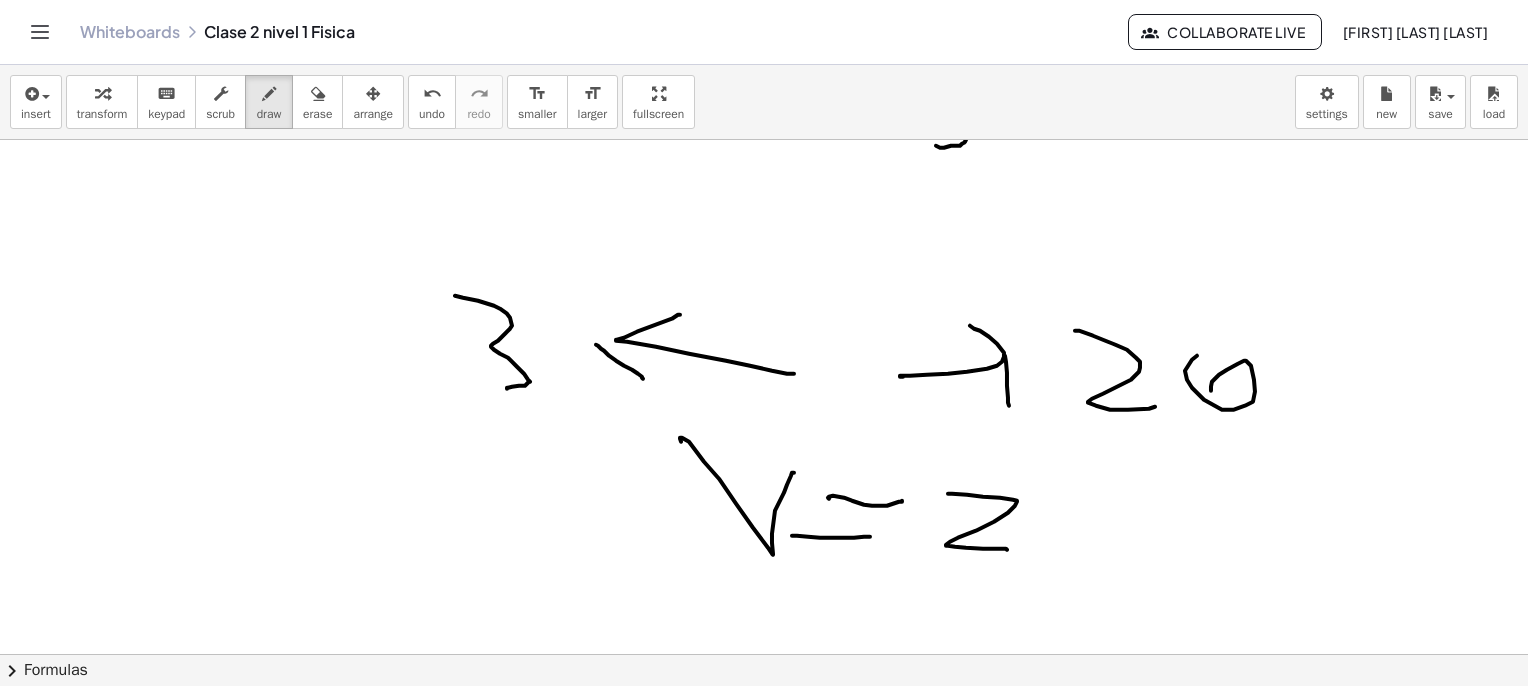drag, startPoint x: 967, startPoint y: 494, endPoint x: 1007, endPoint y: 549, distance: 68.007355 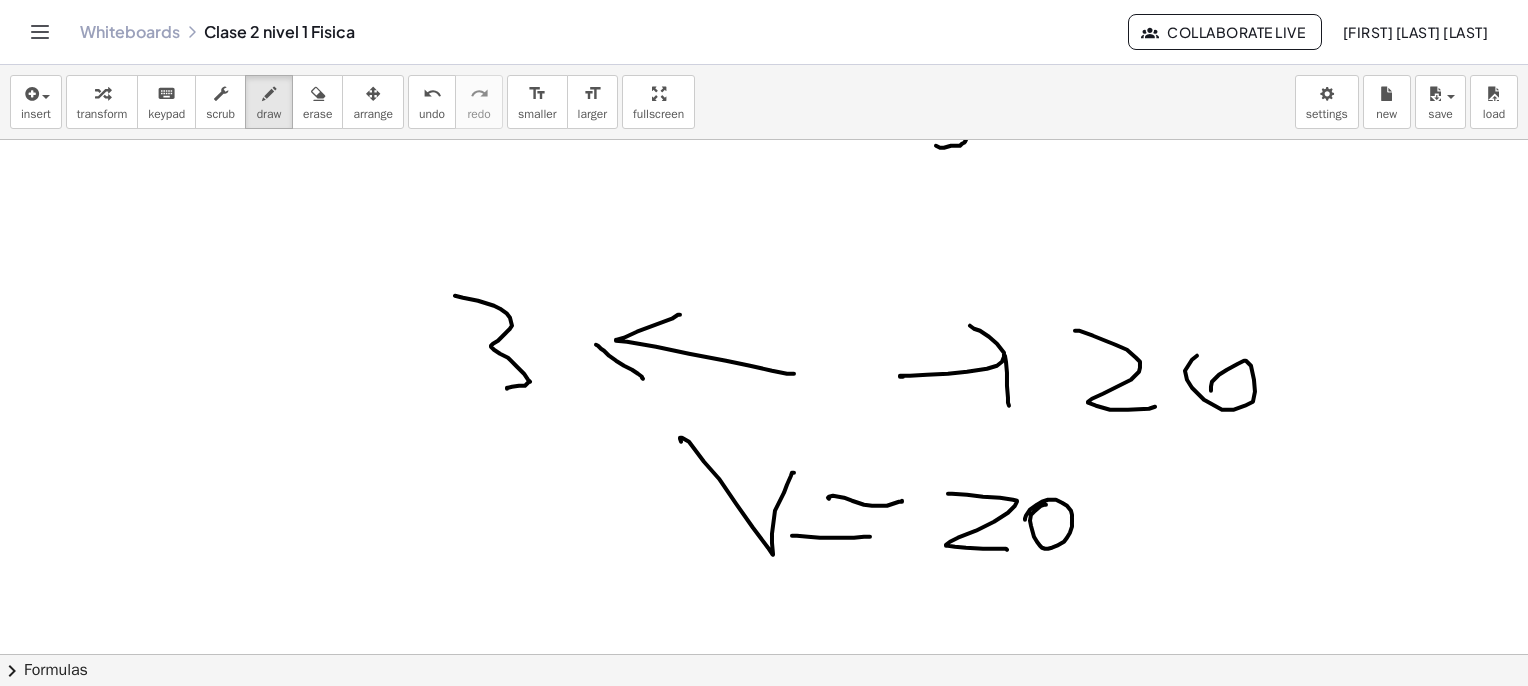 drag, startPoint x: 1025, startPoint y: 519, endPoint x: 1048, endPoint y: 505, distance: 26.925823 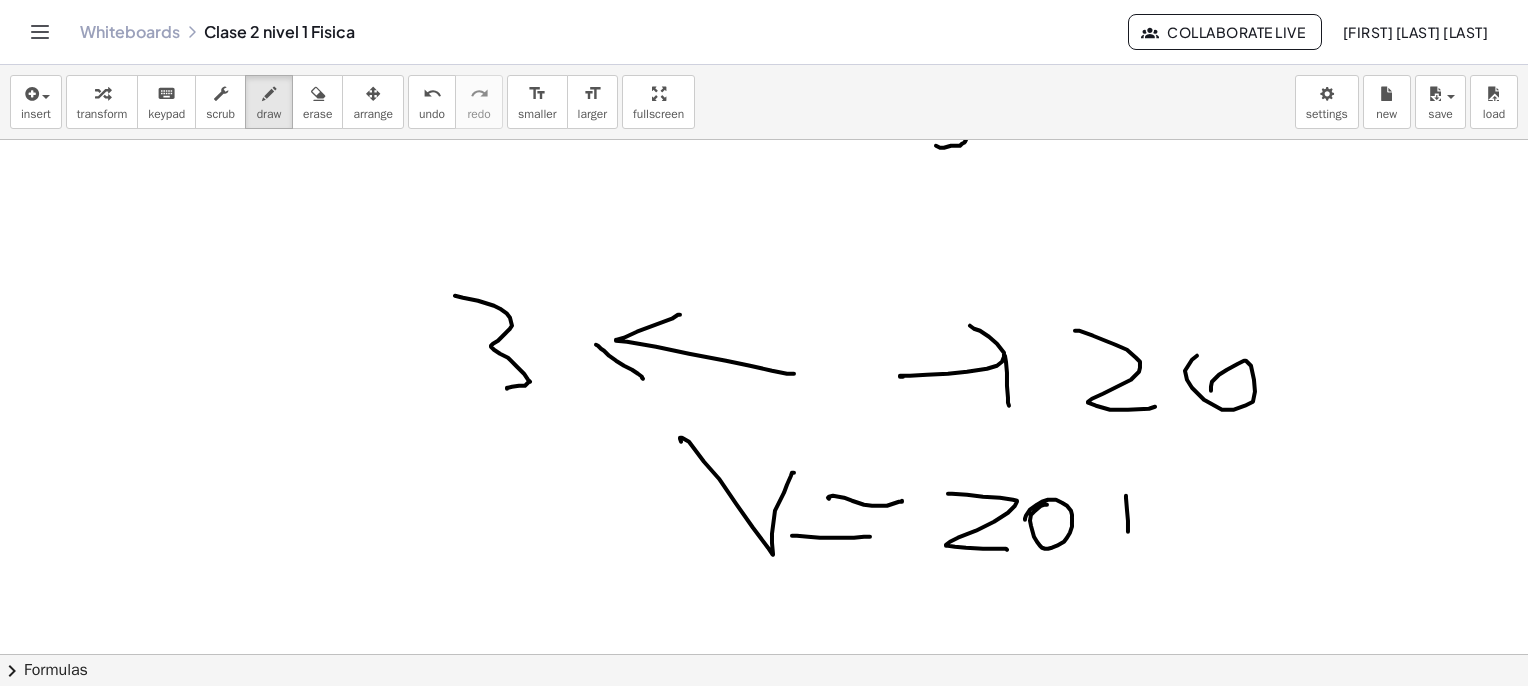 drag, startPoint x: 1126, startPoint y: 495, endPoint x: 1125, endPoint y: 547, distance: 52.009613 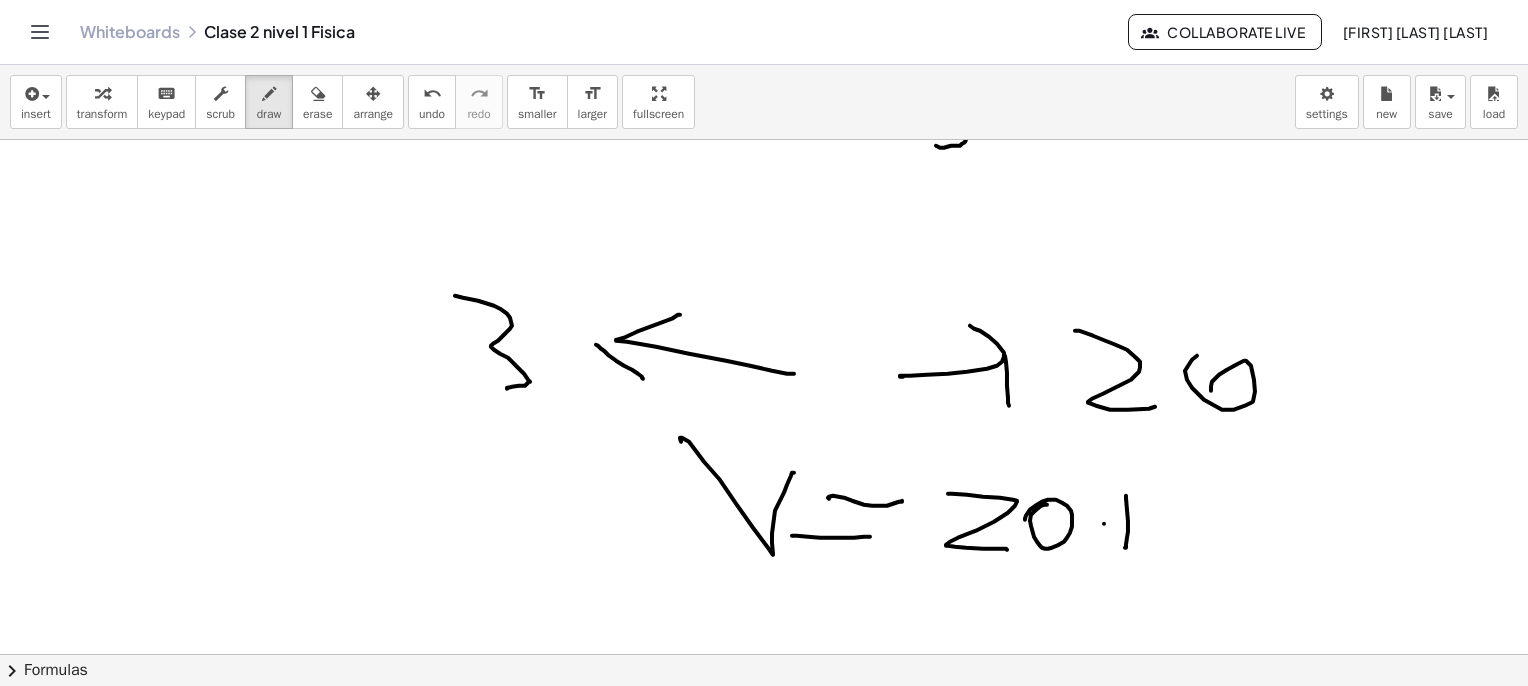 drag, startPoint x: 1104, startPoint y: 523, endPoint x: 1156, endPoint y: 525, distance: 52.03845 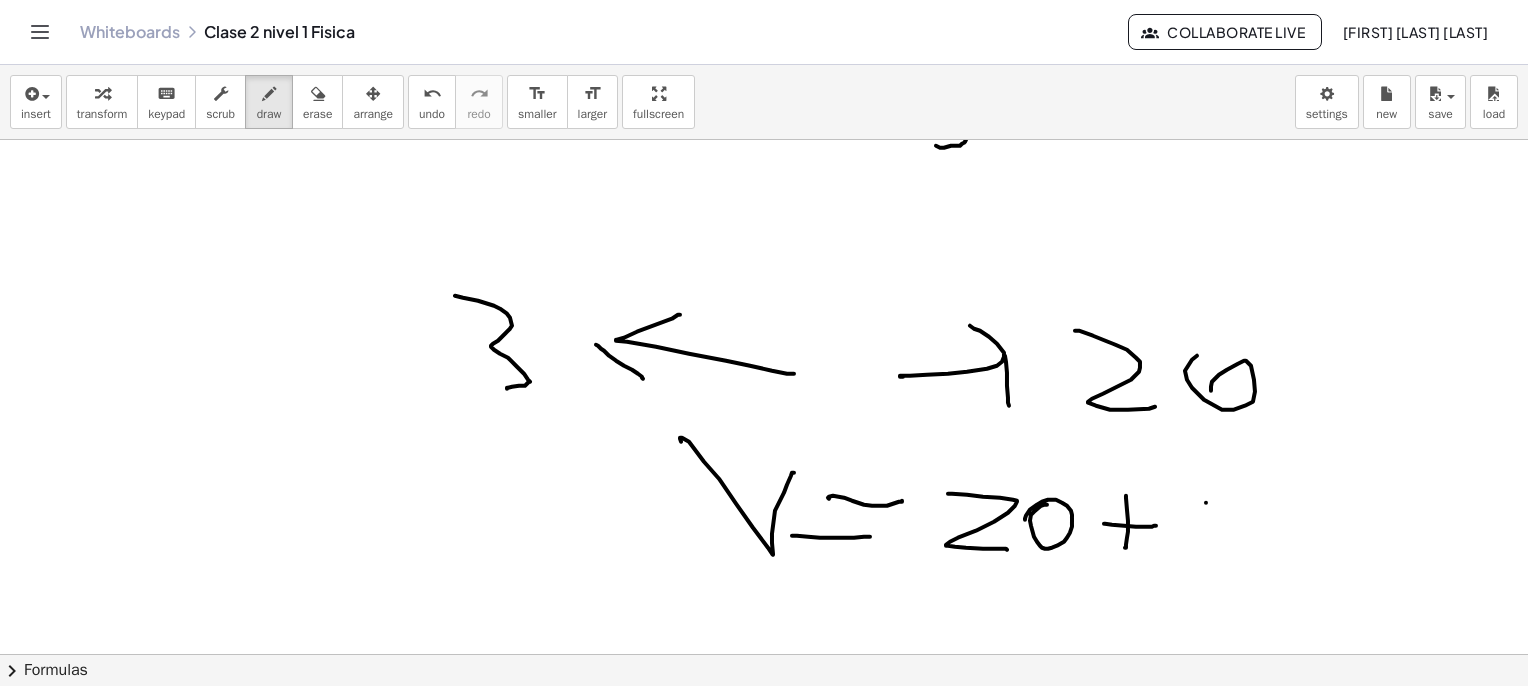 drag, startPoint x: 1206, startPoint y: 502, endPoint x: 1207, endPoint y: 559, distance: 57.00877 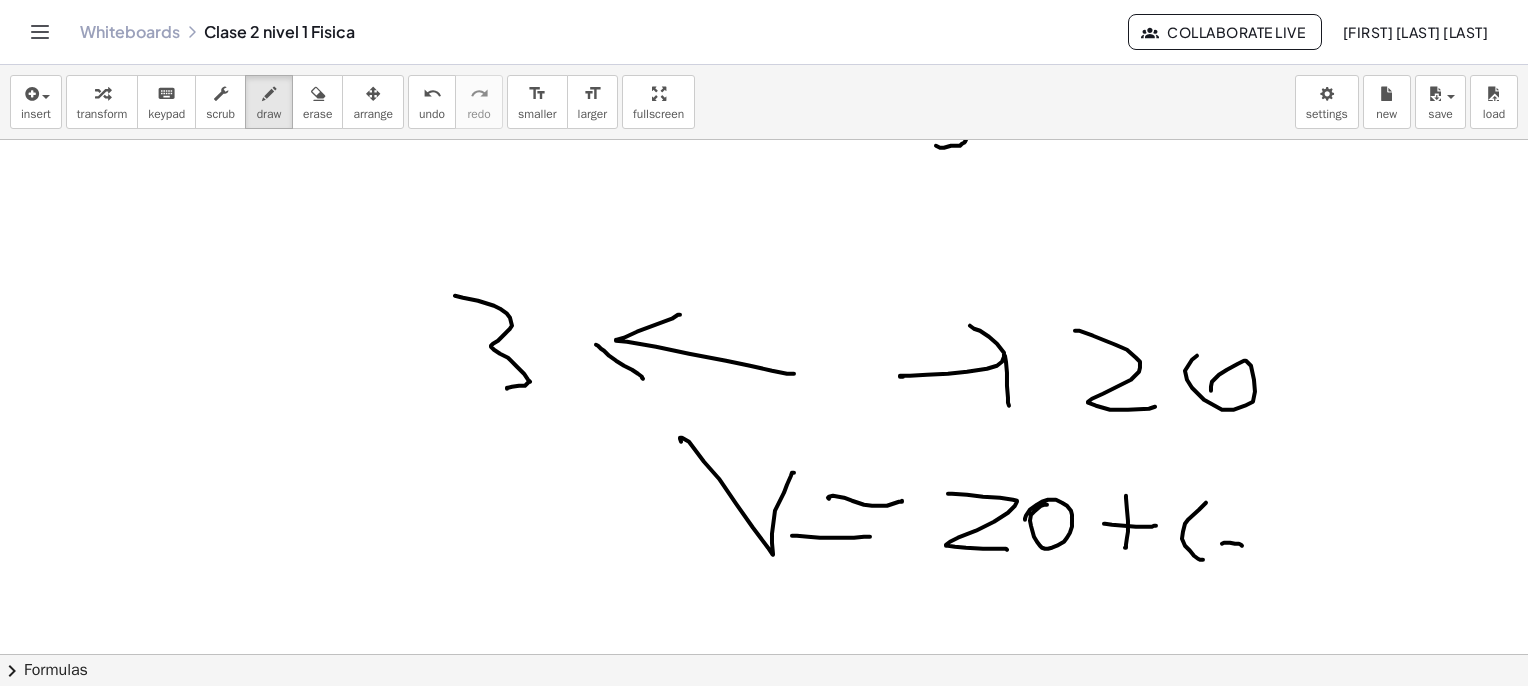 drag, startPoint x: 1222, startPoint y: 543, endPoint x: 1252, endPoint y: 542, distance: 30.016663 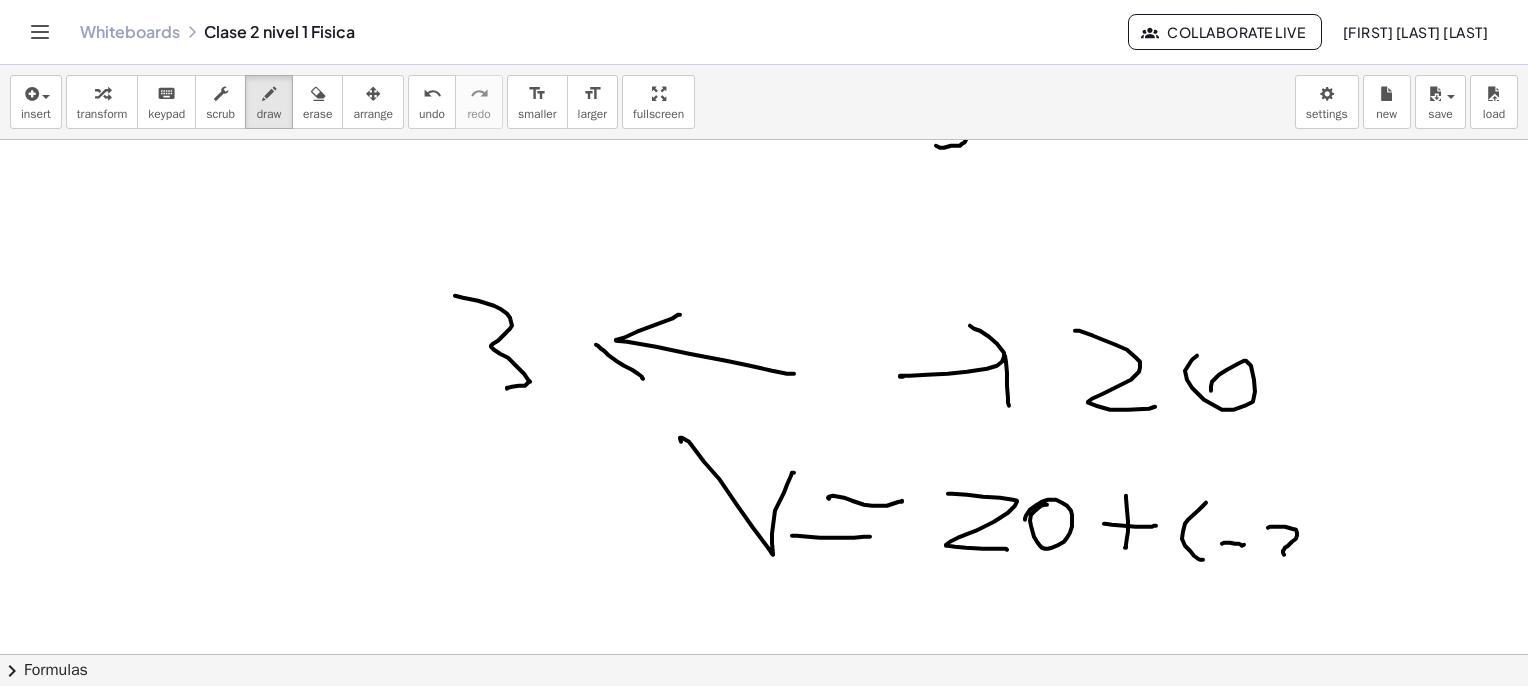 drag, startPoint x: 1268, startPoint y: 527, endPoint x: 1271, endPoint y: 551, distance: 24.186773 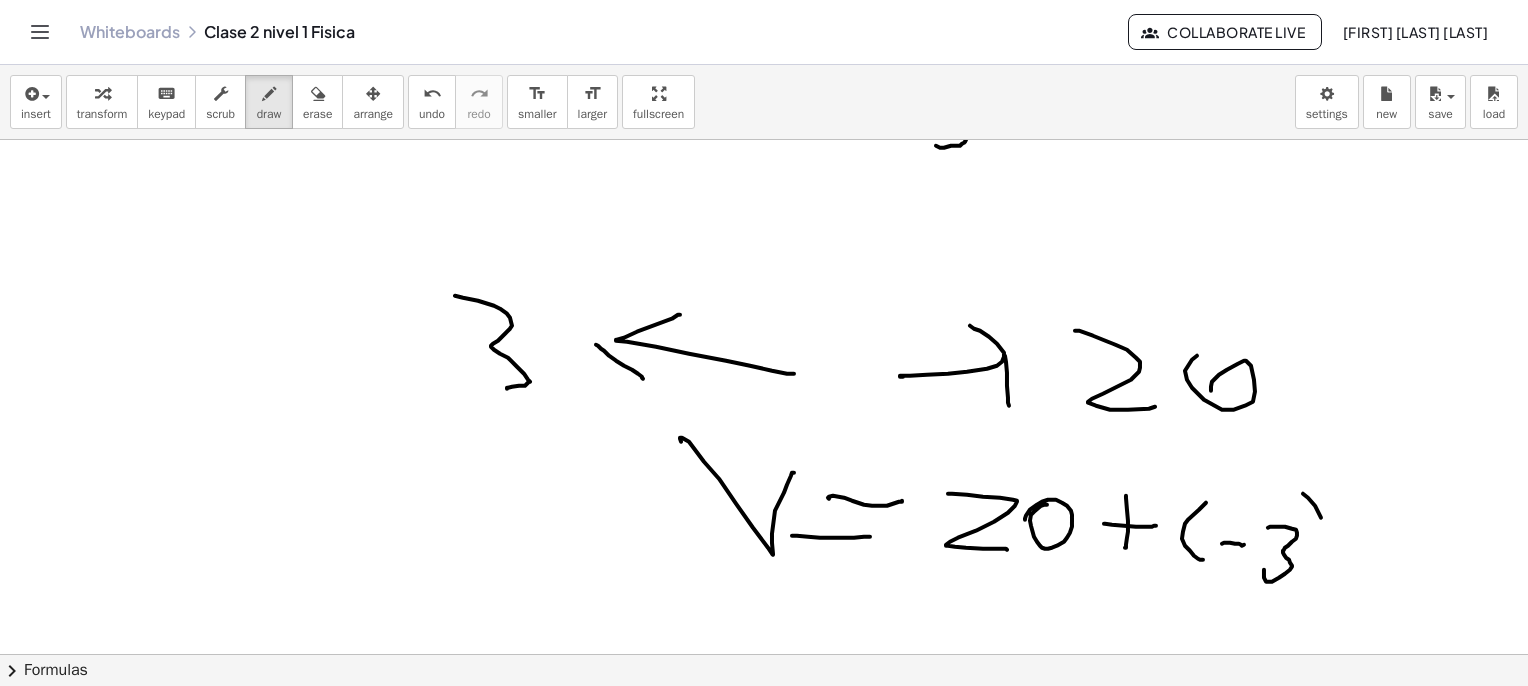 click at bounding box center (769, -368) 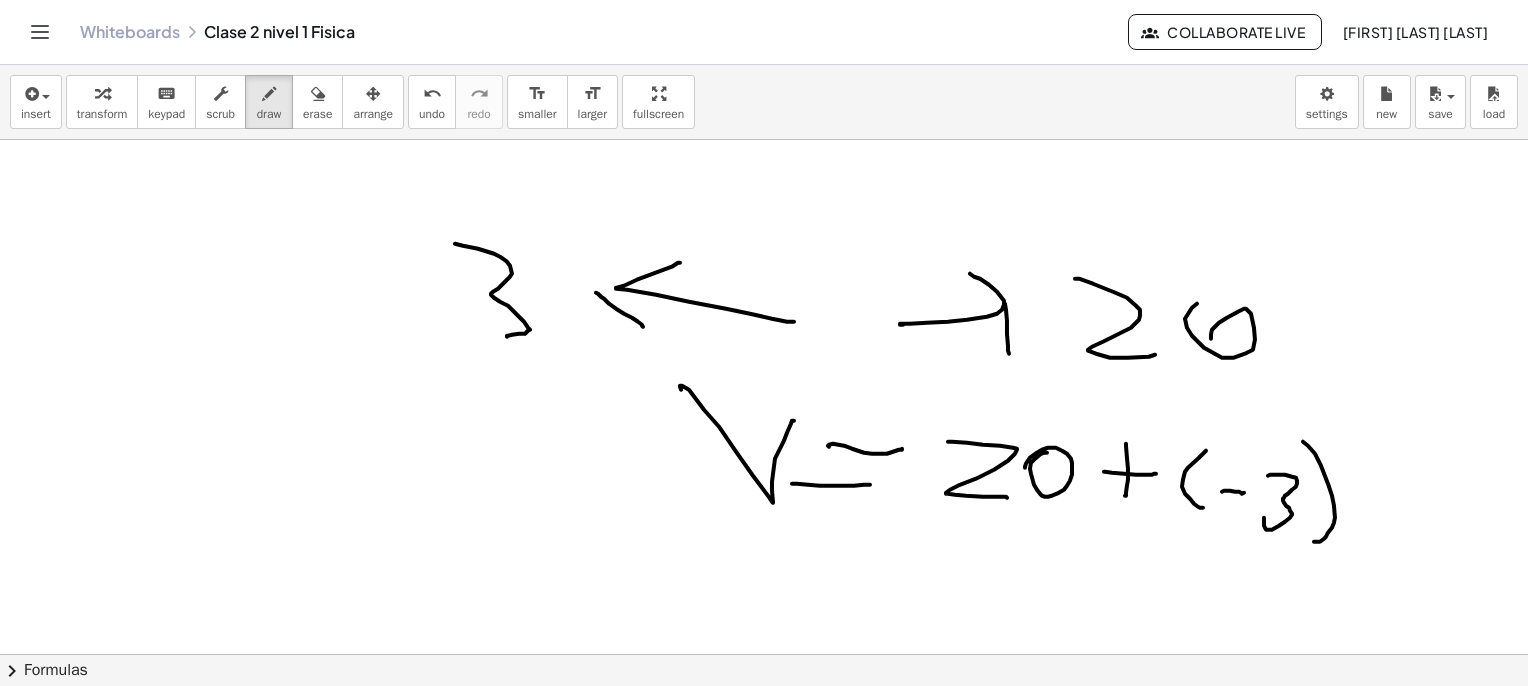 scroll, scrollTop: 3200, scrollLeft: 0, axis: vertical 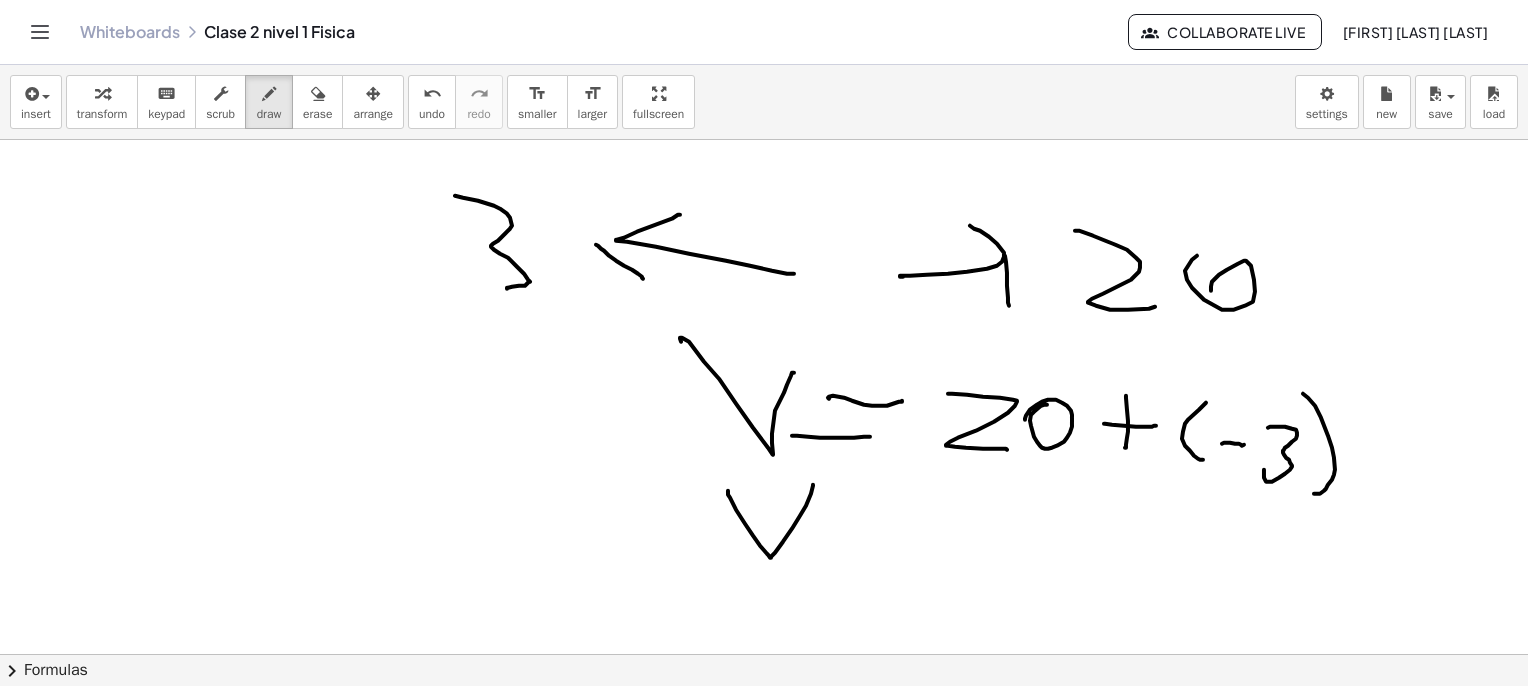 click at bounding box center (769, -468) 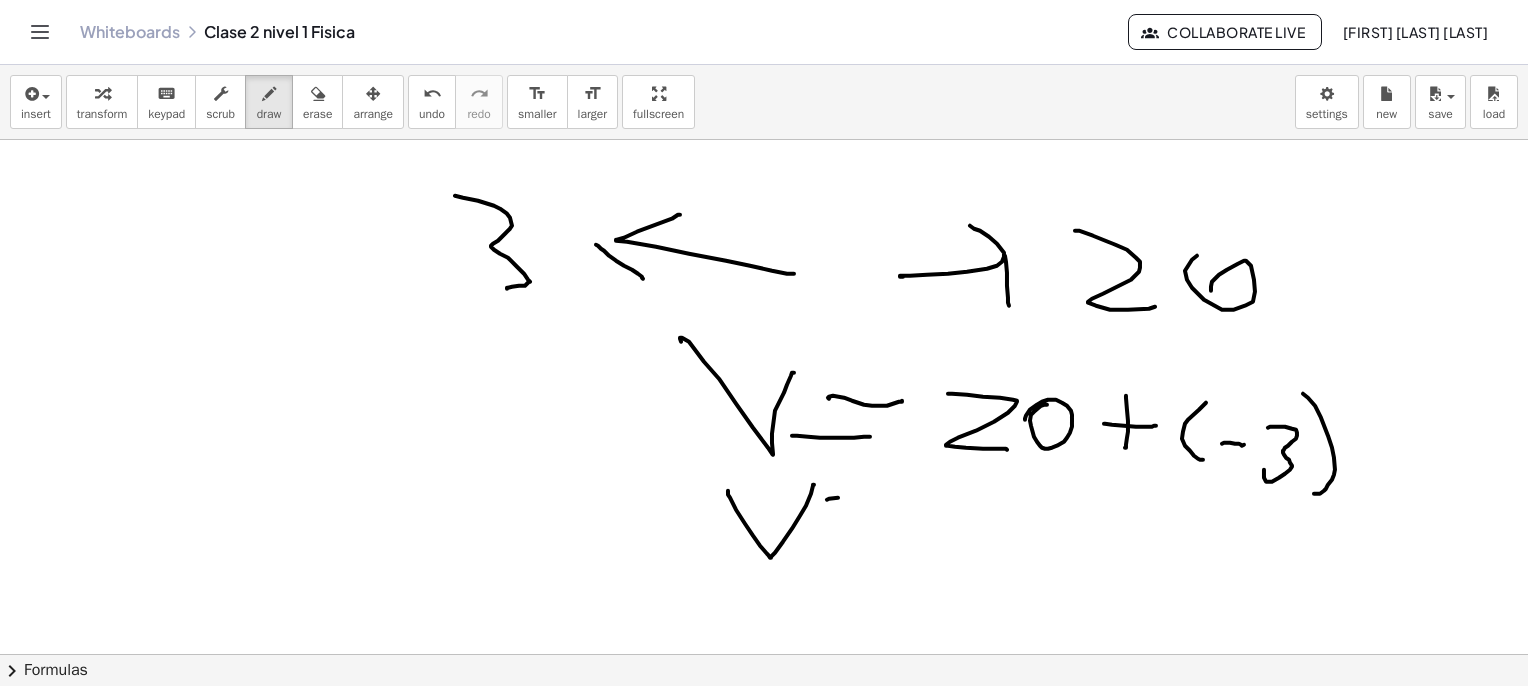 click at bounding box center (769, -468) 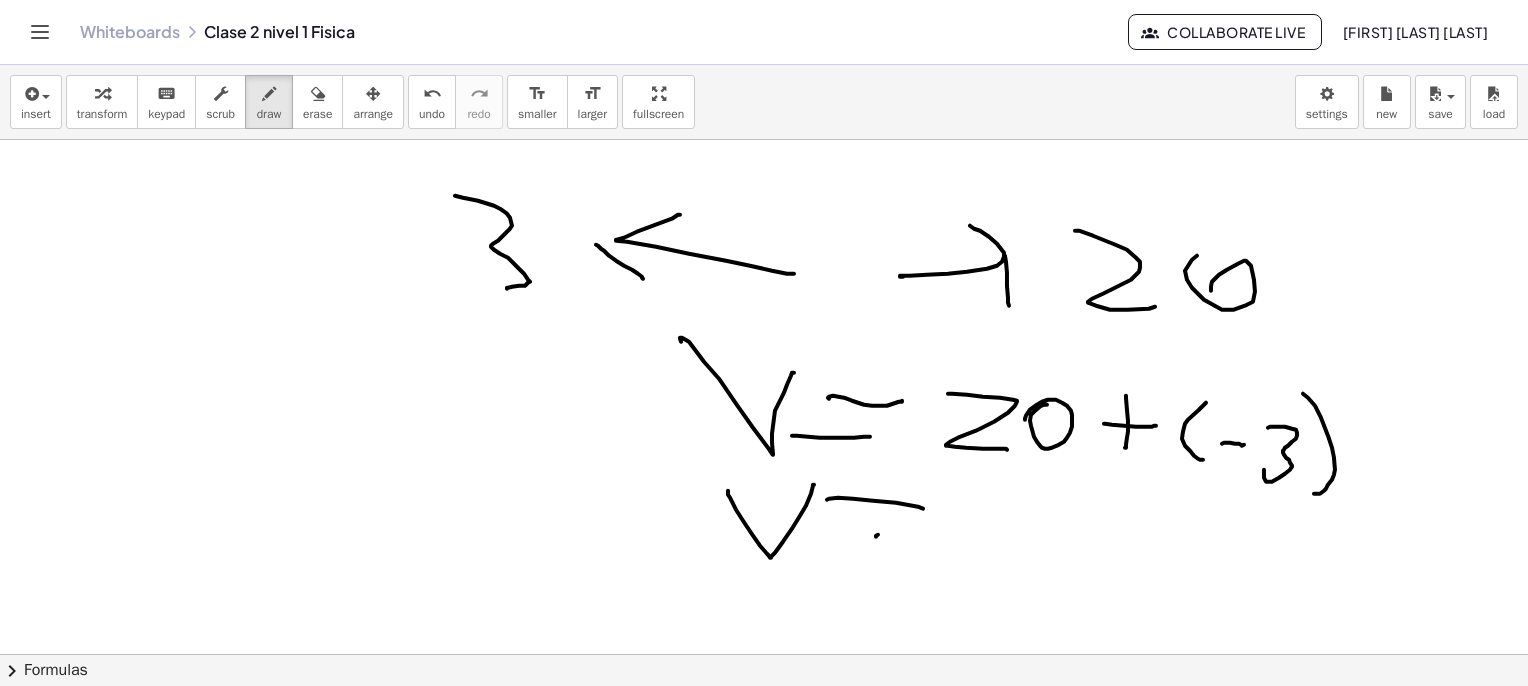click at bounding box center [769, -468] 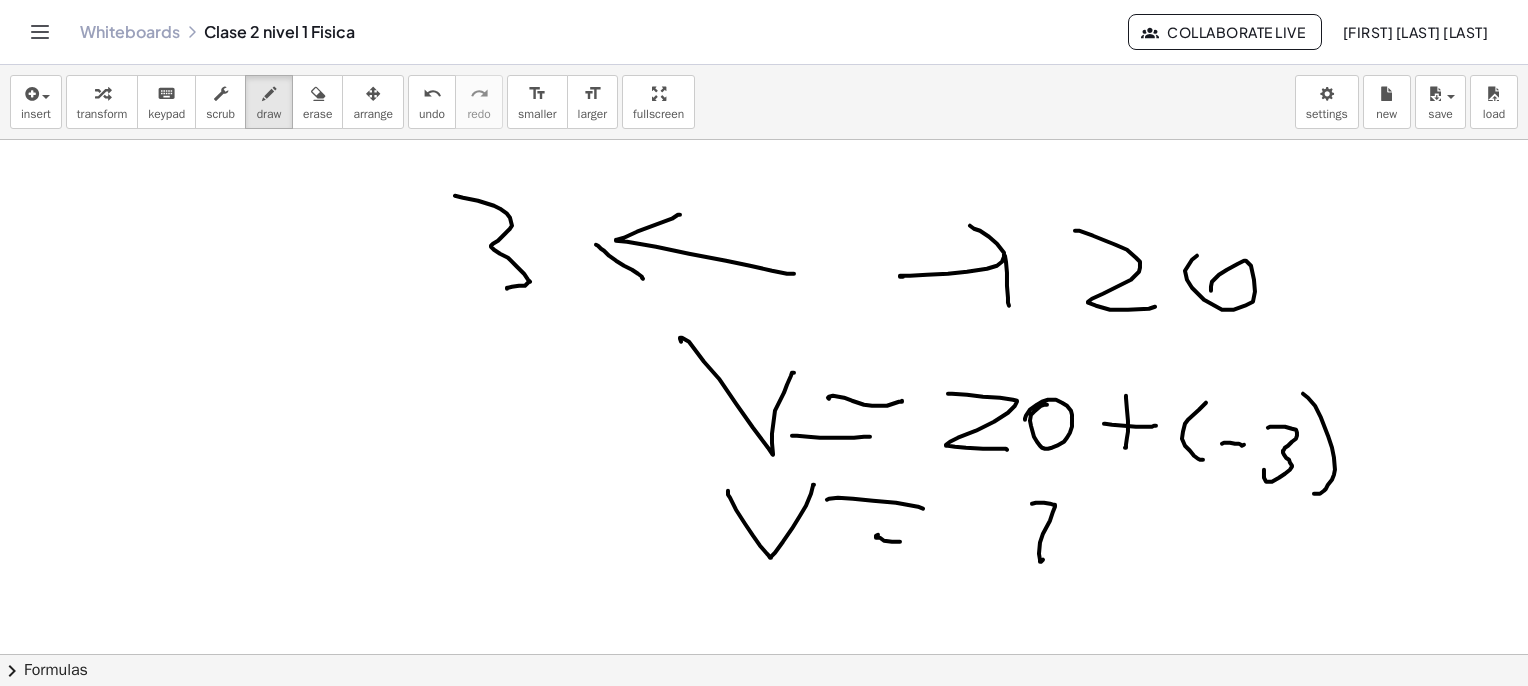 click at bounding box center (769, -468) 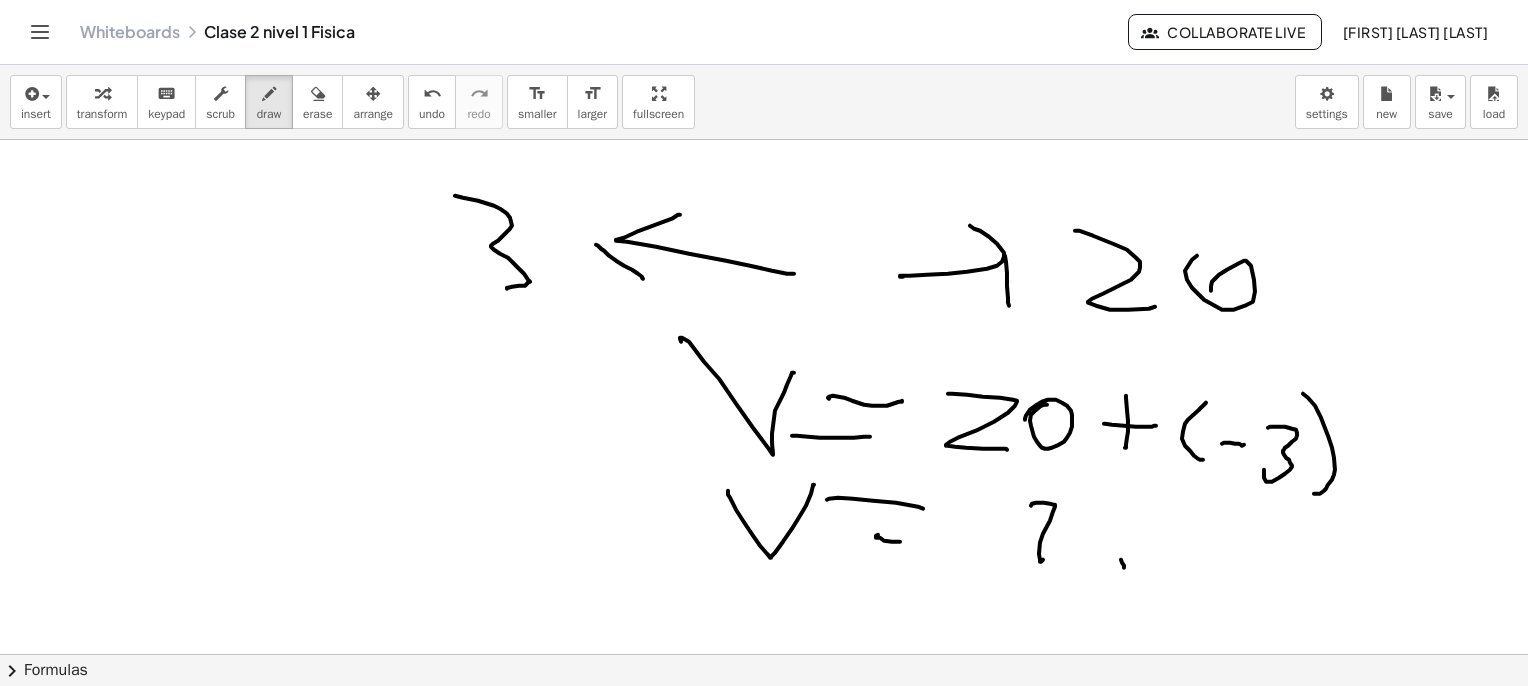 click at bounding box center (769, -468) 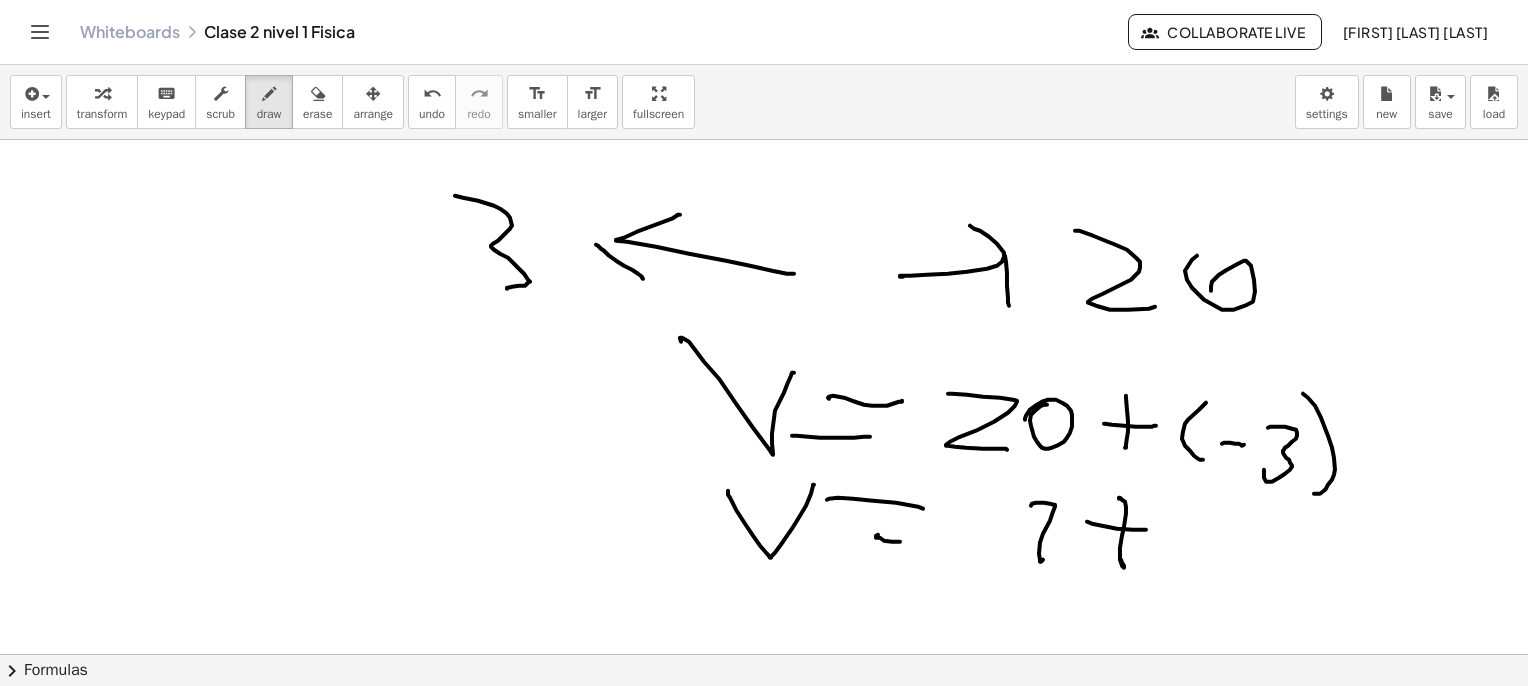 click at bounding box center [769, -468] 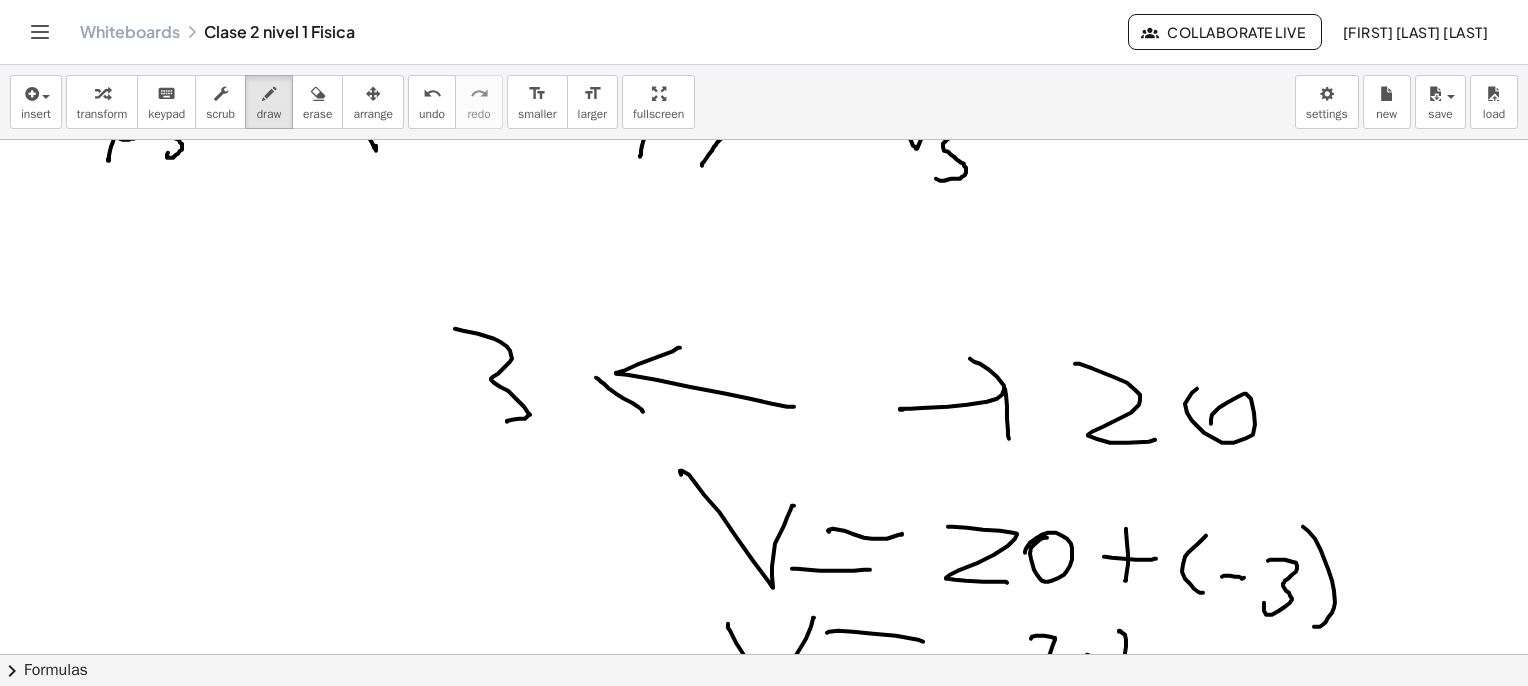 scroll, scrollTop: 3100, scrollLeft: 0, axis: vertical 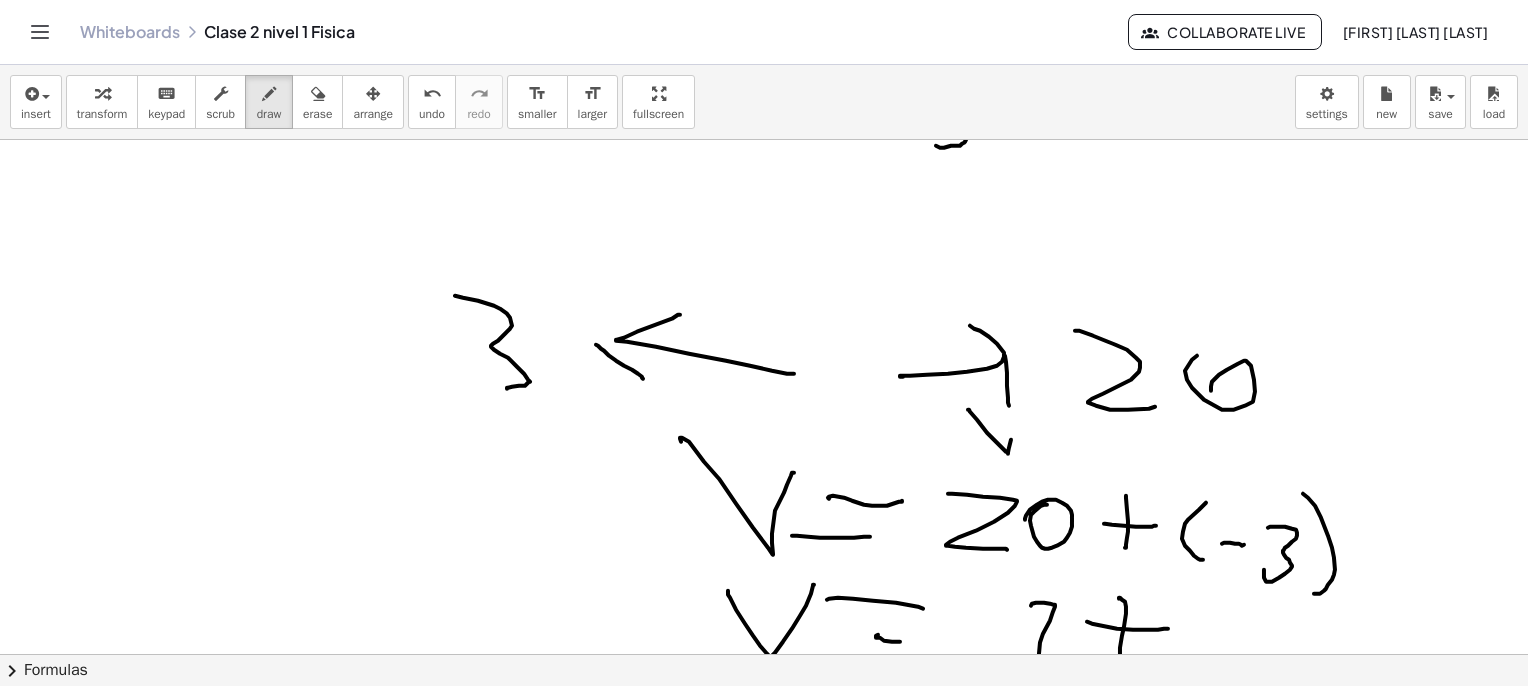 click at bounding box center [769, -368] 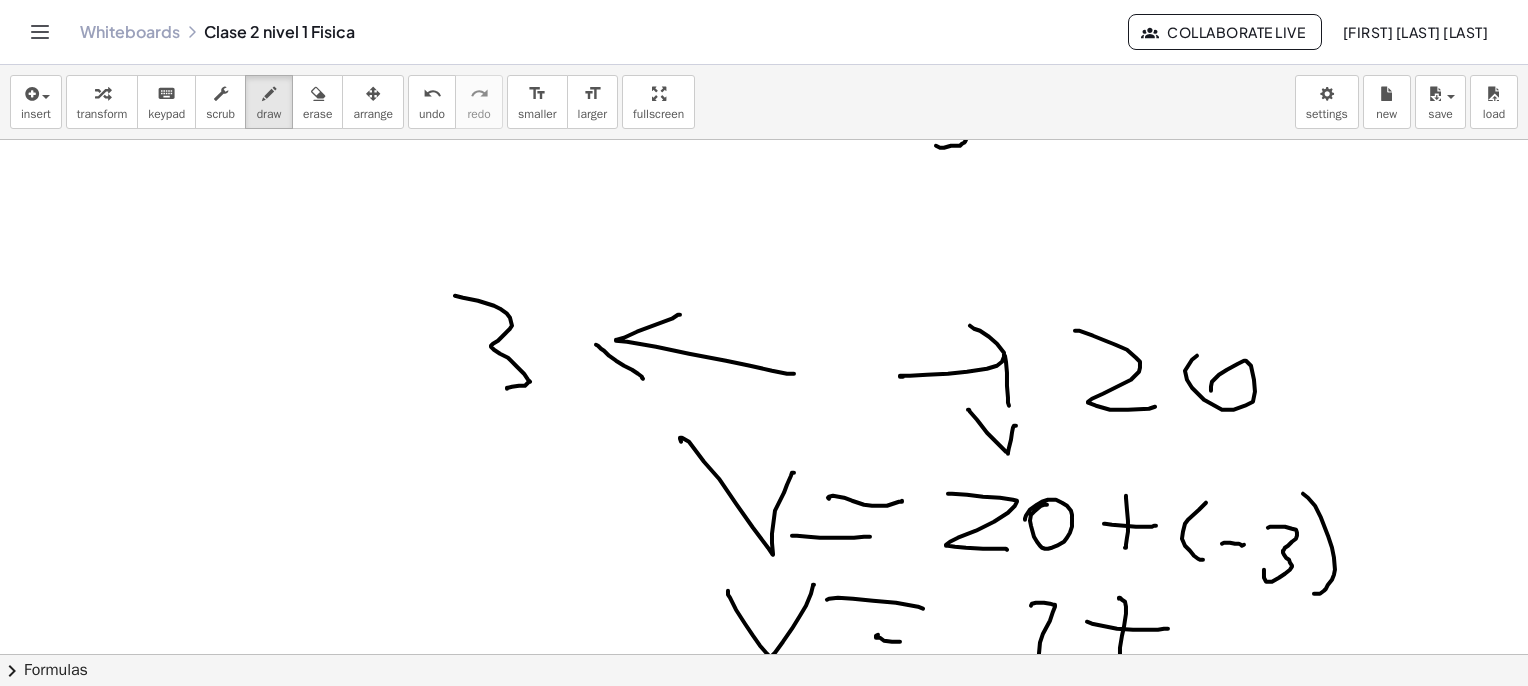click at bounding box center (769, -368) 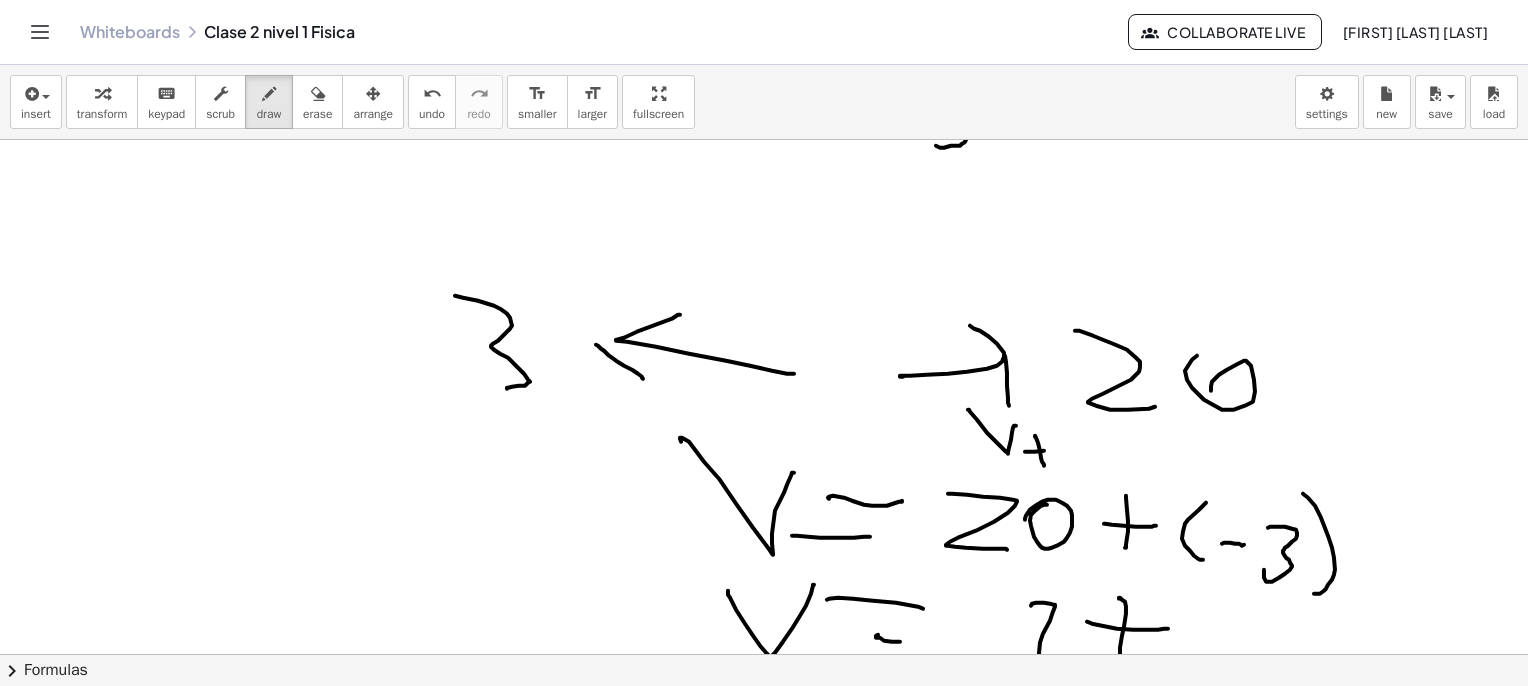 click at bounding box center (769, -368) 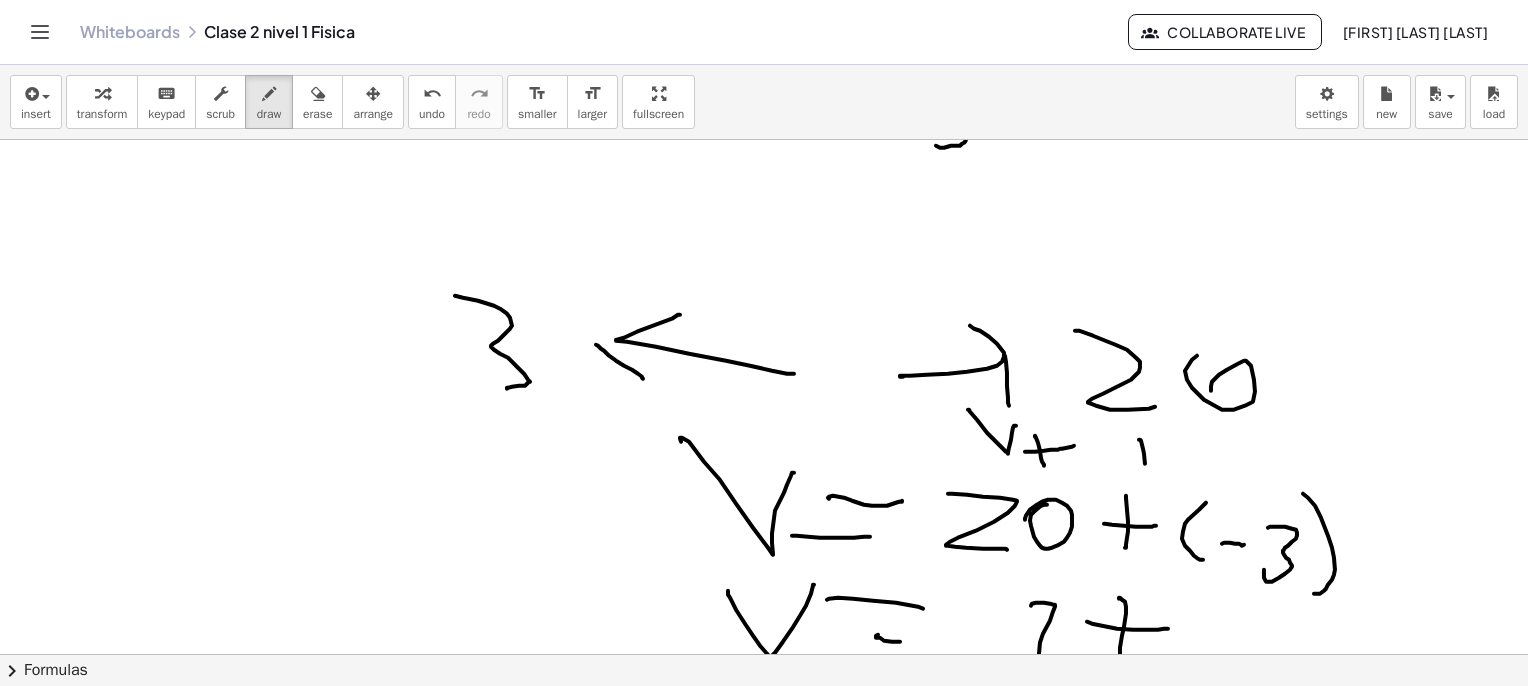 click at bounding box center (769, -368) 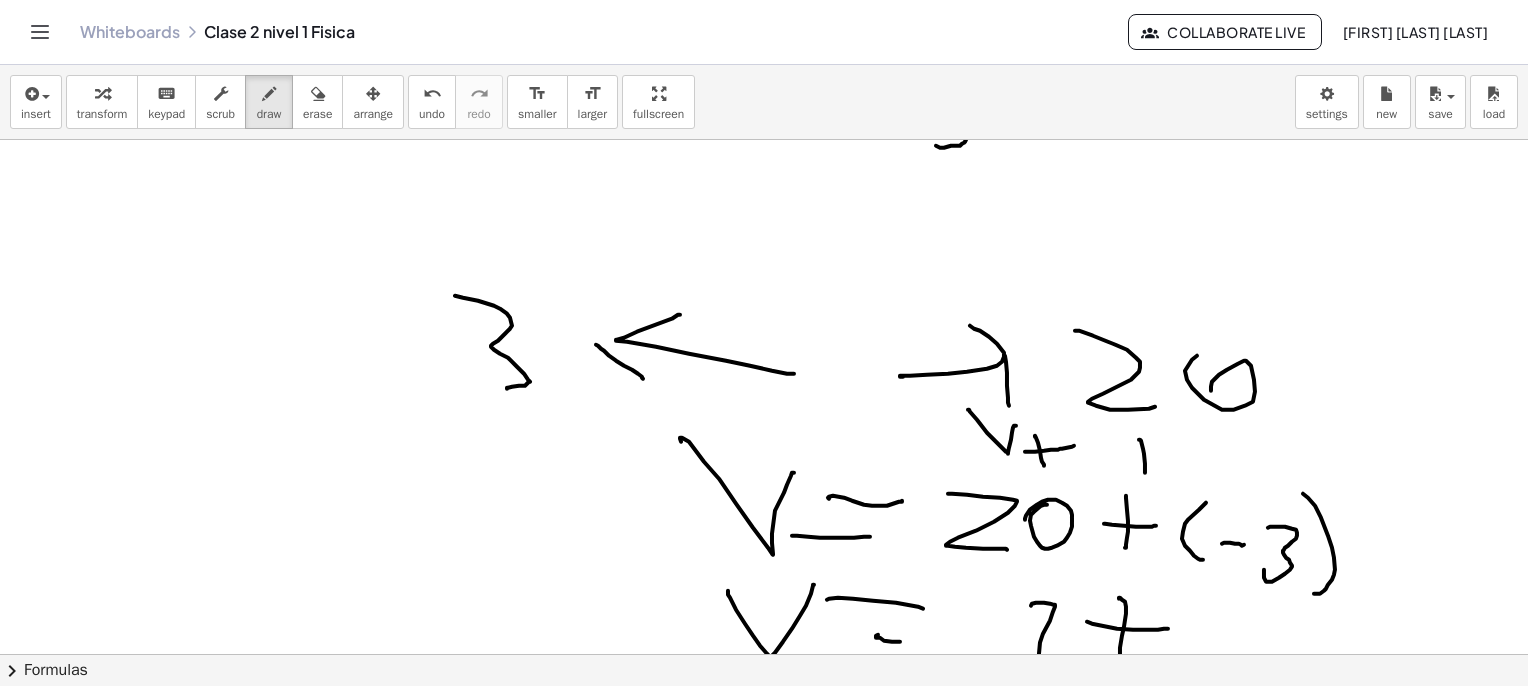 click at bounding box center (769, -368) 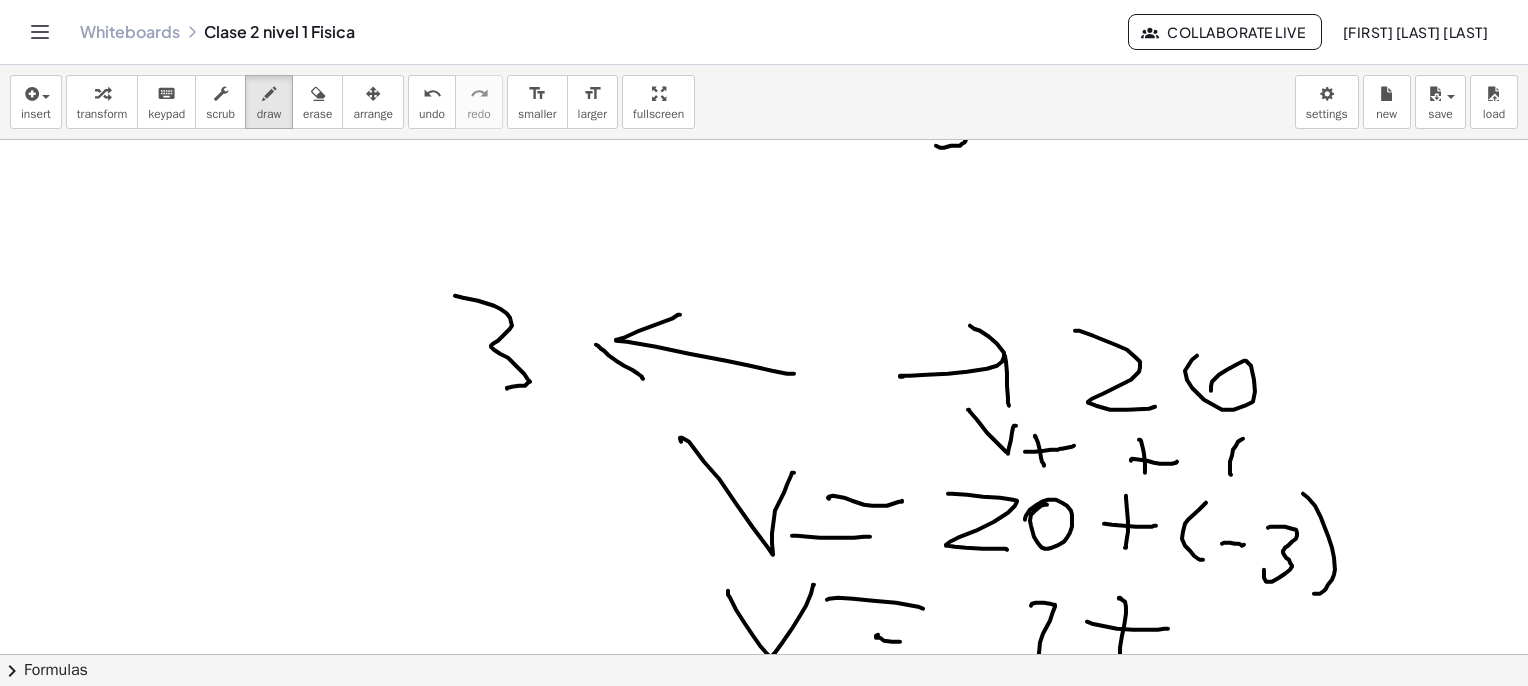 click at bounding box center (769, -368) 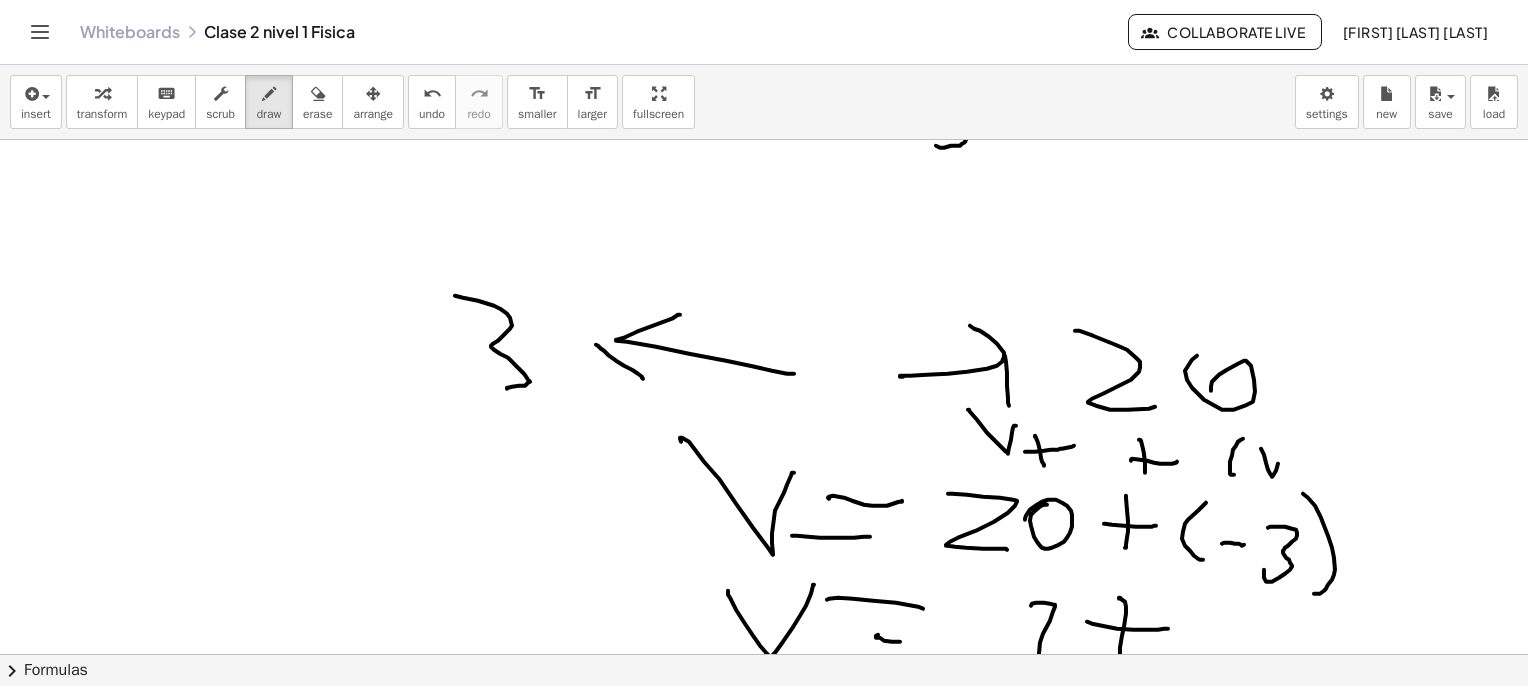 click at bounding box center [769, -368] 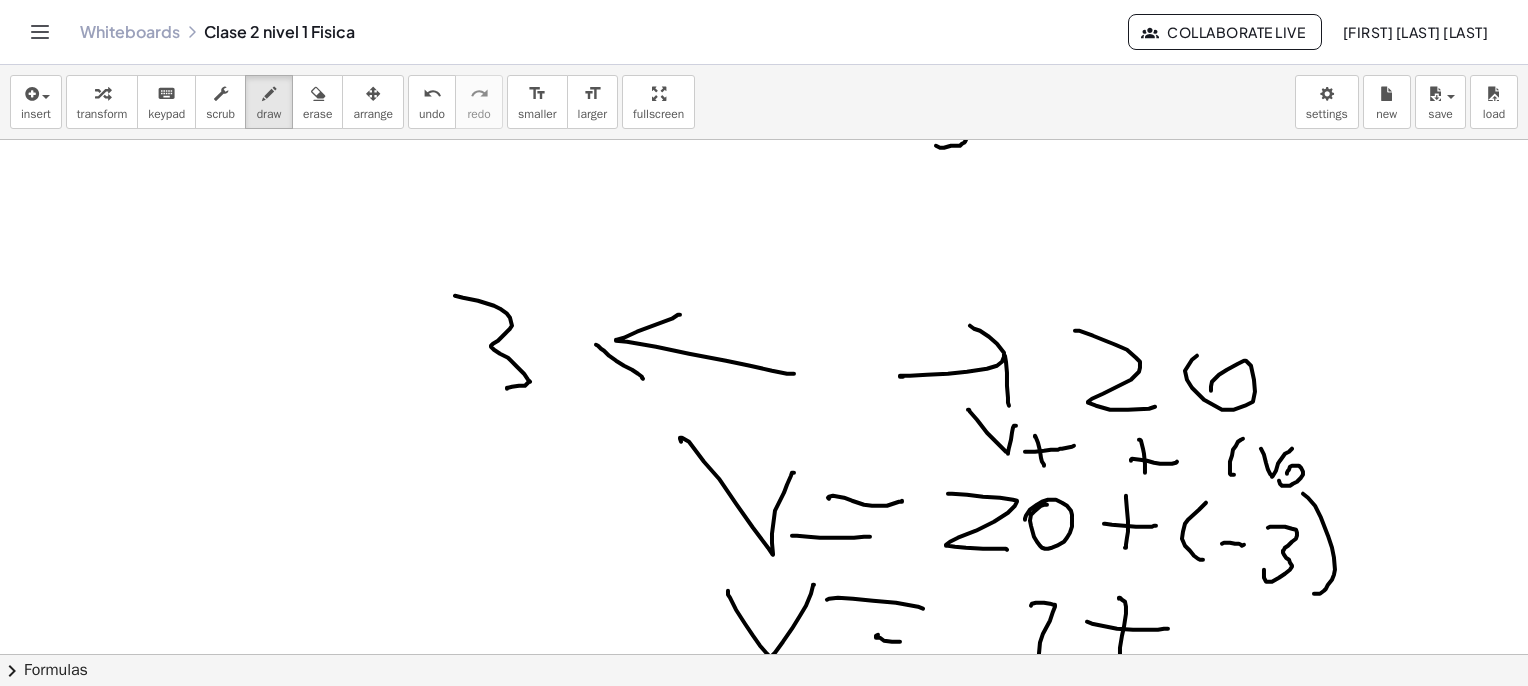 click at bounding box center (769, -368) 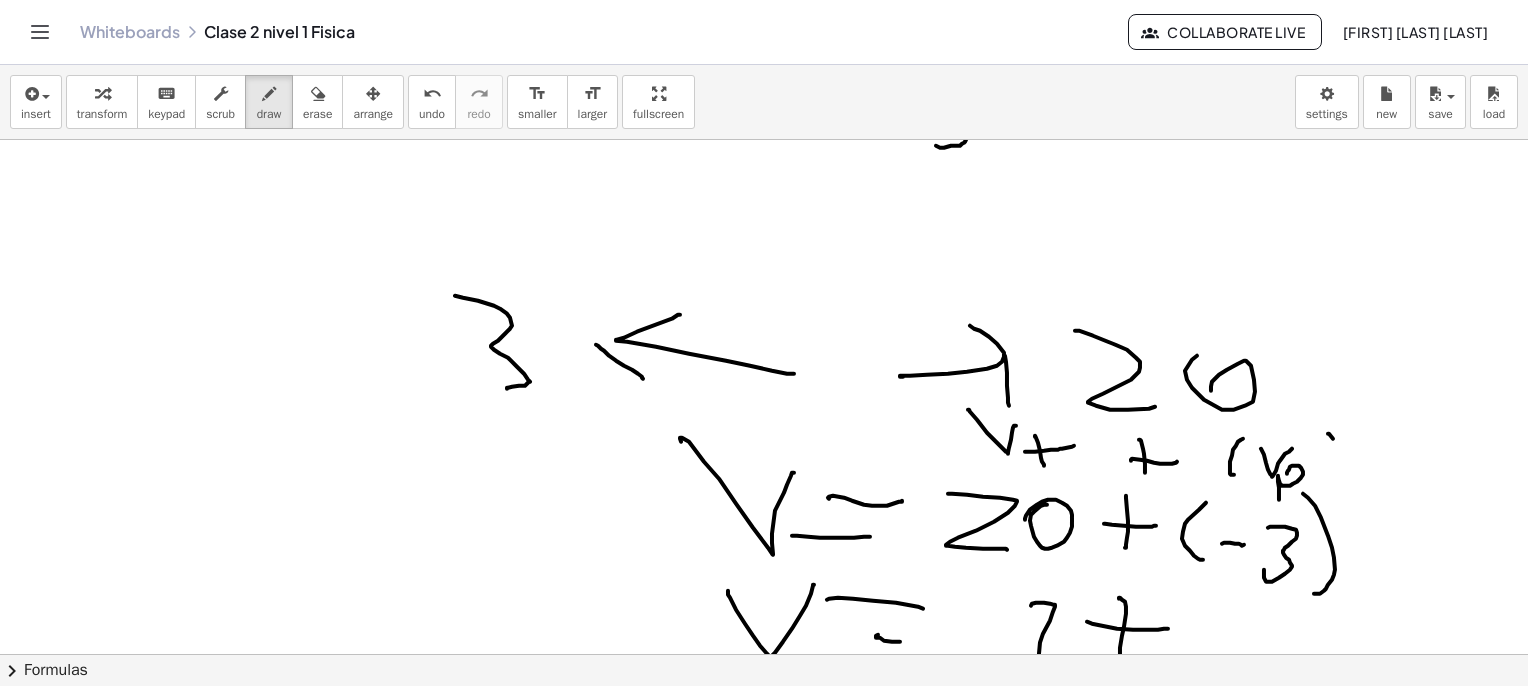 click at bounding box center (769, -368) 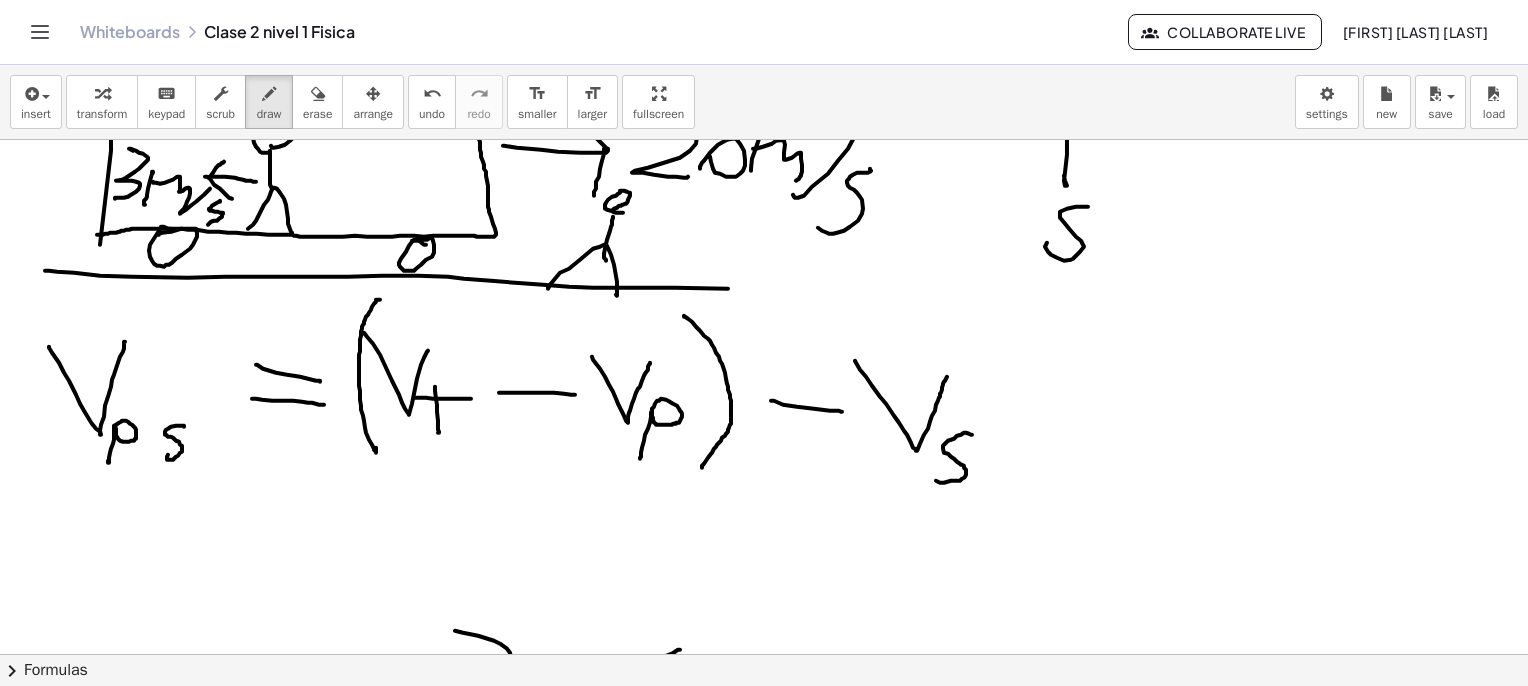 scroll, scrollTop: 2800, scrollLeft: 0, axis: vertical 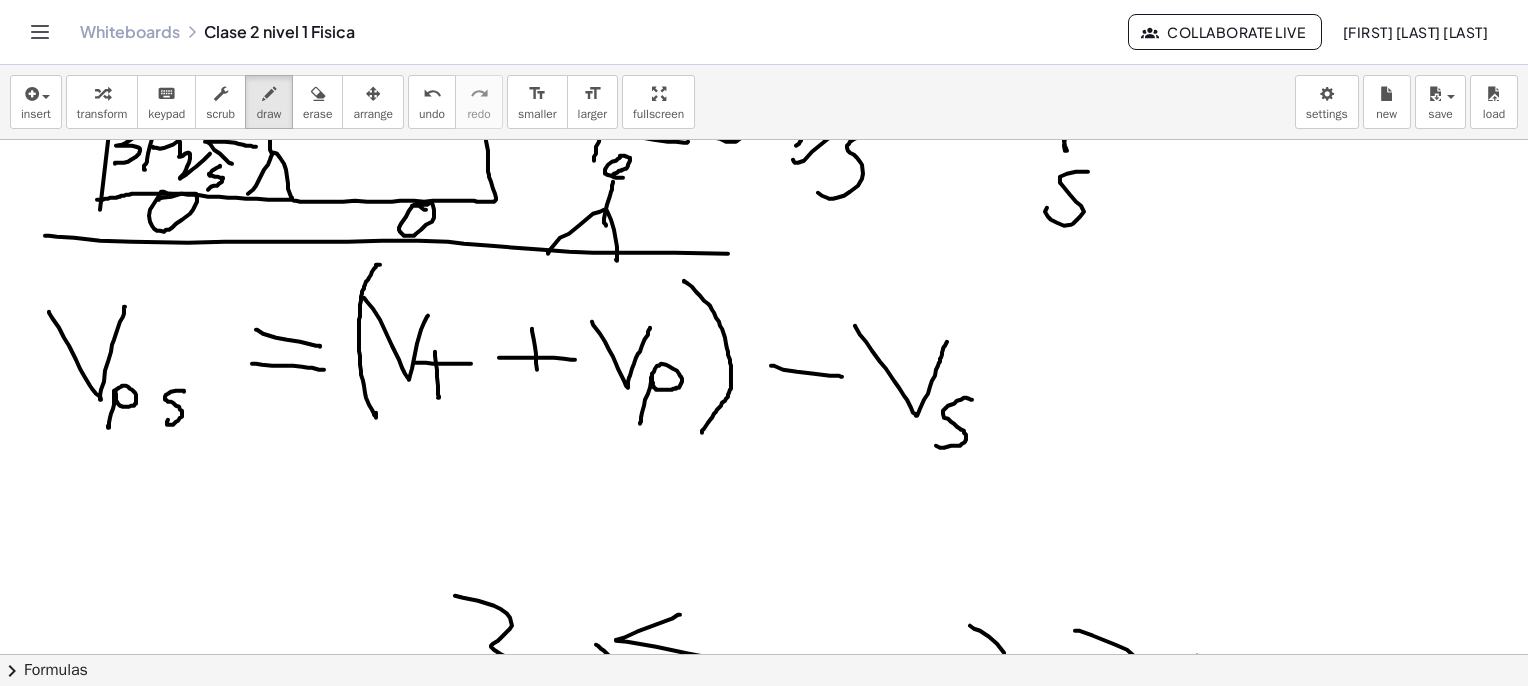 click at bounding box center (769, -68) 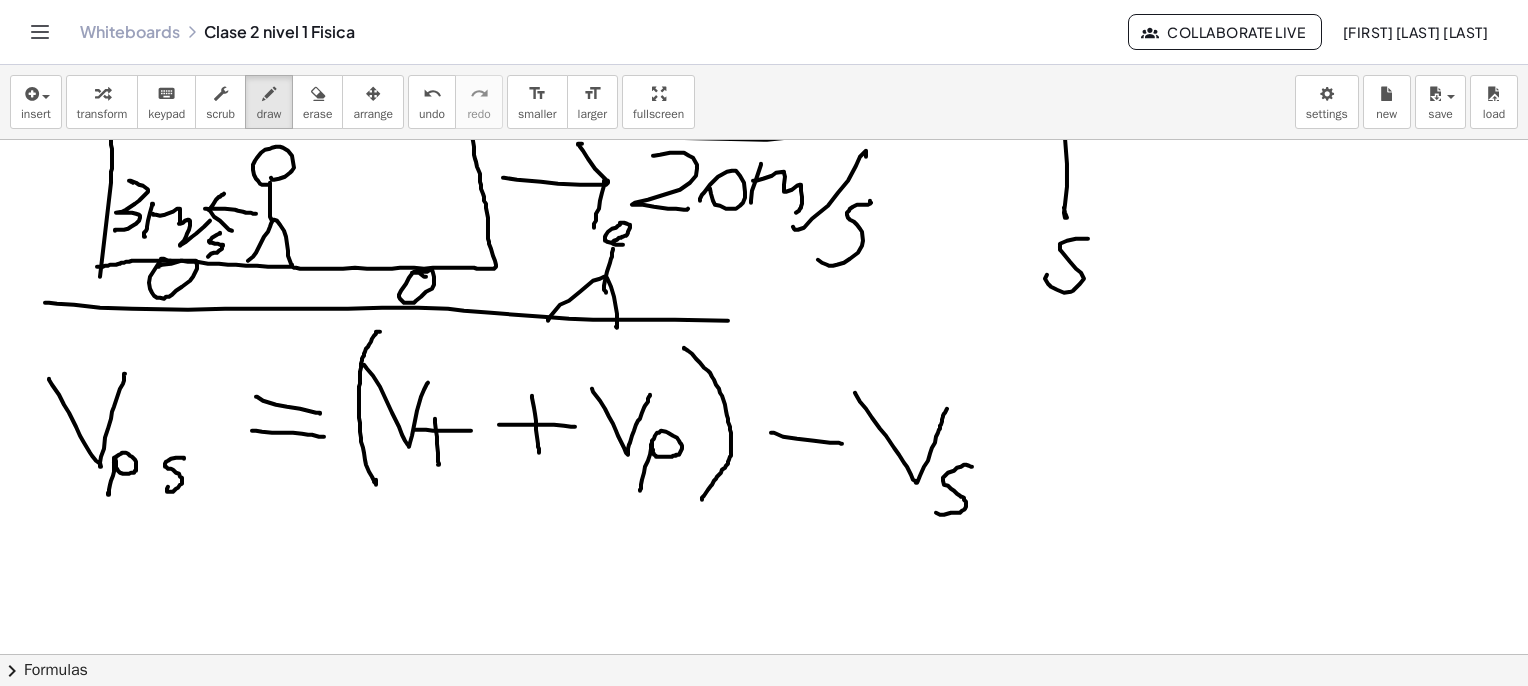 scroll, scrollTop: 2700, scrollLeft: 0, axis: vertical 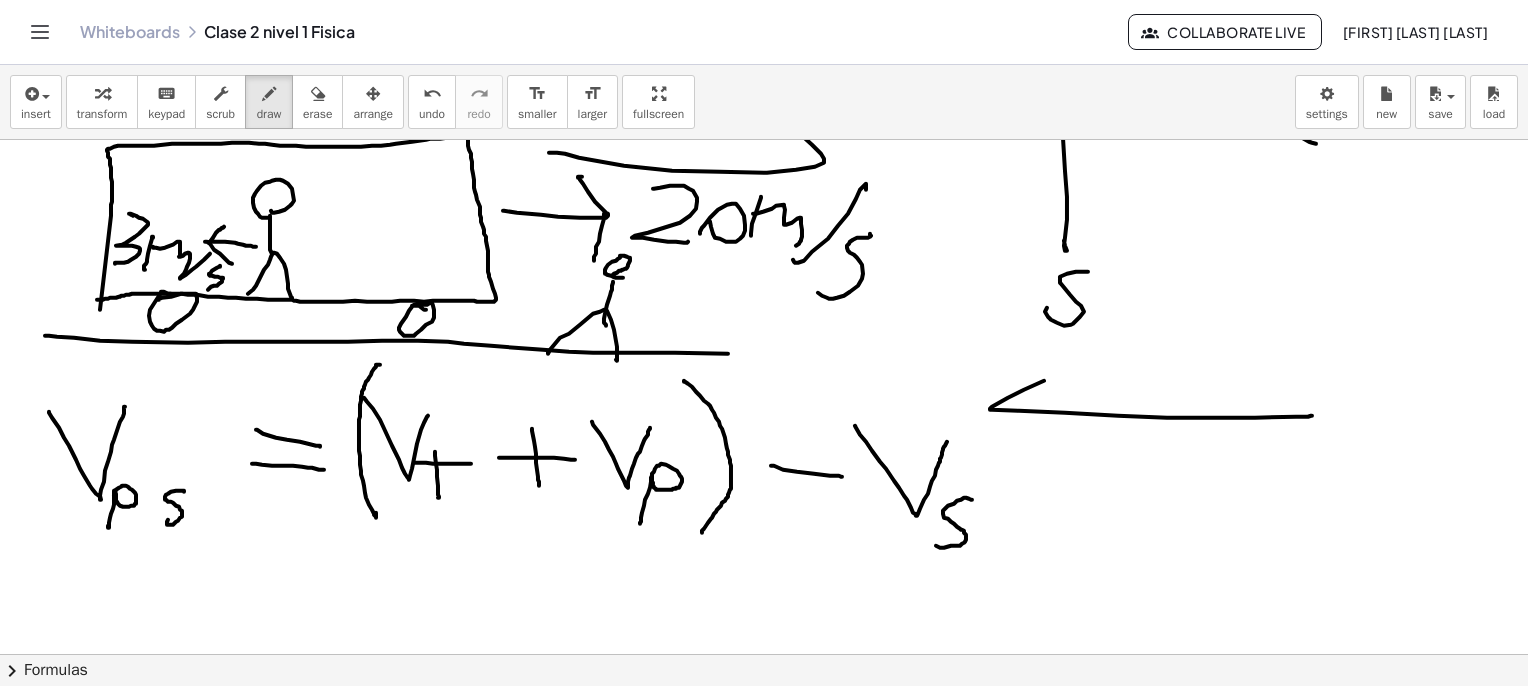 click at bounding box center (769, 32) 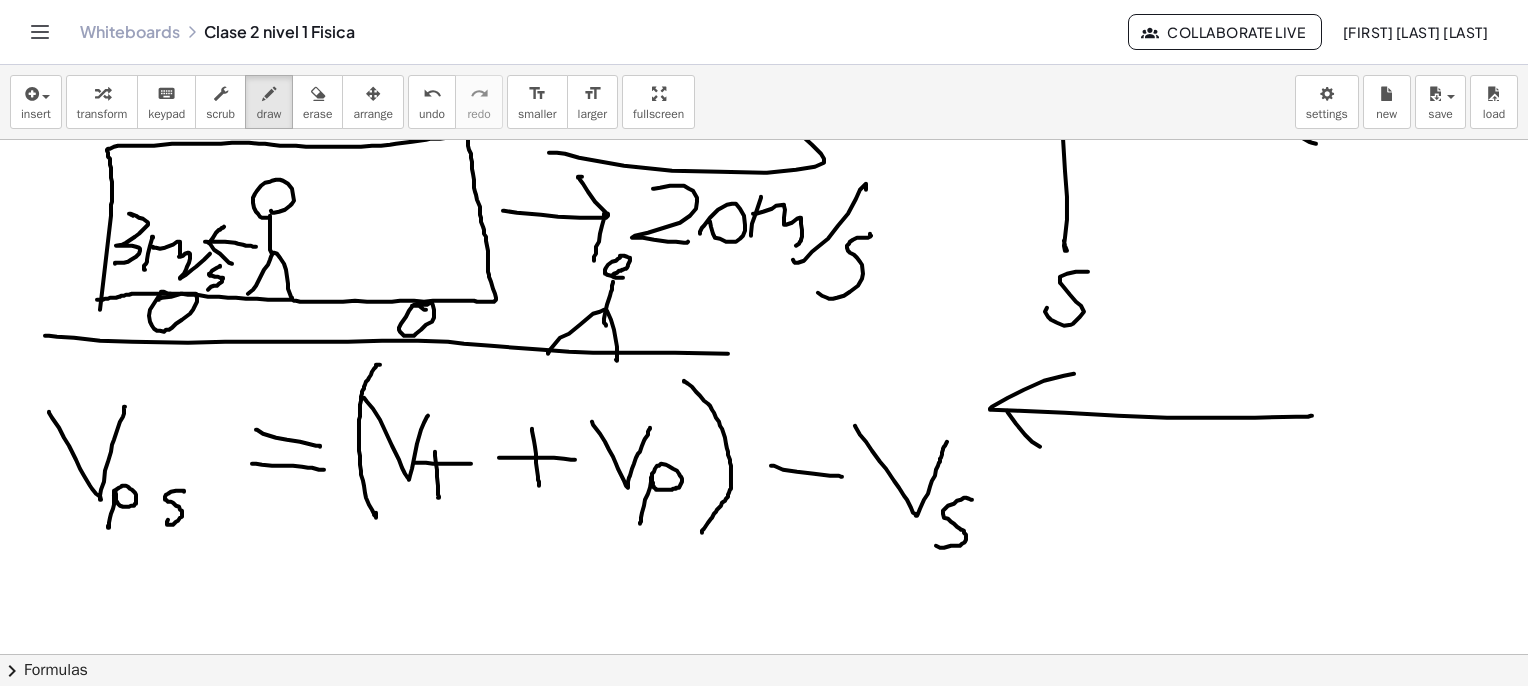 click at bounding box center [769, 32] 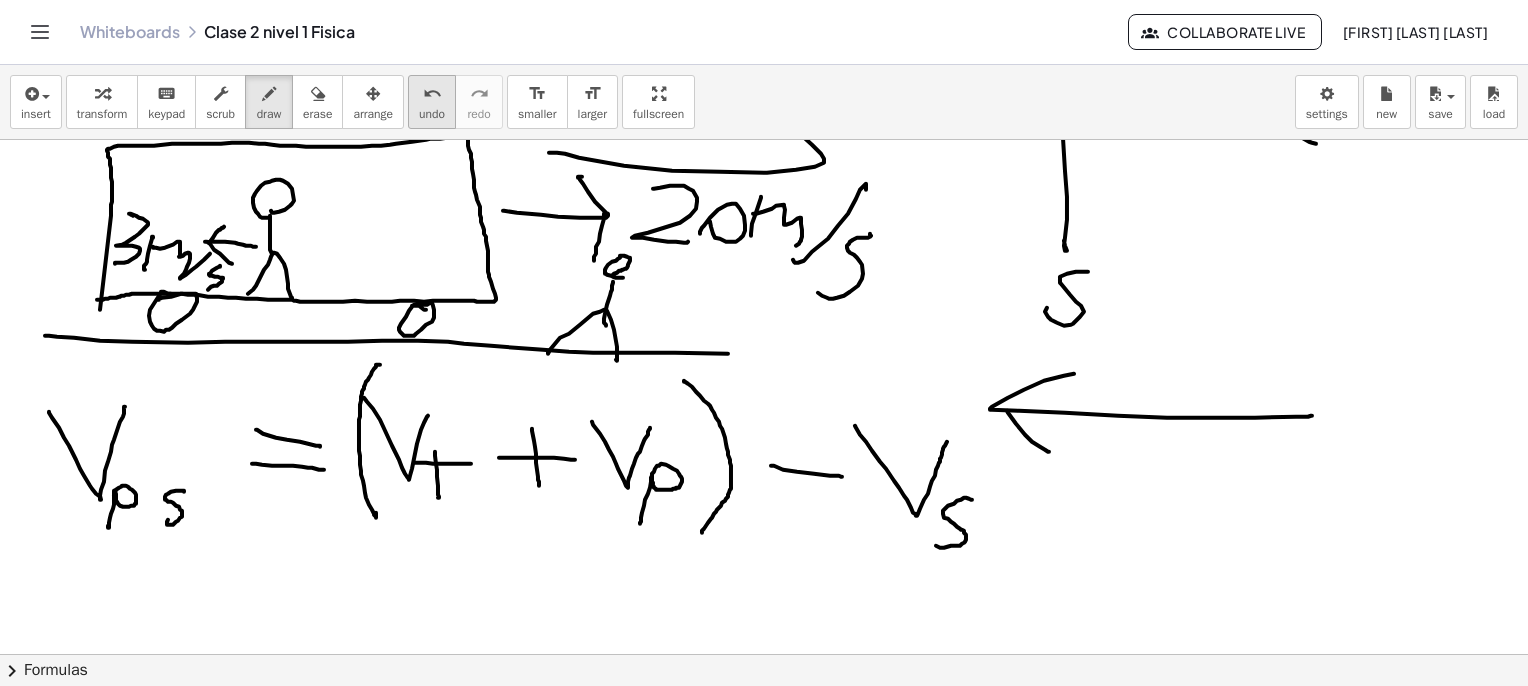 click on "undo" at bounding box center (432, 94) 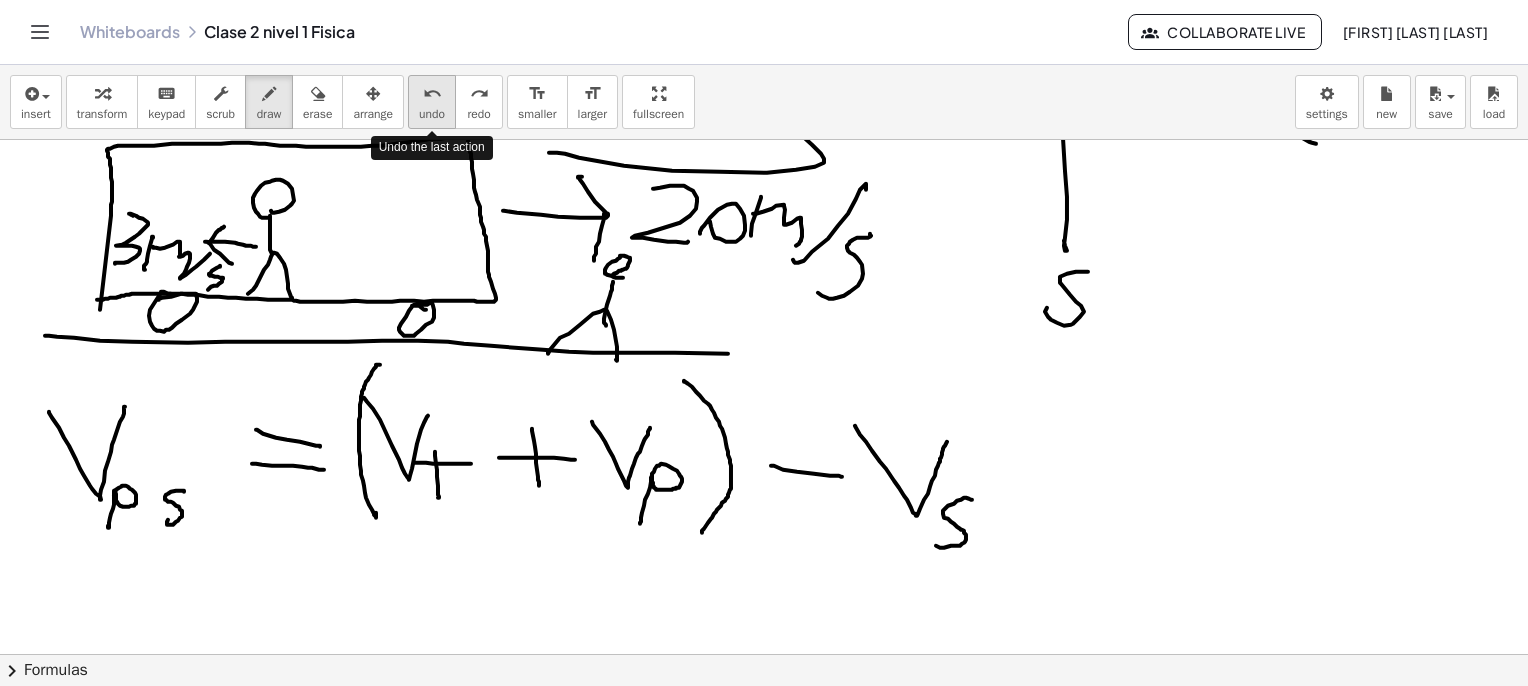 click on "undo" at bounding box center [432, 94] 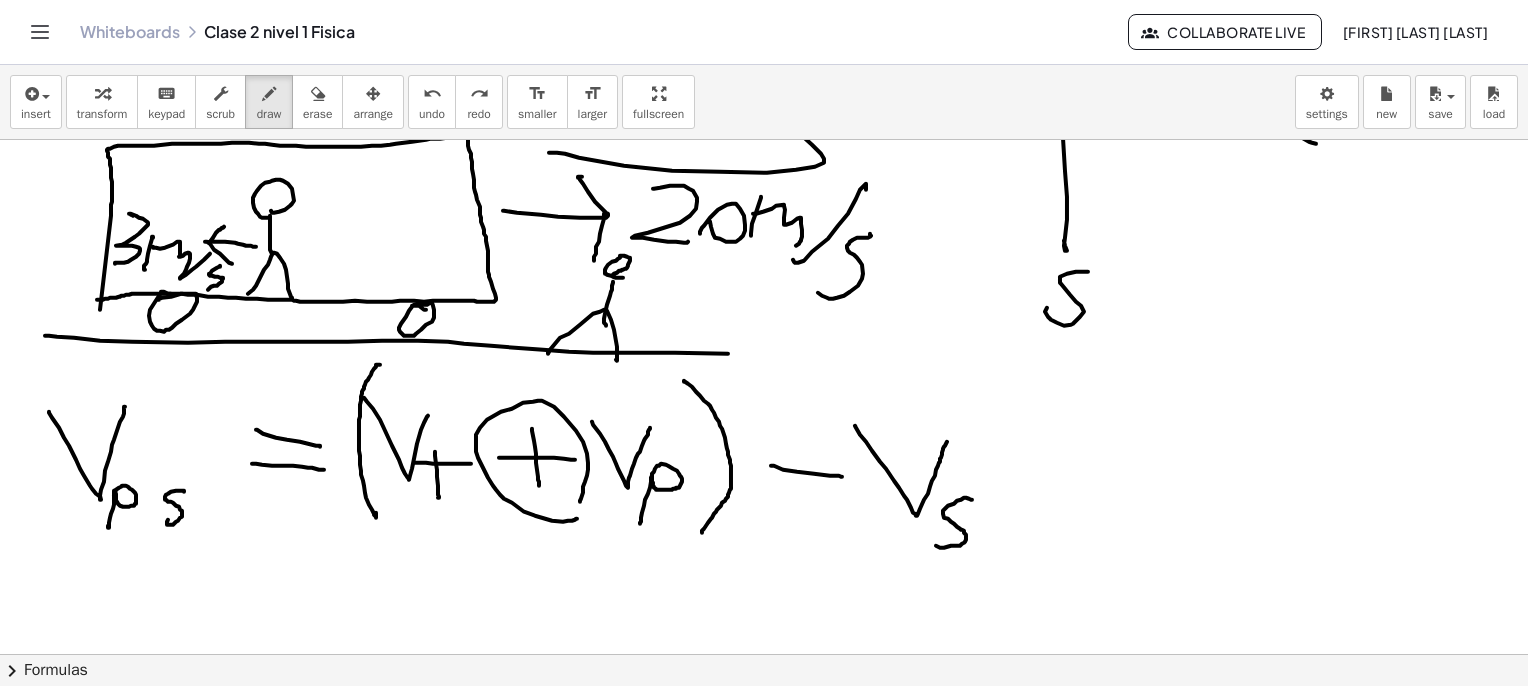 click at bounding box center (769, 32) 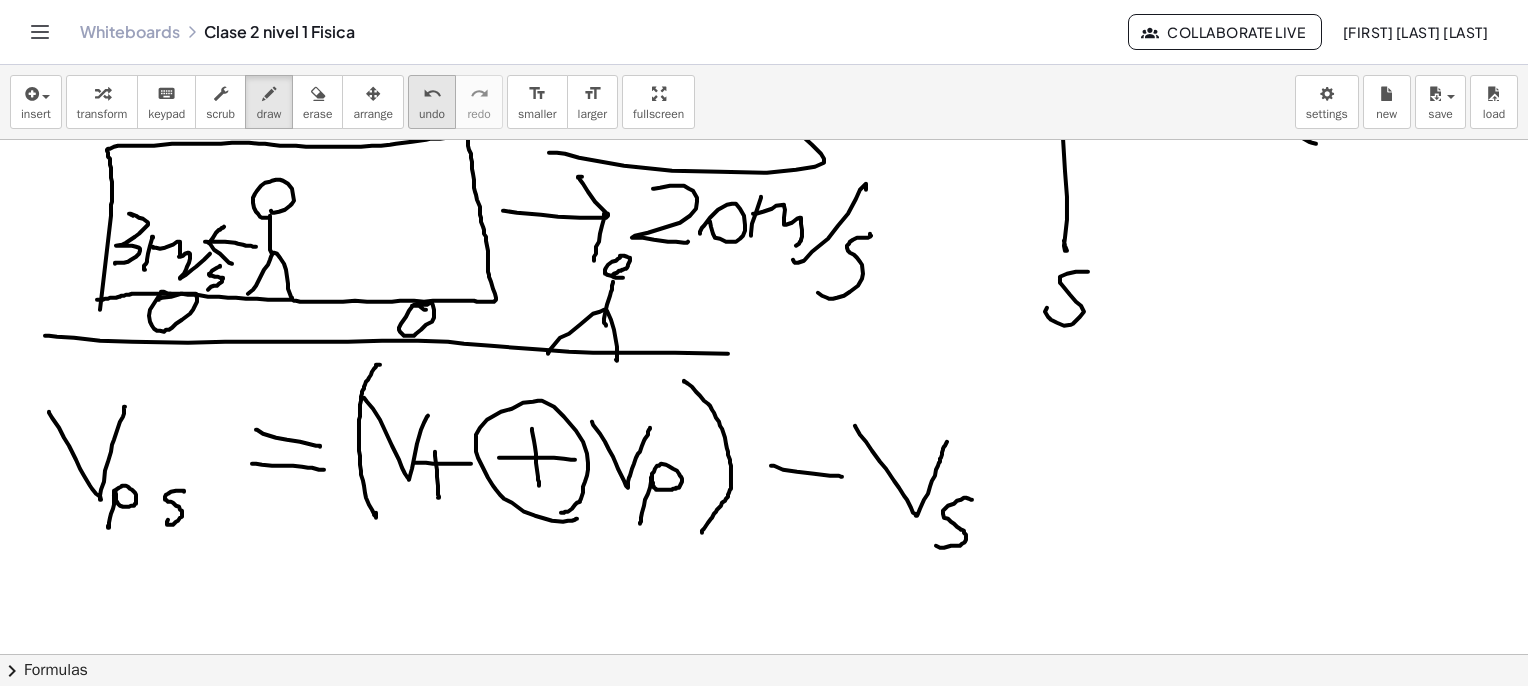 click on "undo" at bounding box center (432, 93) 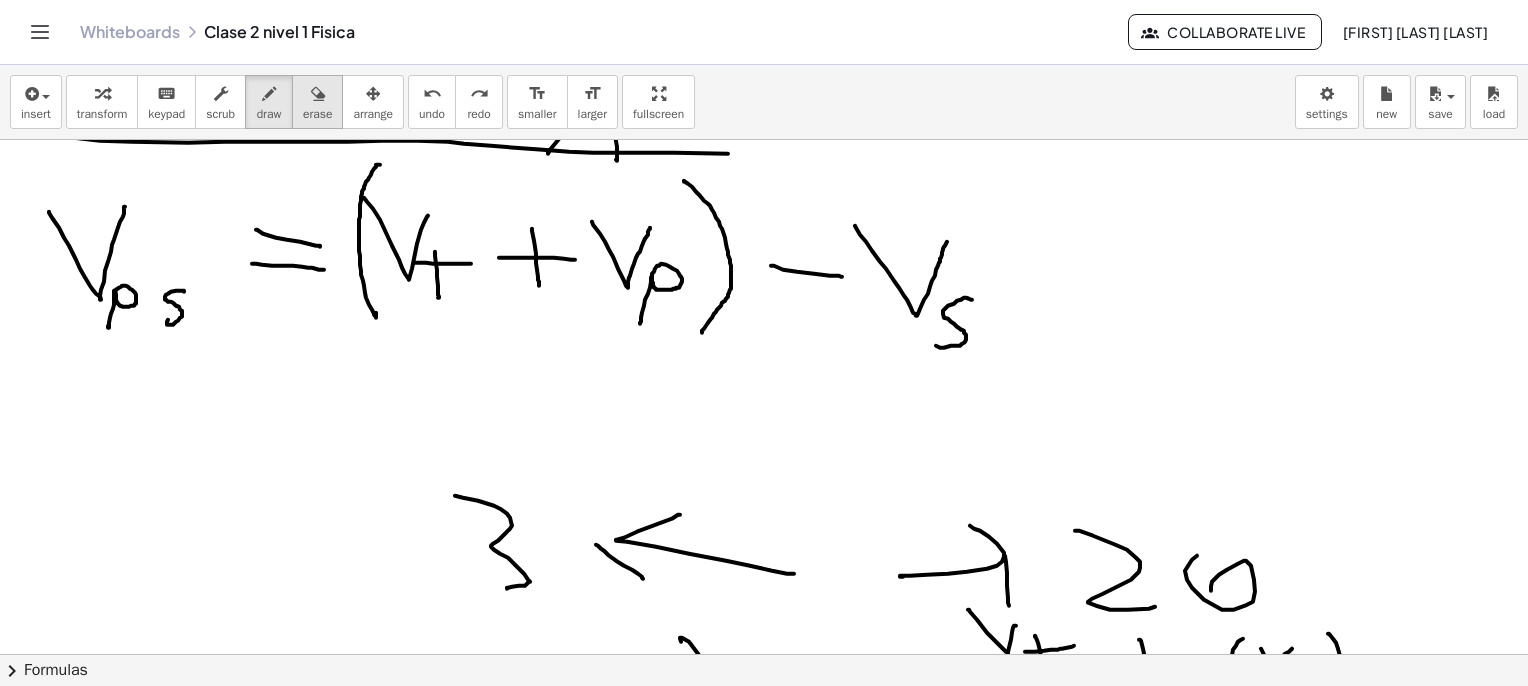 scroll, scrollTop: 3100, scrollLeft: 0, axis: vertical 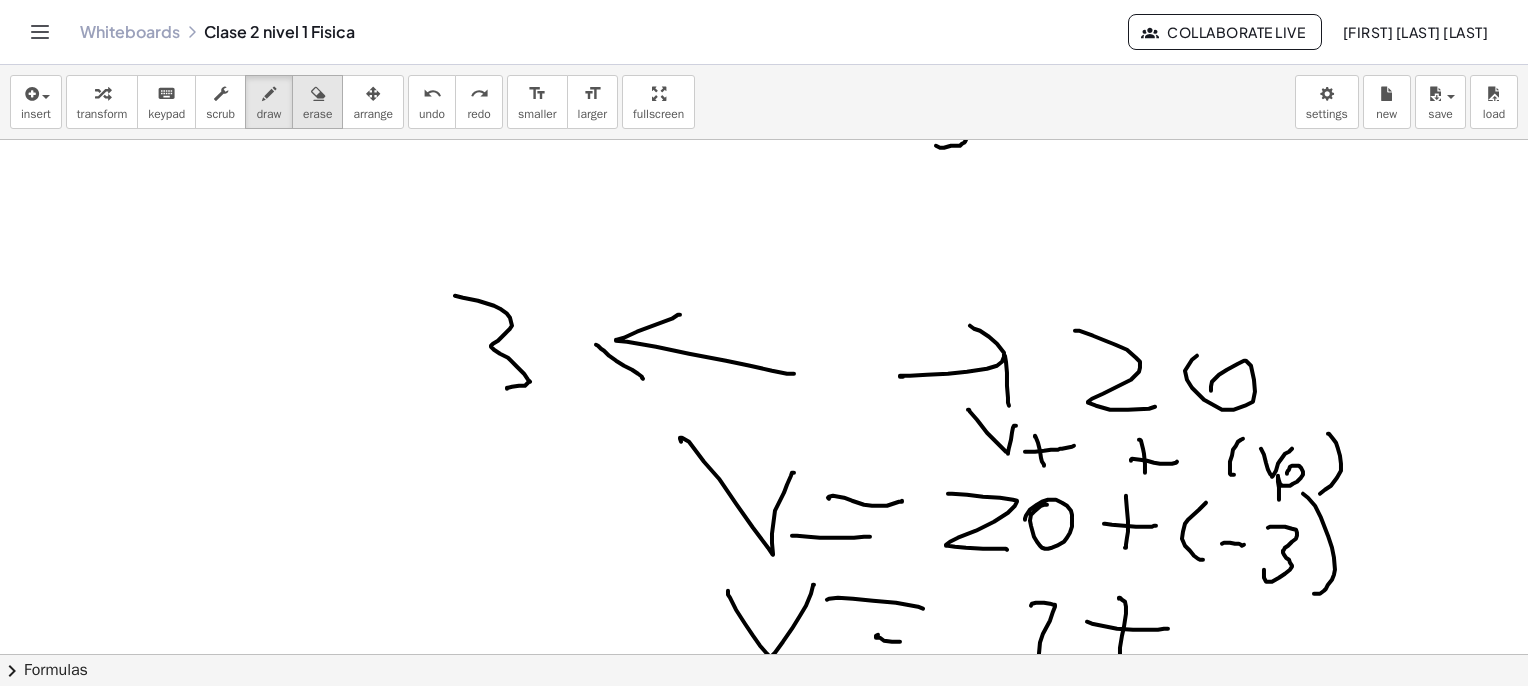 click on "erase" at bounding box center [317, 102] 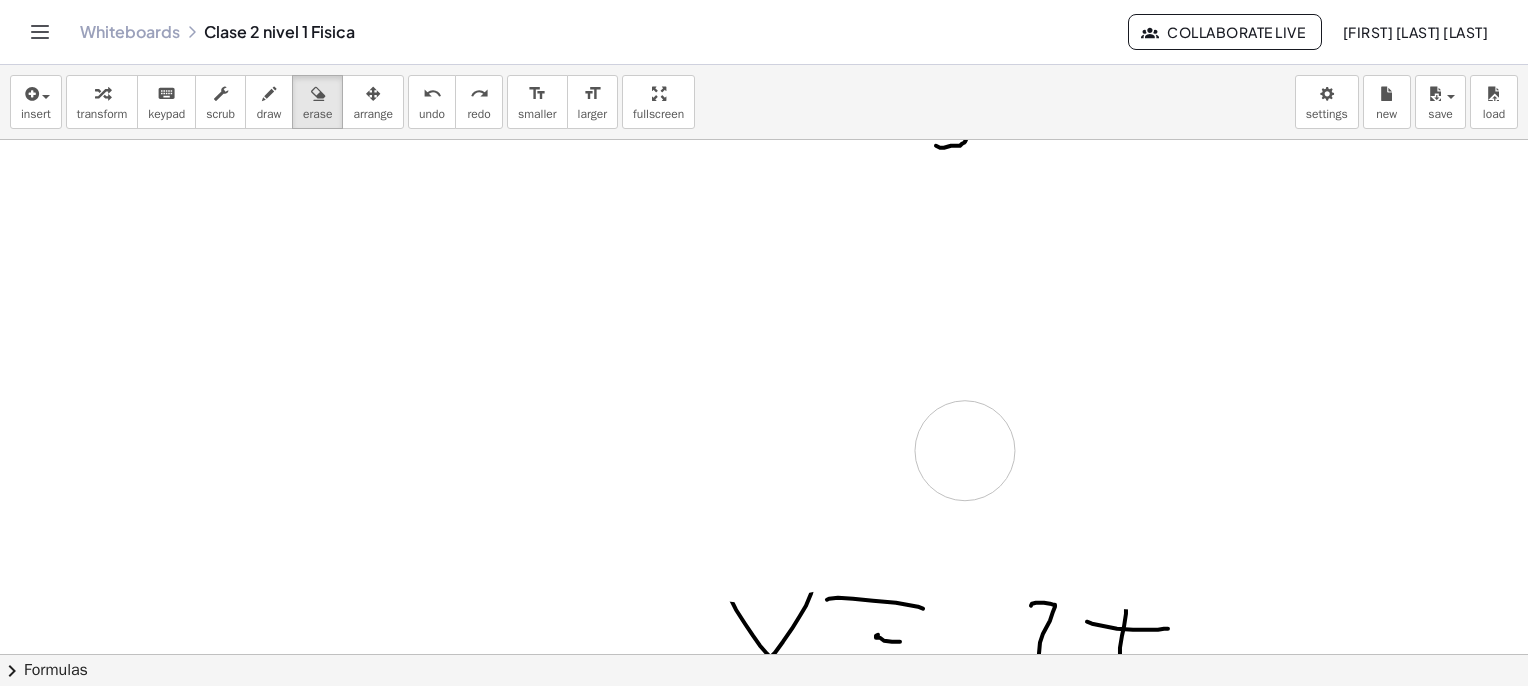 click at bounding box center (769, -368) 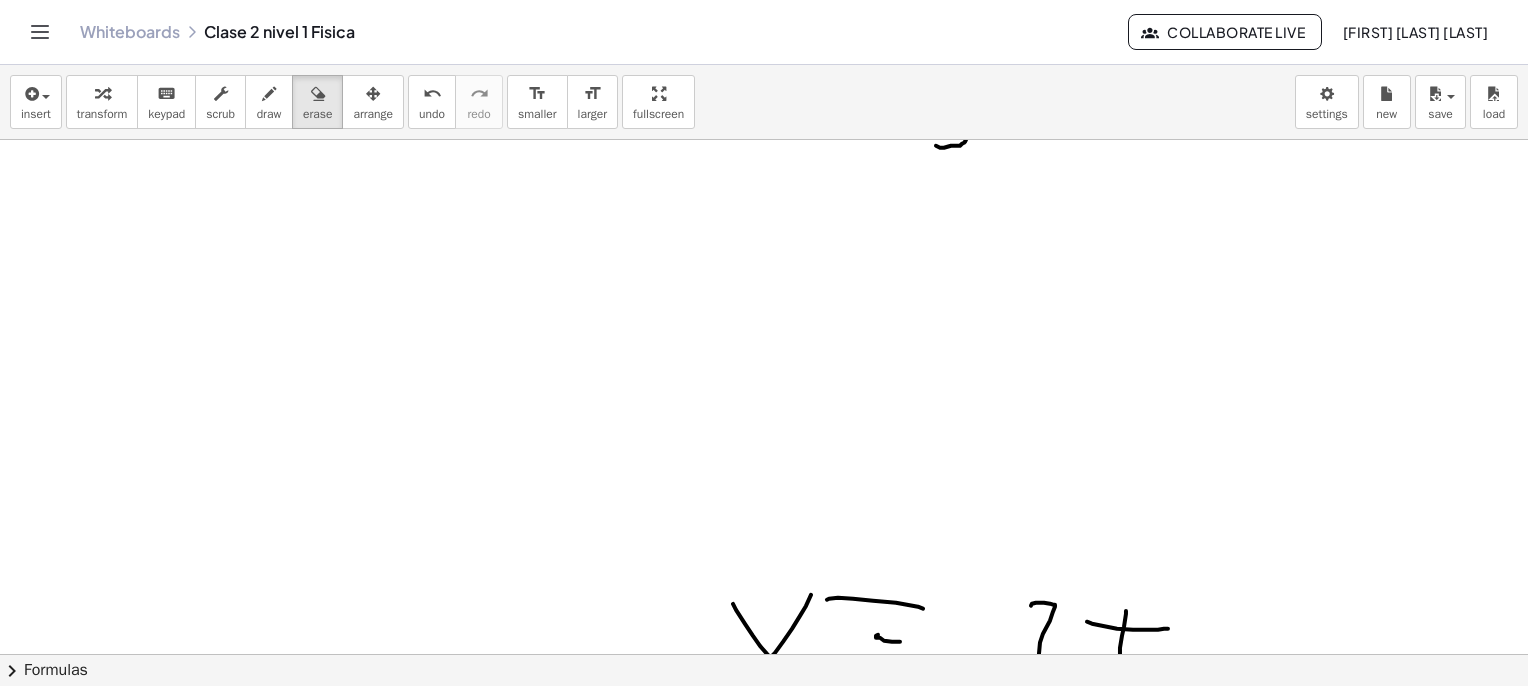 scroll, scrollTop: 3300, scrollLeft: 0, axis: vertical 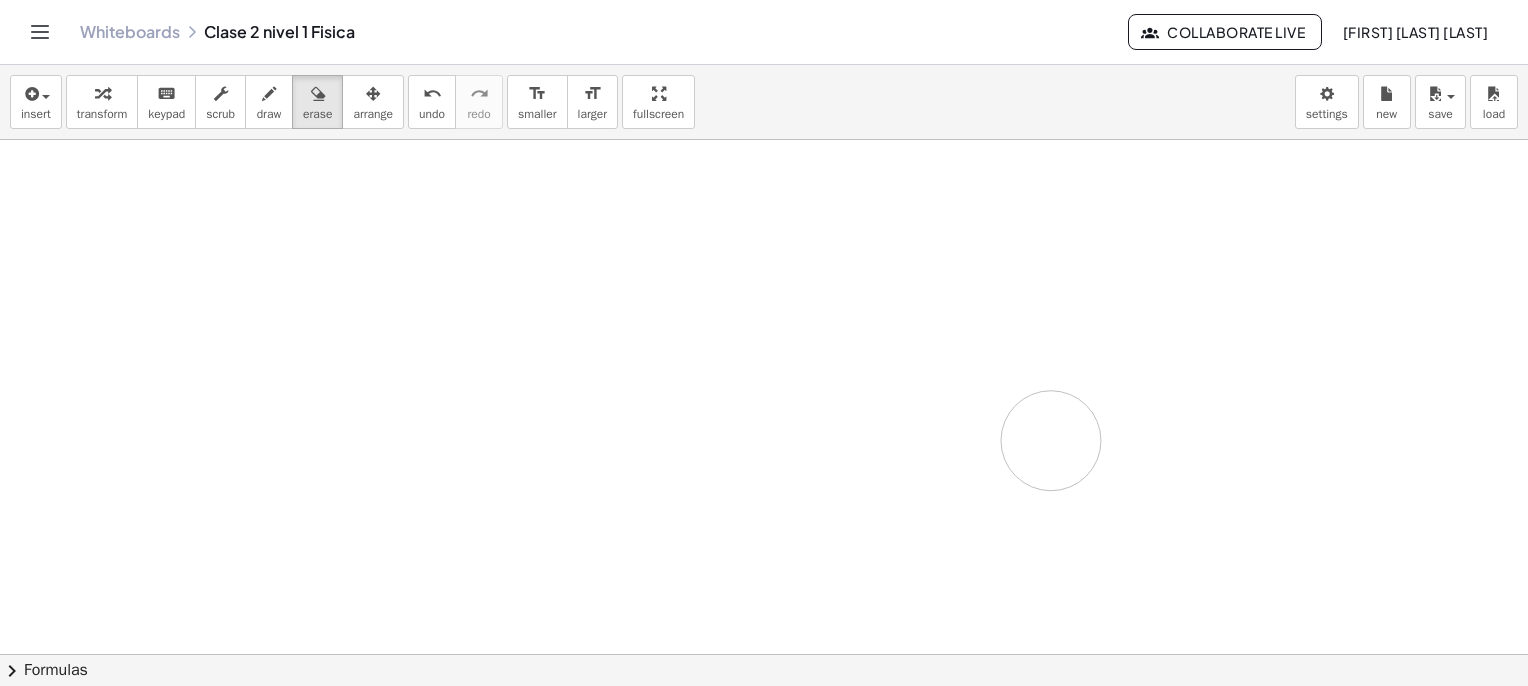 click at bounding box center [769, -568] 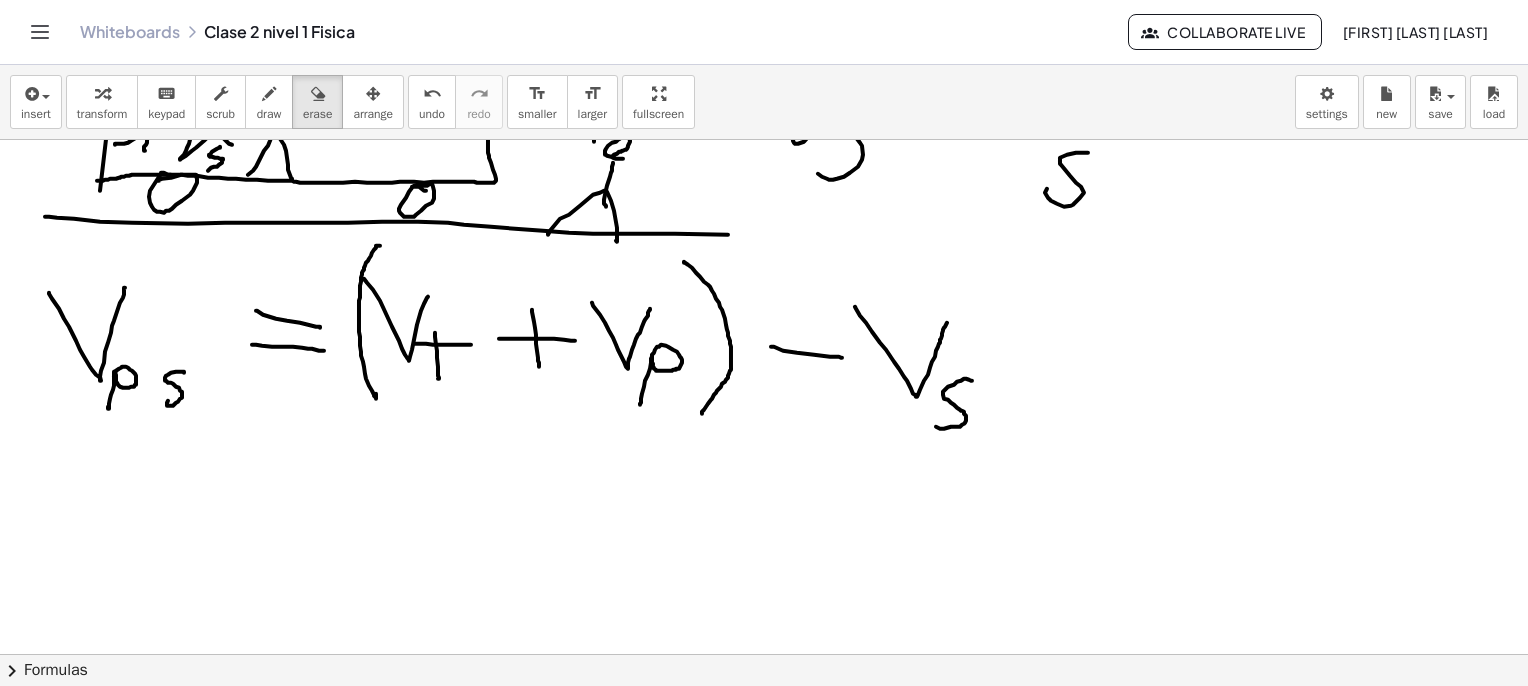 scroll, scrollTop: 2800, scrollLeft: 0, axis: vertical 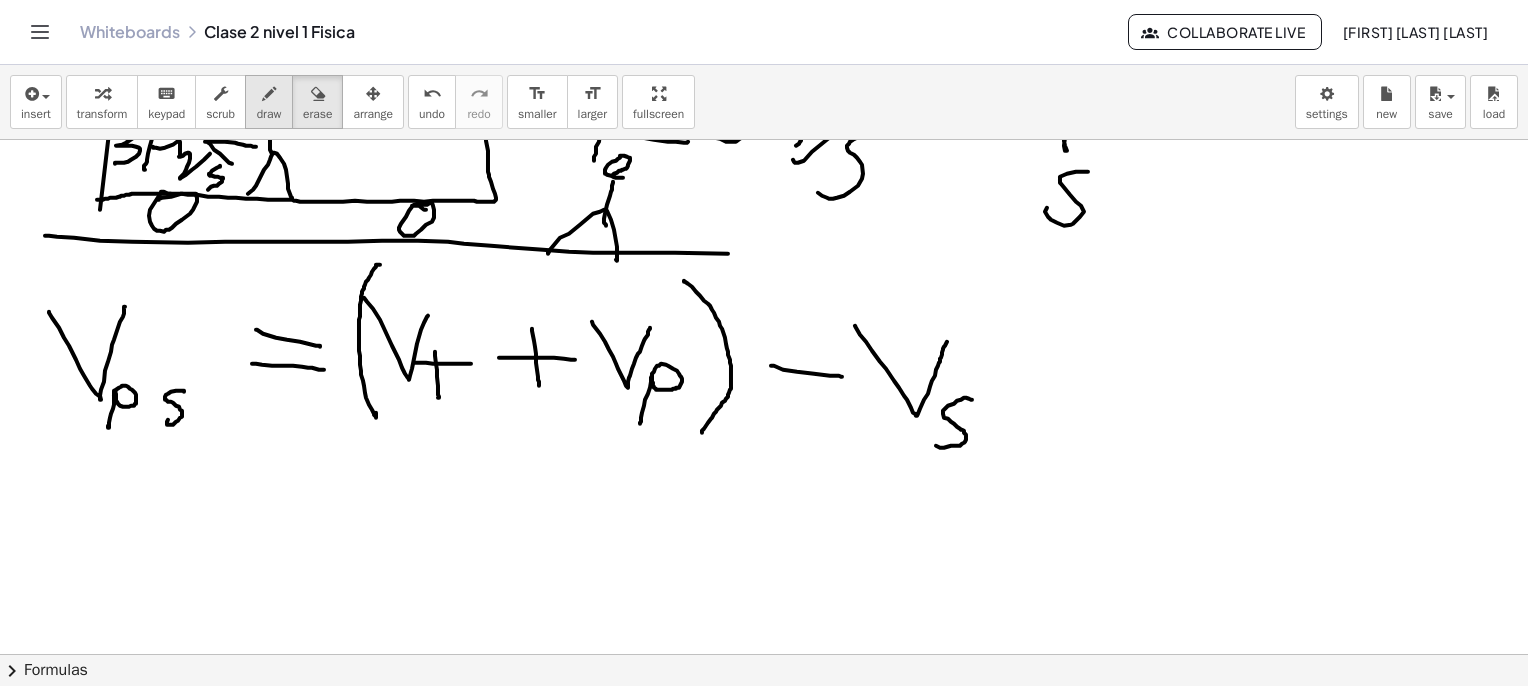 click on "draw" at bounding box center [269, 102] 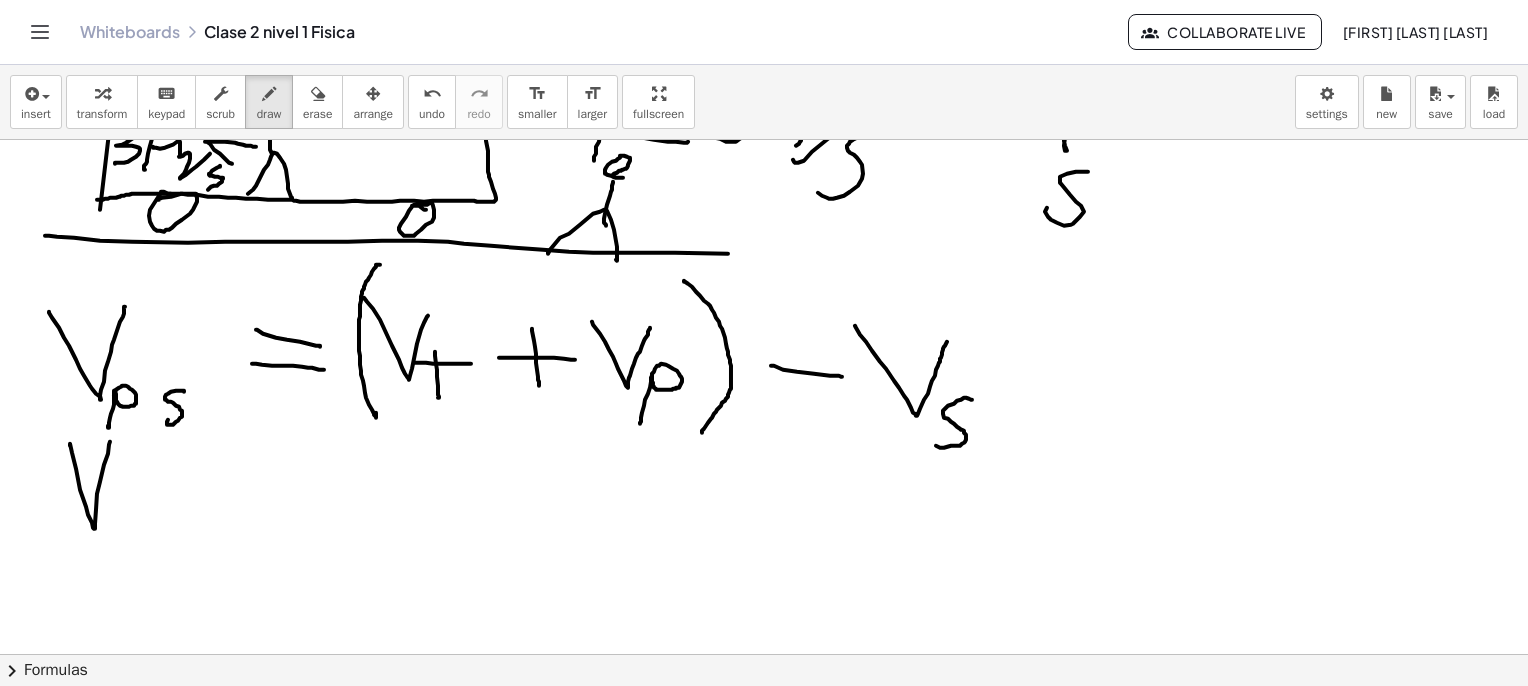 click at bounding box center [769, -68] 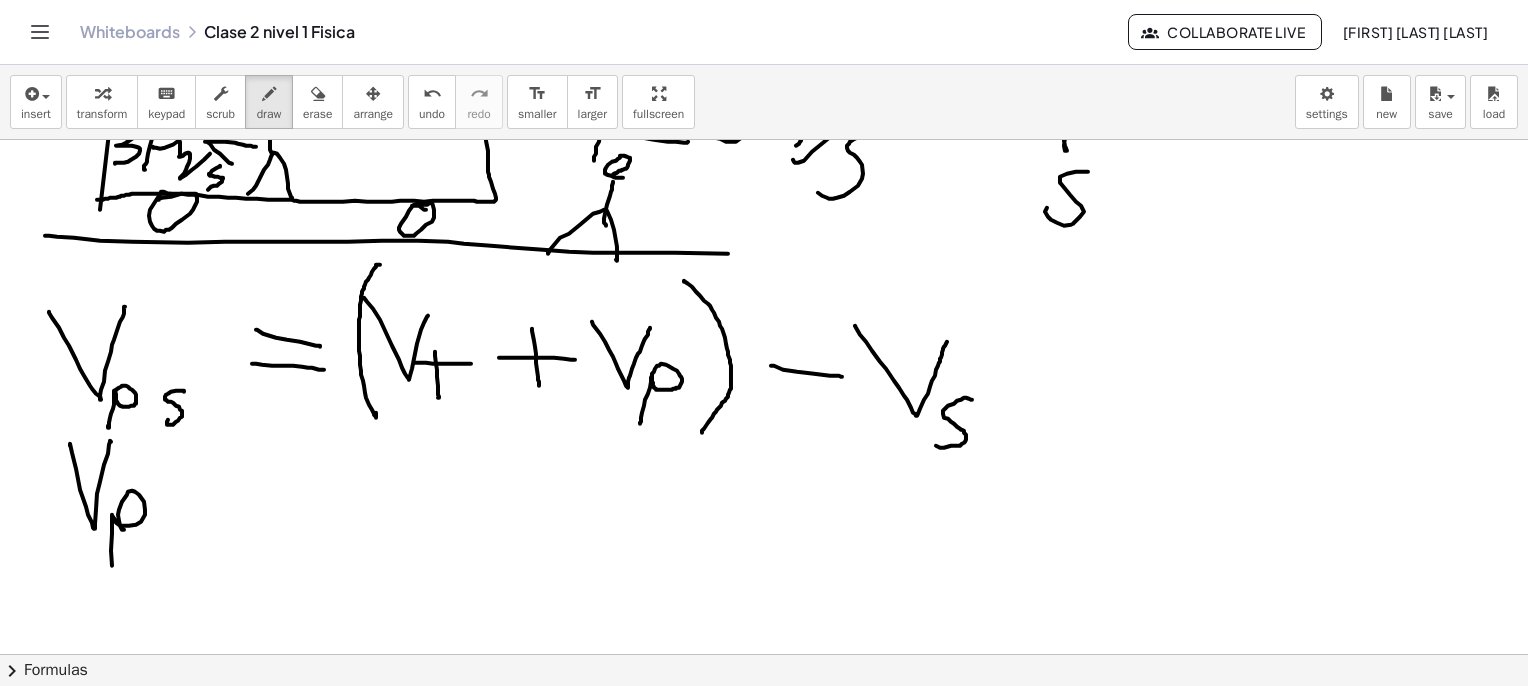 click at bounding box center [769, -68] 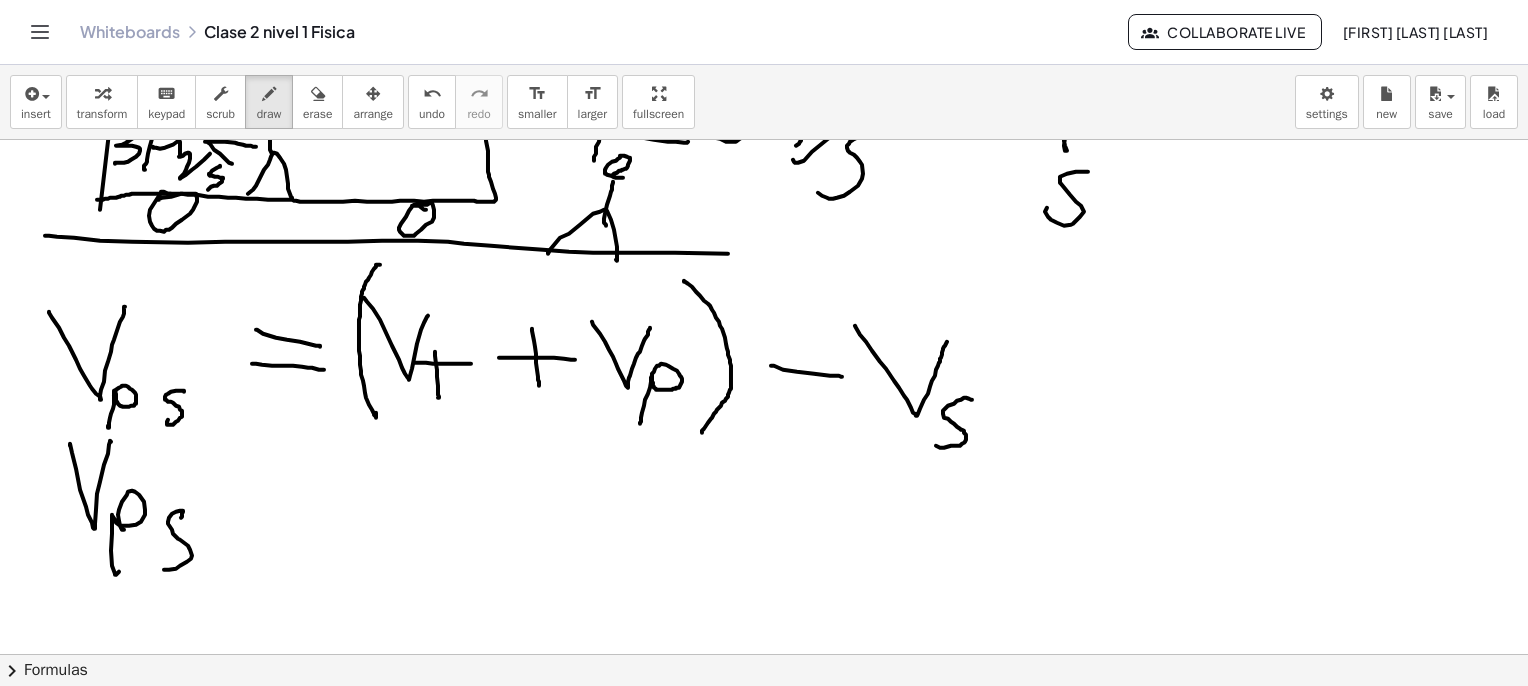 click at bounding box center [769, -68] 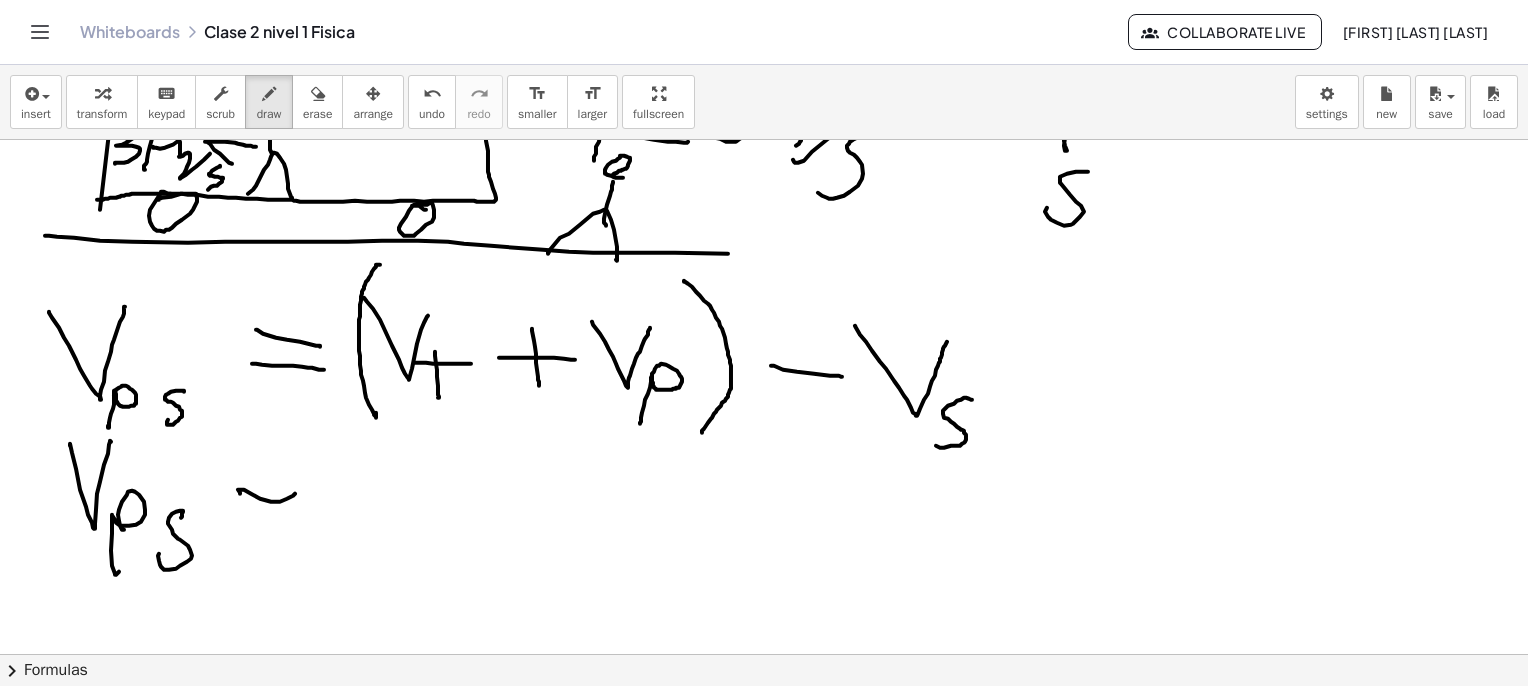 click at bounding box center (769, -68) 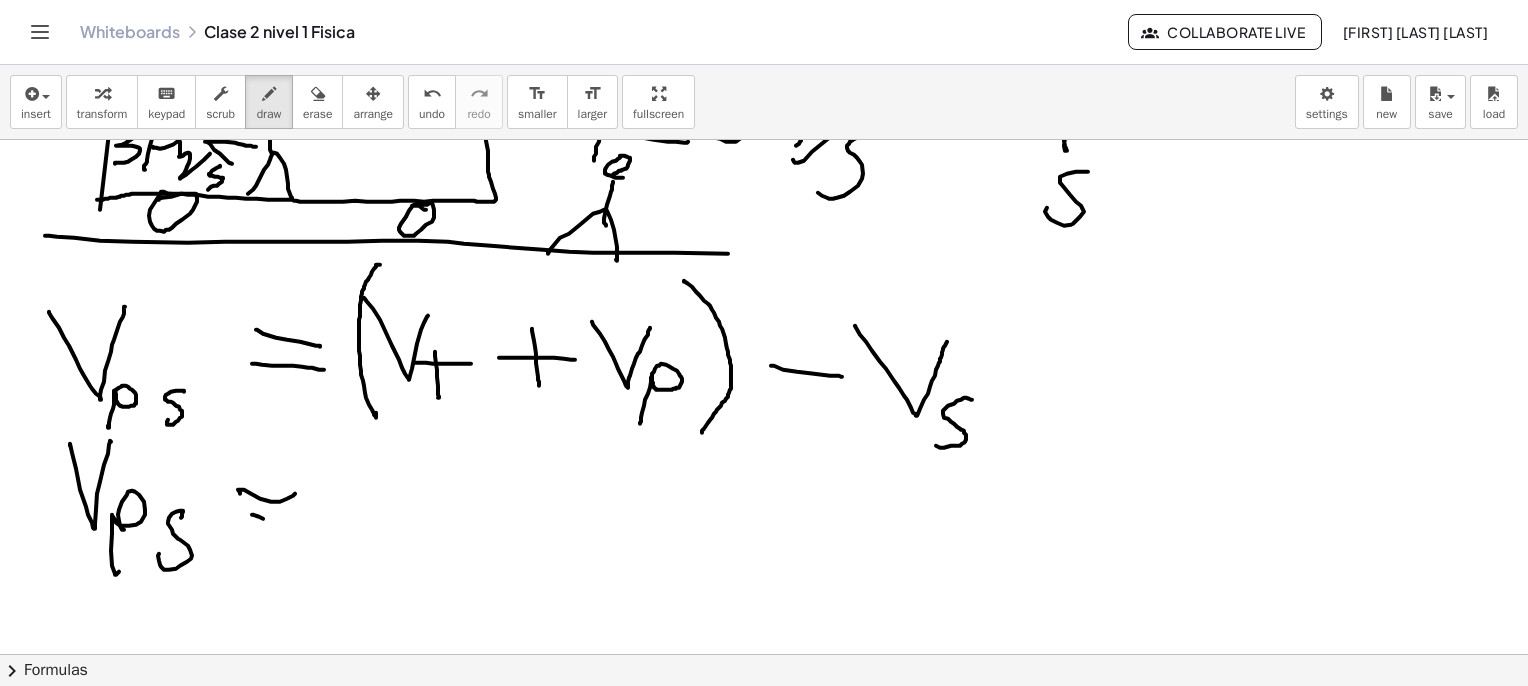 click at bounding box center (769, -68) 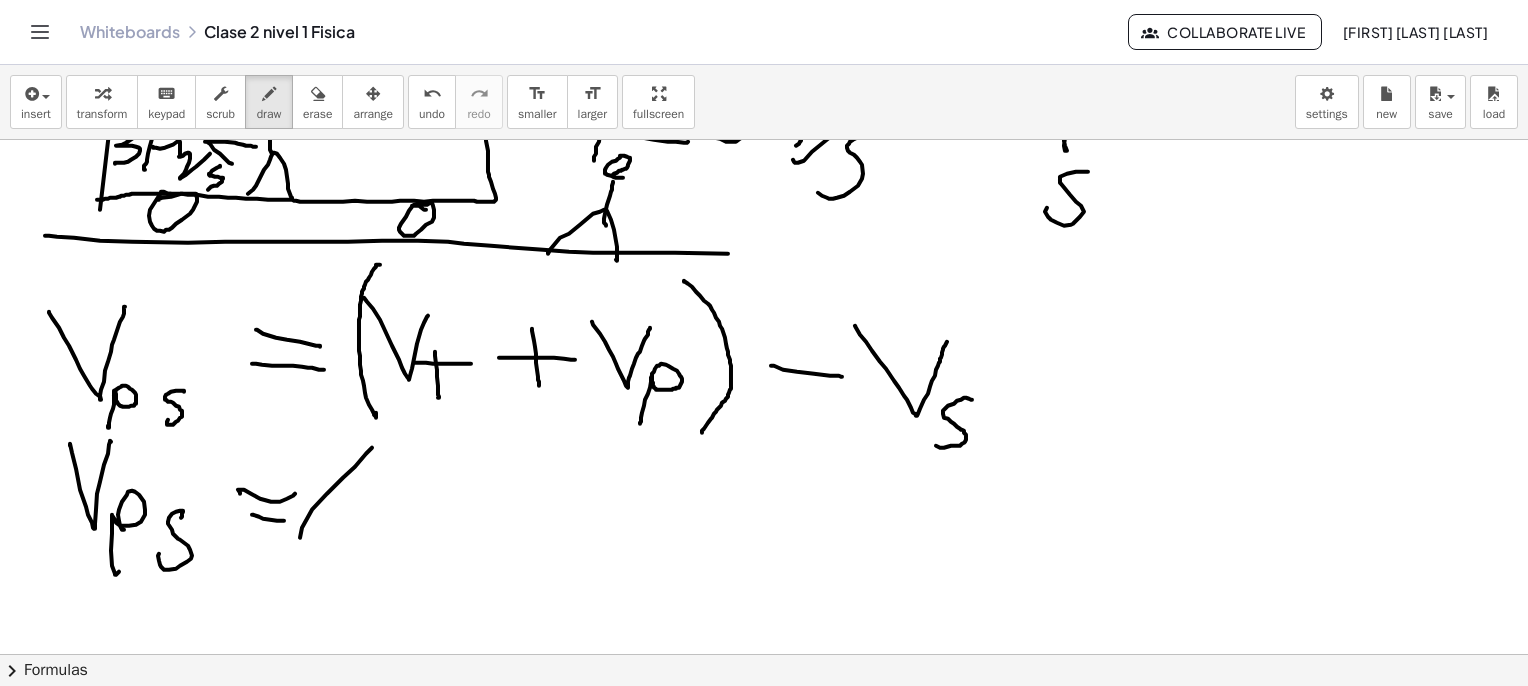 click at bounding box center (769, -68) 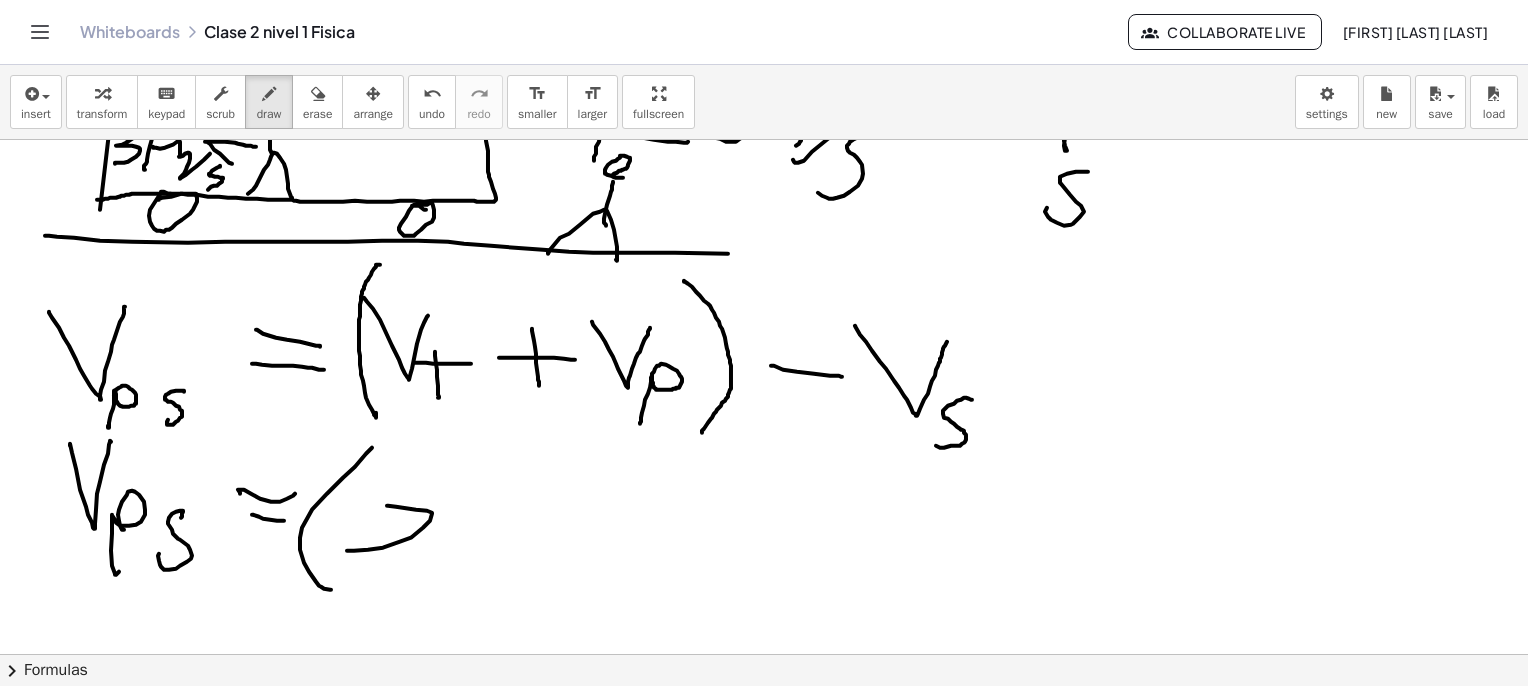 click at bounding box center [769, -68] 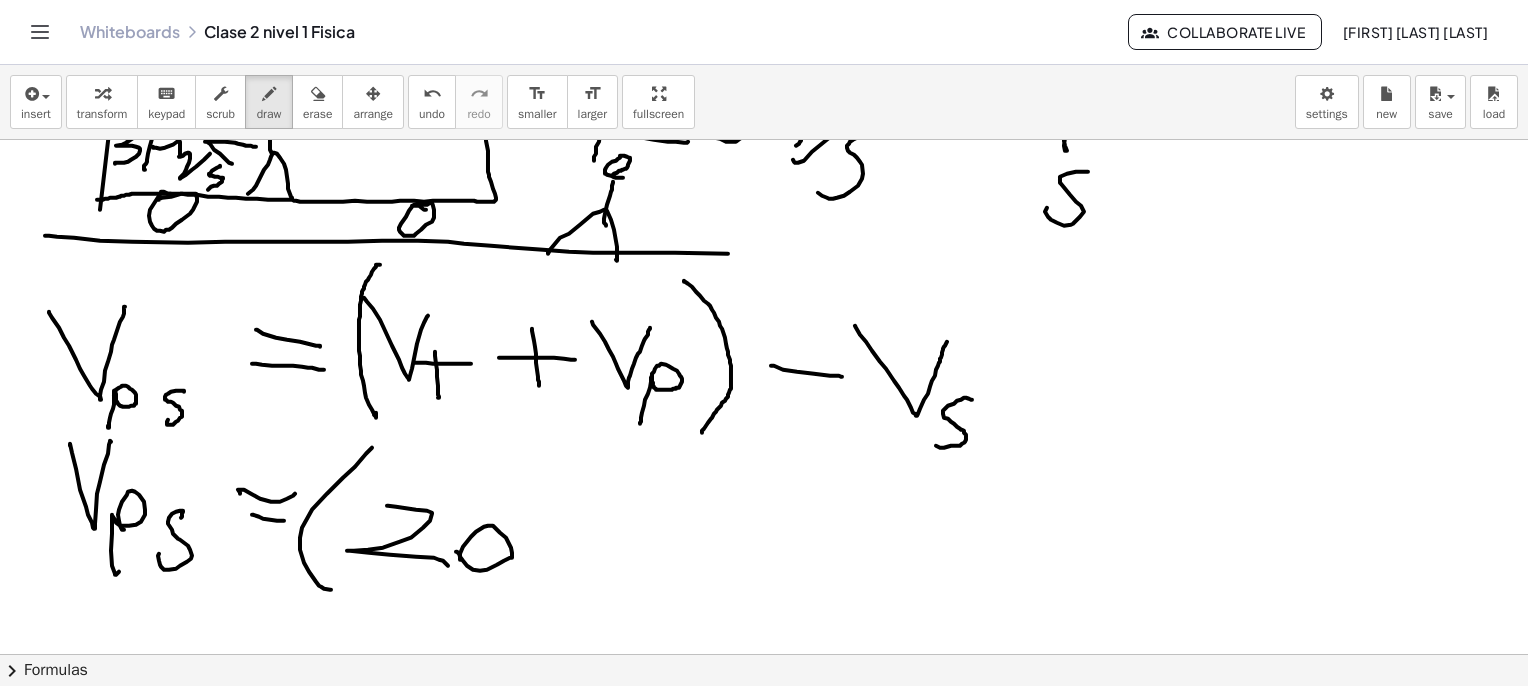 click at bounding box center [769, -68] 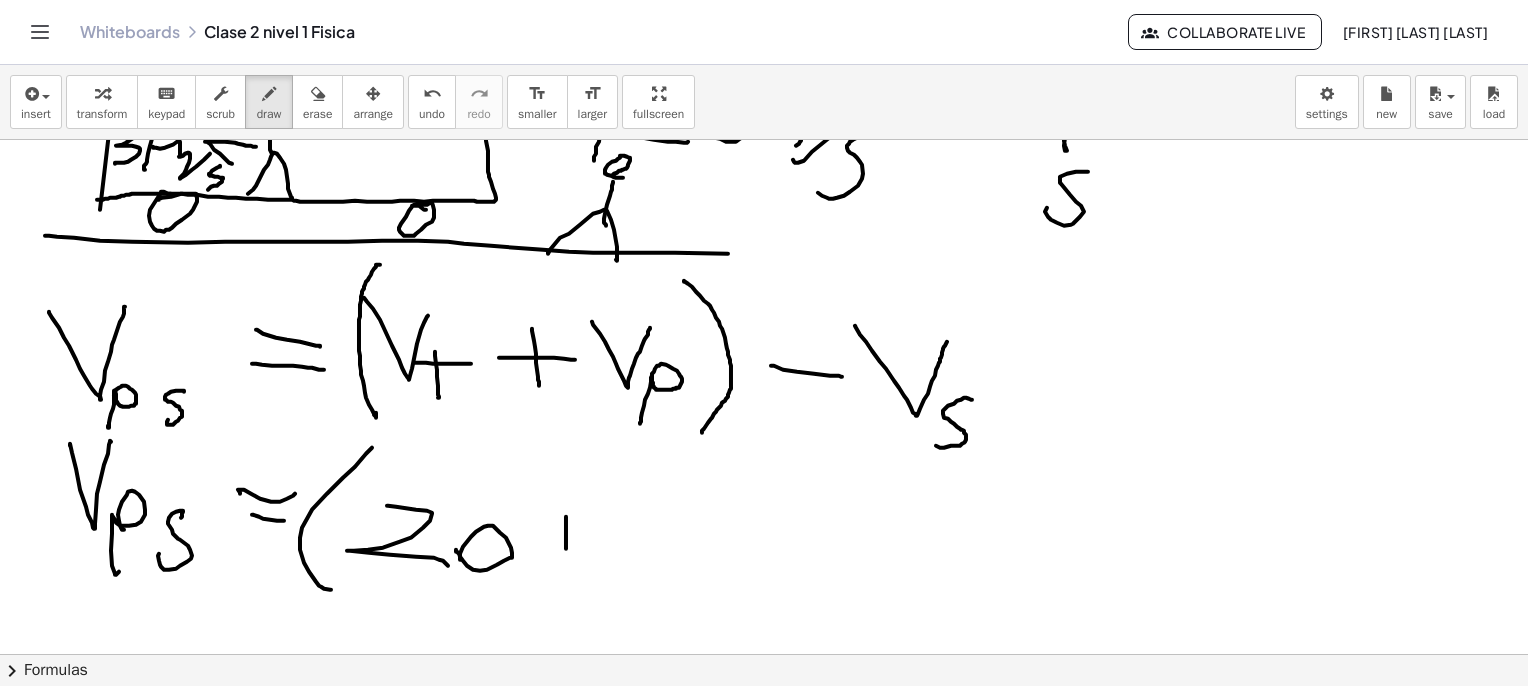 click at bounding box center (769, -68) 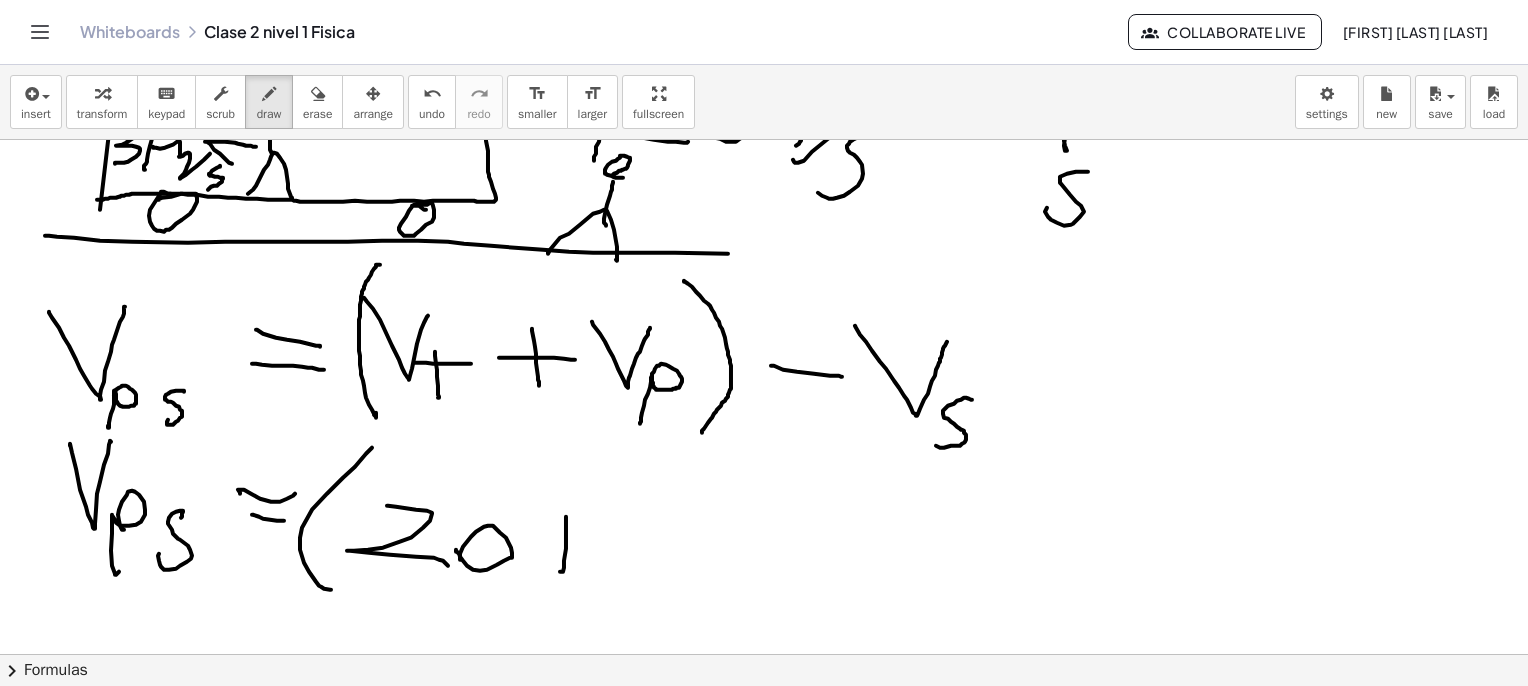 click at bounding box center [769, -68] 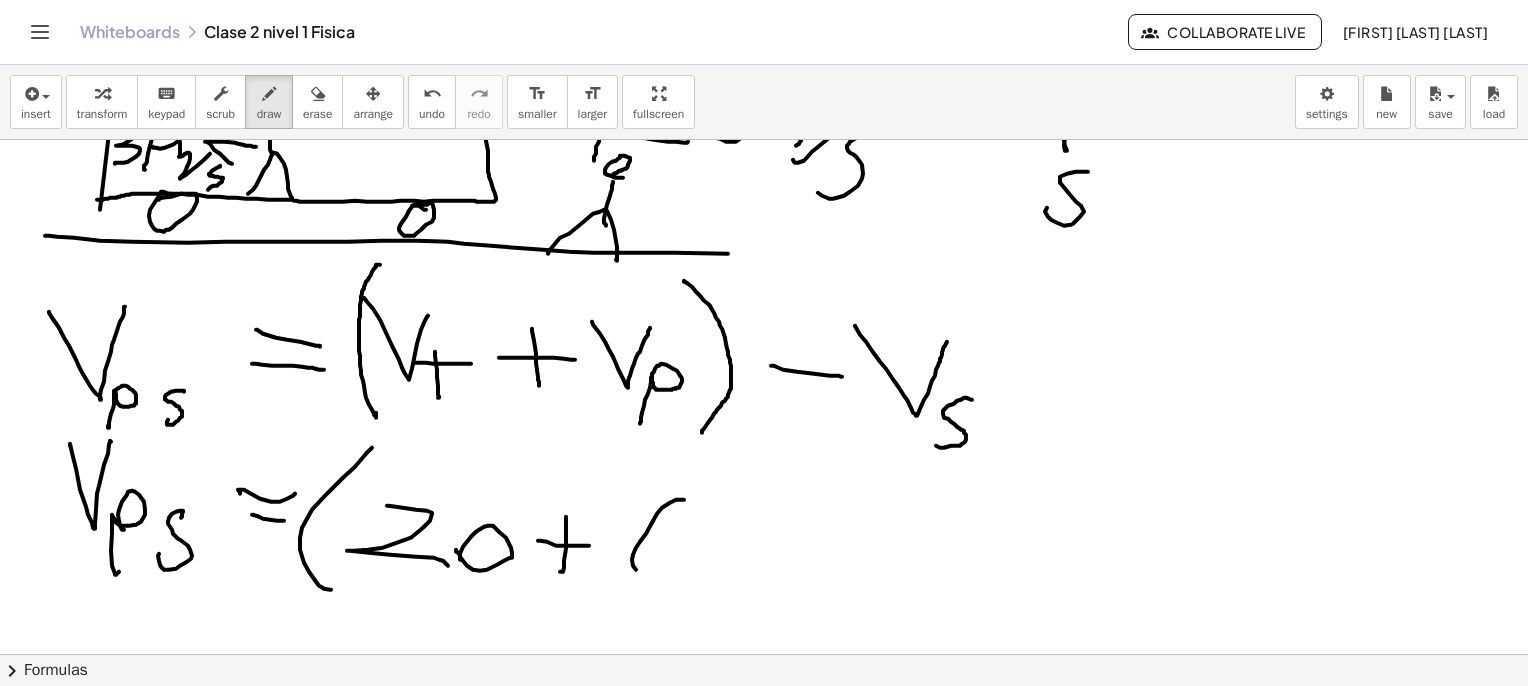 click at bounding box center (769, -68) 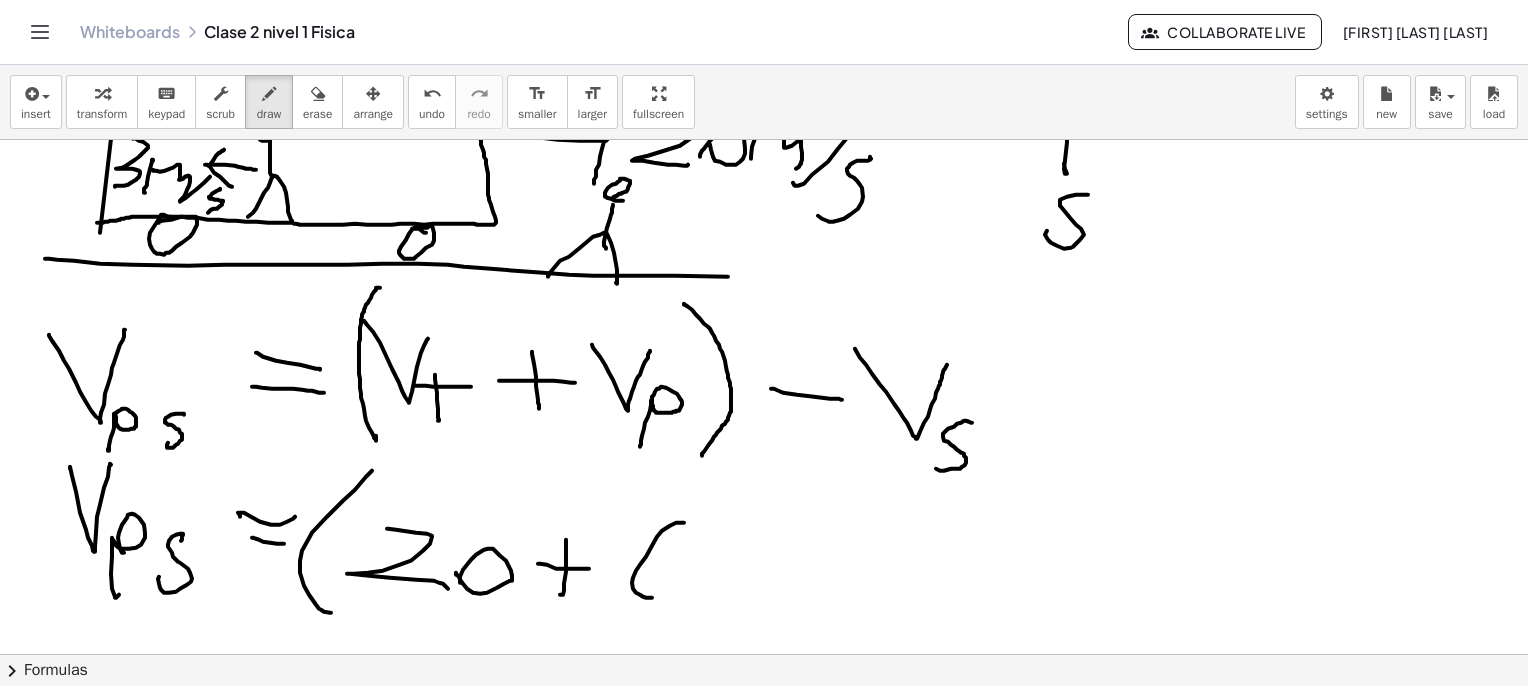 scroll, scrollTop: 2800, scrollLeft: 0, axis: vertical 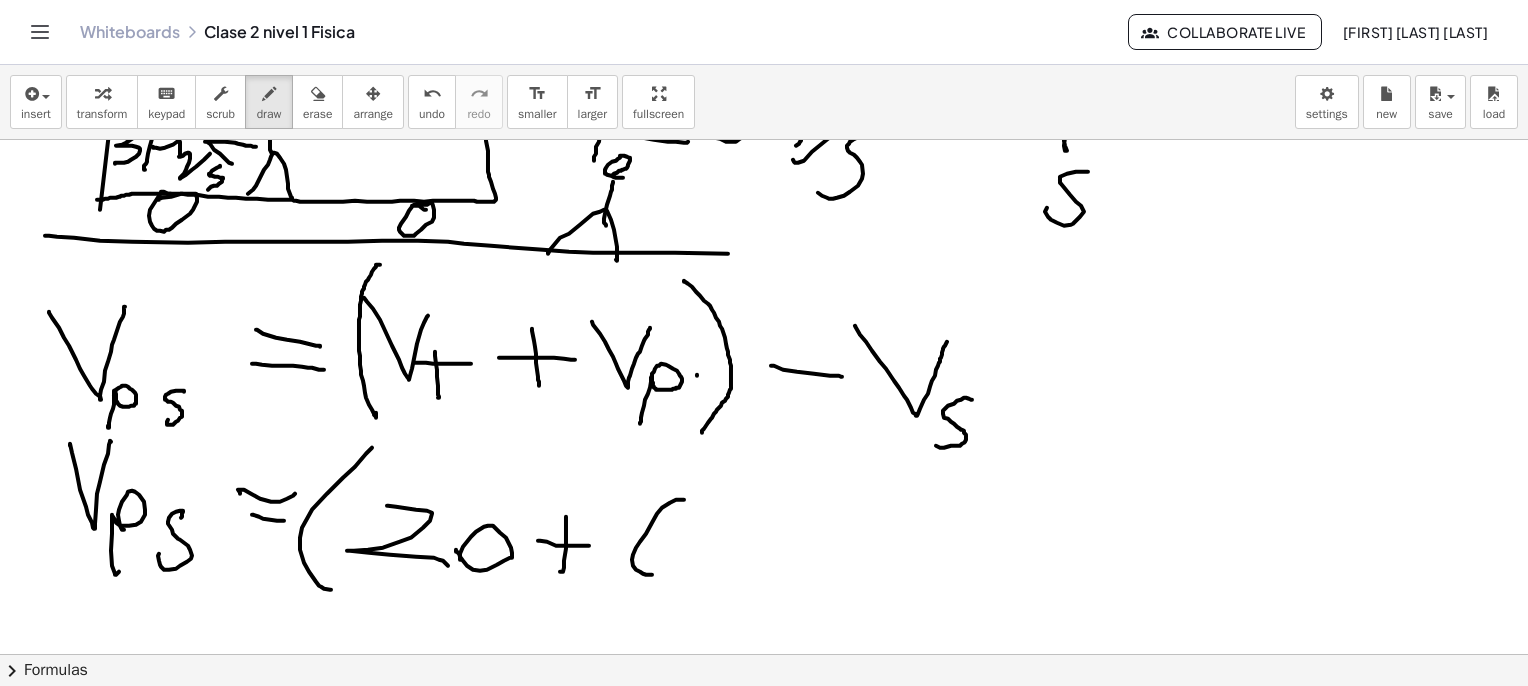 click at bounding box center (769, -68) 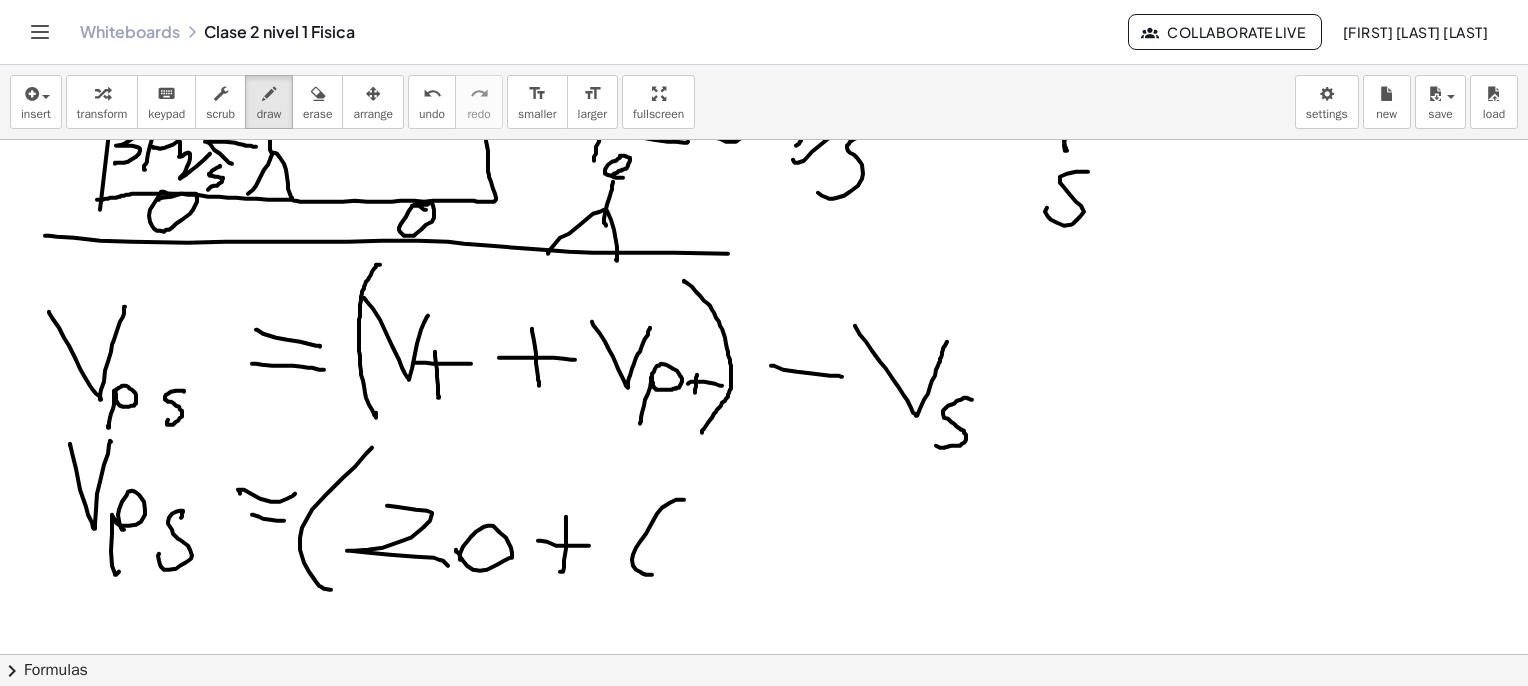 click at bounding box center (769, -68) 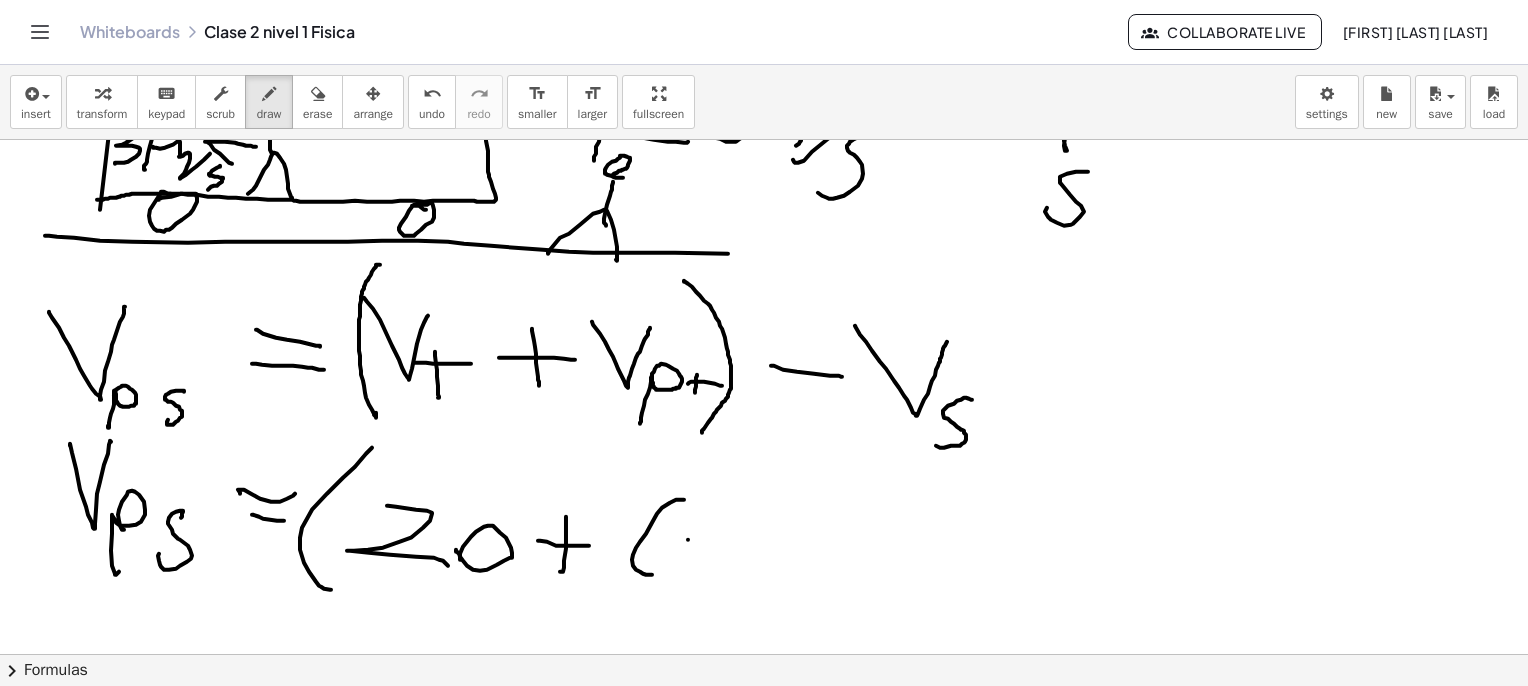 click at bounding box center (769, -68) 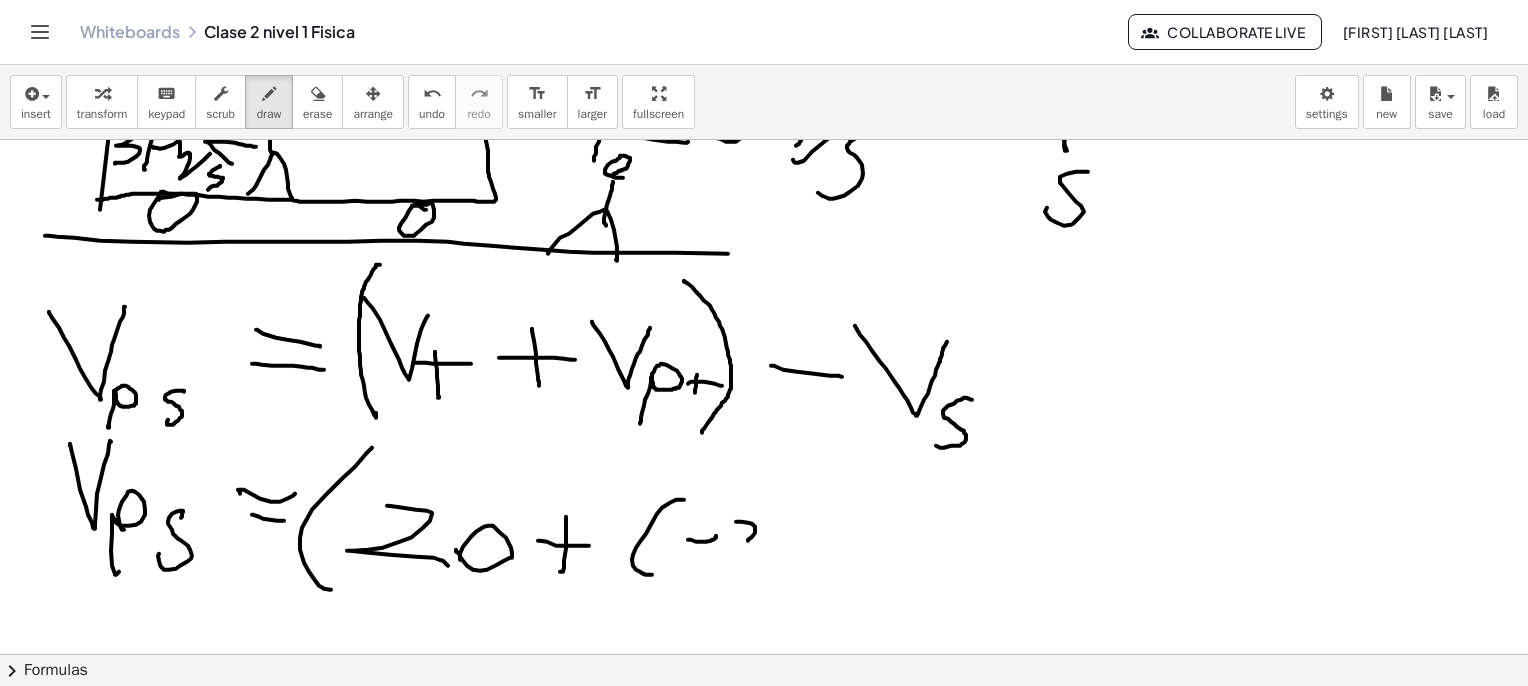 click at bounding box center [769, -68] 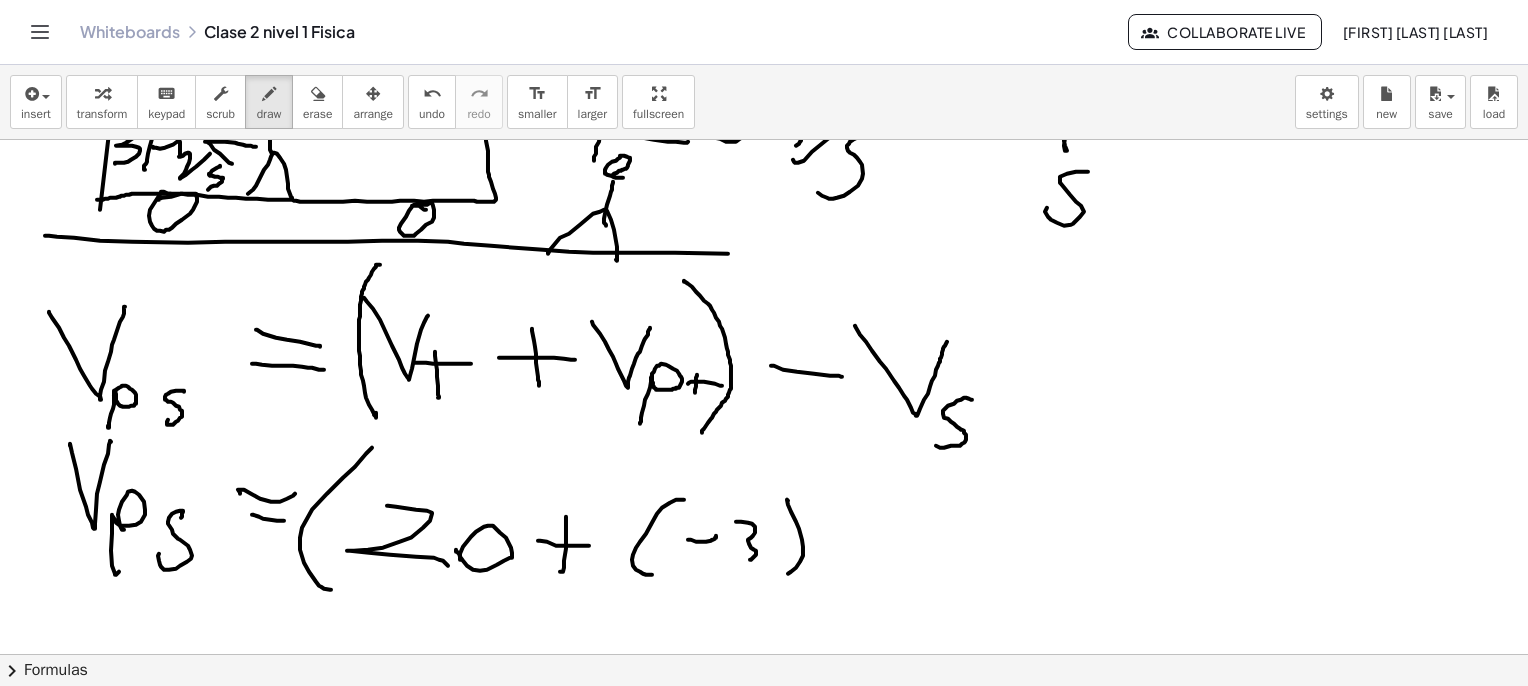 click at bounding box center (769, -68) 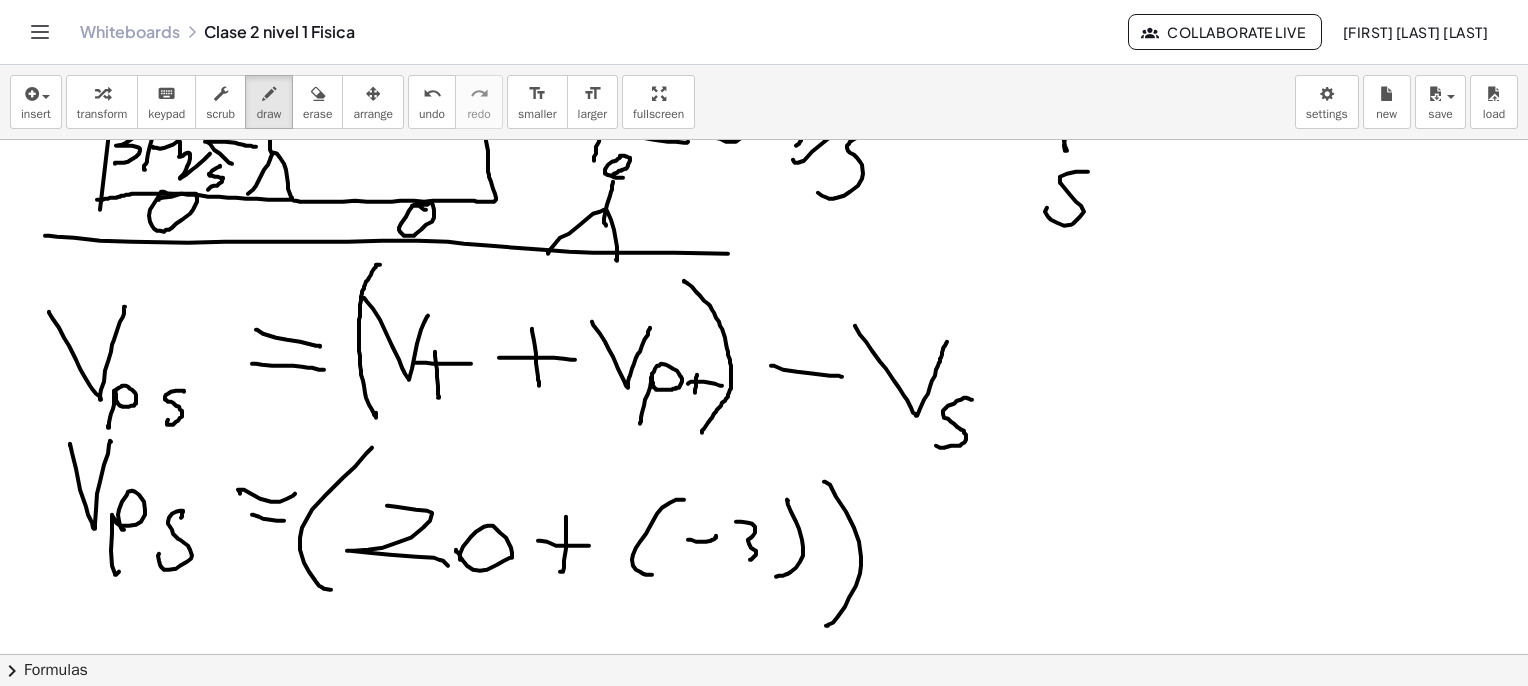 click at bounding box center (769, -68) 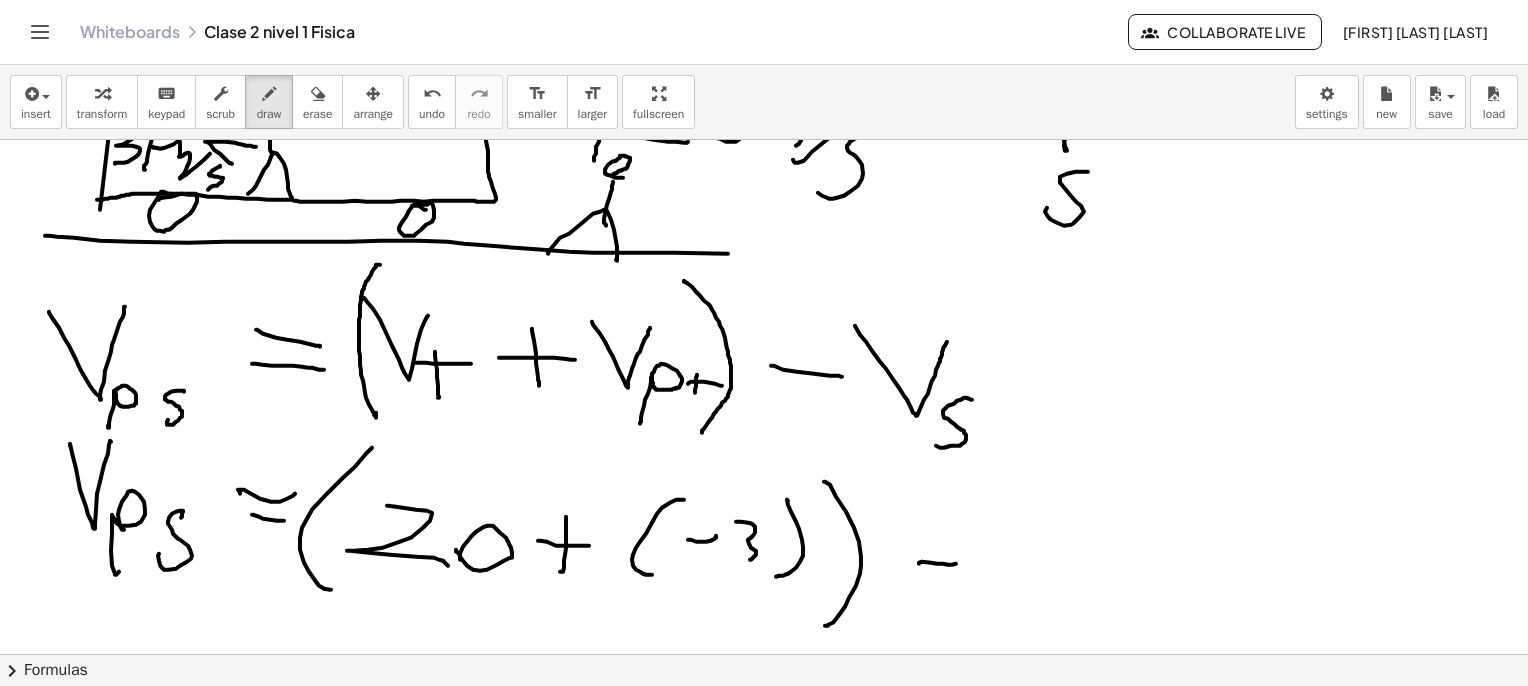 click at bounding box center (769, -68) 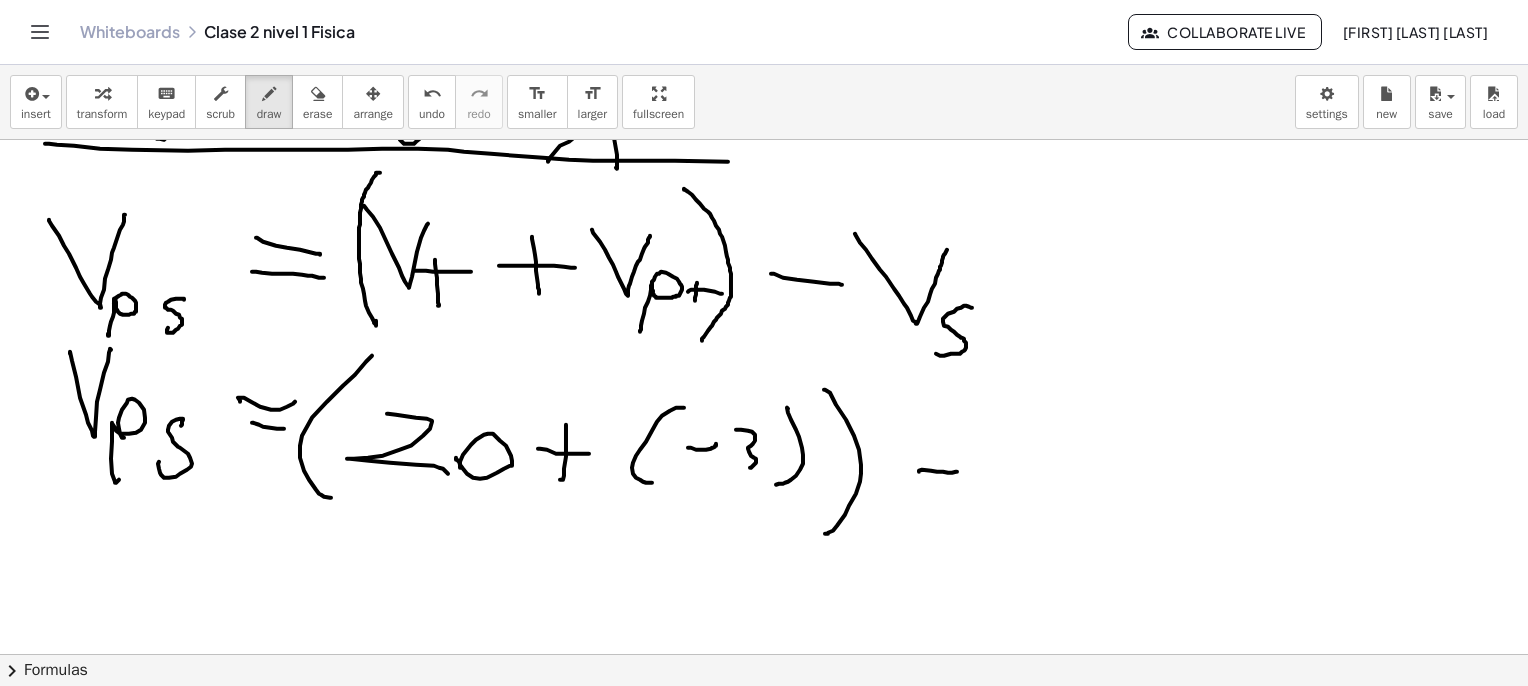 scroll, scrollTop: 2900, scrollLeft: 0, axis: vertical 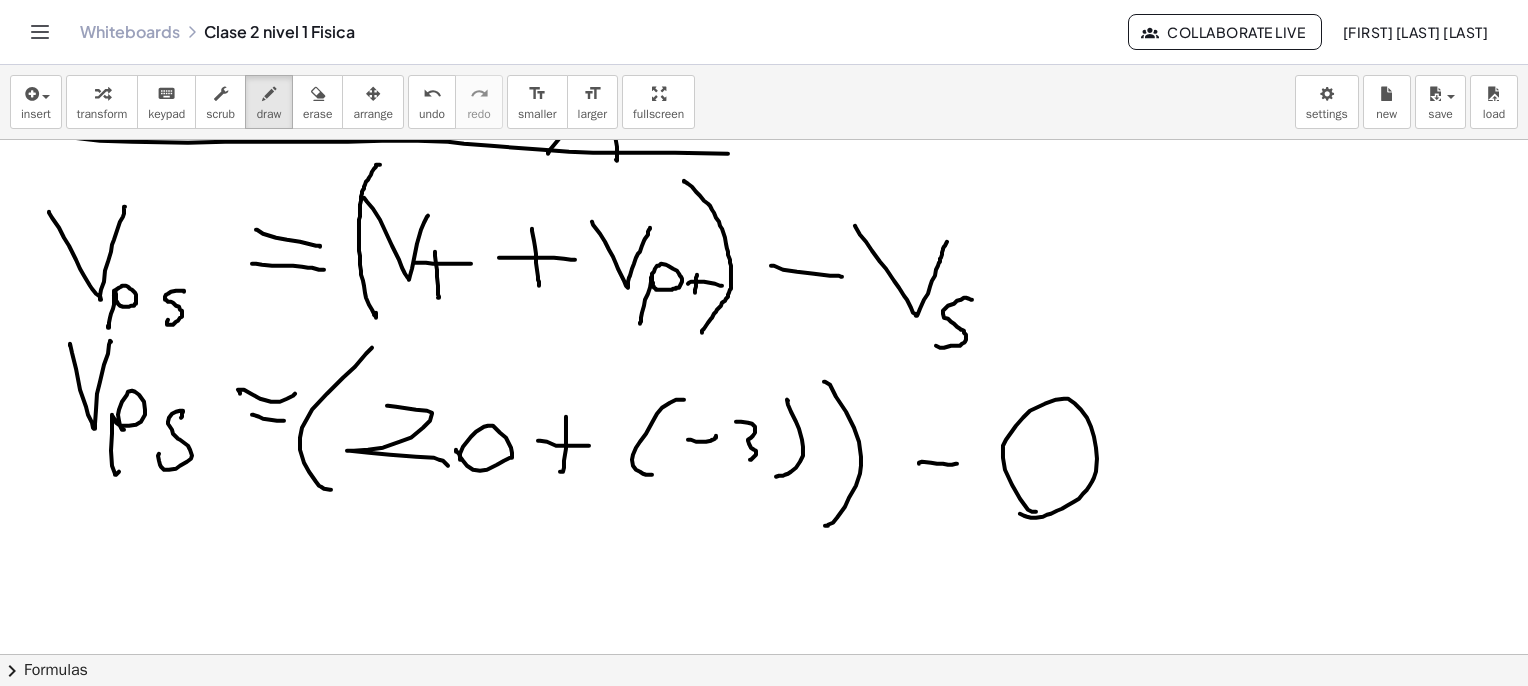 click at bounding box center [769, -168] 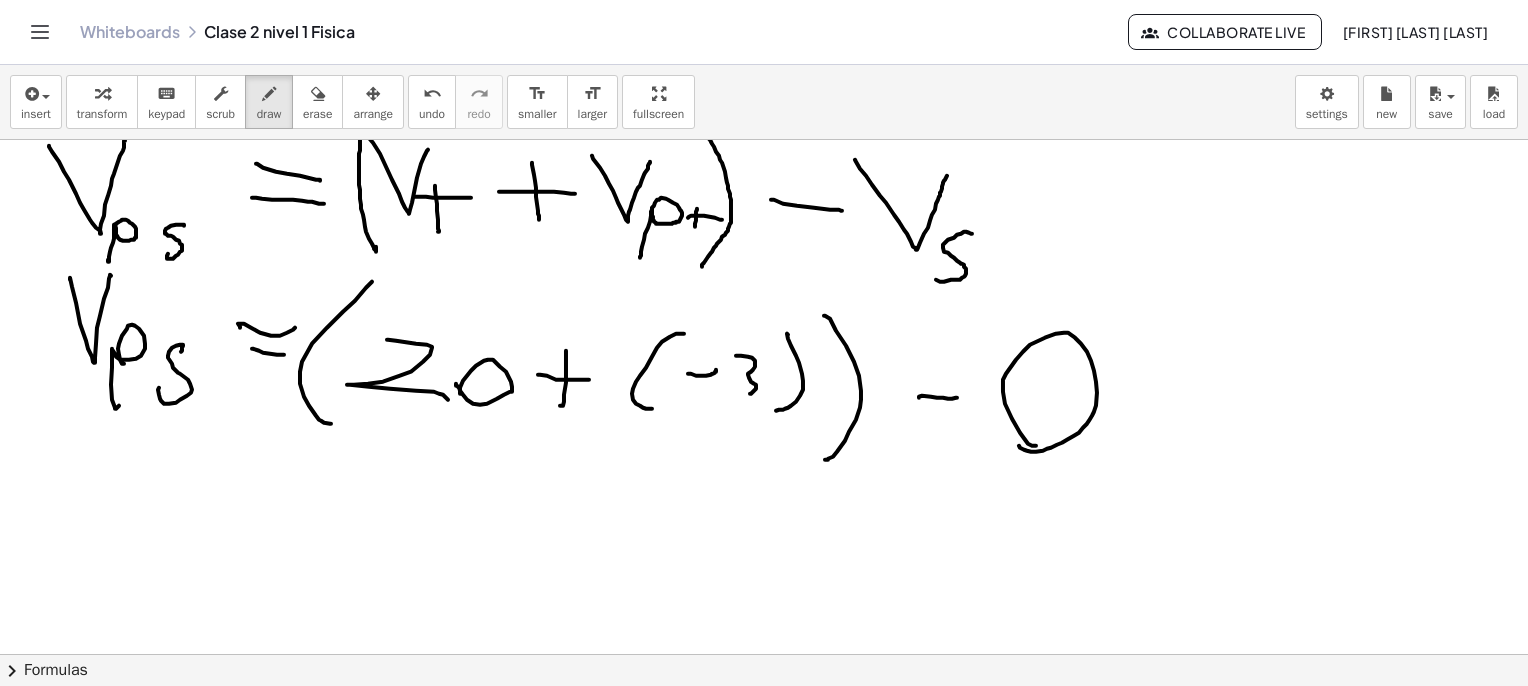 scroll, scrollTop: 3000, scrollLeft: 0, axis: vertical 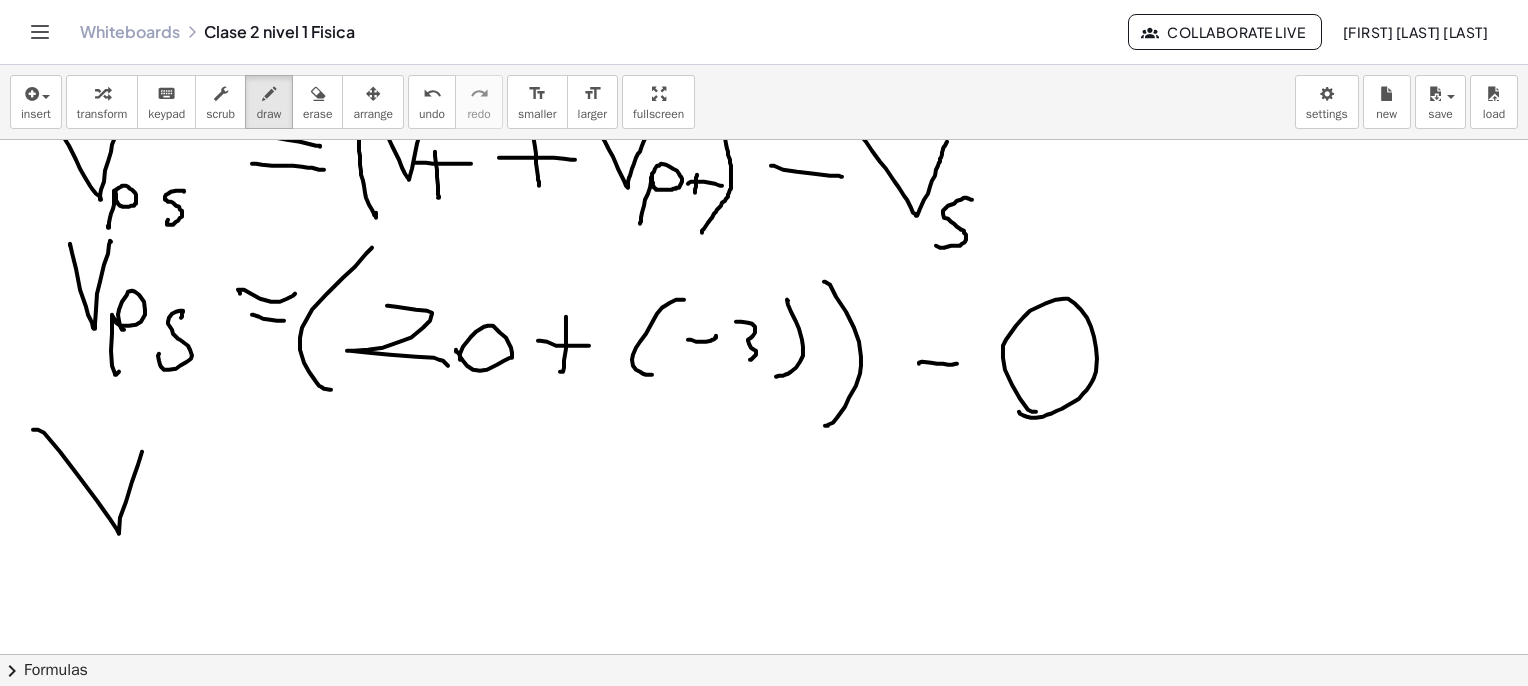 drag, startPoint x: 44, startPoint y: 432, endPoint x: 158, endPoint y: 461, distance: 117.630775 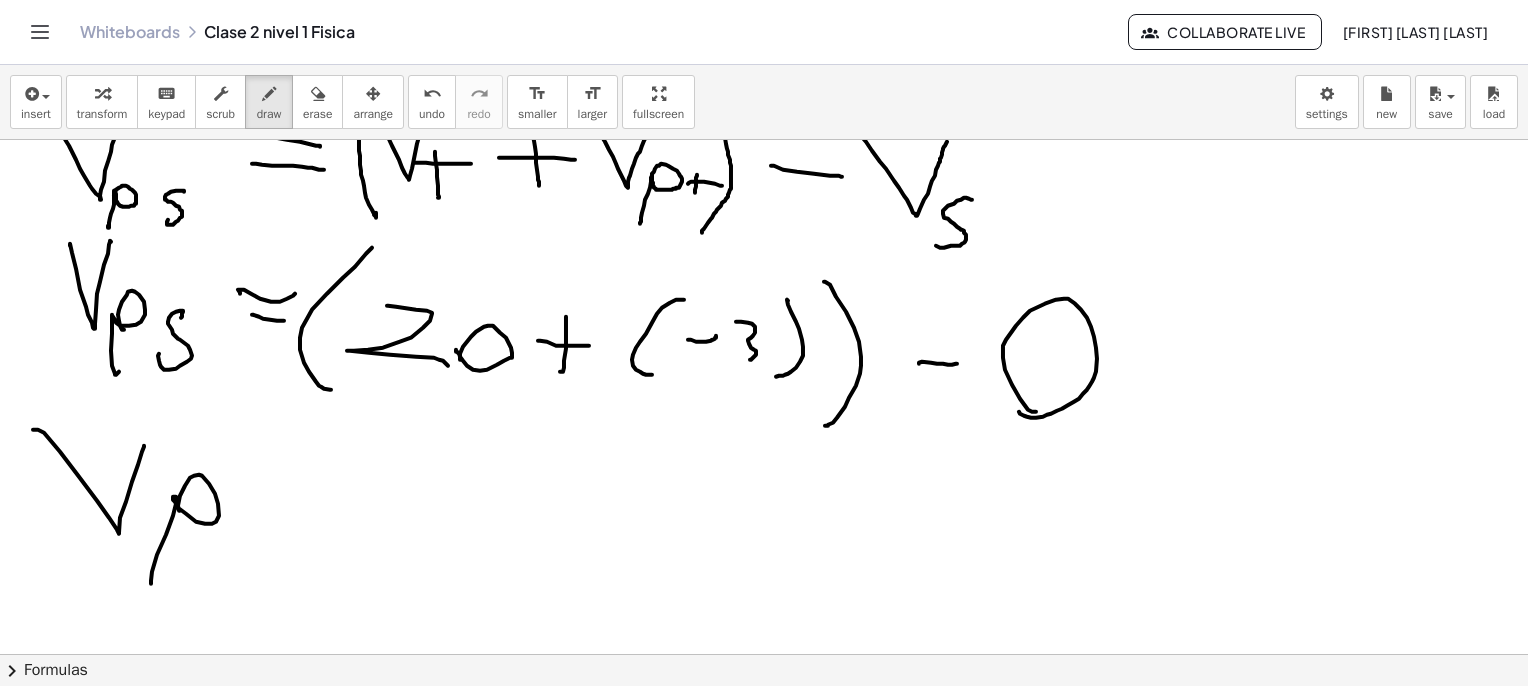 drag, startPoint x: 180, startPoint y: 510, endPoint x: 236, endPoint y: 542, distance: 64.49806 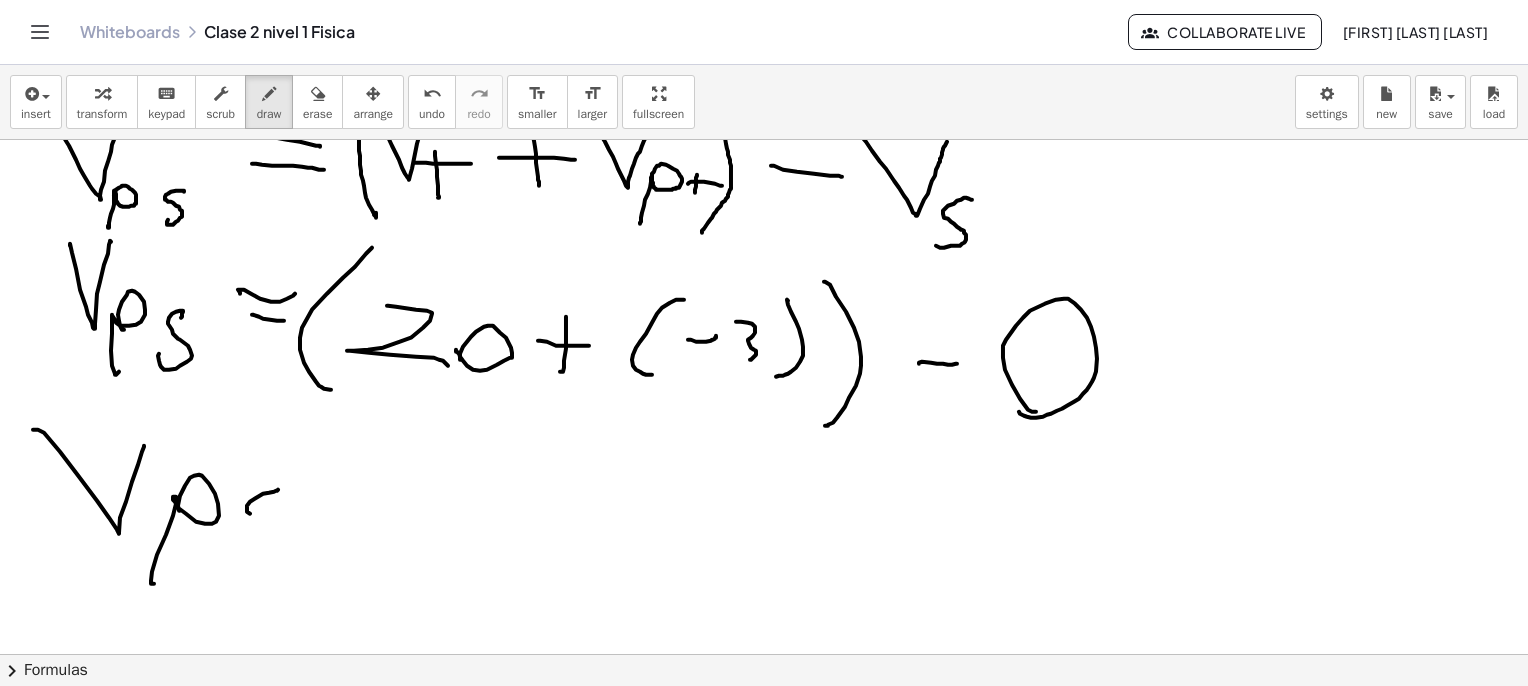 drag, startPoint x: 278, startPoint y: 489, endPoint x: 232, endPoint y: 527, distance: 59.665737 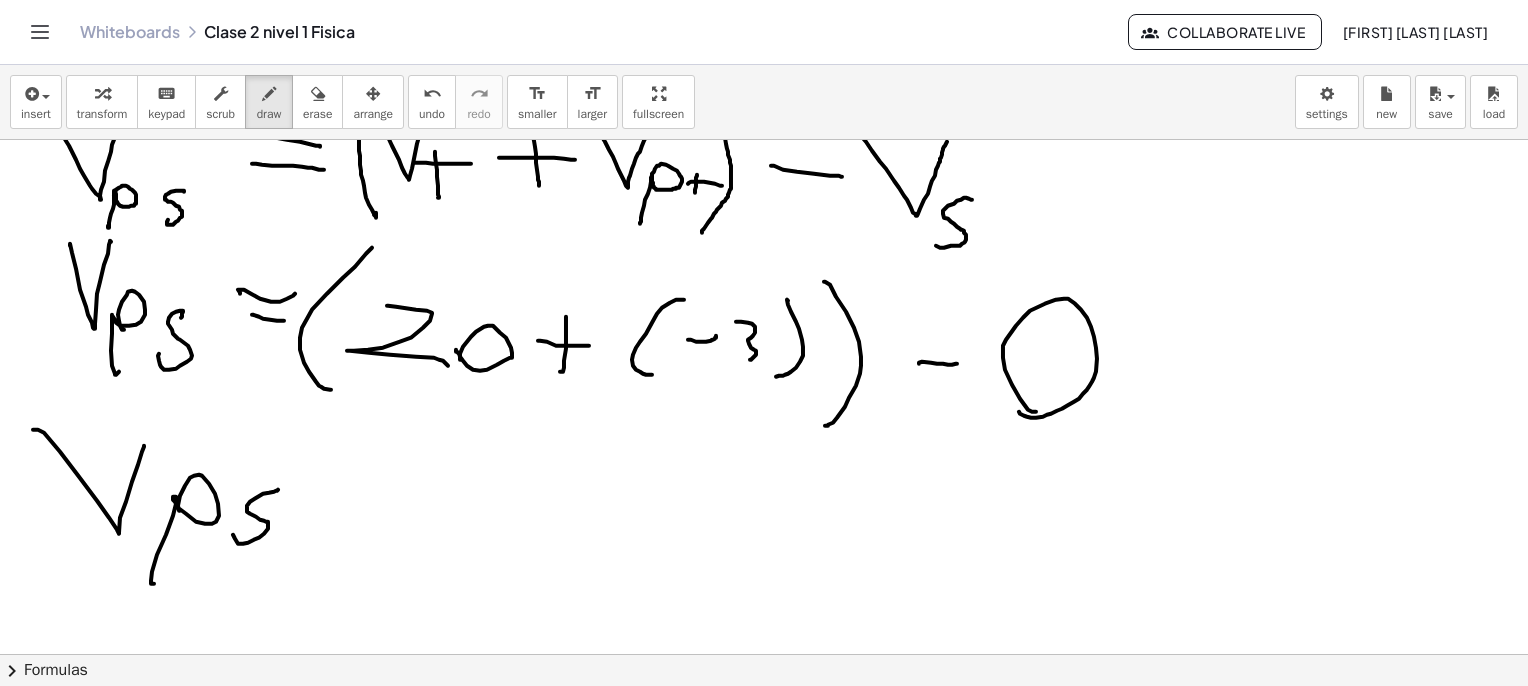 drag, startPoint x: 307, startPoint y: 493, endPoint x: 369, endPoint y: 499, distance: 62.289646 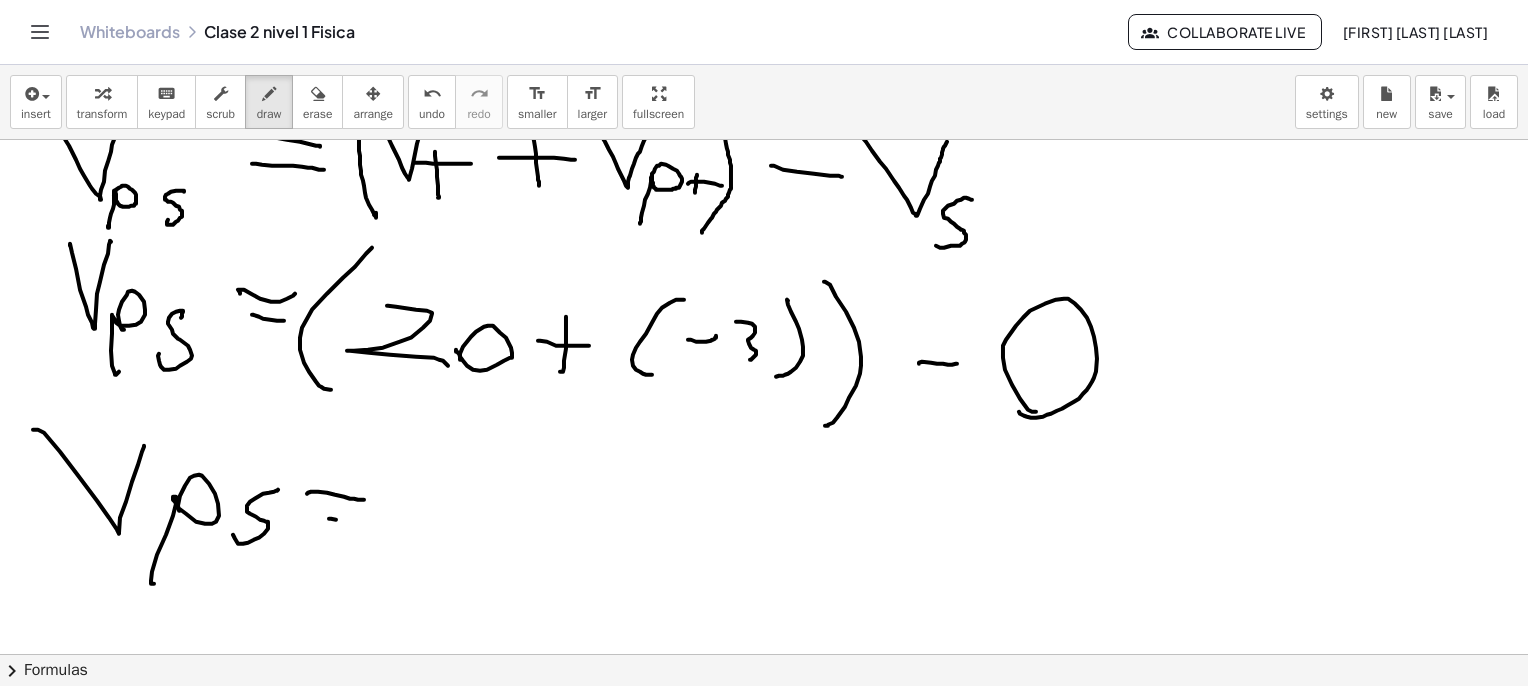 drag, startPoint x: 336, startPoint y: 519, endPoint x: 356, endPoint y: 526, distance: 21.189621 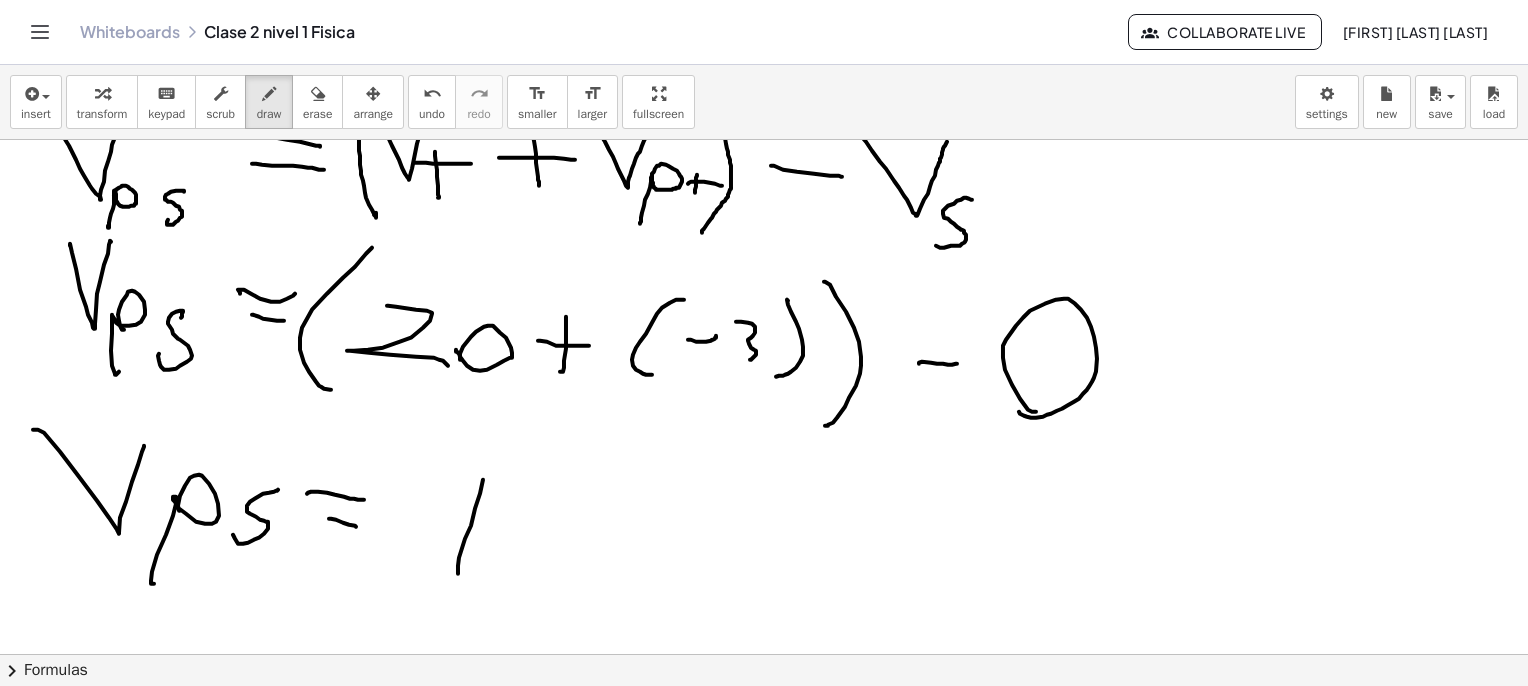 drag, startPoint x: 458, startPoint y: 573, endPoint x: 448, endPoint y: 483, distance: 90.55385 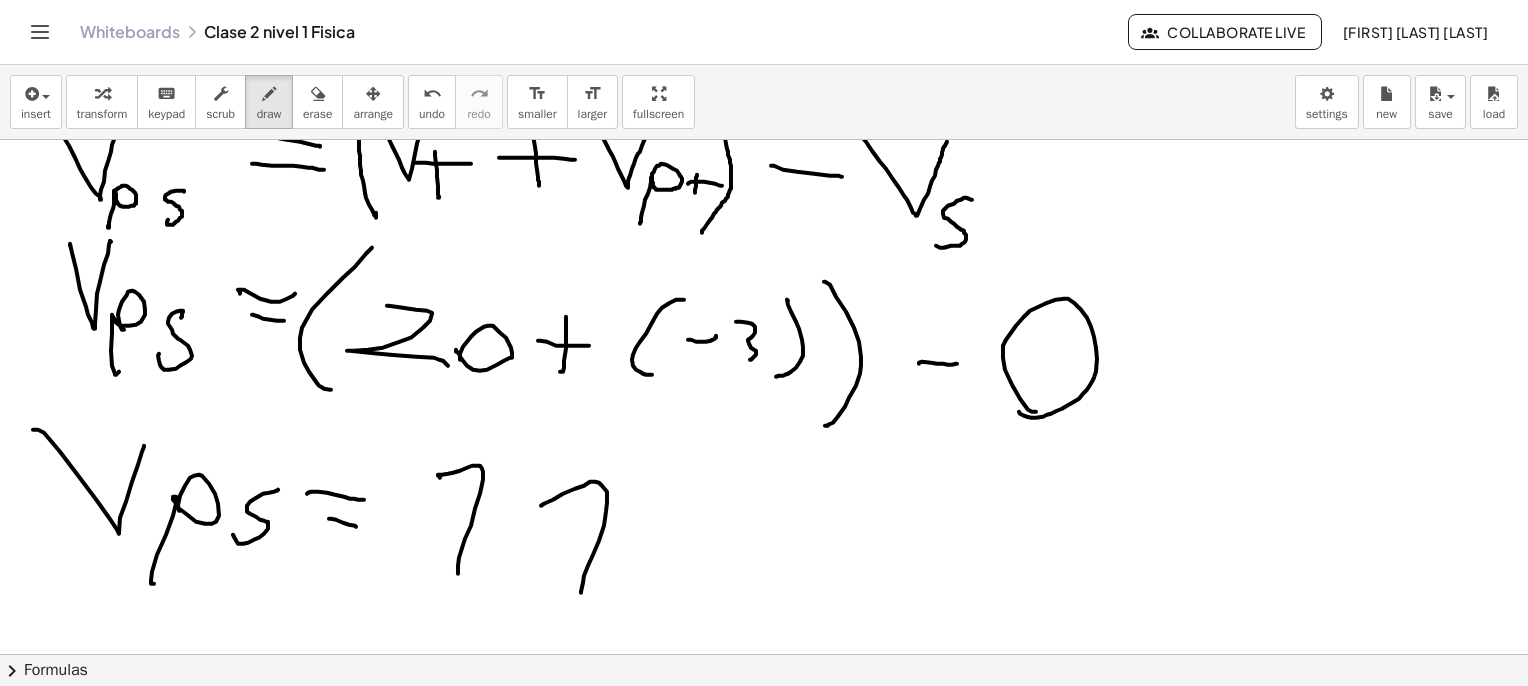 click at bounding box center [769, -268] 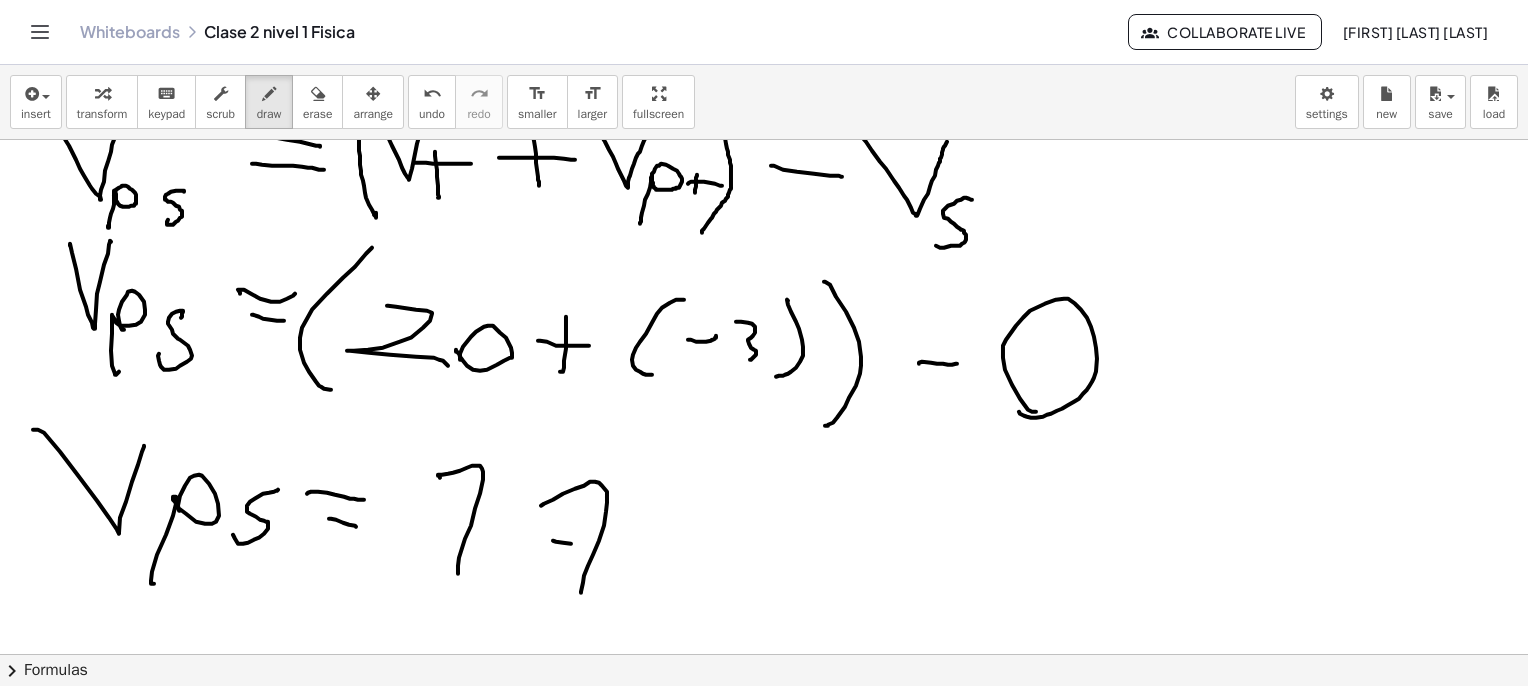 click at bounding box center (769, -268) 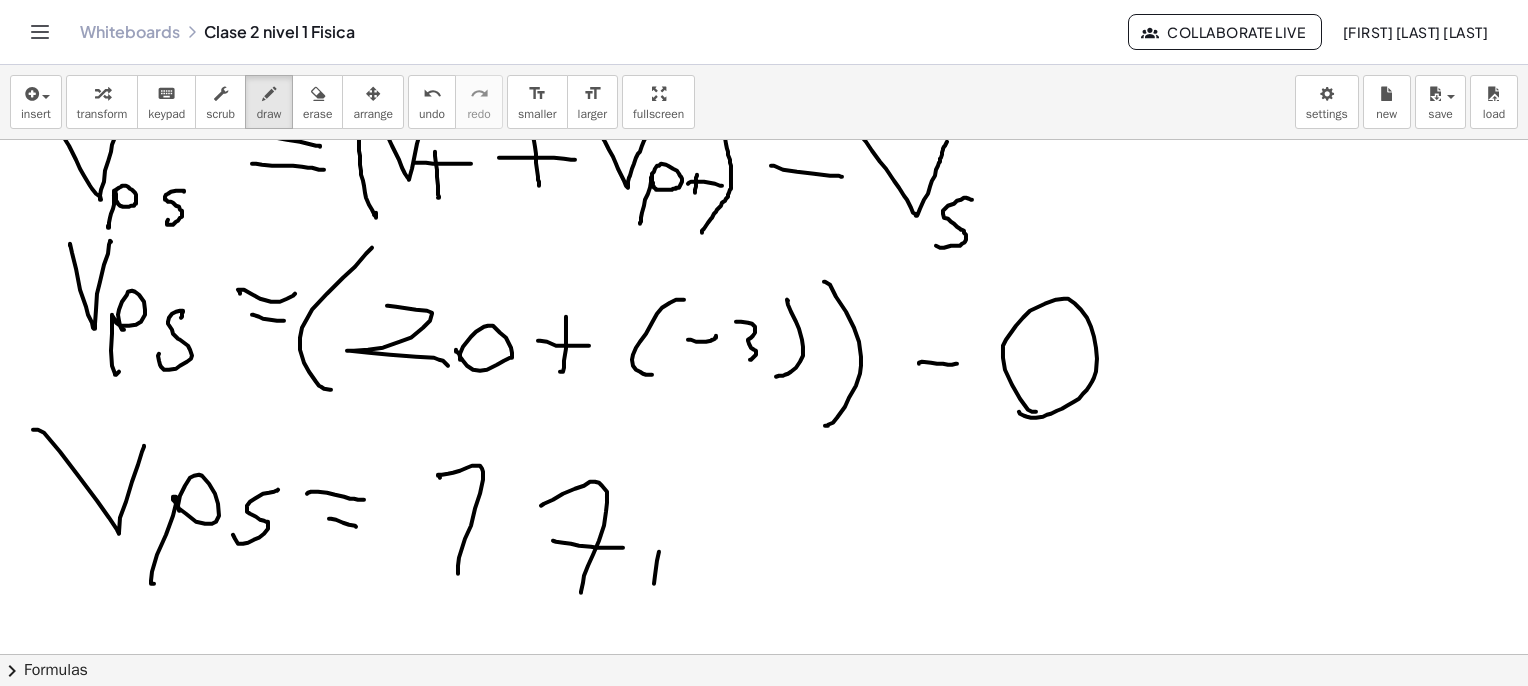 click at bounding box center [769, -268] 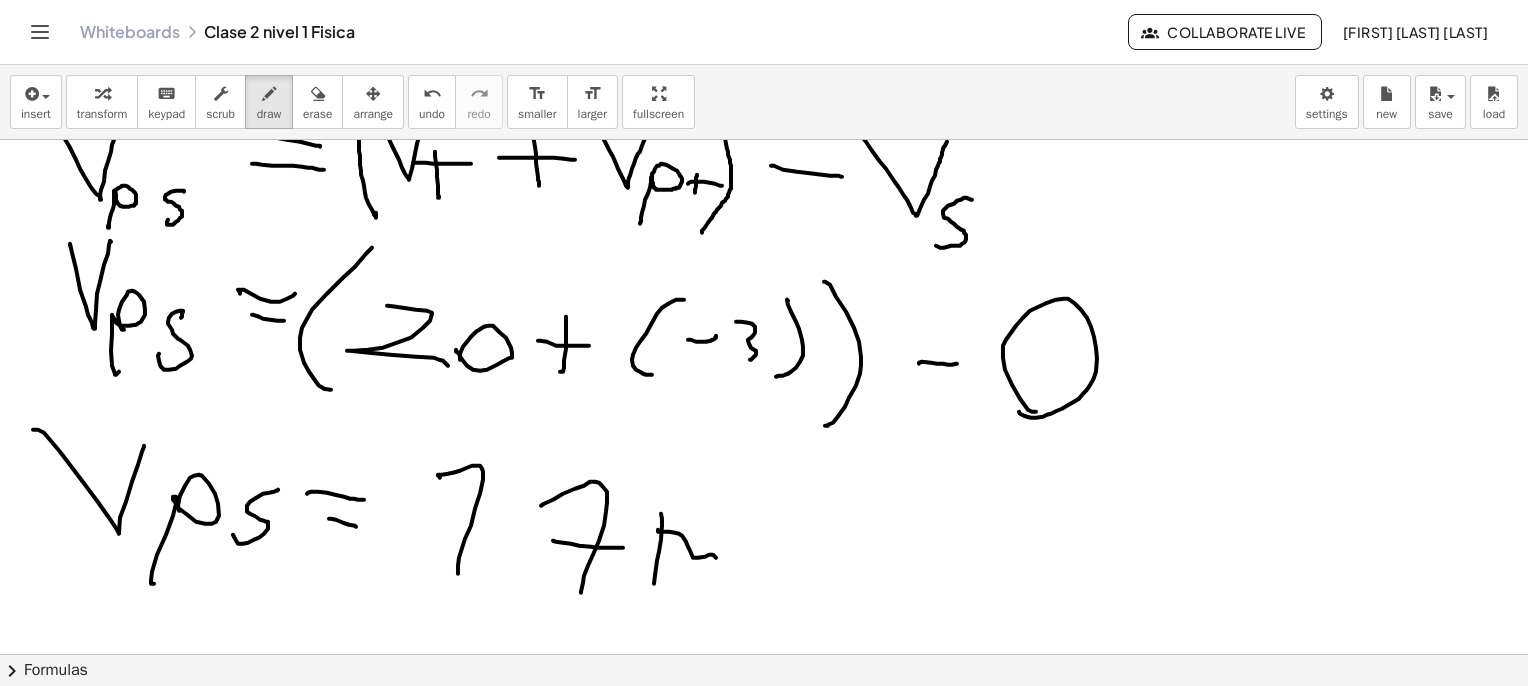 click at bounding box center (769, -268) 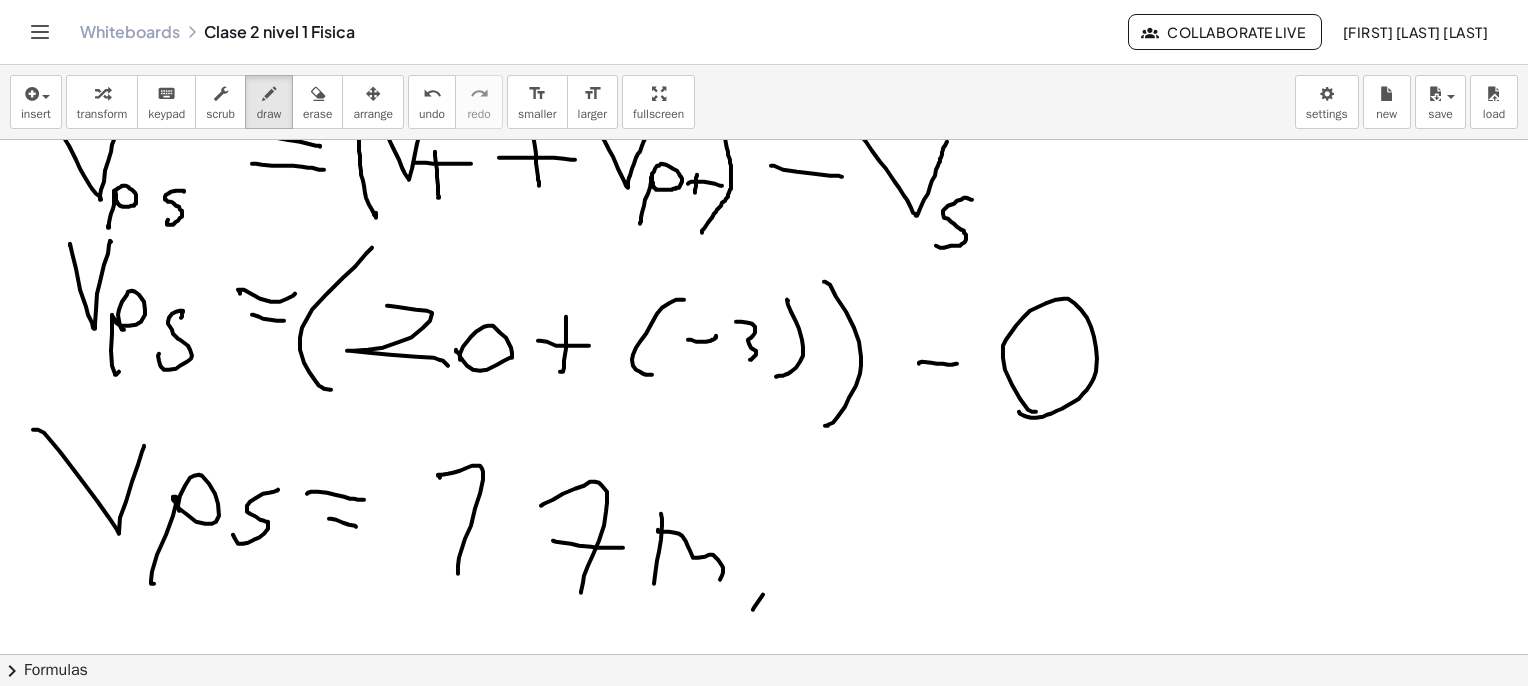 click at bounding box center (769, -268) 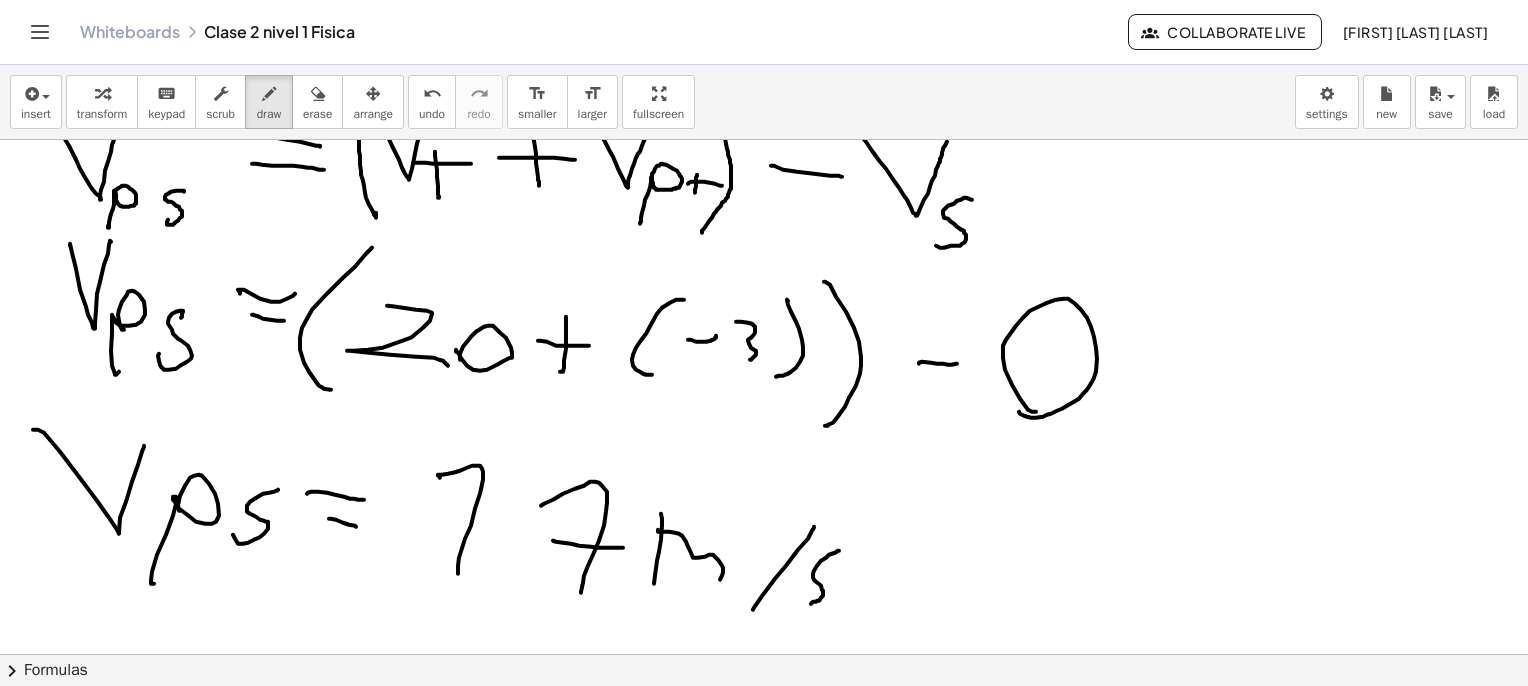 click at bounding box center (769, -268) 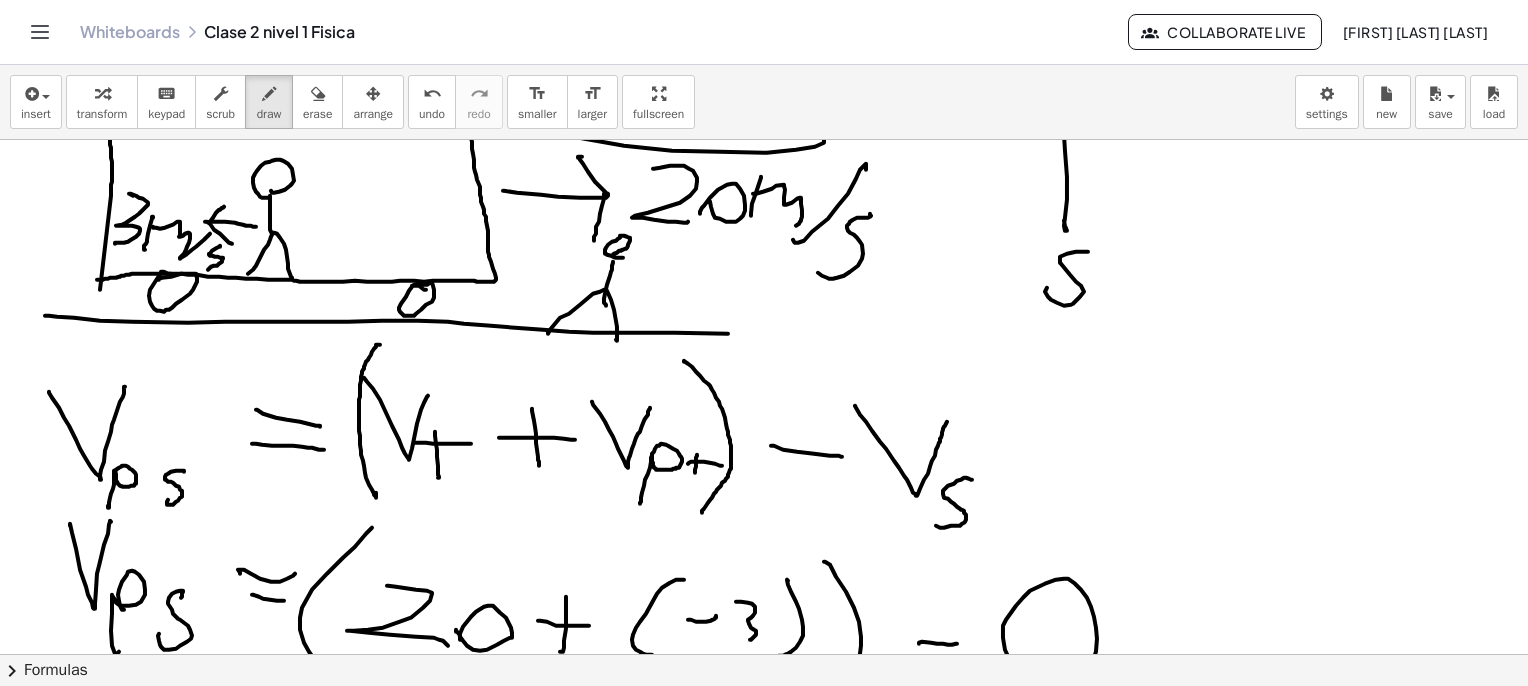 scroll, scrollTop: 2700, scrollLeft: 0, axis: vertical 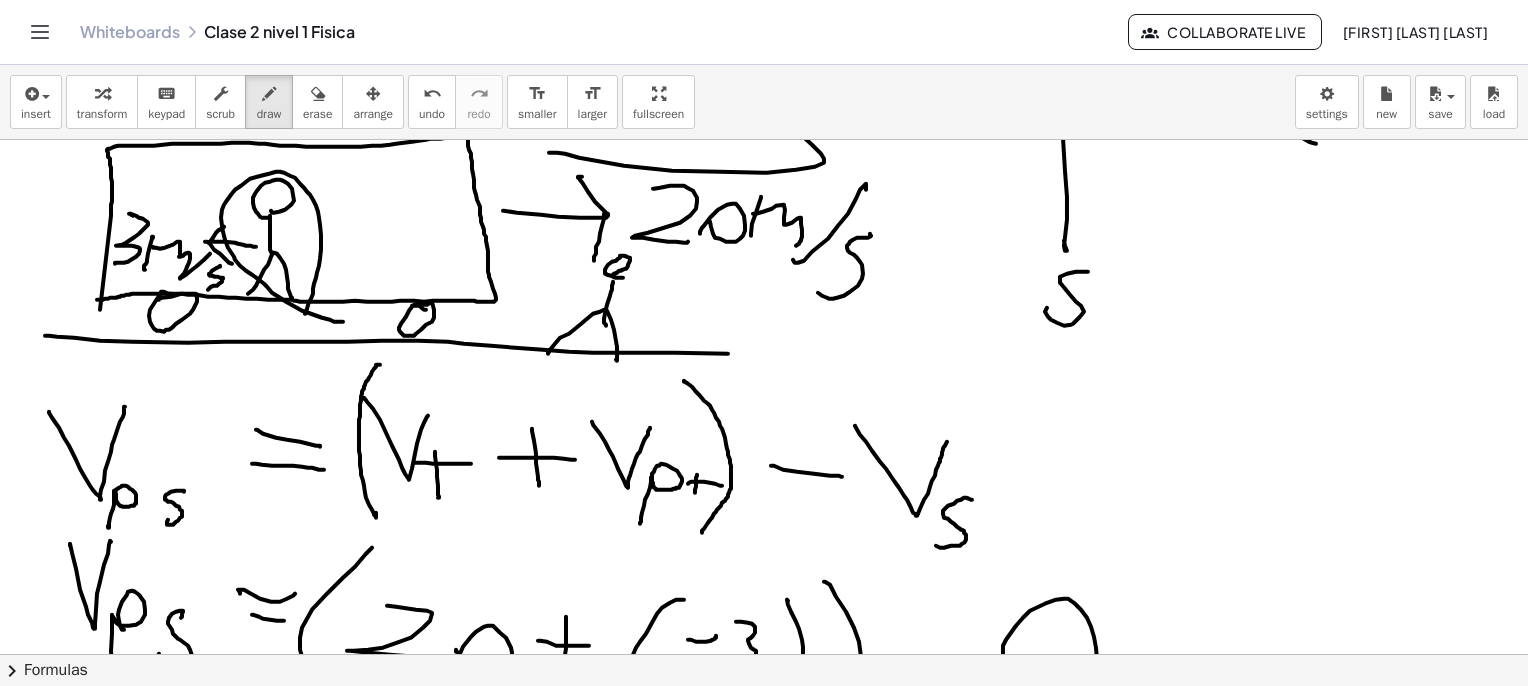 click at bounding box center (769, 32) 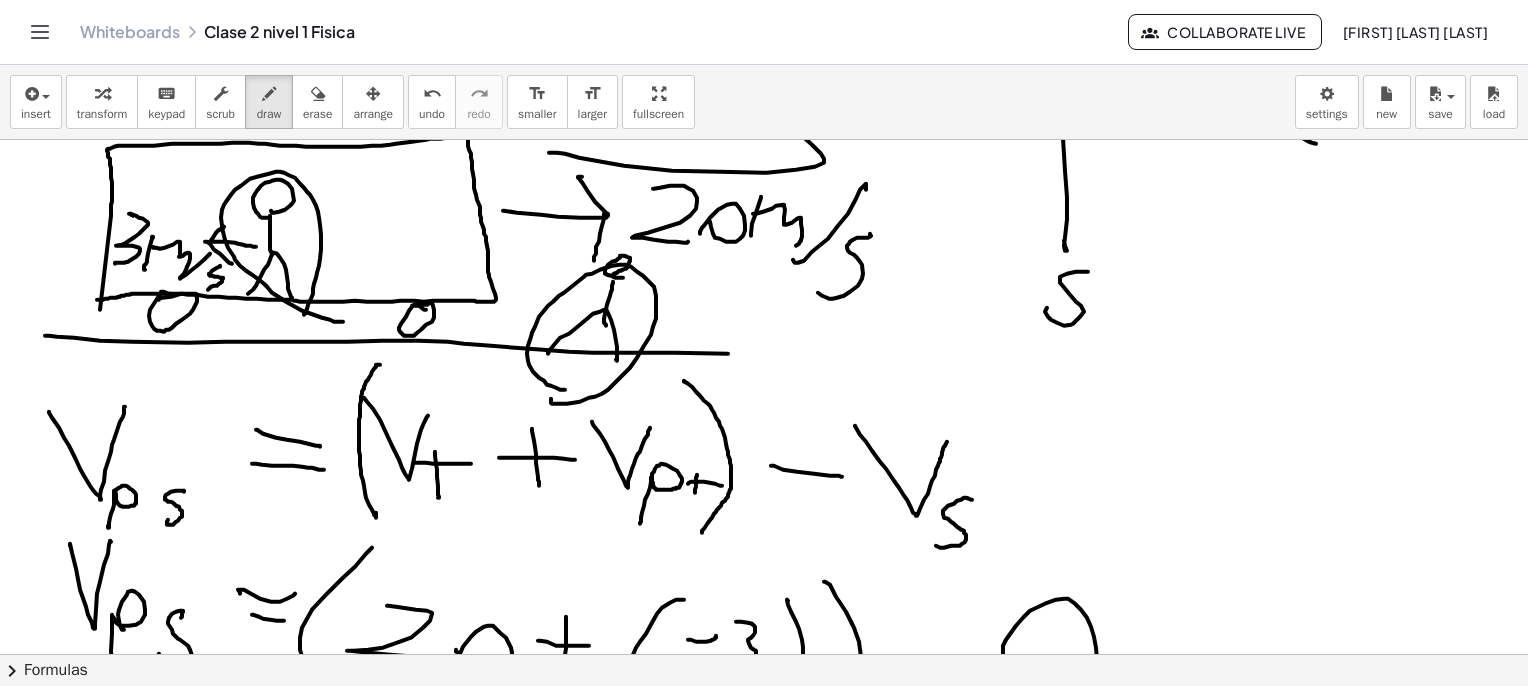click at bounding box center [769, 32] 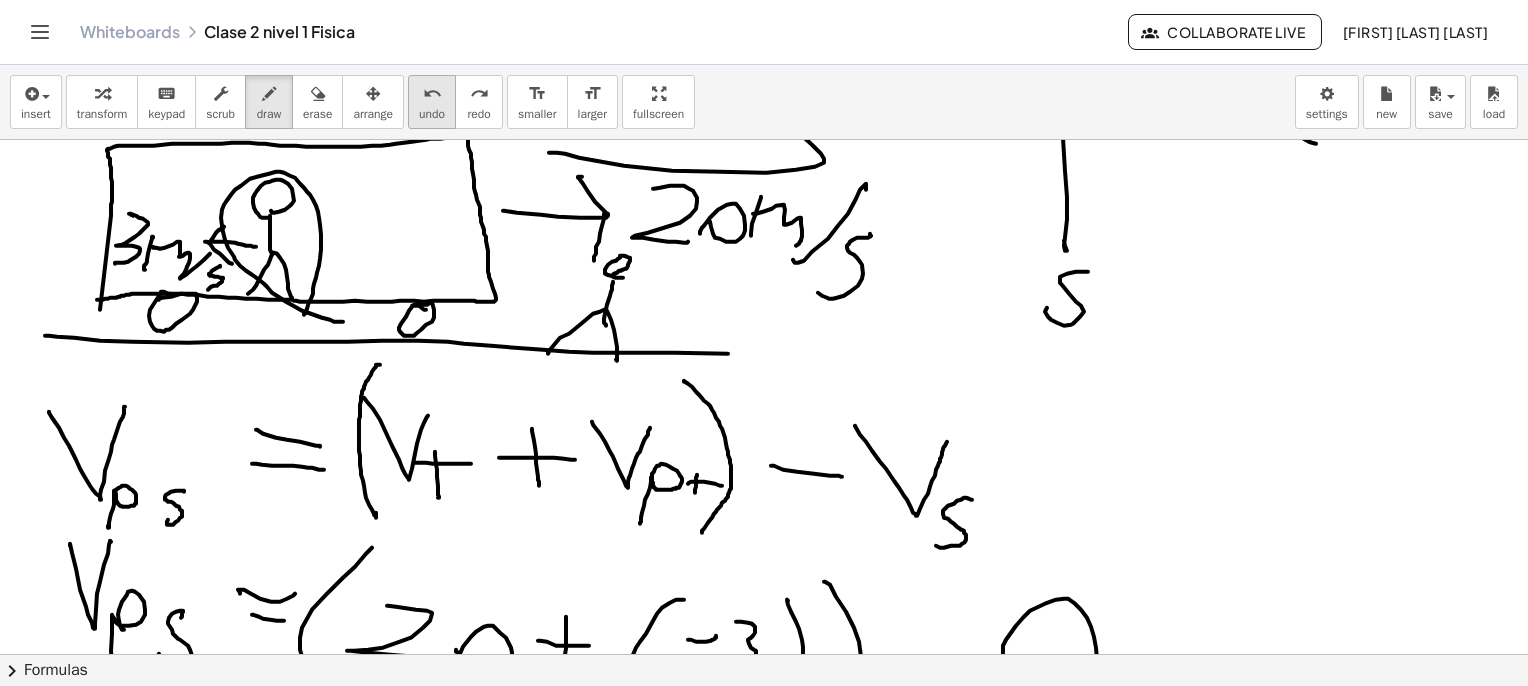 click on "undo" at bounding box center (432, 114) 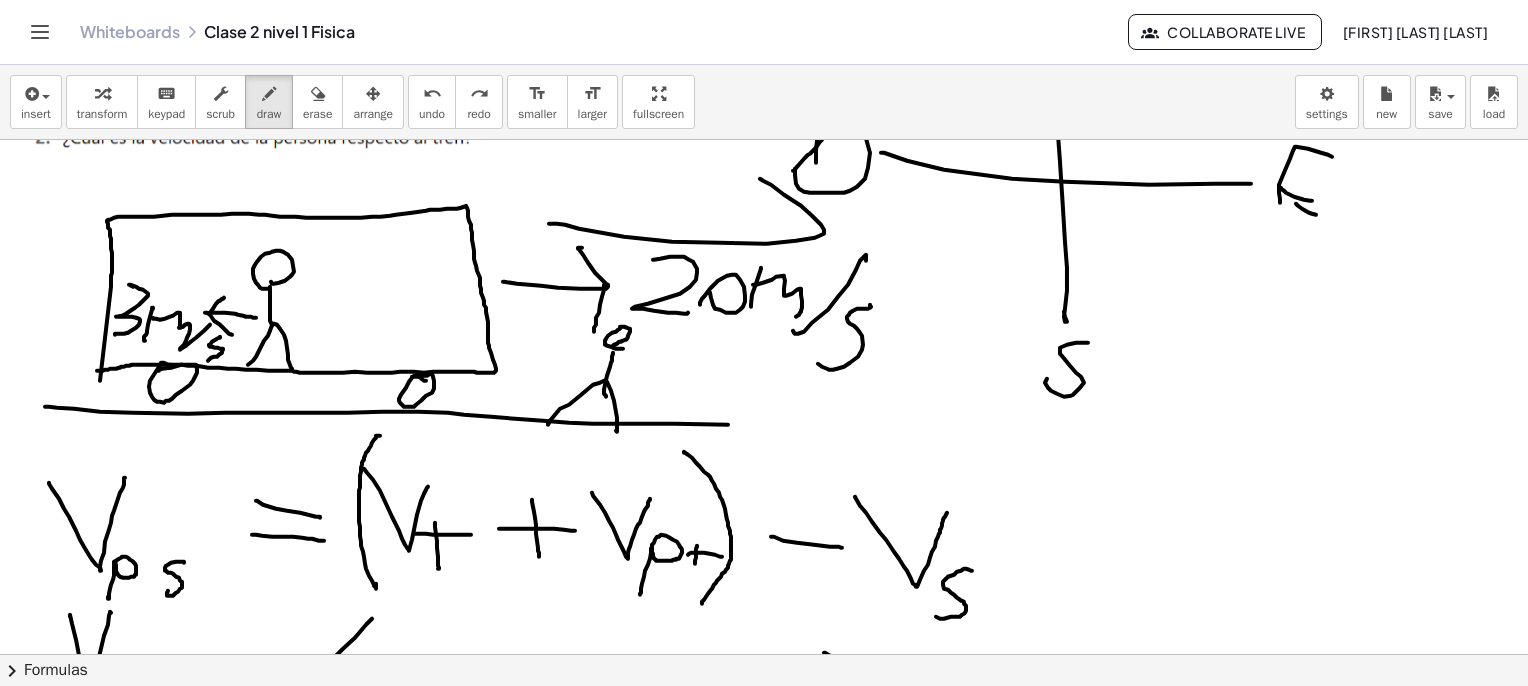 scroll, scrollTop: 2600, scrollLeft: 0, axis: vertical 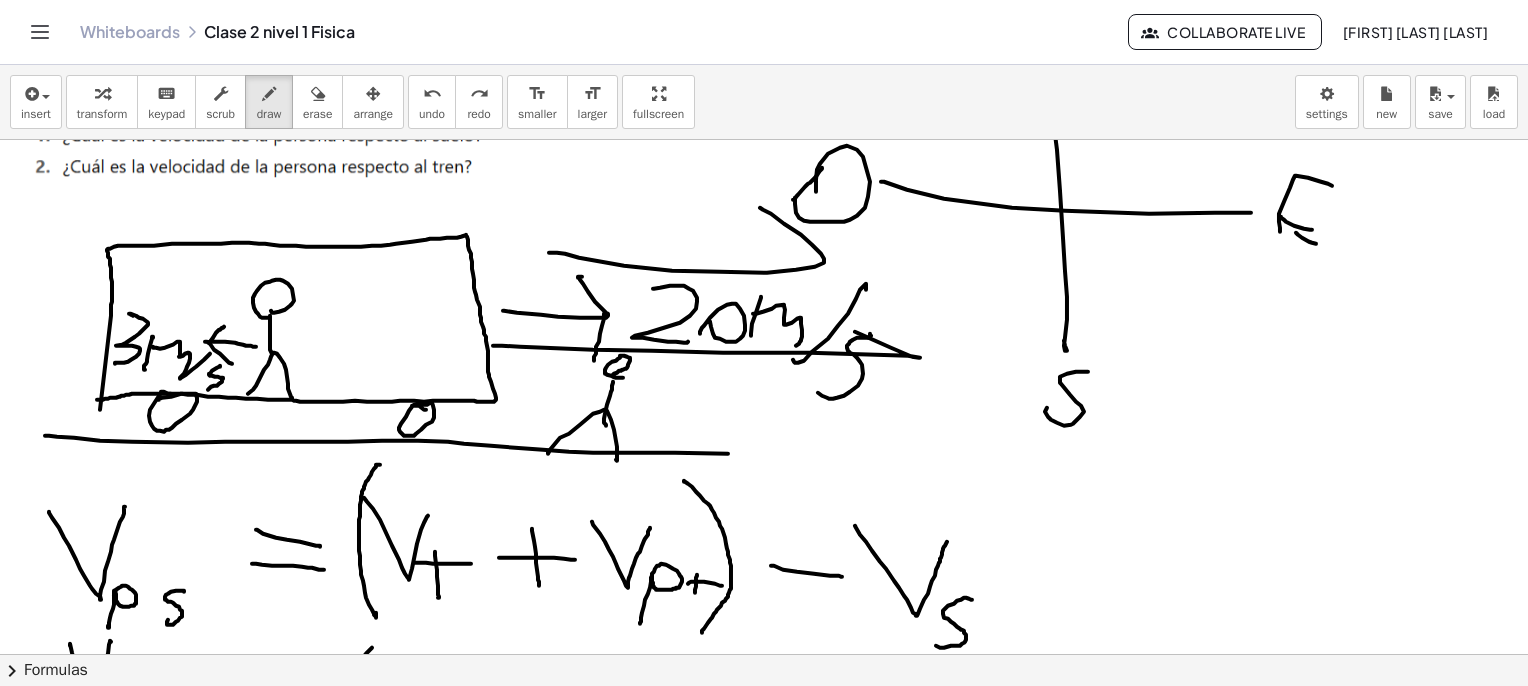 click at bounding box center [769, 132] 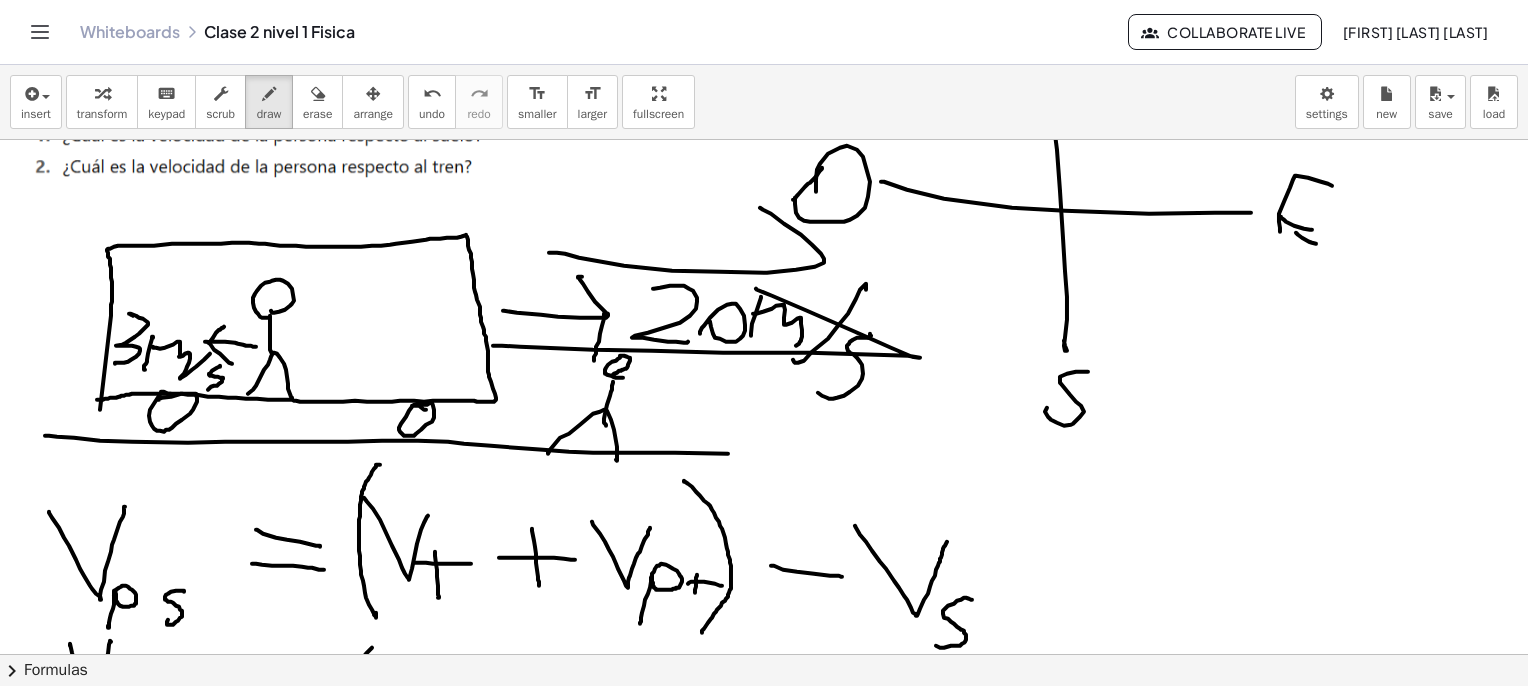 click on "undo" at bounding box center [432, 94] 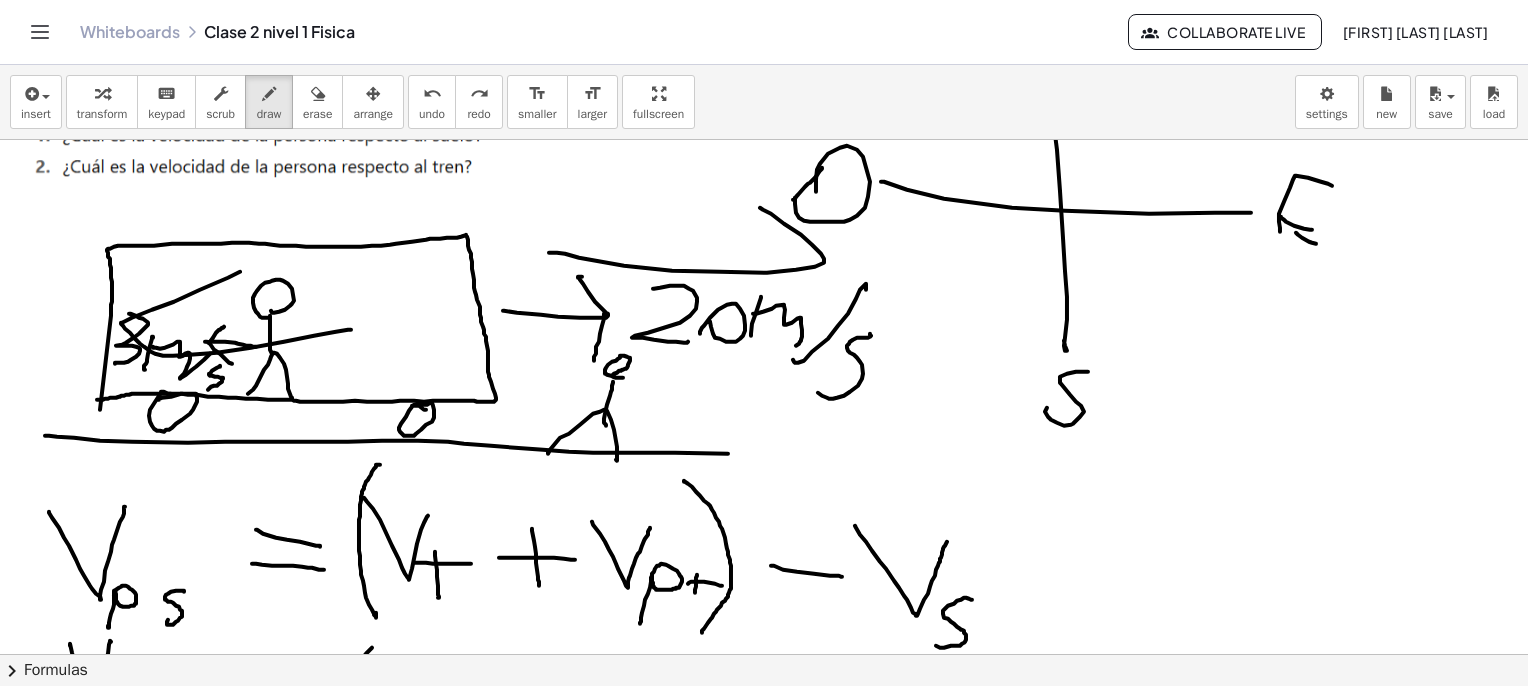 click at bounding box center (769, 132) 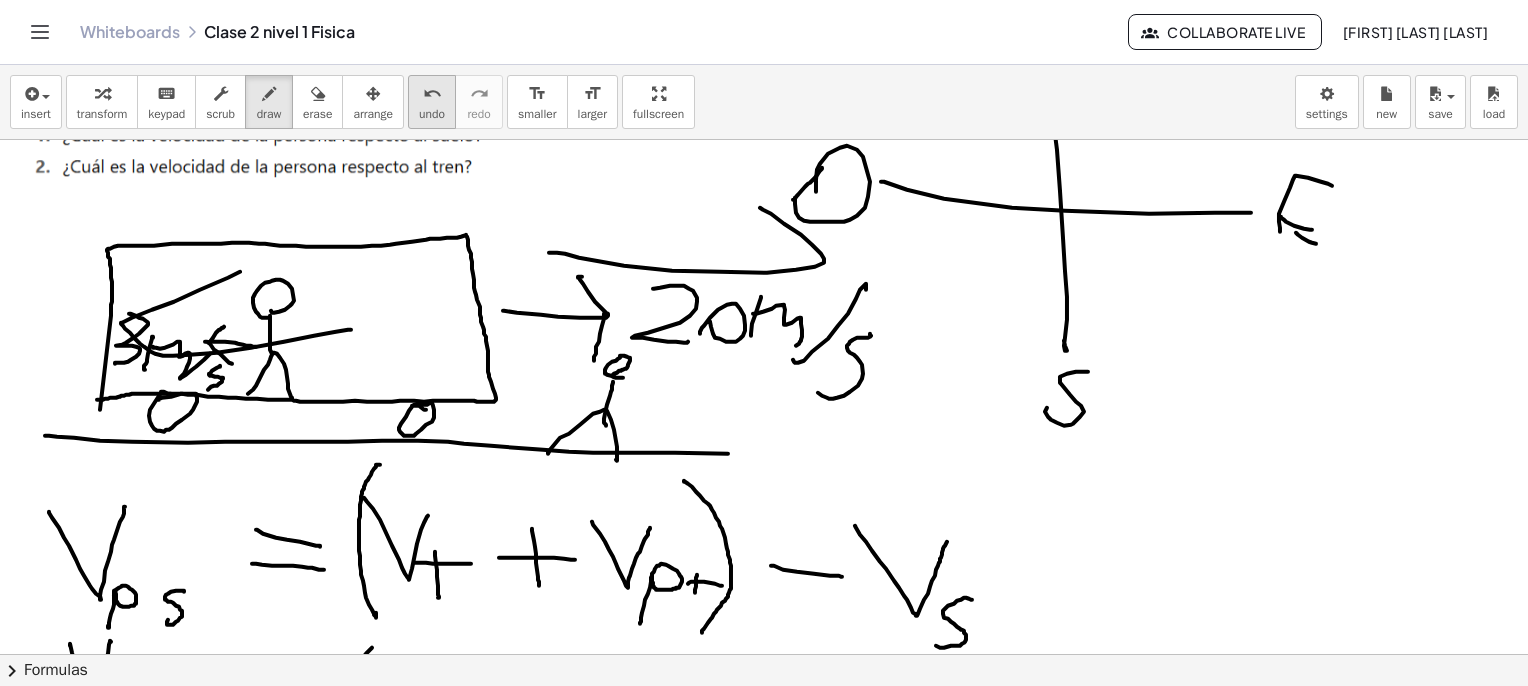 click on "undo" at bounding box center (432, 94) 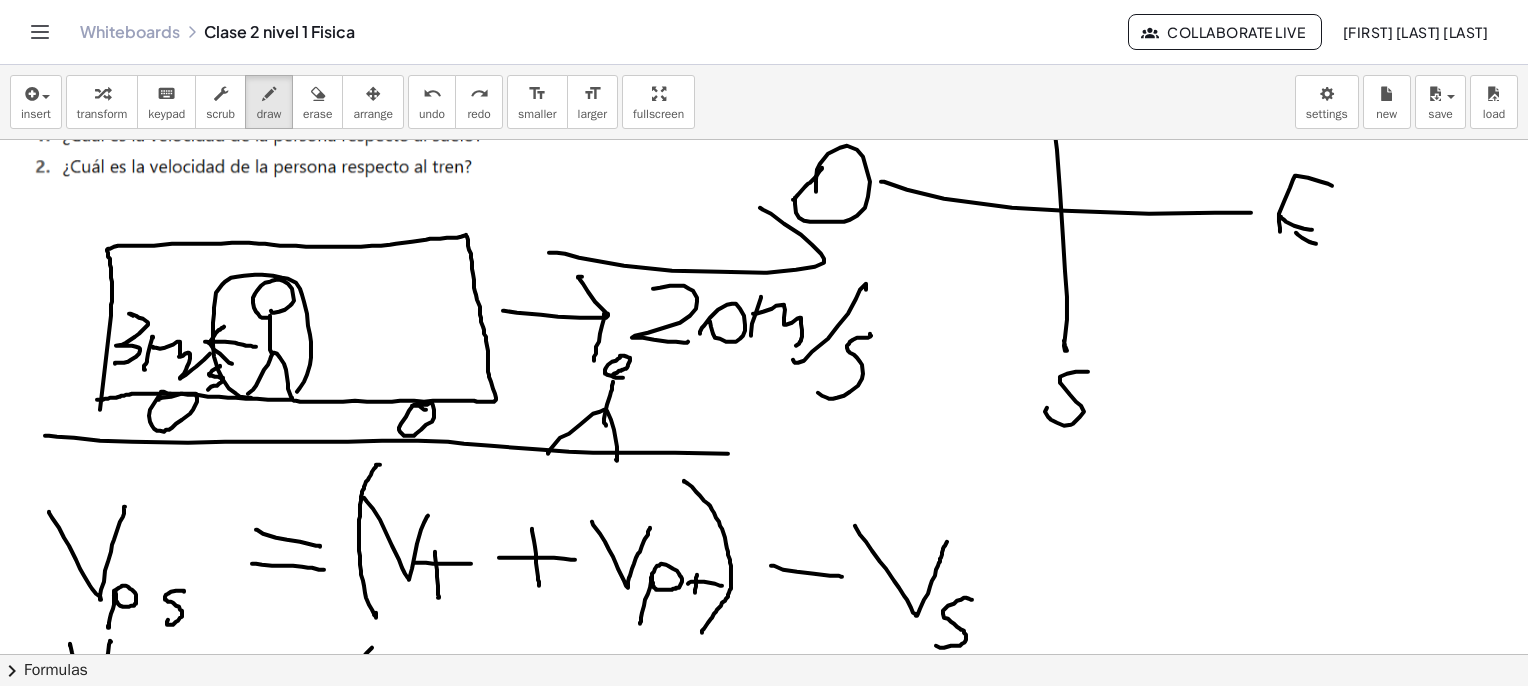 click at bounding box center [769, 132] 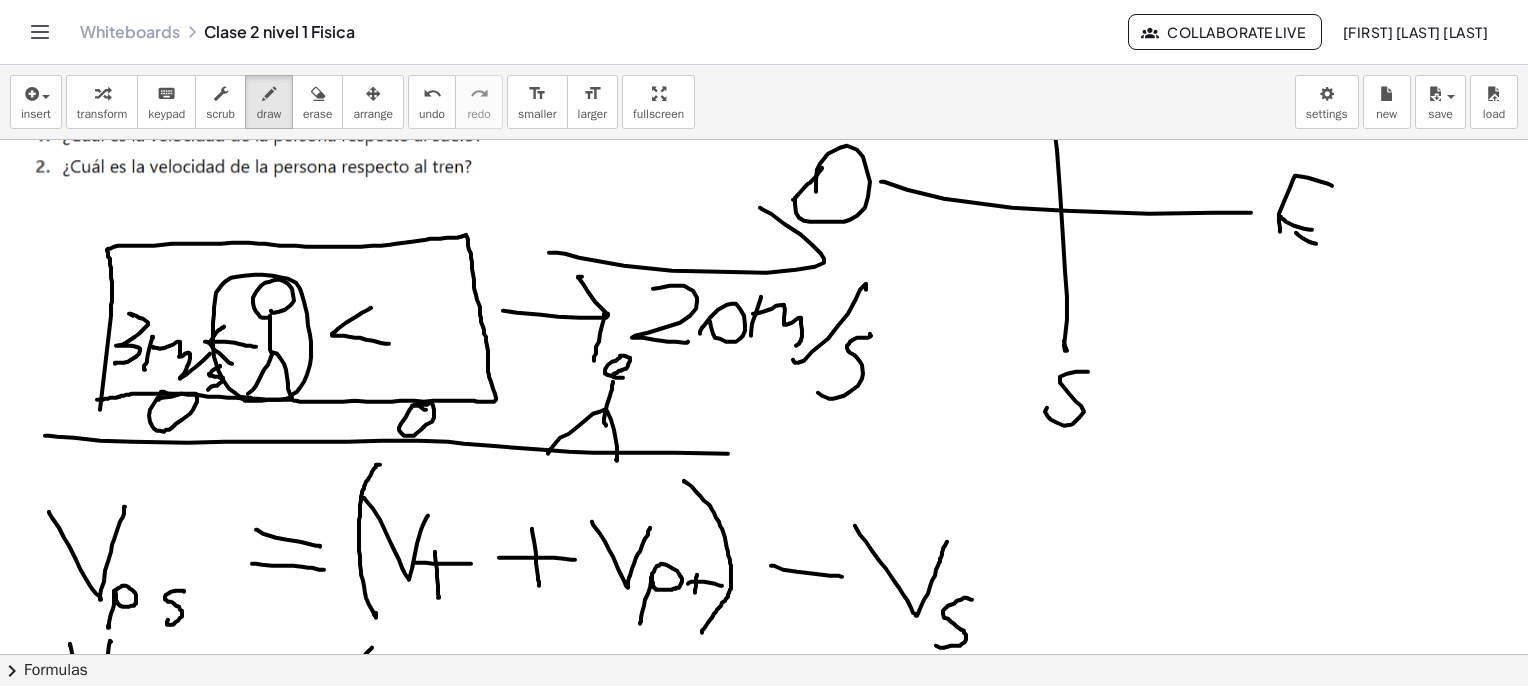 click at bounding box center (769, 132) 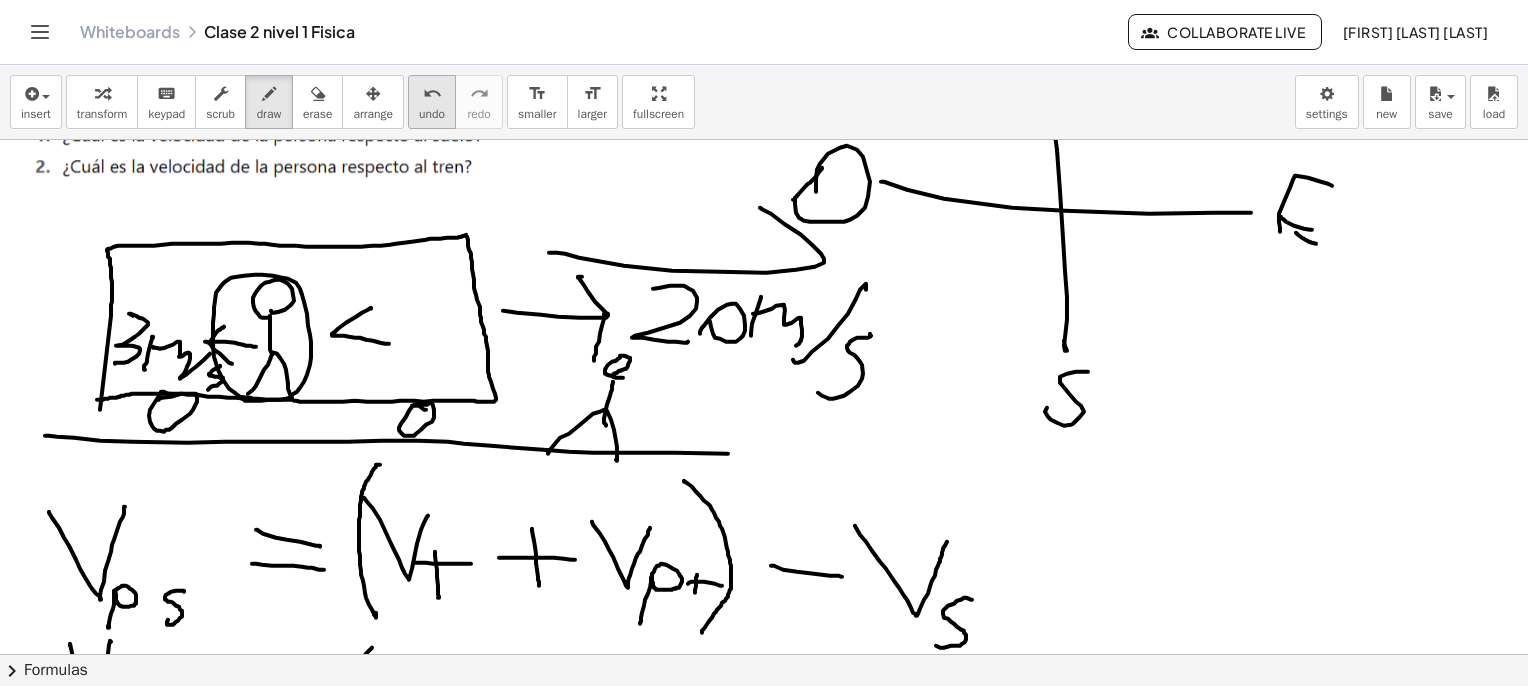 click on "undo" at bounding box center [432, 114] 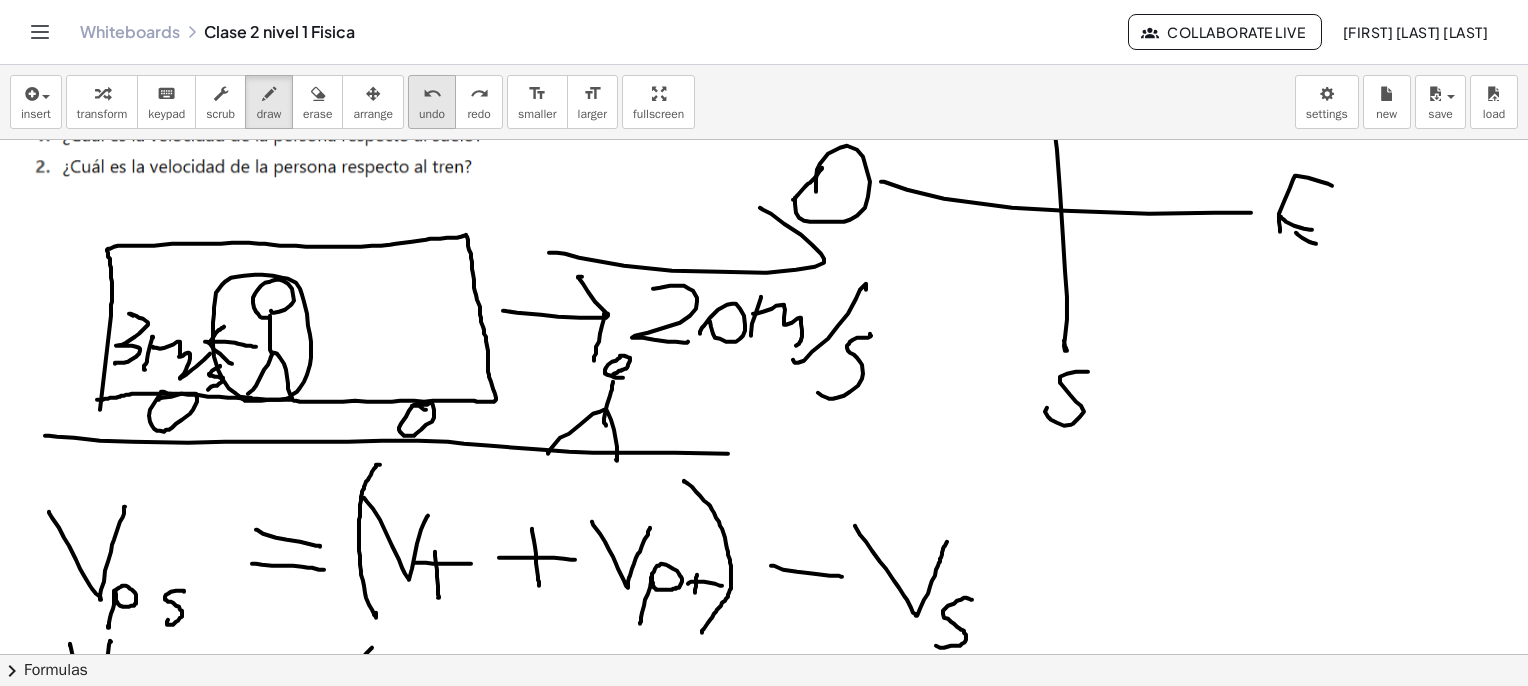 click on "undo" at bounding box center [432, 114] 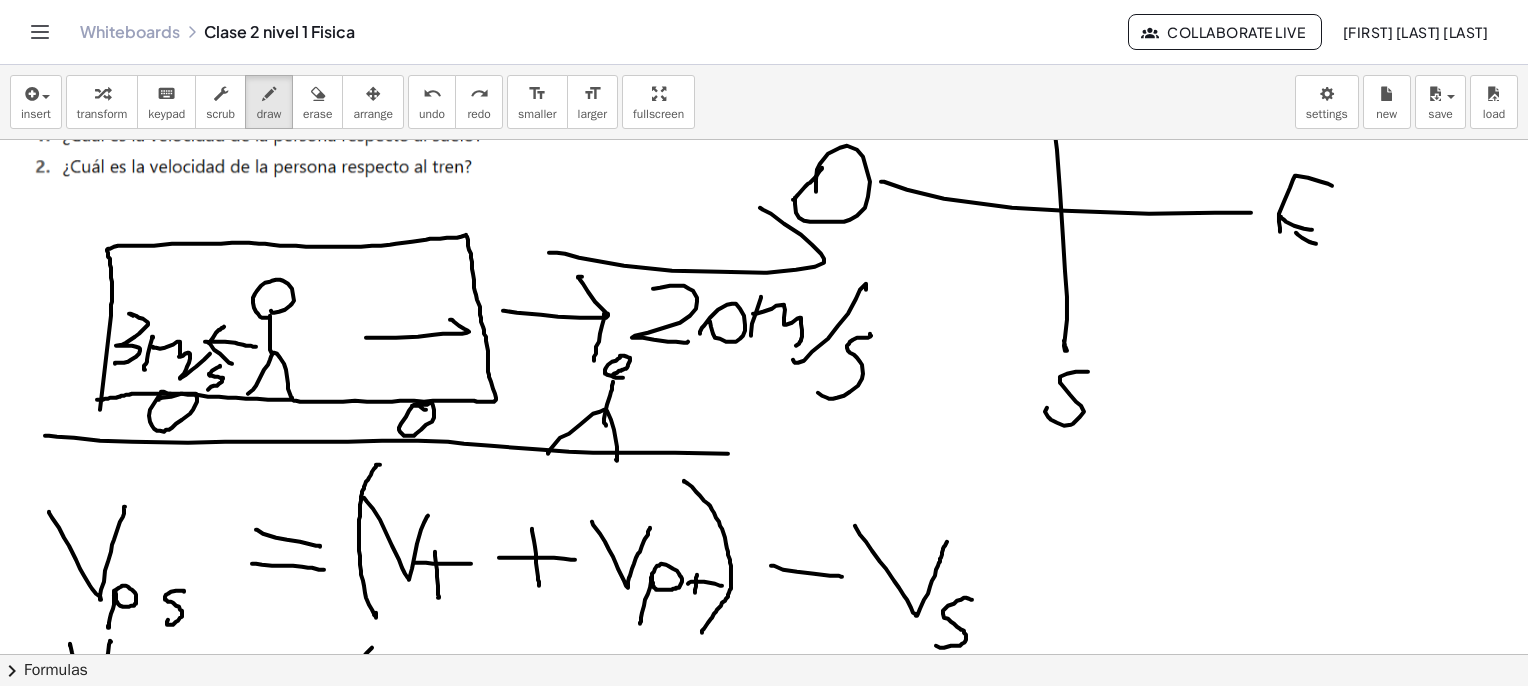 click at bounding box center [769, 132] 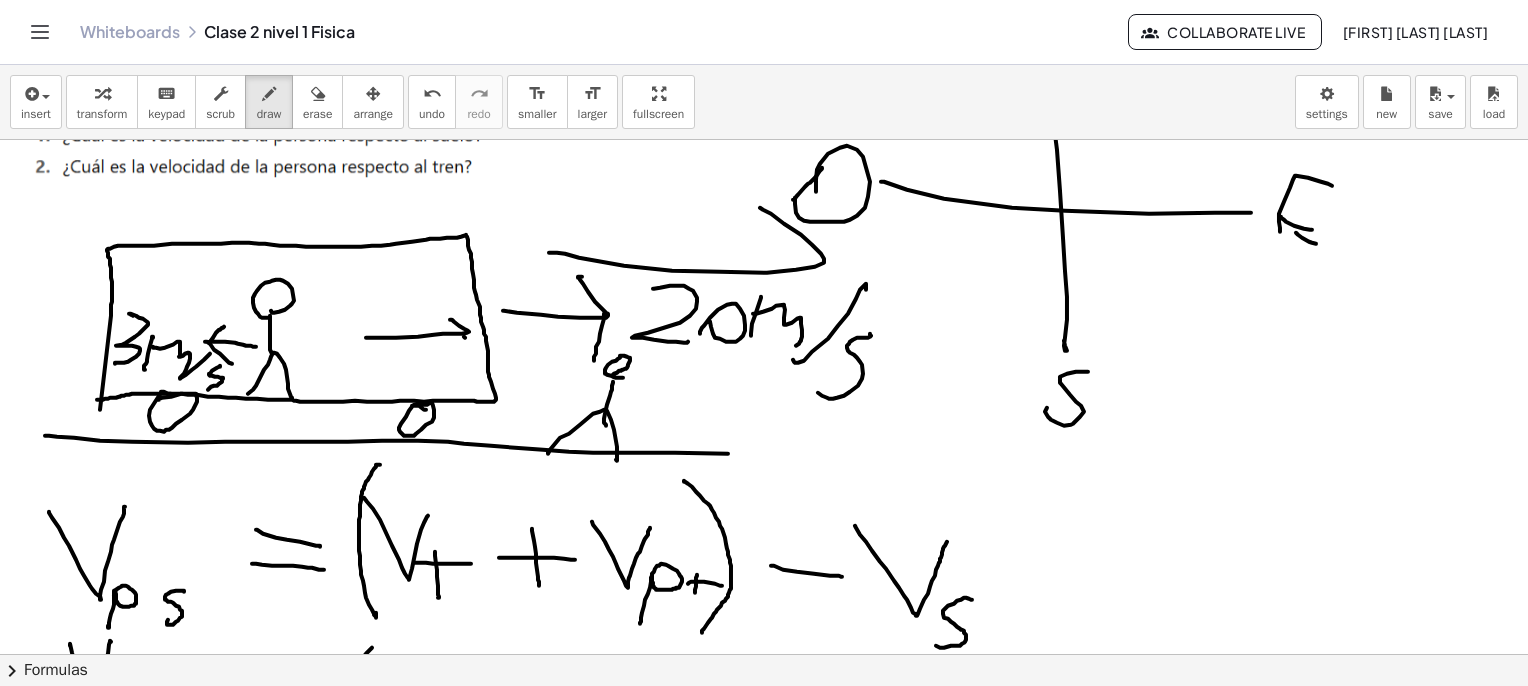 click at bounding box center (769, 132) 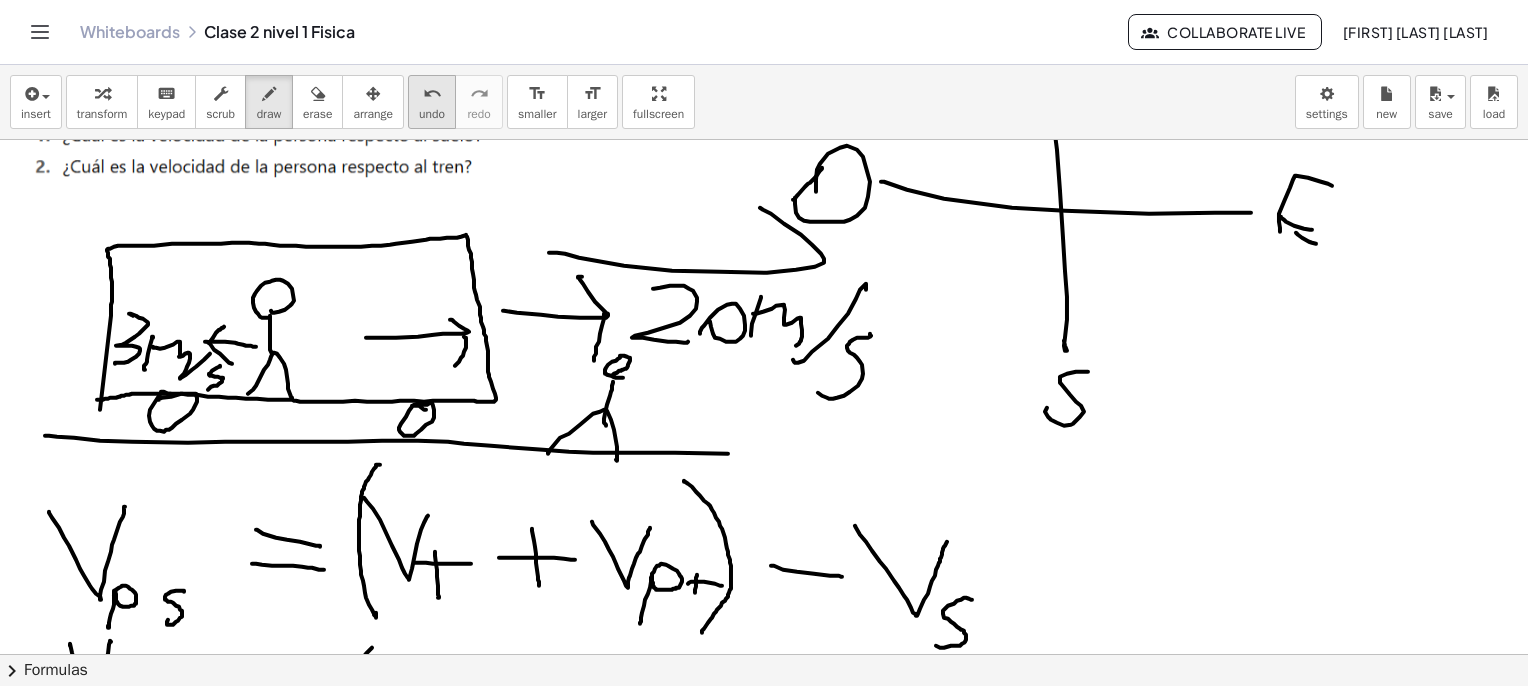click on "undo" at bounding box center [432, 94] 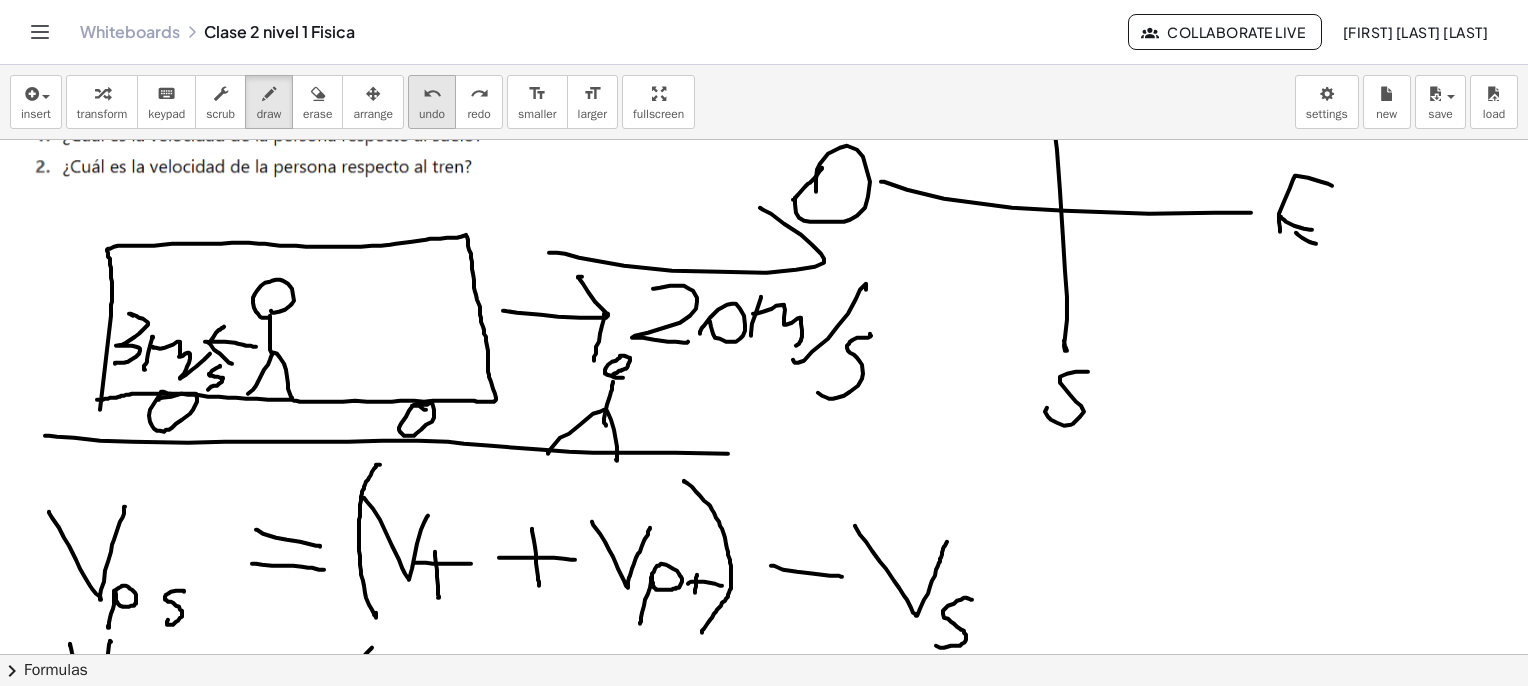 click on "undo" at bounding box center [432, 94] 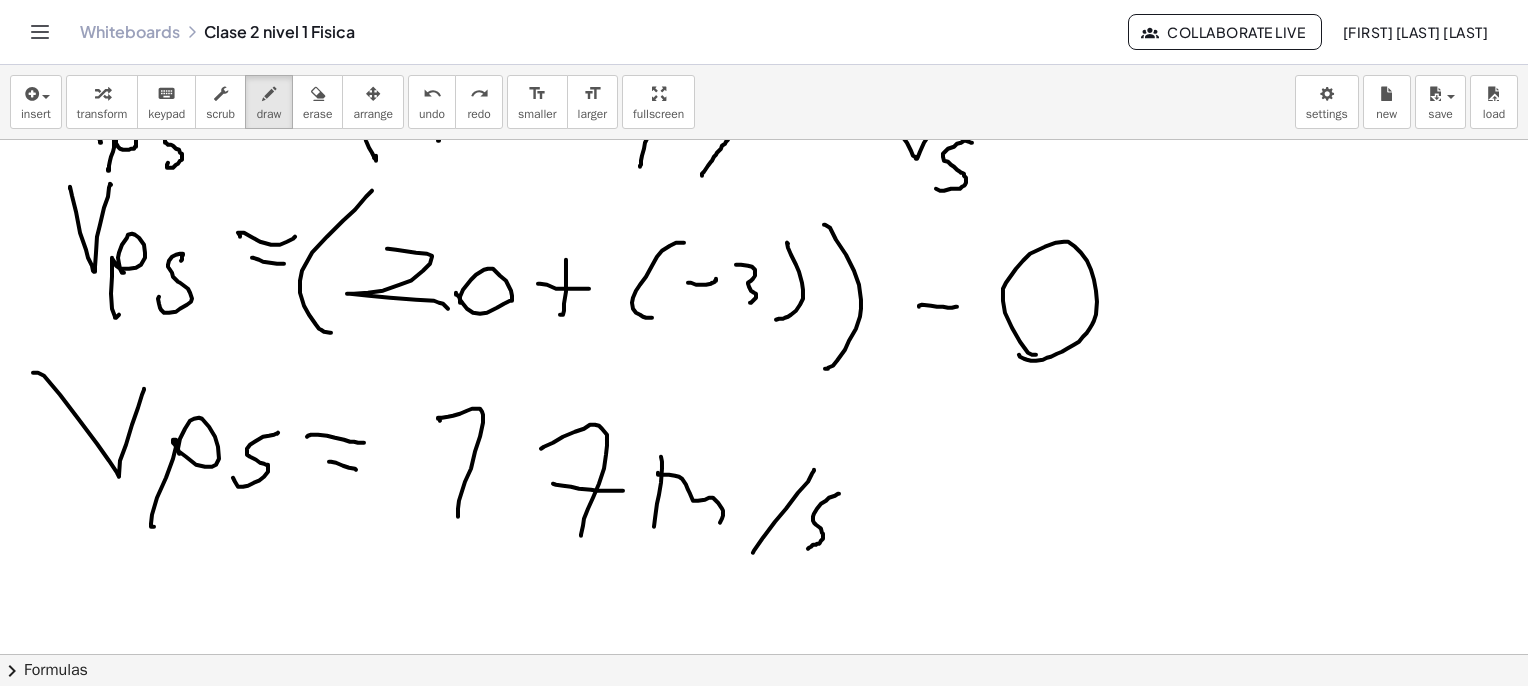scroll, scrollTop: 3100, scrollLeft: 0, axis: vertical 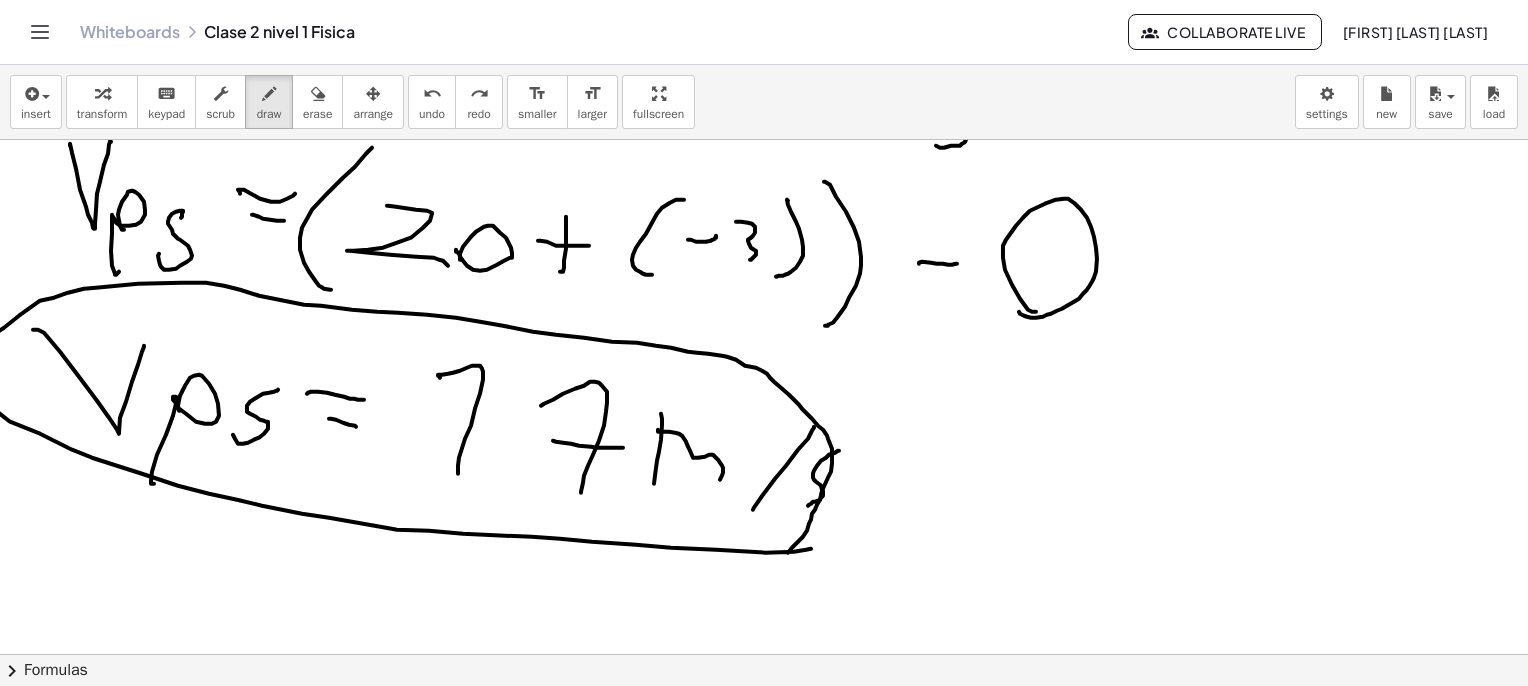 click at bounding box center (769, -368) 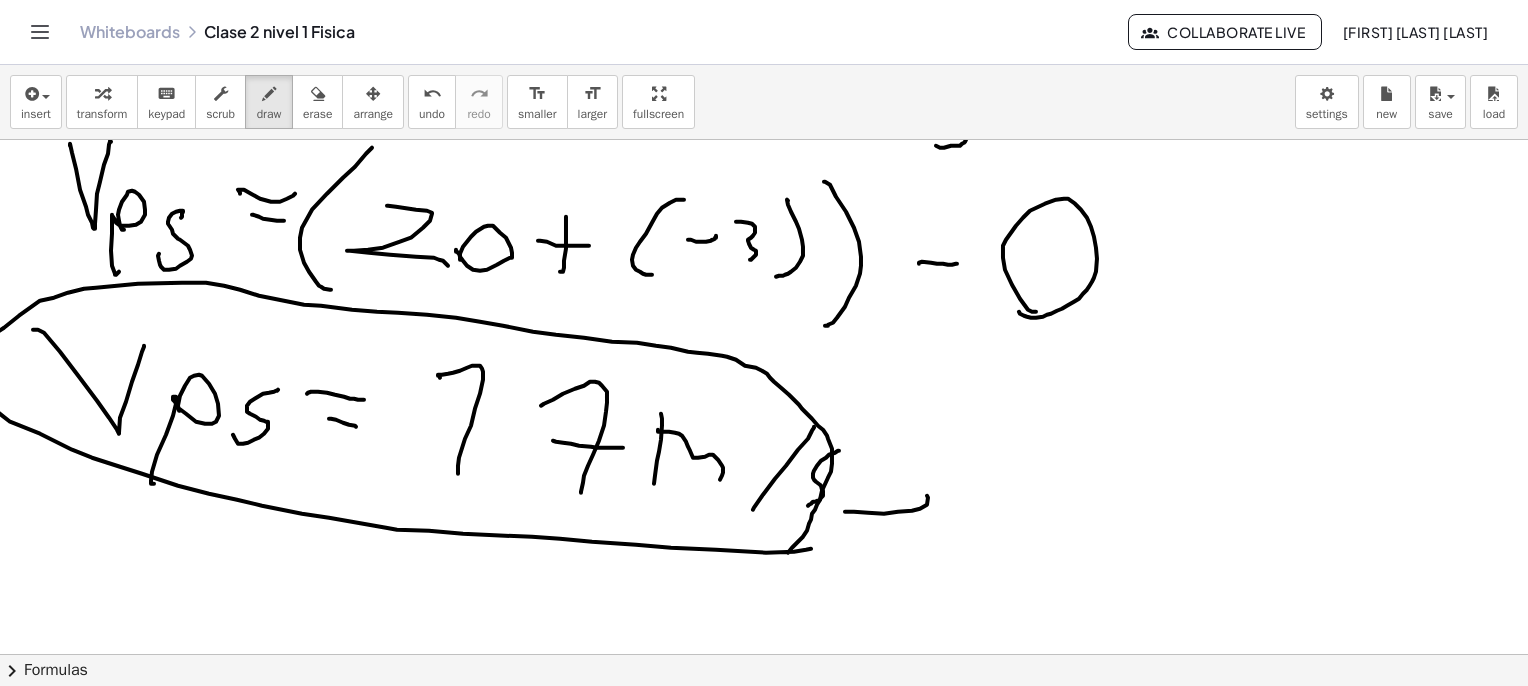 click at bounding box center [769, -368] 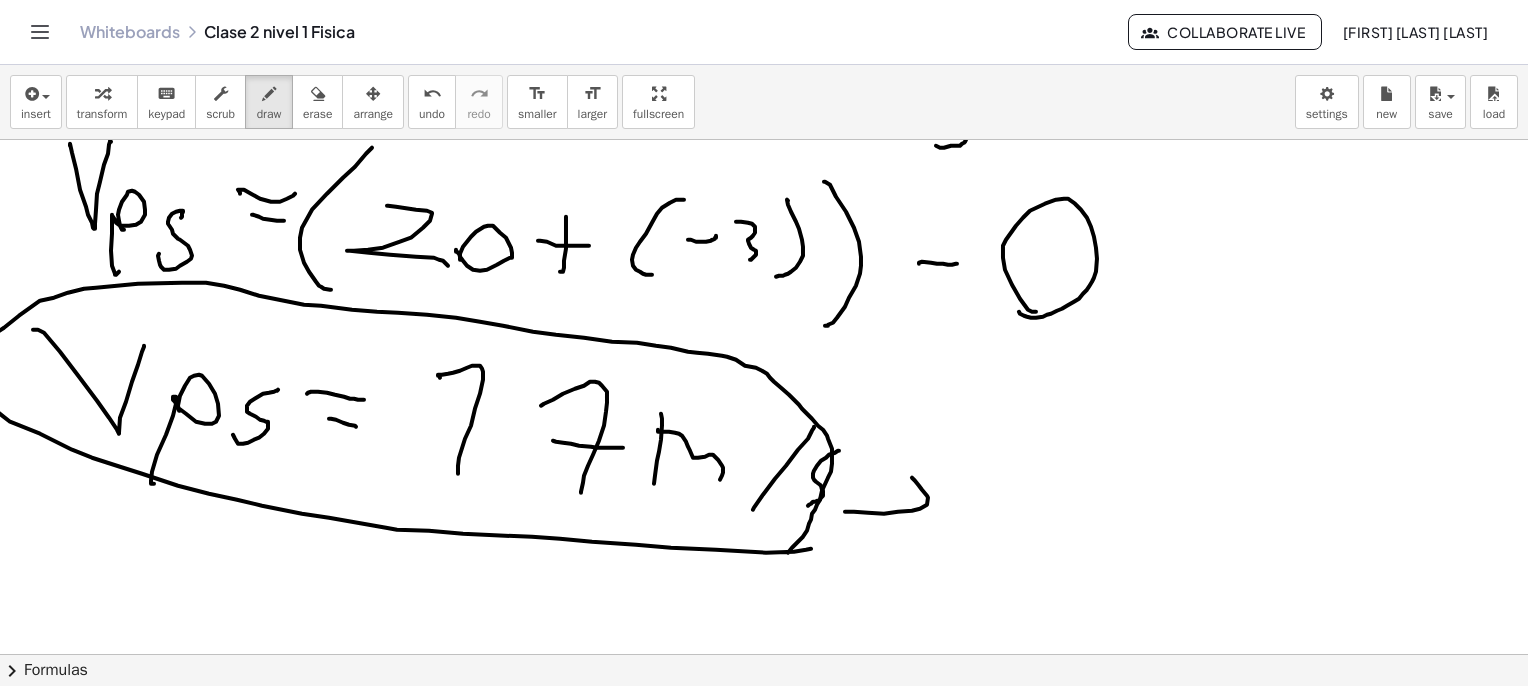 click at bounding box center (769, -368) 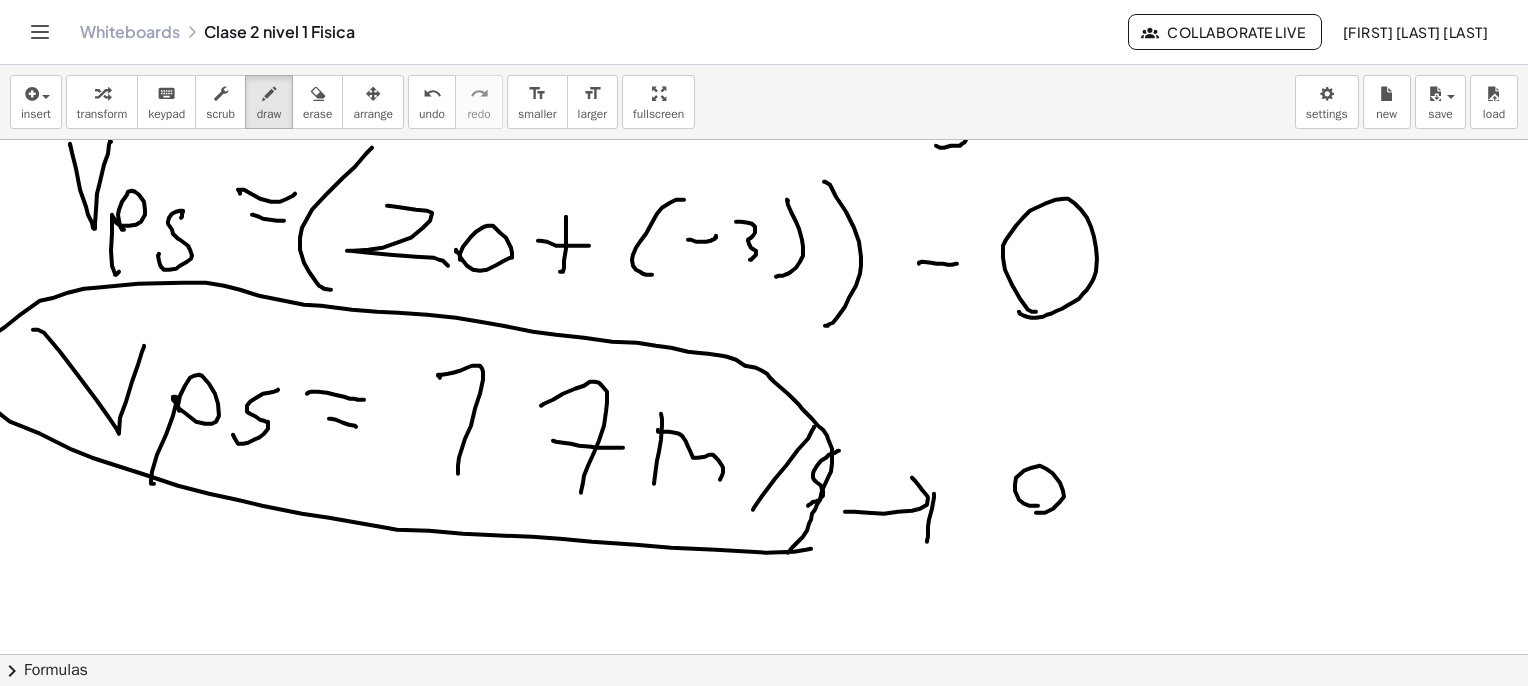 click at bounding box center [769, -368] 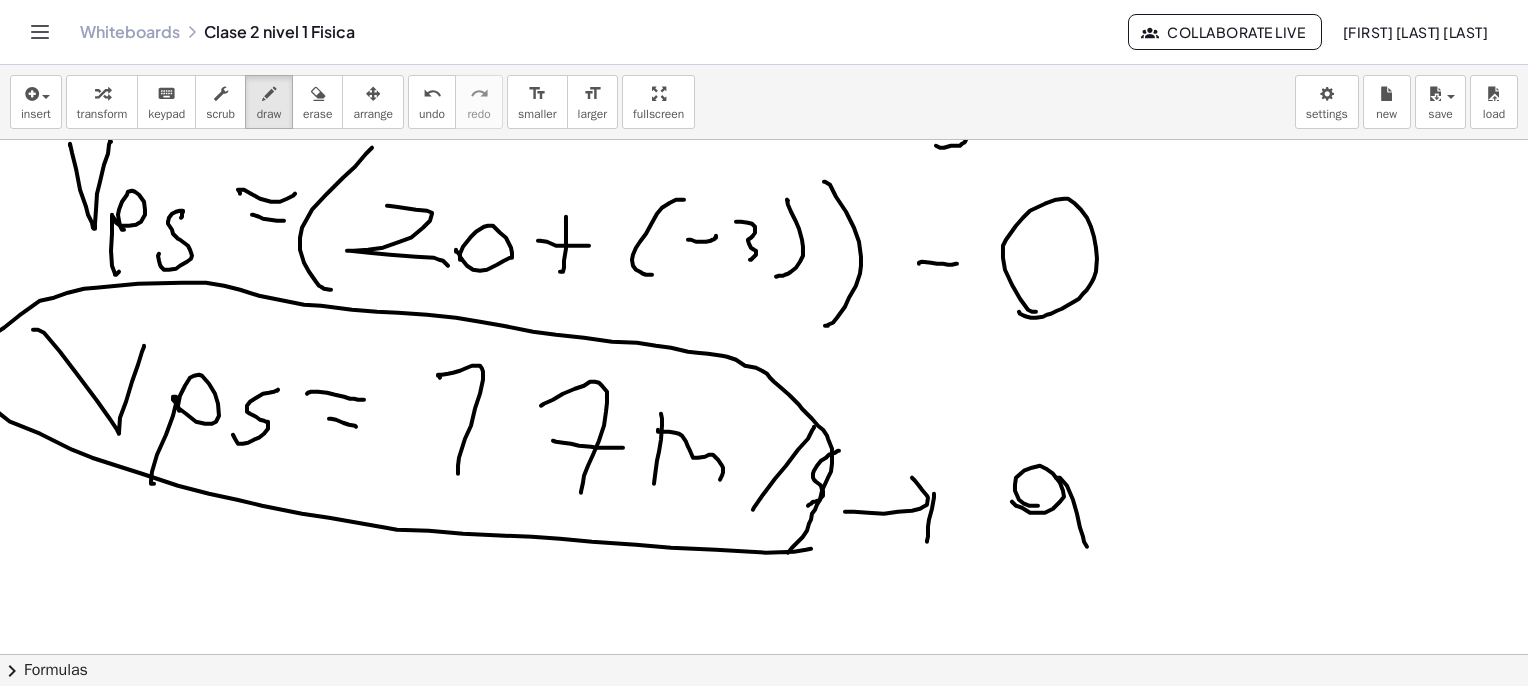click at bounding box center (769, -368) 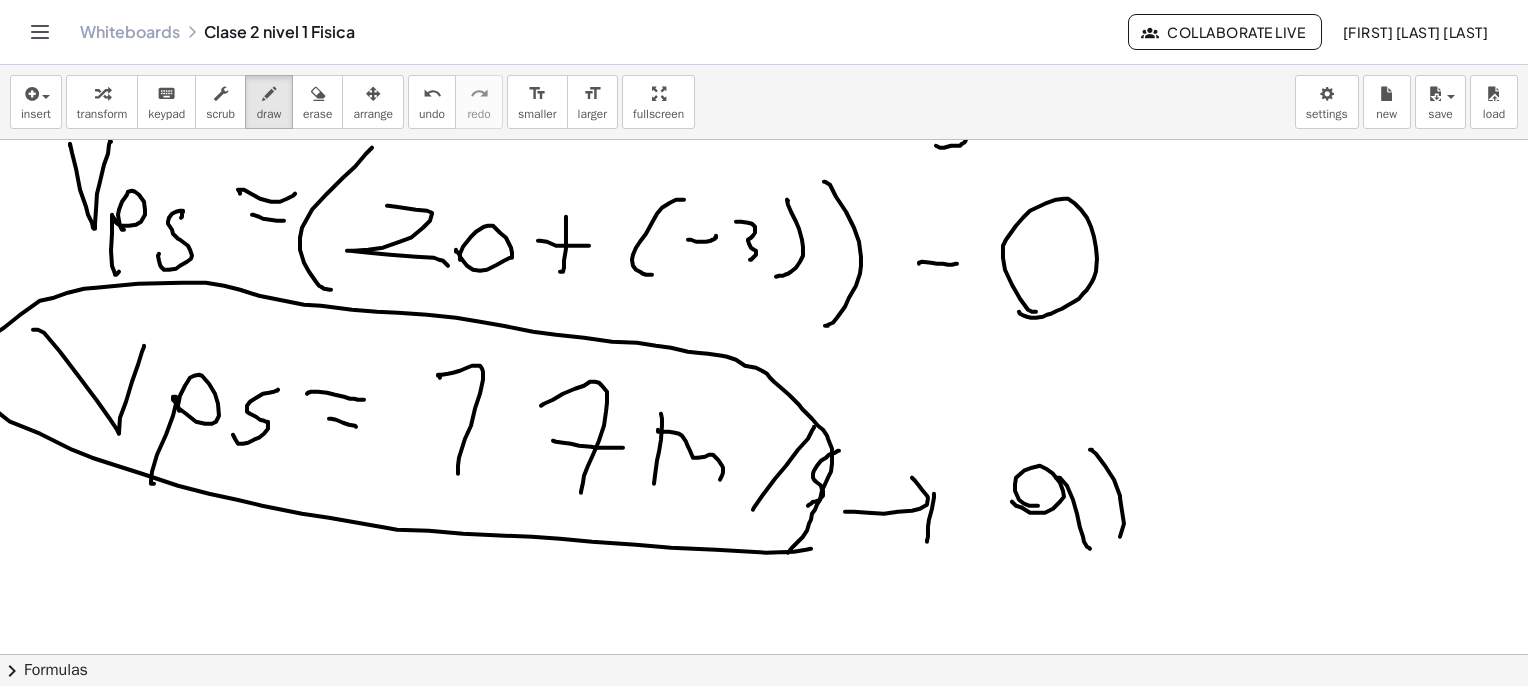 click at bounding box center [769, -368] 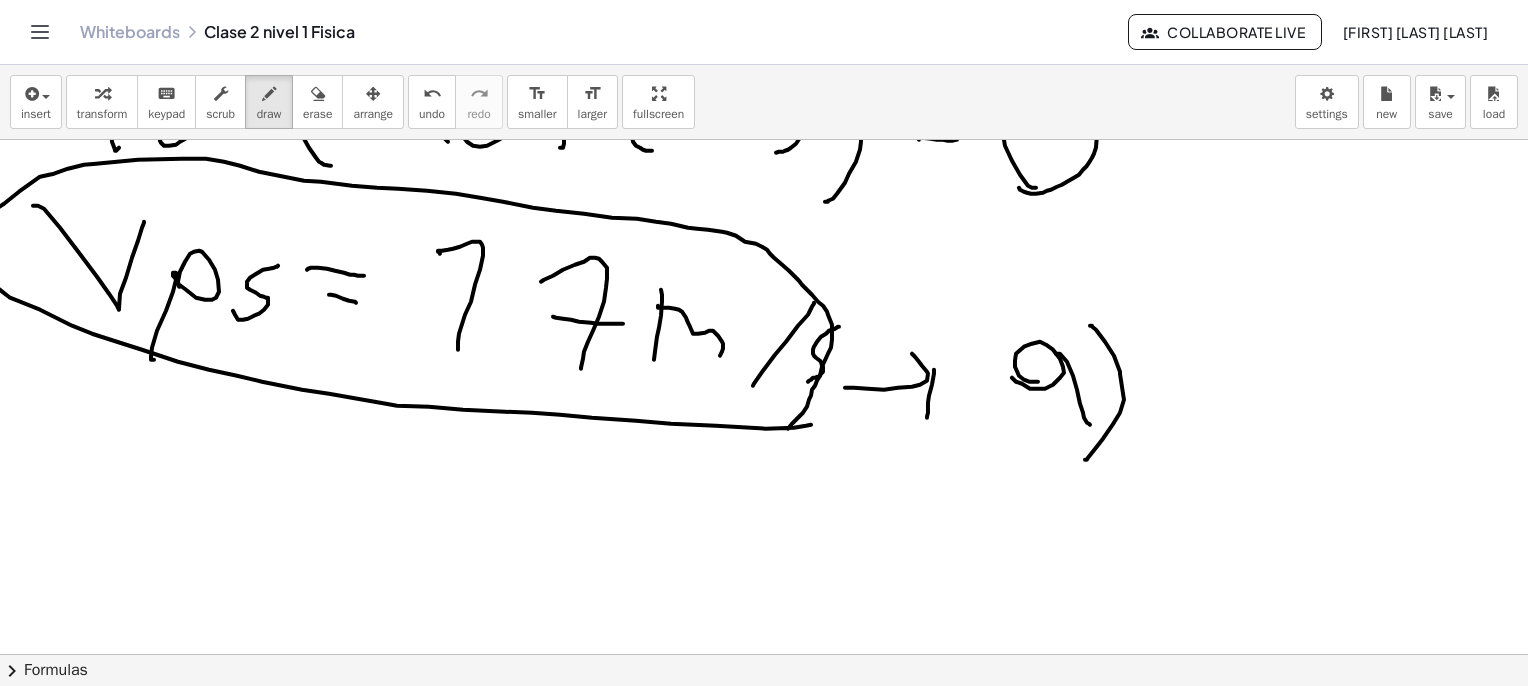 scroll, scrollTop: 3400, scrollLeft: 0, axis: vertical 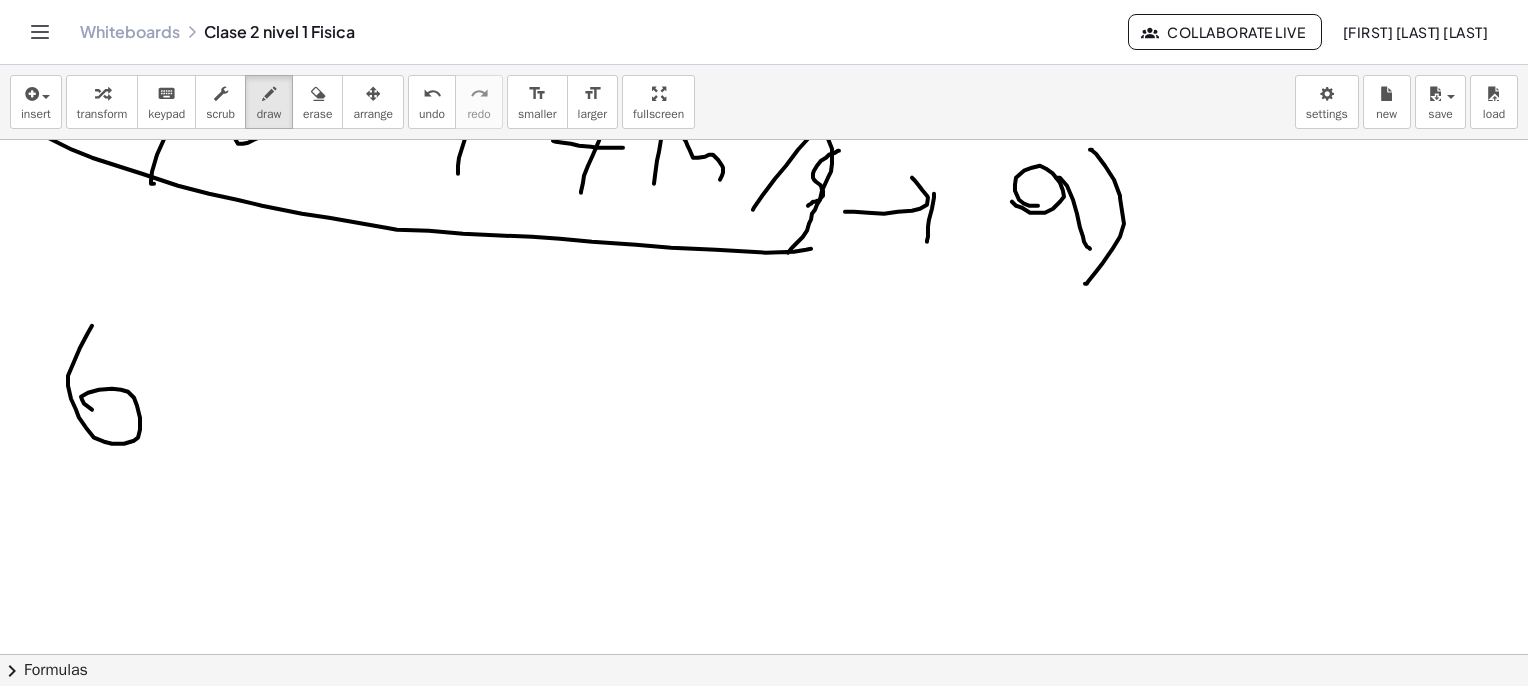 click at bounding box center (769, -668) 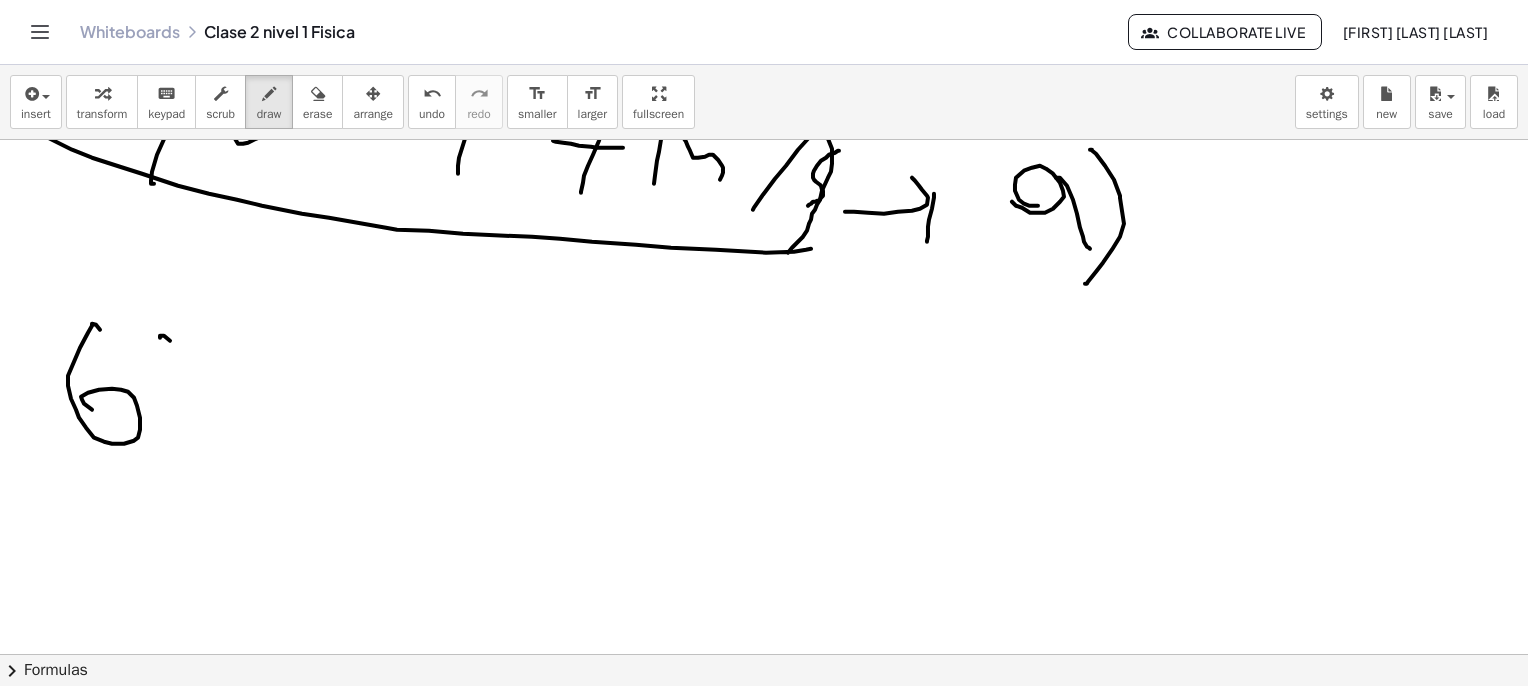 click at bounding box center [769, -668] 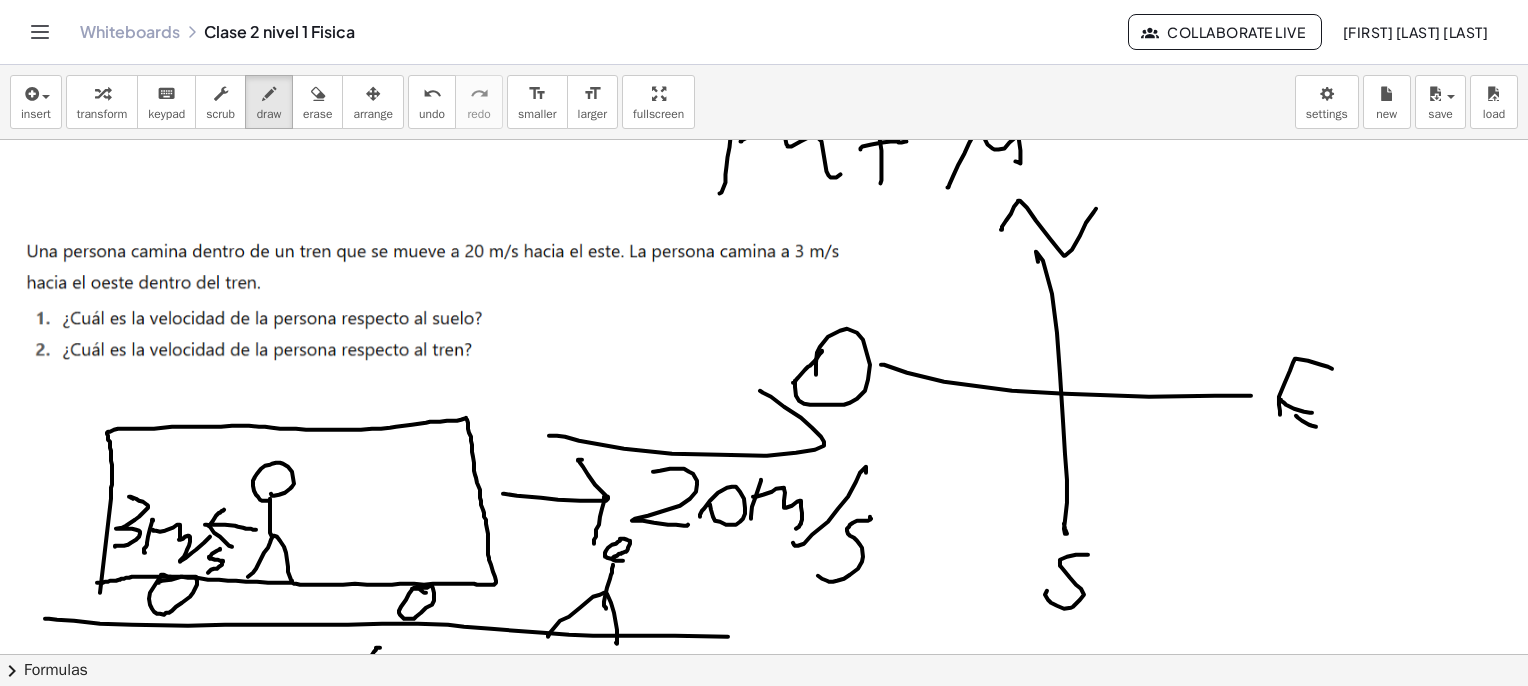 scroll, scrollTop: 2400, scrollLeft: 0, axis: vertical 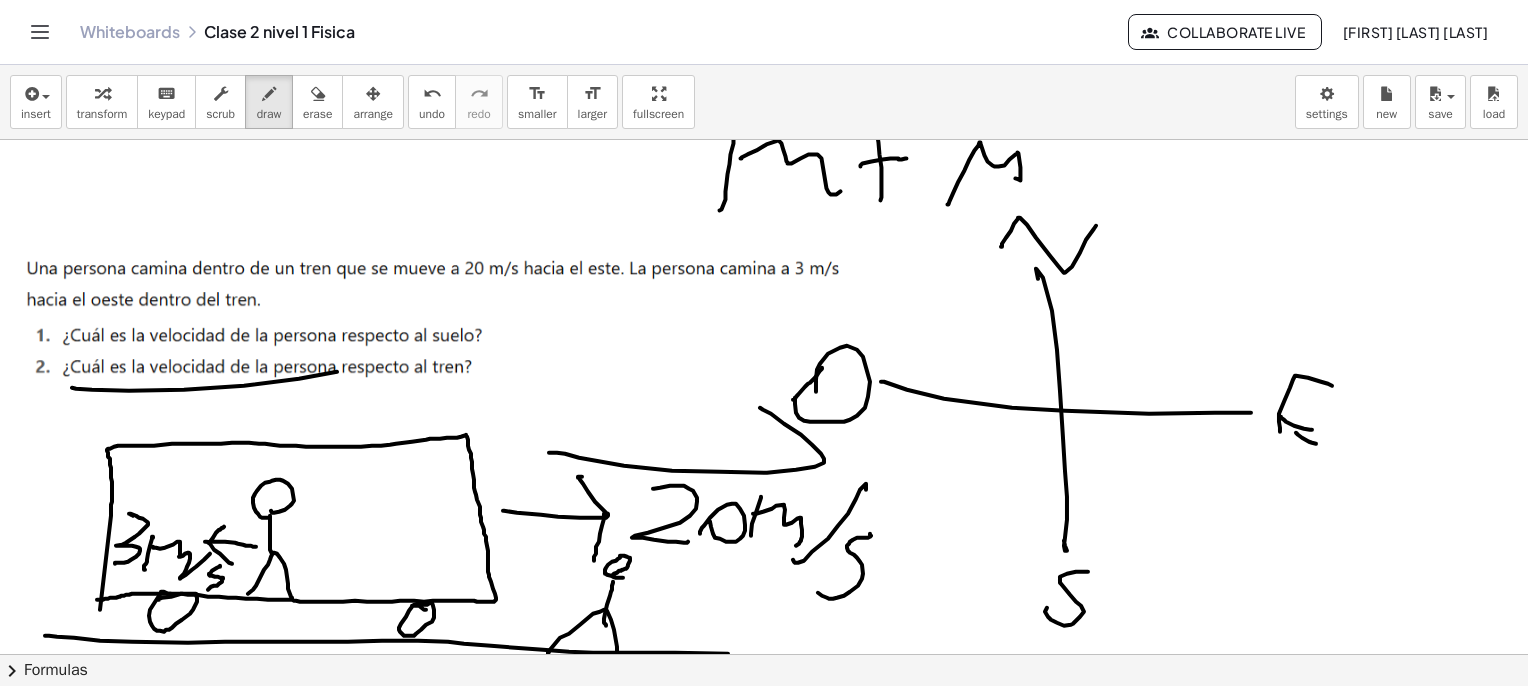 click at bounding box center [769, 332] 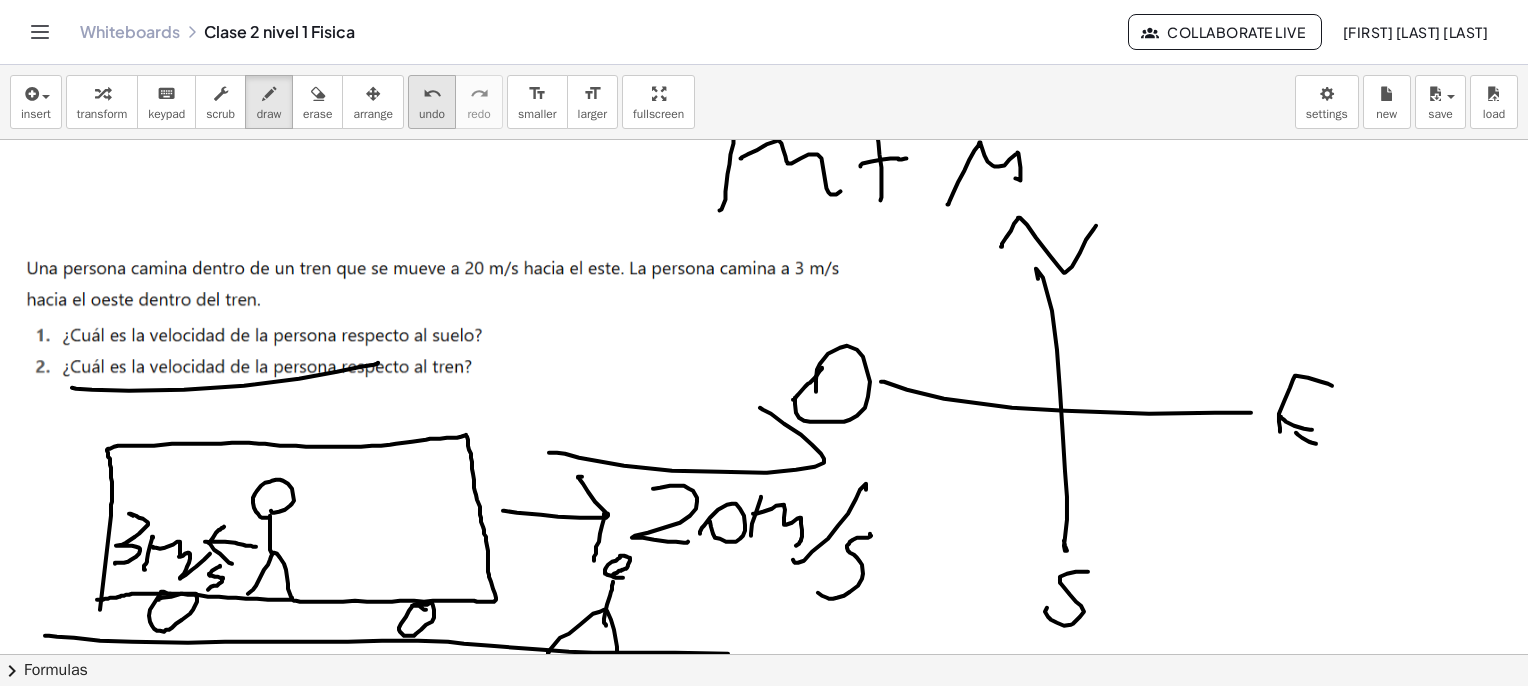 click on "undo" at bounding box center (432, 94) 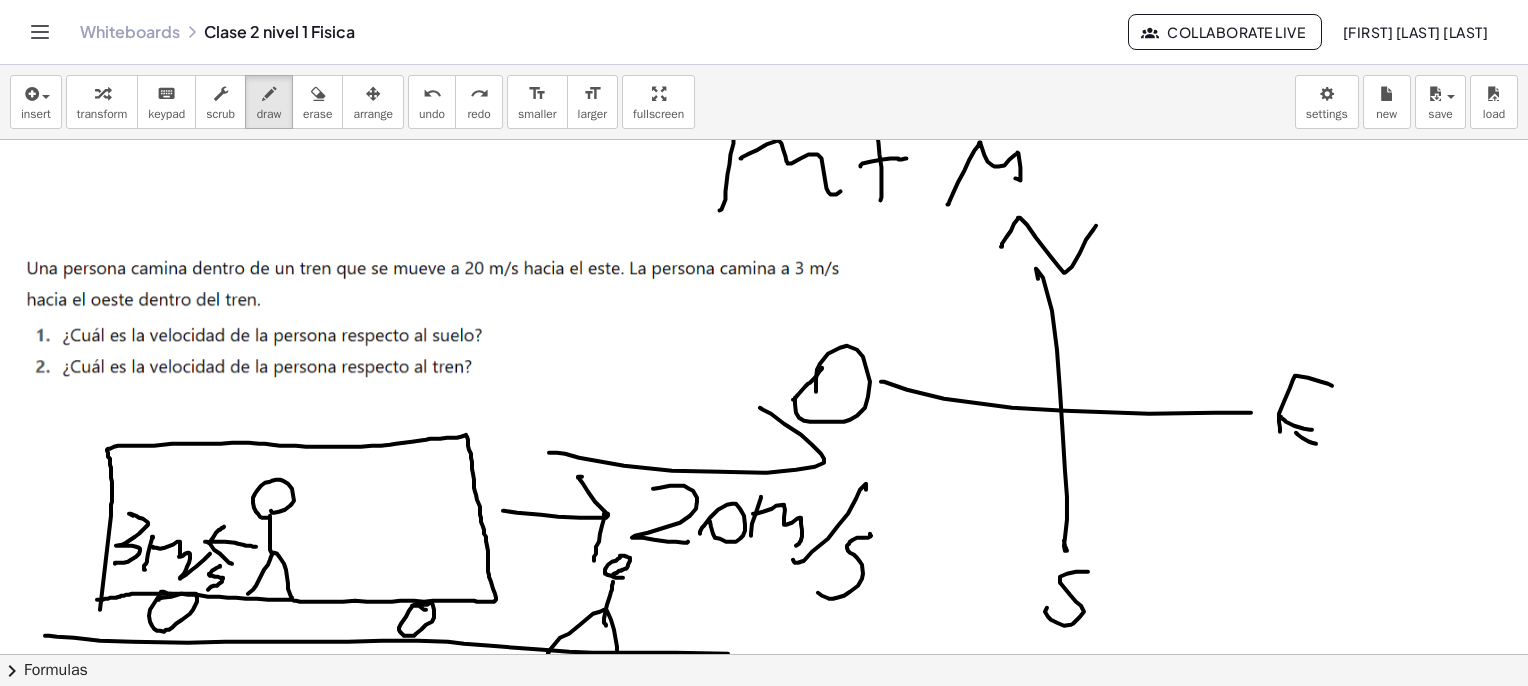 scroll, scrollTop: 2400, scrollLeft: 0, axis: vertical 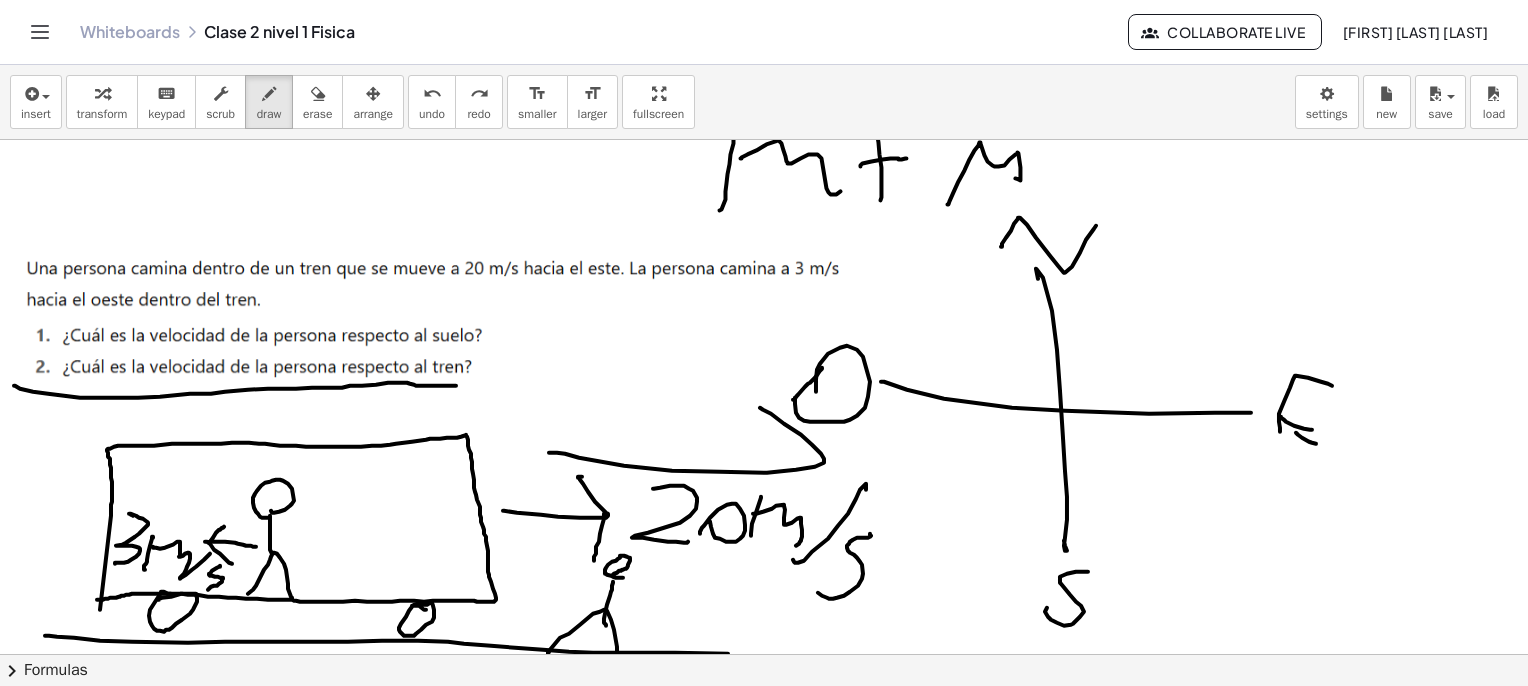 click at bounding box center [769, 332] 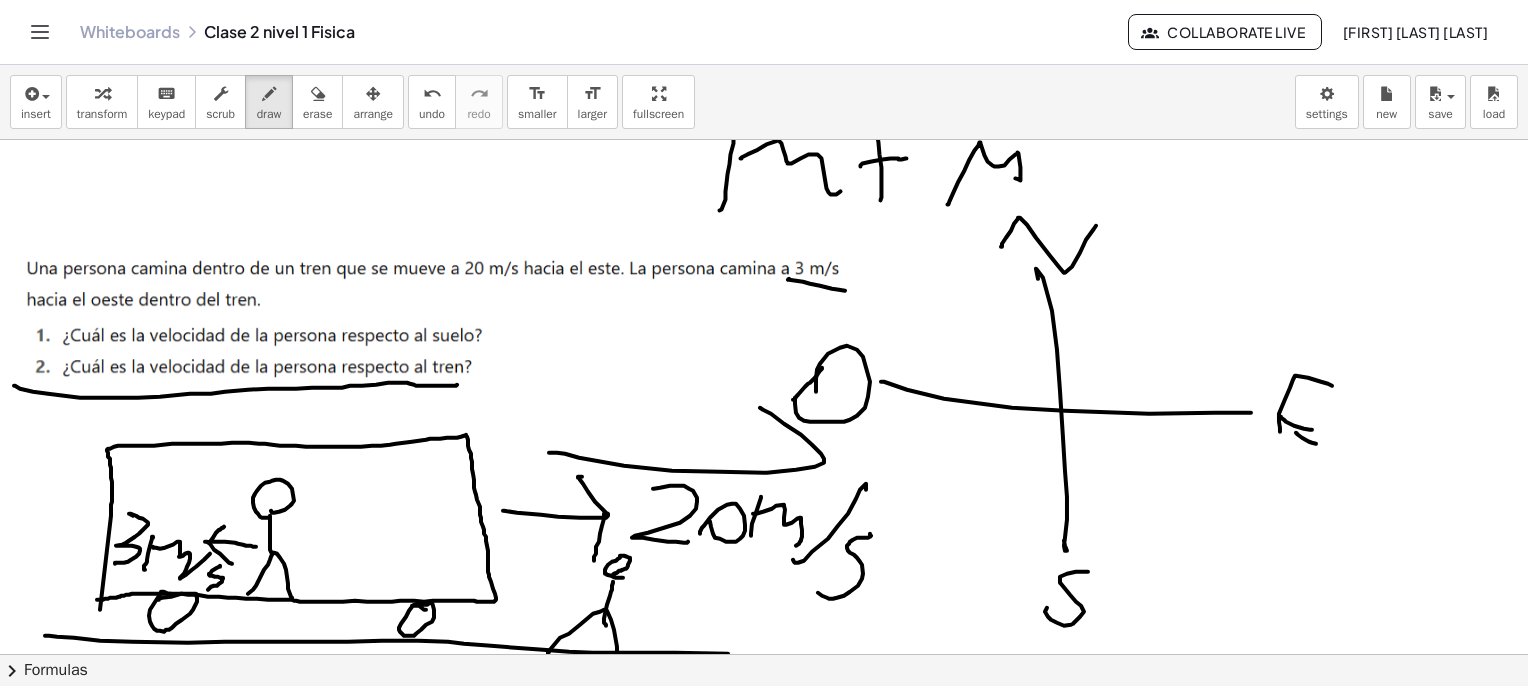 click at bounding box center [769, 332] 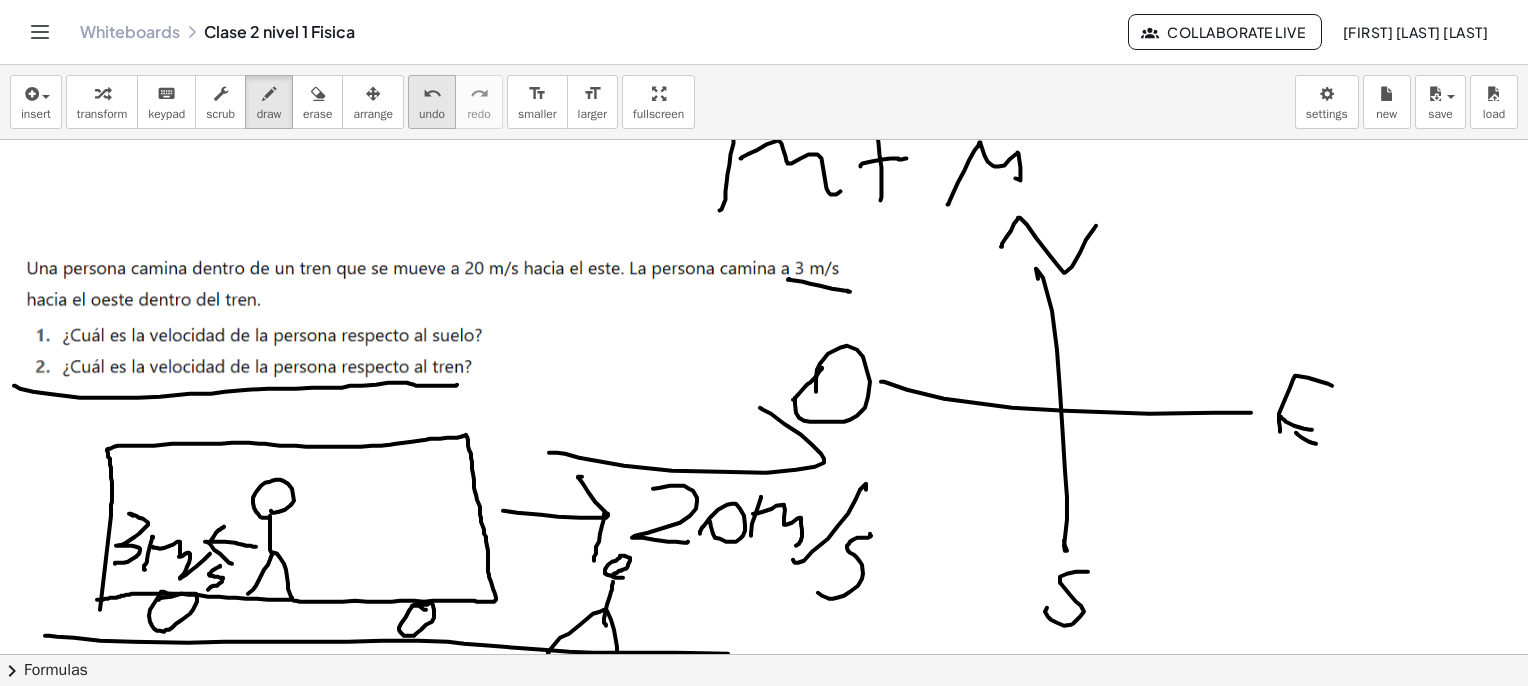 click on "undo" at bounding box center [432, 94] 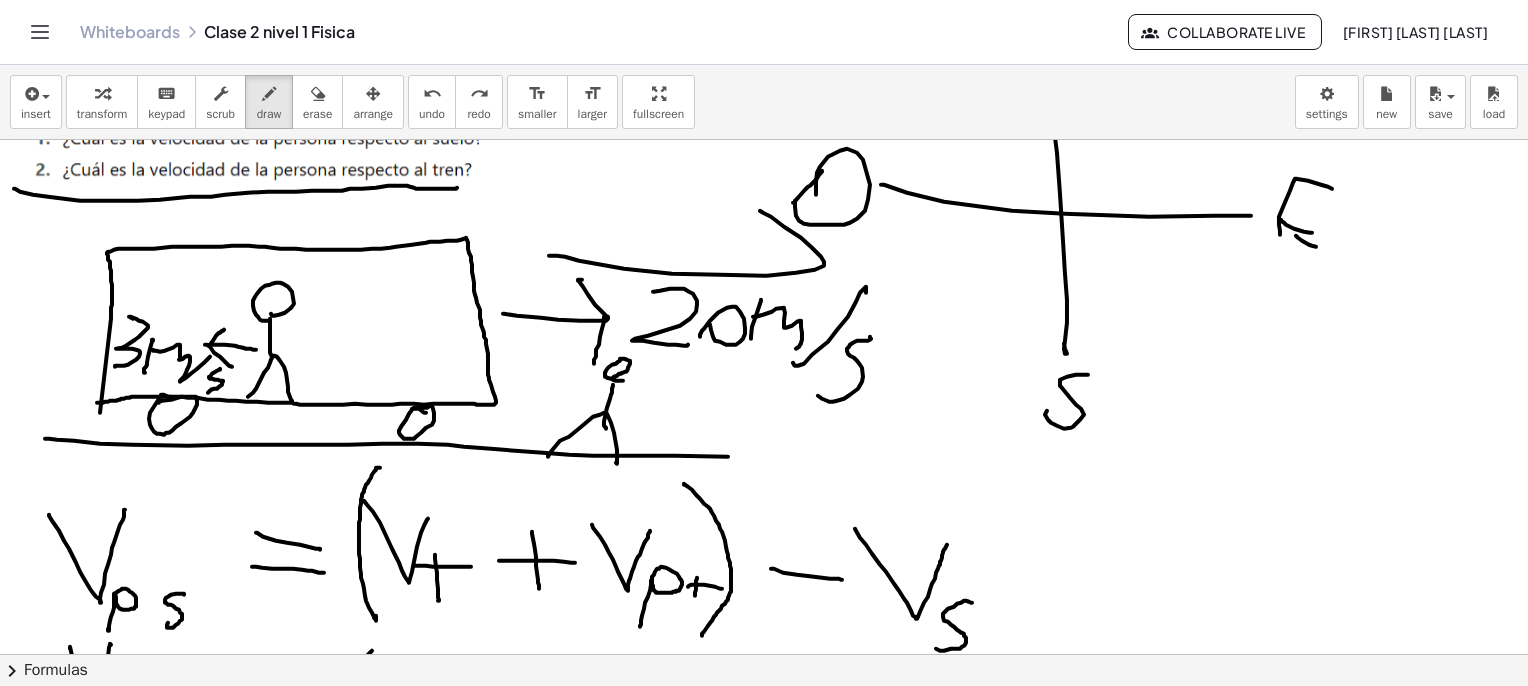 scroll, scrollTop: 2600, scrollLeft: 0, axis: vertical 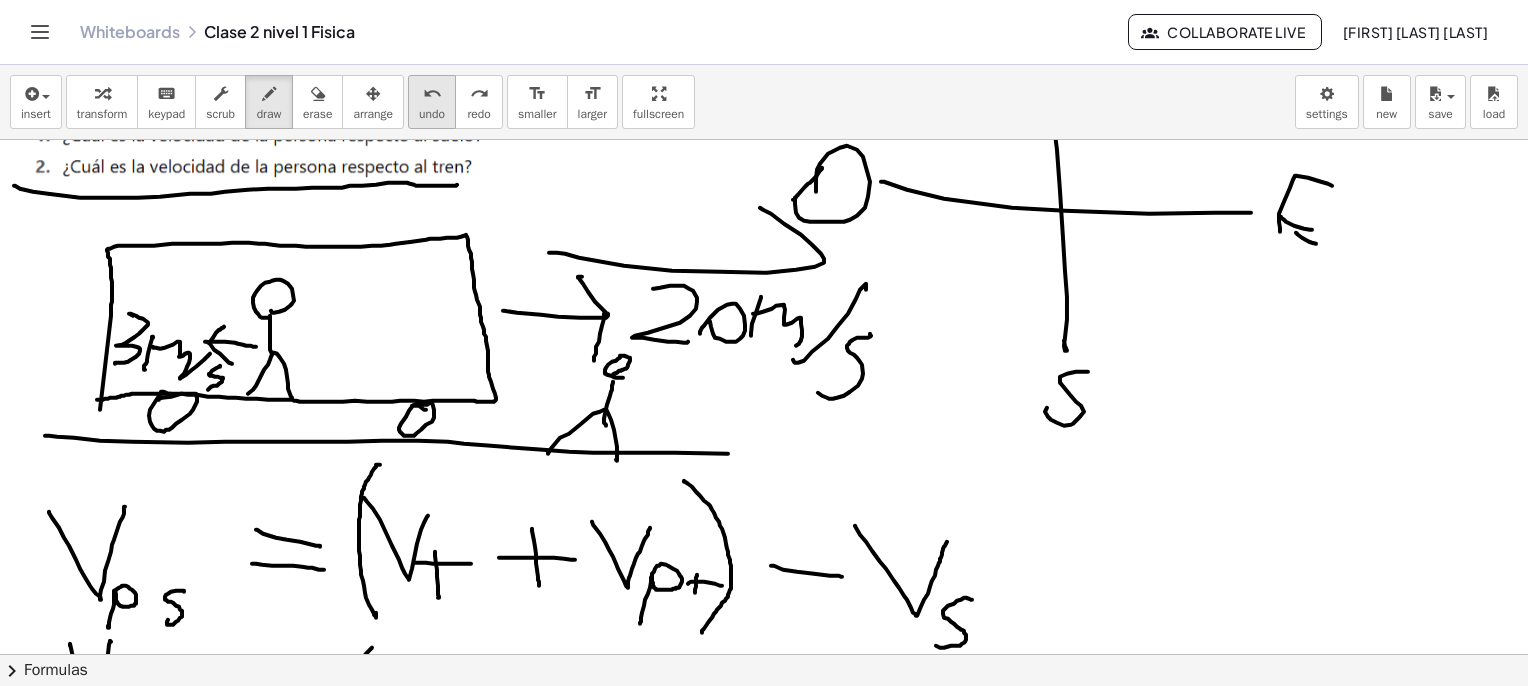click on "undo" at bounding box center [432, 114] 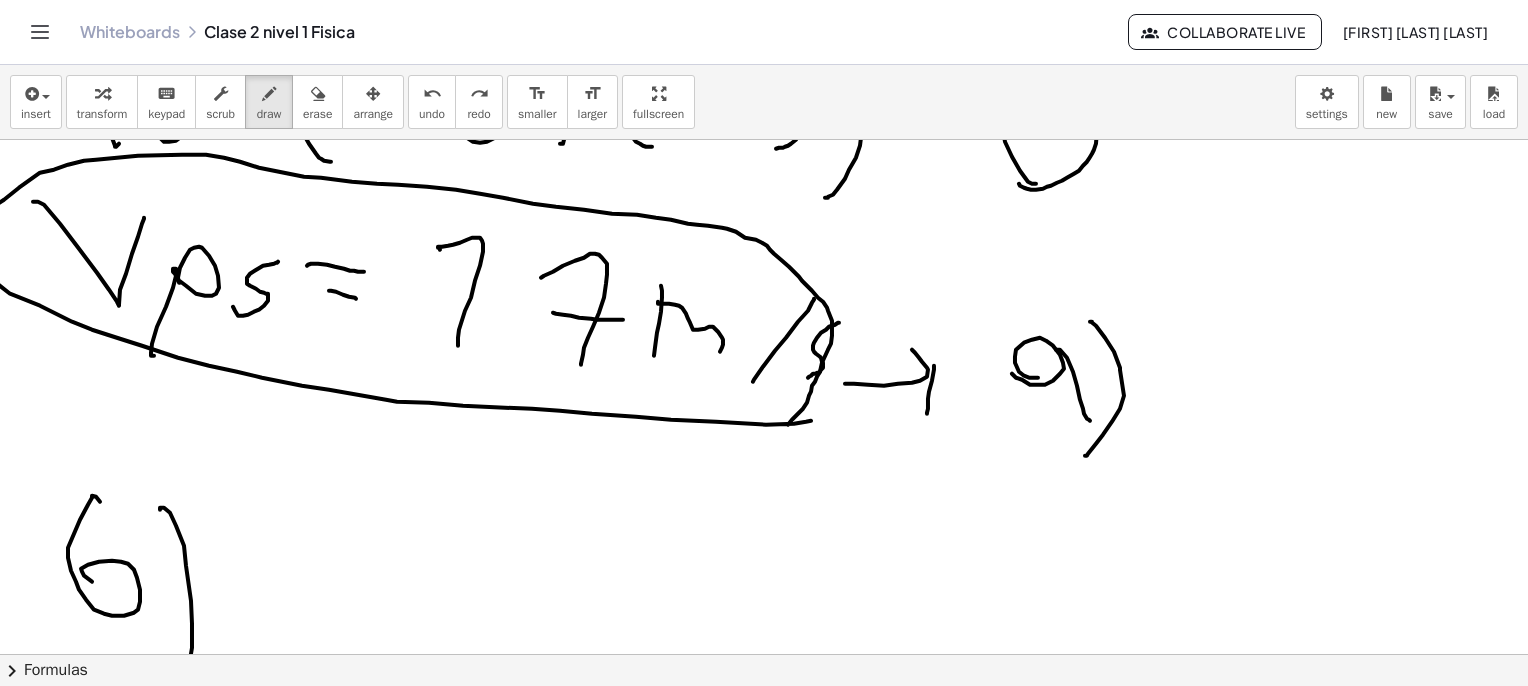 scroll, scrollTop: 3300, scrollLeft: 0, axis: vertical 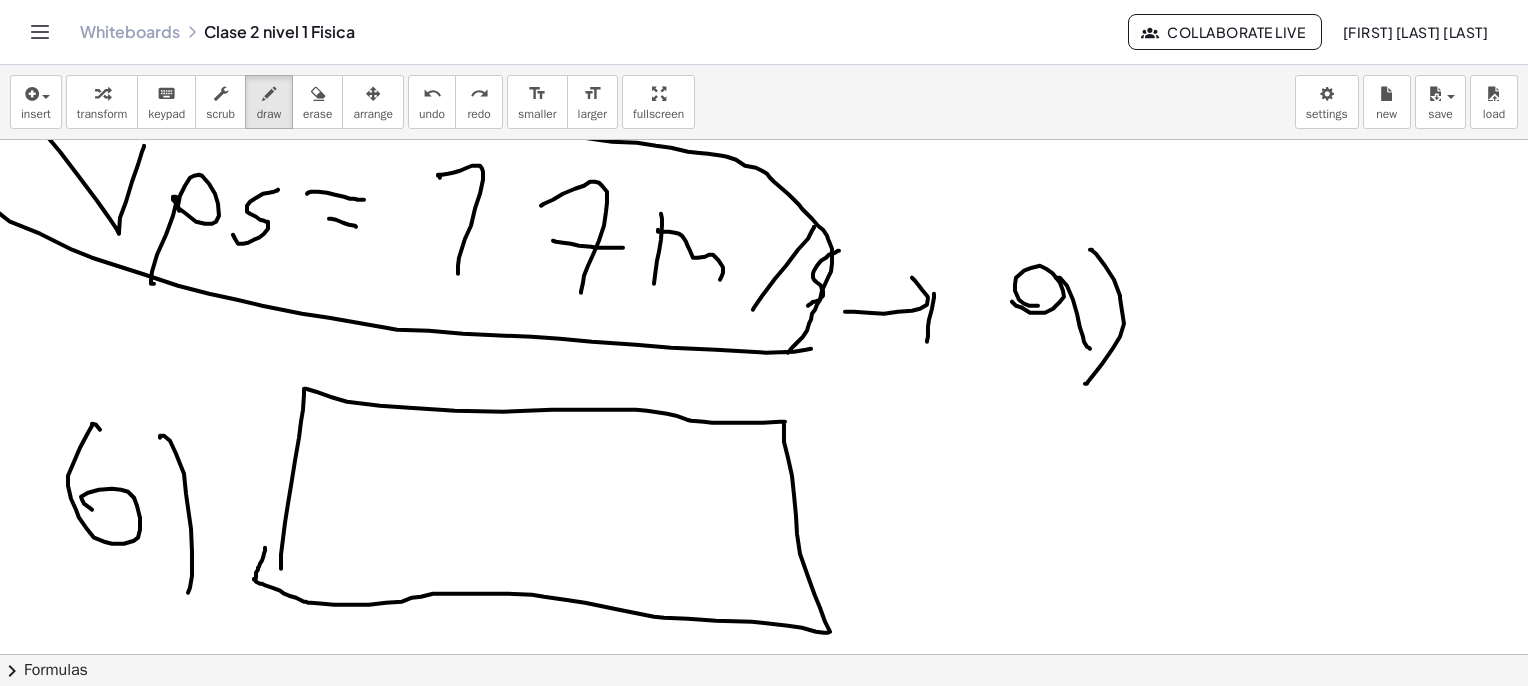 drag, startPoint x: 281, startPoint y: 568, endPoint x: 271, endPoint y: 540, distance: 29.732138 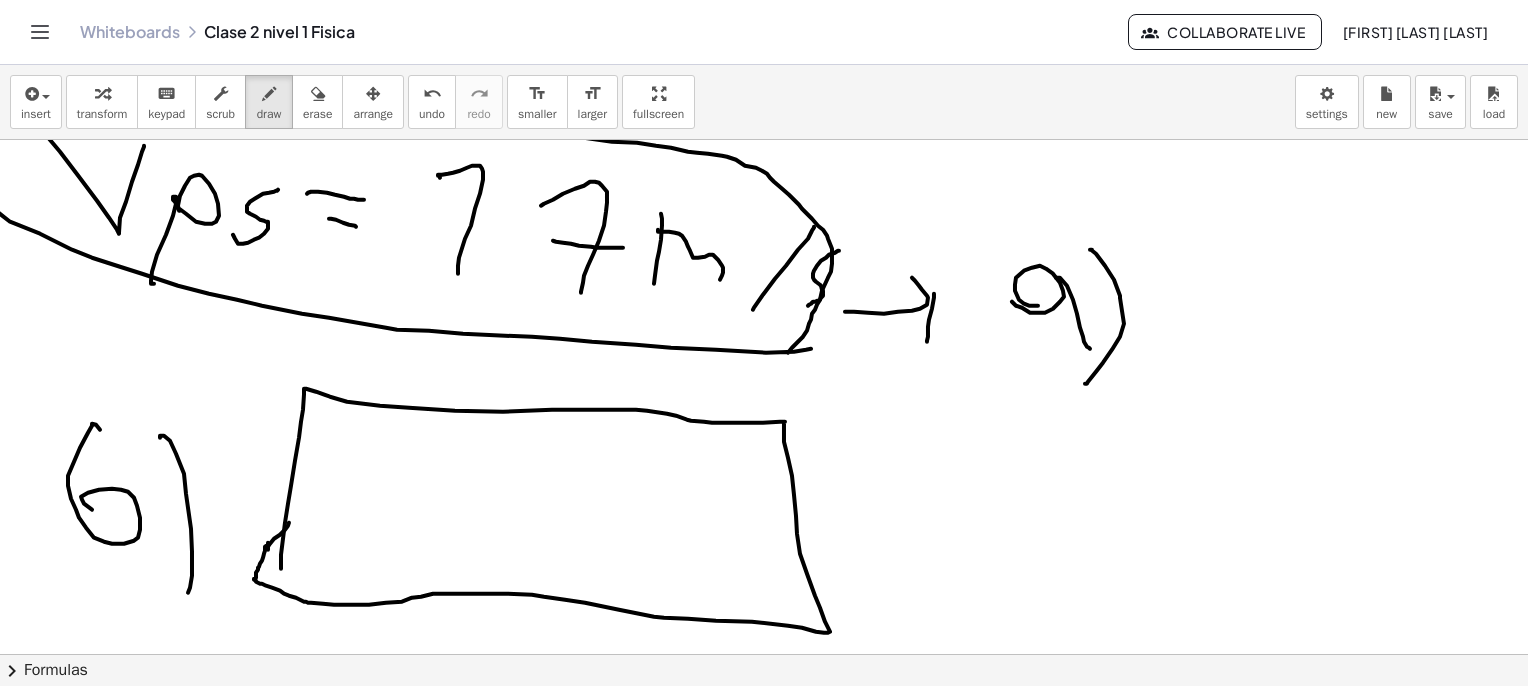 drag, startPoint x: 268, startPoint y: 549, endPoint x: 291, endPoint y: 516, distance: 40.22437 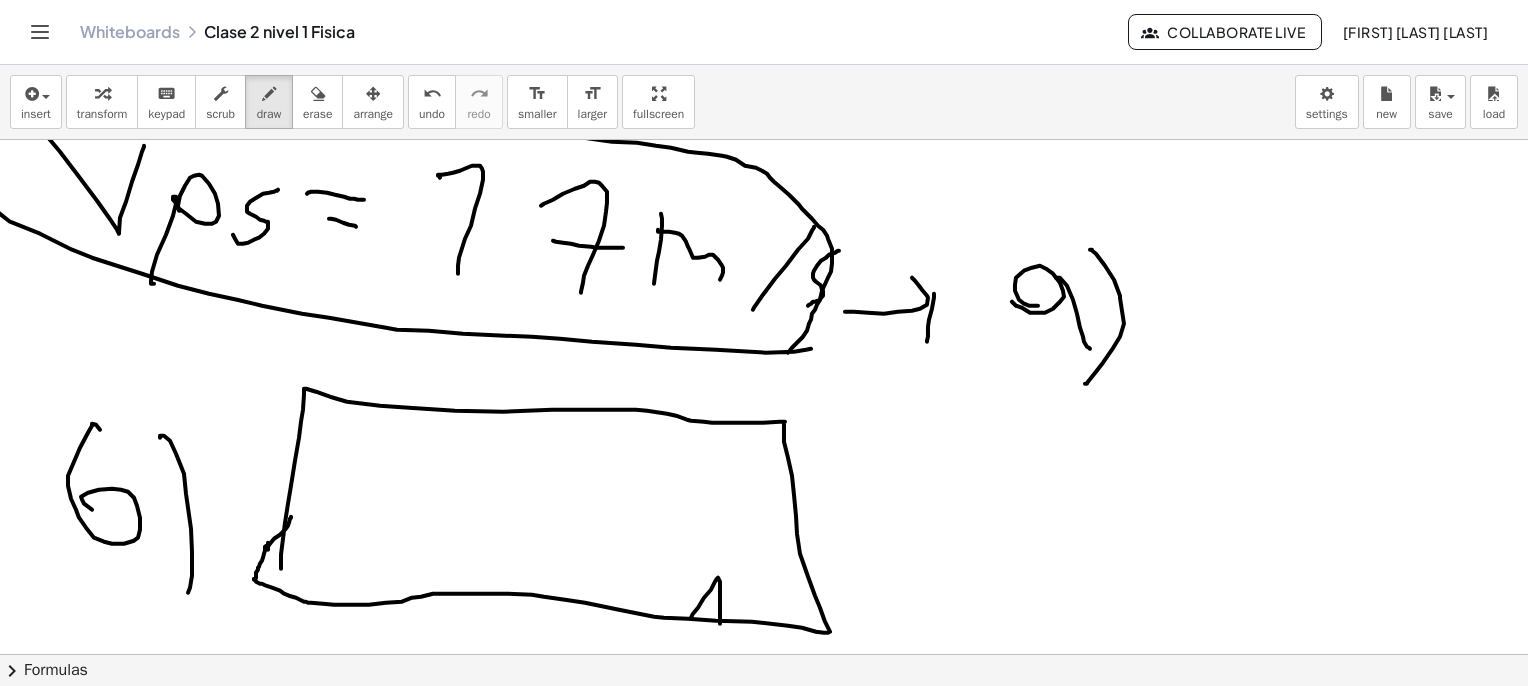 drag, startPoint x: 691, startPoint y: 617, endPoint x: 712, endPoint y: 583, distance: 39.962482 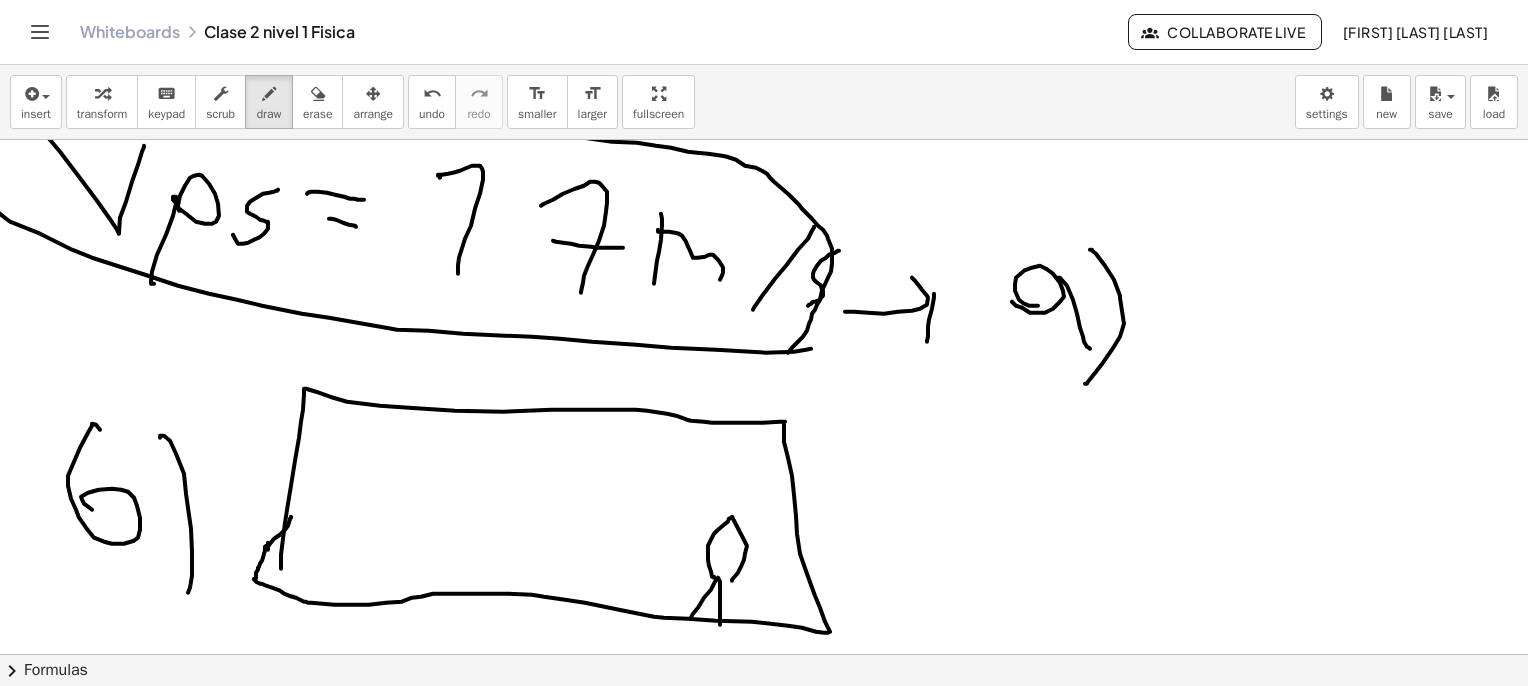 click at bounding box center [769, -568] 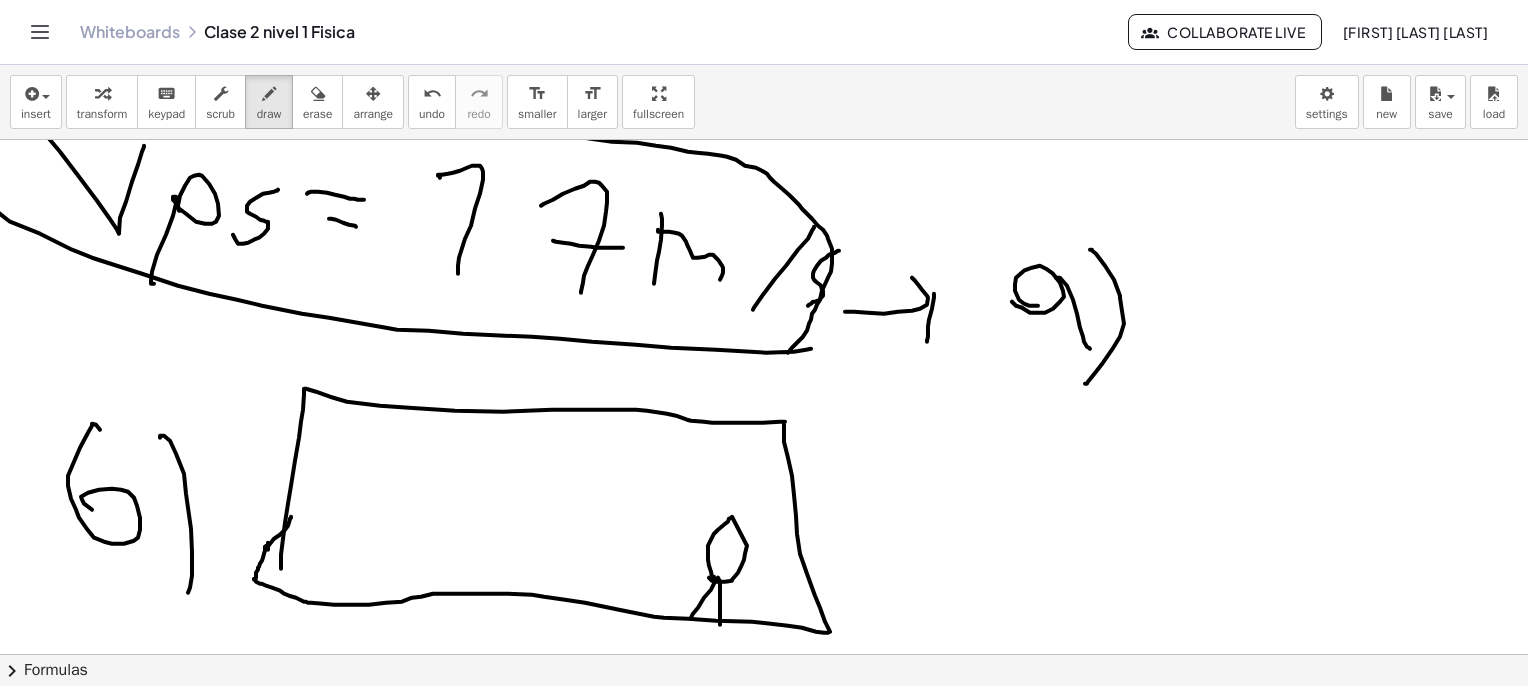 drag, startPoint x: 435, startPoint y: 102, endPoint x: 488, endPoint y: 150, distance: 71.50524 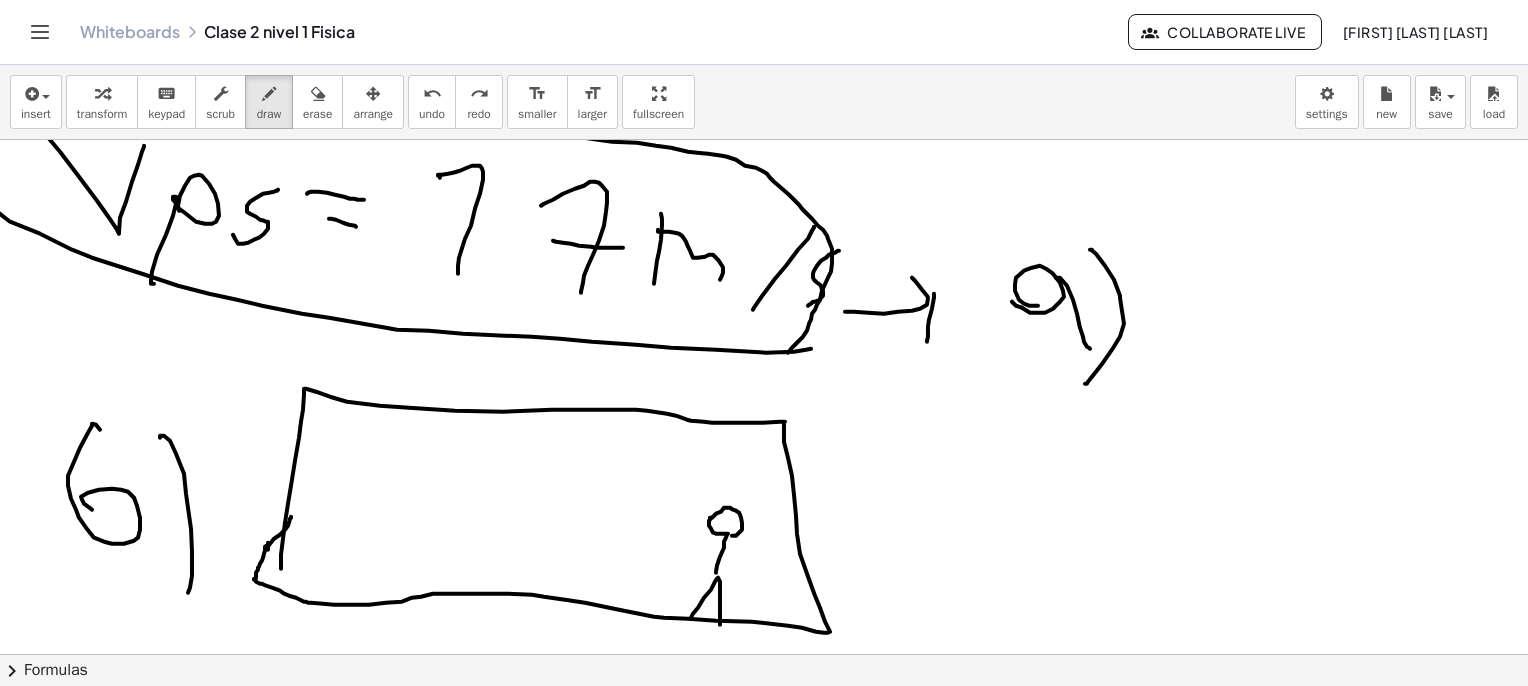 drag, startPoint x: 716, startPoint y: 572, endPoint x: 722, endPoint y: 530, distance: 42.426407 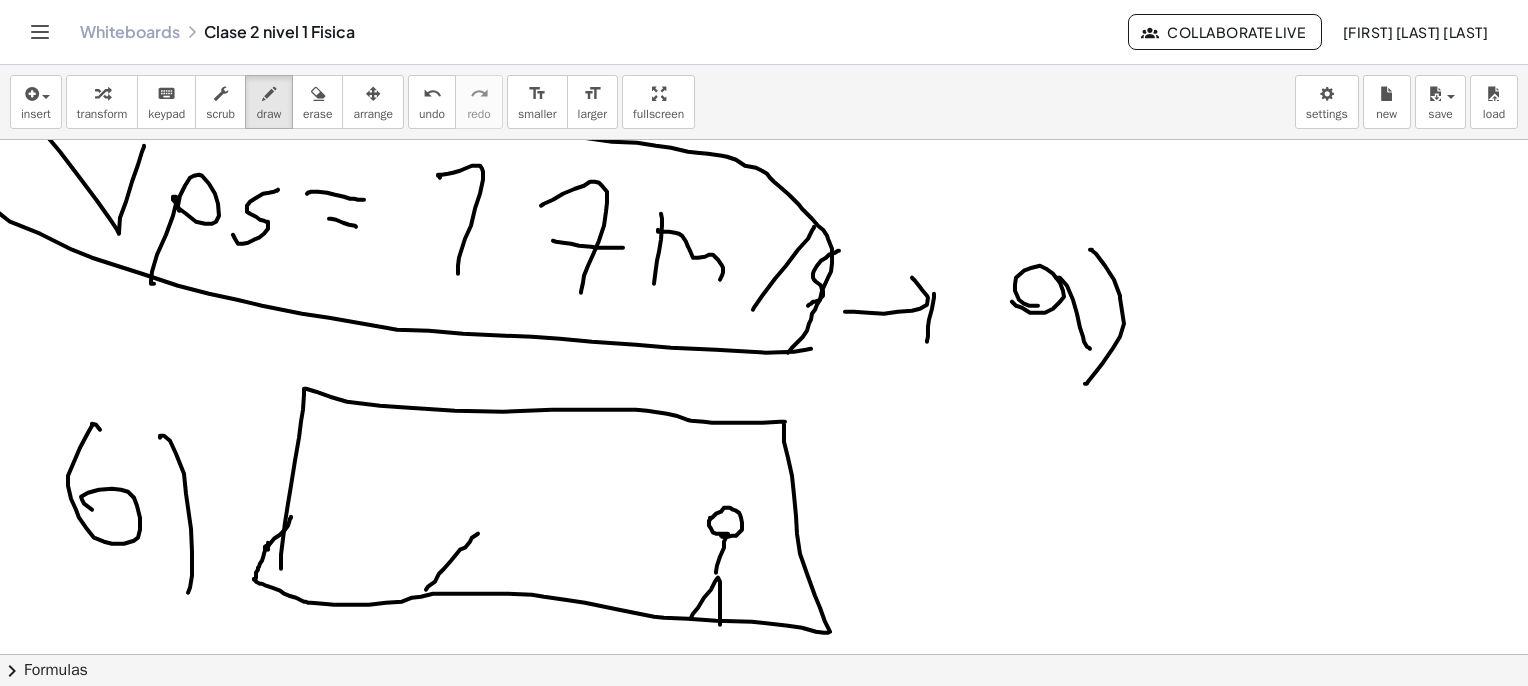 drag, startPoint x: 435, startPoint y: 581, endPoint x: 494, endPoint y: 577, distance: 59.135437 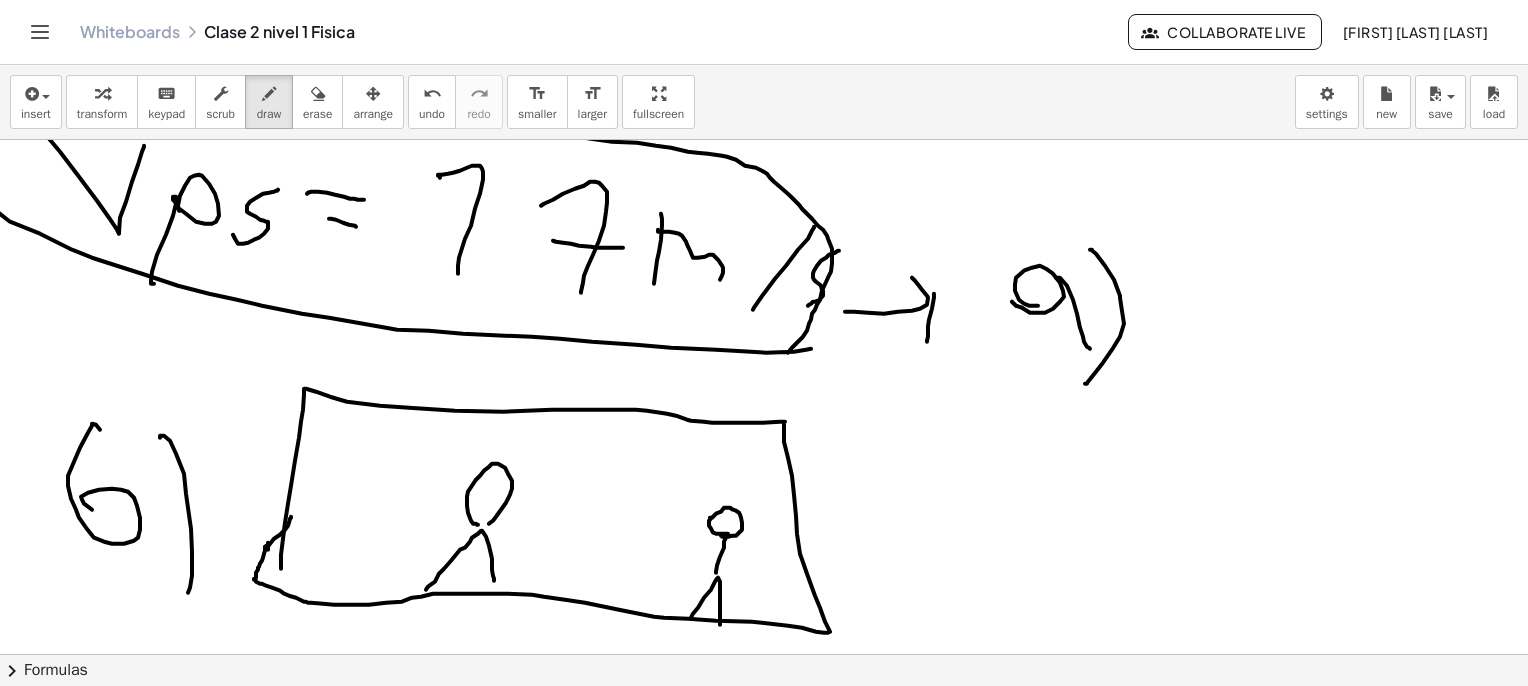 click at bounding box center [769, -568] 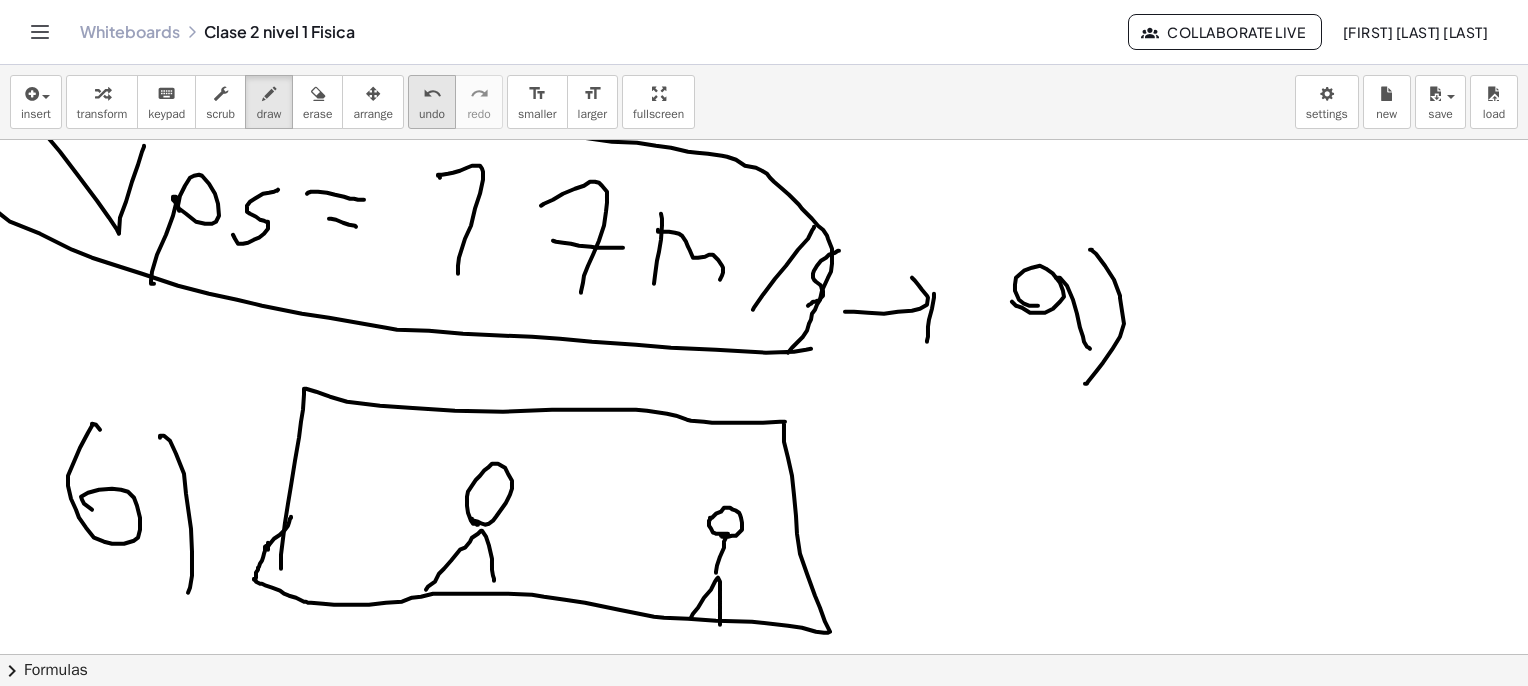click on "undo" at bounding box center [432, 114] 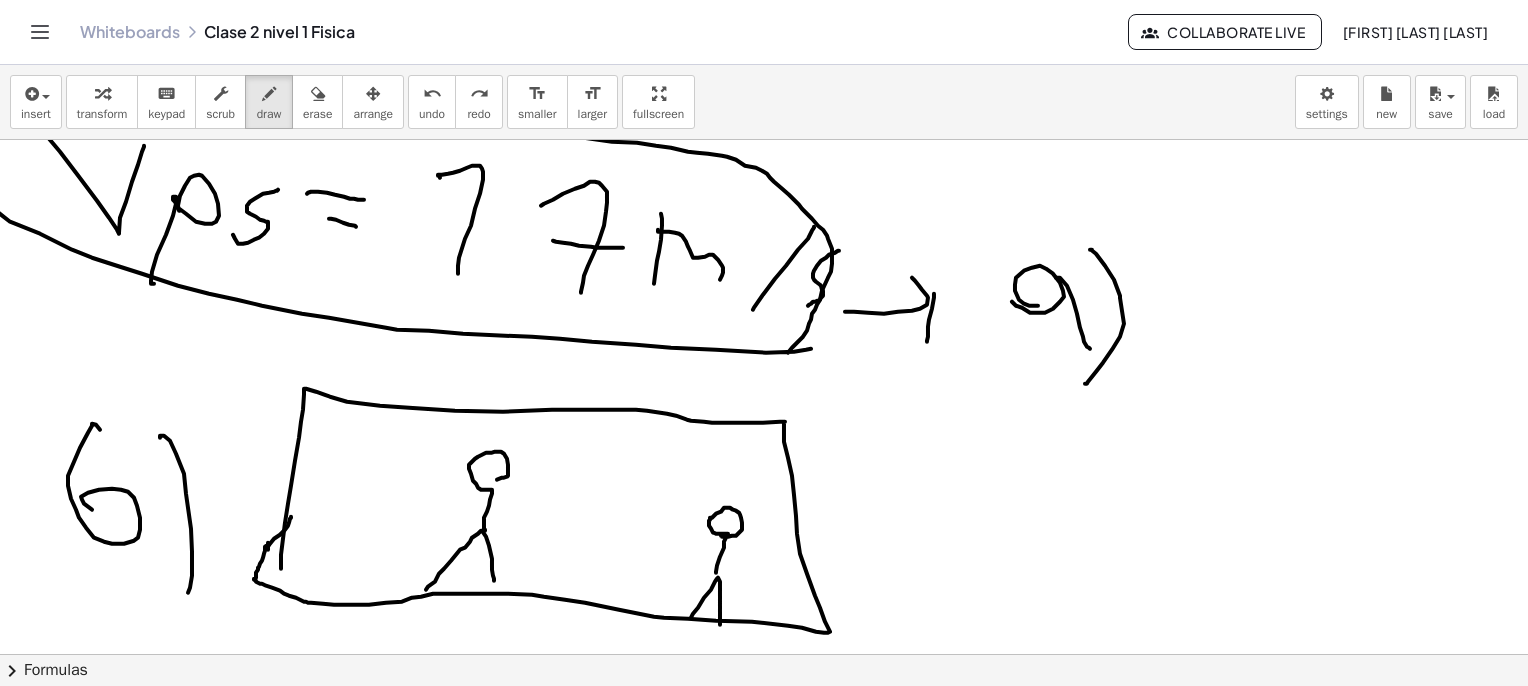 drag, startPoint x: 484, startPoint y: 522, endPoint x: 484, endPoint y: 479, distance: 43 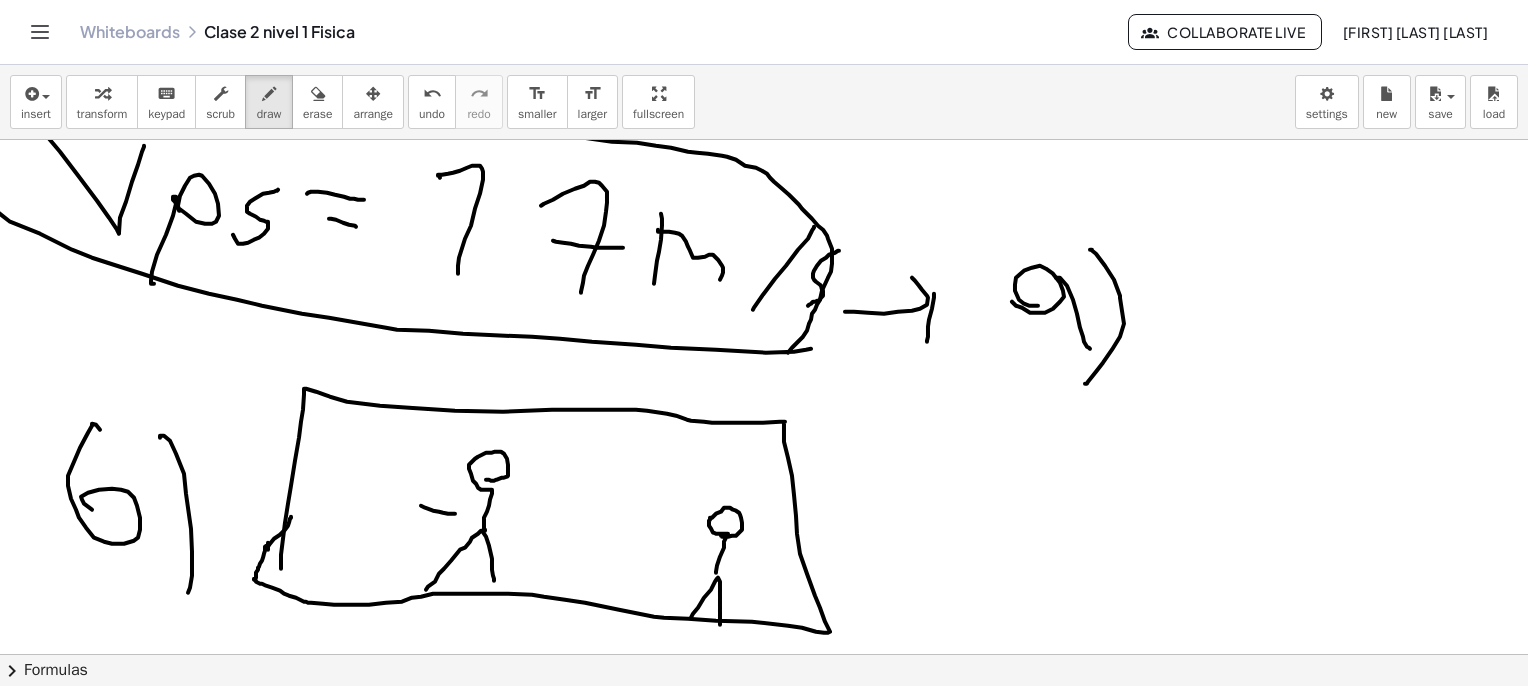 drag, startPoint x: 455, startPoint y: 513, endPoint x: 443, endPoint y: 483, distance: 32.31099 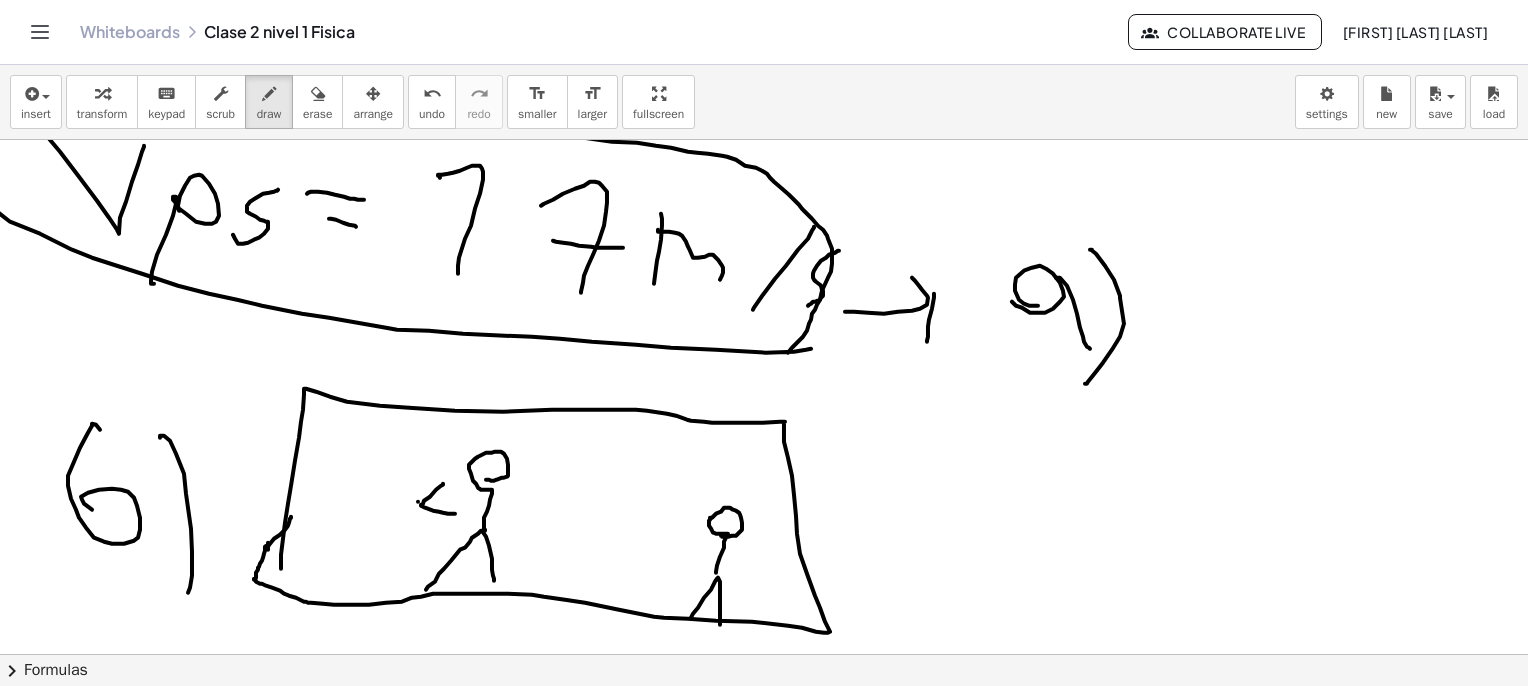 drag, startPoint x: 418, startPoint y: 501, endPoint x: 440, endPoint y: 522, distance: 30.413813 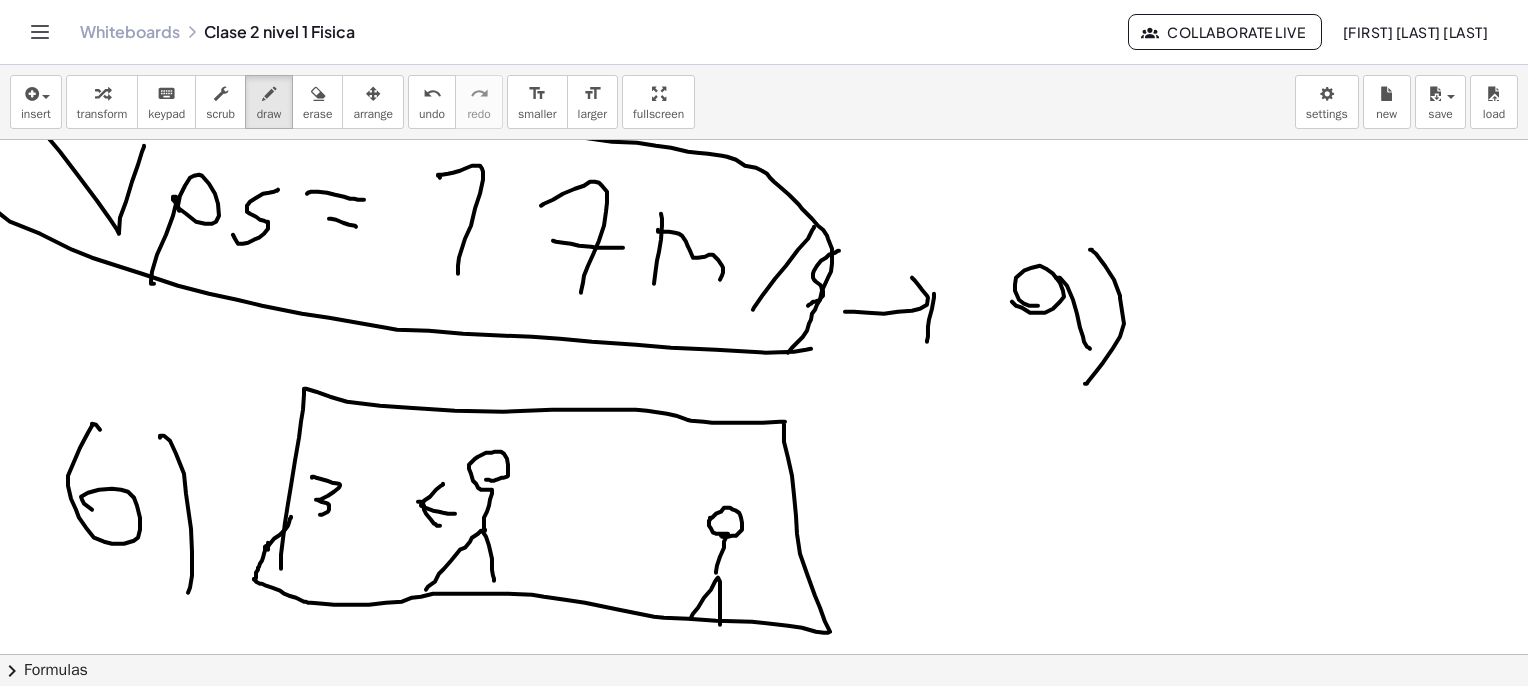 drag, startPoint x: 312, startPoint y: 476, endPoint x: 320, endPoint y: 514, distance: 38.832977 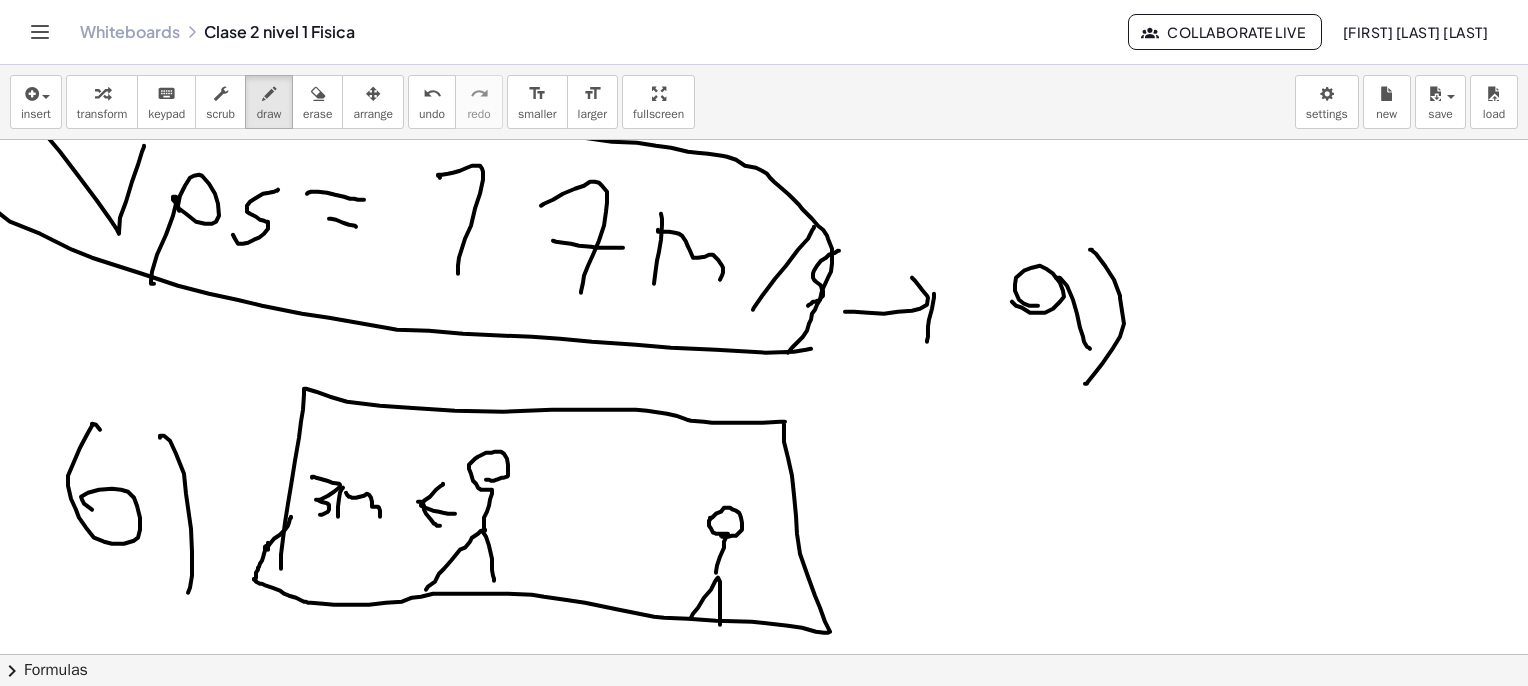 drag, startPoint x: 352, startPoint y: 497, endPoint x: 377, endPoint y: 521, distance: 34.655445 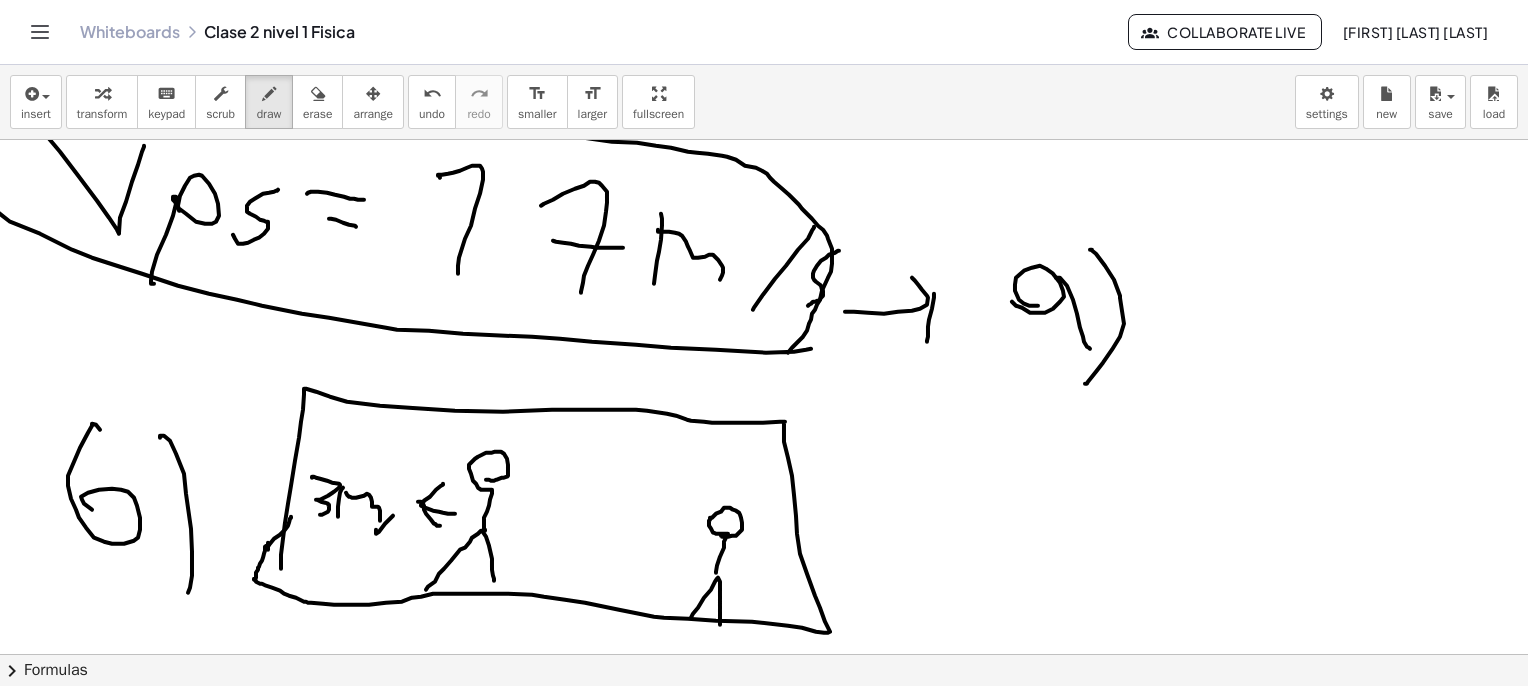 drag, startPoint x: 385, startPoint y: 523, endPoint x: 418, endPoint y: 489, distance: 47.38143 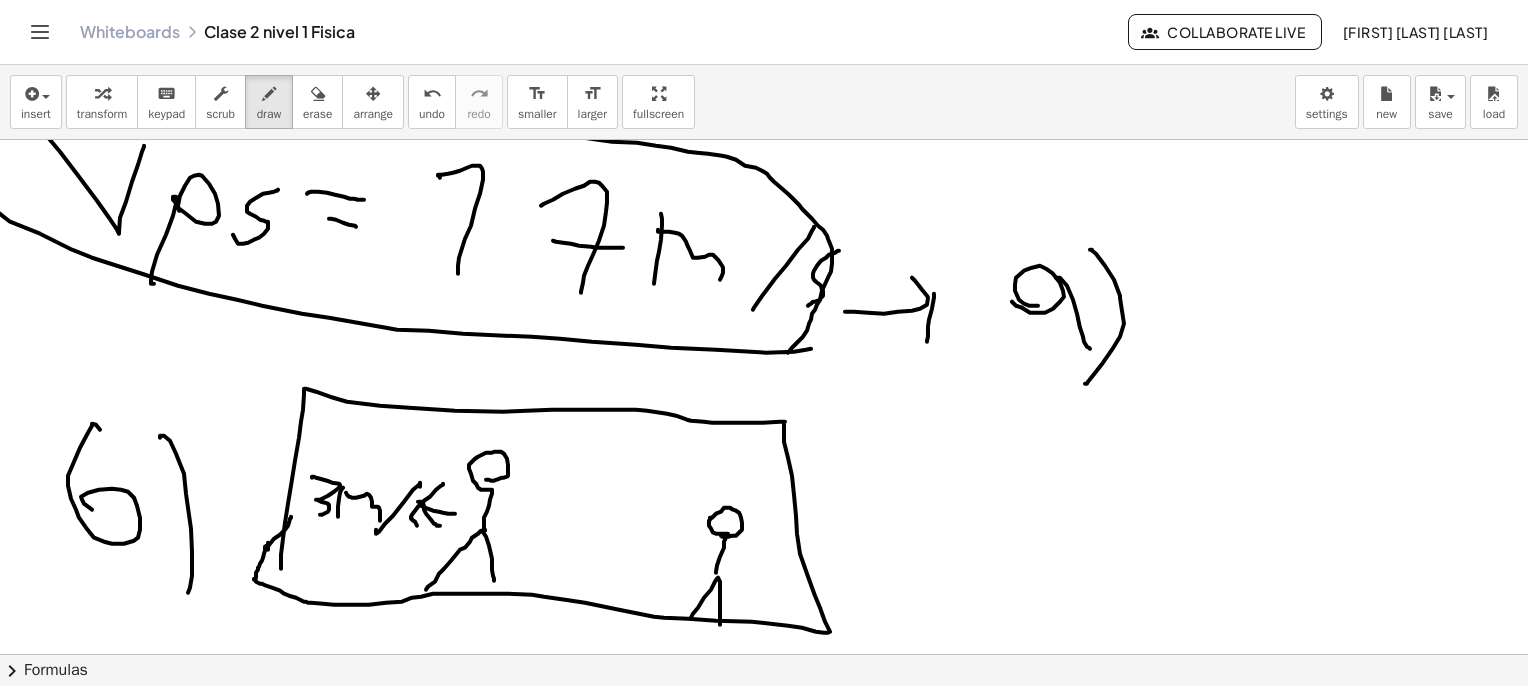 drag, startPoint x: 420, startPoint y: 504, endPoint x: 565, endPoint y: 534, distance: 148.07092 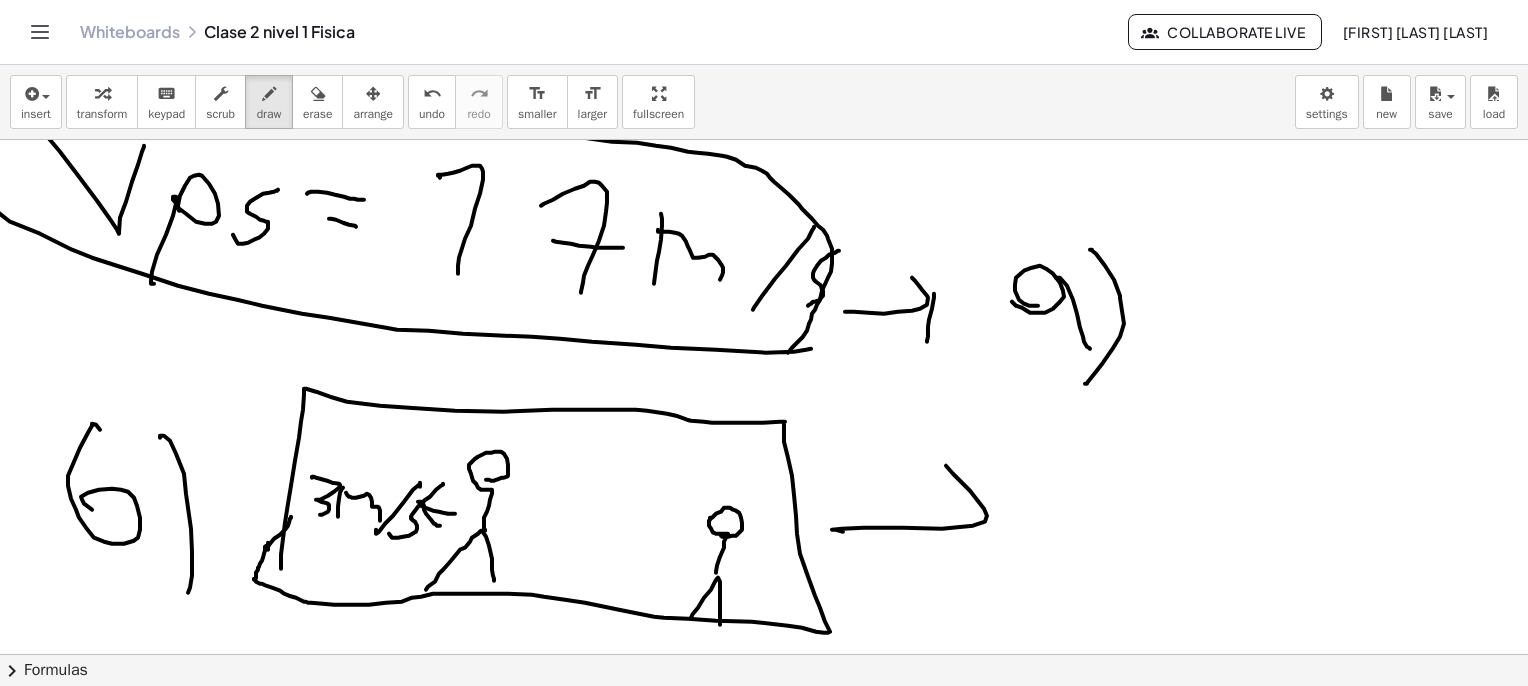 click at bounding box center [769, -568] 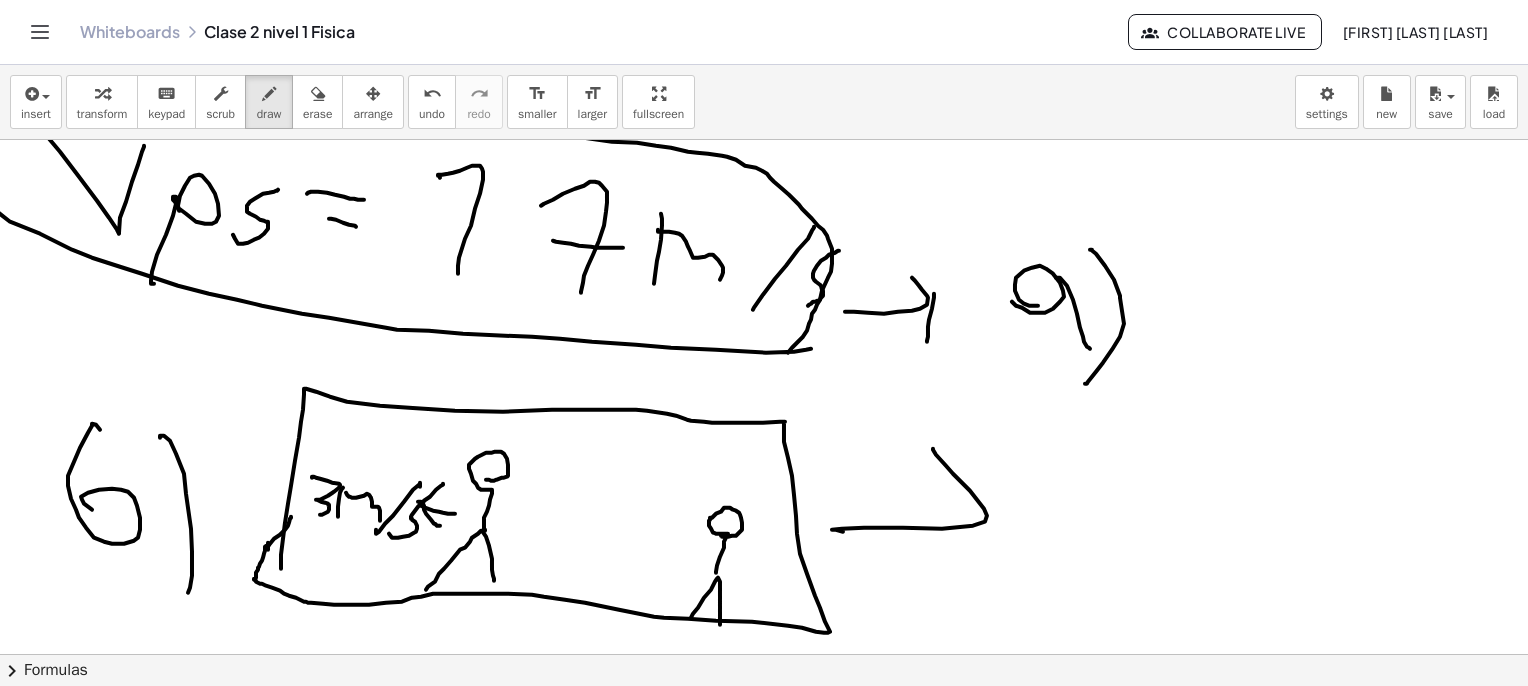 click at bounding box center [769, -568] 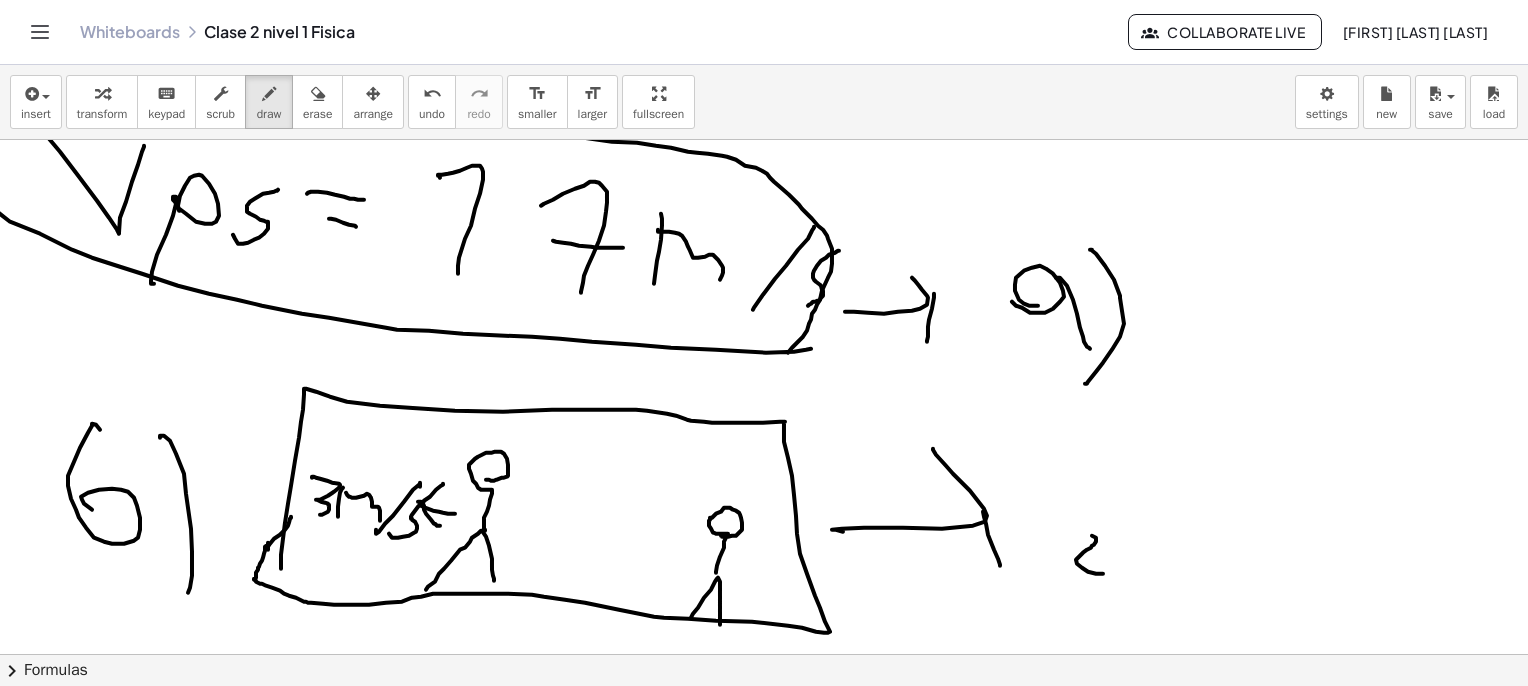 click at bounding box center [769, -568] 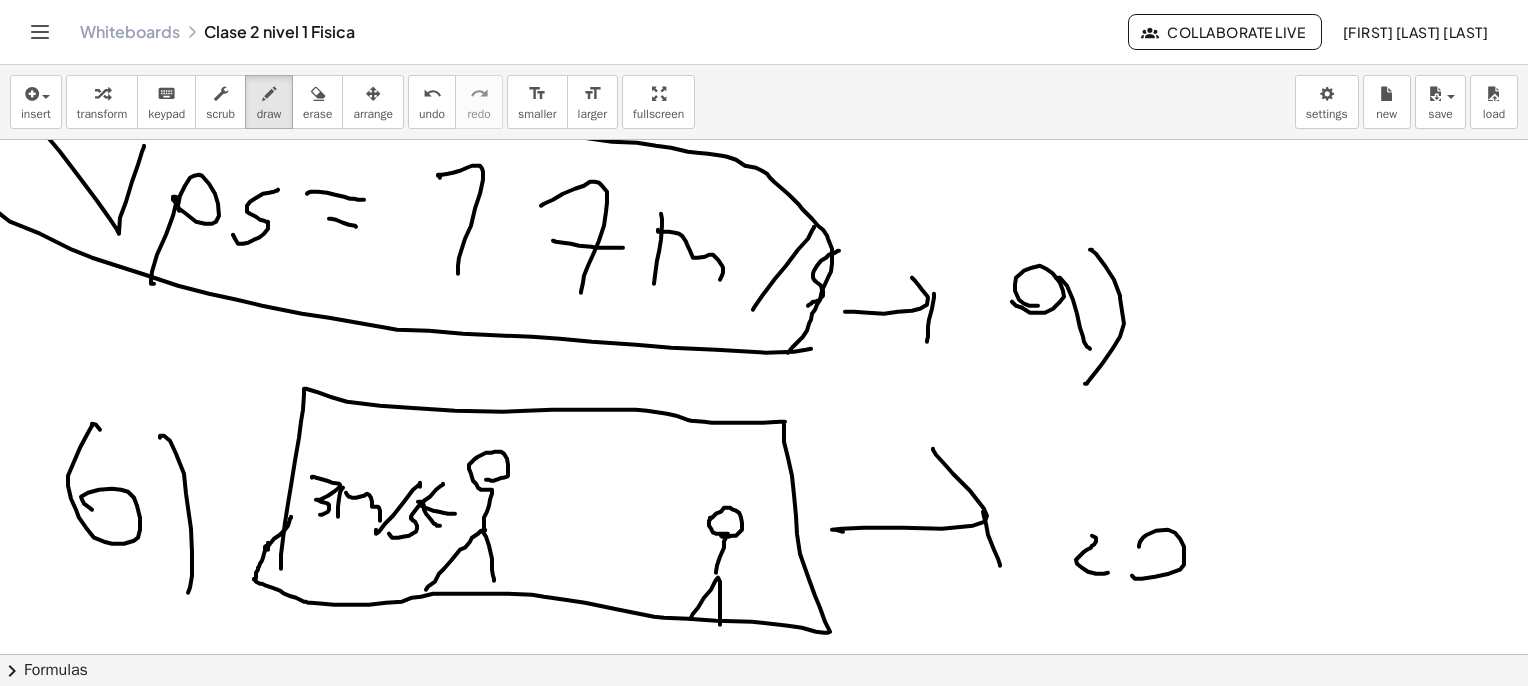 click at bounding box center [769, -568] 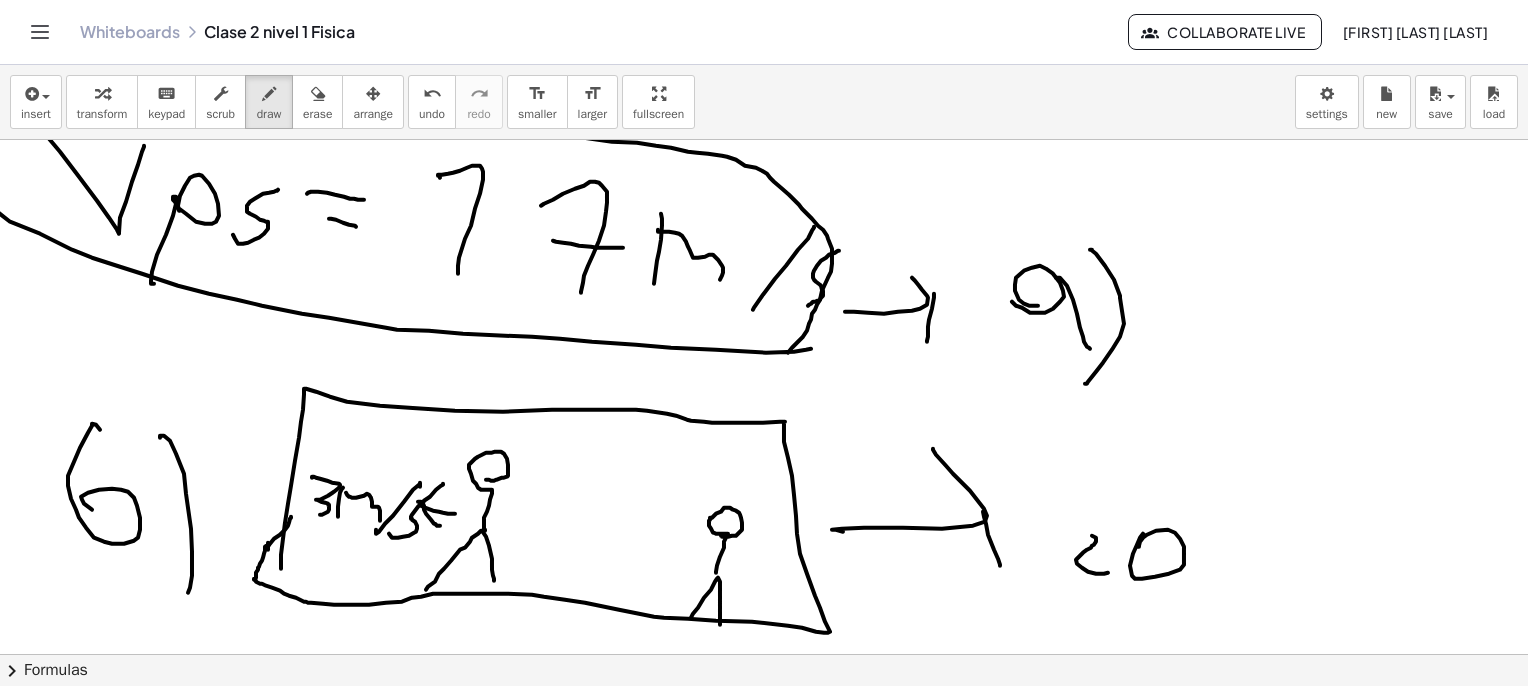 click at bounding box center (769, -568) 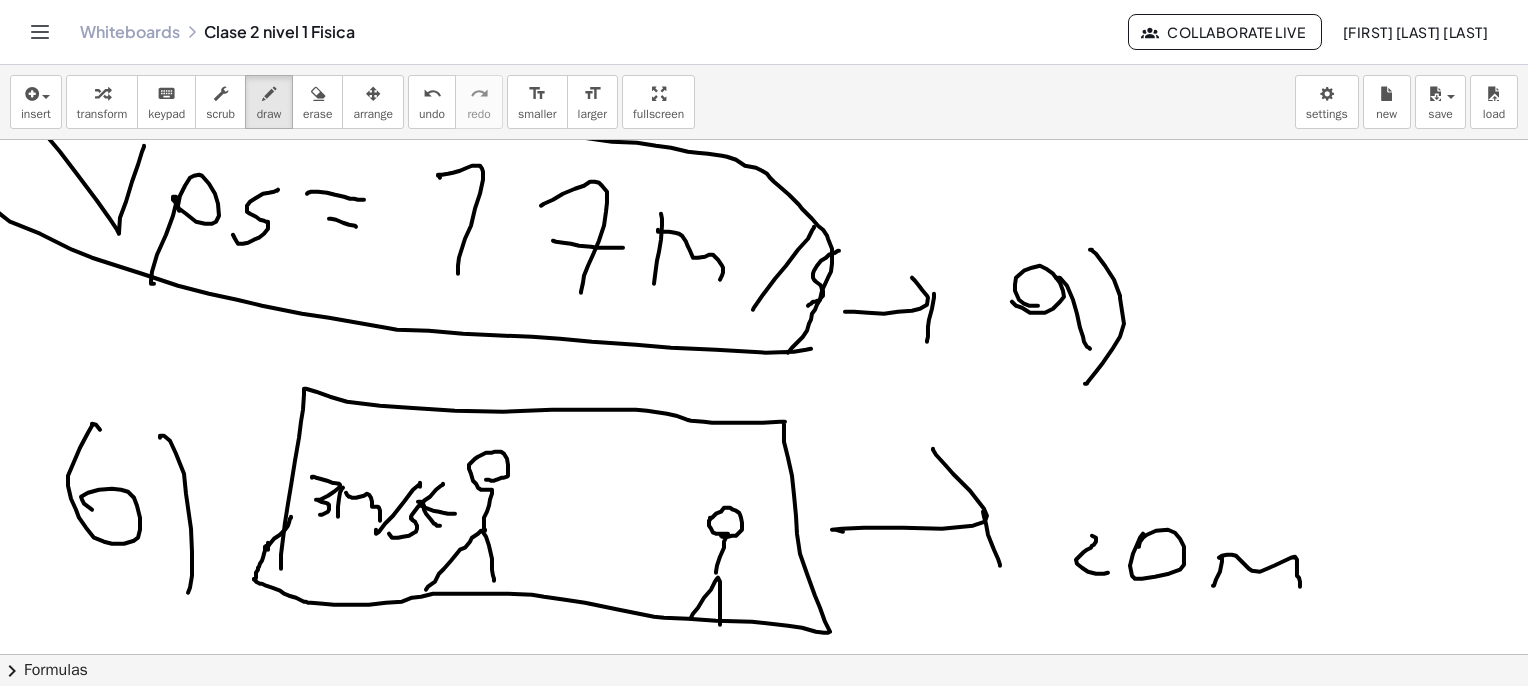 click at bounding box center (769, -568) 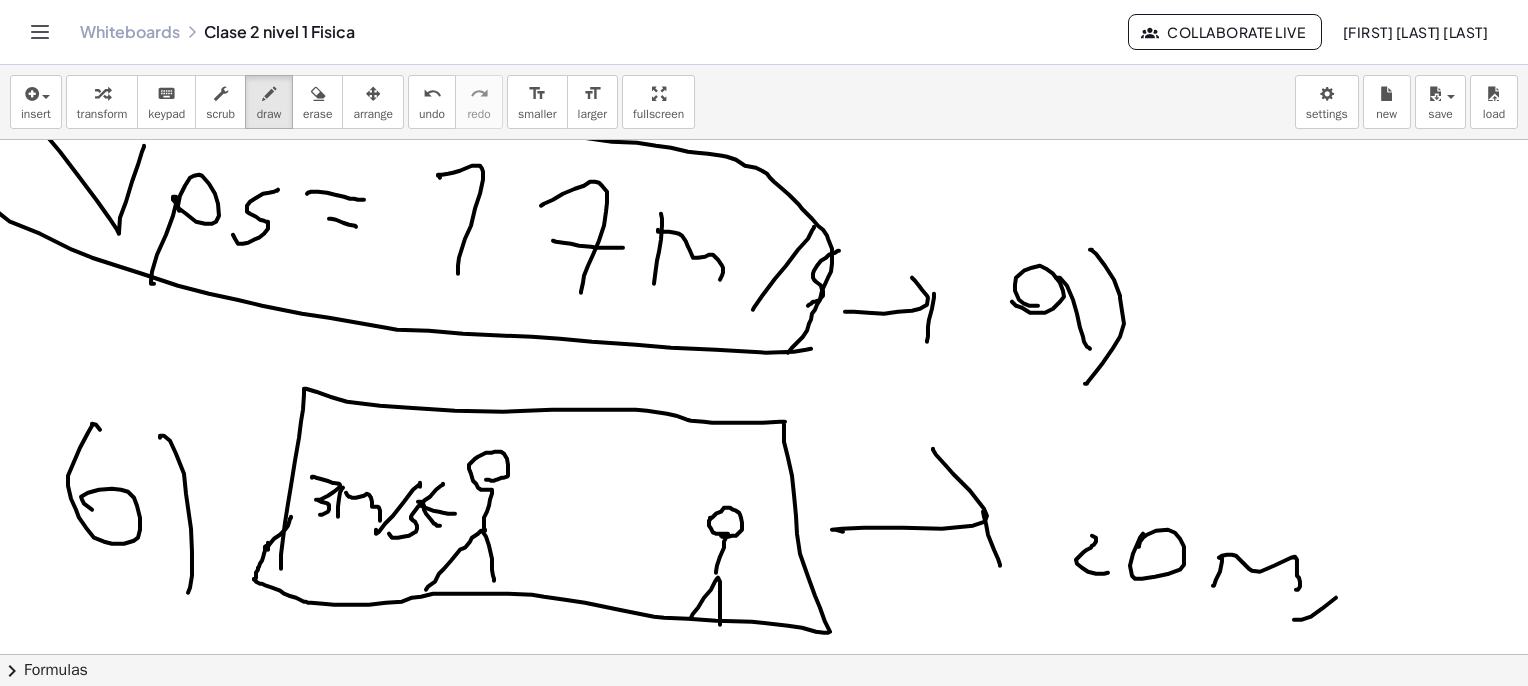 click at bounding box center (769, -568) 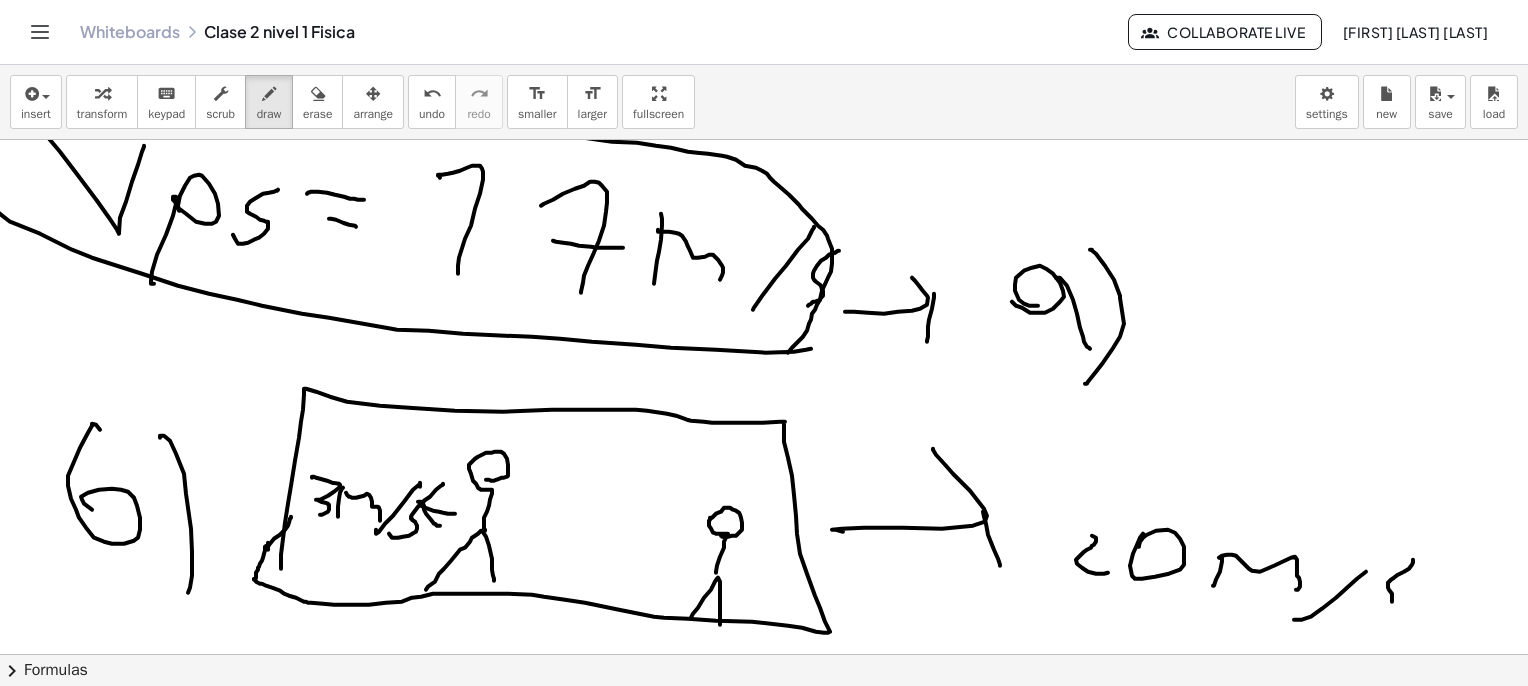 click at bounding box center [769, -568] 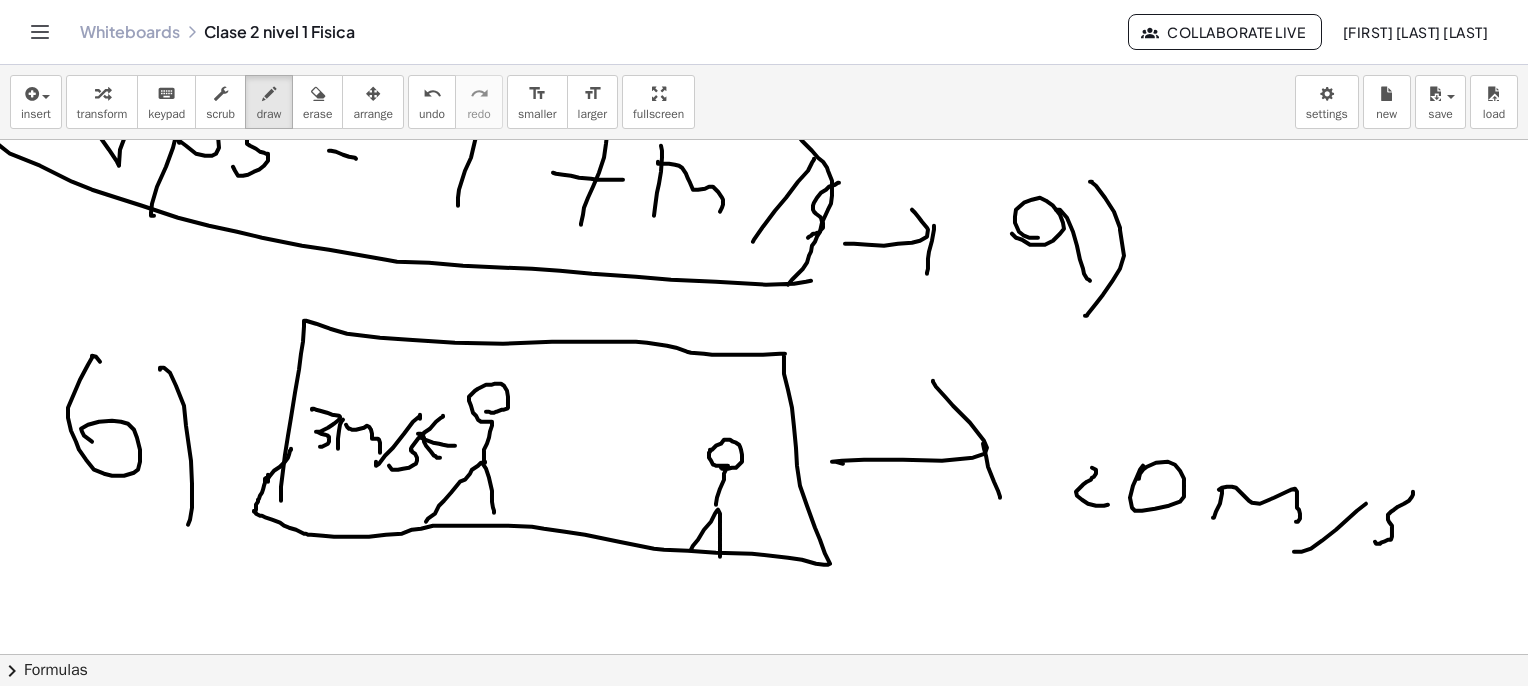 scroll, scrollTop: 3400, scrollLeft: 0, axis: vertical 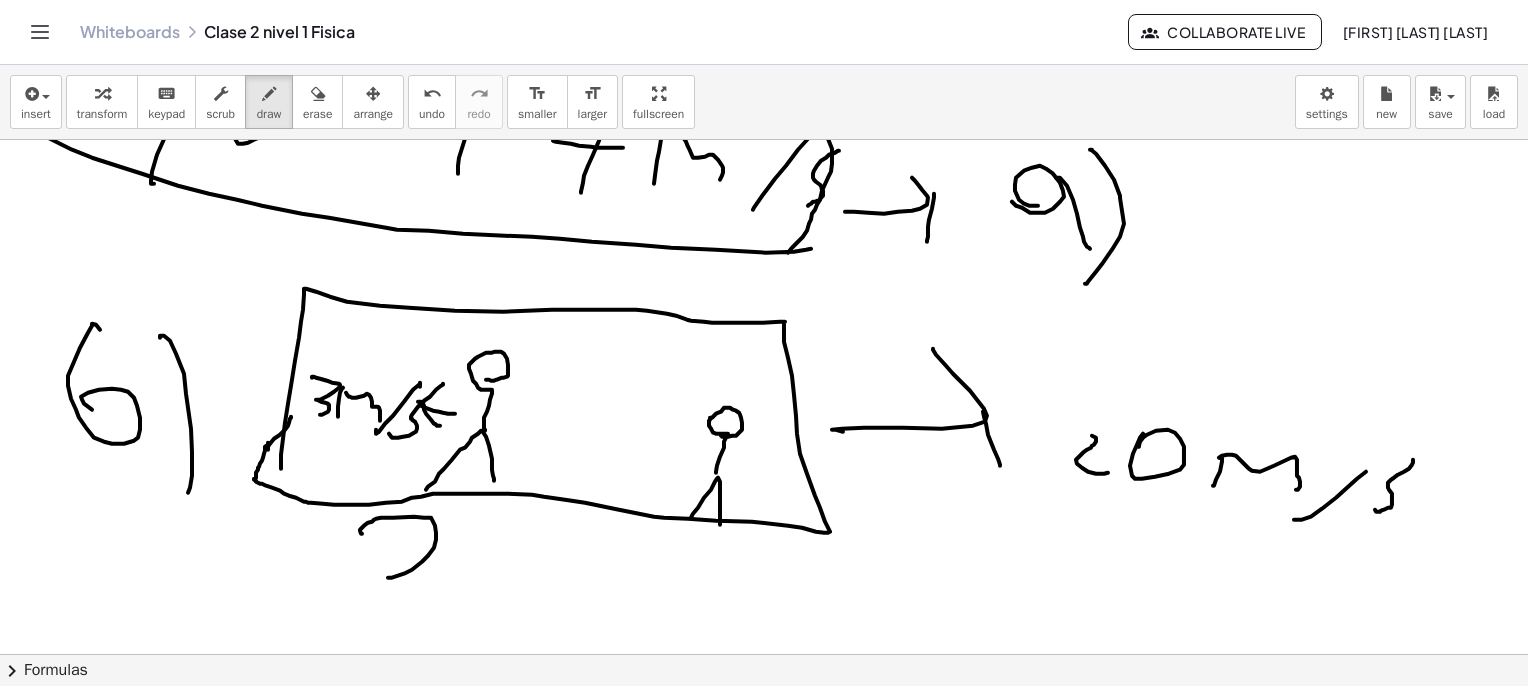 click at bounding box center [769, -668] 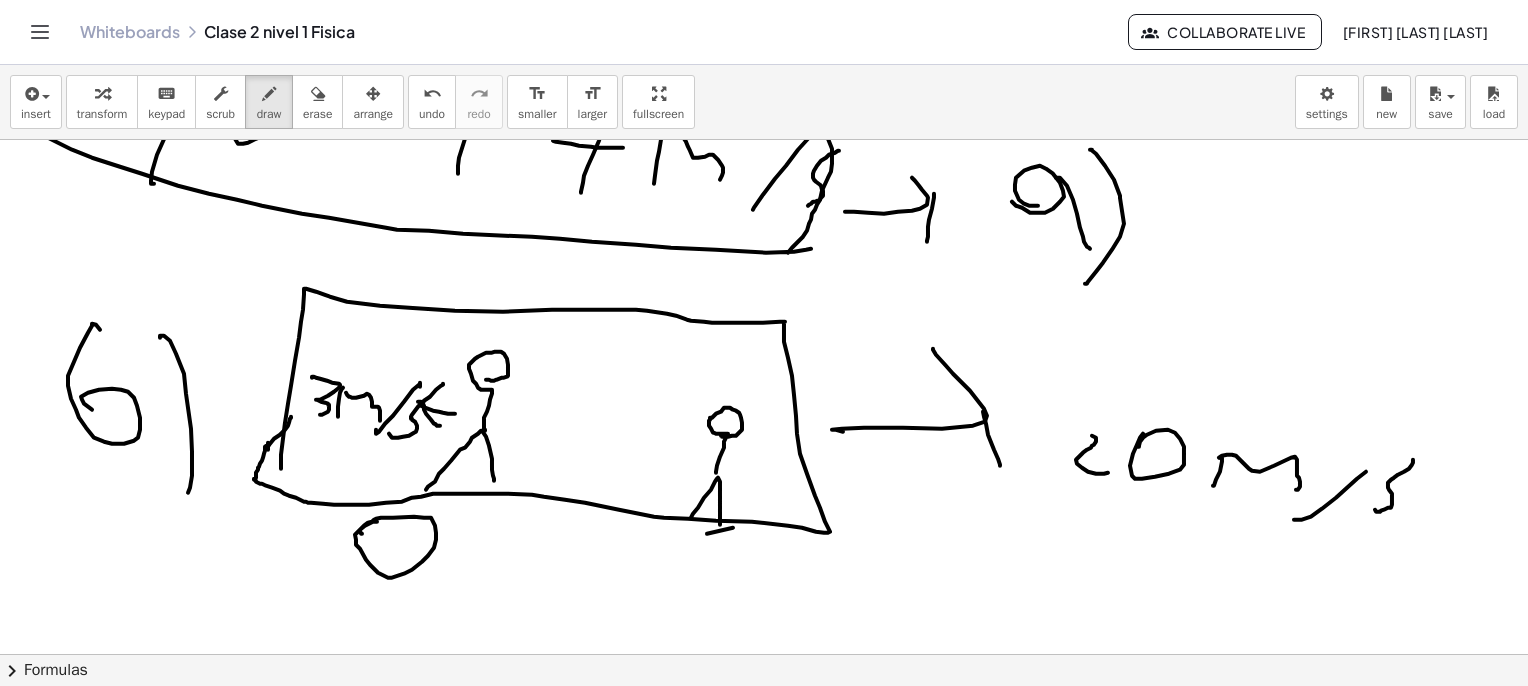click at bounding box center [769, -668] 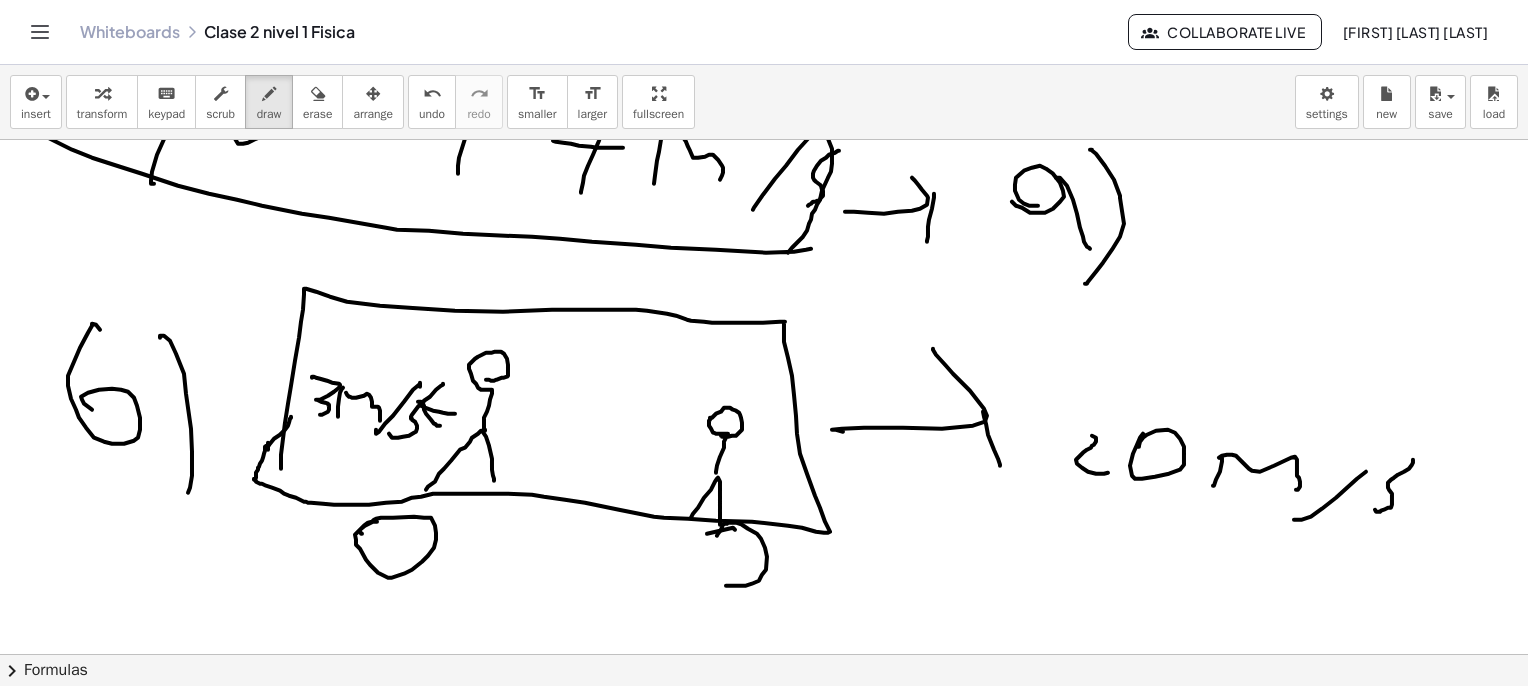 click at bounding box center (769, -668) 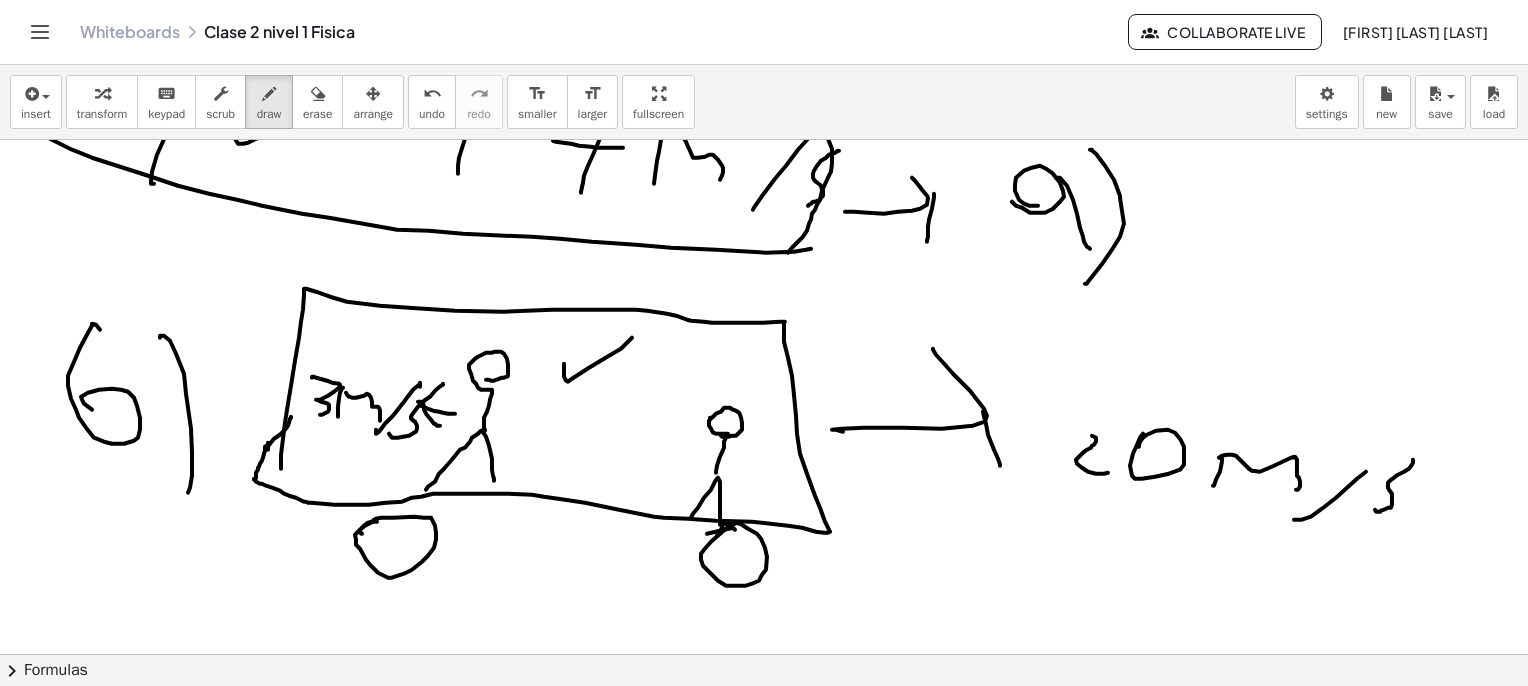 click at bounding box center (769, -668) 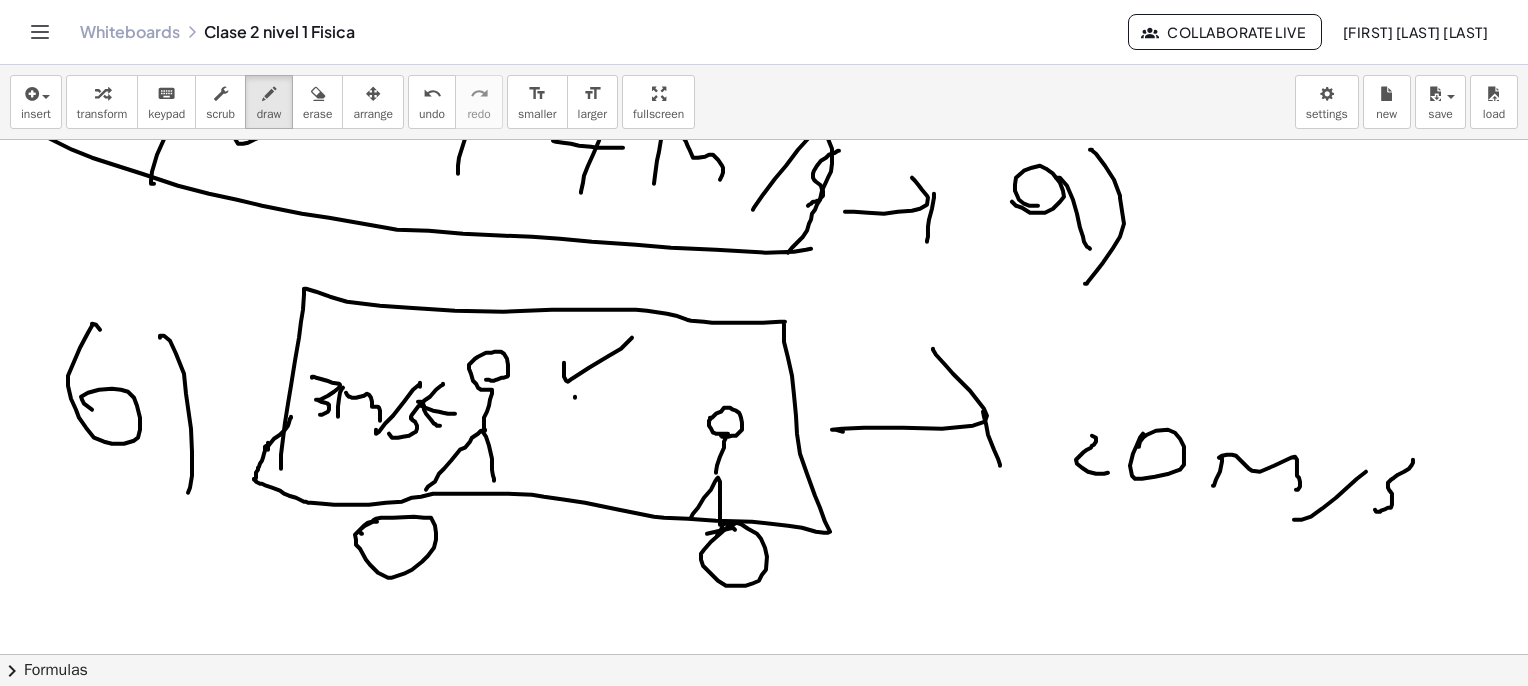 click at bounding box center (769, -668) 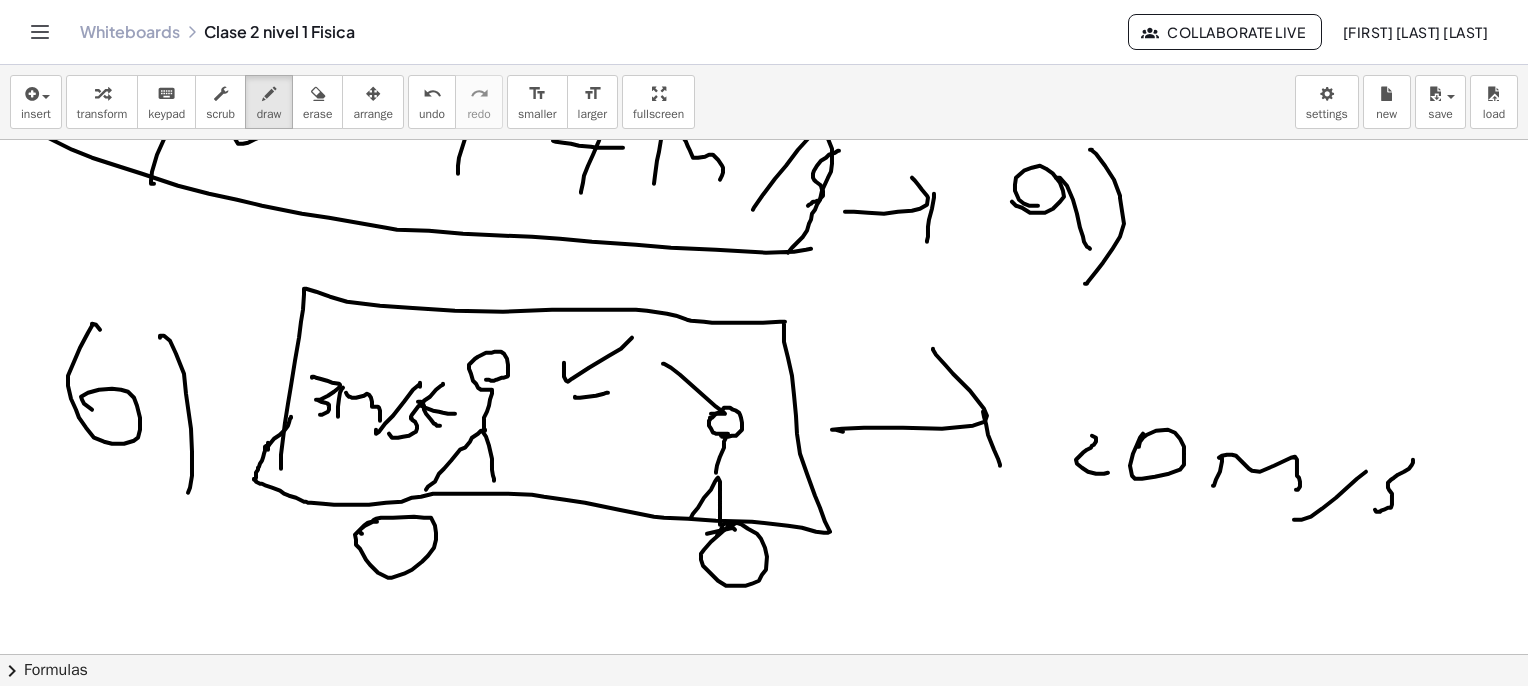 click at bounding box center [769, -668] 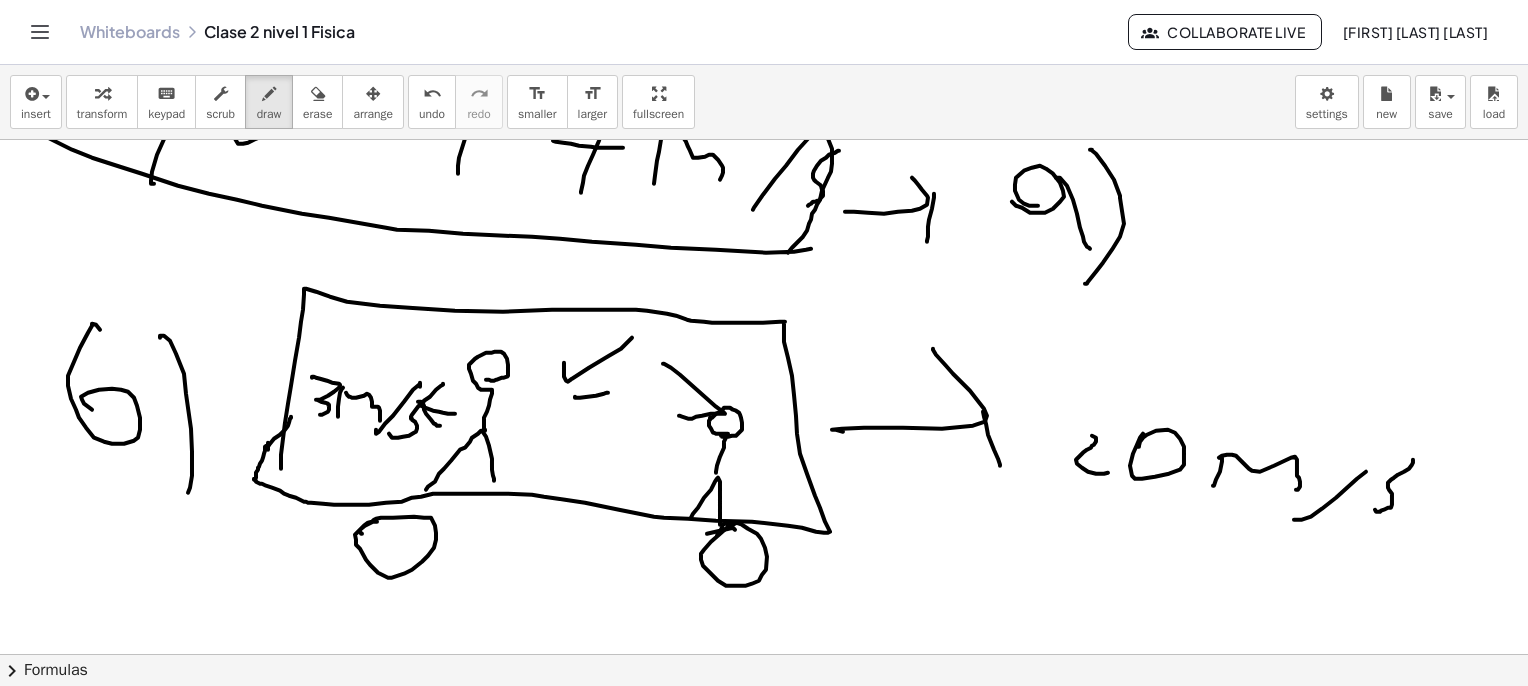 click at bounding box center [769, -668] 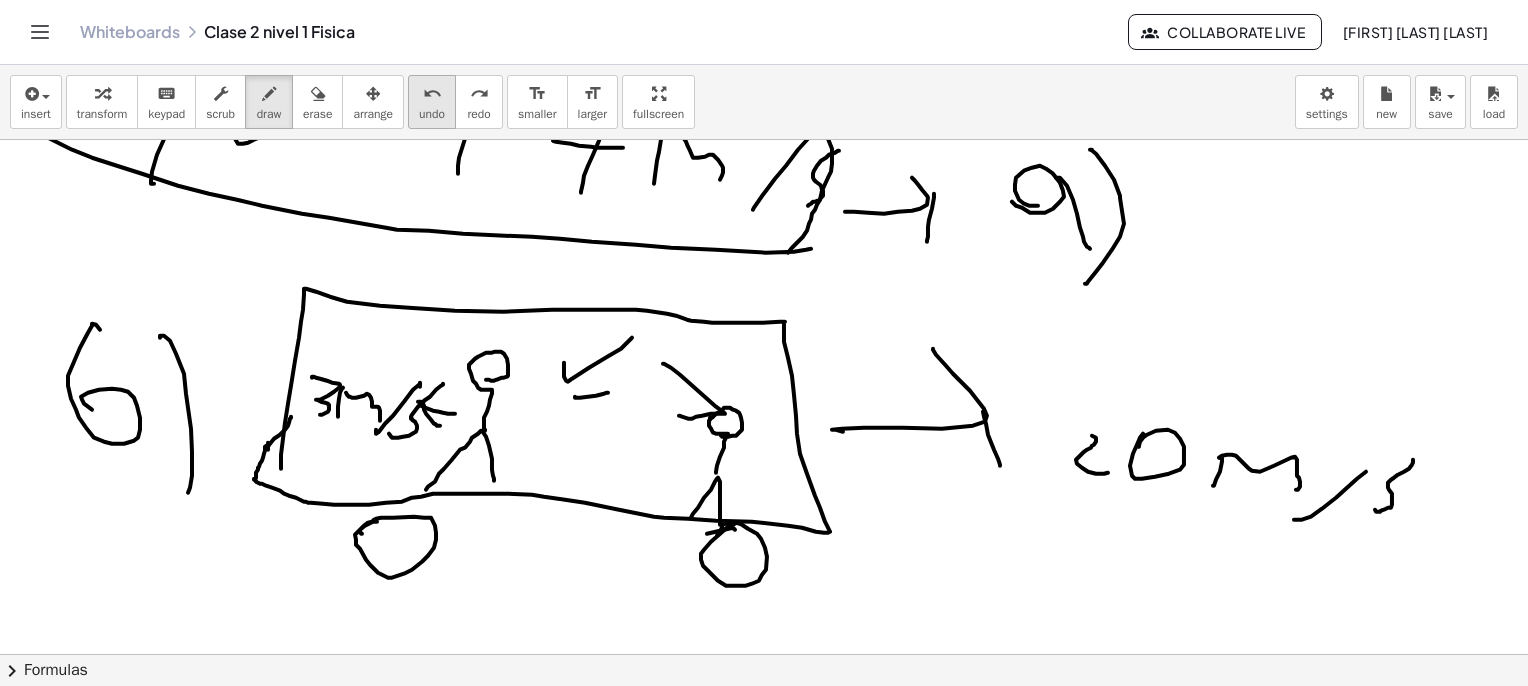click on "undo undo" at bounding box center (432, 102) 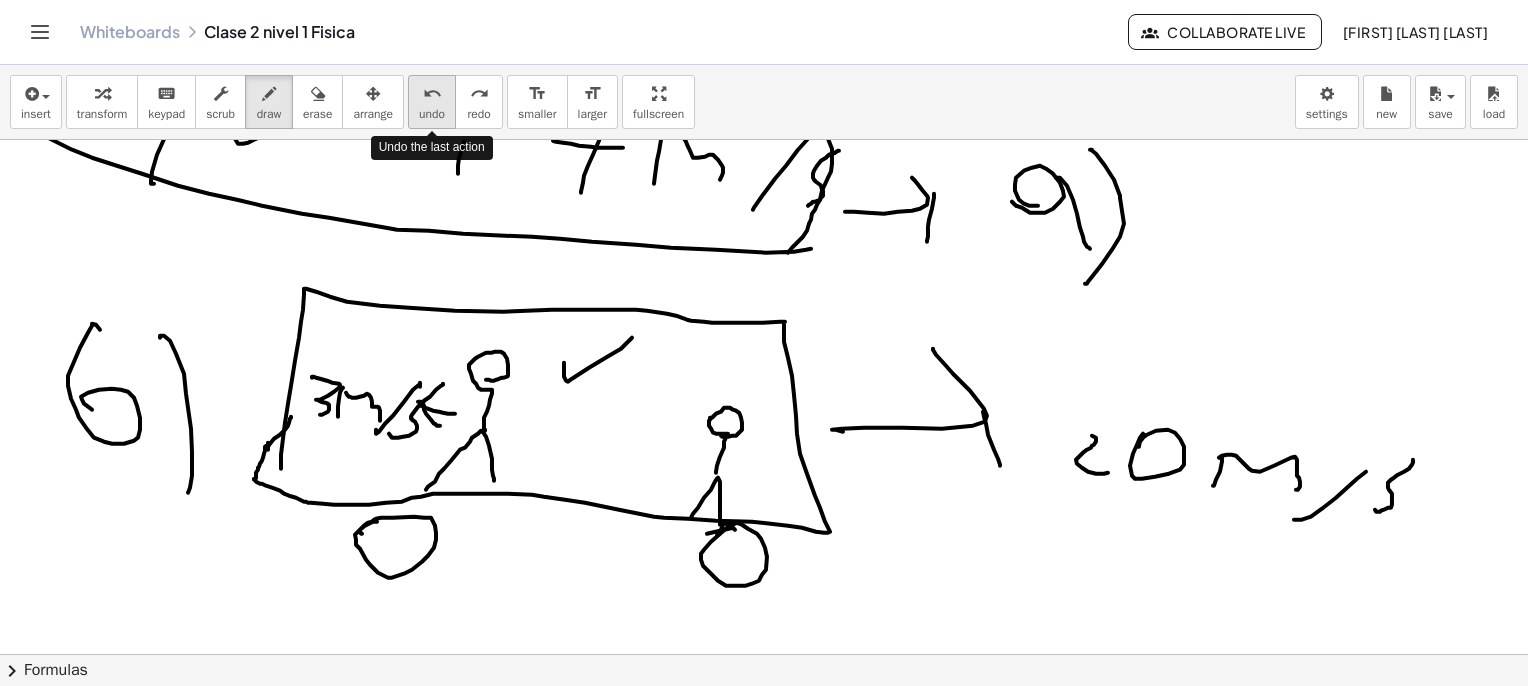click on "undo" at bounding box center (432, 114) 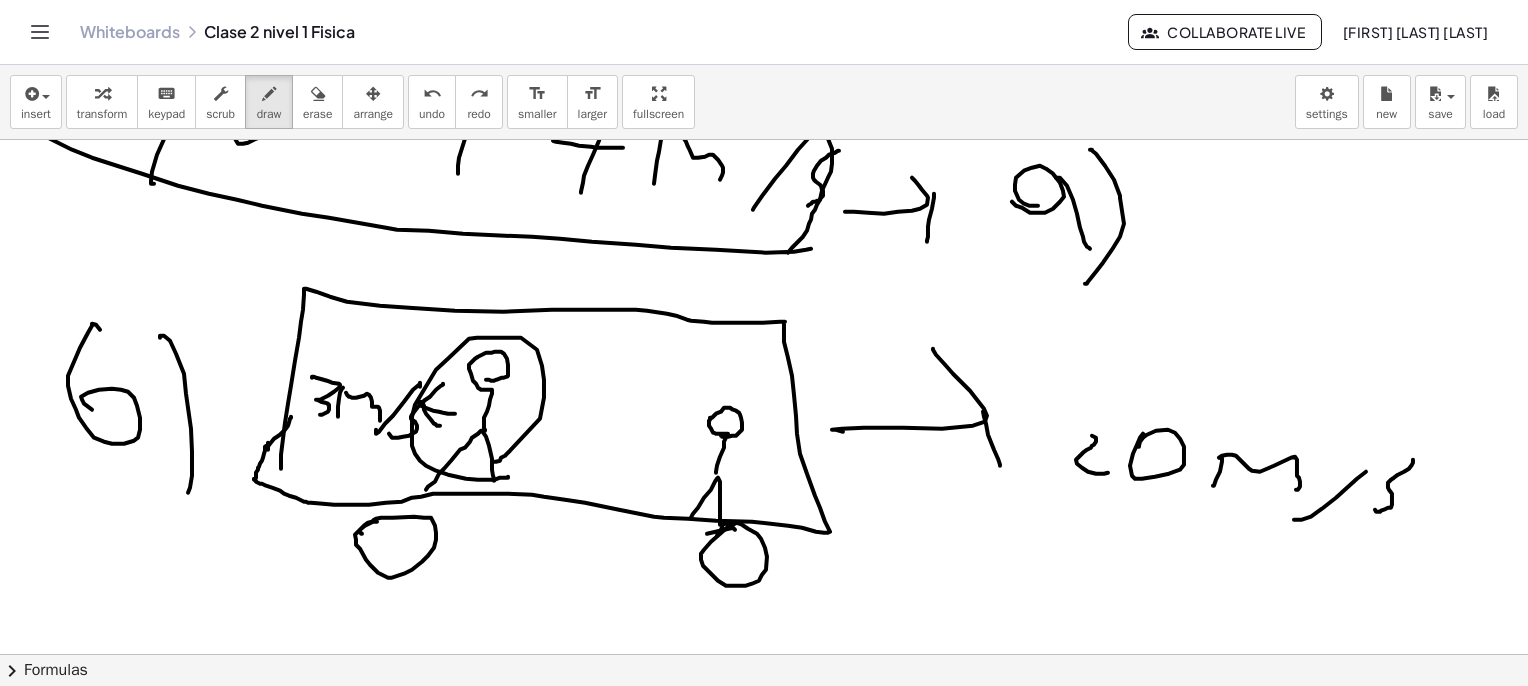 click at bounding box center [769, -668] 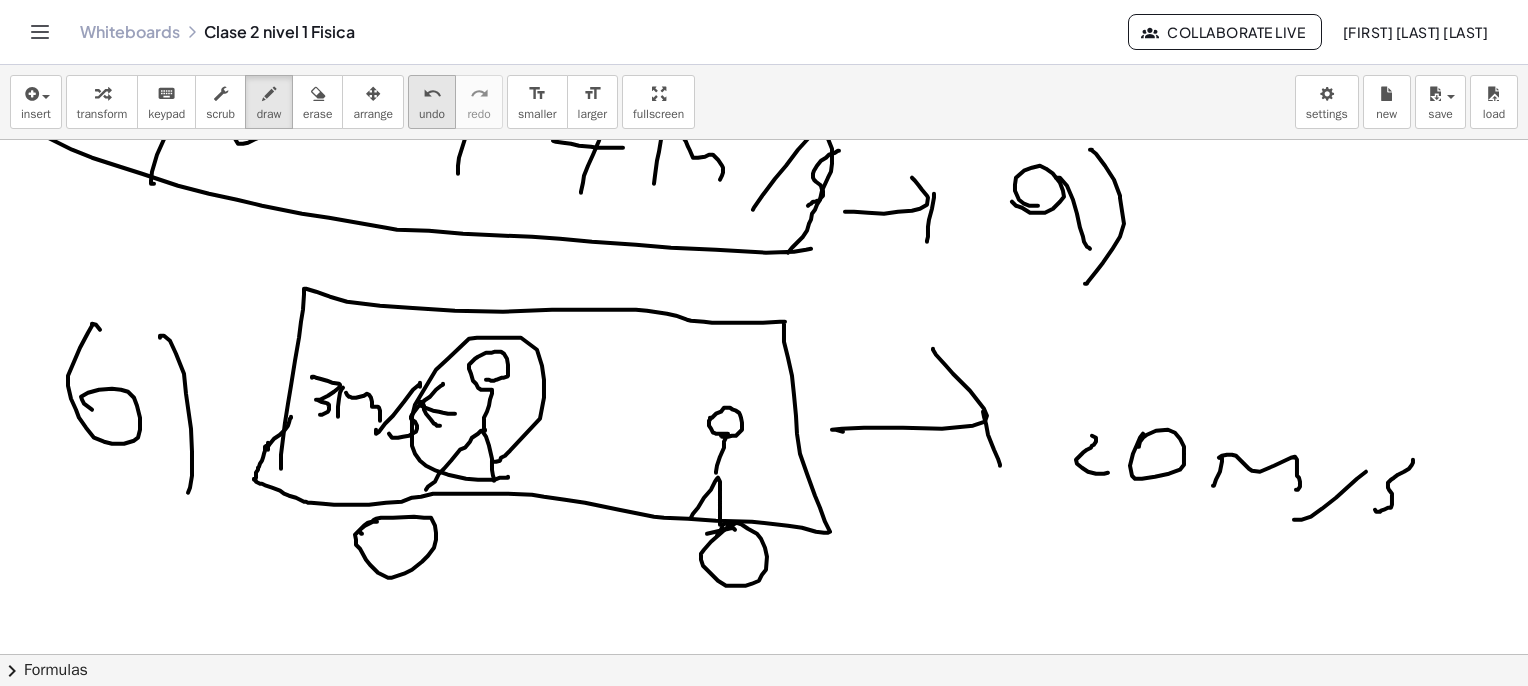 click on "undo" at bounding box center (432, 114) 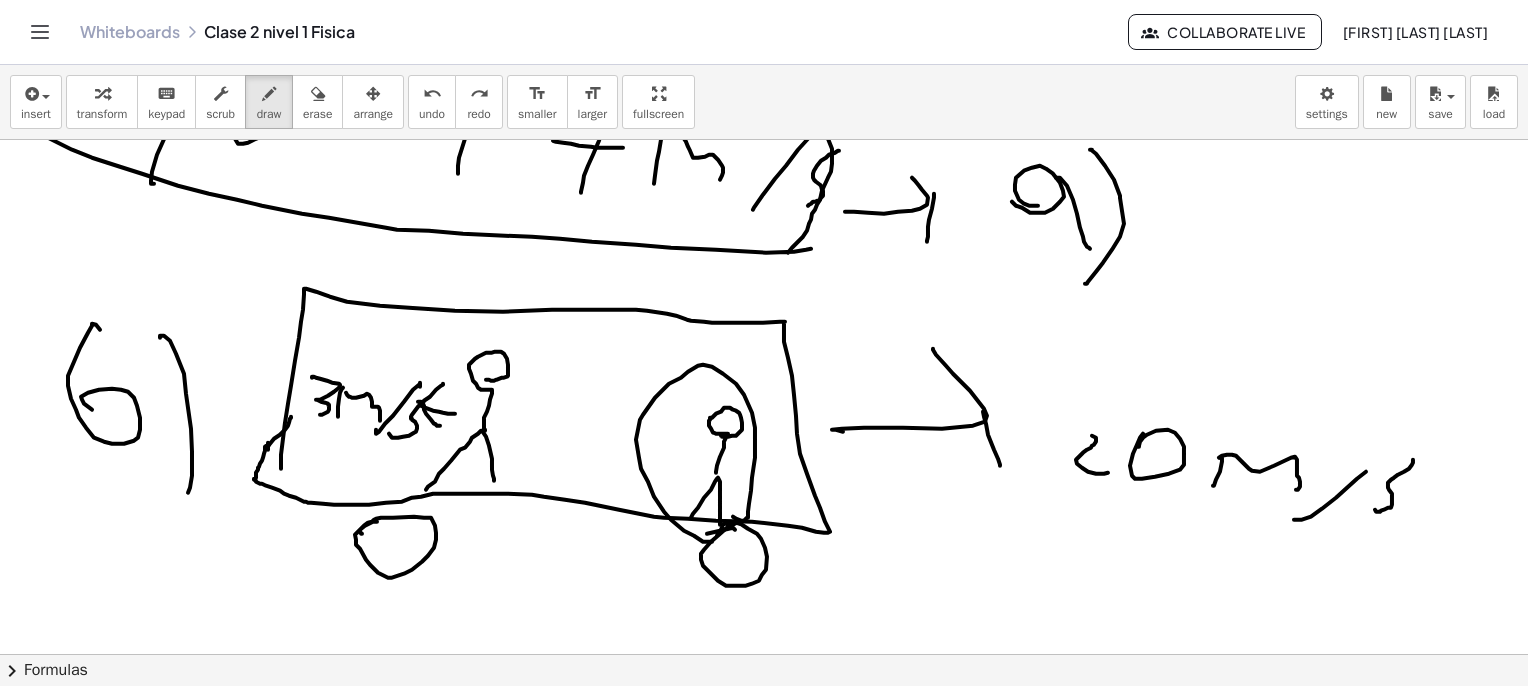 click at bounding box center (769, -668) 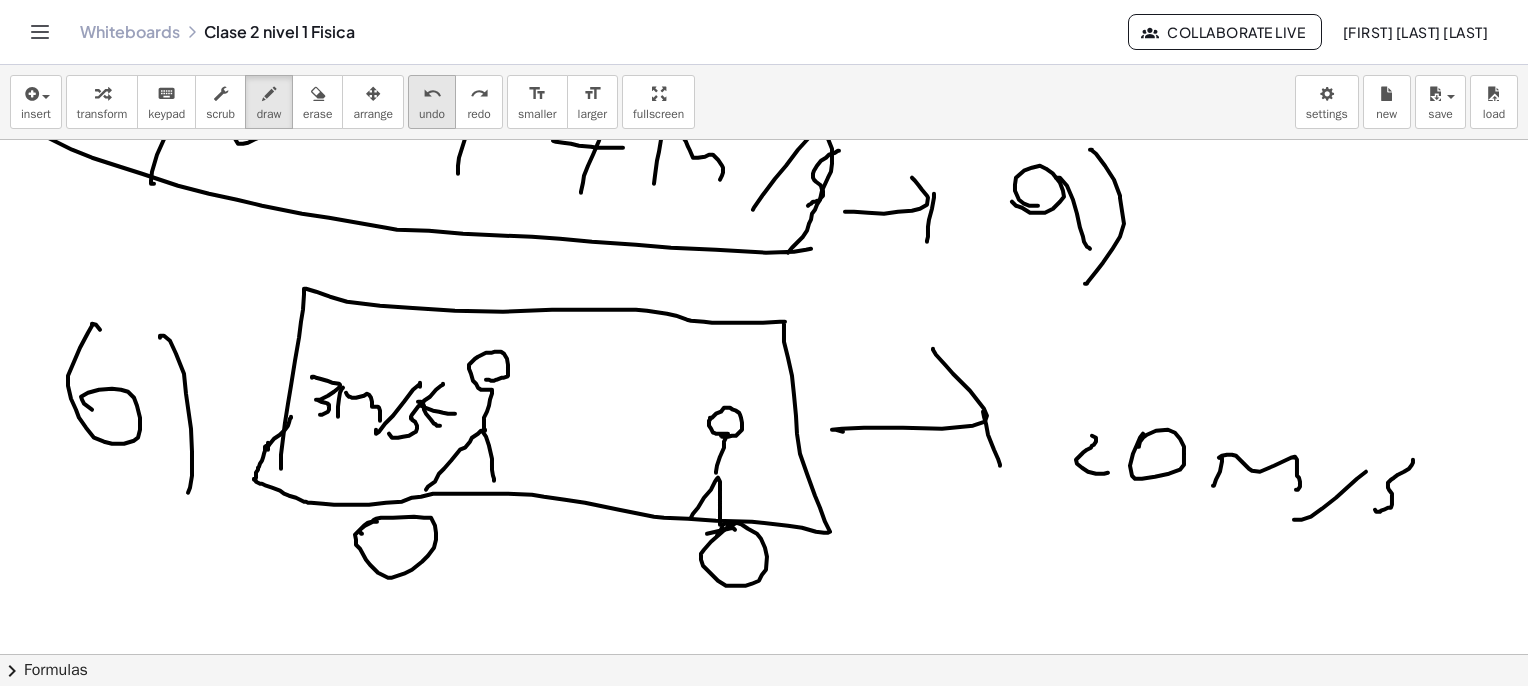 click on "undo" at bounding box center (432, 94) 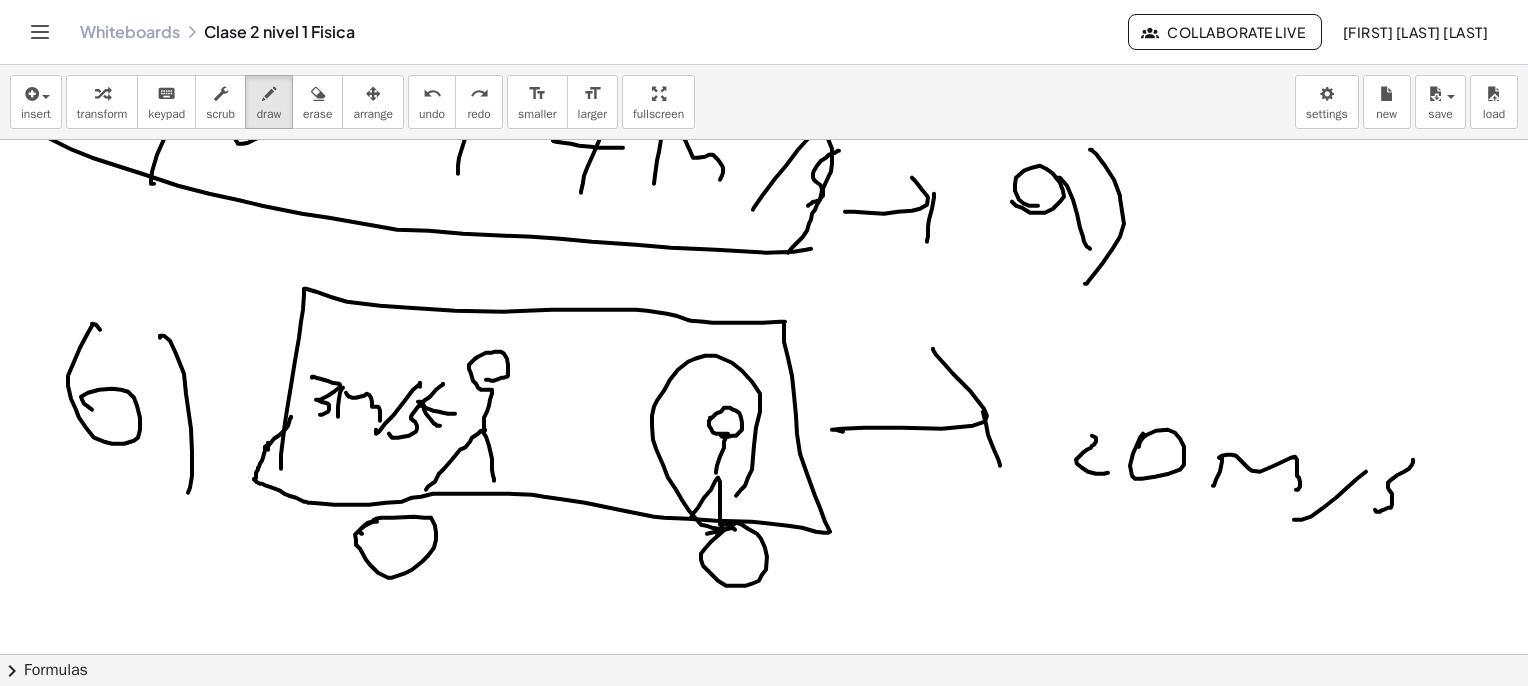 click at bounding box center (769, -668) 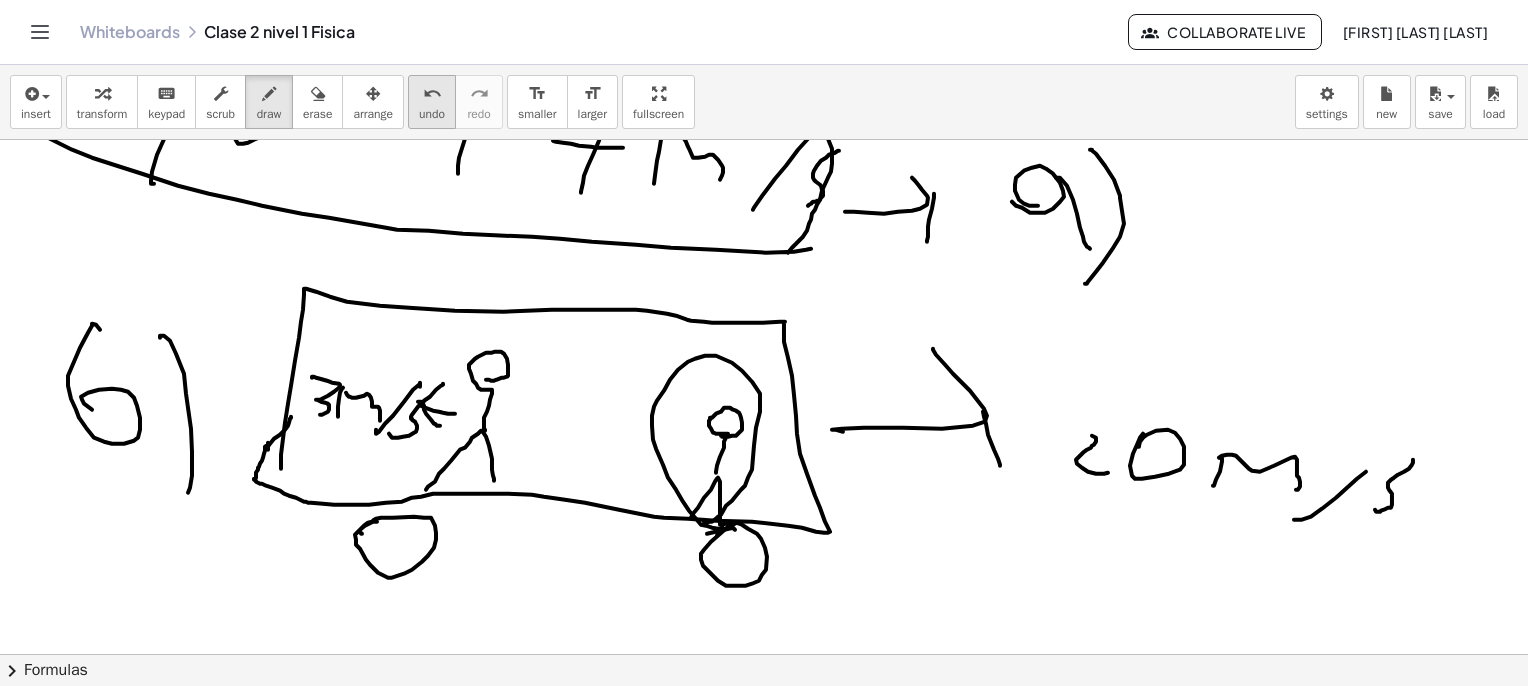 click on "undo" at bounding box center [432, 94] 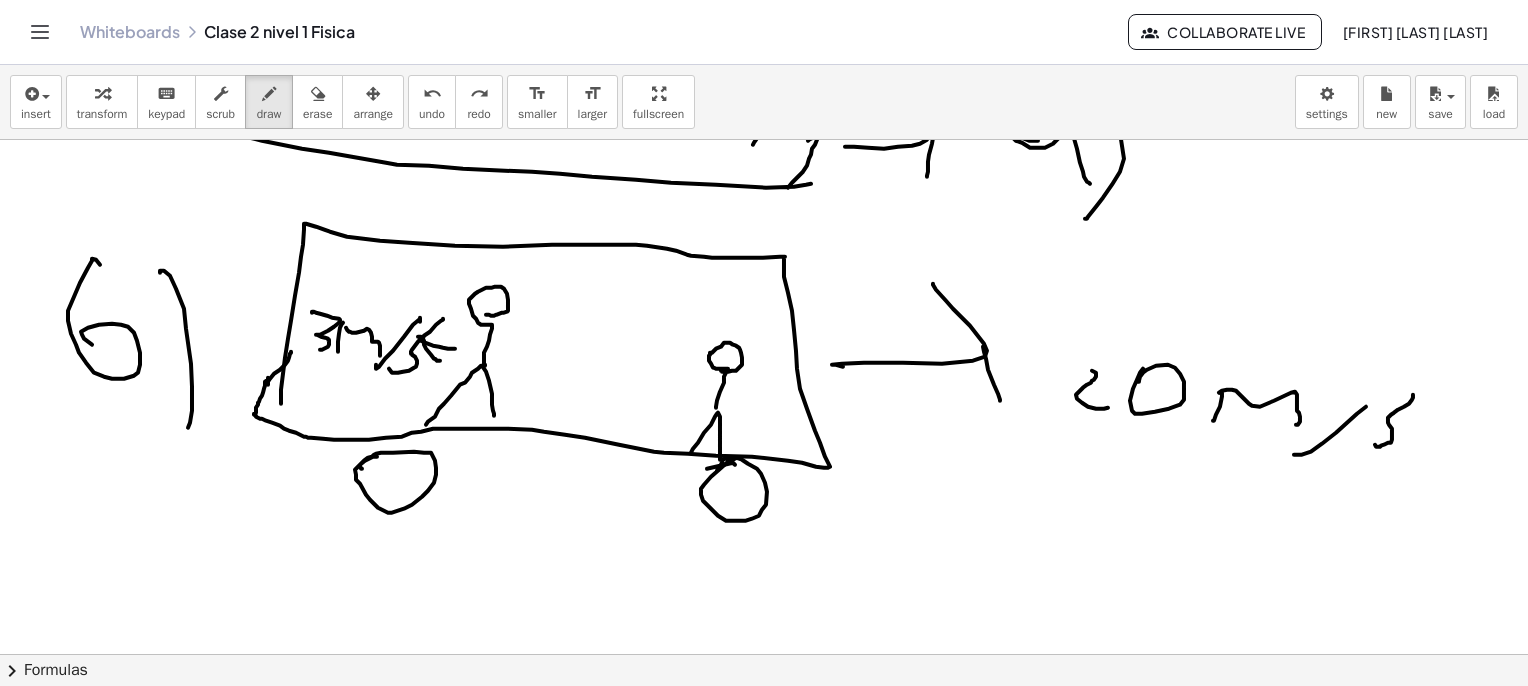 scroll, scrollTop: 3500, scrollLeft: 0, axis: vertical 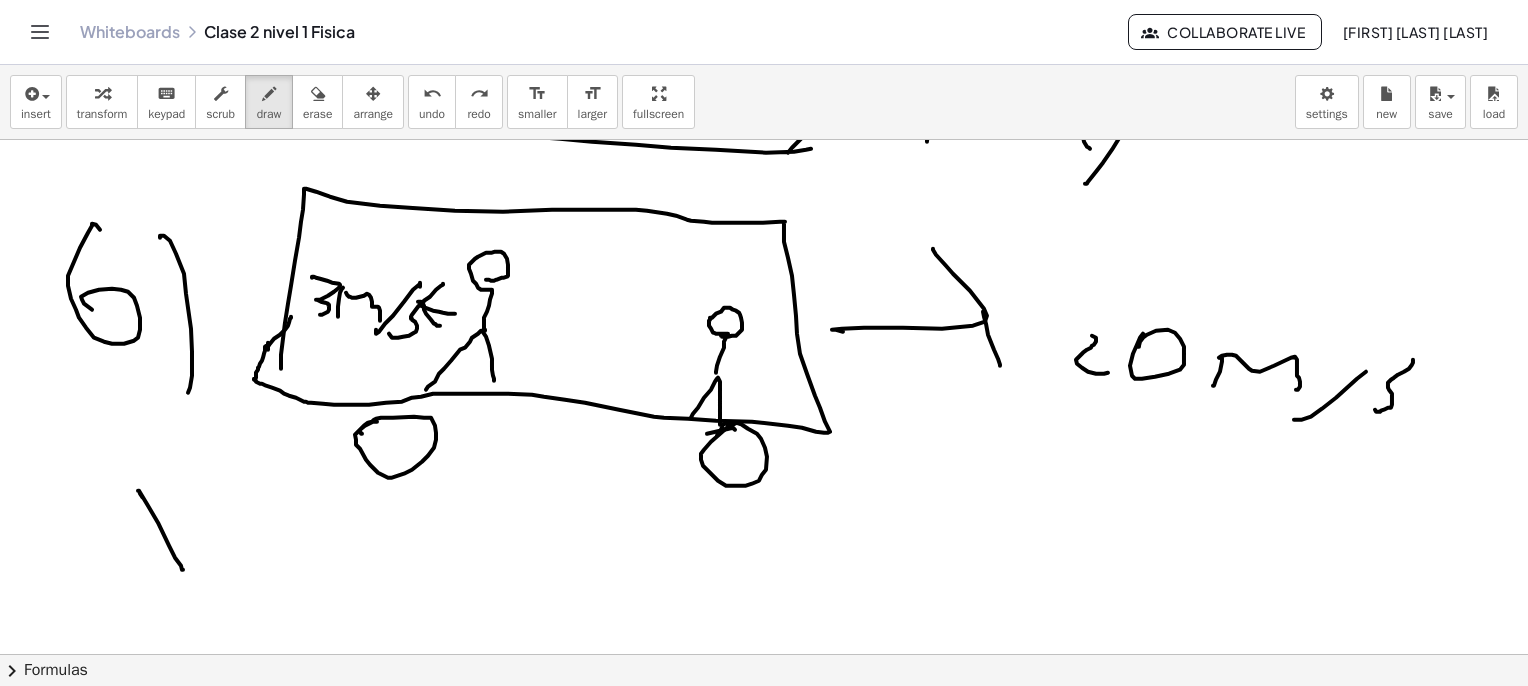 click at bounding box center [769, -768] 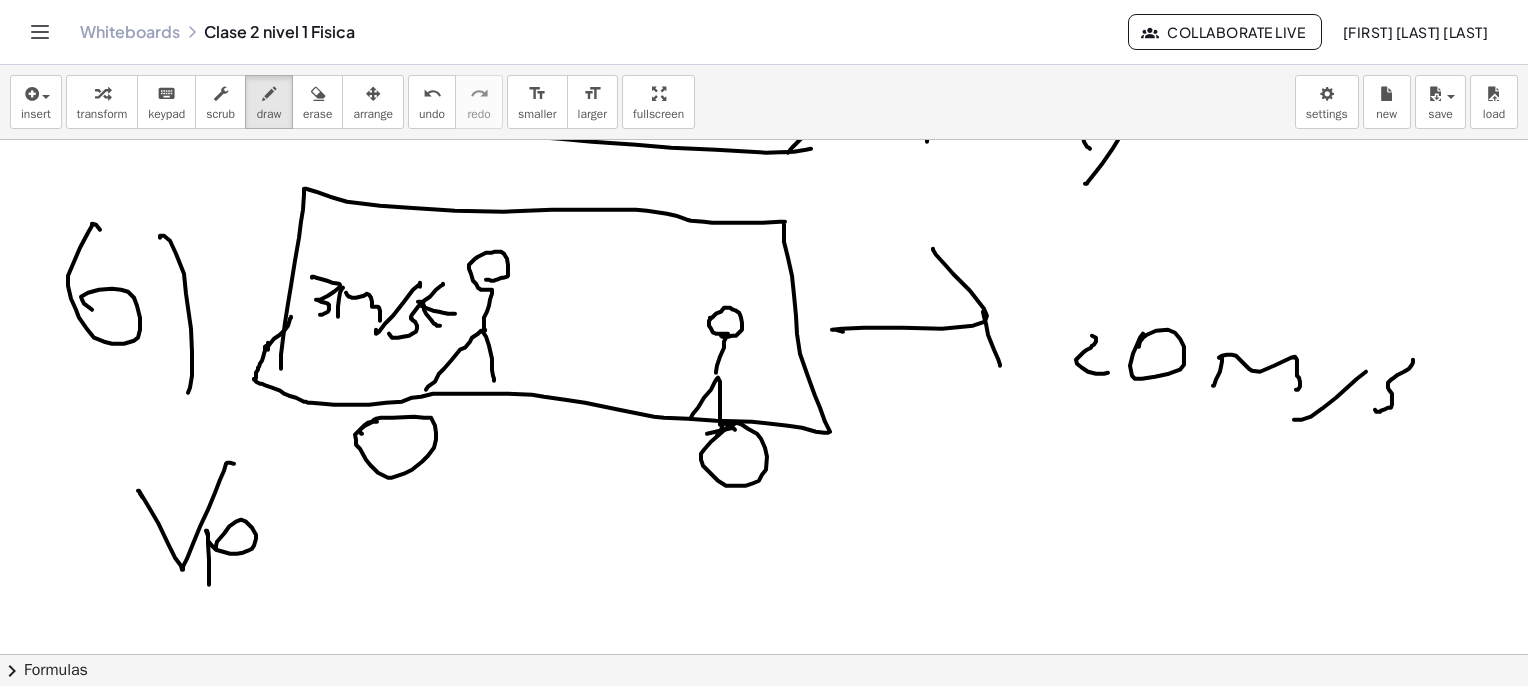 click at bounding box center [769, -768] 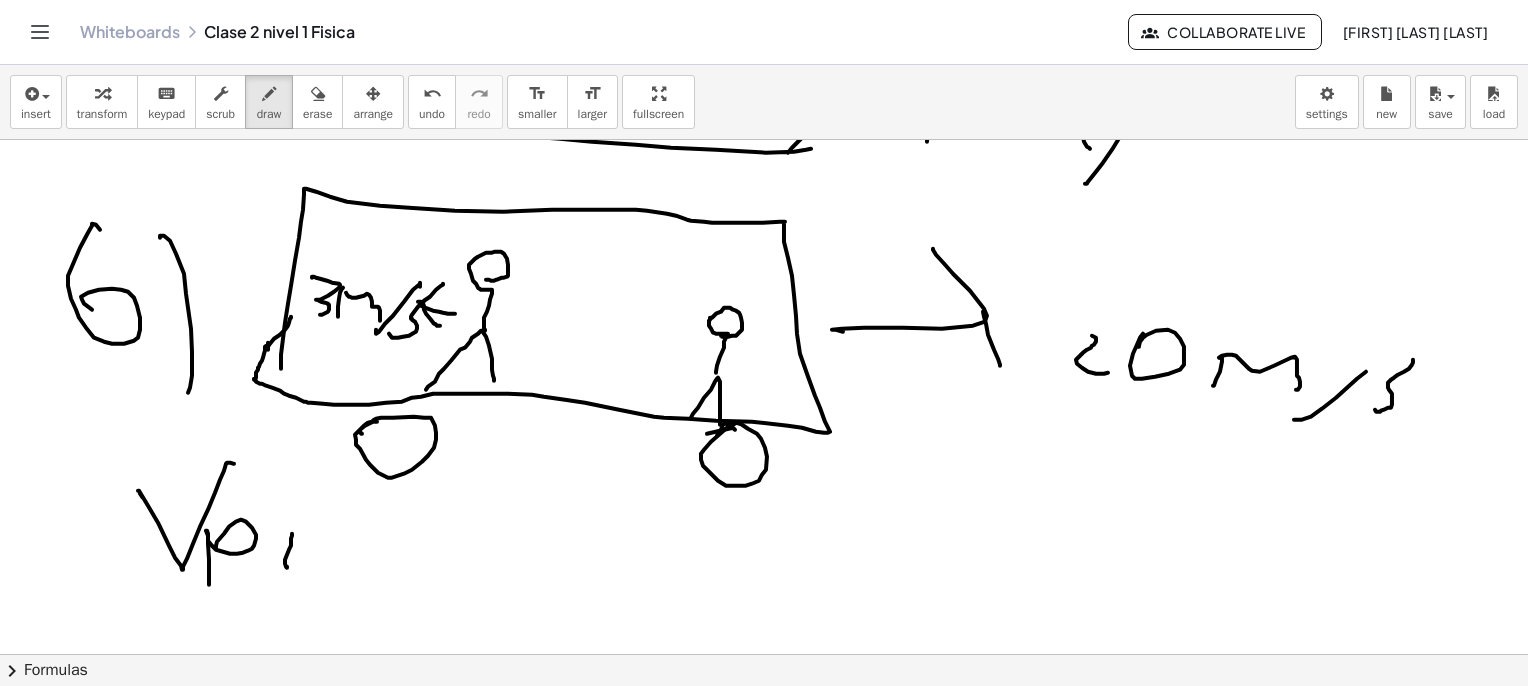 click at bounding box center (769, -768) 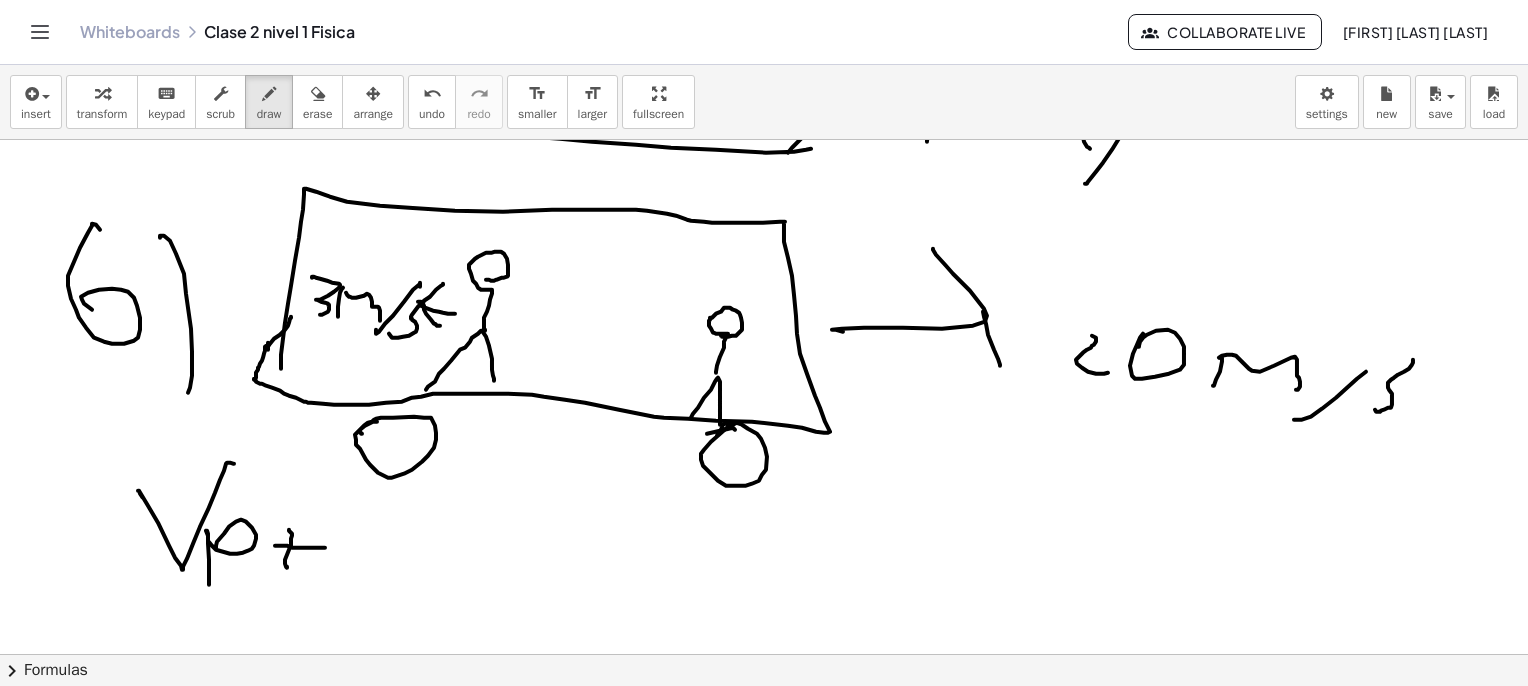 click at bounding box center [769, -768] 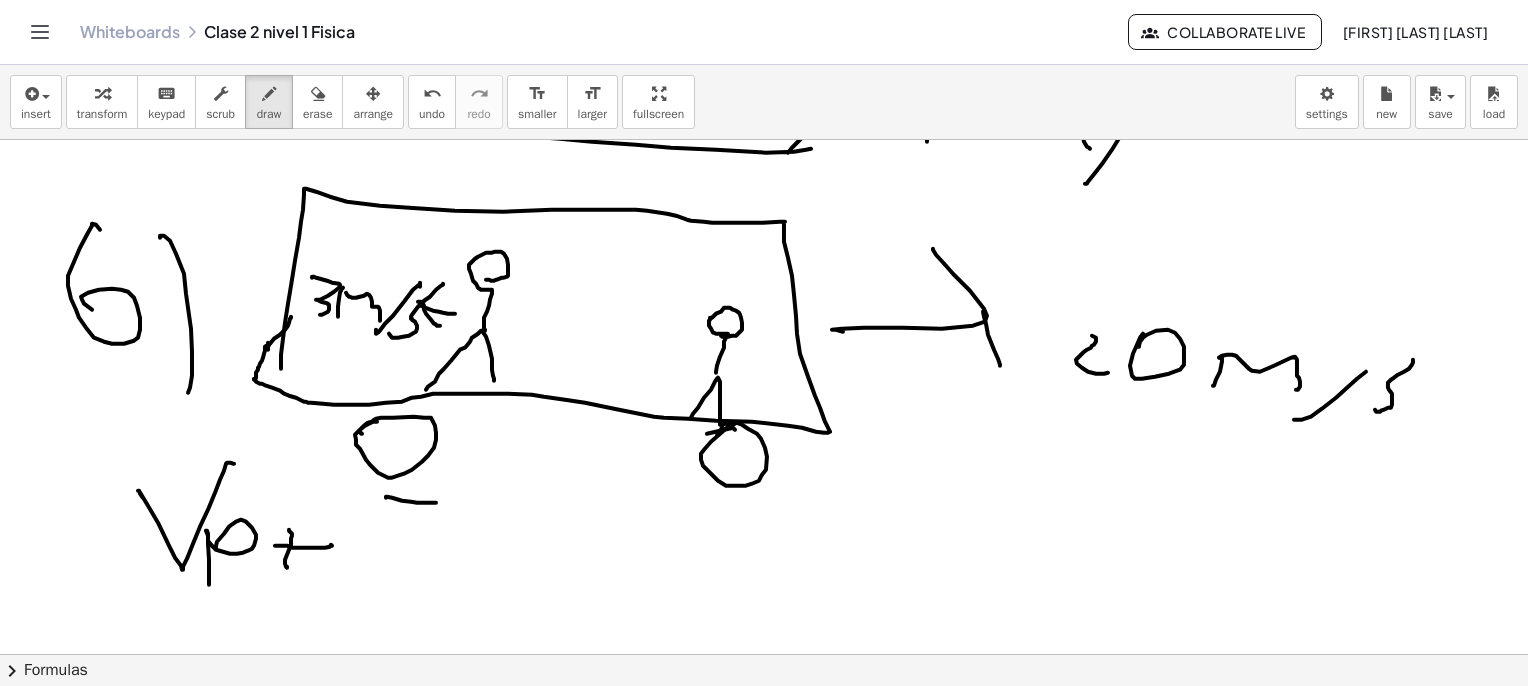 click at bounding box center [769, -768] 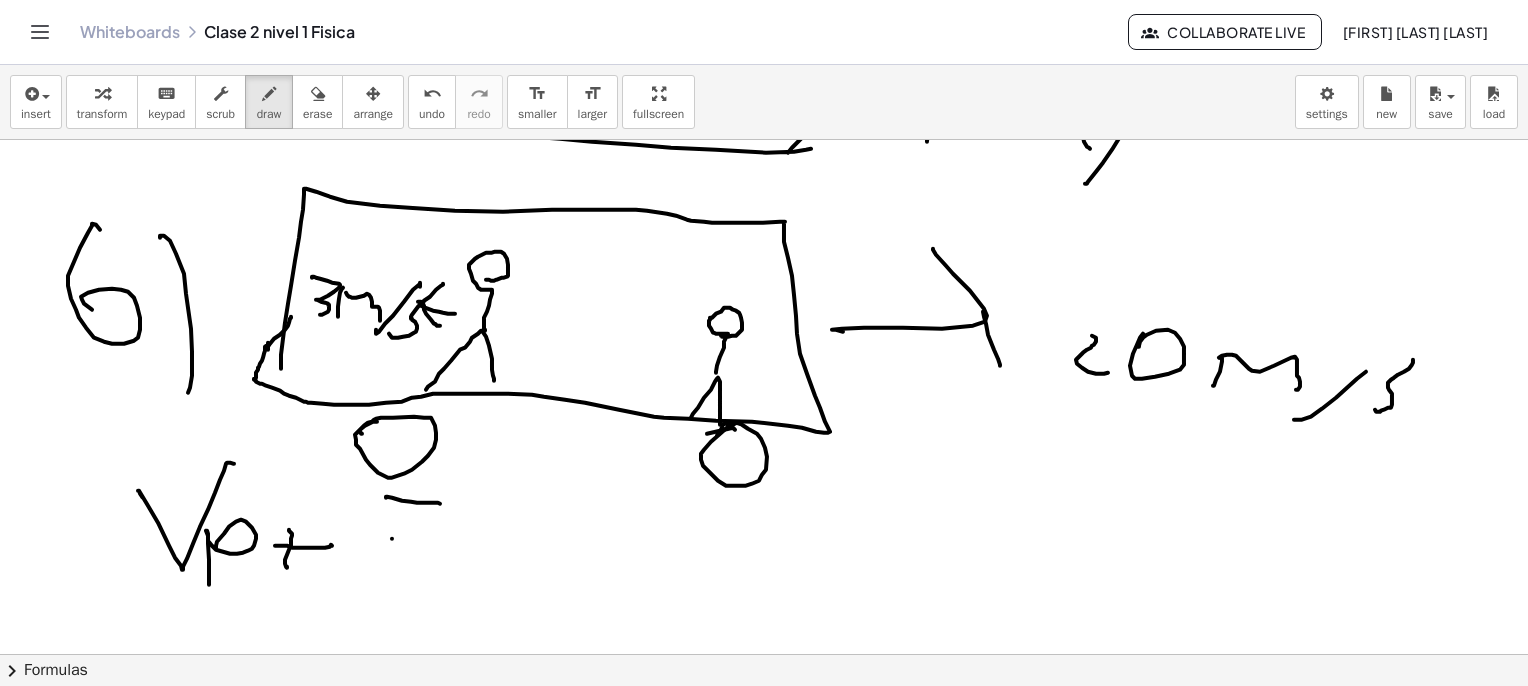 click at bounding box center (769, -768) 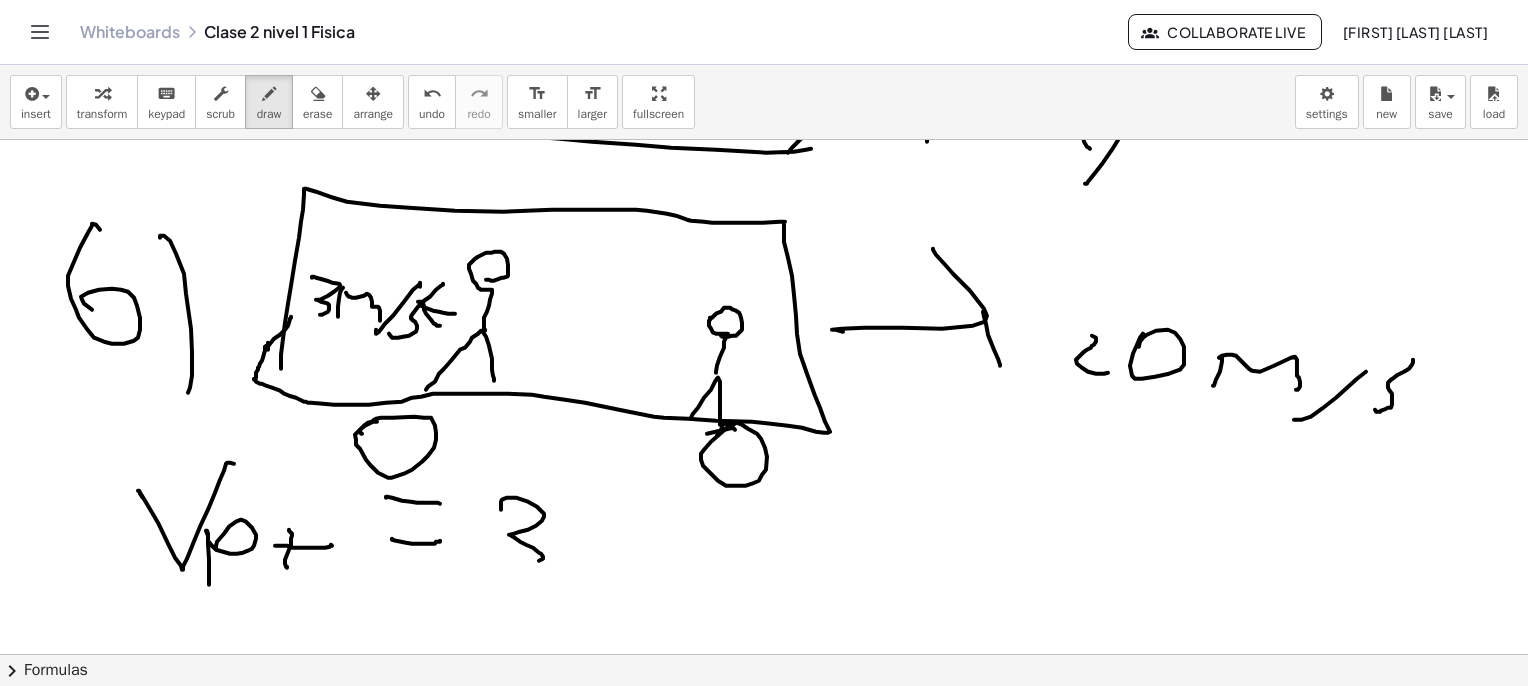 click at bounding box center (769, -768) 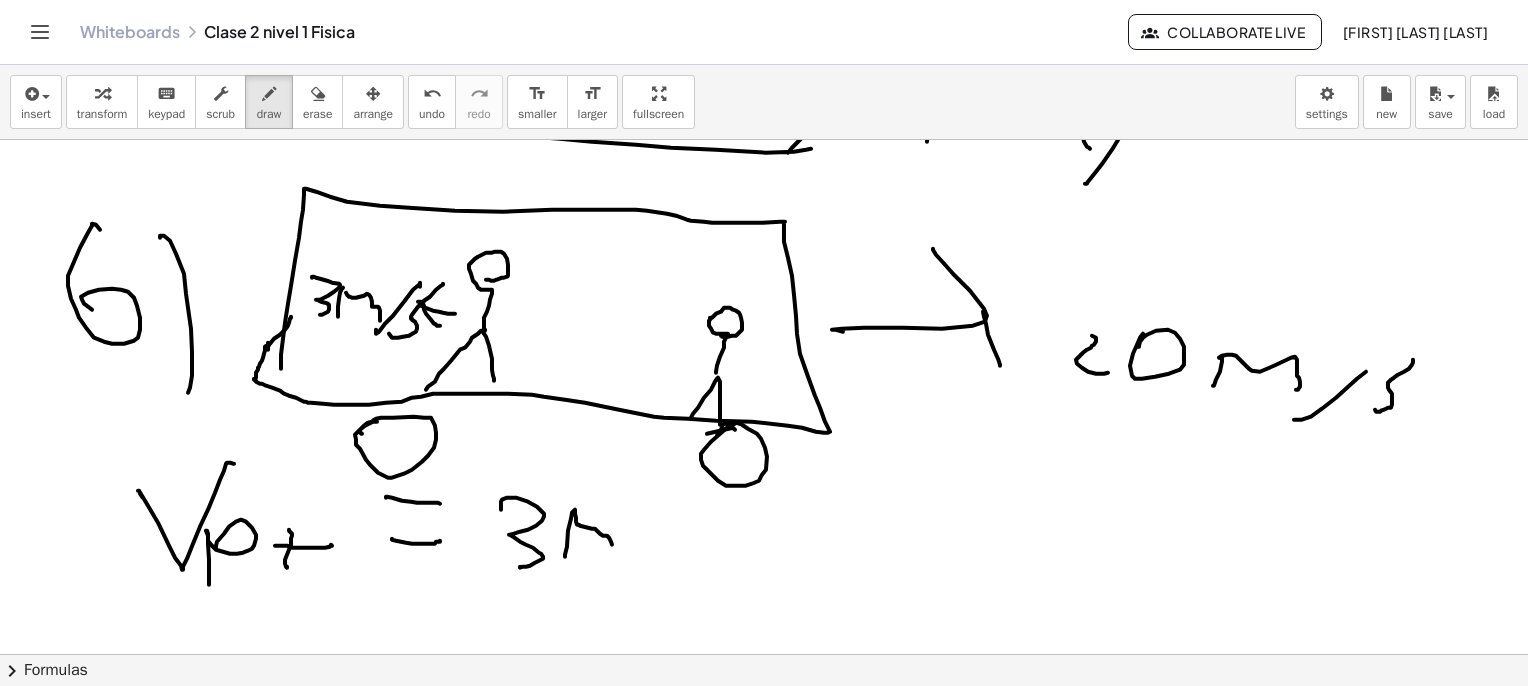 click at bounding box center (769, -768) 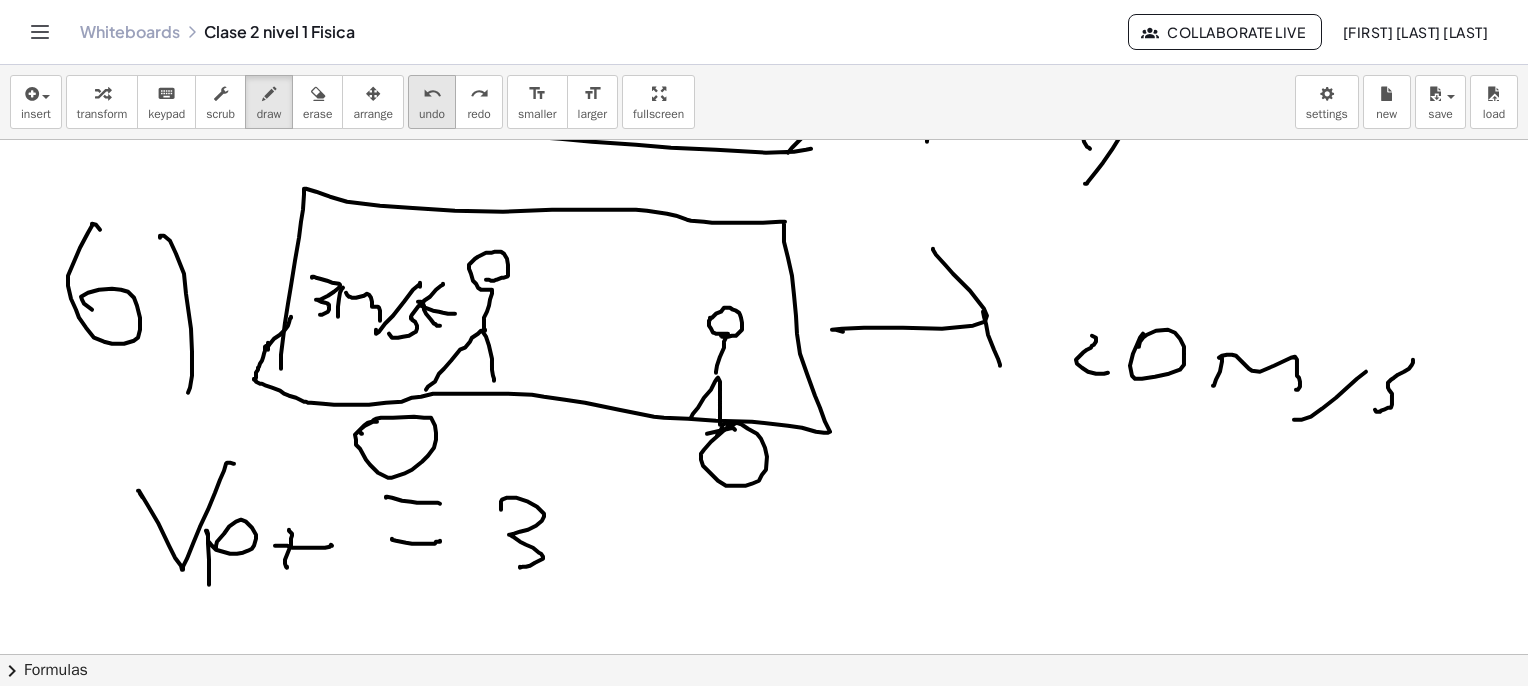 click on "undo undo" at bounding box center [432, 102] 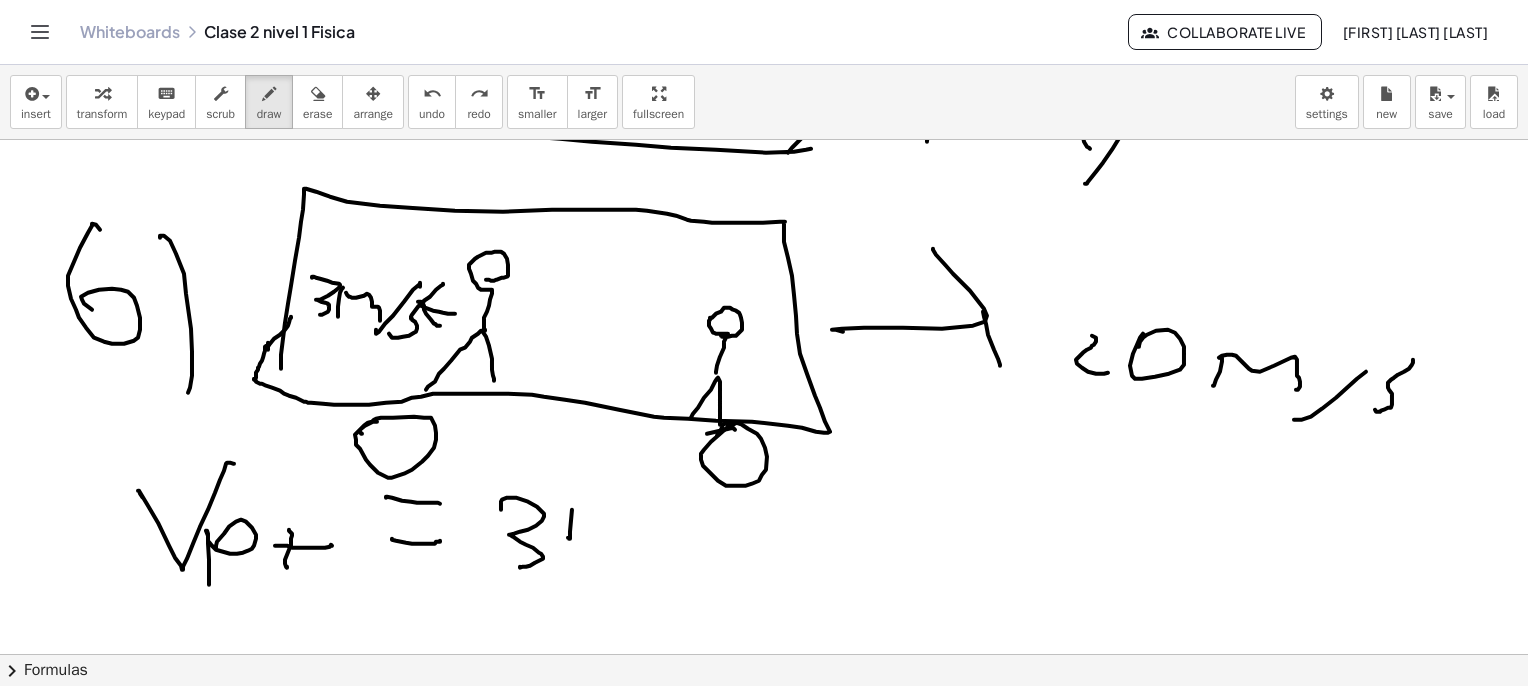 click at bounding box center [769, -768] 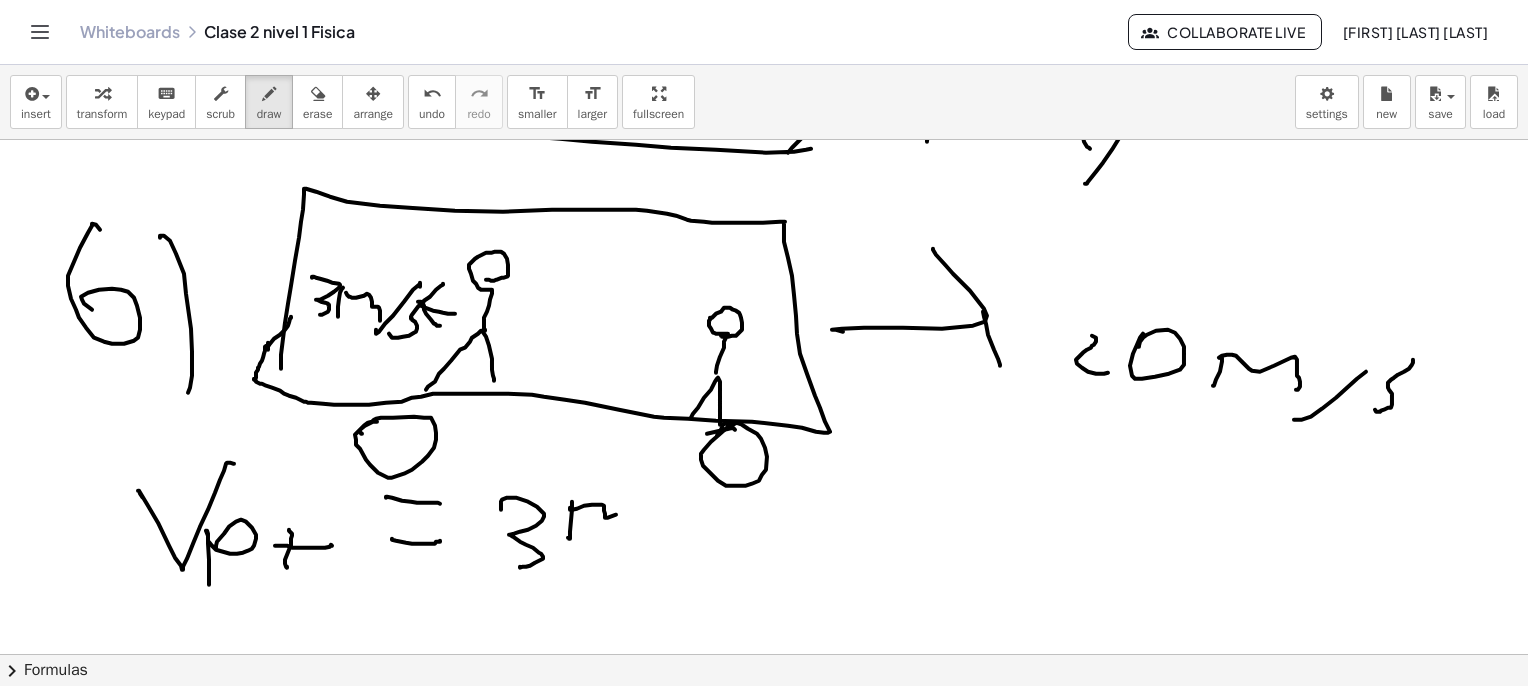 click at bounding box center (769, -768) 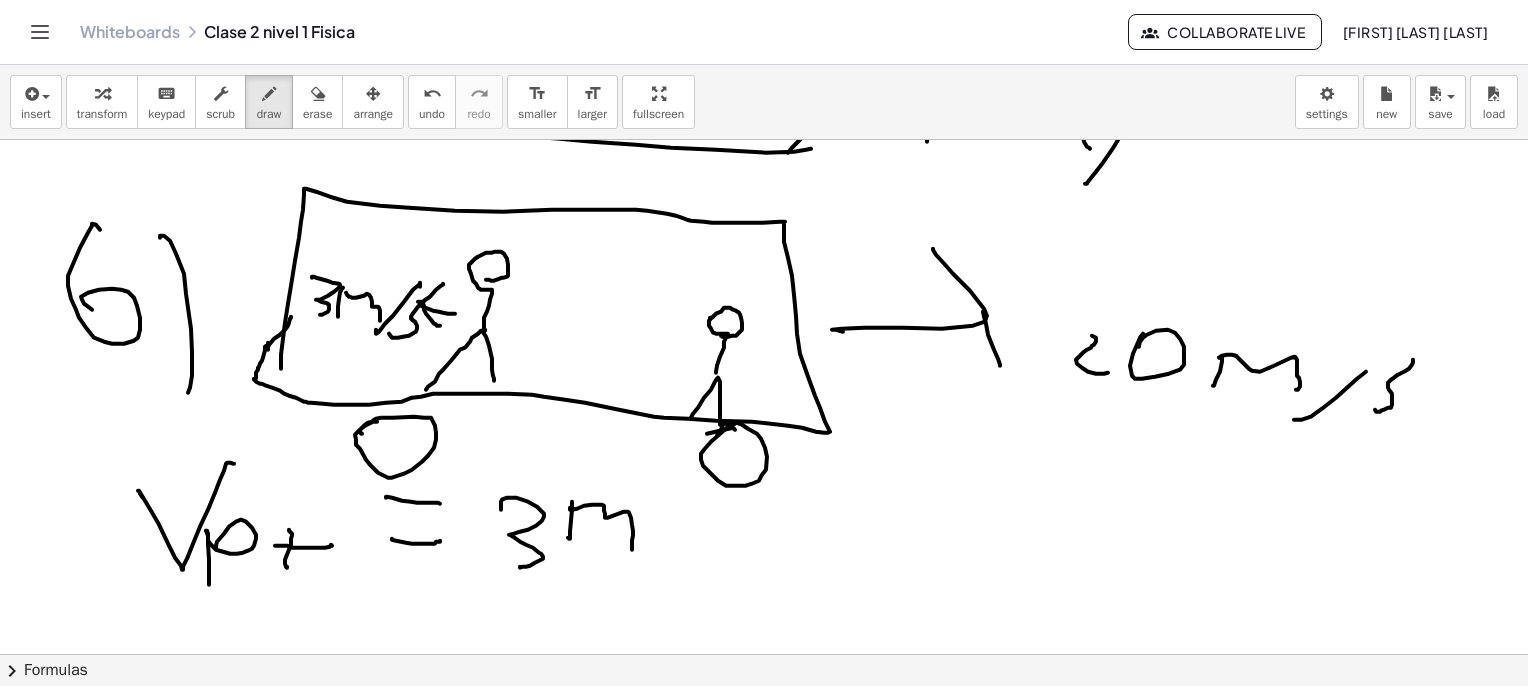click at bounding box center [769, -768] 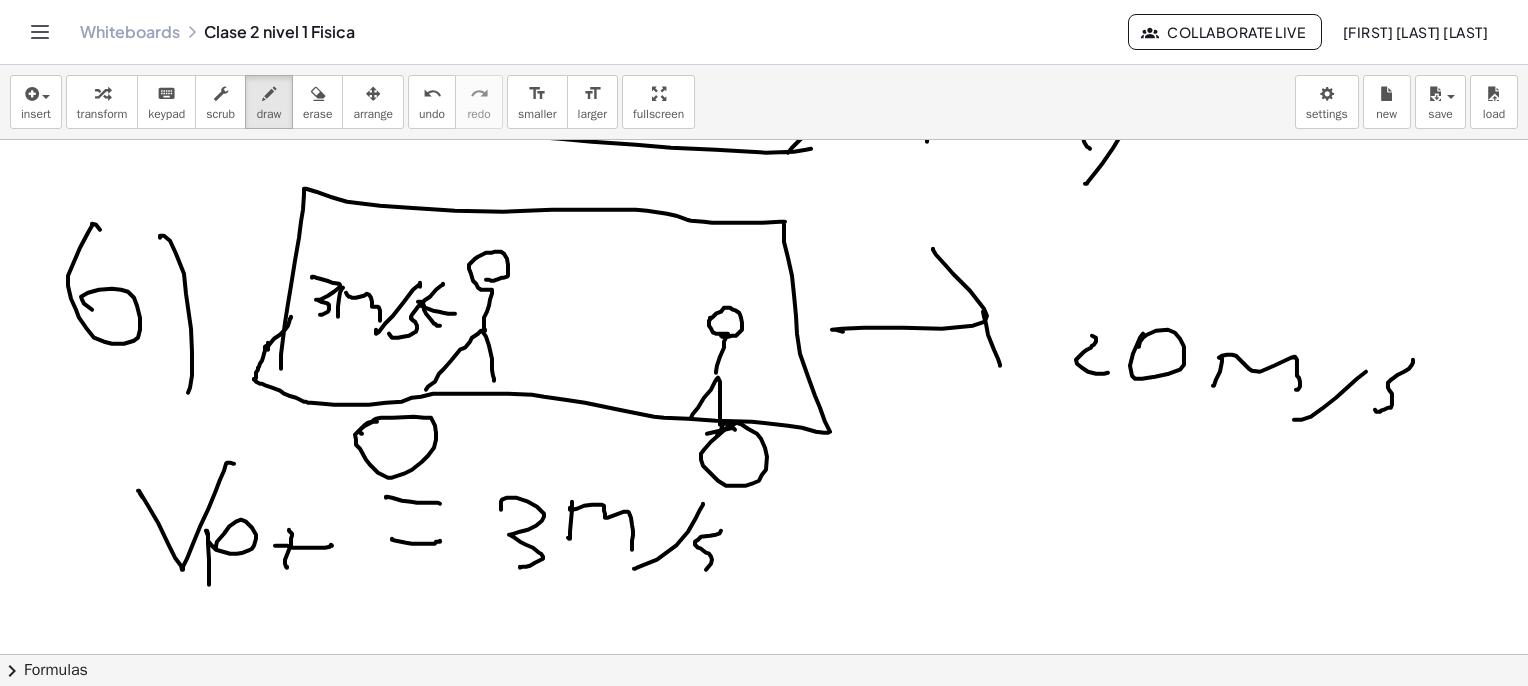 click at bounding box center [769, -768] 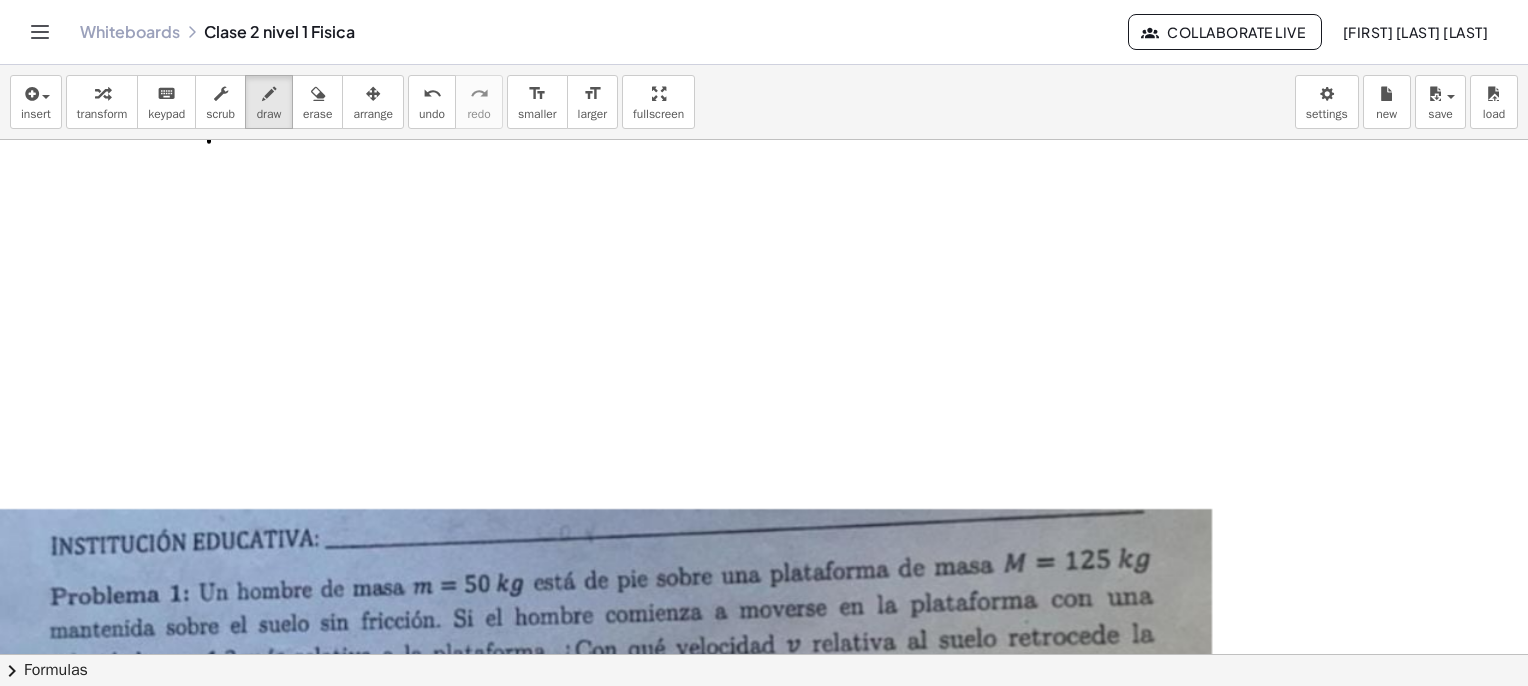 scroll, scrollTop: 3900, scrollLeft: 0, axis: vertical 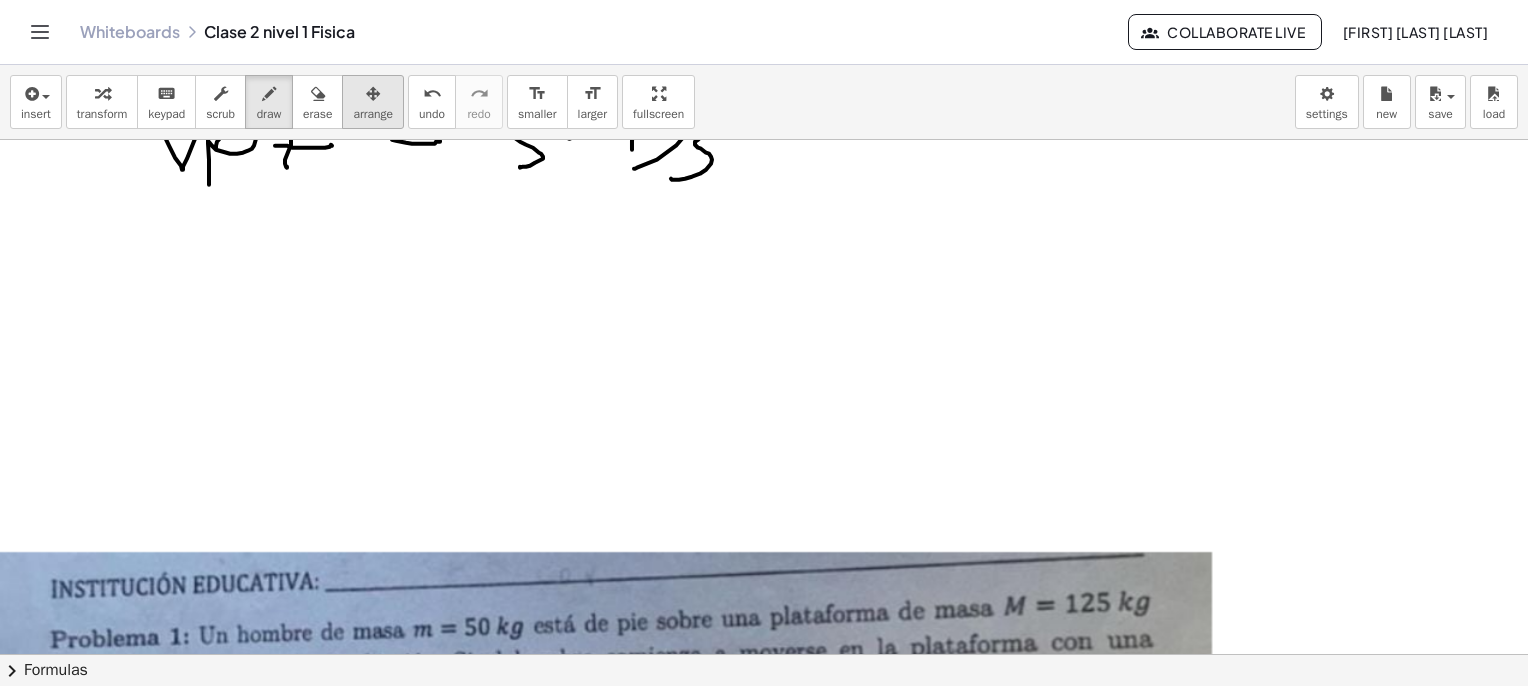 click on "arrange" at bounding box center [373, 114] 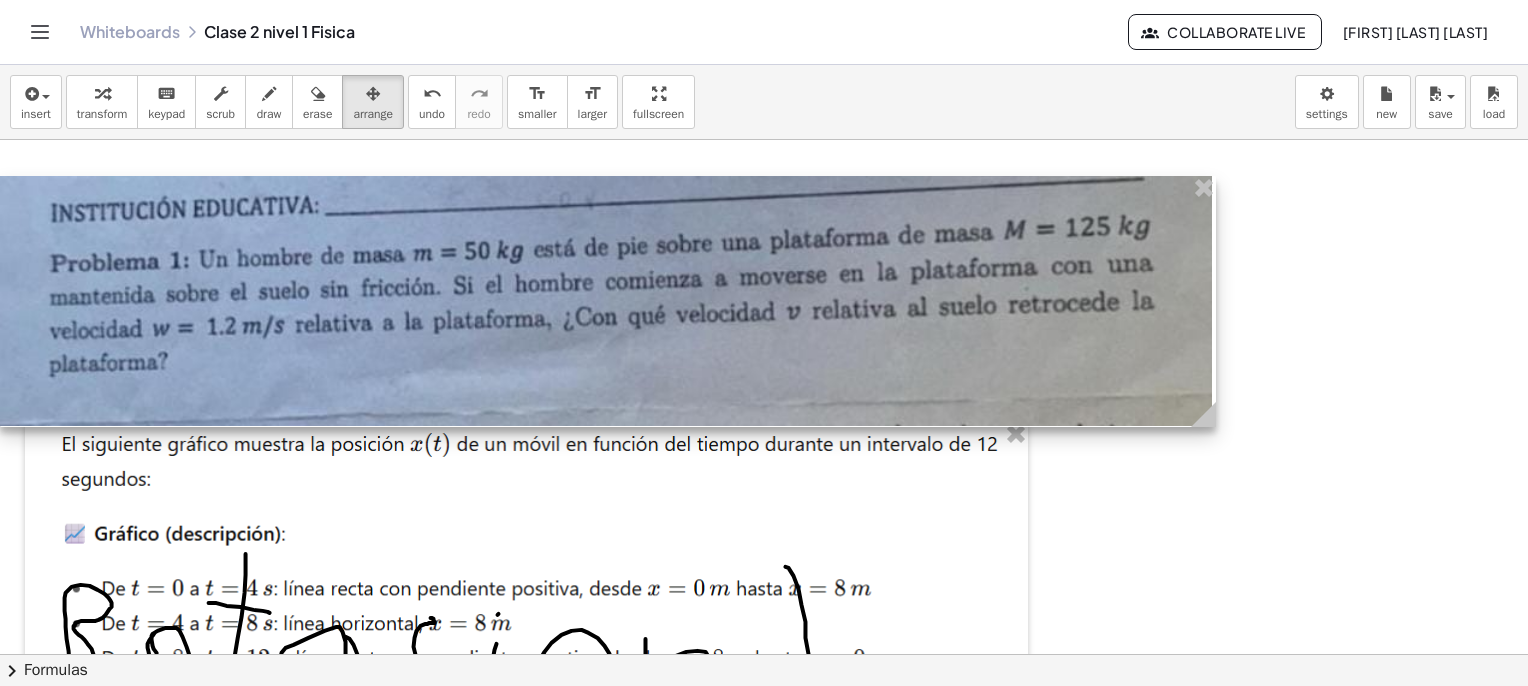 scroll, scrollTop: 4300, scrollLeft: 0, axis: vertical 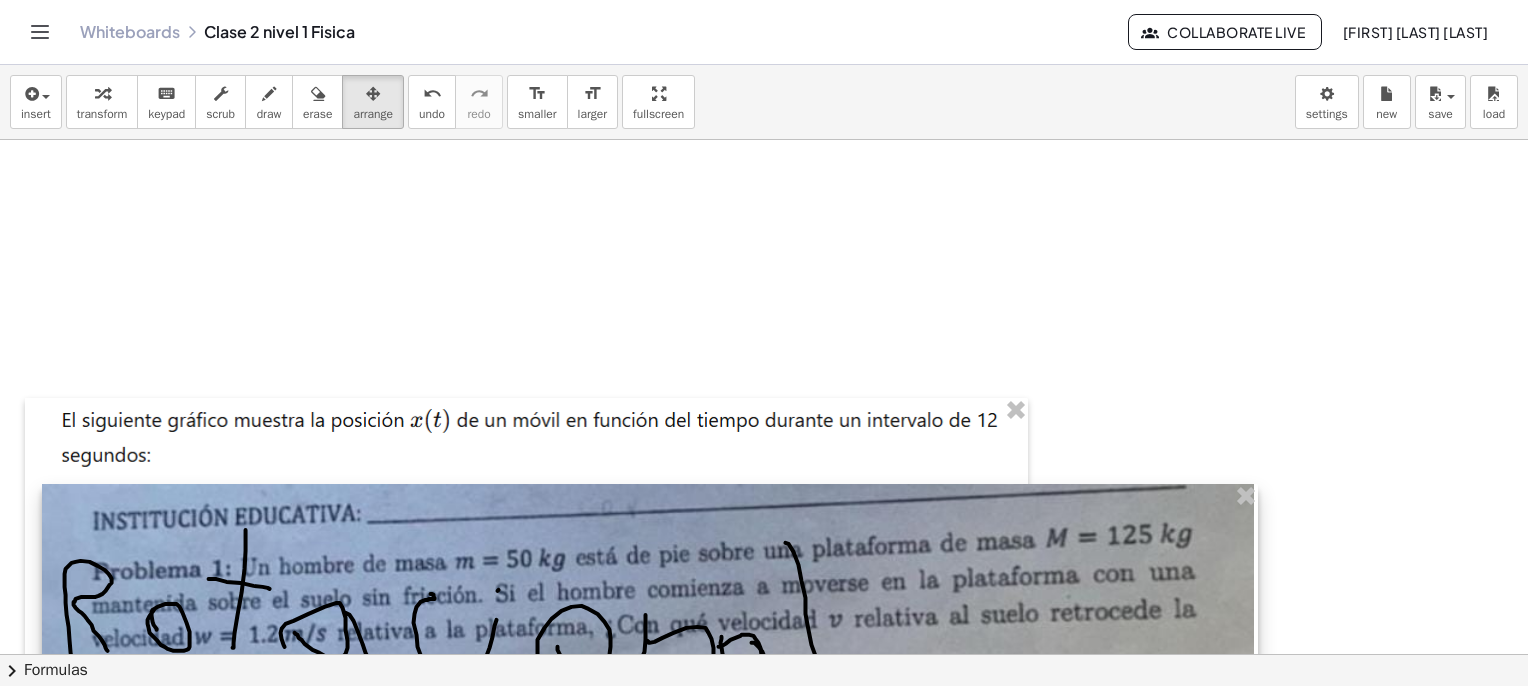 drag, startPoint x: 607, startPoint y: 281, endPoint x: 605, endPoint y: 397, distance: 116.01724 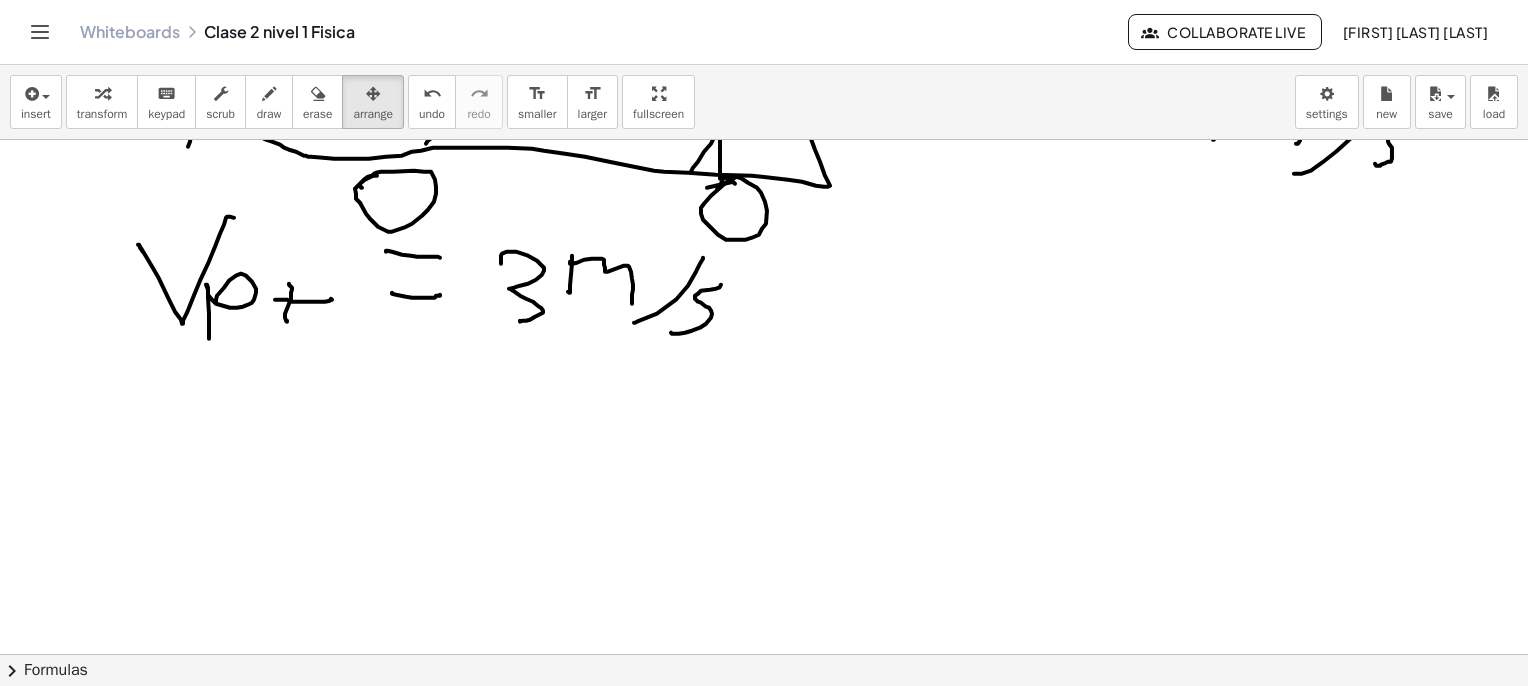scroll, scrollTop: 3700, scrollLeft: 0, axis: vertical 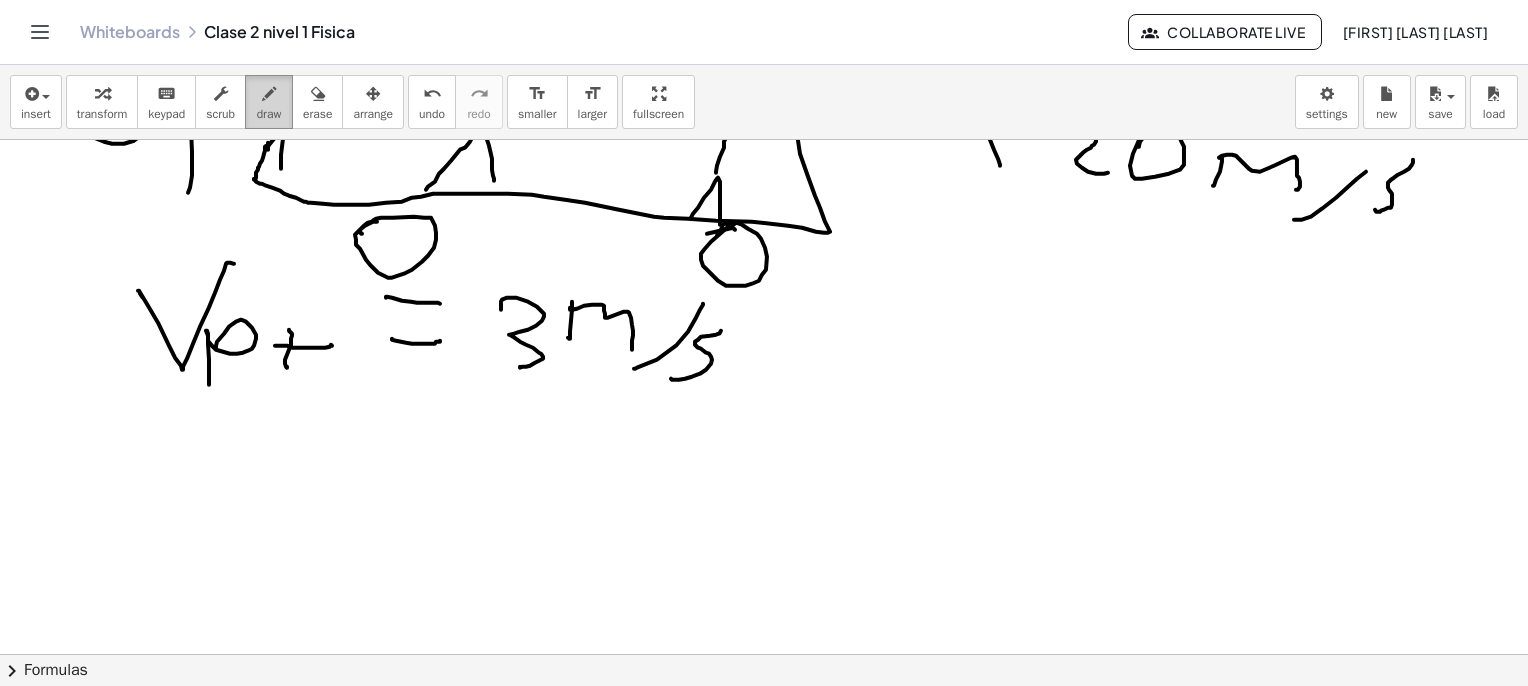 click on "draw" at bounding box center [269, 102] 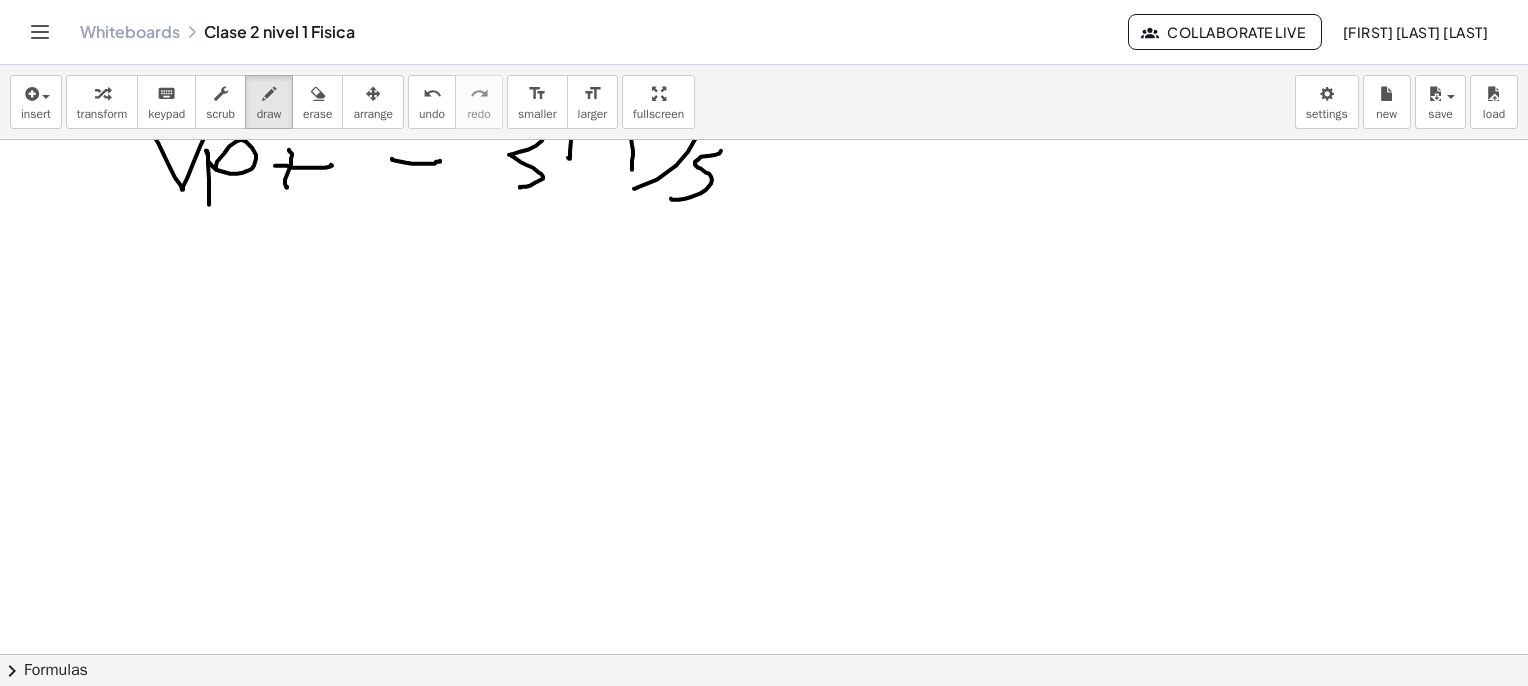 scroll, scrollTop: 3900, scrollLeft: 0, axis: vertical 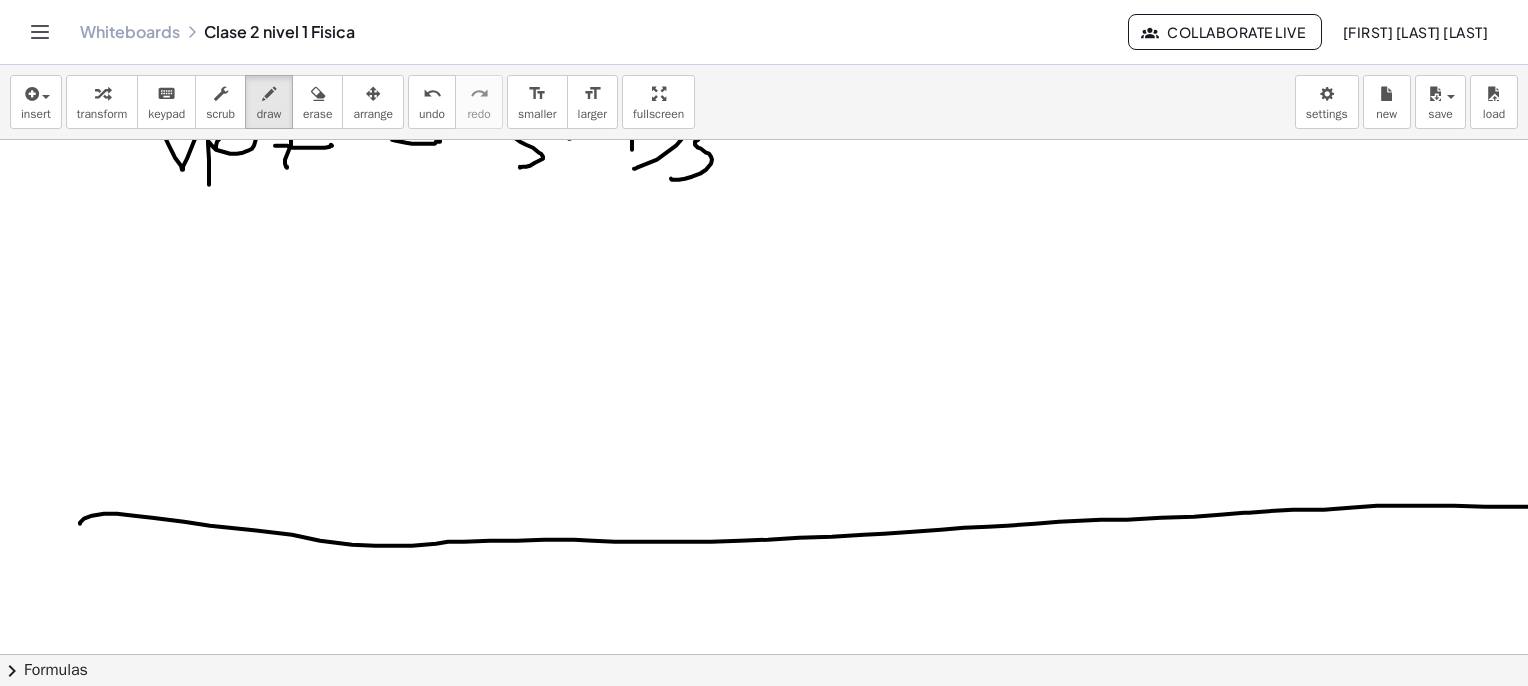 drag, startPoint x: 92, startPoint y: 515, endPoint x: 1531, endPoint y: 506, distance: 1439.0282 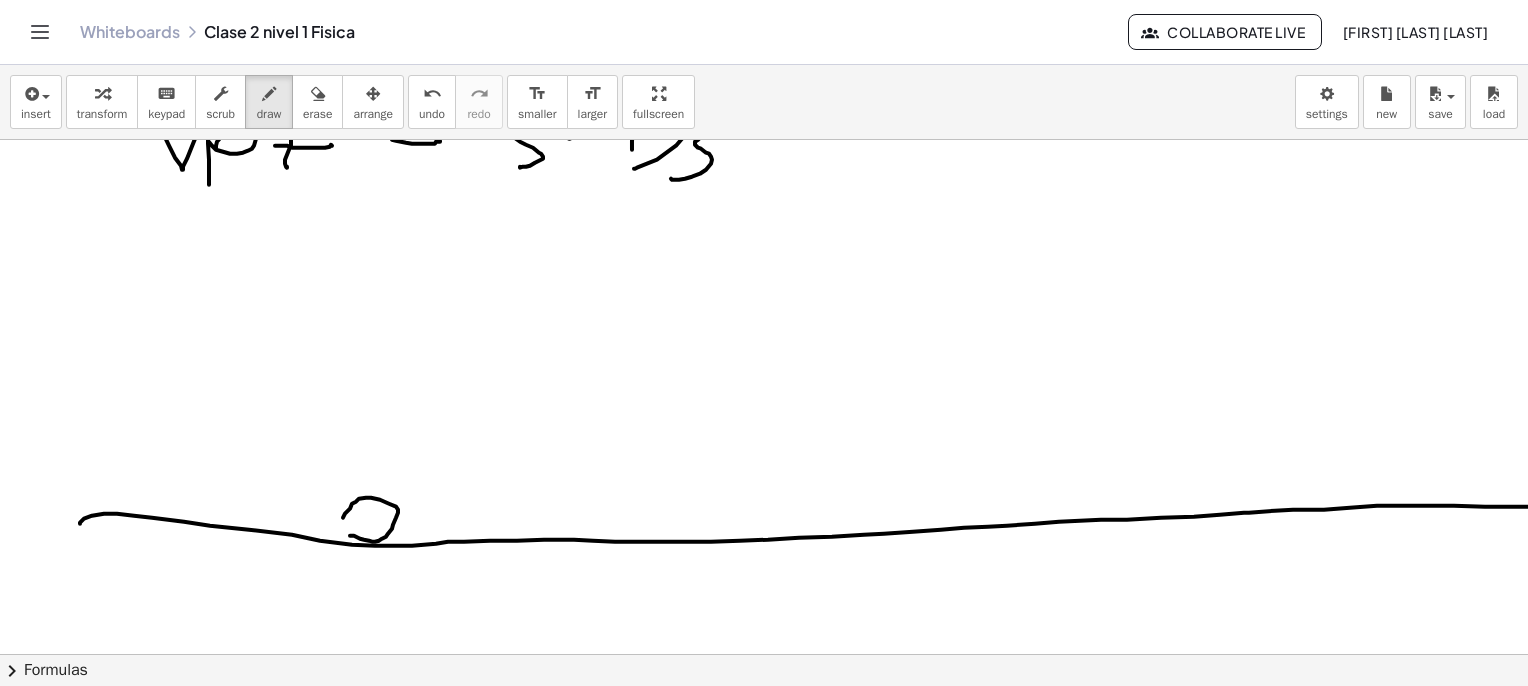 drag, startPoint x: 343, startPoint y: 517, endPoint x: 357, endPoint y: 505, distance: 18.439089 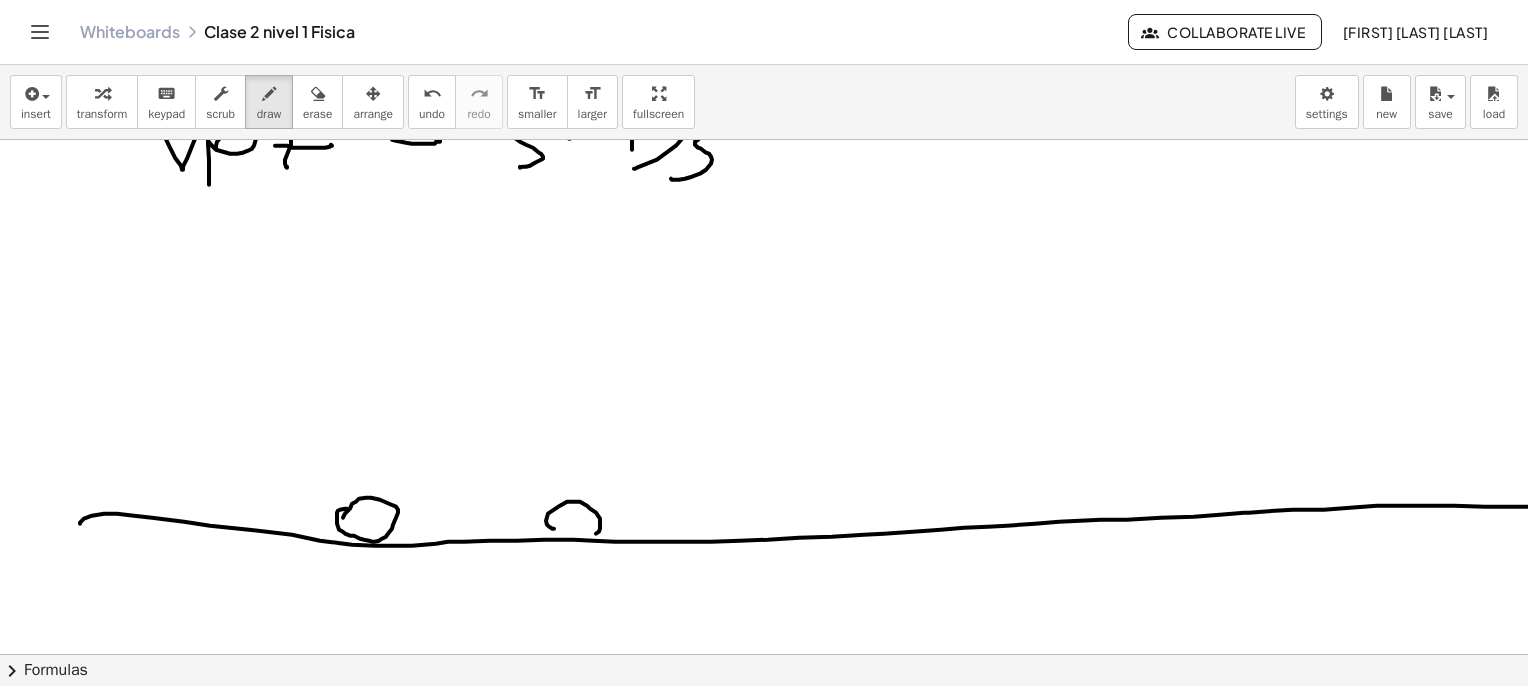 drag, startPoint x: 554, startPoint y: 528, endPoint x: 554, endPoint y: 509, distance: 19 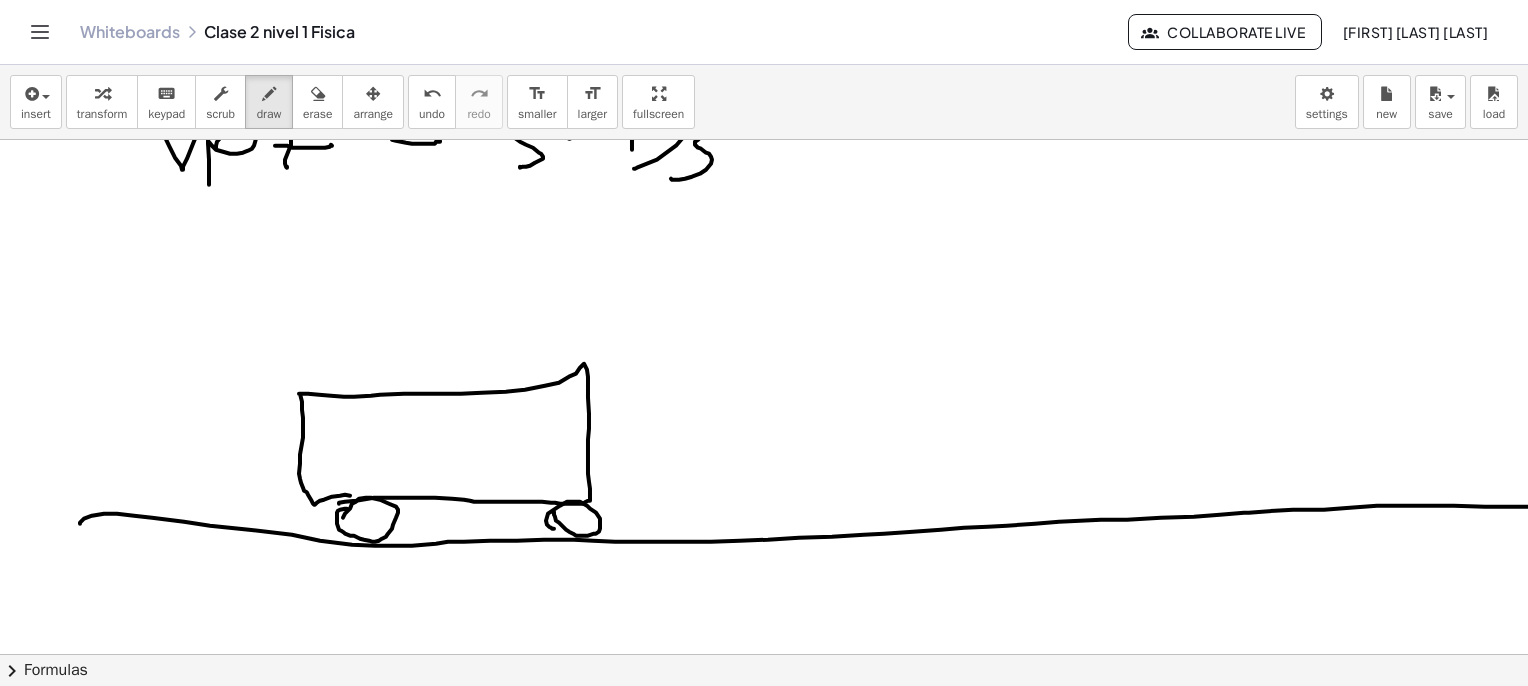 drag, startPoint x: 402, startPoint y: 497, endPoint x: 372, endPoint y: 488, distance: 31.320919 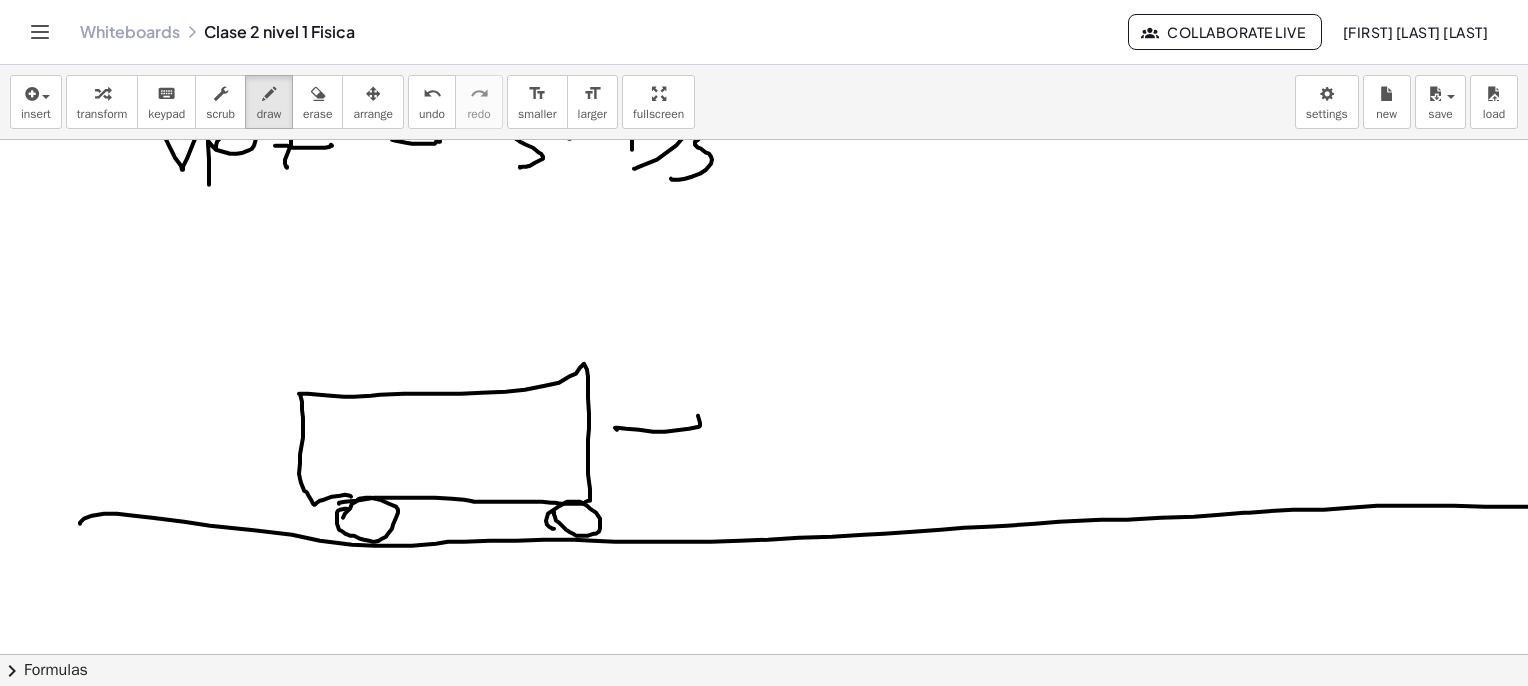 drag, startPoint x: 615, startPoint y: 427, endPoint x: 677, endPoint y: 393, distance: 70.71068 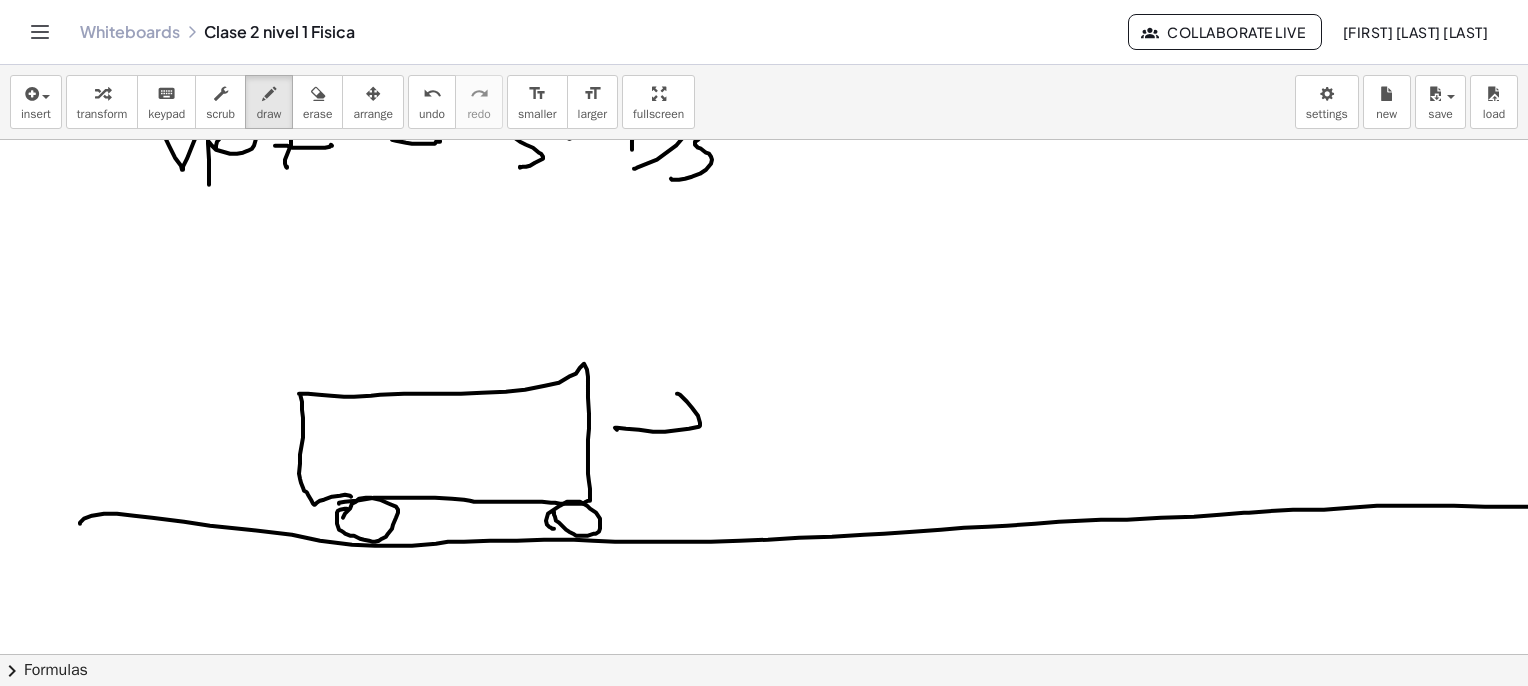 drag, startPoint x: 698, startPoint y: 423, endPoint x: 695, endPoint y: 453, distance: 30.149628 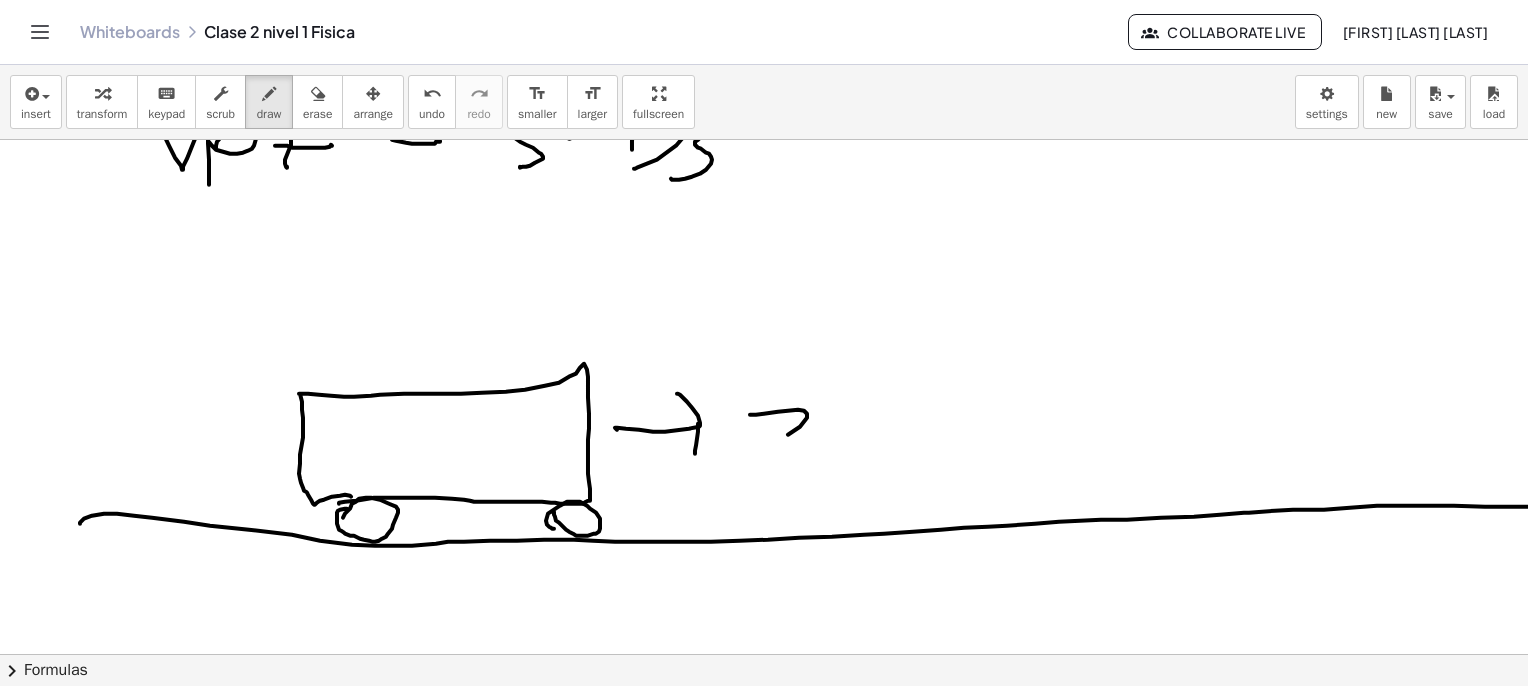 drag, startPoint x: 756, startPoint y: 414, endPoint x: 798, endPoint y: 450, distance: 55.31727 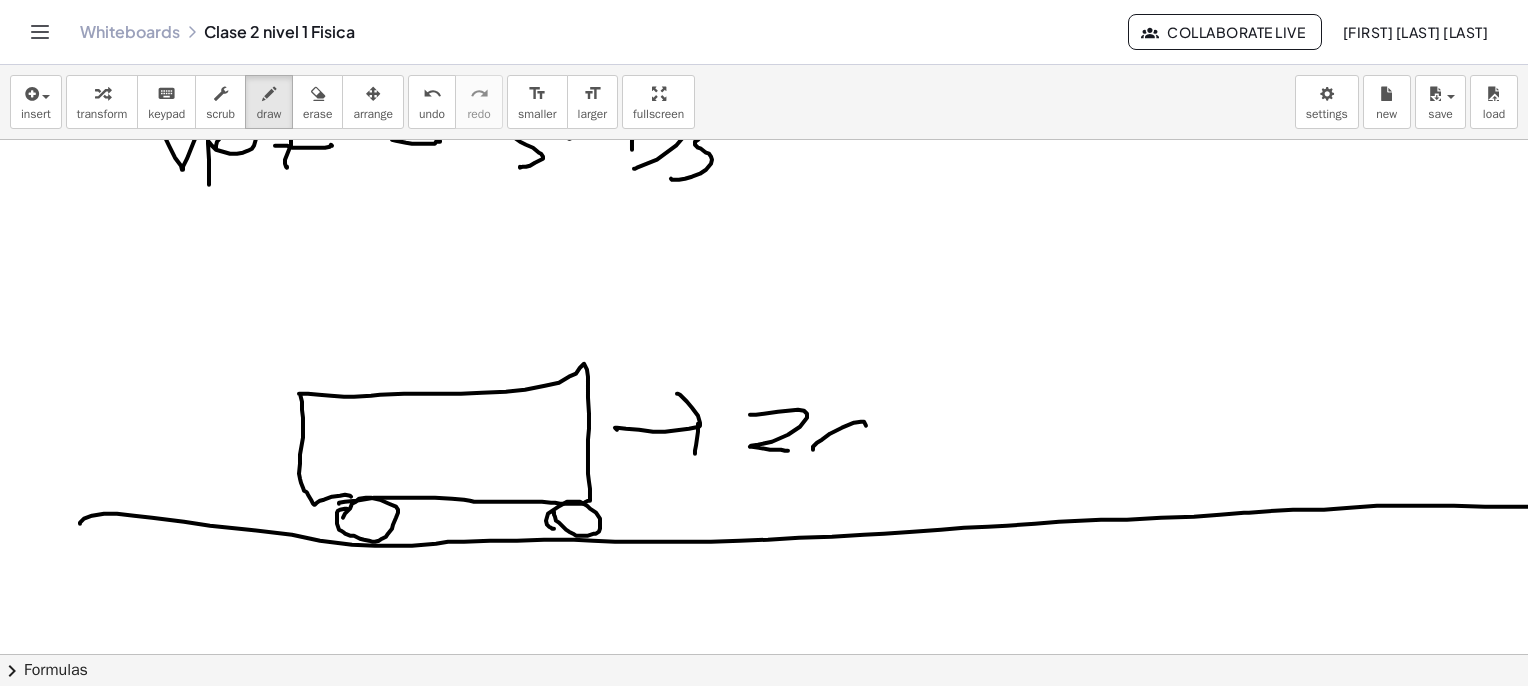 drag, startPoint x: 813, startPoint y: 449, endPoint x: 838, endPoint y: 415, distance: 42.201897 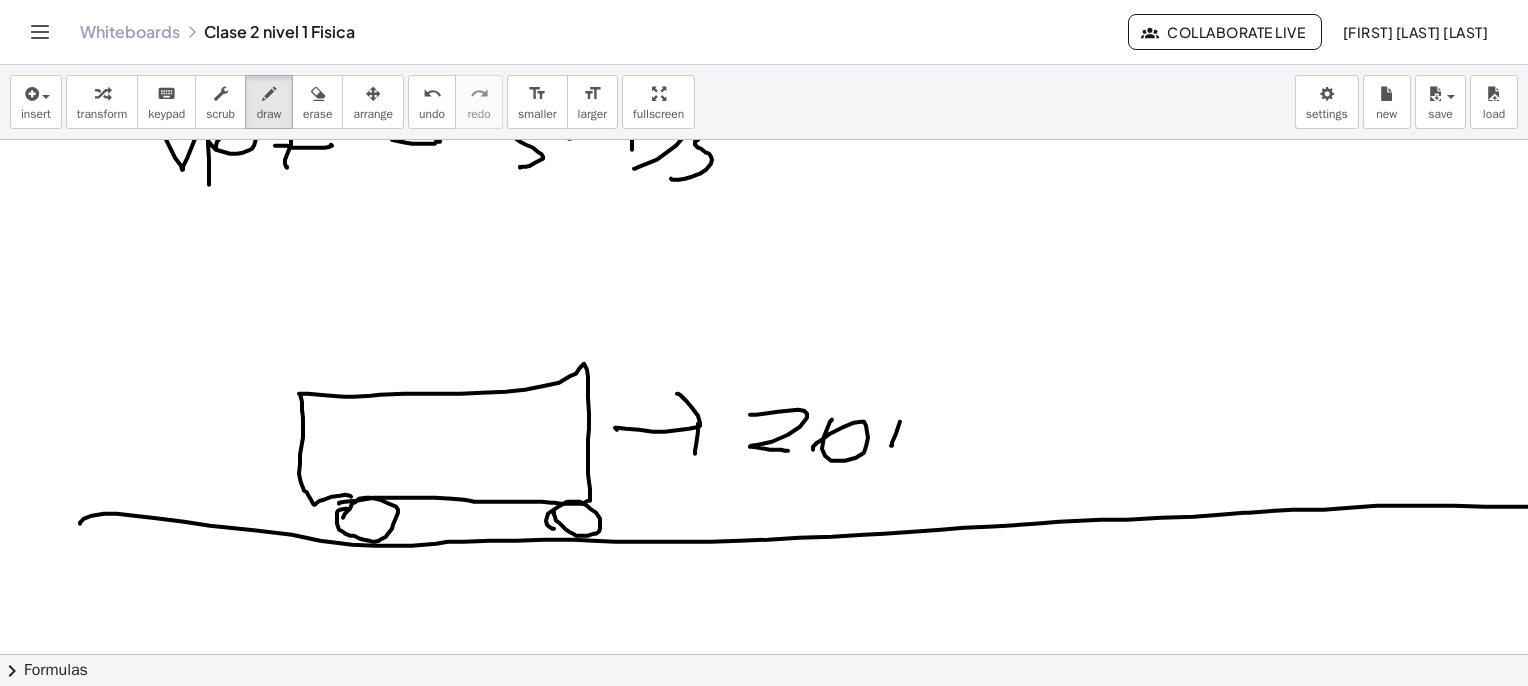 drag, startPoint x: 892, startPoint y: 442, endPoint x: 898, endPoint y: 423, distance: 19.924858 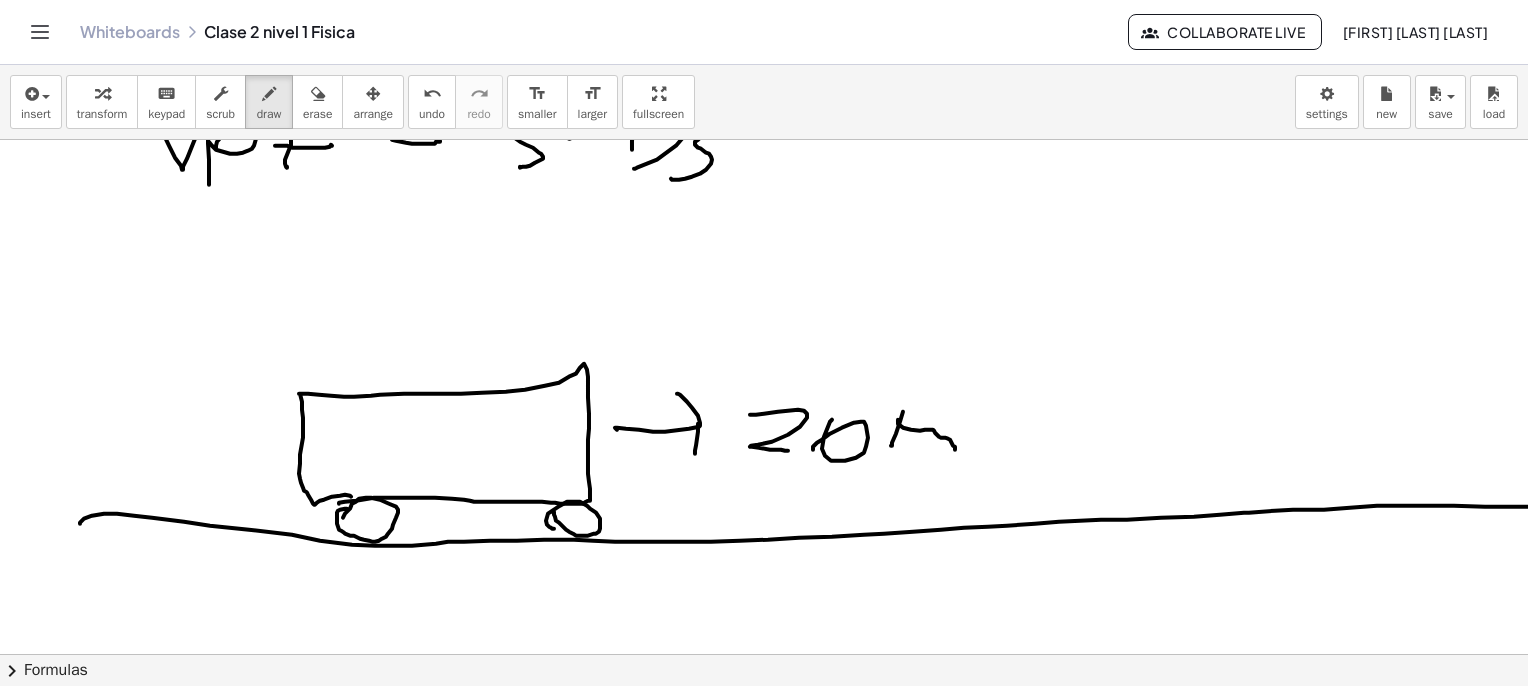 drag, startPoint x: 898, startPoint y: 423, endPoint x: 957, endPoint y: 462, distance: 70.724815 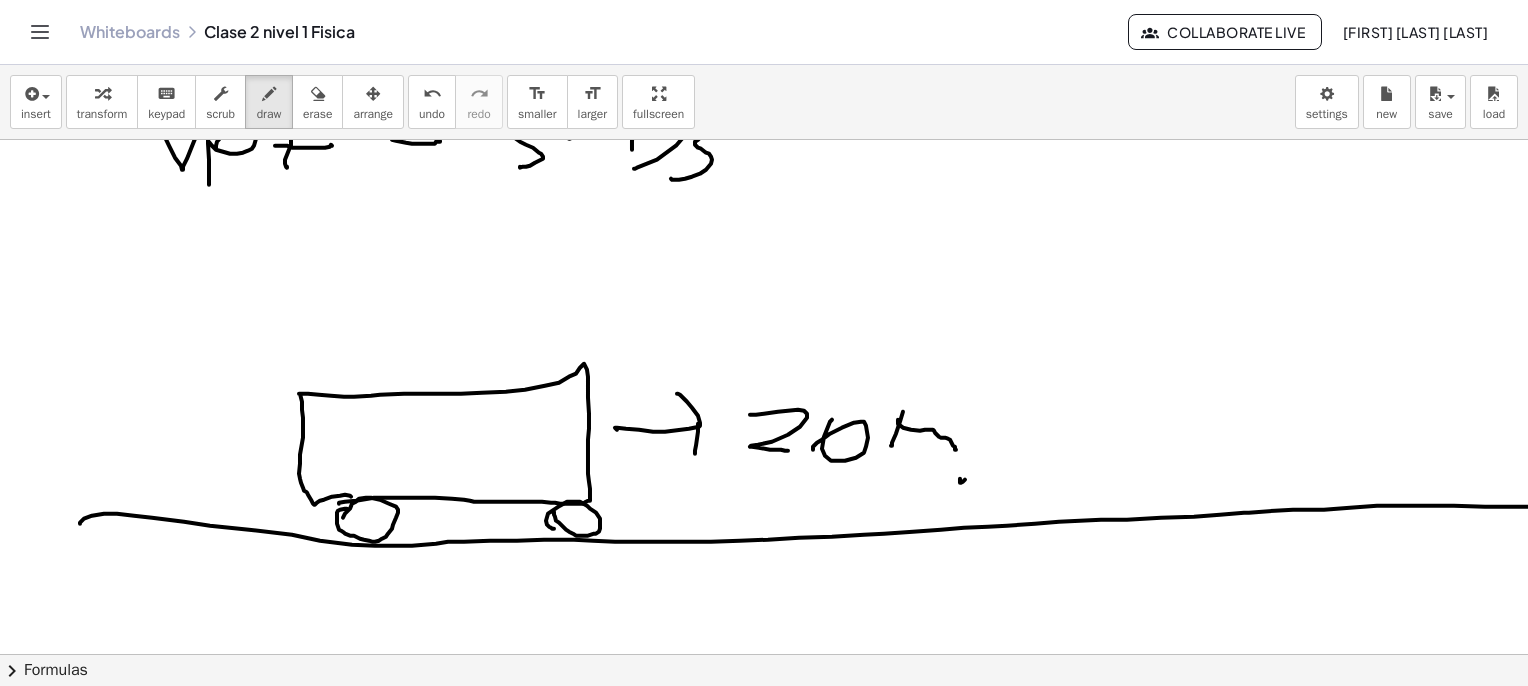 drag, startPoint x: 965, startPoint y: 479, endPoint x: 1047, endPoint y: 411, distance: 106.52699 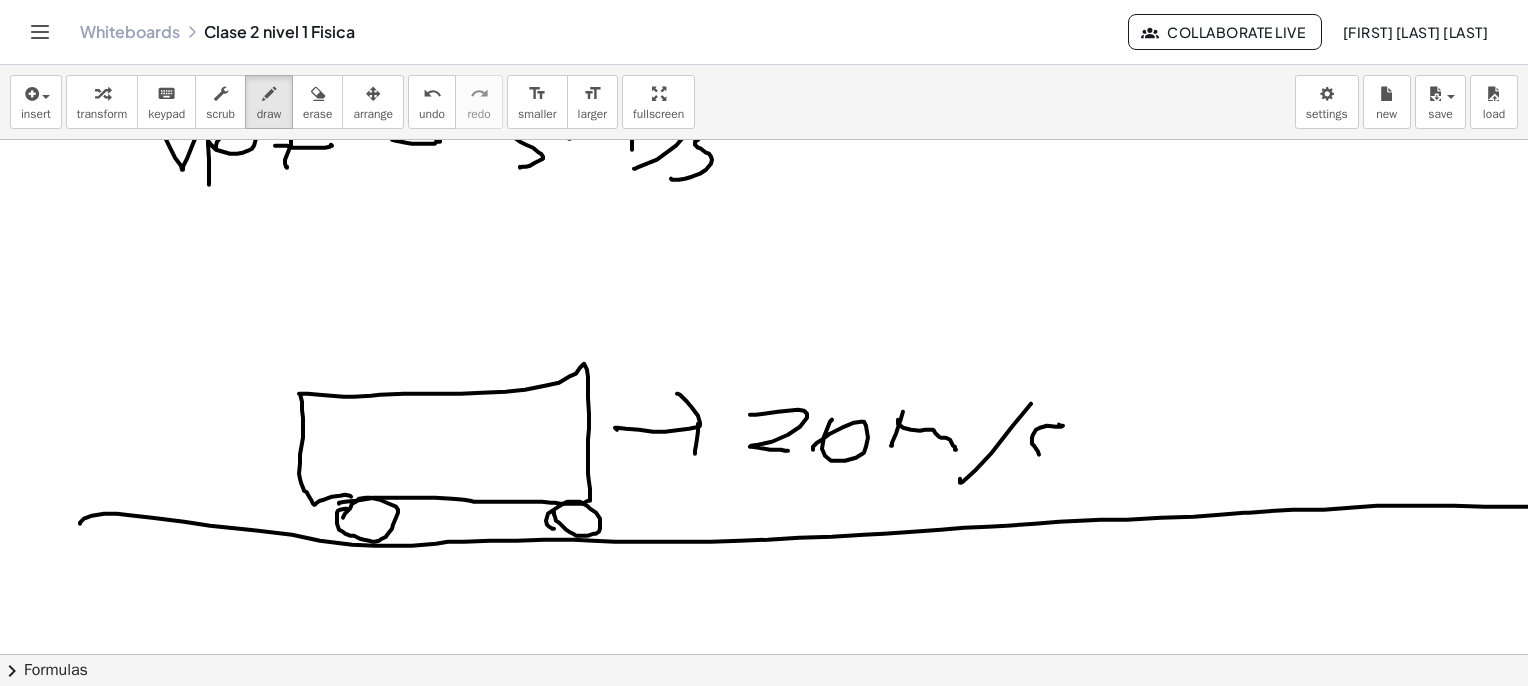 drag, startPoint x: 1063, startPoint y: 425, endPoint x: 1017, endPoint y: 476, distance: 68.68042 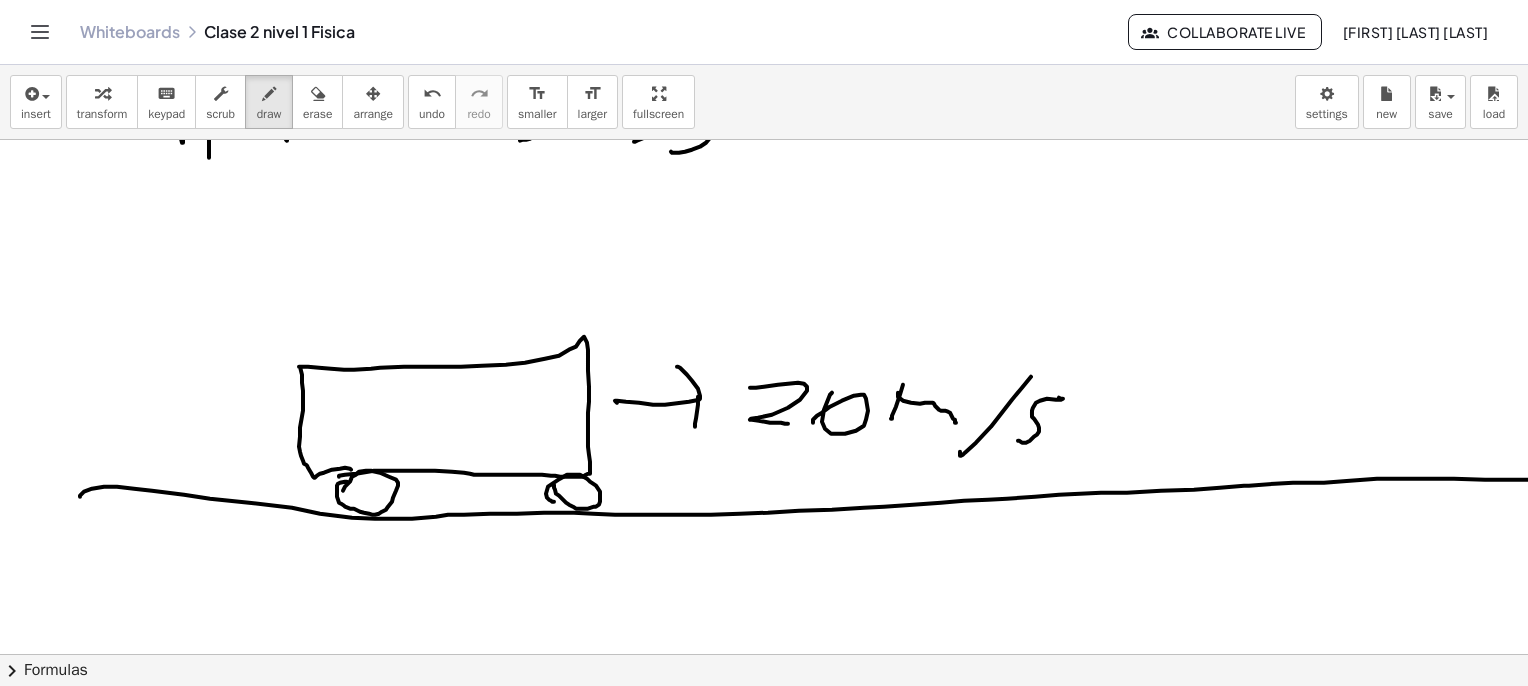 scroll, scrollTop: 4000, scrollLeft: 0, axis: vertical 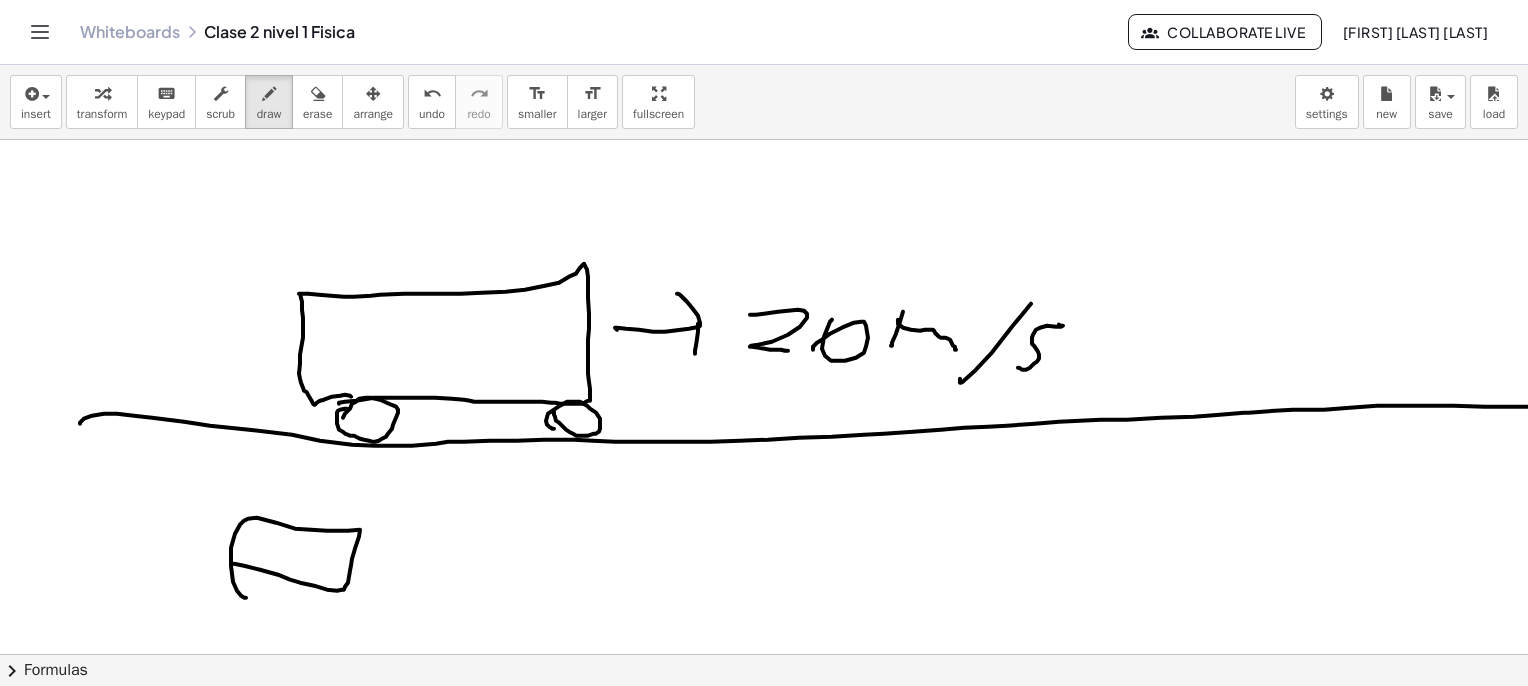 drag, startPoint x: 231, startPoint y: 547, endPoint x: 256, endPoint y: 566, distance: 31.400637 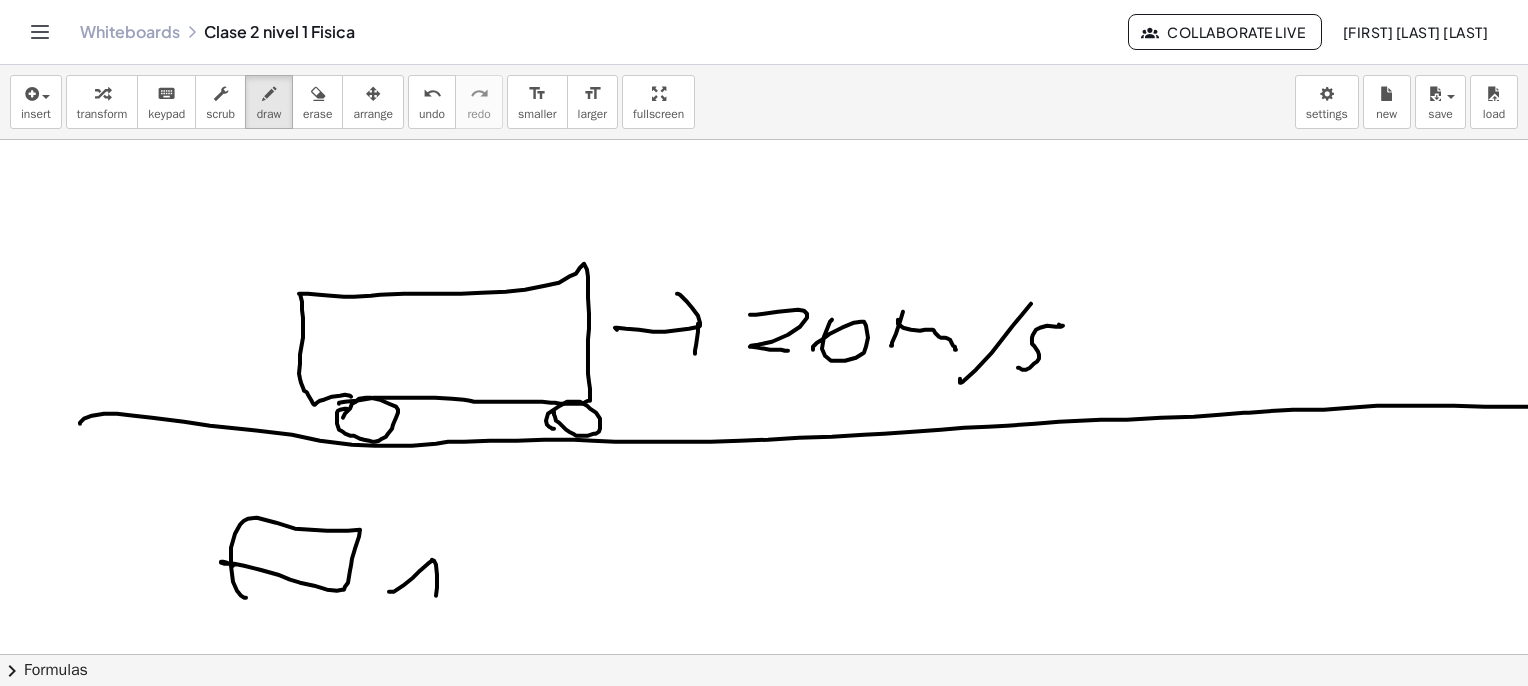 drag, startPoint x: 389, startPoint y: 591, endPoint x: 422, endPoint y: 567, distance: 40.804413 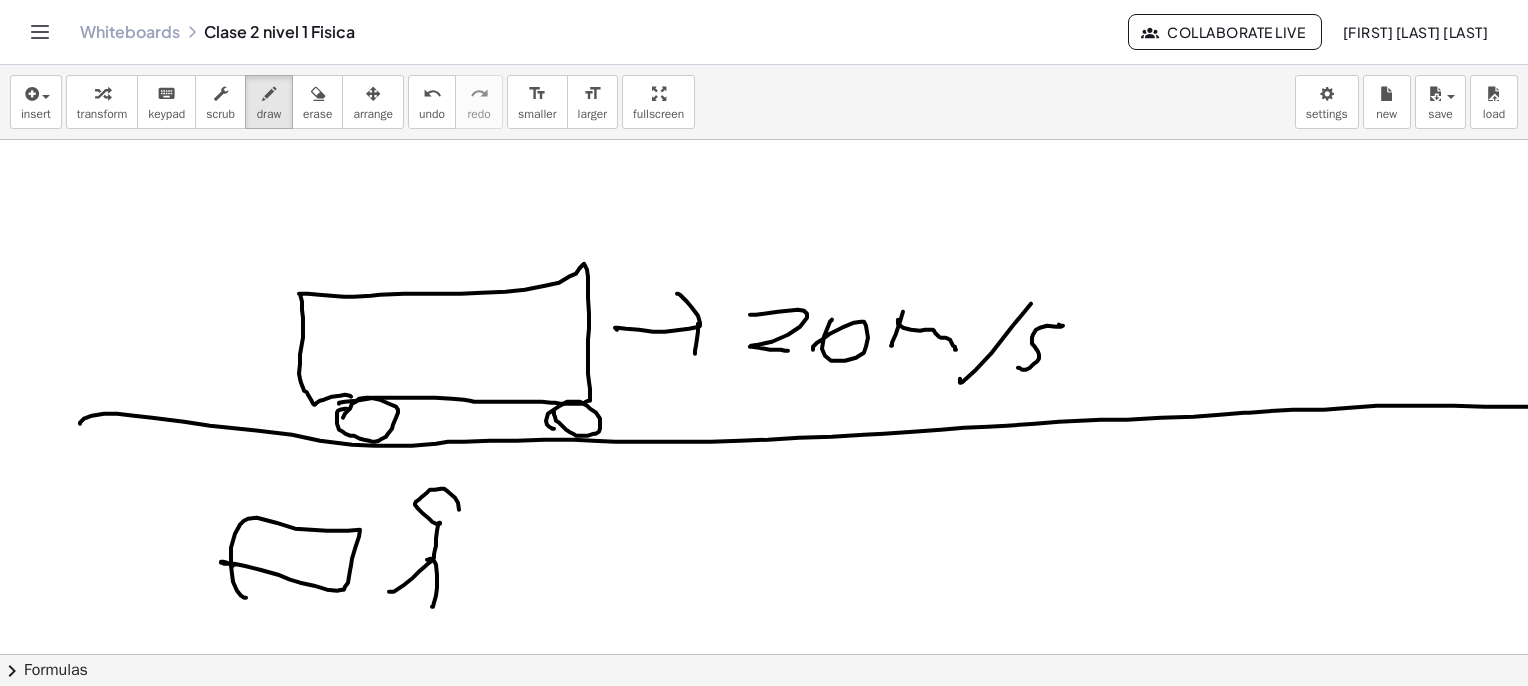 drag, startPoint x: 433, startPoint y: 558, endPoint x: 426, endPoint y: 520, distance: 38.63936 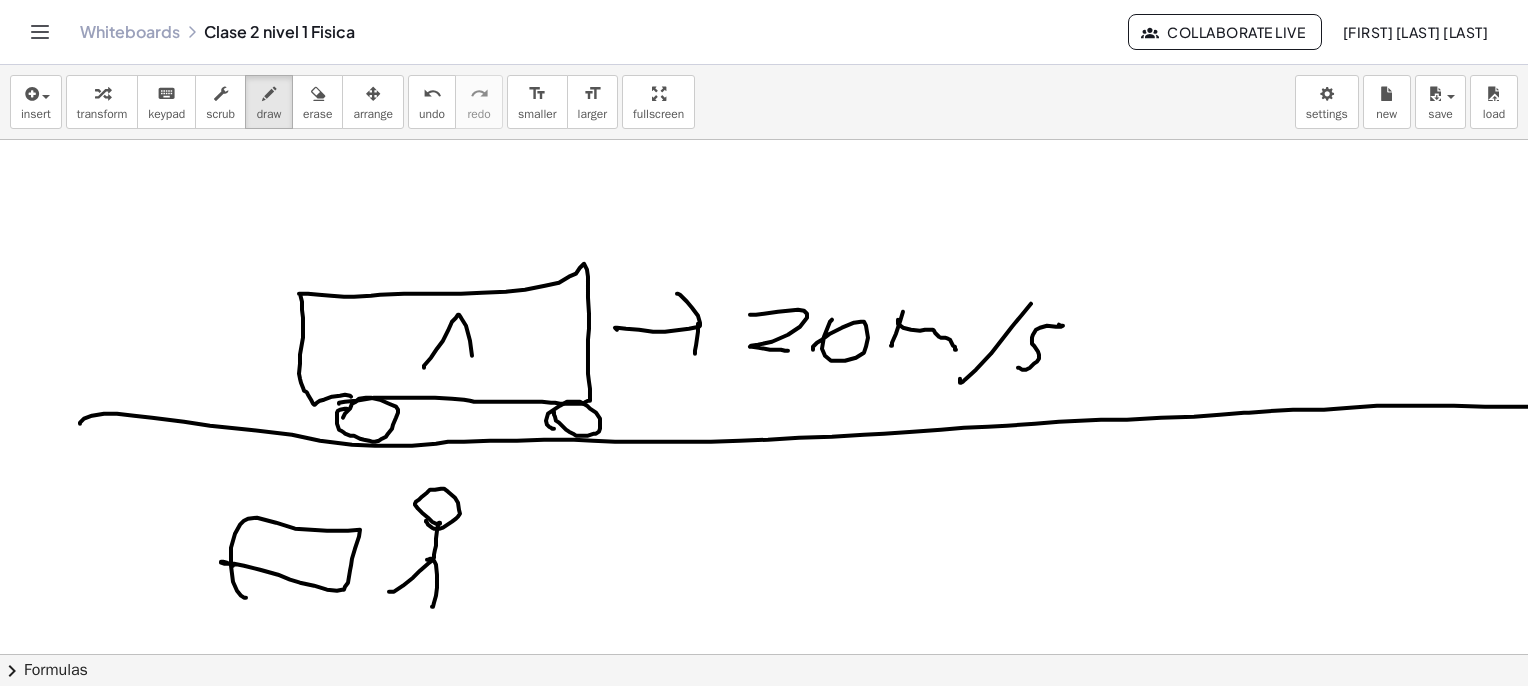 drag, startPoint x: 424, startPoint y: 367, endPoint x: 475, endPoint y: 374, distance: 51.47815 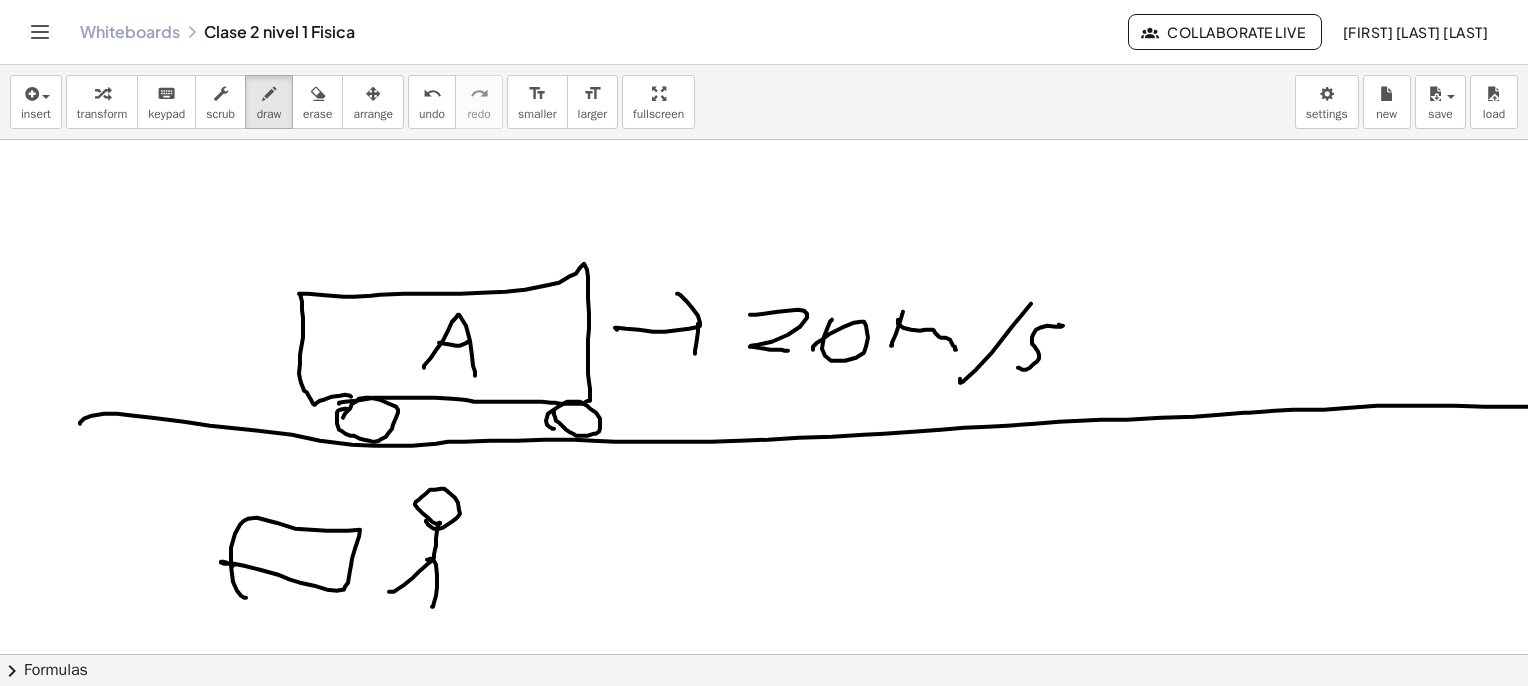 drag, startPoint x: 451, startPoint y: 344, endPoint x: 475, endPoint y: 337, distance: 25 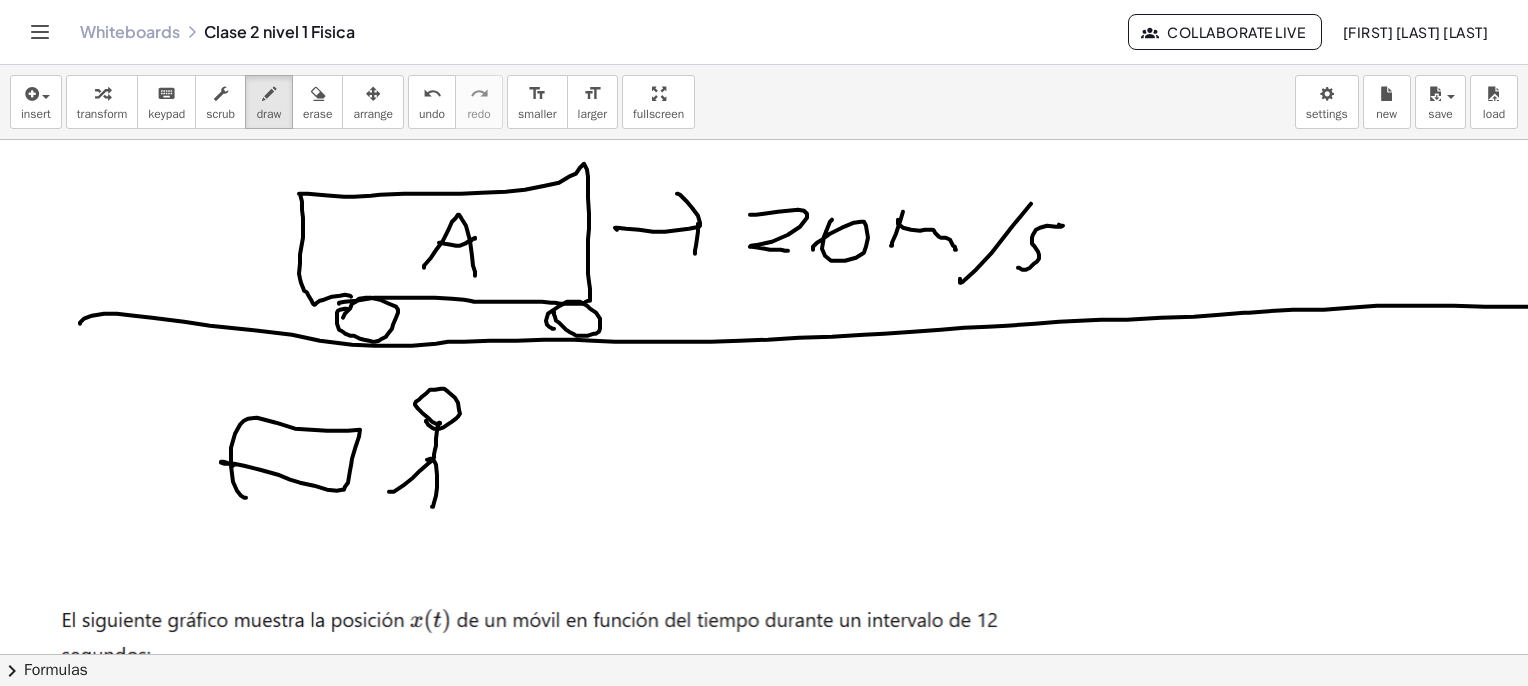 scroll, scrollTop: 4000, scrollLeft: 0, axis: vertical 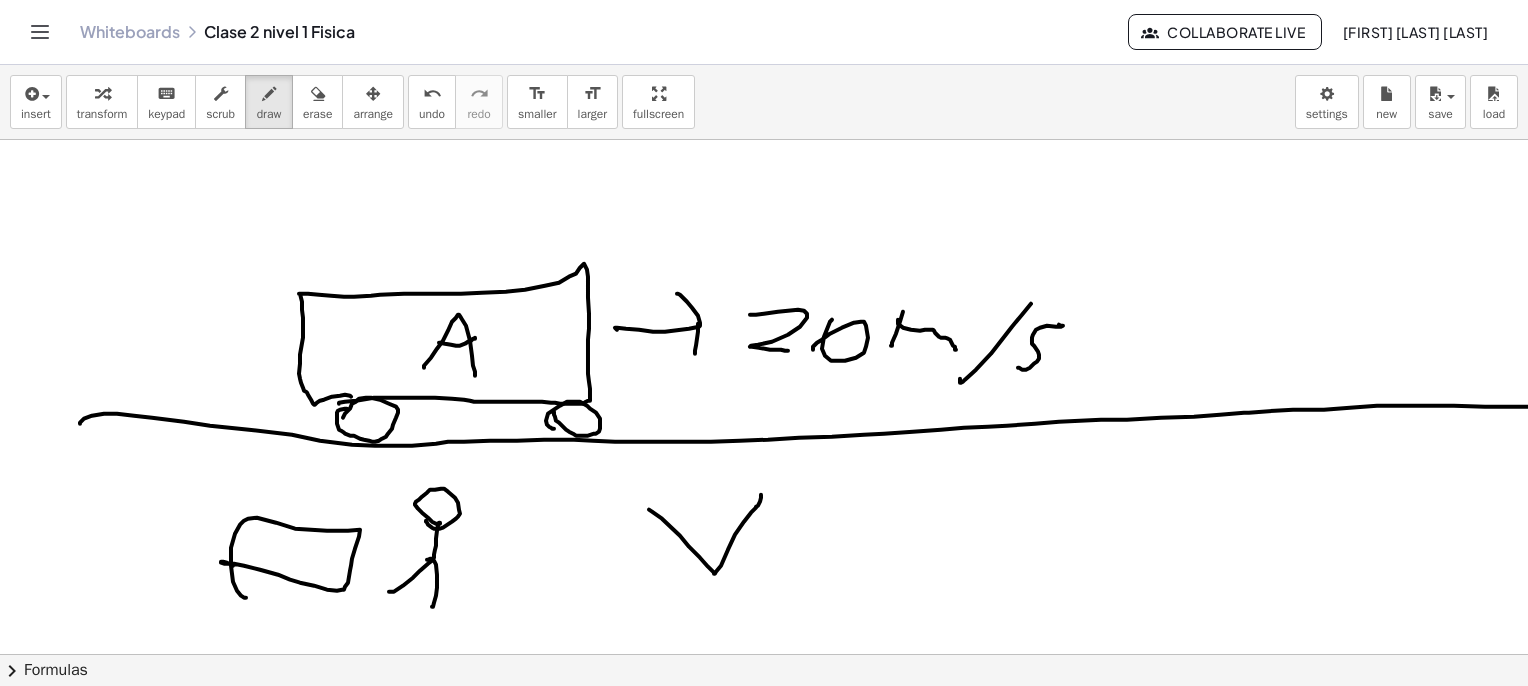 drag, startPoint x: 649, startPoint y: 509, endPoint x: 762, endPoint y: 489, distance: 114.75626 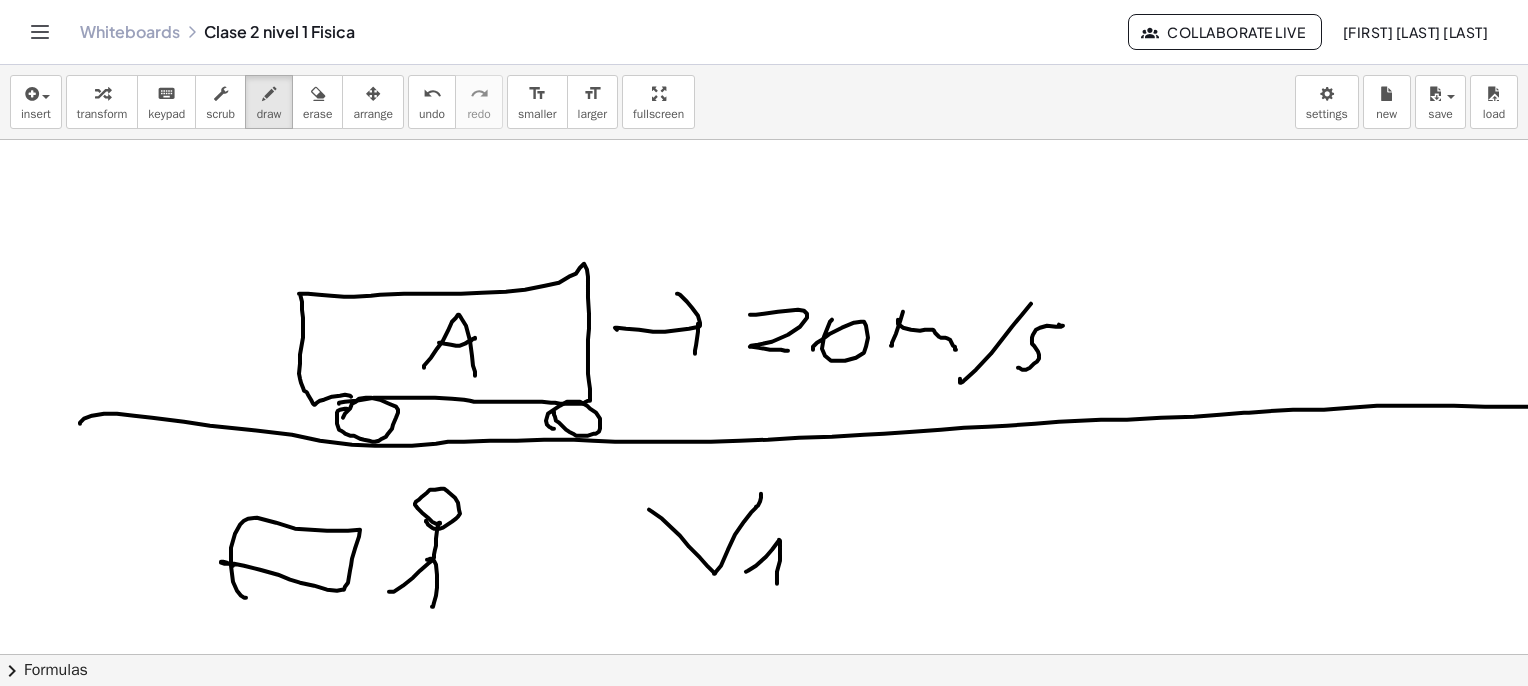 drag, startPoint x: 746, startPoint y: 571, endPoint x: 767, endPoint y: 562, distance: 22.847319 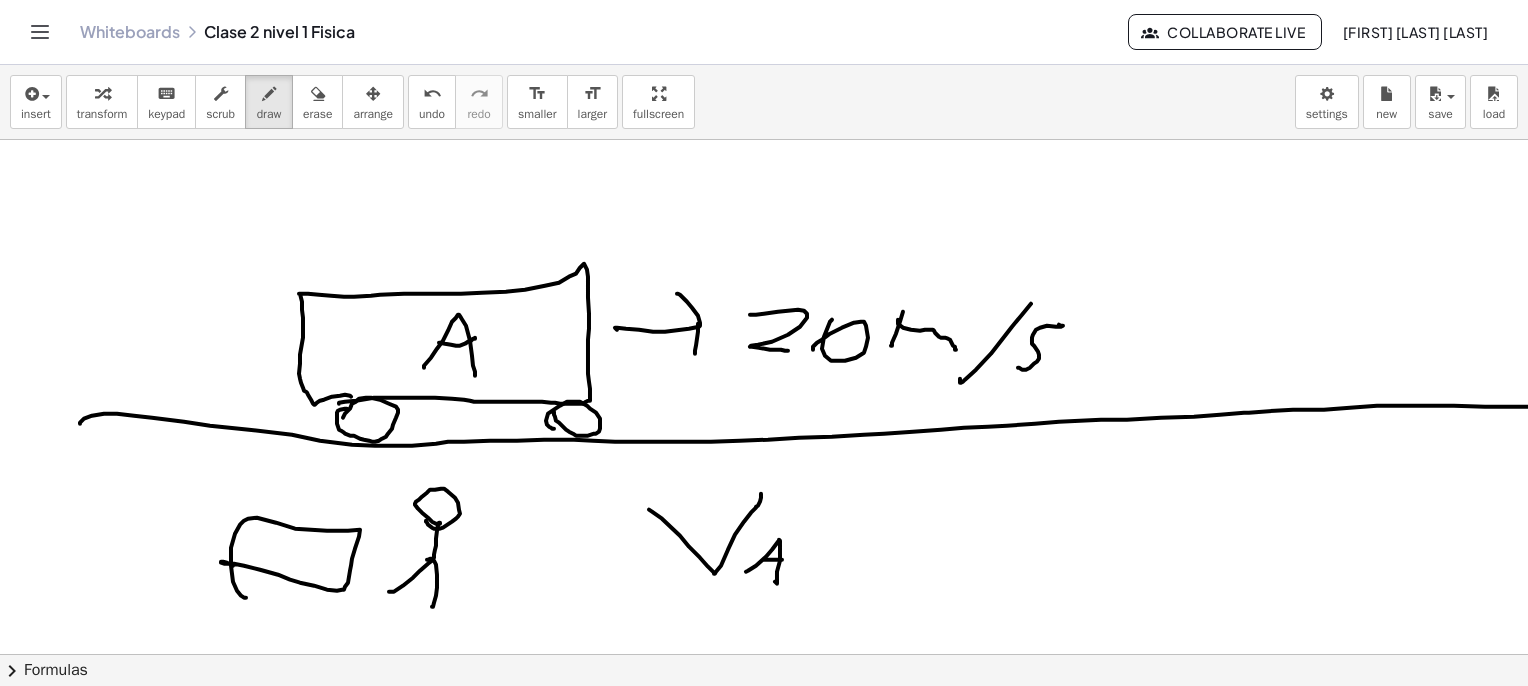 drag, startPoint x: 764, startPoint y: 559, endPoint x: 782, endPoint y: 559, distance: 18 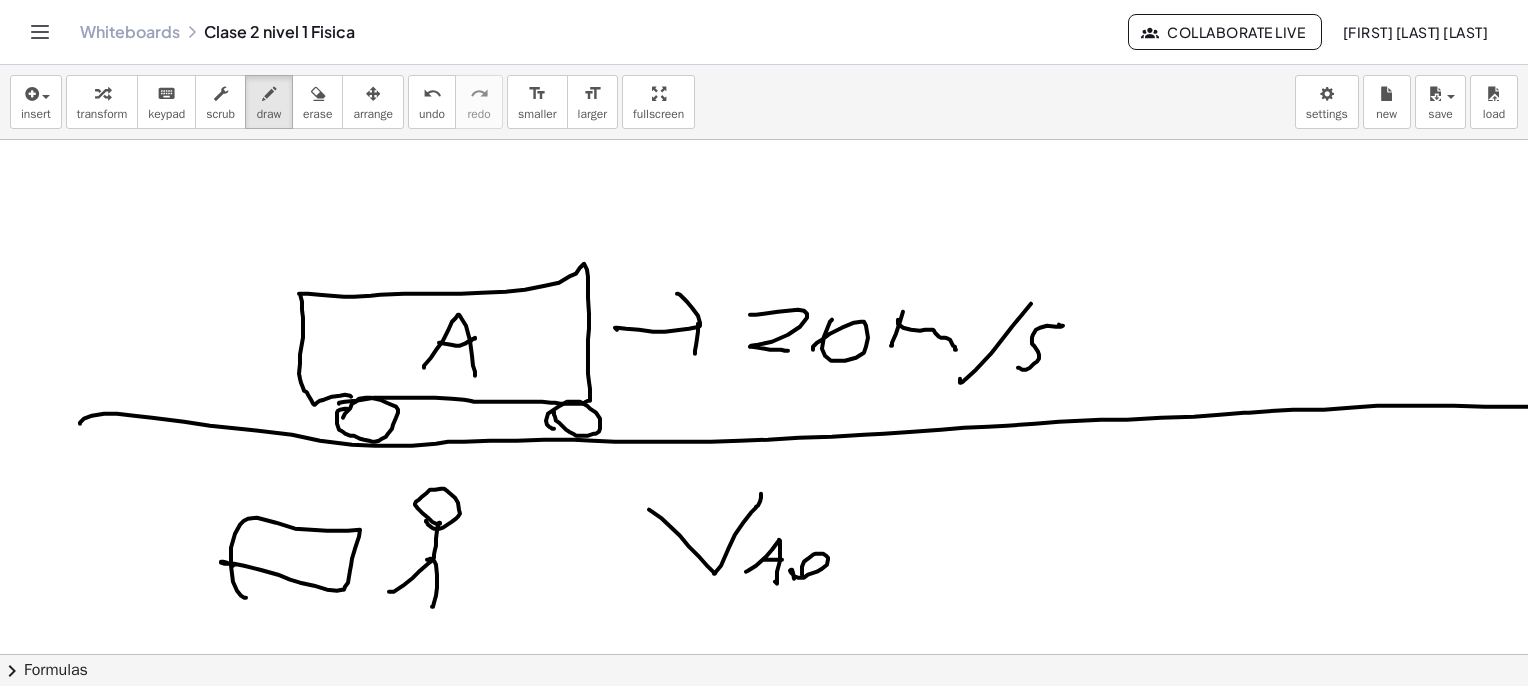 drag, startPoint x: 802, startPoint y: 574, endPoint x: 800, endPoint y: 600, distance: 26.076809 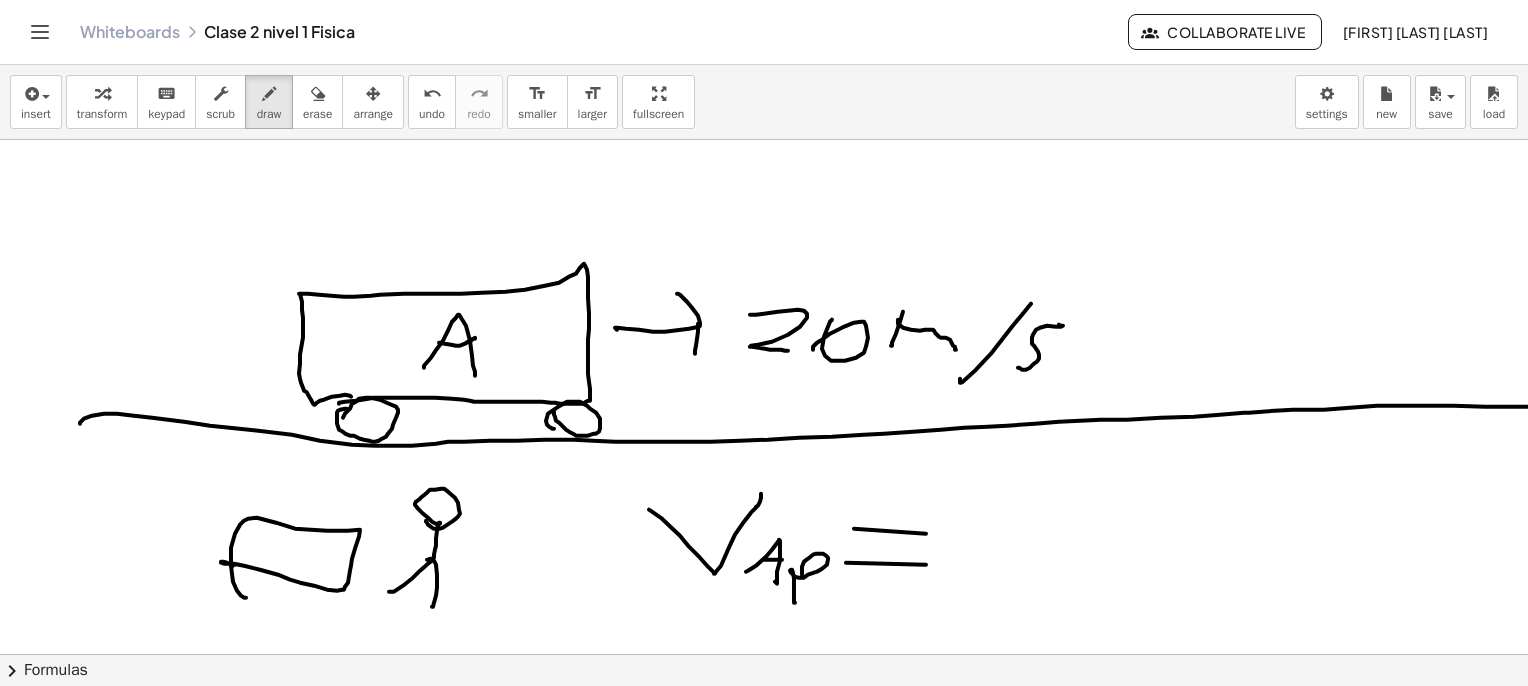 click at bounding box center [769, -1268] 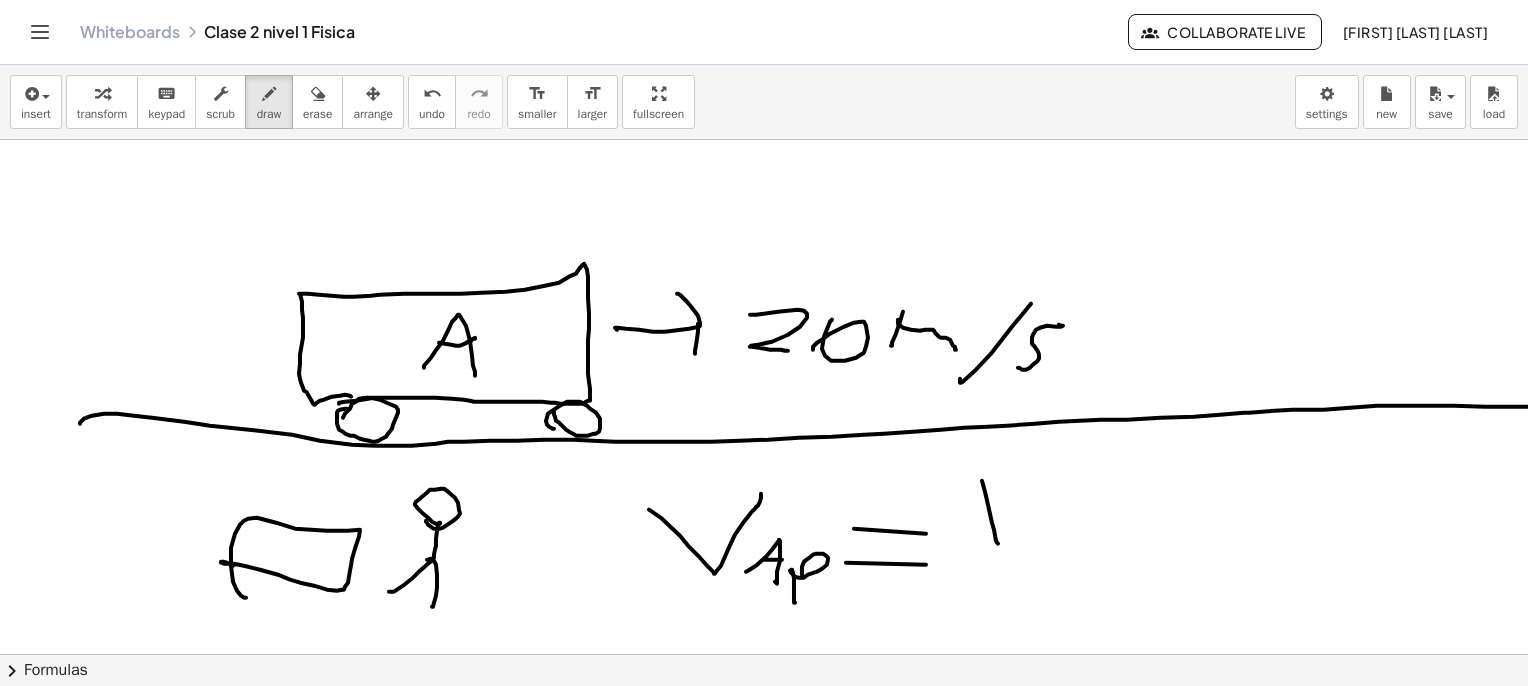 drag, startPoint x: 982, startPoint y: 480, endPoint x: 1029, endPoint y: 507, distance: 54.20332 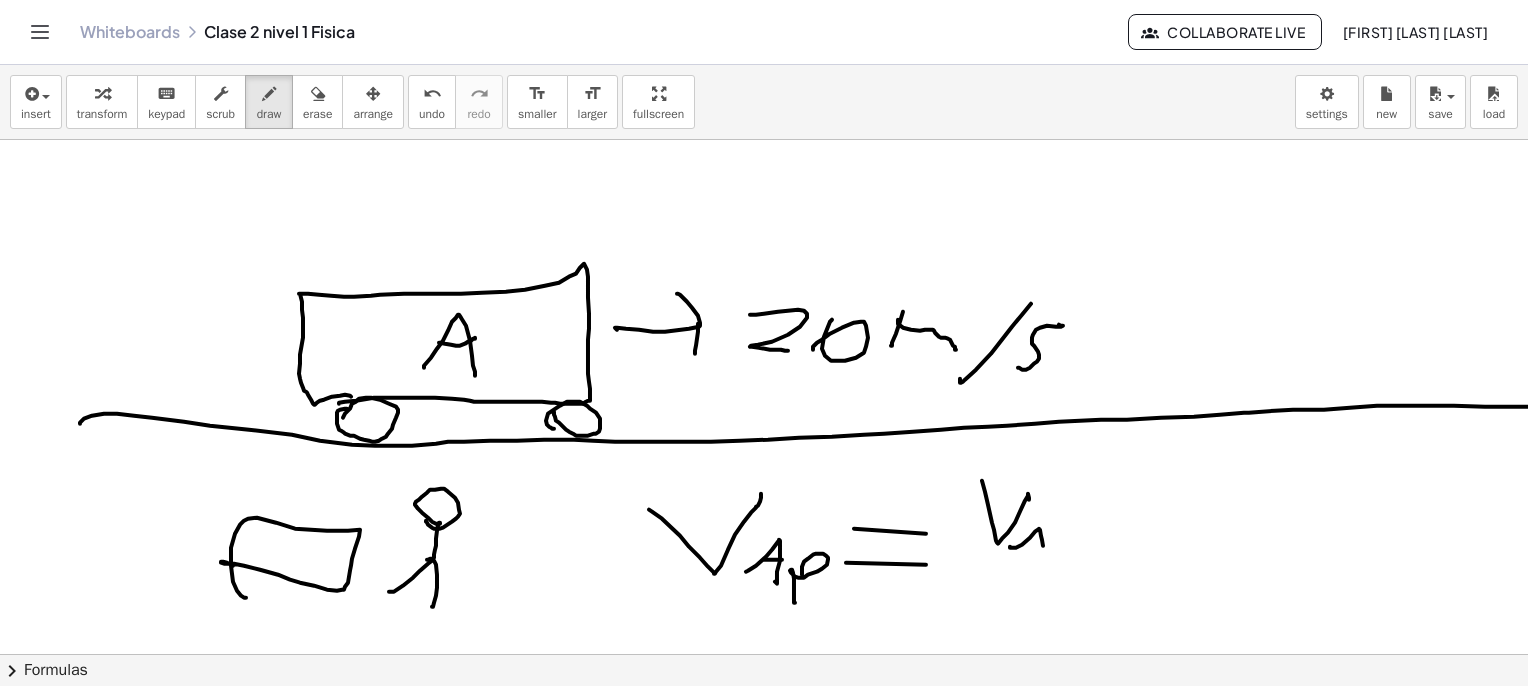 drag, startPoint x: 1010, startPoint y: 547, endPoint x: 1044, endPoint y: 557, distance: 35.44009 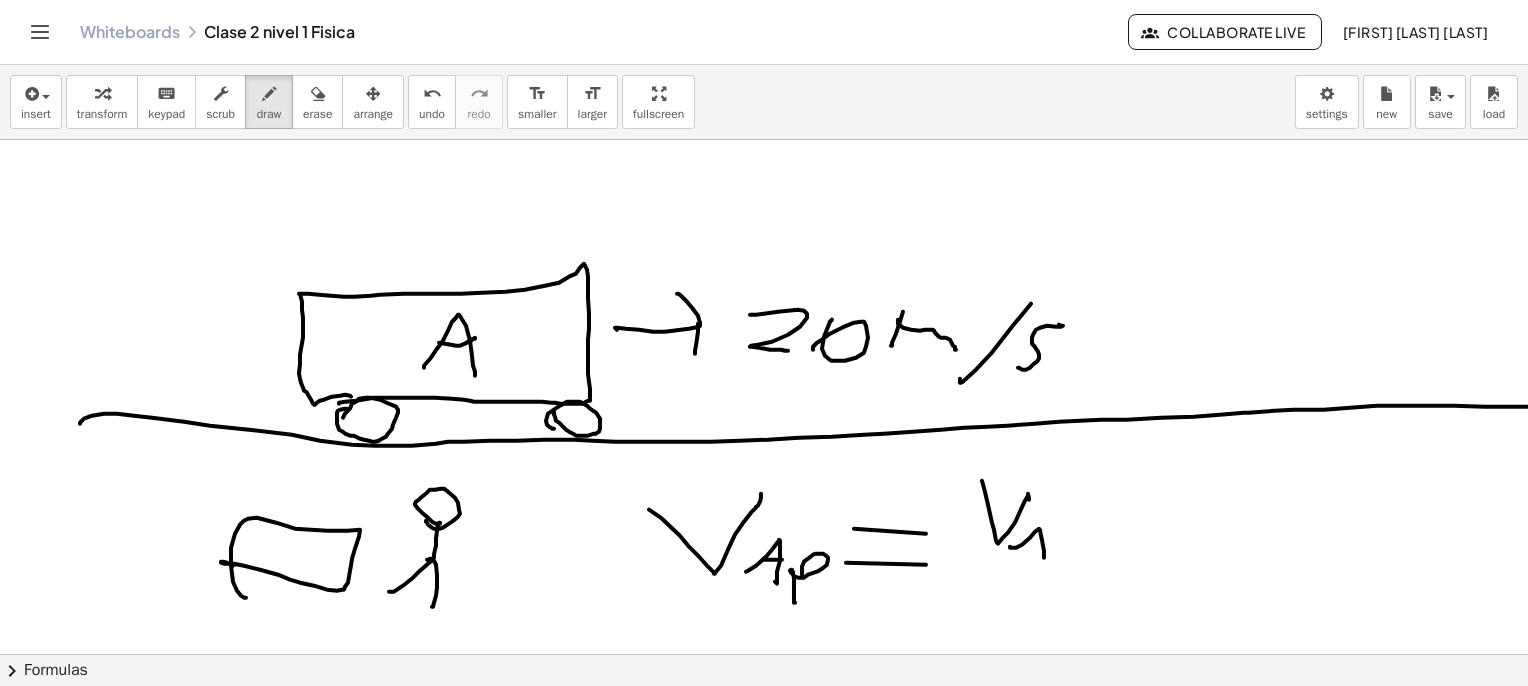 click at bounding box center (769, -1268) 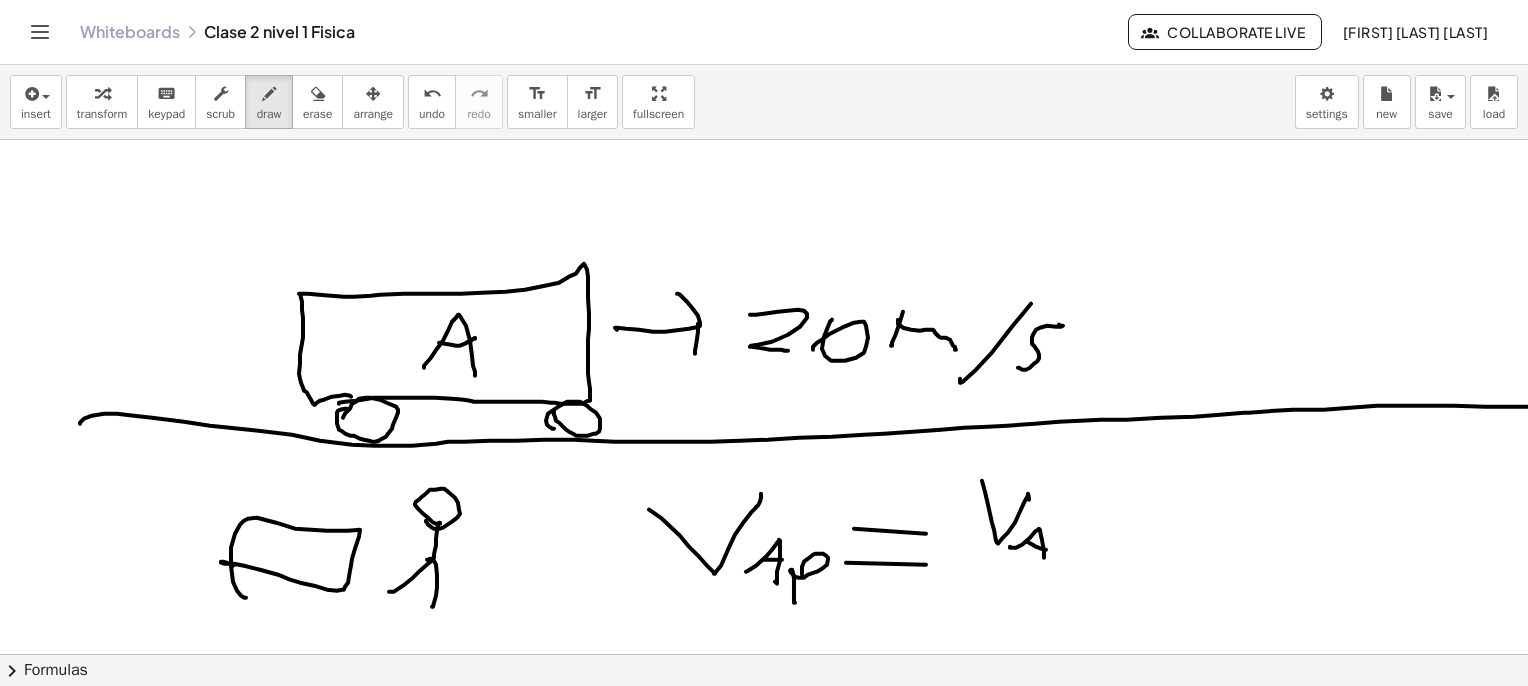 drag, startPoint x: 1069, startPoint y: 523, endPoint x: 1127, endPoint y: 531, distance: 58.549126 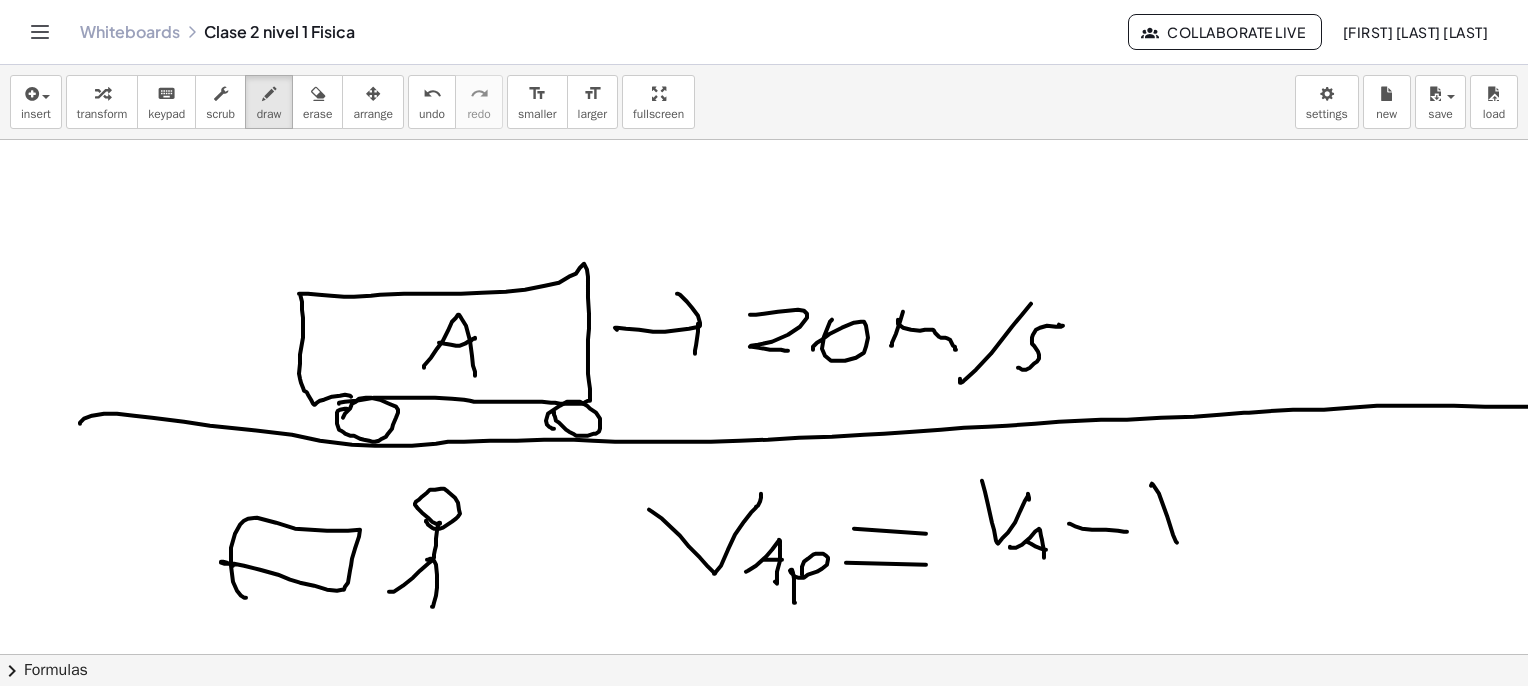 drag, startPoint x: 1152, startPoint y: 483, endPoint x: 1216, endPoint y: 485, distance: 64.03124 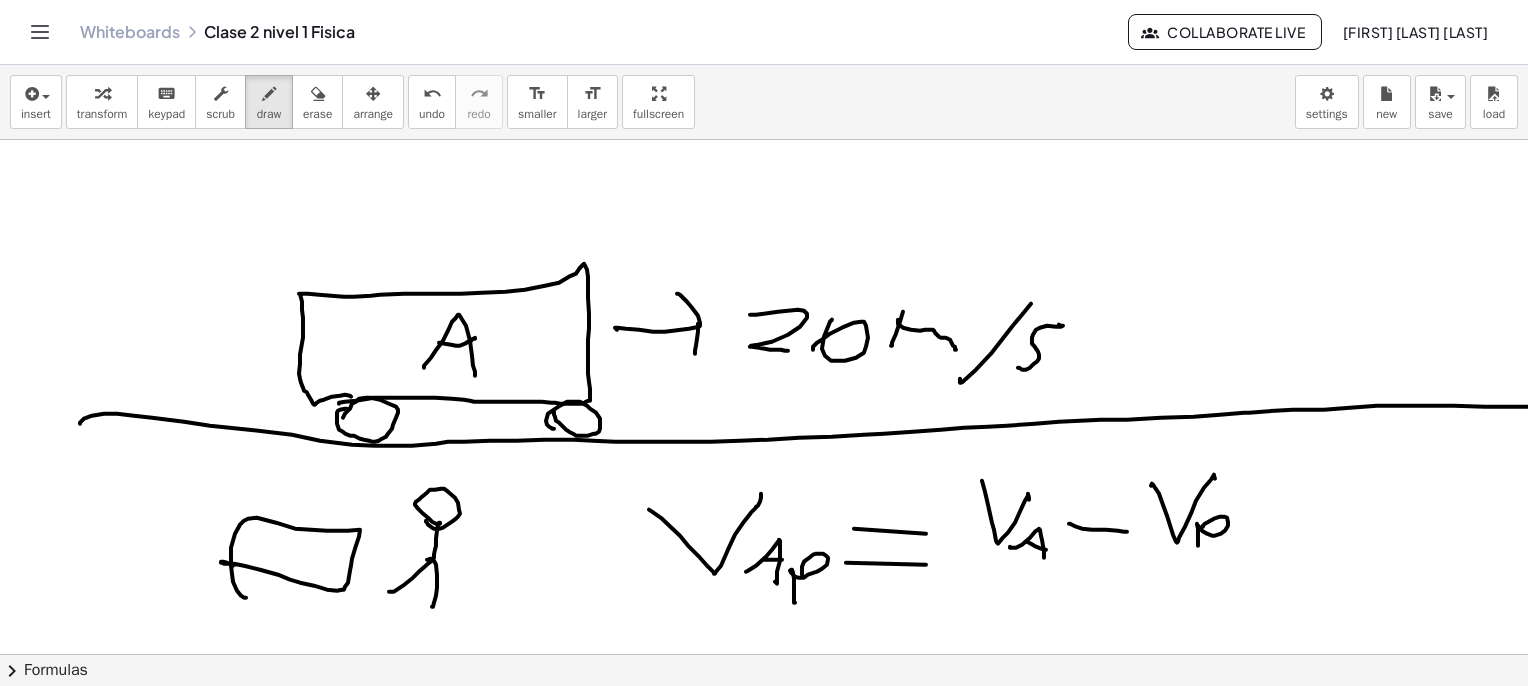 drag, startPoint x: 1203, startPoint y: 526, endPoint x: 1204, endPoint y: 547, distance: 21.023796 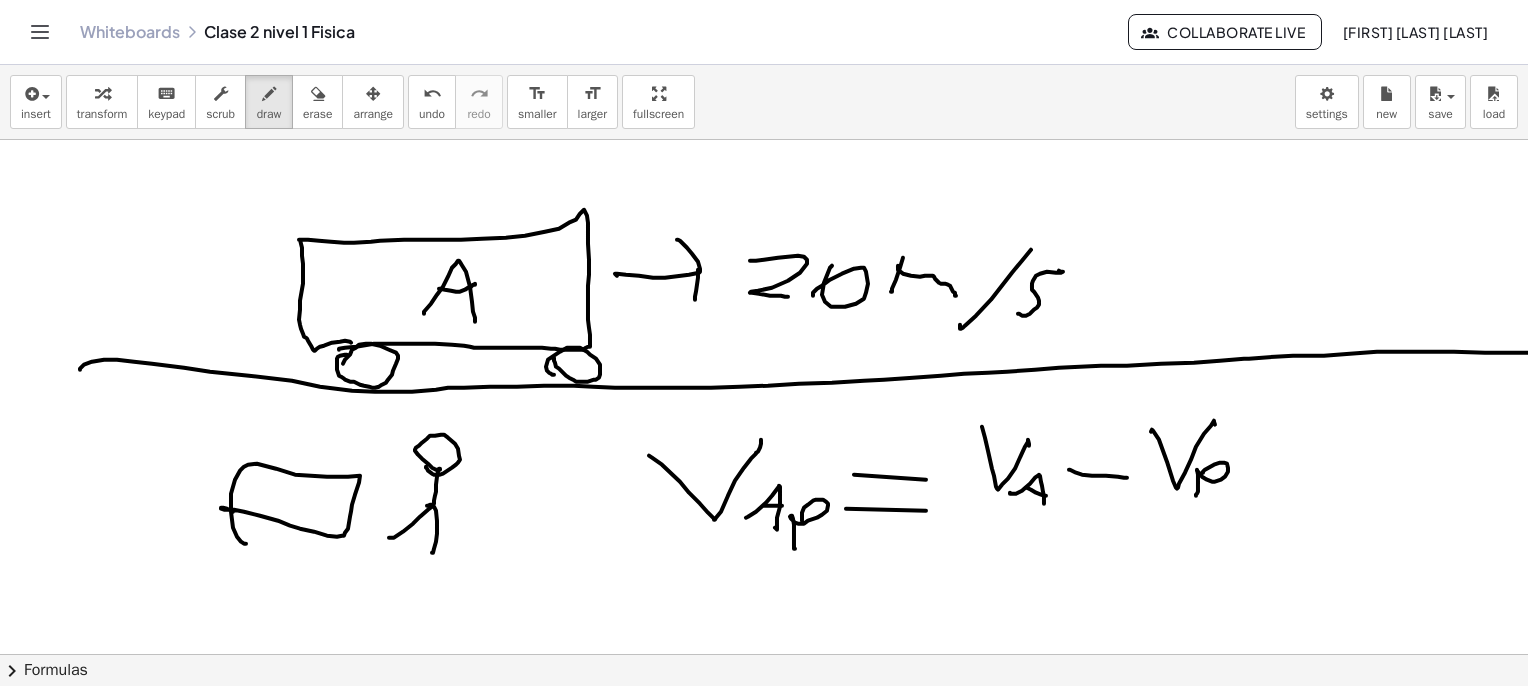 scroll, scrollTop: 4100, scrollLeft: 0, axis: vertical 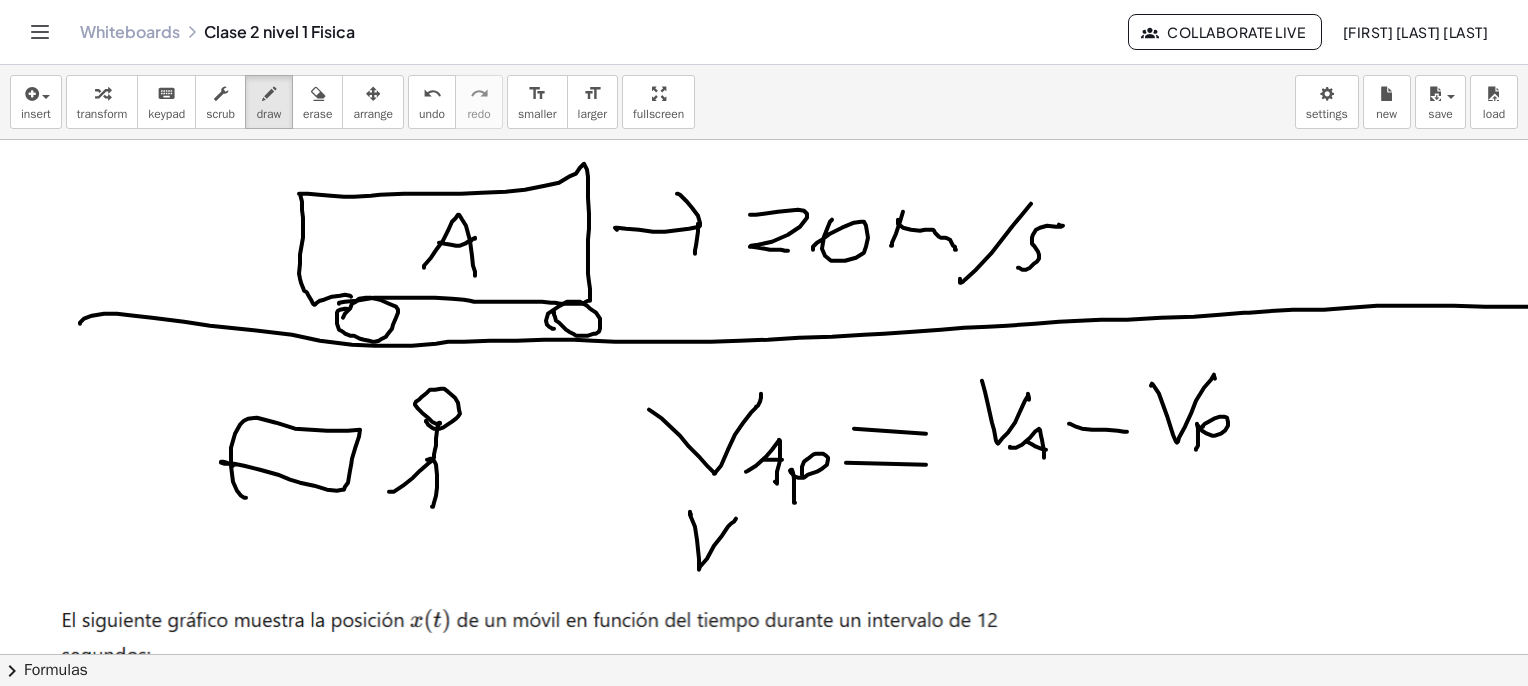 drag, startPoint x: 690, startPoint y: 511, endPoint x: 736, endPoint y: 518, distance: 46.52956 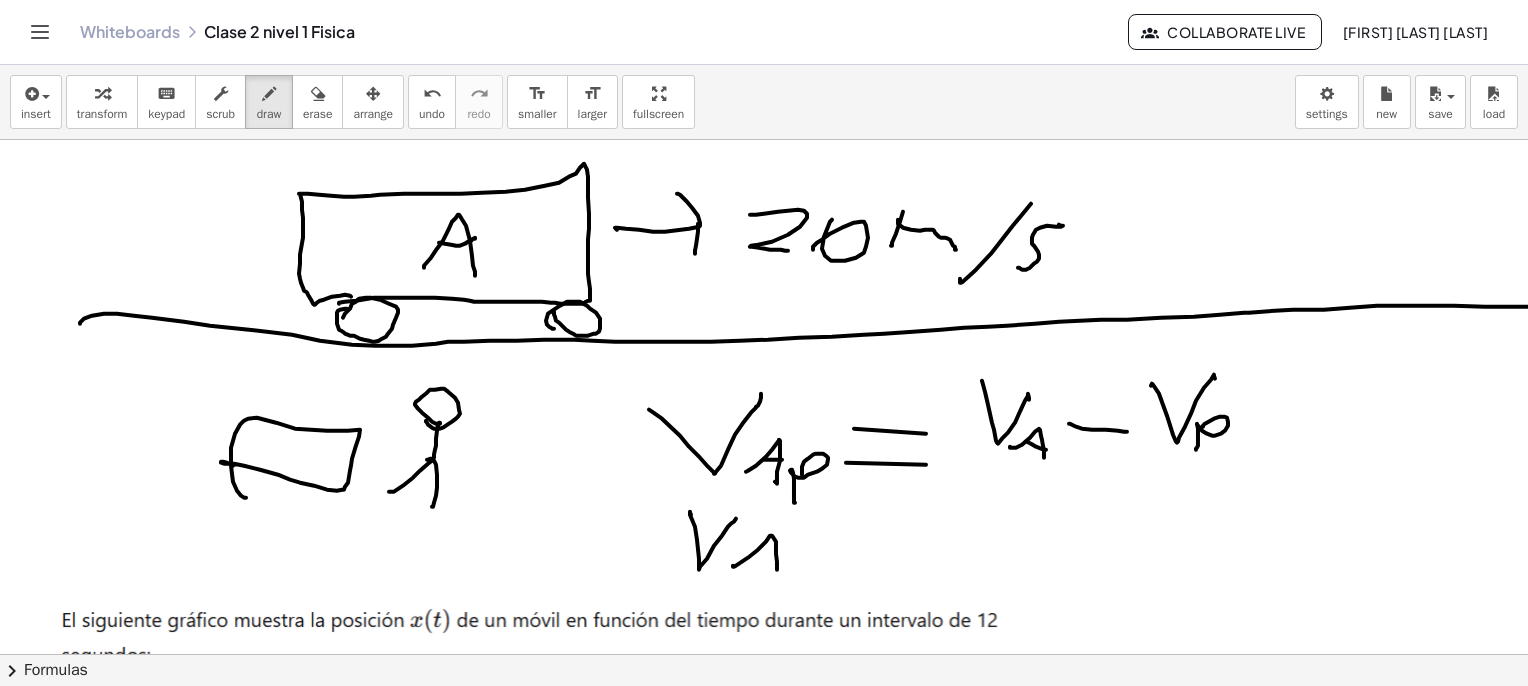 drag, startPoint x: 733, startPoint y: 566, endPoint x: 752, endPoint y: 541, distance: 31.400637 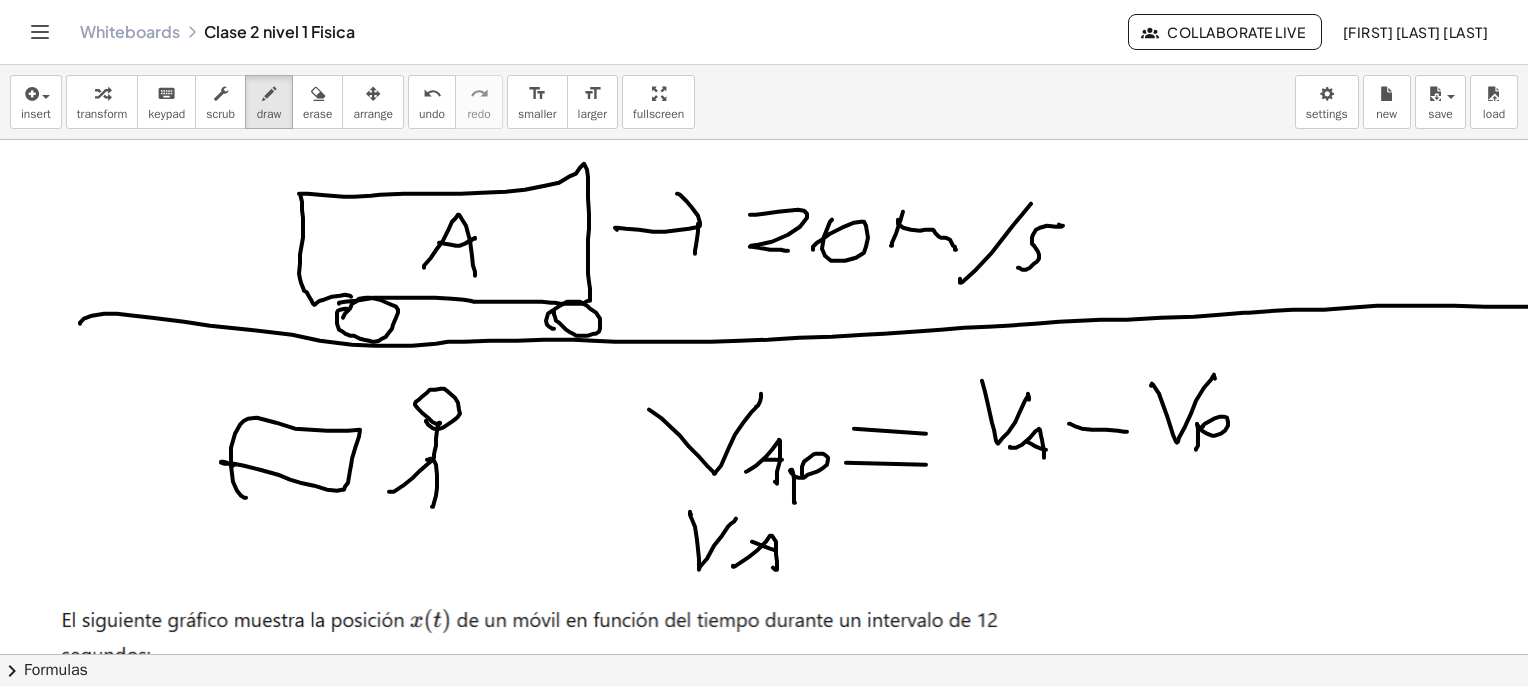 drag, startPoint x: 752, startPoint y: 541, endPoint x: 784, endPoint y: 552, distance: 33.83785 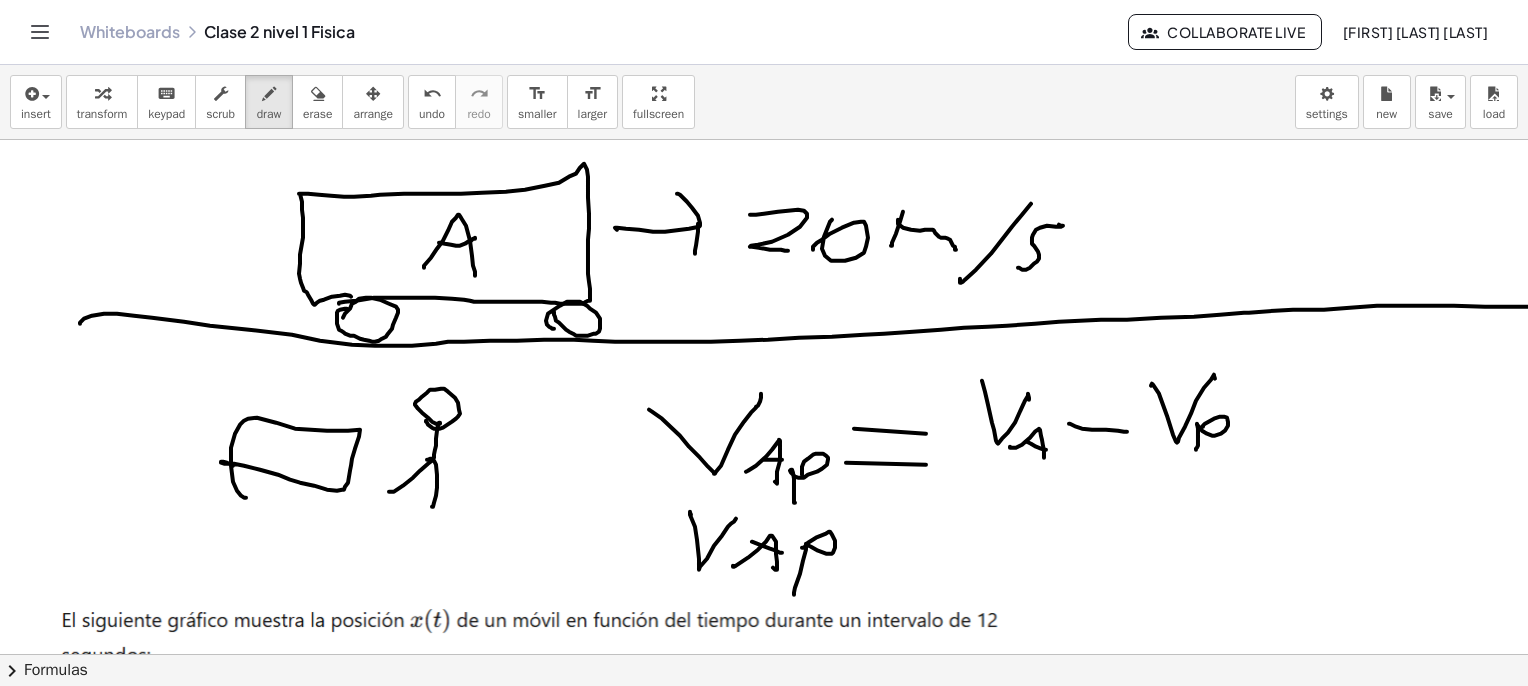 click at bounding box center [769, -1368] 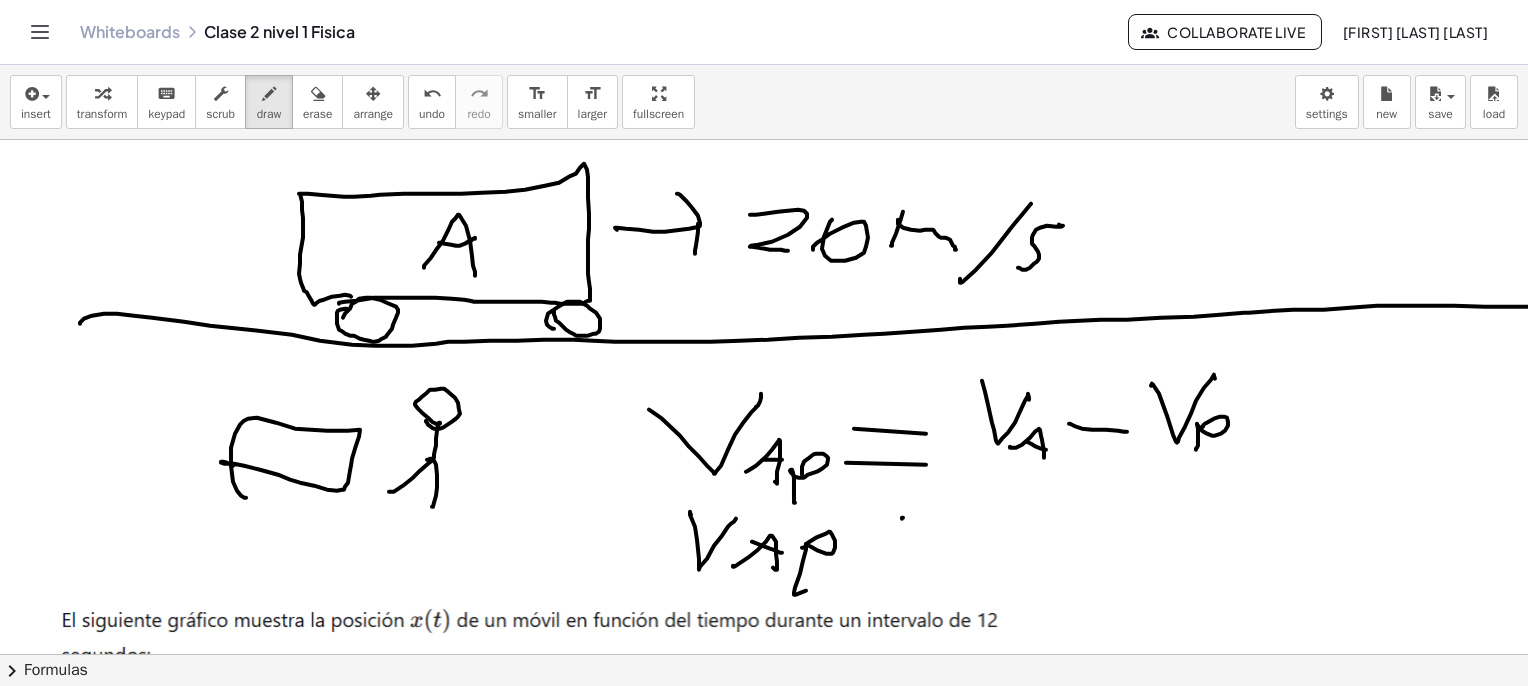 click at bounding box center [769, -1368] 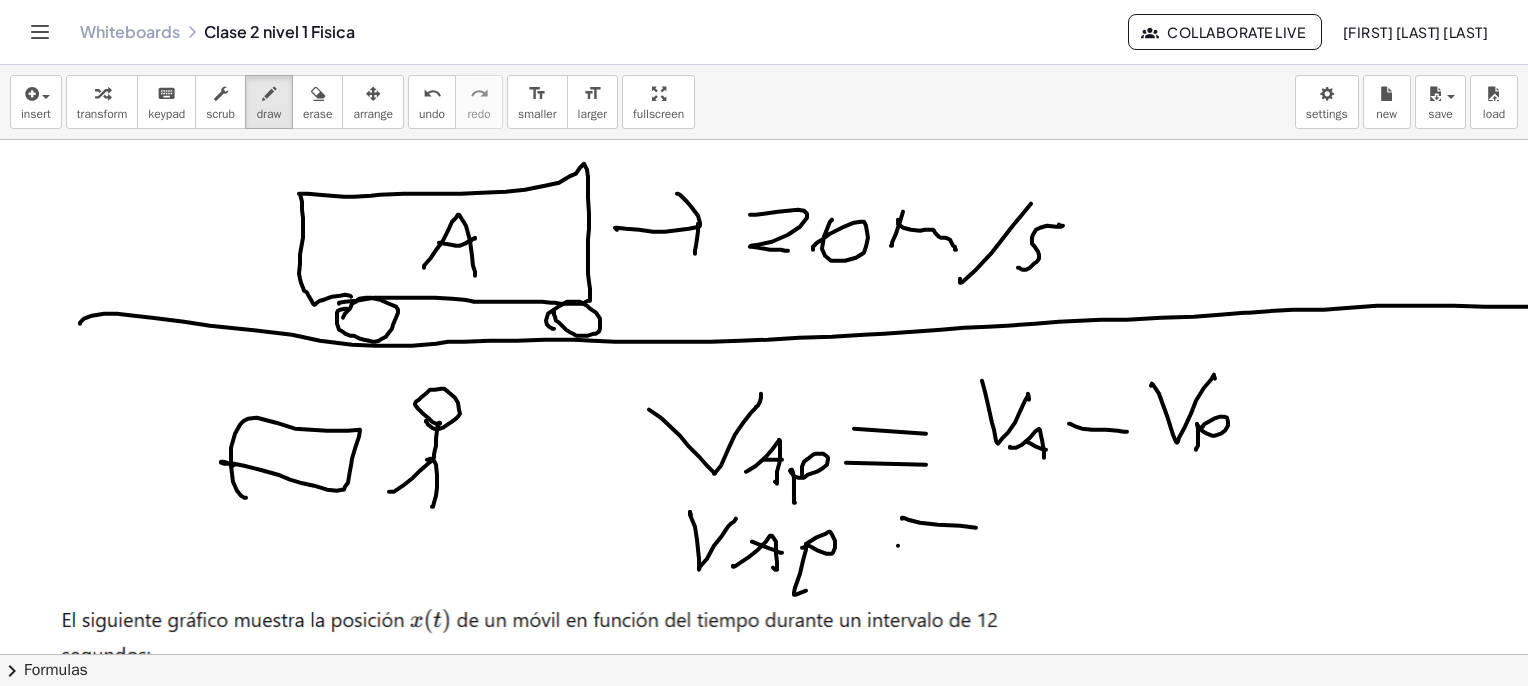 click at bounding box center (769, -1368) 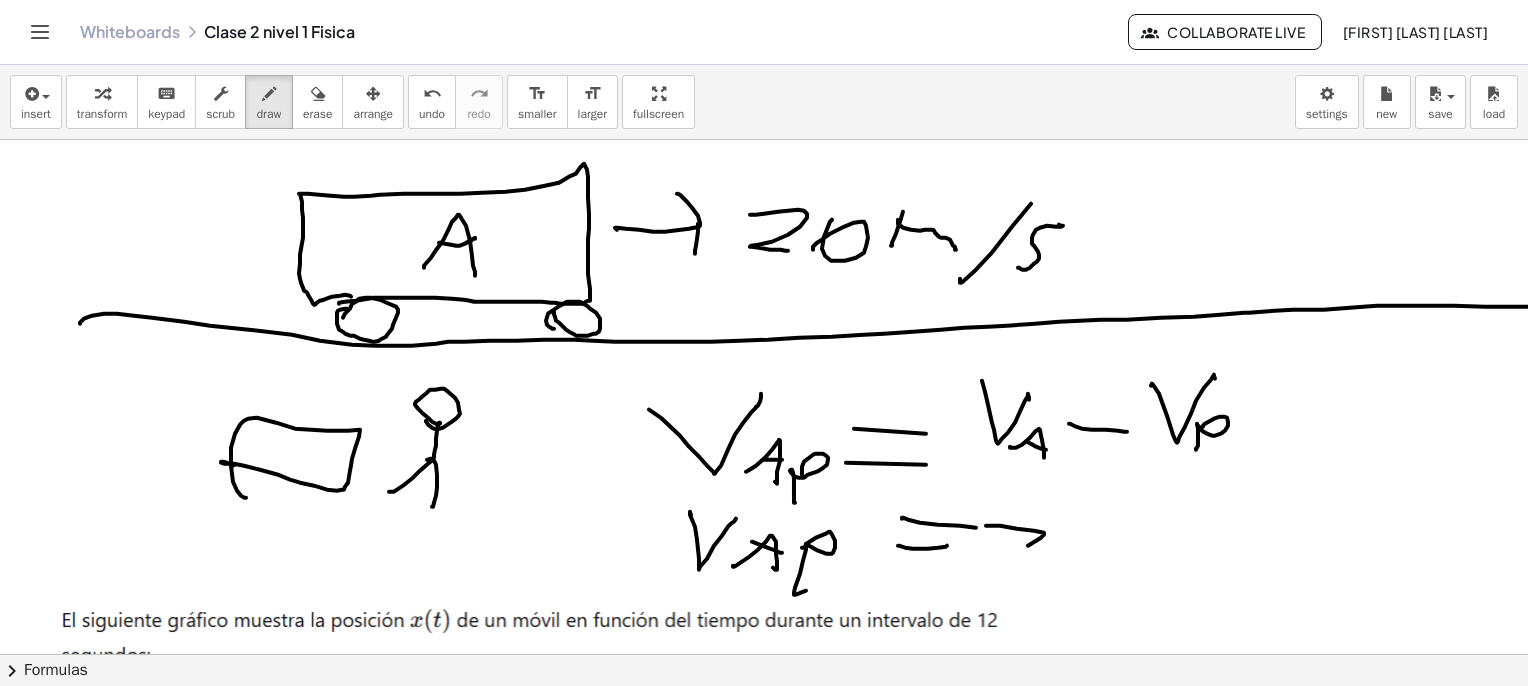 click at bounding box center (769, -1368) 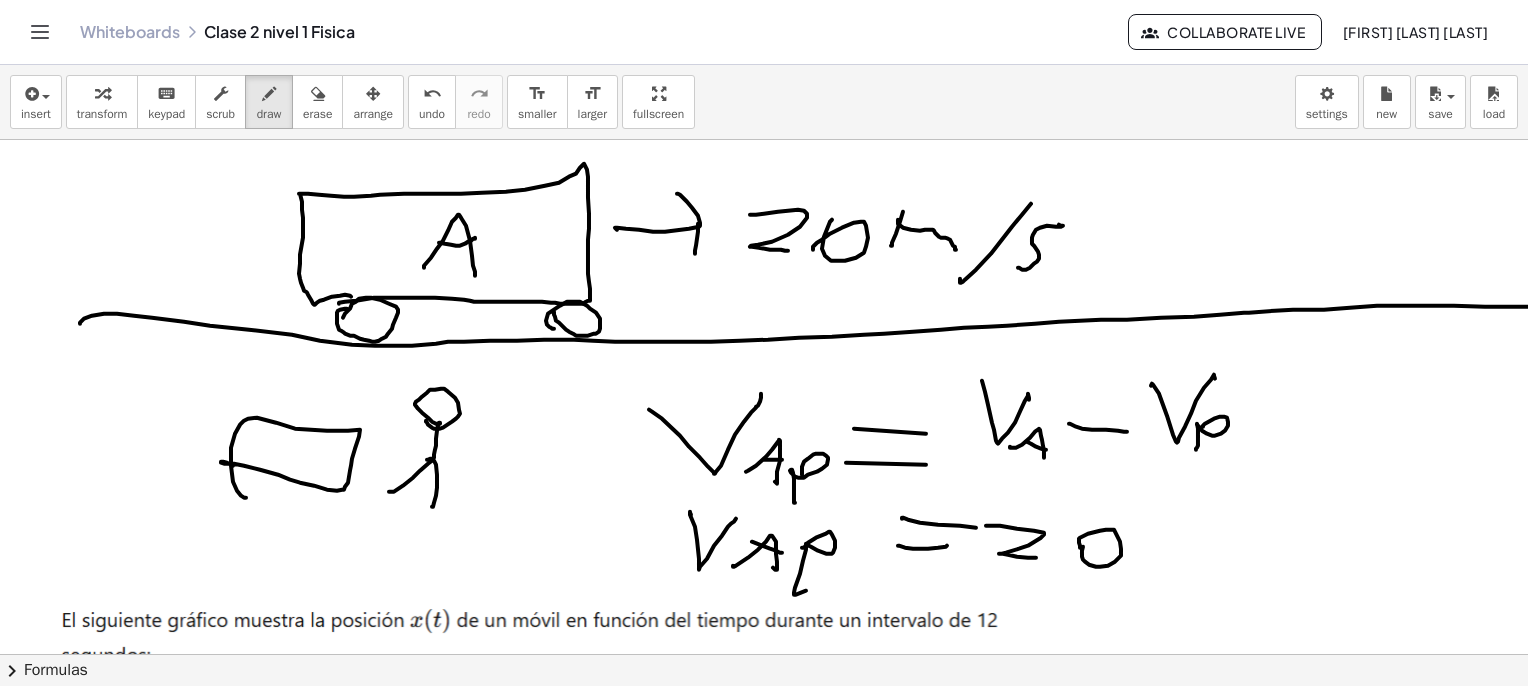 click at bounding box center [769, -1368] 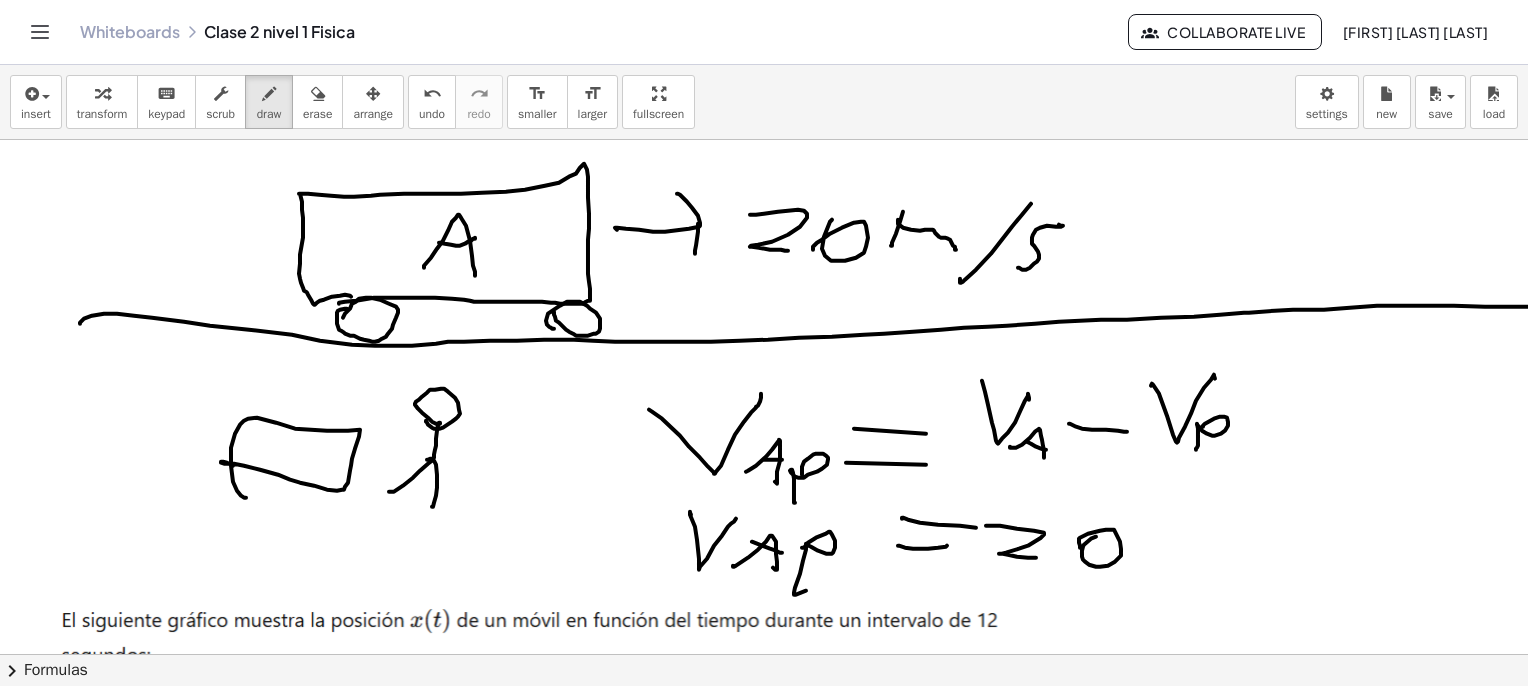 click at bounding box center [769, -1368] 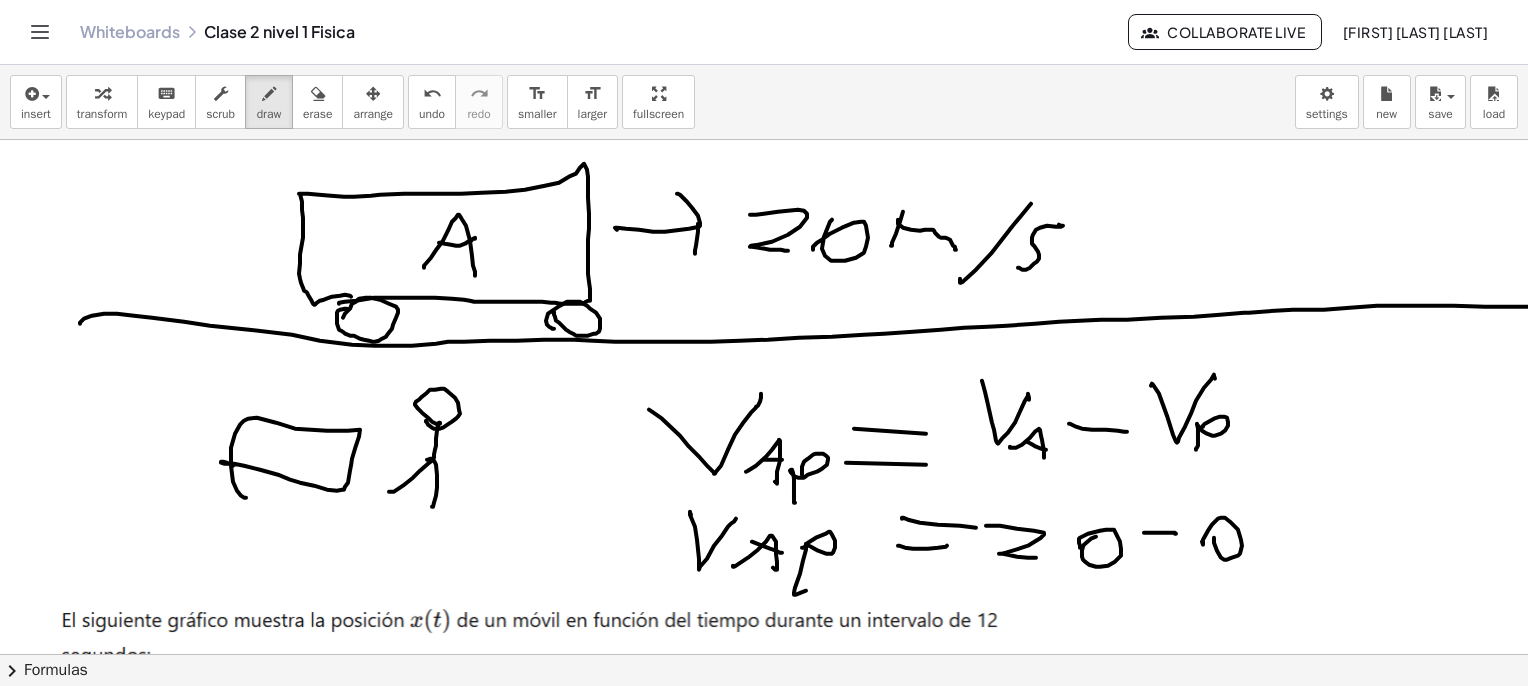 click at bounding box center (769, -1368) 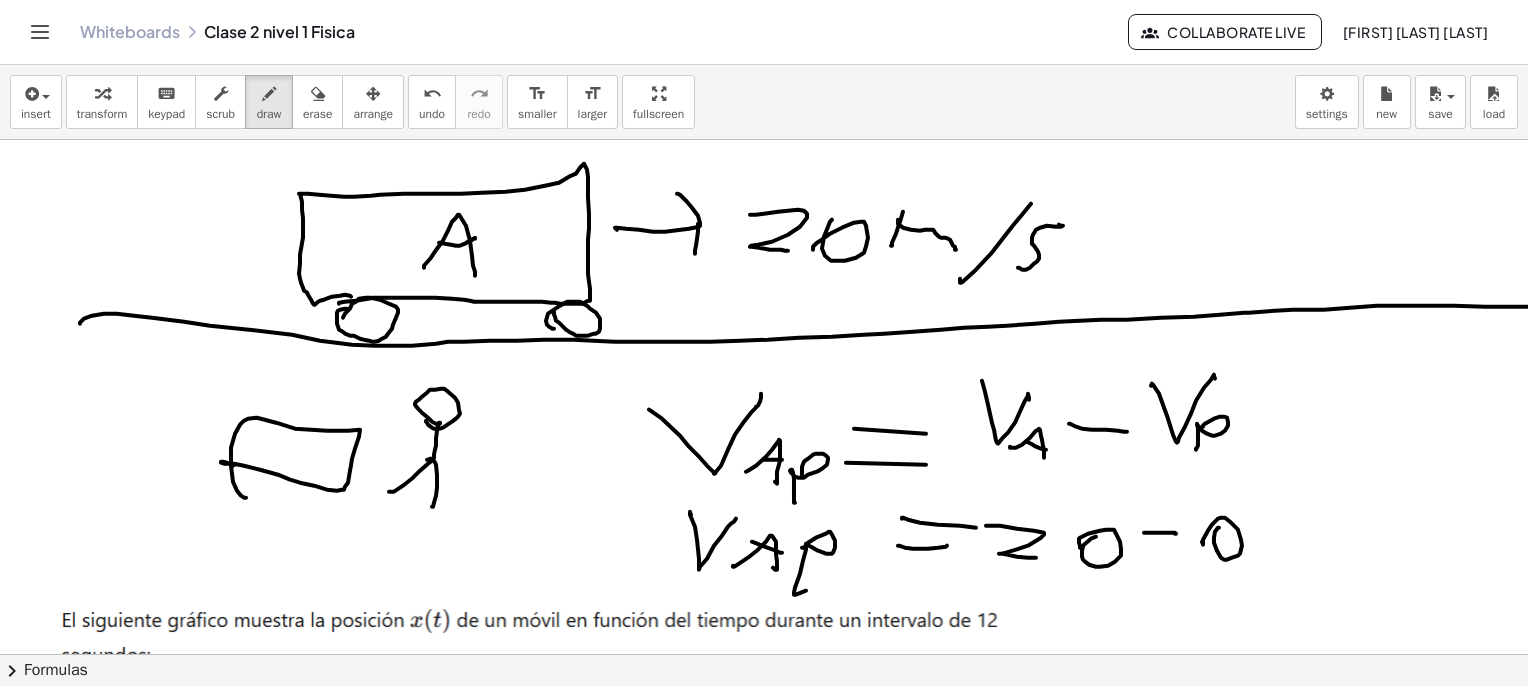 click at bounding box center [769, -1368] 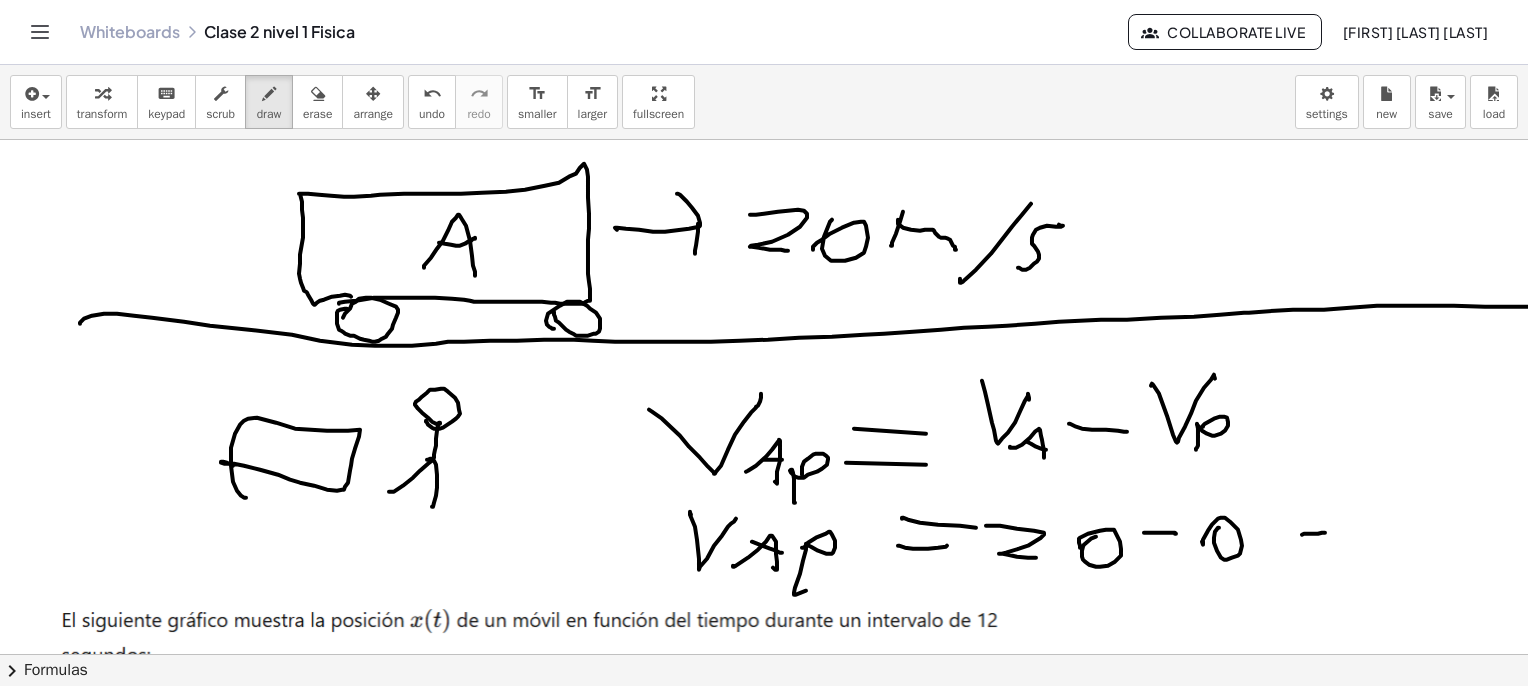 click at bounding box center (769, -1368) 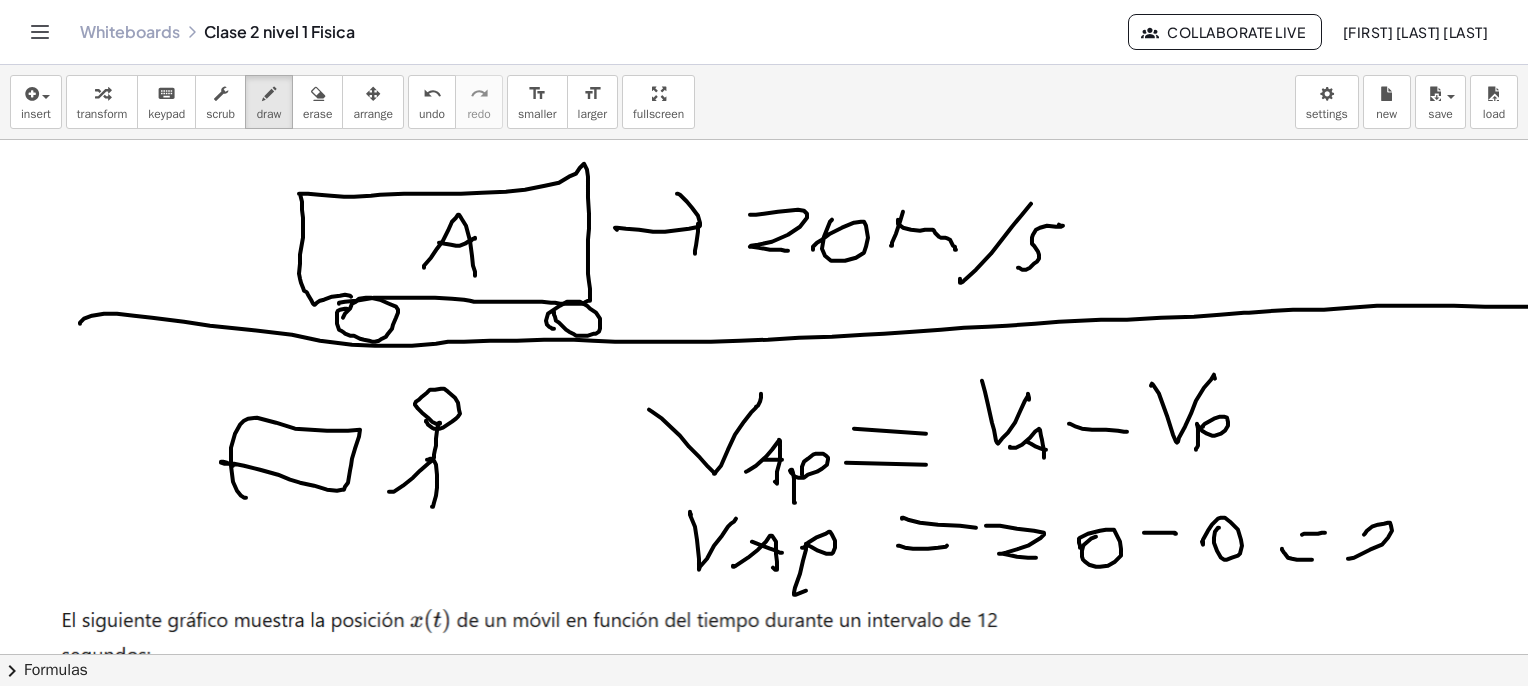 click at bounding box center [769, -1368] 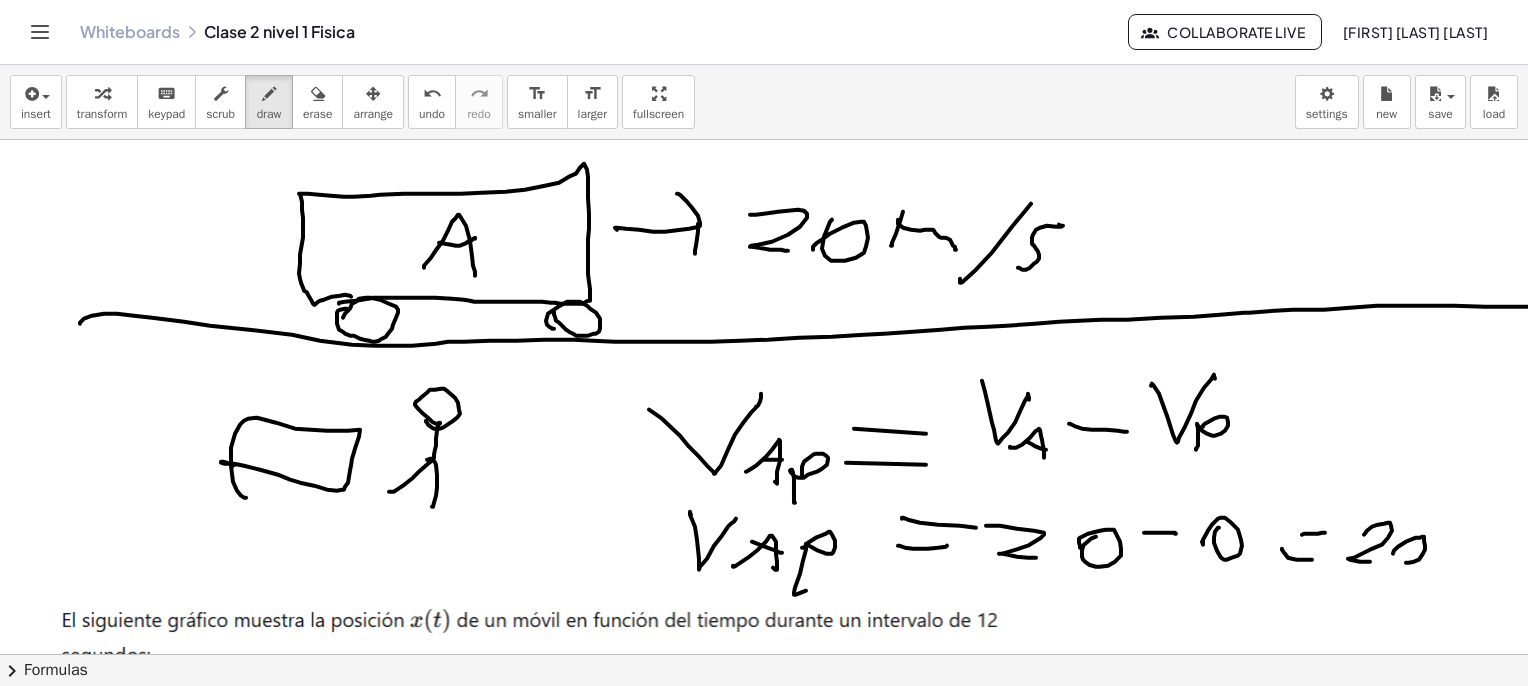 click at bounding box center [769, -1368] 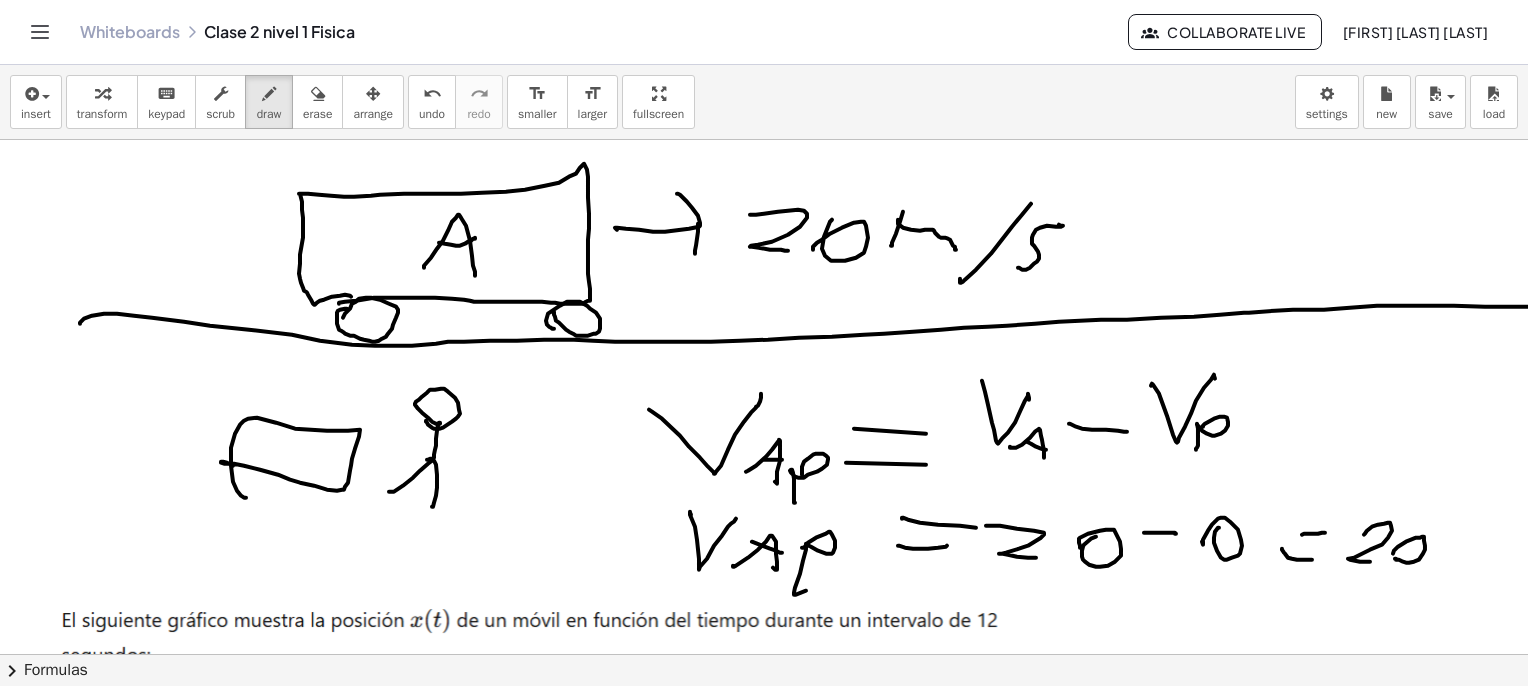 click at bounding box center [769, -1368] 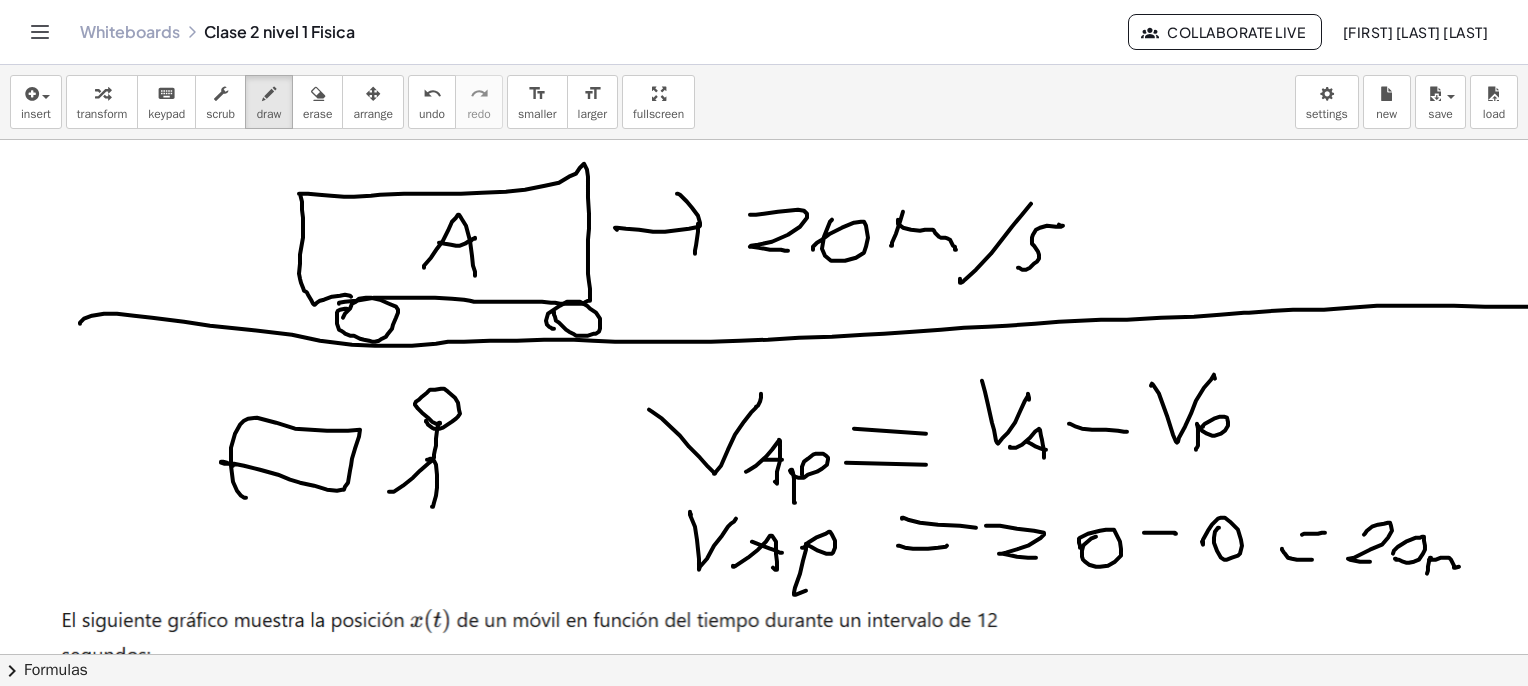 click at bounding box center [769, -1368] 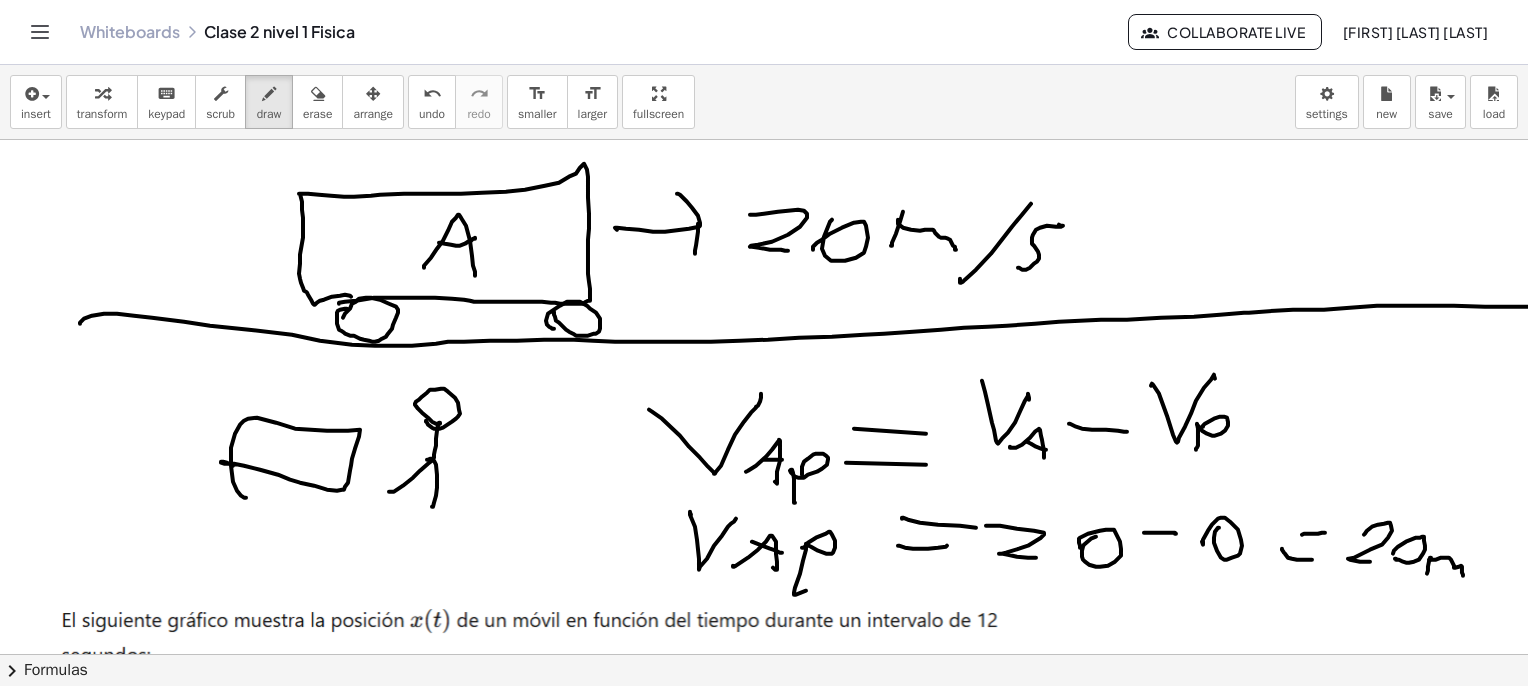 click at bounding box center (769, -1368) 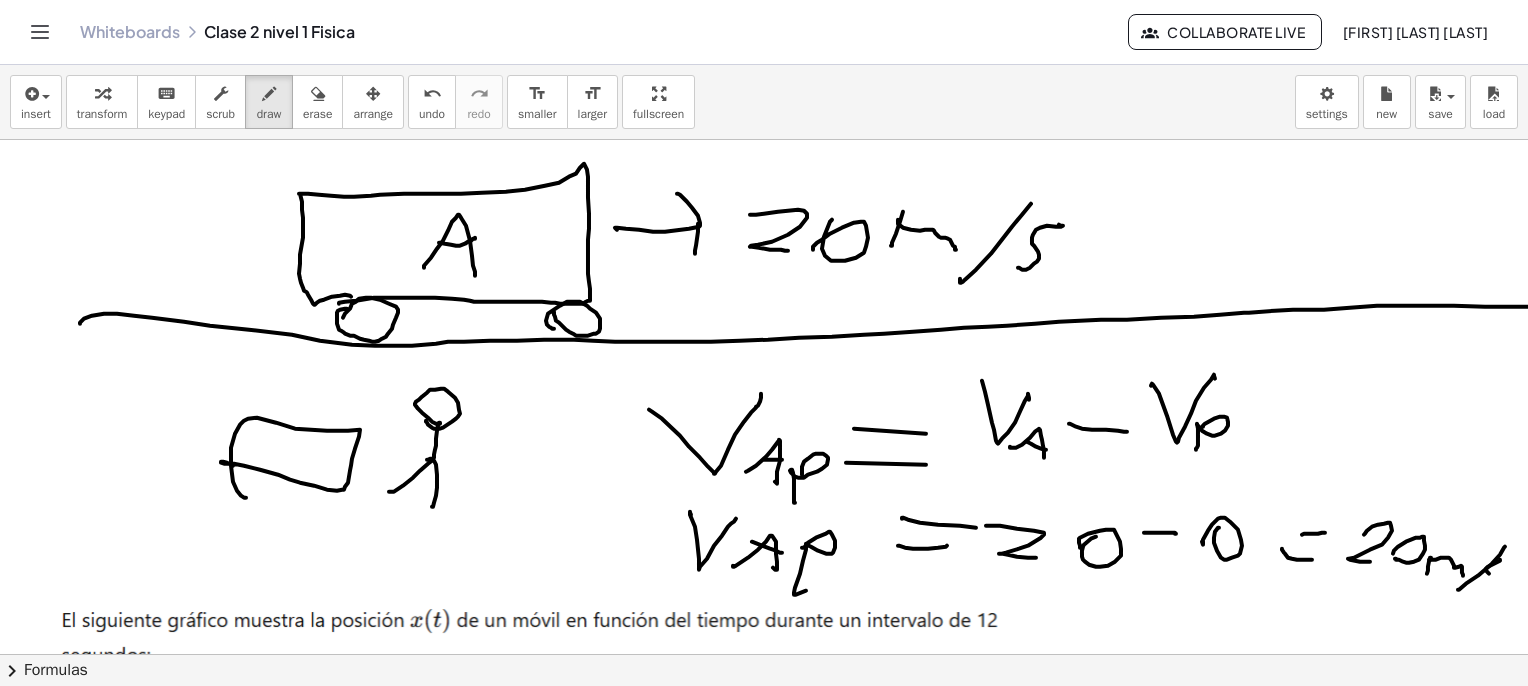 click at bounding box center (769, -1368) 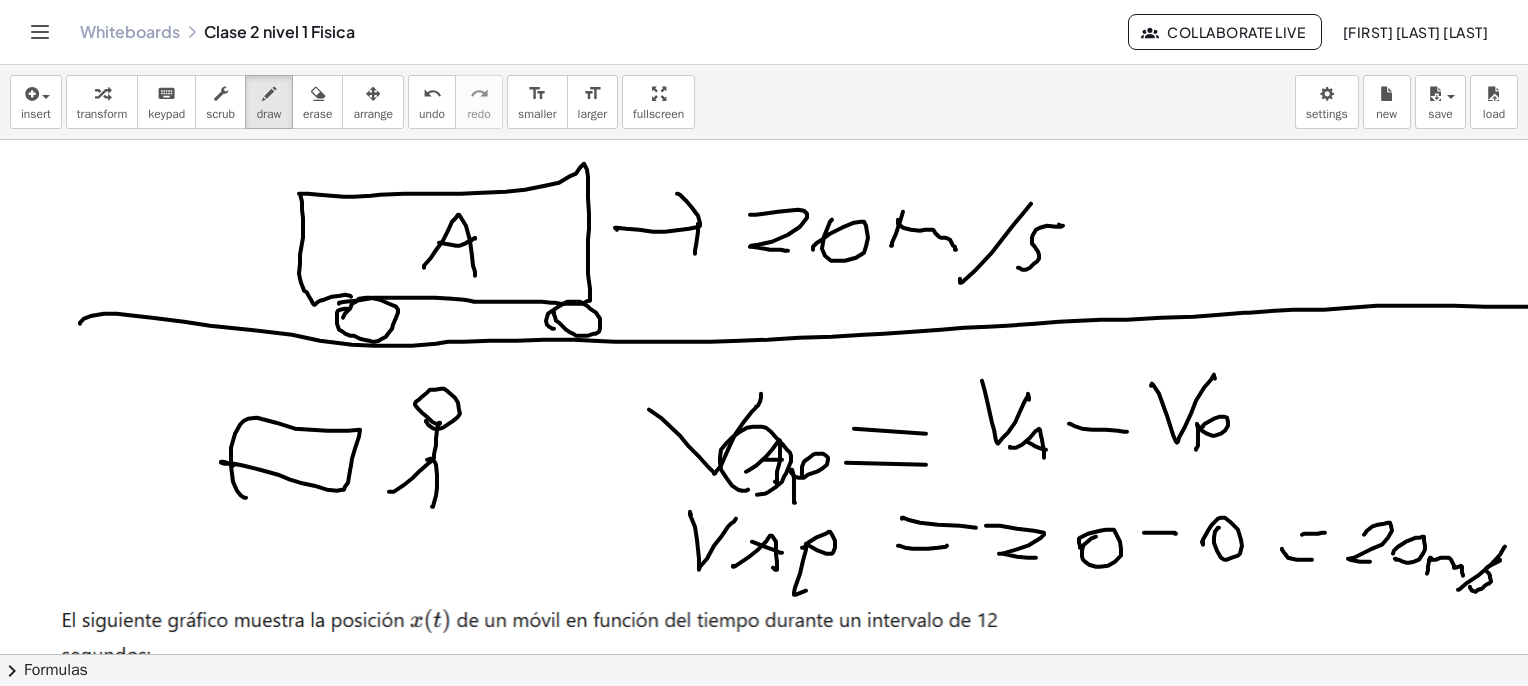 click at bounding box center (769, -1368) 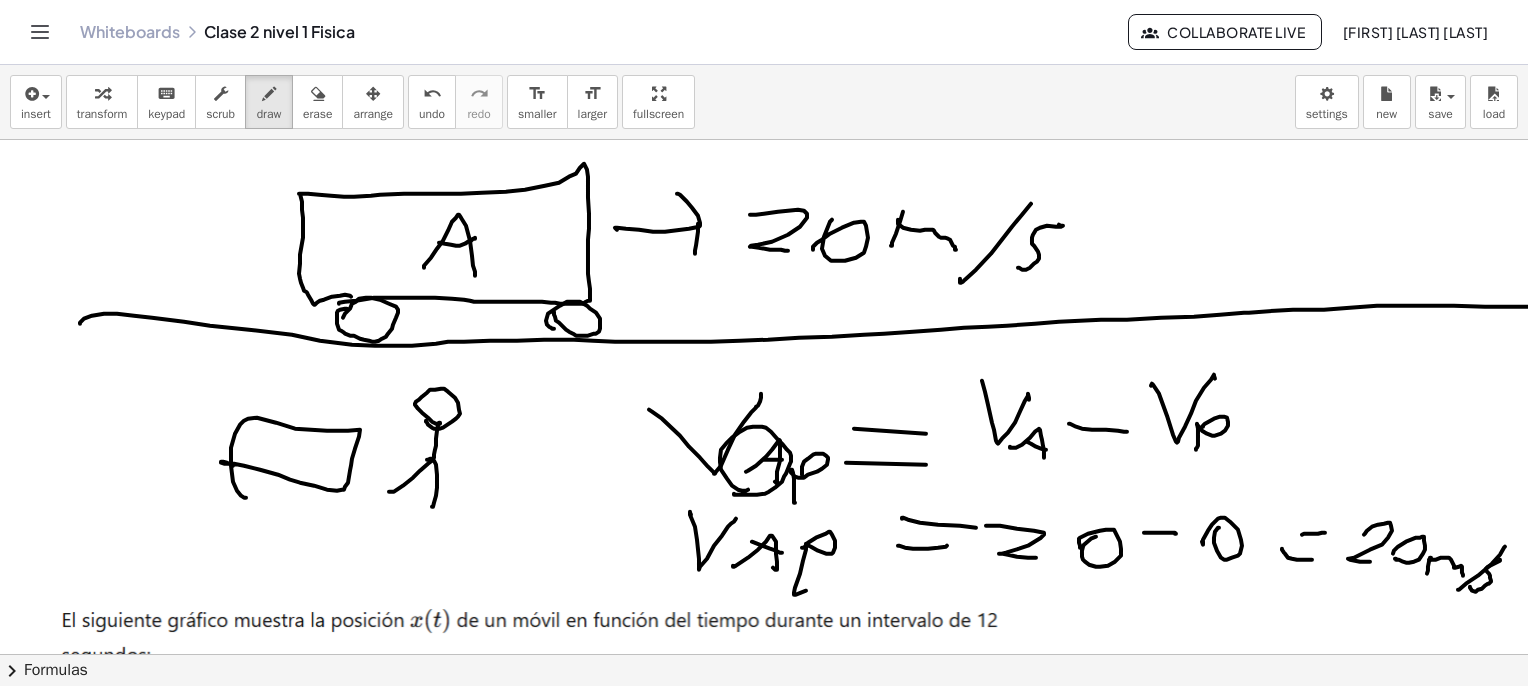 click on "undo" at bounding box center [432, 114] 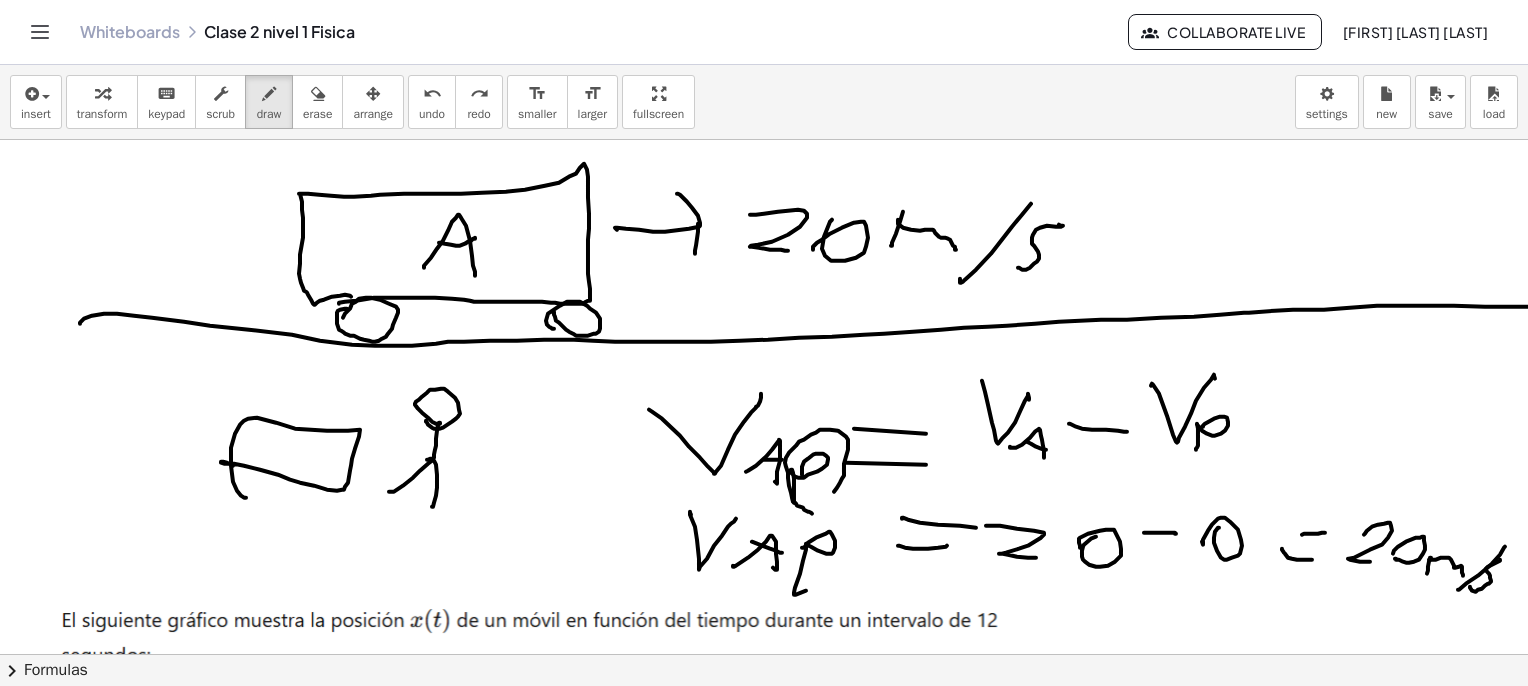 click at bounding box center (769, -1368) 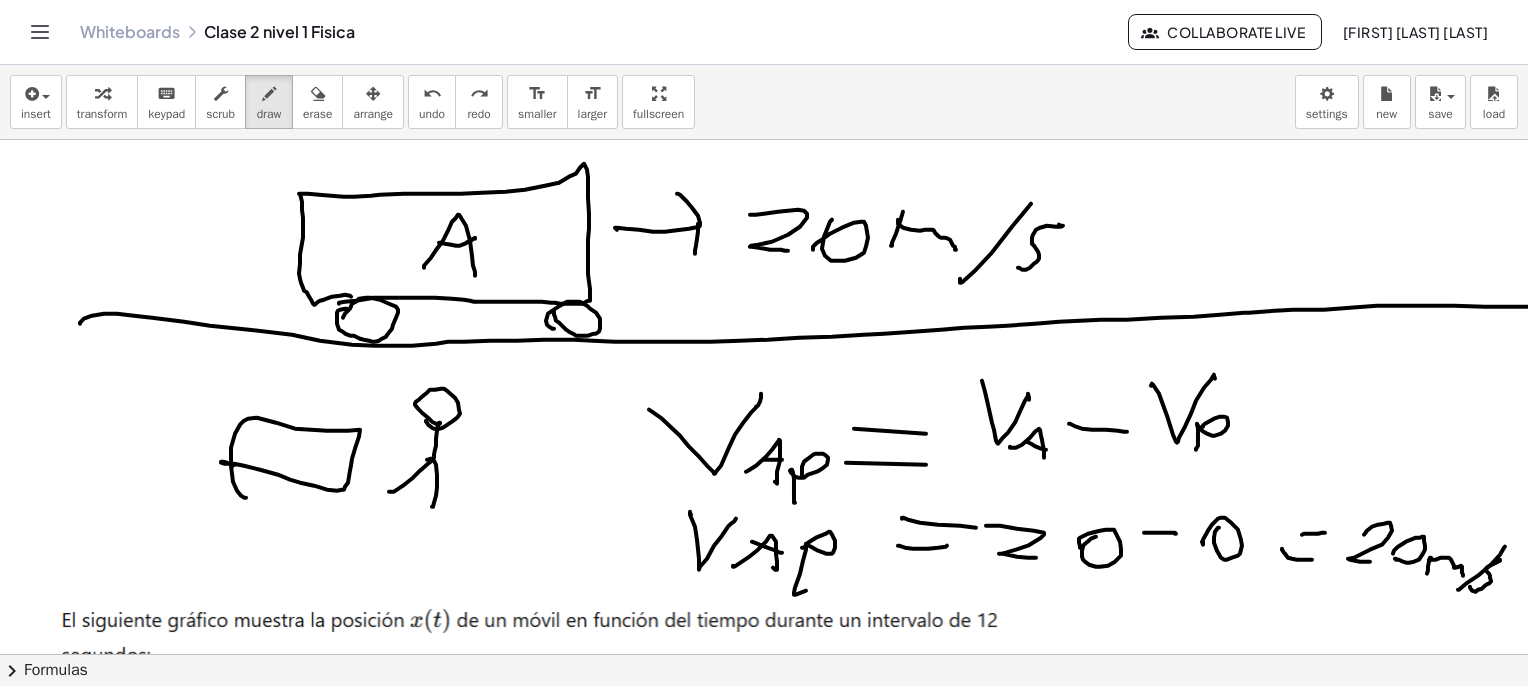 click on "undo undo" at bounding box center (432, 102) 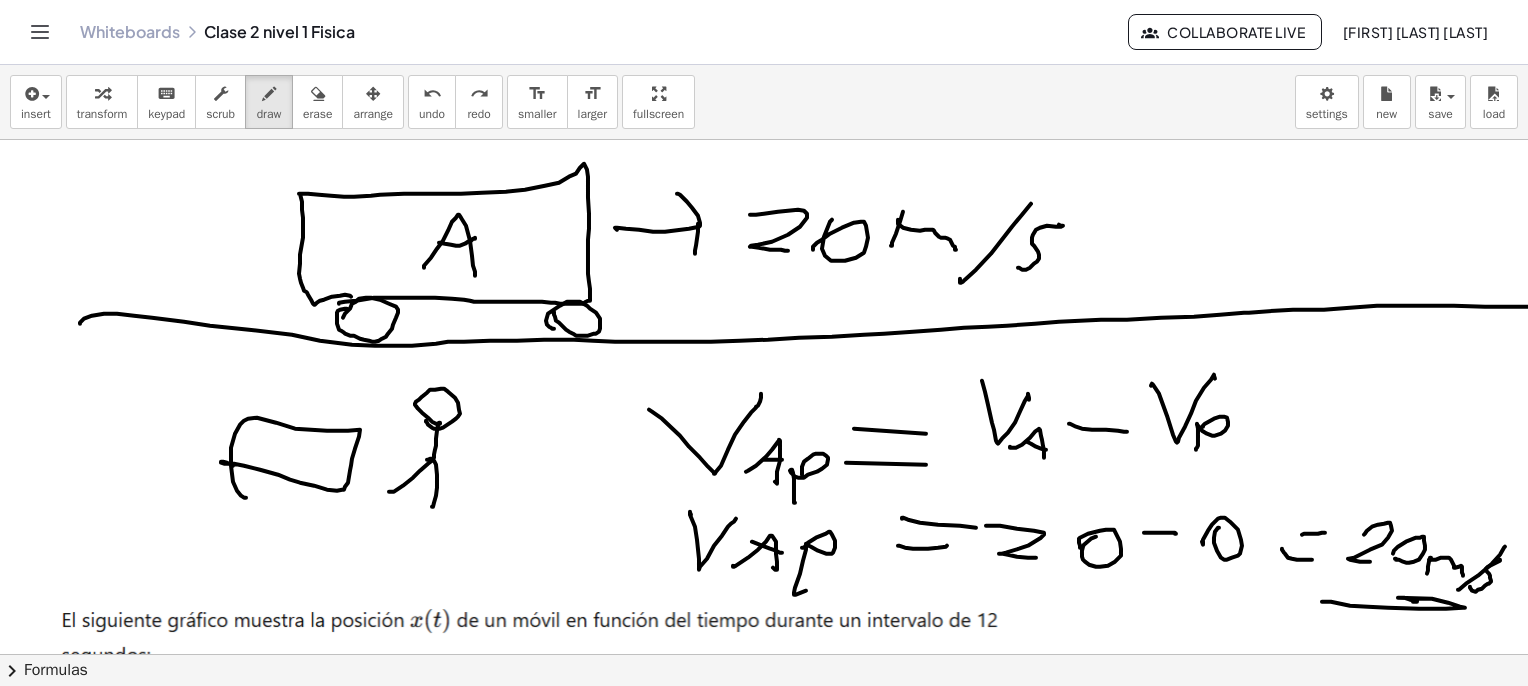 click at bounding box center [769, -1368] 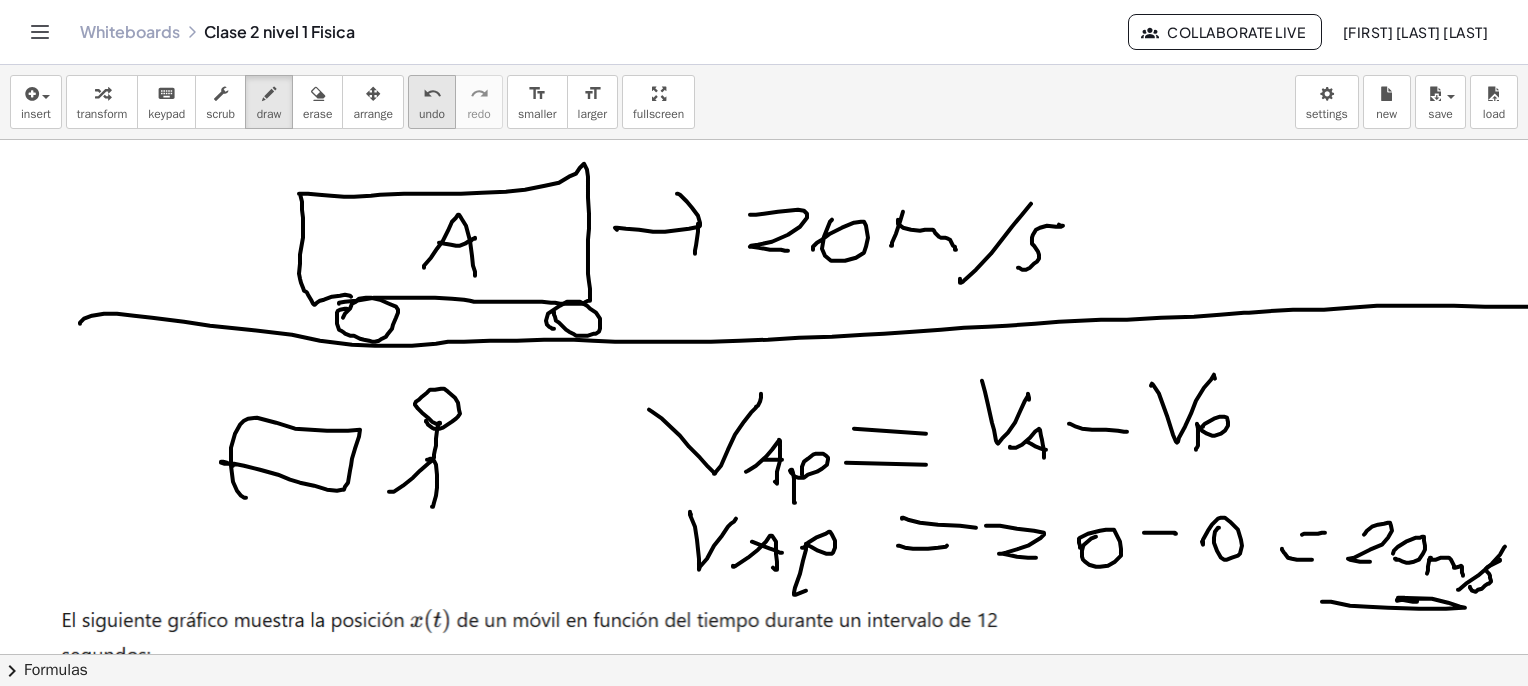 click on "undo undo" at bounding box center [432, 102] 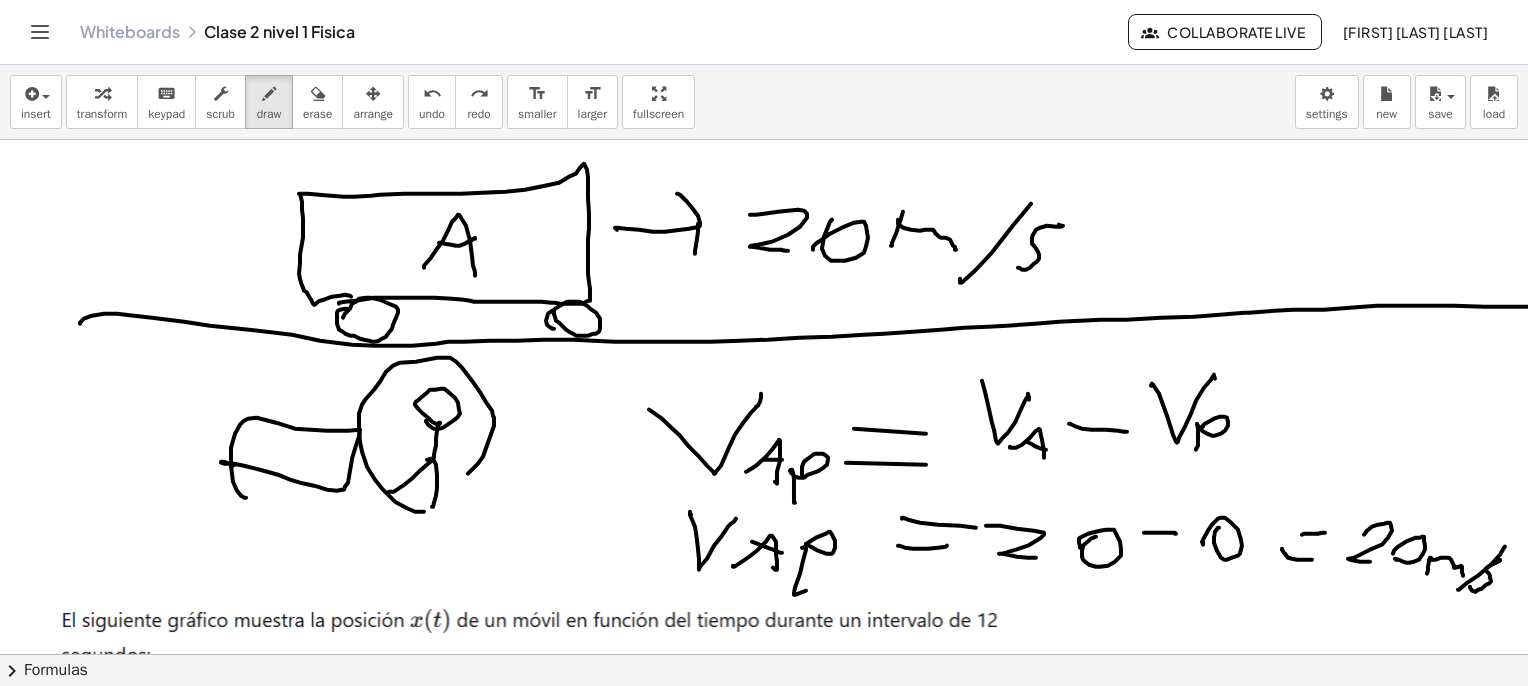 click at bounding box center (769, -1368) 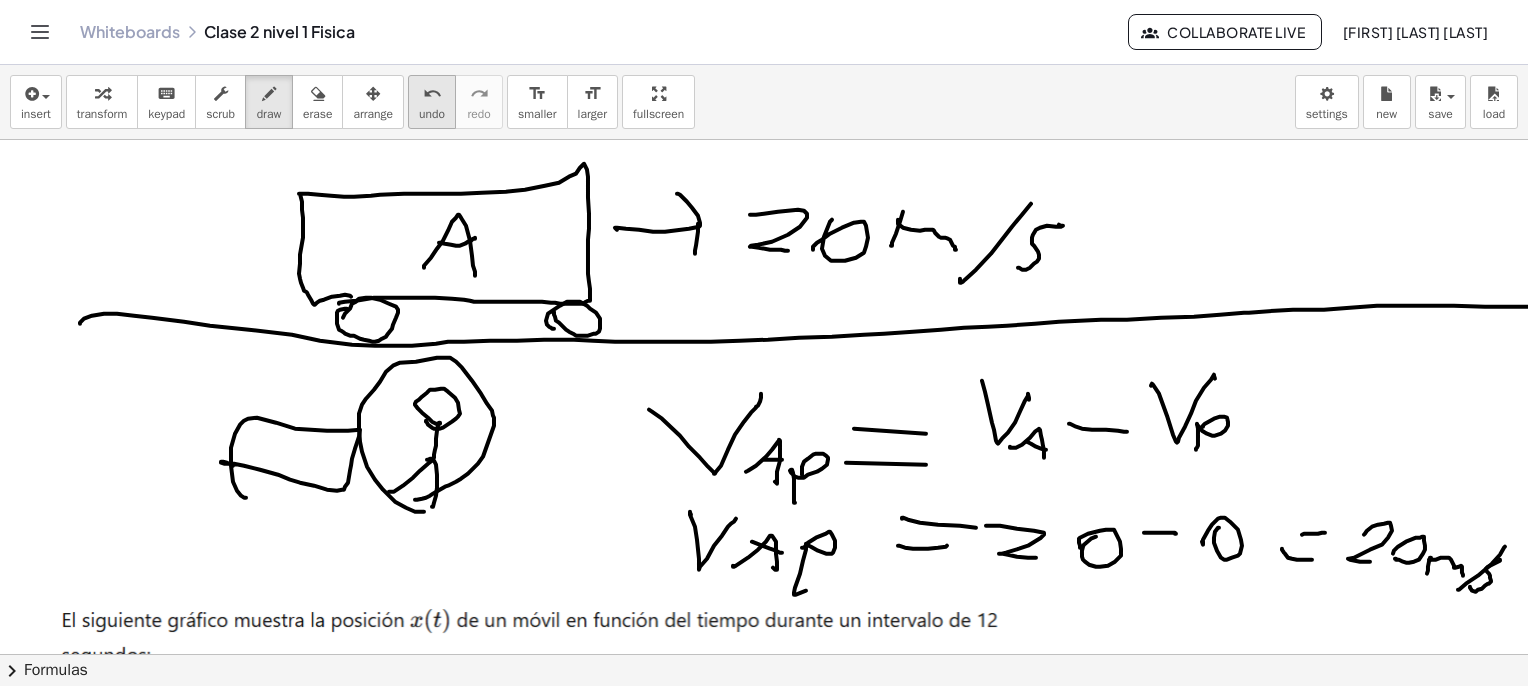 click on "undo" at bounding box center [432, 94] 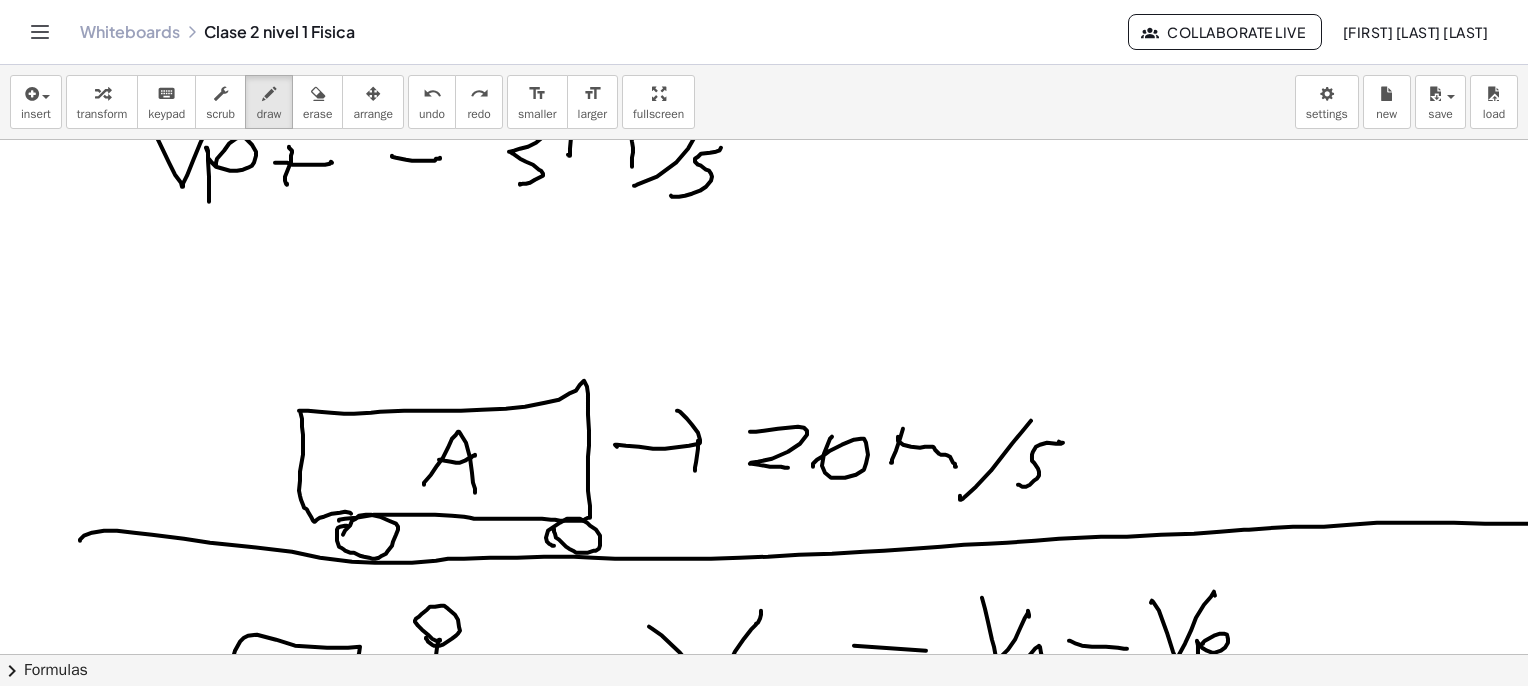 scroll, scrollTop: 3900, scrollLeft: 0, axis: vertical 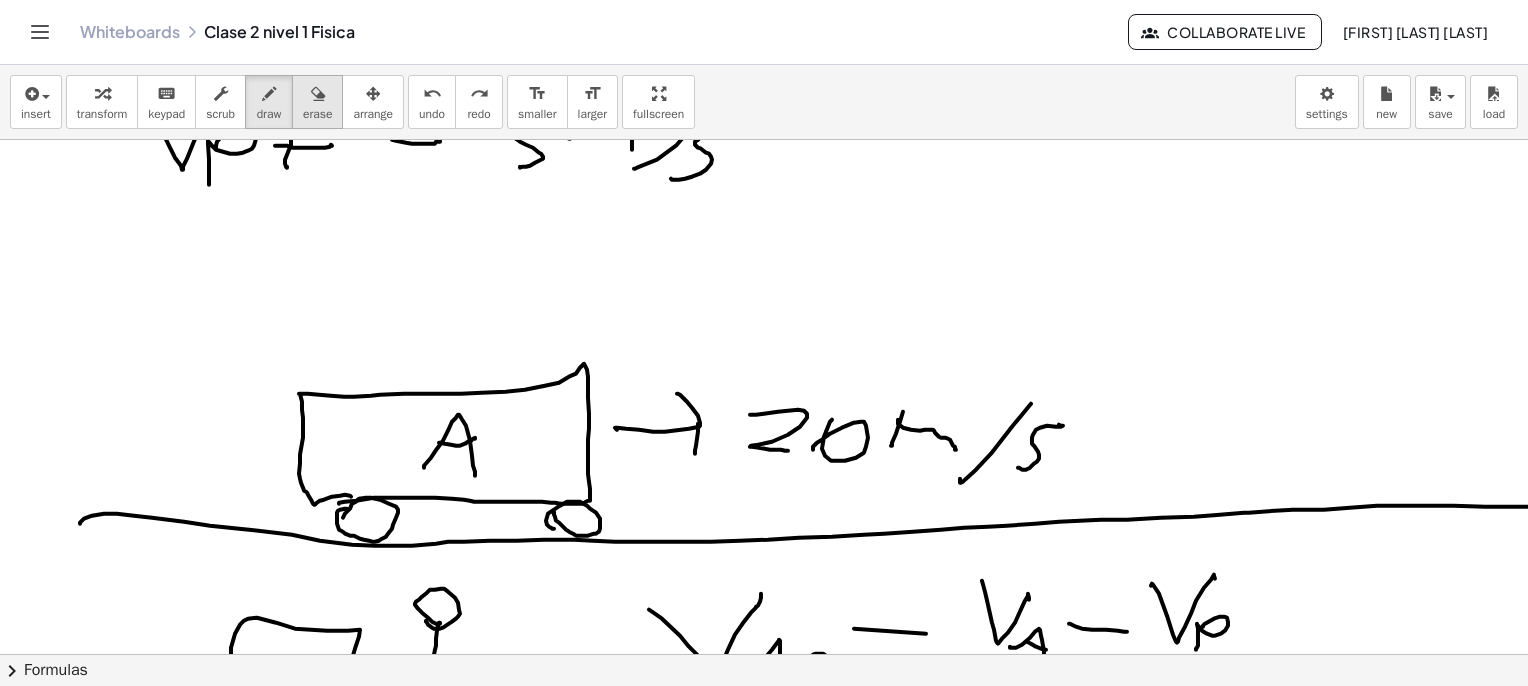 click at bounding box center (318, 94) 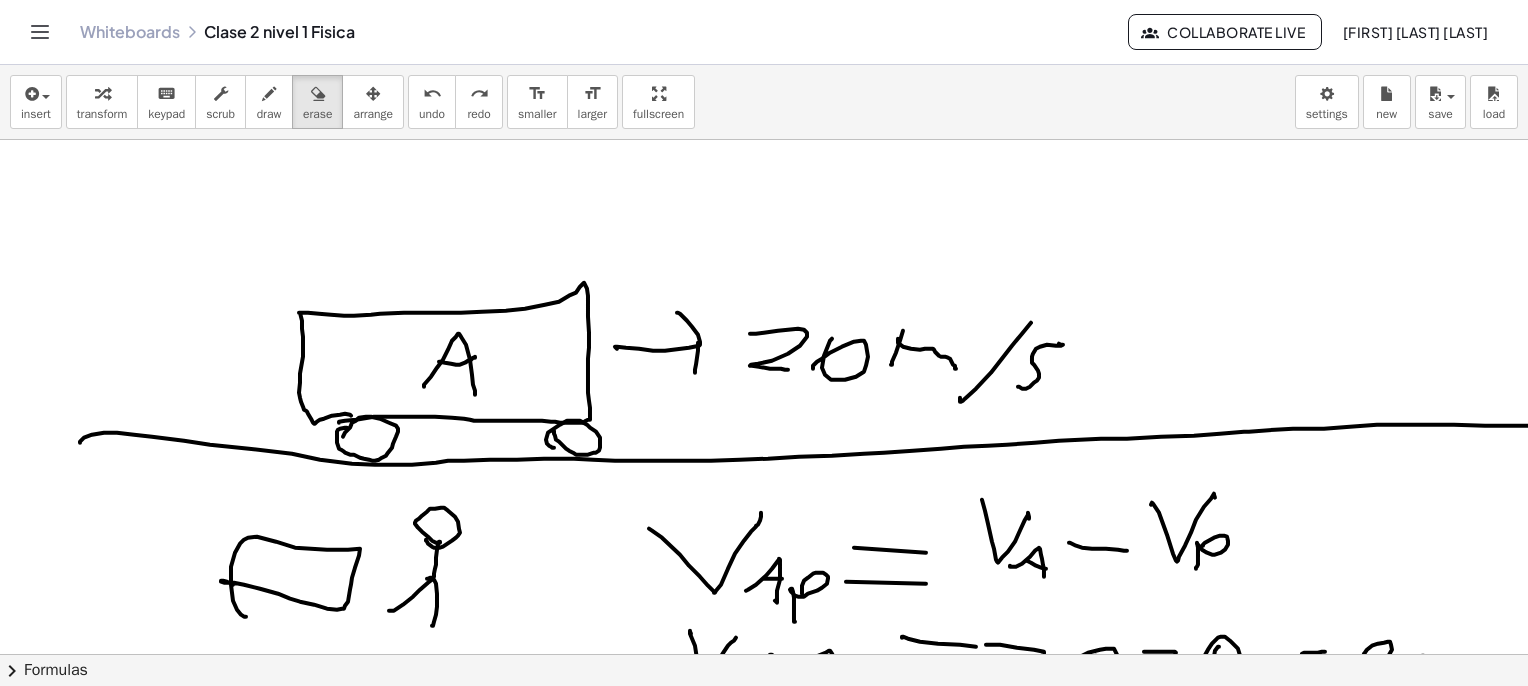 scroll, scrollTop: 4100, scrollLeft: 0, axis: vertical 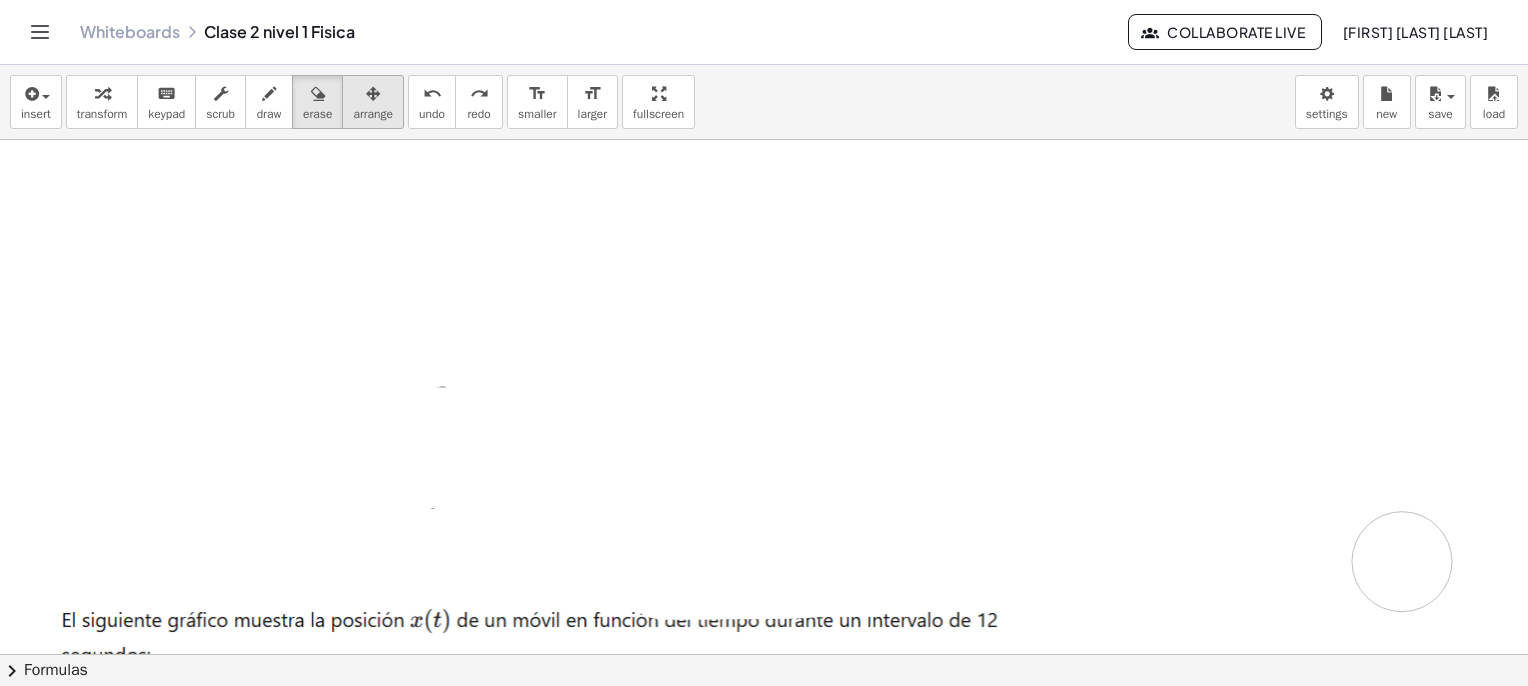 click at bounding box center [769, -1368] 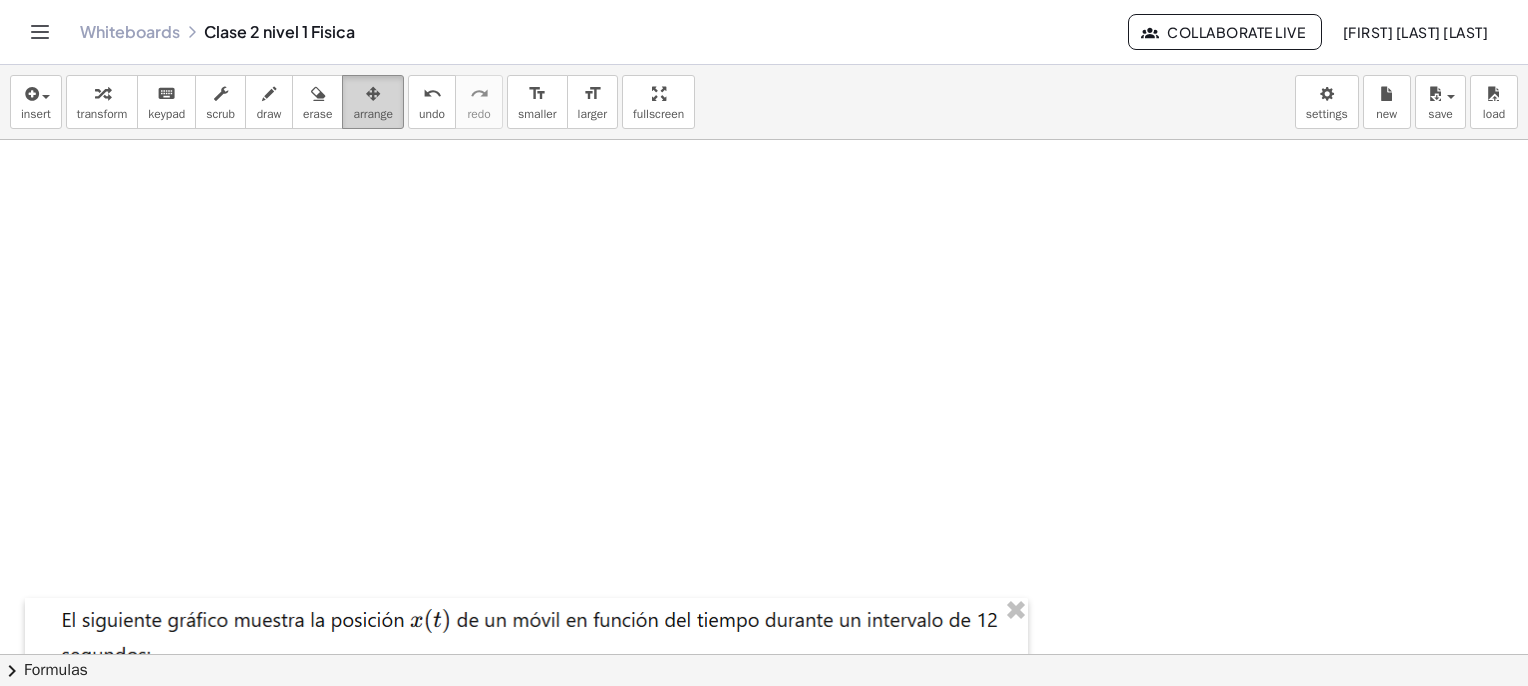 click on "arrange" at bounding box center [373, 114] 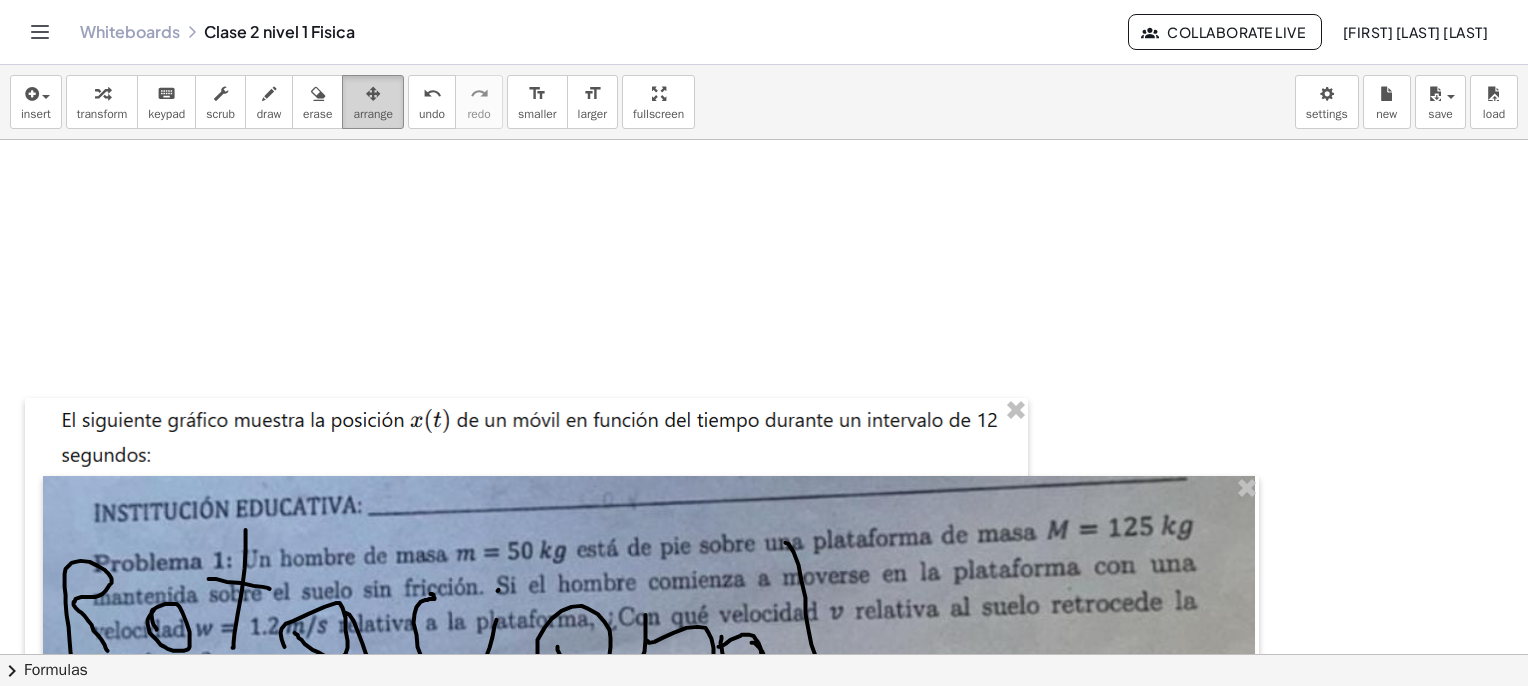 click on "arrange" at bounding box center [373, 102] 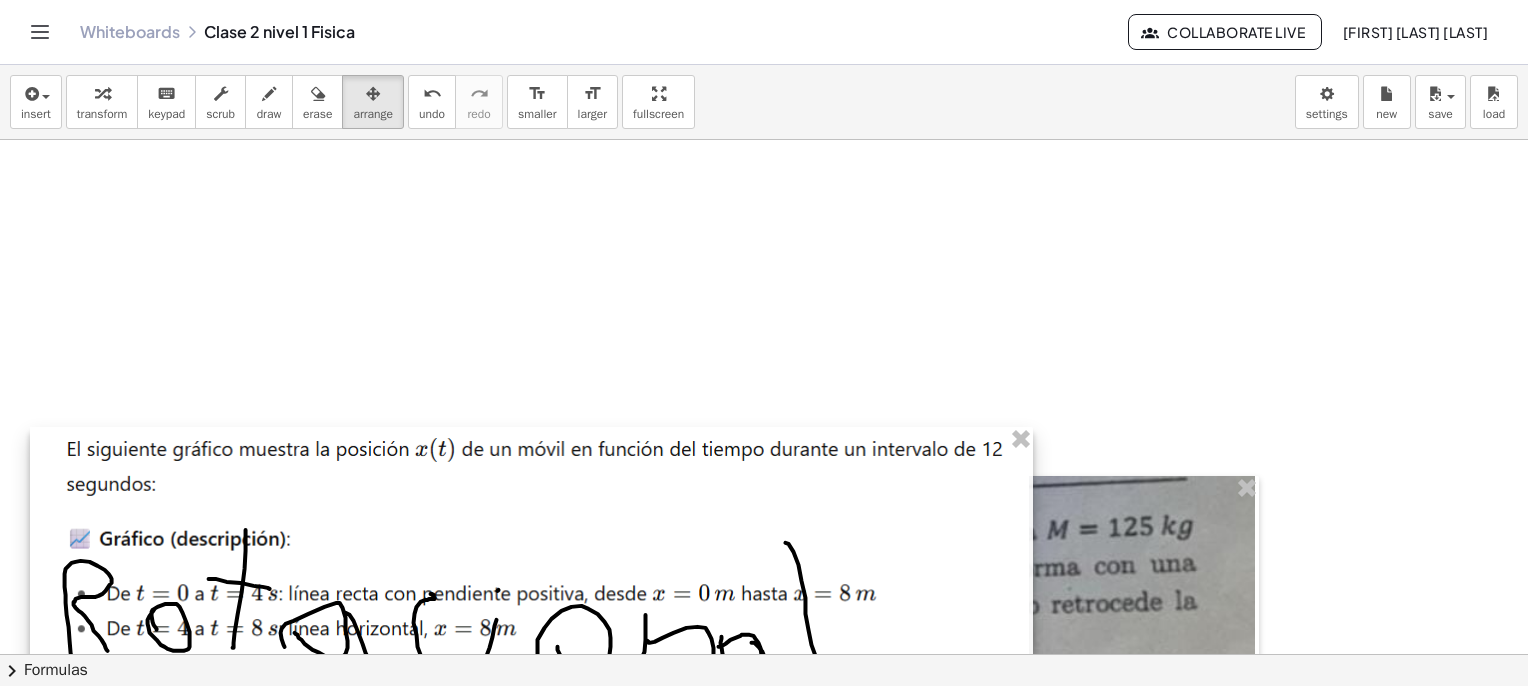 click on "insert select one: Math Expression Function Text Youtube Video Graphing Geometry Geometry 3D transform keyboard keypad scrub draw erase arrange undo undo redo redo format_size smaller format_size larger fullscreen load   save new settings × chevron_right  Formulas
Drag one side of a formula onto a highlighted expression on the canvas to apply it.
Quadratic Formula
+ · a · x 2 + · b · x + c = 0
⇔
x = · ( − b ± 2 √ ( + b 2 − · 4 · a · c ) ) · 2 · a
+ x 2 + · p · x + q = 0
⇔
x = − · p · 2 ± 2 √ ( + ( · p · 2 ) 2 − q )
Manually Factoring a Quadratic
+ x 2 + · b · x + c
⇒" at bounding box center (764, 375) 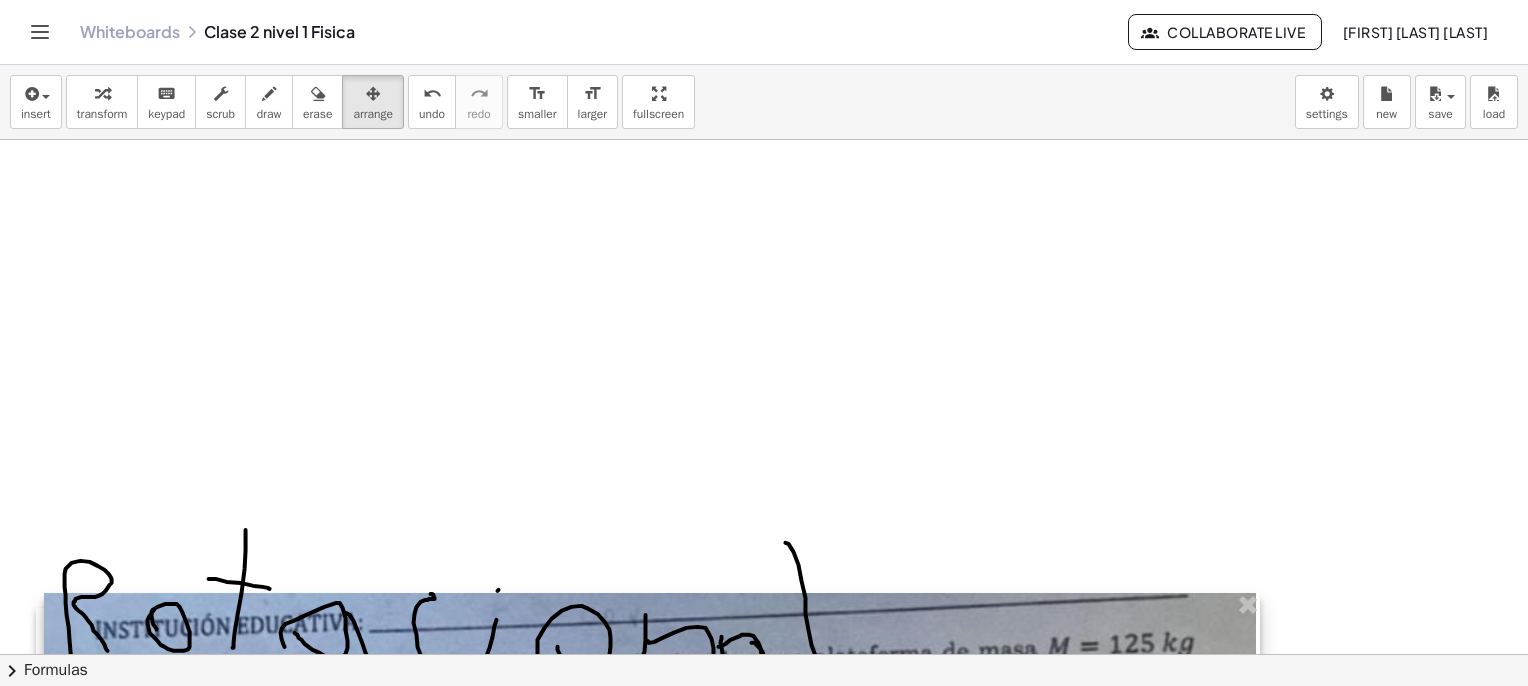 click on "insert select one: Math Expression Function Text Youtube Video Graphing Geometry Geometry 3D transform keyboard keypad scrub draw erase arrange undo undo redo redo format_size smaller format_size larger fullscreen load   save new settings × chevron_right  Formulas
Drag one side of a formula onto a highlighted expression on the canvas to apply it.
Quadratic Formula
+ · a · x 2 + · b · x + c = 0
⇔
x = · ( − b ± 2 √ ( + b 2 − · 4 · a · c ) ) · 2 · a
+ x 2 + · p · x + q = 0
⇔
x = − · p · 2 ± 2 √ ( + ( · p · 2 ) 2 − q )
Manually Factoring a Quadratic
+ x 2 + · b · x + c
⇒" at bounding box center [764, 375] 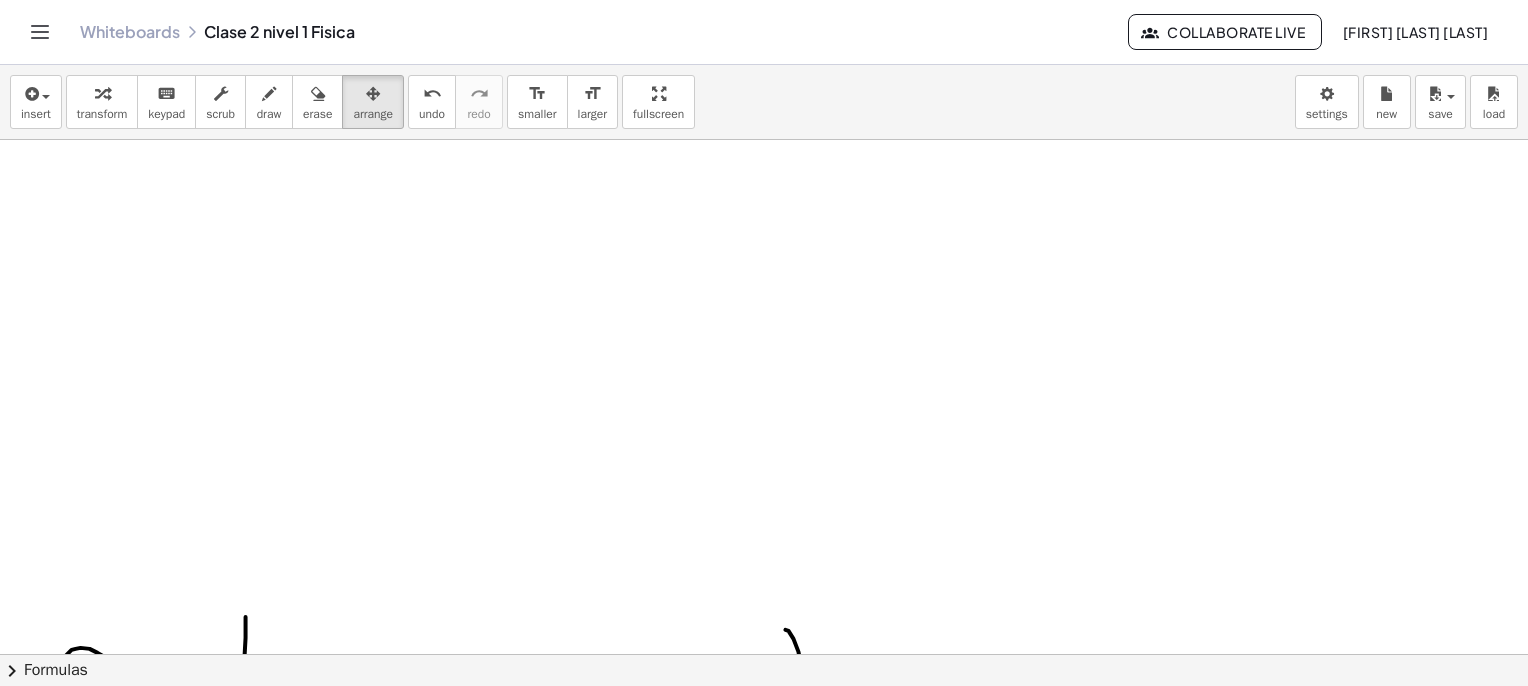 scroll, scrollTop: 4000, scrollLeft: 0, axis: vertical 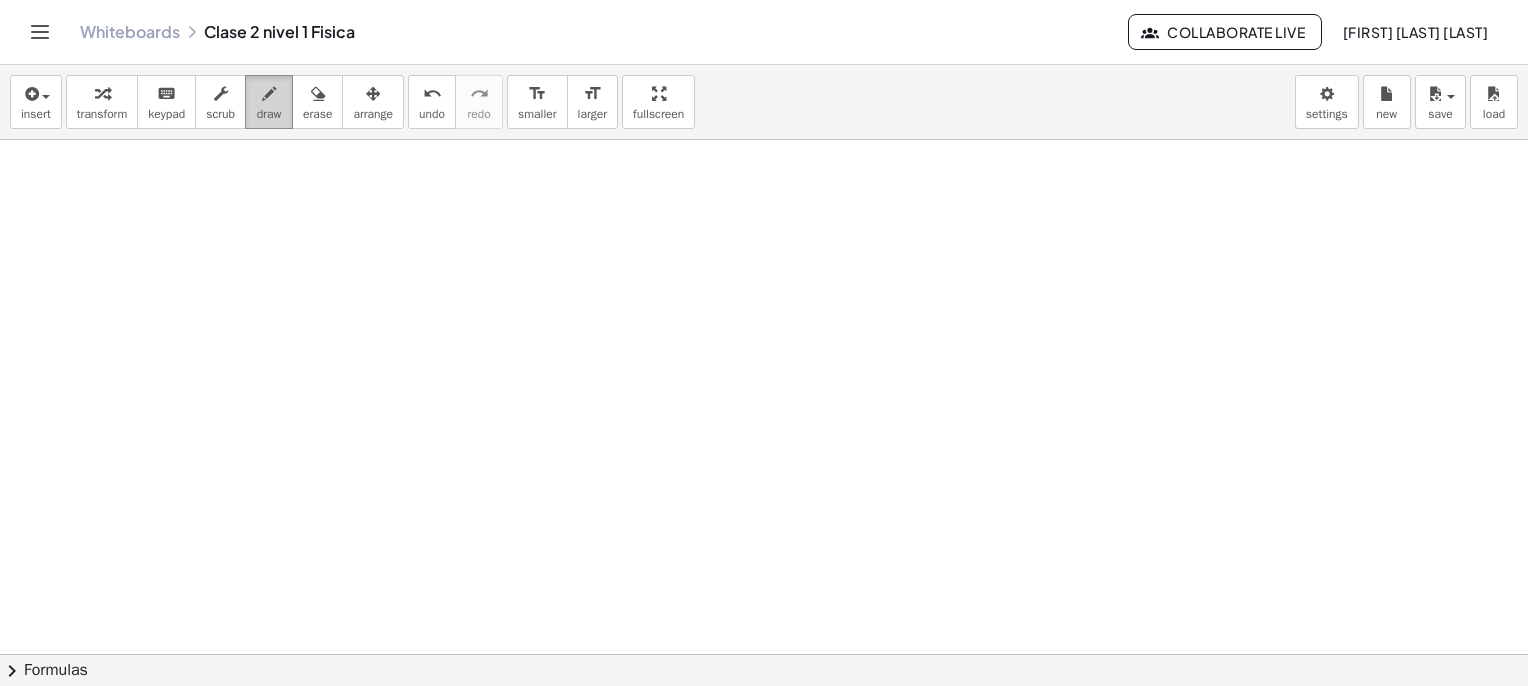 click at bounding box center (269, 94) 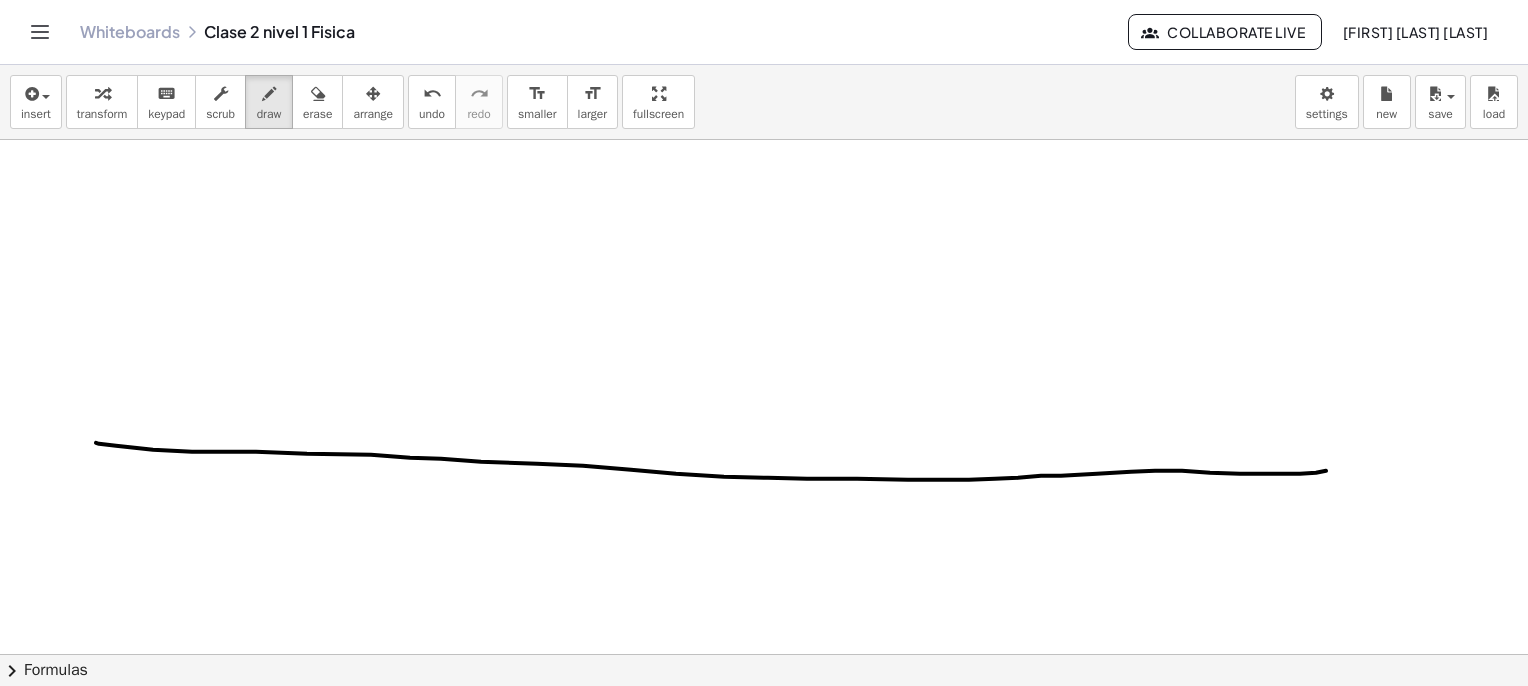 click at bounding box center (769, -1195) 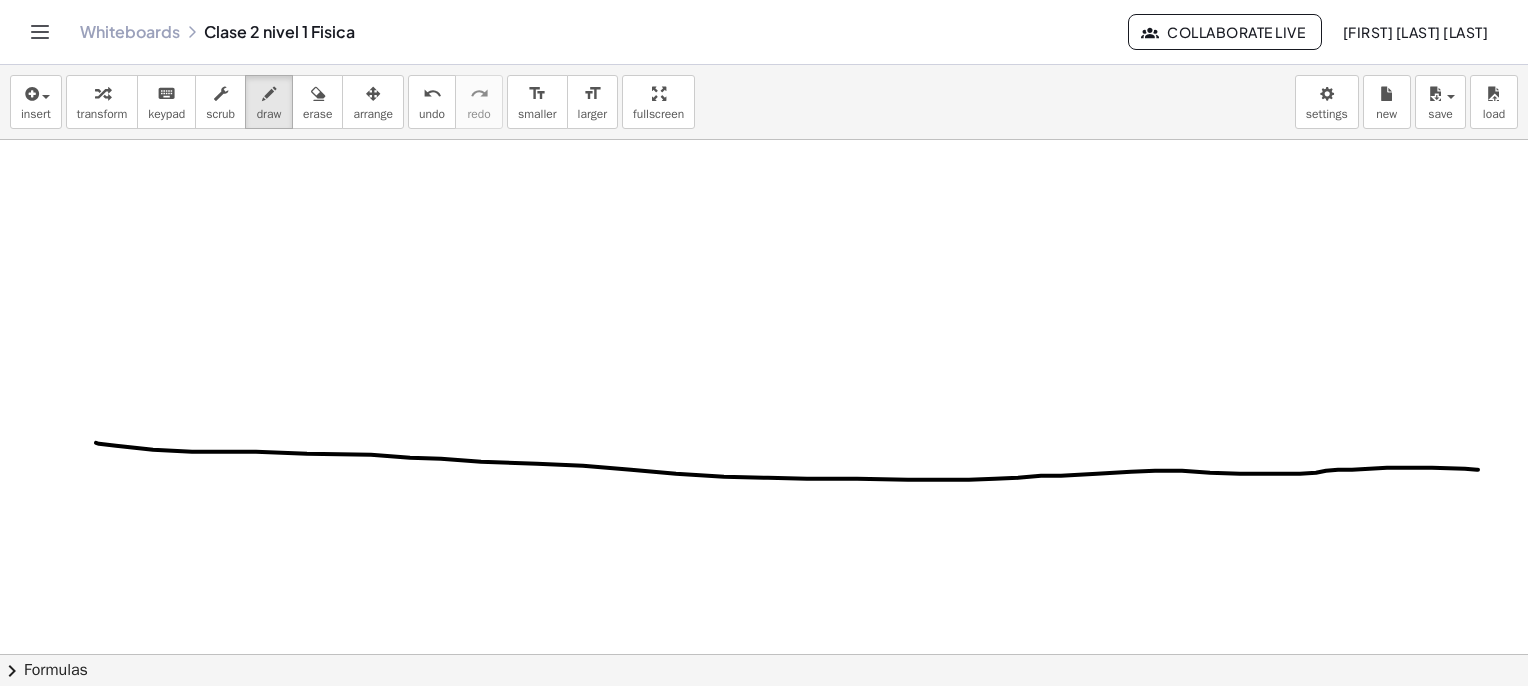 scroll, scrollTop: 3800, scrollLeft: 0, axis: vertical 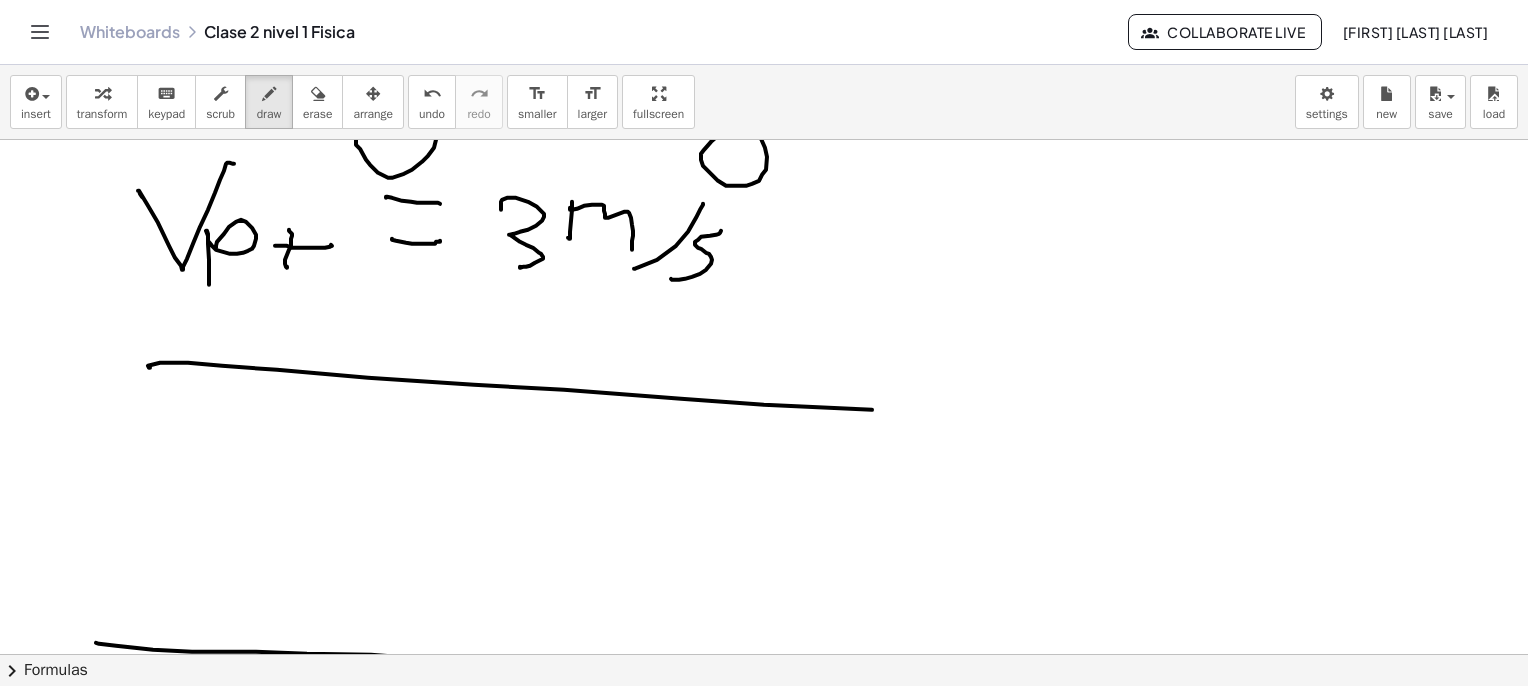 click on "Graspable Math Activities Whiteboards Classes Account v1.28.2 | Privacy policy © [YEAR] | Graspable, Inc. Whiteboards Clase 2 nivel 1 Fisica Collaborate Live  [FIRST] [LAST] [LAST]   insert select one: Math Expression Function Text Youtube Video Graphing Geometry Geometry 3D transform keyboard keypad scrub draw erase arrange undo undo redo redo format_size smaller format_size larger fullscreen load   save new settings × chevron_right  Formulas
Drag one side of a formula onto a highlighted expression on the canvas to apply it.
Quadratic Formula
+ · a · x 2 + · b · x + c = 0
⇔
x = · ( − b ± 2 √ ( + b 2 − · 4 · a · c ) ) · 2 · a
+ x 2 + · p · x + q = 0
⇔
x = − · p · 2 ± 2 √ ( +" at bounding box center (764, 343) 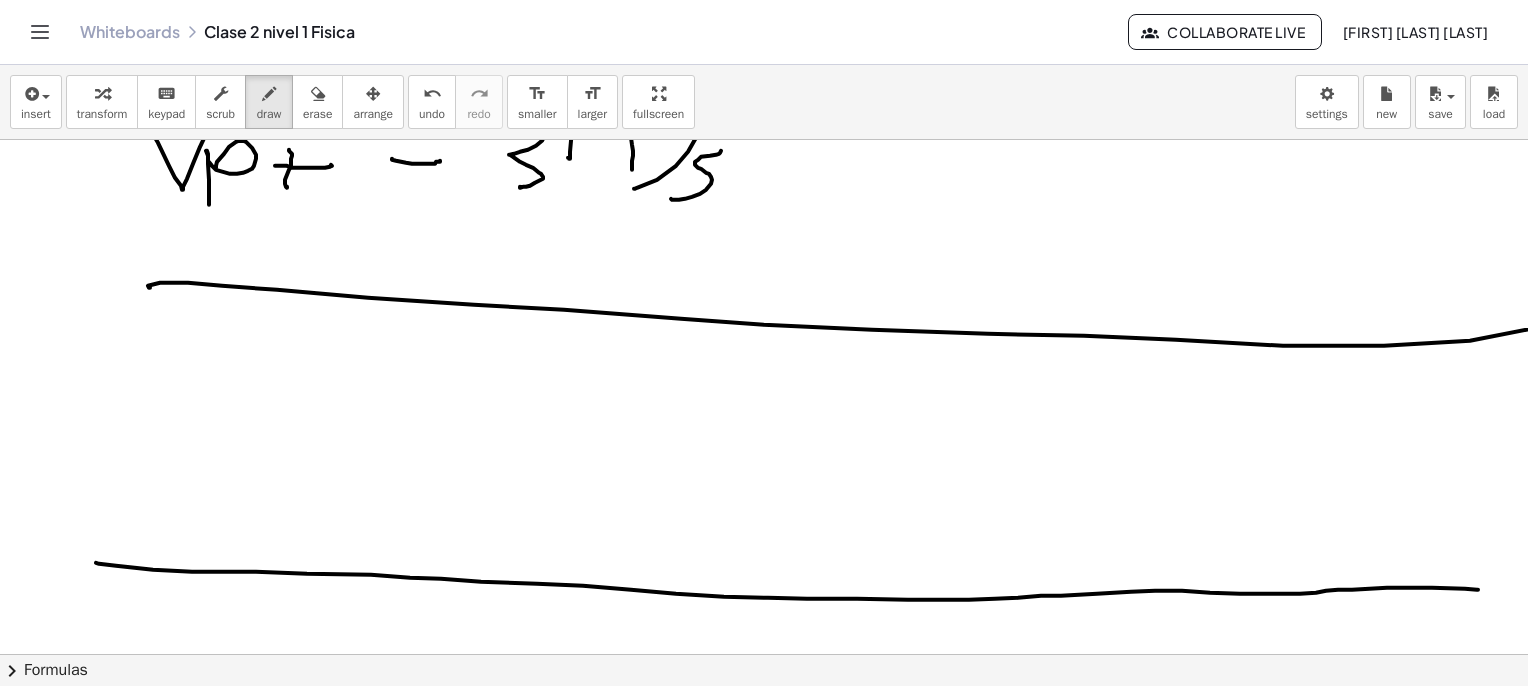 scroll, scrollTop: 4000, scrollLeft: 0, axis: vertical 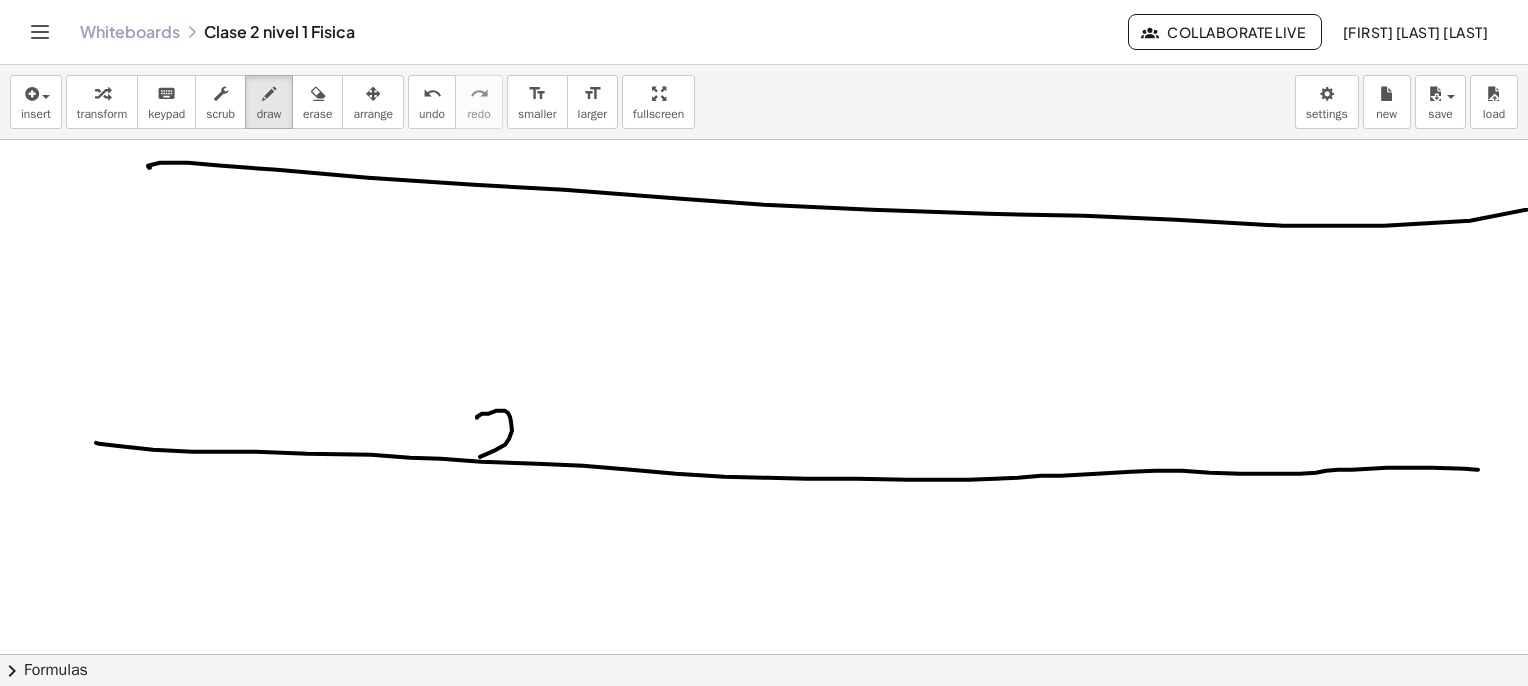 click at bounding box center [769, -1195] 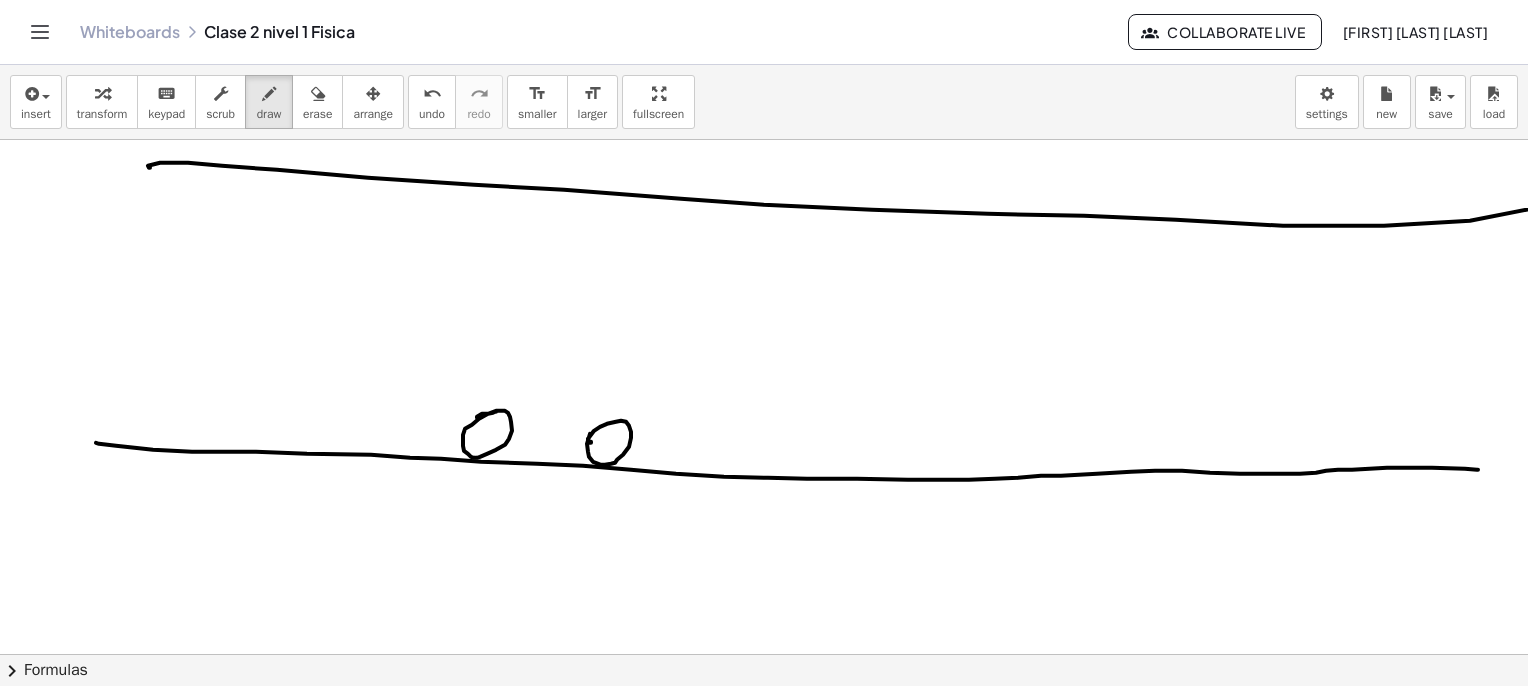 click at bounding box center [769, -1195] 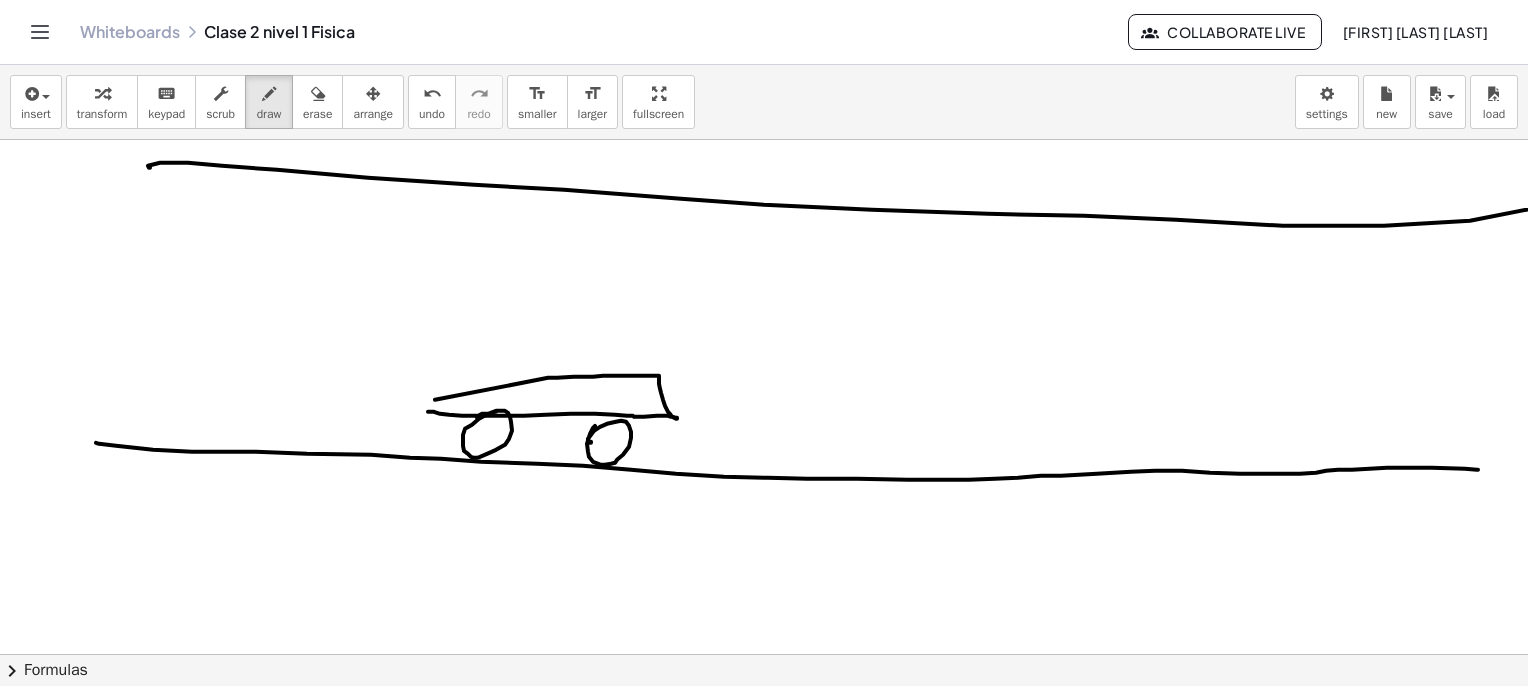 click at bounding box center [769, -1195] 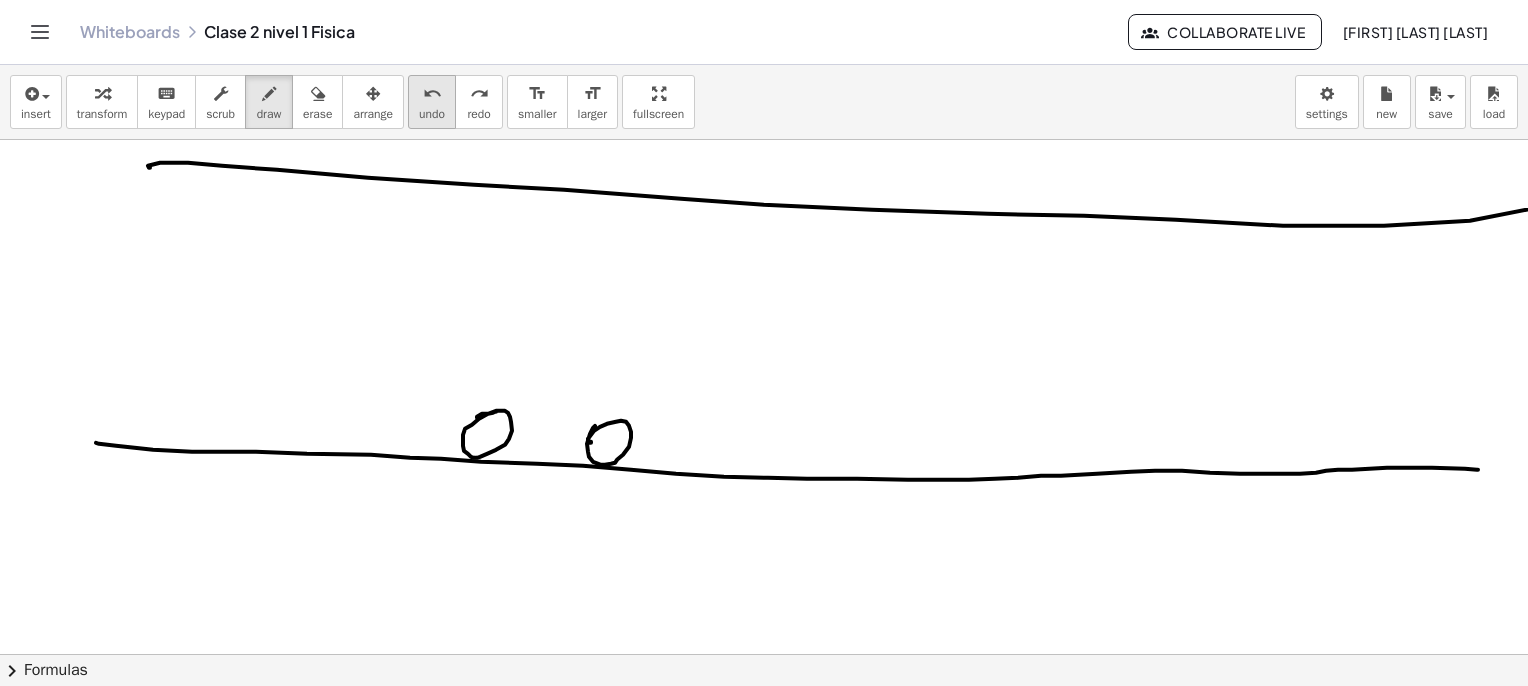 click on "undo" at bounding box center [432, 114] 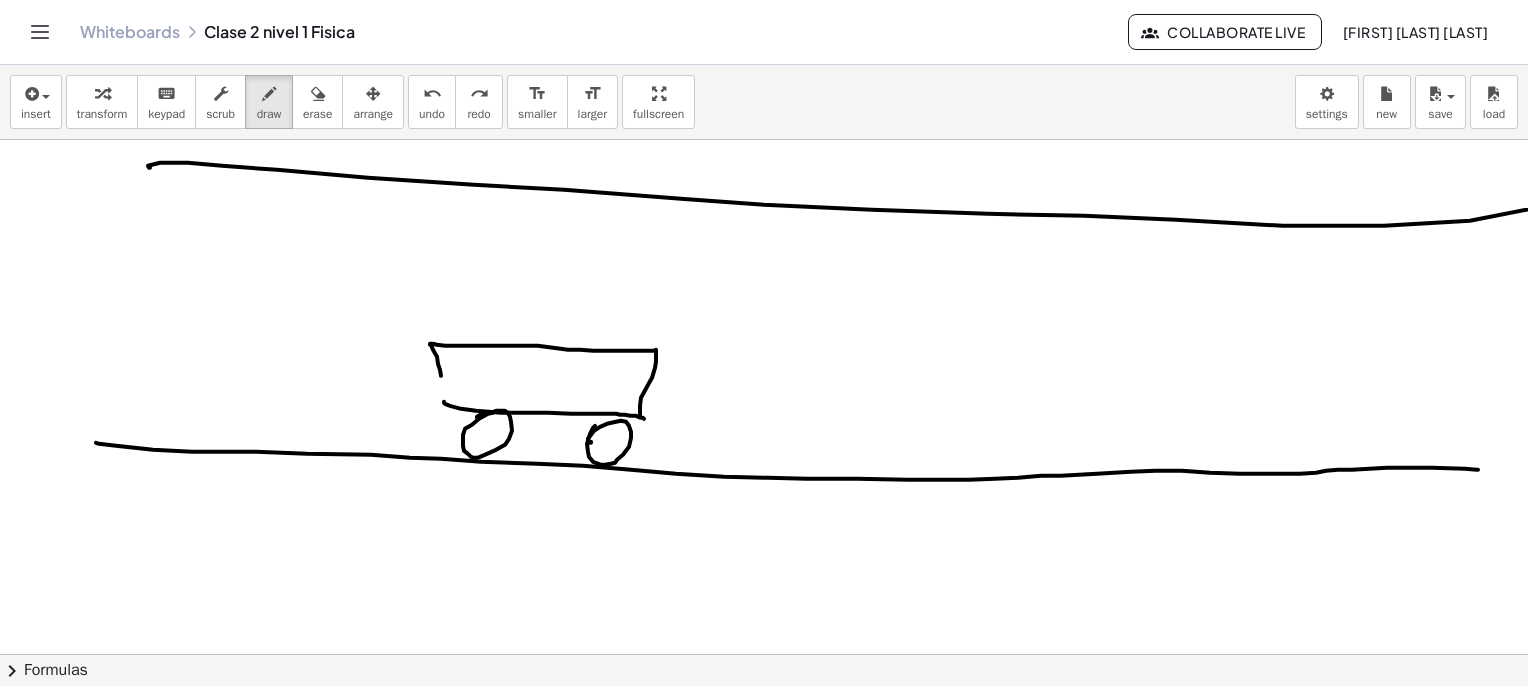 click at bounding box center [769, -1195] 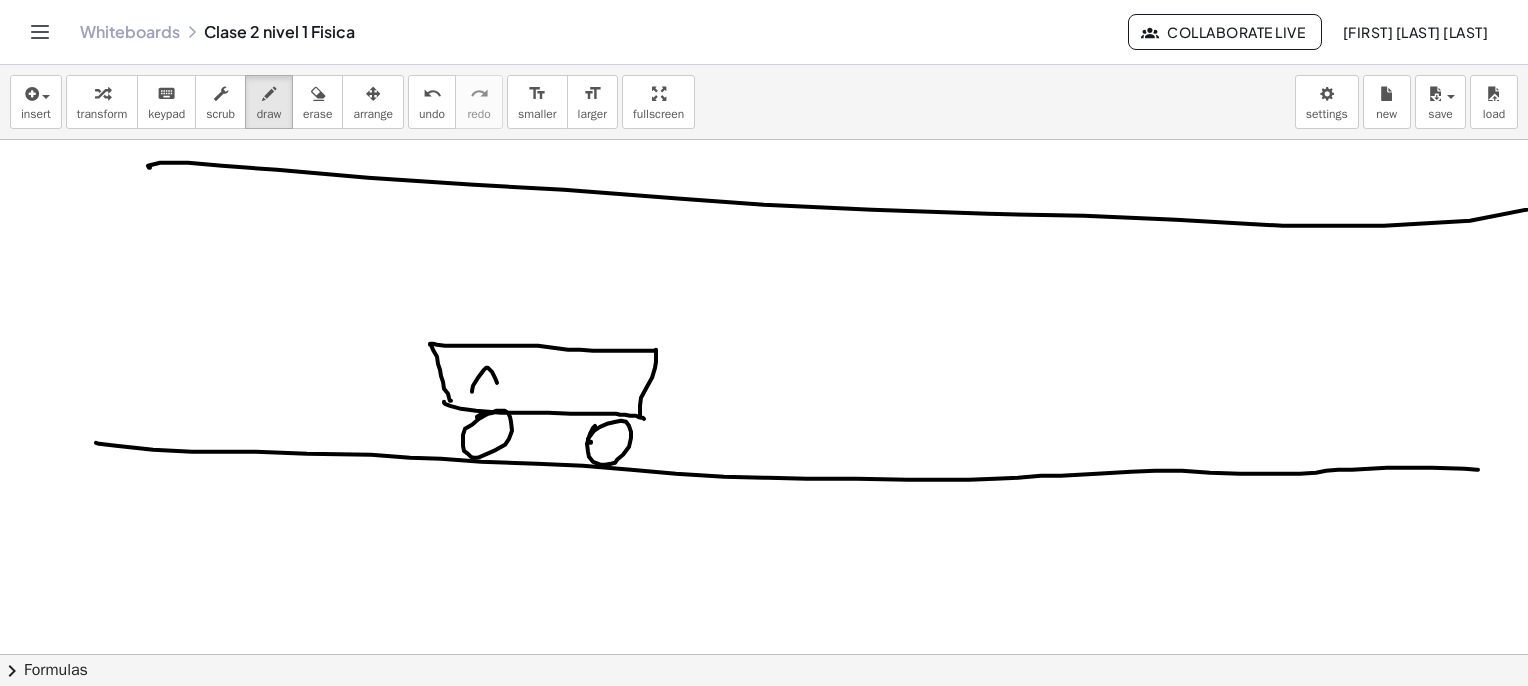 click at bounding box center [769, -1195] 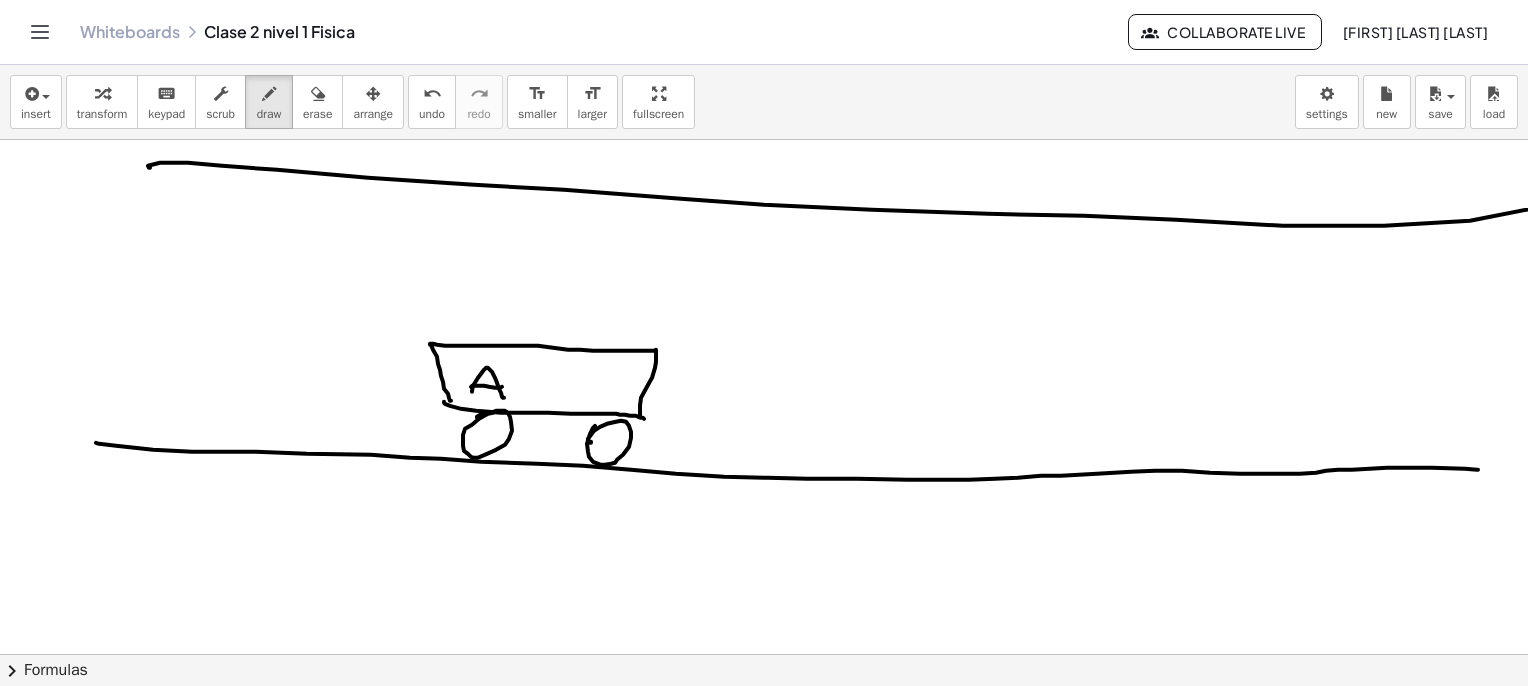 click at bounding box center (769, -1195) 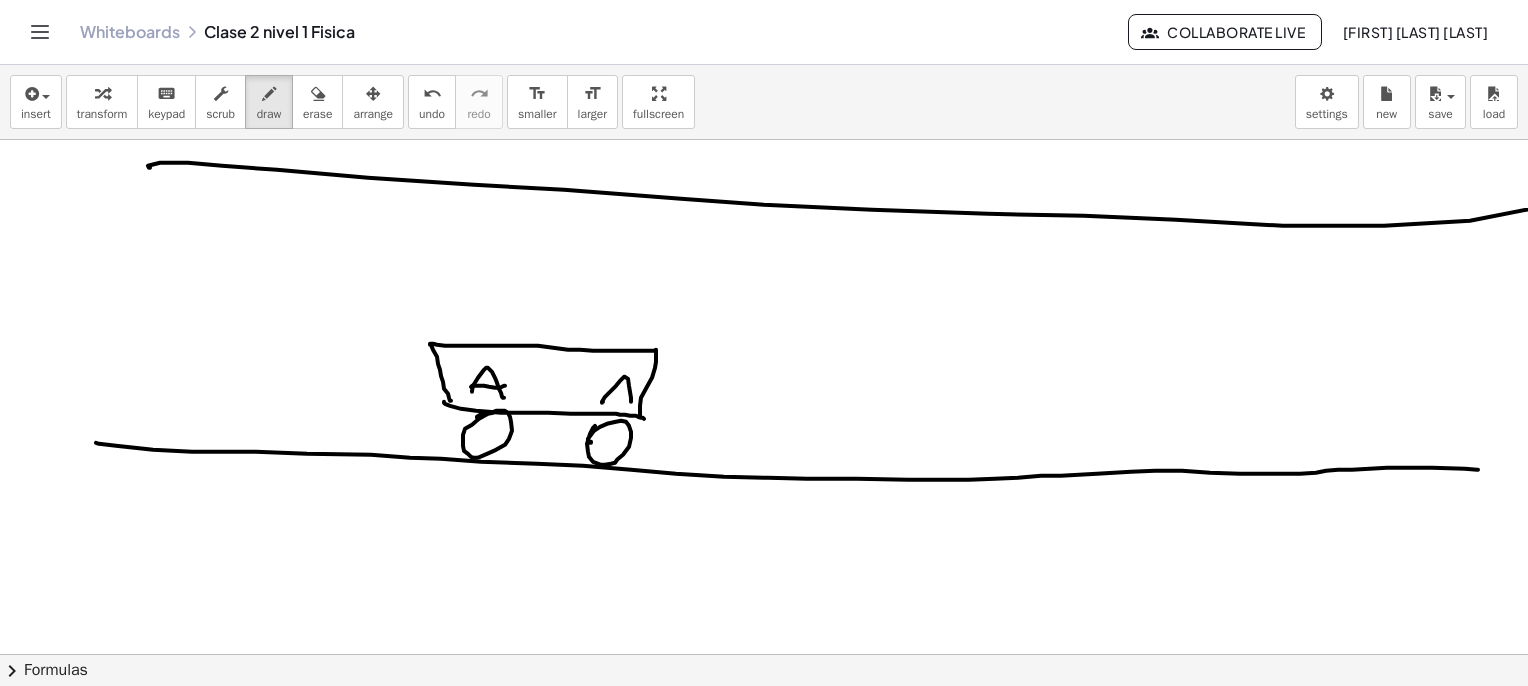 click at bounding box center (769, -1195) 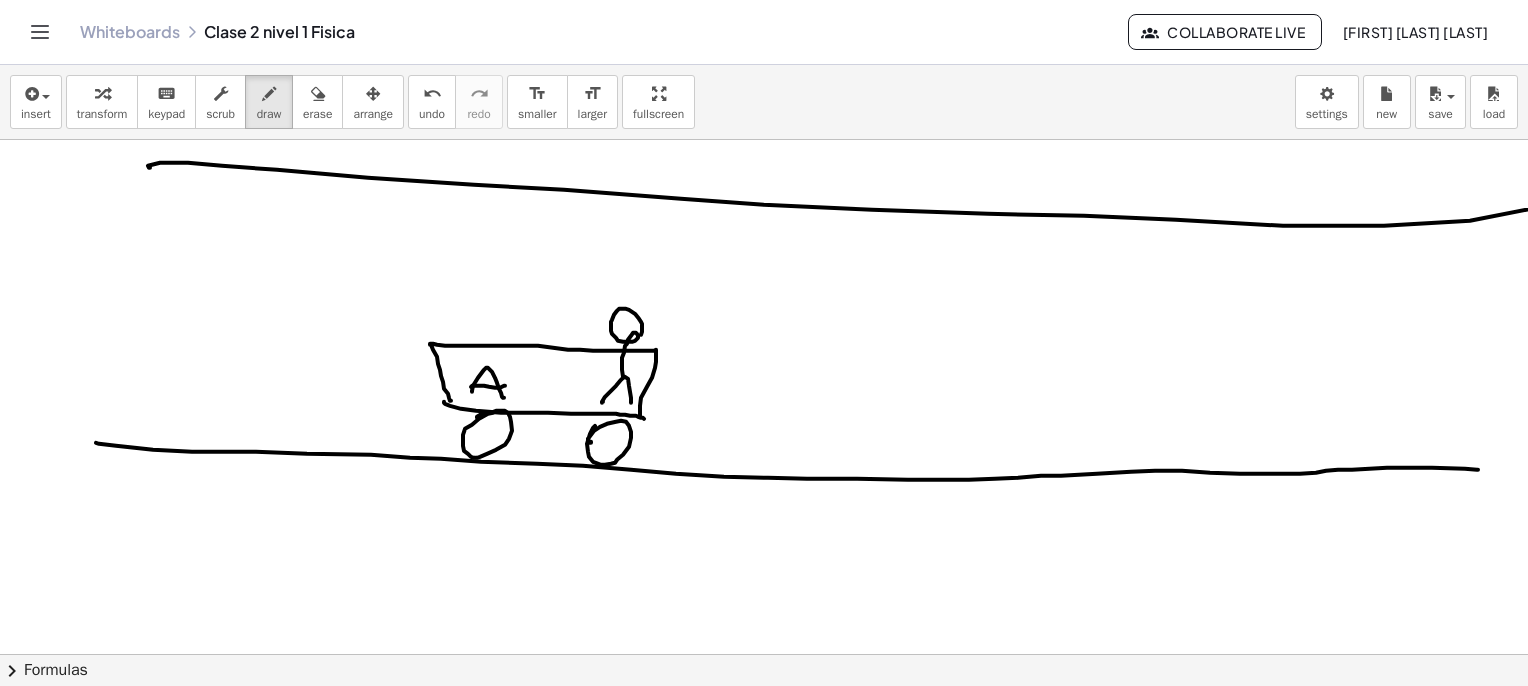 click at bounding box center (769, -1195) 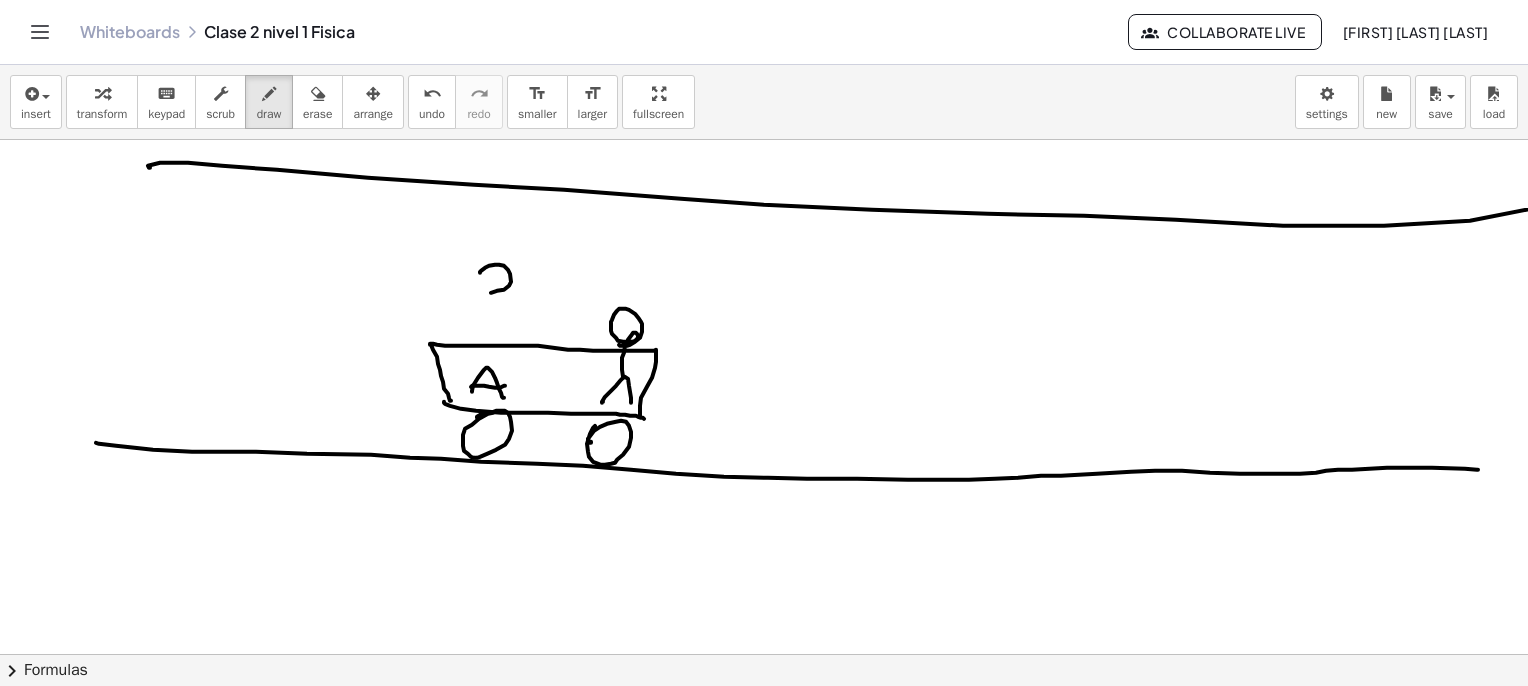 click at bounding box center [769, -1195] 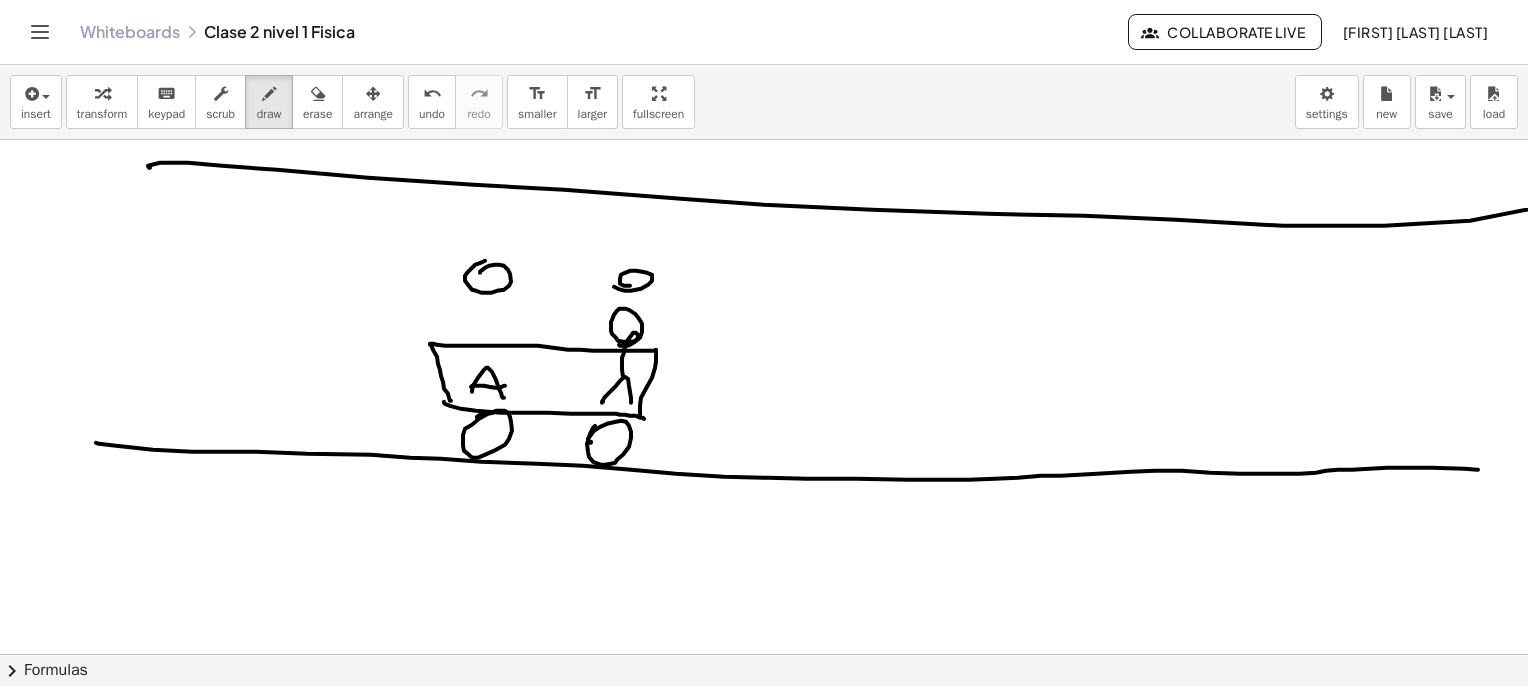 click at bounding box center [769, -1195] 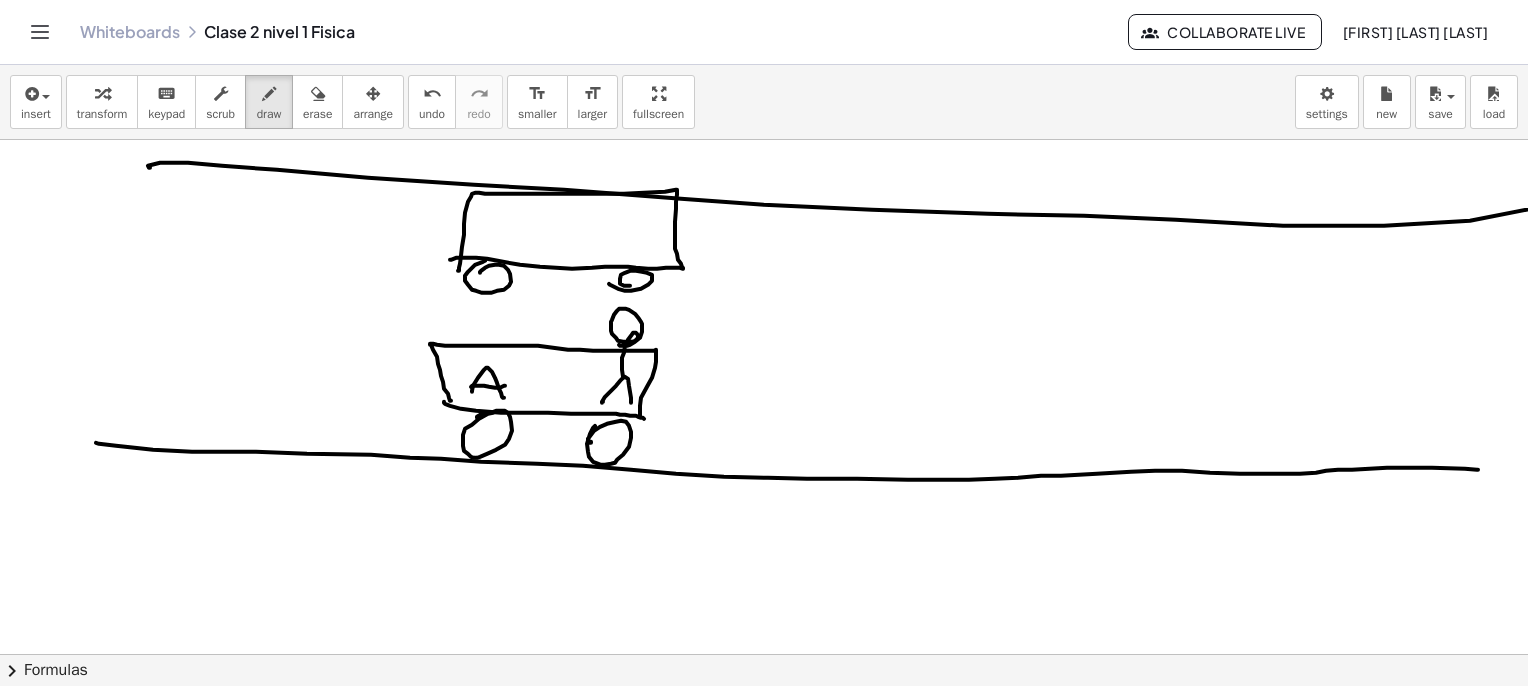 click at bounding box center [769, -1195] 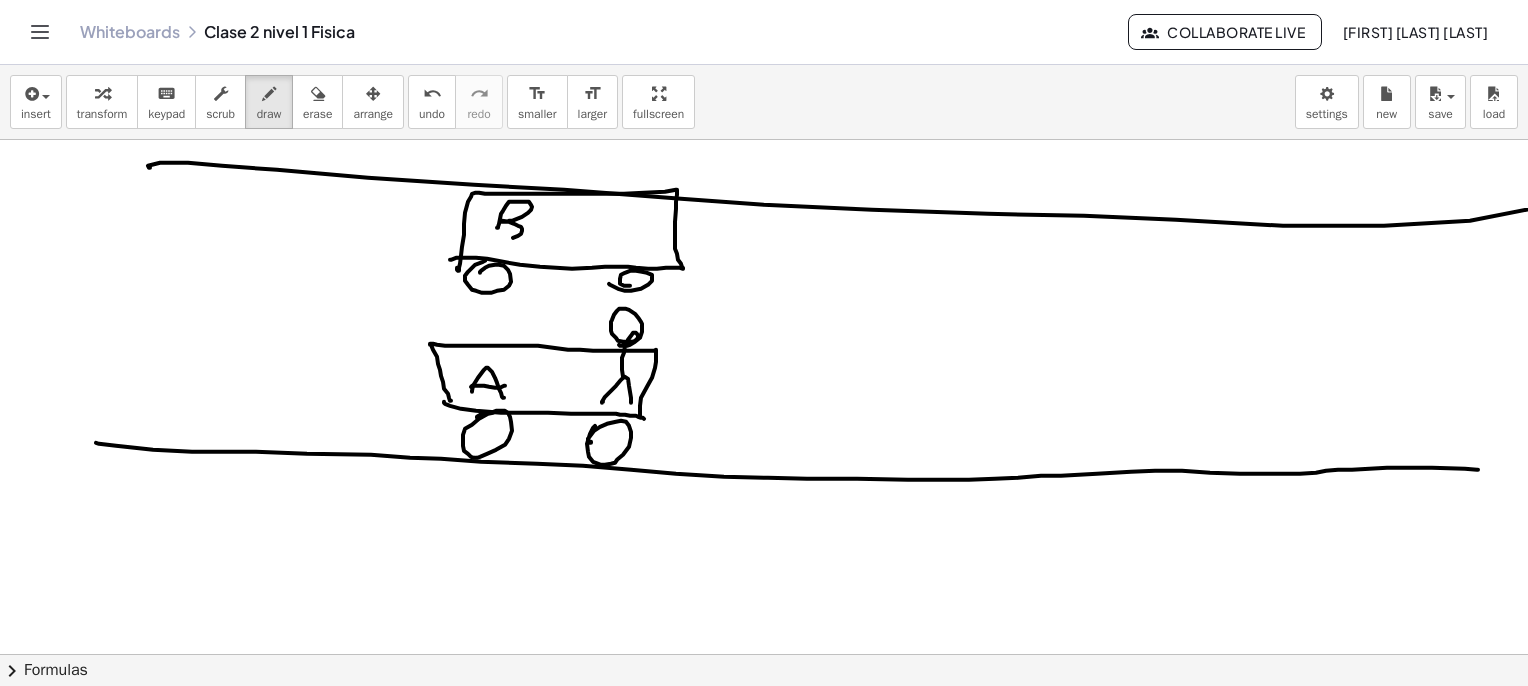 drag, startPoint x: 497, startPoint y: 227, endPoint x: 483, endPoint y: 237, distance: 17.20465 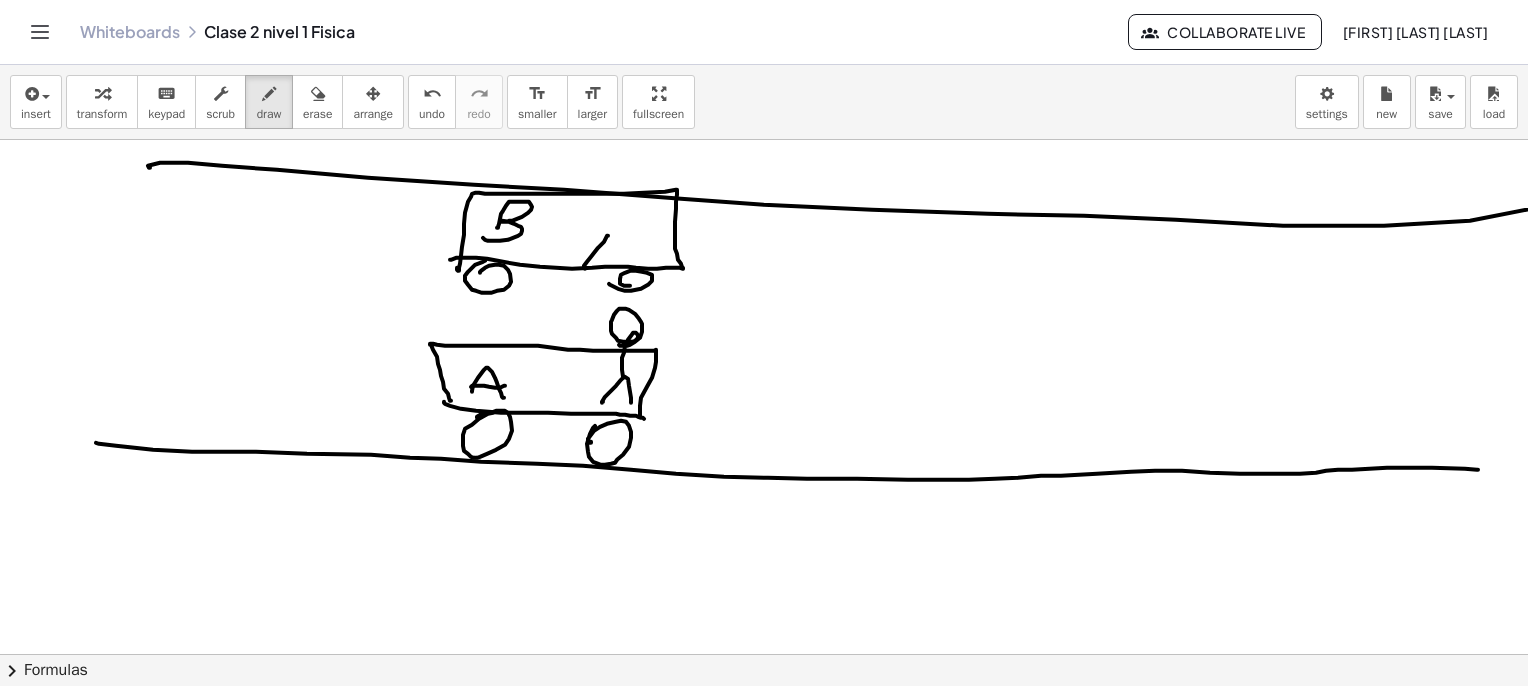 drag, startPoint x: 585, startPoint y: 268, endPoint x: 616, endPoint y: 263, distance: 31.400637 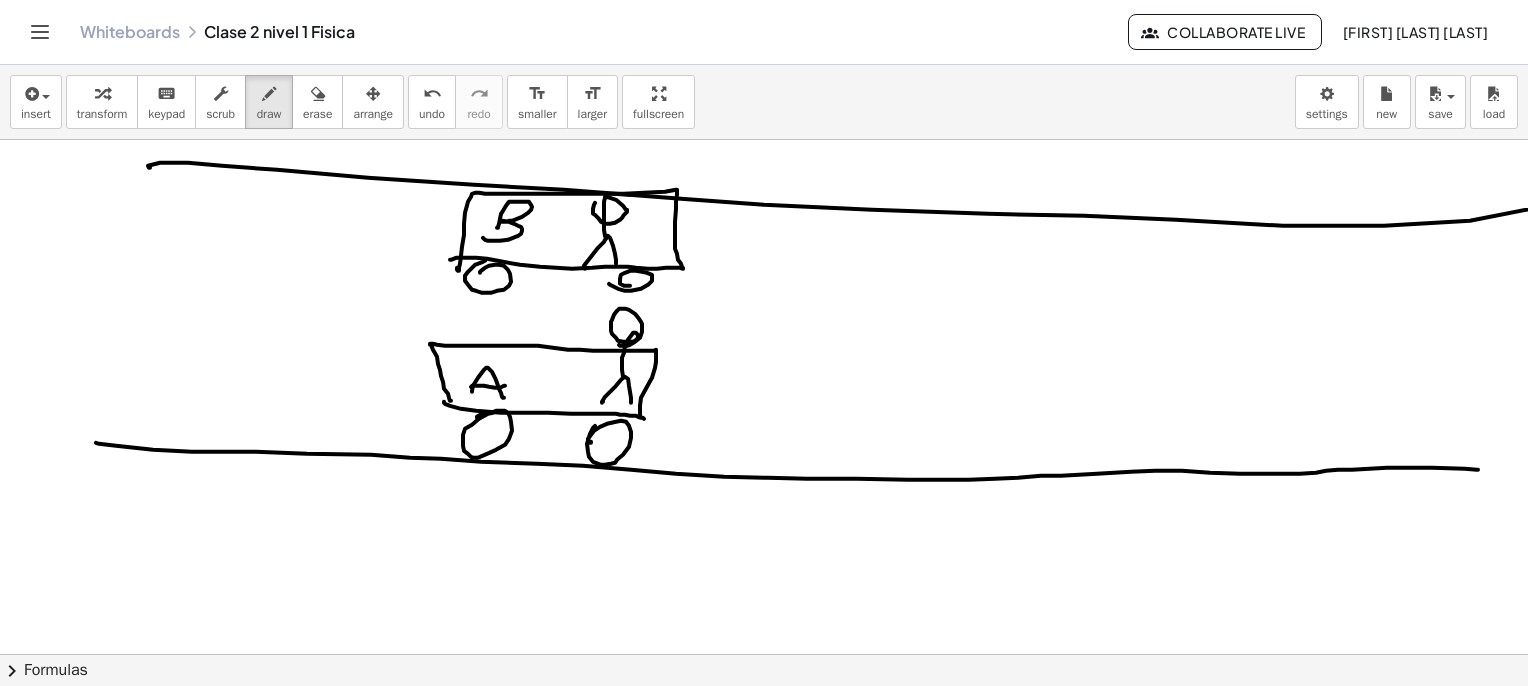 drag, startPoint x: 604, startPoint y: 221, endPoint x: 607, endPoint y: 210, distance: 11.401754 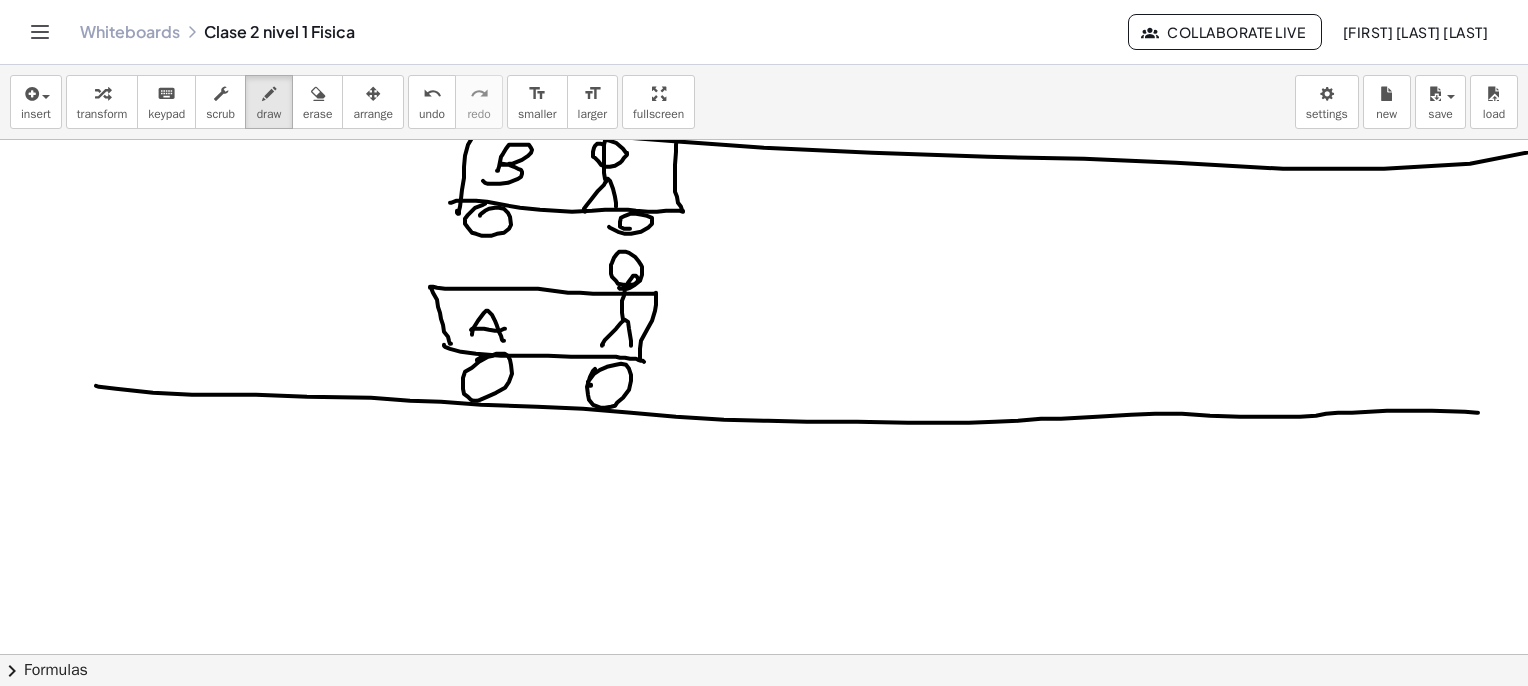 scroll, scrollTop: 4100, scrollLeft: 0, axis: vertical 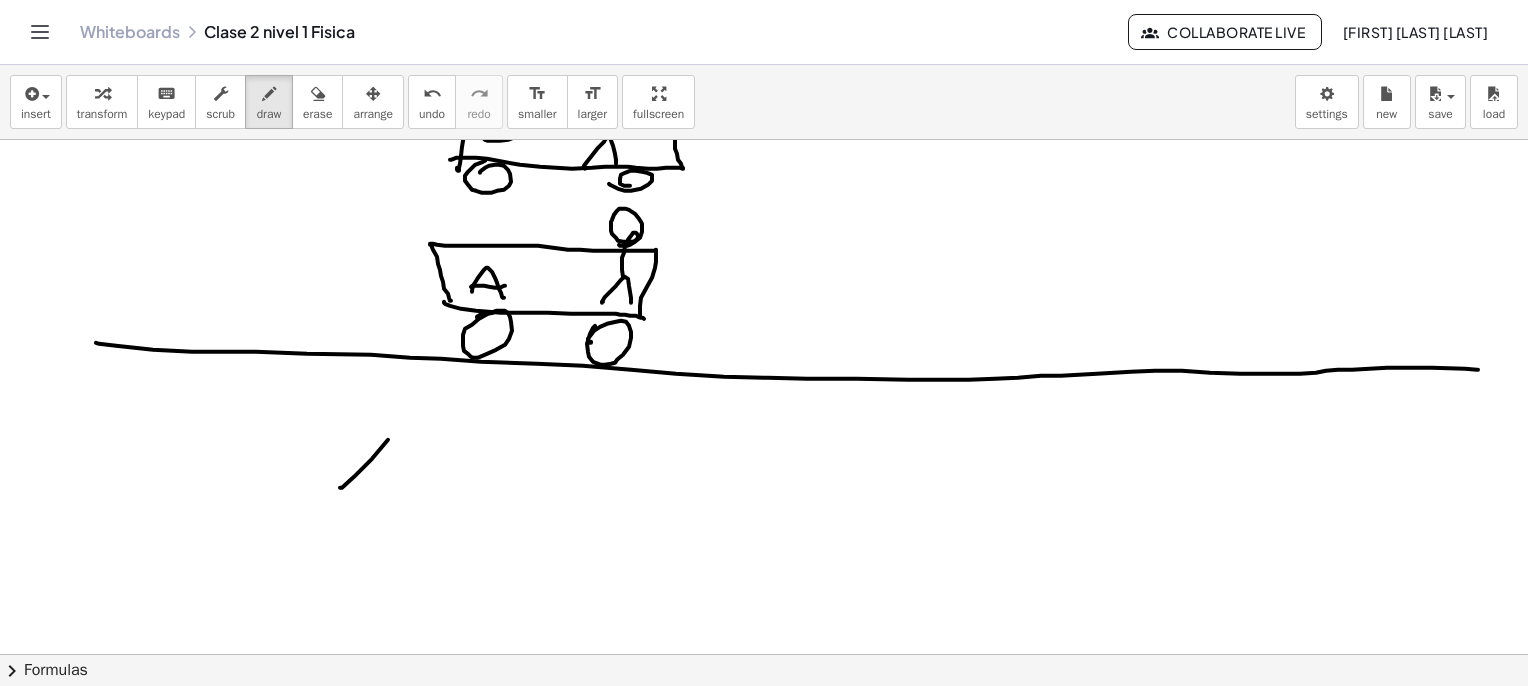 drag, startPoint x: 340, startPoint y: 487, endPoint x: 389, endPoint y: 487, distance: 49 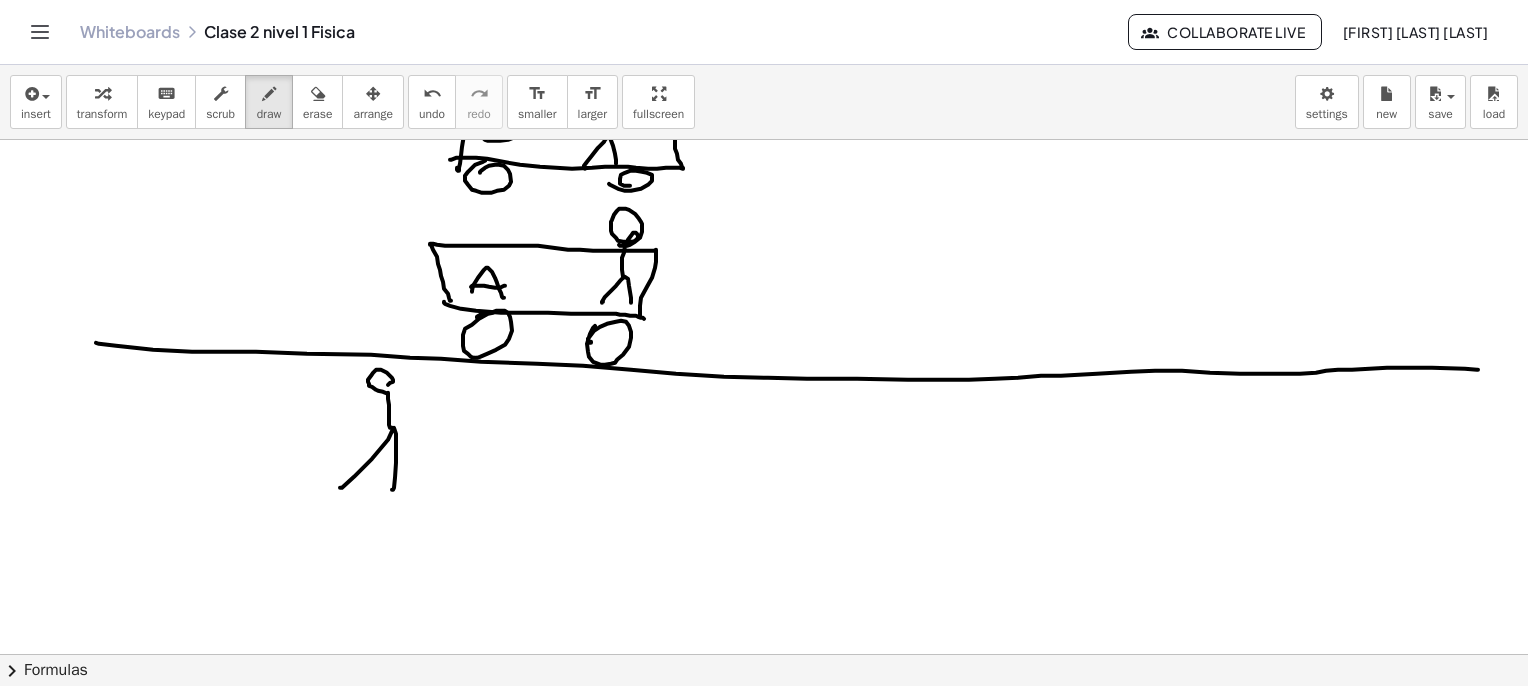 drag, startPoint x: 393, startPoint y: 429, endPoint x: 375, endPoint y: 382, distance: 50.32892 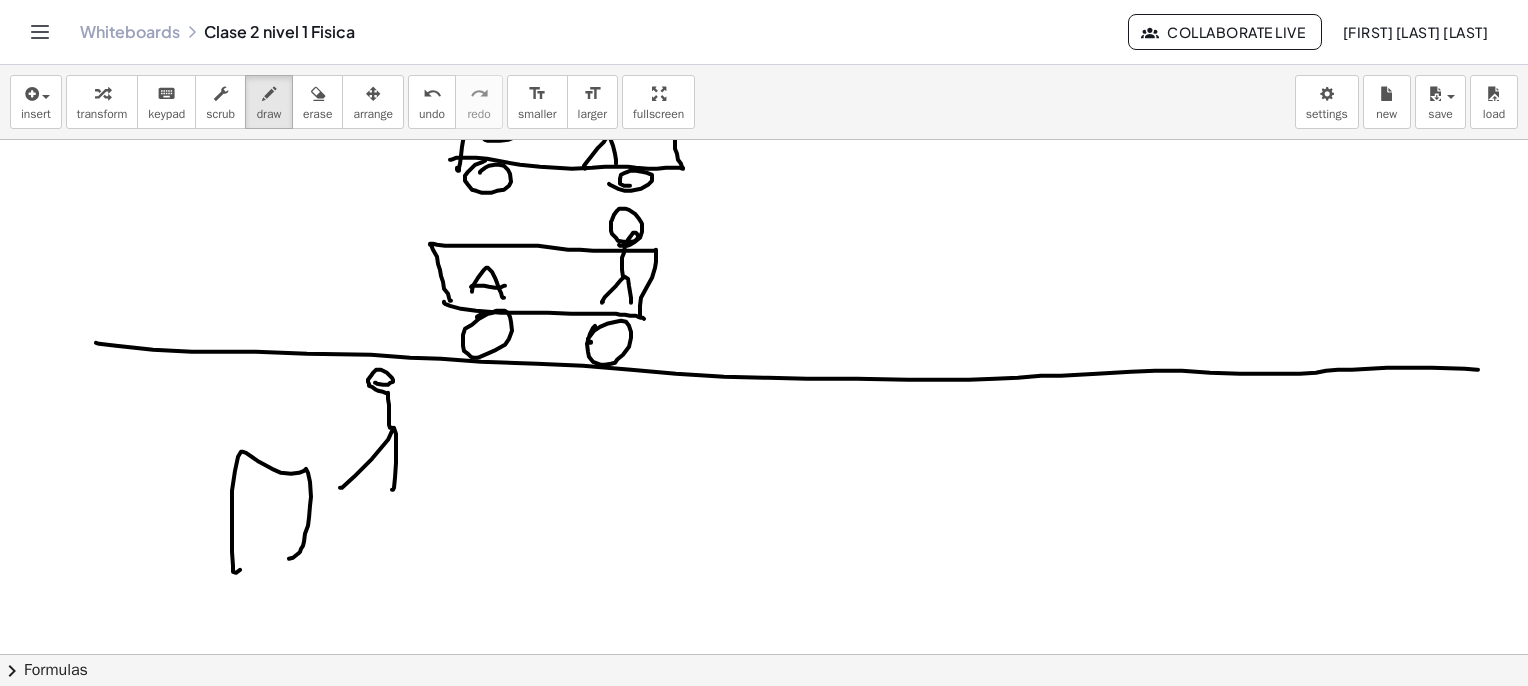 drag, startPoint x: 236, startPoint y: 572, endPoint x: 233, endPoint y: 545, distance: 27.166155 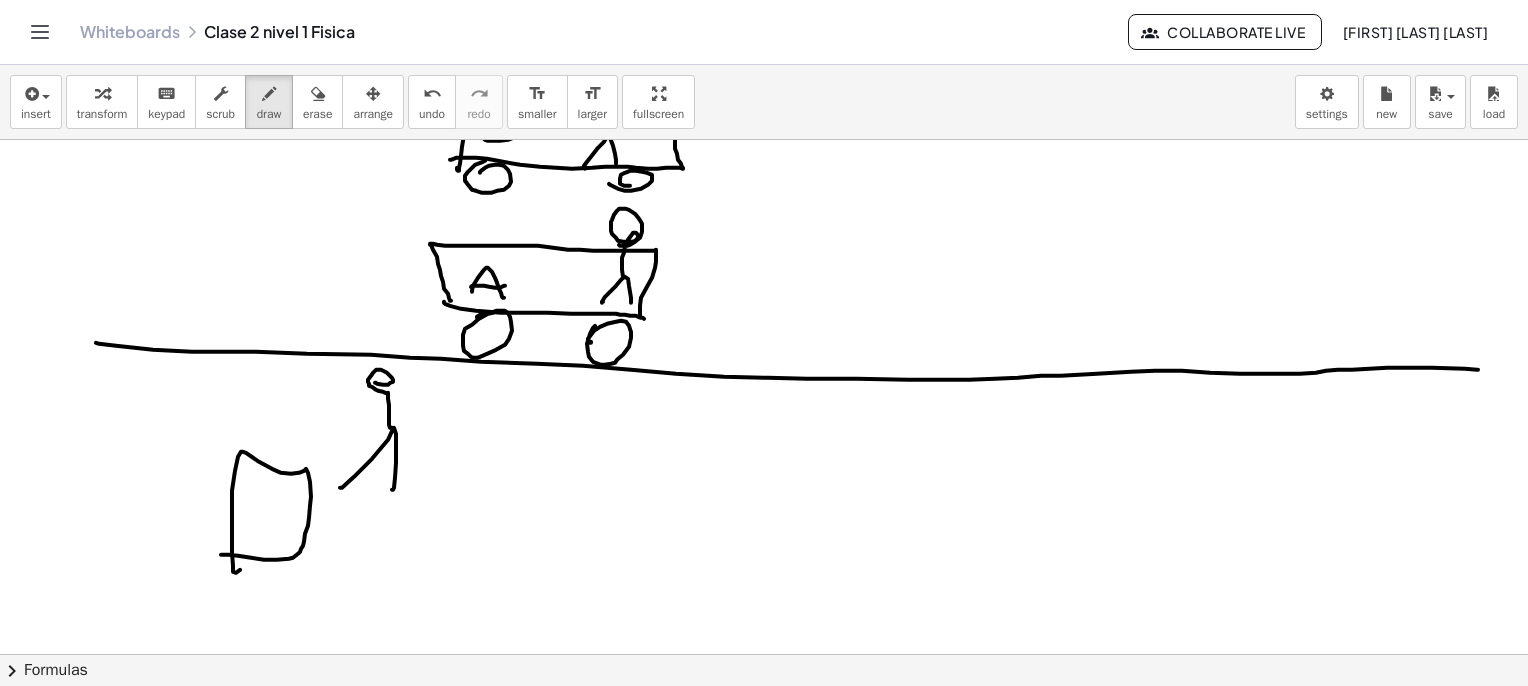 scroll, scrollTop: 4000, scrollLeft: 0, axis: vertical 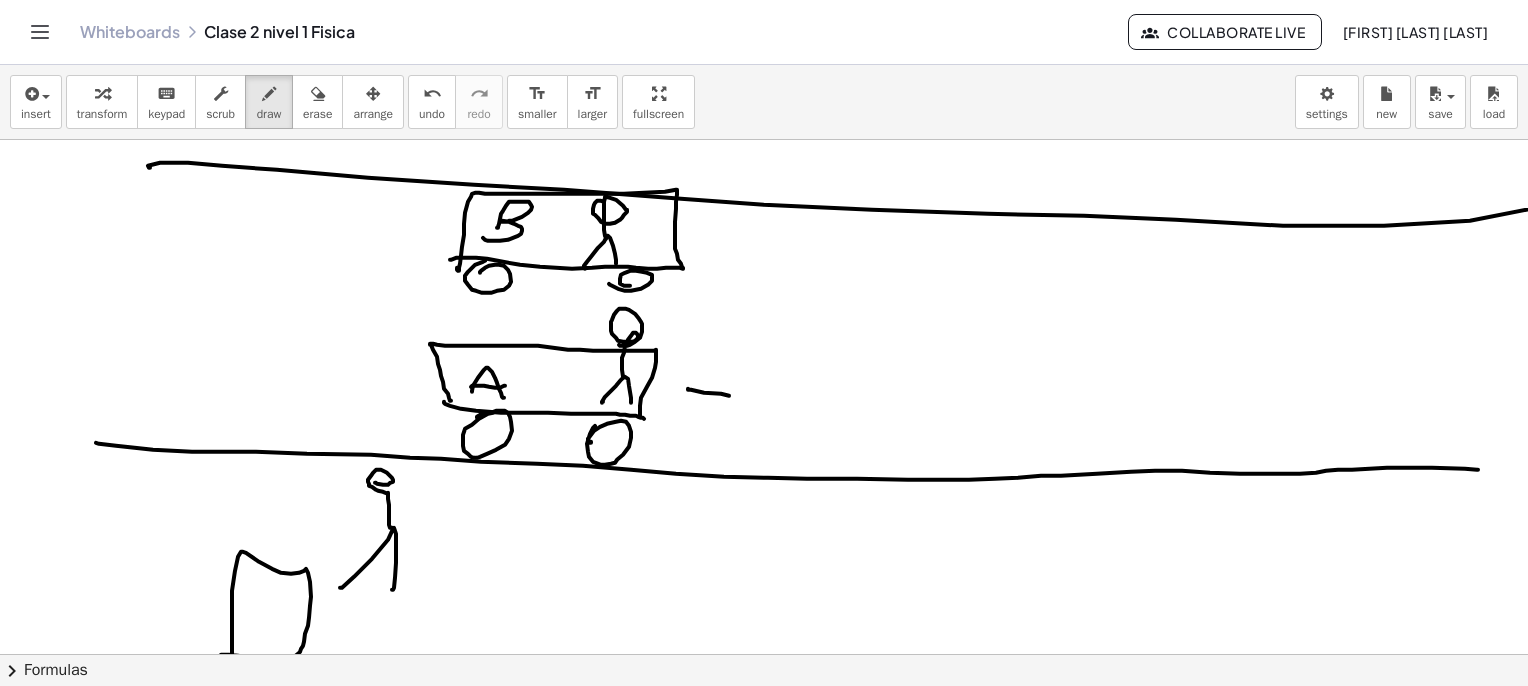 drag, startPoint x: 688, startPoint y: 389, endPoint x: 740, endPoint y: 367, distance: 56.462376 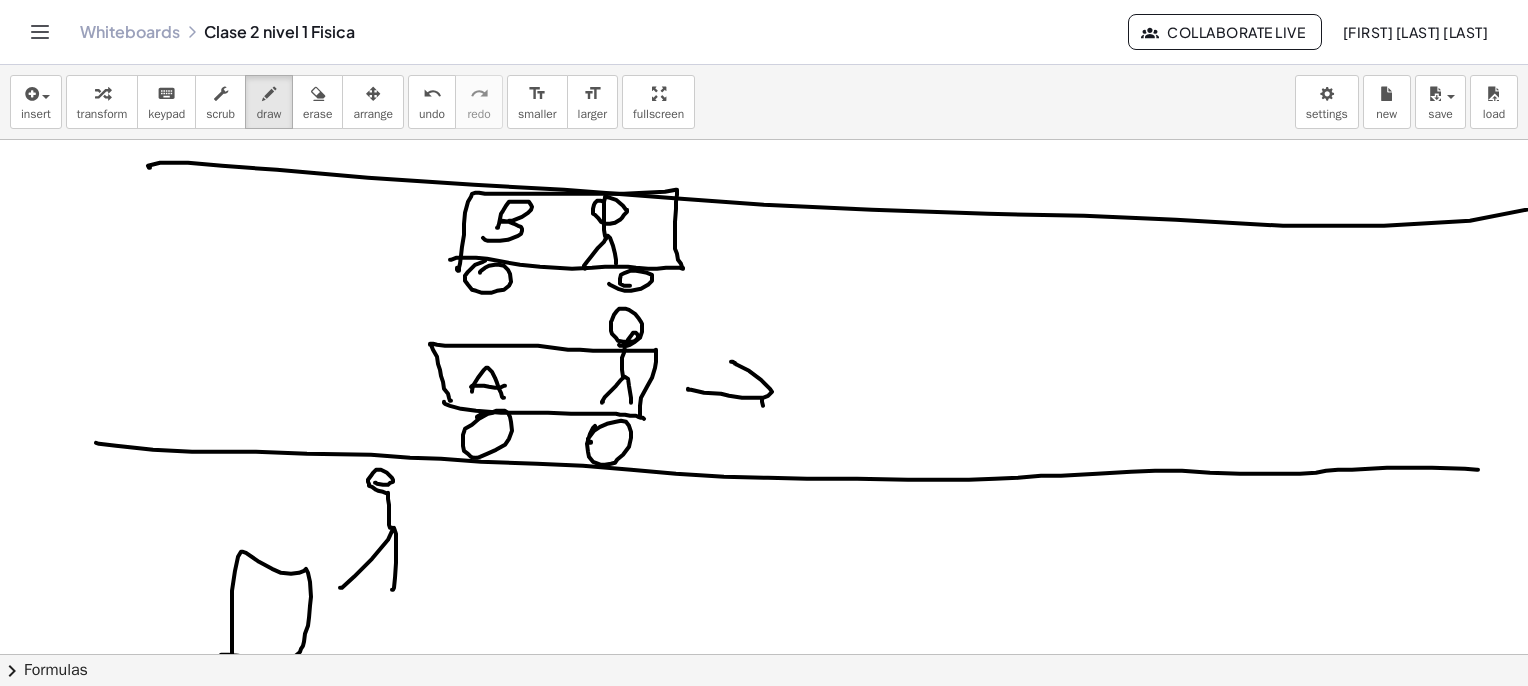 click at bounding box center [769, -1195] 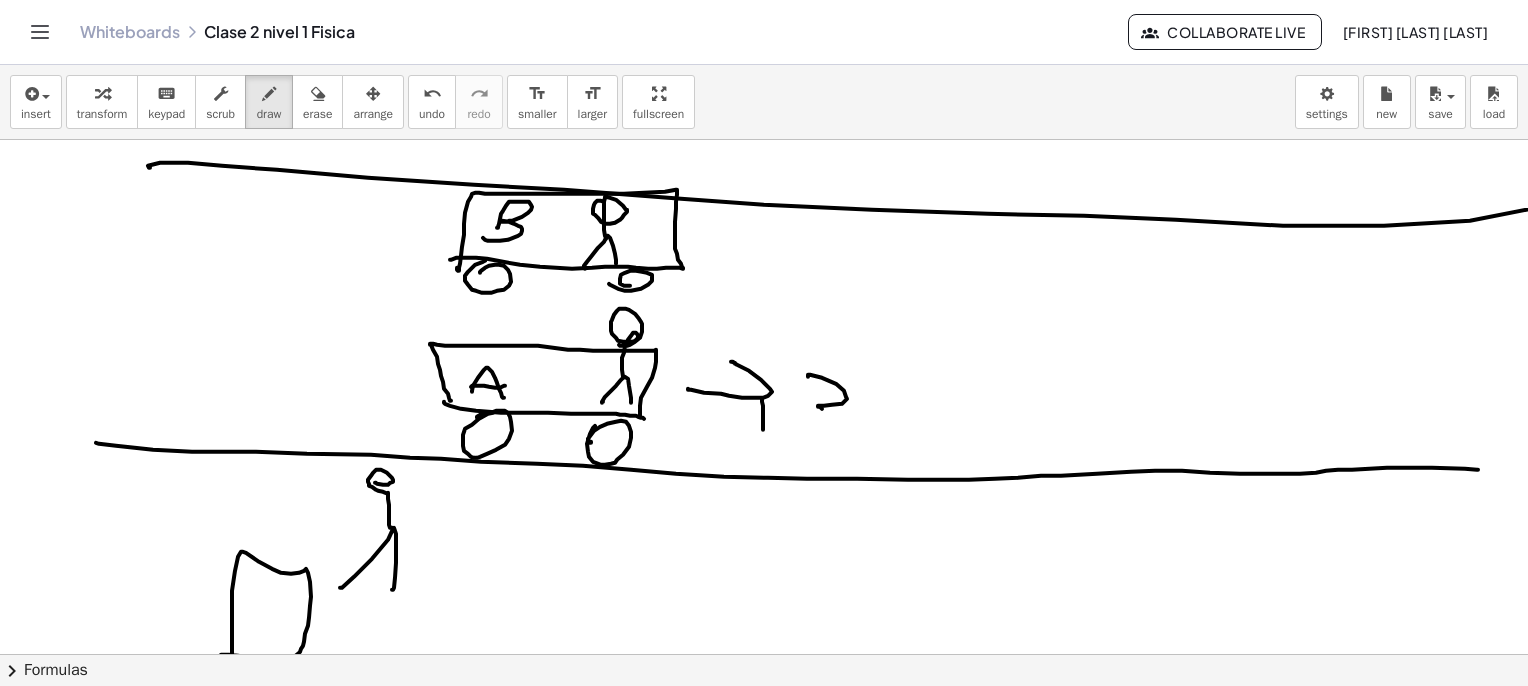 click at bounding box center (769, -1195) 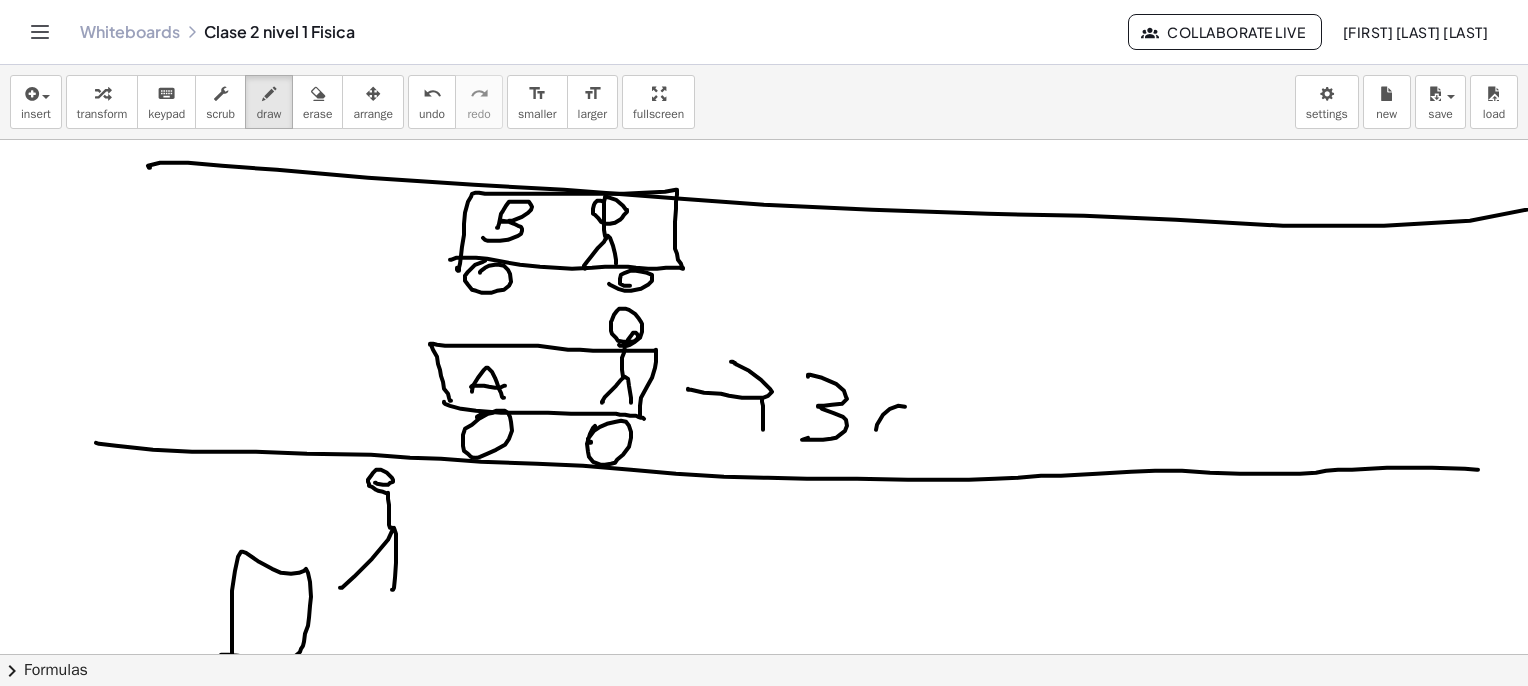 click at bounding box center [769, -1195] 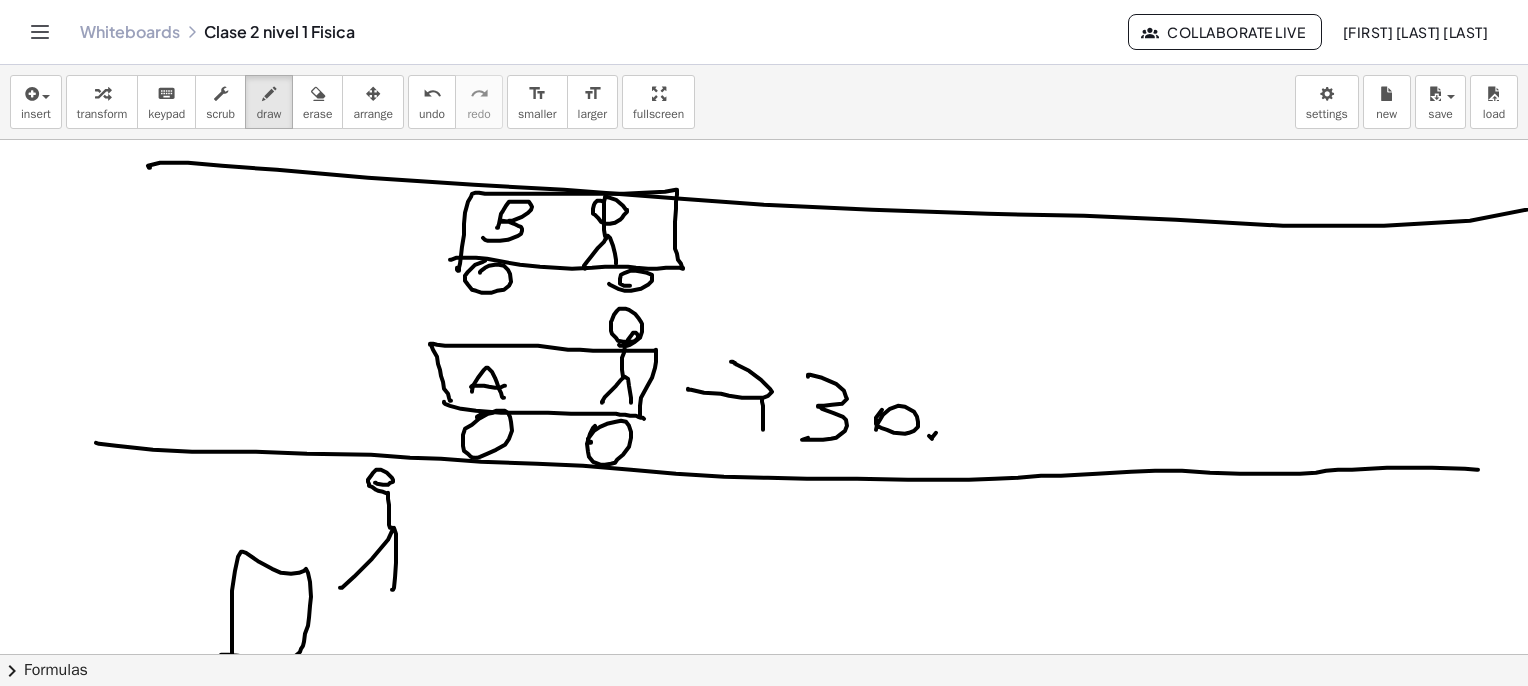 click at bounding box center (769, -1195) 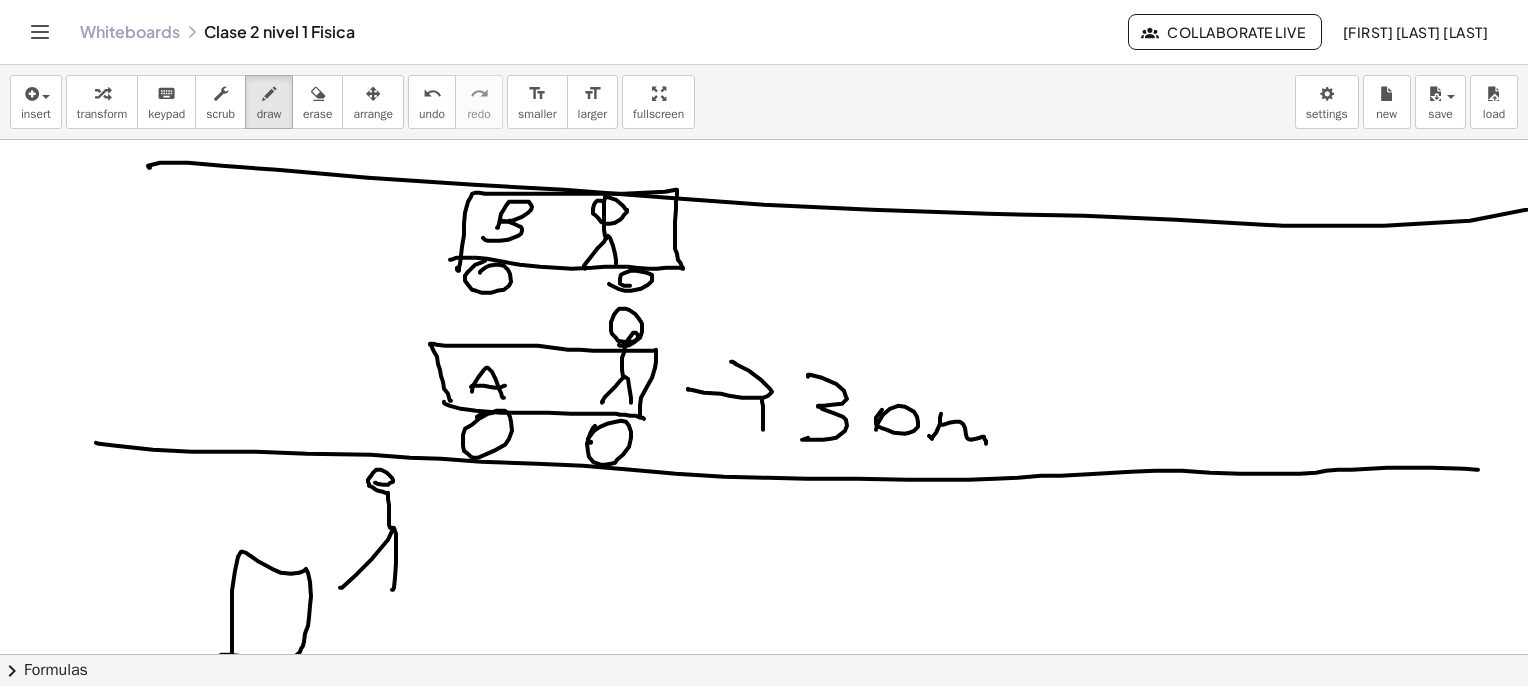 click at bounding box center [769, -1195] 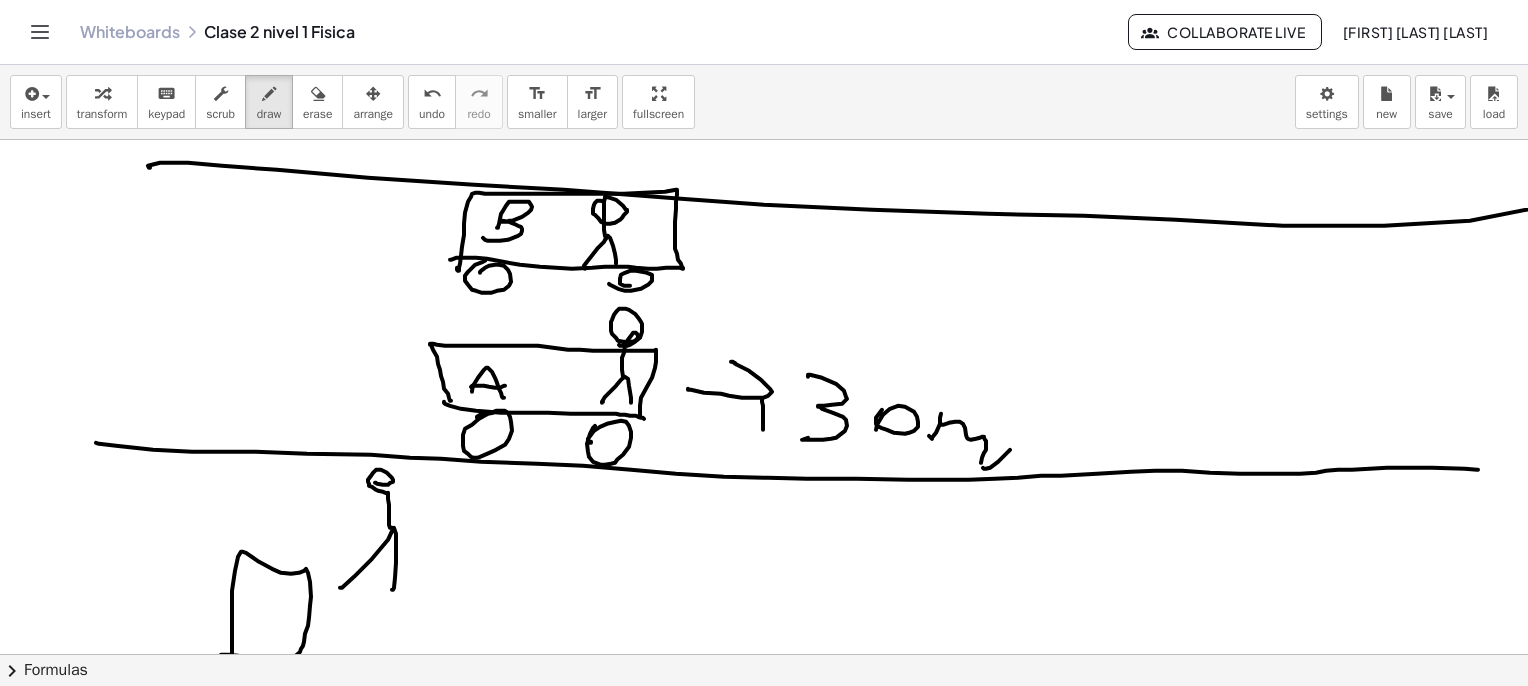 click at bounding box center (769, -1195) 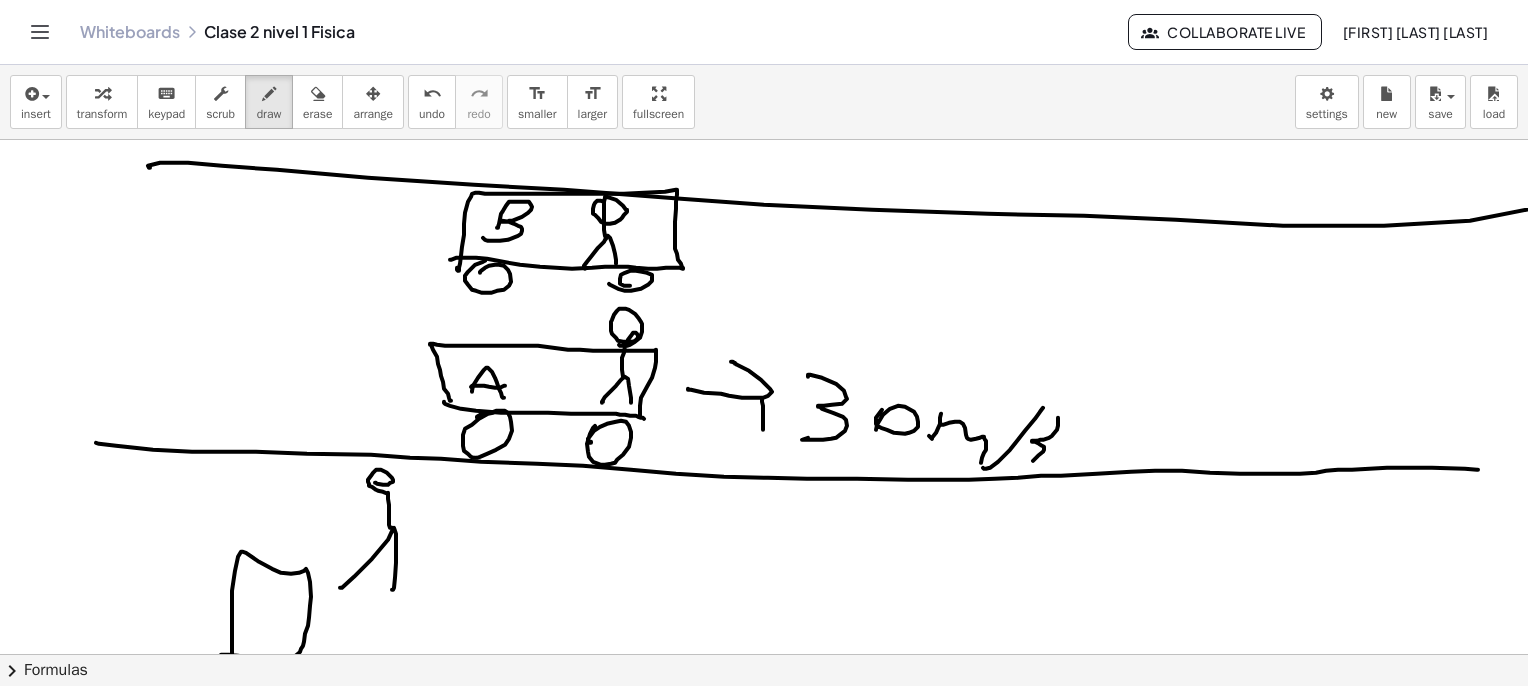 click at bounding box center [769, -1195] 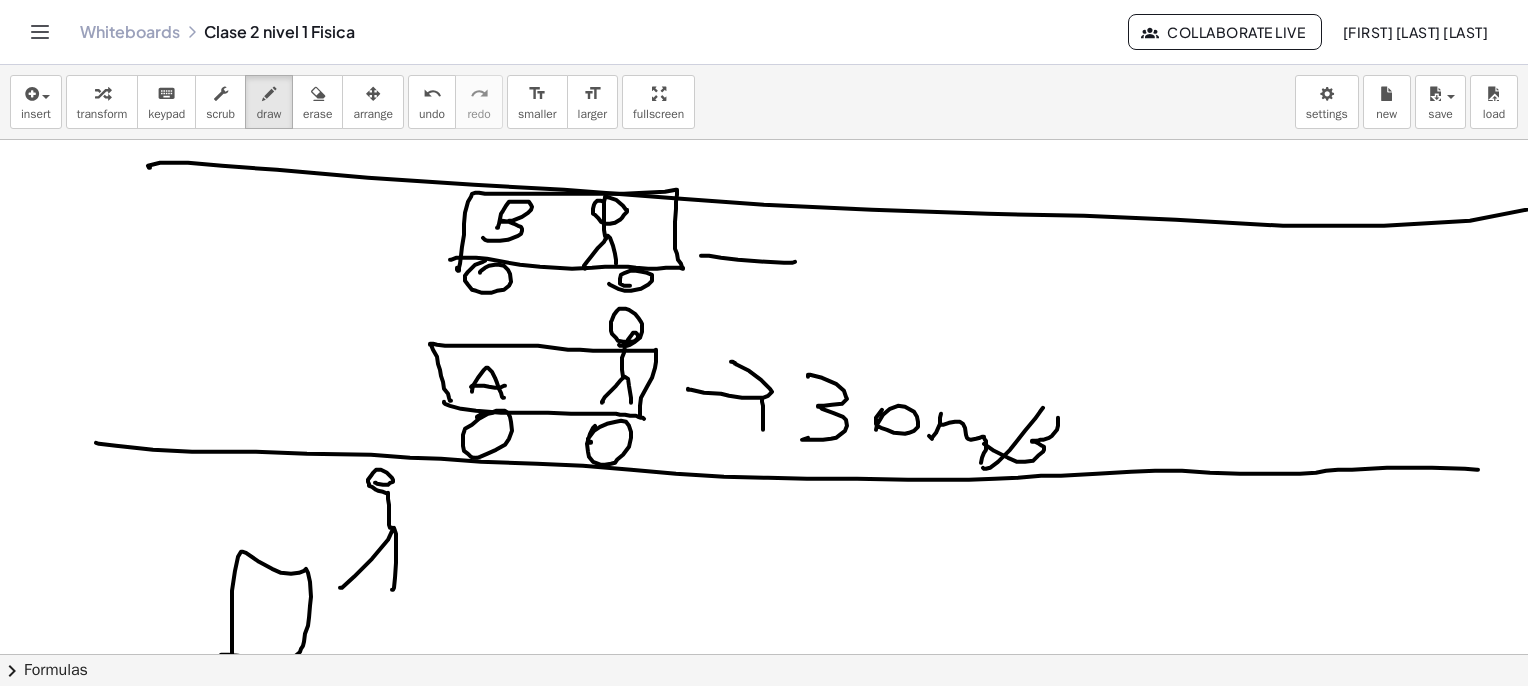 click at bounding box center [769, -1195] 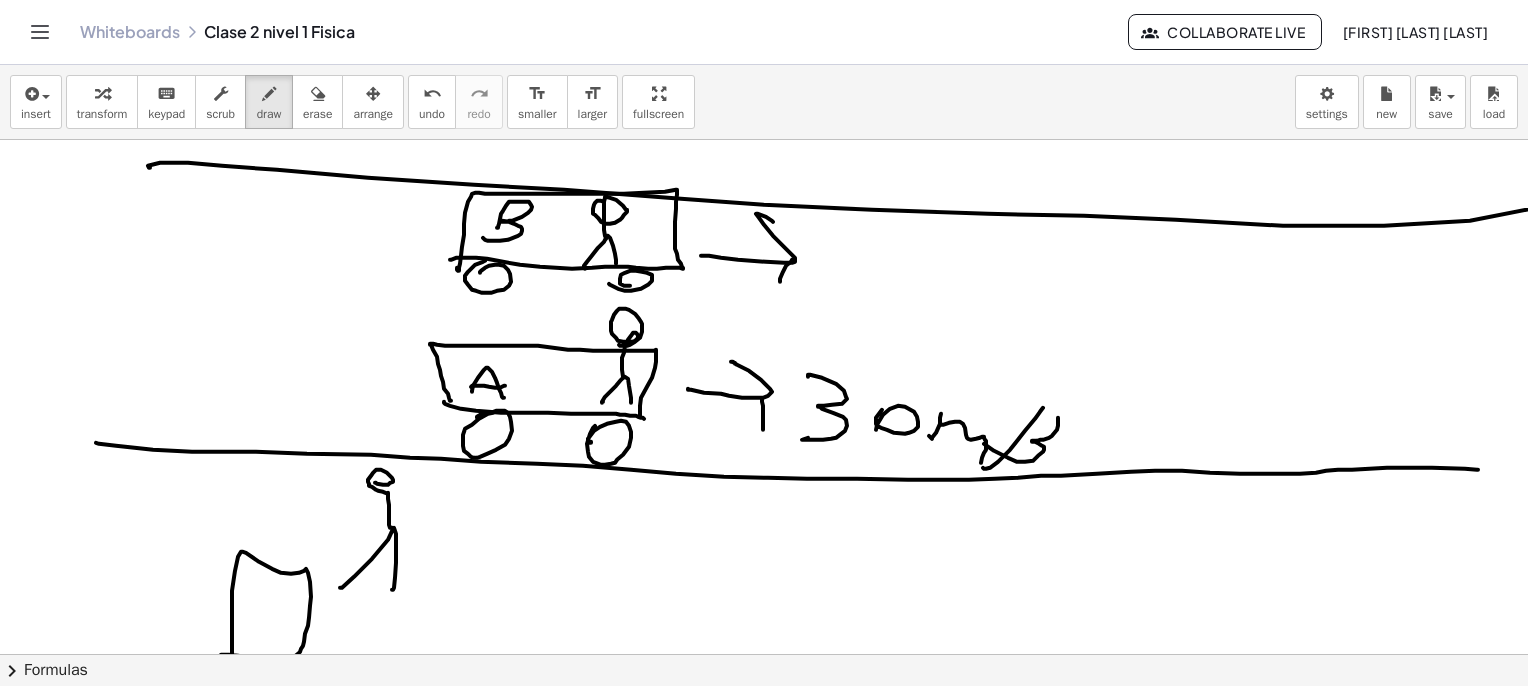 click at bounding box center (769, -1195) 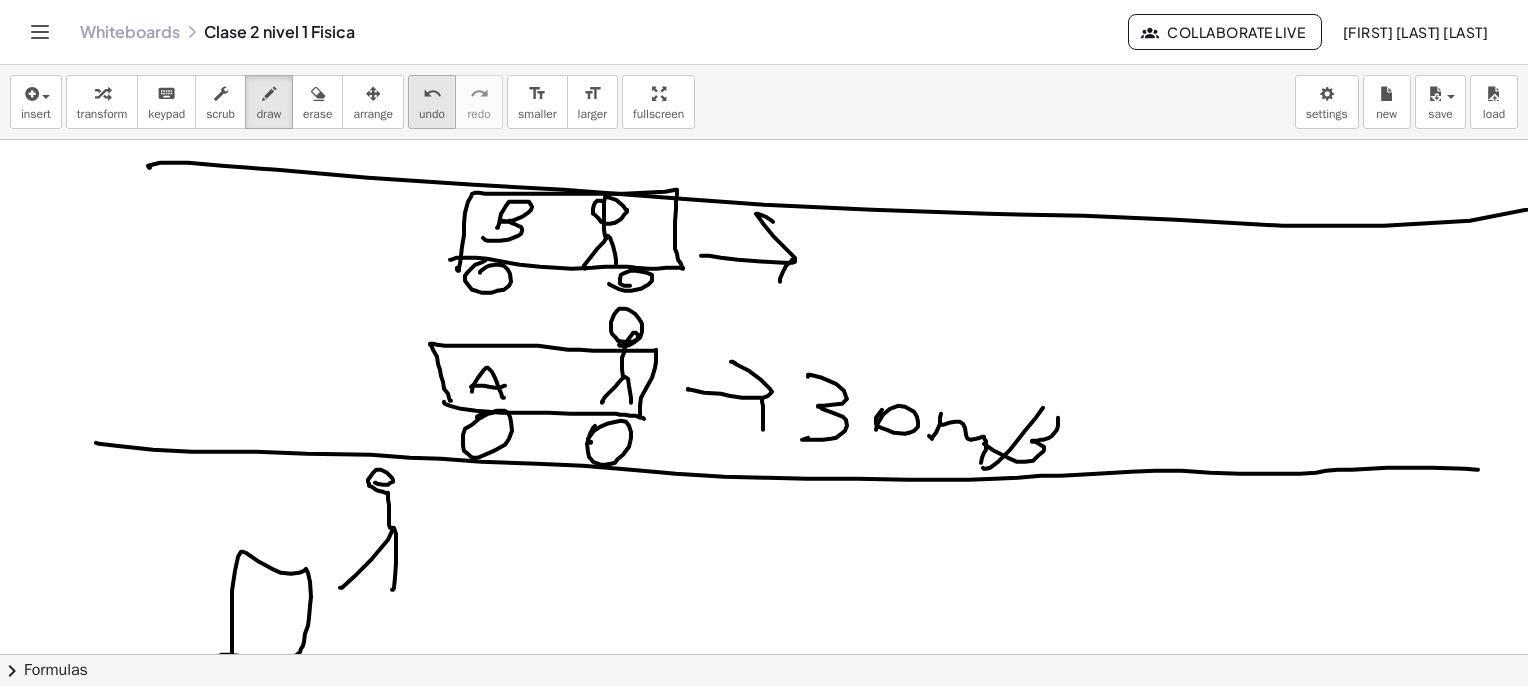 click on "undo undo" at bounding box center (432, 102) 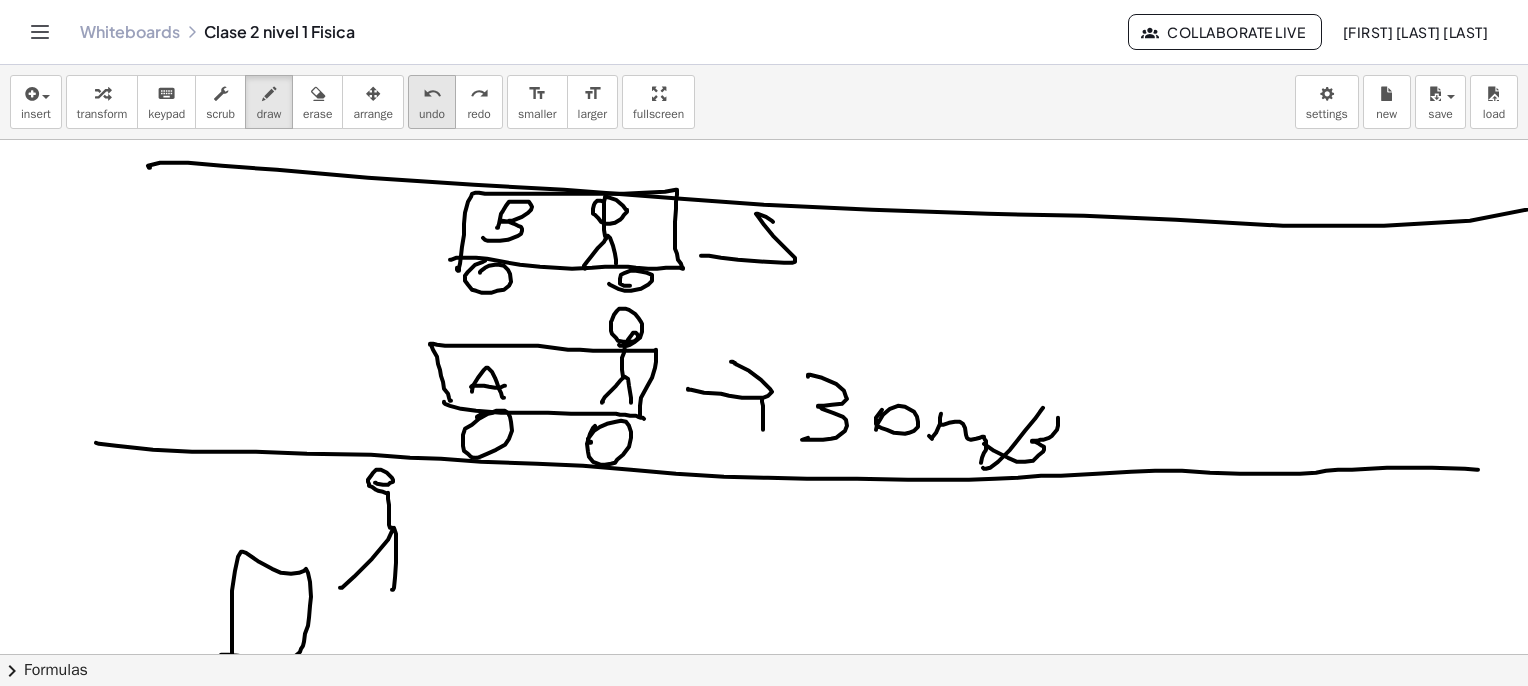 click on "undo undo" at bounding box center [432, 102] 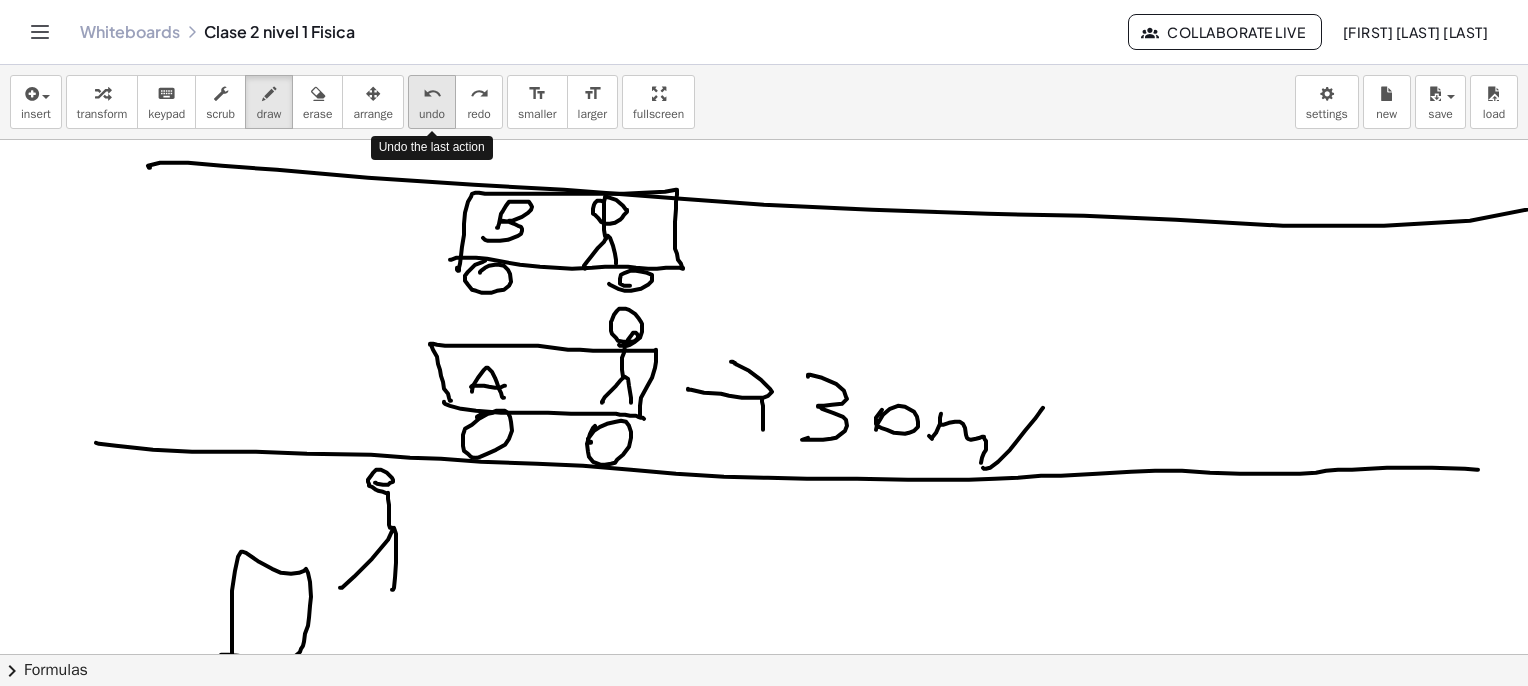 click on "undo undo" at bounding box center (432, 102) 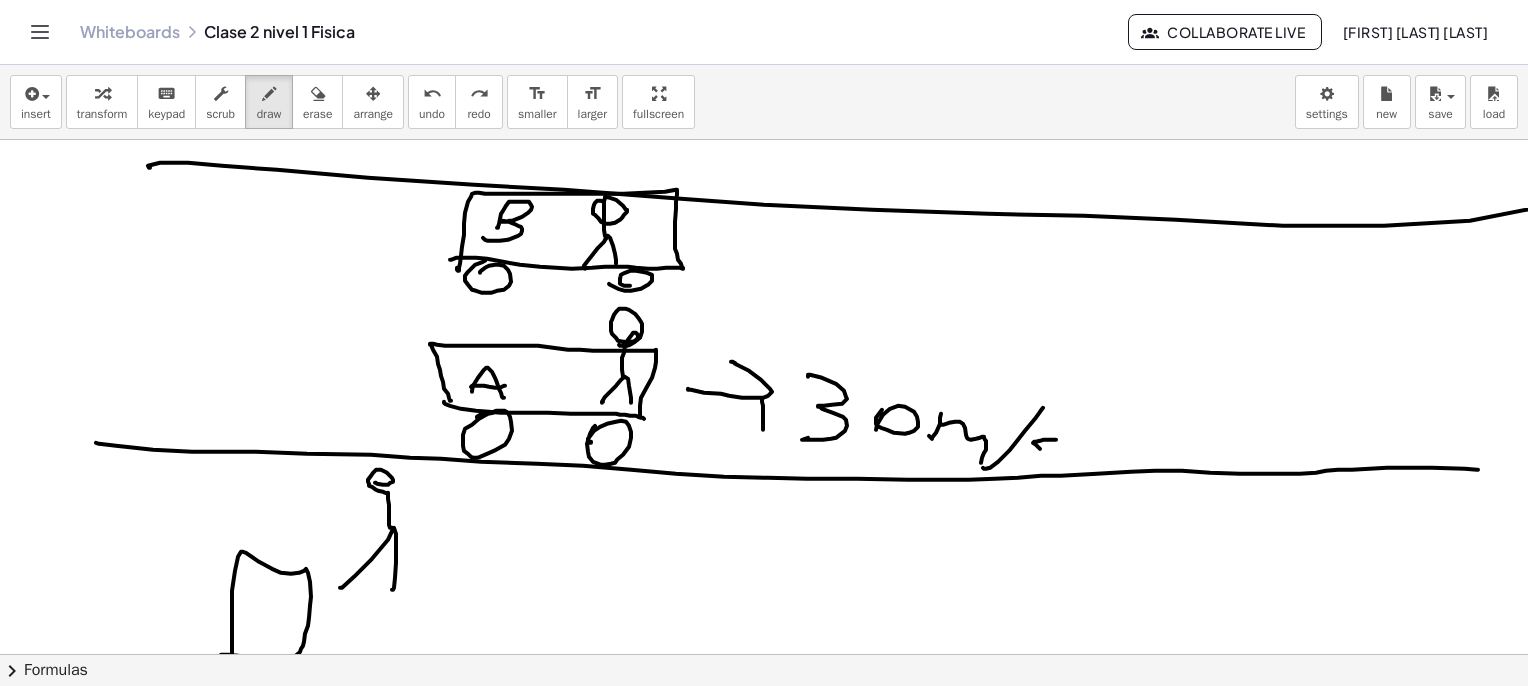 click at bounding box center (769, -1195) 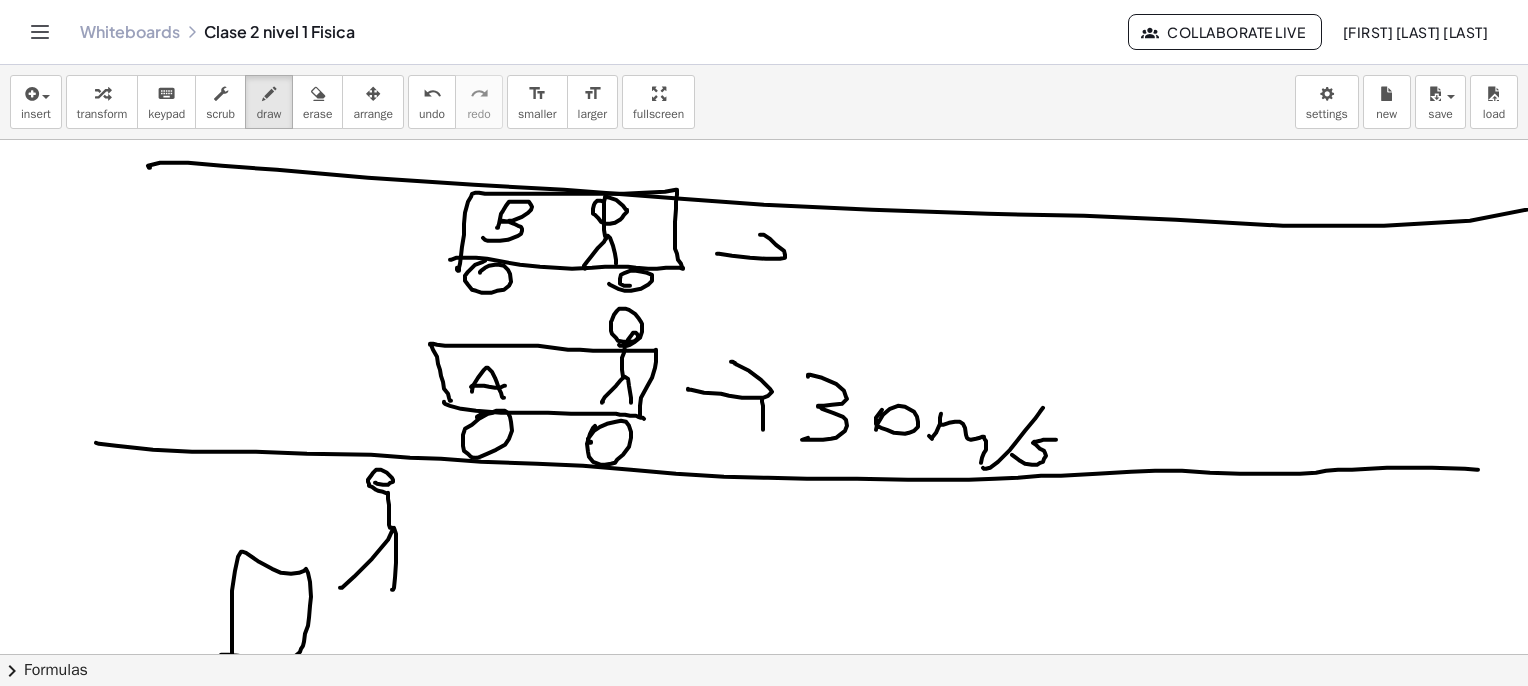 click at bounding box center [769, -1195] 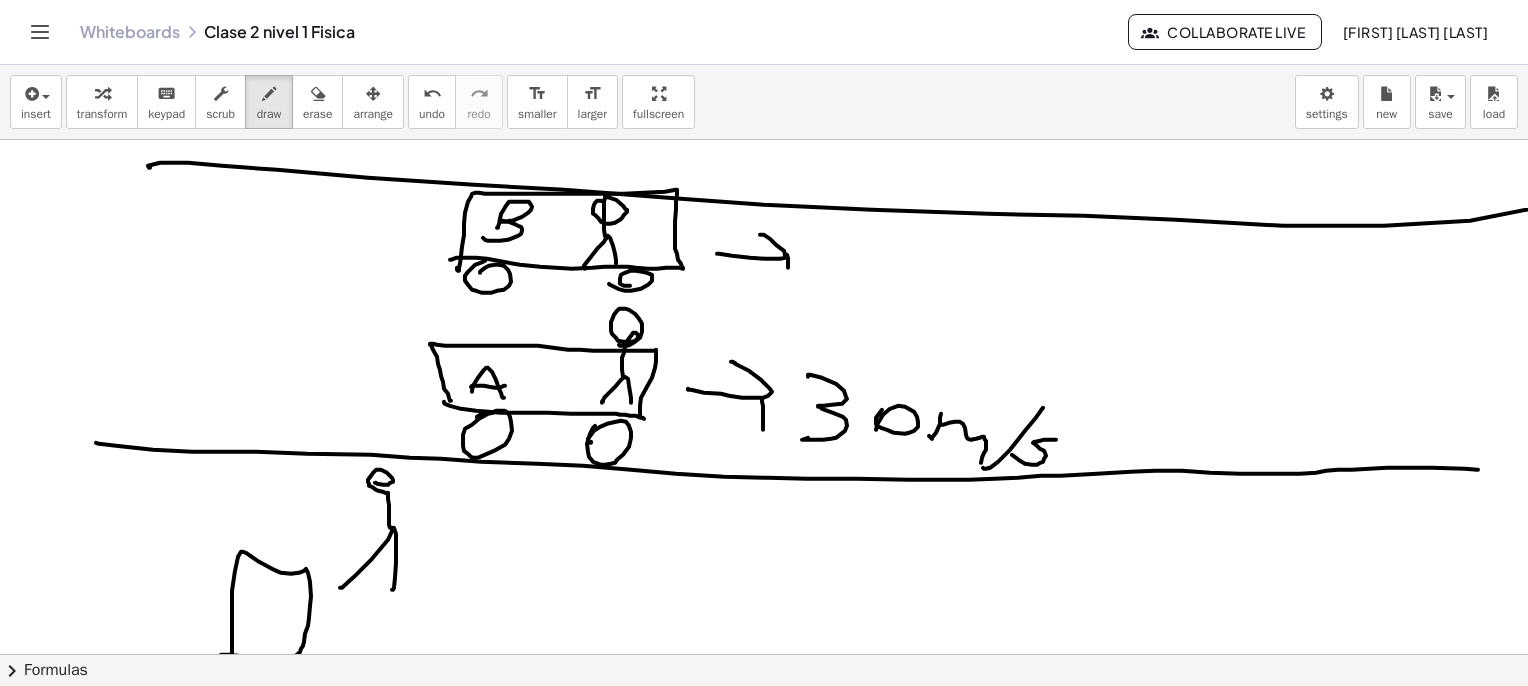 click 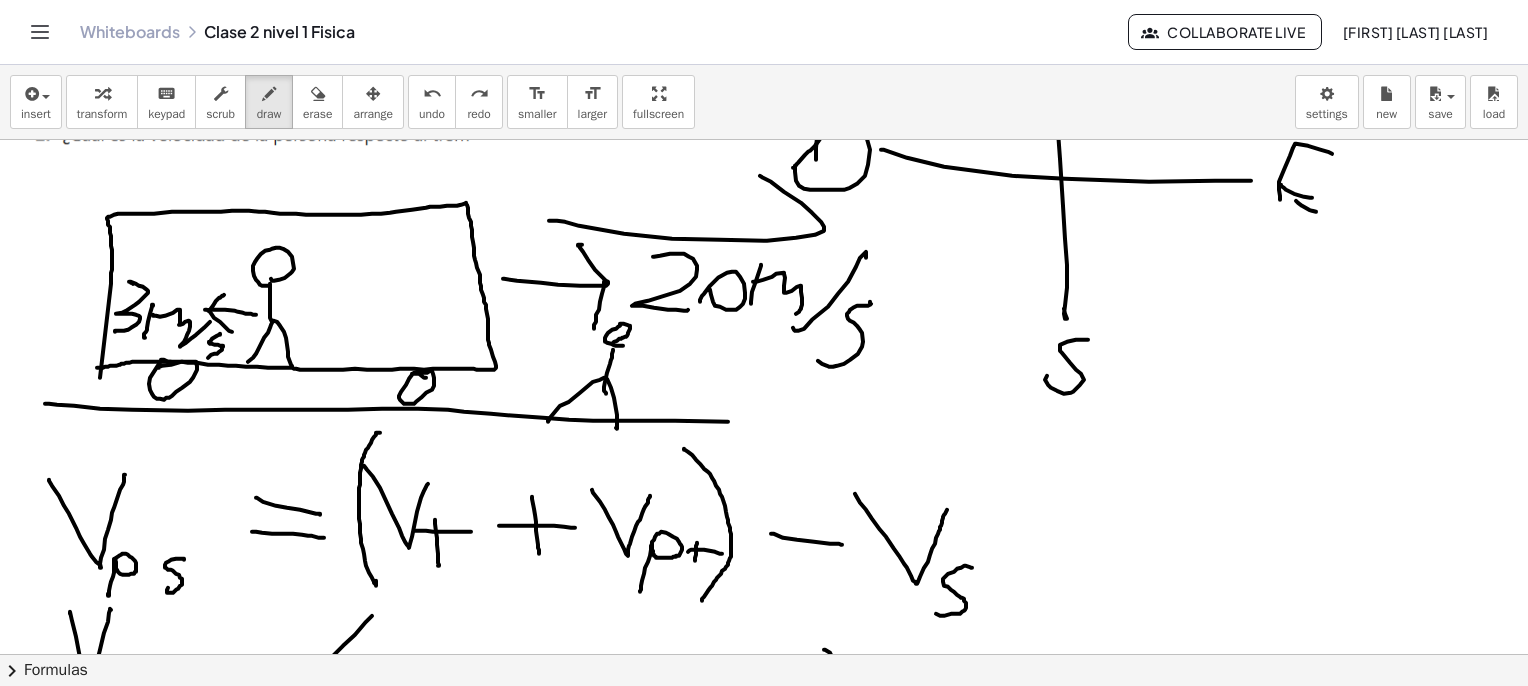 scroll, scrollTop: 2600, scrollLeft: 0, axis: vertical 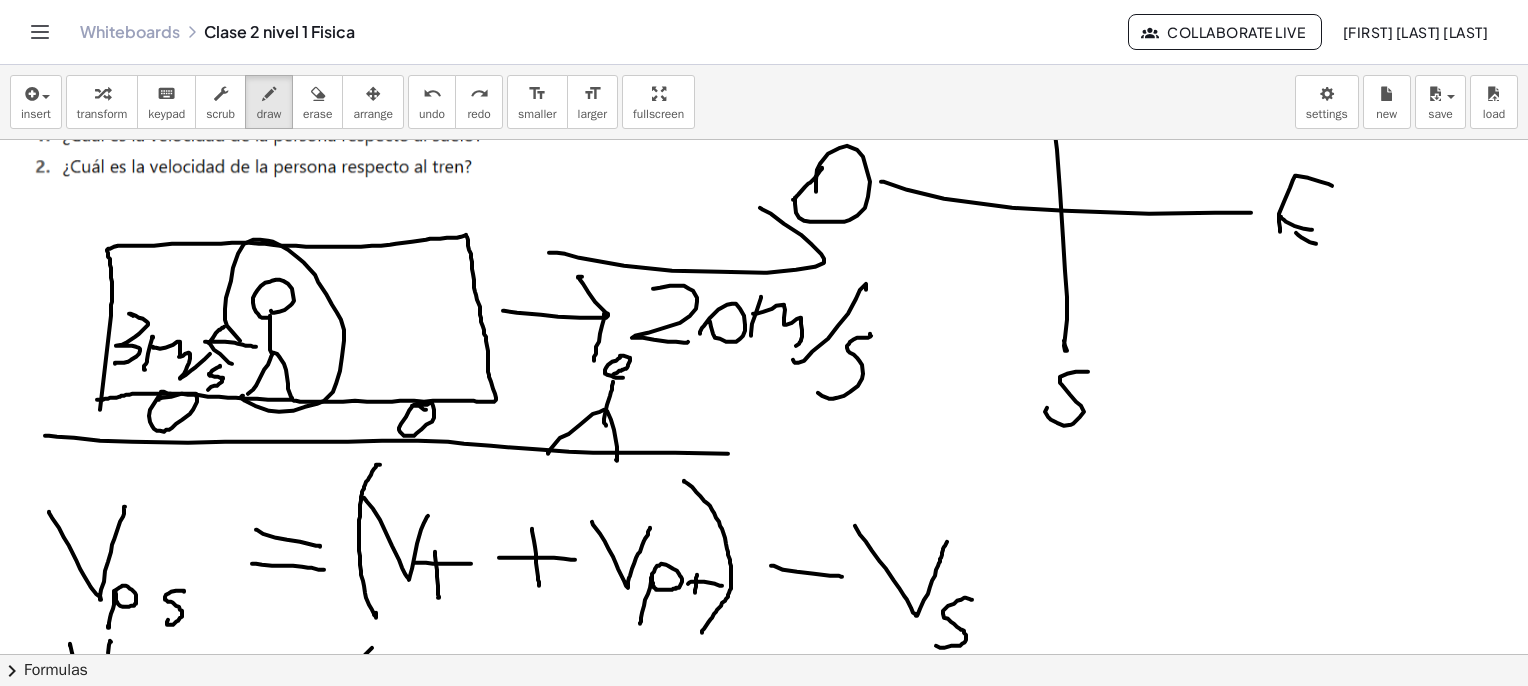 drag, startPoint x: 242, startPoint y: 395, endPoint x: 272, endPoint y: 343, distance: 60.033325 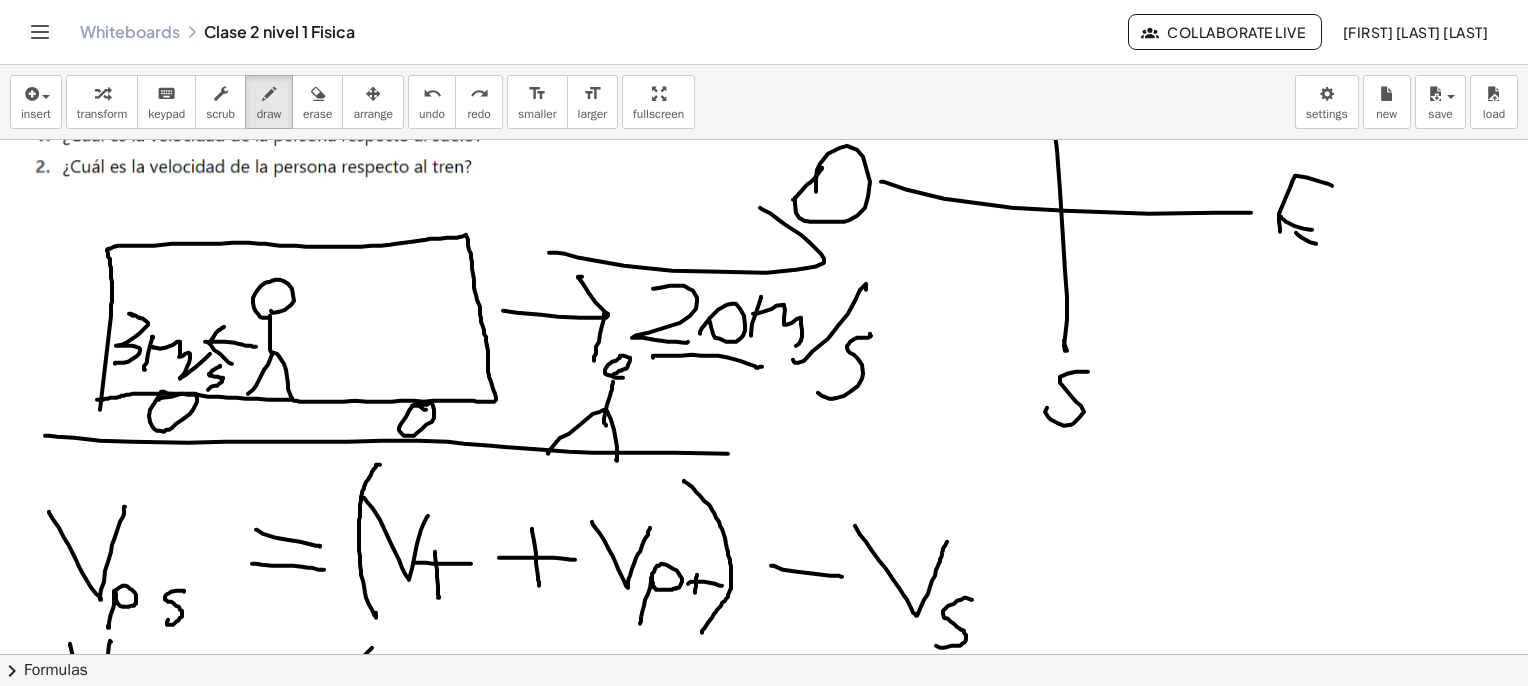drag, startPoint x: 670, startPoint y: 355, endPoint x: 766, endPoint y: 363, distance: 96.332756 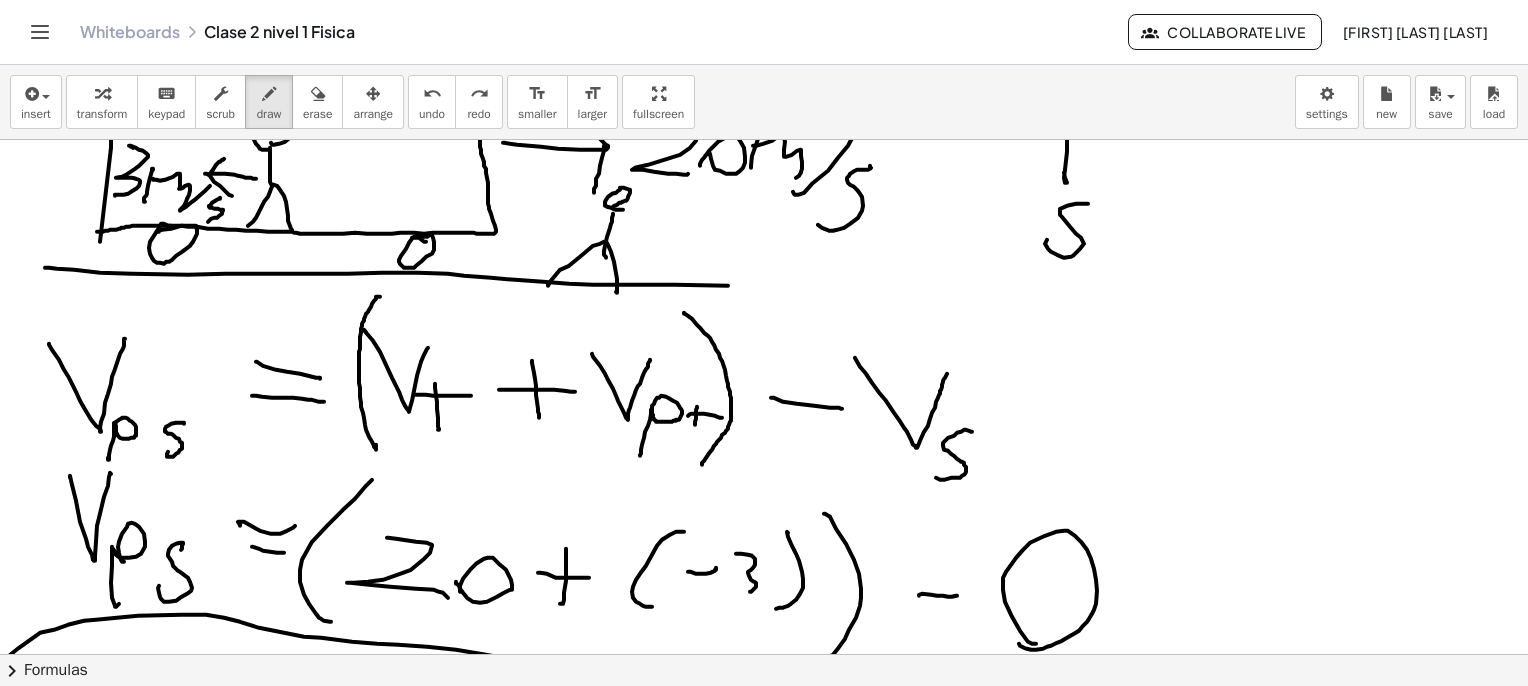 scroll, scrollTop: 2800, scrollLeft: 0, axis: vertical 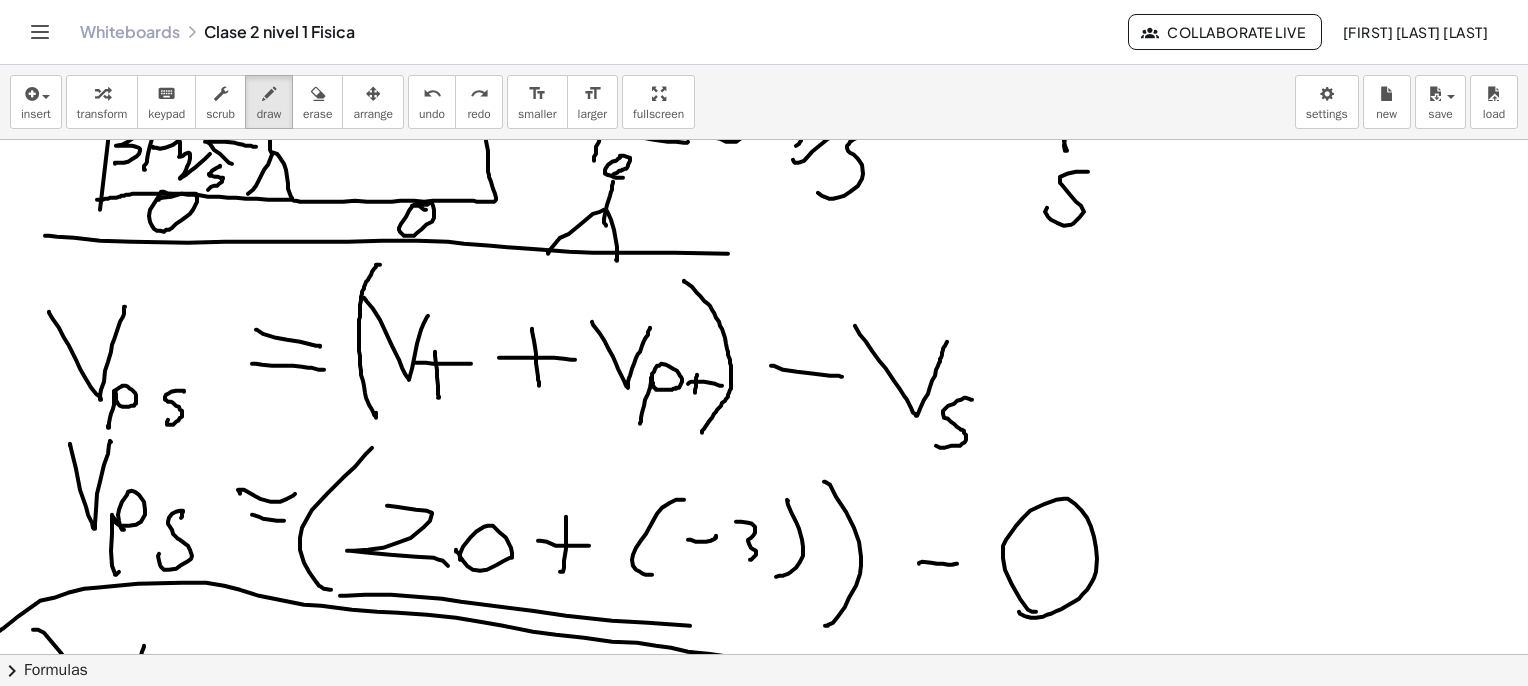 drag, startPoint x: 461, startPoint y: 601, endPoint x: 729, endPoint y: 550, distance: 272.80945 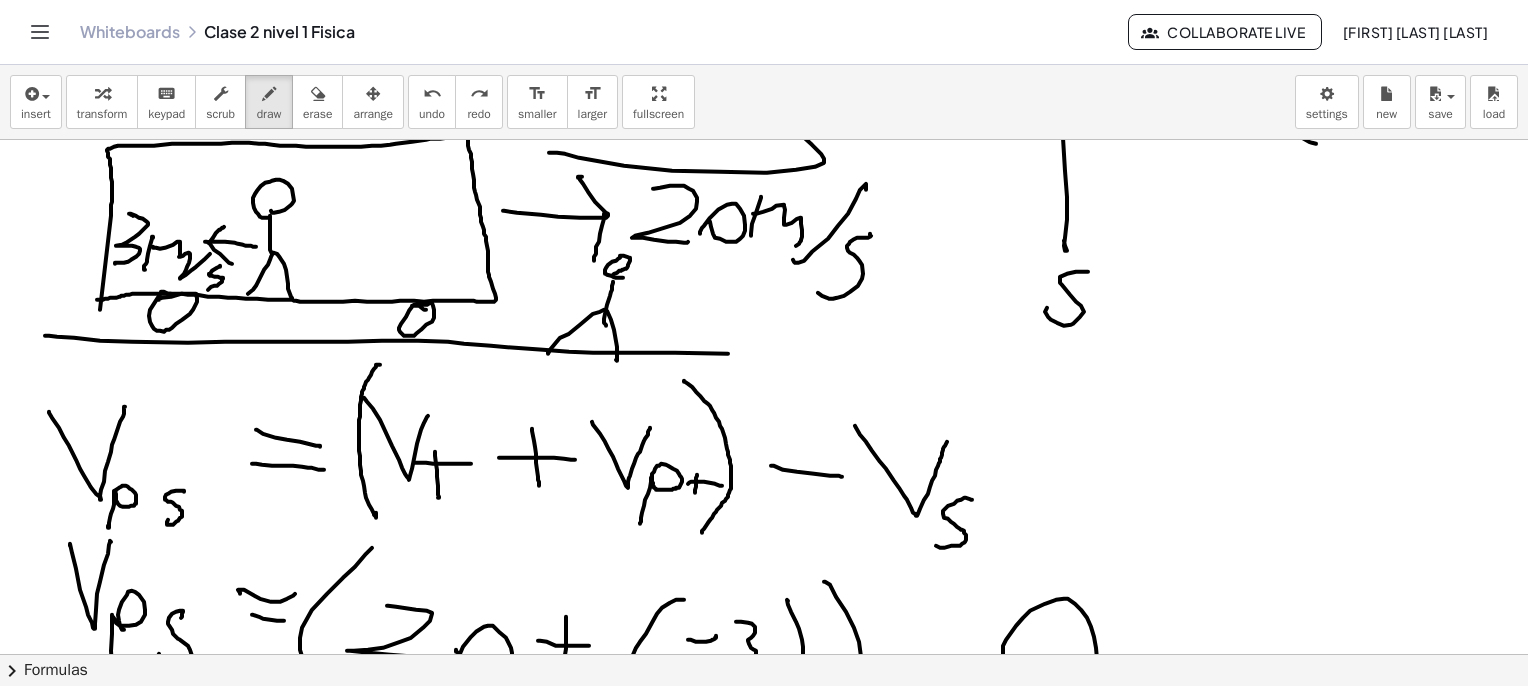 scroll, scrollTop: 2600, scrollLeft: 0, axis: vertical 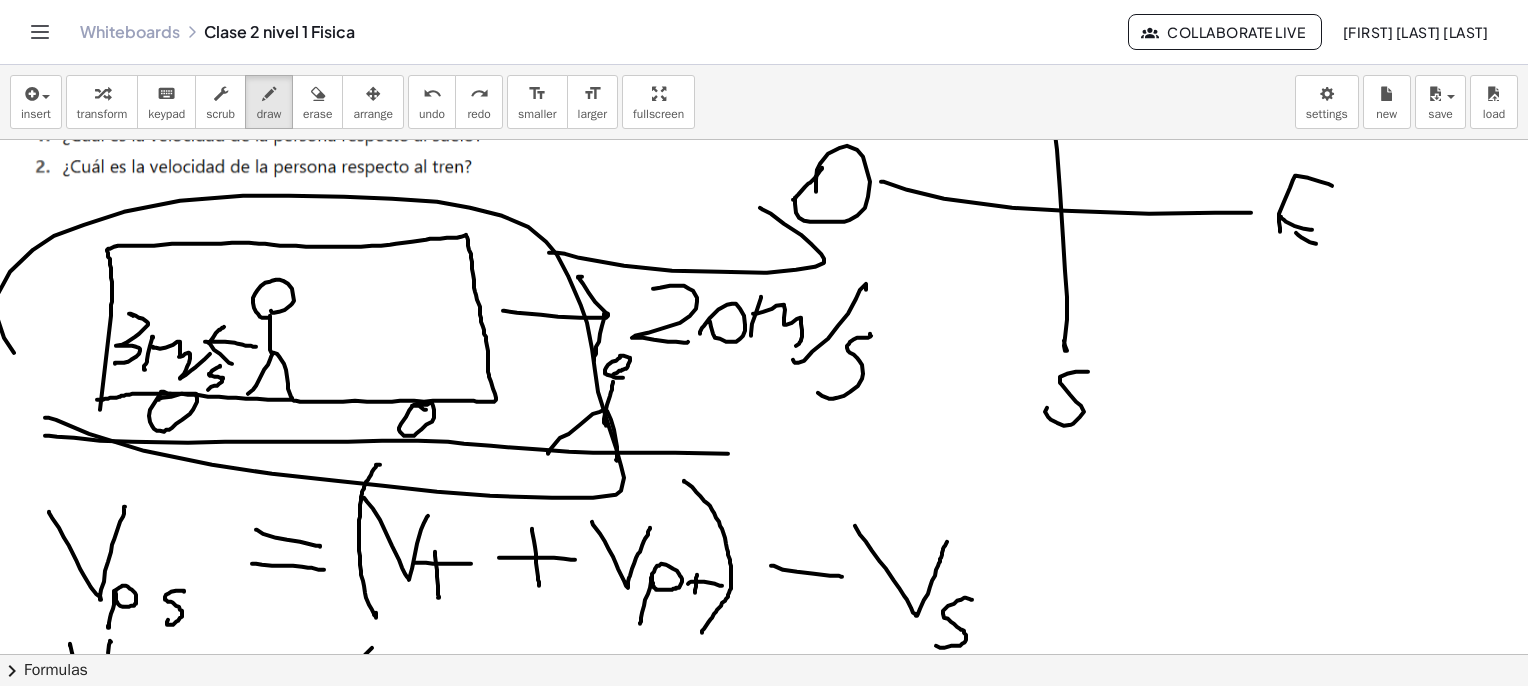 drag, startPoint x: 45, startPoint y: 417, endPoint x: 123, endPoint y: 424, distance: 78.31347 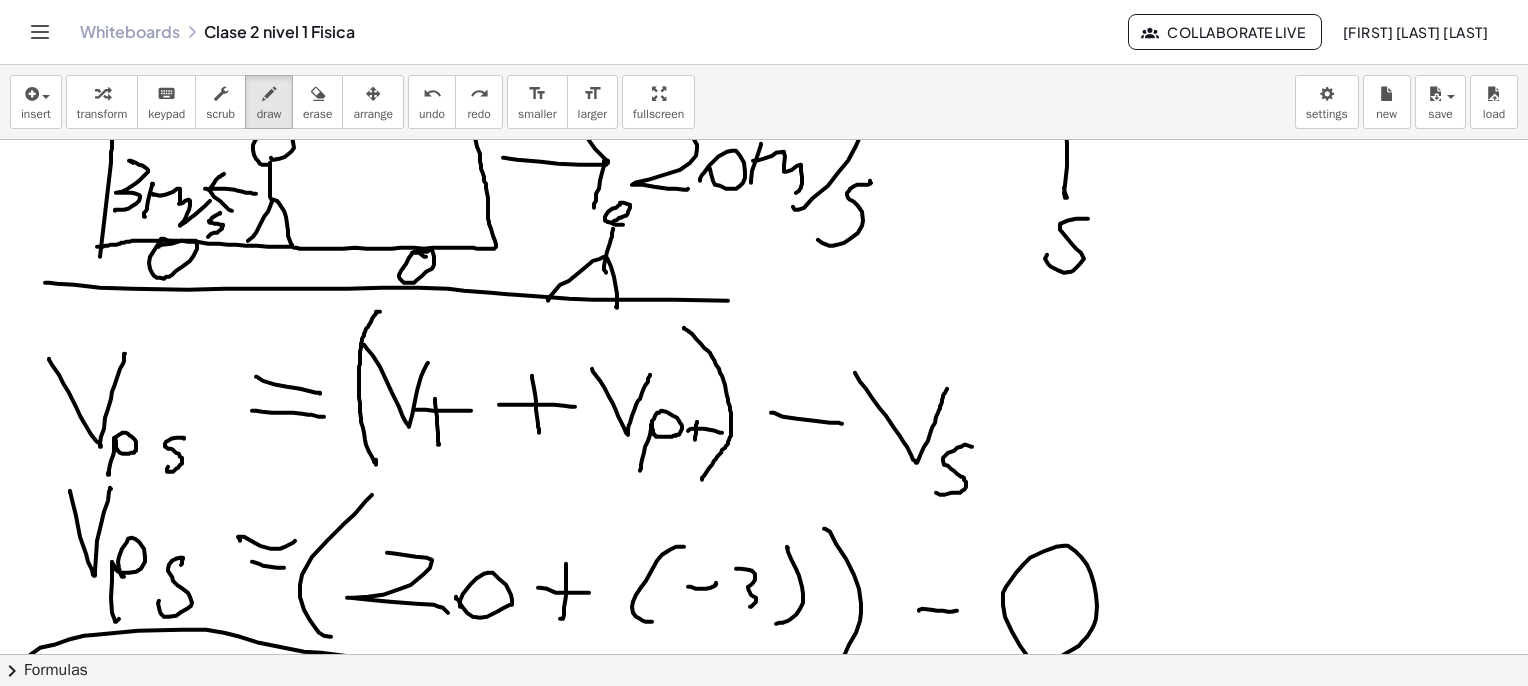 scroll, scrollTop: 2800, scrollLeft: 0, axis: vertical 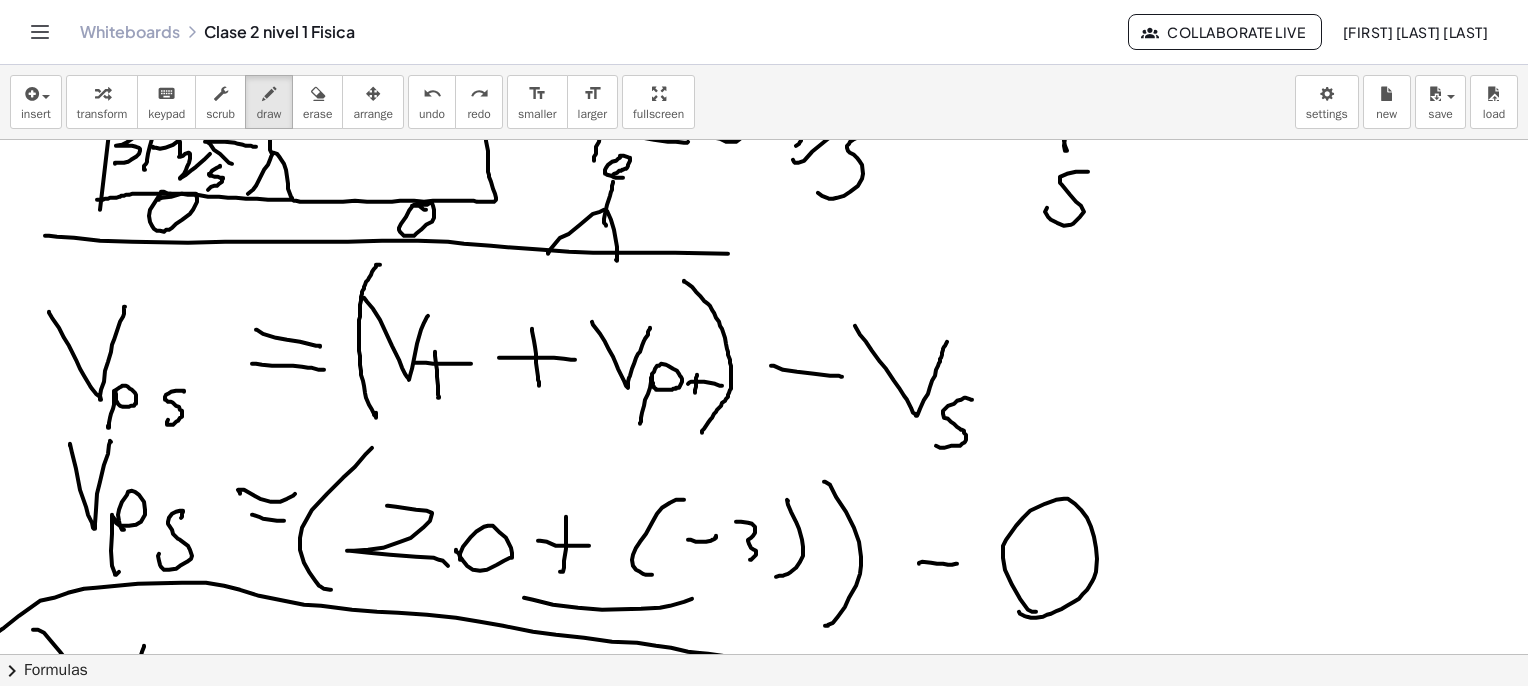 drag, startPoint x: 553, startPoint y: 604, endPoint x: 624, endPoint y: 491, distance: 133.45412 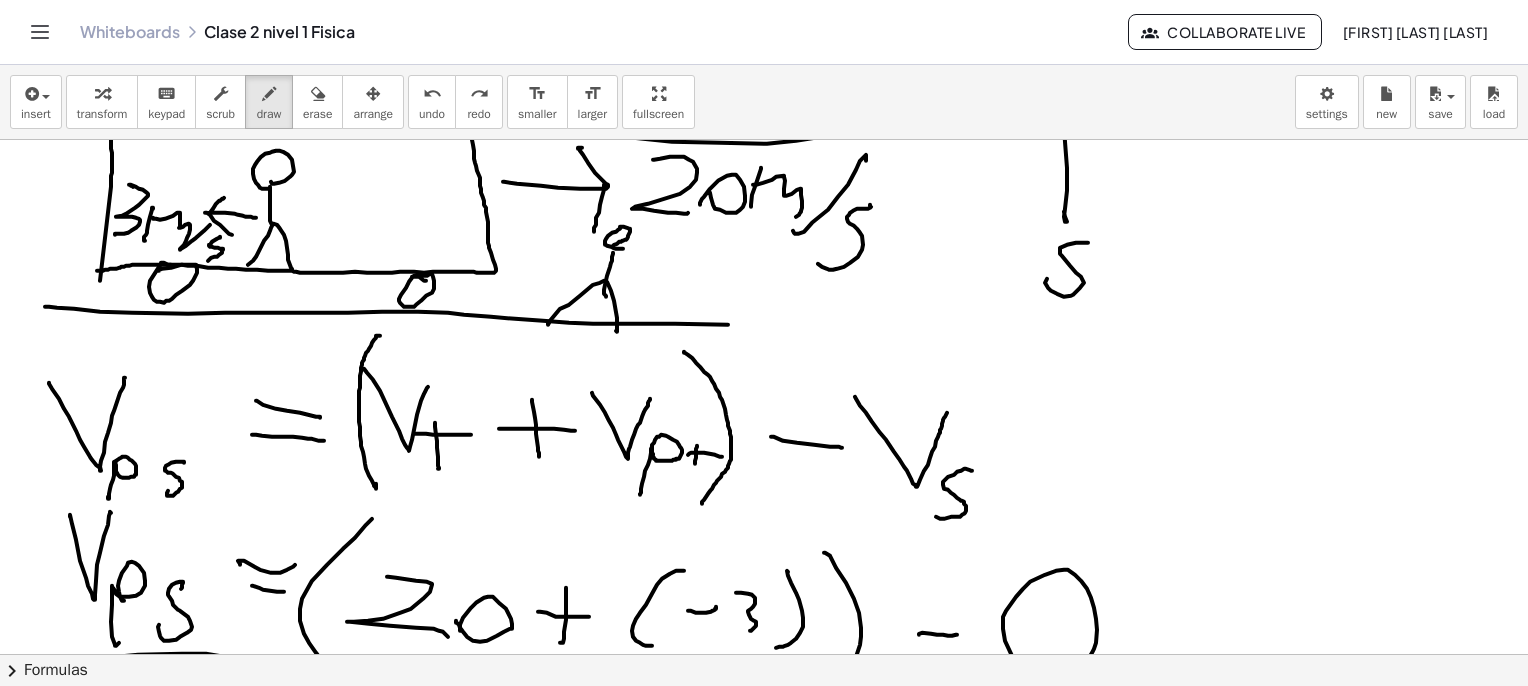 scroll, scrollTop: 2700, scrollLeft: 0, axis: vertical 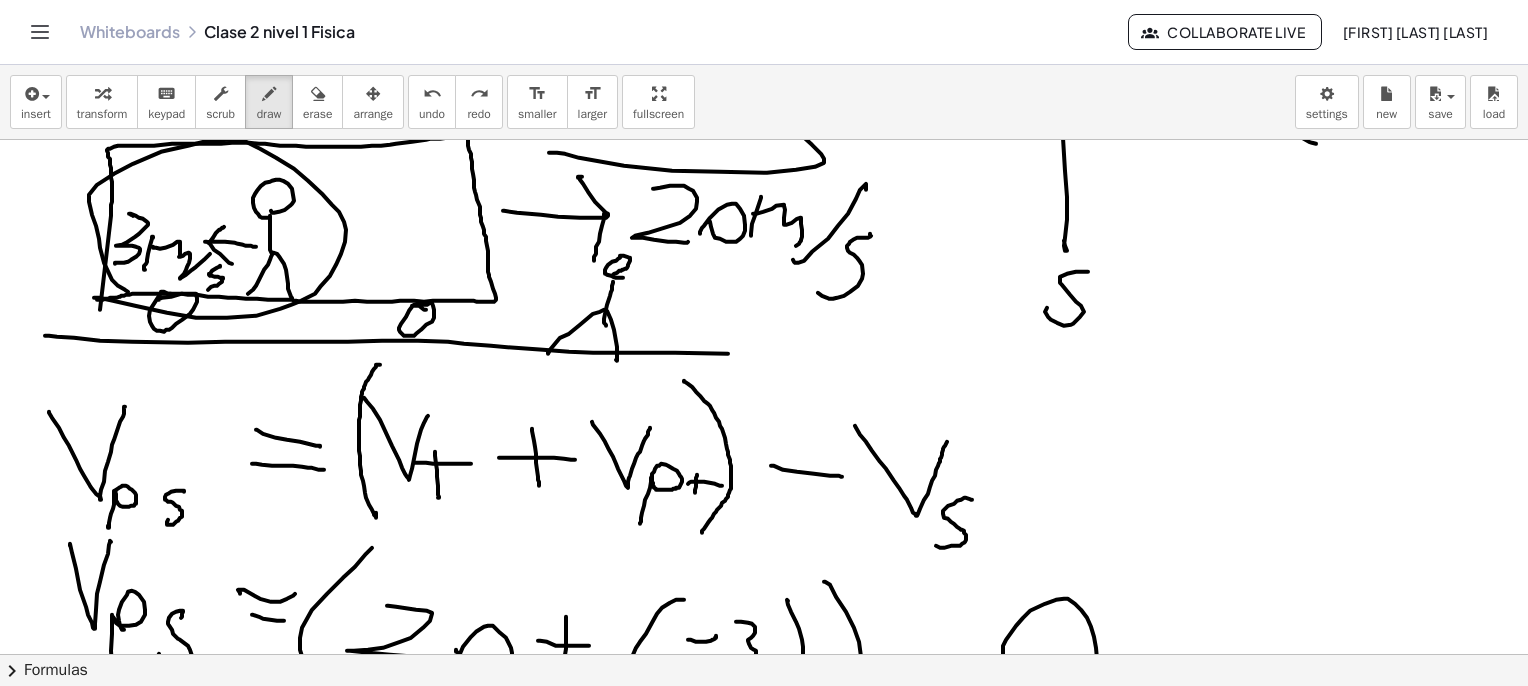 drag, startPoint x: 94, startPoint y: 297, endPoint x: 148, endPoint y: 277, distance: 57.58472 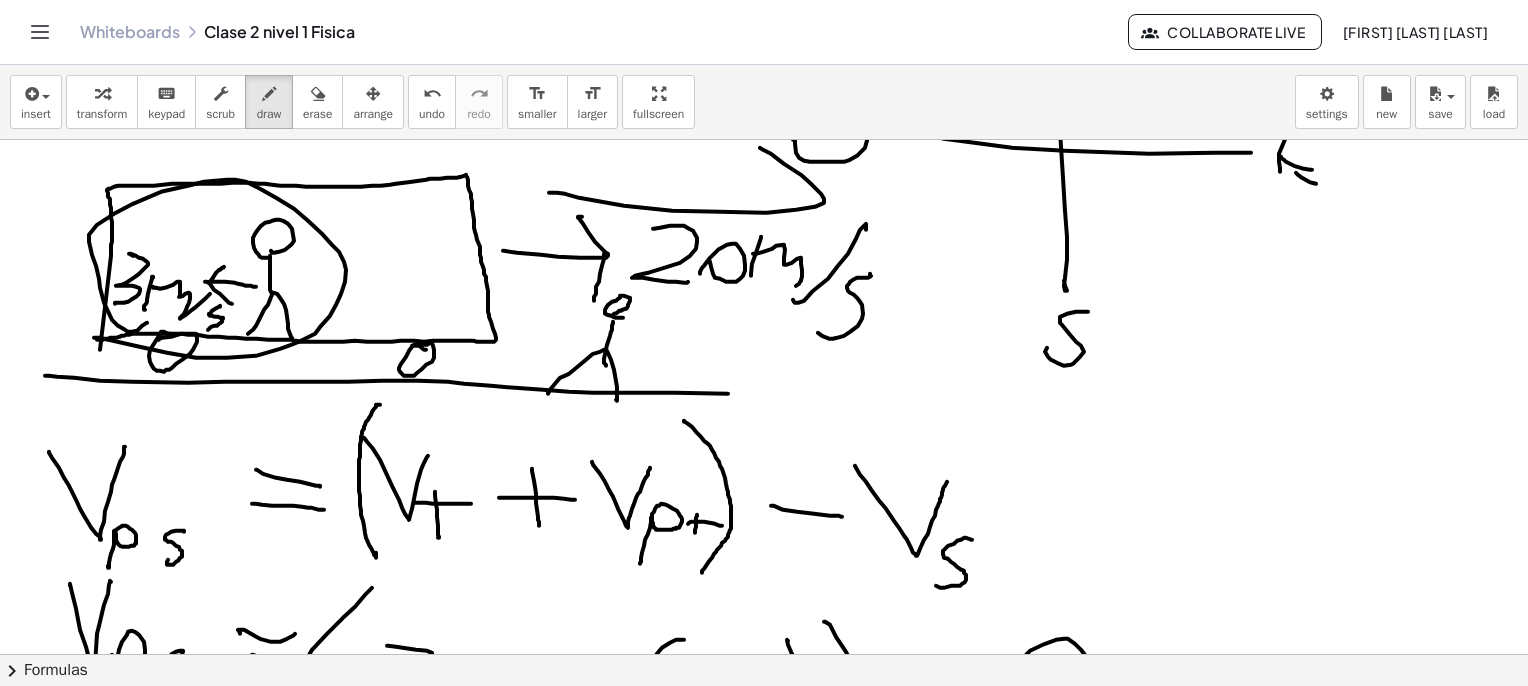 scroll, scrollTop: 2600, scrollLeft: 0, axis: vertical 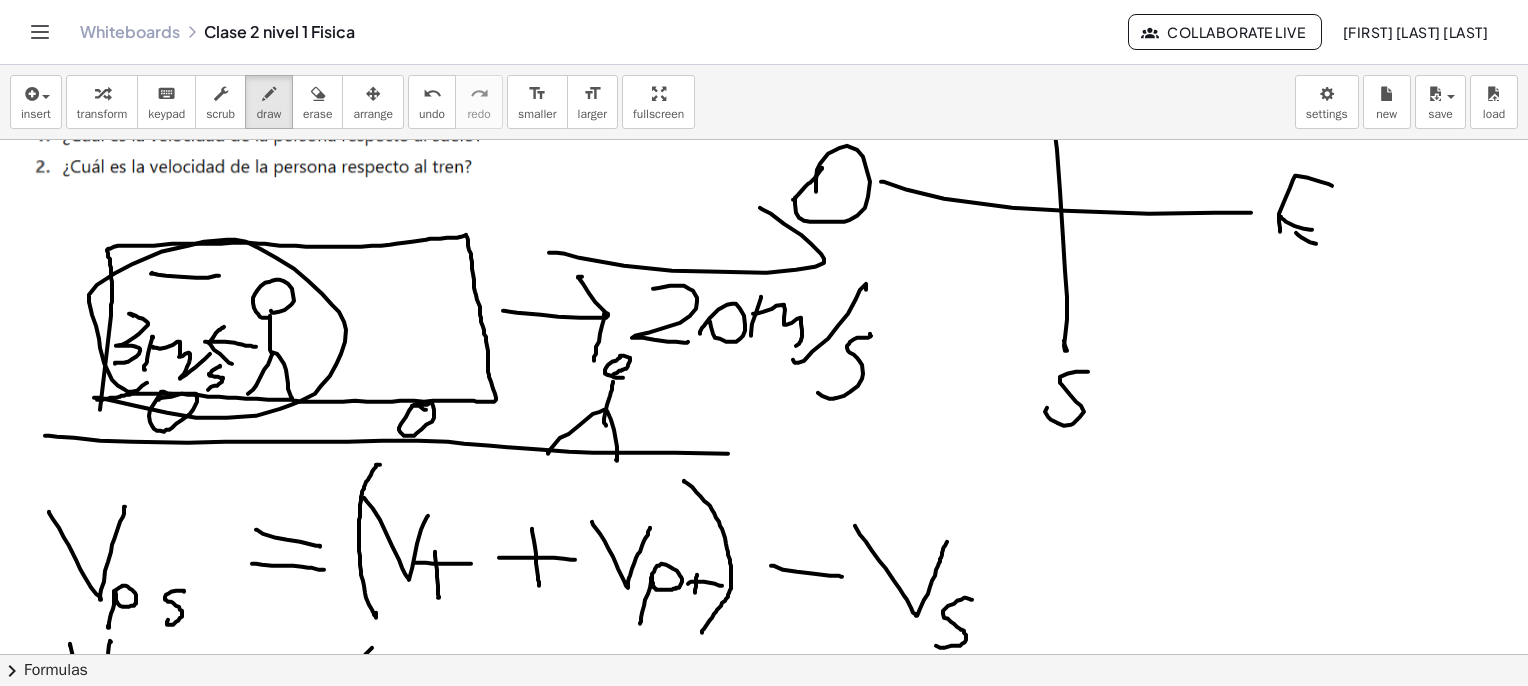 drag, startPoint x: 216, startPoint y: 275, endPoint x: 172, endPoint y: 241, distance: 55.605755 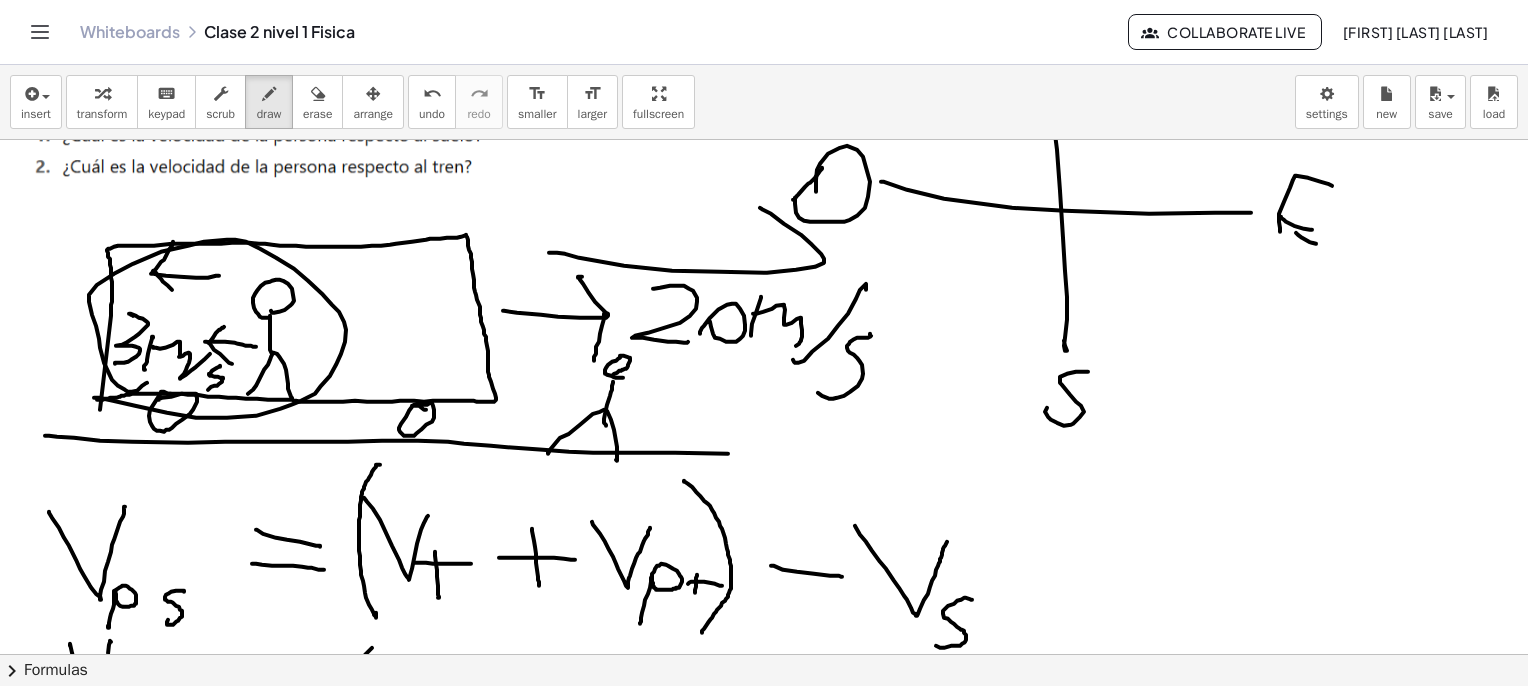 drag, startPoint x: 172, startPoint y: 289, endPoint x: 244, endPoint y: 229, distance: 93.723 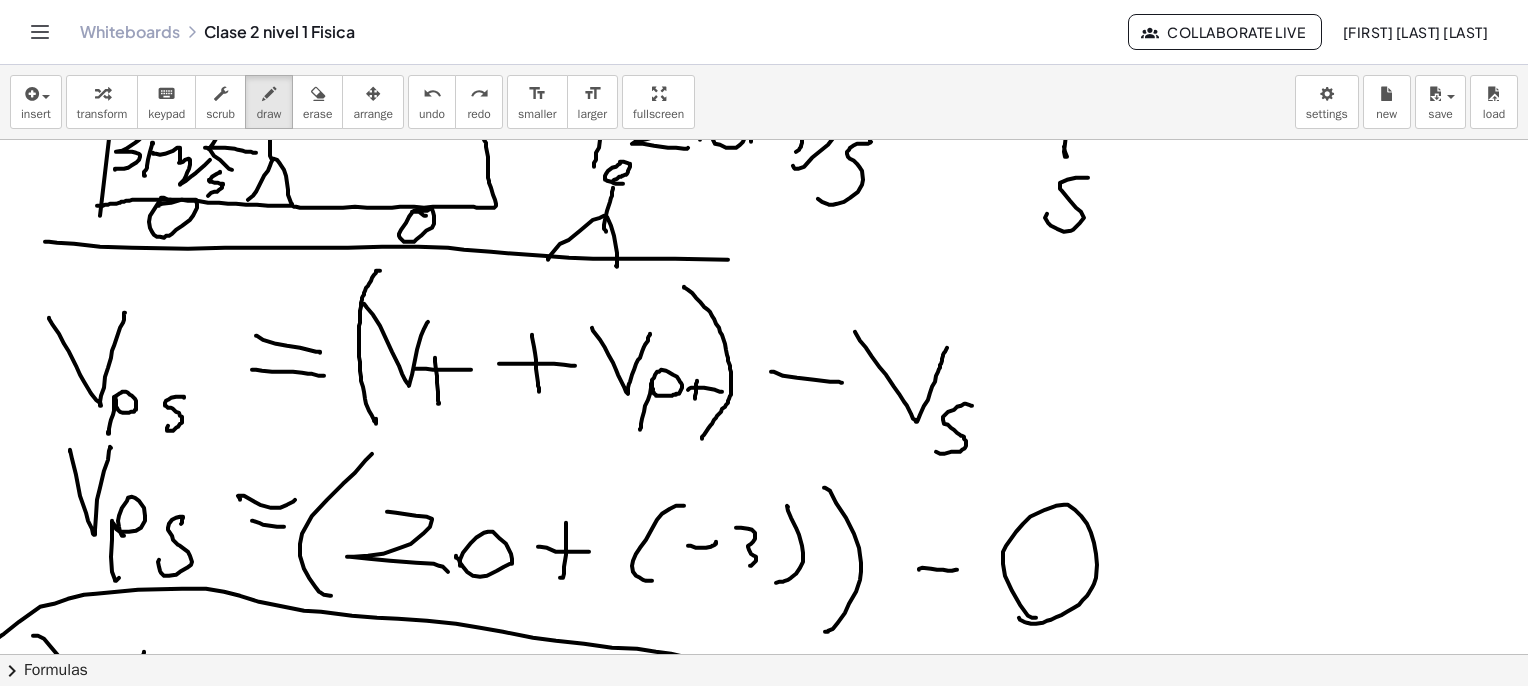 scroll, scrollTop: 2900, scrollLeft: 0, axis: vertical 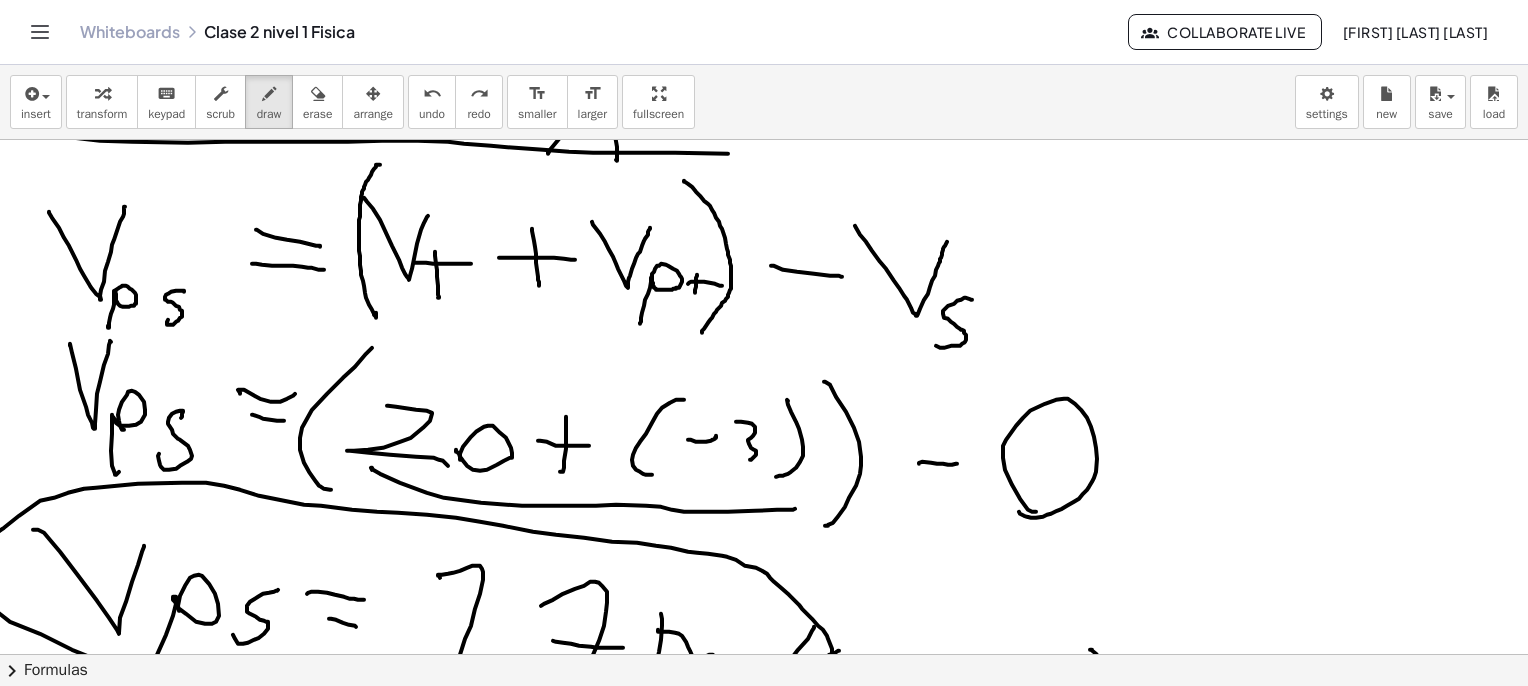 drag, startPoint x: 371, startPoint y: 467, endPoint x: 763, endPoint y: 456, distance: 392.1543 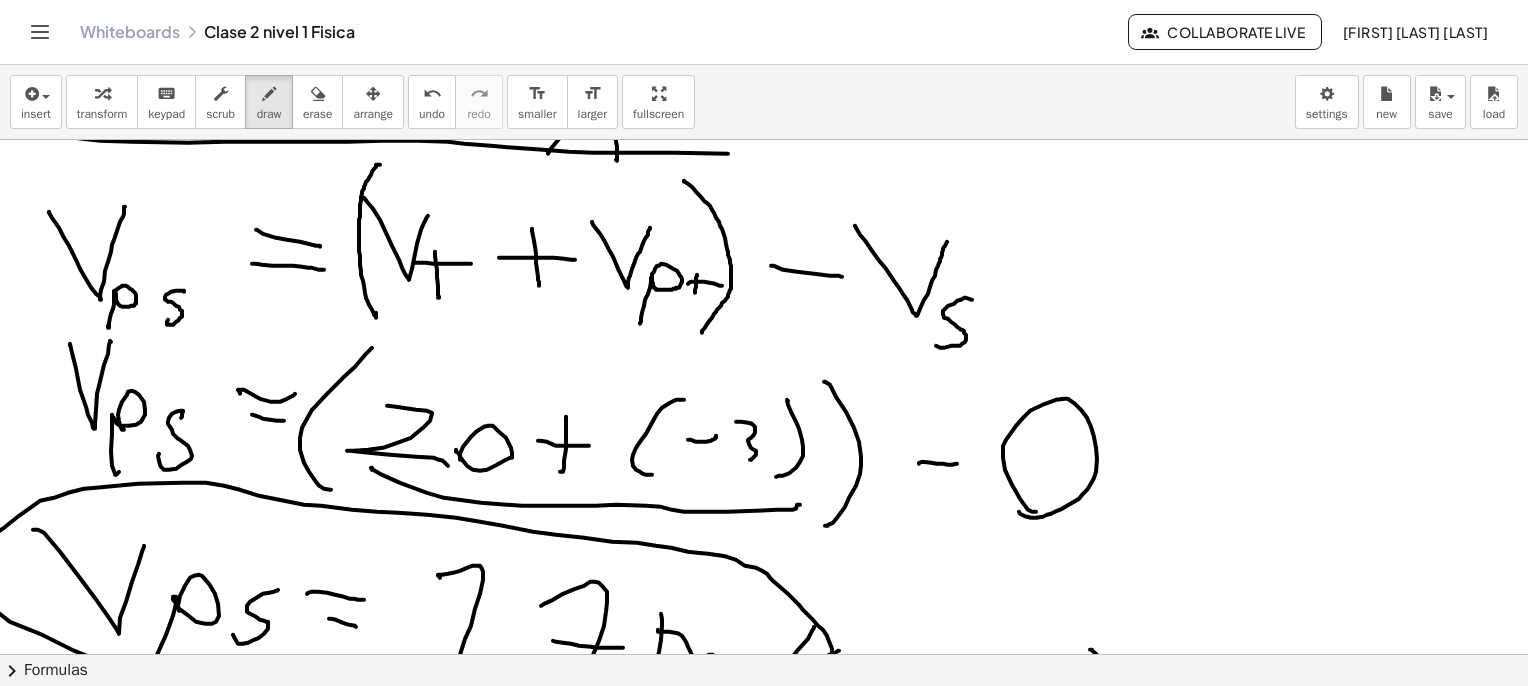 drag, startPoint x: 436, startPoint y: 105, endPoint x: 456, endPoint y: 149, distance: 48.332184 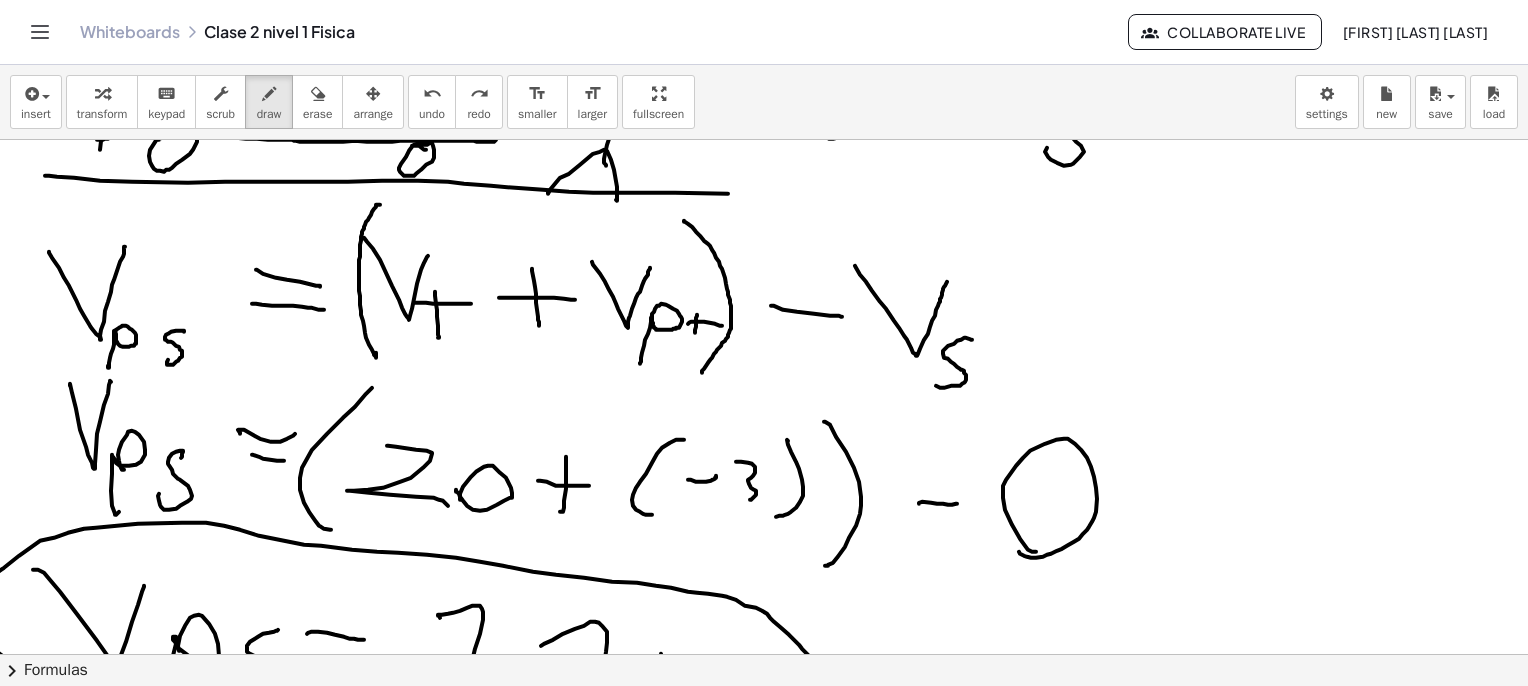 scroll, scrollTop: 2900, scrollLeft: 0, axis: vertical 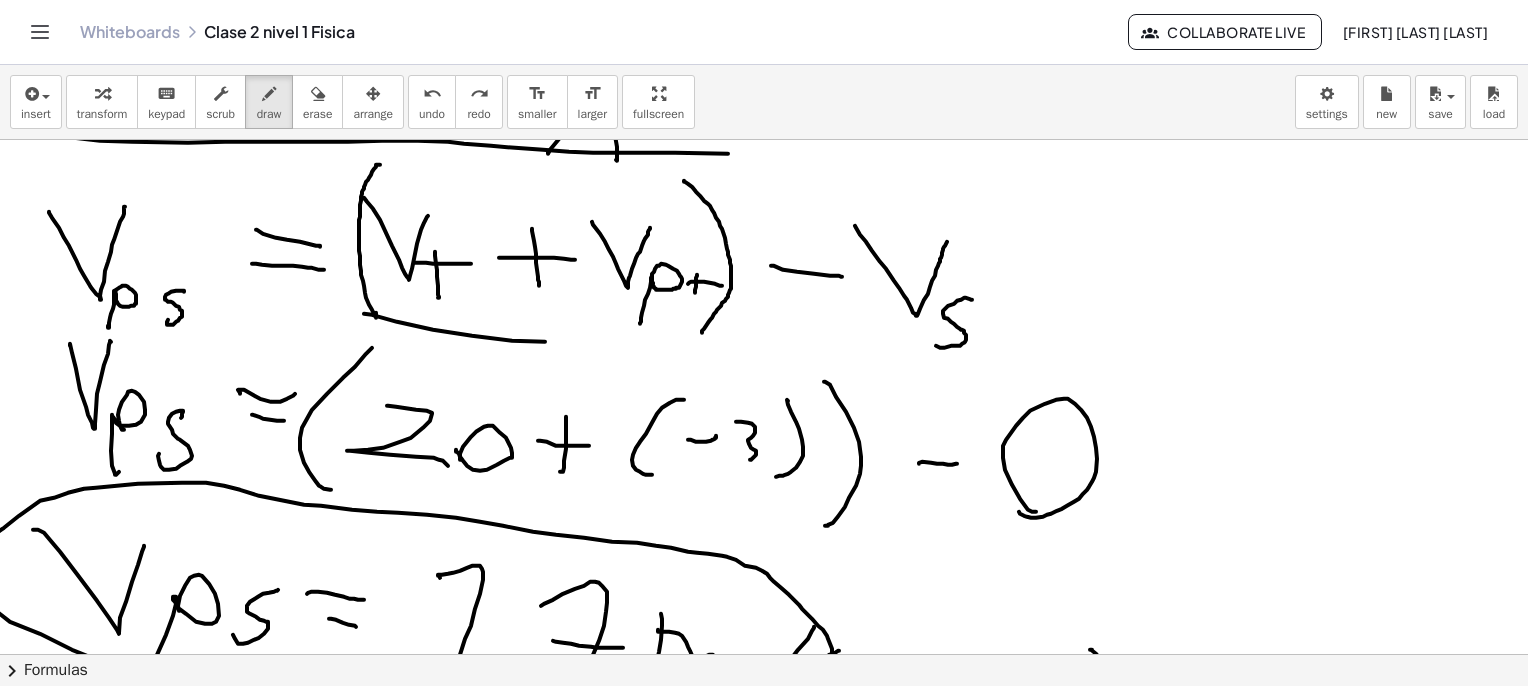 drag, startPoint x: 472, startPoint y: 335, endPoint x: 713, endPoint y: 328, distance: 241.10164 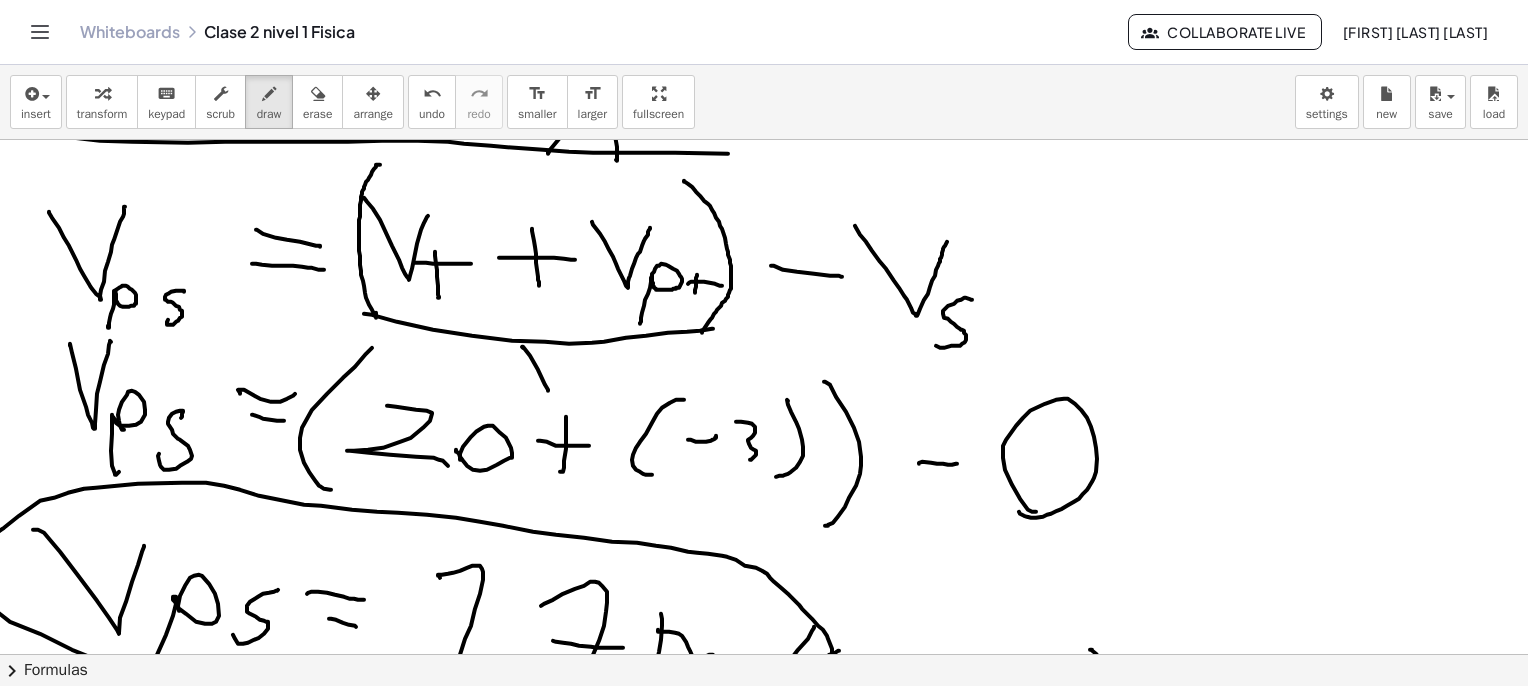 drag, startPoint x: 548, startPoint y: 390, endPoint x: 558, endPoint y: 348, distance: 43.174065 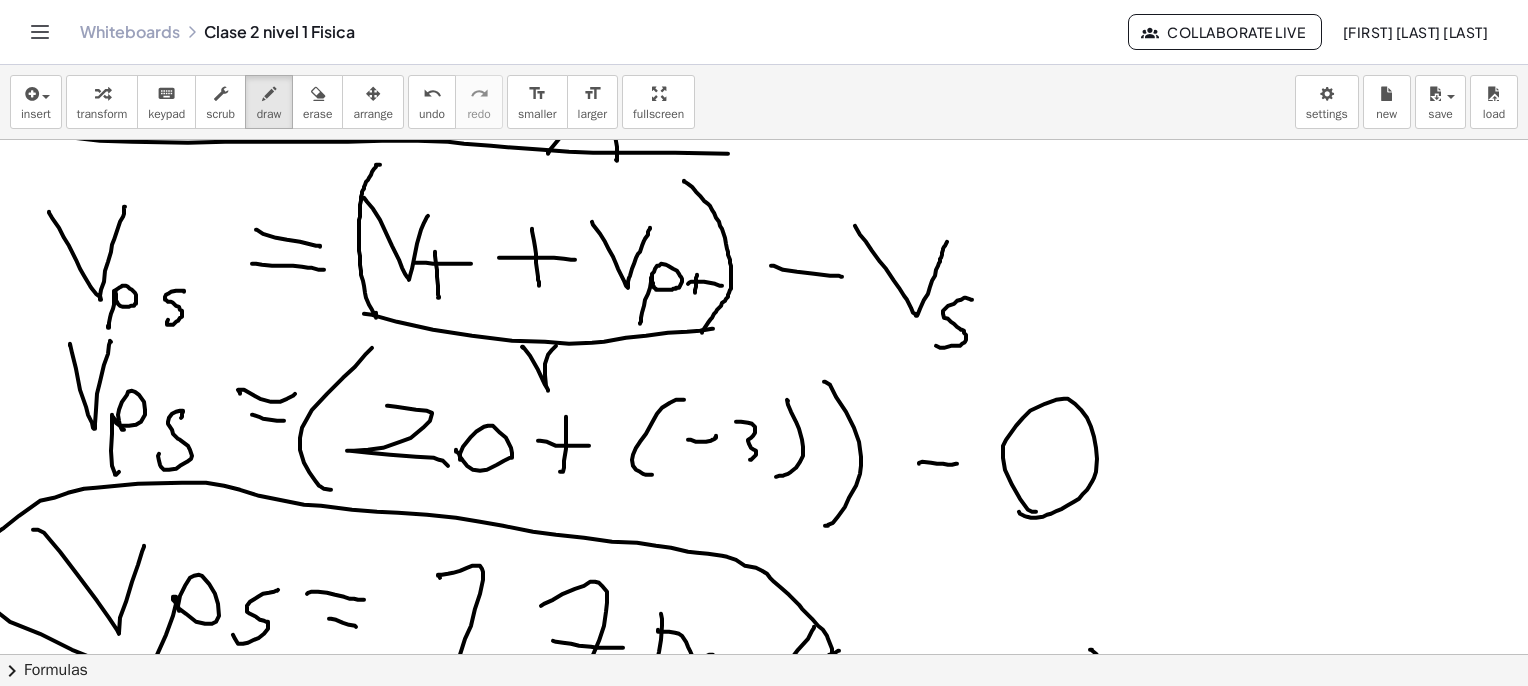 drag, startPoint x: 589, startPoint y: 356, endPoint x: 595, endPoint y: 374, distance: 18.973665 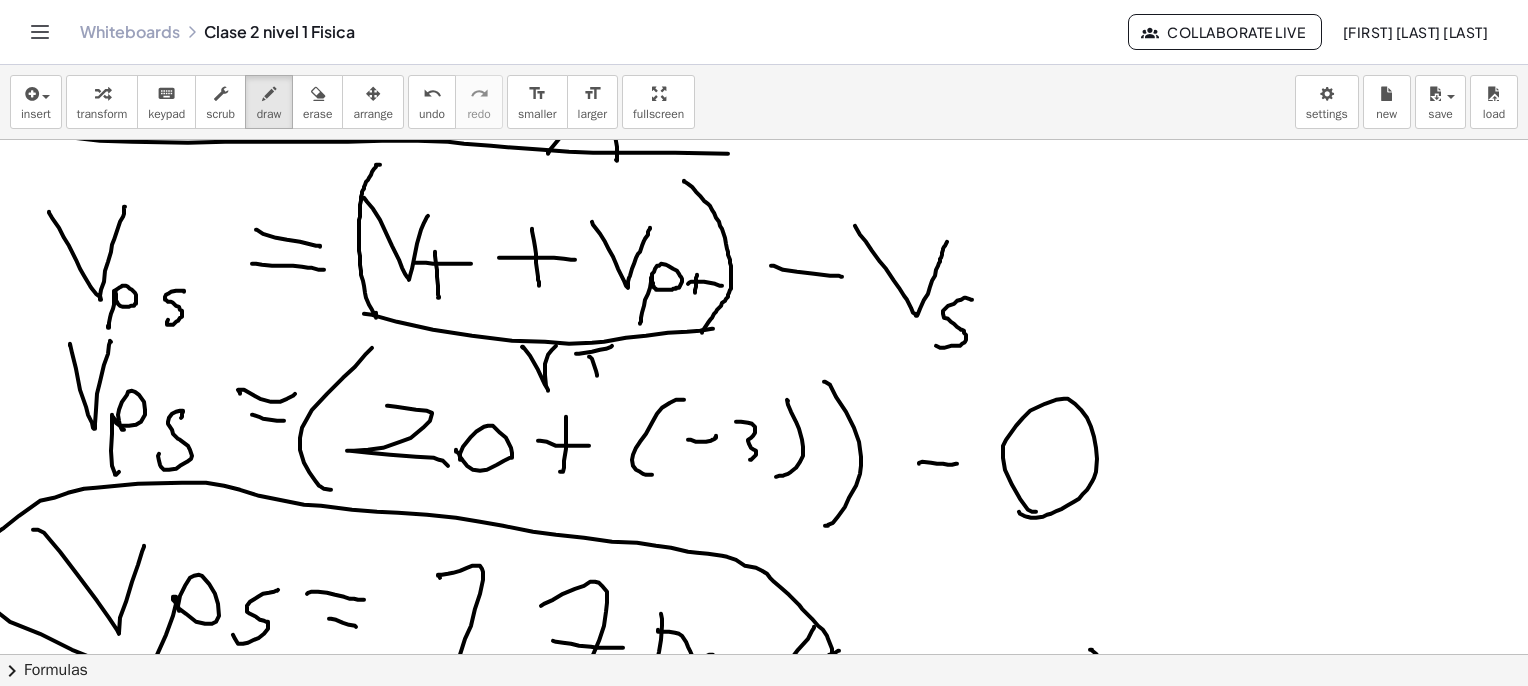 drag, startPoint x: 600, startPoint y: 349, endPoint x: 612, endPoint y: 345, distance: 12.649111 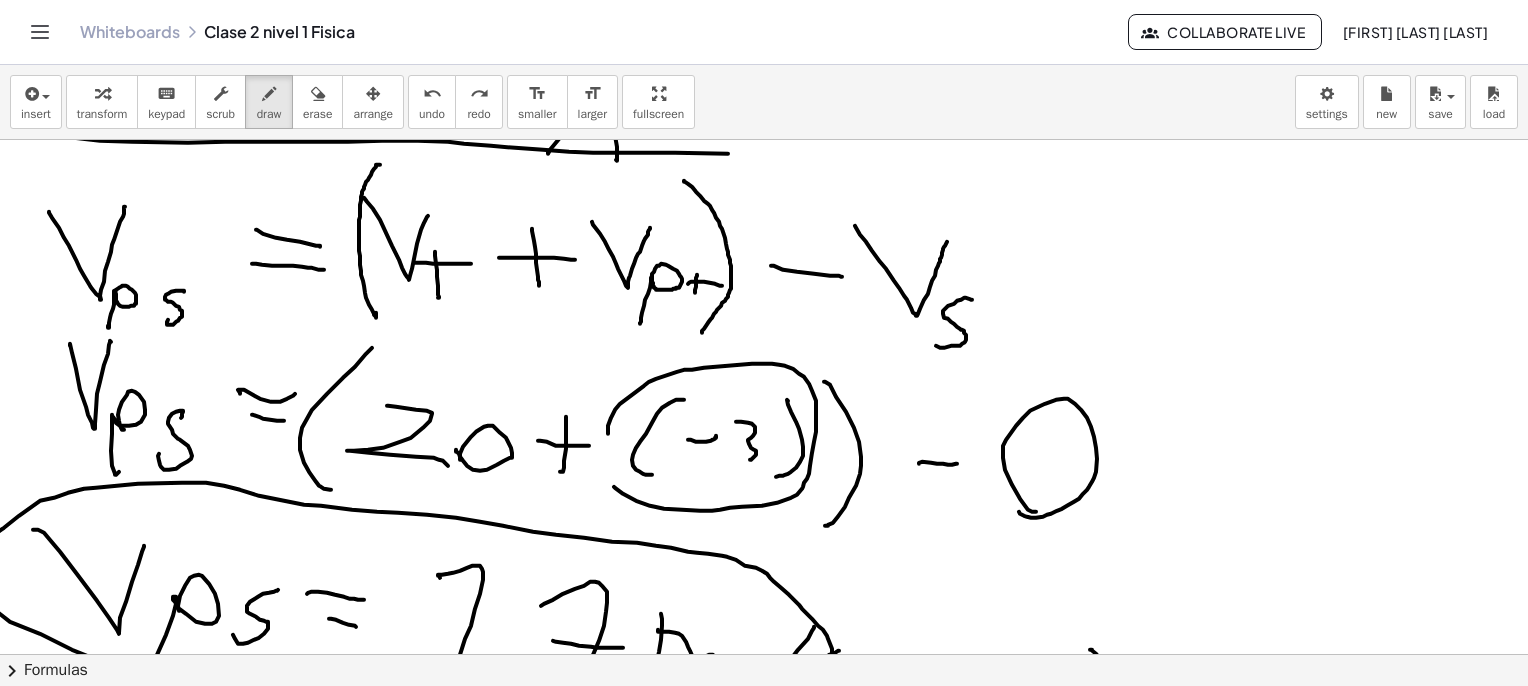 drag, startPoint x: 614, startPoint y: 486, endPoint x: 636, endPoint y: 490, distance: 22.36068 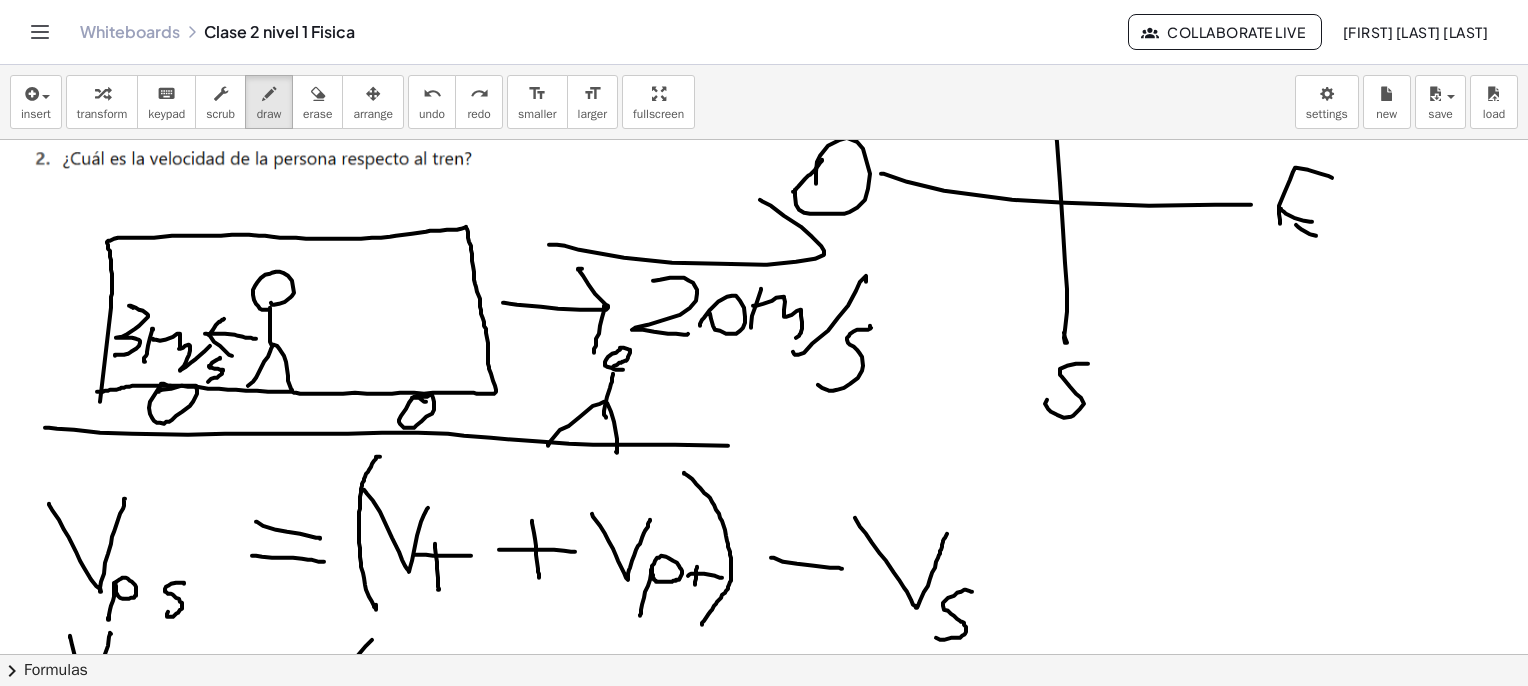 scroll, scrollTop: 2600, scrollLeft: 0, axis: vertical 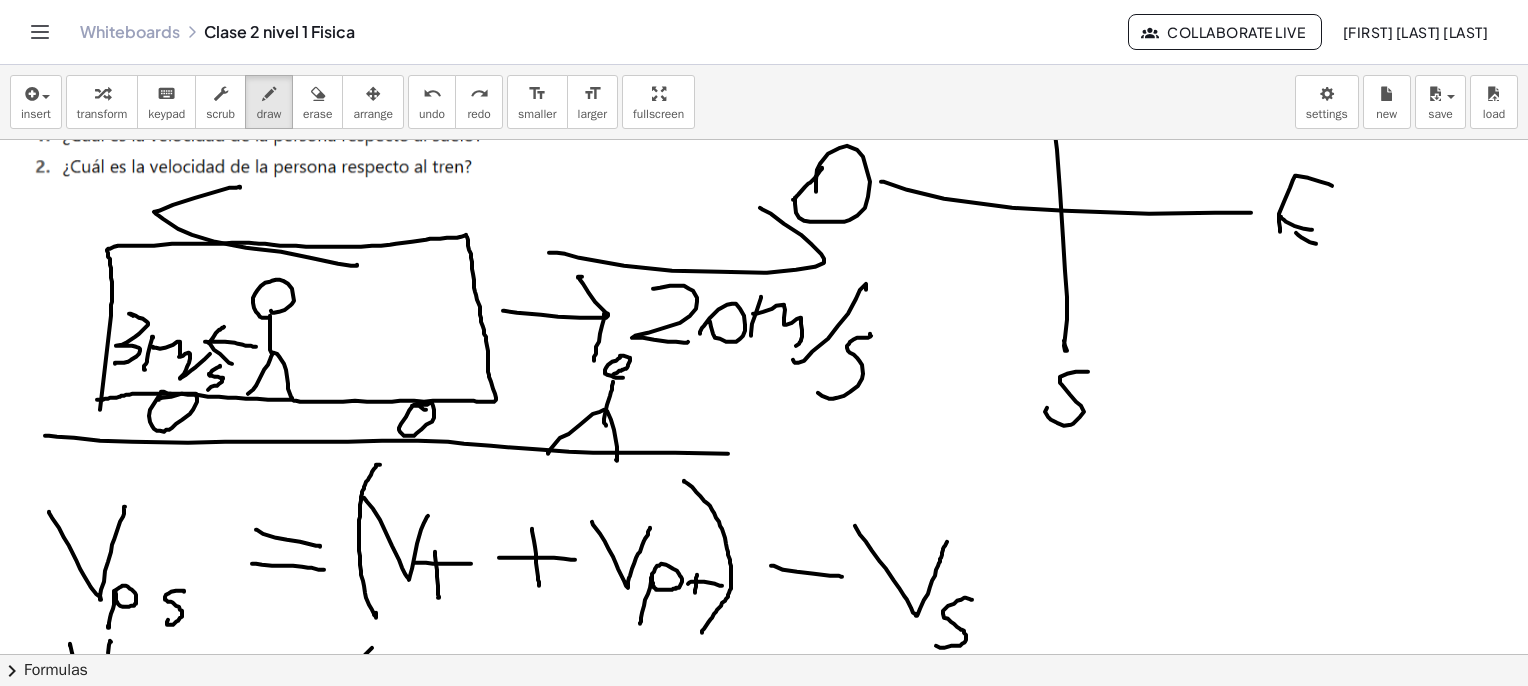 drag, startPoint x: 357, startPoint y: 264, endPoint x: 166, endPoint y: 221, distance: 195.78049 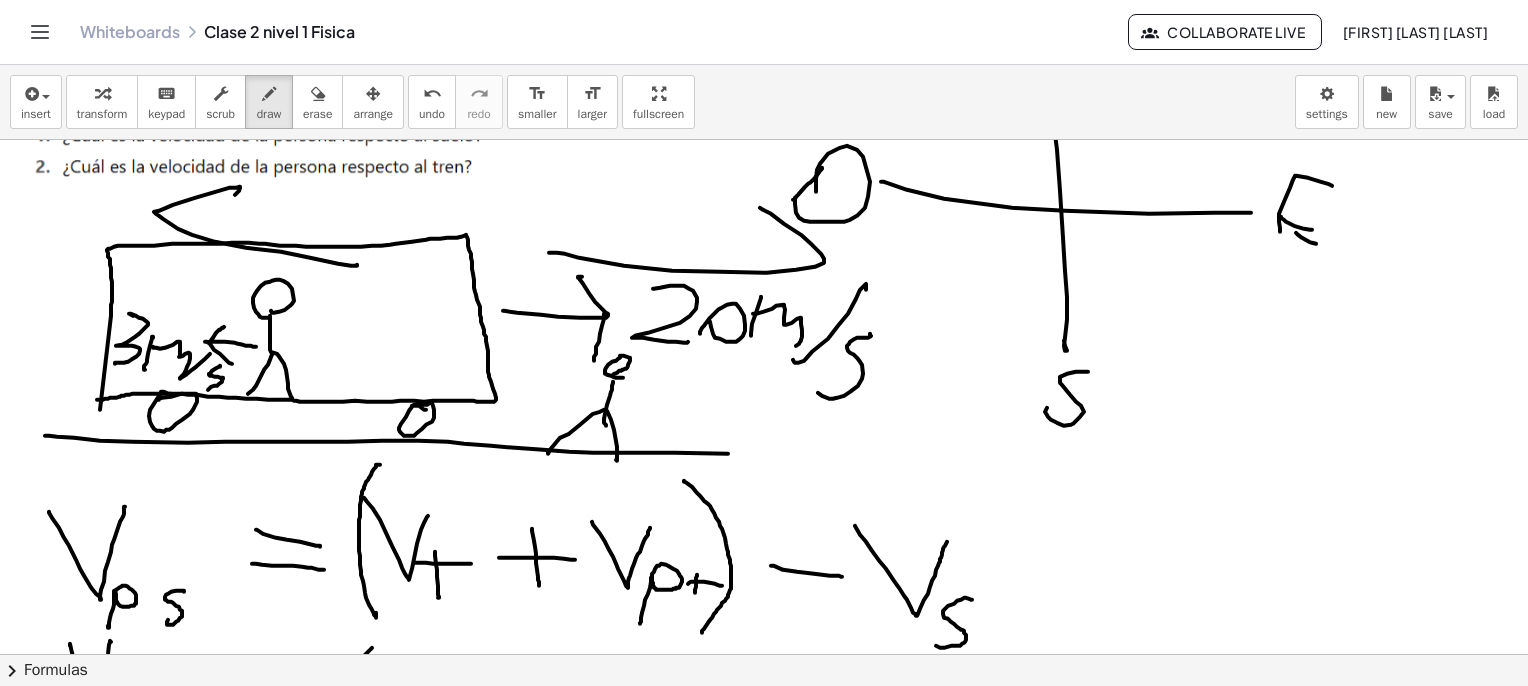 drag, startPoint x: 161, startPoint y: 215, endPoint x: 207, endPoint y: 265, distance: 67.941154 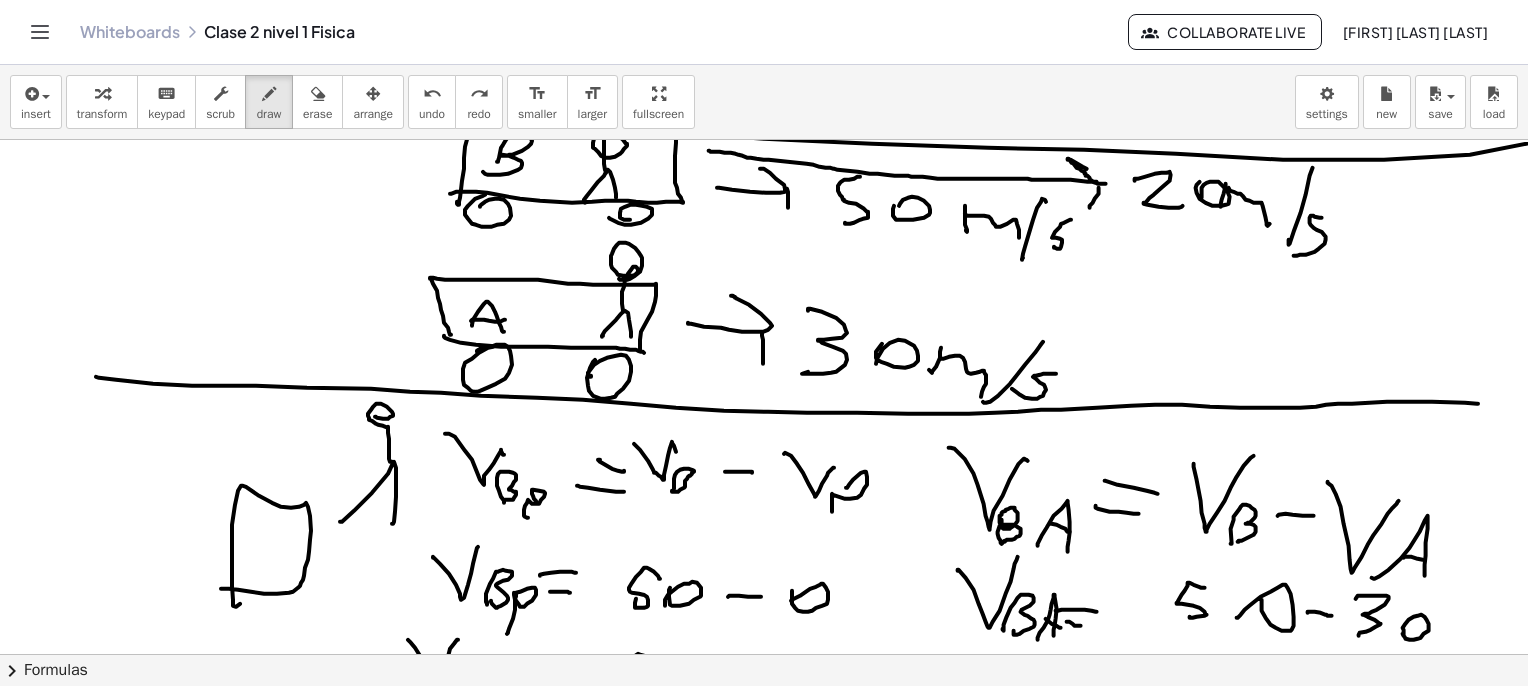 scroll, scrollTop: 4100, scrollLeft: 0, axis: vertical 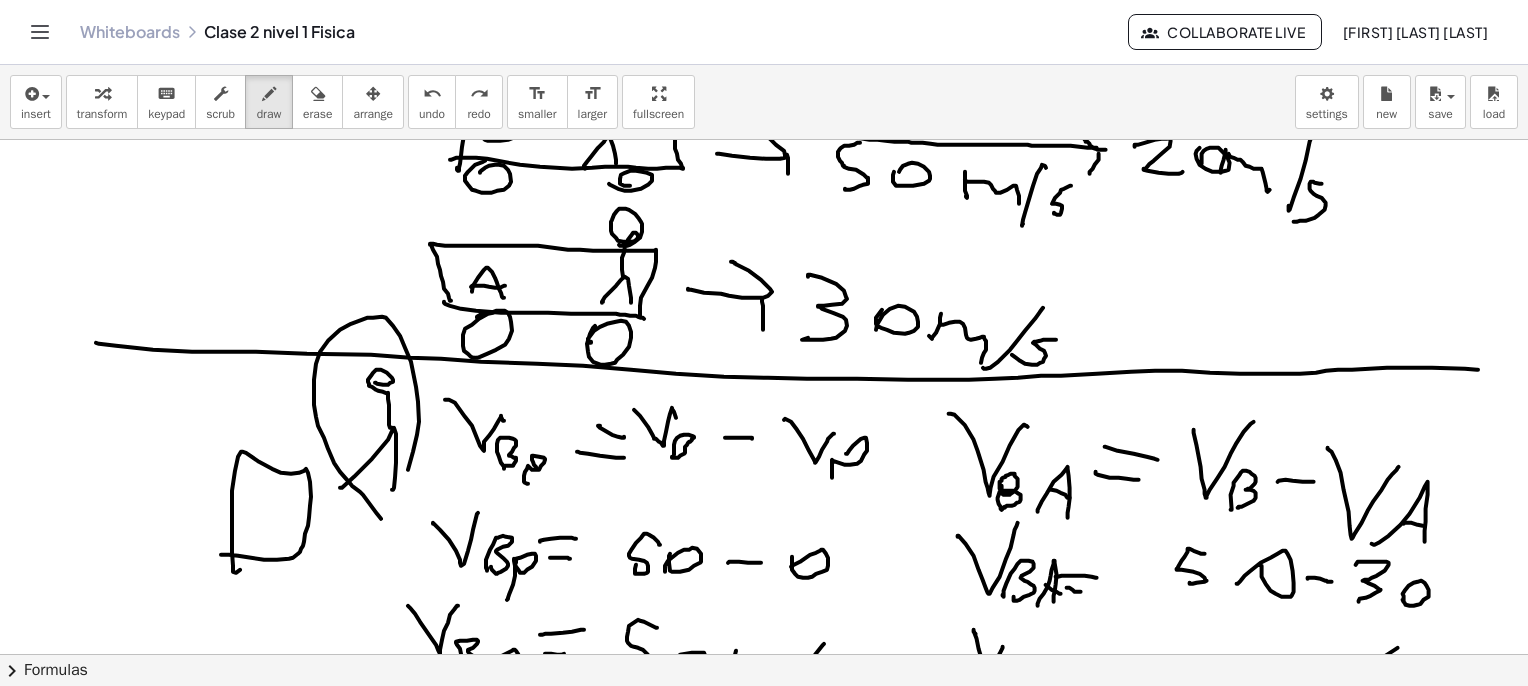 drag, startPoint x: 377, startPoint y: 513, endPoint x: 340, endPoint y: 475, distance: 53.037724 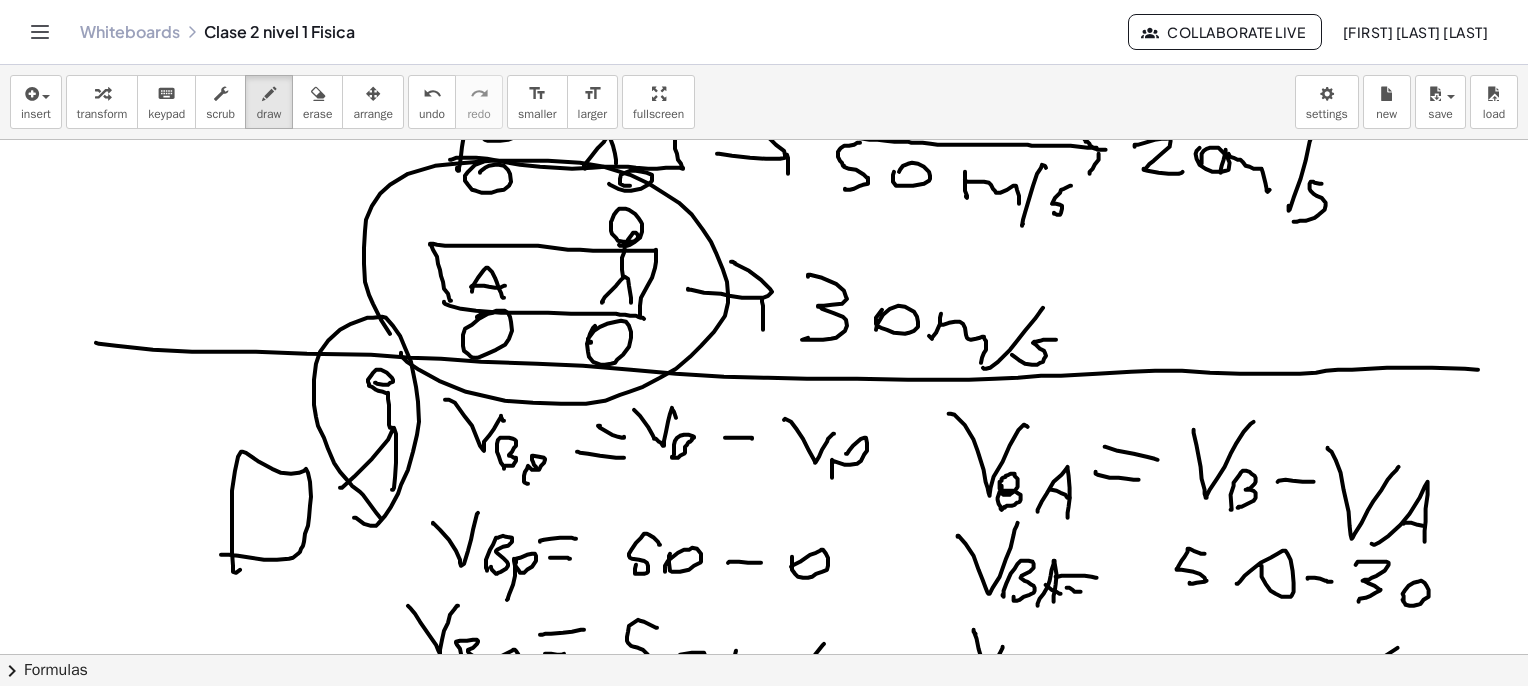 drag, startPoint x: 439, startPoint y: 380, endPoint x: 459, endPoint y: 388, distance: 21.540659 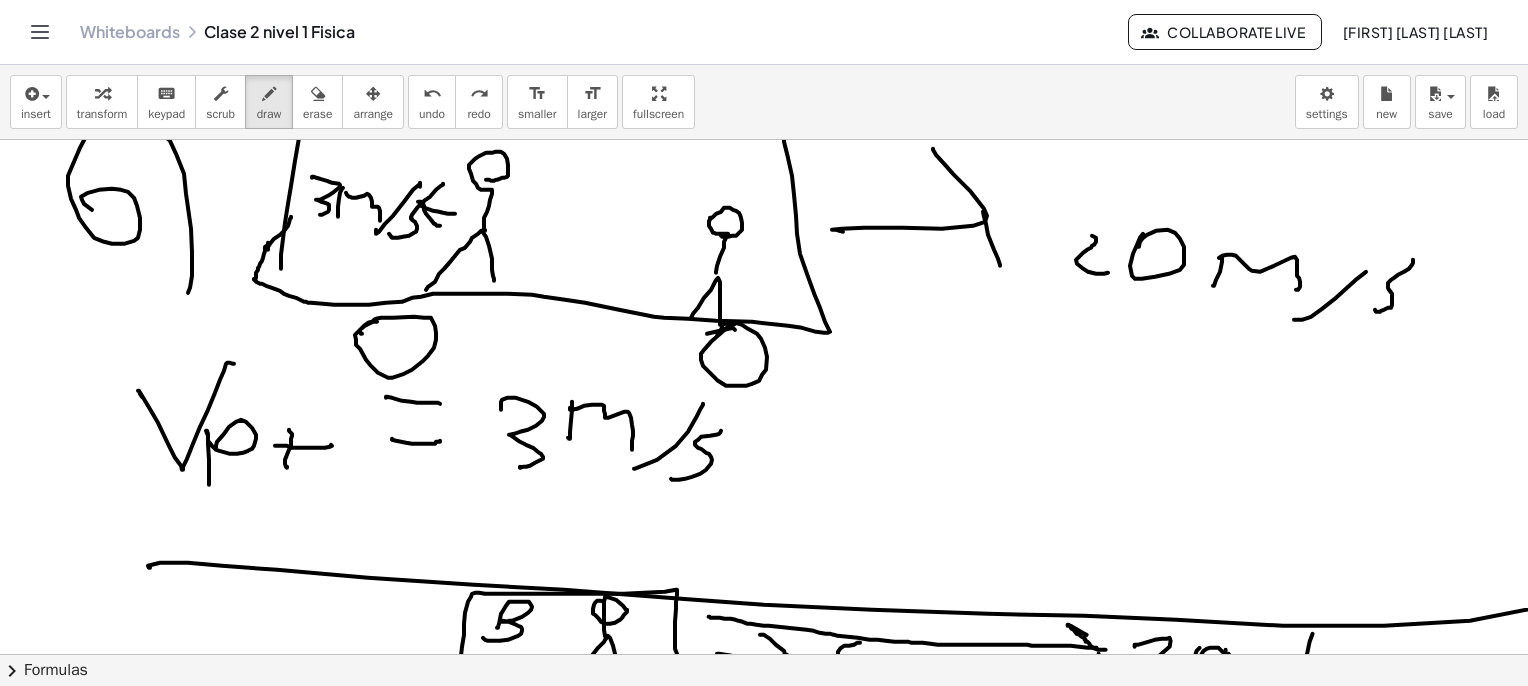 scroll, scrollTop: 3900, scrollLeft: 0, axis: vertical 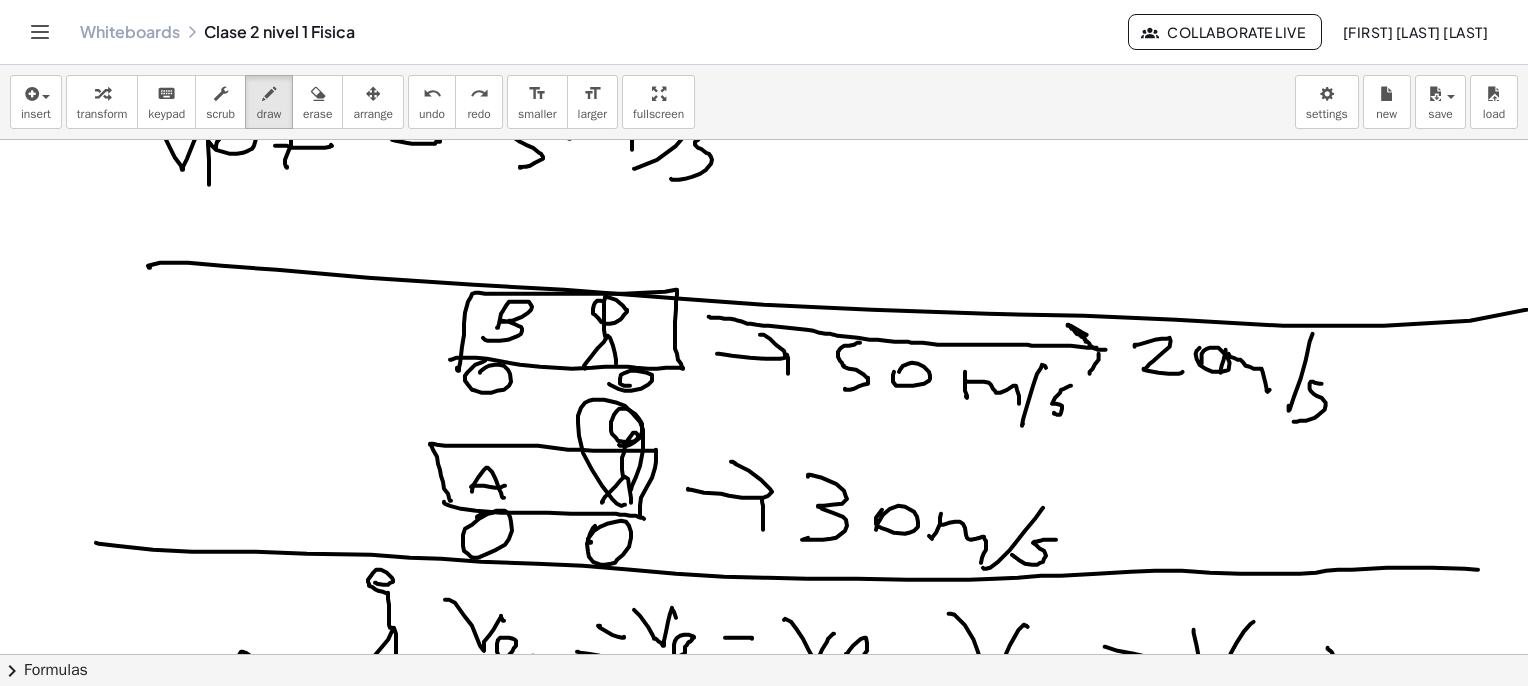 drag, startPoint x: 612, startPoint y: 498, endPoint x: 620, endPoint y: 483, distance: 17 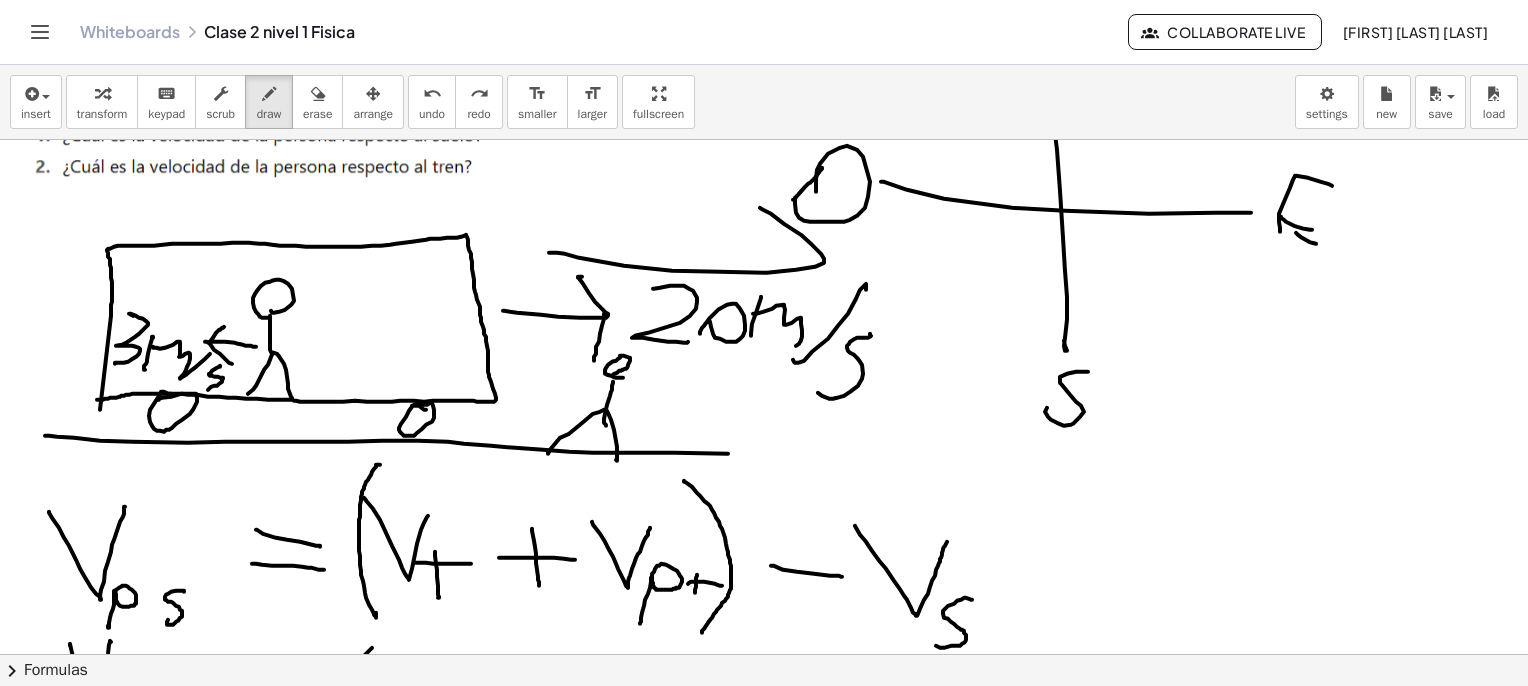 scroll, scrollTop: 2500, scrollLeft: 0, axis: vertical 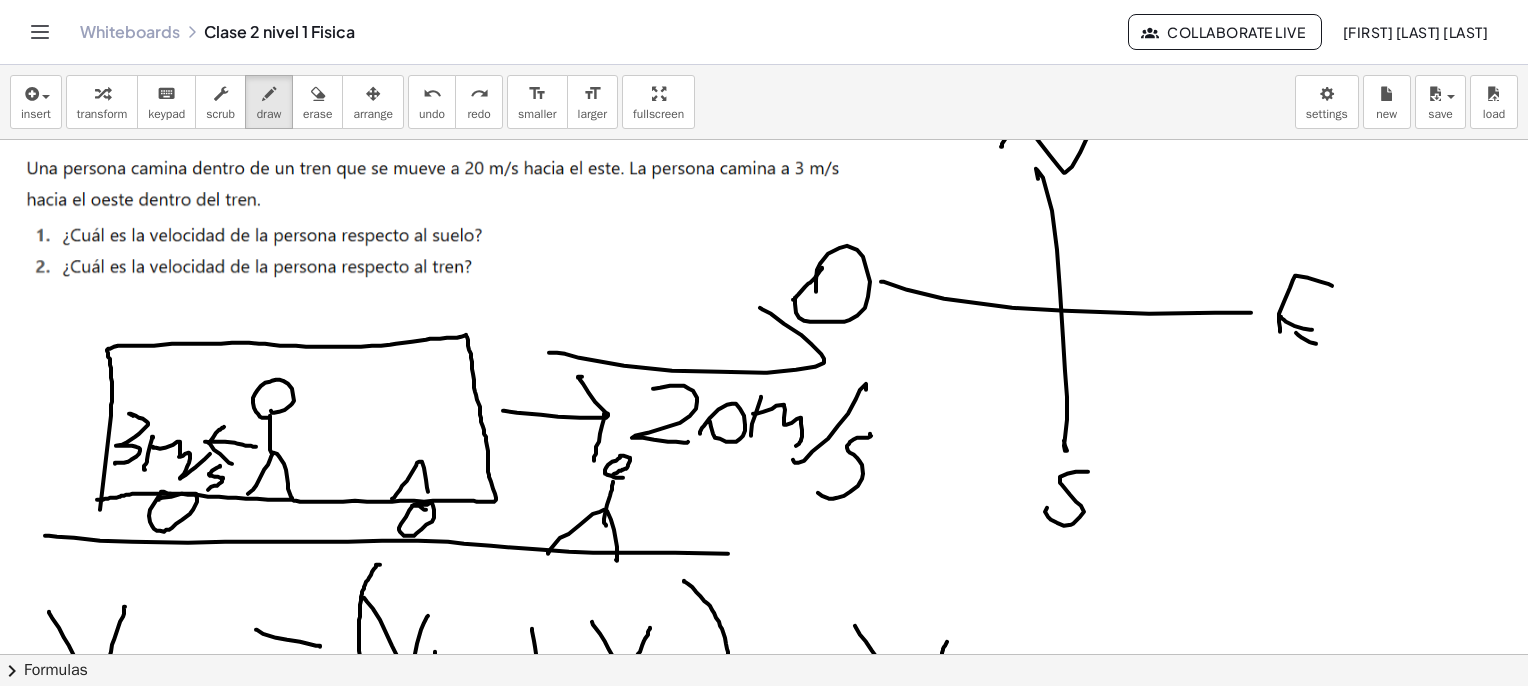drag, startPoint x: 392, startPoint y: 498, endPoint x: 428, endPoint y: 496, distance: 36.05551 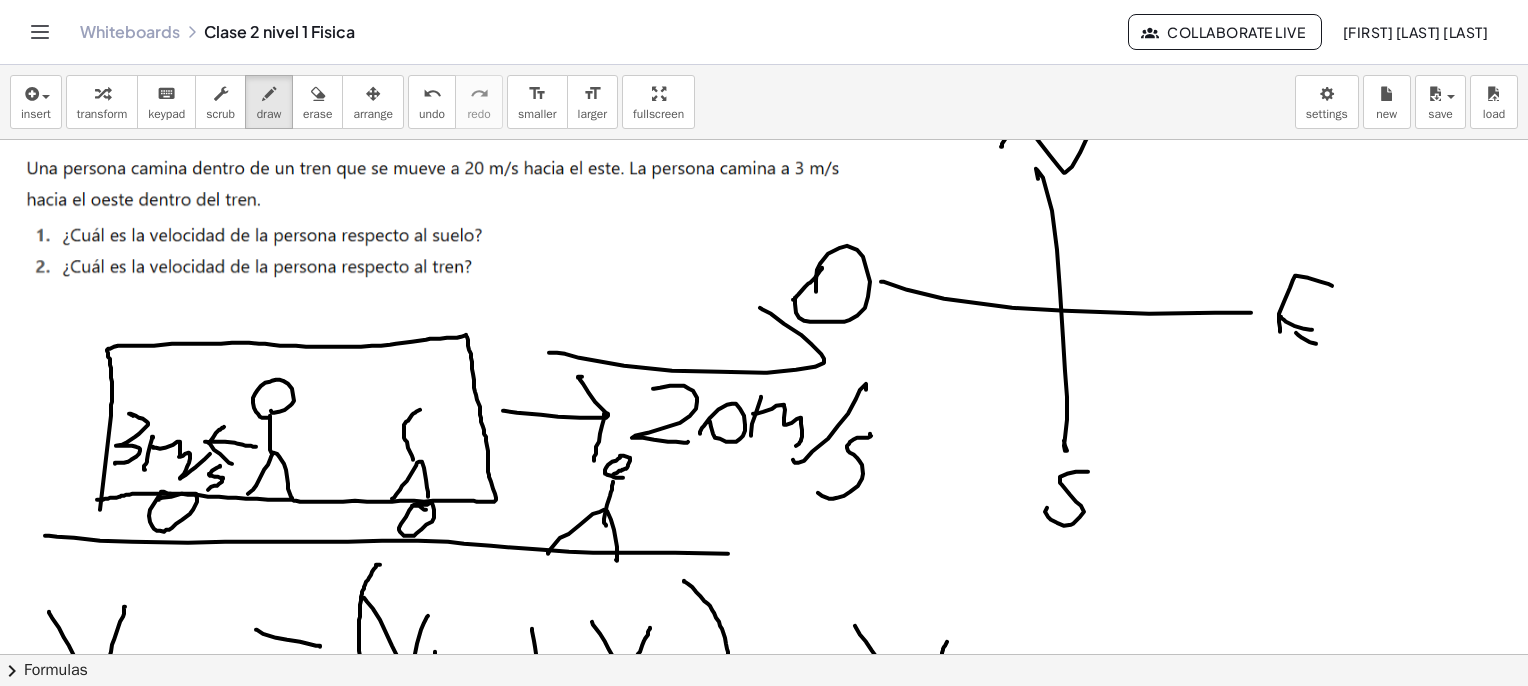 drag, startPoint x: 413, startPoint y: 459, endPoint x: 420, endPoint y: 409, distance: 50.48762 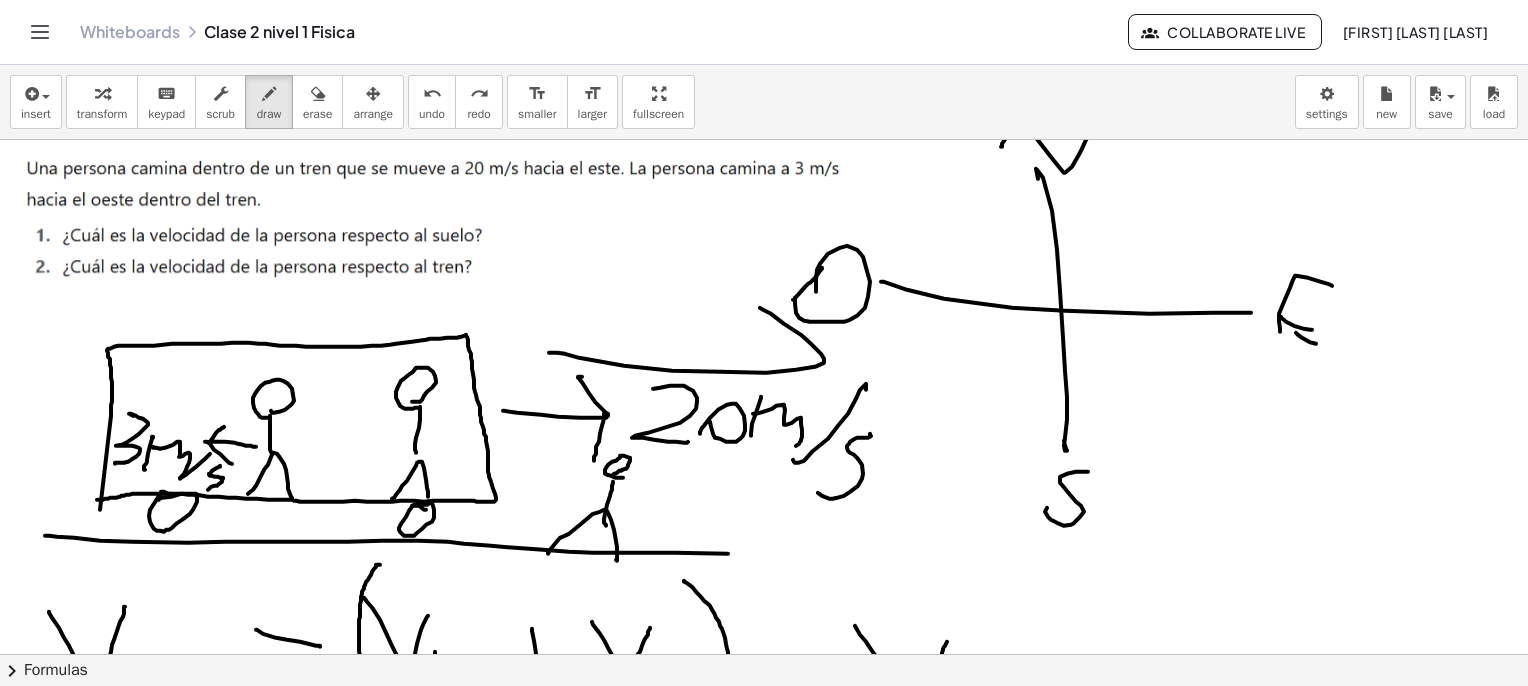 drag, startPoint x: 416, startPoint y: 452, endPoint x: 412, endPoint y: 401, distance: 51.156624 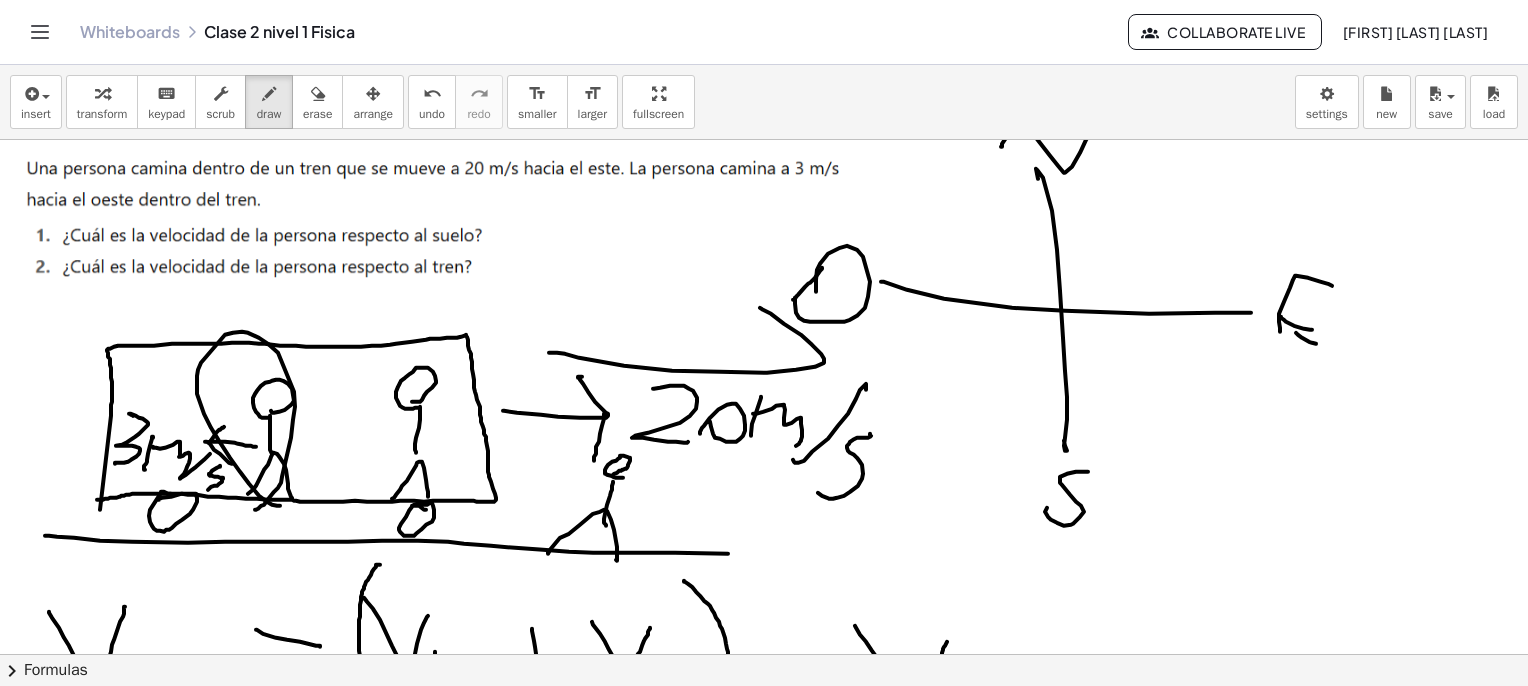 drag, startPoint x: 280, startPoint y: 505, endPoint x: 253, endPoint y: 498, distance: 27.89265 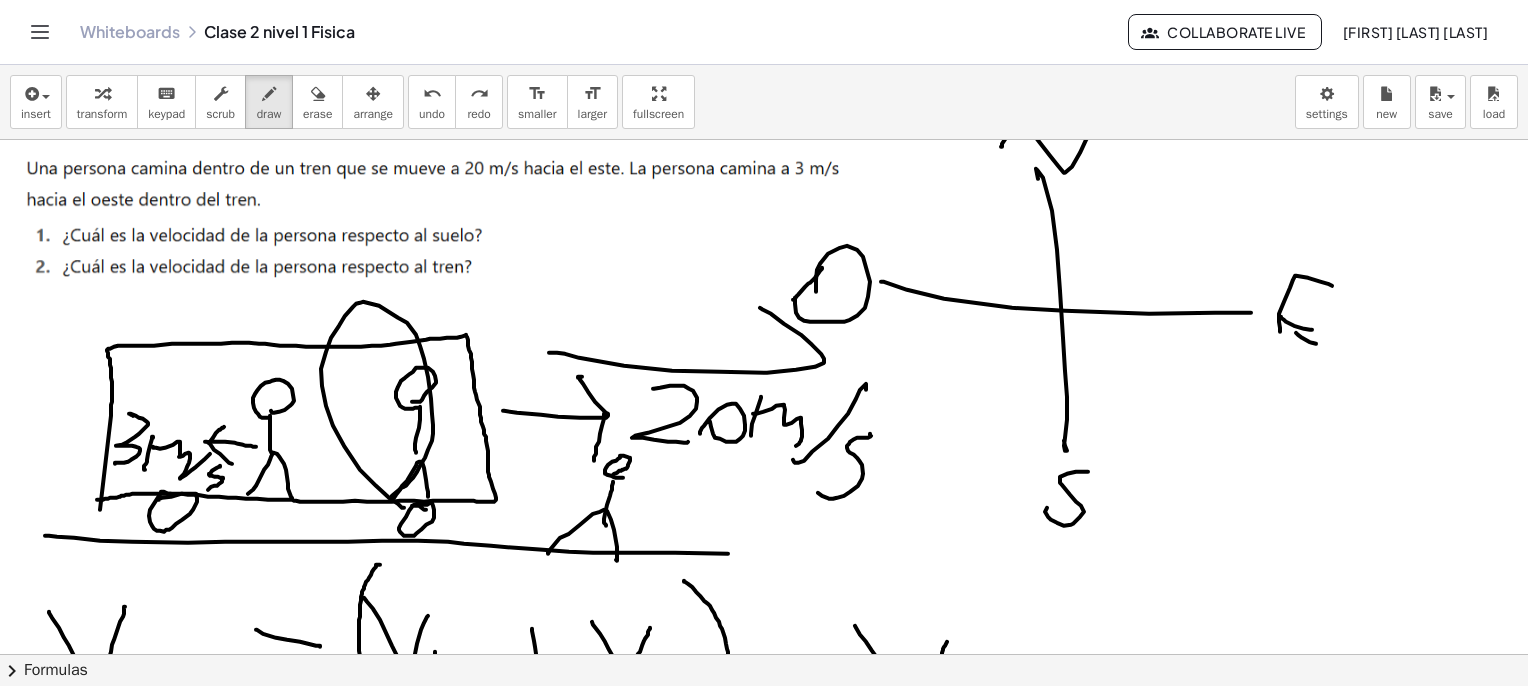 drag, startPoint x: 402, startPoint y: 507, endPoint x: 380, endPoint y: 506, distance: 22.022715 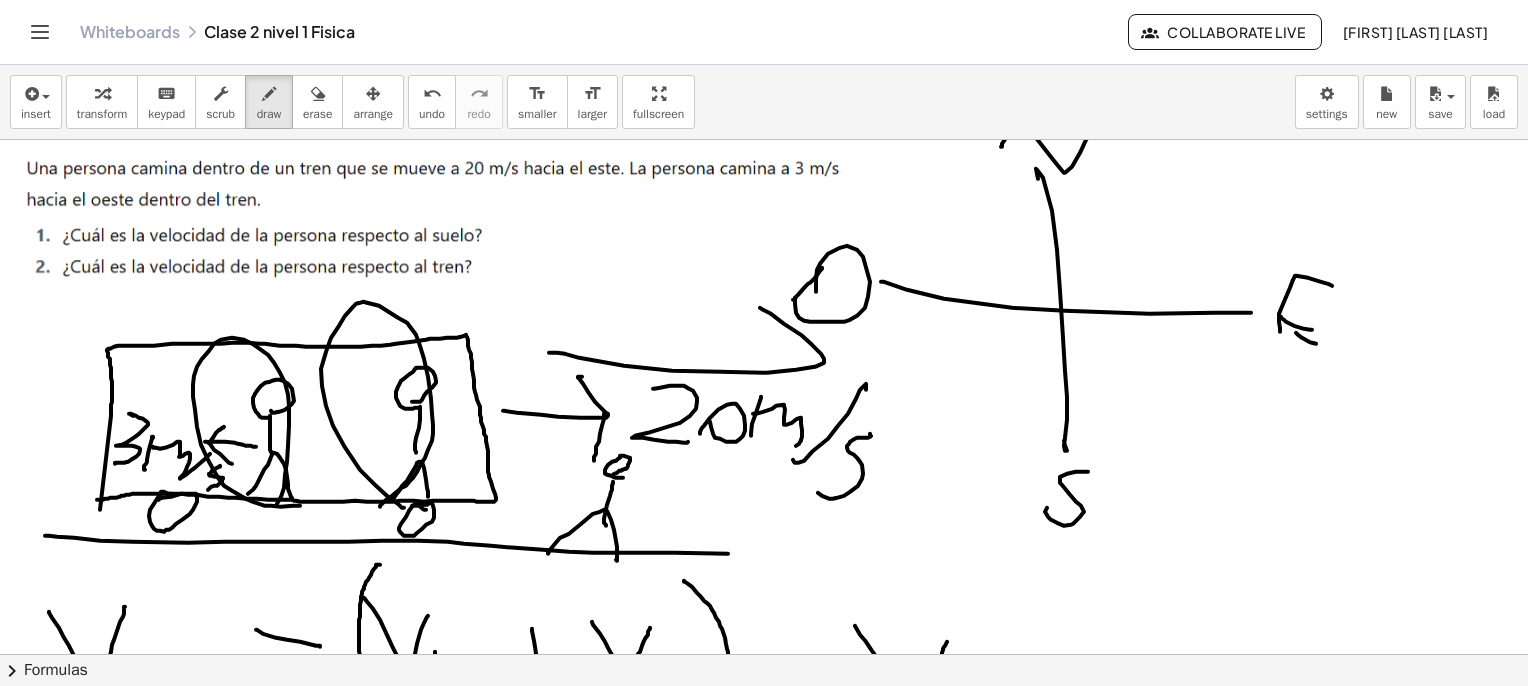 drag, startPoint x: 232, startPoint y: 490, endPoint x: 269, endPoint y: 521, distance: 48.270073 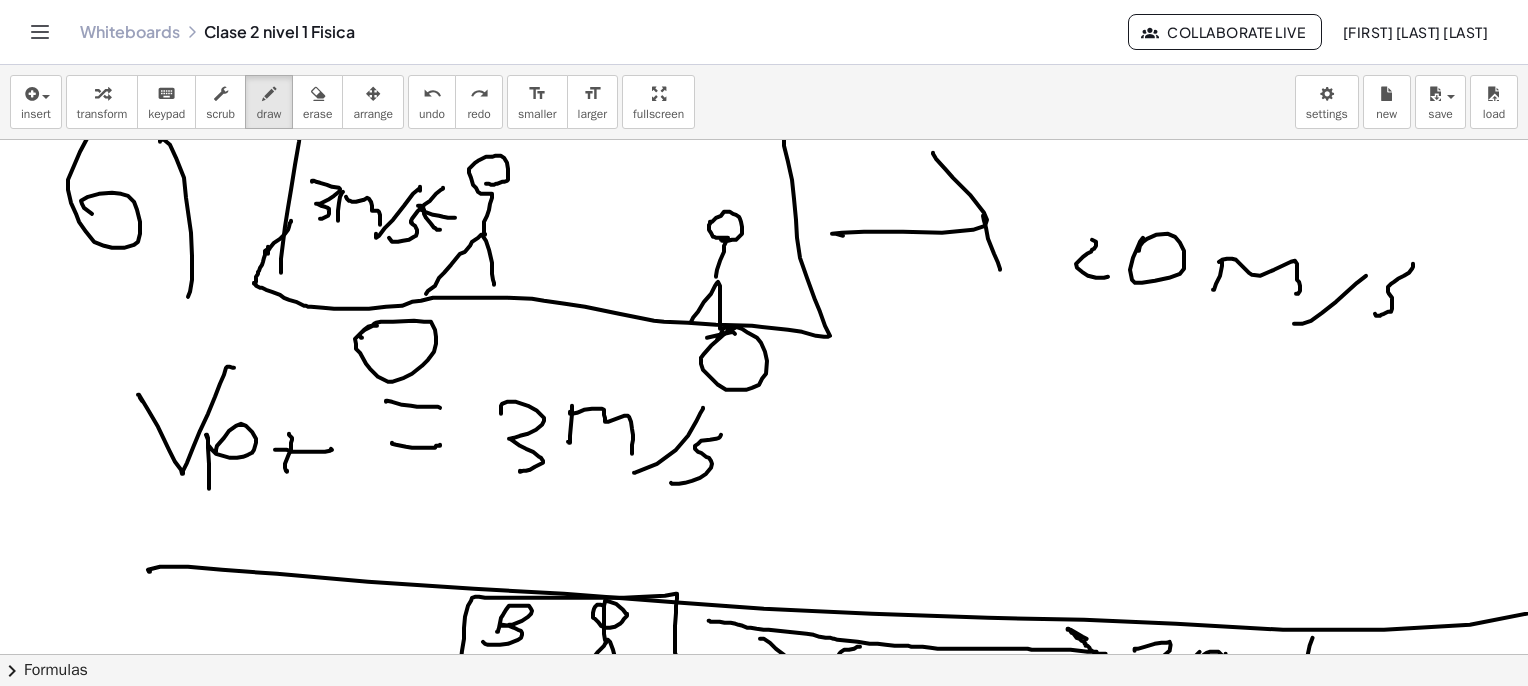 scroll, scrollTop: 3600, scrollLeft: 0, axis: vertical 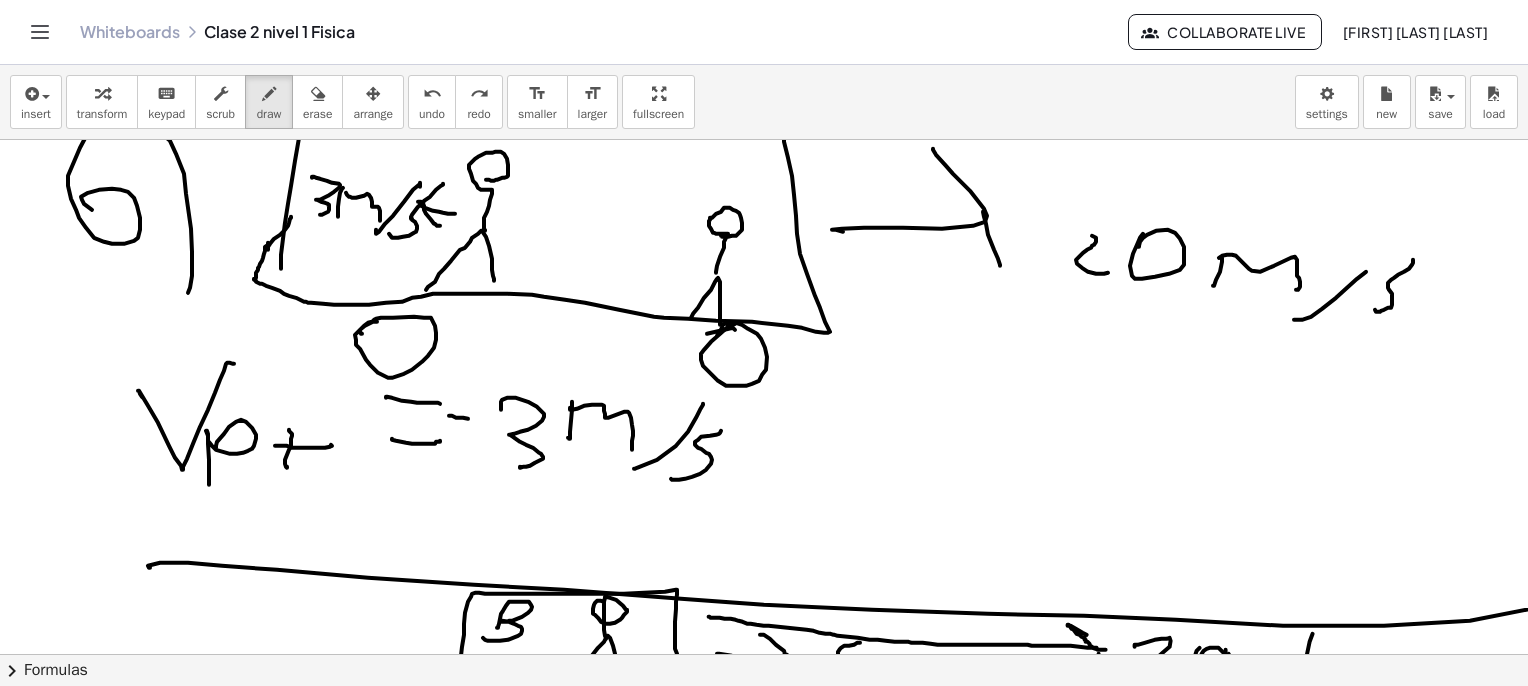 drag, startPoint x: 449, startPoint y: 415, endPoint x: 474, endPoint y: 419, distance: 25.317978 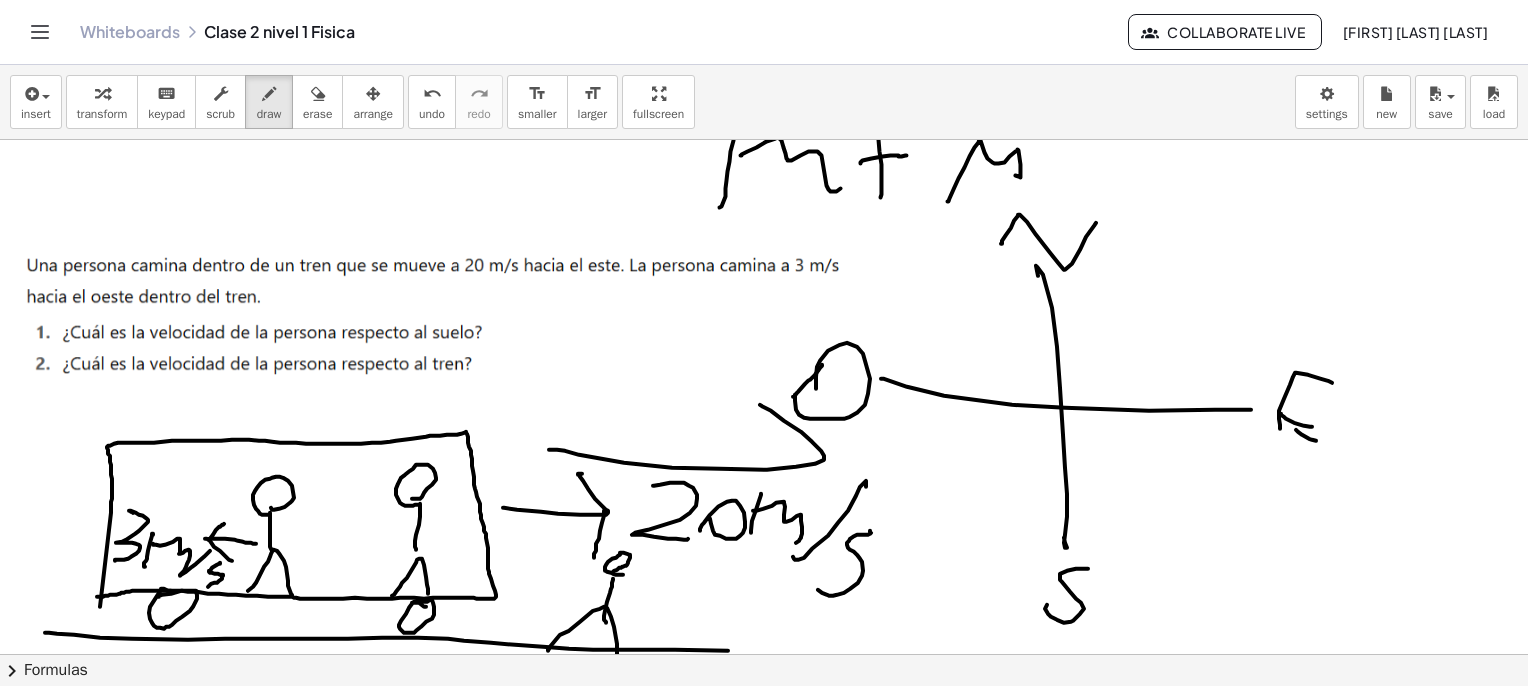 scroll, scrollTop: 2400, scrollLeft: 0, axis: vertical 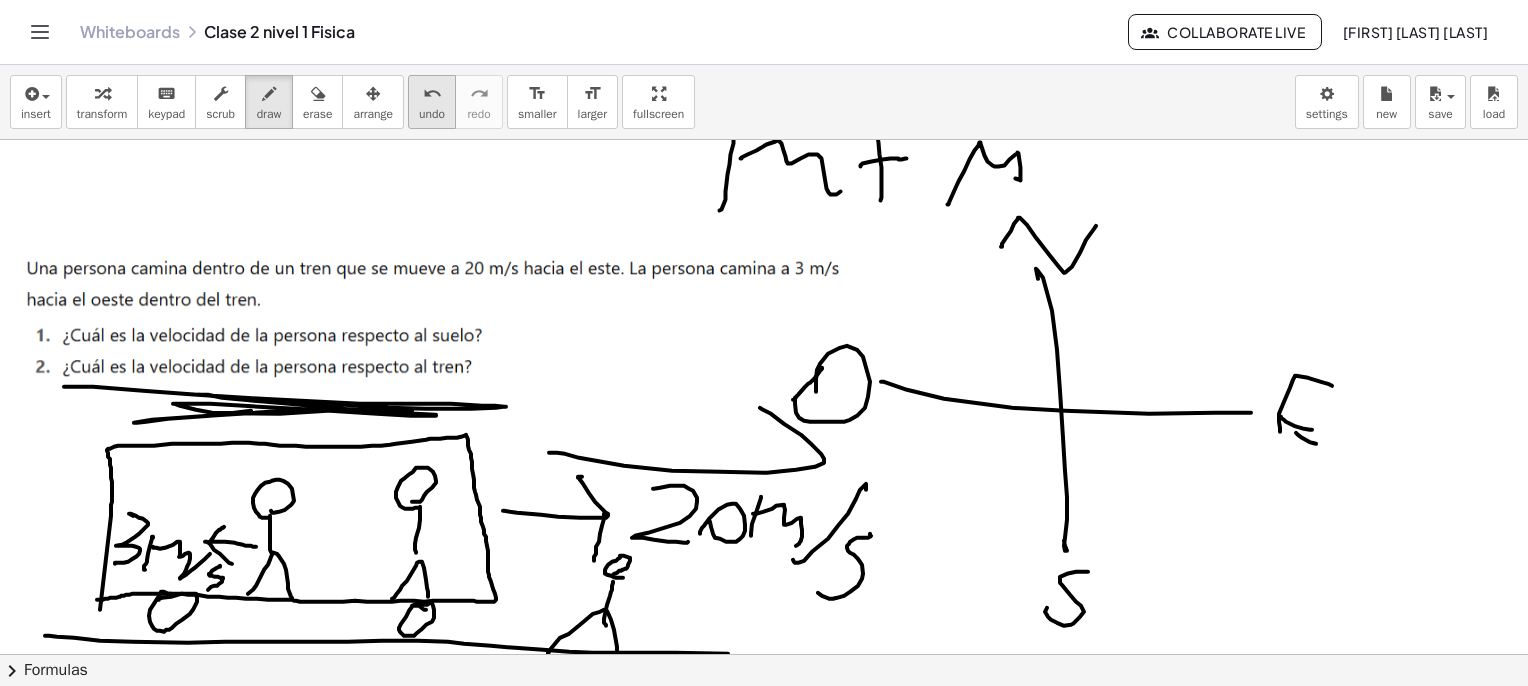 drag, startPoint x: 412, startPoint y: 403, endPoint x: 425, endPoint y: 101, distance: 302.27966 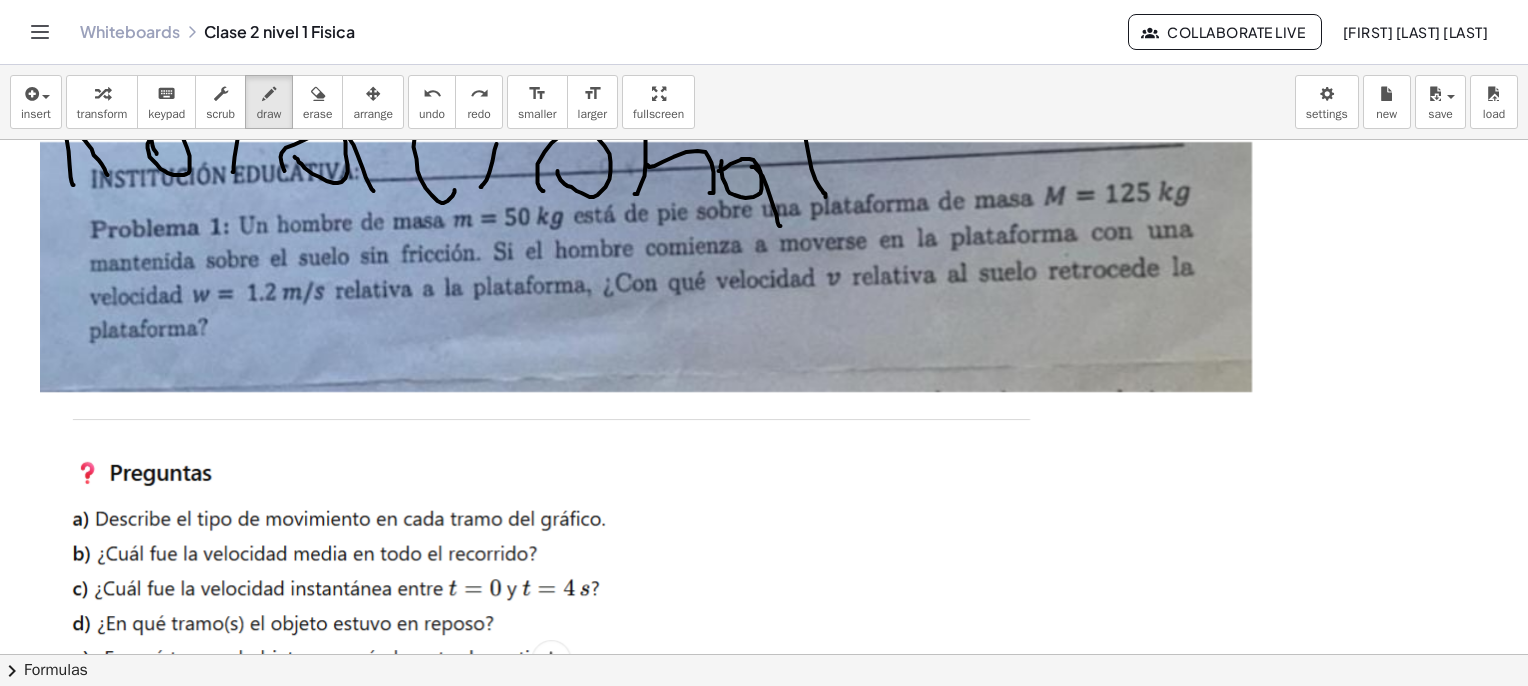 scroll, scrollTop: 4800, scrollLeft: 0, axis: vertical 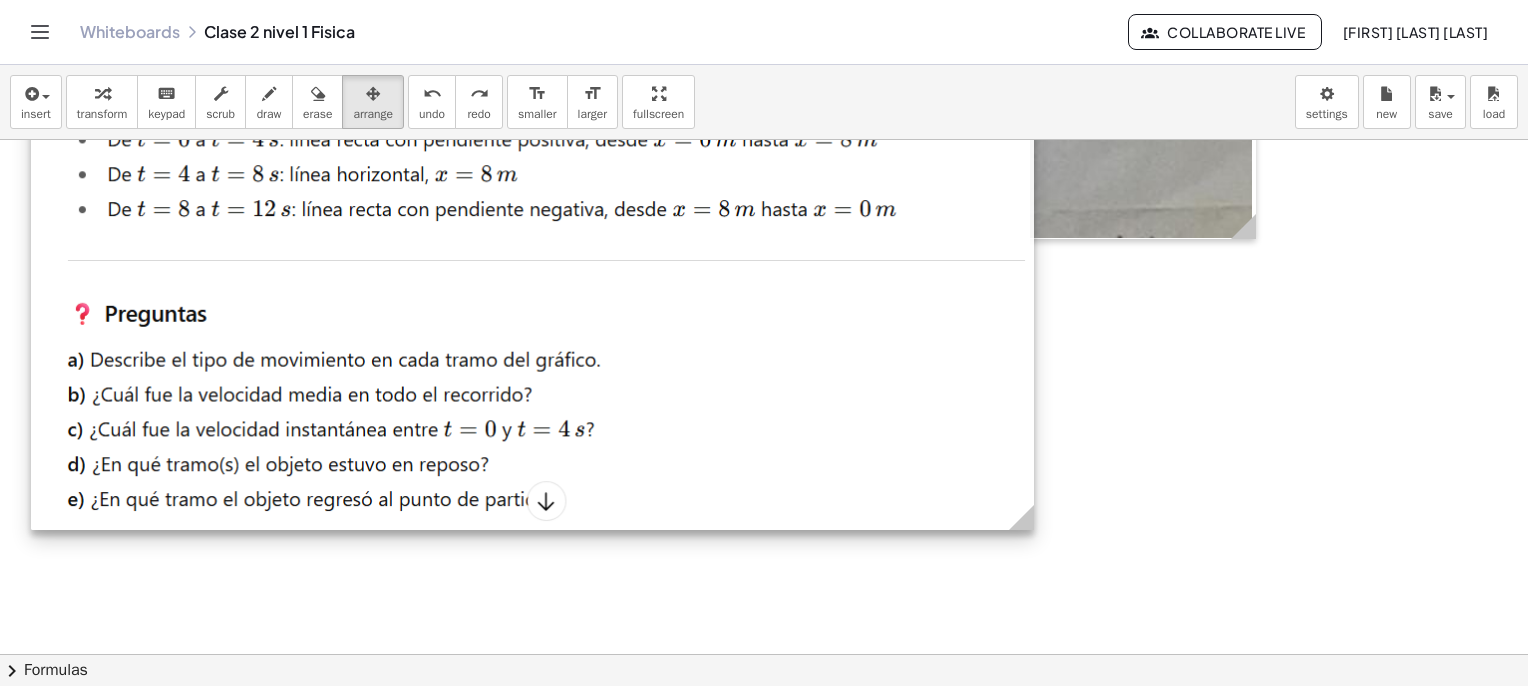 drag, startPoint x: 540, startPoint y: 341, endPoint x: 568, endPoint y: 509, distance: 170.31735 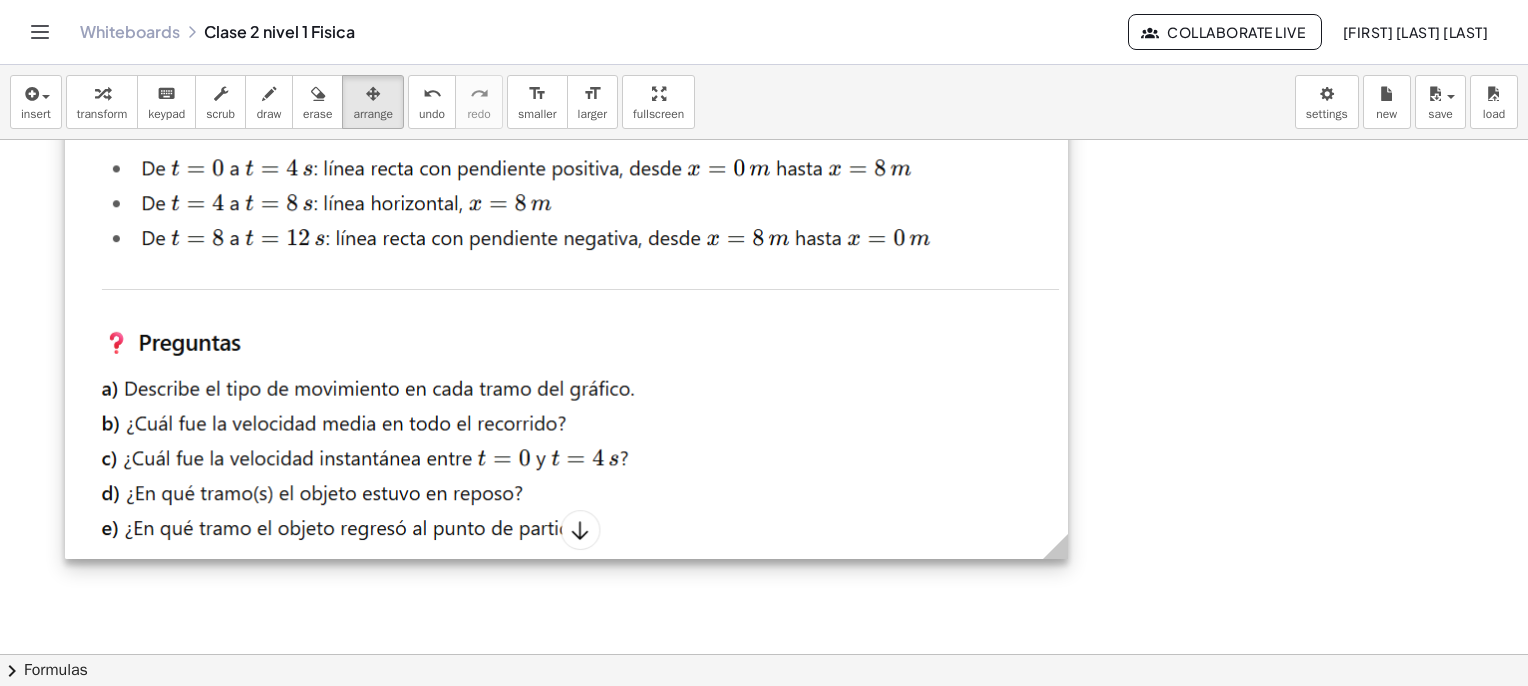 drag, startPoint x: 564, startPoint y: 288, endPoint x: 579, endPoint y: 454, distance: 166.67633 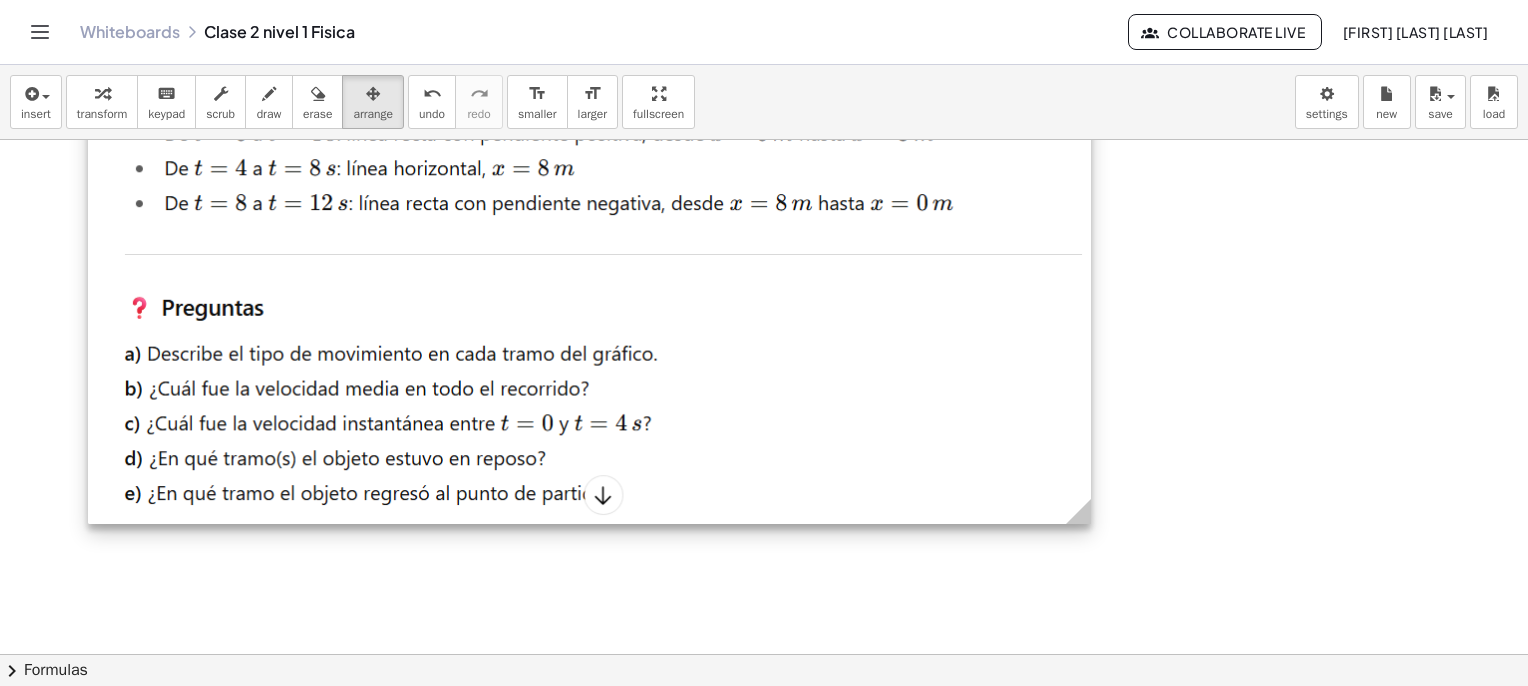 drag, startPoint x: 602, startPoint y: 229, endPoint x: 598, endPoint y: 499, distance: 270.02963 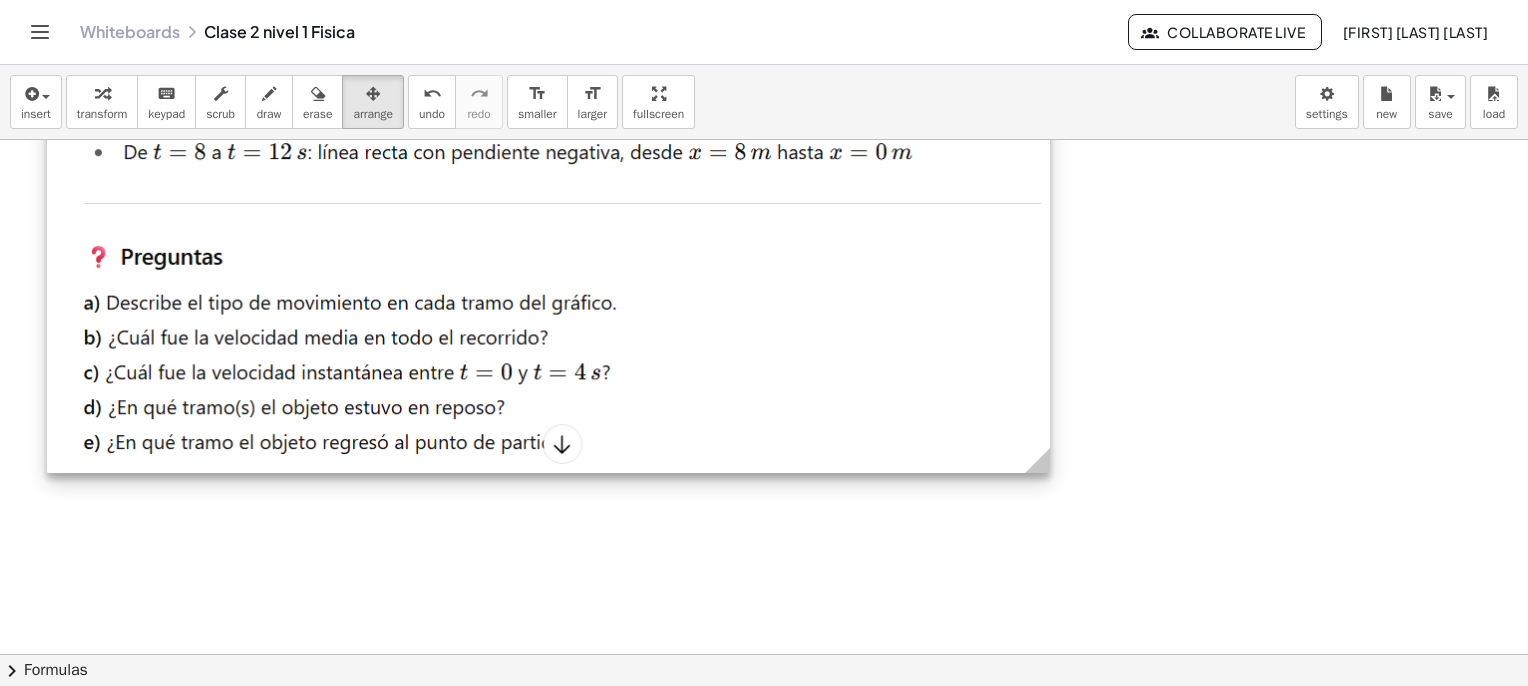 drag, startPoint x: 764, startPoint y: 338, endPoint x: 703, endPoint y: 523, distance: 194.79733 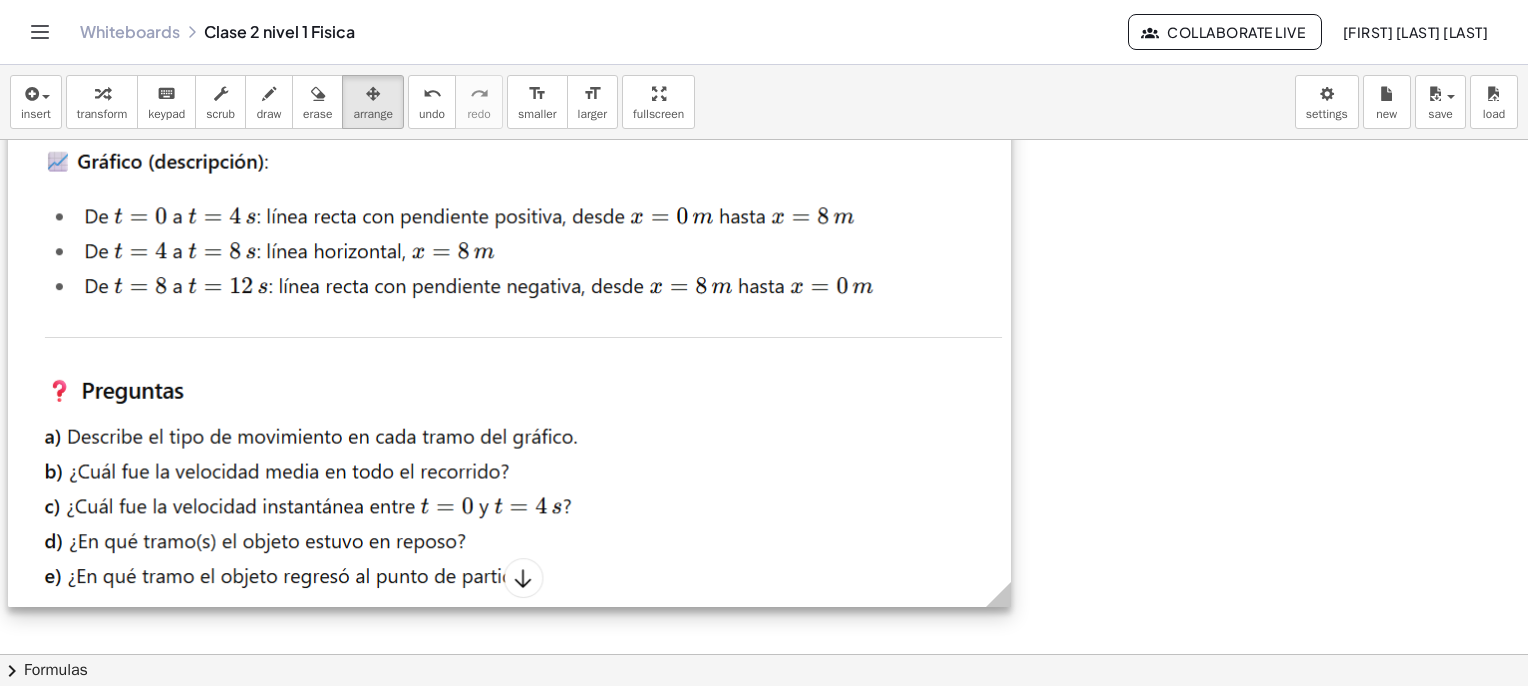 drag, startPoint x: 751, startPoint y: 363, endPoint x: 753, endPoint y: 466, distance: 103.01942 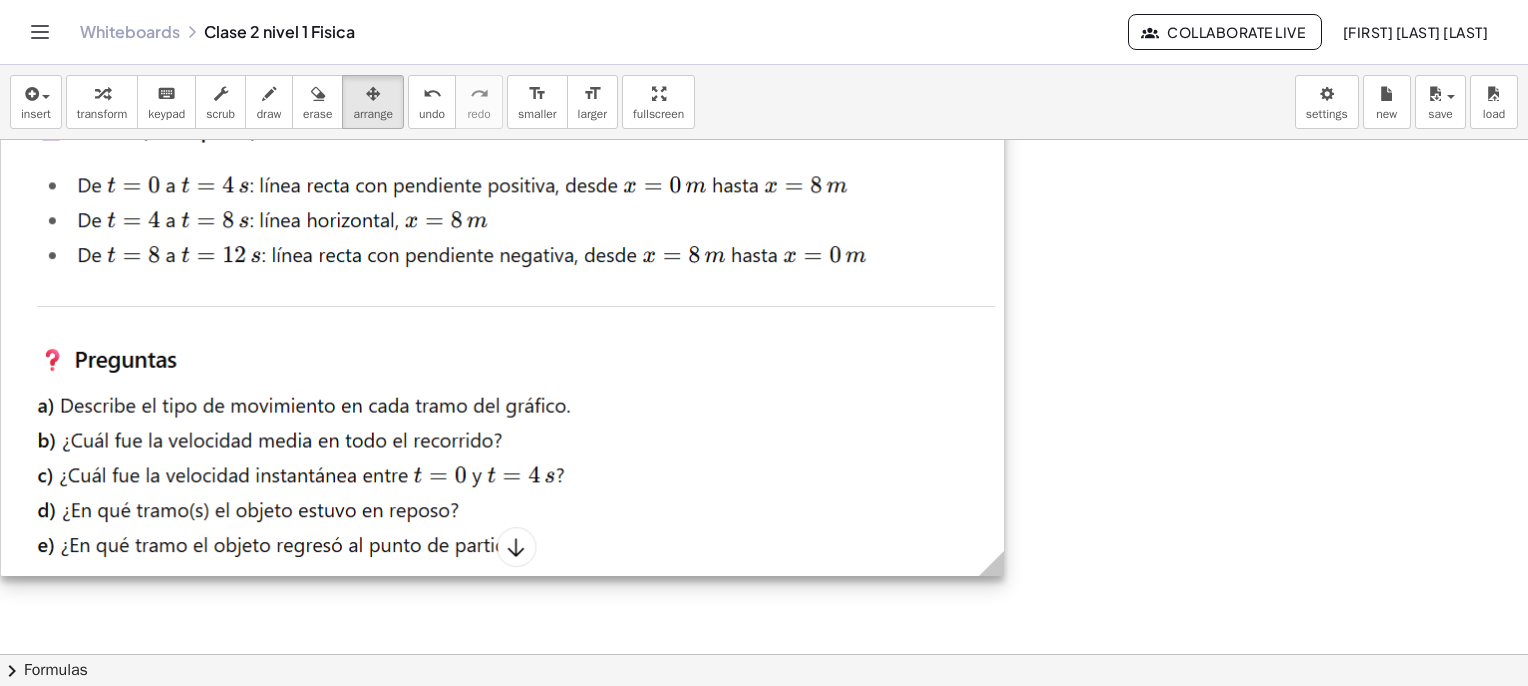 drag, startPoint x: 760, startPoint y: 190, endPoint x: 862, endPoint y: 391, distance: 225.39964 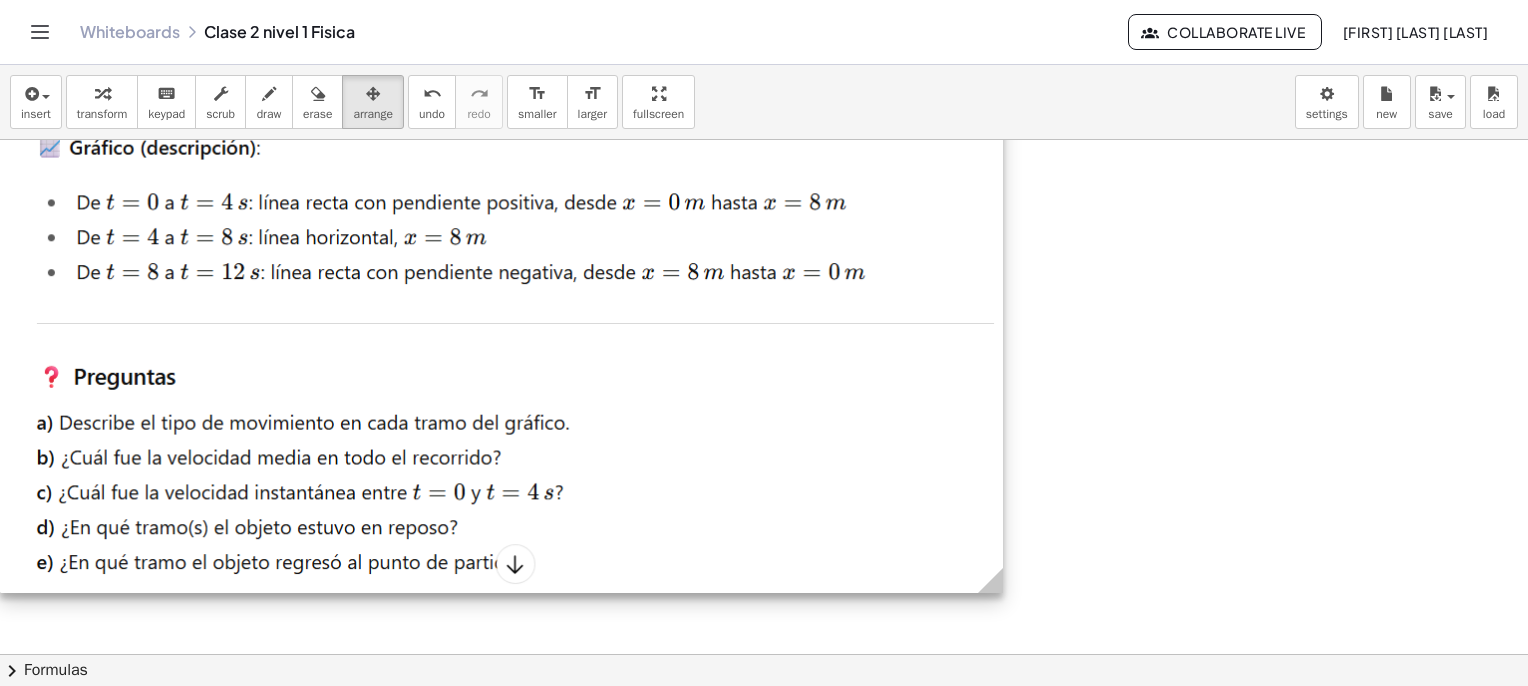 drag, startPoint x: 871, startPoint y: 153, endPoint x: 695, endPoint y: 542, distance: 426.96252 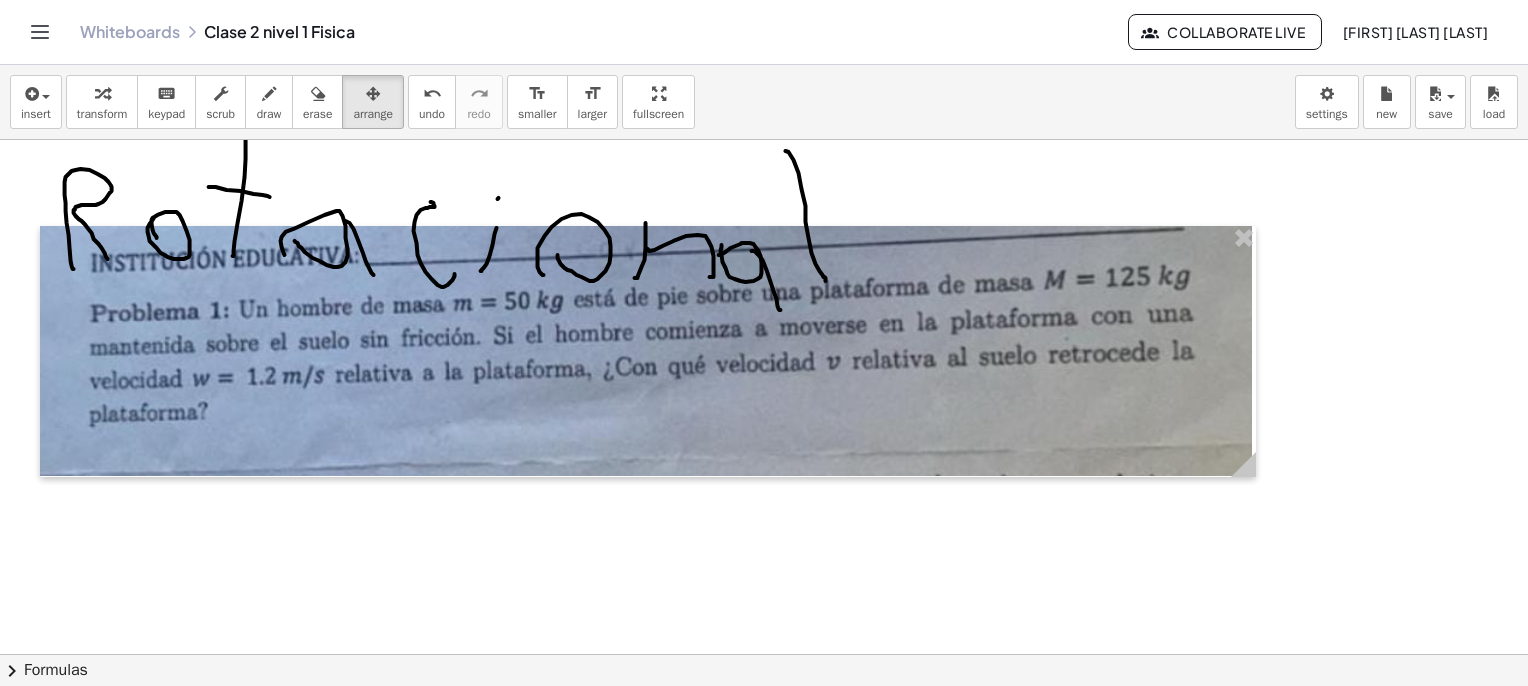 scroll, scrollTop: 4688, scrollLeft: 0, axis: vertical 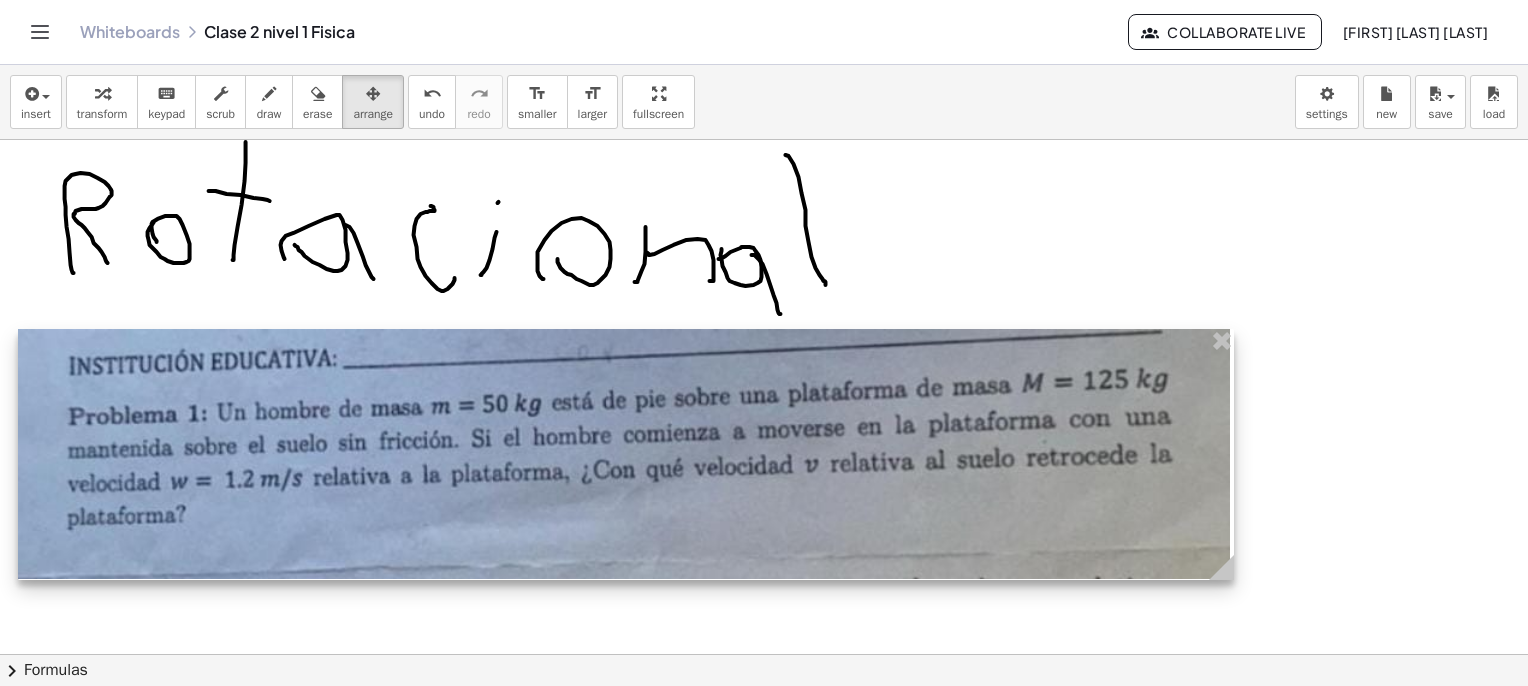 drag, startPoint x: 663, startPoint y: 497, endPoint x: 619, endPoint y: 399, distance: 107.42439 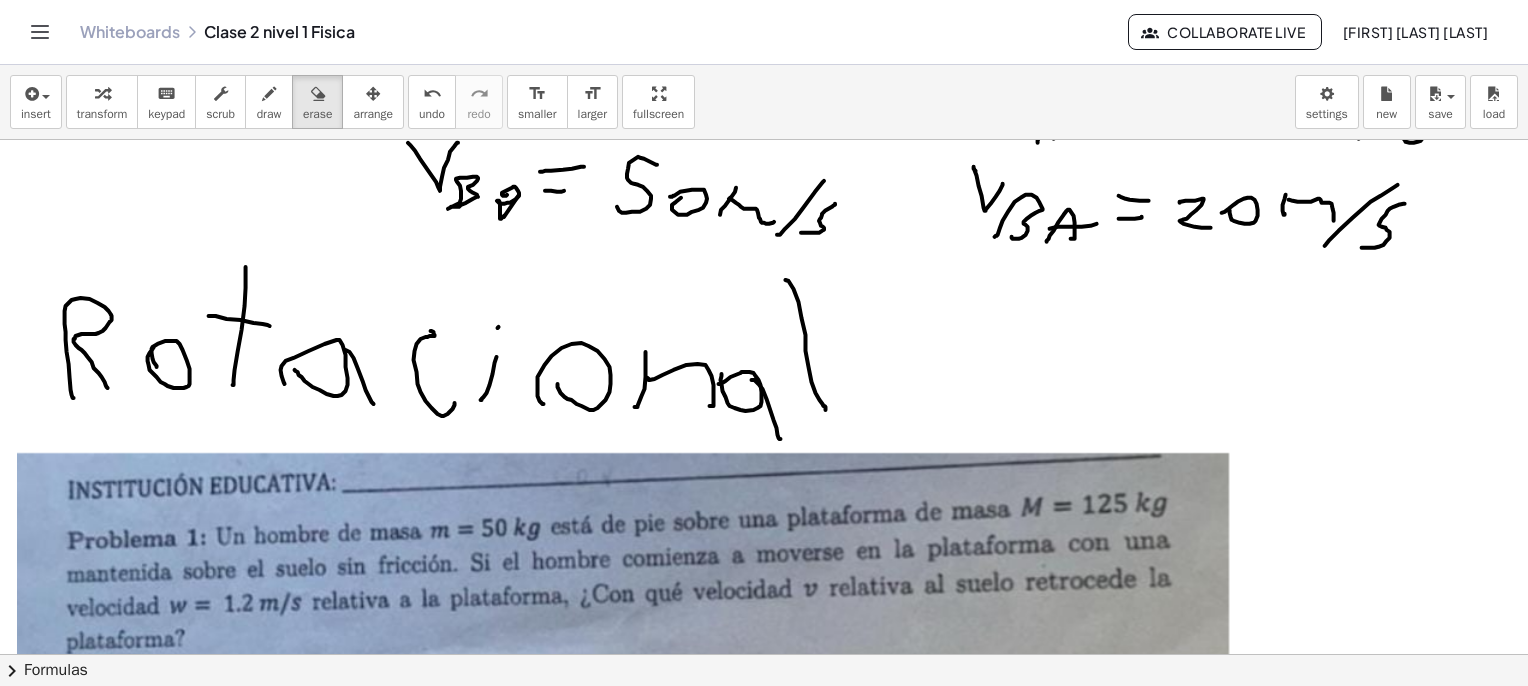 scroll, scrollTop: 4488, scrollLeft: 0, axis: vertical 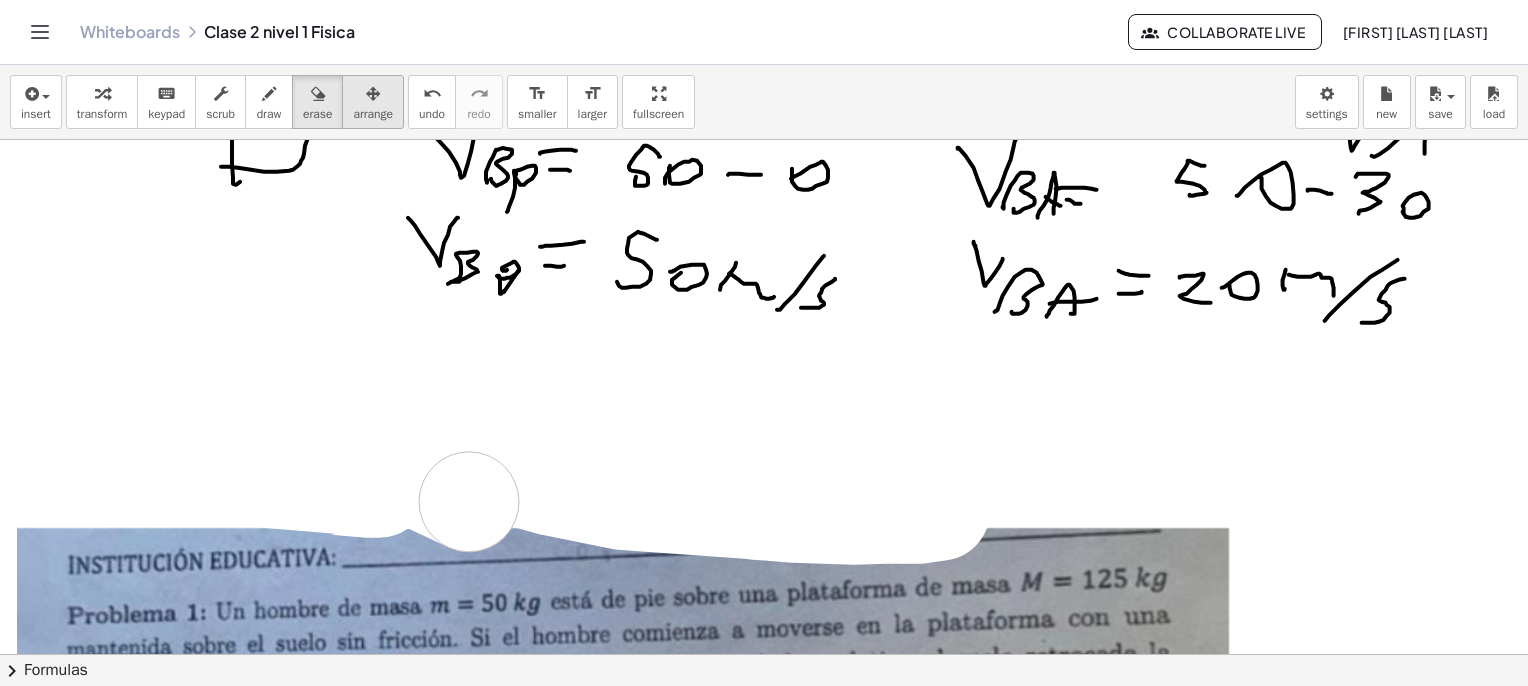 drag, startPoint x: 792, startPoint y: 405, endPoint x: 372, endPoint y: 107, distance: 514.9796 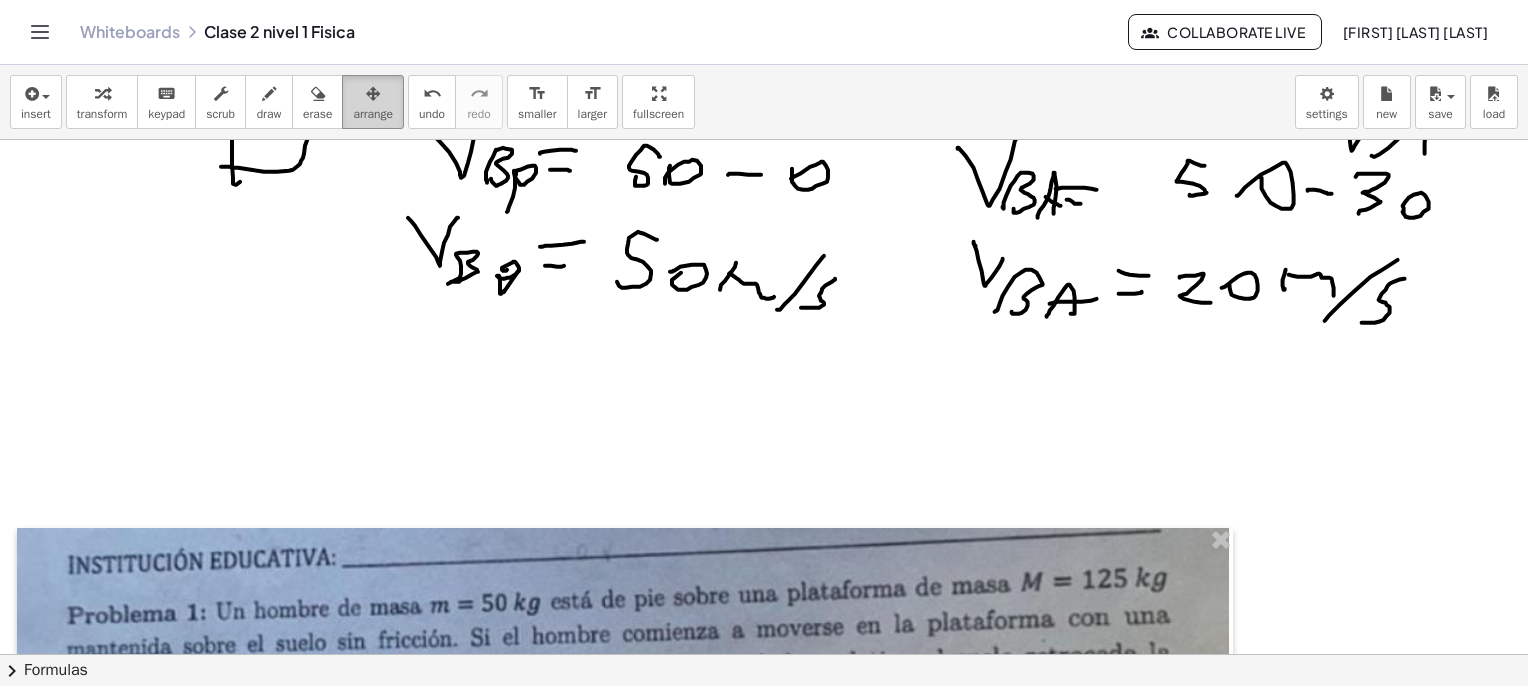 scroll, scrollTop: 4688, scrollLeft: 0, axis: vertical 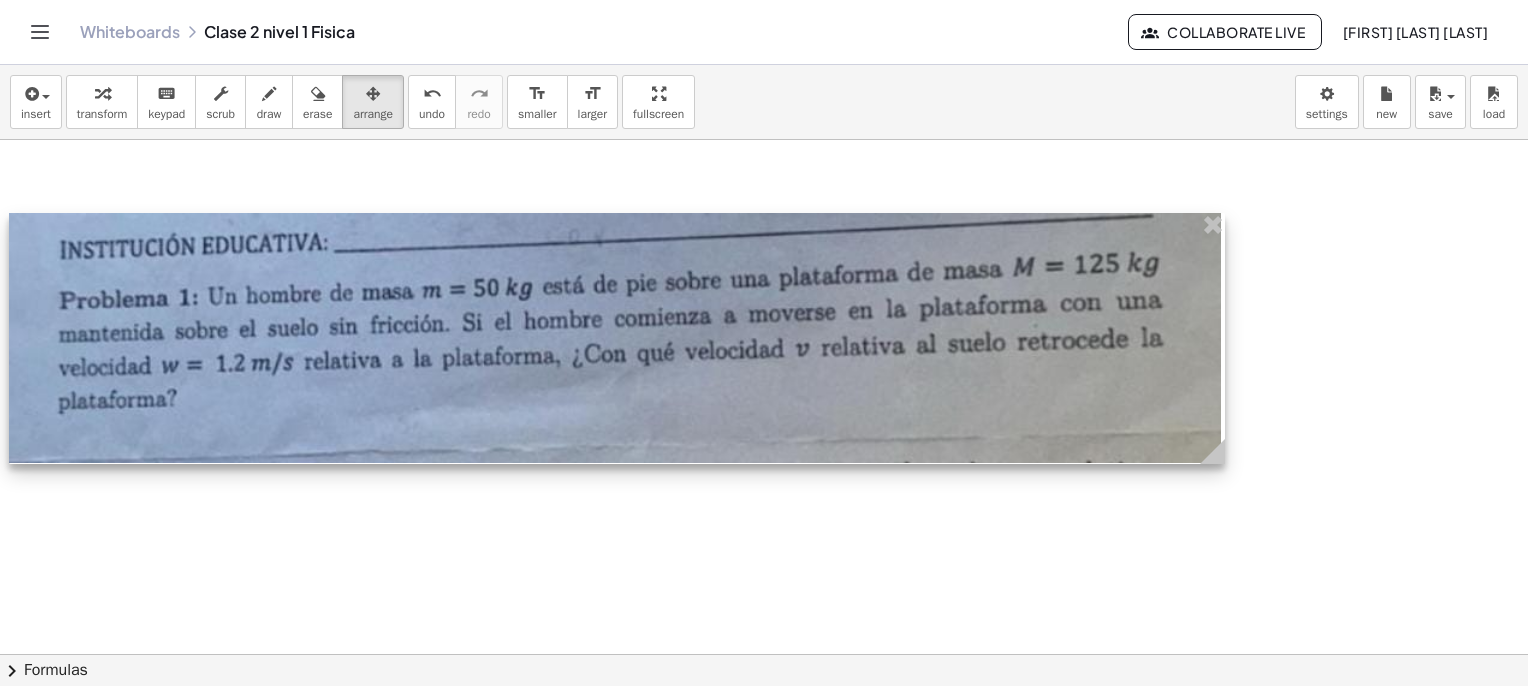 drag, startPoint x: 488, startPoint y: 409, endPoint x: 490, endPoint y: 333, distance: 76.02631 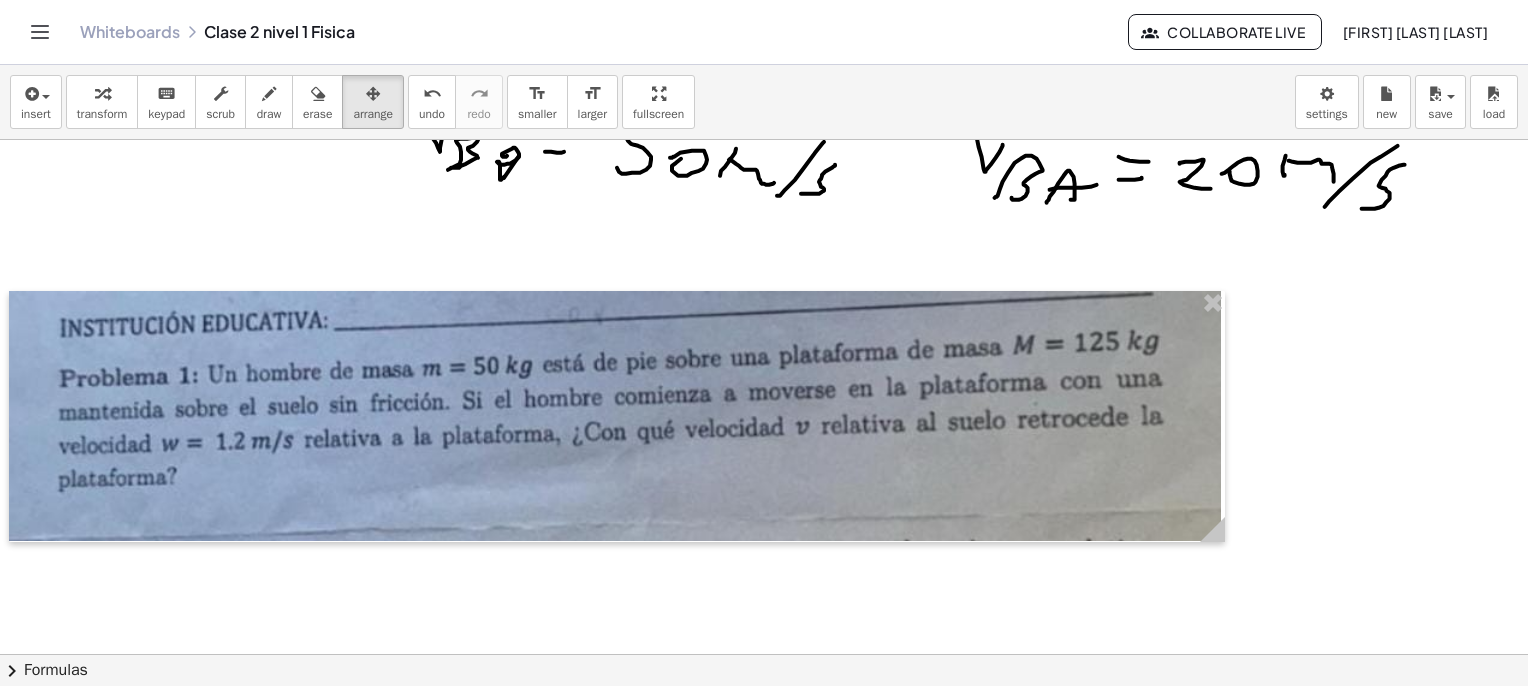 scroll, scrollTop: 4488, scrollLeft: 0, axis: vertical 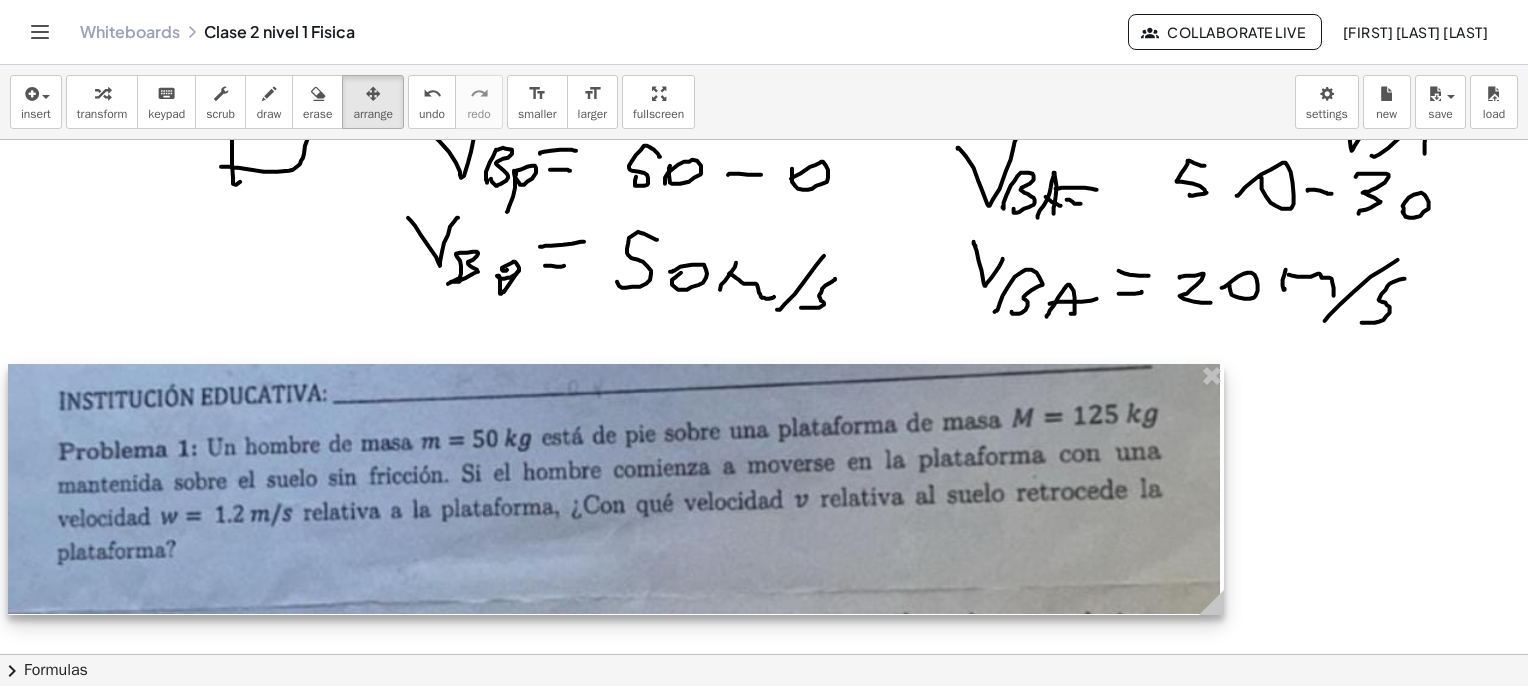 drag, startPoint x: 533, startPoint y: 523, endPoint x: 532, endPoint y: 480, distance: 43.011627 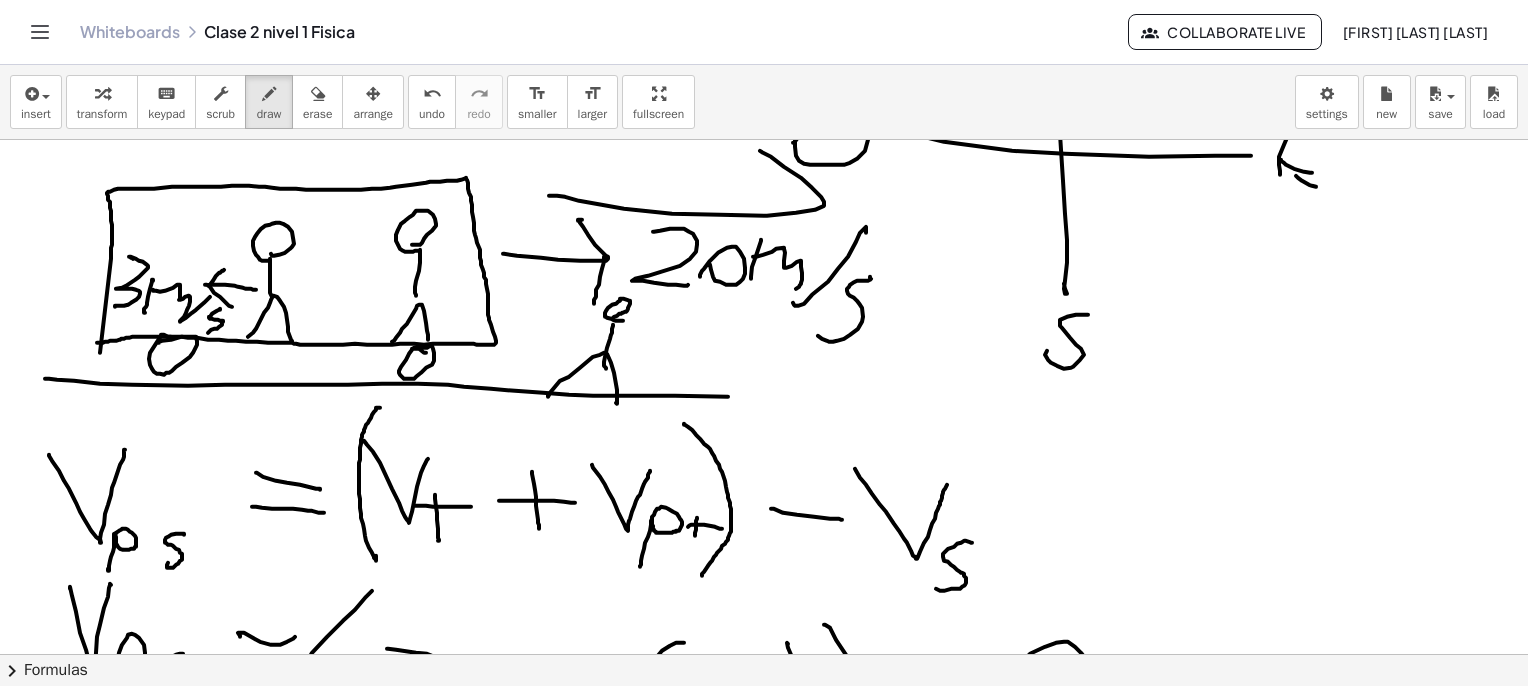 scroll, scrollTop: 2488, scrollLeft: 0, axis: vertical 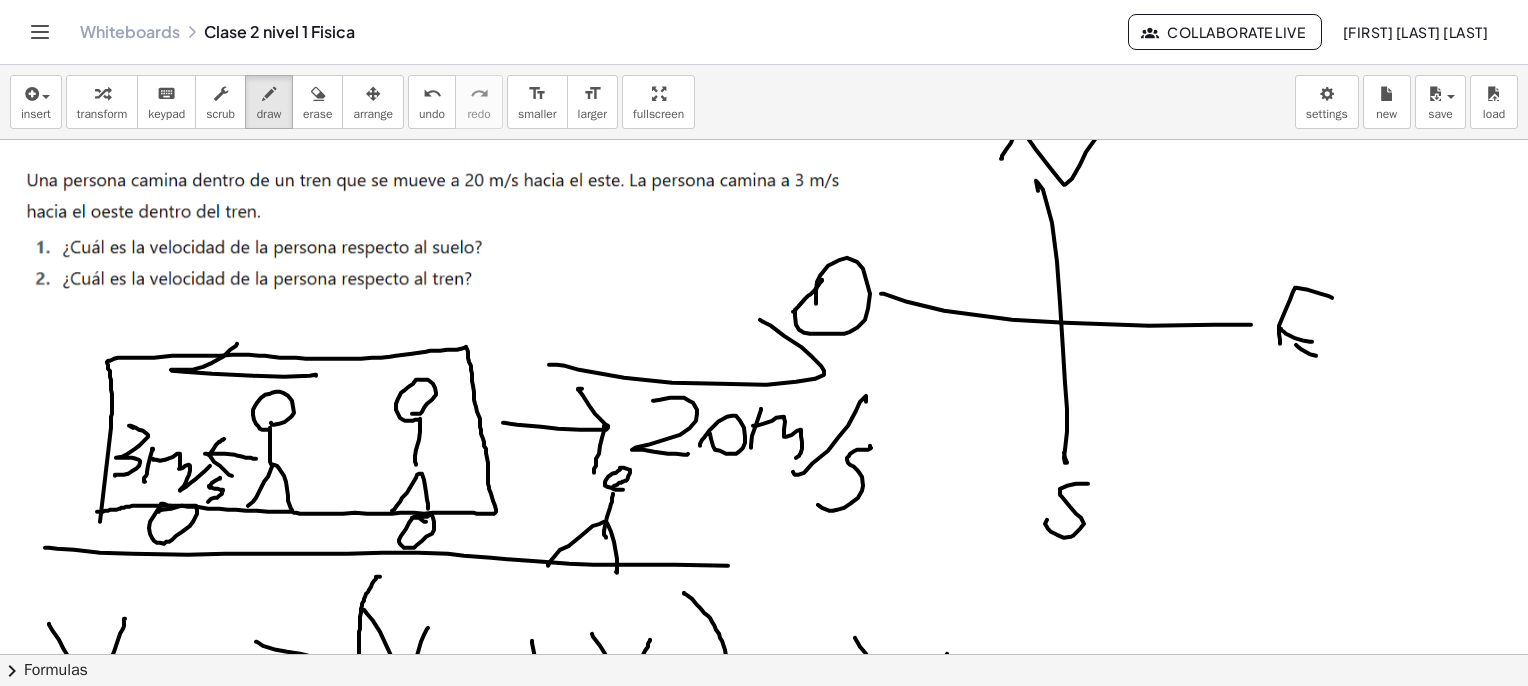 drag, startPoint x: 284, startPoint y: 376, endPoint x: 160, endPoint y: 389, distance: 124.67959 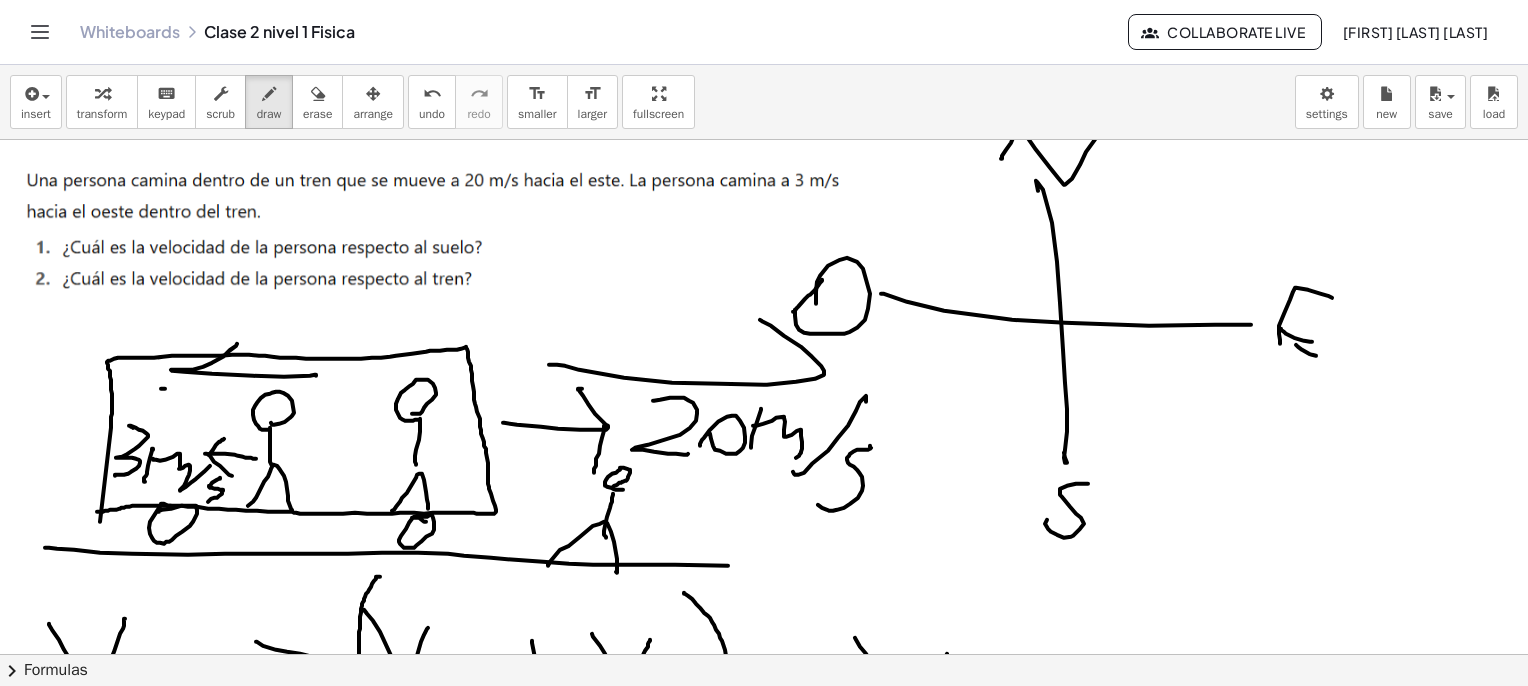 drag, startPoint x: 165, startPoint y: 388, endPoint x: 200, endPoint y: 411, distance: 41.880783 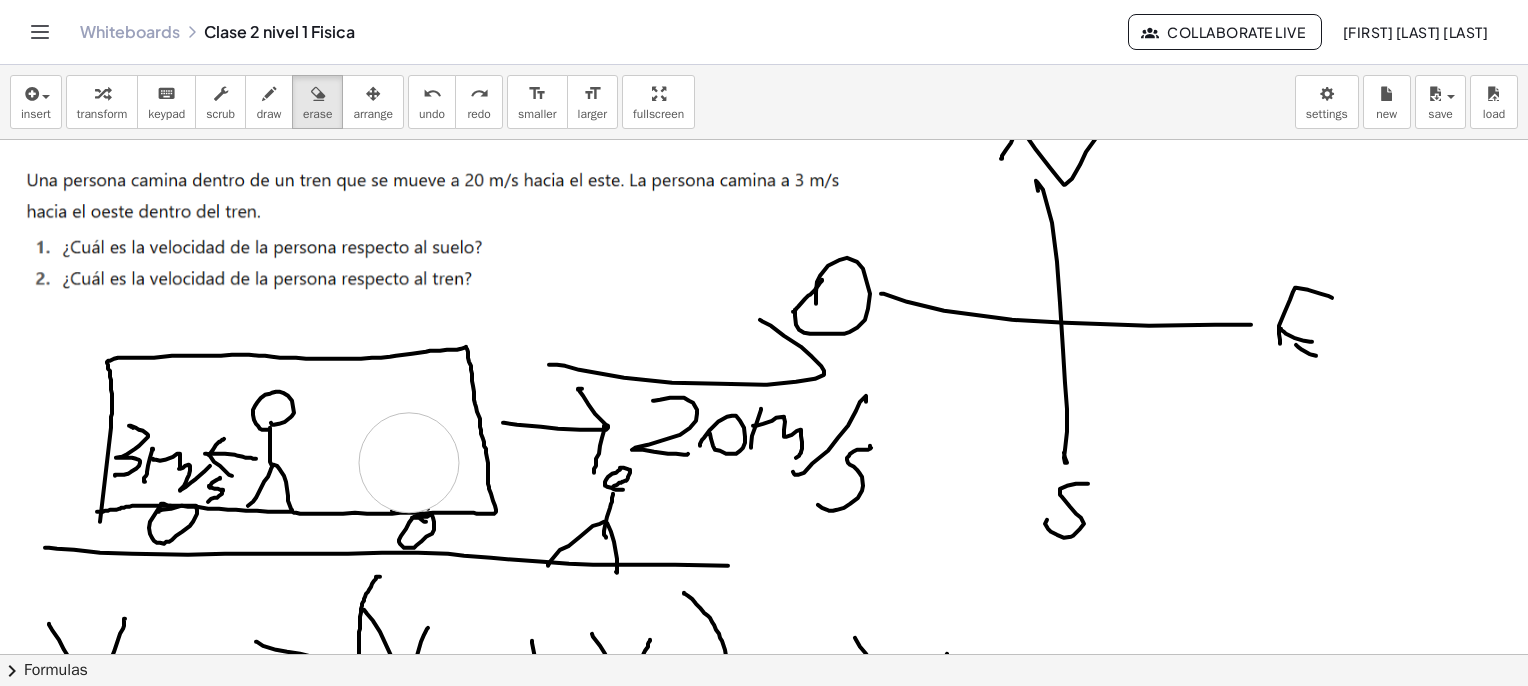 drag, startPoint x: 404, startPoint y: 424, endPoint x: 409, endPoint y: 462, distance: 38.327538 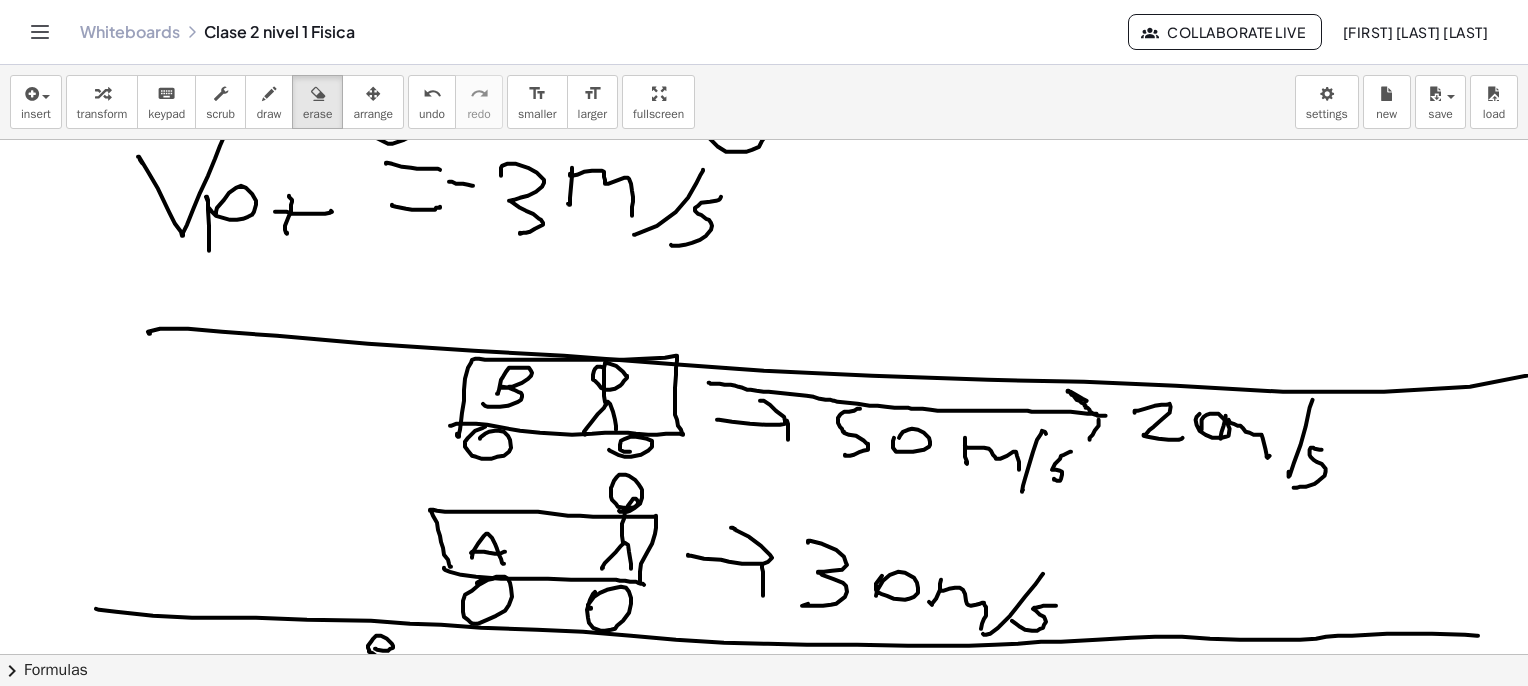 scroll, scrollTop: 3888, scrollLeft: 0, axis: vertical 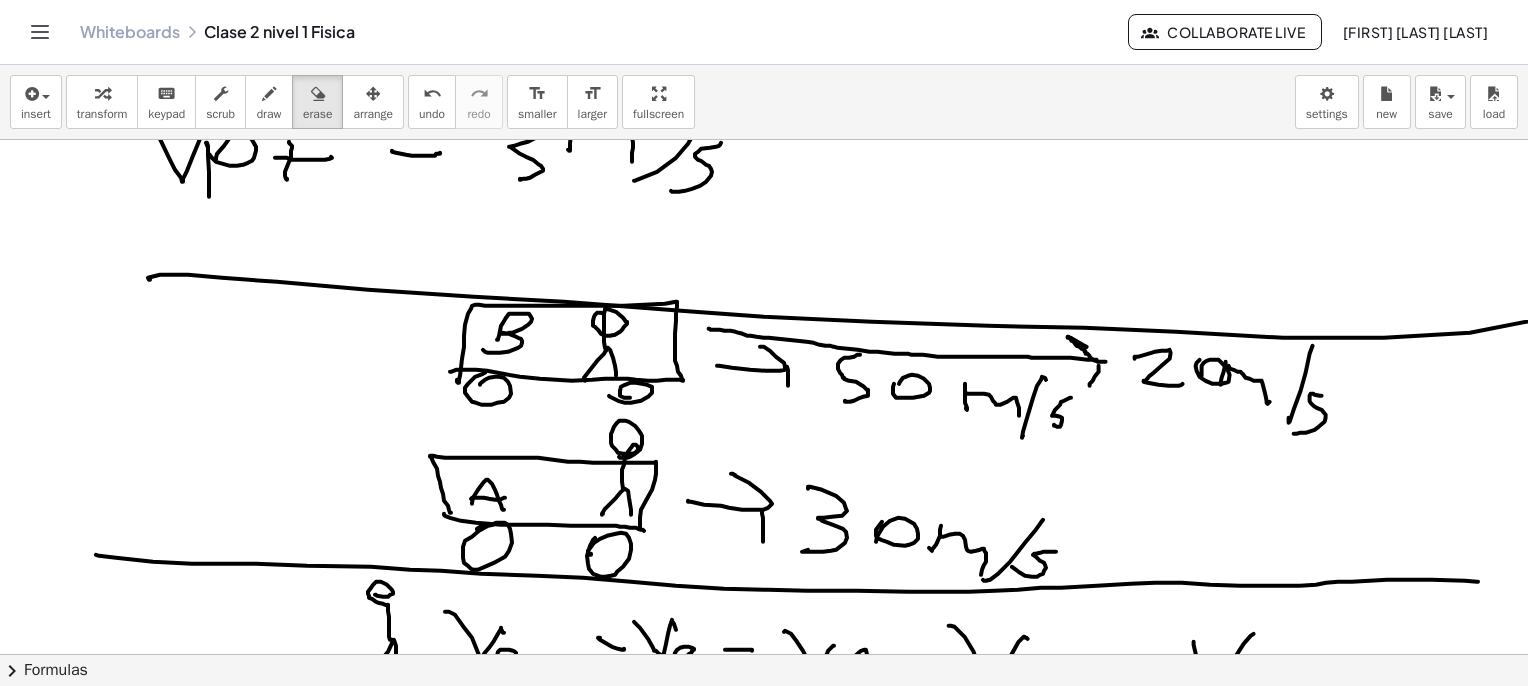 drag, startPoint x: 280, startPoint y: 113, endPoint x: 404, endPoint y: 245, distance: 181.1077 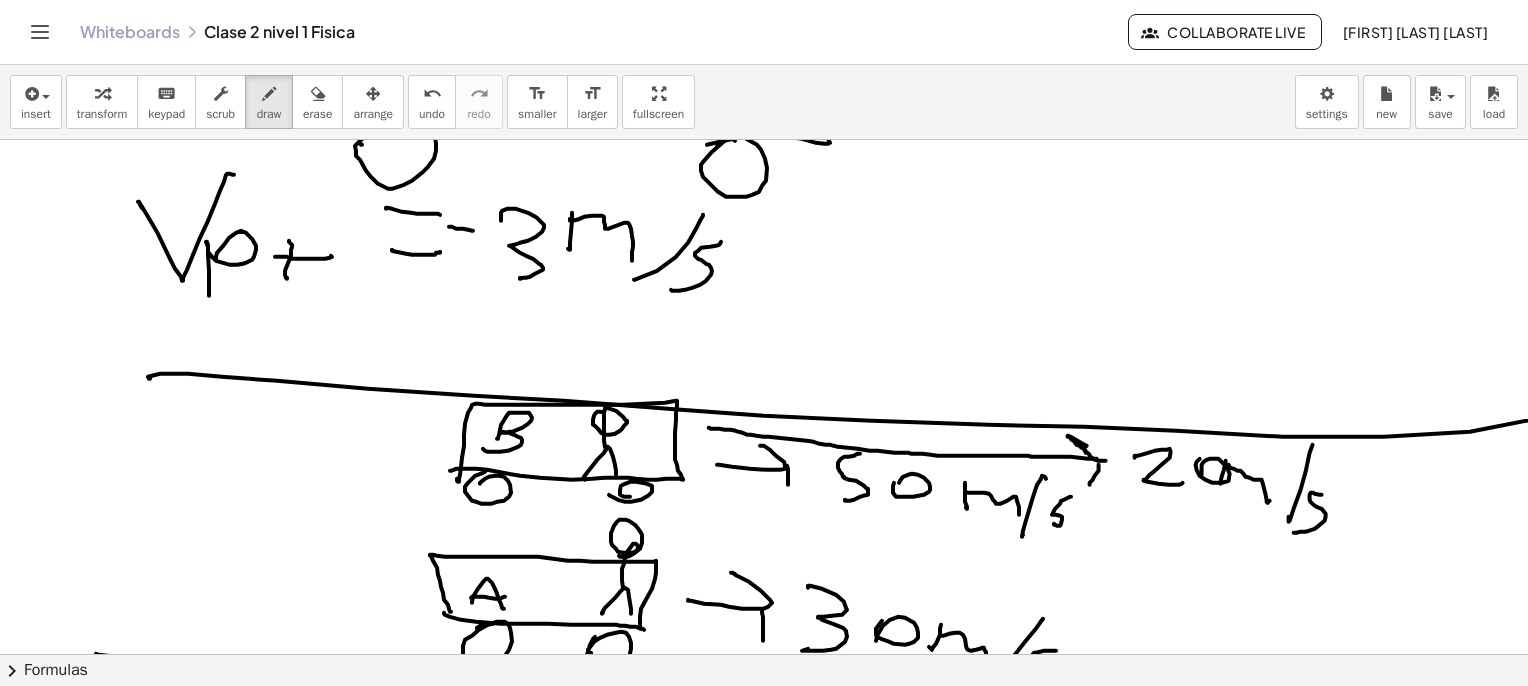 scroll, scrollTop: 3688, scrollLeft: 0, axis: vertical 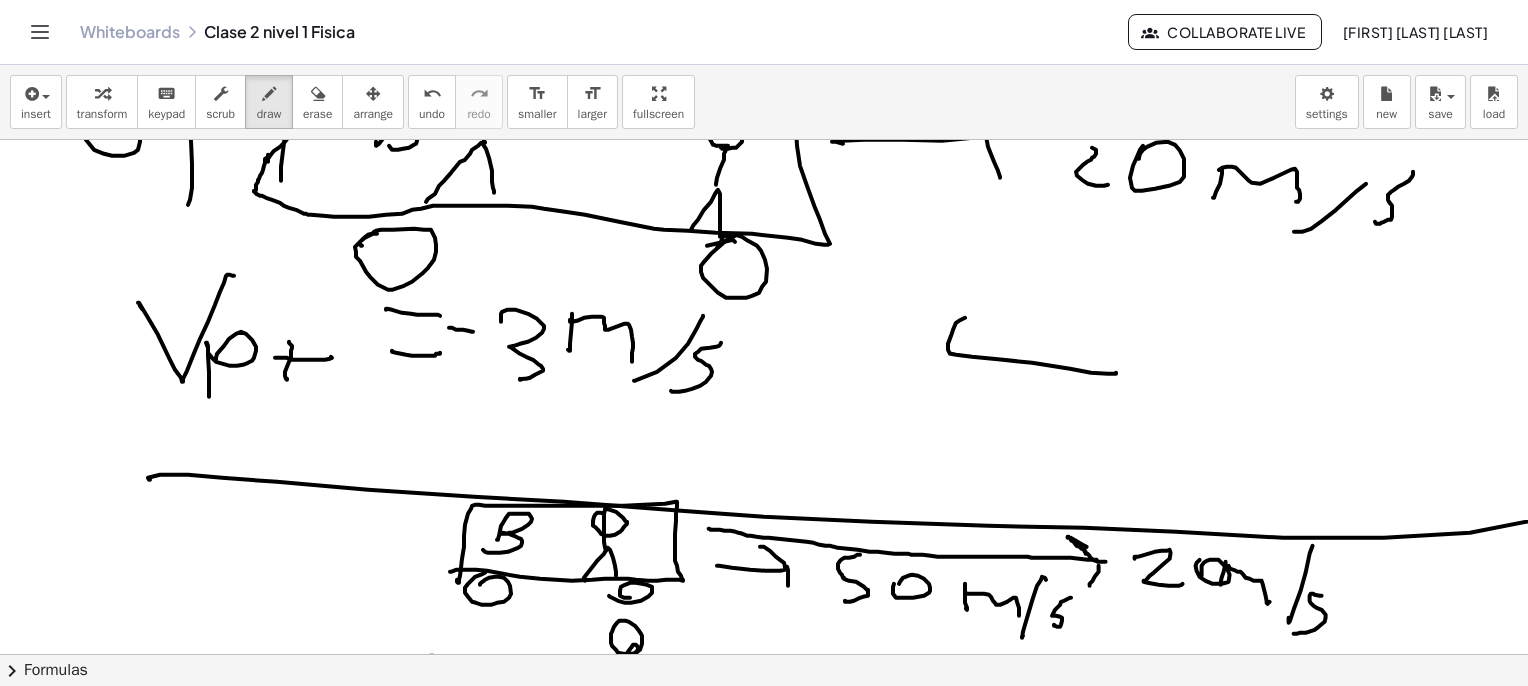 drag, startPoint x: 1116, startPoint y: 372, endPoint x: 968, endPoint y: 317, distance: 157.8892 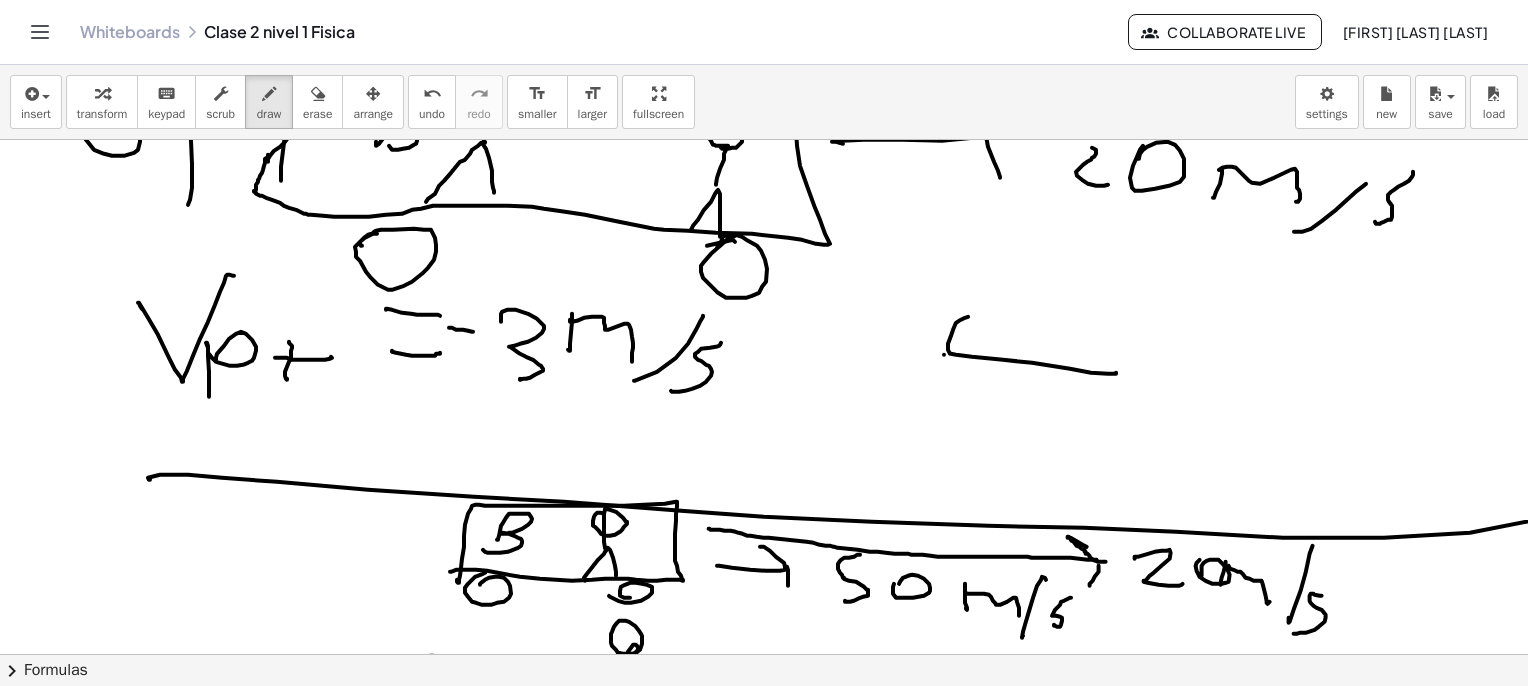 drag, startPoint x: 944, startPoint y: 354, endPoint x: 996, endPoint y: 405, distance: 72.835434 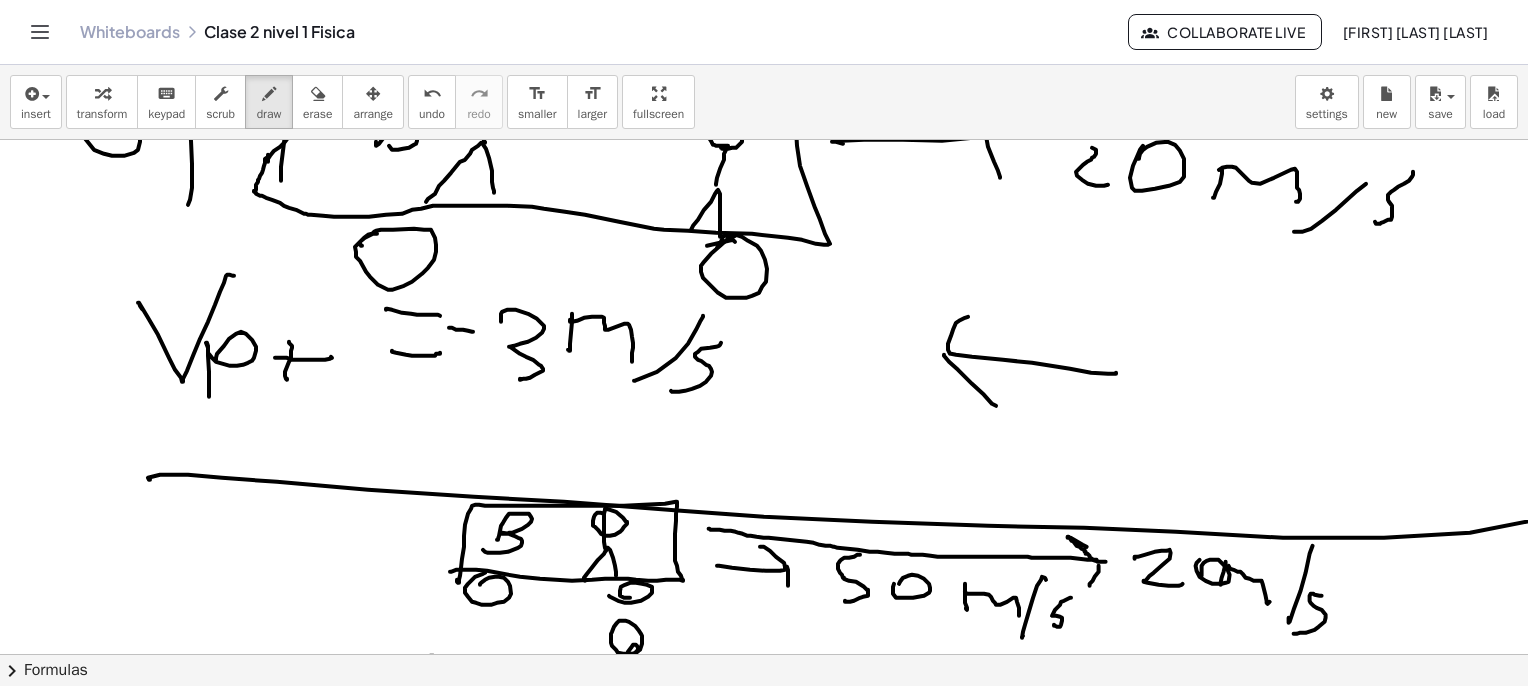drag, startPoint x: 836, startPoint y: 365, endPoint x: 891, endPoint y: 366, distance: 55.00909 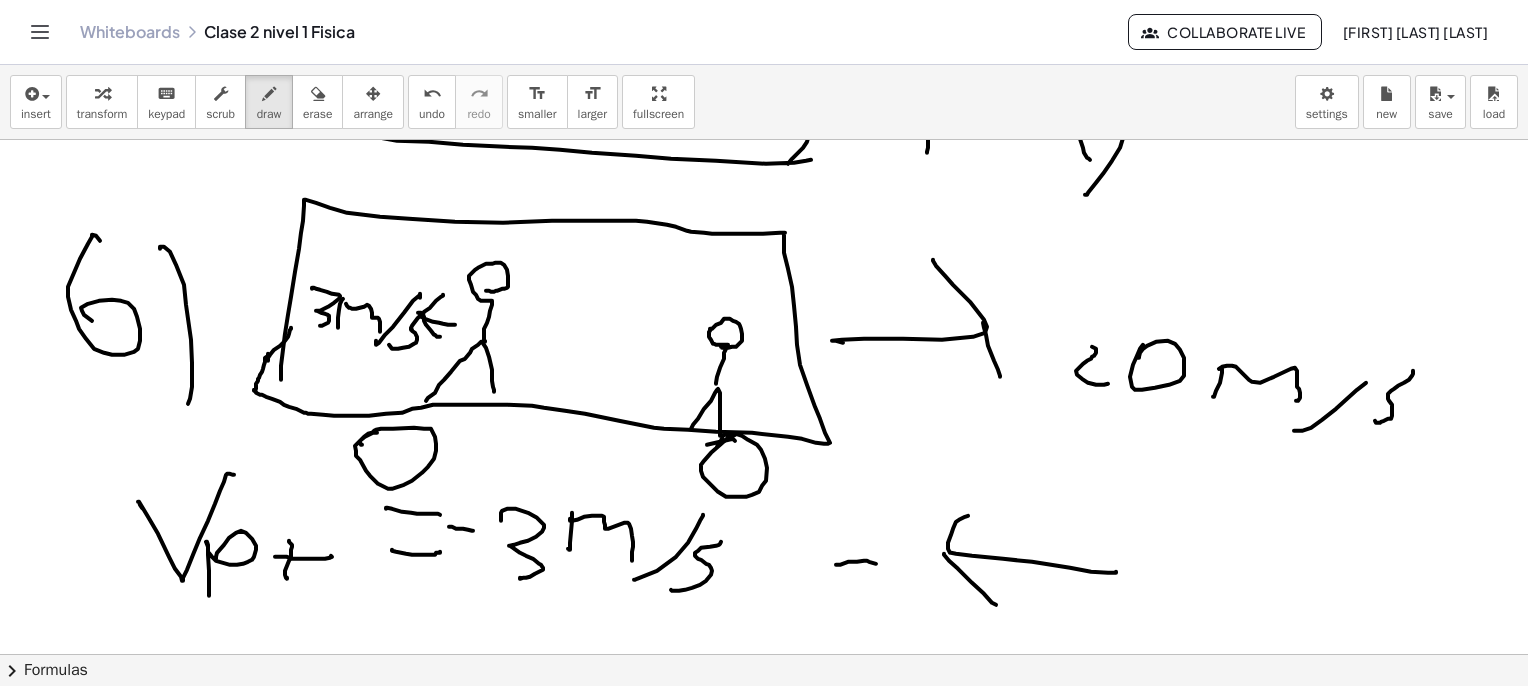 scroll, scrollTop: 3488, scrollLeft: 0, axis: vertical 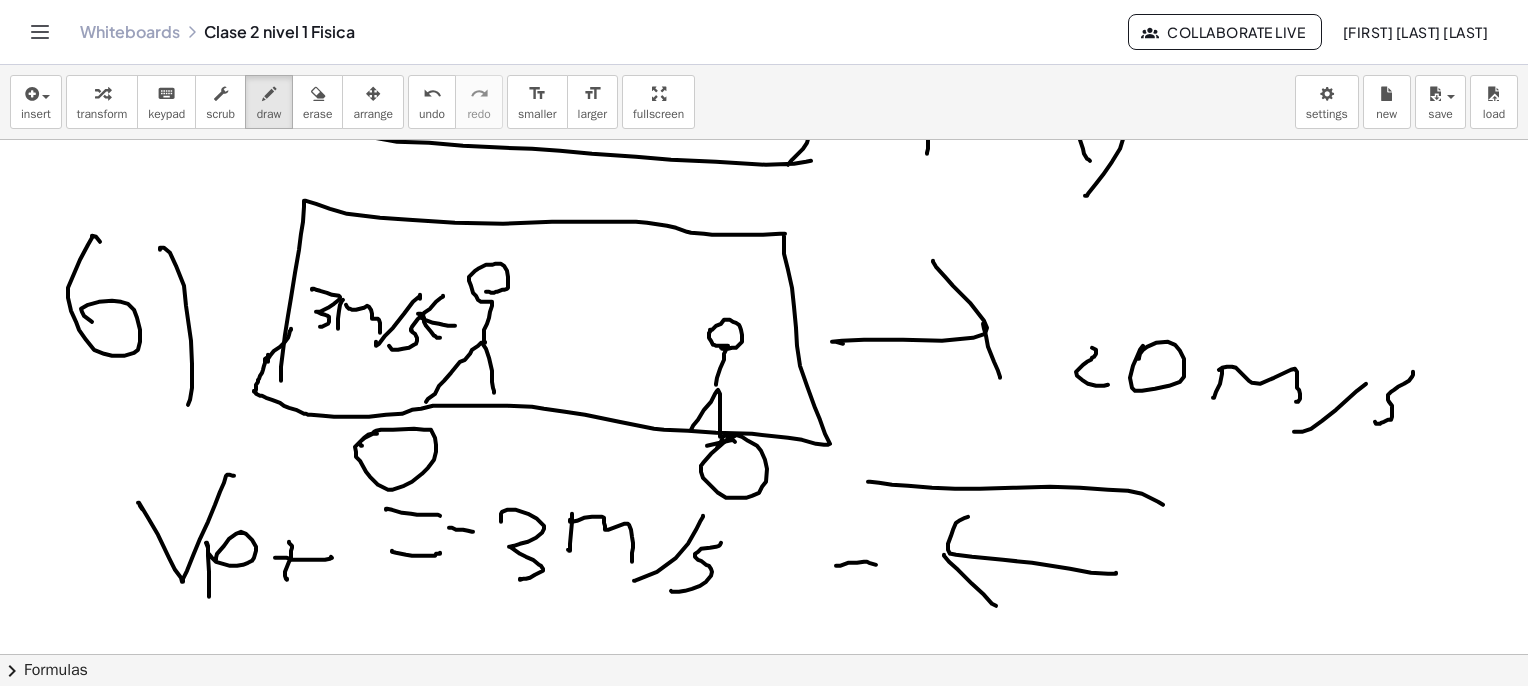 drag, startPoint x: 1013, startPoint y: 487, endPoint x: 868, endPoint y: 481, distance: 145.12408 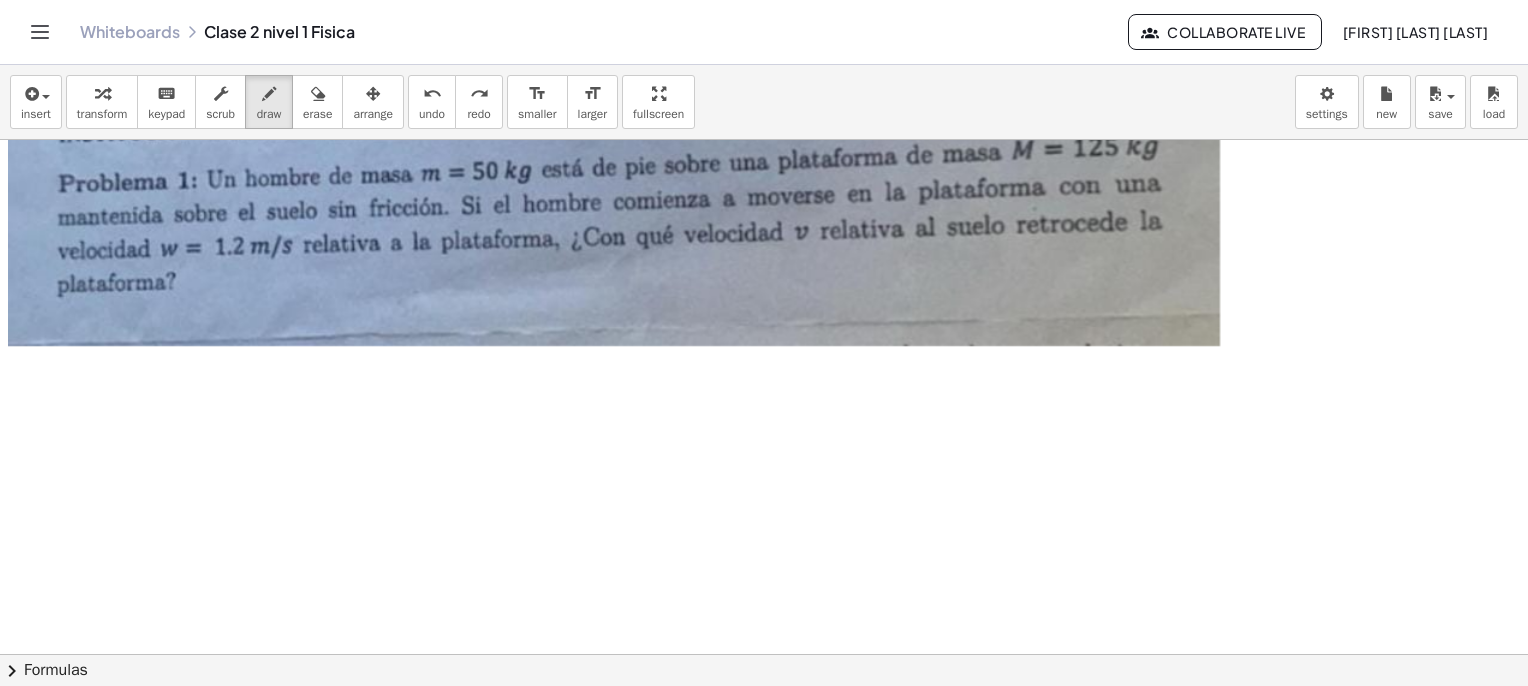 scroll, scrollTop: 4788, scrollLeft: 0, axis: vertical 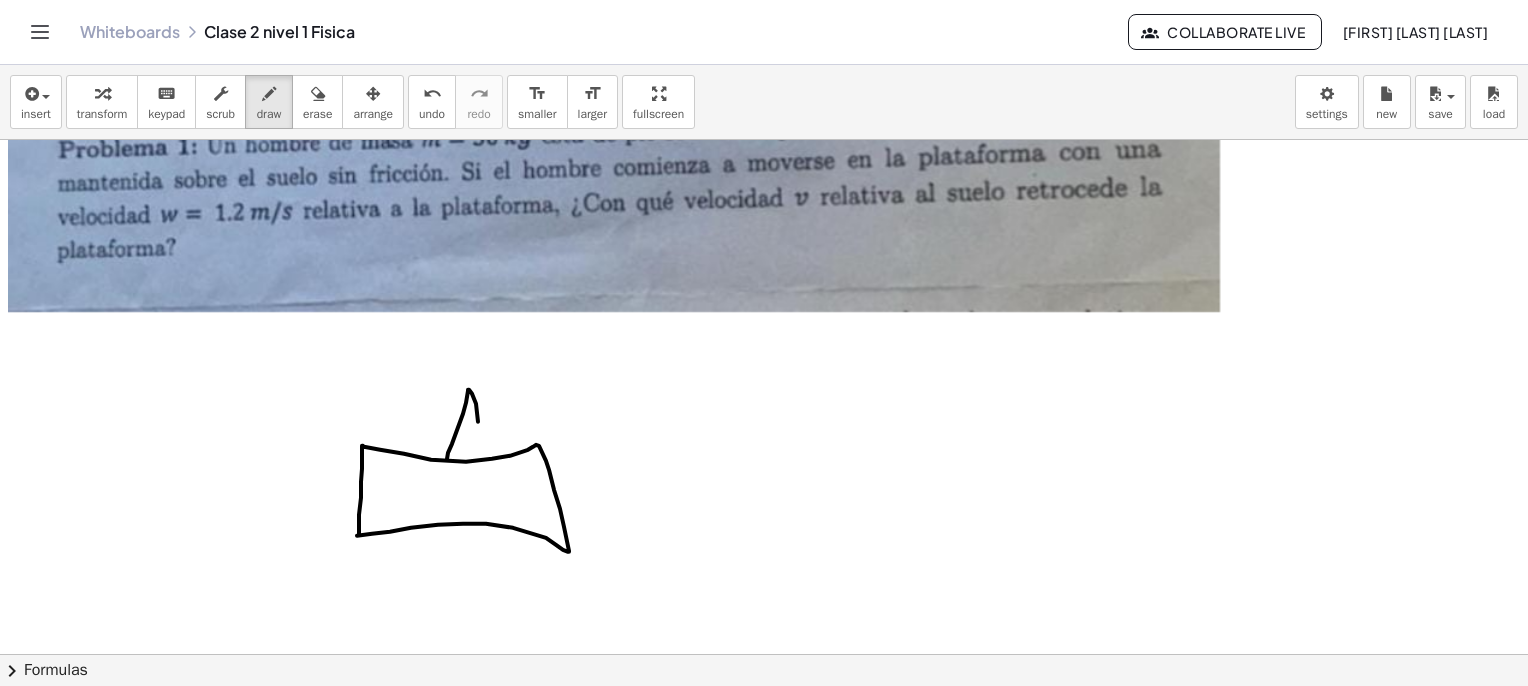 drag, startPoint x: 447, startPoint y: 458, endPoint x: 481, endPoint y: 415, distance: 54.81788 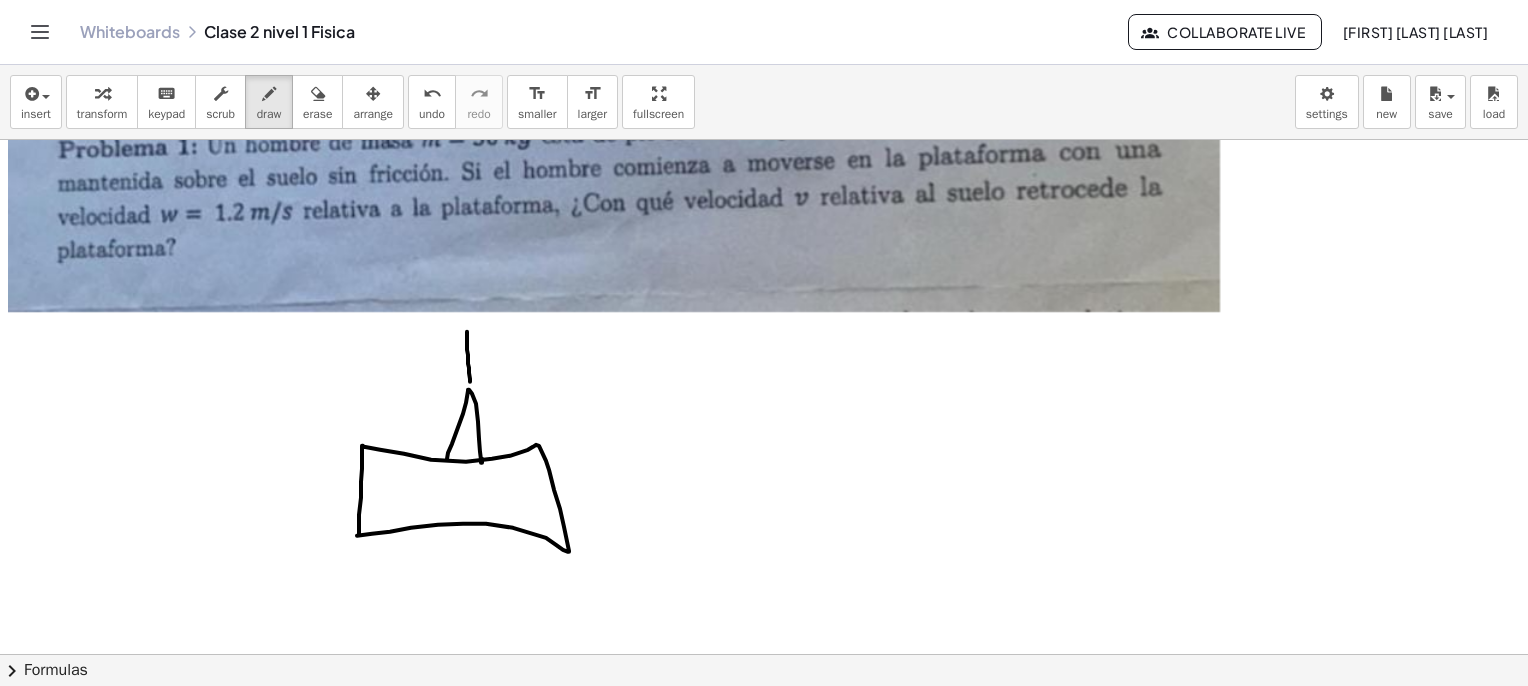 drag, startPoint x: 468, startPoint y: 358, endPoint x: 468, endPoint y: 331, distance: 27 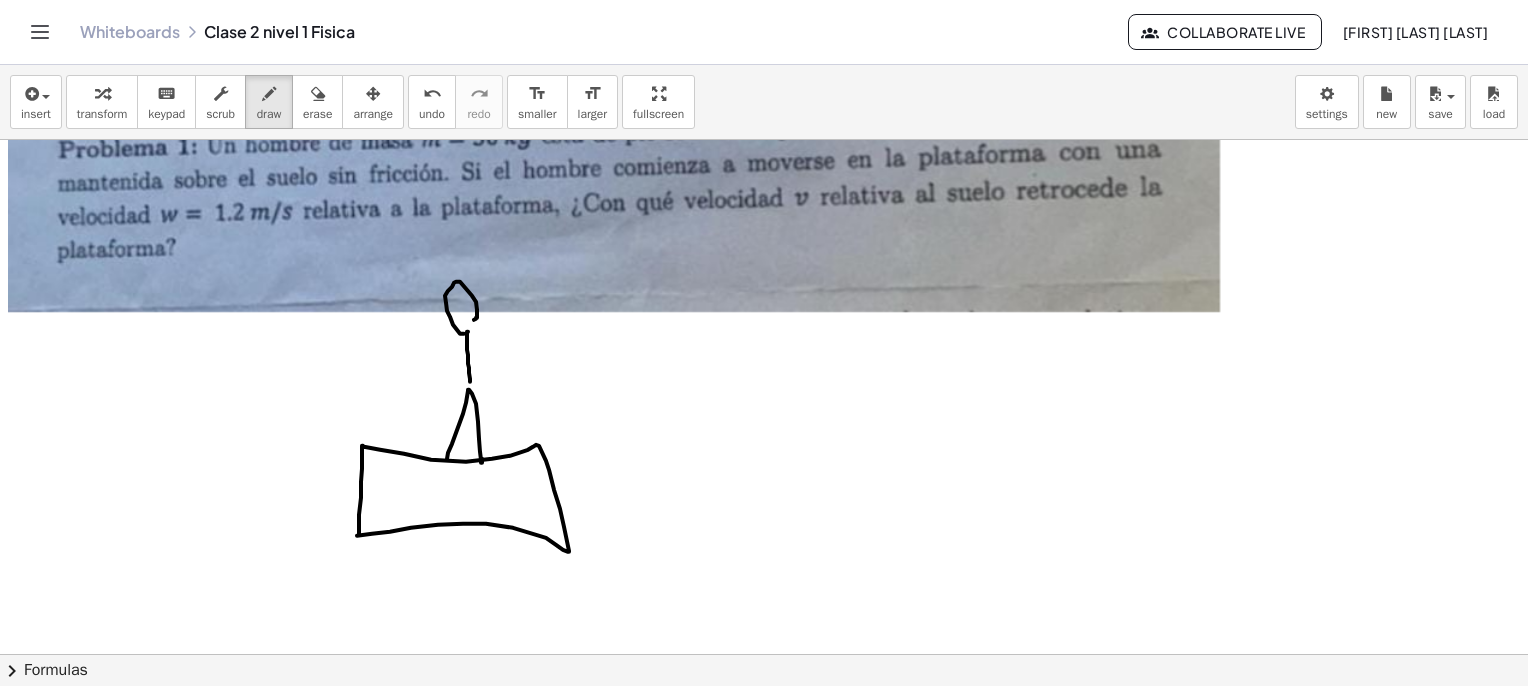 drag, startPoint x: 464, startPoint y: 333, endPoint x: 466, endPoint y: 320, distance: 13.152946 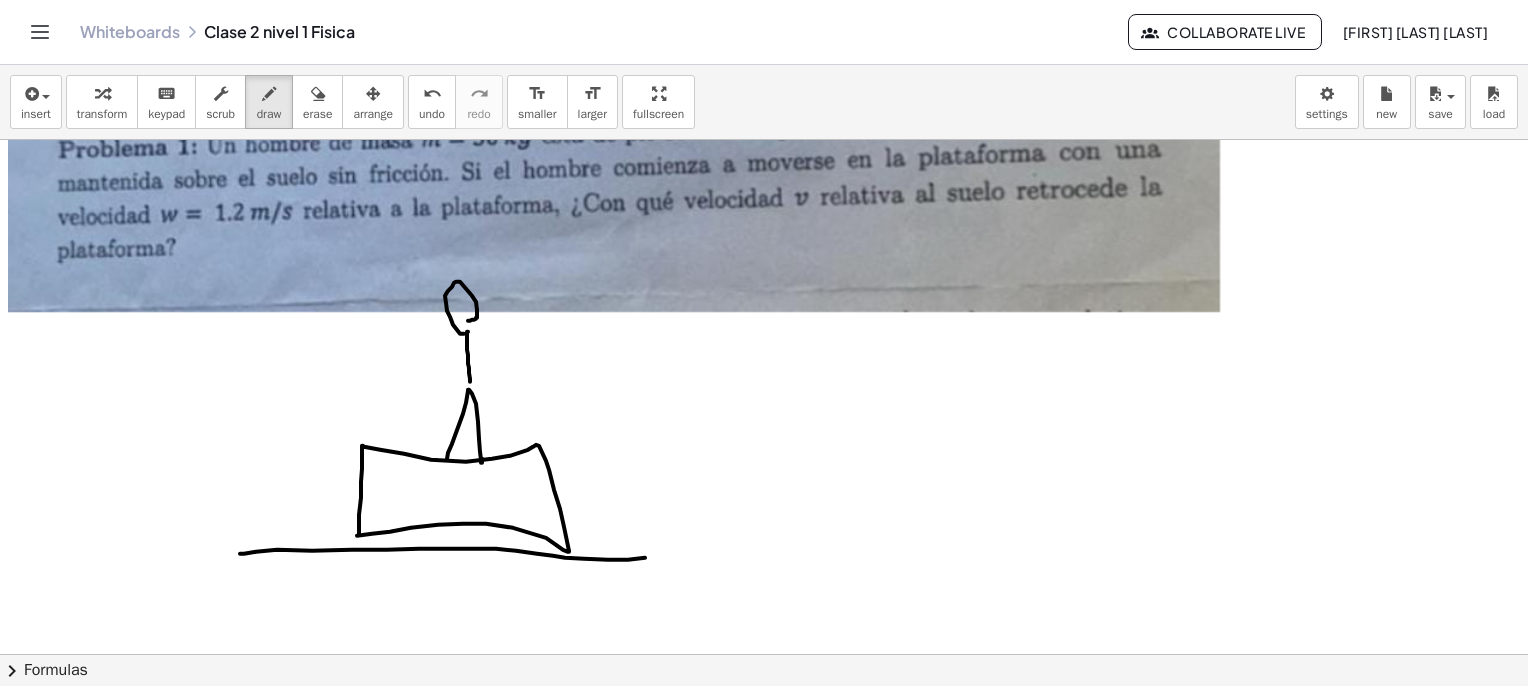 drag, startPoint x: 244, startPoint y: 553, endPoint x: 665, endPoint y: 548, distance: 421.0297 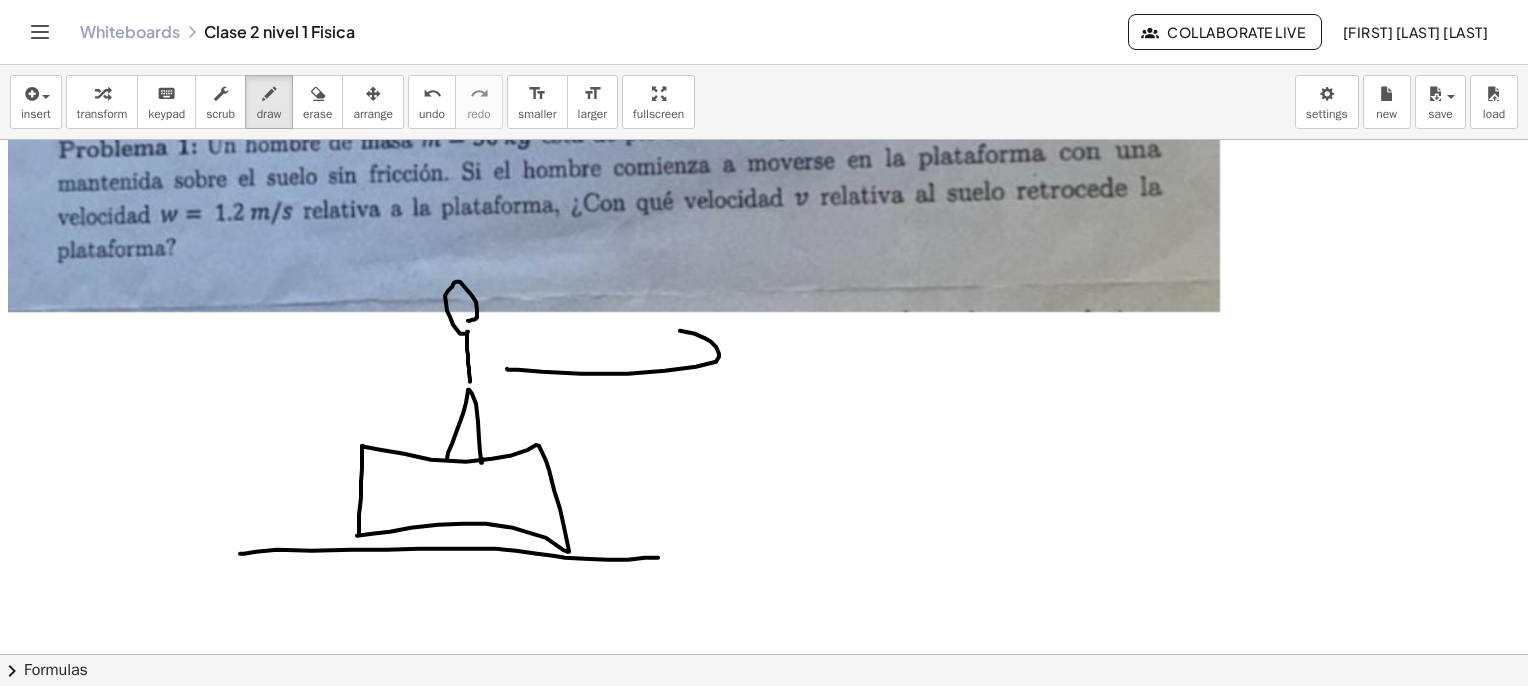 drag, startPoint x: 507, startPoint y: 368, endPoint x: 669, endPoint y: 331, distance: 166.1716 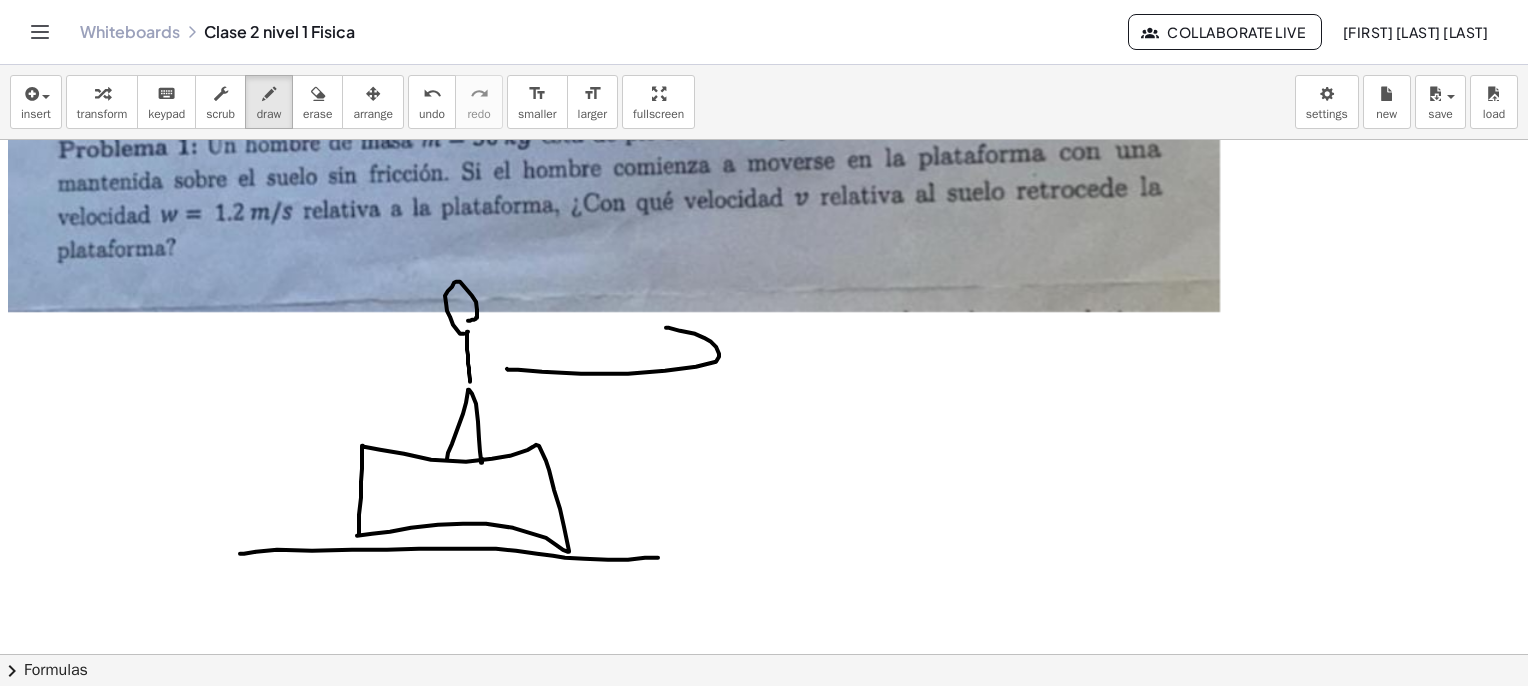drag, startPoint x: 708, startPoint y: 407, endPoint x: 868, endPoint y: 445, distance: 164.4506 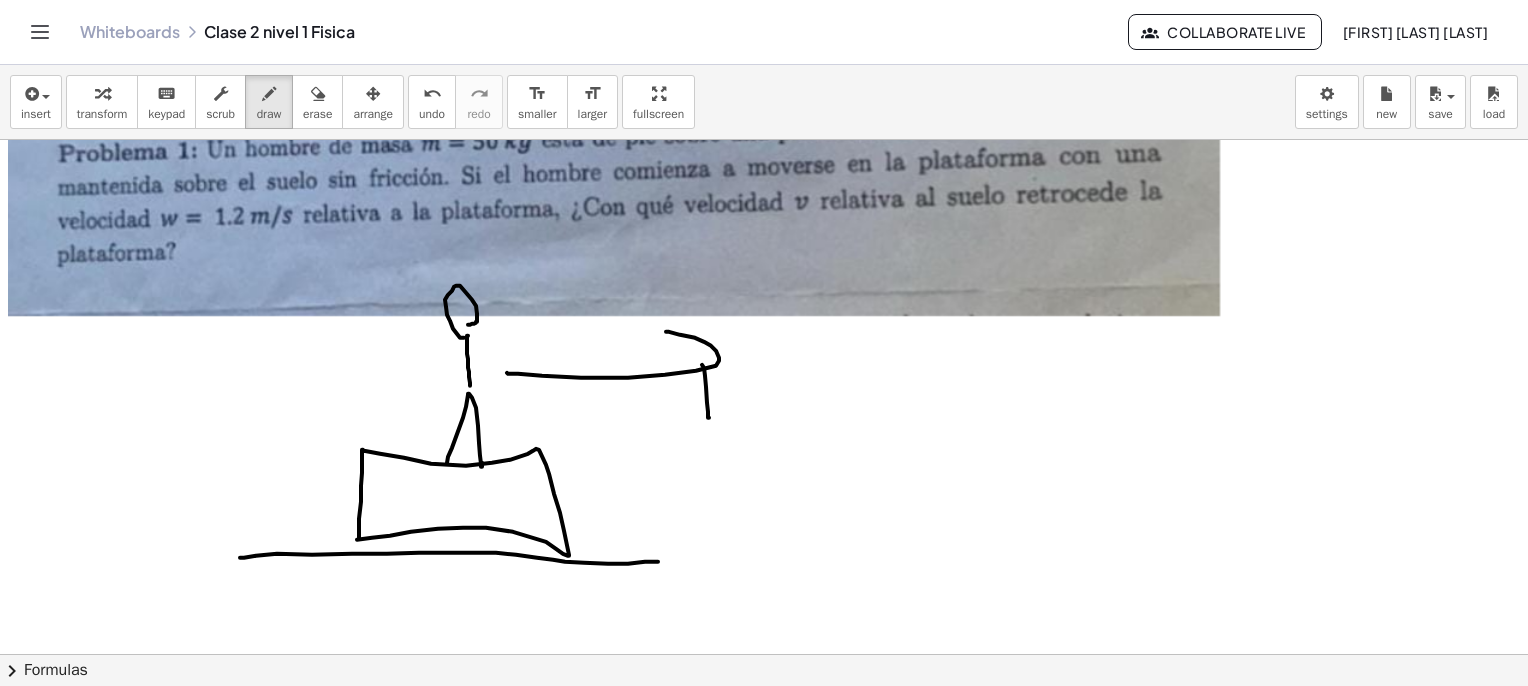 scroll, scrollTop: 4888, scrollLeft: 0, axis: vertical 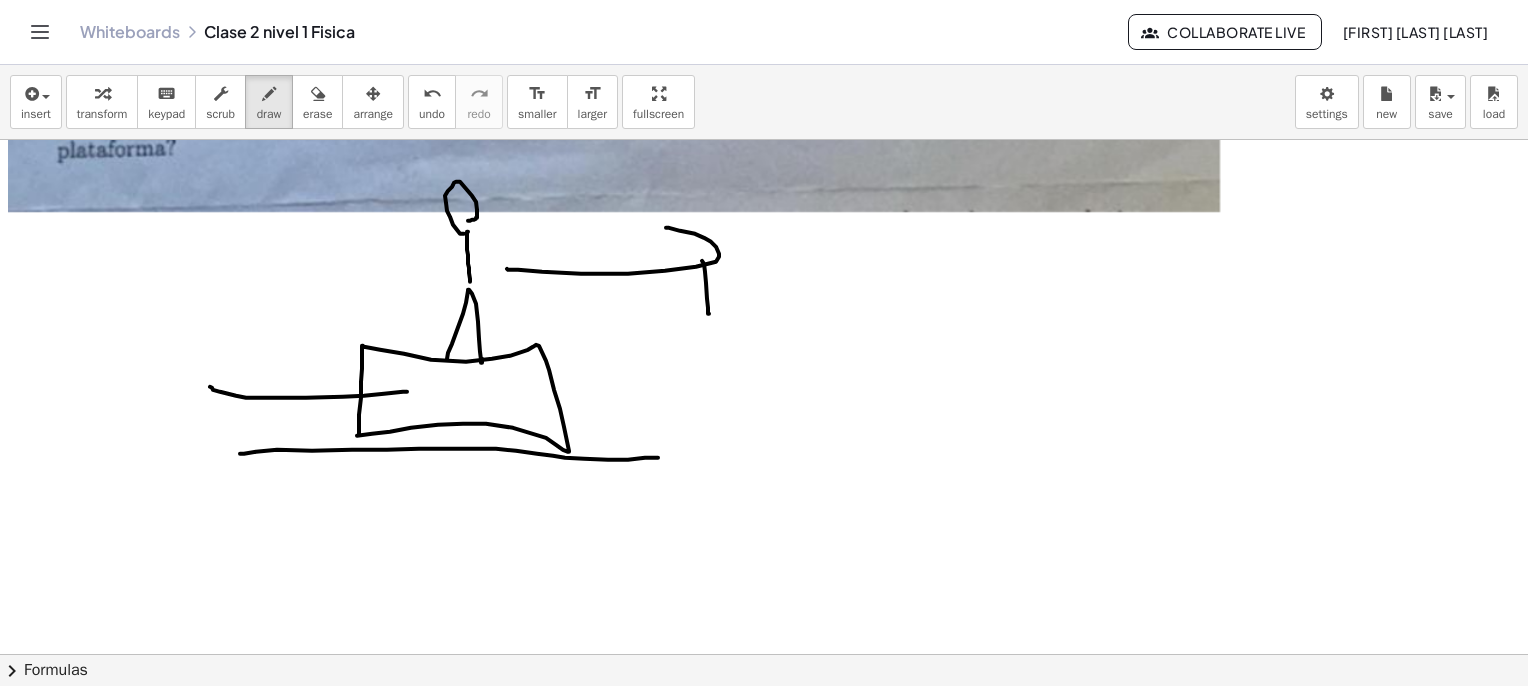 drag, startPoint x: 407, startPoint y: 391, endPoint x: 237, endPoint y: 372, distance: 171.05847 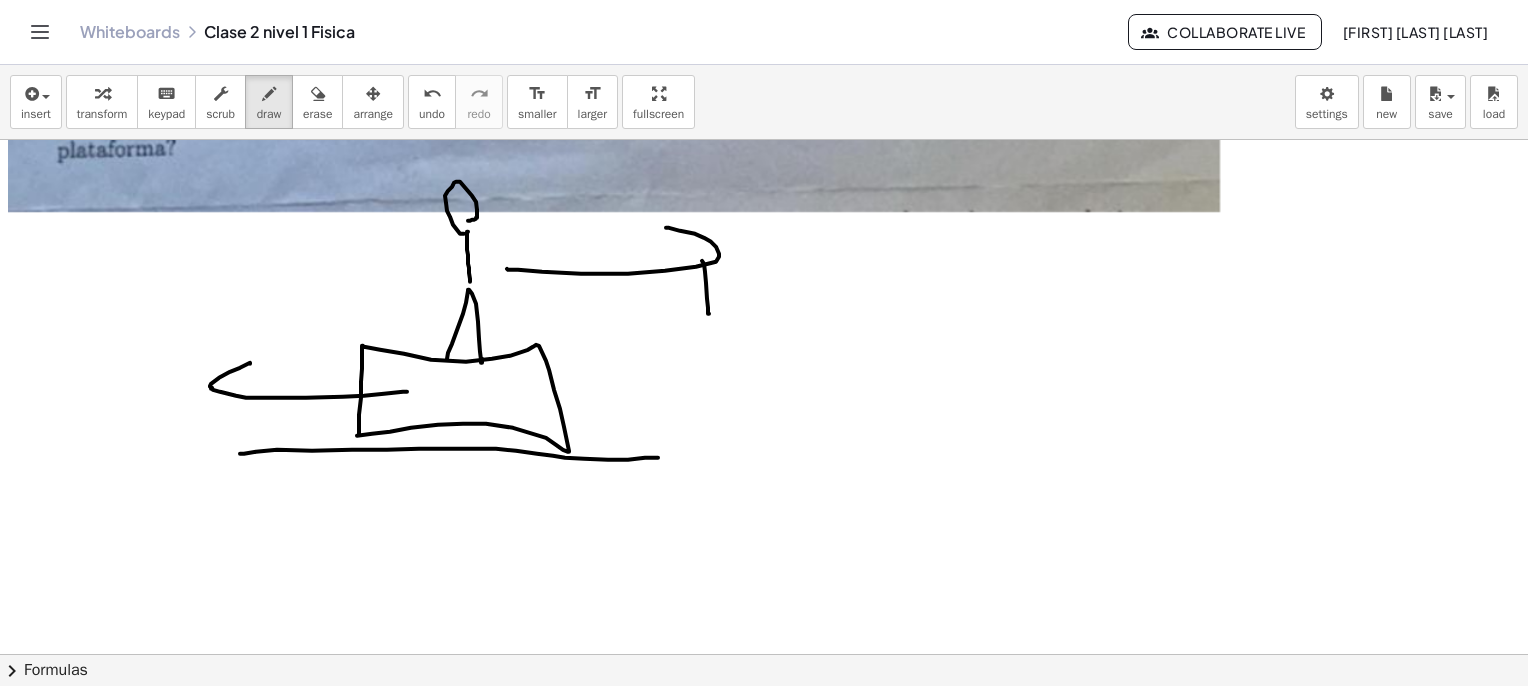 drag, startPoint x: 211, startPoint y: 388, endPoint x: 239, endPoint y: 413, distance: 37.536648 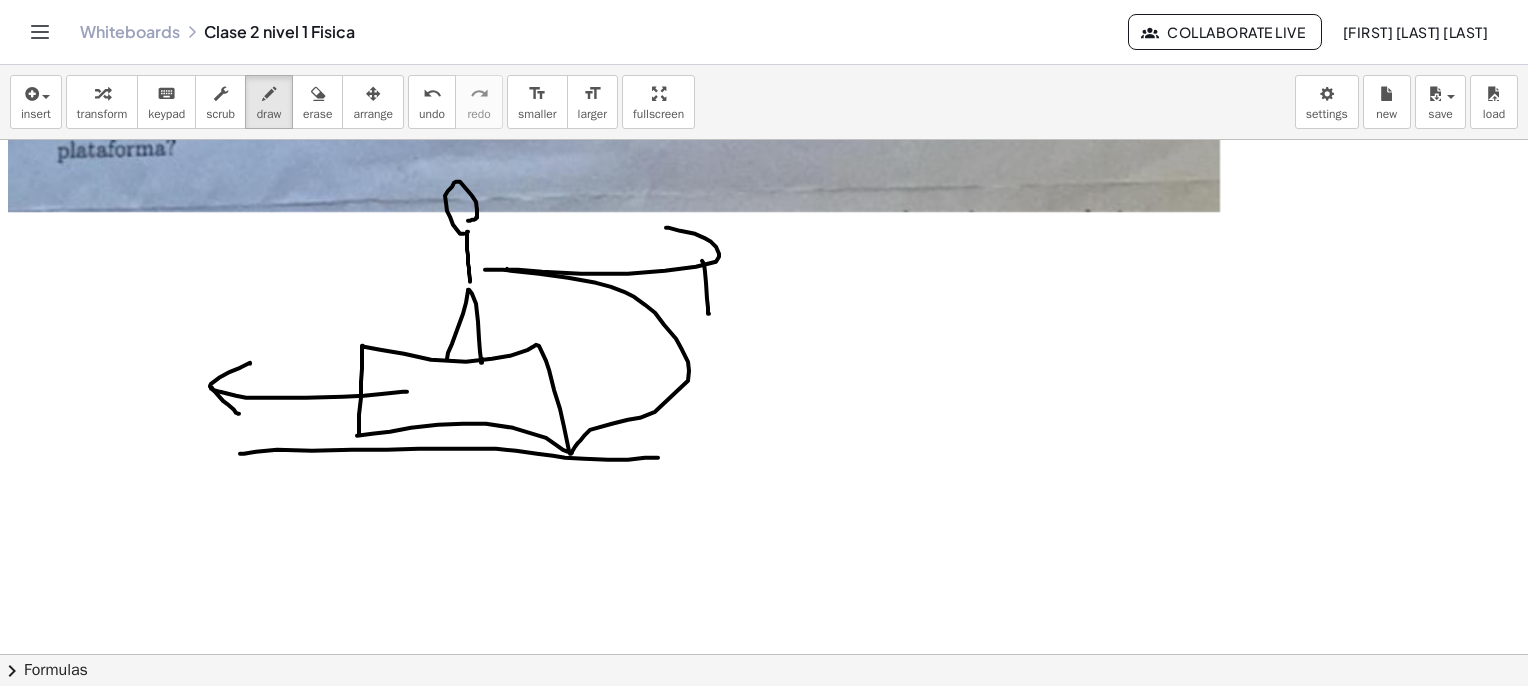 drag, startPoint x: 488, startPoint y: 269, endPoint x: 606, endPoint y: 415, distance: 187.7232 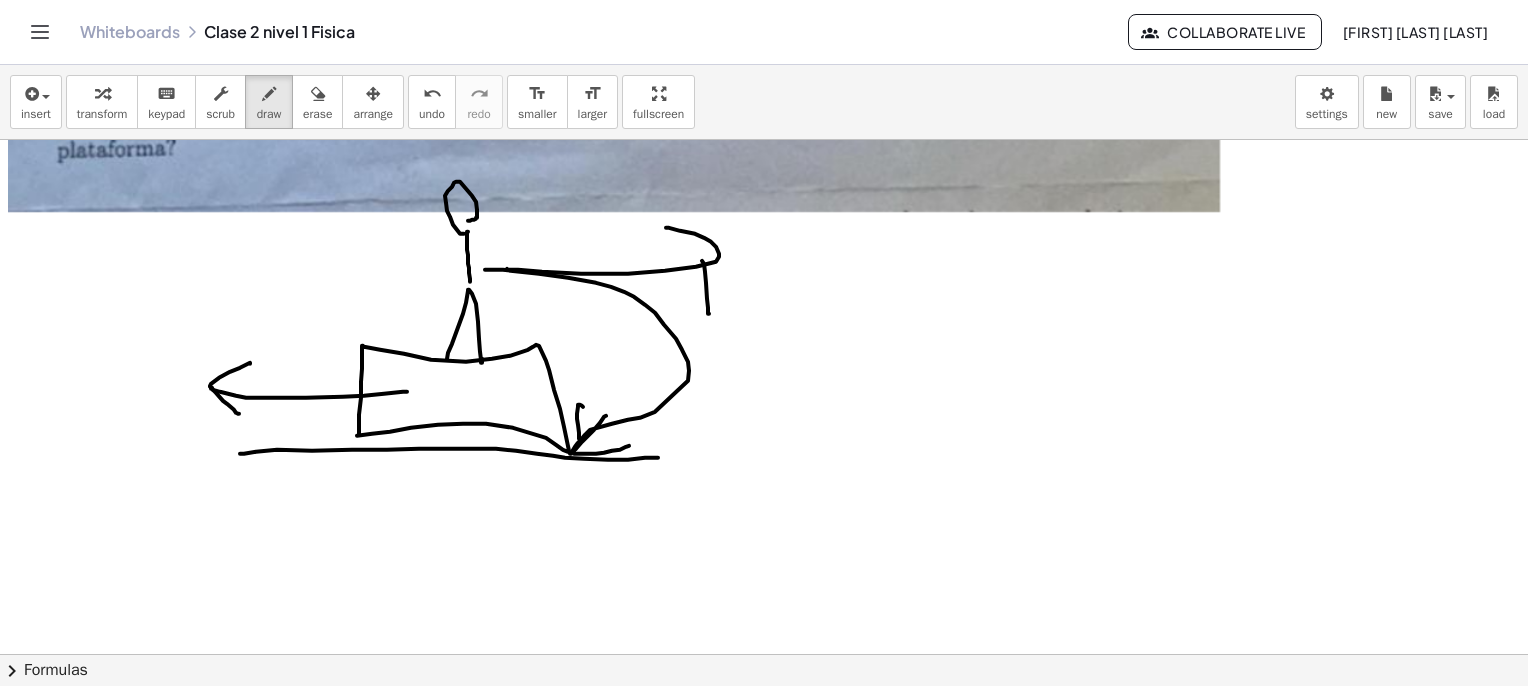 drag, startPoint x: 574, startPoint y: 453, endPoint x: 630, endPoint y: 445, distance: 56.568542 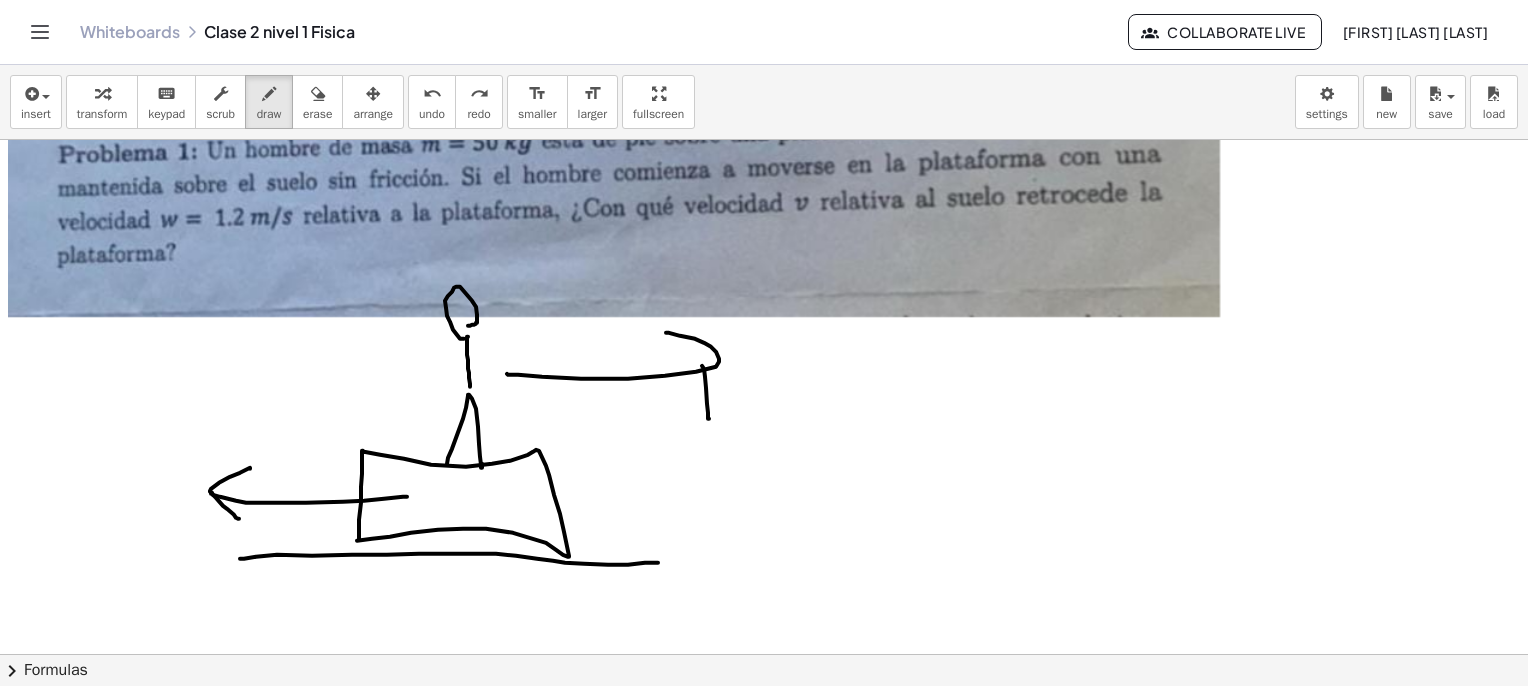 scroll, scrollTop: 4688, scrollLeft: 0, axis: vertical 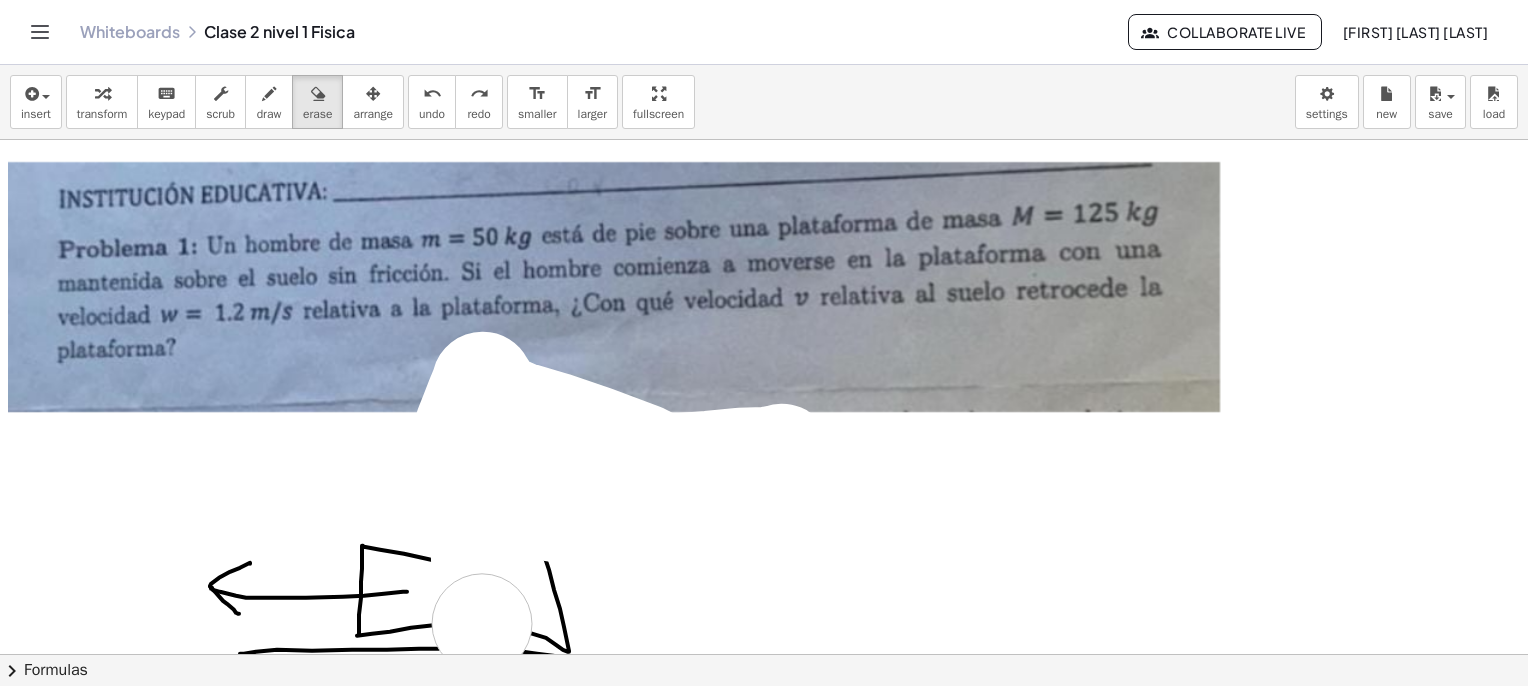 drag, startPoint x: 782, startPoint y: 453, endPoint x: 418, endPoint y: 387, distance: 369.93512 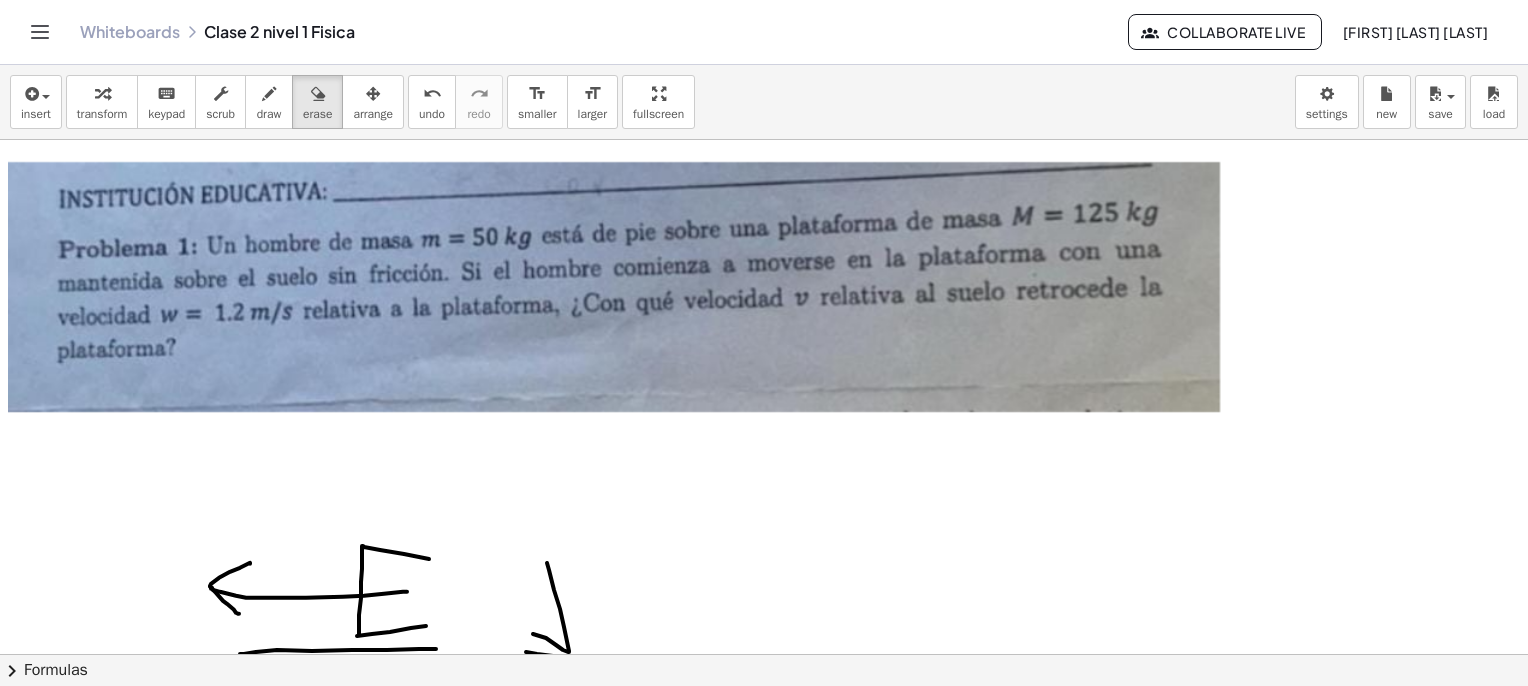 scroll, scrollTop: 4888, scrollLeft: 0, axis: vertical 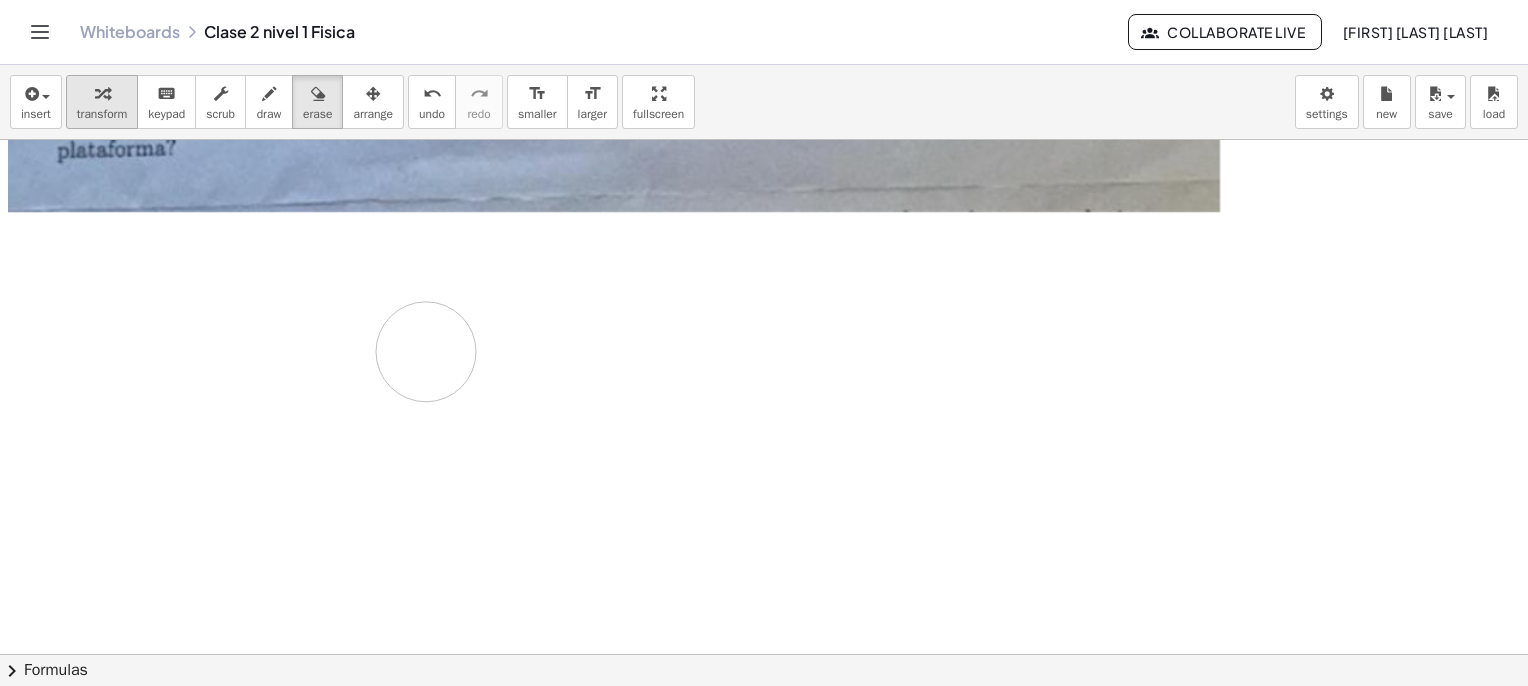 drag, startPoint x: 502, startPoint y: 405, endPoint x: 119, endPoint y: 114, distance: 481.00937 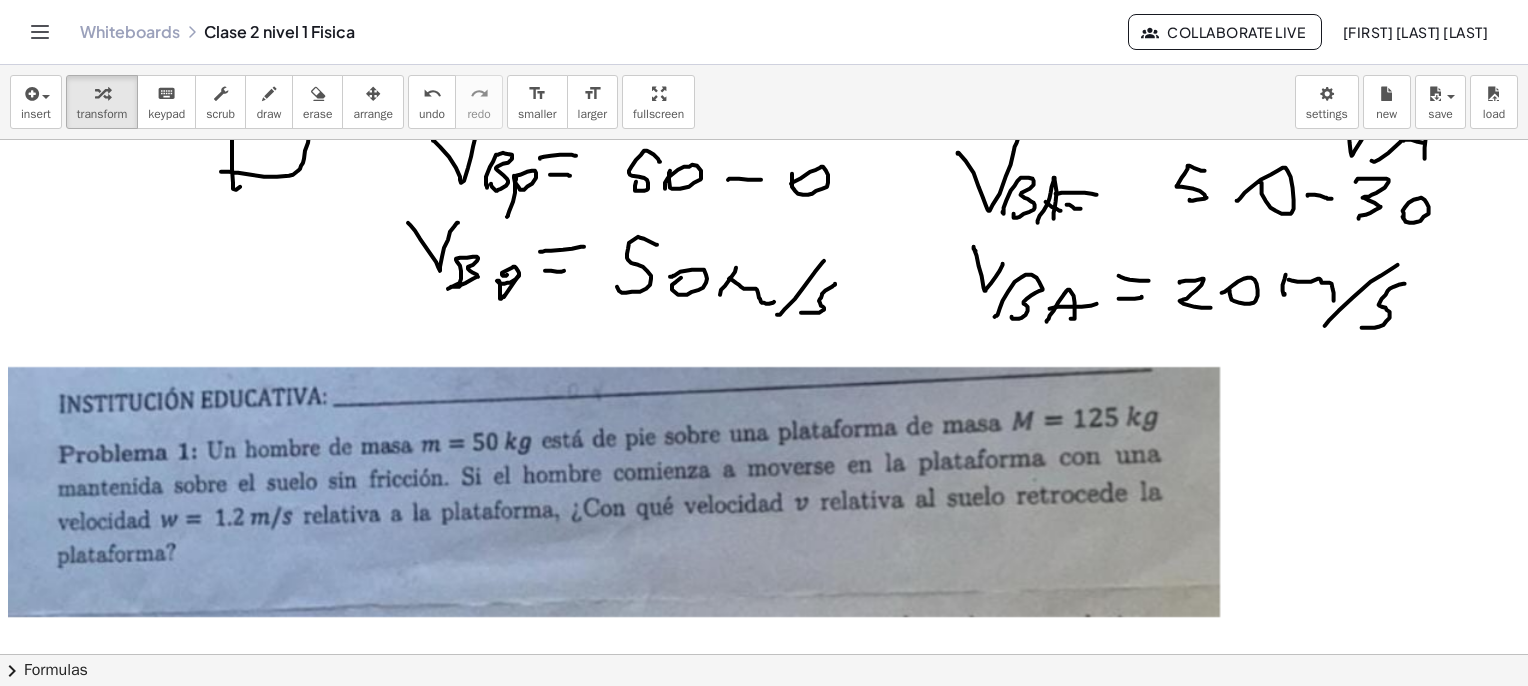 scroll, scrollTop: 4488, scrollLeft: 0, axis: vertical 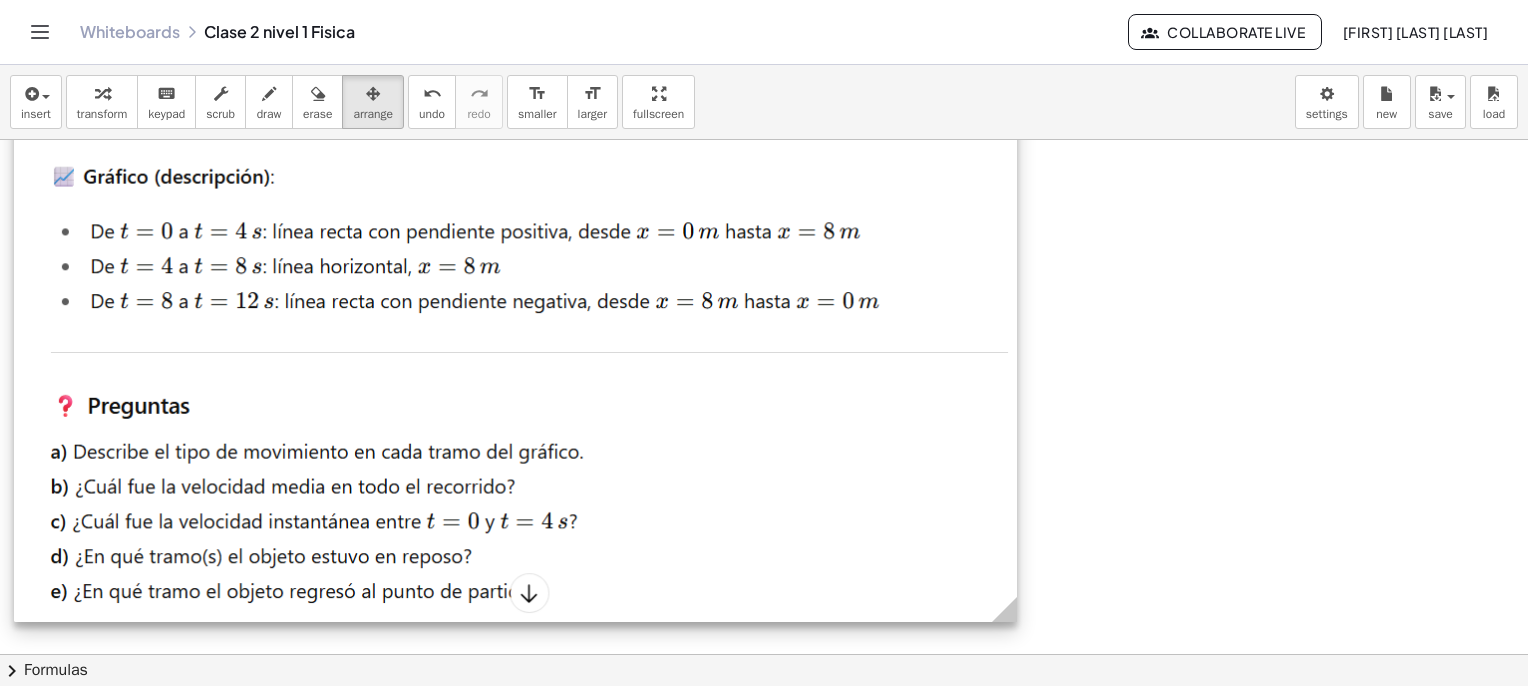 drag, startPoint x: 636, startPoint y: 330, endPoint x: 671, endPoint y: 132, distance: 201.06964 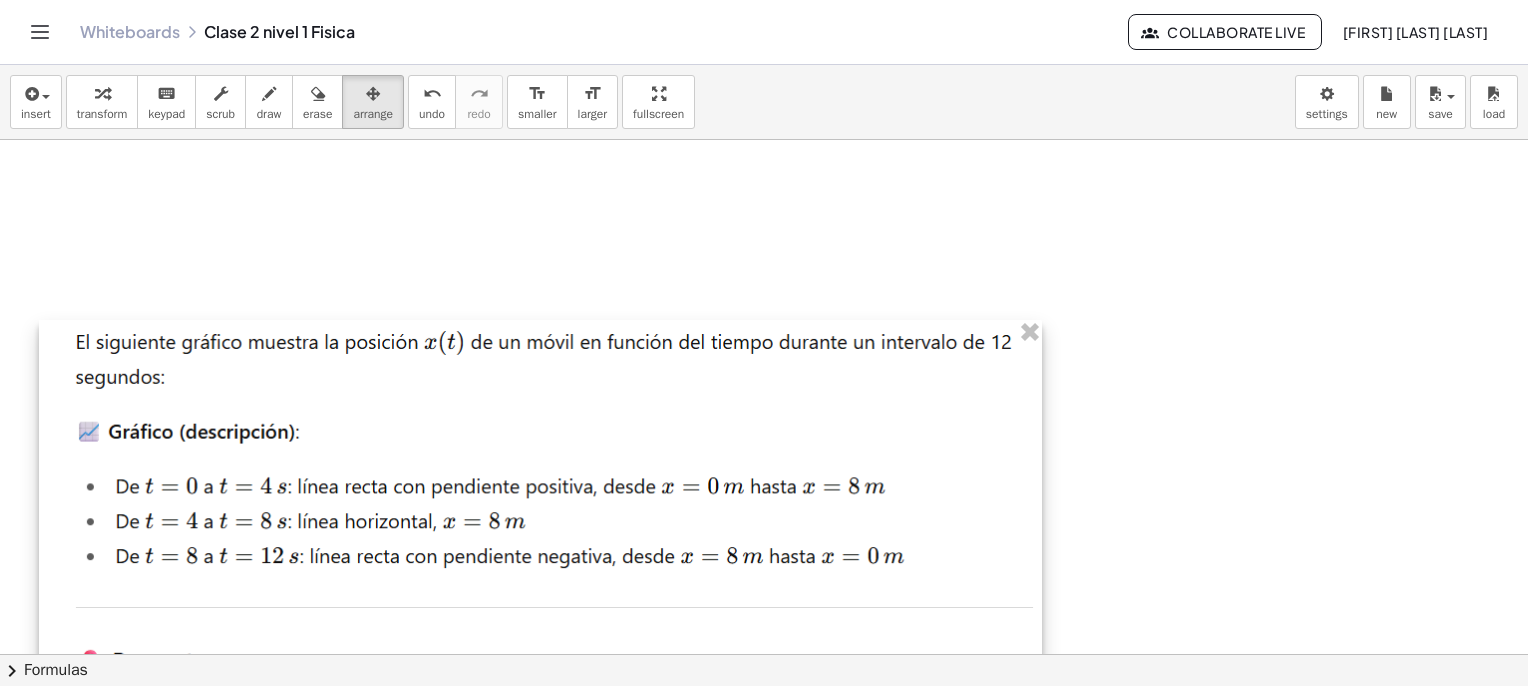 drag, startPoint x: 676, startPoint y: 473, endPoint x: 711, endPoint y: 297, distance: 179.44637 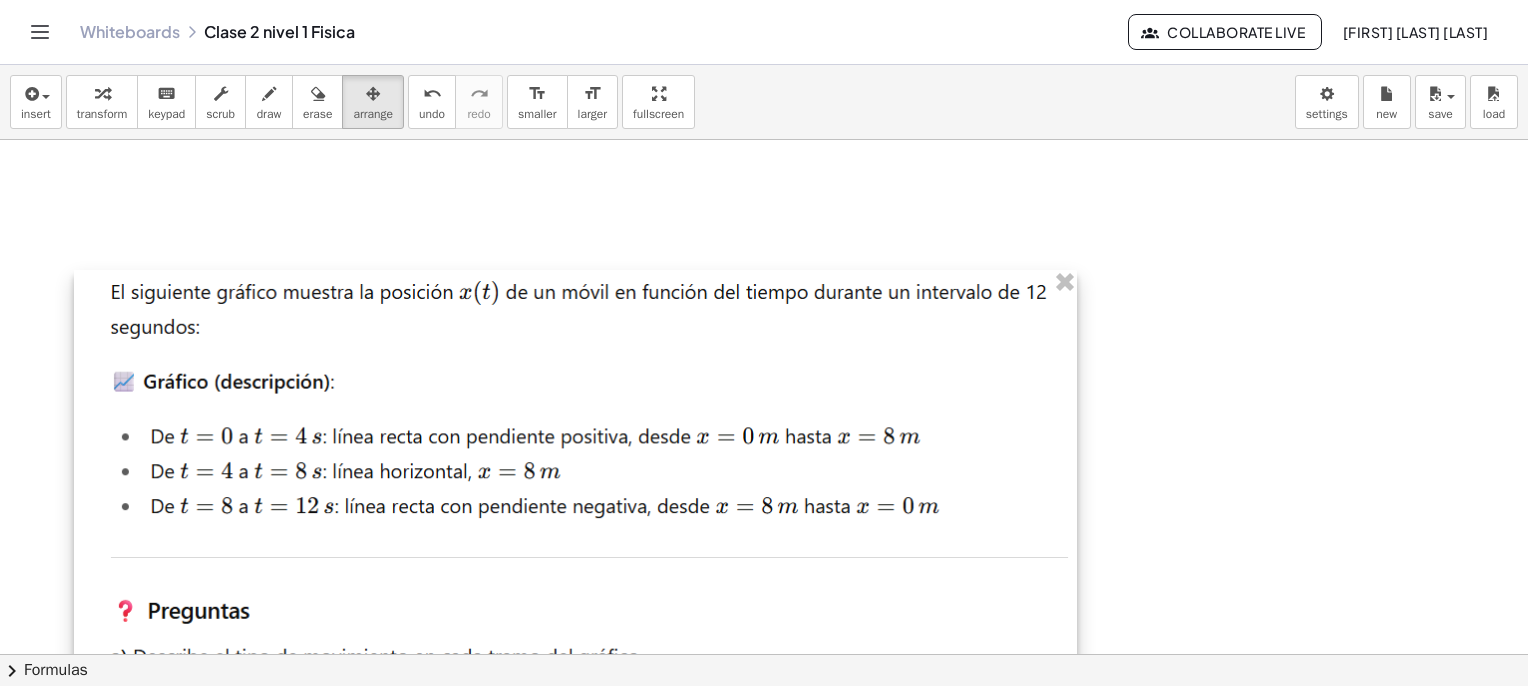drag, startPoint x: 697, startPoint y: 622, endPoint x: 702, endPoint y: 415, distance: 207.06038 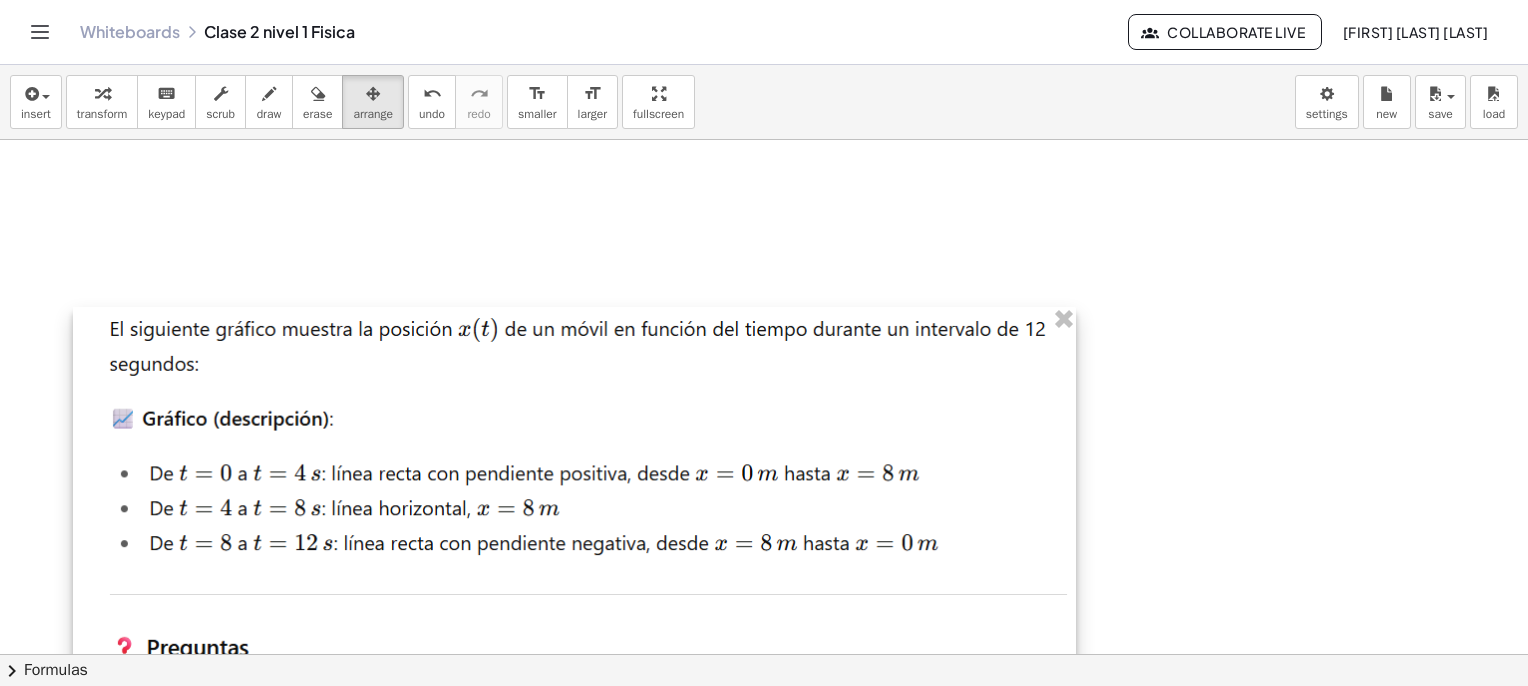 drag, startPoint x: 657, startPoint y: 613, endPoint x: 653, endPoint y: 468, distance: 145.05516 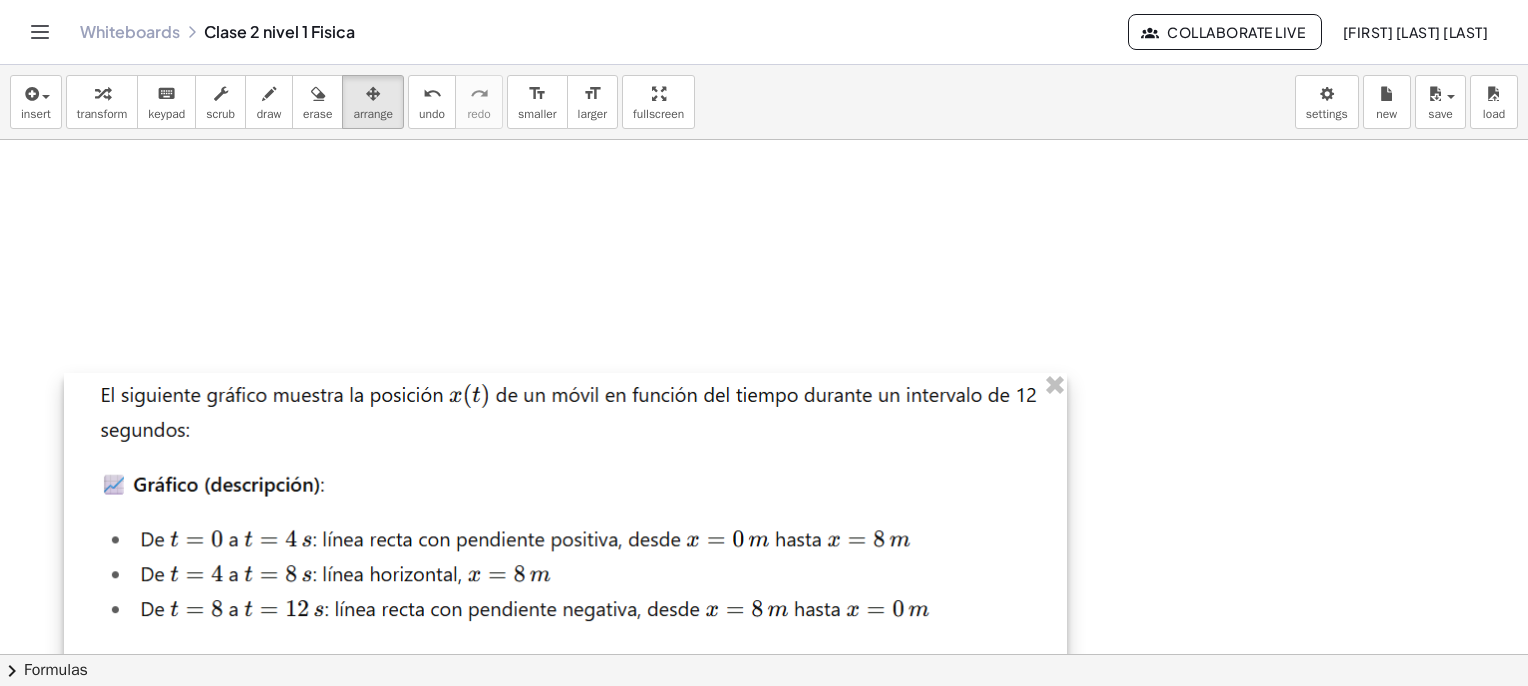 drag, startPoint x: 596, startPoint y: 523, endPoint x: 600, endPoint y: 396, distance: 127.06297 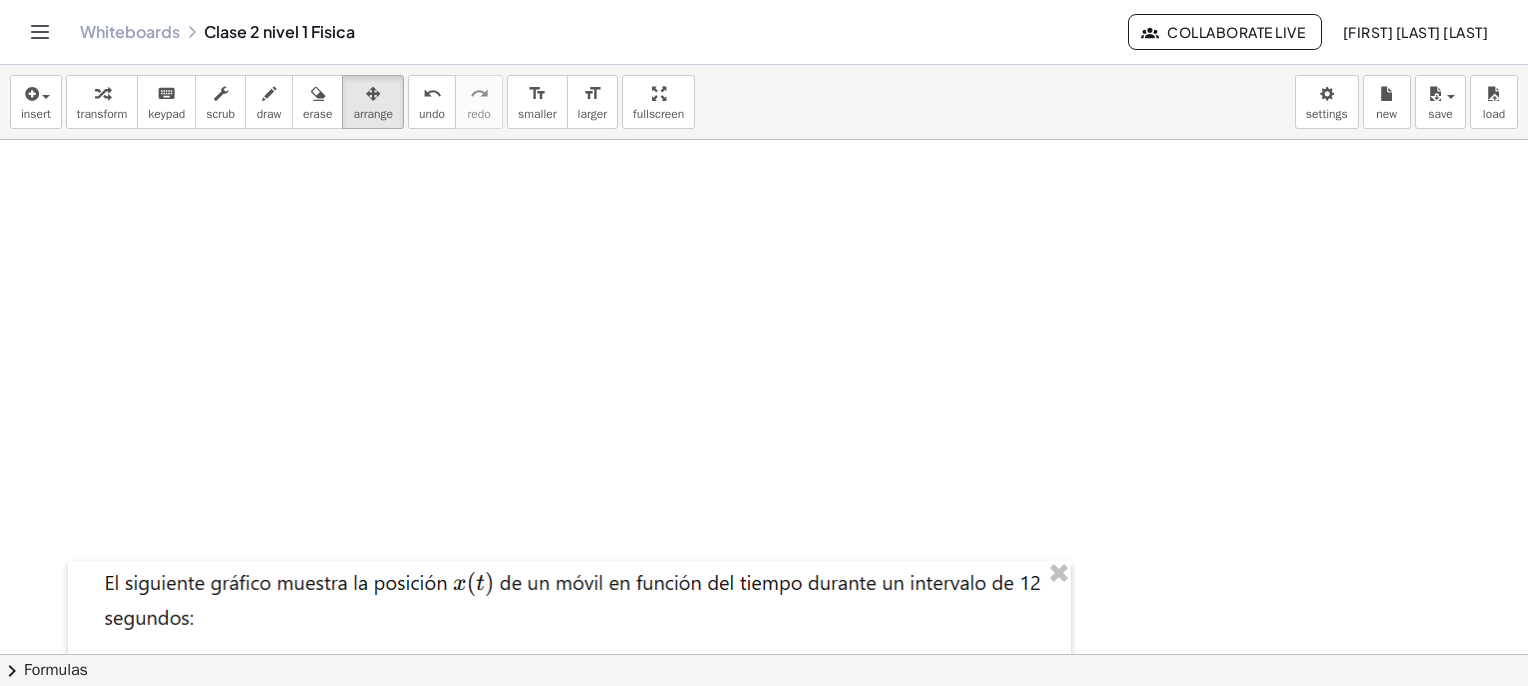 scroll, scrollTop: 5188, scrollLeft: 0, axis: vertical 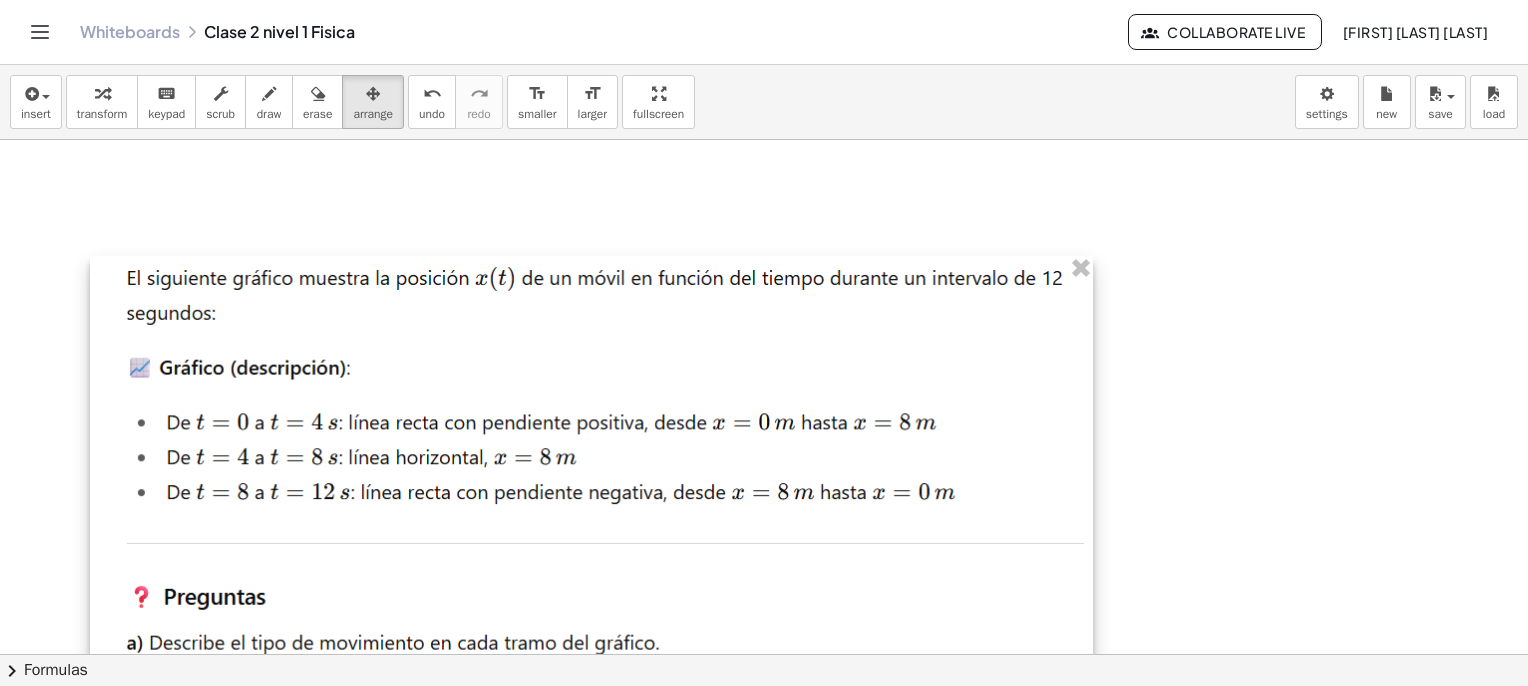 drag, startPoint x: 626, startPoint y: 620, endPoint x: 652, endPoint y: 298, distance: 323.04797 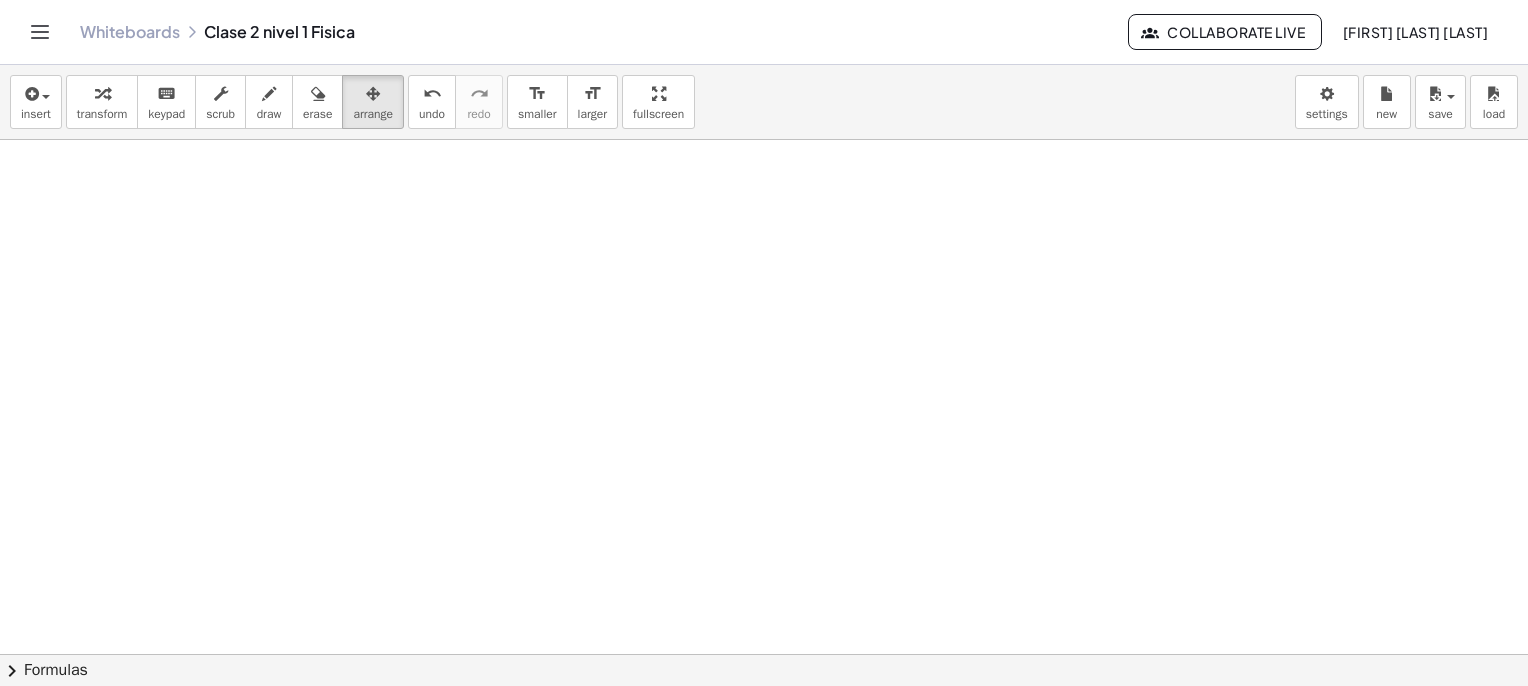 drag, startPoint x: 723, startPoint y: 516, endPoint x: 588, endPoint y: -127, distance: 657.01904 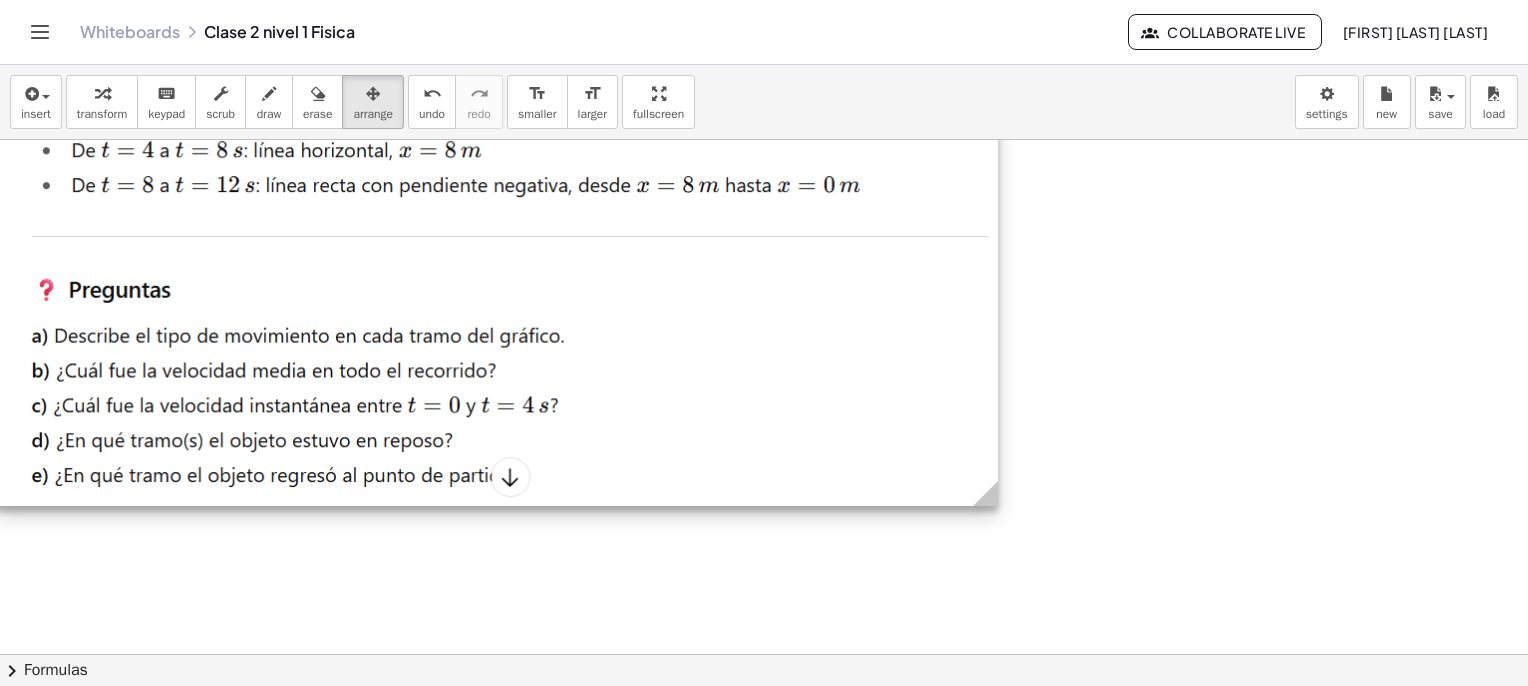drag, startPoint x: 670, startPoint y: 425, endPoint x: 680, endPoint y: 413, distance: 15.6205 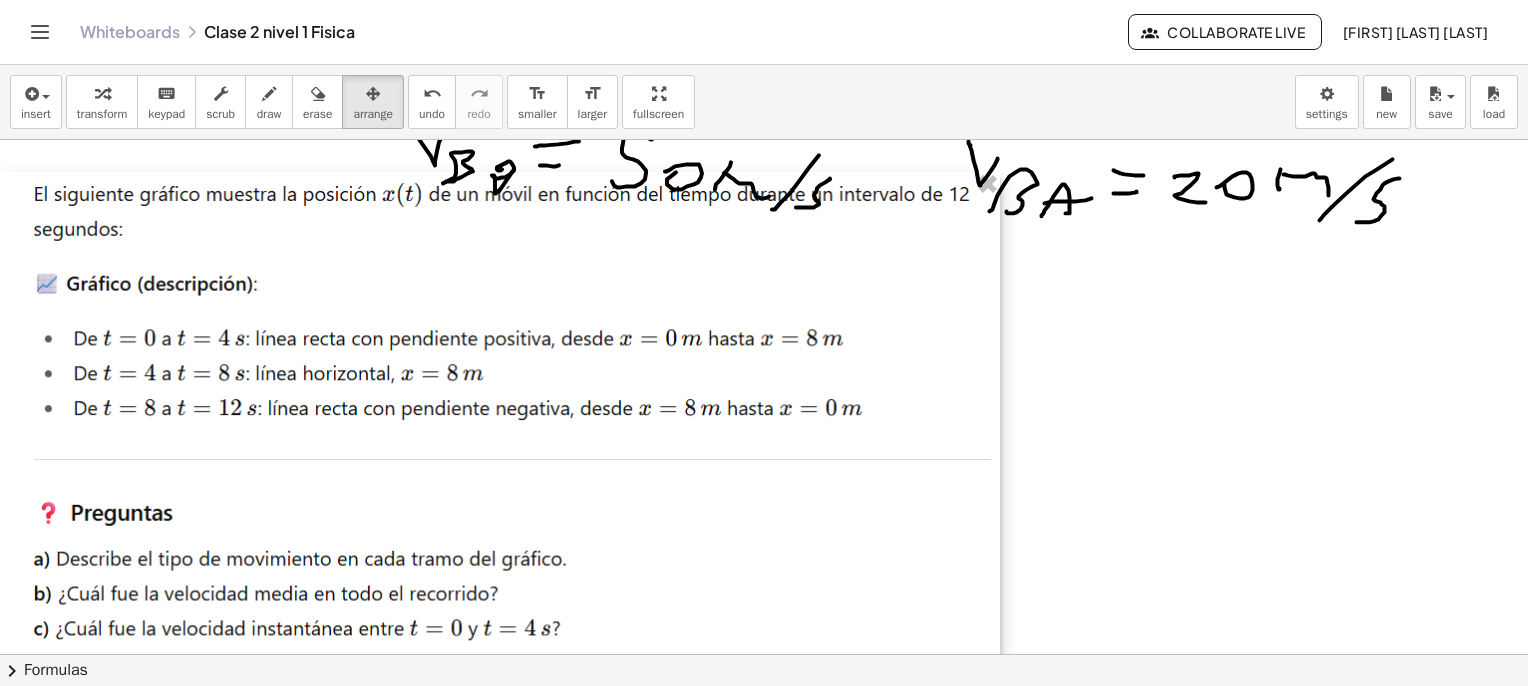 drag, startPoint x: 667, startPoint y: 466, endPoint x: 684, endPoint y: 579, distance: 114.27161 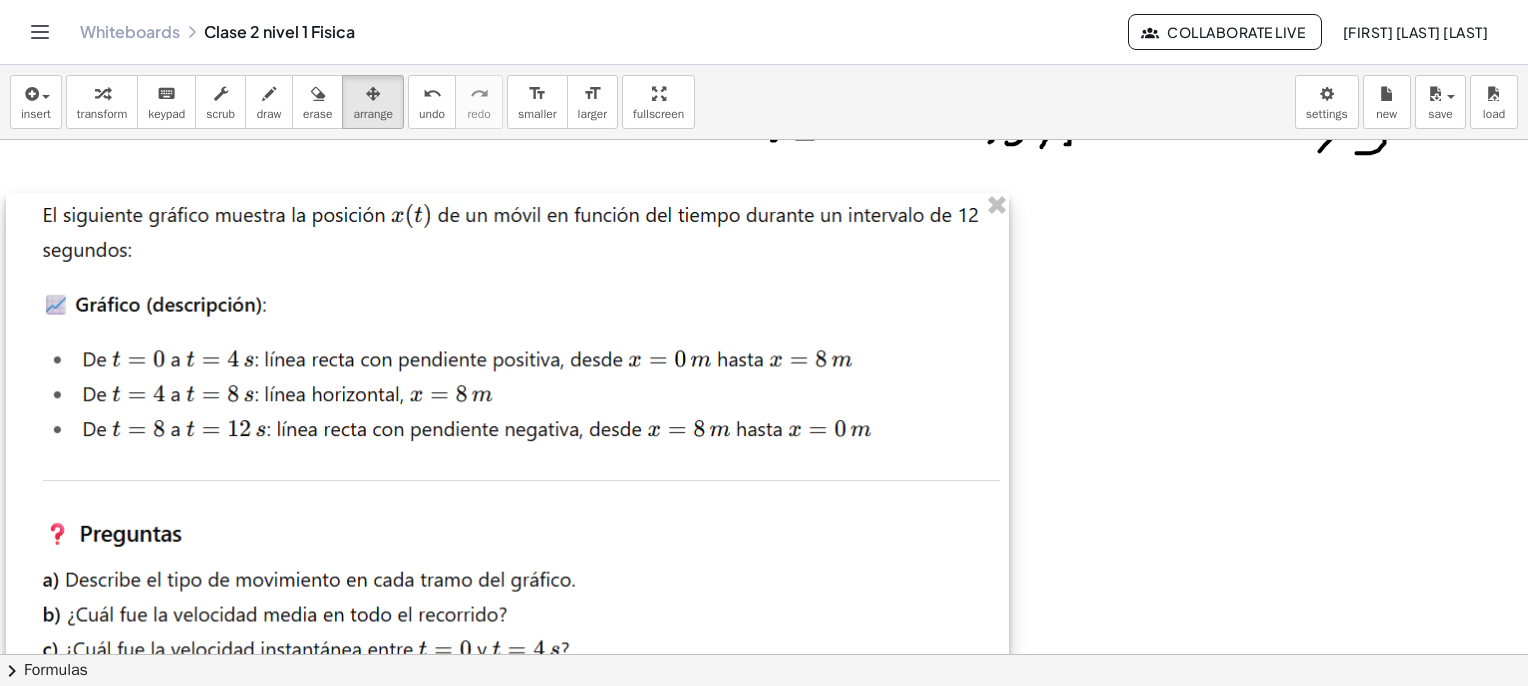 scroll, scrollTop: 4788, scrollLeft: 5, axis: both 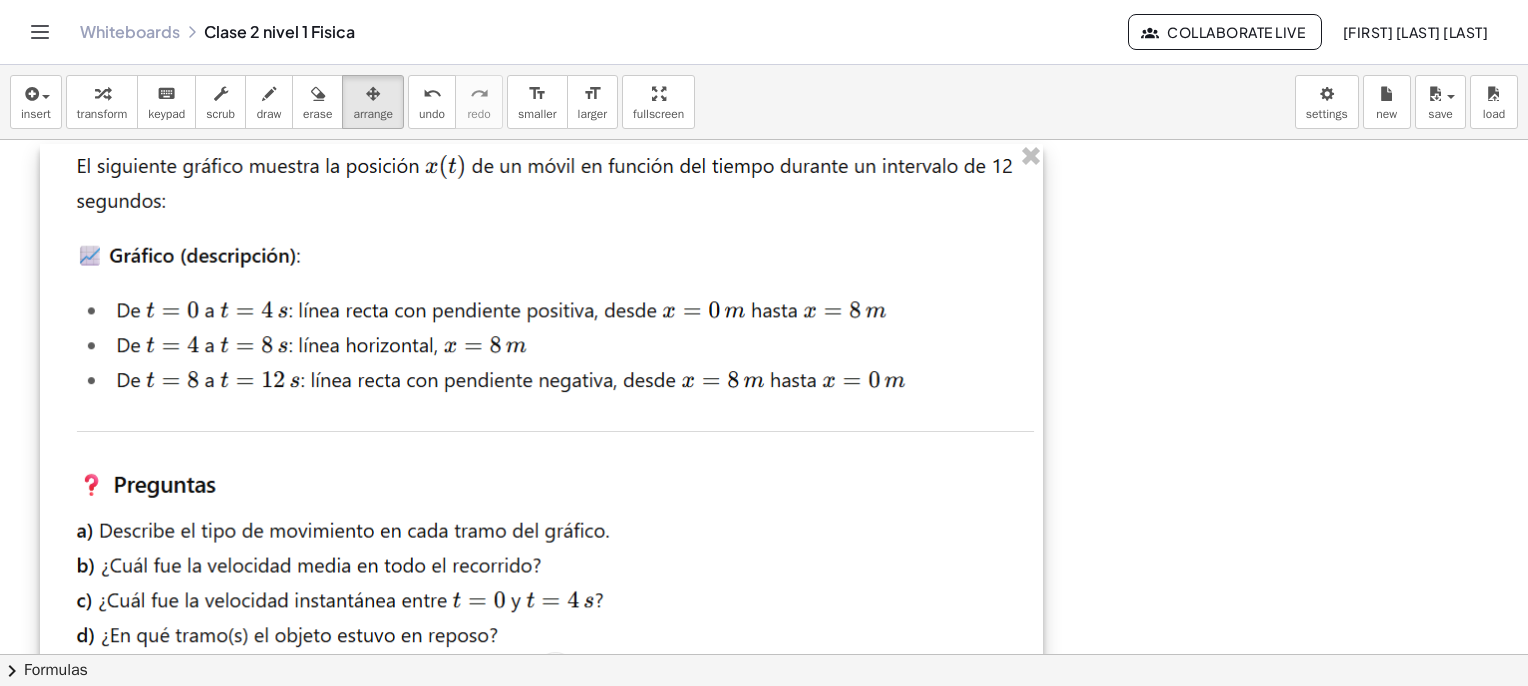 drag, startPoint x: 670, startPoint y: 429, endPoint x: 704, endPoint y: 512, distance: 89.693924 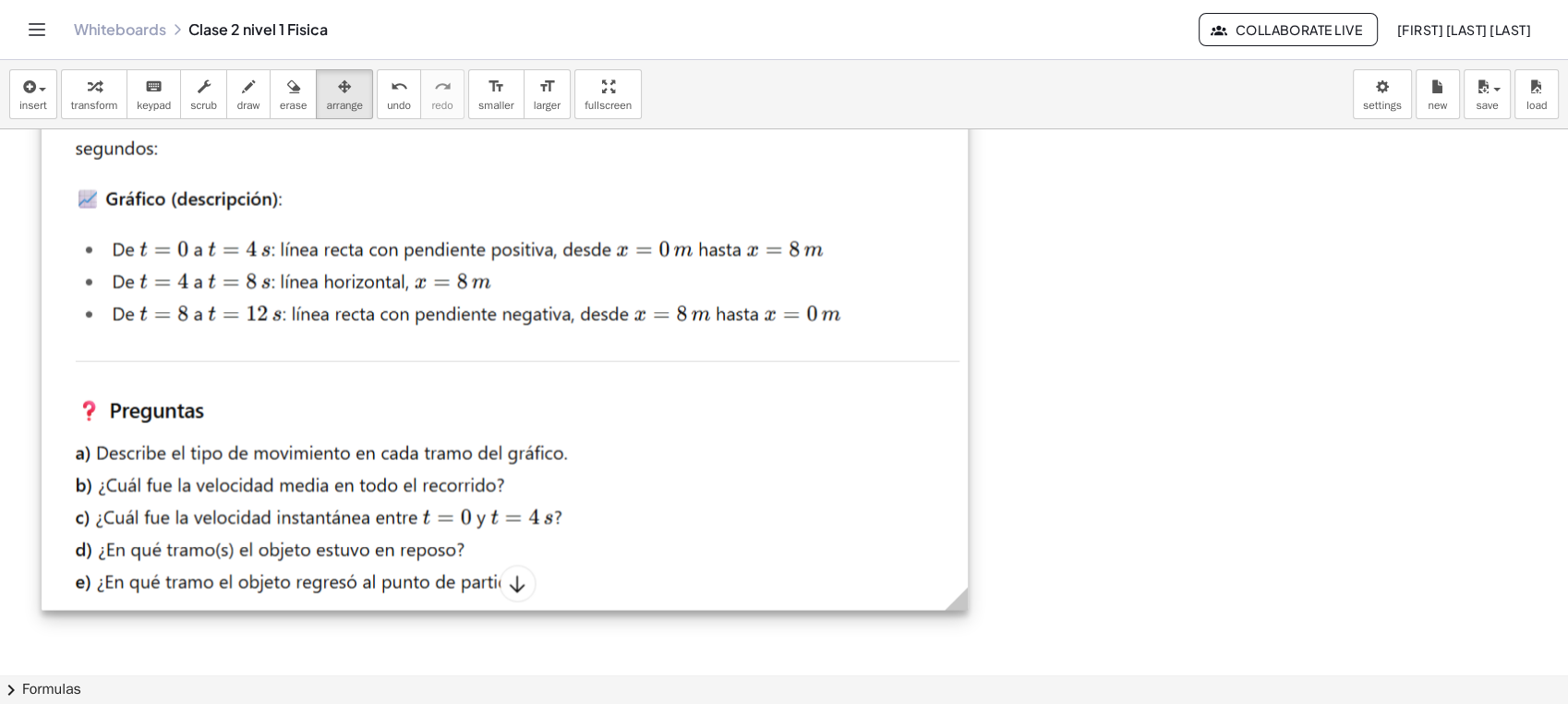 scroll, scrollTop: 4412, scrollLeft: 0, axis: vertical 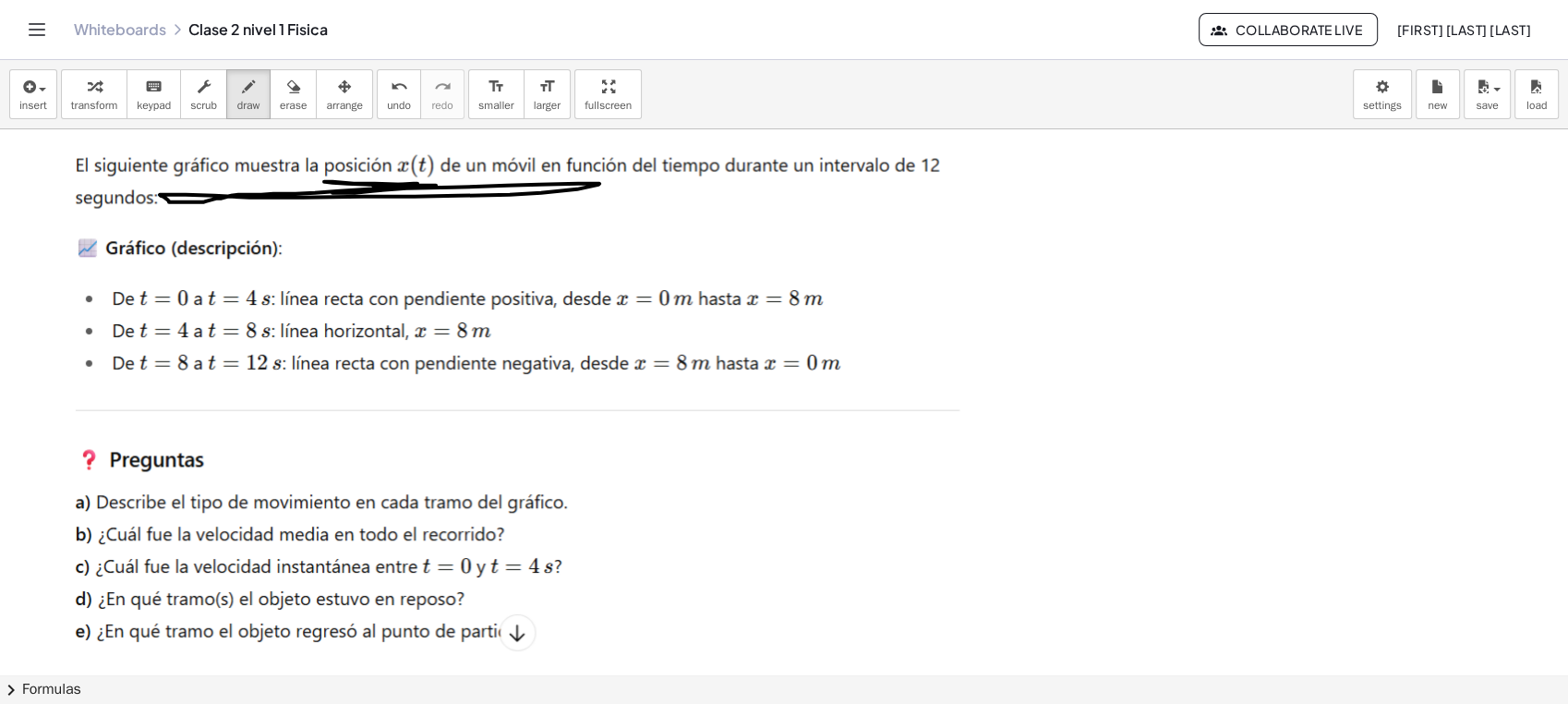 drag, startPoint x: 399, startPoint y: 187, endPoint x: 384, endPoint y: 189, distance: 15.13275 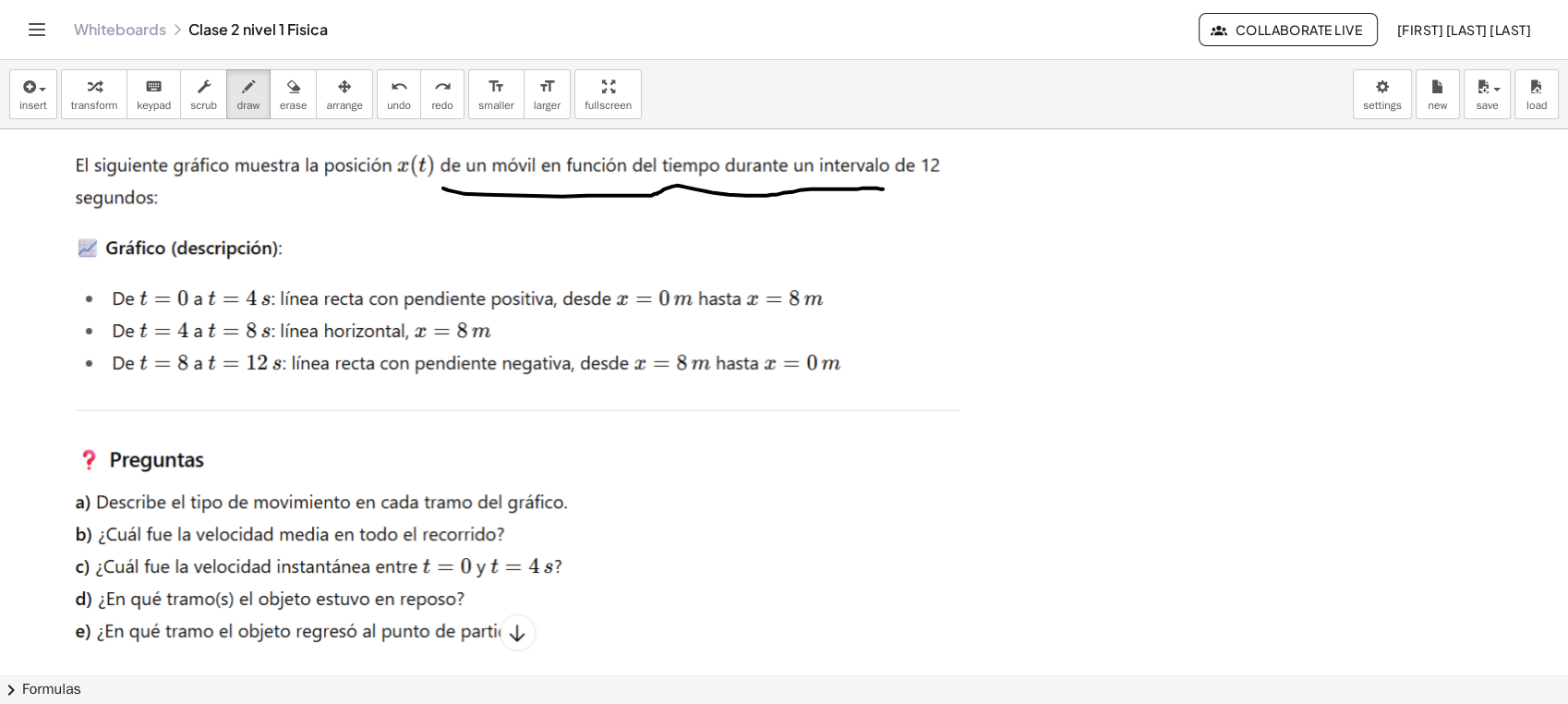 drag, startPoint x: 443, startPoint y: 188, endPoint x: 883, endPoint y: 188, distance: 440 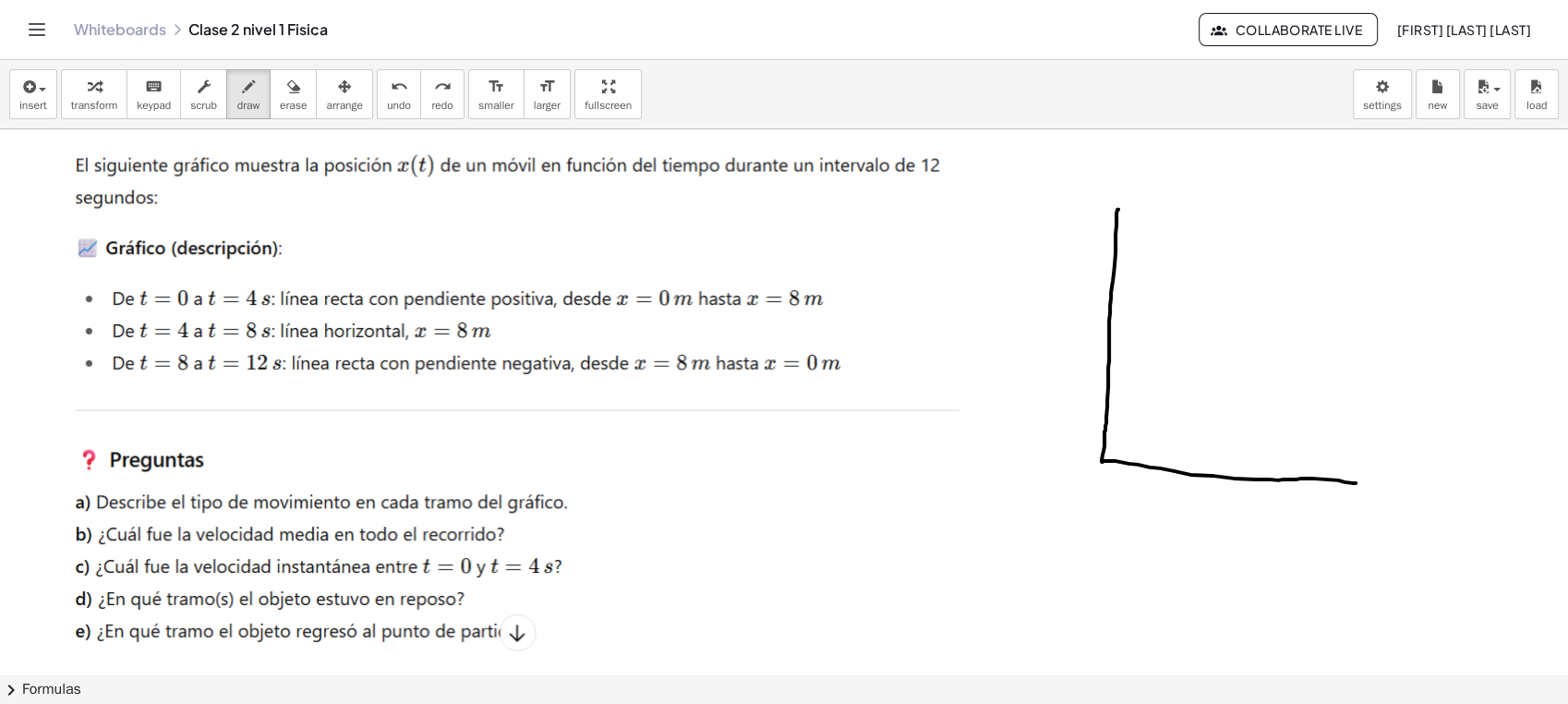 drag, startPoint x: 1117, startPoint y: 209, endPoint x: 1073, endPoint y: 318, distance: 117.54574 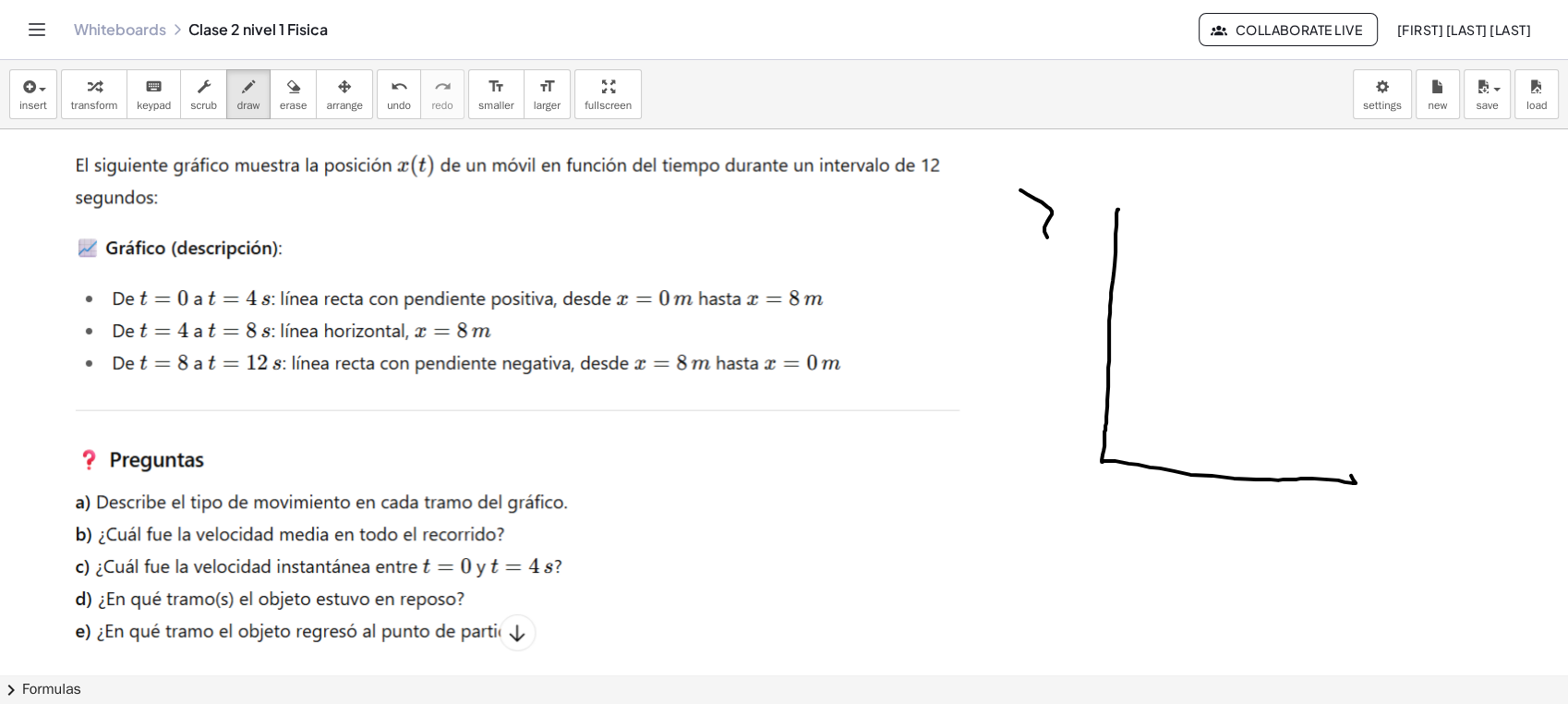 drag, startPoint x: 1020, startPoint y: 189, endPoint x: 1071, endPoint y: 235, distance: 68.680419 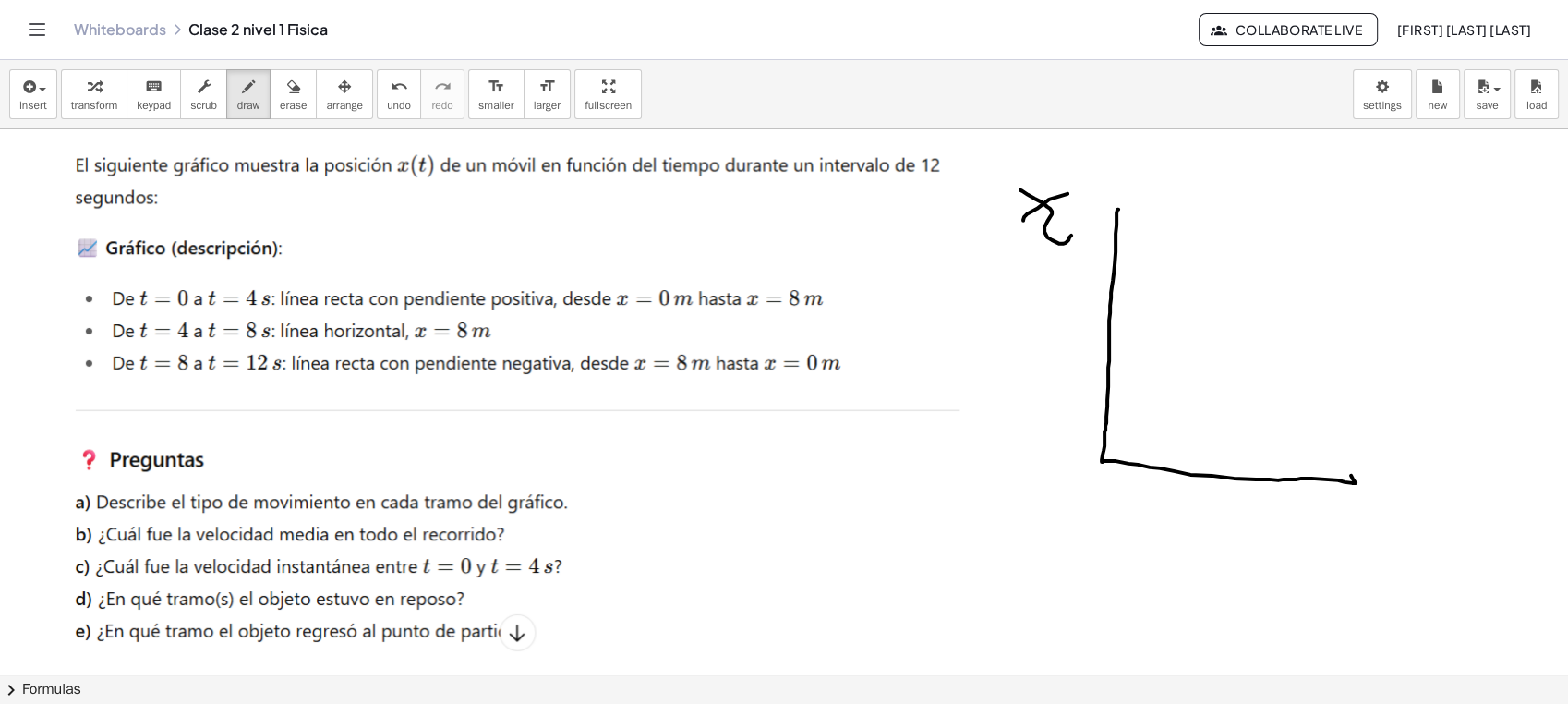 drag, startPoint x: 1027, startPoint y: 213, endPoint x: 1085, endPoint y: 184, distance: 64.84597 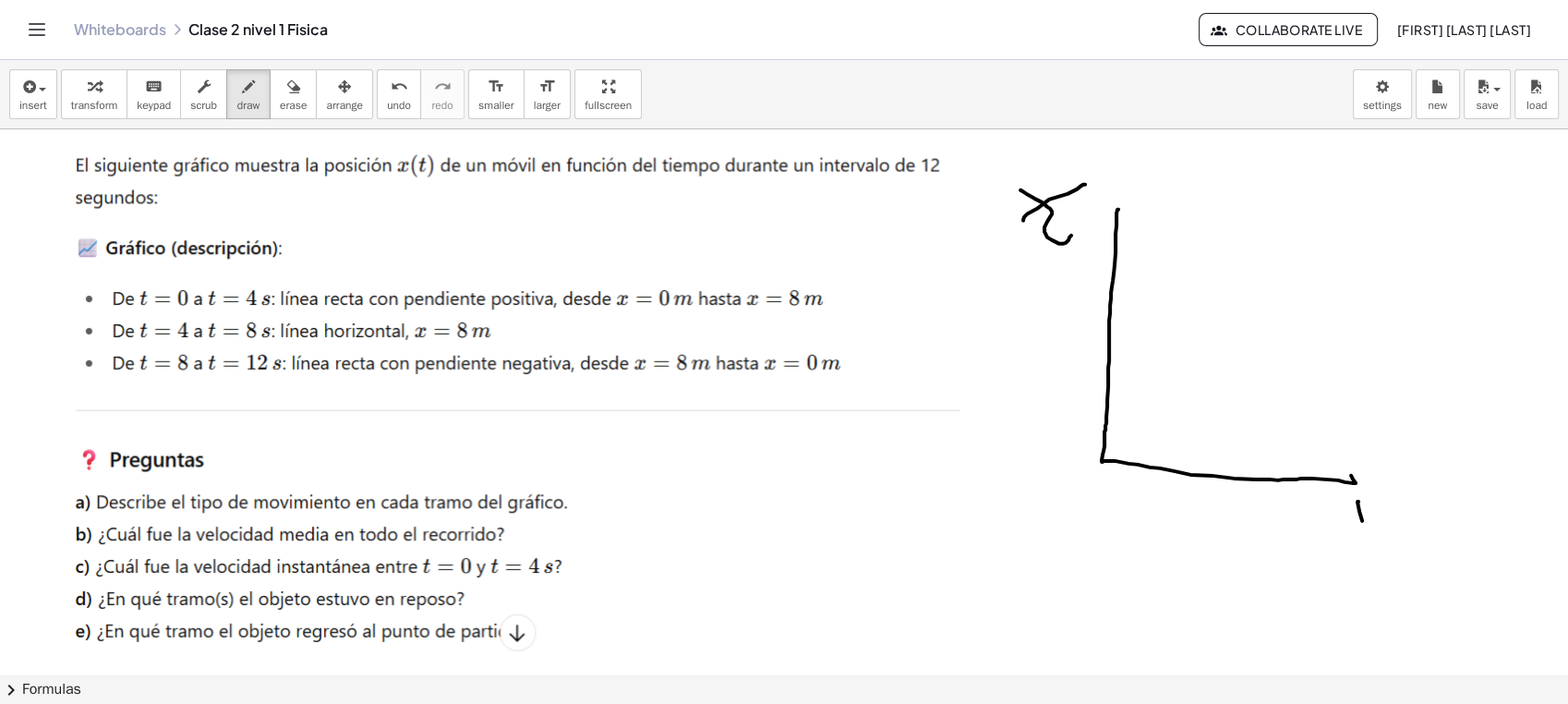 drag, startPoint x: 1357, startPoint y: 501, endPoint x: 1344, endPoint y: 519, distance: 22 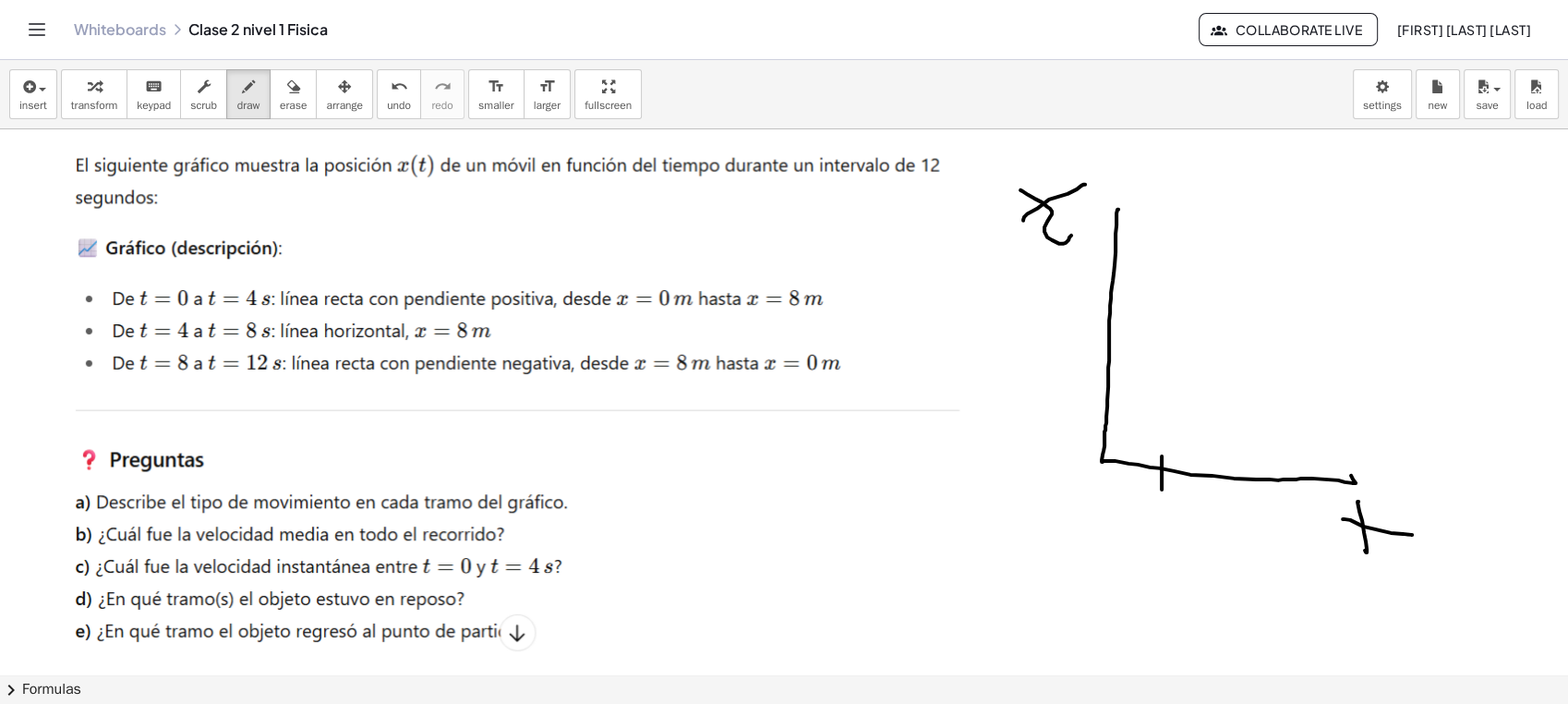 drag, startPoint x: 1162, startPoint y: 455, endPoint x: 1163, endPoint y: 491, distance: 36.013886 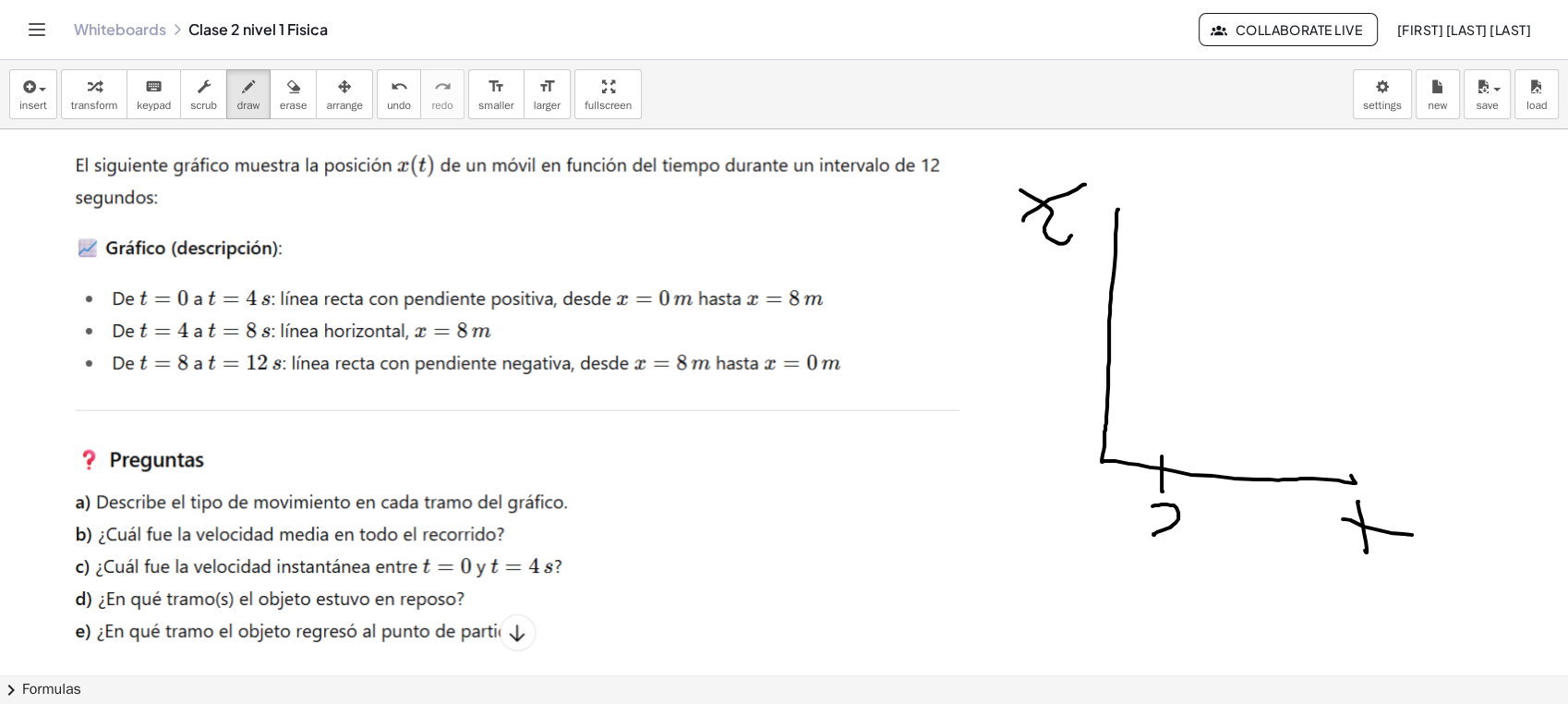 drag, startPoint x: 1176, startPoint y: 507, endPoint x: 1188, endPoint y: 540, distance: 35.1141 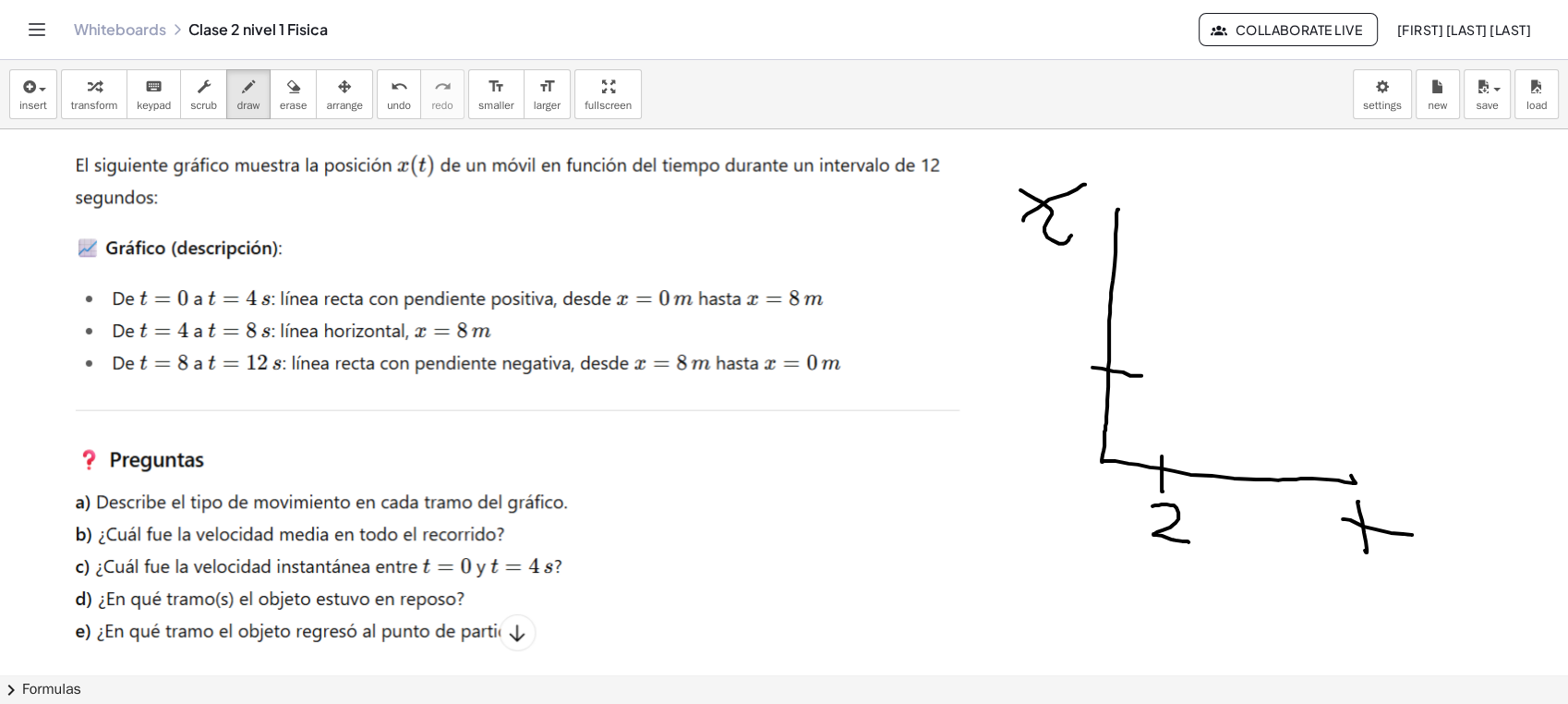 drag, startPoint x: 1102, startPoint y: 368, endPoint x: 1120, endPoint y: 362, distance: 18.973666 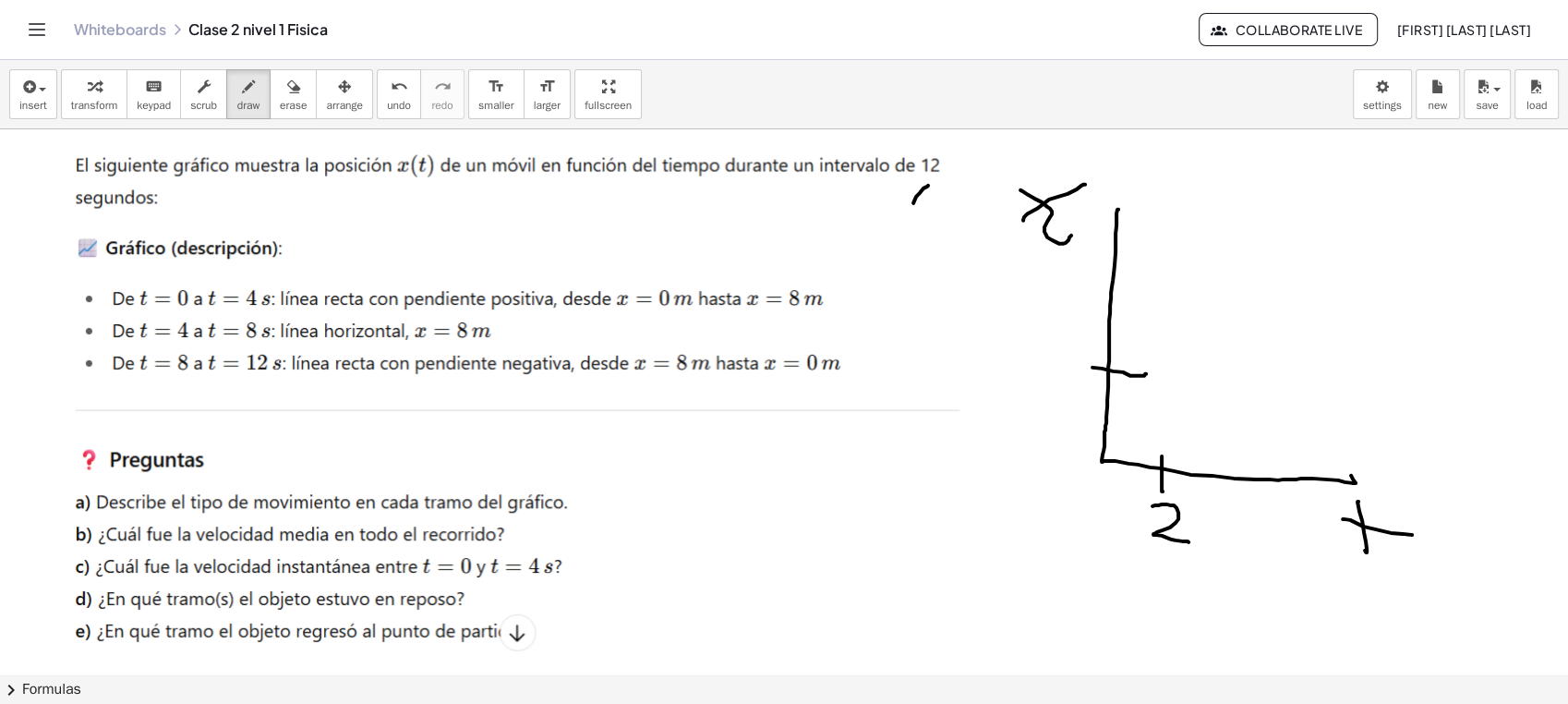 drag, startPoint x: 916, startPoint y: 196, endPoint x: 924, endPoint y: 228, distance: 32.984845 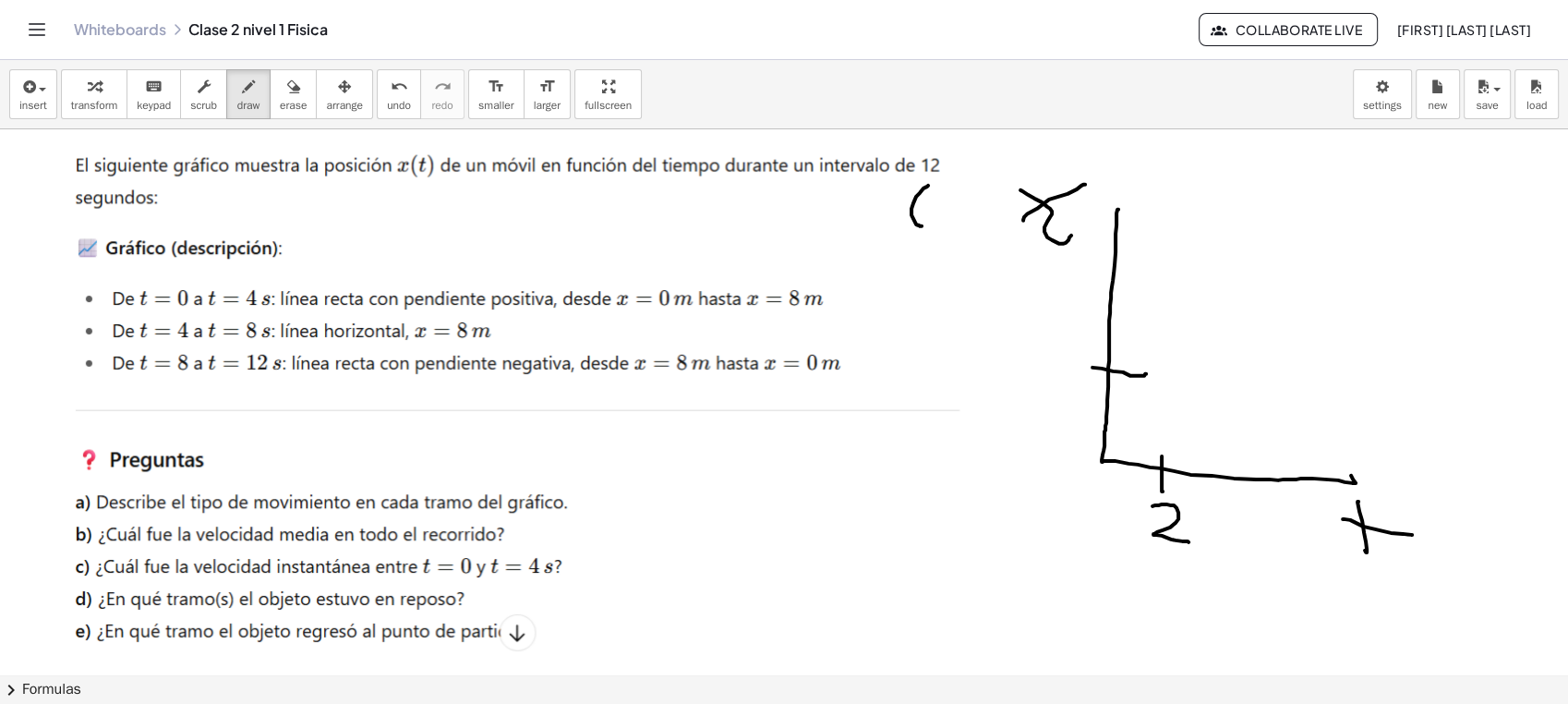 drag, startPoint x: 931, startPoint y: 225, endPoint x: 933, endPoint y: 199, distance: 26.07681 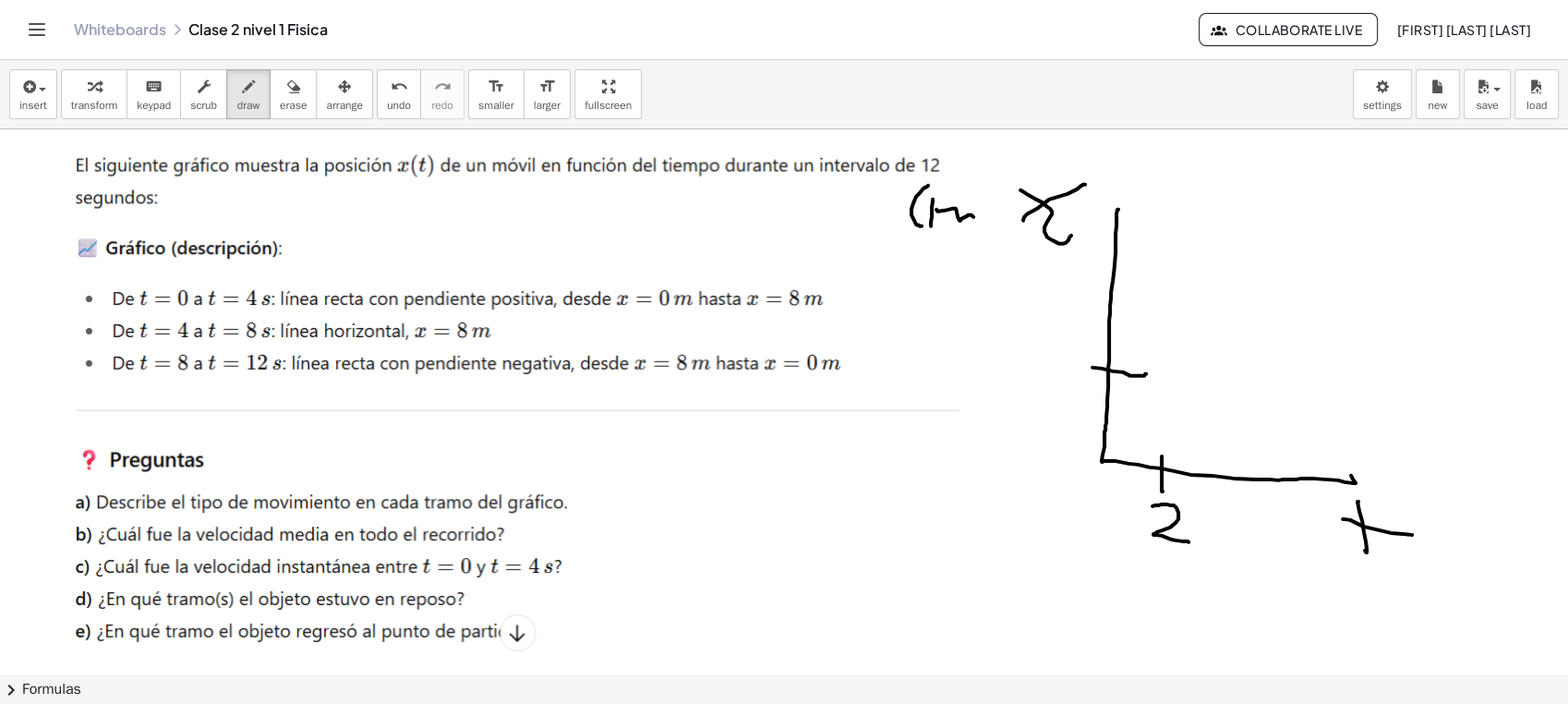 drag, startPoint x: 937, startPoint y: 211, endPoint x: 973, endPoint y: 225, distance: 38.626416 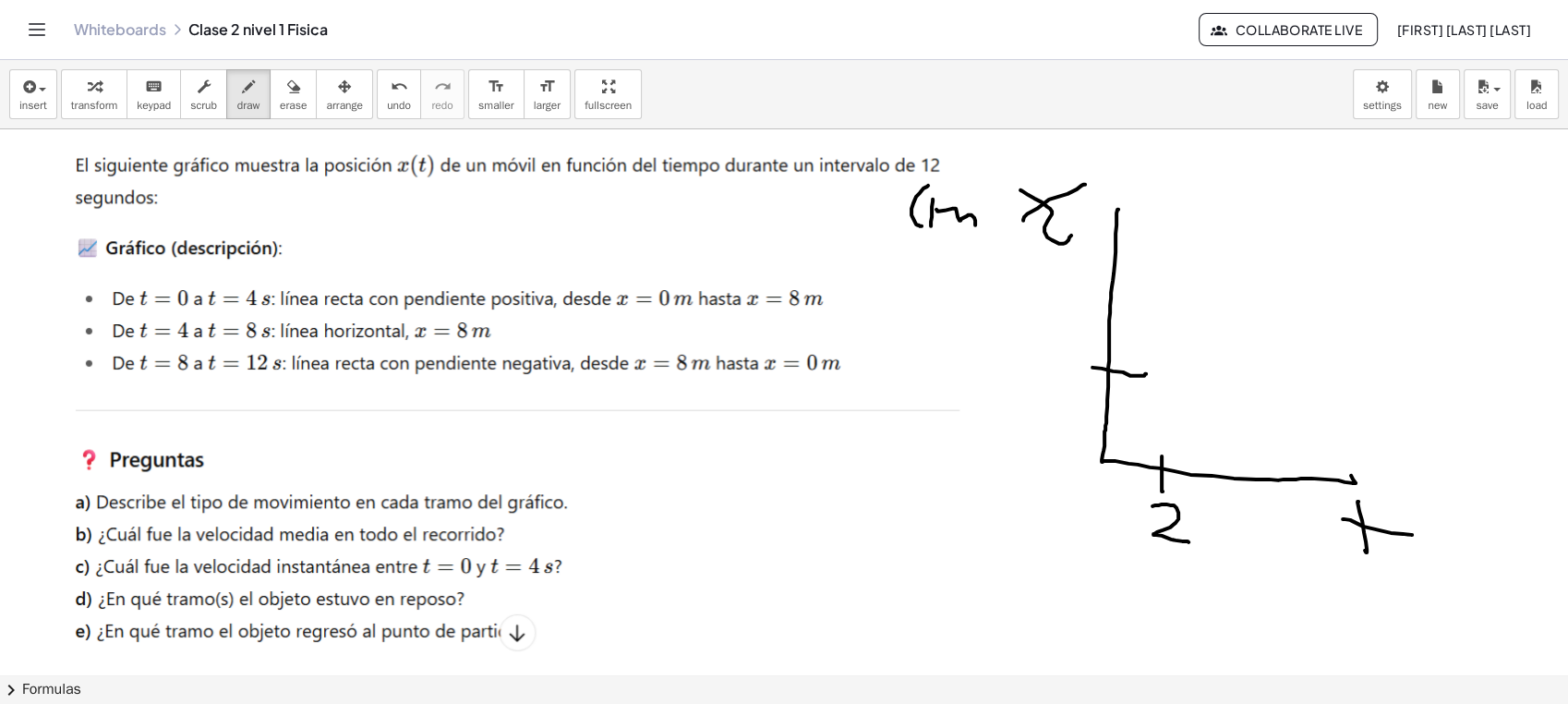 drag, startPoint x: 1006, startPoint y: 225, endPoint x: 992, endPoint y: 241, distance: 21.26029 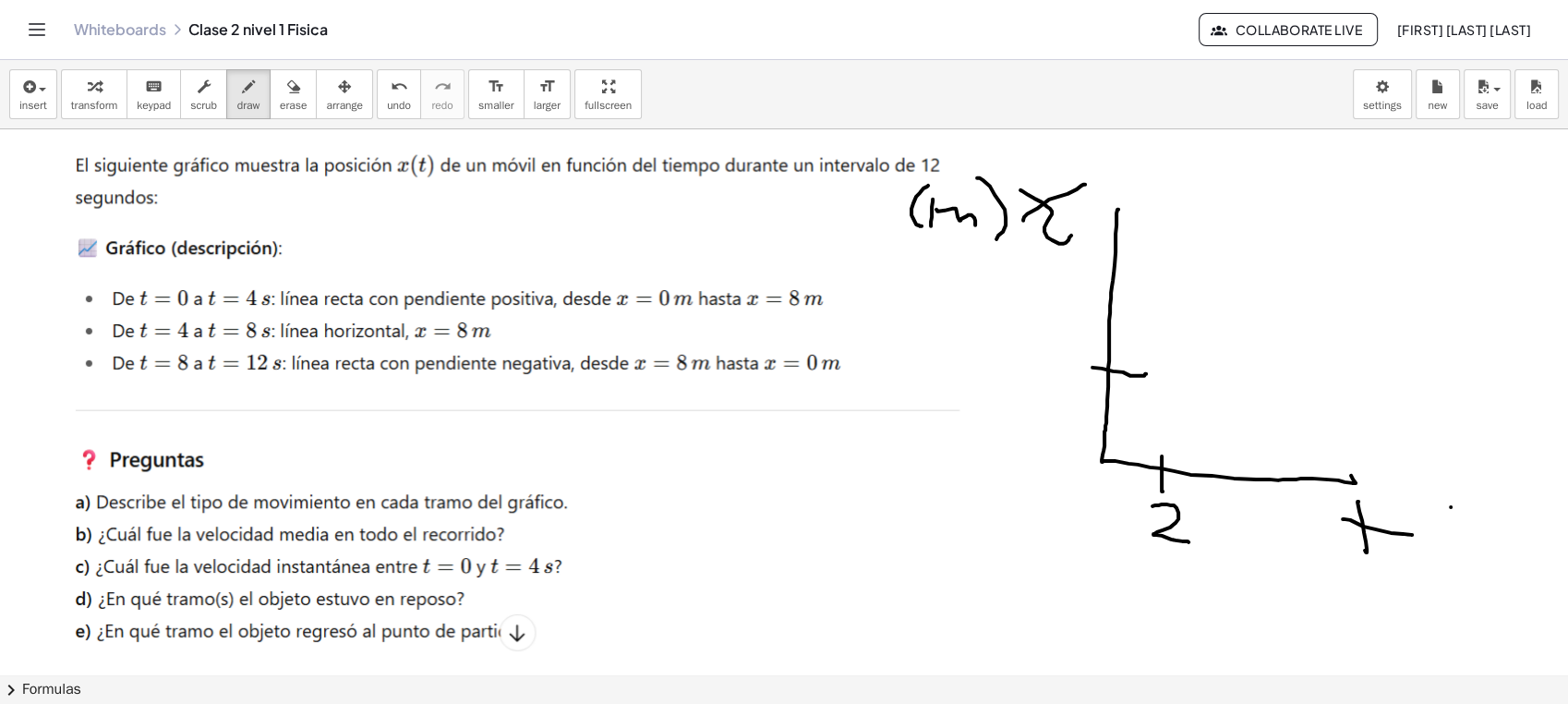 drag, startPoint x: 1451, startPoint y: 505, endPoint x: 1447, endPoint y: 557, distance: 52.153619 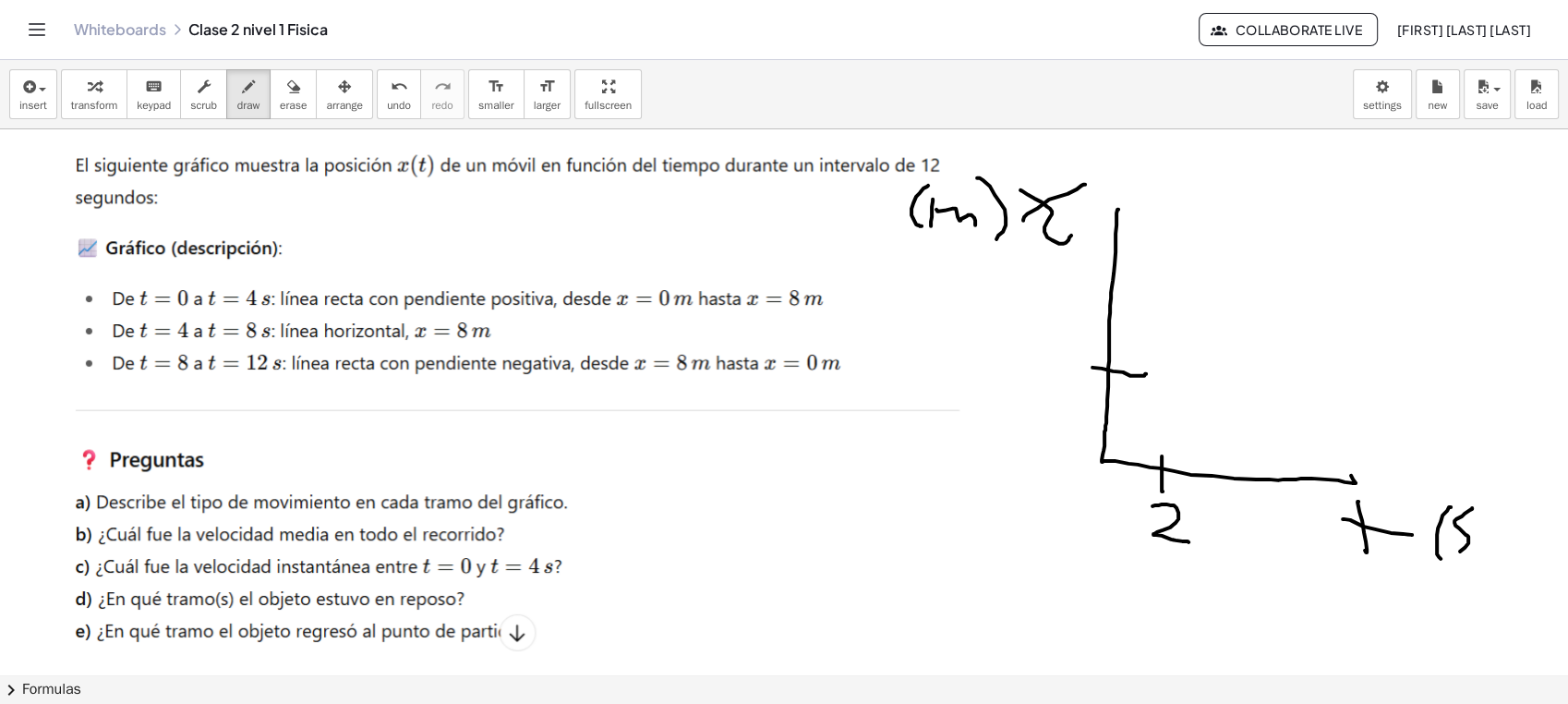 drag, startPoint x: 1470, startPoint y: 509, endPoint x: 1486, endPoint y: 497, distance: 20 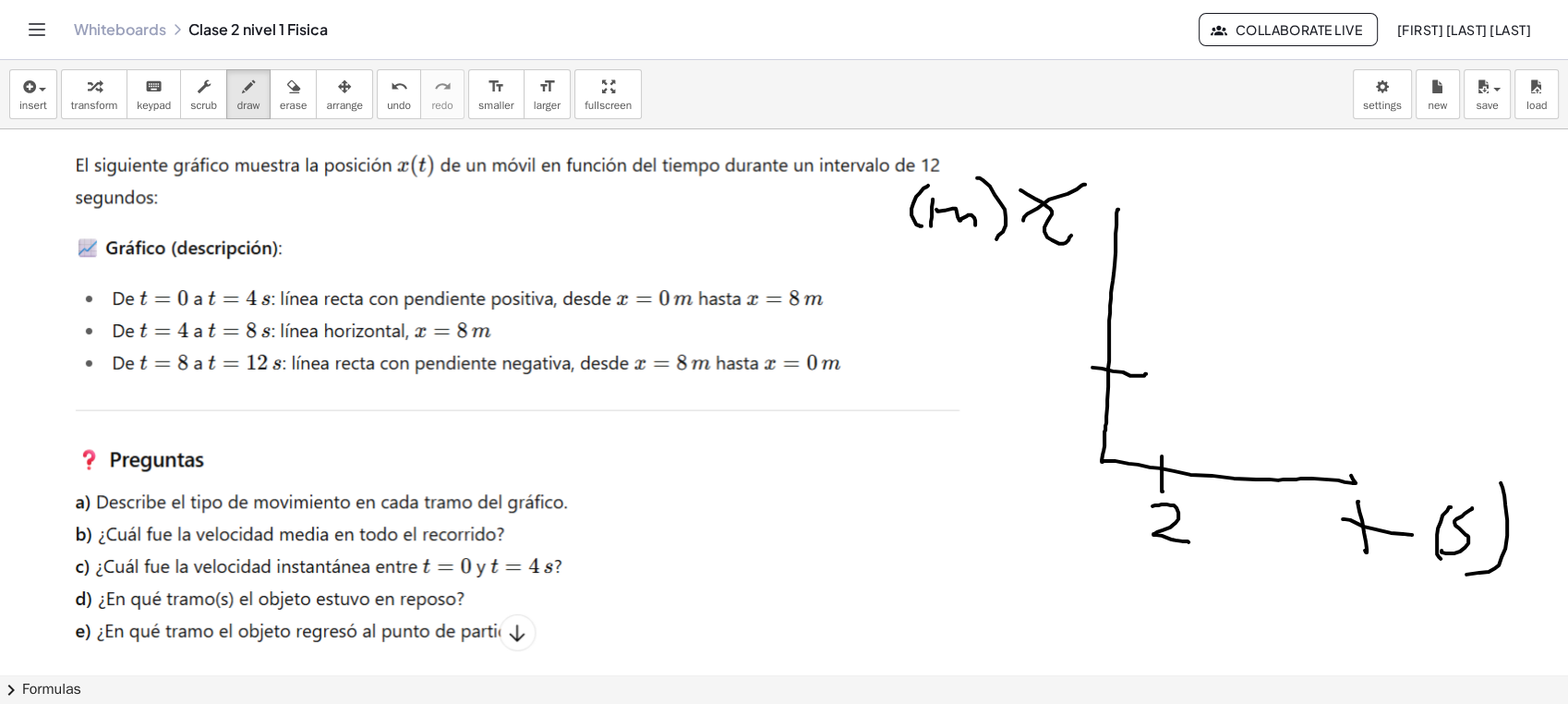 drag, startPoint x: 1505, startPoint y: 504, endPoint x: 1442, endPoint y: 570, distance: 91.24144 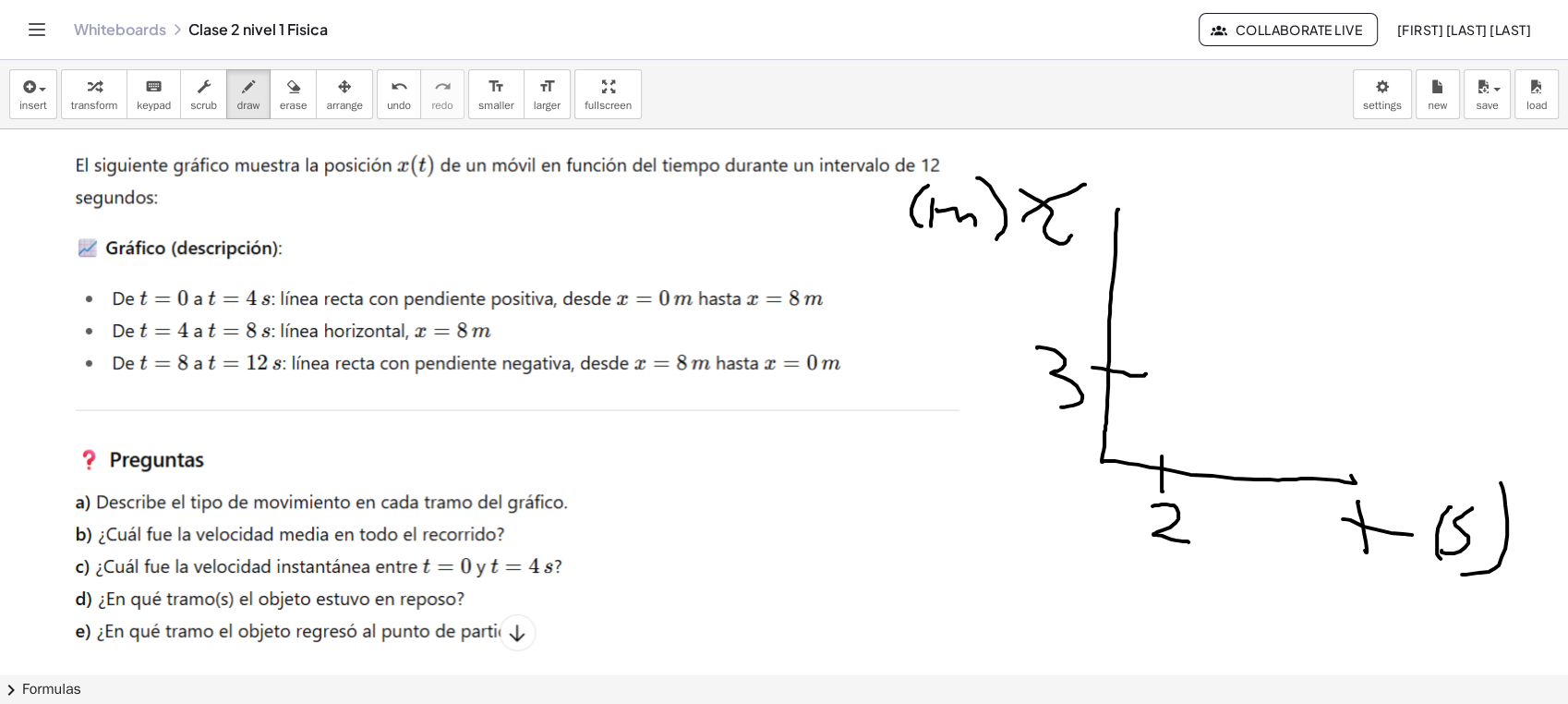 drag, startPoint x: 1037, startPoint y: 346, endPoint x: 1059, endPoint y: 407, distance: 64.845971 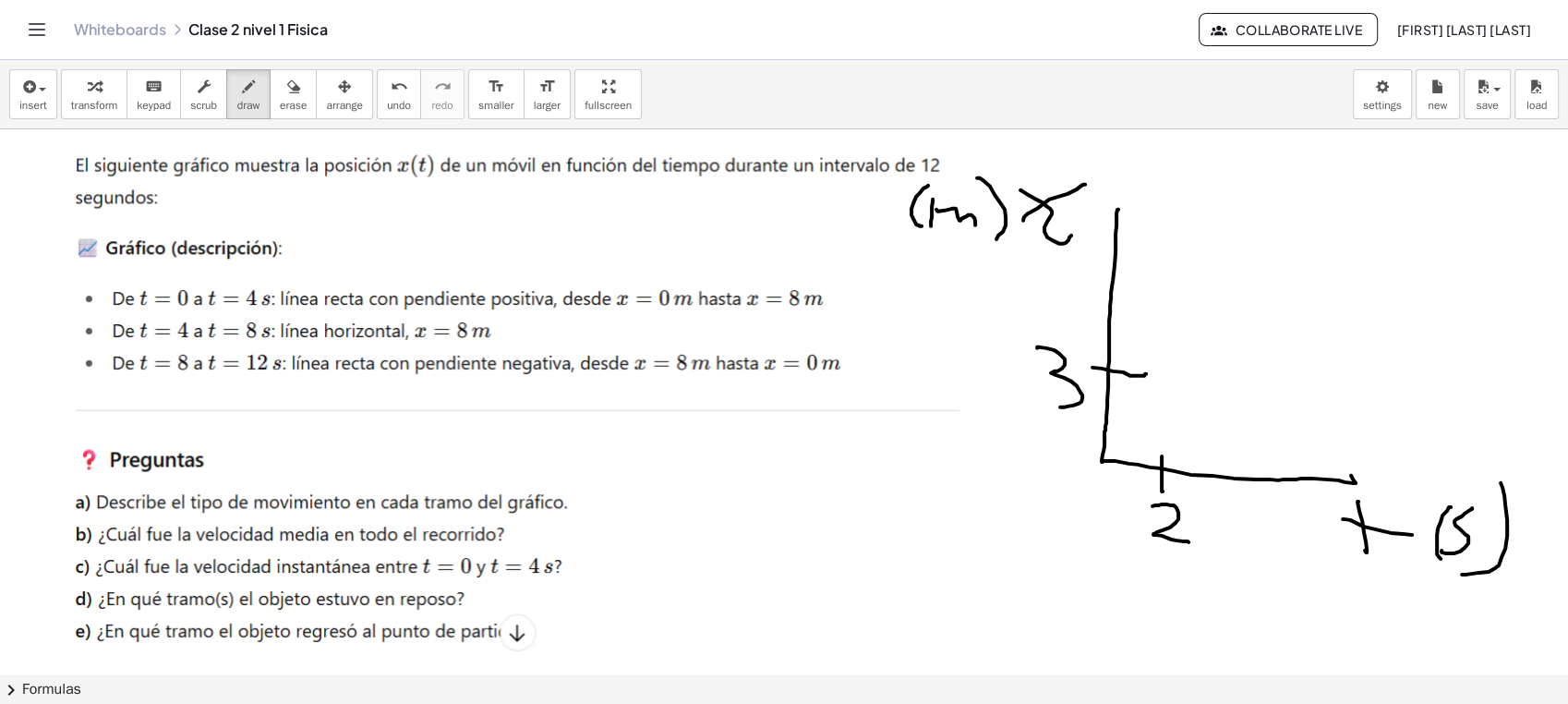 drag, startPoint x: 1164, startPoint y: 438, endPoint x: 1160, endPoint y: 421, distance: 17.464249 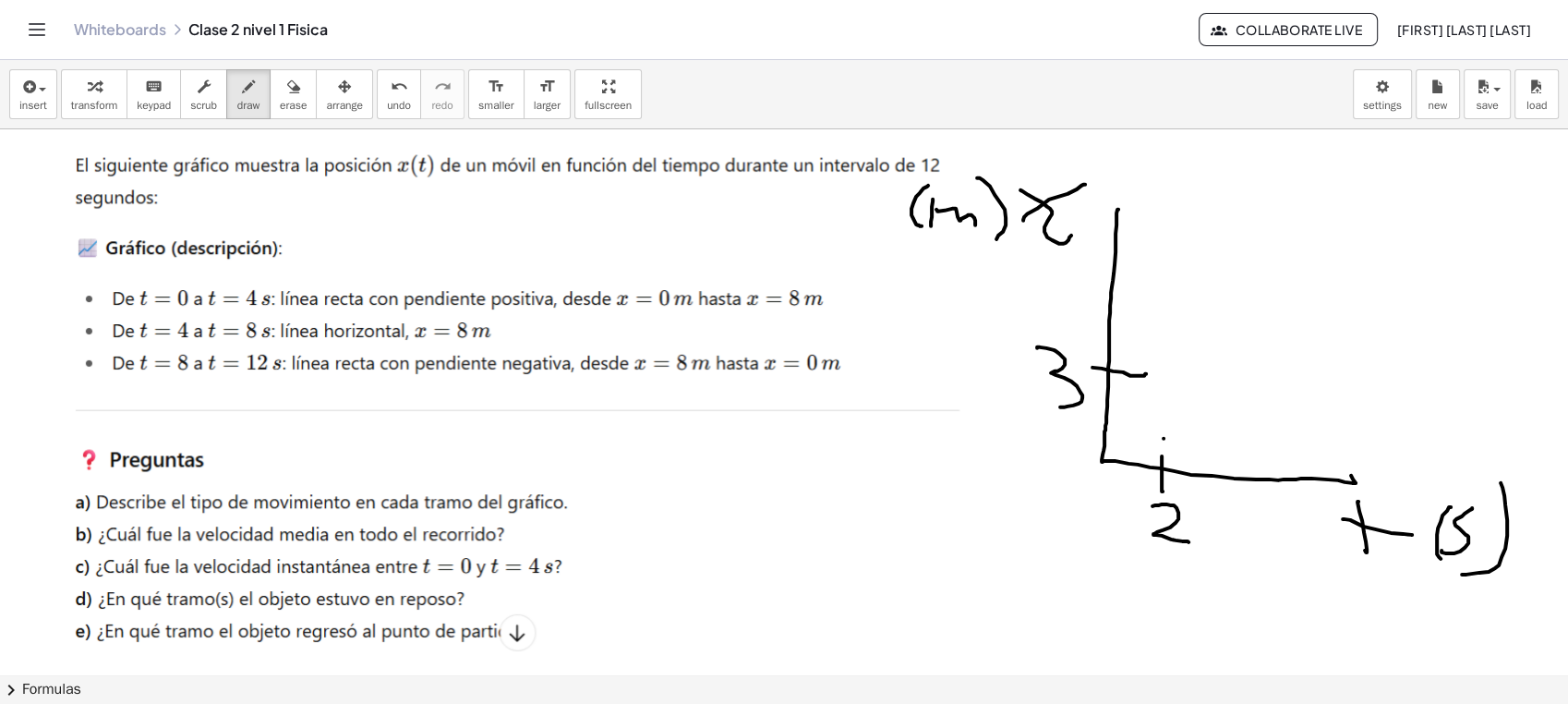 drag, startPoint x: 1160, startPoint y: 413, endPoint x: 1160, endPoint y: 395, distance: 18 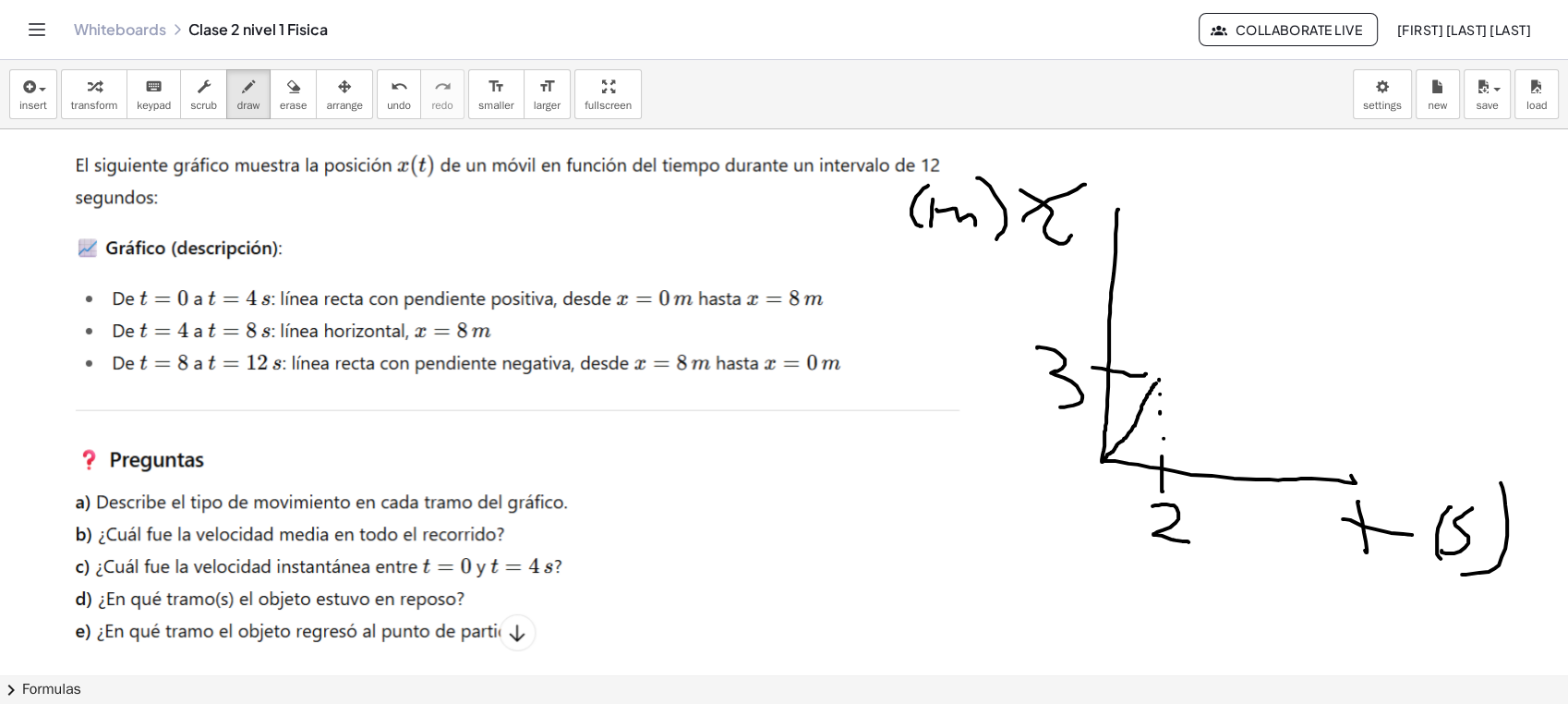 drag, startPoint x: 1104, startPoint y: 459, endPoint x: 1156, endPoint y: 382, distance: 92.91394 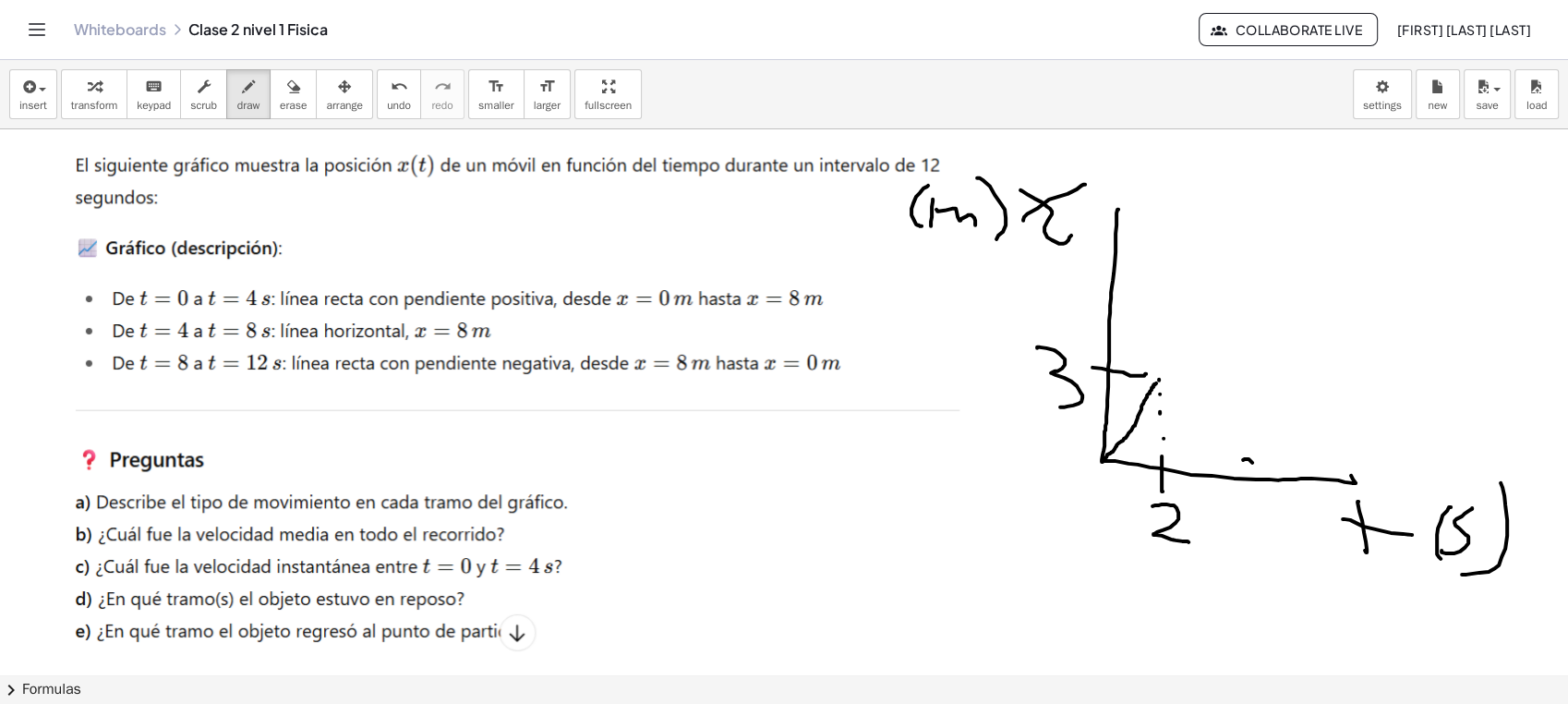 drag, startPoint x: 1248, startPoint y: 458, endPoint x: 1256, endPoint y: 487, distance: 30.08322 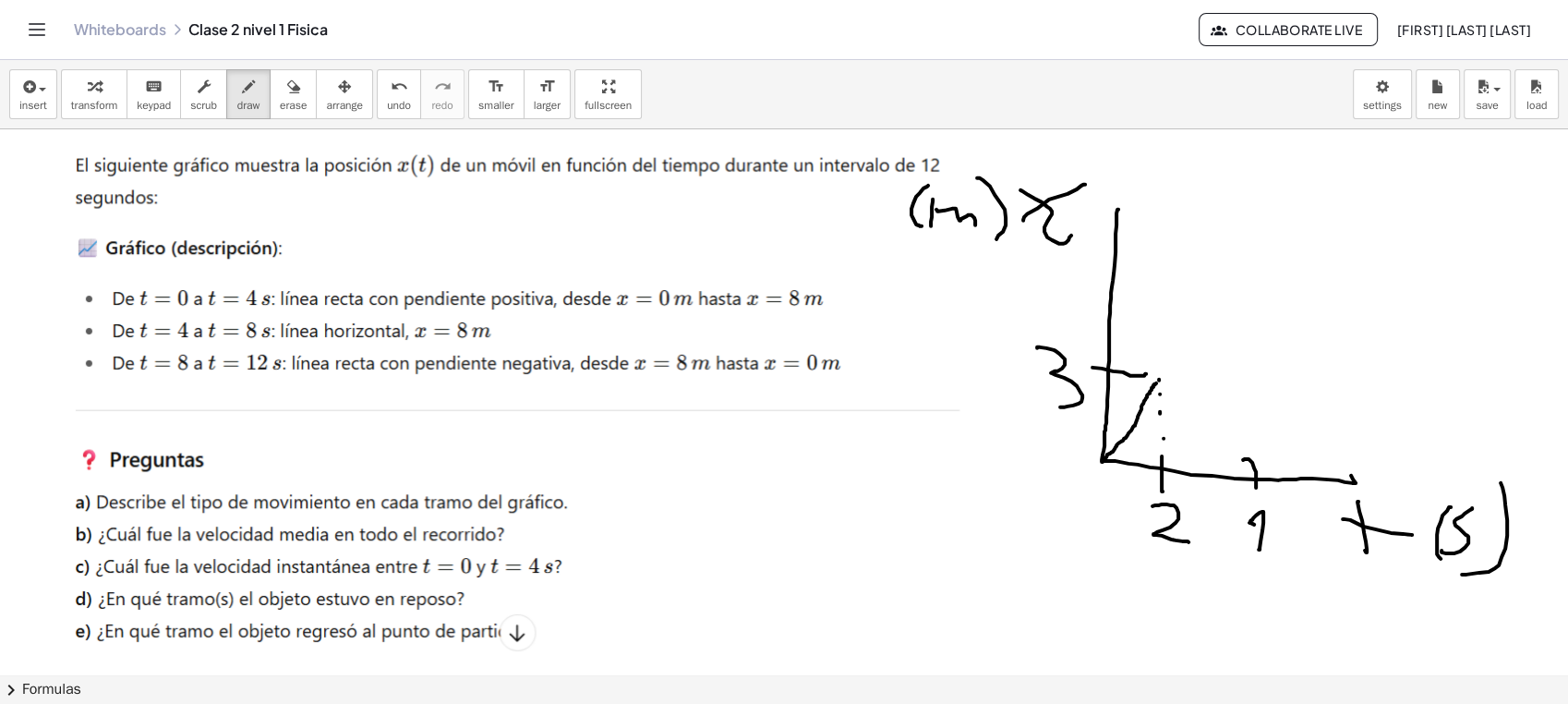 drag, startPoint x: 1260, startPoint y: 548, endPoint x: 1256, endPoint y: 495, distance: 53.15073 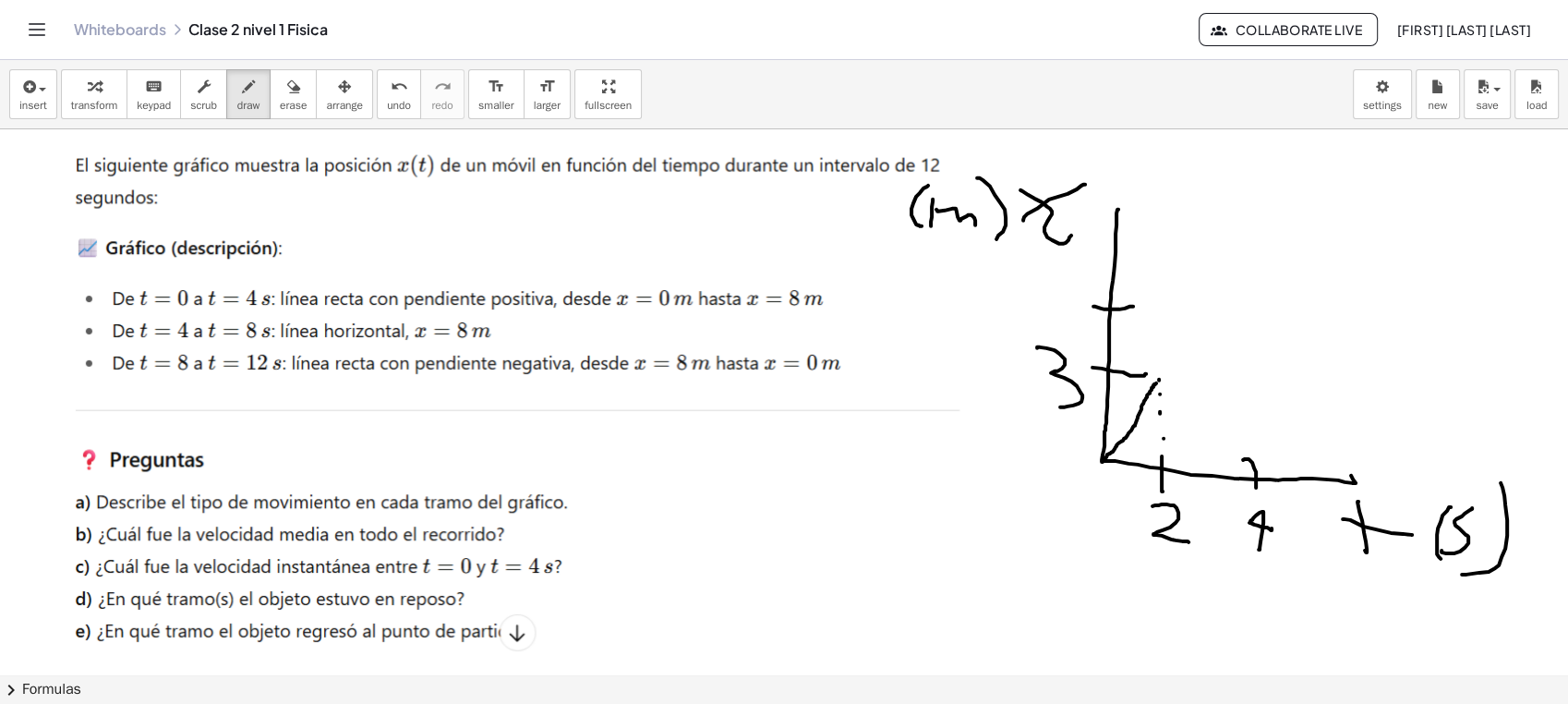 drag, startPoint x: 1101, startPoint y: 308, endPoint x: 1133, endPoint y: 306, distance: 32.062439 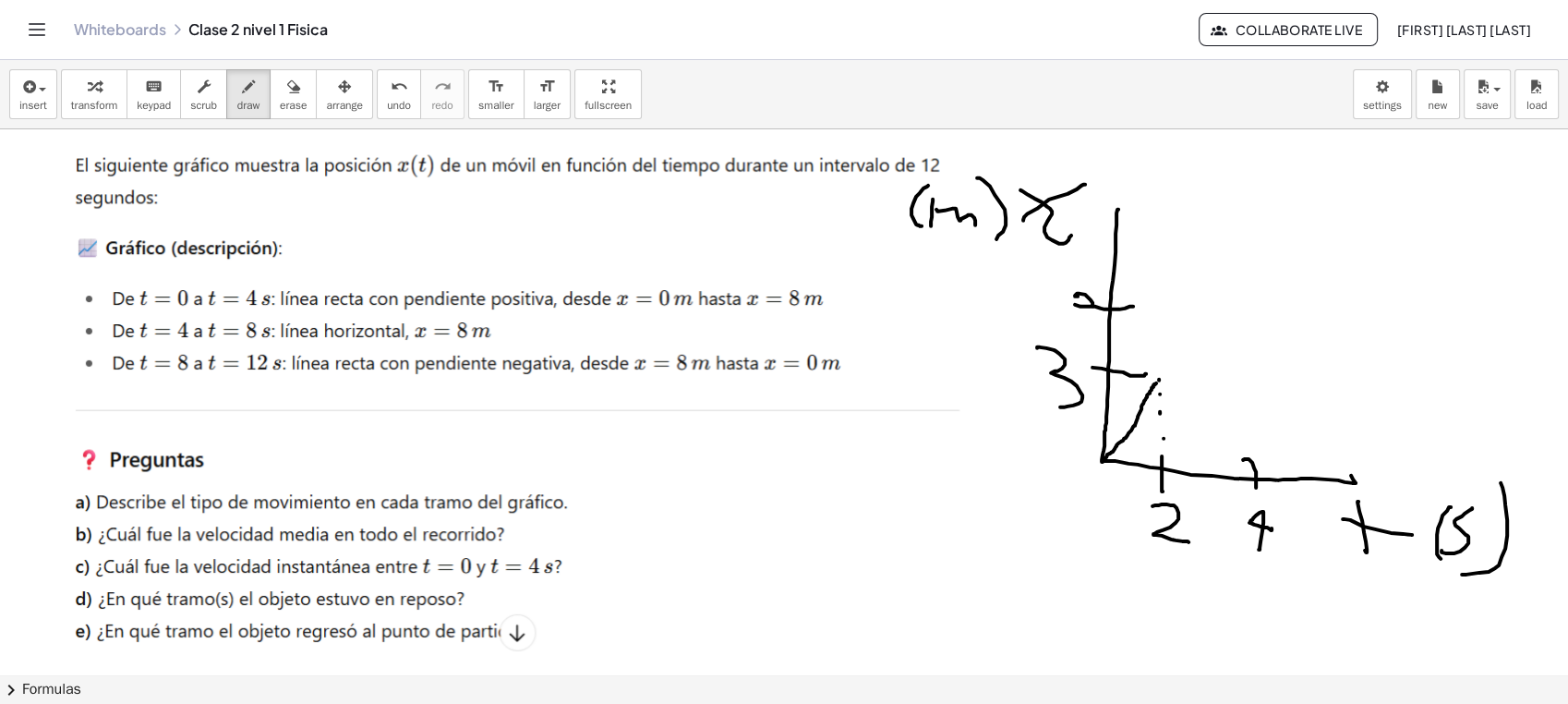 drag, startPoint x: 1077, startPoint y: 293, endPoint x: 1093, endPoint y: 274, distance: 24.839485 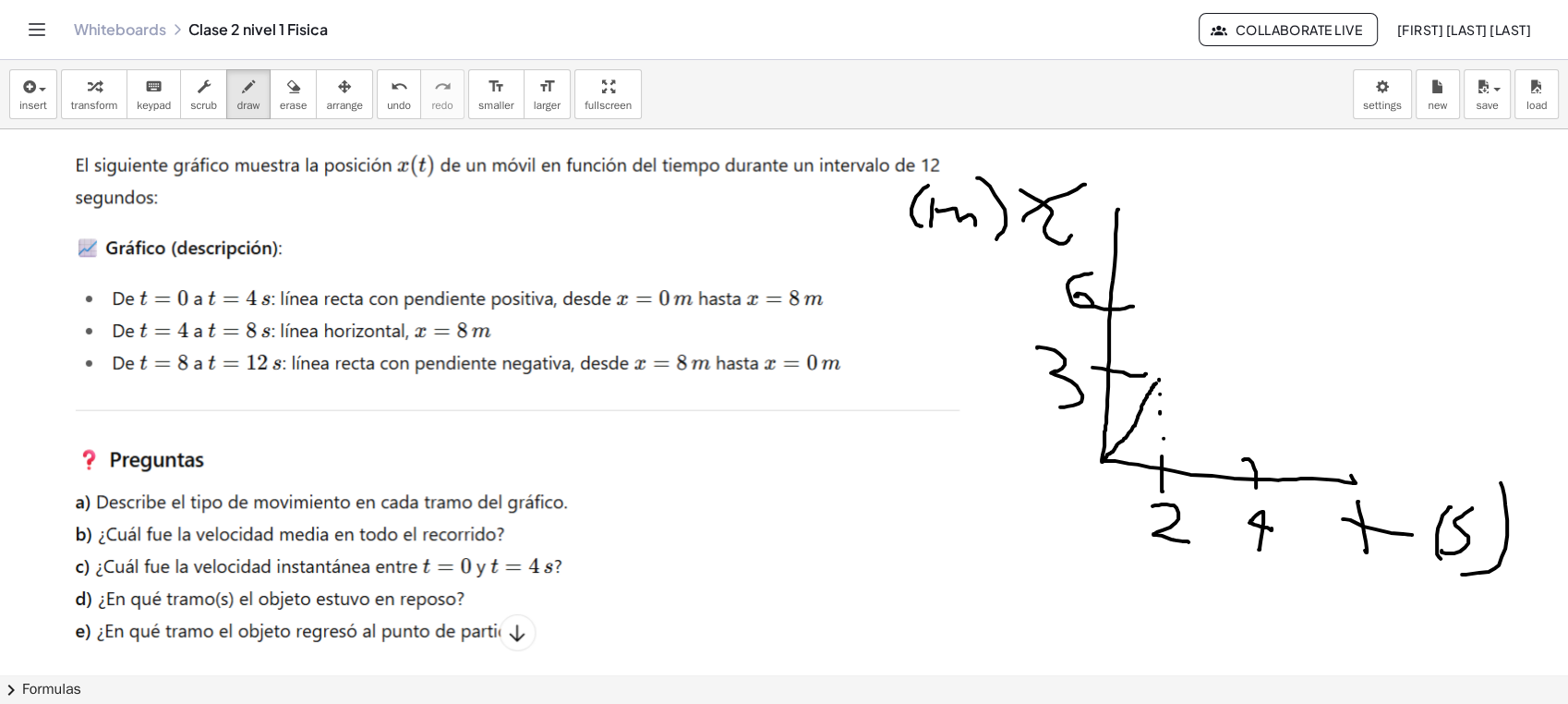 drag, startPoint x: 1245, startPoint y: 443, endPoint x: 1240, endPoint y: 434, distance: 10.29563 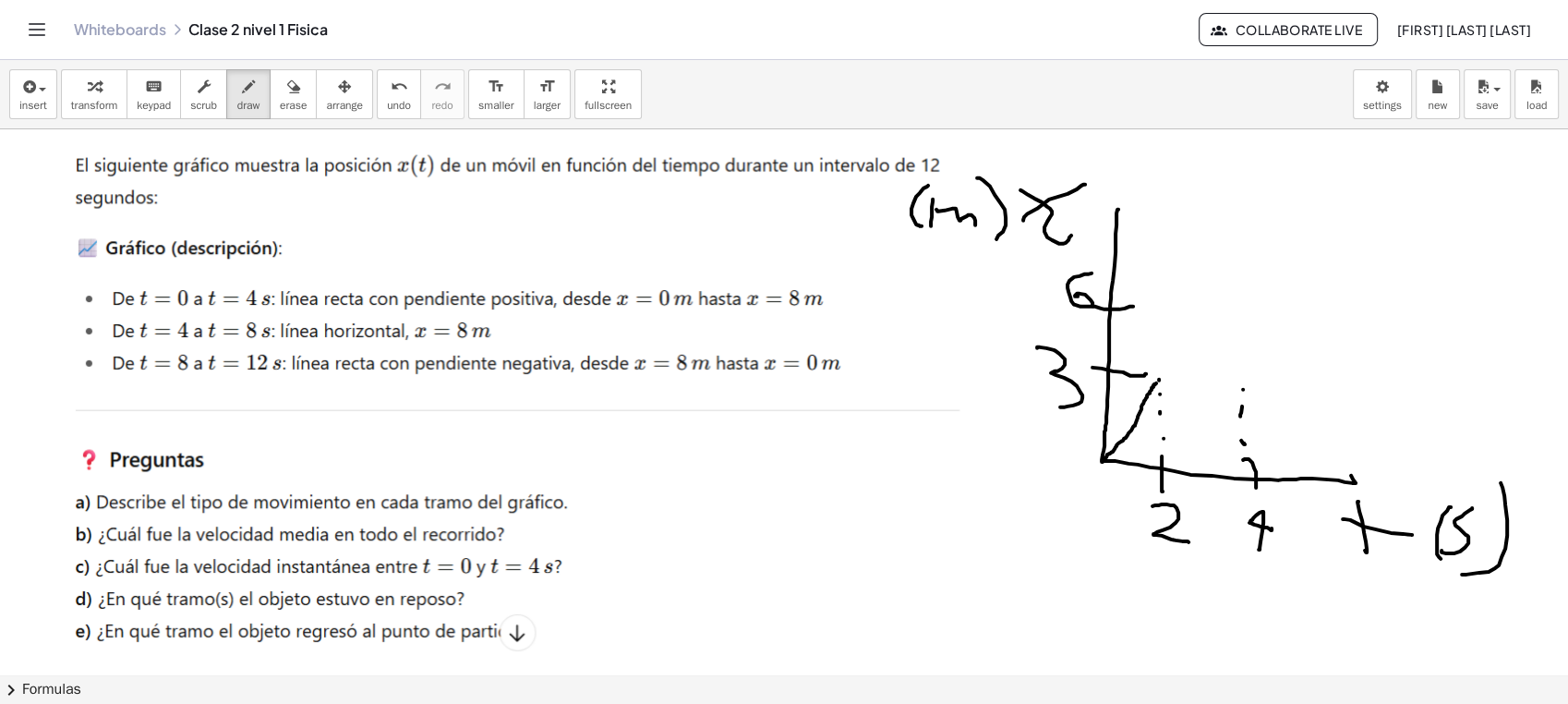 drag, startPoint x: 1236, startPoint y: 358, endPoint x: 1239, endPoint y: 338, distance: 20.223748 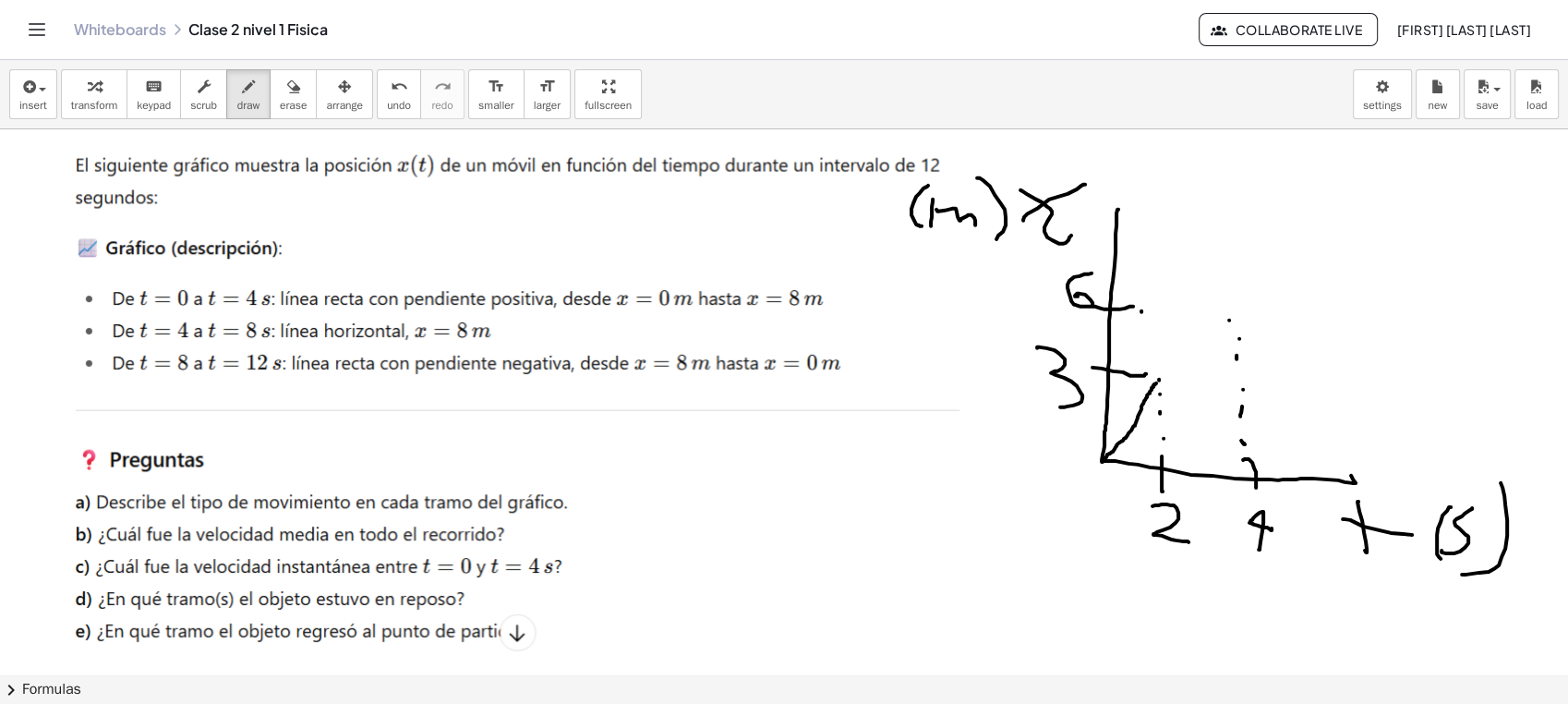 drag, startPoint x: 1165, startPoint y: 309, endPoint x: 1177, endPoint y: 312, distance: 12.369317 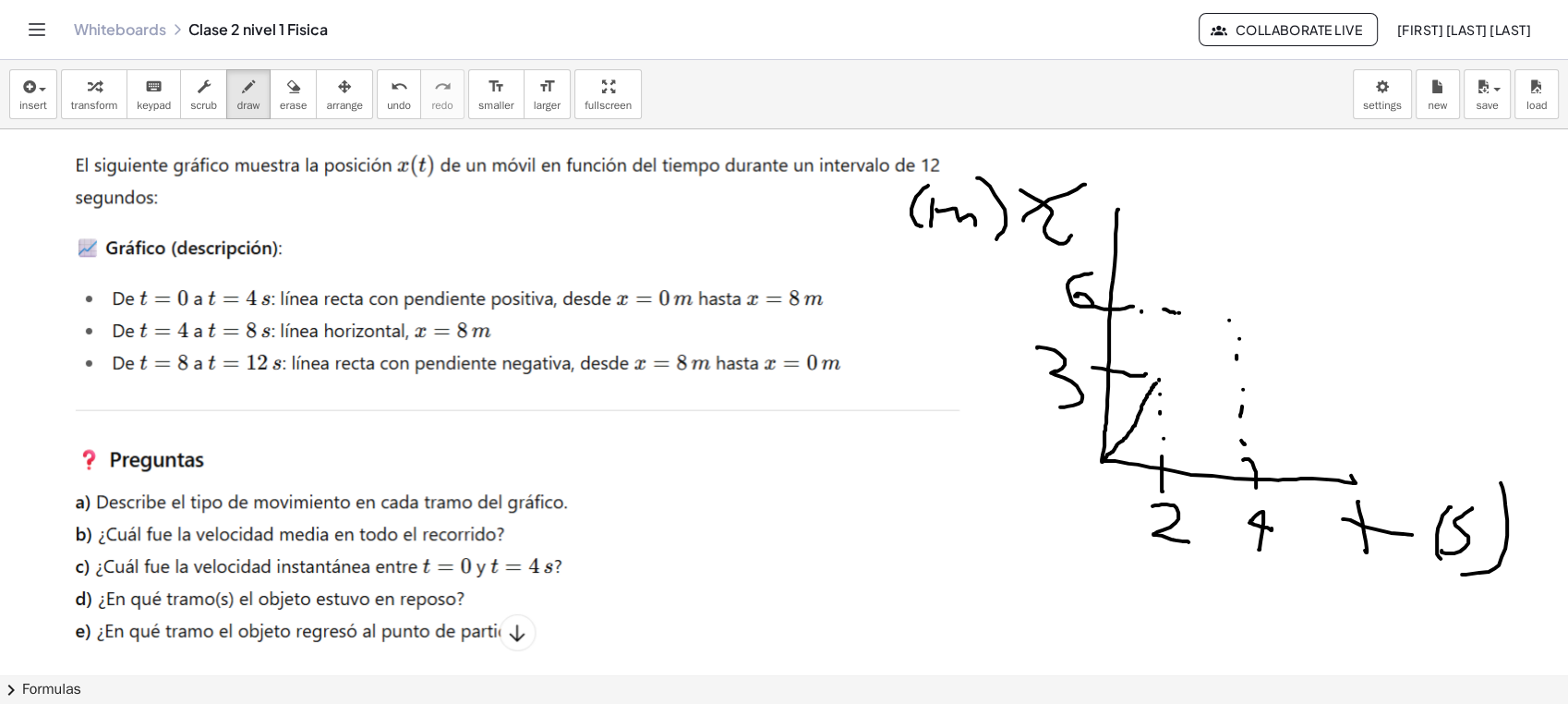 drag, startPoint x: 1177, startPoint y: 312, endPoint x: 1202, endPoint y: 316, distance: 25.317978 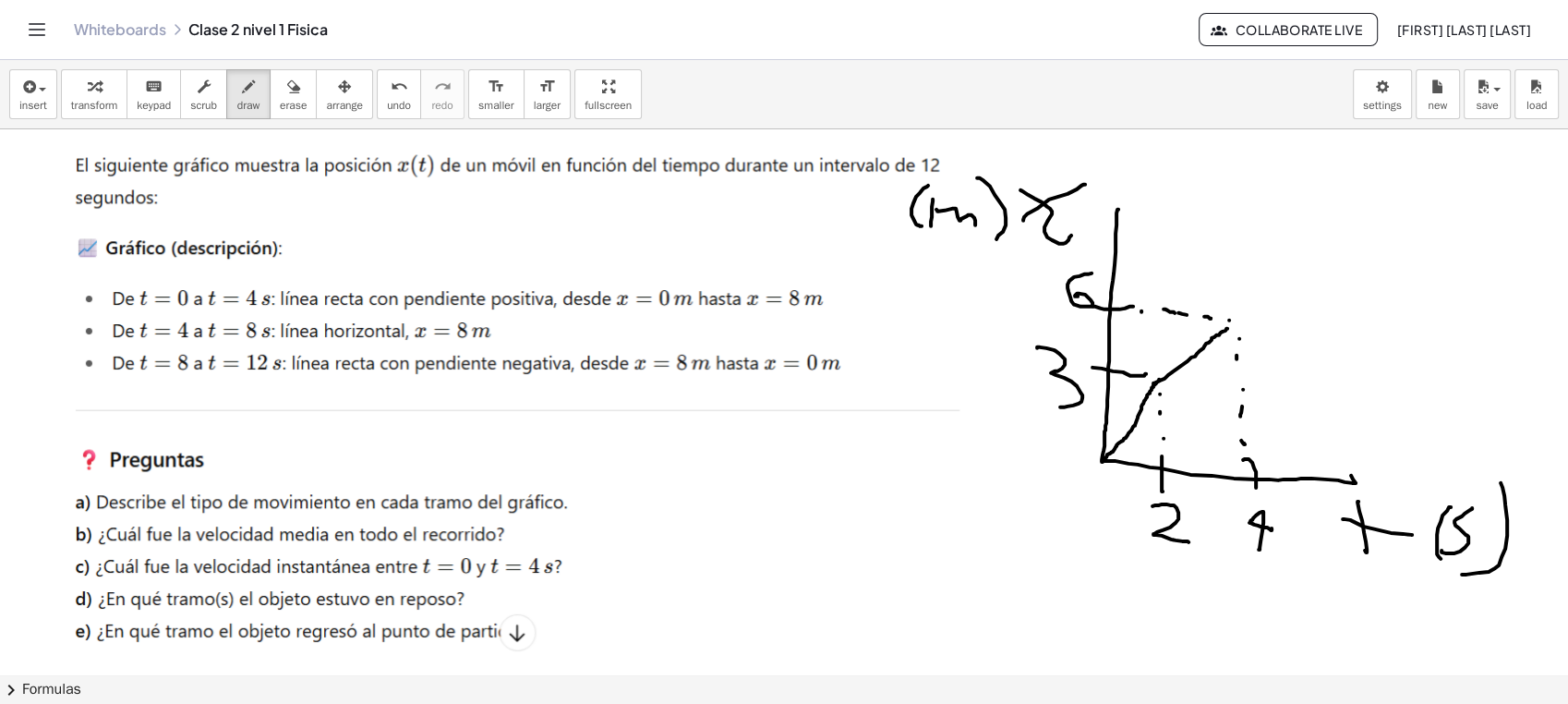drag, startPoint x: 1153, startPoint y: 382, endPoint x: 1241, endPoint y: 312, distance: 112.44554 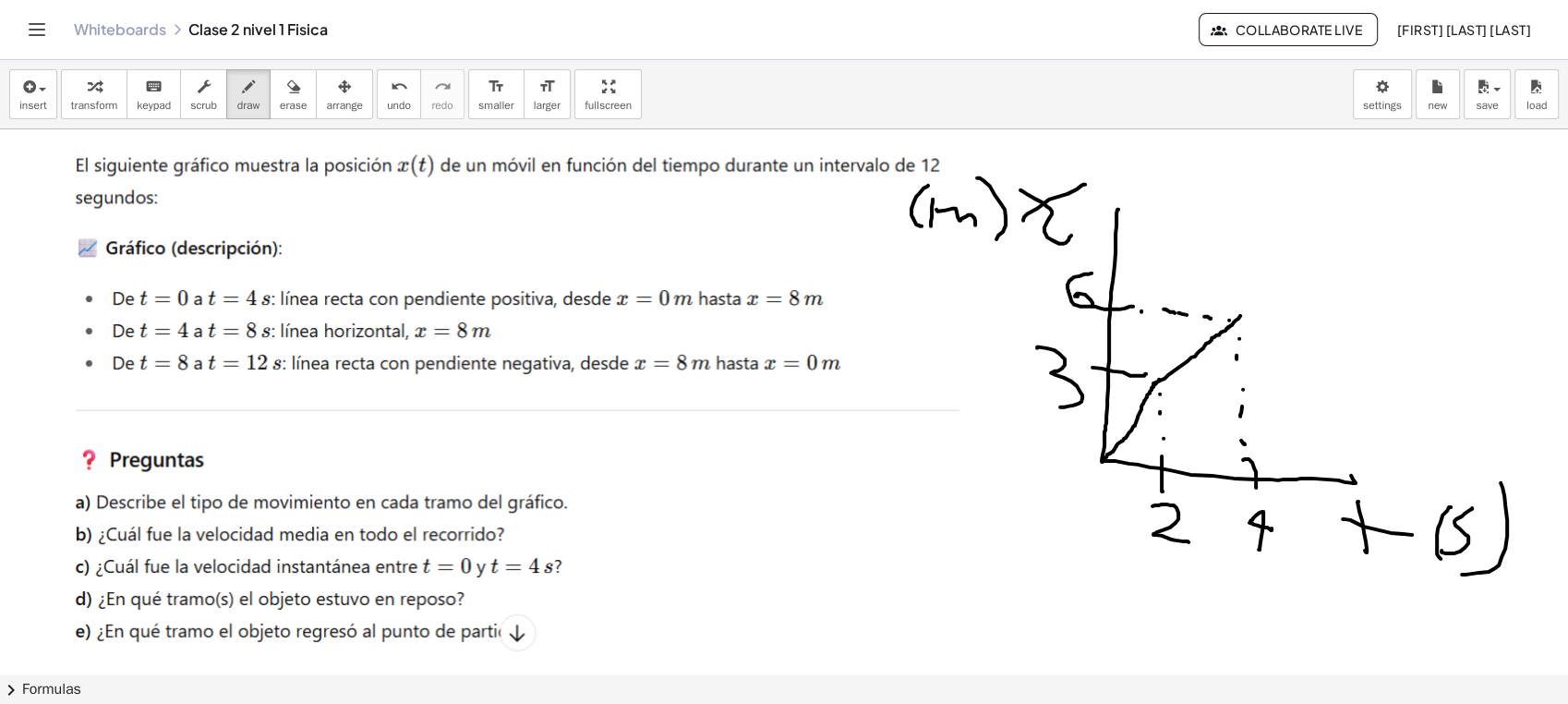 scroll, scrollTop: 4310, scrollLeft: 0, axis: vertical 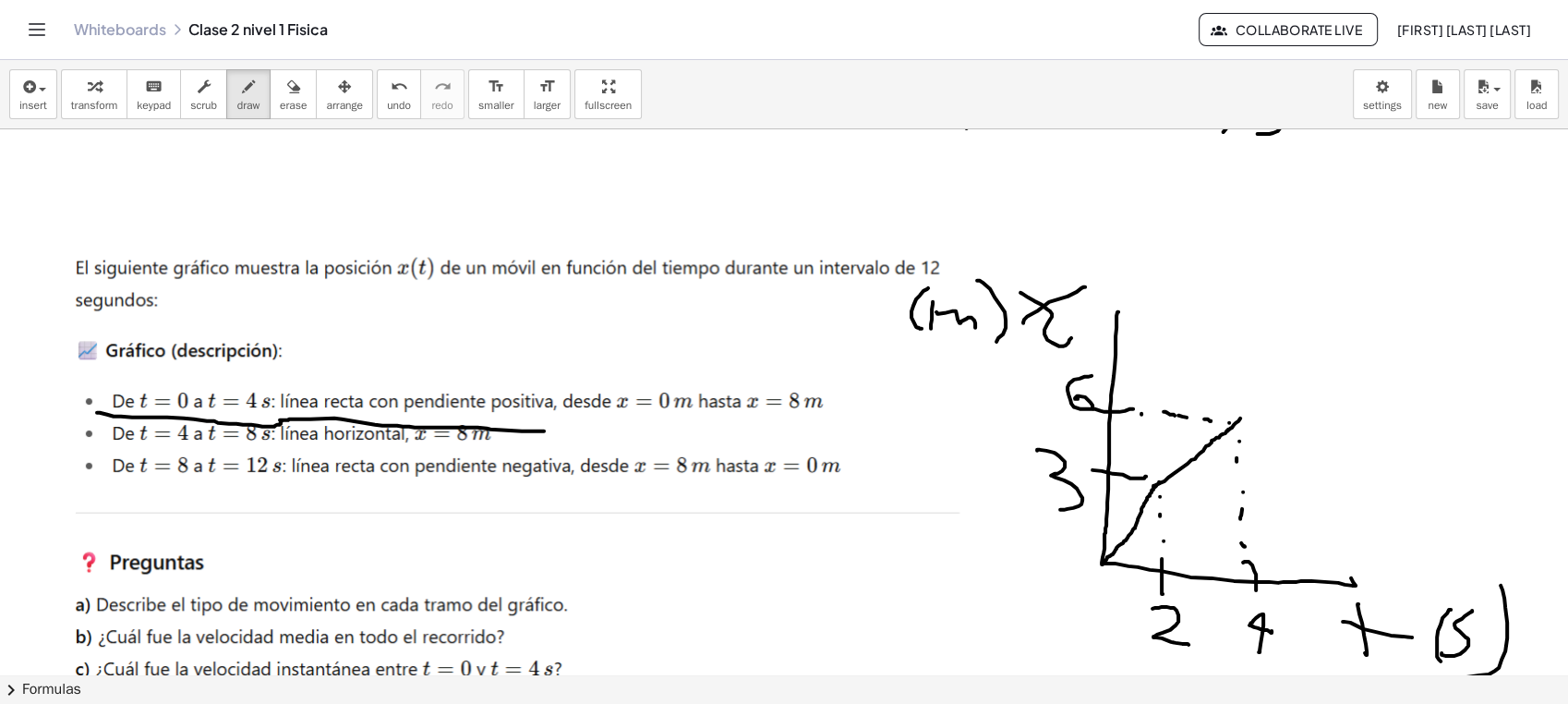 drag, startPoint x: 97, startPoint y: 412, endPoint x: 526, endPoint y: 419, distance: 429.05711 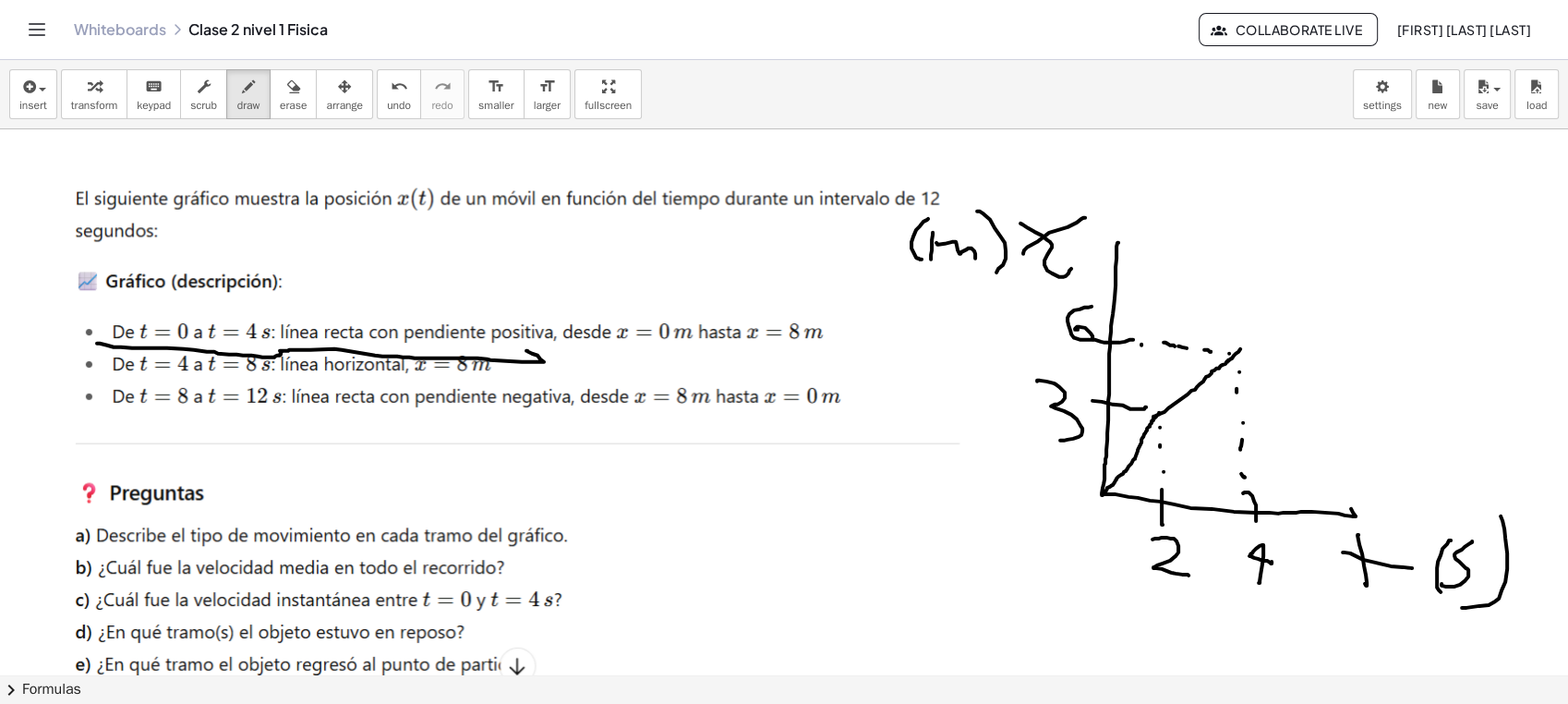 scroll, scrollTop: 4412, scrollLeft: 0, axis: vertical 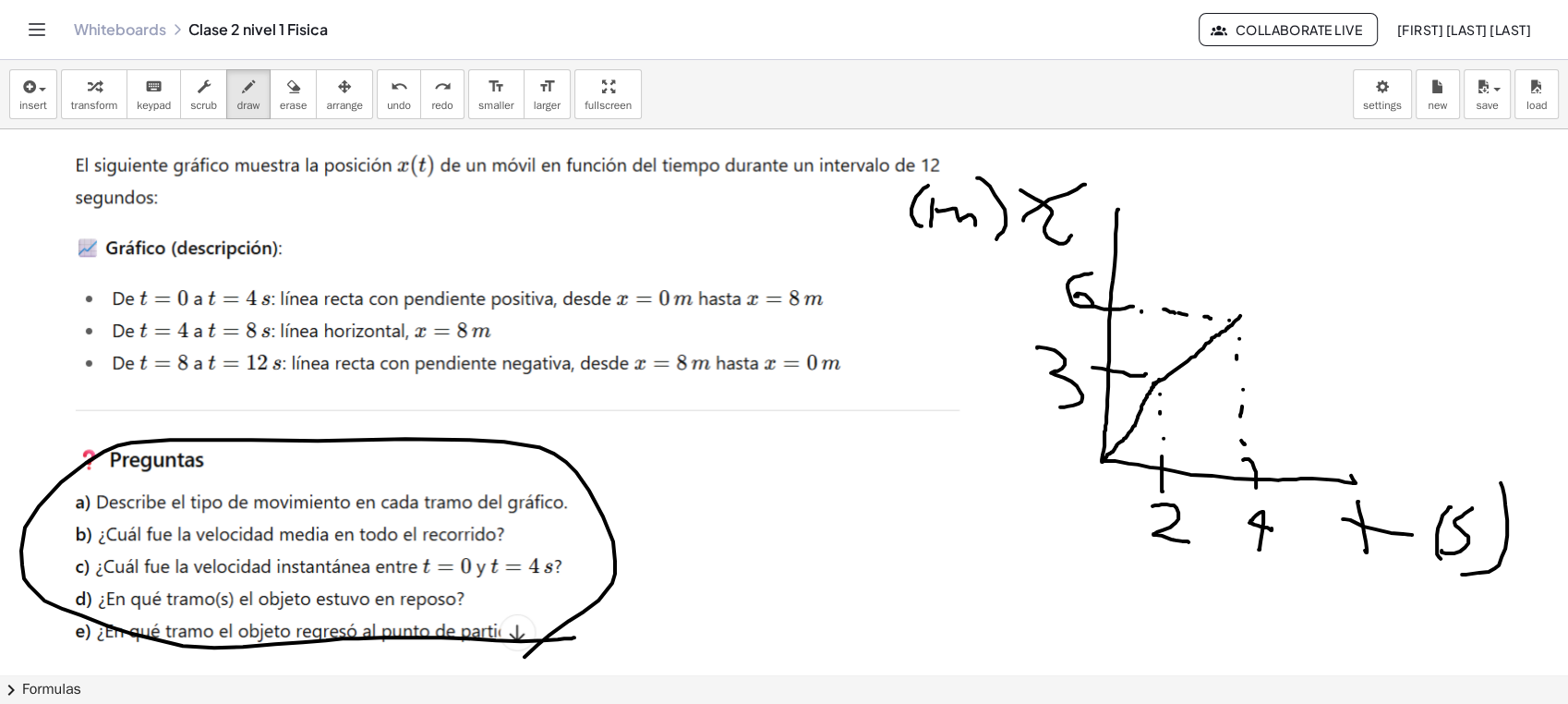 drag, startPoint x: 574, startPoint y: 637, endPoint x: 463, endPoint y: 615, distance: 113.15918 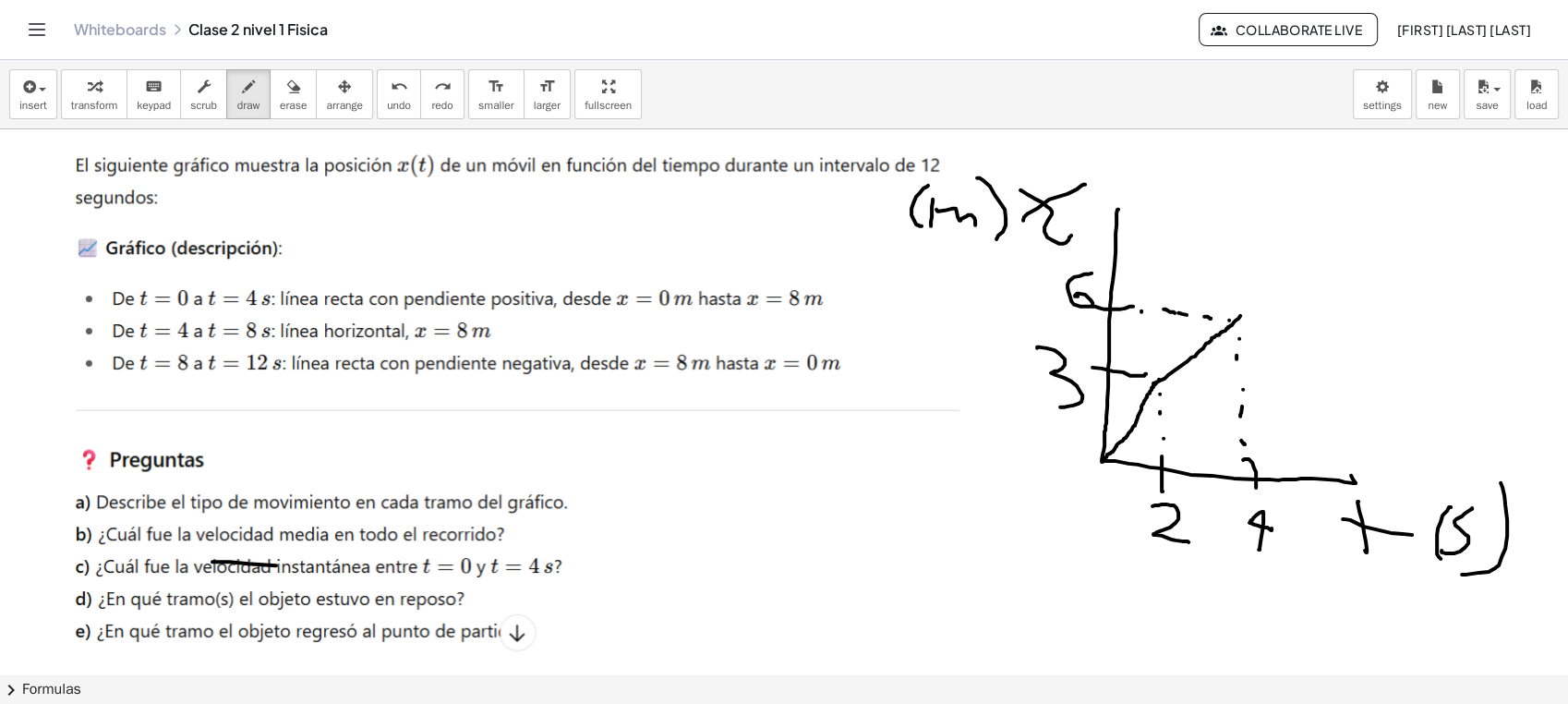 drag, startPoint x: 276, startPoint y: 565, endPoint x: 356, endPoint y: 601, distance: 87.72685 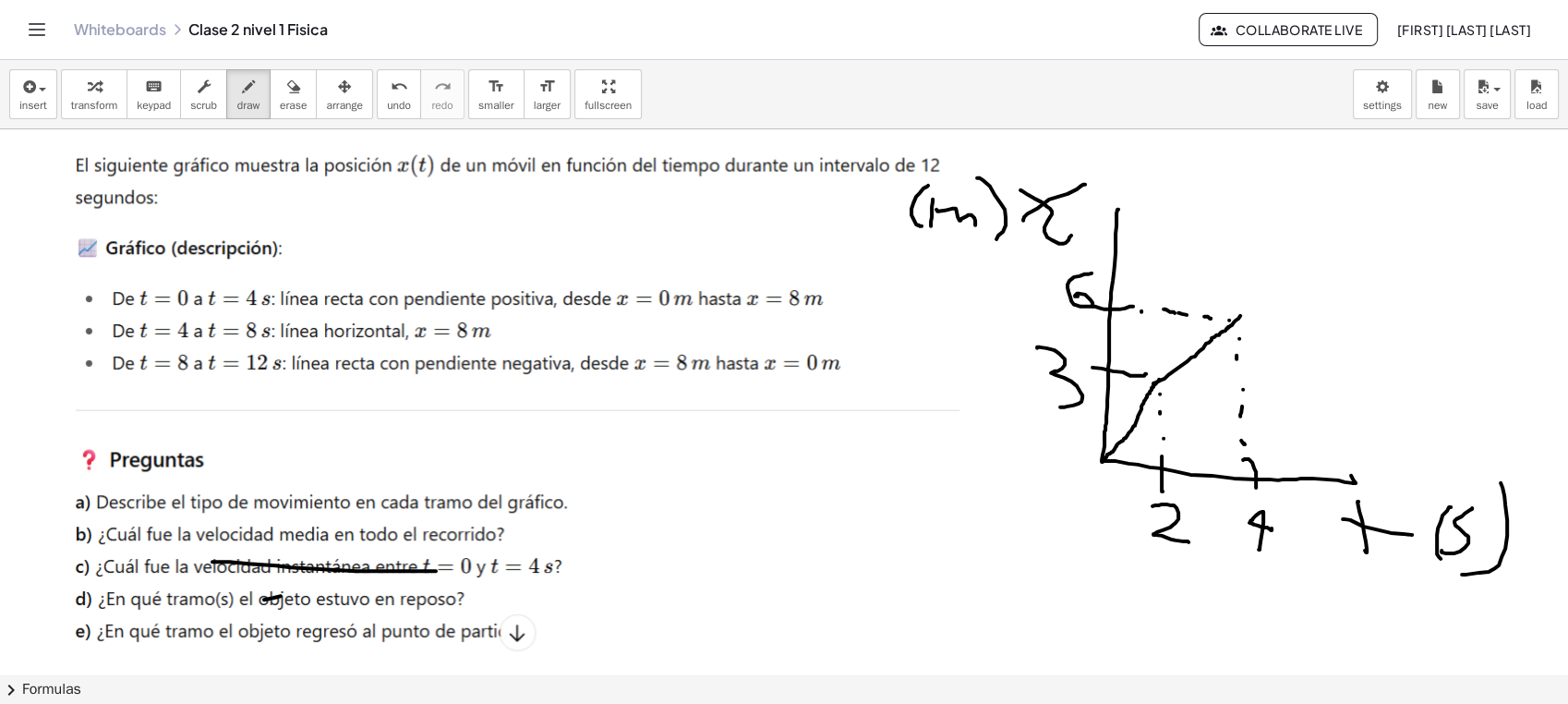 drag, startPoint x: 281, startPoint y: 596, endPoint x: 401, endPoint y: 580, distance: 121.06197 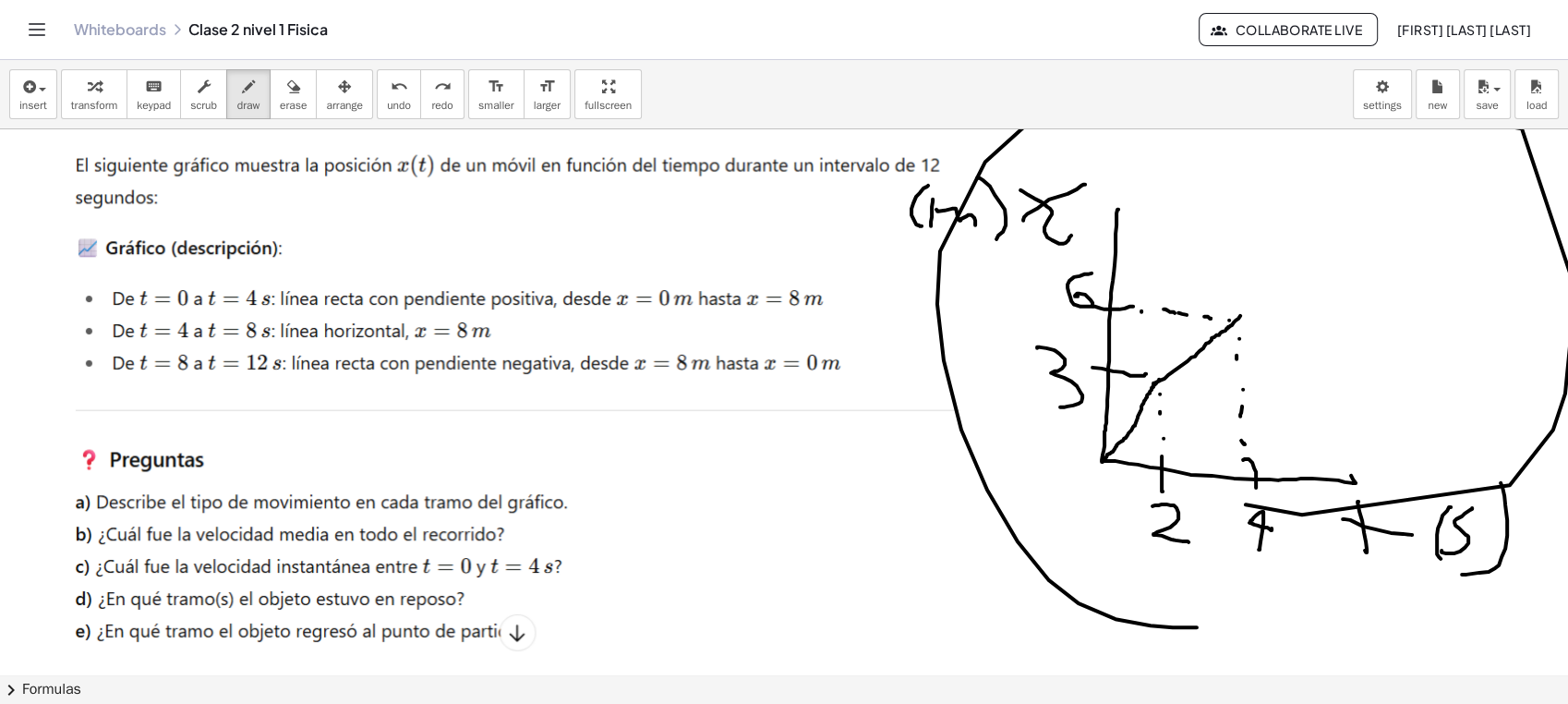 drag, startPoint x: 1116, startPoint y: 619, endPoint x: 1100, endPoint y: 479, distance: 140.91132 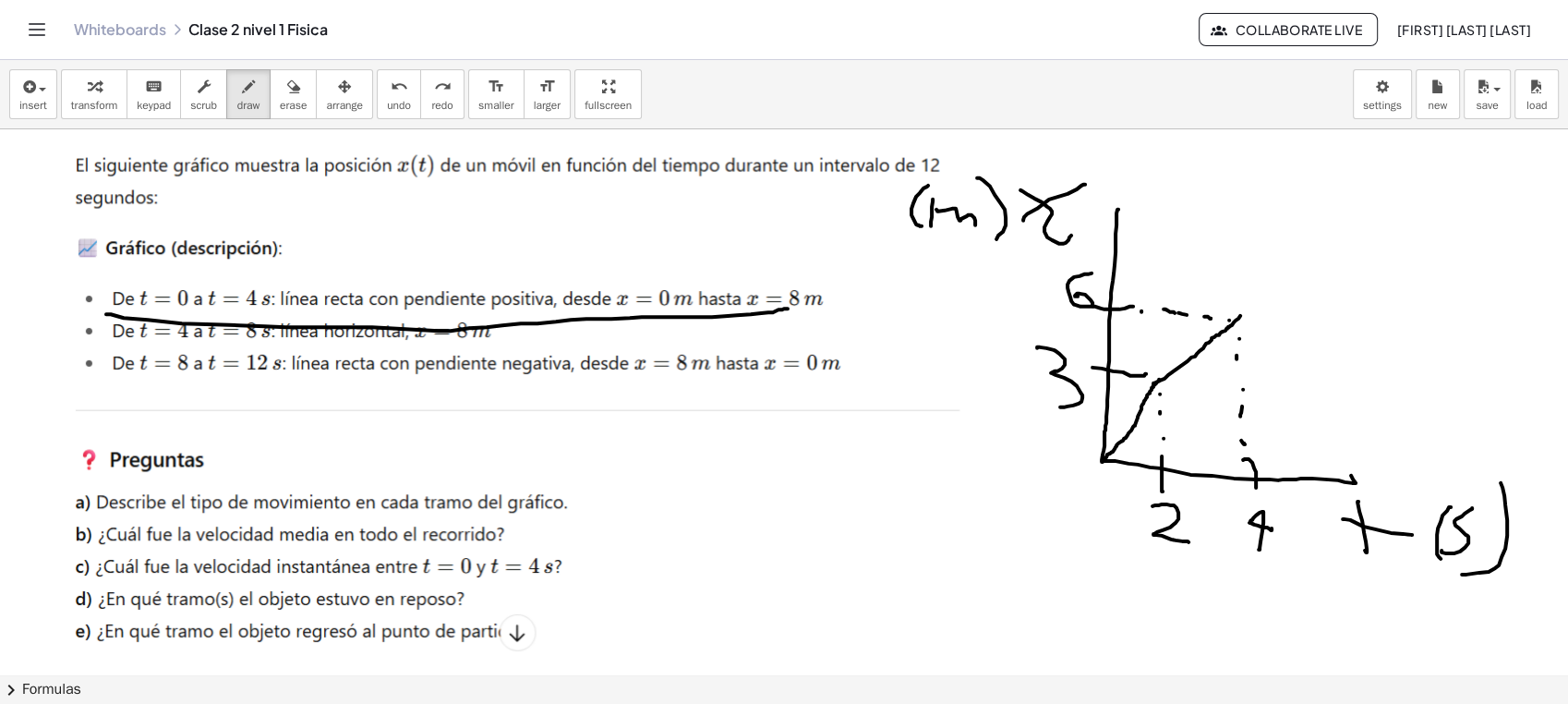 drag, startPoint x: 106, startPoint y: 314, endPoint x: 793, endPoint y: 308, distance: 687.0262 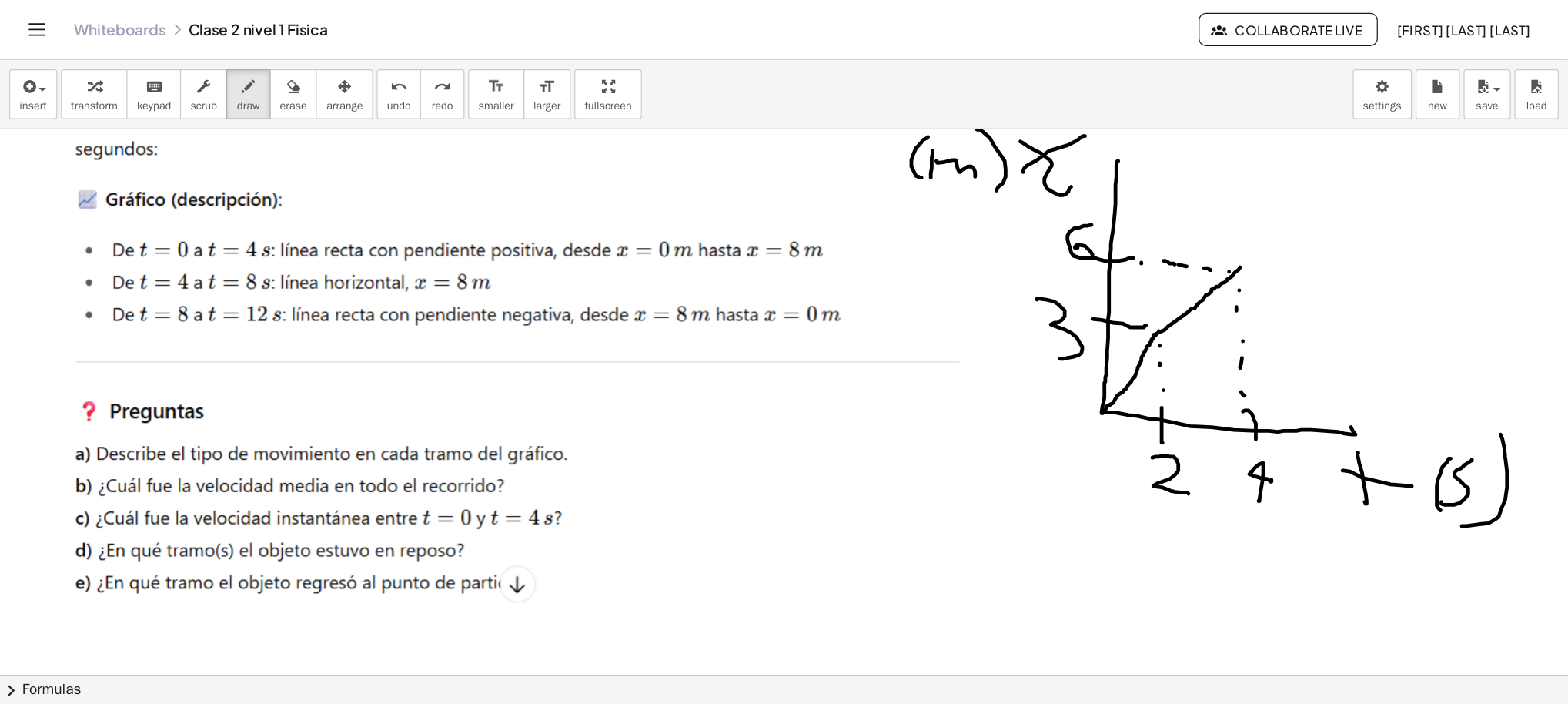 scroll, scrollTop: 3679, scrollLeft: 0, axis: vertical 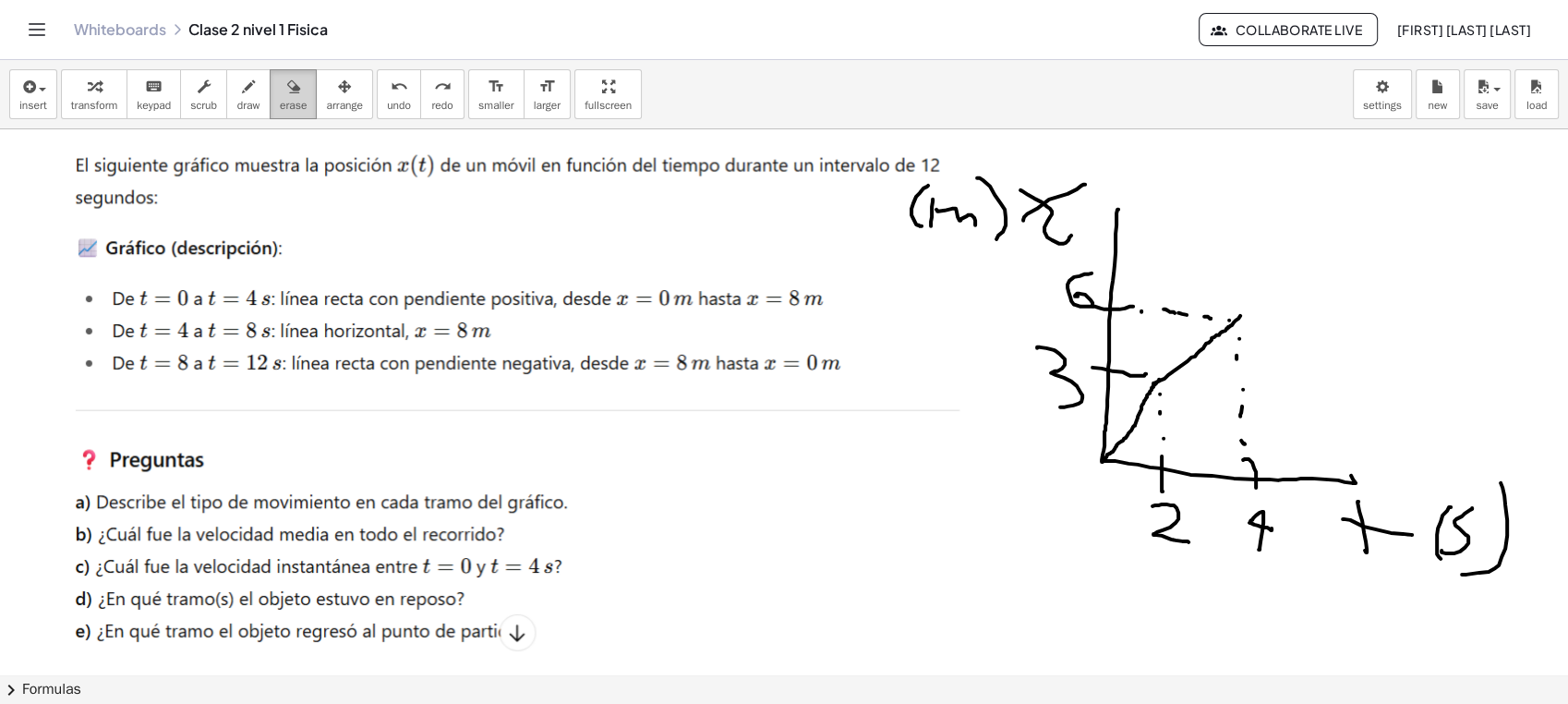 click on "erase" at bounding box center [293, 94] 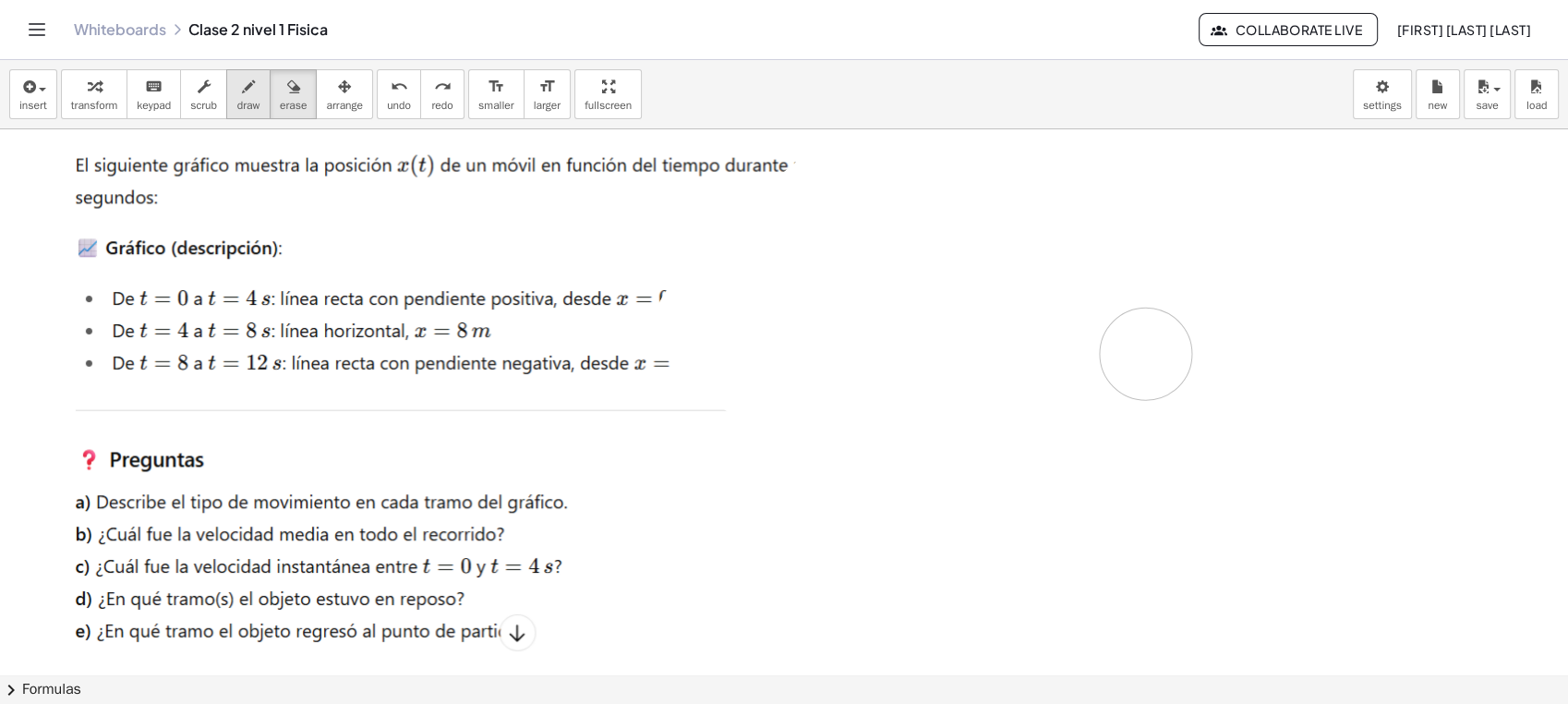 drag, startPoint x: 908, startPoint y: 339, endPoint x: 268, endPoint y: 101, distance: 682.8206 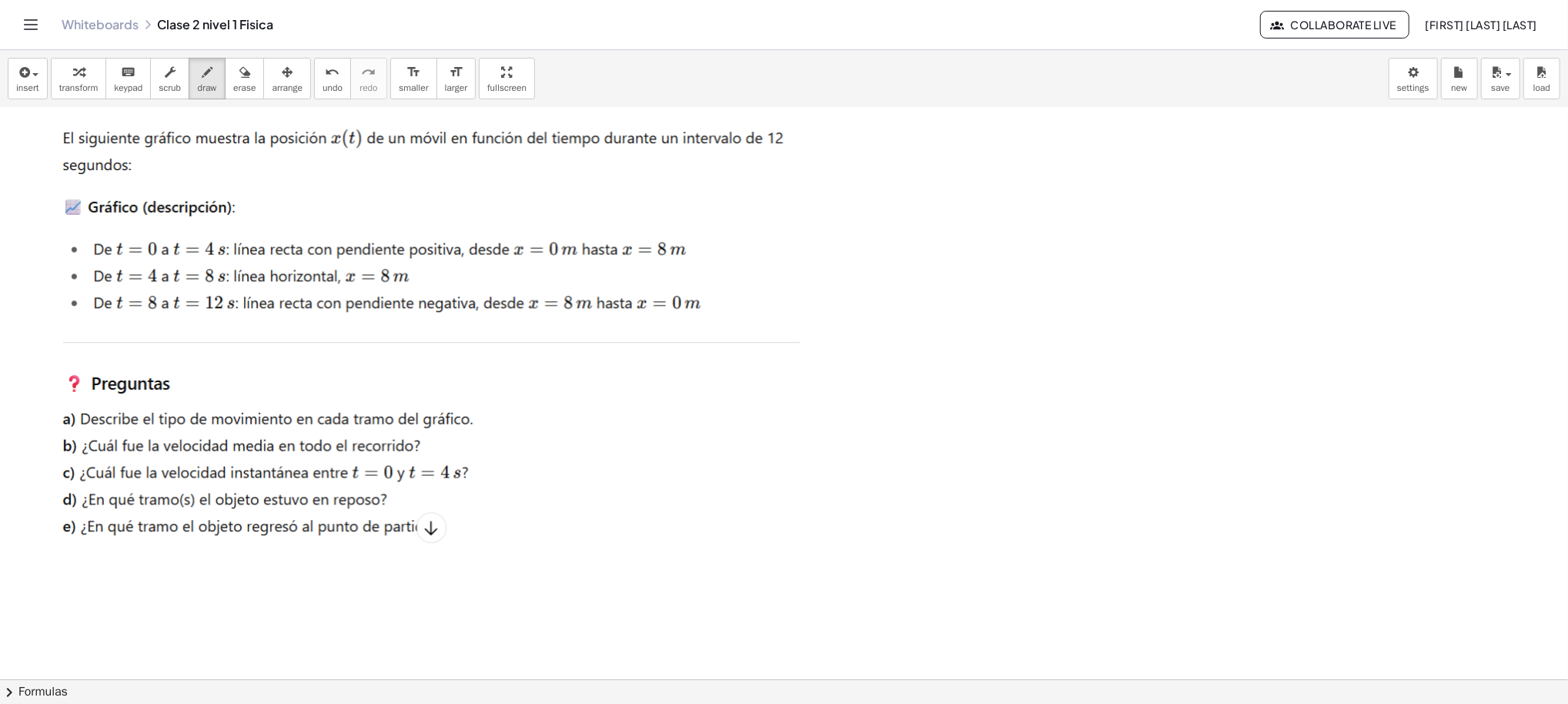 scroll, scrollTop: 3679, scrollLeft: 0, axis: vertical 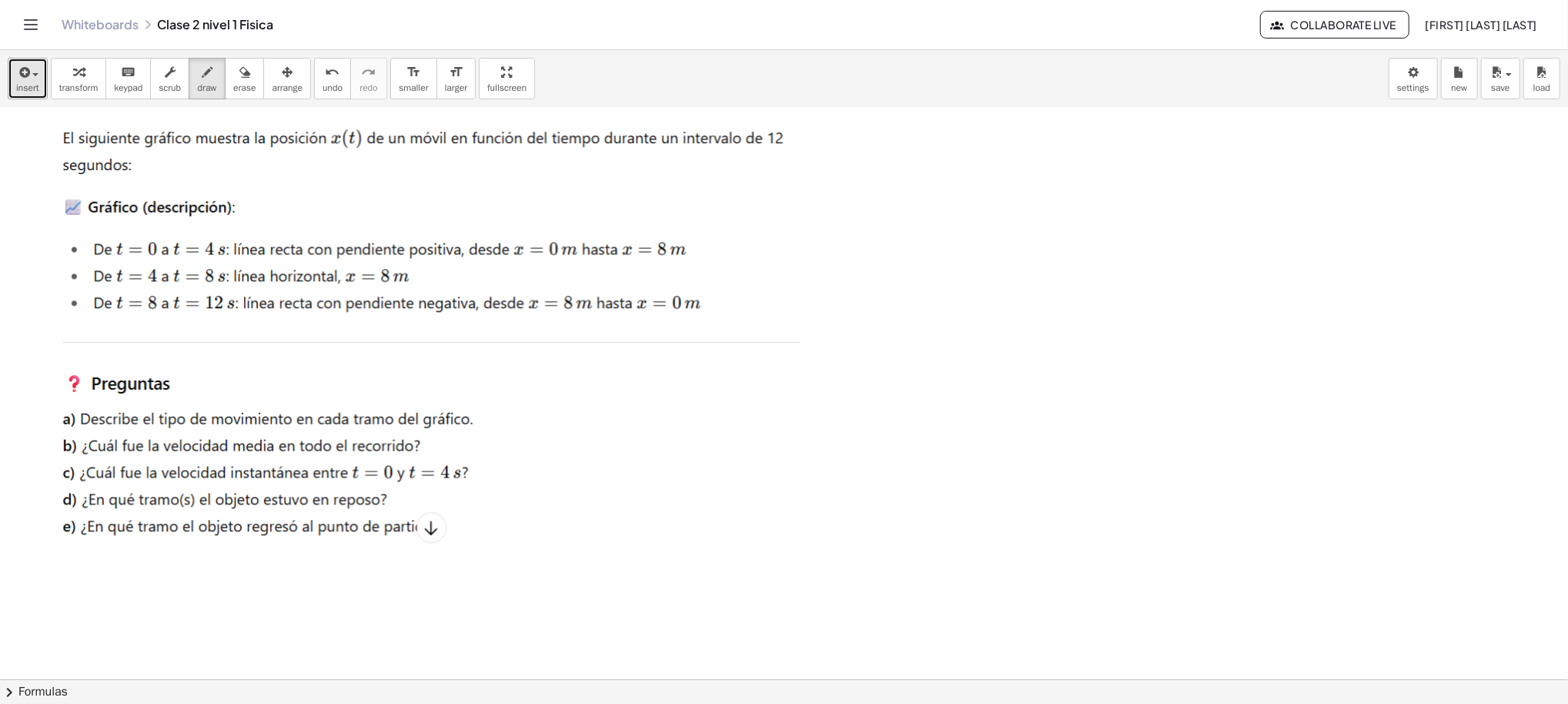 click at bounding box center (35, 75) 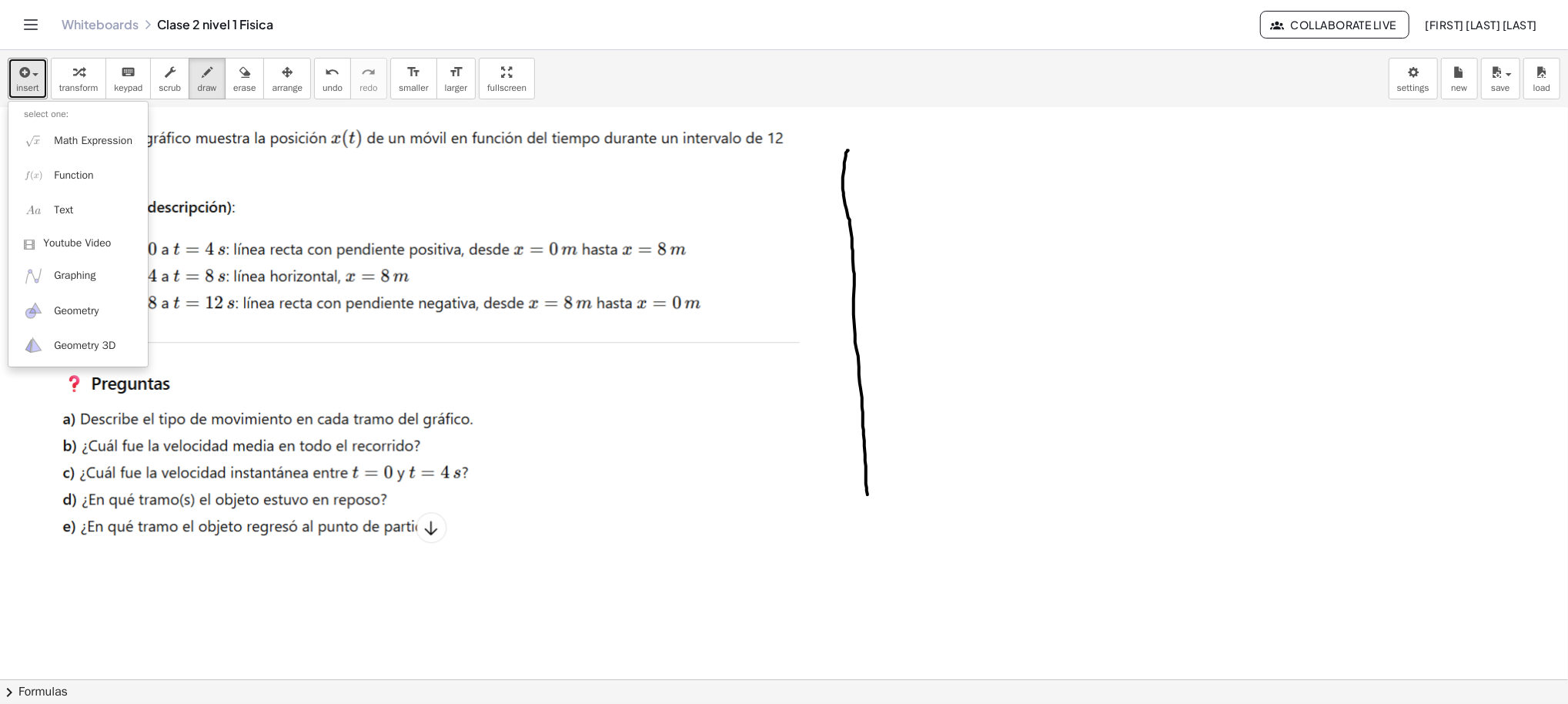 drag, startPoint x: 848, startPoint y: 150, endPoint x: 279, endPoint y: 194, distance: 570.699 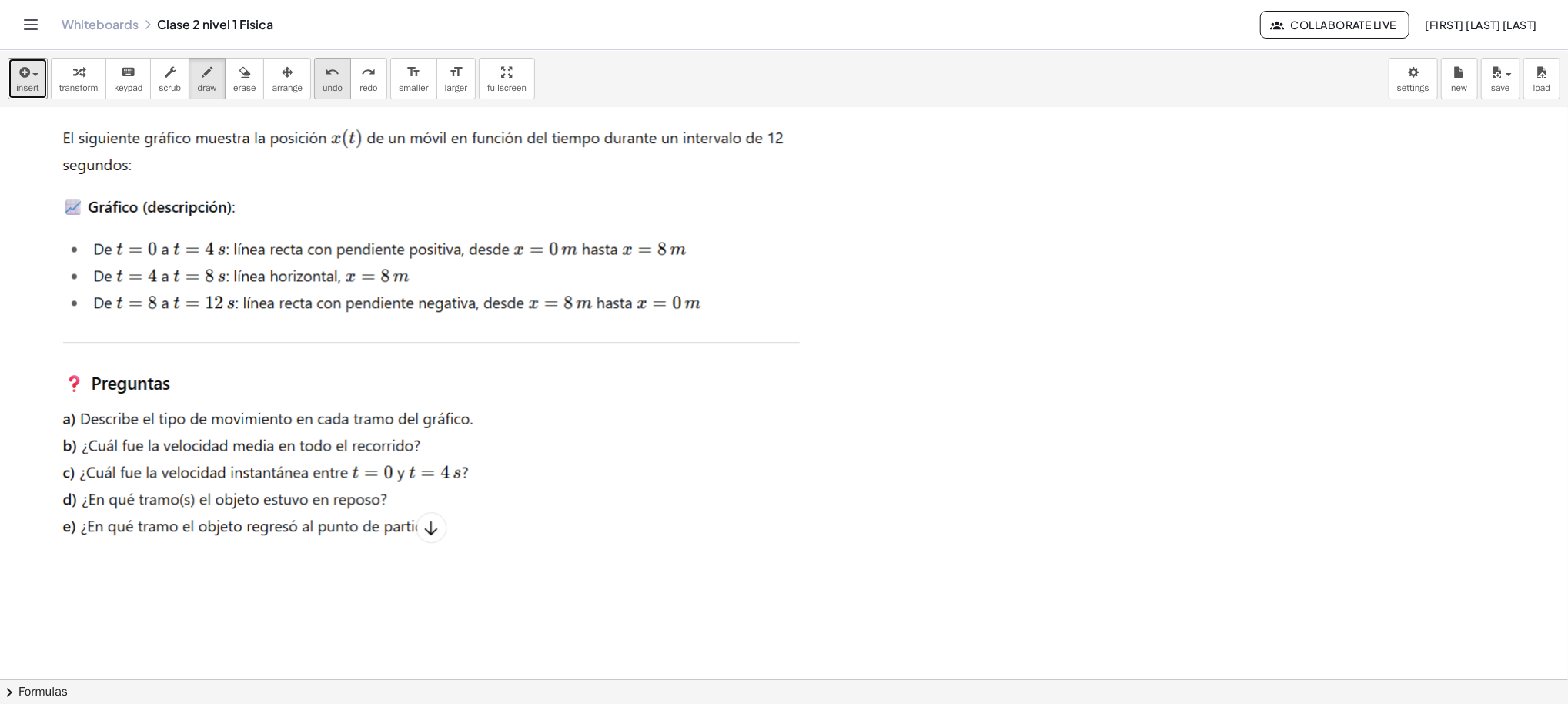 click on "undo" at bounding box center [333, 72] 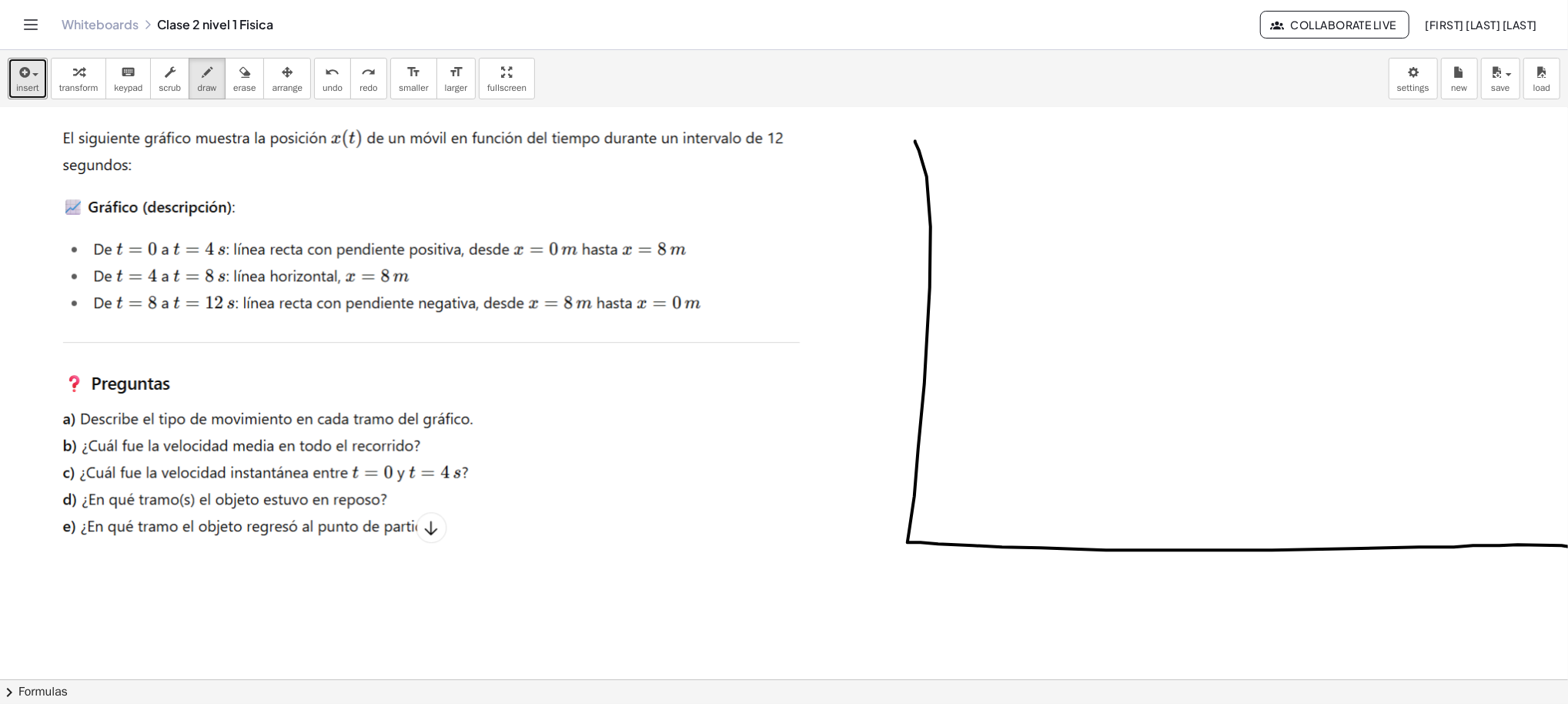 drag, startPoint x: 915, startPoint y: 141, endPoint x: 1487, endPoint y: 507, distance: 679.0729 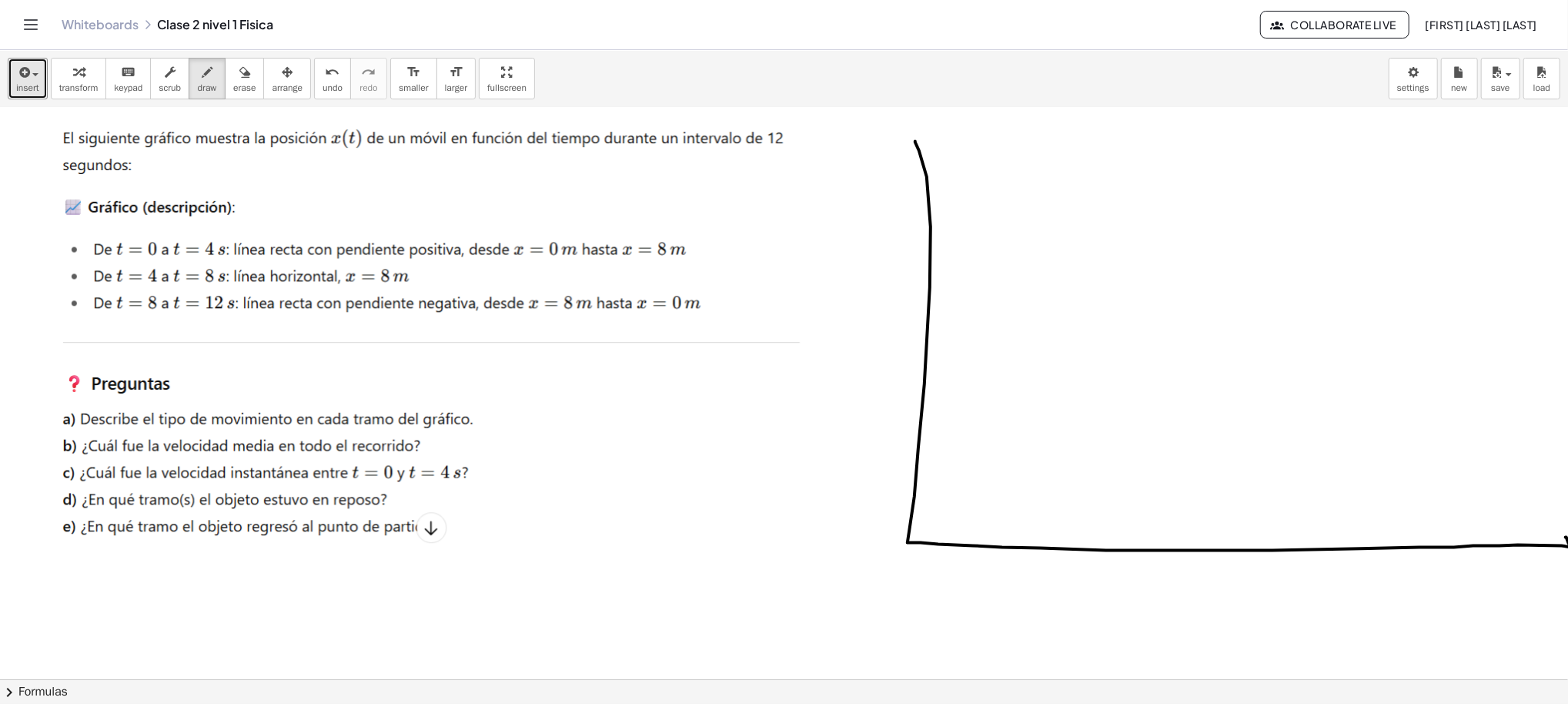scroll, scrollTop: 3679, scrollLeft: 23, axis: both 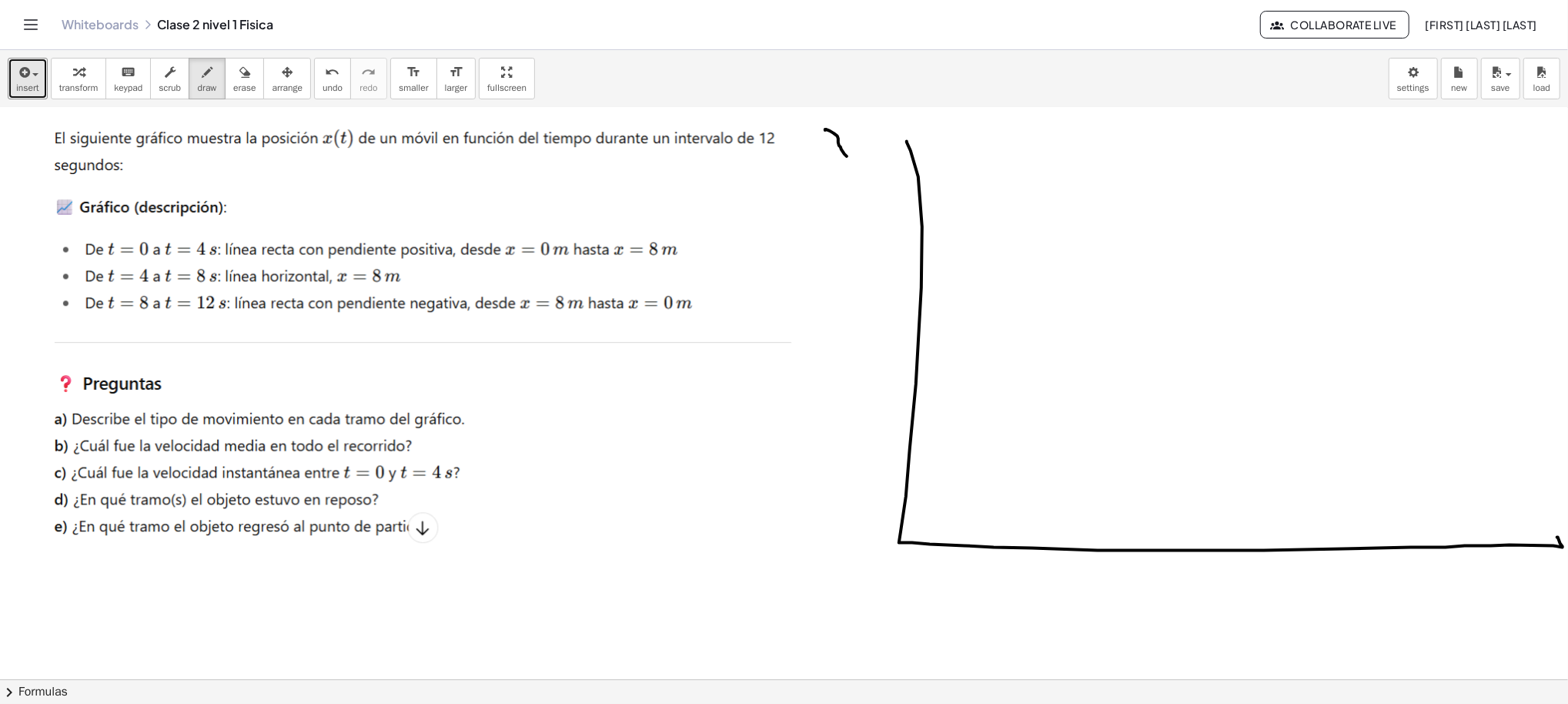 drag, startPoint x: 810, startPoint y: 129, endPoint x: 844, endPoint y: 163, distance: 48.083261 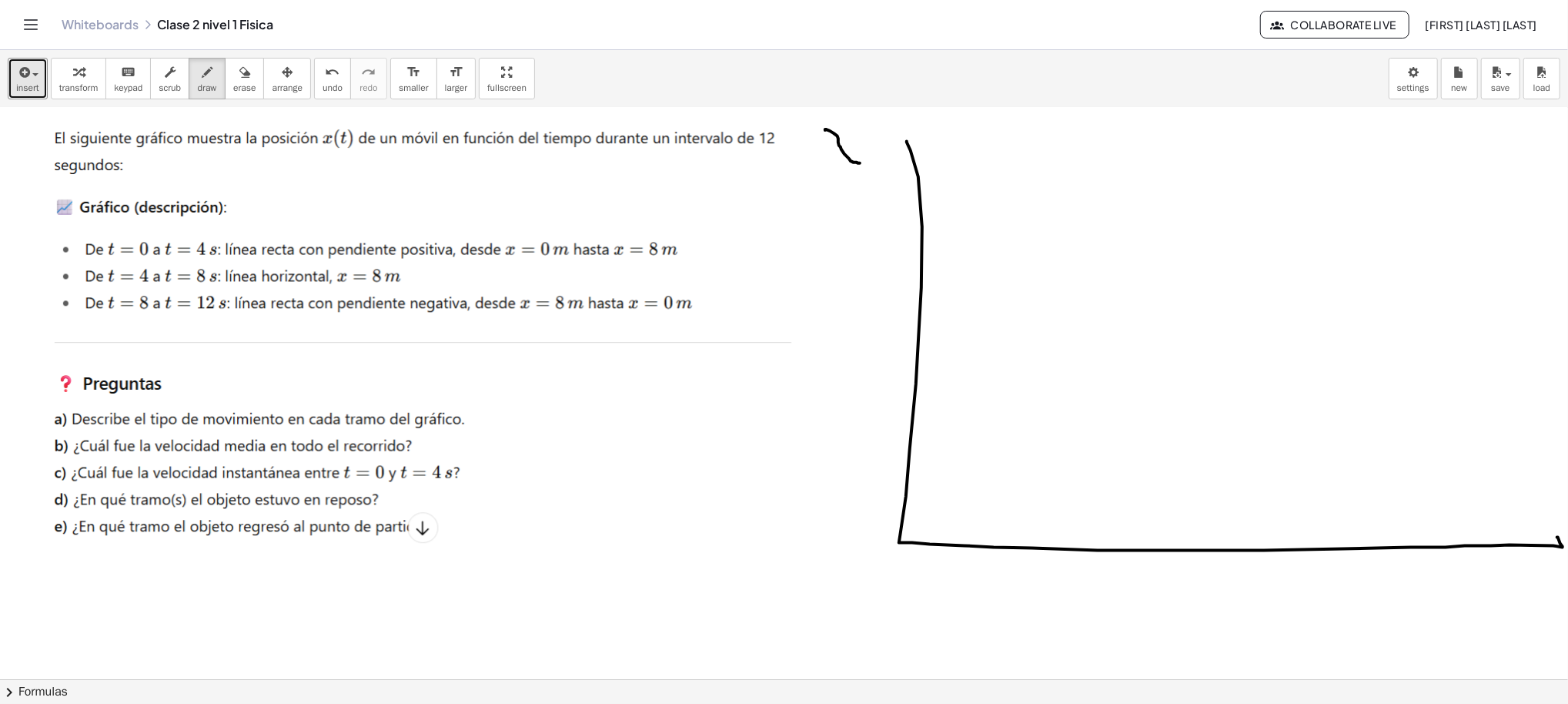 drag, startPoint x: 813, startPoint y: 163, endPoint x: 857, endPoint y: 136, distance: 51.62364 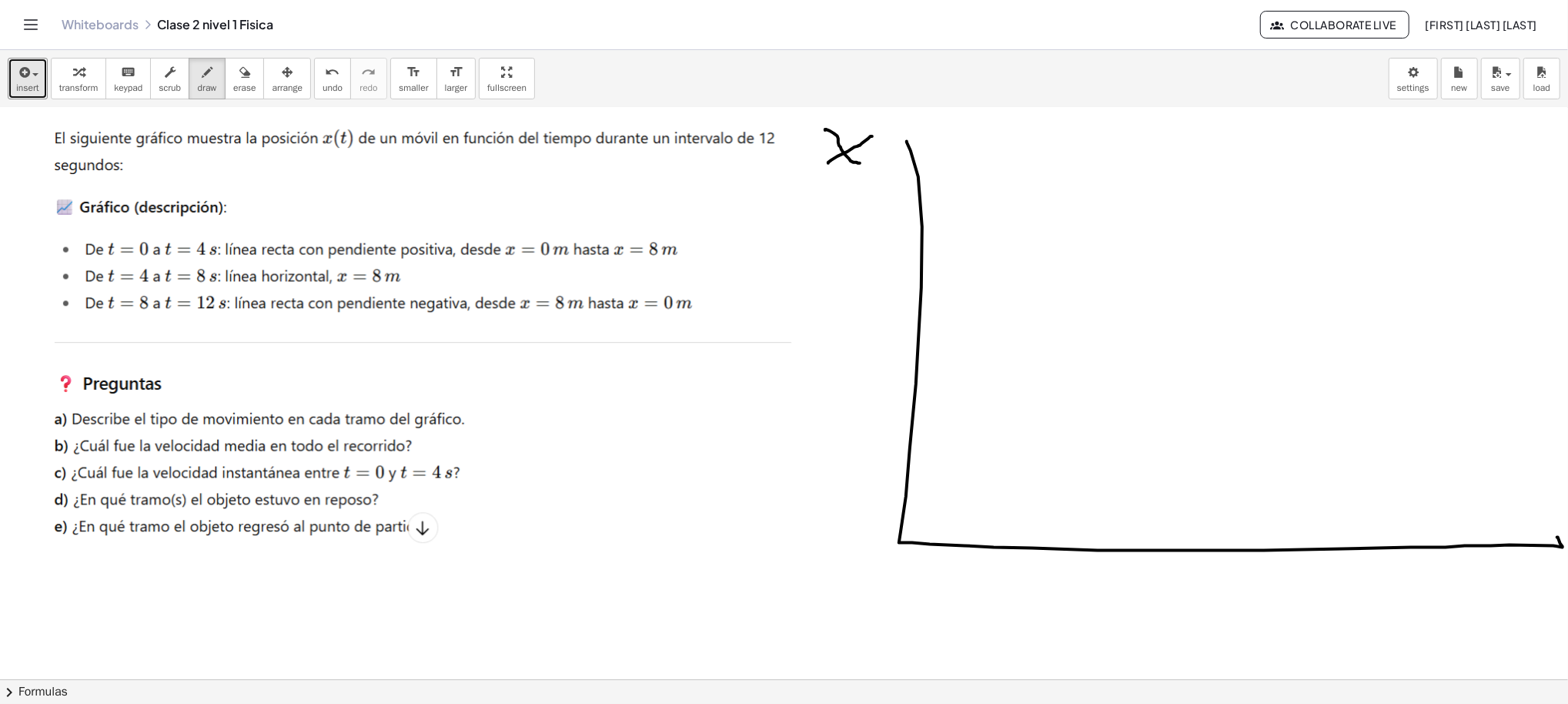 drag, startPoint x: 252, startPoint y: 73, endPoint x: 921, endPoint y: 411, distance: 749.53652 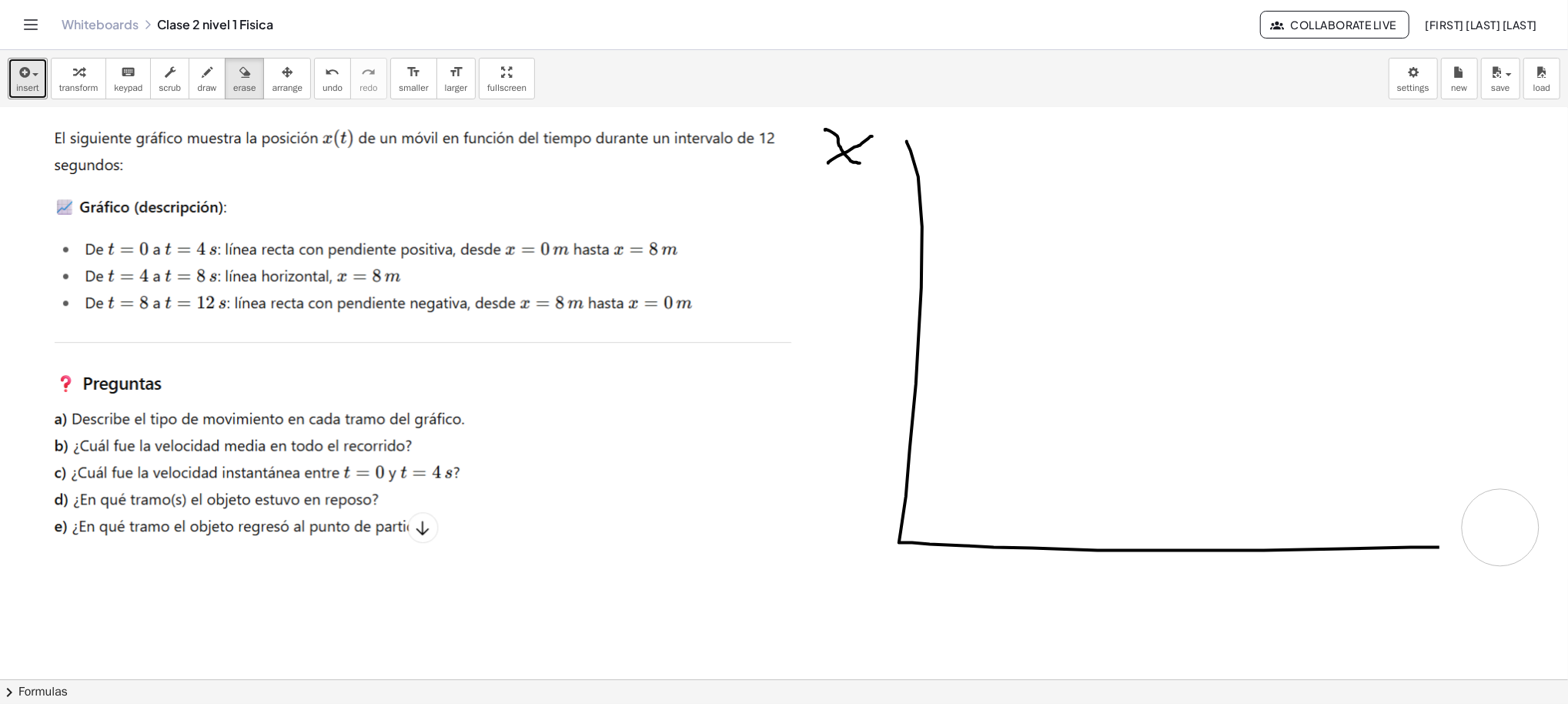 drag, startPoint x: 1516, startPoint y: 509, endPoint x: 1485, endPoint y: 527, distance: 35.846897 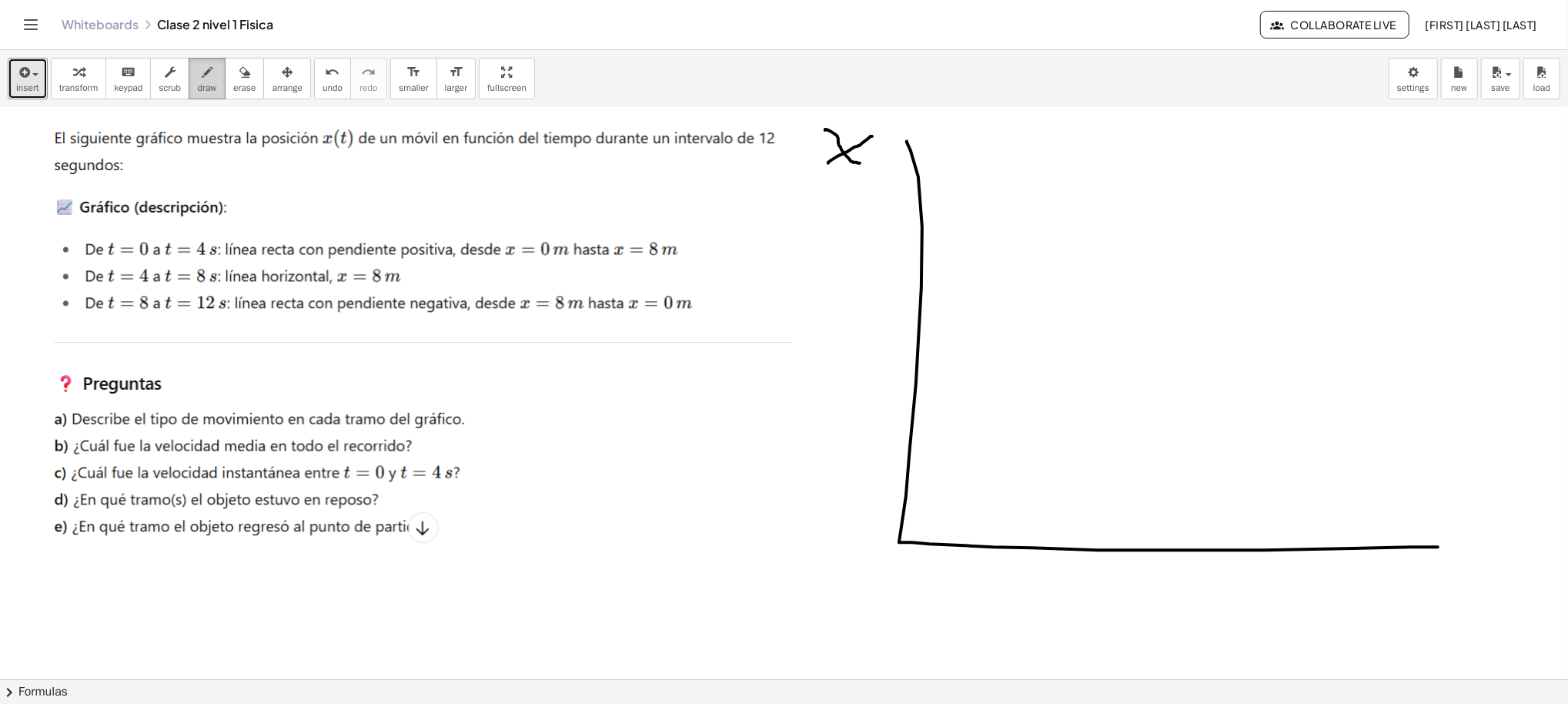 click on "draw" at bounding box center (207, 79) 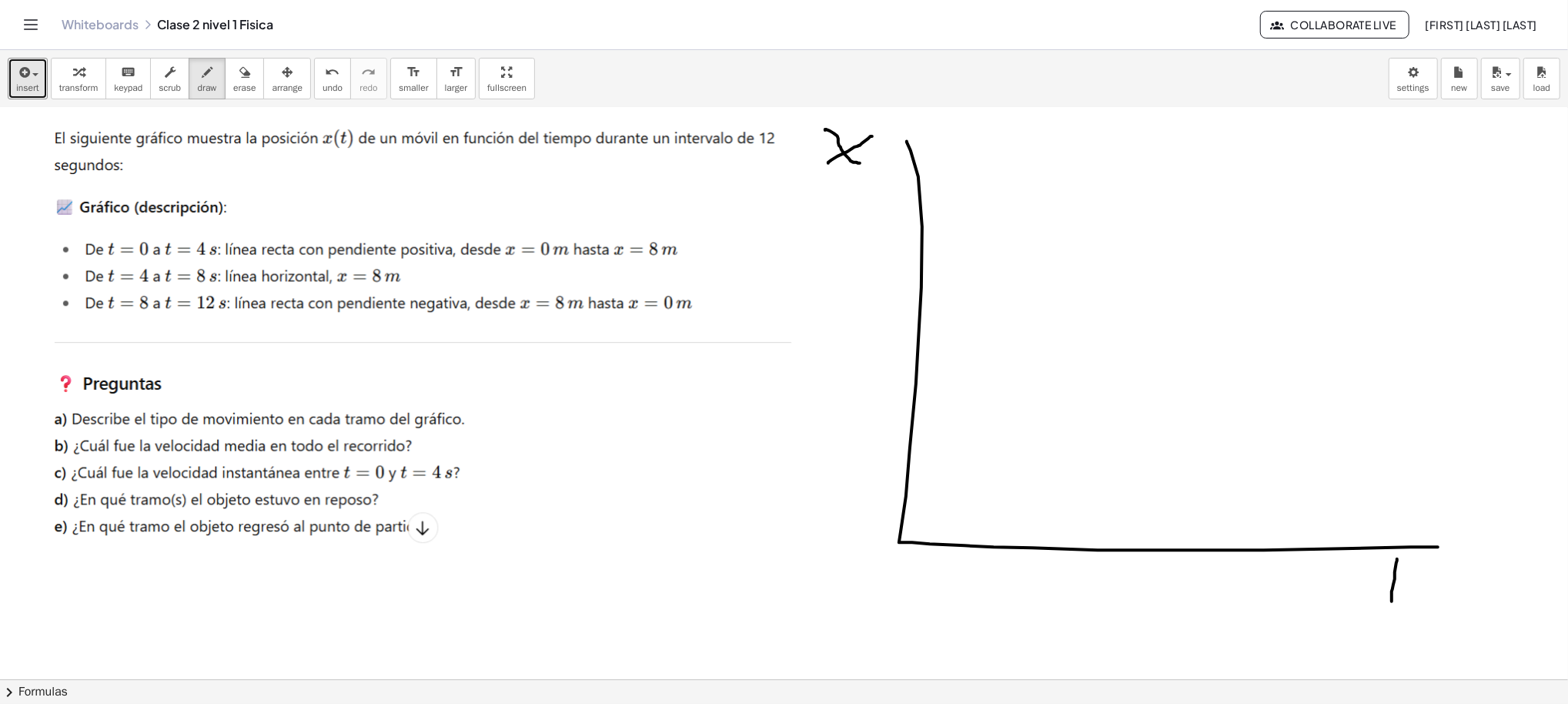 drag, startPoint x: 1382, startPoint y: 558, endPoint x: 1376, endPoint y: 602, distance: 44.407207 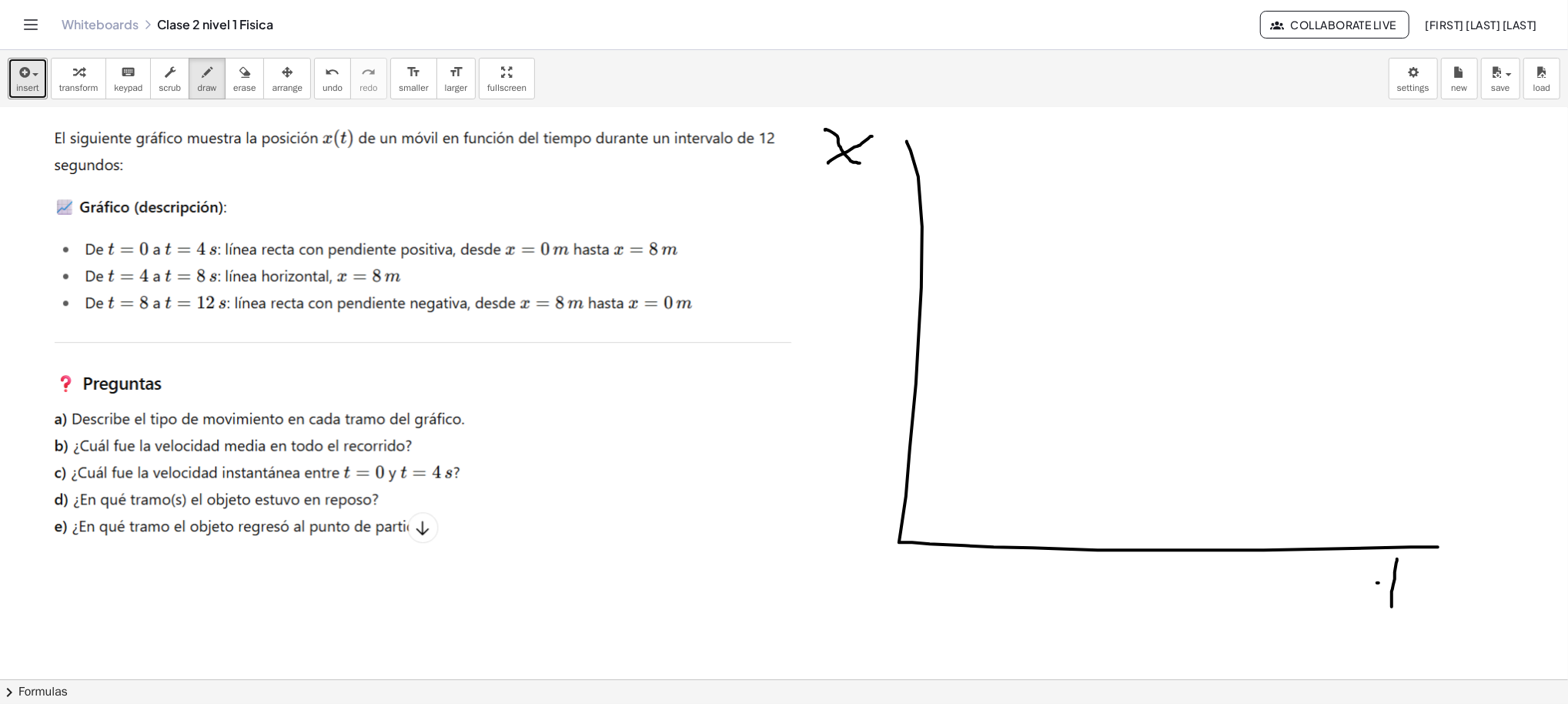 drag, startPoint x: 1363, startPoint y: 582, endPoint x: 1409, endPoint y: 579, distance: 46.097722 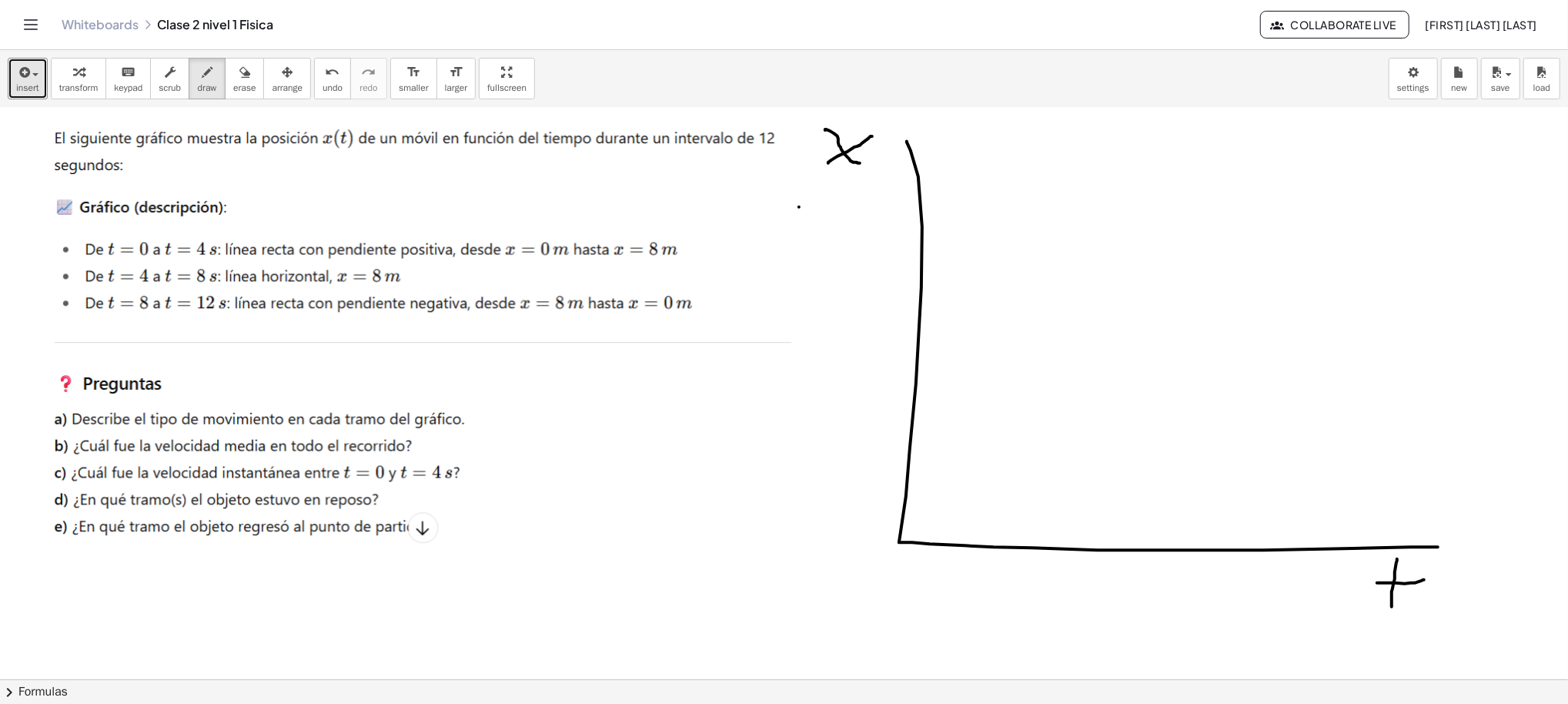 drag, startPoint x: 784, startPoint y: 207, endPoint x: 785, endPoint y: 175, distance: 32.015621 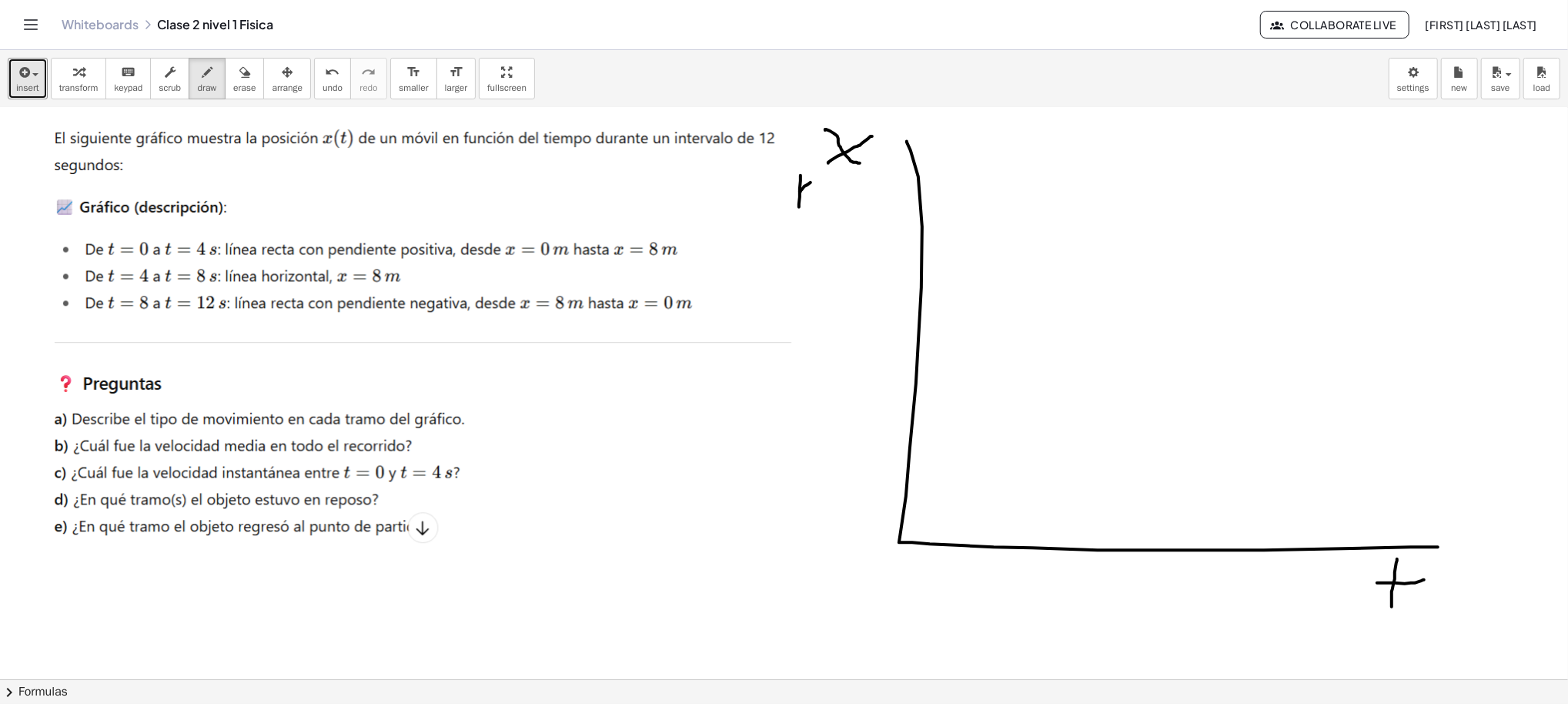 drag, startPoint x: 784, startPoint y: 191, endPoint x: 801, endPoint y: 186, distance: 17.720045 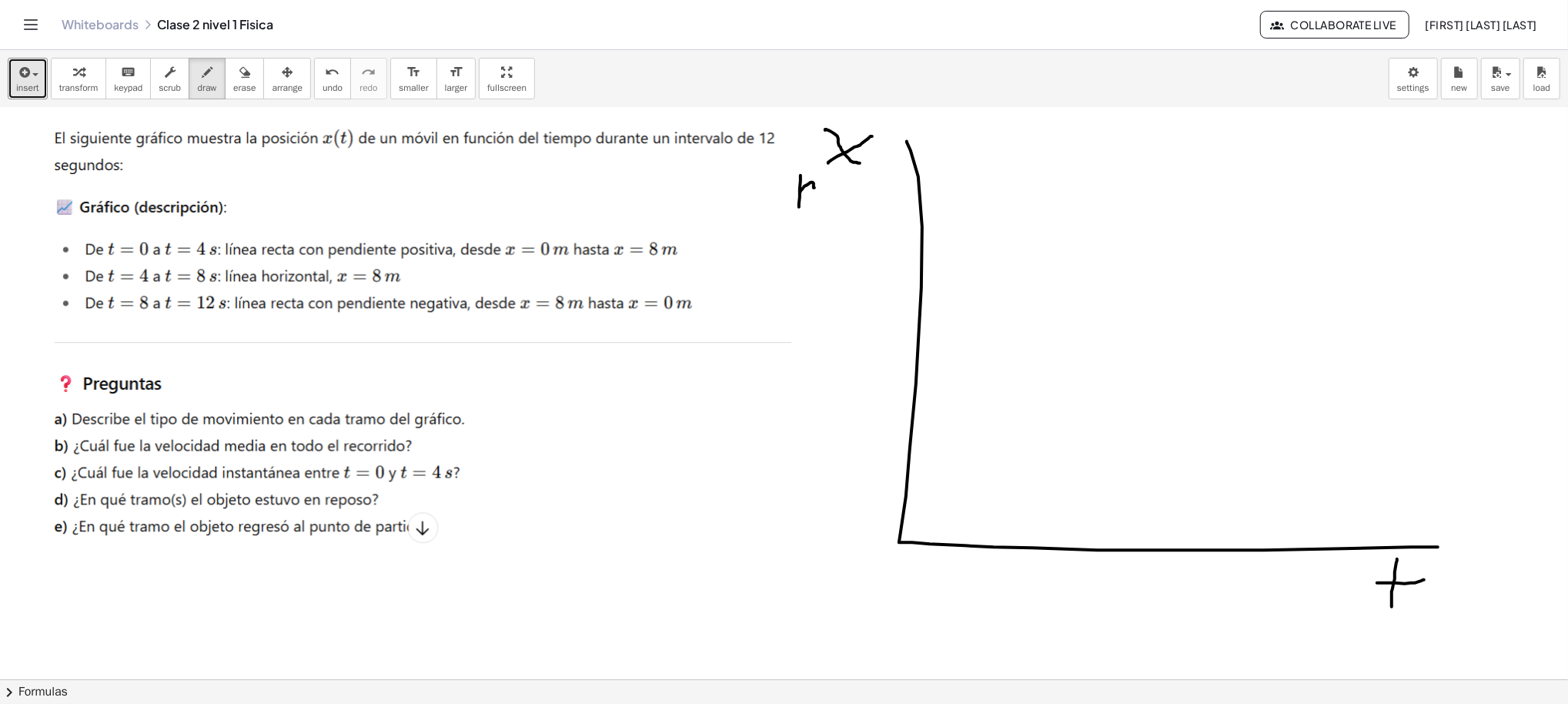 click at bounding box center [780, -1392] 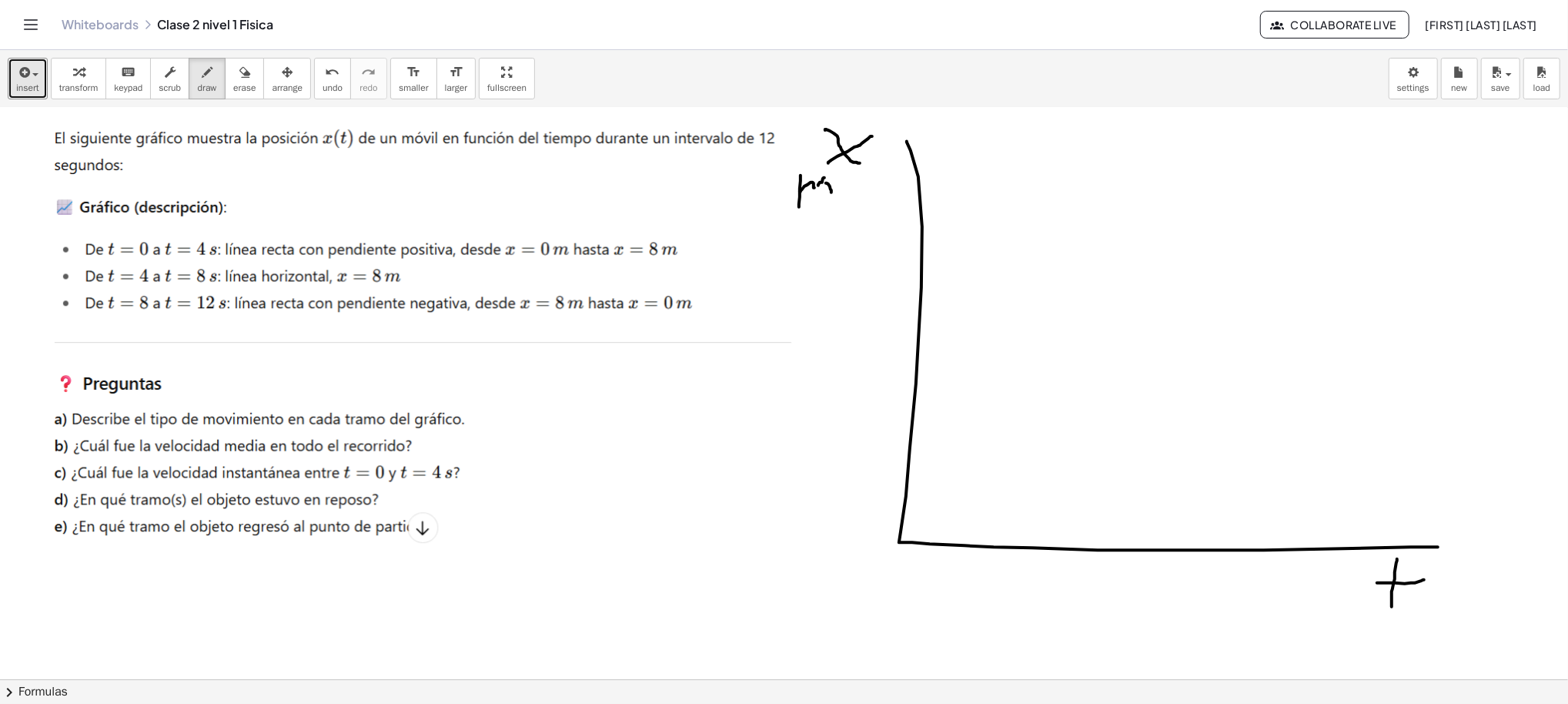 drag, startPoint x: 803, startPoint y: 185, endPoint x: 809, endPoint y: 177, distance: 10 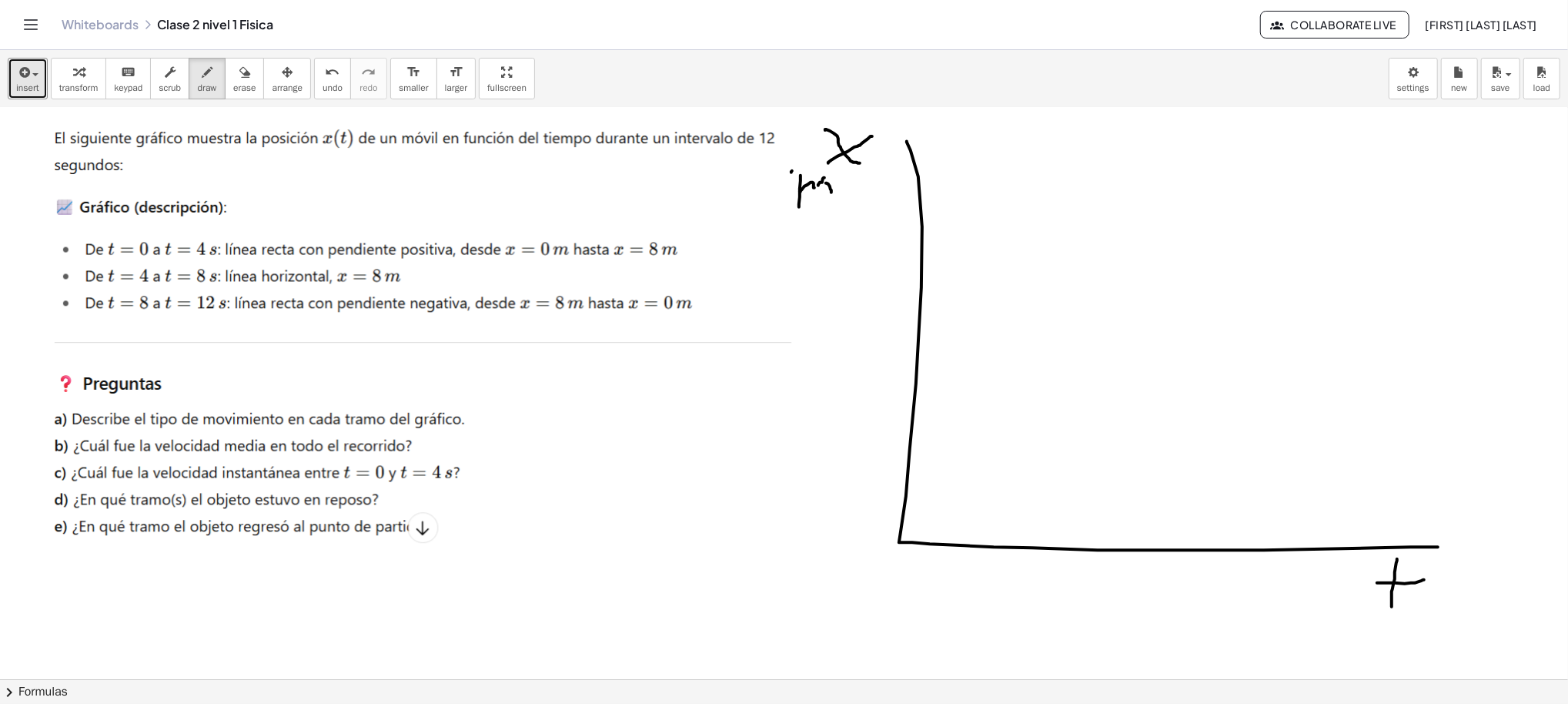 drag, startPoint x: 776, startPoint y: 172, endPoint x: 784, endPoint y: 204, distance: 32.984845 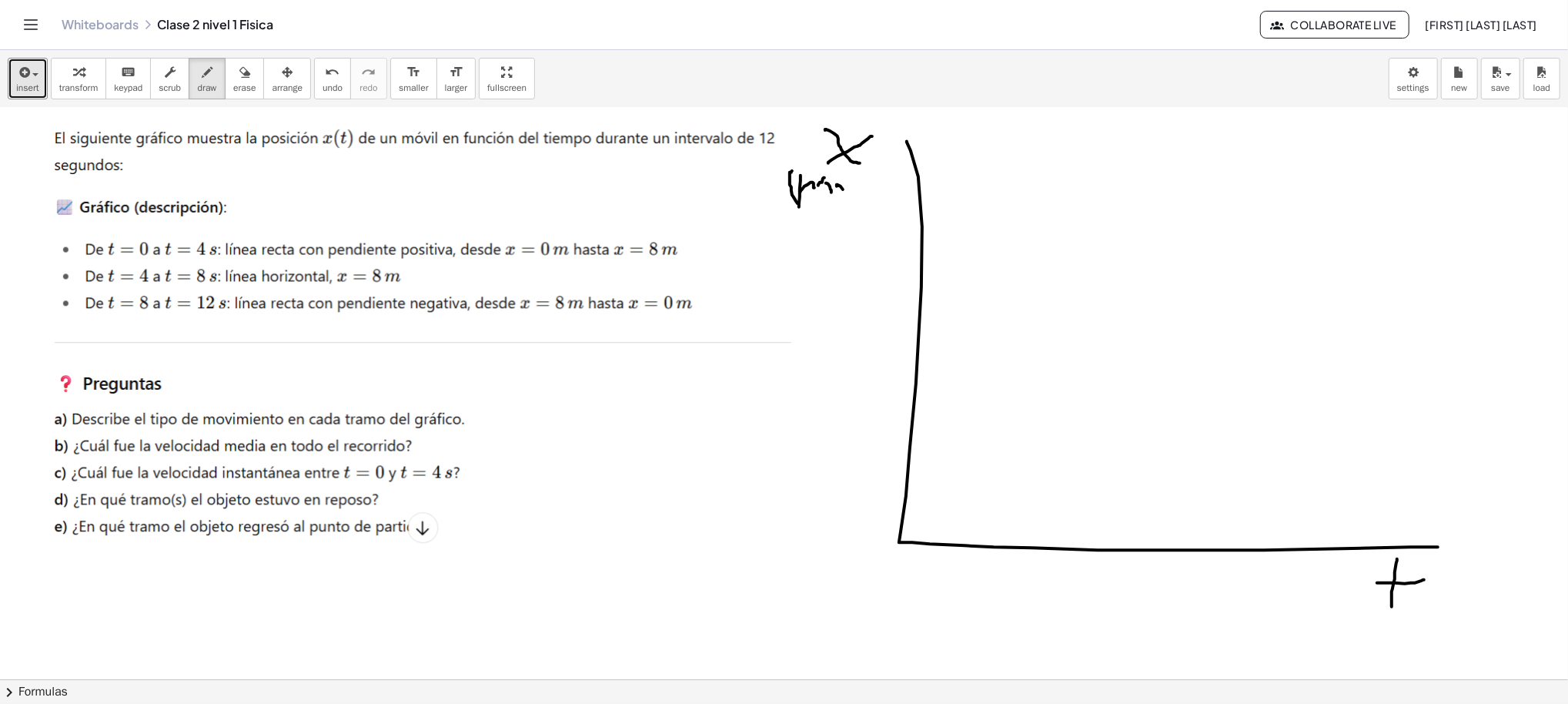 drag, startPoint x: 821, startPoint y: 186, endPoint x: 832, endPoint y: 208, distance: 24.596748 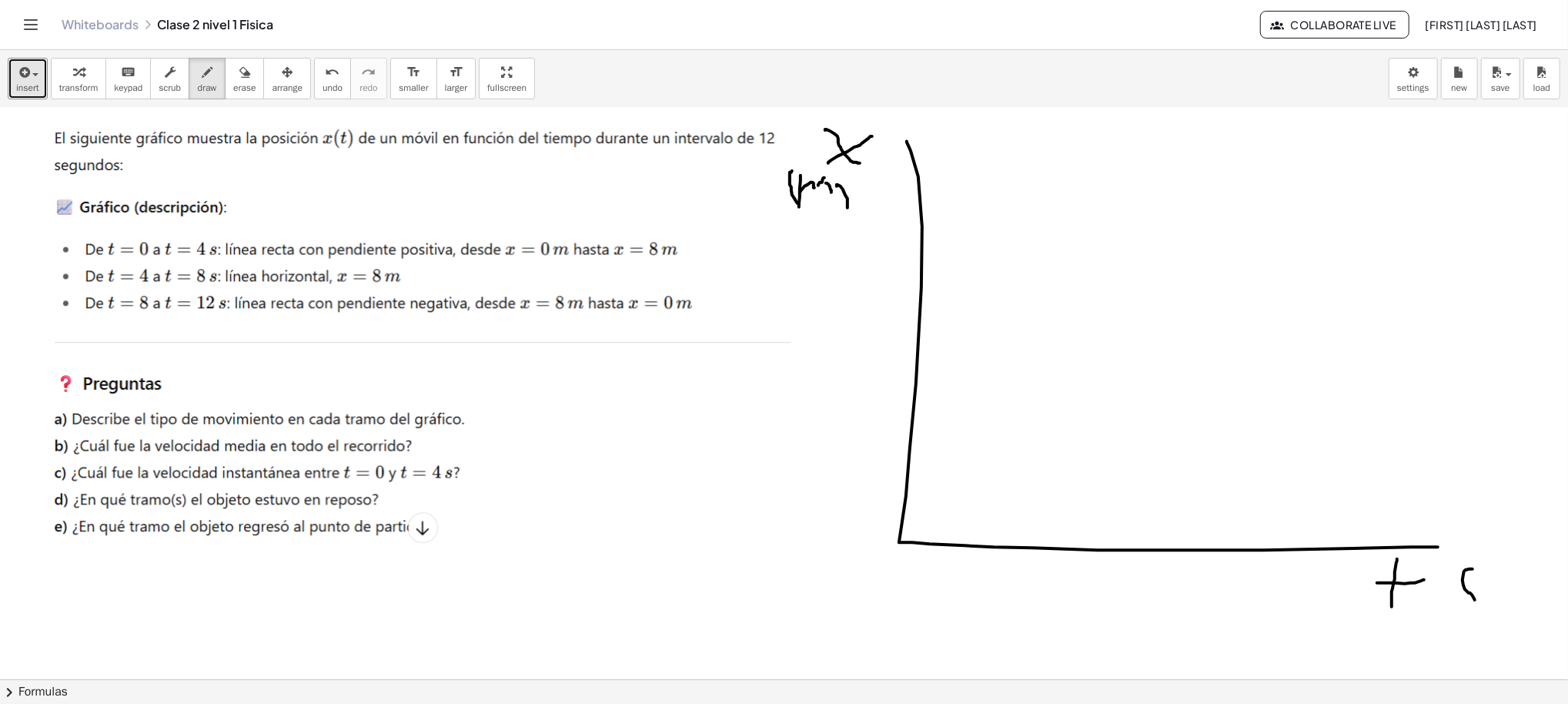 drag, startPoint x: 1453, startPoint y: 568, endPoint x: 1443, endPoint y: 592, distance: 26 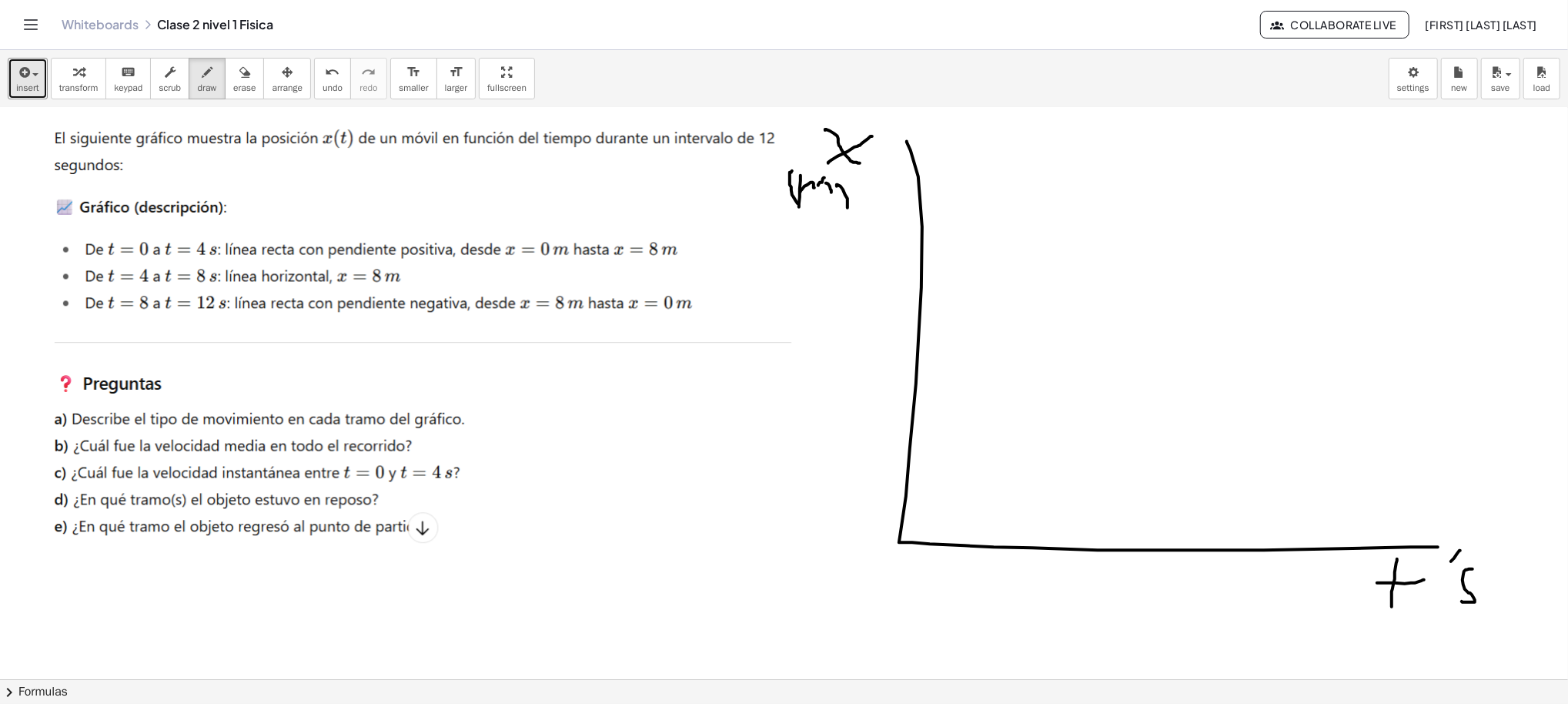 drag, startPoint x: 1436, startPoint y: 561, endPoint x: 1429, endPoint y: 599, distance: 38.639358 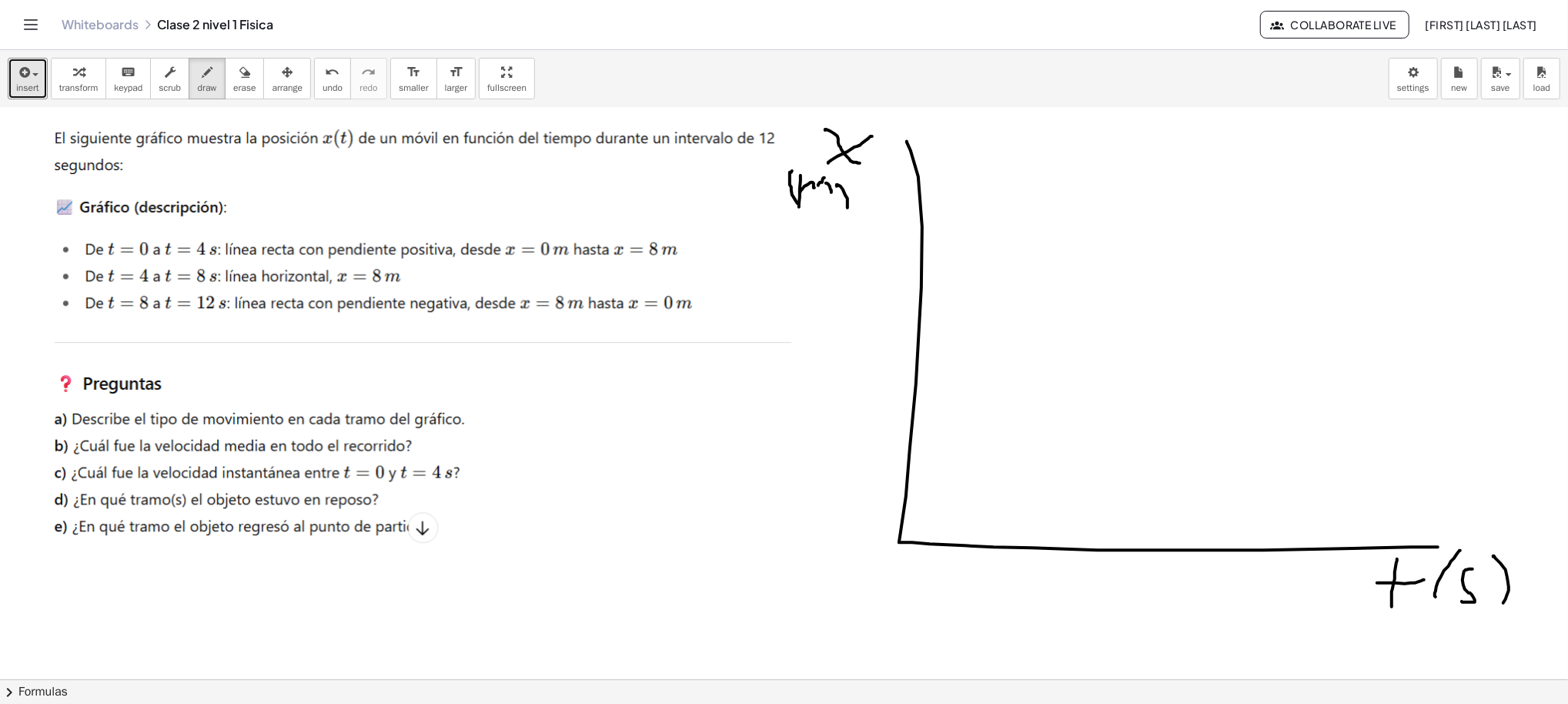 drag, startPoint x: 1478, startPoint y: 556, endPoint x: 1479, endPoint y: 613, distance: 57.00877 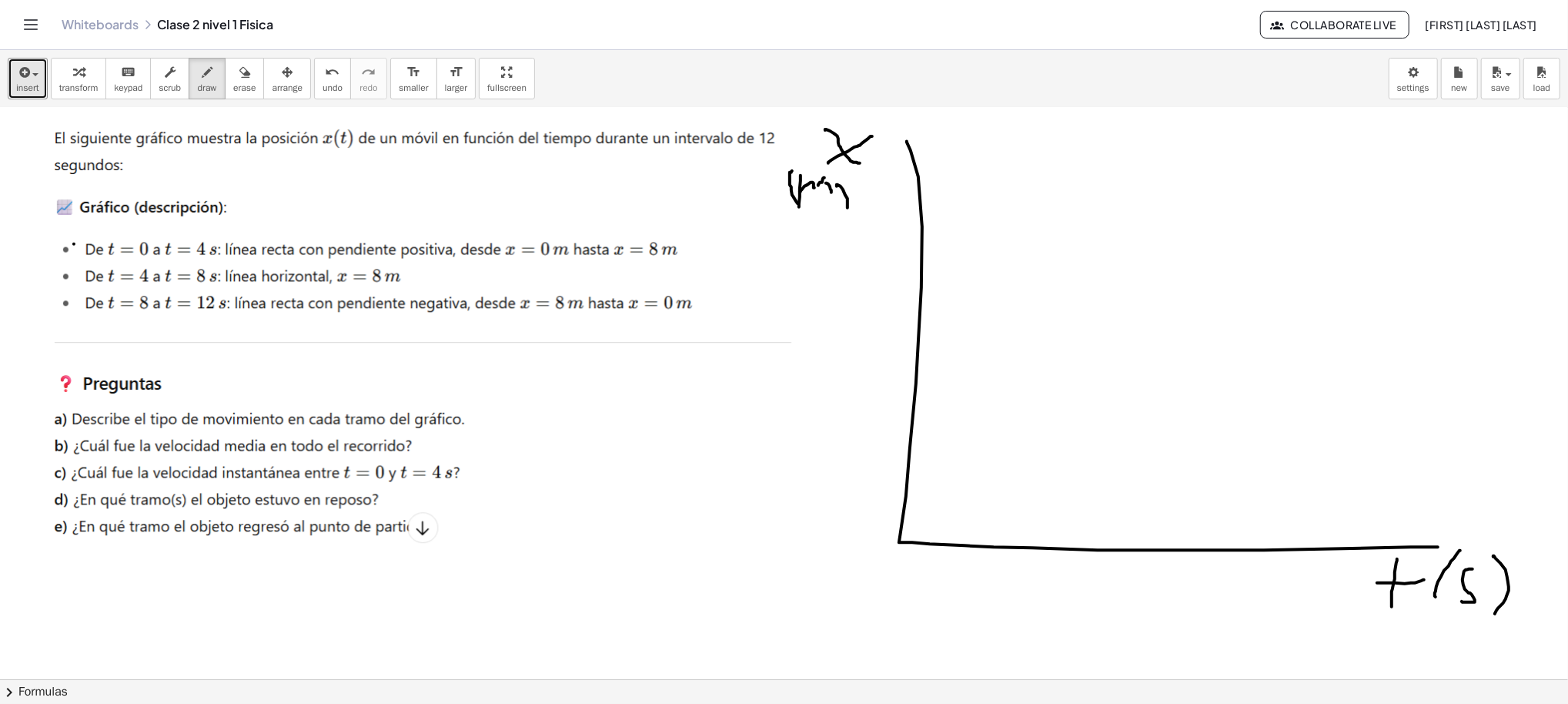 click at bounding box center (780, -1392) 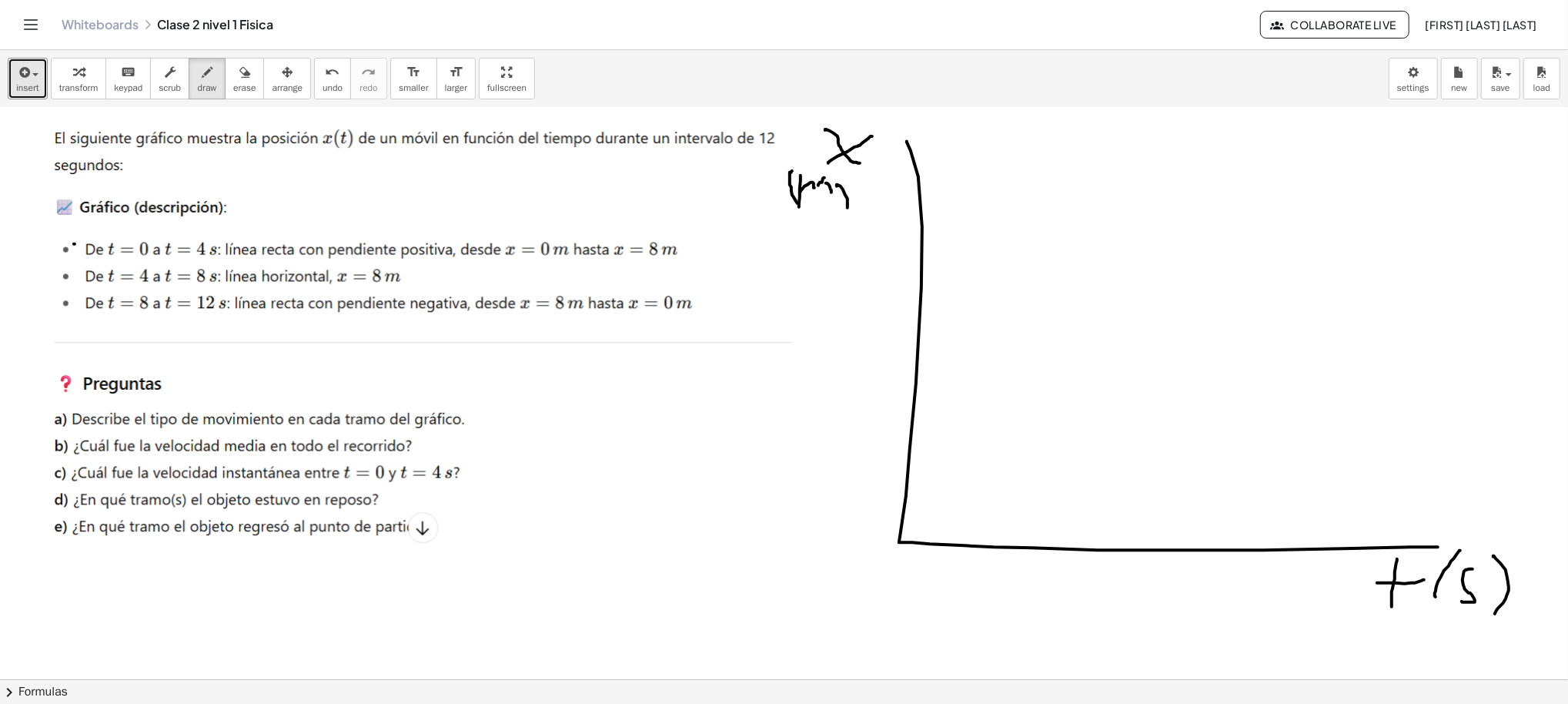click at bounding box center [780, -1392] 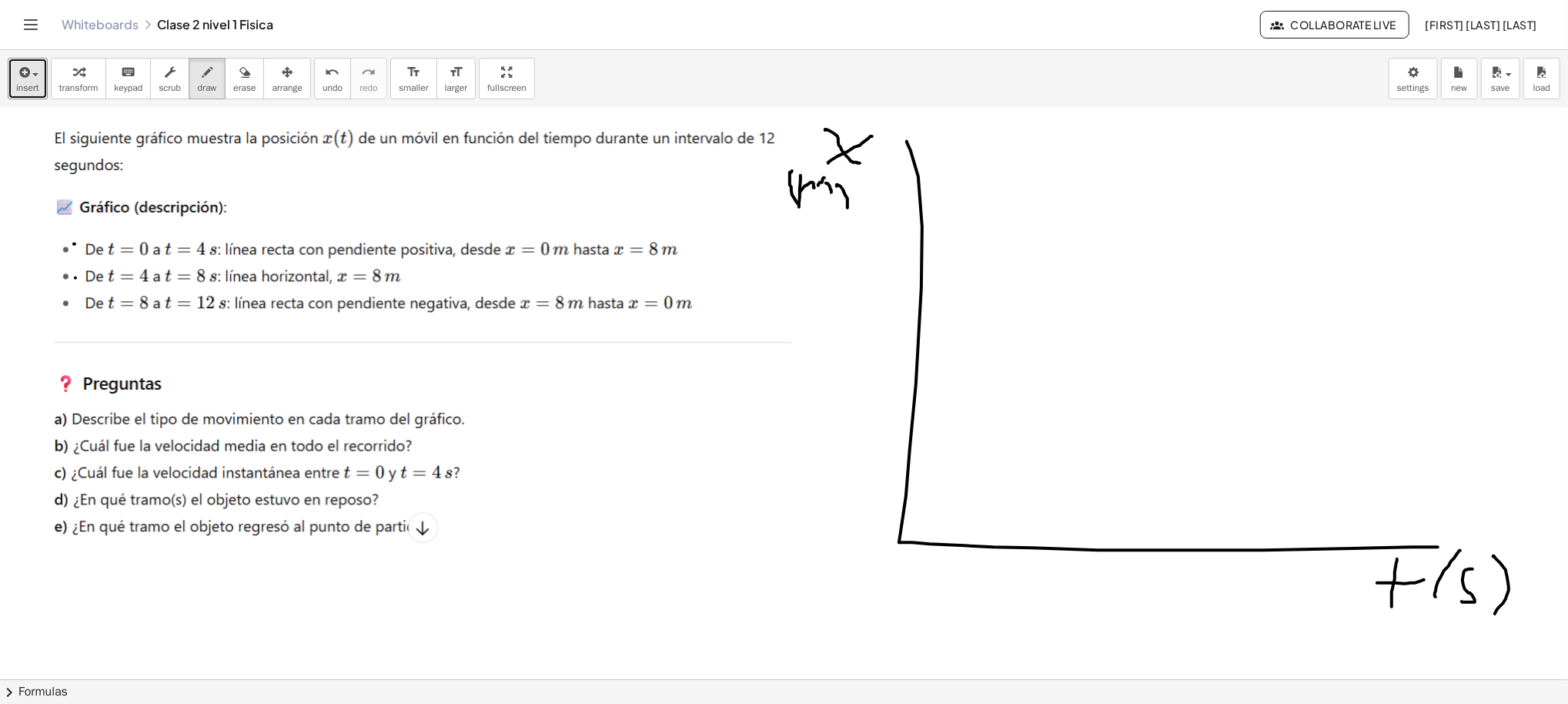 click at bounding box center (780, -1392) 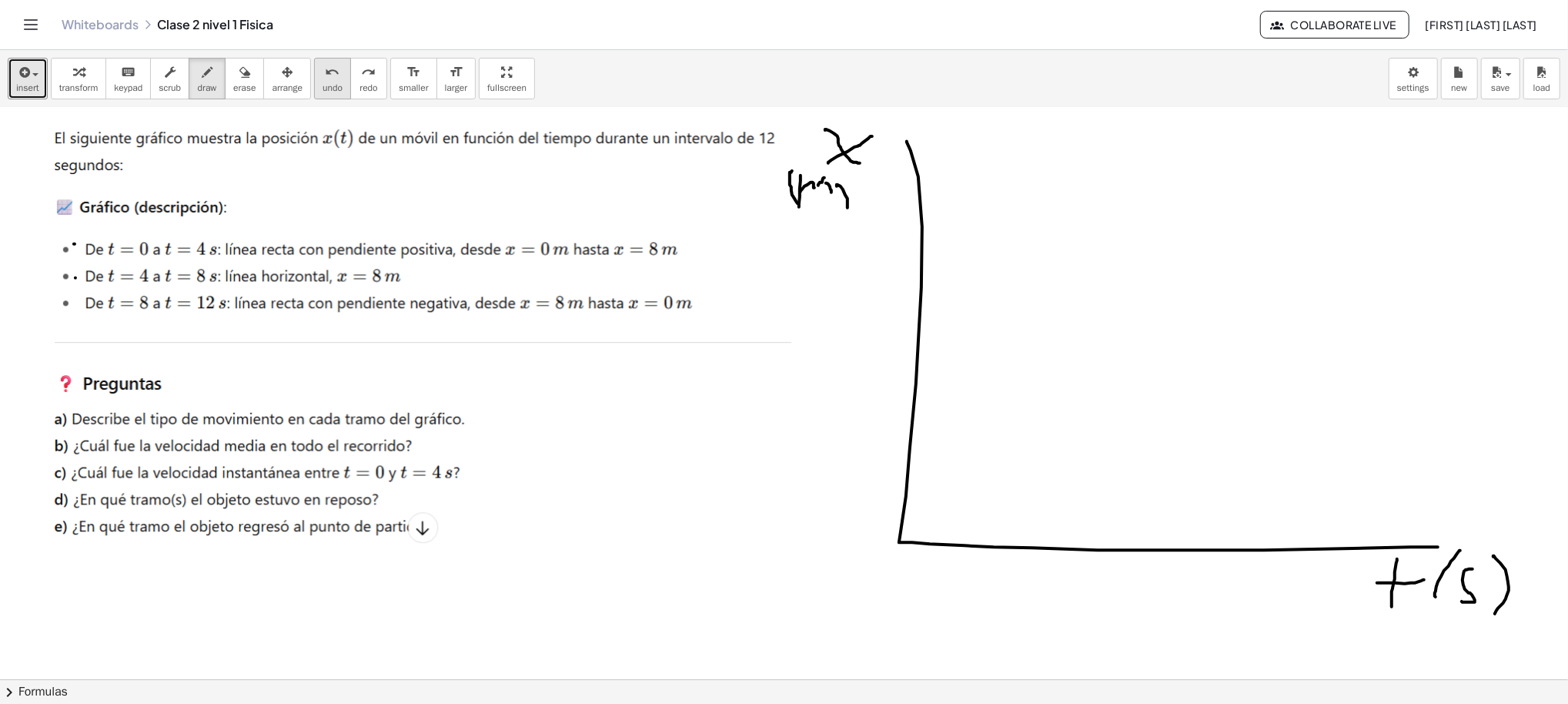 click on "undo" at bounding box center (333, 72) 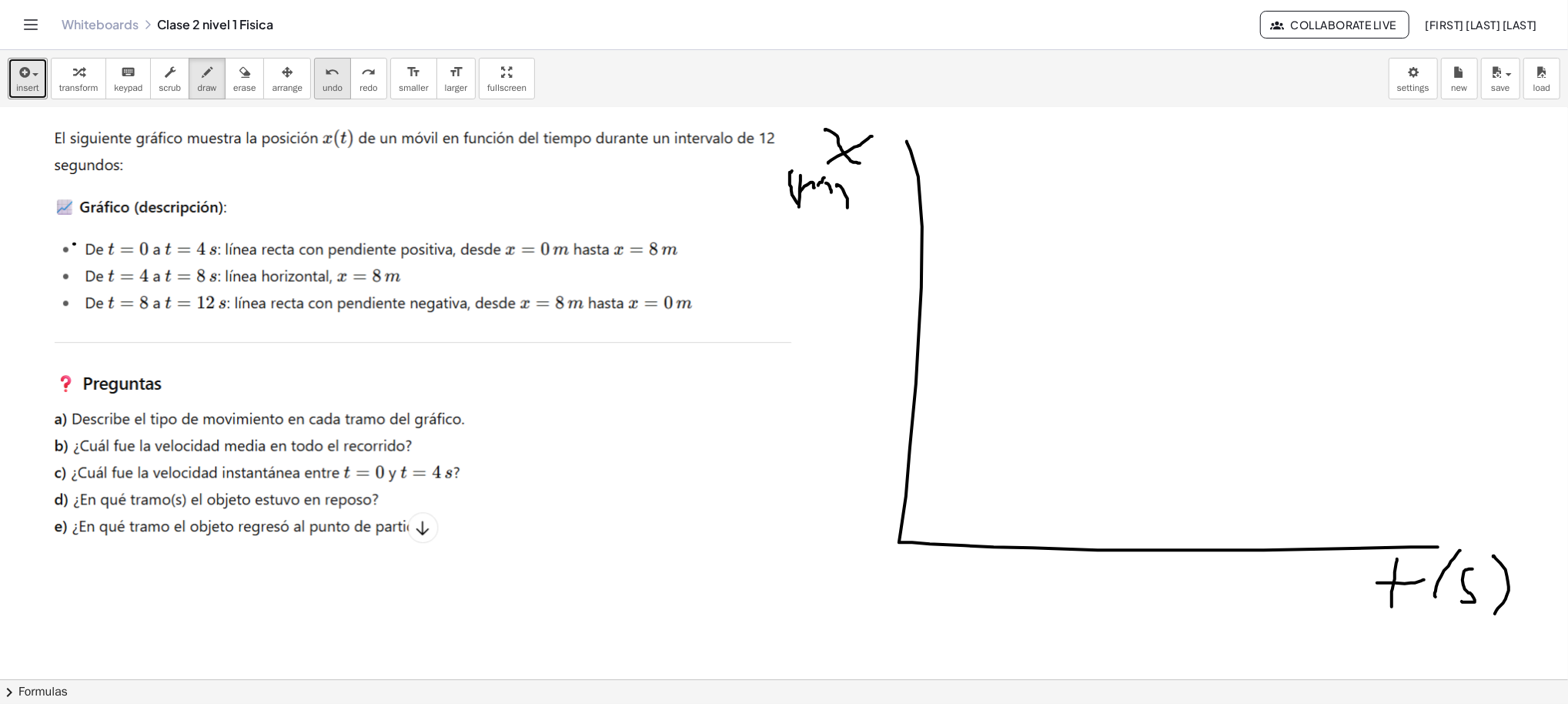 click on "undo" at bounding box center [333, 72] 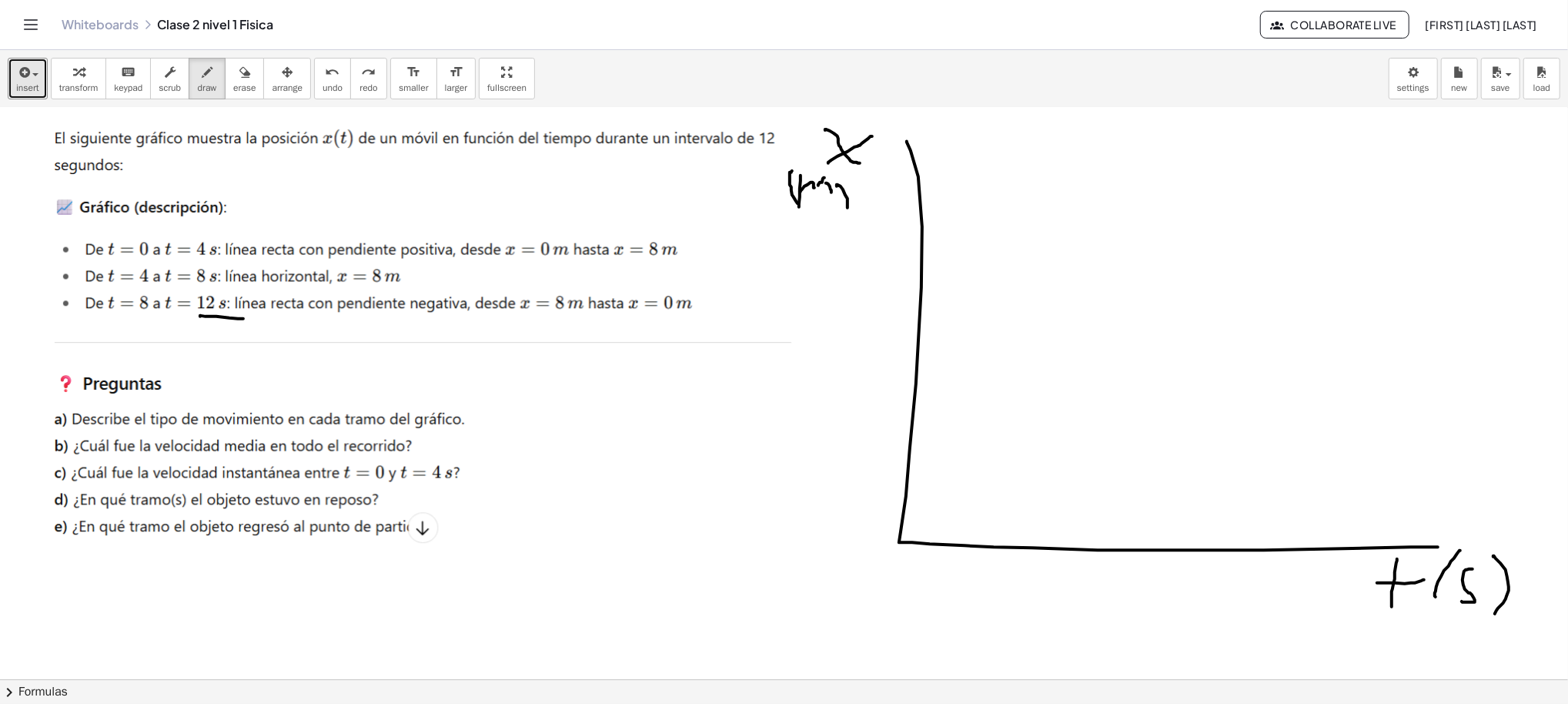 drag, startPoint x: 185, startPoint y: 316, endPoint x: 229, endPoint y: 318, distance: 44.04543 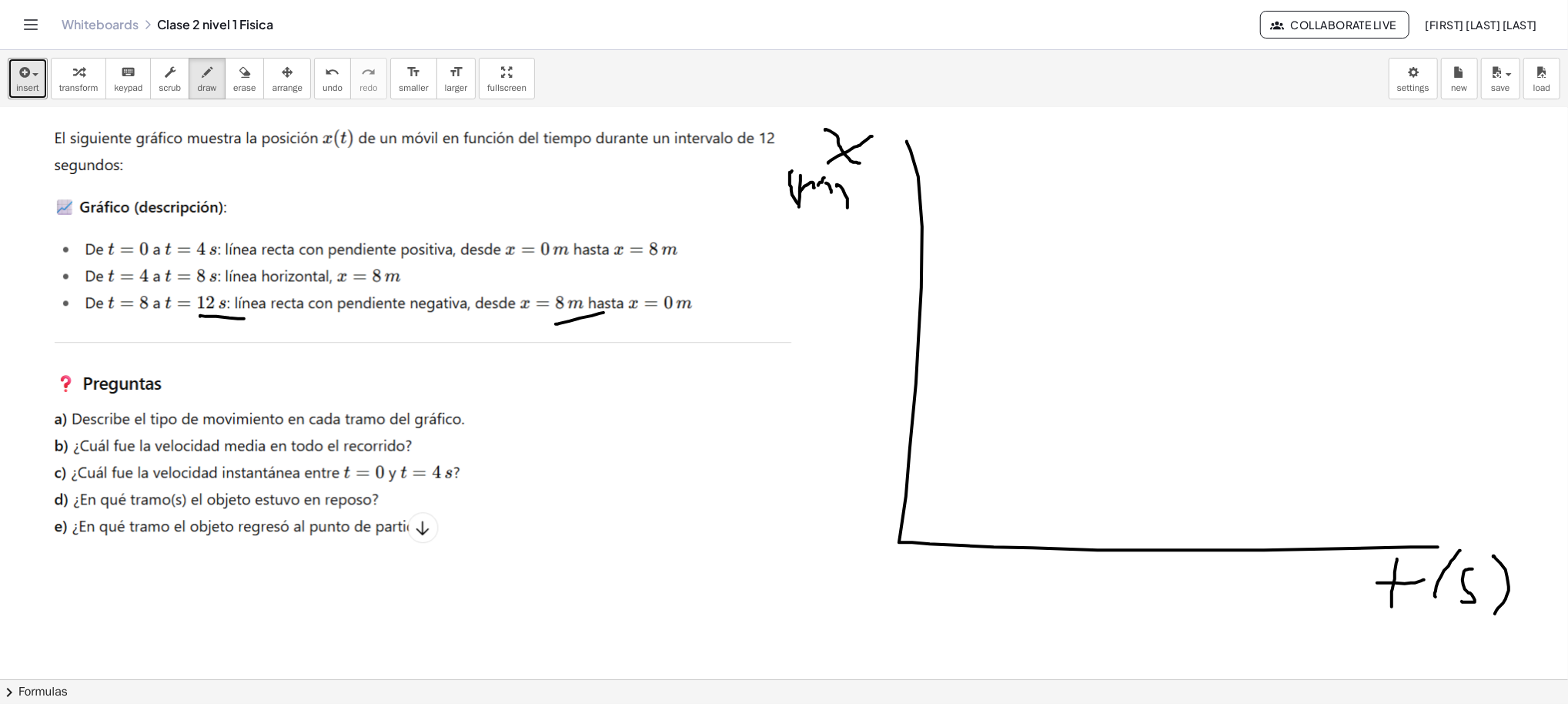 drag, startPoint x: 540, startPoint y: 324, endPoint x: 588, endPoint y: 312, distance: 49.477268 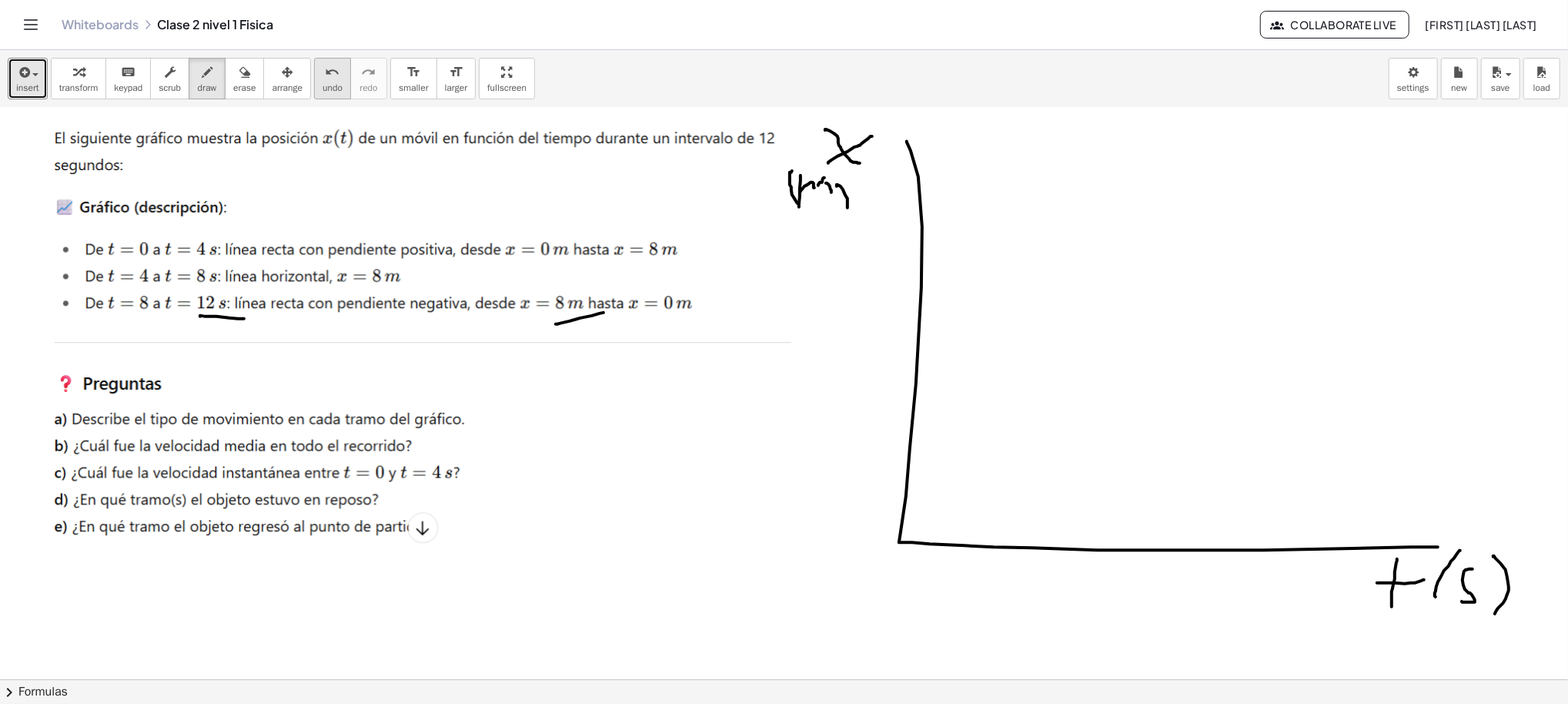 click on "undo" at bounding box center [333, 88] 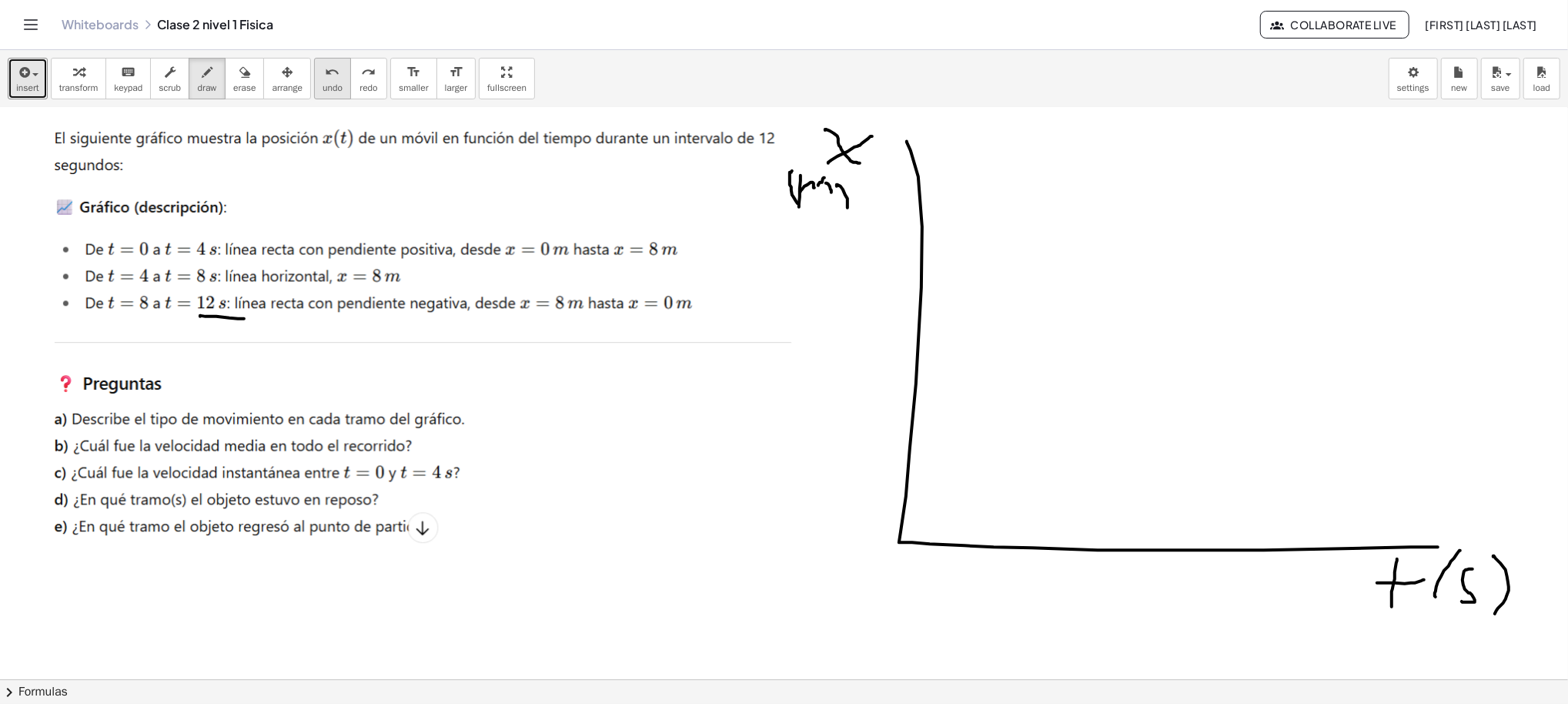 drag, startPoint x: 334, startPoint y: 92, endPoint x: 329, endPoint y: 98, distance: 7.81025 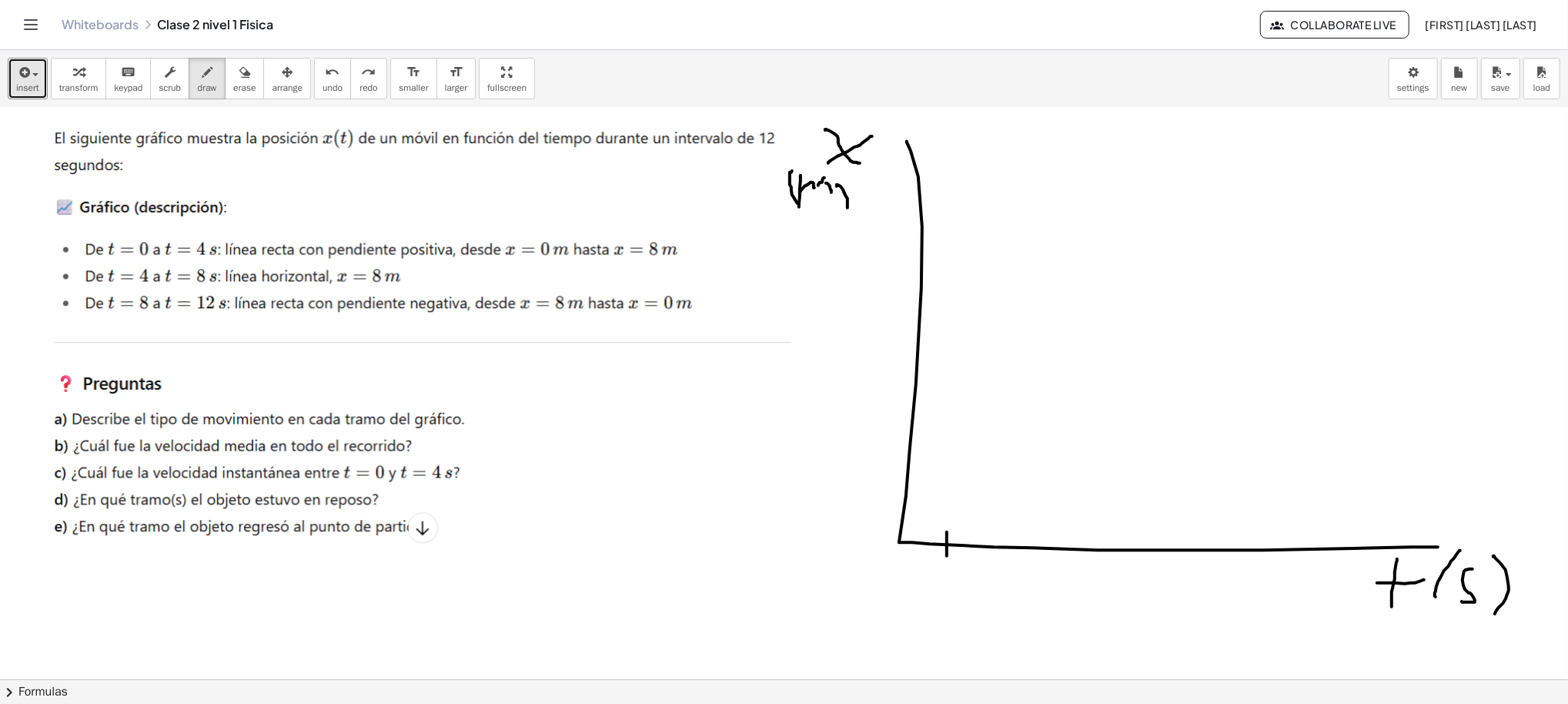 drag, startPoint x: 931, startPoint y: 531, endPoint x: 956, endPoint y: 541, distance: 26.925824 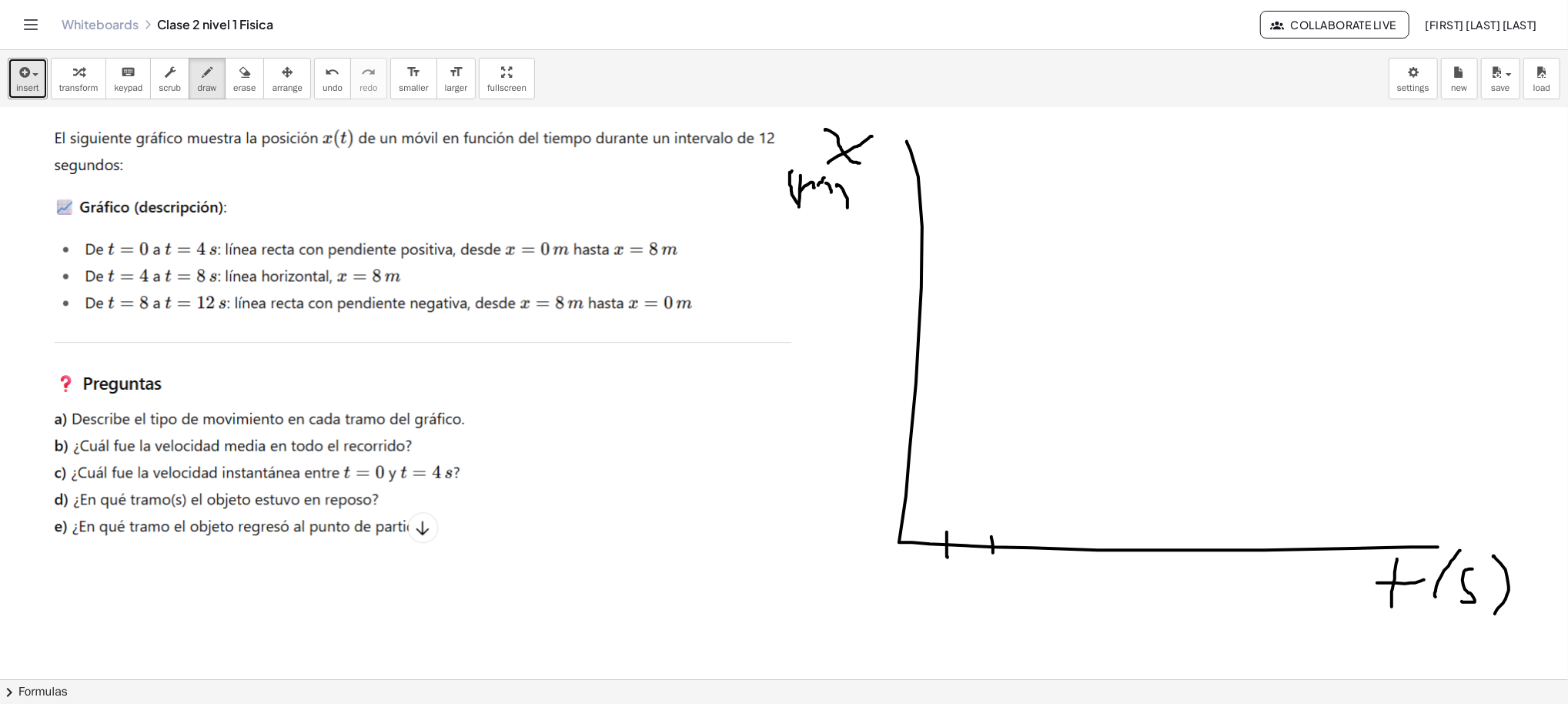 drag, startPoint x: 976, startPoint y: 536, endPoint x: 988, endPoint y: 547, distance: 16.278821 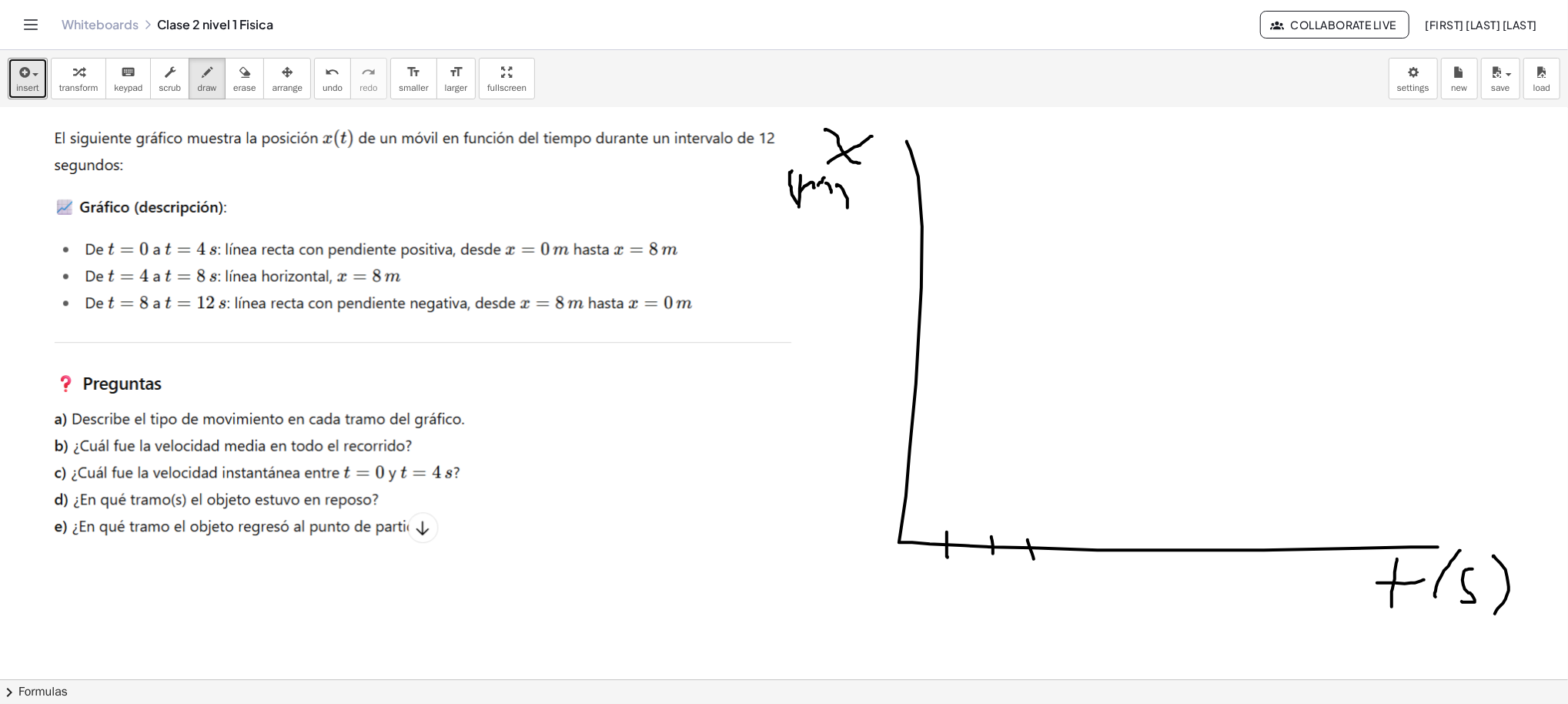 drag, startPoint x: 1012, startPoint y: 540, endPoint x: 1018, endPoint y: 558, distance: 18.973666 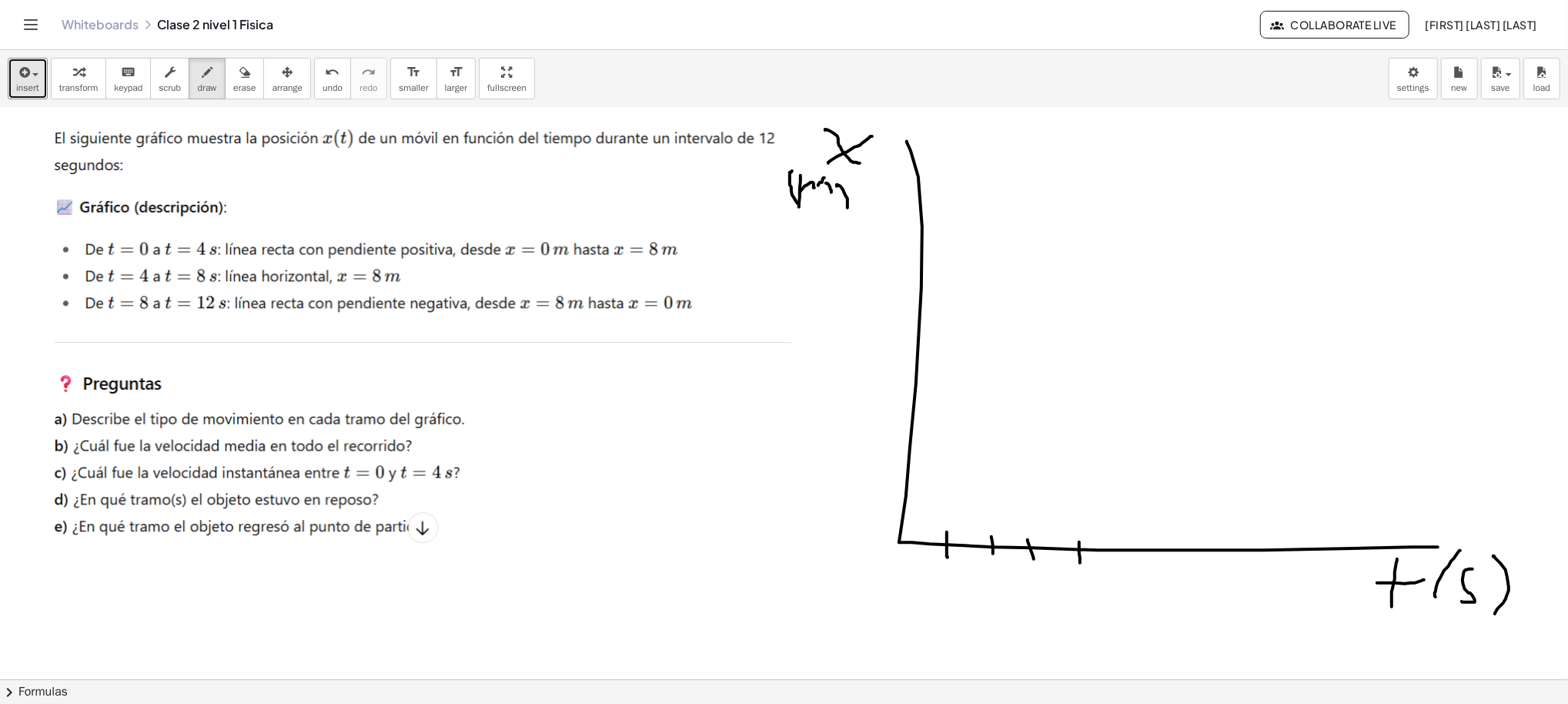 drag, startPoint x: 1063, startPoint y: 541, endPoint x: 1065, endPoint y: 562, distance: 21.095023 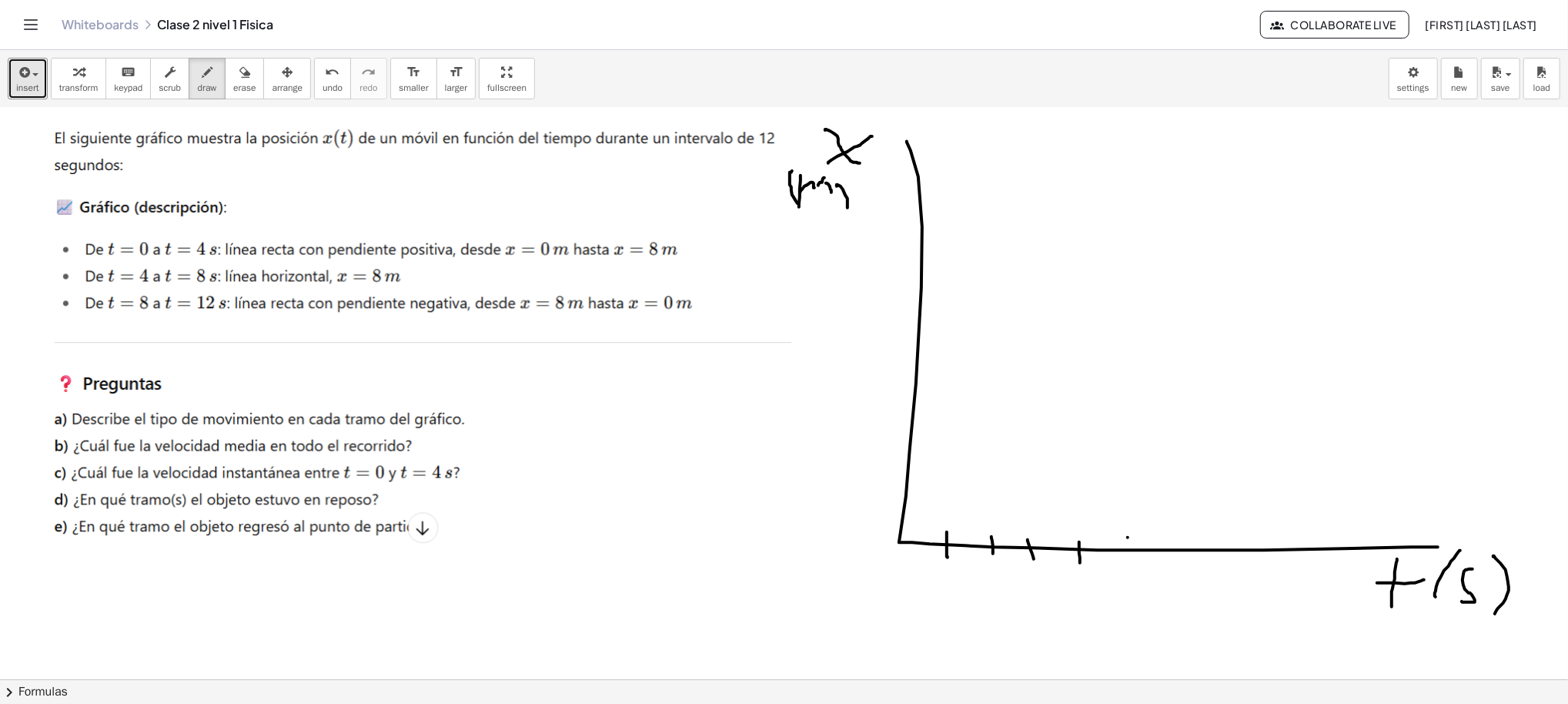 drag, startPoint x: 1112, startPoint y: 537, endPoint x: 1114, endPoint y: 562, distance: 25.07987 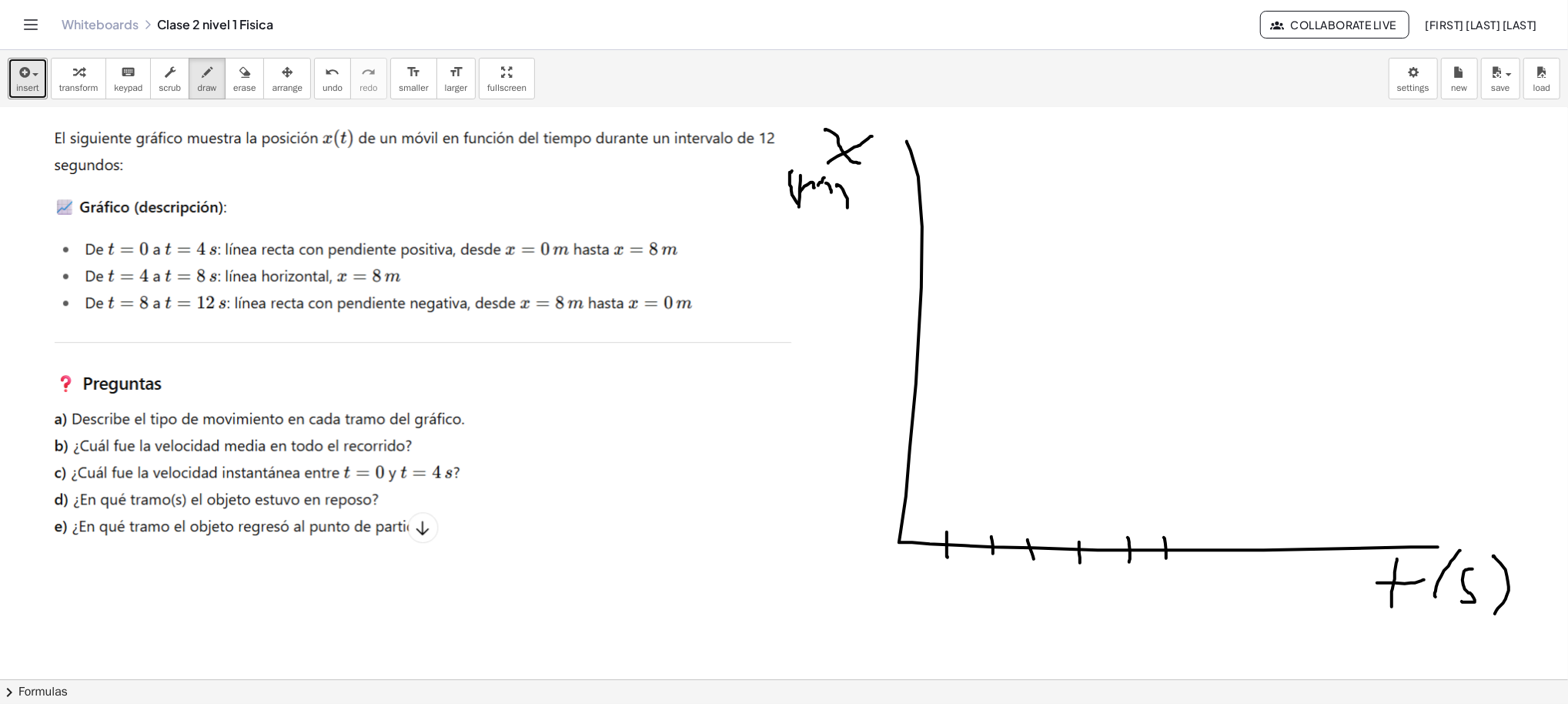 drag, startPoint x: 1148, startPoint y: 537, endPoint x: 1151, endPoint y: 559, distance: 22.2036 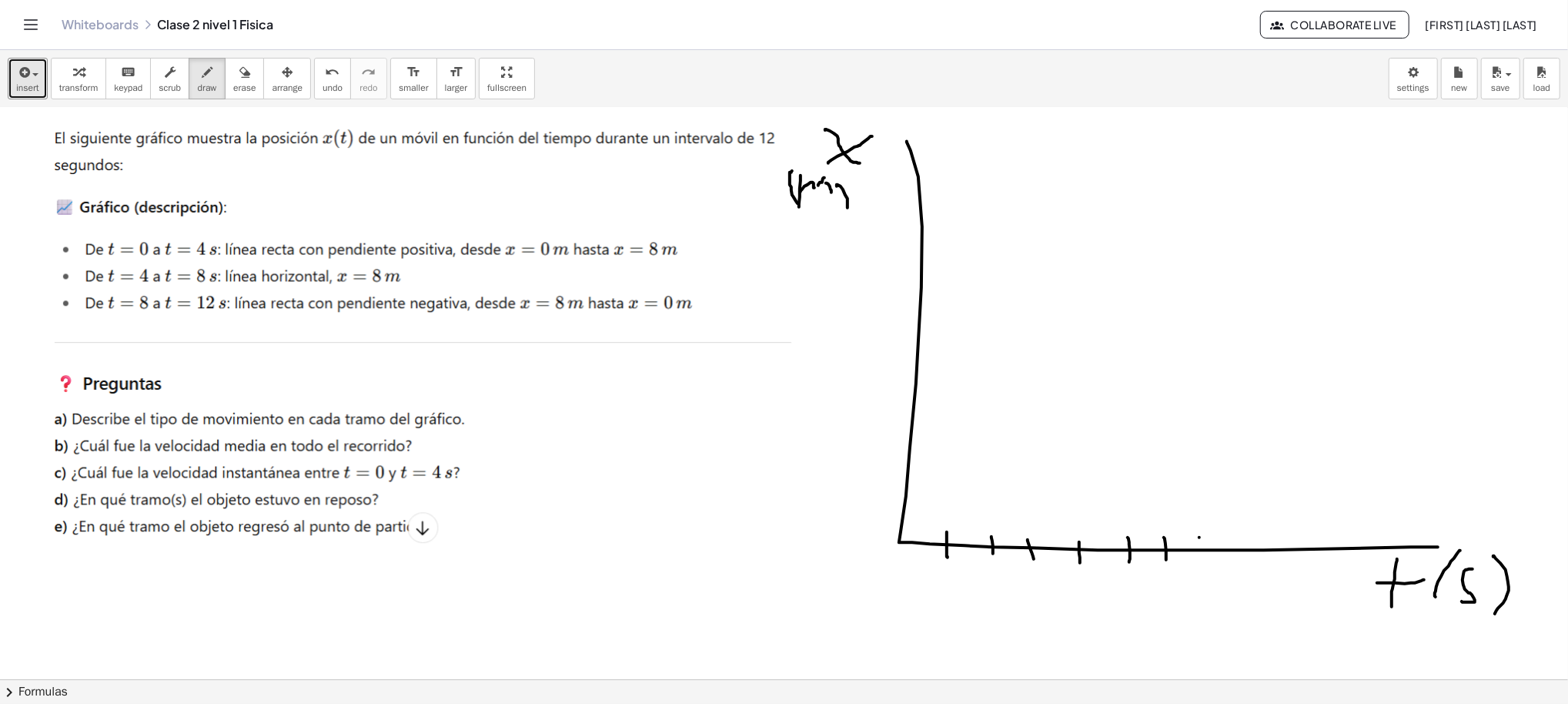 drag, startPoint x: 1184, startPoint y: 537, endPoint x: 1184, endPoint y: 561, distance: 24 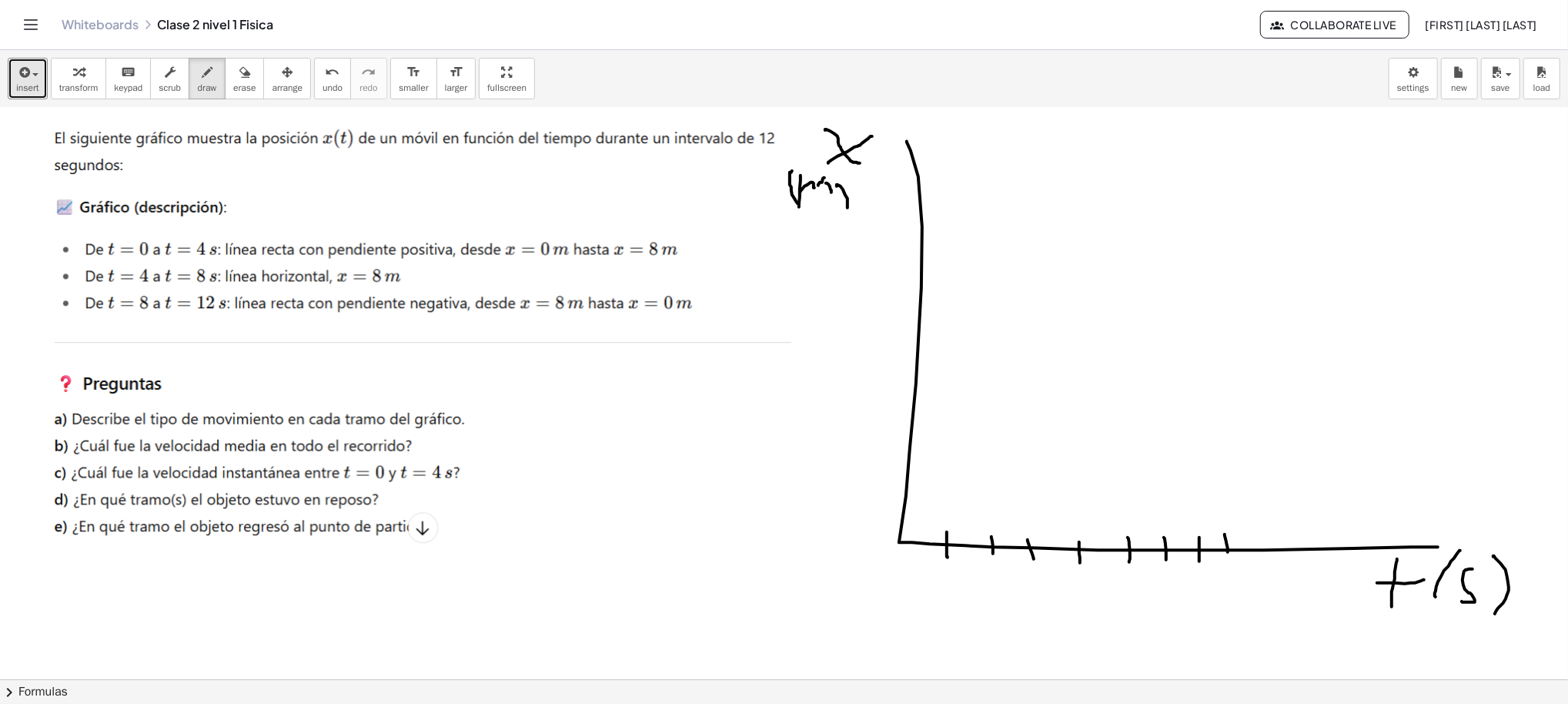 drag, startPoint x: 1209, startPoint y: 535, endPoint x: 1212, endPoint y: 551, distance: 16.27882 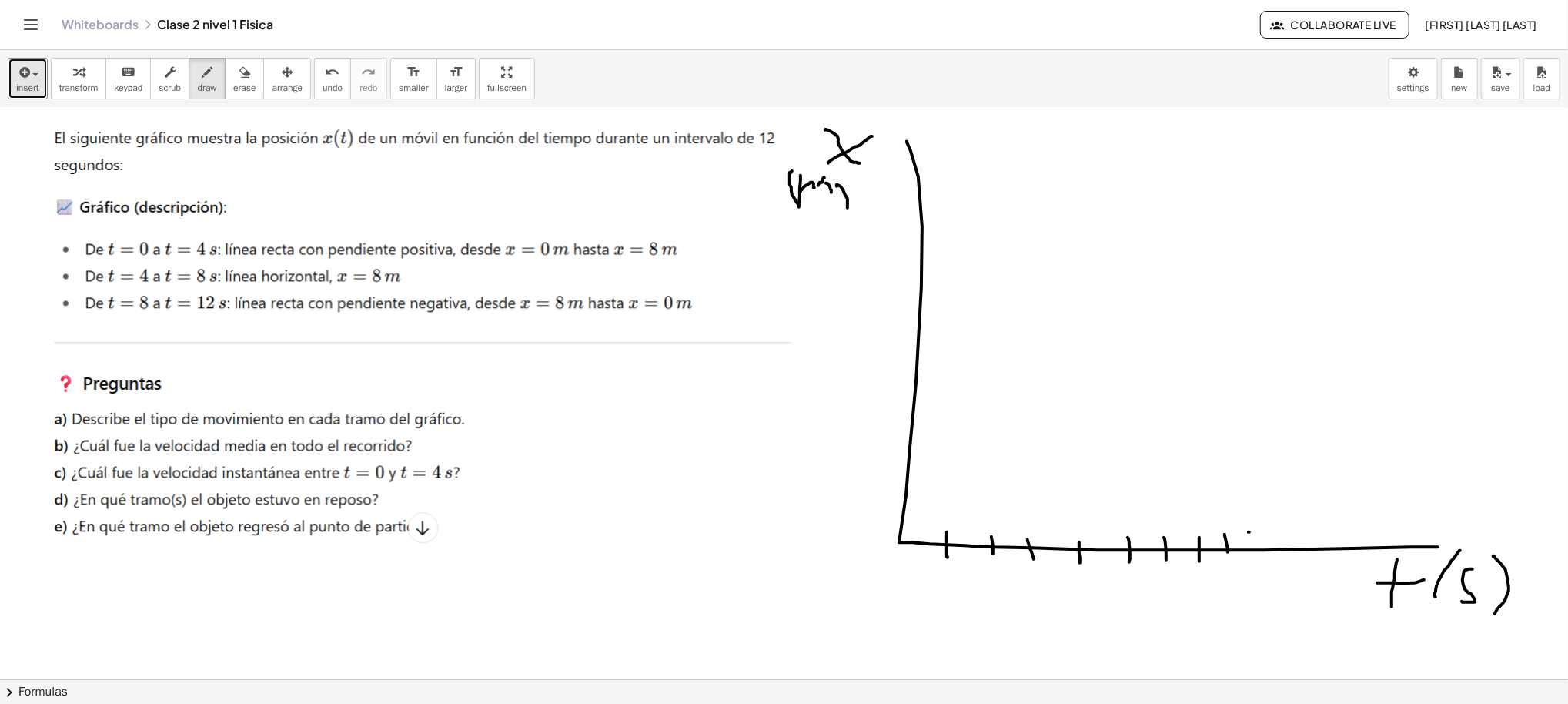 drag, startPoint x: 1234, startPoint y: 531, endPoint x: 1242, endPoint y: 557, distance: 27.20294 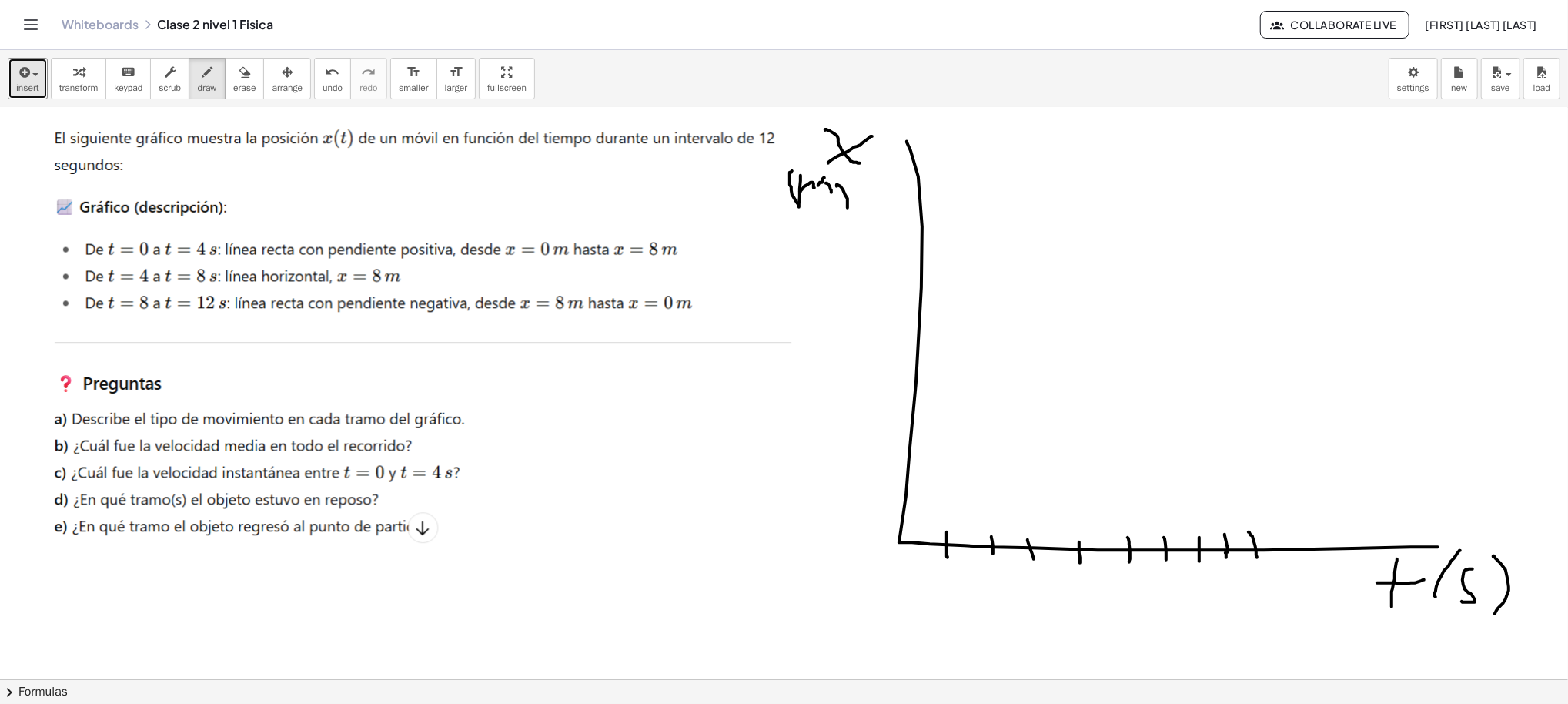 drag, startPoint x: 1210, startPoint y: 551, endPoint x: 1211, endPoint y: 561, distance: 10.0498756 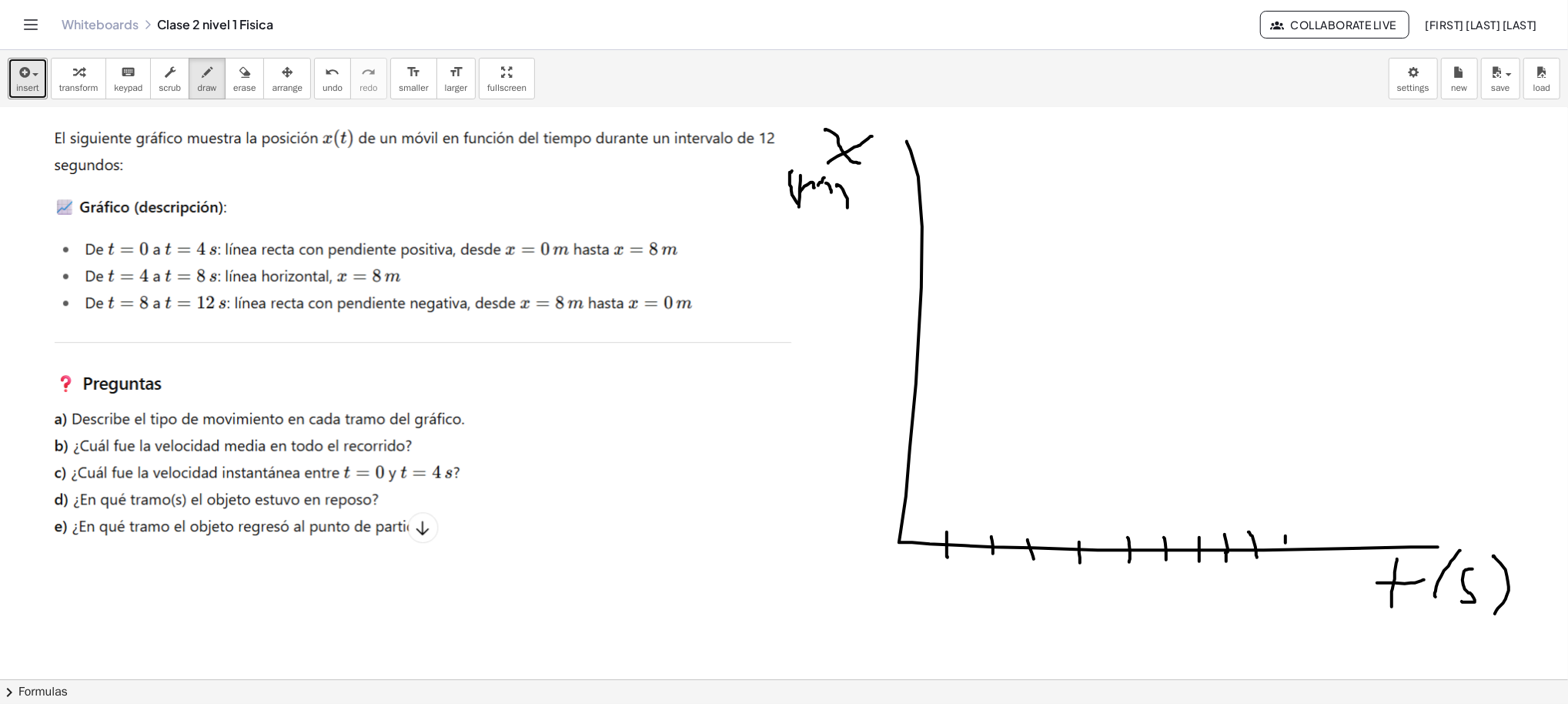 drag, startPoint x: 1270, startPoint y: 535, endPoint x: 1271, endPoint y: 557, distance: 22.02272 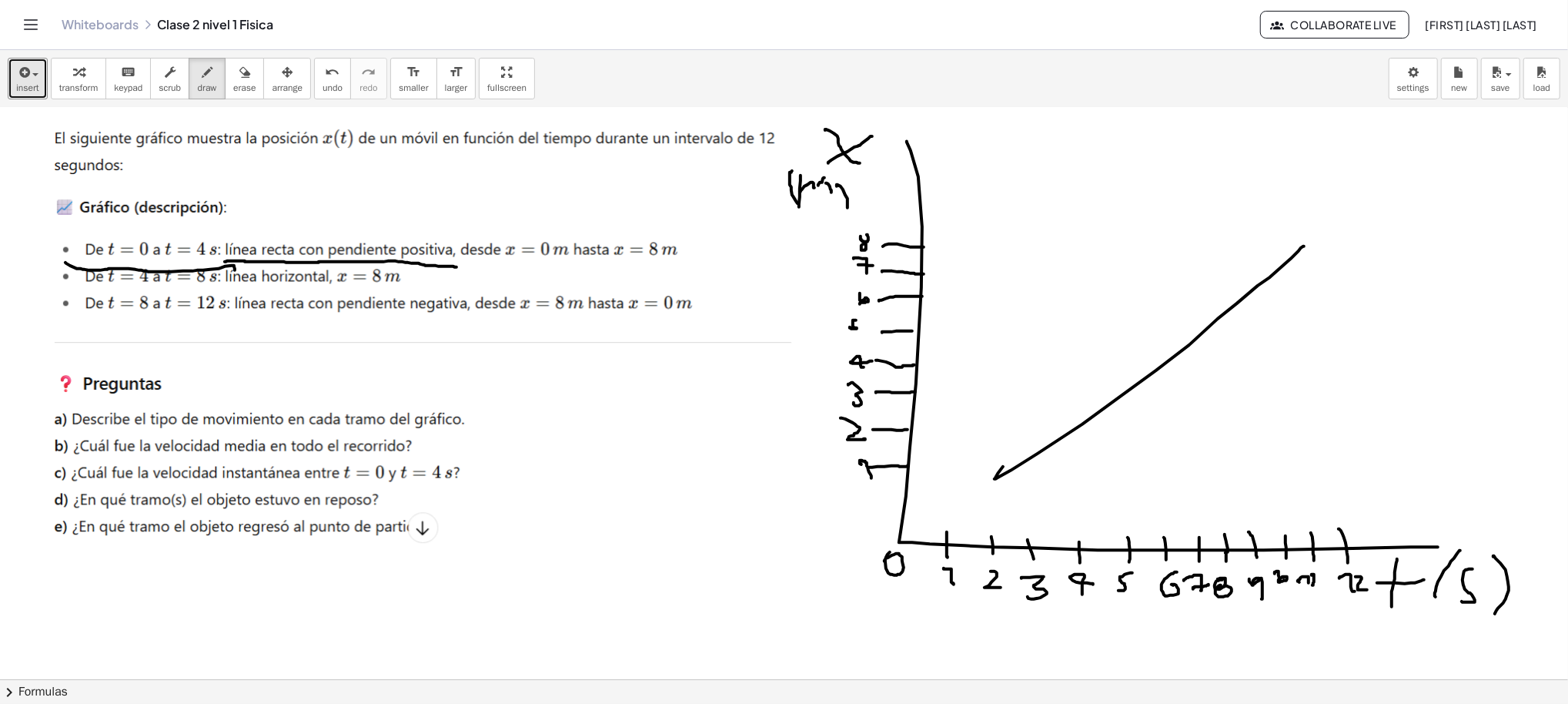 drag, startPoint x: 1067, startPoint y: 424, endPoint x: 1289, endPoint y: 245, distance: 285.17538 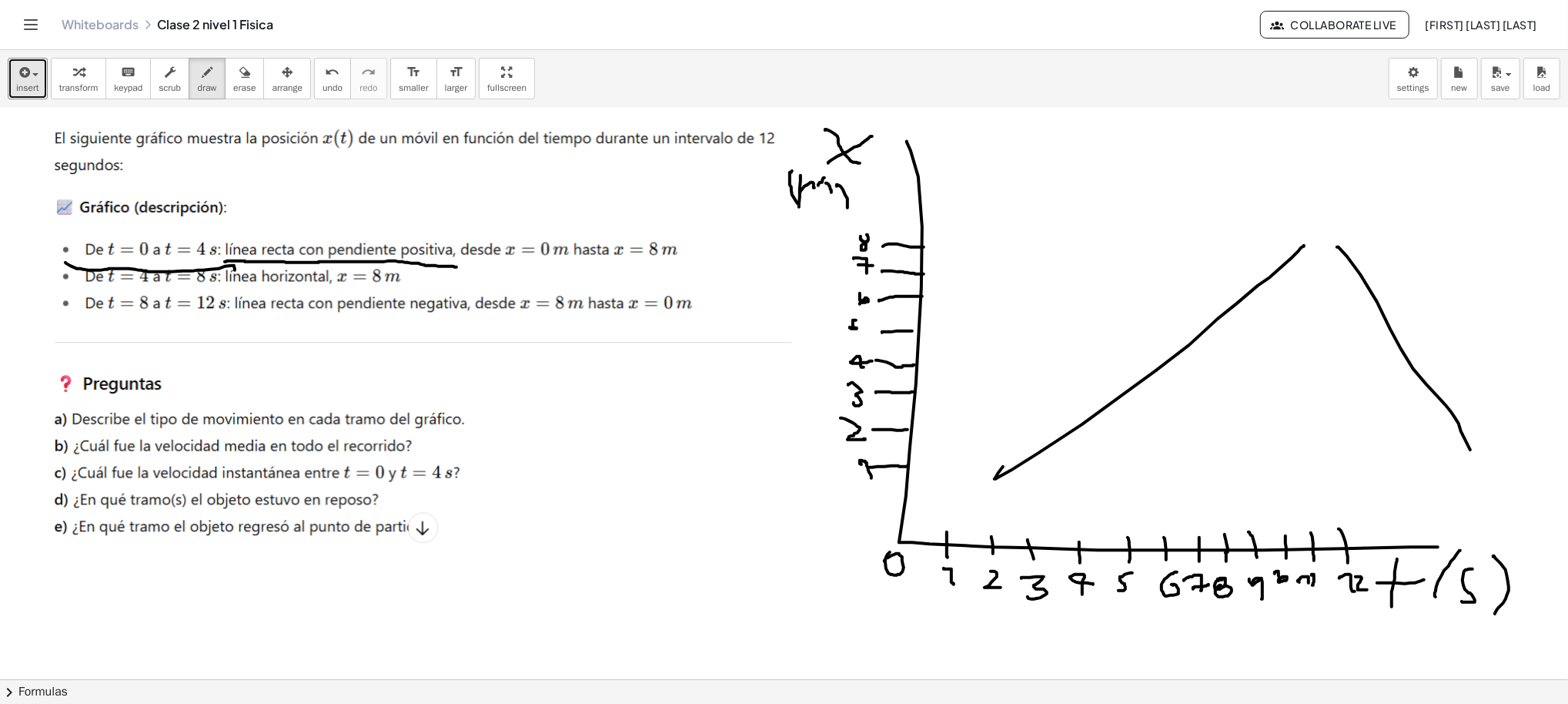 drag, startPoint x: 1322, startPoint y: 246, endPoint x: 1450, endPoint y: 441, distance: 233.25737 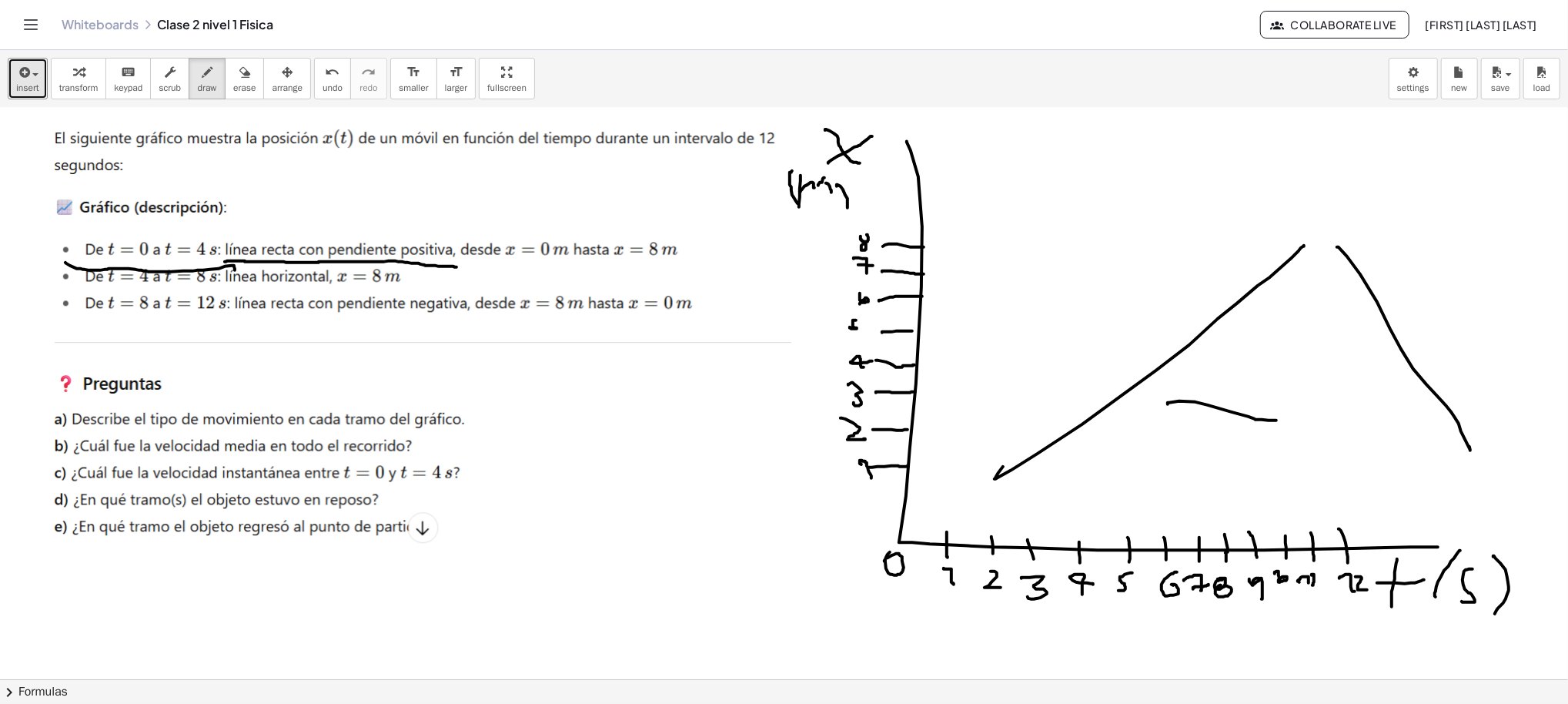 drag, startPoint x: 1152, startPoint y: 404, endPoint x: 1261, endPoint y: 421, distance: 110.318 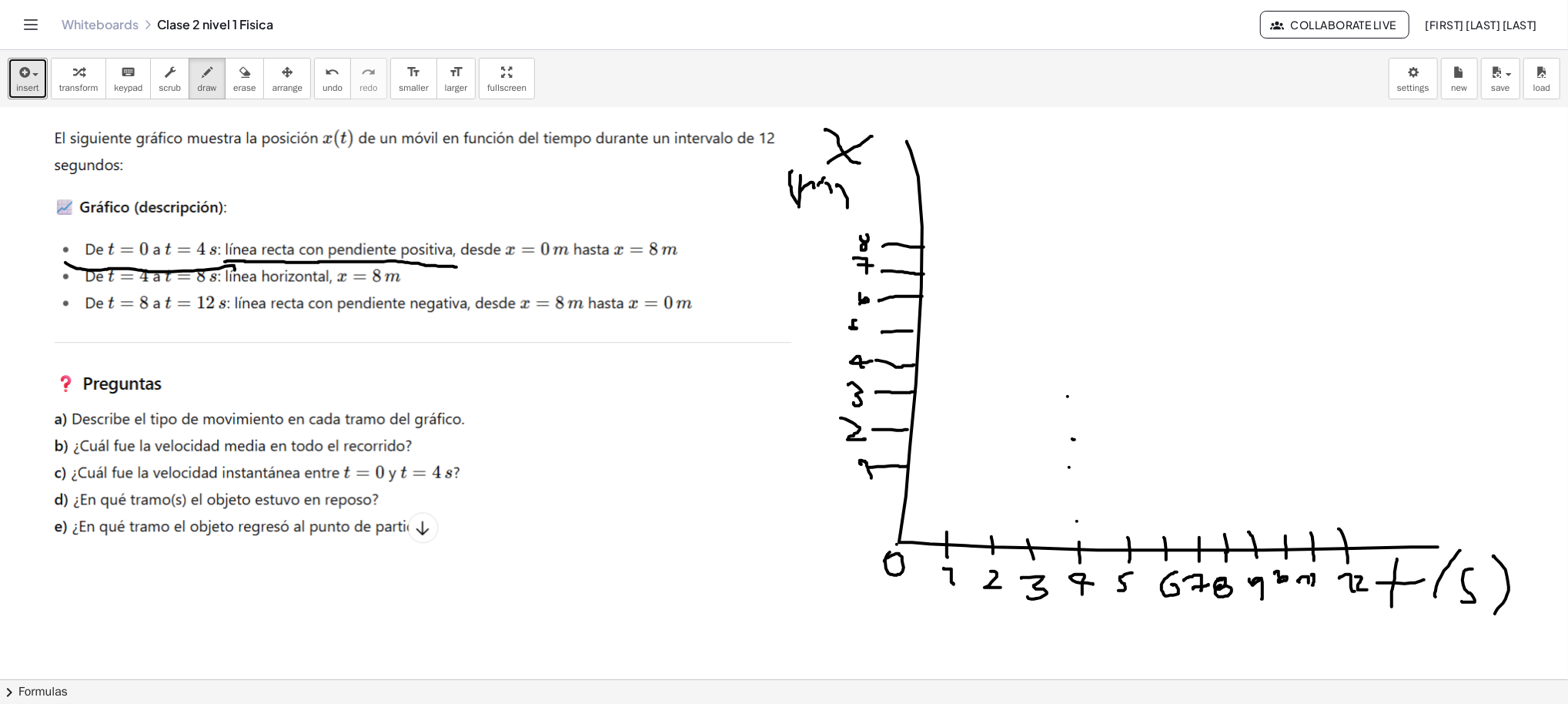 drag, startPoint x: 1052, startPoint y: 396, endPoint x: 1059, endPoint y: 374, distance: 23.086793 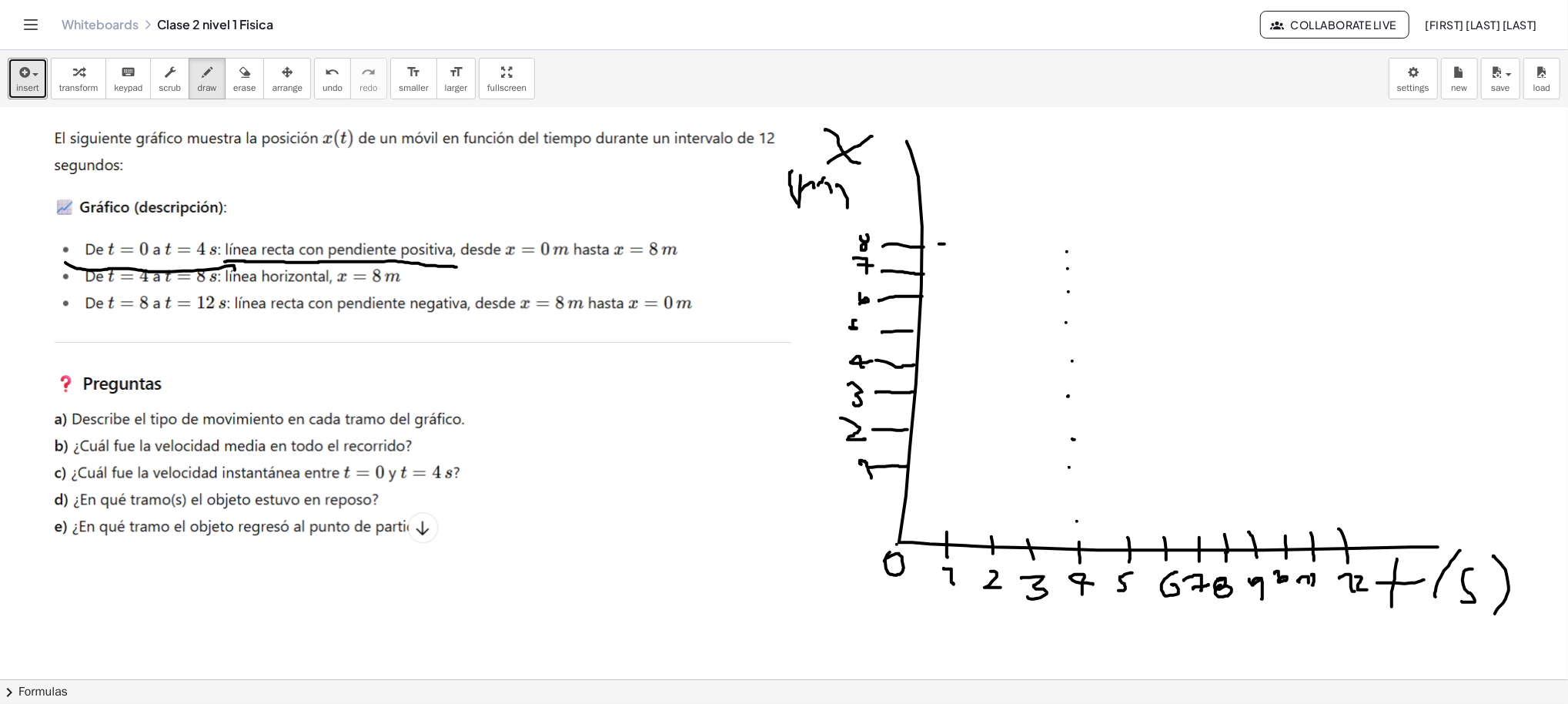 drag, startPoint x: 924, startPoint y: 243, endPoint x: 951, endPoint y: 249, distance: 27.65863 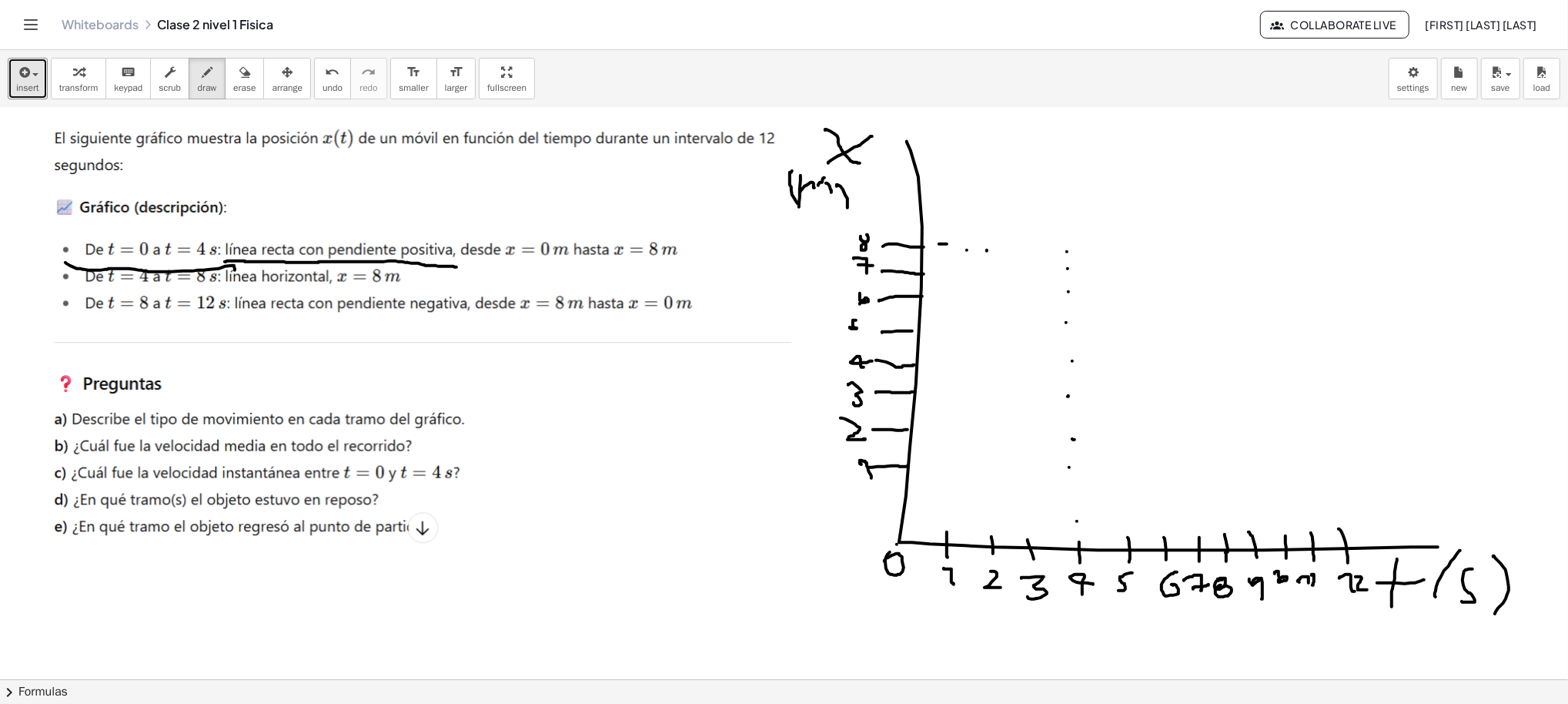 drag, startPoint x: 971, startPoint y: 250, endPoint x: 987, endPoint y: 250, distance: 16 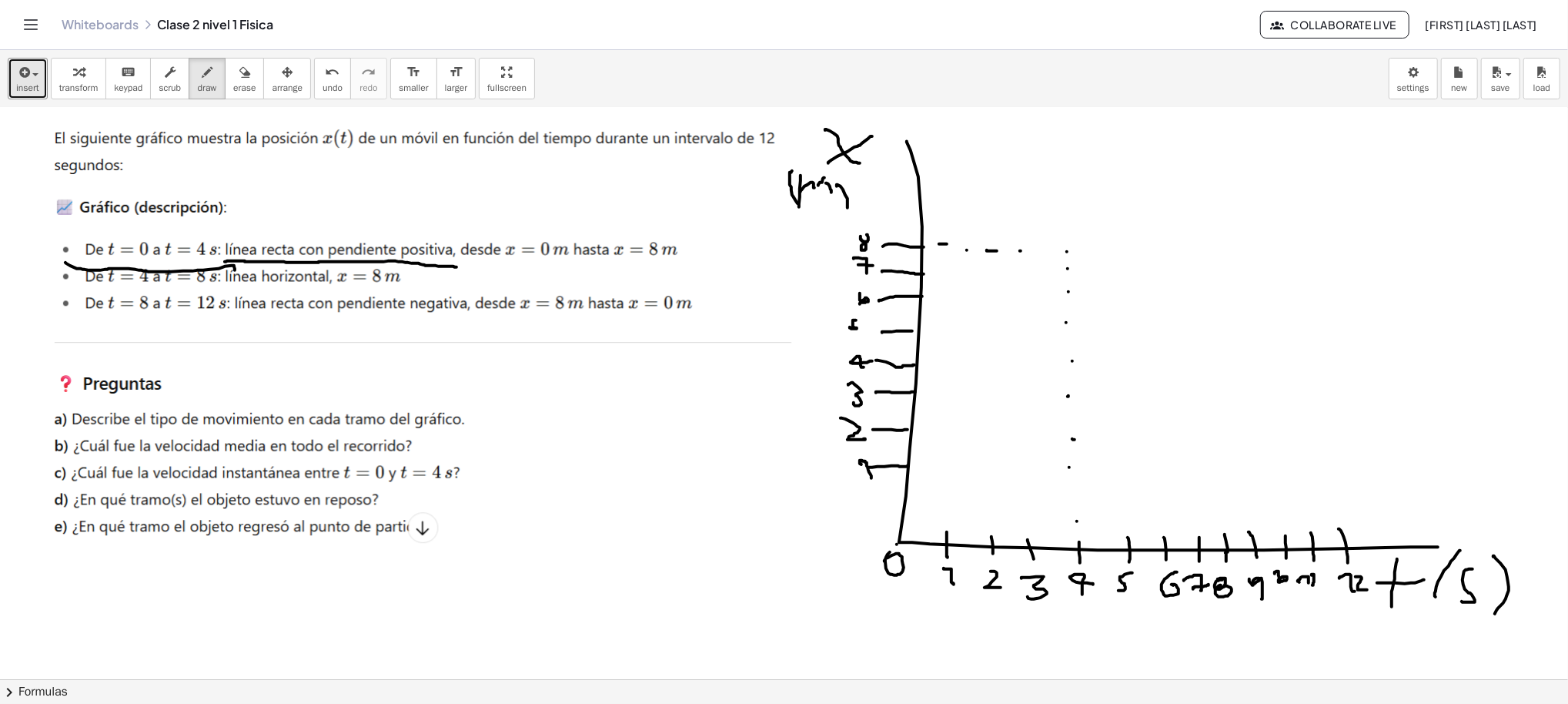 drag, startPoint x: 1005, startPoint y: 250, endPoint x: 1030, endPoint y: 251, distance: 25.01999 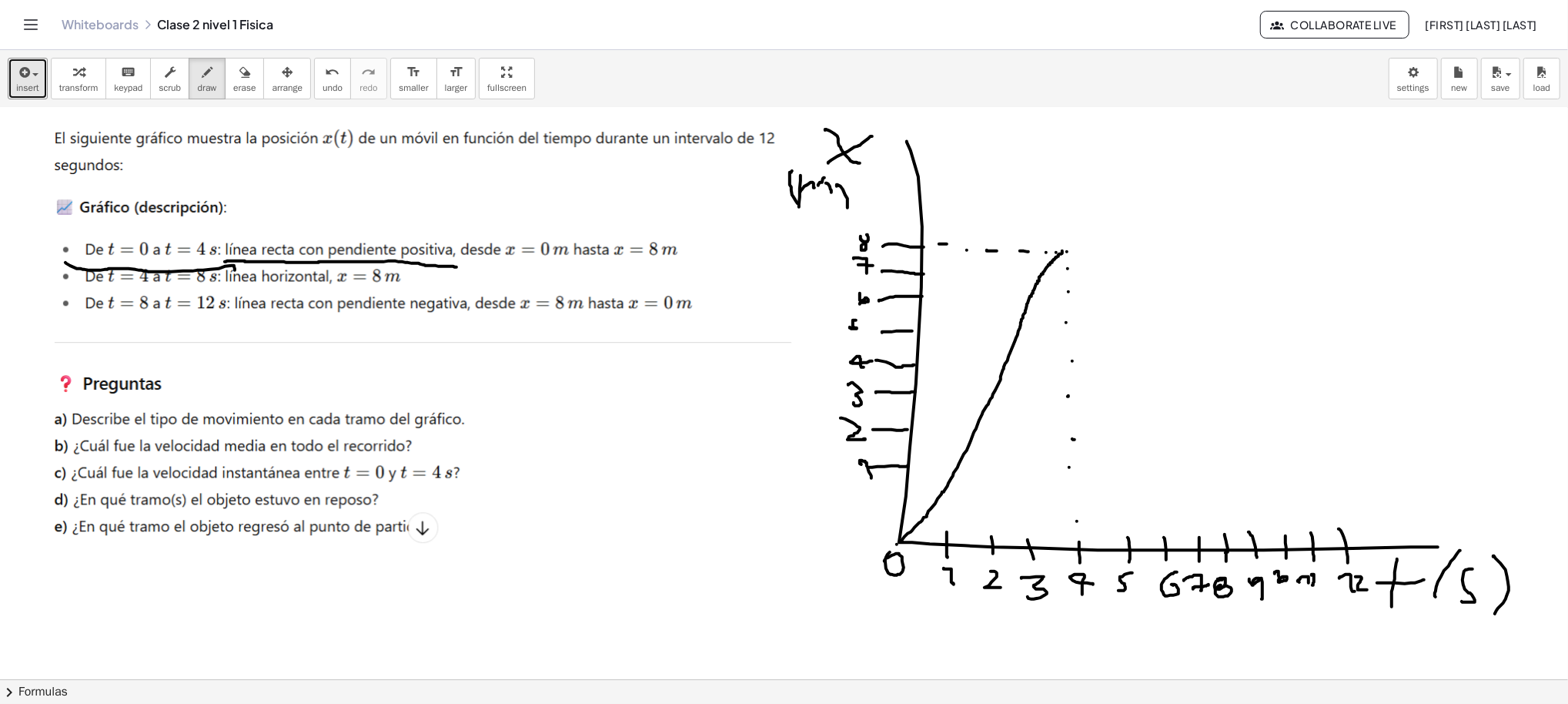 drag, startPoint x: 887, startPoint y: 541, endPoint x: 1047, endPoint y: 250, distance: 332.08583 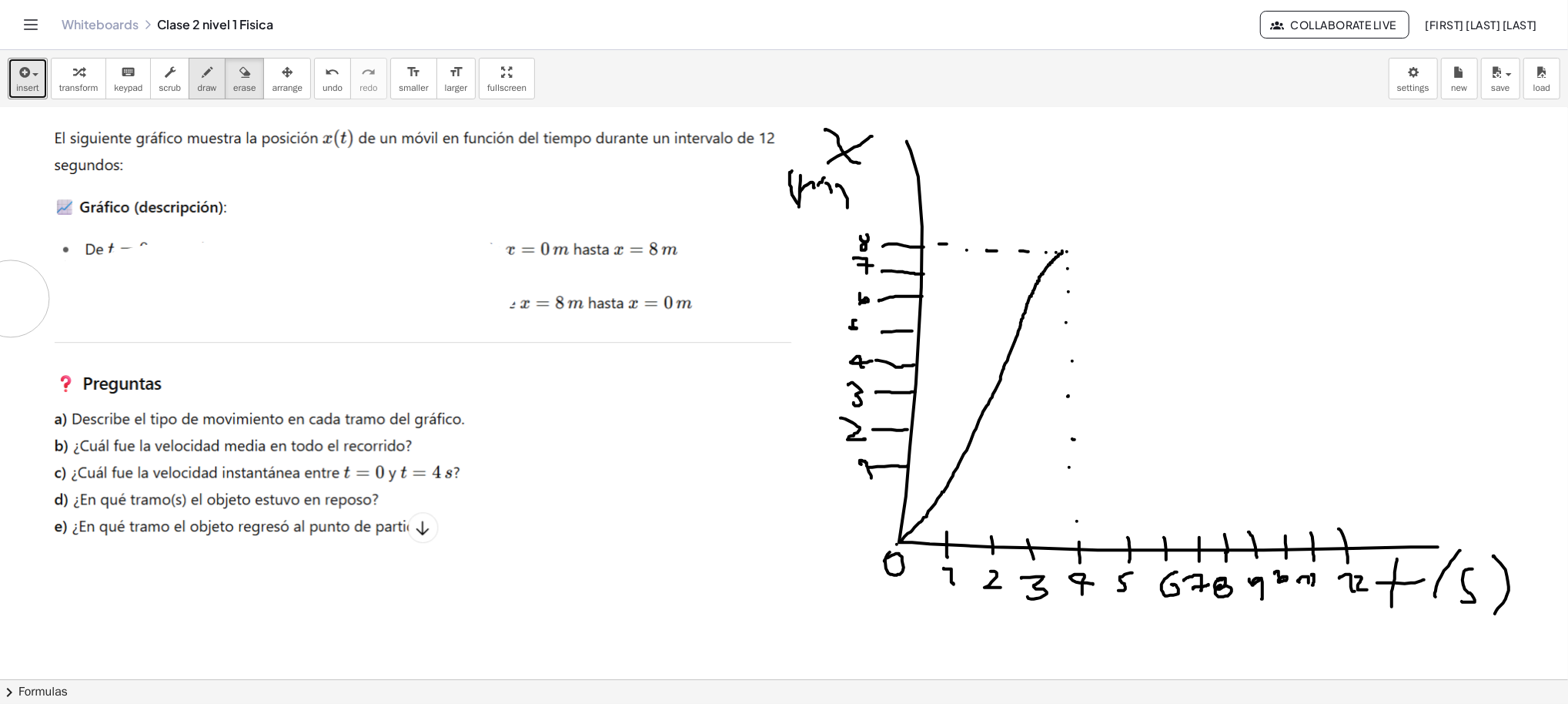 drag, startPoint x: 419, startPoint y: 278, endPoint x: 211, endPoint y: 80, distance: 287.17242 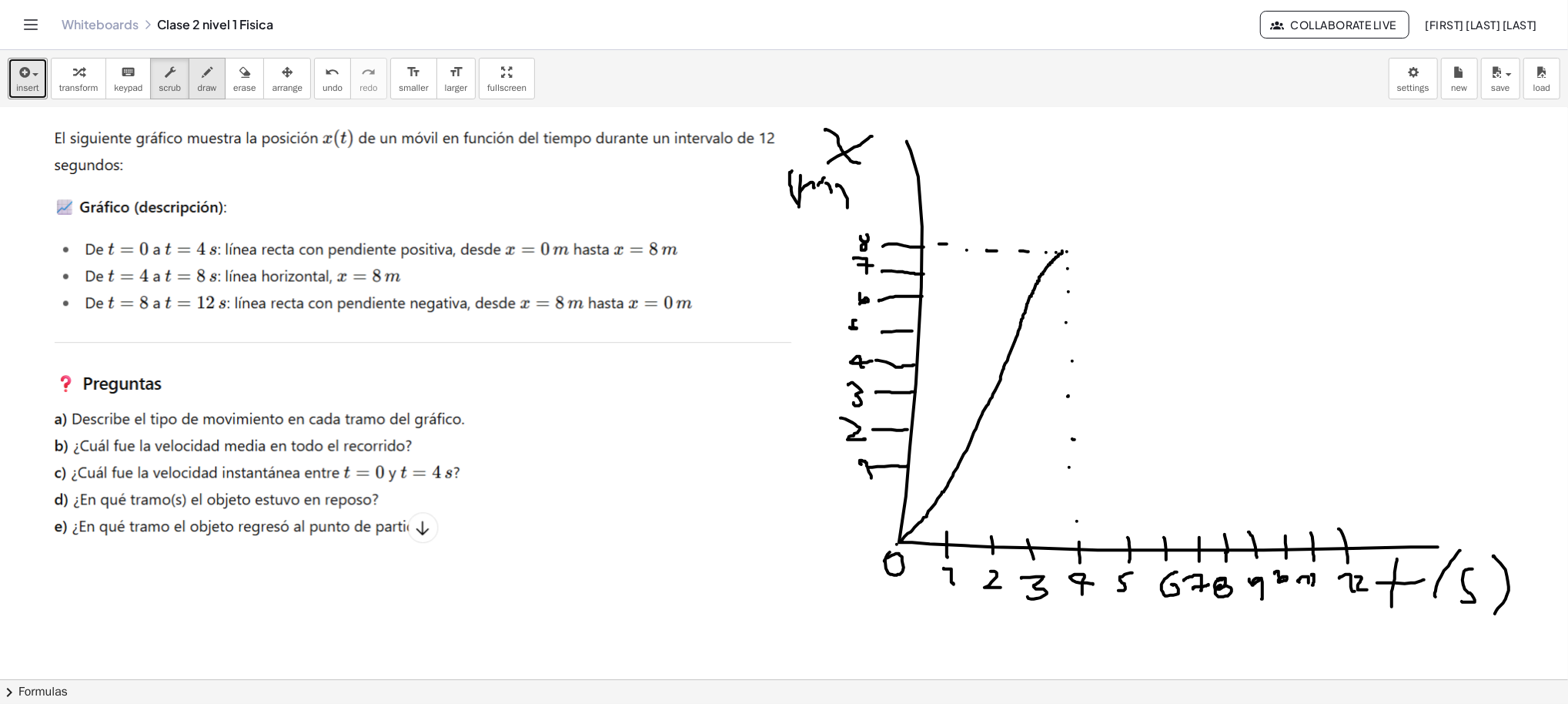 drag, startPoint x: 189, startPoint y: 76, endPoint x: 196, endPoint y: 87, distance: 13.038405 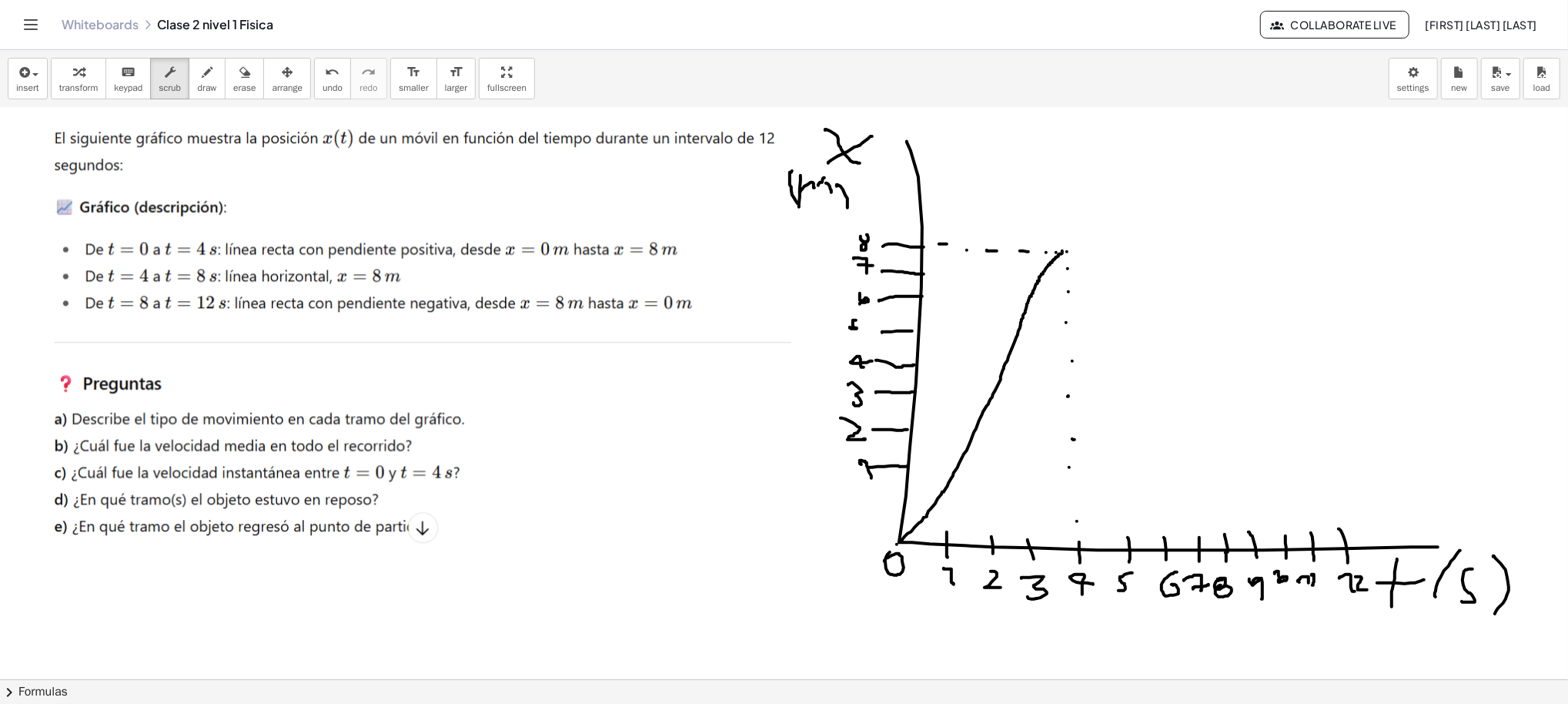 drag, startPoint x: 193, startPoint y: 285, endPoint x: 382, endPoint y: 283, distance: 189.01058 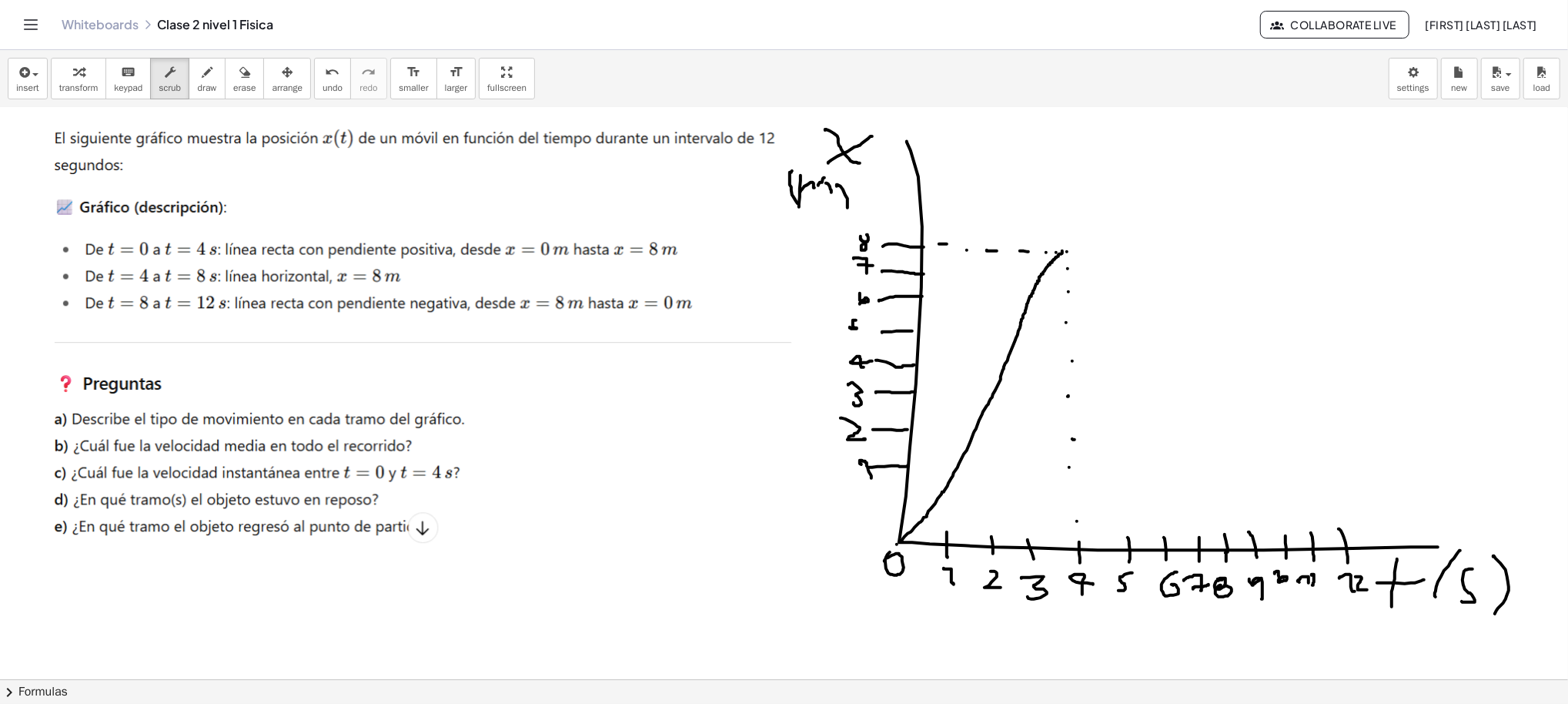 drag, startPoint x: 1211, startPoint y: 498, endPoint x: 1209, endPoint y: 488, distance: 10.198039 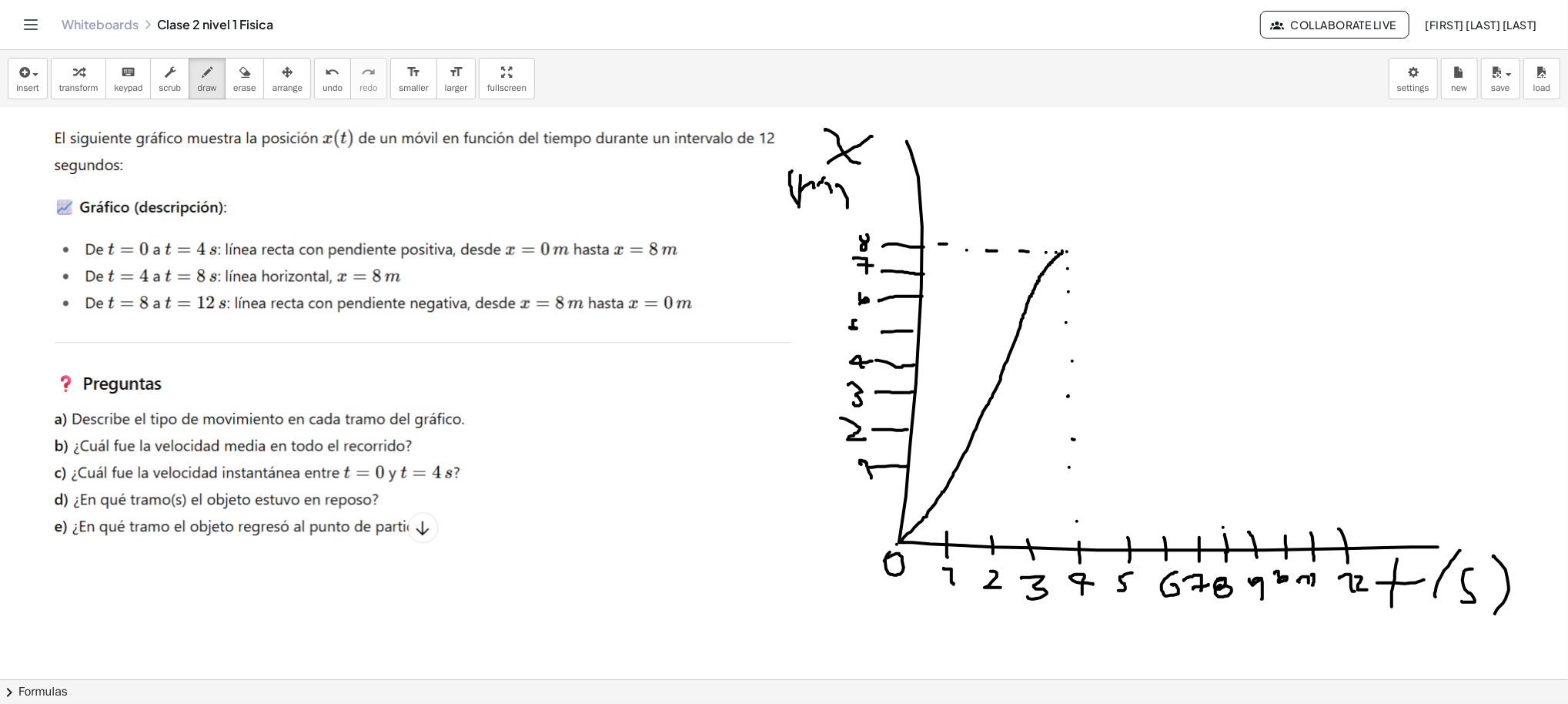 drag, startPoint x: 1207, startPoint y: 508, endPoint x: 1212, endPoint y: 481, distance: 27.45906 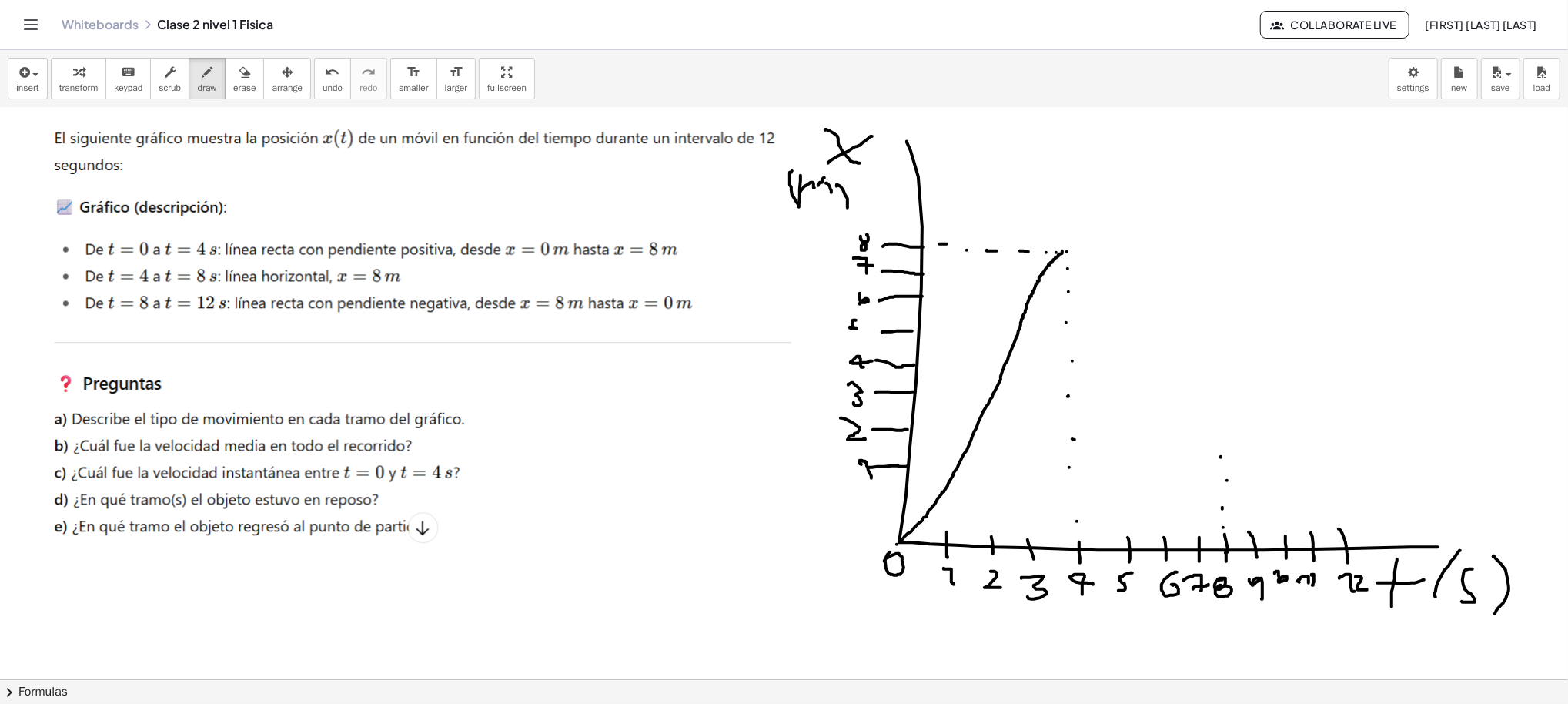 drag, startPoint x: 1201, startPoint y: 431, endPoint x: 1201, endPoint y: 401, distance: 30 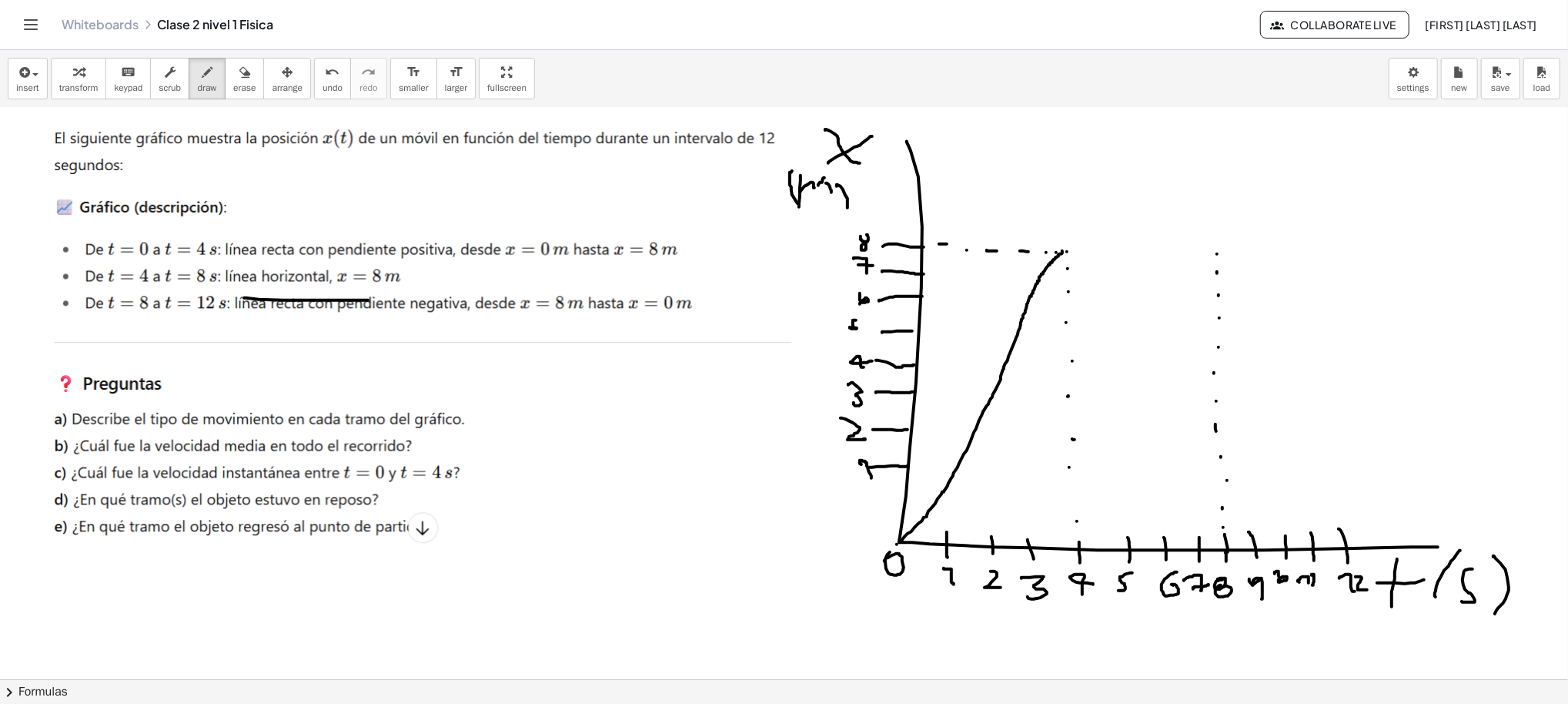 drag, startPoint x: 229, startPoint y: 297, endPoint x: 353, endPoint y: 300, distance: 124.03629 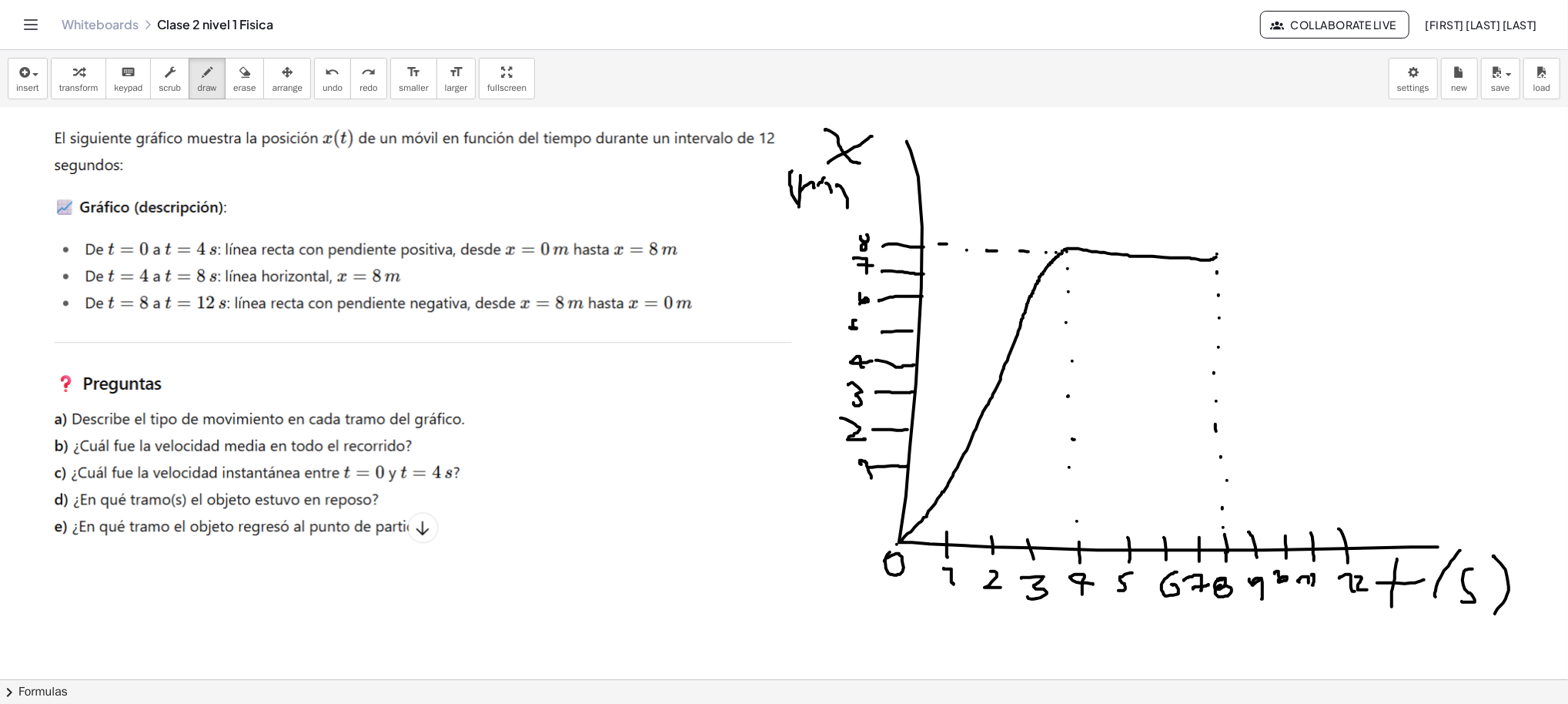 drag, startPoint x: 1049, startPoint y: 250, endPoint x: 1204, endPoint y: 256, distance: 155.11609 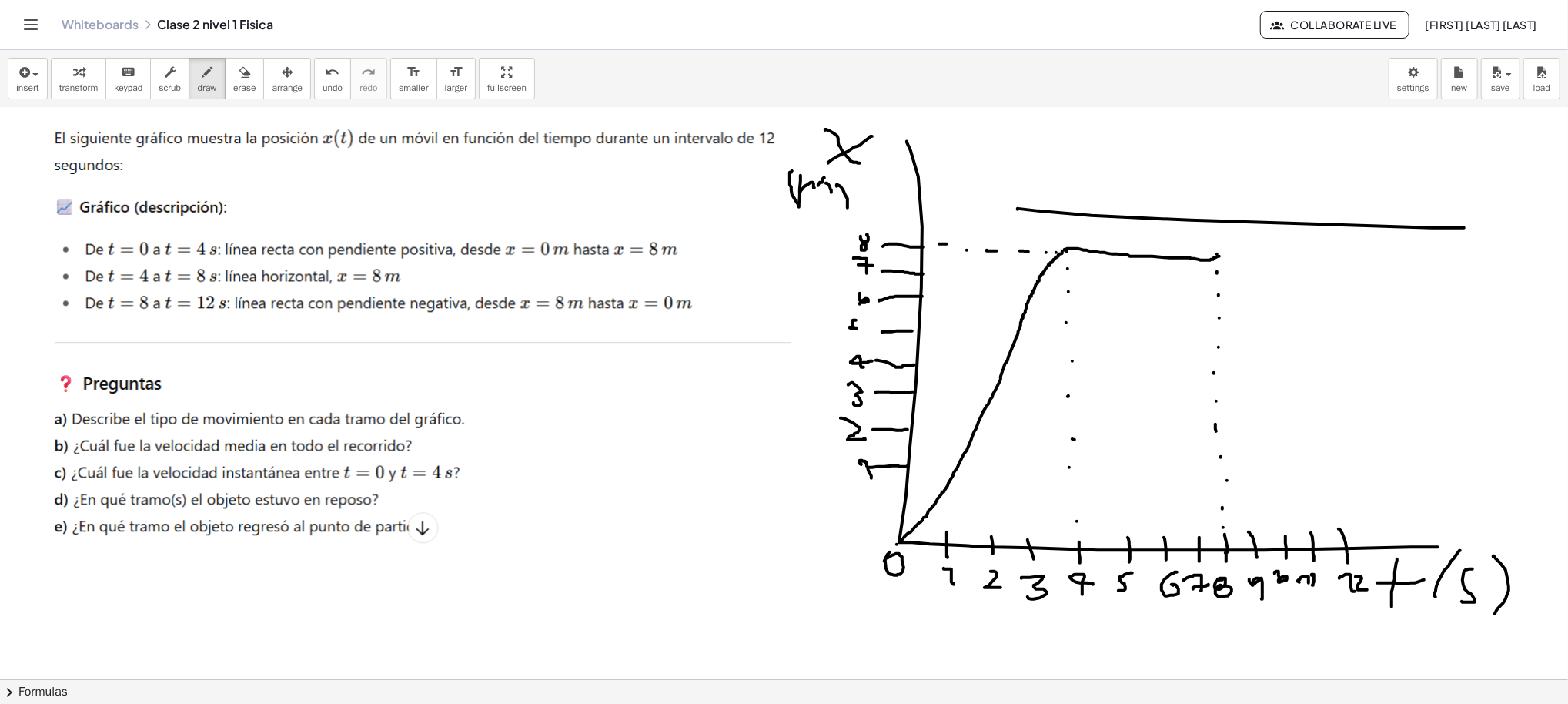 drag, startPoint x: 1002, startPoint y: 209, endPoint x: 1138, endPoint y: 216, distance: 136.18003 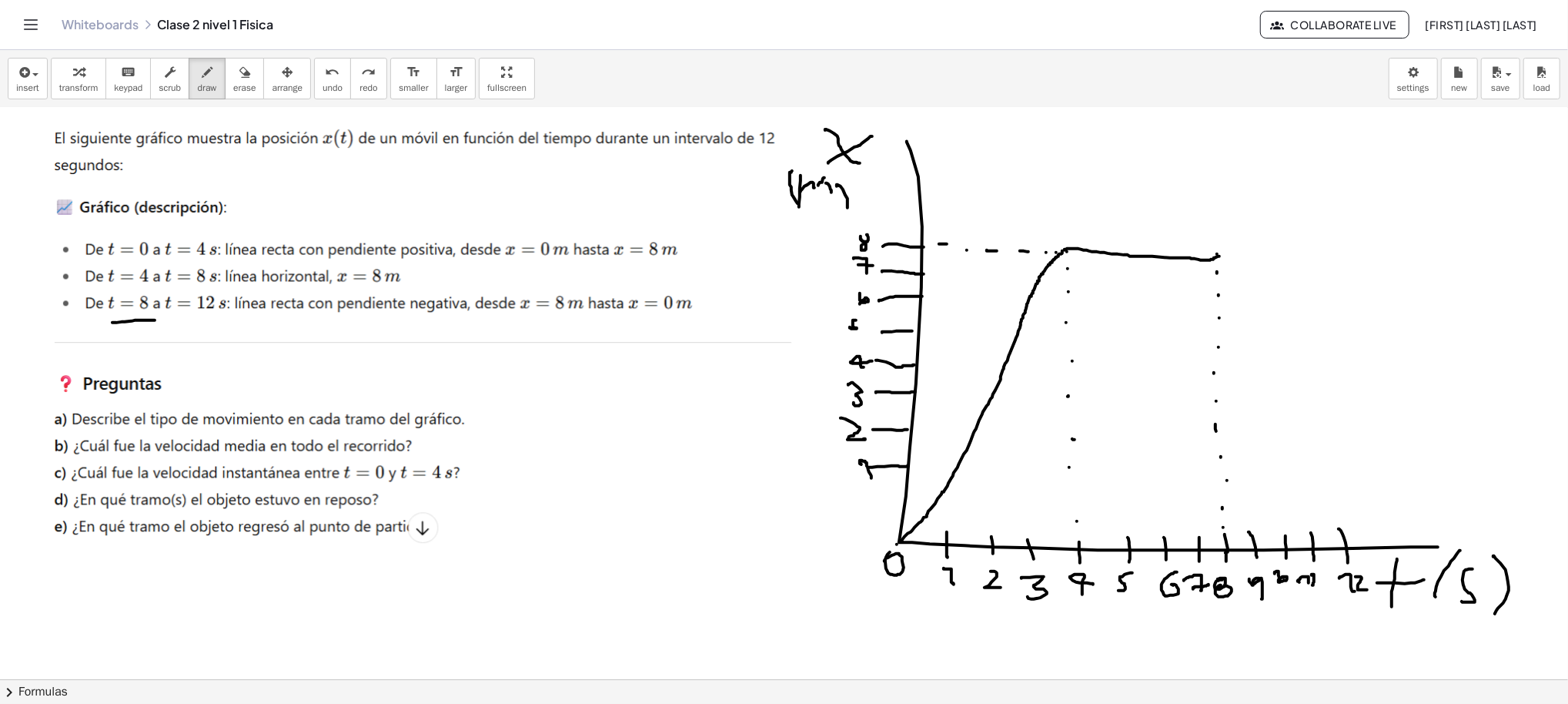drag, startPoint x: 109, startPoint y: 321, endPoint x: 139, endPoint y: 320, distance: 30.016662 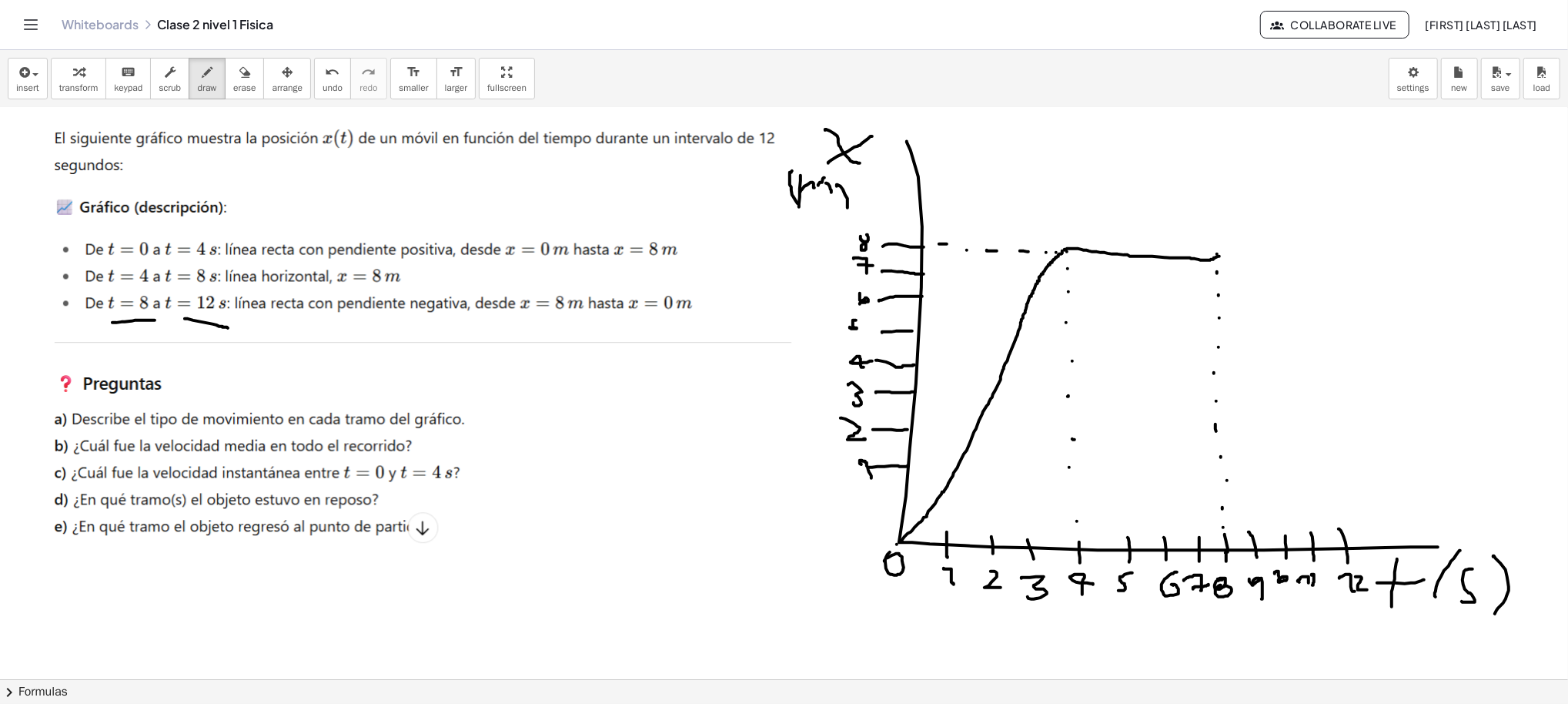 drag, startPoint x: 169, startPoint y: 318, endPoint x: 212, endPoint y: 327, distance: 43.931765 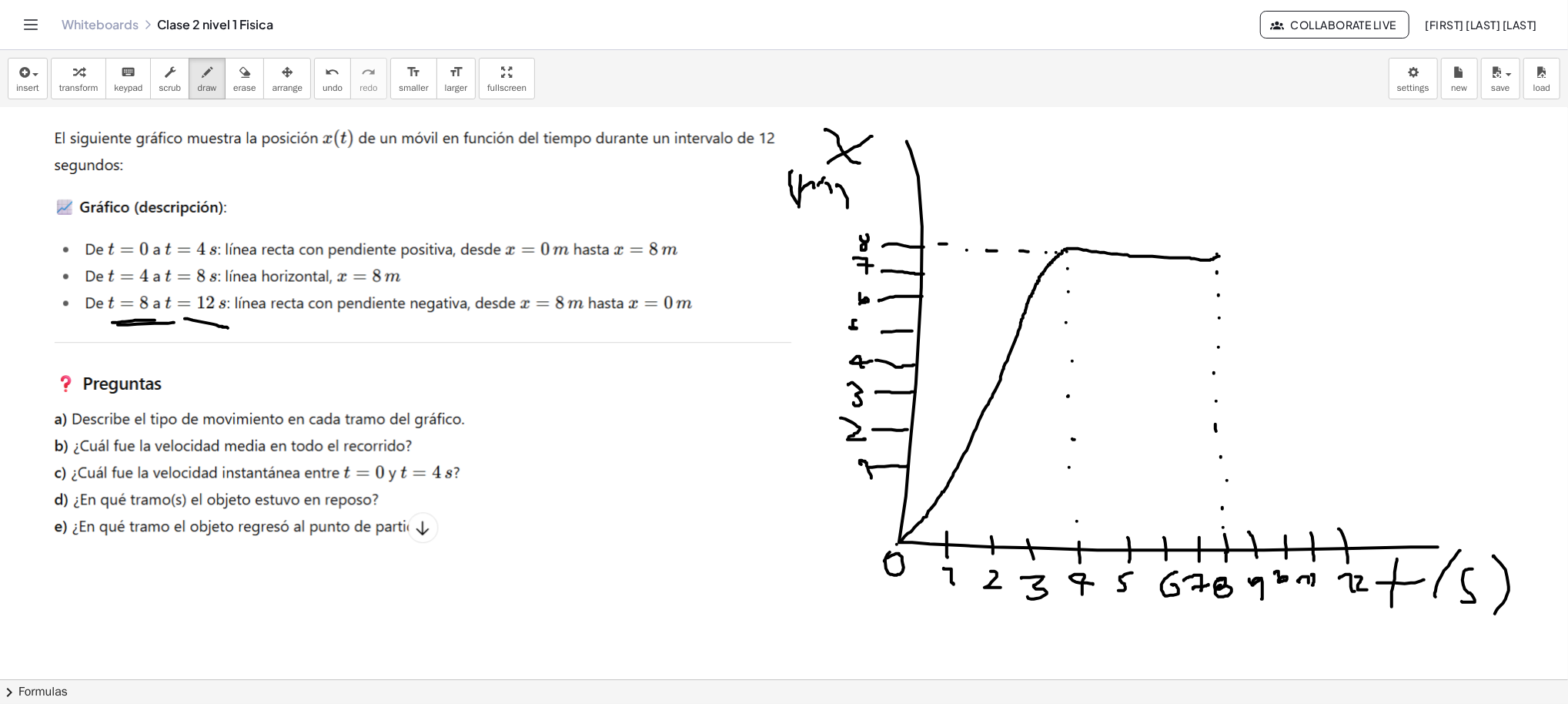 drag, startPoint x: 102, startPoint y: 324, endPoint x: 159, endPoint y: 322, distance: 57.035077 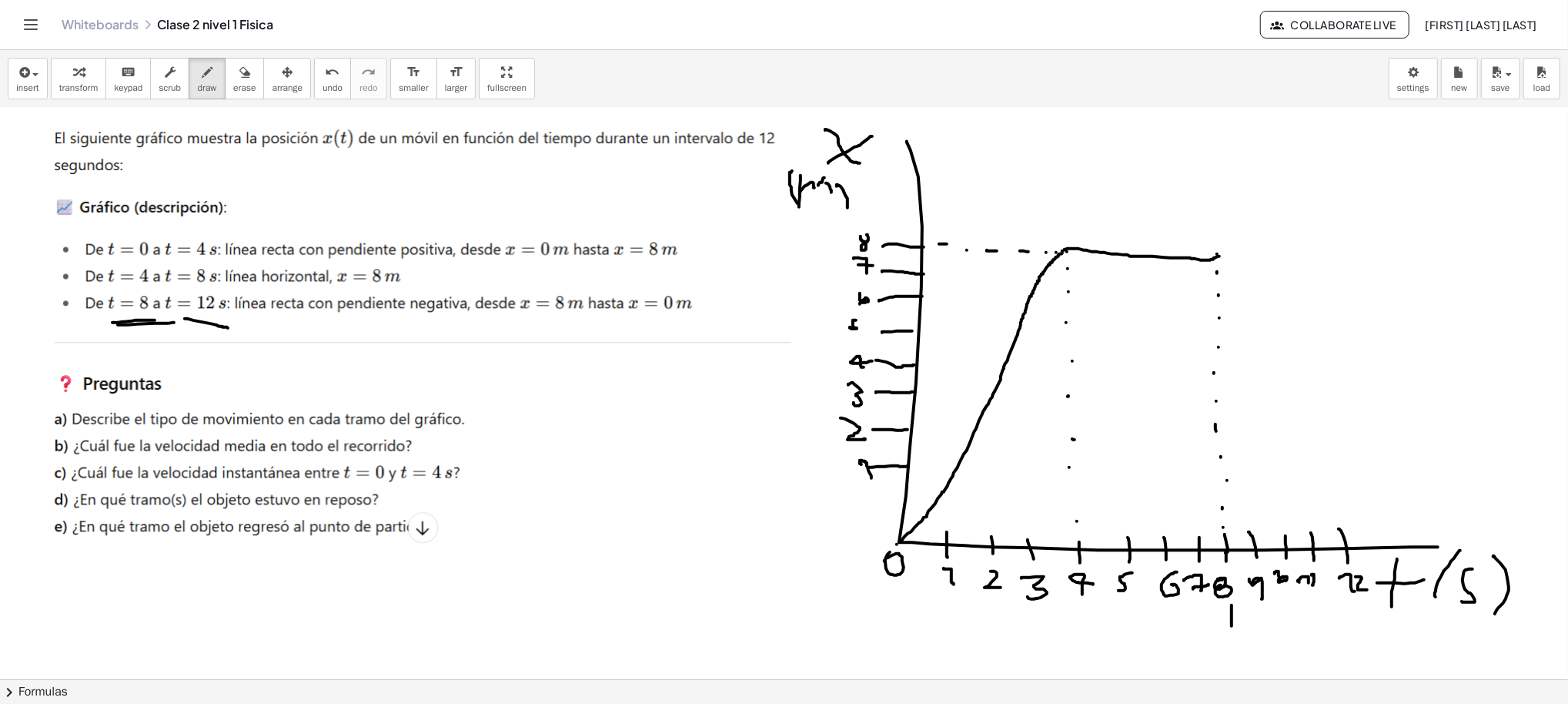drag, startPoint x: 1216, startPoint y: 625, endPoint x: 1216, endPoint y: 605, distance: 20 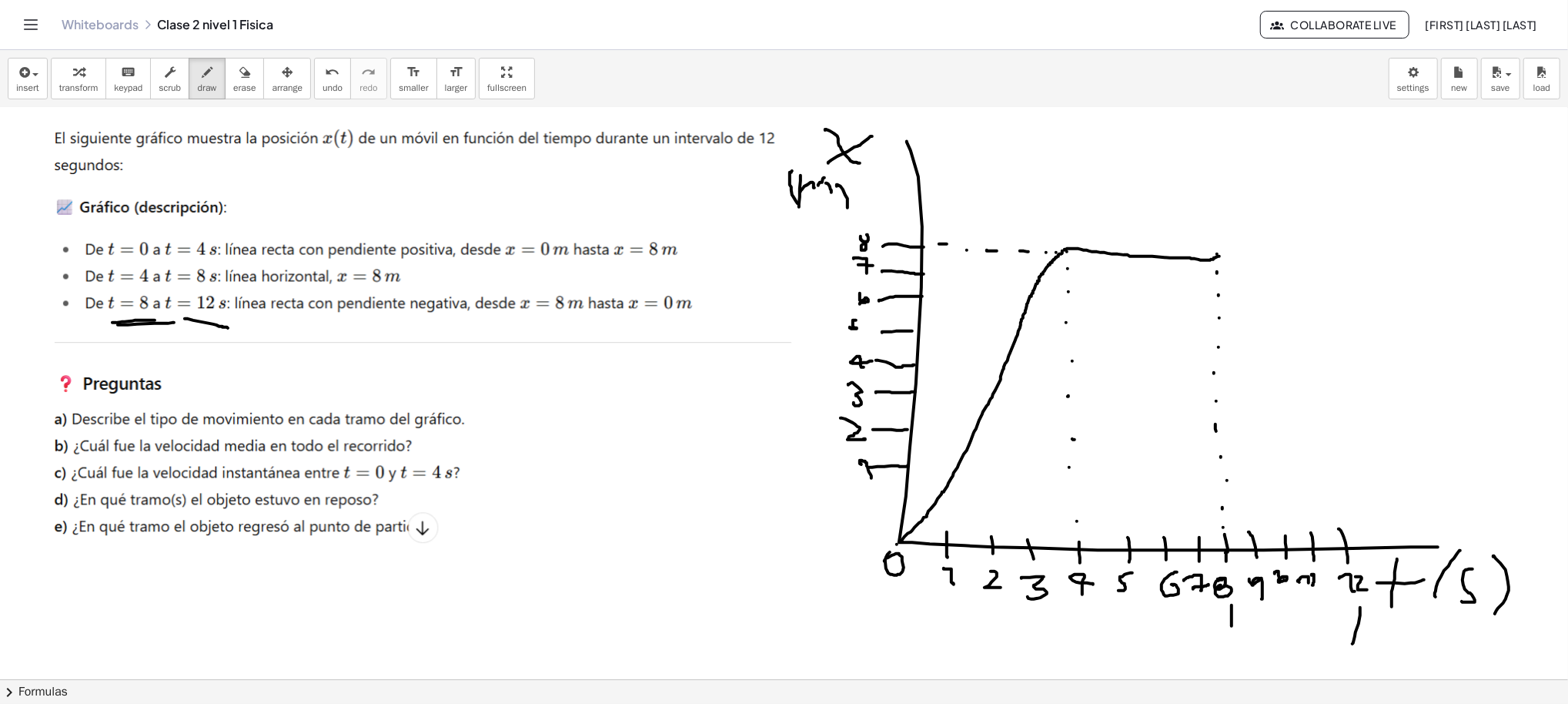 drag, startPoint x: 1345, startPoint y: 607, endPoint x: 1337, endPoint y: 643, distance: 36.878178 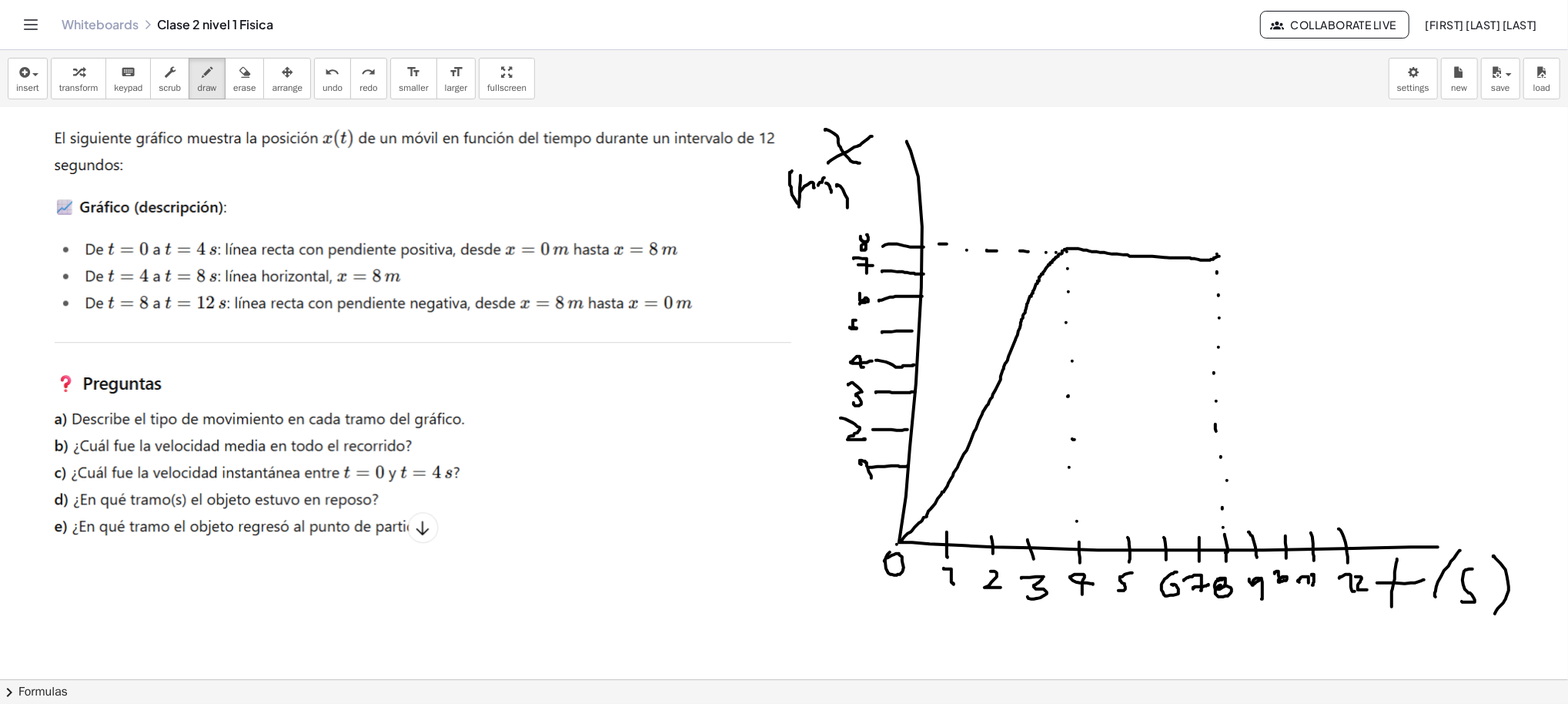 drag, startPoint x: 373, startPoint y: 96, endPoint x: 376, endPoint y: 120, distance: 24.18677 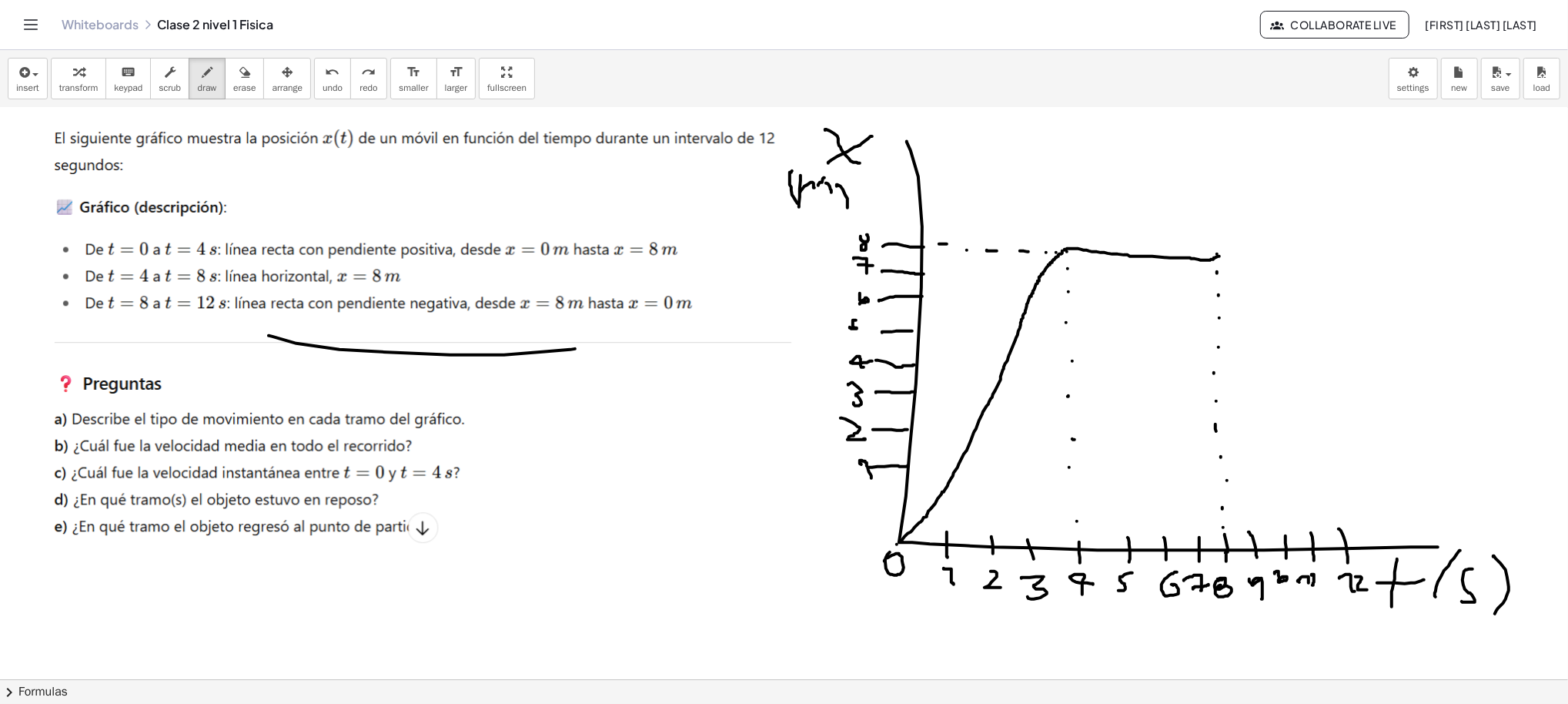 drag, startPoint x: 253, startPoint y: 335, endPoint x: 560, endPoint y: 348, distance: 307.2751 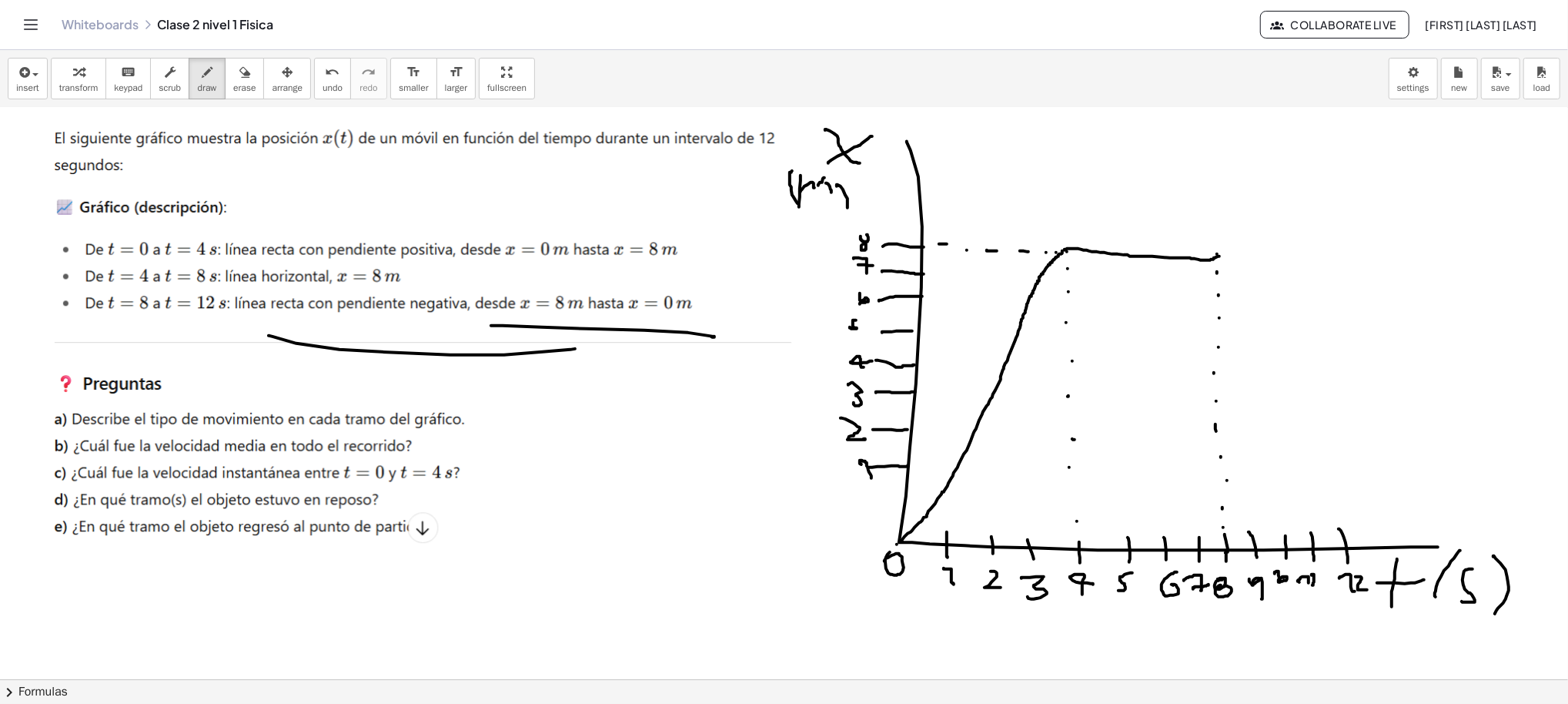 drag, startPoint x: 476, startPoint y: 326, endPoint x: 696, endPoint y: 336, distance: 220.22716 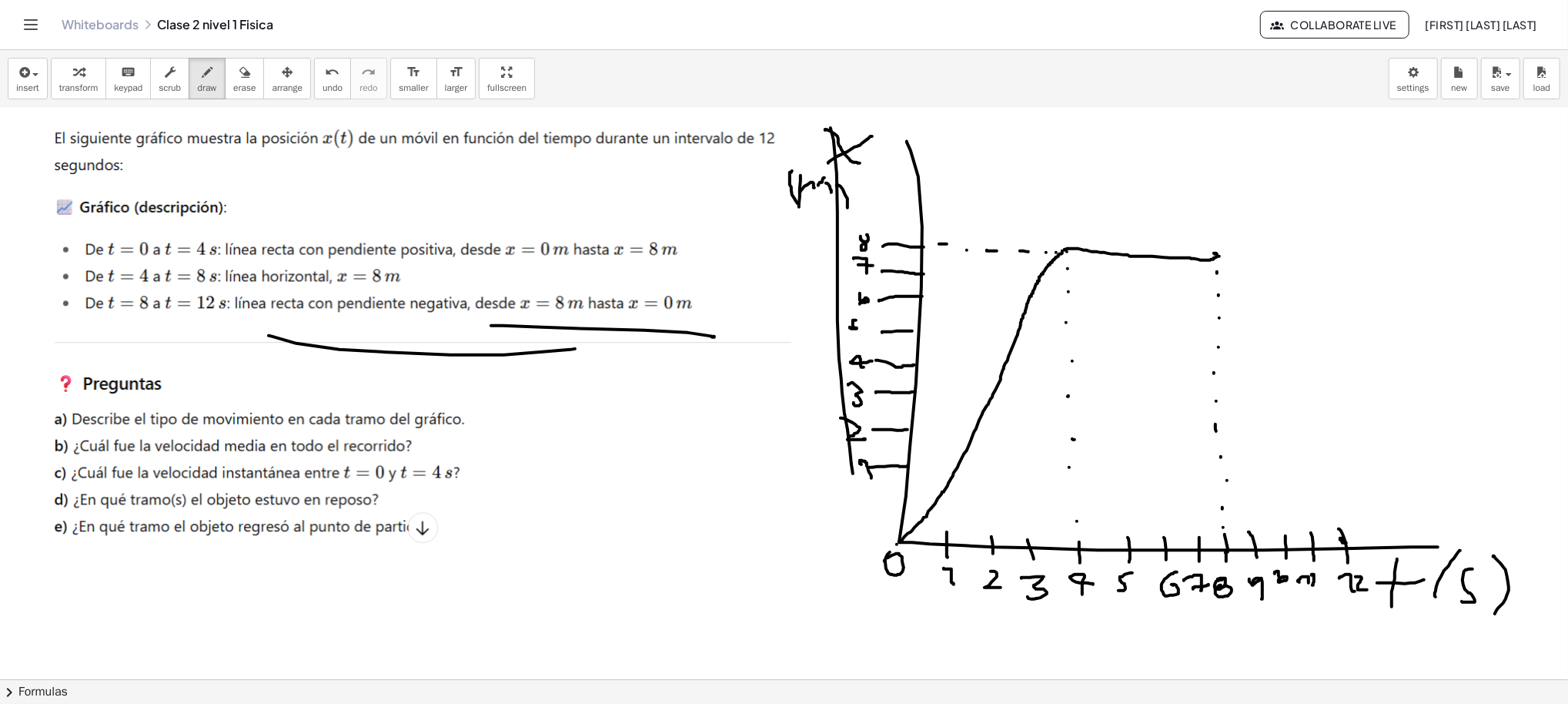 drag, startPoint x: 815, startPoint y: 127, endPoint x: 1048, endPoint y: 602, distance: 529.069 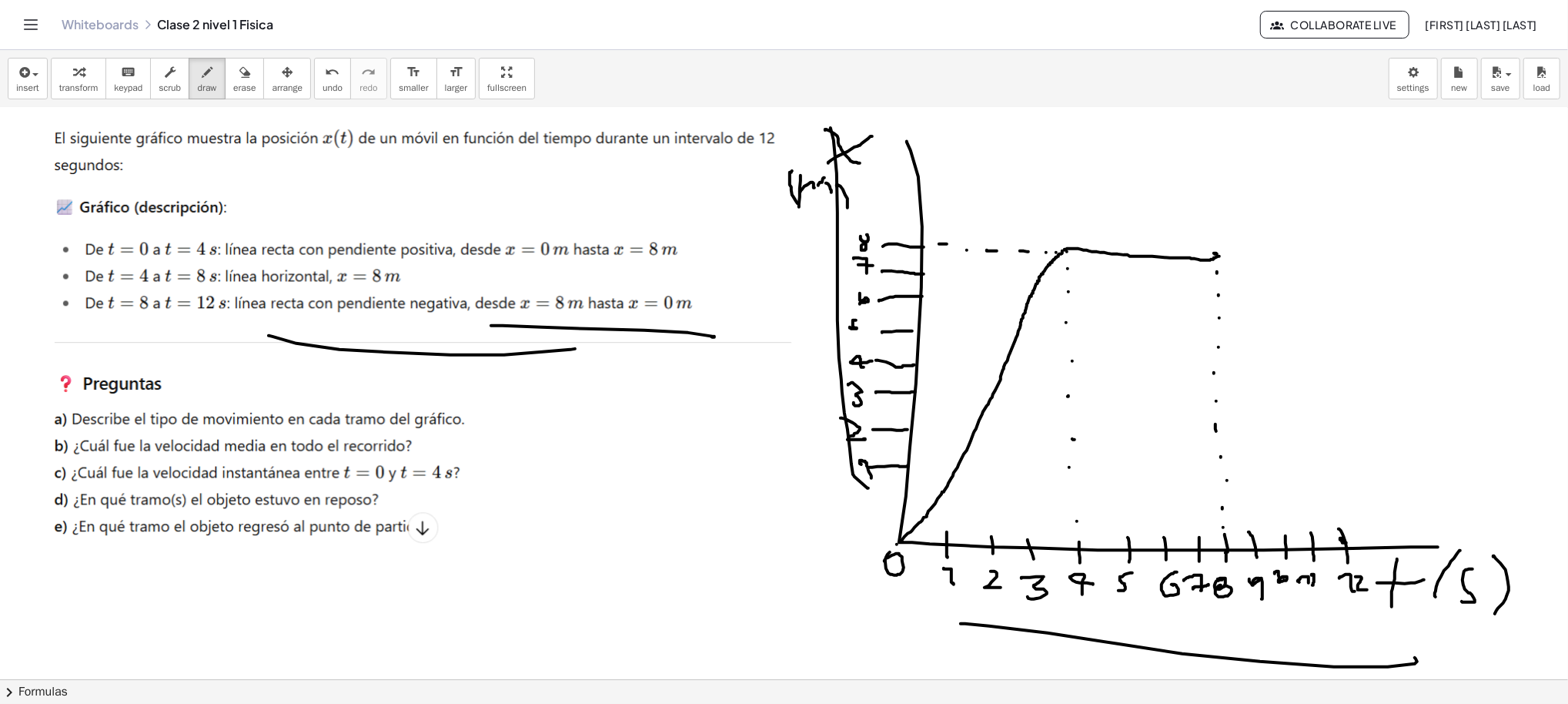 drag, startPoint x: 974, startPoint y: 625, endPoint x: 1240, endPoint y: 565, distance: 272.68297 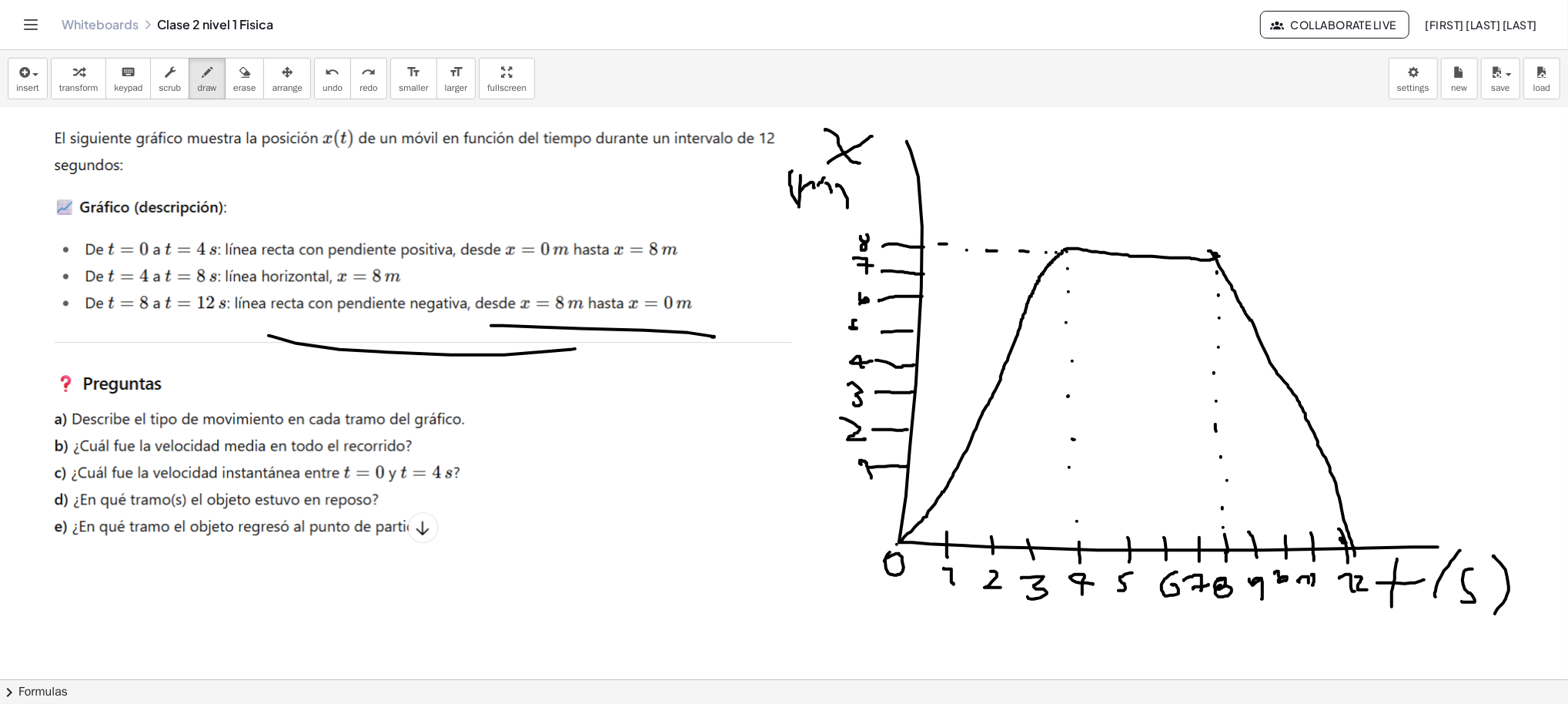 drag, startPoint x: 1193, startPoint y: 250, endPoint x: 1339, endPoint y: 555, distance: 338.14346 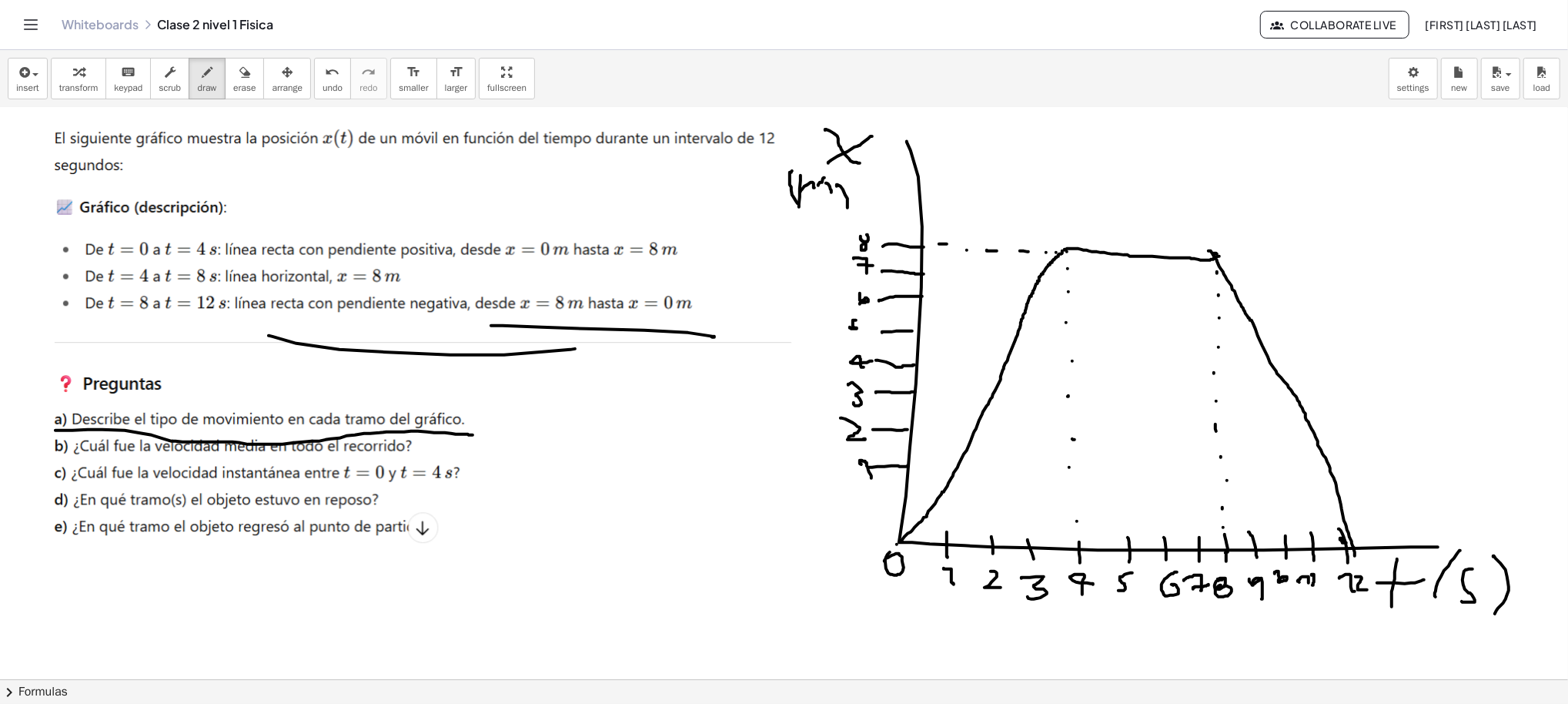 drag, startPoint x: 40, startPoint y: 430, endPoint x: 457, endPoint y: 434, distance: 417.0192 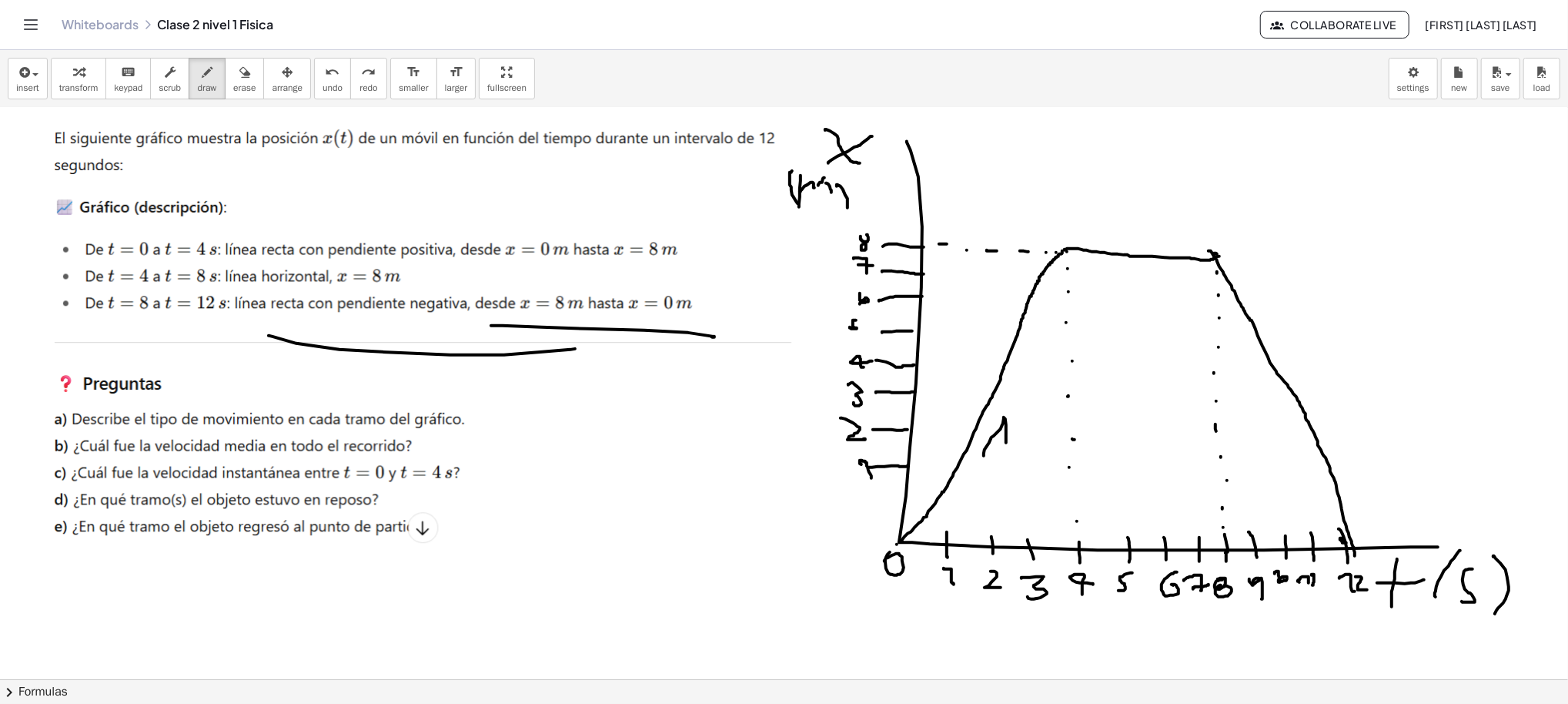 drag, startPoint x: 968, startPoint y: 453, endPoint x: 988, endPoint y: 453, distance: 20 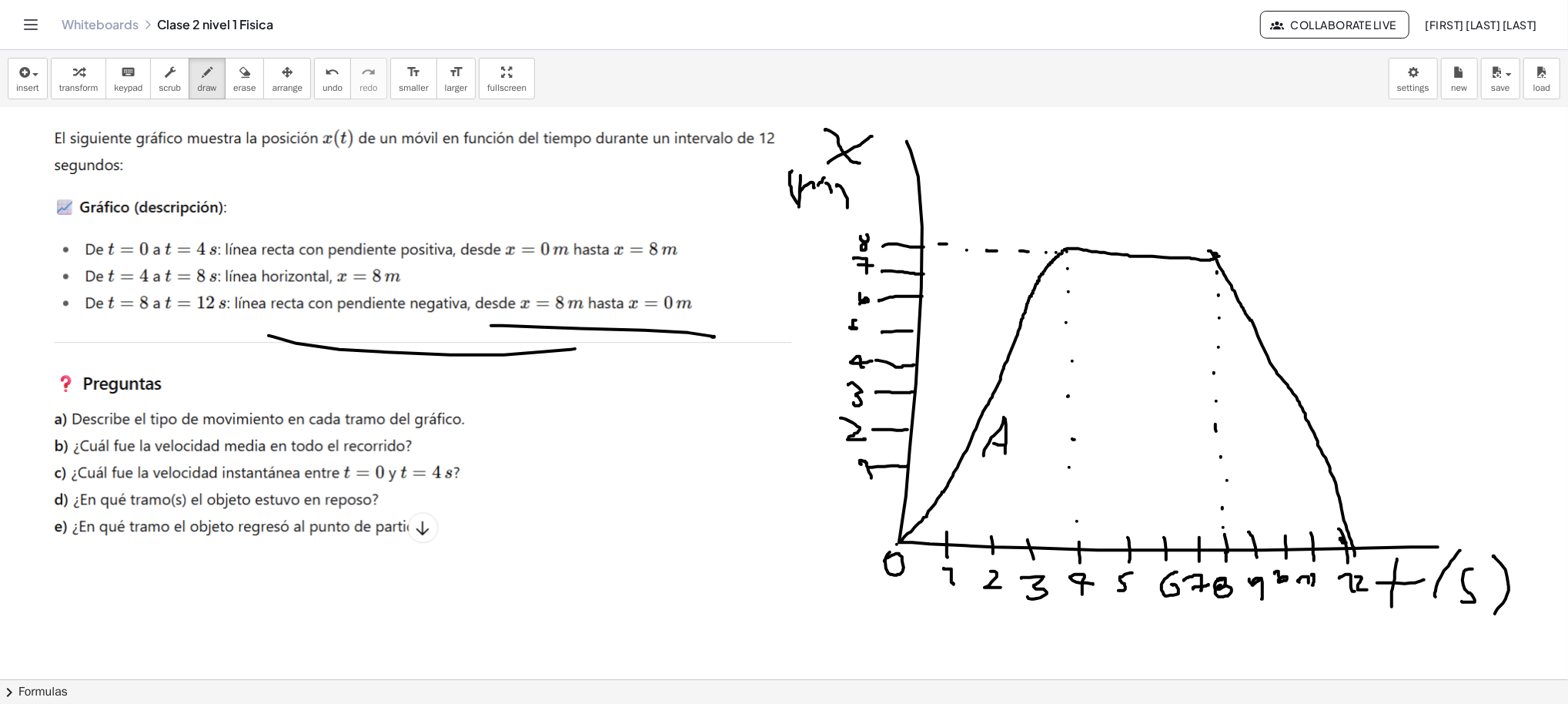 drag, startPoint x: 978, startPoint y: 443, endPoint x: 988, endPoint y: 444, distance: 10.049876 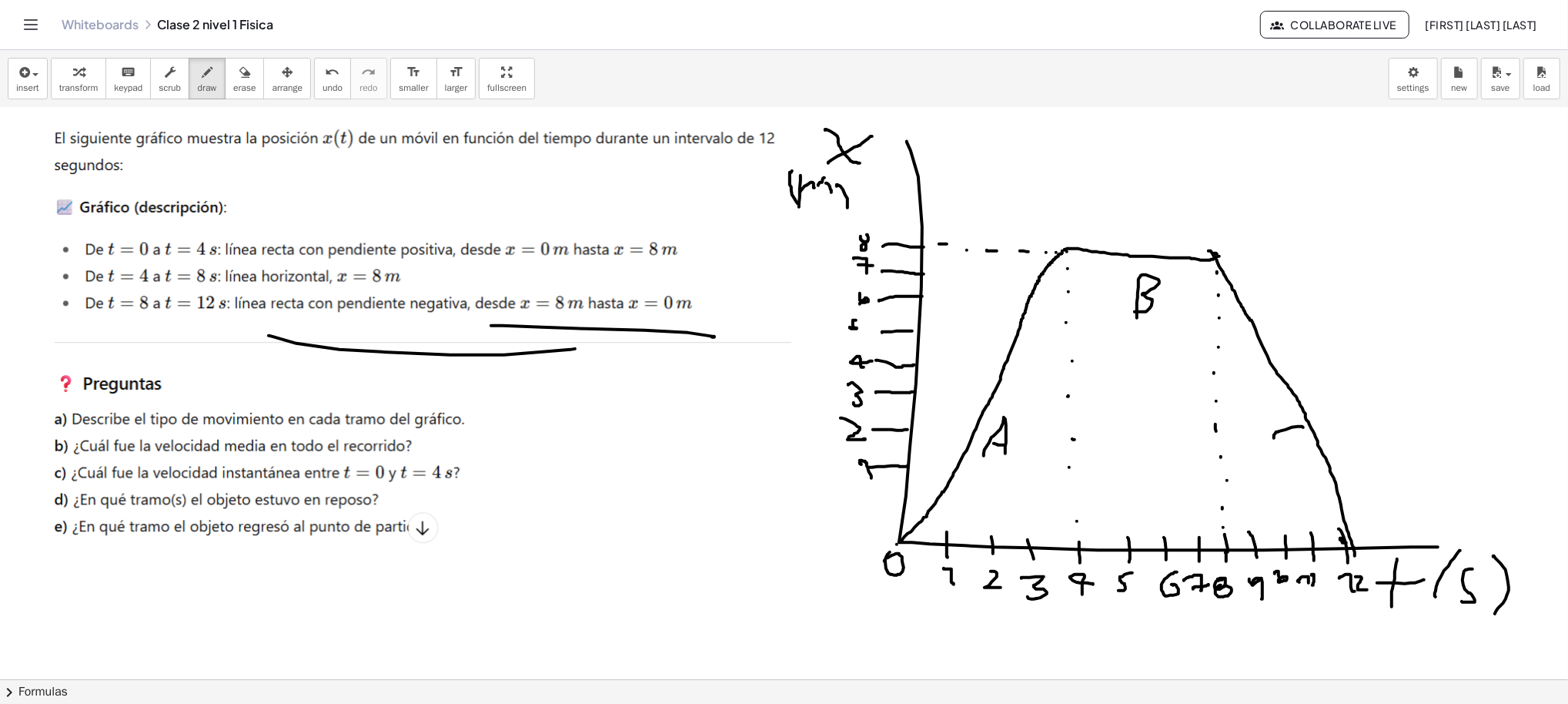 drag, startPoint x: 1288, startPoint y: 427, endPoint x: 1275, endPoint y: 456, distance: 31.780497 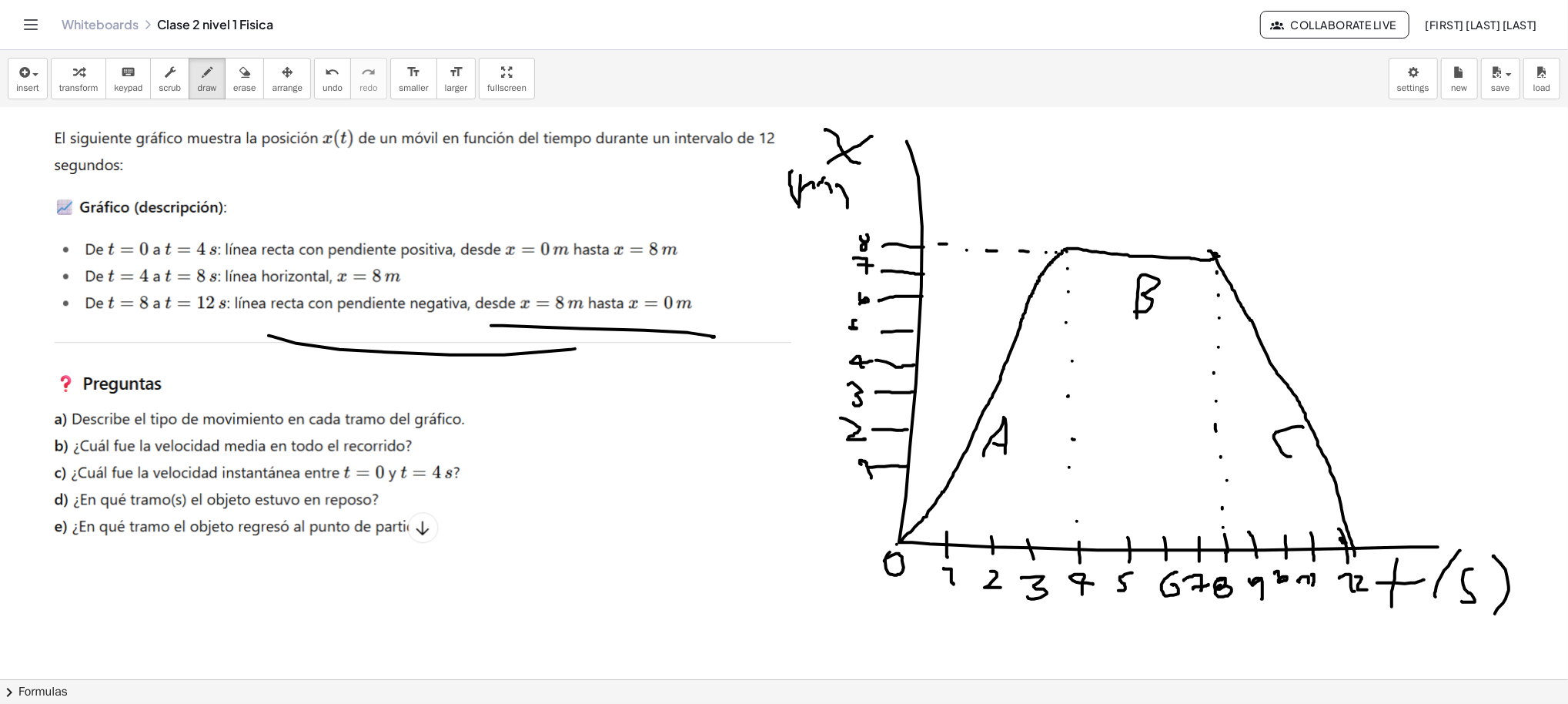 scroll, scrollTop: 3781, scrollLeft: 23, axis: both 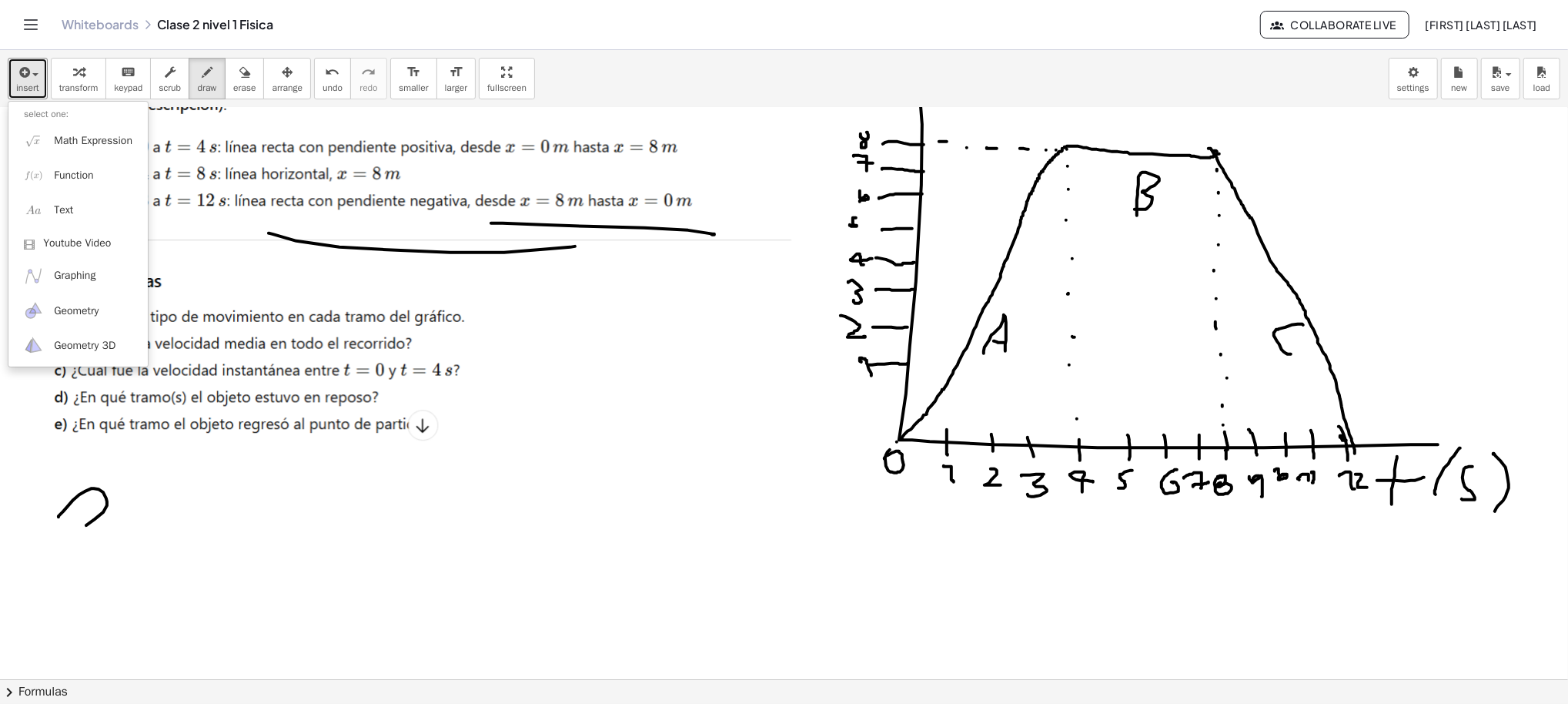 drag, startPoint x: 43, startPoint y: 515, endPoint x: 50, endPoint y: 502, distance: 14.764823 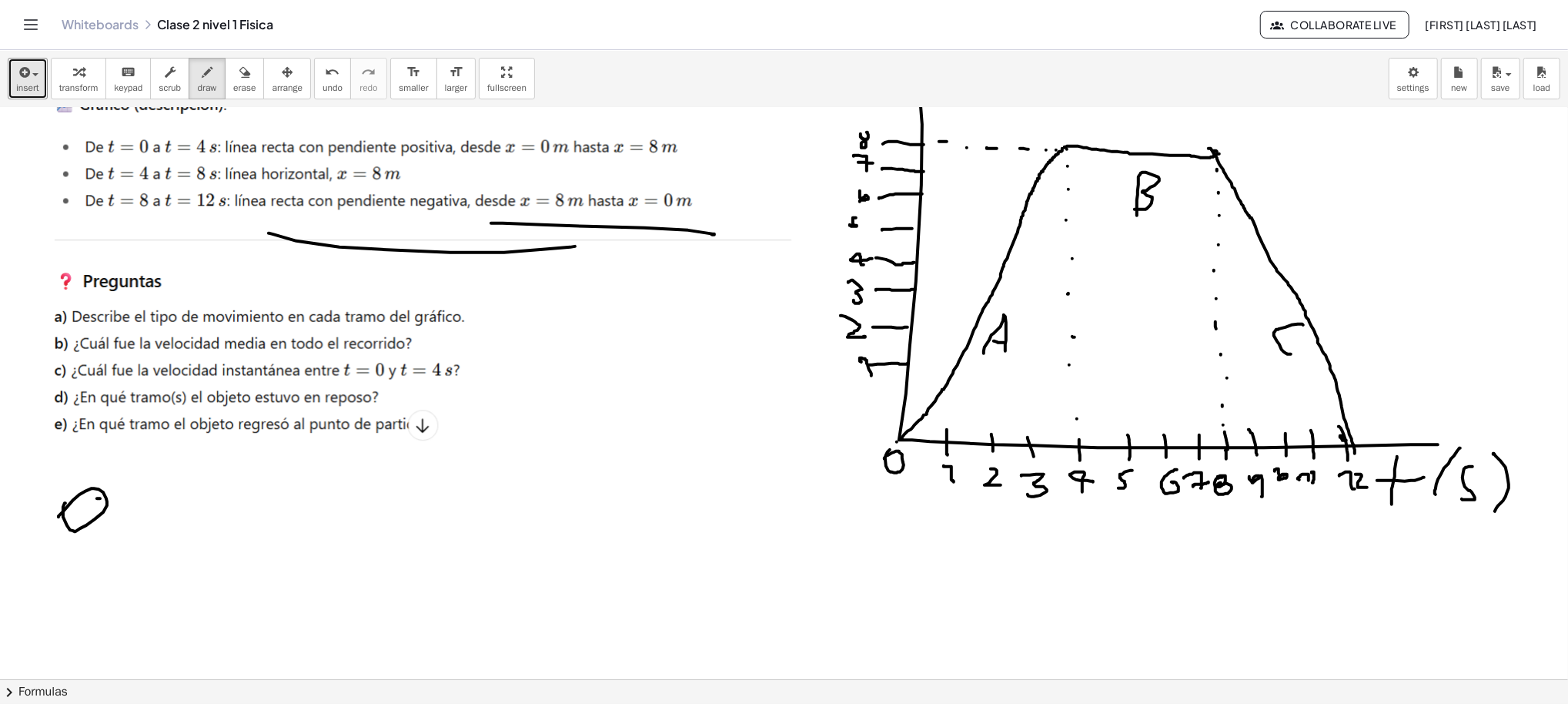 drag, startPoint x: 85, startPoint y: 498, endPoint x: 109, endPoint y: 537, distance: 45.793013 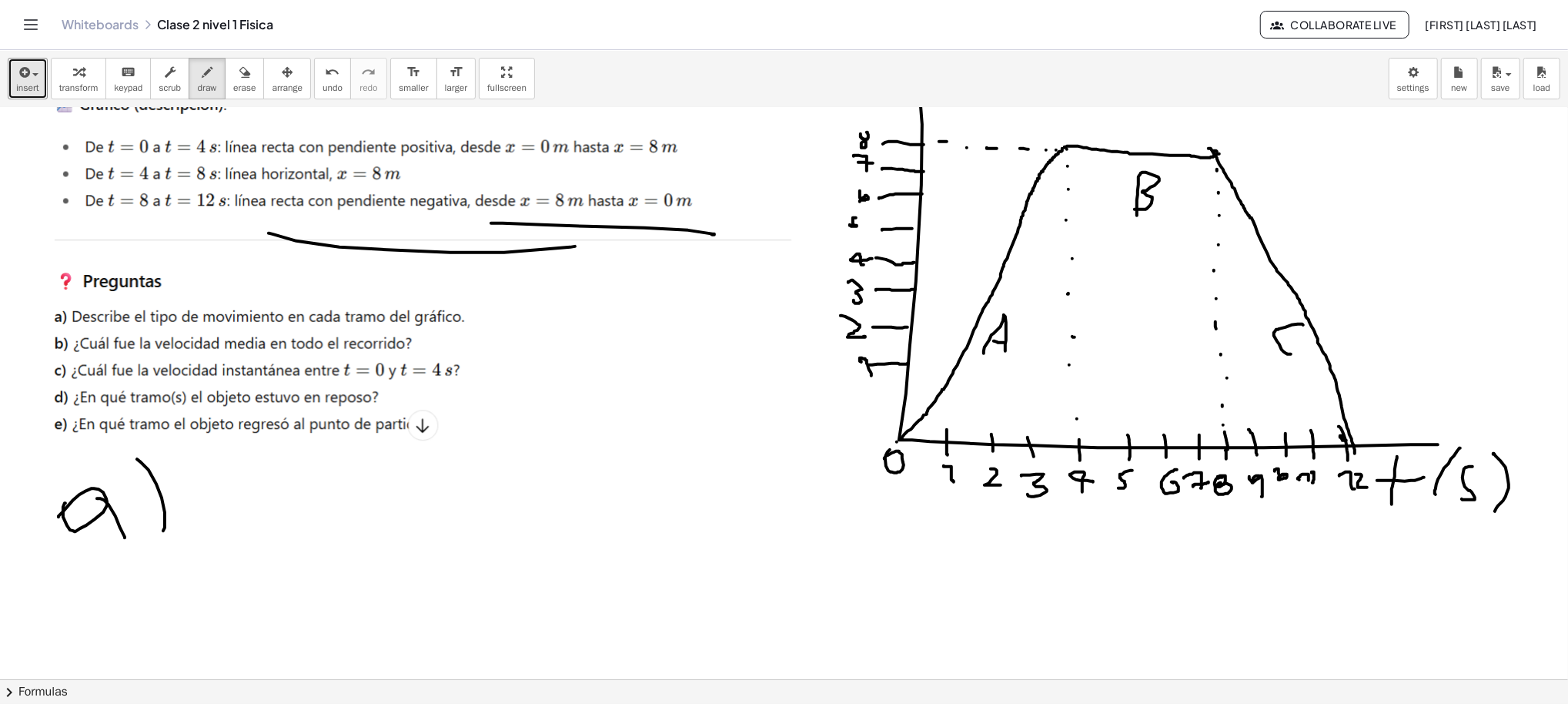 drag, startPoint x: 122, startPoint y: 458, endPoint x: 94, endPoint y: 321, distance: 139.83204 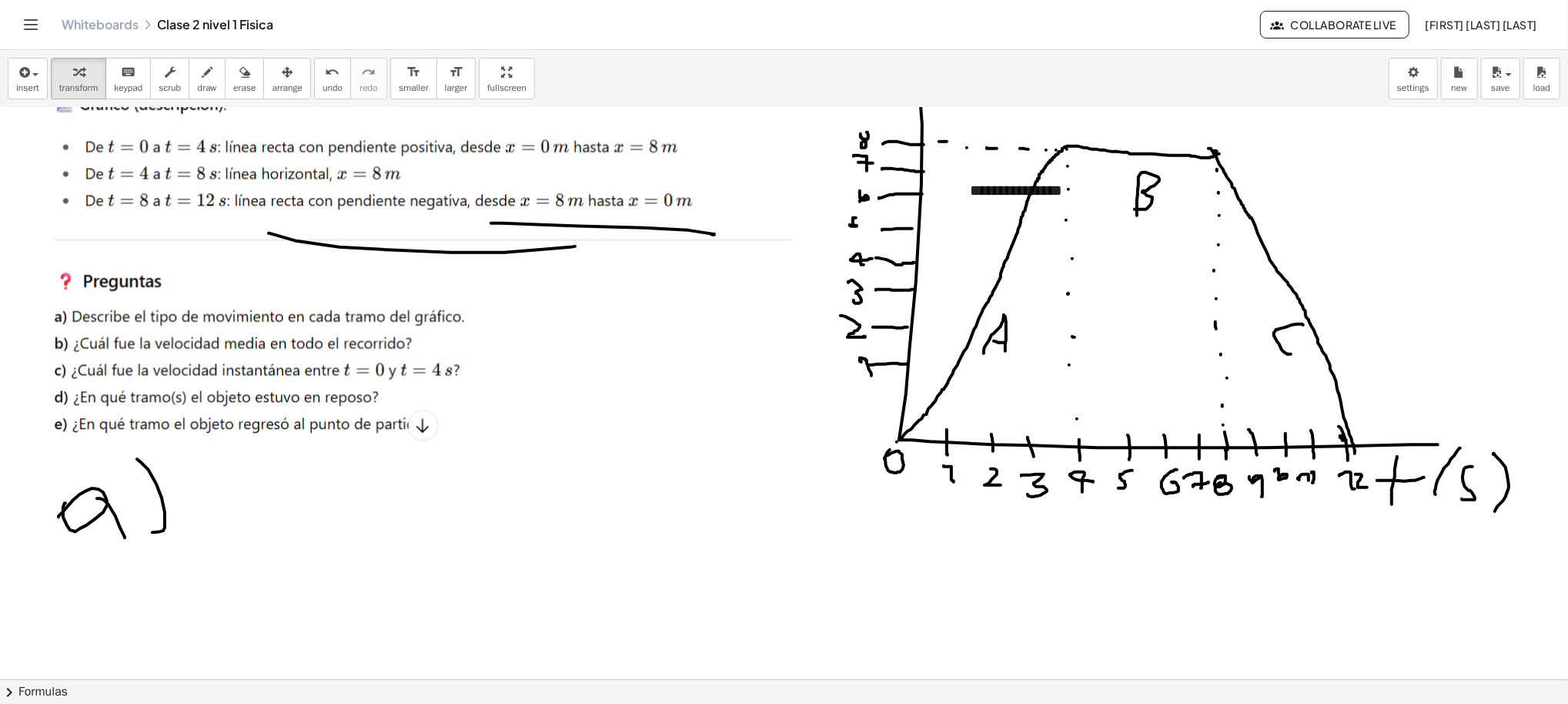 type 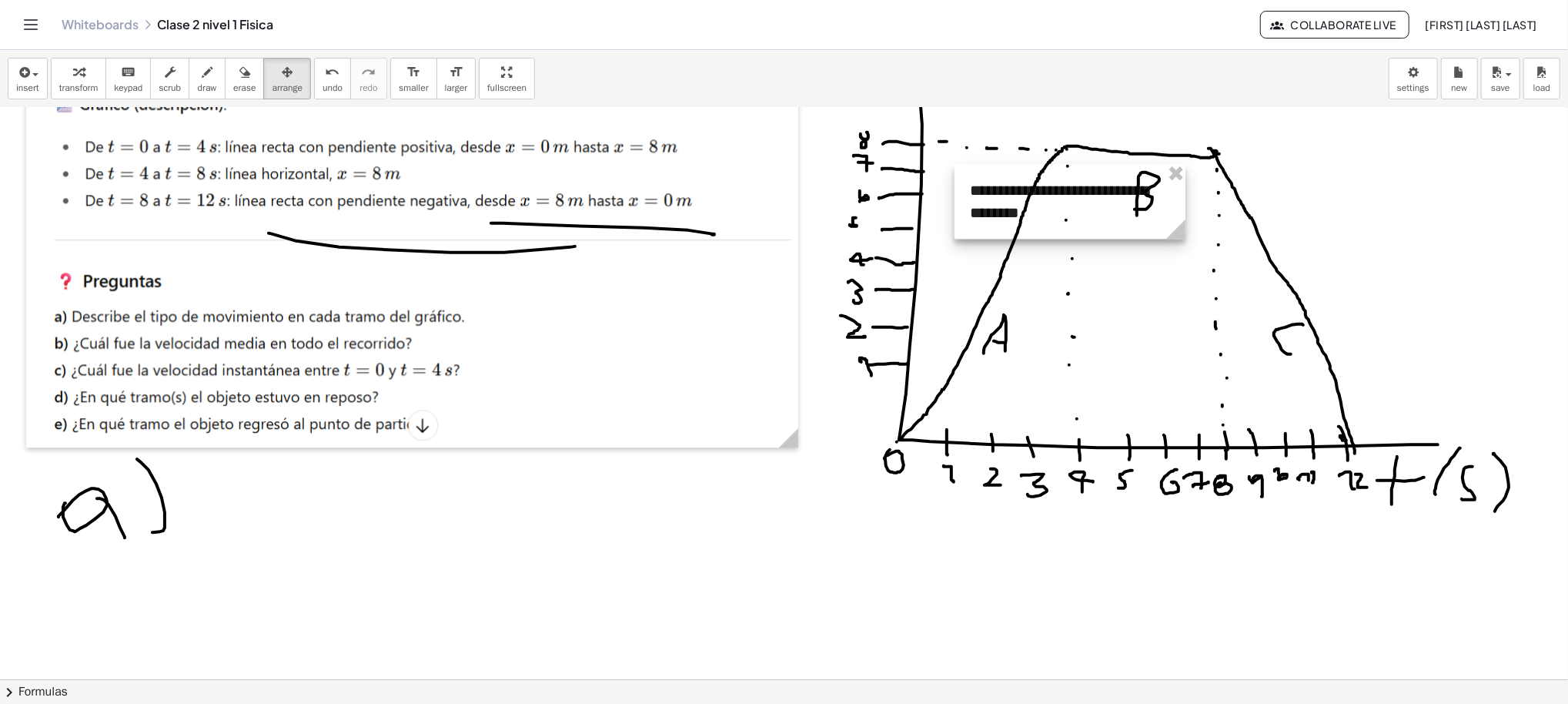 drag, startPoint x: 1182, startPoint y: 229, endPoint x: 1088, endPoint y: 228, distance: 94.0053 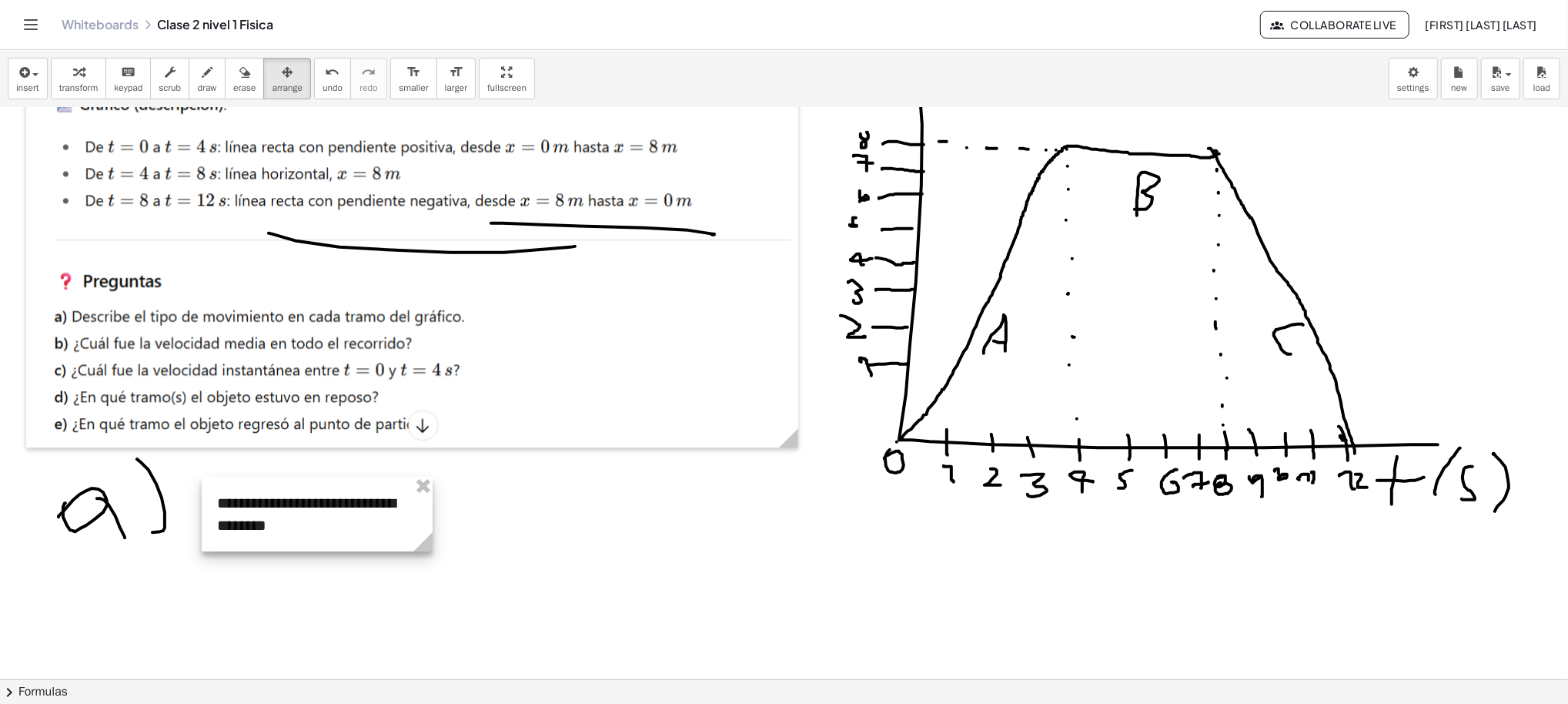 drag, startPoint x: 1048, startPoint y: 231, endPoint x: 316, endPoint y: 522, distance: 787.7214 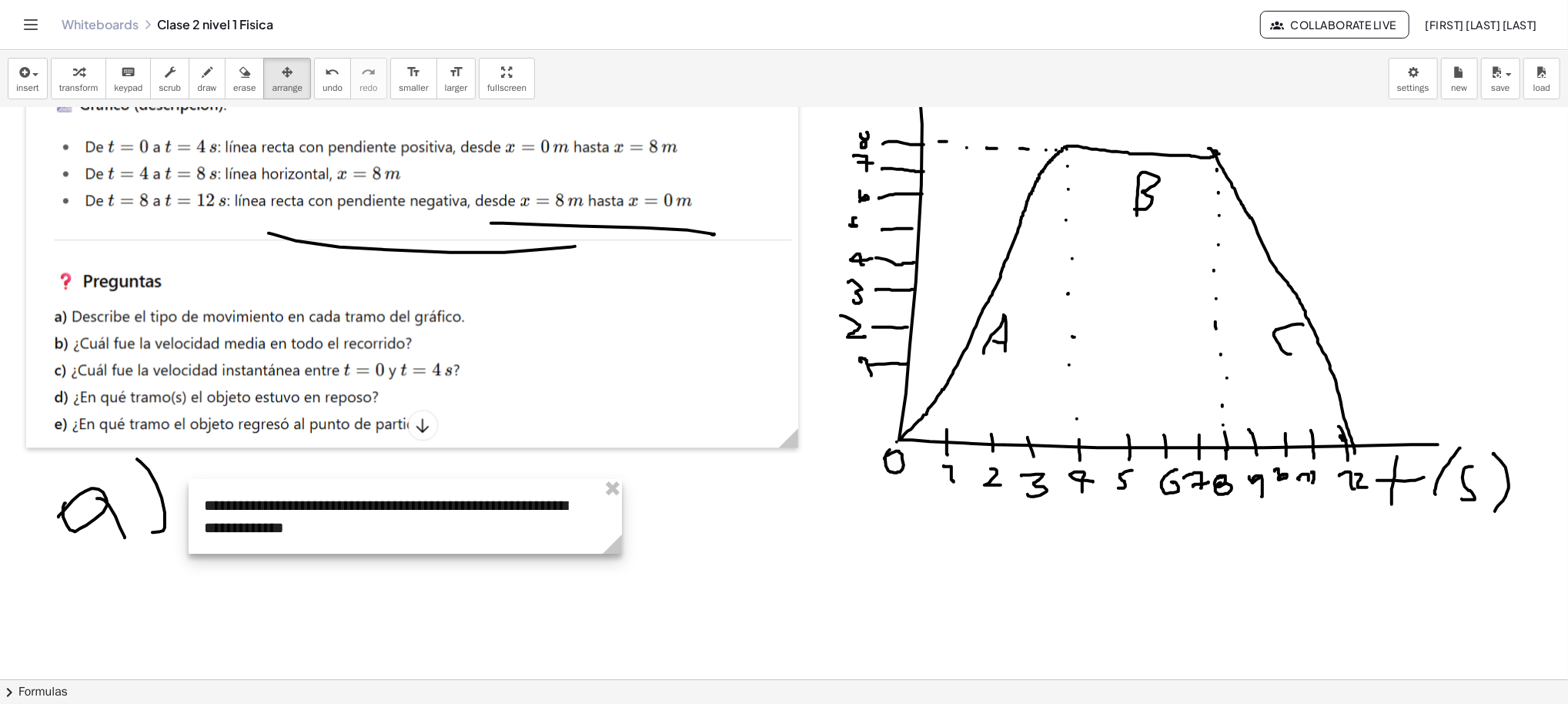 drag, startPoint x: 402, startPoint y: 562, endPoint x: 620, endPoint y: 561, distance: 218.00229 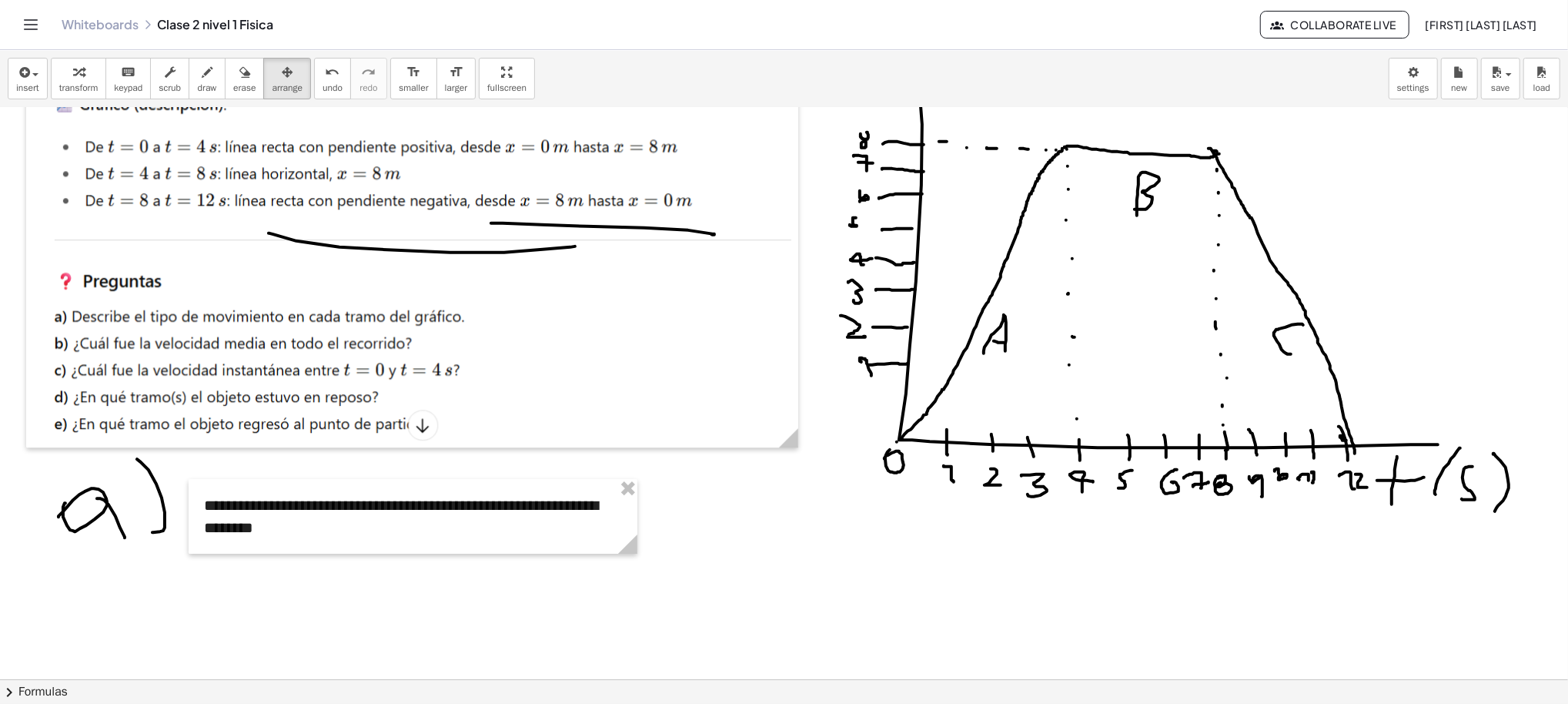 drag, startPoint x: 222, startPoint y: 65, endPoint x: 269, endPoint y: 223, distance: 164.84235 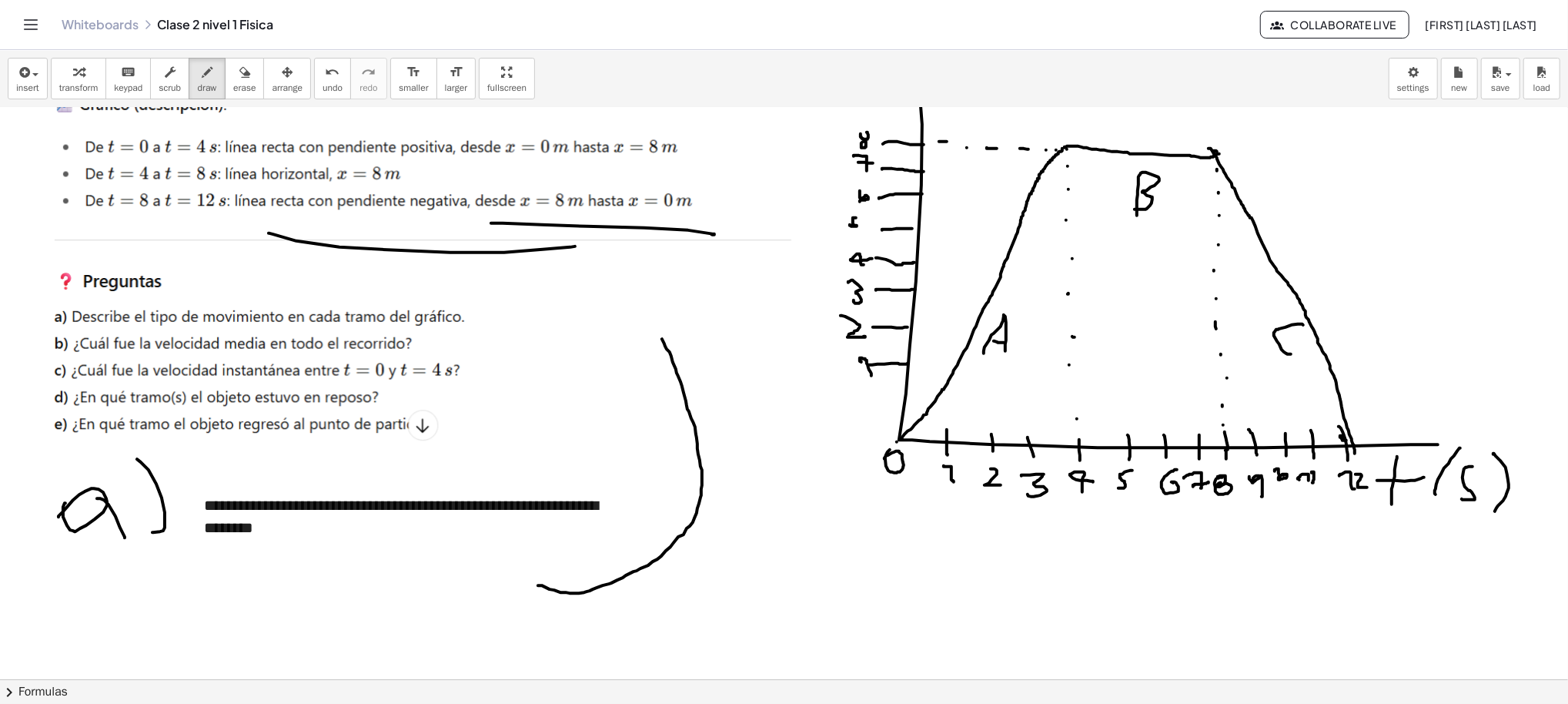 drag, startPoint x: 523, startPoint y: 585, endPoint x: 642, endPoint y: 327, distance: 284.12145 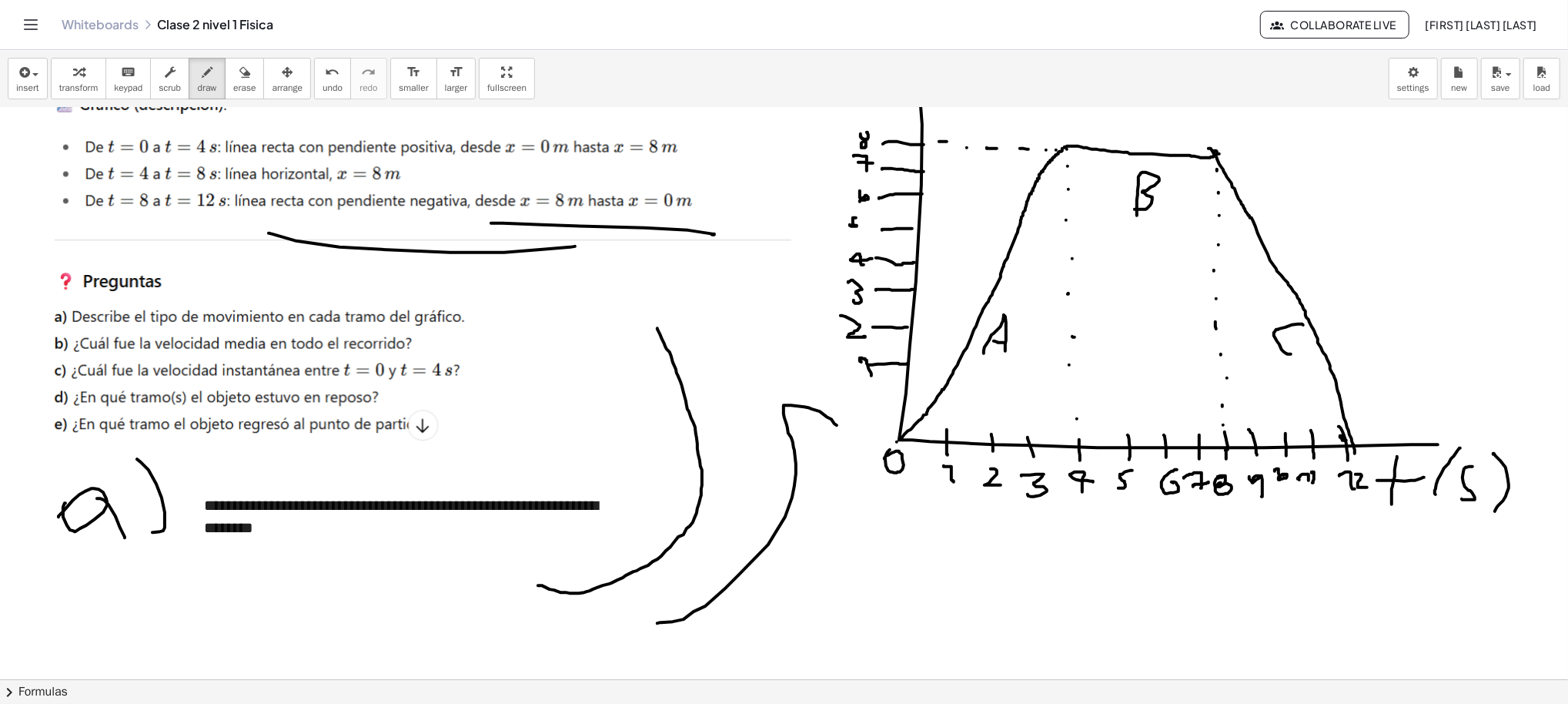 drag, startPoint x: 724, startPoint y: 573, endPoint x: 799, endPoint y: 387, distance: 200.5517 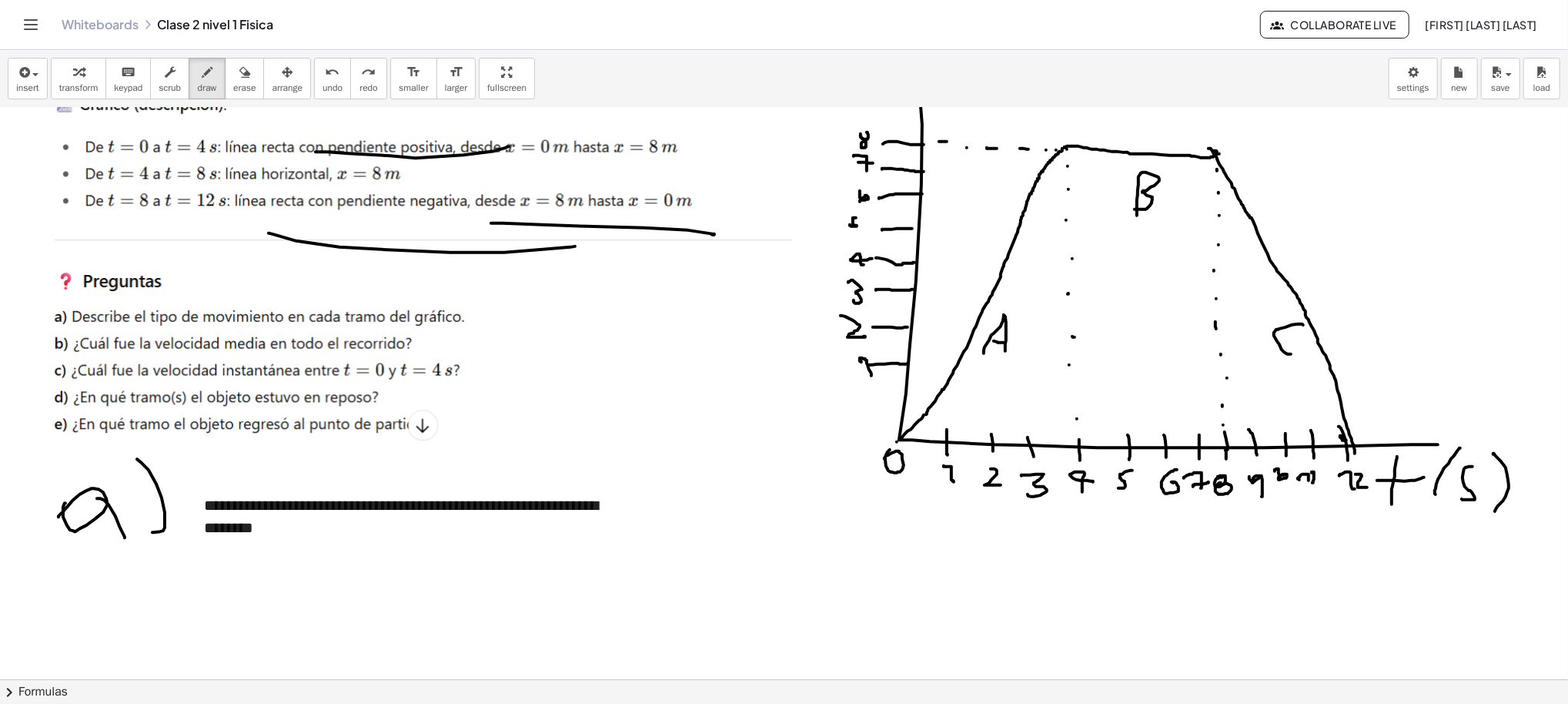 drag, startPoint x: 300, startPoint y: 151, endPoint x: 493, endPoint y: 146, distance: 193.0648 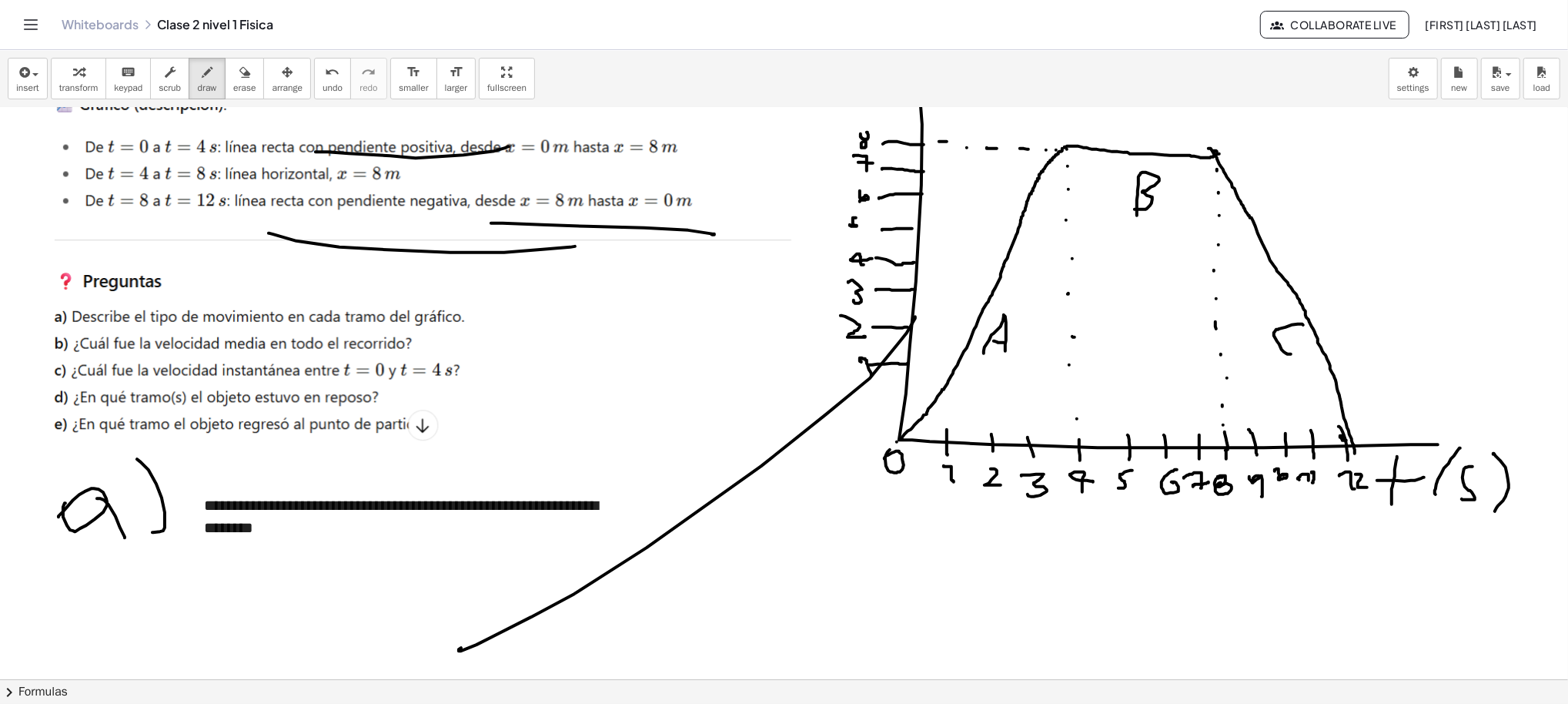 drag, startPoint x: 443, startPoint y: 650, endPoint x: 649, endPoint y: 310, distance: 397.5374 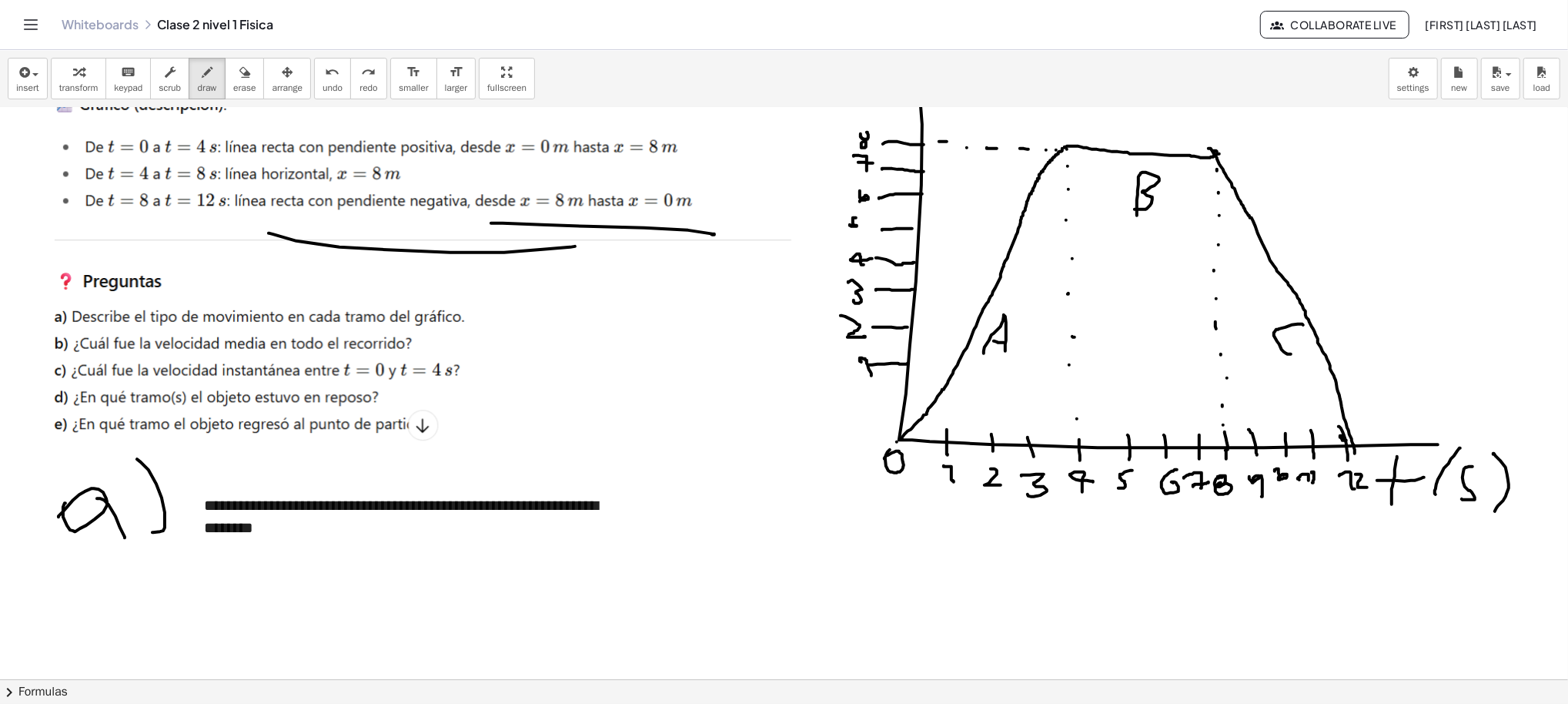 drag, startPoint x: 256, startPoint y: 80, endPoint x: 251, endPoint y: 158, distance: 78.16009 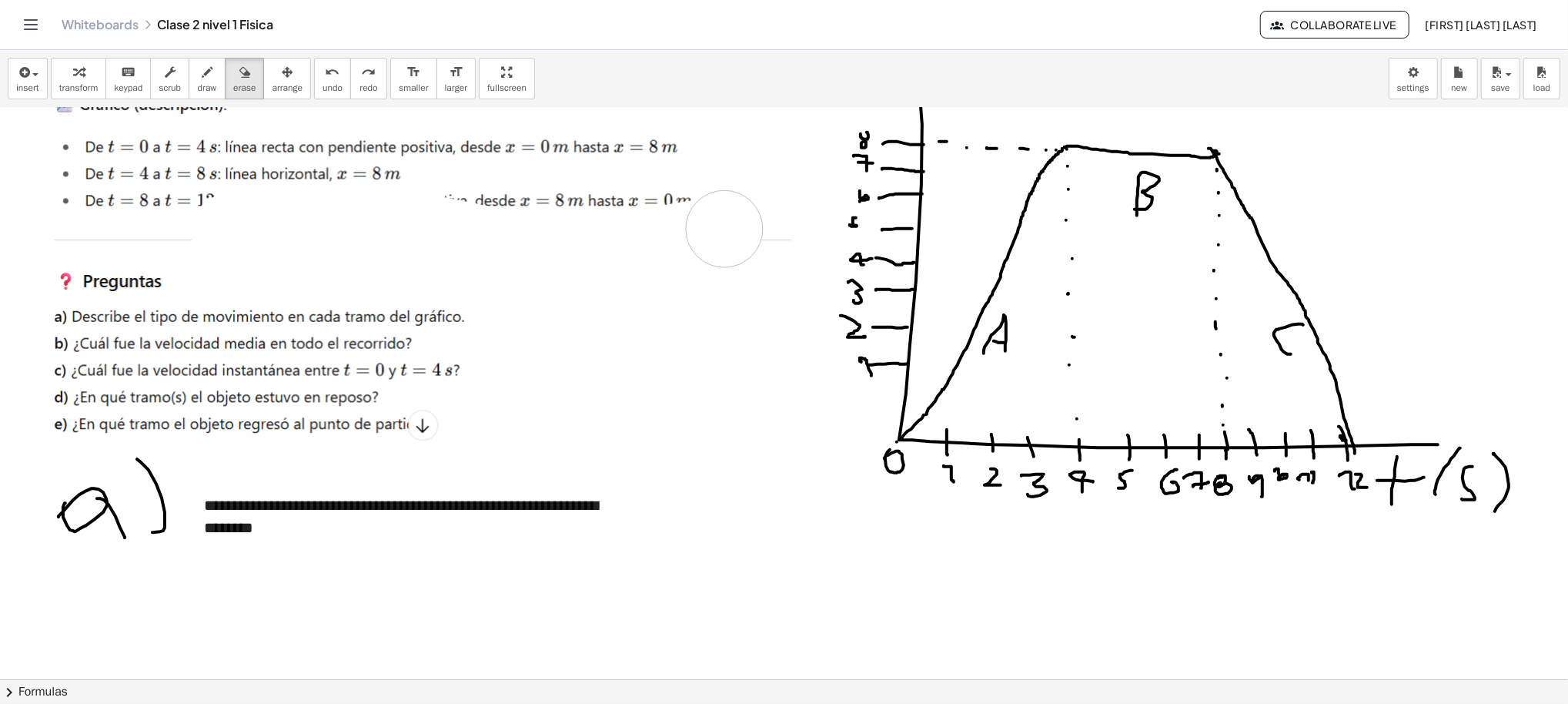 drag, startPoint x: 226, startPoint y: 226, endPoint x: 0, endPoint y: 74, distance: 272.36006 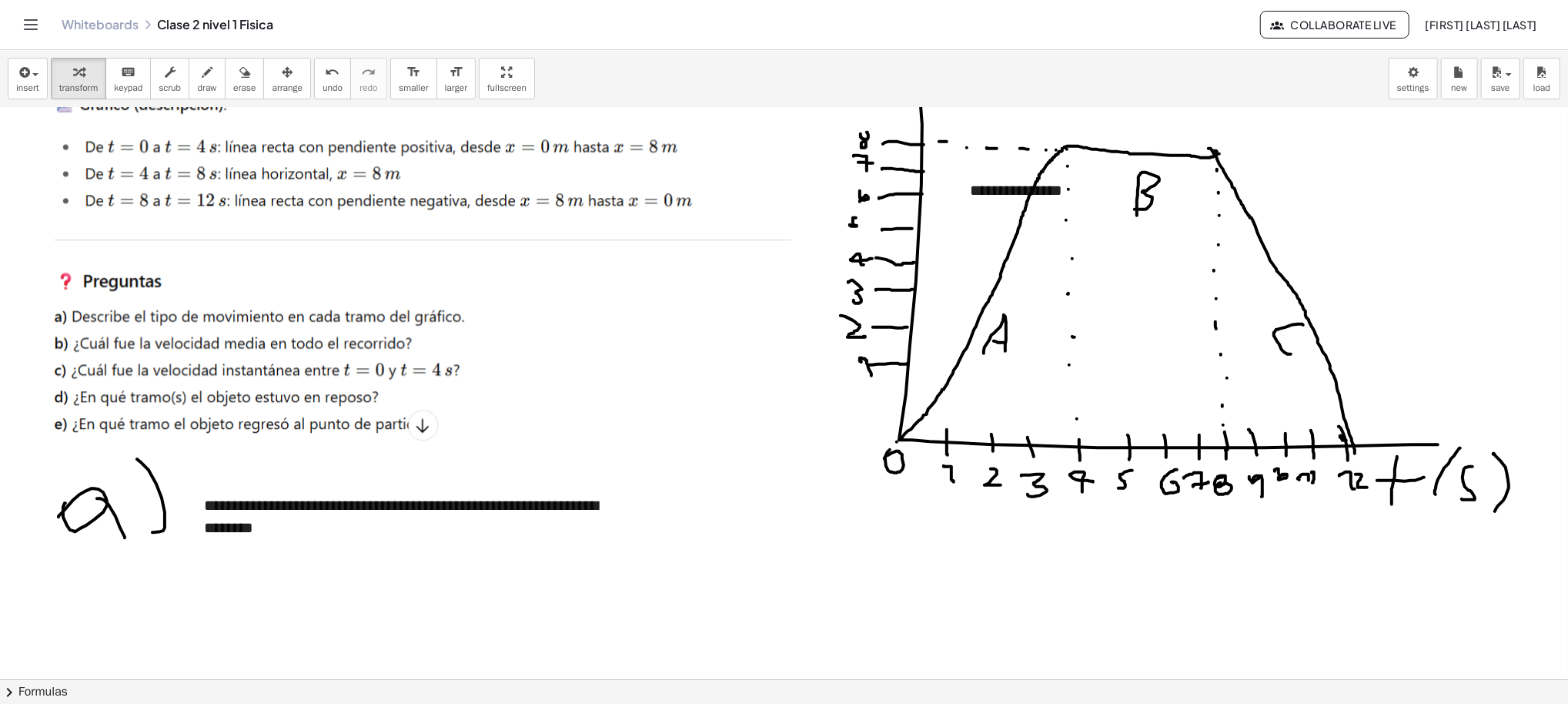 type 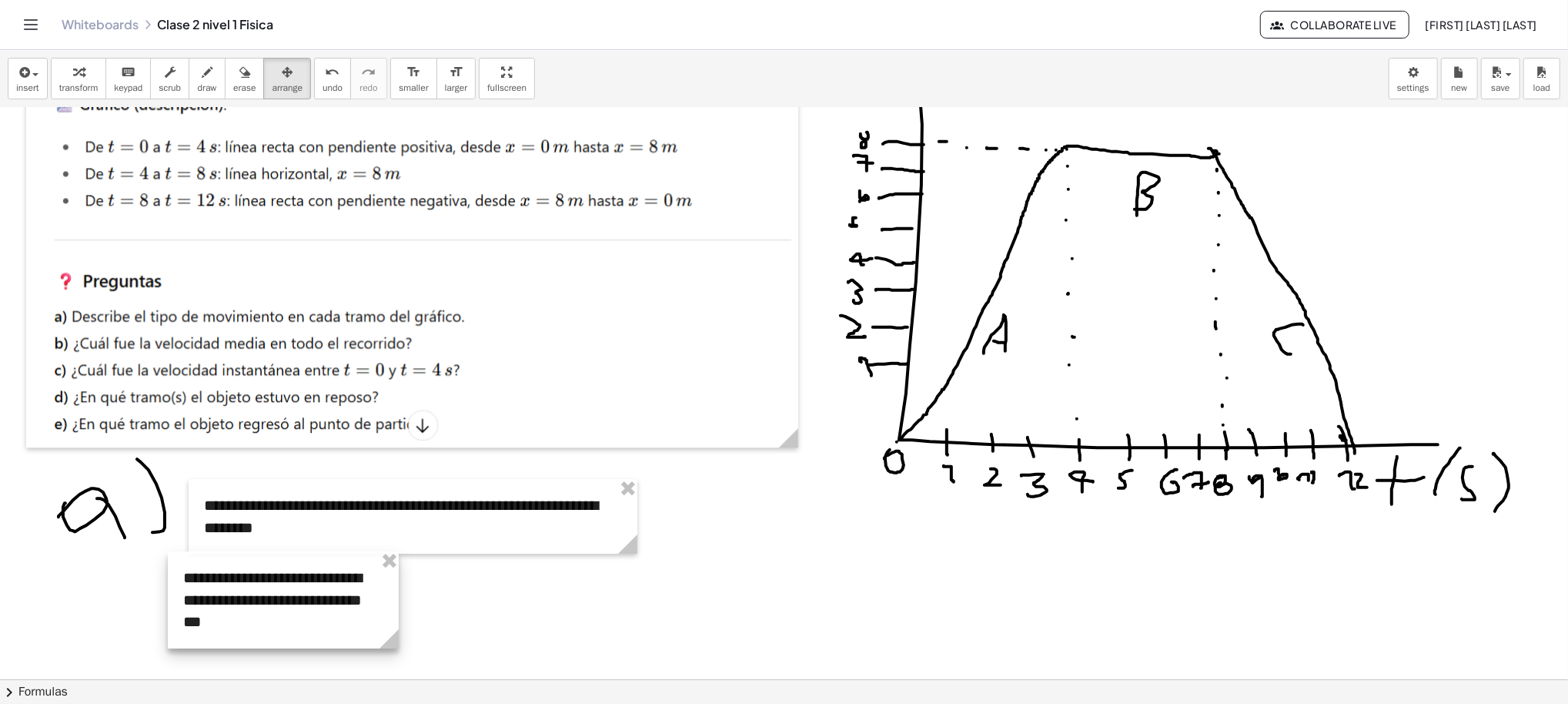 drag, startPoint x: 996, startPoint y: 258, endPoint x: 277, endPoint y: 604, distance: 797.92 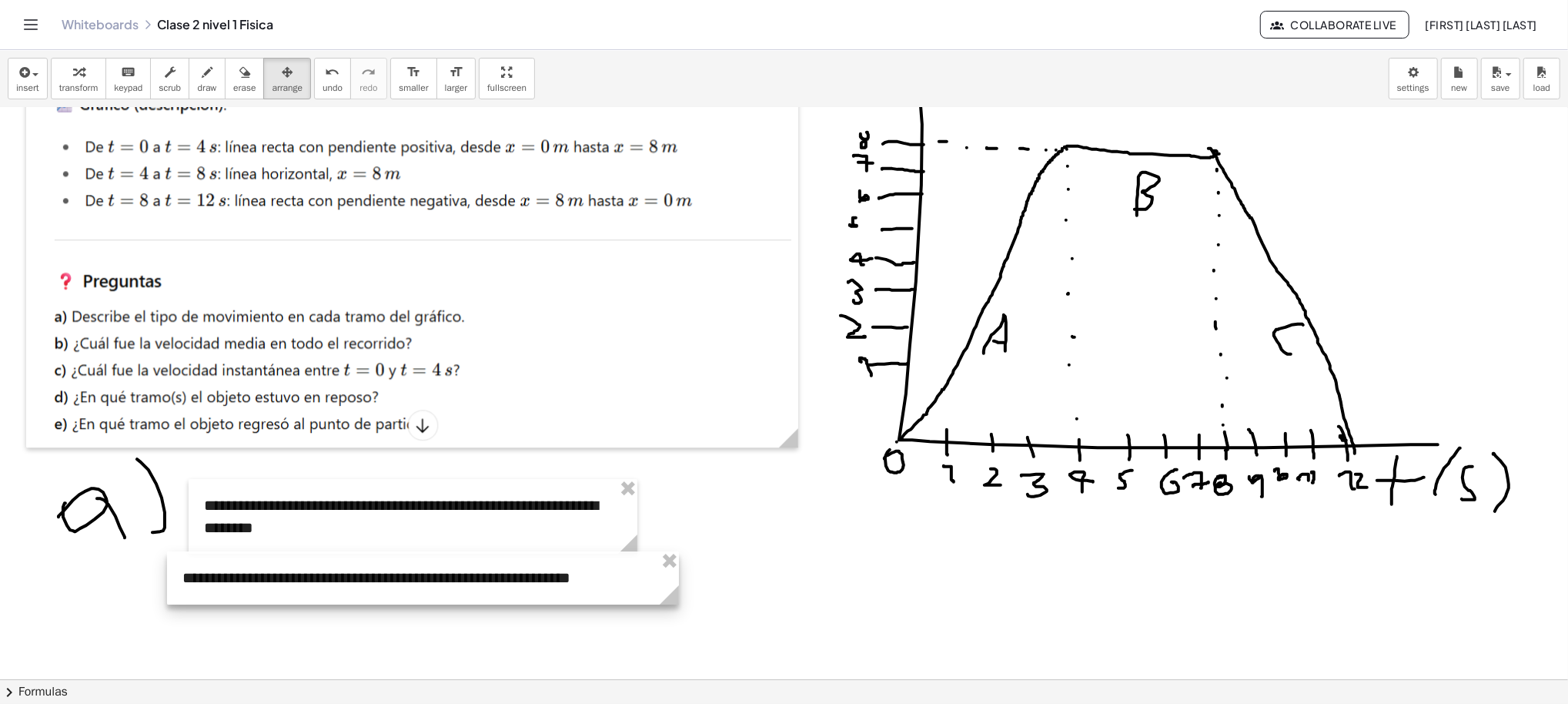 drag, startPoint x: 377, startPoint y: 634, endPoint x: 501, endPoint y: 529, distance: 162.48385 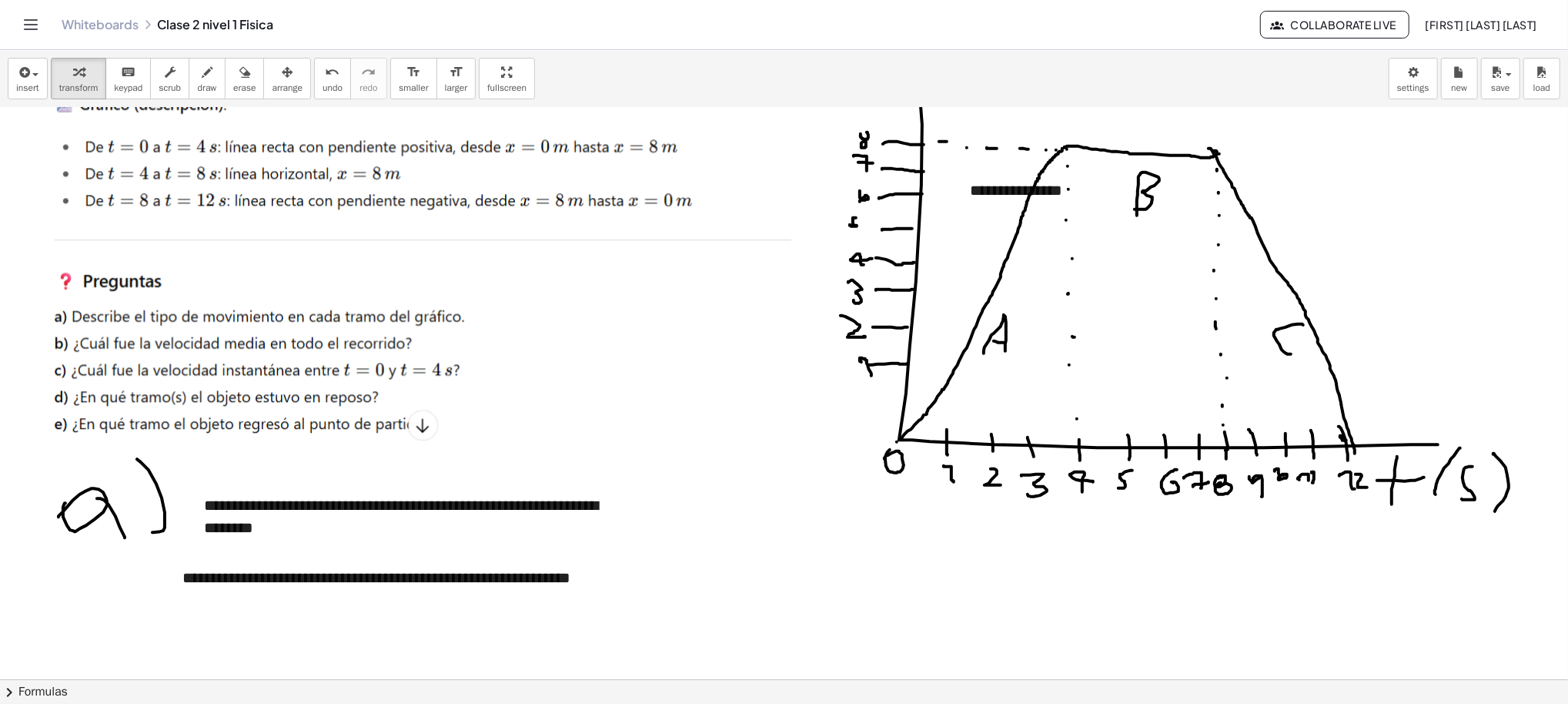 type 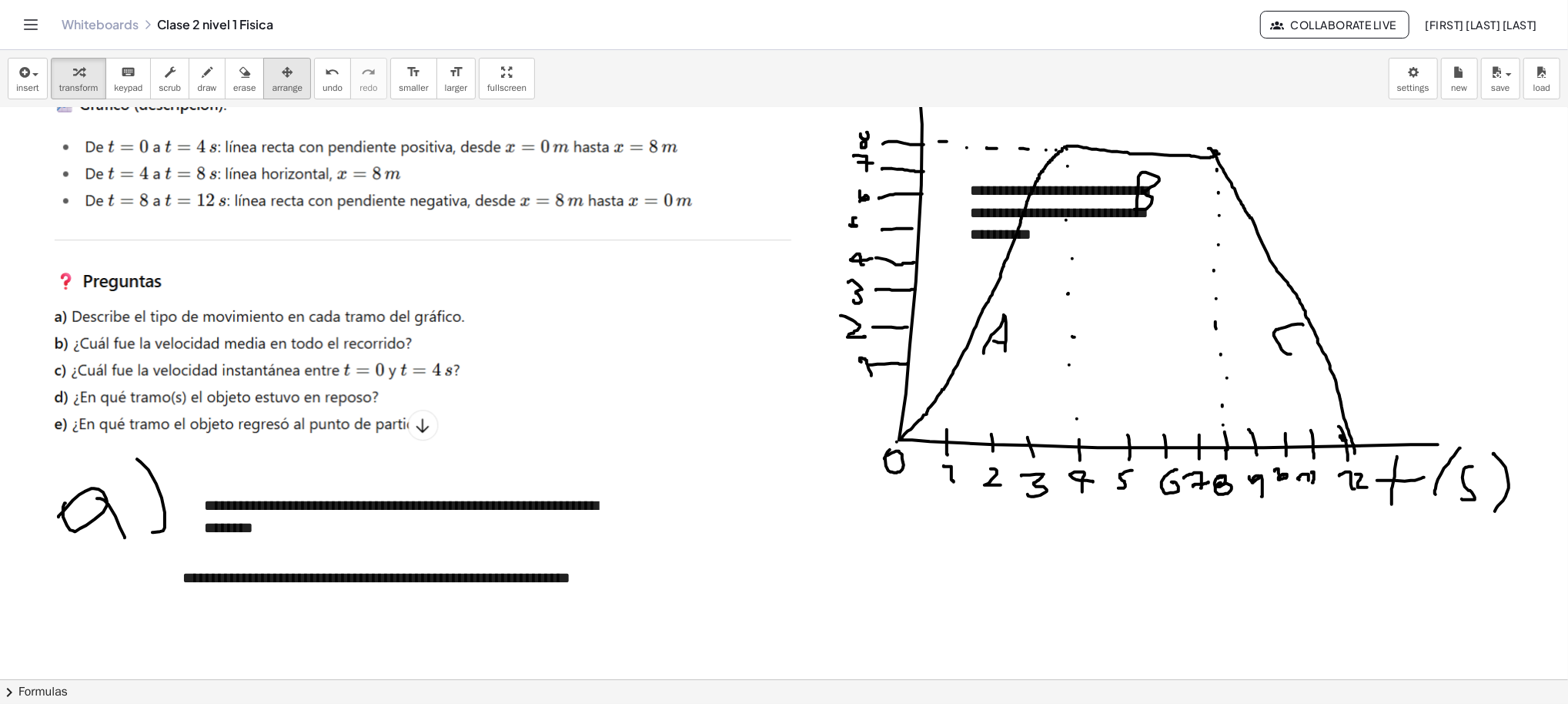 drag, startPoint x: 316, startPoint y: 77, endPoint x: 301, endPoint y: 69, distance: 17 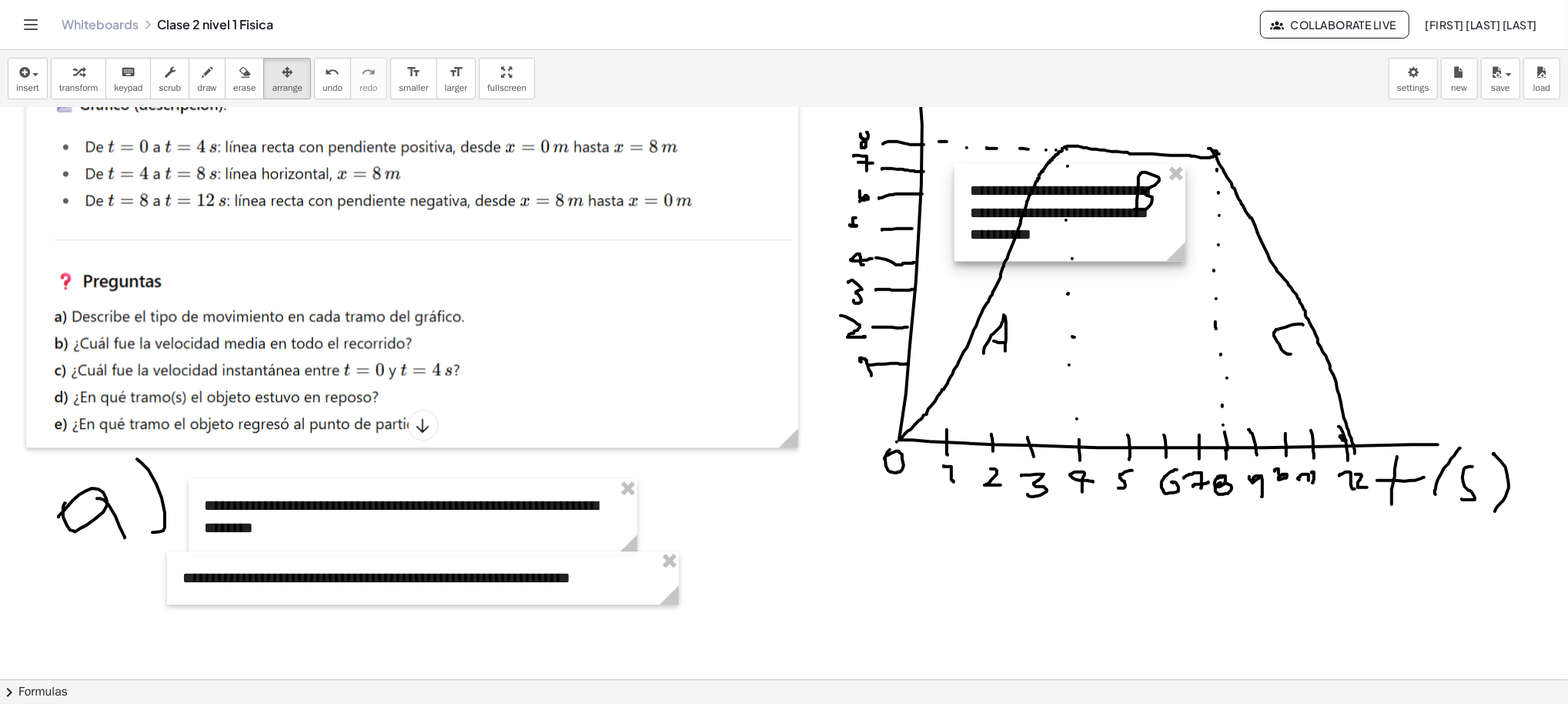 drag, startPoint x: 1039, startPoint y: 231, endPoint x: 563, endPoint y: 416, distance: 510.6868 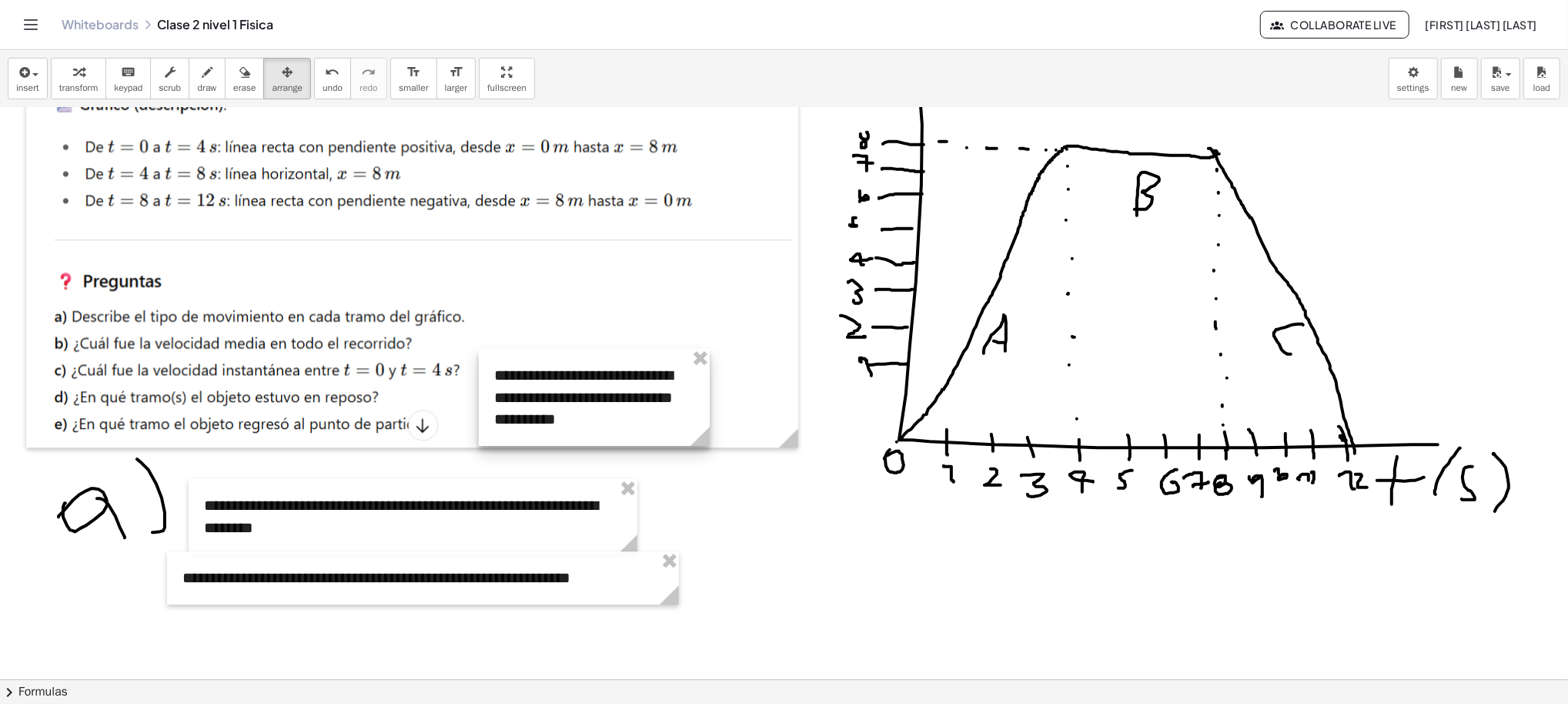 scroll, scrollTop: 3802, scrollLeft: 23, axis: both 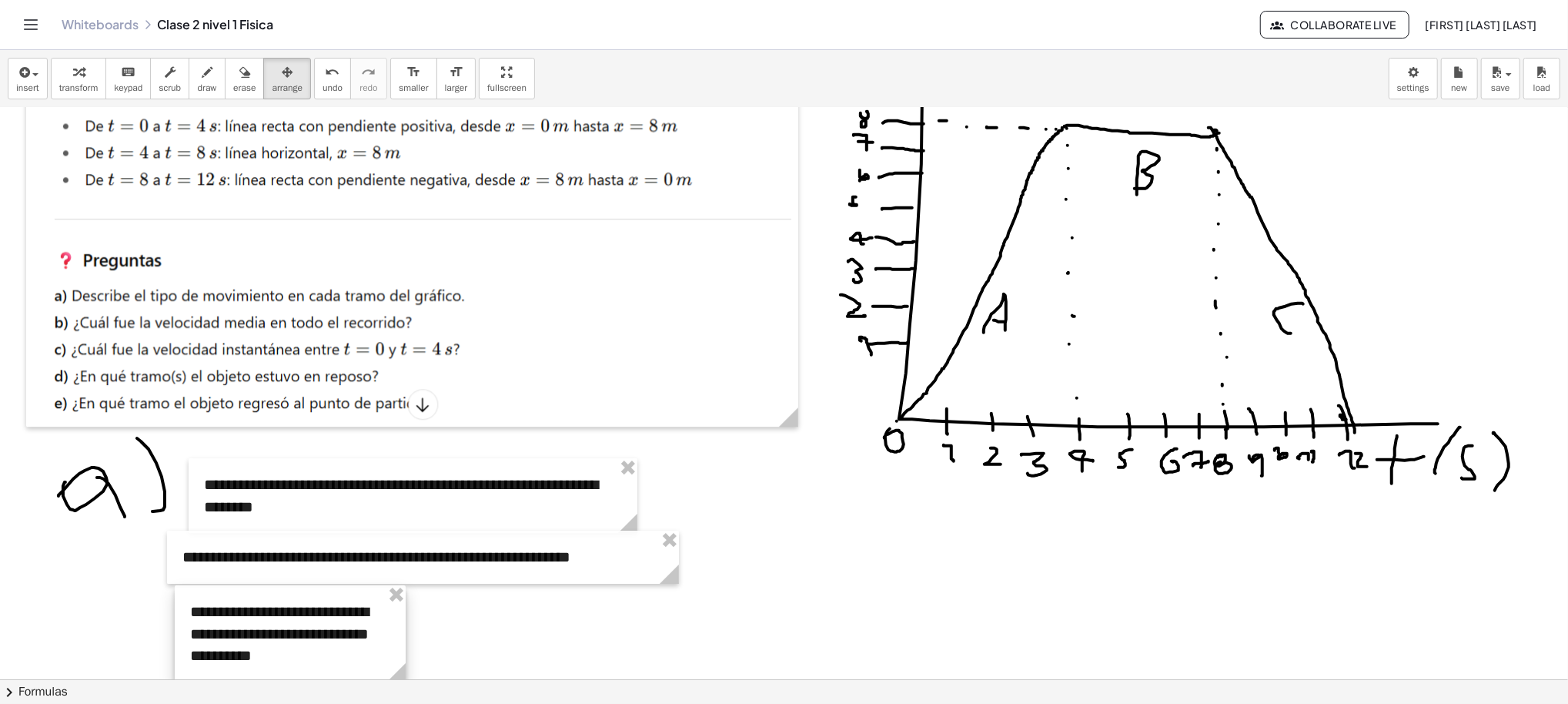 drag, startPoint x: 476, startPoint y: 444, endPoint x: 274, endPoint y: 573, distance: 239.67687 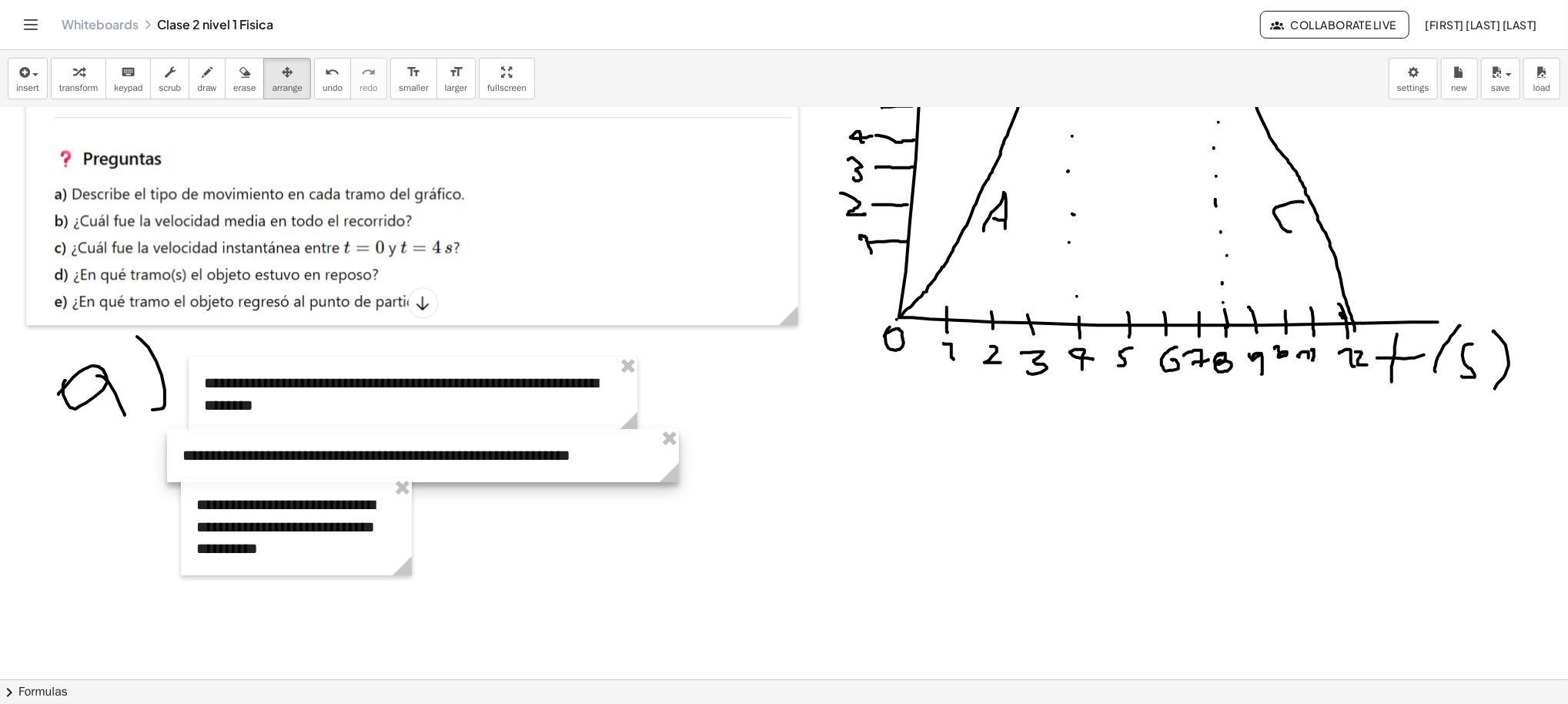 scroll, scrollTop: 3904, scrollLeft: 23, axis: both 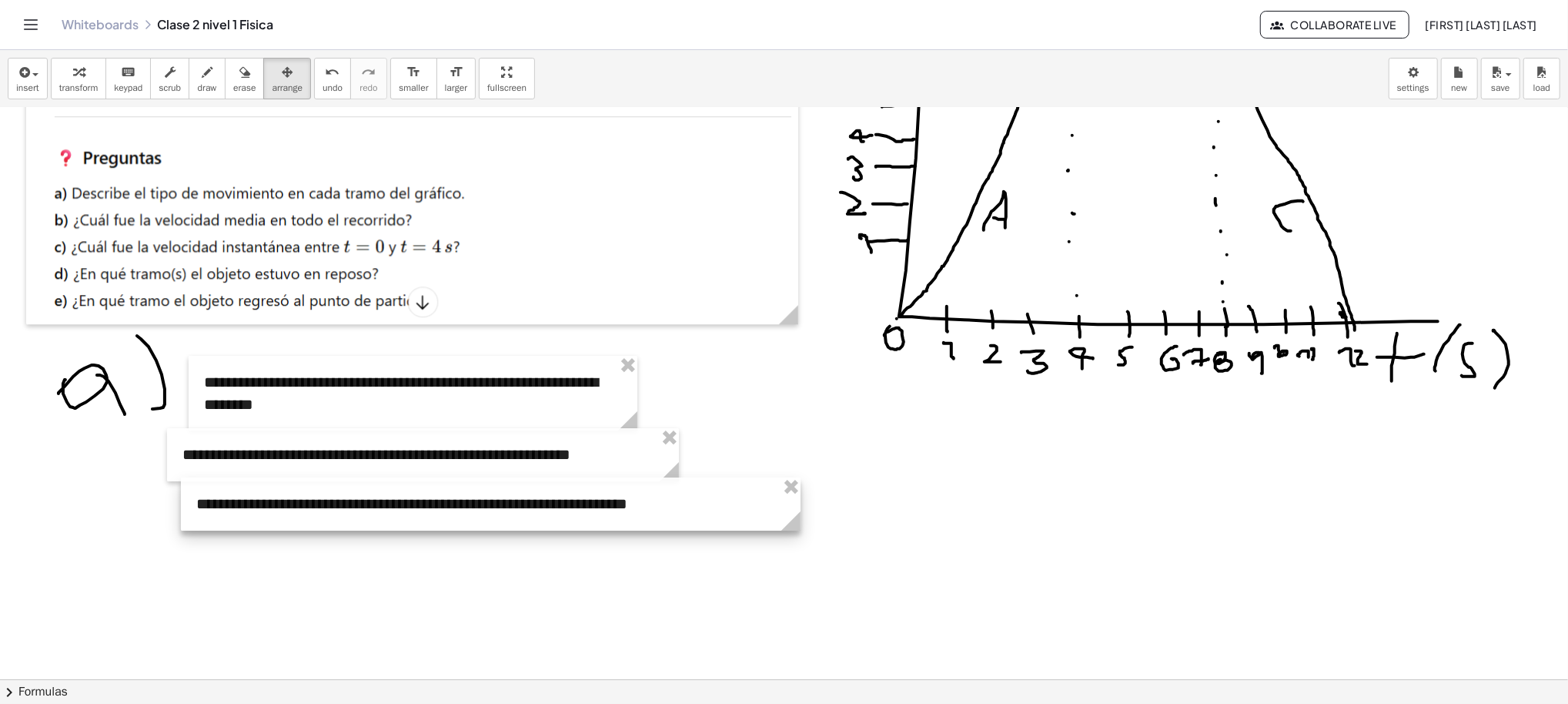 drag, startPoint x: 396, startPoint y: 568, endPoint x: 785, endPoint y: 557, distance: 389.1555 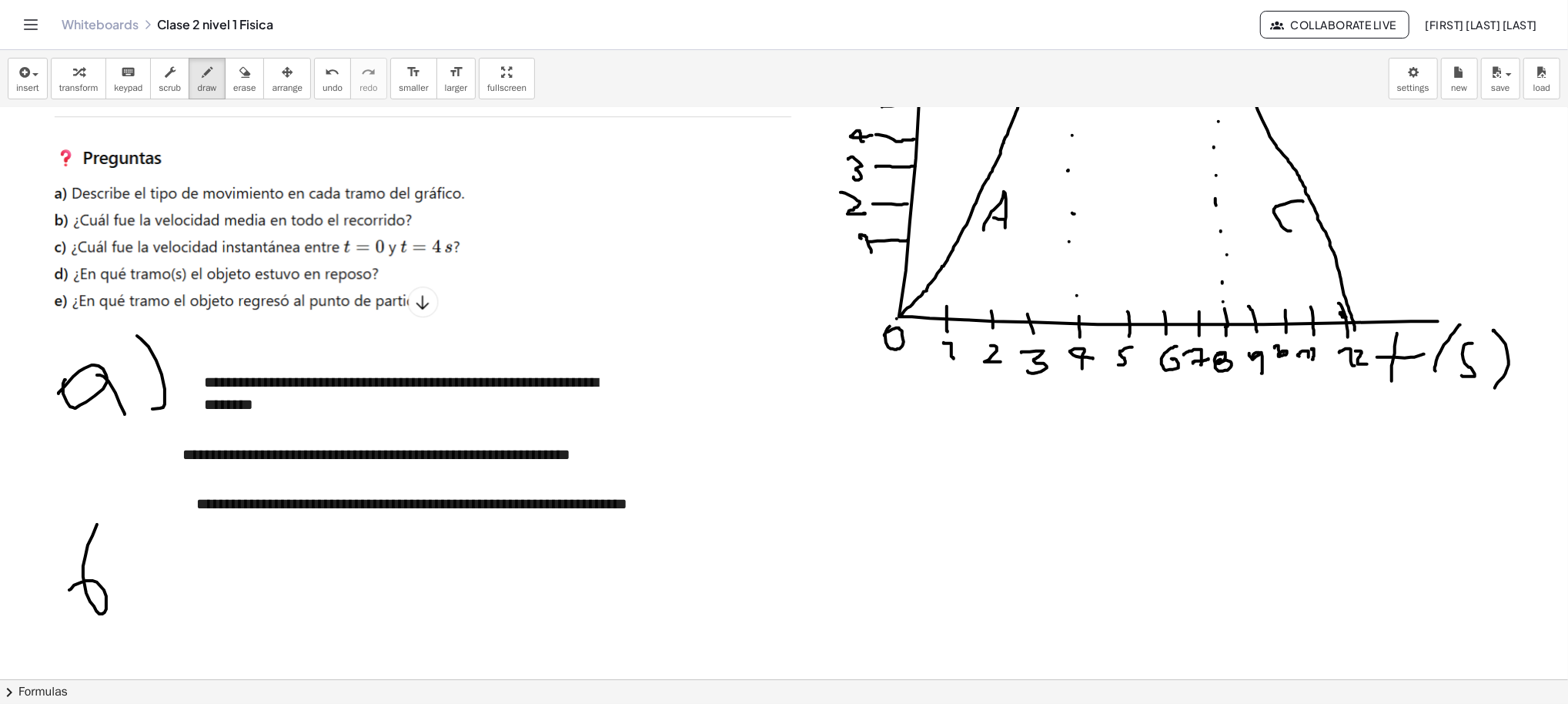 drag, startPoint x: 66, startPoint y: 582, endPoint x: 86, endPoint y: 515, distance: 69.92138 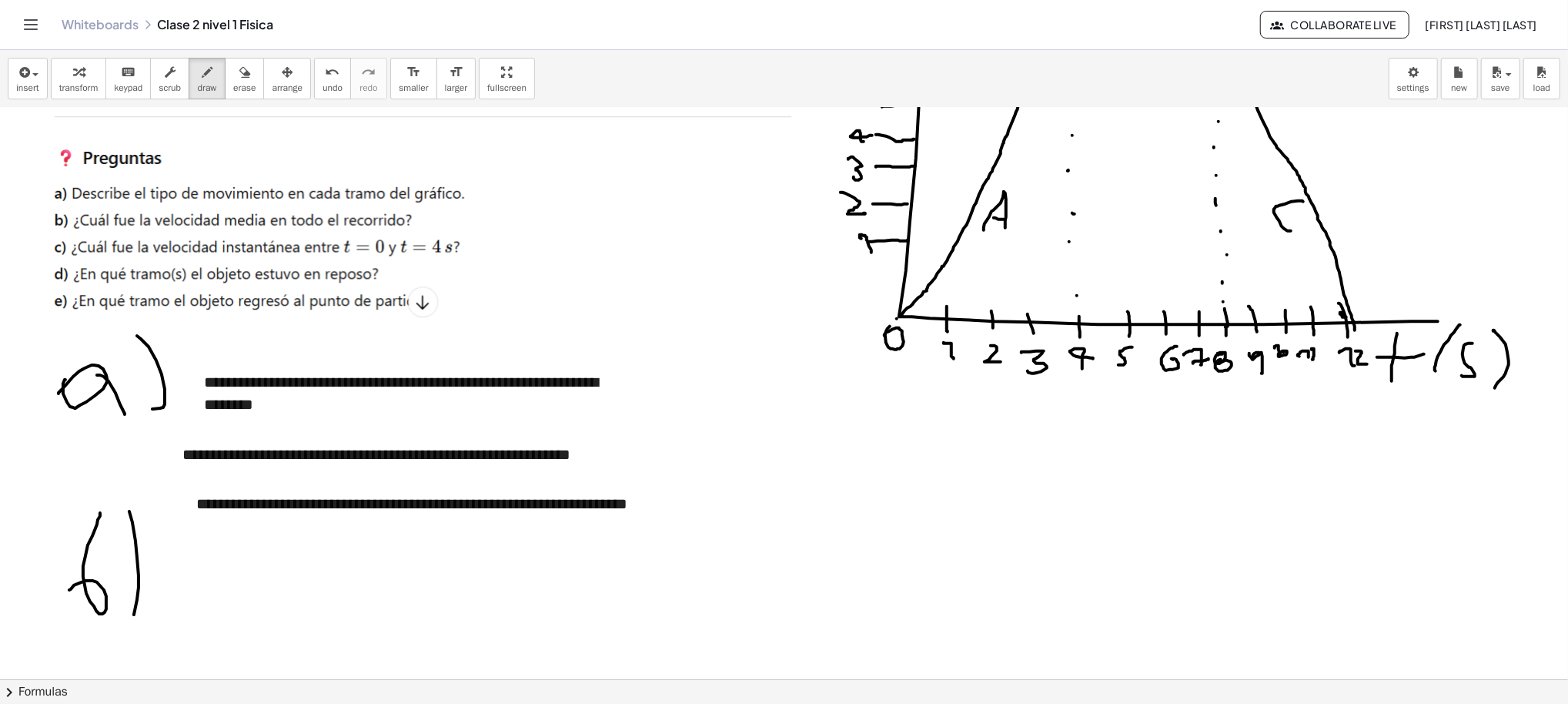 drag, startPoint x: 122, startPoint y: 556, endPoint x: 96, endPoint y: 616, distance: 65.391131 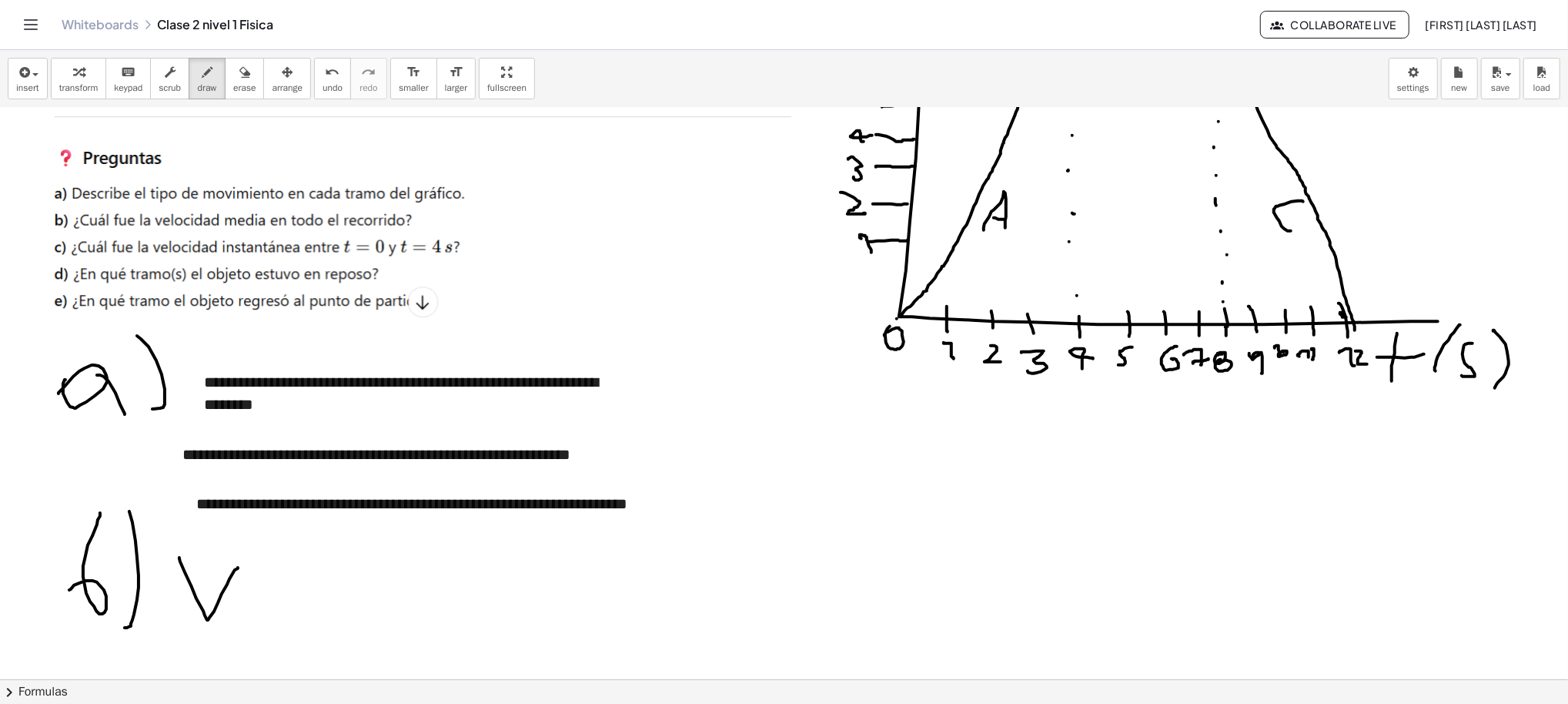 drag, startPoint x: 165, startPoint y: 561, endPoint x: 222, endPoint y: 567, distance: 57.31492 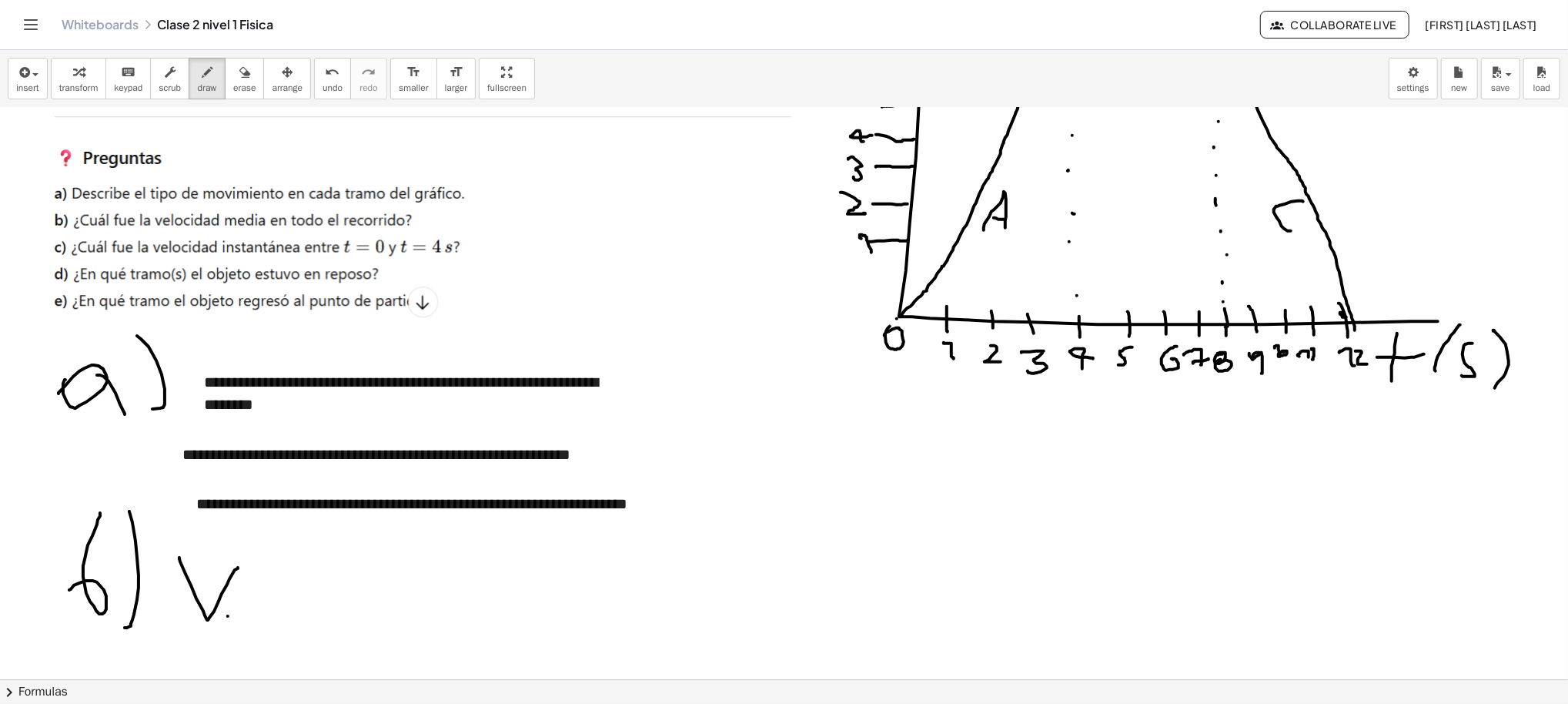 drag, startPoint x: 212, startPoint y: 615, endPoint x: 214, endPoint y: 601, distance: 14.142136 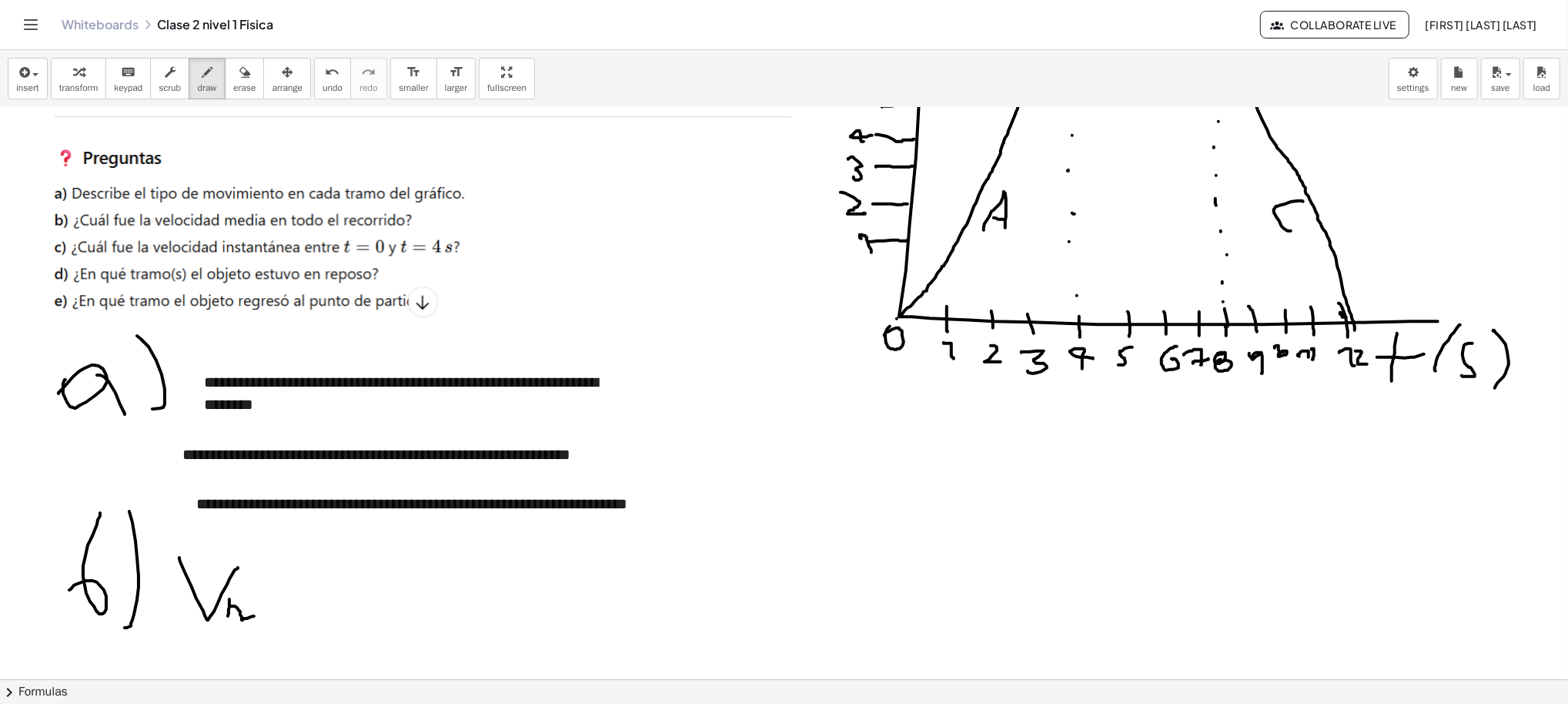 drag, startPoint x: 215, startPoint y: 605, endPoint x: 240, endPoint y: 624, distance: 31.400637 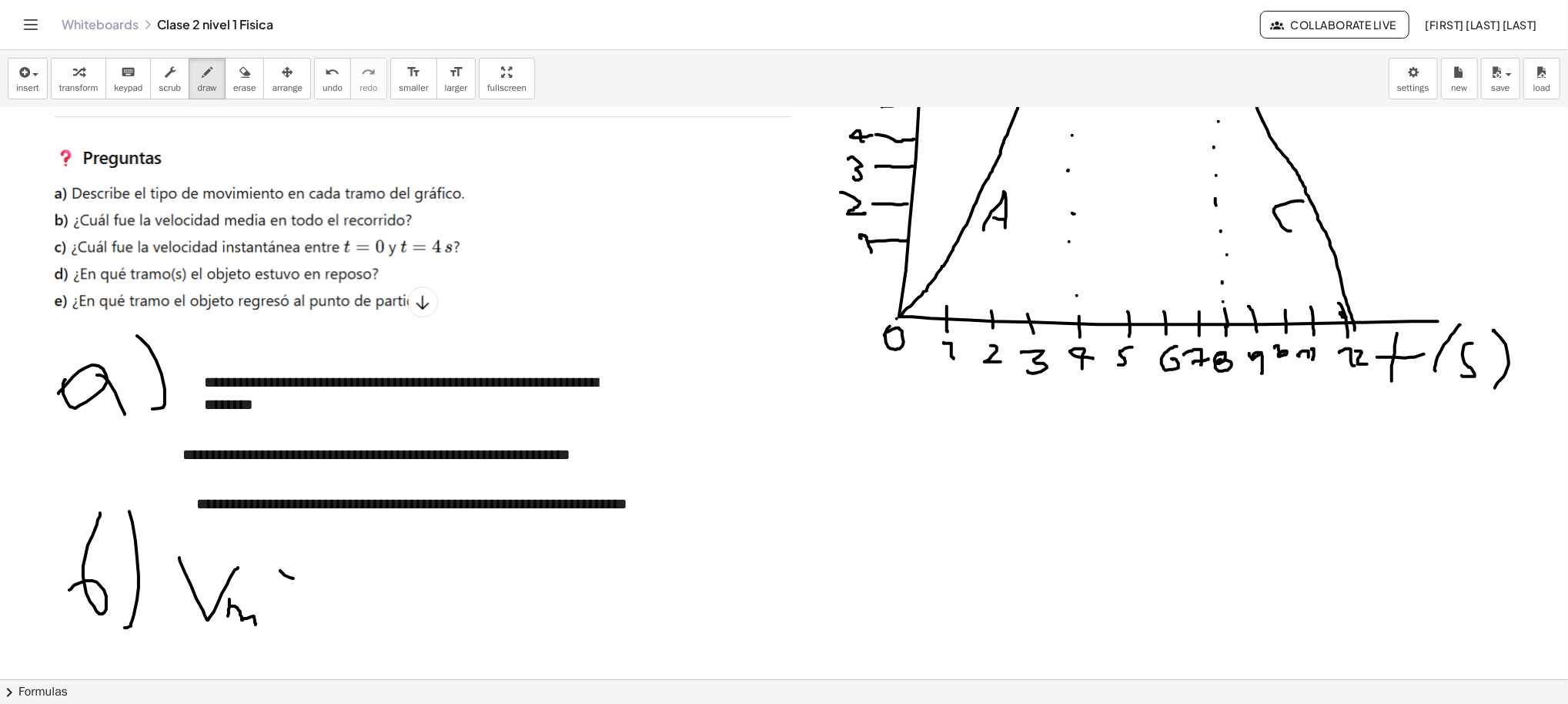 drag, startPoint x: 269, startPoint y: 575, endPoint x: 289, endPoint y: 578, distance: 20.223748 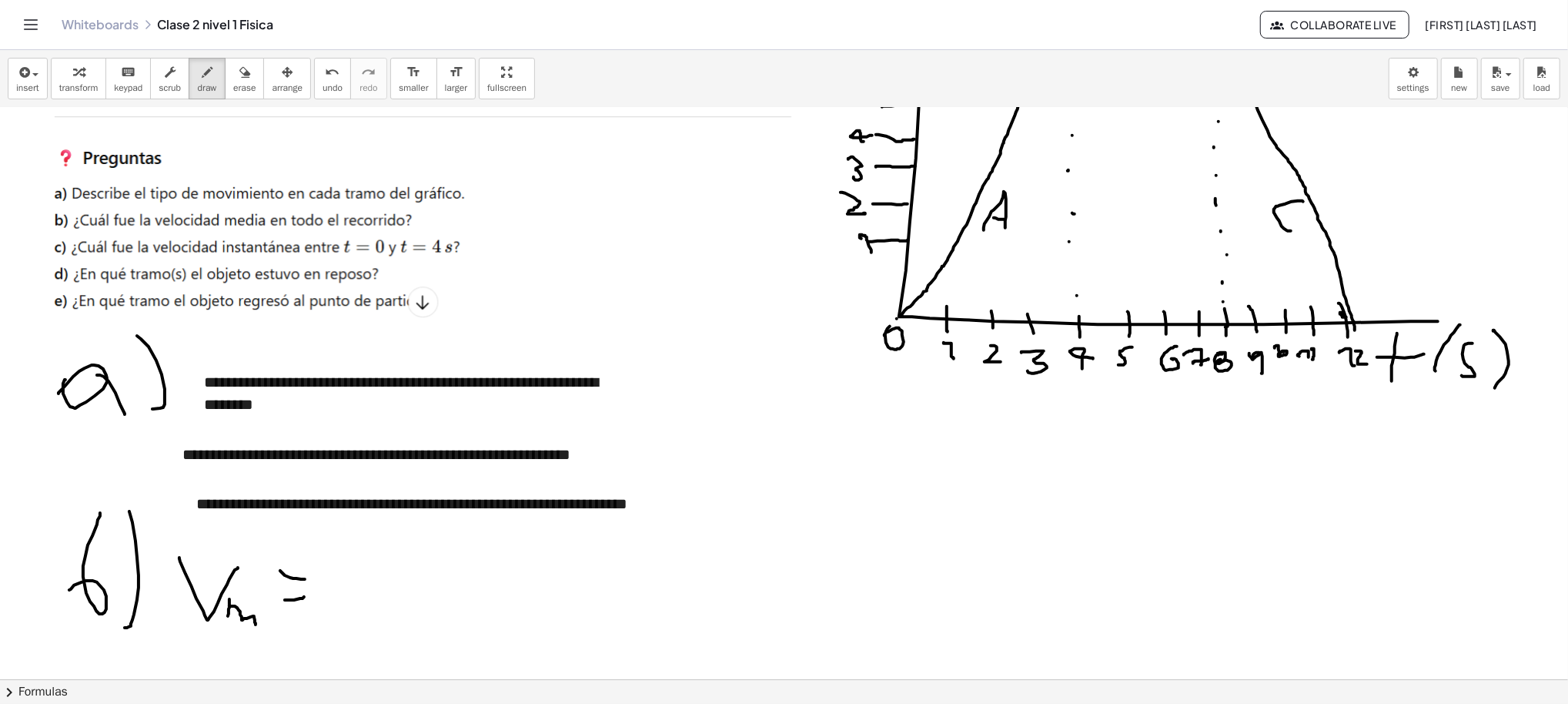 drag, startPoint x: 269, startPoint y: 599, endPoint x: 289, endPoint y: 596, distance: 20.223748 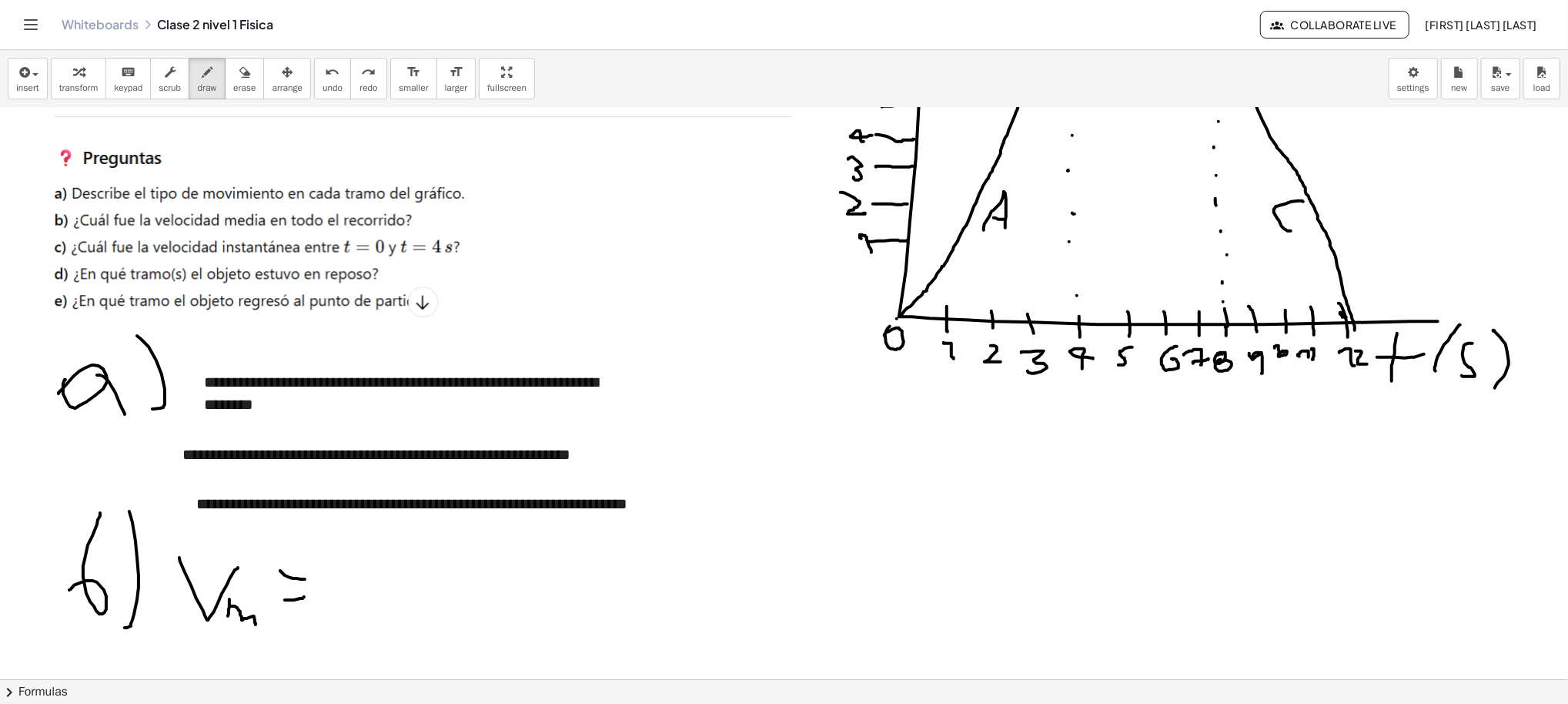 drag, startPoint x: 336, startPoint y: 79, endPoint x: 329, endPoint y: 136, distance: 57.42822 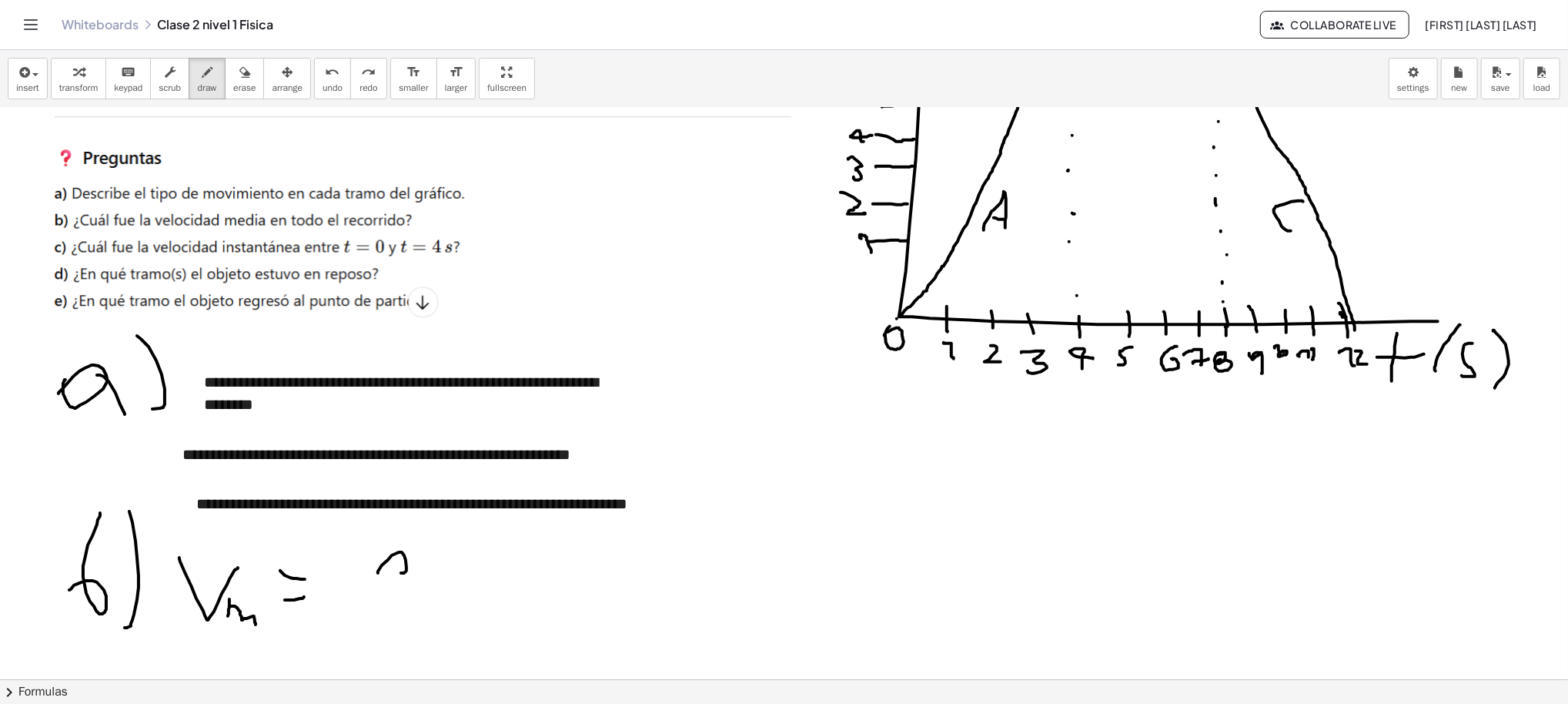 drag, startPoint x: 363, startPoint y: 572, endPoint x: 374, endPoint y: 560, distance: 16.278821 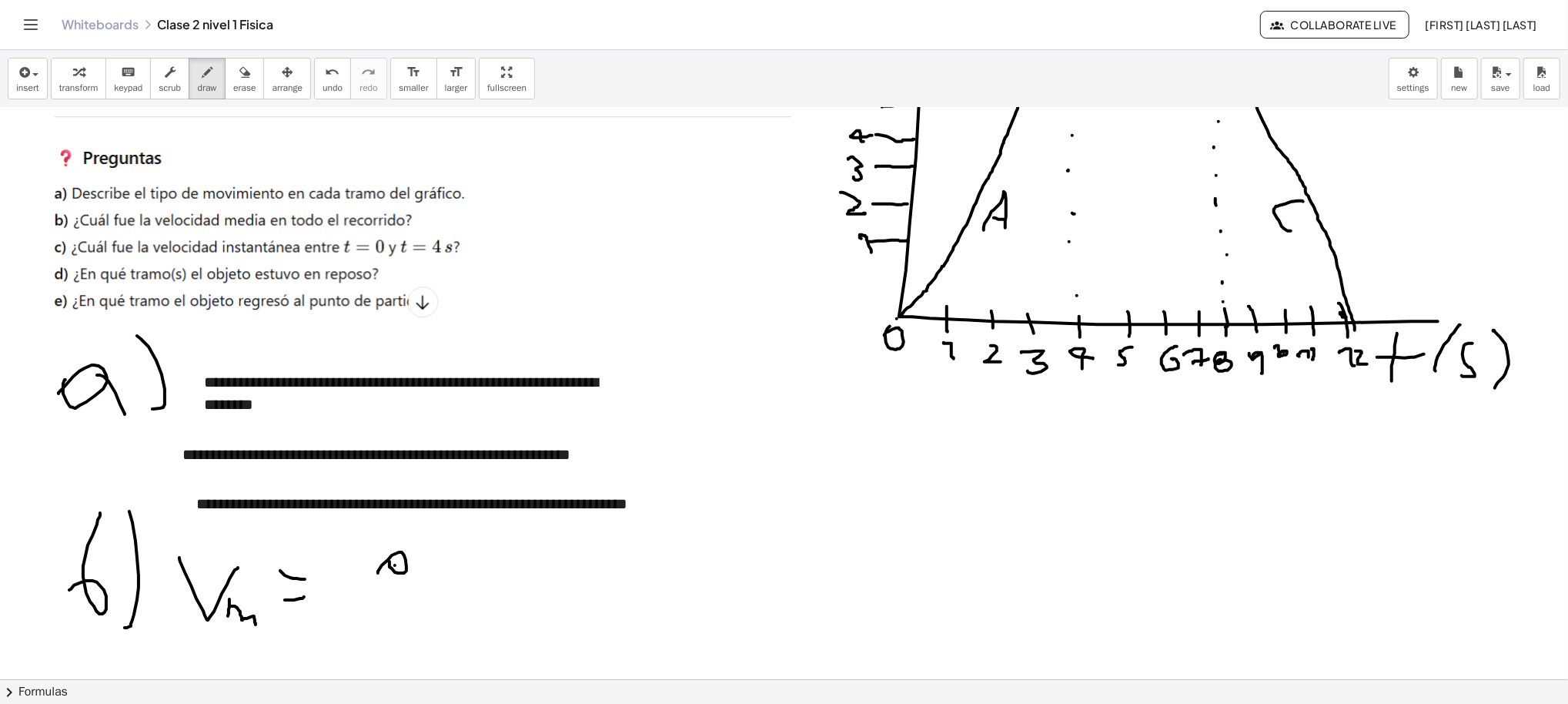 drag, startPoint x: 379, startPoint y: 565, endPoint x: 371, endPoint y: 567, distance: 8.246211 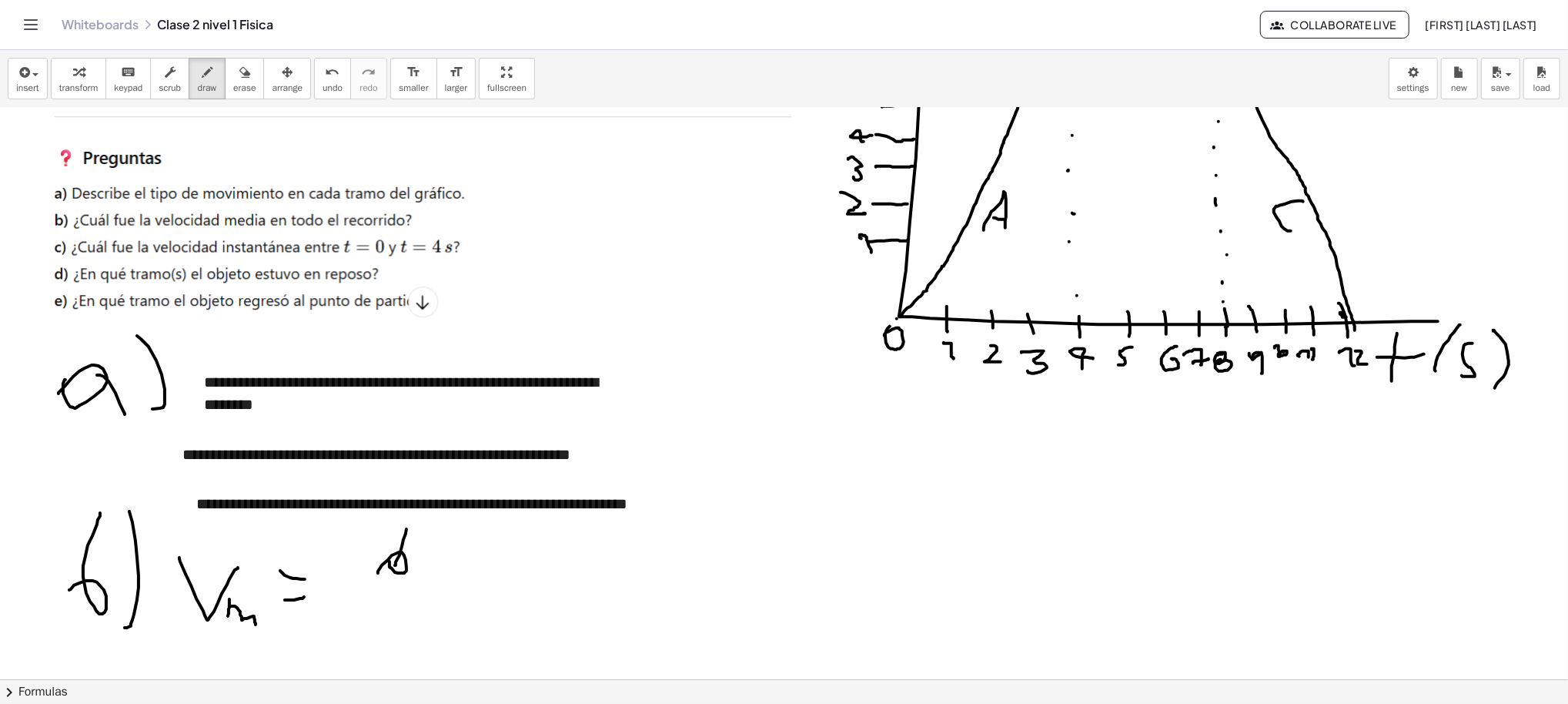 drag, startPoint x: 386, startPoint y: 592, endPoint x: 413, endPoint y: 595, distance: 27.166155 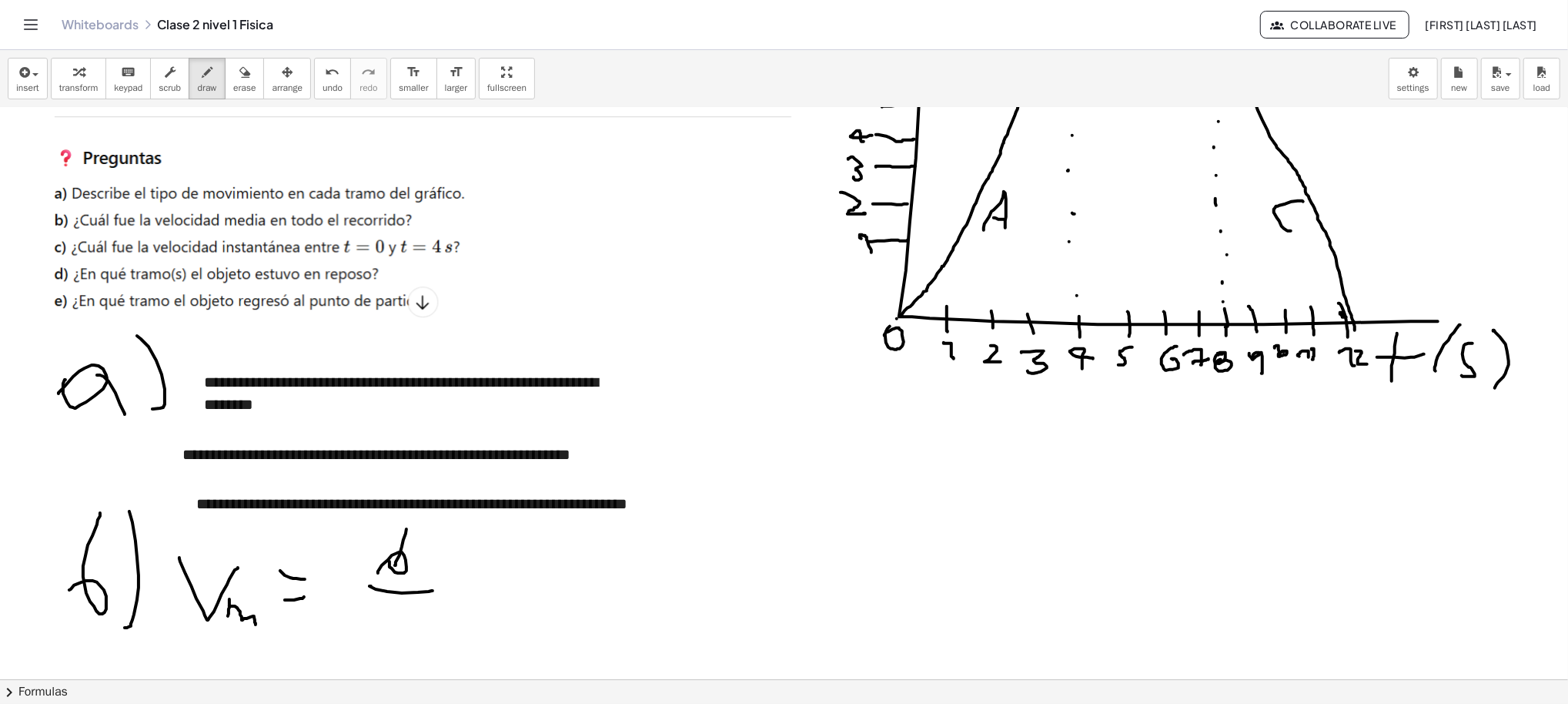 drag, startPoint x: 383, startPoint y: 623, endPoint x: 383, endPoint y: 632, distance: 9 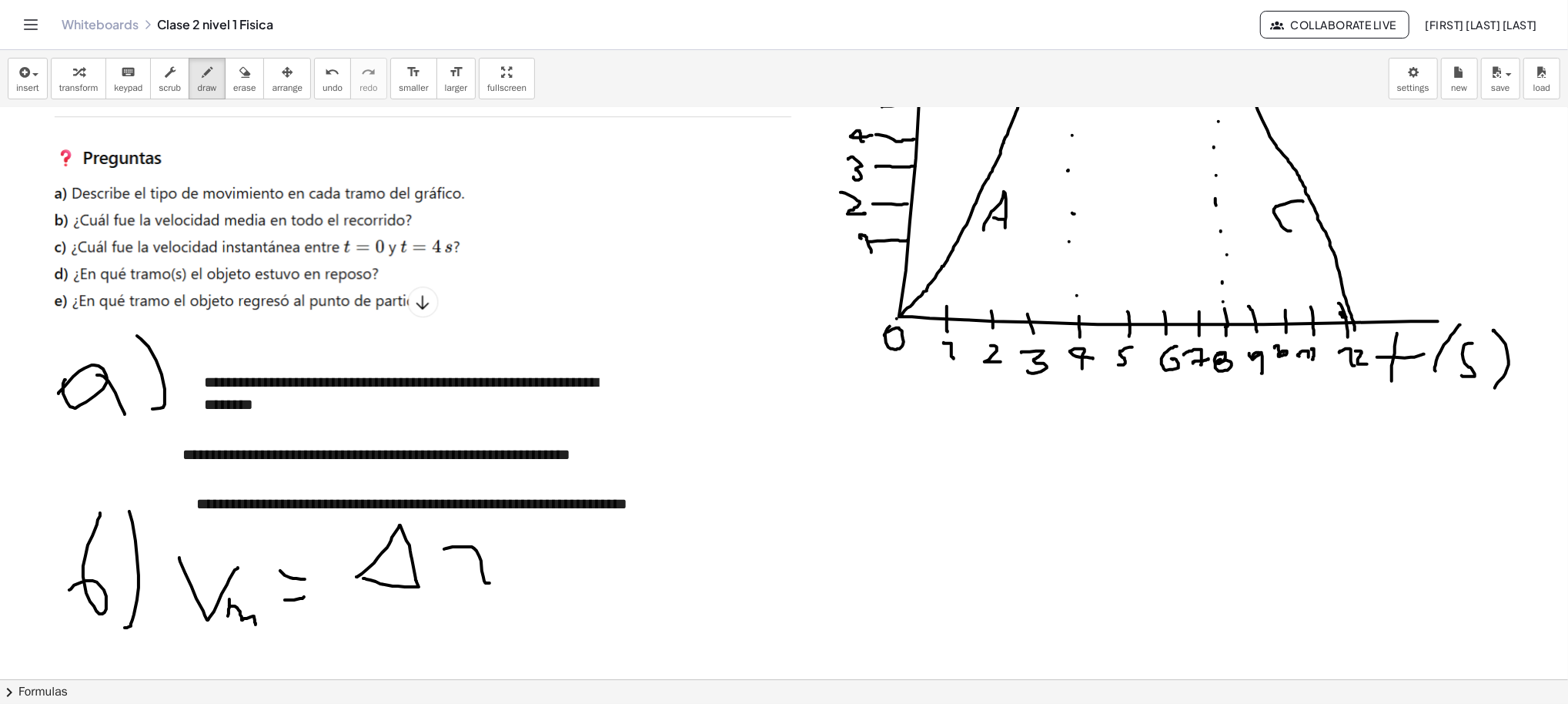 drag, startPoint x: 429, startPoint y: 548, endPoint x: 473, endPoint y: 576, distance: 52.15362 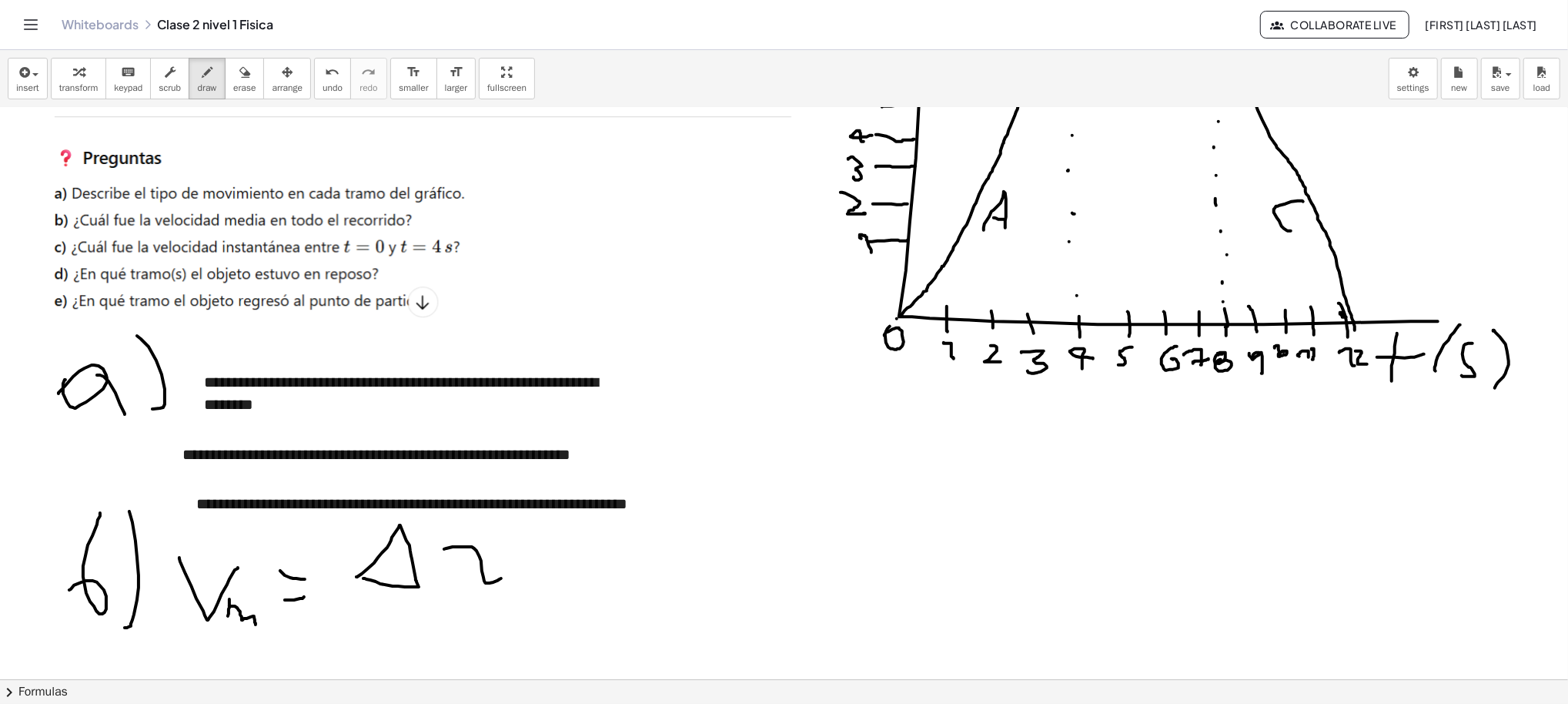 drag, startPoint x: 438, startPoint y: 579, endPoint x: 486, endPoint y: 548, distance: 57.14018 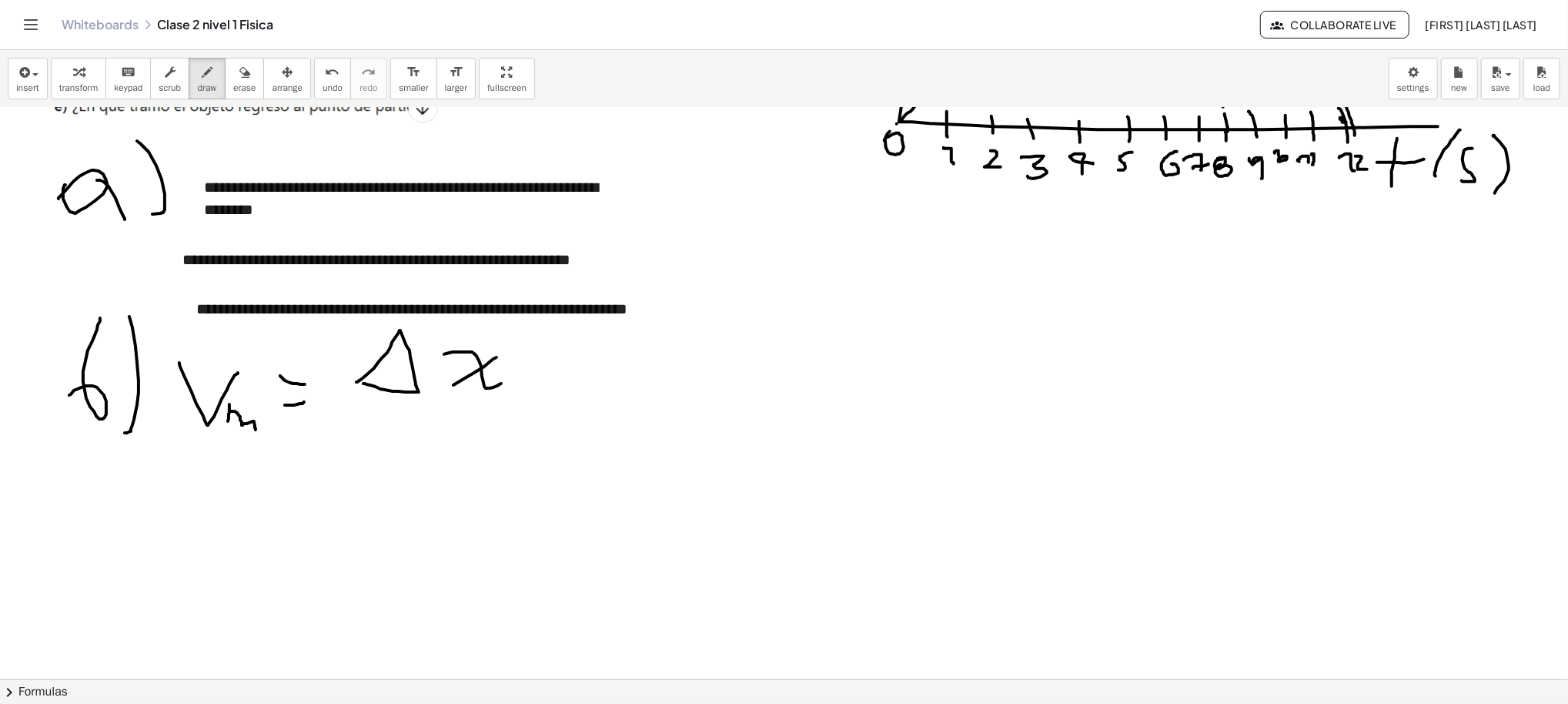 scroll, scrollTop: 4110, scrollLeft: 23, axis: both 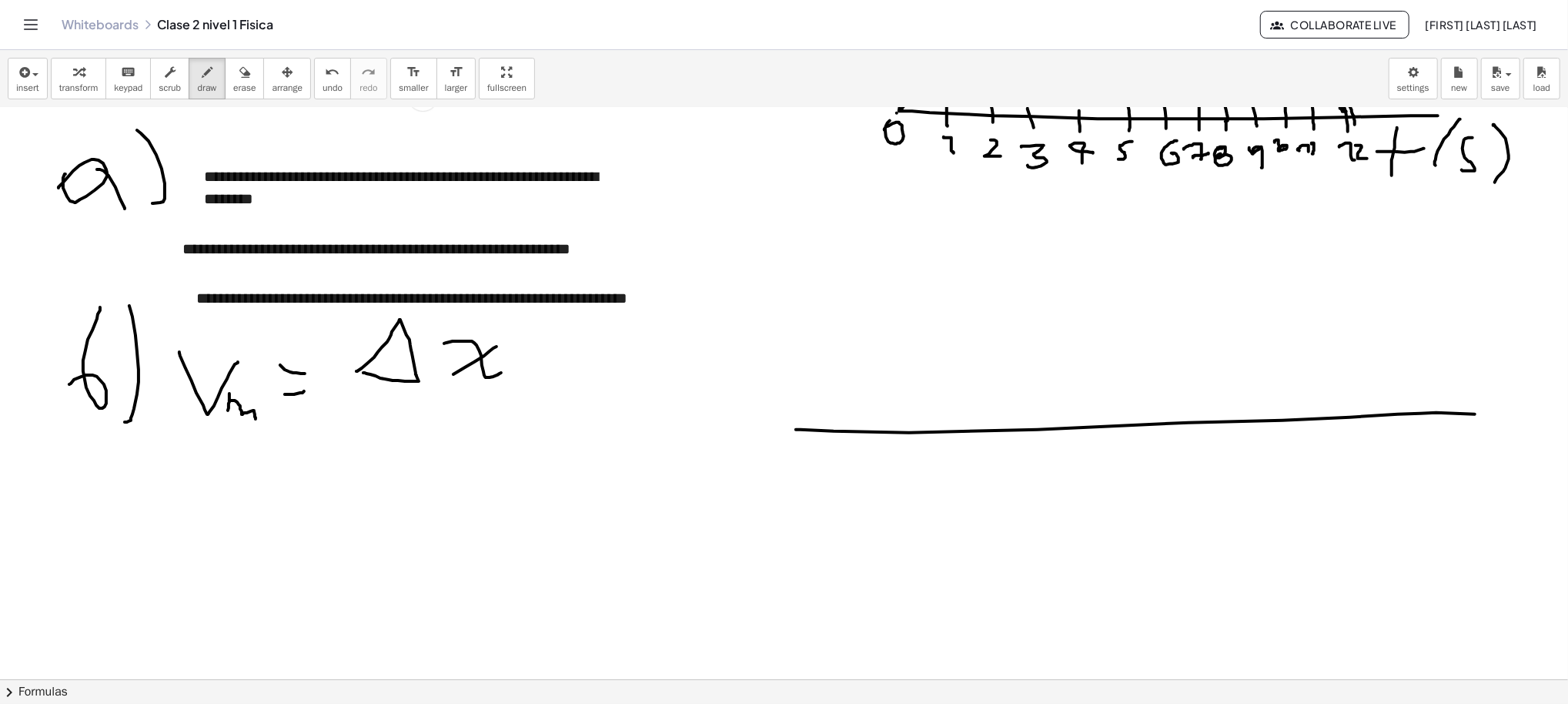 drag, startPoint x: 781, startPoint y: 429, endPoint x: 1560, endPoint y: 421, distance: 779.04108 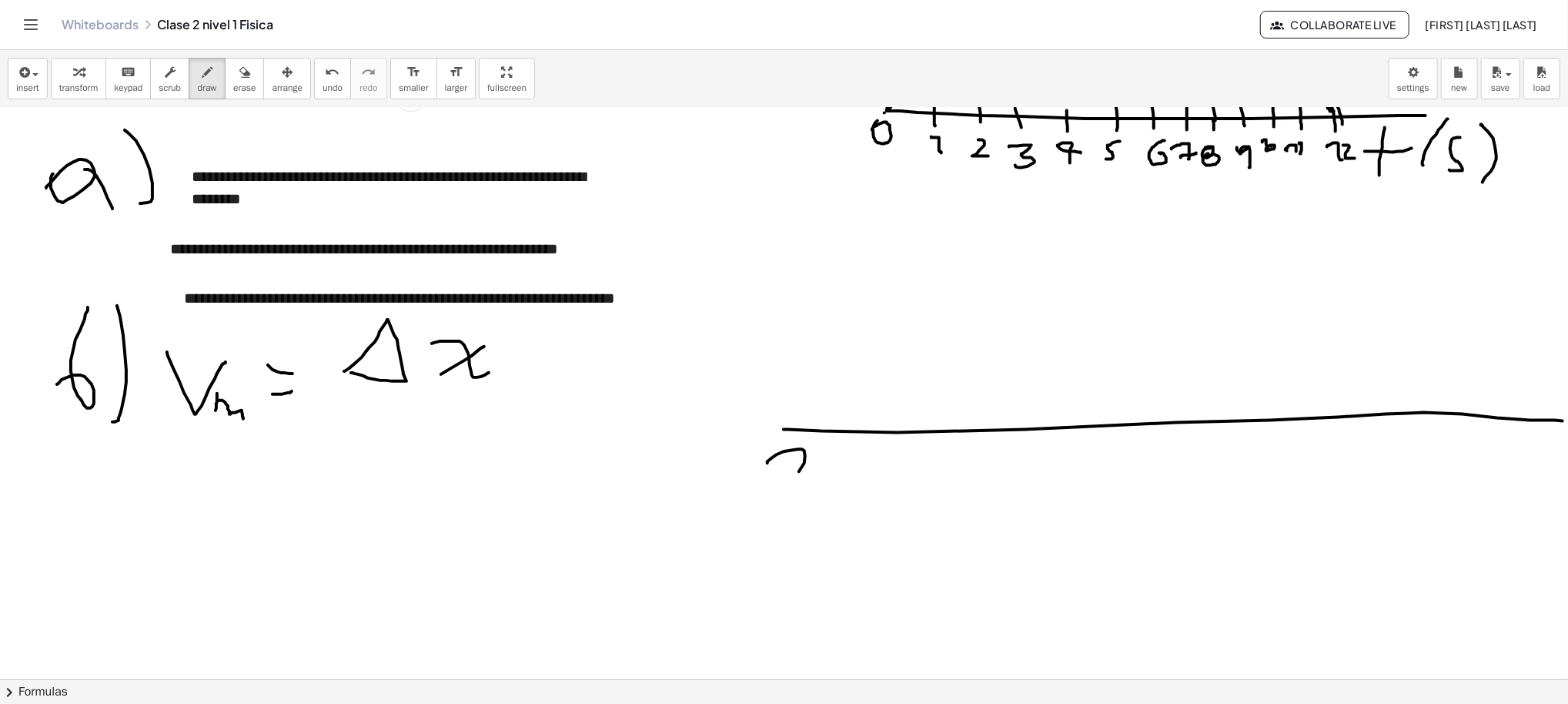 drag, startPoint x: 764, startPoint y: 463, endPoint x: 770, endPoint y: 444, distance: 19.92486 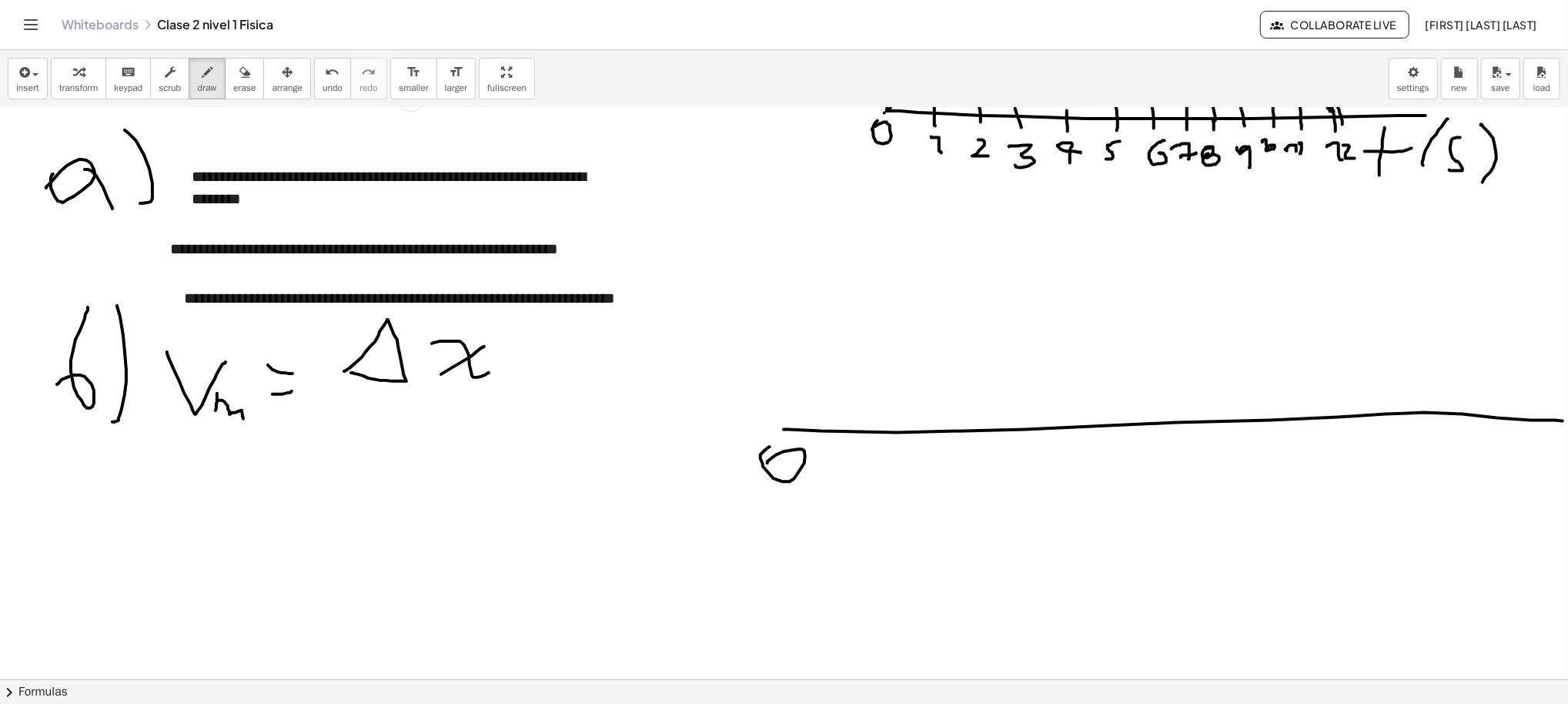drag, startPoint x: 786, startPoint y: 407, endPoint x: 784, endPoint y: 434, distance: 27.073973 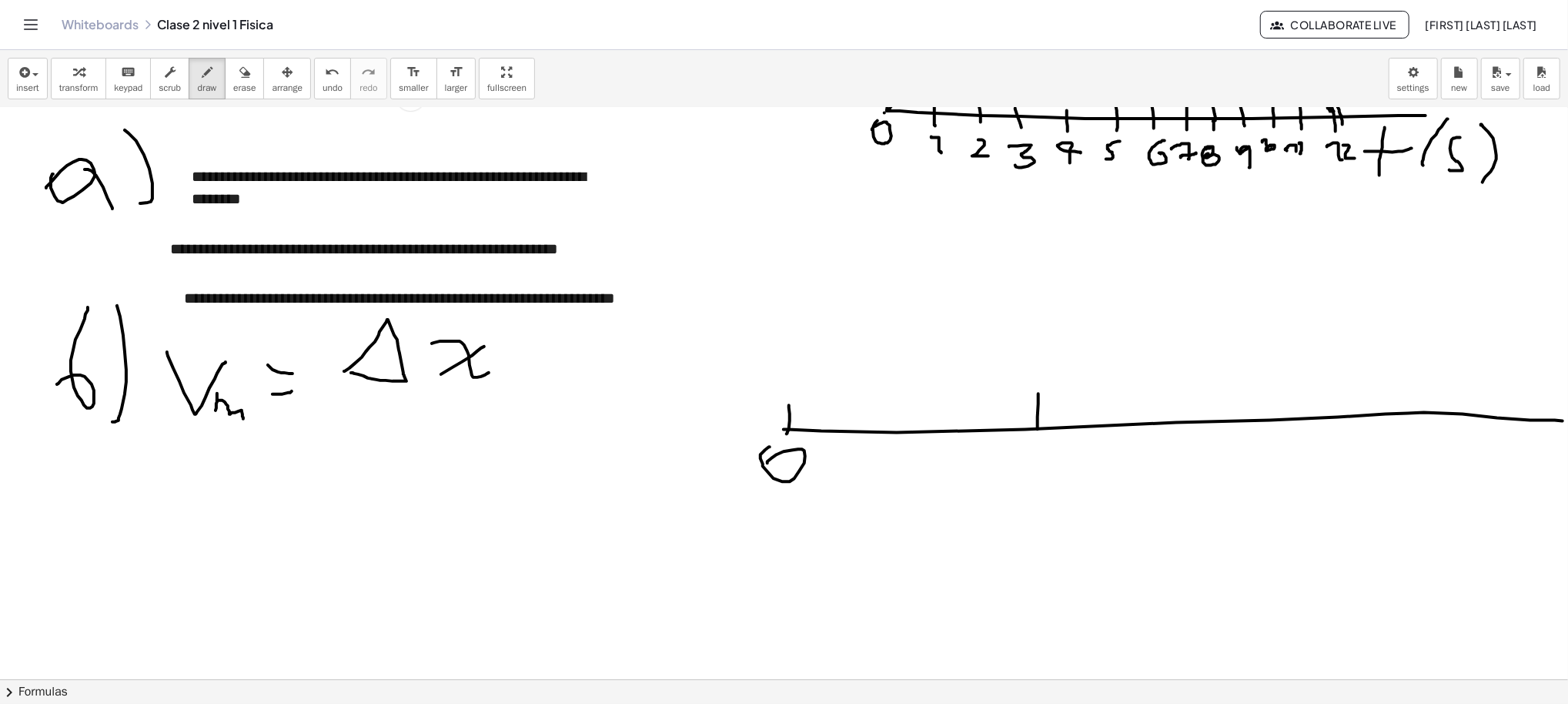 drag, startPoint x: 1035, startPoint y: 429, endPoint x: 1017, endPoint y: 480, distance: 54.08327 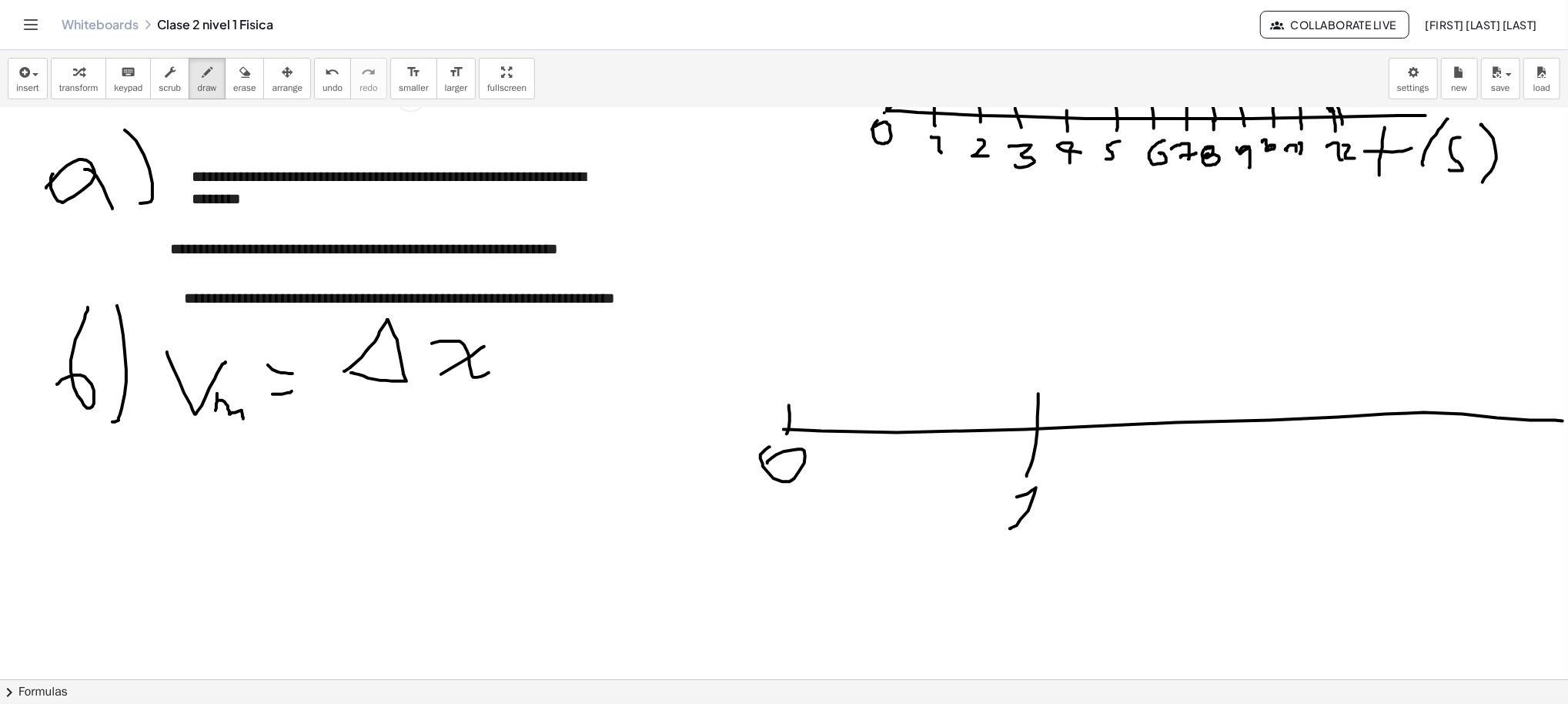drag, startPoint x: 1008, startPoint y: 528, endPoint x: 1014, endPoint y: 497, distance: 31.575307 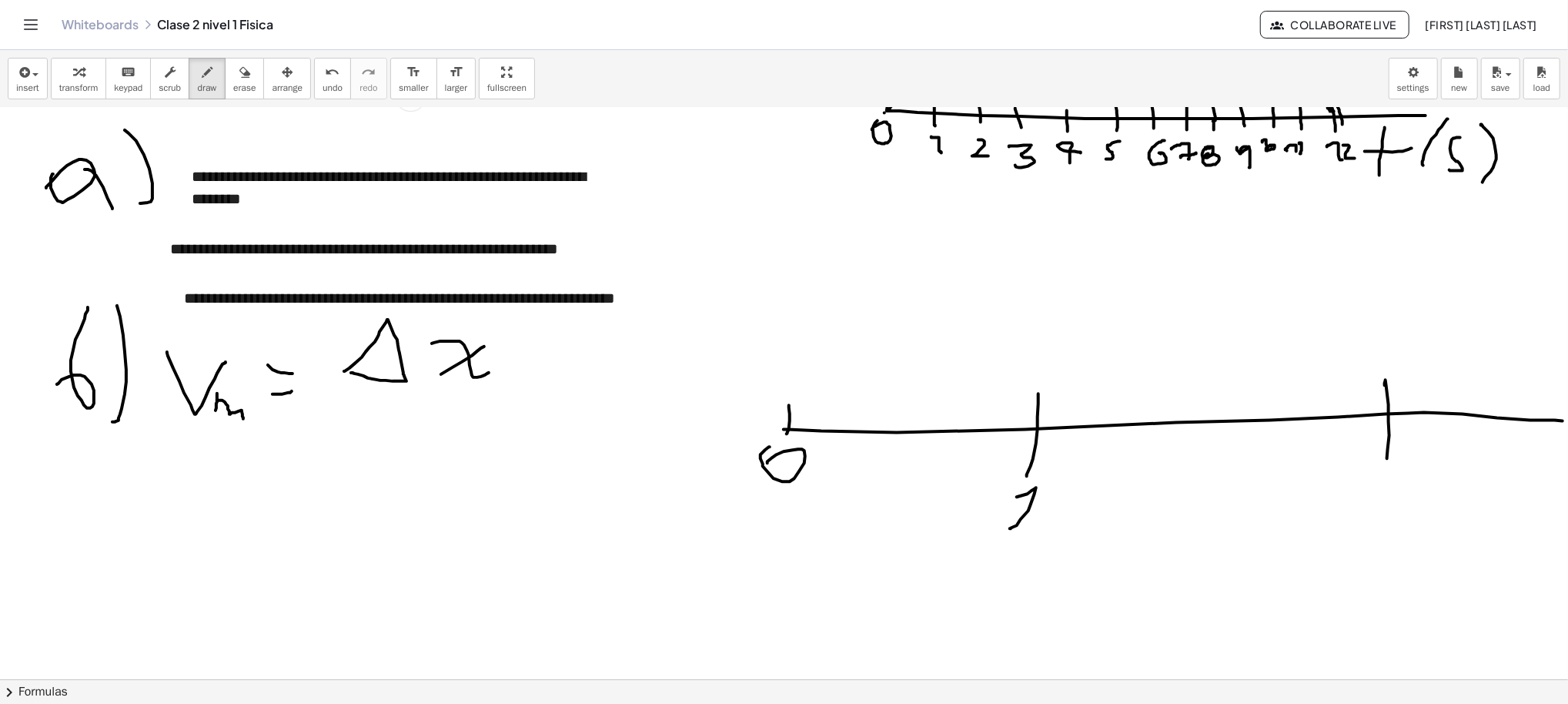 drag, startPoint x: 1382, startPoint y: 385, endPoint x: 1384, endPoint y: 463, distance: 78.02564 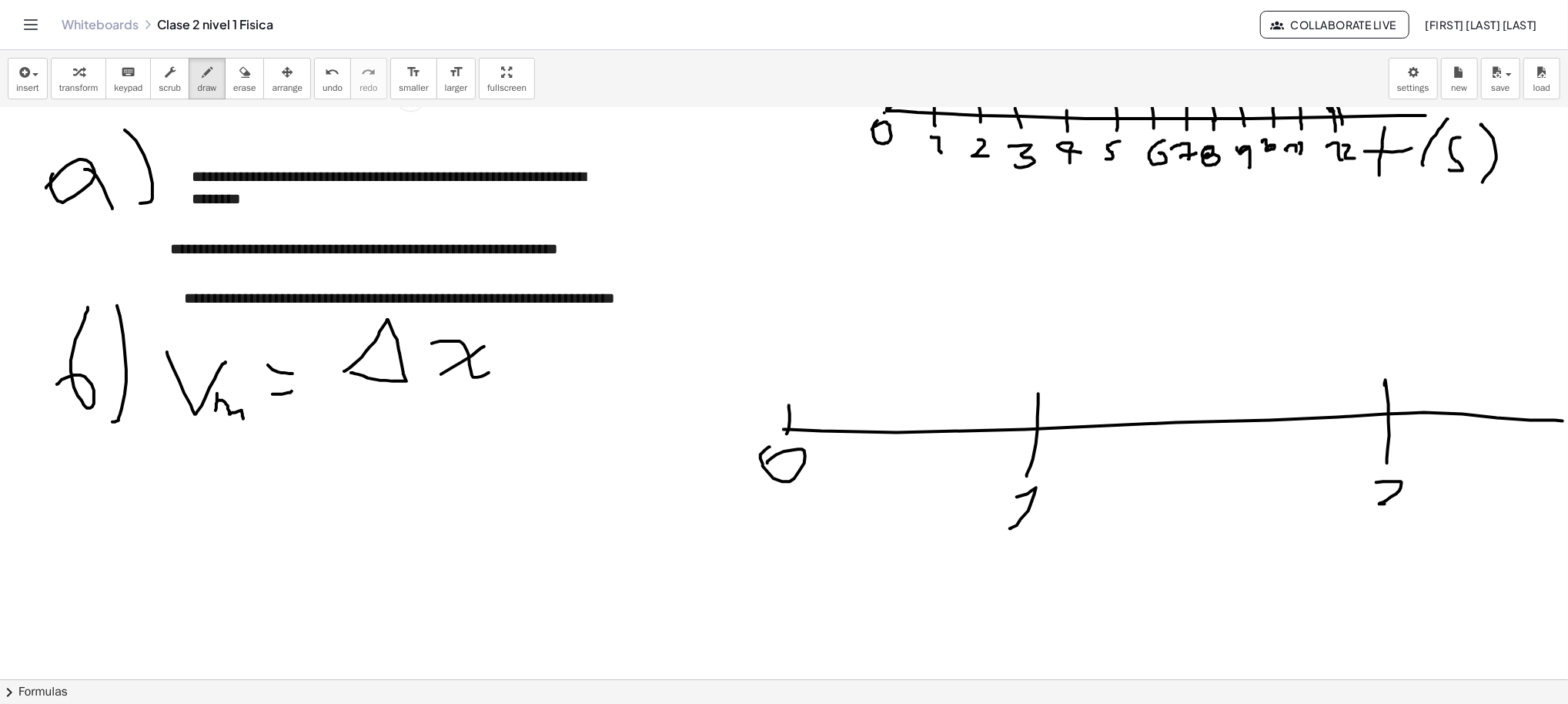 drag, startPoint x: 1373, startPoint y: 482, endPoint x: 1406, endPoint y: 504, distance: 39.661064 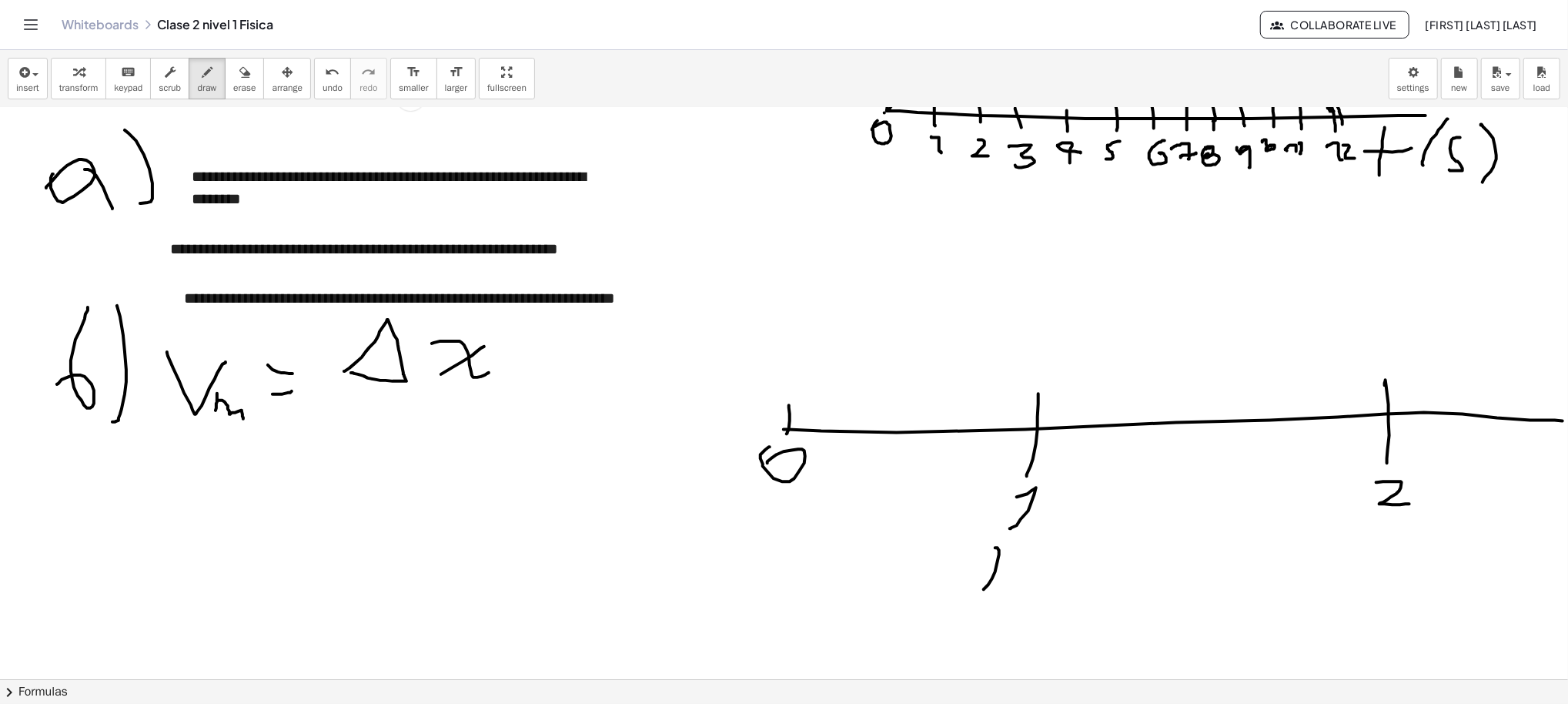 drag, startPoint x: 994, startPoint y: 565, endPoint x: 995, endPoint y: 581, distance: 16.03122 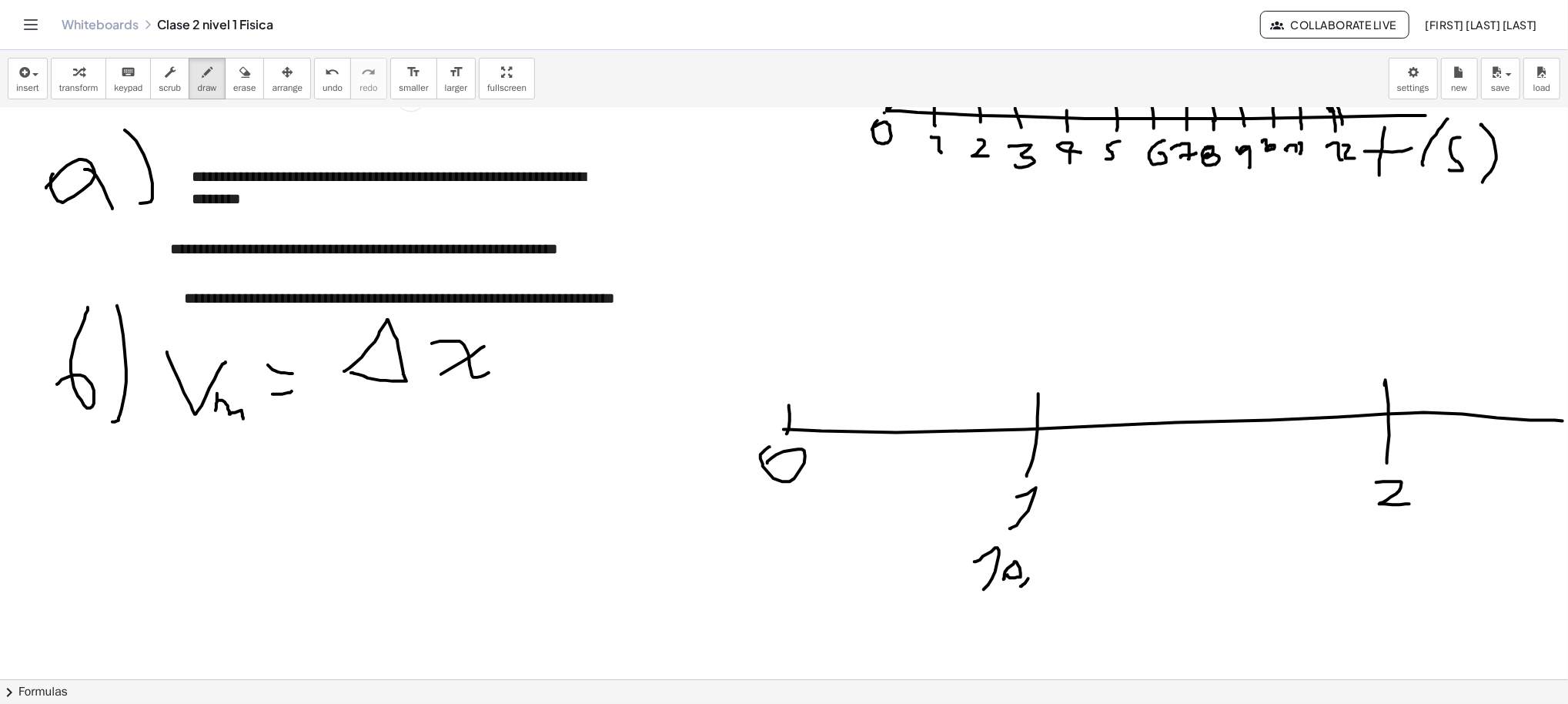 drag, startPoint x: 1025, startPoint y: 578, endPoint x: 1032, endPoint y: 568, distance: 12.206556 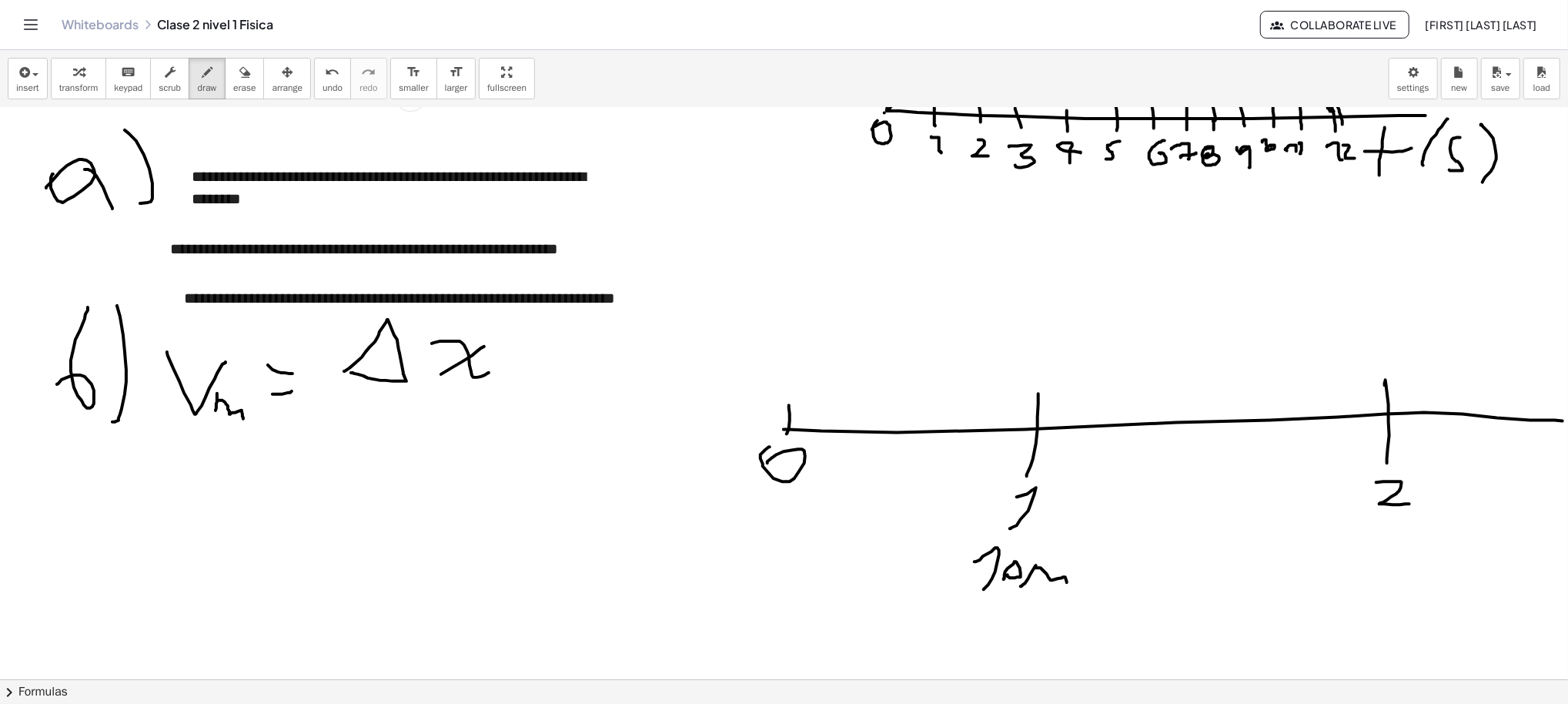 drag, startPoint x: 1032, startPoint y: 568, endPoint x: 1179, endPoint y: 602, distance: 150.8807 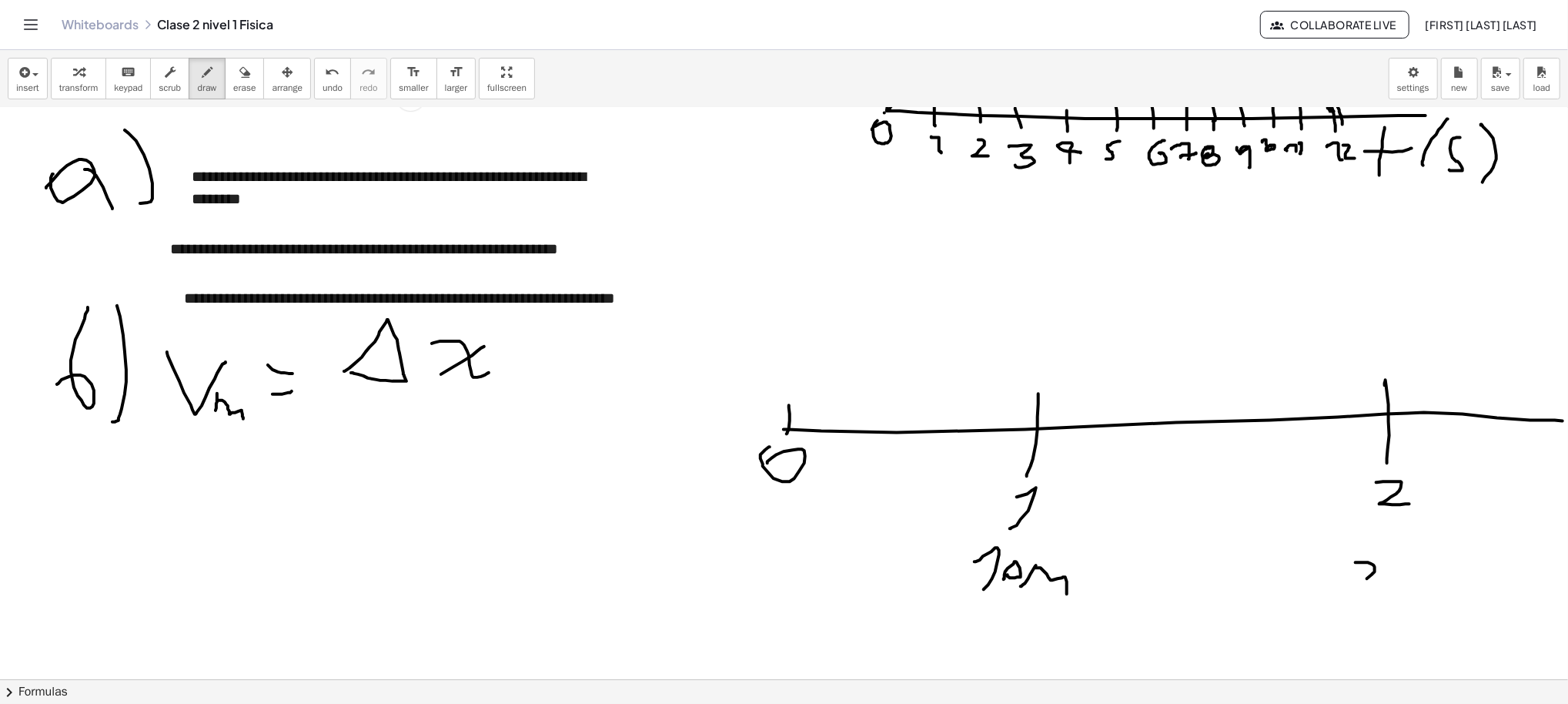 drag, startPoint x: 1352, startPoint y: 562, endPoint x: 1383, endPoint y: 580, distance: 35.846897 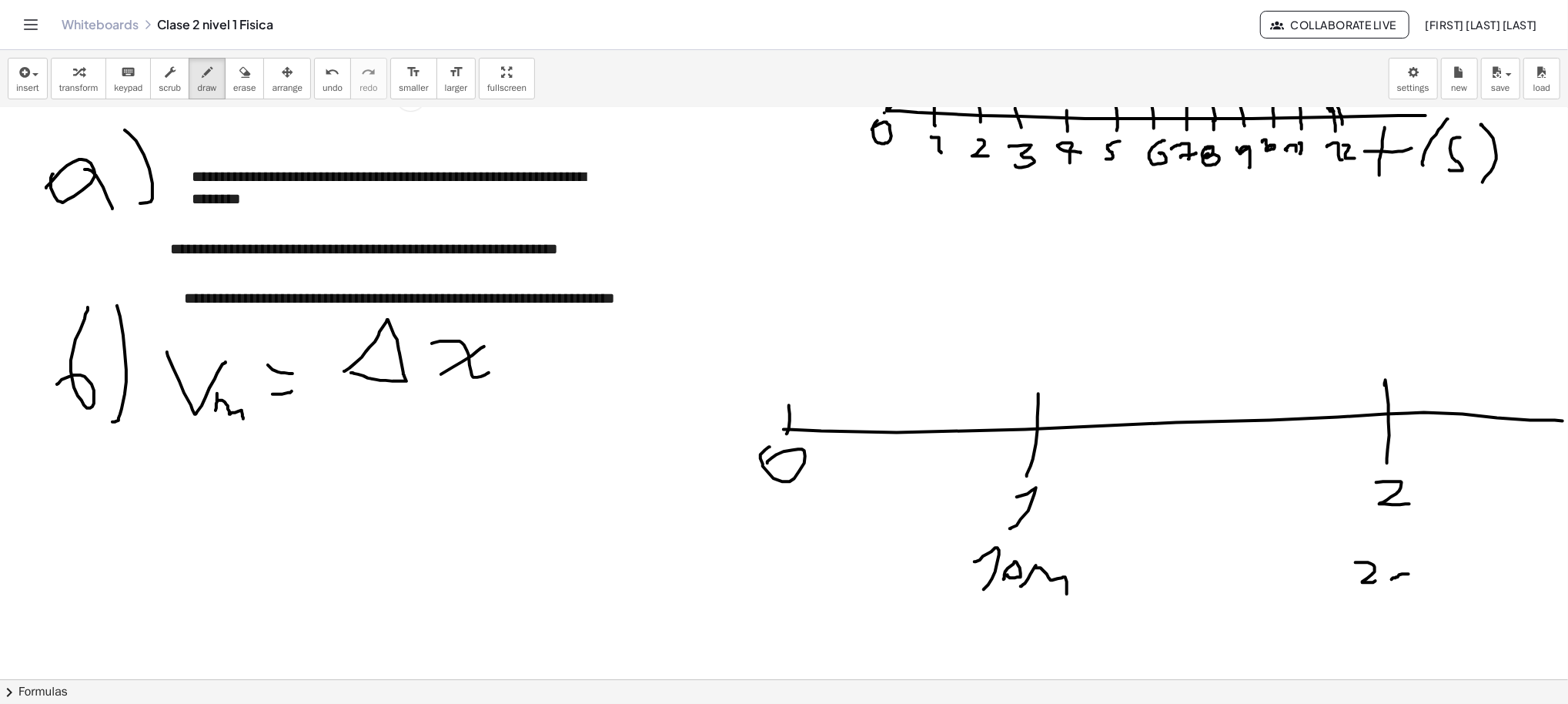 drag, startPoint x: 1405, startPoint y: 574, endPoint x: 1394, endPoint y: 572, distance: 11.1803399 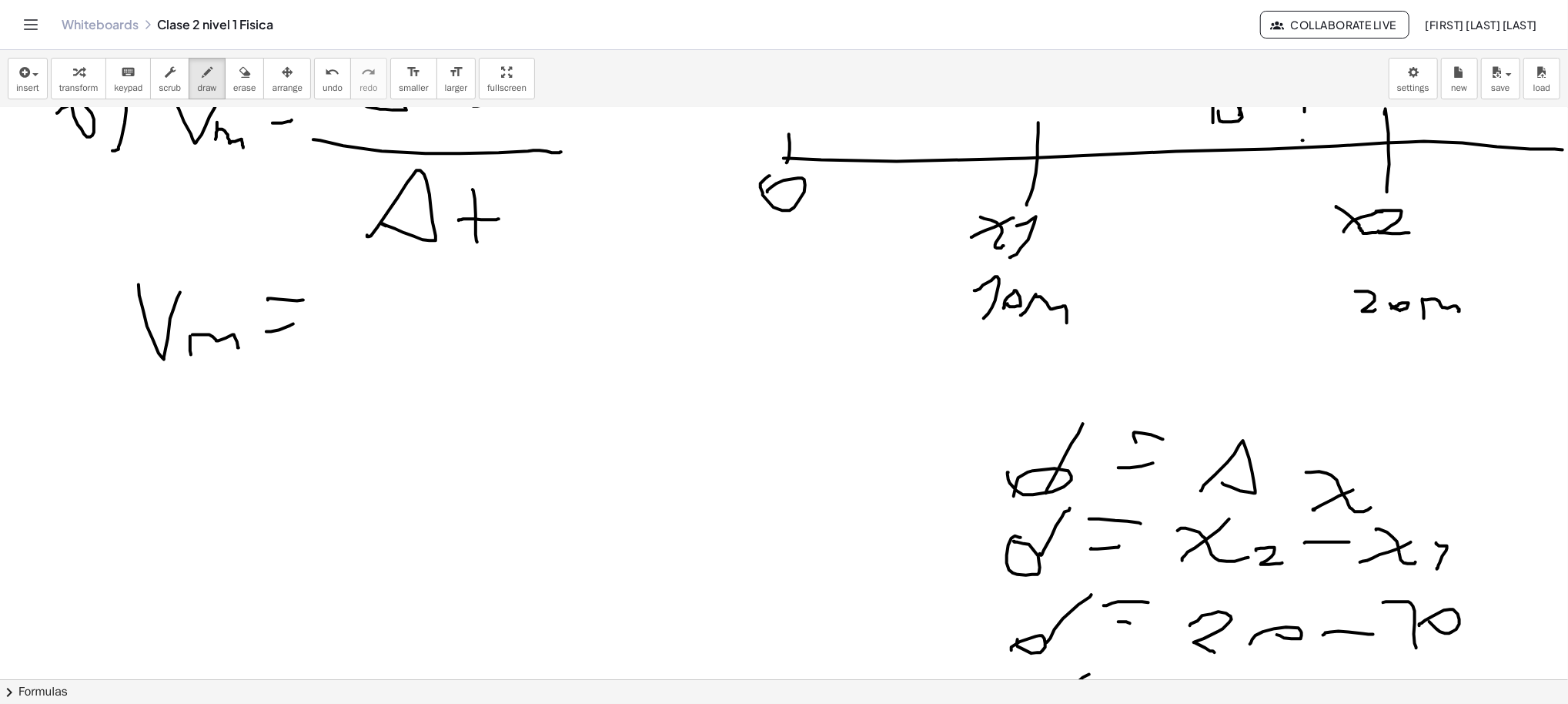 scroll, scrollTop: 4484, scrollLeft: 23, axis: both 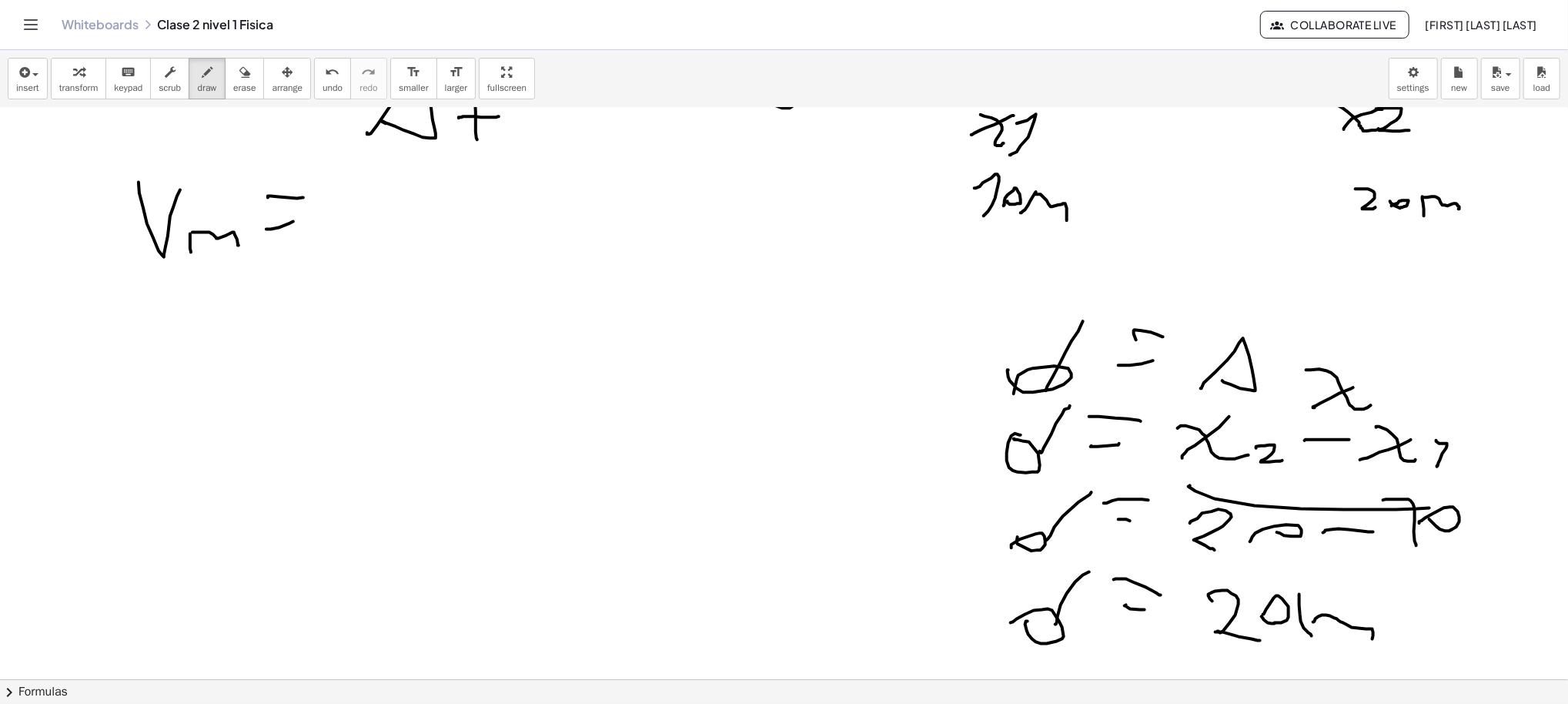 drag, startPoint x: 1192, startPoint y: 491, endPoint x: 1426, endPoint y: 508, distance: 234.617 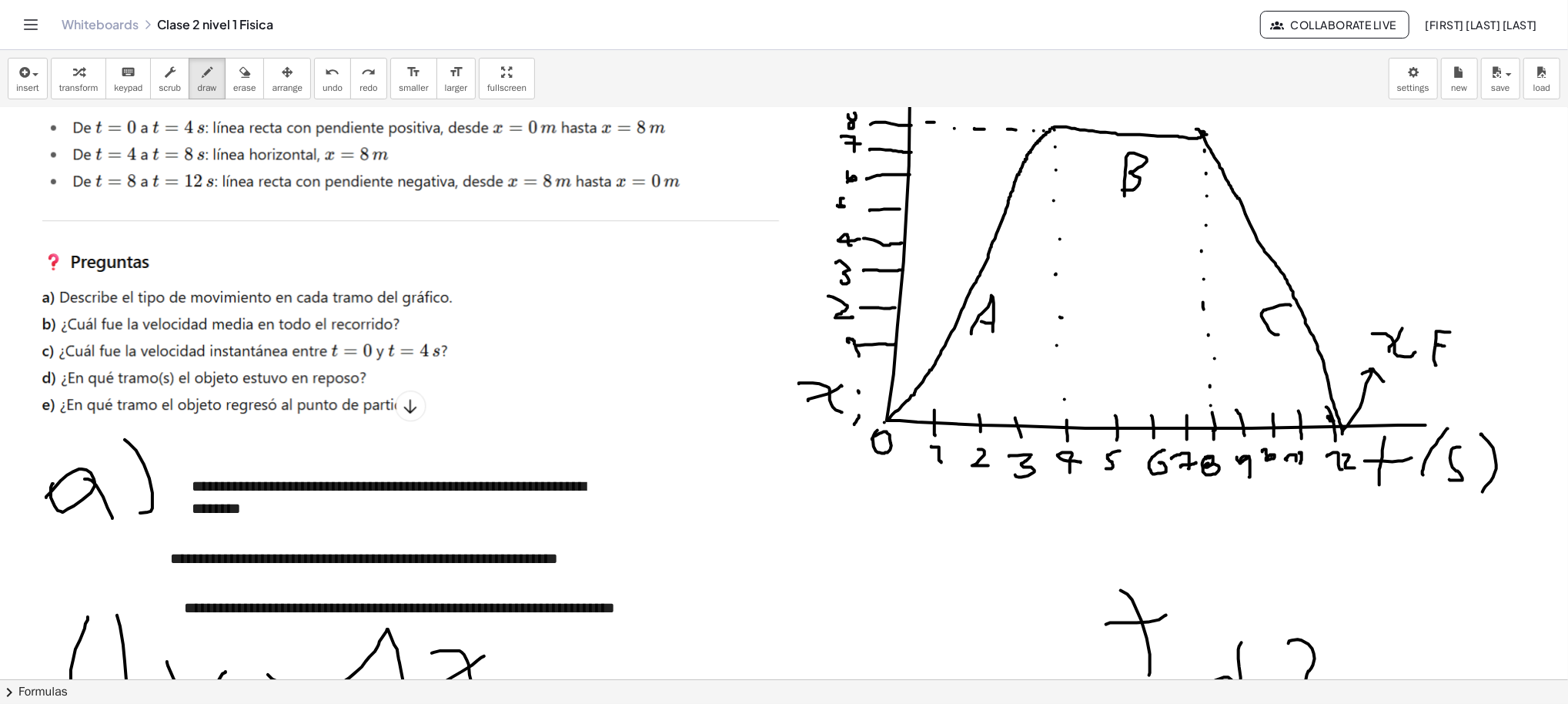 scroll, scrollTop: 3765, scrollLeft: 23, axis: both 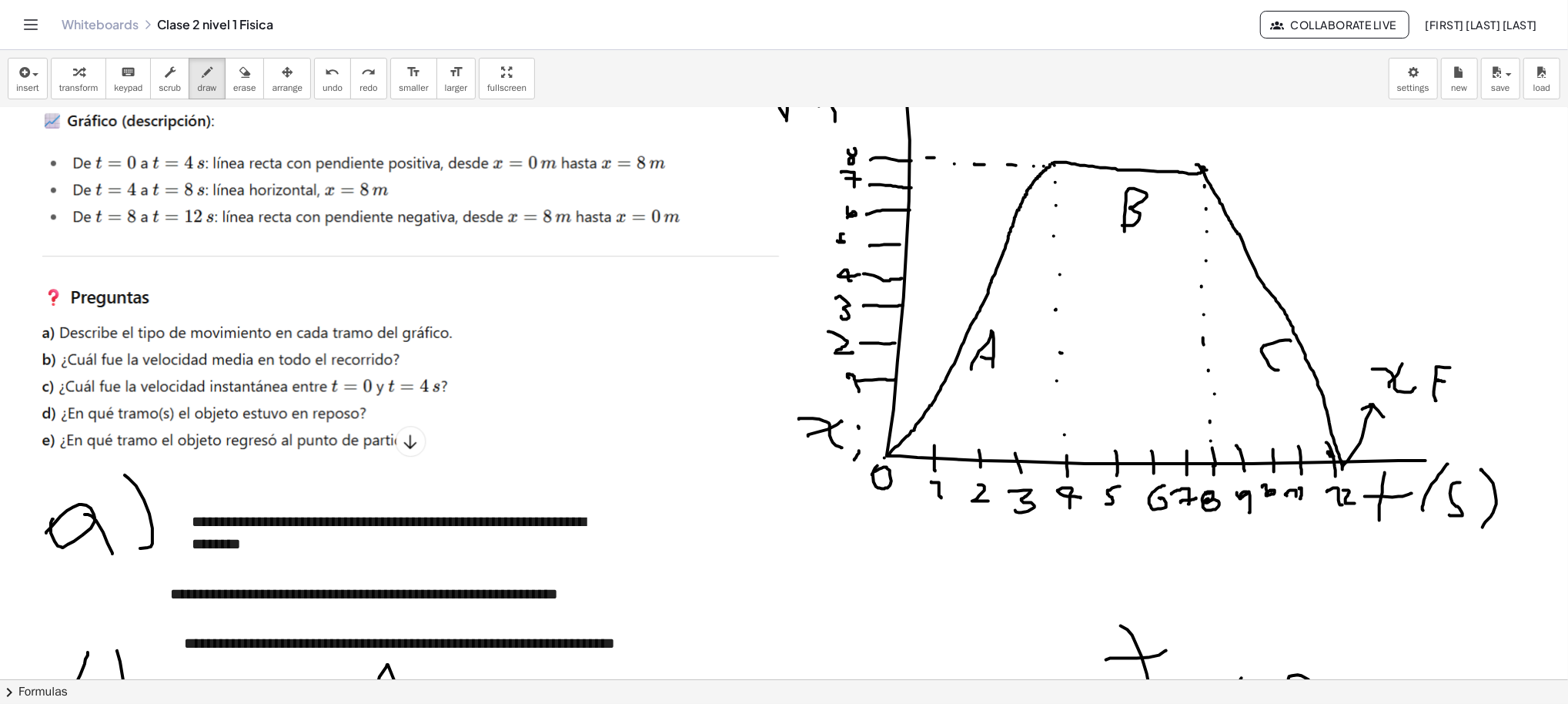 drag, startPoint x: 838, startPoint y: 407, endPoint x: 814, endPoint y: 132, distance: 276.0453 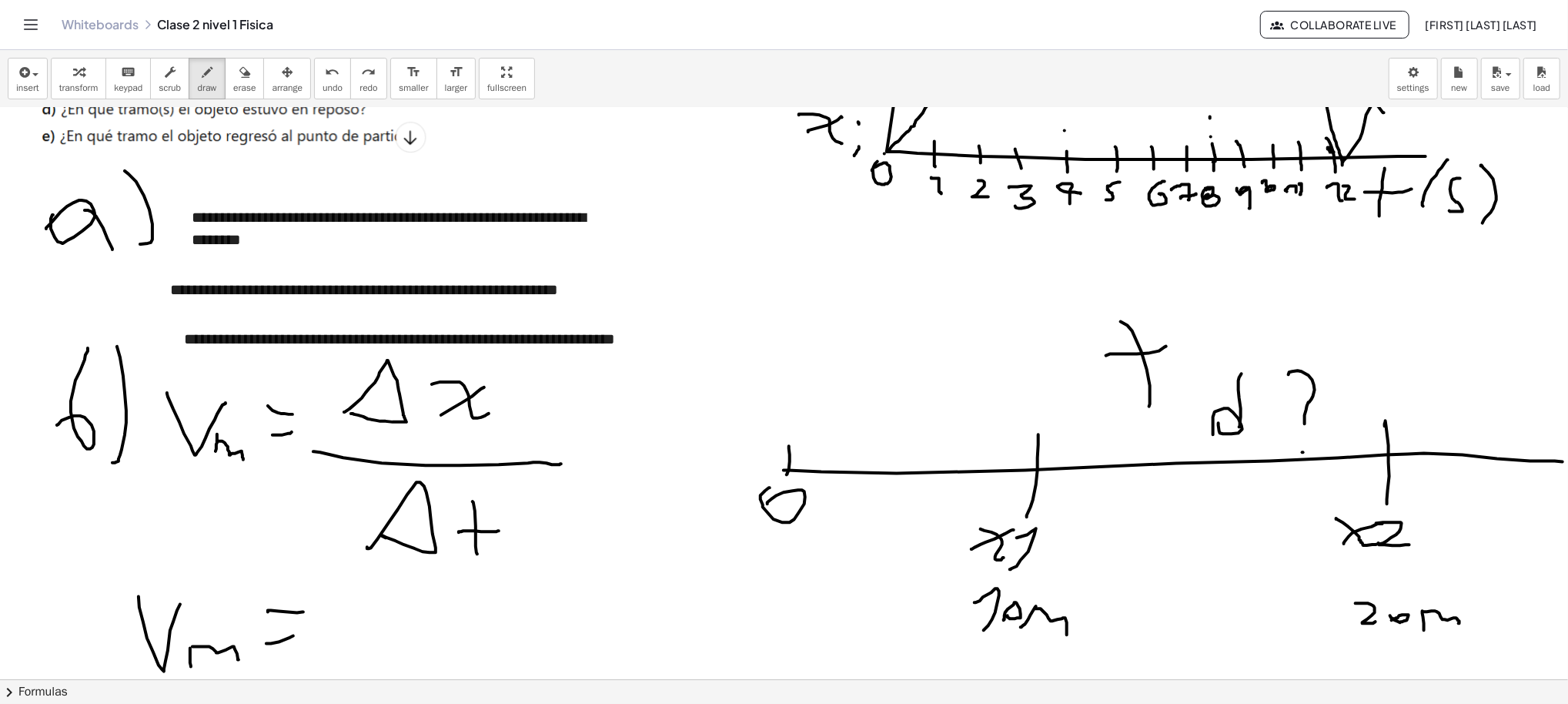 scroll, scrollTop: 4175, scrollLeft: 23, axis: both 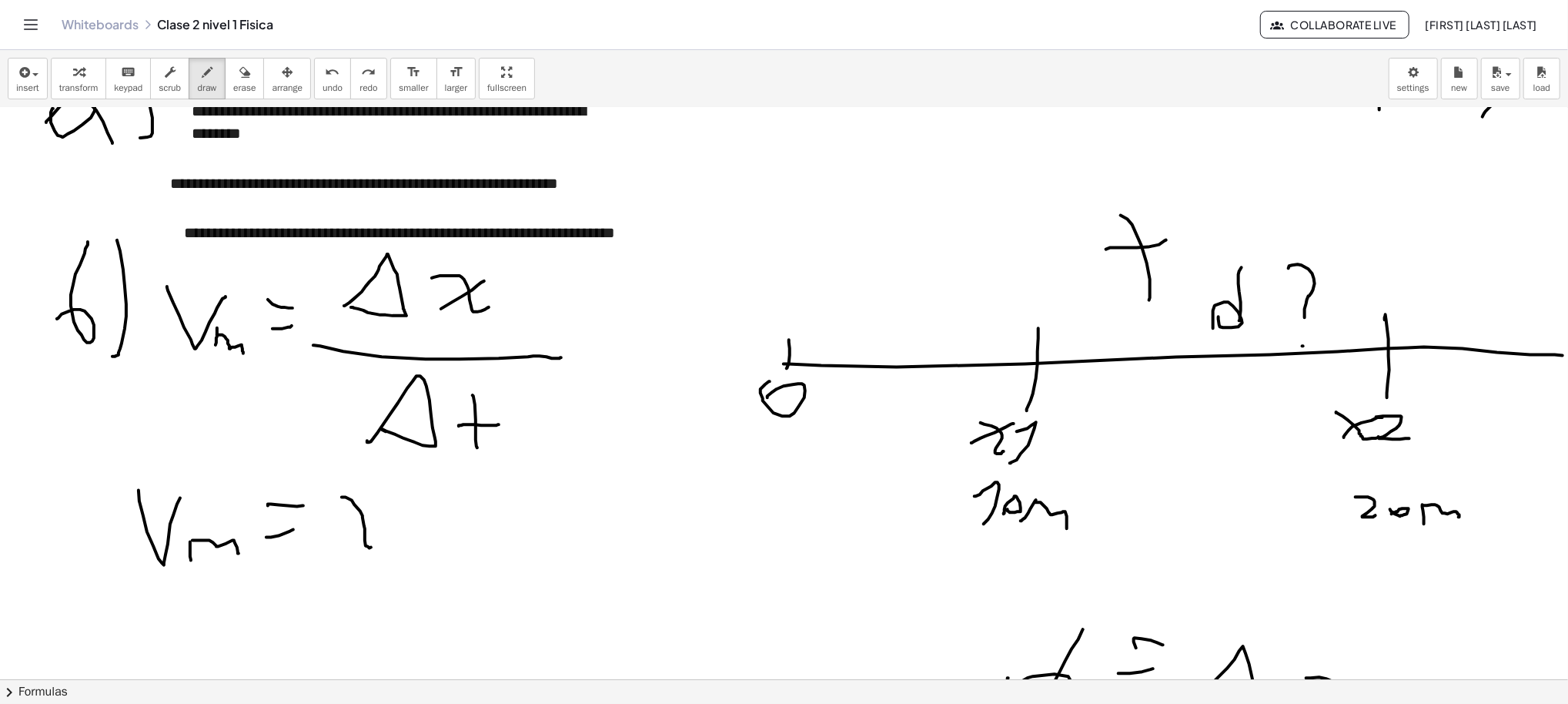 drag, startPoint x: 349, startPoint y: 500, endPoint x: 378, endPoint y: 535, distance: 45.453273 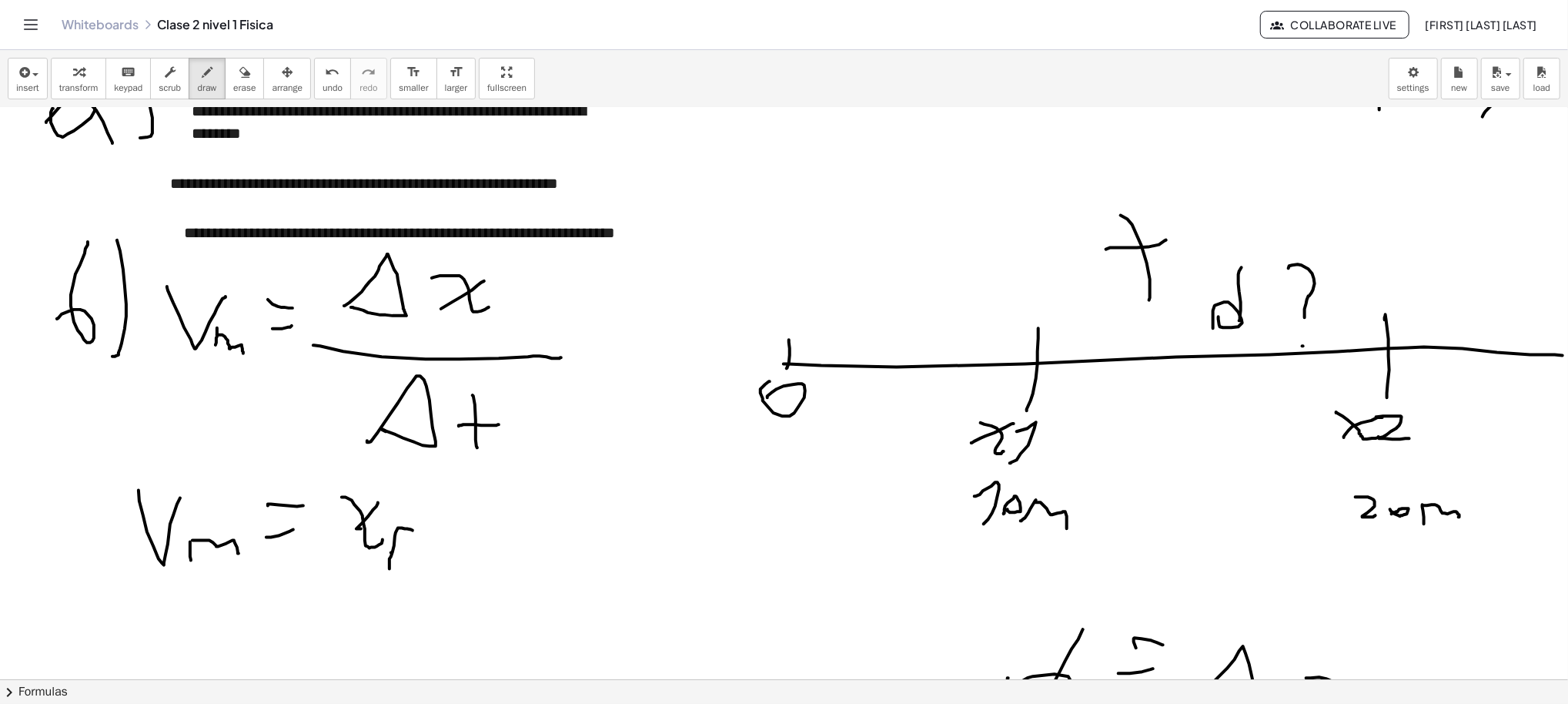 drag, startPoint x: 388, startPoint y: 551, endPoint x: 413, endPoint y: 552, distance: 25.01999 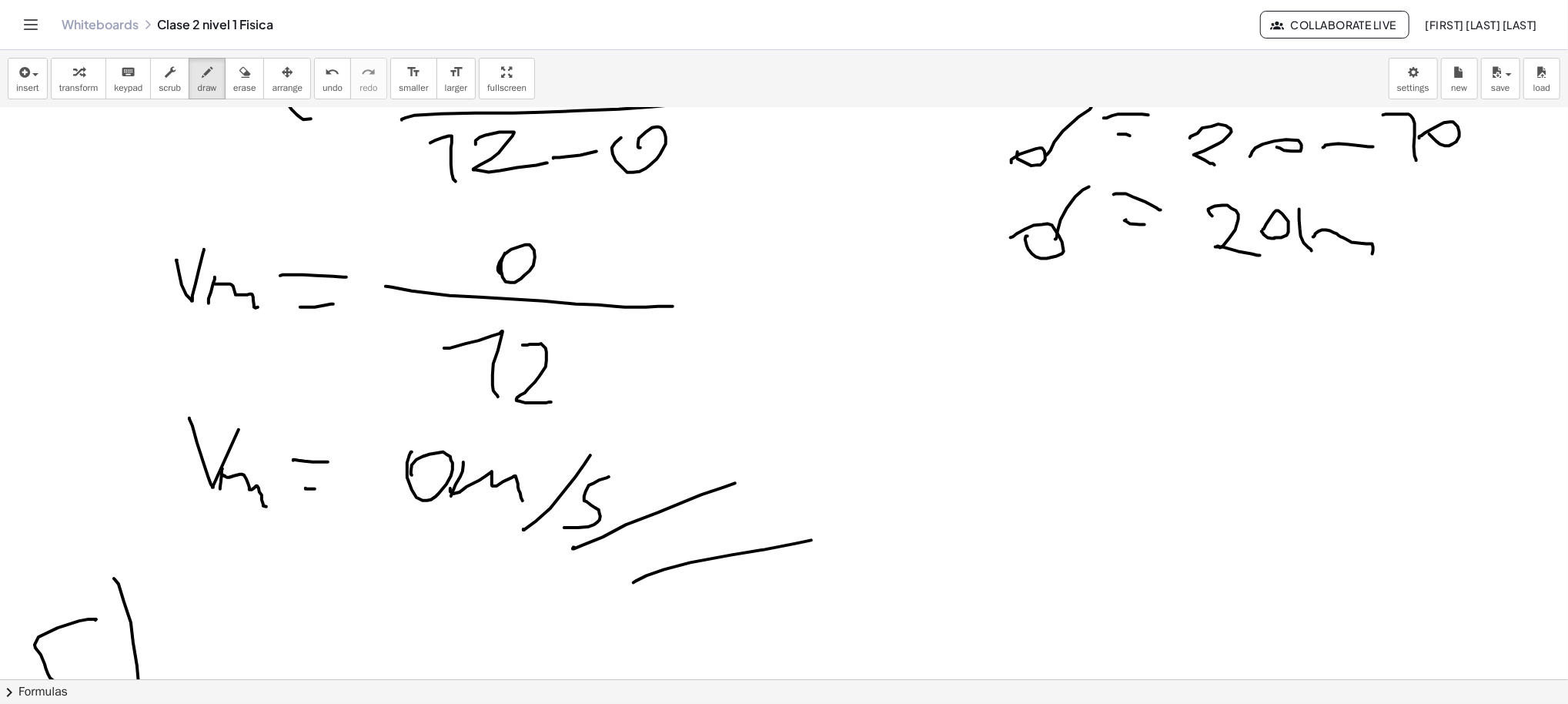 scroll, scrollTop: 5158, scrollLeft: 23, axis: both 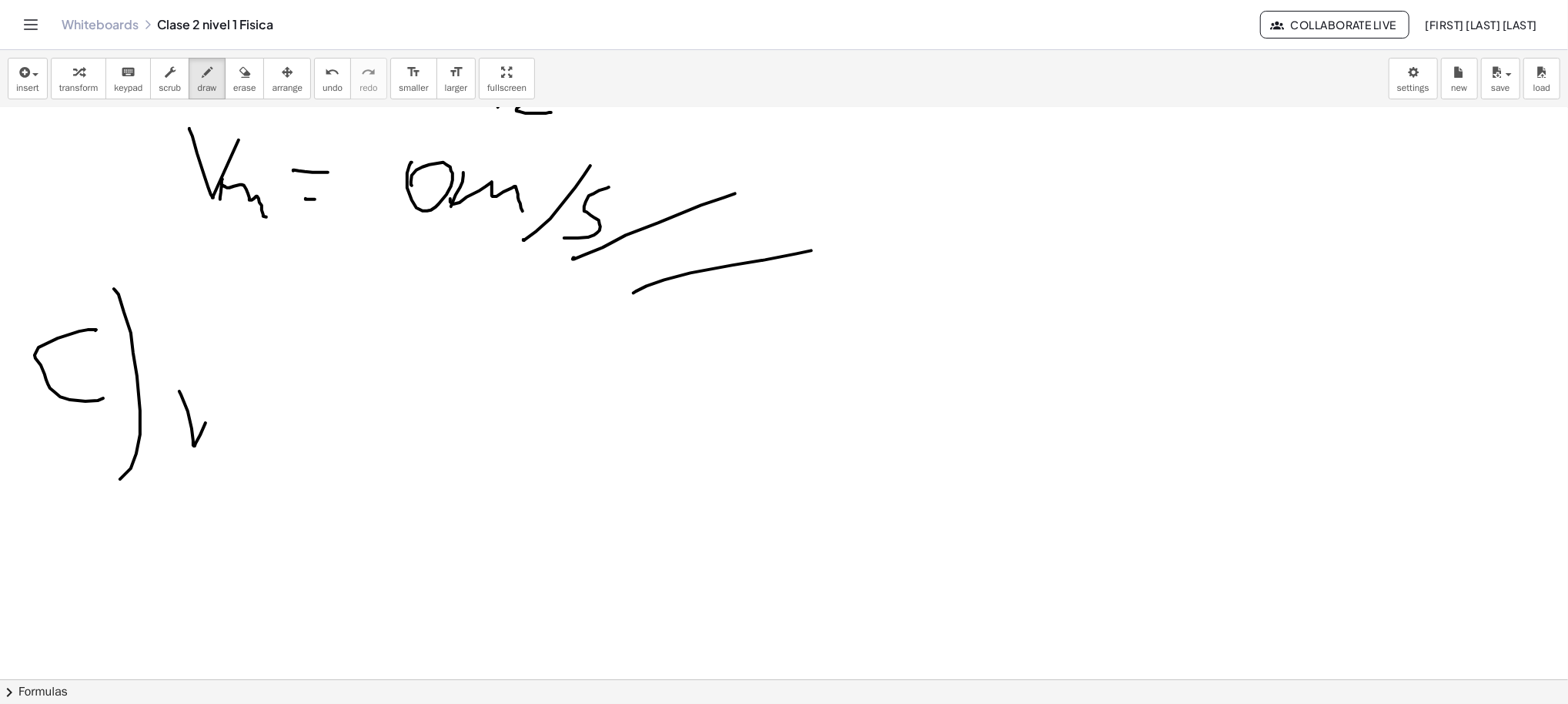 drag, startPoint x: 176, startPoint y: 391, endPoint x: 212, endPoint y: 398, distance: 36.674242 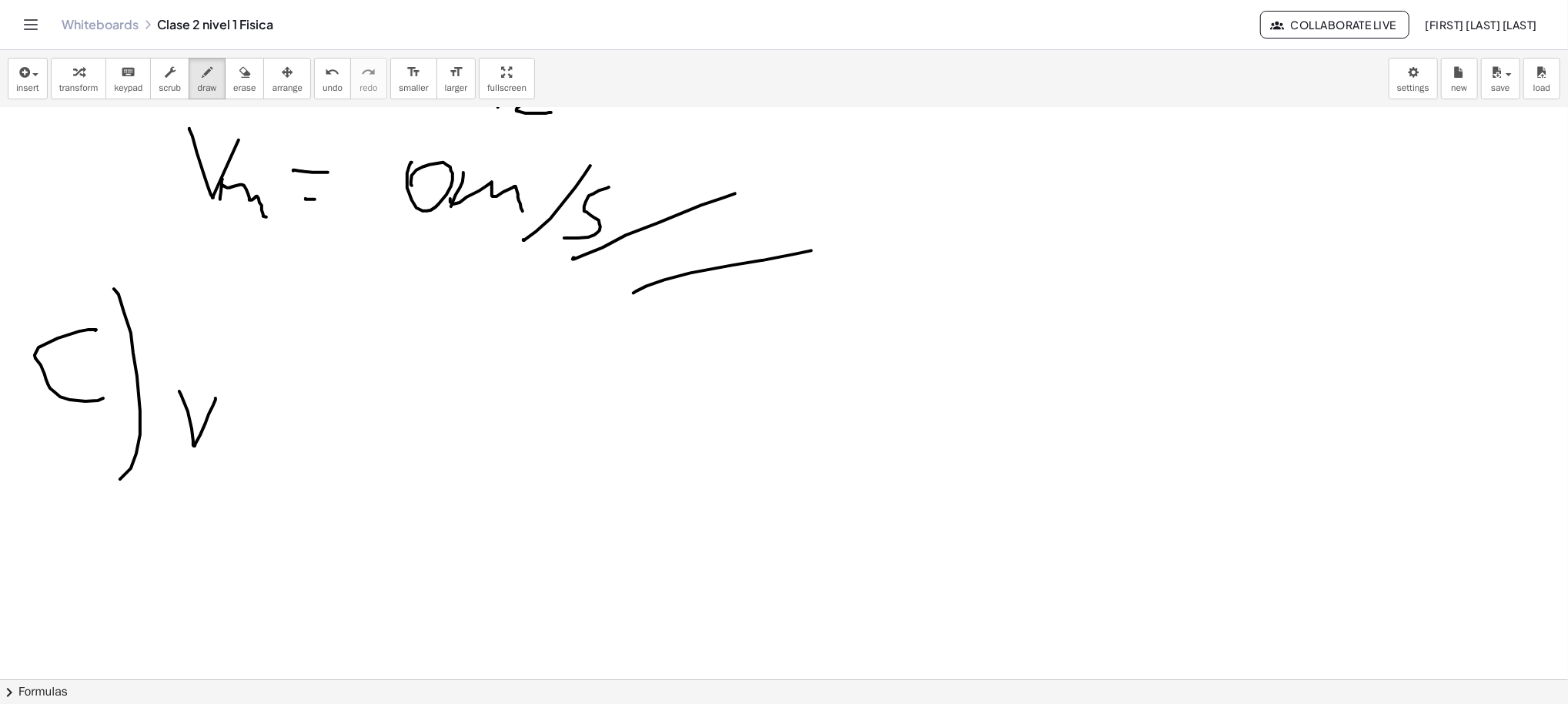 drag, startPoint x: 215, startPoint y: 439, endPoint x: 220, endPoint y: 411, distance: 28.44293 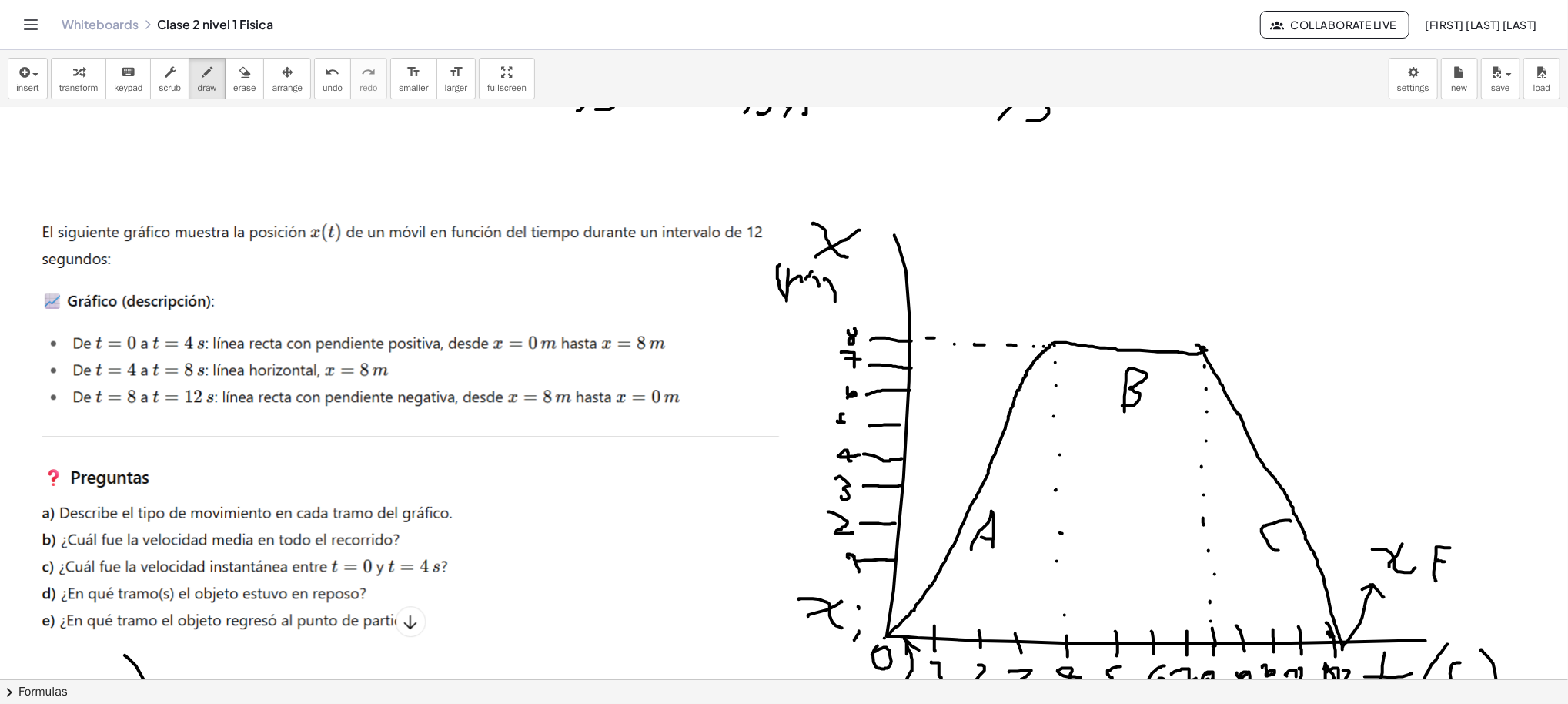 scroll, scrollTop: 3618, scrollLeft: 23, axis: both 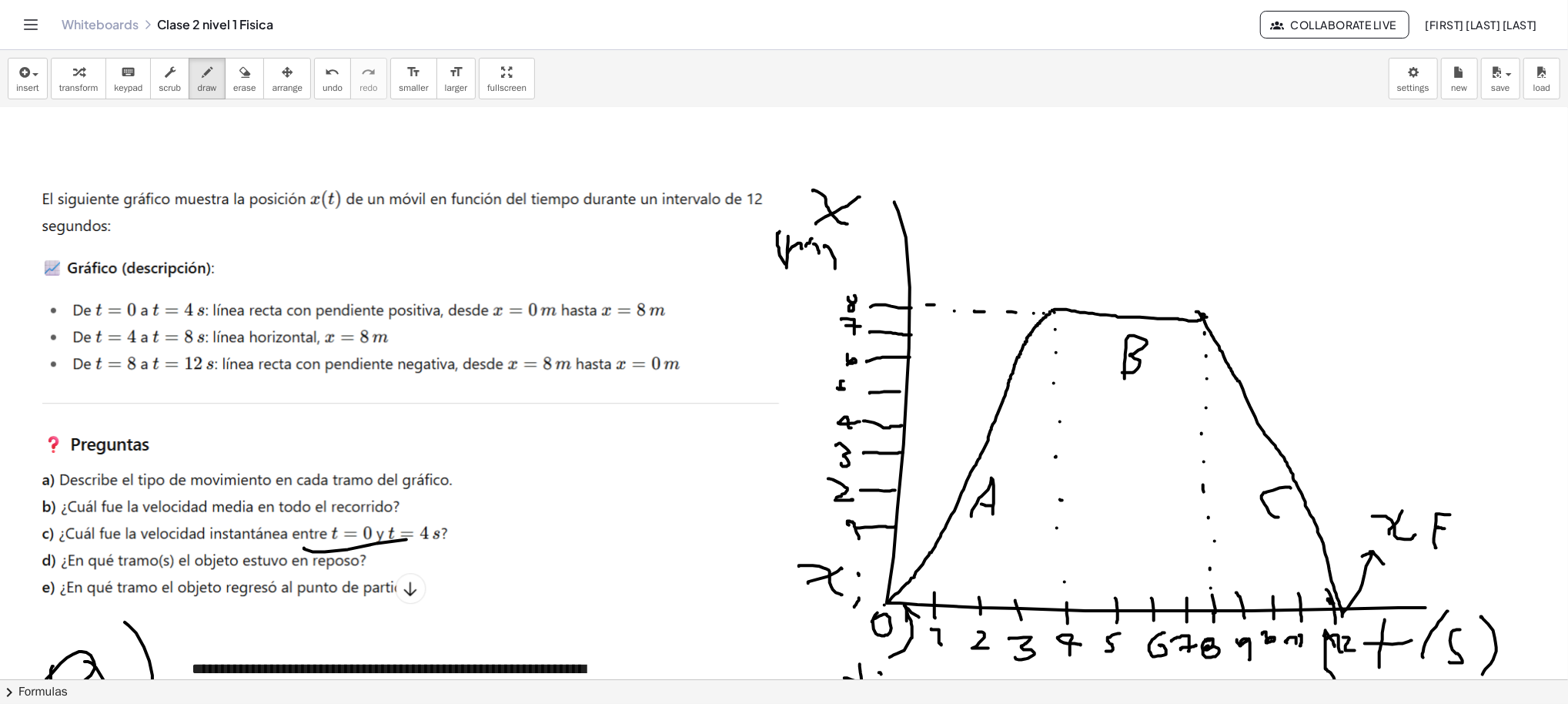 drag, startPoint x: 301, startPoint y: 548, endPoint x: 516, endPoint y: 538, distance: 215.2324 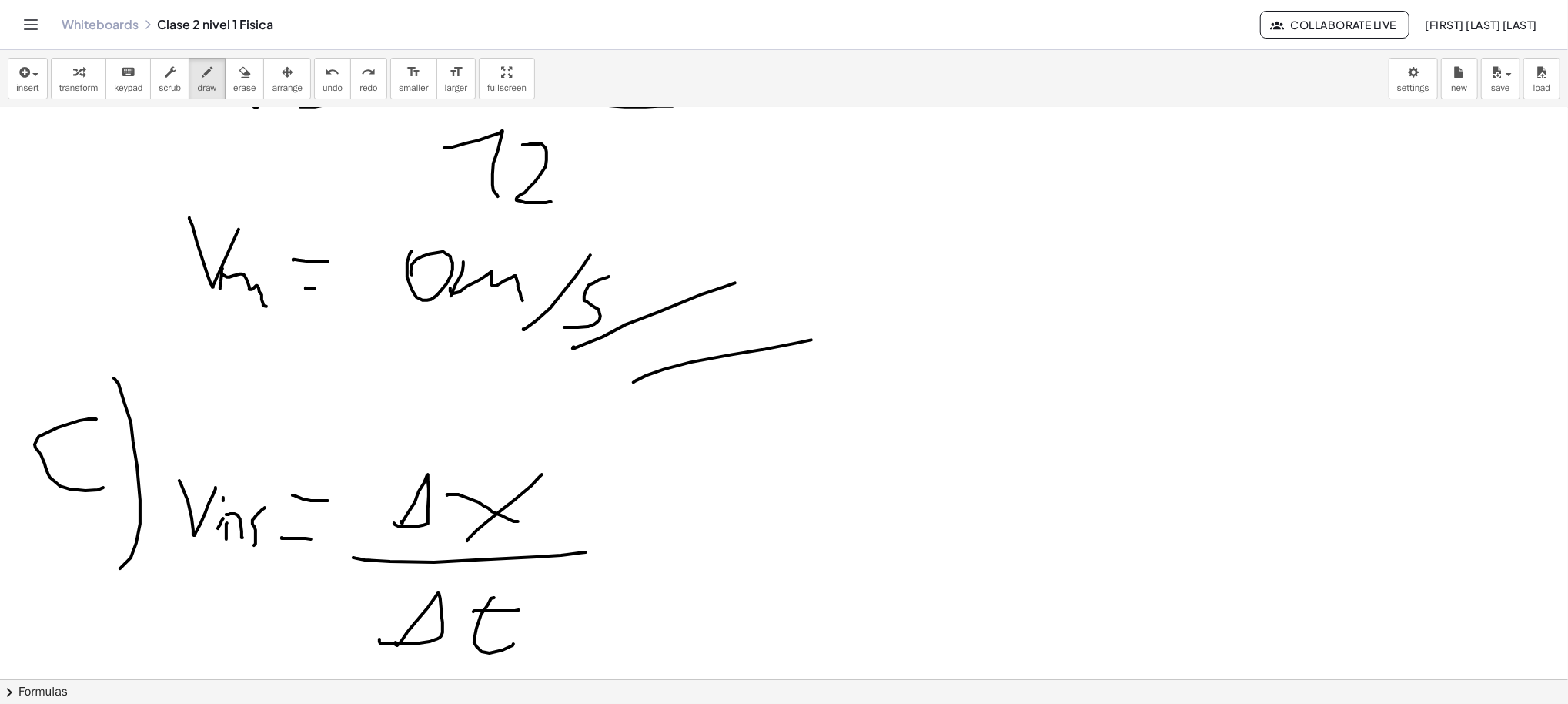 scroll, scrollTop: 5261, scrollLeft: 23, axis: both 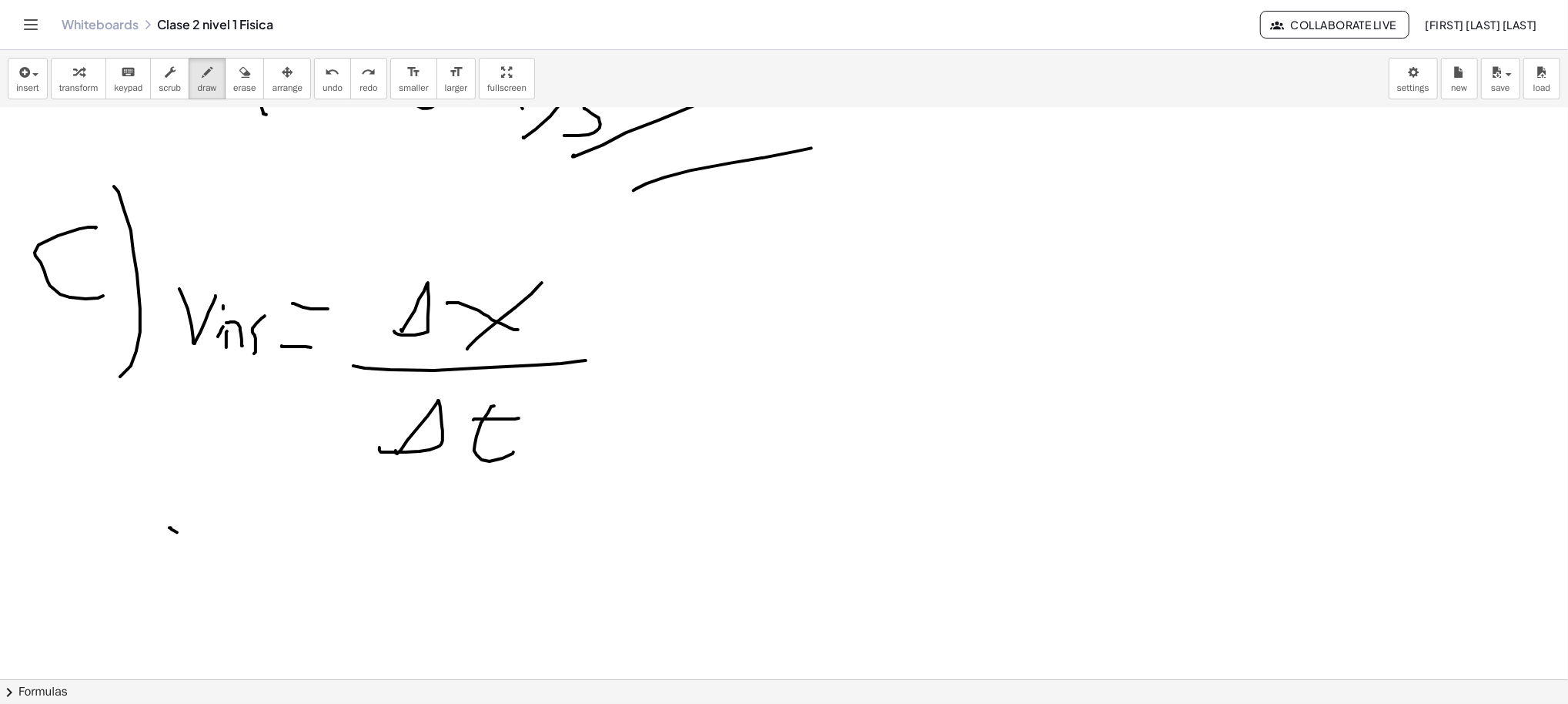 drag, startPoint x: 169, startPoint y: 529, endPoint x: 198, endPoint y: 542, distance: 31.7805 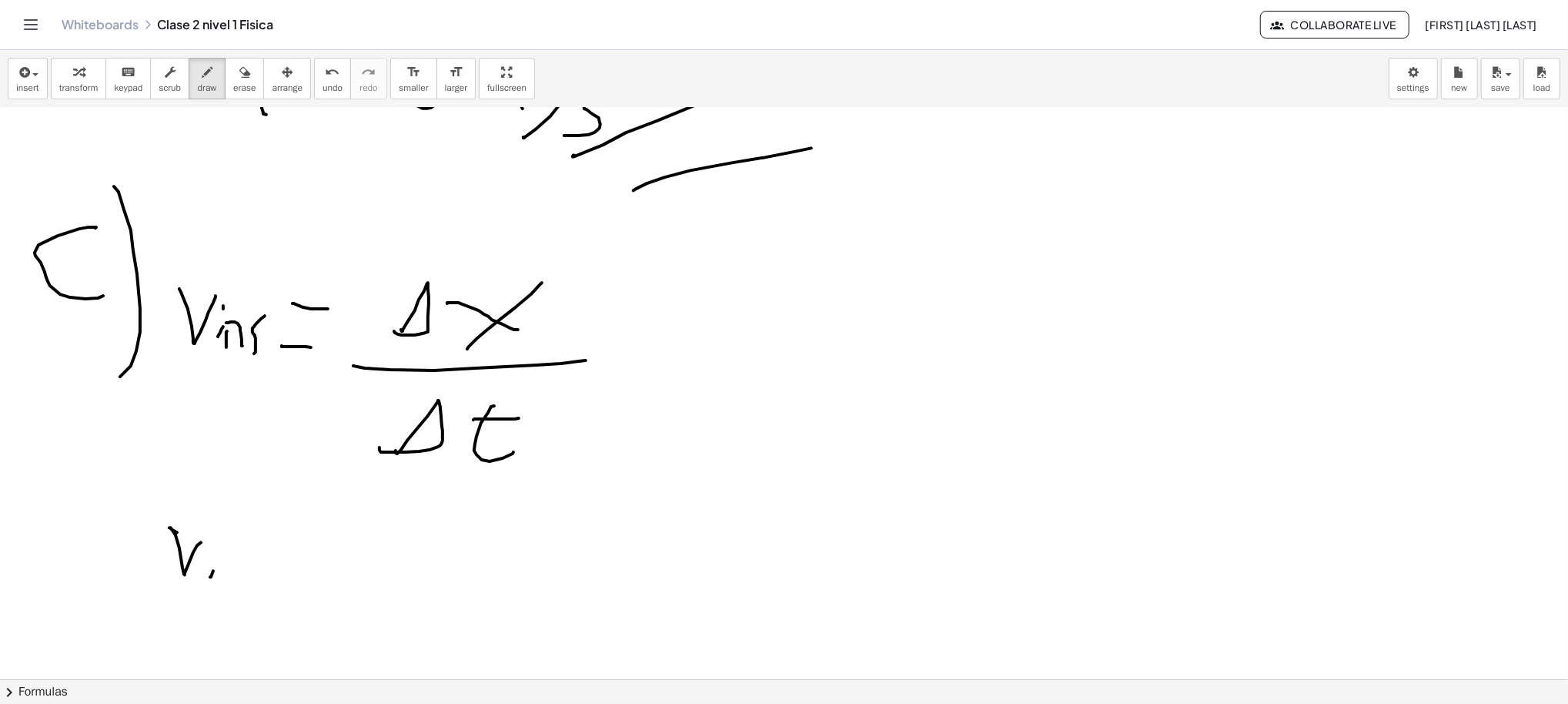 drag, startPoint x: 207, startPoint y: 577, endPoint x: 225, endPoint y: 528, distance: 52.20153 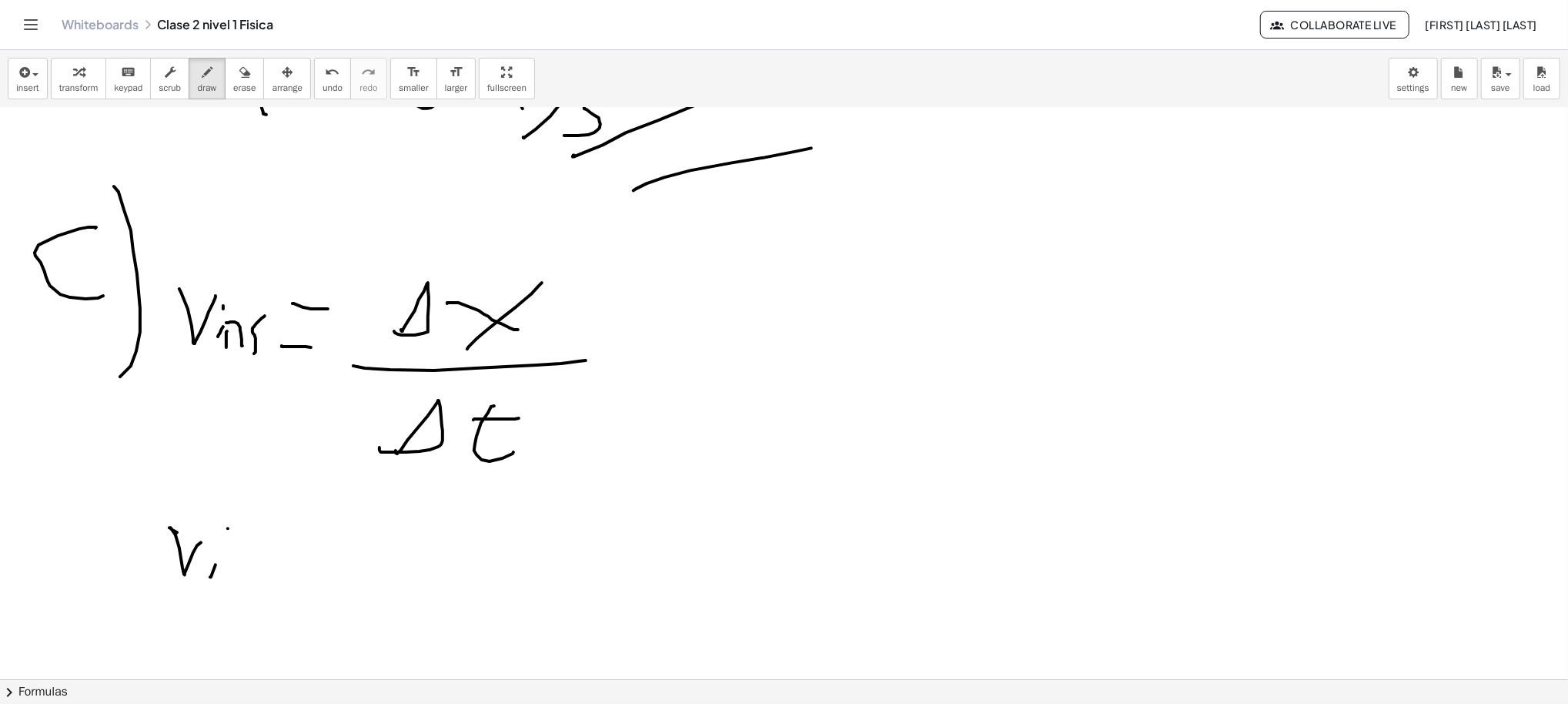 drag, startPoint x: 219, startPoint y: 582, endPoint x: 236, endPoint y: 551, distance: 35.35534 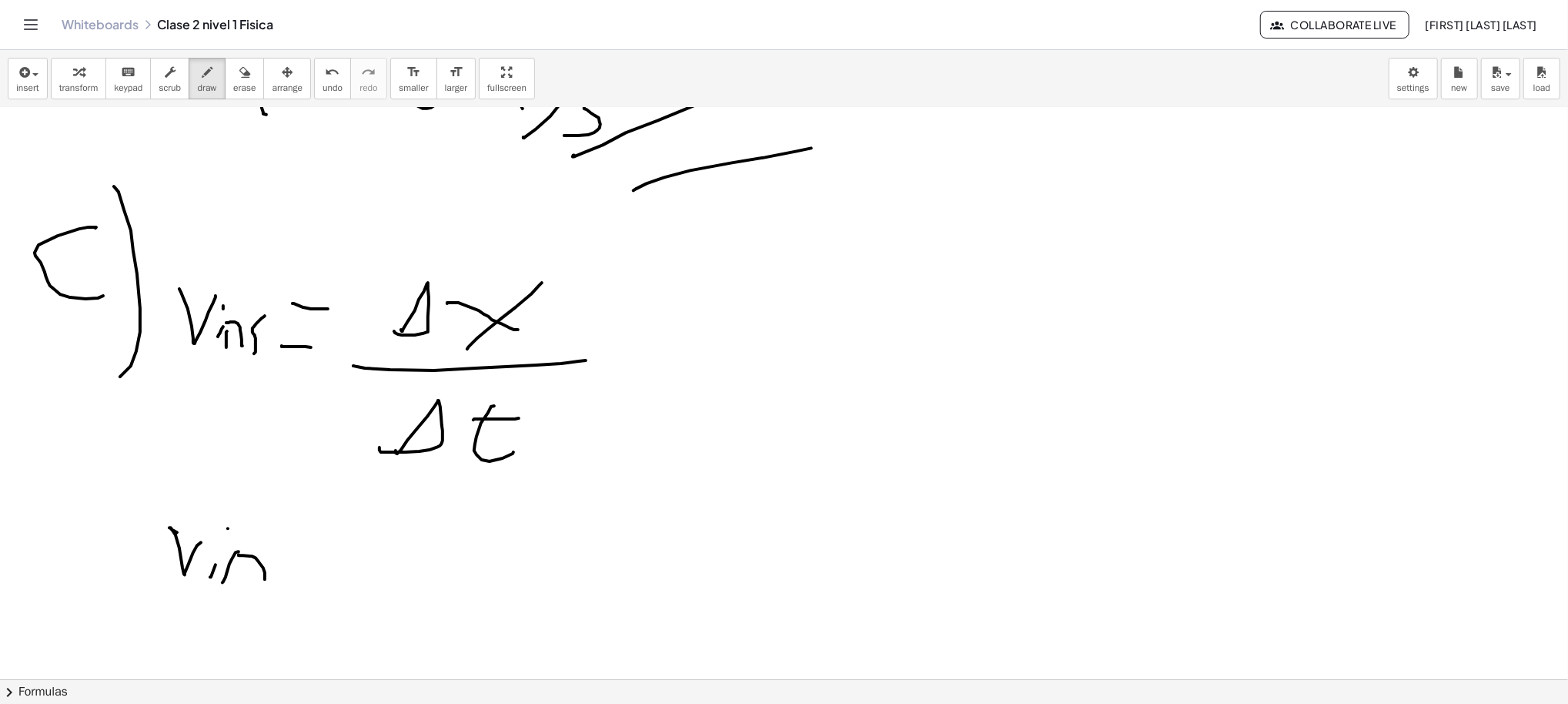 drag, startPoint x: 252, startPoint y: 558, endPoint x: 262, endPoint y: 579, distance: 23.259407 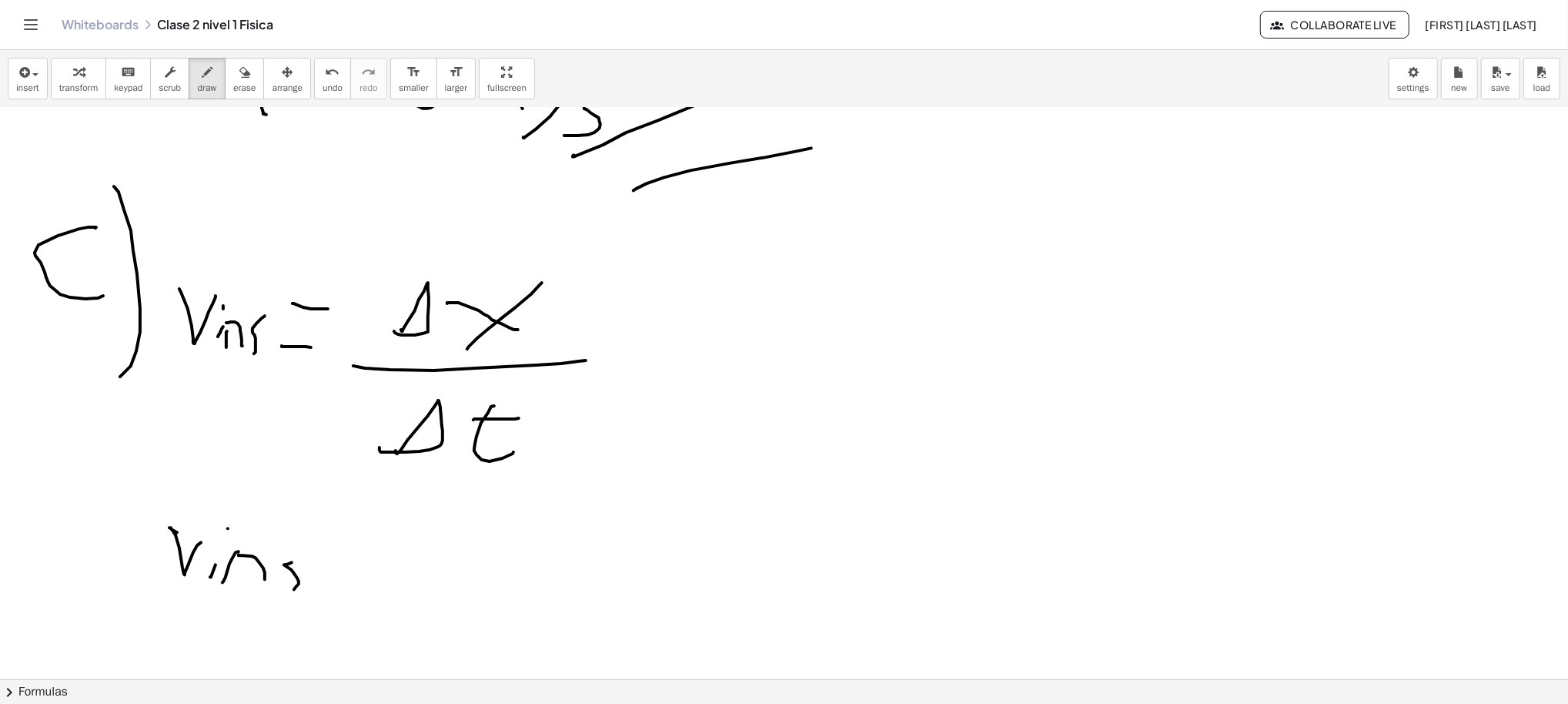 drag, startPoint x: 289, startPoint y: 562, endPoint x: 286, endPoint y: 584, distance: 22.203603 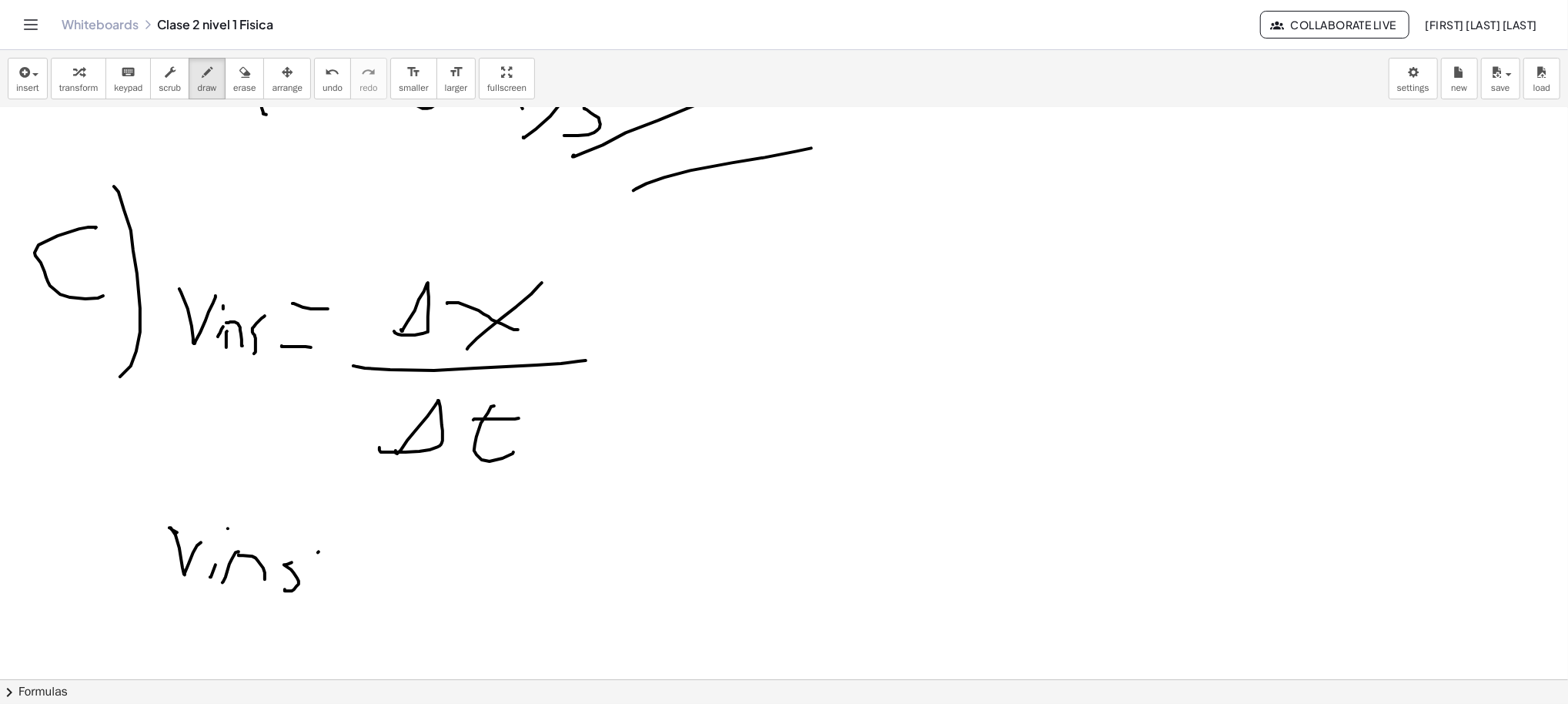 drag, startPoint x: 316, startPoint y: 551, endPoint x: 361, endPoint y: 559, distance: 45.70558 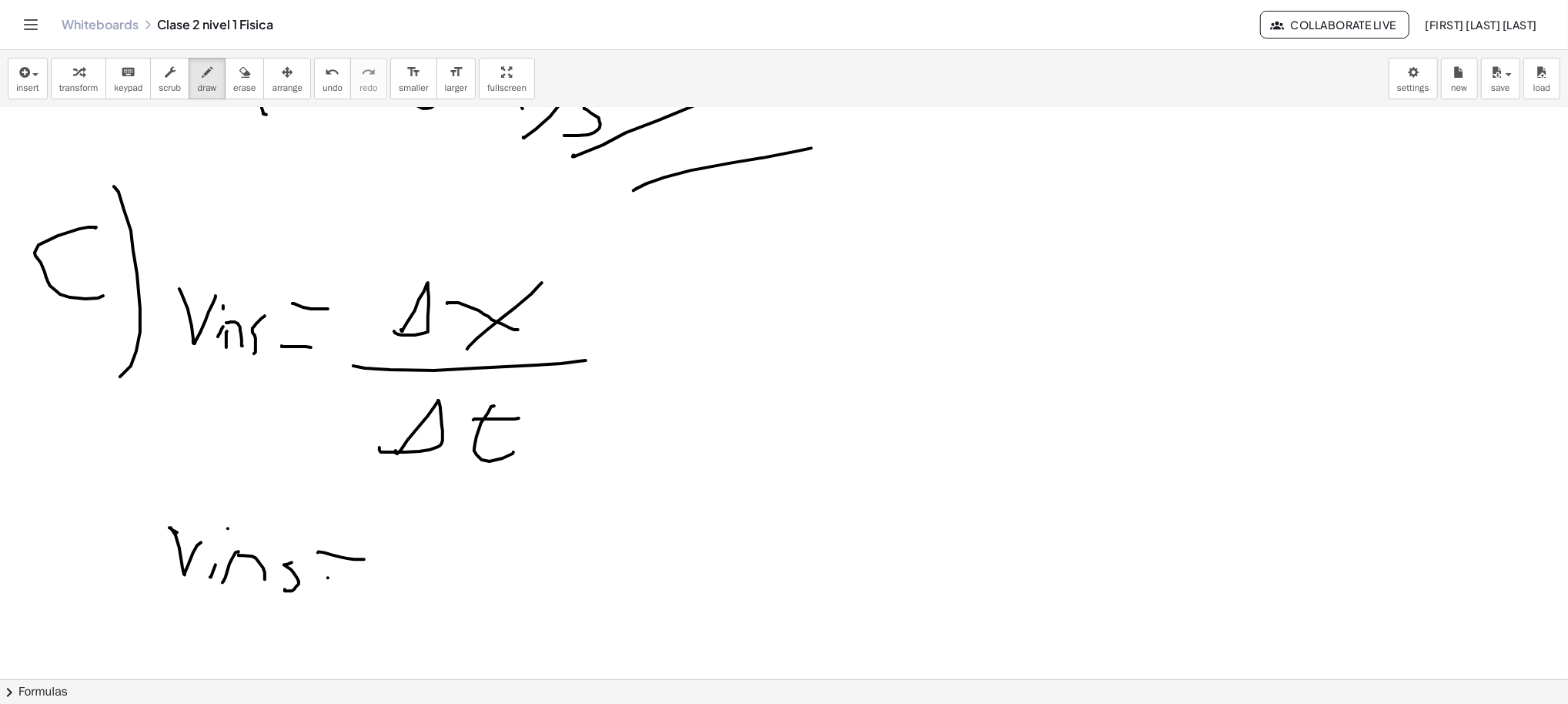drag, startPoint x: 325, startPoint y: 578, endPoint x: 364, endPoint y: 572, distance: 39.45884 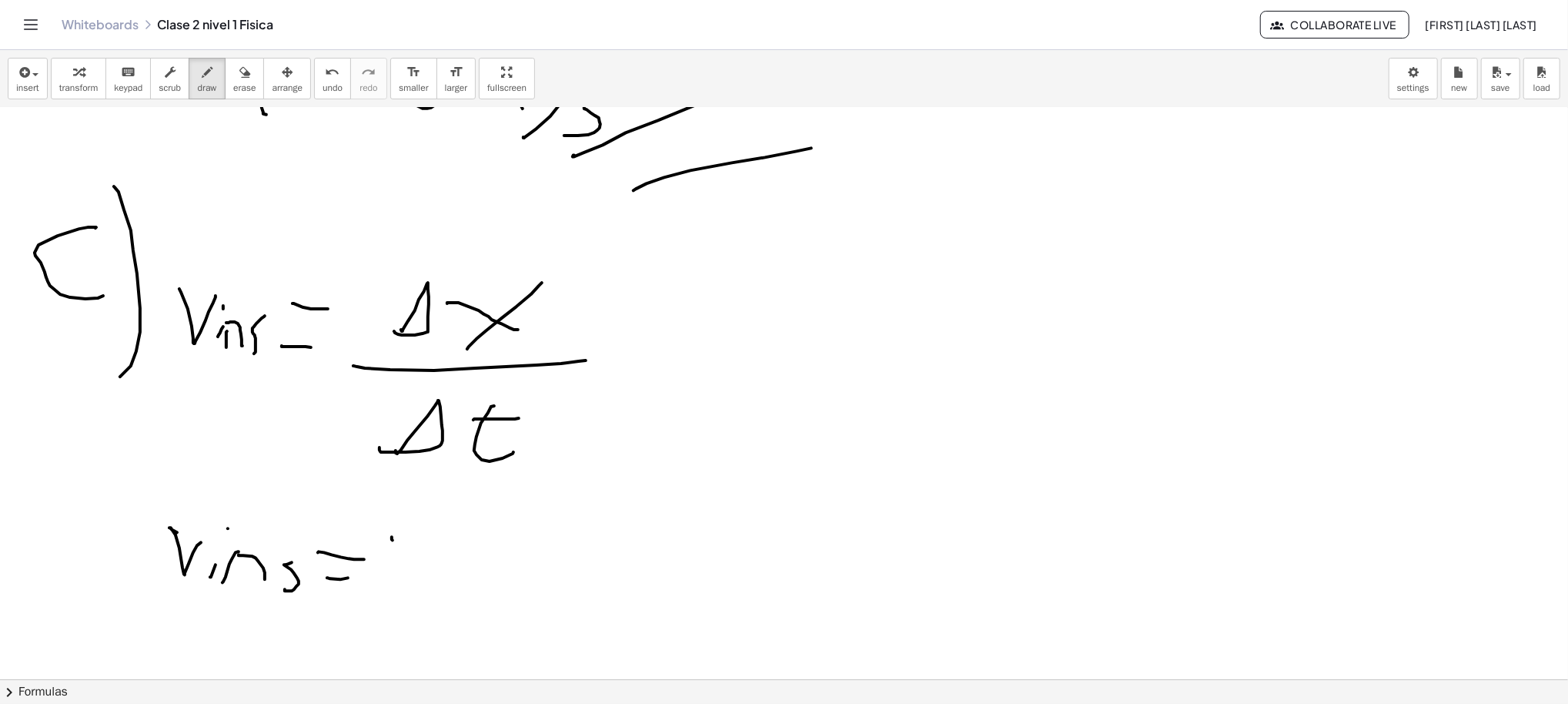 drag, startPoint x: 389, startPoint y: 539, endPoint x: 437, endPoint y: 560, distance: 52.39275 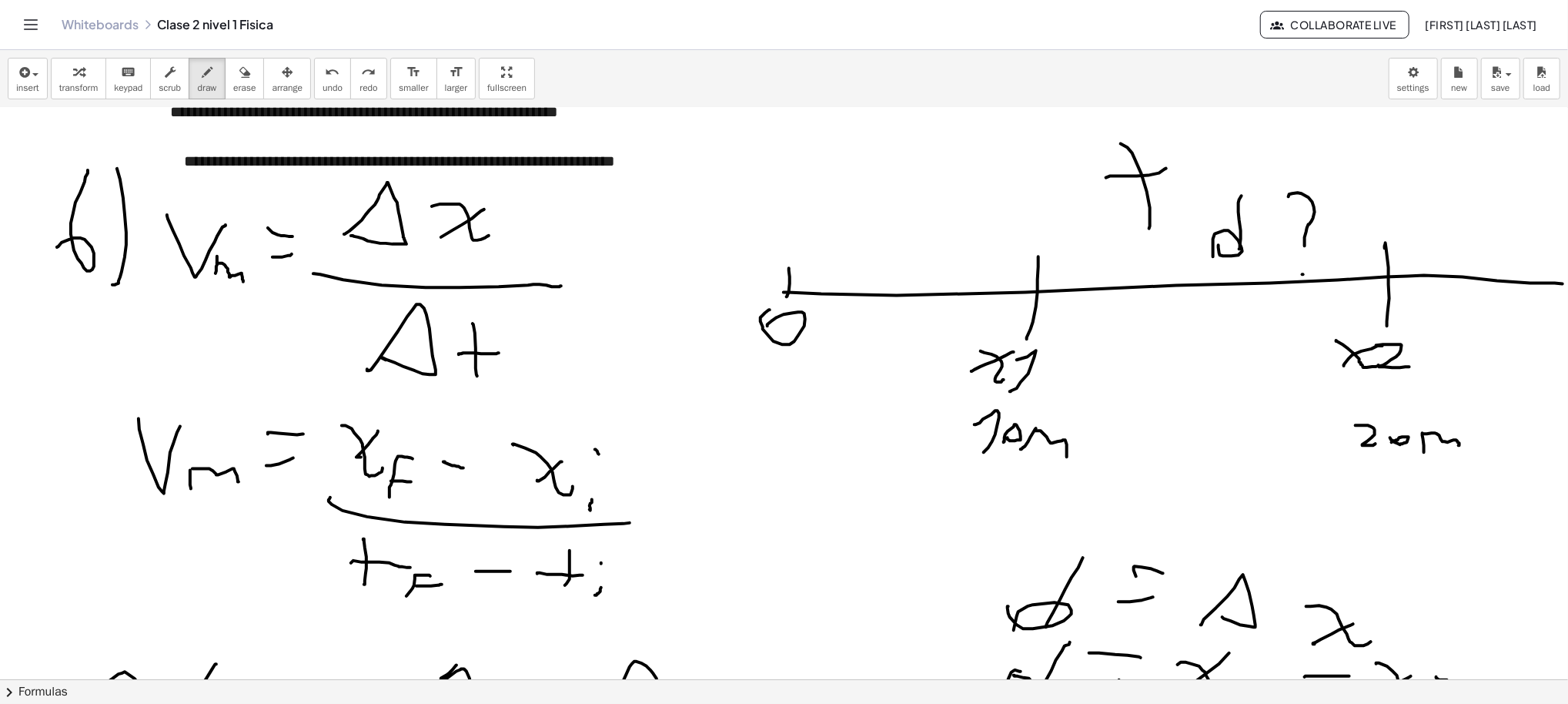scroll, scrollTop: 3631, scrollLeft: 23, axis: both 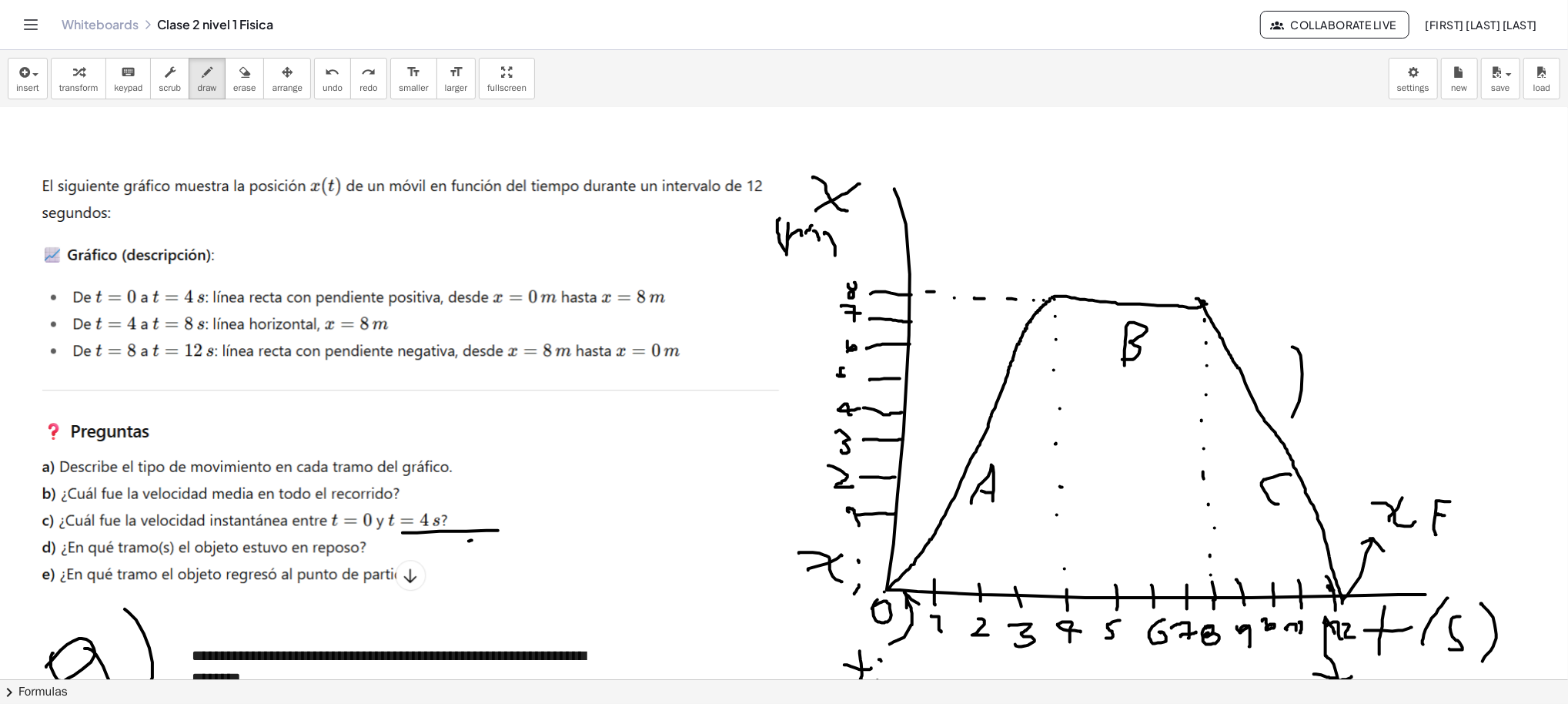 drag, startPoint x: 1299, startPoint y: 390, endPoint x: 1271, endPoint y: 387, distance: 28.160256 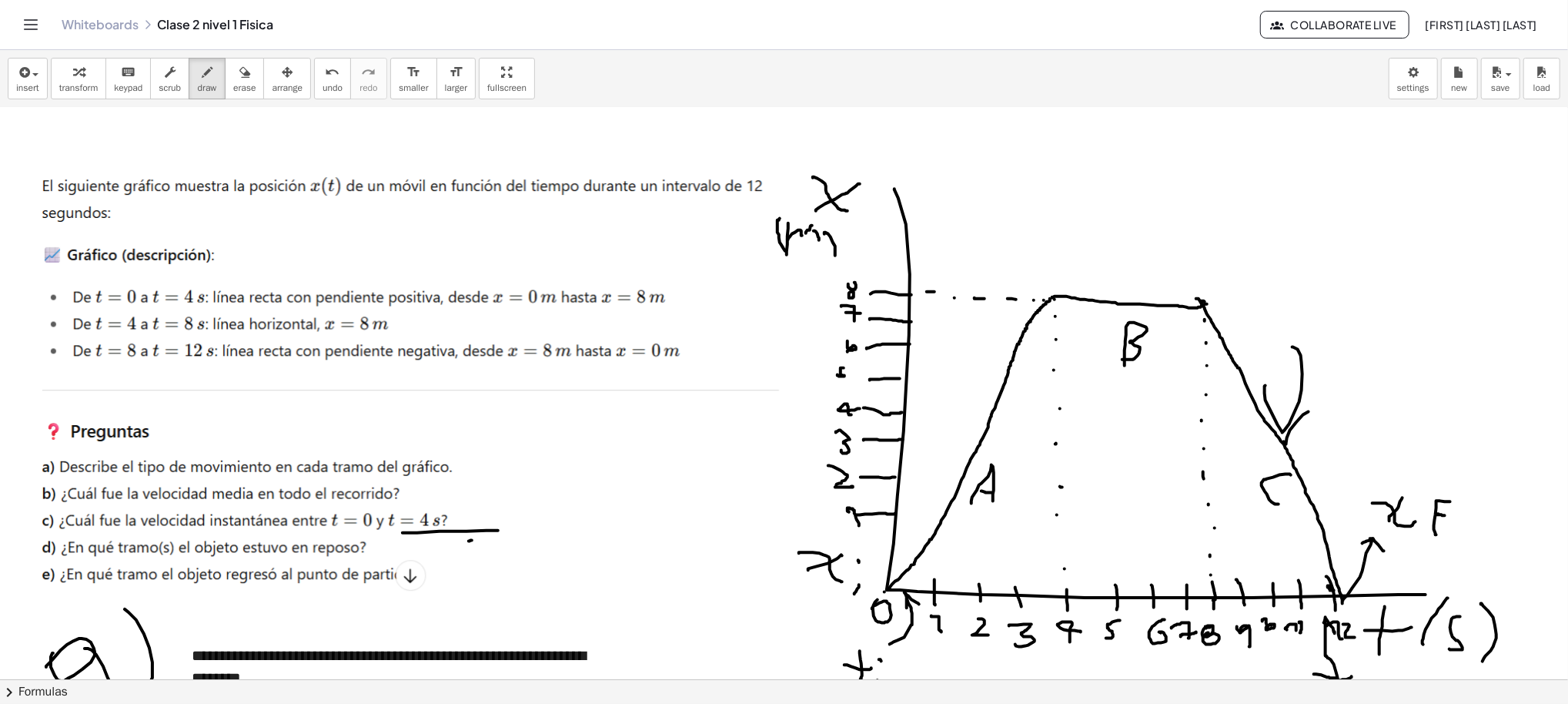 drag, startPoint x: 1283, startPoint y: 443, endPoint x: 1308, endPoint y: 410, distance: 41.400483 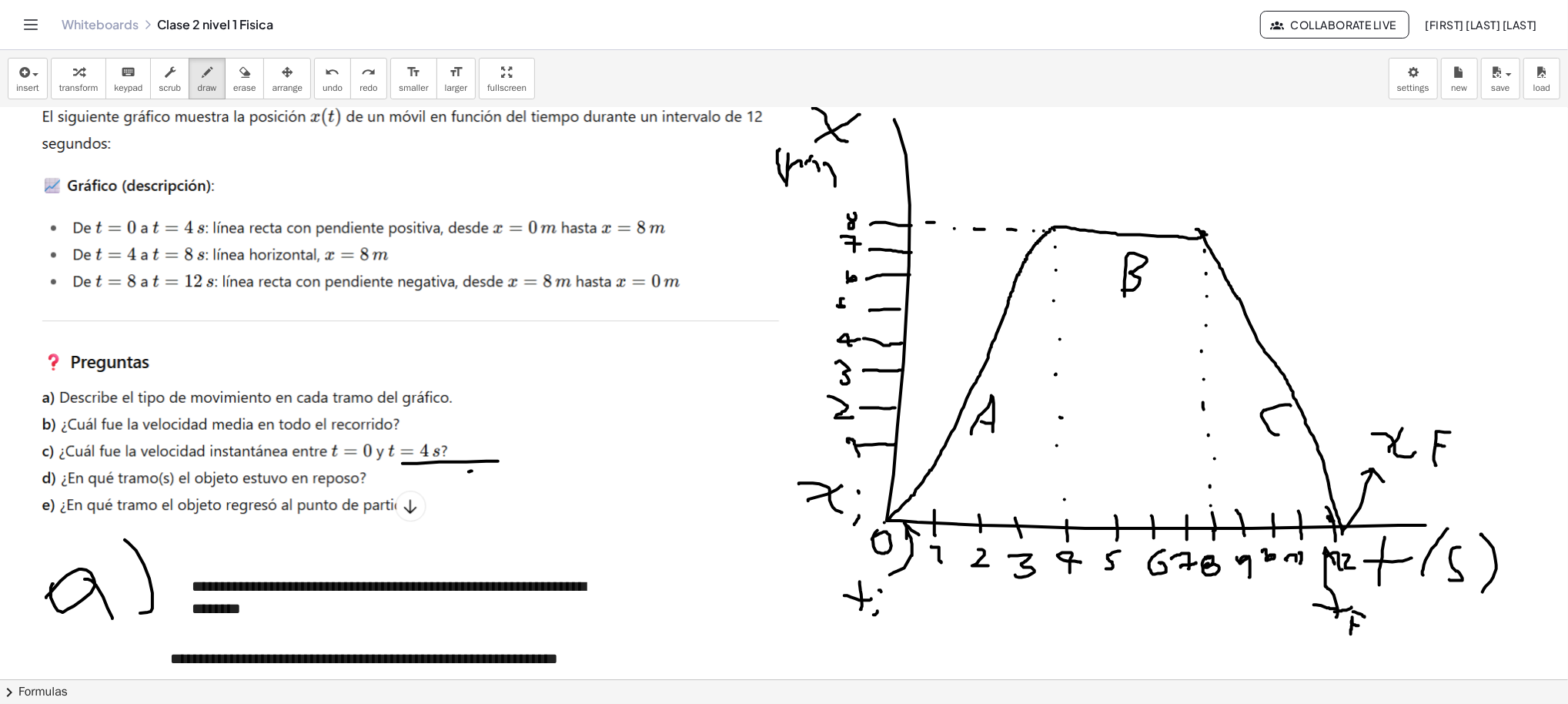 scroll, scrollTop: 3734, scrollLeft: 23, axis: both 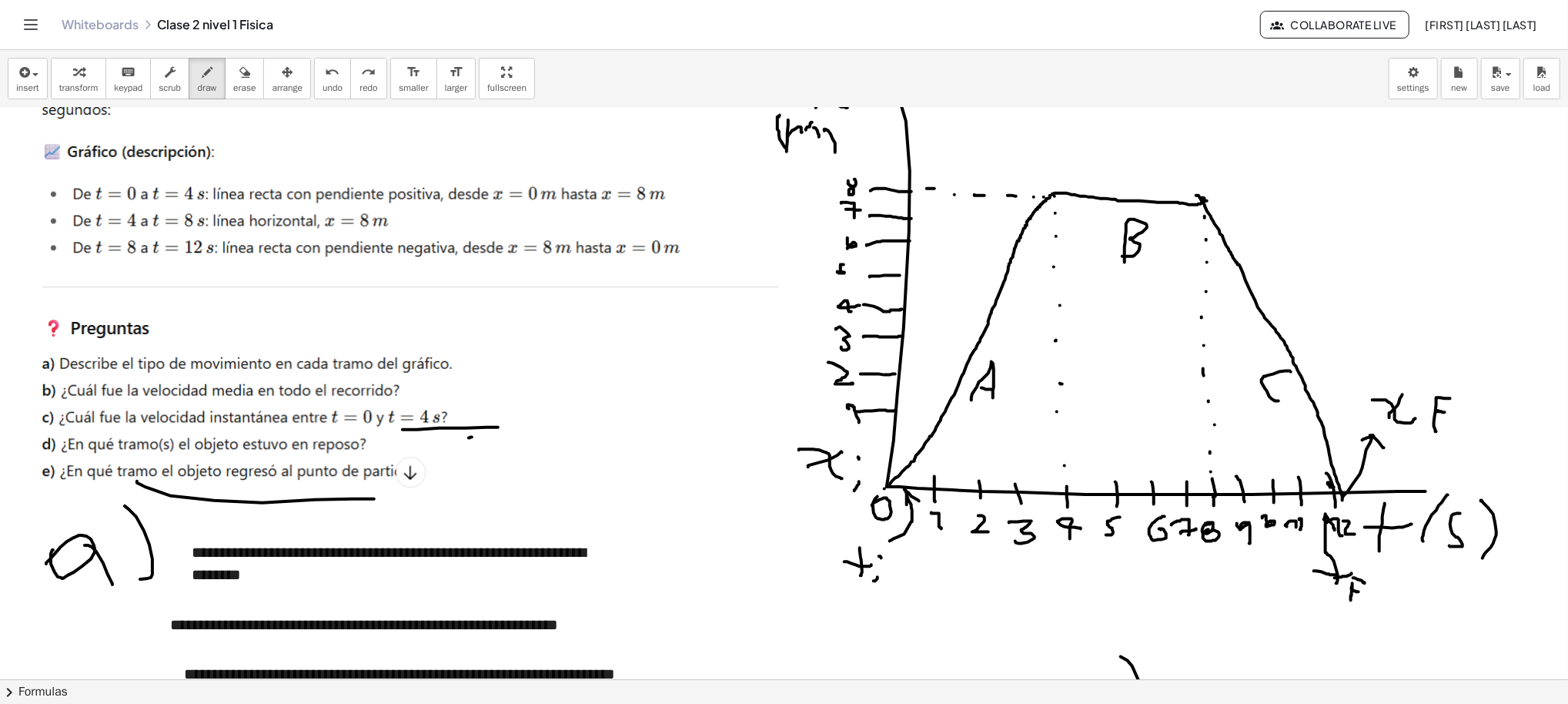 drag, startPoint x: 142, startPoint y: 487, endPoint x: 371, endPoint y: 499, distance: 229.31419 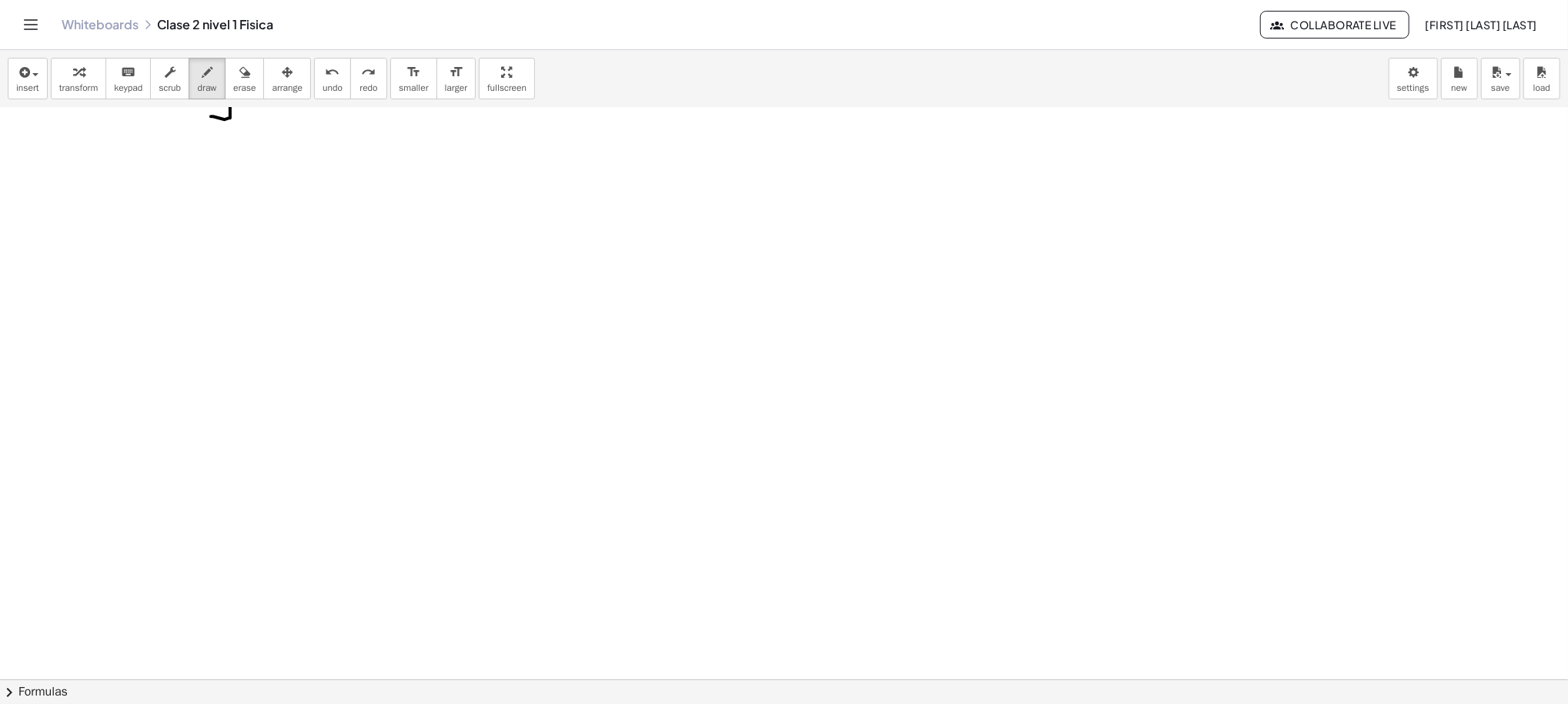 scroll, scrollTop: 6301, scrollLeft: 23, axis: both 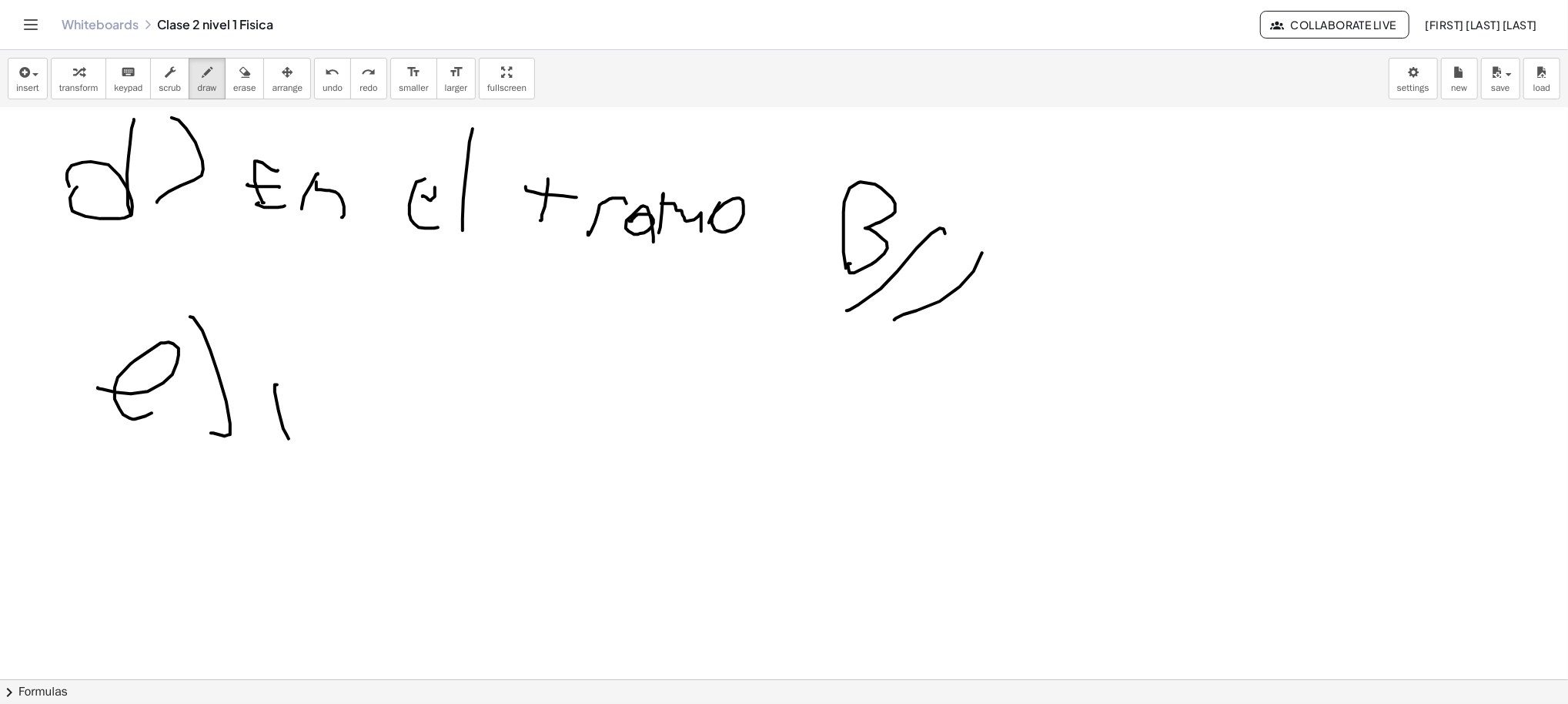 drag, startPoint x: 286, startPoint y: 439, endPoint x: 293, endPoint y: 388, distance: 51.47815 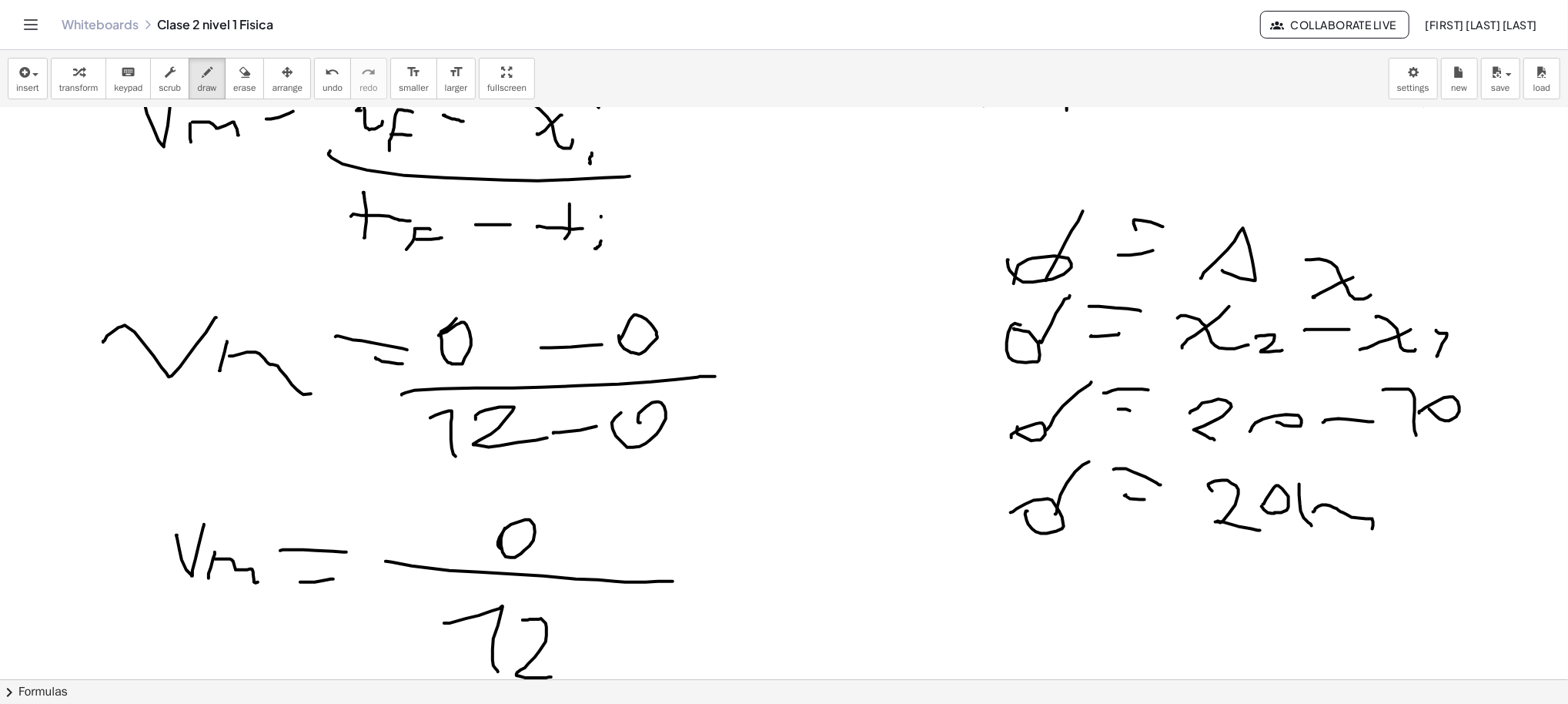 scroll, scrollTop: 4658, scrollLeft: 23, axis: both 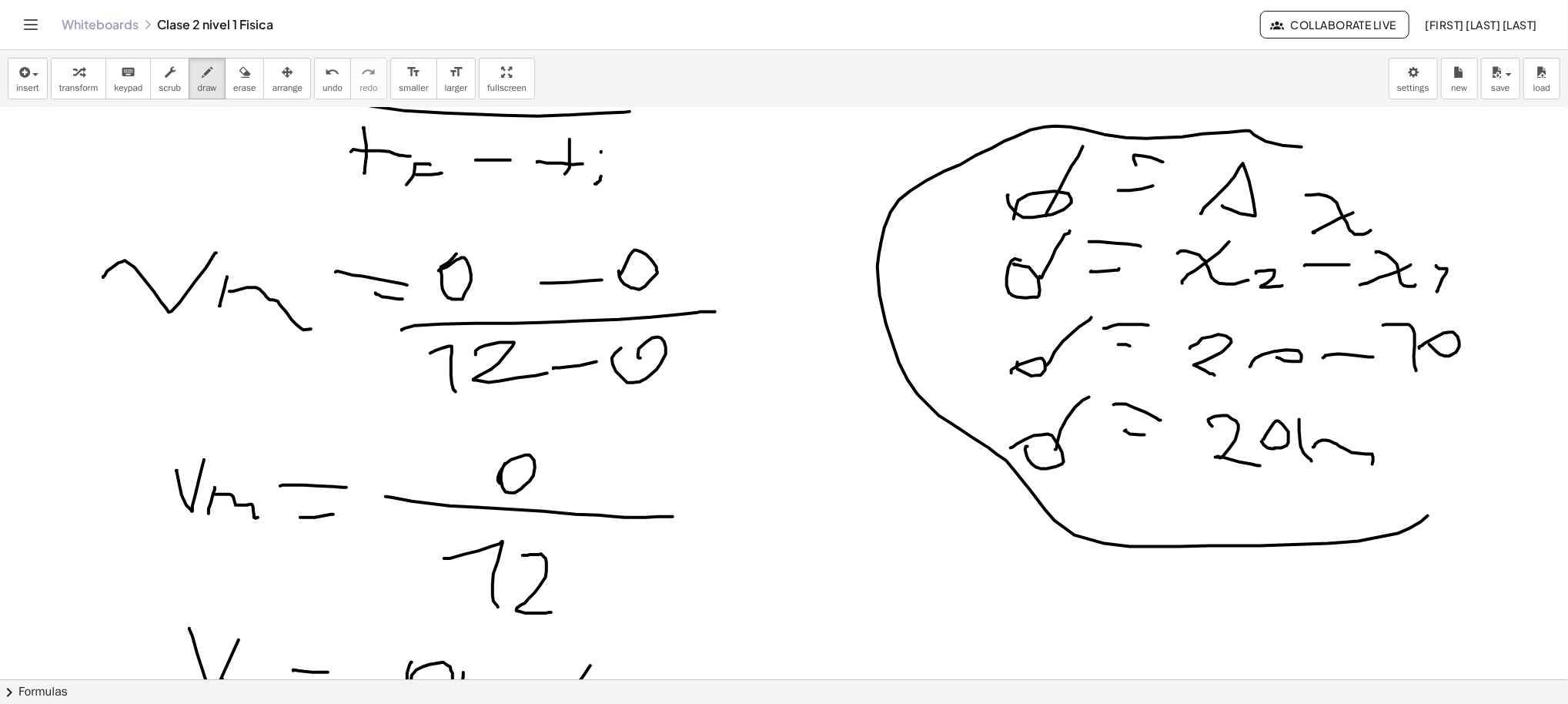 drag, startPoint x: 1418, startPoint y: 522, endPoint x: 1519, endPoint y: 147, distance: 388.3632 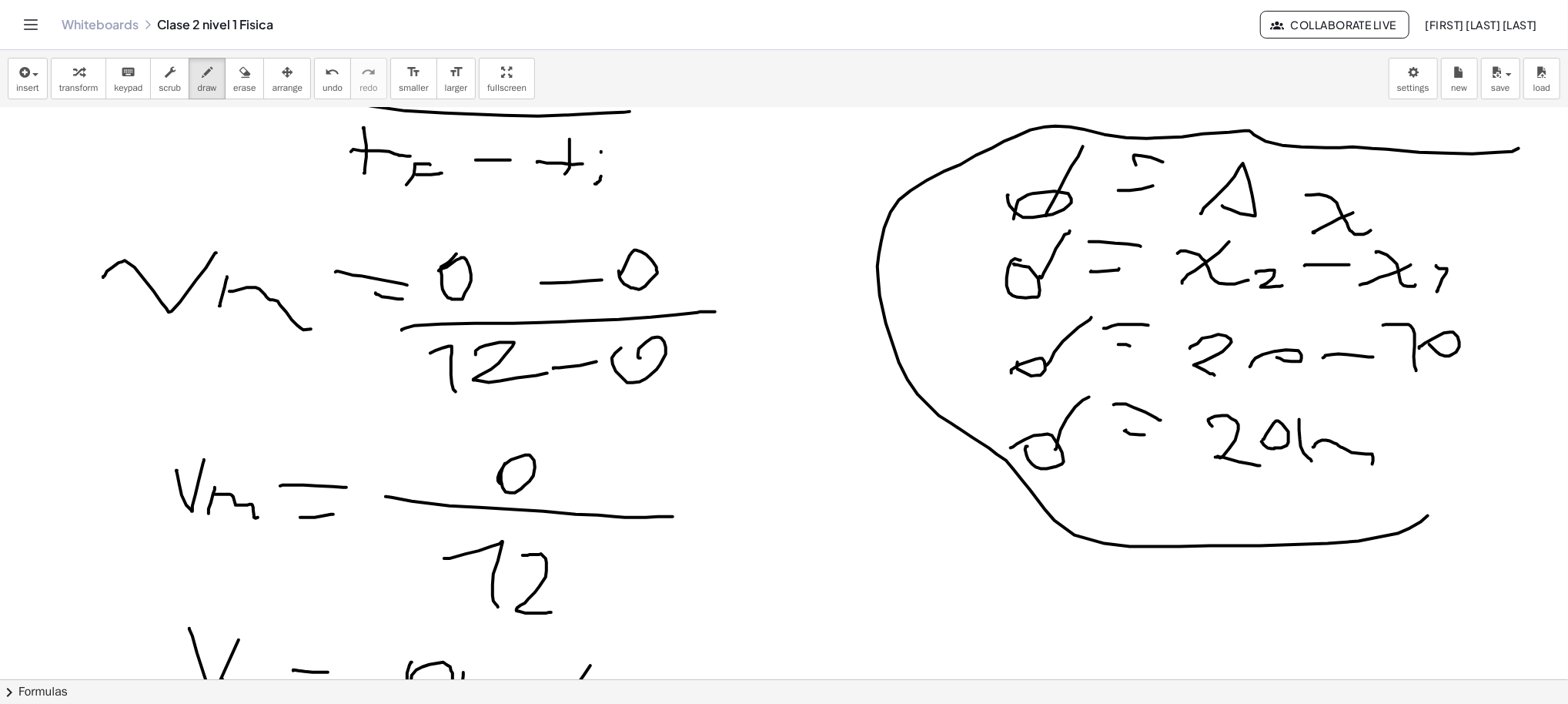 scroll, scrollTop: 4555, scrollLeft: 23, axis: both 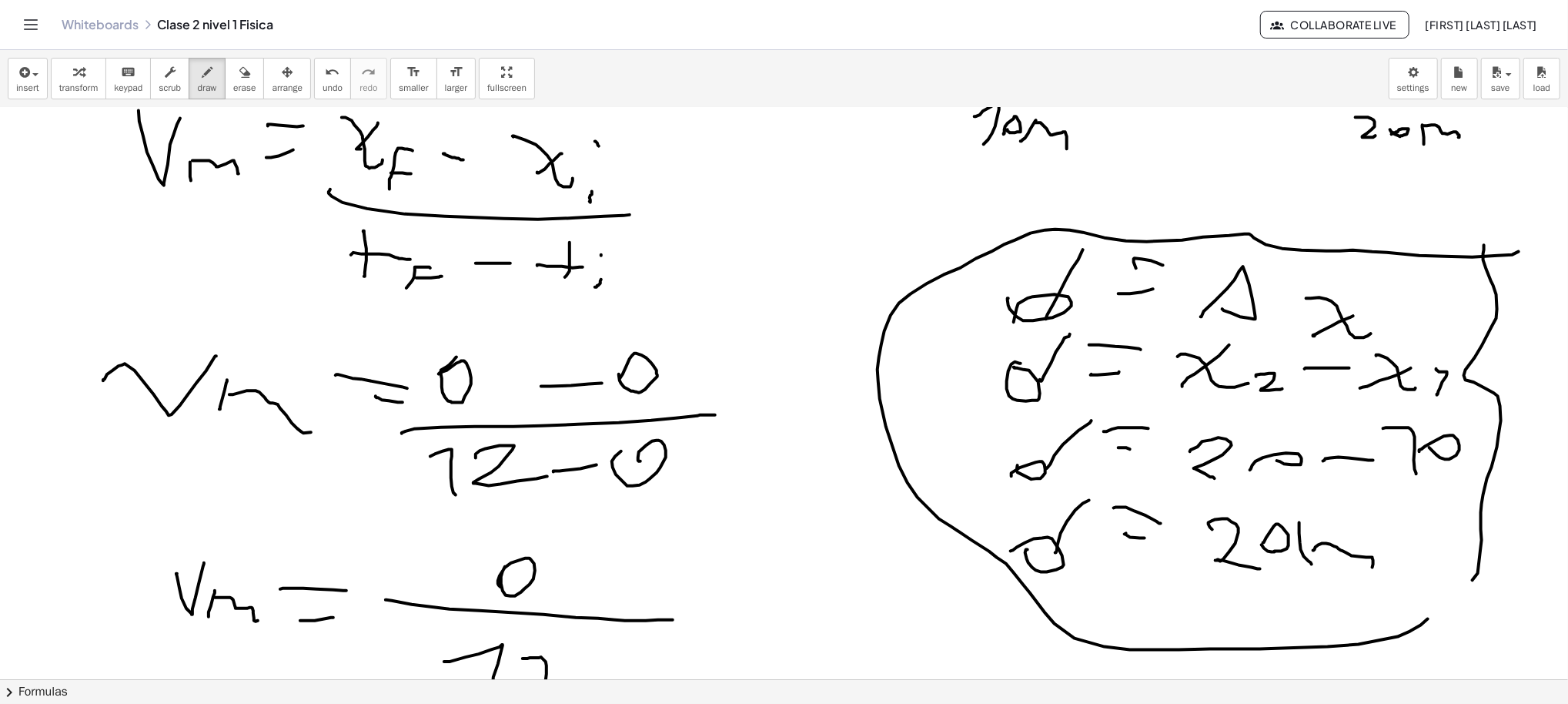 drag, startPoint x: 1483, startPoint y: 269, endPoint x: 1405, endPoint y: 617, distance: 356.63427 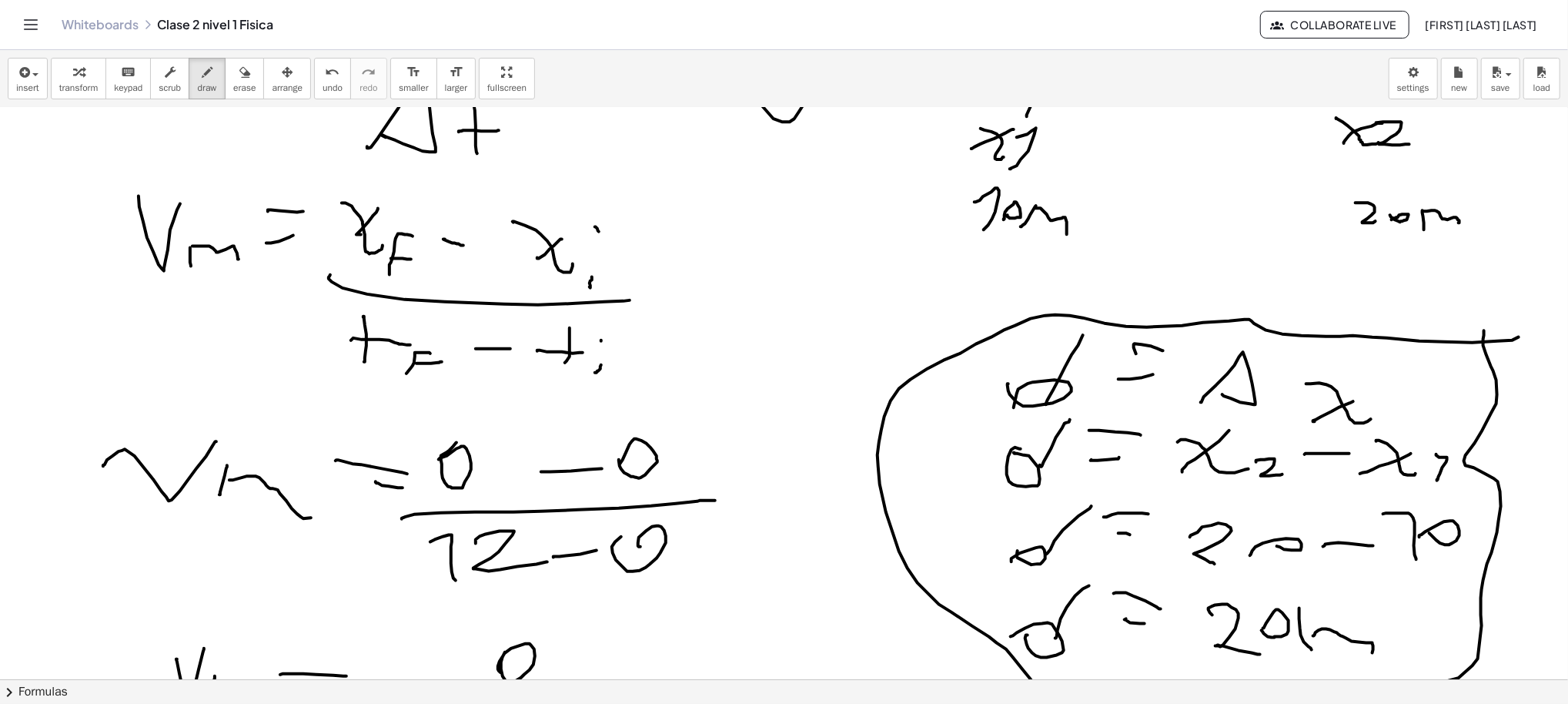 scroll, scrollTop: 4247, scrollLeft: 23, axis: both 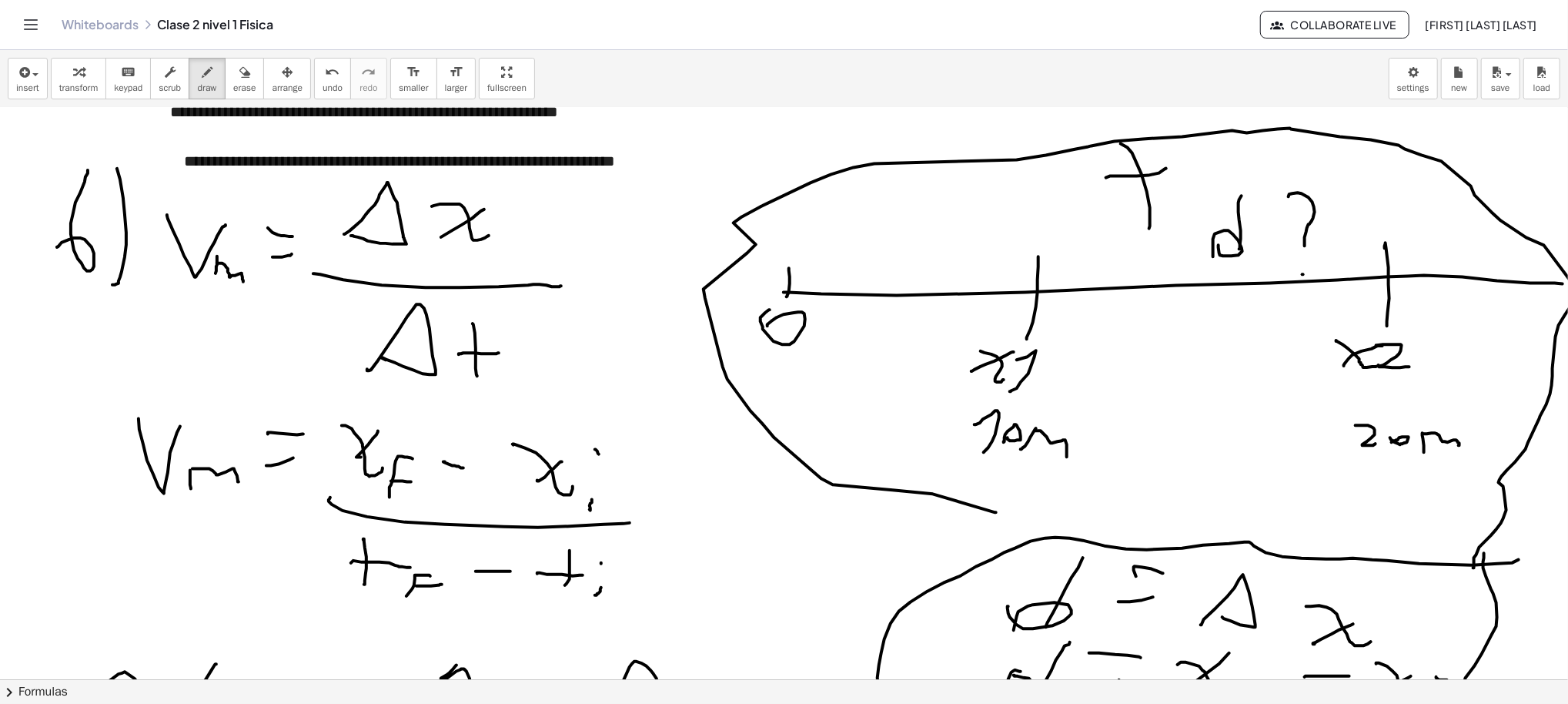 drag, startPoint x: 992, startPoint y: 512, endPoint x: 1470, endPoint y: 568, distance: 481.27 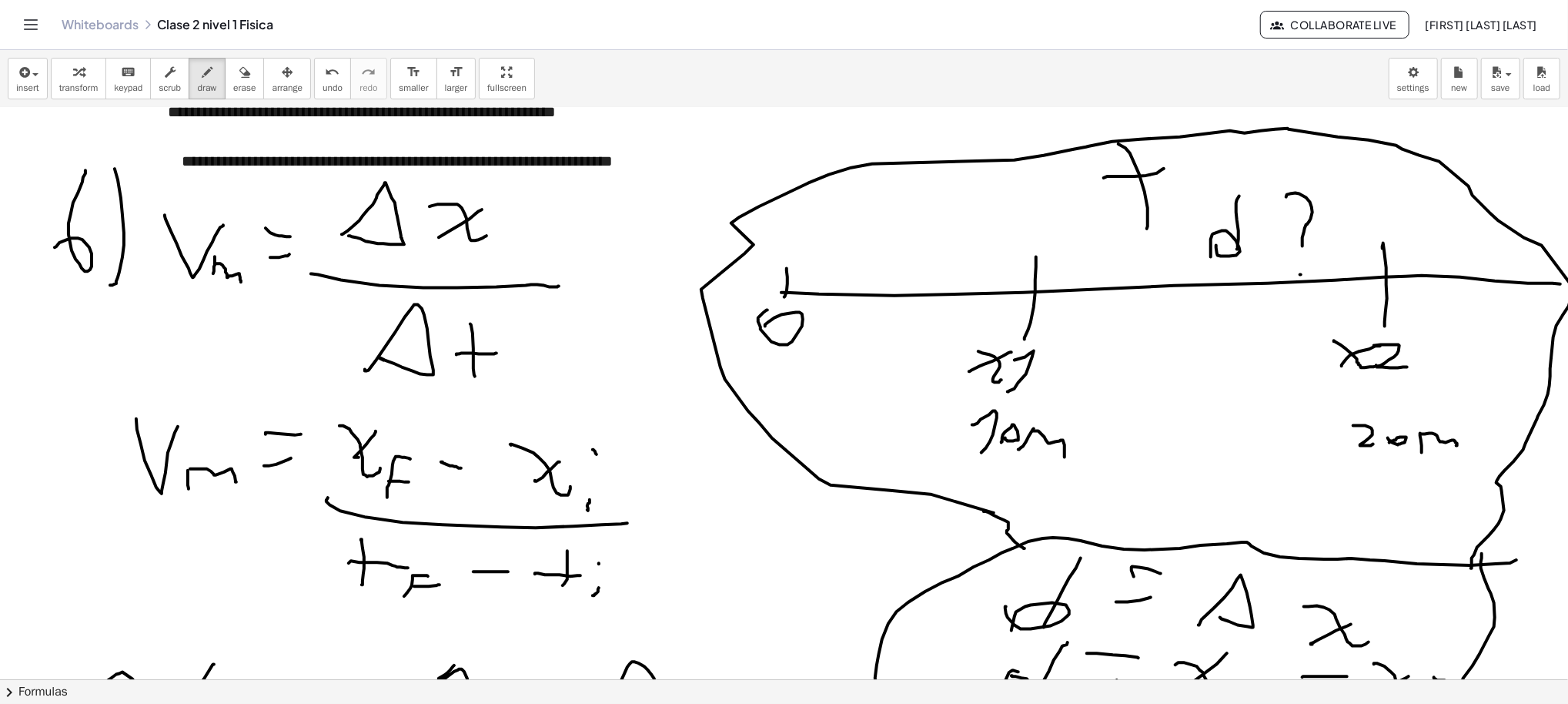 drag, startPoint x: 998, startPoint y: 517, endPoint x: 1008, endPoint y: 535, distance: 20.59126 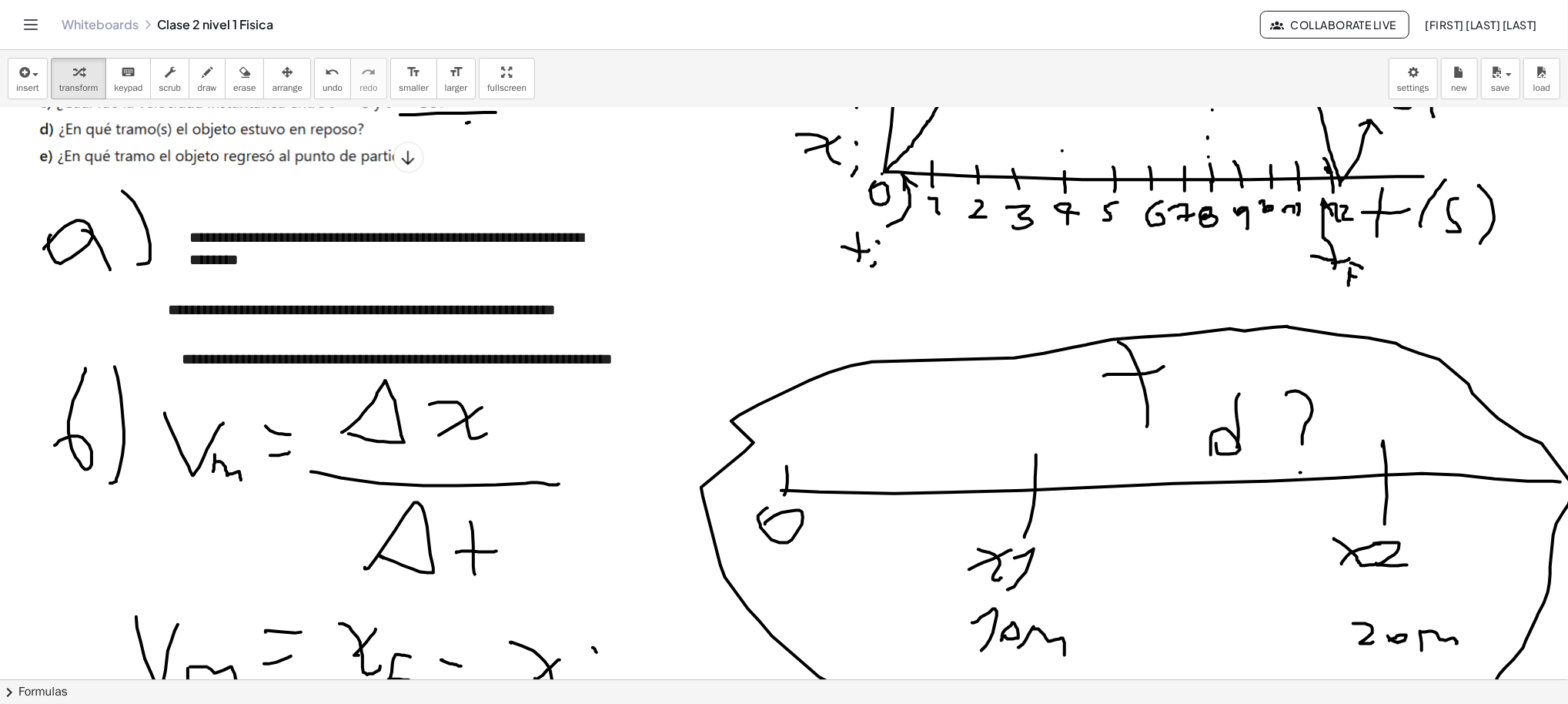 scroll, scrollTop: 4042, scrollLeft: 23, axis: both 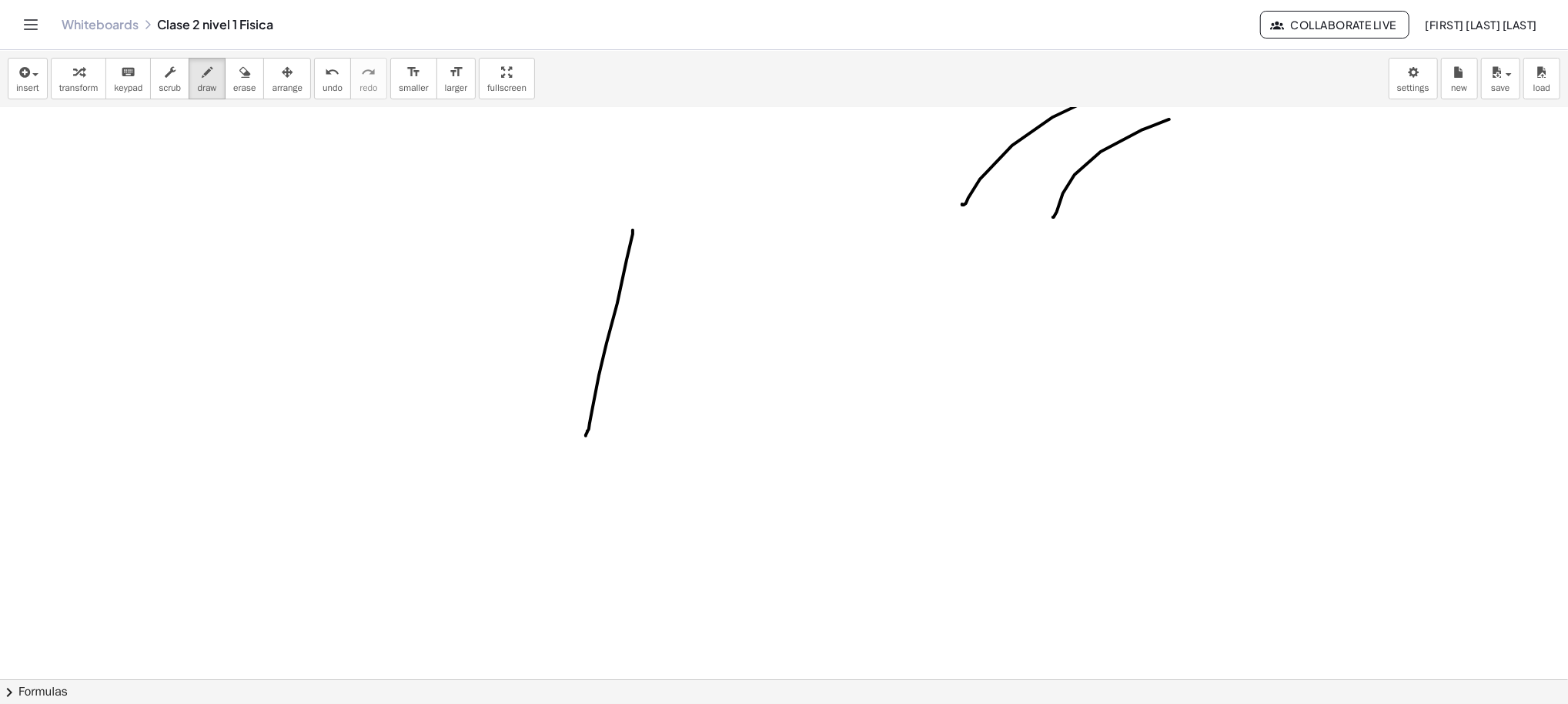 drag, startPoint x: 632, startPoint y: 230, endPoint x: 1155, endPoint y: 468, distance: 574.6068 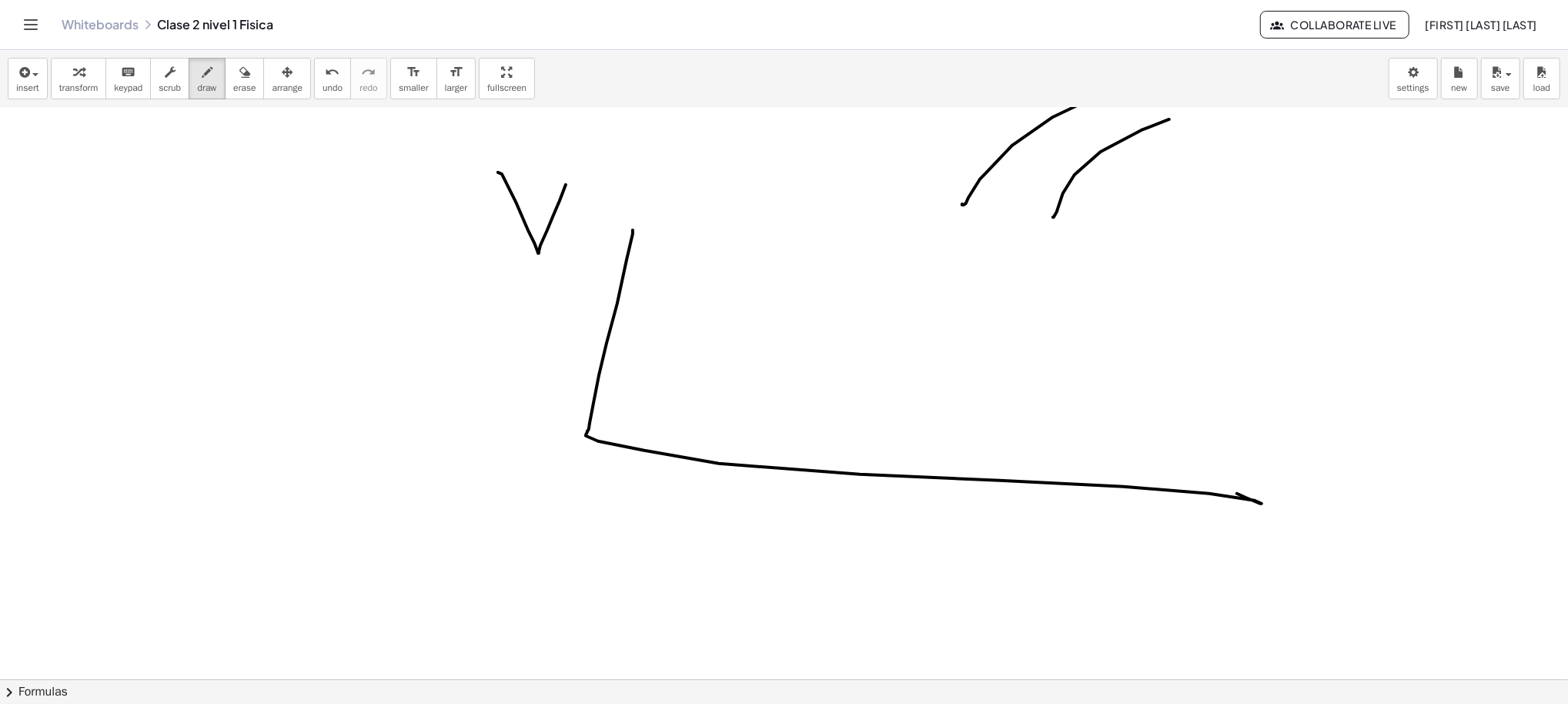 drag, startPoint x: 497, startPoint y: 172, endPoint x: 575, endPoint y: 186, distance: 79.24645 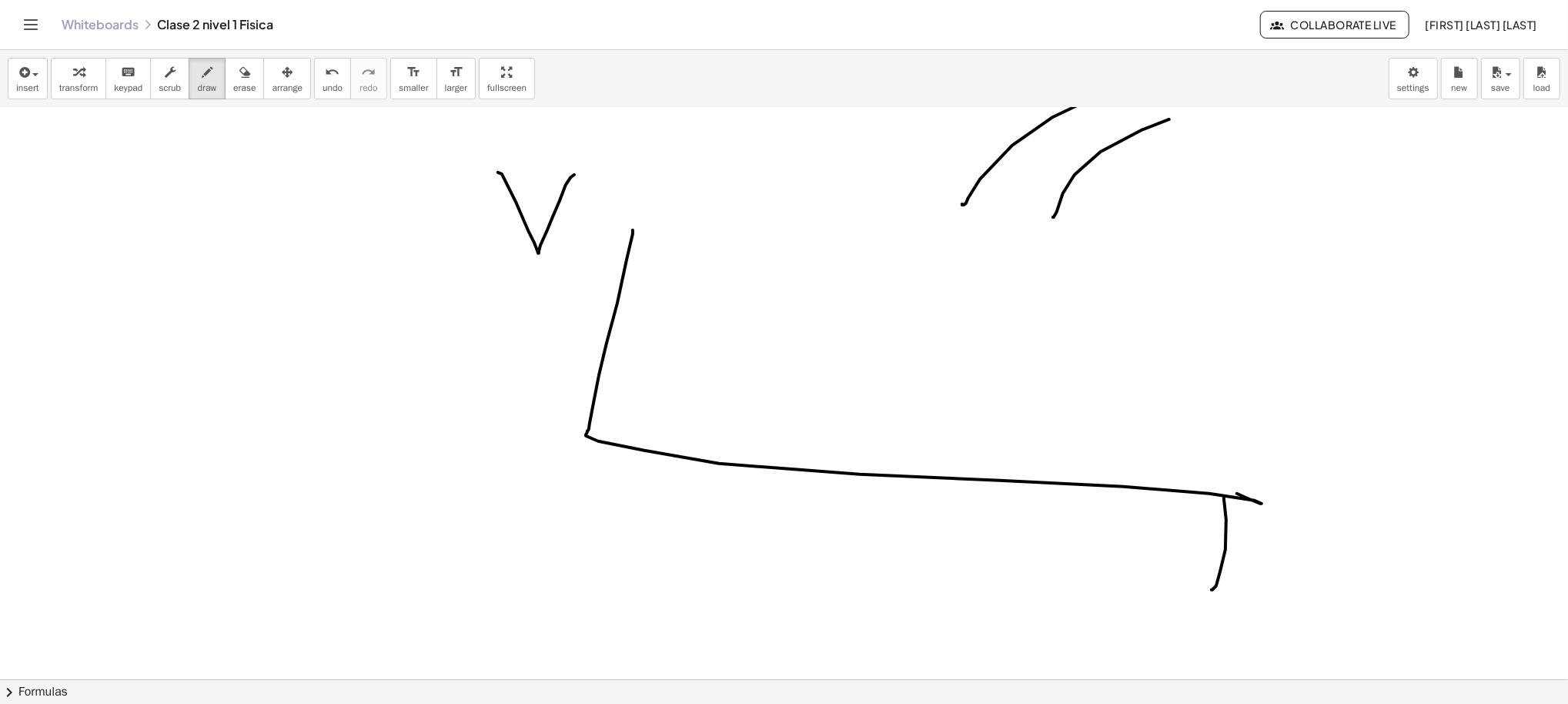 drag, startPoint x: 1225, startPoint y: 549, endPoint x: 1180, endPoint y: 551, distance: 45.044423 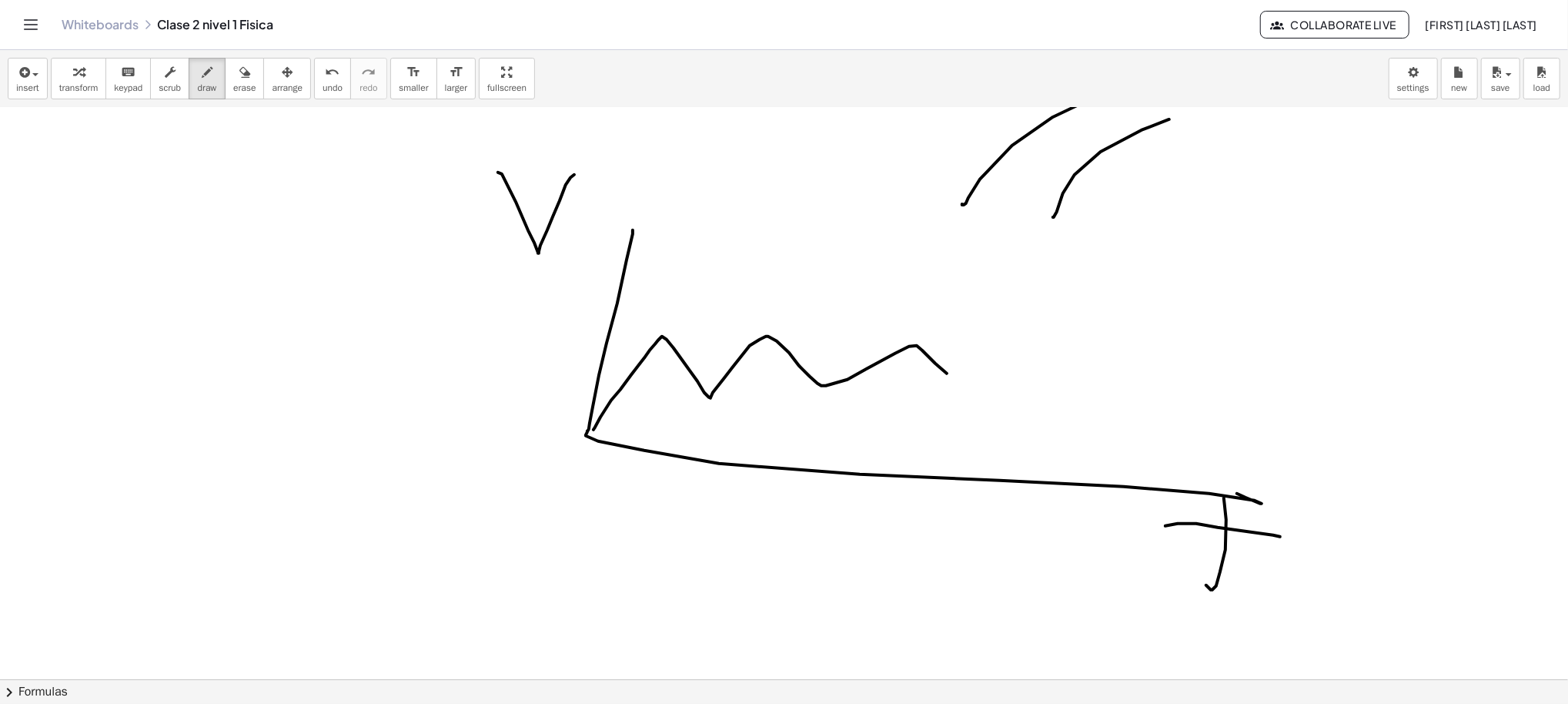 drag, startPoint x: 594, startPoint y: 427, endPoint x: 1215, endPoint y: 260, distance: 643.06298 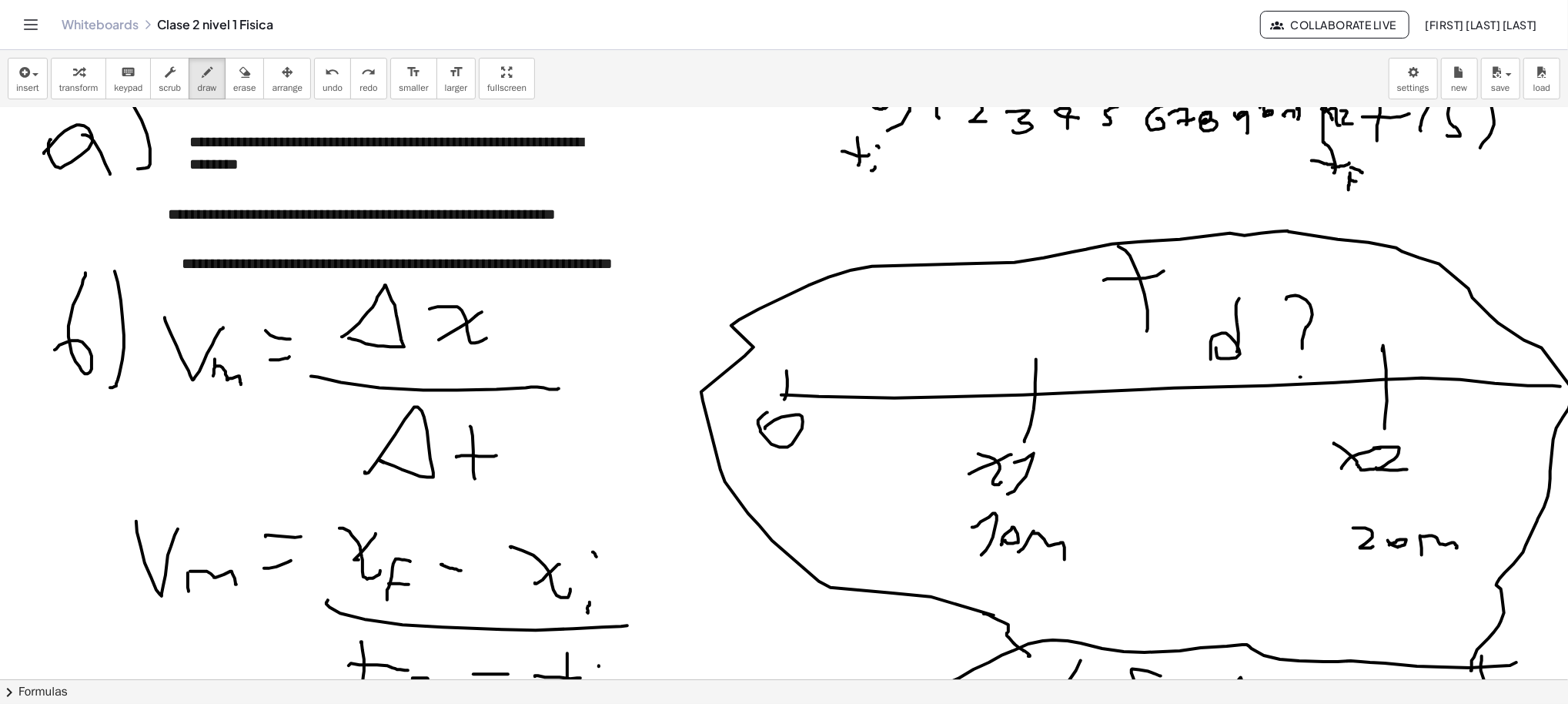 scroll, scrollTop: 3837, scrollLeft: 23, axis: both 